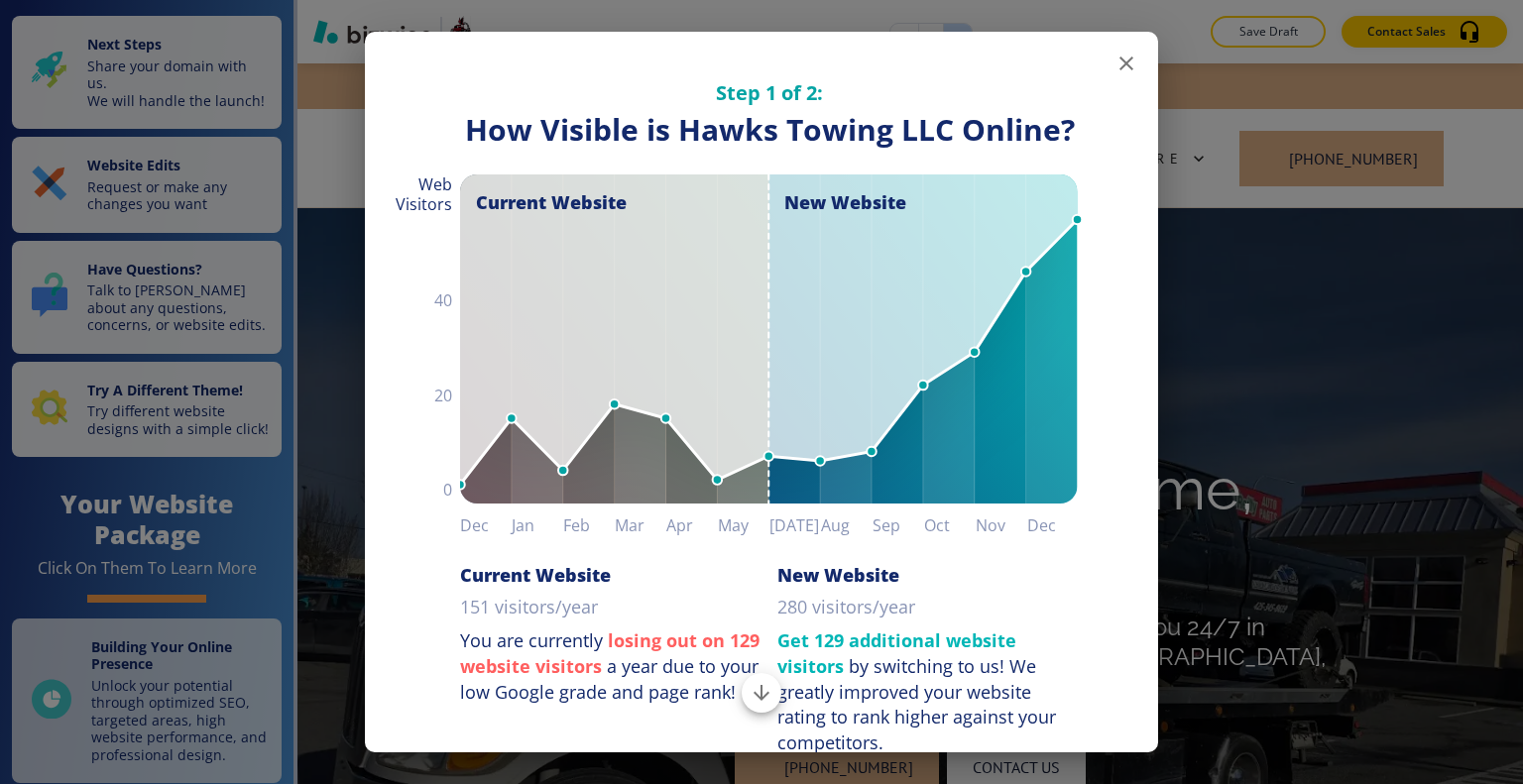 scroll, scrollTop: 0, scrollLeft: 0, axis: both 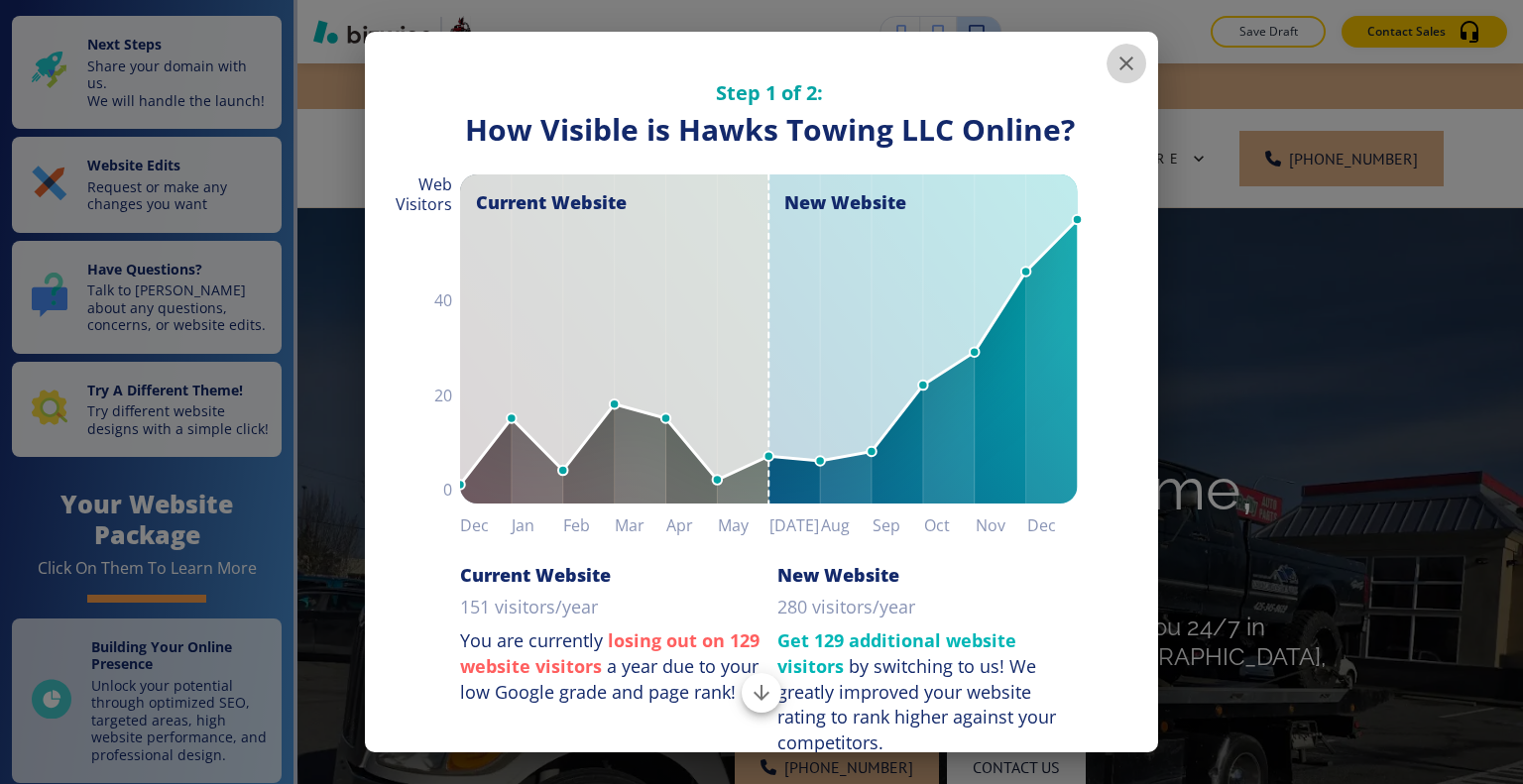 click 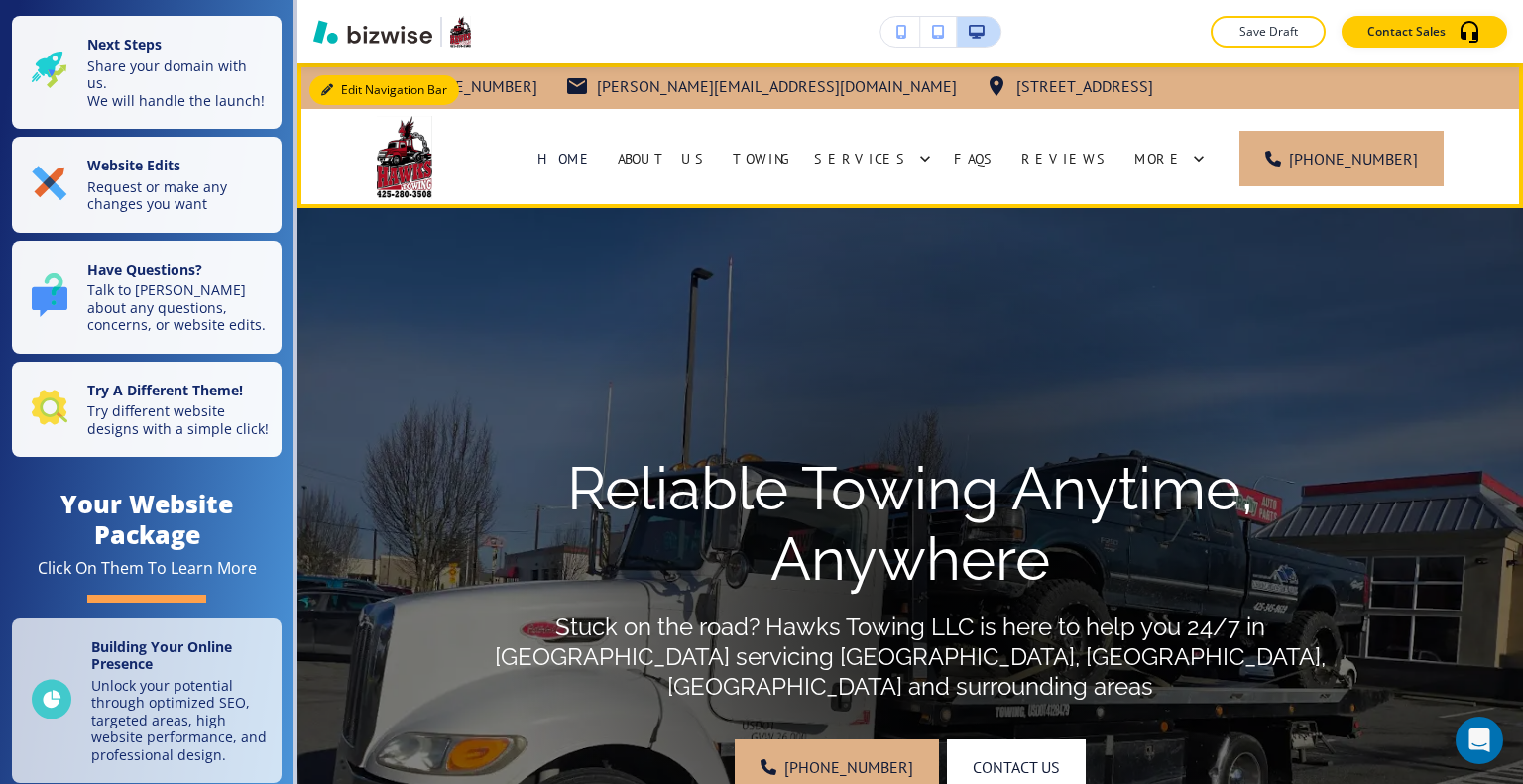 click on "Edit Navigation Bar" at bounding box center [384, 90] 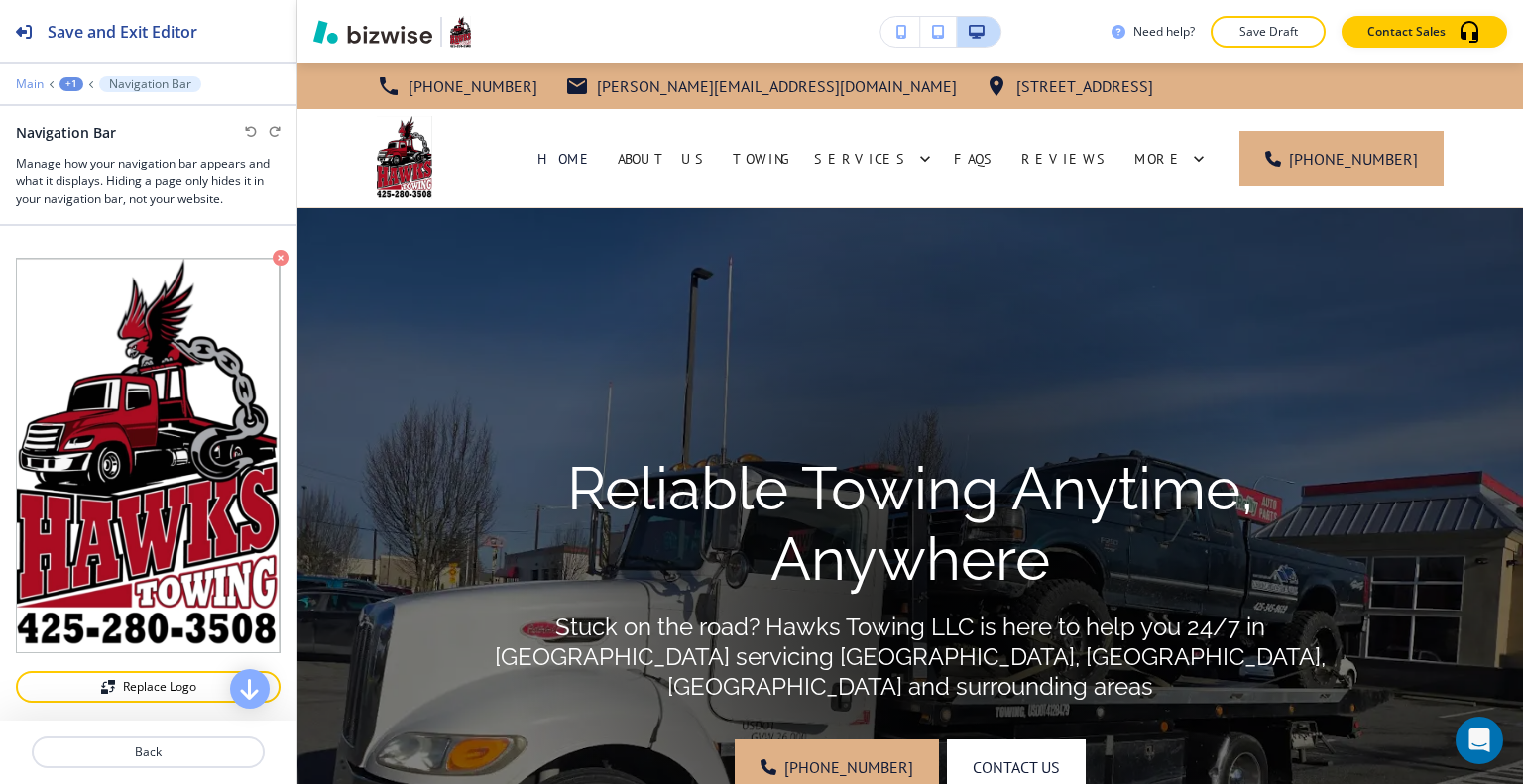 click on "Main" at bounding box center [30, 84] 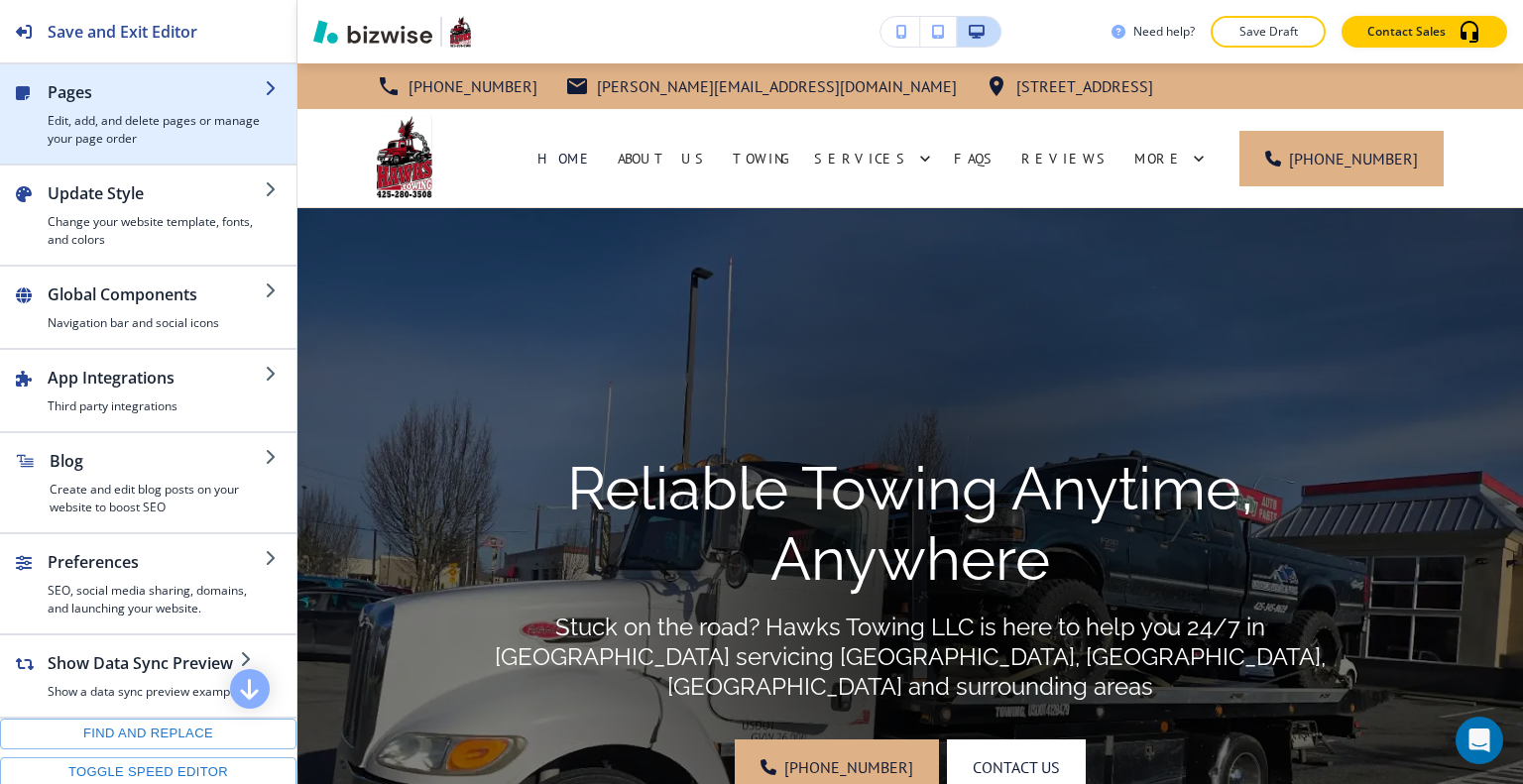 click on "Pages" at bounding box center [156, 92] 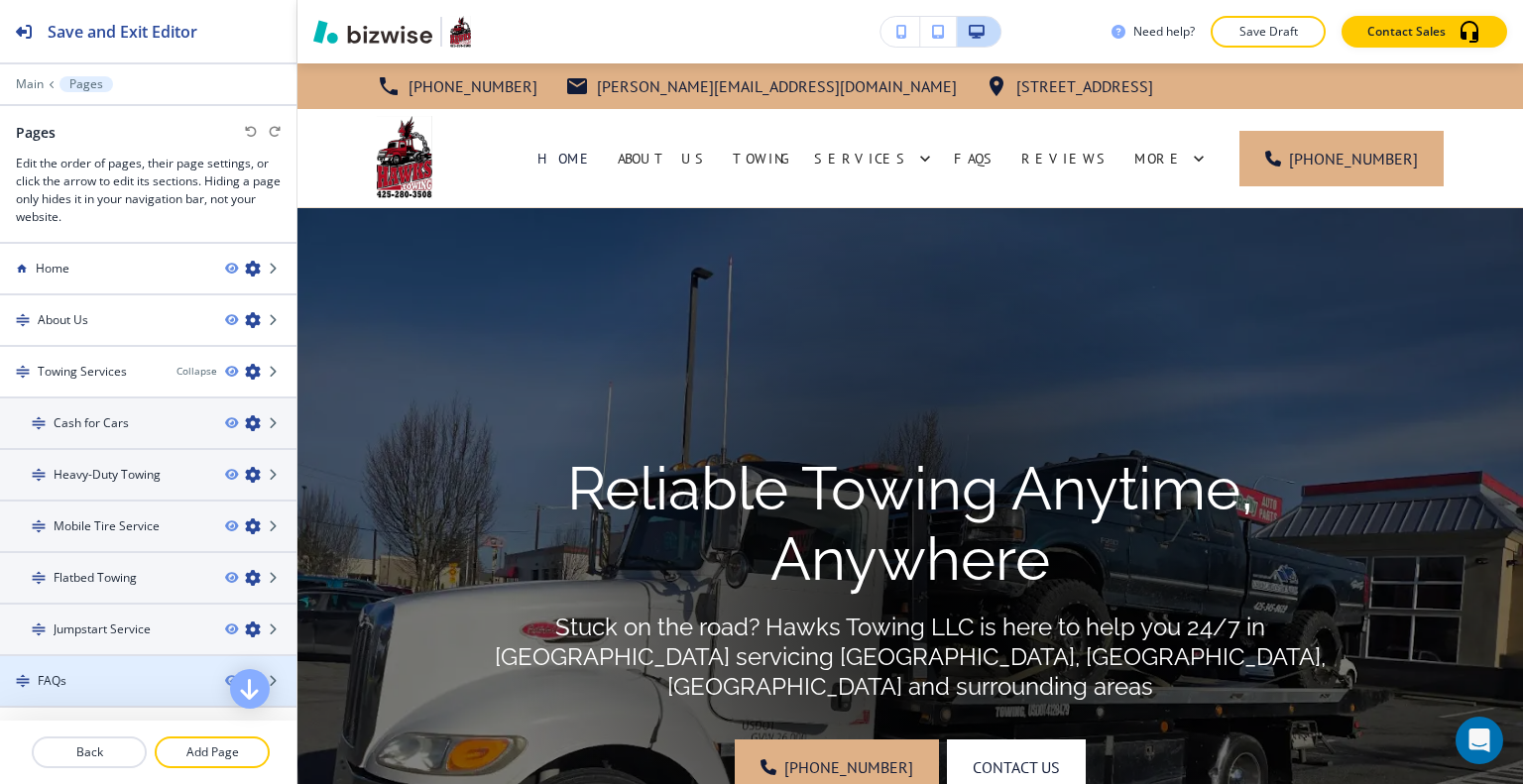 scroll, scrollTop: 135, scrollLeft: 0, axis: vertical 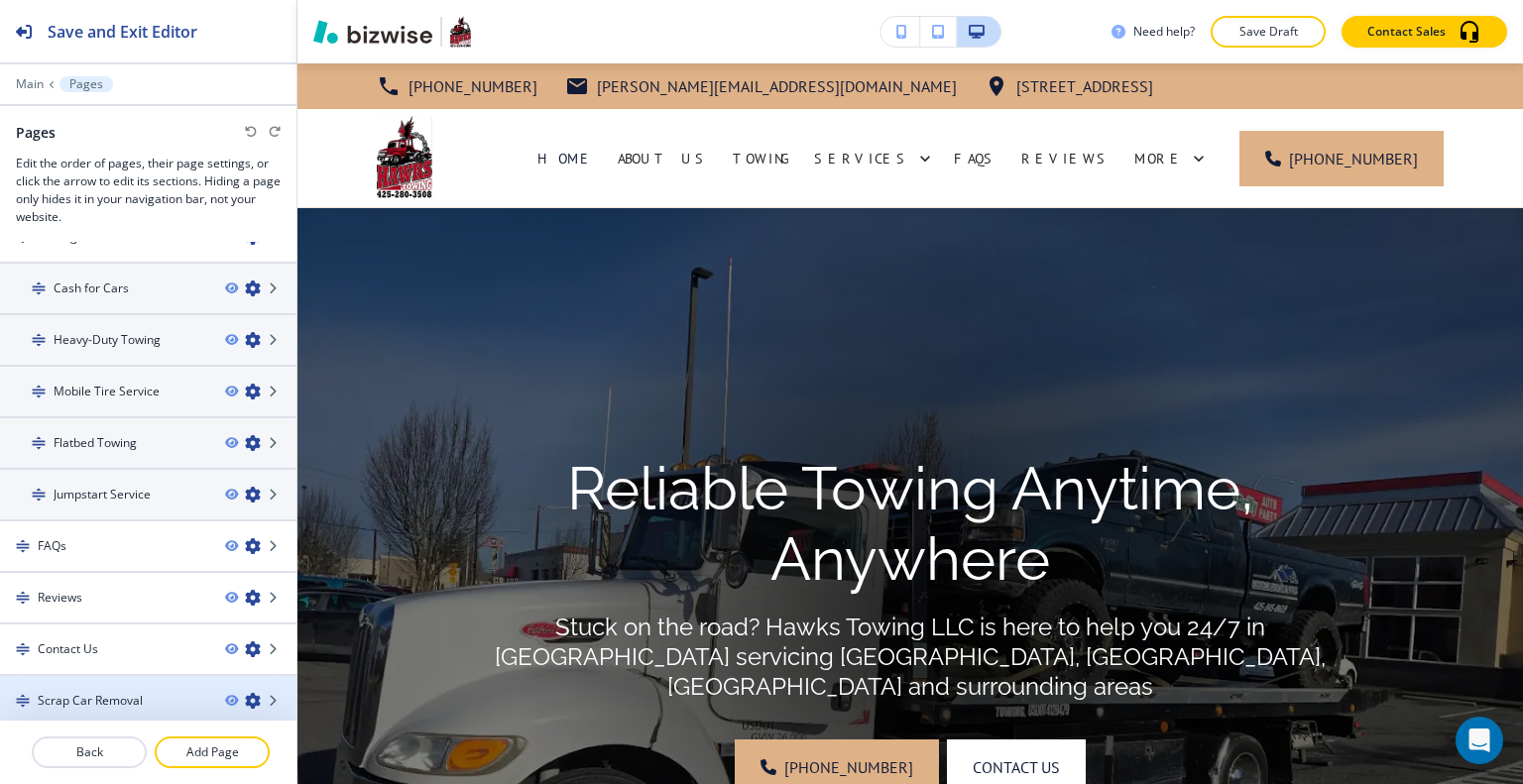click on "Scrap Car Removal" at bounding box center [90, 701] 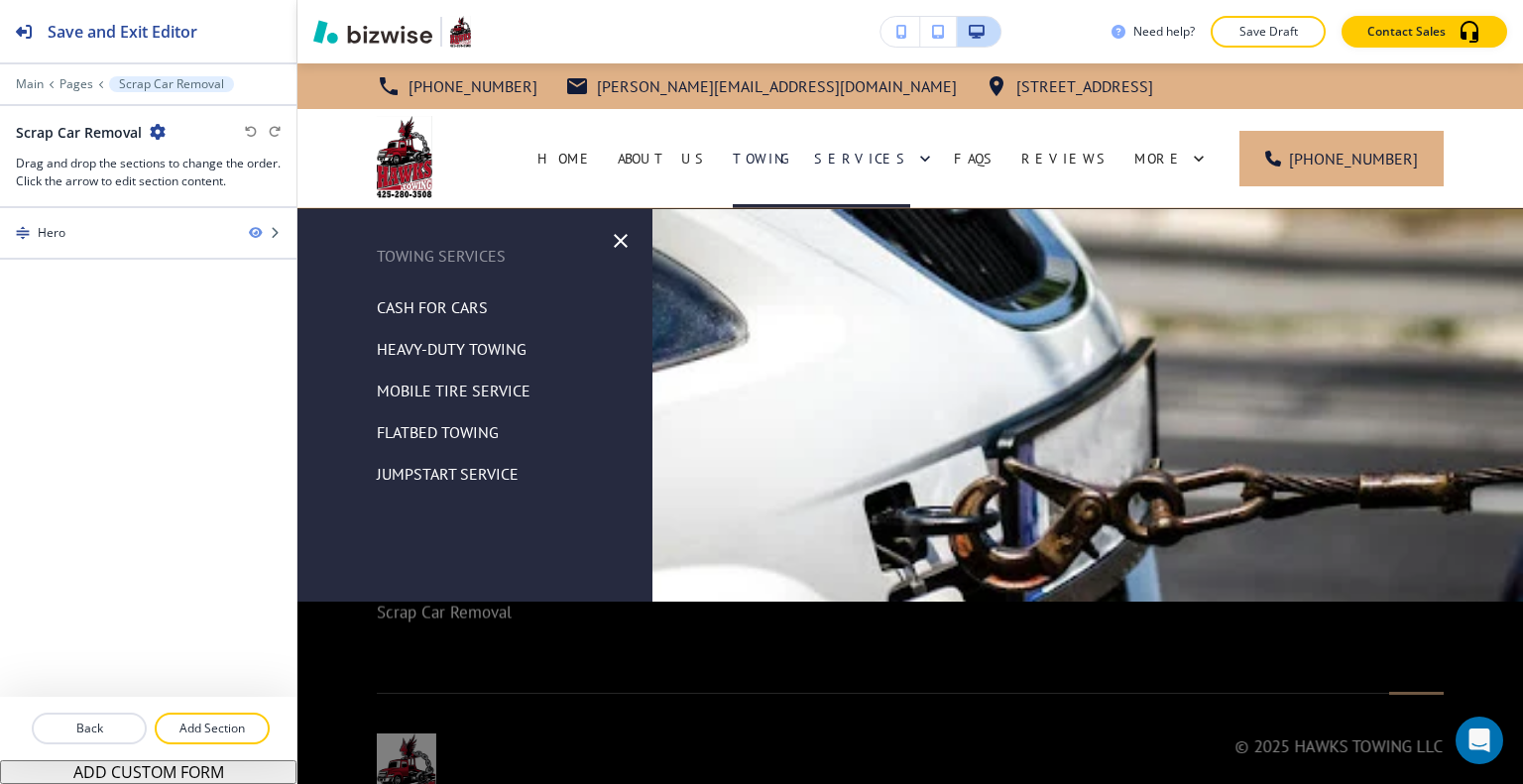 click on "Cash for Cars" at bounding box center (432, 307) 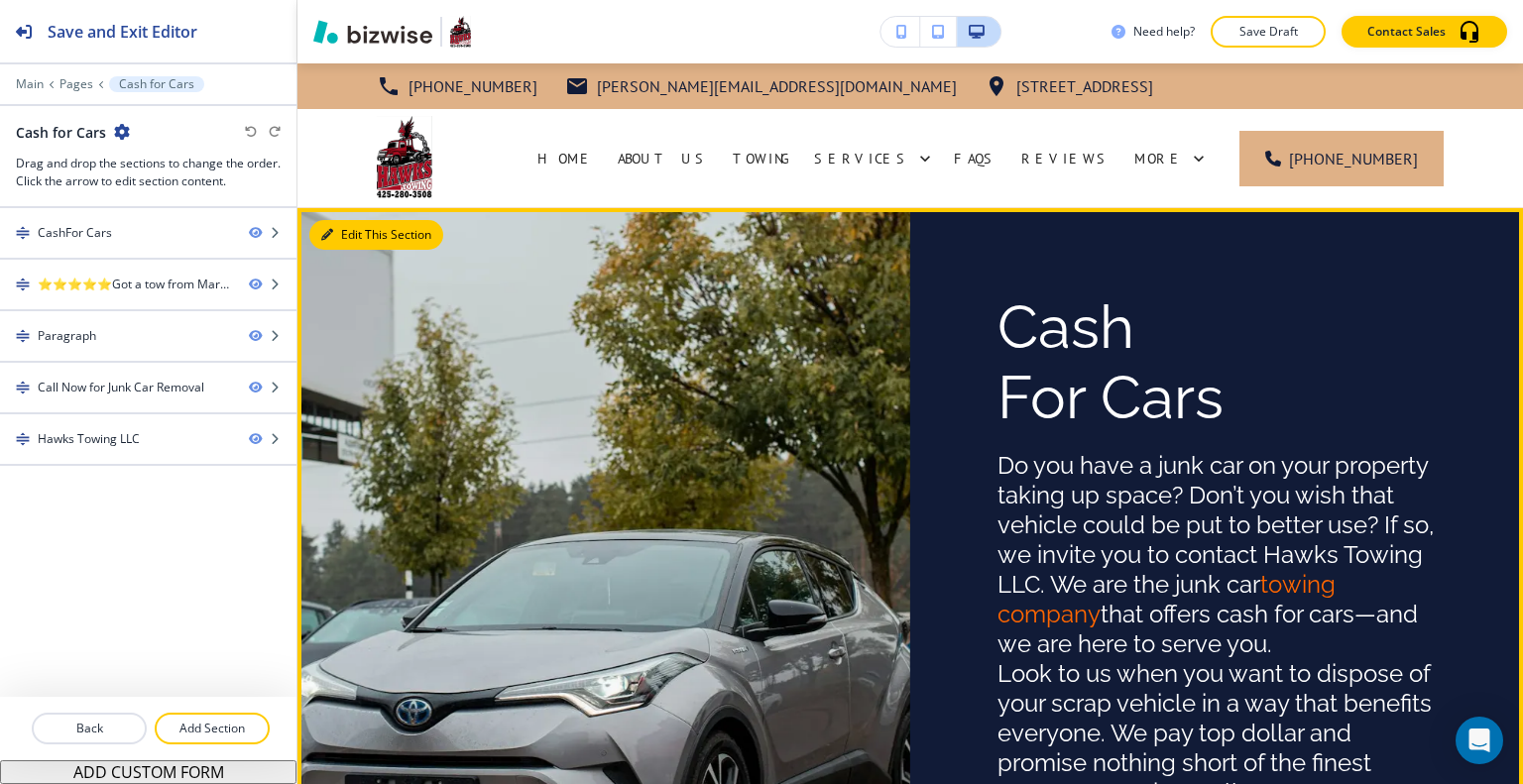click at bounding box center [327, 235] 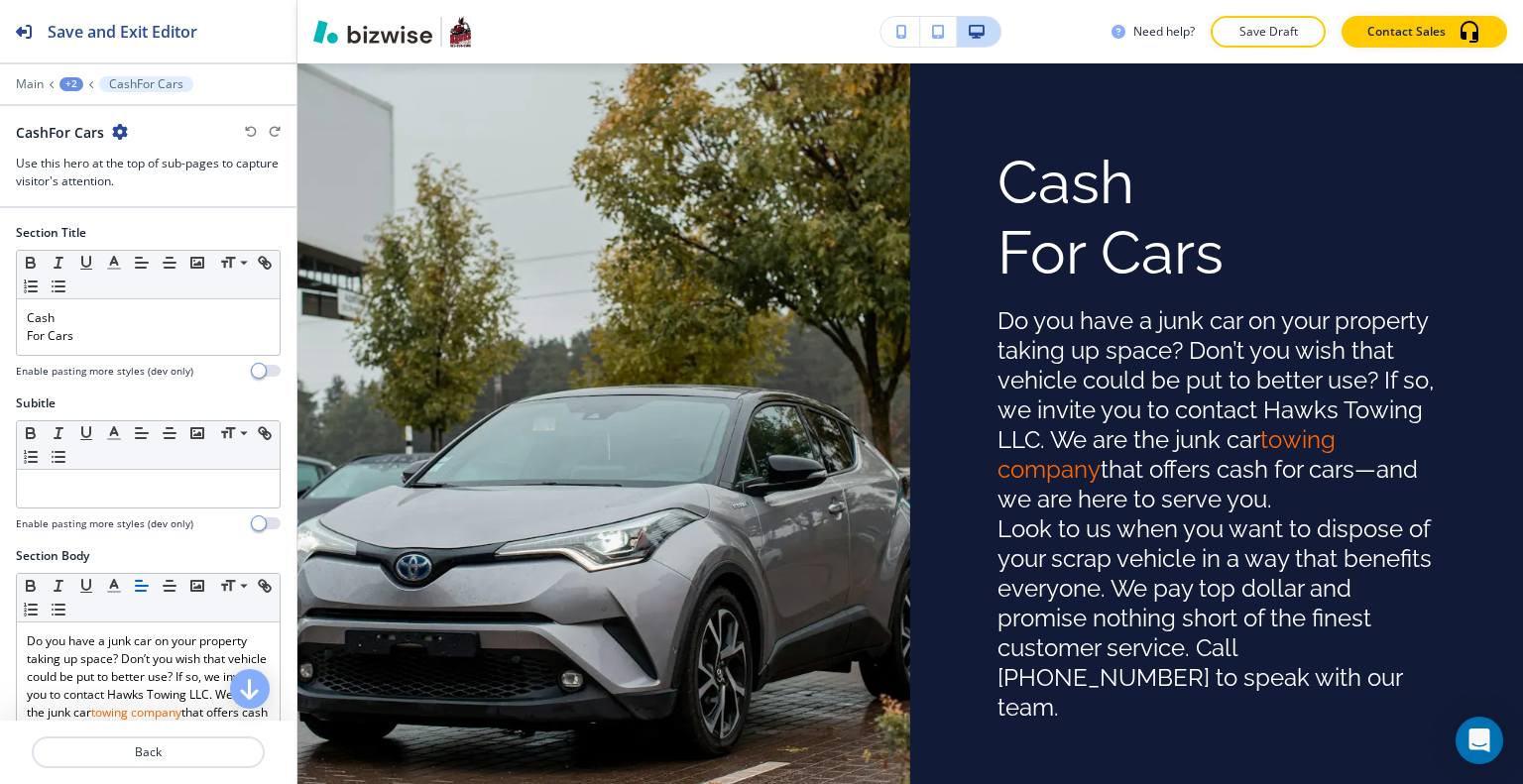 click at bounding box center (120, 132) 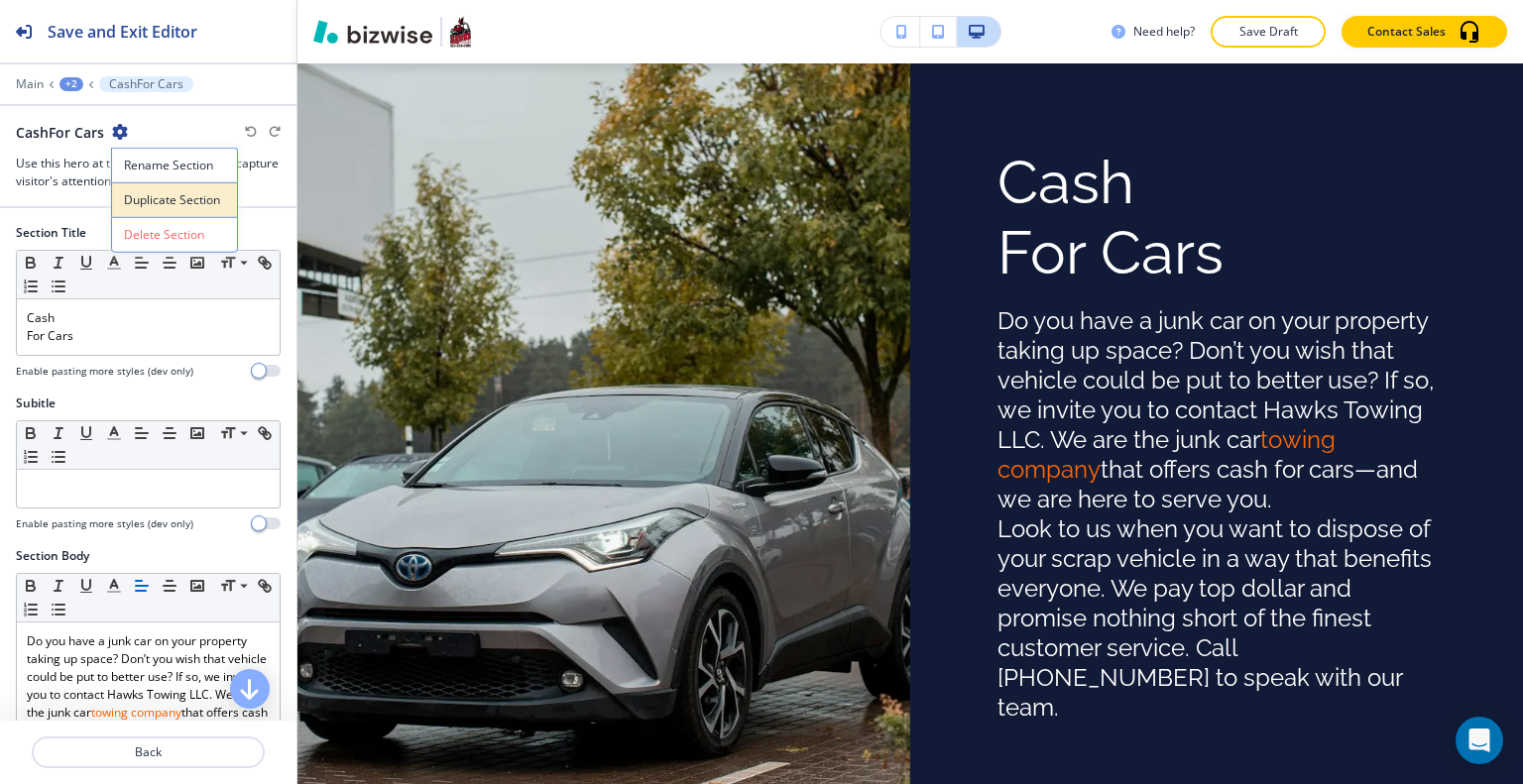 click on "Duplicate Section" at bounding box center [175, 200] 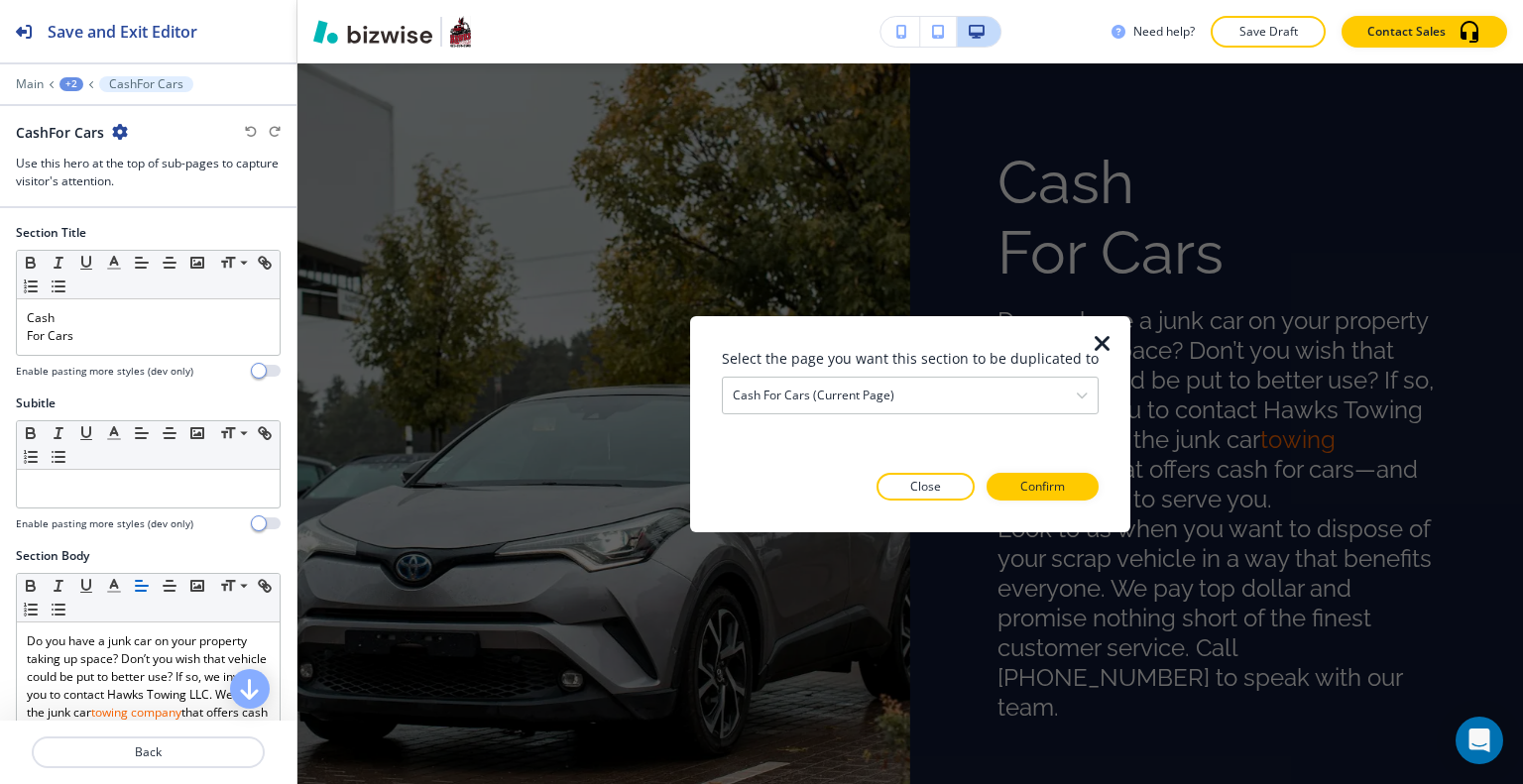 click on "Select the page you want this section to be duplicated to Cash for Cars (current page) Home About Us Towing Services Cash for Cars (current page) Heavy-Duty Towing Mobile Tire Service Flatbed Towing Jumpstart Service FAQs Reviews Contact Us Scrap Car Removal Close Confirm" at bounding box center (910, 423) 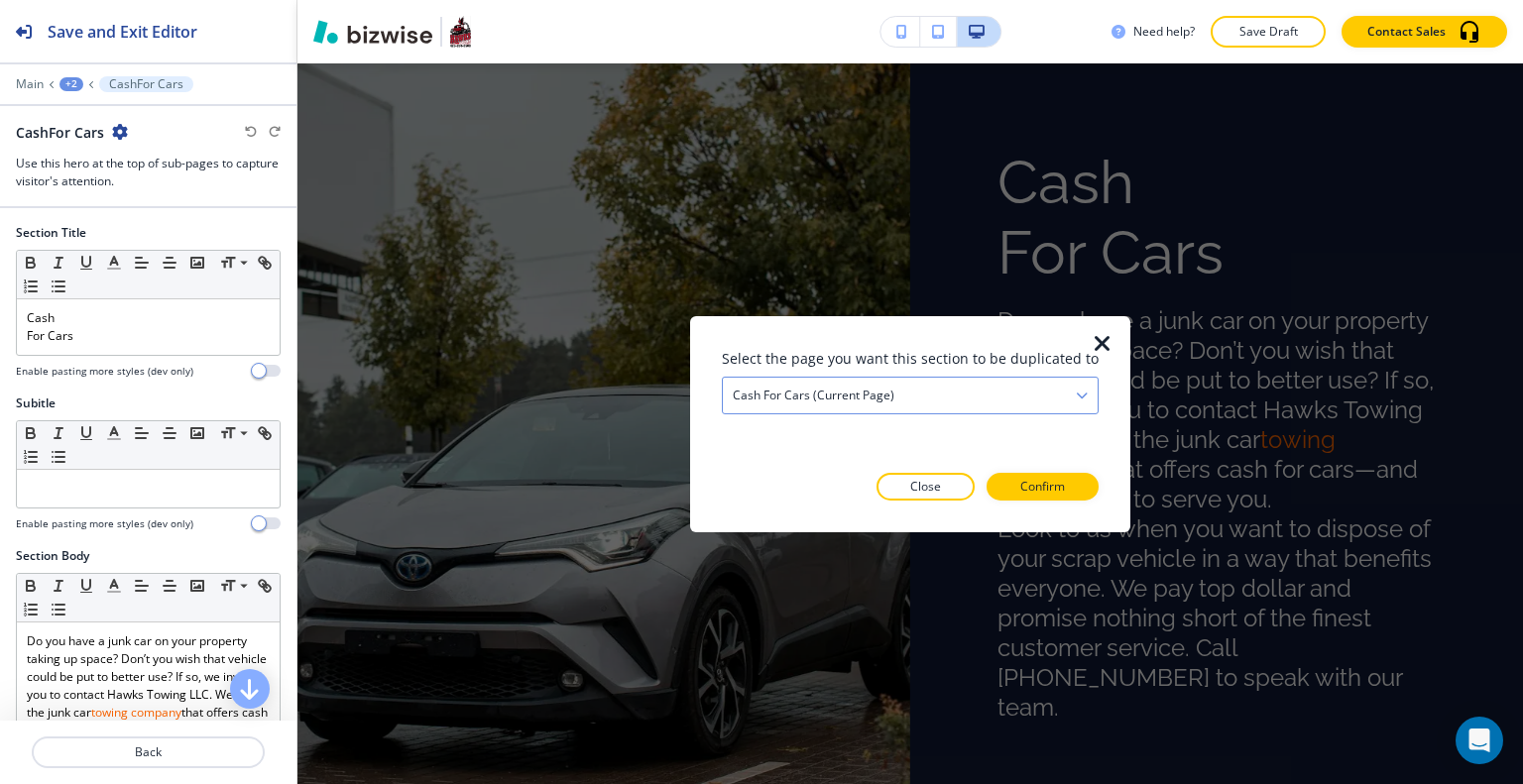 click on "Cash for Cars (current page)" at bounding box center [910, 394] 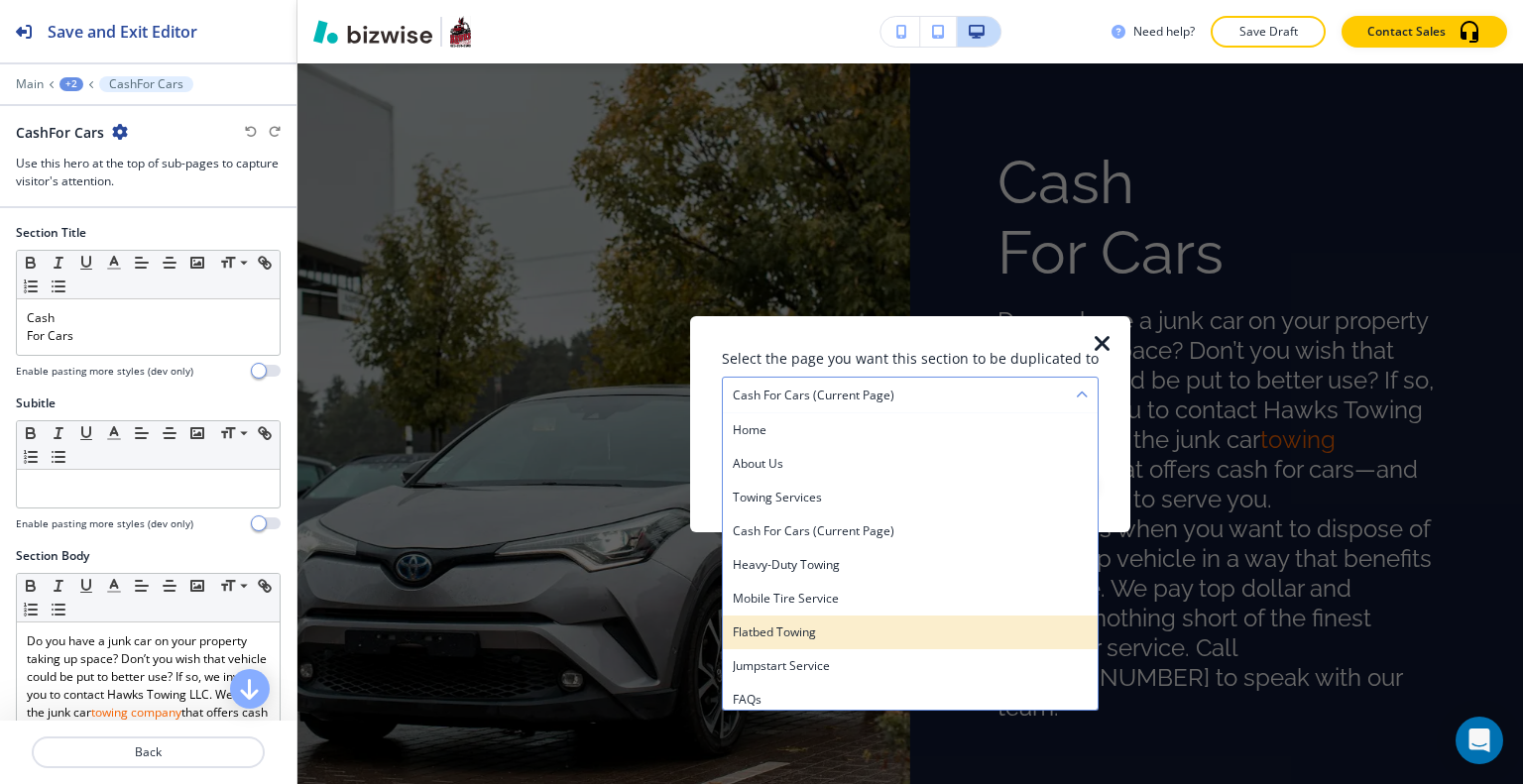 scroll, scrollTop: 107, scrollLeft: 0, axis: vertical 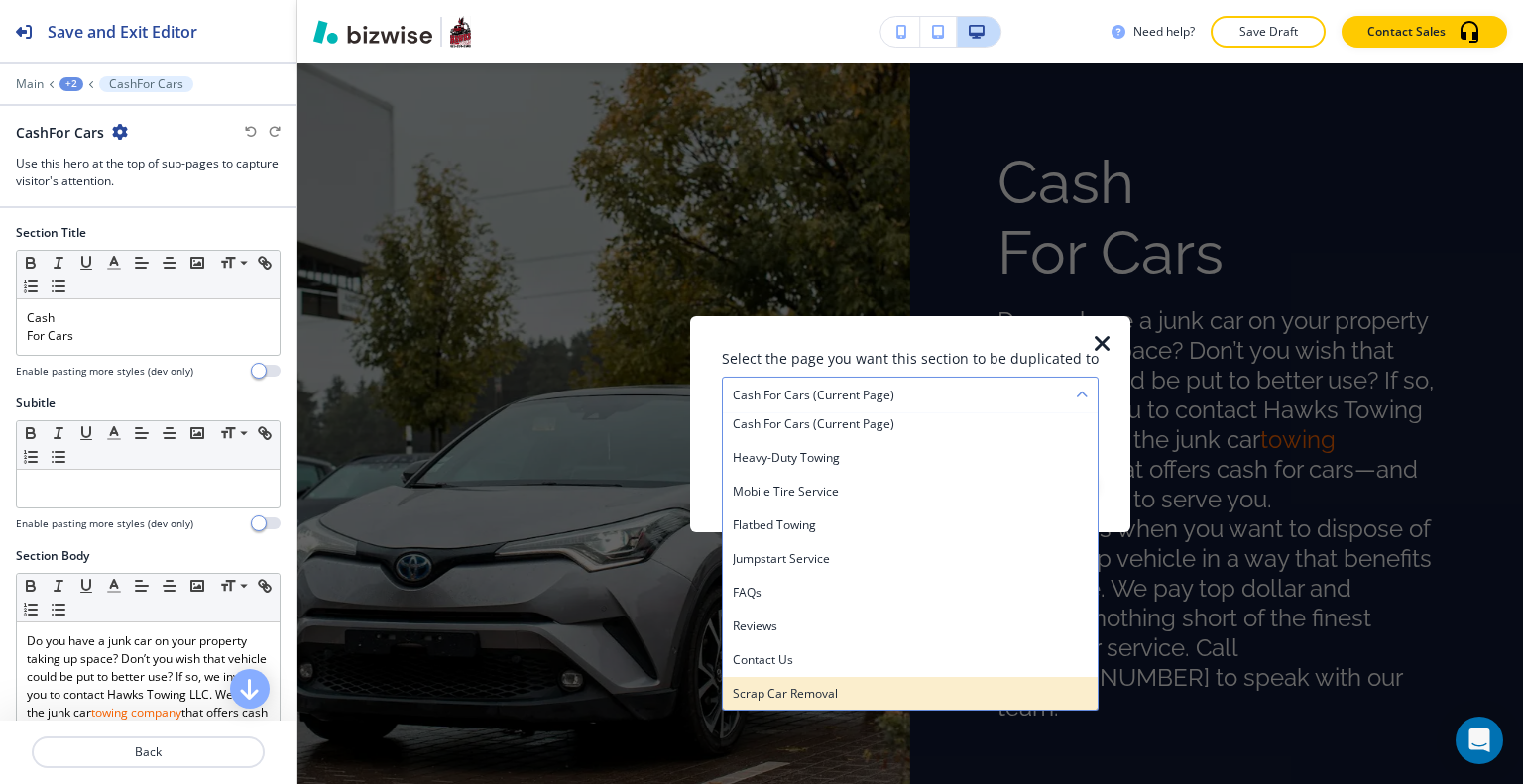 click on "Scrap Car Removal" at bounding box center (910, 693) 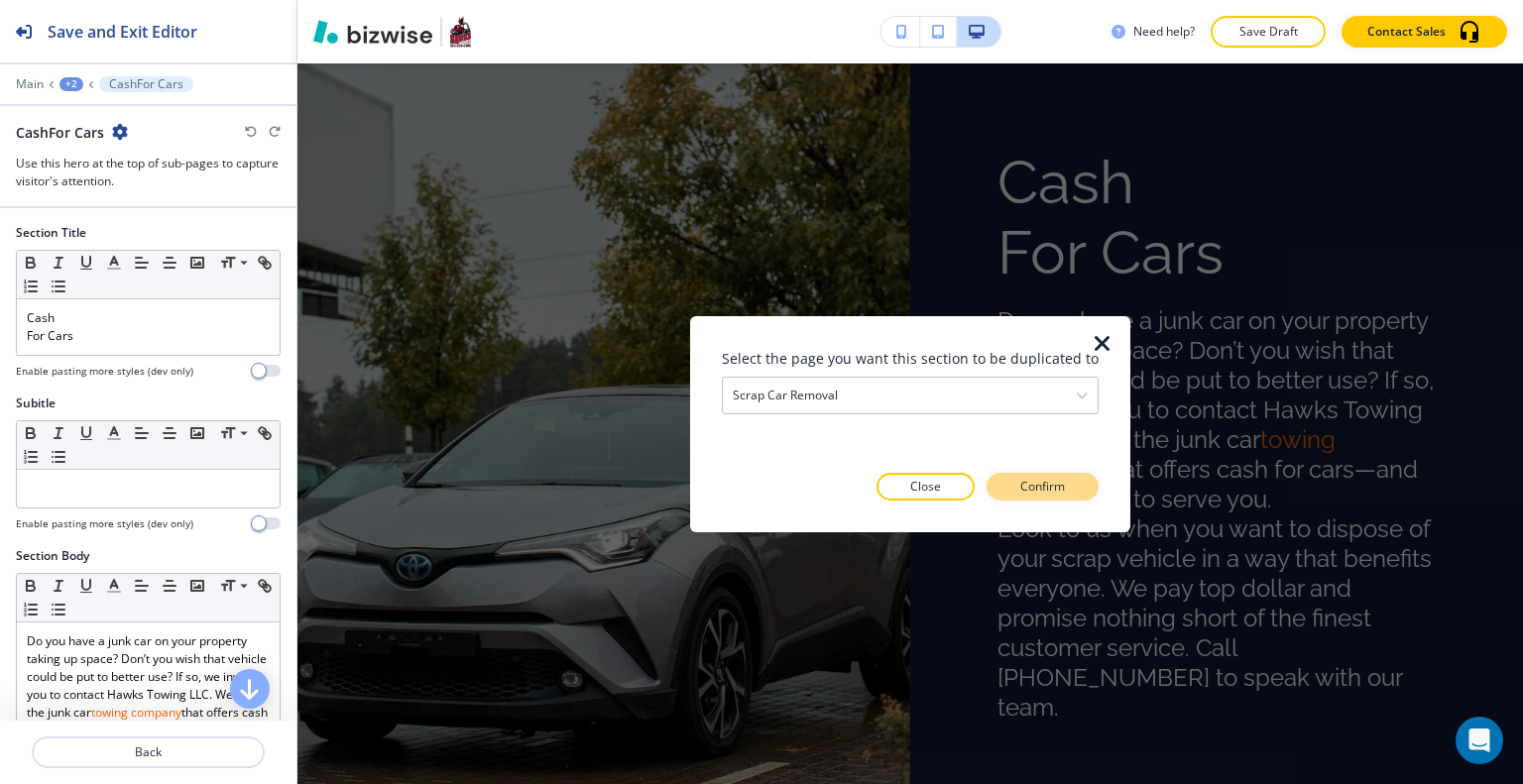 click on "Confirm" at bounding box center (1042, 487) 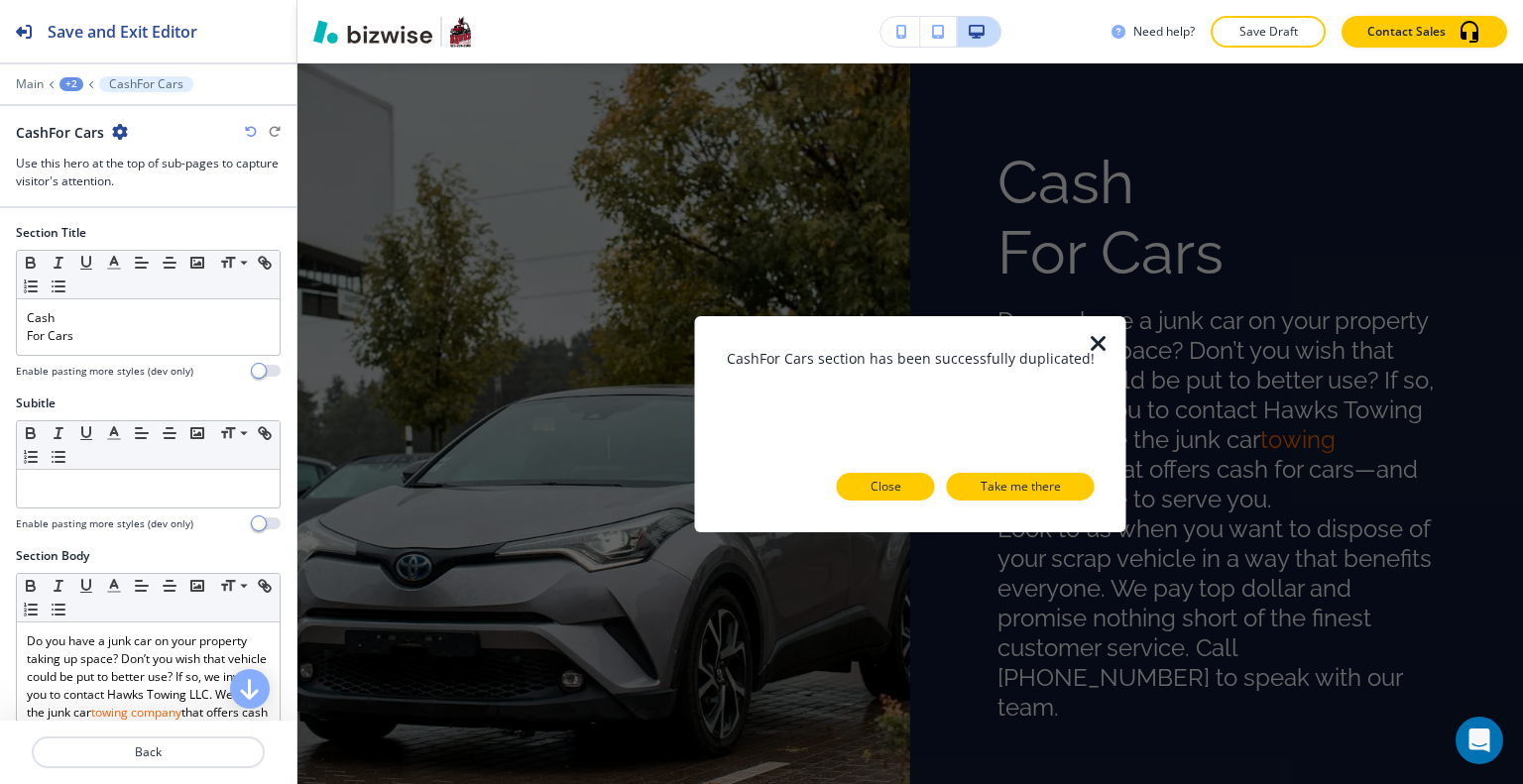 click on "Close" at bounding box center (885, 487) 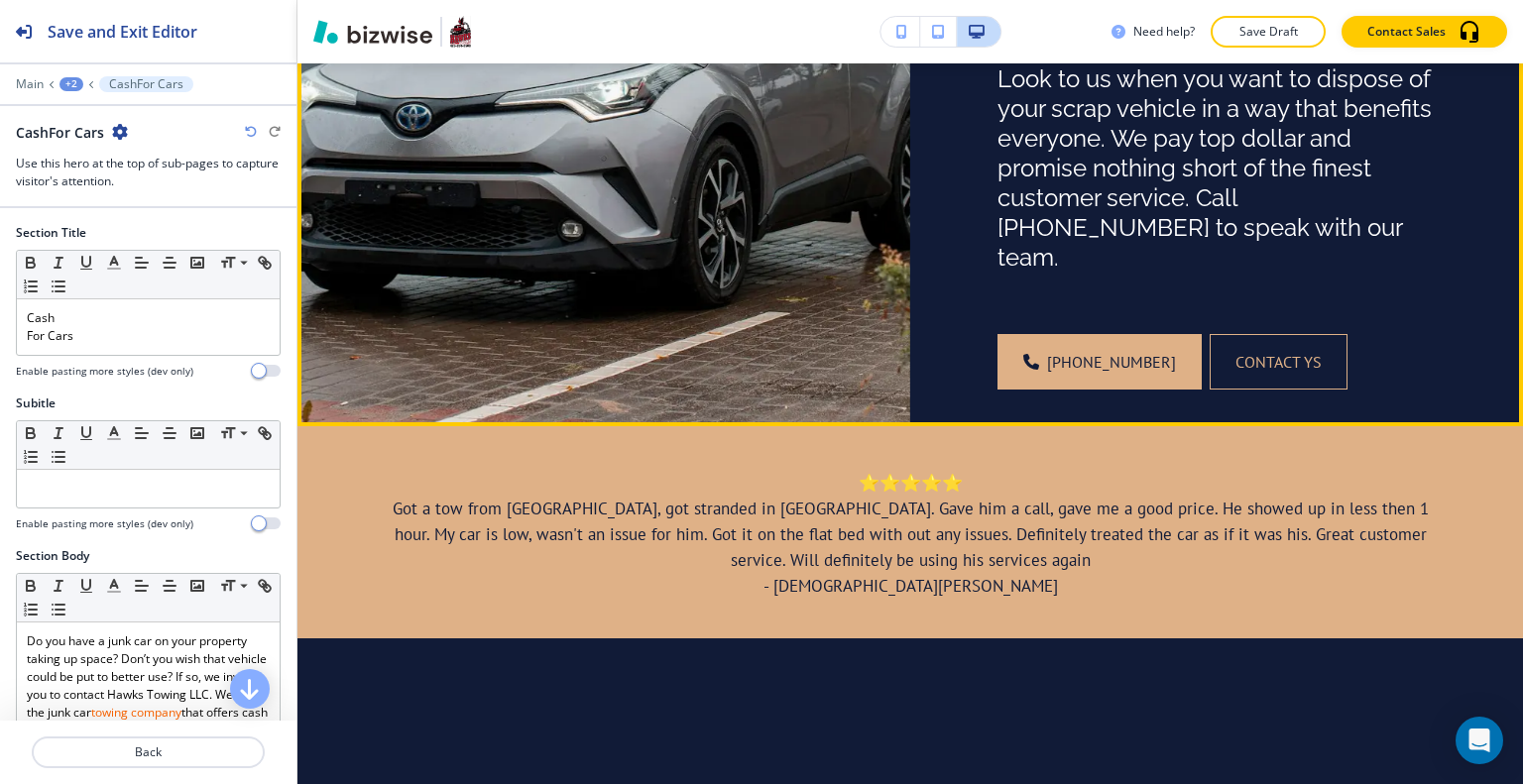 scroll, scrollTop: 793, scrollLeft: 0, axis: vertical 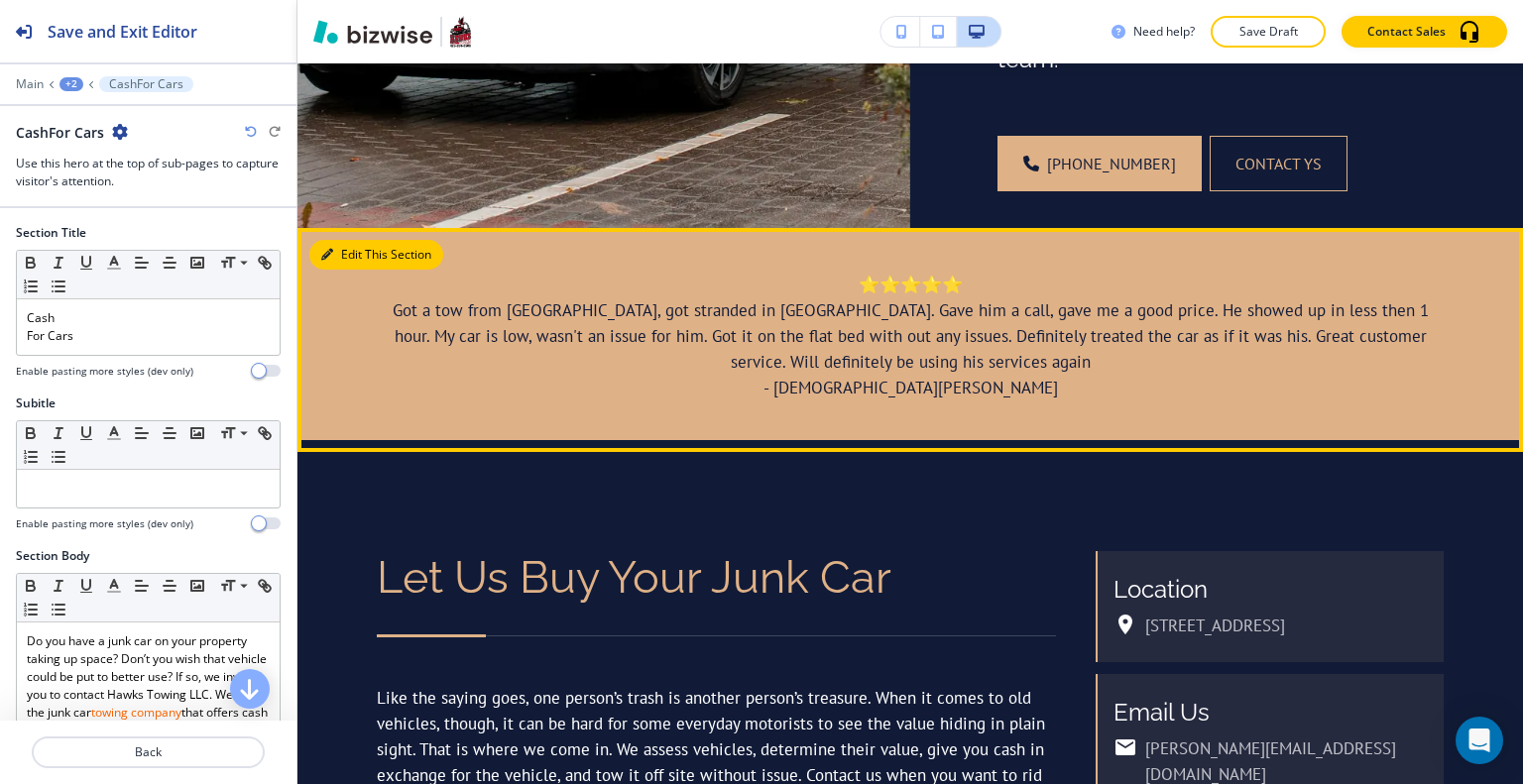 click on "Edit This Section" at bounding box center [376, 255] 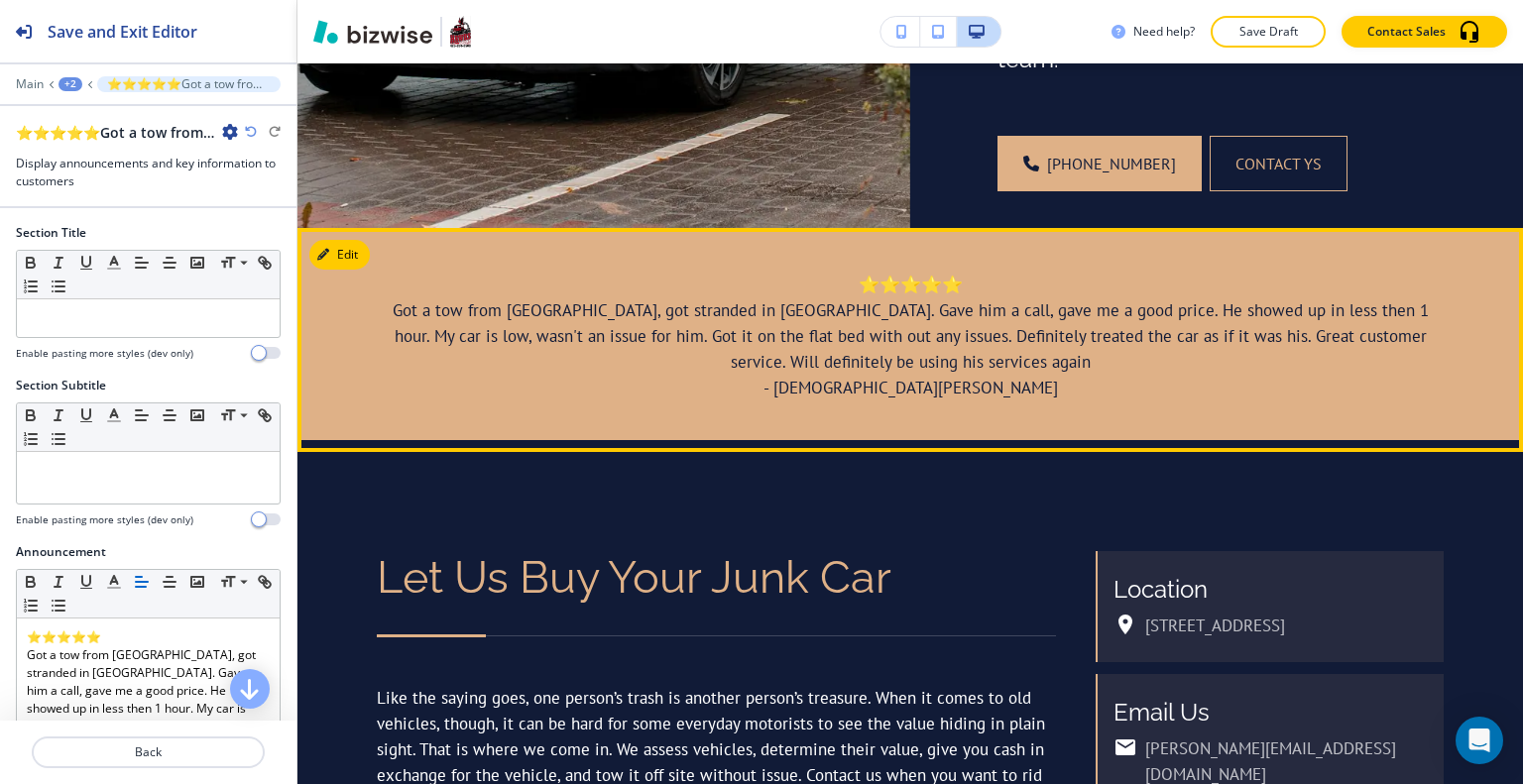 scroll, scrollTop: 957, scrollLeft: 0, axis: vertical 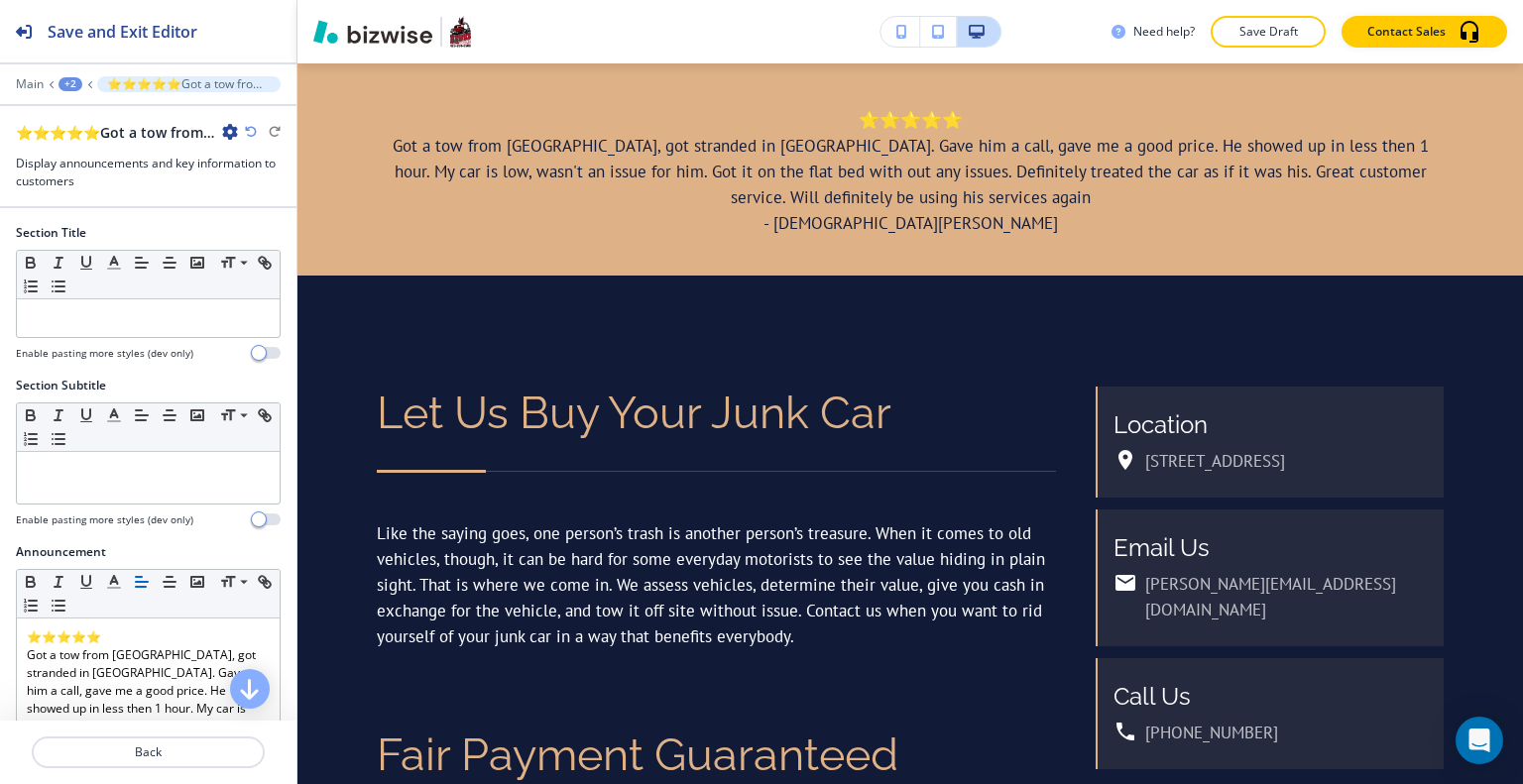 click at bounding box center [230, 132] 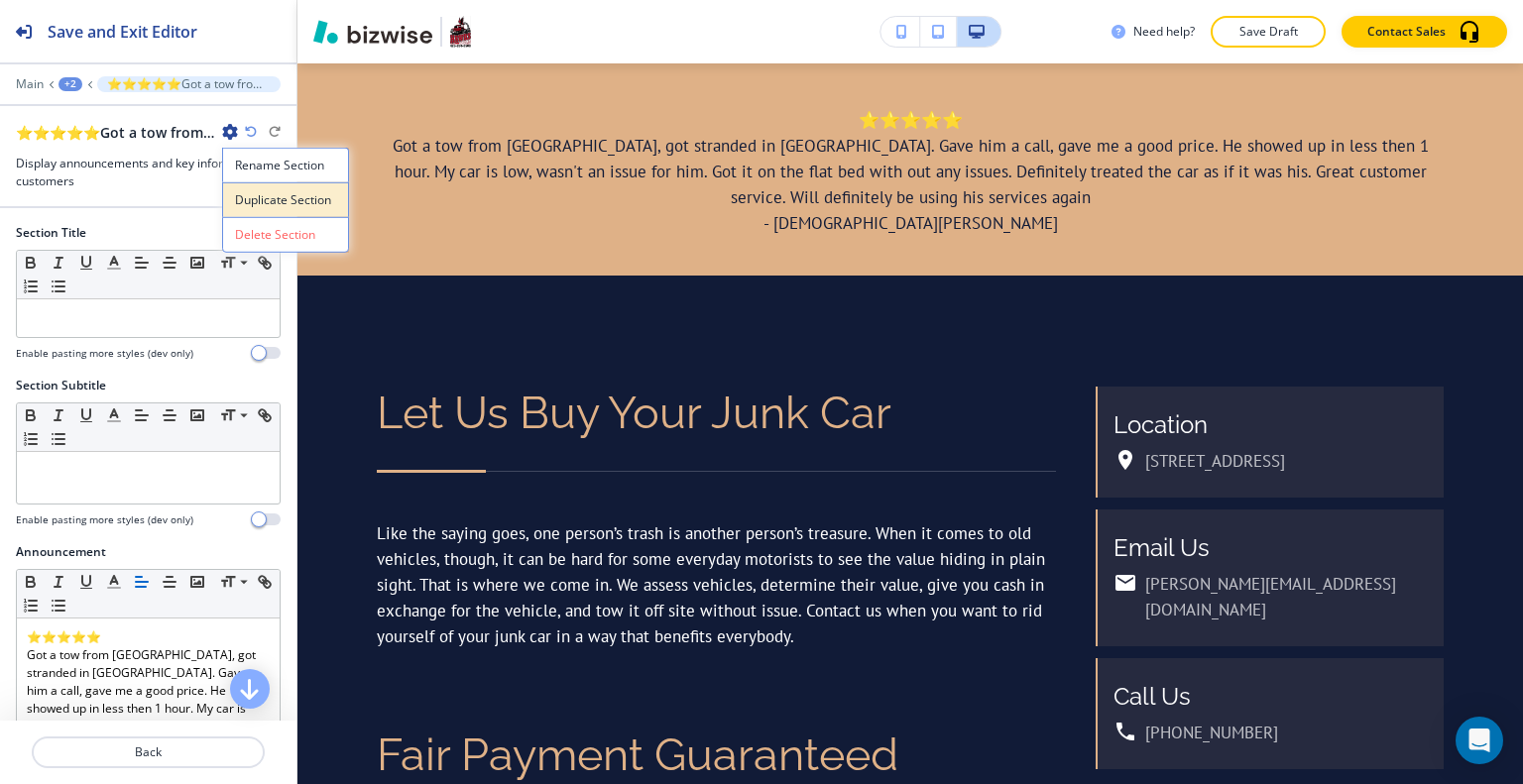 click on "Duplicate Section" at bounding box center [286, 200] 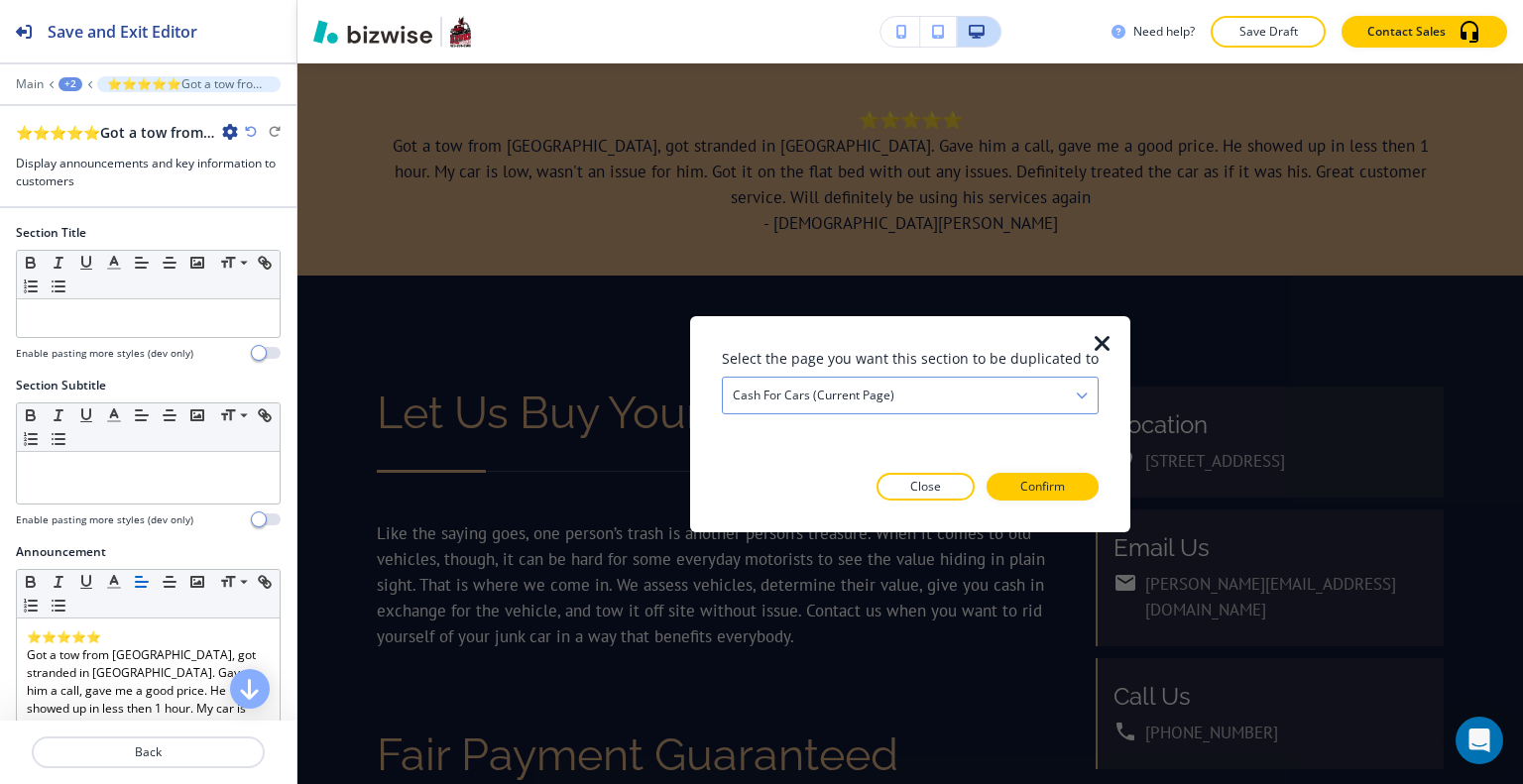 click on "Cash for Cars (current page)" at bounding box center [813, 394] 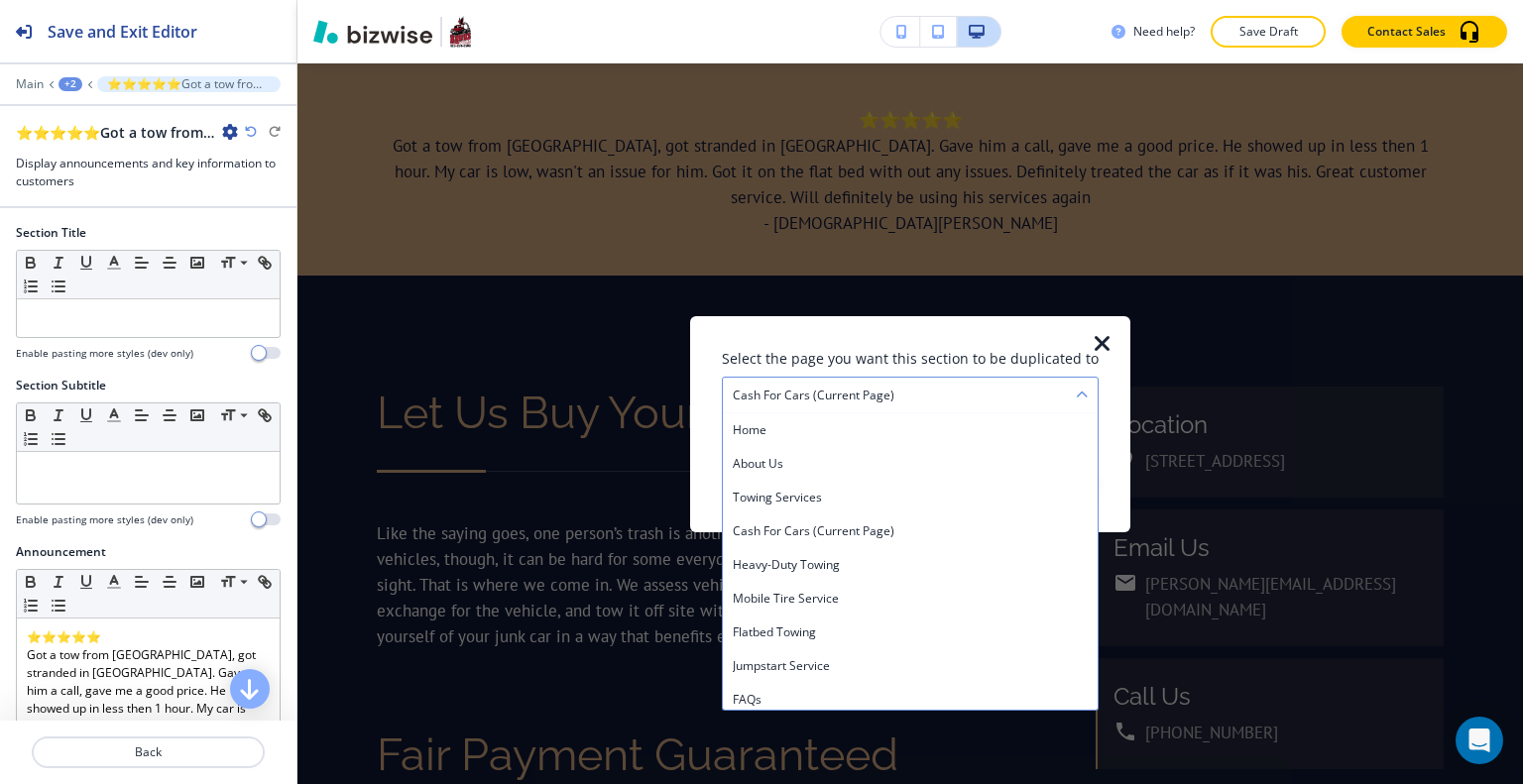 scroll, scrollTop: 107, scrollLeft: 0, axis: vertical 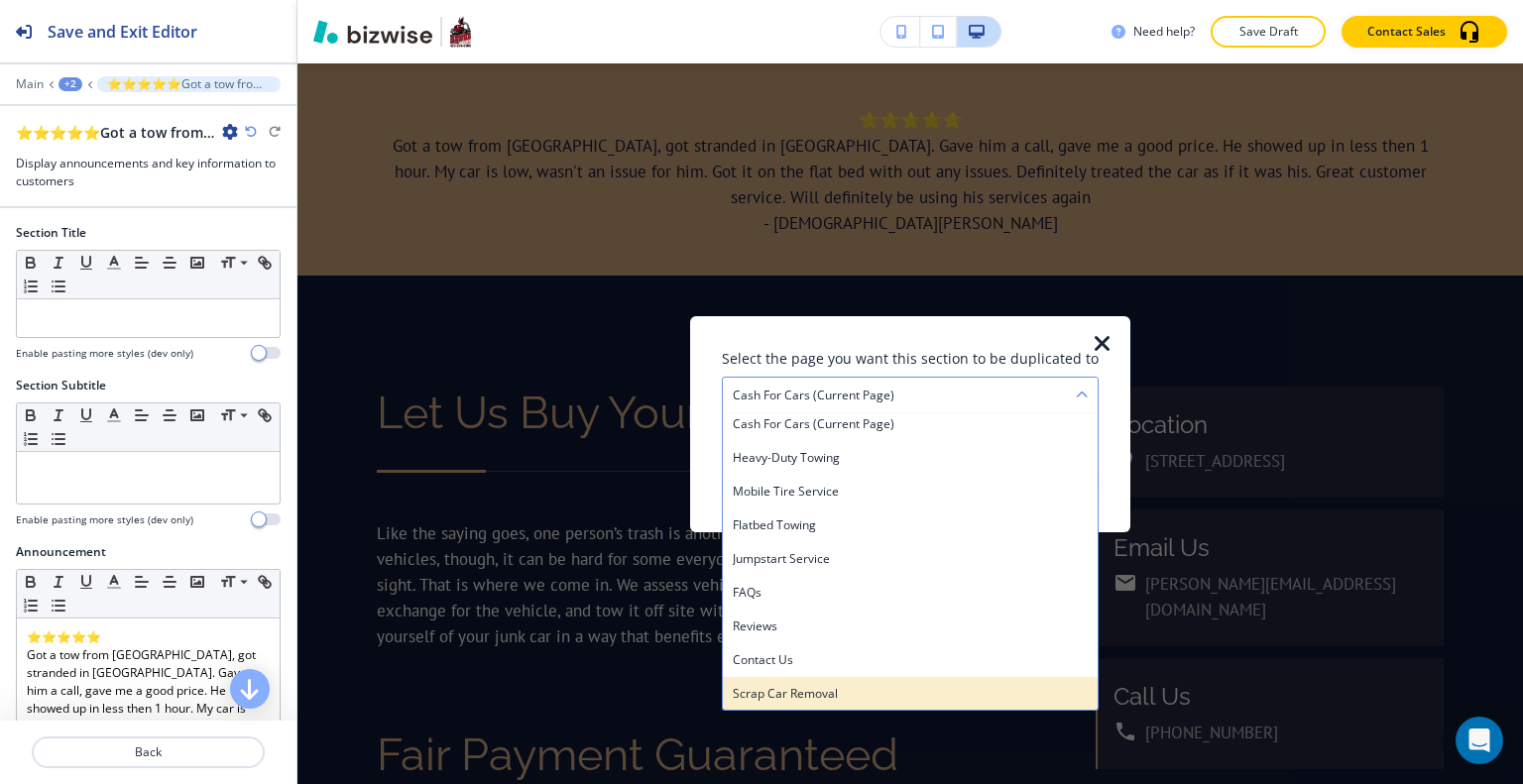 click on "Scrap Car Removal" at bounding box center [910, 693] 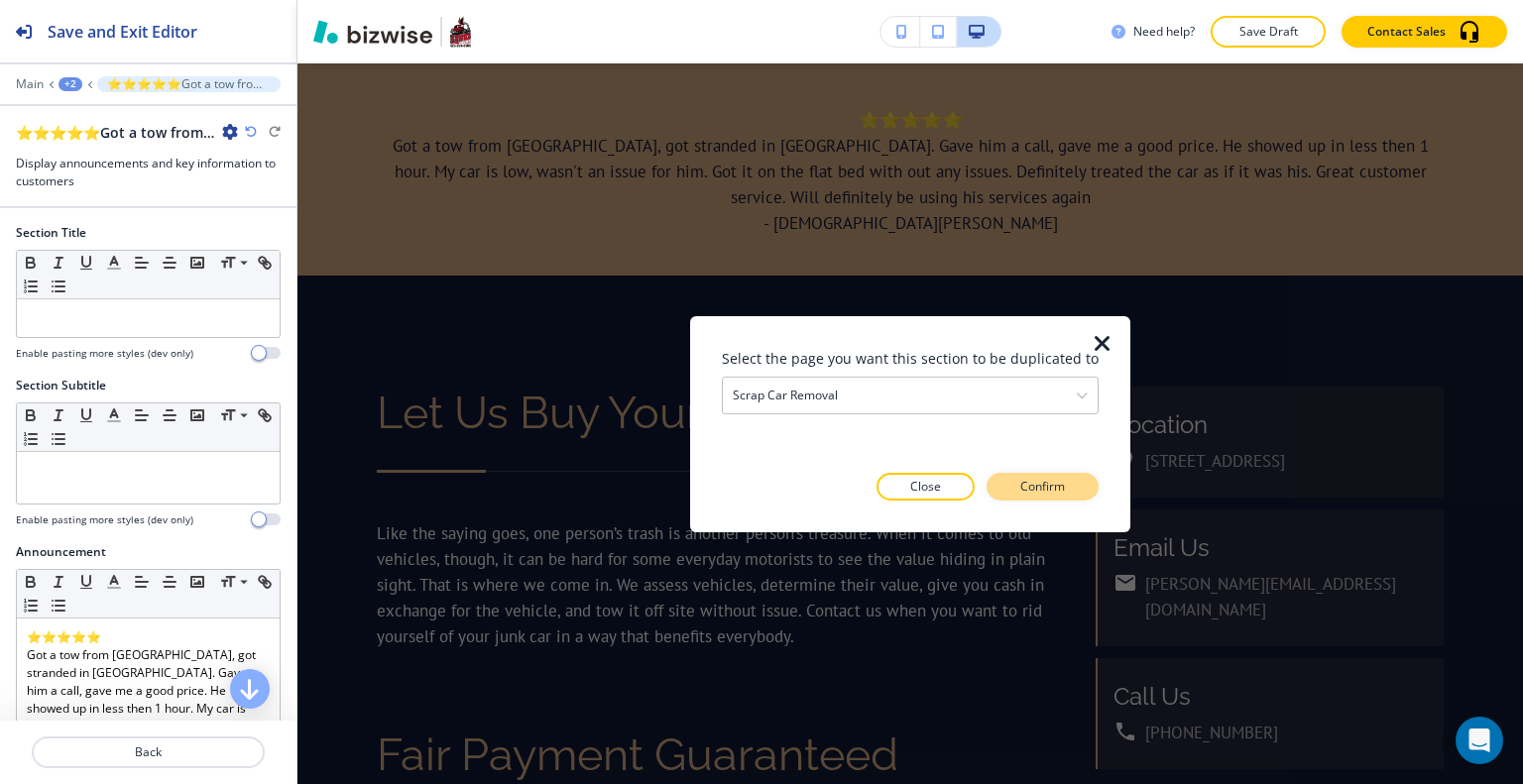 click on "Confirm" at bounding box center (1042, 487) 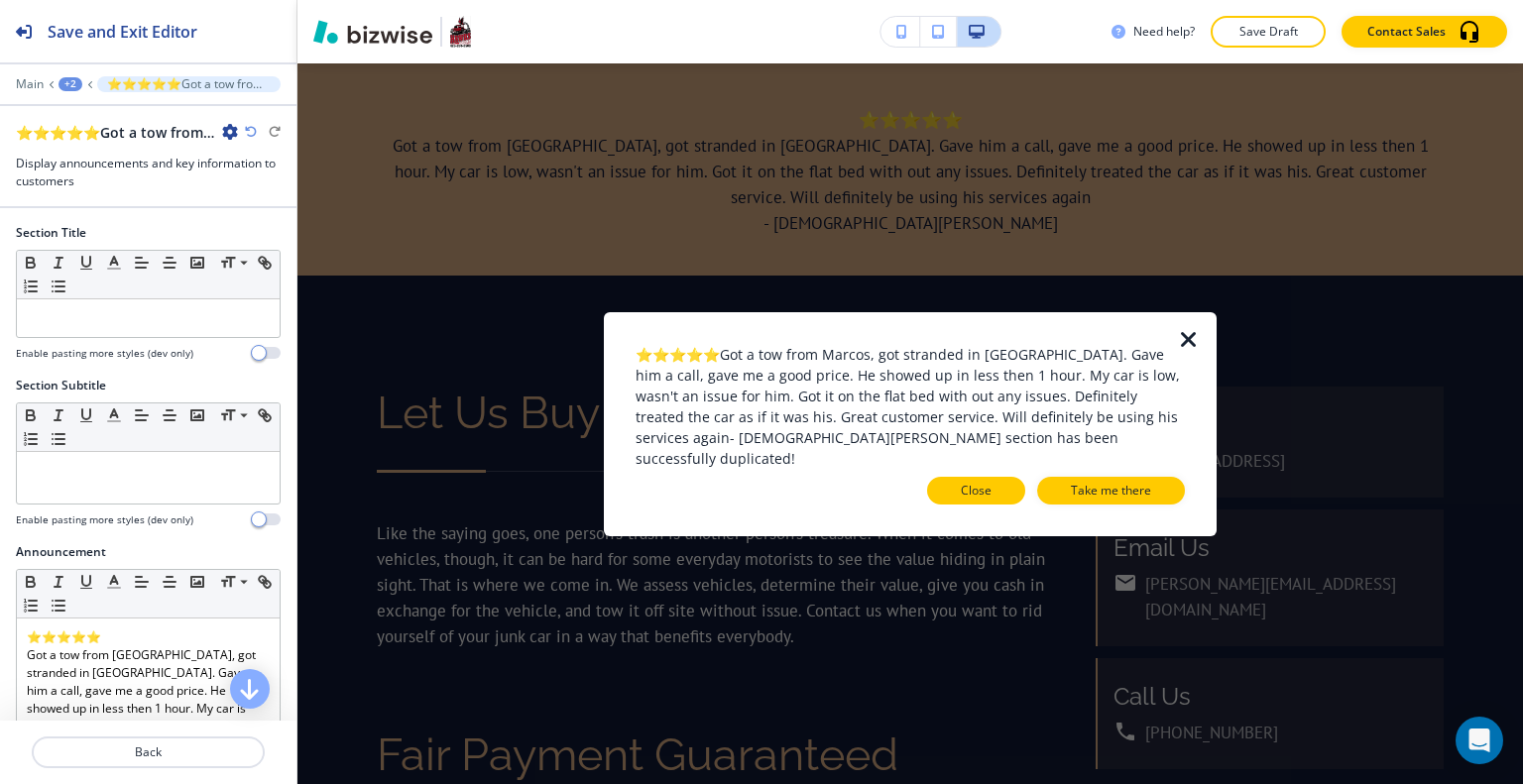 click on "Close" at bounding box center [976, 491] 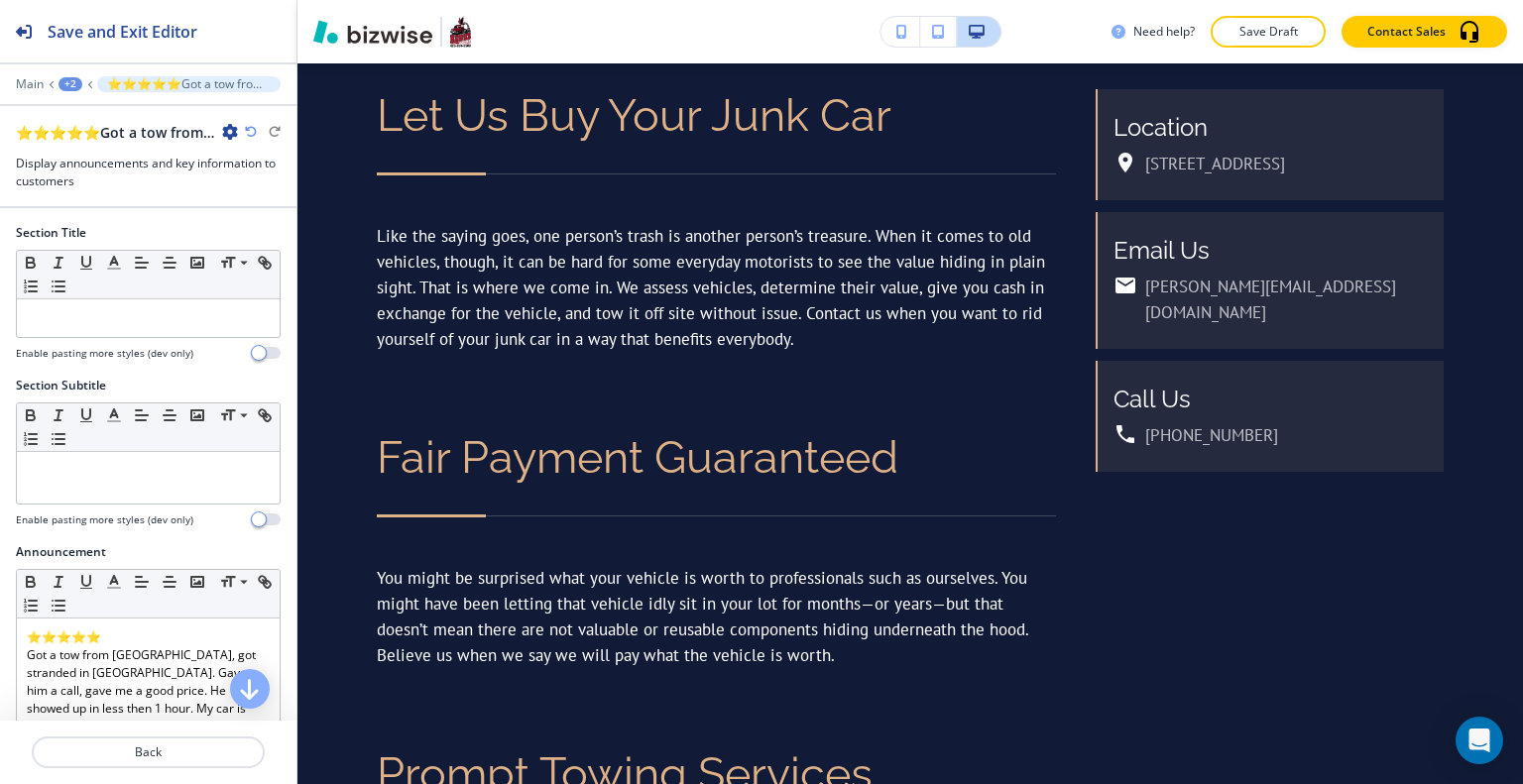 scroll, scrollTop: 957, scrollLeft: 0, axis: vertical 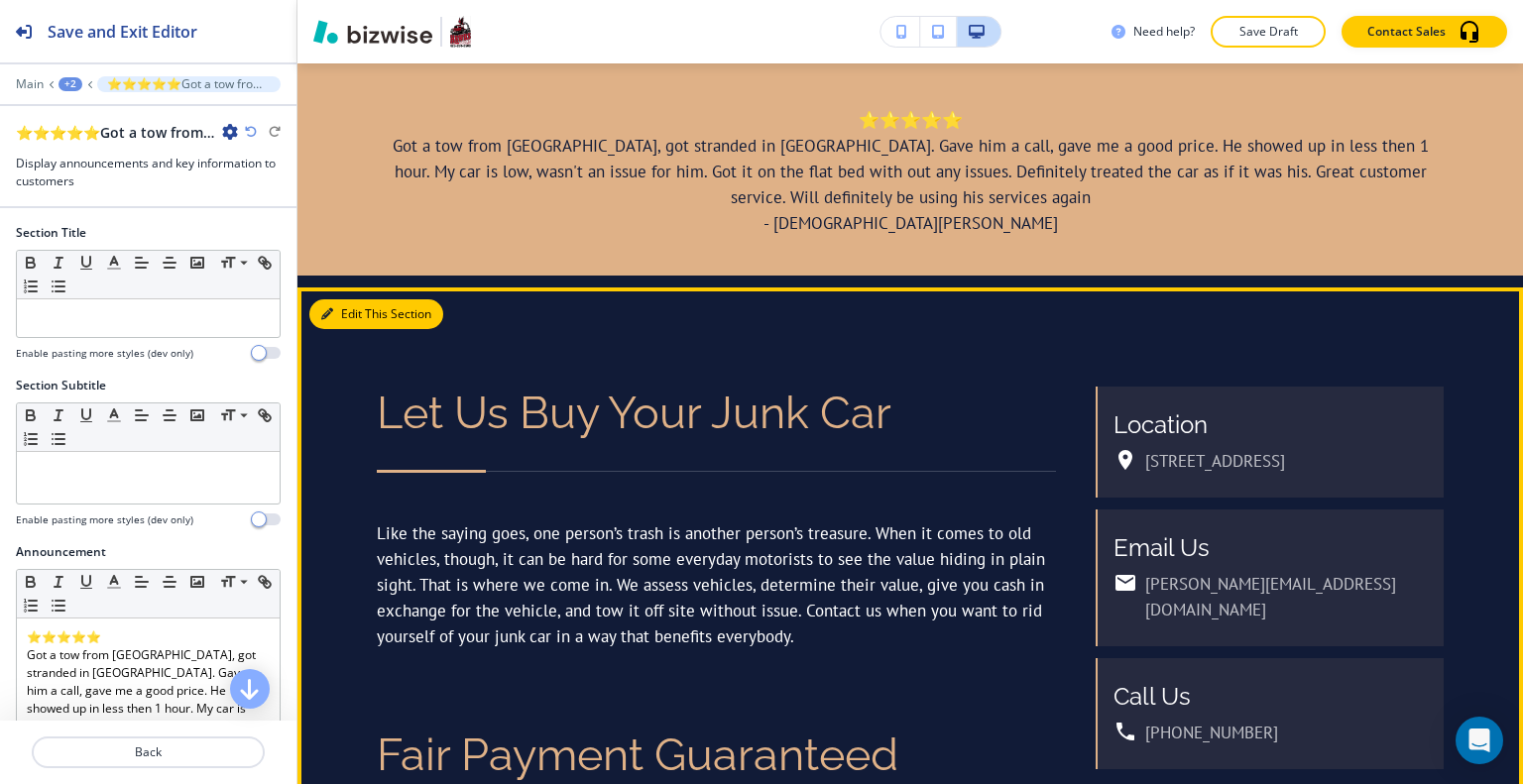 click on "Edit This Section" at bounding box center [376, 314] 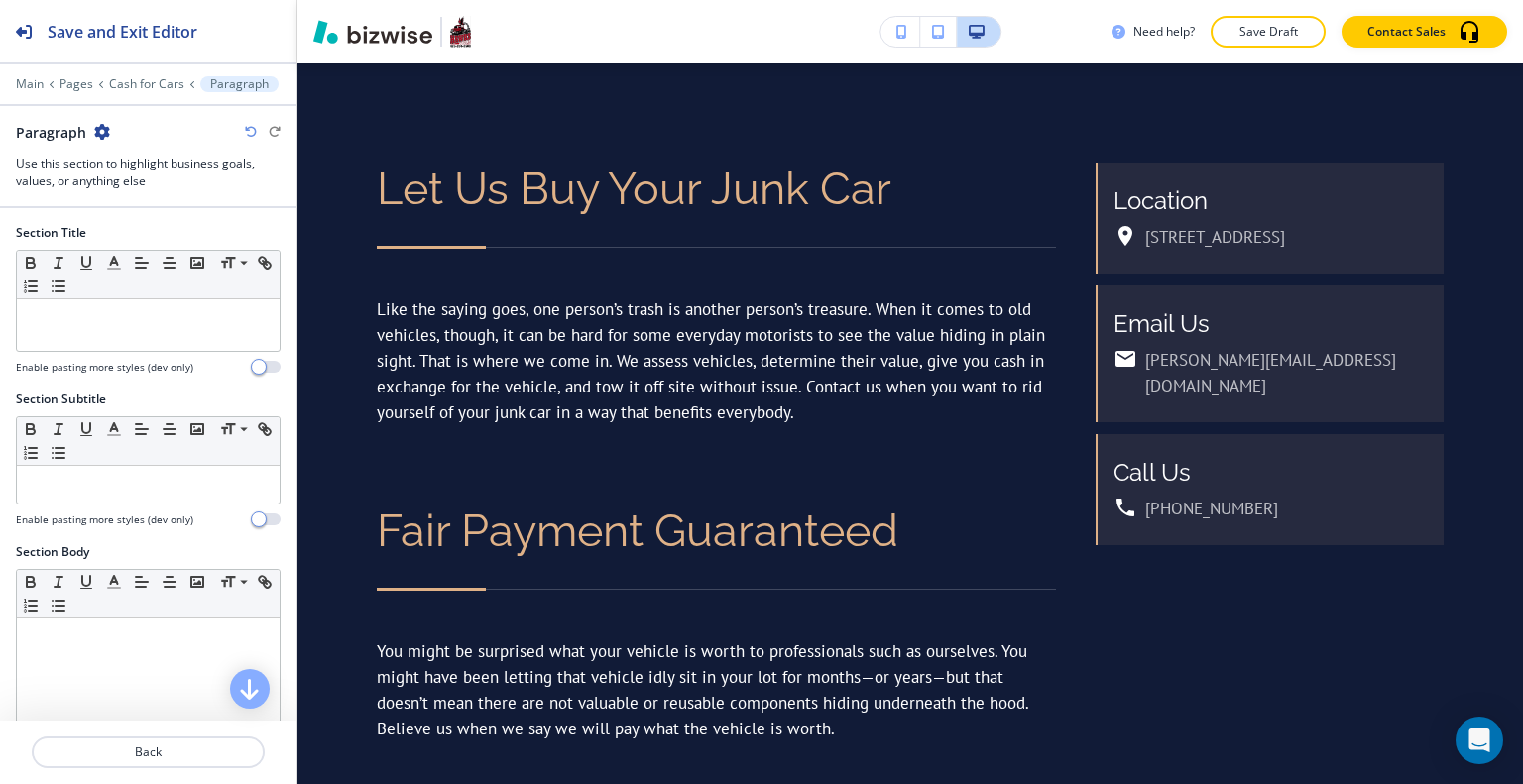 click on "Paragraph" at bounding box center [148, 132] 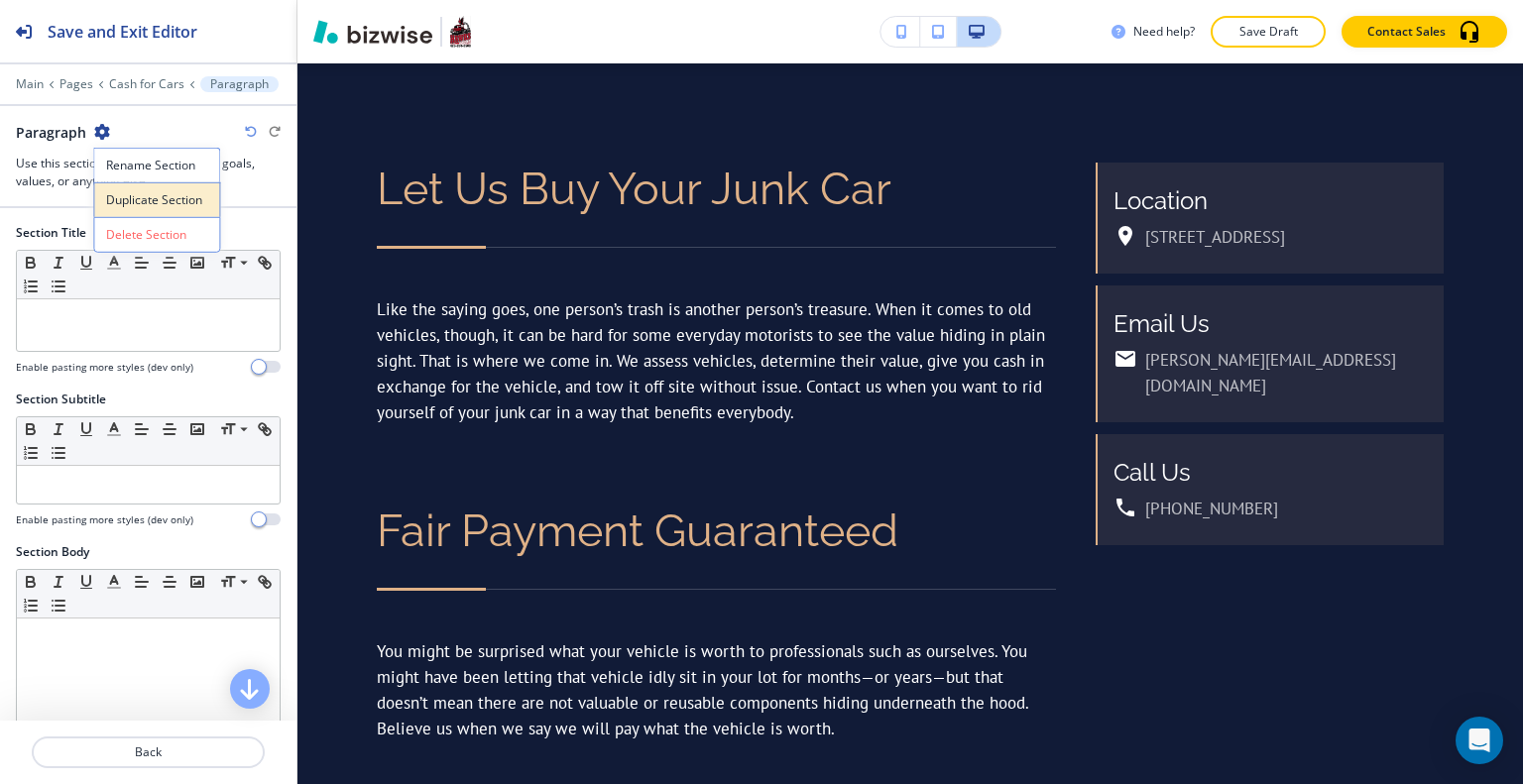 drag, startPoint x: 198, startPoint y: 197, endPoint x: 245, endPoint y: 203, distance: 47.38143 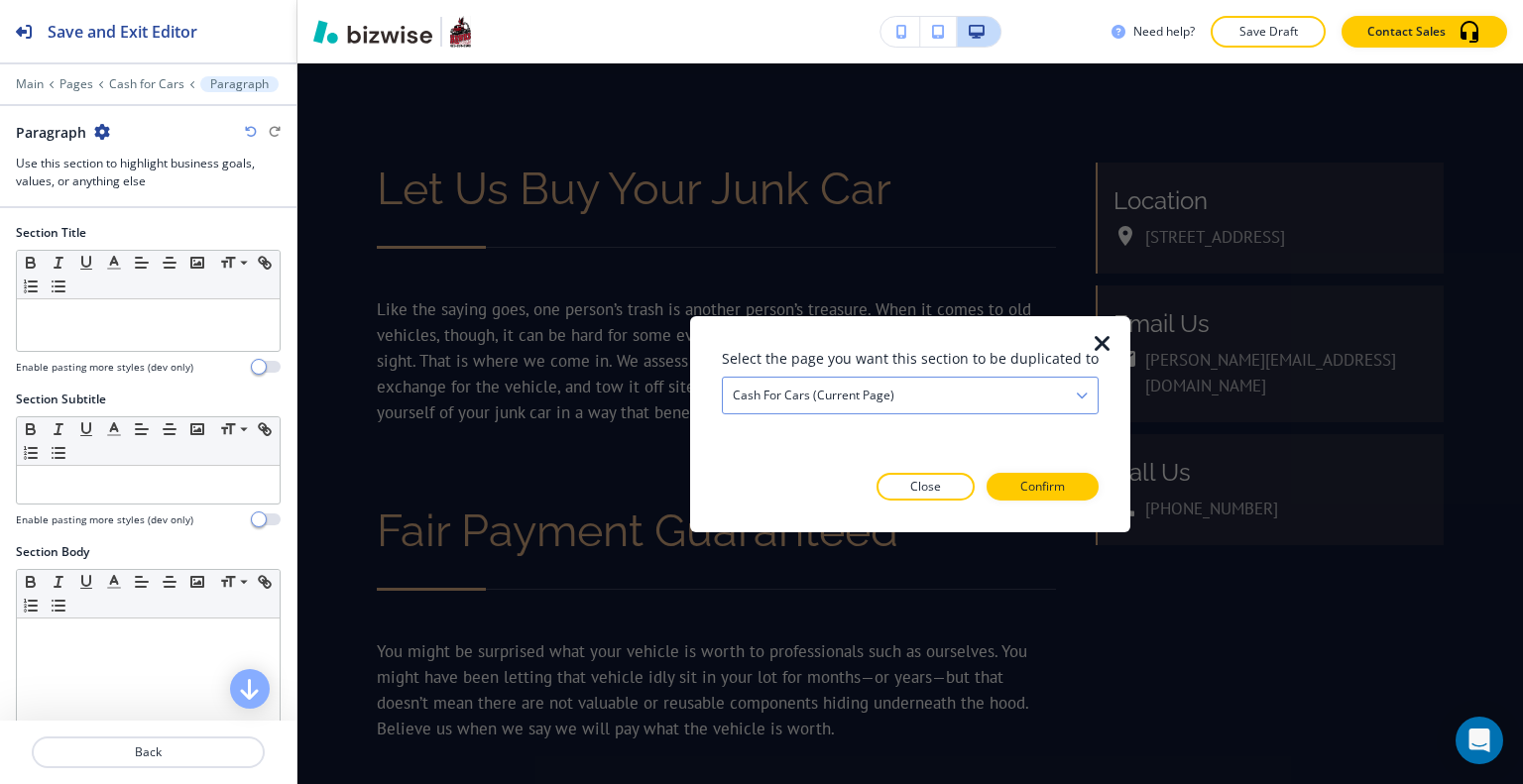 click on "Cash for Cars (current page)" at bounding box center (910, 394) 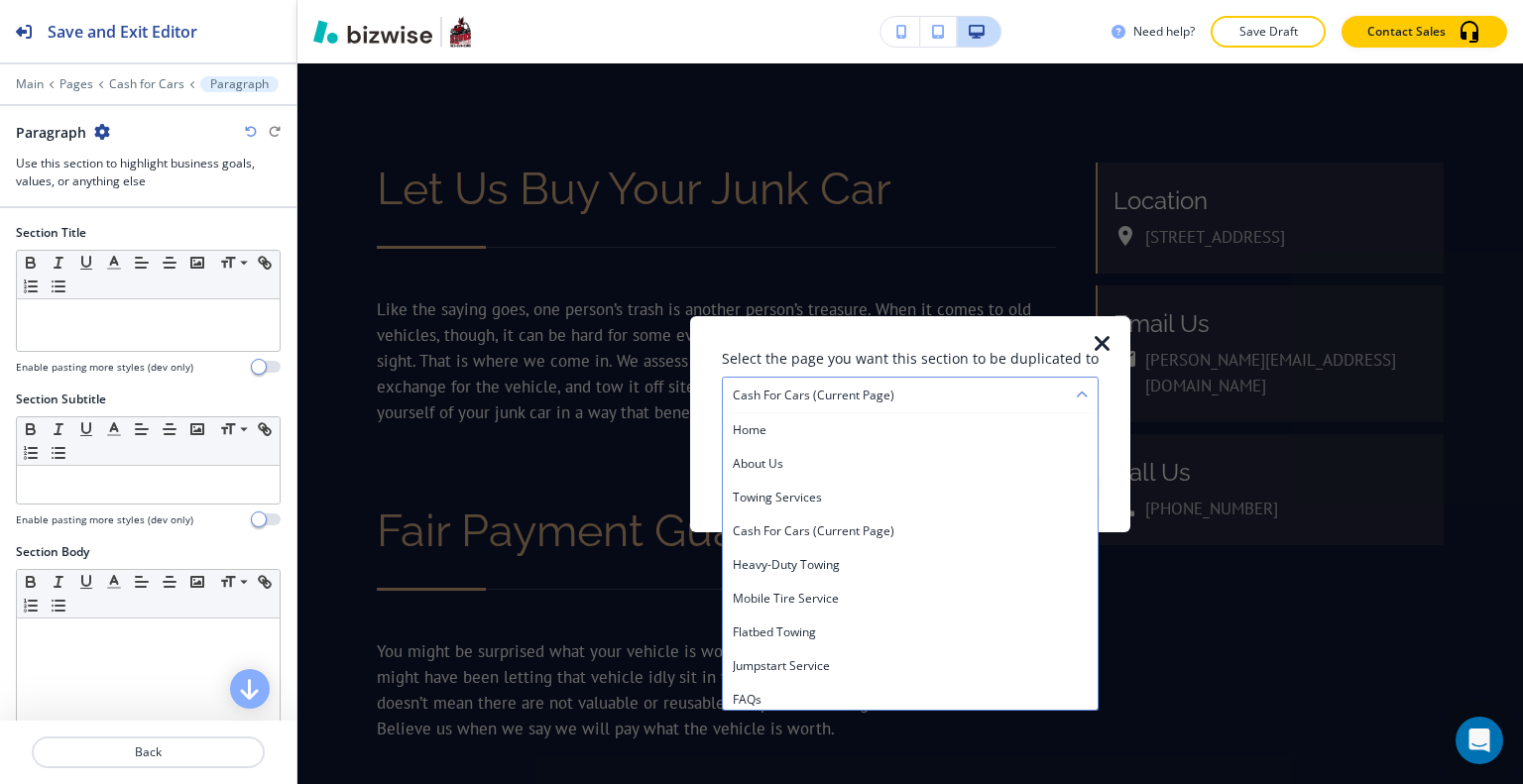 scroll, scrollTop: 107, scrollLeft: 0, axis: vertical 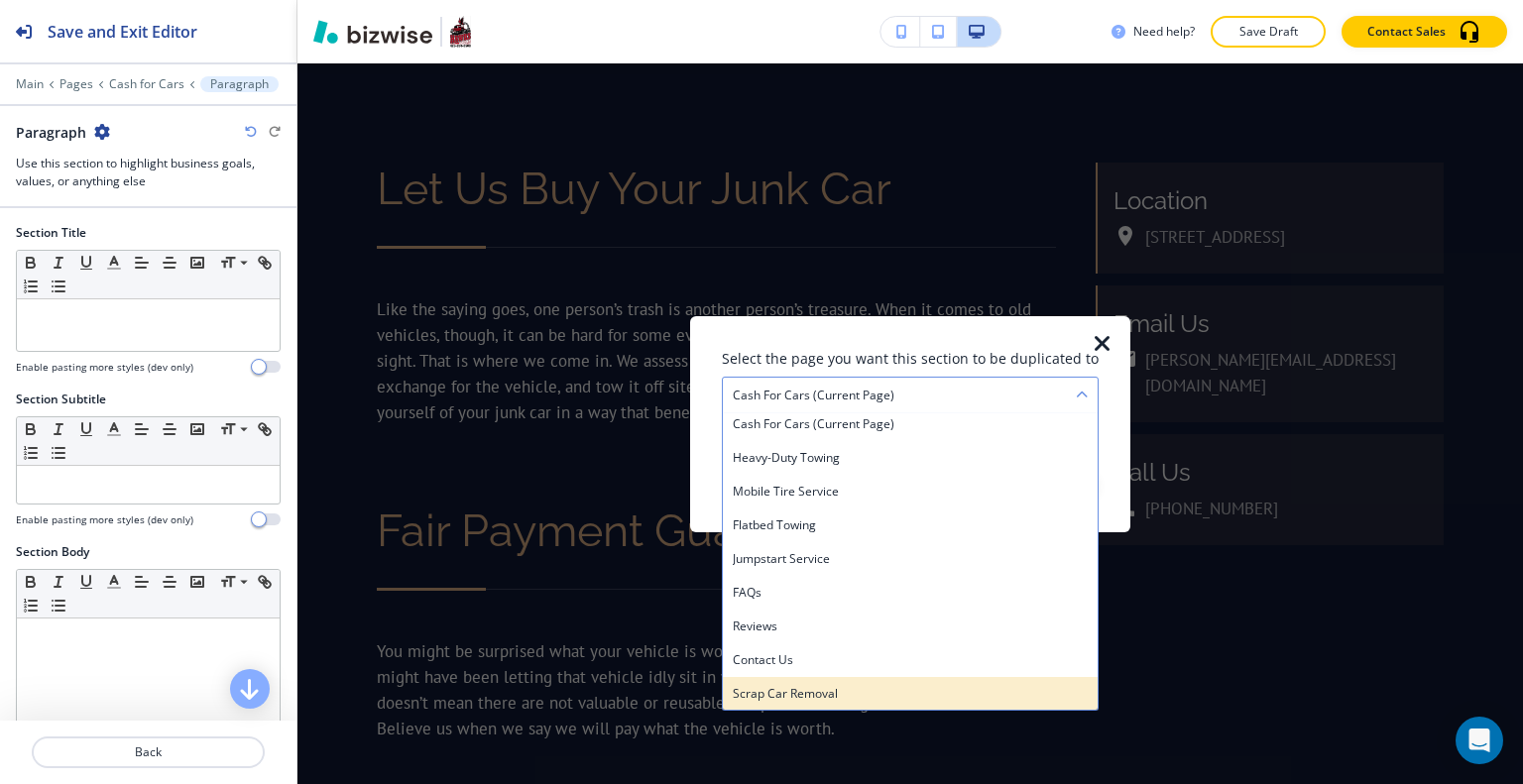 click on "Scrap Car Removal" at bounding box center (910, 693) 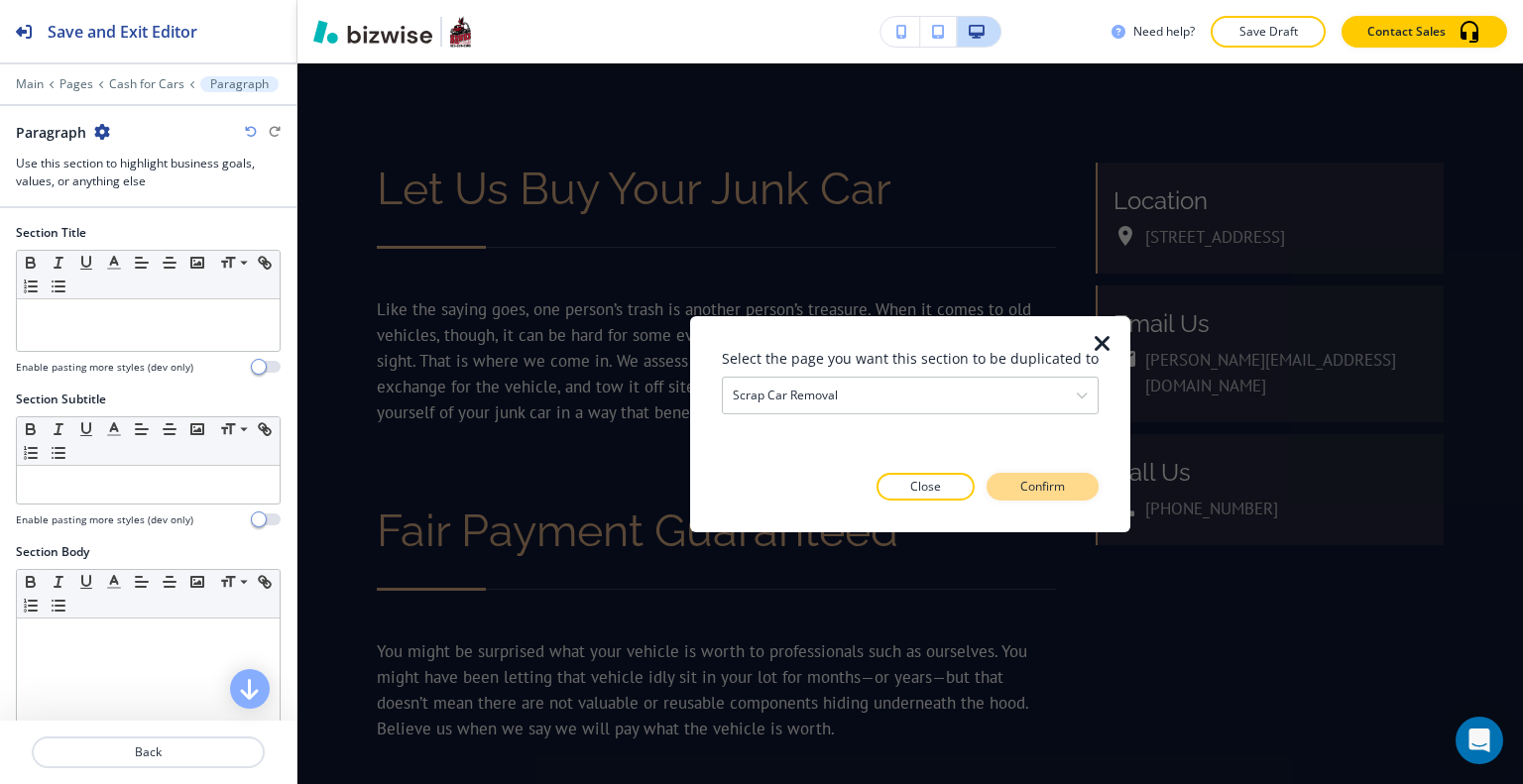 click on "Confirm" at bounding box center (1042, 487) 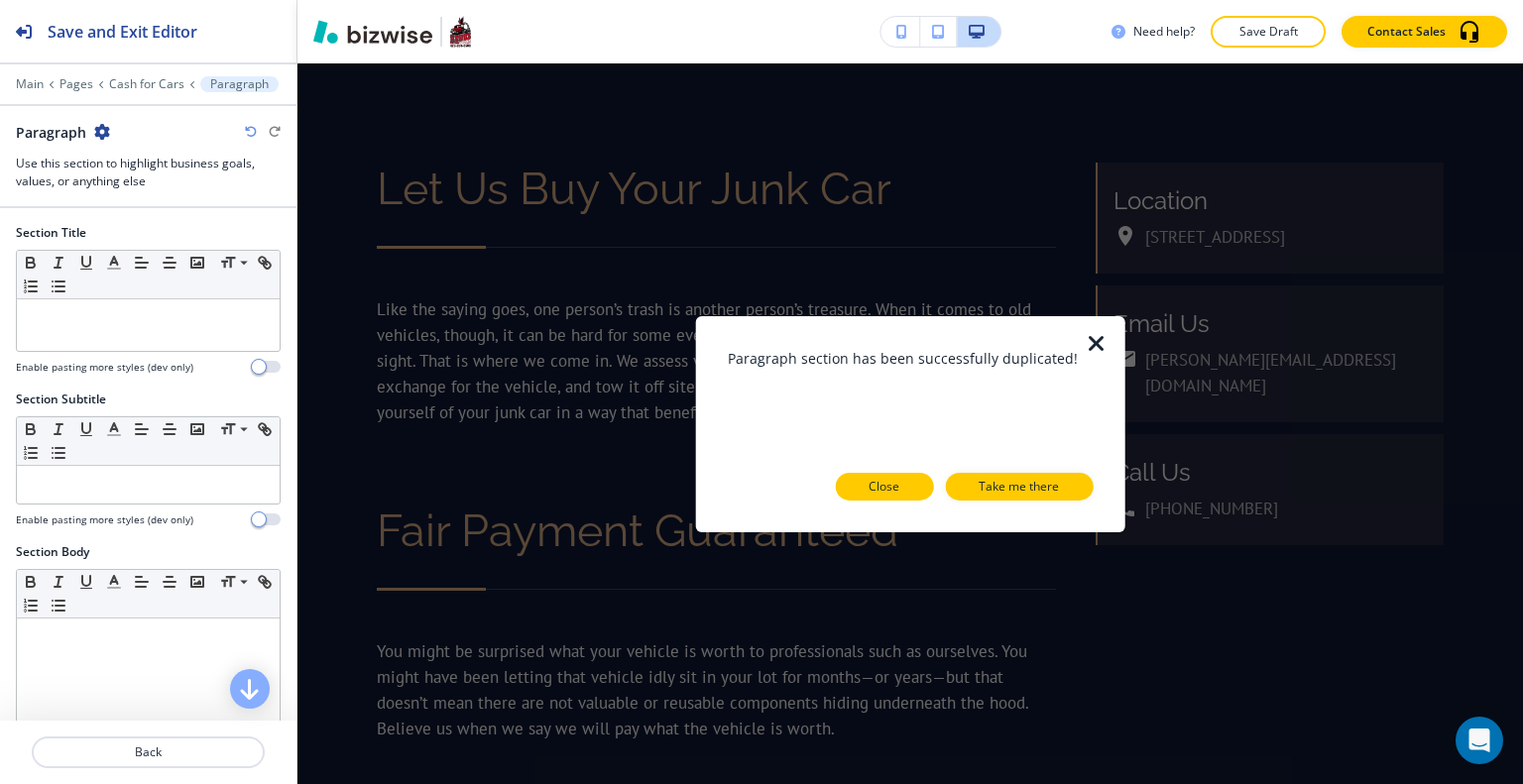 click on "Close" at bounding box center [883, 487] 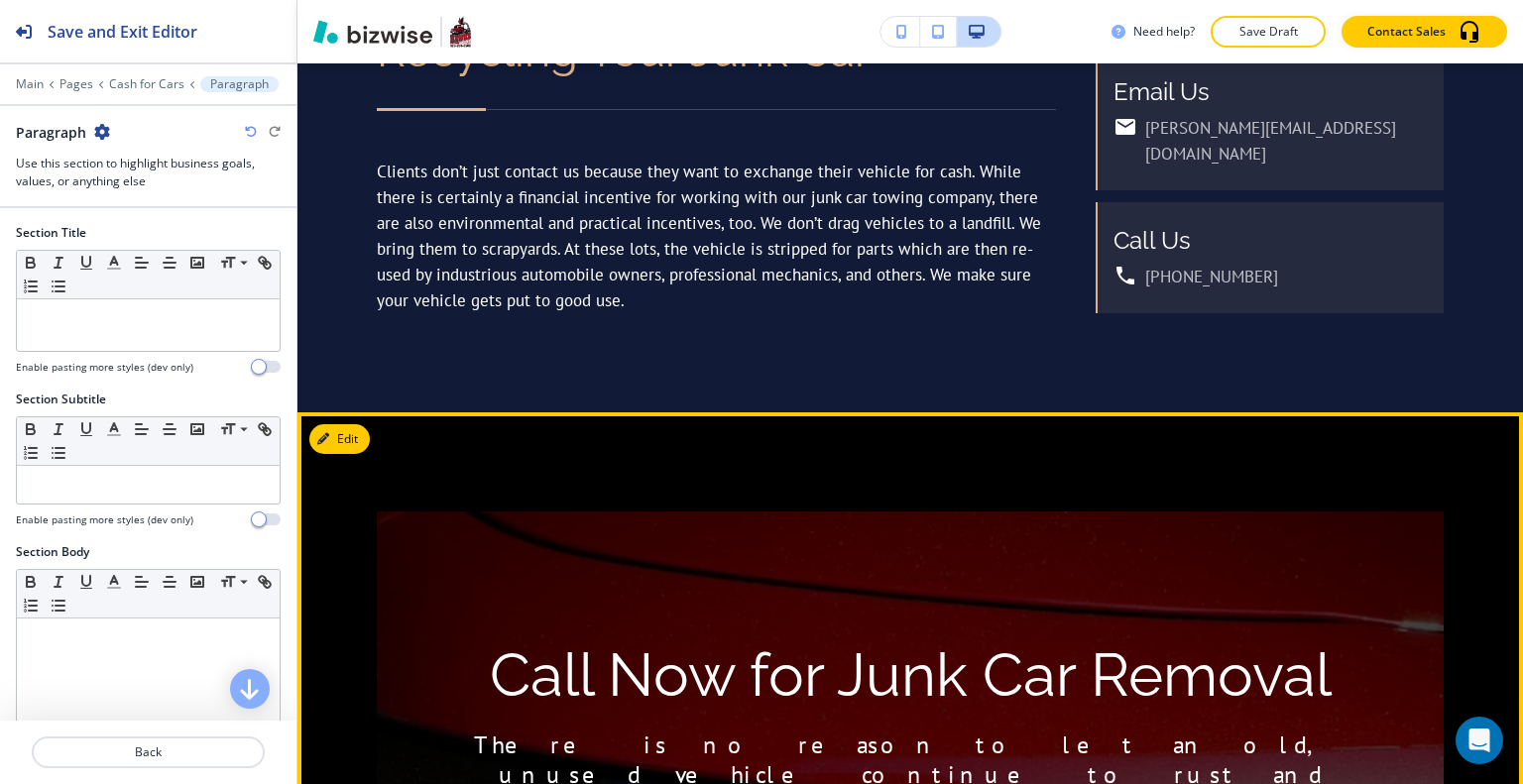 scroll, scrollTop: 2569, scrollLeft: 0, axis: vertical 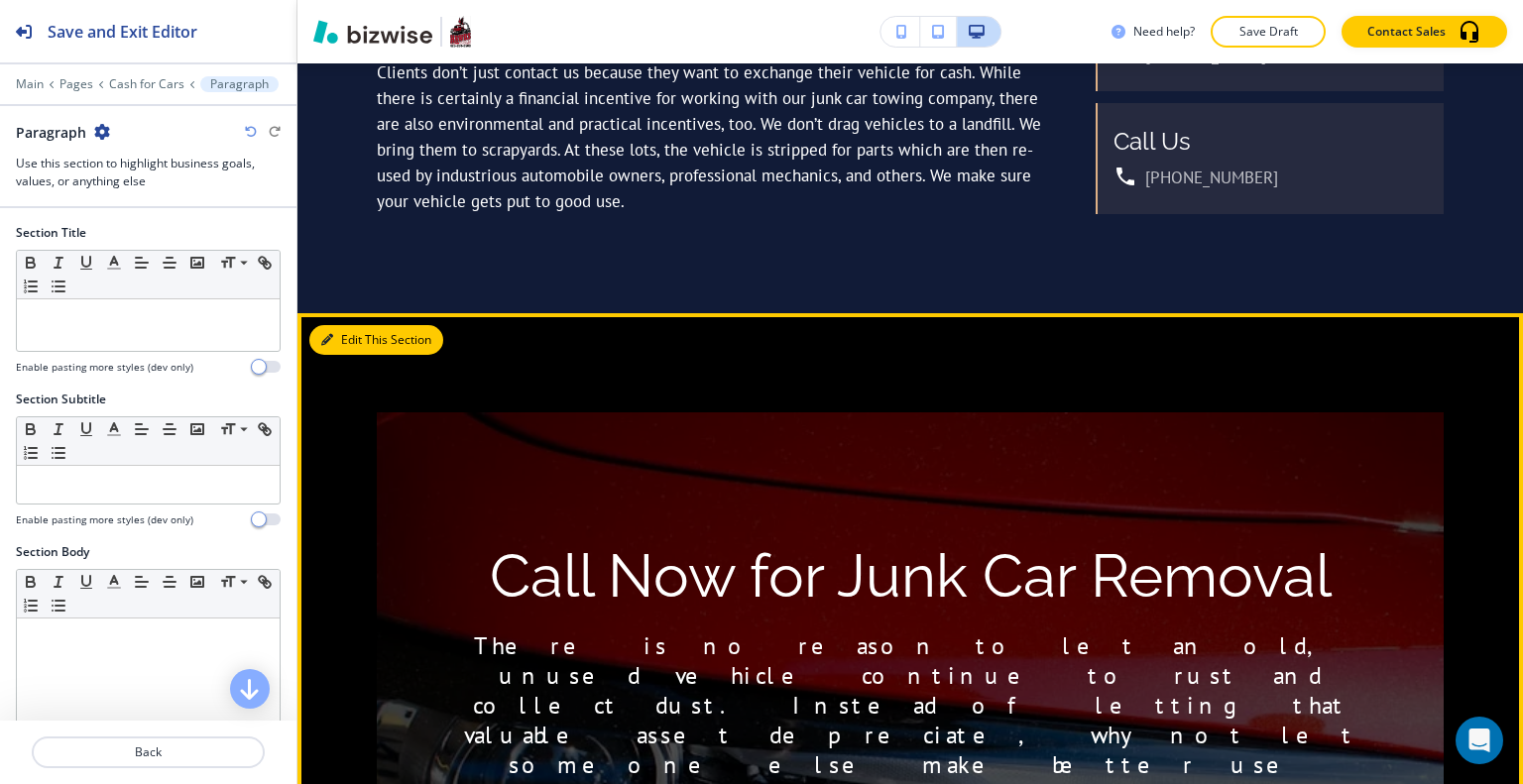 click on "Edit This Section" at bounding box center [376, 340] 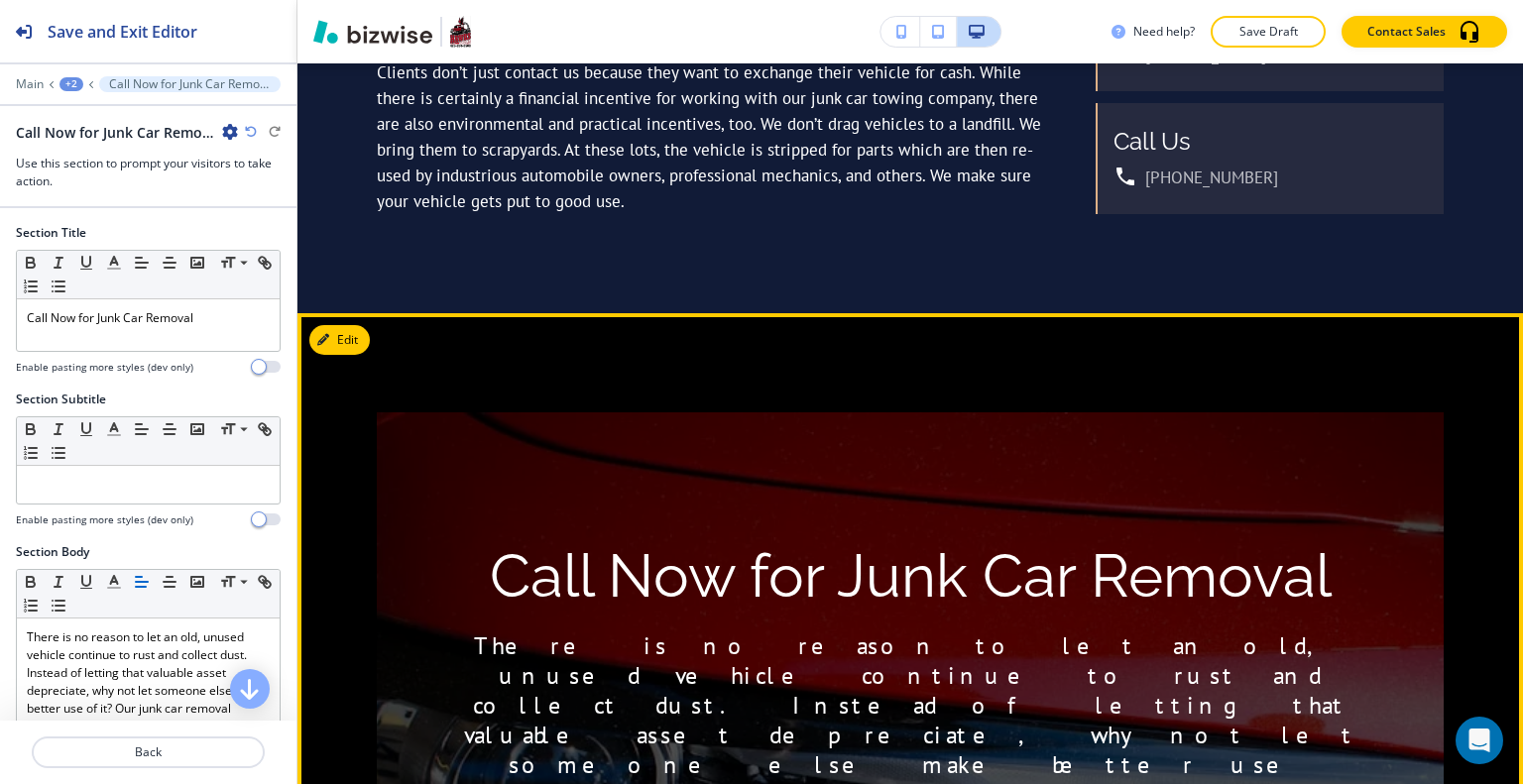 scroll, scrollTop: 2792, scrollLeft: 0, axis: vertical 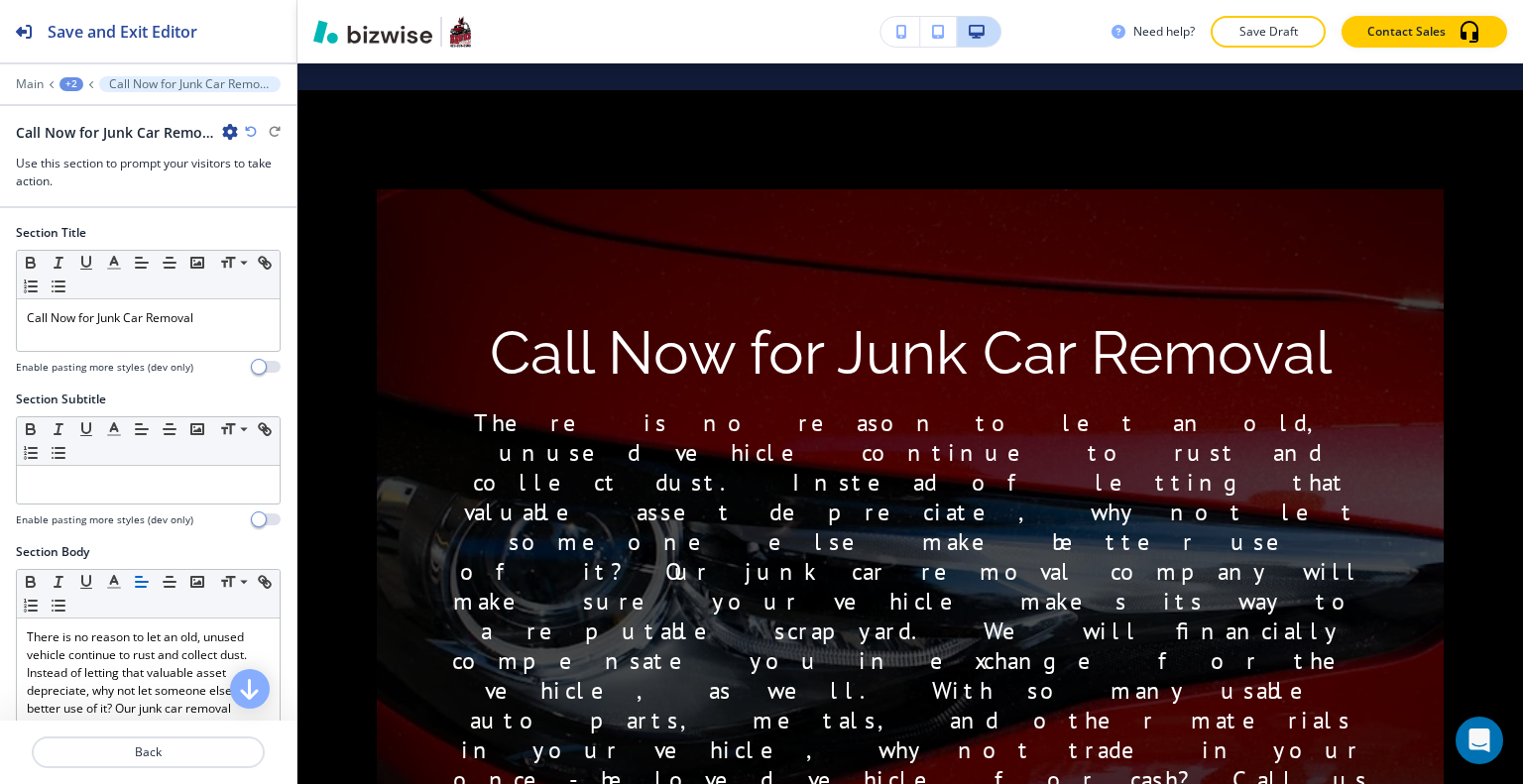 click on "Call Now for Junk Car Removal" at bounding box center (127, 132) 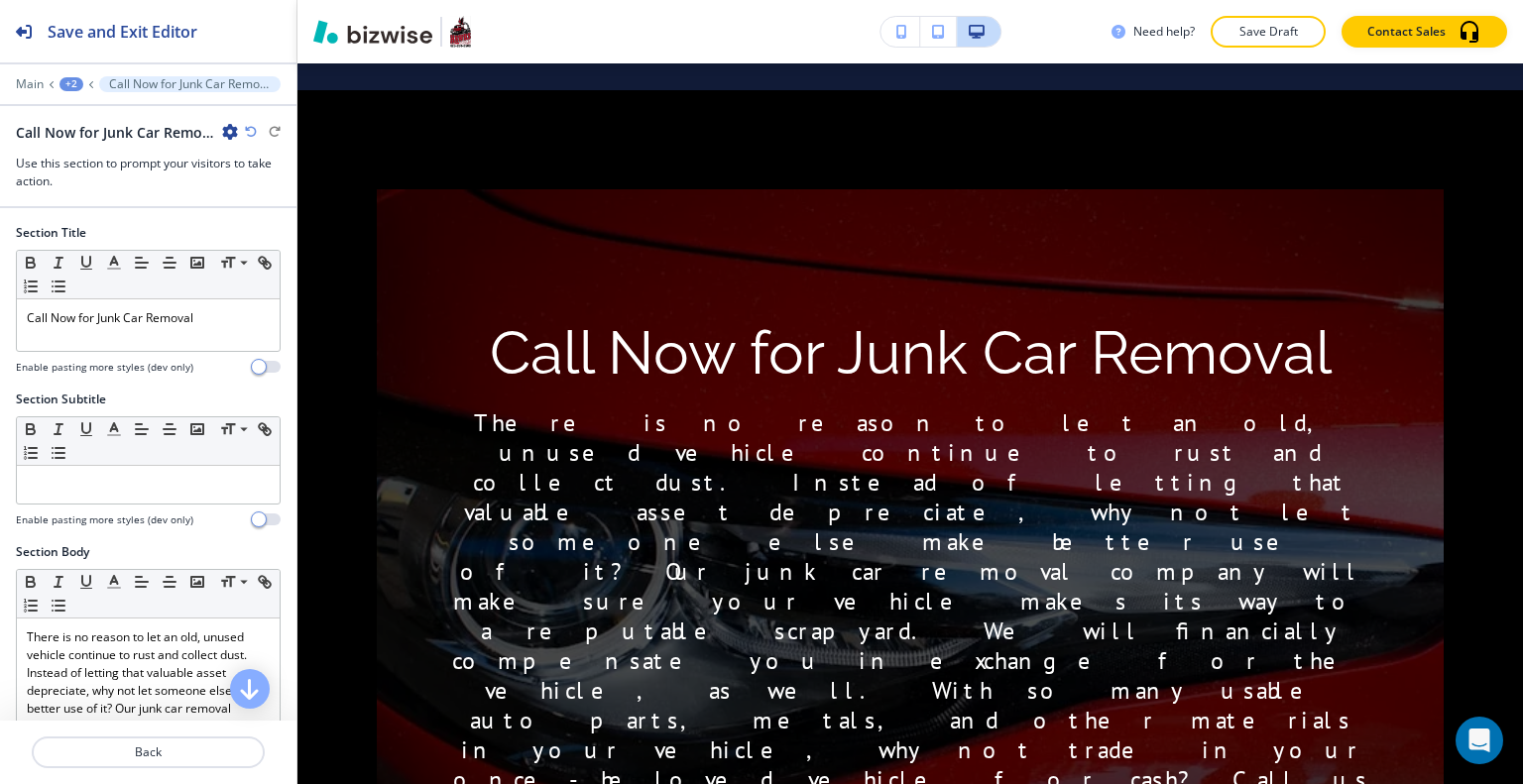 click at bounding box center (230, 132) 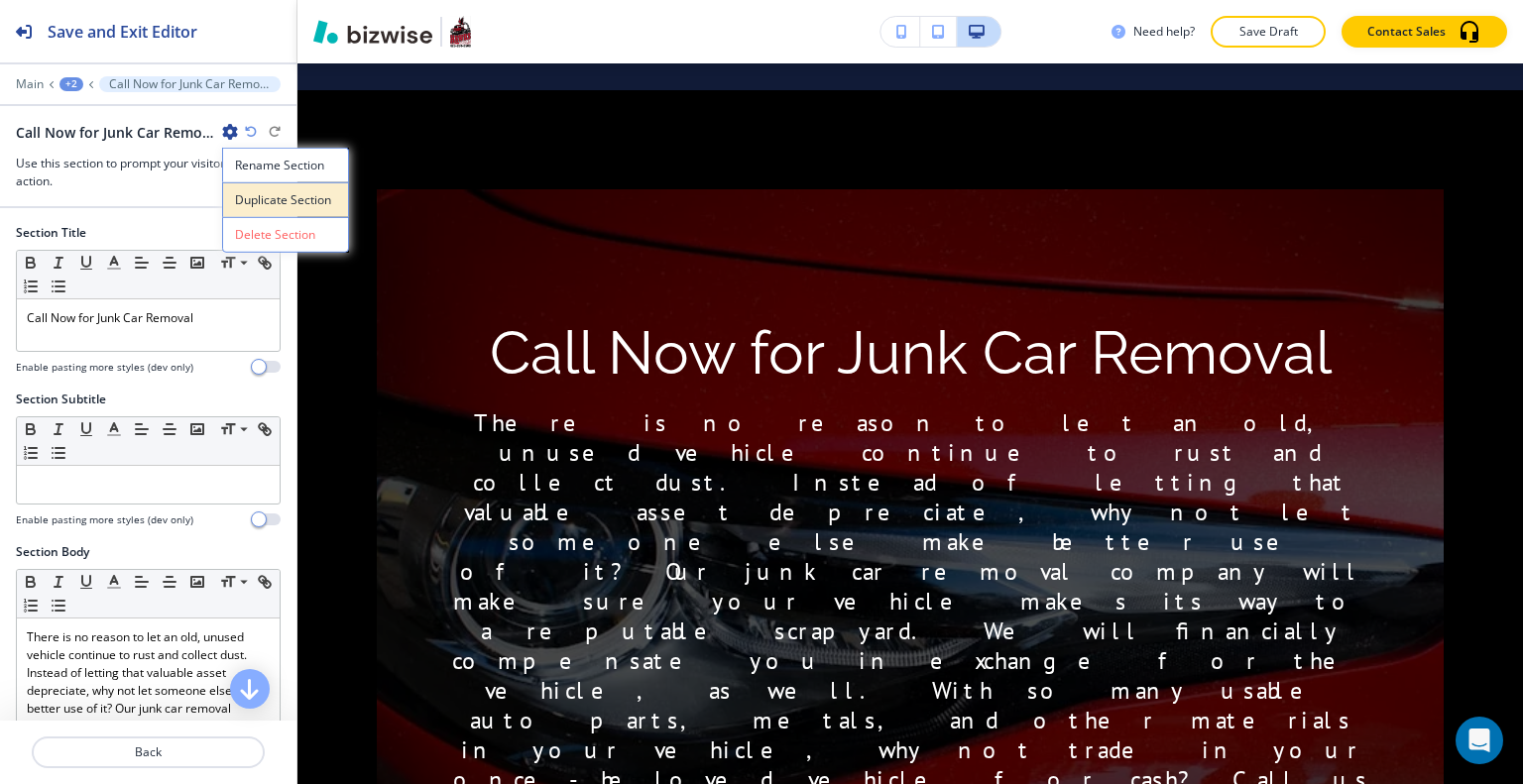 click on "Duplicate Section" at bounding box center [286, 200] 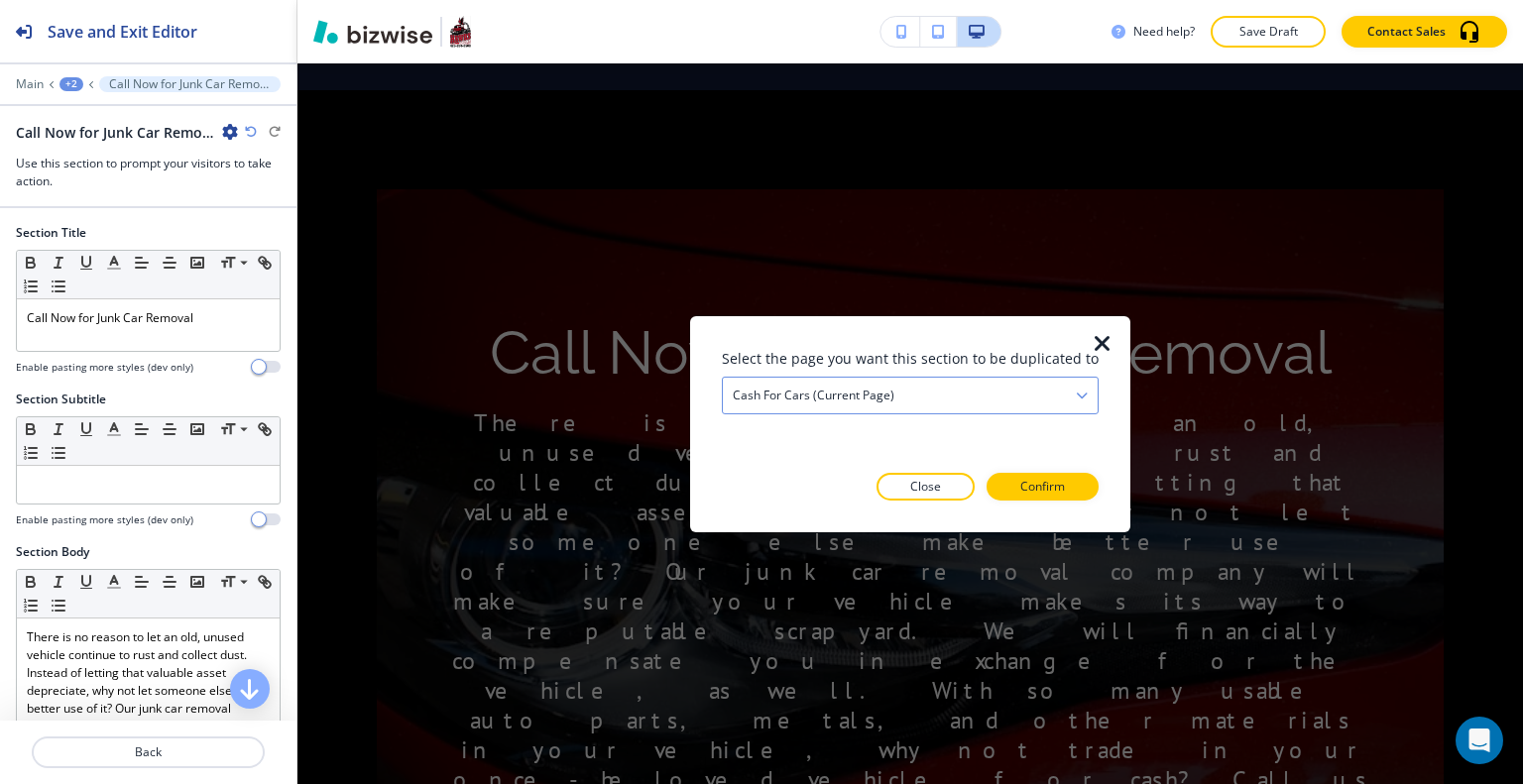 click on "Cash for Cars (current page)" at bounding box center [910, 394] 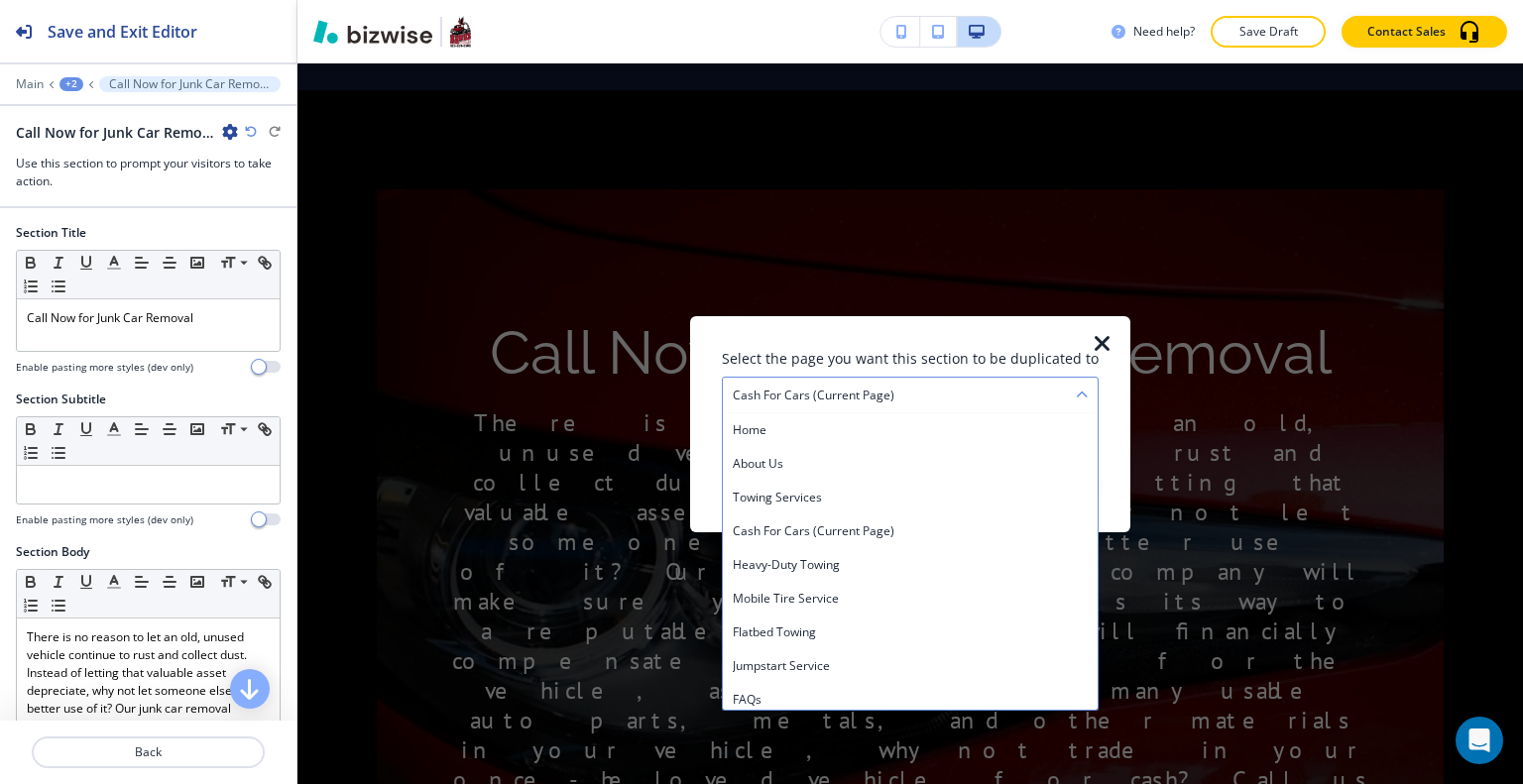 scroll, scrollTop: 107, scrollLeft: 0, axis: vertical 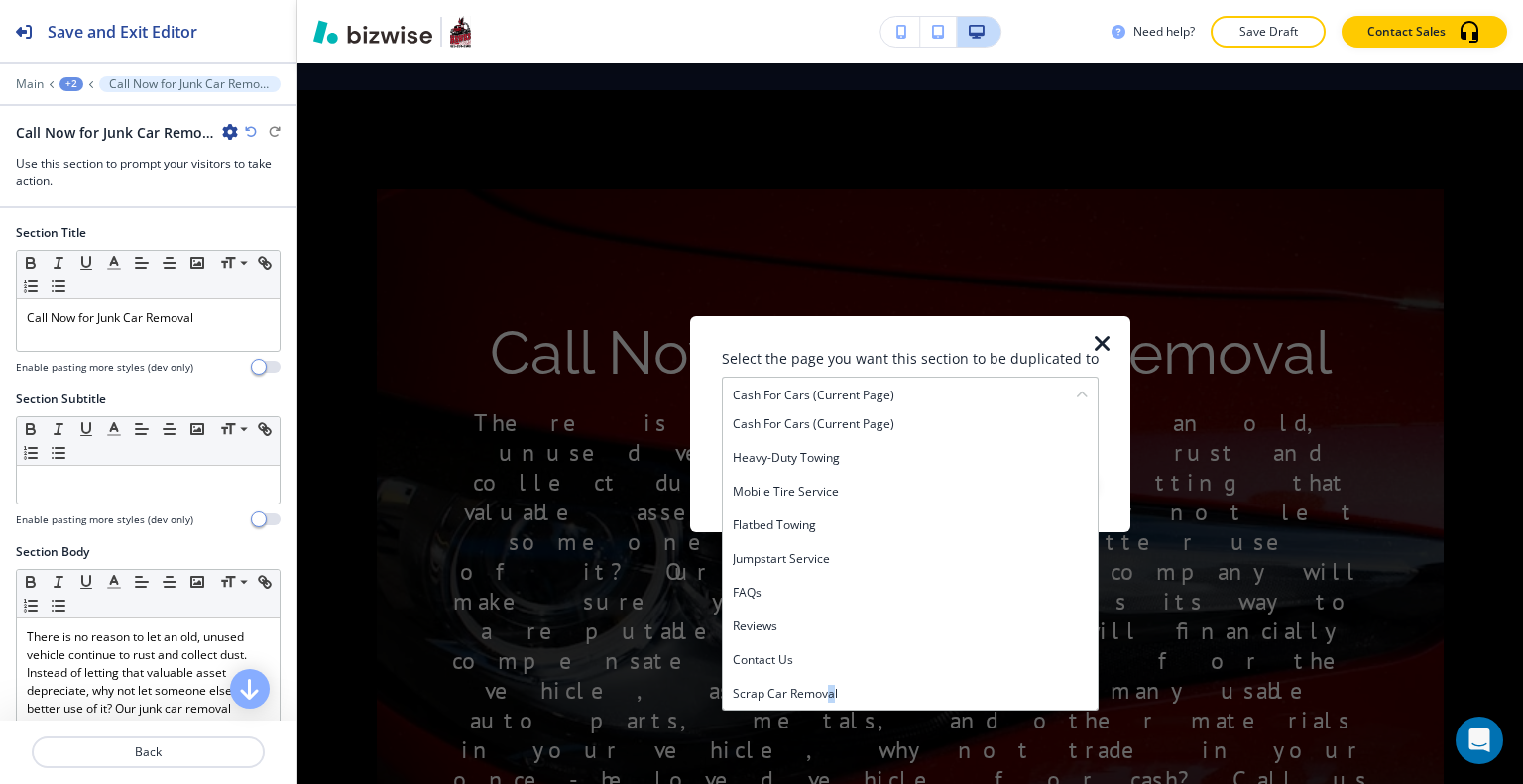 click on "Scrap Car Removal" at bounding box center (910, 693) 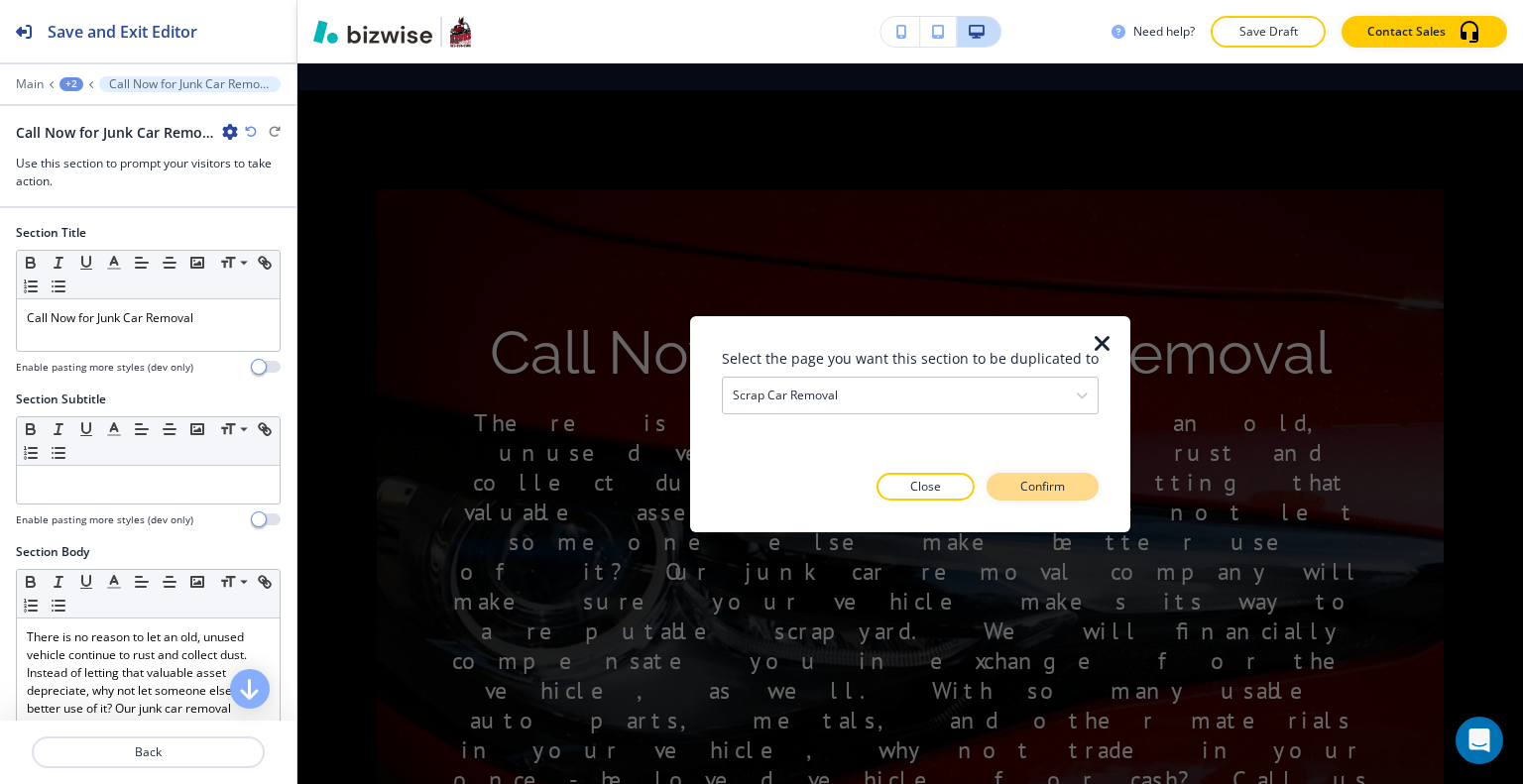 click on "Confirm" at bounding box center [1042, 487] 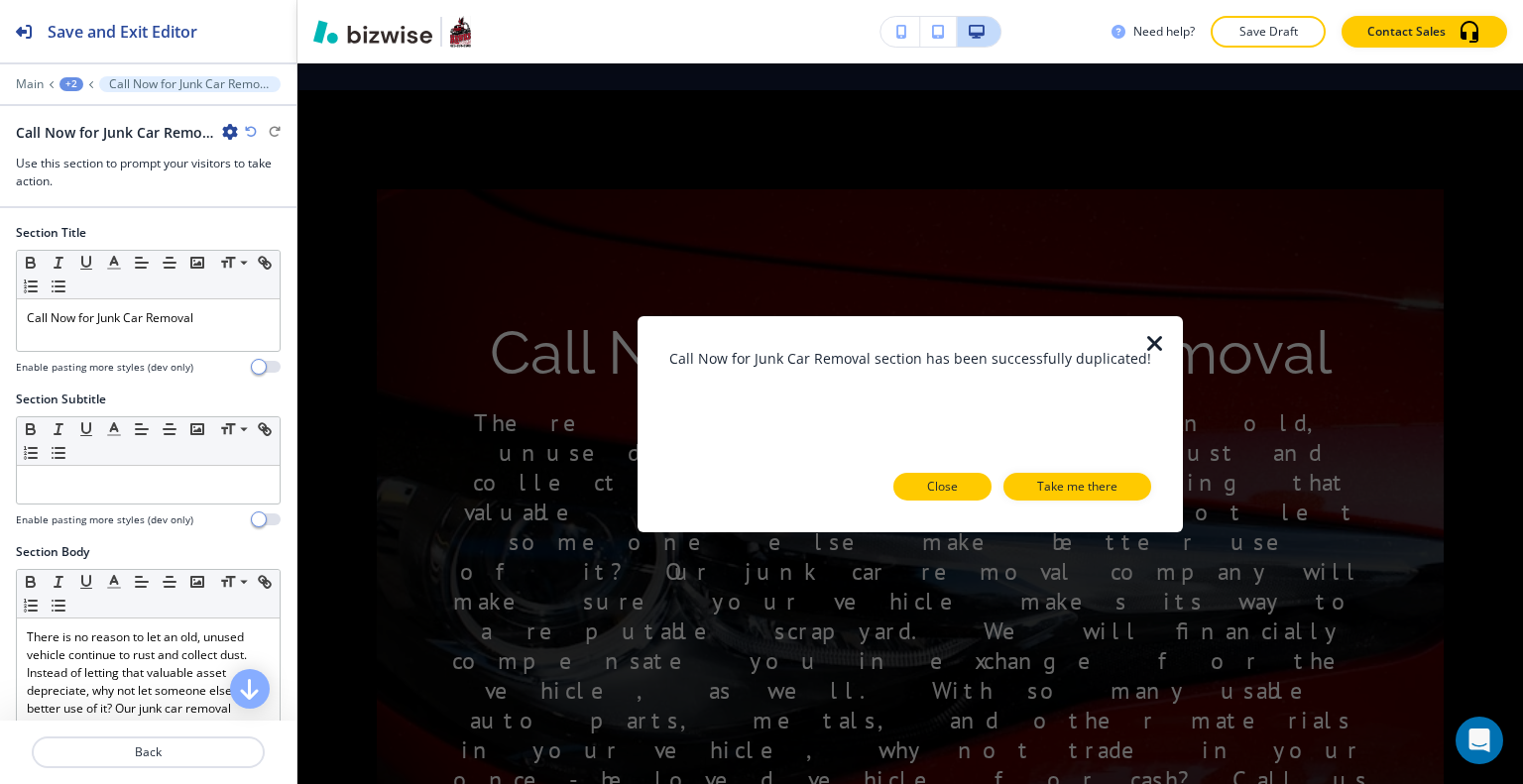 click on "Close" at bounding box center (942, 487) 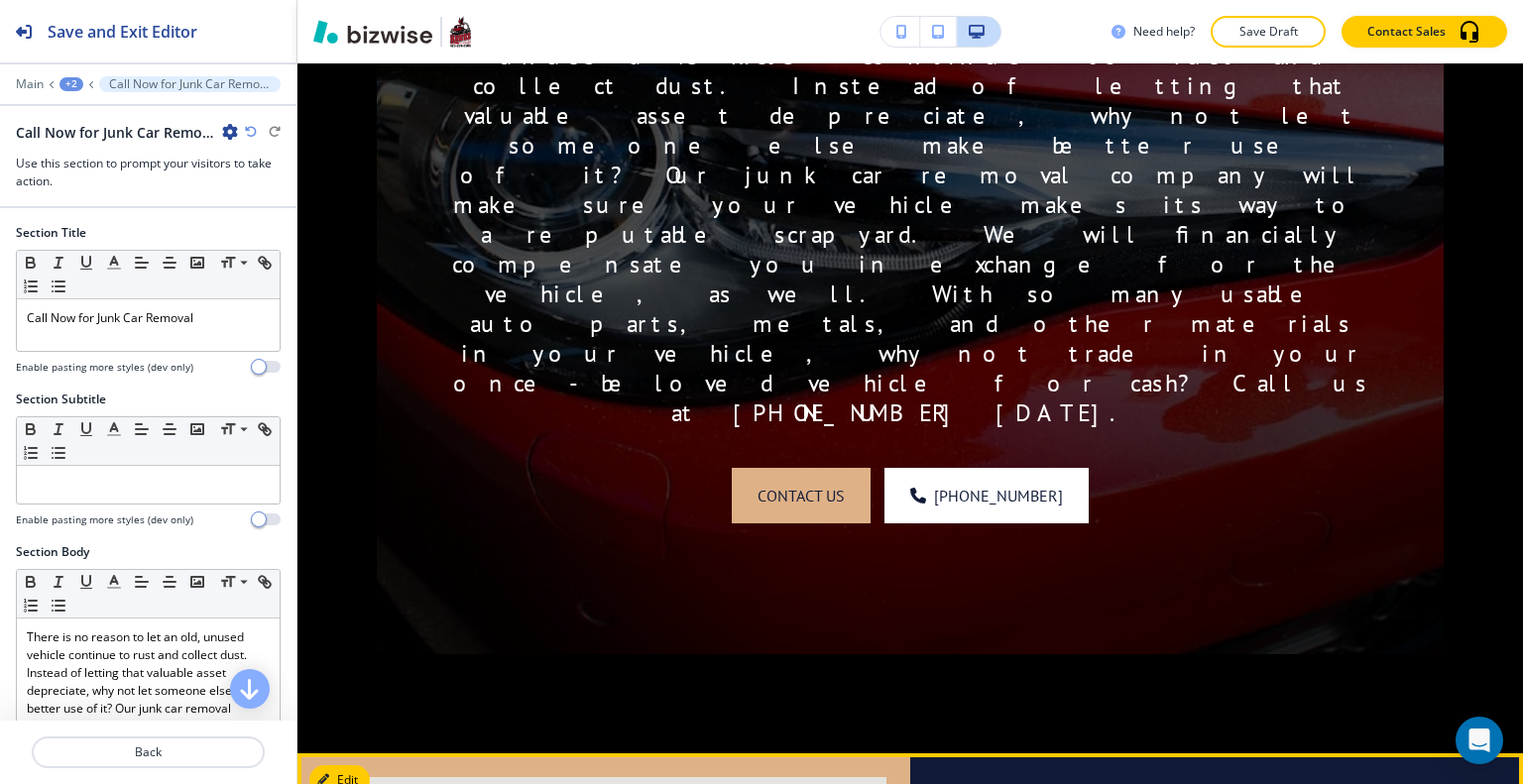 scroll, scrollTop: 3387, scrollLeft: 0, axis: vertical 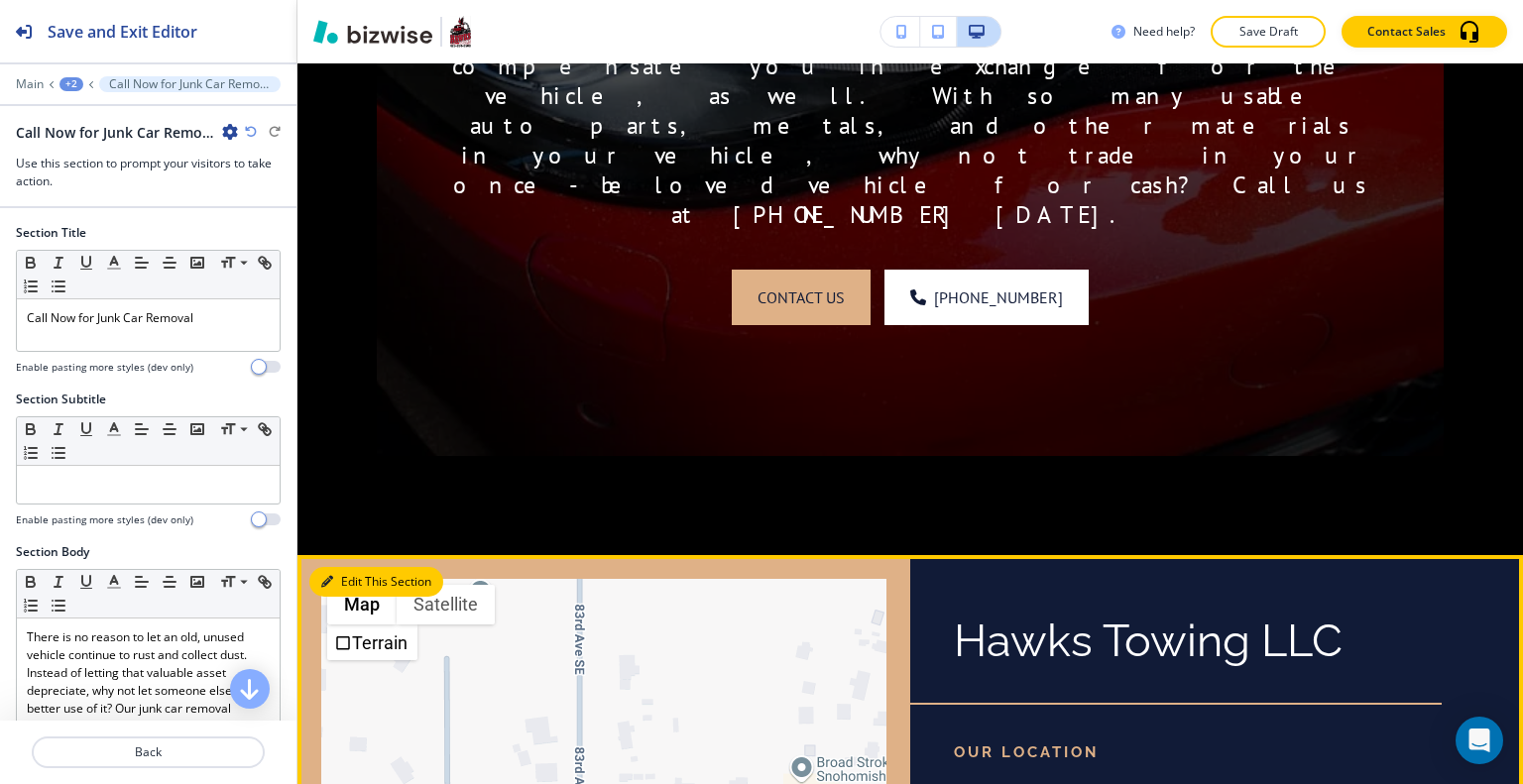 click on "Edit This Section" at bounding box center (376, 582) 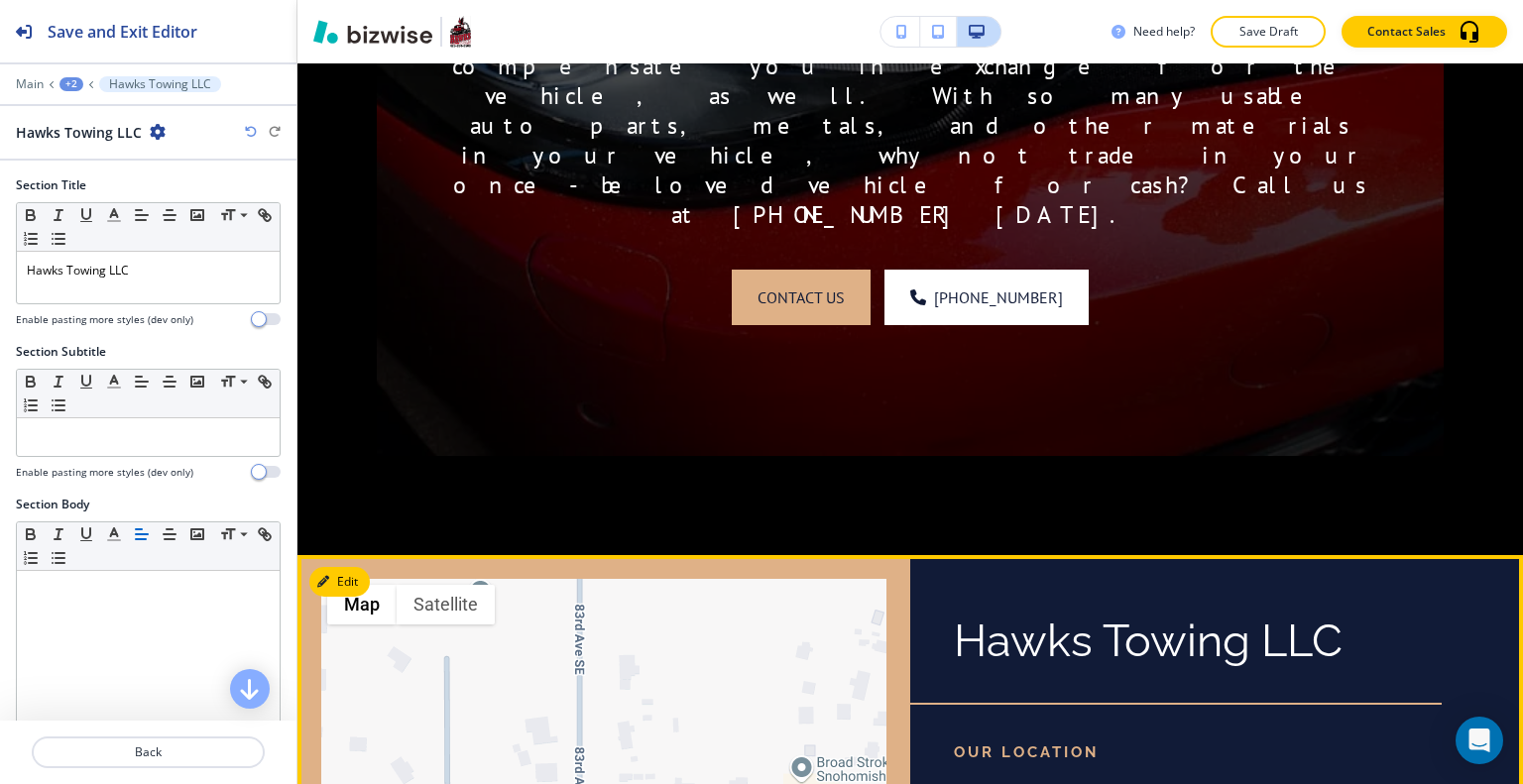 scroll, scrollTop: 3614, scrollLeft: 0, axis: vertical 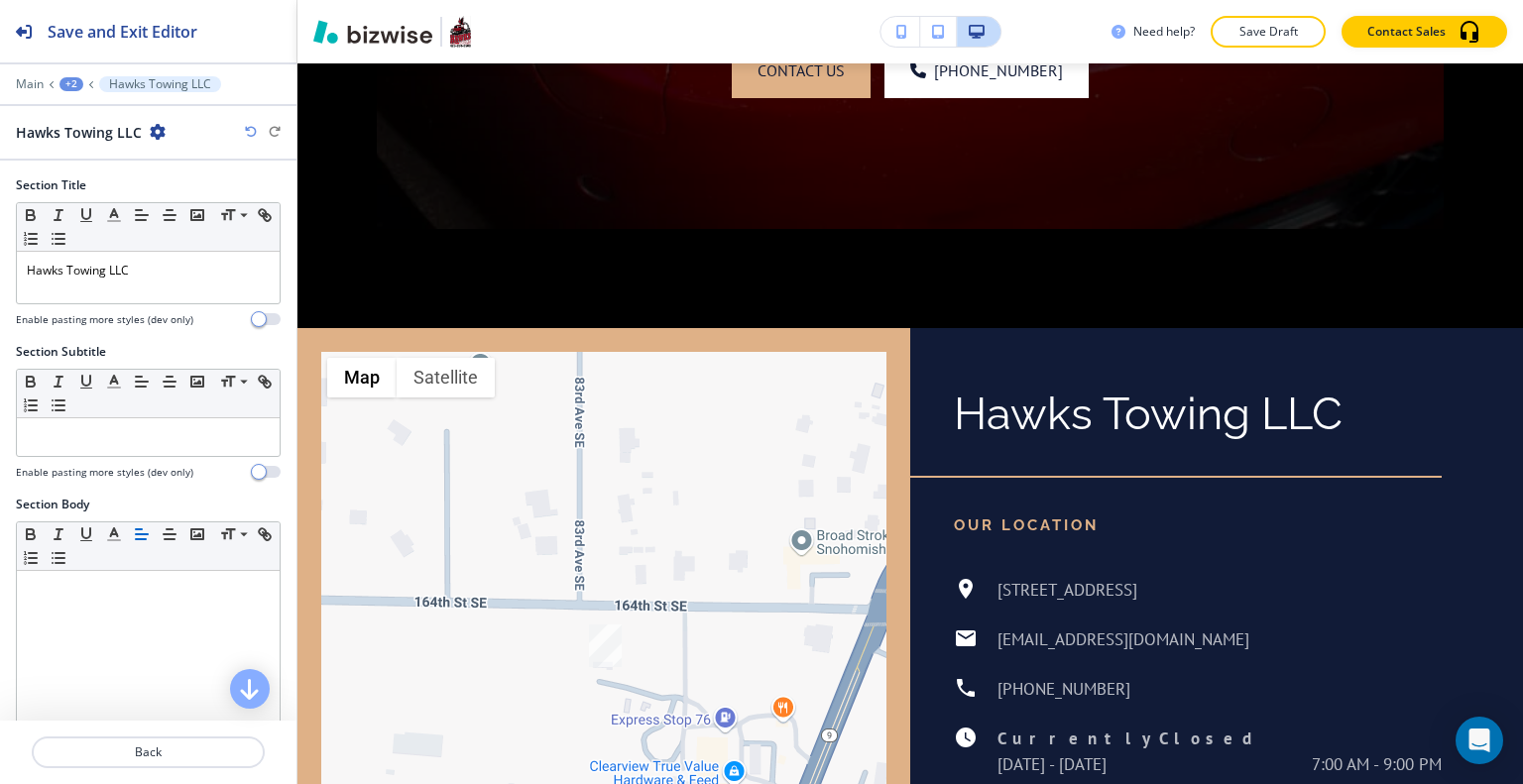 click at bounding box center [158, 132] 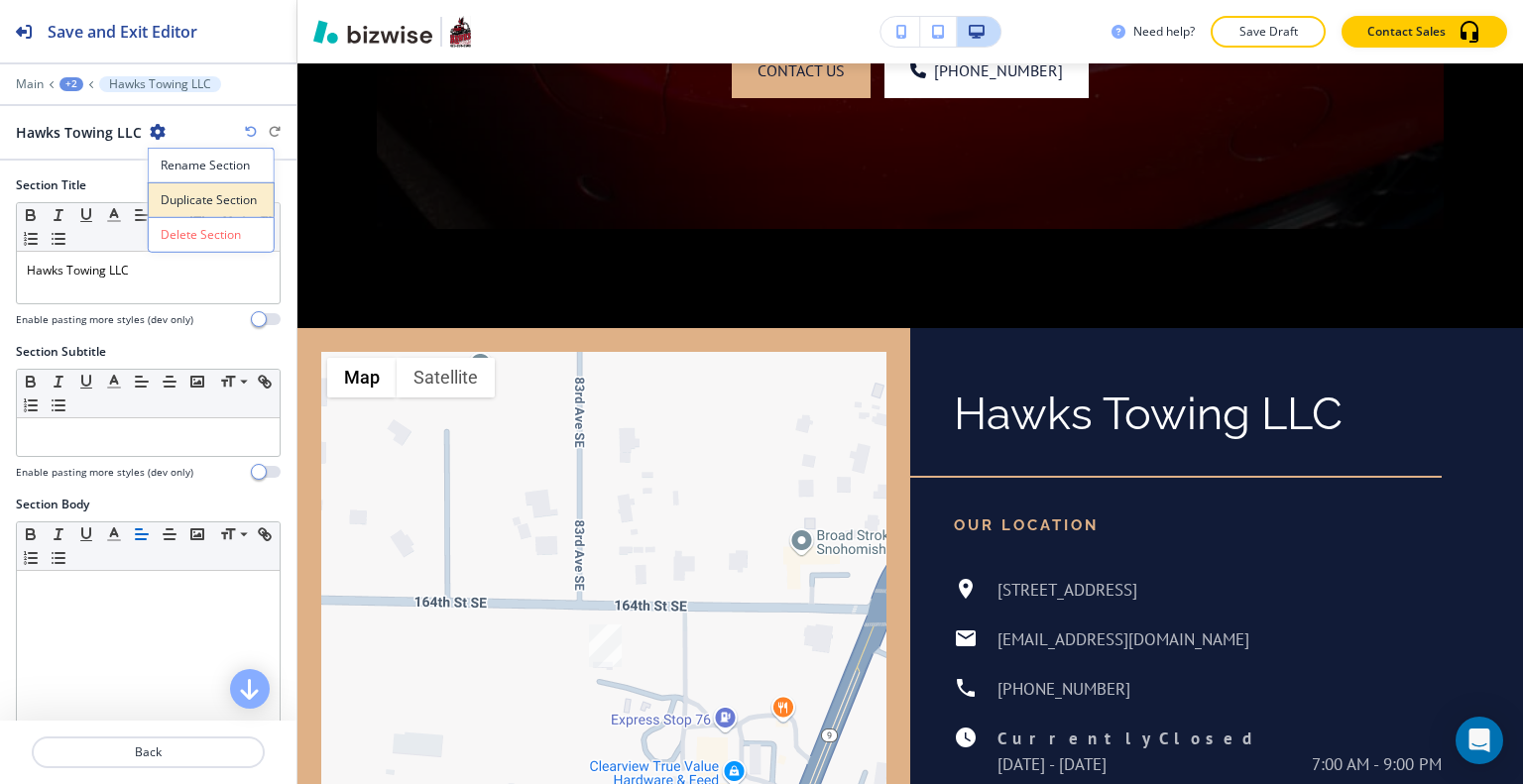 click on "Duplicate Section" at bounding box center (211, 200) 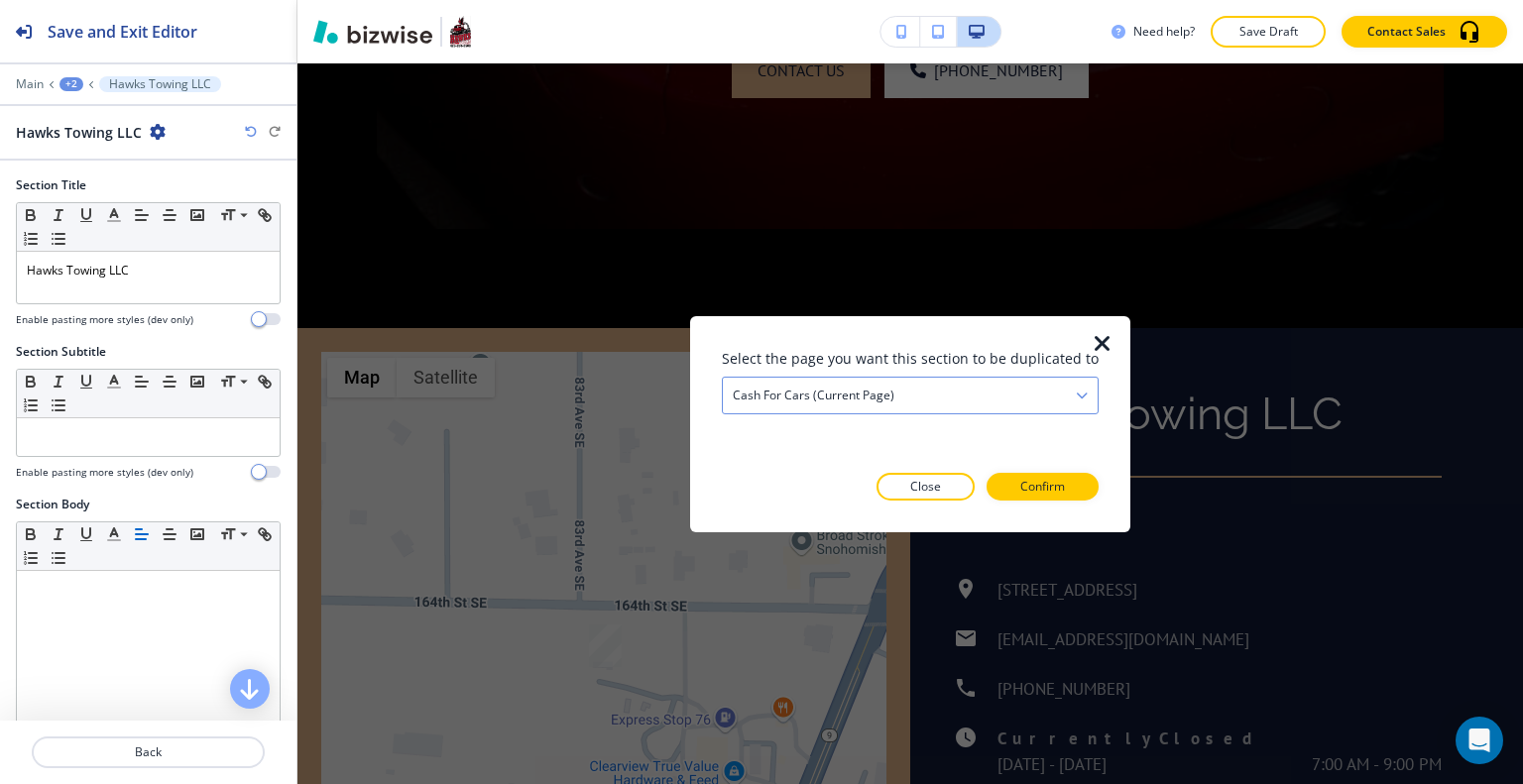 click on "Cash for Cars (current page)" at bounding box center (910, 394) 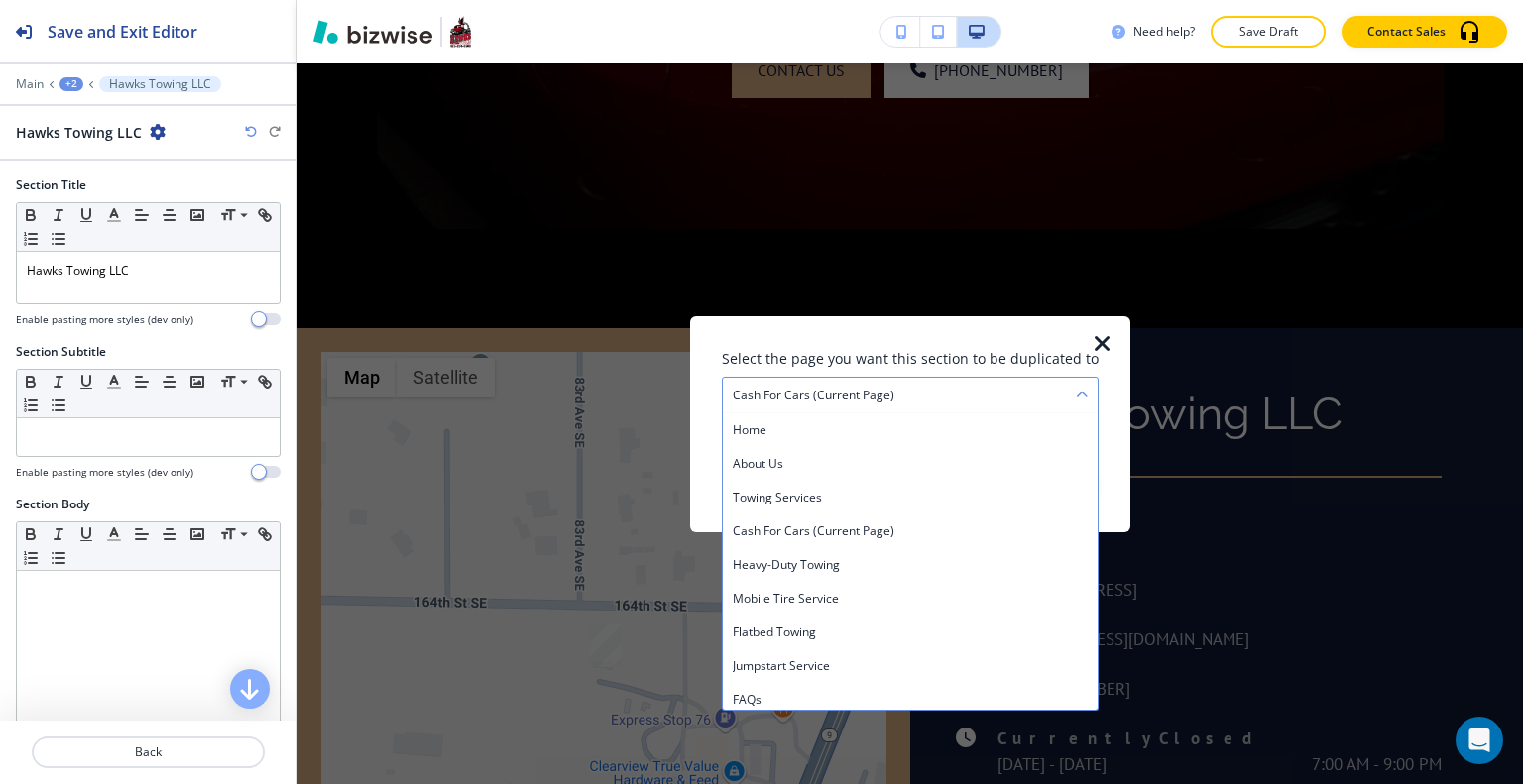 scroll, scrollTop: 107, scrollLeft: 0, axis: vertical 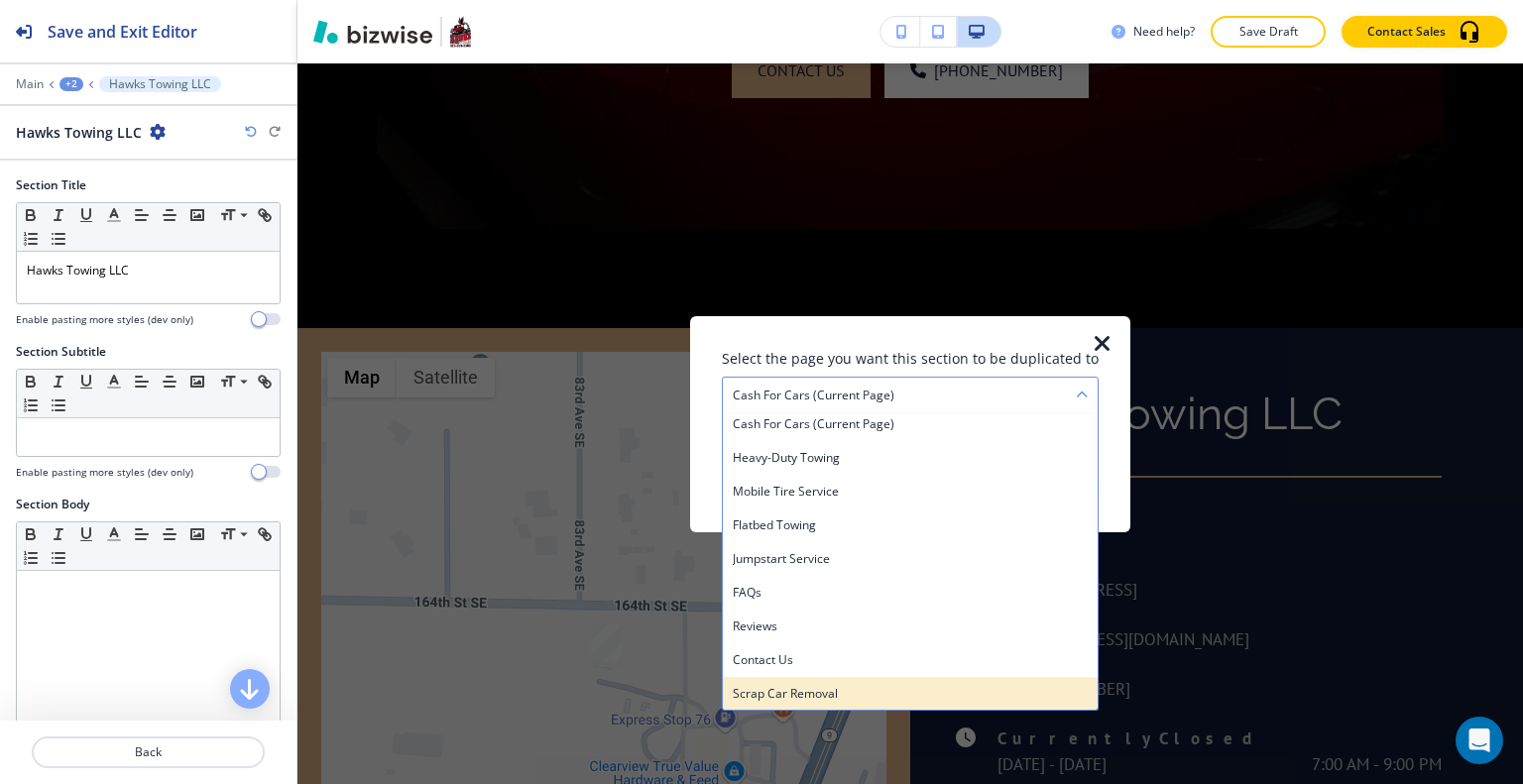click on "Scrap Car Removal" at bounding box center (910, 693) 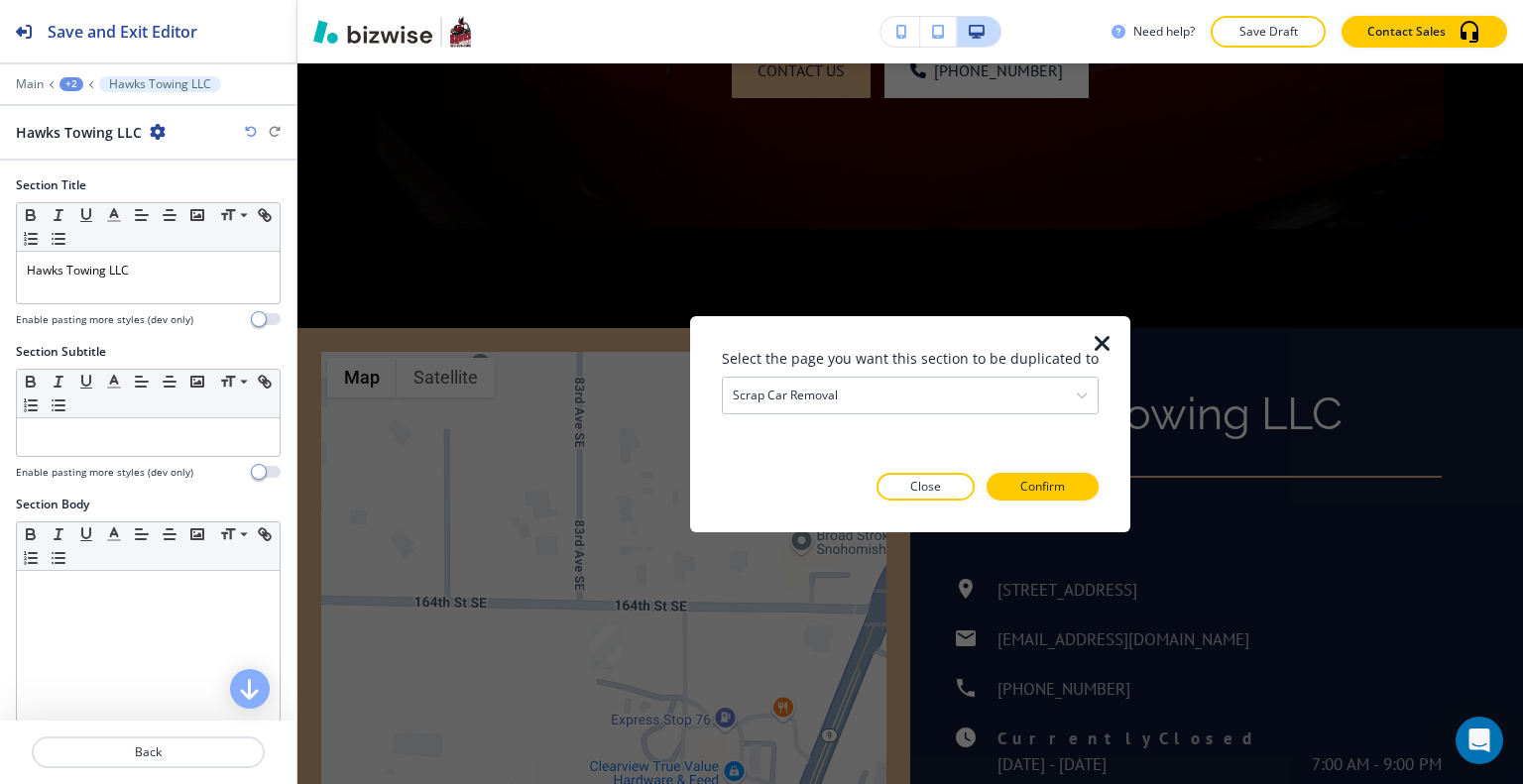 click on "Select the page you want this section to be duplicated to Scrap Car Removal Home About Us Towing Services Cash for Cars (current page) Heavy-Duty Towing Mobile Tire Service Flatbed Towing Jumpstart Service FAQs Reviews Contact Us Scrap Car Removal Close Confirm" at bounding box center (910, 423) 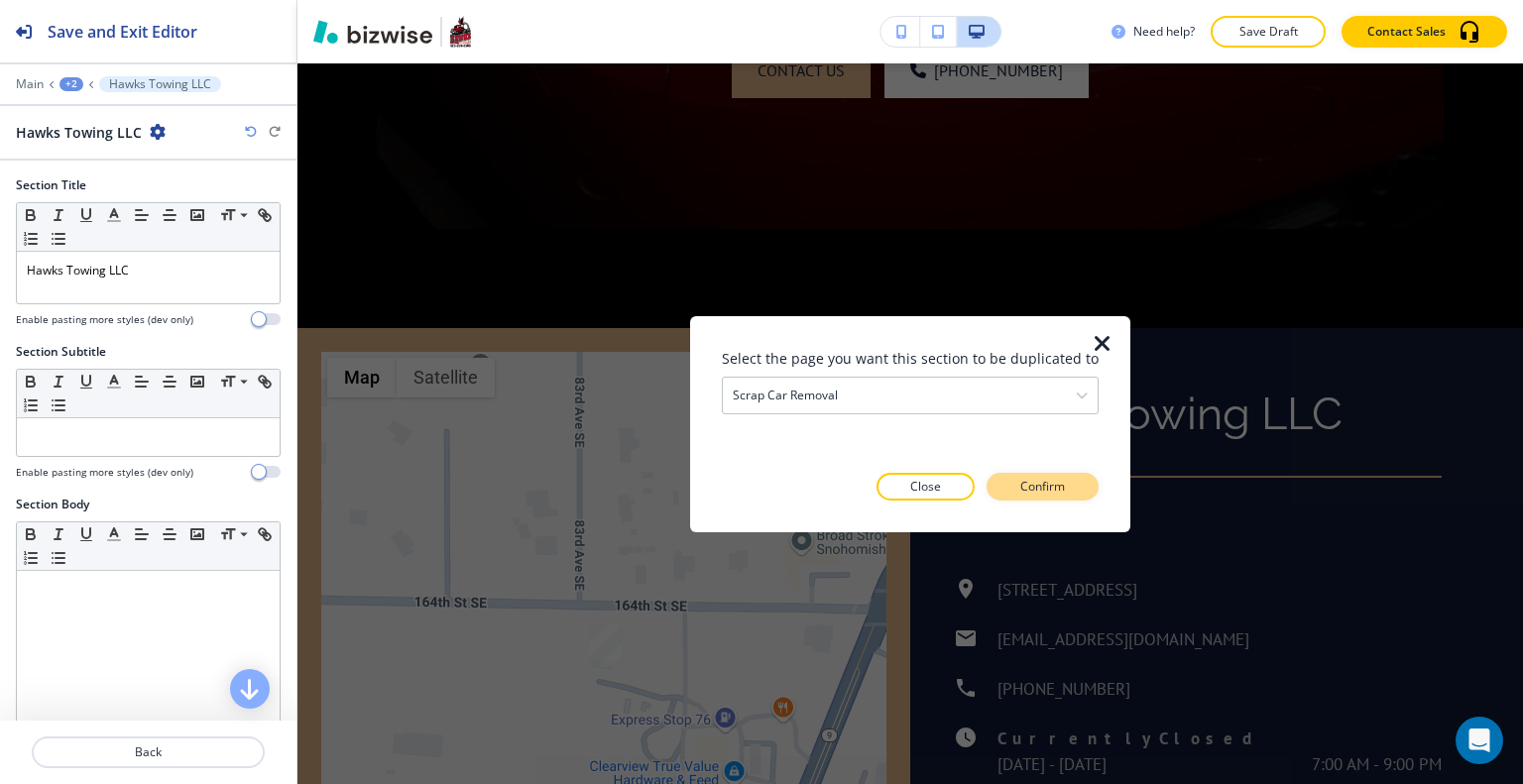 click on "Confirm" at bounding box center (1042, 487) 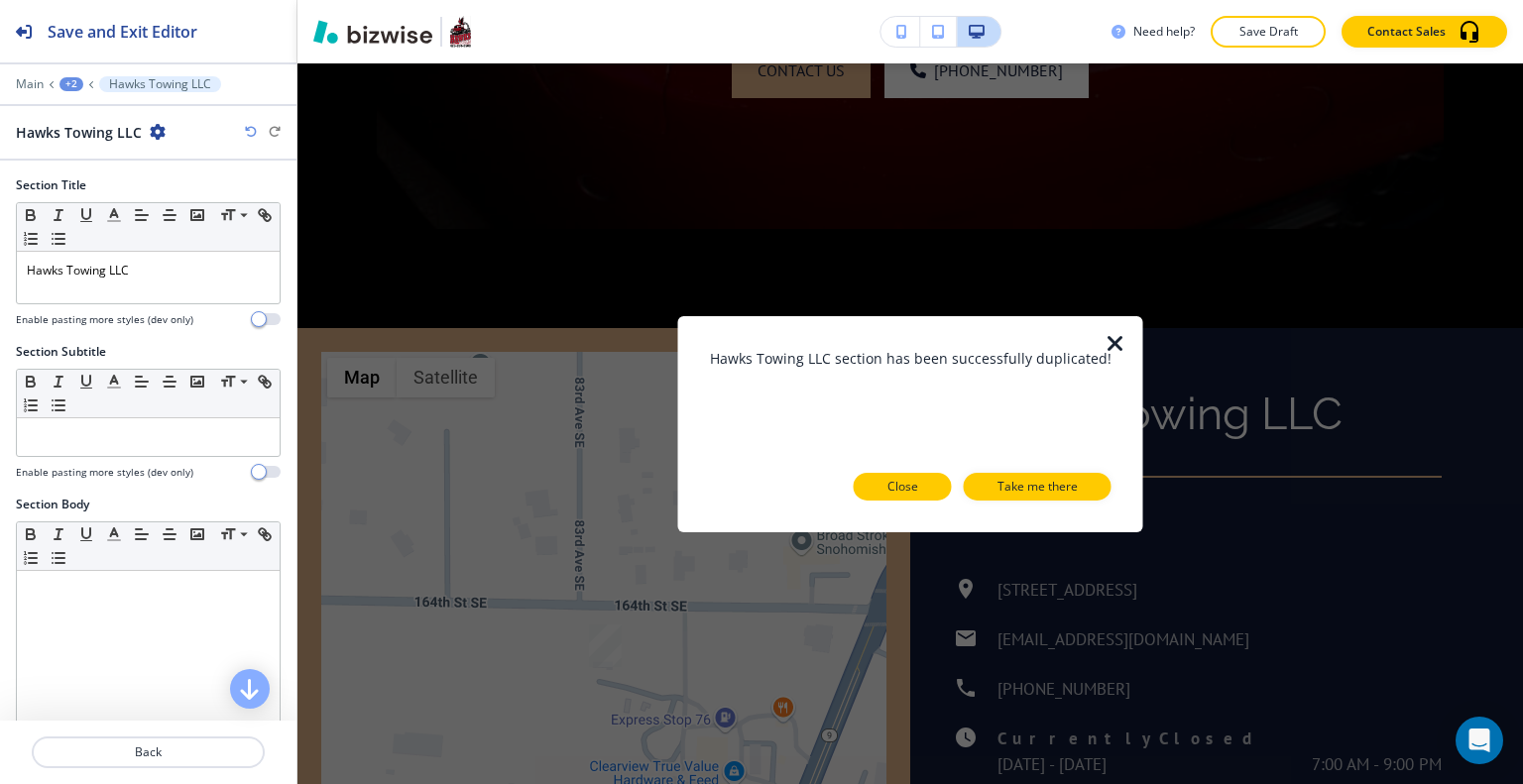 click on "Close" at bounding box center (902, 487) 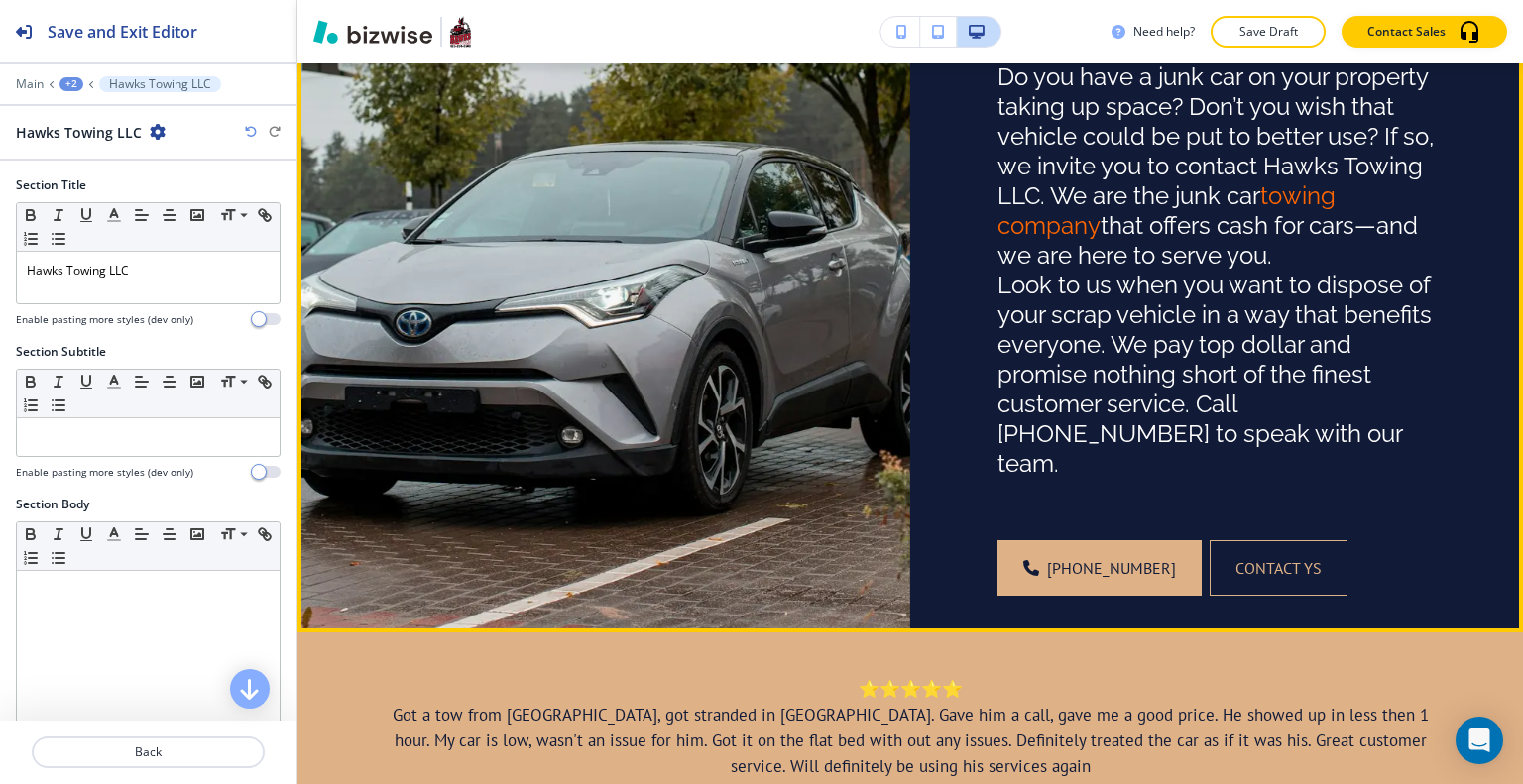 scroll, scrollTop: 0, scrollLeft: 0, axis: both 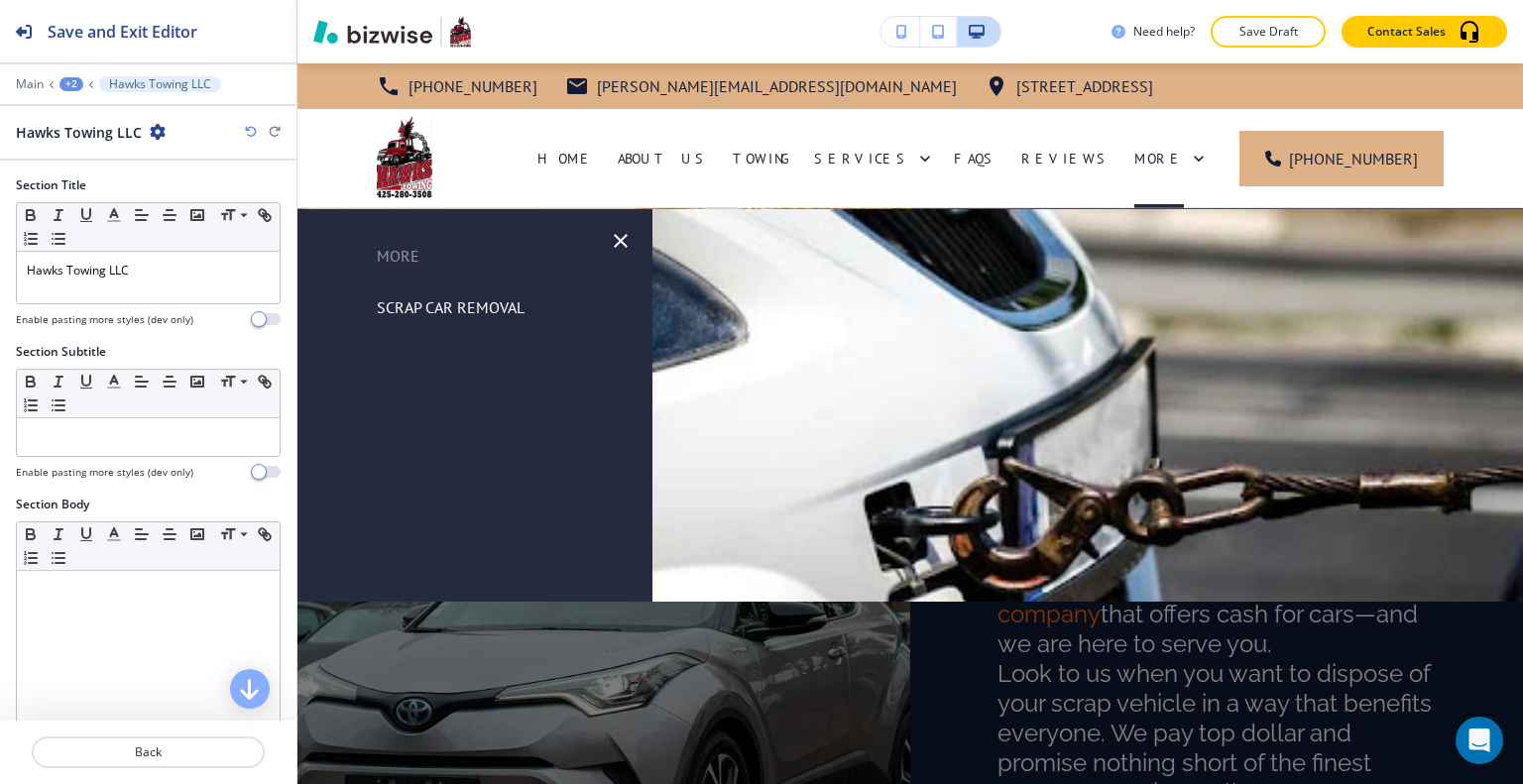 click on "Scrap Car Removal" at bounding box center [450, 307] 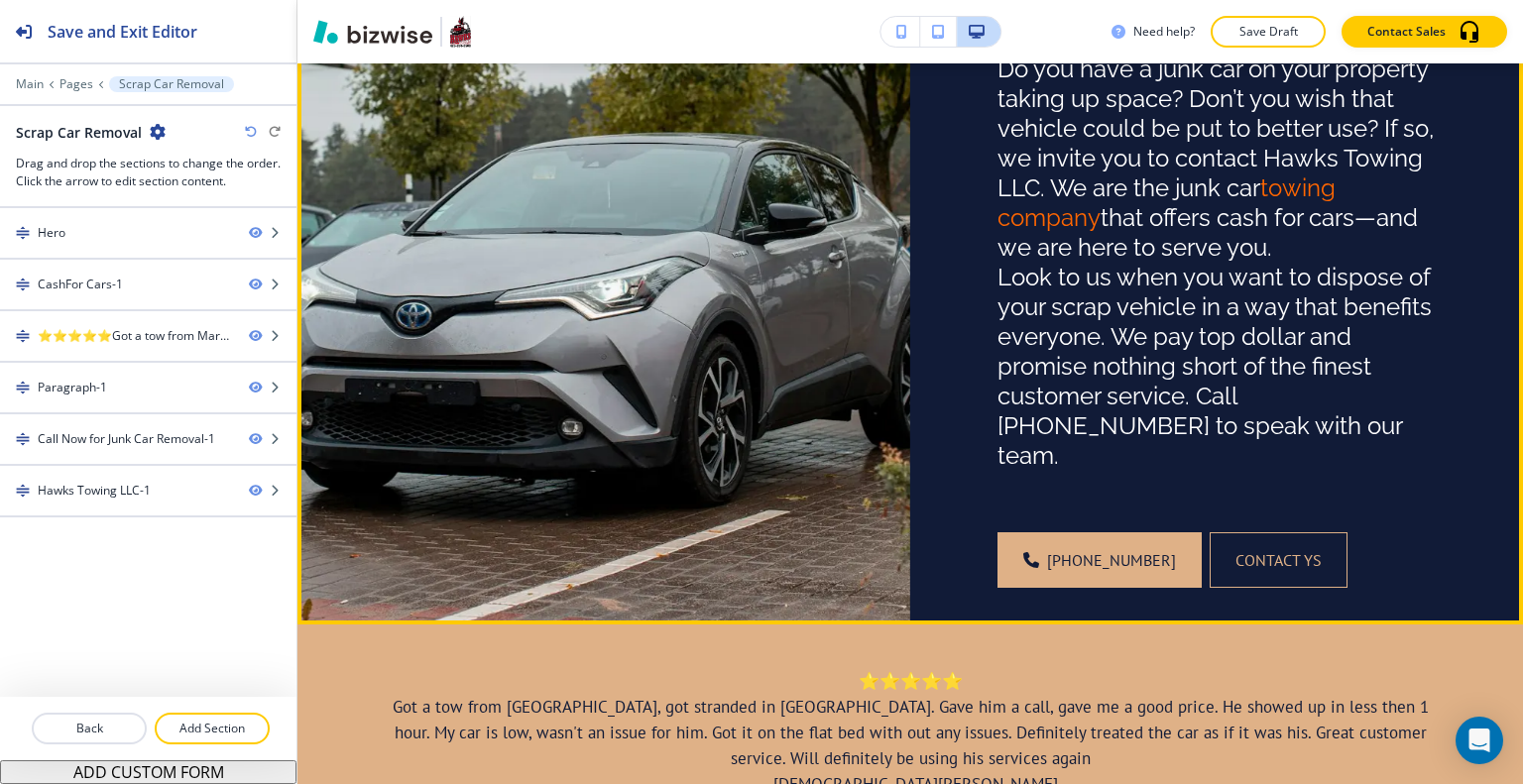 scroll, scrollTop: 0, scrollLeft: 0, axis: both 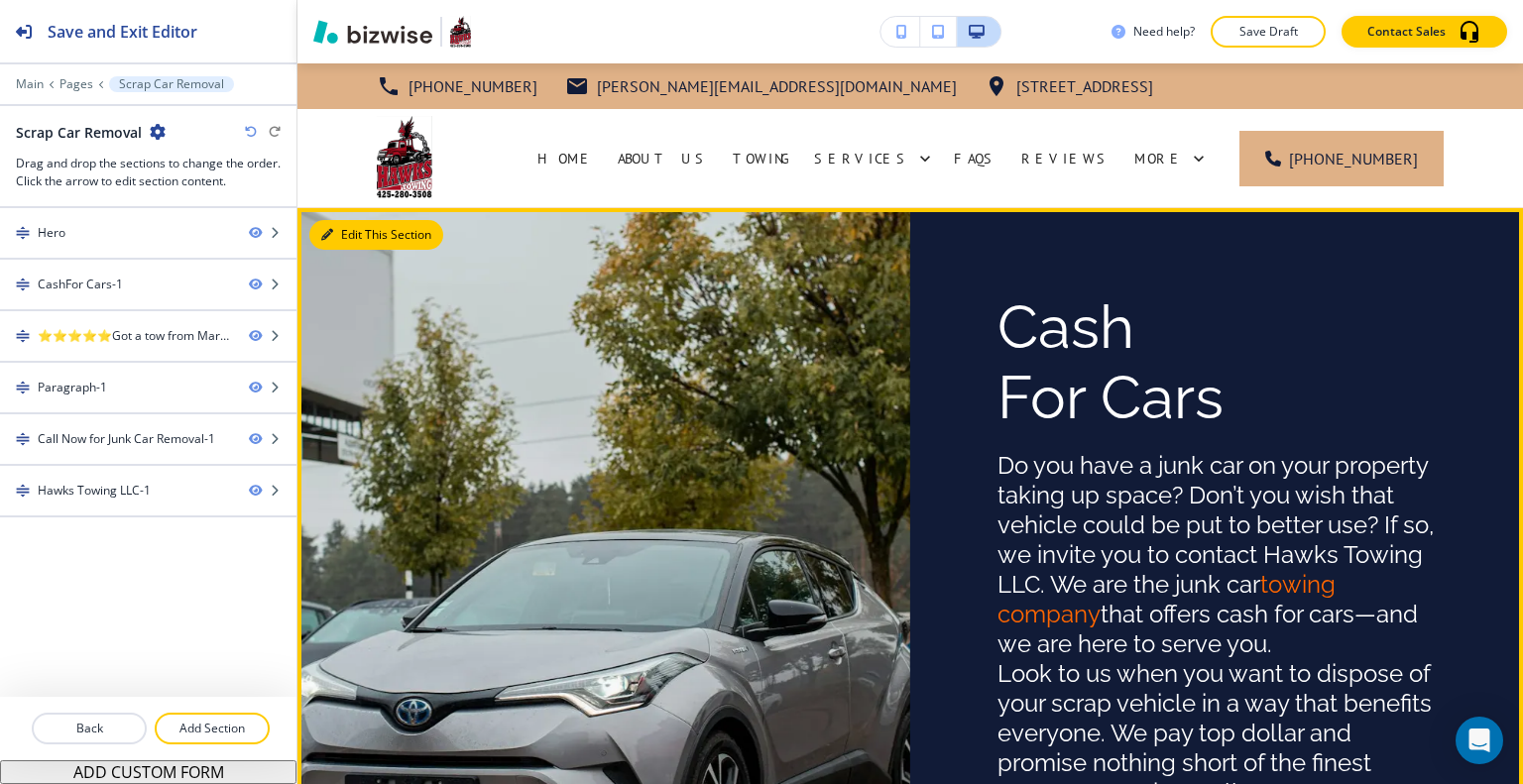 click on "Edit This Section" at bounding box center [376, 235] 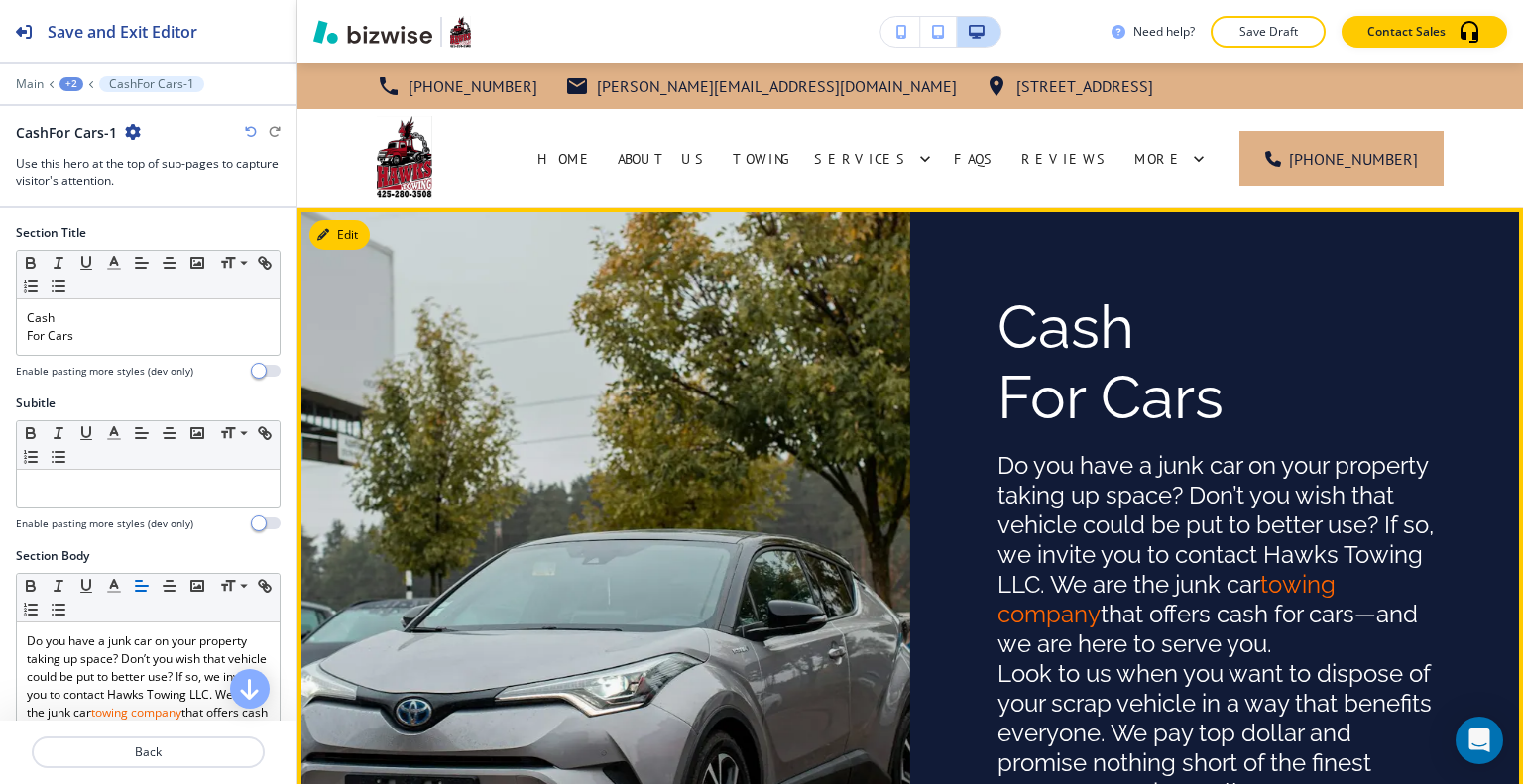 scroll, scrollTop: 145, scrollLeft: 0, axis: vertical 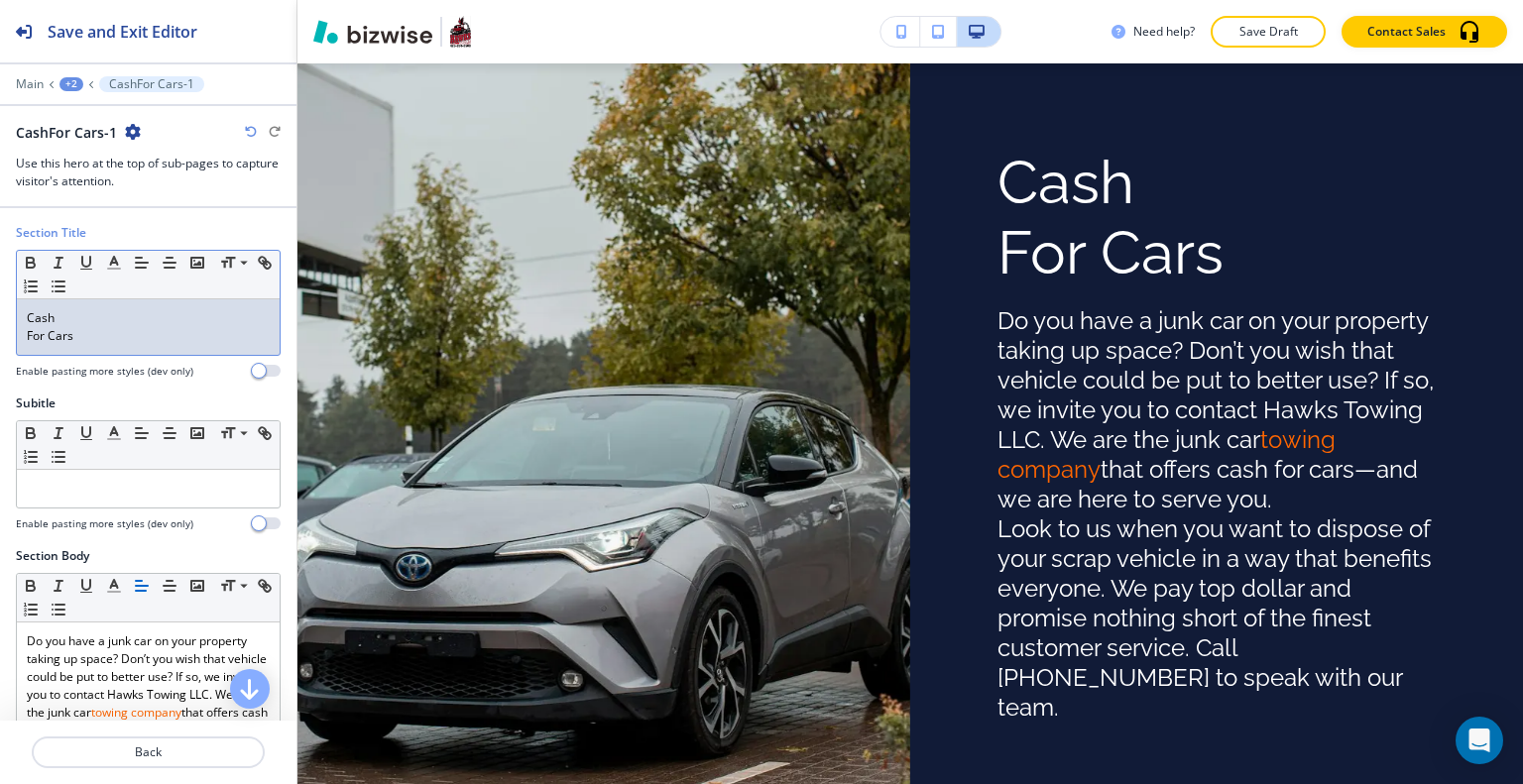 click on "Cash" at bounding box center (148, 318) 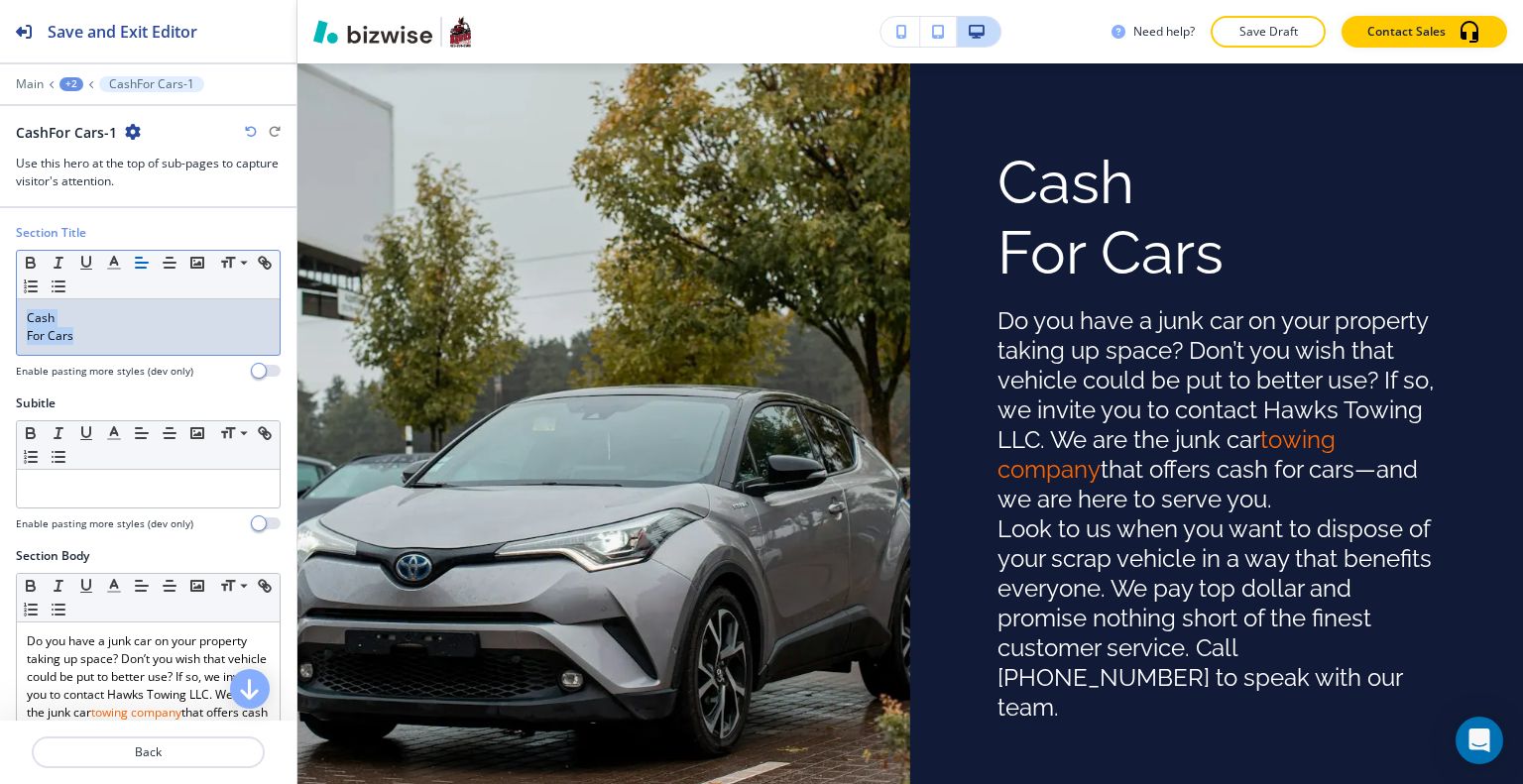 drag, startPoint x: 95, startPoint y: 334, endPoint x: 22, endPoint y: 304, distance: 78.92401 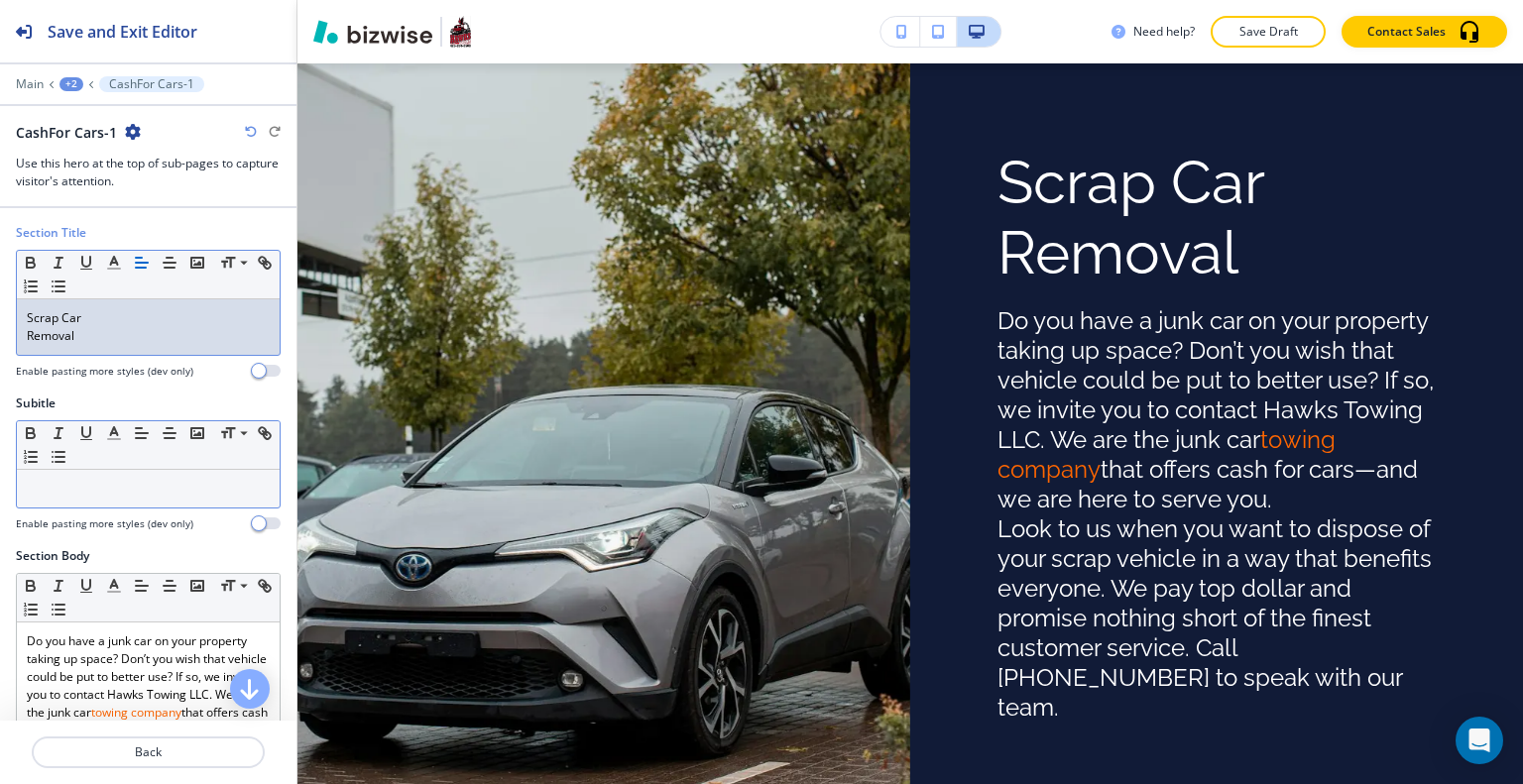 scroll, scrollTop: 0, scrollLeft: 0, axis: both 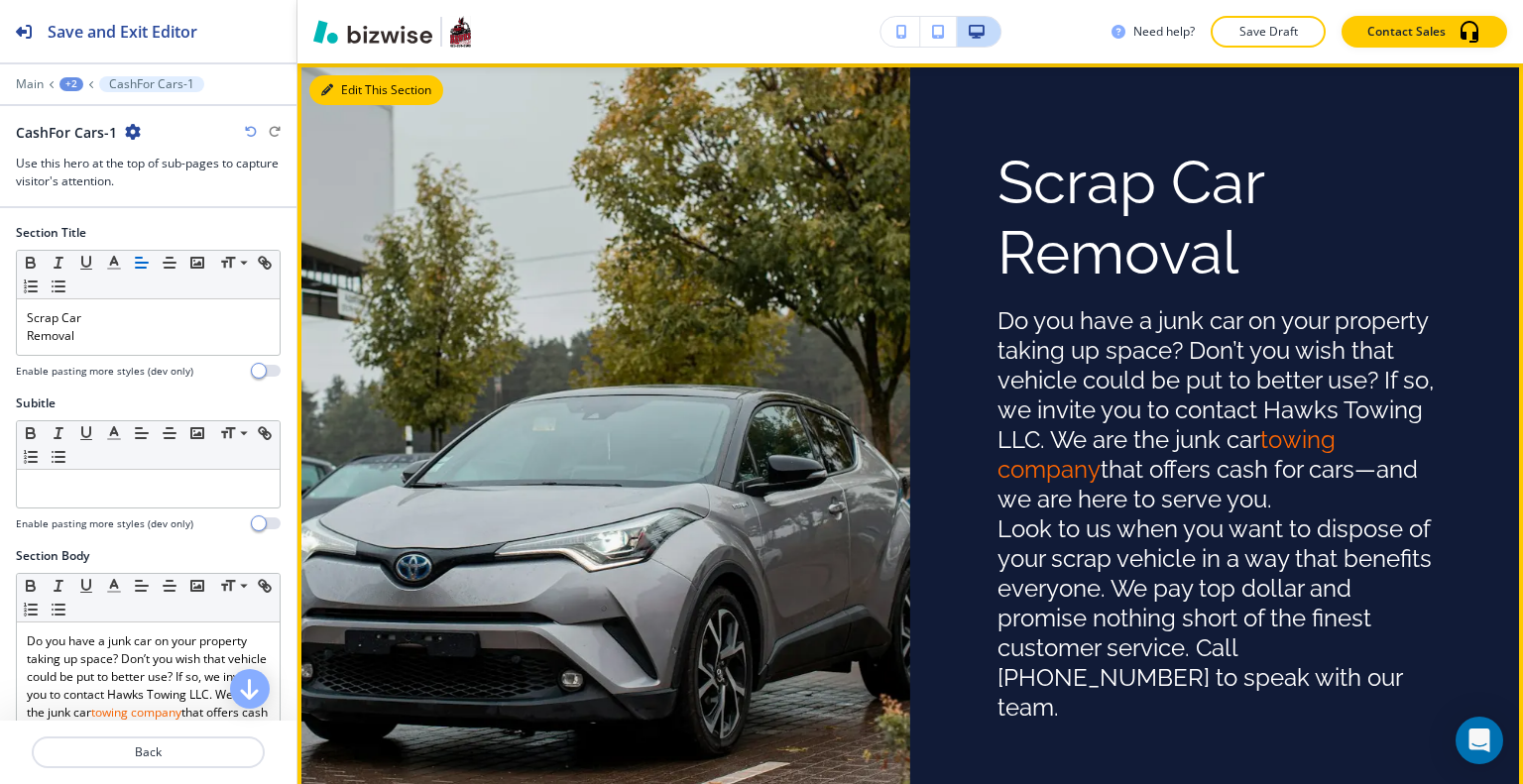 click on "Edit This Section" at bounding box center (376, 90) 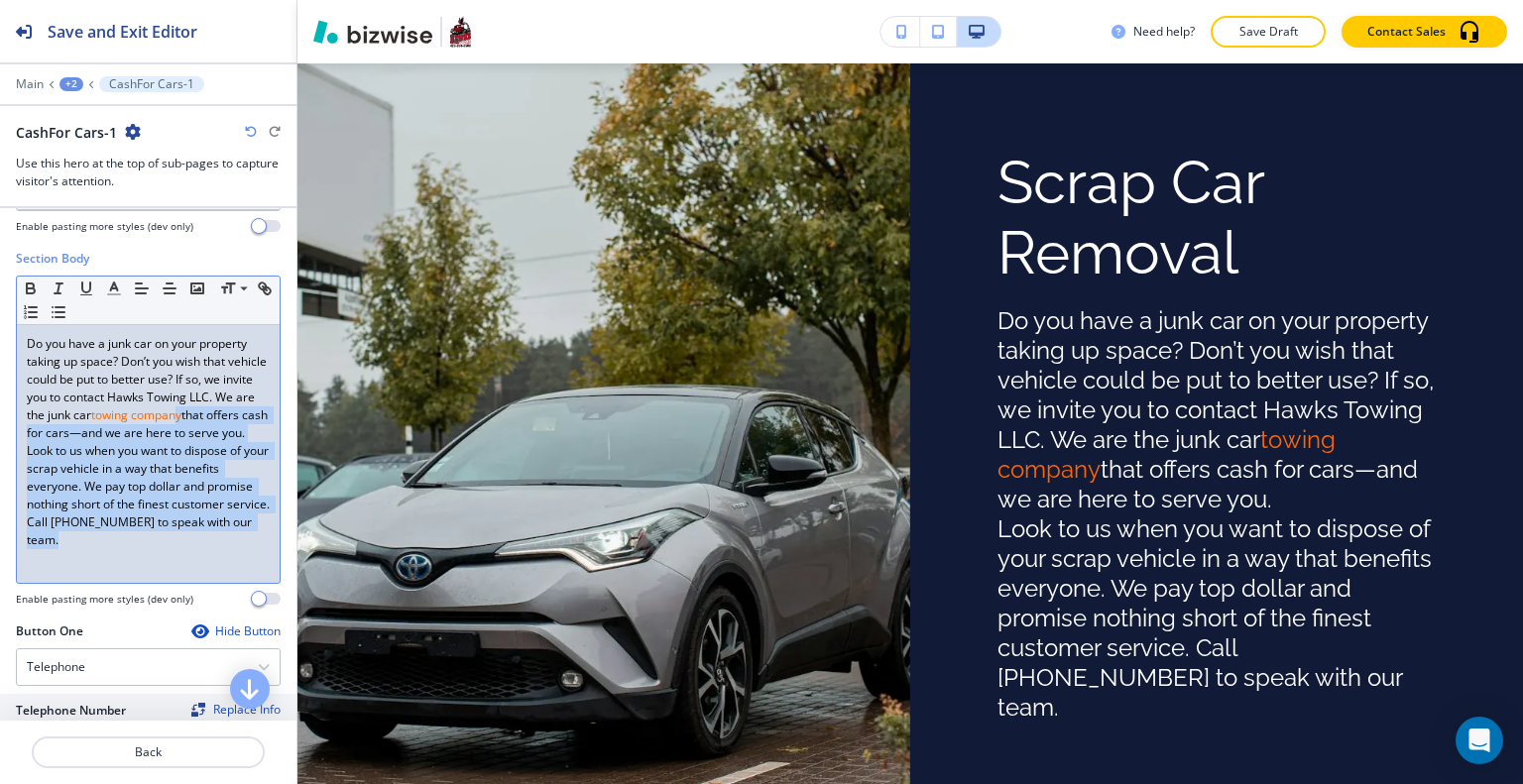scroll, scrollTop: 198, scrollLeft: 0, axis: vertical 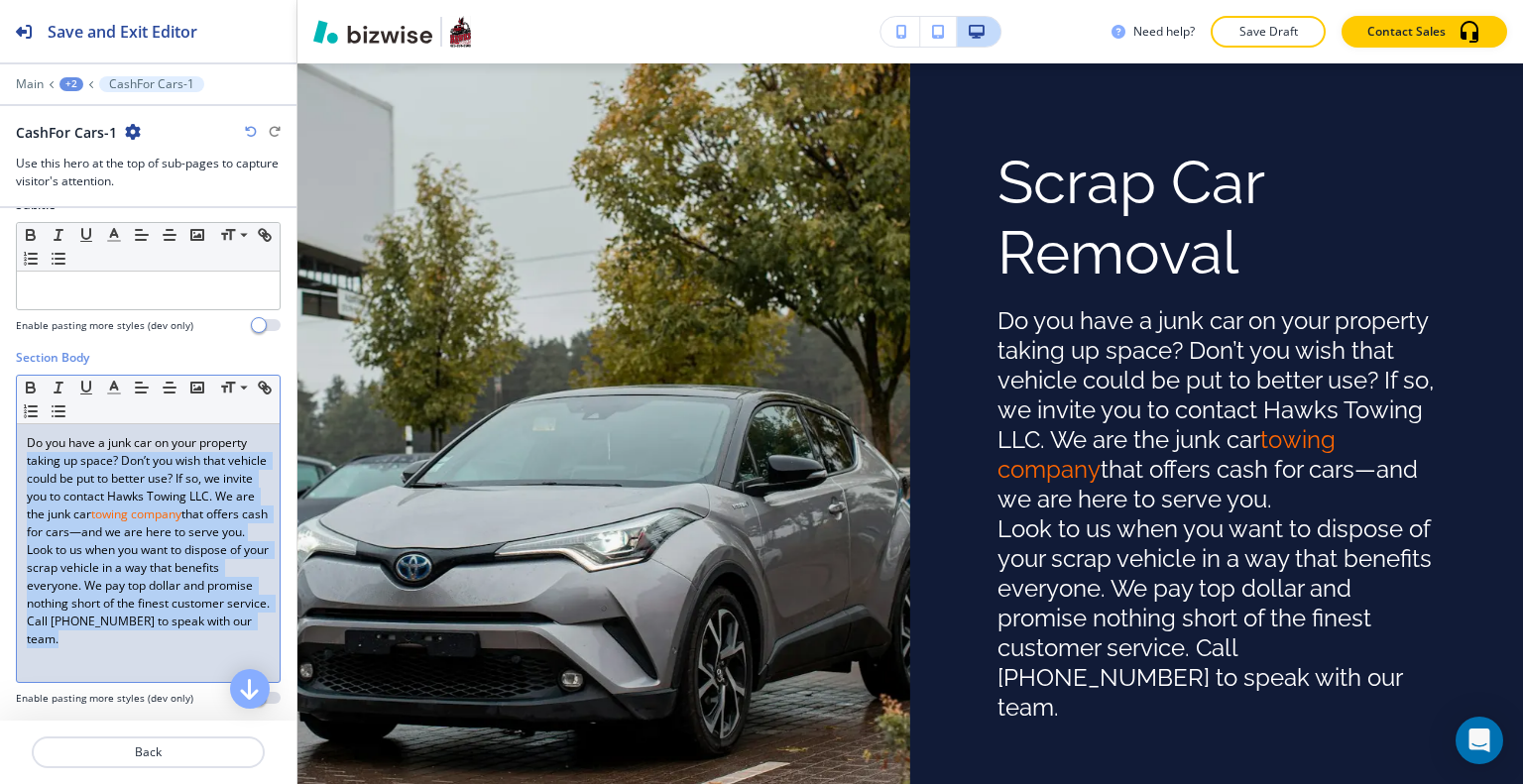 drag, startPoint x: 148, startPoint y: 562, endPoint x: 24, endPoint y: 455, distance: 163.78339 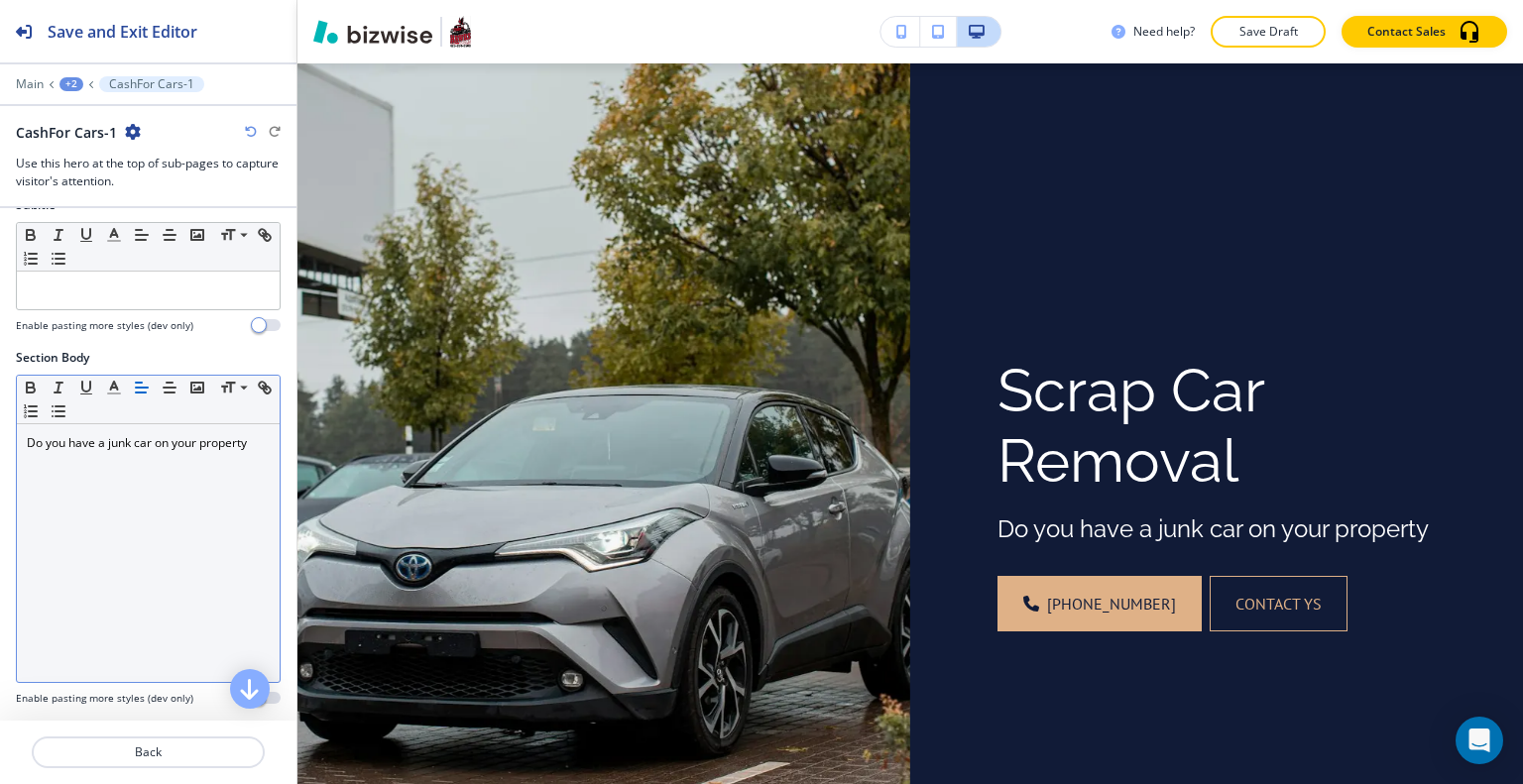 drag, startPoint x: 270, startPoint y: 441, endPoint x: 226, endPoint y: 442, distance: 44.011362 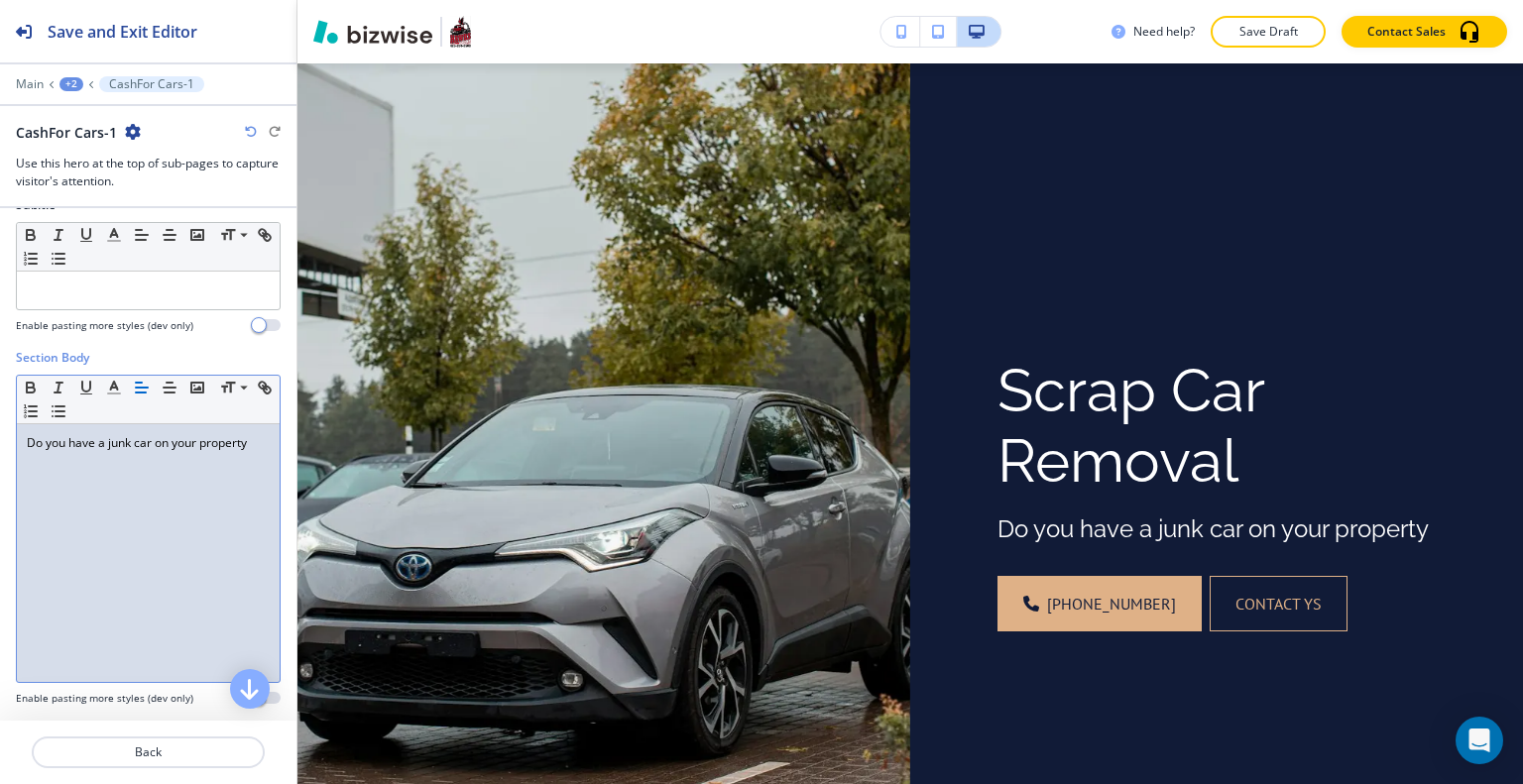 drag, startPoint x: 253, startPoint y: 444, endPoint x: 0, endPoint y: 435, distance: 253.16003 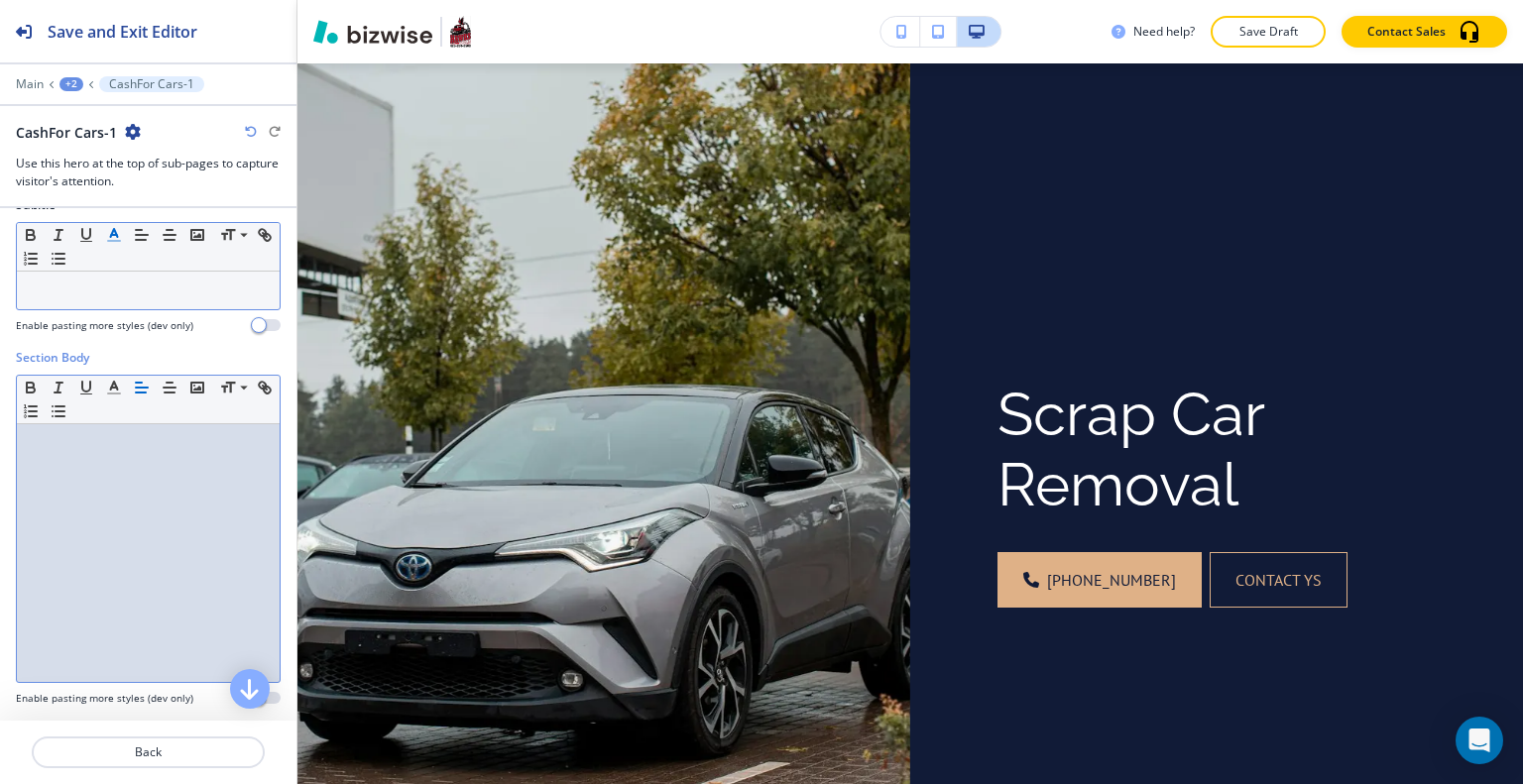 scroll, scrollTop: 0, scrollLeft: 0, axis: both 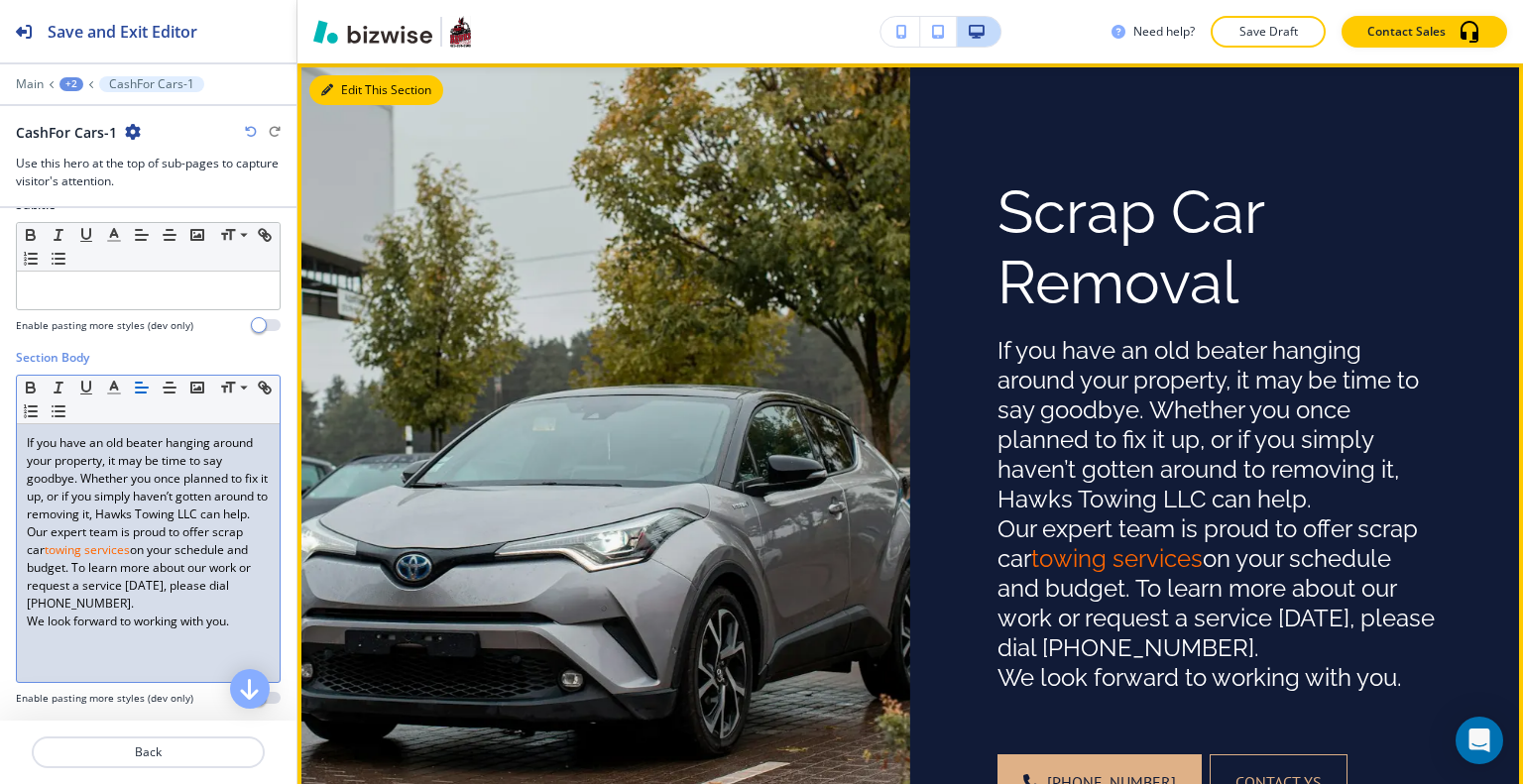 click on "Edit This Section" at bounding box center [376, 90] 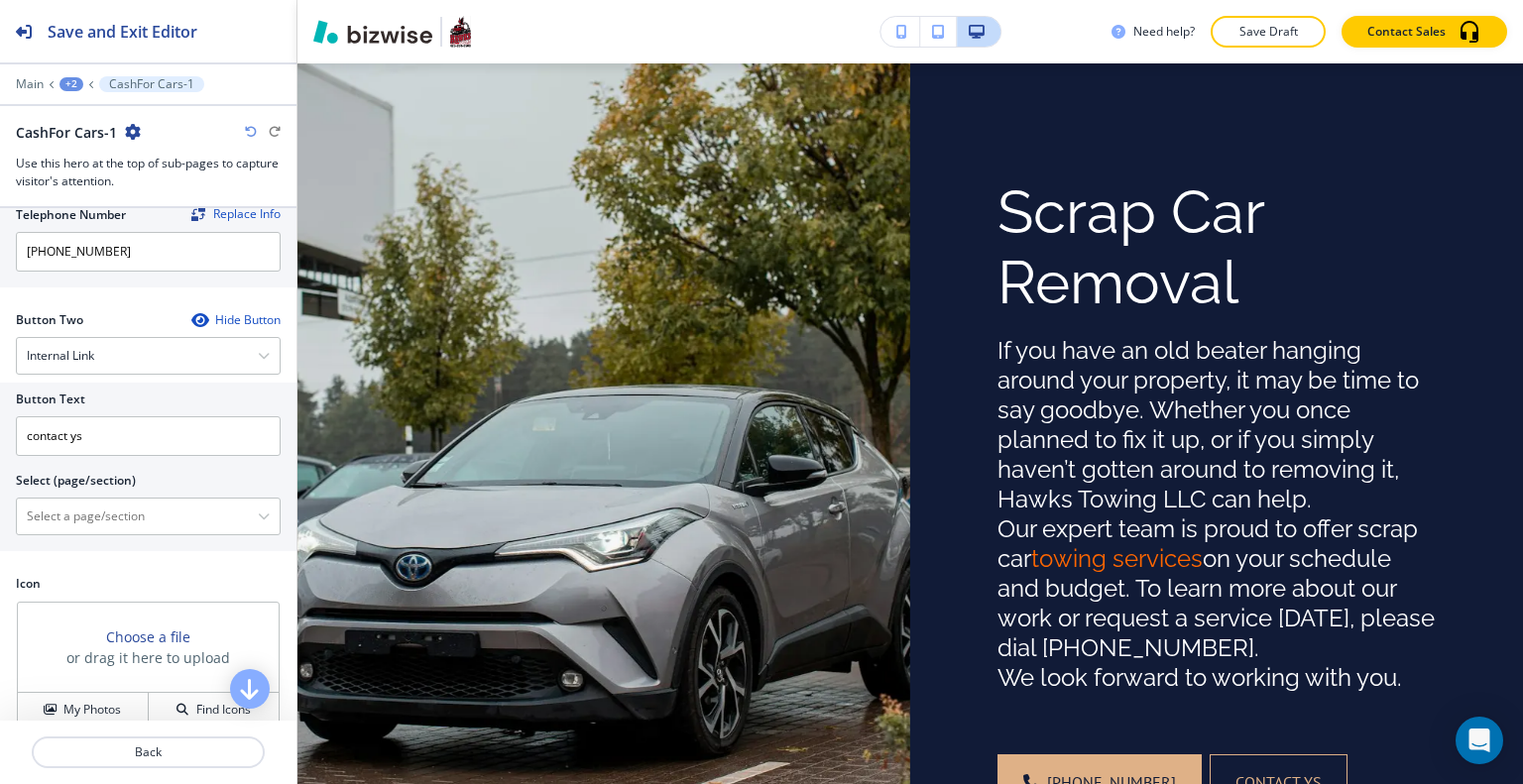 scroll, scrollTop: 1189, scrollLeft: 0, axis: vertical 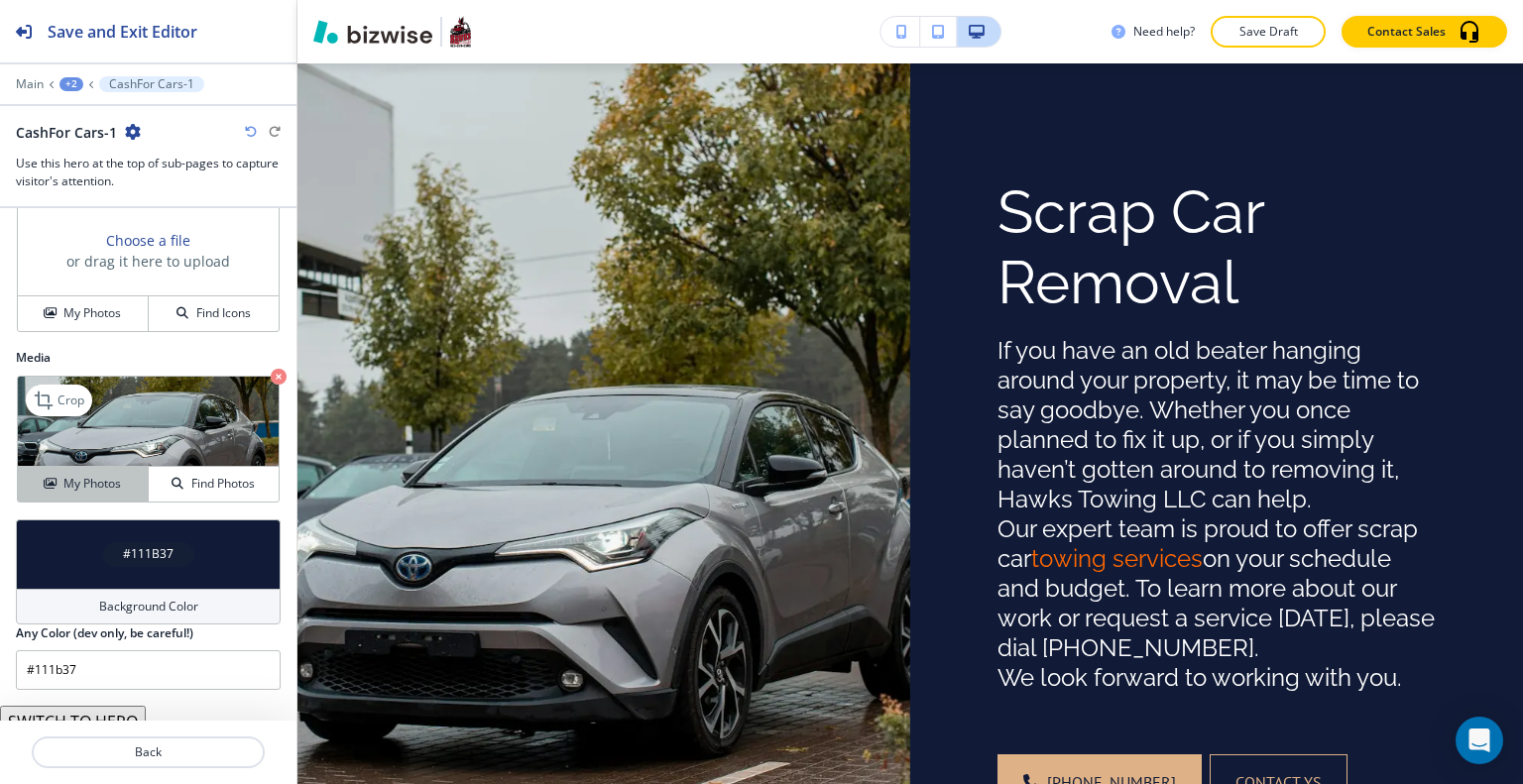 click on "My Photos" at bounding box center (83, 484) 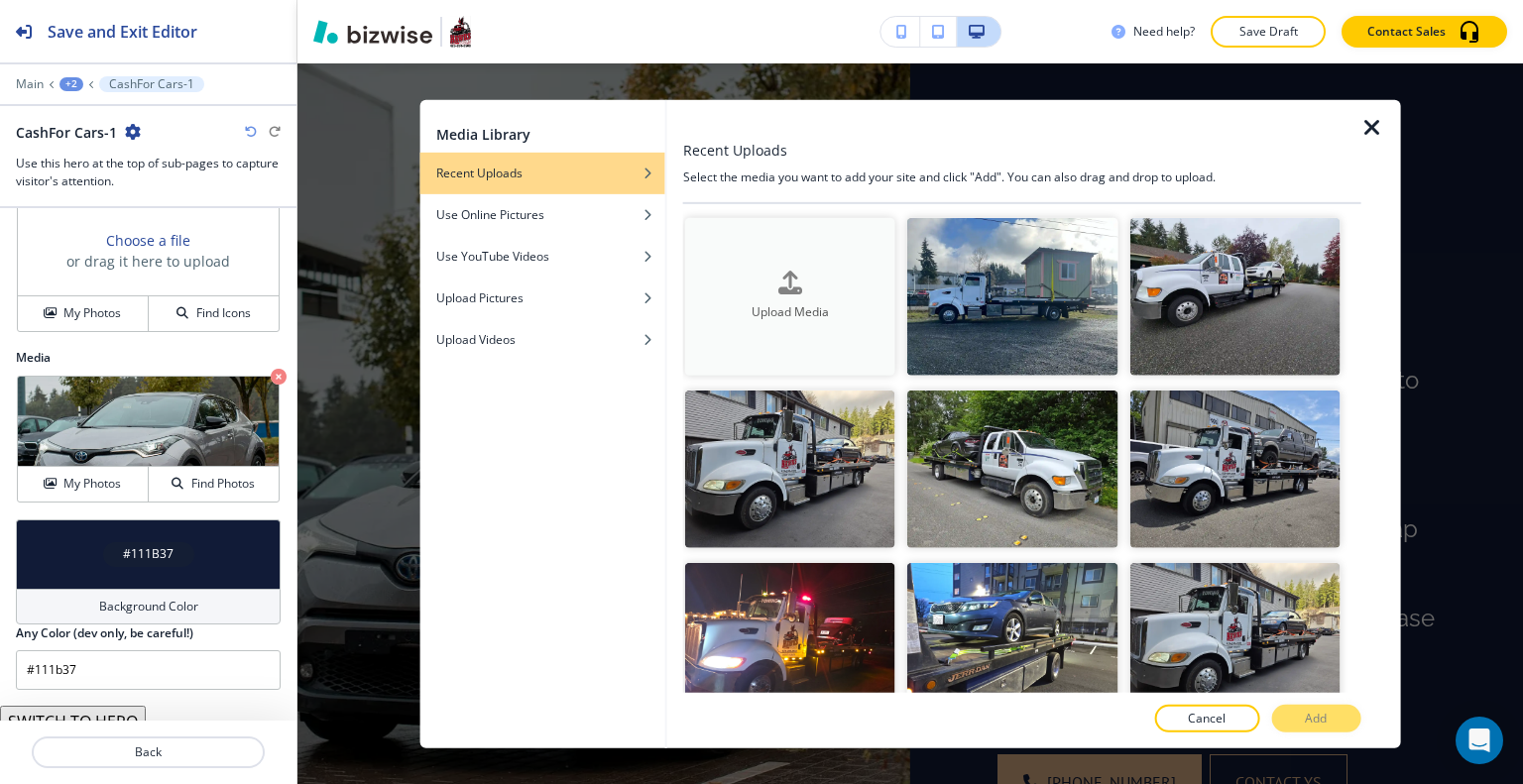 click on "Upload Media" at bounding box center [790, 295] 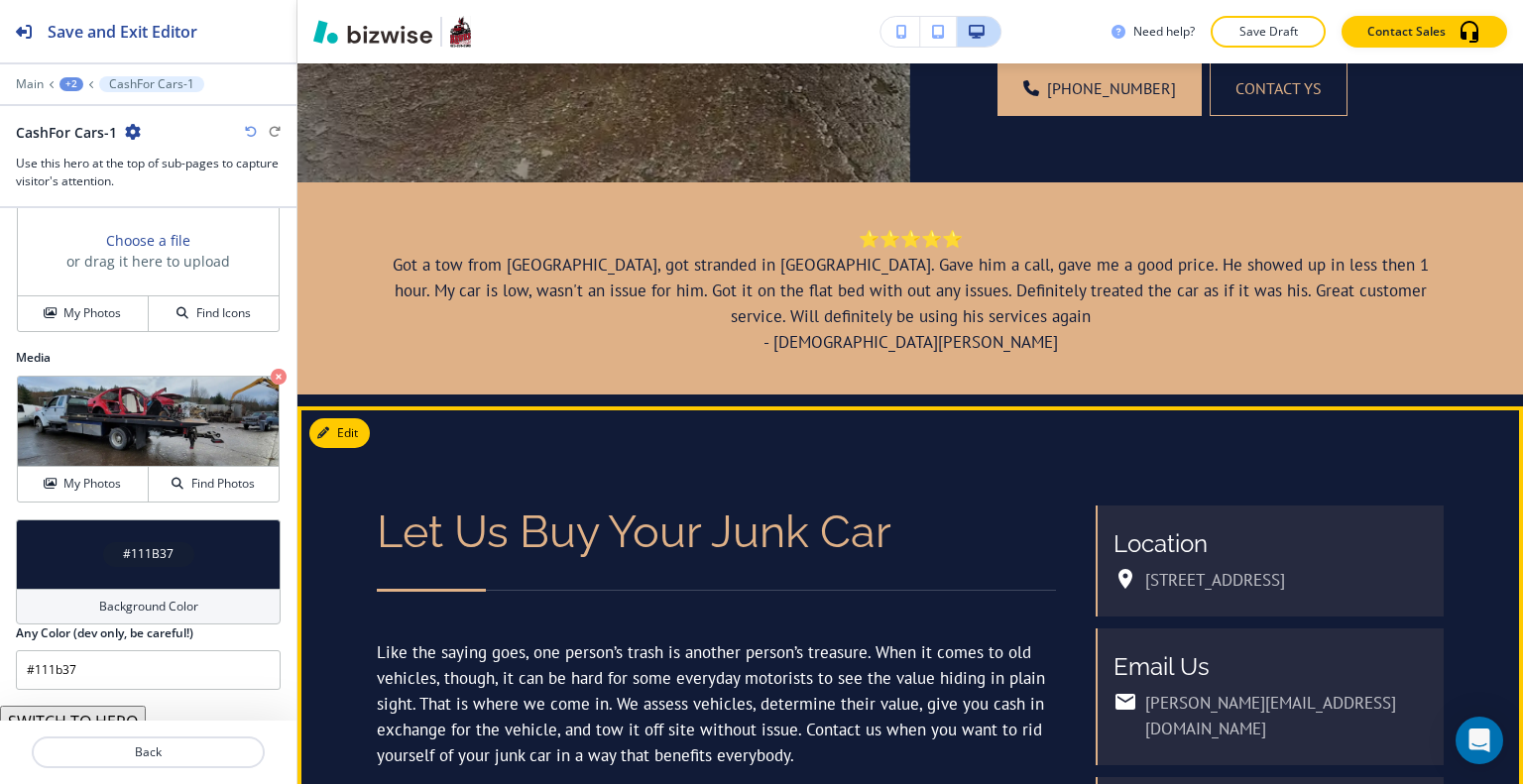 scroll, scrollTop: 1235, scrollLeft: 0, axis: vertical 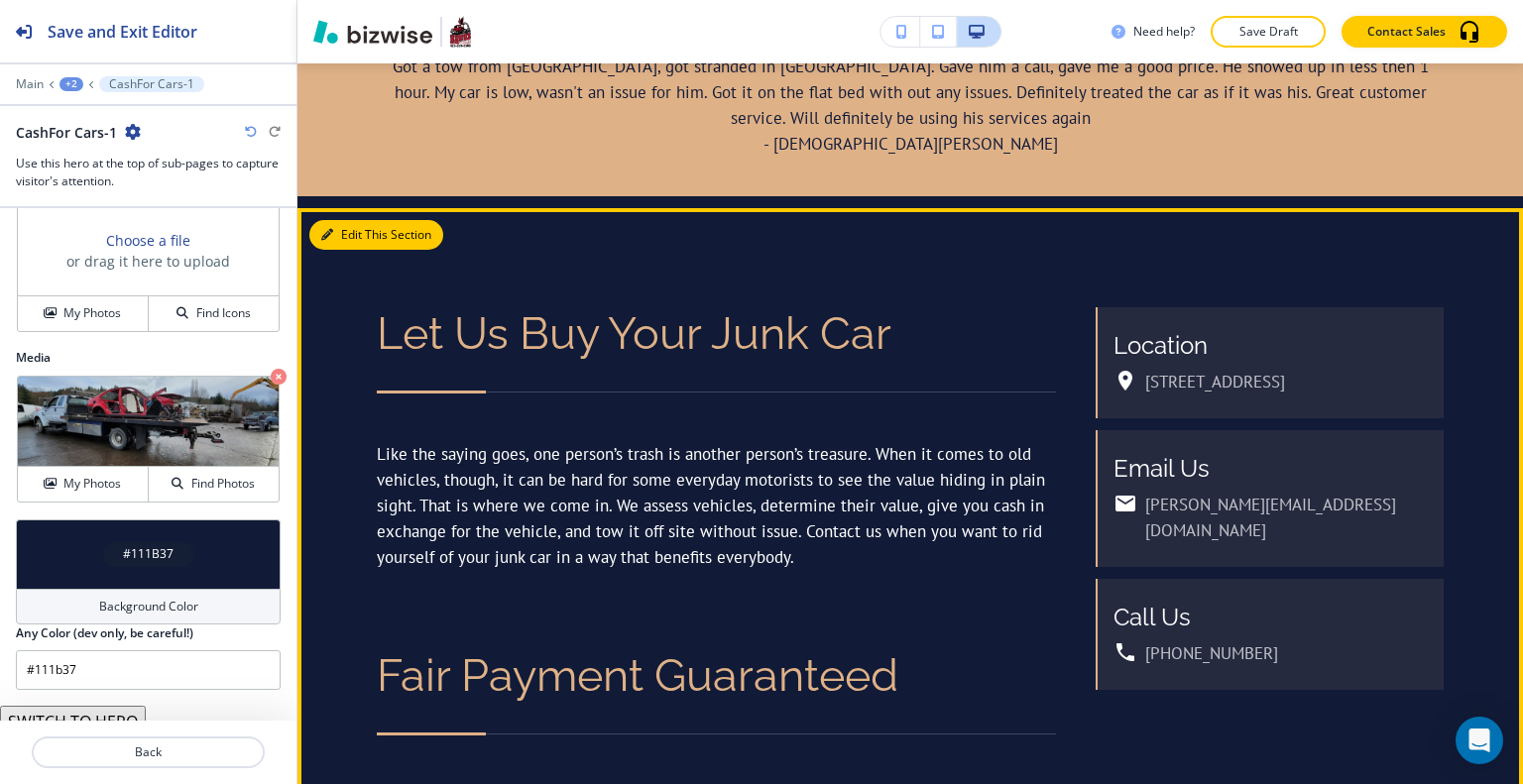 click on "Edit This Section" at bounding box center [376, 235] 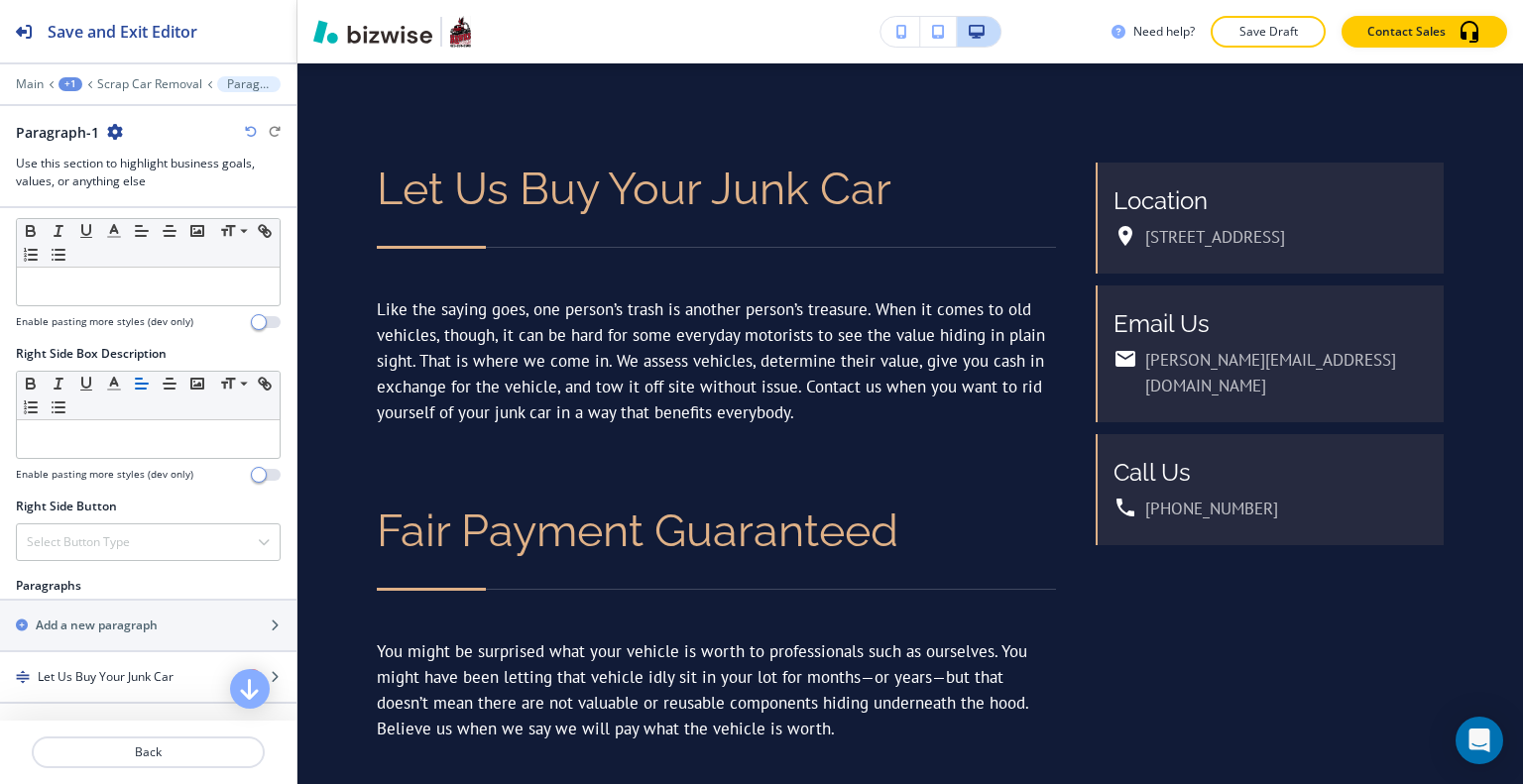 scroll, scrollTop: 1288, scrollLeft: 0, axis: vertical 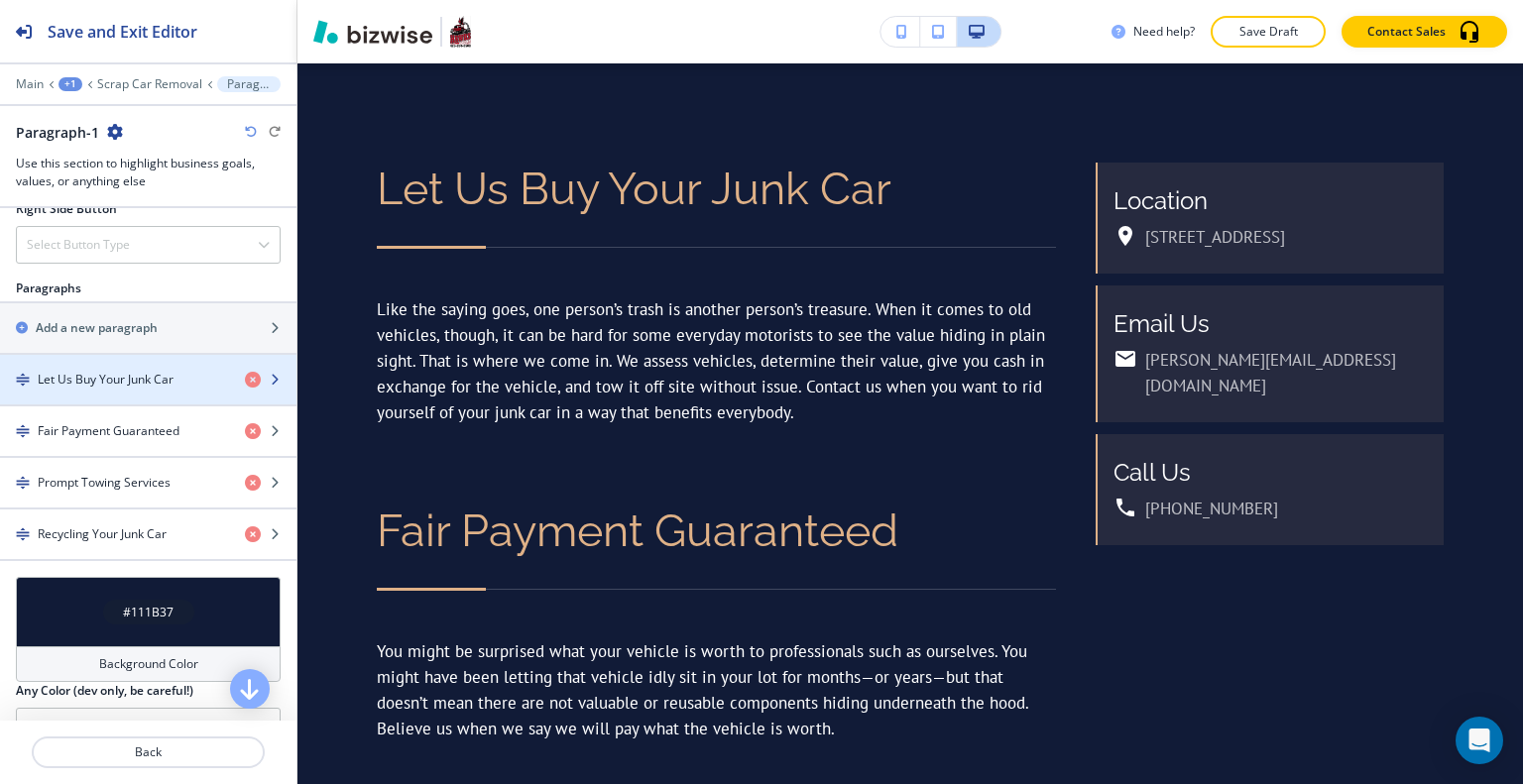 click on "Let Us Buy Your Junk Car" at bounding box center [105, 380] 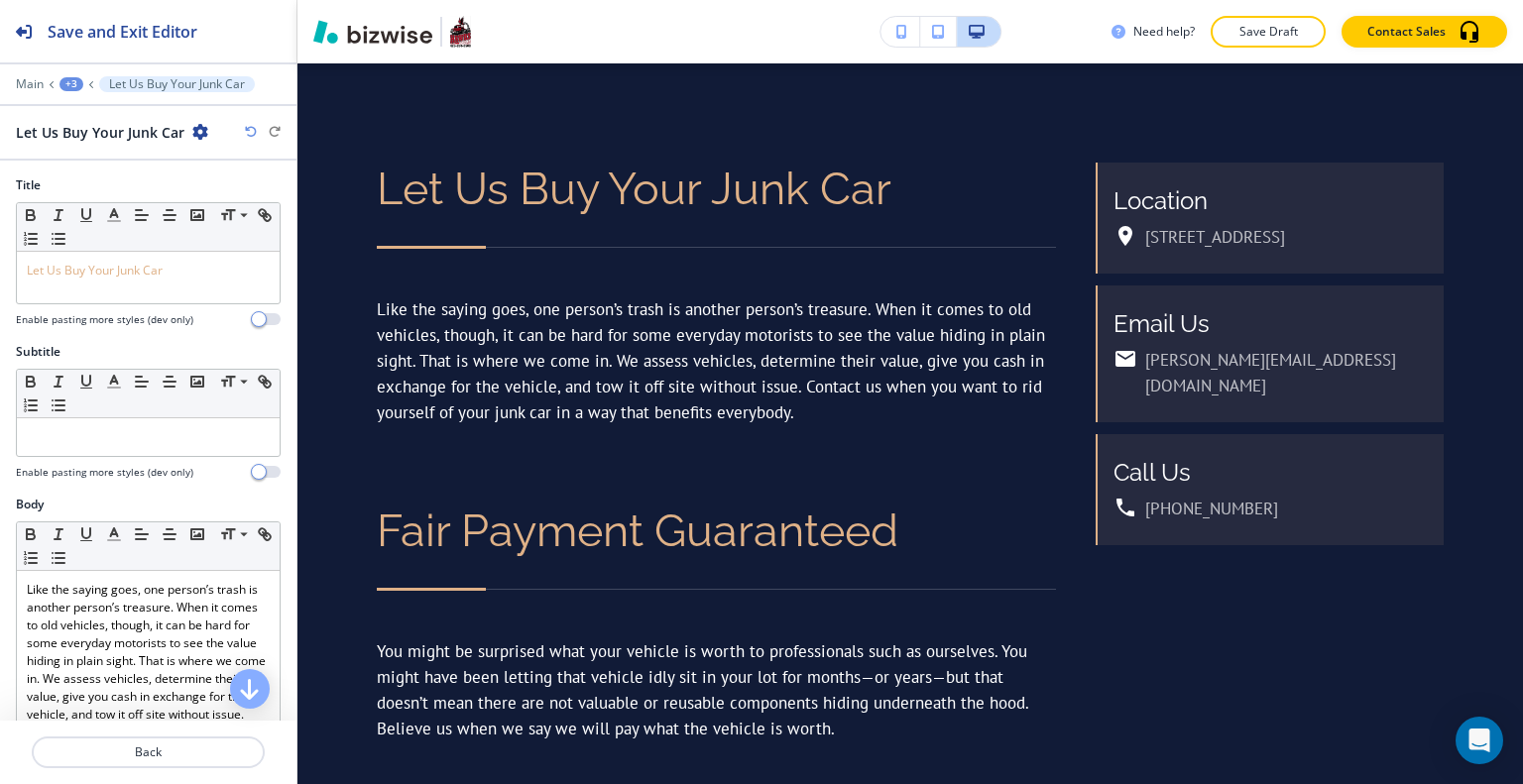 scroll, scrollTop: 1281, scrollLeft: 0, axis: vertical 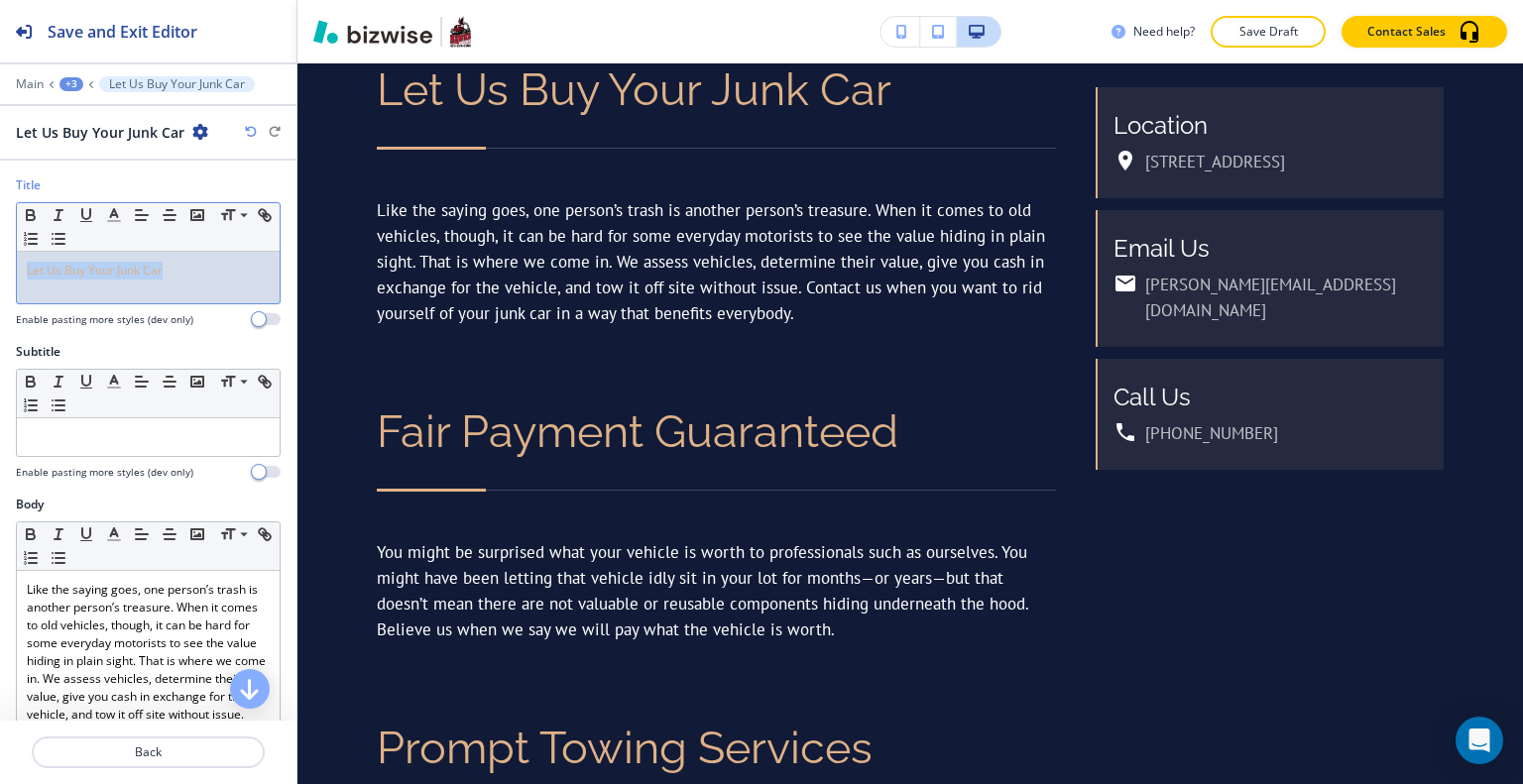 drag, startPoint x: 197, startPoint y: 277, endPoint x: 23, endPoint y: 272, distance: 174.07182 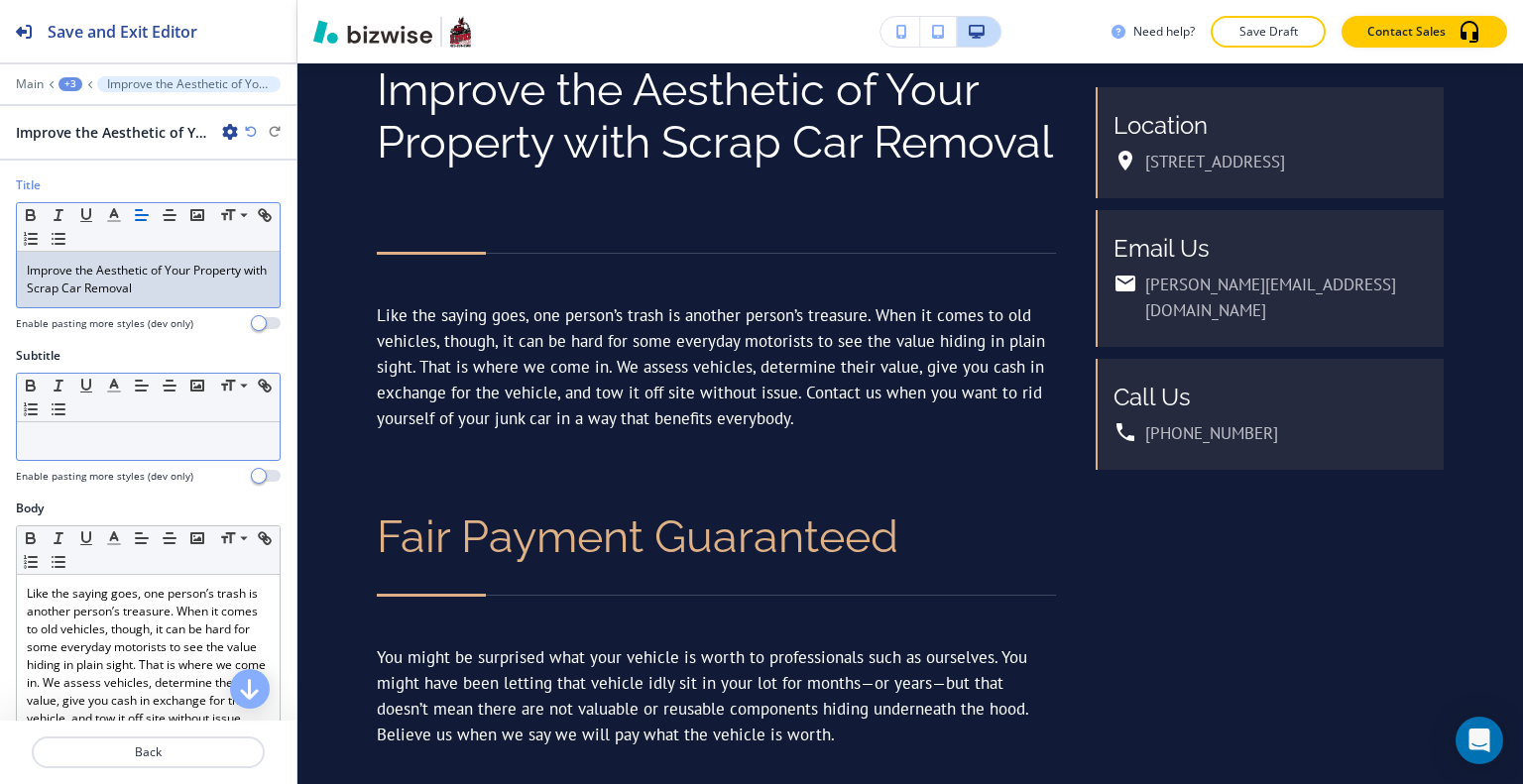 scroll, scrollTop: 0, scrollLeft: 0, axis: both 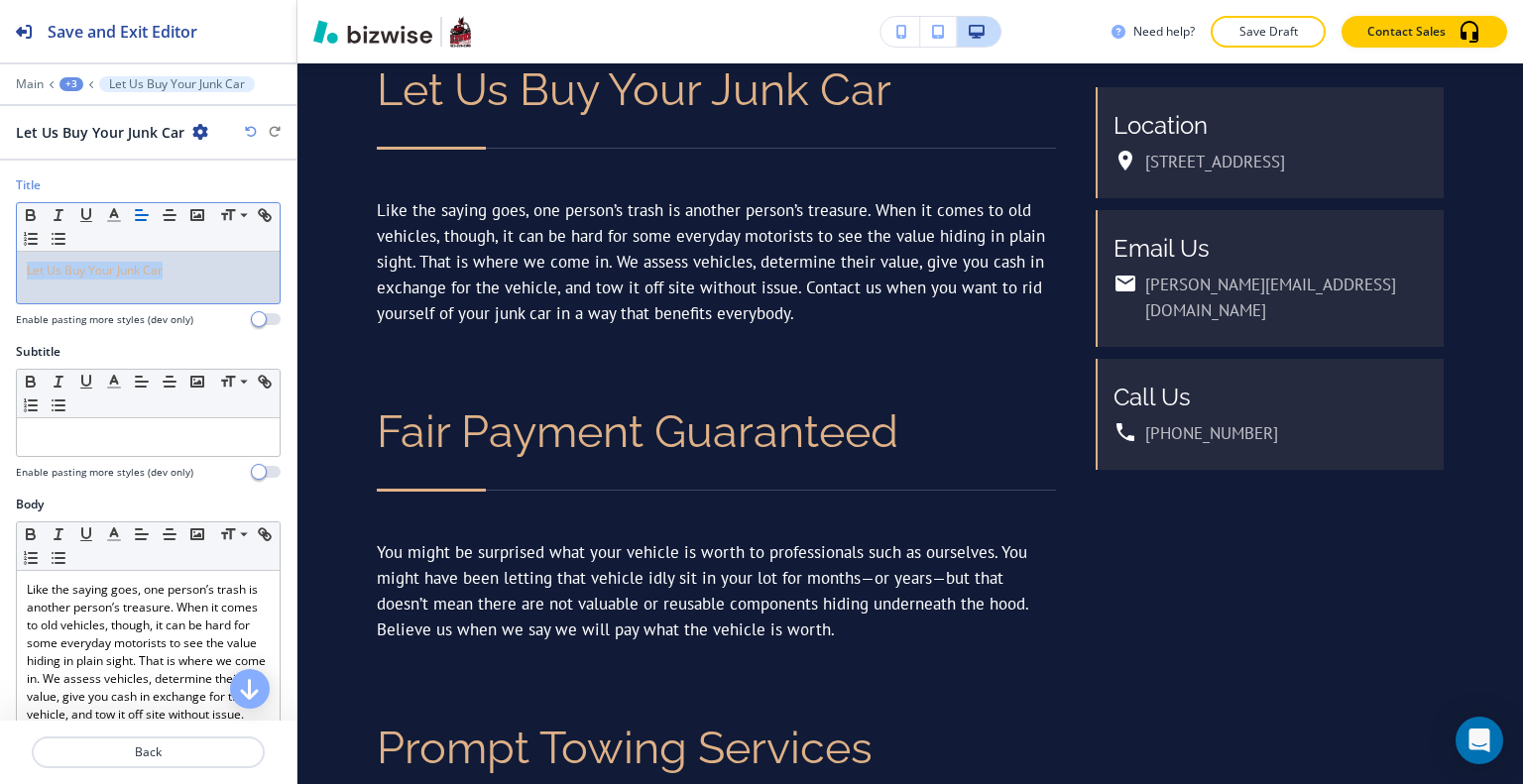 drag, startPoint x: 0, startPoint y: 283, endPoint x: 98, endPoint y: 286, distance: 98.04591 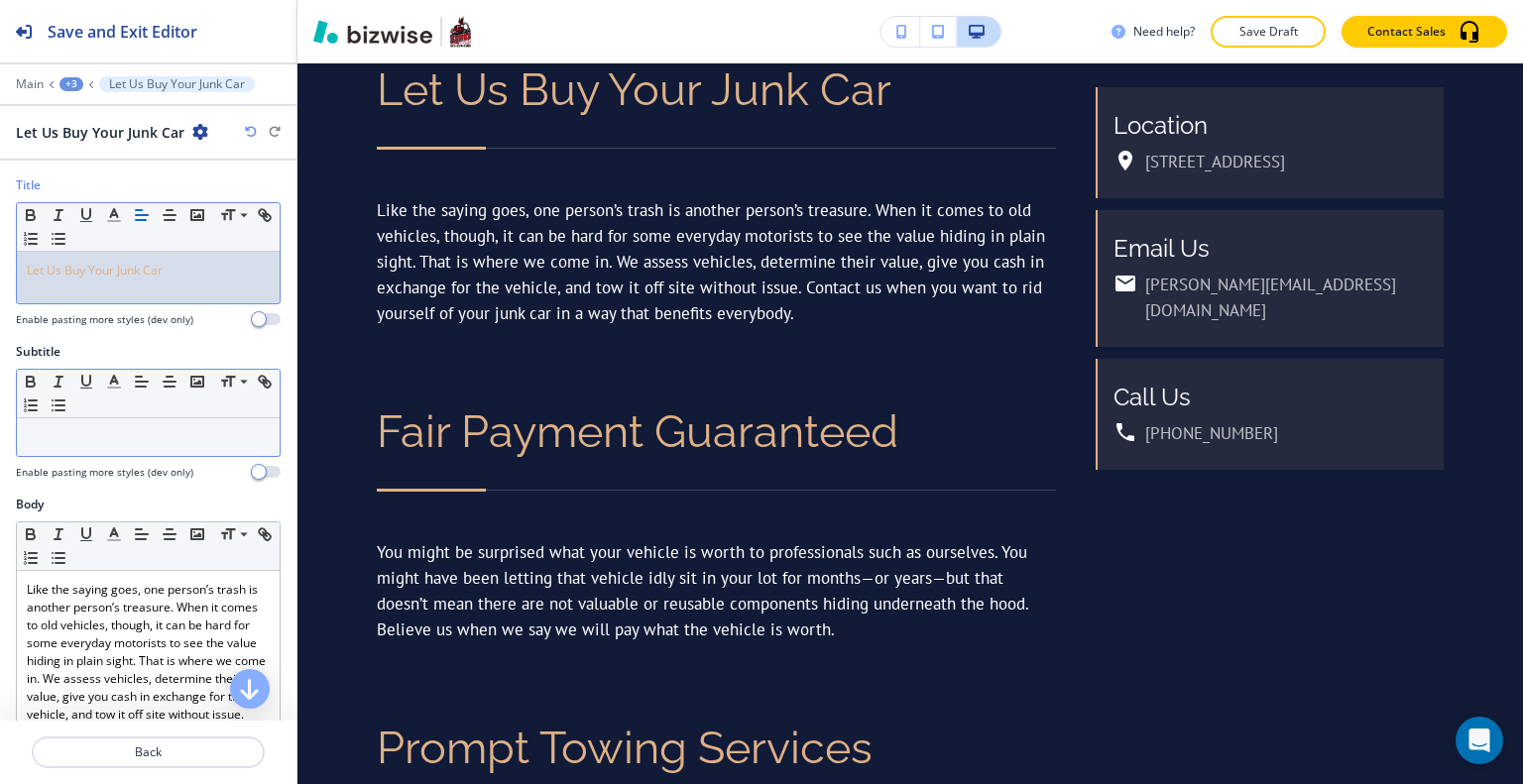 scroll, scrollTop: 0, scrollLeft: 0, axis: both 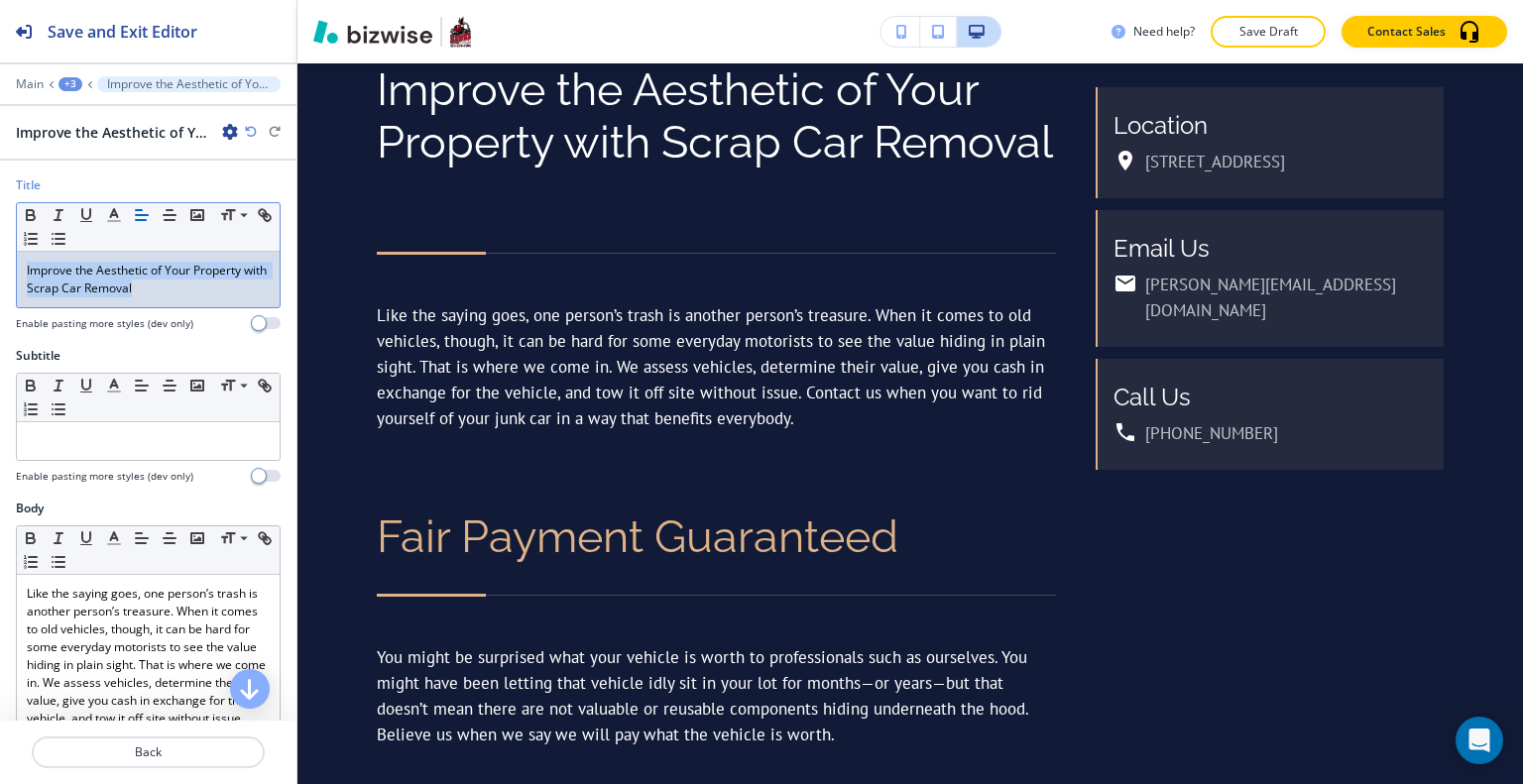drag, startPoint x: 191, startPoint y: 288, endPoint x: 0, endPoint y: 269, distance: 191.9427 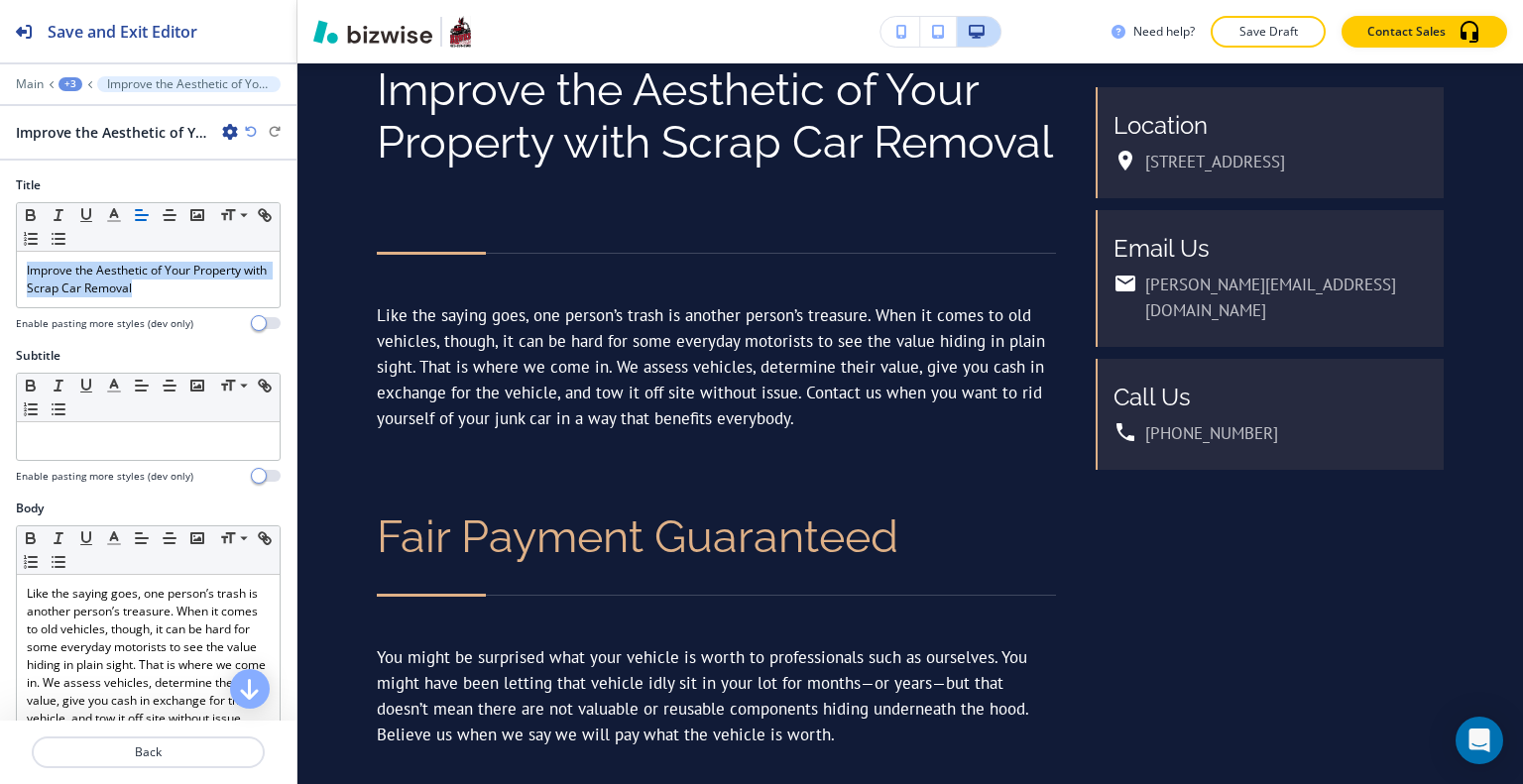 click at bounding box center (251, 132) 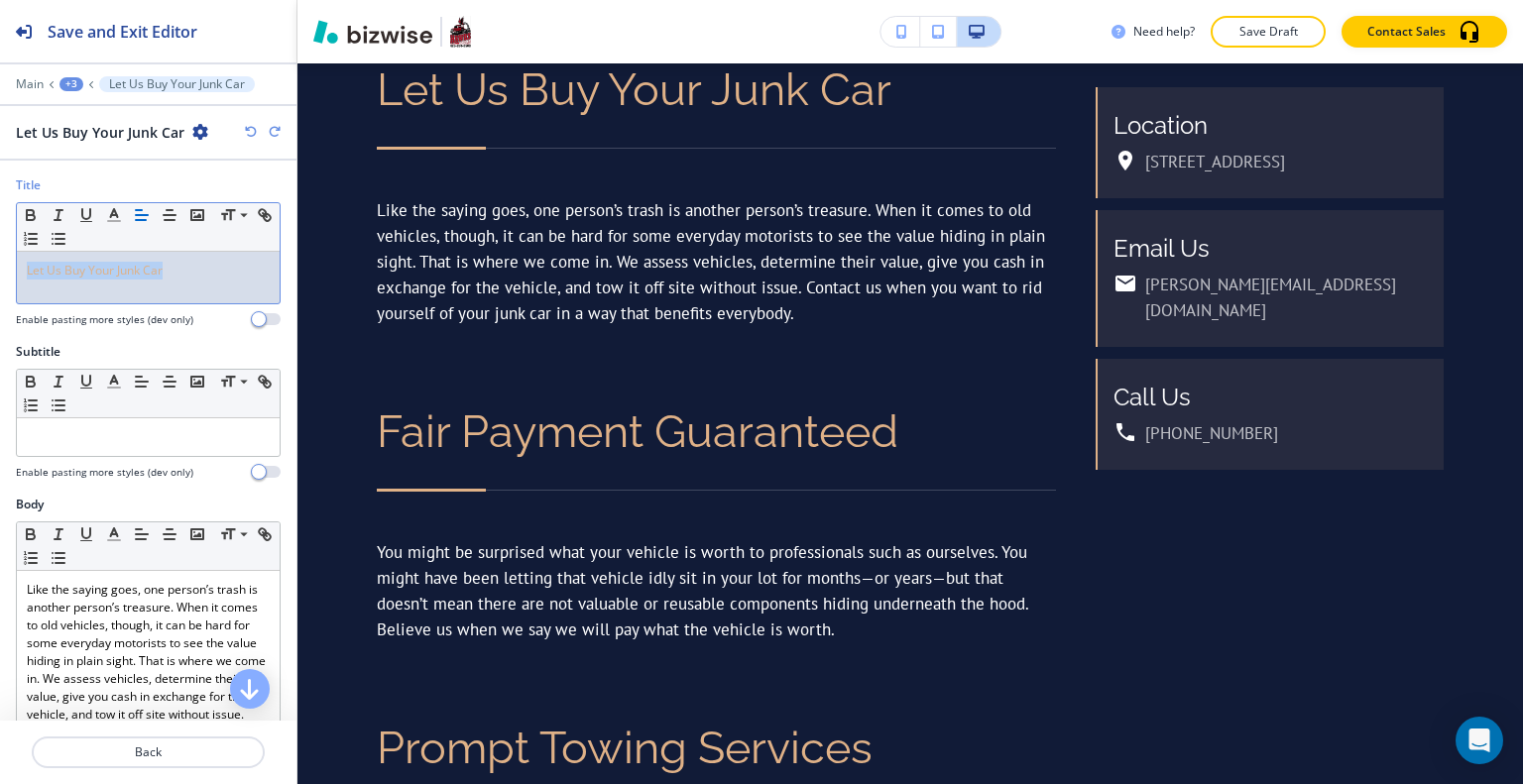 drag, startPoint x: 184, startPoint y: 266, endPoint x: 0, endPoint y: 266, distance: 184 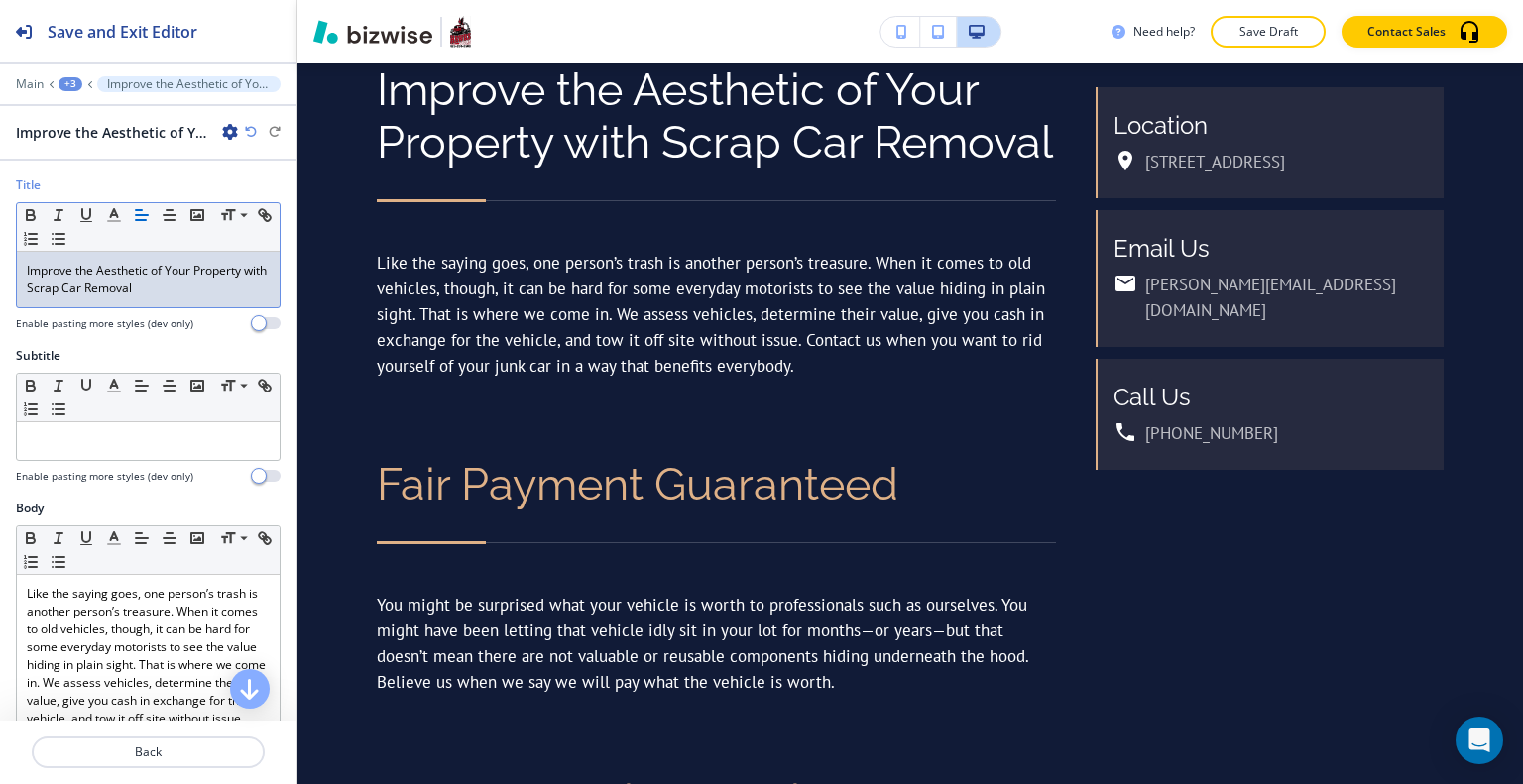 click on "Improve the Aesthetic of Your Property with Scrap Car Removal" at bounding box center [148, 280] 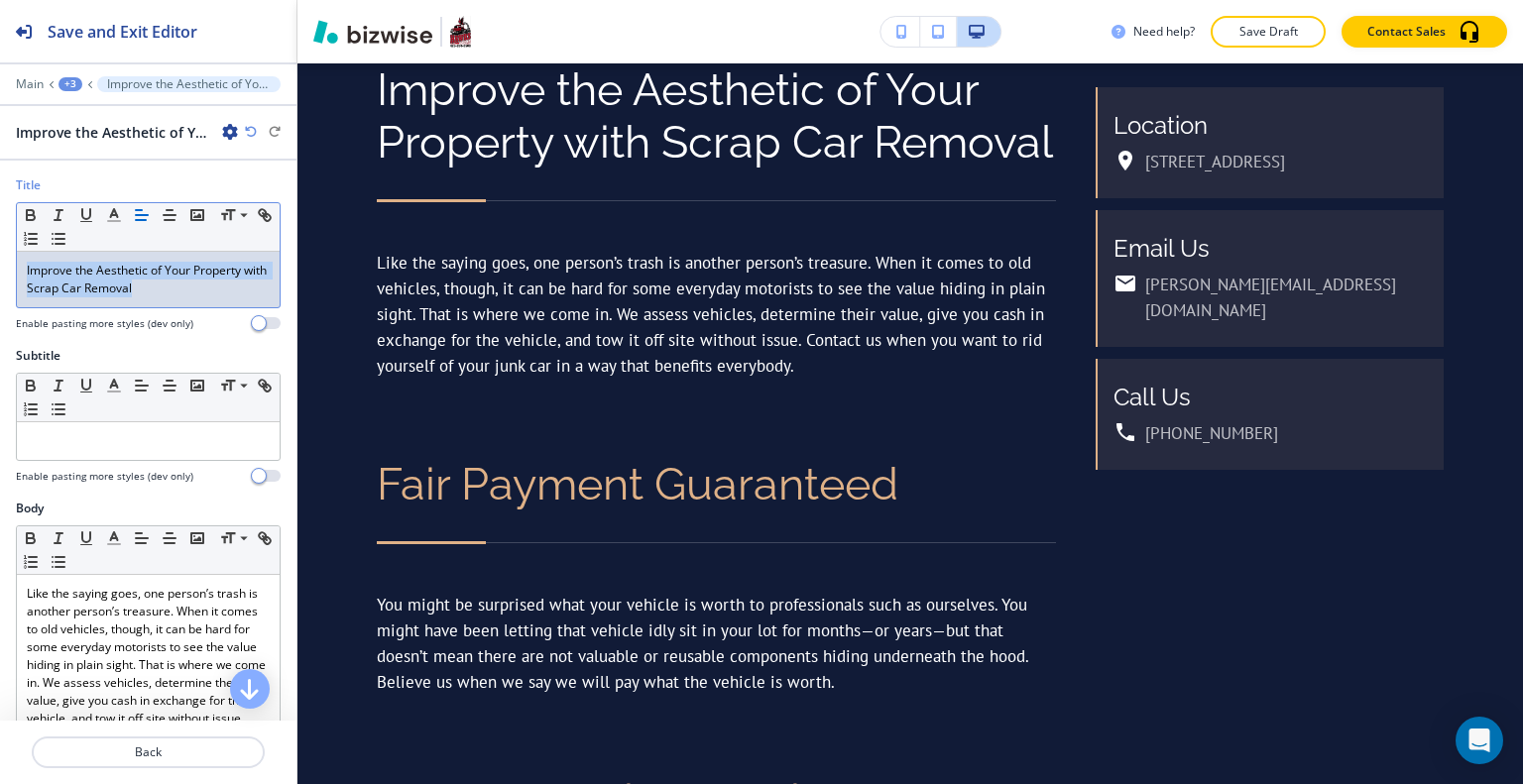 drag, startPoint x: 173, startPoint y: 289, endPoint x: 0, endPoint y: 263, distance: 174.94285 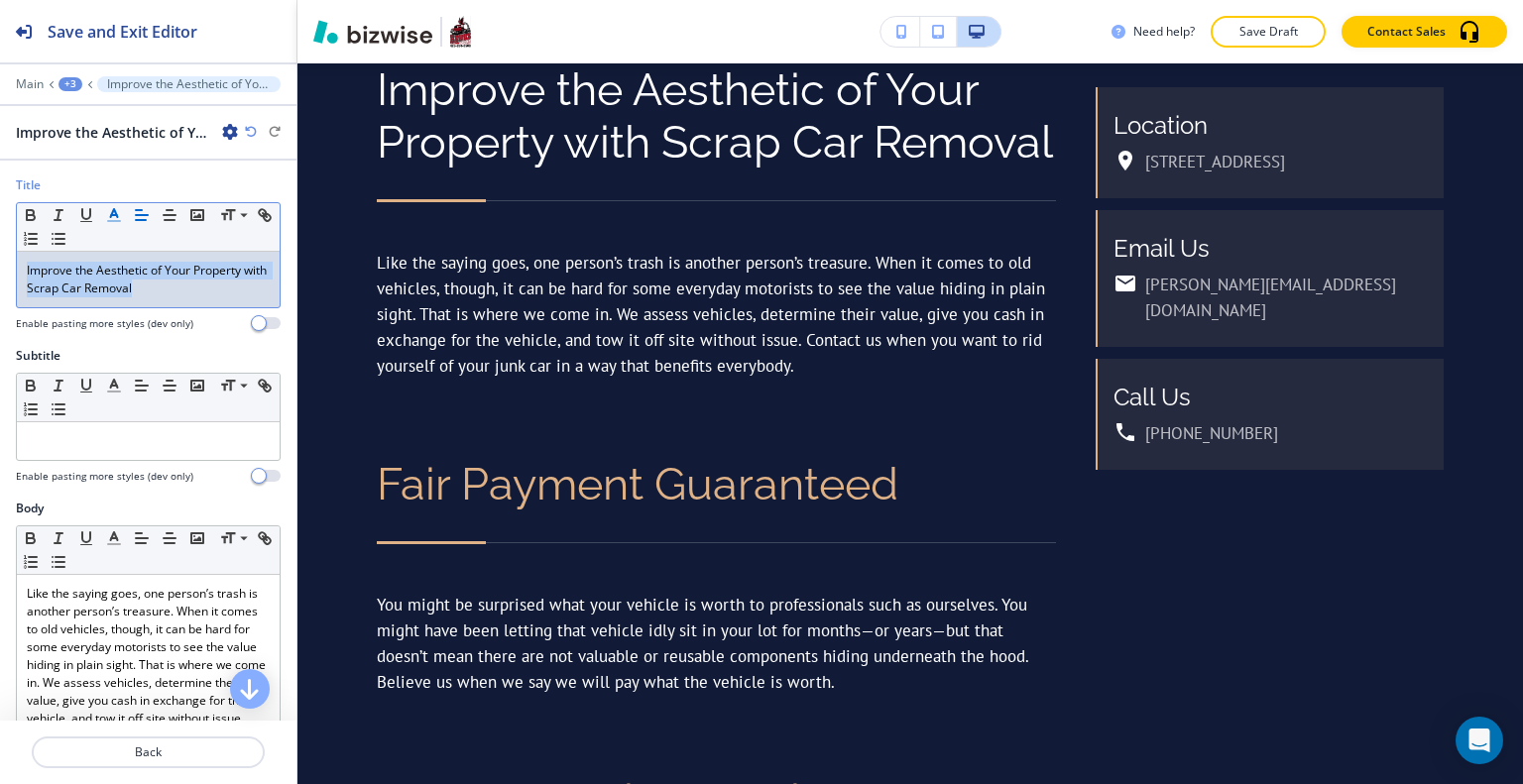 click 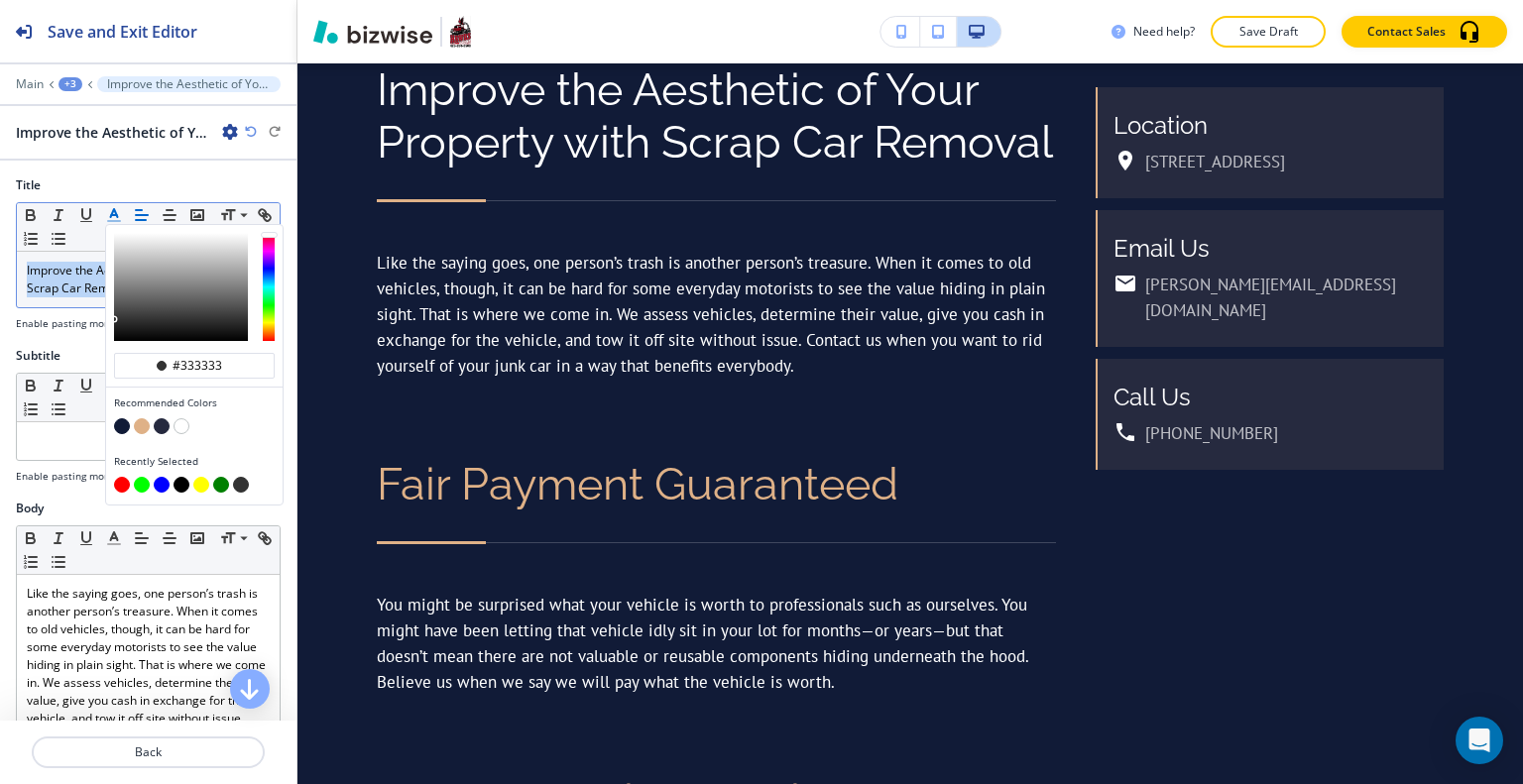 click at bounding box center [142, 426] 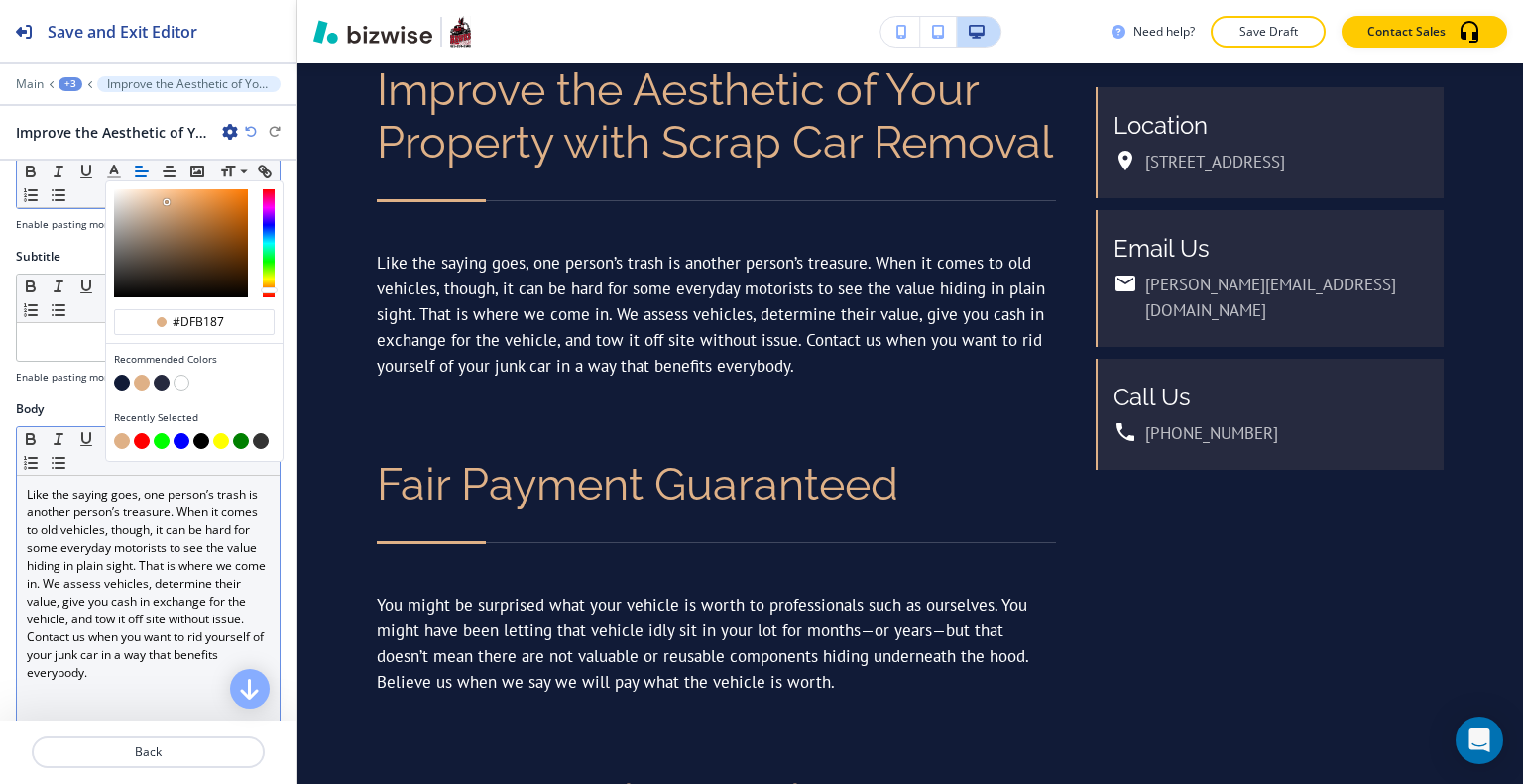 scroll, scrollTop: 198, scrollLeft: 0, axis: vertical 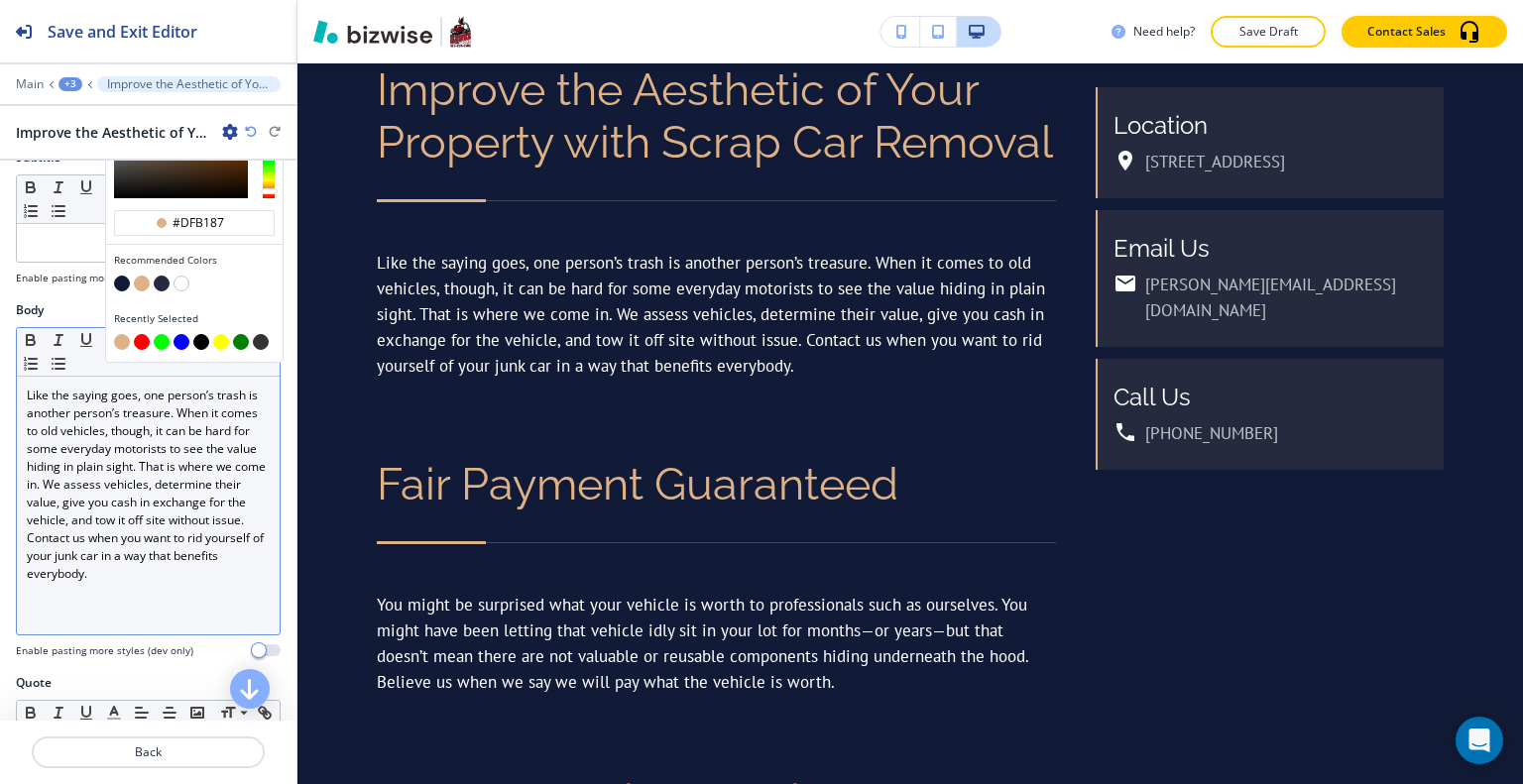 click on "Like the saying goes, one person’s trash is another person’s treasure. When it comes to old vehicles, though, it can be hard for some everyday motorists to see the value hiding in plain sight. That is where we come in. We assess vehicles, determine their value, give you cash in exchange for the vehicle, and tow it off site without issue. Contact us when you want to rid yourself of your junk car in a way that benefits everybody." at bounding box center [148, 485] 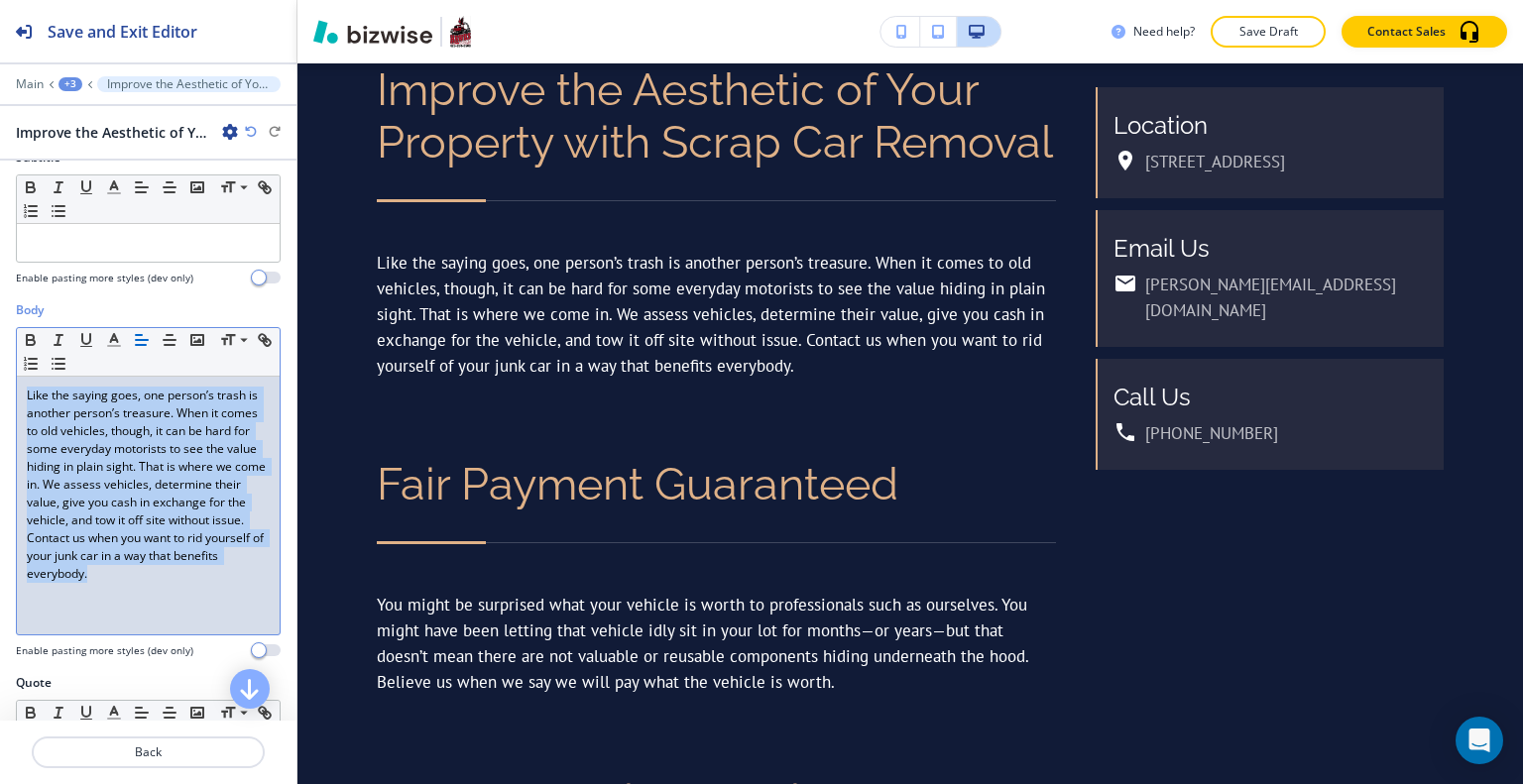 drag, startPoint x: 194, startPoint y: 583, endPoint x: 0, endPoint y: 397, distance: 268.76012 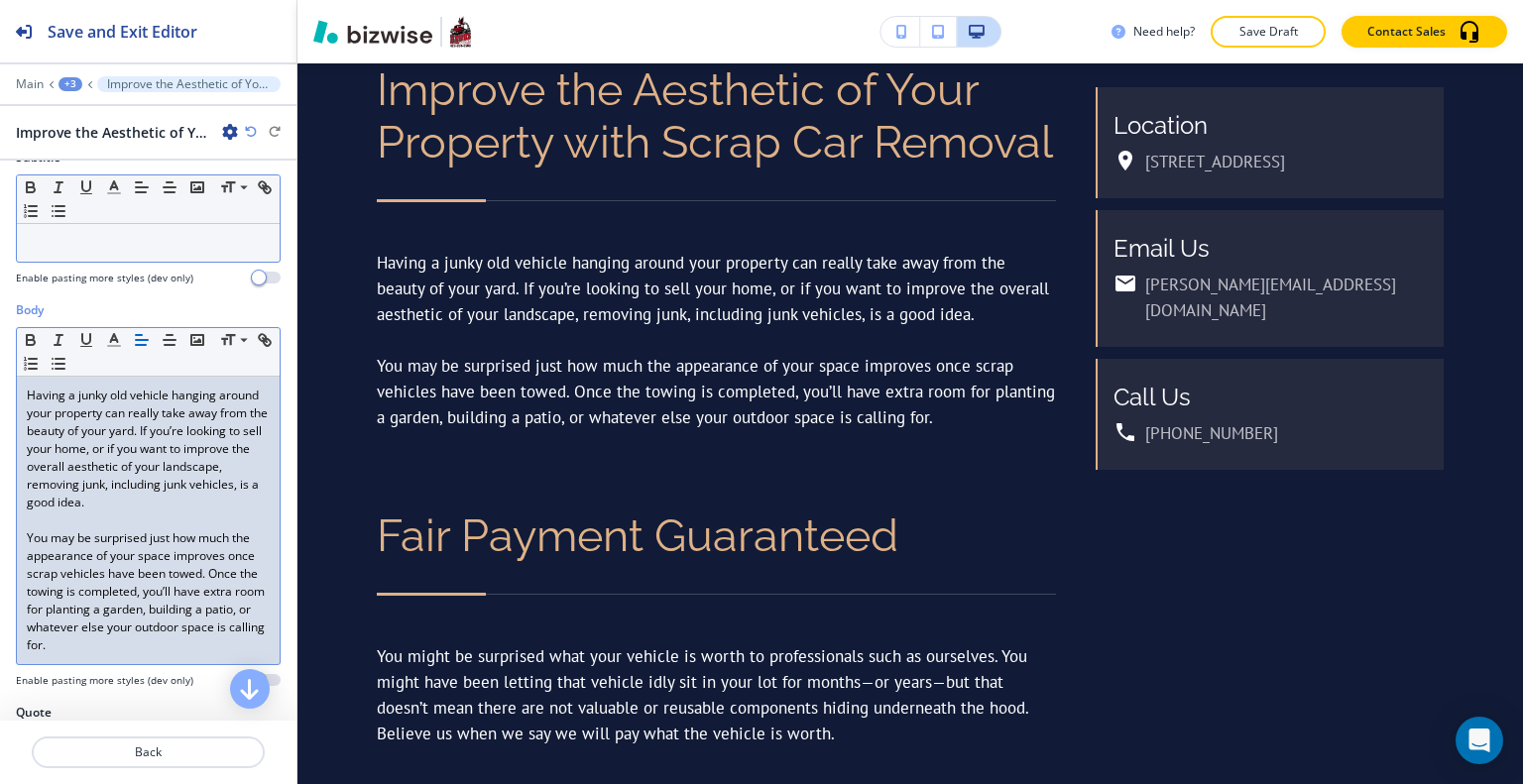 scroll, scrollTop: 0, scrollLeft: 0, axis: both 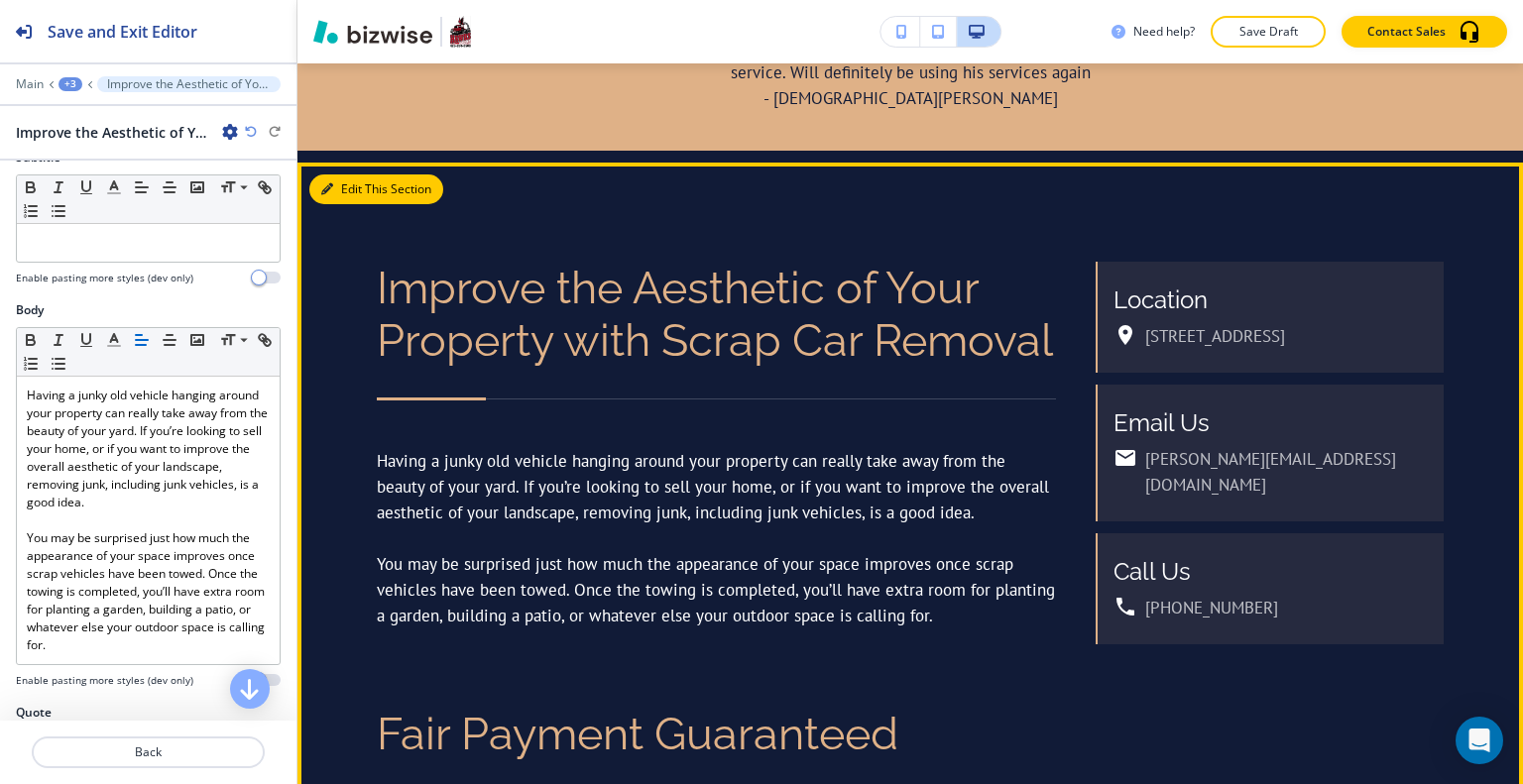 click on "Edit This Section" at bounding box center (376, 189) 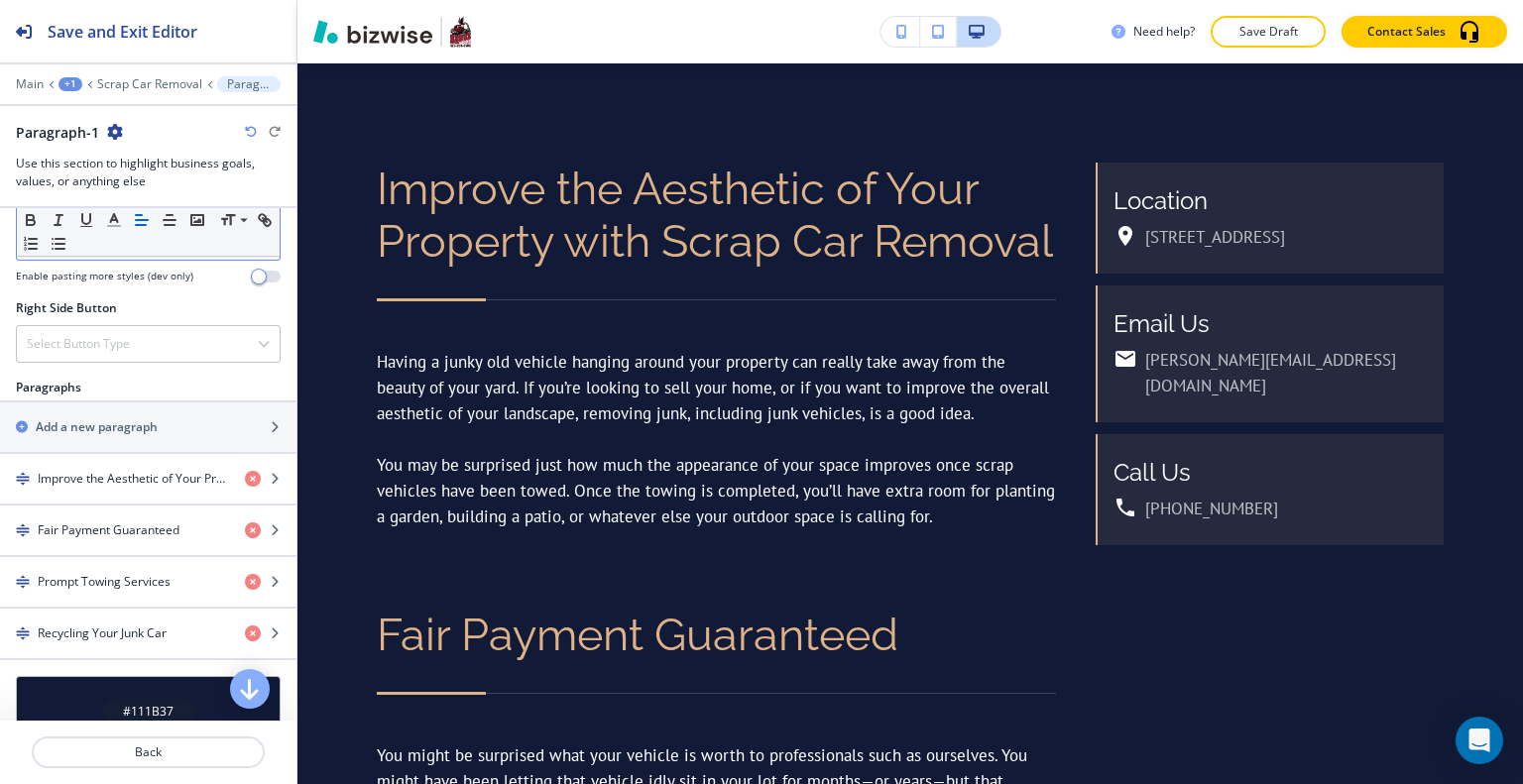 scroll, scrollTop: 1288, scrollLeft: 0, axis: vertical 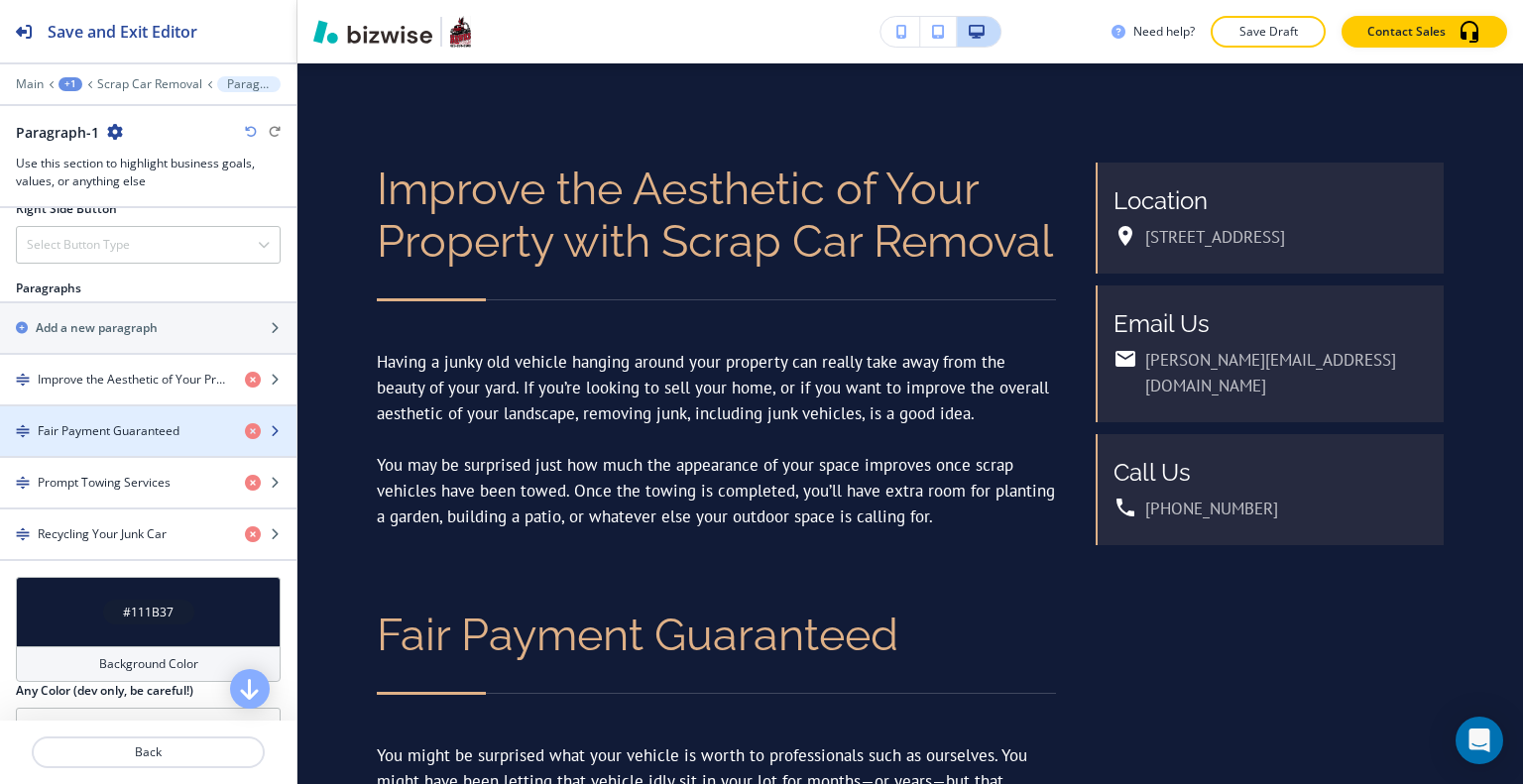 click at bounding box center (148, 448) 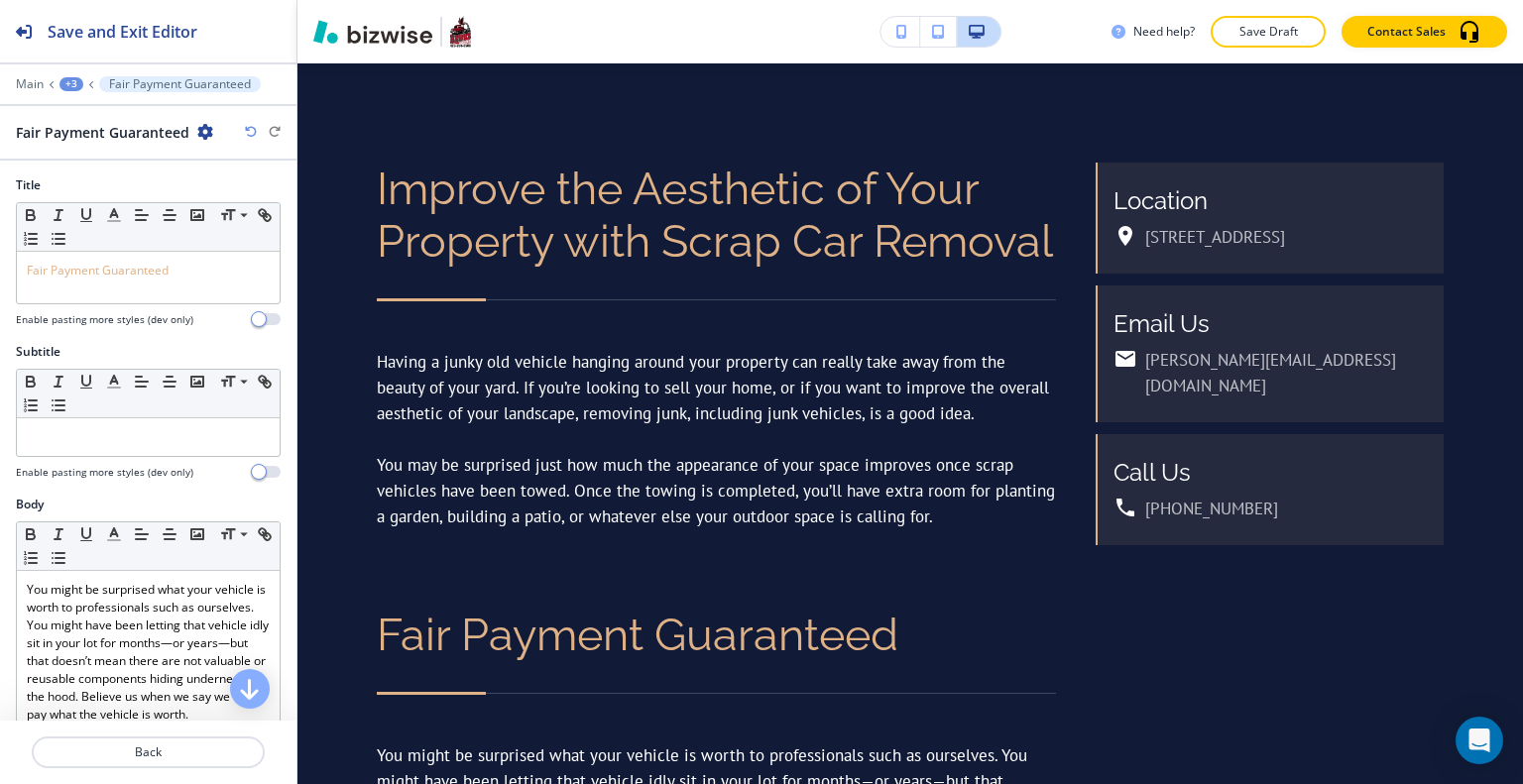 scroll, scrollTop: 1779, scrollLeft: 0, axis: vertical 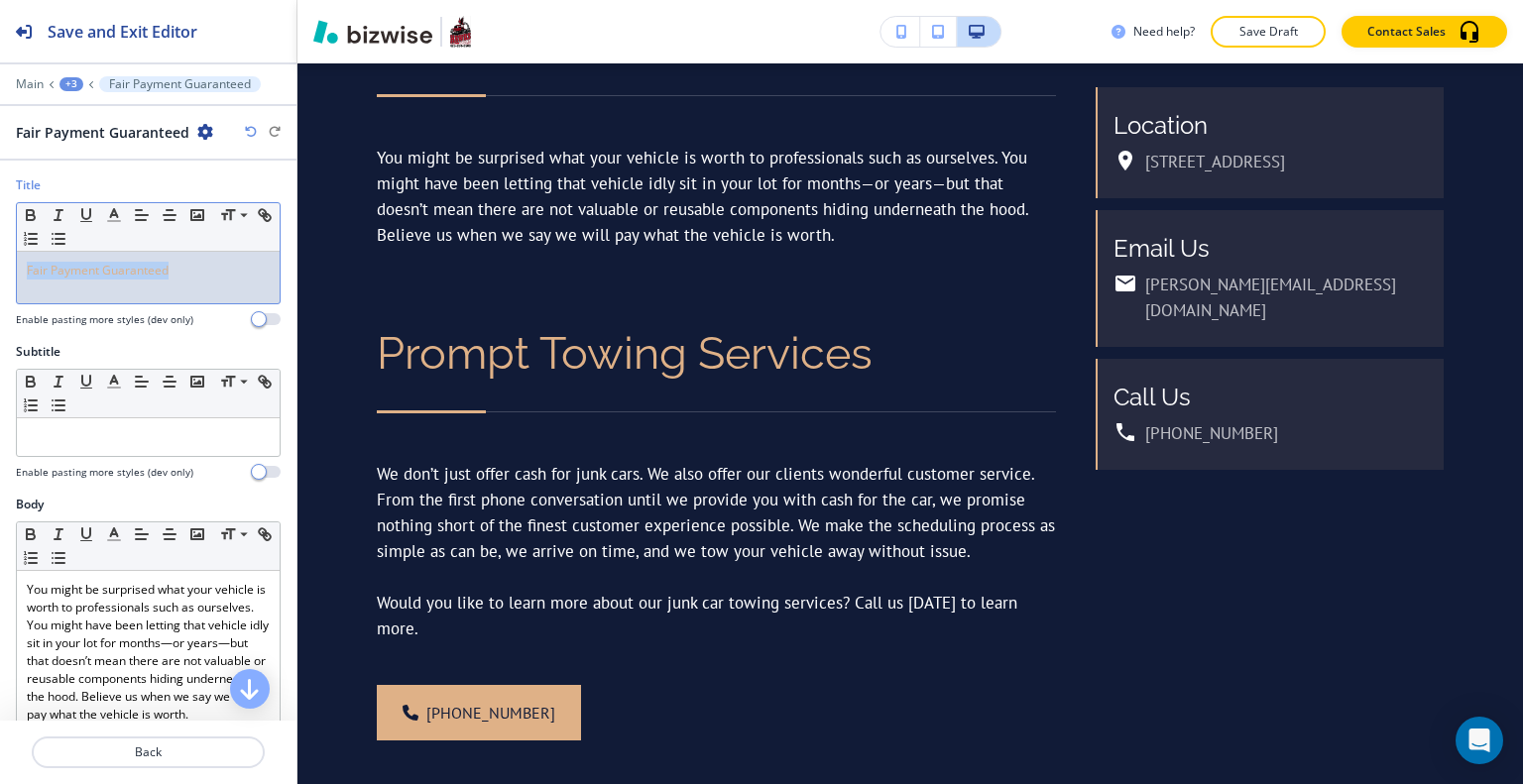 drag, startPoint x: 190, startPoint y: 280, endPoint x: 0, endPoint y: 283, distance: 190.02368 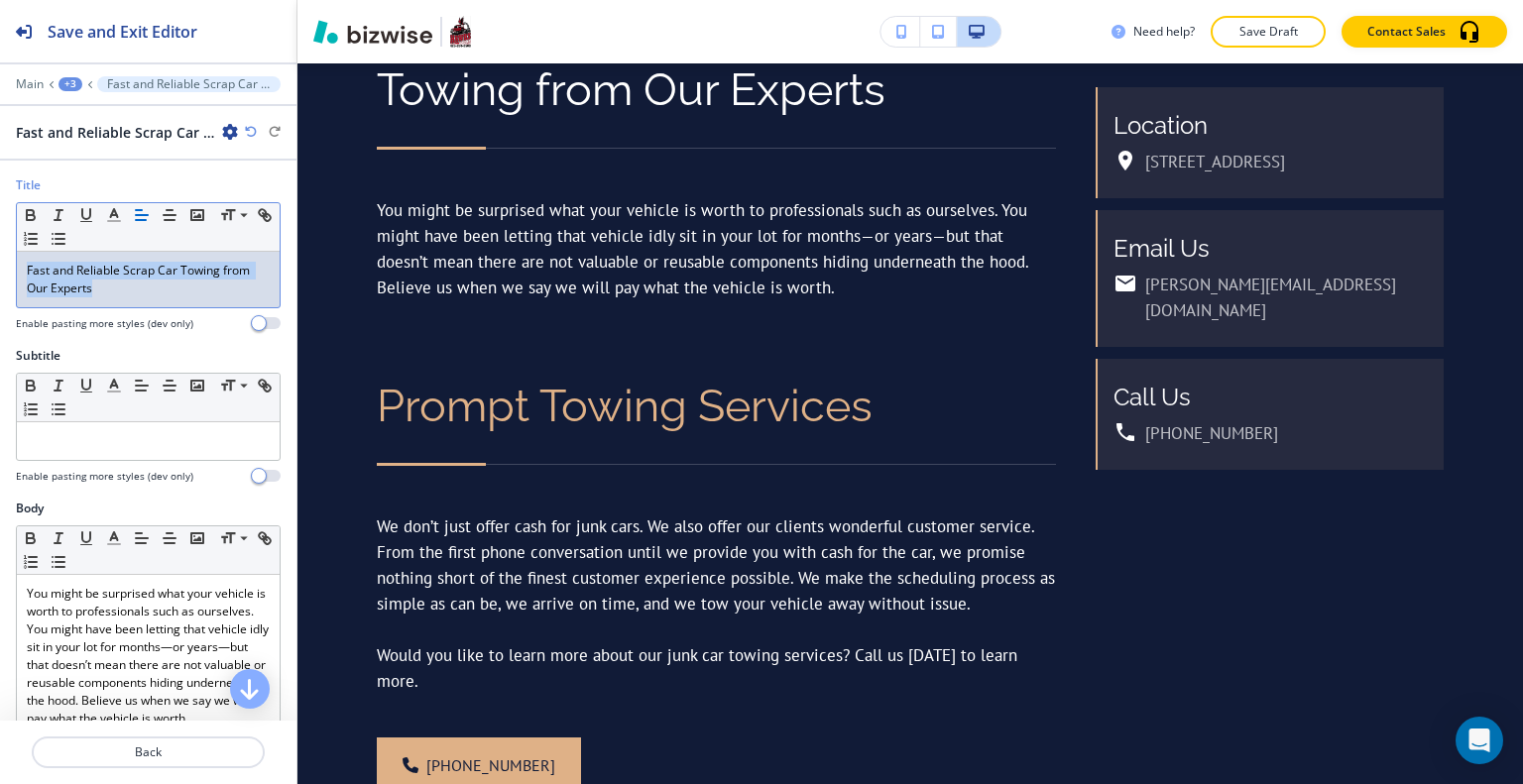 drag, startPoint x: 150, startPoint y: 292, endPoint x: 0, endPoint y: 237, distance: 159.76545 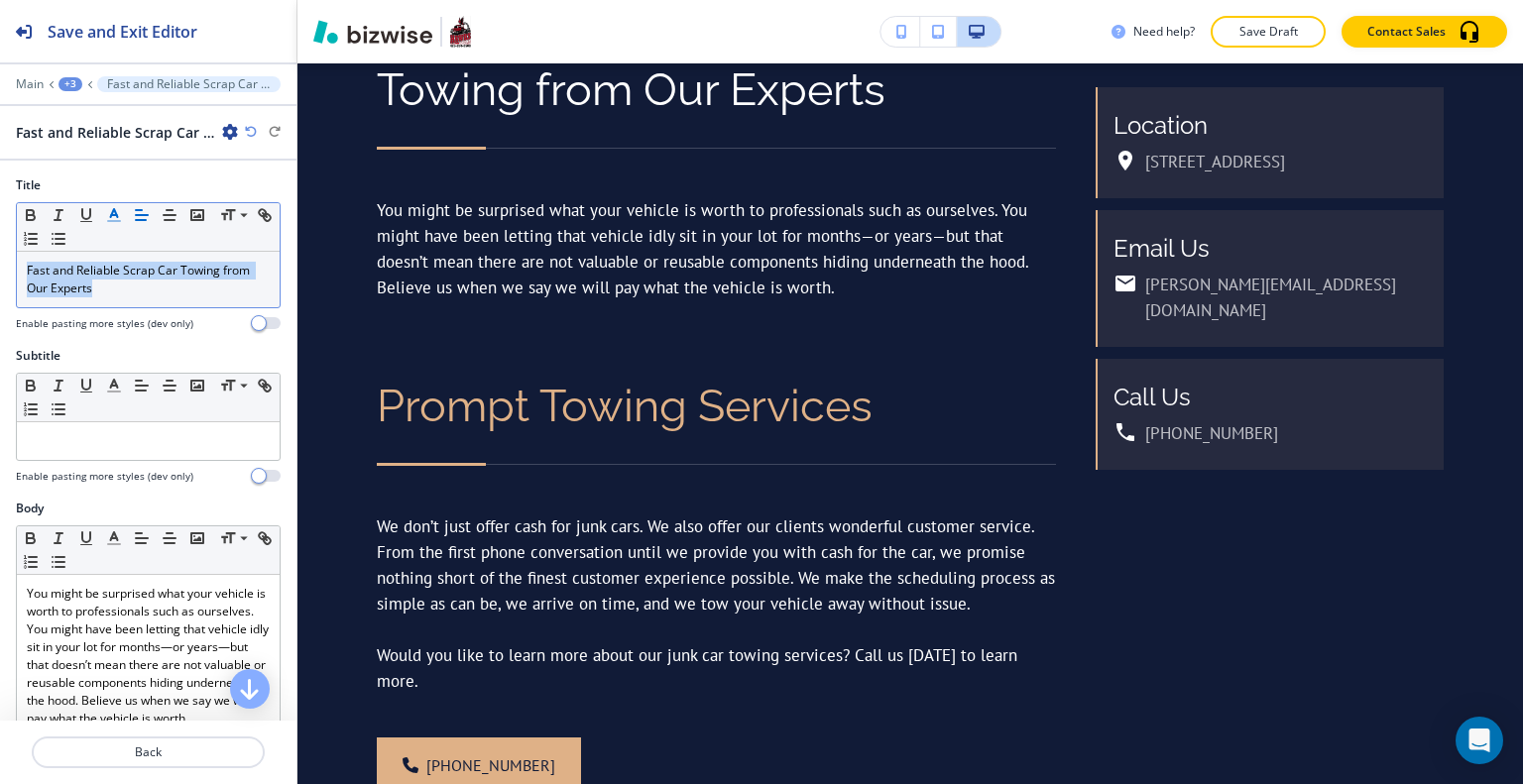 click 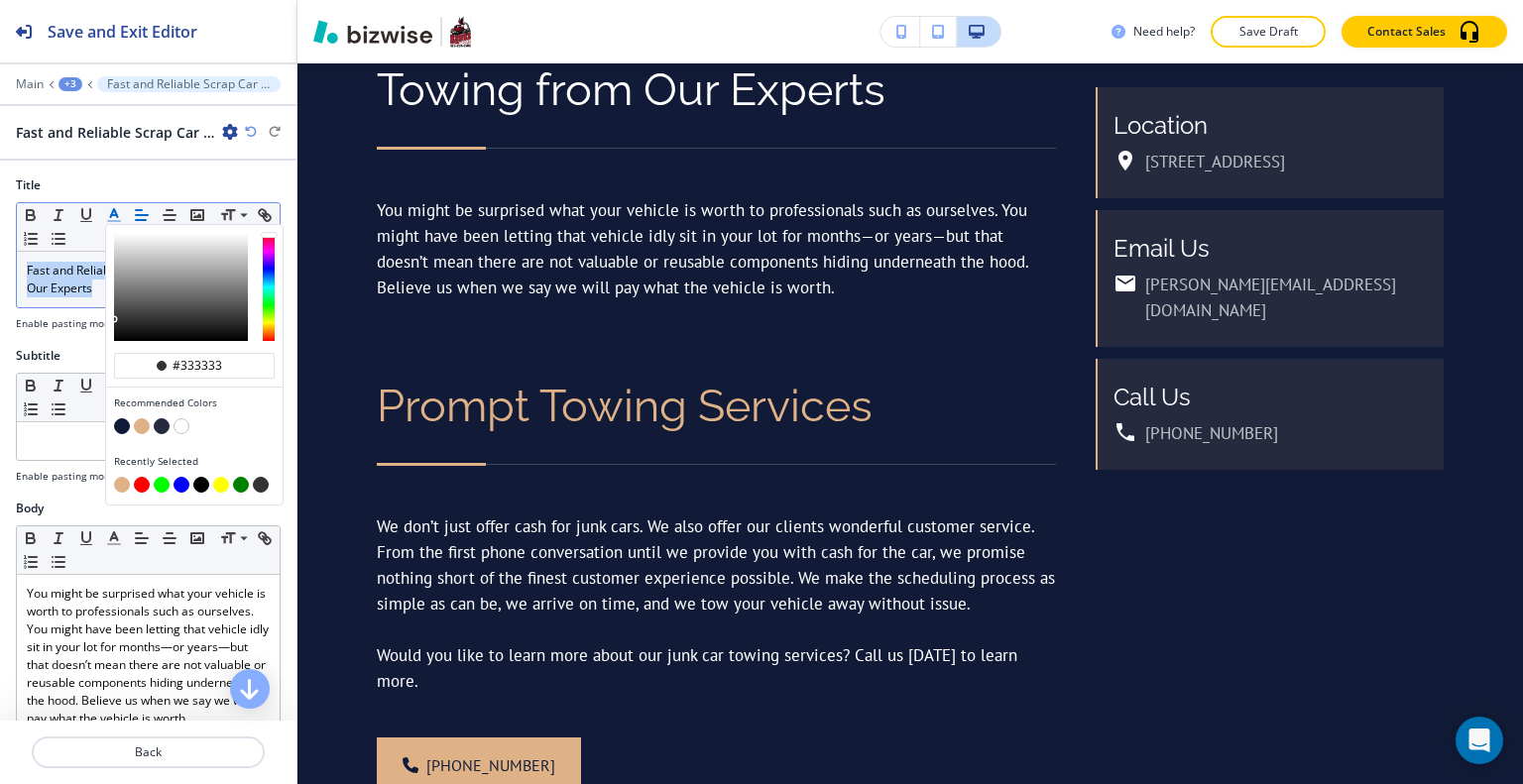 click at bounding box center [142, 426] 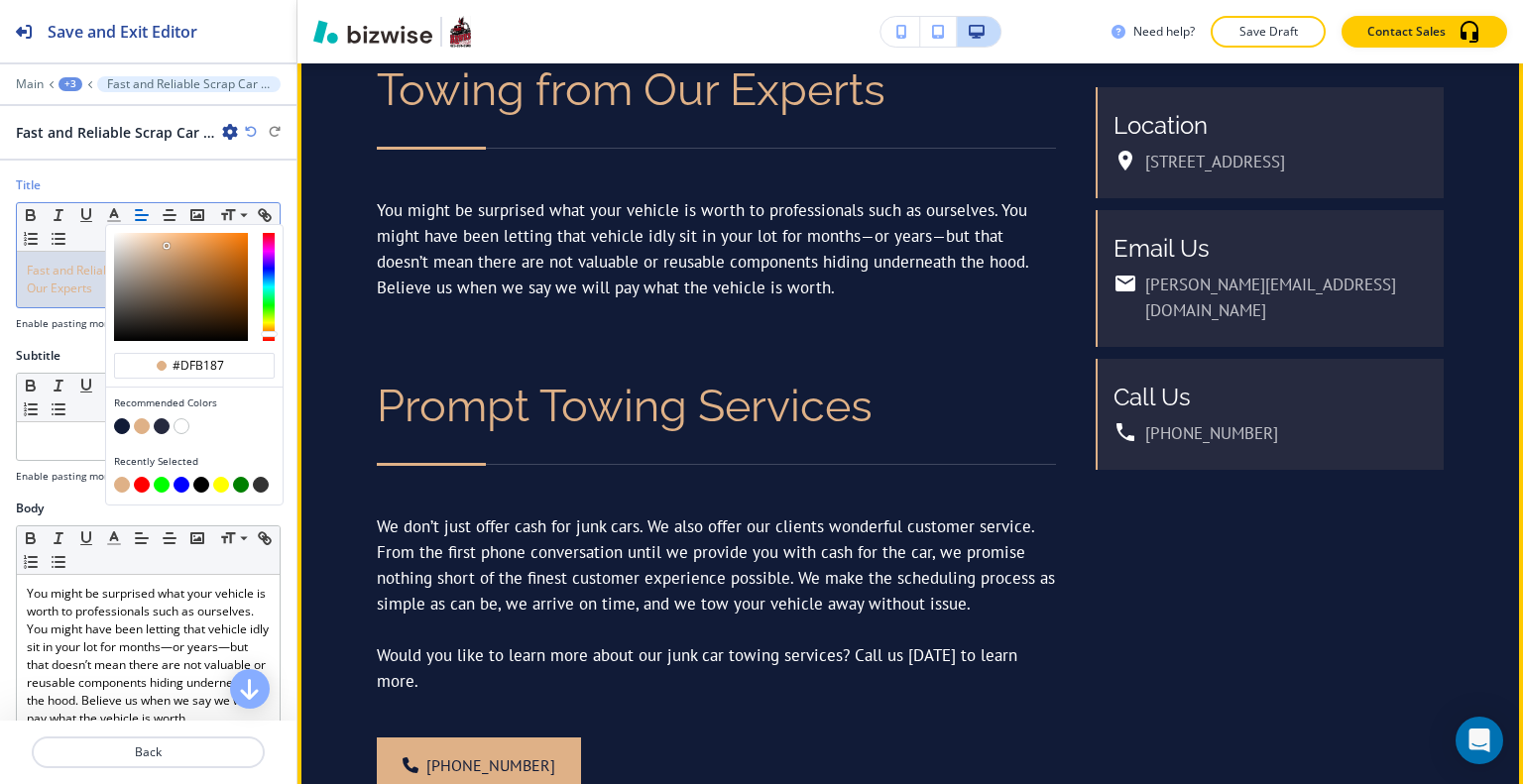 scroll, scrollTop: 1680, scrollLeft: 0, axis: vertical 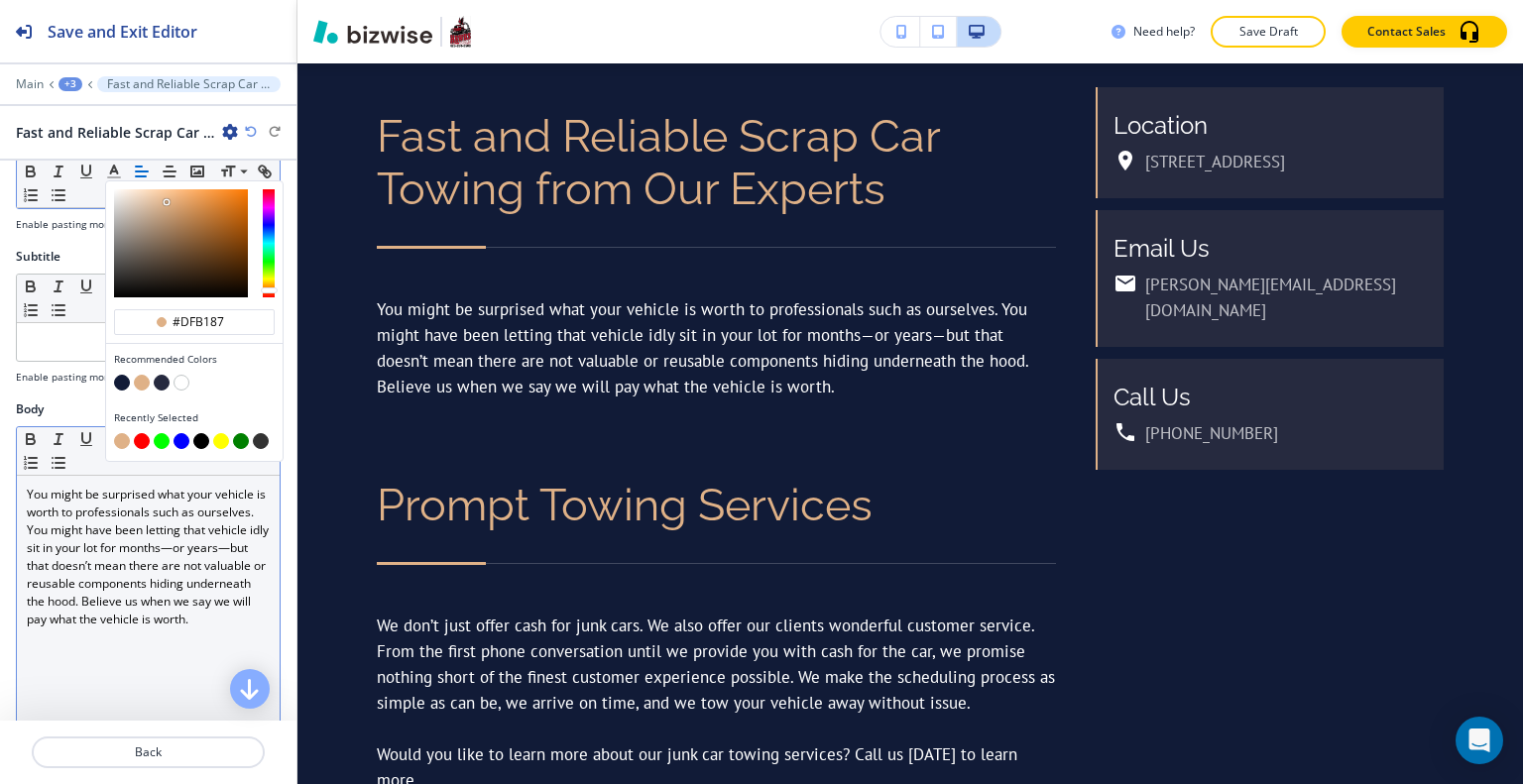 click on "You might be surprised what your vehicle is worth to professionals such as ourselves. You might have been letting that vehicle idly sit in your lot for months—or years—but that doesn’t mean there are not valuable or reusable components hiding underneath the hood. Believe us when we say we will pay what the vehicle is worth." at bounding box center (148, 557) 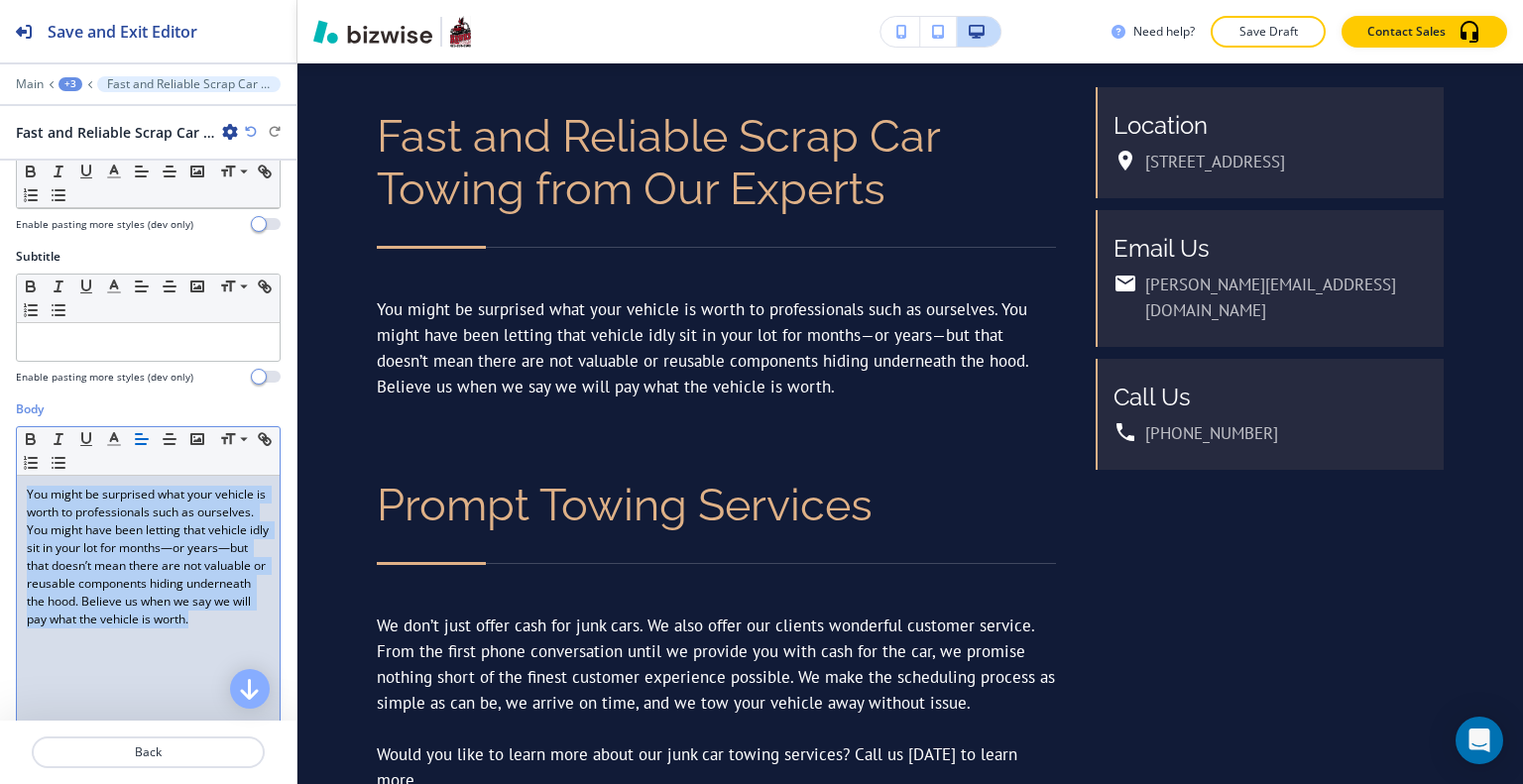drag, startPoint x: 118, startPoint y: 664, endPoint x: 0, endPoint y: 492, distance: 208.58571 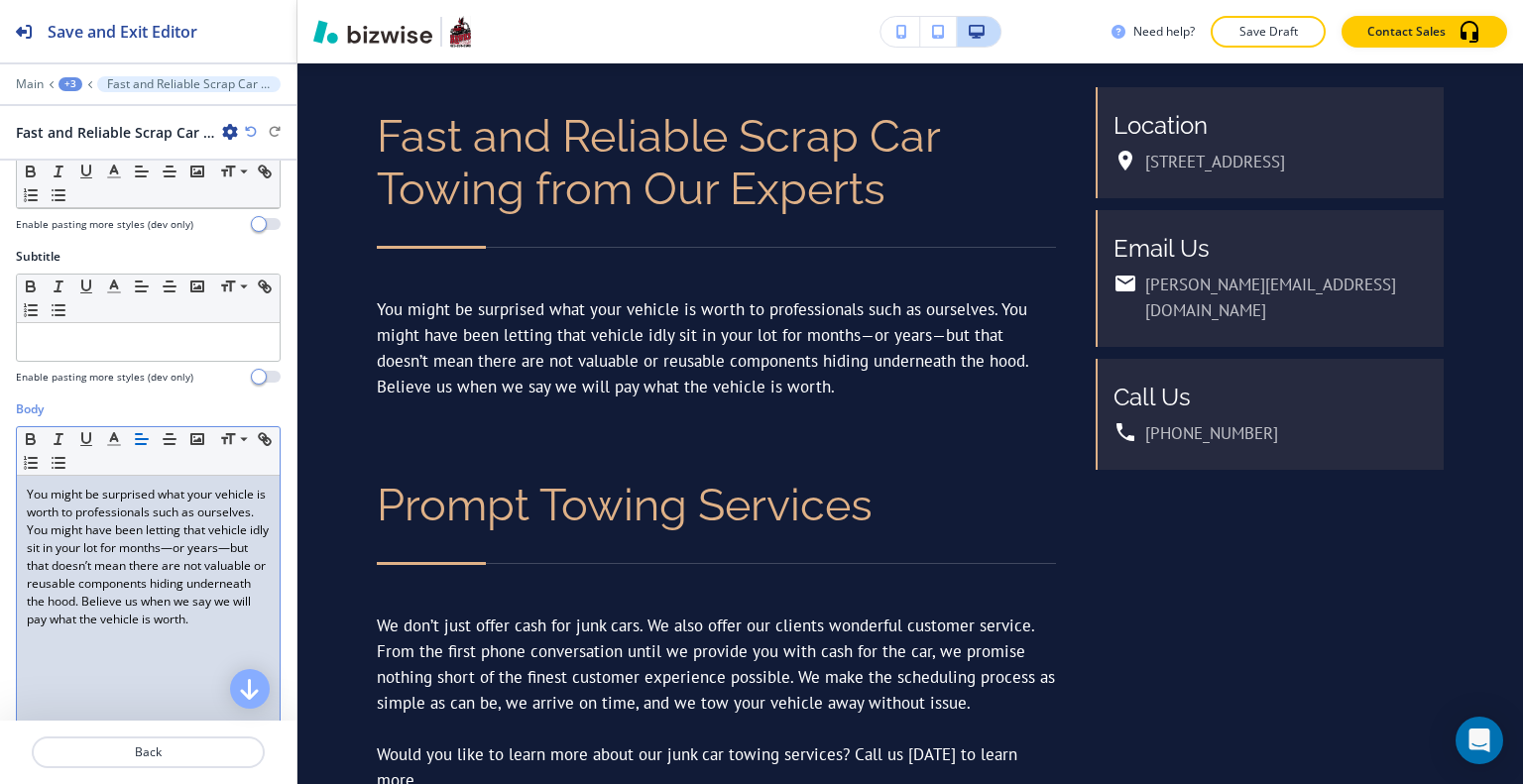 scroll, scrollTop: 0, scrollLeft: 0, axis: both 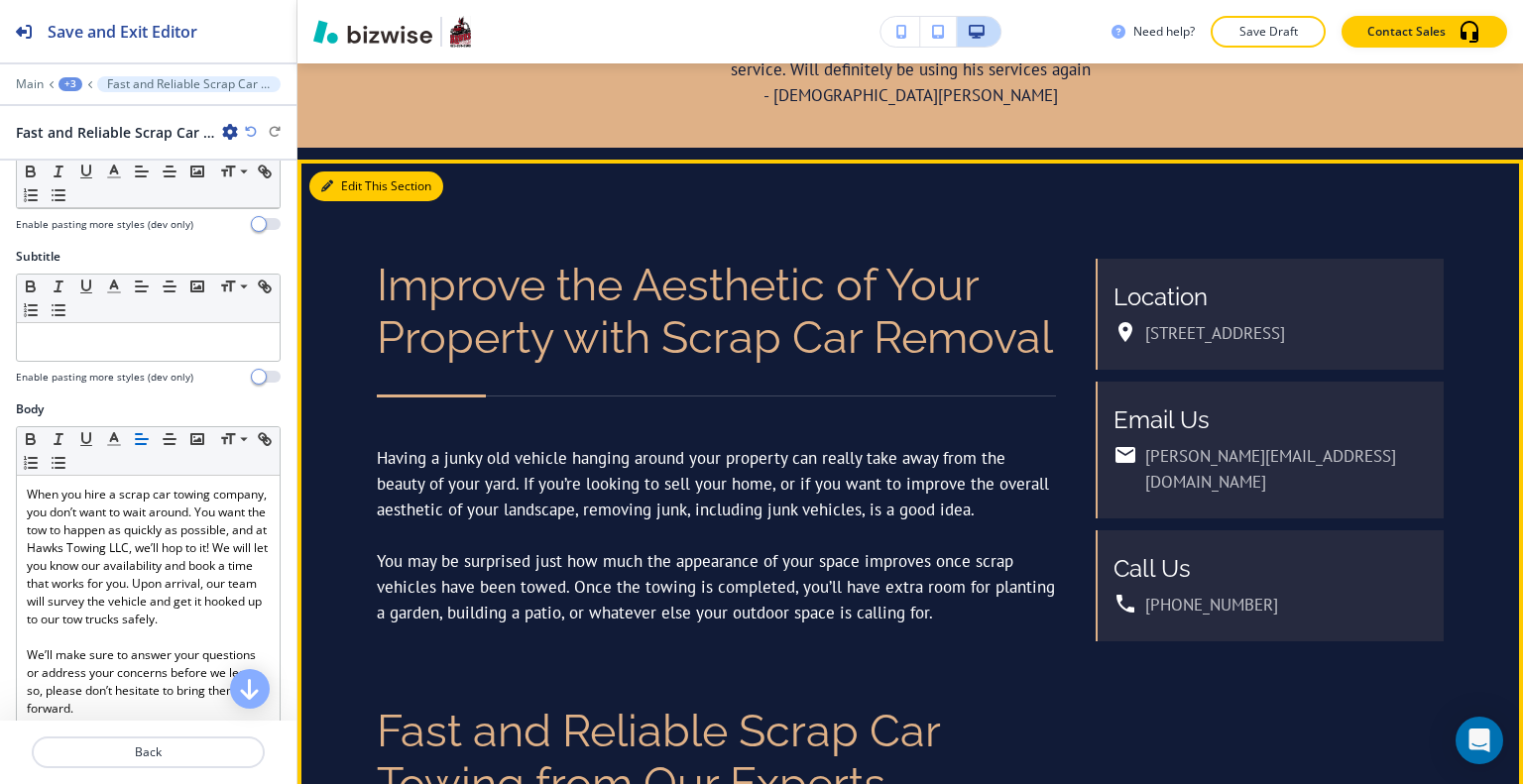click on "Edit This Section" at bounding box center (376, 186) 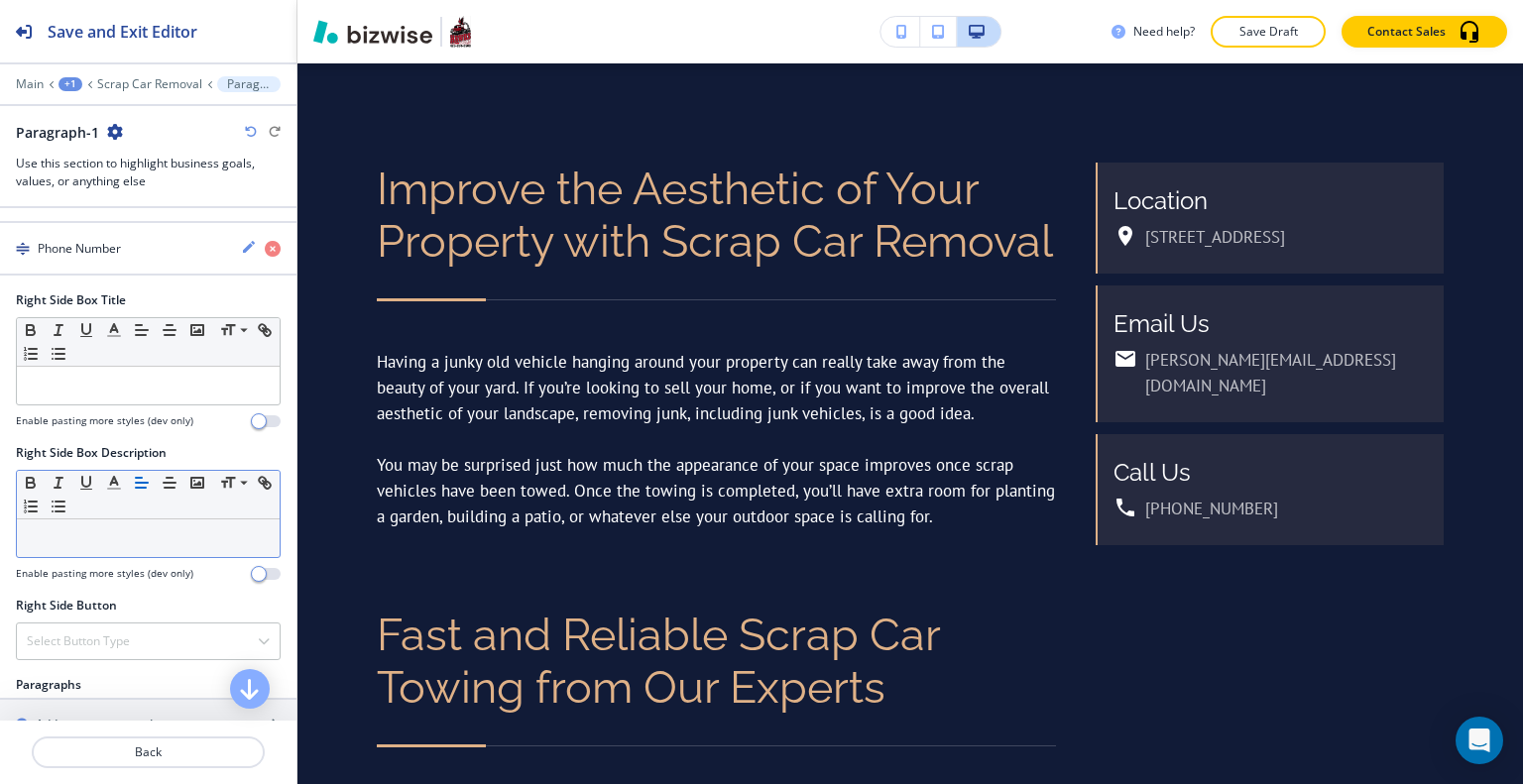 scroll, scrollTop: 1288, scrollLeft: 0, axis: vertical 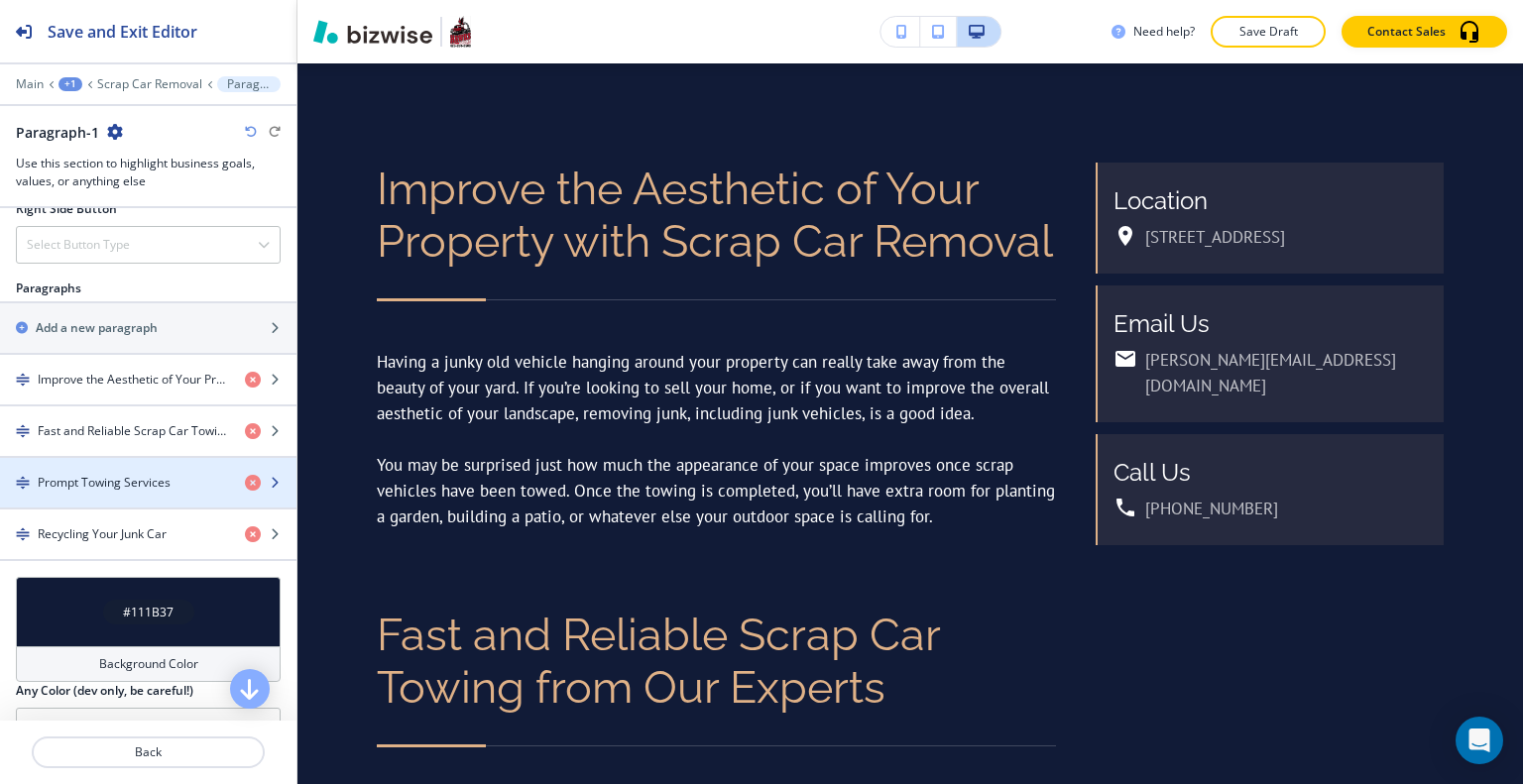 click at bounding box center (148, 500) 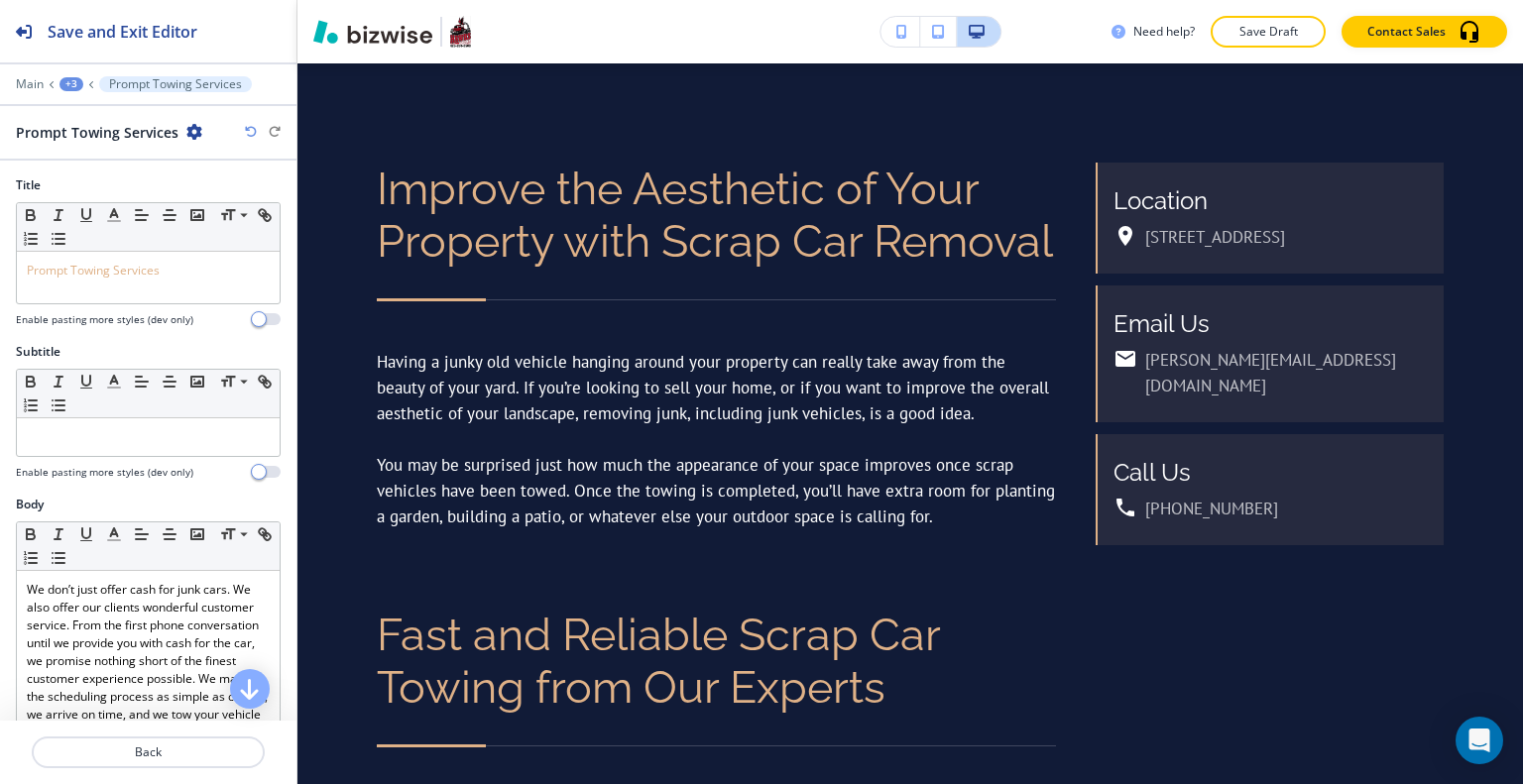 scroll, scrollTop: 2224, scrollLeft: 0, axis: vertical 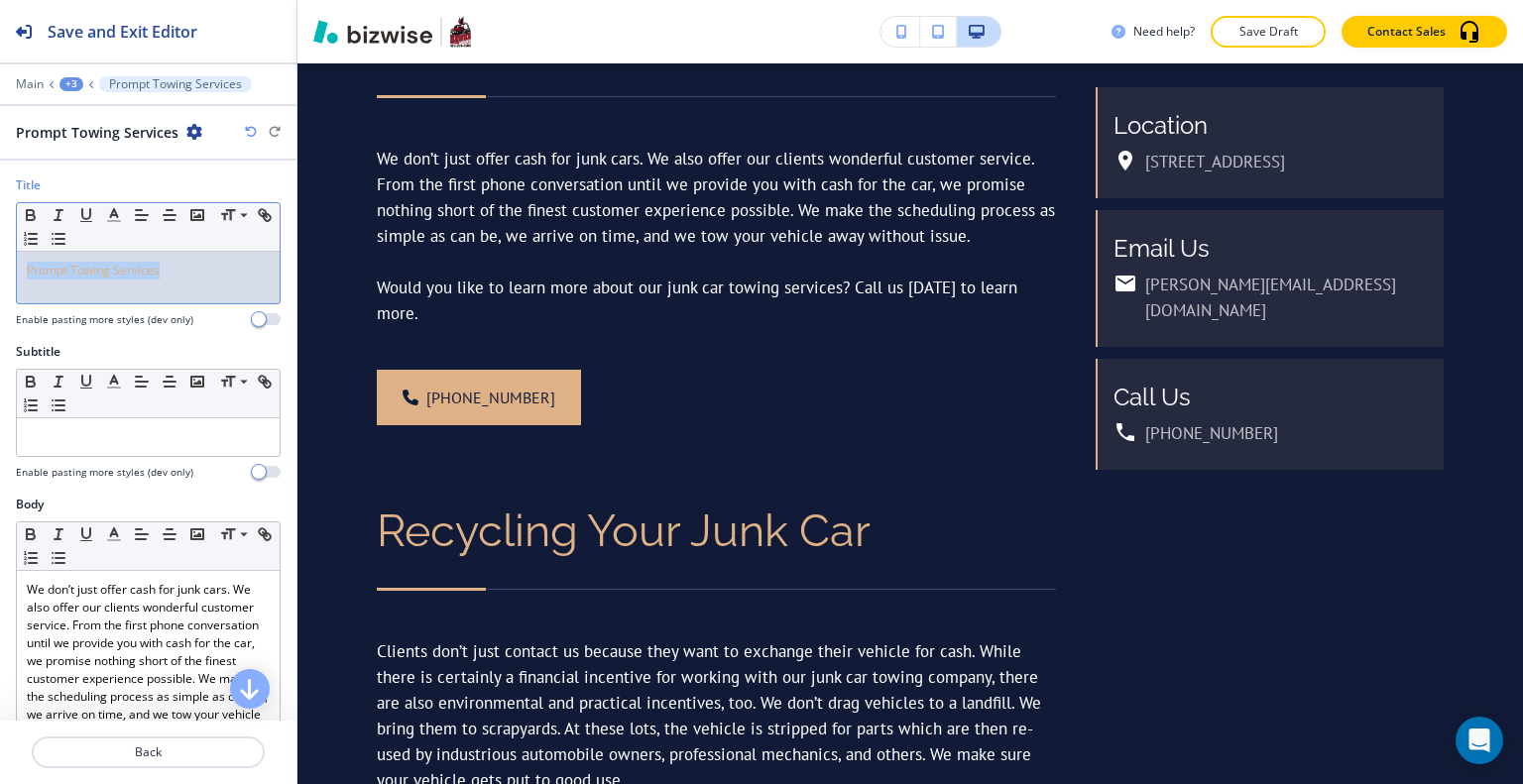drag, startPoint x: 190, startPoint y: 260, endPoint x: 0, endPoint y: 262, distance: 190.01053 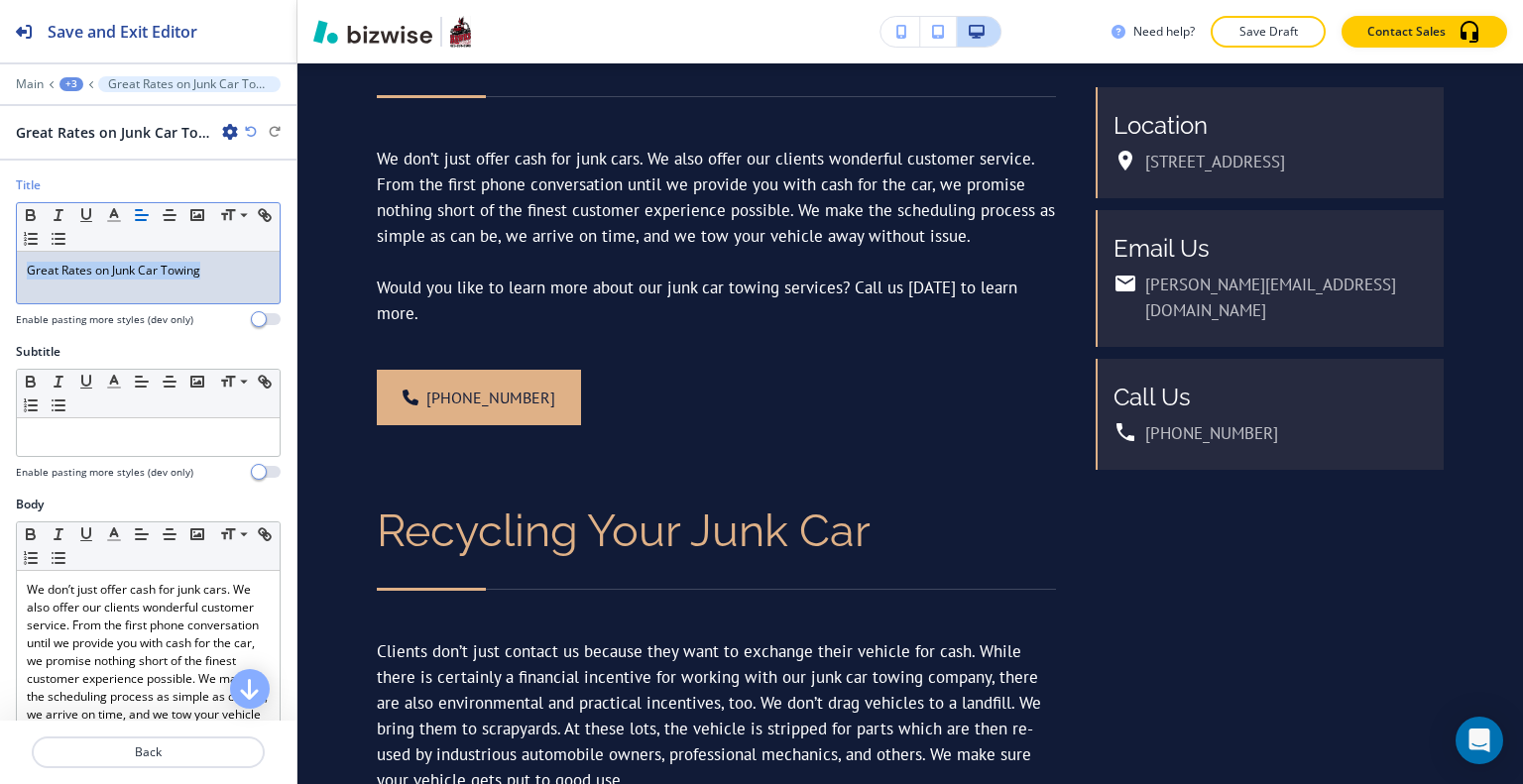 drag, startPoint x: 249, startPoint y: 263, endPoint x: 0, endPoint y: 252, distance: 249.24285 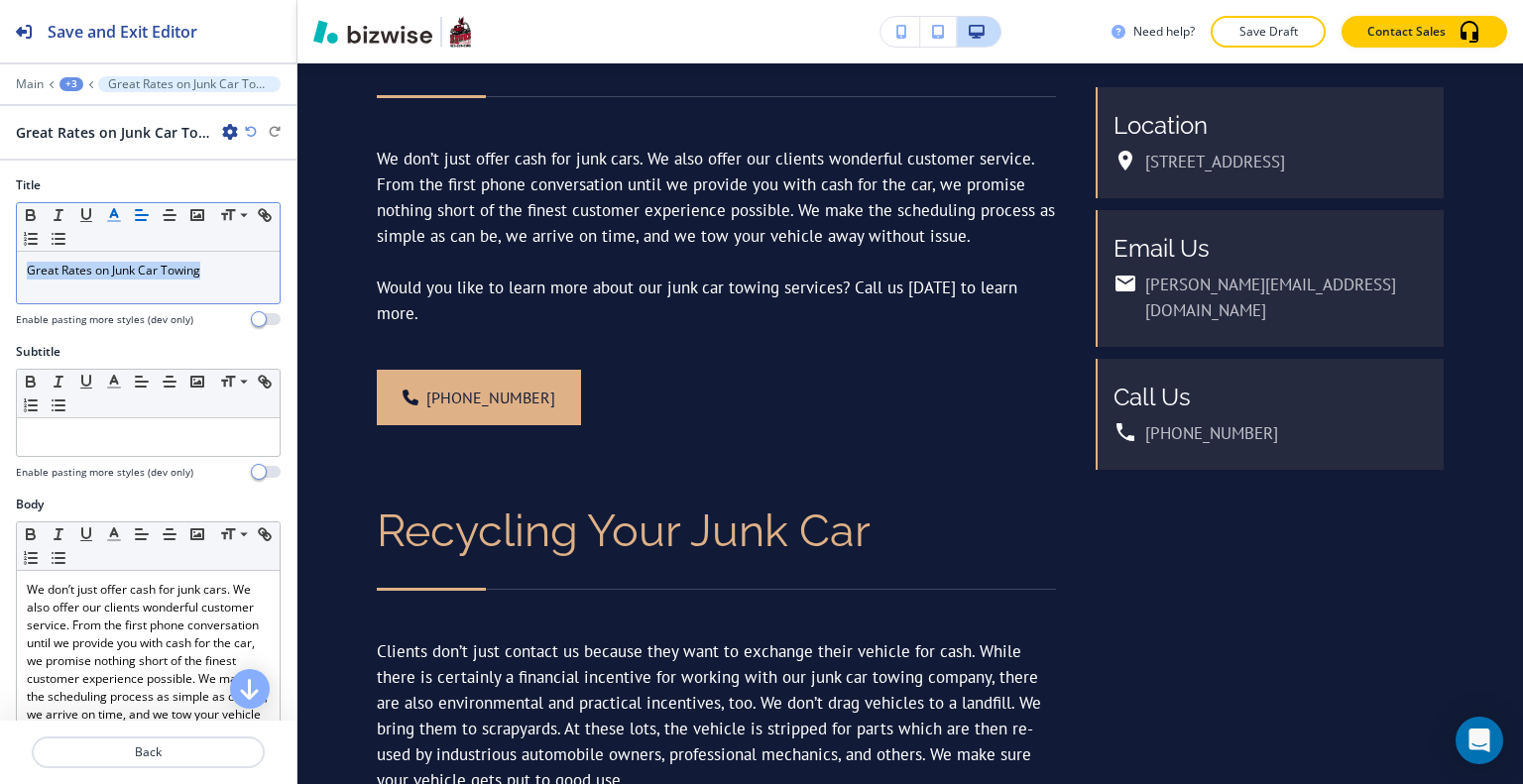 click 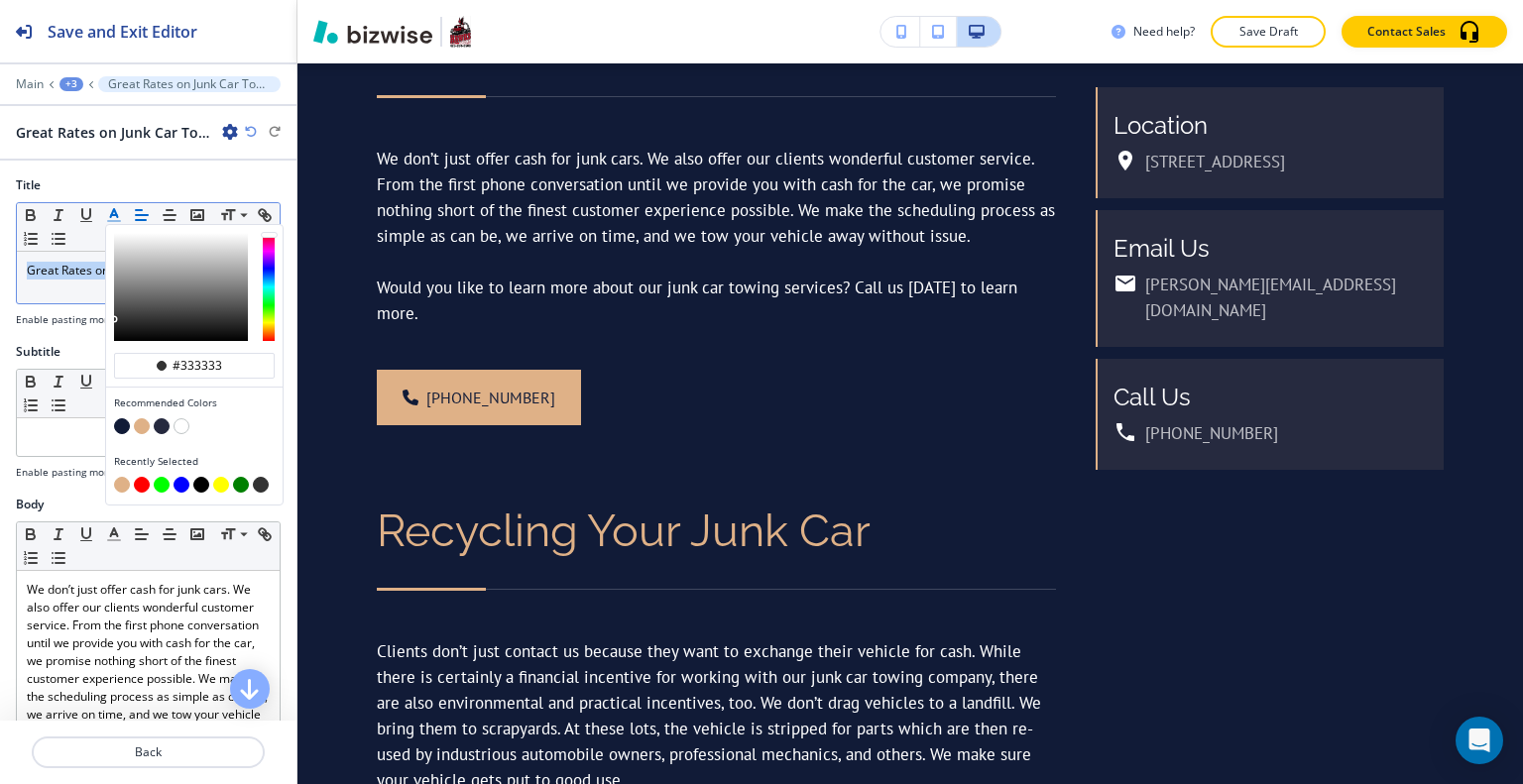 click at bounding box center [142, 426] 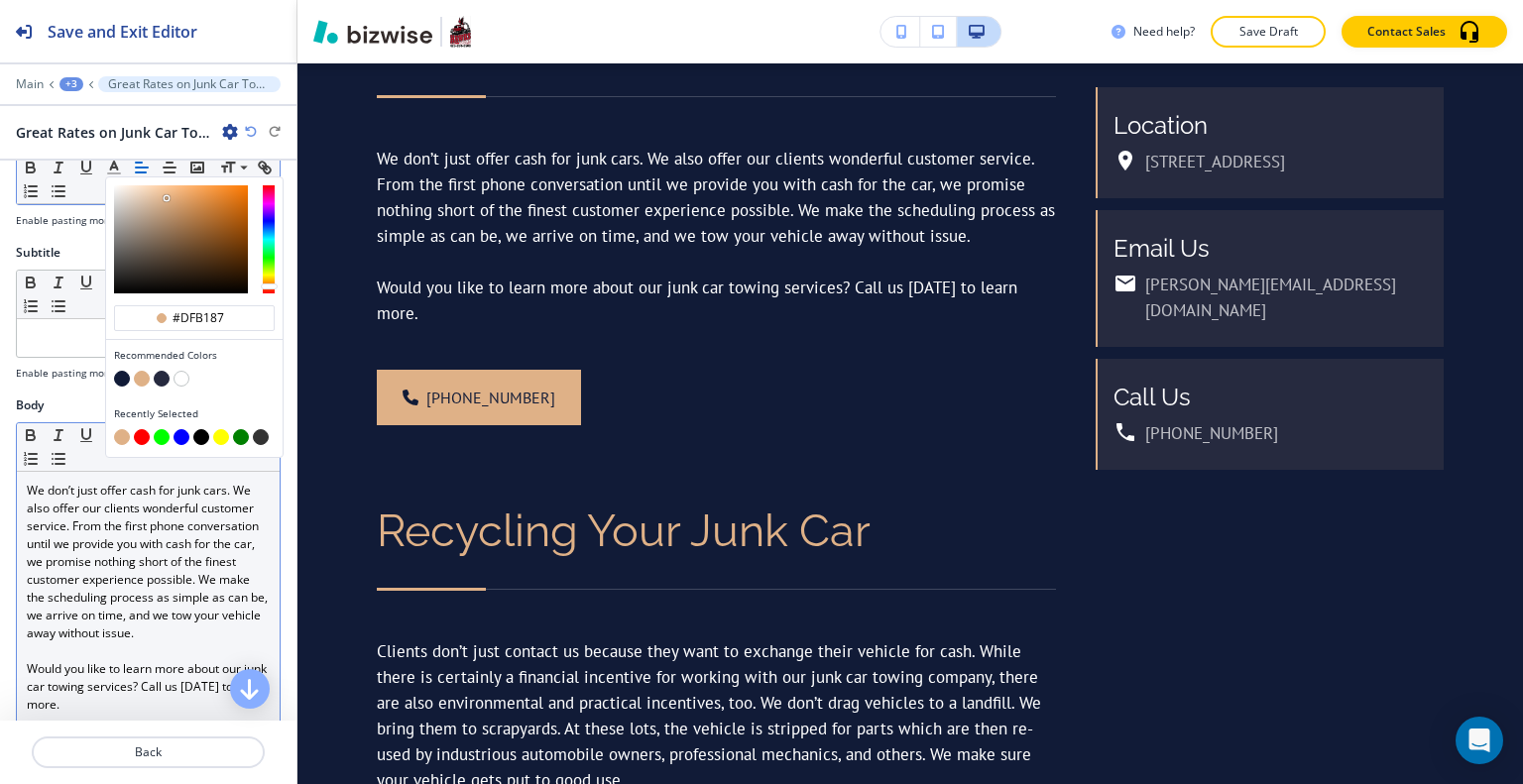 scroll, scrollTop: 198, scrollLeft: 0, axis: vertical 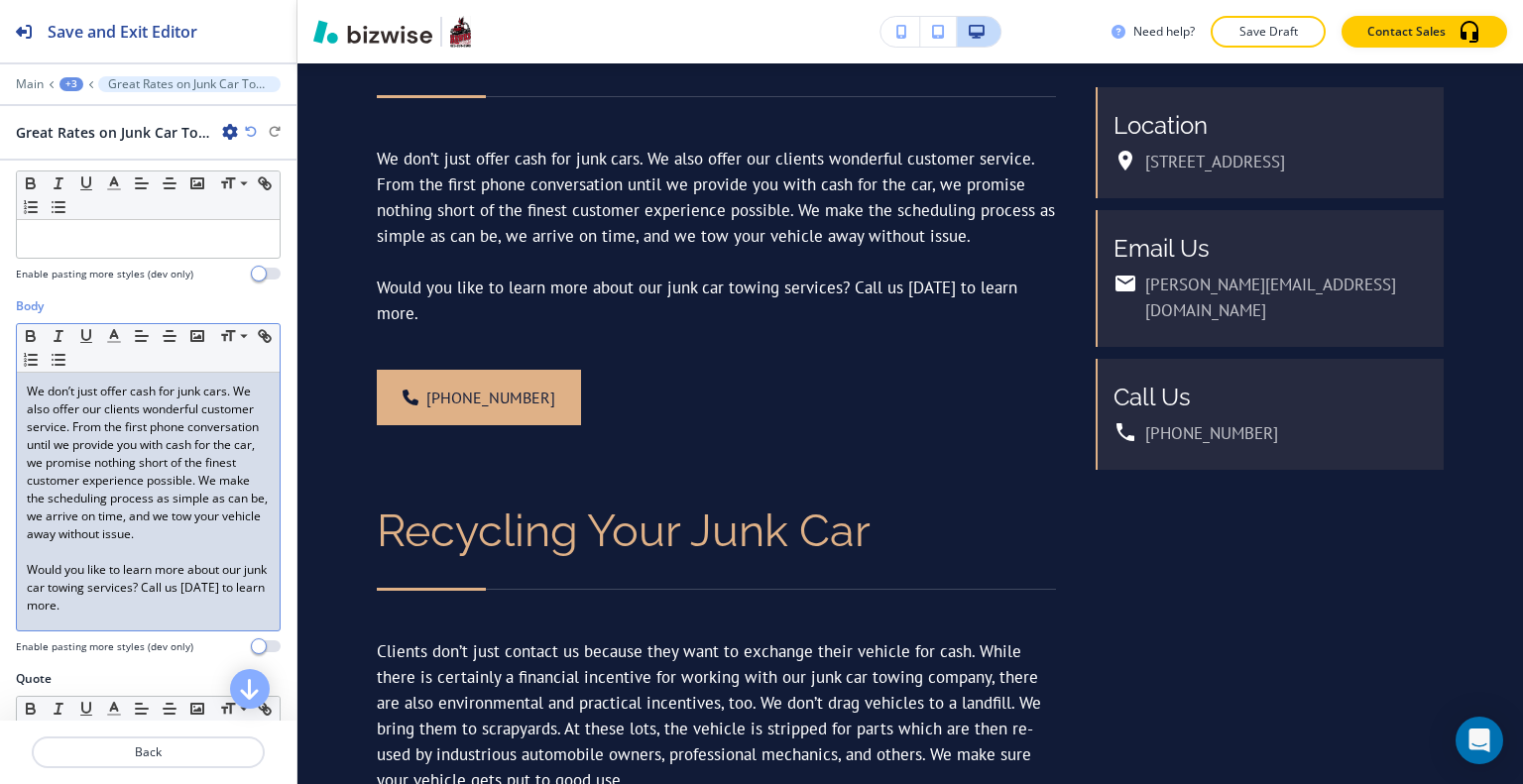 click at bounding box center (148, 552) 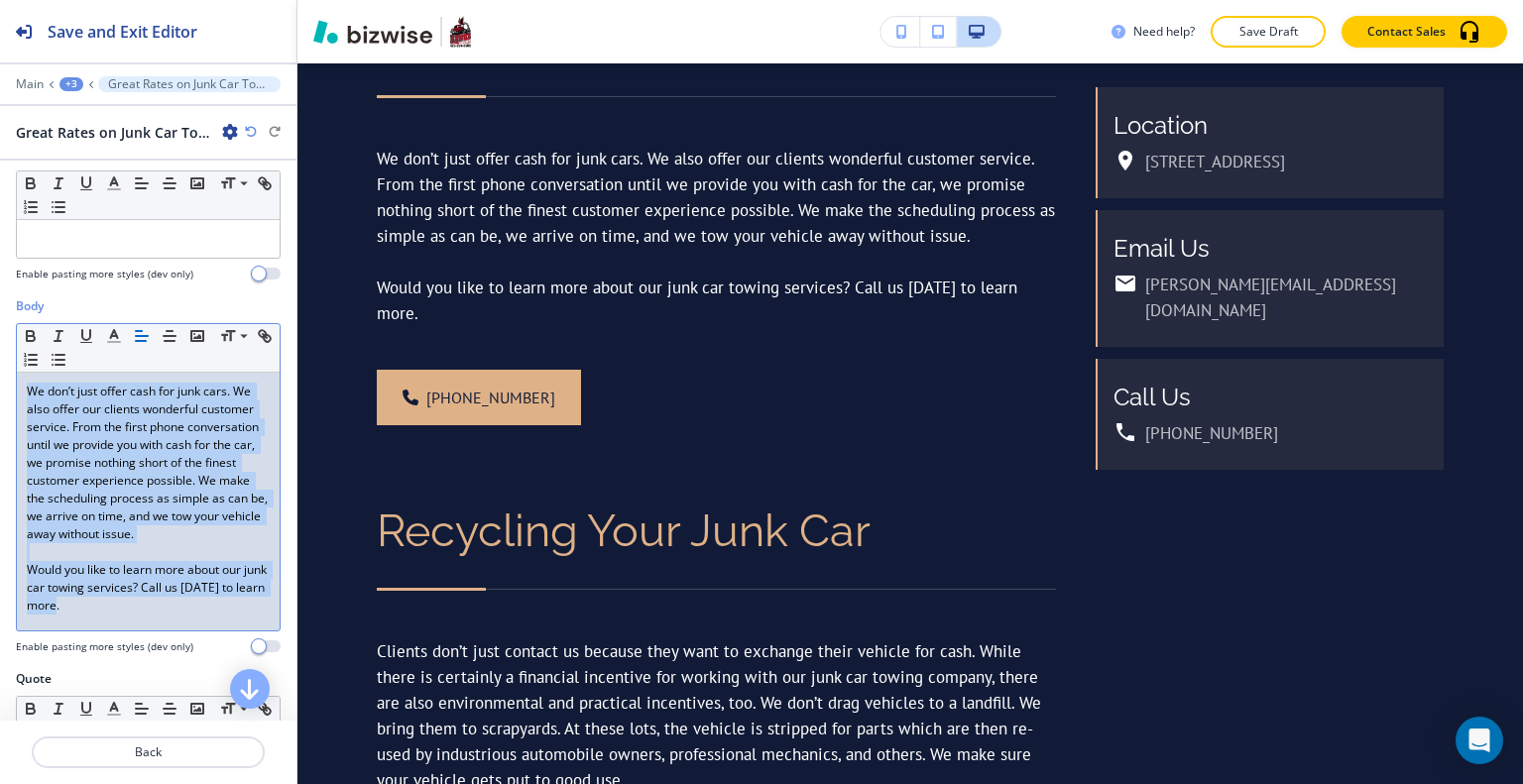drag, startPoint x: 81, startPoint y: 610, endPoint x: 0, endPoint y: 374, distance: 249.51353 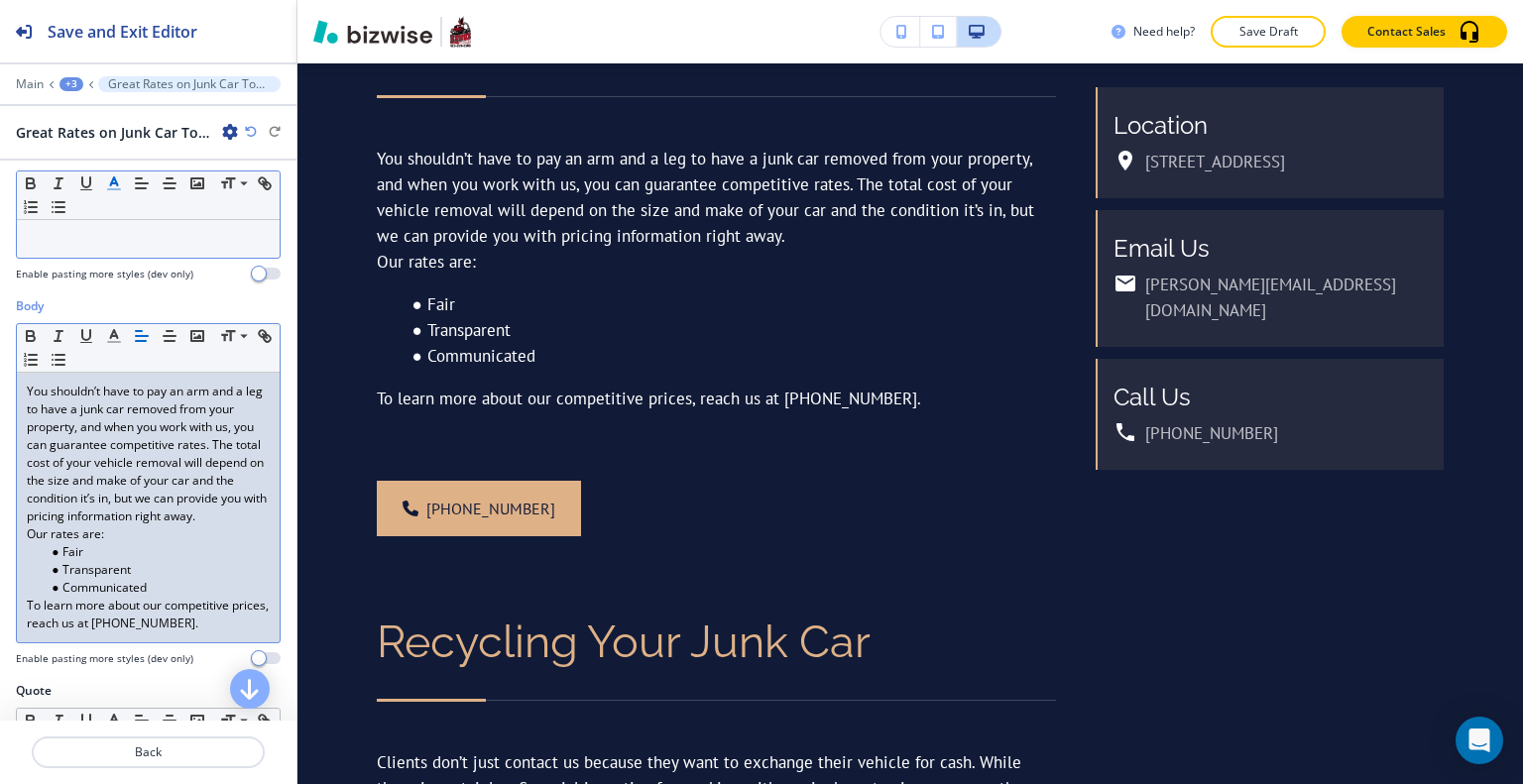 scroll, scrollTop: 0, scrollLeft: 0, axis: both 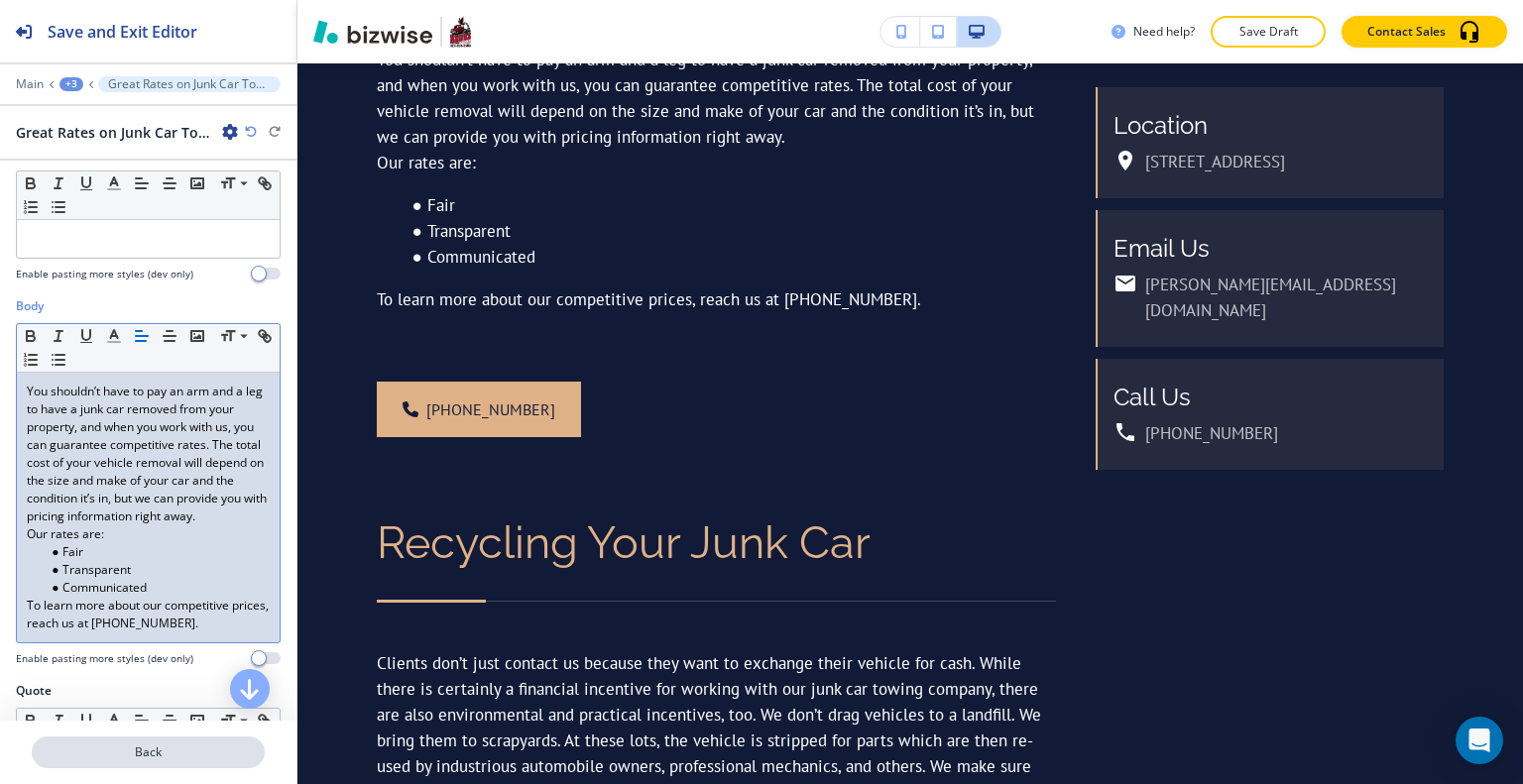 click on "Back" at bounding box center [148, 752] 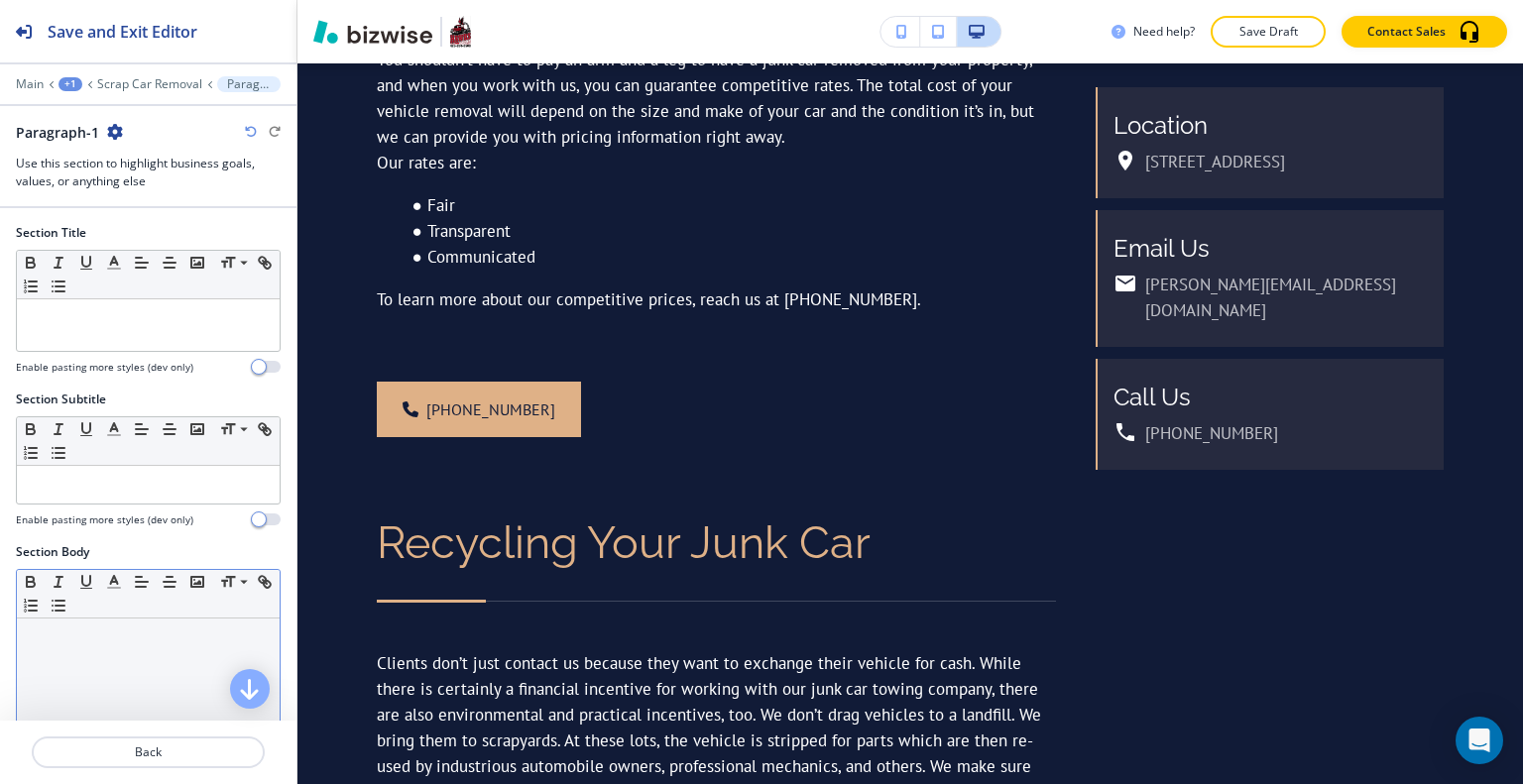 scroll, scrollTop: 1181, scrollLeft: 0, axis: vertical 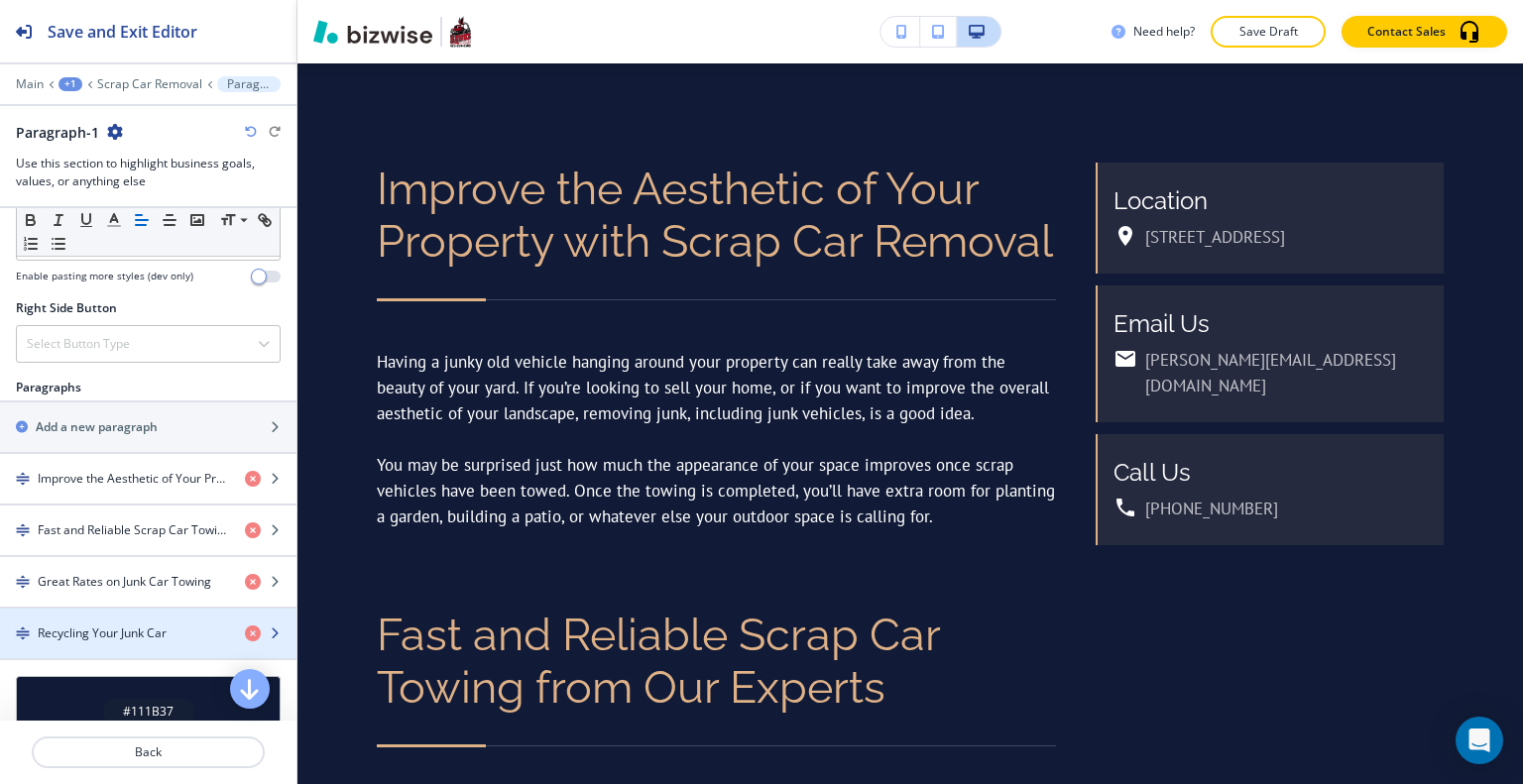 click on "Recycling Your Junk Car" at bounding box center (102, 633) 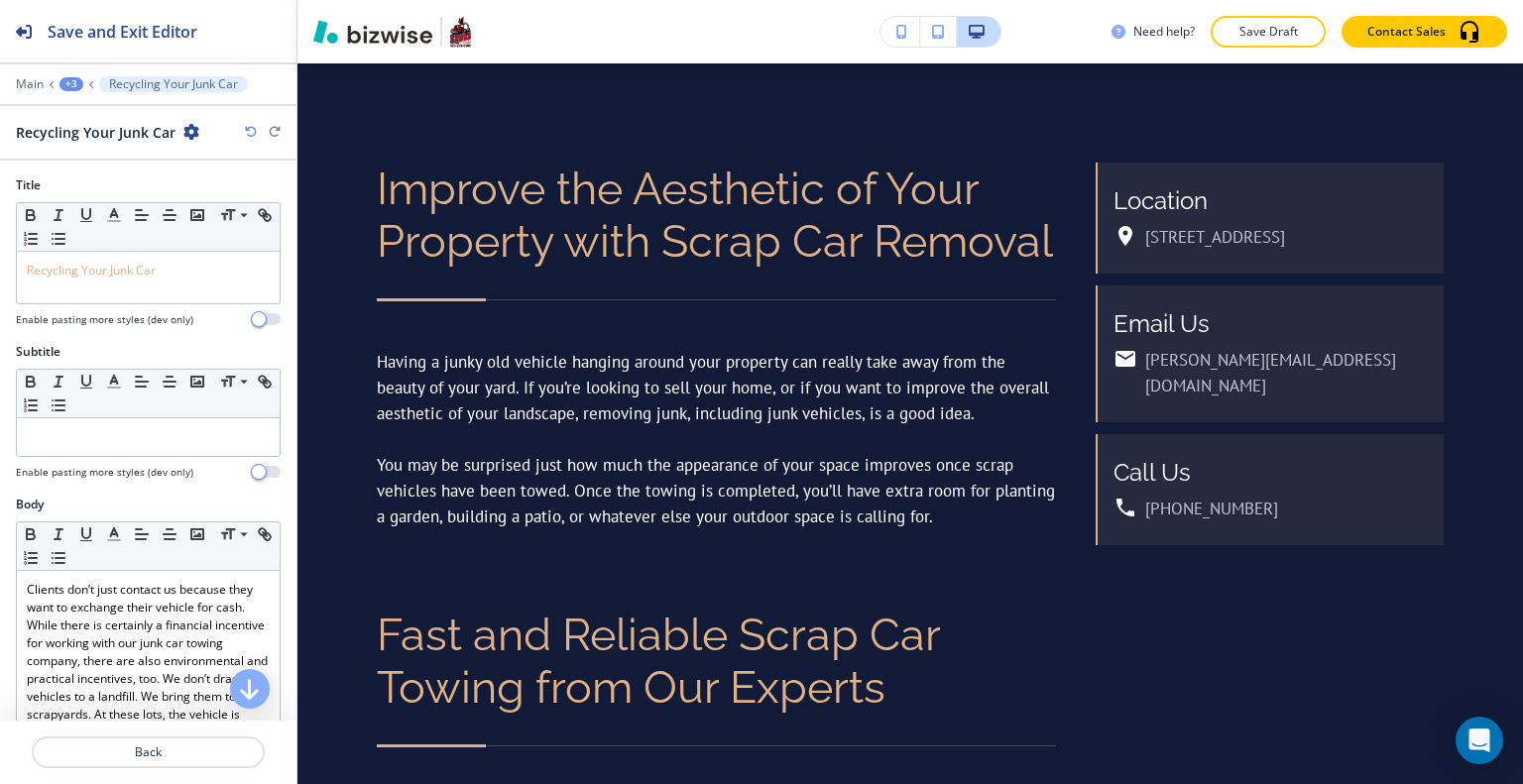 scroll, scrollTop: 2828, scrollLeft: 0, axis: vertical 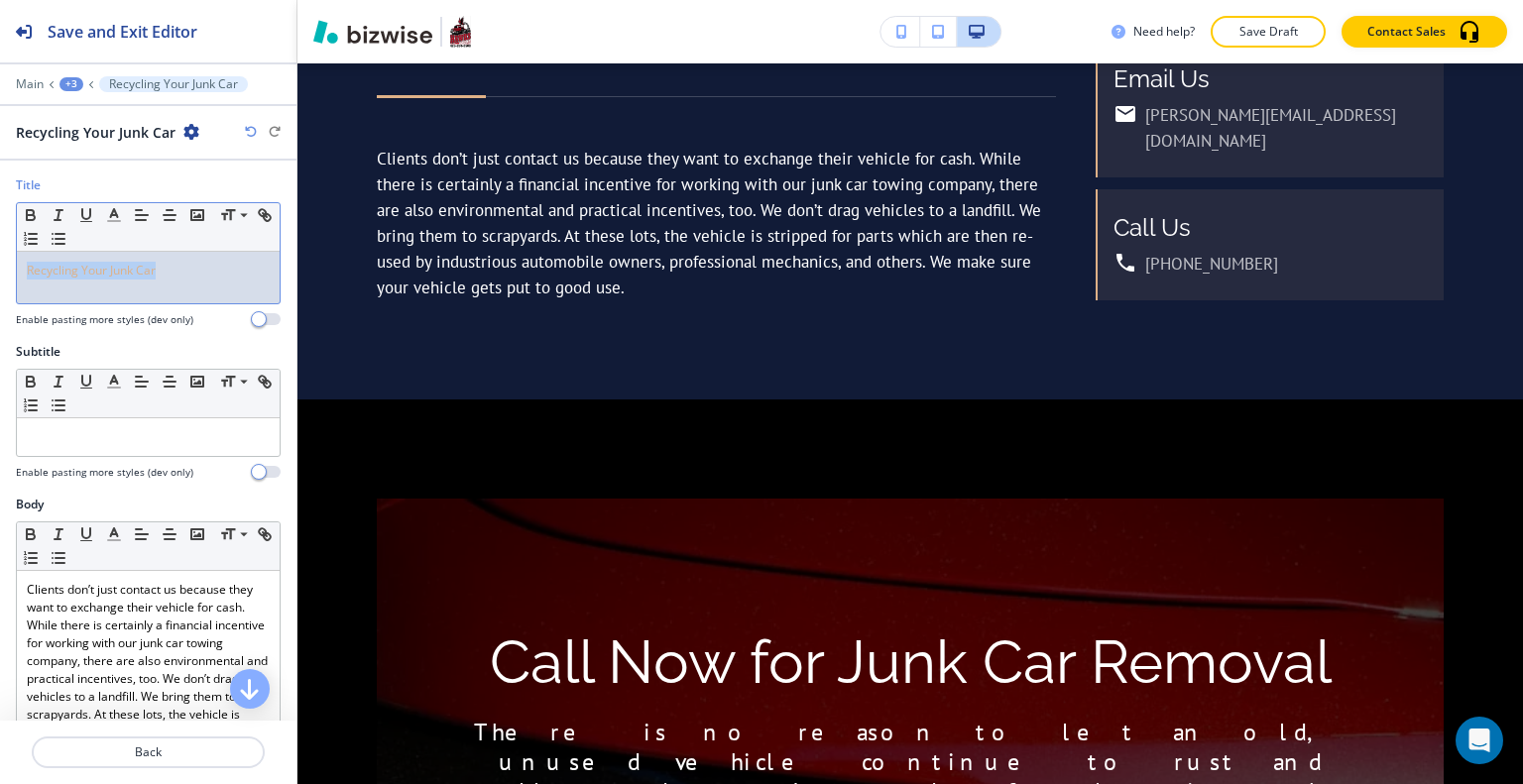 drag, startPoint x: 186, startPoint y: 276, endPoint x: 48, endPoint y: 273, distance: 138.0326 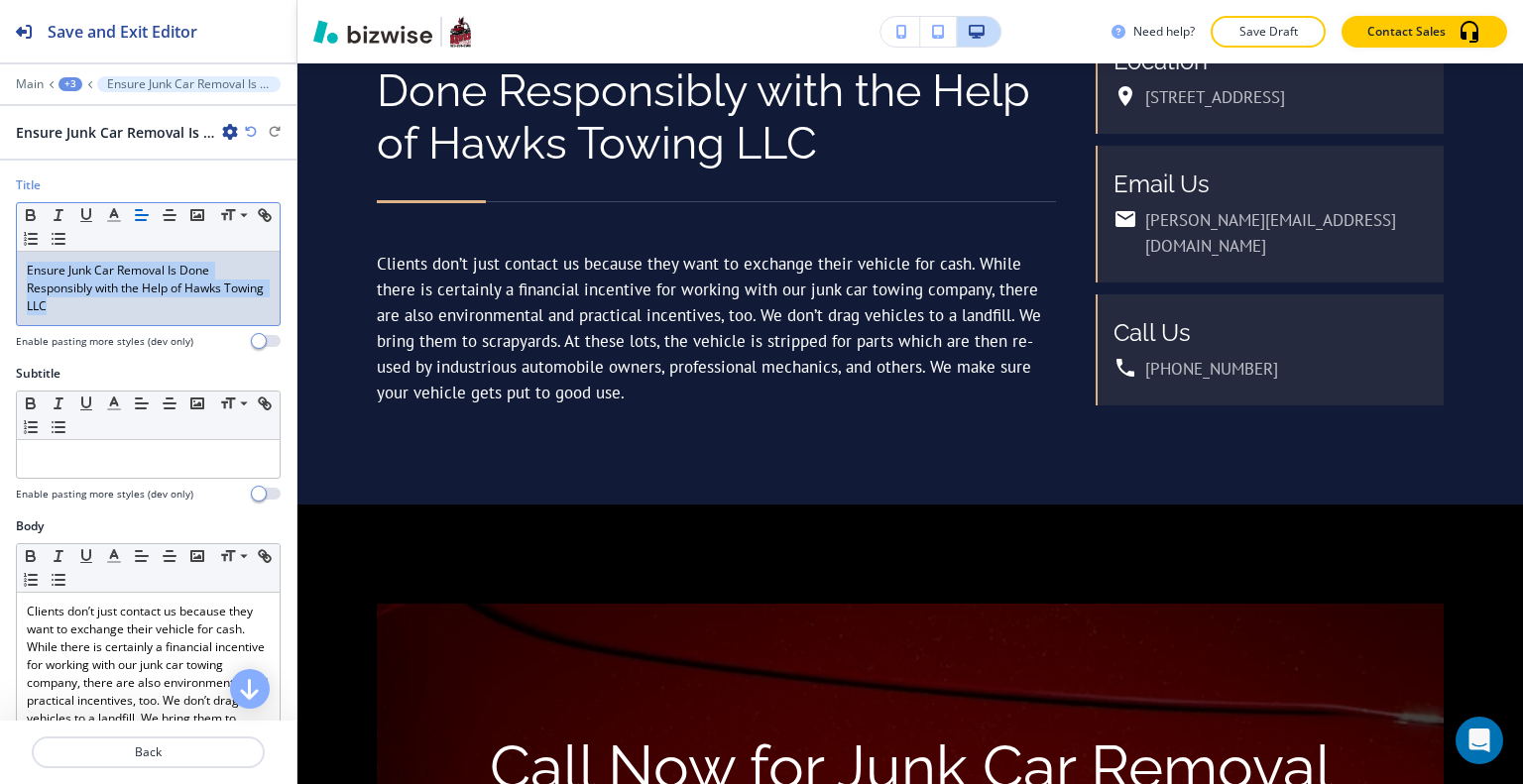 drag, startPoint x: 125, startPoint y: 310, endPoint x: 2, endPoint y: 241, distance: 141.03191 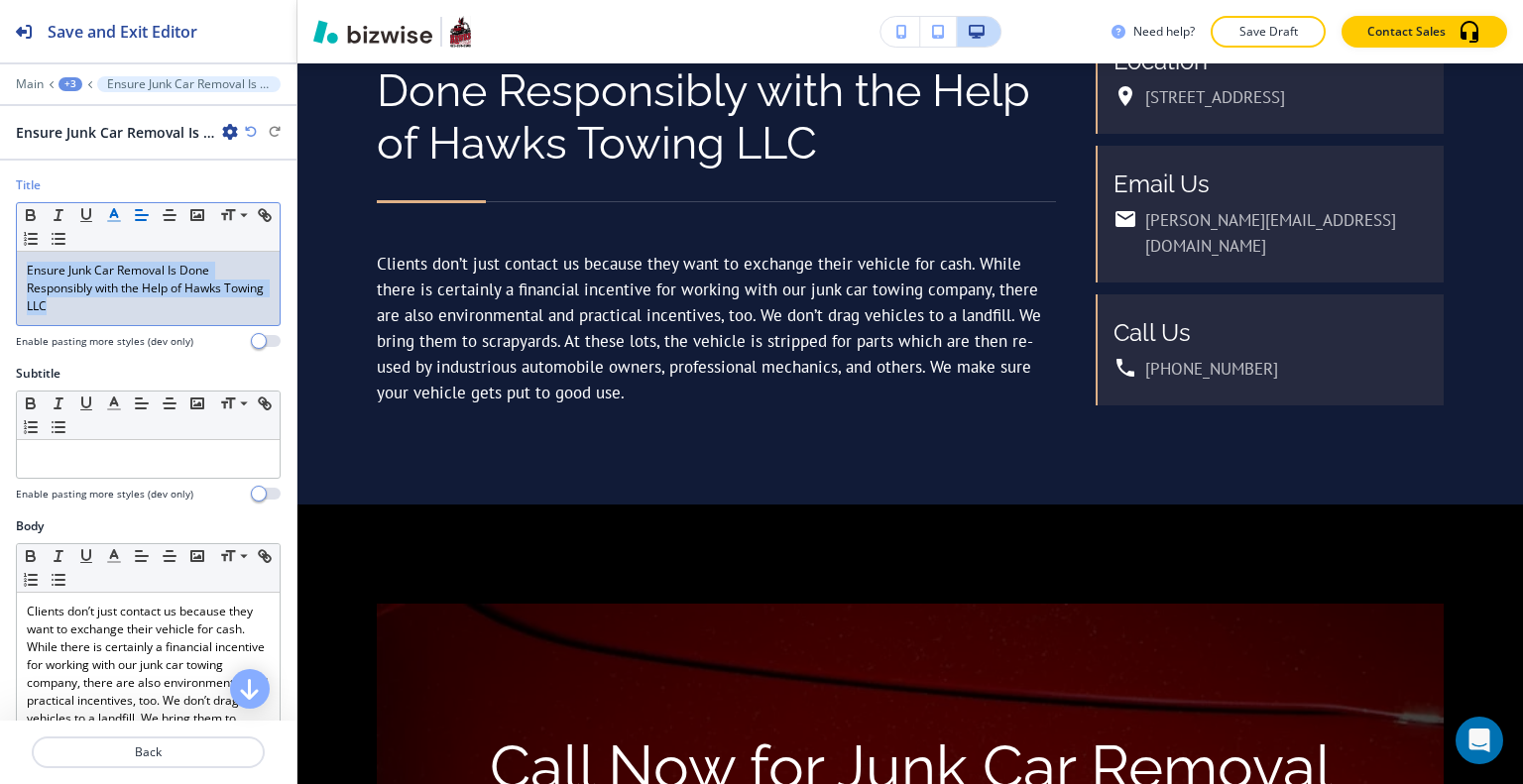 click at bounding box center (114, 215) 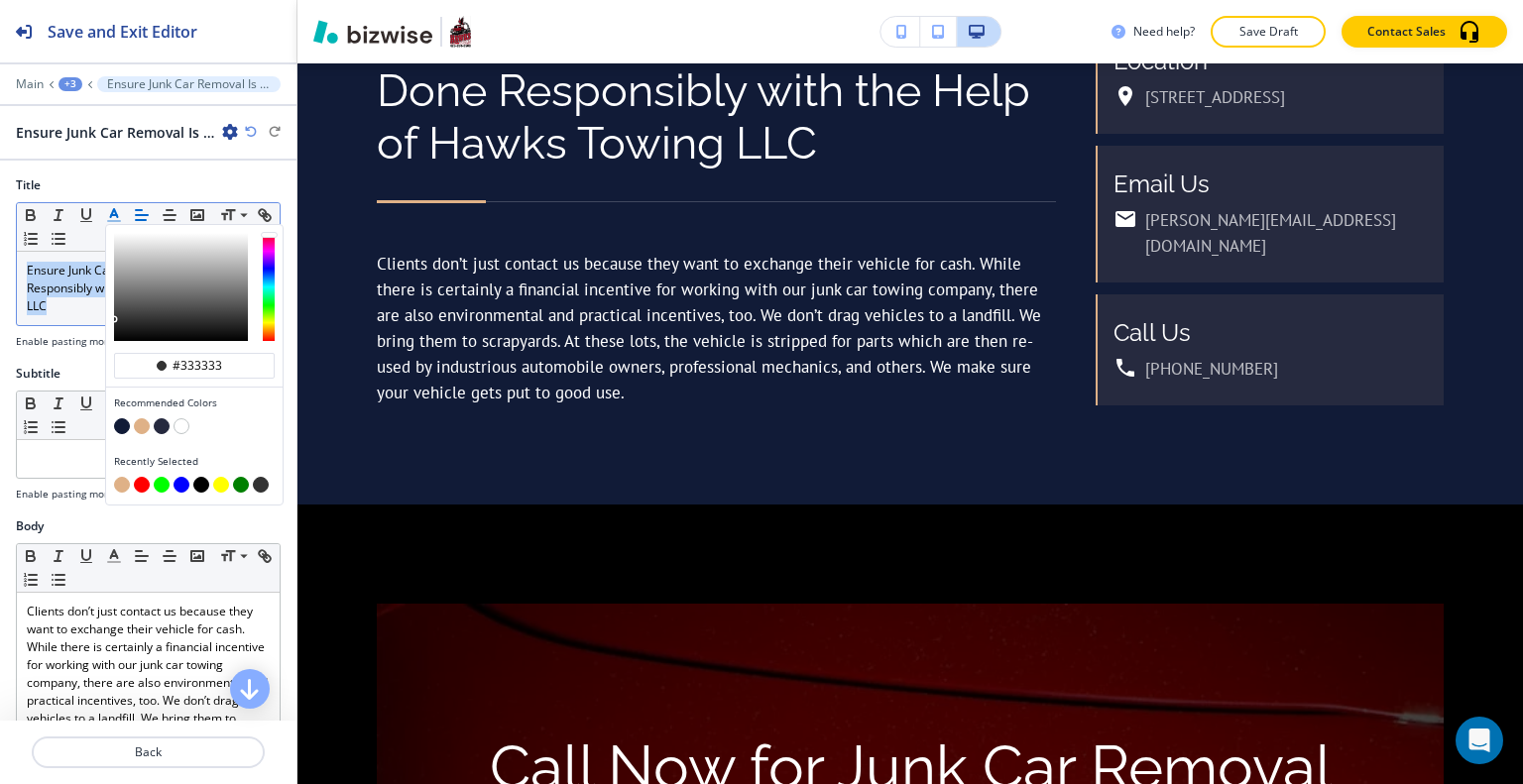 click at bounding box center [142, 426] 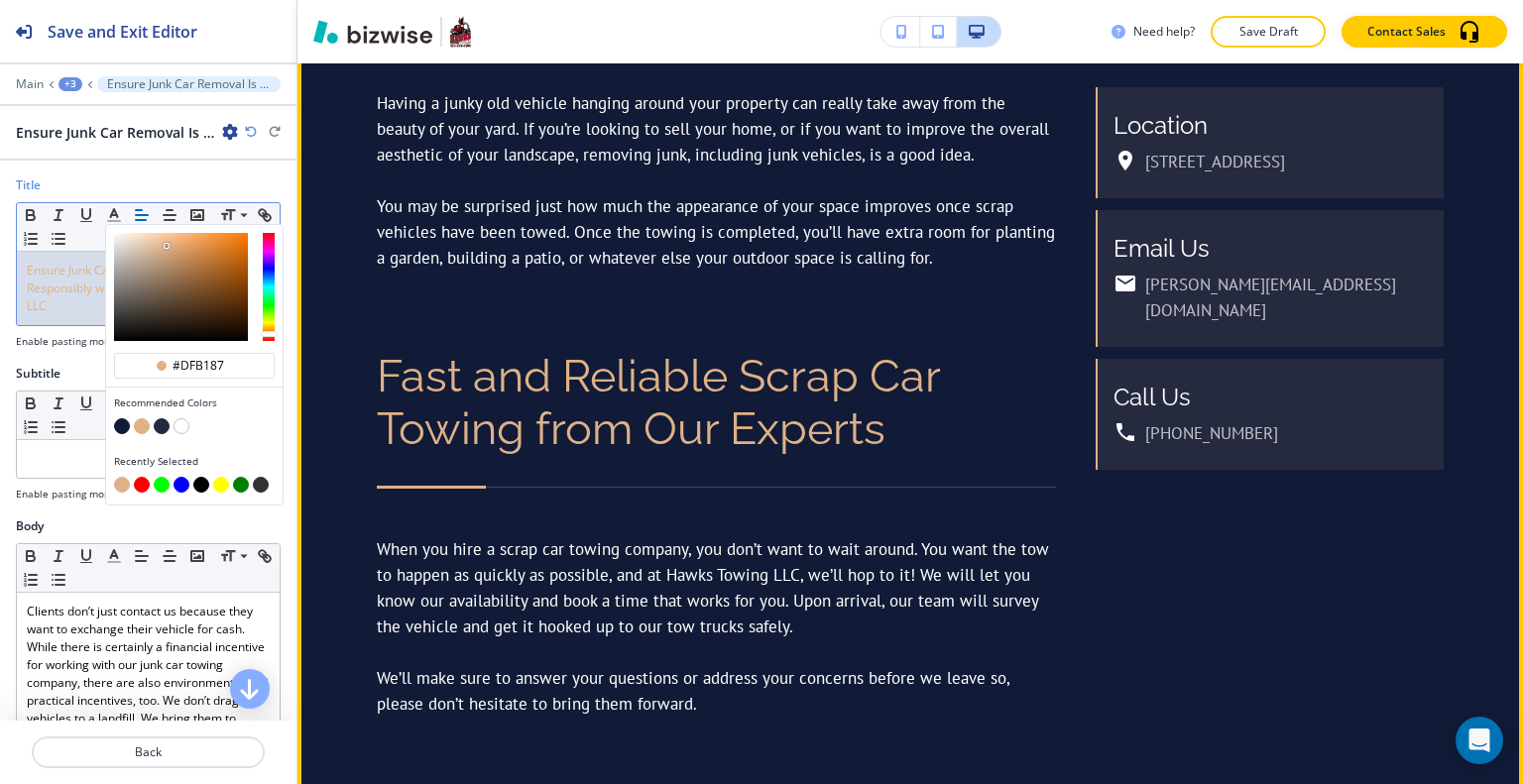 scroll, scrollTop: 945, scrollLeft: 0, axis: vertical 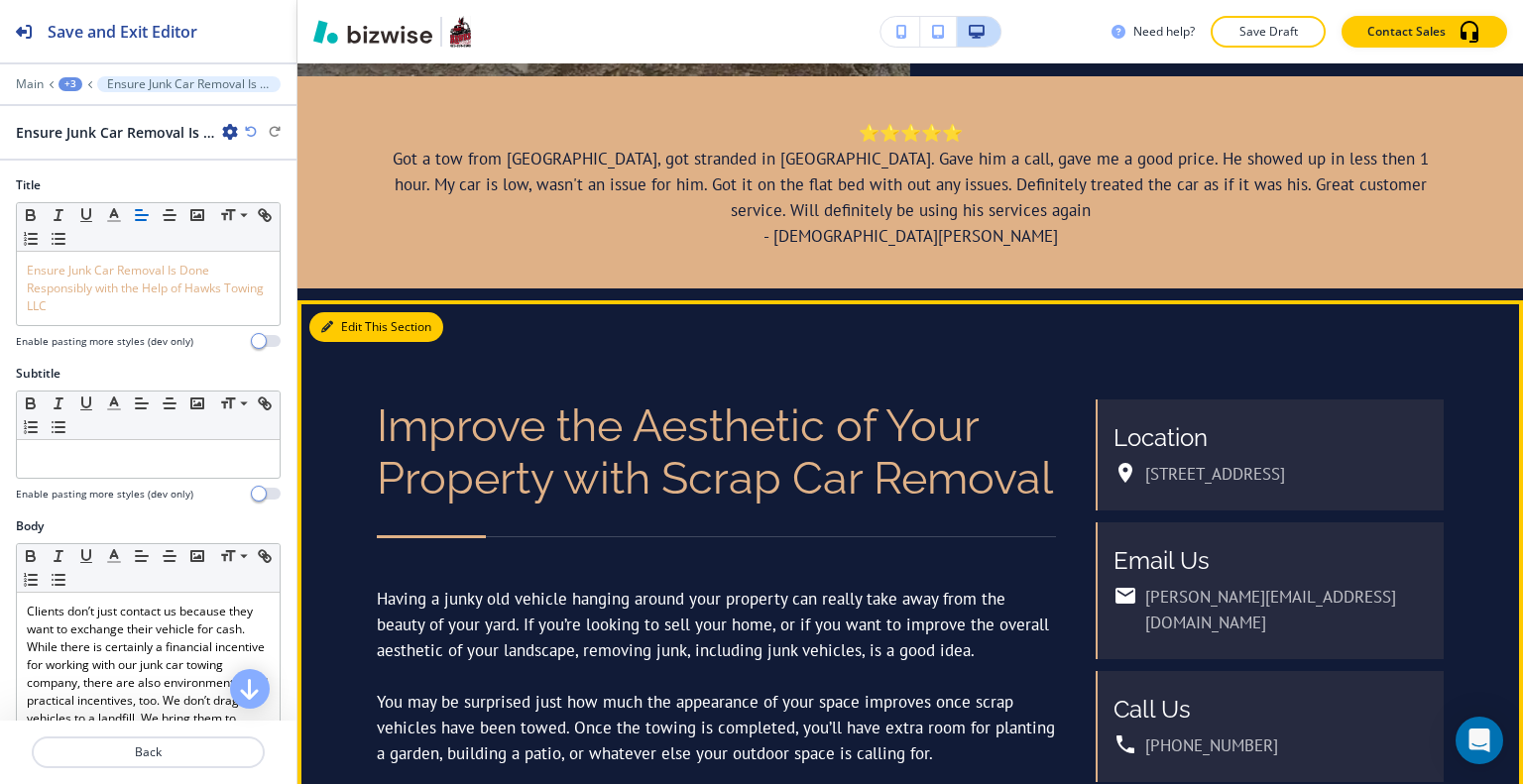 click at bounding box center (327, 327) 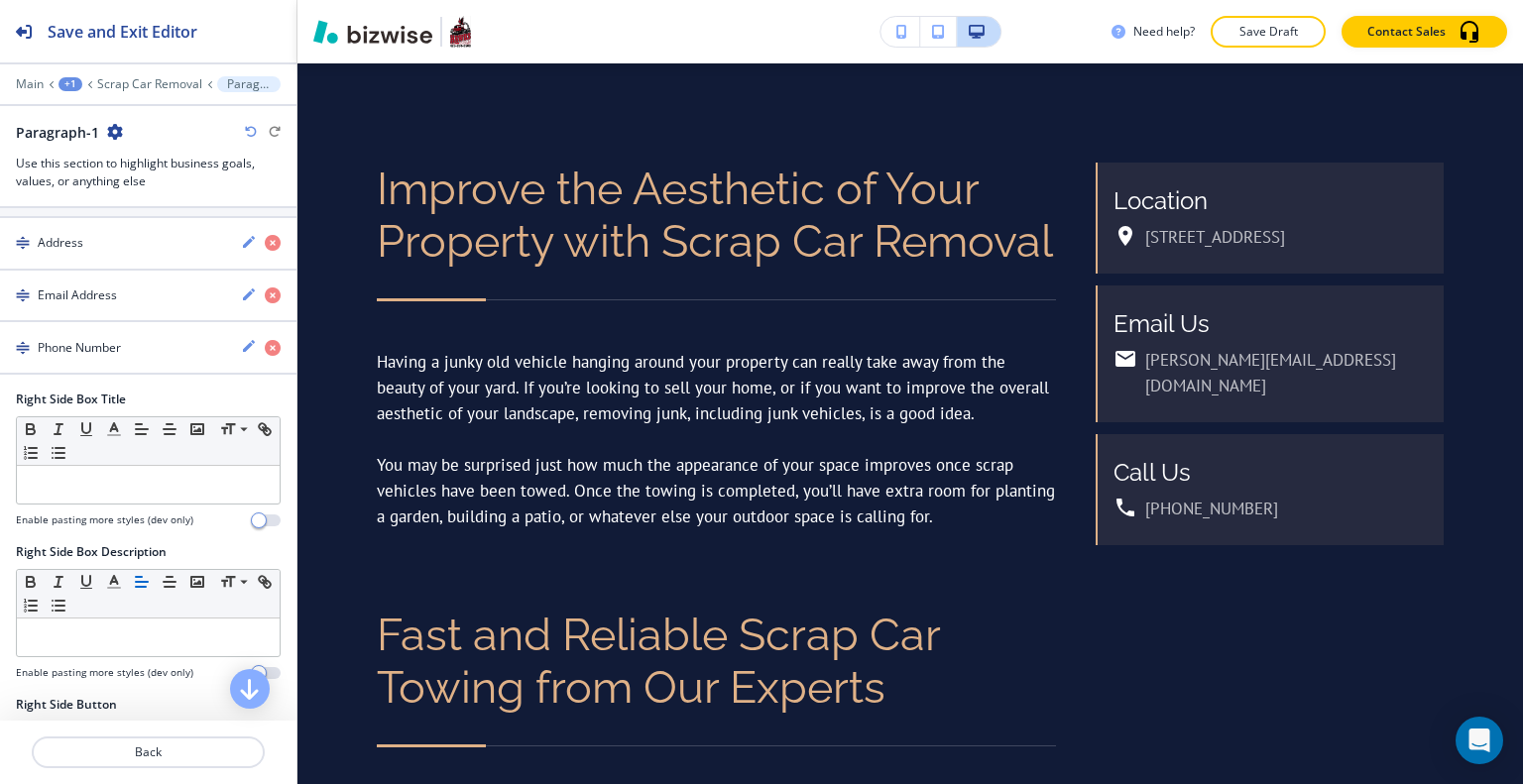 scroll, scrollTop: 1447, scrollLeft: 0, axis: vertical 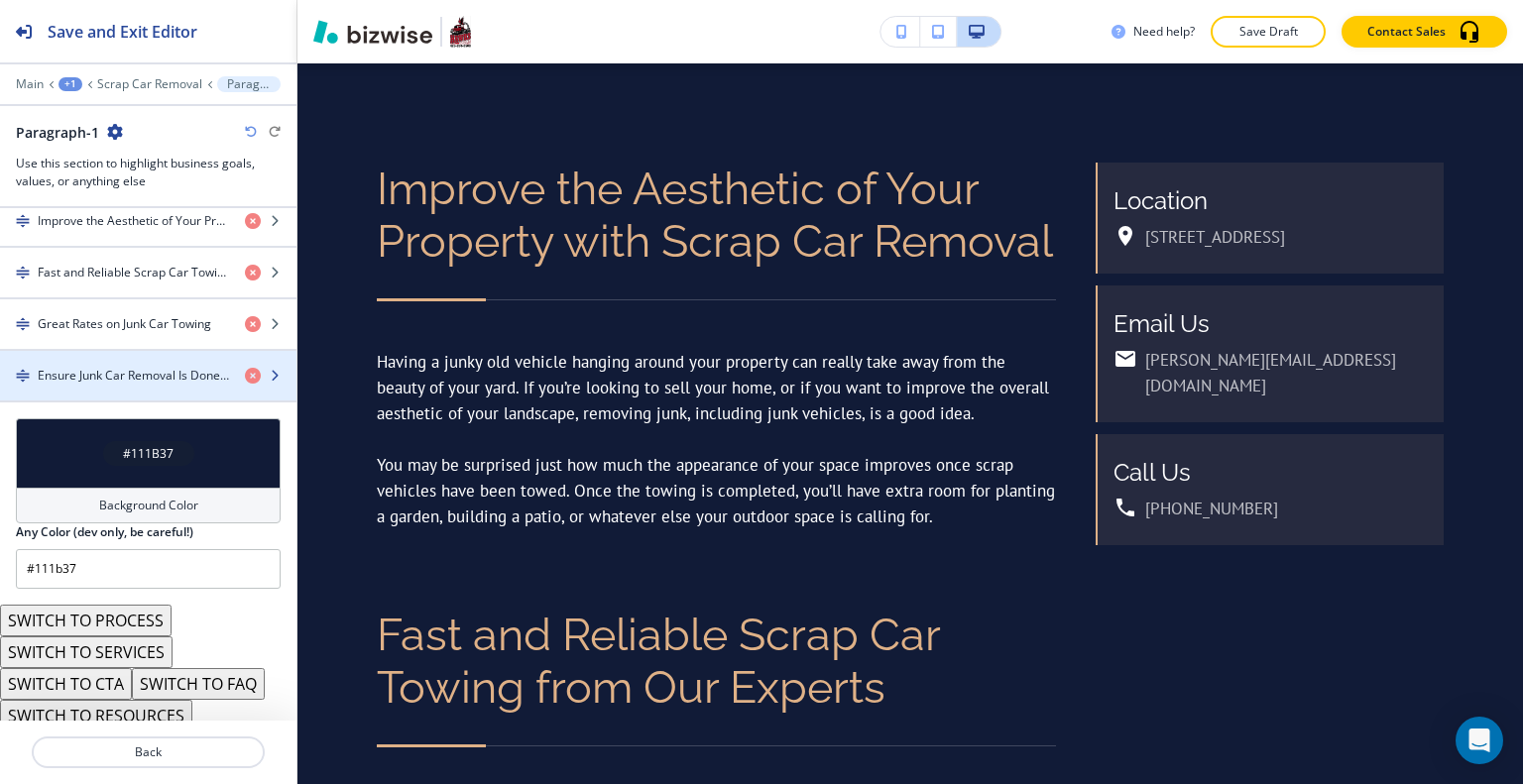 click on "Ensure Junk Car Removal Is Done Responsibly with the Help of Hawks Towing LLC" at bounding box center [133, 376] 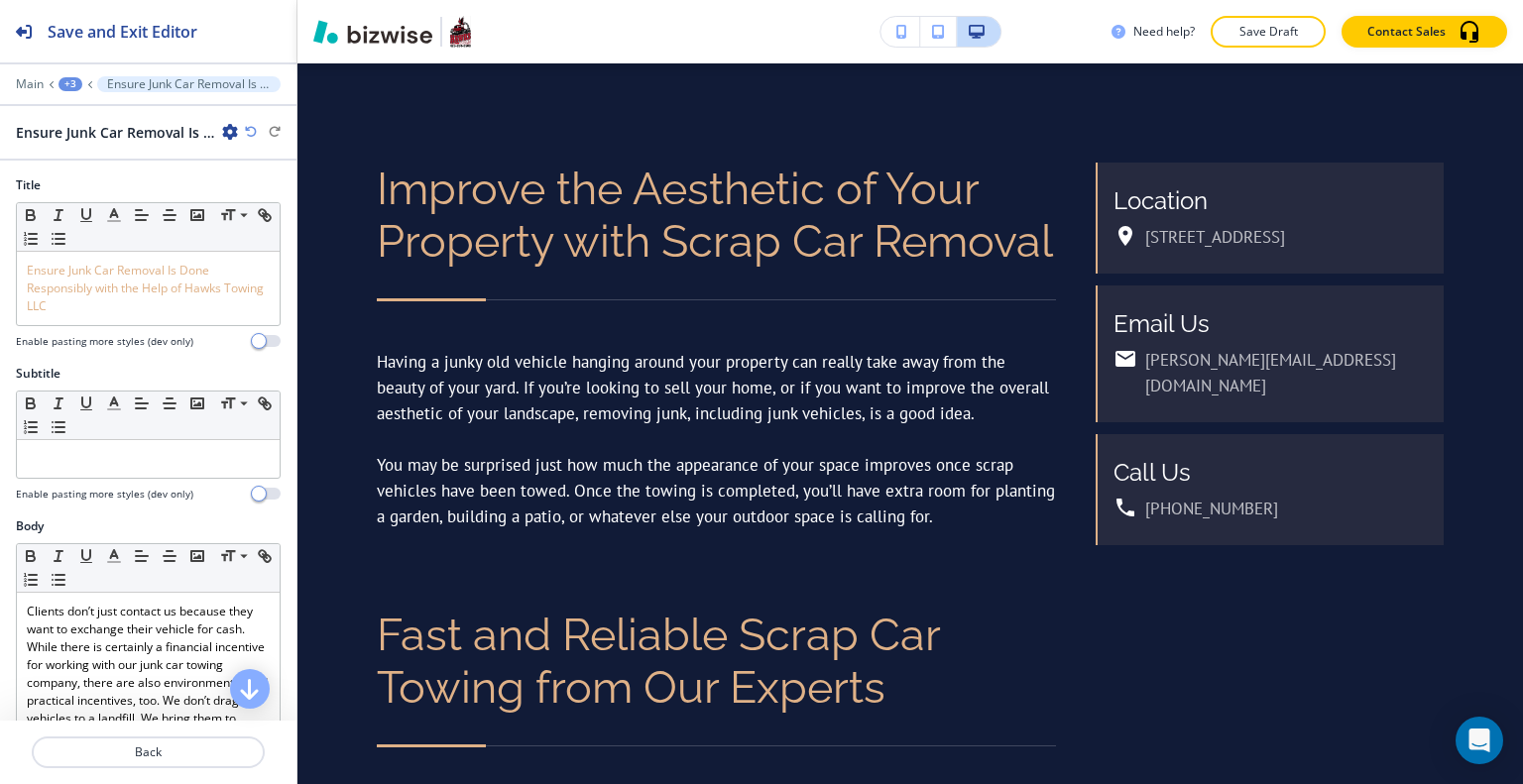 scroll, scrollTop: 2828, scrollLeft: 0, axis: vertical 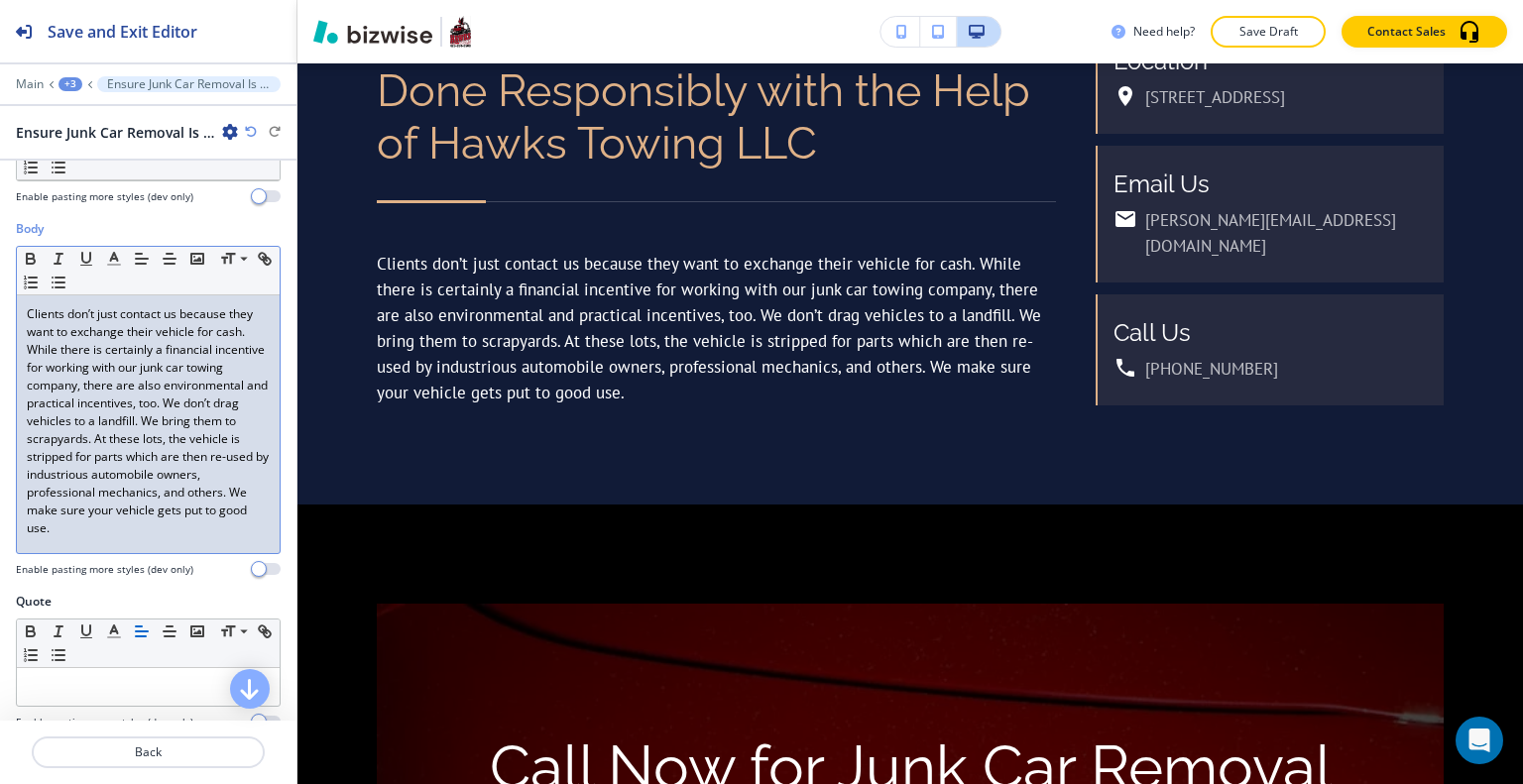 click on "Clients don’t just contact us because they want to exchange their vehicle for cash. While there is certainly a financial incentive for working with our junk car towing company, there are also environmental and practical incentives, too. We don’t drag vehicles to a landfill. We bring them to scrapyards. At these lots, the vehicle is stripped for parts which are then re-used by industrious automobile owners, professional mechanics, and others. We make sure your vehicle gets put to good use." at bounding box center (148, 424) 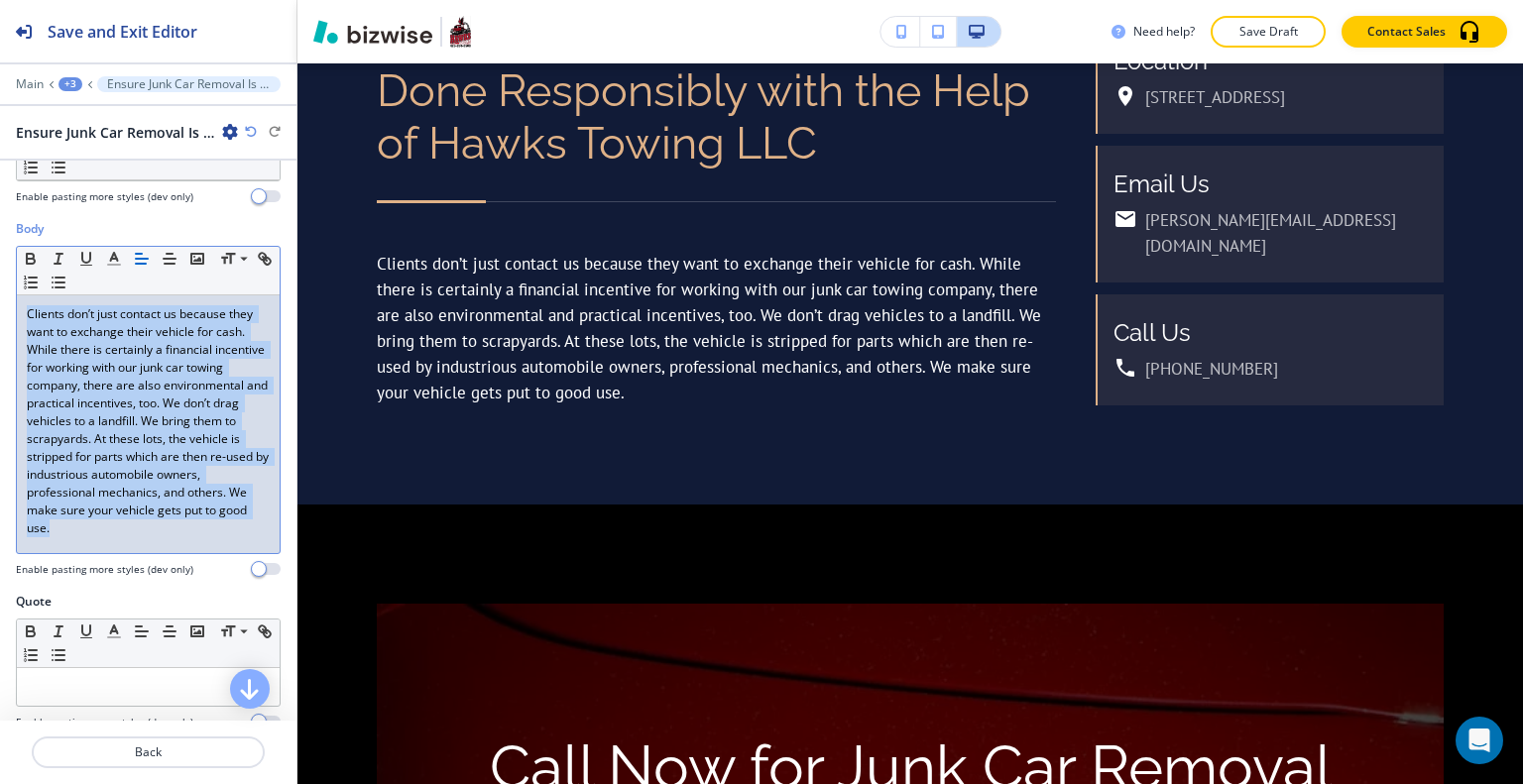 drag, startPoint x: 237, startPoint y: 526, endPoint x: 0, endPoint y: 316, distance: 316.65281 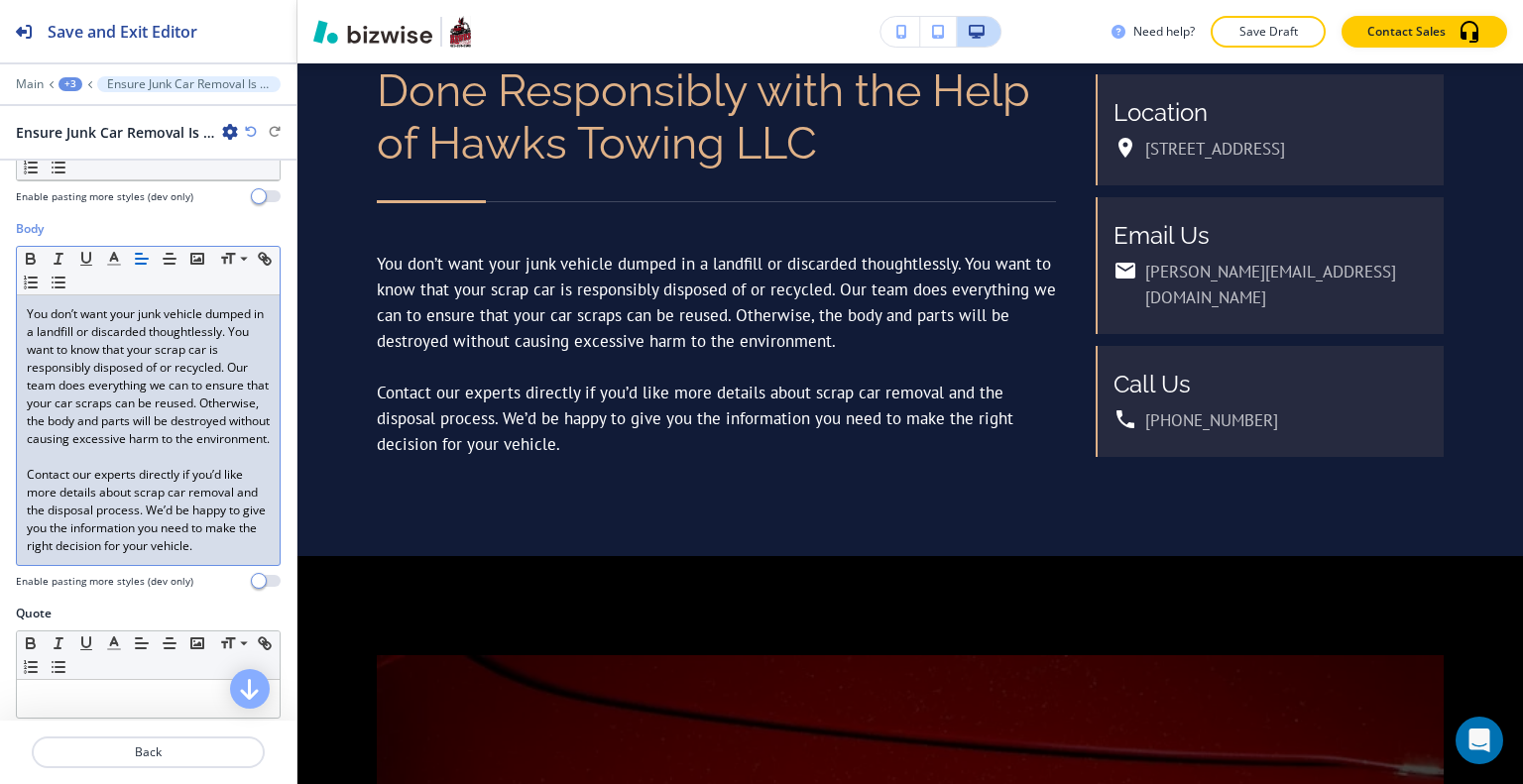 scroll, scrollTop: 0, scrollLeft: 0, axis: both 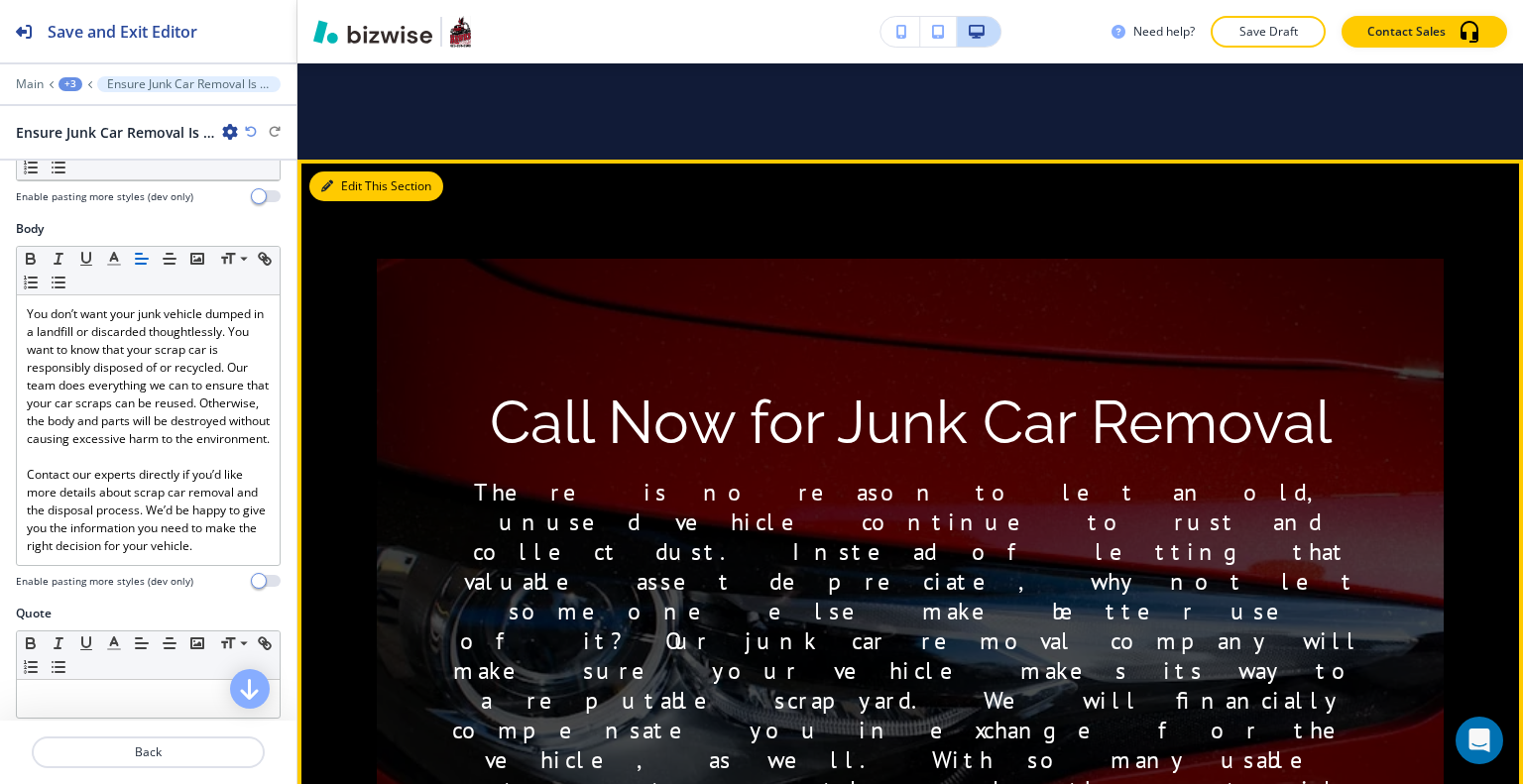 click on "Edit This Section" at bounding box center [376, 186] 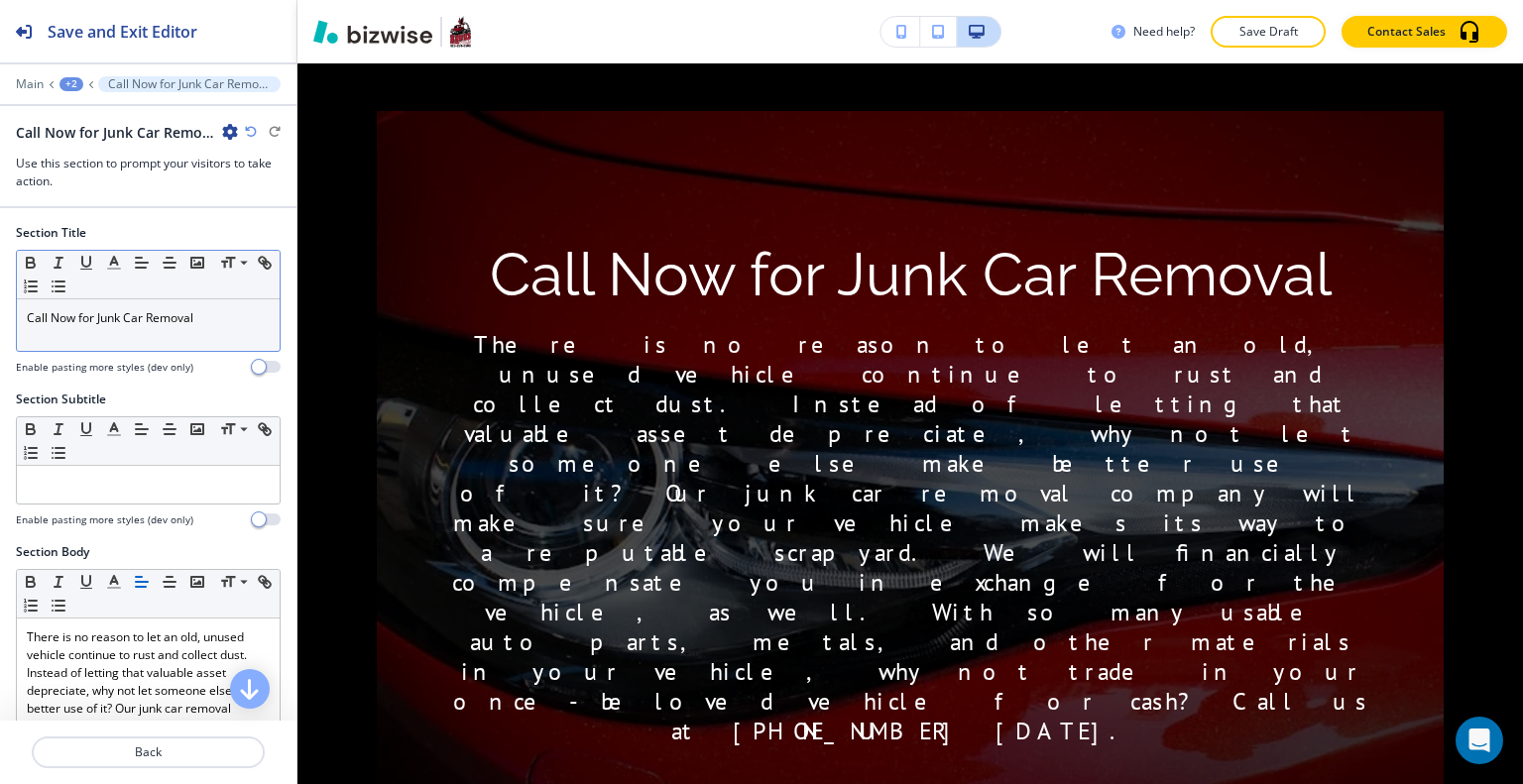 click on "Call Now for Junk Car Removal" at bounding box center (148, 318) 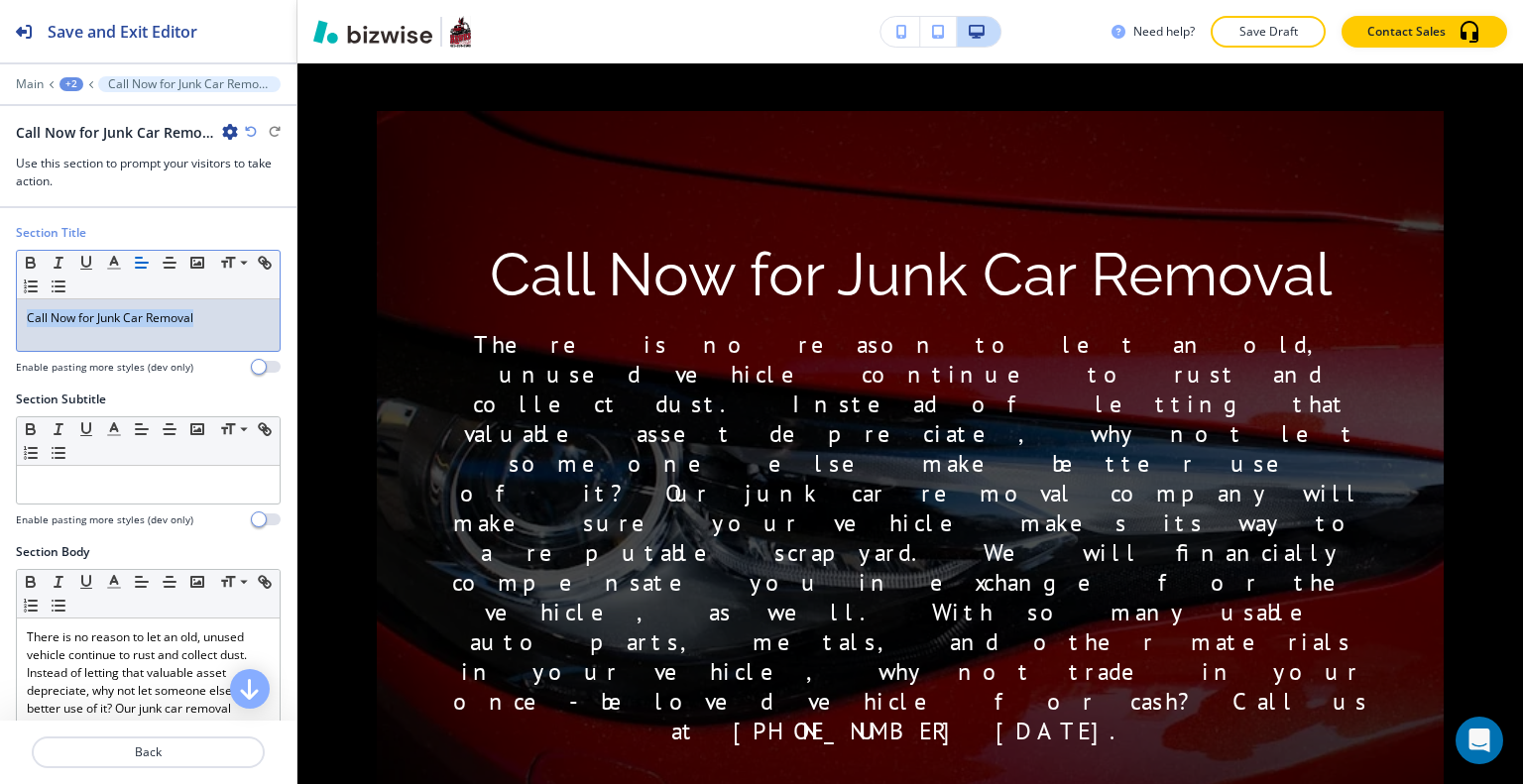 drag, startPoint x: 182, startPoint y: 318, endPoint x: 85, endPoint y: 314, distance: 97.0824 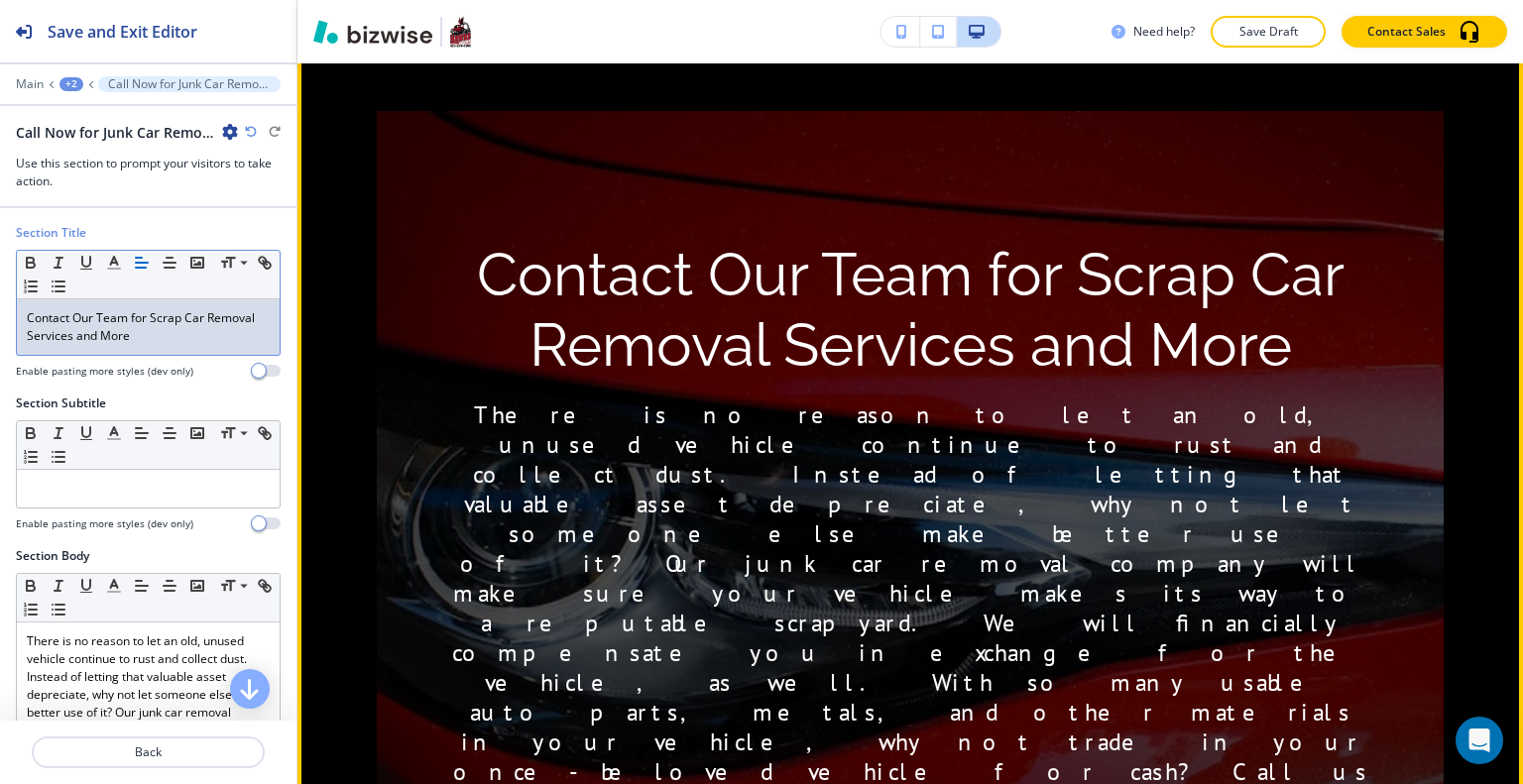 scroll, scrollTop: 3273, scrollLeft: 0, axis: vertical 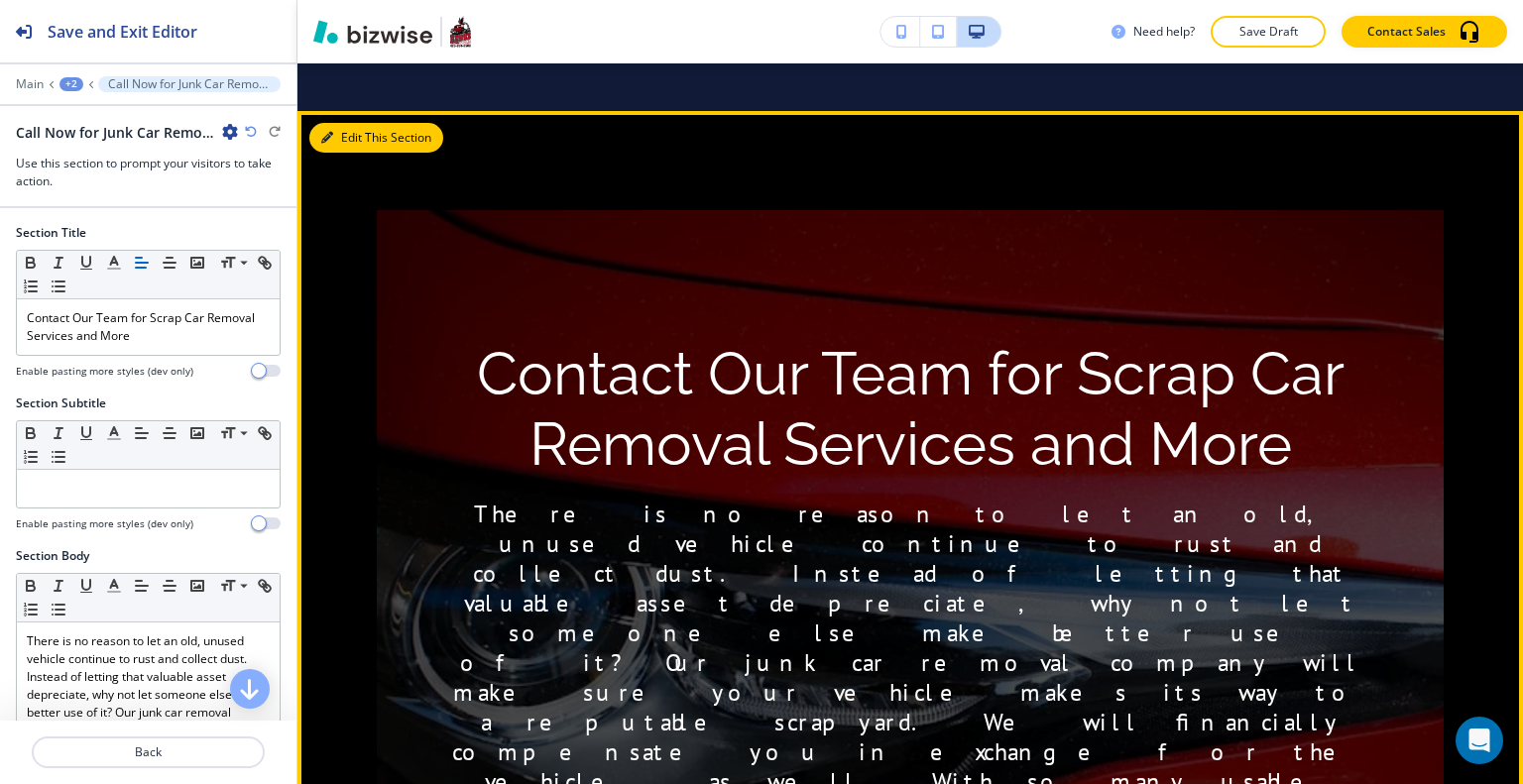 click on "Edit This Section" at bounding box center (376, 138) 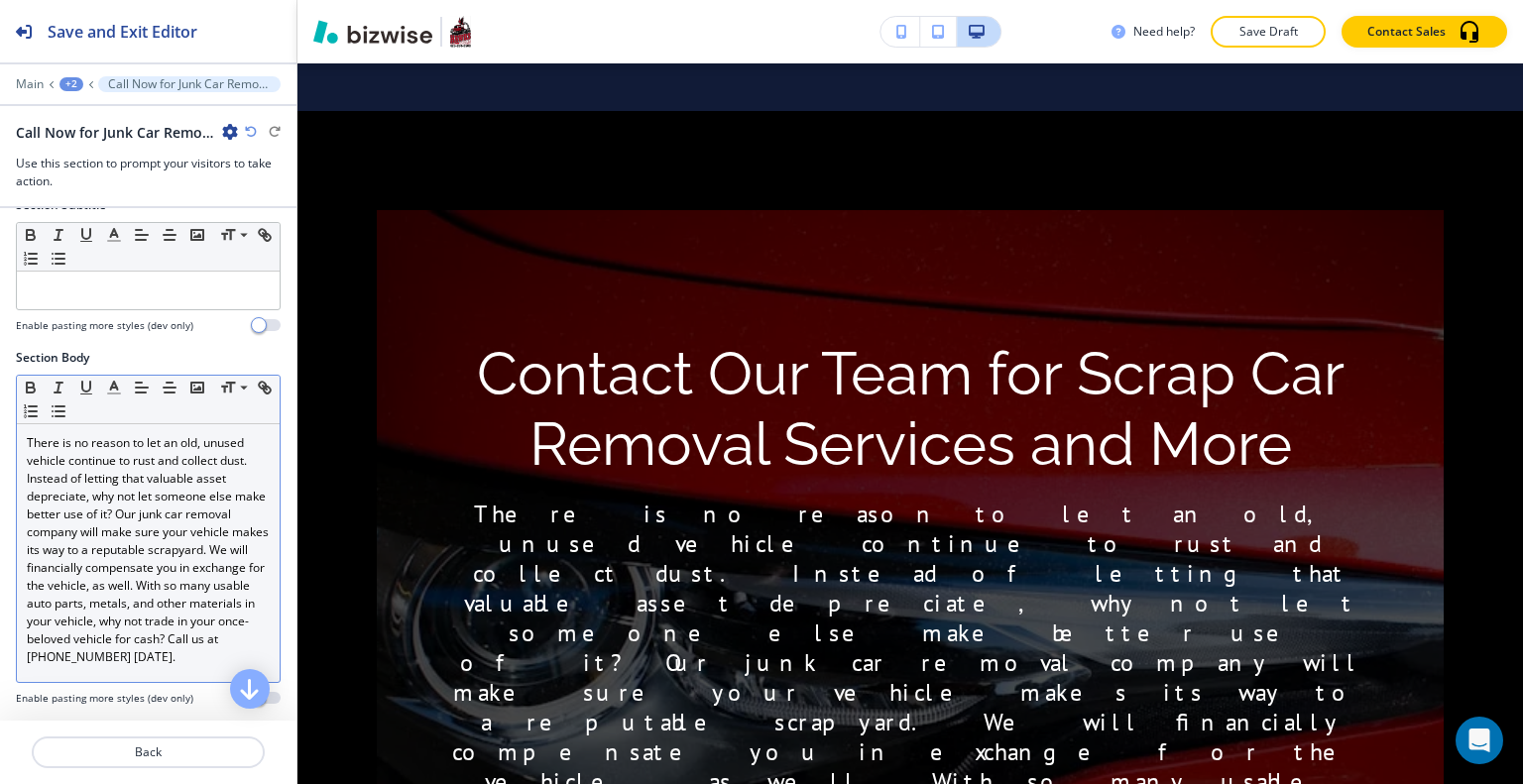 scroll, scrollTop: 297, scrollLeft: 0, axis: vertical 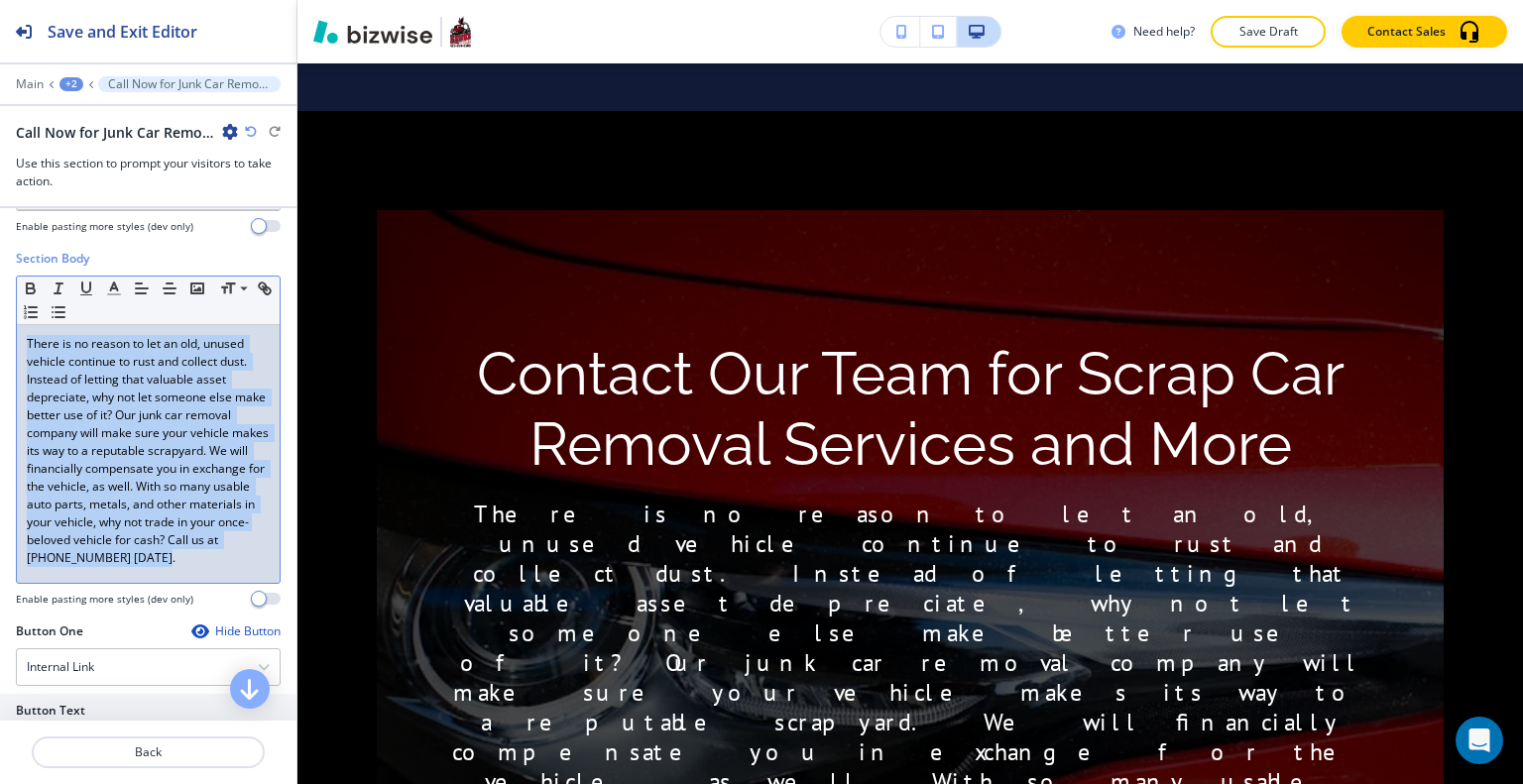drag, startPoint x: 166, startPoint y: 578, endPoint x: 24, endPoint y: 344, distance: 273.71518 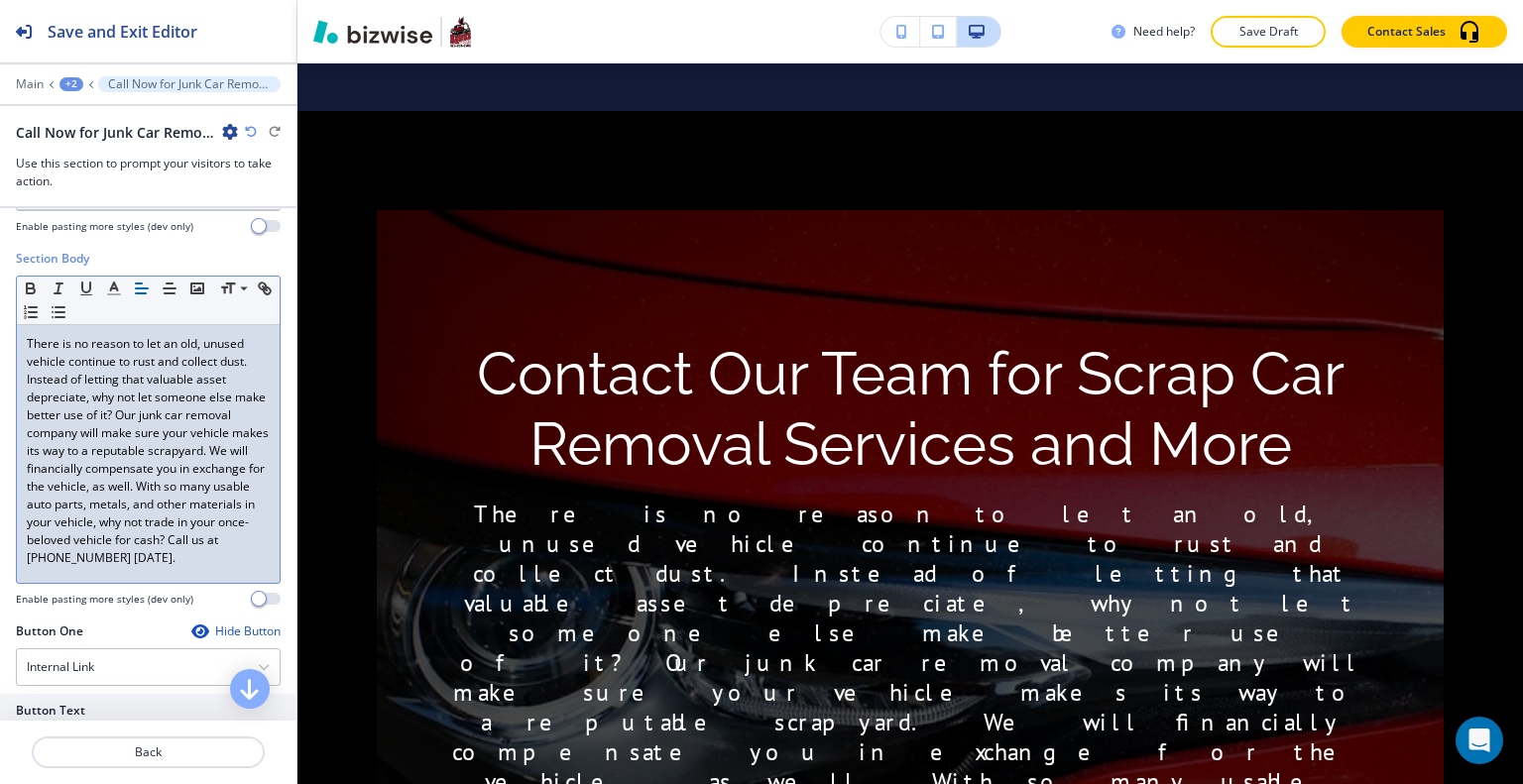 scroll, scrollTop: 0, scrollLeft: 0, axis: both 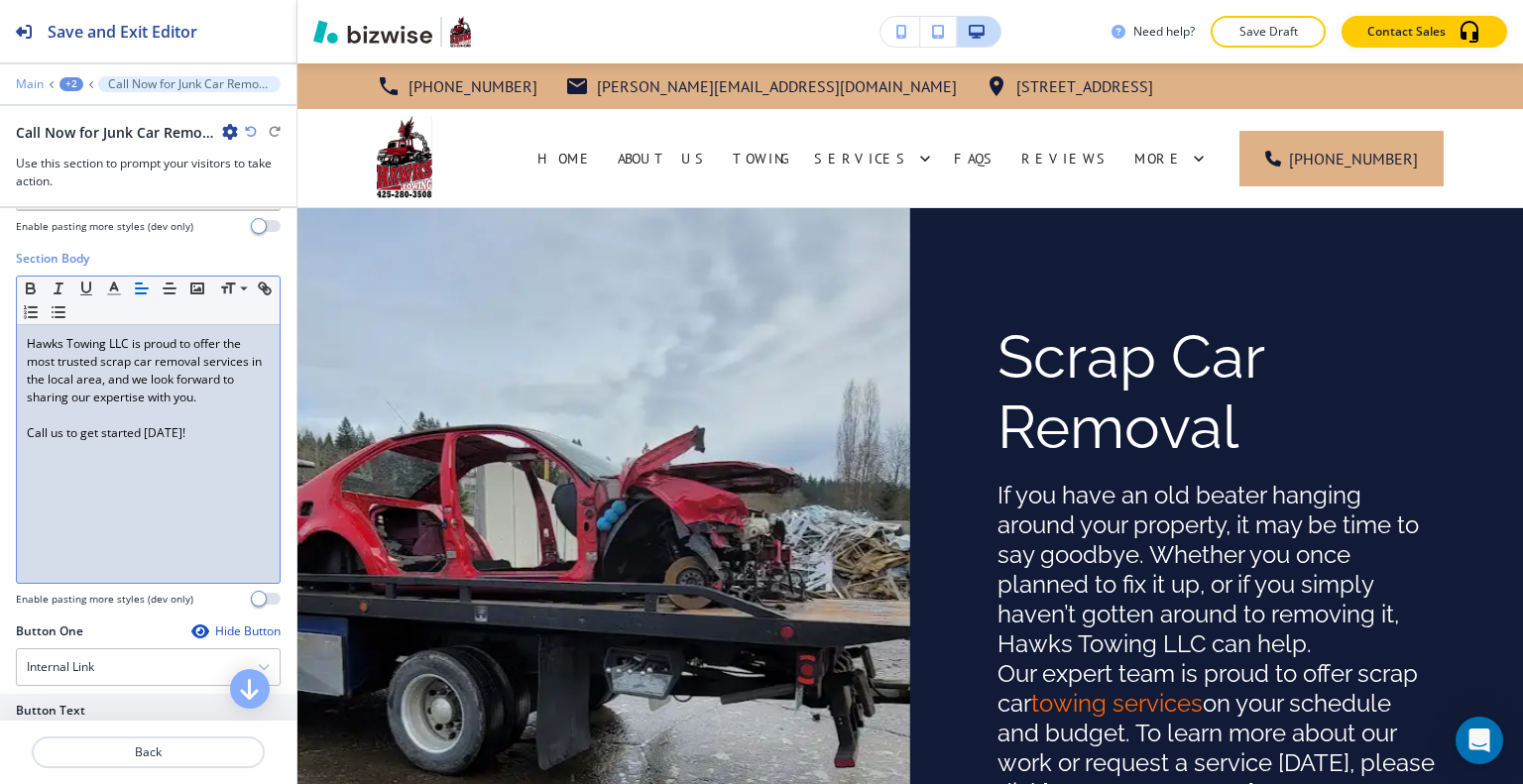 click on "Main" at bounding box center (30, 84) 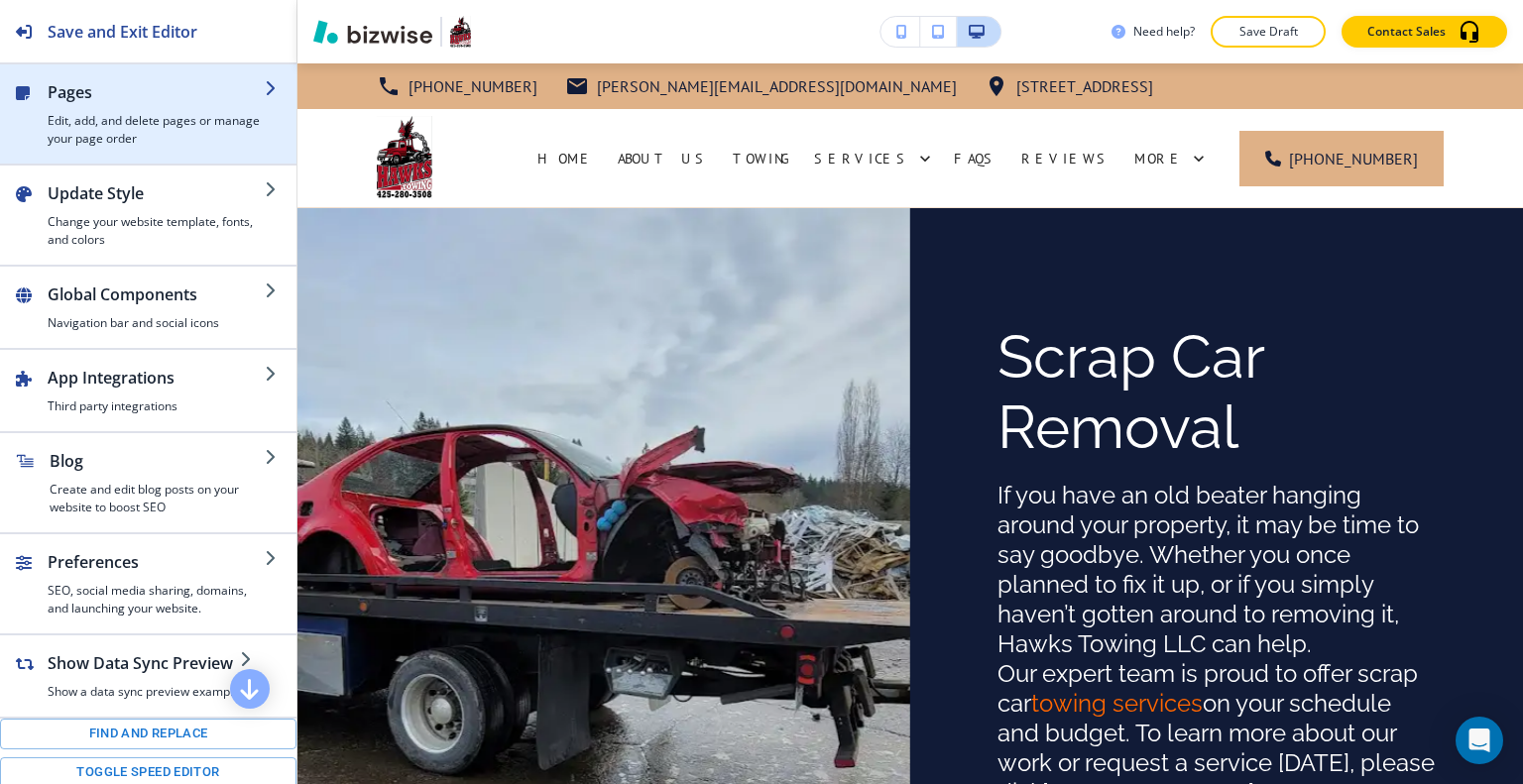 click at bounding box center [156, 108] 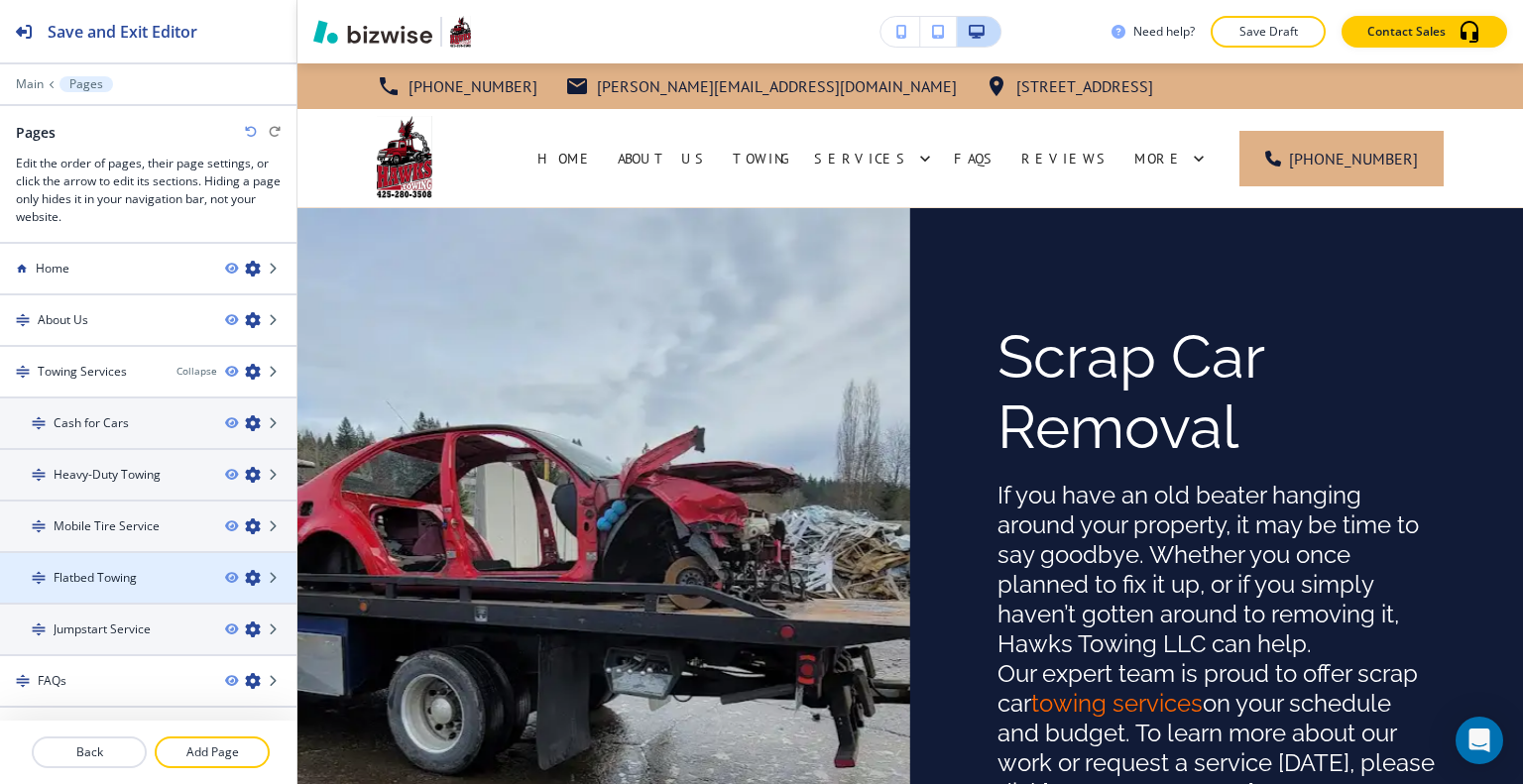 scroll, scrollTop: 135, scrollLeft: 0, axis: vertical 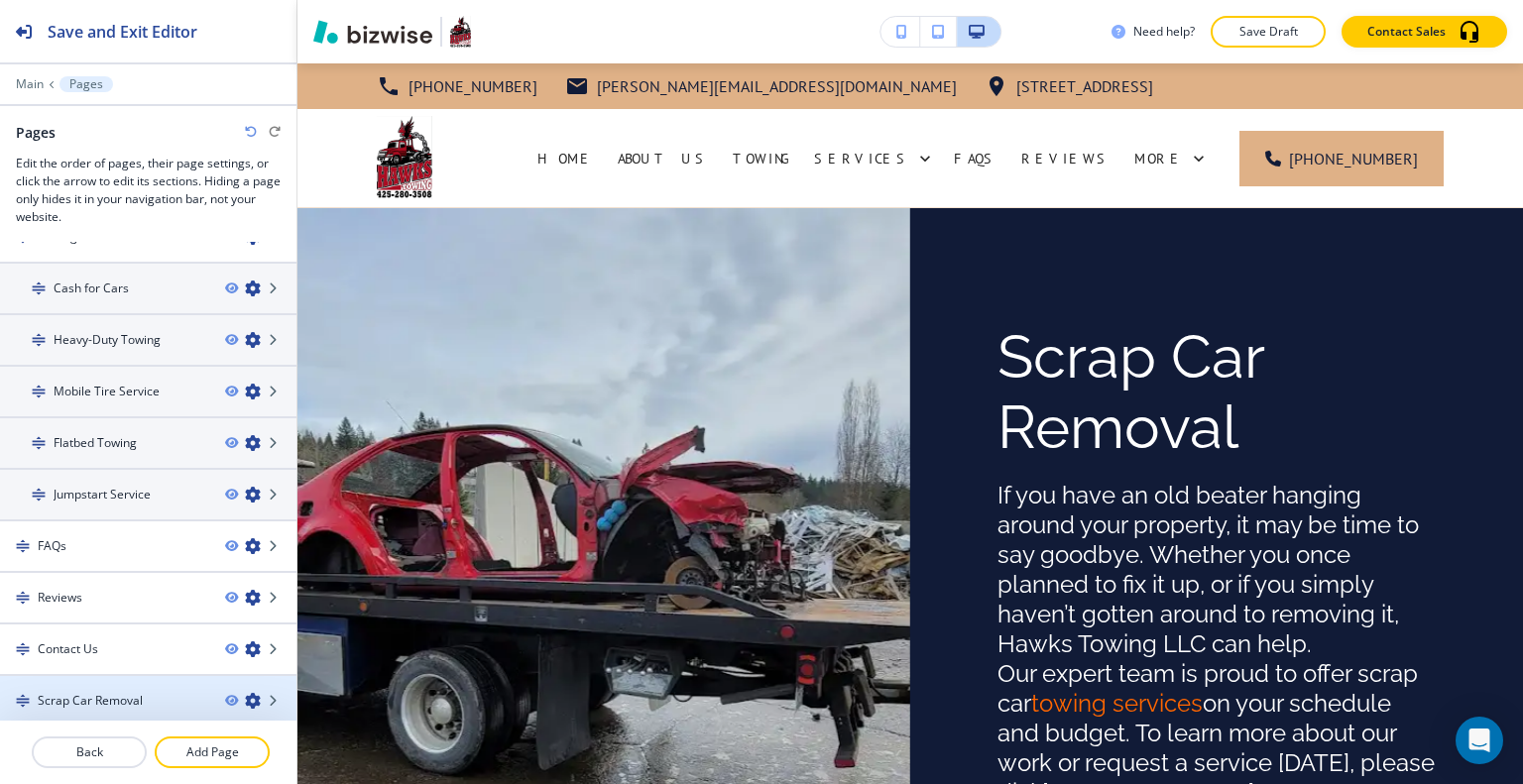 click at bounding box center (253, 701) 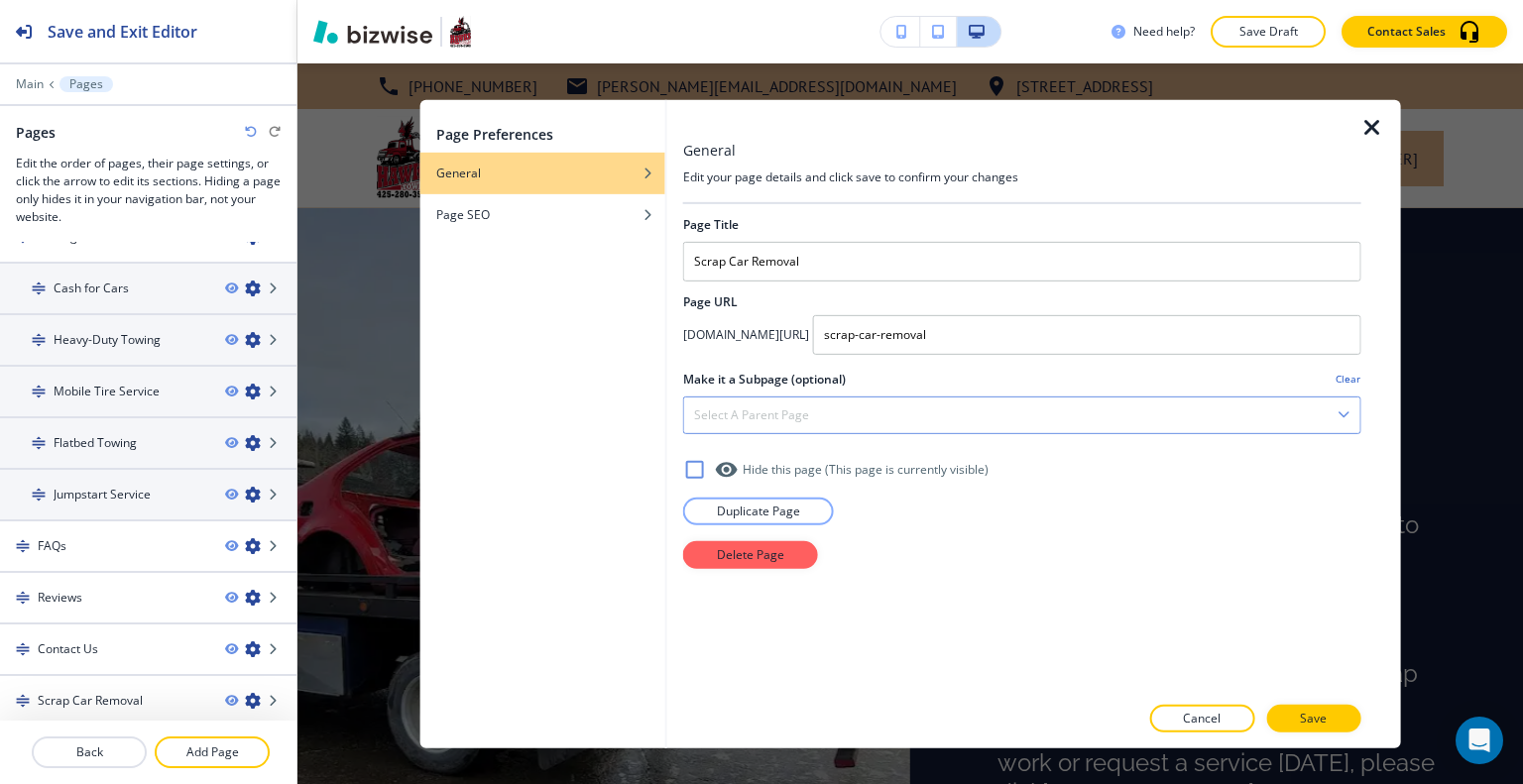click on "Select a parent page Home About Us Towing Services Cash for Cars Heavy-Duty Towing Mobile Tire Service Flatbed Towing Jumpstart Service FAQs Reviews Contact Us" at bounding box center [1022, 414] 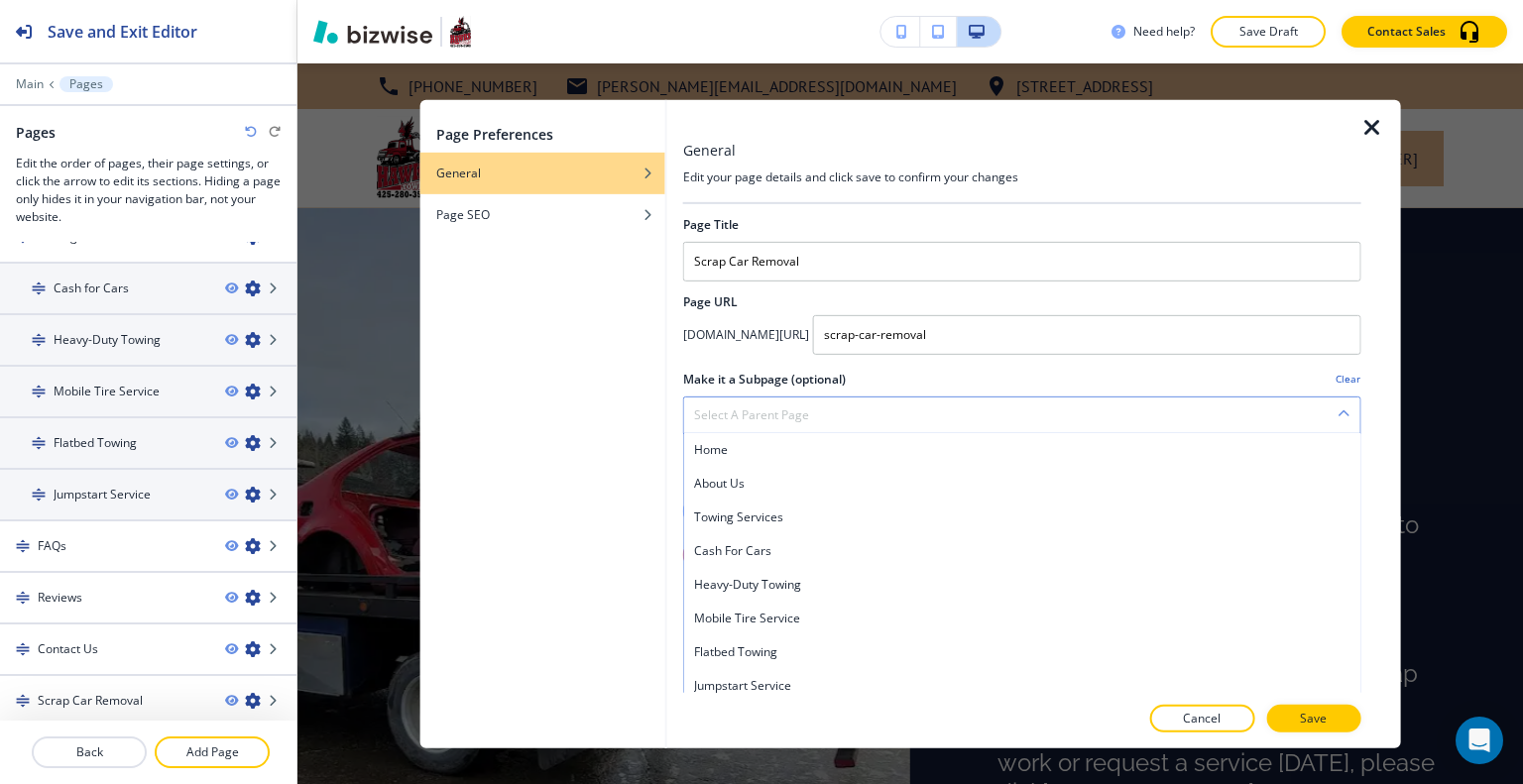 click on "Select a parent page" at bounding box center [1022, 414] 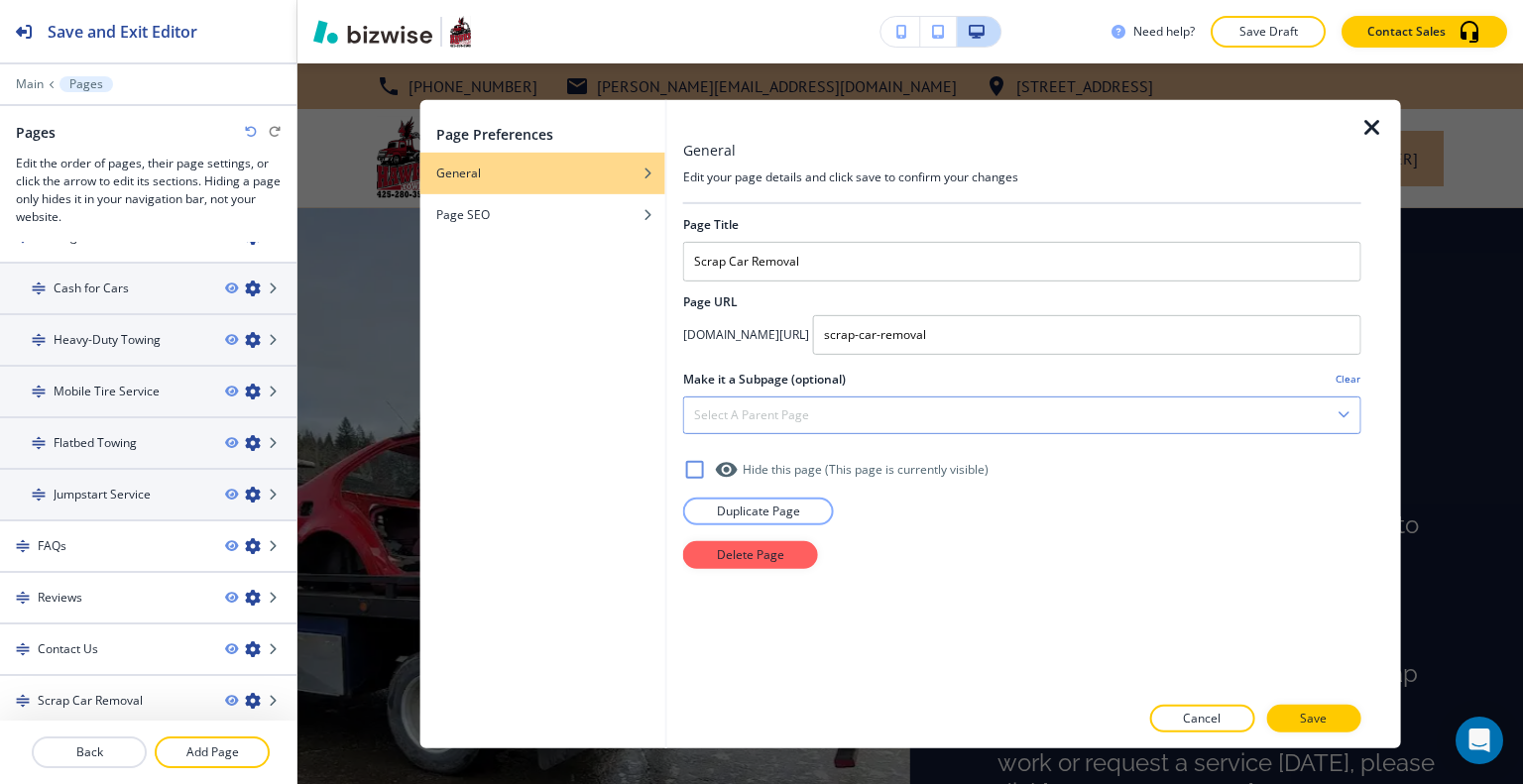 click on "Select a parent page" at bounding box center [1022, 414] 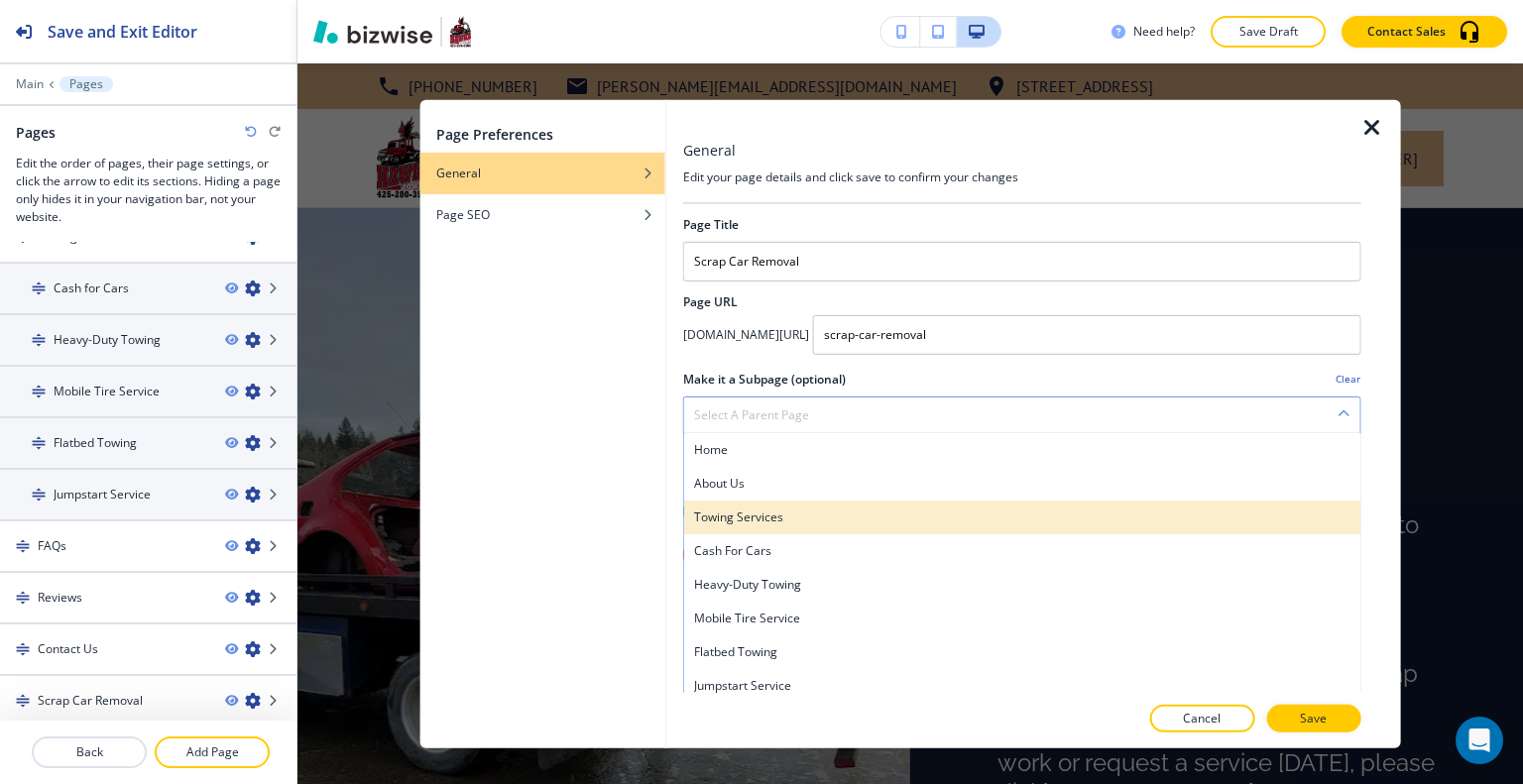 click on "Towing Services" at bounding box center (1022, 516) 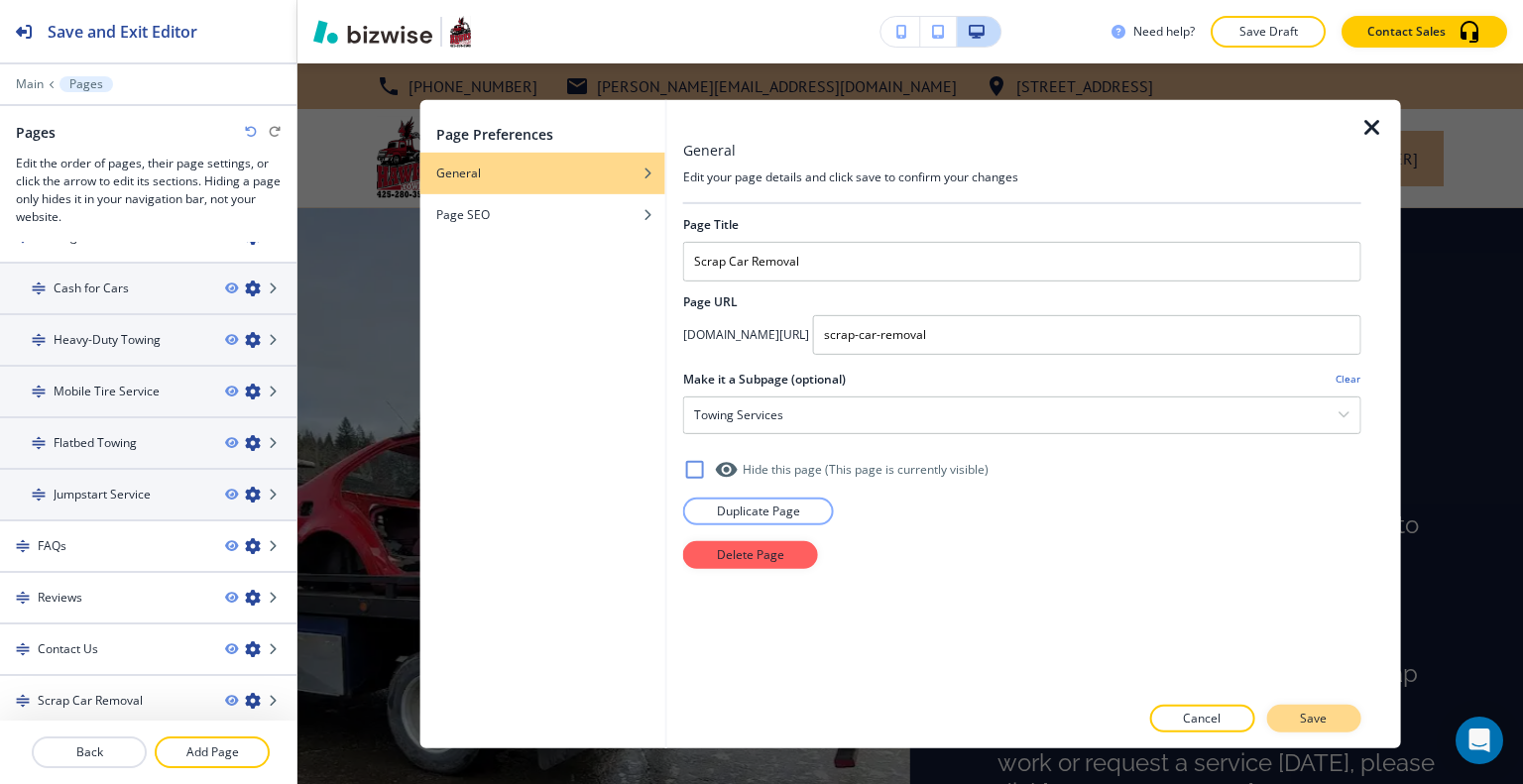 click on "Save" at bounding box center (1313, 719) 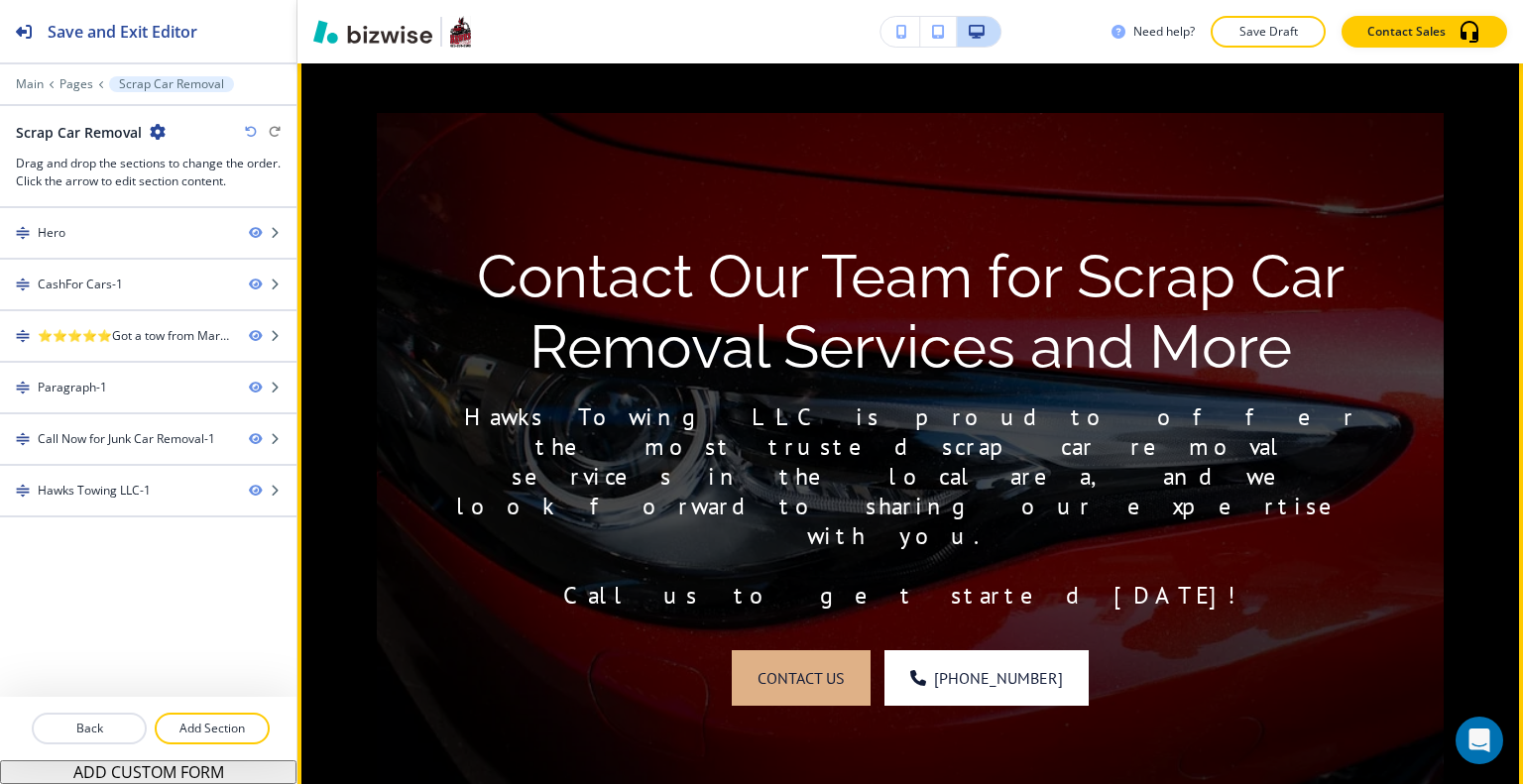 scroll, scrollTop: 3766, scrollLeft: 0, axis: vertical 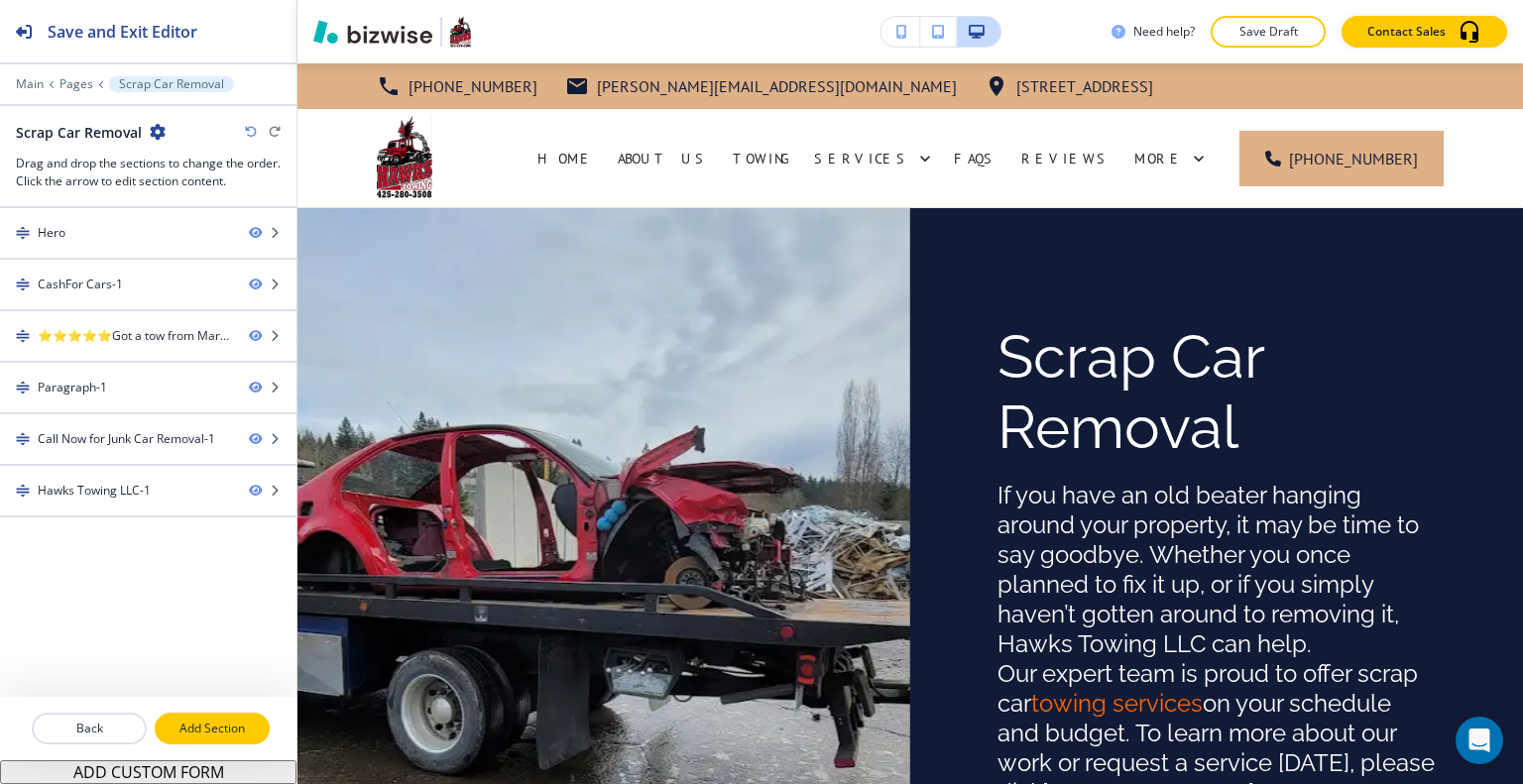 click on "Add Section" at bounding box center [212, 728] 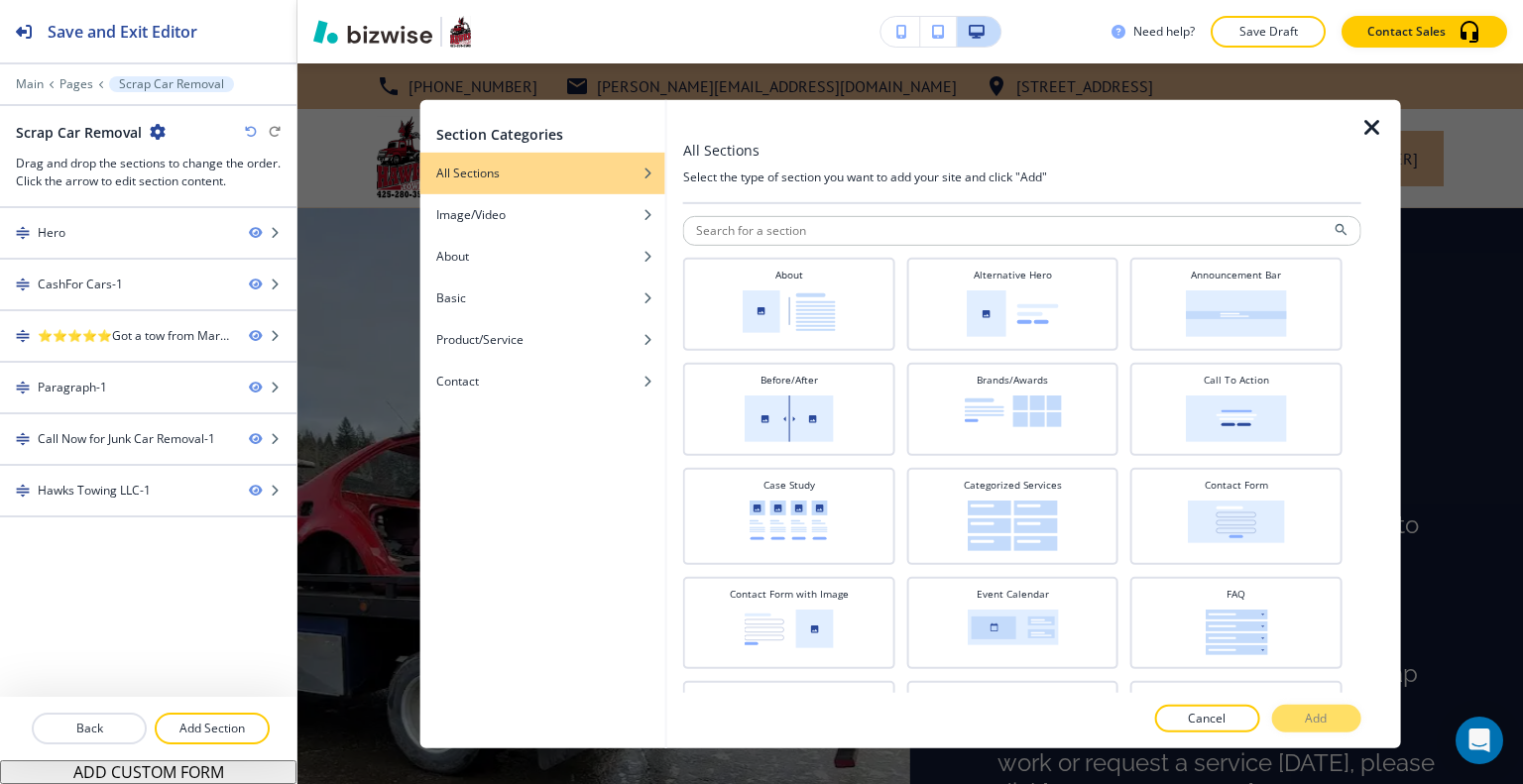 click at bounding box center [1372, 127] 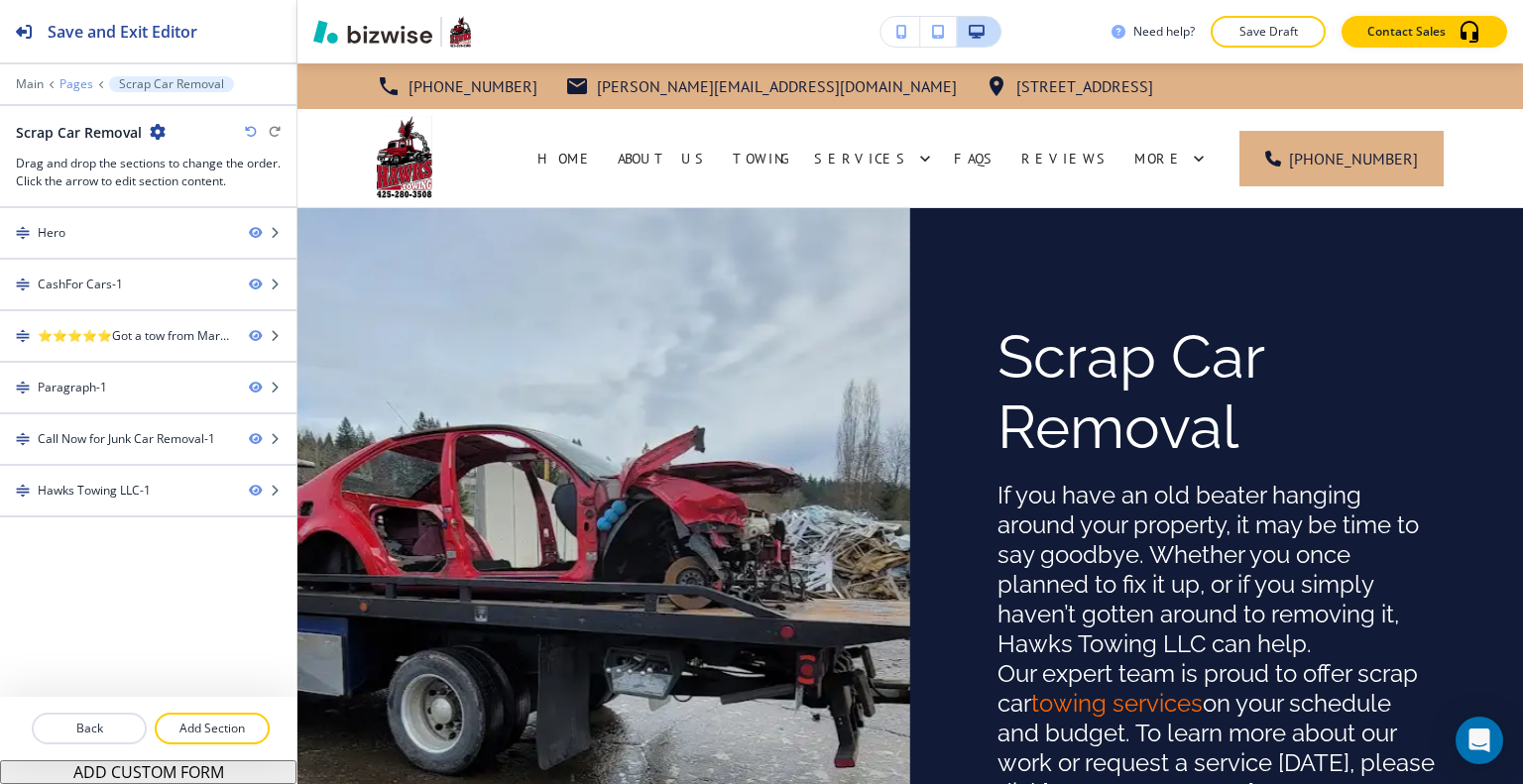 click on "Pages" at bounding box center [76, 84] 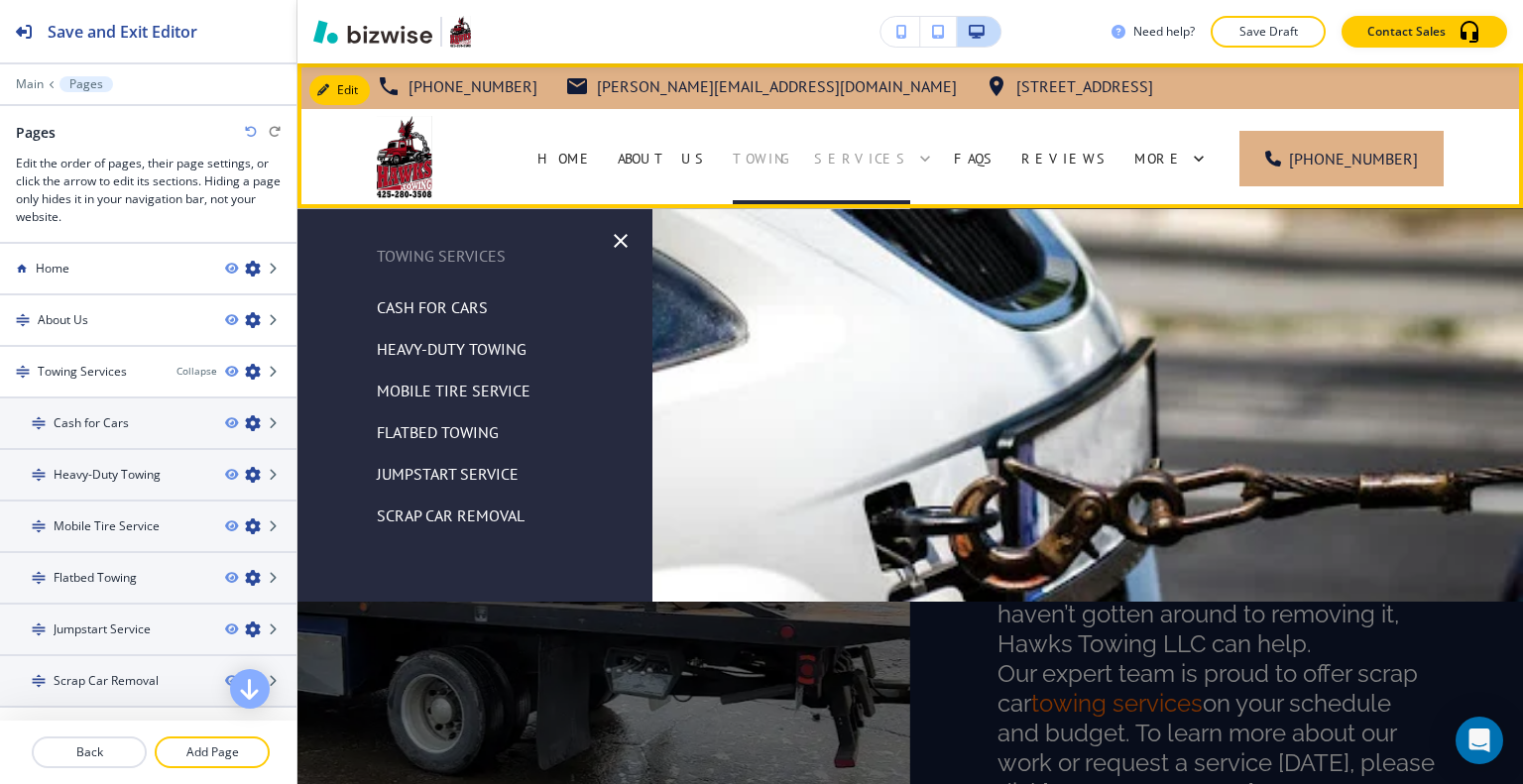 click on "Towing Services" at bounding box center [821, 159] 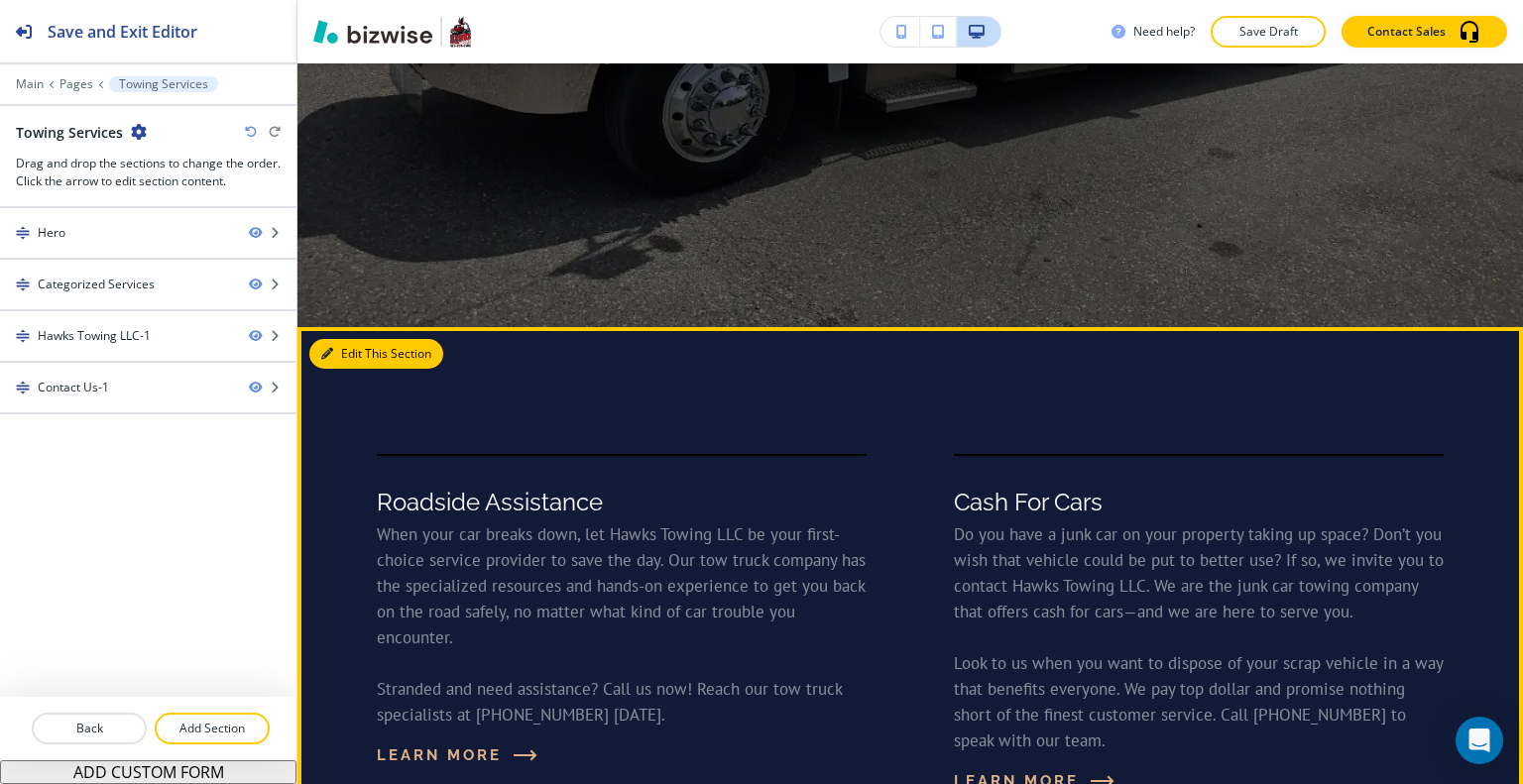 click on "Edit This Section" at bounding box center [376, 354] 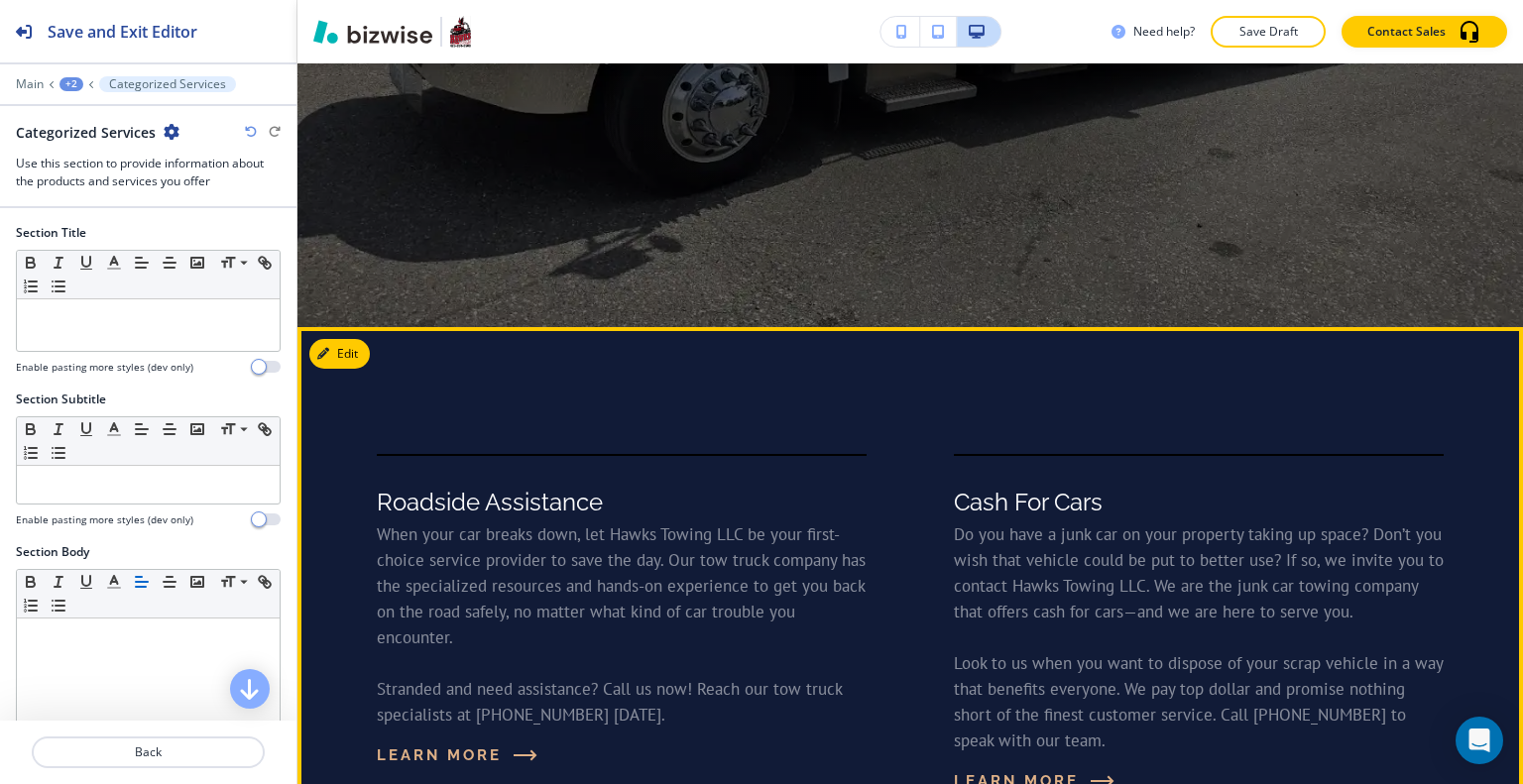 scroll, scrollTop: 957, scrollLeft: 0, axis: vertical 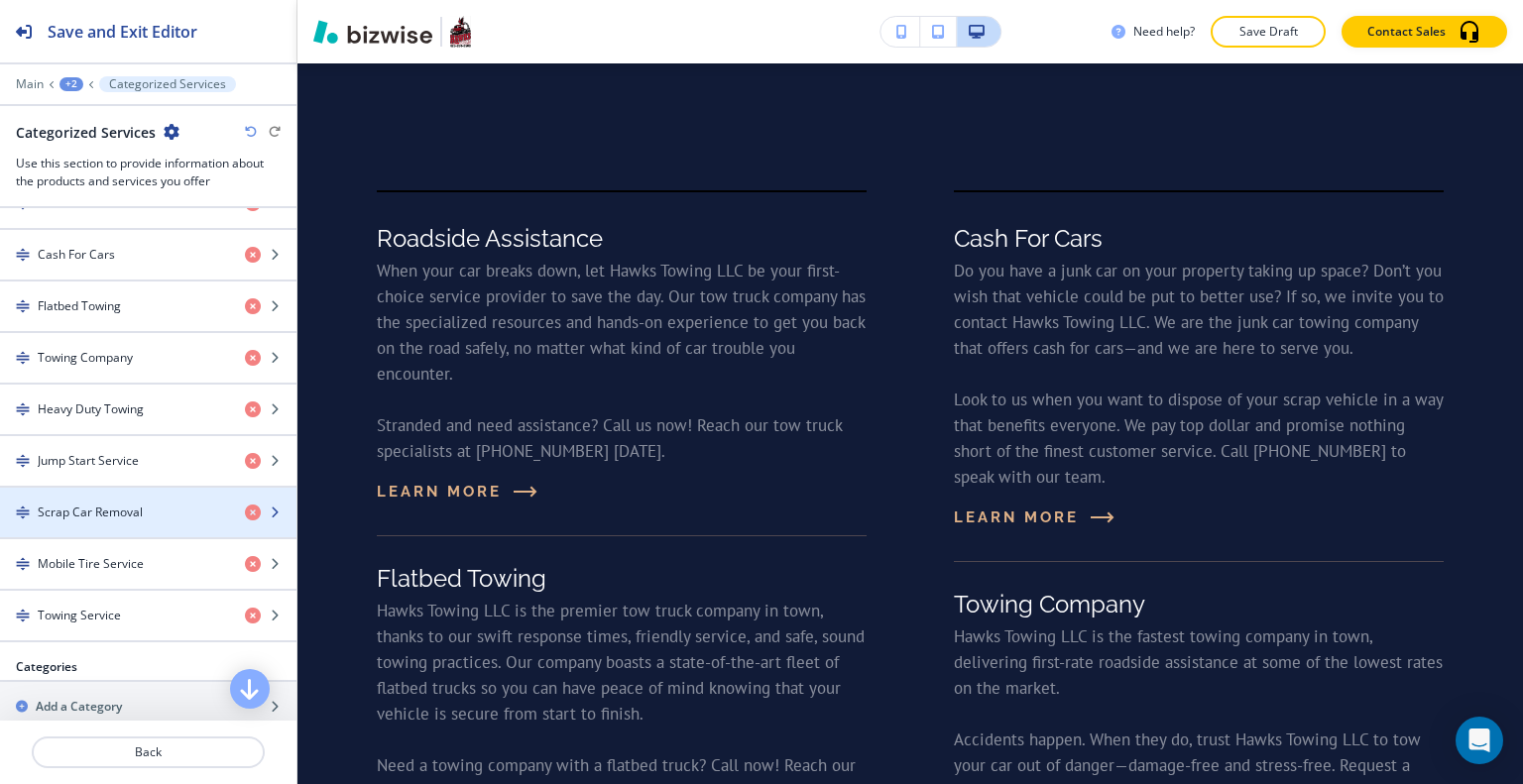 click at bounding box center (148, 529) 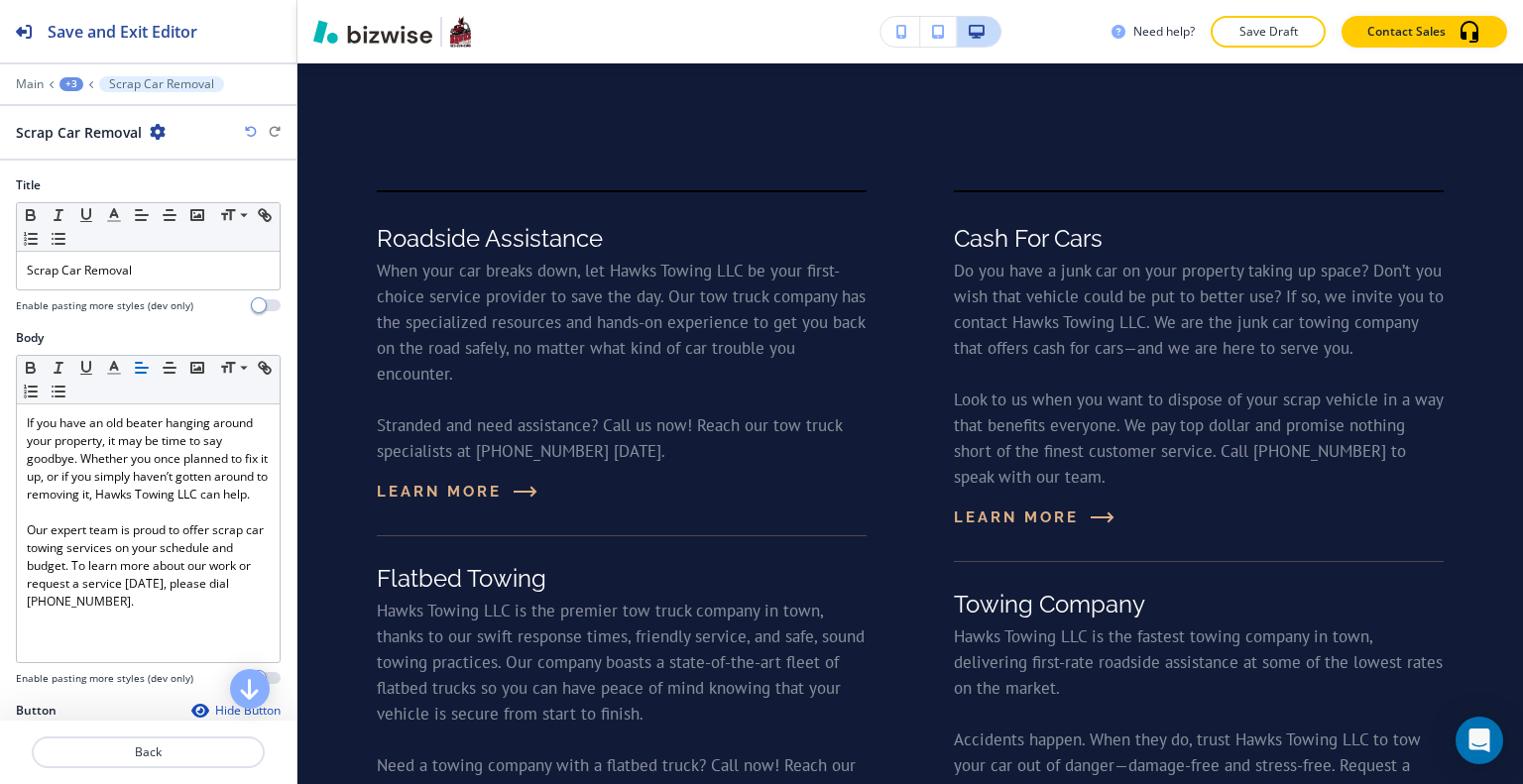 scroll, scrollTop: 2085, scrollLeft: 0, axis: vertical 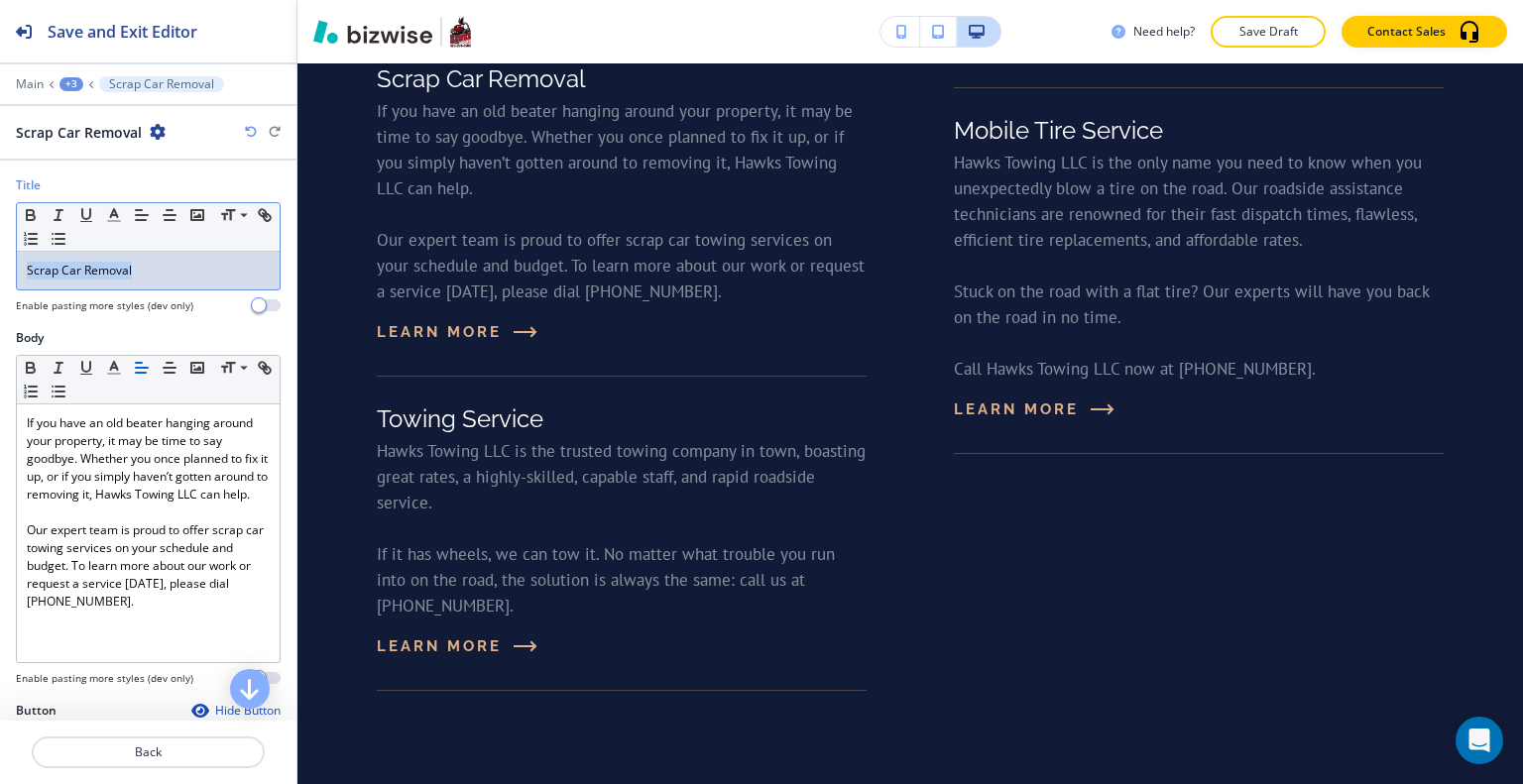 drag, startPoint x: 155, startPoint y: 271, endPoint x: 30, endPoint y: 272, distance: 125.004 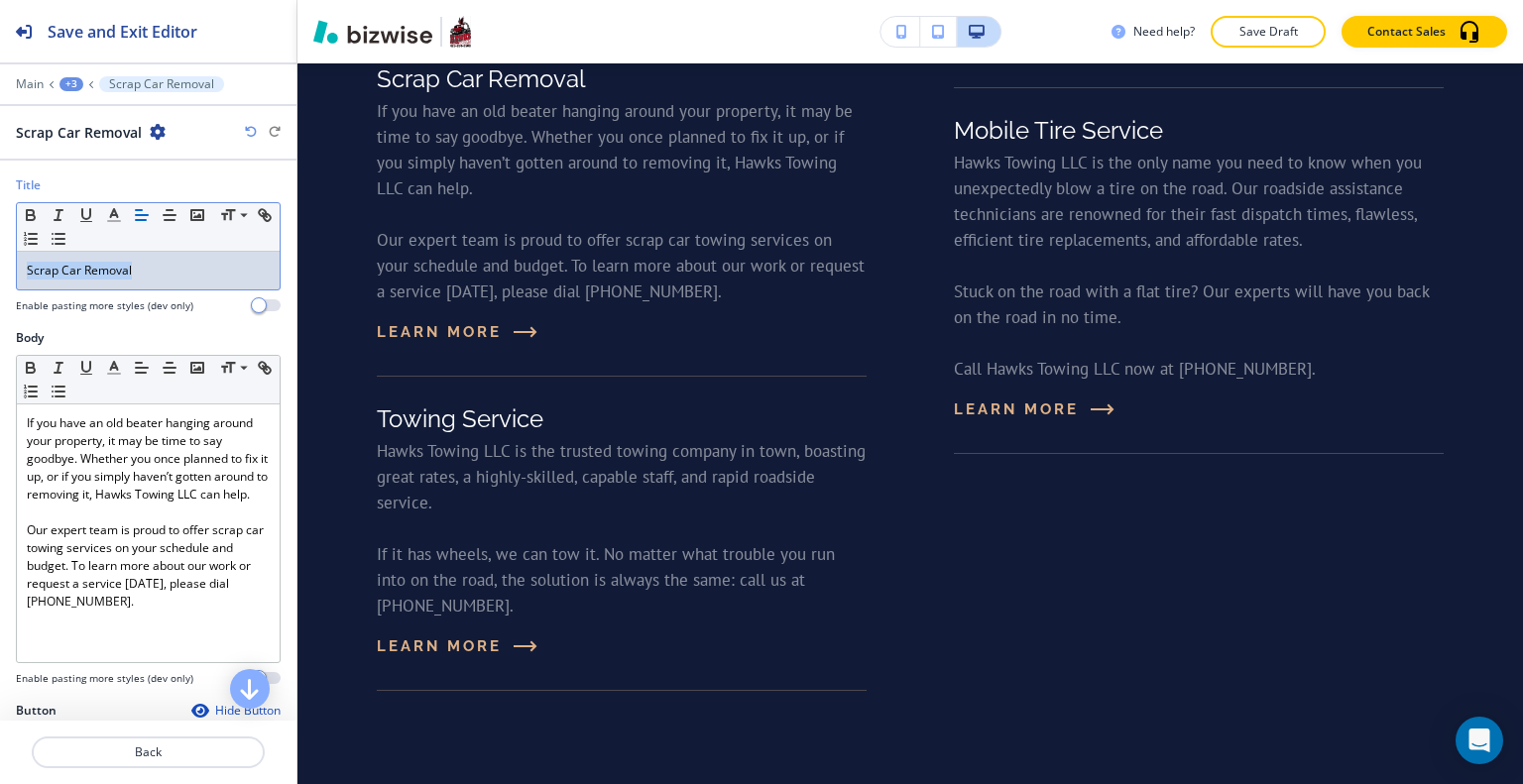 copy on "Scrap Car Removal" 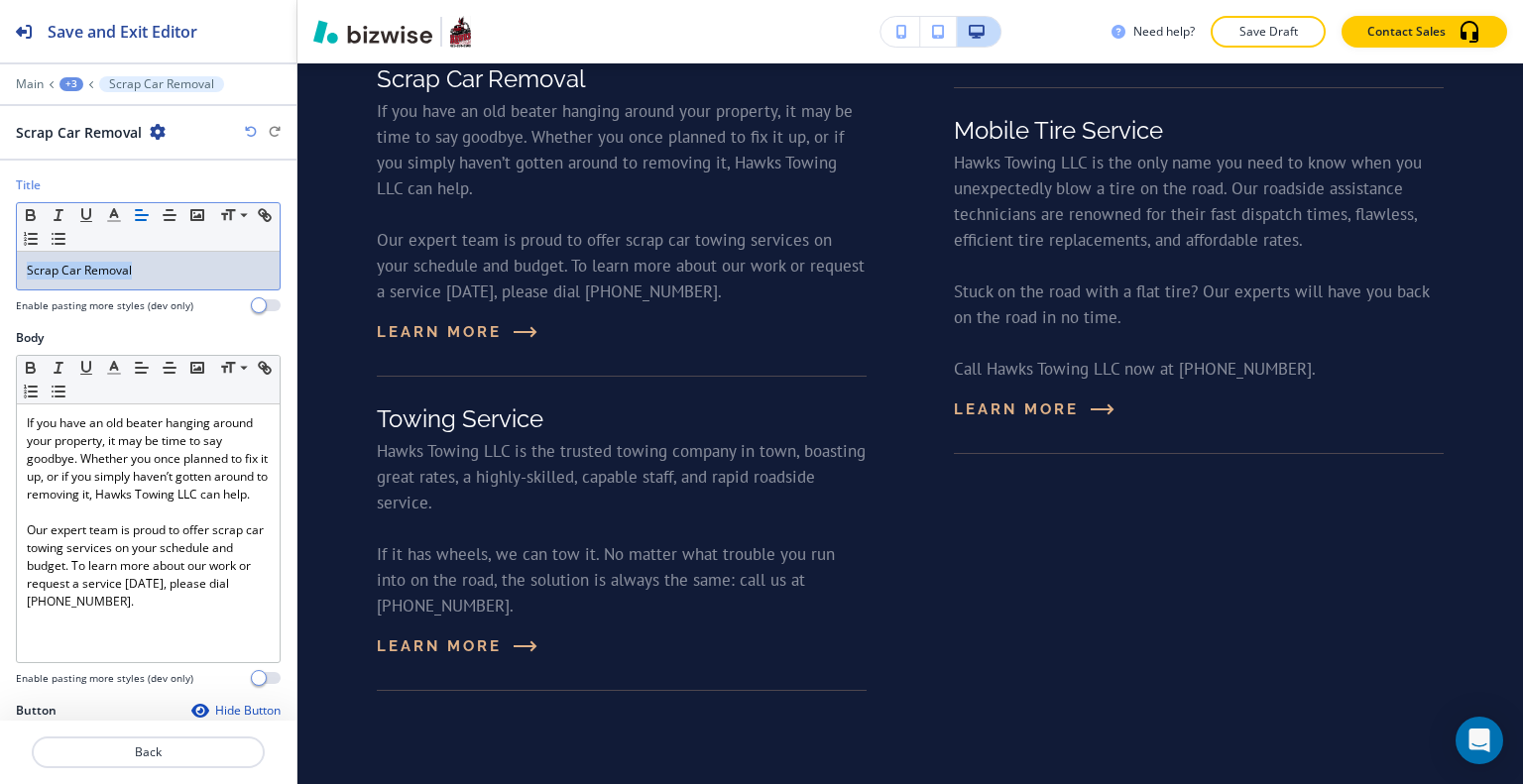 scroll, scrollTop: 241, scrollLeft: 0, axis: vertical 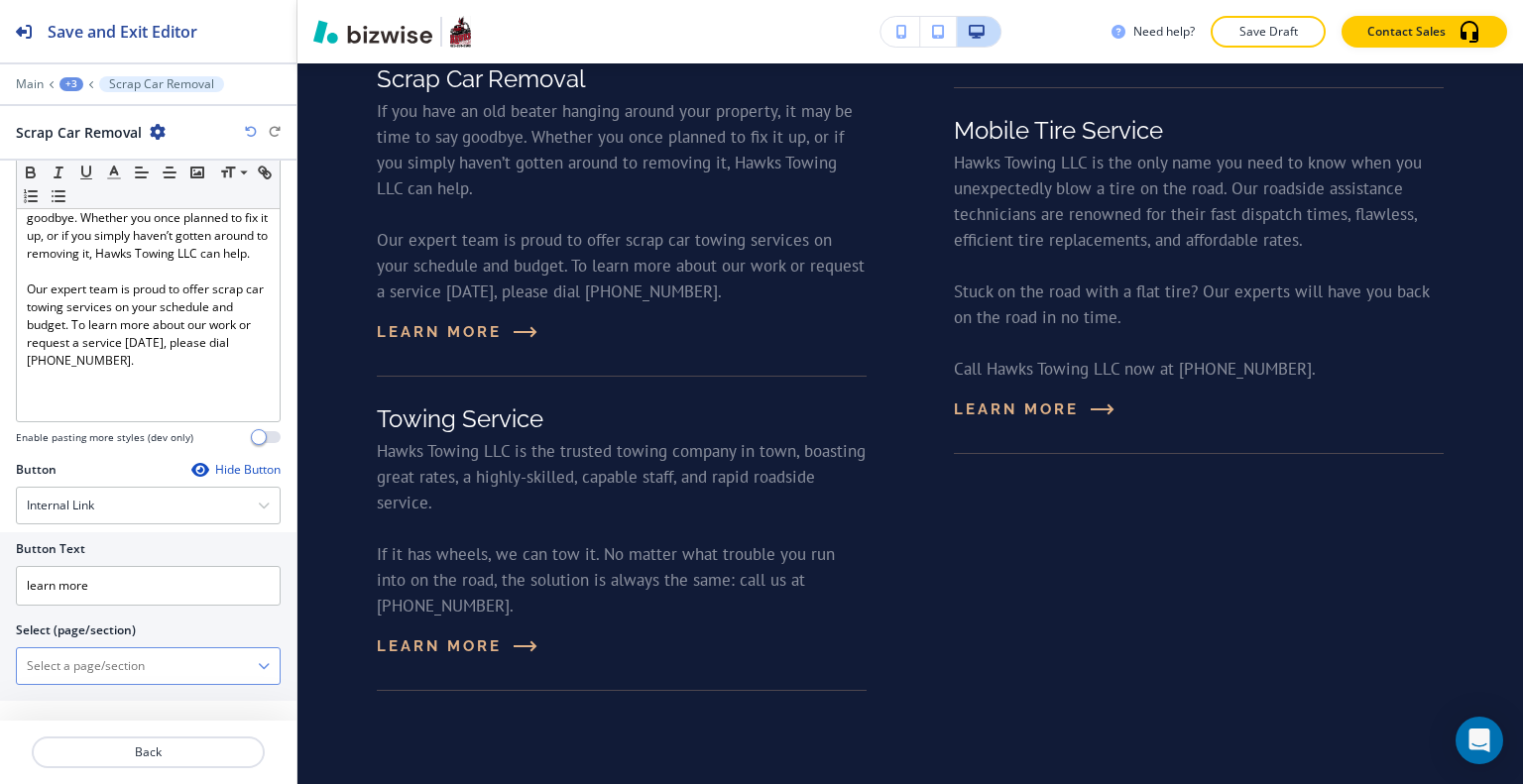 click at bounding box center (137, 666) 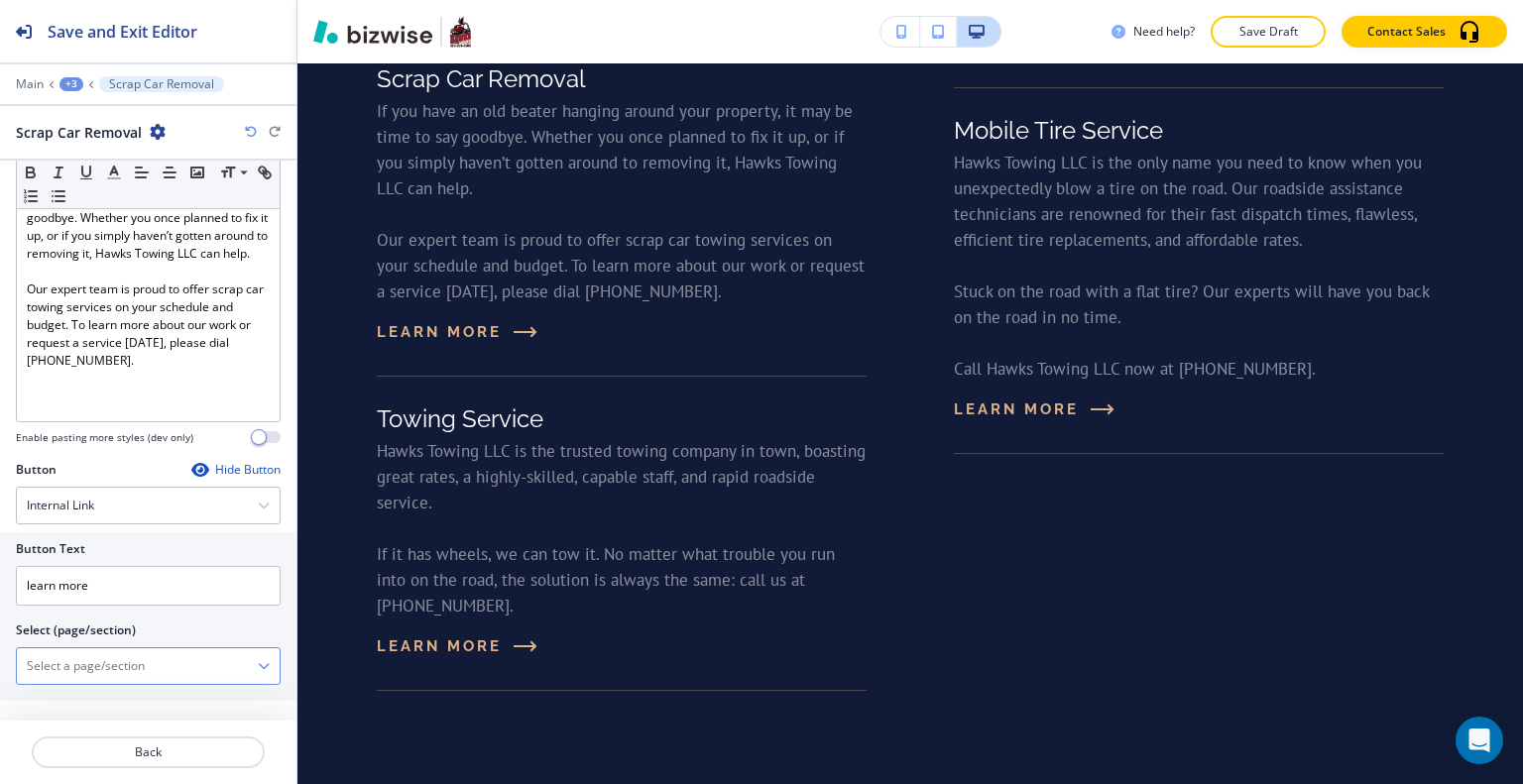 paste on "Scrap Car Removal" 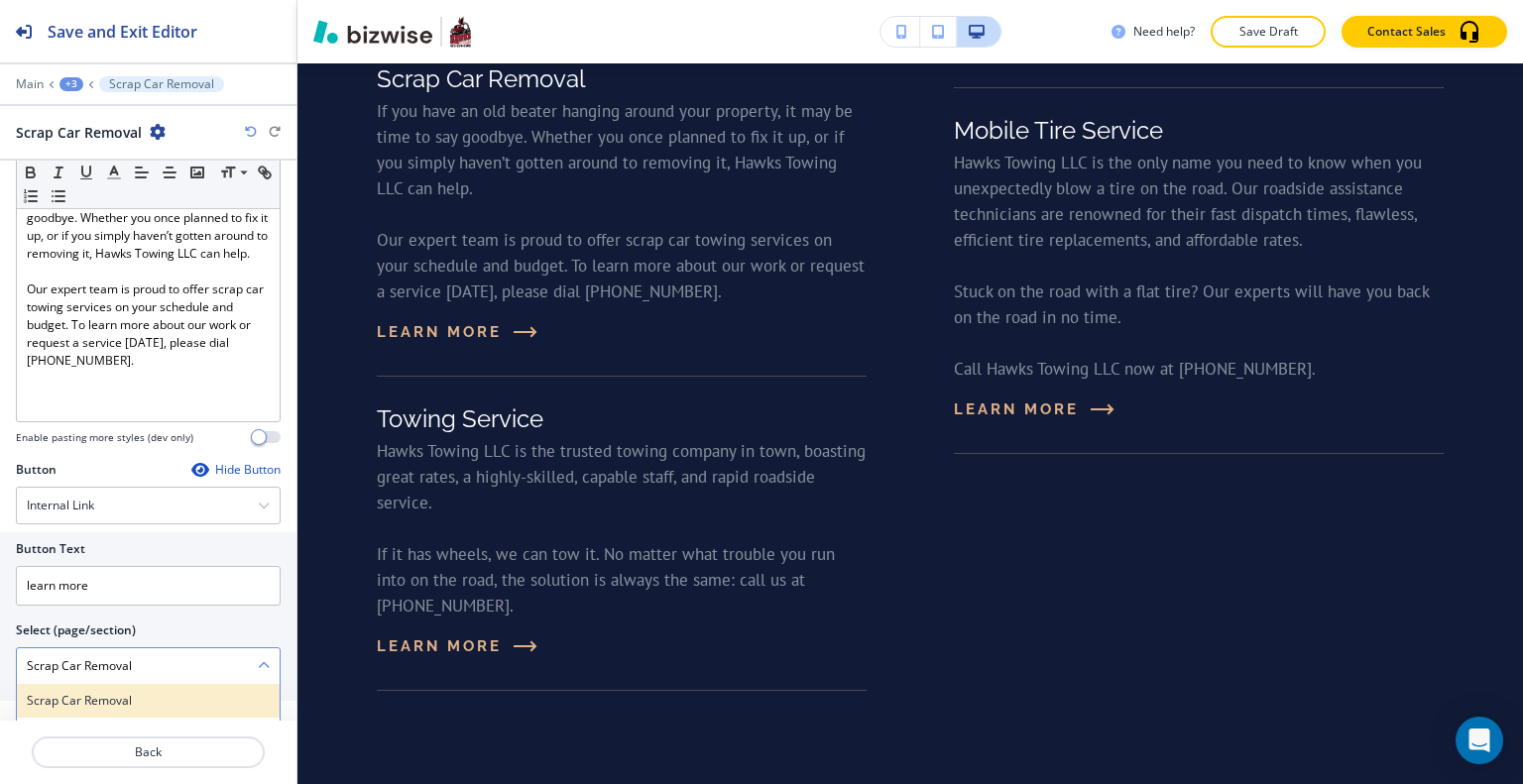 type on "Scrap Car Removal" 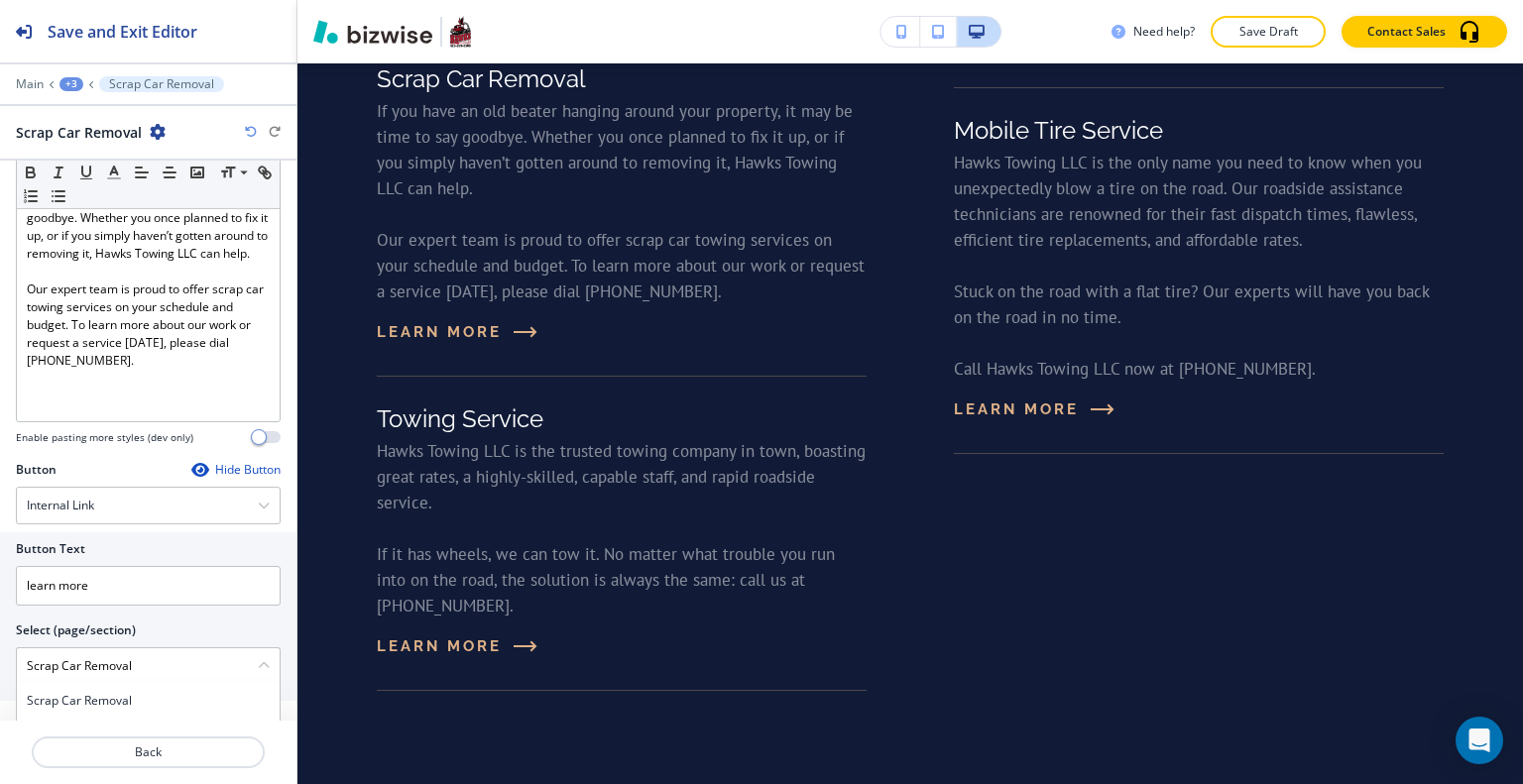 click on "Scrap Car Removal" at bounding box center (148, 701) 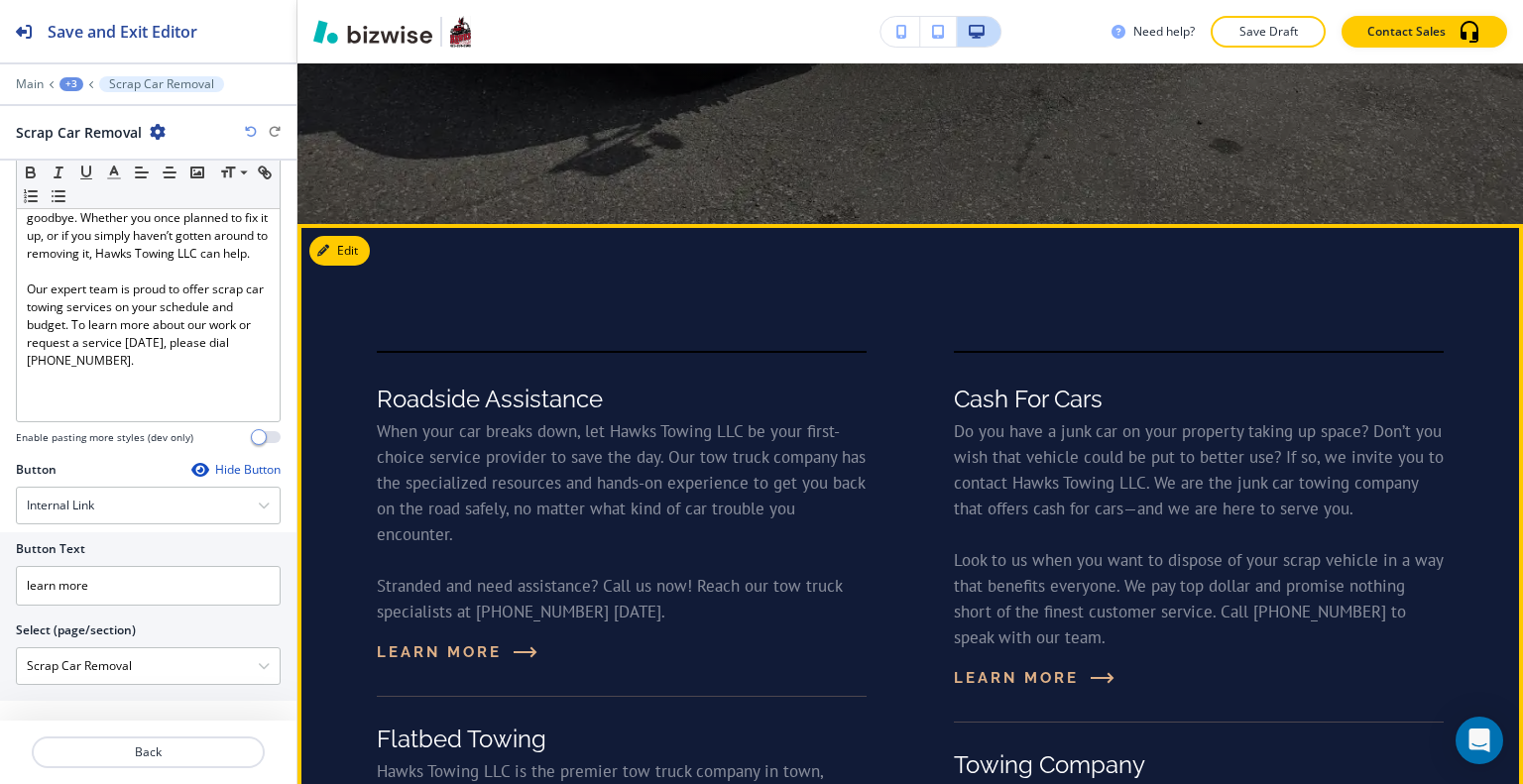 scroll, scrollTop: 698, scrollLeft: 0, axis: vertical 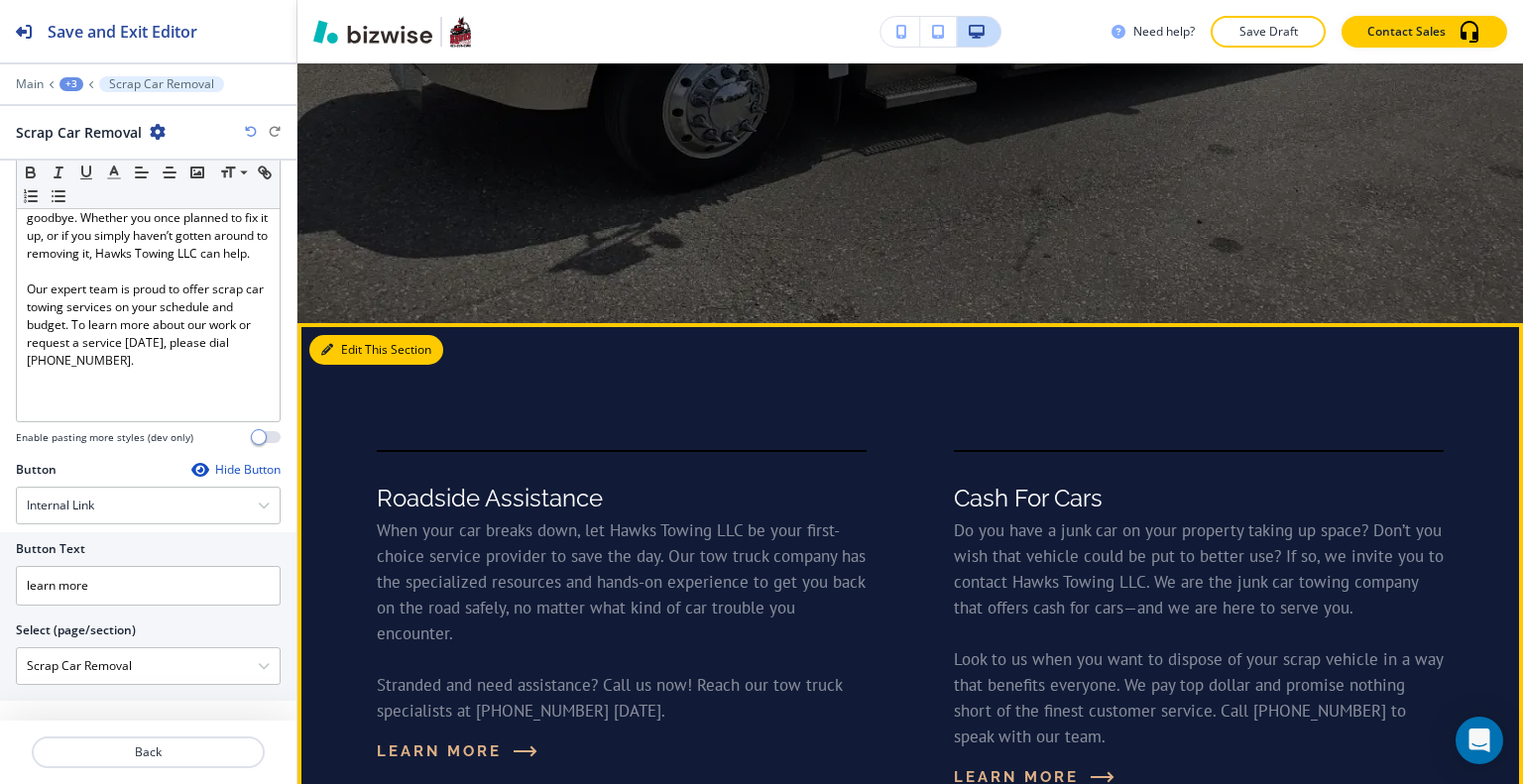click on "Edit This Section" at bounding box center (376, 350) 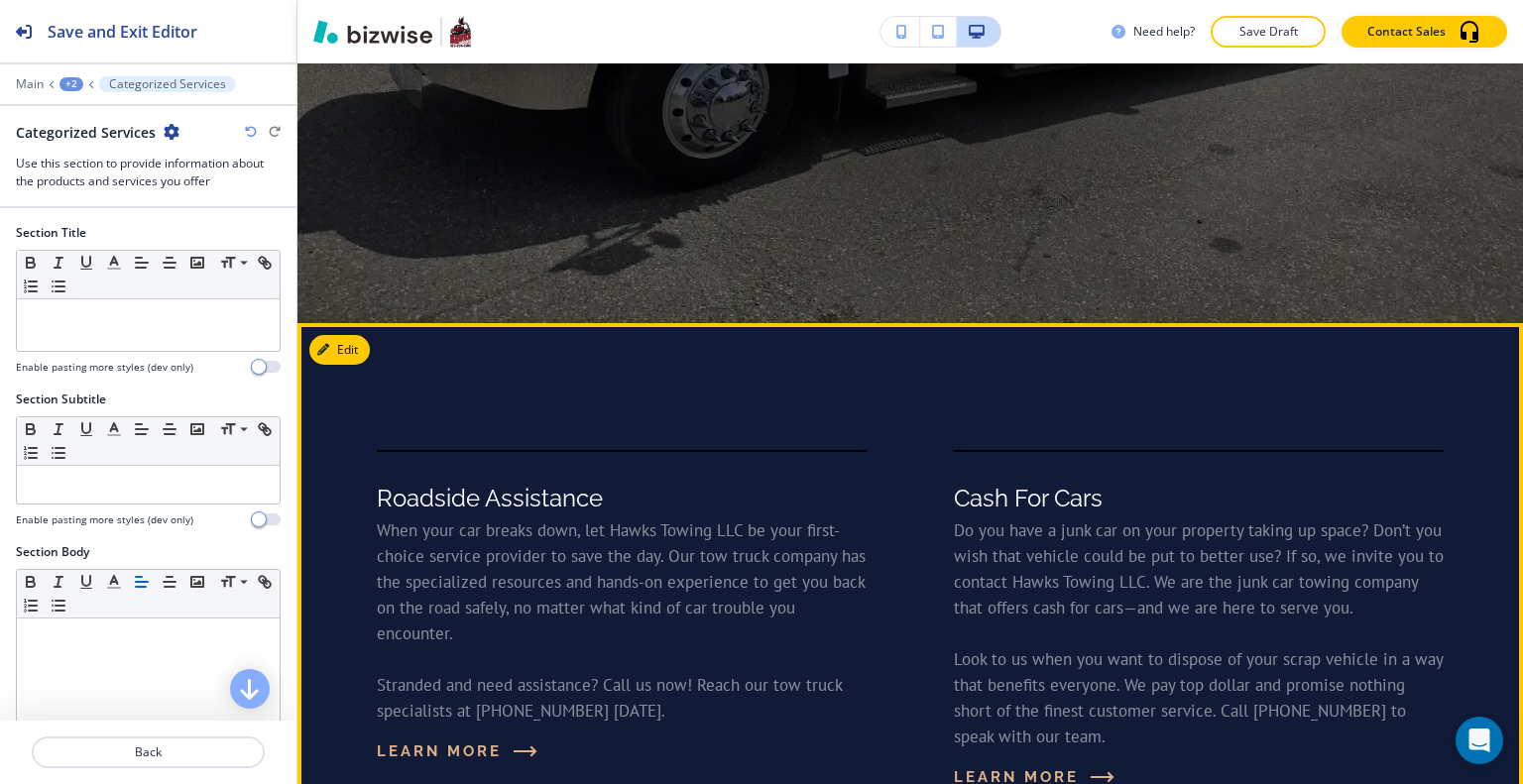 scroll, scrollTop: 957, scrollLeft: 0, axis: vertical 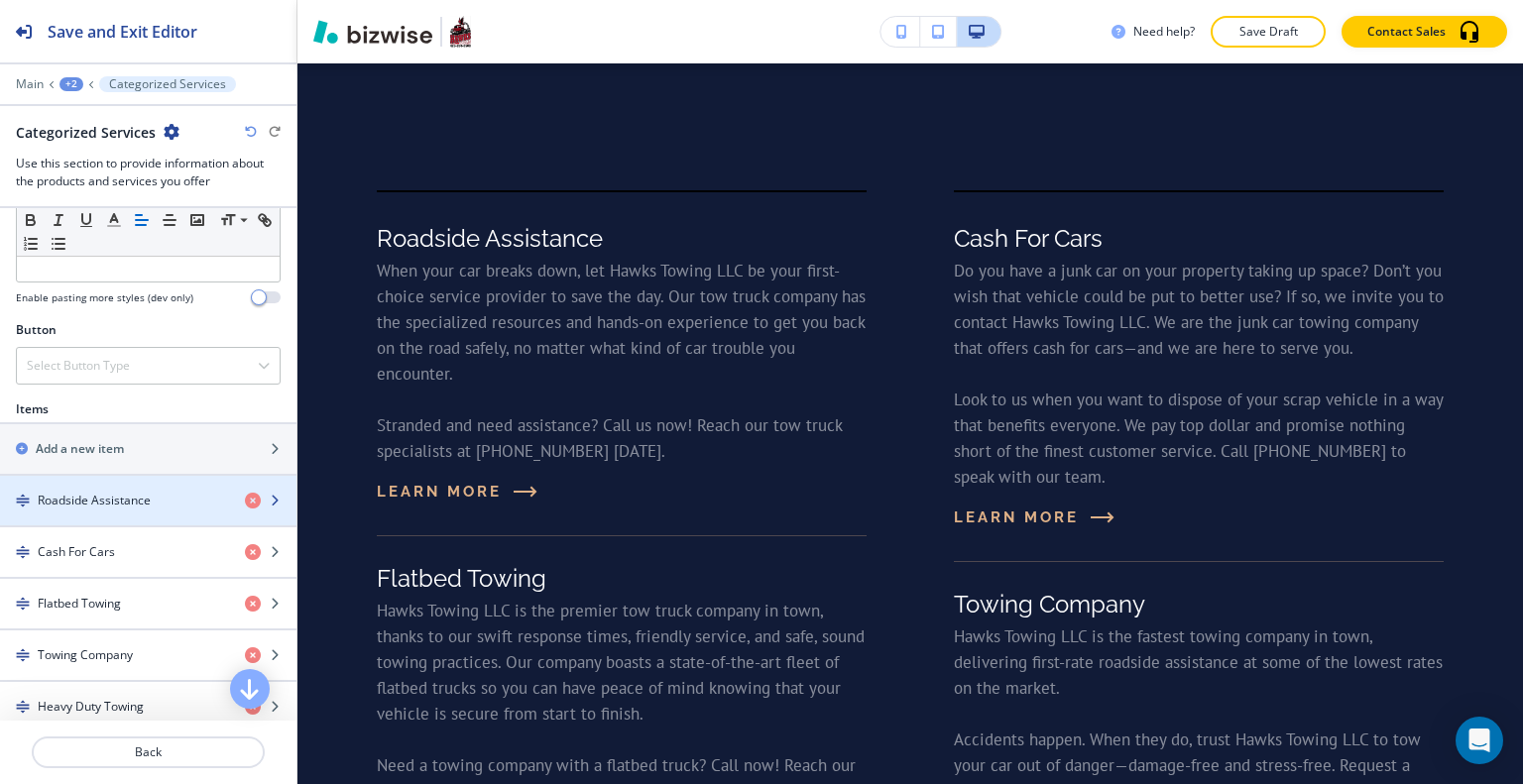click on "Roadside Assistance" at bounding box center [94, 501] 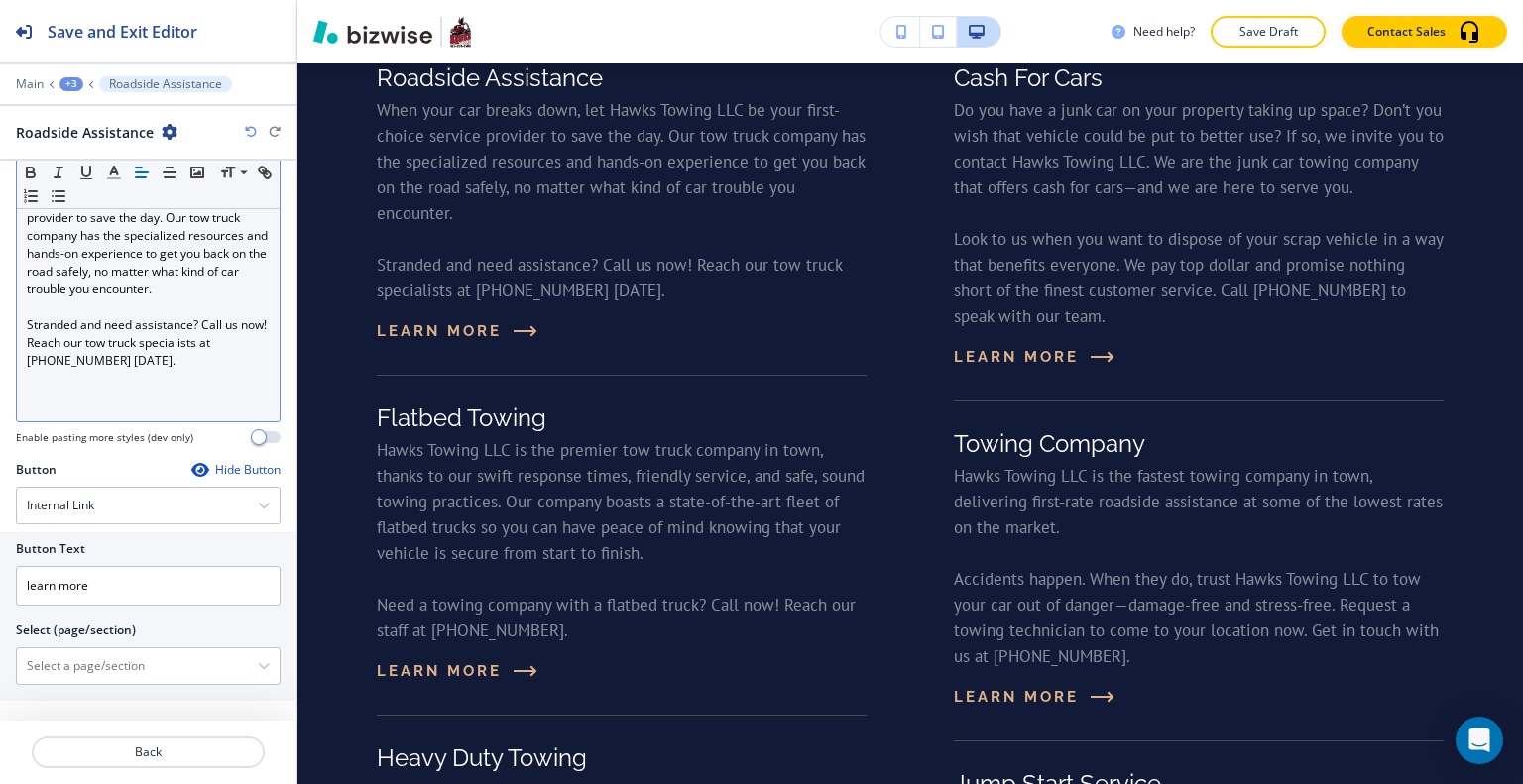 scroll, scrollTop: 0, scrollLeft: 0, axis: both 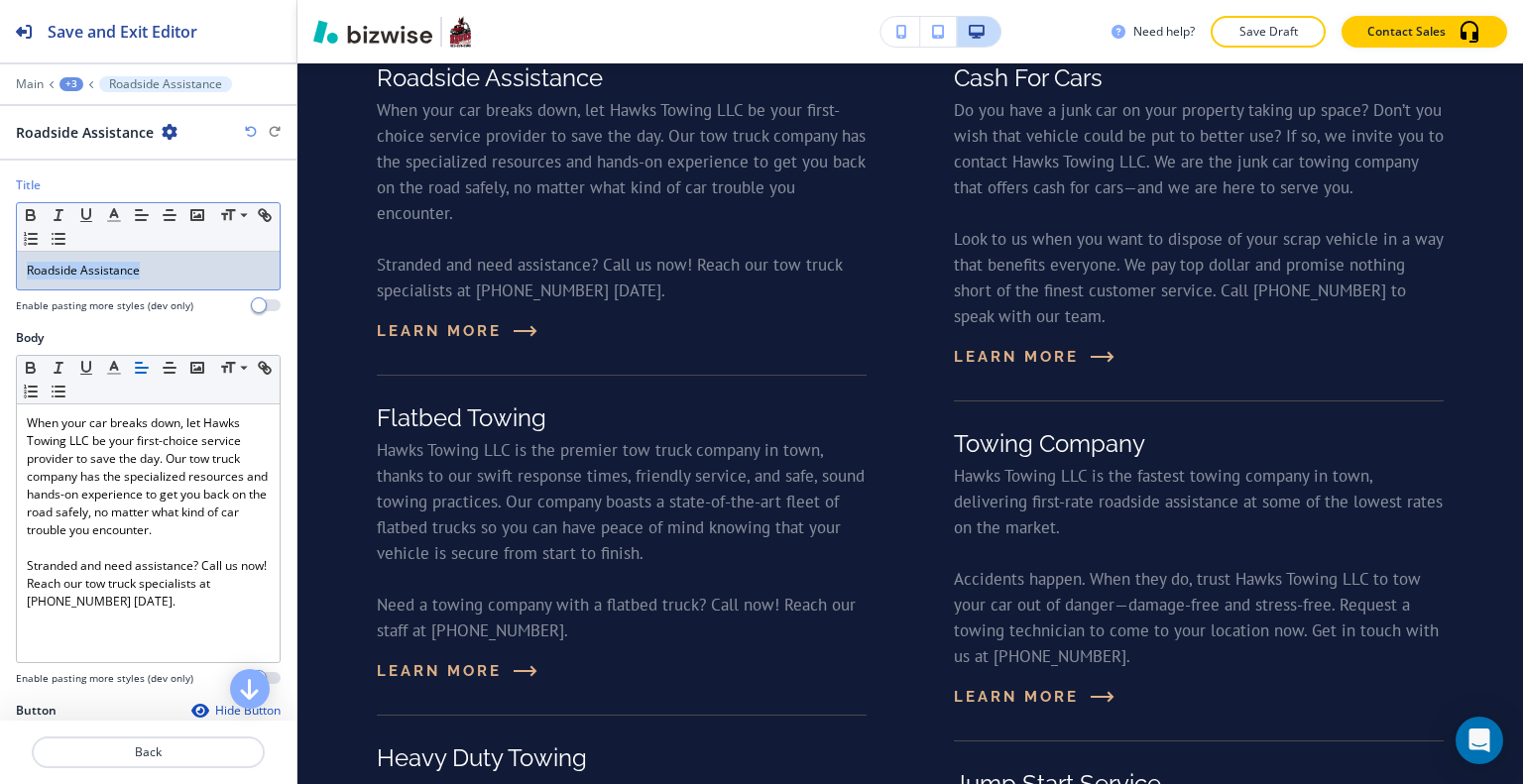 drag, startPoint x: 147, startPoint y: 263, endPoint x: 7, endPoint y: 279, distance: 140.91132 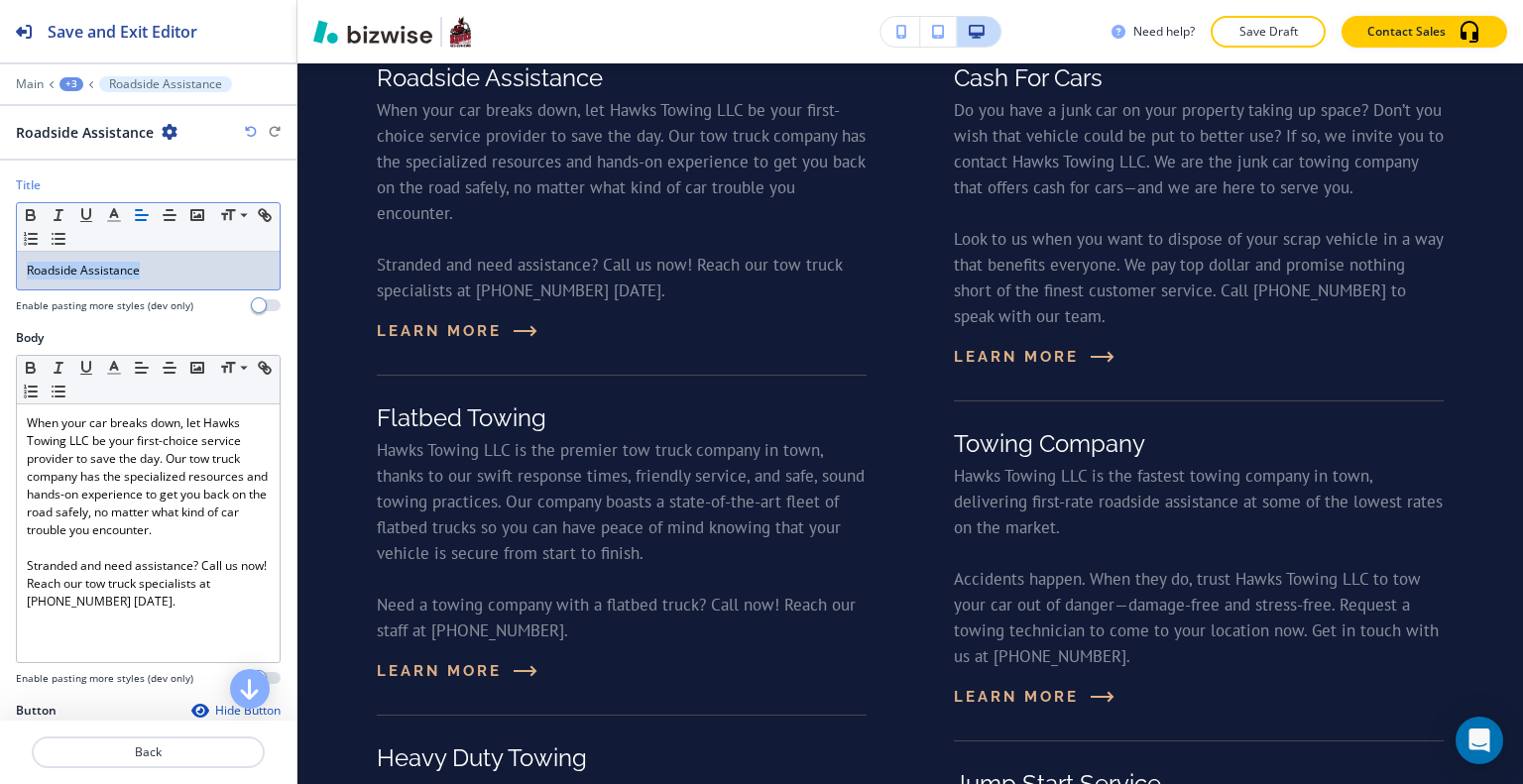 copy on "Roadside Assistance" 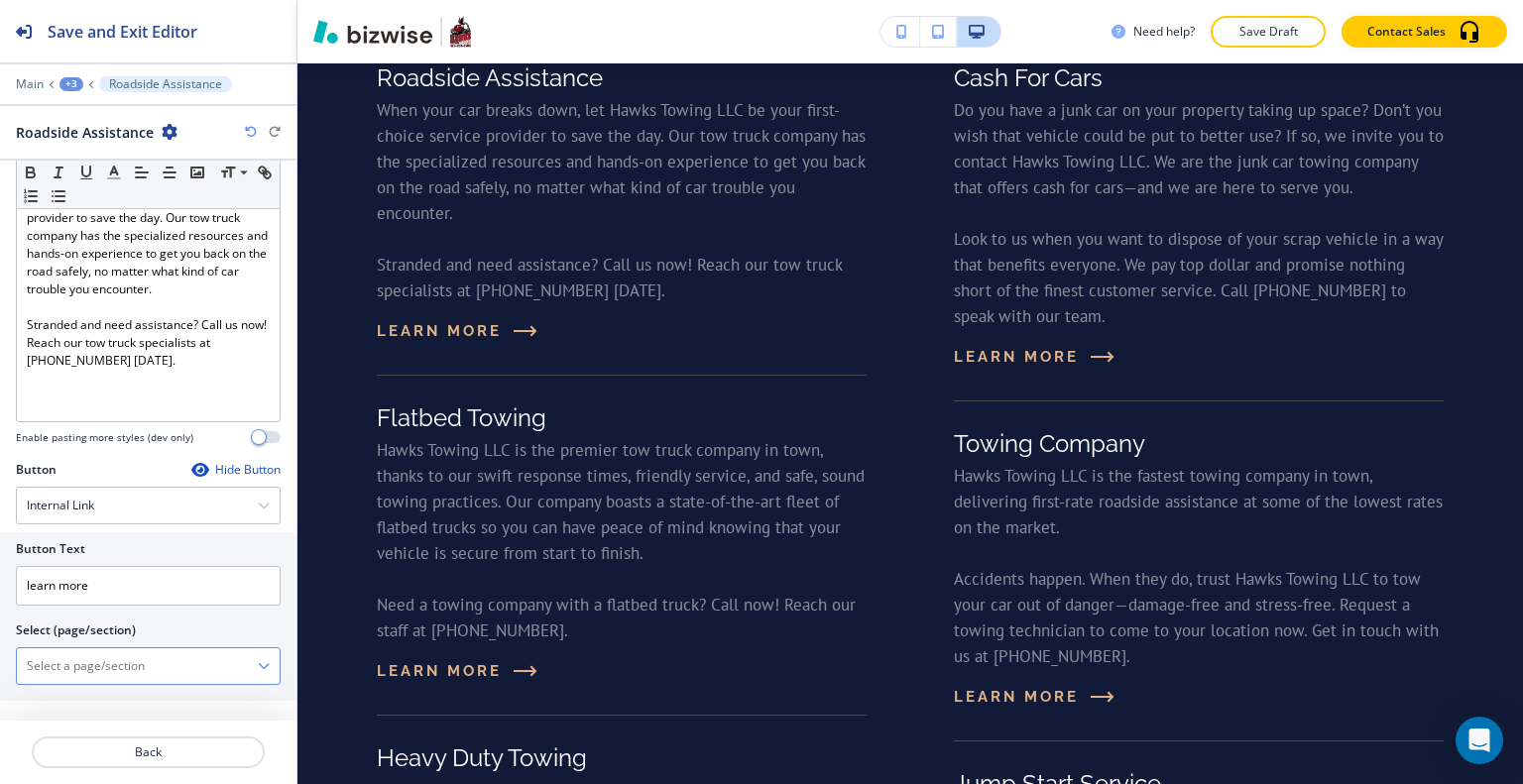 paste on "Roadside Assistance" 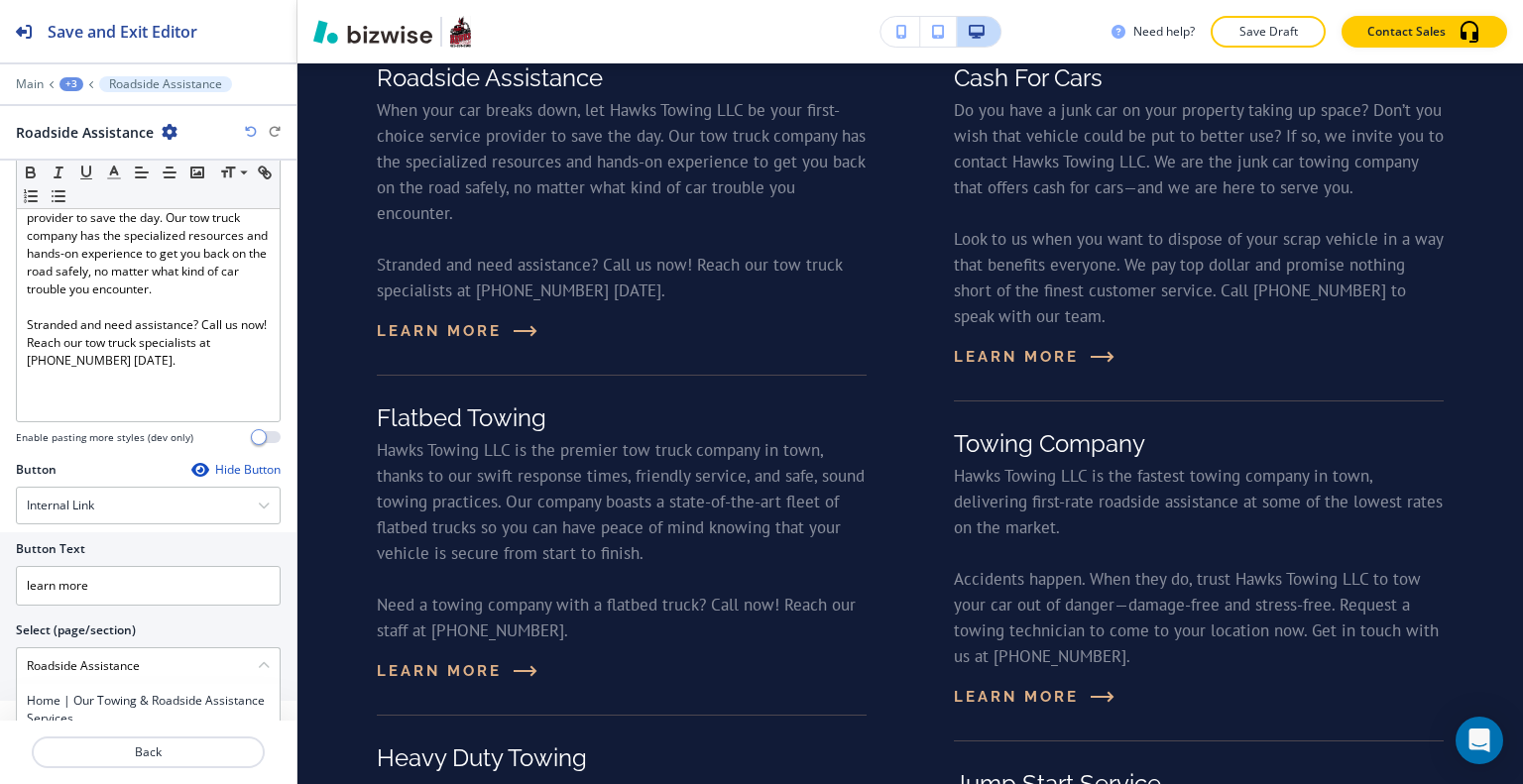 scroll, scrollTop: 0, scrollLeft: 0, axis: both 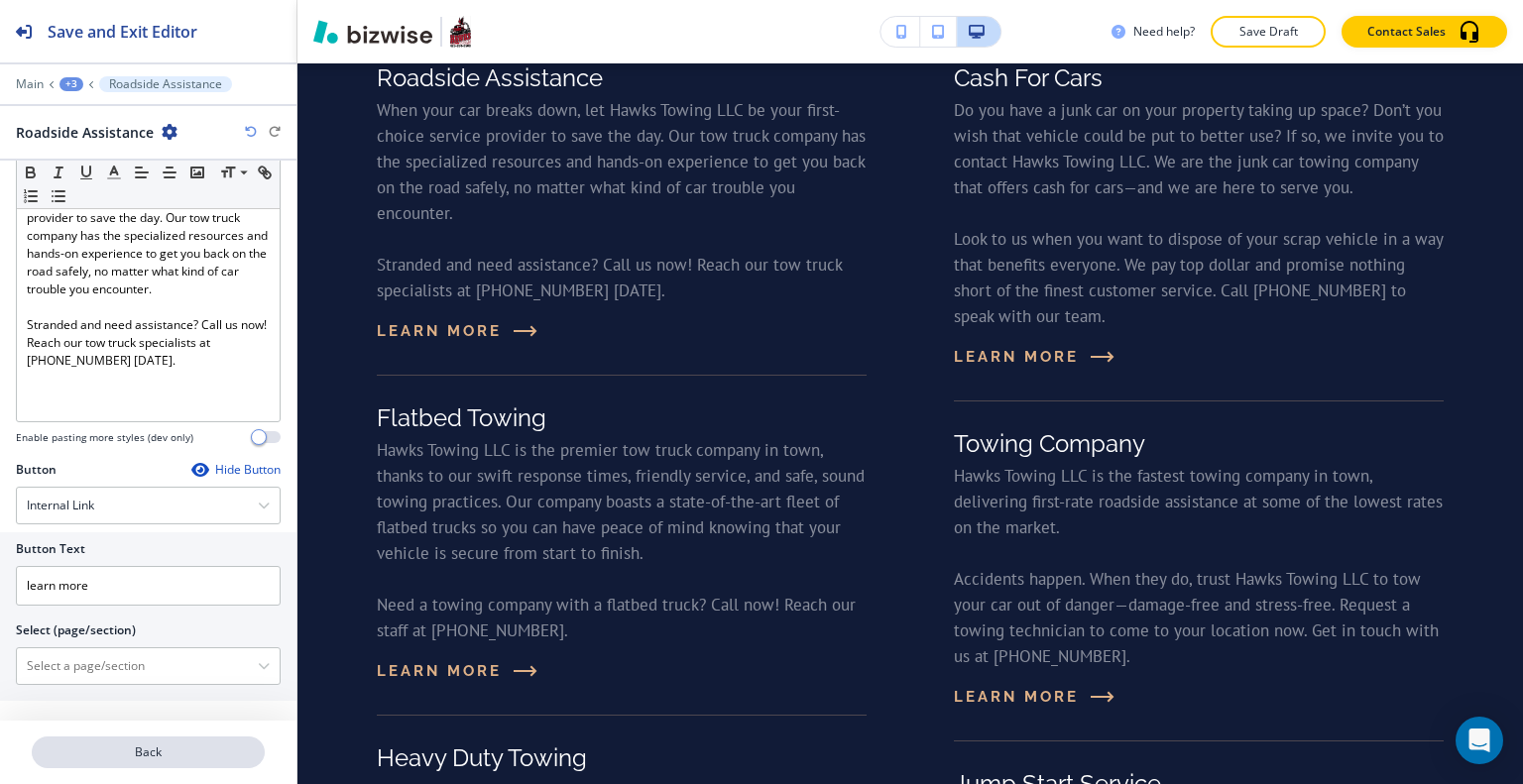 click on "Back" at bounding box center [148, 752] 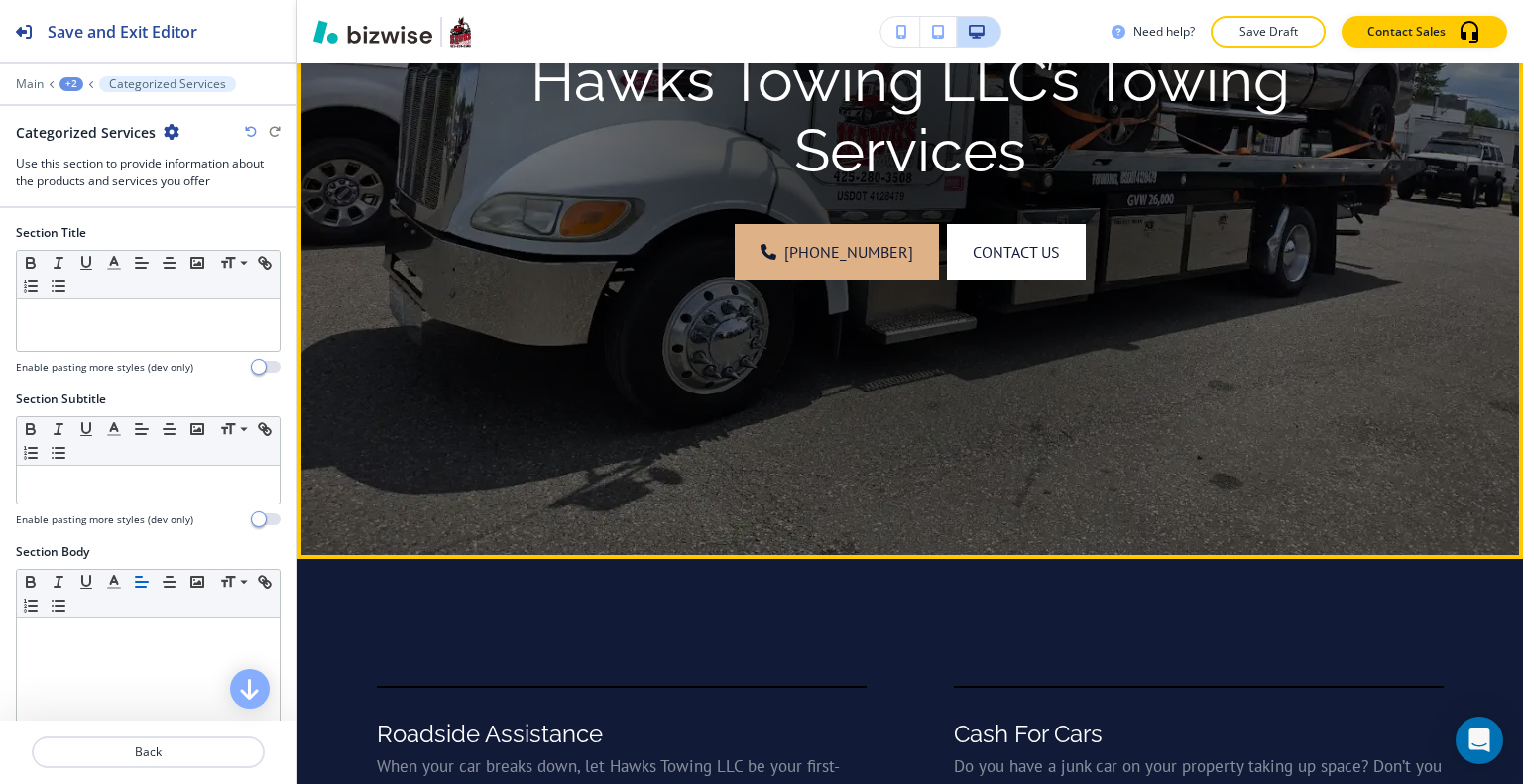 scroll, scrollTop: 0, scrollLeft: 0, axis: both 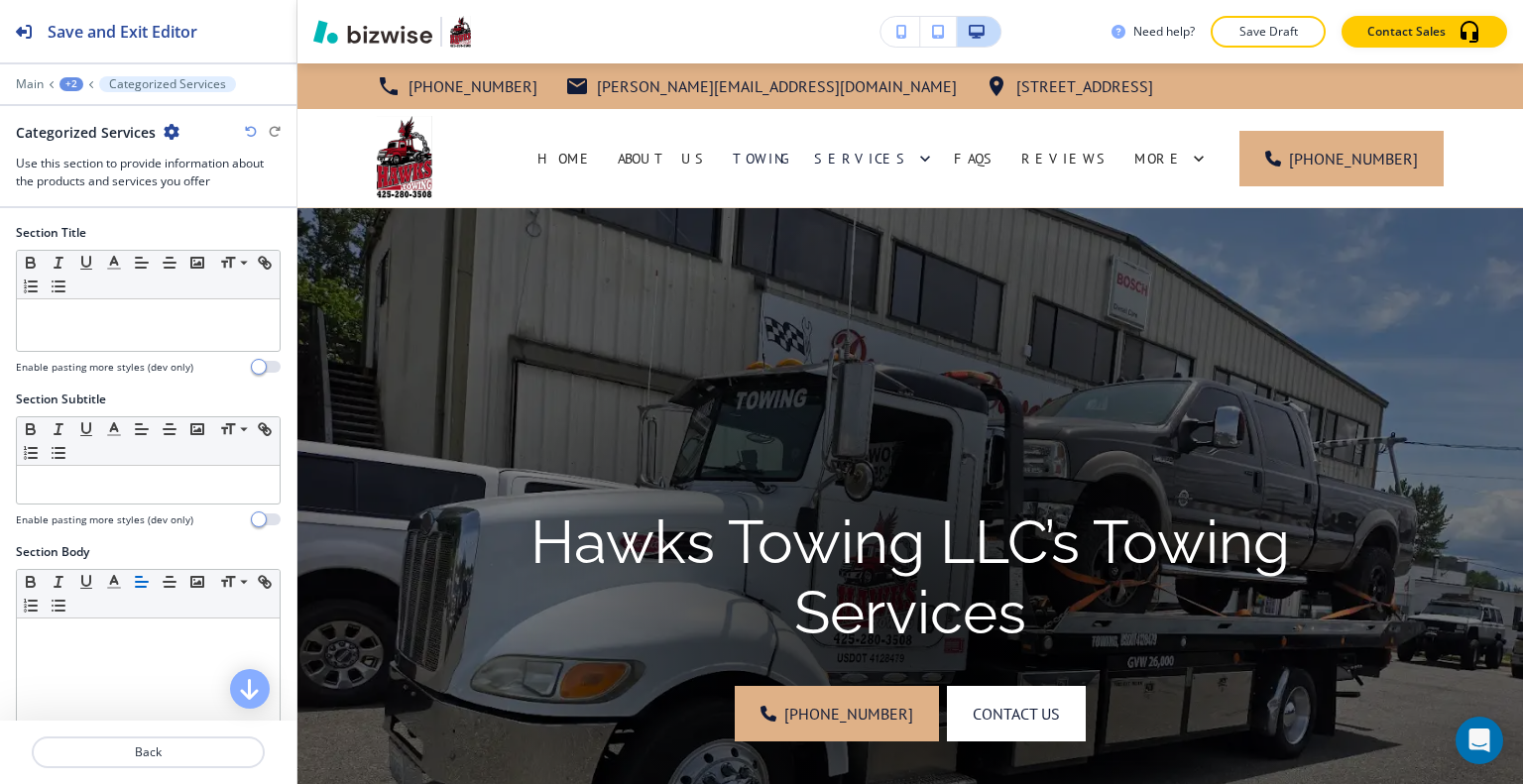 click on "+2" at bounding box center [71, 84] 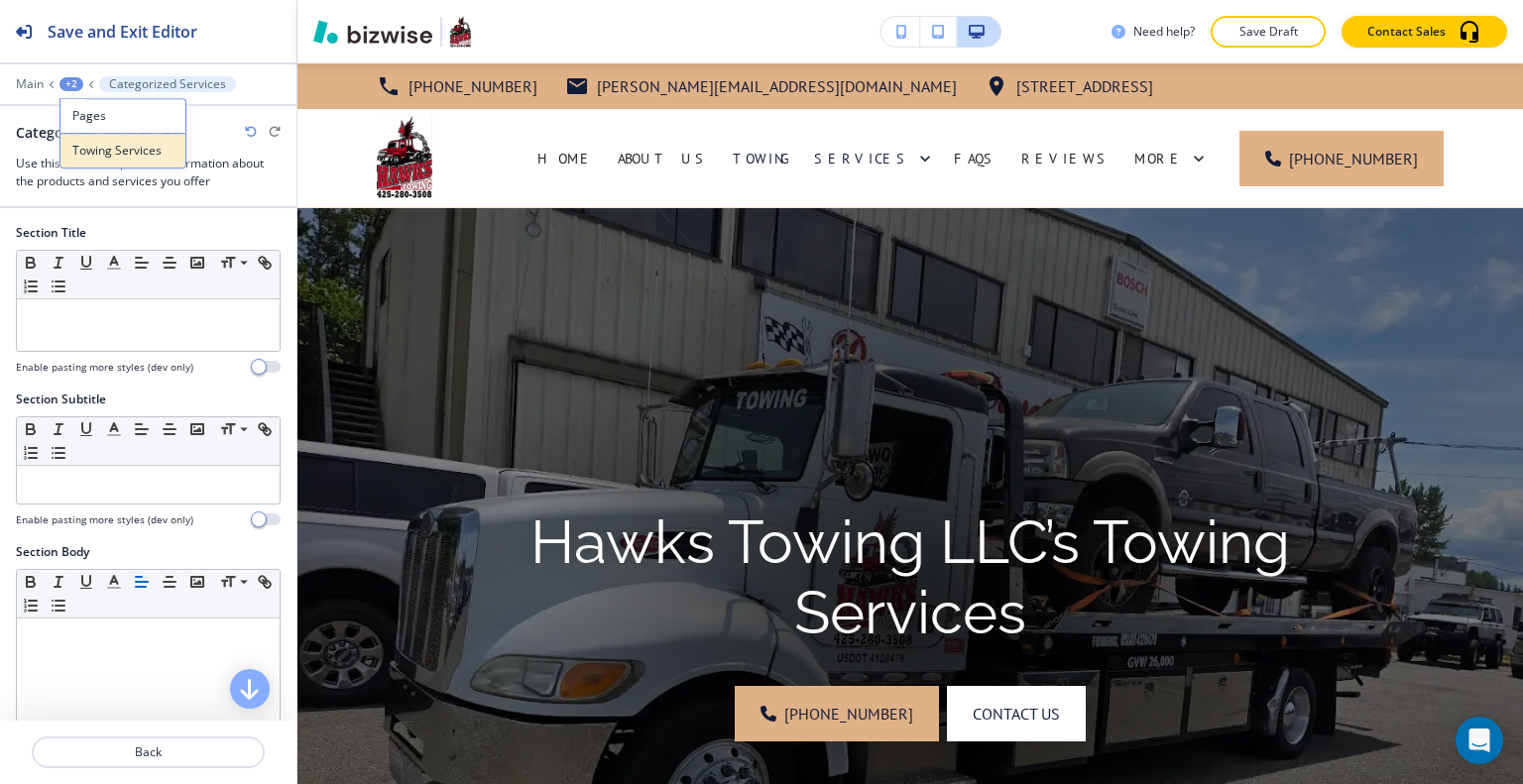 click on "Towing Services" at bounding box center (123, 151) 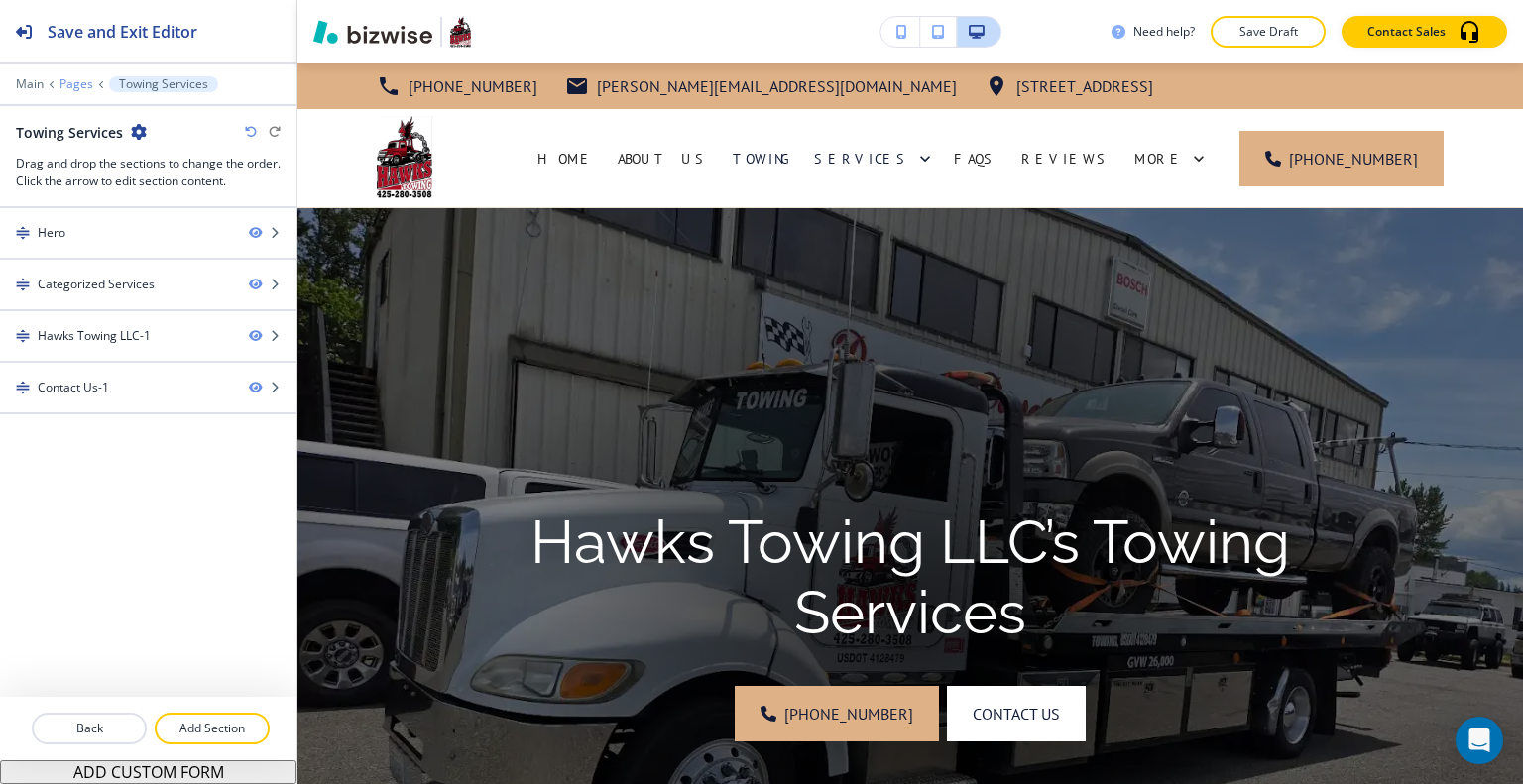click on "Pages" at bounding box center (76, 84) 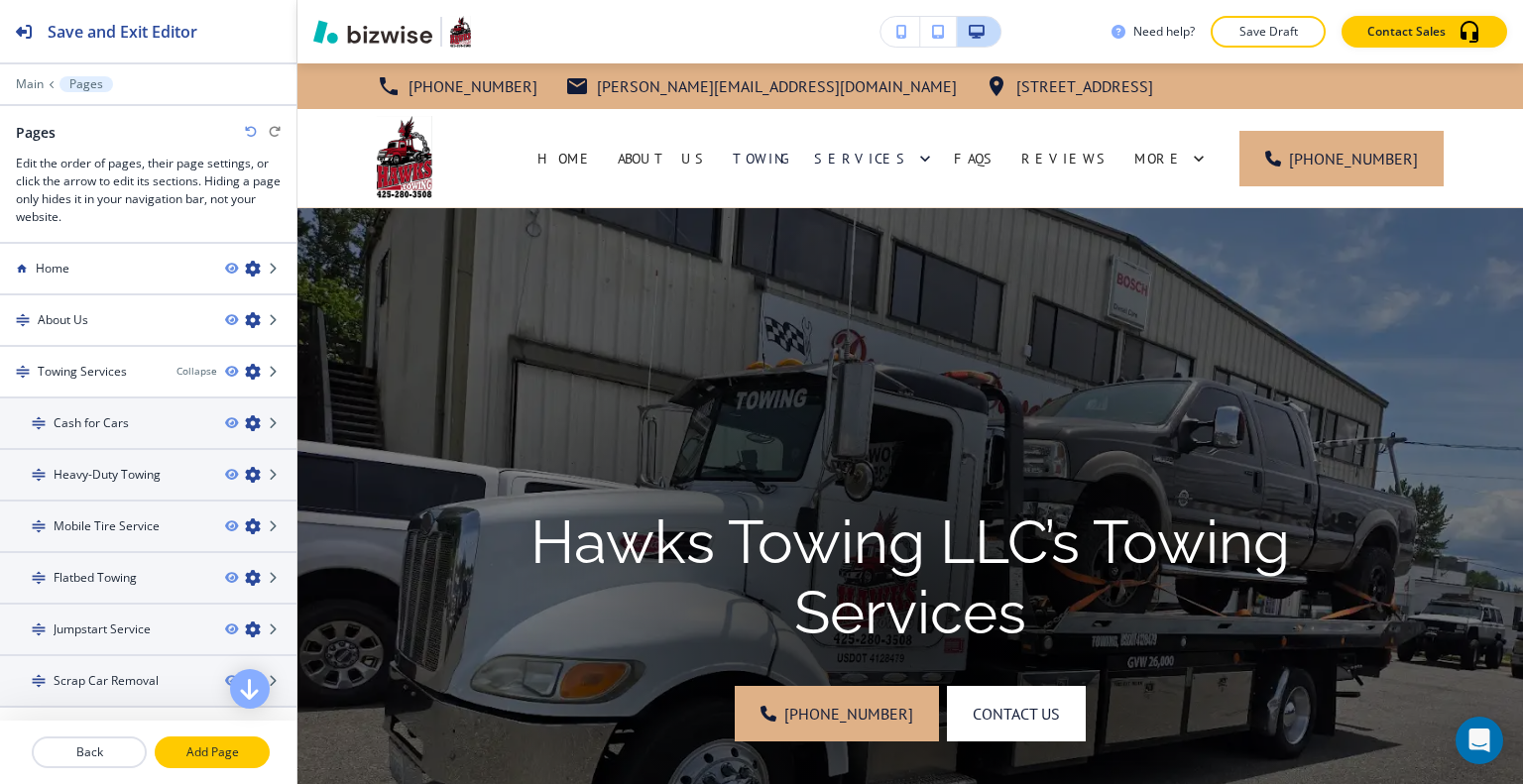click on "Add Page" at bounding box center [212, 752] 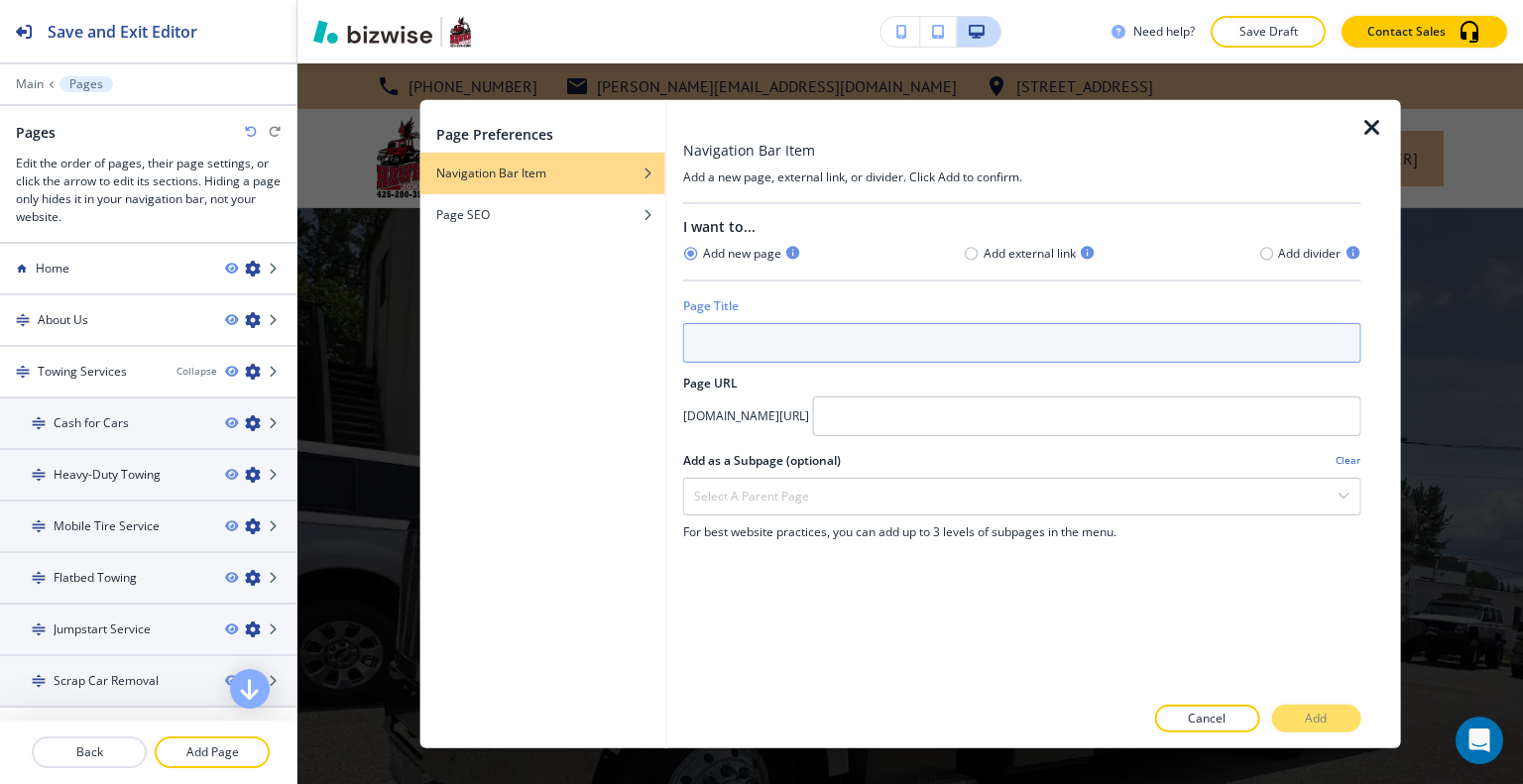 paste on "Roadside Assistance" 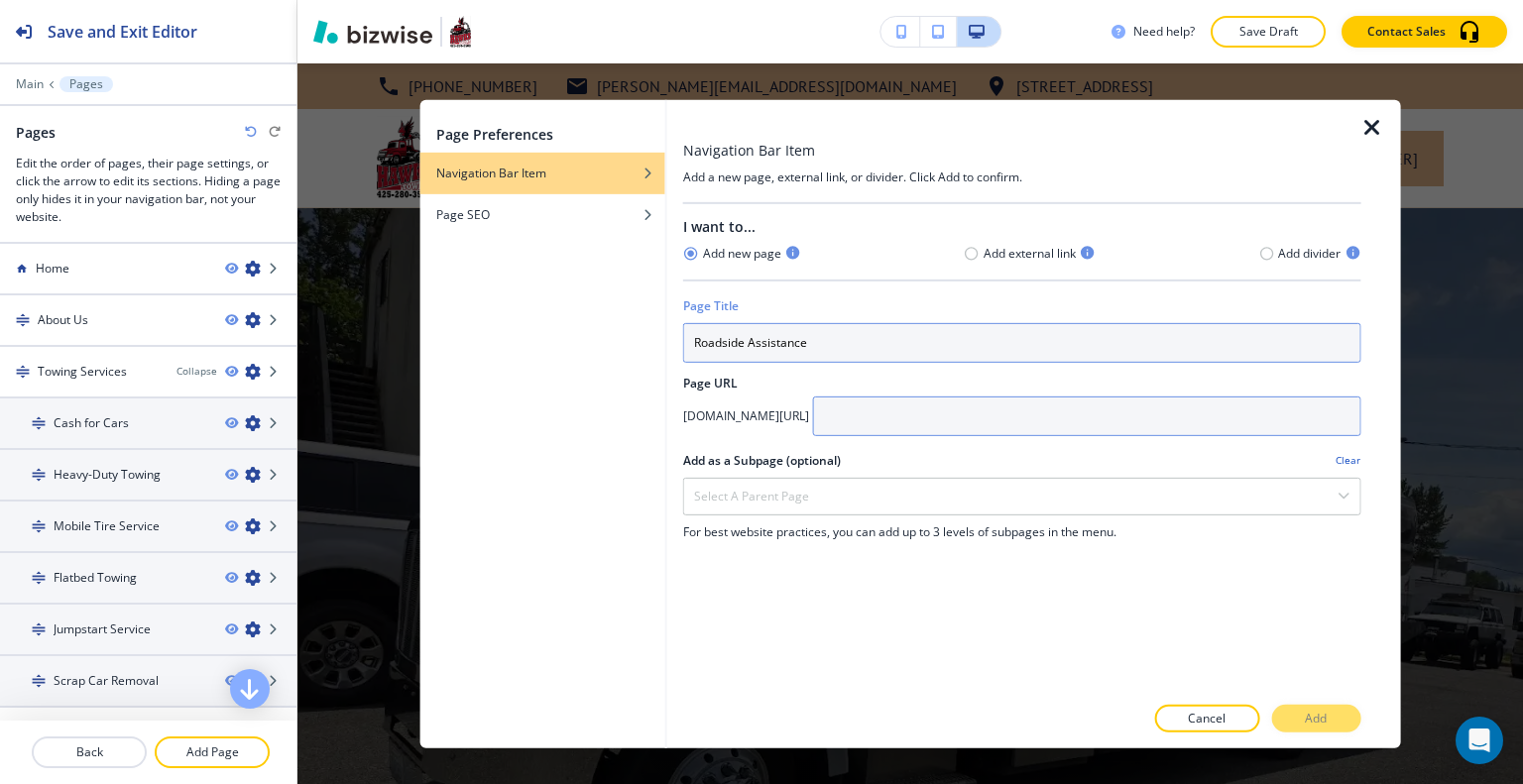 type on "Roadside Assistance" 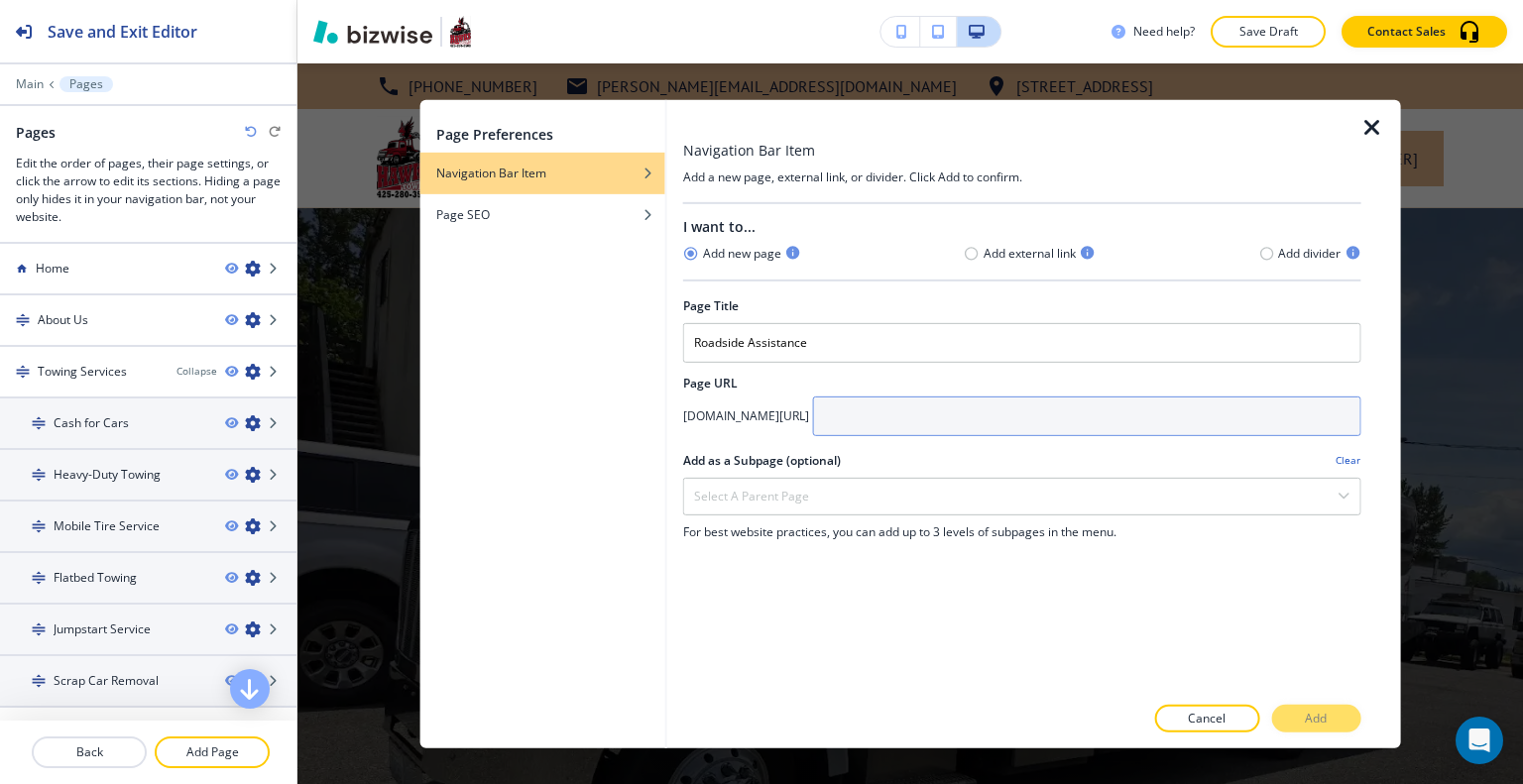 click at bounding box center (1087, 415) 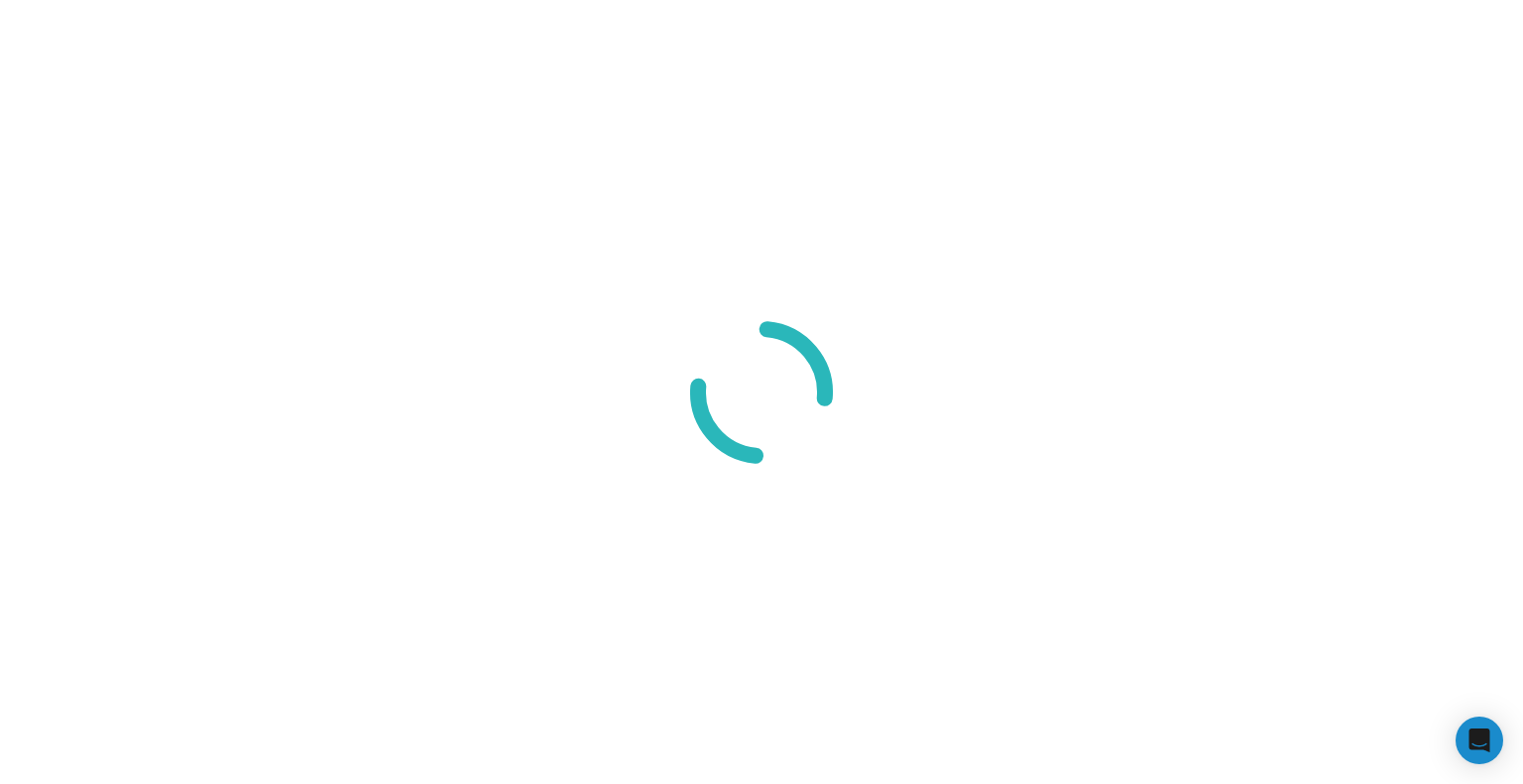 scroll, scrollTop: 0, scrollLeft: 0, axis: both 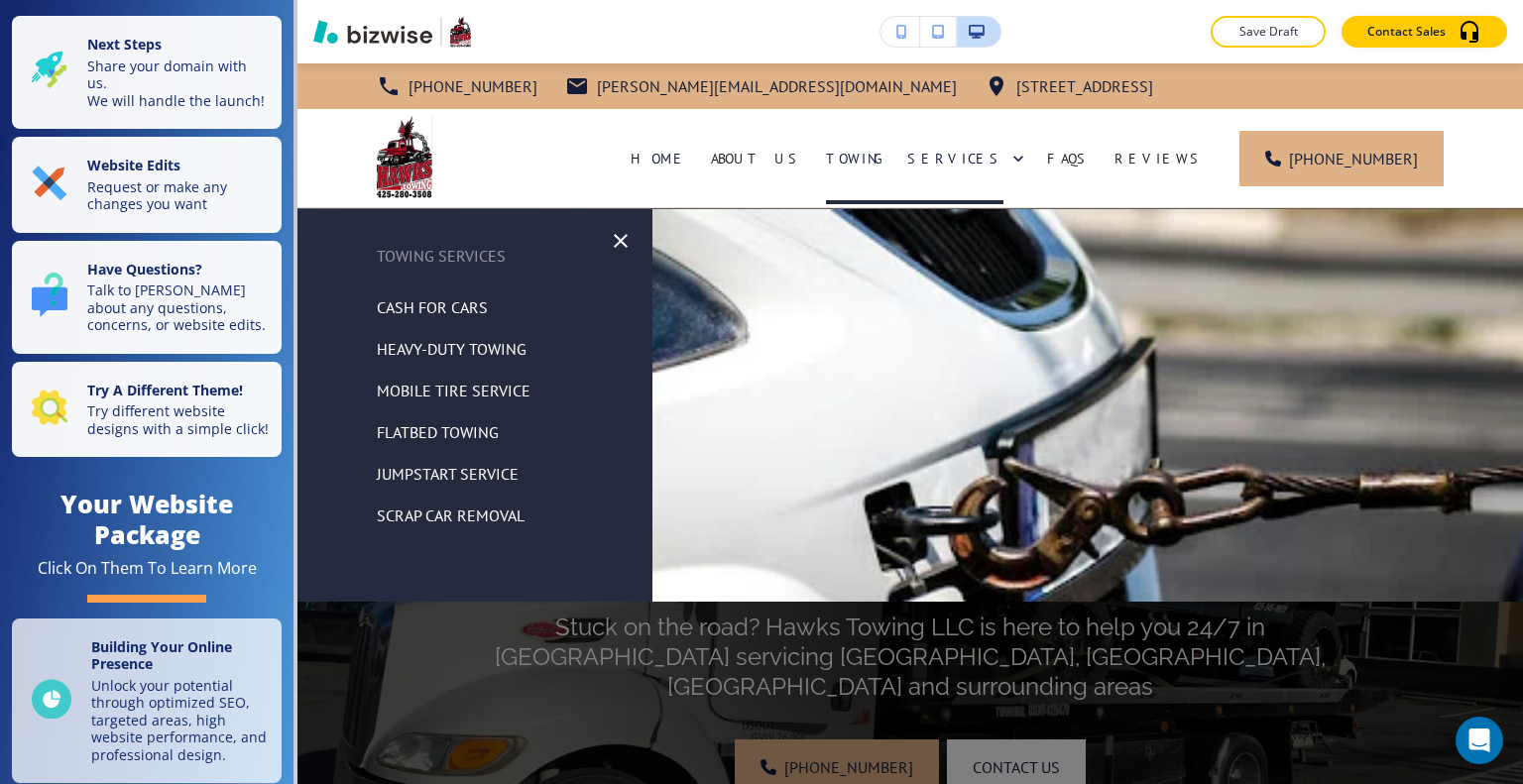 click on "Edit (425) 280-3508 Marcos@hawkstowingwa.com 8310 164th St SE, Snohomish, WA 98296, USA Home About Us Towing Services FAQs Reviews Contact Us (425) 280-3508" at bounding box center (910, 136) 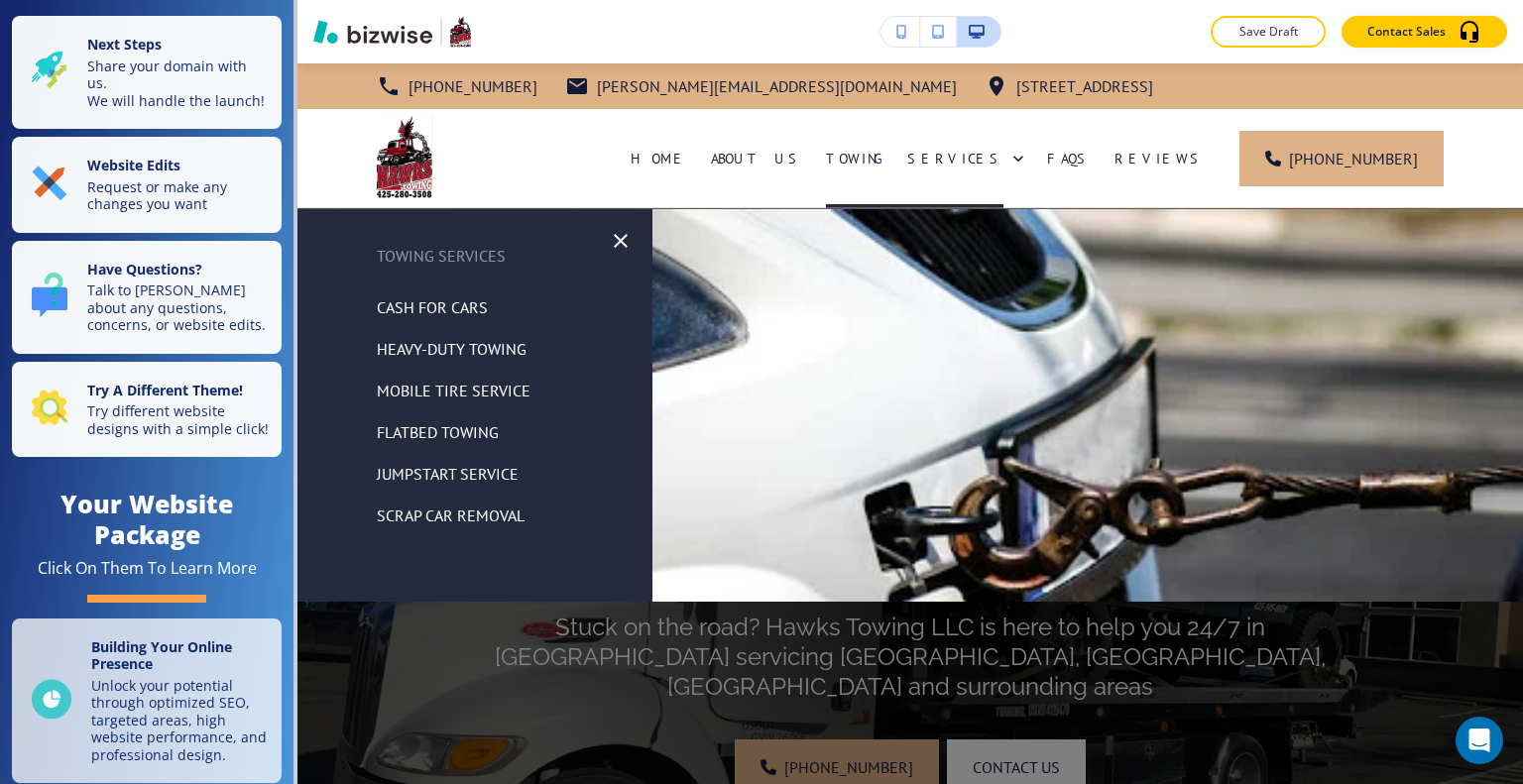 click 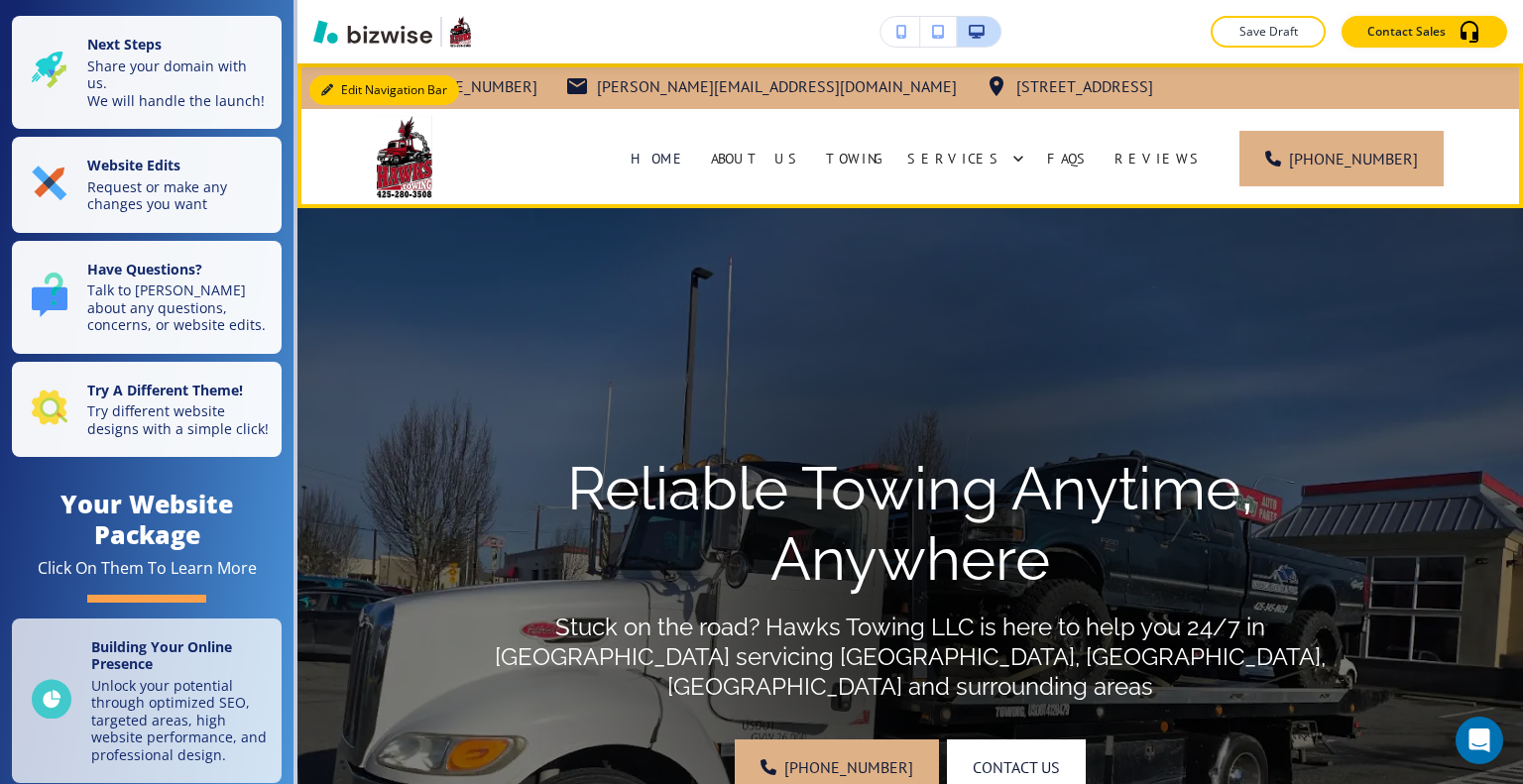 click on "Edit Navigation Bar" at bounding box center [384, 90] 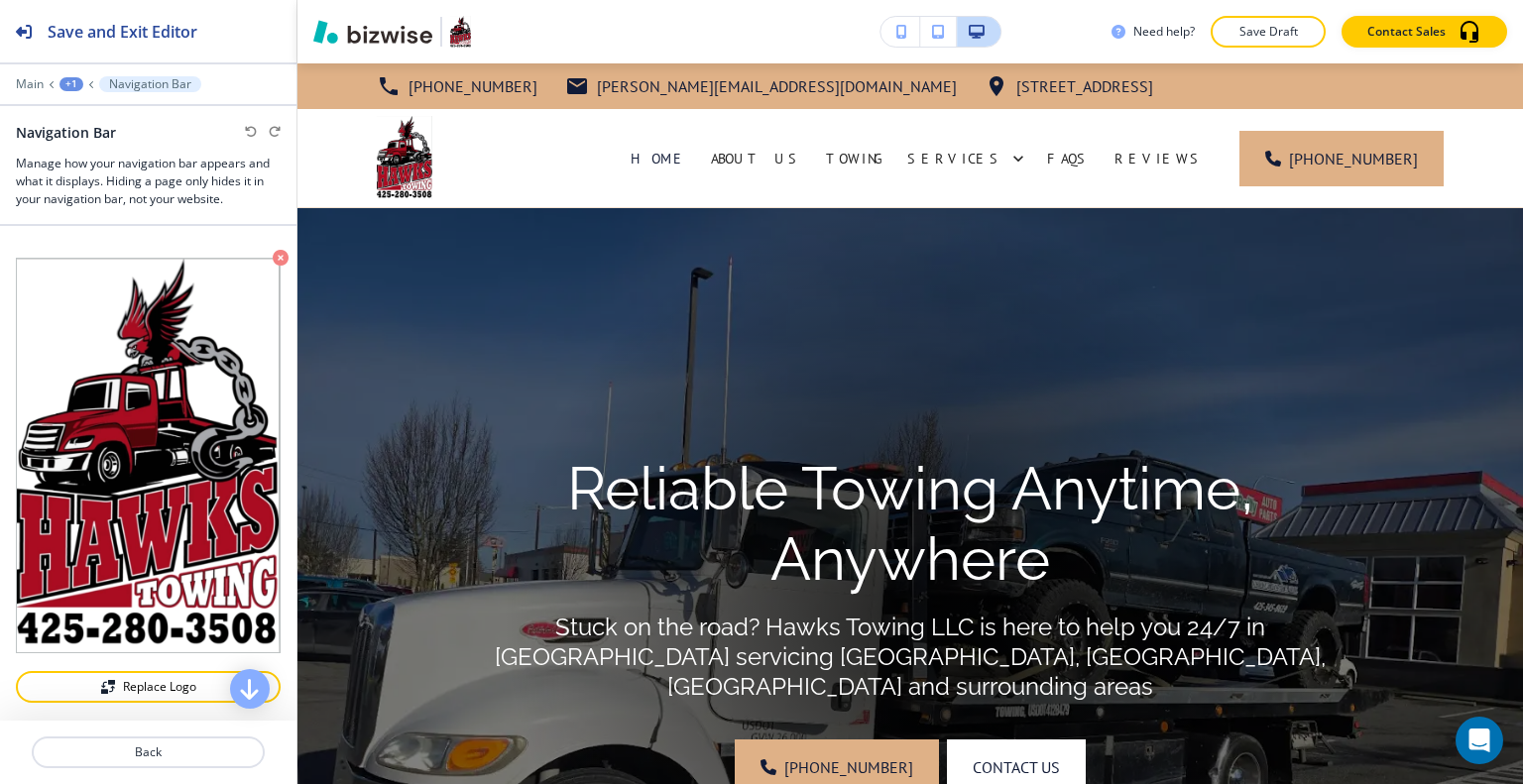 click on "+1" at bounding box center [71, 84] 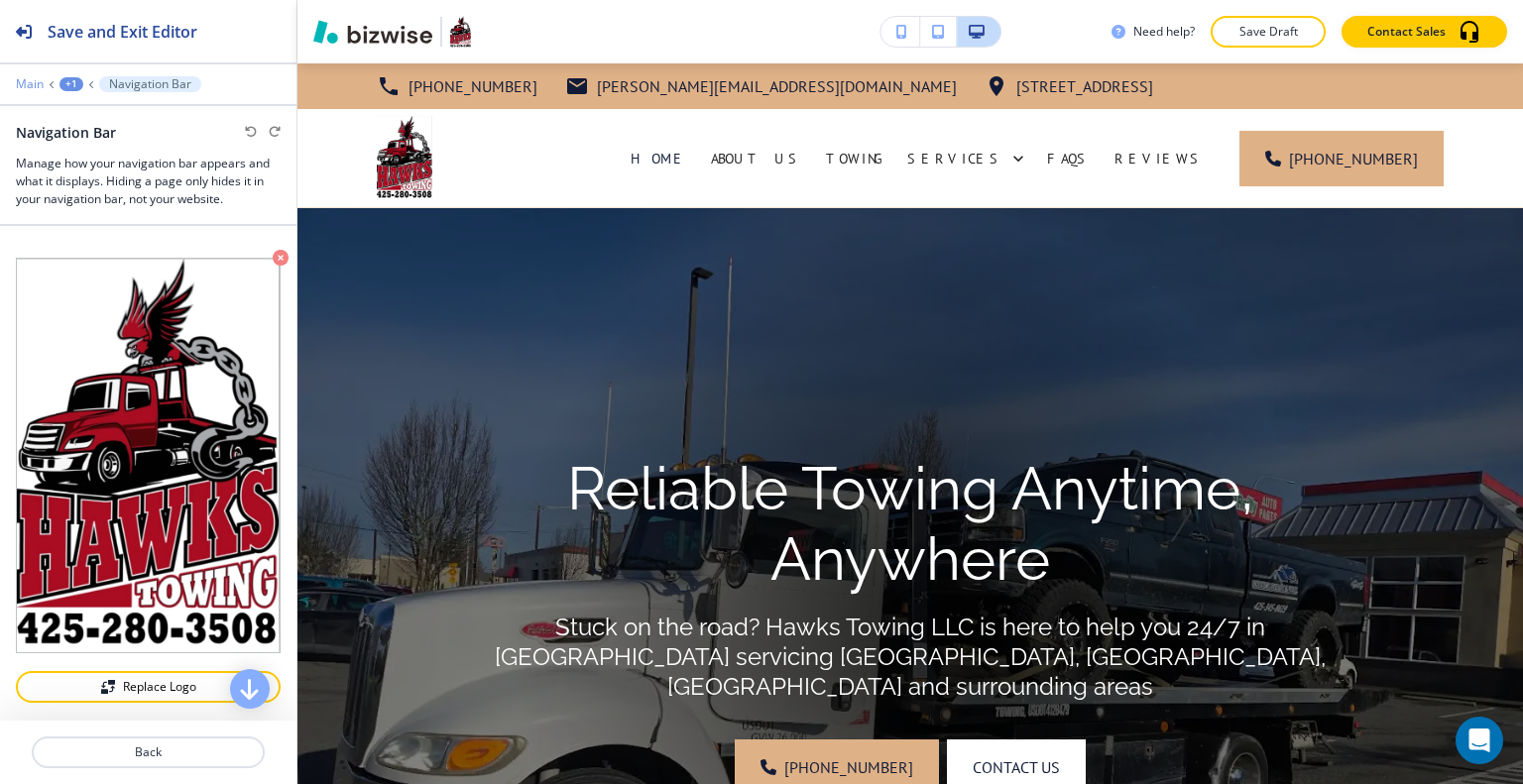 click on "Main" at bounding box center (30, 84) 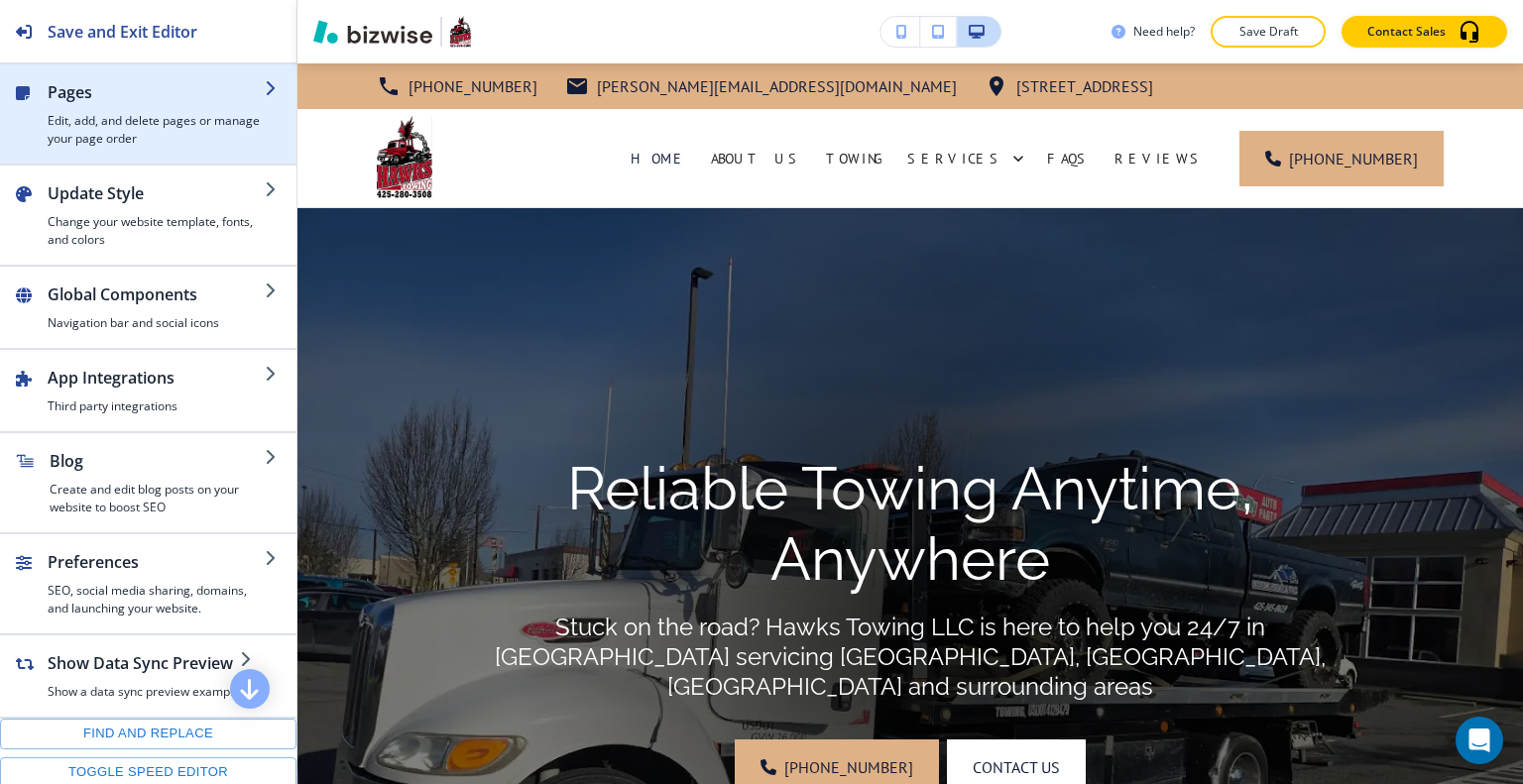 click on "Edit, add, and delete pages or manage your page order" at bounding box center [156, 130] 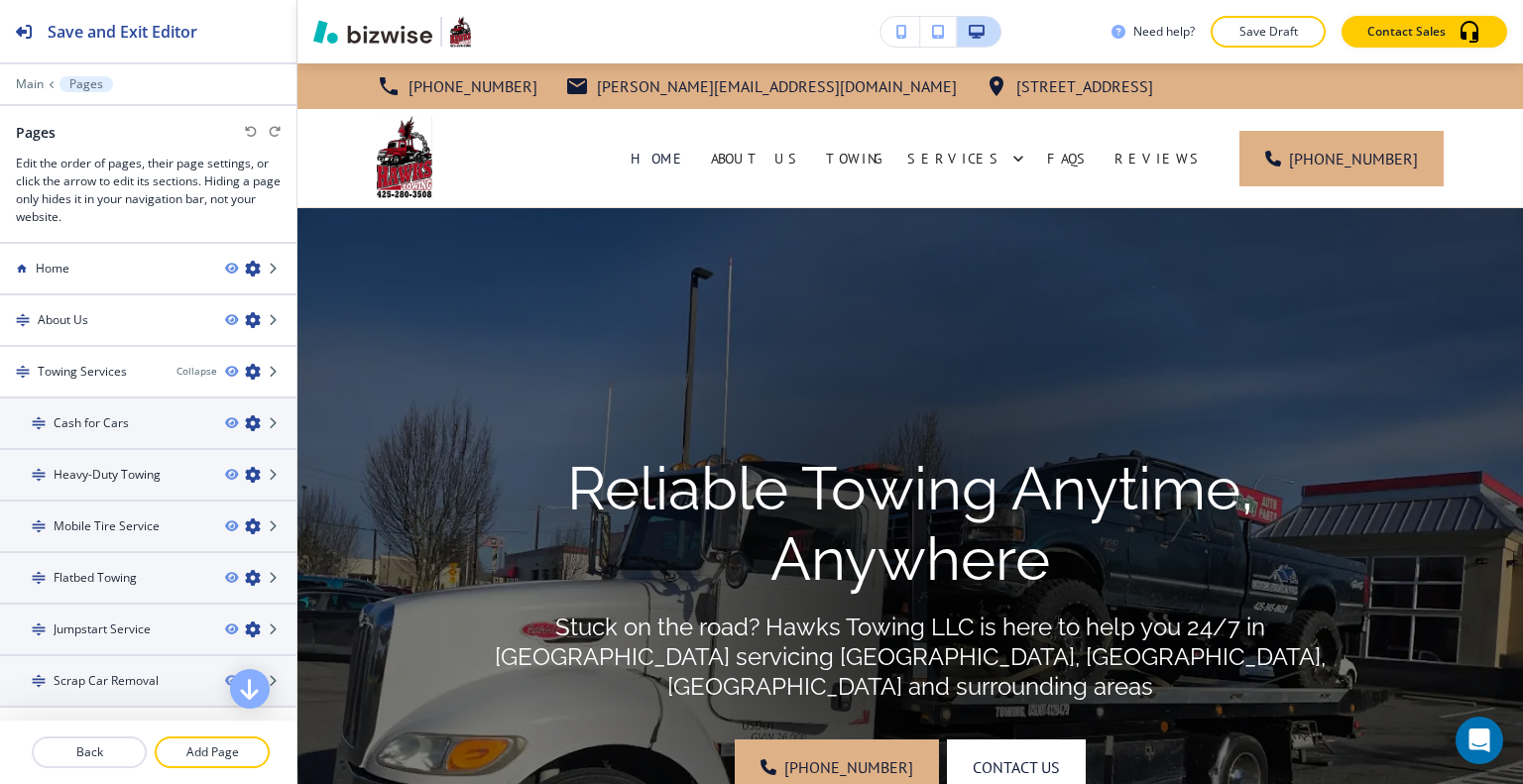 scroll, scrollTop: 135, scrollLeft: 0, axis: vertical 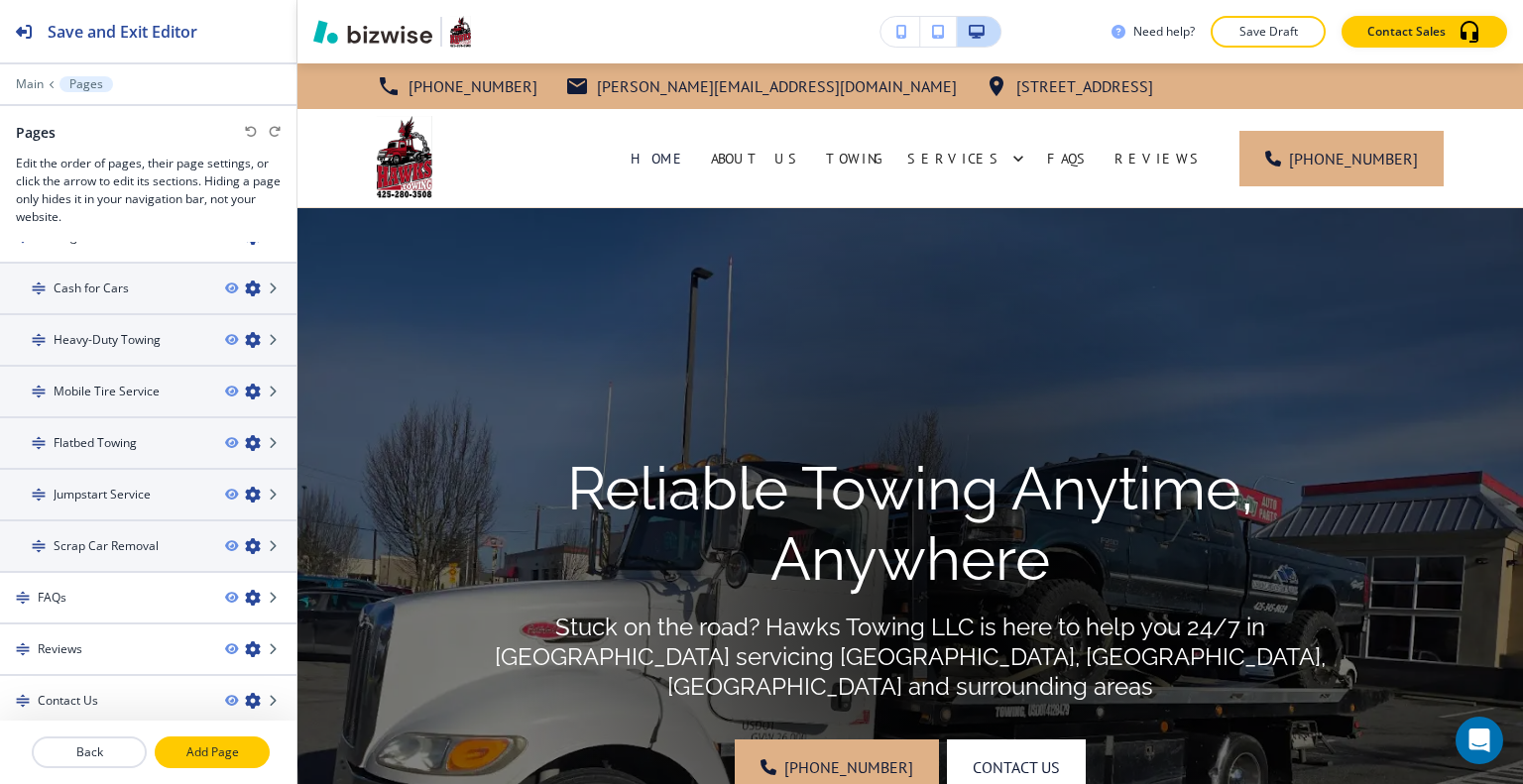 click on "Add Page" at bounding box center (212, 752) 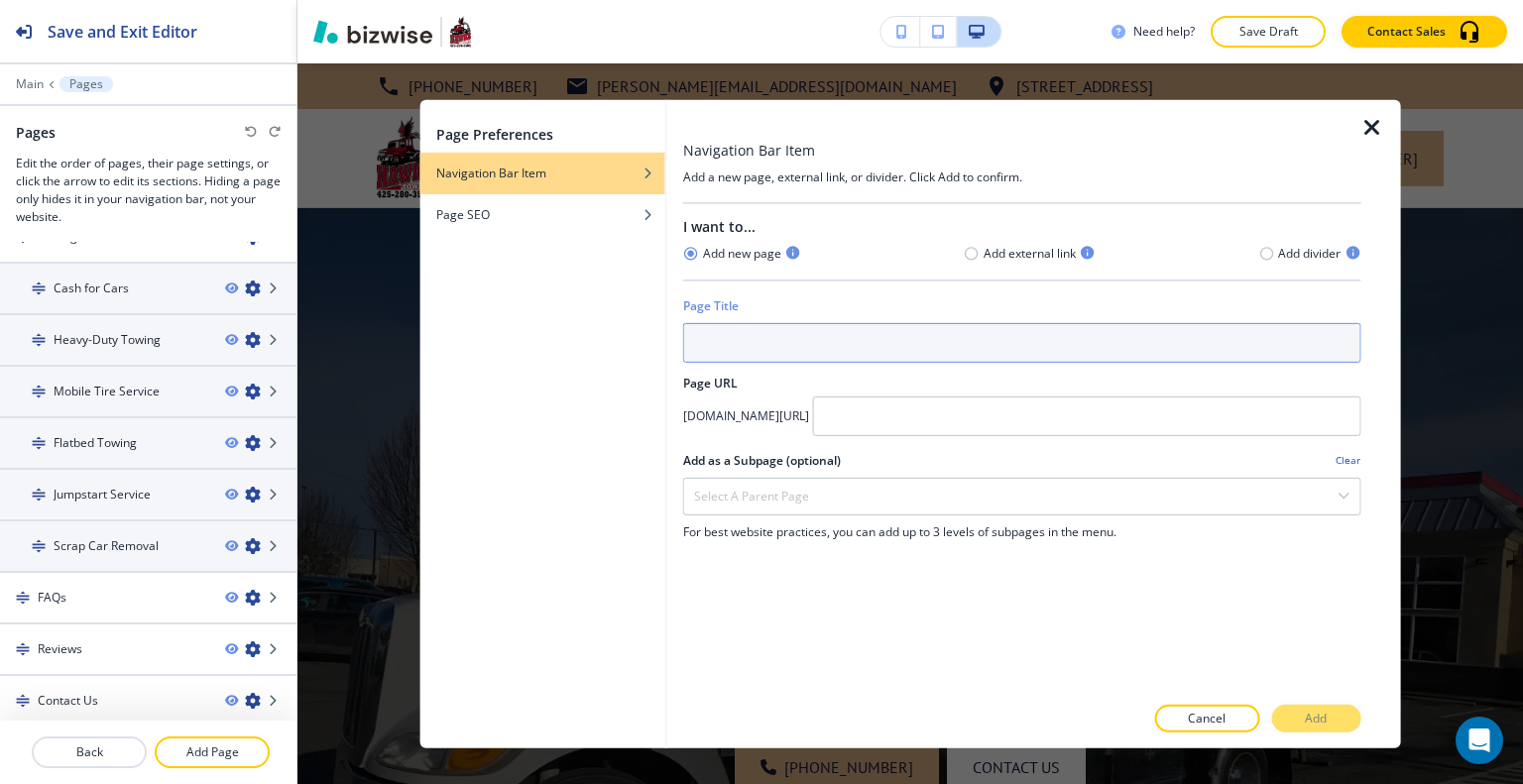 drag, startPoint x: 769, startPoint y: 361, endPoint x: 734, endPoint y: 352, distance: 36.138622 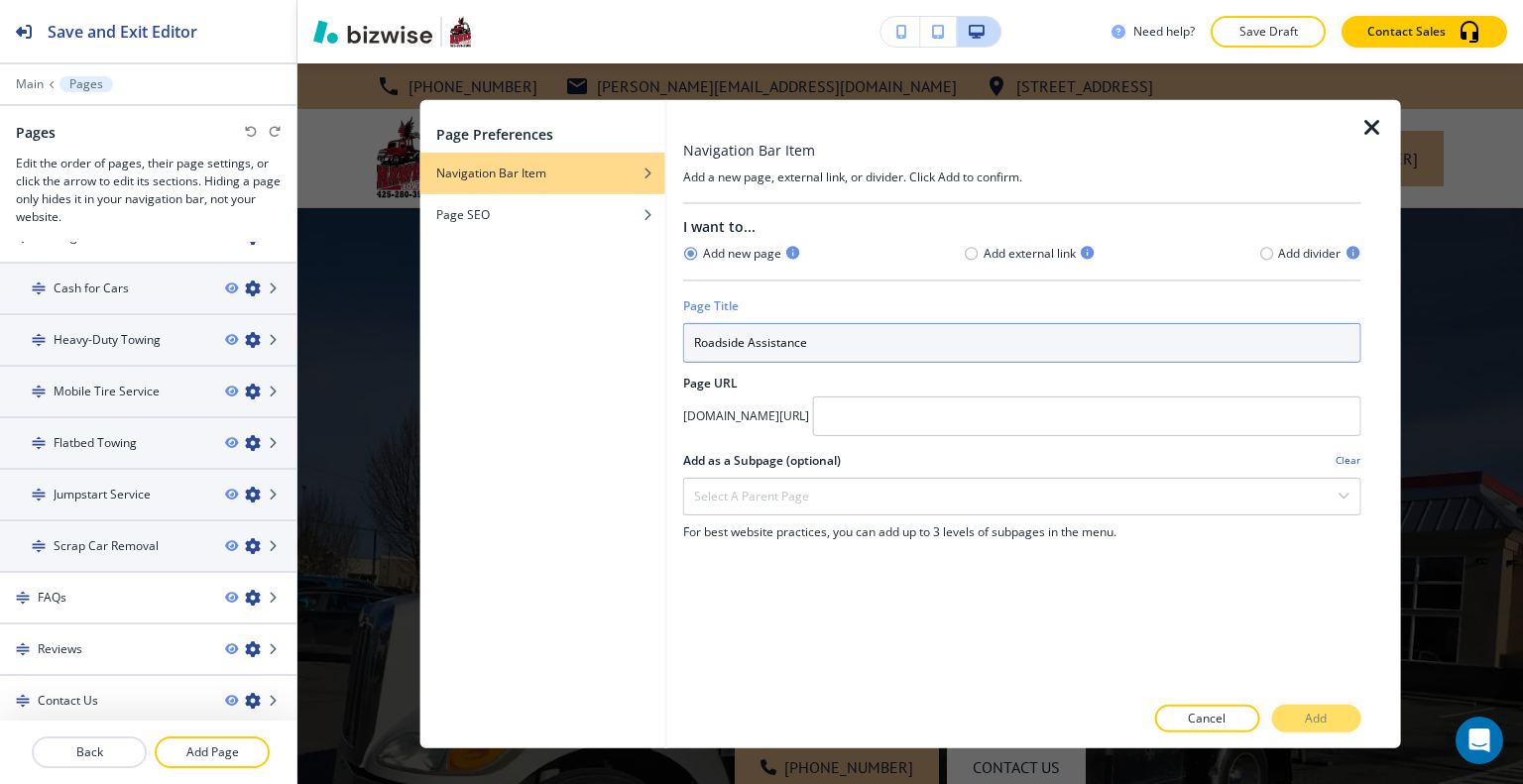 type on "Roadside Assistance" 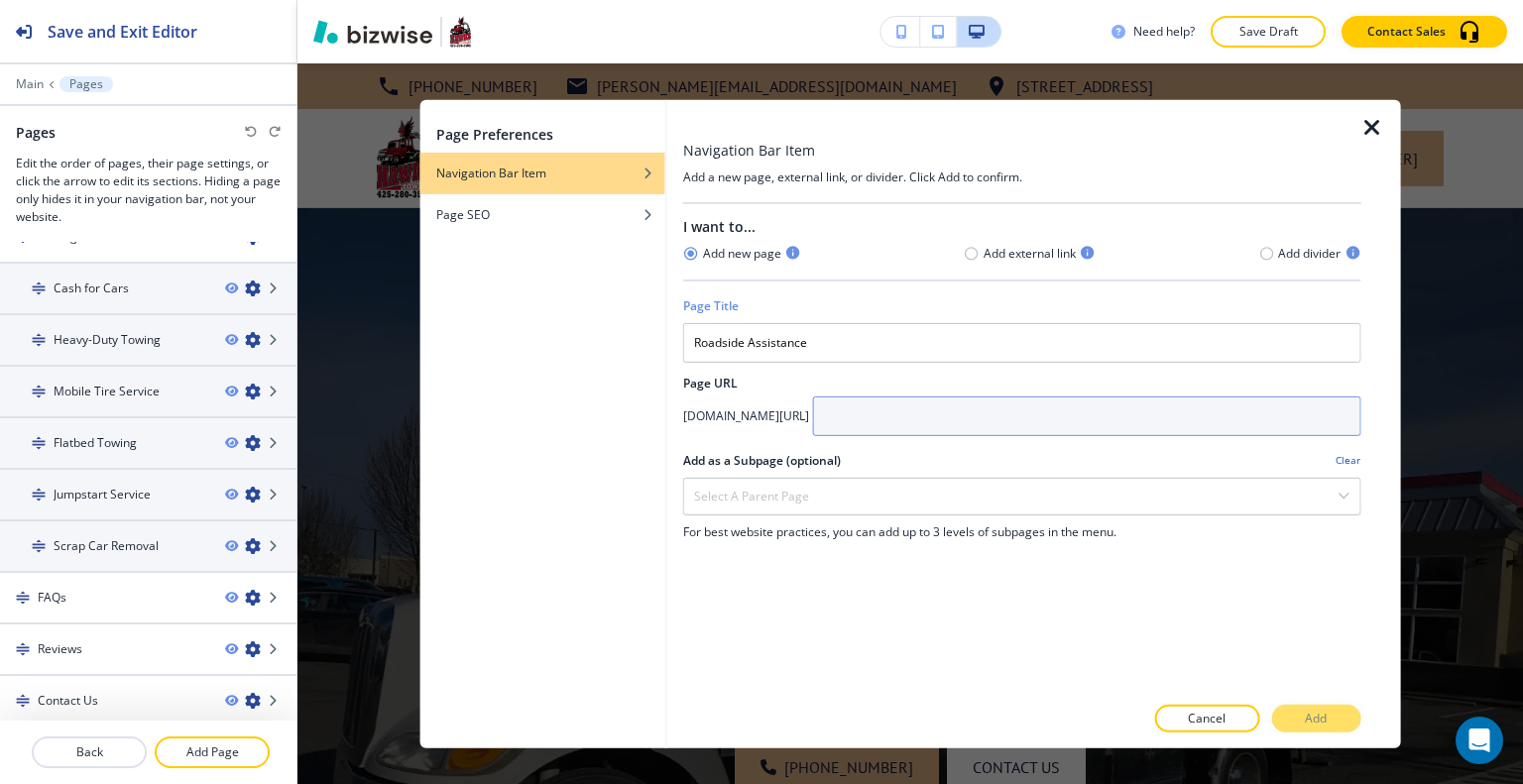 click at bounding box center (1087, 415) 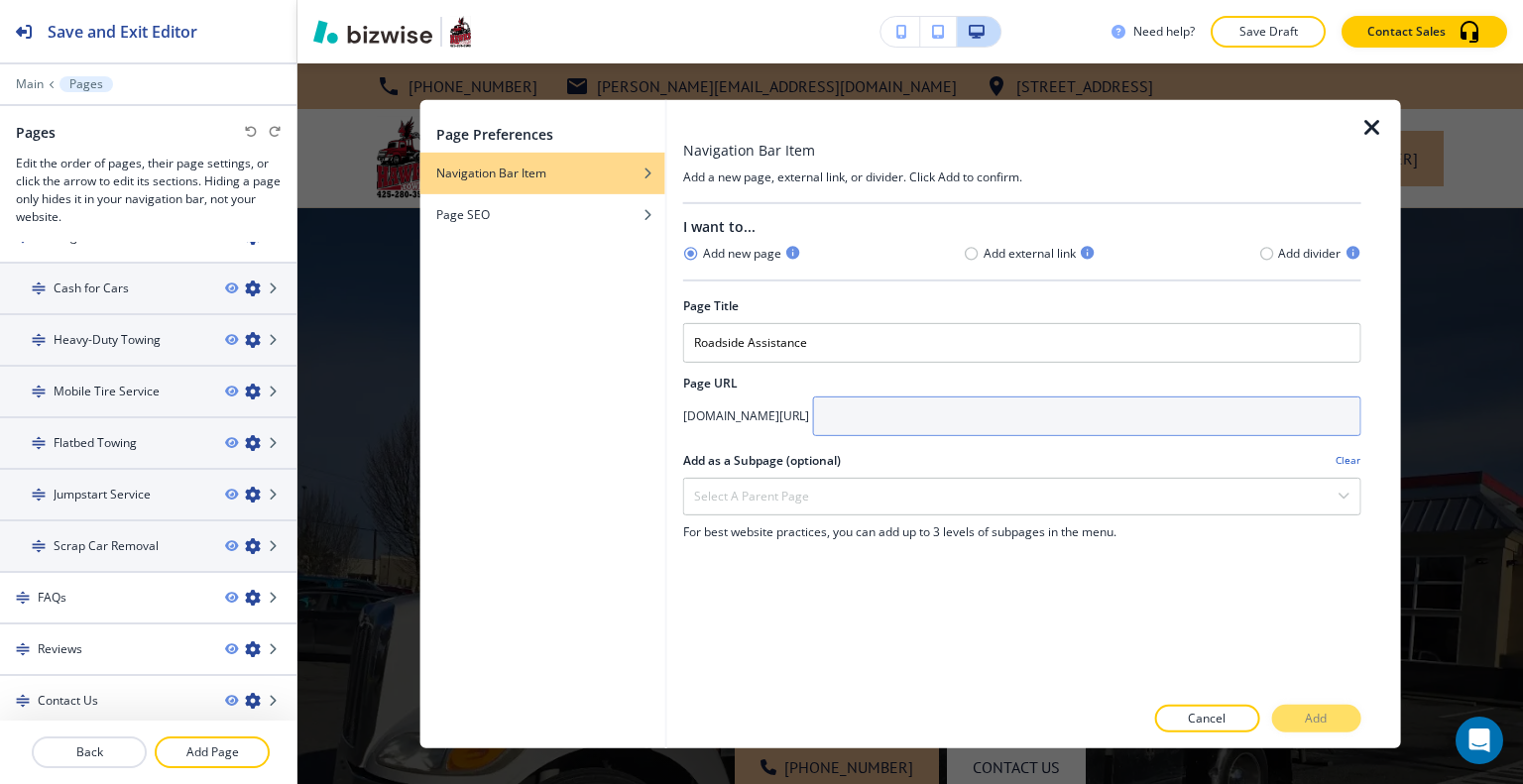 paste on "roadside assistance" 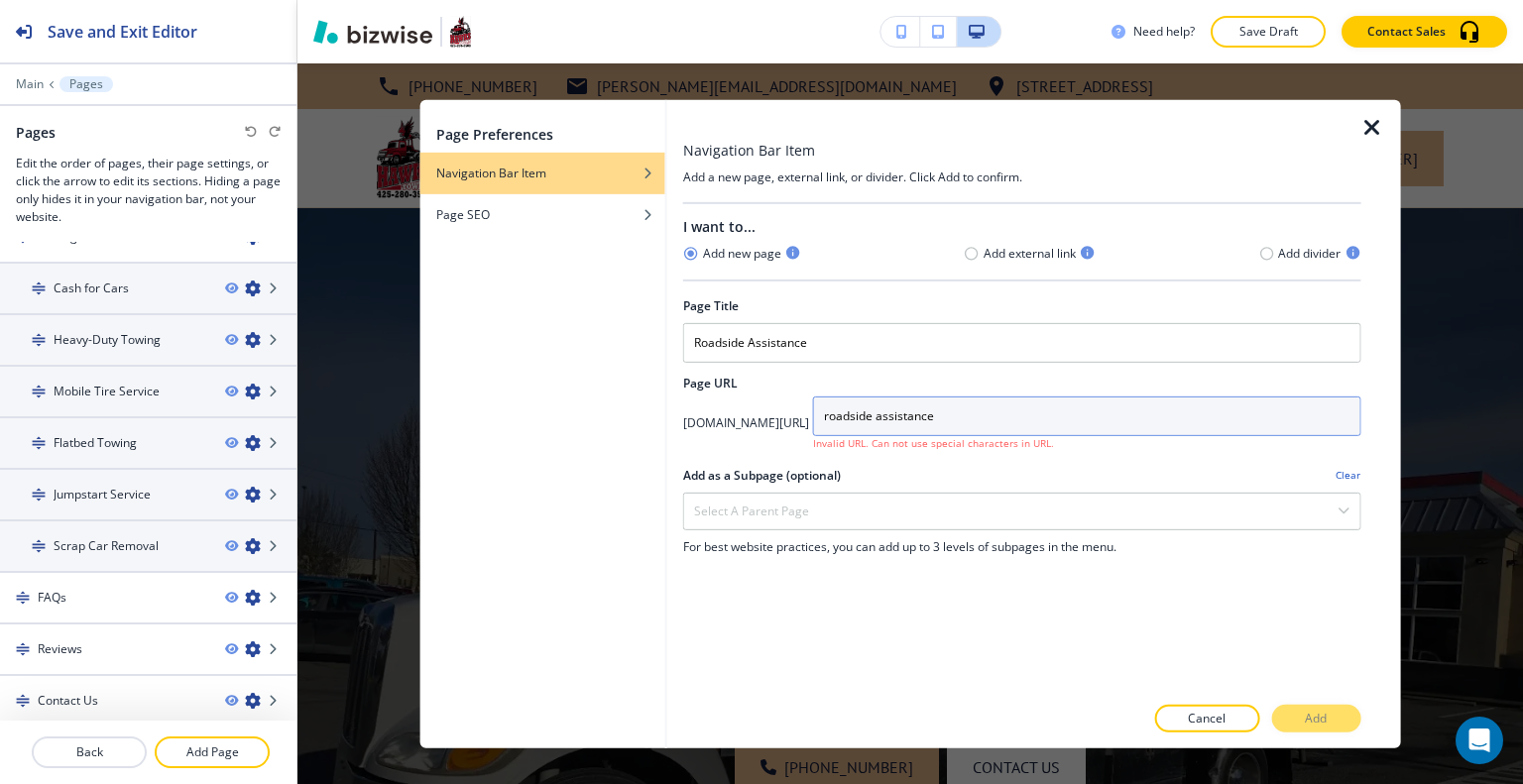 click on "roadside assistance" at bounding box center [1087, 415] 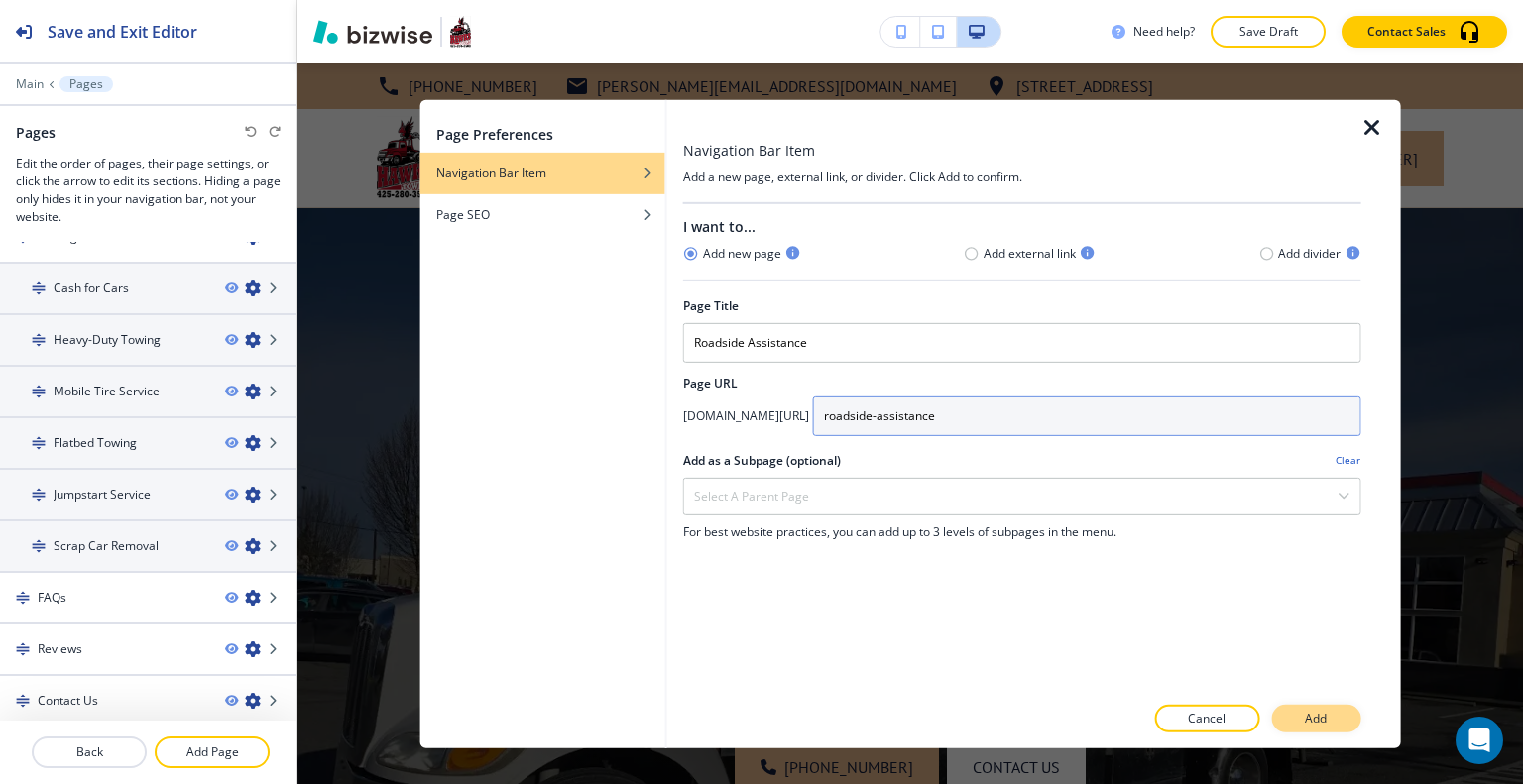 type on "roadside-assistance" 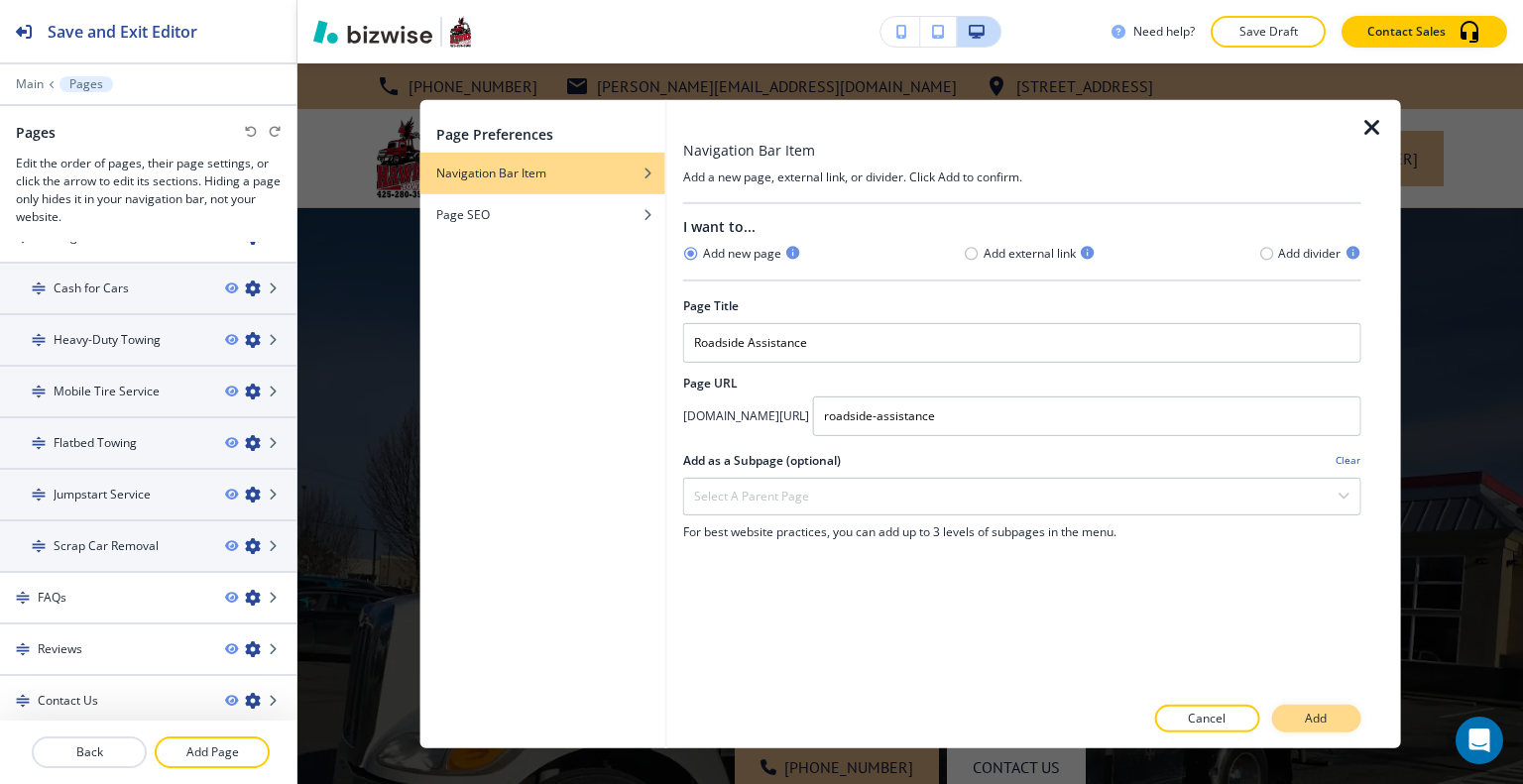 click on "Add" at bounding box center (1316, 719) 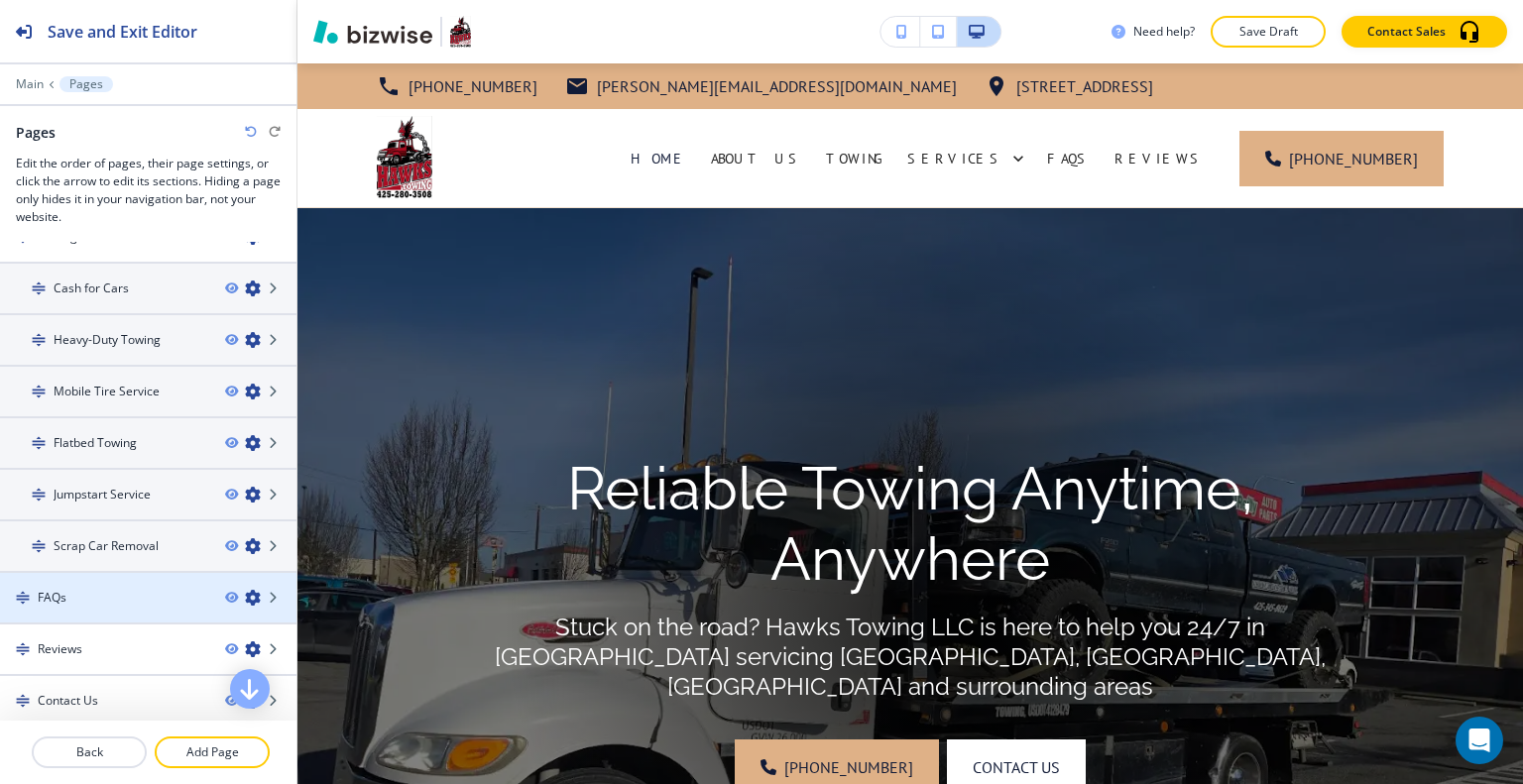 scroll, scrollTop: 186, scrollLeft: 0, axis: vertical 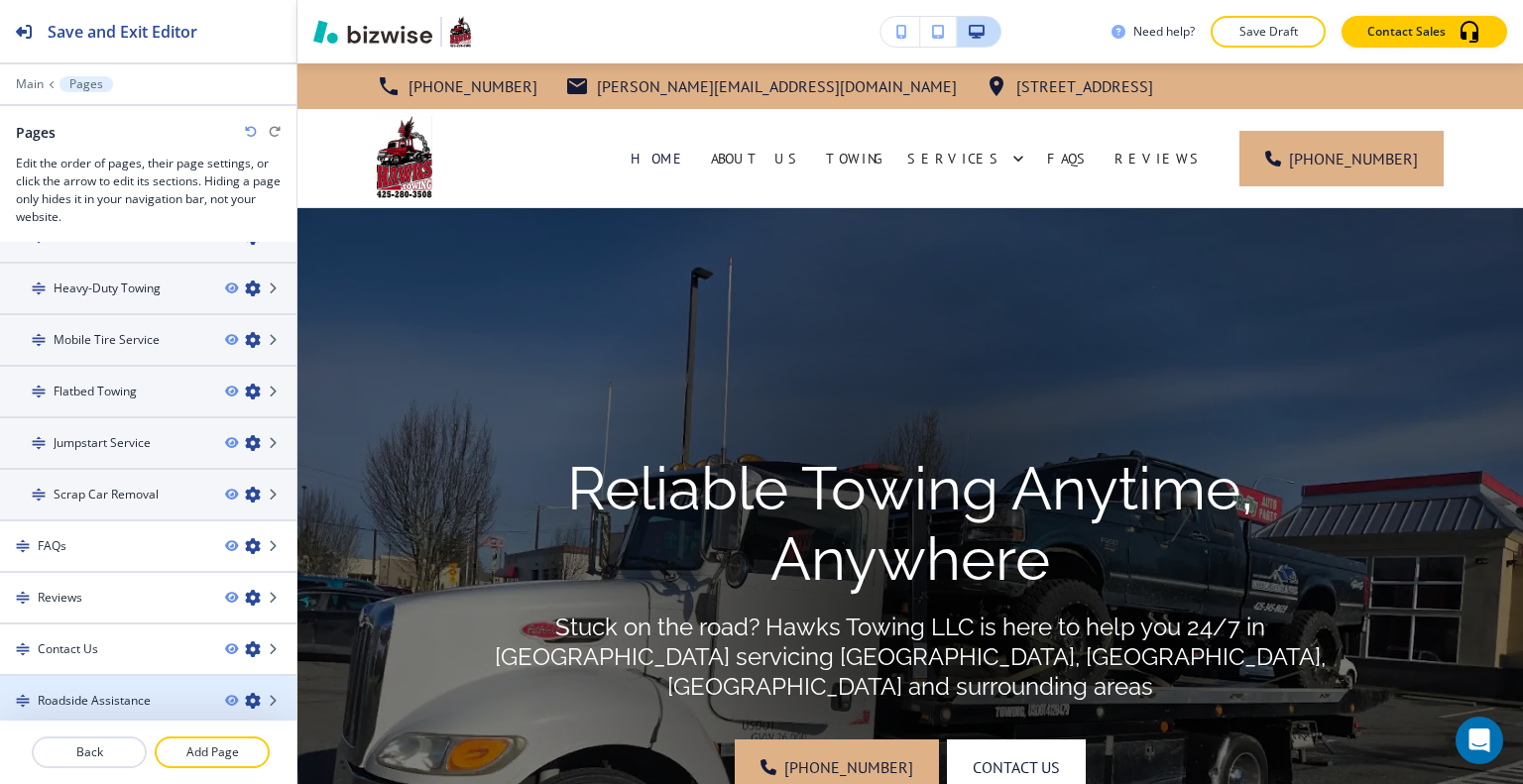 click on "Roadside Assistance" at bounding box center (104, 701) 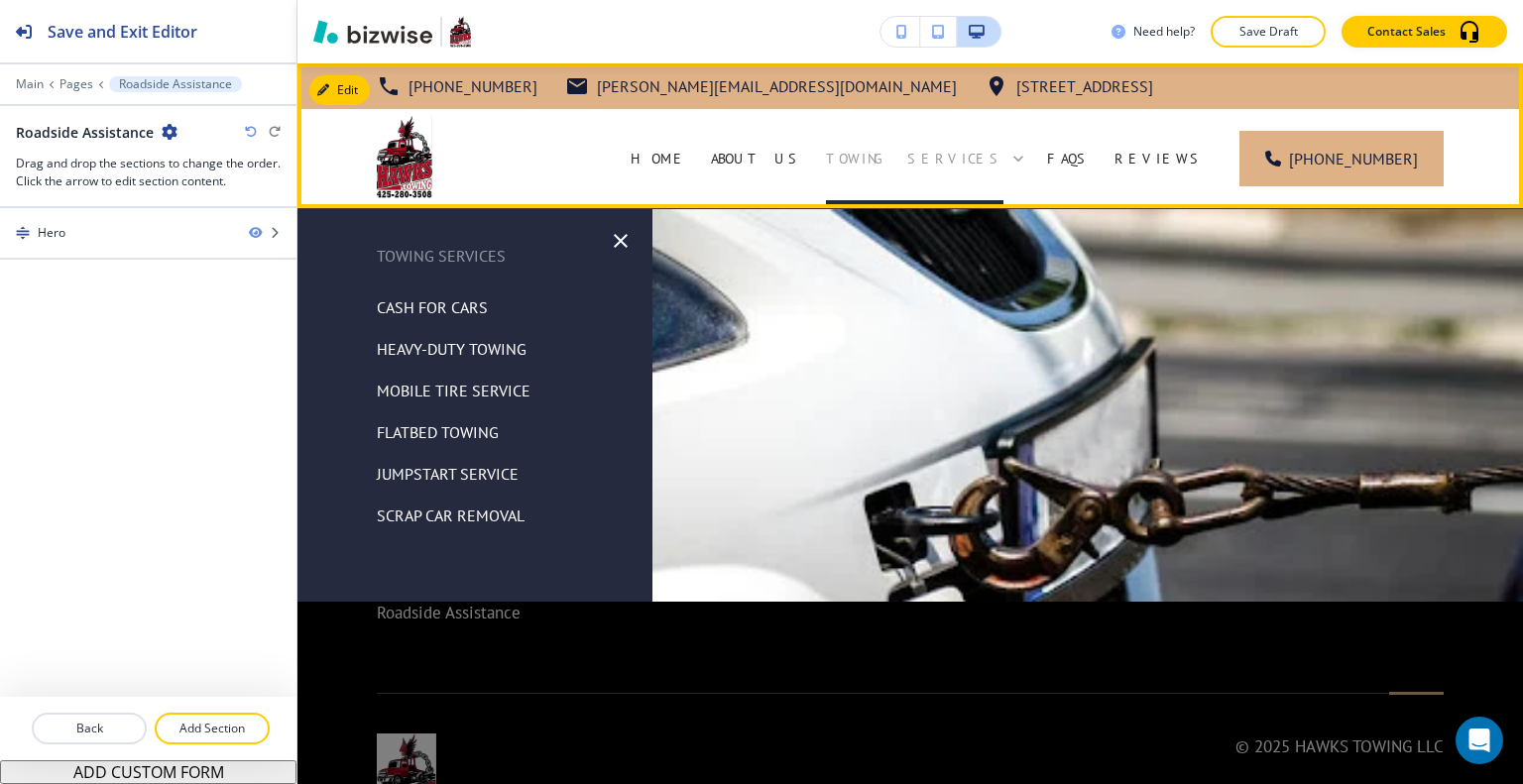 click on "Towing Services" at bounding box center [914, 159] 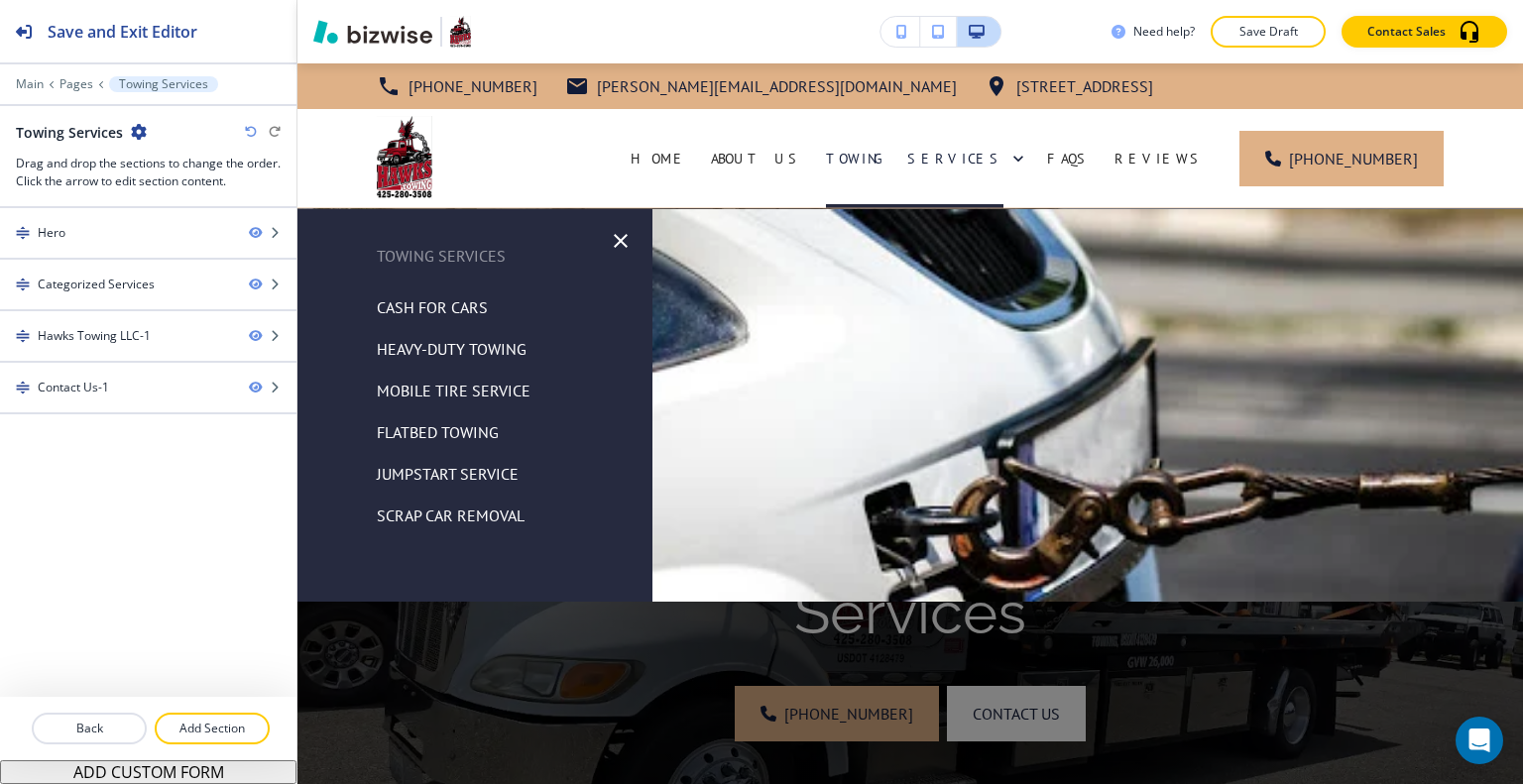 click on "Cash for Cars" at bounding box center [432, 307] 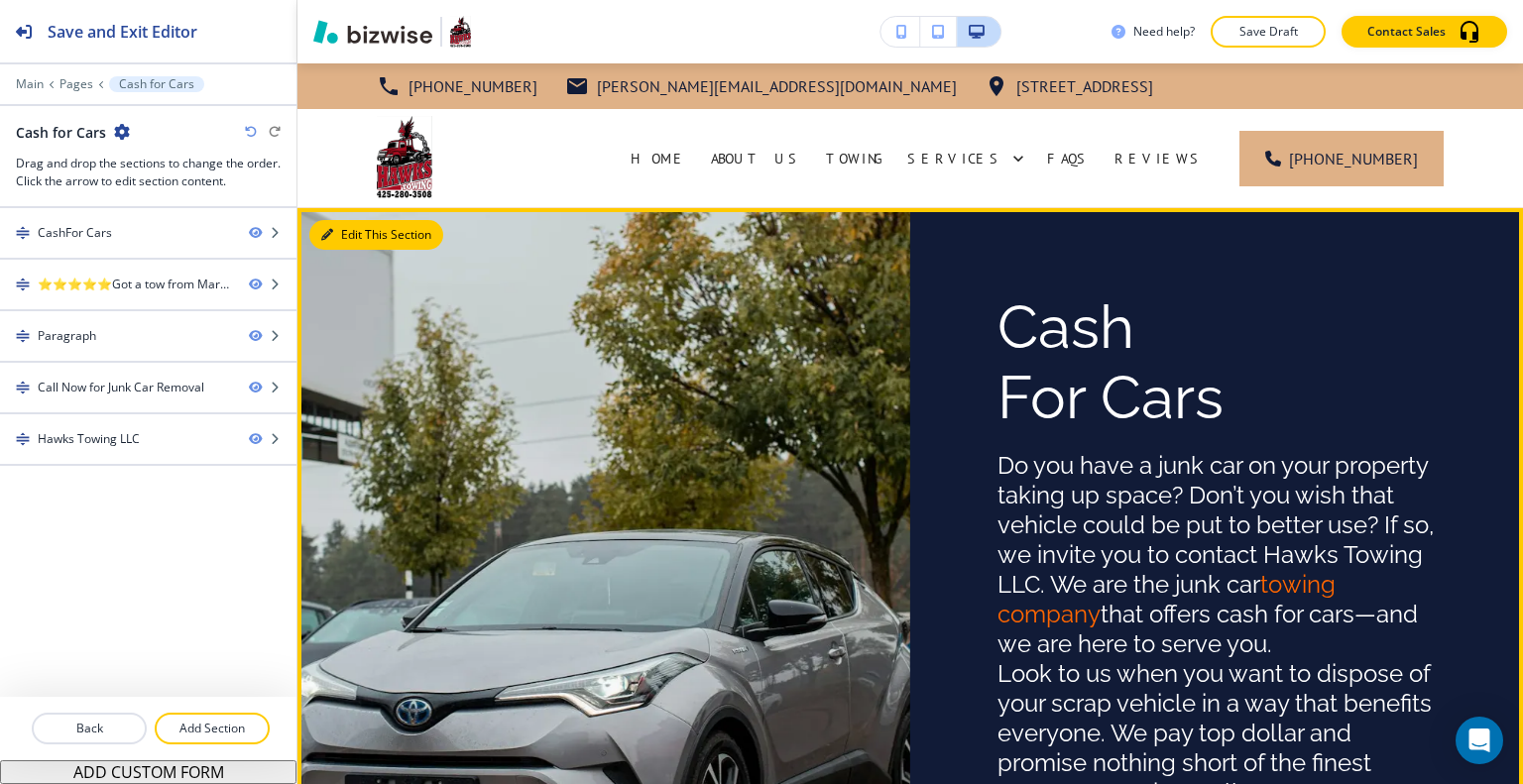 click on "Edit This Section" at bounding box center [376, 235] 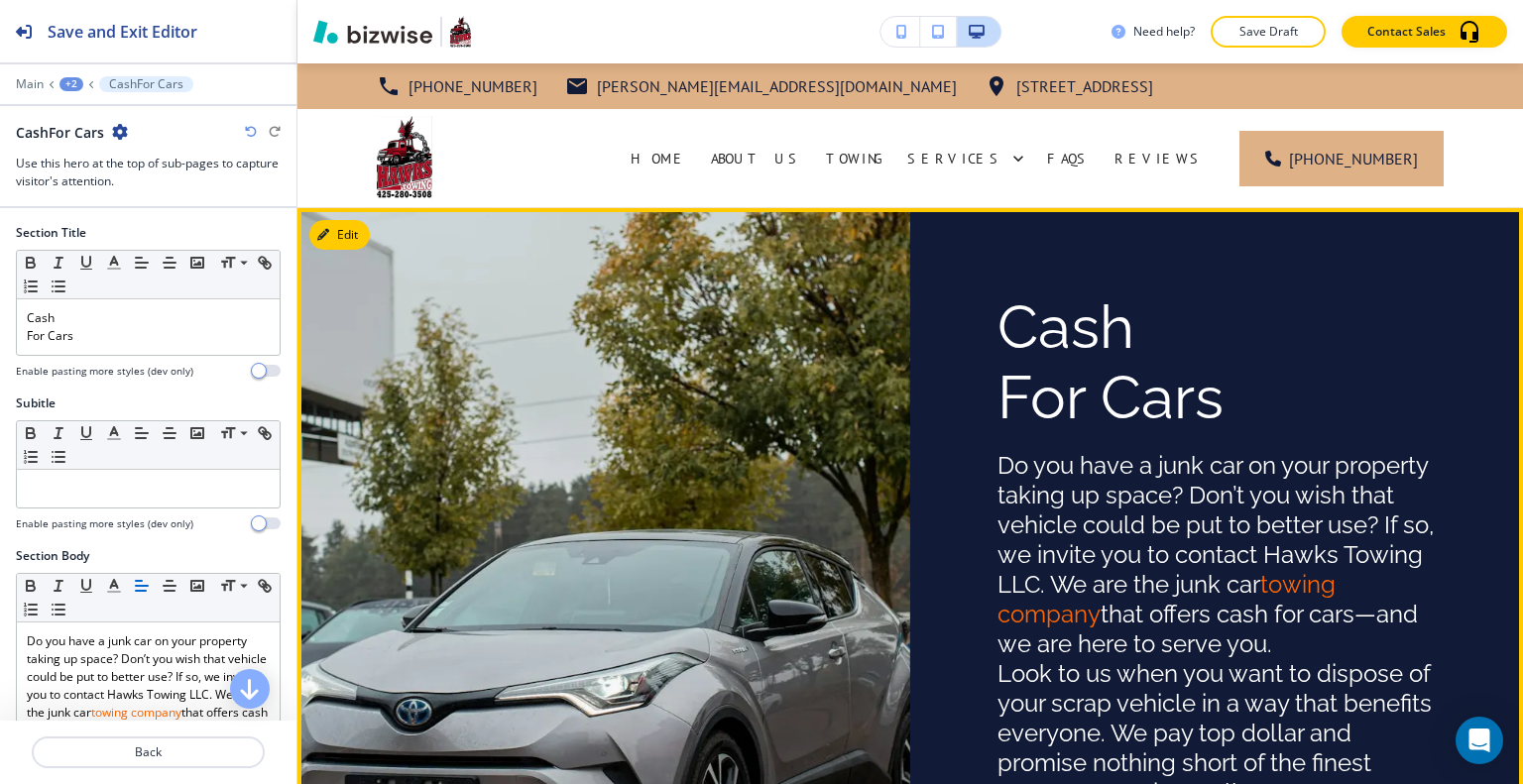 scroll, scrollTop: 145, scrollLeft: 0, axis: vertical 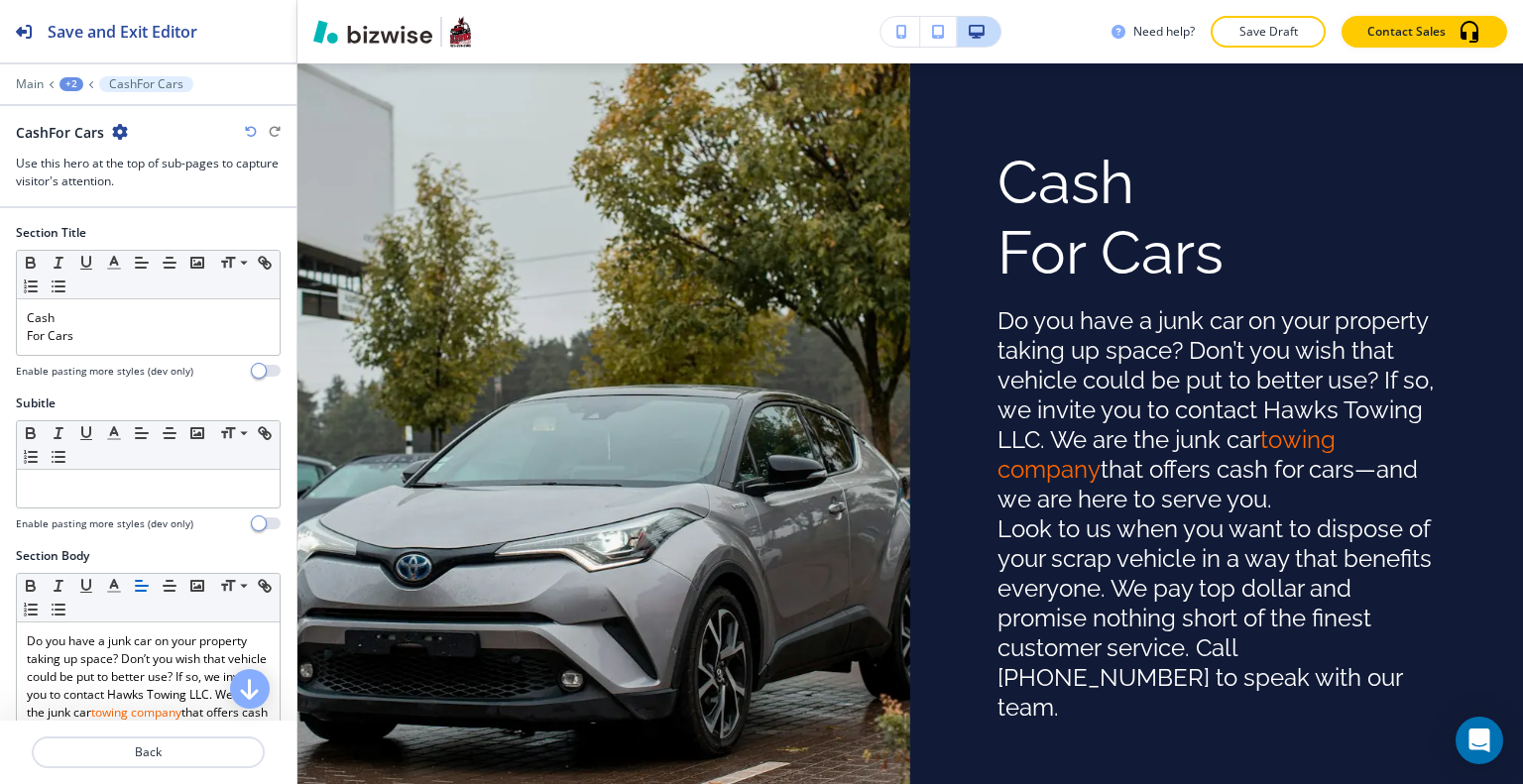 click at bounding box center (120, 132) 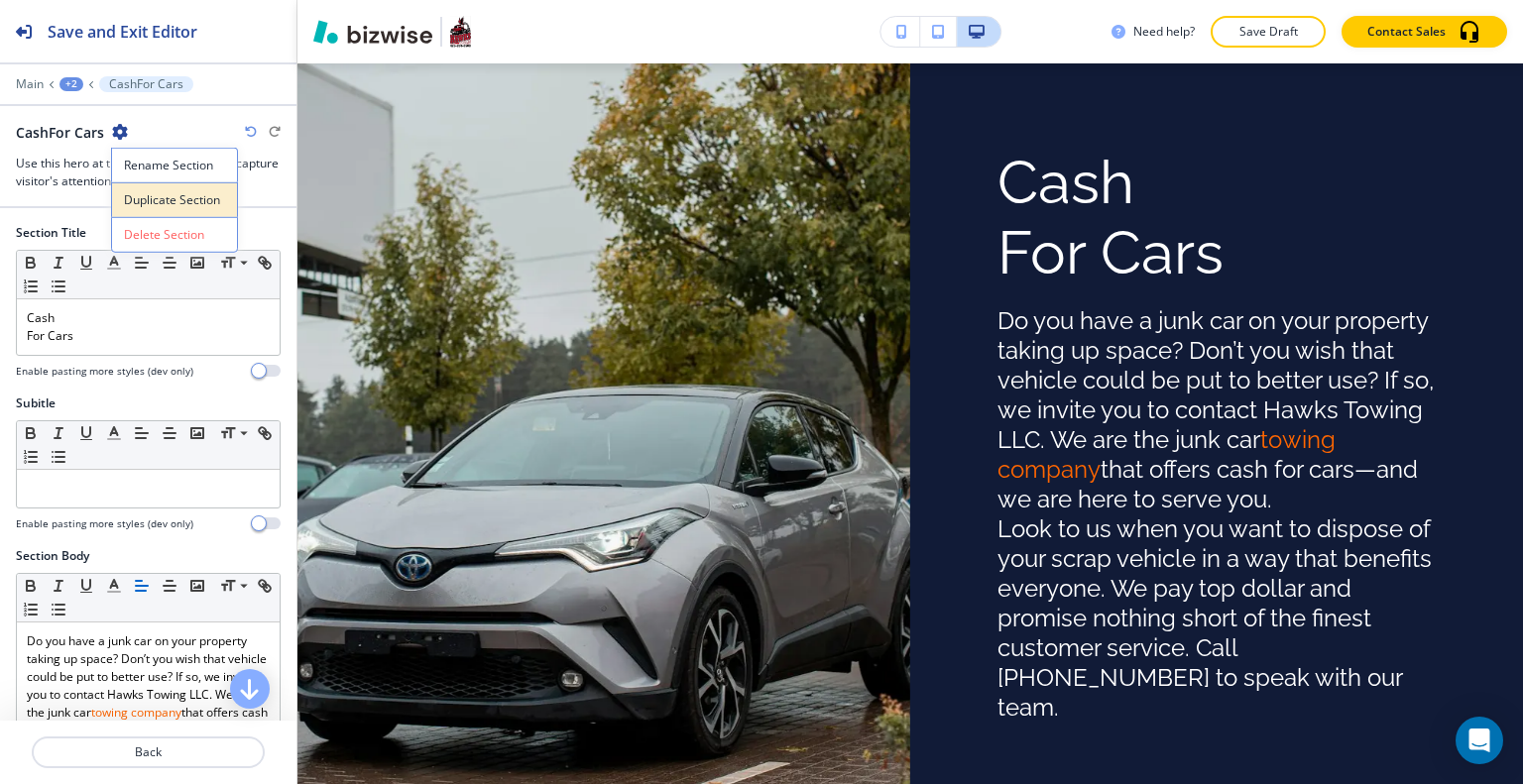 click on "Duplicate Section" at bounding box center [175, 200] 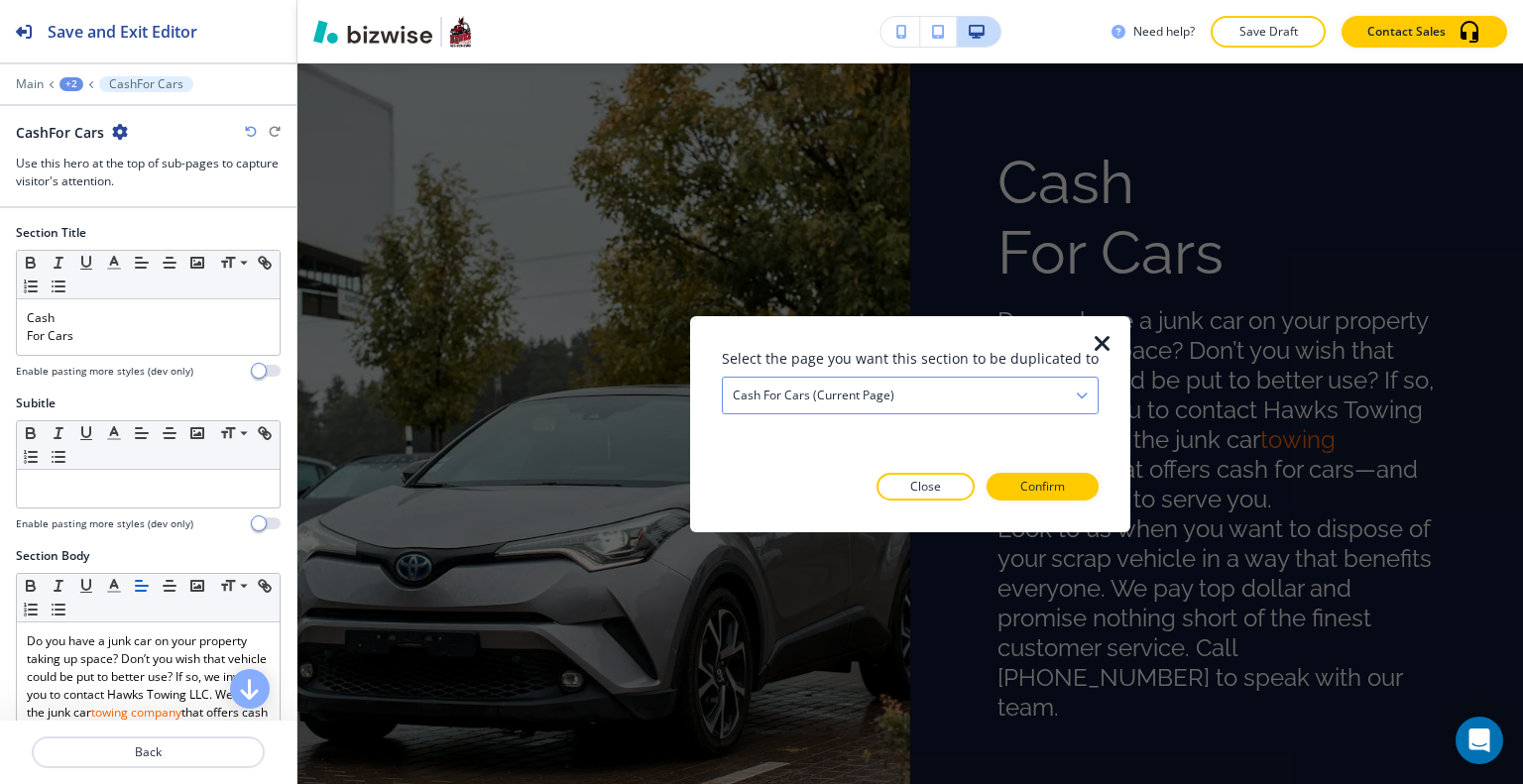 click on "Cash for Cars (current page)" at bounding box center [910, 394] 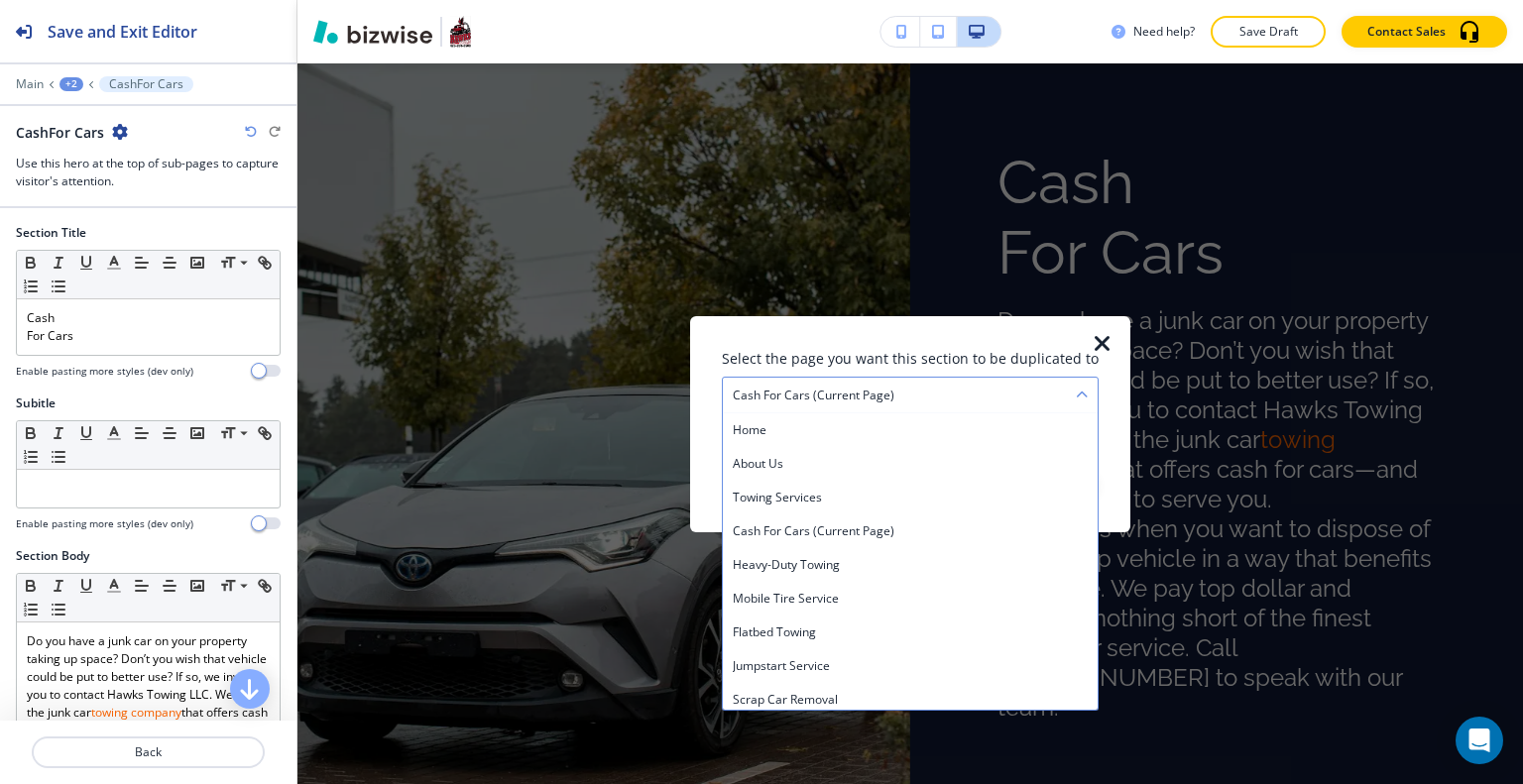 scroll, scrollTop: 141, scrollLeft: 0, axis: vertical 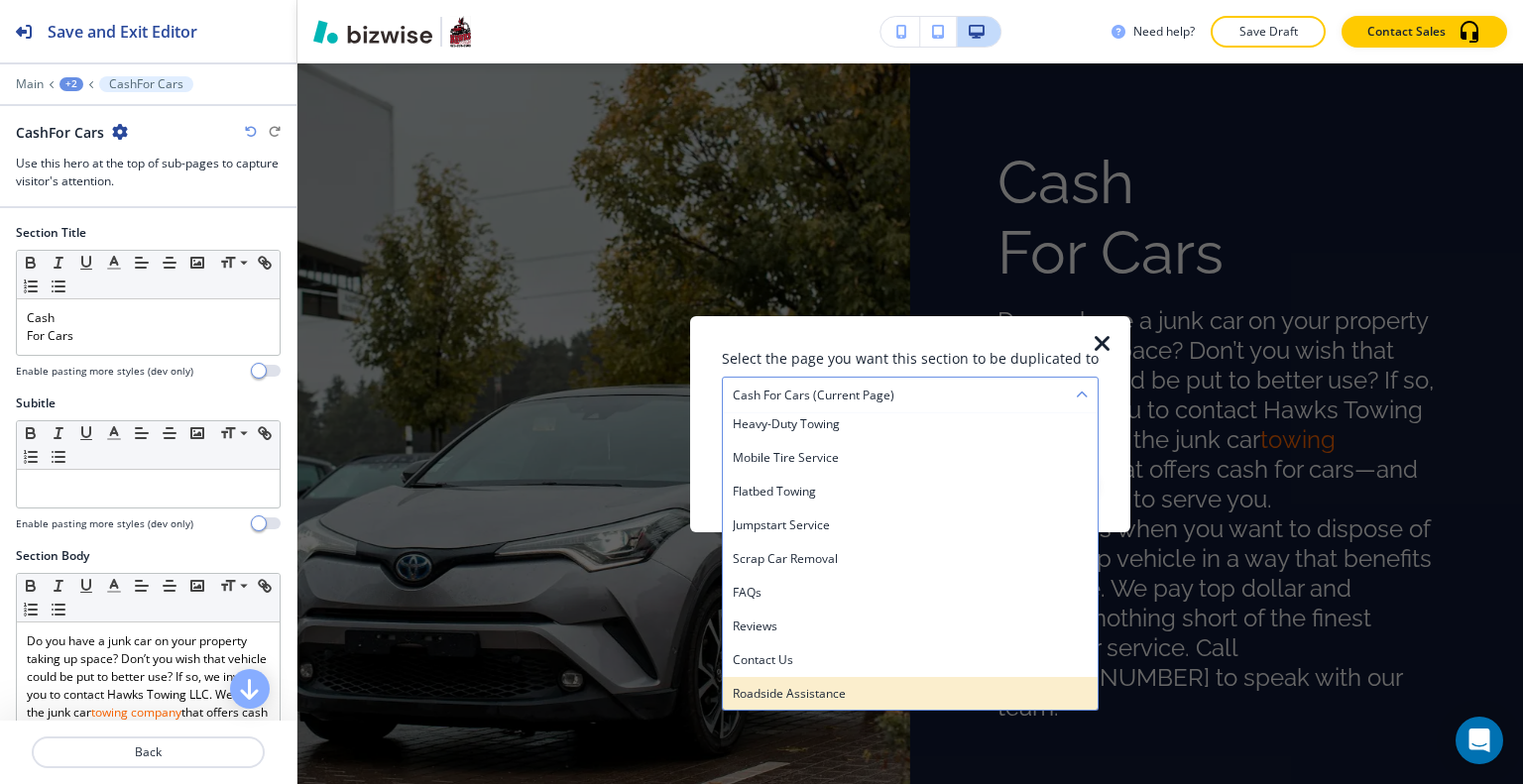 click on "Roadside Assistance" at bounding box center (910, 693) 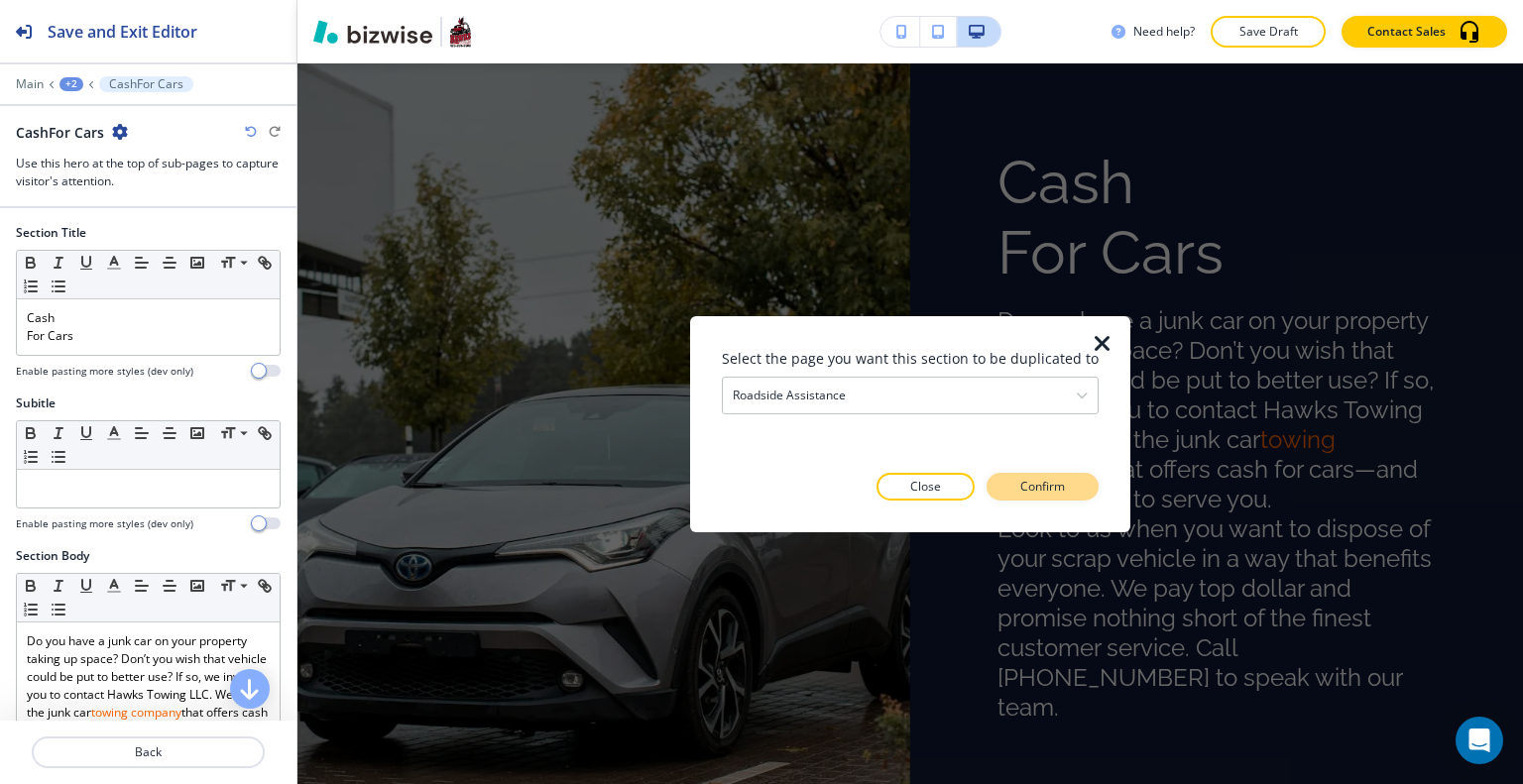 click on "Confirm" at bounding box center [1042, 487] 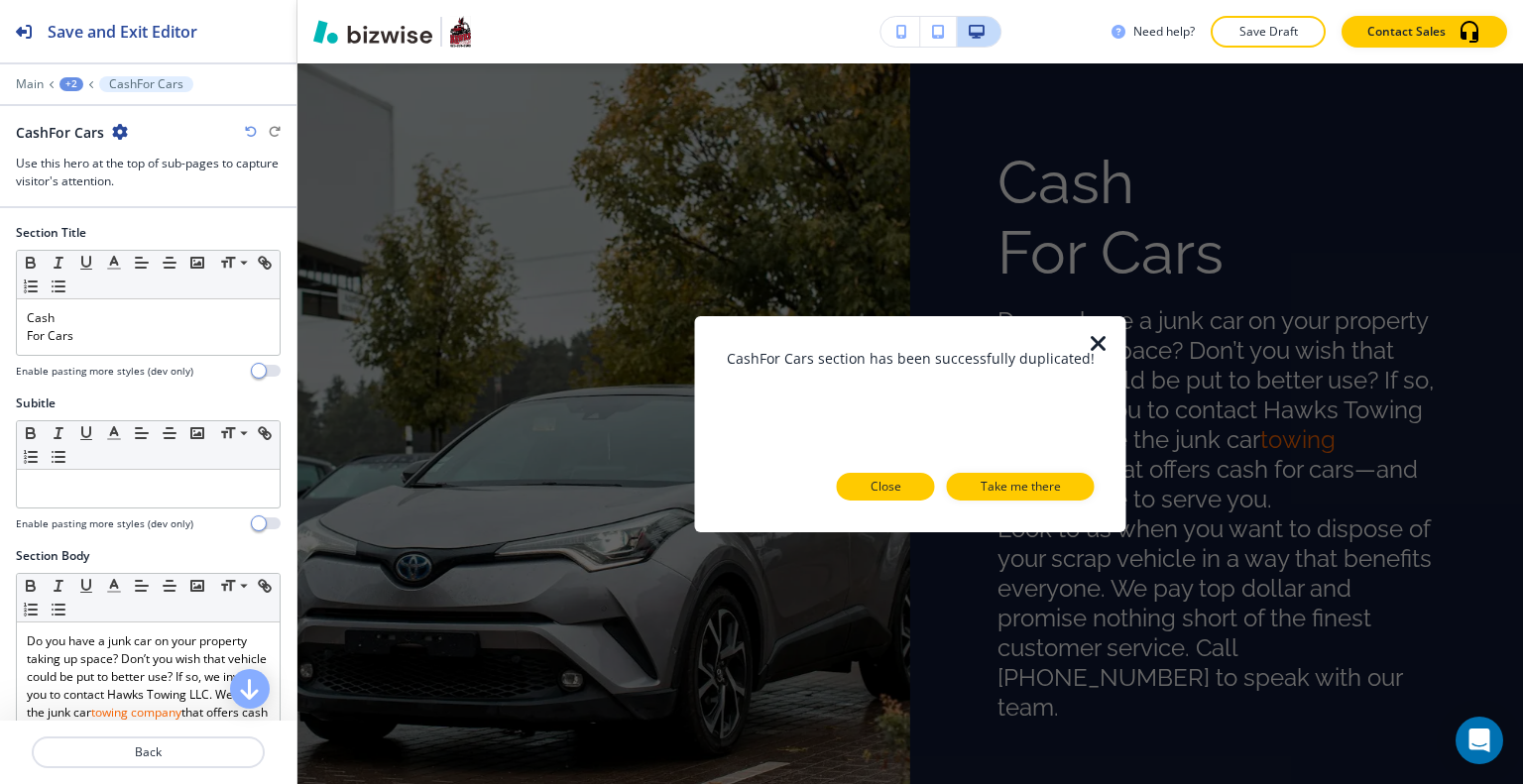 click on "Close" at bounding box center [885, 487] 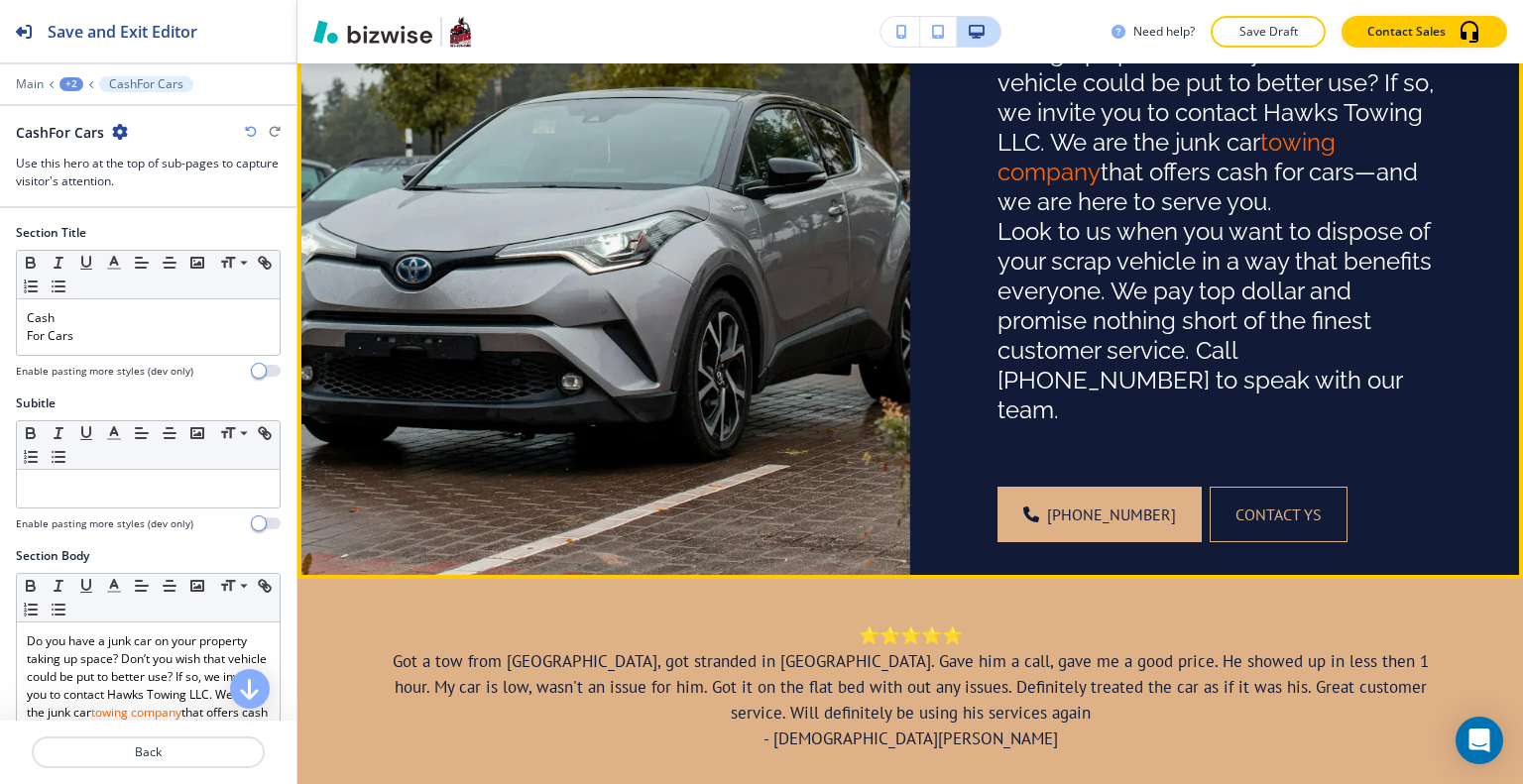 scroll, scrollTop: 46, scrollLeft: 0, axis: vertical 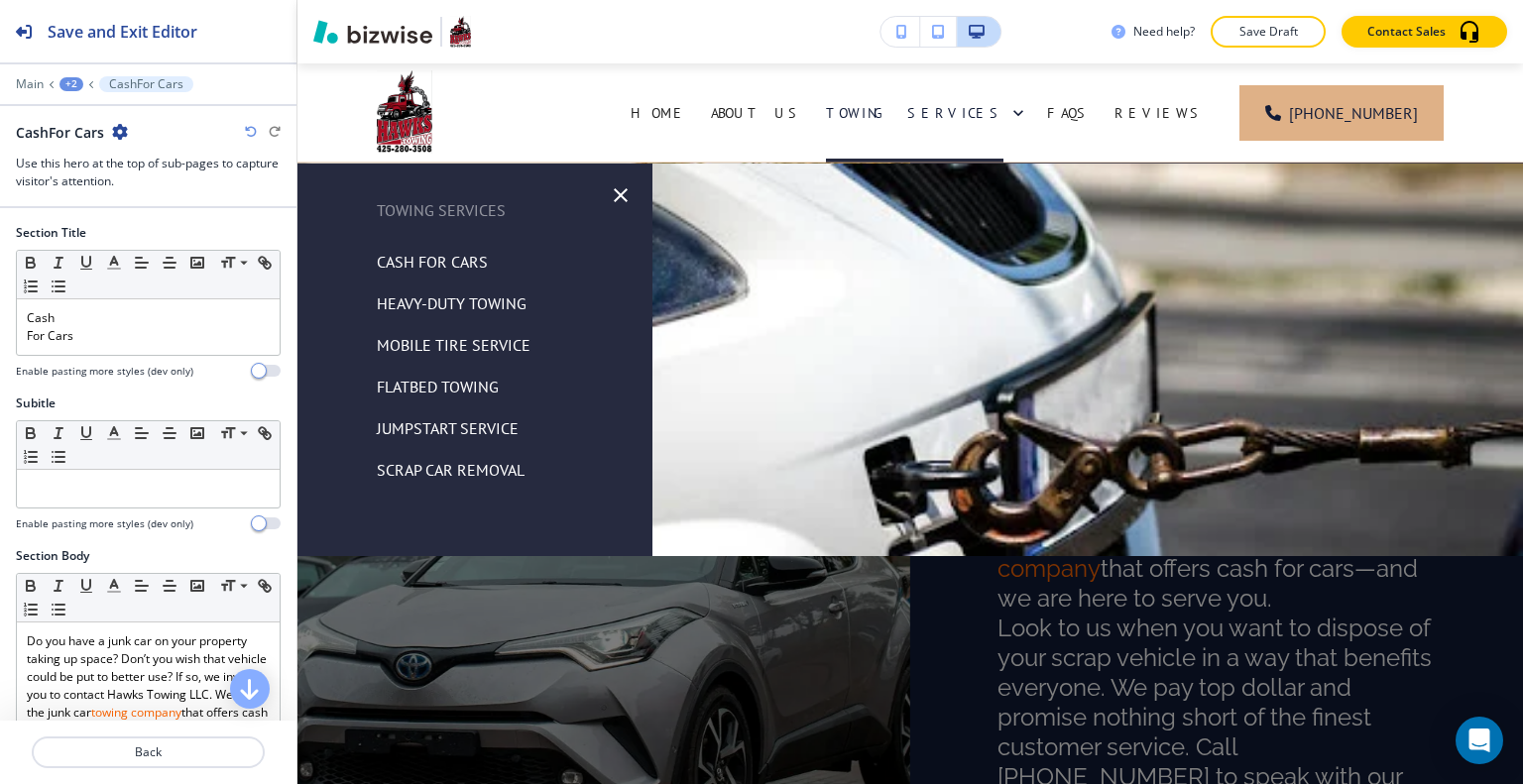click on "Heavy-Duty Towing" at bounding box center [451, 303] 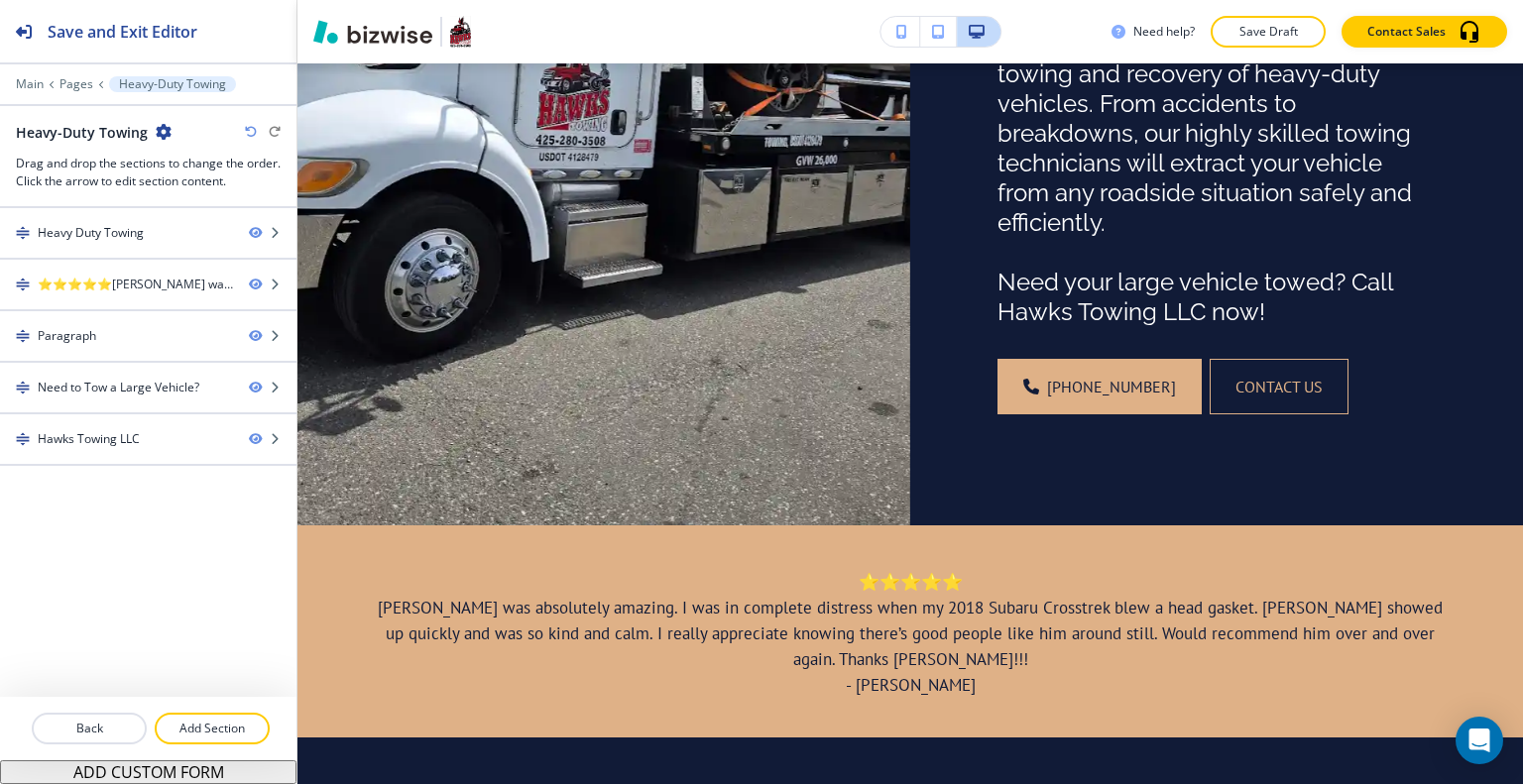 scroll, scrollTop: 793, scrollLeft: 0, axis: vertical 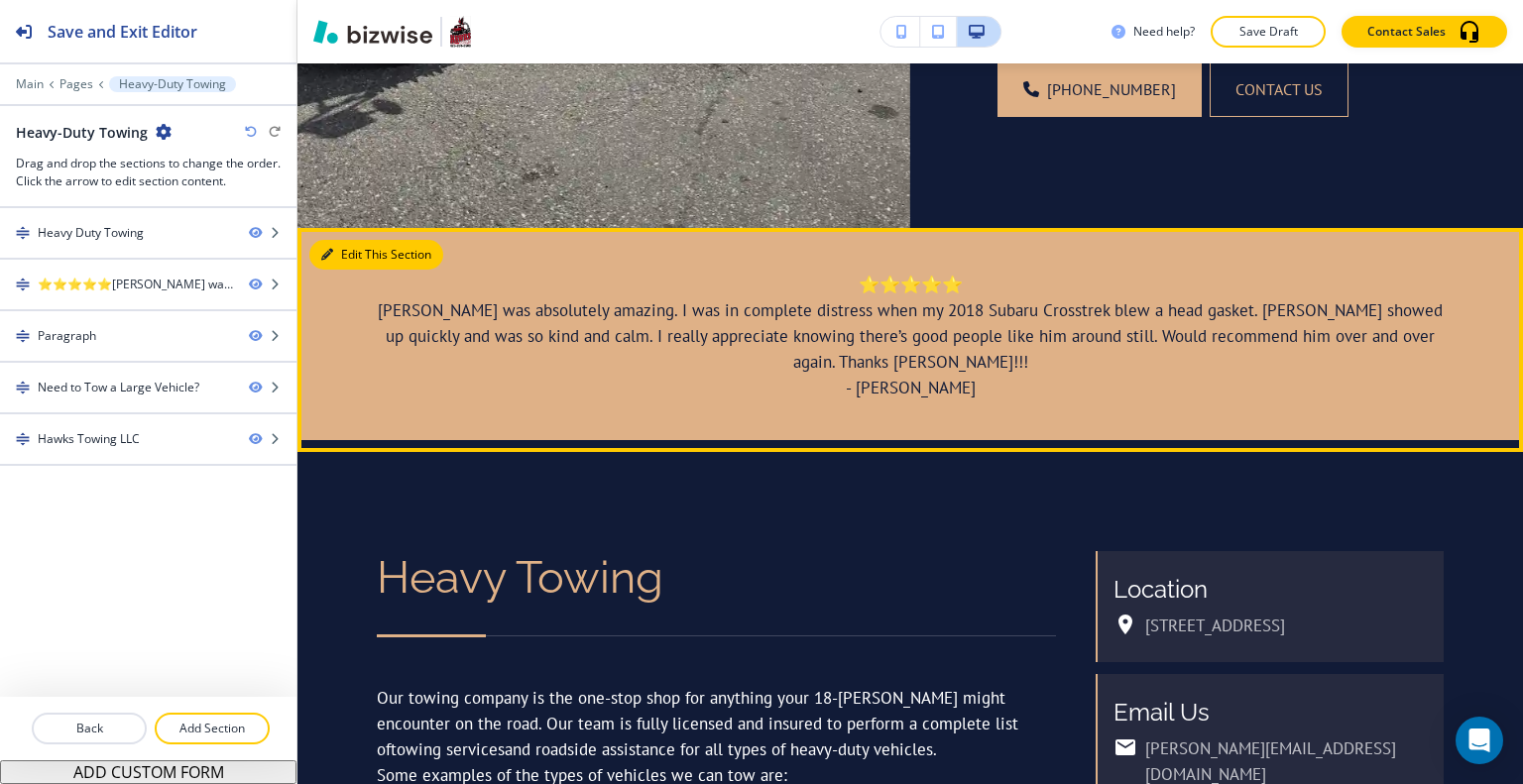 click at bounding box center (327, 255) 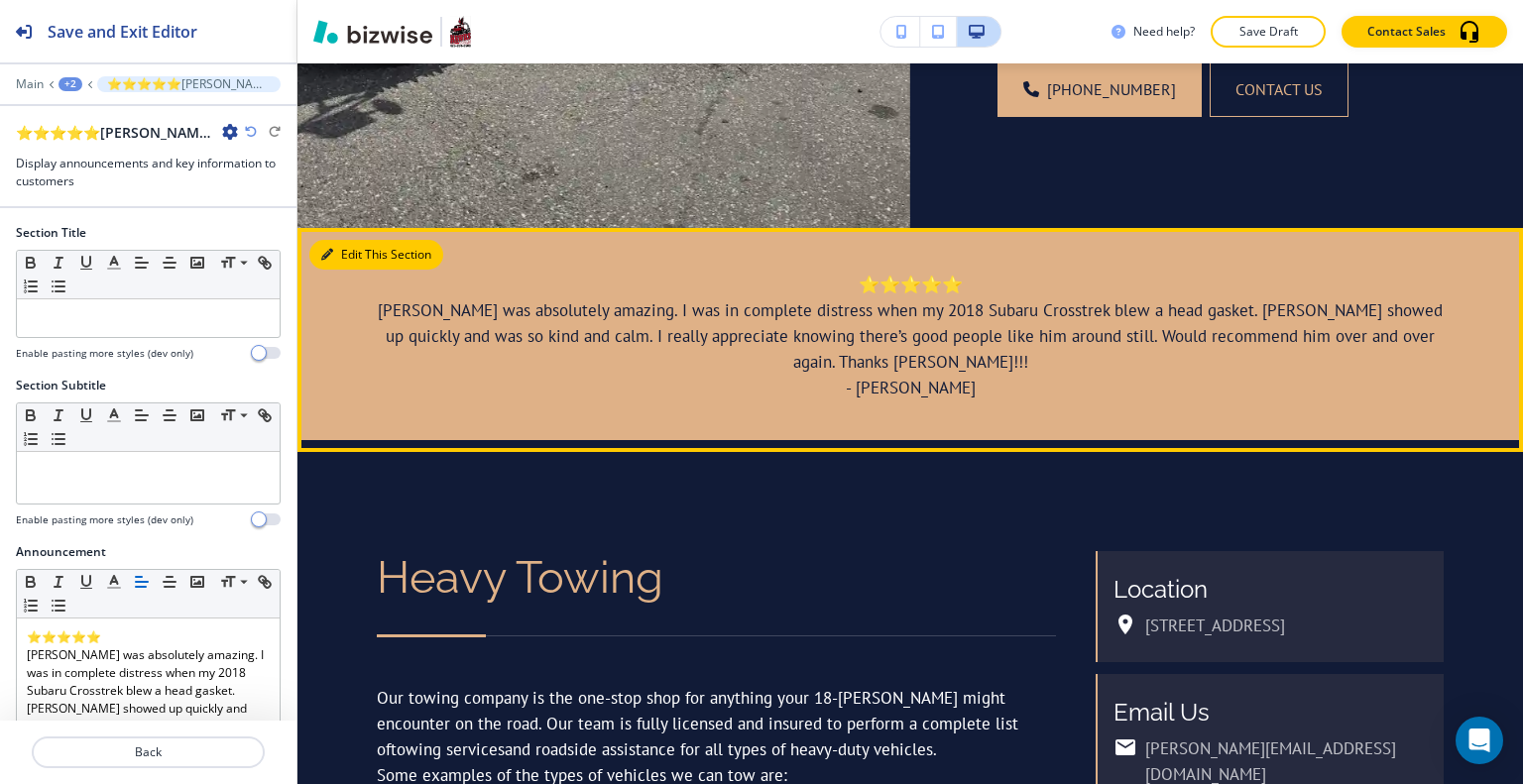 scroll, scrollTop: 957, scrollLeft: 0, axis: vertical 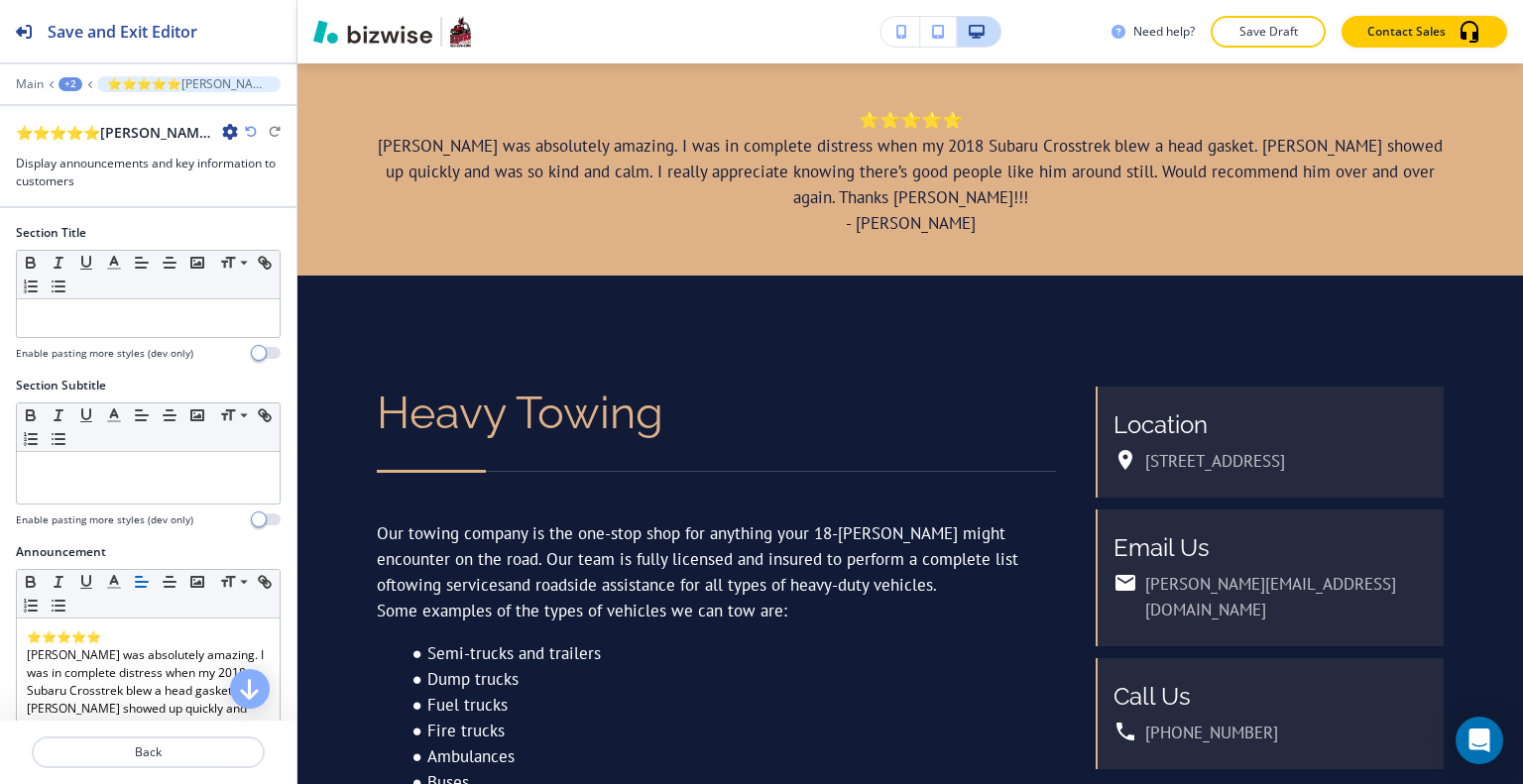 click at bounding box center [230, 132] 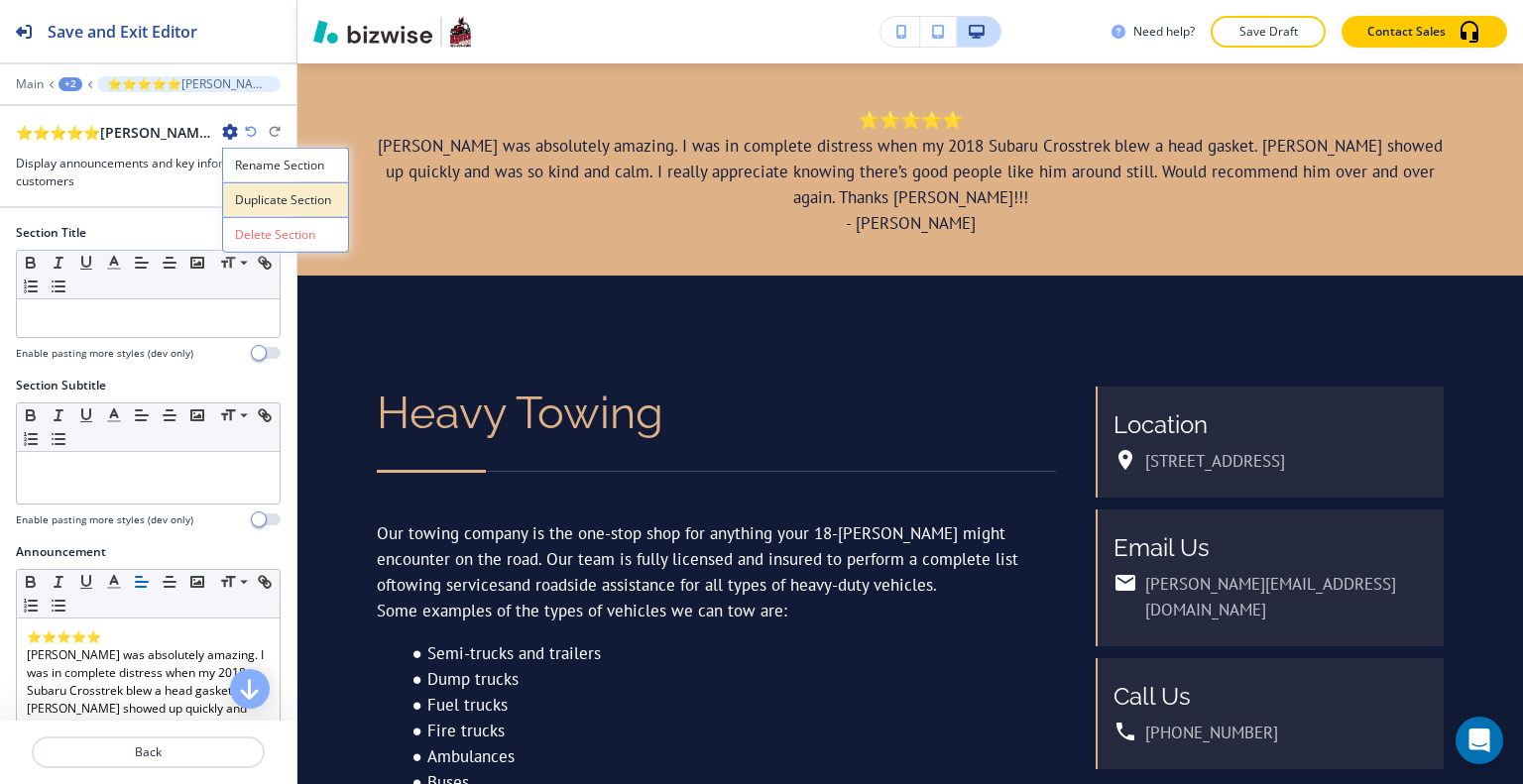 click on "Duplicate Section" at bounding box center [286, 200] 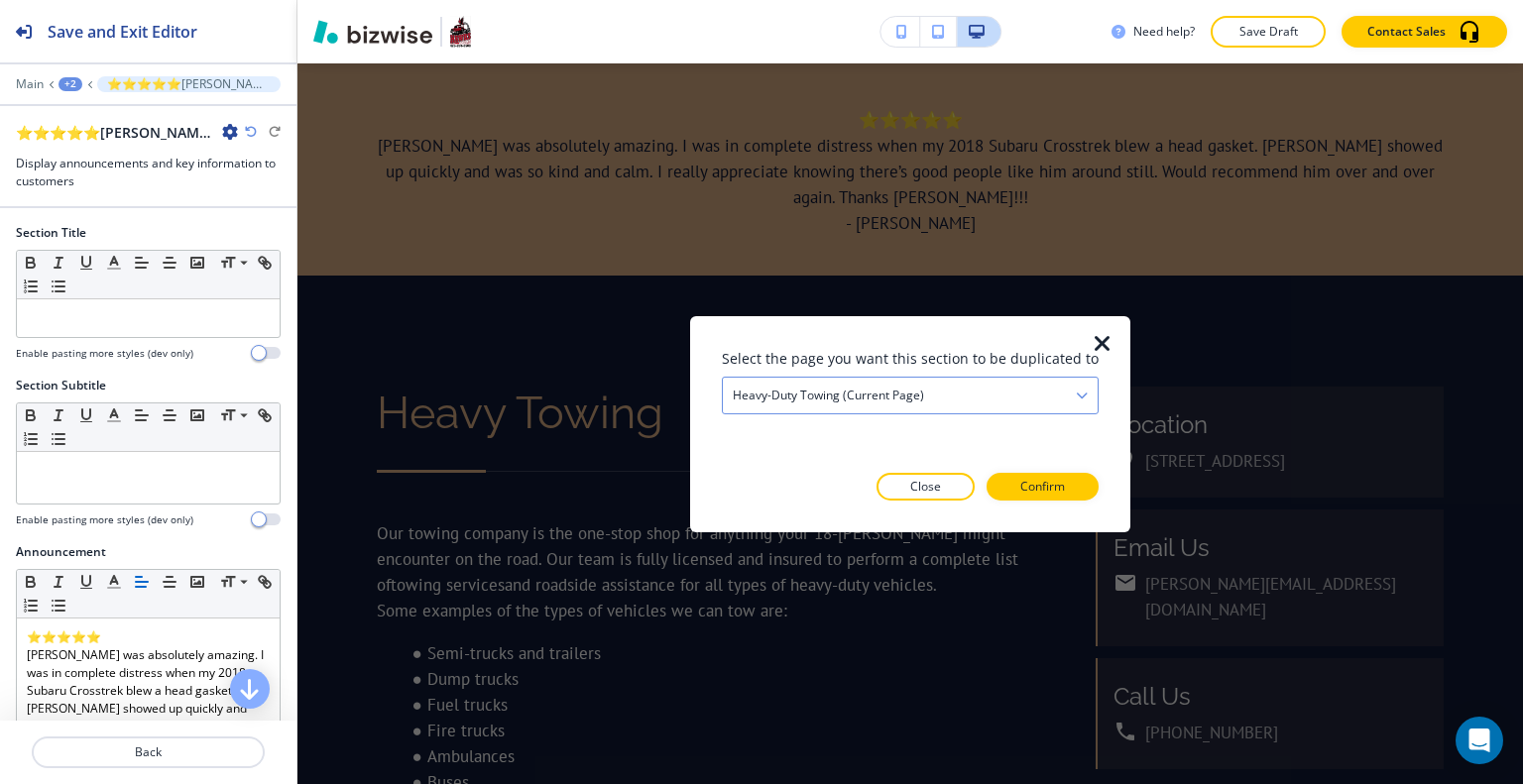 click on "Heavy-Duty Towing (current page)" at bounding box center [910, 394] 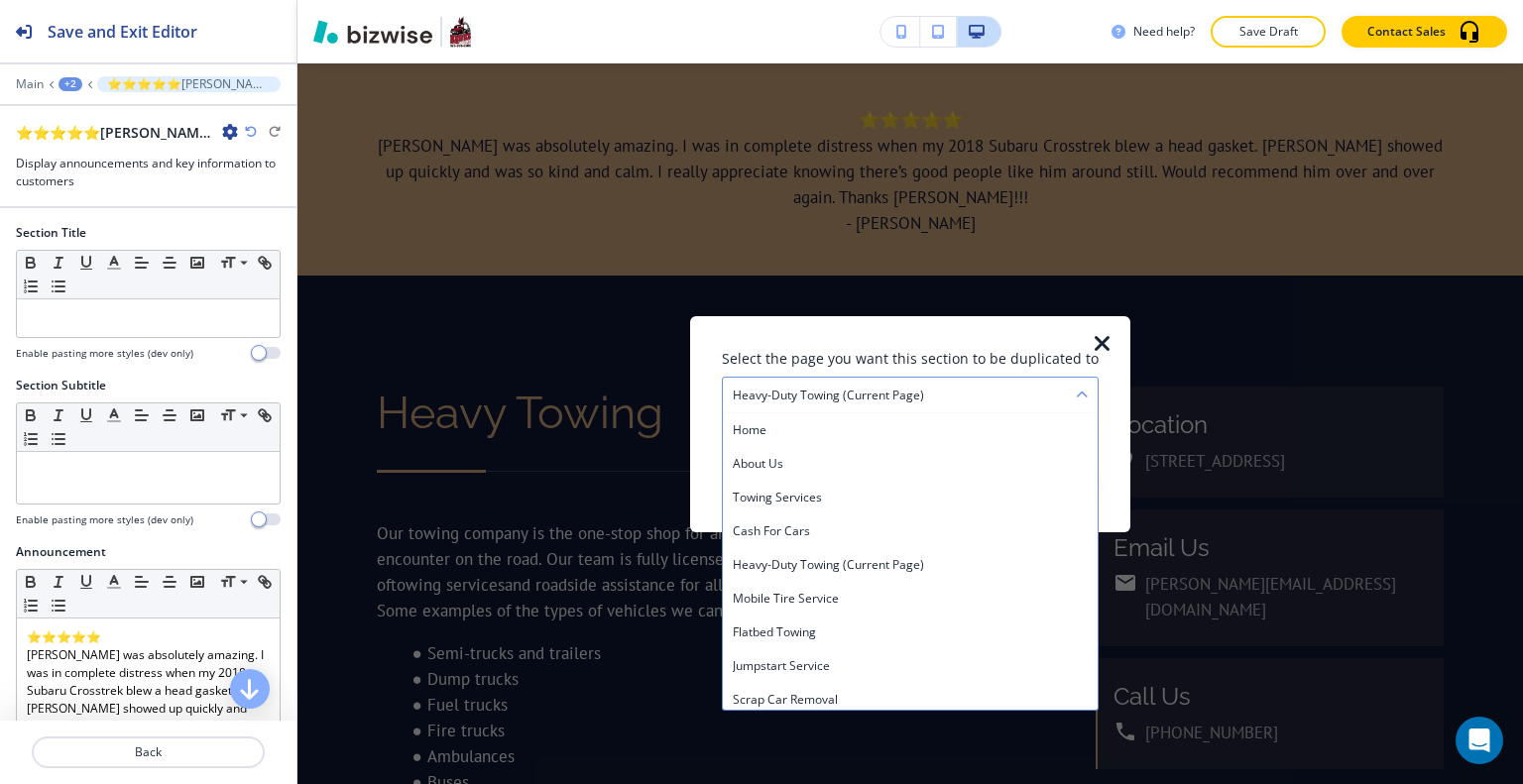 scroll, scrollTop: 141, scrollLeft: 0, axis: vertical 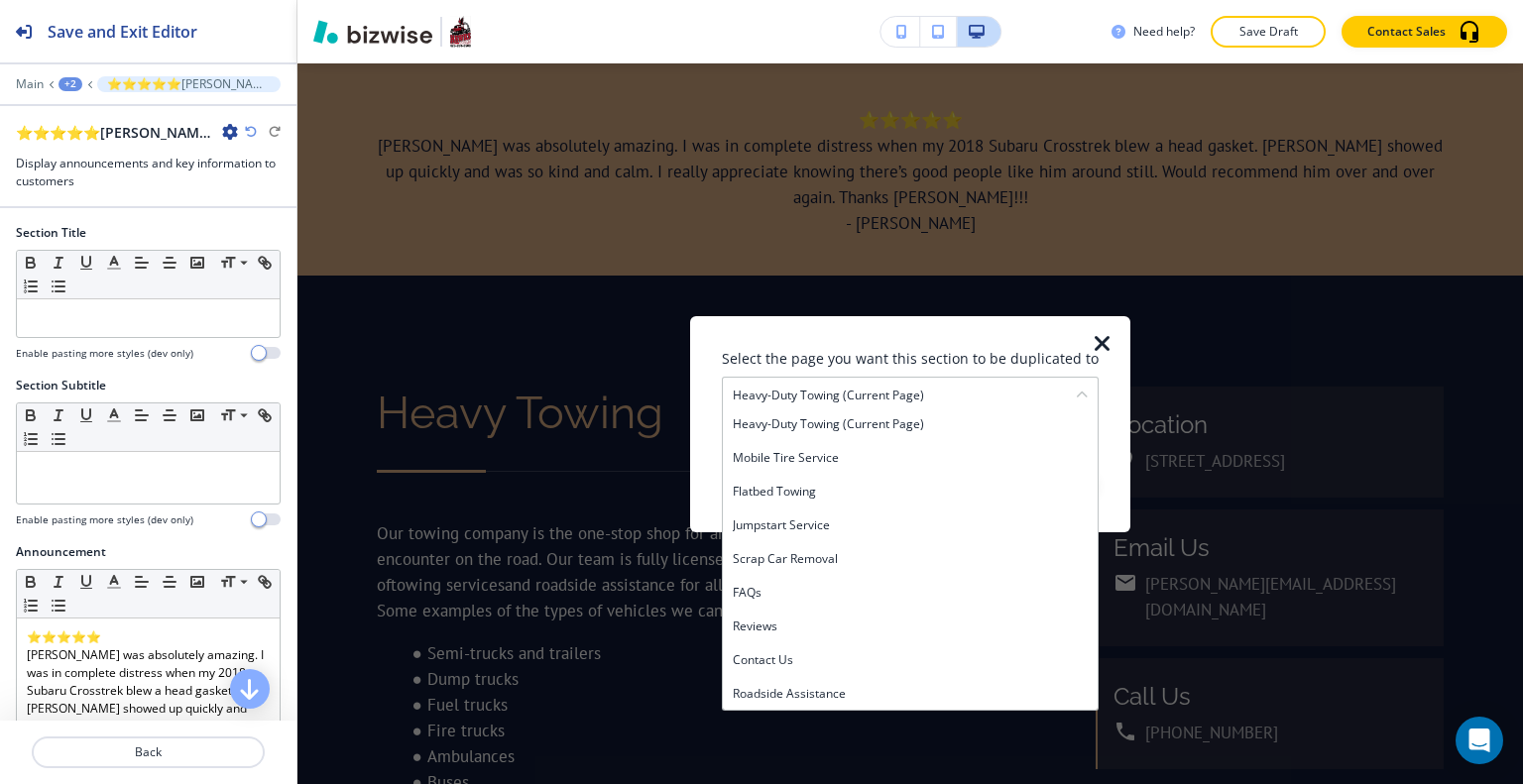 click on "Roadside Assistance" at bounding box center (910, 693) 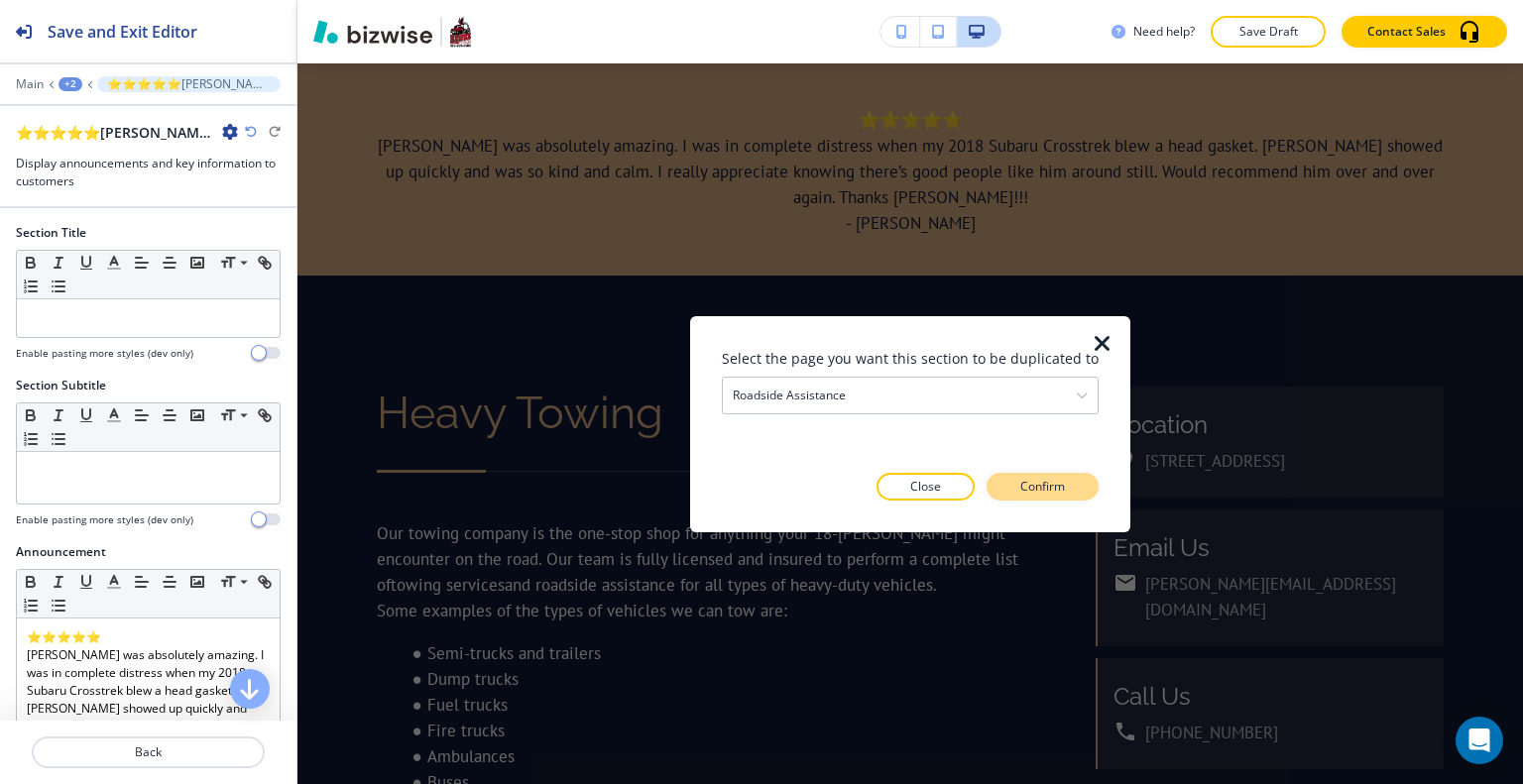 click on "Confirm" at bounding box center (1042, 487) 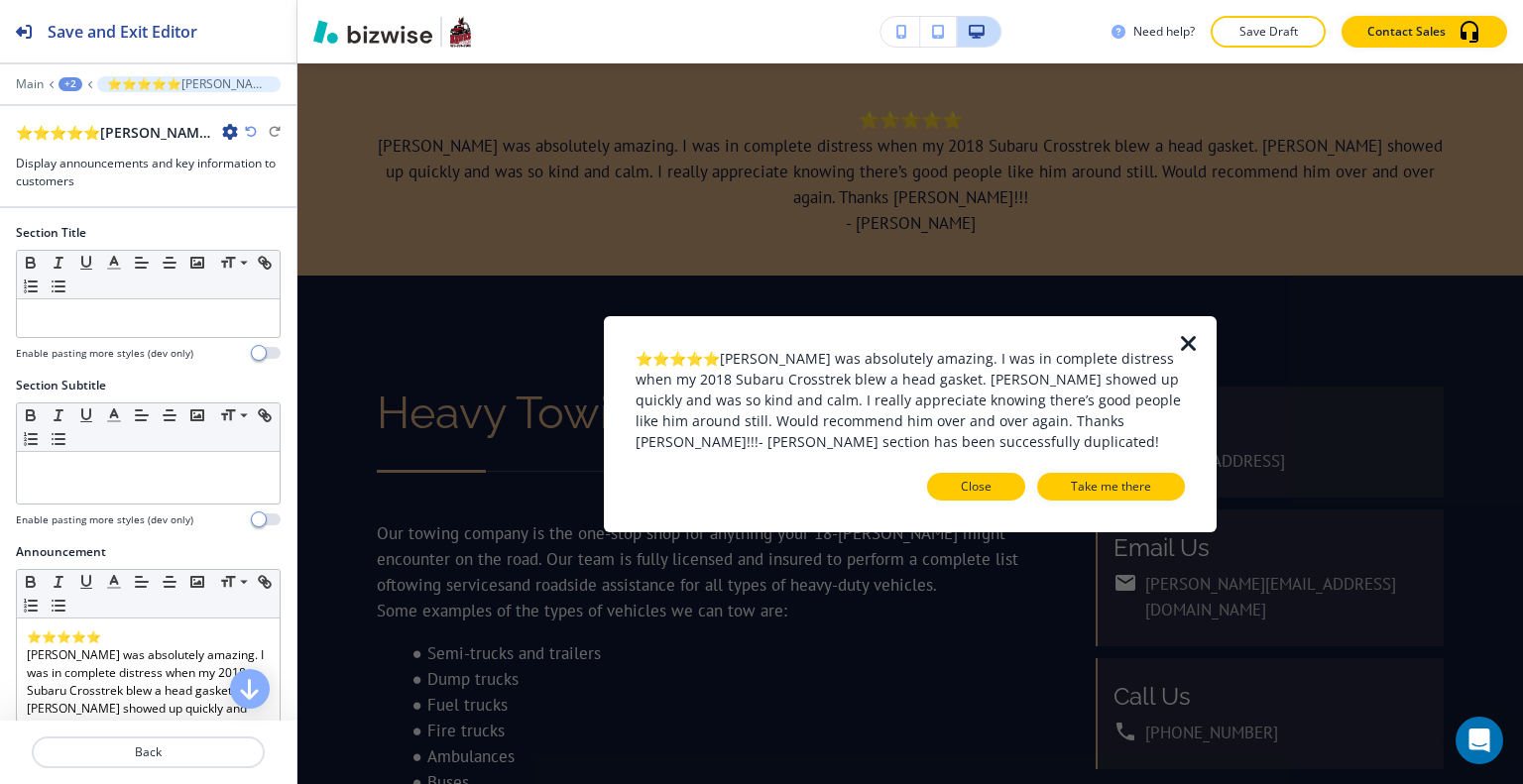 click on "Close" at bounding box center [976, 487] 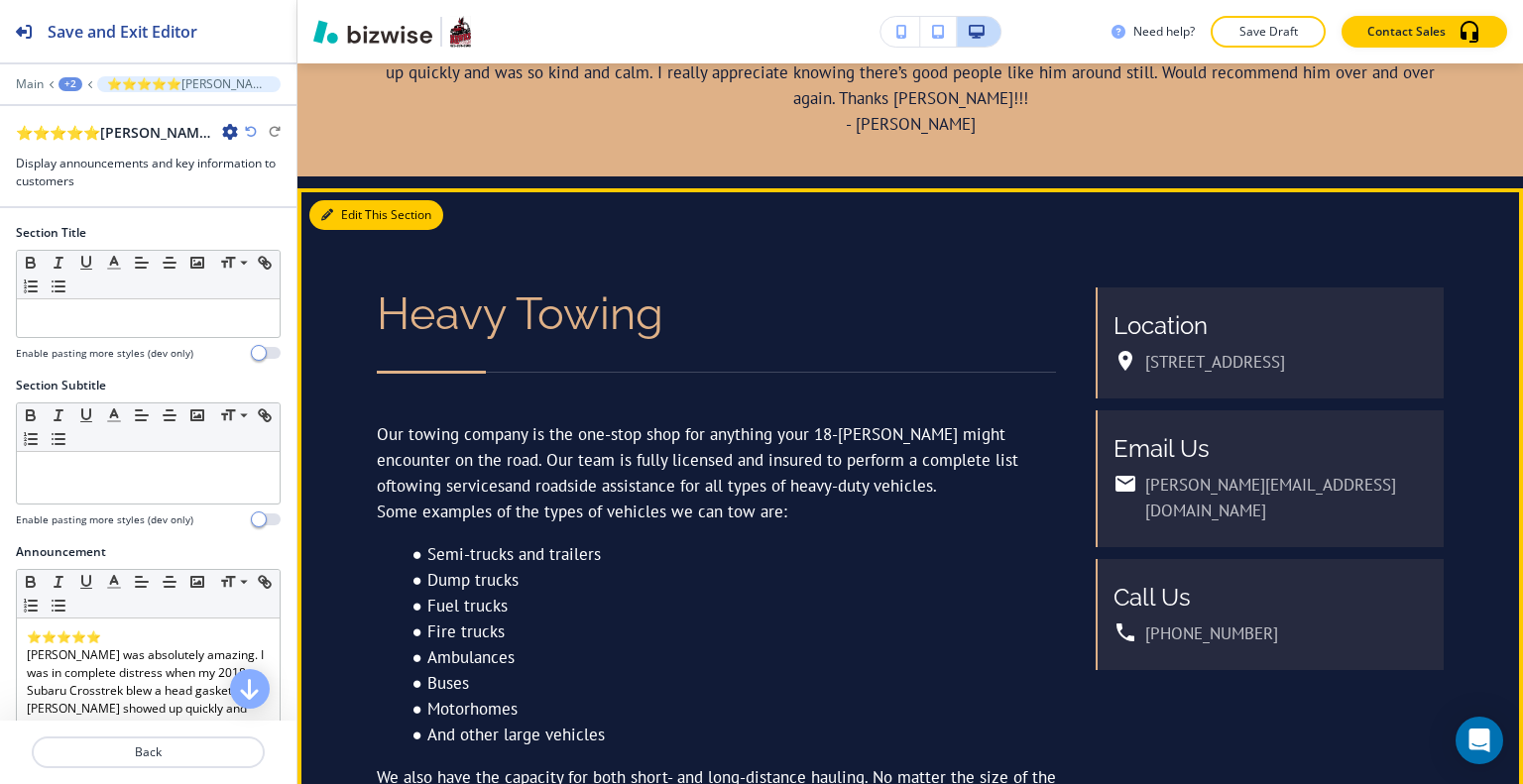 click on "Edit This Section" at bounding box center [376, 215] 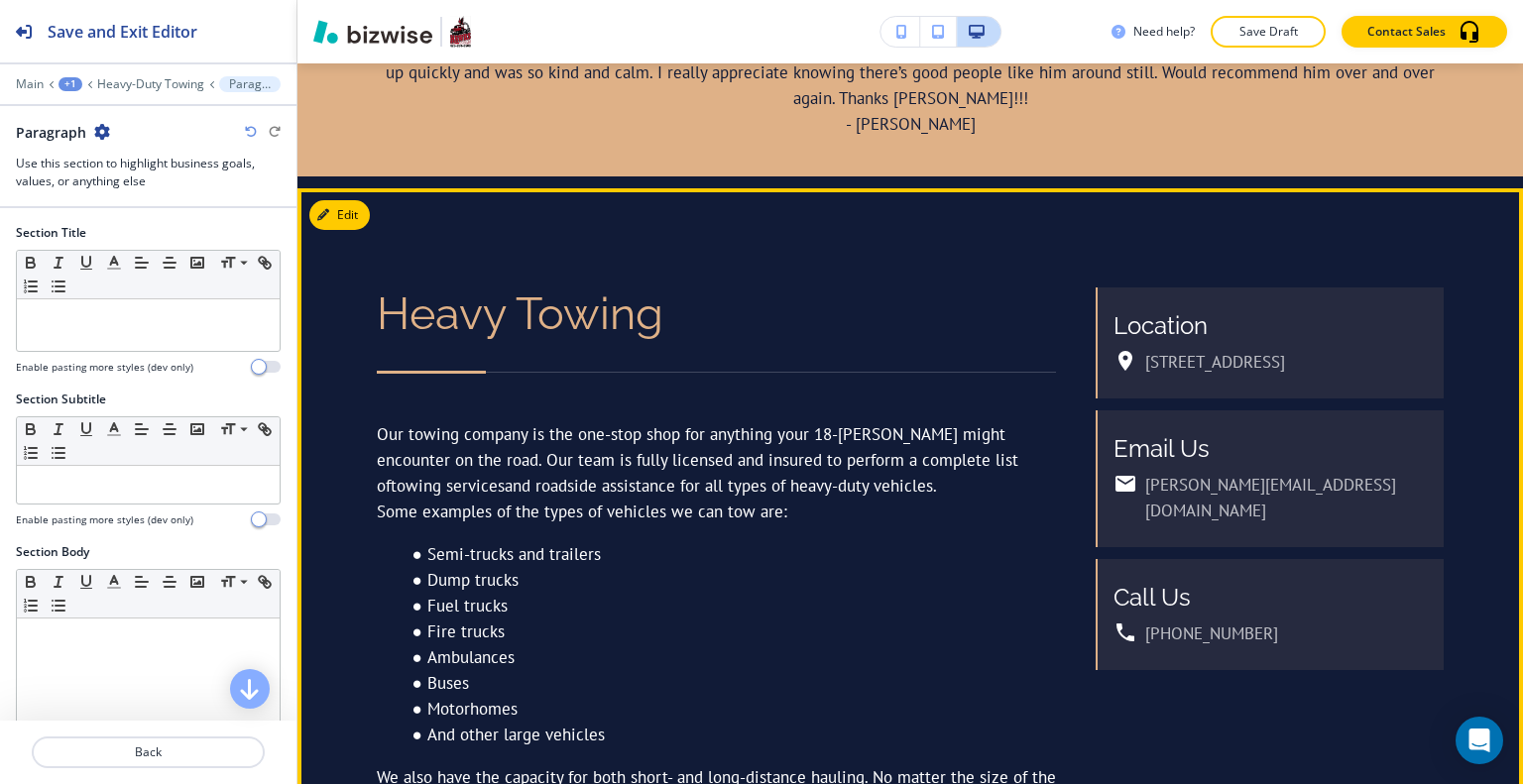 scroll, scrollTop: 1181, scrollLeft: 0, axis: vertical 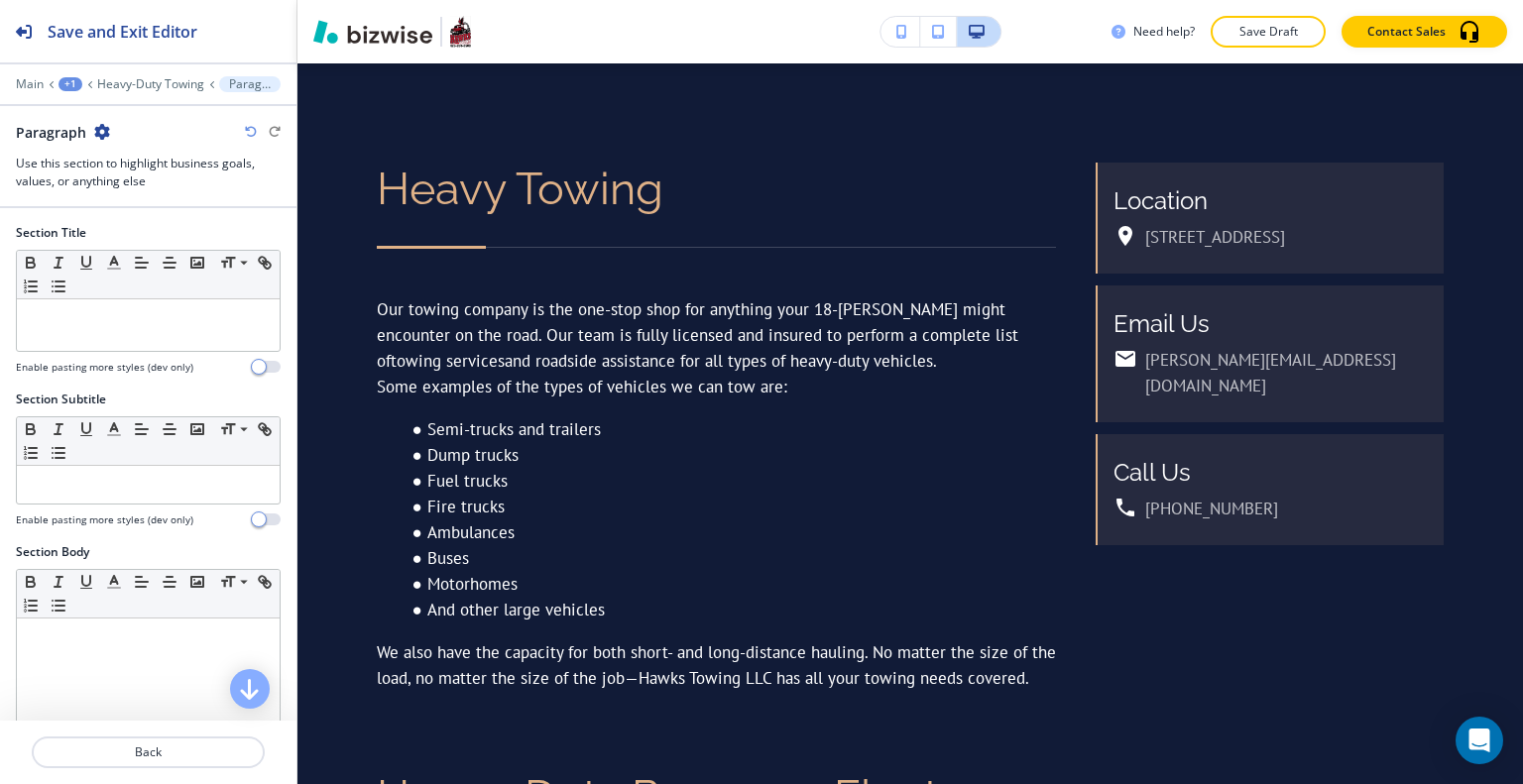 click at bounding box center [102, 132] 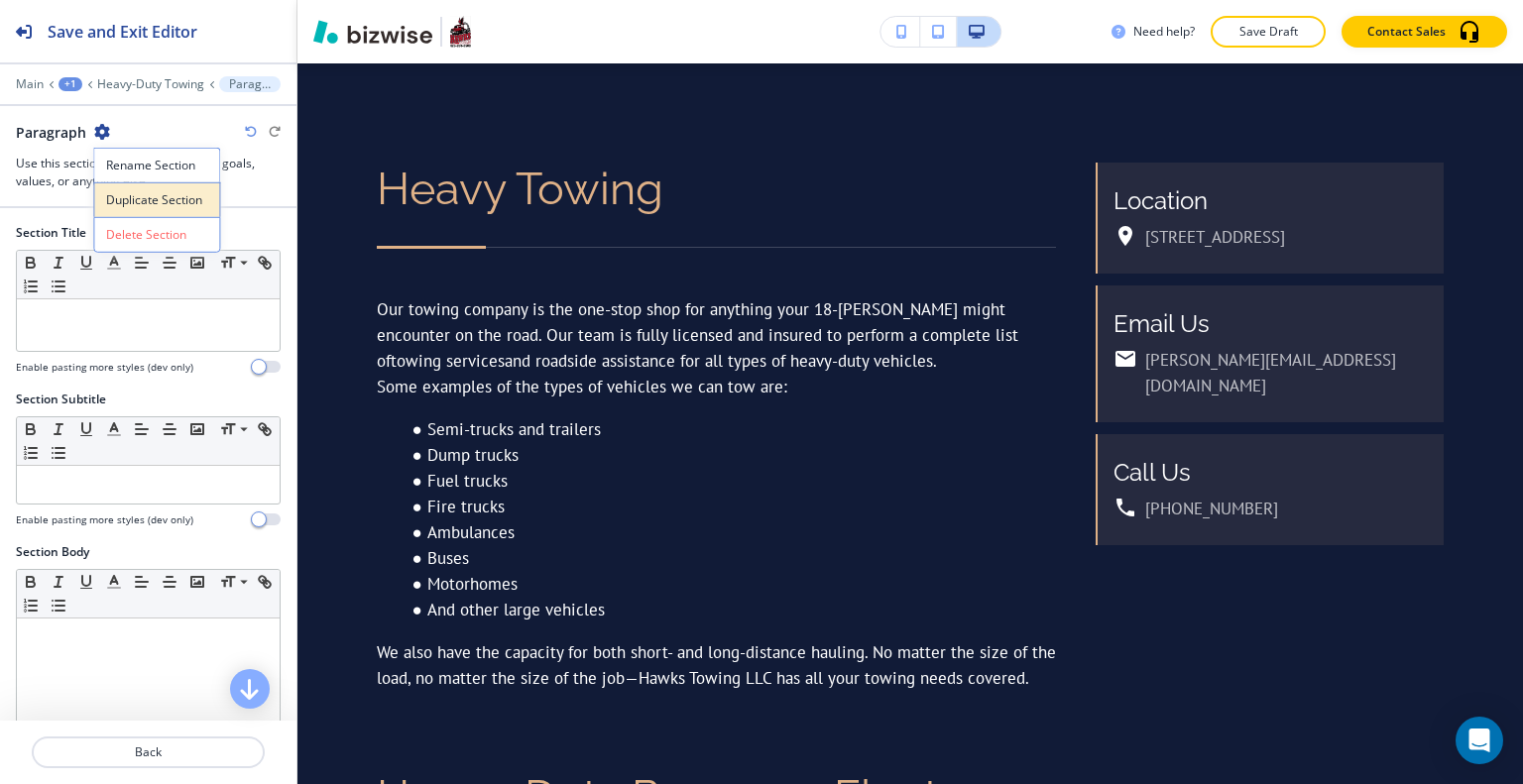 click on "Duplicate Section" at bounding box center (157, 200) 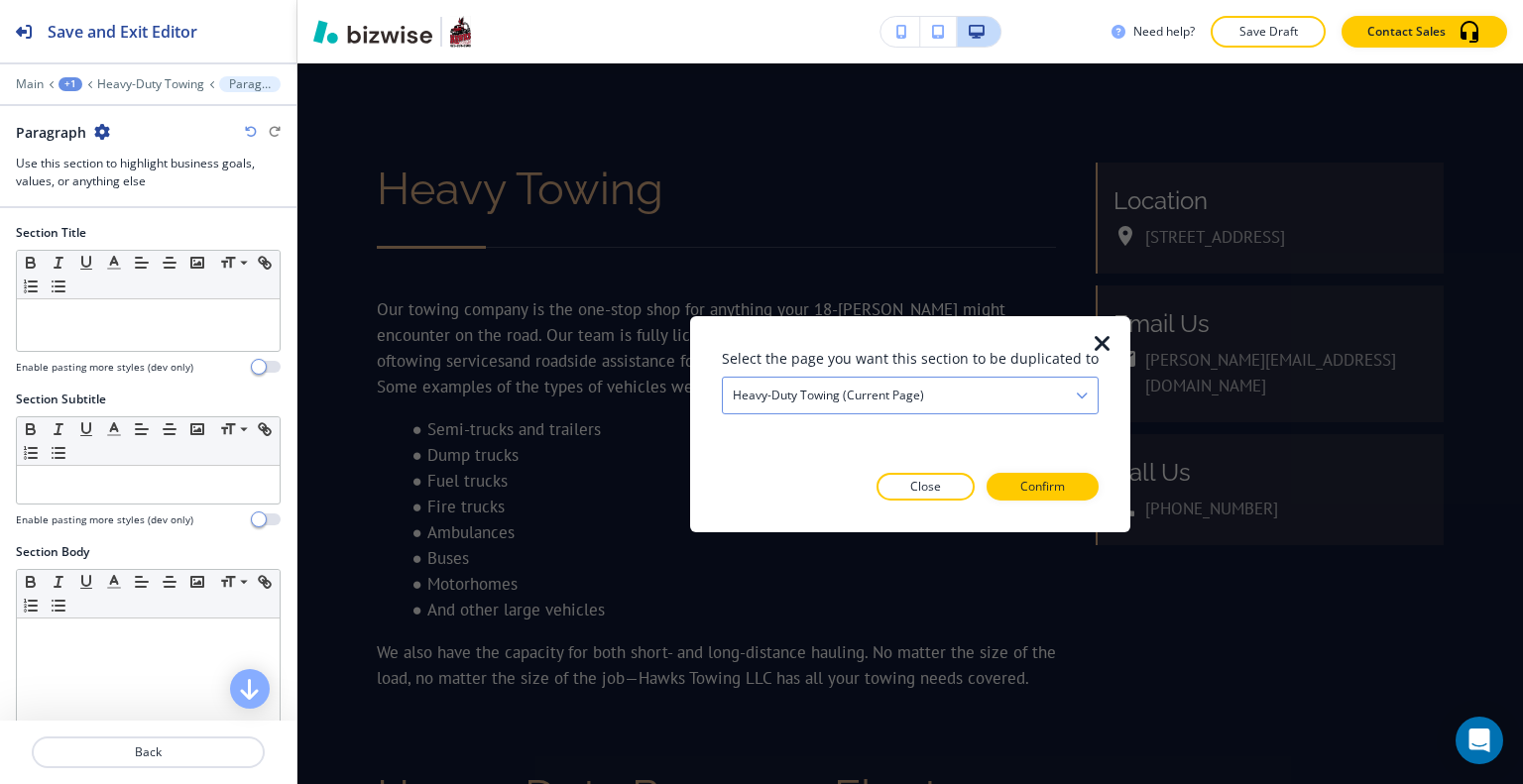 click on "Heavy-Duty Towing (current page)" at bounding box center (910, 394) 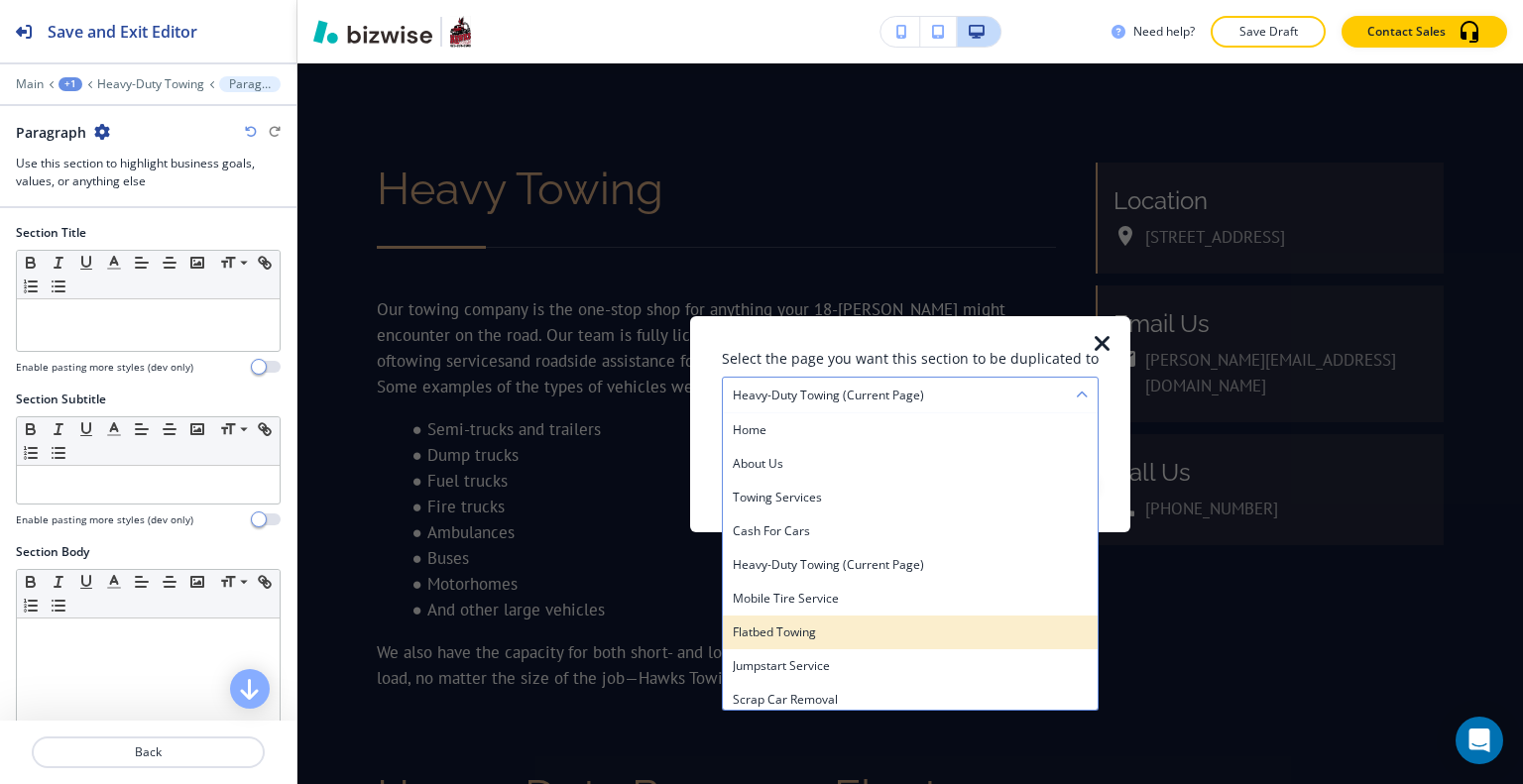 scroll, scrollTop: 141, scrollLeft: 0, axis: vertical 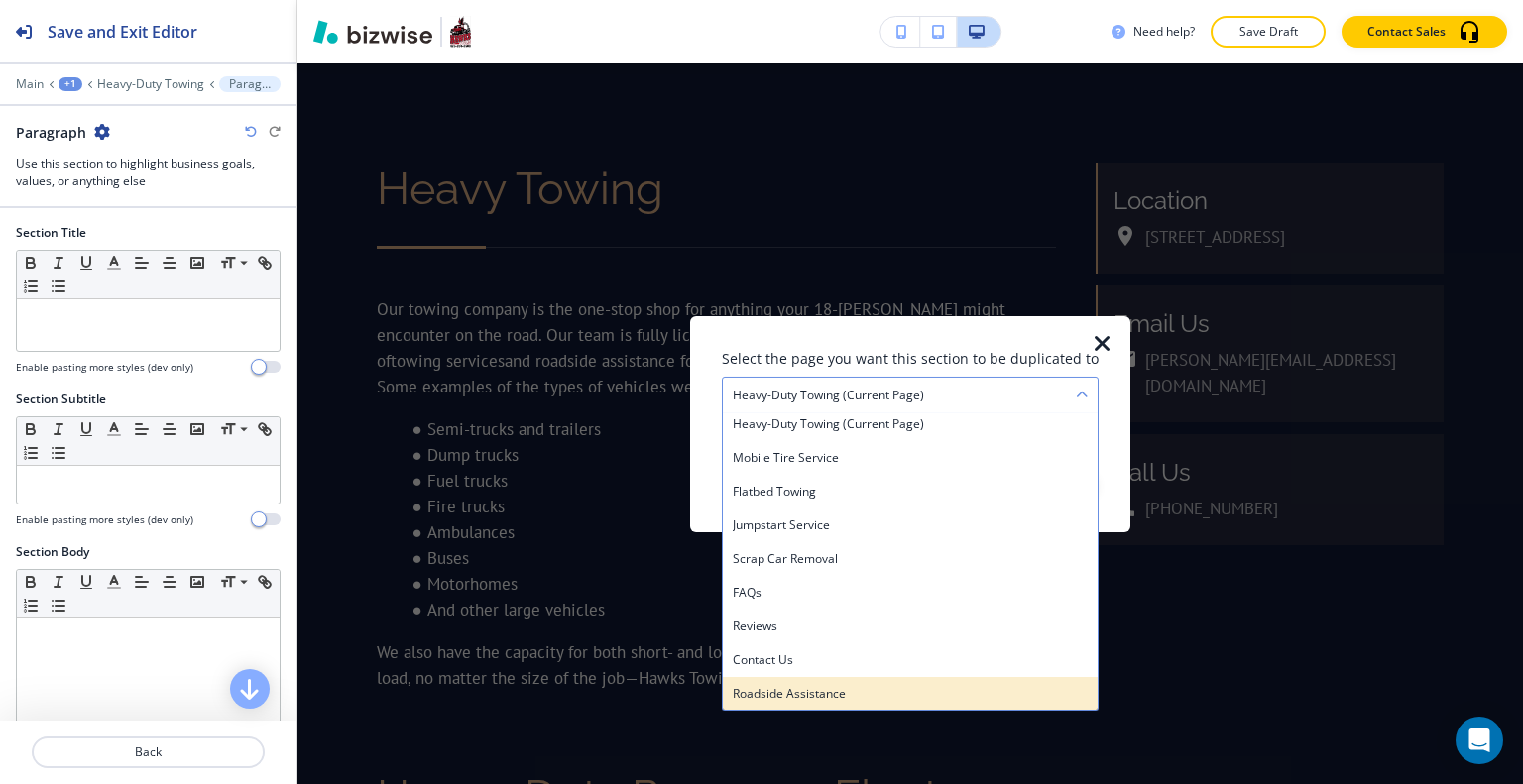 click on "Roadside Assistance" at bounding box center [910, 693] 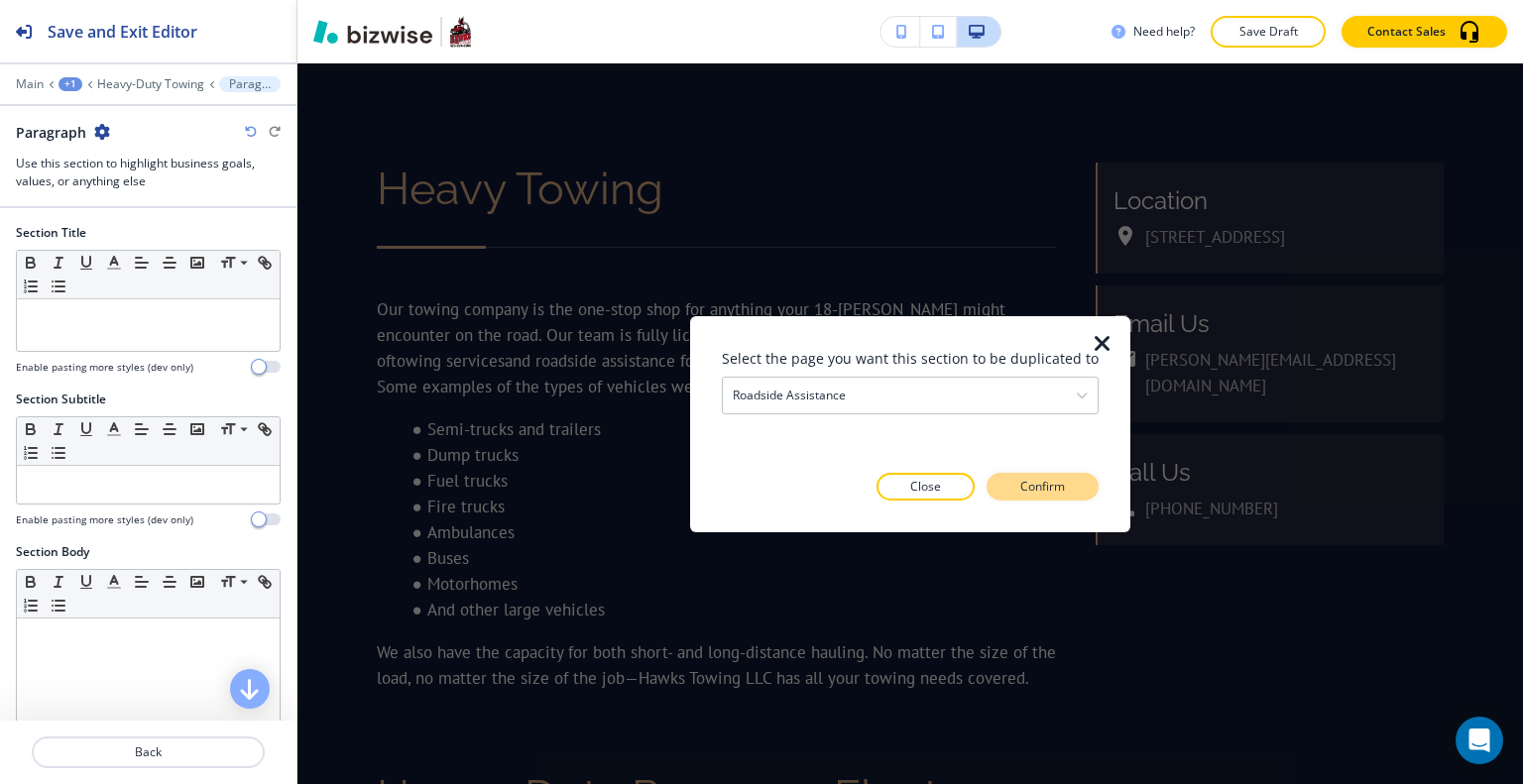 click on "Confirm" at bounding box center [1042, 487] 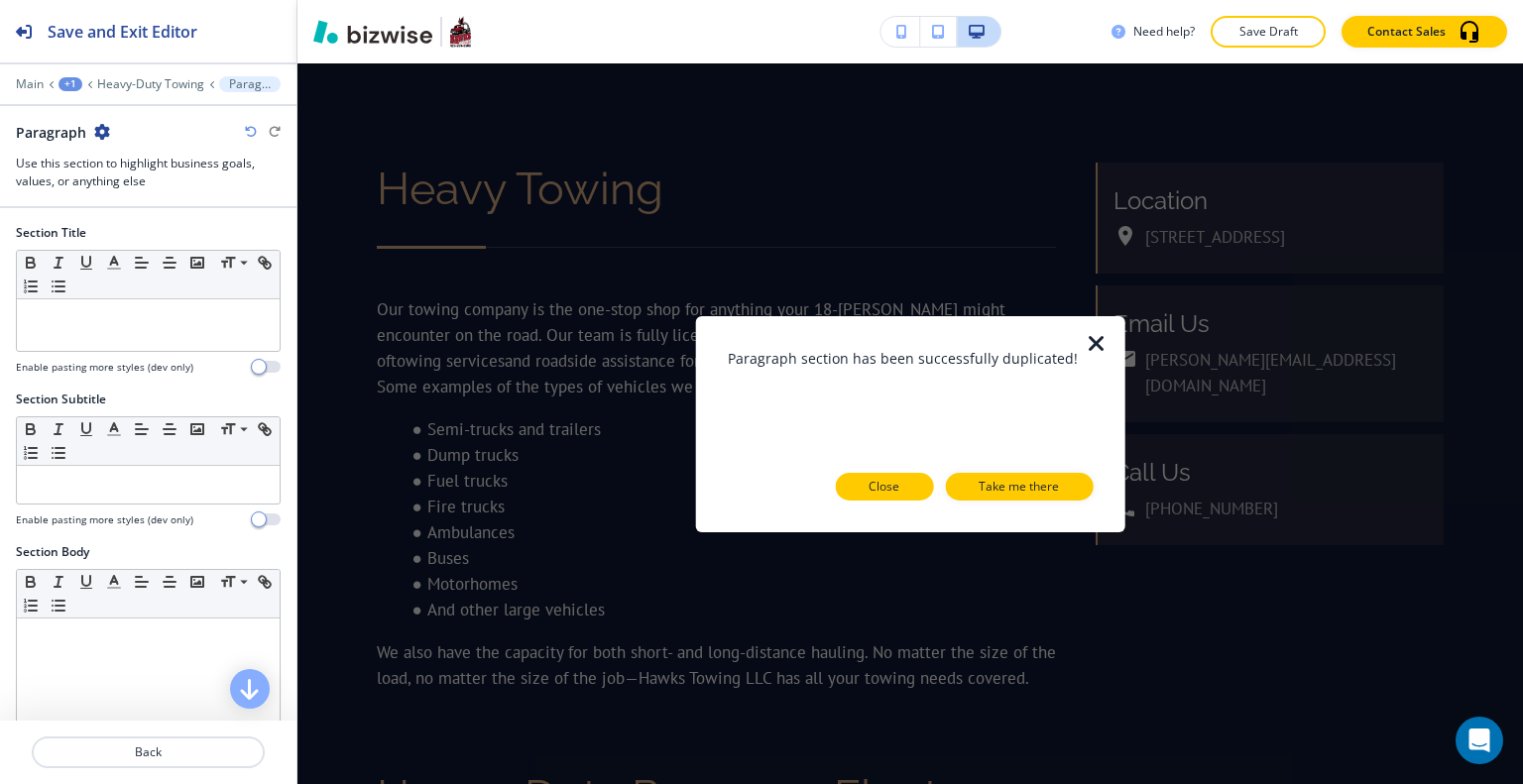 click on "Close" at bounding box center [883, 487] 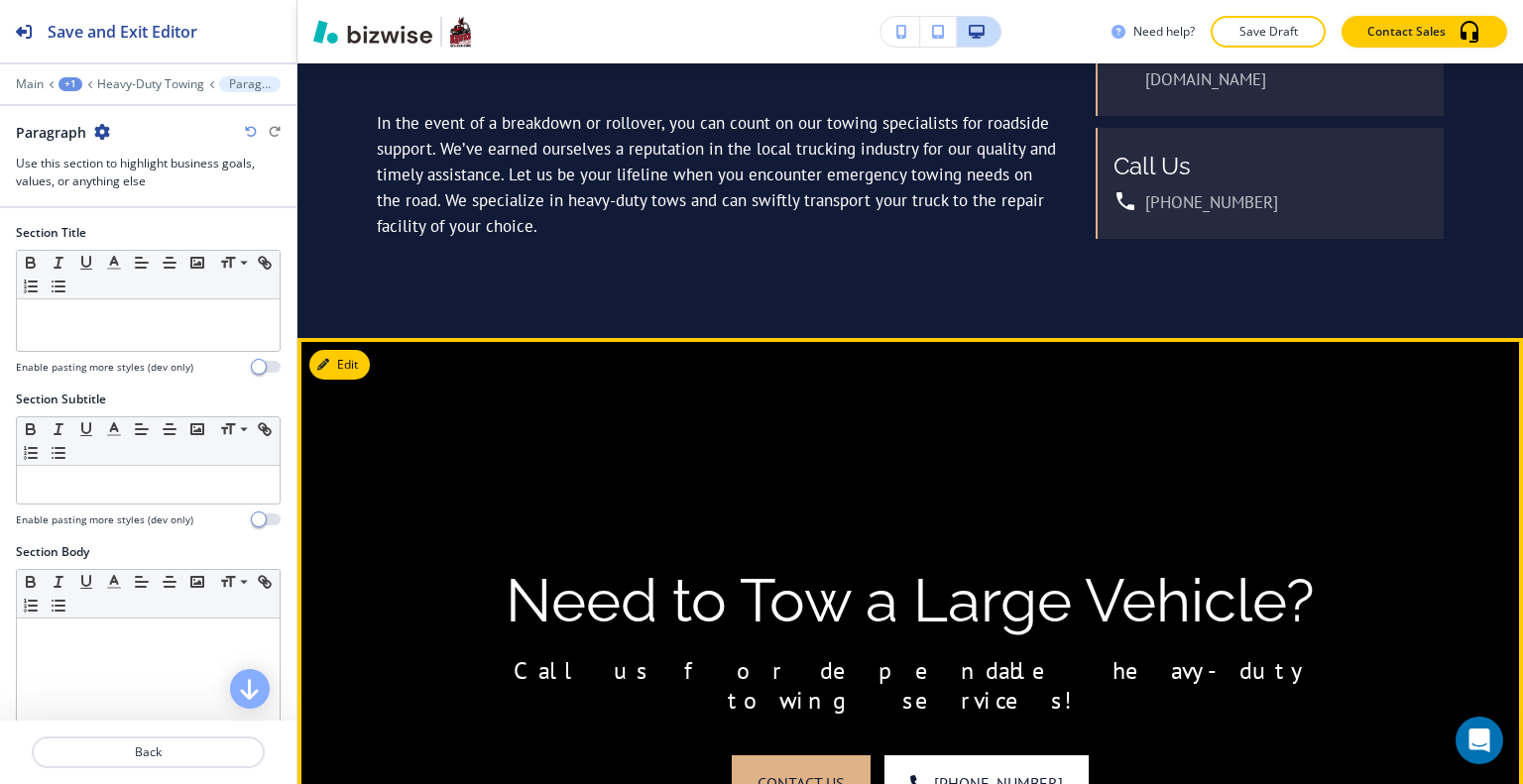 scroll, scrollTop: 3065, scrollLeft: 0, axis: vertical 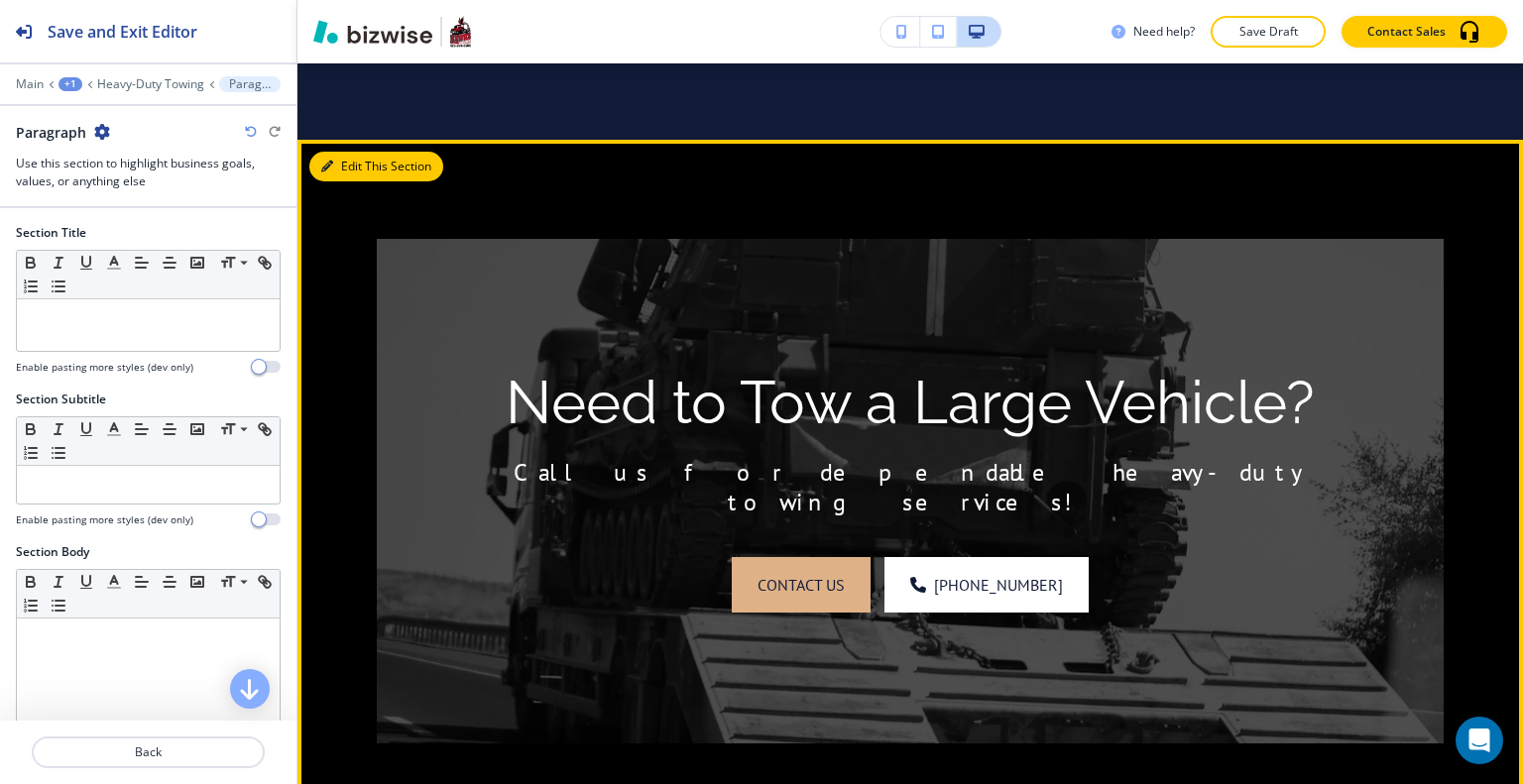 click on "Edit This Section" at bounding box center (376, 167) 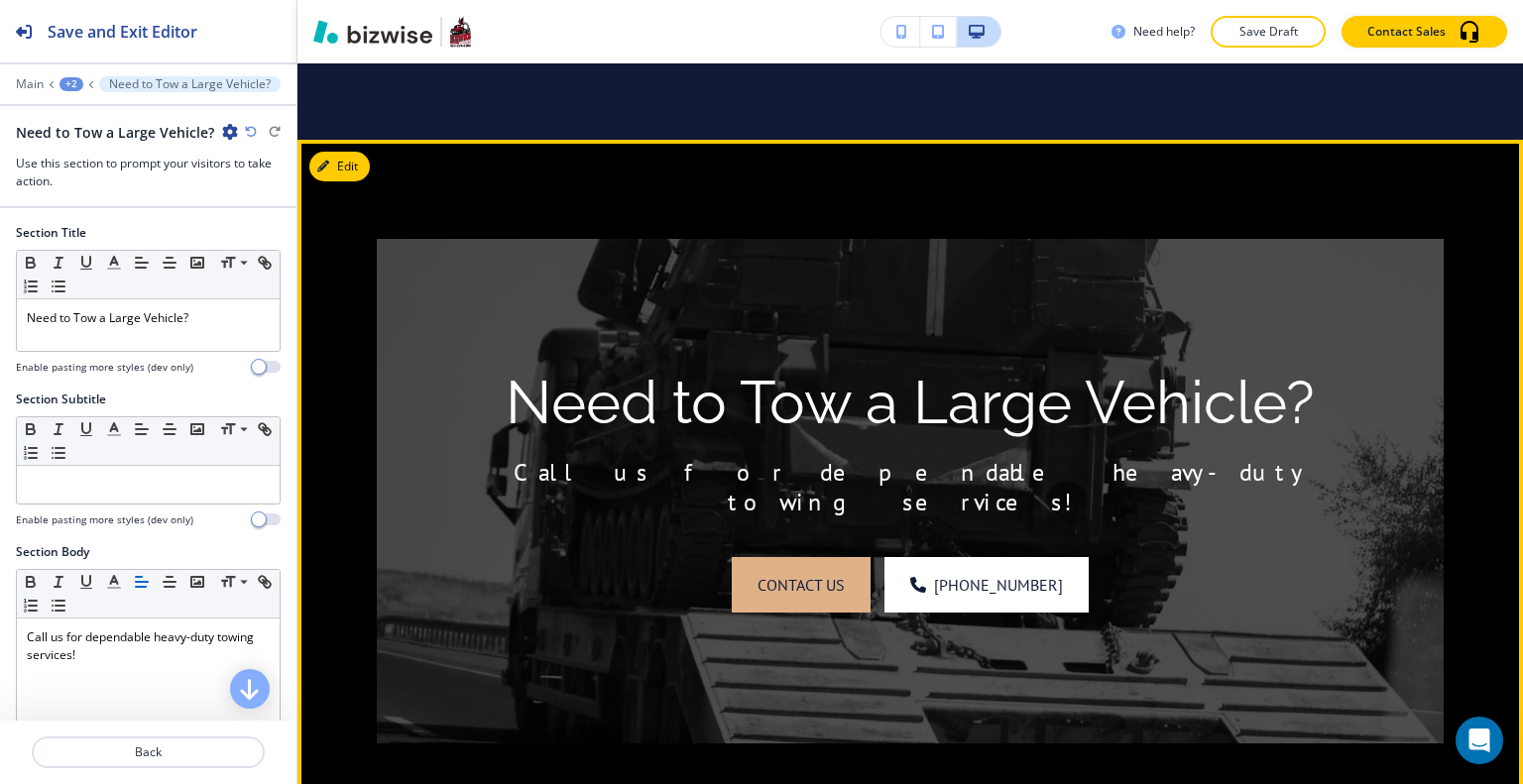 scroll, scrollTop: 3140, scrollLeft: 0, axis: vertical 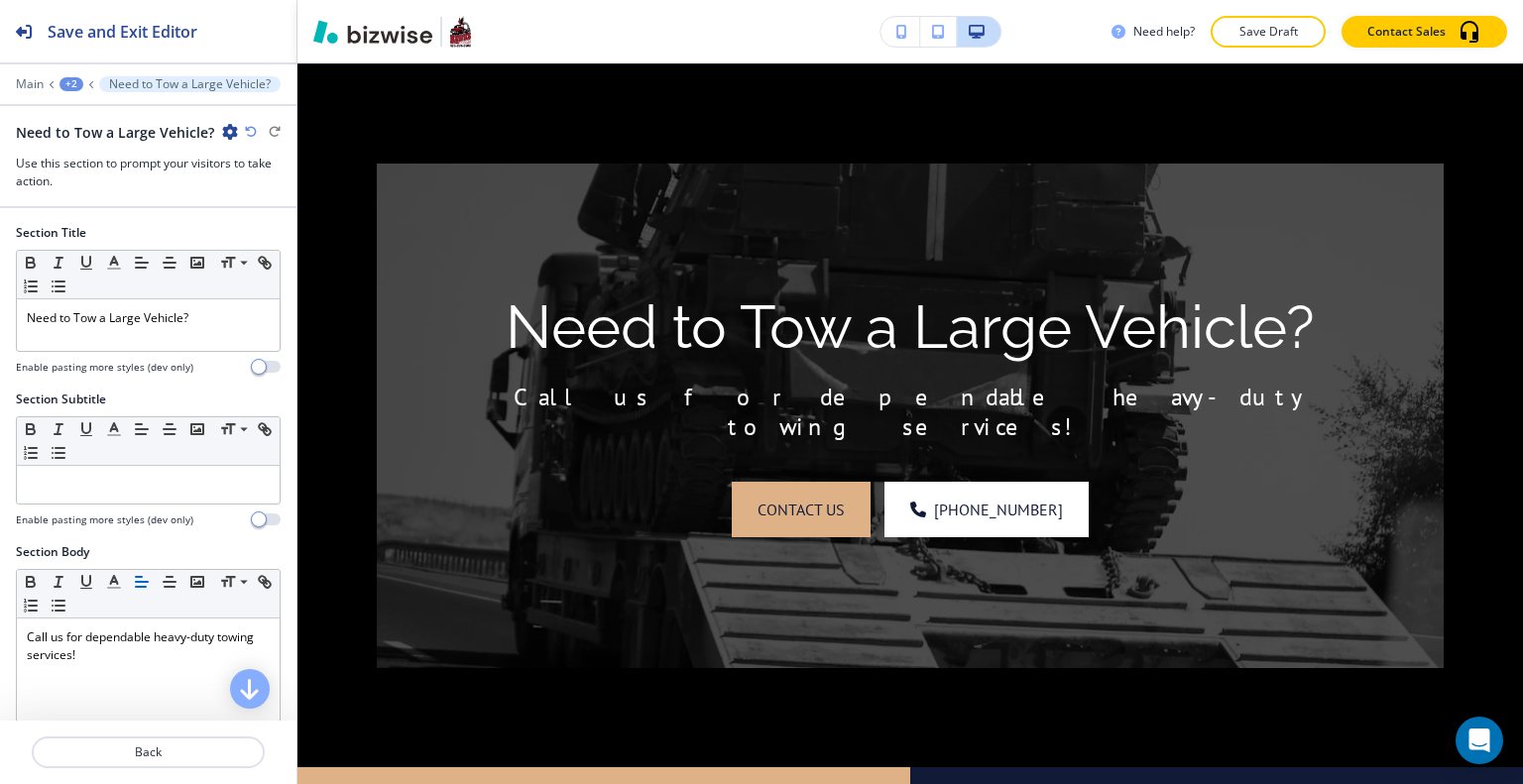 click at bounding box center (230, 132) 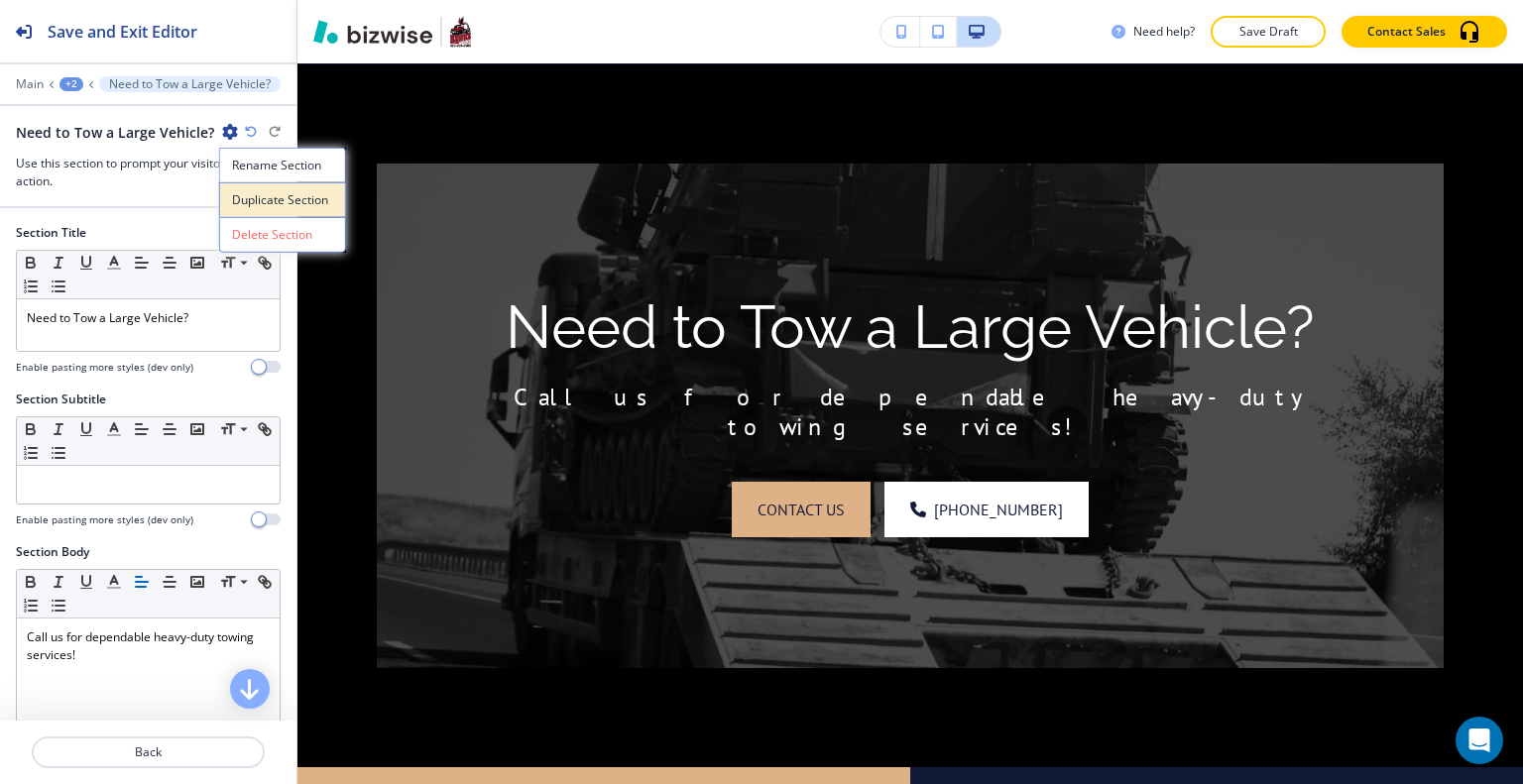 click on "Duplicate Section" at bounding box center [283, 200] 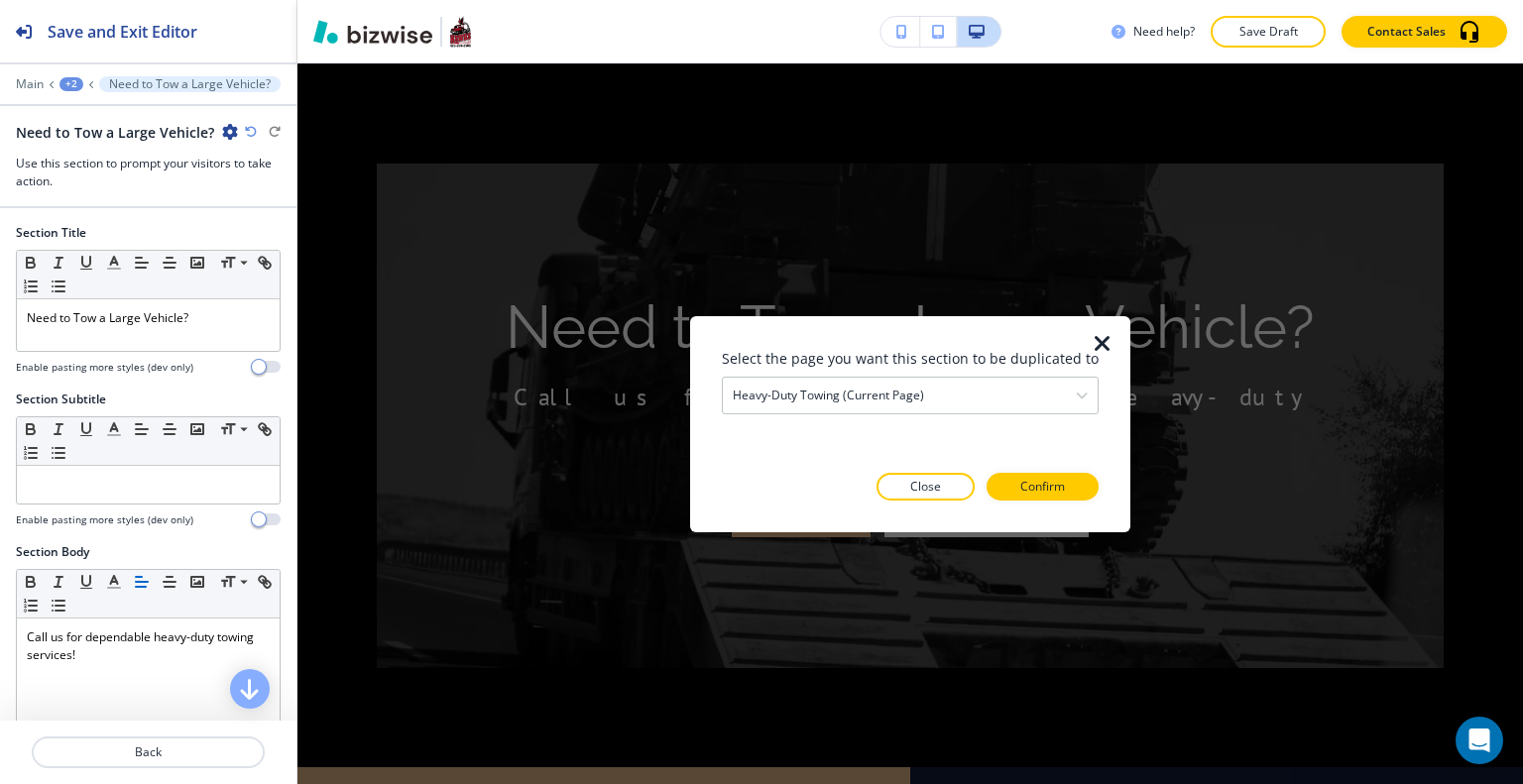 click at bounding box center [910, 372] 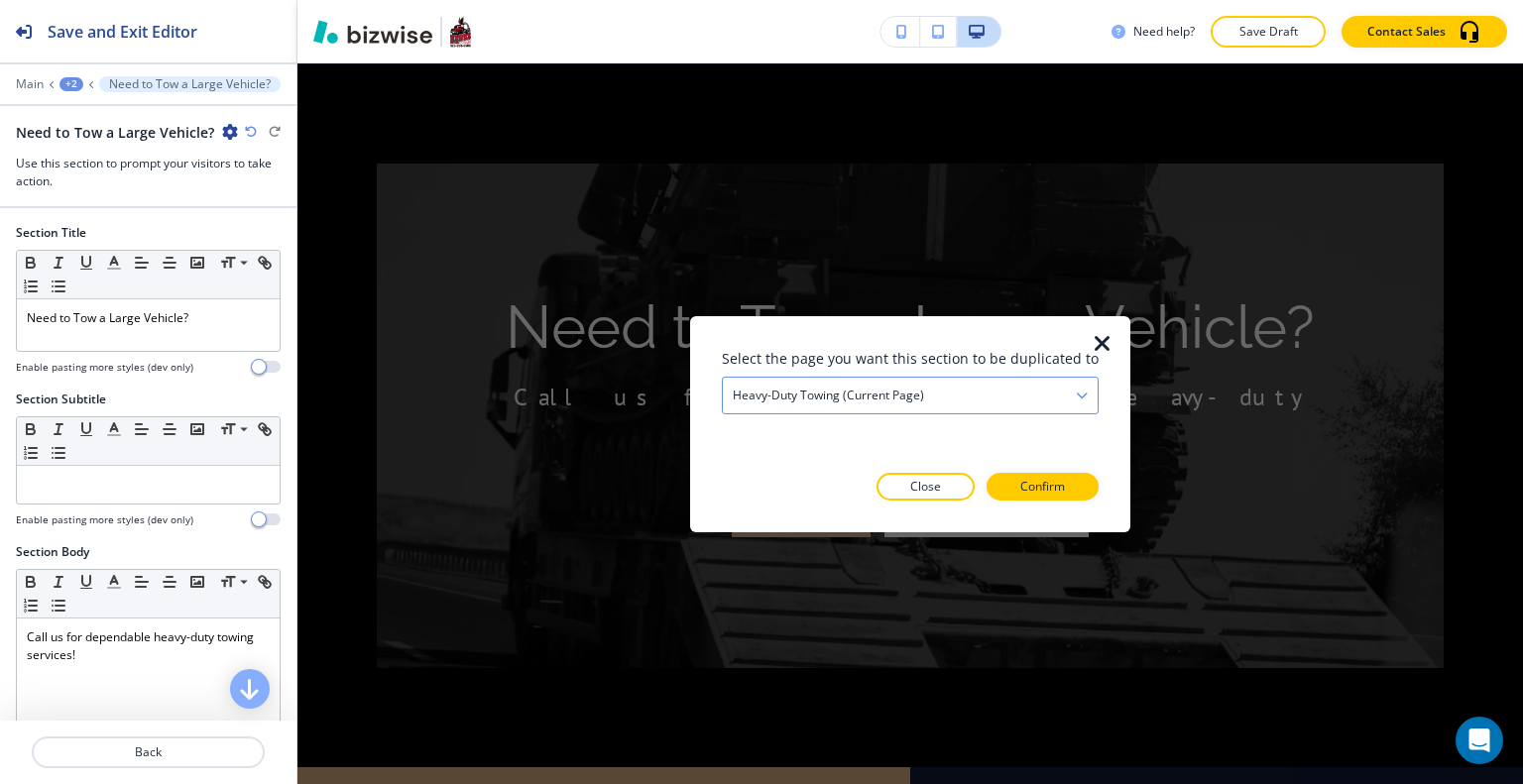 click on "Heavy-Duty Towing (current page)" at bounding box center (910, 394) 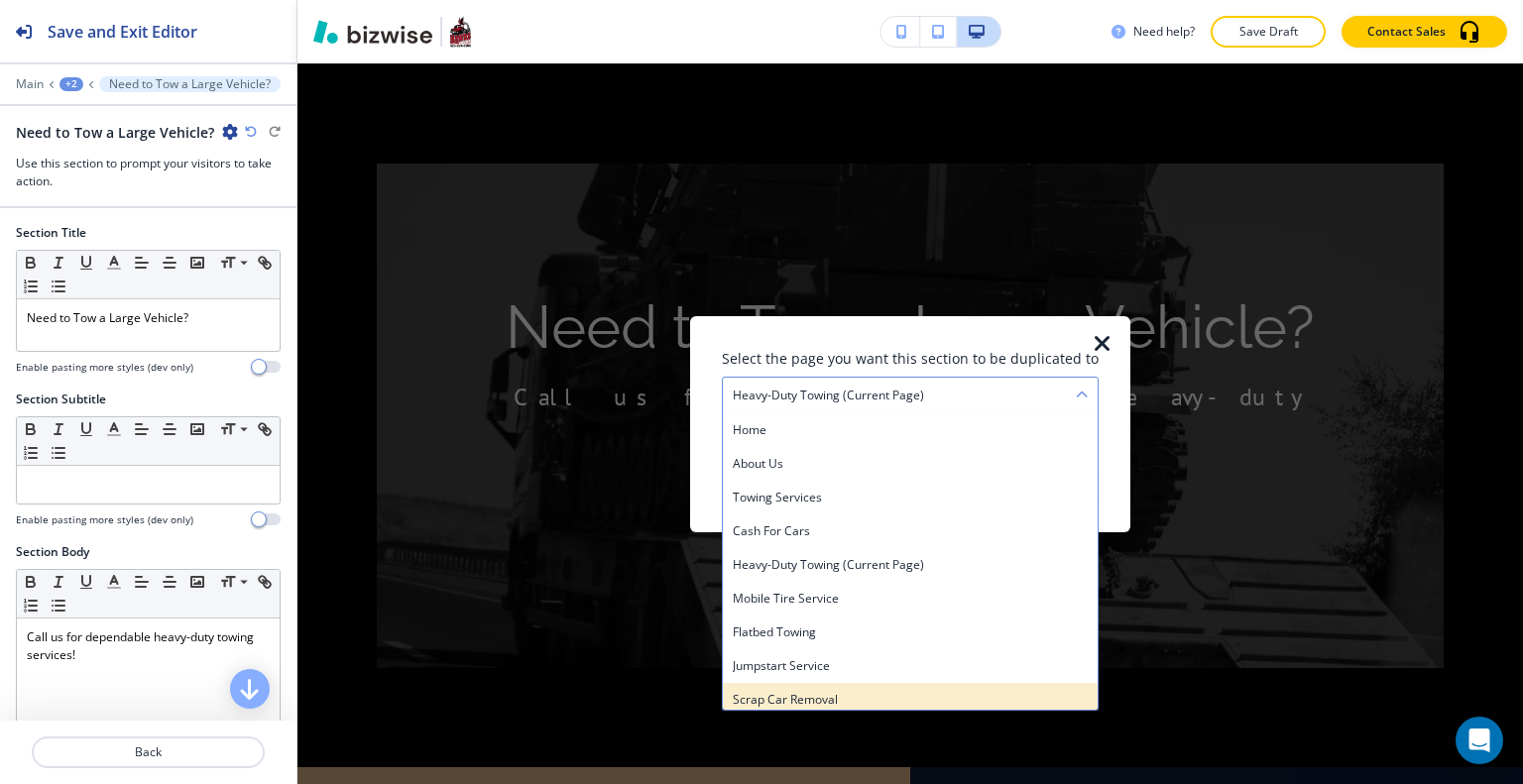click on "Scrap Car Removal" at bounding box center [910, 699] 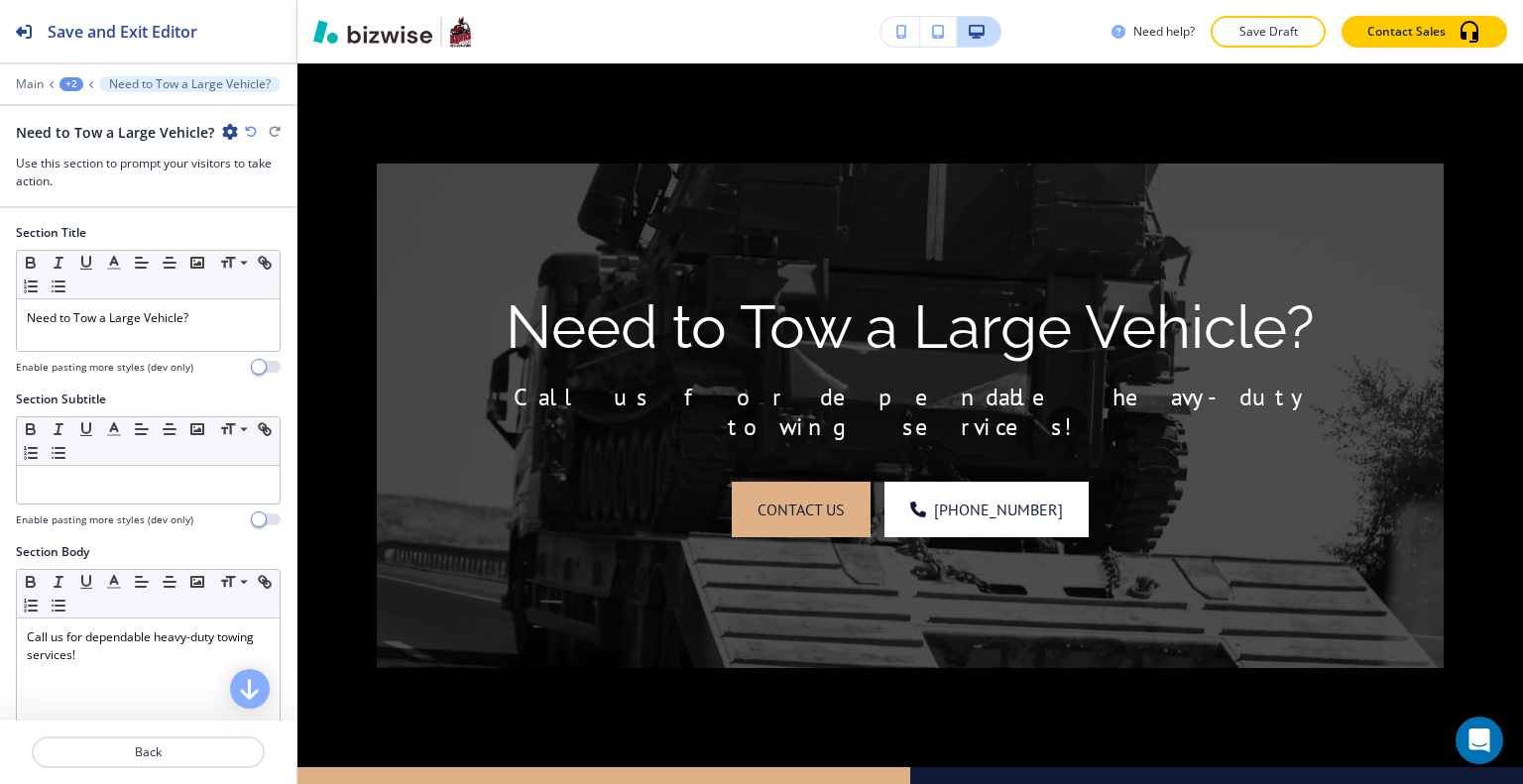 click at bounding box center [148, 114] 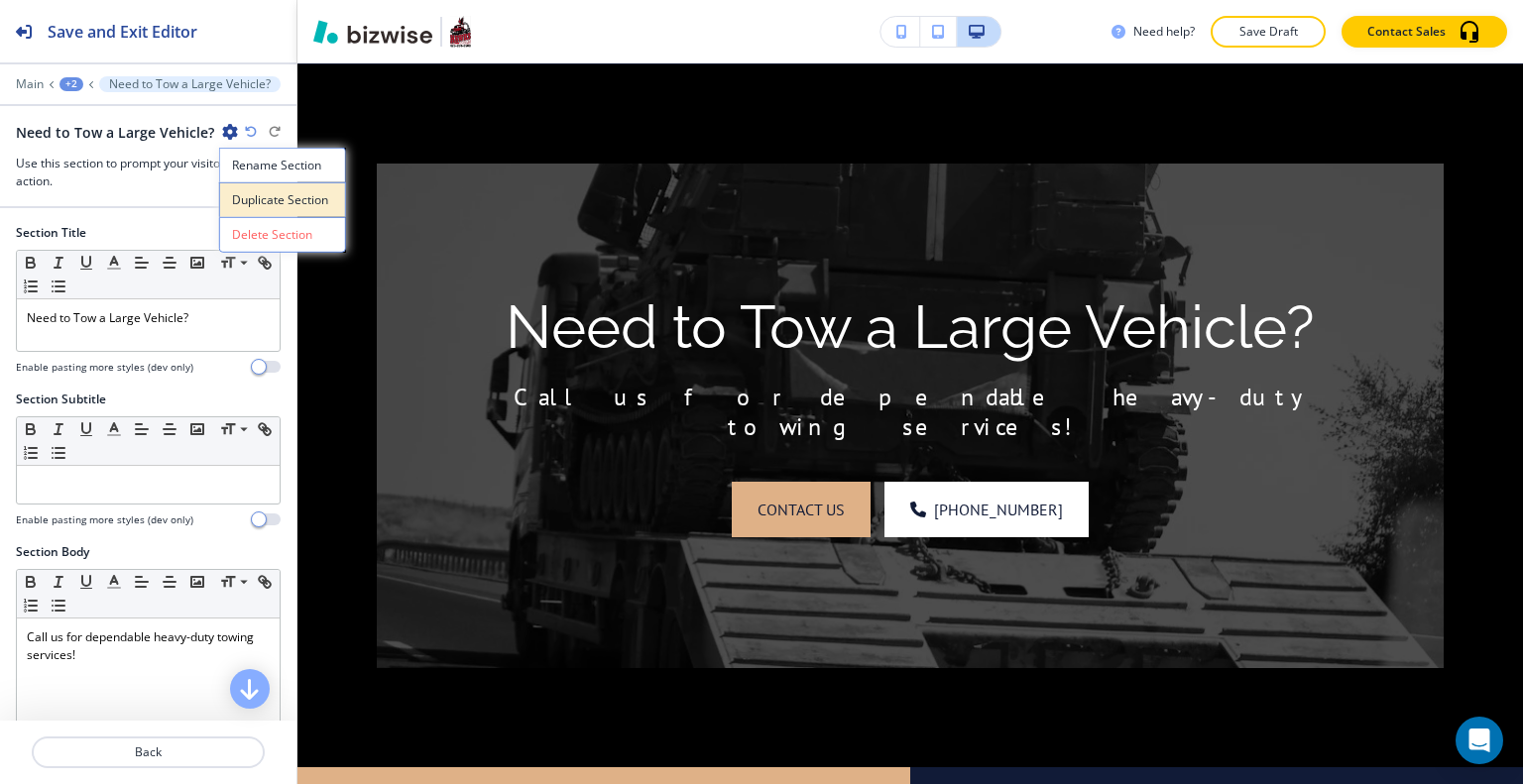 click on "Duplicate Section" at bounding box center (283, 200) 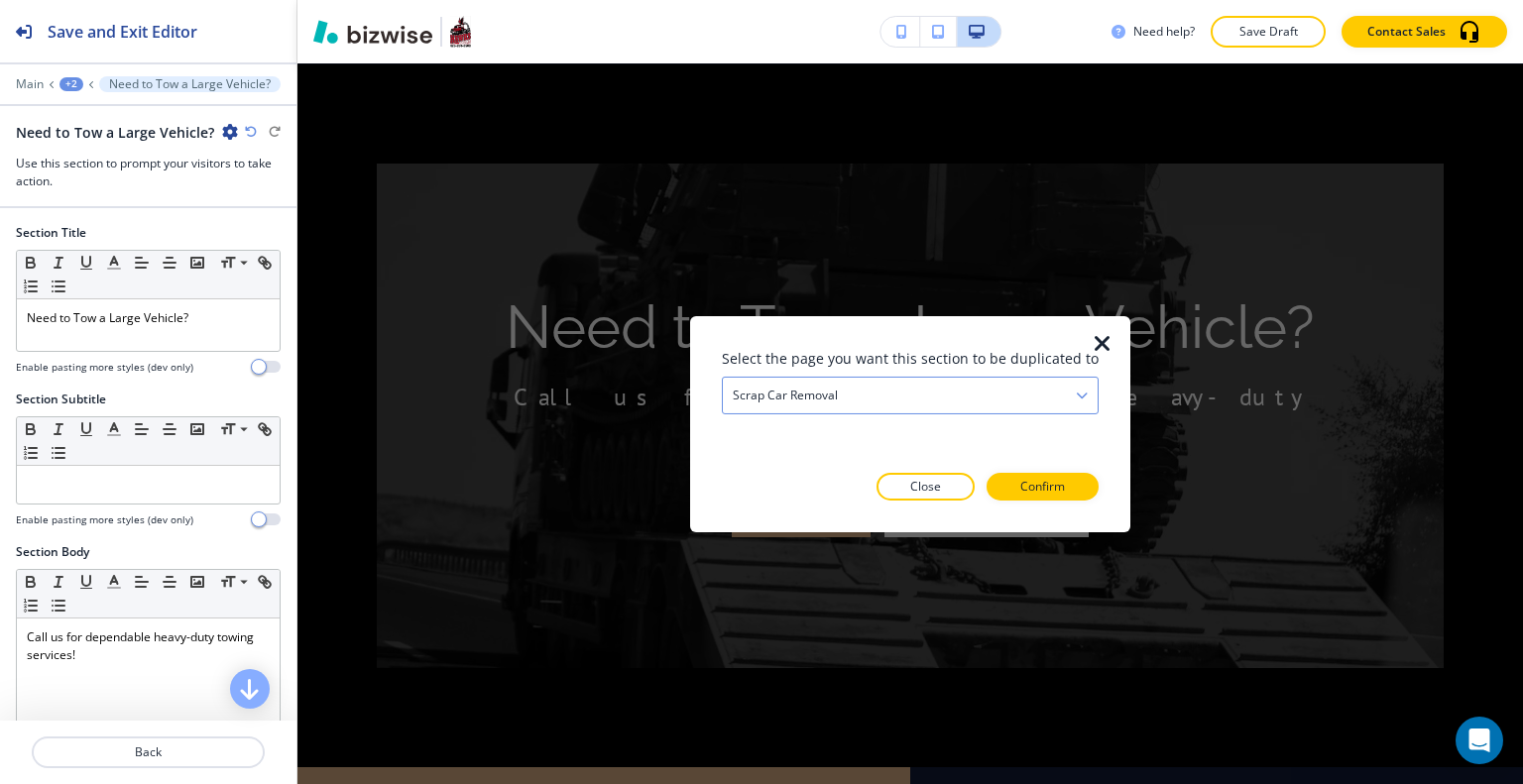 click on "Scrap Car Removal" at bounding box center [910, 394] 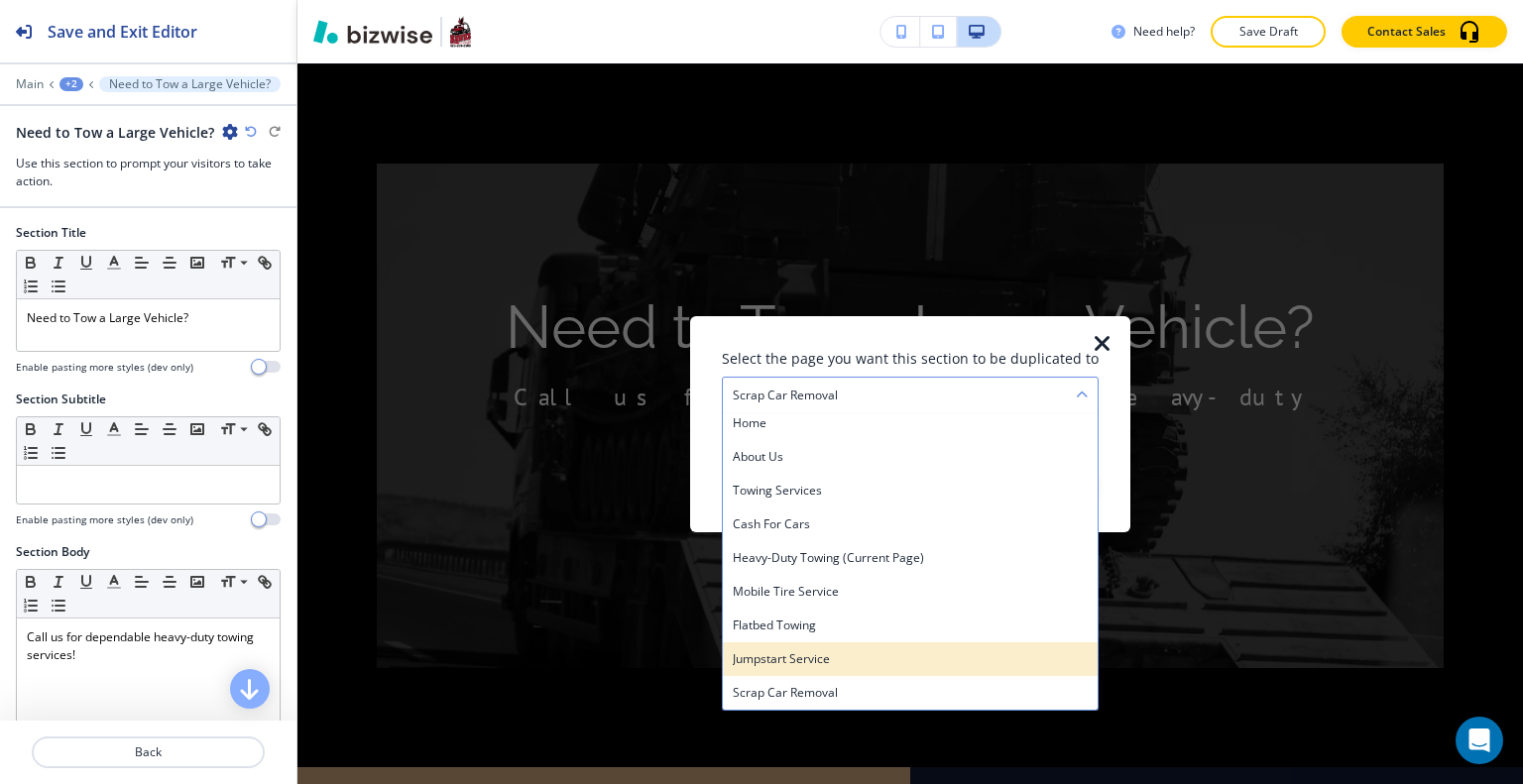 scroll, scrollTop: 141, scrollLeft: 0, axis: vertical 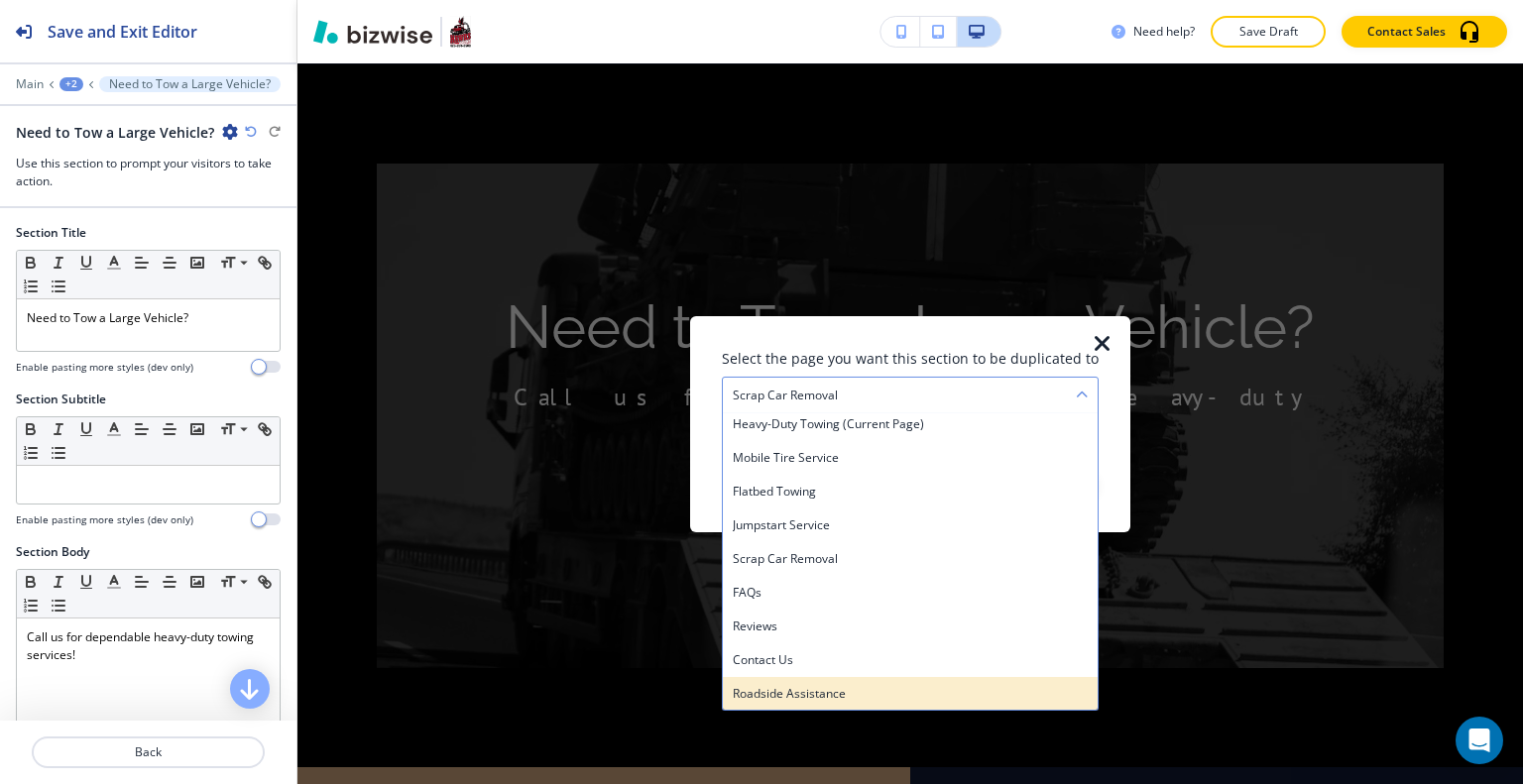 click on "Roadside Assistance" at bounding box center (910, 693) 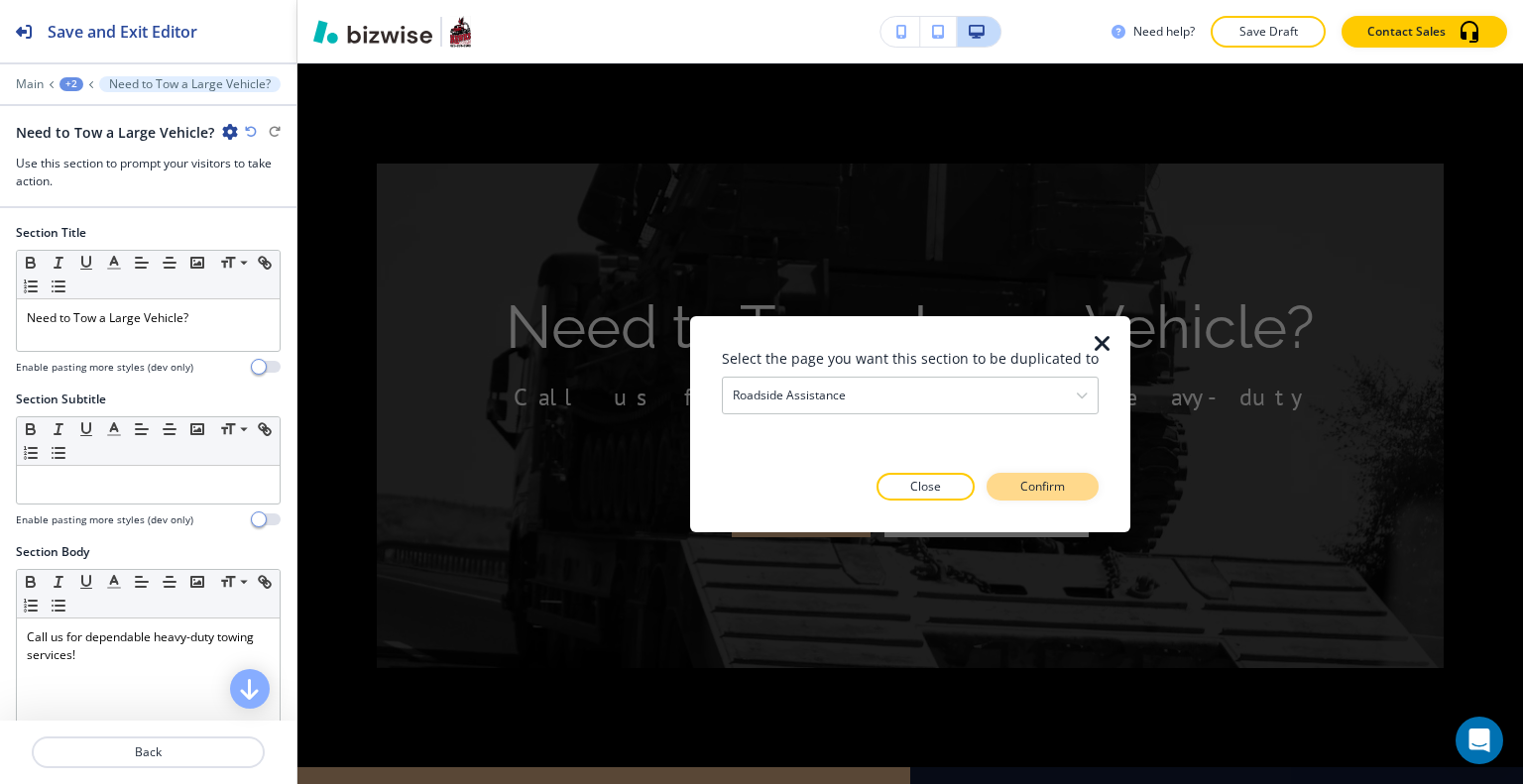 click on "Confirm" at bounding box center (1042, 487) 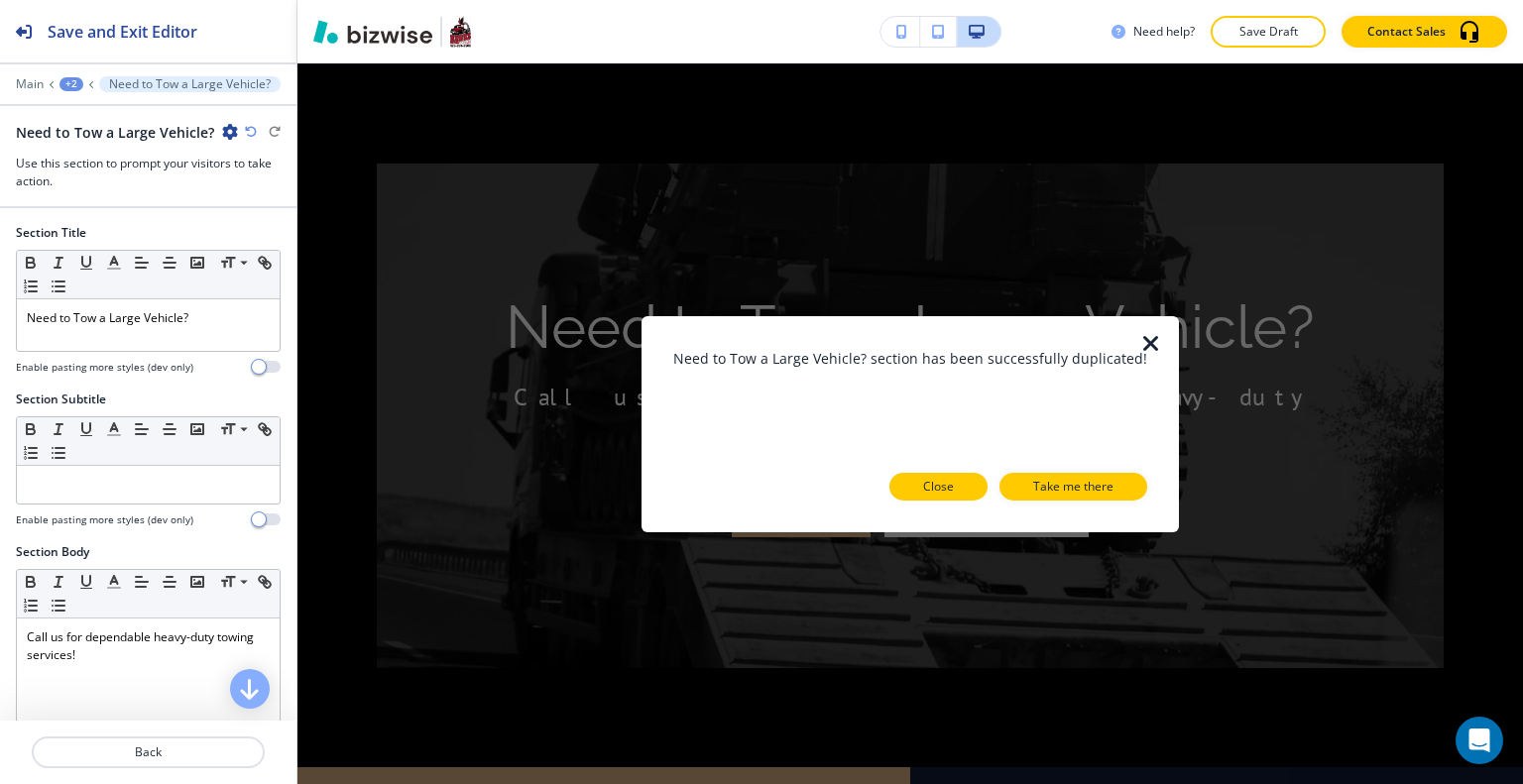 click on "Close" at bounding box center [938, 487] 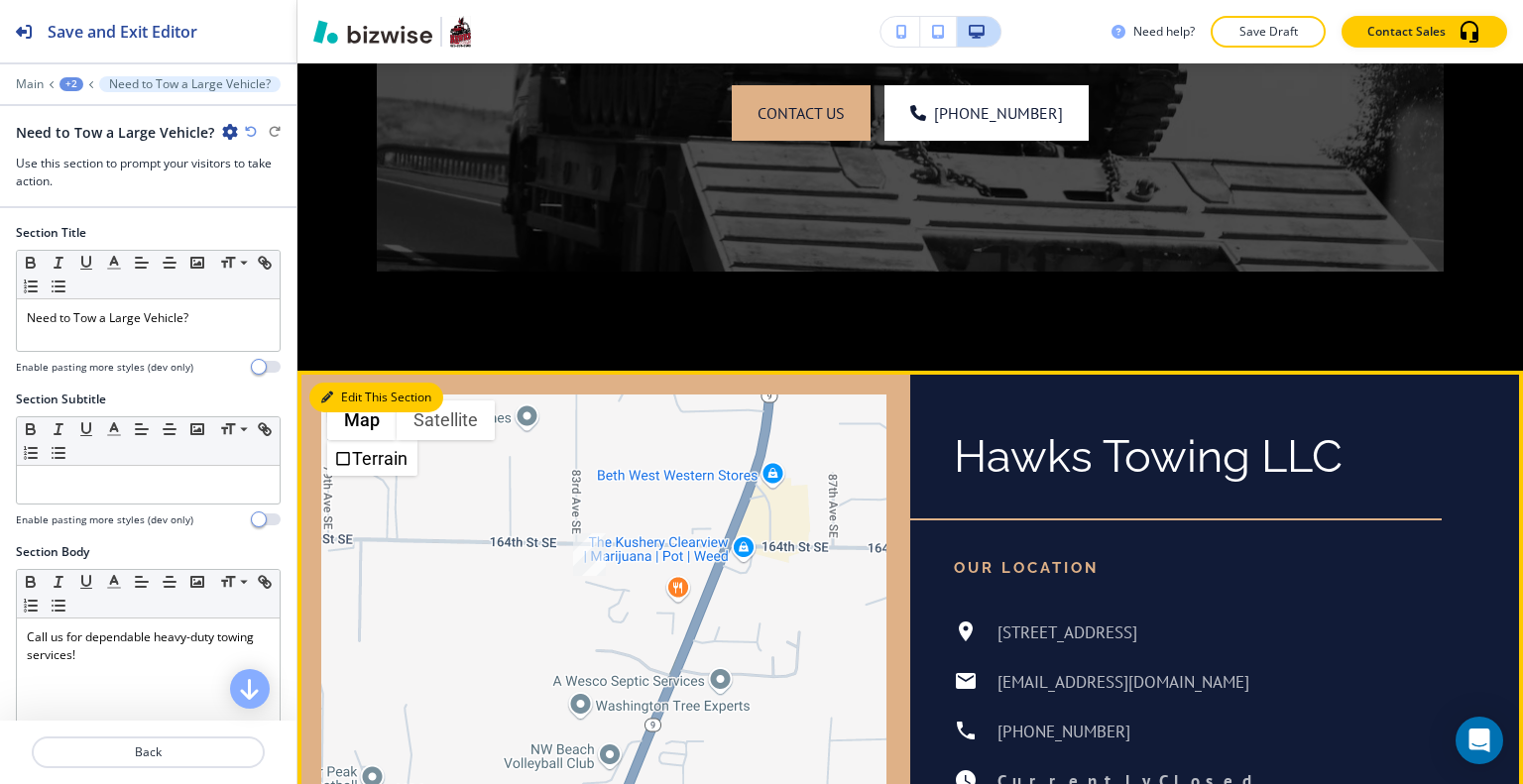 click on "Edit This Section" at bounding box center (376, 397) 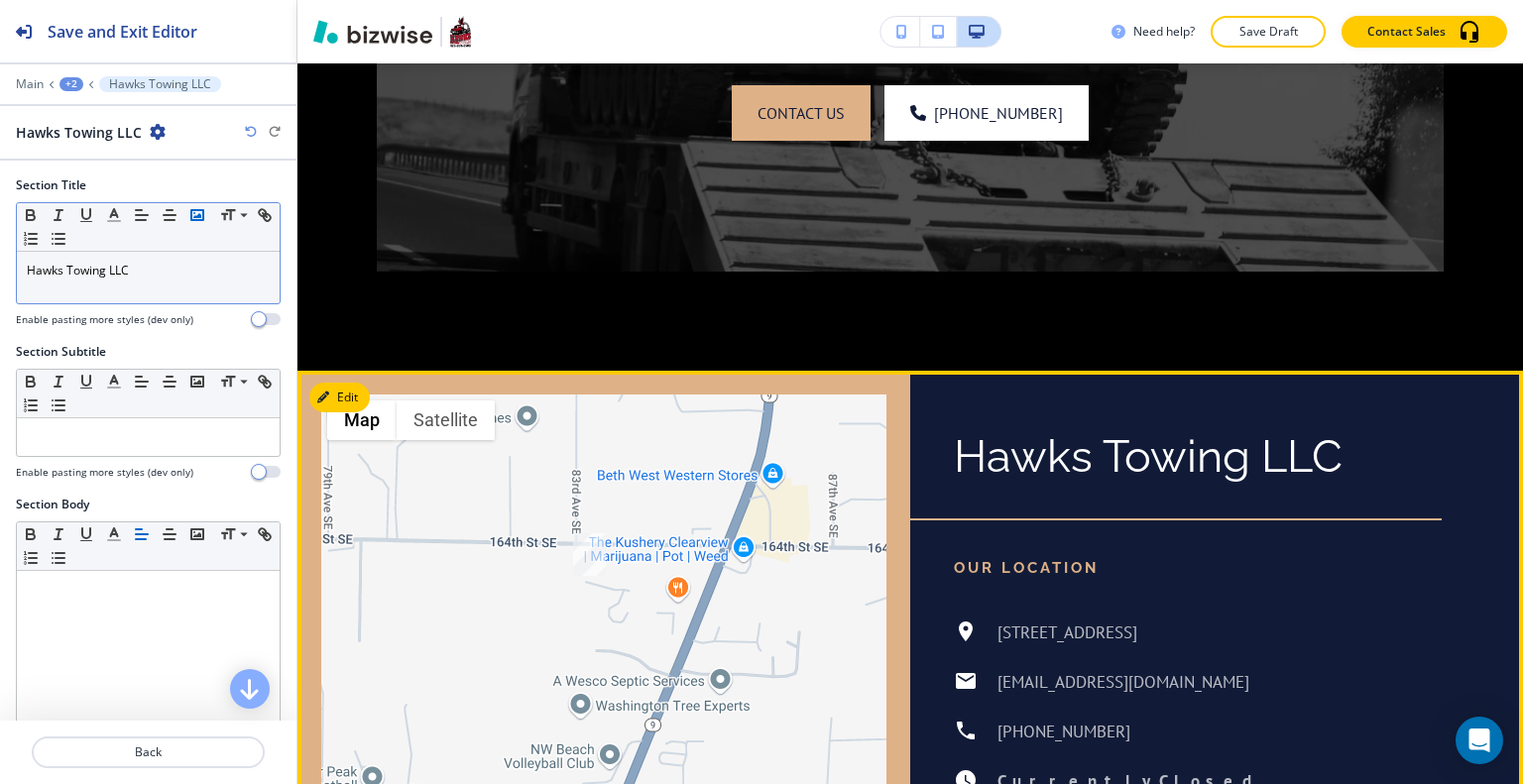 scroll, scrollTop: 3814, scrollLeft: 0, axis: vertical 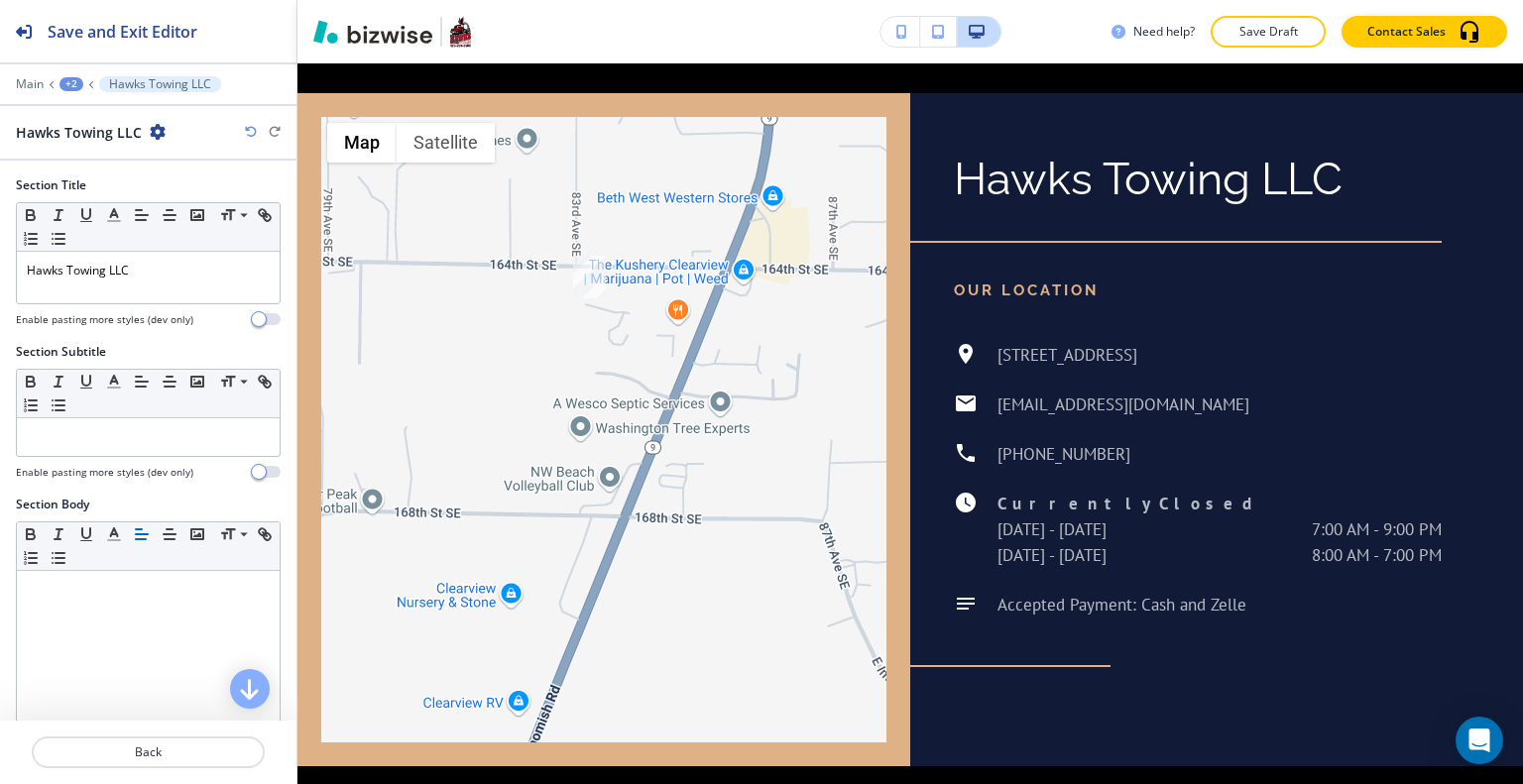 click at bounding box center (158, 132) 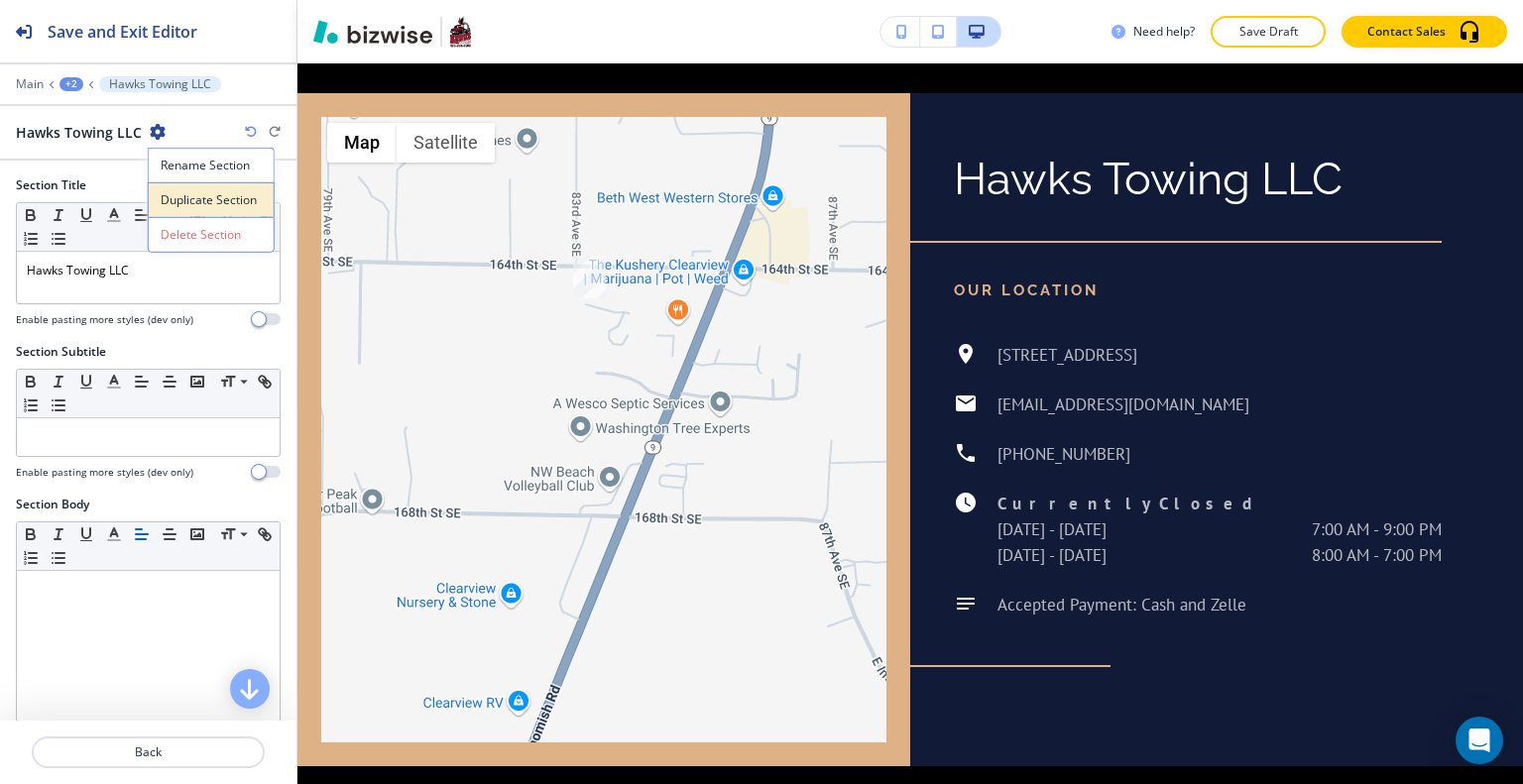 click on "Duplicate Section" at bounding box center (211, 200) 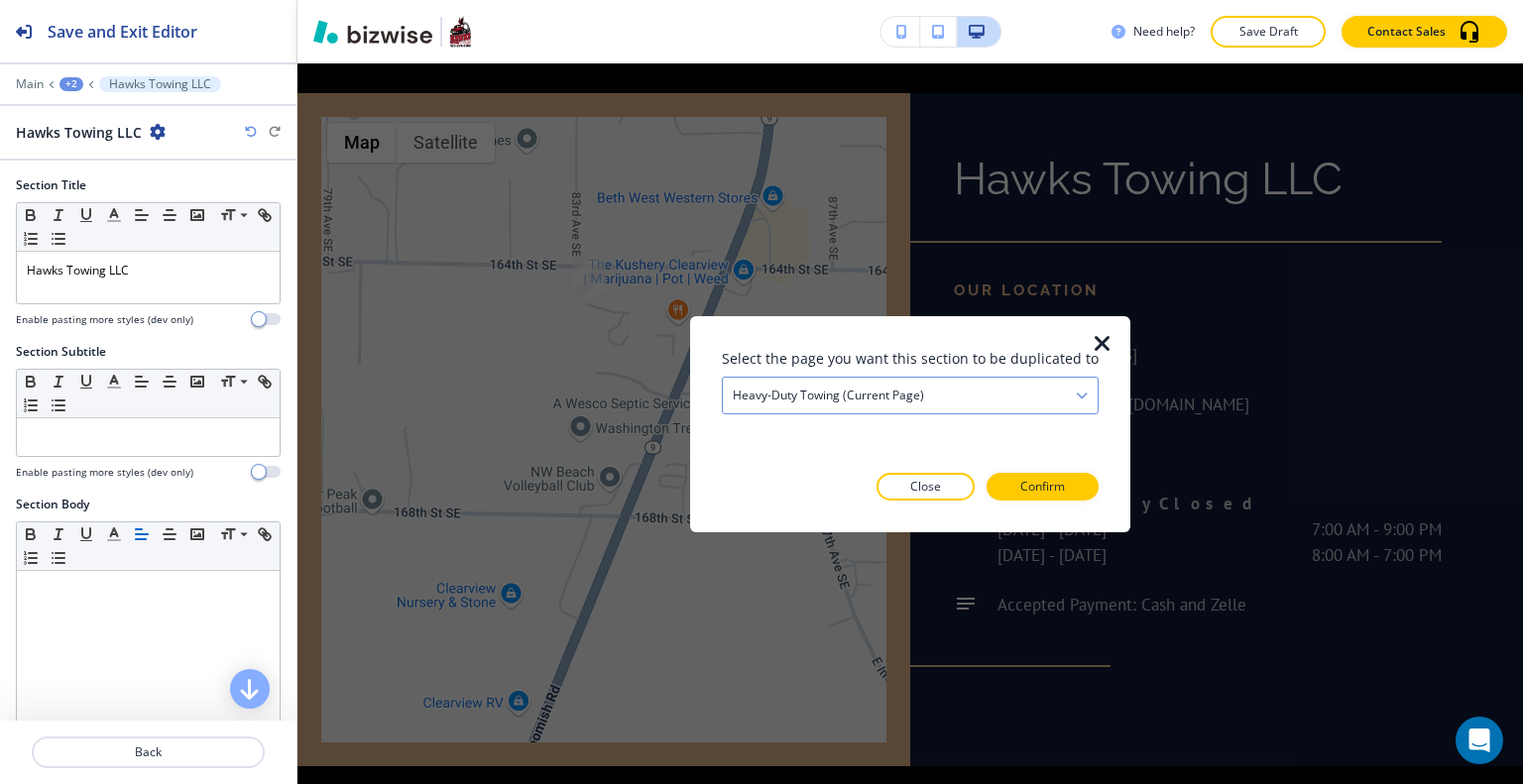 click on "Heavy-Duty Towing (current page)" at bounding box center [910, 394] 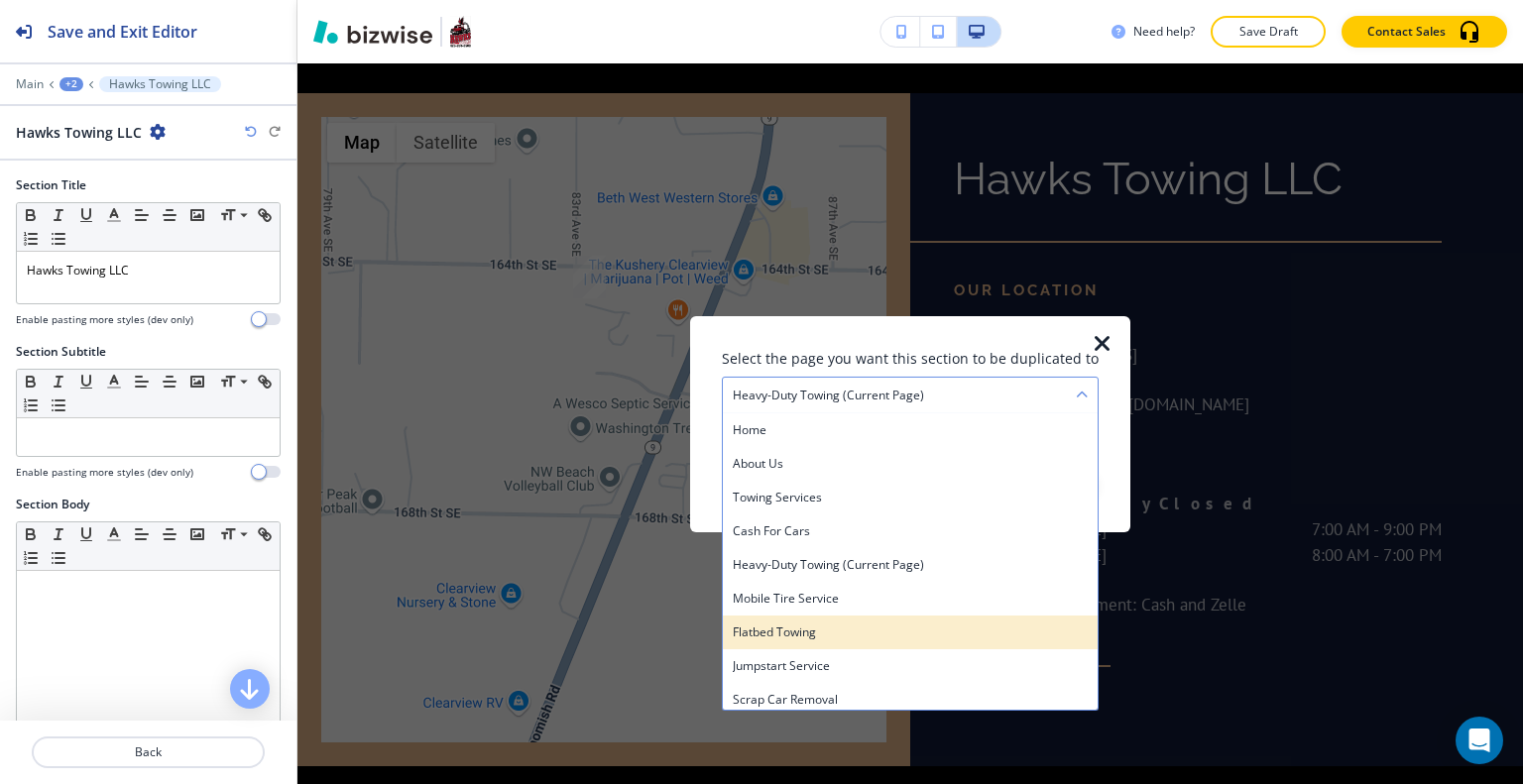 scroll, scrollTop: 141, scrollLeft: 0, axis: vertical 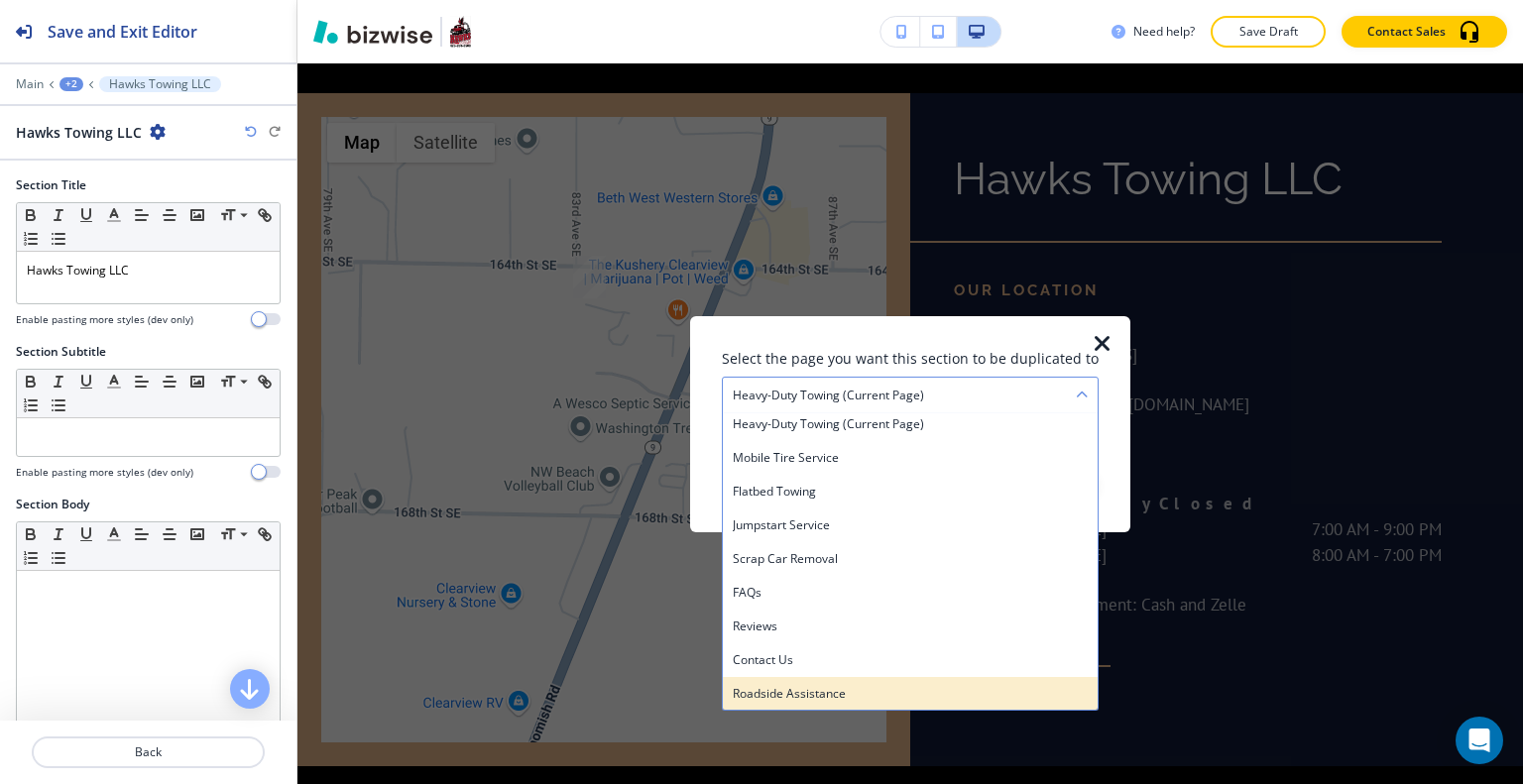 click on "Roadside Assistance" at bounding box center [910, 693] 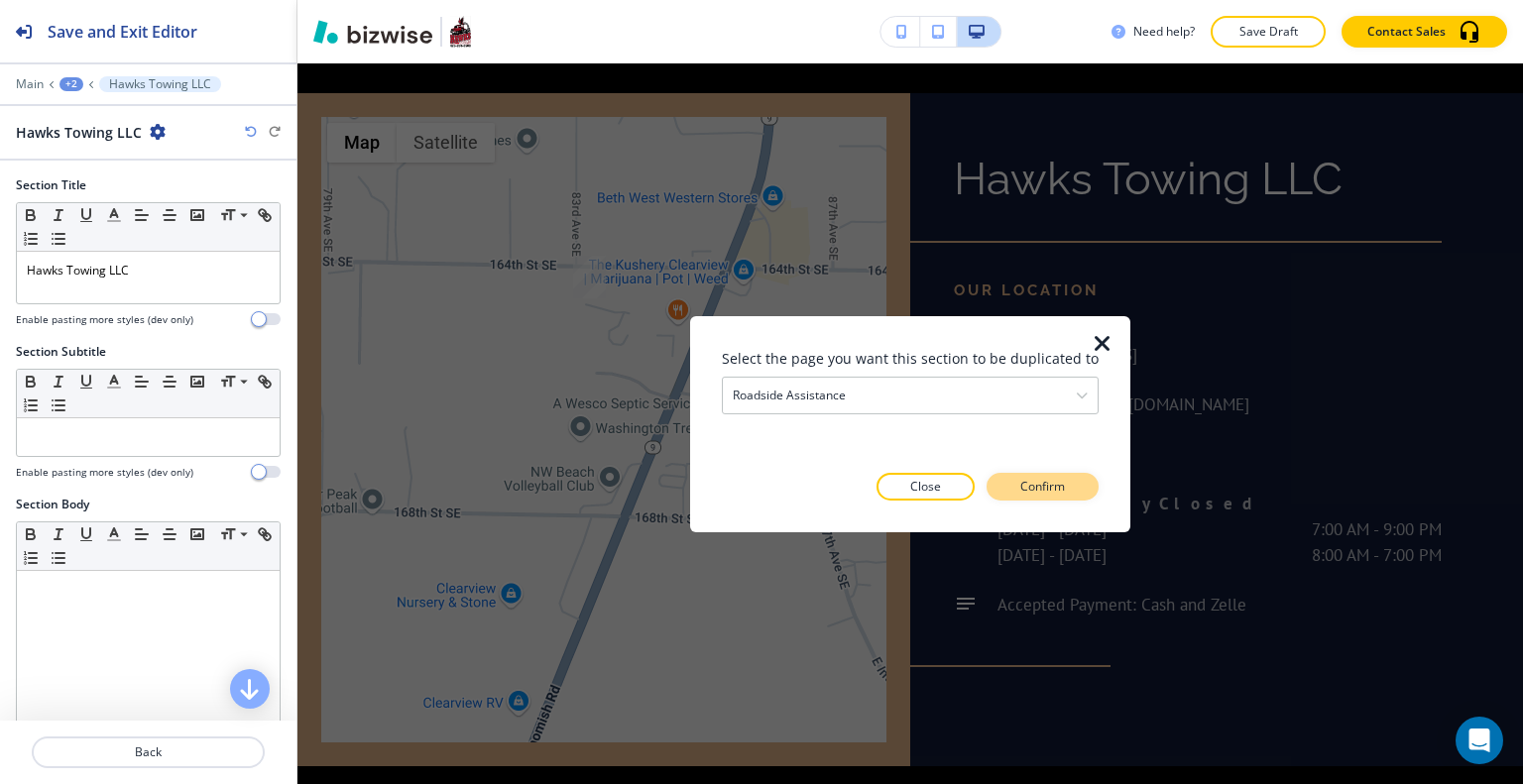 click on "Confirm" at bounding box center (1042, 487) 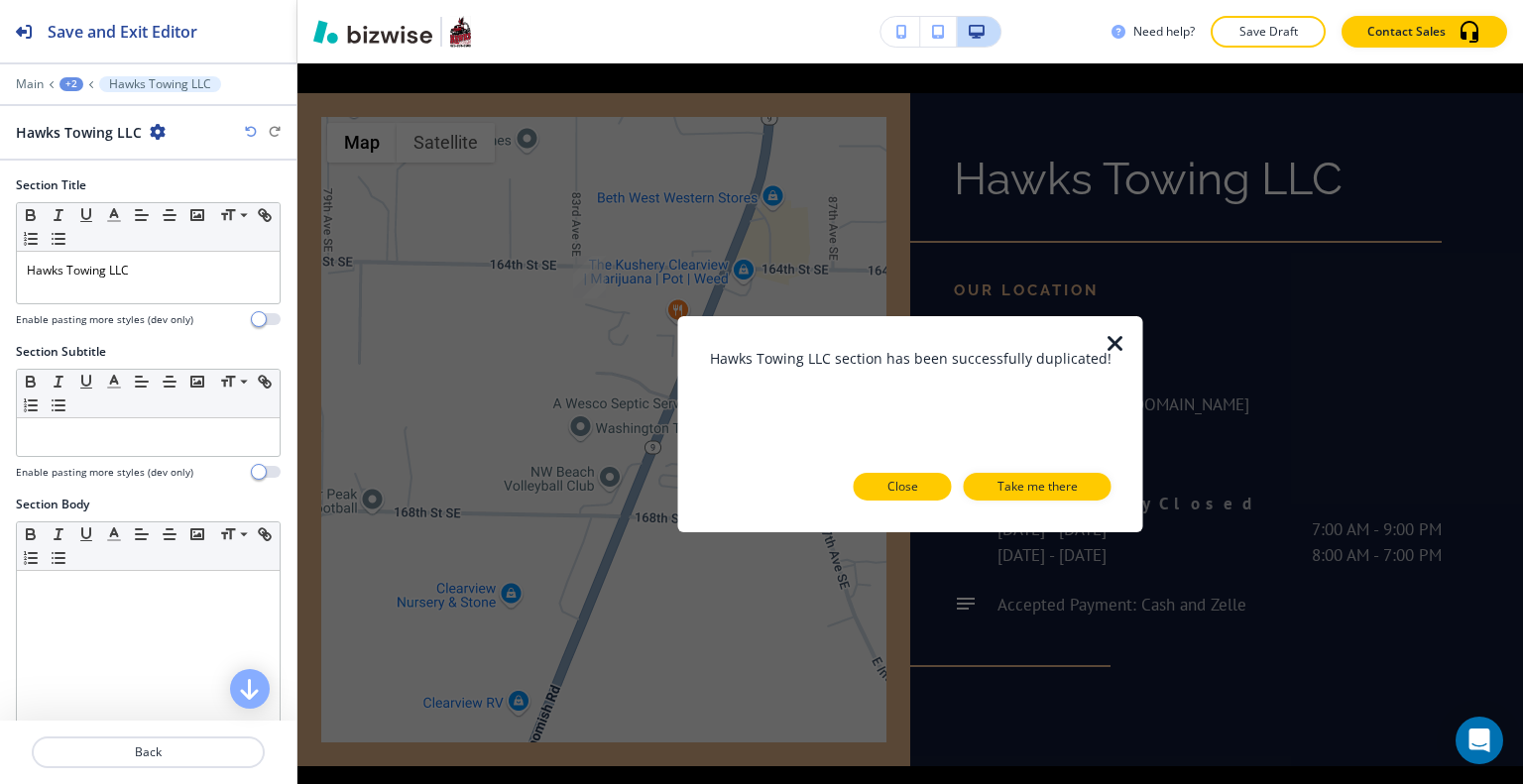 click on "Close" at bounding box center [902, 487] 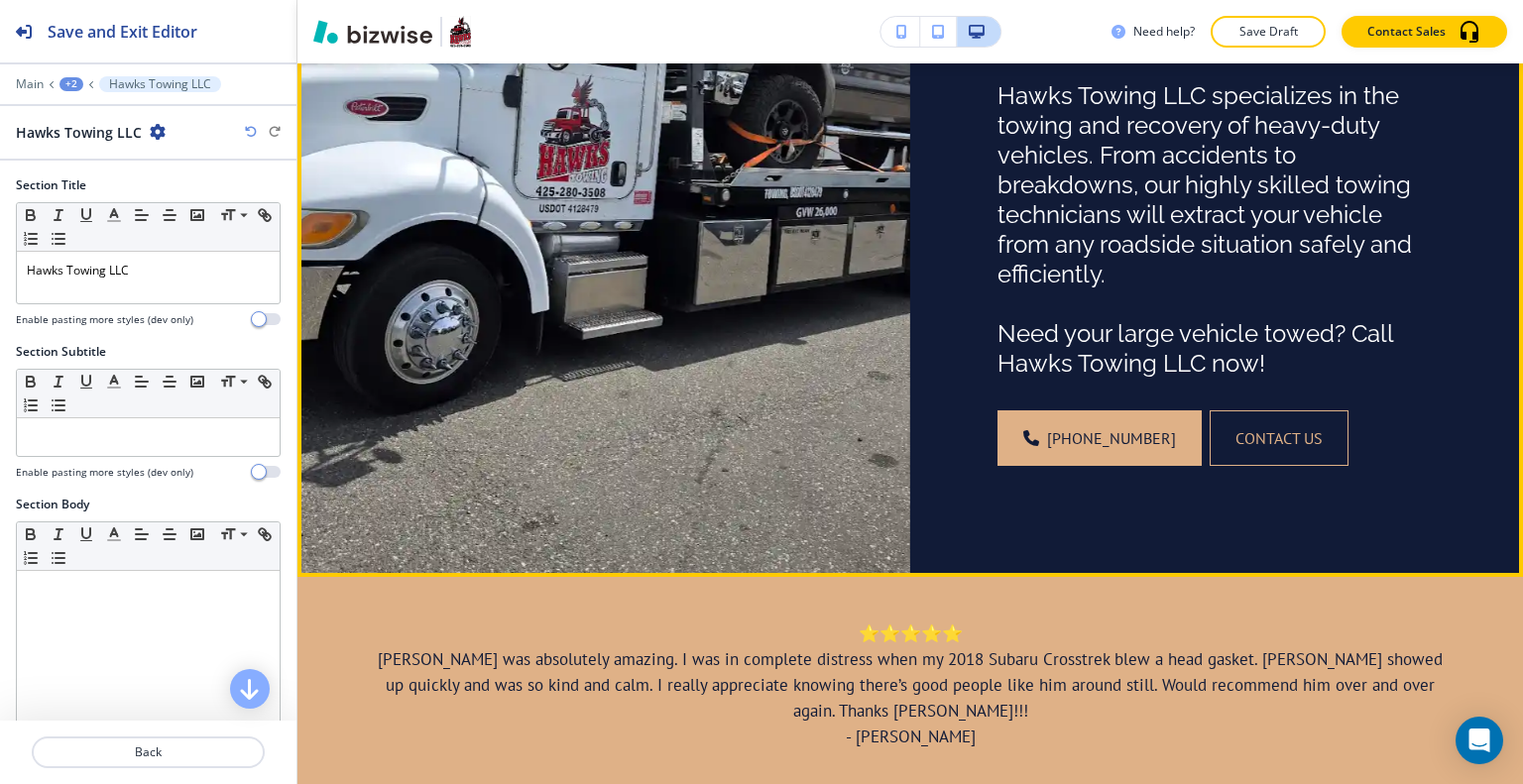scroll, scrollTop: 0, scrollLeft: 0, axis: both 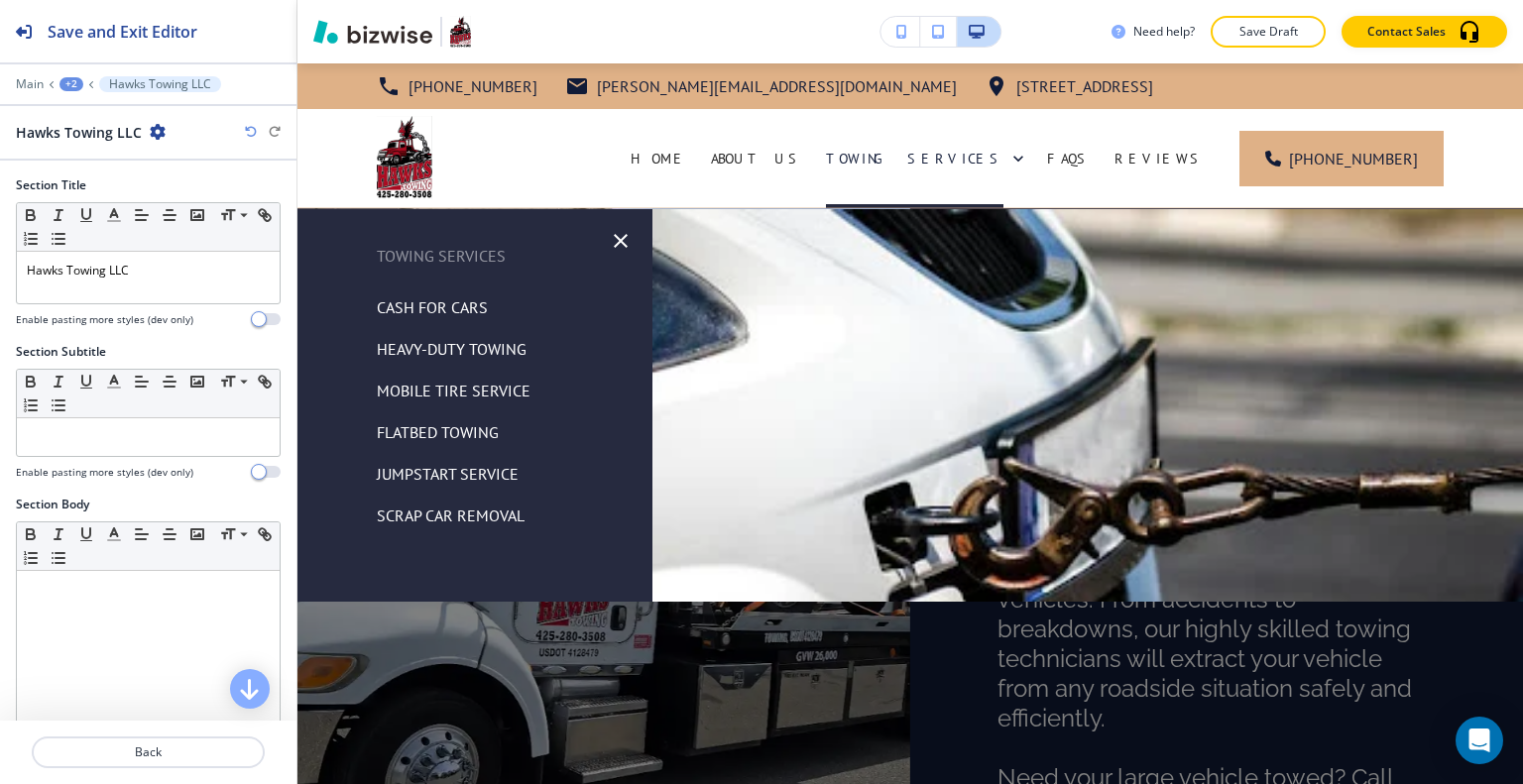 click on "Scrap Car Removal" at bounding box center [450, 515] 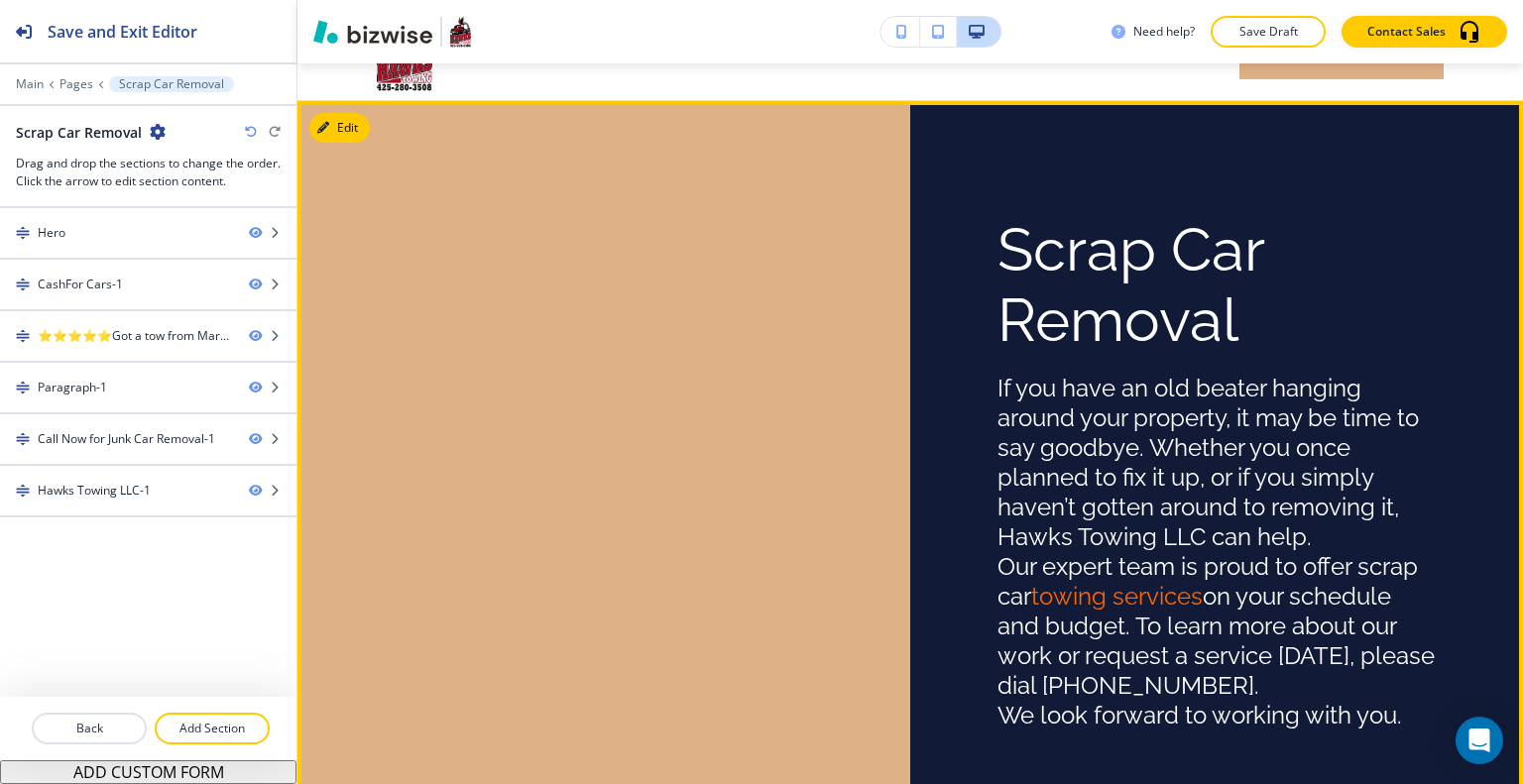 scroll, scrollTop: 0, scrollLeft: 0, axis: both 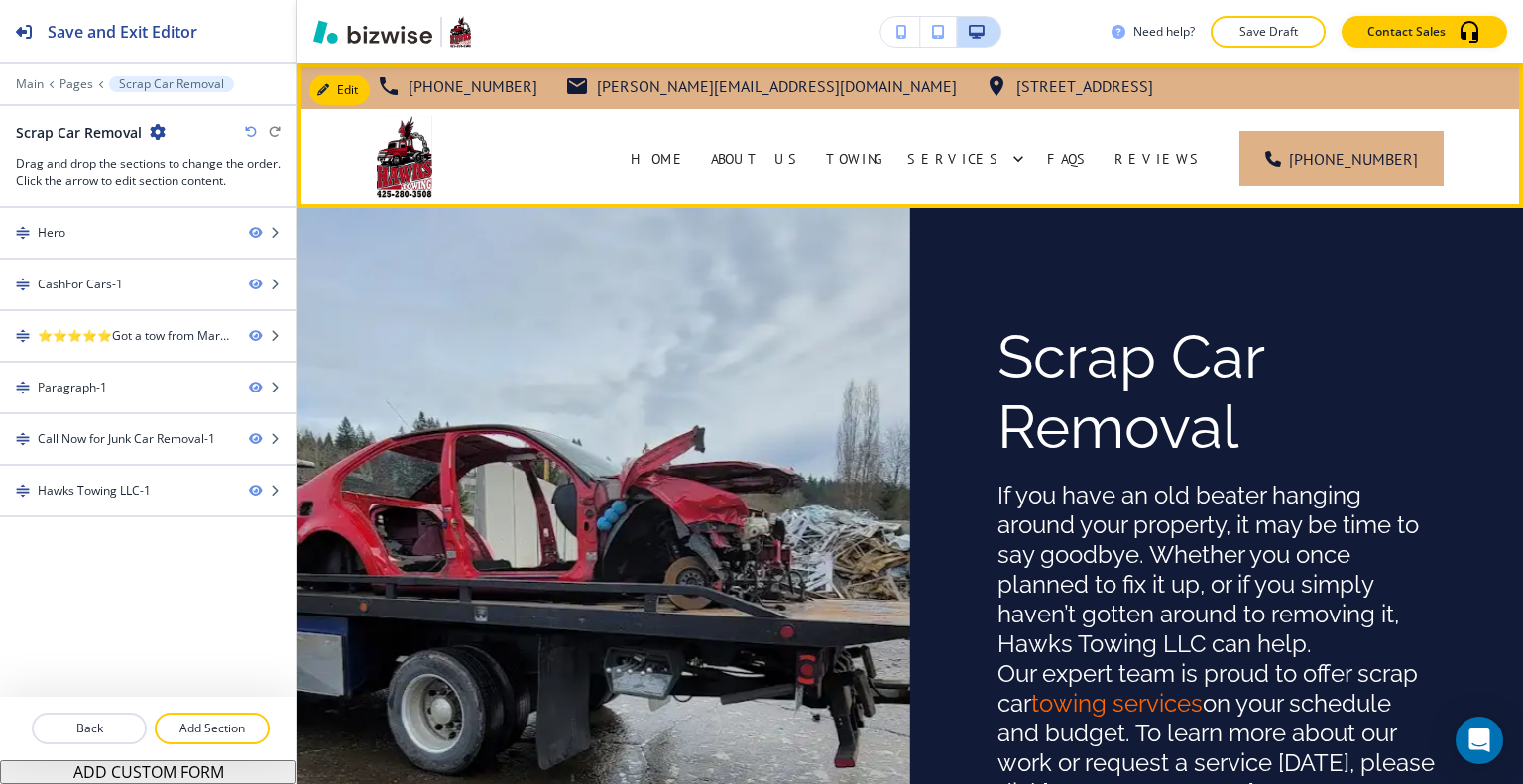 click on "Roadside Assistance" at bounding box center [1106, 258] 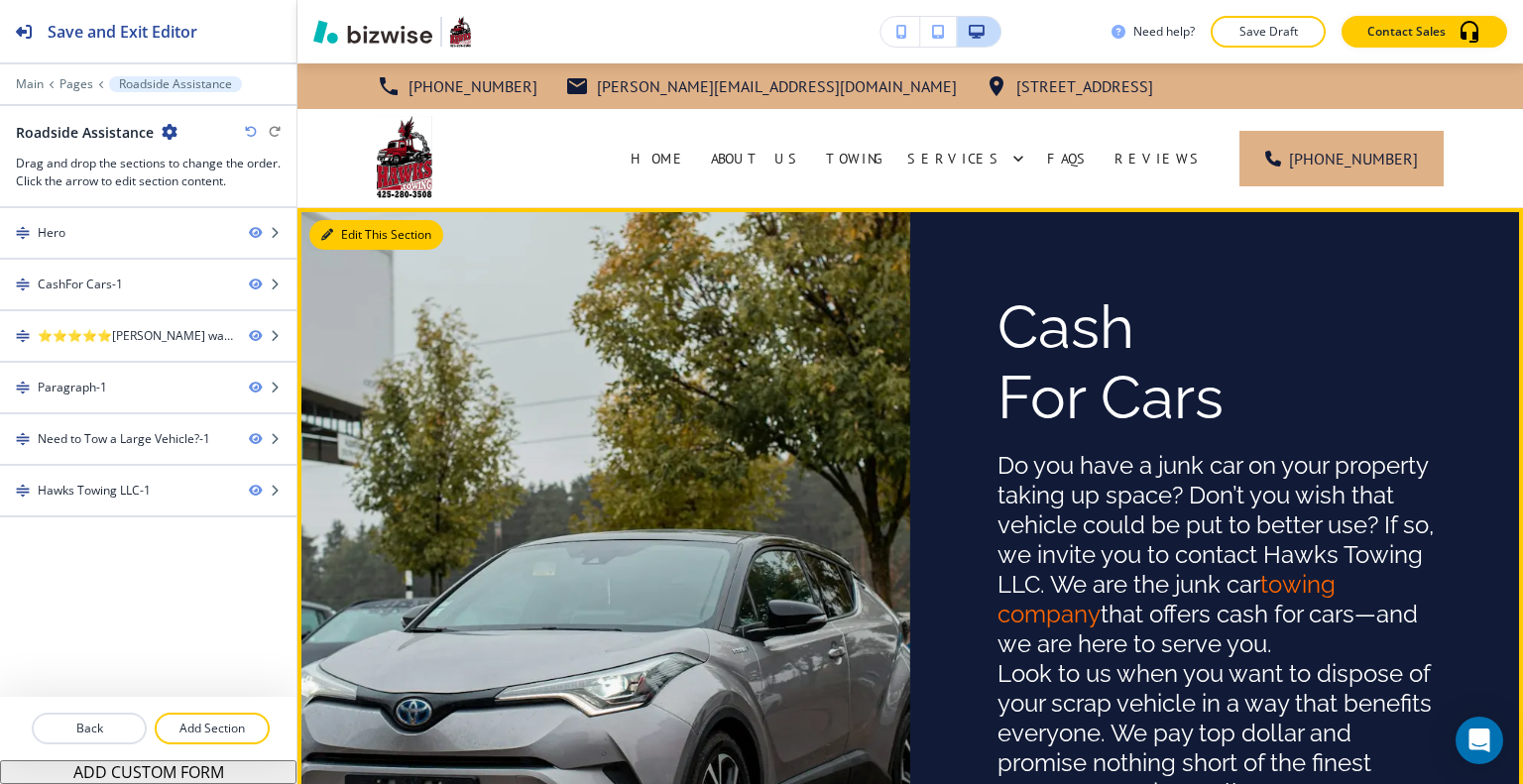 click on "Edit This Section" at bounding box center [376, 235] 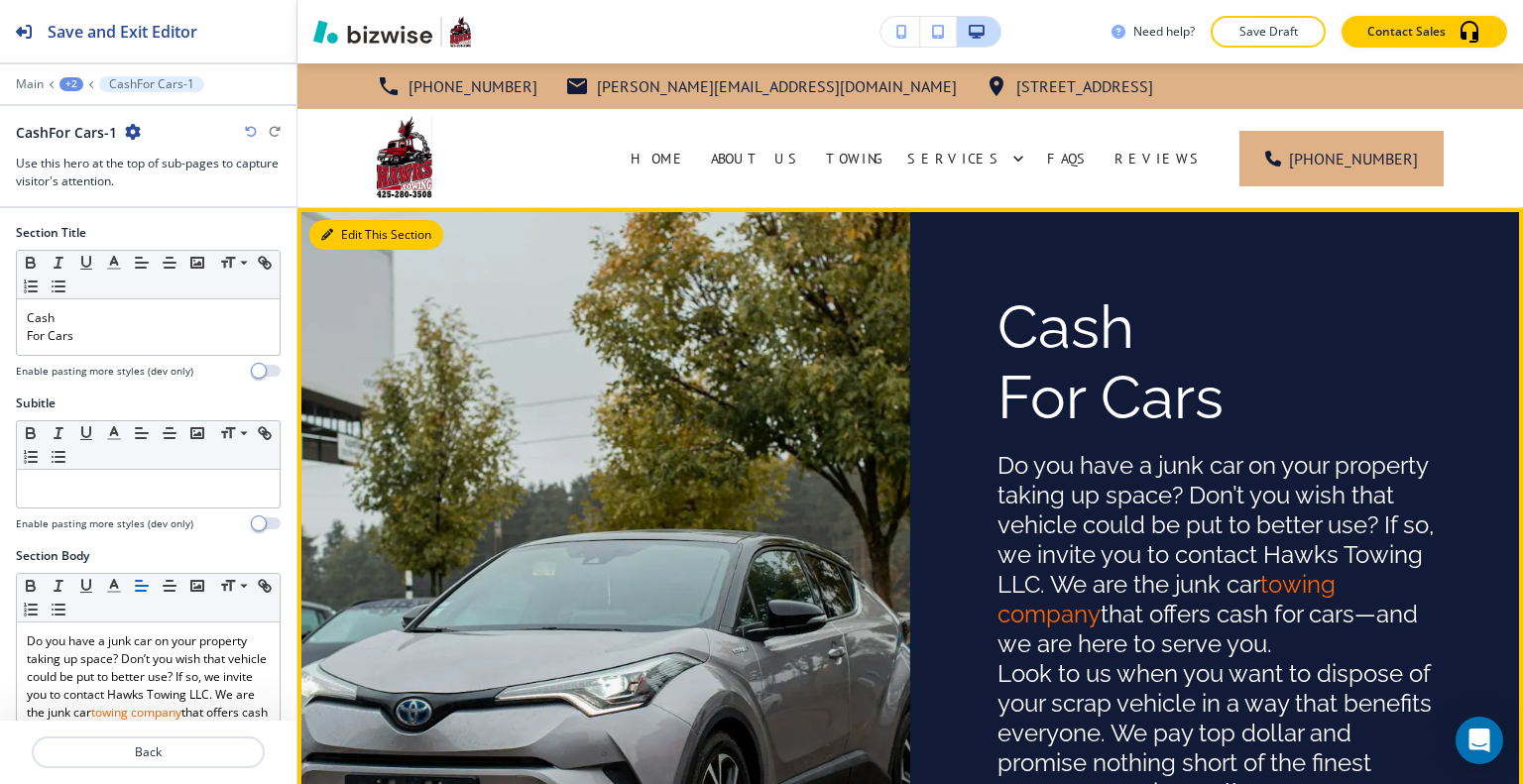 scroll, scrollTop: 145, scrollLeft: 0, axis: vertical 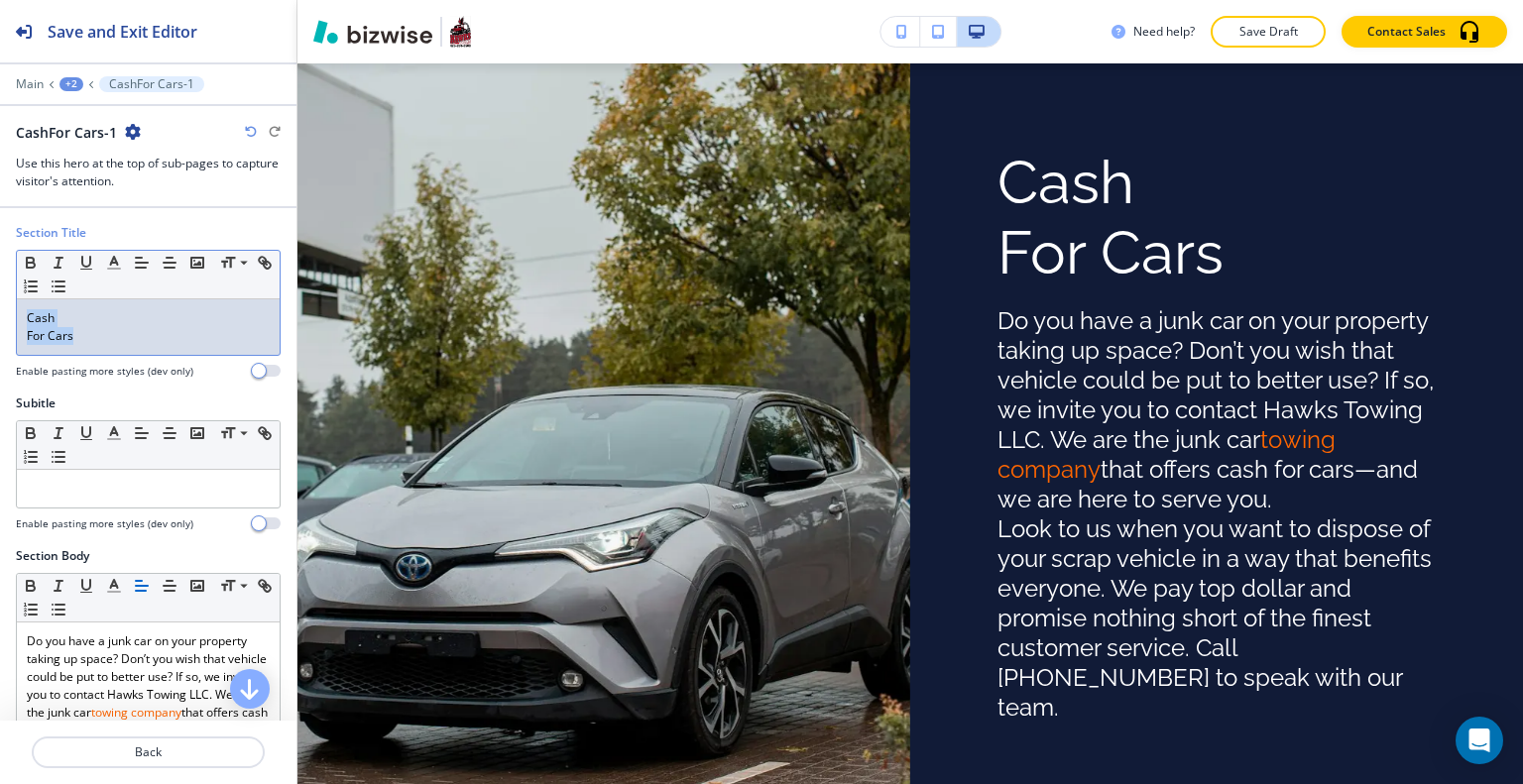 drag, startPoint x: 125, startPoint y: 327, endPoint x: 36, endPoint y: 307, distance: 91.21952 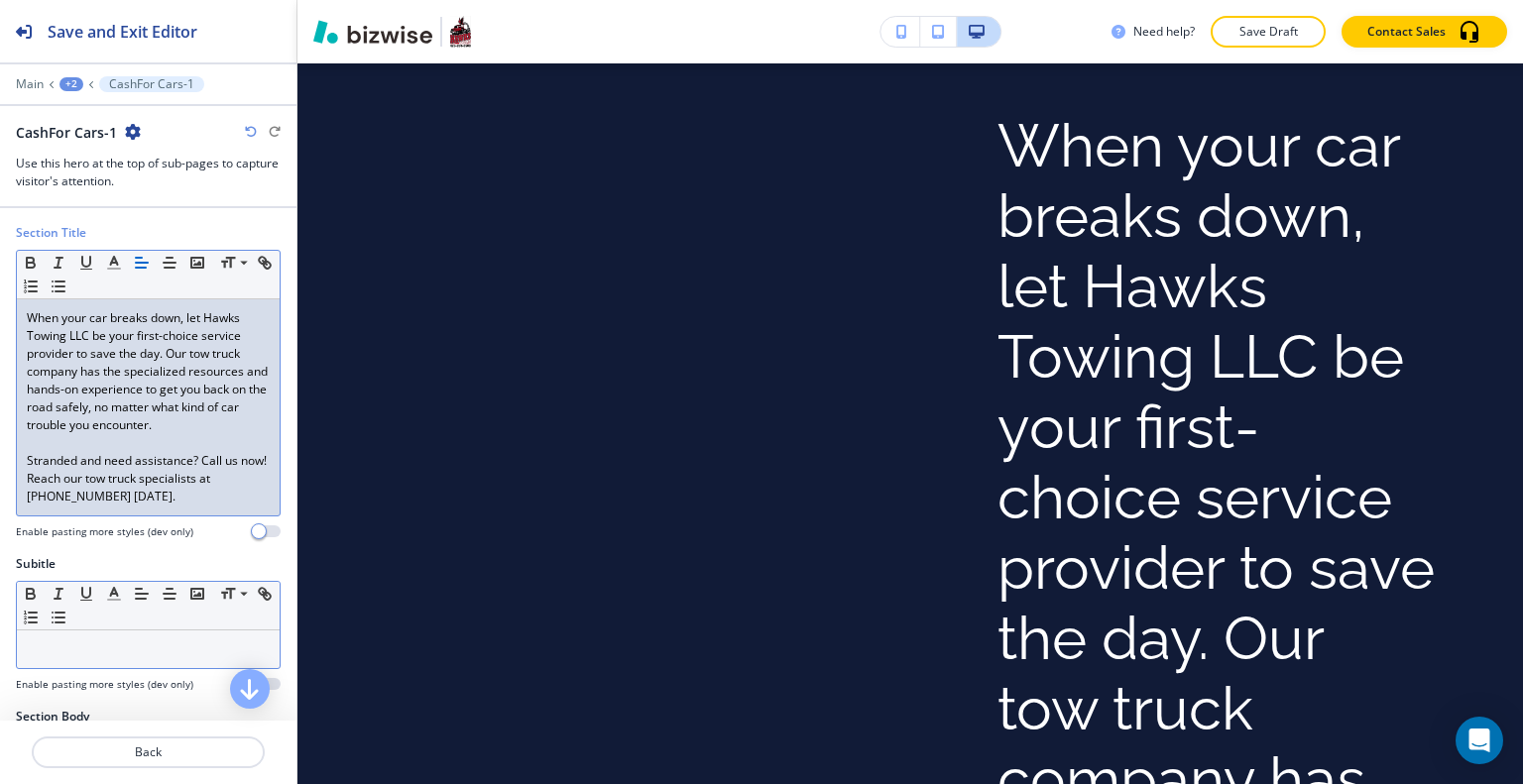 scroll, scrollTop: 0, scrollLeft: 0, axis: both 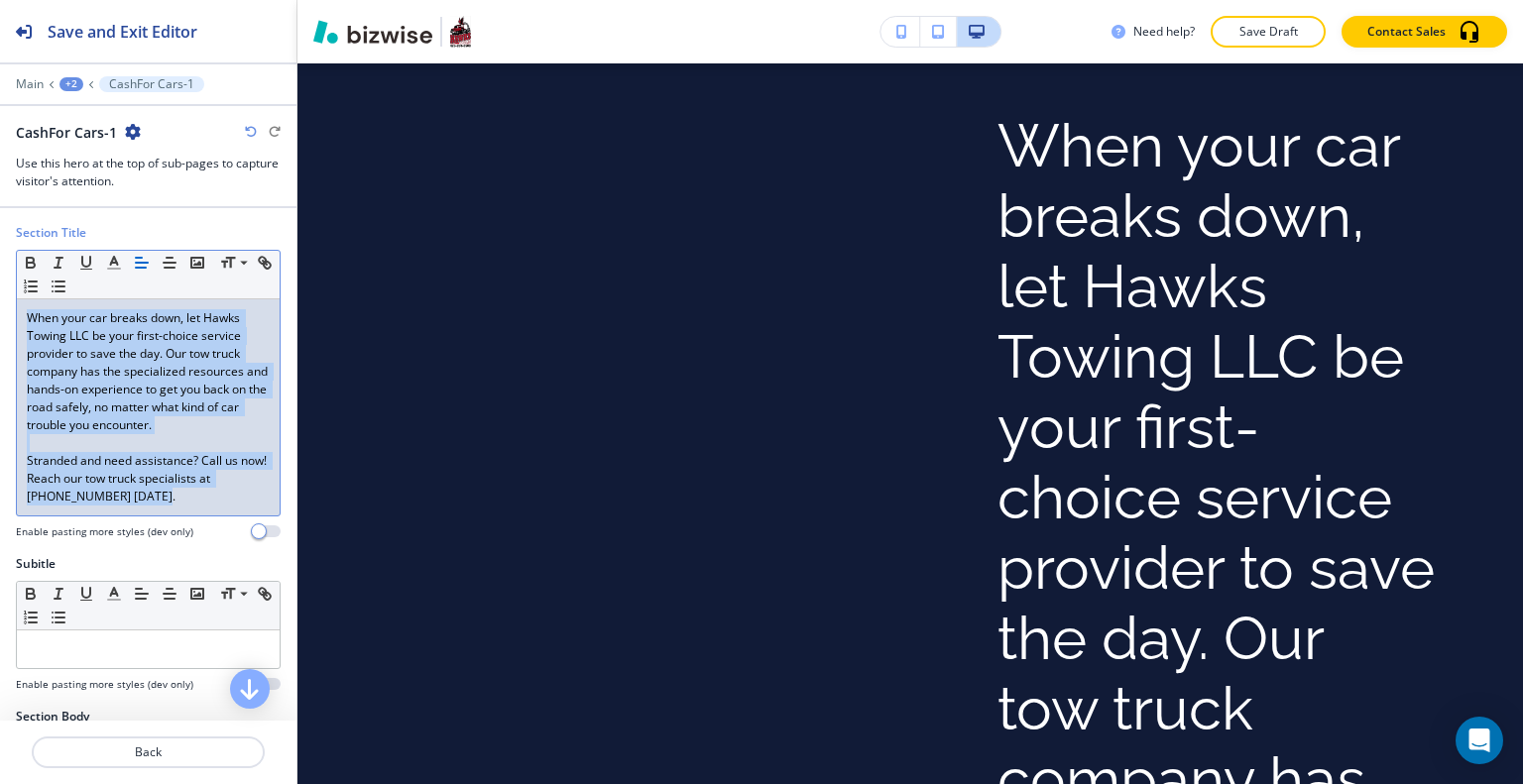 drag, startPoint x: 213, startPoint y: 506, endPoint x: 0, endPoint y: 243, distance: 338.43463 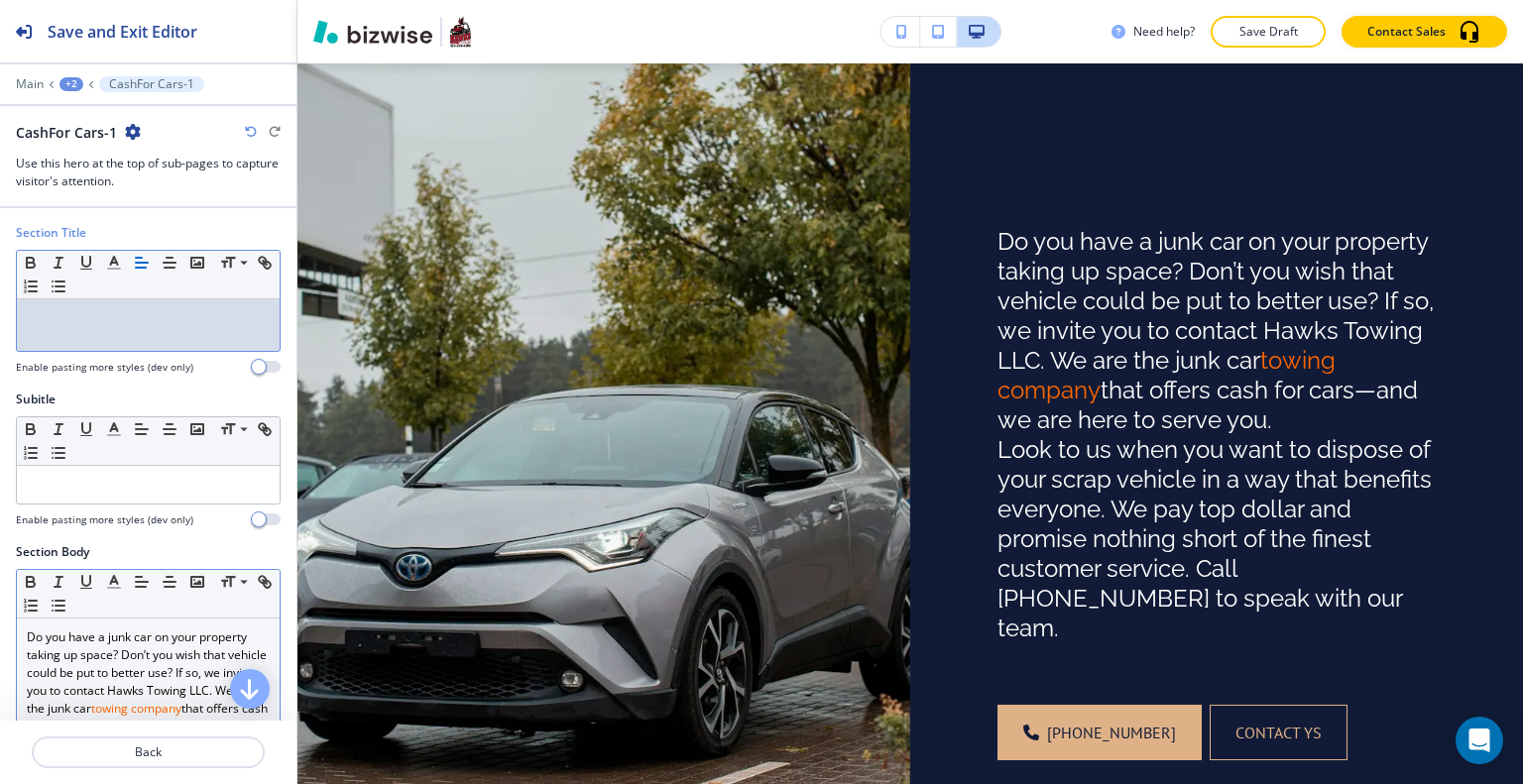 scroll, scrollTop: 198, scrollLeft: 0, axis: vertical 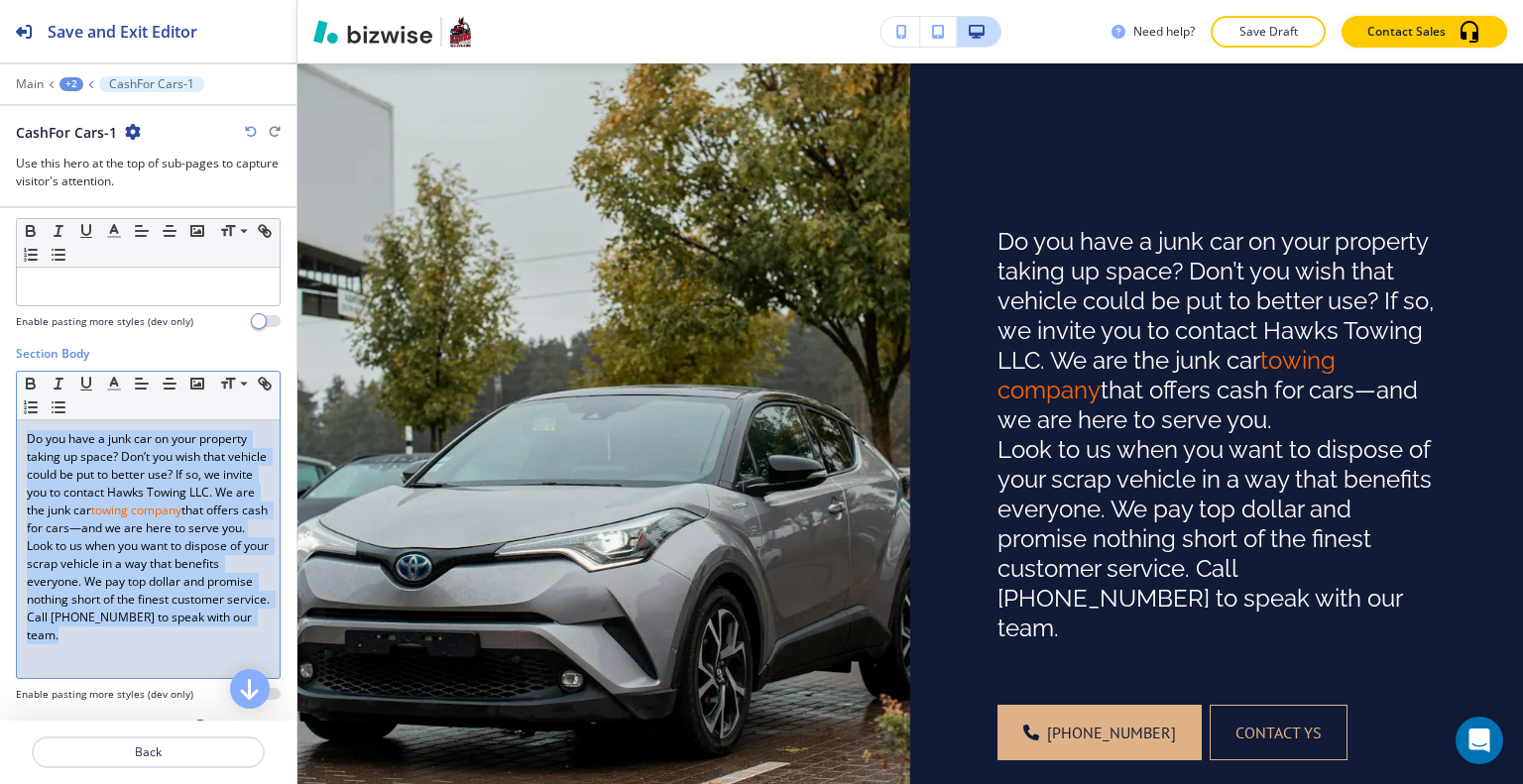 drag, startPoint x: 103, startPoint y: 658, endPoint x: 12, endPoint y: 432, distance: 243.63292 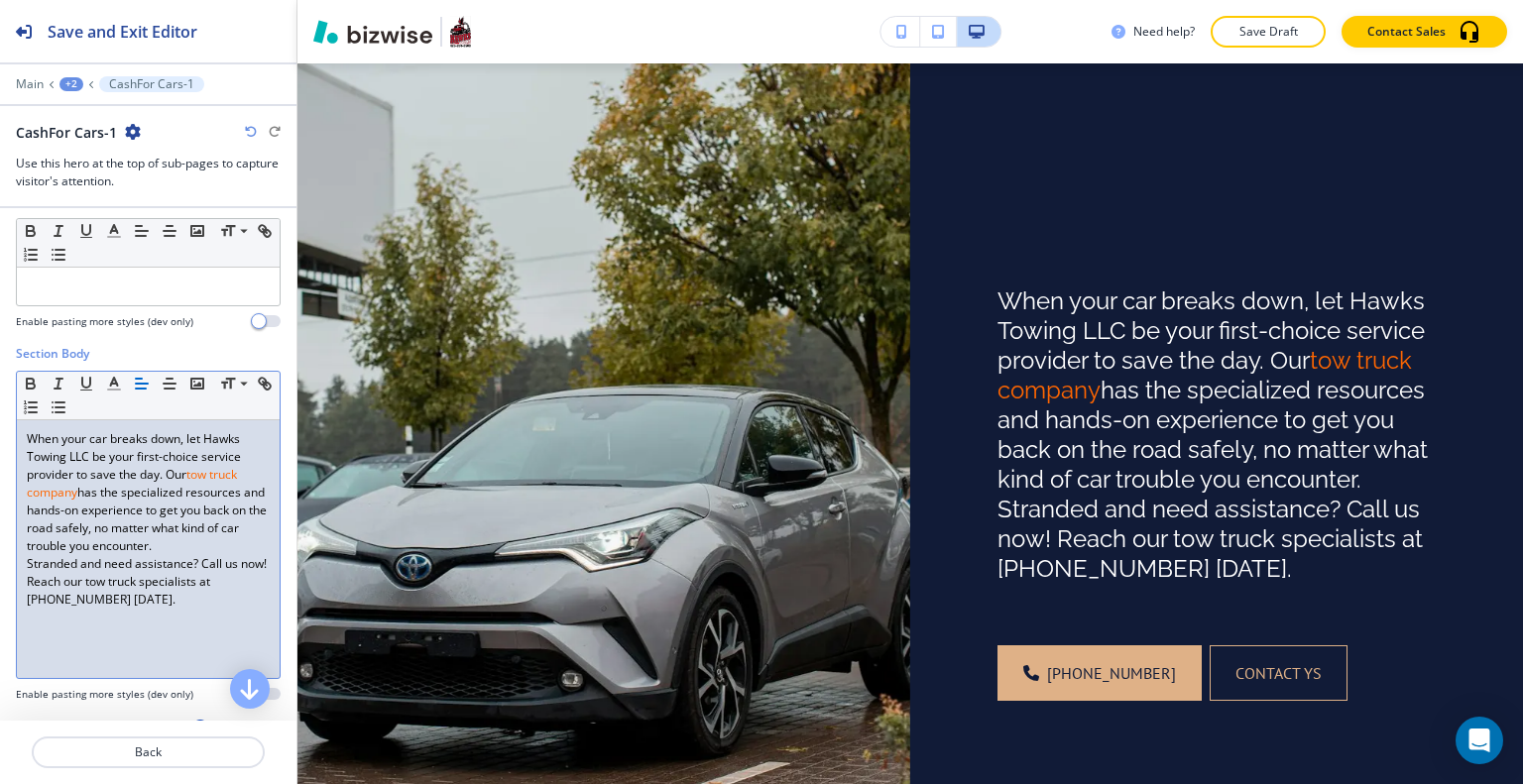 scroll, scrollTop: 0, scrollLeft: 0, axis: both 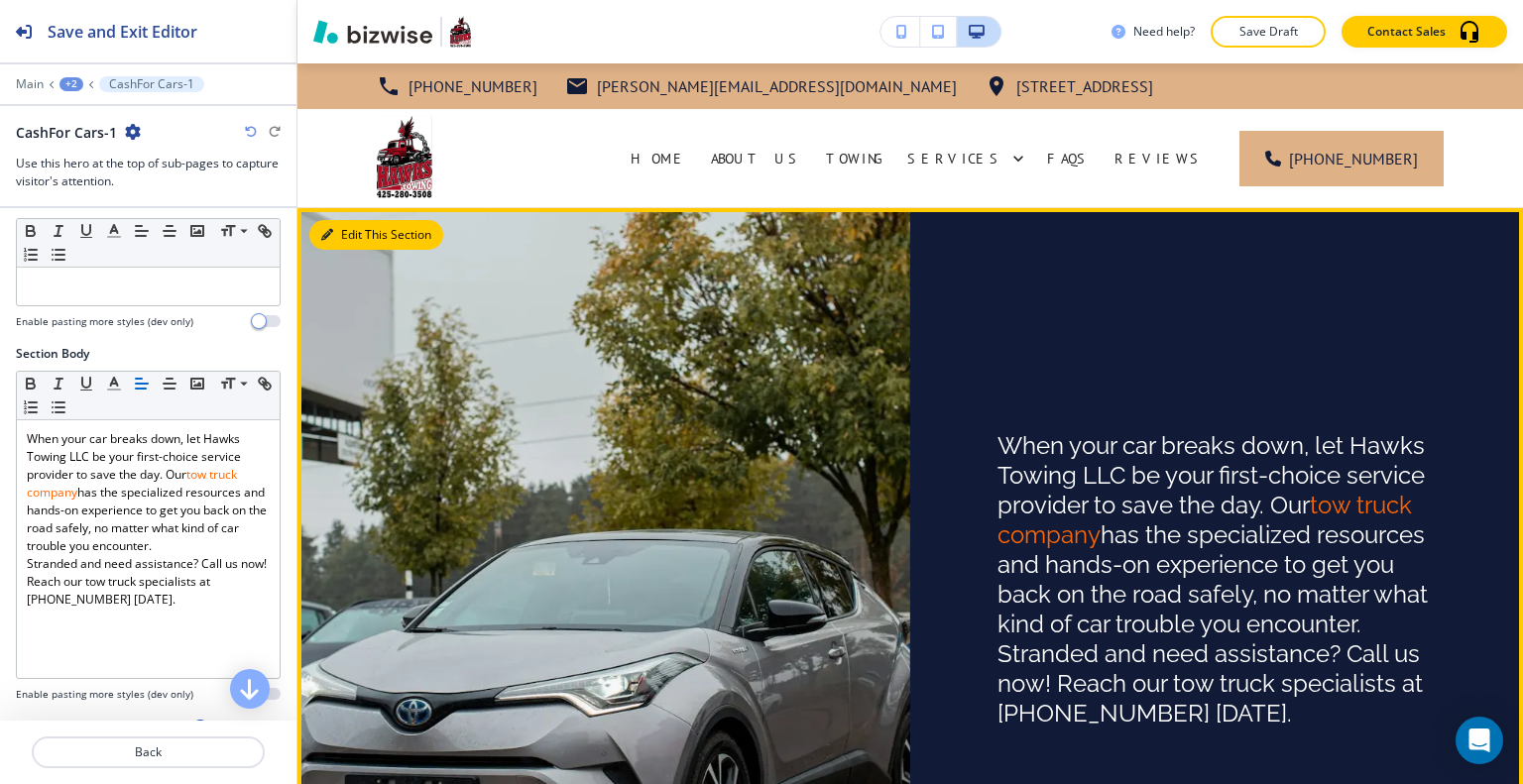 click on "Edit This Section" at bounding box center (376, 235) 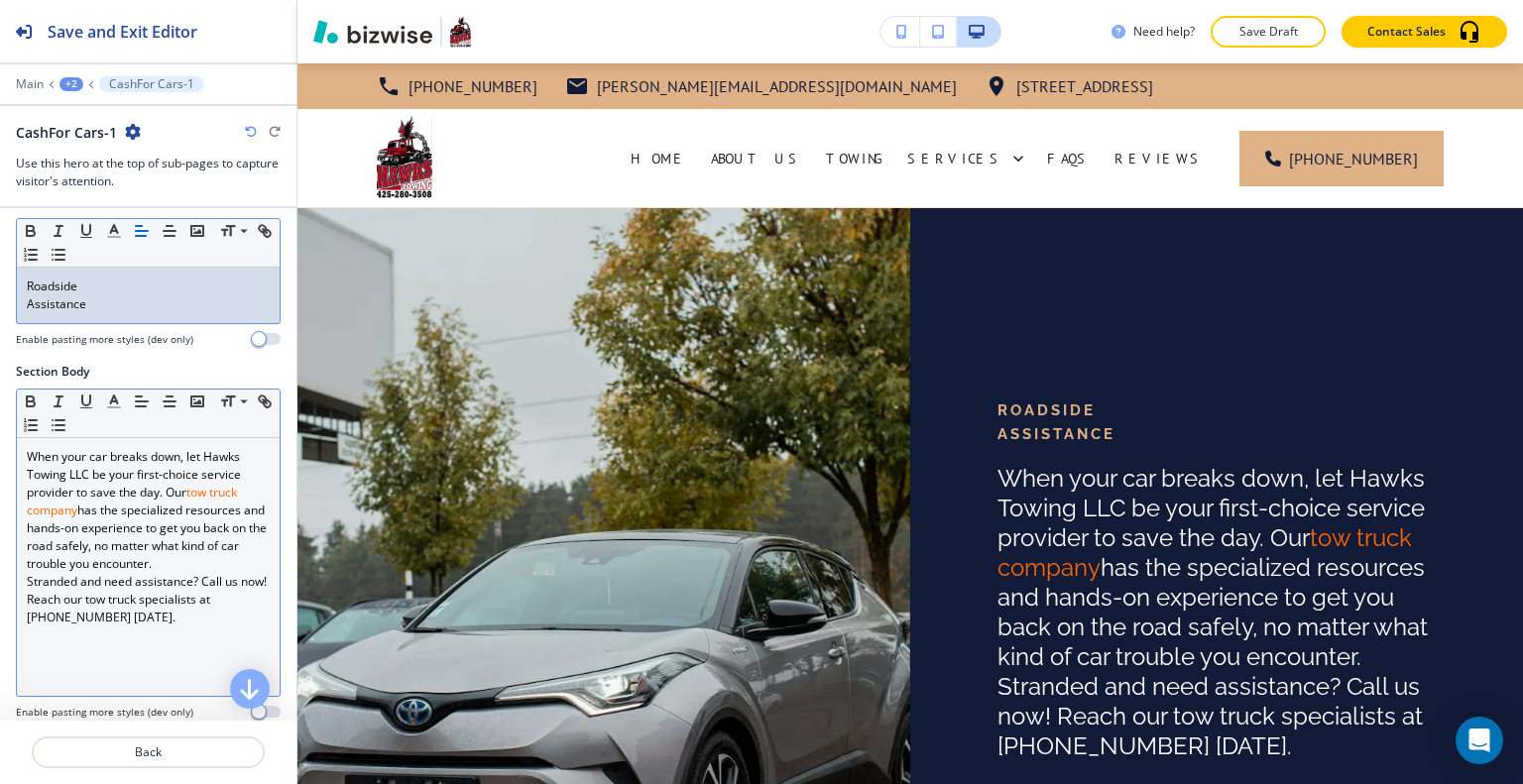 scroll, scrollTop: 0, scrollLeft: 0, axis: both 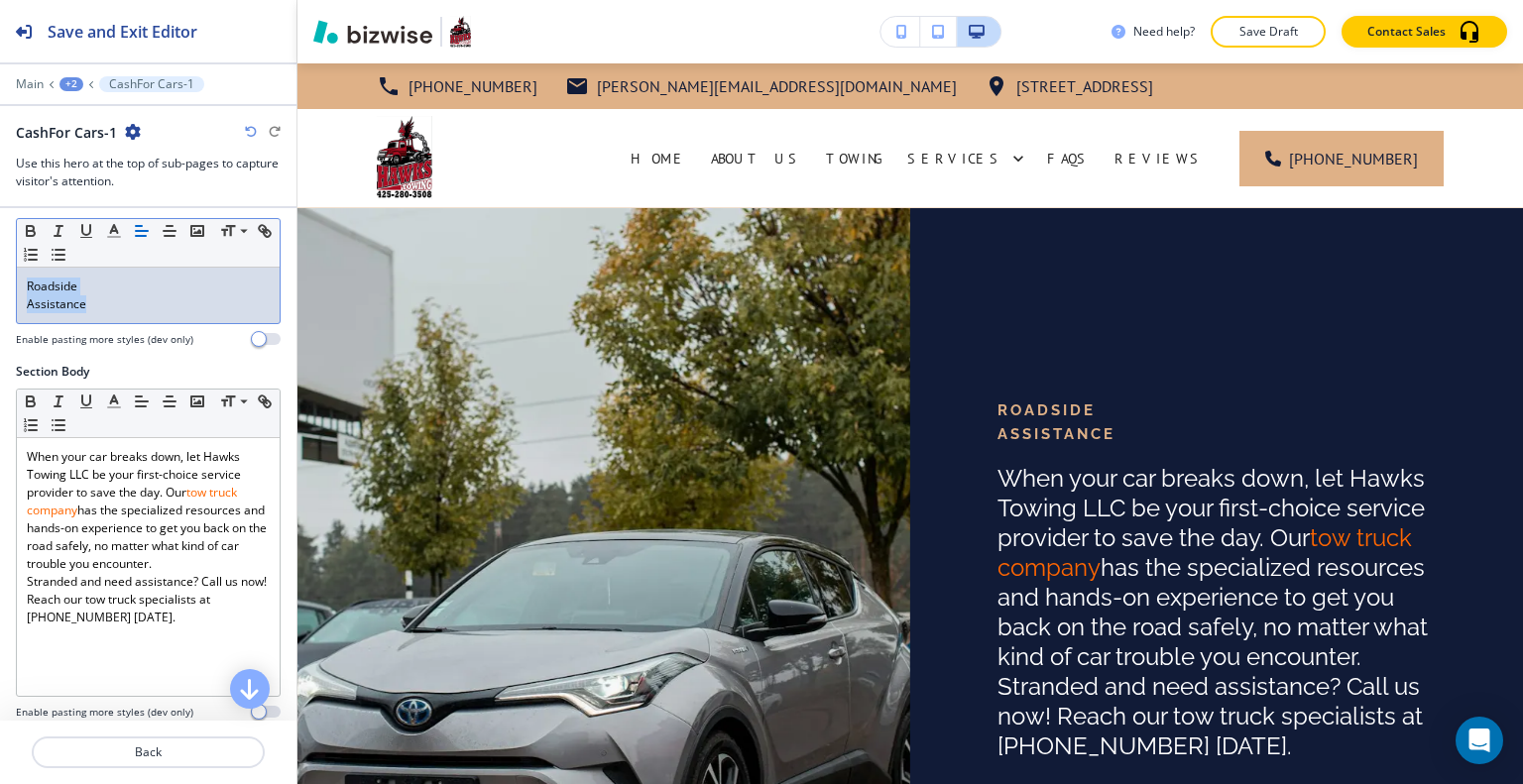 drag, startPoint x: 0, startPoint y: 269, endPoint x: 0, endPoint y: 228, distance: 41 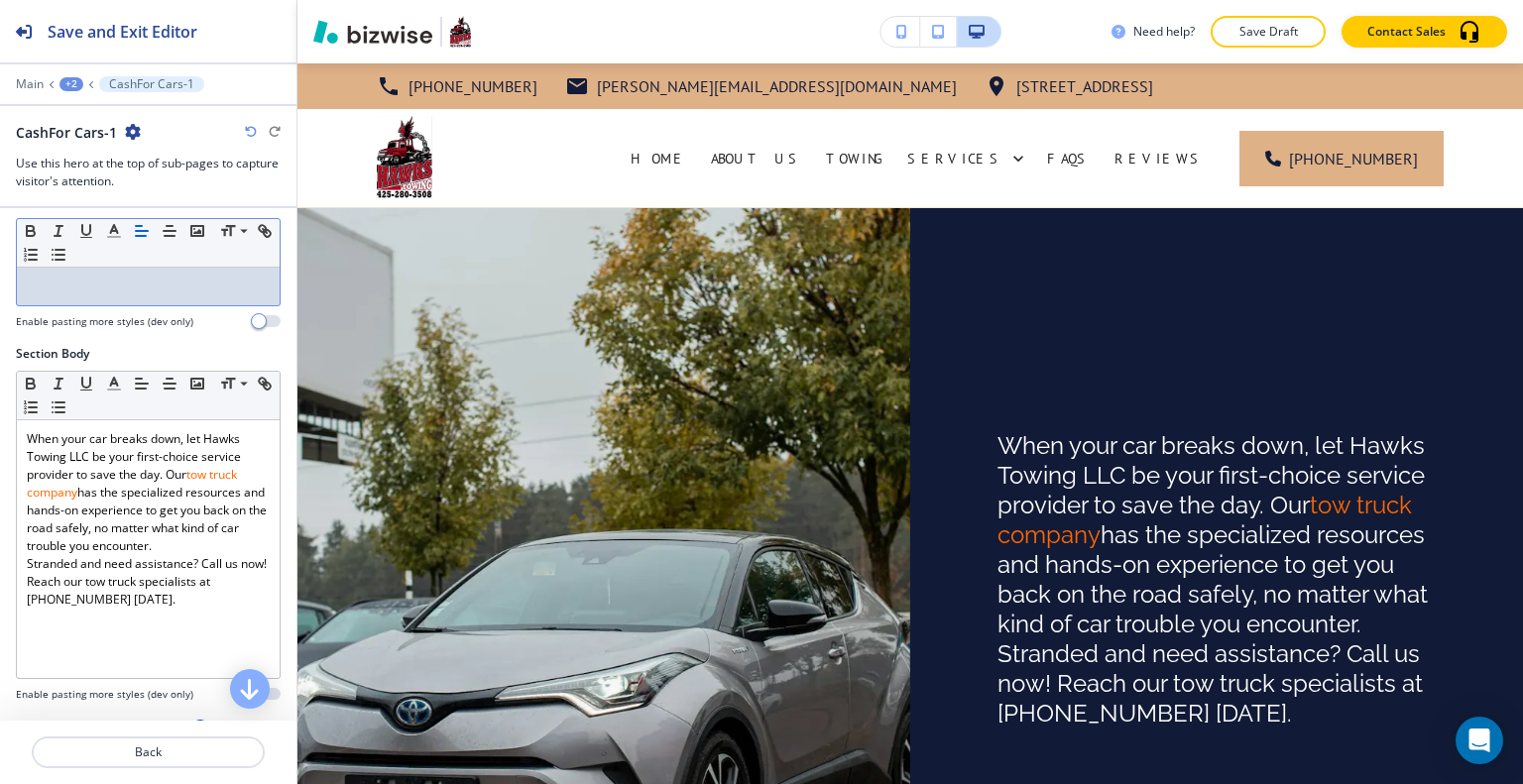 scroll, scrollTop: 0, scrollLeft: 0, axis: both 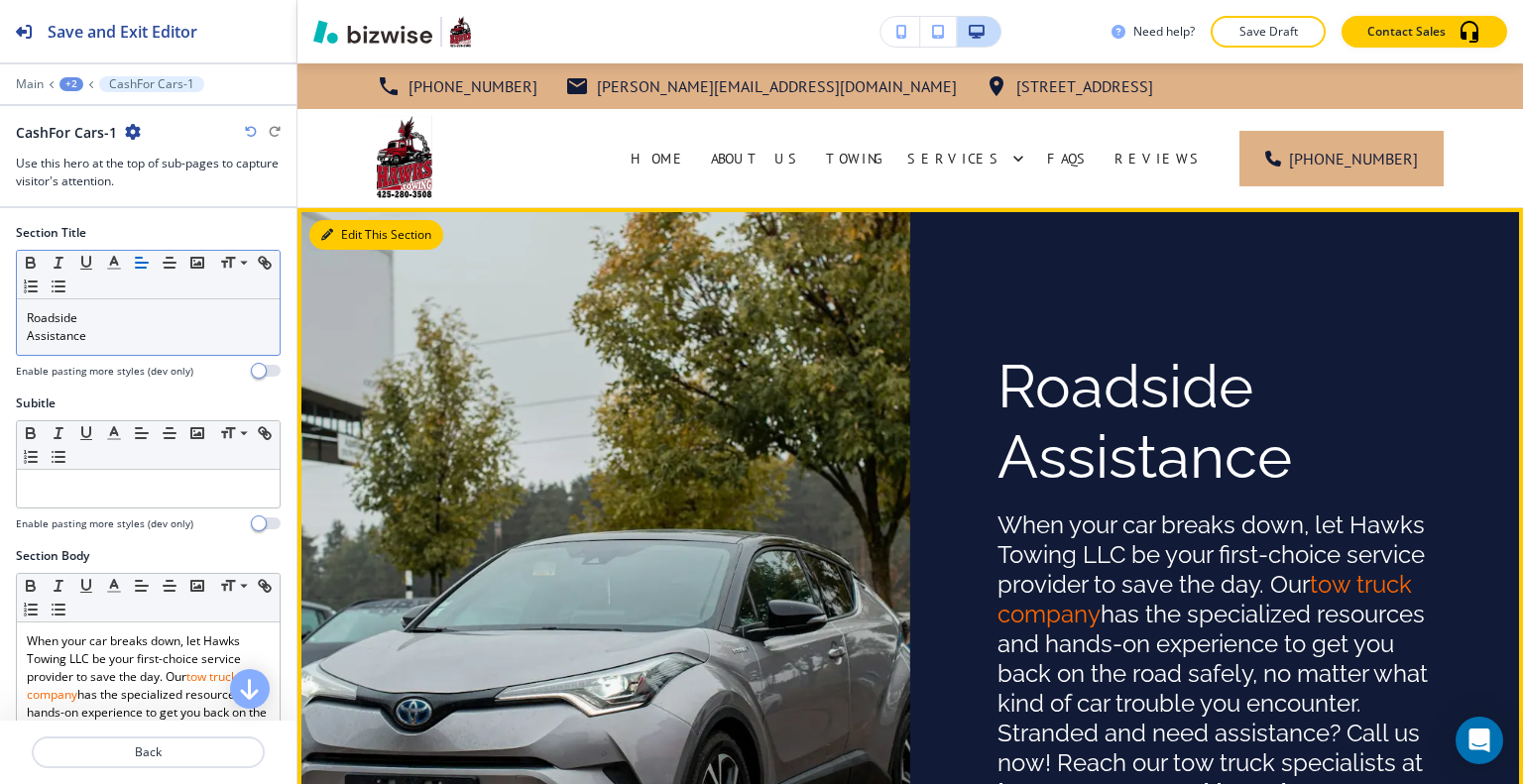 click on "Edit This Section" at bounding box center (376, 235) 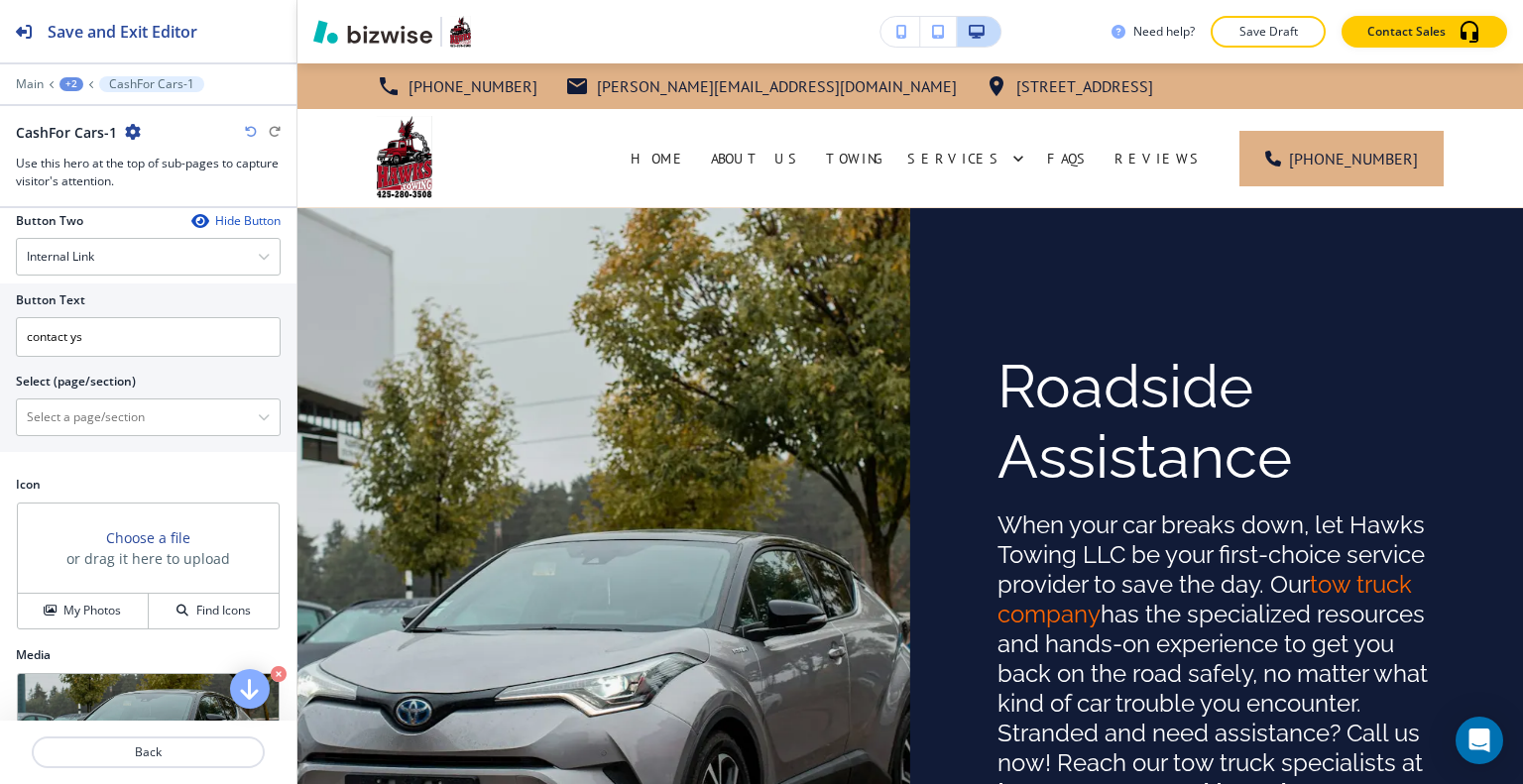 scroll, scrollTop: 1189, scrollLeft: 0, axis: vertical 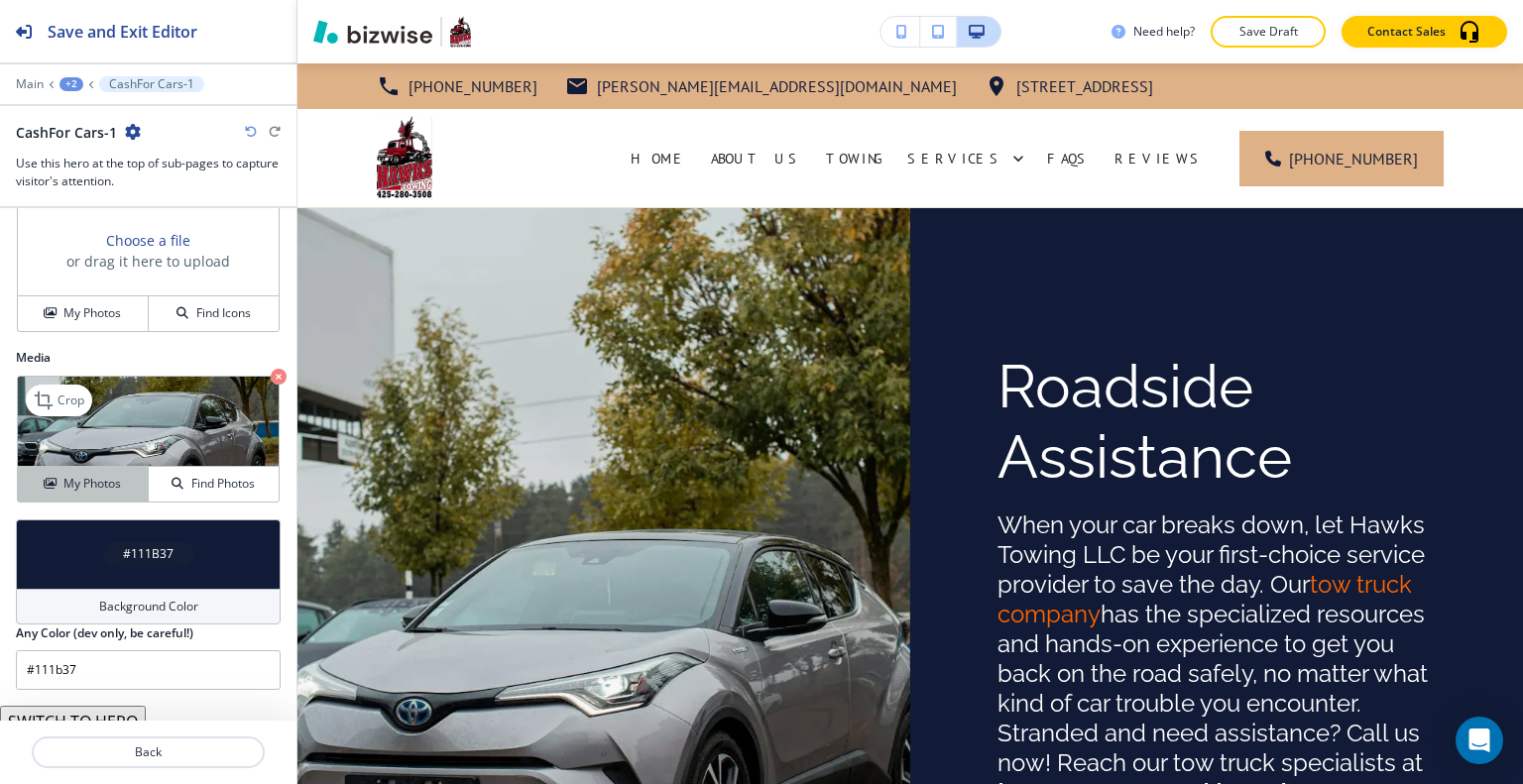 click on "My Photos" at bounding box center (92, 484) 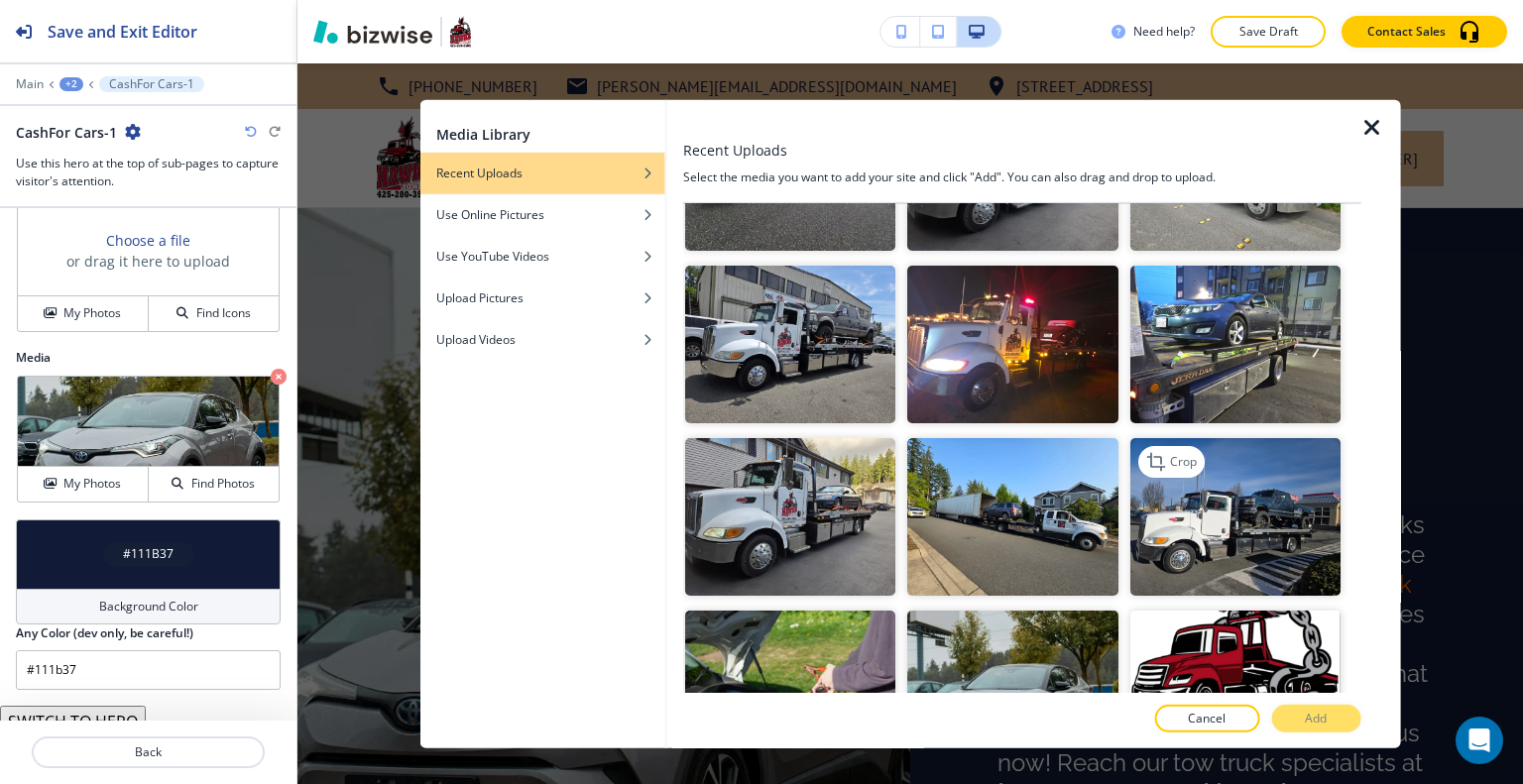 scroll, scrollTop: 396, scrollLeft: 0, axis: vertical 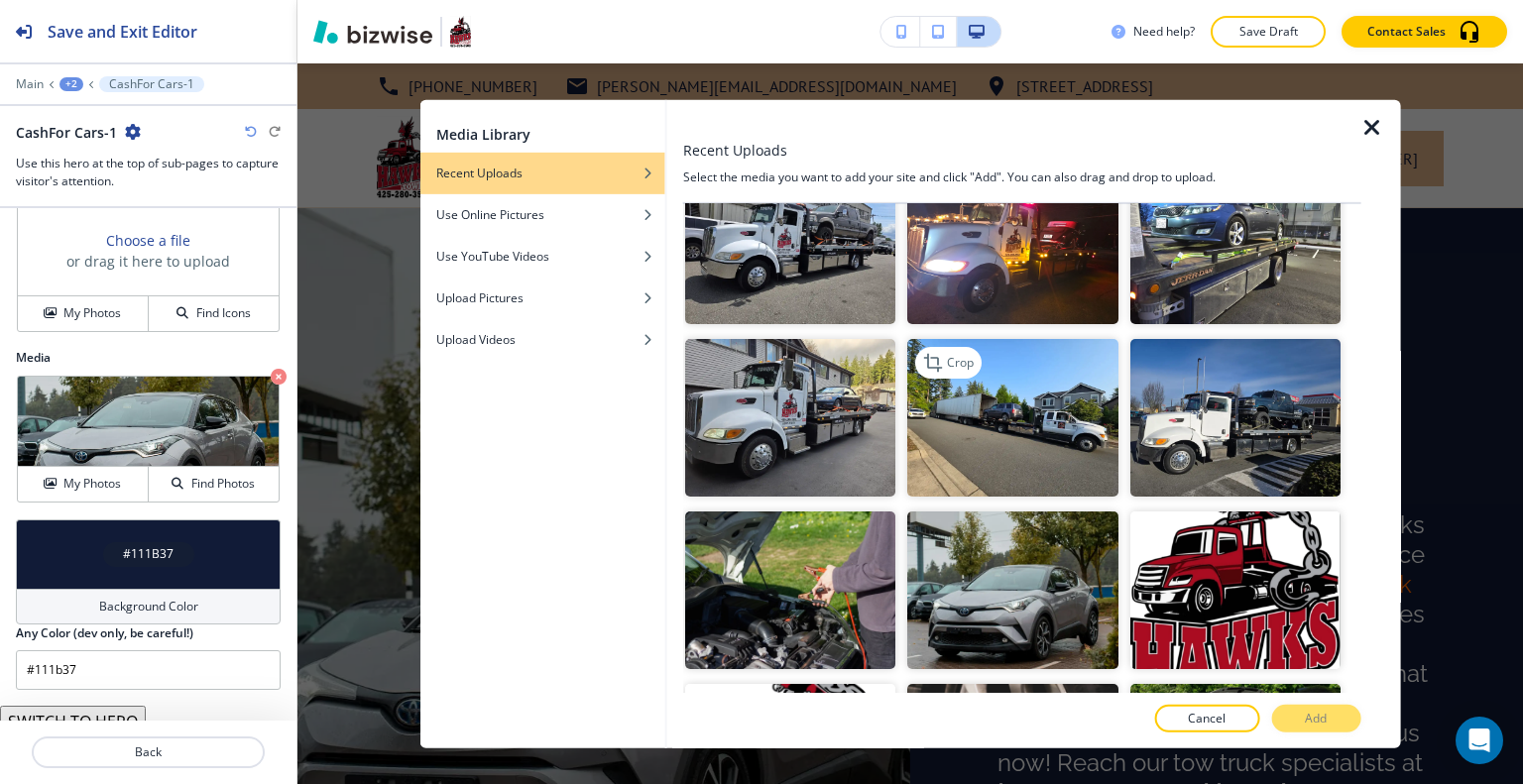 click at bounding box center [1012, 417] 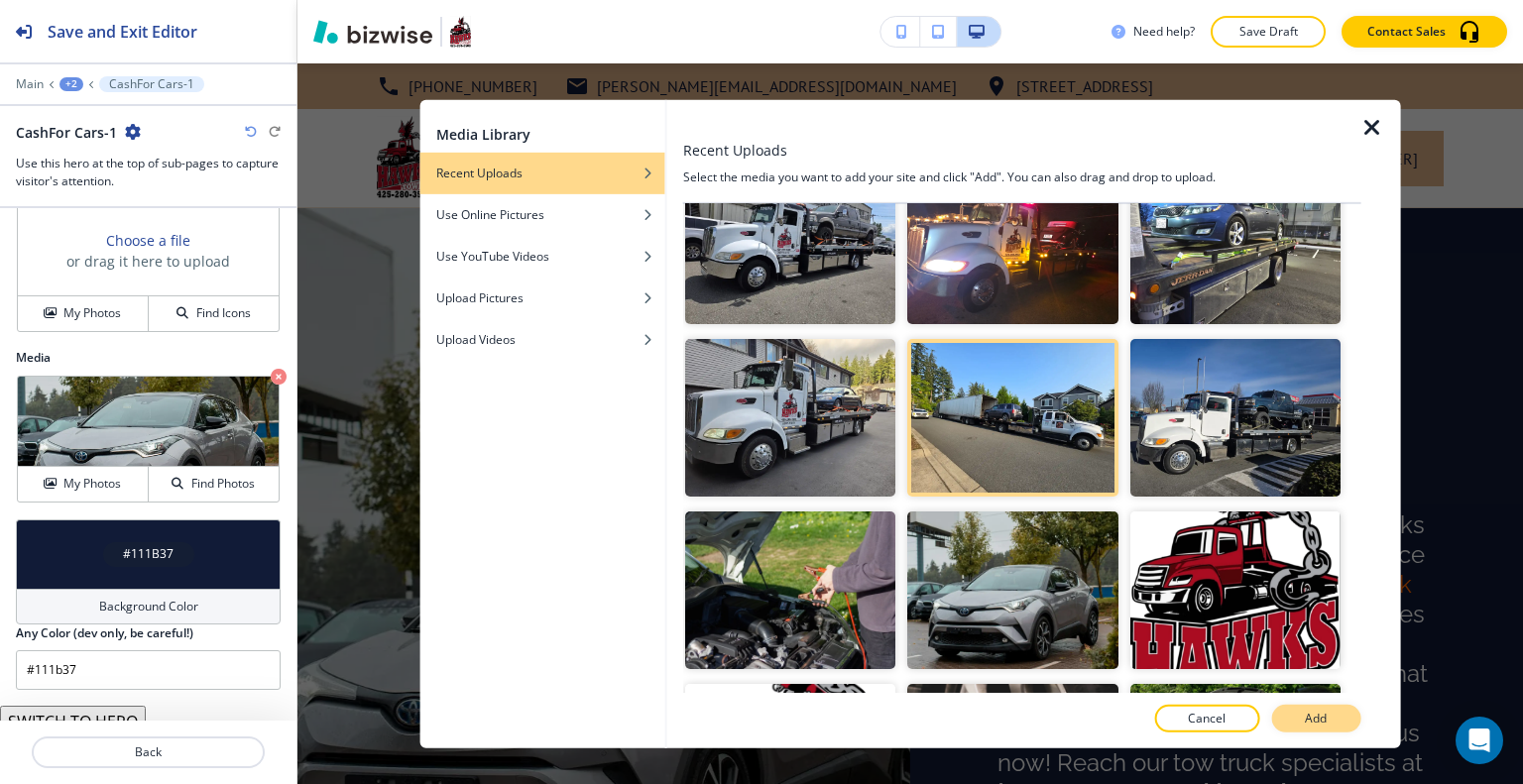 click on "Add" at bounding box center [1316, 719] 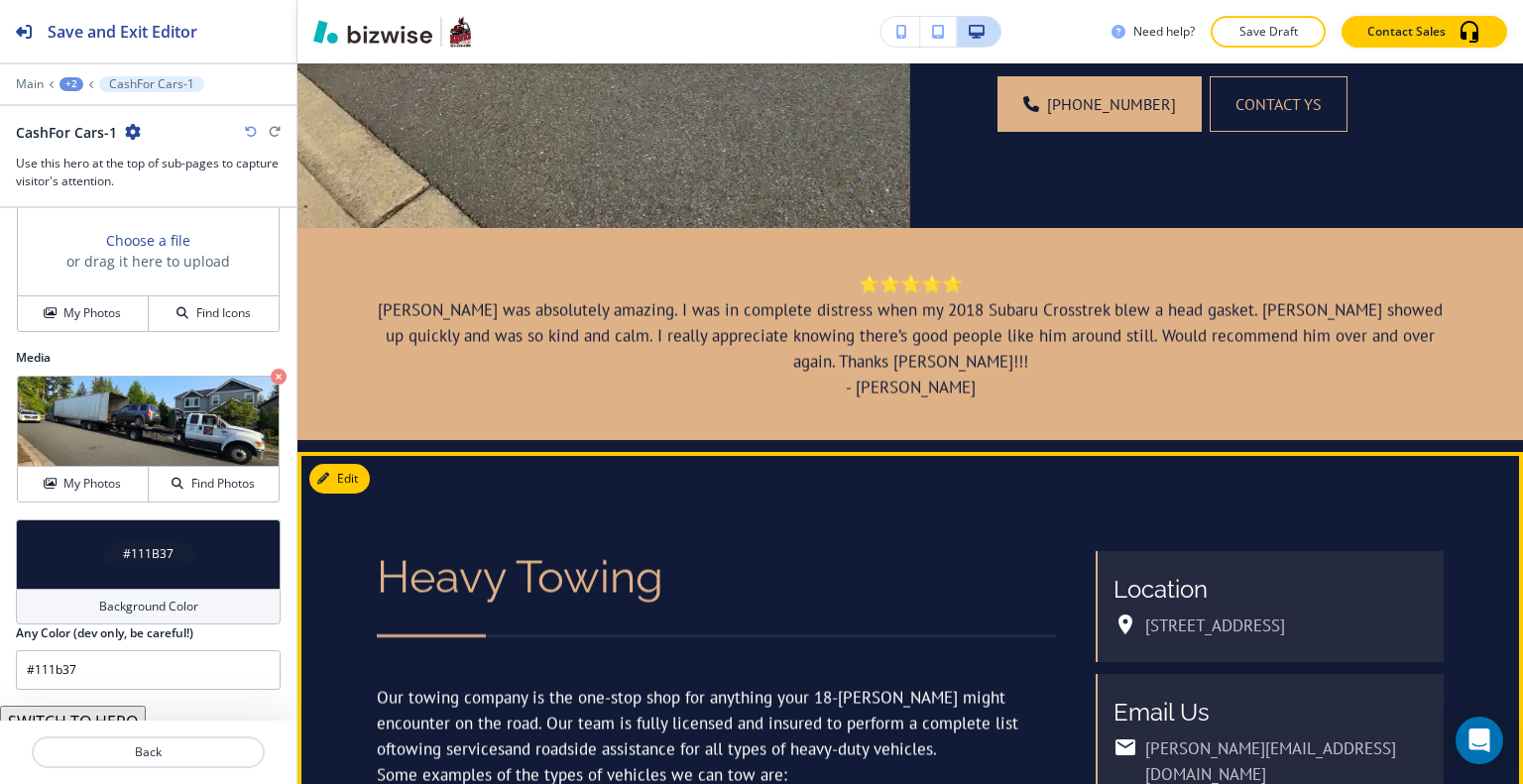 scroll, scrollTop: 1090, scrollLeft: 0, axis: vertical 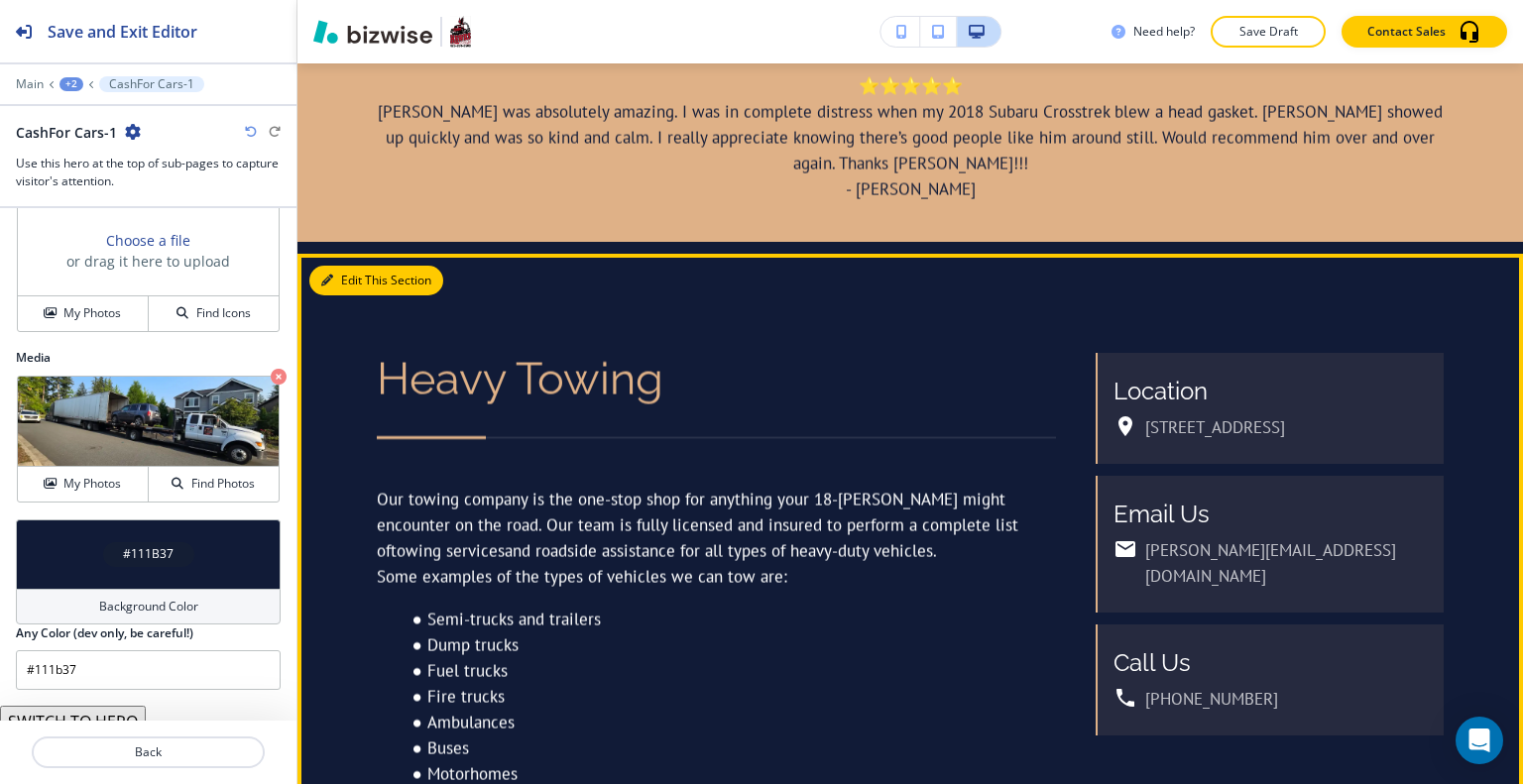 click on "Edit This Section" at bounding box center (376, 280) 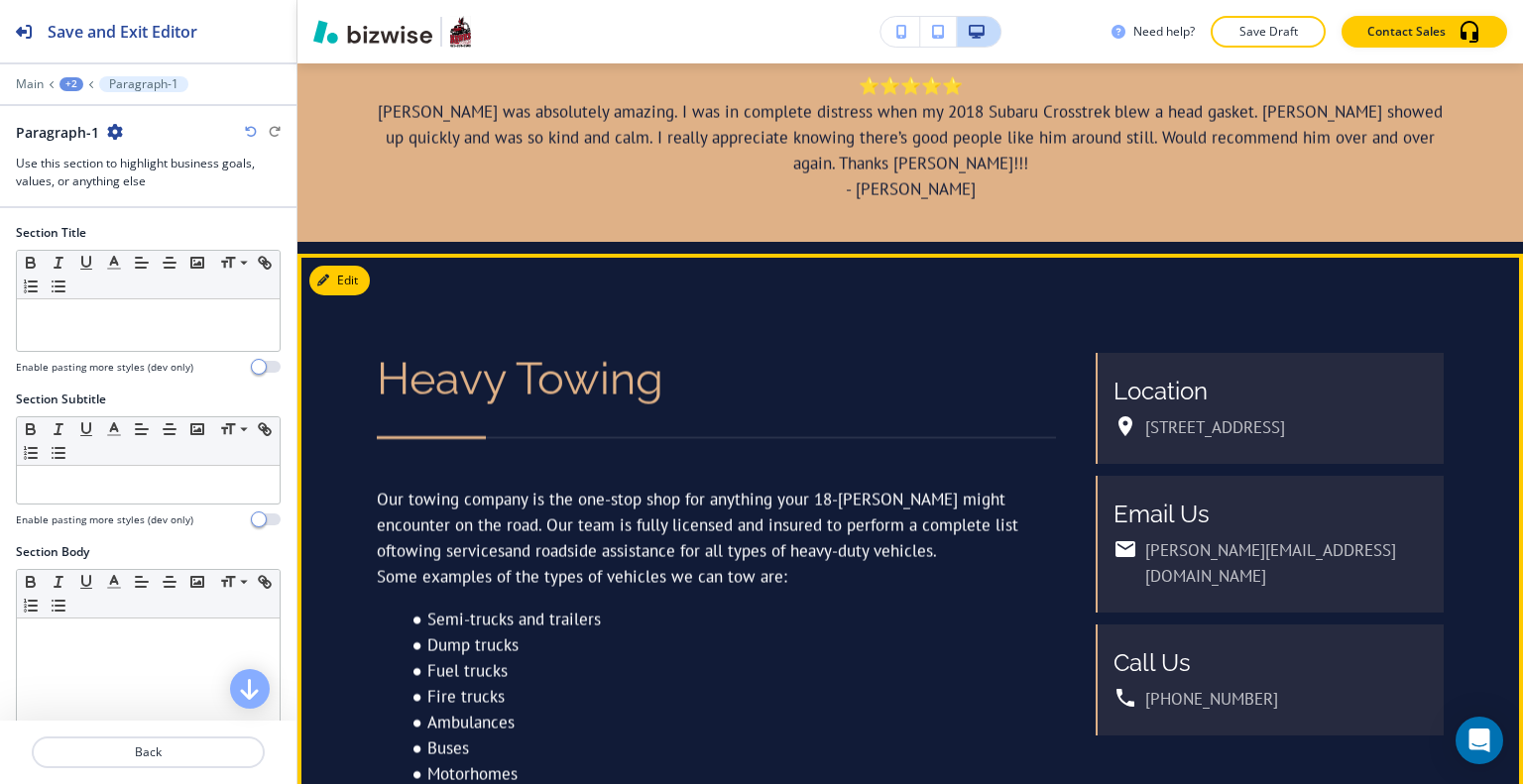 scroll, scrollTop: 1181, scrollLeft: 0, axis: vertical 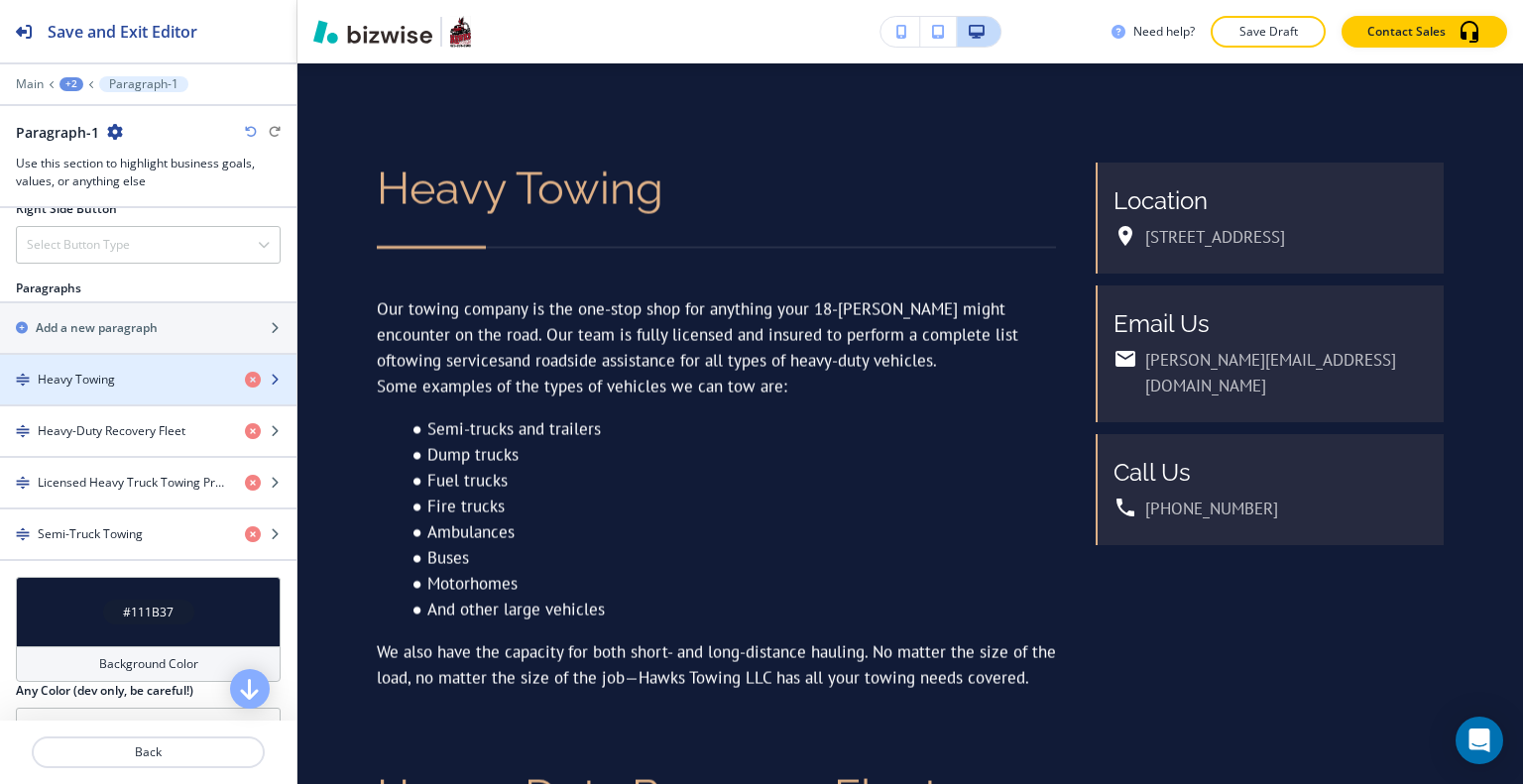 click at bounding box center (148, 396) 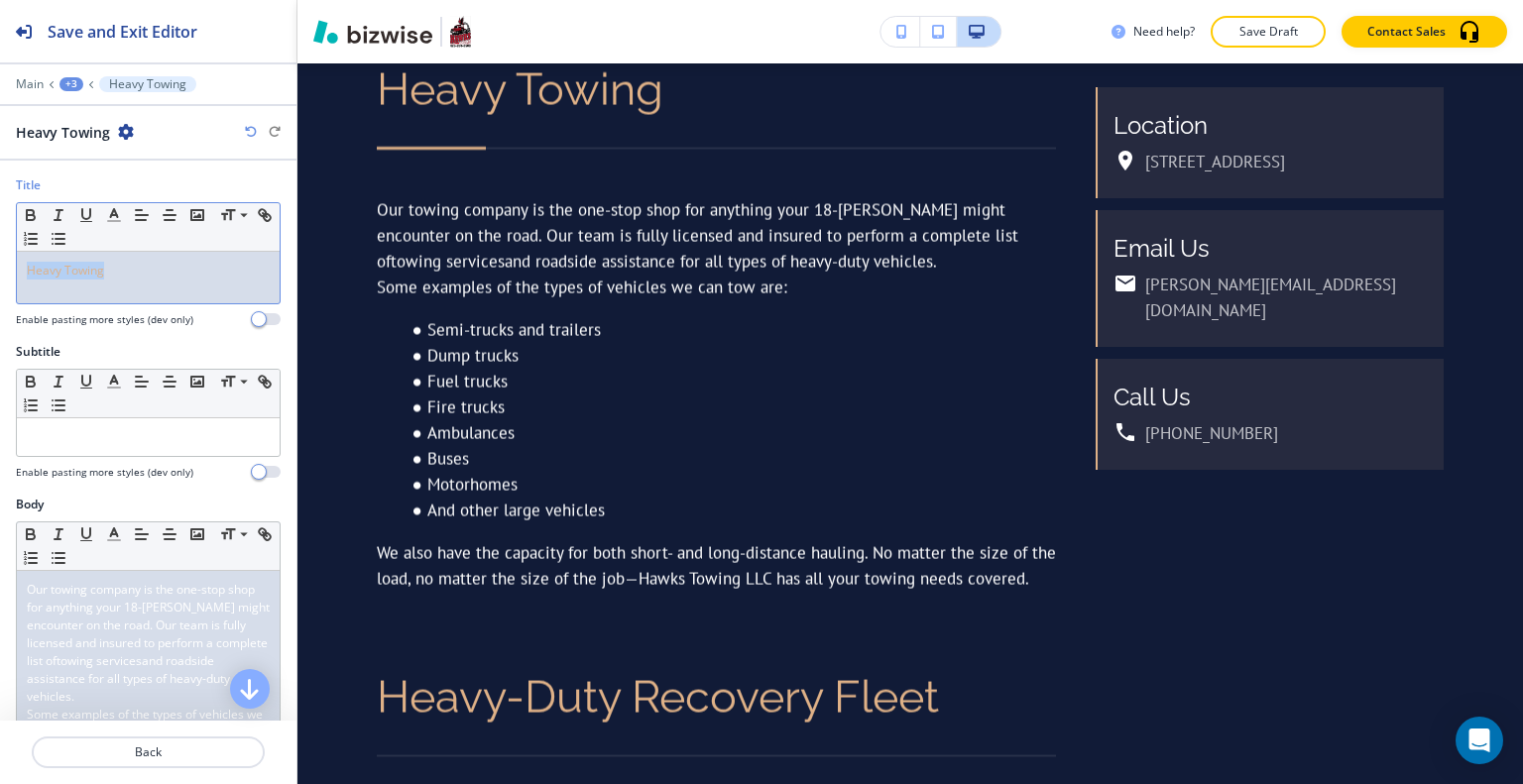 drag, startPoint x: 158, startPoint y: 267, endPoint x: 4, endPoint y: 261, distance: 154.11684 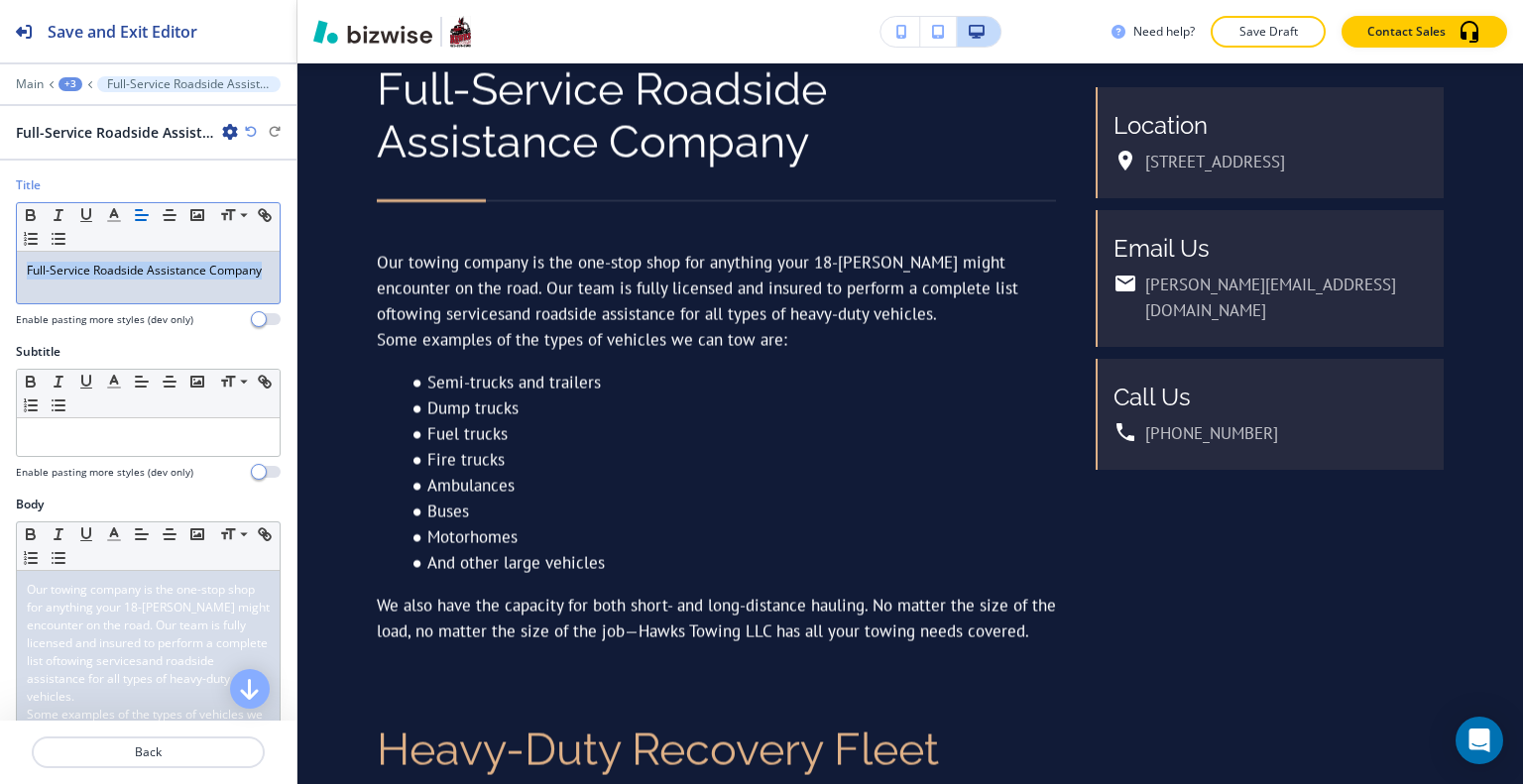 drag, startPoint x: 152, startPoint y: 292, endPoint x: 0, endPoint y: 249, distance: 157.96519 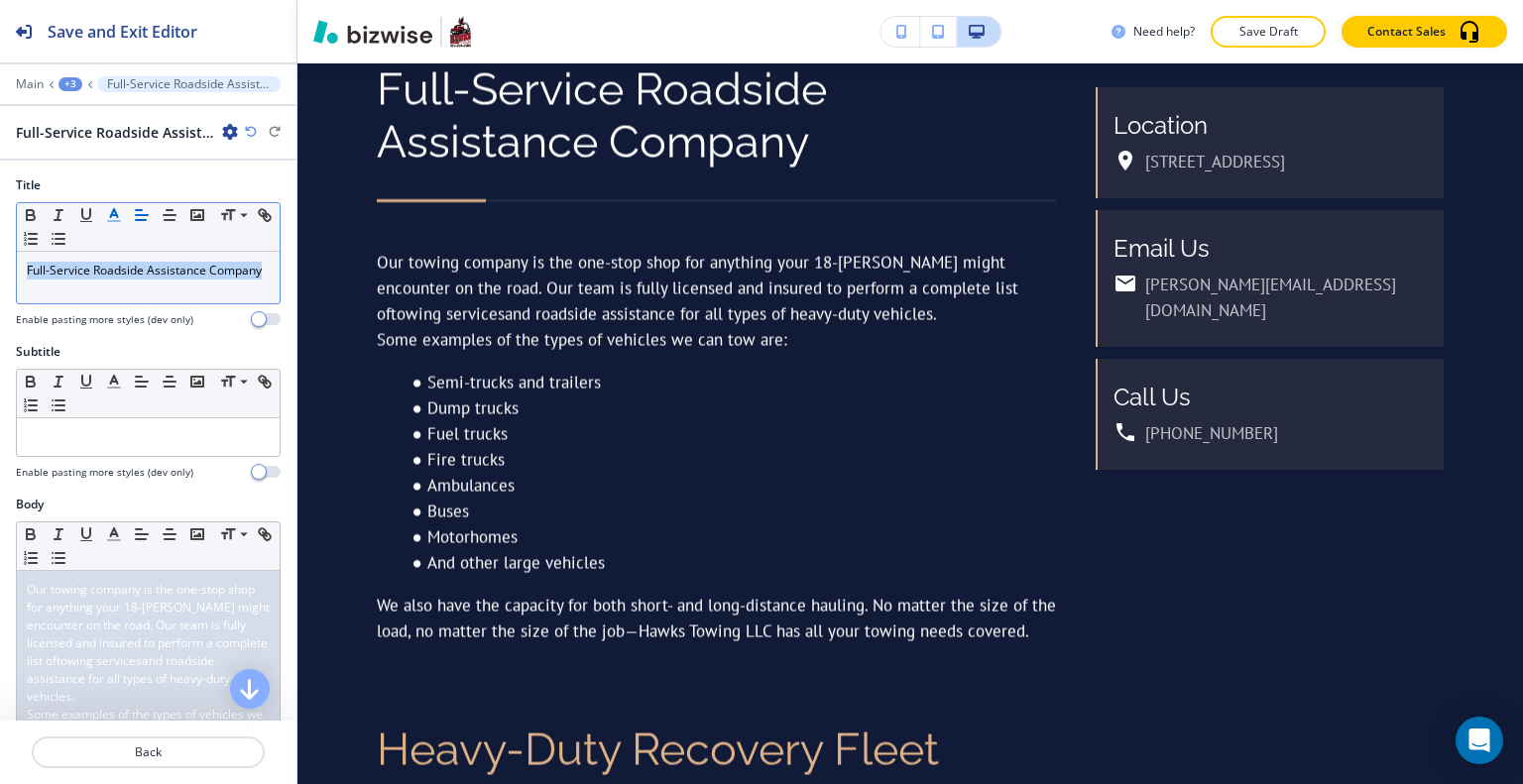 click at bounding box center [114, 215] 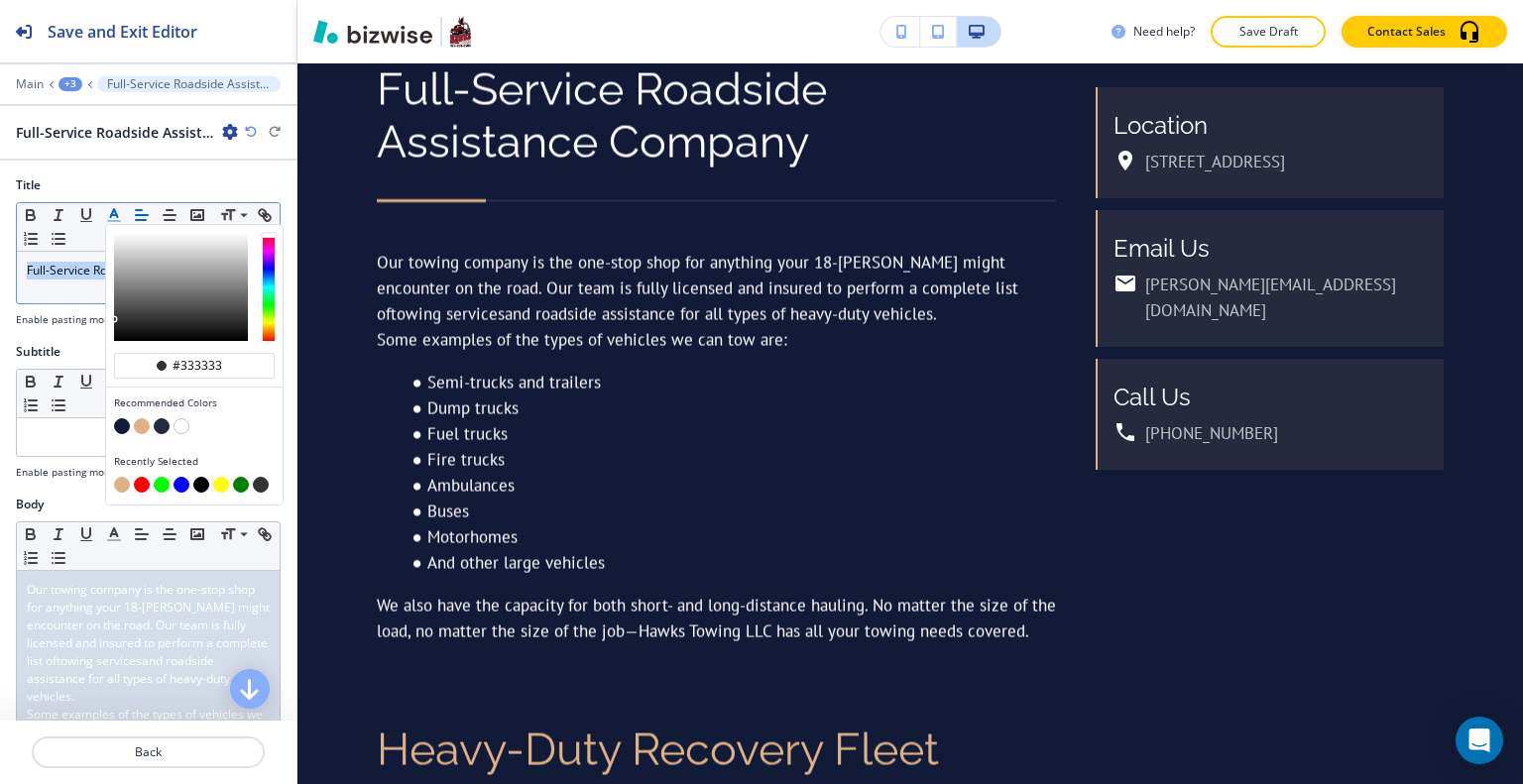 click at bounding box center (142, 426) 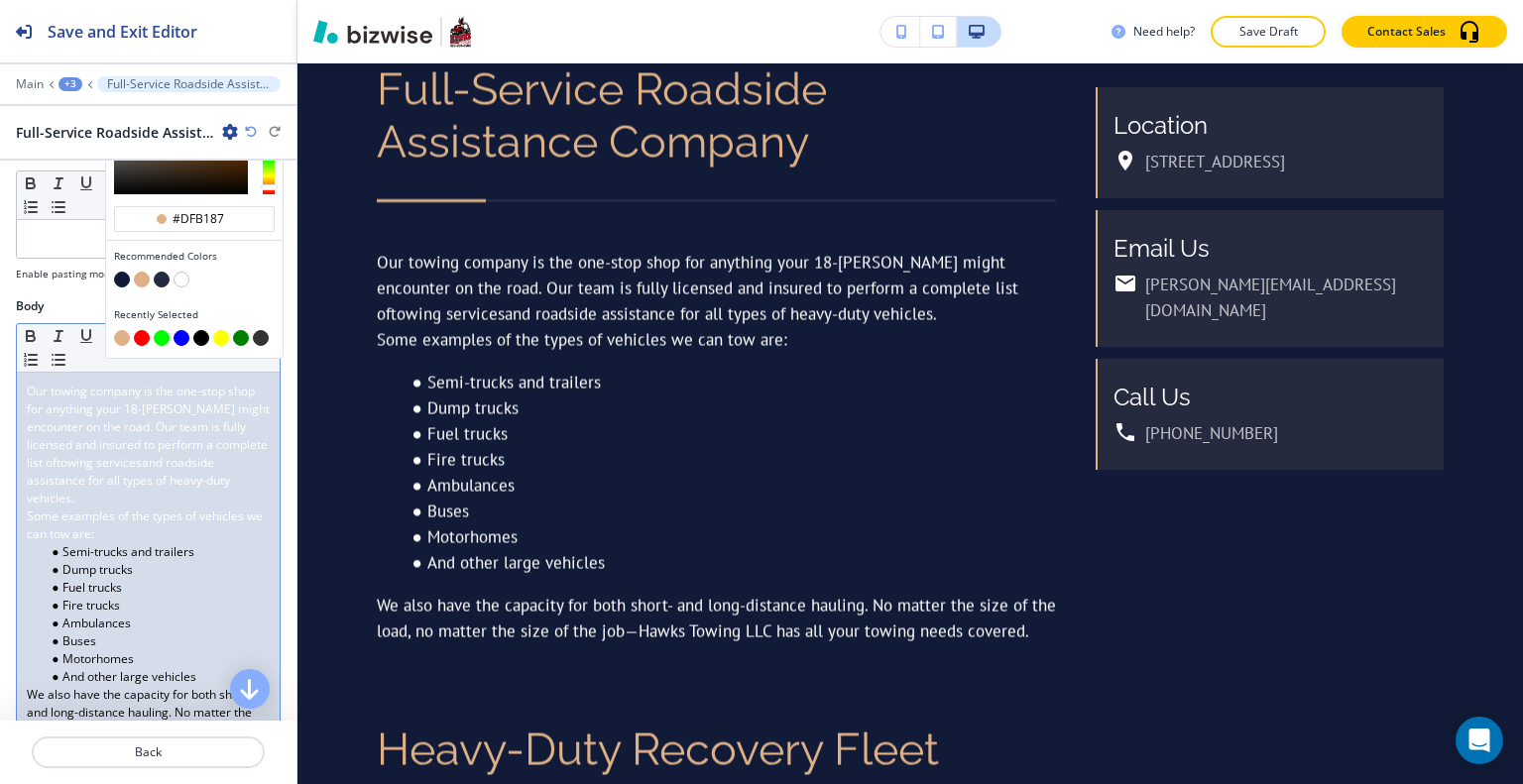 click on "Some examples of the types of vehicles we can tow are:" at bounding box center (146, 524) 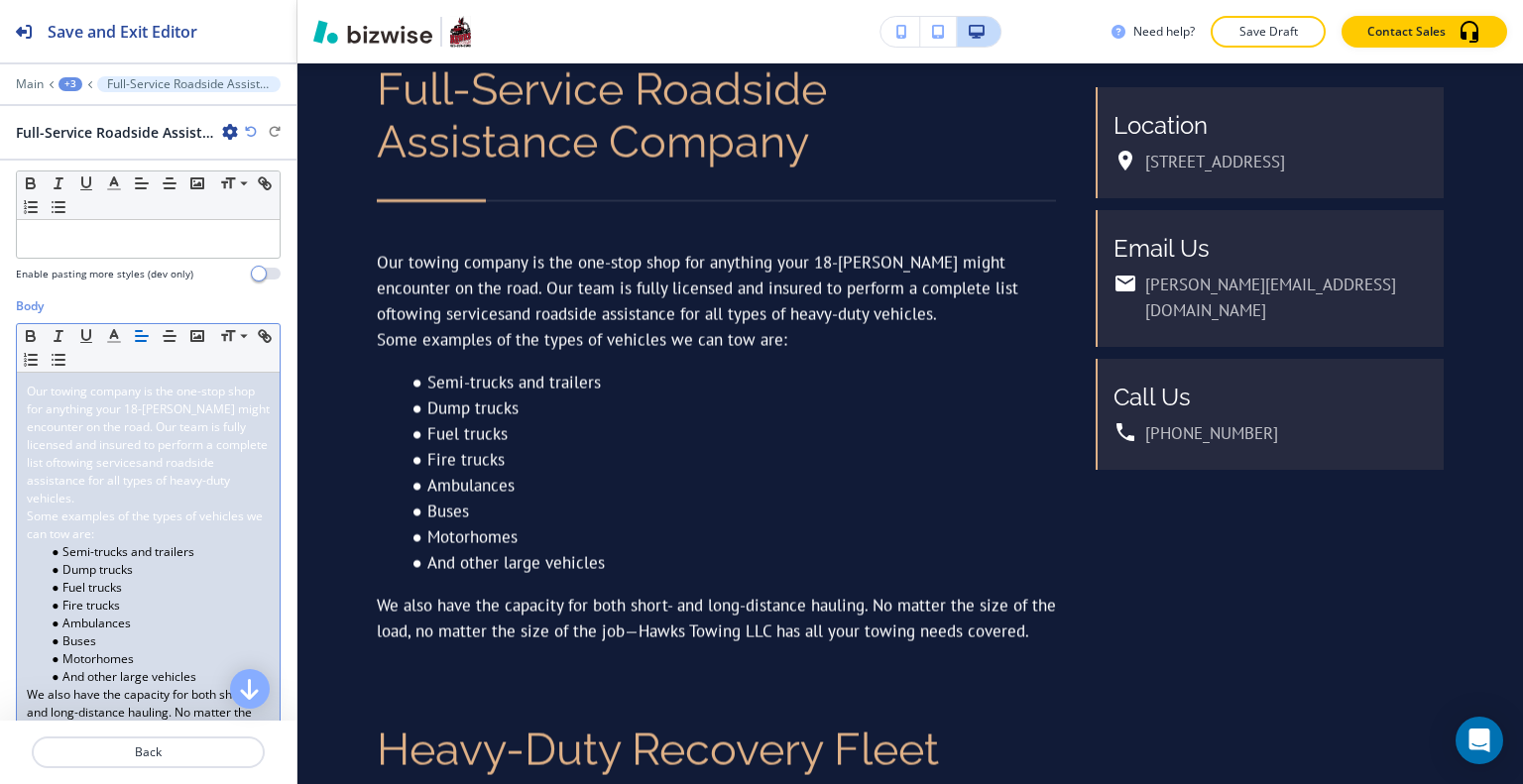 scroll, scrollTop: 297, scrollLeft: 0, axis: vertical 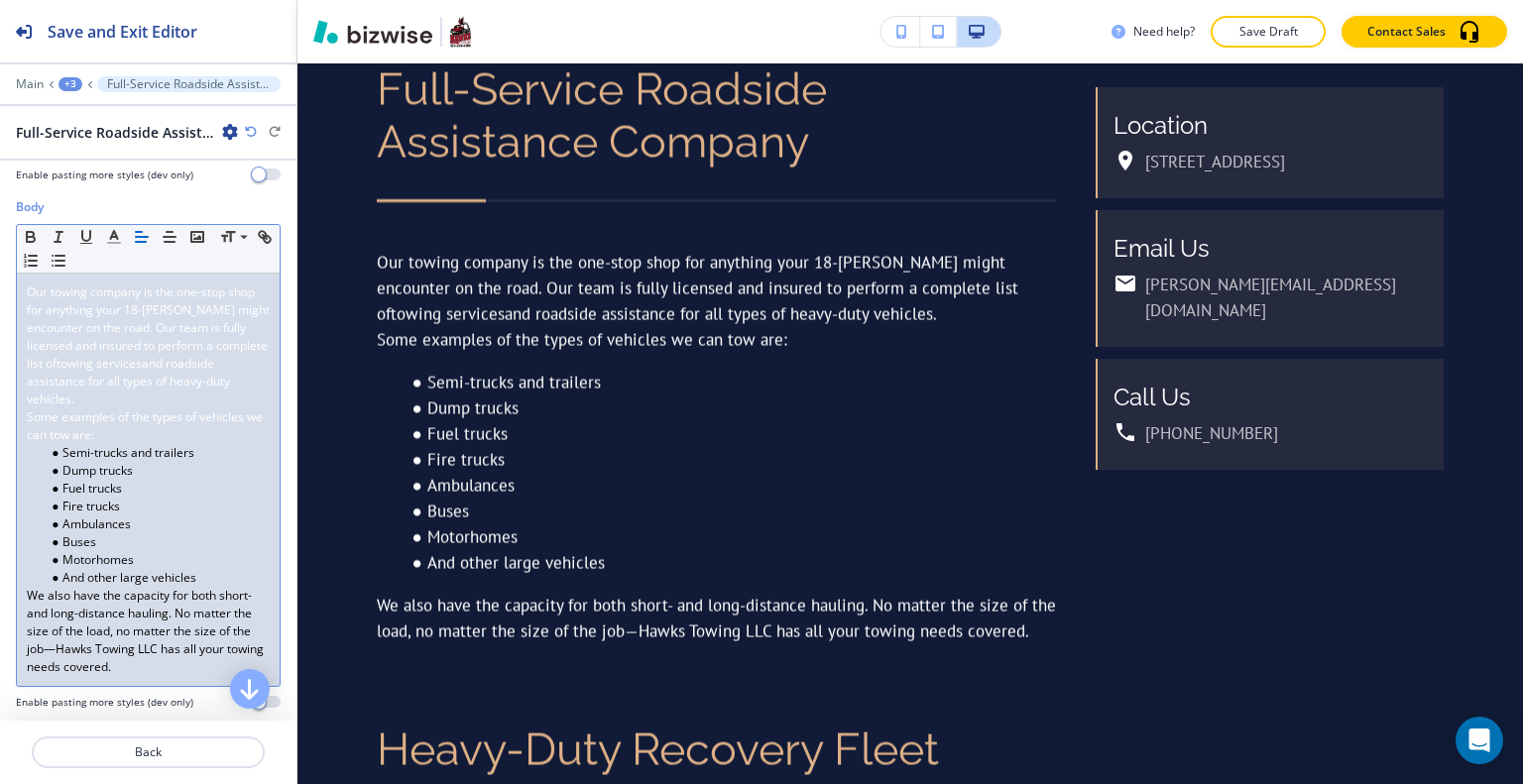 click on "Buses" at bounding box center [157, 542] 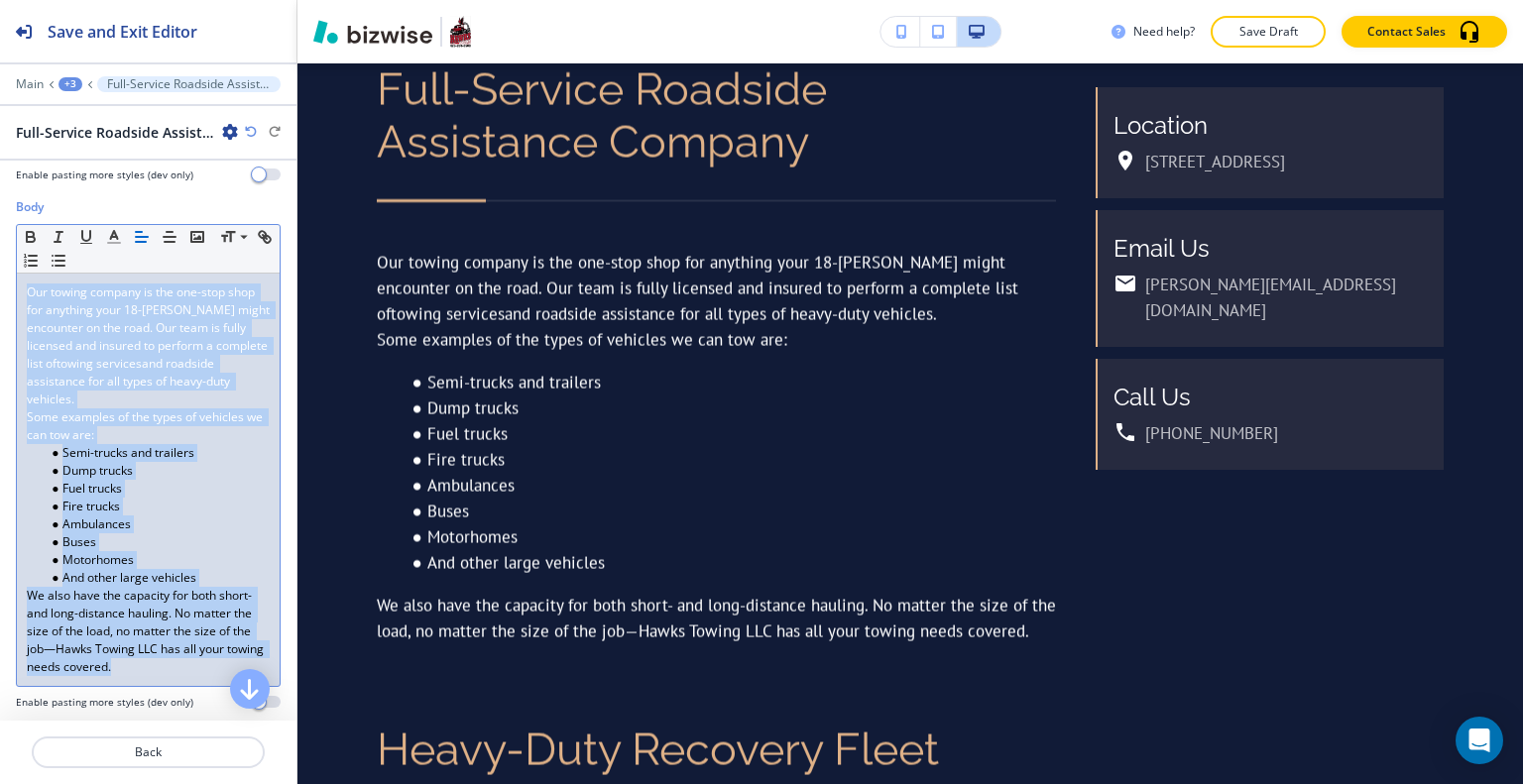 type 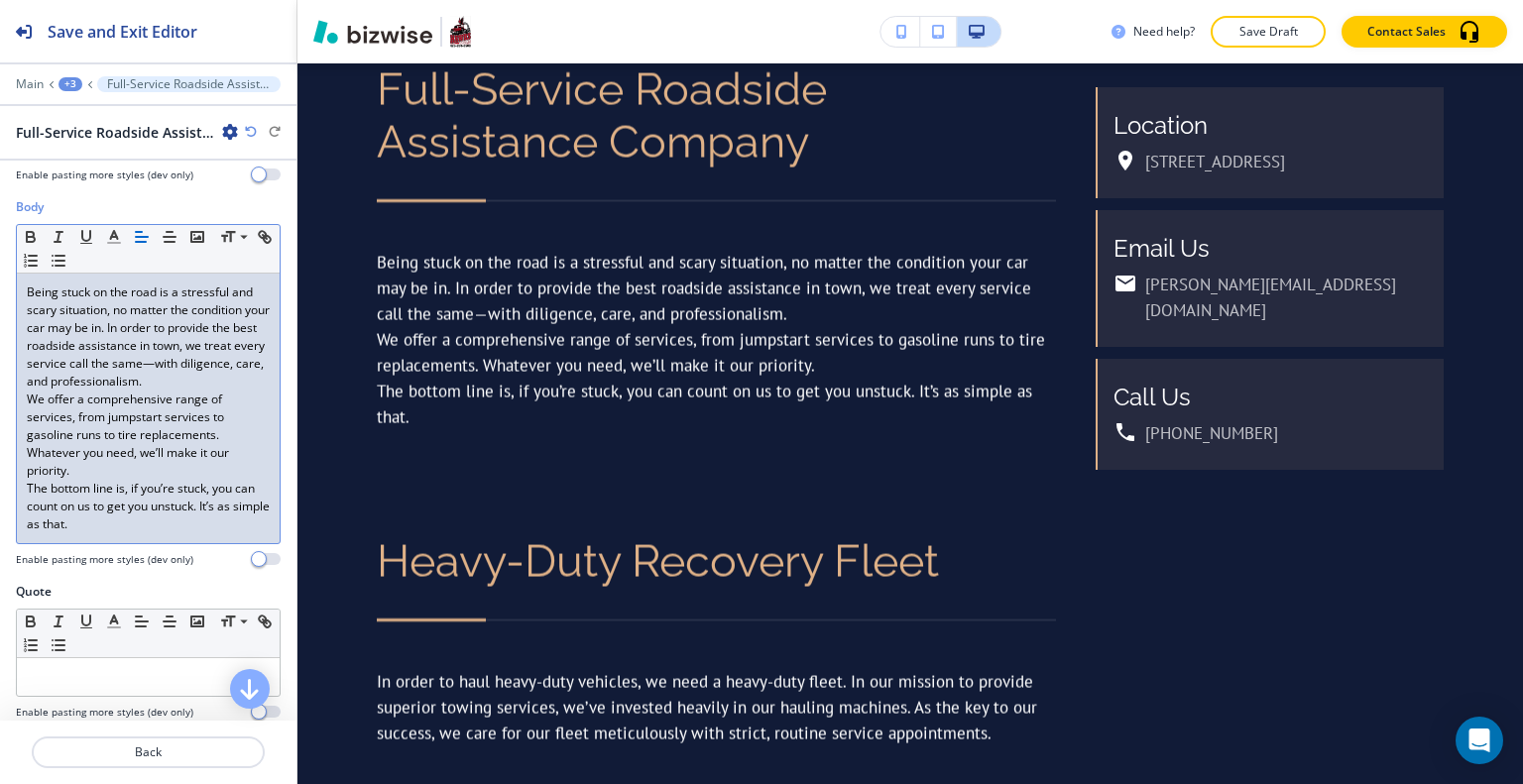 scroll, scrollTop: 0, scrollLeft: 0, axis: both 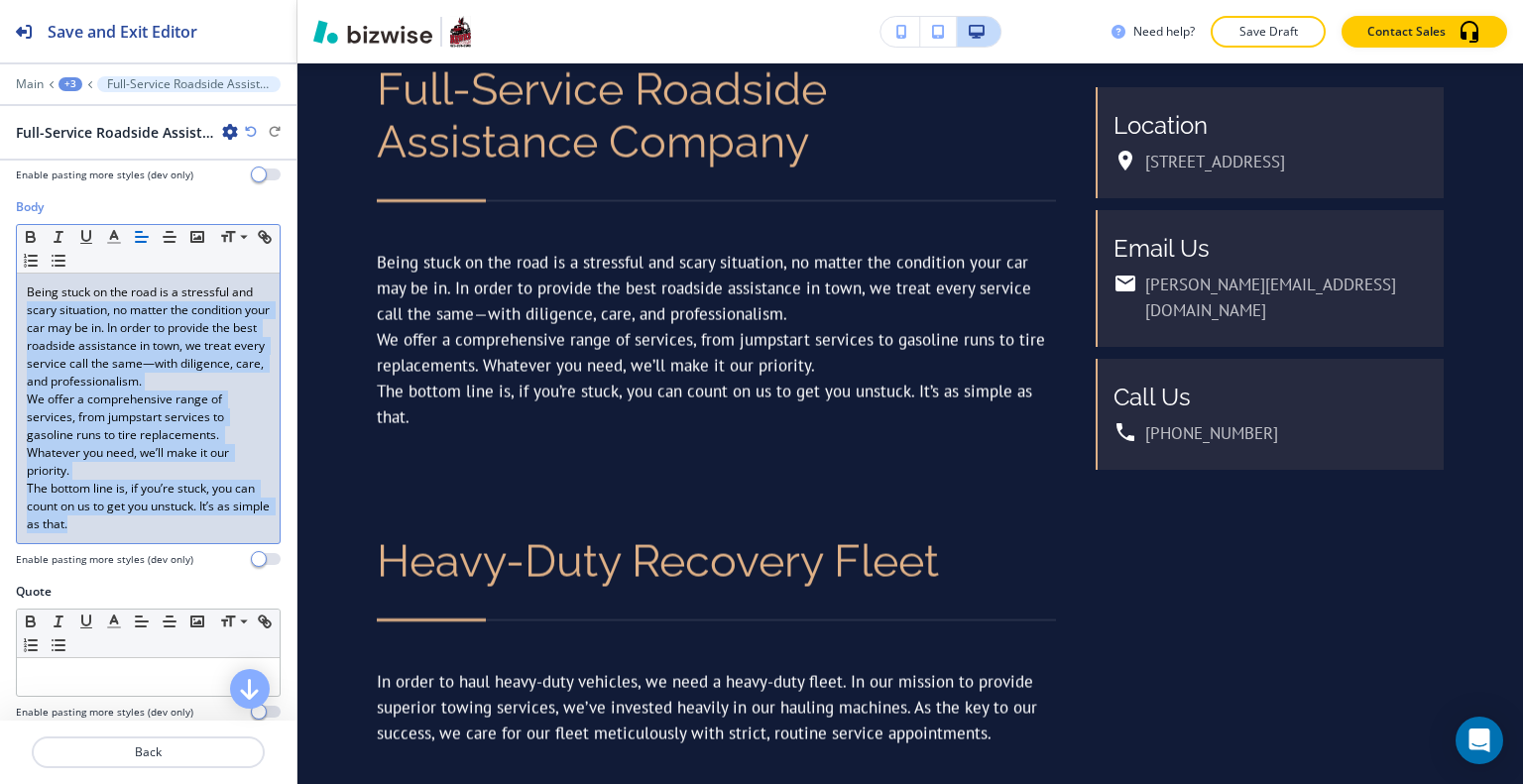 drag, startPoint x: 141, startPoint y: 533, endPoint x: 0, endPoint y: 304, distance: 268.9275 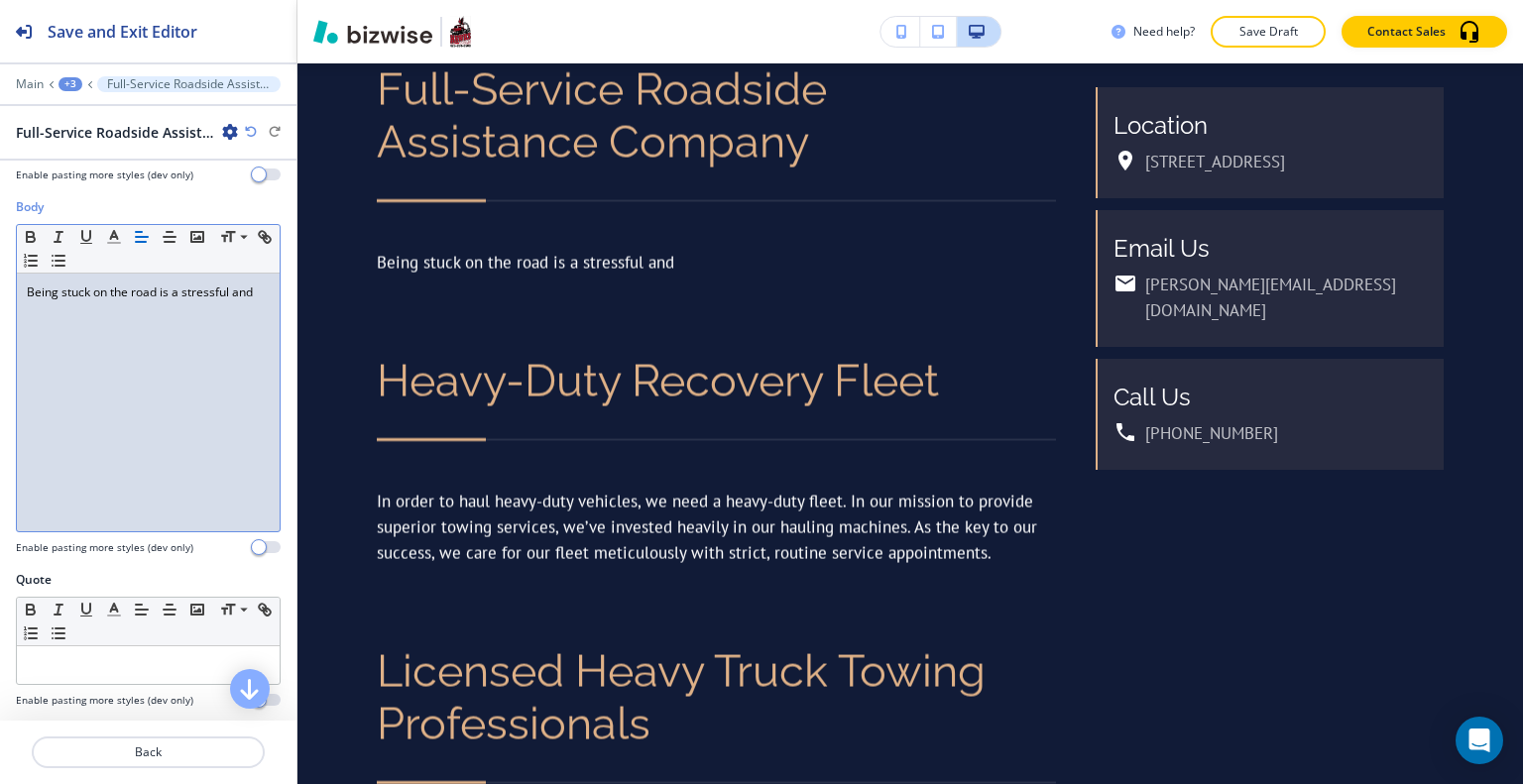 drag, startPoint x: 263, startPoint y: 288, endPoint x: 0, endPoint y: 235, distance: 268.28716 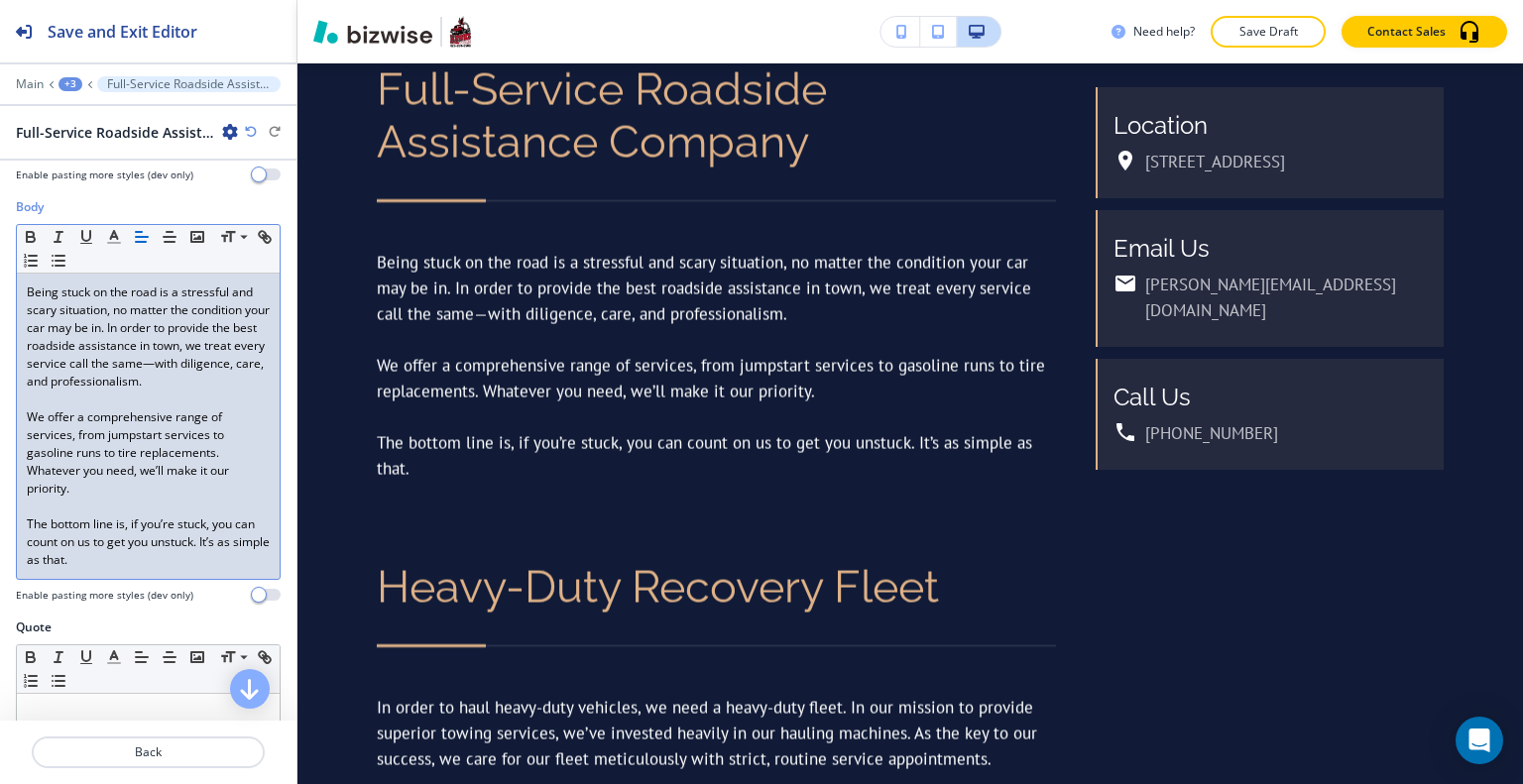 scroll, scrollTop: 0, scrollLeft: 0, axis: both 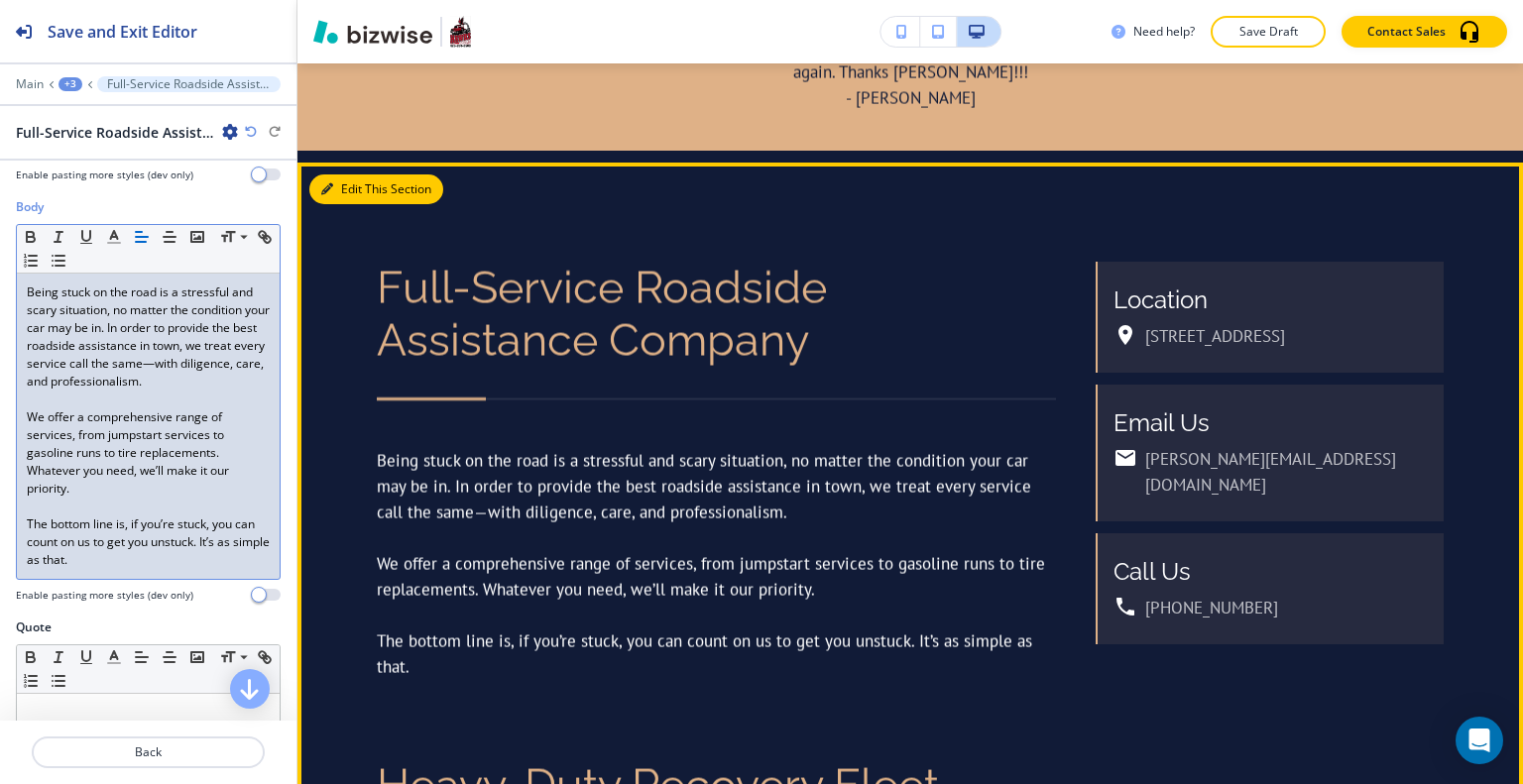 click on "Edit This Section" at bounding box center [376, 189] 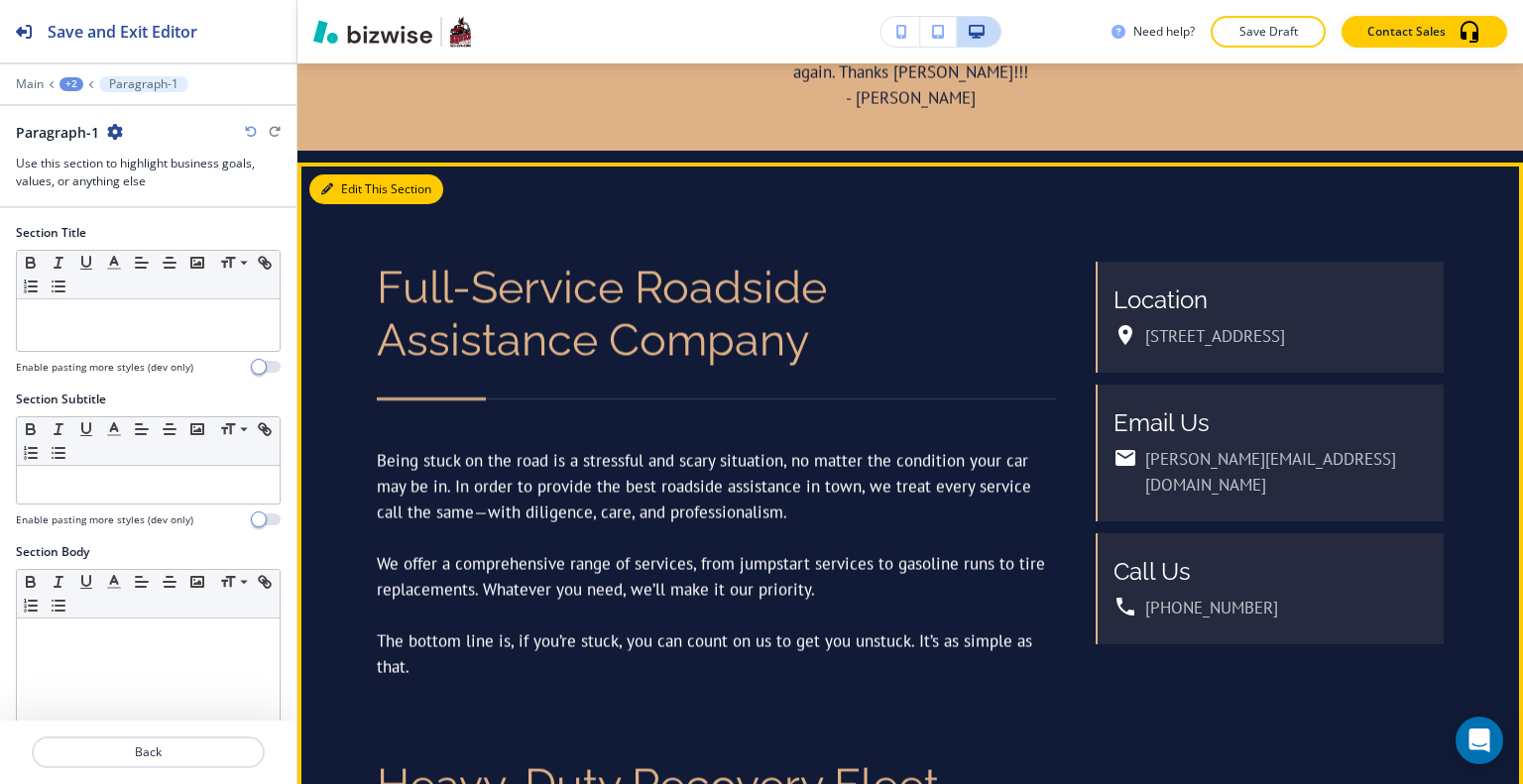scroll, scrollTop: 1181, scrollLeft: 0, axis: vertical 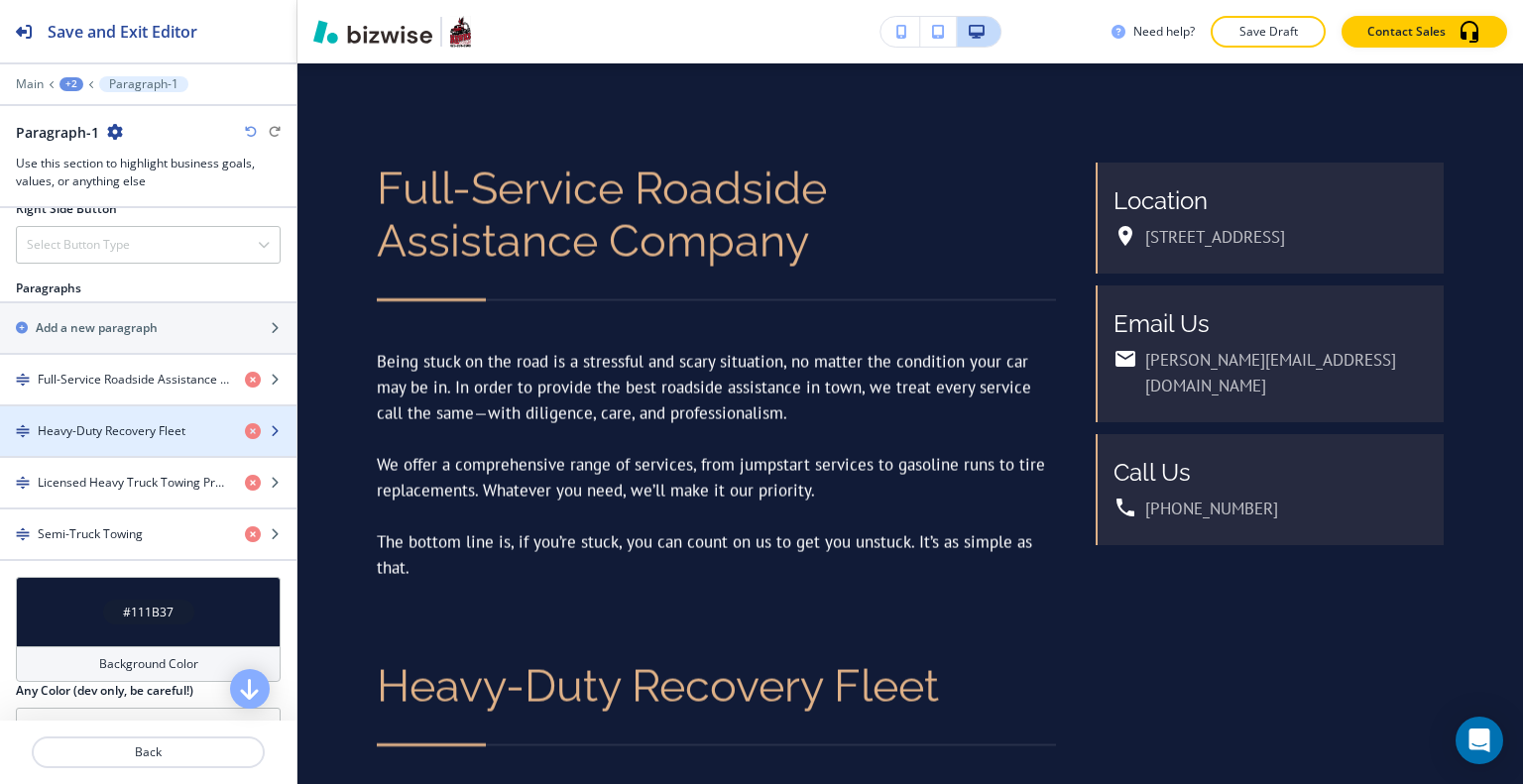 click on "Heavy-Duty Recovery Fleet" at bounding box center [111, 431] 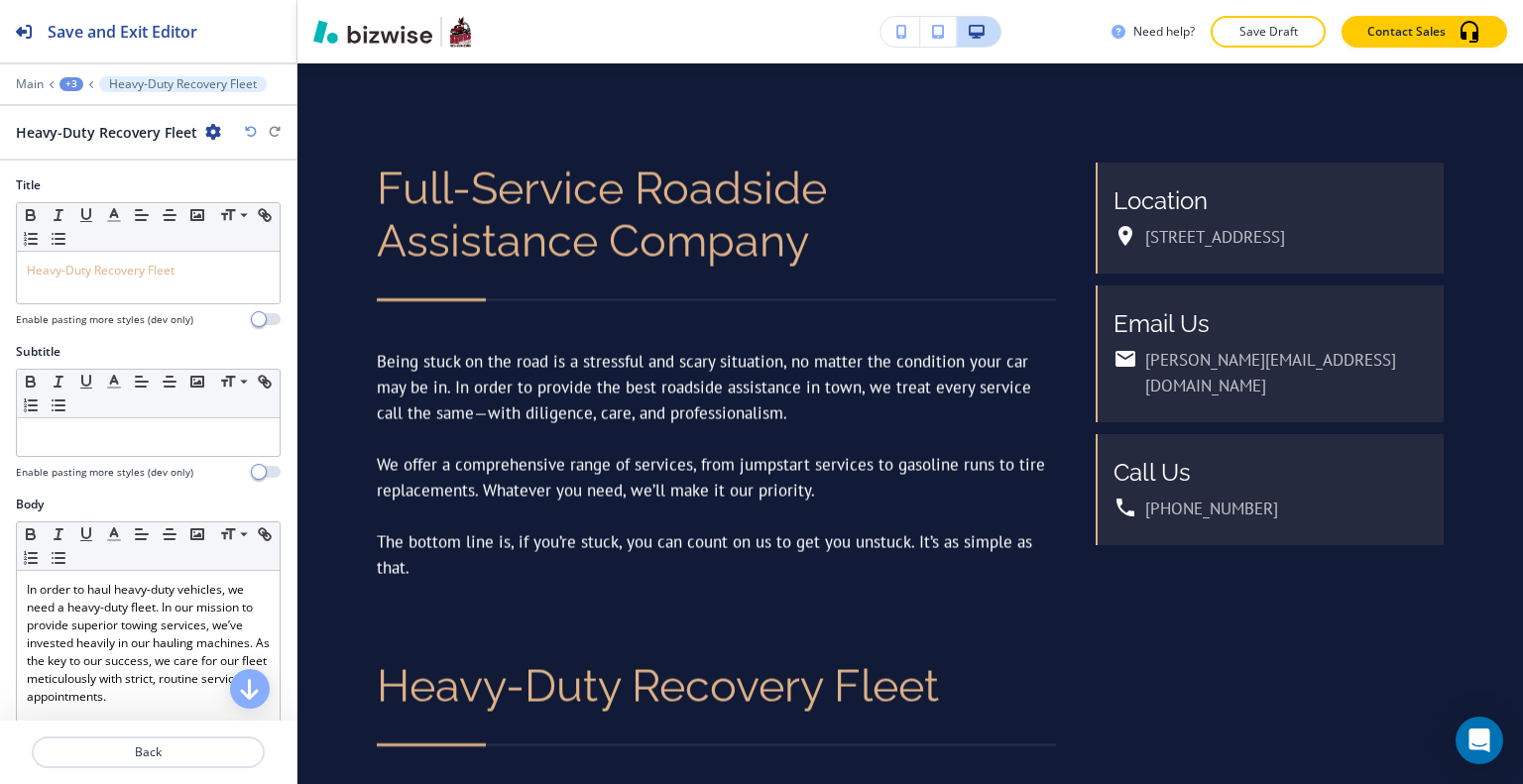 scroll, scrollTop: 1778, scrollLeft: 0, axis: vertical 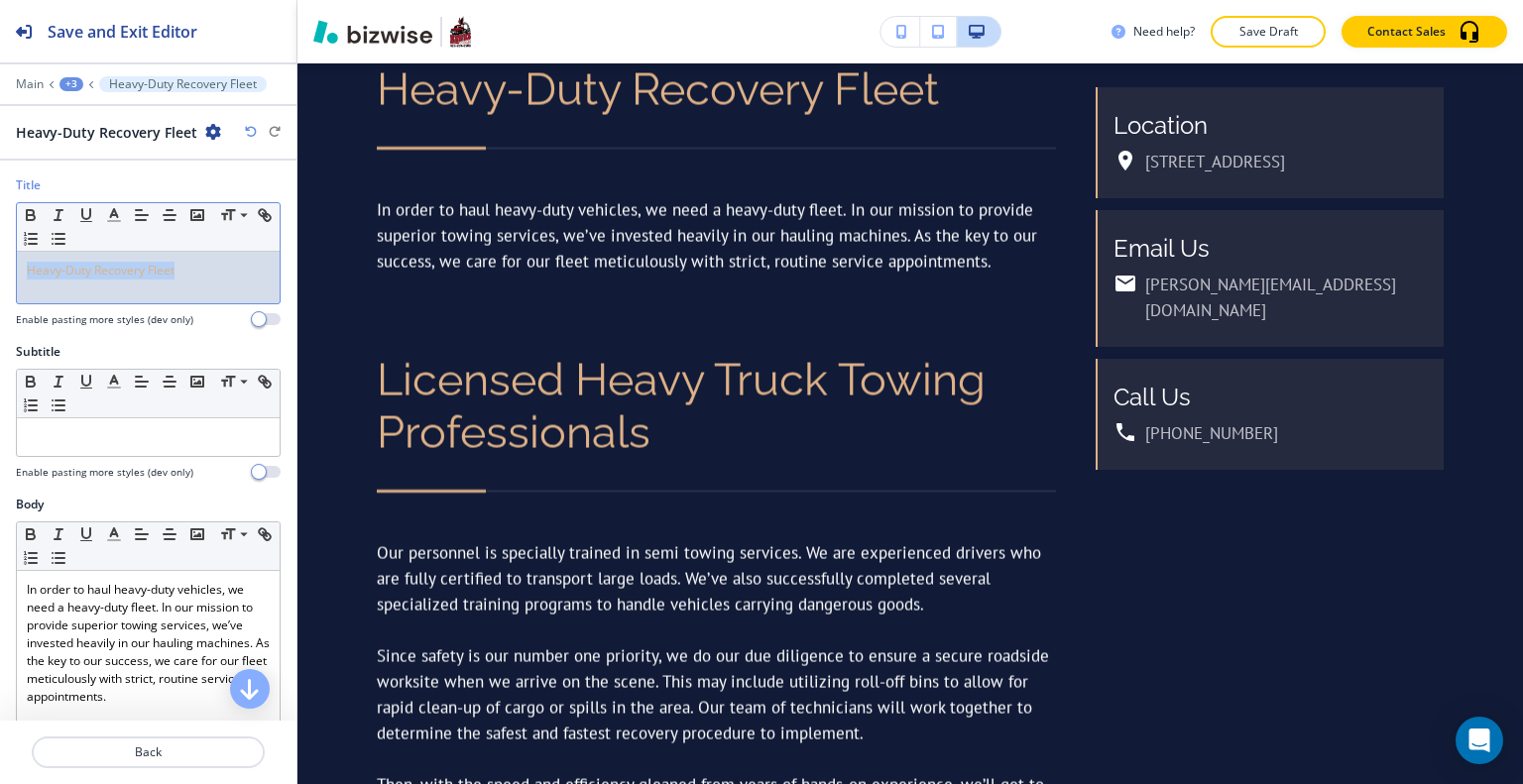 drag, startPoint x: 202, startPoint y: 277, endPoint x: 26, endPoint y: 274, distance: 176.02557 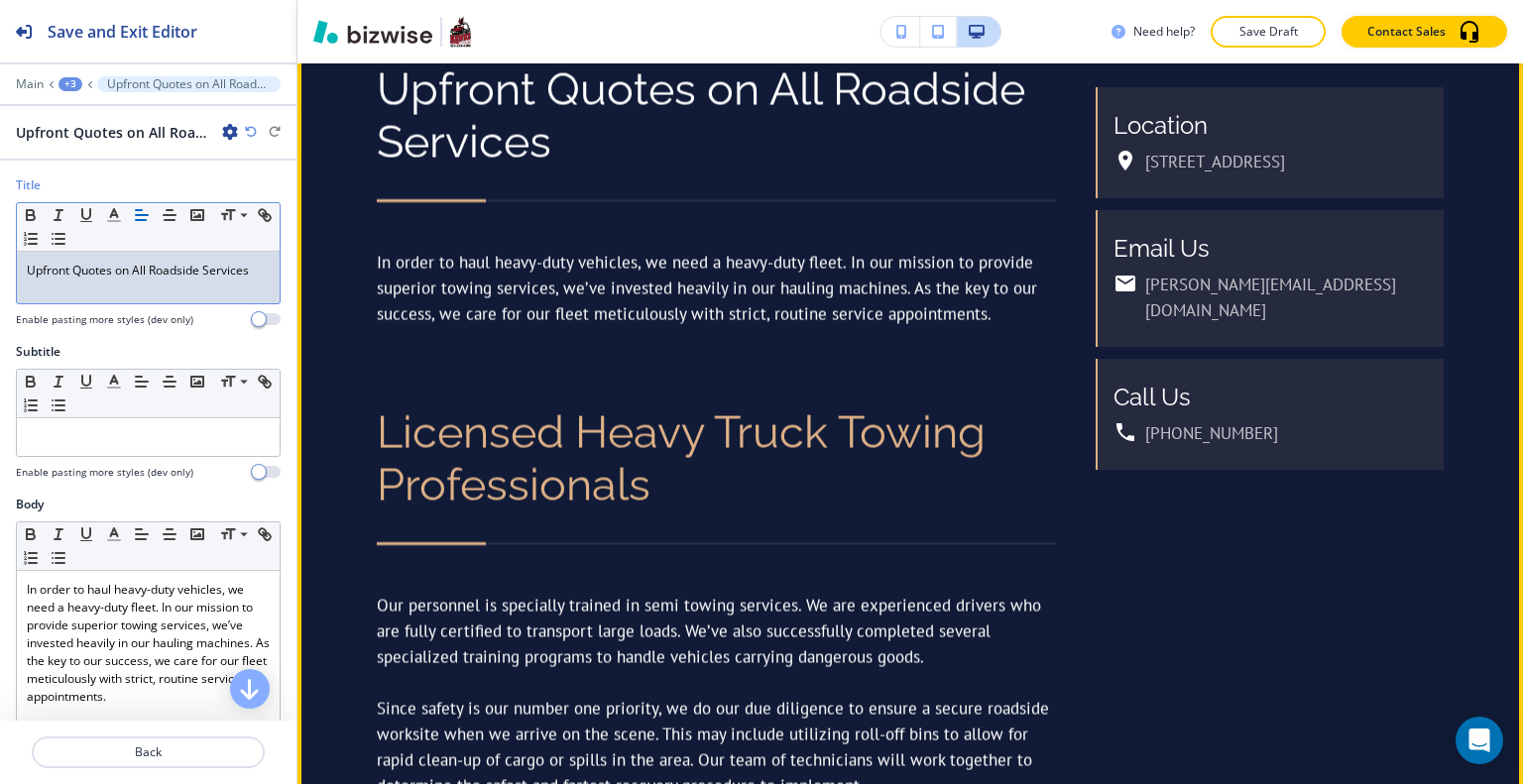 scroll, scrollTop: 1679, scrollLeft: 0, axis: vertical 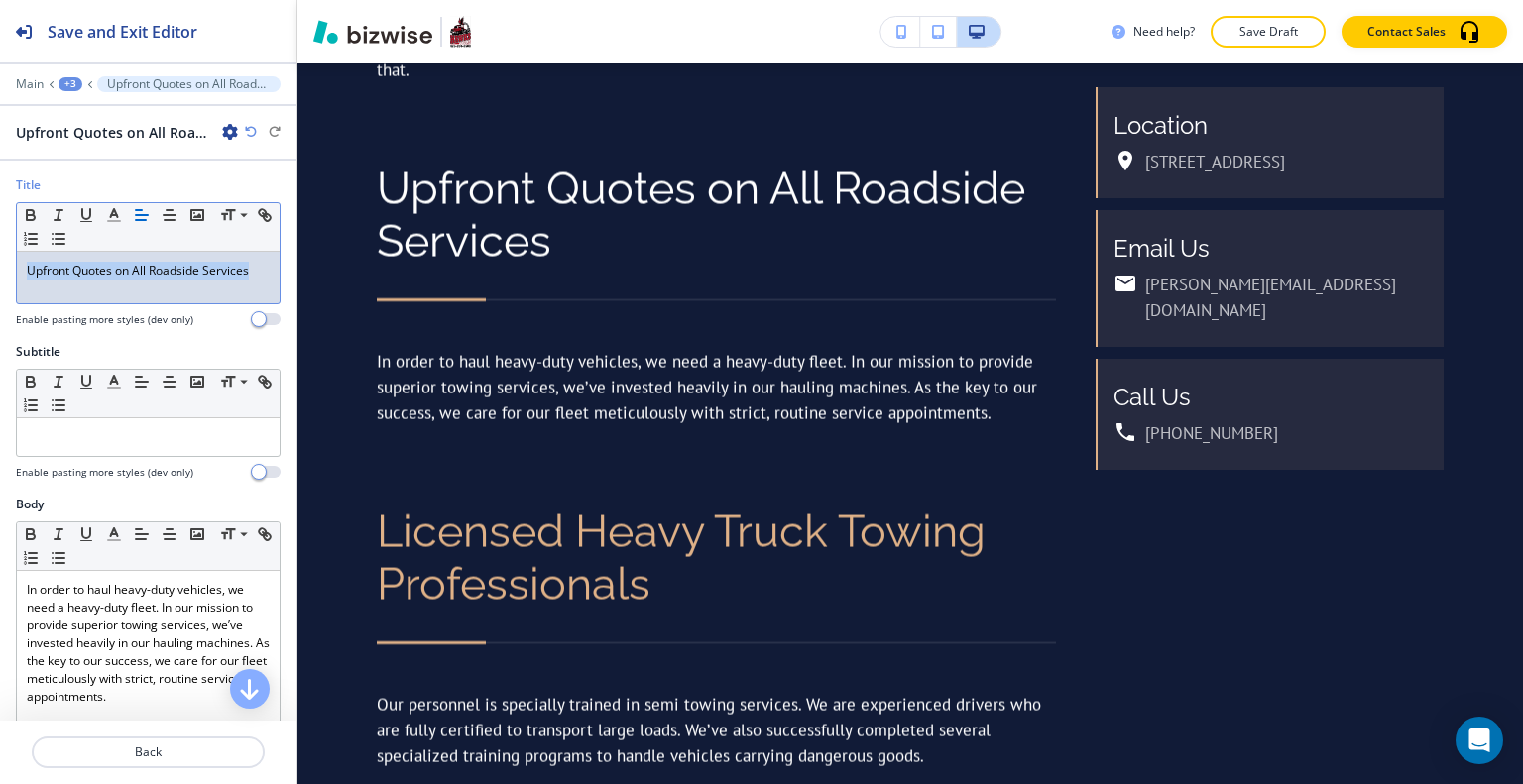drag, startPoint x: 254, startPoint y: 274, endPoint x: 4, endPoint y: 264, distance: 250.19992 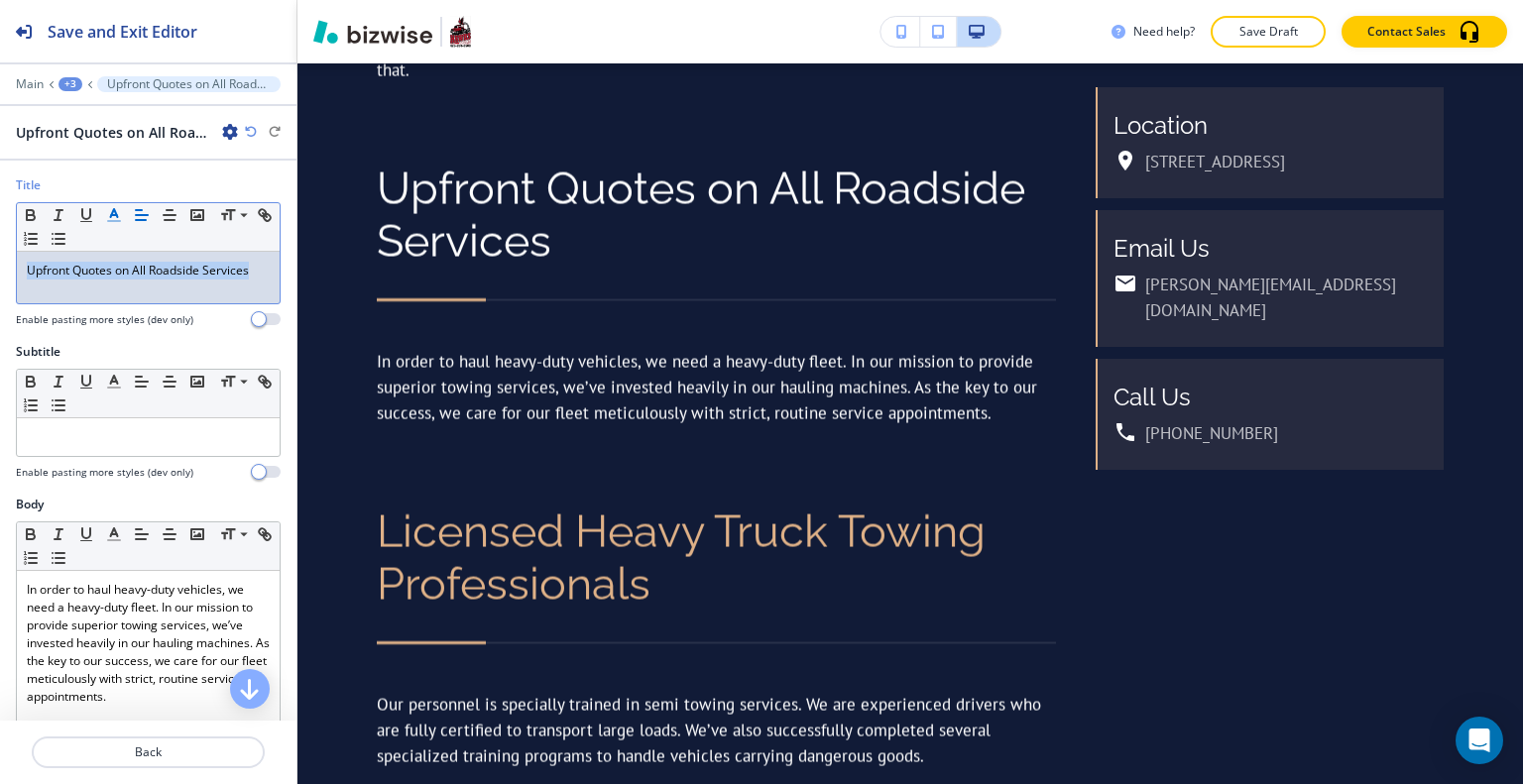 click 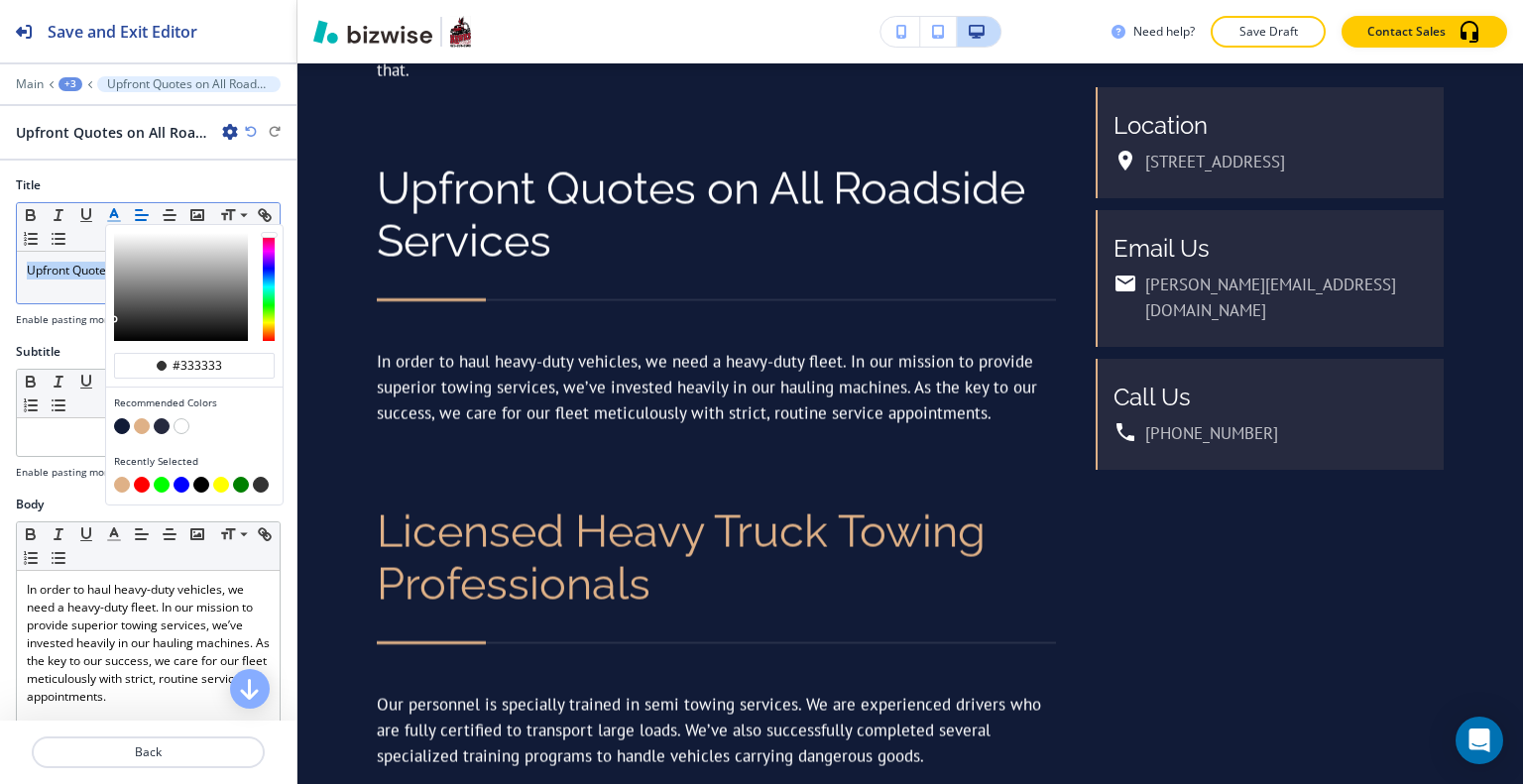 click at bounding box center [142, 426] 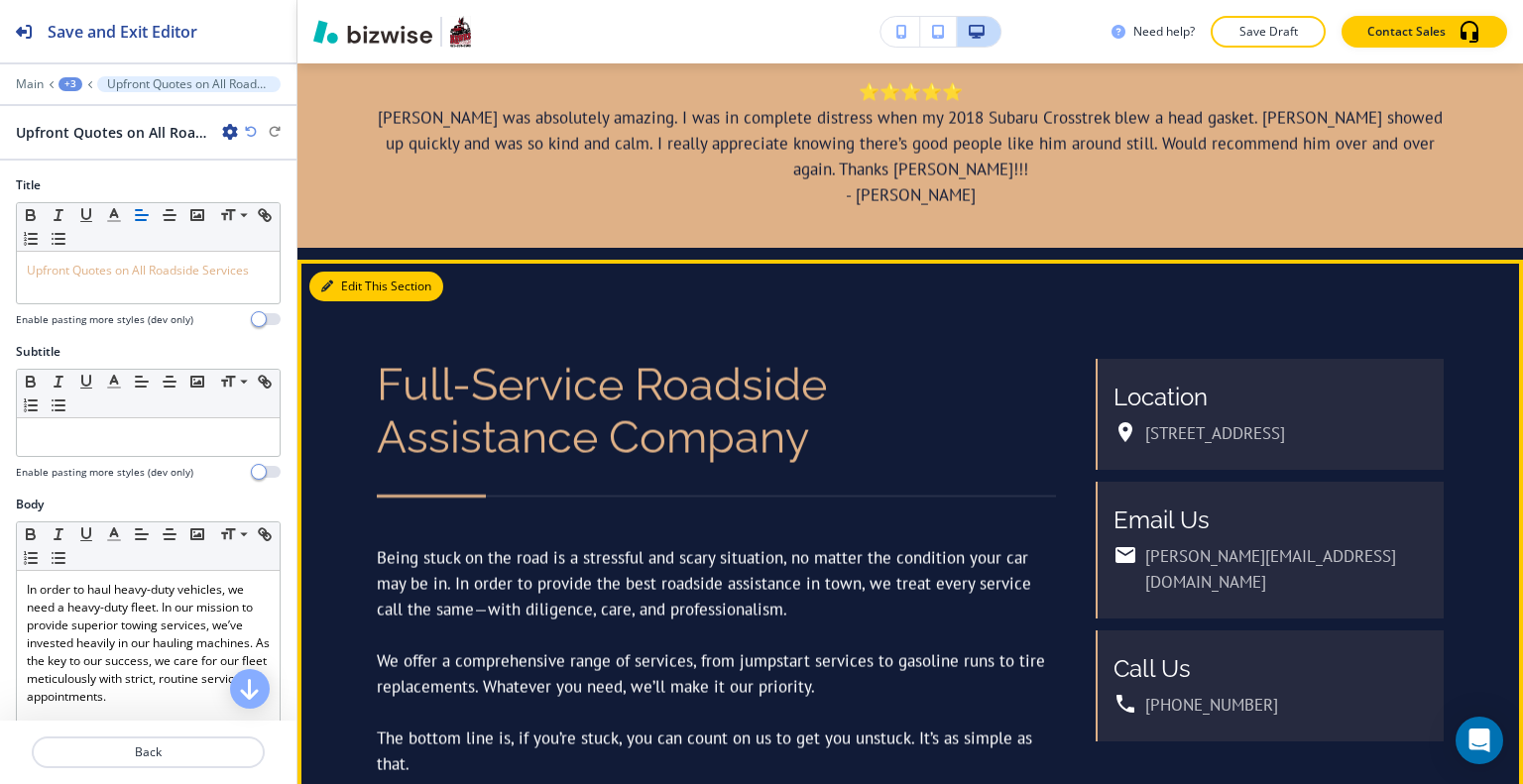 click on "Edit This Section" at bounding box center (376, 286) 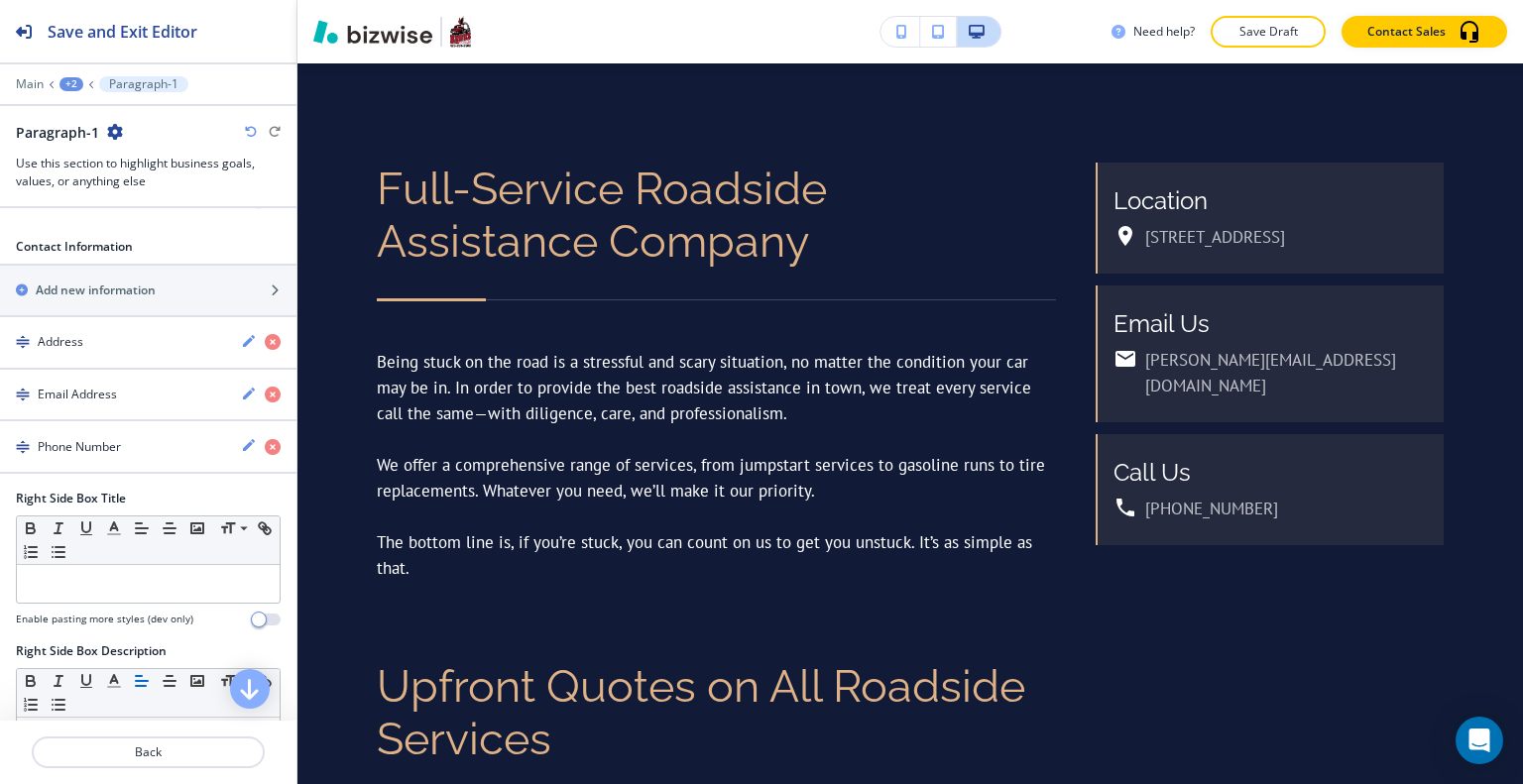 scroll, scrollTop: 1189, scrollLeft: 0, axis: vertical 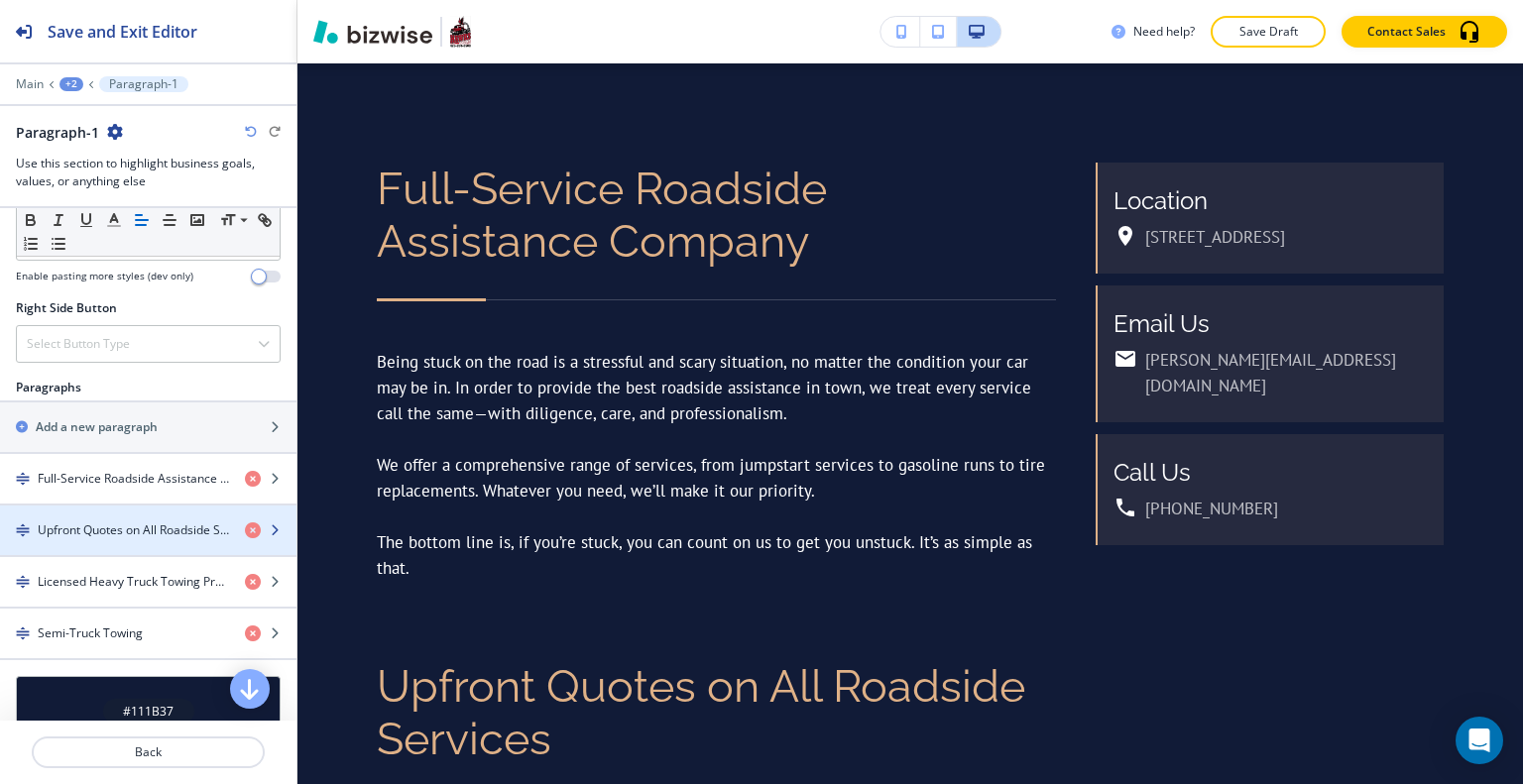 click at bounding box center (148, 513) 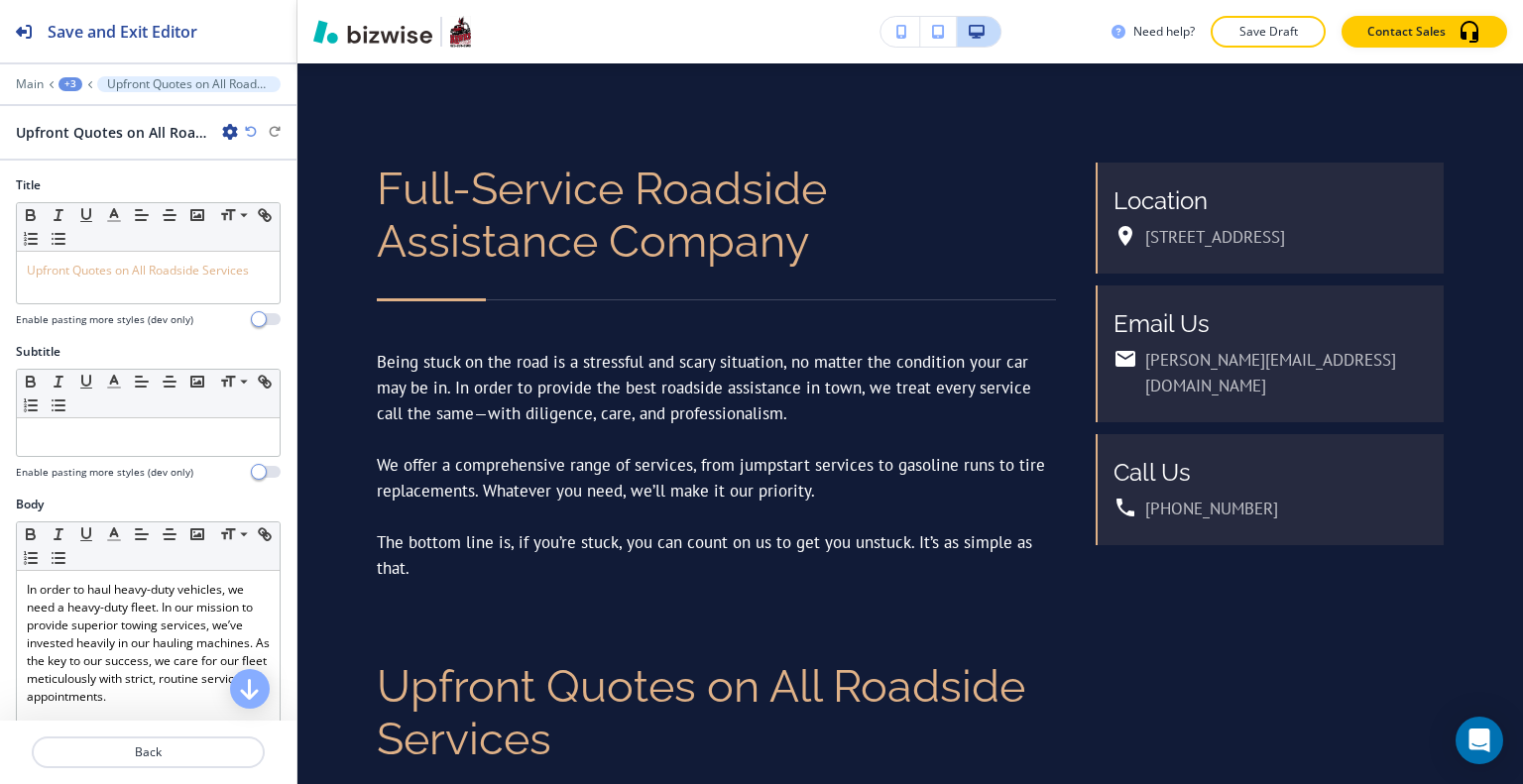 scroll, scrollTop: 1778, scrollLeft: 0, axis: vertical 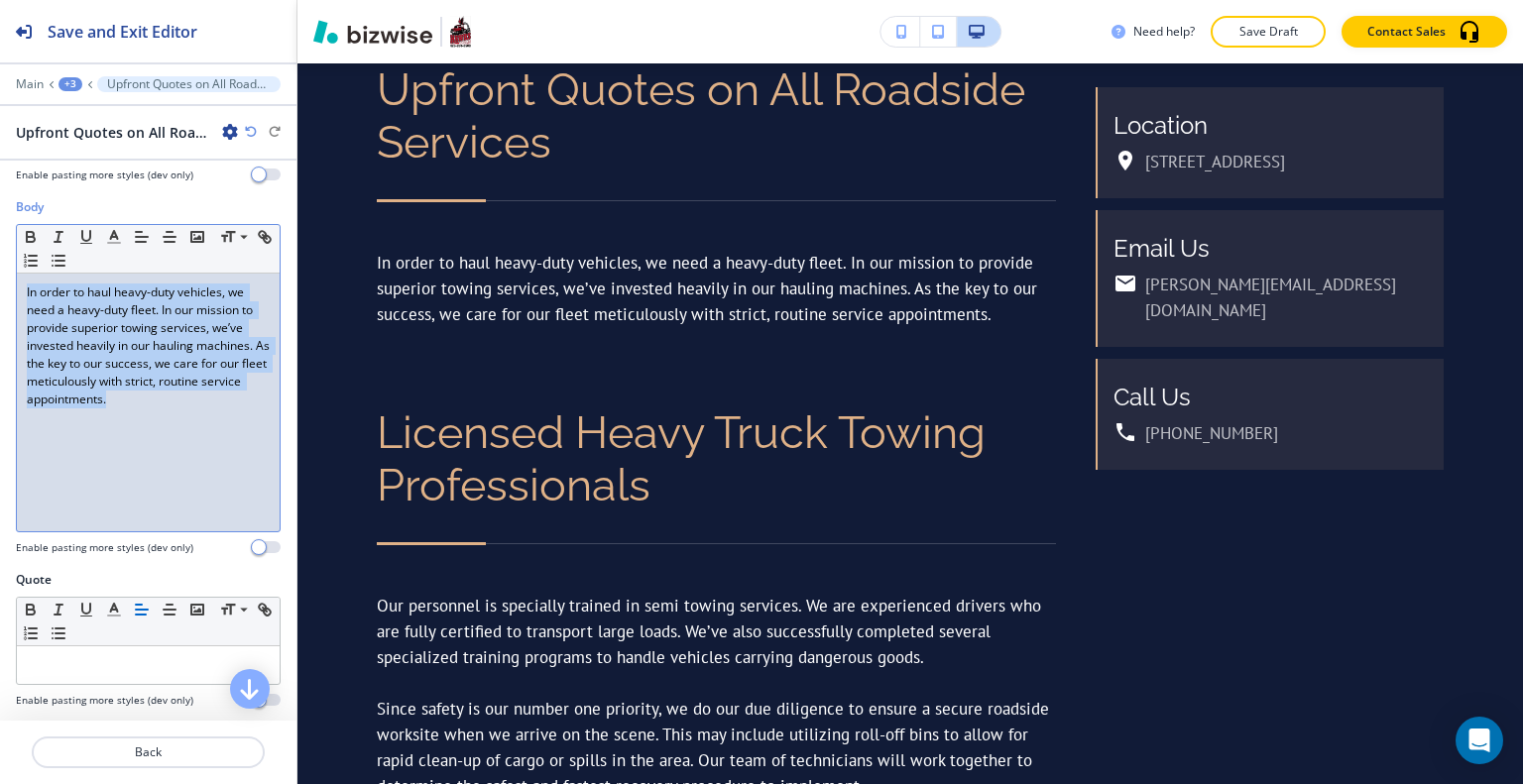 drag, startPoint x: 209, startPoint y: 417, endPoint x: 0, endPoint y: 248, distance: 268.7787 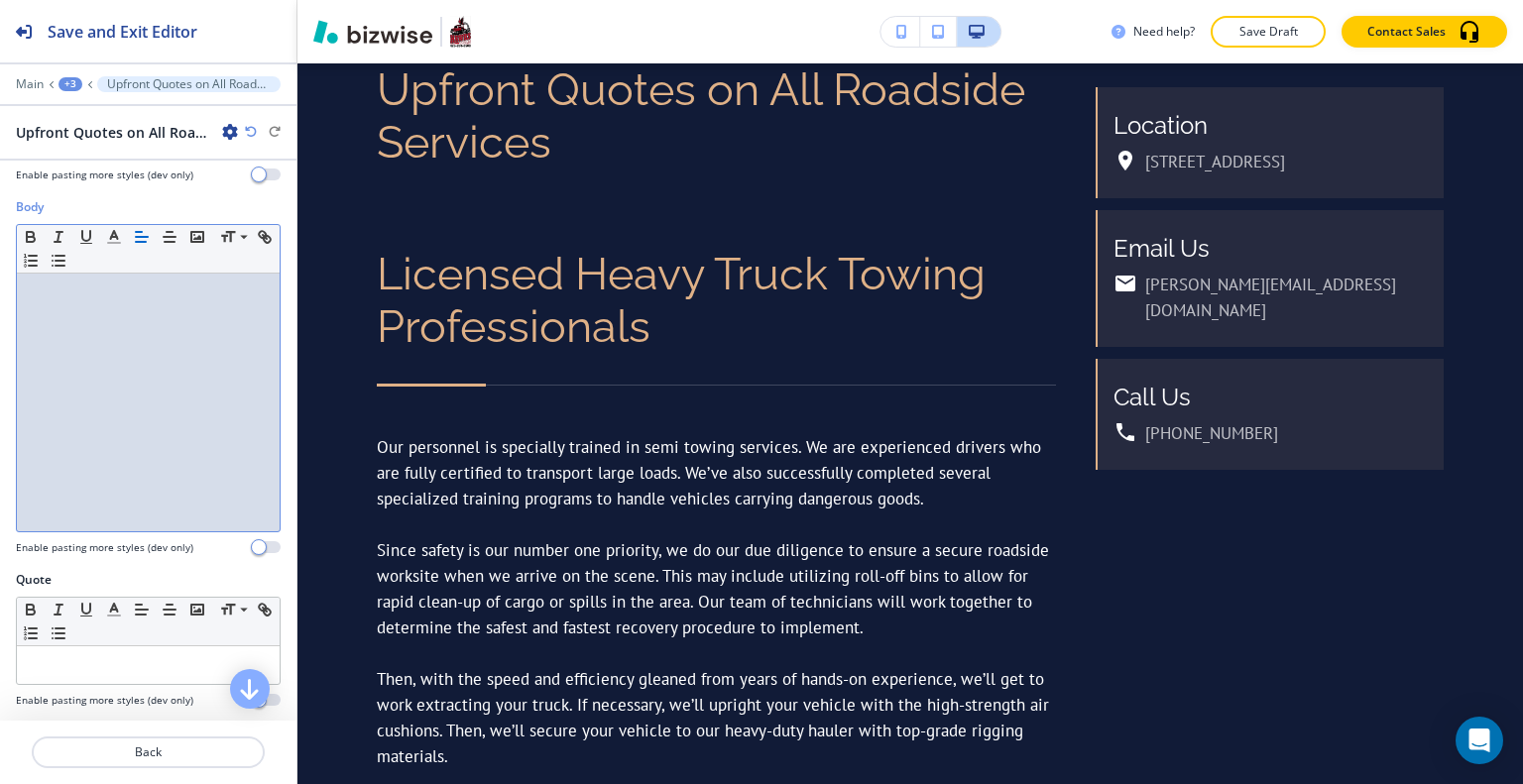 scroll, scrollTop: 396, scrollLeft: 0, axis: vertical 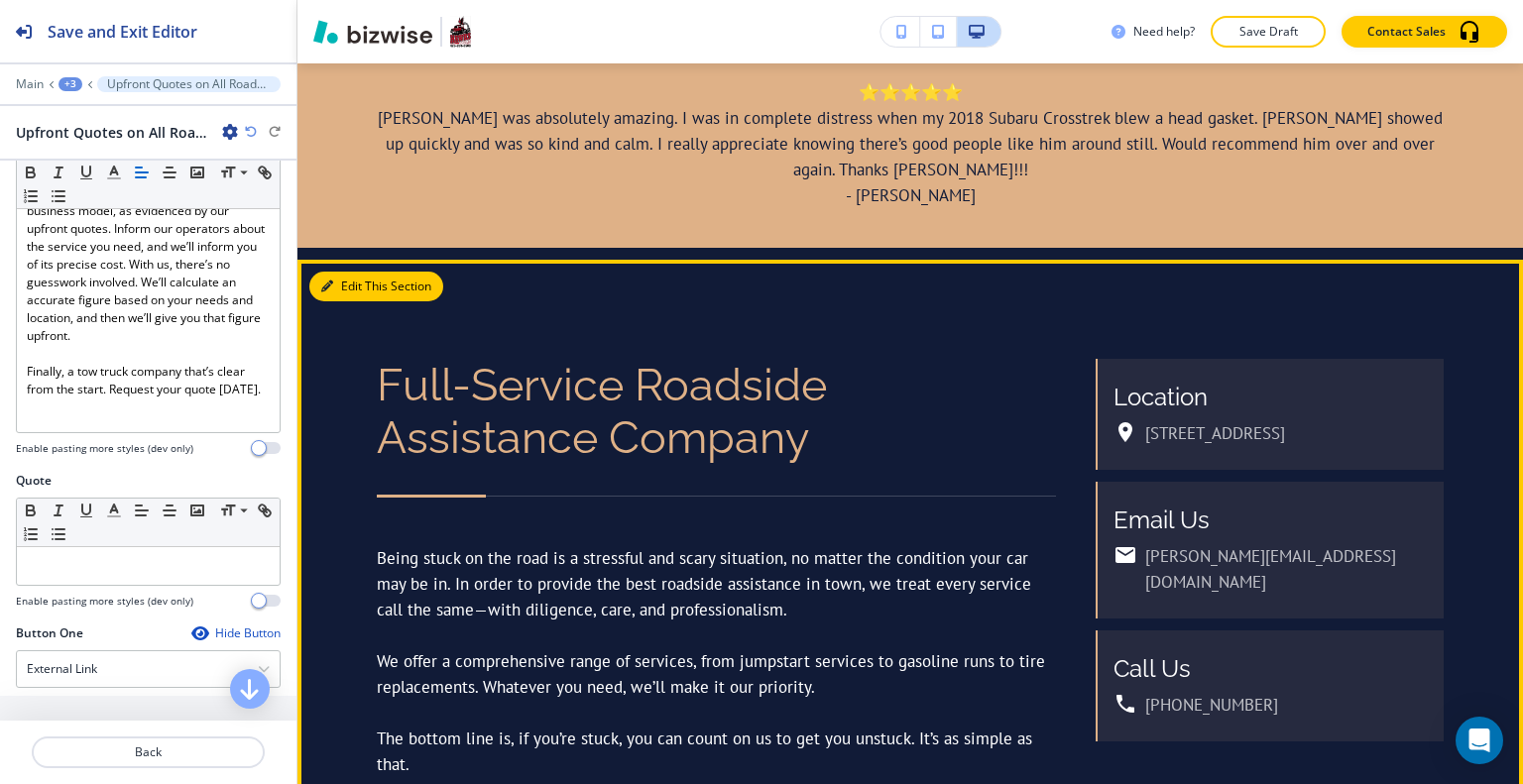 click on "Edit This Section" at bounding box center [376, 286] 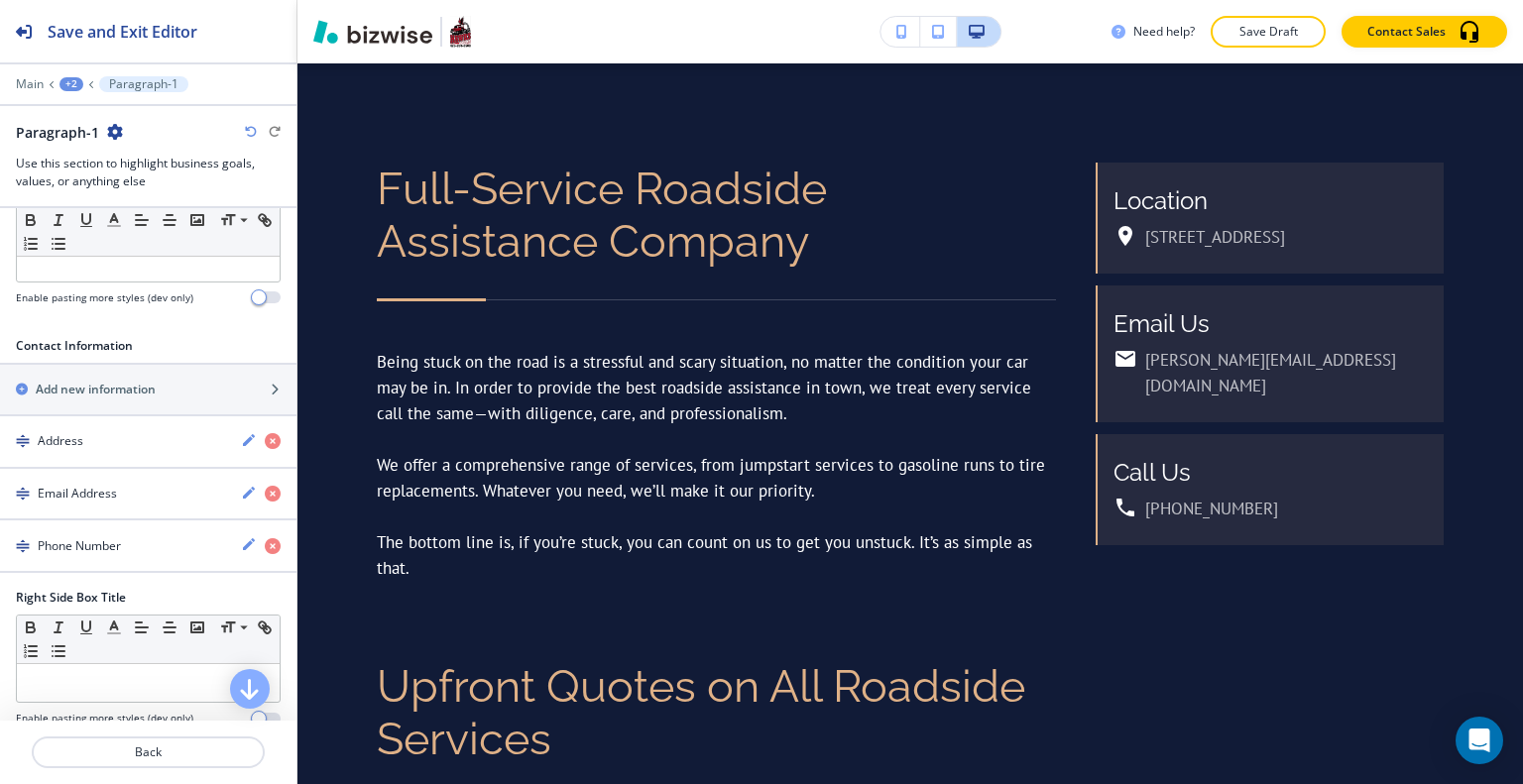 scroll, scrollTop: 1288, scrollLeft: 0, axis: vertical 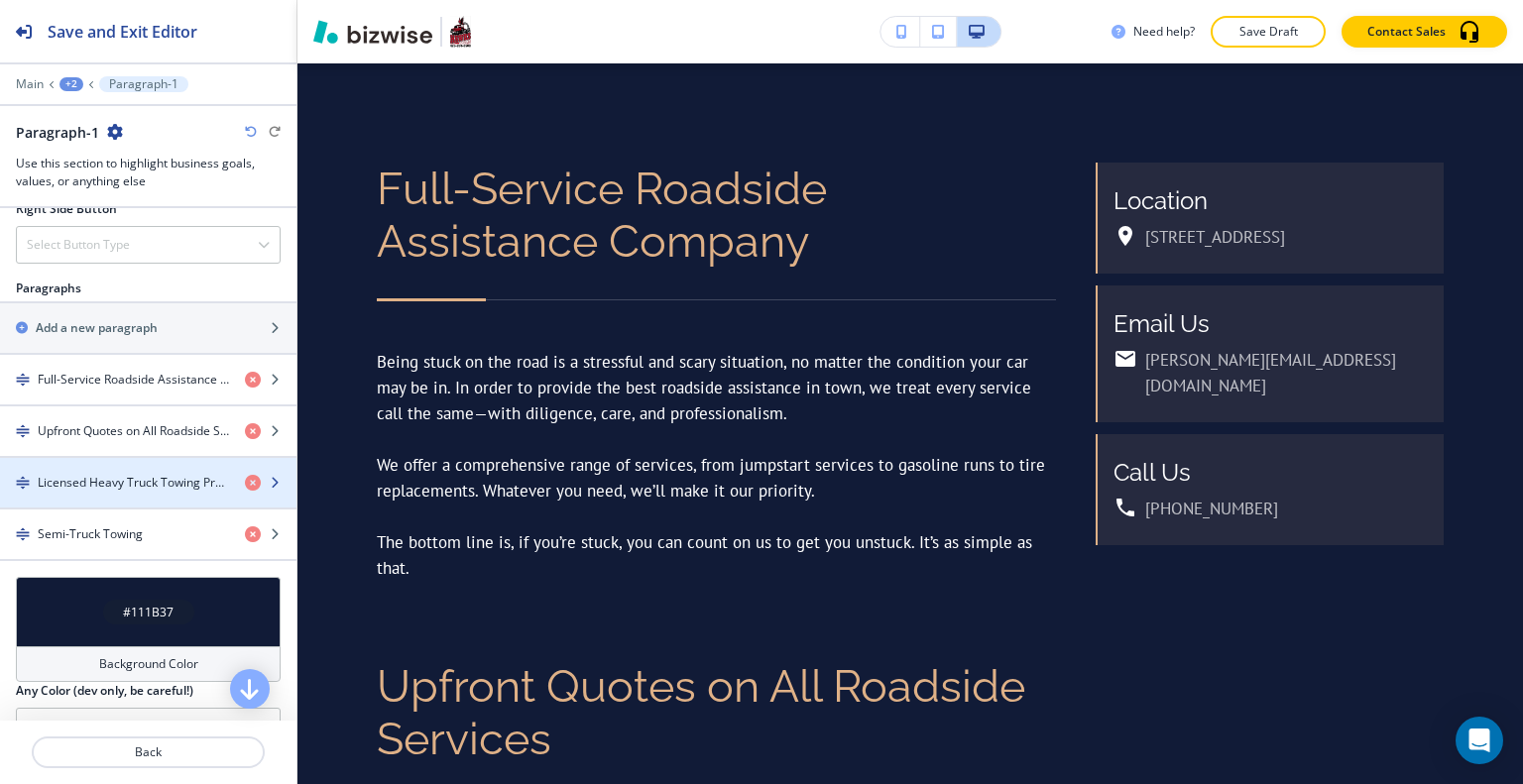 click on "Licensed Heavy Truck Towing Professionals" at bounding box center [133, 483] 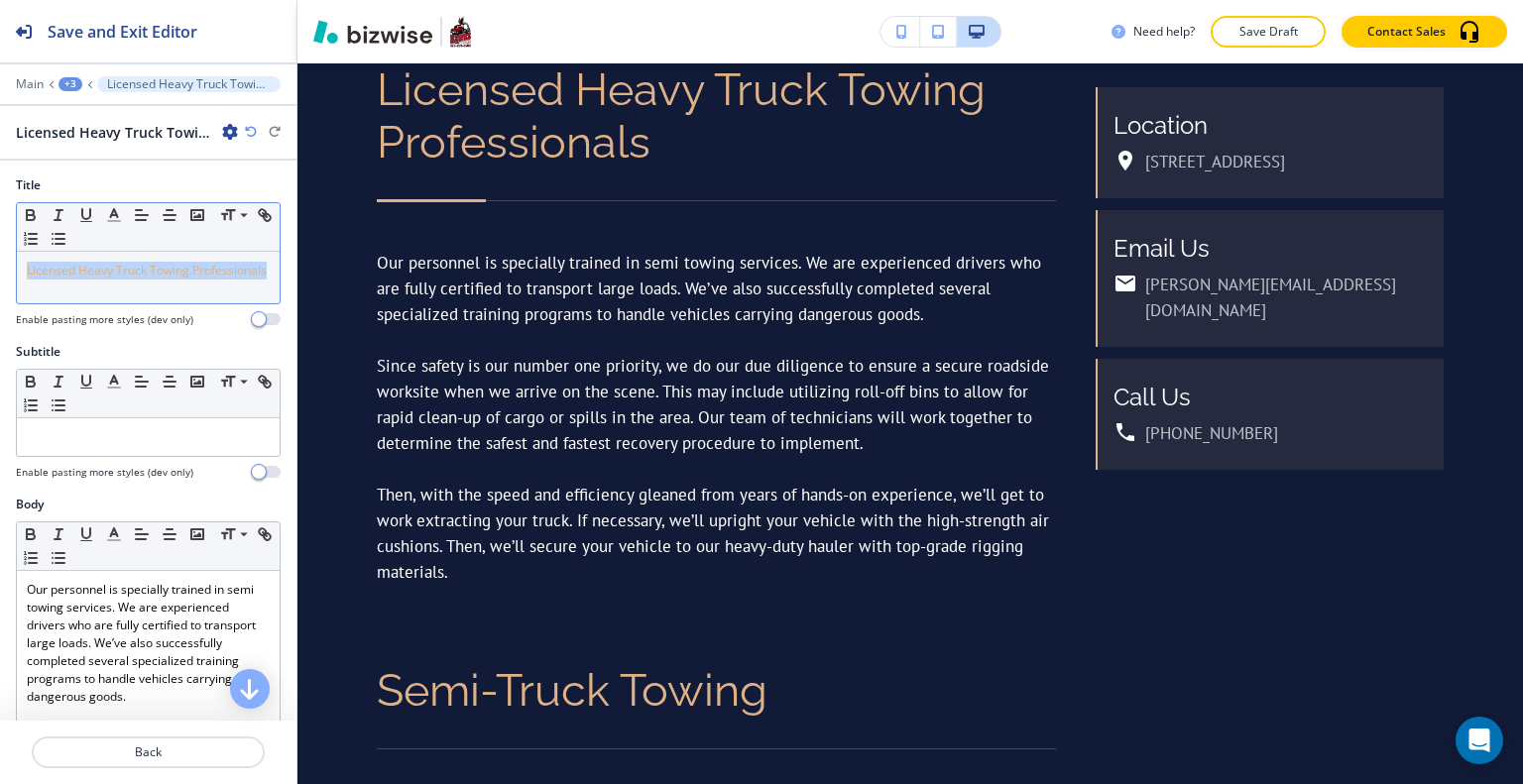 drag, startPoint x: 170, startPoint y: 307, endPoint x: 141, endPoint y: 297, distance: 30.675723 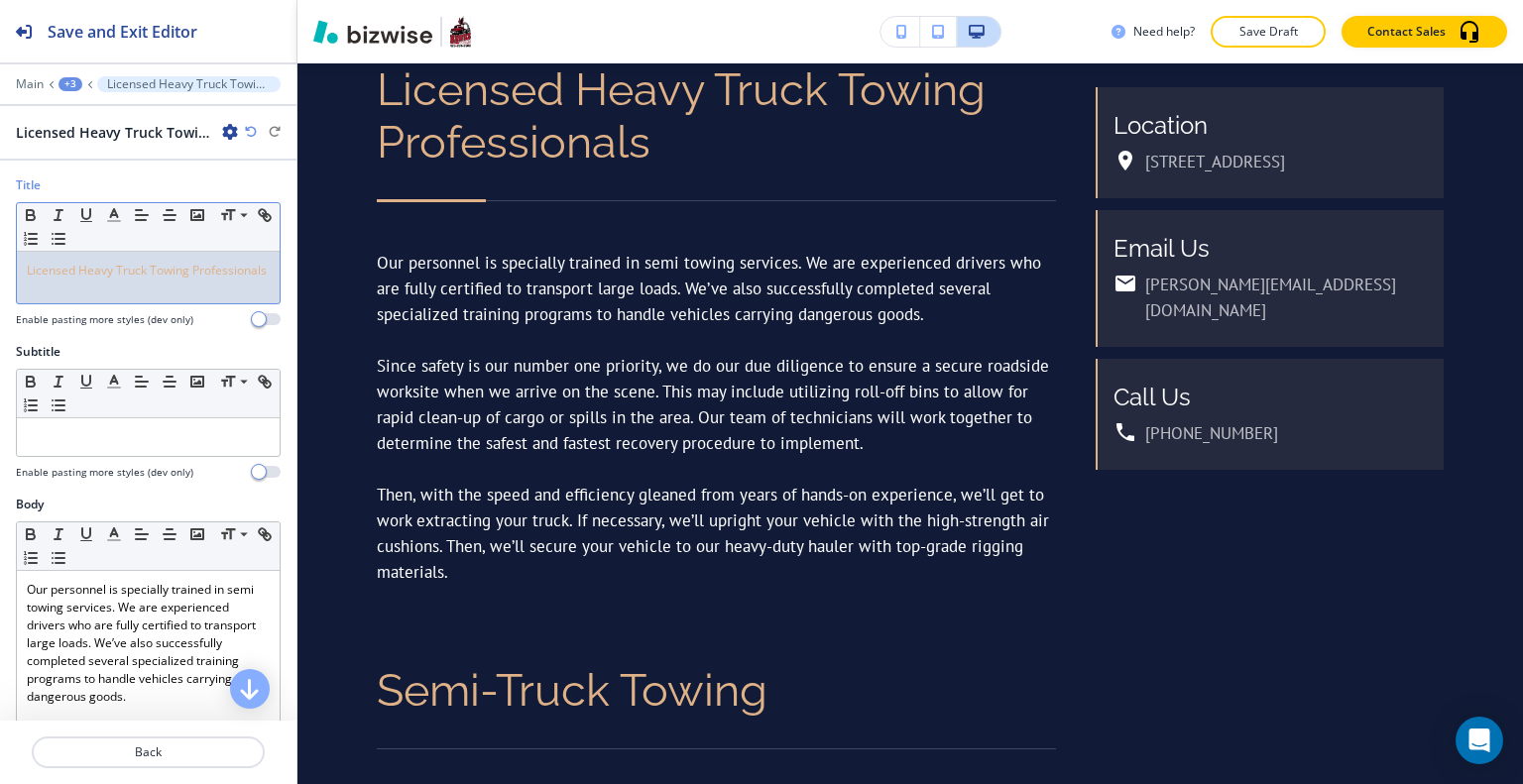 click on "Licensed Heavy Truck Towing Professionals" at bounding box center (147, 270) 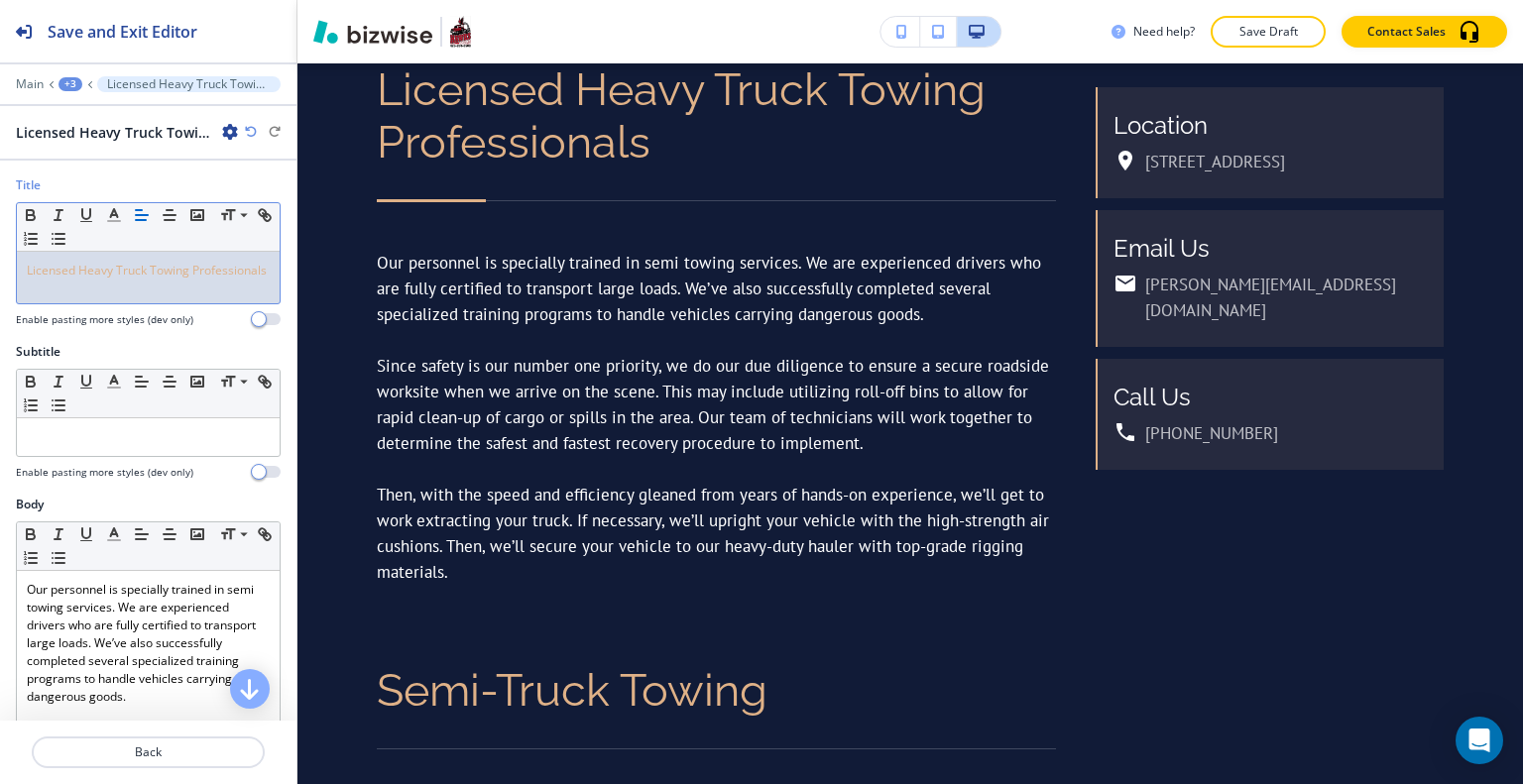 click on "Licensed Heavy Truck Towing Professionals" at bounding box center [148, 271] 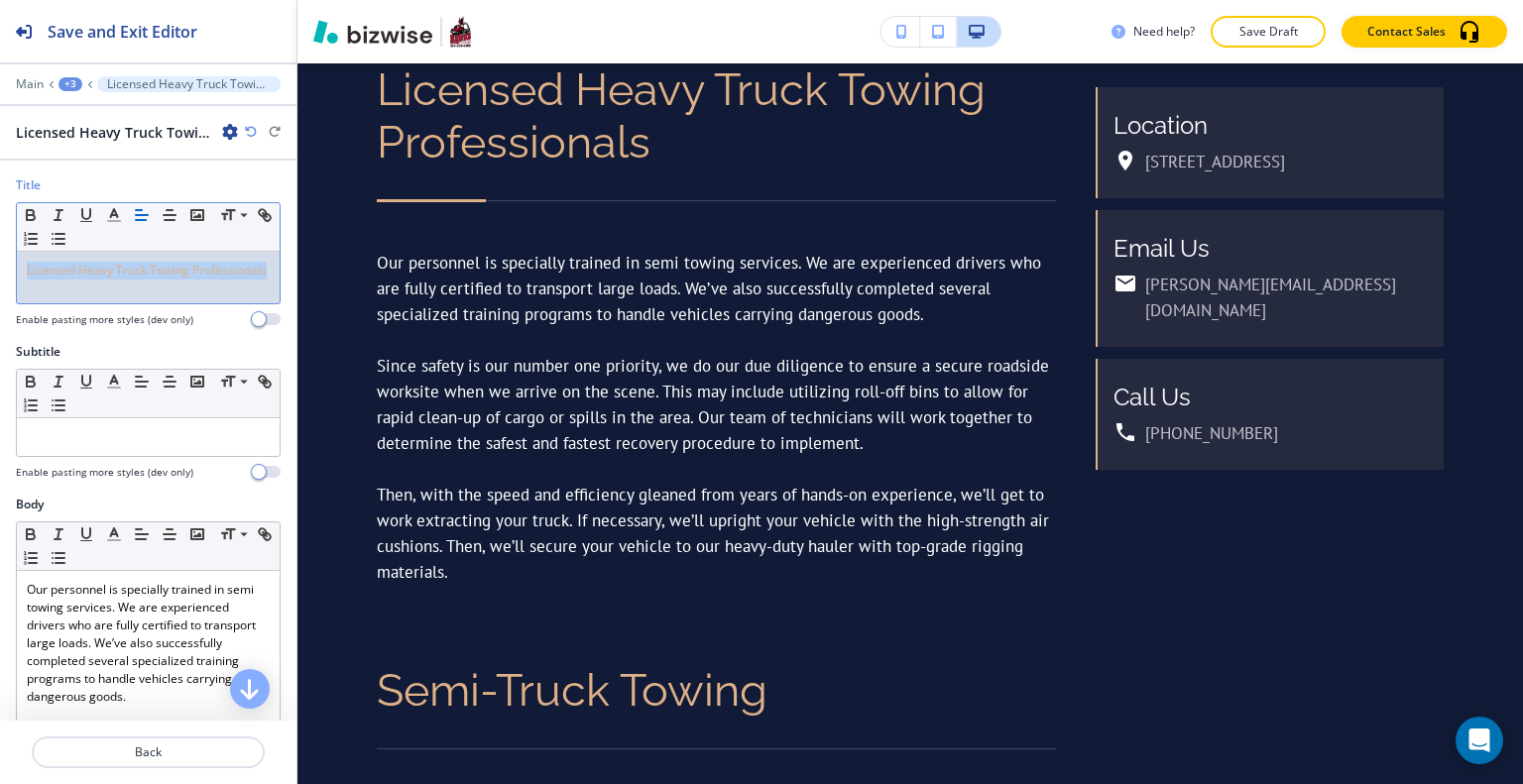 drag, startPoint x: 111, startPoint y: 292, endPoint x: 2, endPoint y: 258, distance: 114.17968 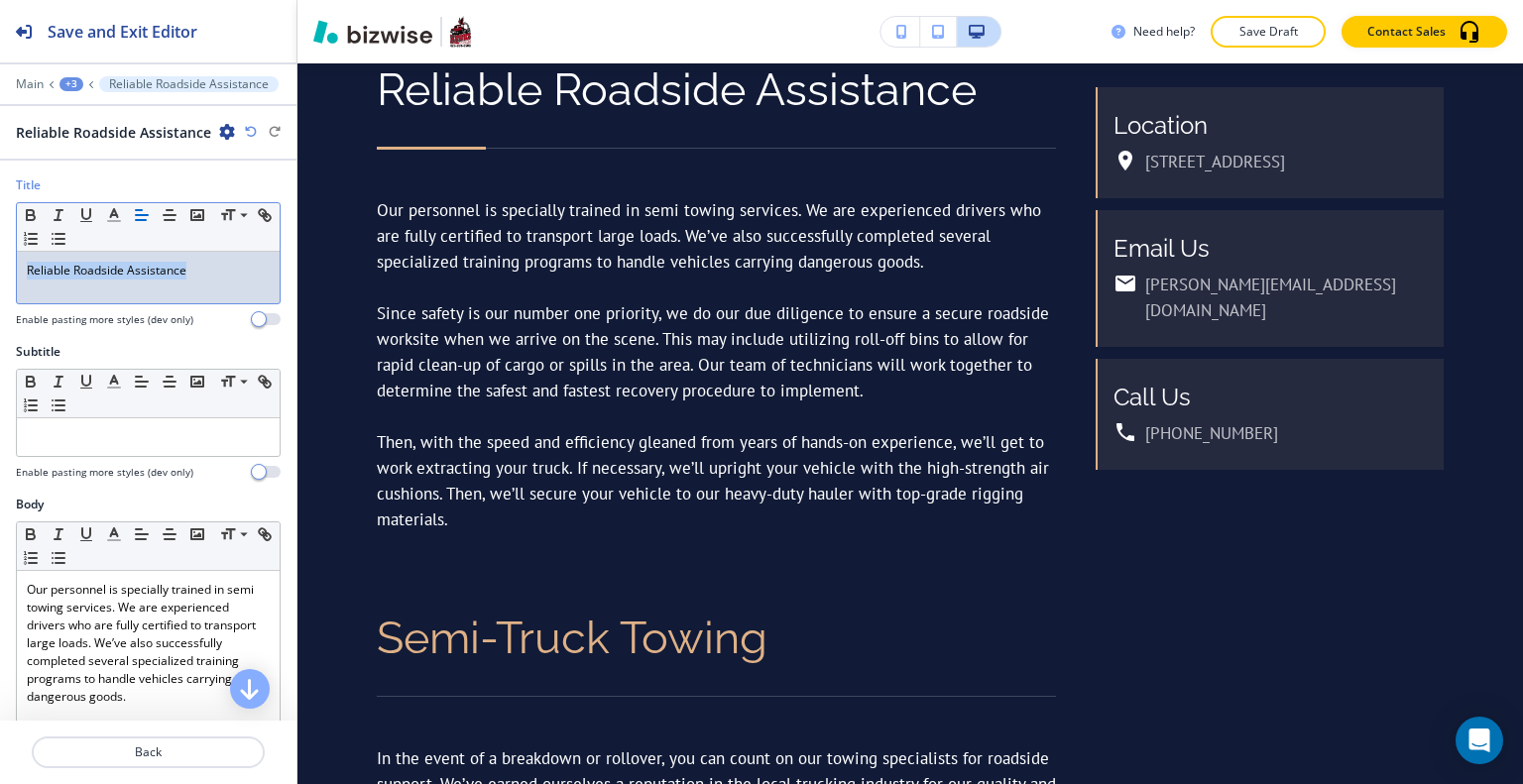 drag, startPoint x: 211, startPoint y: 278, endPoint x: 0, endPoint y: 292, distance: 211.46394 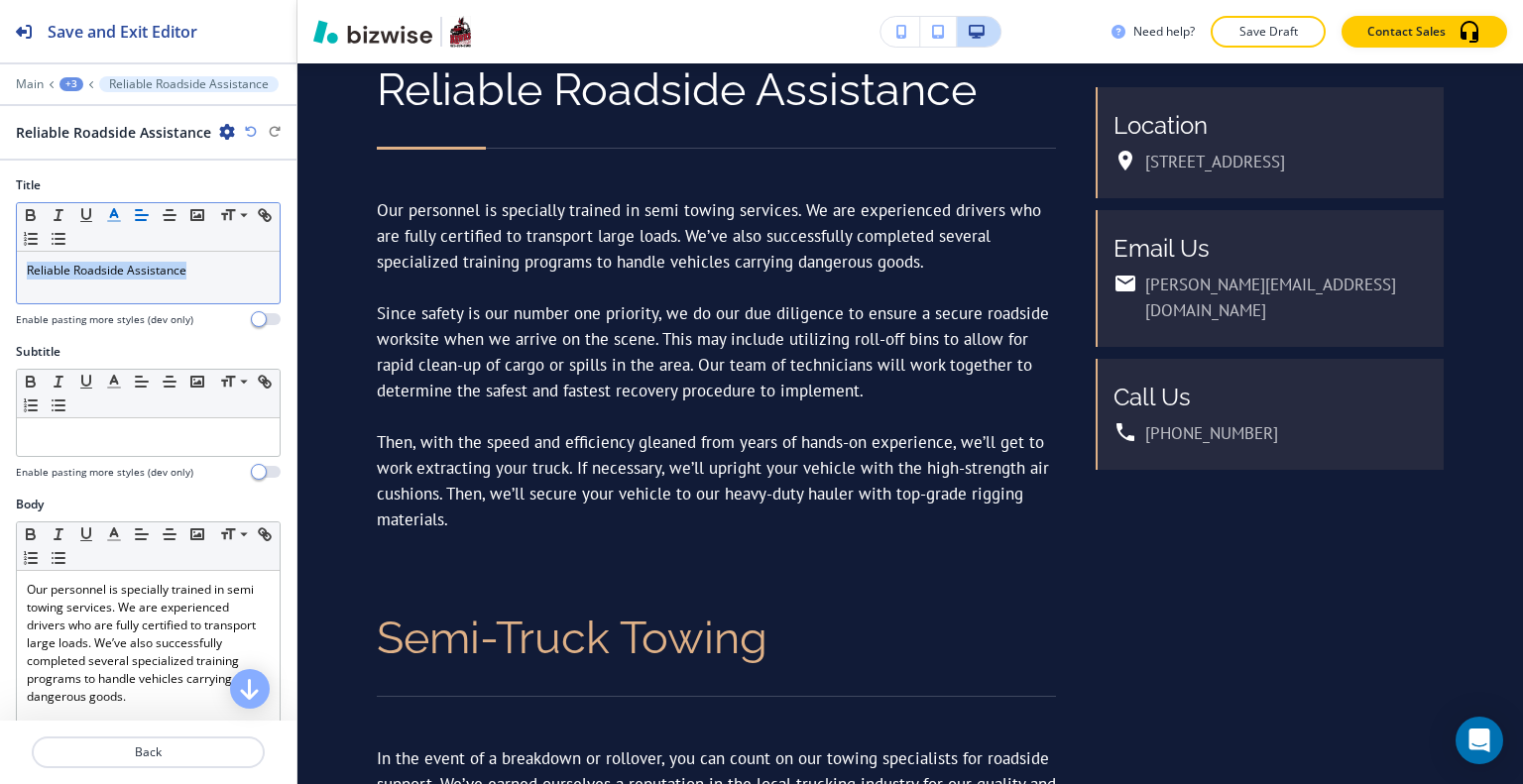 click 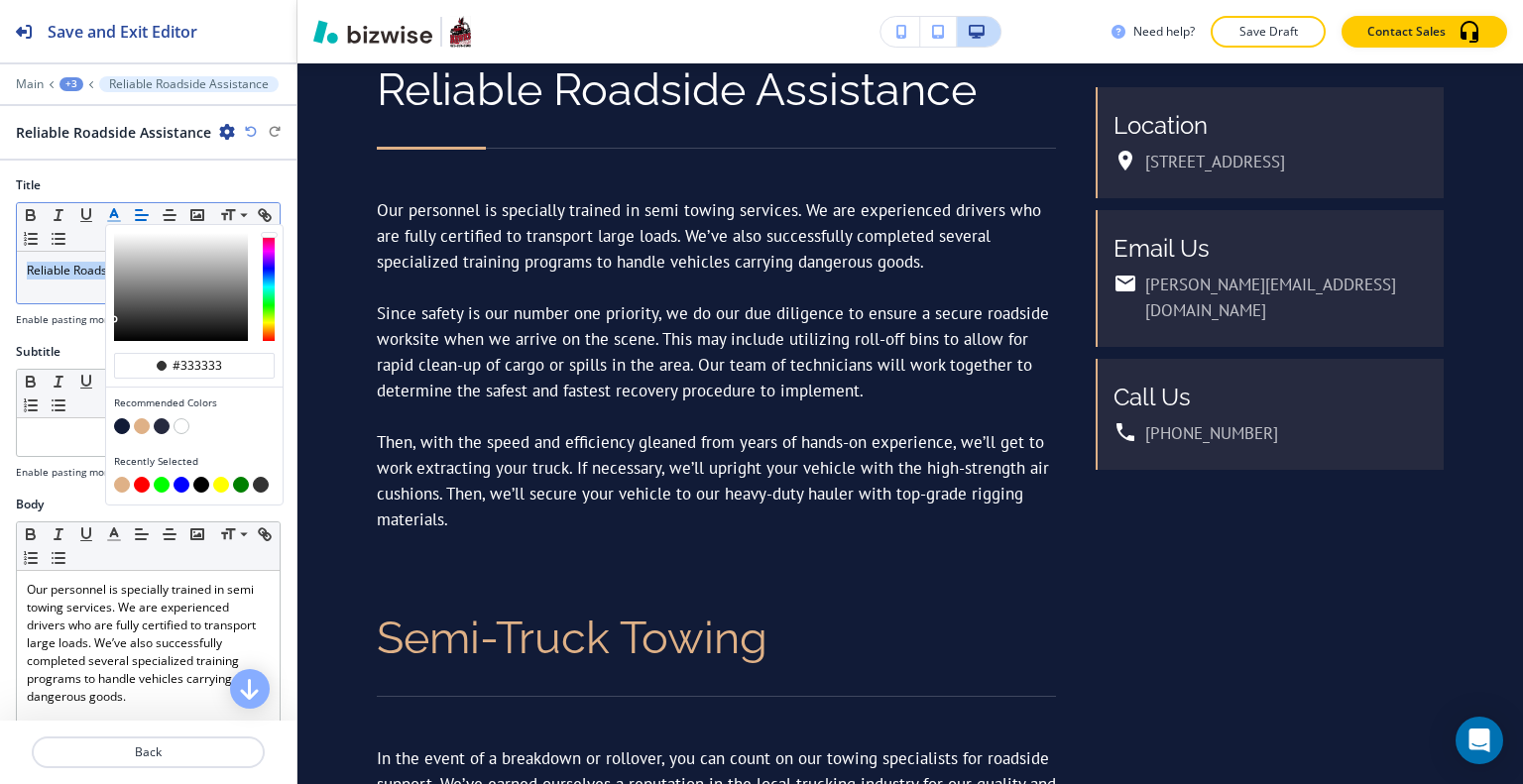 click at bounding box center (142, 426) 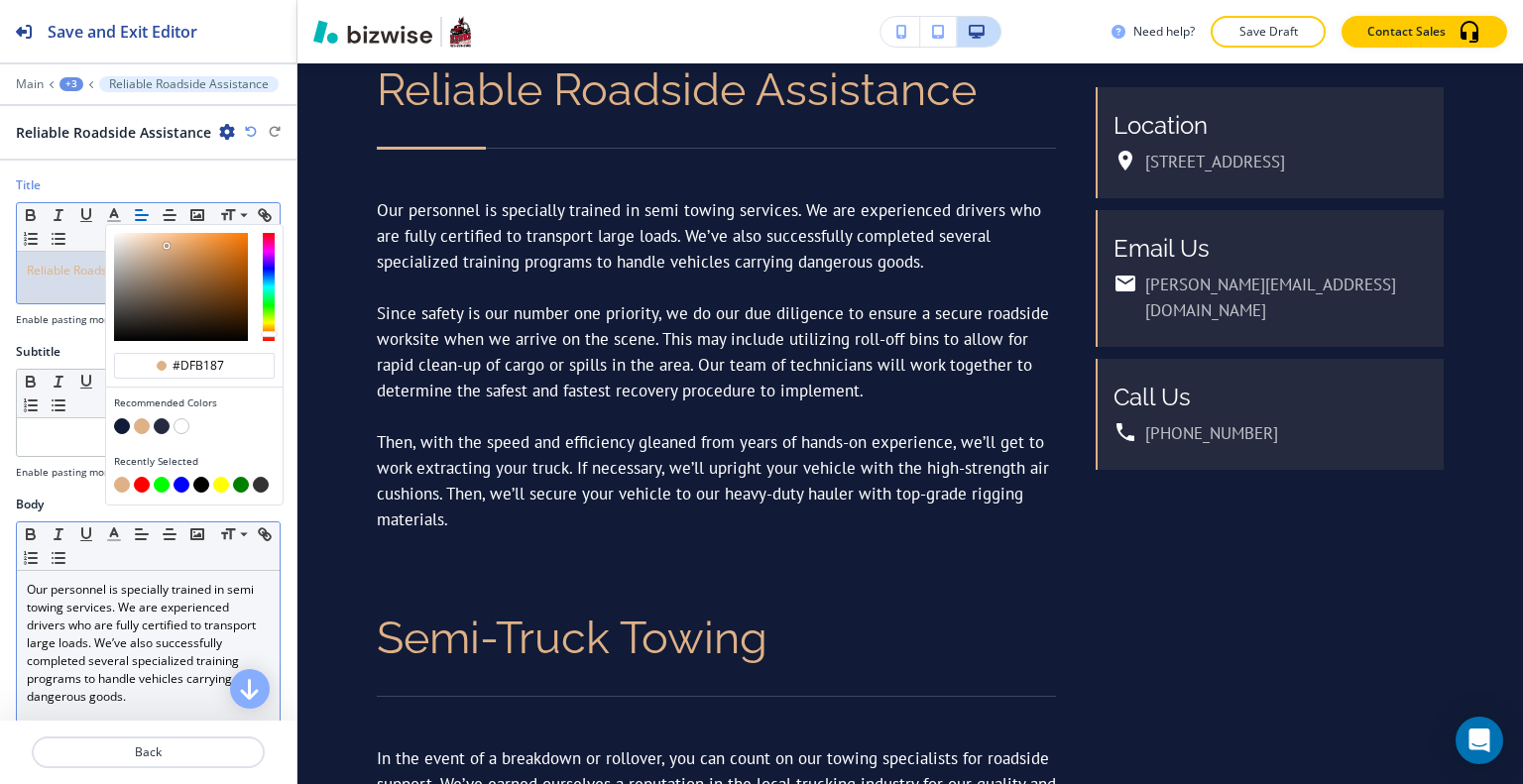 scroll, scrollTop: 198, scrollLeft: 0, axis: vertical 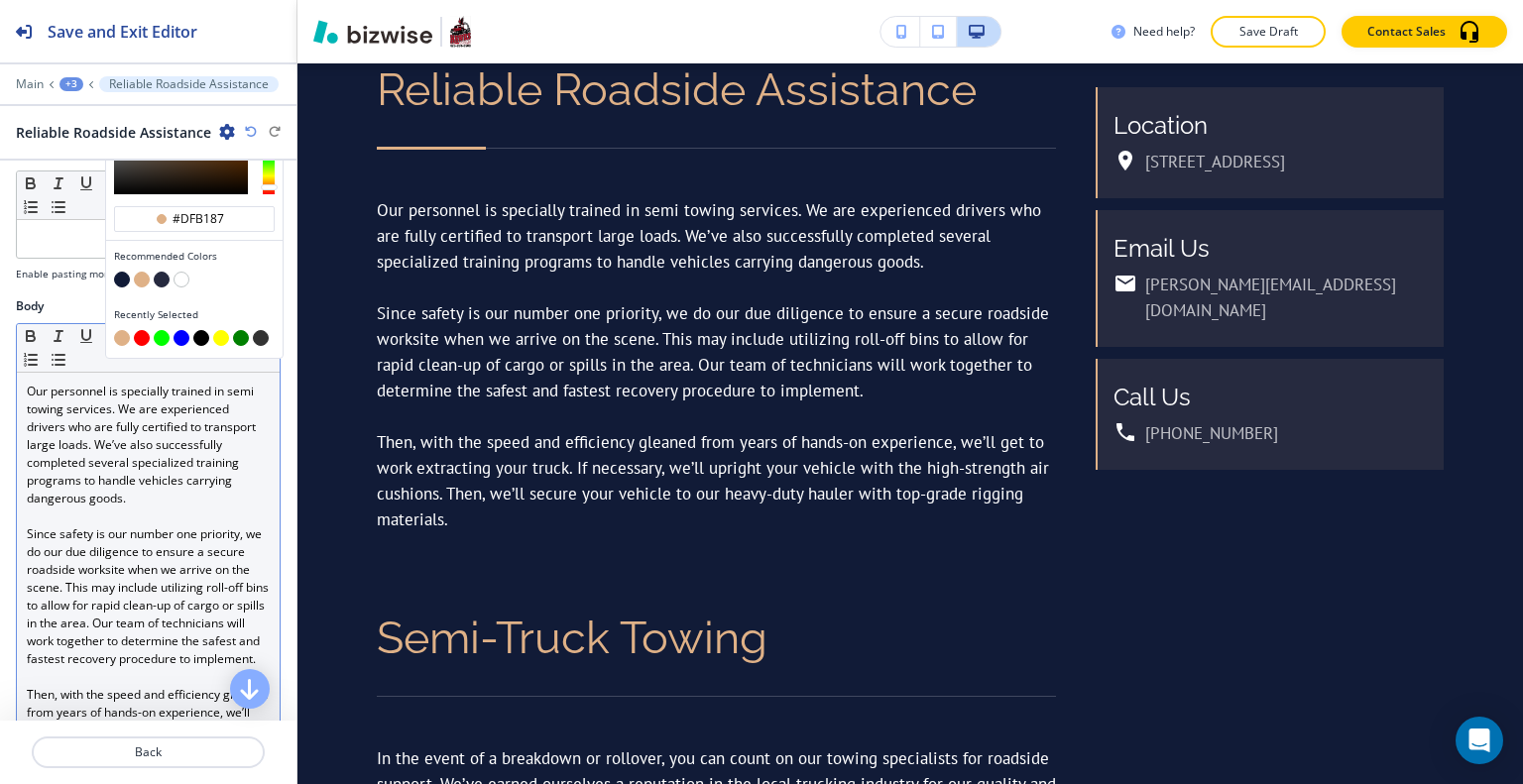 click on "Since safety is our number one priority, we do our due diligence to ensure a secure roadside worksite when we arrive on the scene. This may include utilizing roll-off bins to allow for rapid clean-up of cargo or spills in the area. Our team of technicians will work together to determine the safest and fastest recovery procedure to implement." at bounding box center (148, 597) 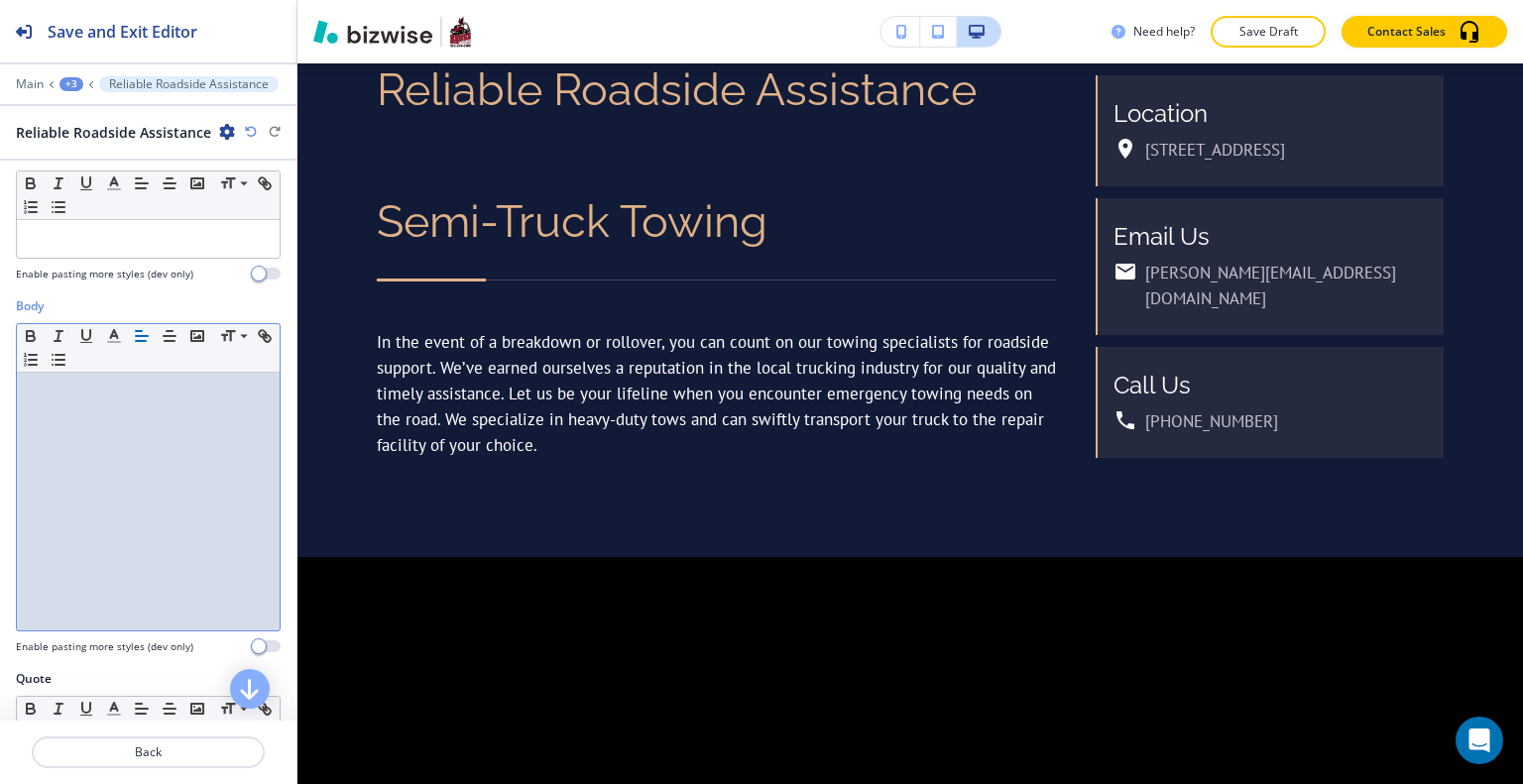 scroll, scrollTop: 0, scrollLeft: 0, axis: both 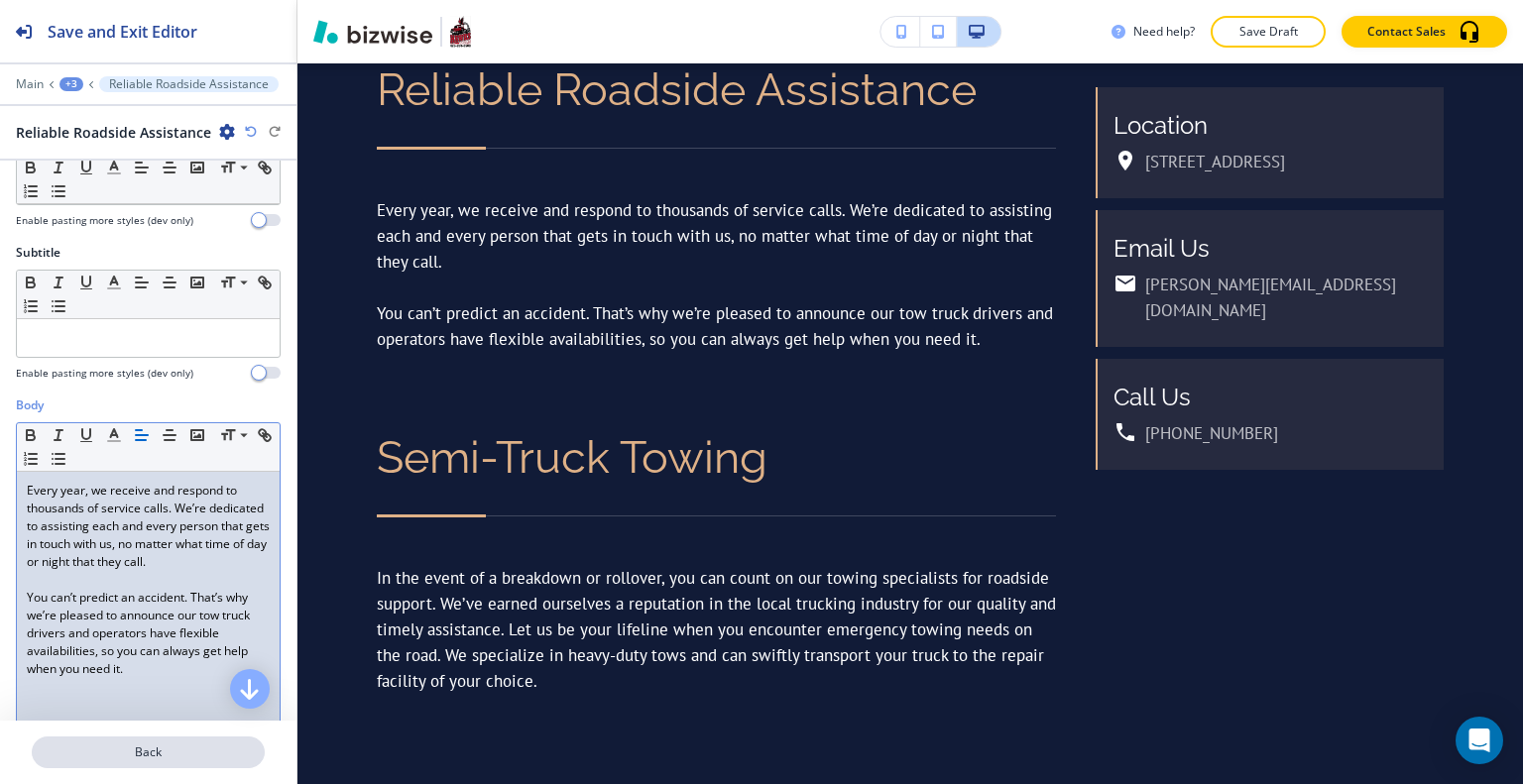 click on "Back" at bounding box center (148, 752) 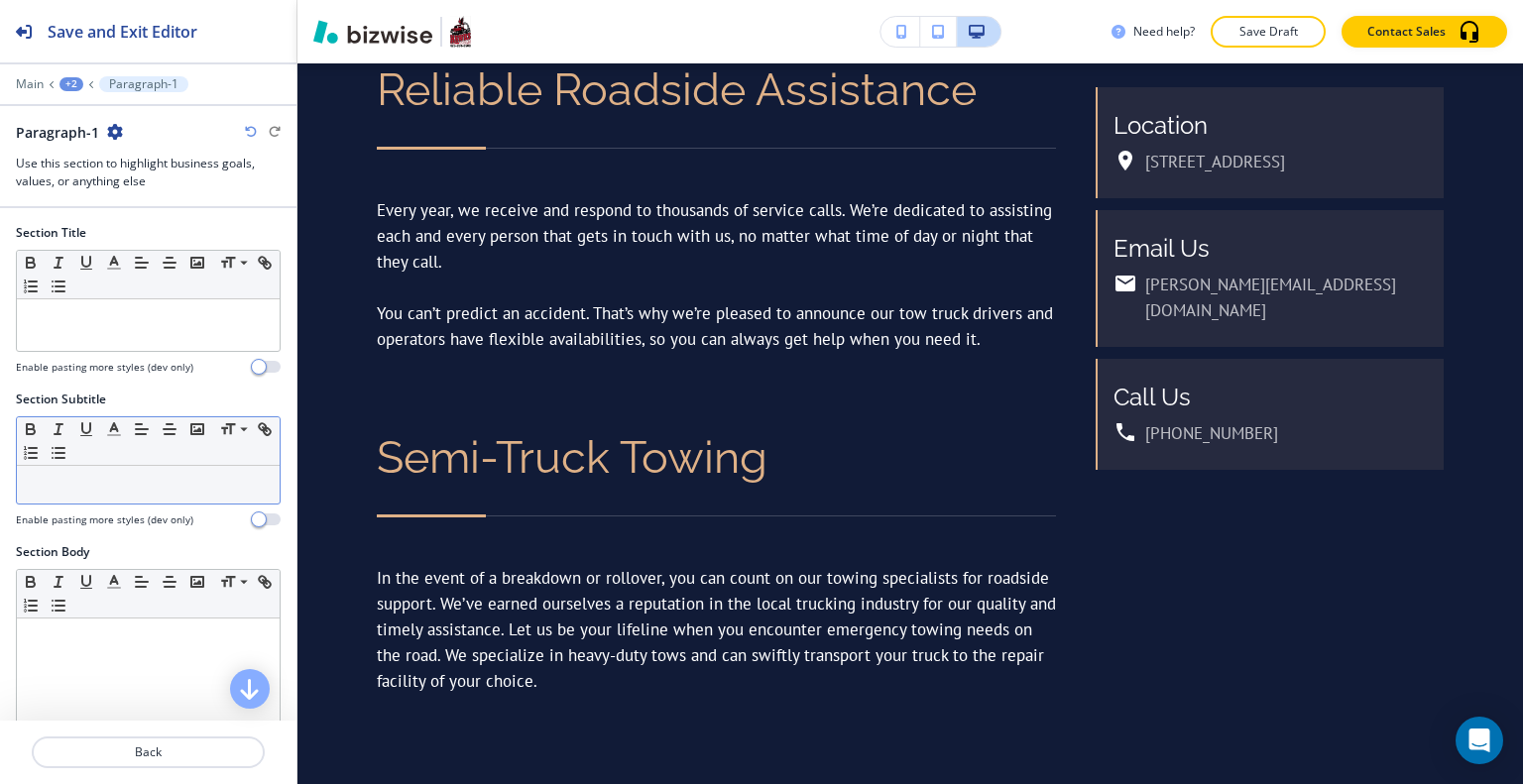 scroll, scrollTop: 1181, scrollLeft: 0, axis: vertical 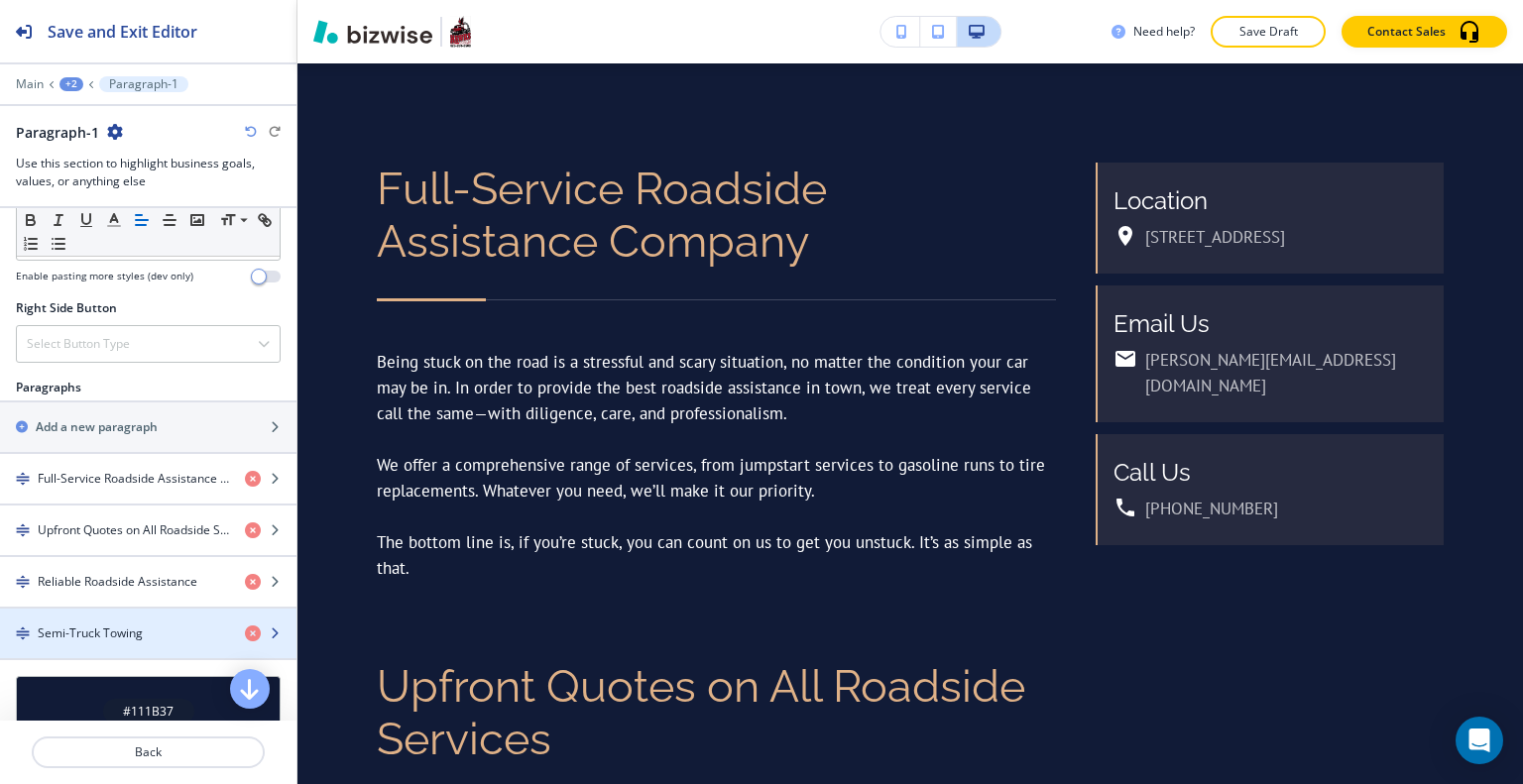 click on "Semi-Truck Towing" at bounding box center (90, 633) 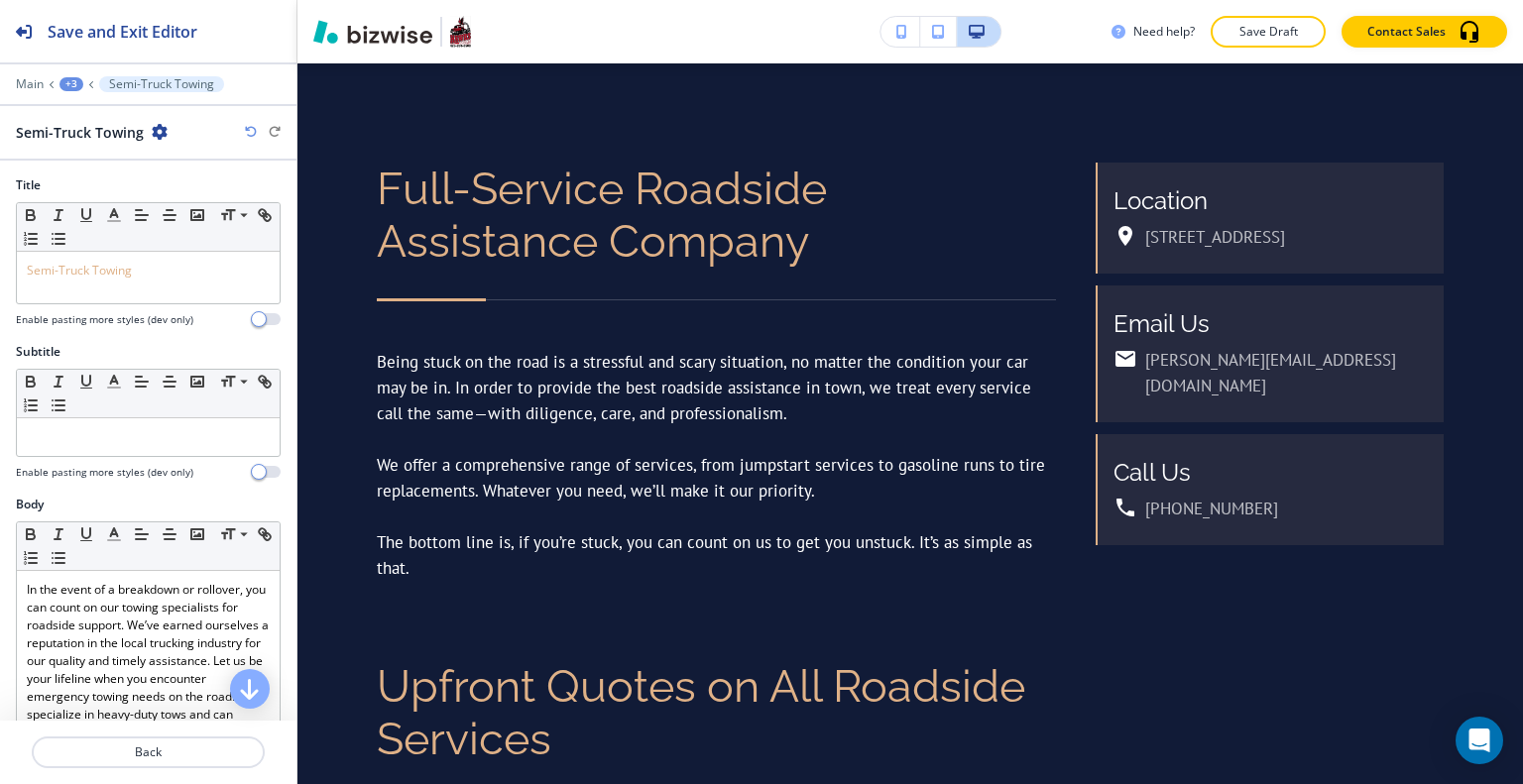 scroll, scrollTop: 2565, scrollLeft: 0, axis: vertical 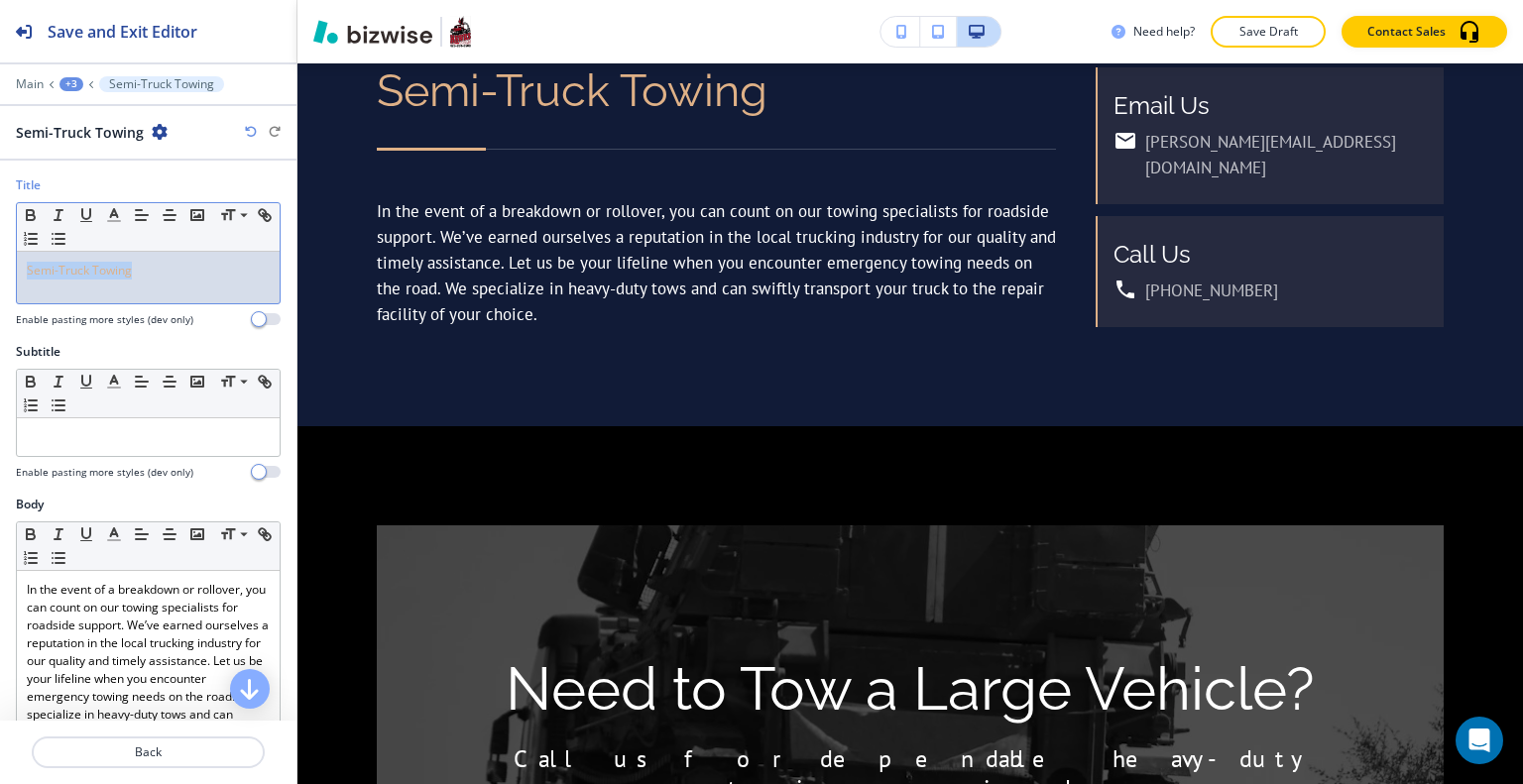 drag, startPoint x: 171, startPoint y: 268, endPoint x: 0, endPoint y: 264, distance: 171.04678 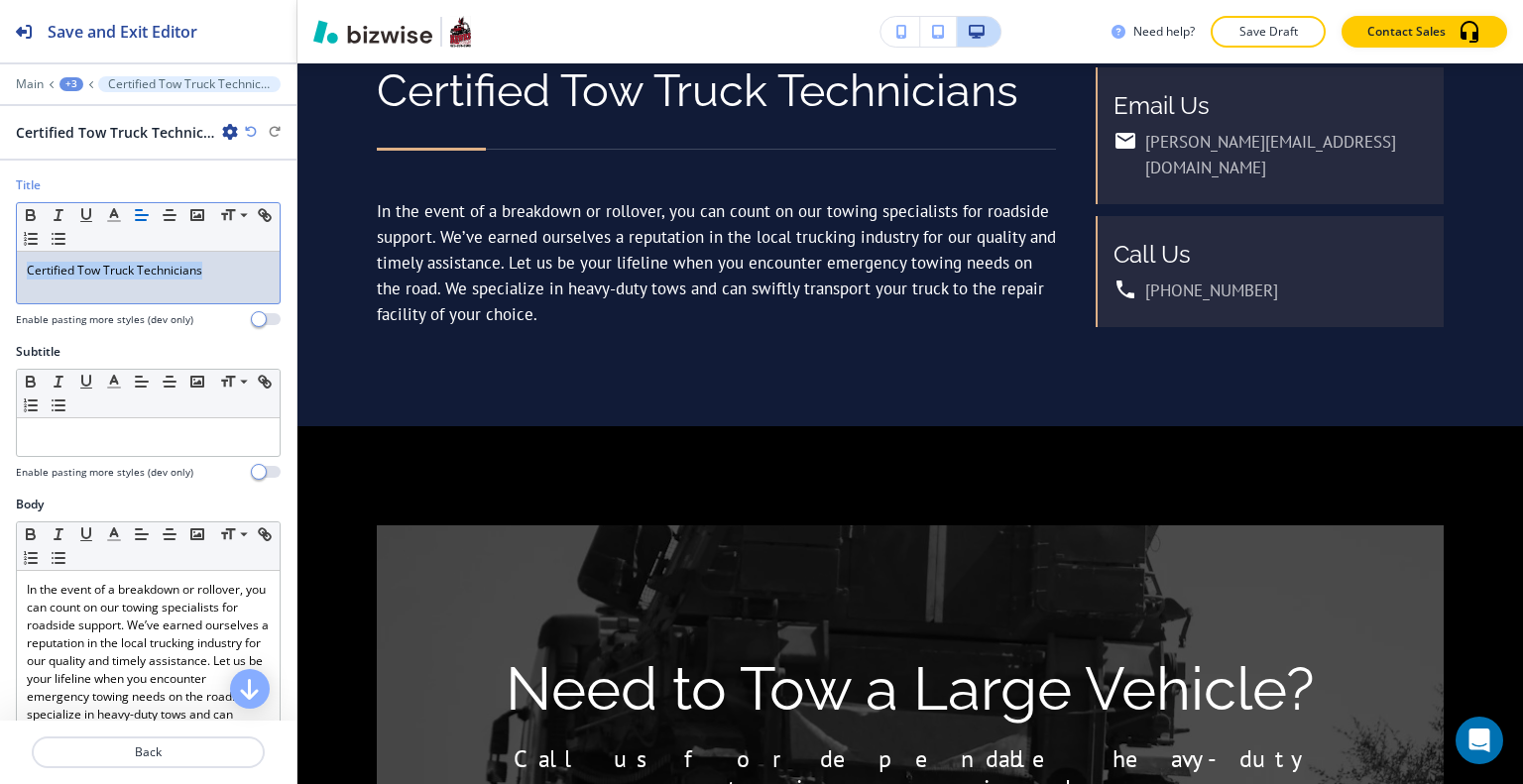 drag, startPoint x: 218, startPoint y: 268, endPoint x: 0, endPoint y: 261, distance: 218.11236 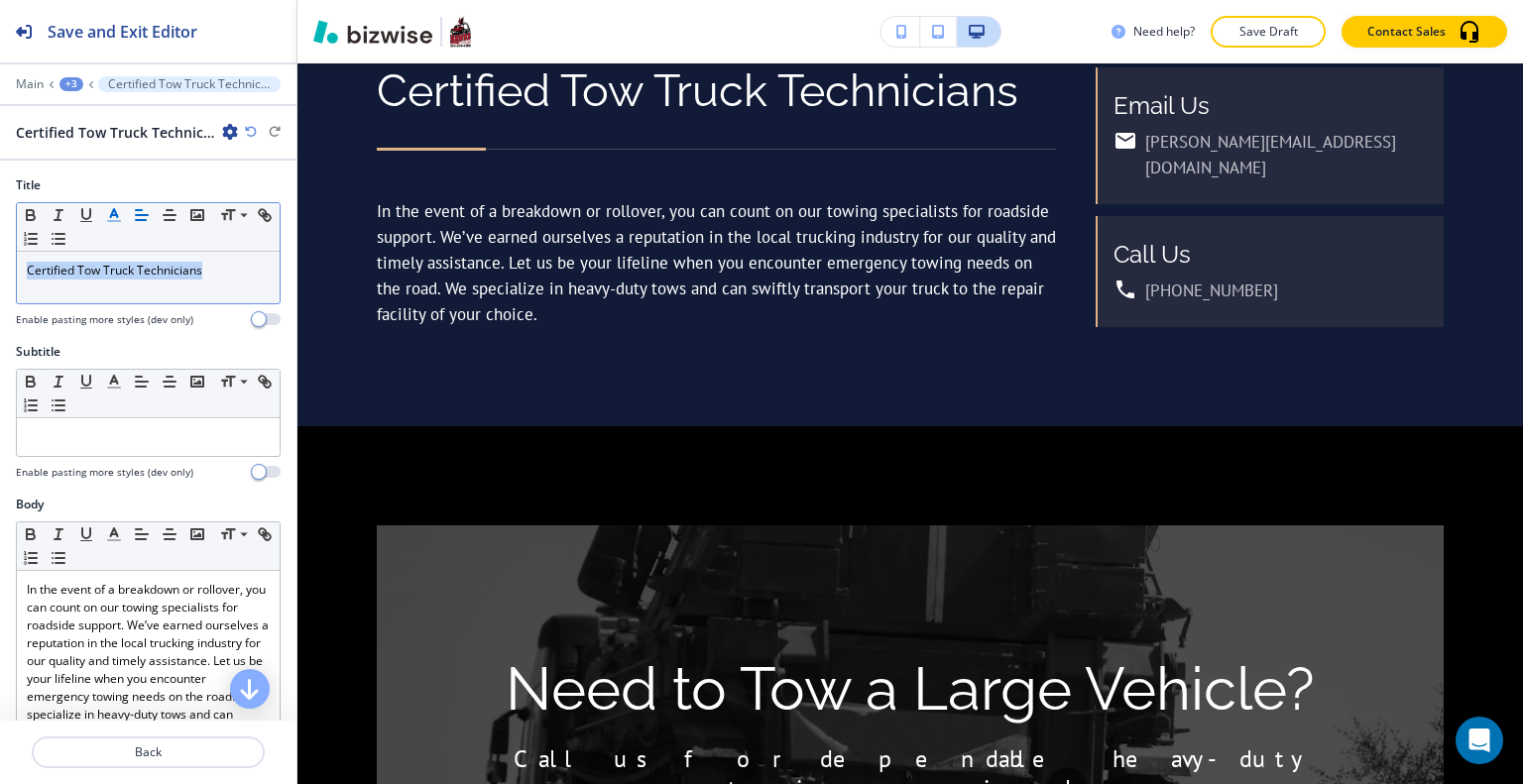 click 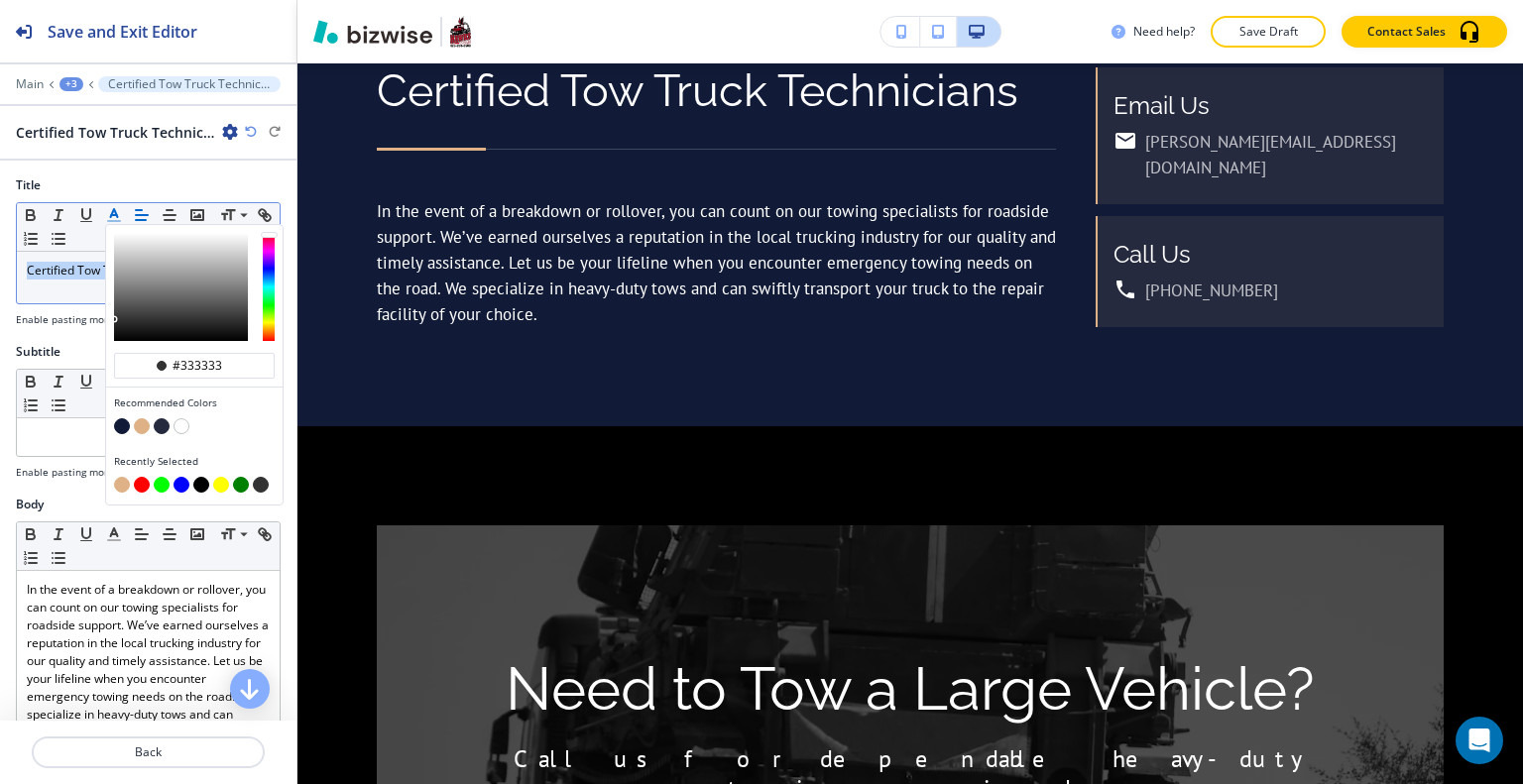 click at bounding box center [142, 426] 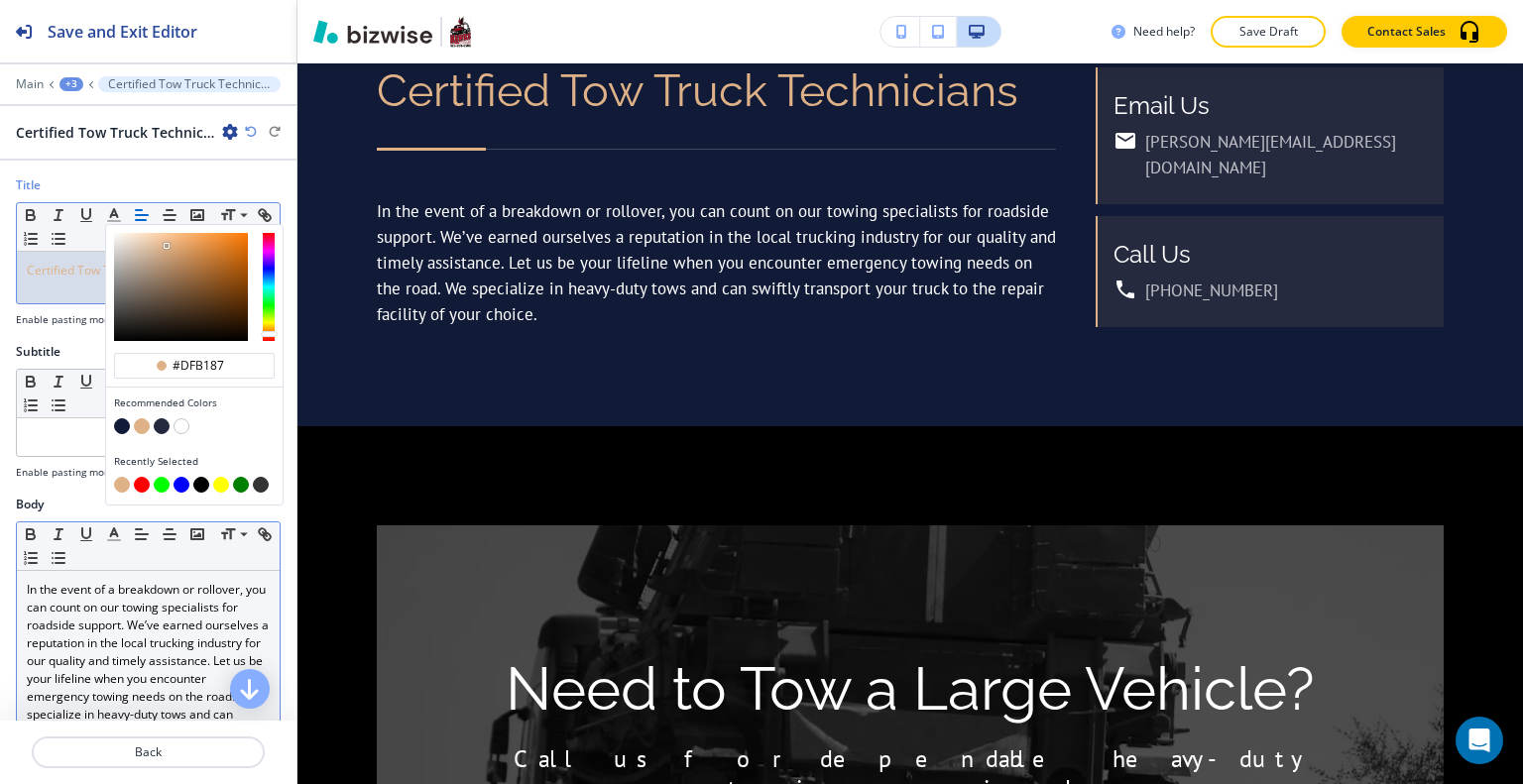 scroll, scrollTop: 198, scrollLeft: 0, axis: vertical 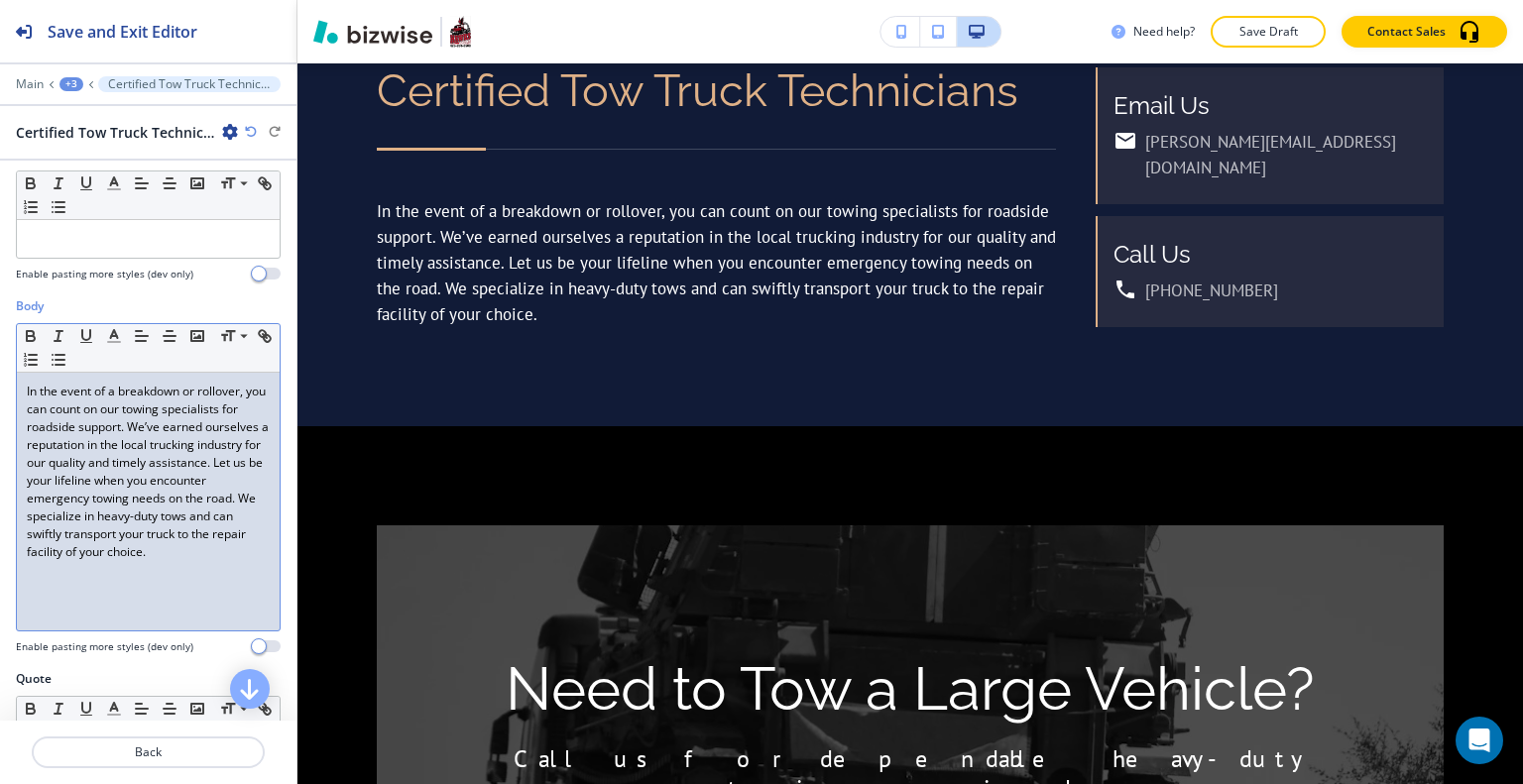 click on "In the event of a breakdown or rollover, you can count on our towing specialists for roadside support. We’ve earned ourselves a reputation in the local trucking industry for our quality and timely assistance. Let us be your lifeline when you encounter emergency towing needs on the road. We specialize in heavy-duty tows and can swiftly transport your truck to the repair facility of your choice." at bounding box center (148, 472) 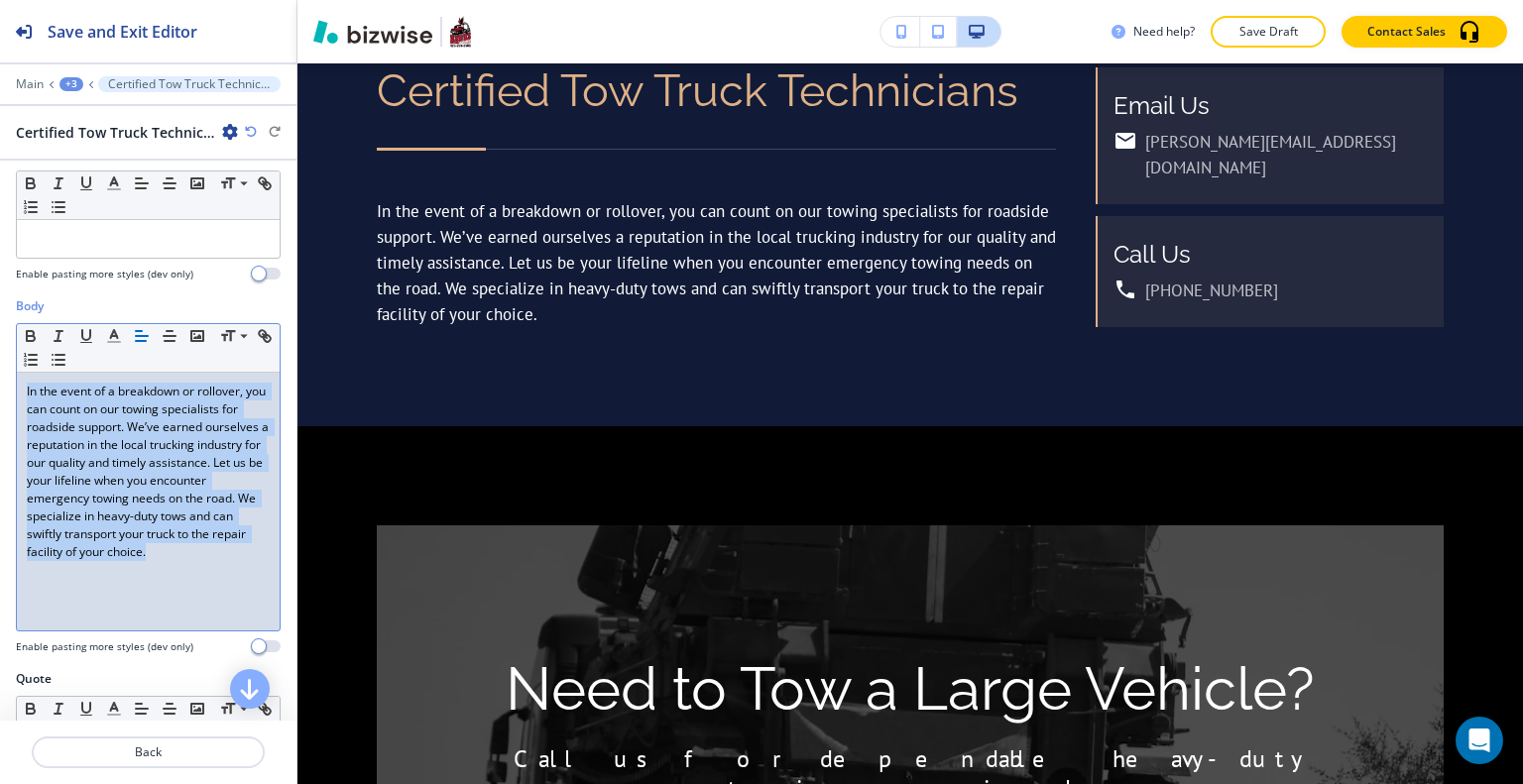 drag, startPoint x: 75, startPoint y: 534, endPoint x: 0, endPoint y: 380, distance: 171.29215 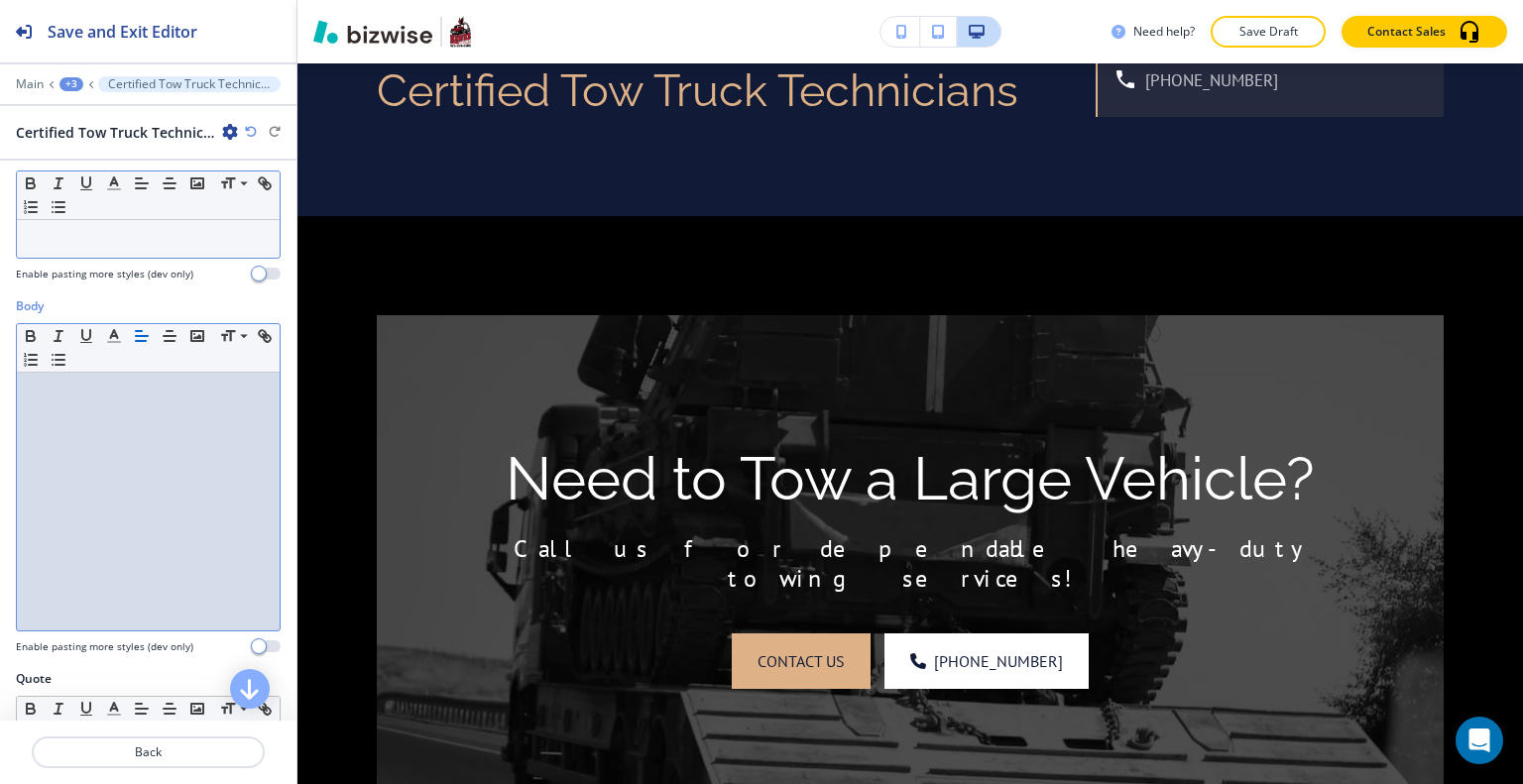 scroll, scrollTop: 0, scrollLeft: 0, axis: both 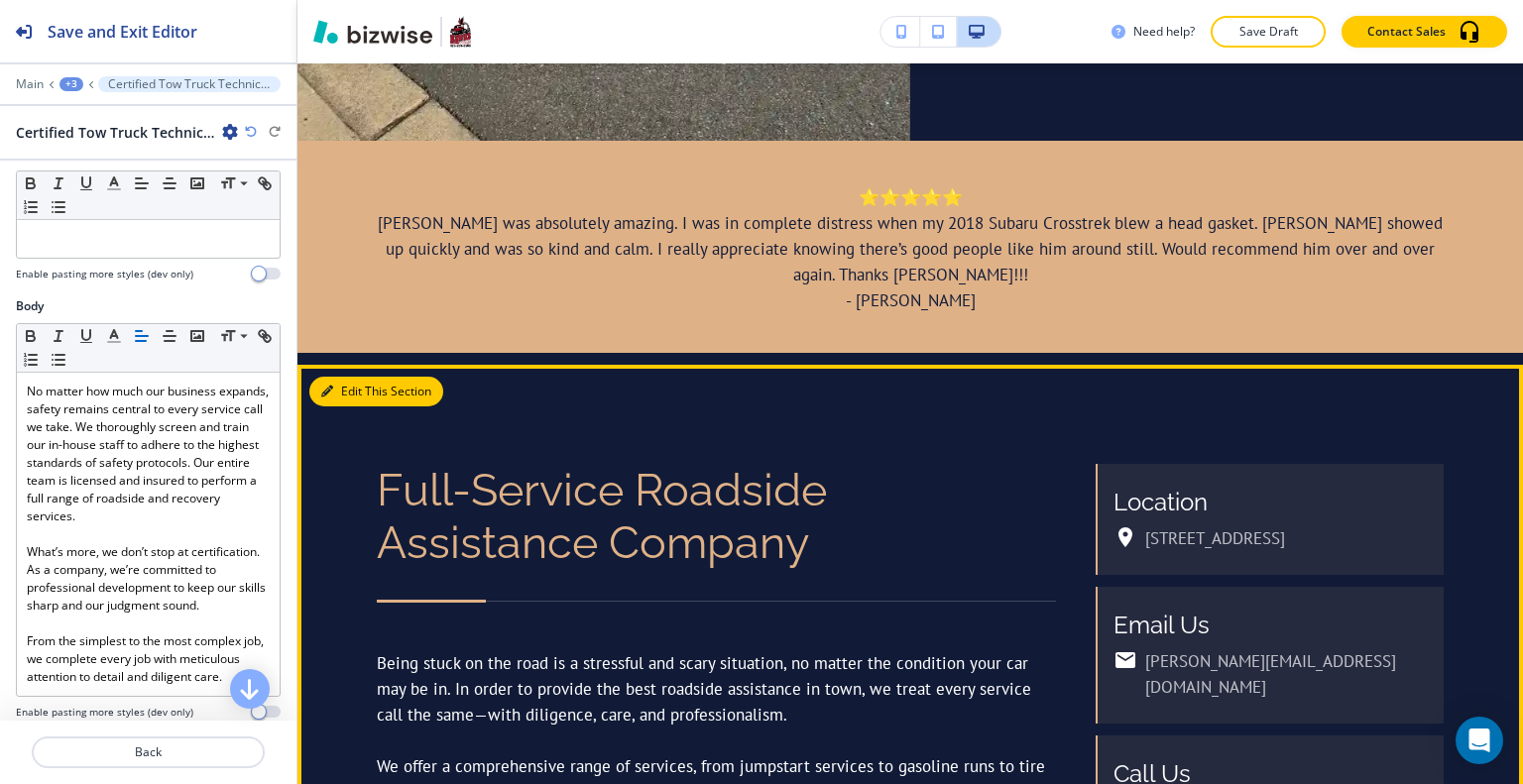 click on "Edit This Section" at bounding box center (376, 392) 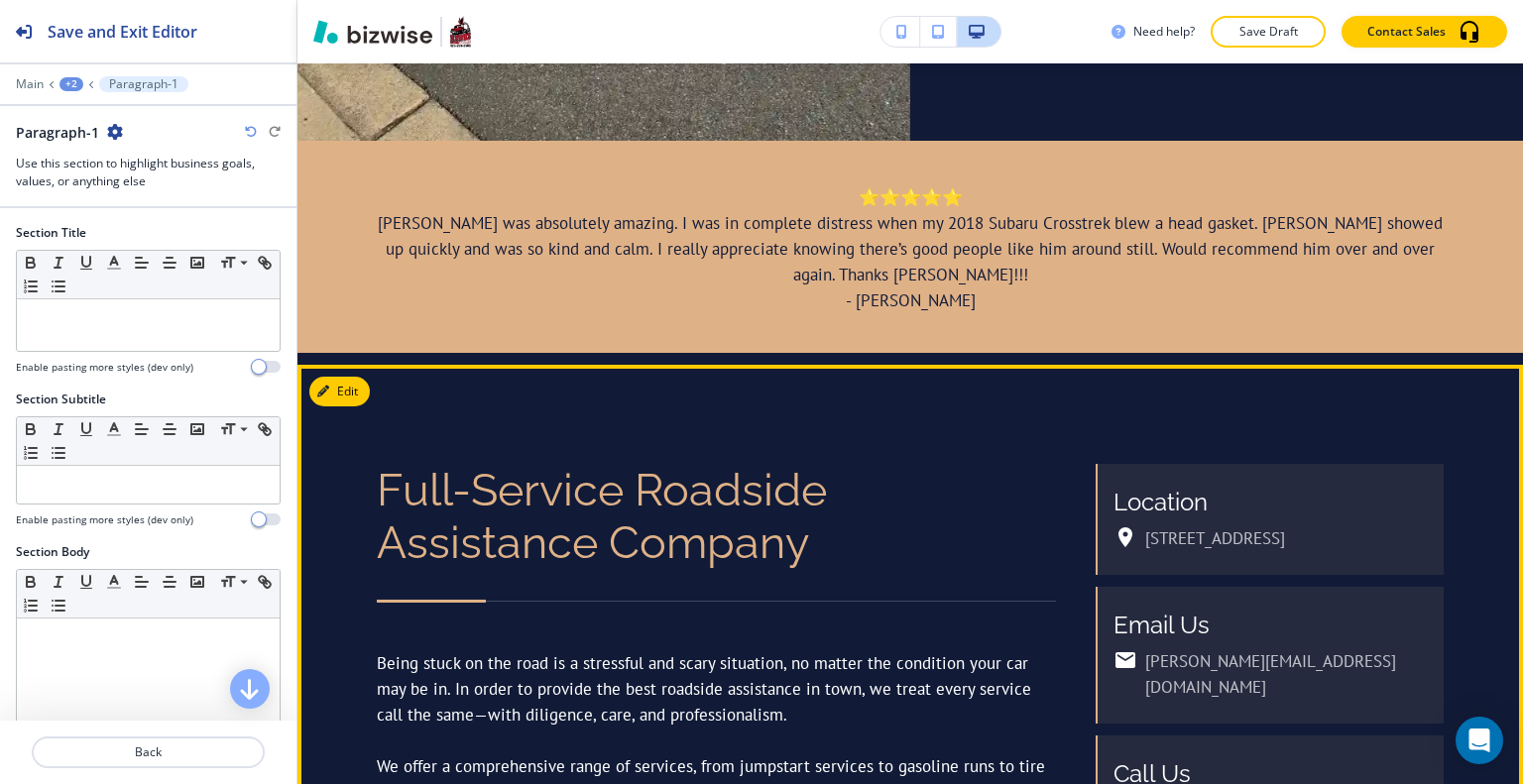 scroll, scrollTop: 1181, scrollLeft: 0, axis: vertical 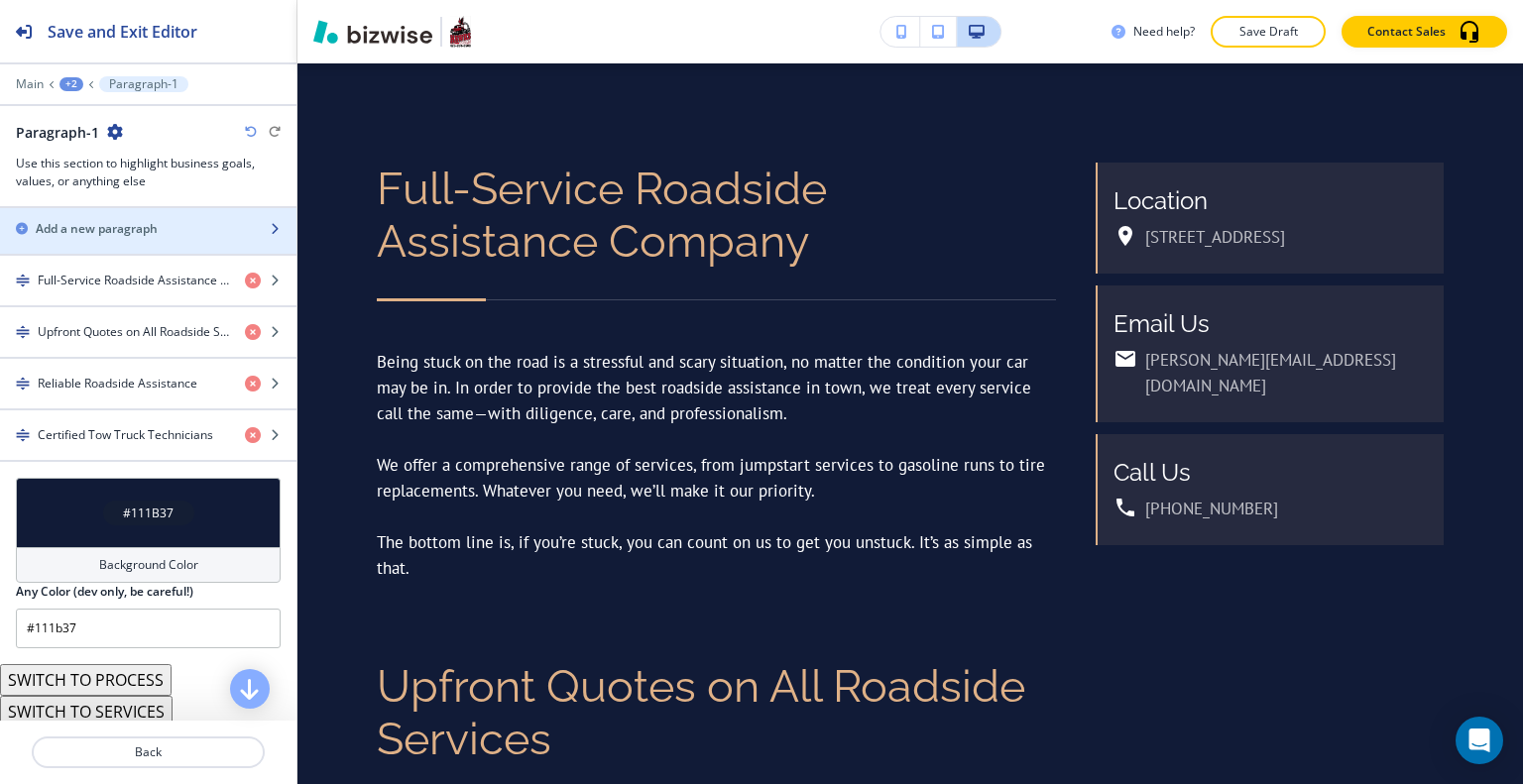 click on "Add a new paragraph" at bounding box center (96, 229) 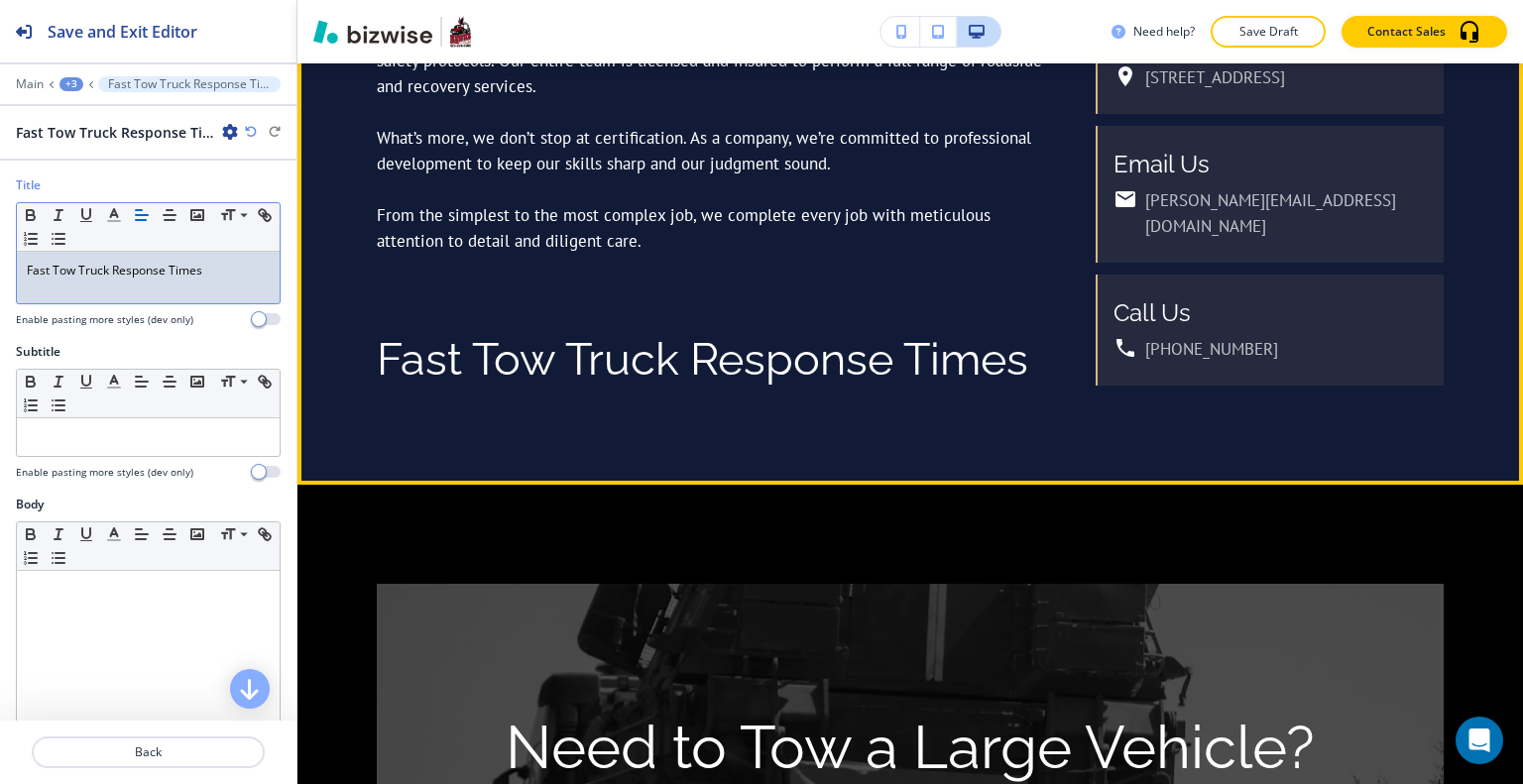 scroll, scrollTop: 2668, scrollLeft: 0, axis: vertical 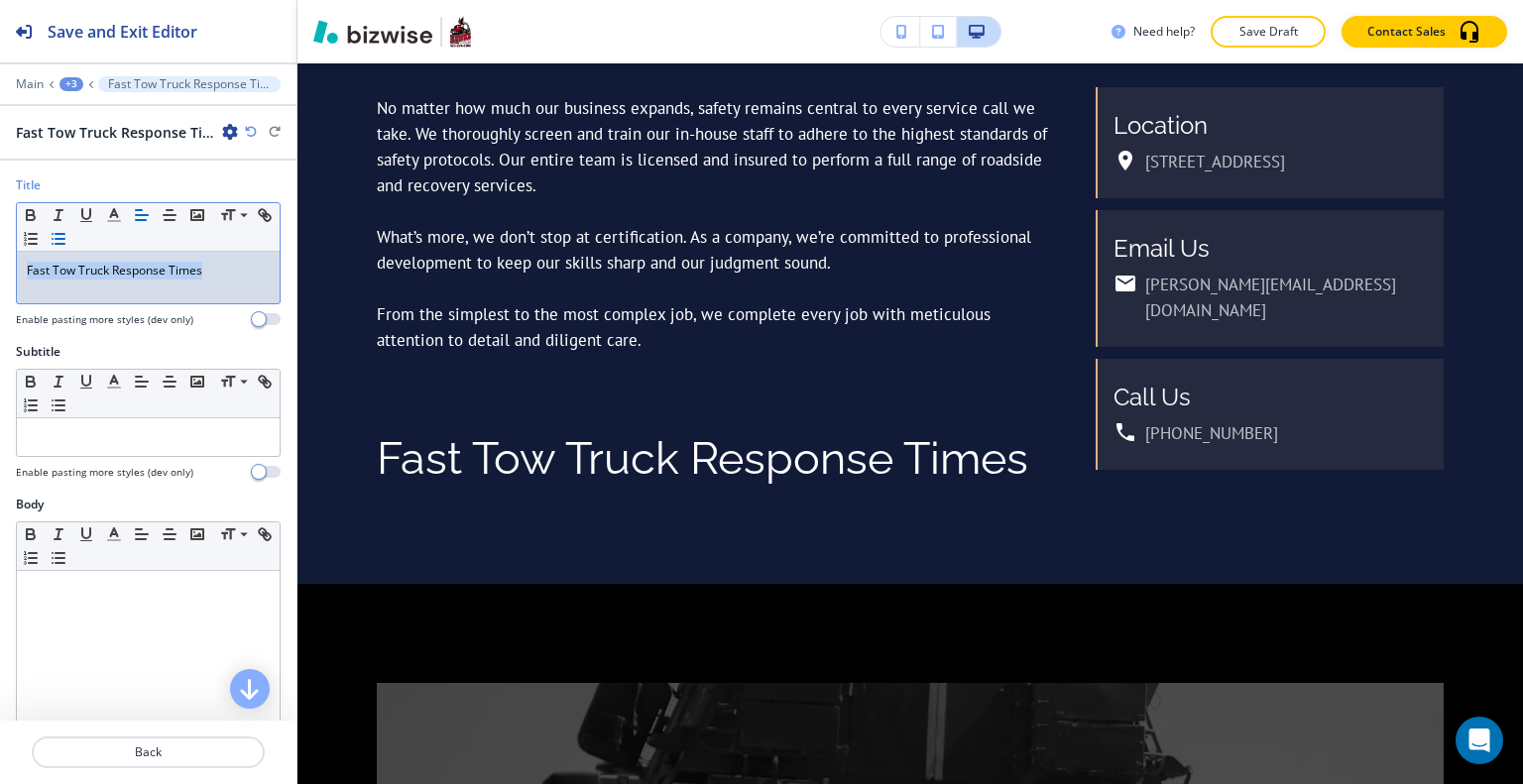 drag, startPoint x: 234, startPoint y: 268, endPoint x: 91, endPoint y: 230, distance: 147.96283 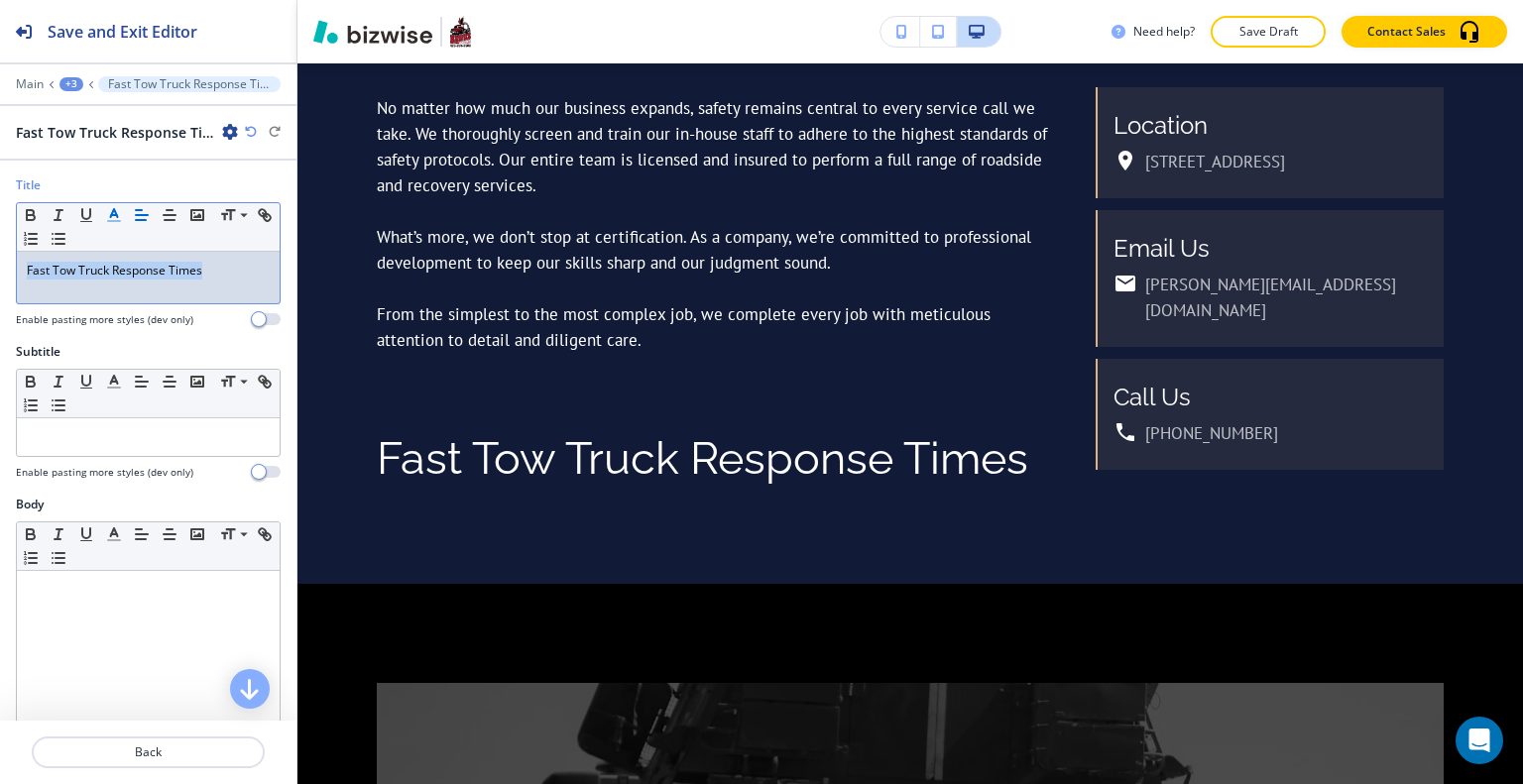 click 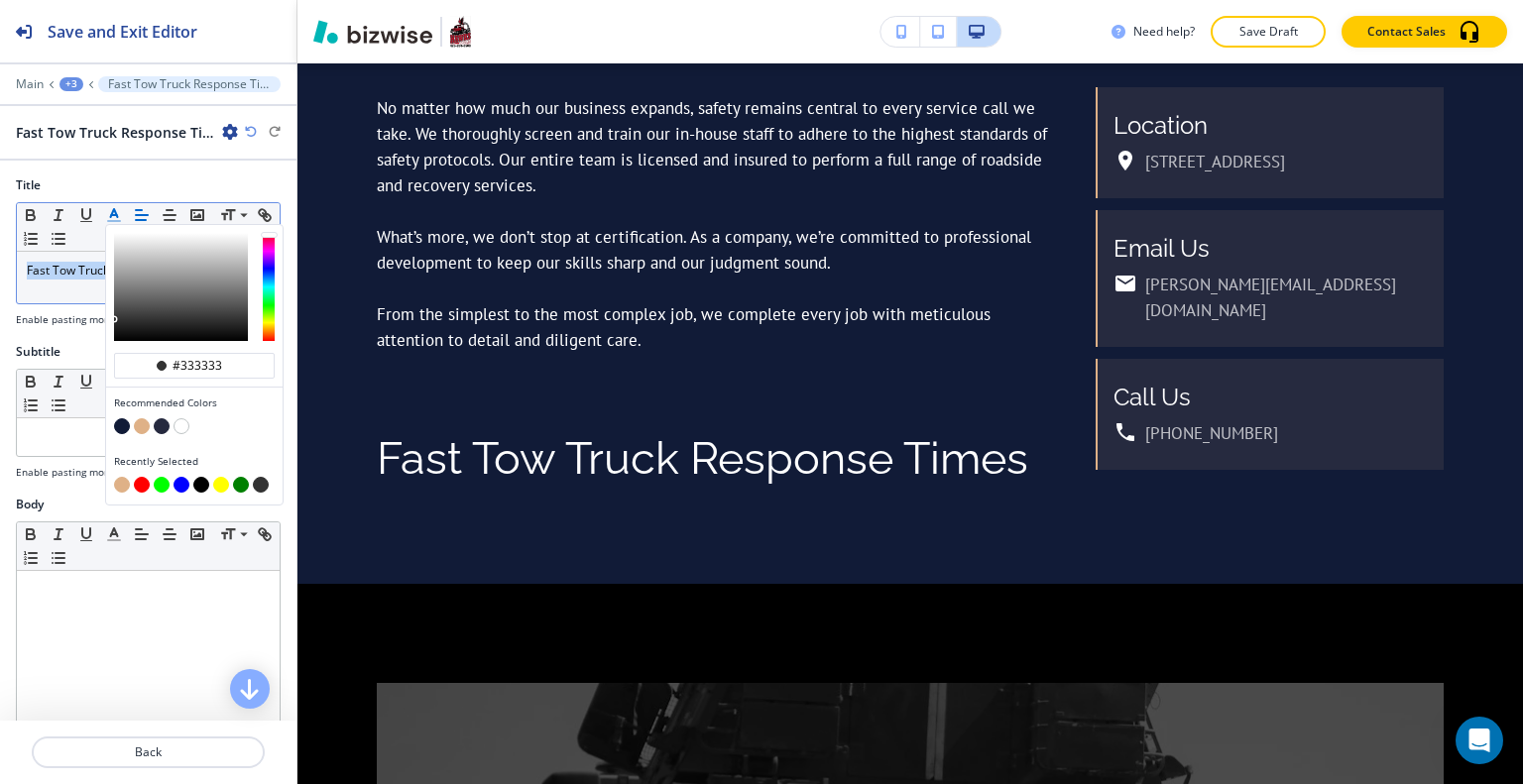 click at bounding box center (142, 426) 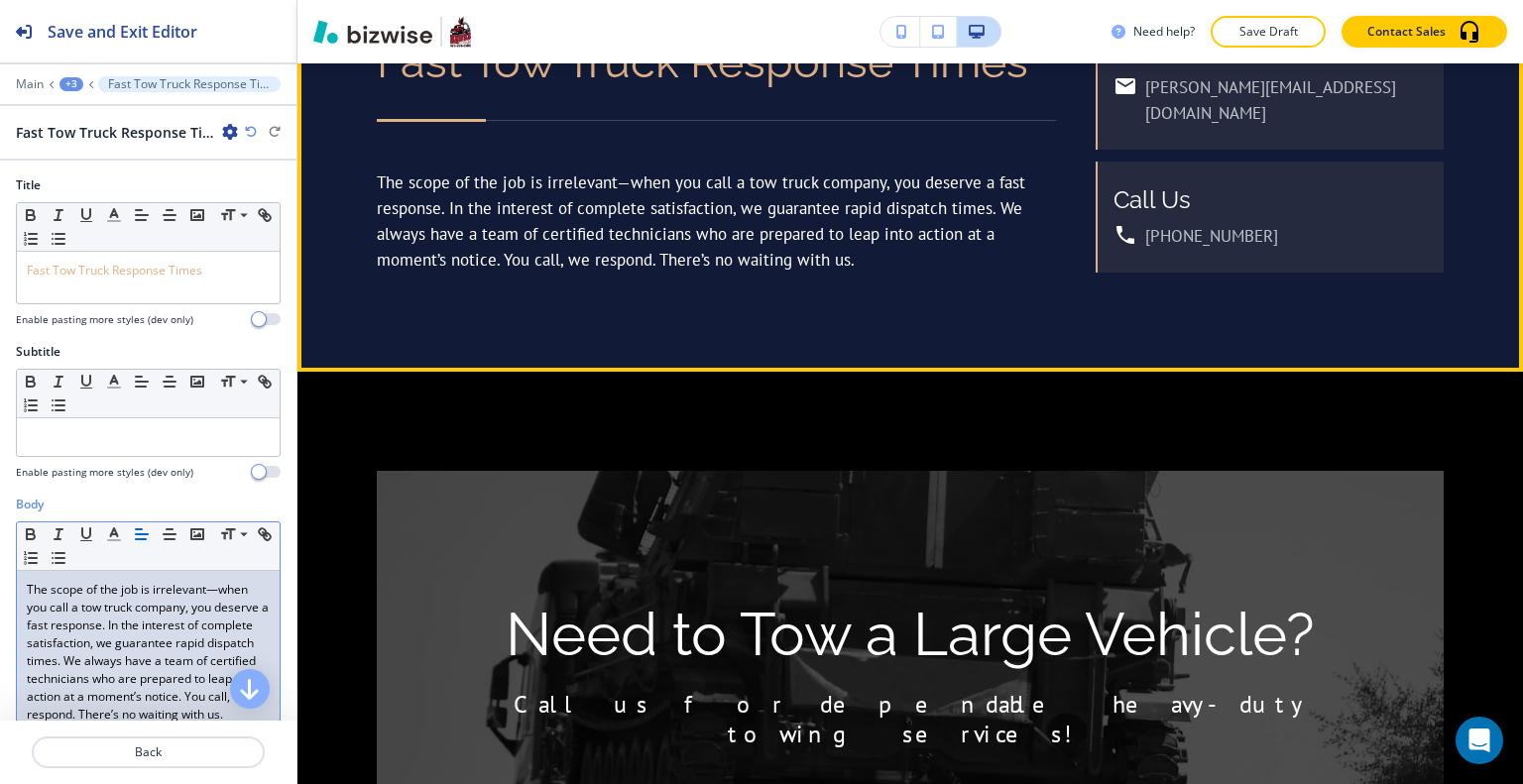 scroll, scrollTop: 3263, scrollLeft: 0, axis: vertical 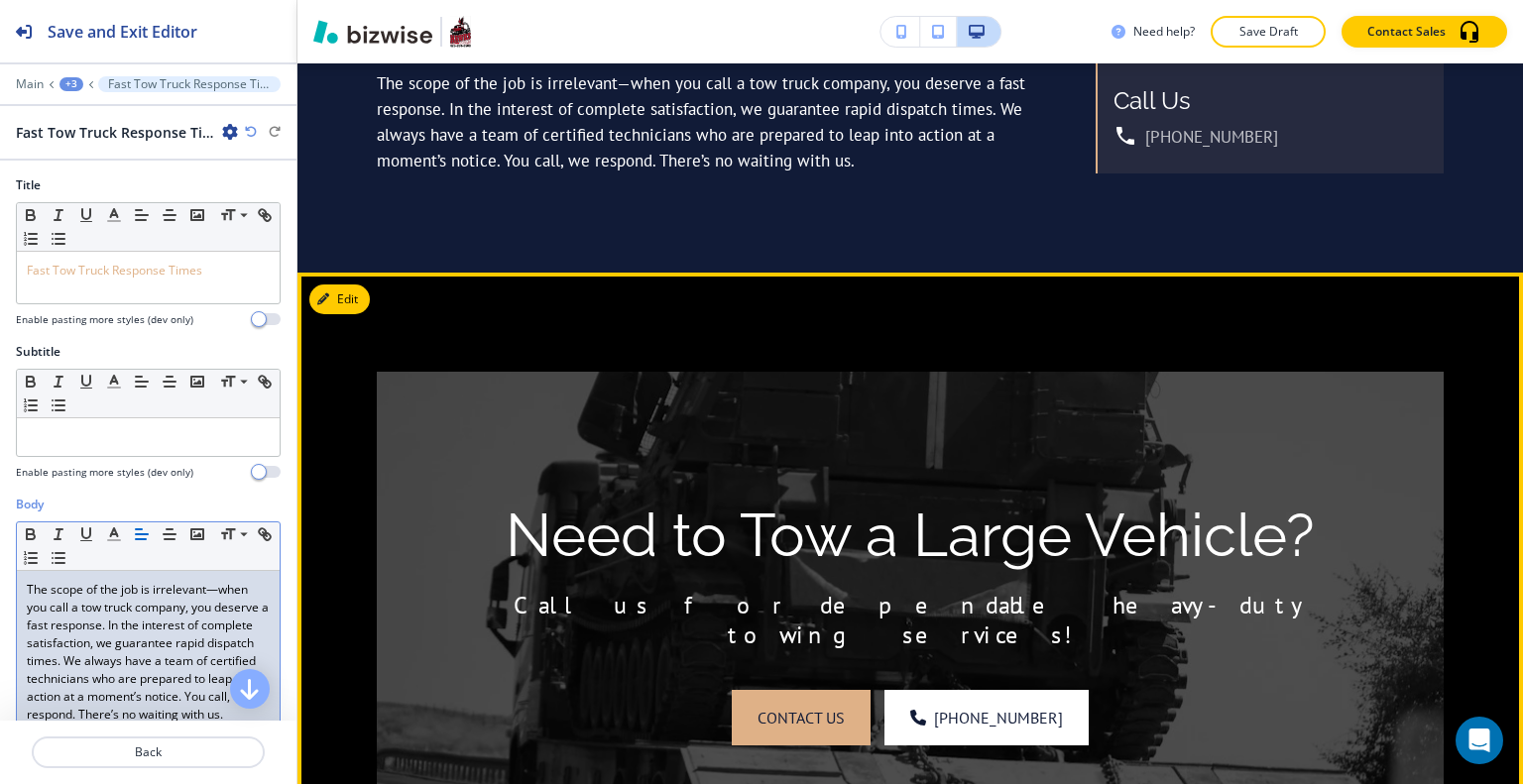 click on "Need to Tow a Large Vehicle? Call us for dependable heavy-duty towing services! contact us (425) 280-3508" at bounding box center (910, 623) 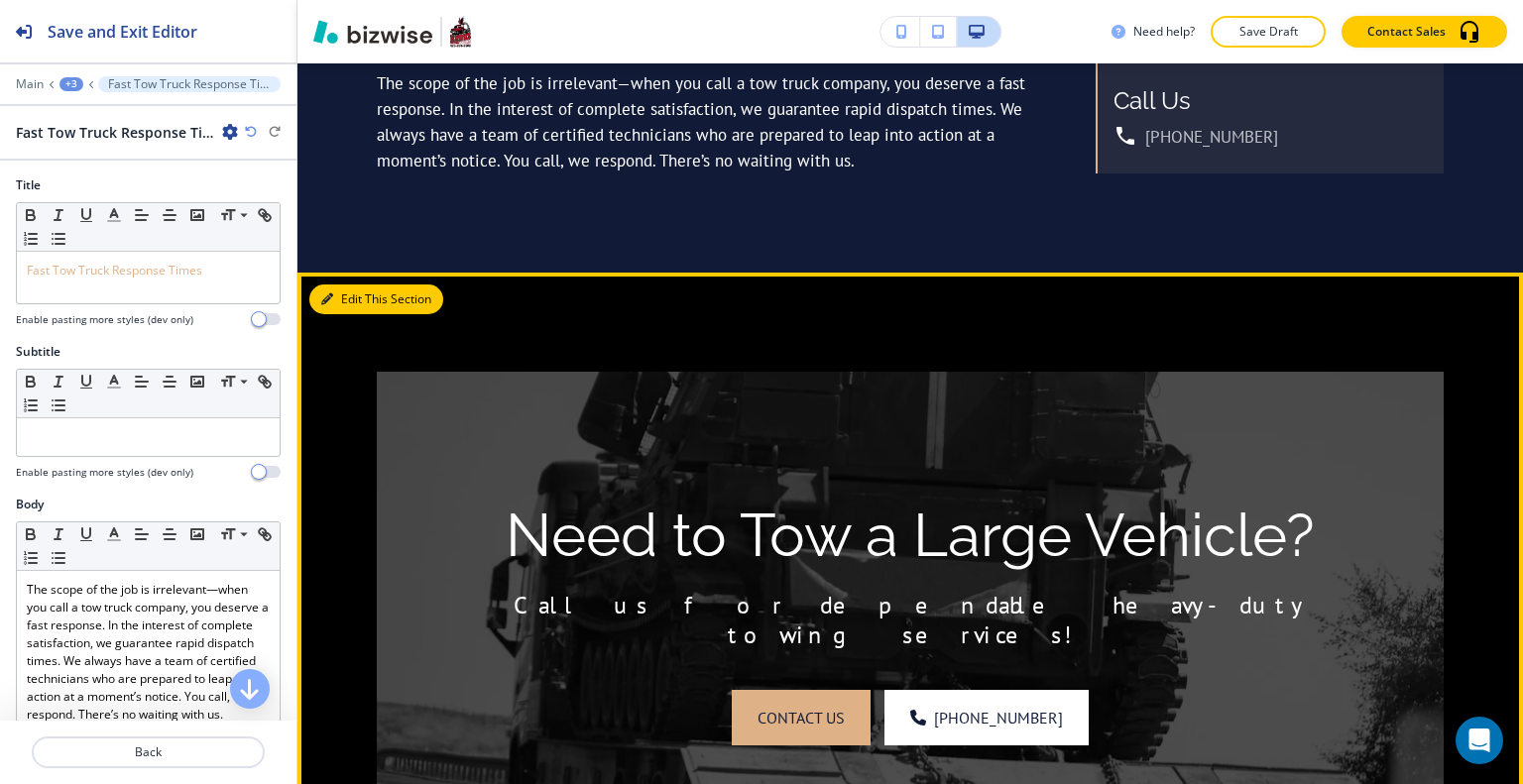 click on "Edit This Section" at bounding box center [376, 299] 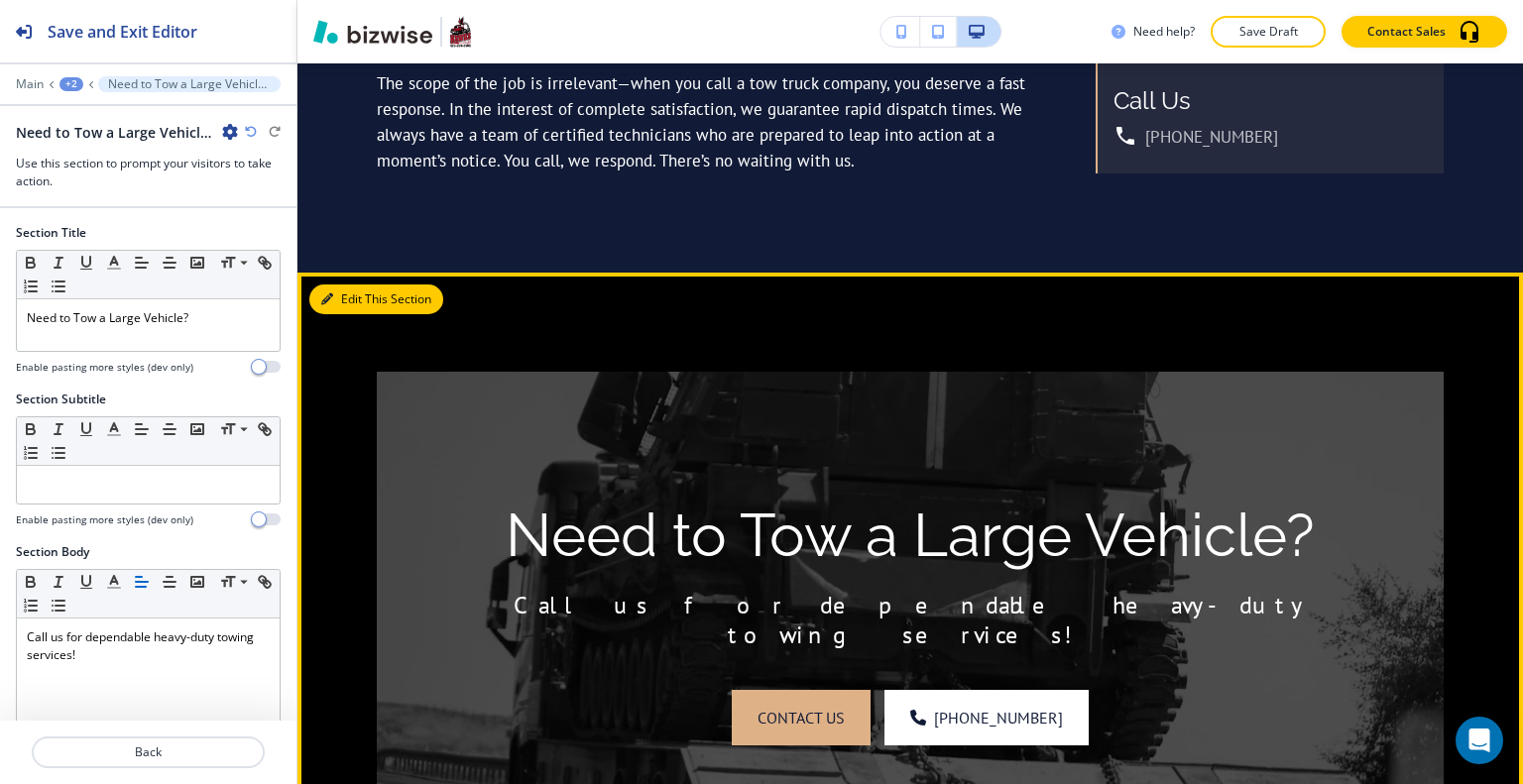 scroll, scrollTop: 3373, scrollLeft: 0, axis: vertical 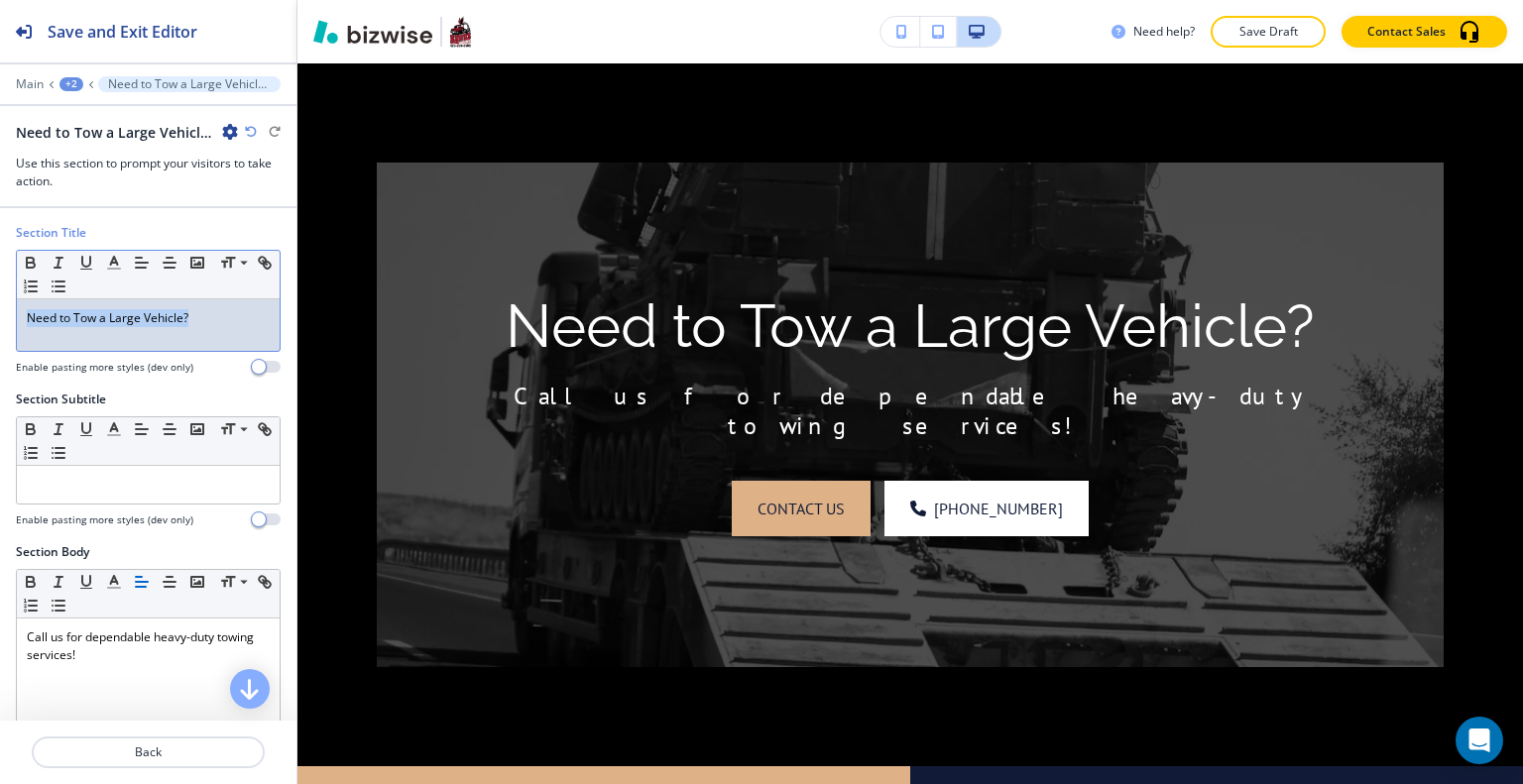 drag, startPoint x: 210, startPoint y: 320, endPoint x: 0, endPoint y: 316, distance: 210.03809 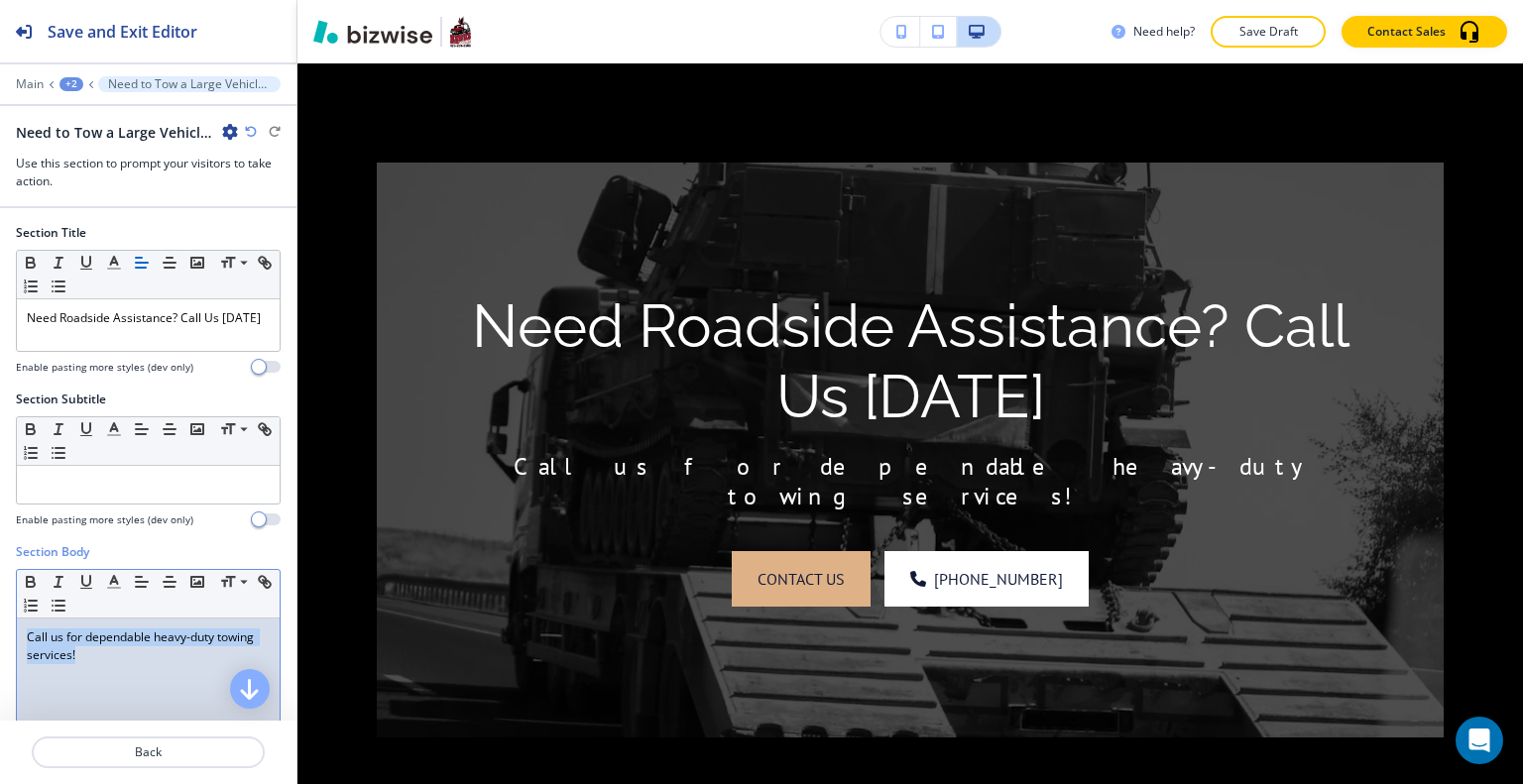 drag, startPoint x: 159, startPoint y: 657, endPoint x: 55, endPoint y: 638, distance: 105.7213 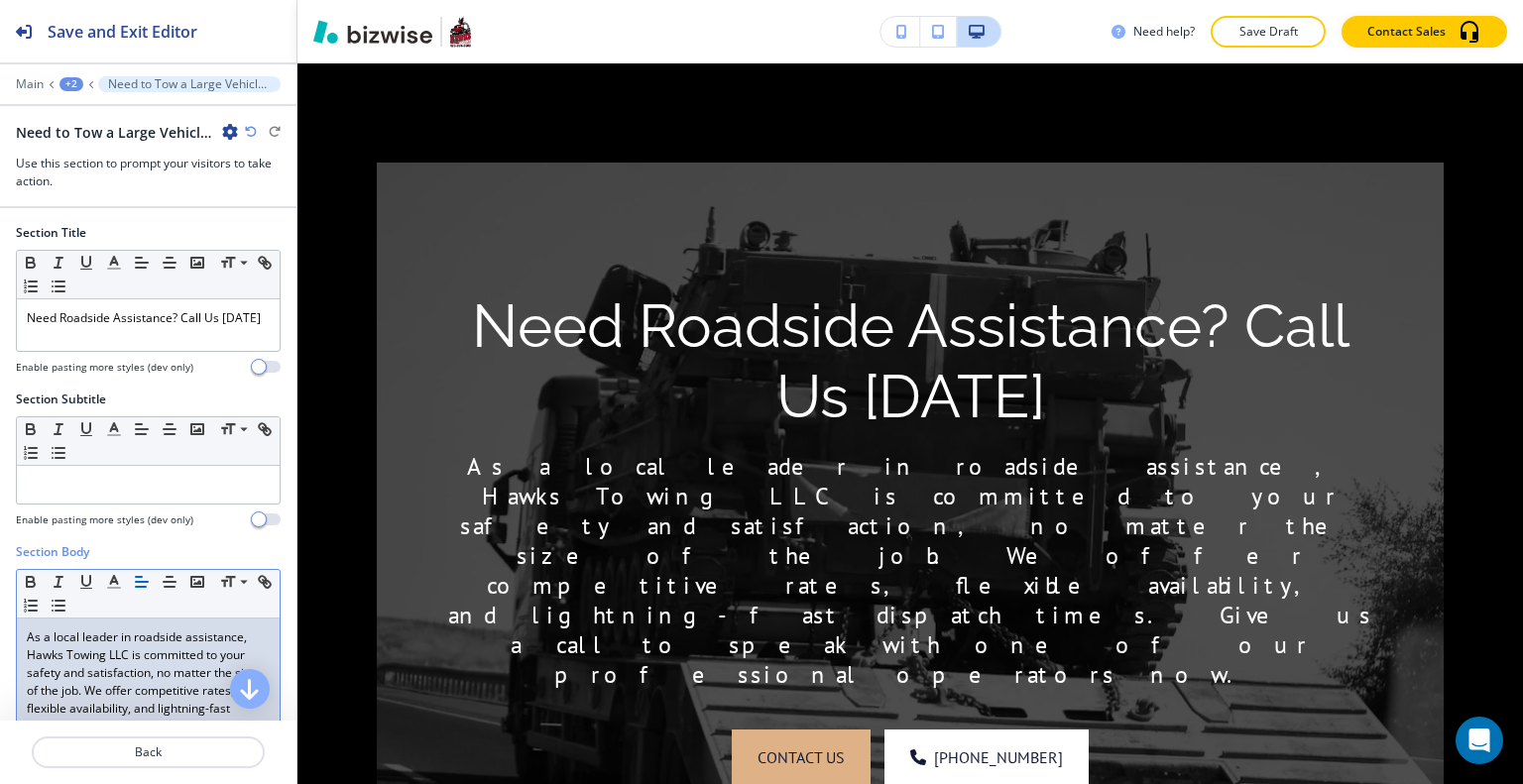 scroll, scrollTop: 280, scrollLeft: 0, axis: vertical 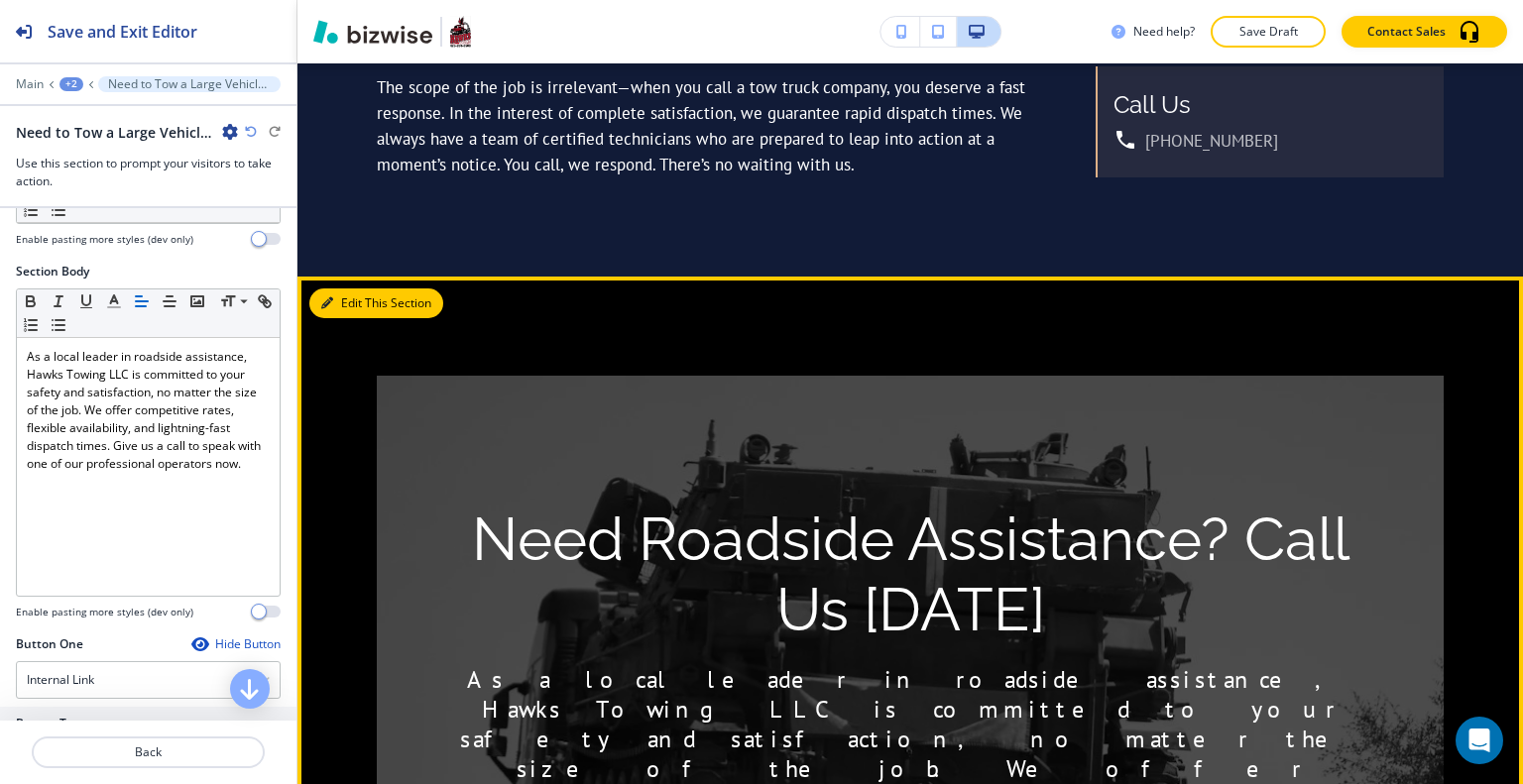 click on "Edit This Section" at bounding box center (376, 303) 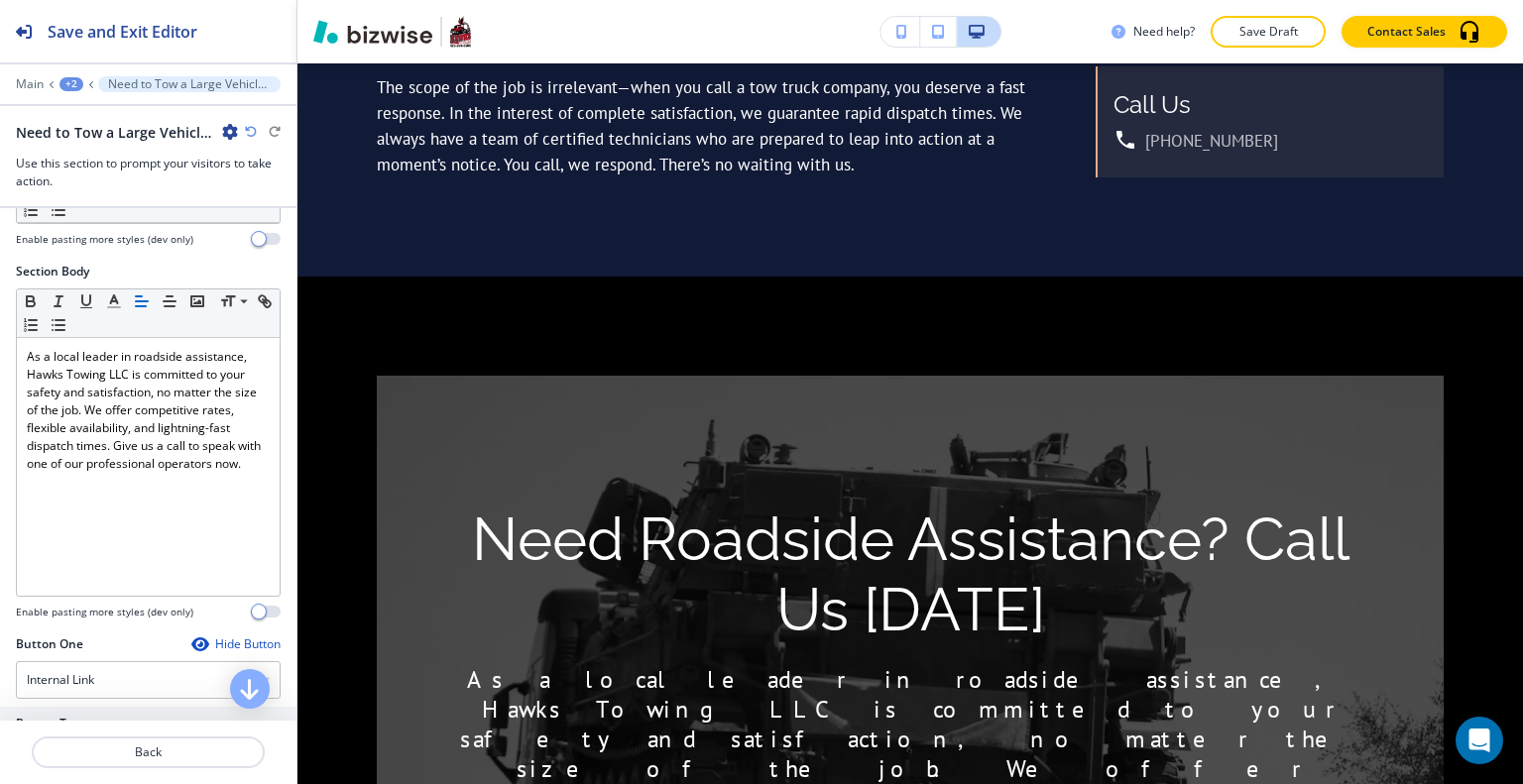 scroll, scrollTop: 1058, scrollLeft: 0, axis: vertical 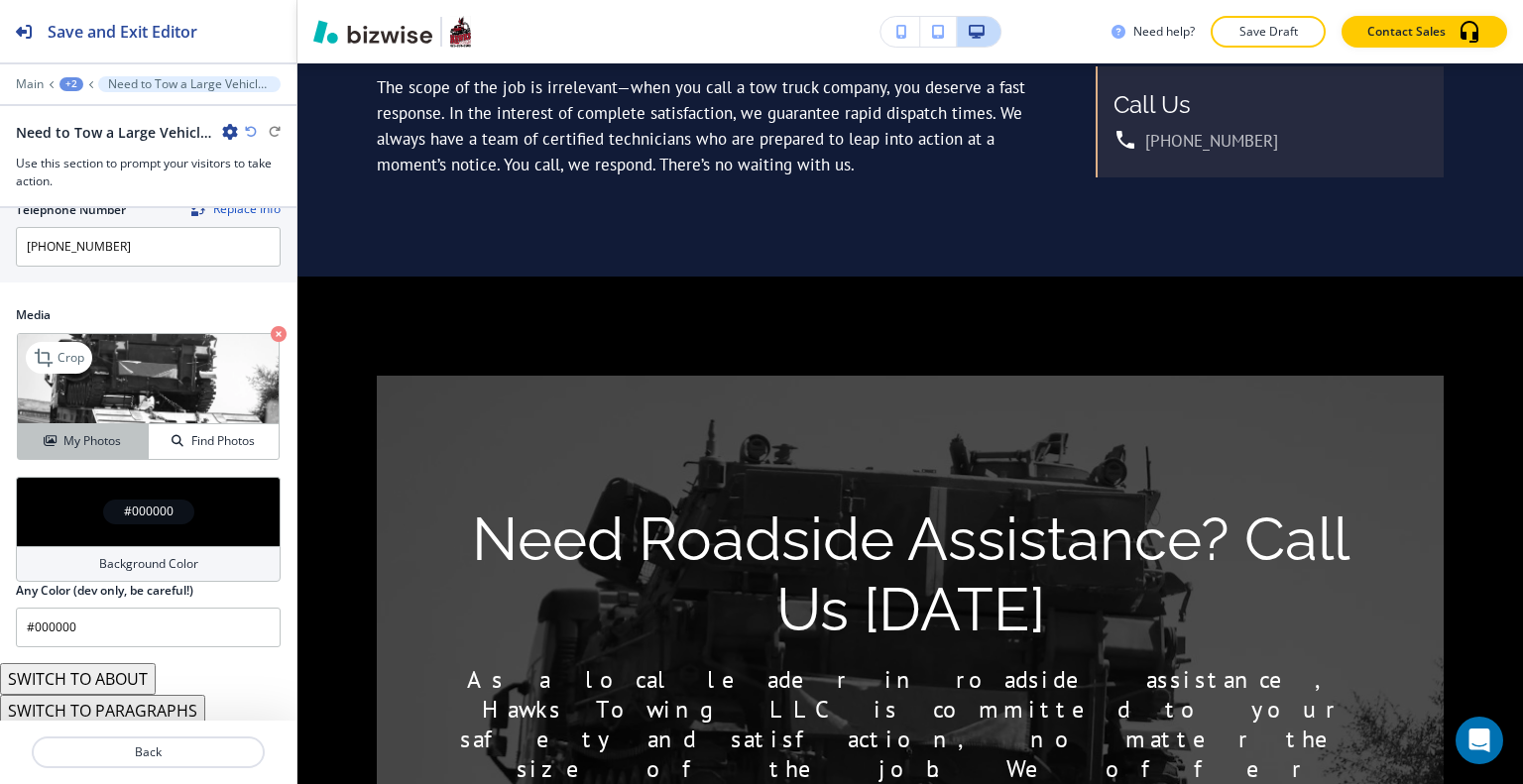 click on "My Photos" at bounding box center (92, 441) 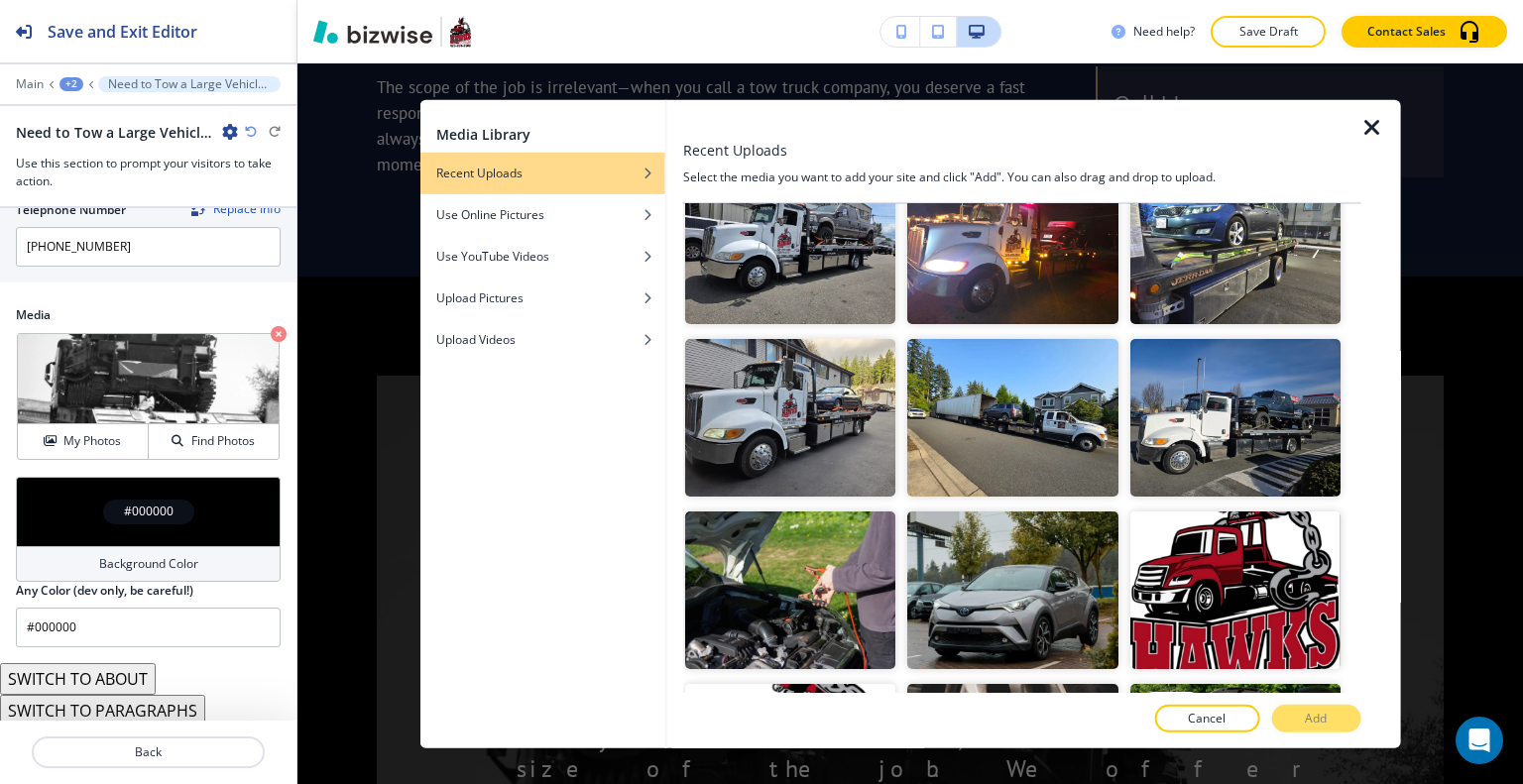 scroll, scrollTop: 694, scrollLeft: 0, axis: vertical 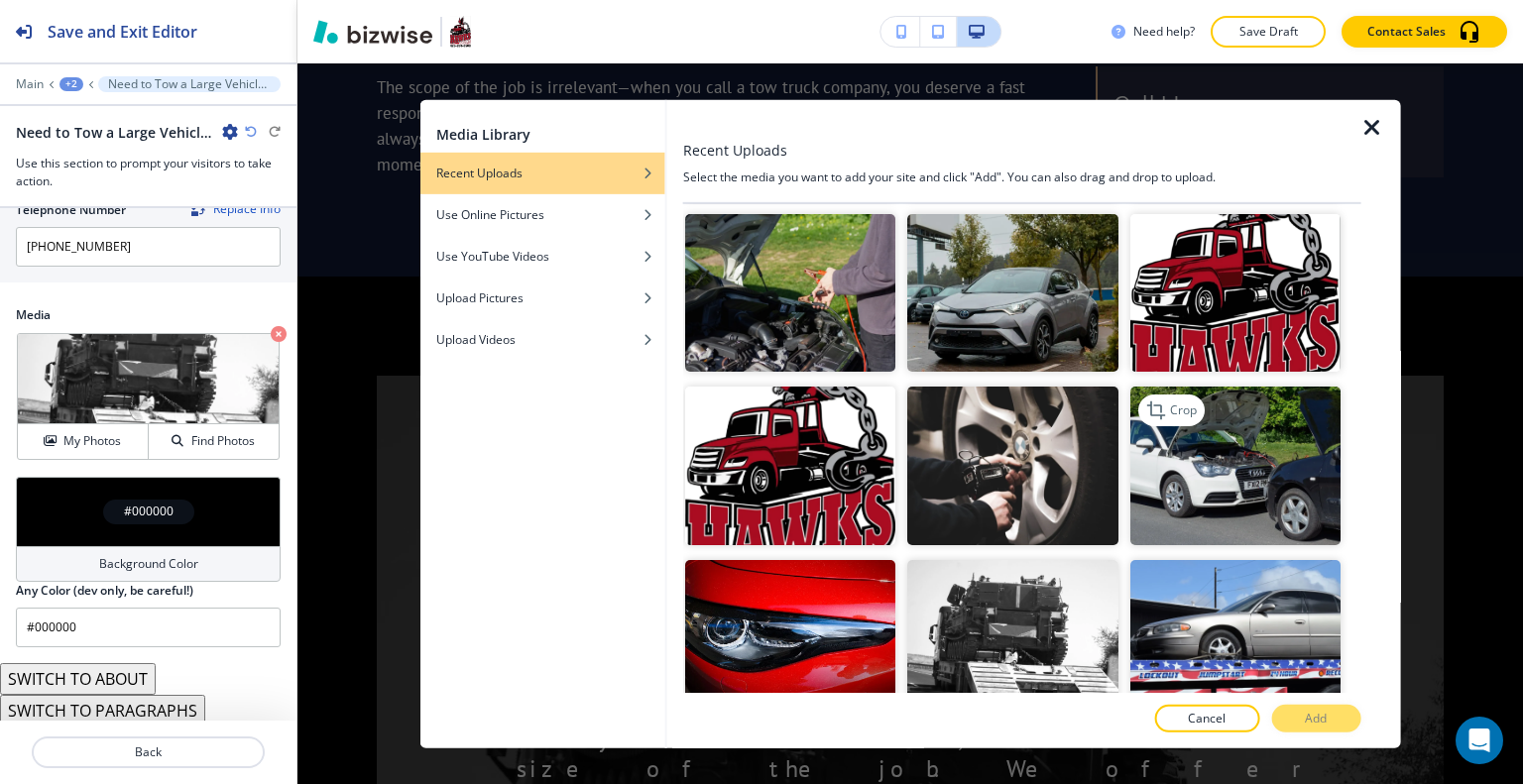 click at bounding box center (1234, 465) 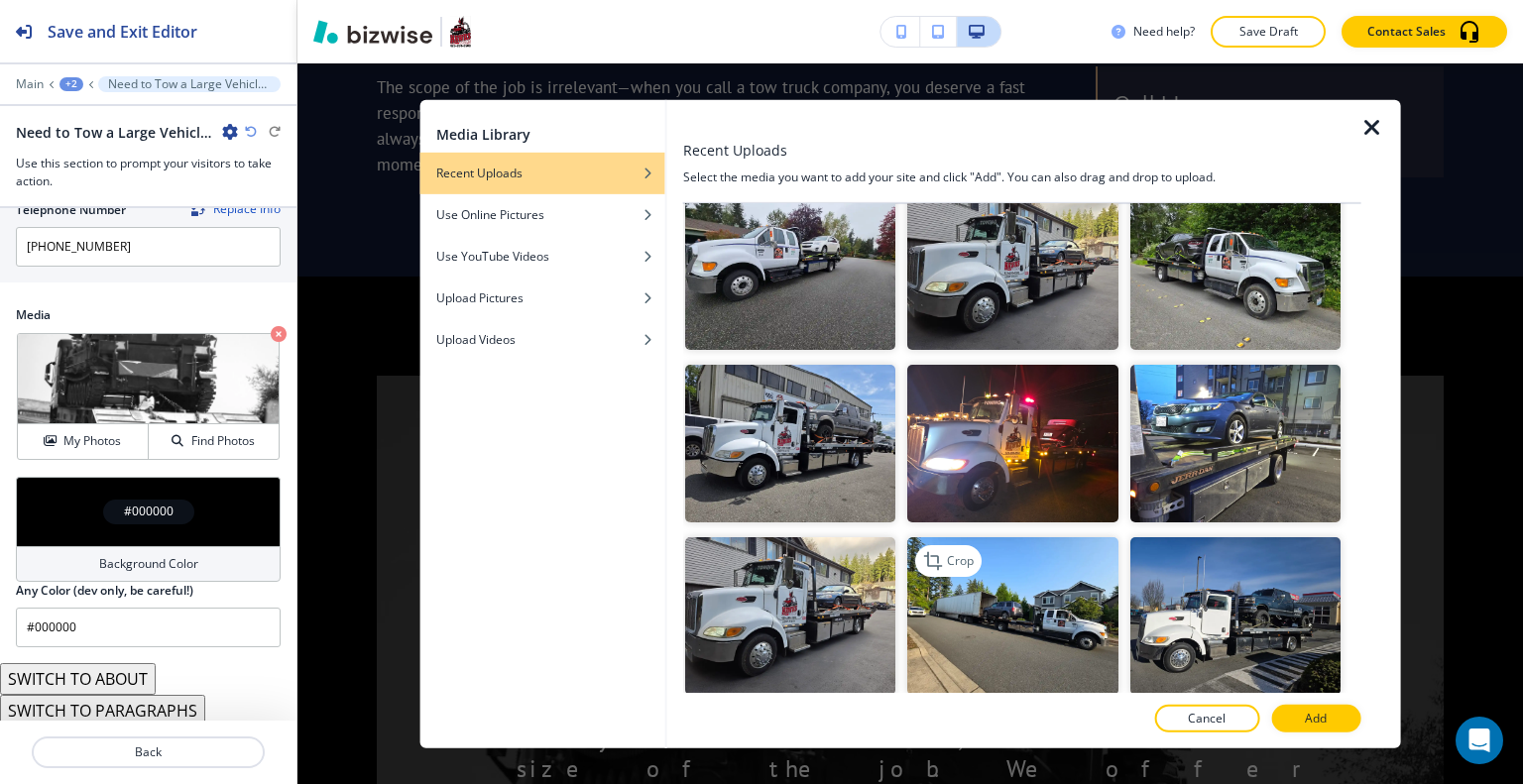 scroll, scrollTop: 99, scrollLeft: 0, axis: vertical 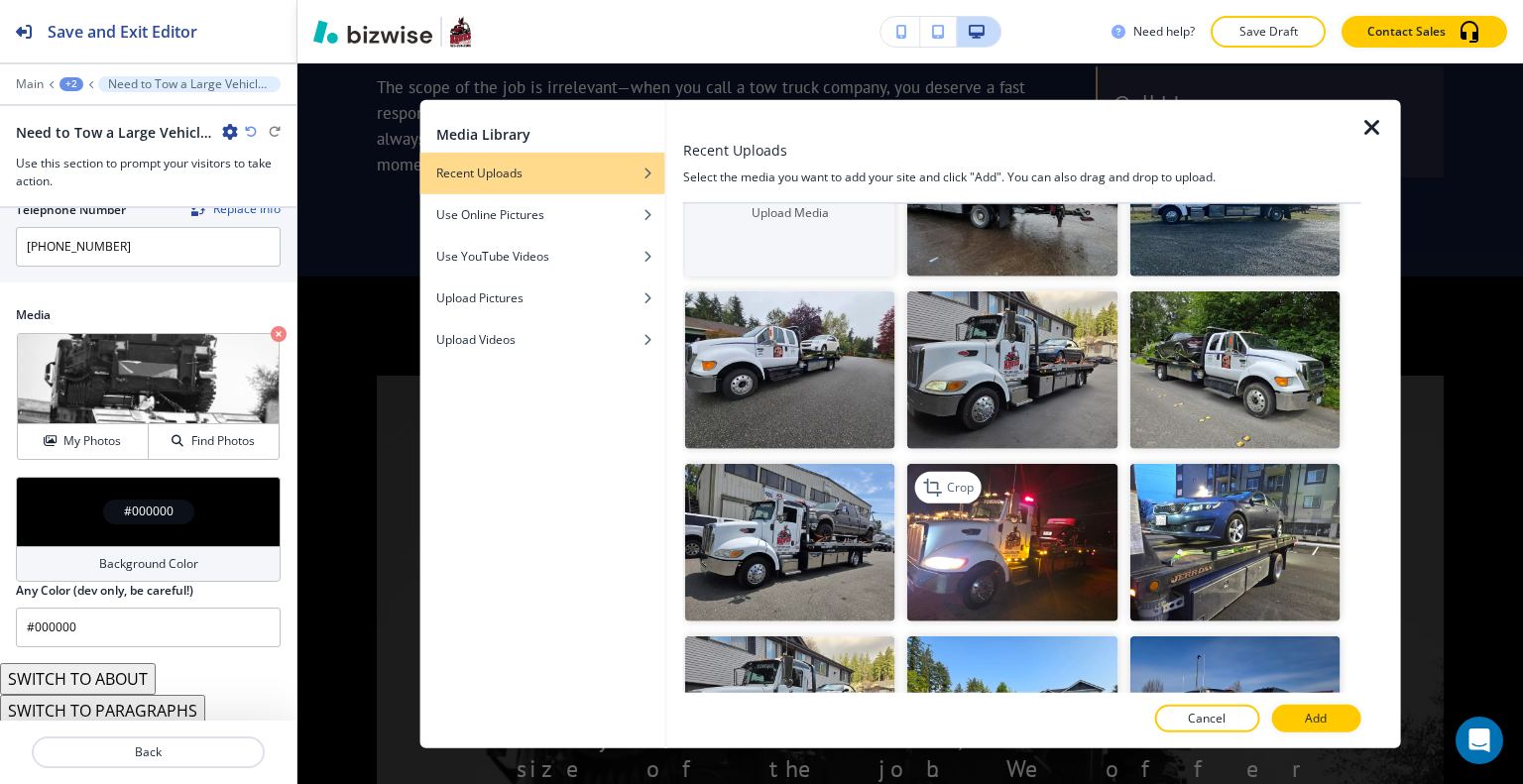 click at bounding box center (1012, 542) 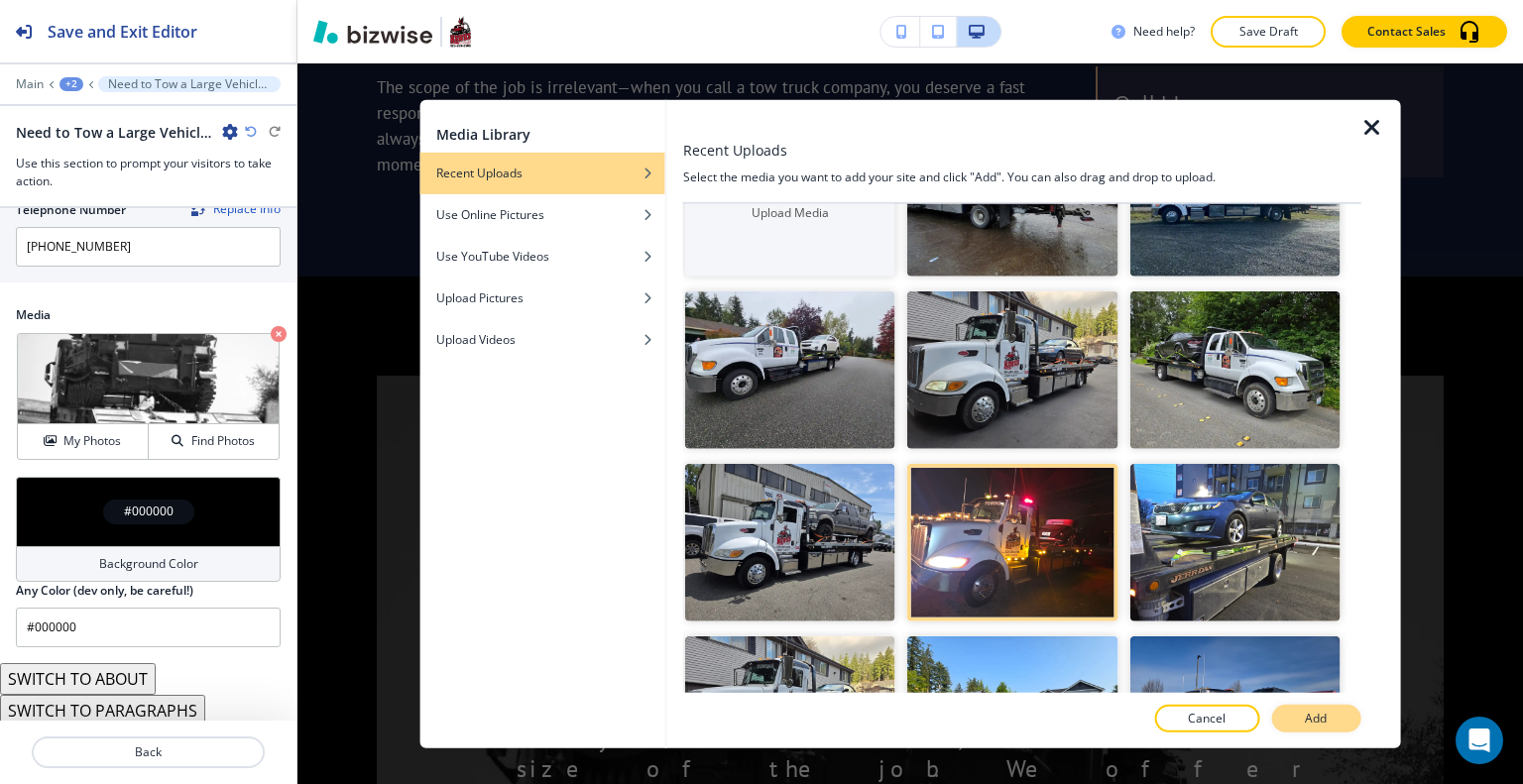 click on "Add" at bounding box center (1316, 719) 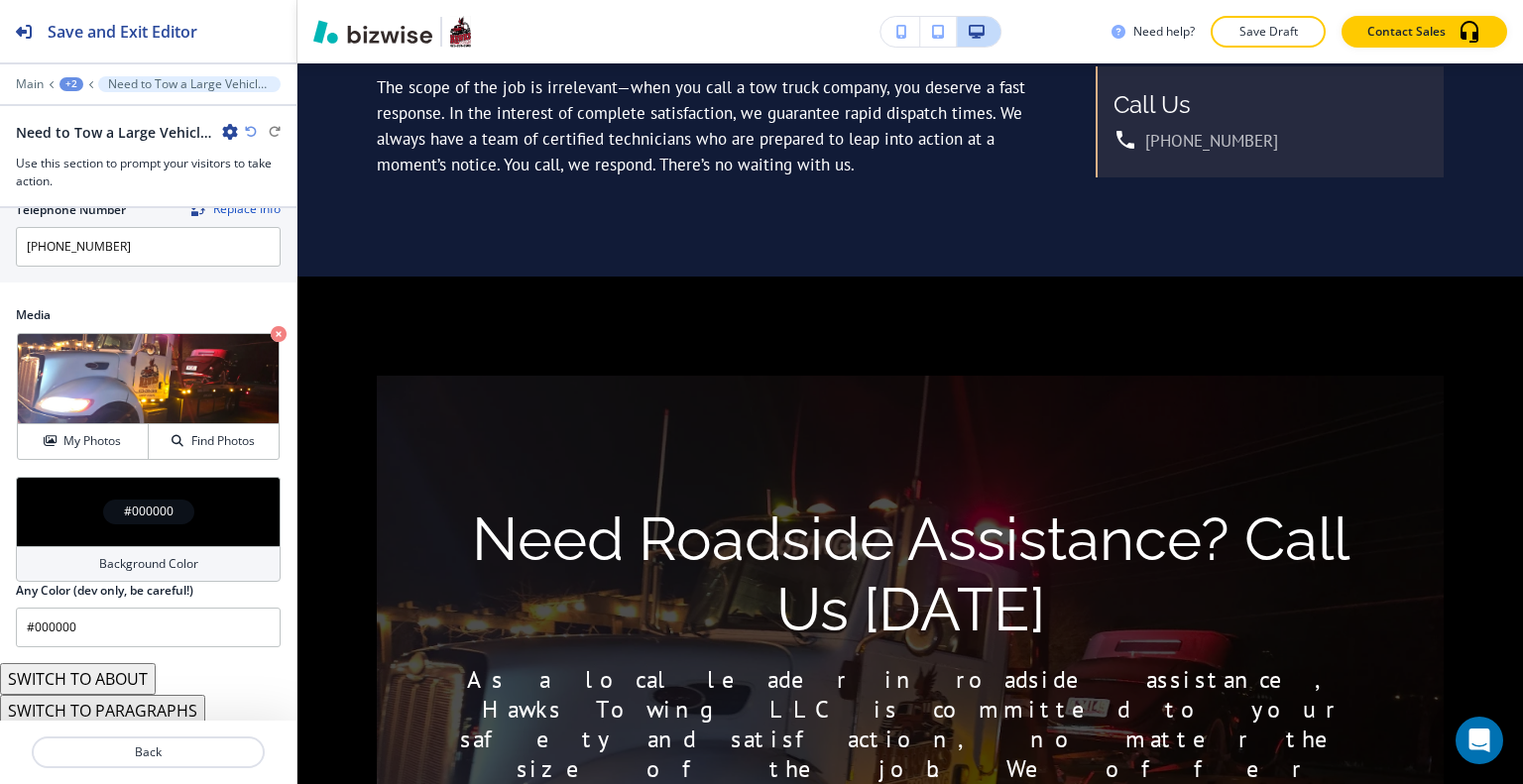 scroll, scrollTop: 3358, scrollLeft: 0, axis: vertical 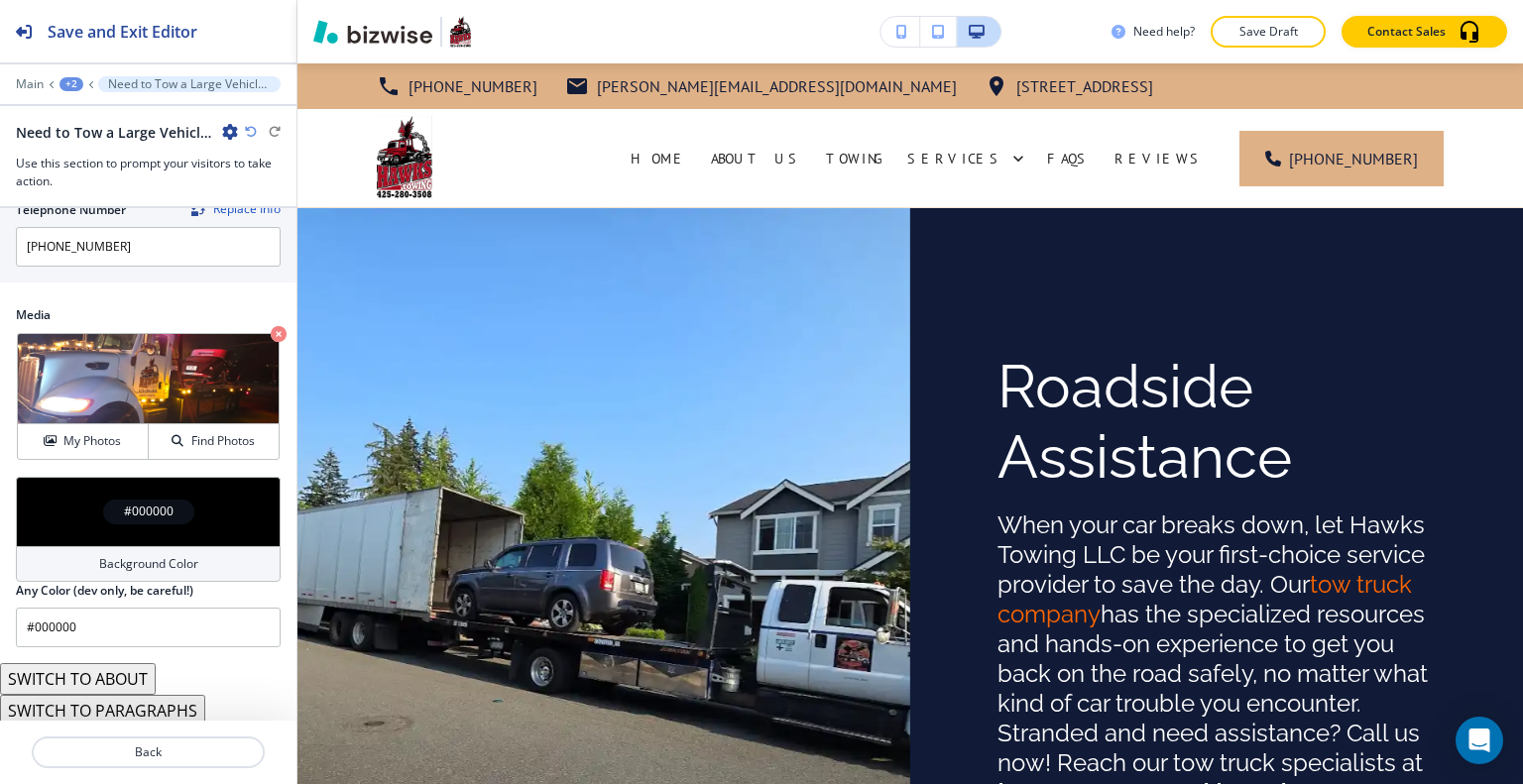 click on "+2" at bounding box center (71, 84) 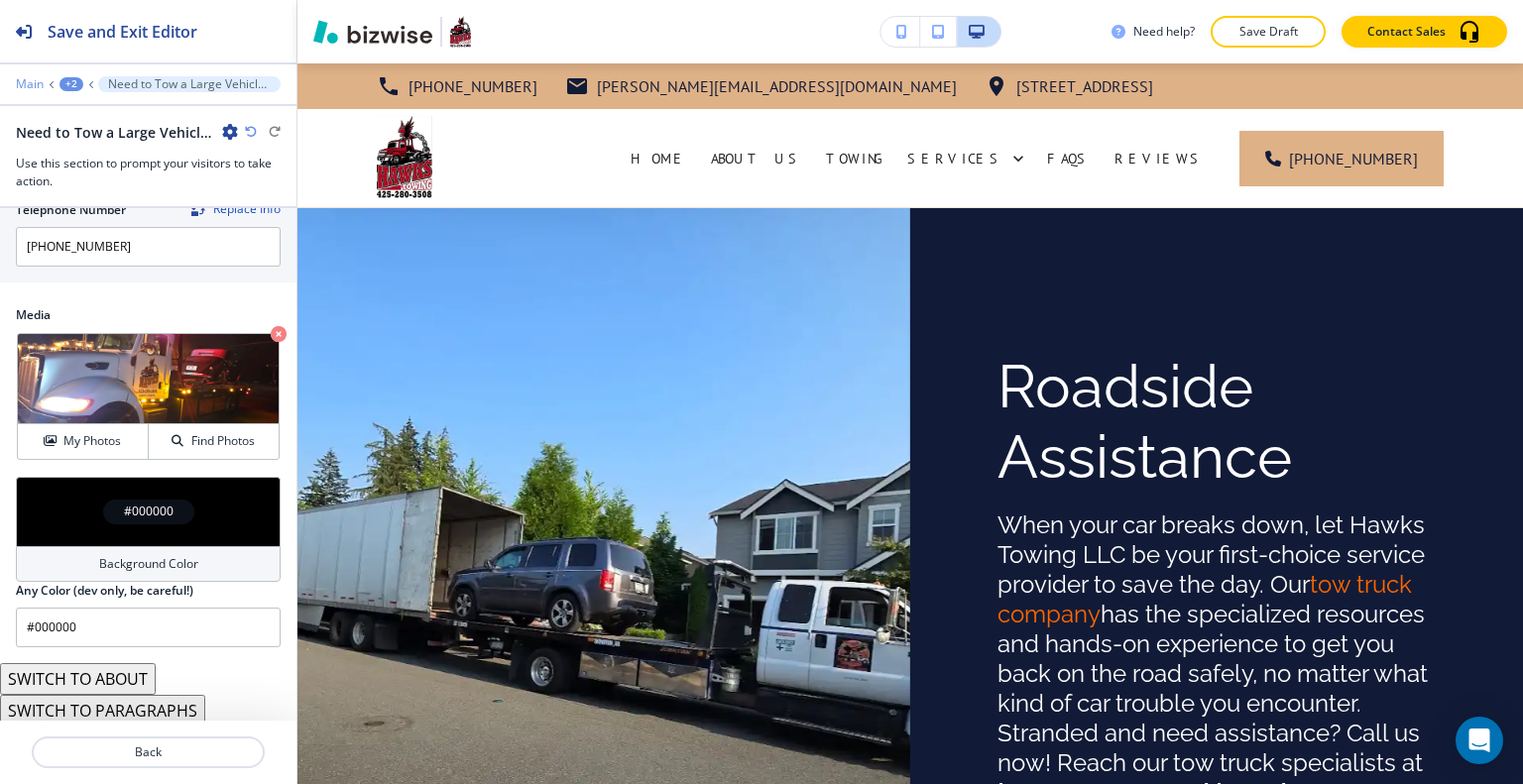 click on "Main" at bounding box center (30, 84) 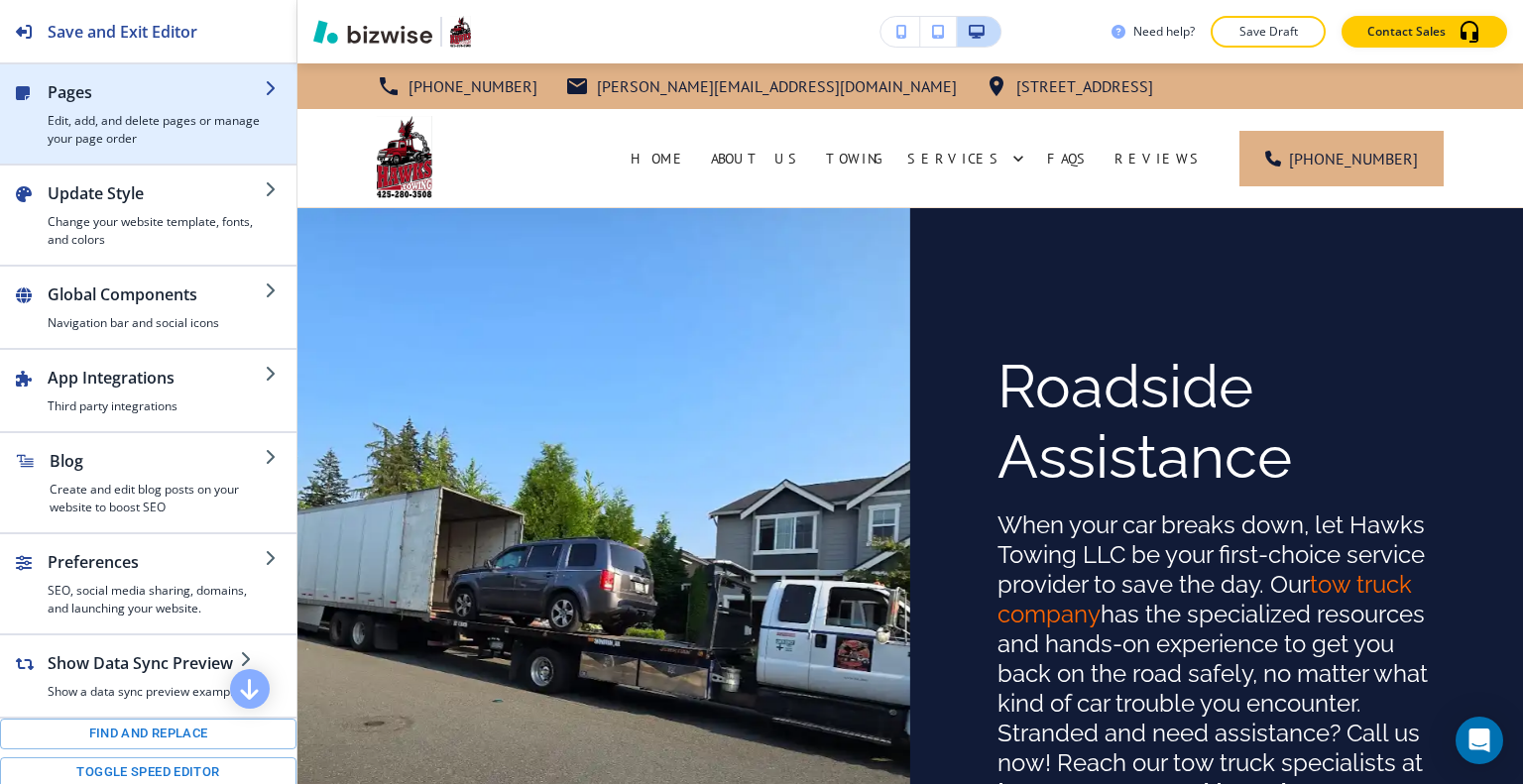 click on "Pages" at bounding box center [156, 92] 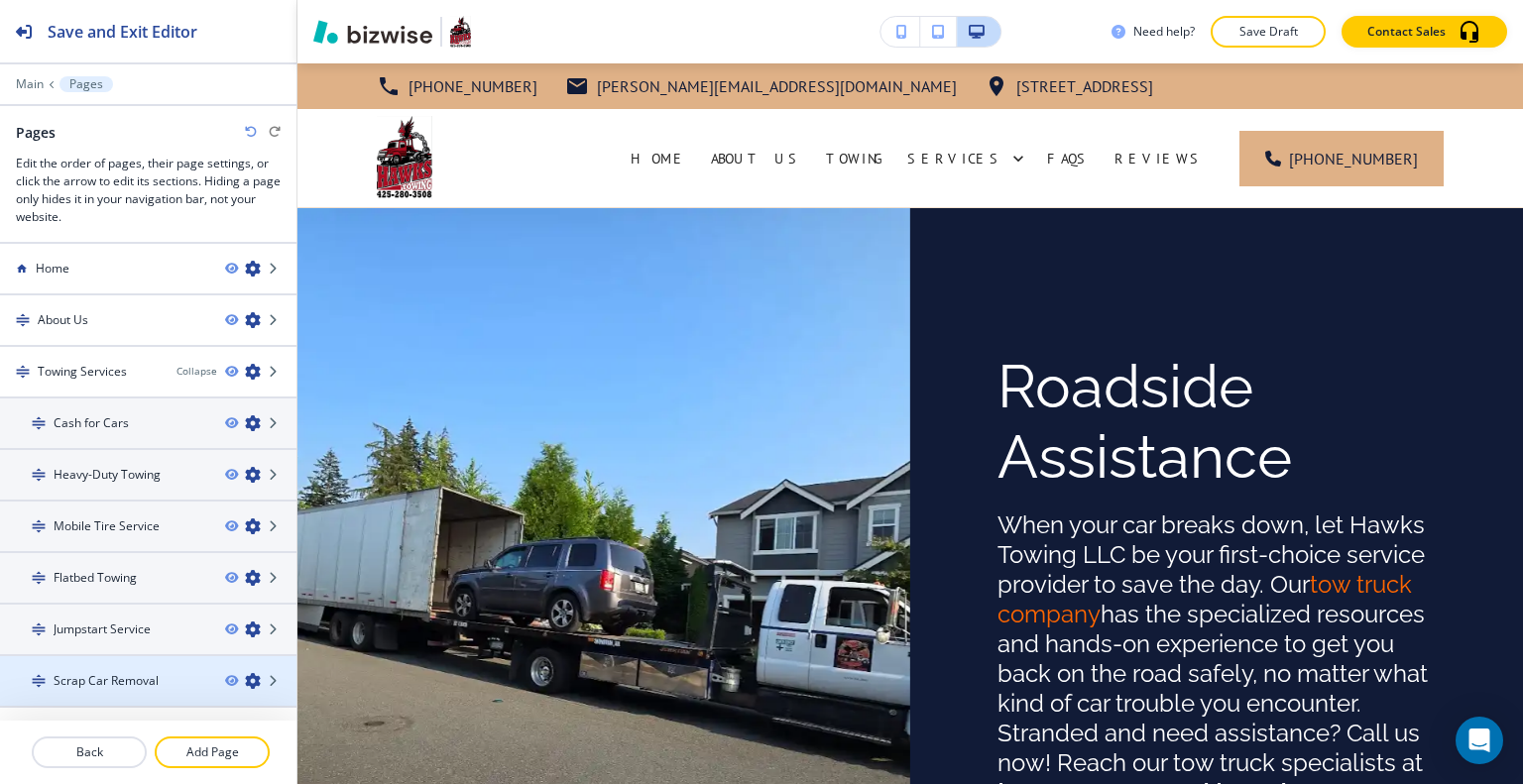 scroll, scrollTop: 186, scrollLeft: 0, axis: vertical 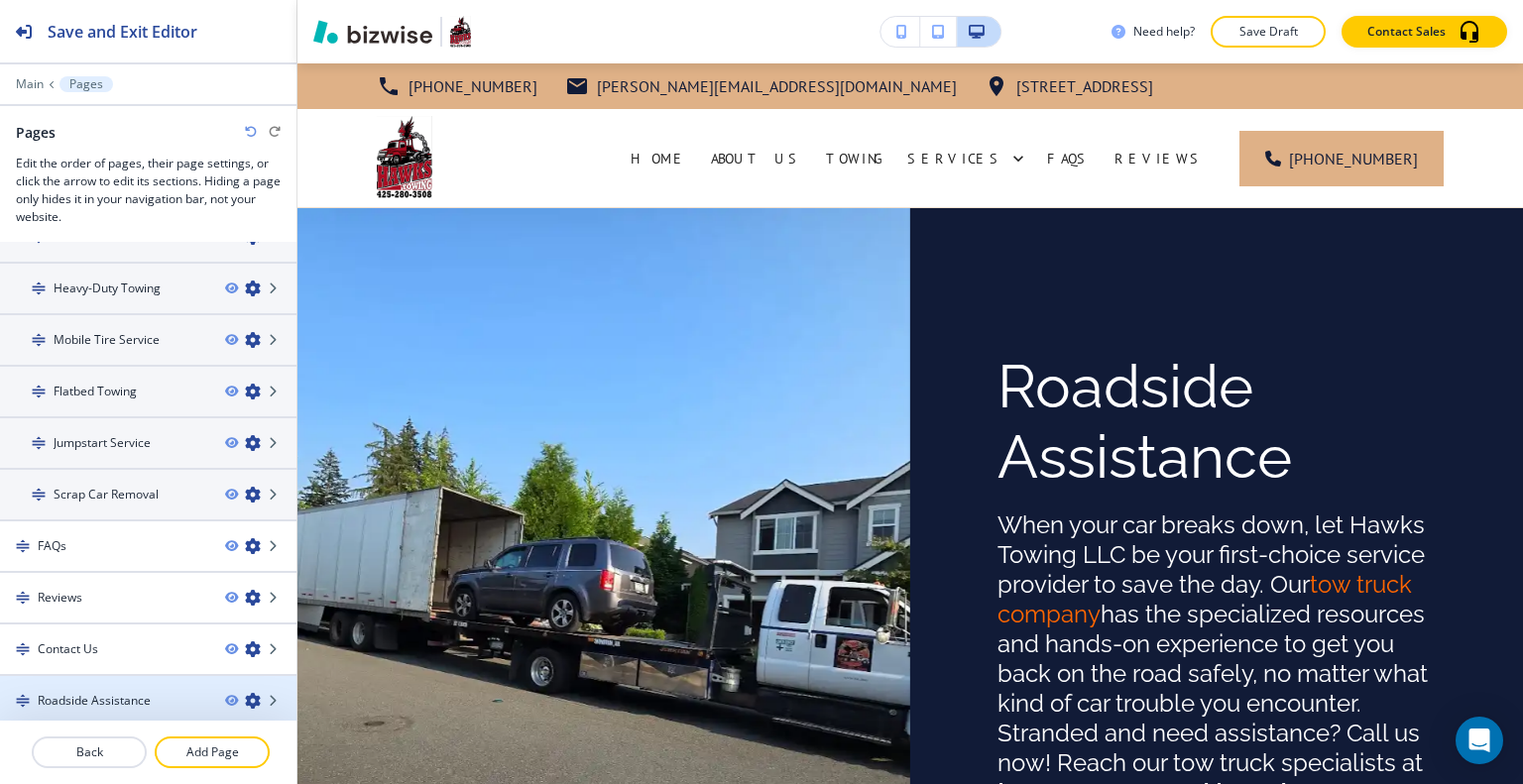 click at bounding box center (253, 701) 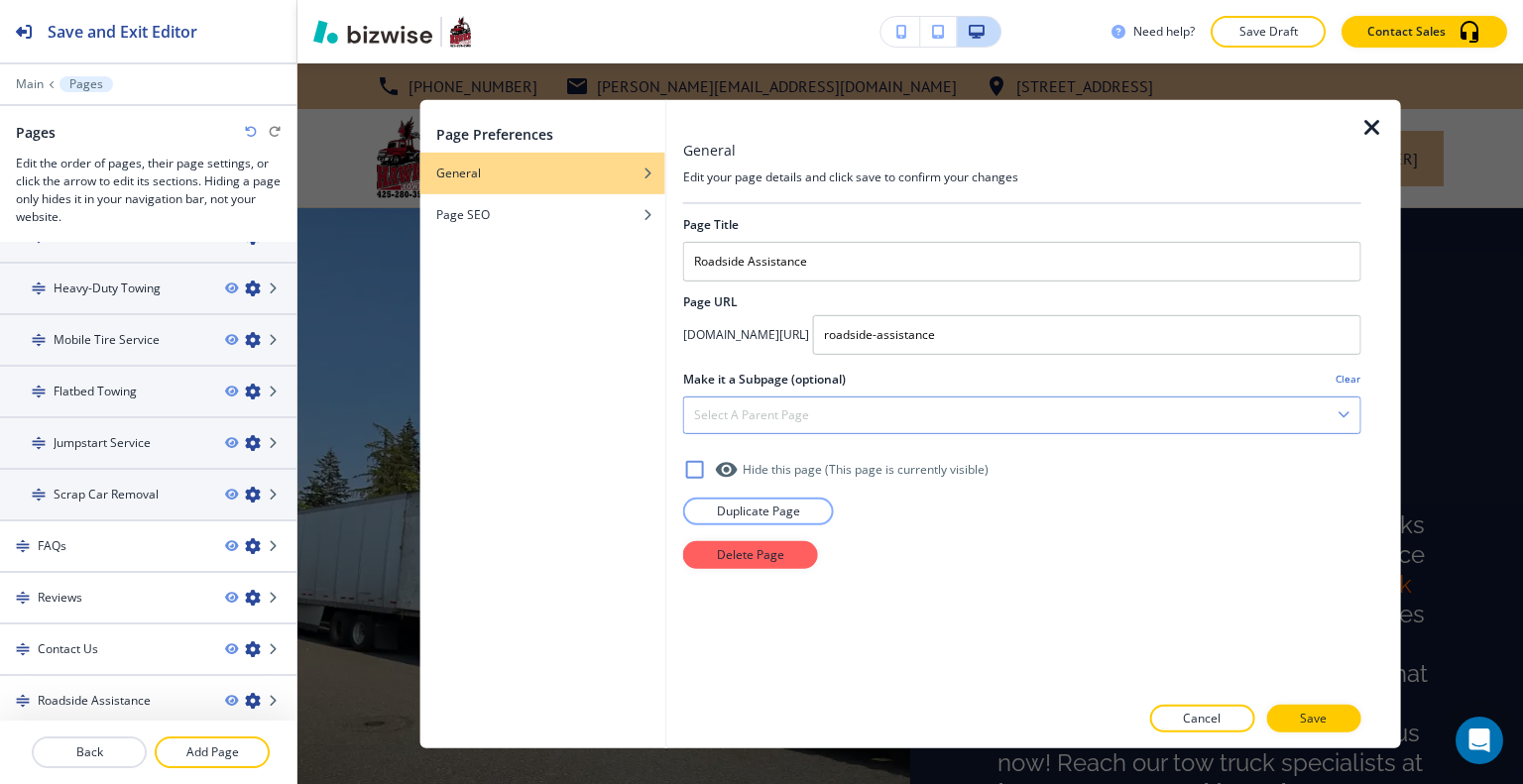 click on "Select a parent page" at bounding box center (752, 414) 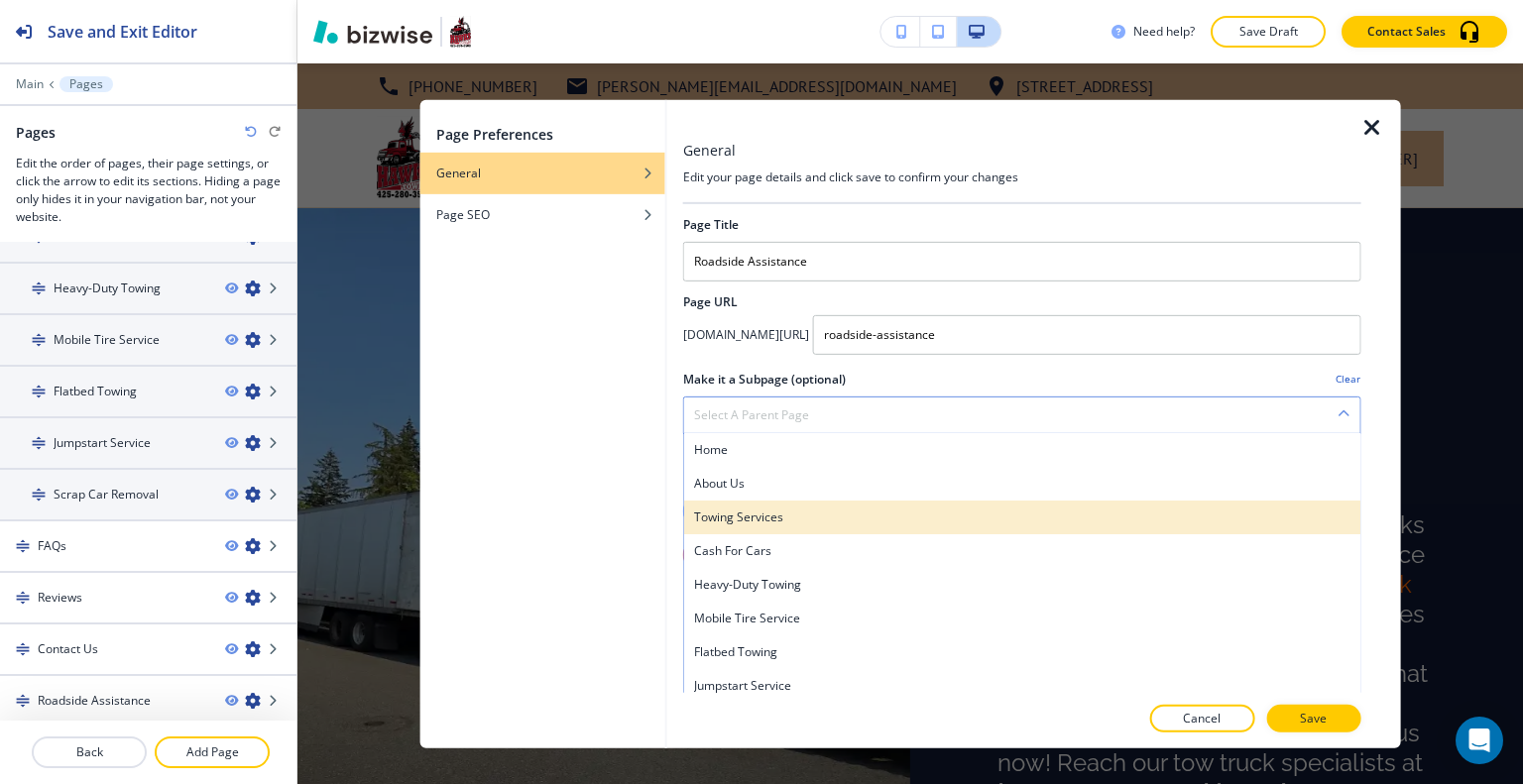 click on "Towing Services" at bounding box center (1022, 516) 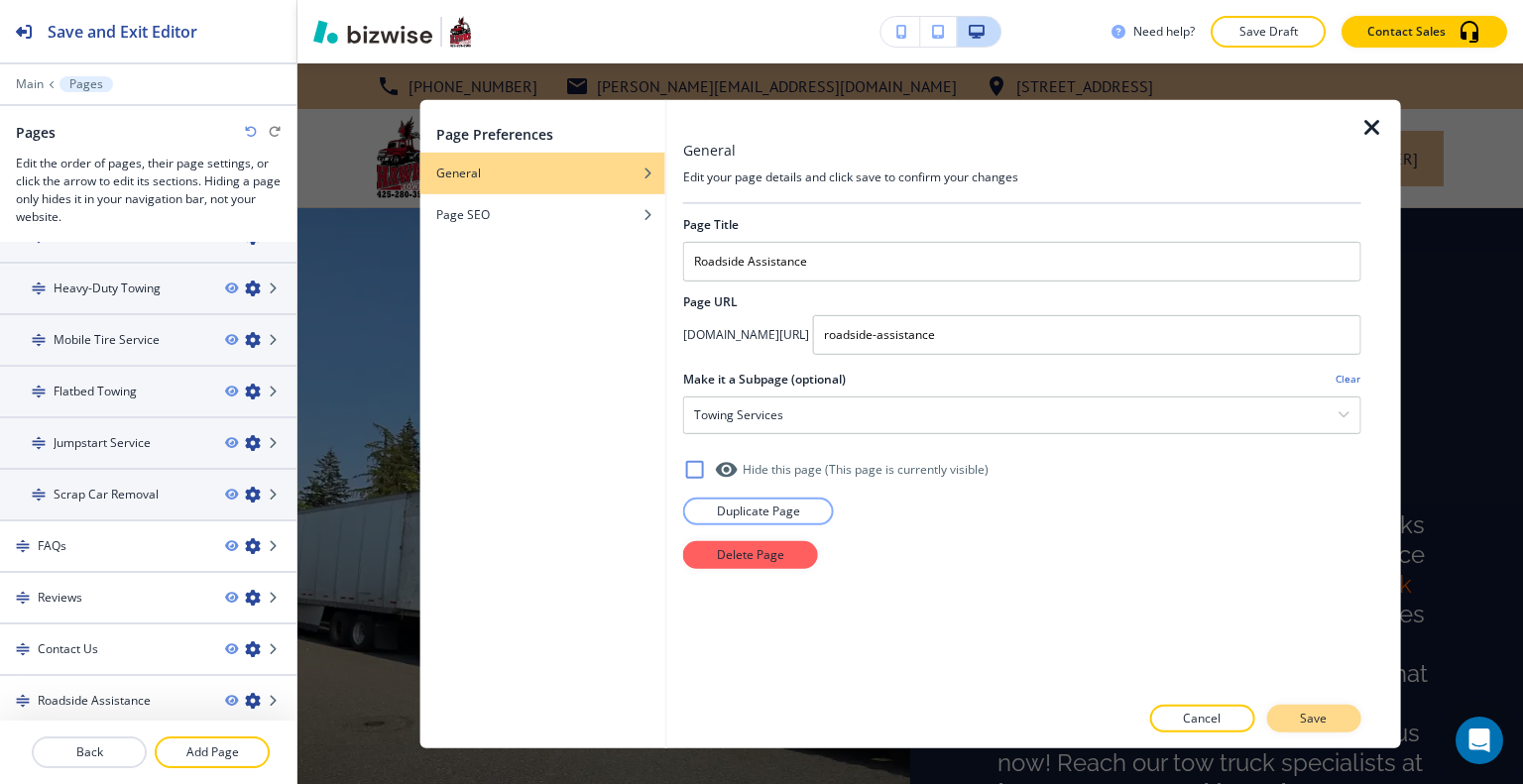 click on "Save" at bounding box center [1313, 719] 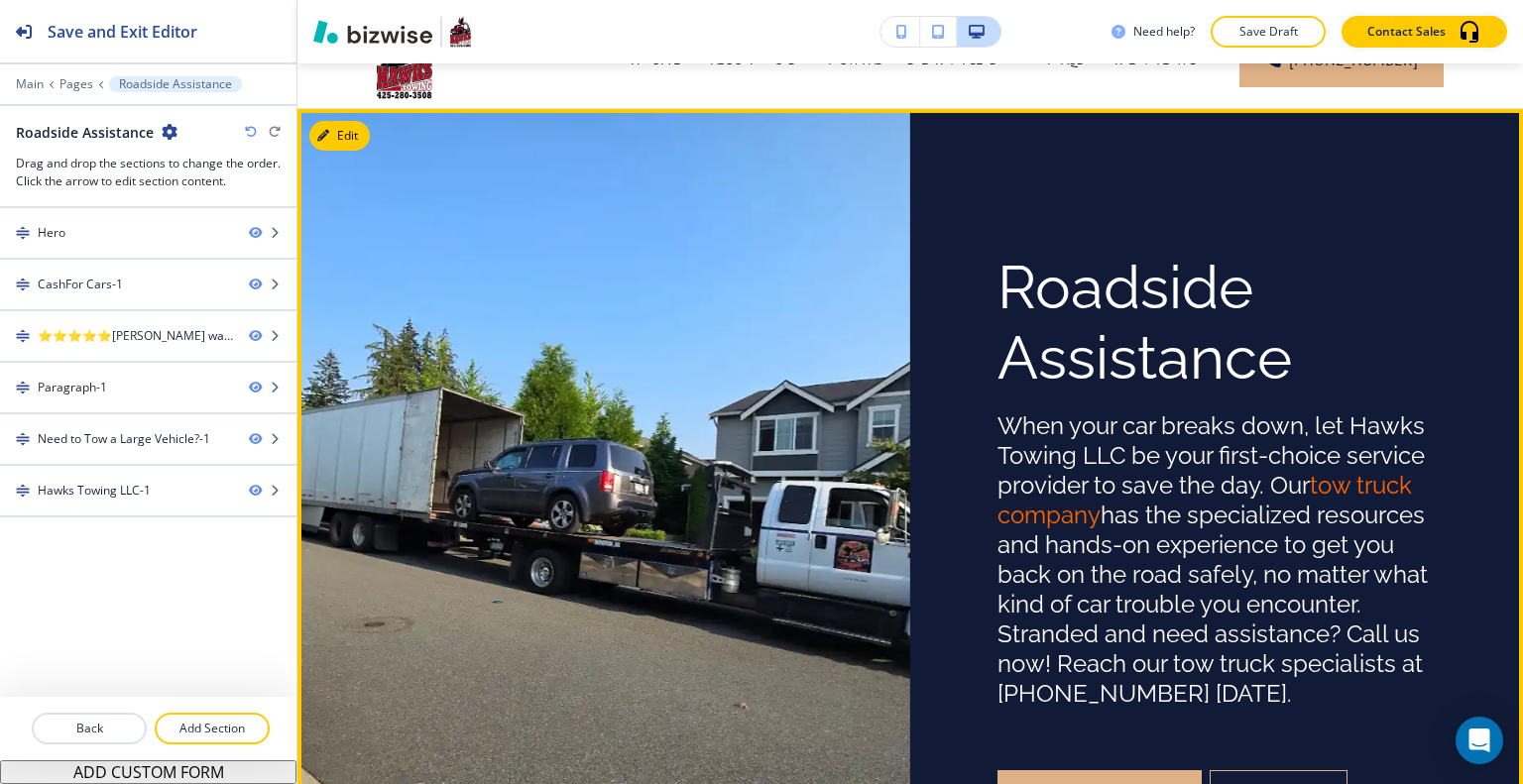 scroll, scrollTop: 595, scrollLeft: 0, axis: vertical 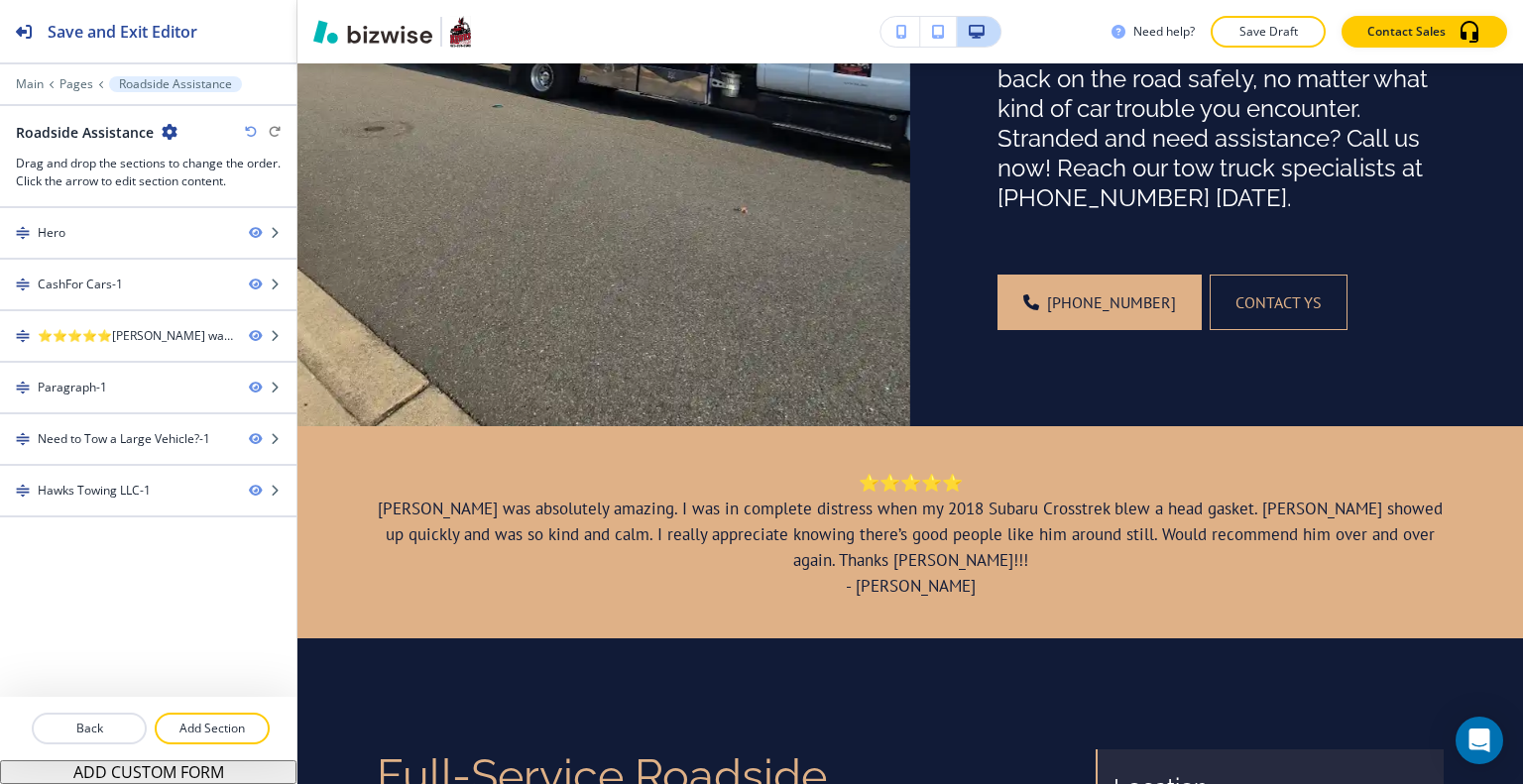 click at bounding box center [170, 132] 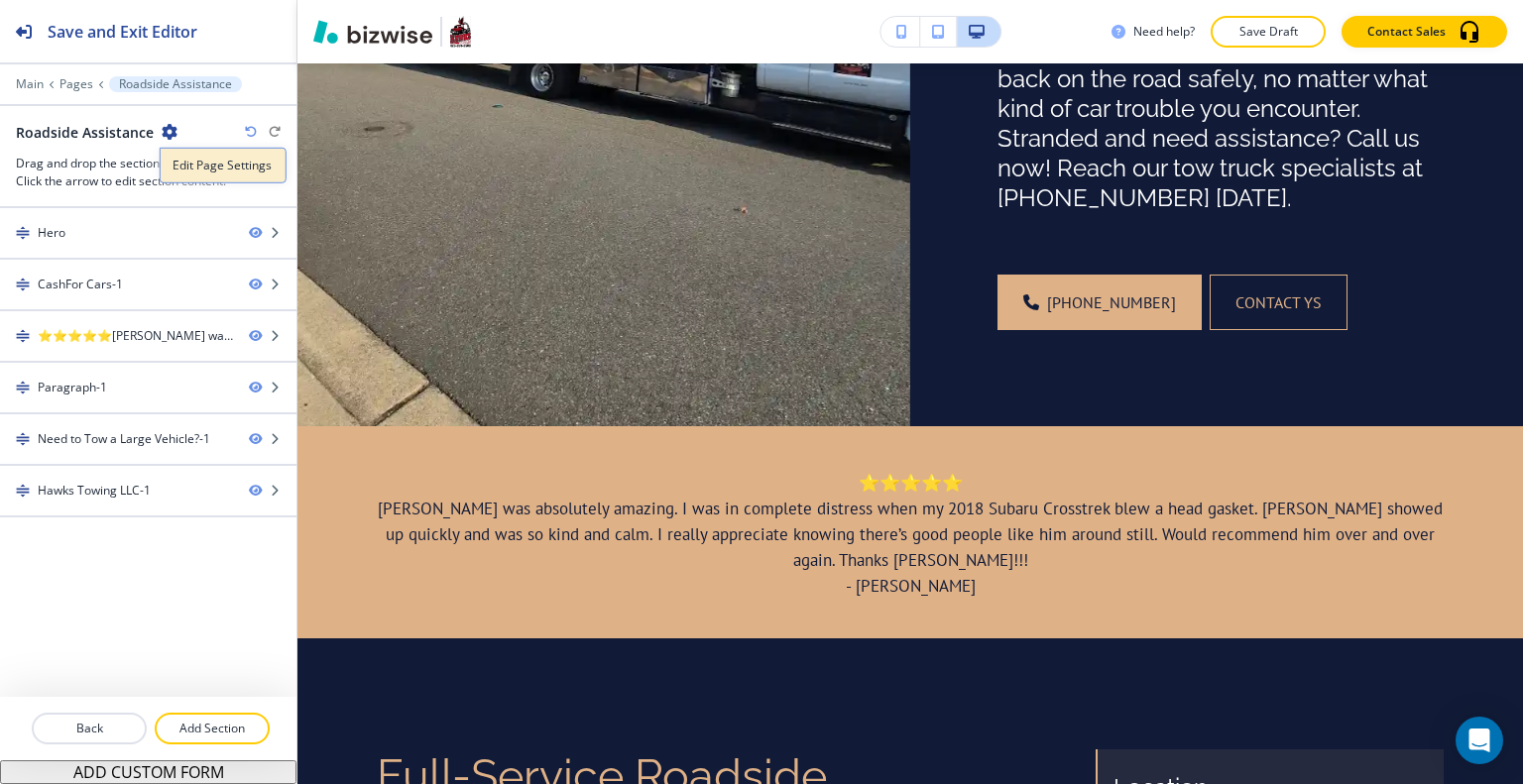 click on "Edit Page Settings" at bounding box center (223, 166) 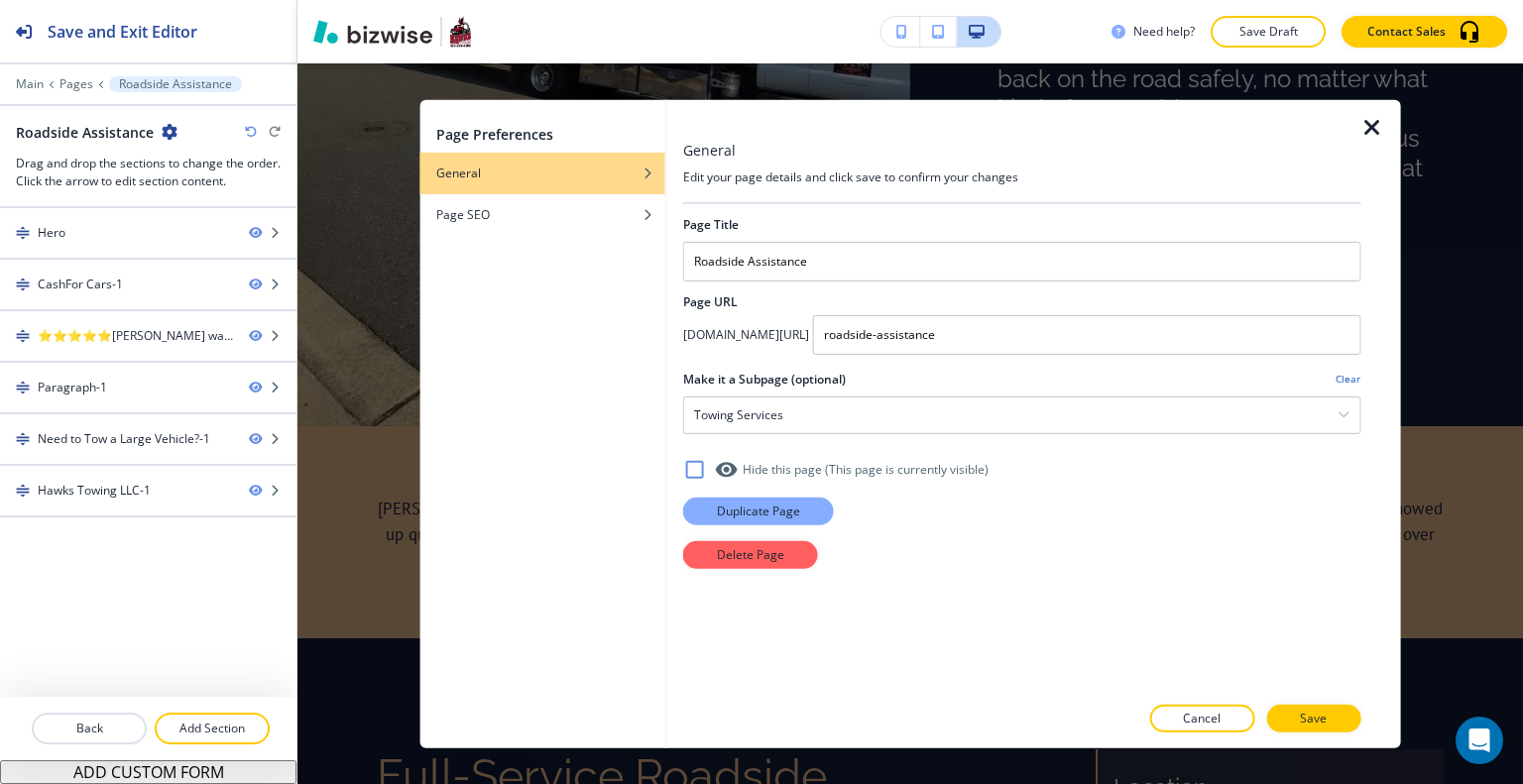 click on "Duplicate Page" at bounding box center [759, 510] 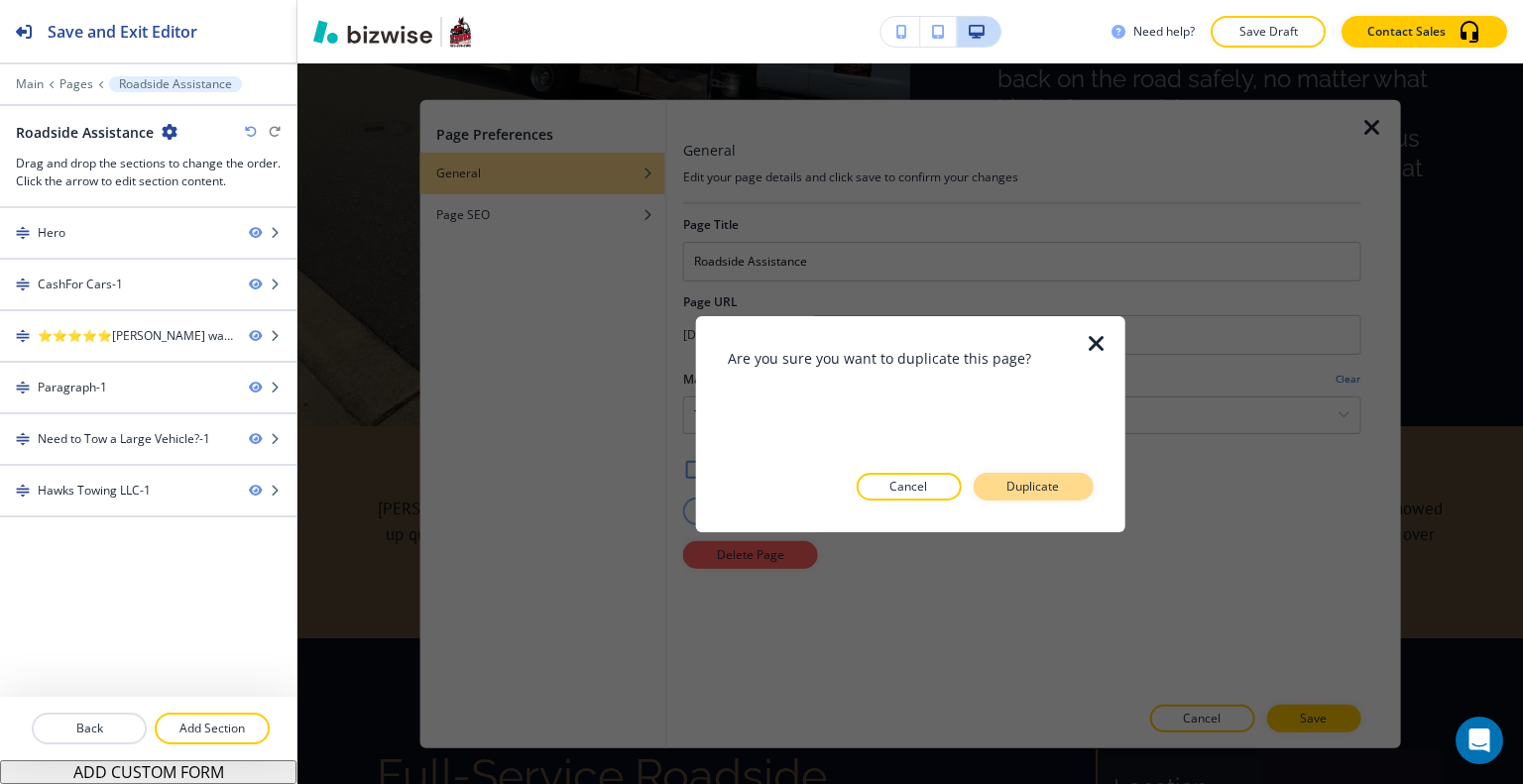 click on "Duplicate" at bounding box center [1032, 487] 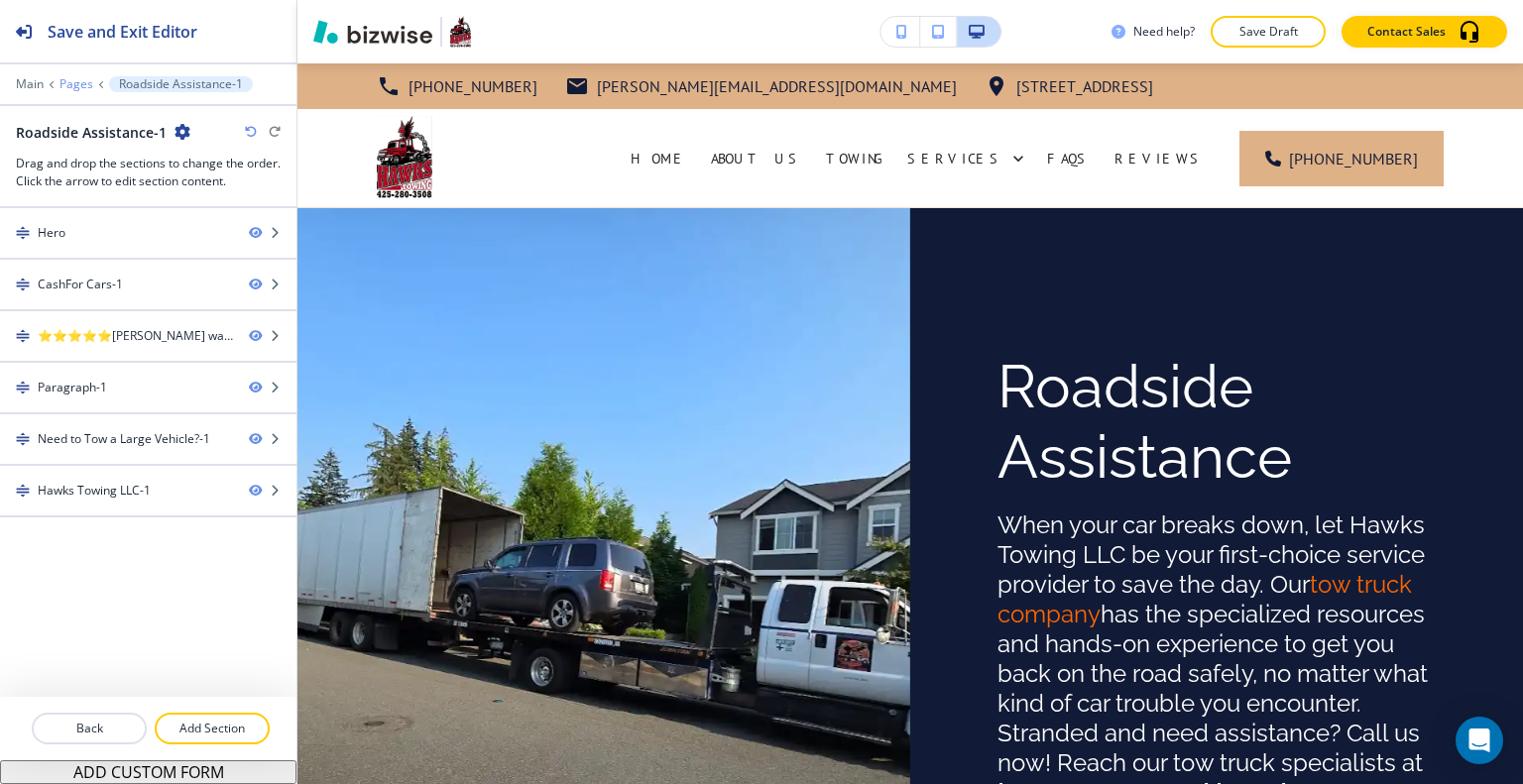 click on "Pages" at bounding box center [76, 84] 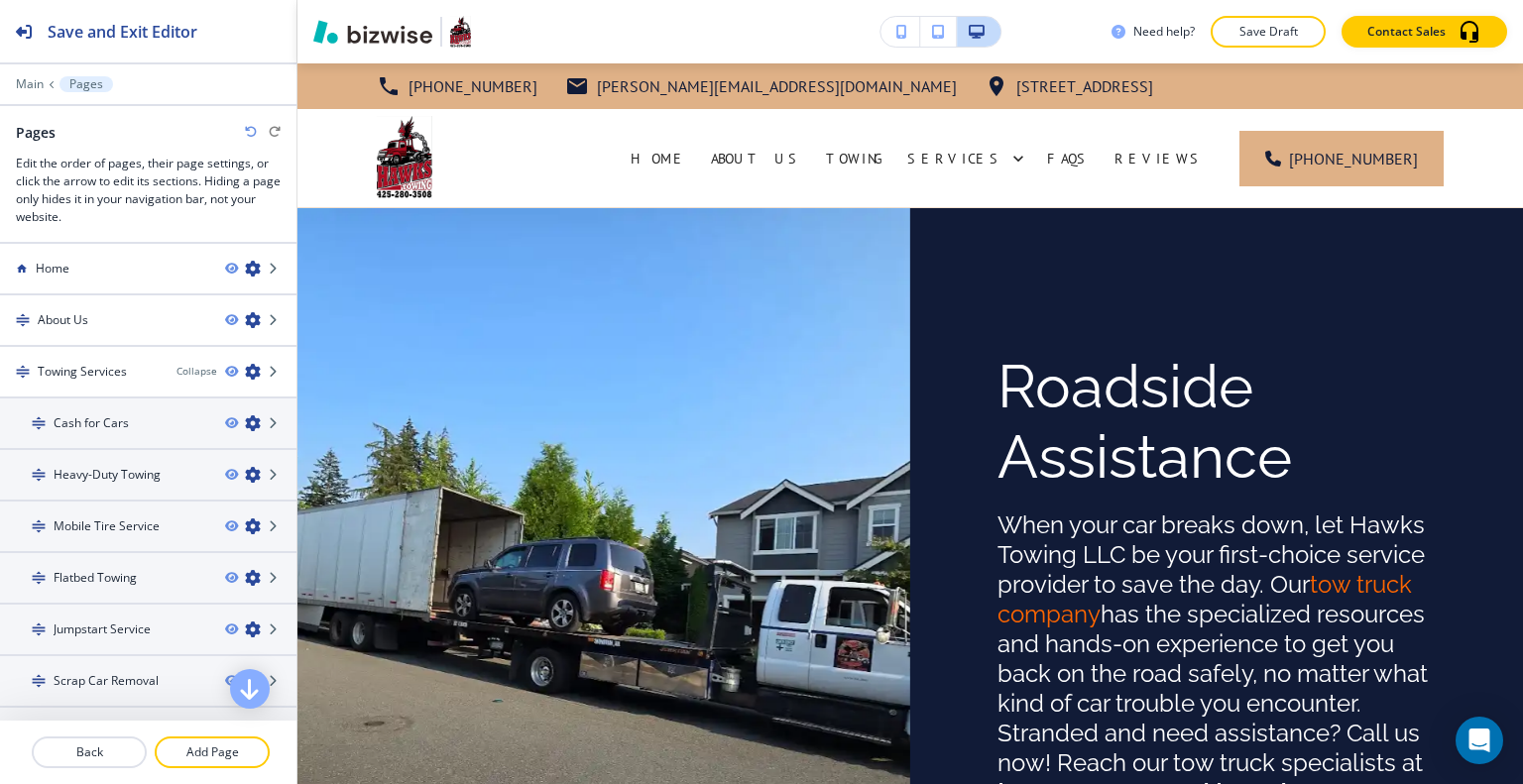 scroll, scrollTop: 238, scrollLeft: 0, axis: vertical 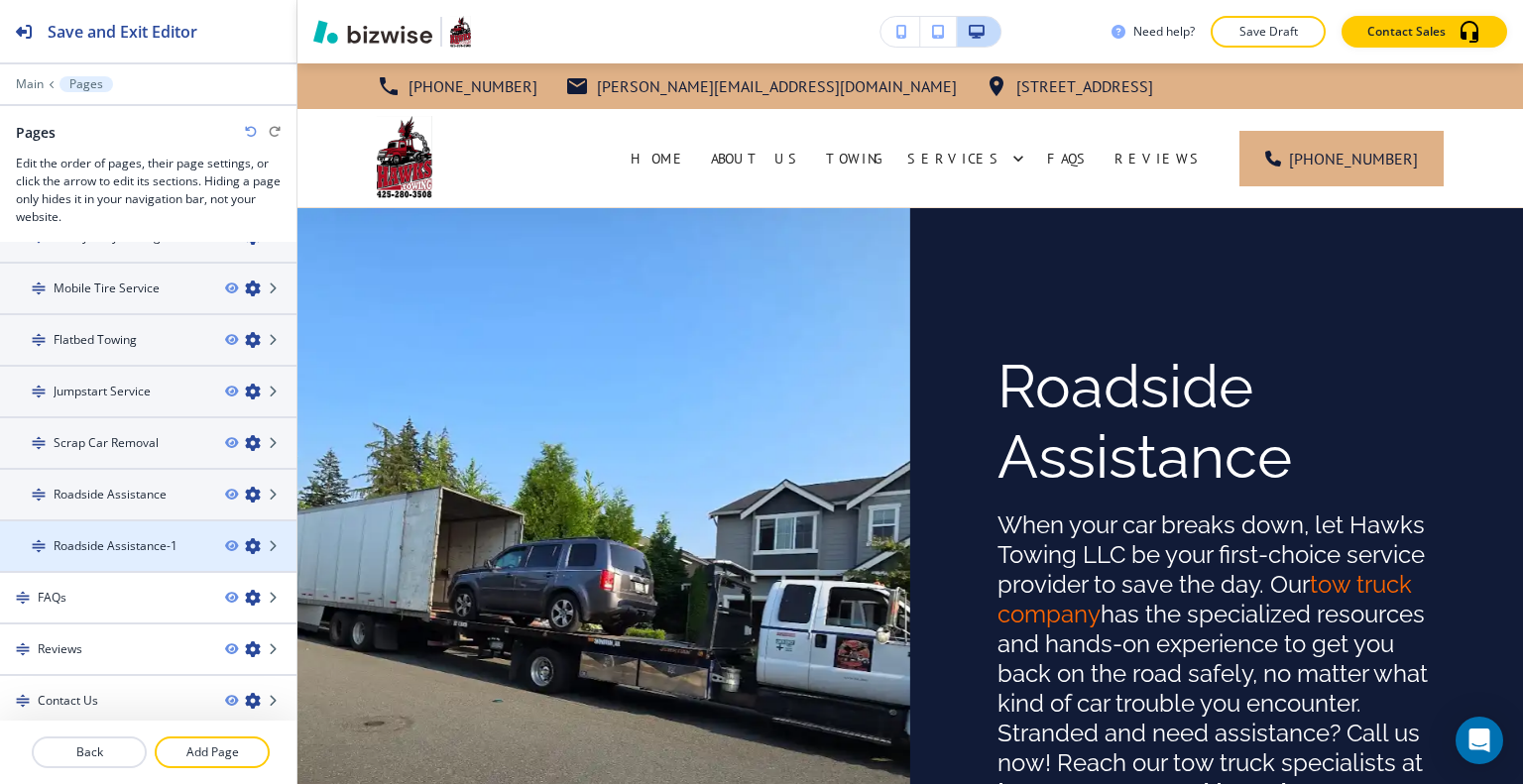 click at bounding box center (253, 546) 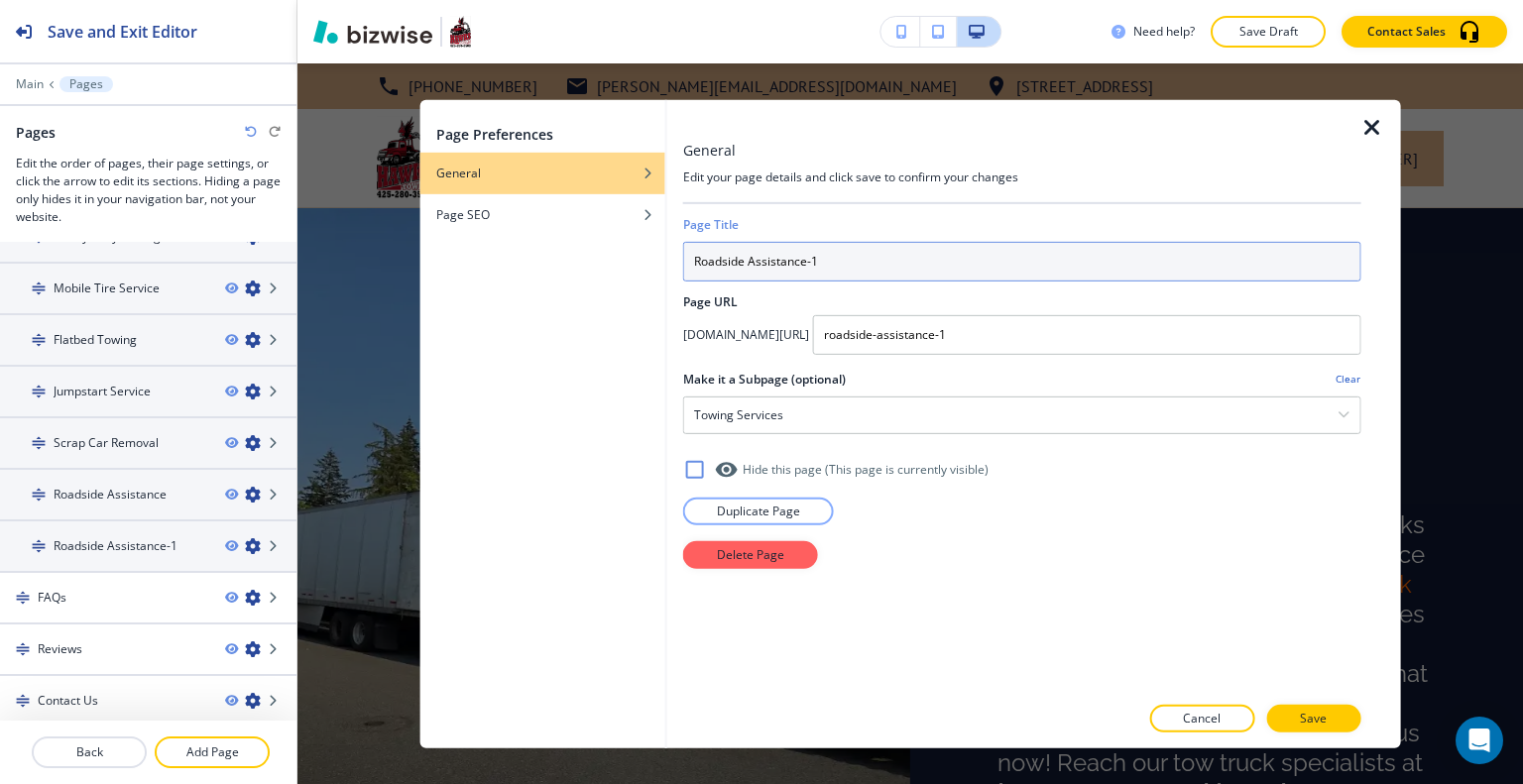 drag, startPoint x: 823, startPoint y: 255, endPoint x: 688, endPoint y: 249, distance: 135.1333 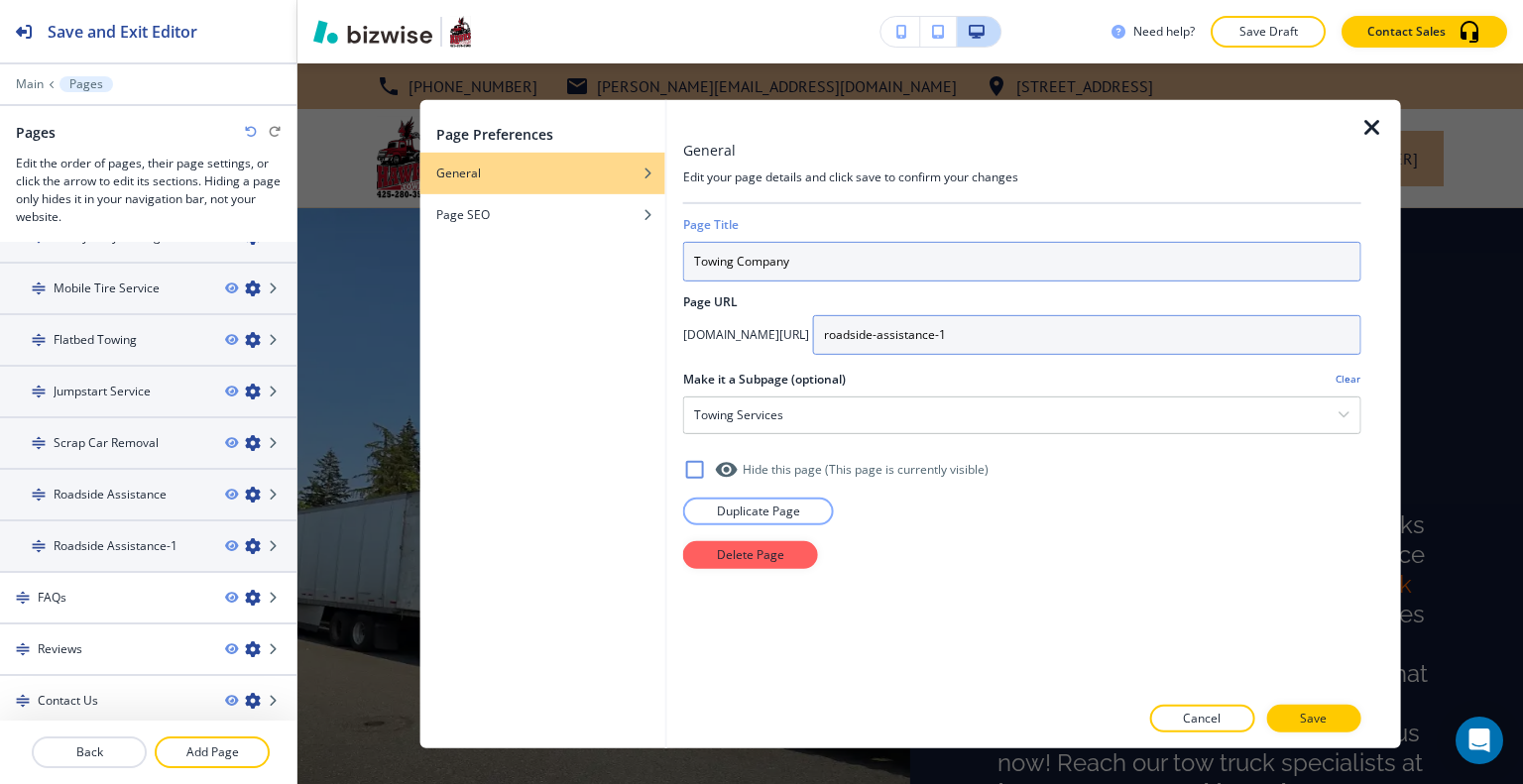 type on "Towing Company" 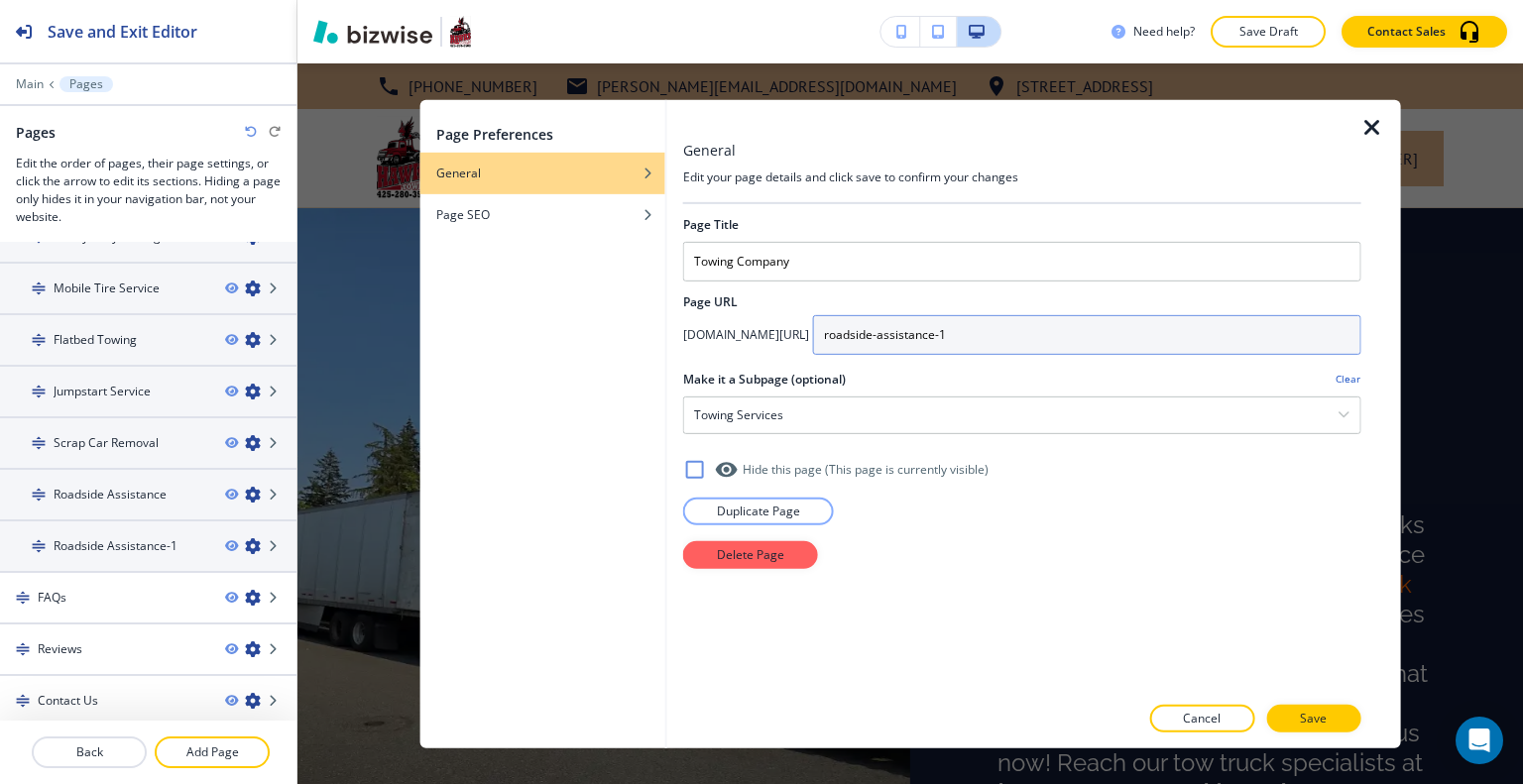 drag, startPoint x: 1075, startPoint y: 328, endPoint x: 580, endPoint y: 299, distance: 495.84877 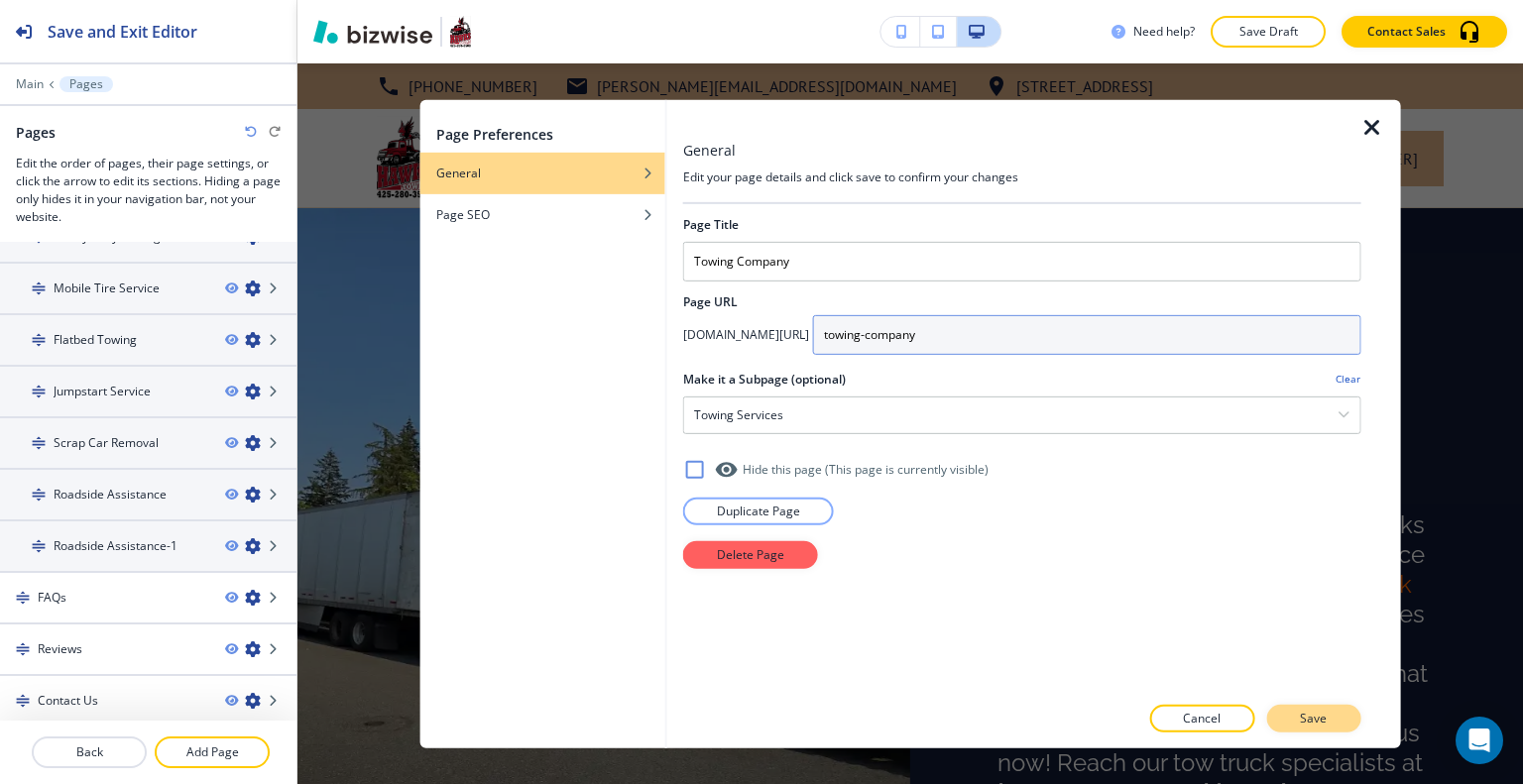 type on "towing-company" 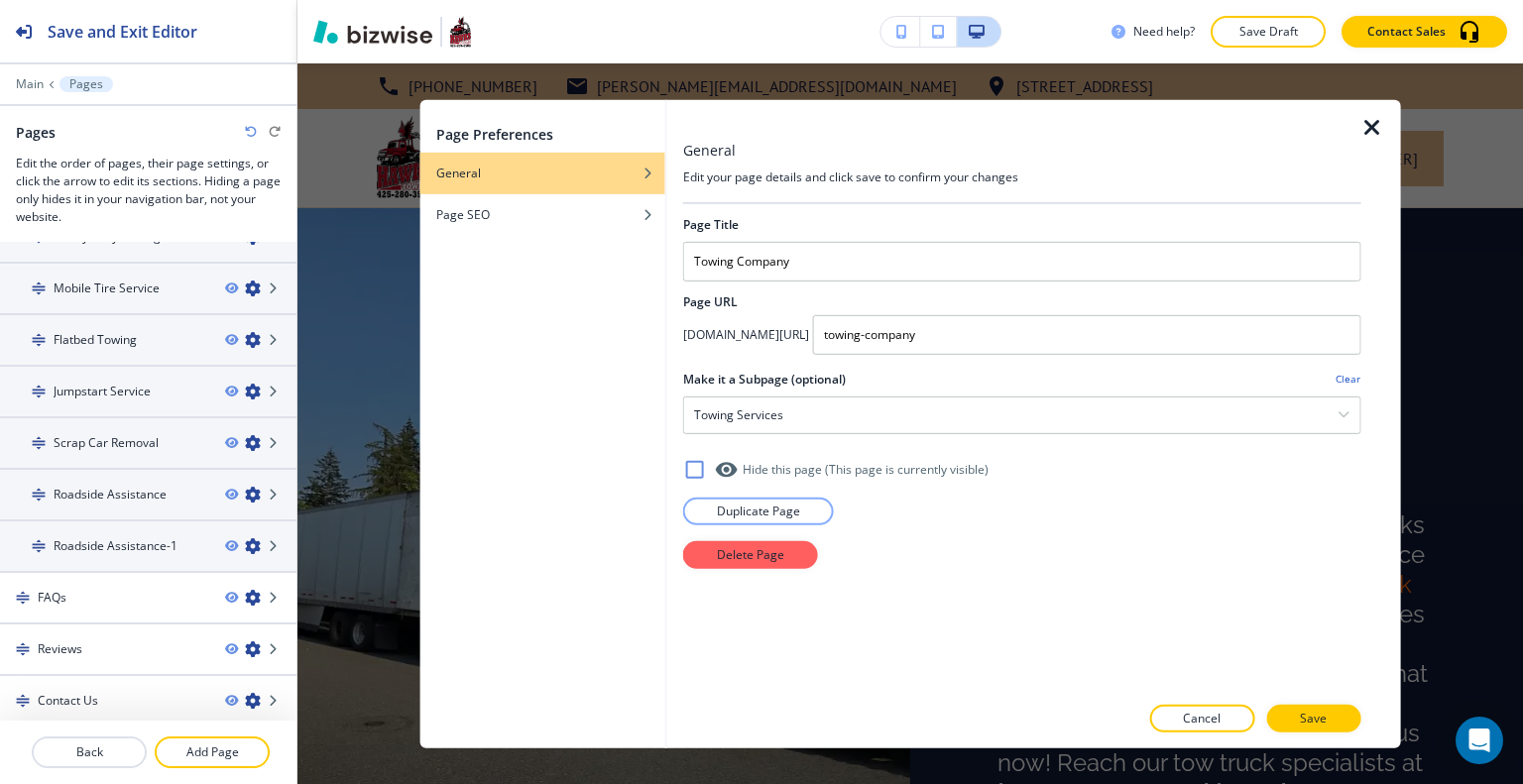 click on "Save" at bounding box center (1313, 719) 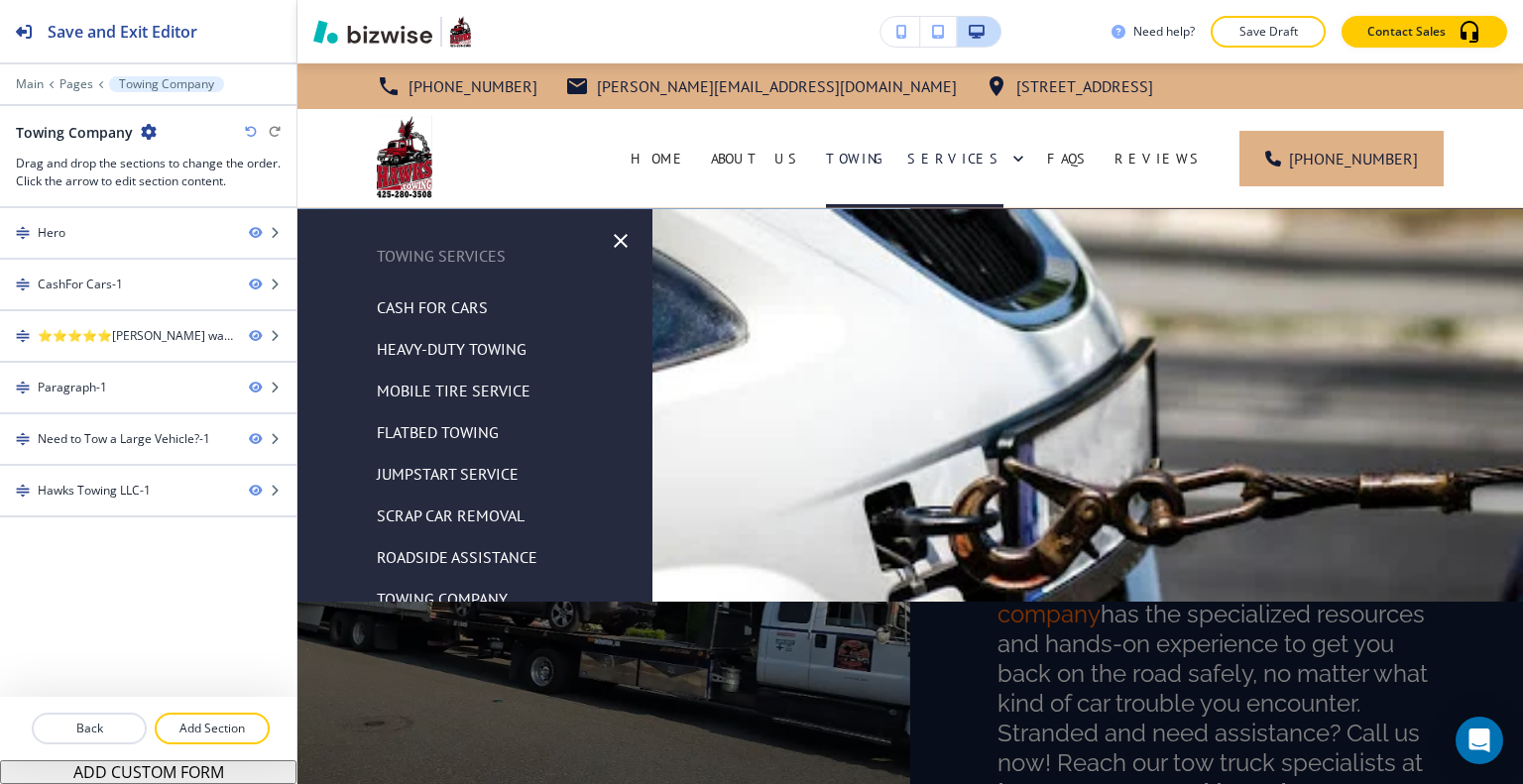 scroll, scrollTop: 18, scrollLeft: 0, axis: vertical 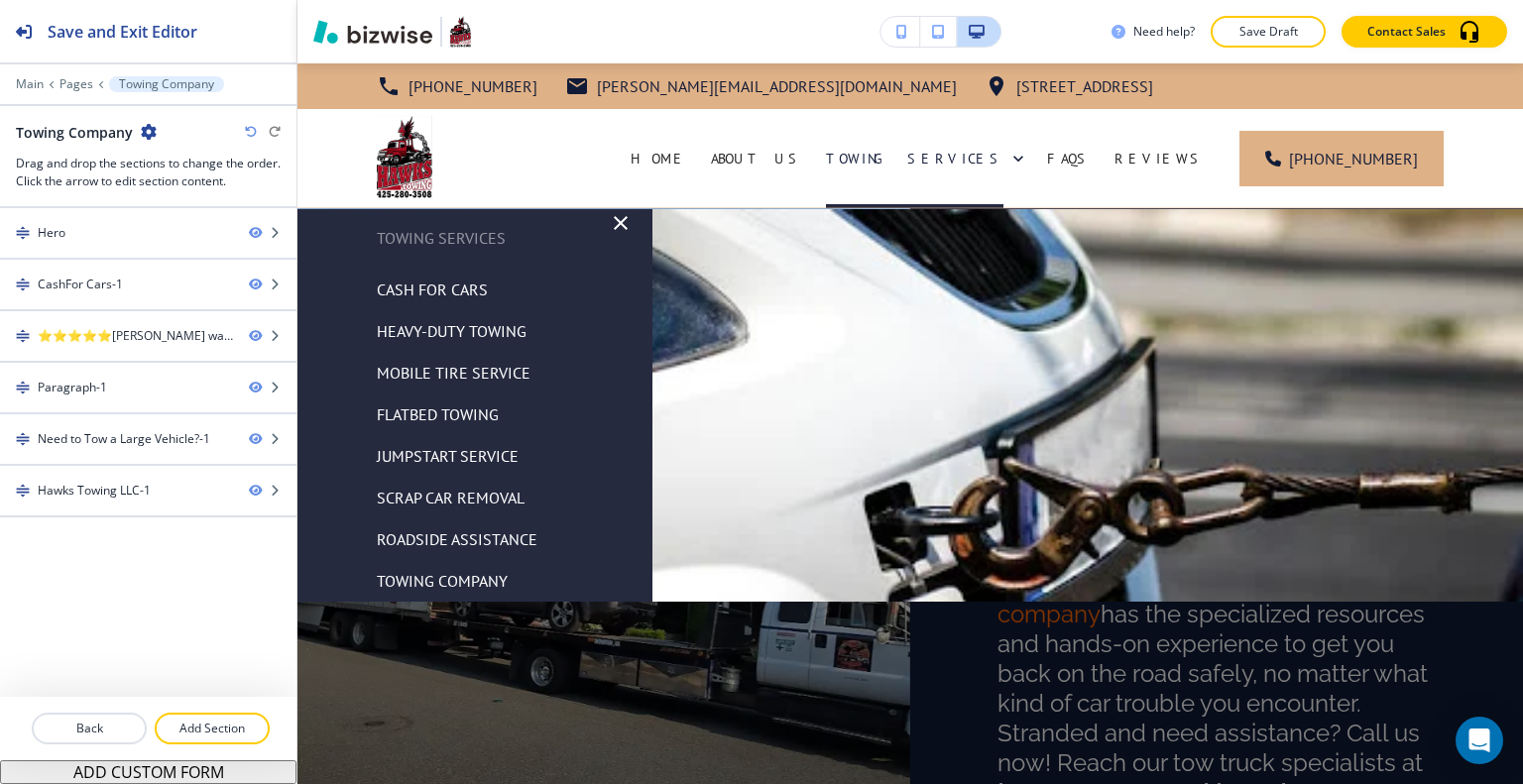 click on "Towing Company" at bounding box center [442, 581] 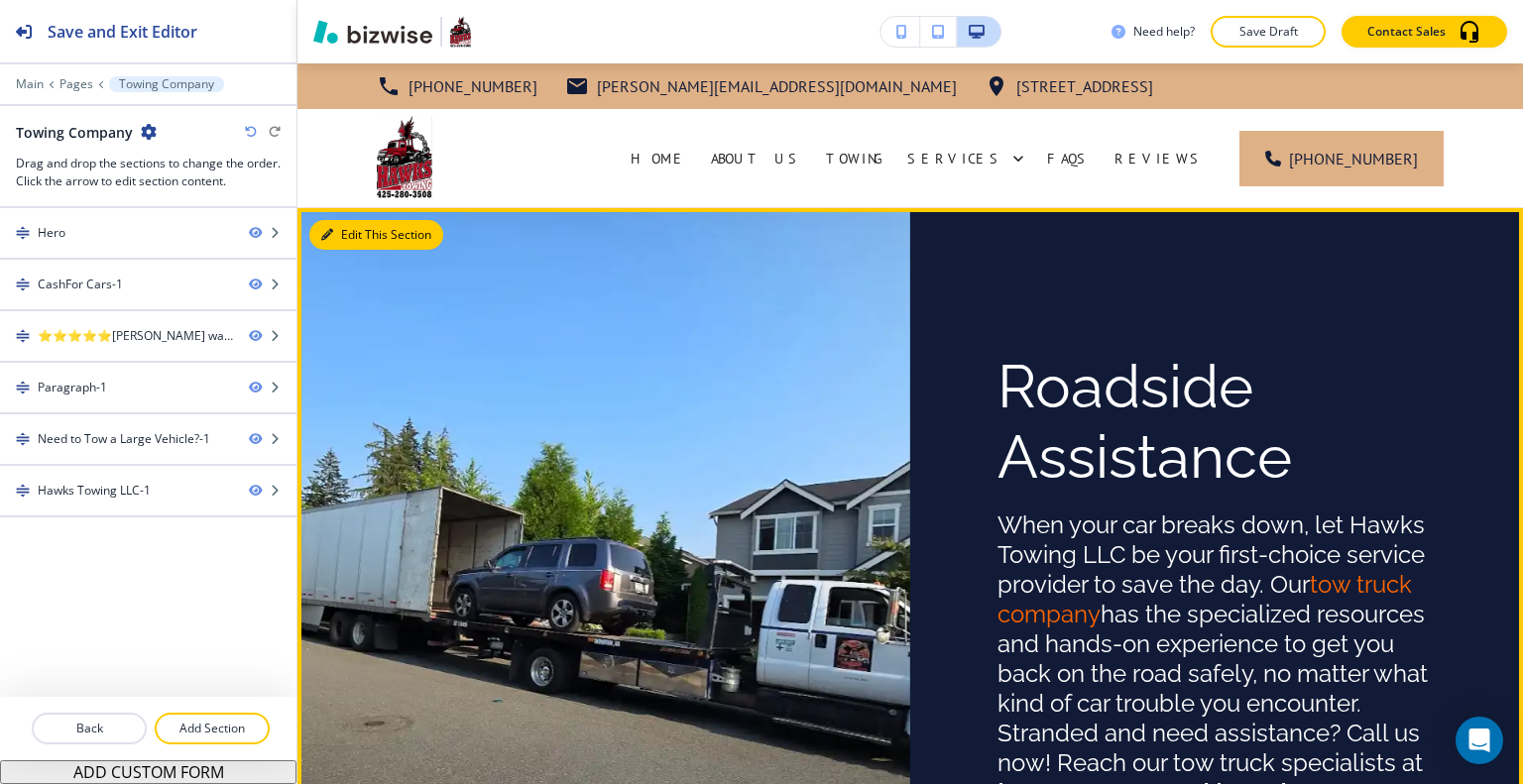click on "Edit This Section" at bounding box center (376, 235) 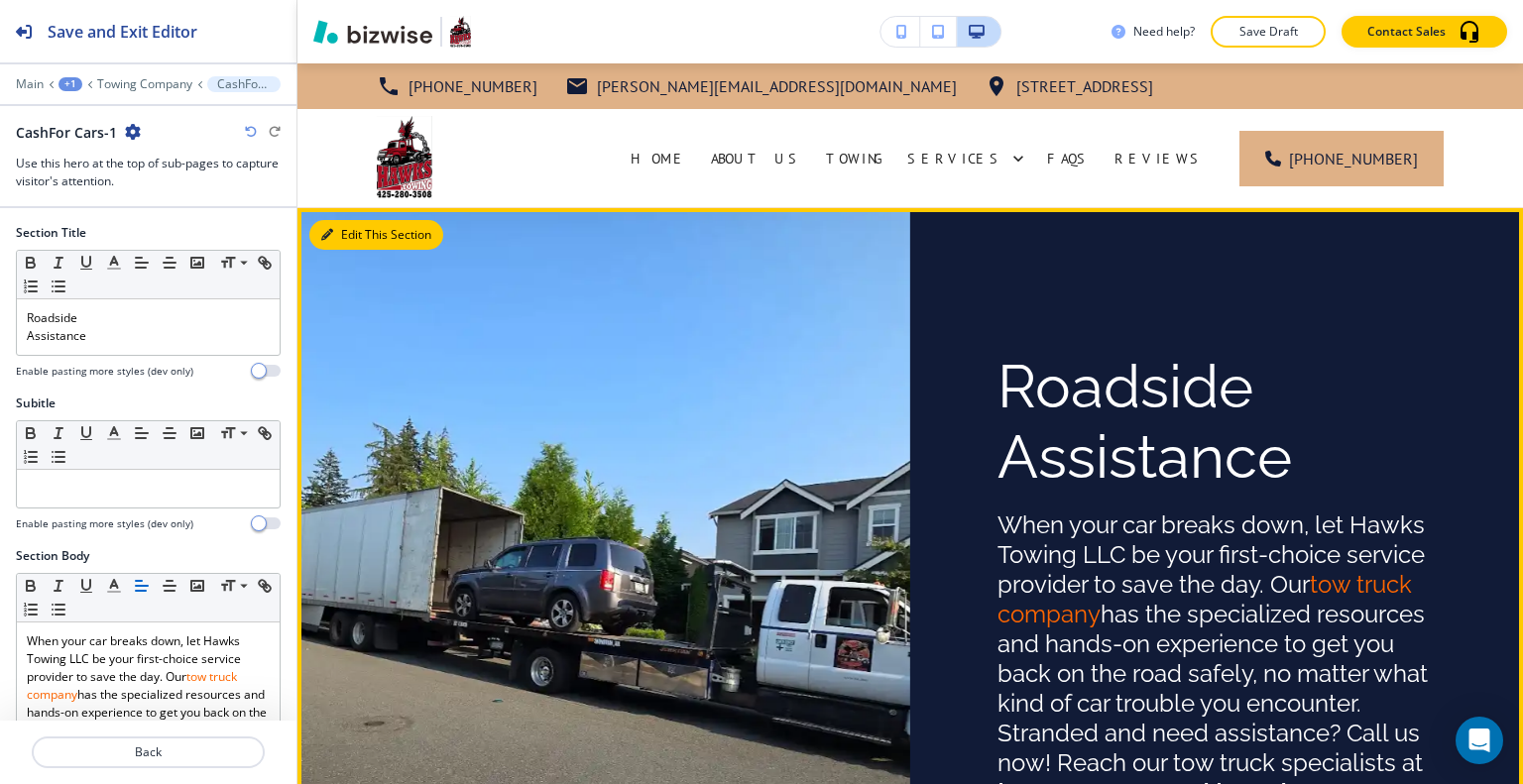 scroll, scrollTop: 145, scrollLeft: 0, axis: vertical 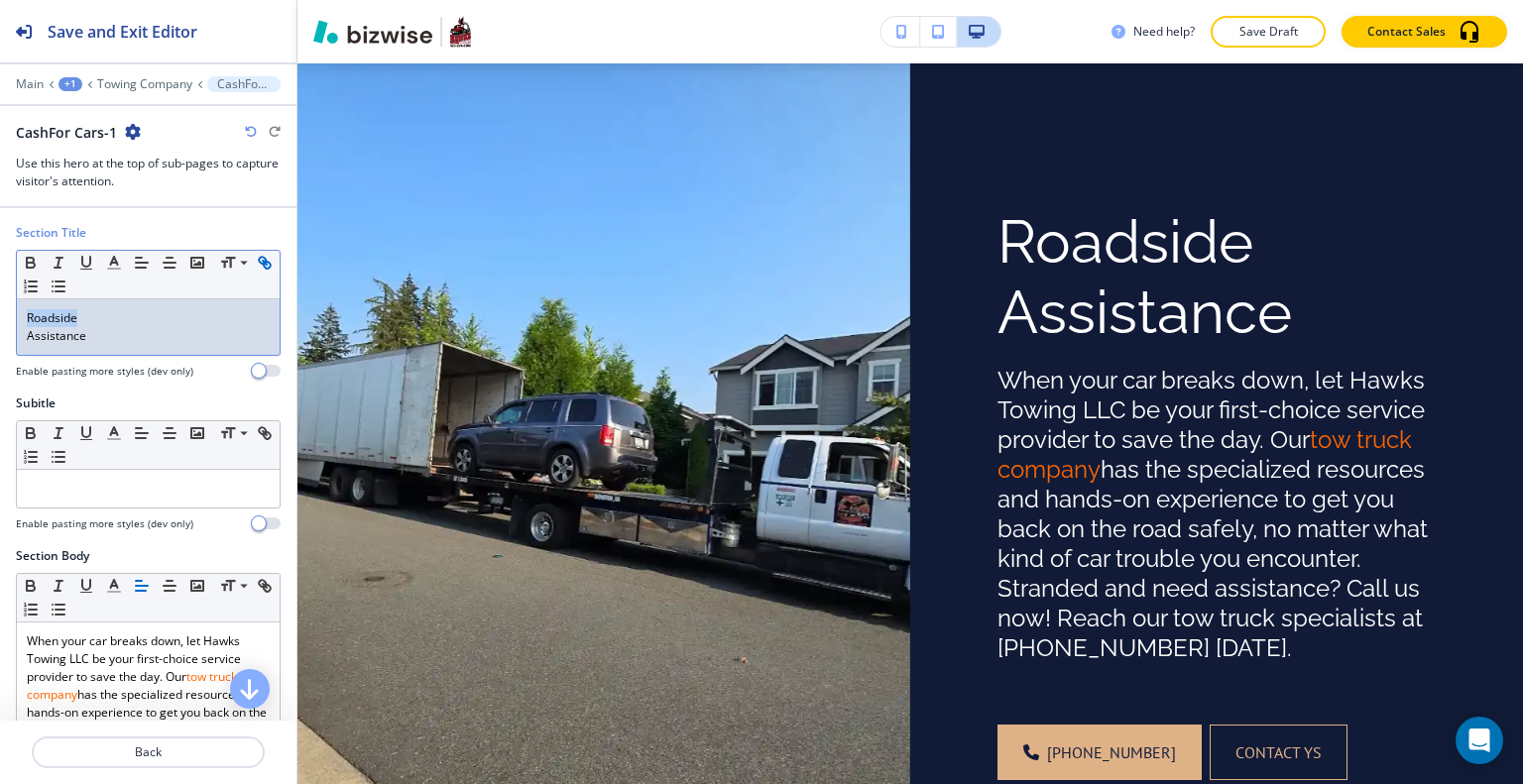 drag, startPoint x: 123, startPoint y: 316, endPoint x: 32, endPoint y: 296, distance: 93.17188 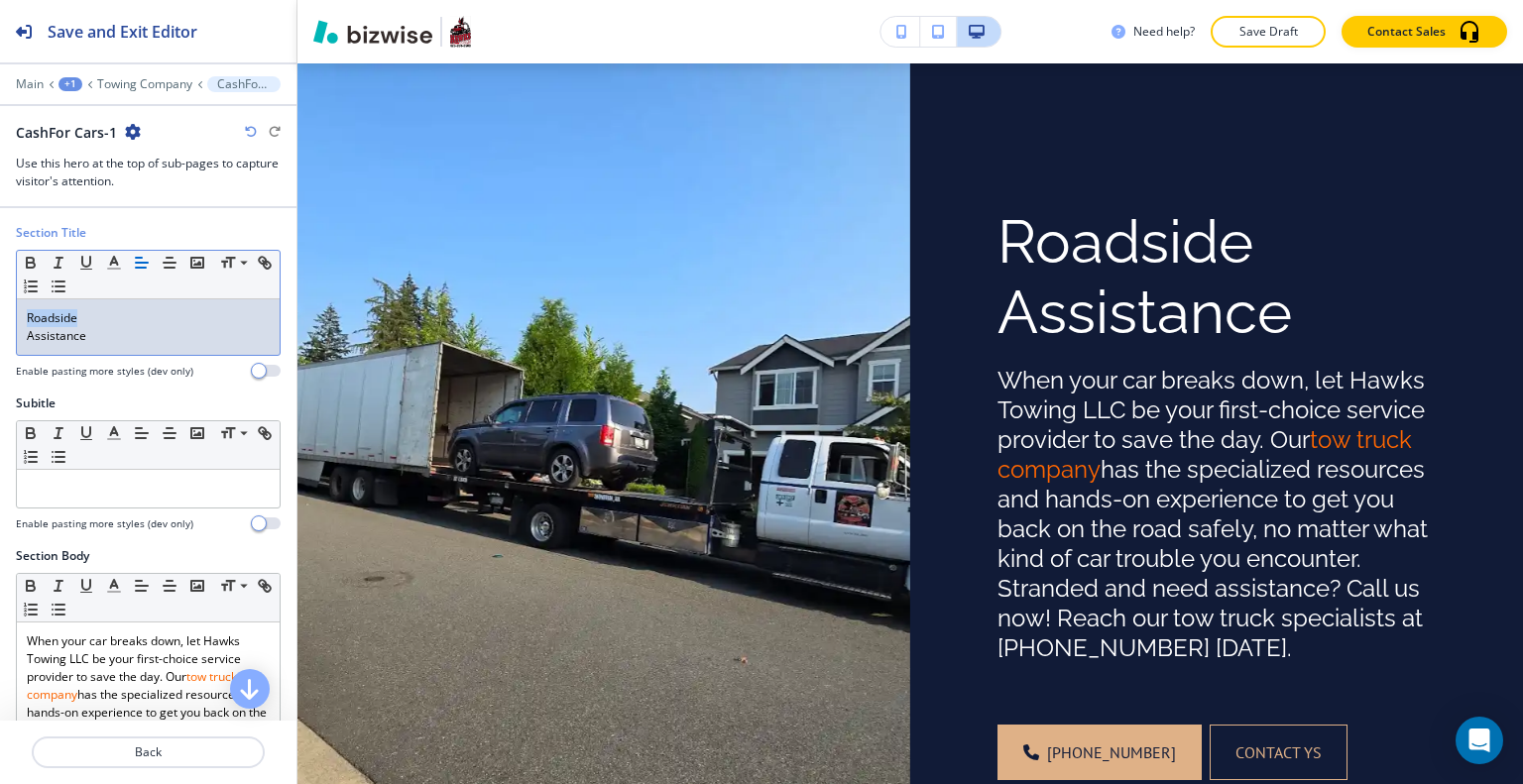 click on "Roadside" at bounding box center (148, 318) 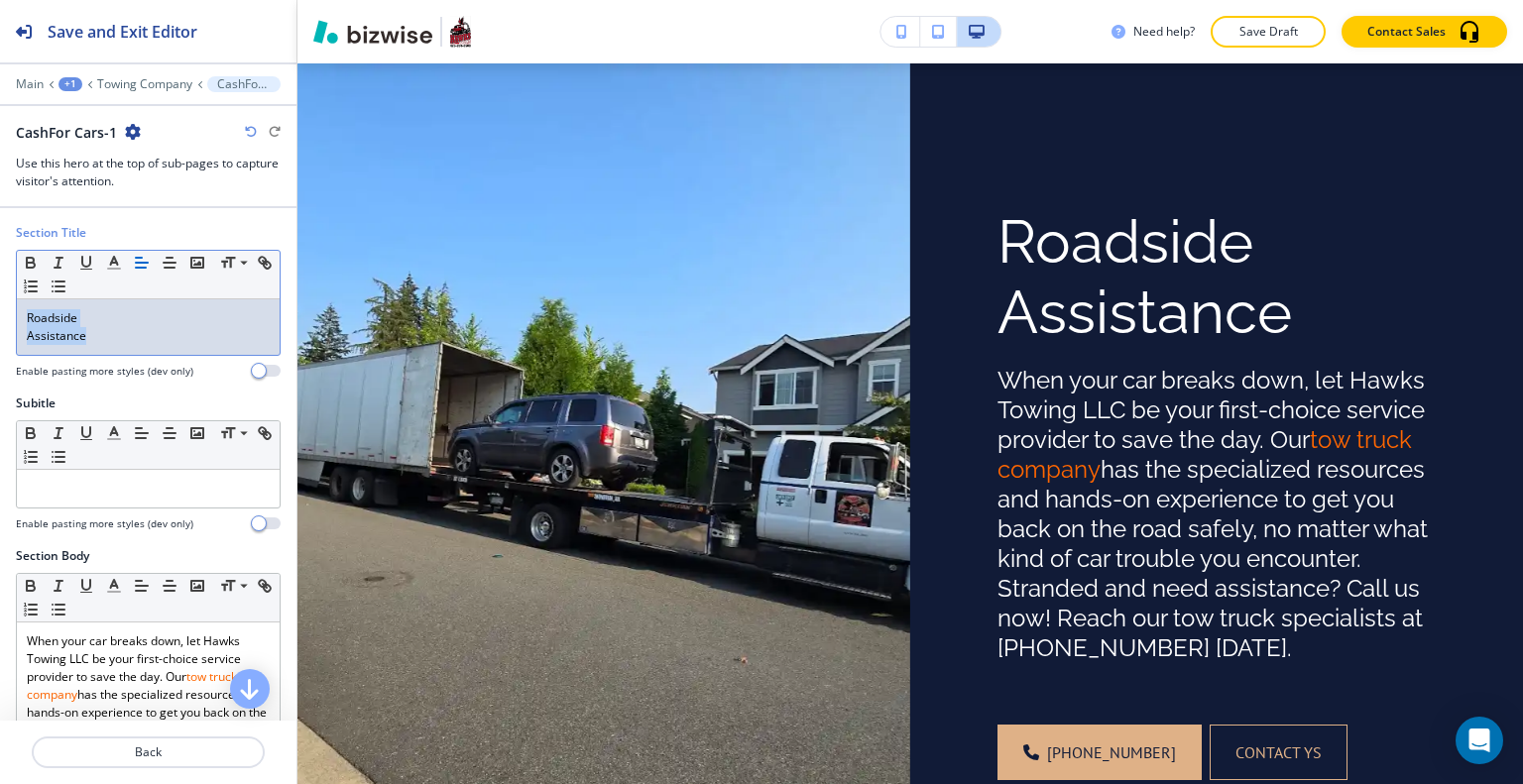drag, startPoint x: 88, startPoint y: 333, endPoint x: 2, endPoint y: 299, distance: 92.47702 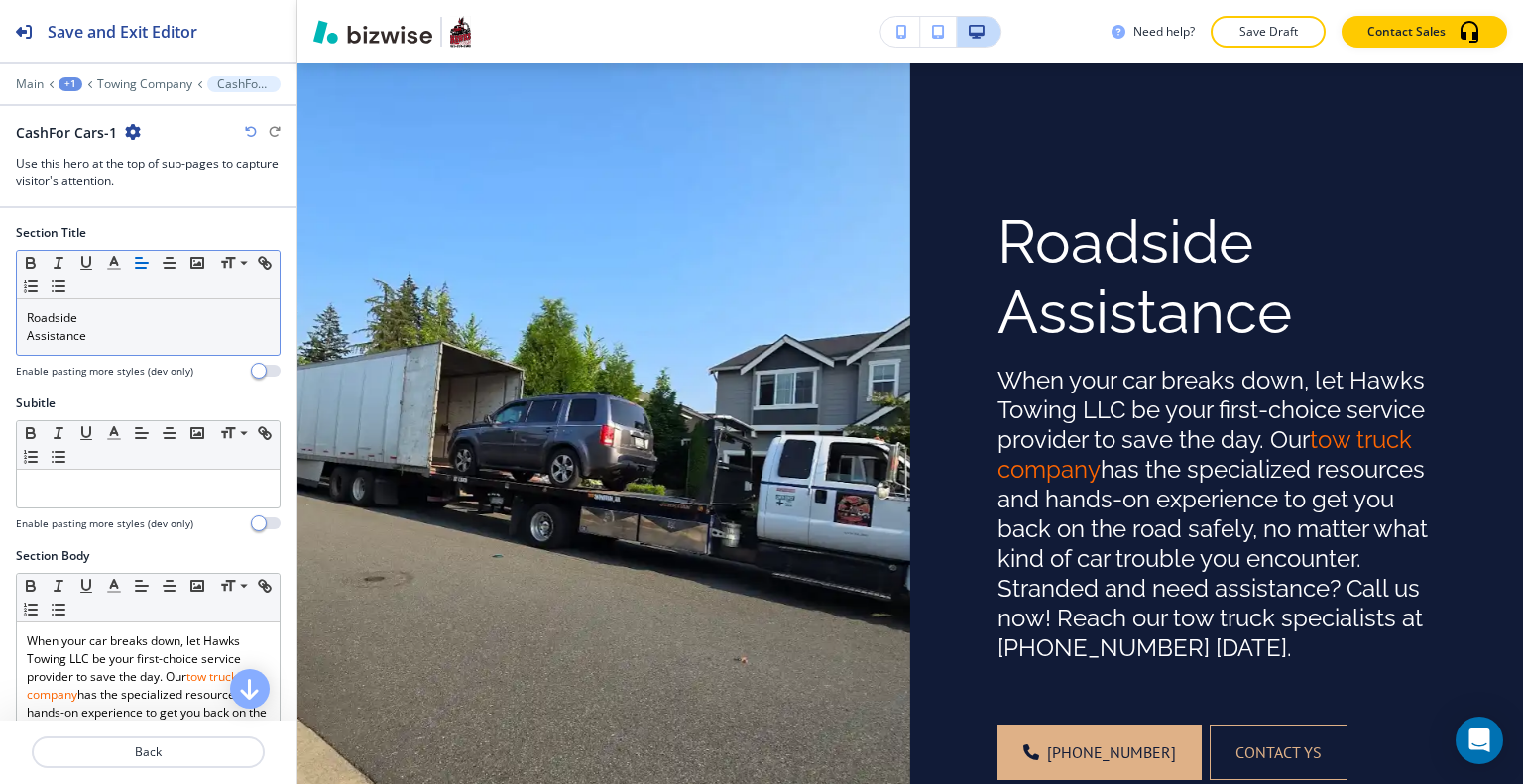 drag, startPoint x: 8, startPoint y: 303, endPoint x: 127, endPoint y: 294, distance: 119.33985 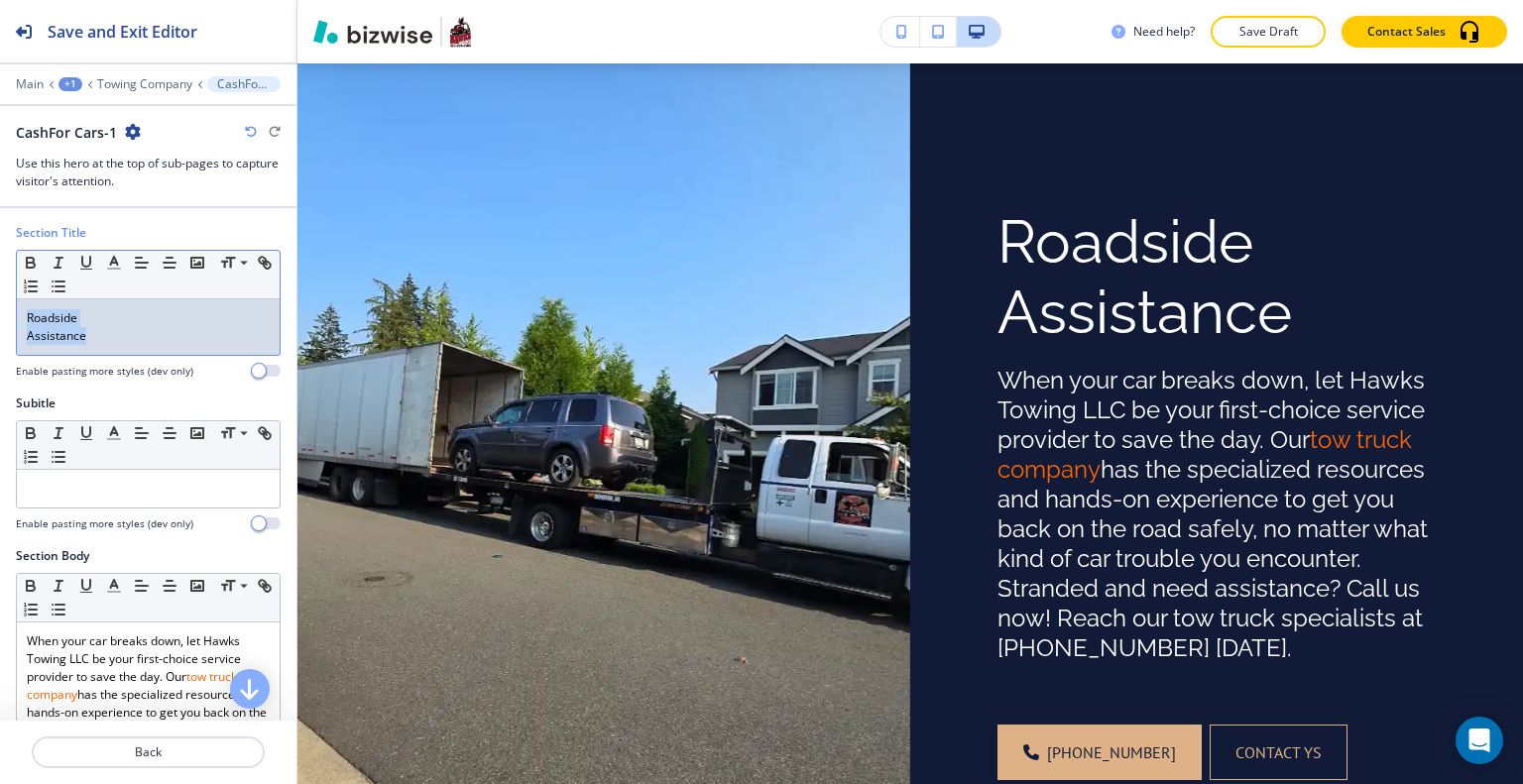 drag, startPoint x: 95, startPoint y: 336, endPoint x: 28, endPoint y: 308, distance: 72.61543 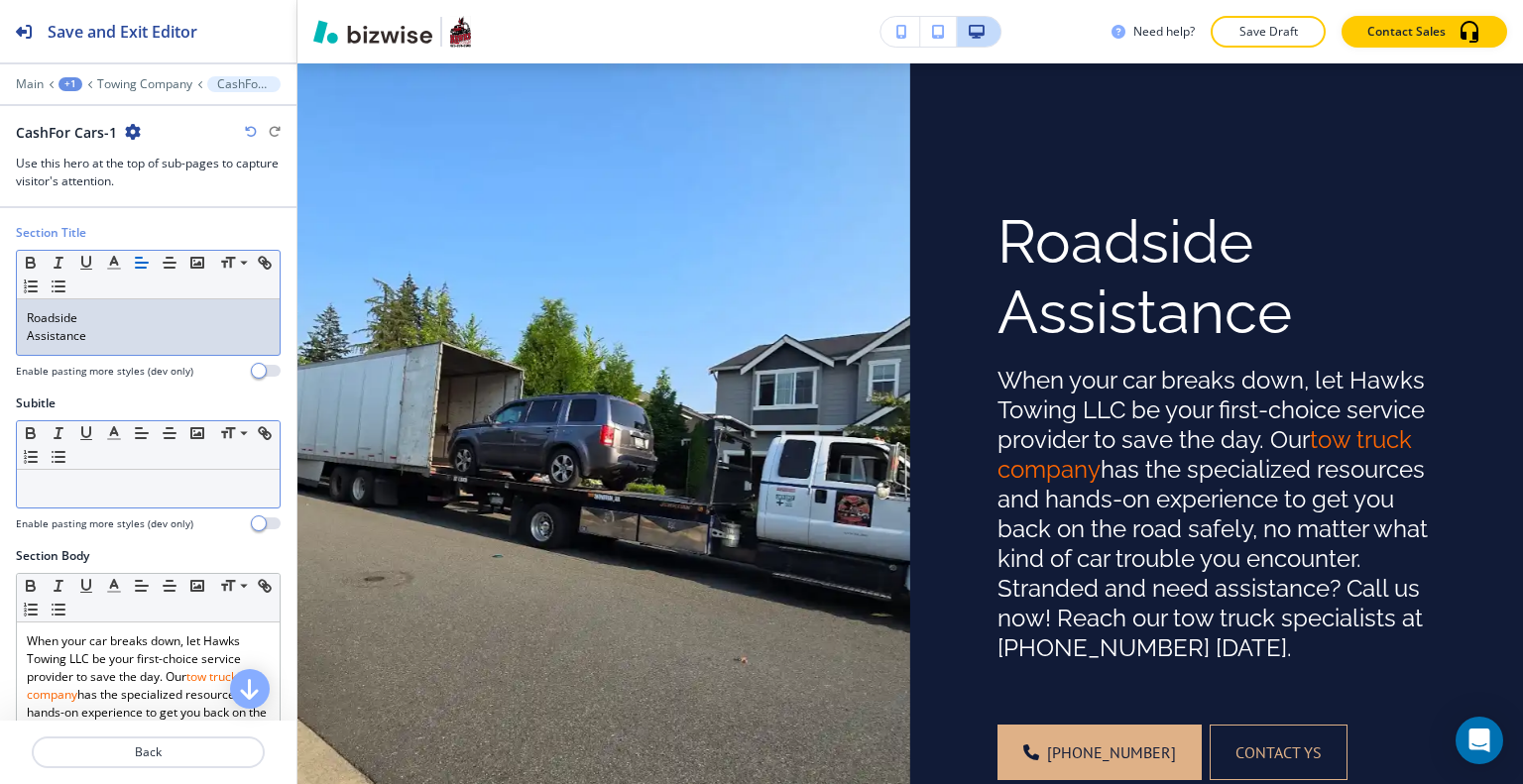 scroll, scrollTop: 0, scrollLeft: 0, axis: both 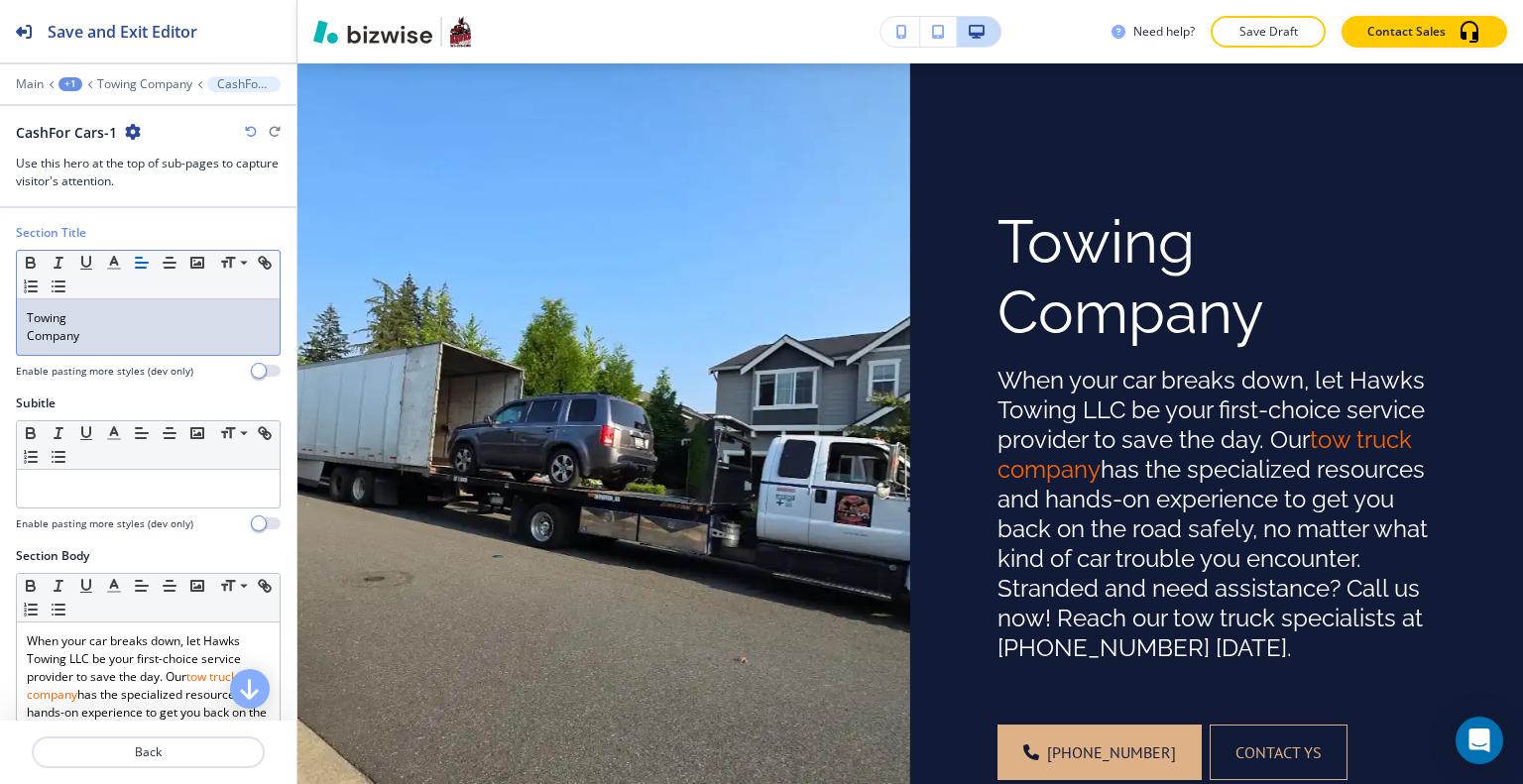 click on "Towing Company" at bounding box center (148, 327) 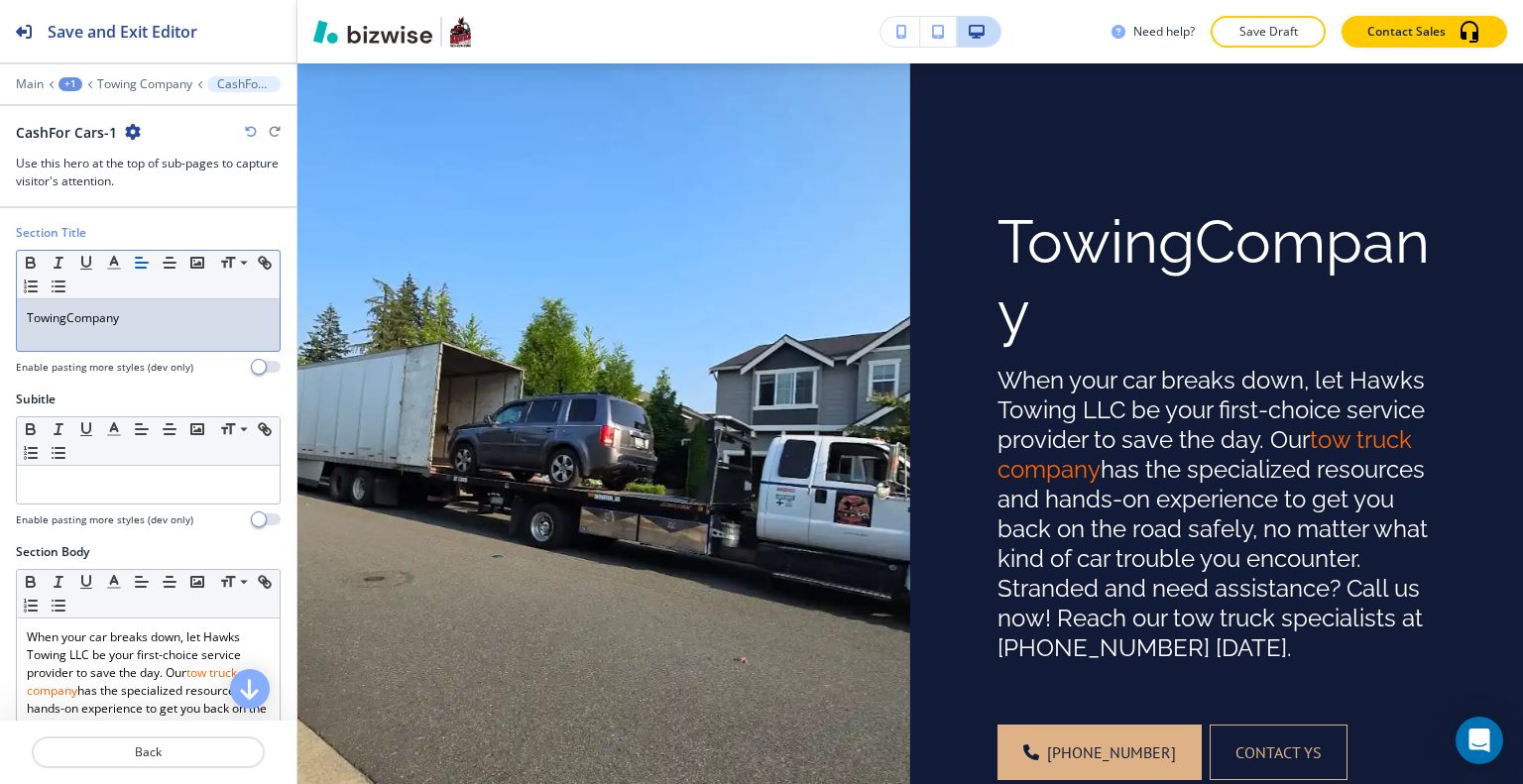 type 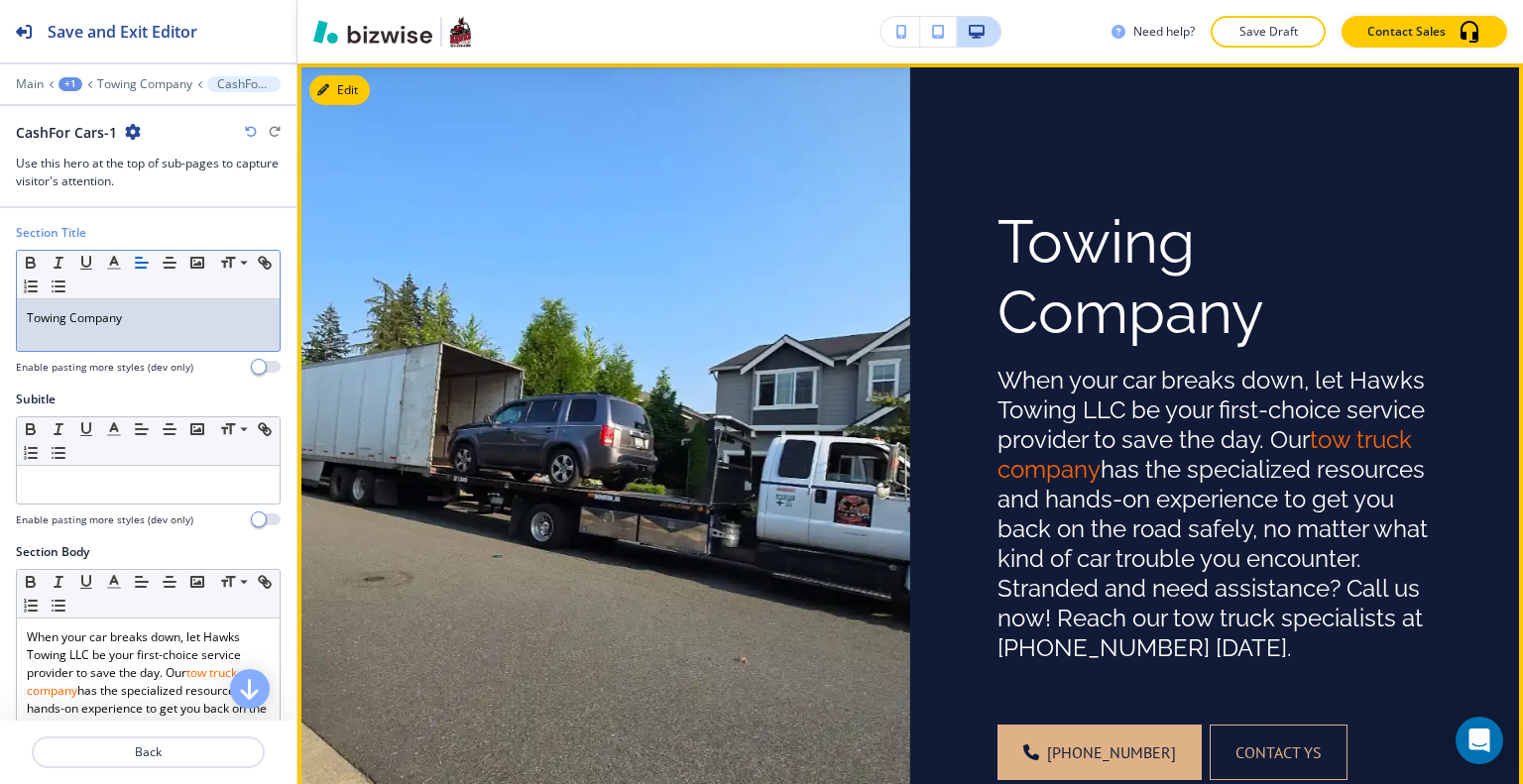 scroll, scrollTop: 0, scrollLeft: 0, axis: both 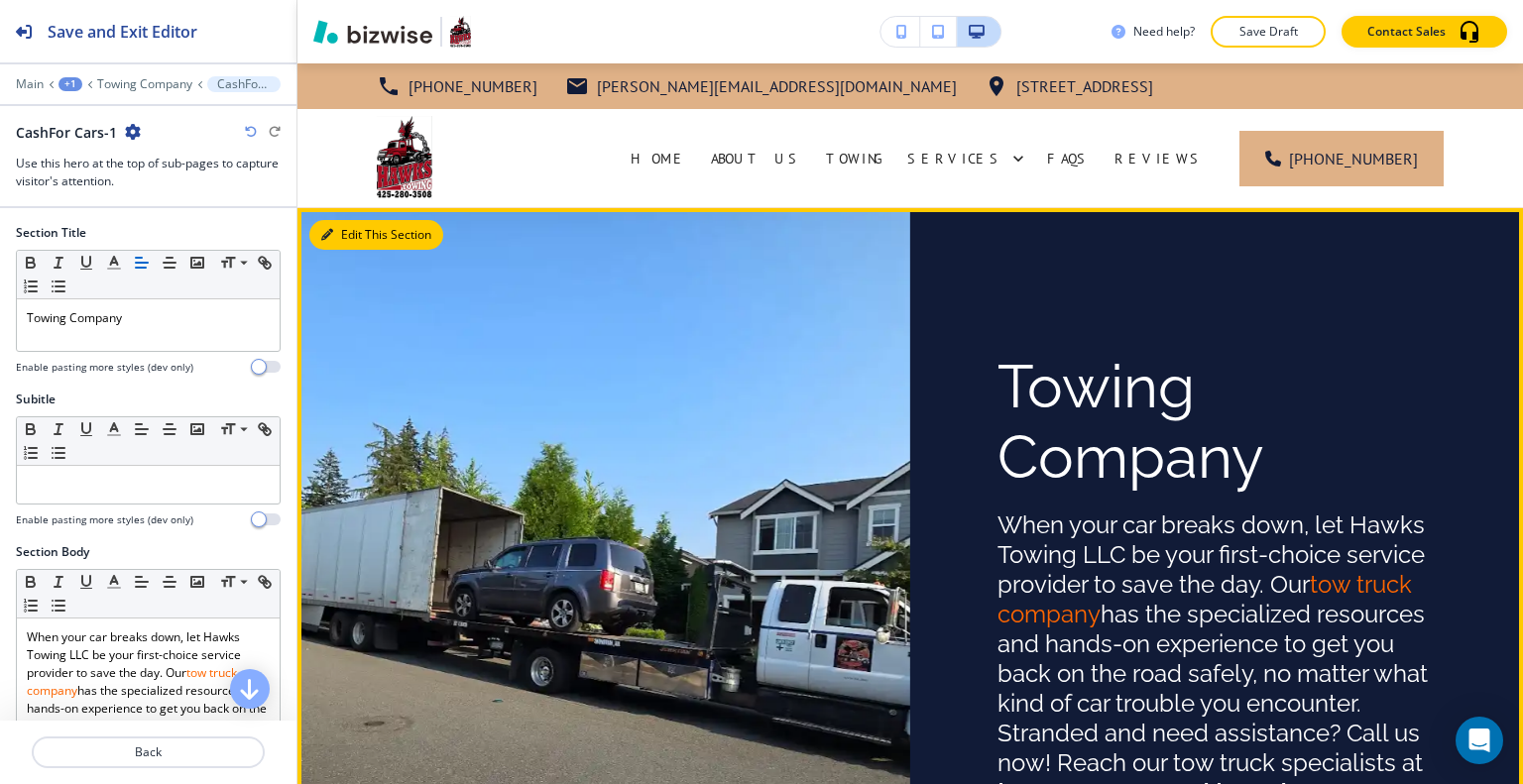click on "Edit This Section" at bounding box center (376, 235) 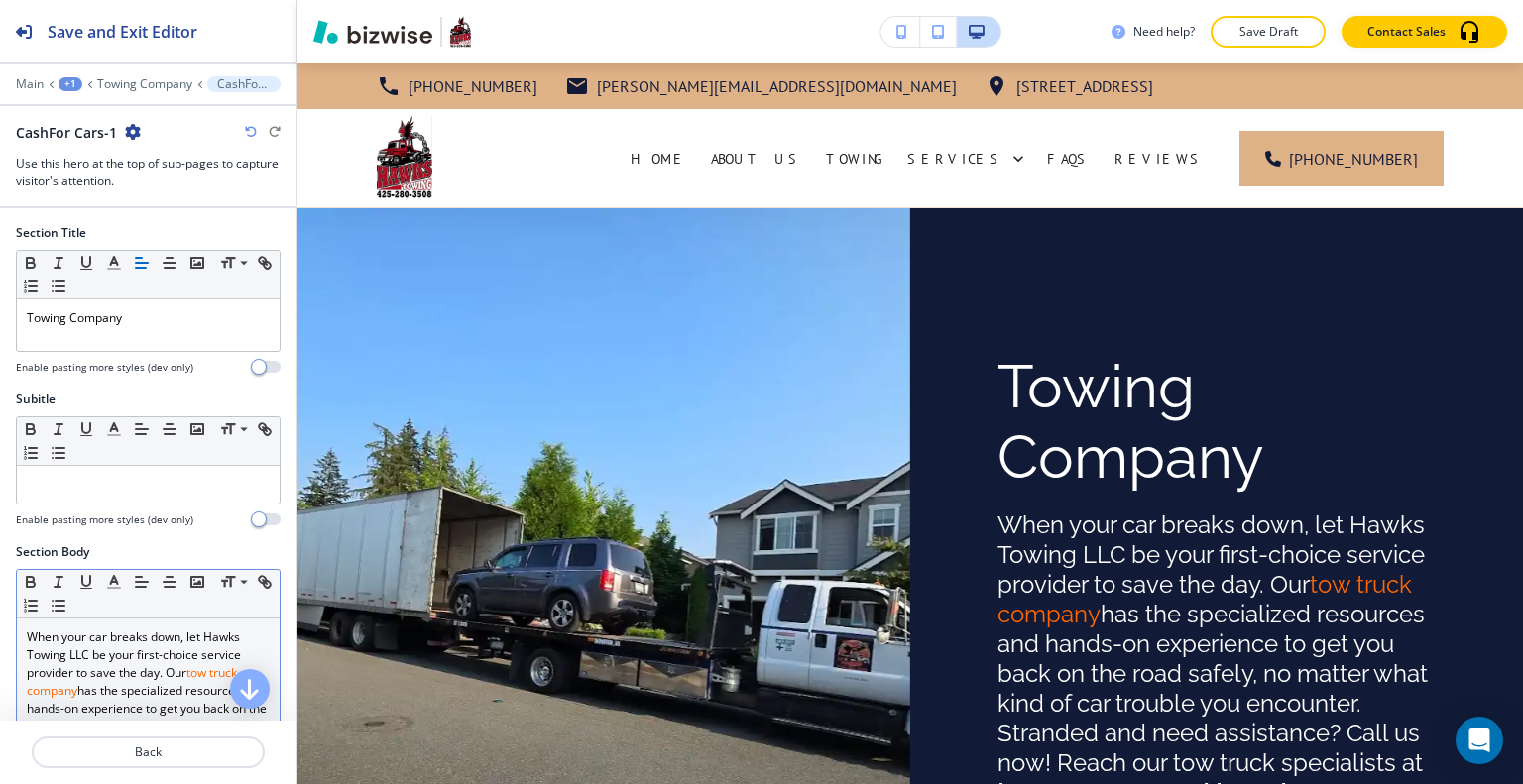 scroll, scrollTop: 297, scrollLeft: 0, axis: vertical 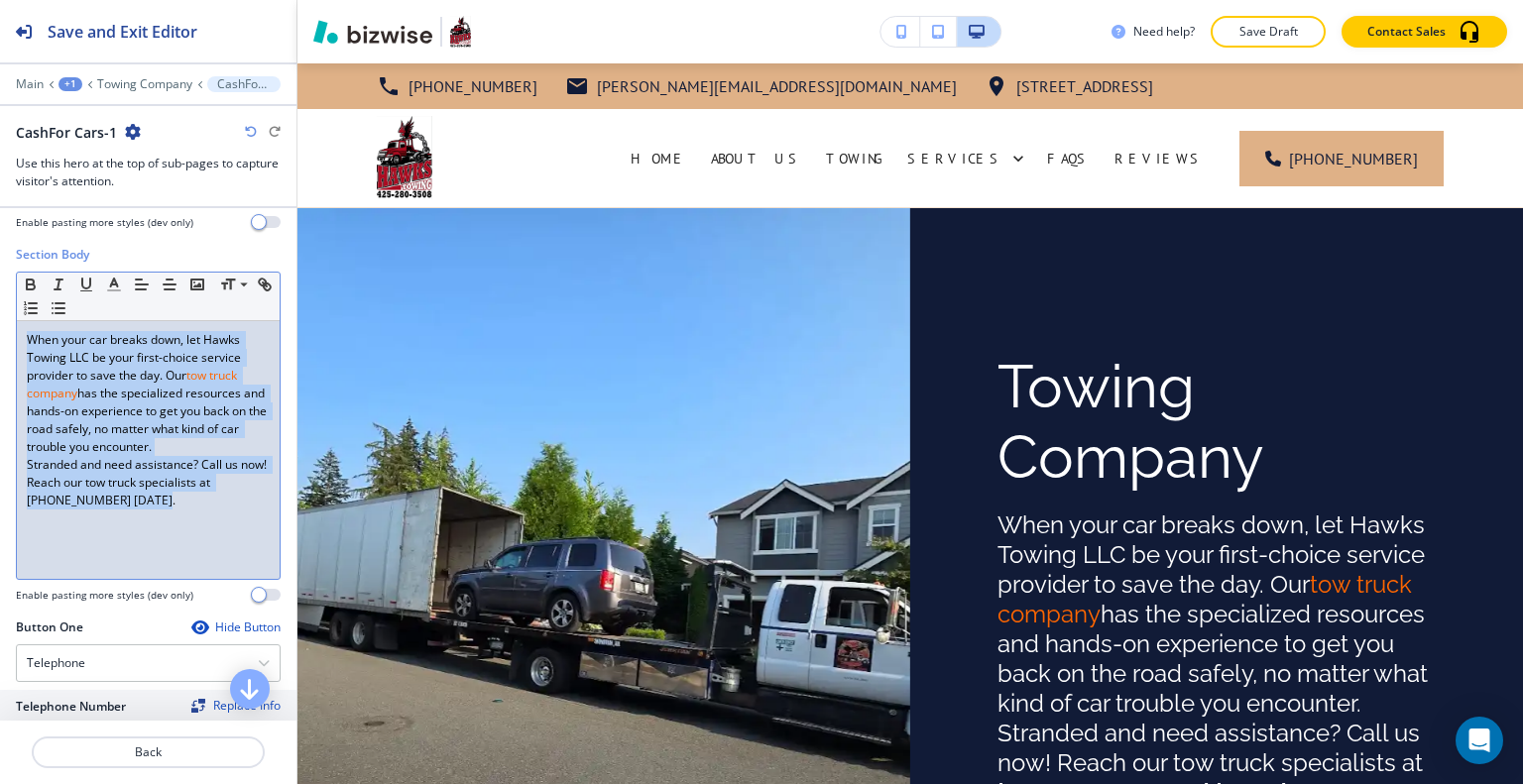 drag, startPoint x: 196, startPoint y: 522, endPoint x: 0, endPoint y: 326, distance: 277.18586 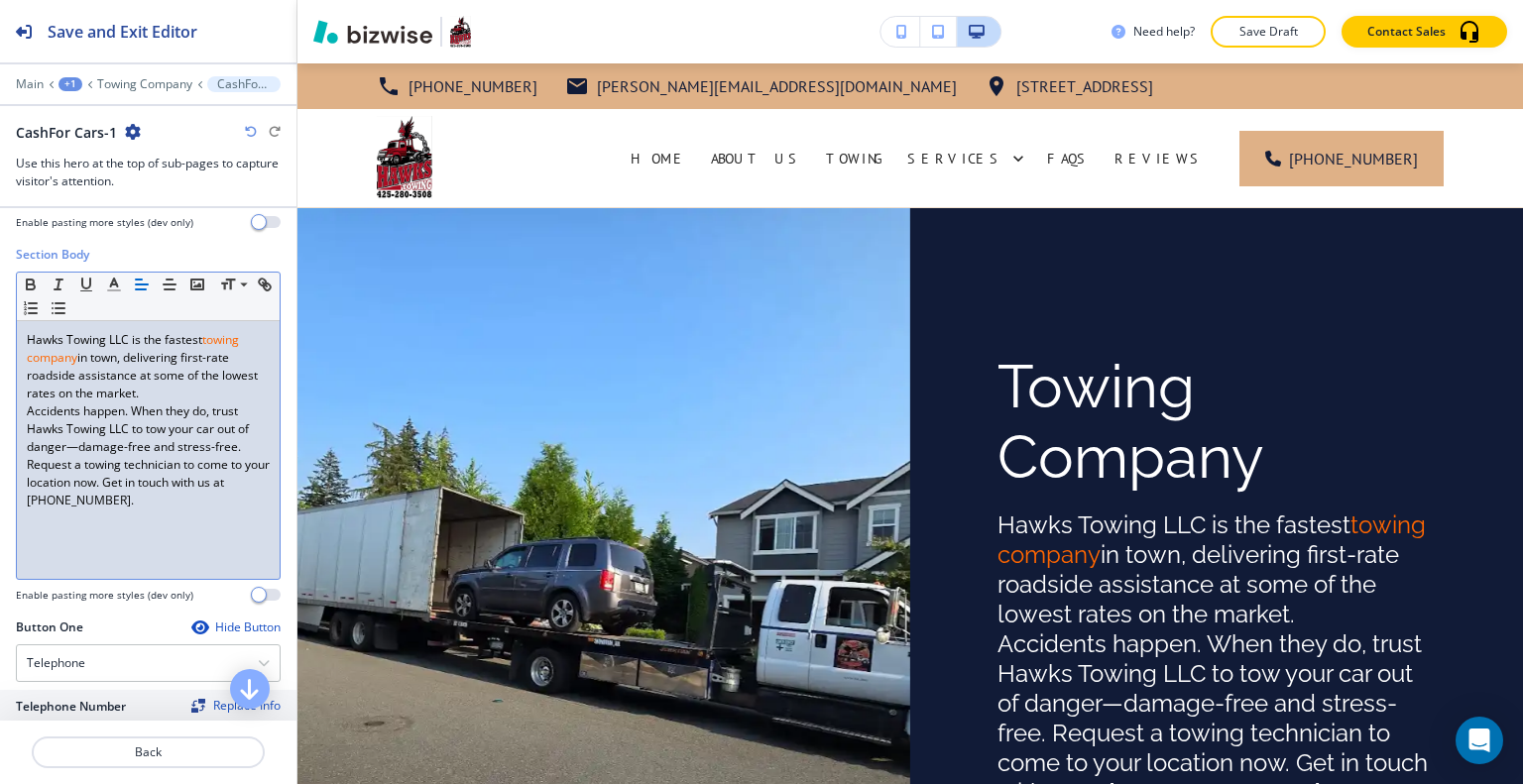 scroll, scrollTop: 0, scrollLeft: 0, axis: both 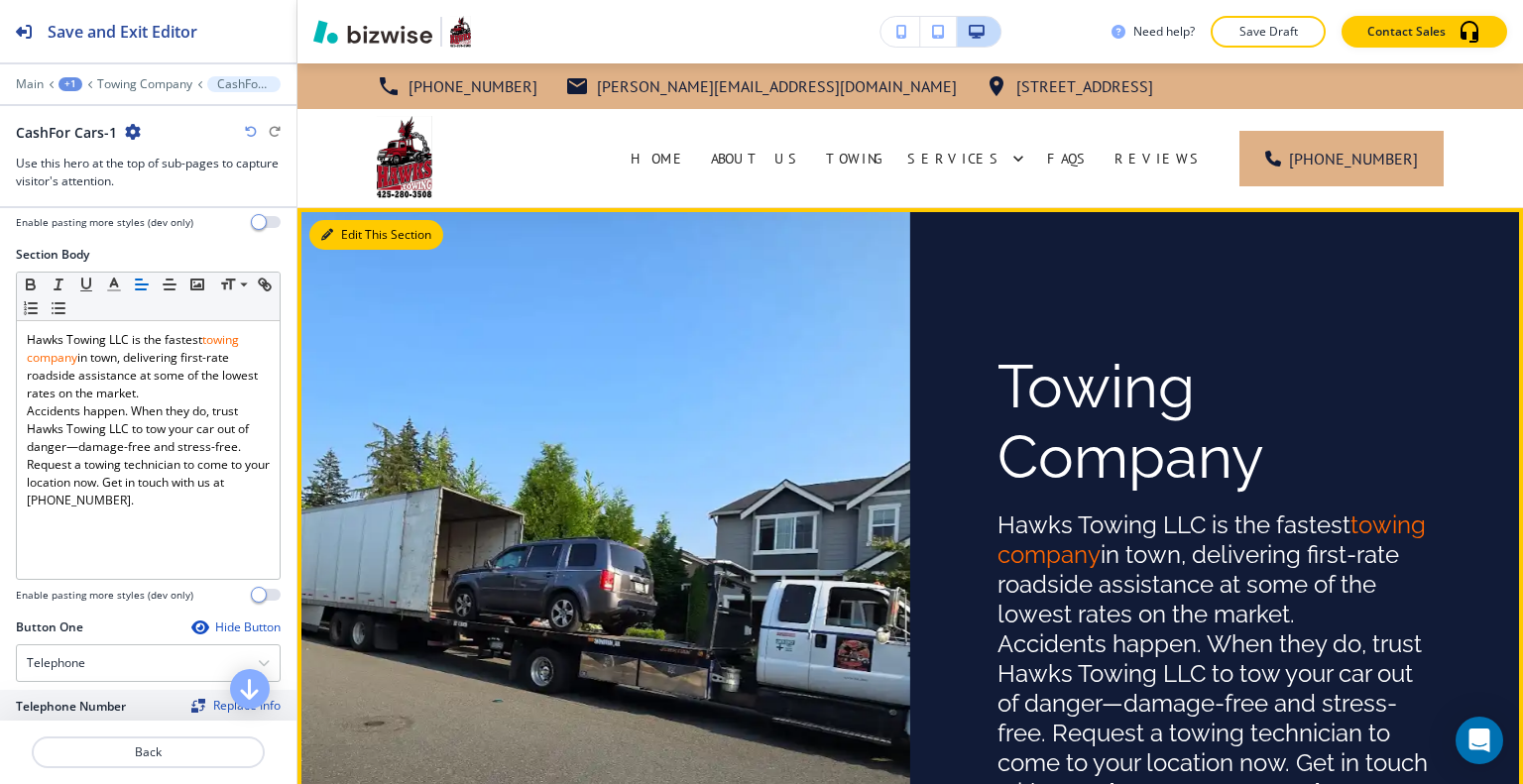 click on "Edit This Section" at bounding box center (376, 235) 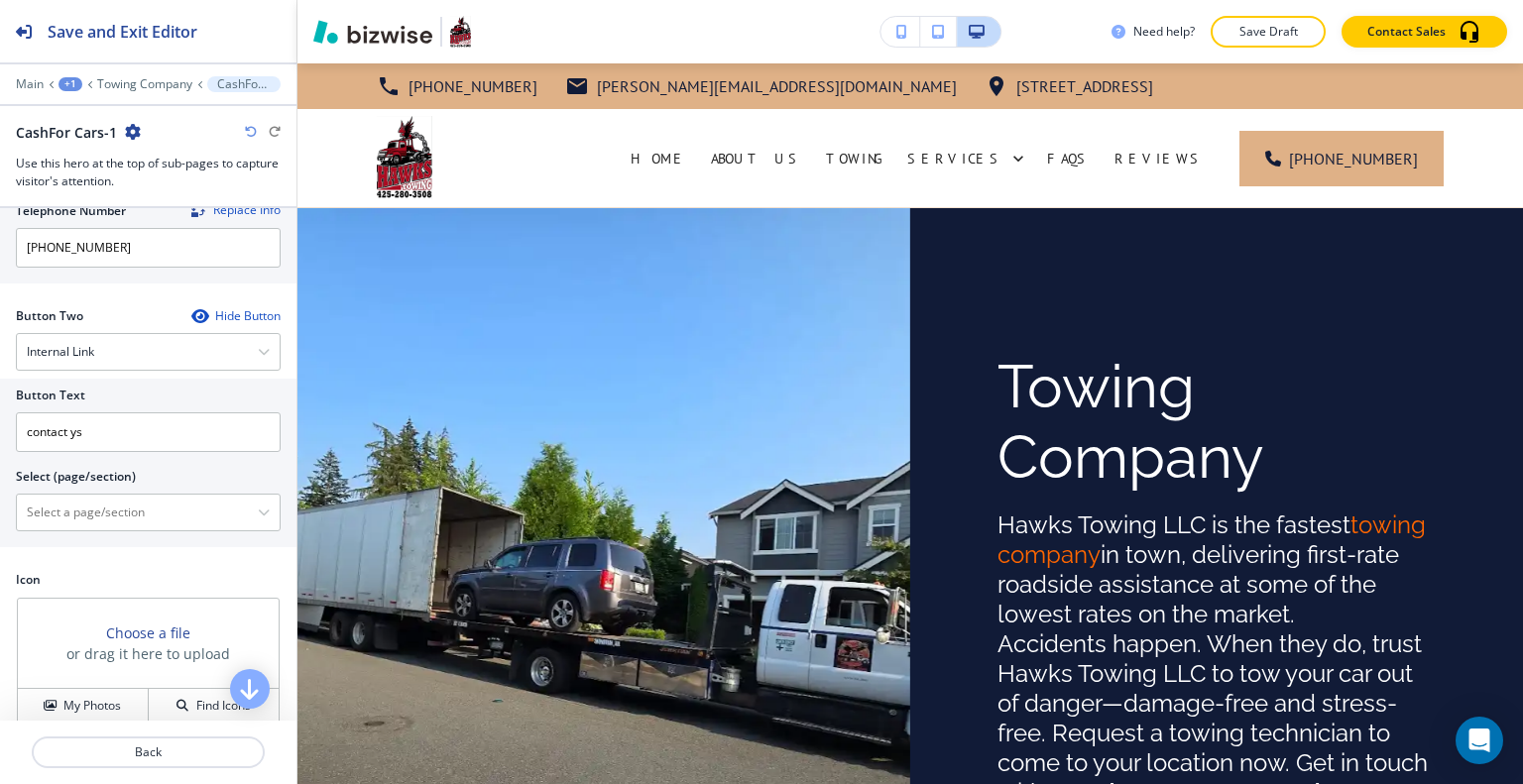 scroll, scrollTop: 1189, scrollLeft: 0, axis: vertical 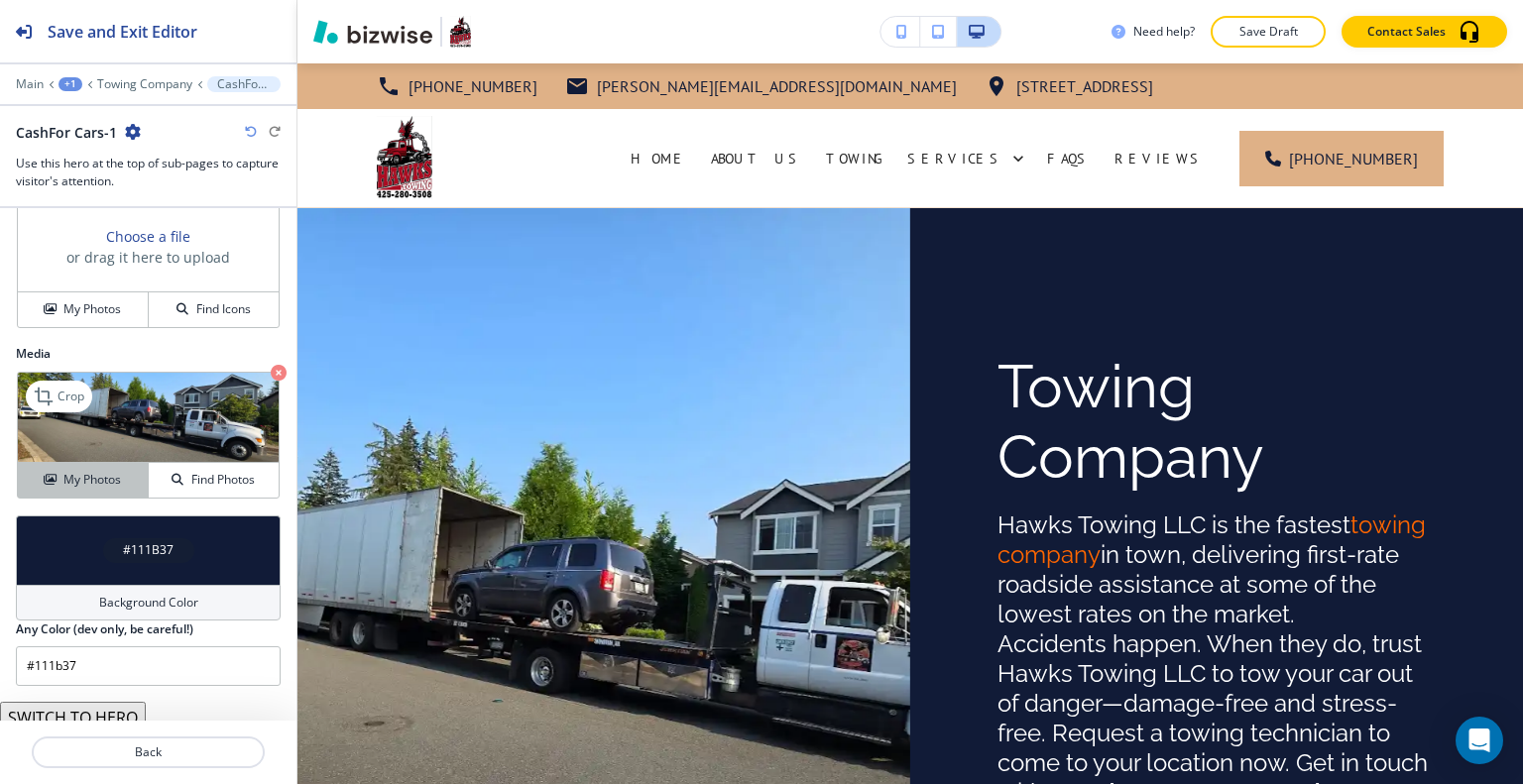 click on "My Photos" at bounding box center [92, 480] 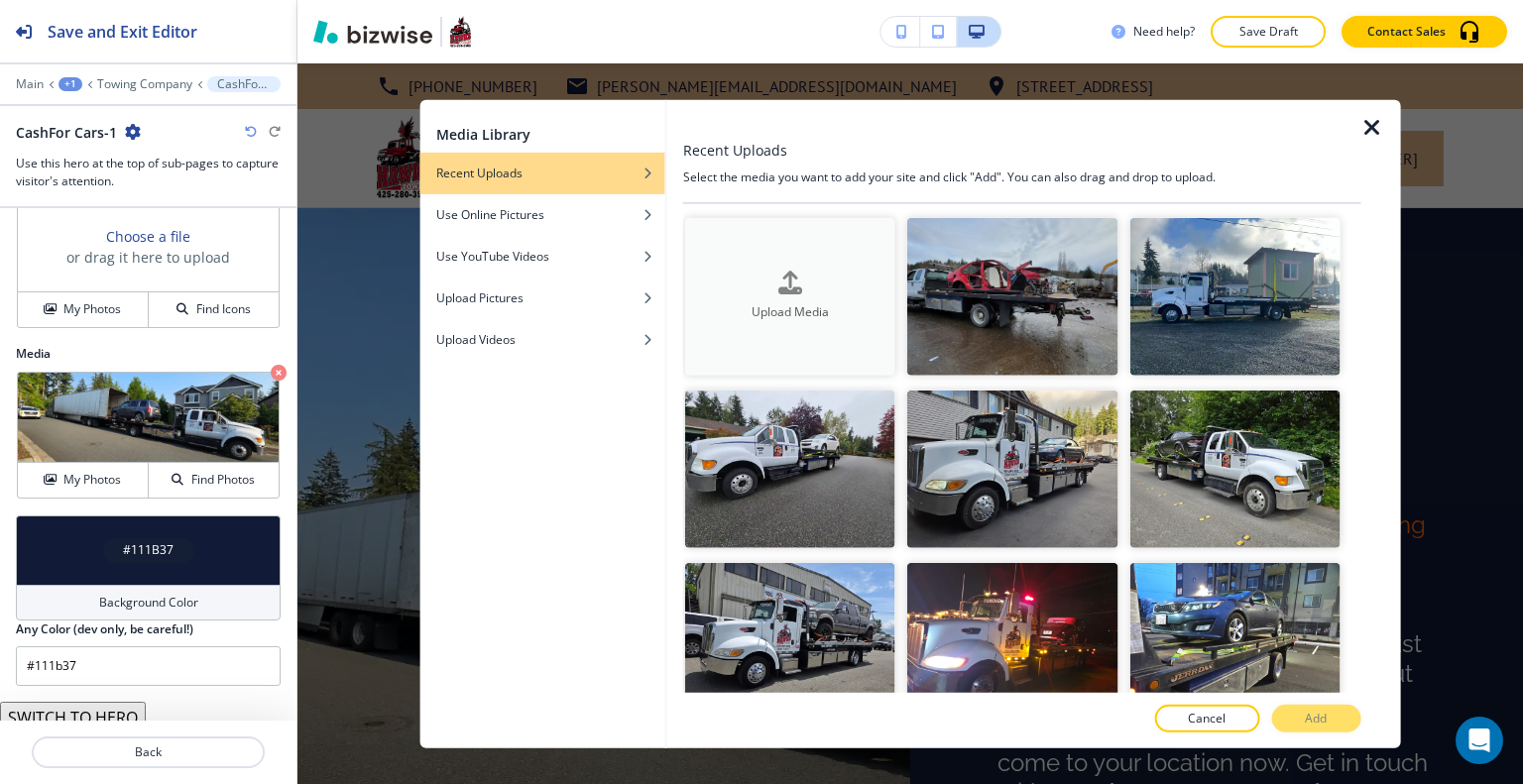 click at bounding box center (790, 283) 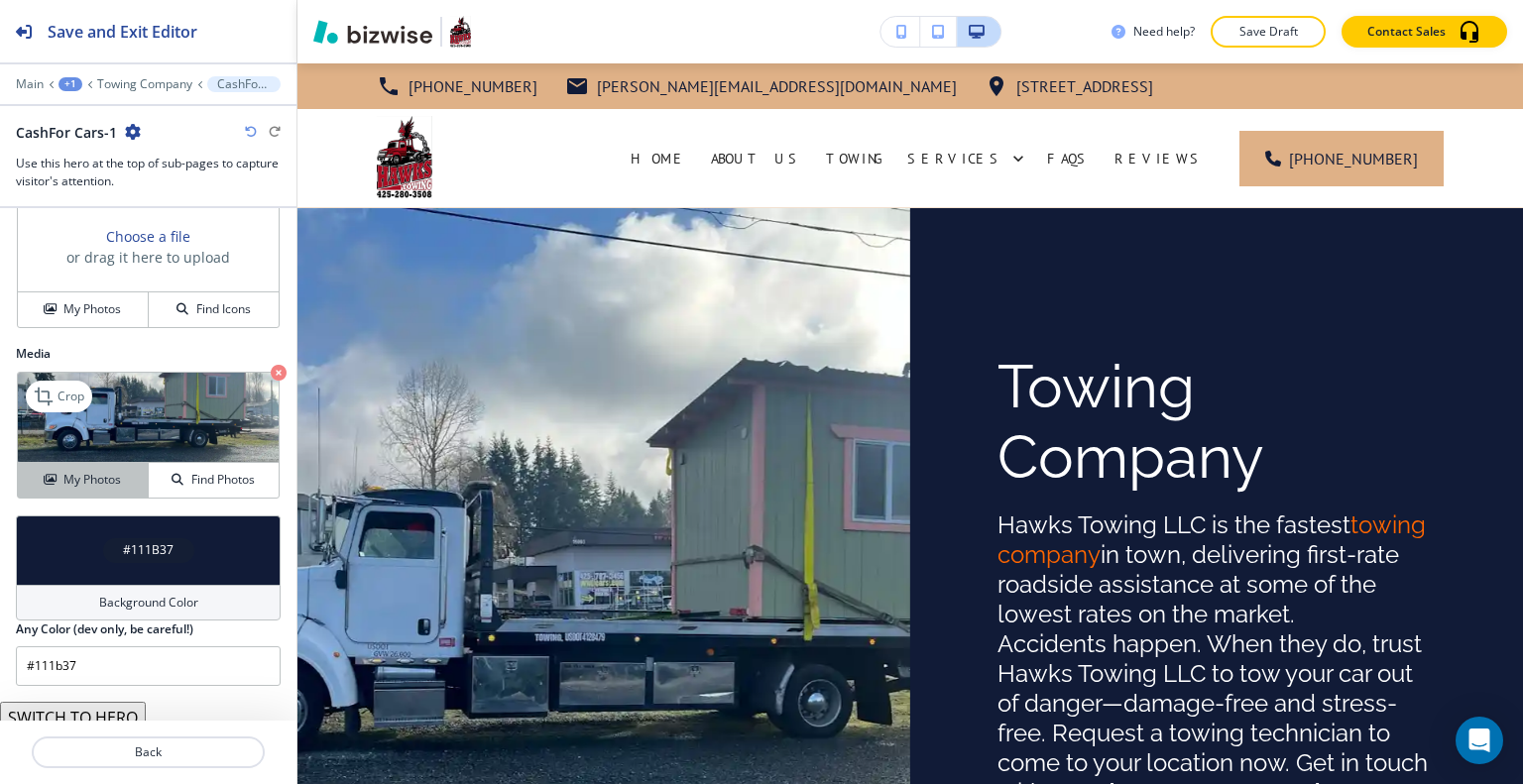 click on "My Photos" at bounding box center [82, 480] 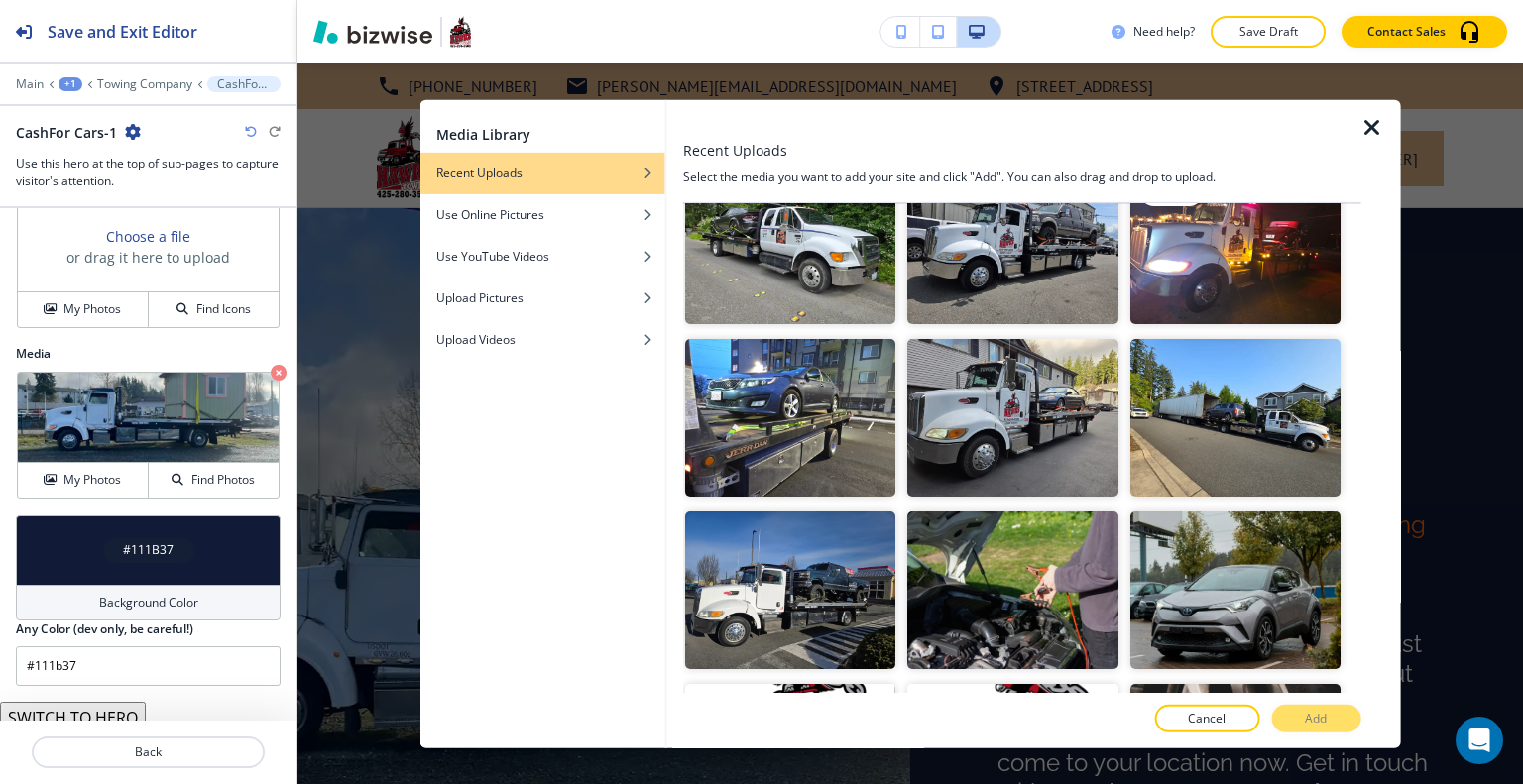 scroll, scrollTop: 99, scrollLeft: 0, axis: vertical 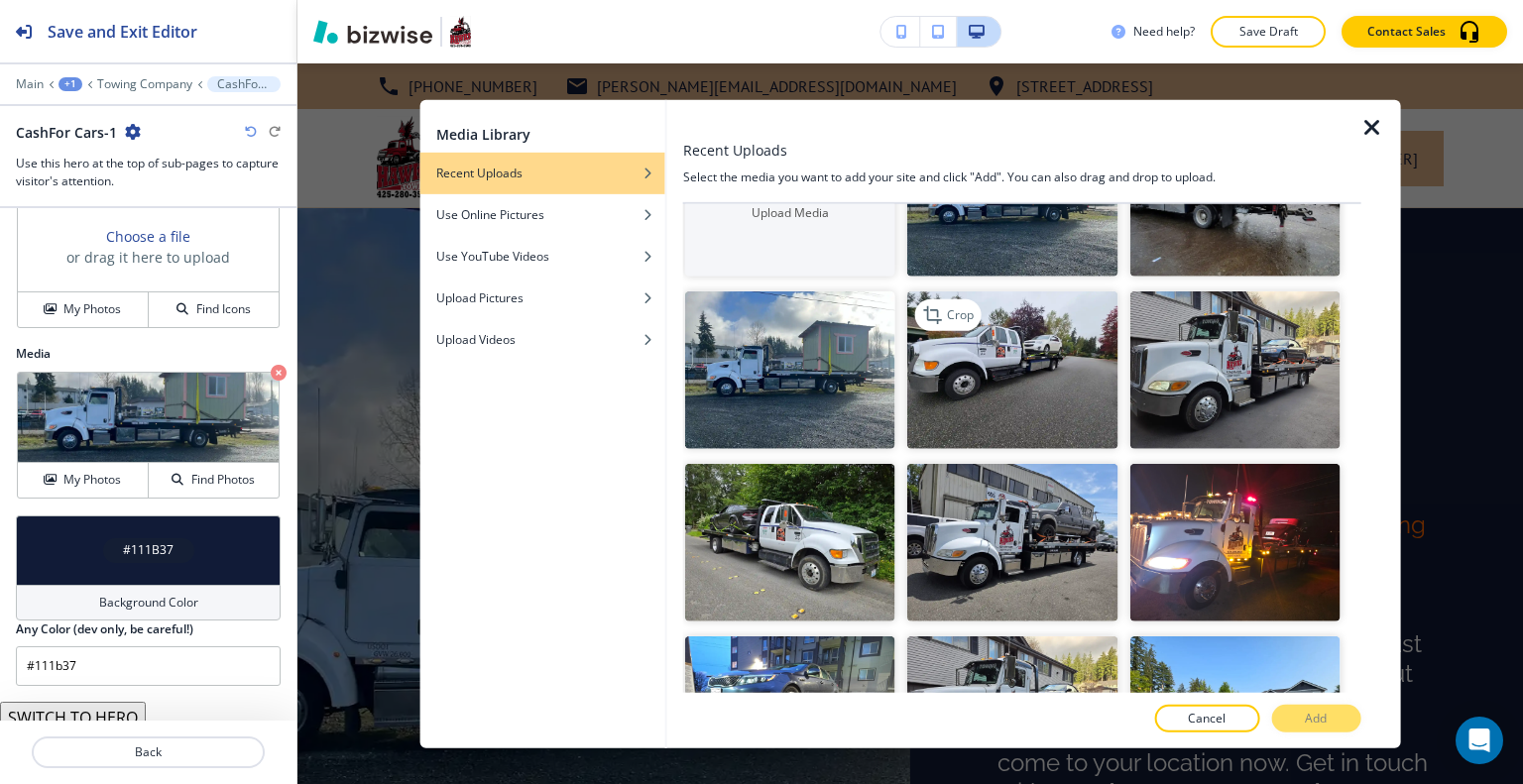 click at bounding box center [1012, 370] 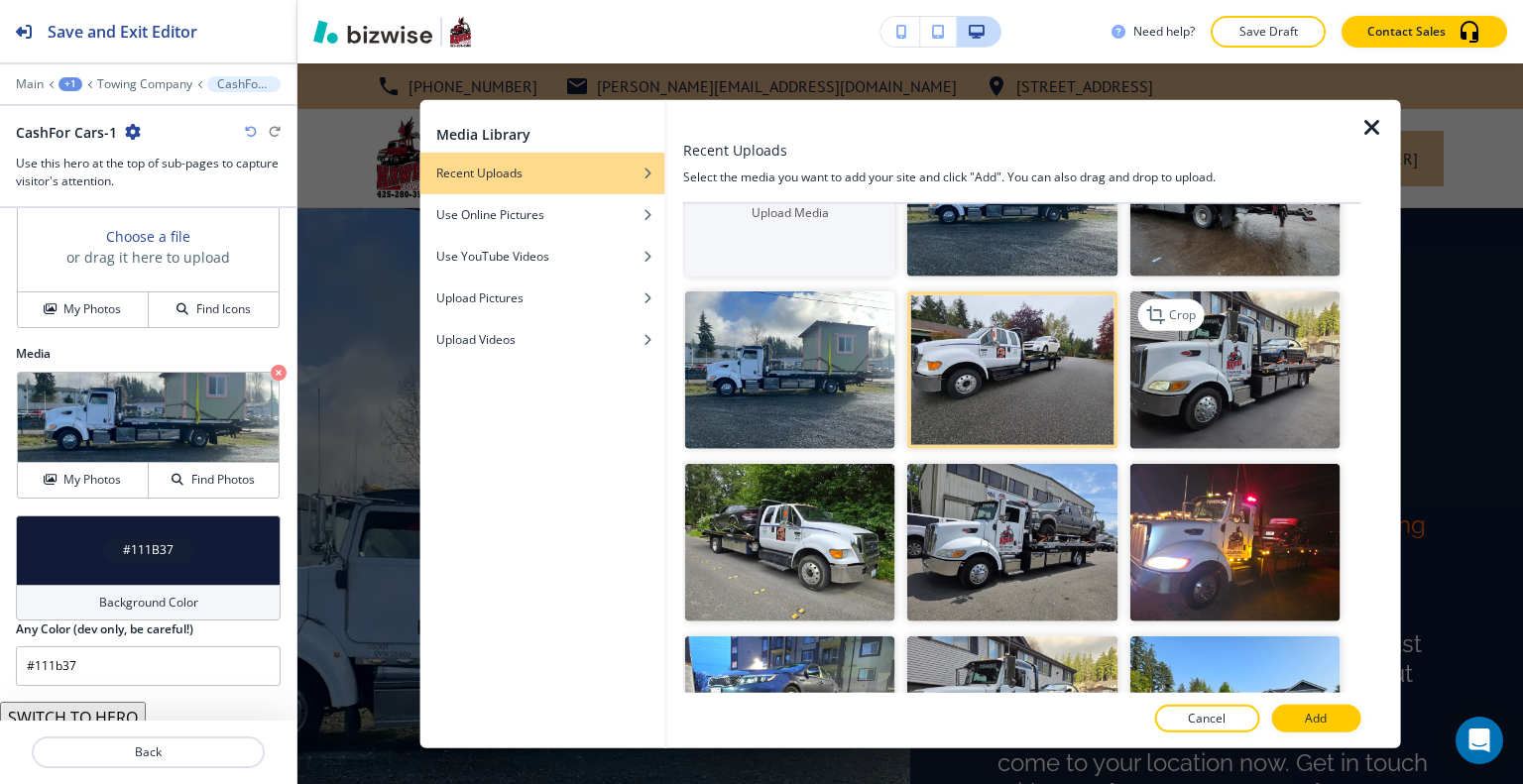 click at bounding box center (1234, 370) 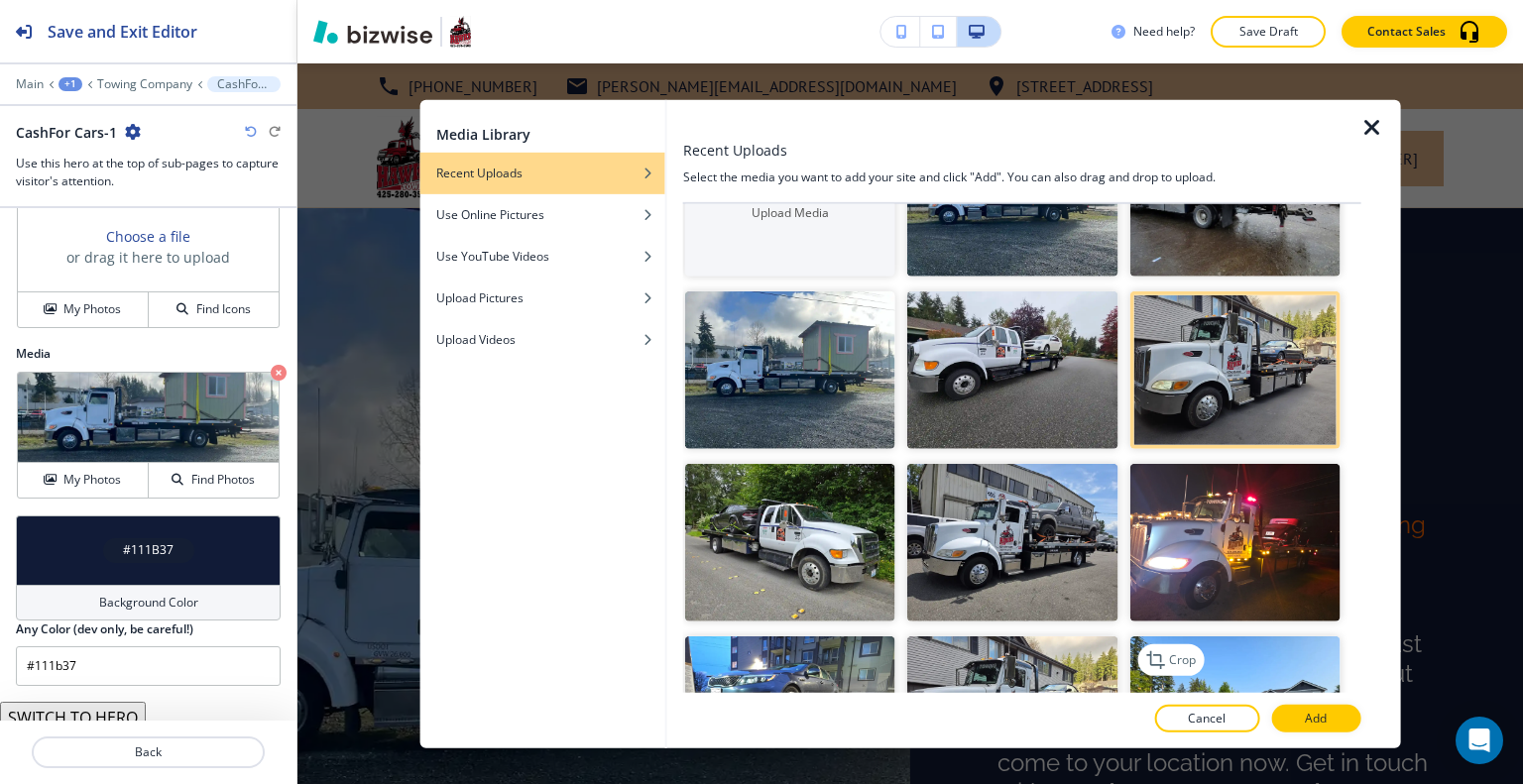 scroll, scrollTop: 297, scrollLeft: 0, axis: vertical 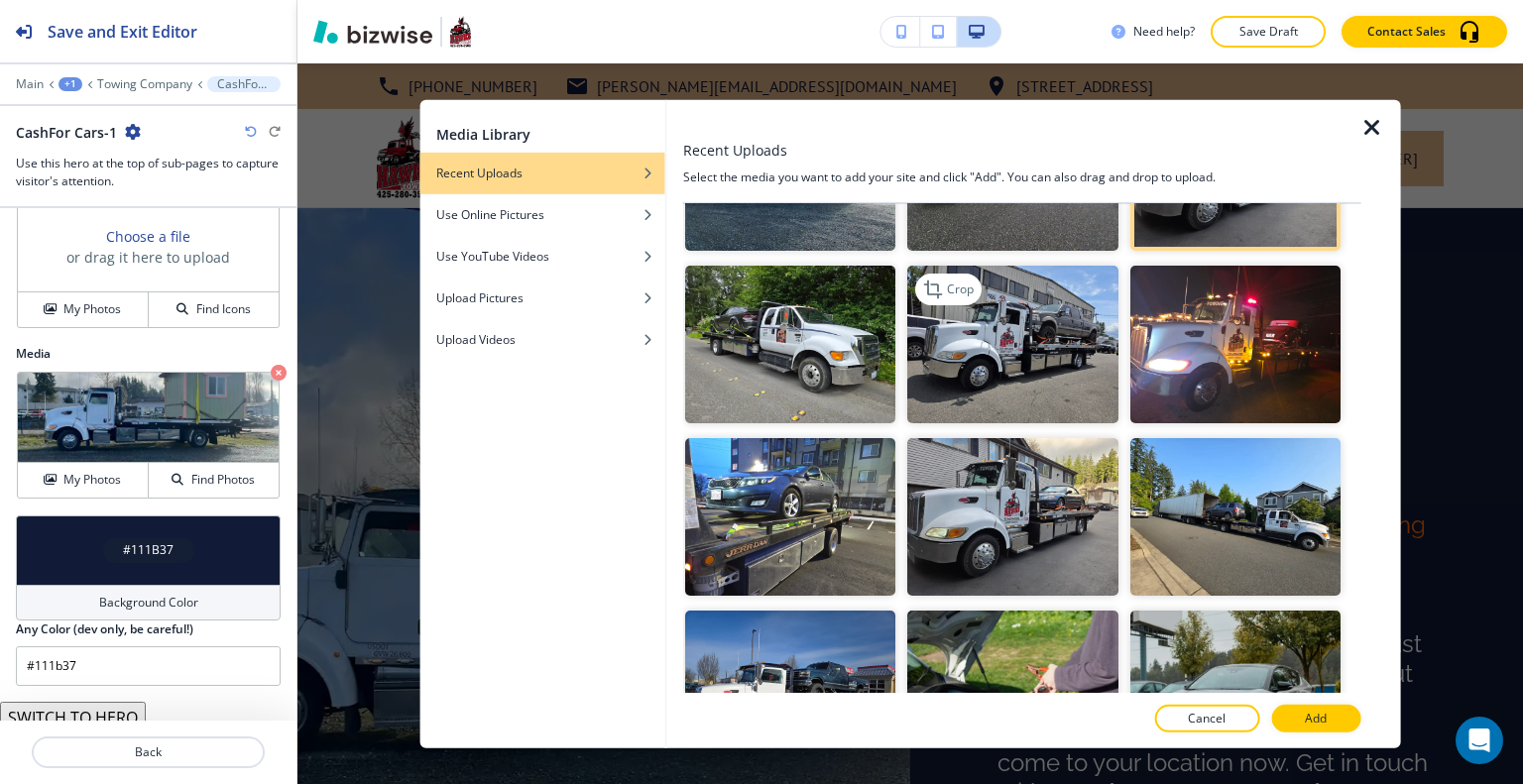 click at bounding box center (1012, 344) 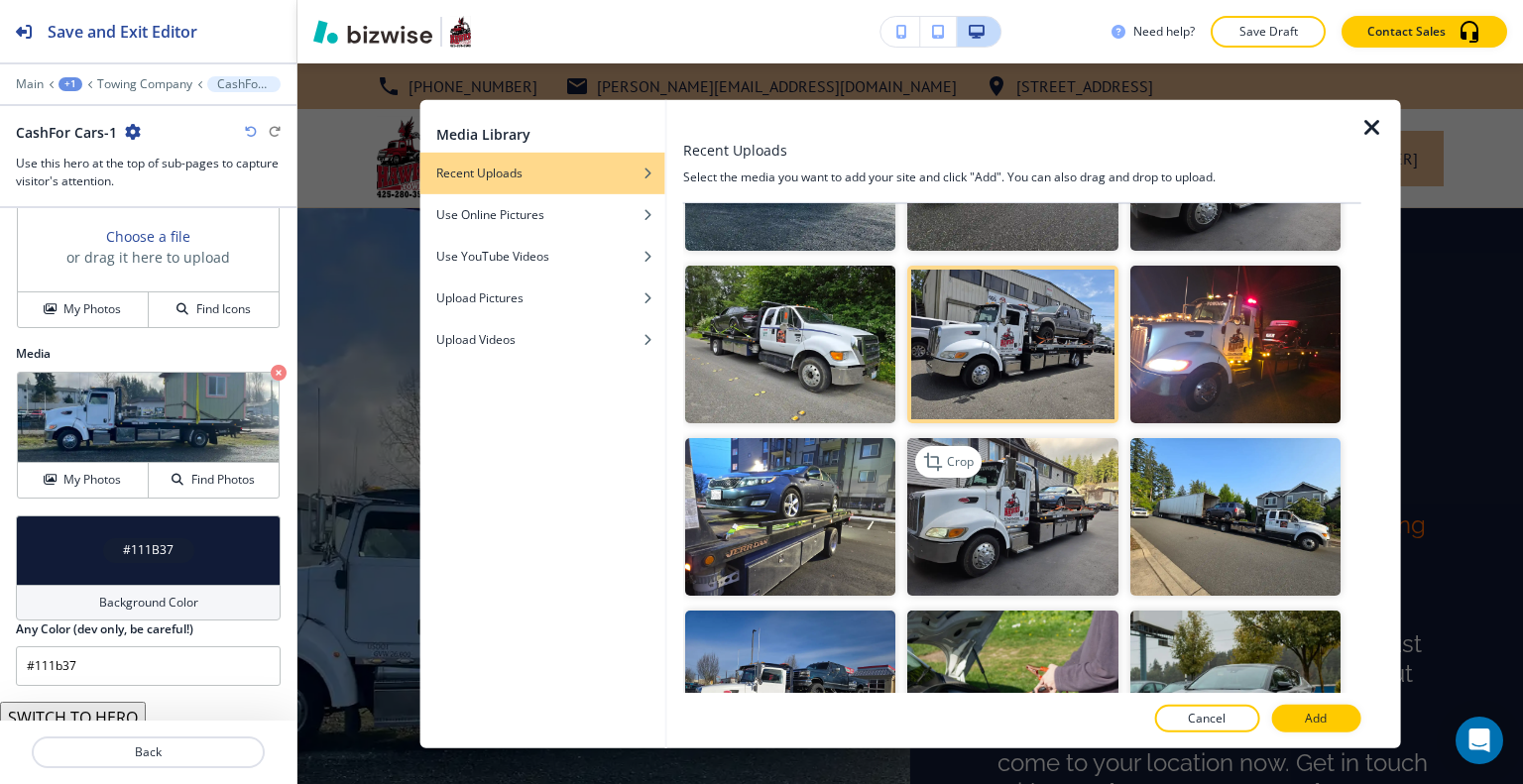 click at bounding box center (1012, 516) 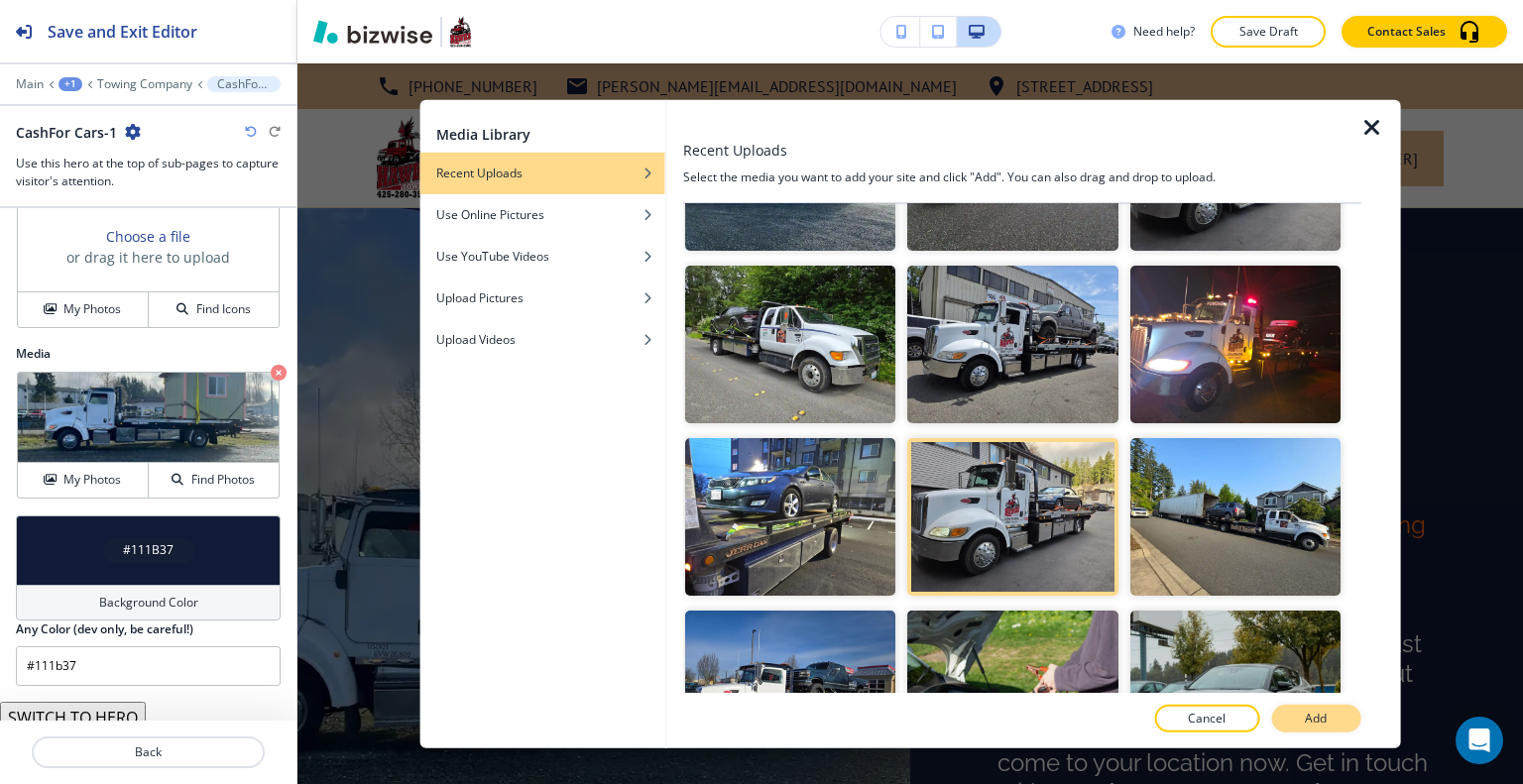 click on "Add" at bounding box center [1316, 719] 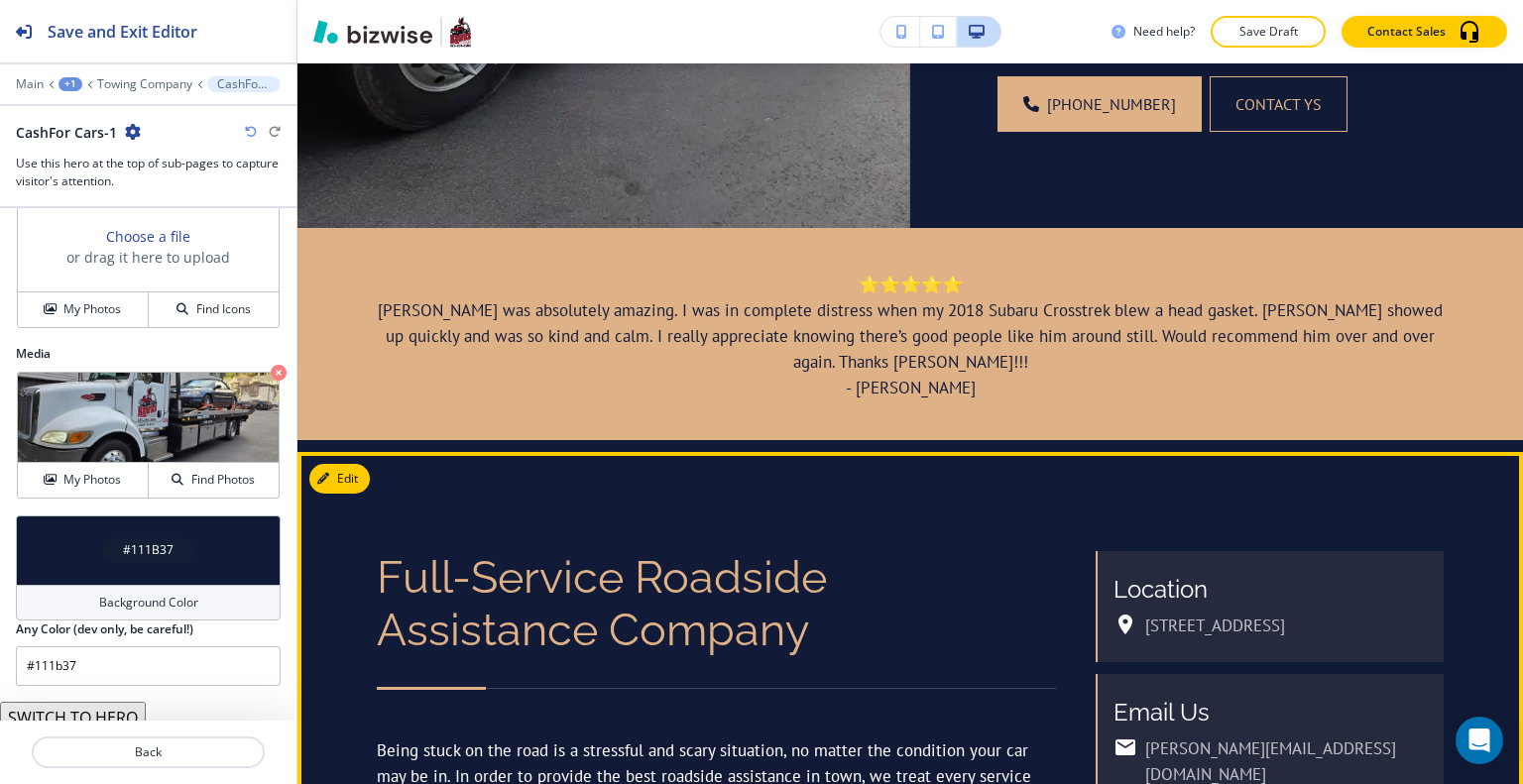 scroll, scrollTop: 991, scrollLeft: 0, axis: vertical 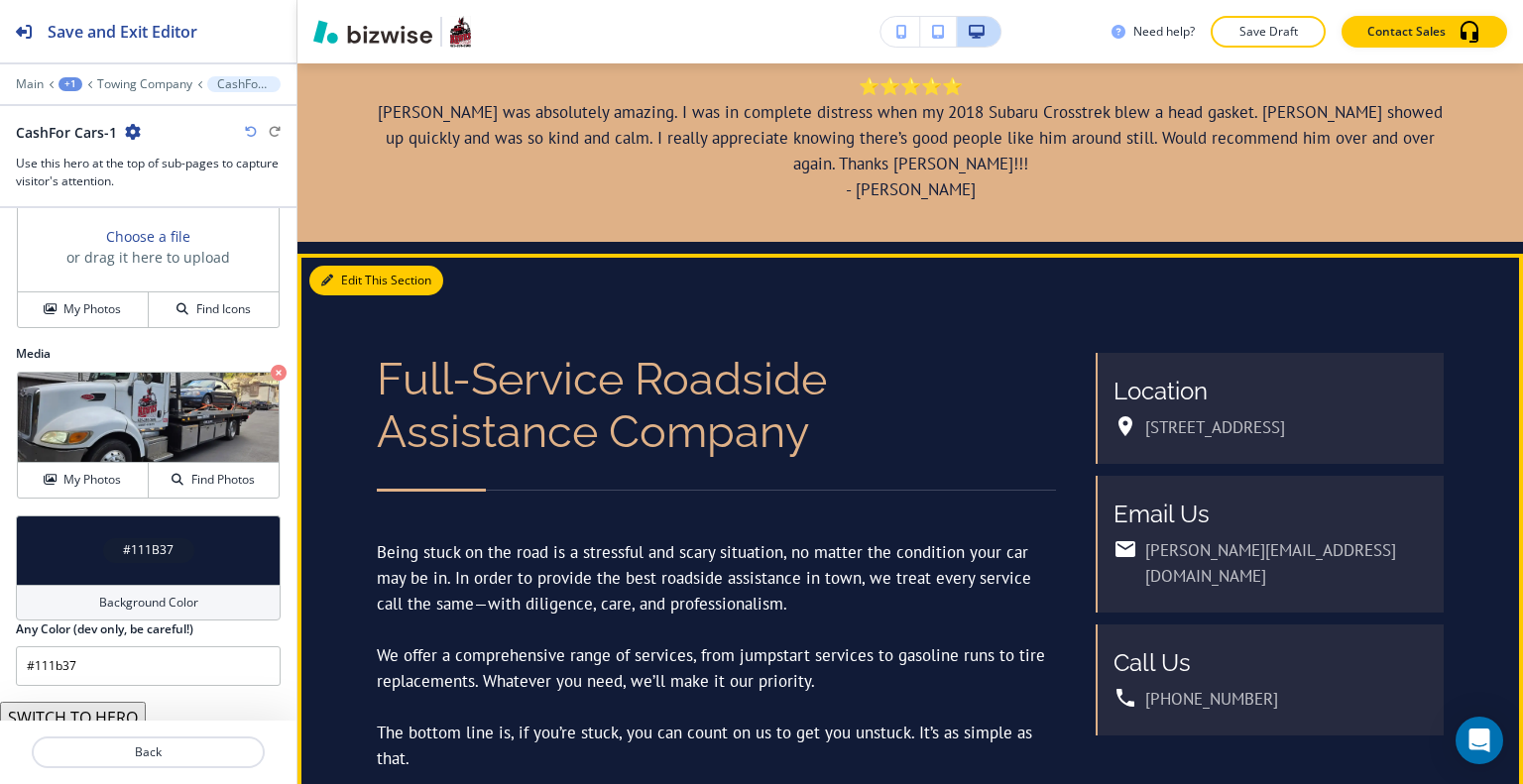 click on "Edit This Section" at bounding box center (376, 280) 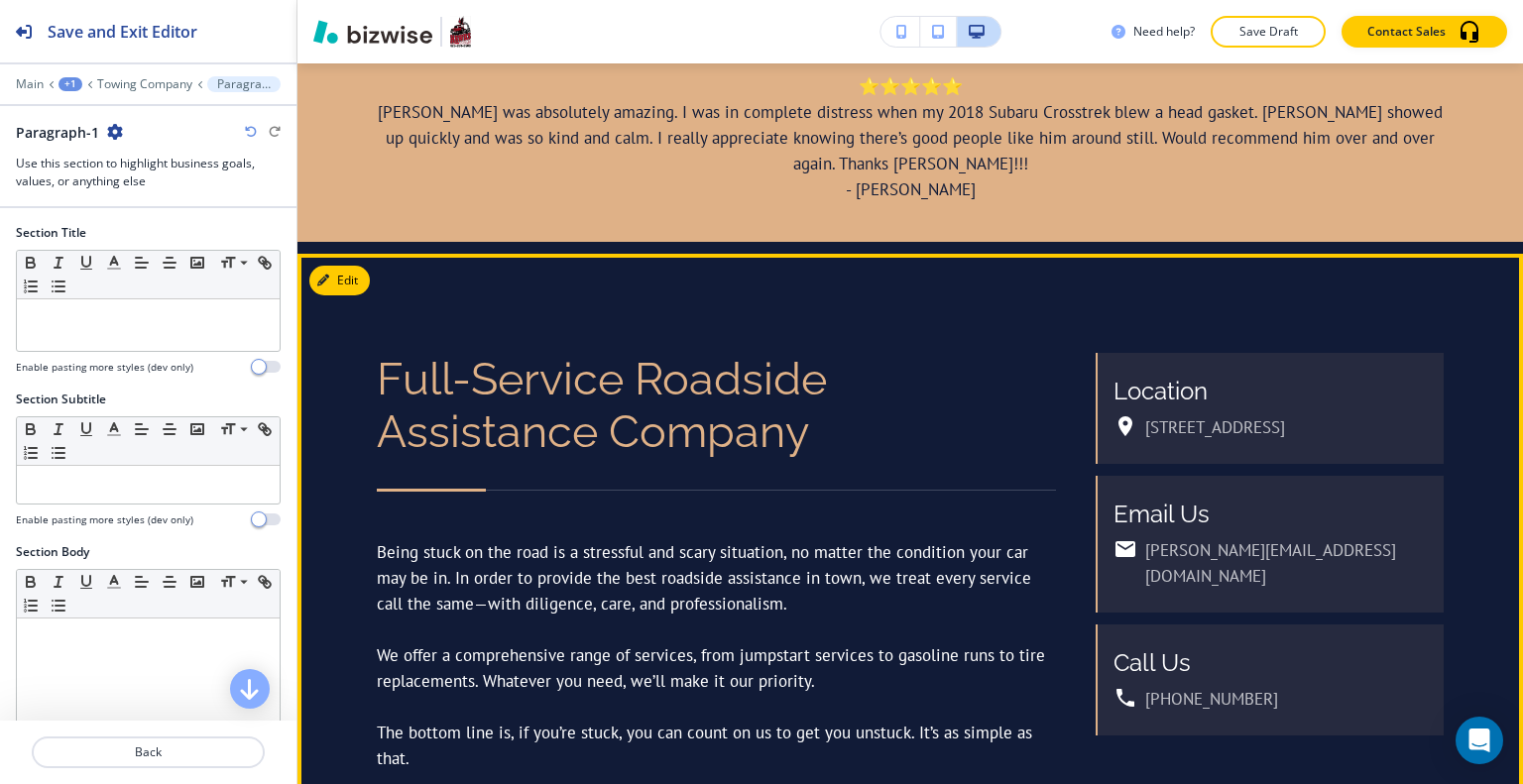 scroll, scrollTop: 1181, scrollLeft: 0, axis: vertical 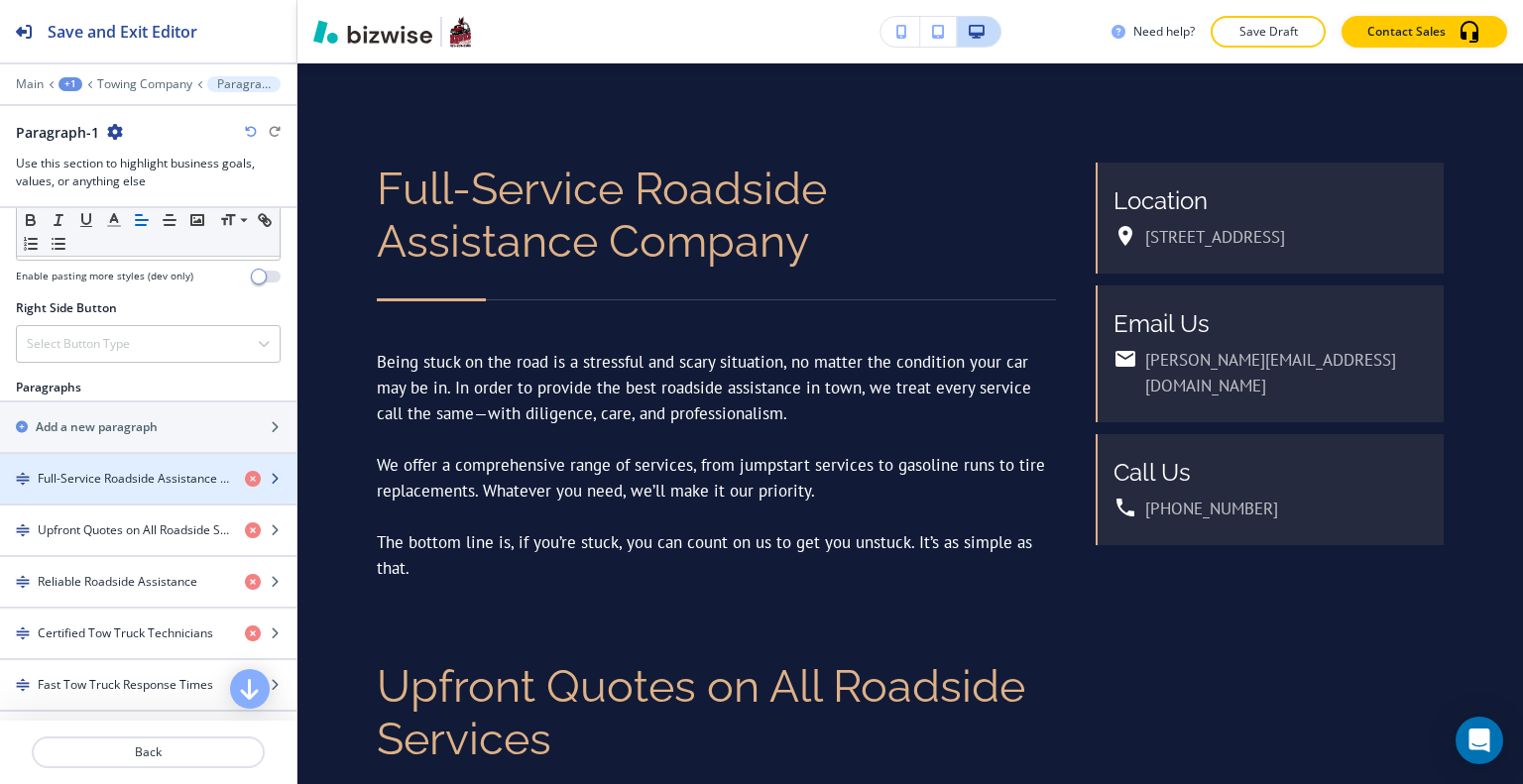 click at bounding box center [148, 462] 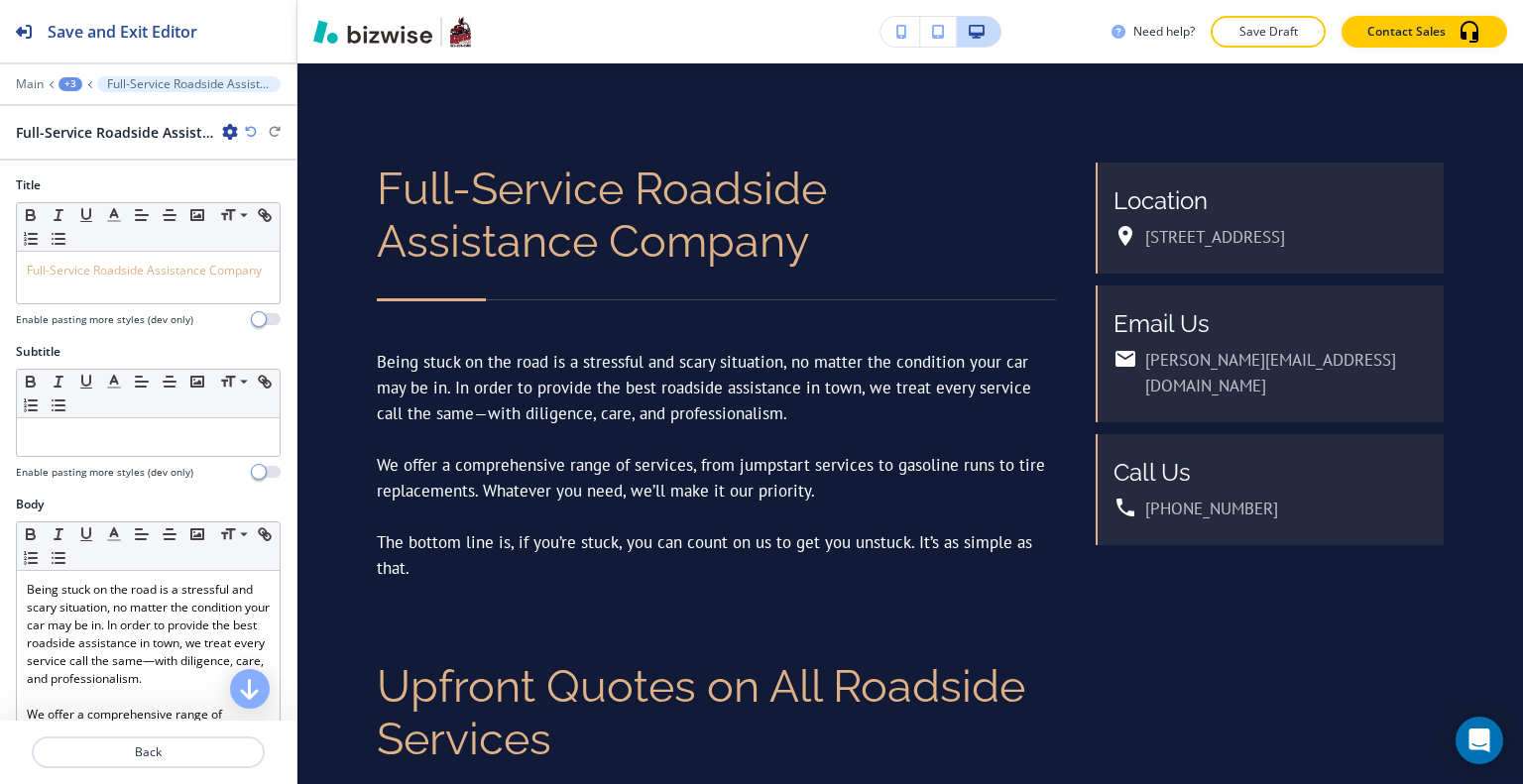 scroll, scrollTop: 1281, scrollLeft: 0, axis: vertical 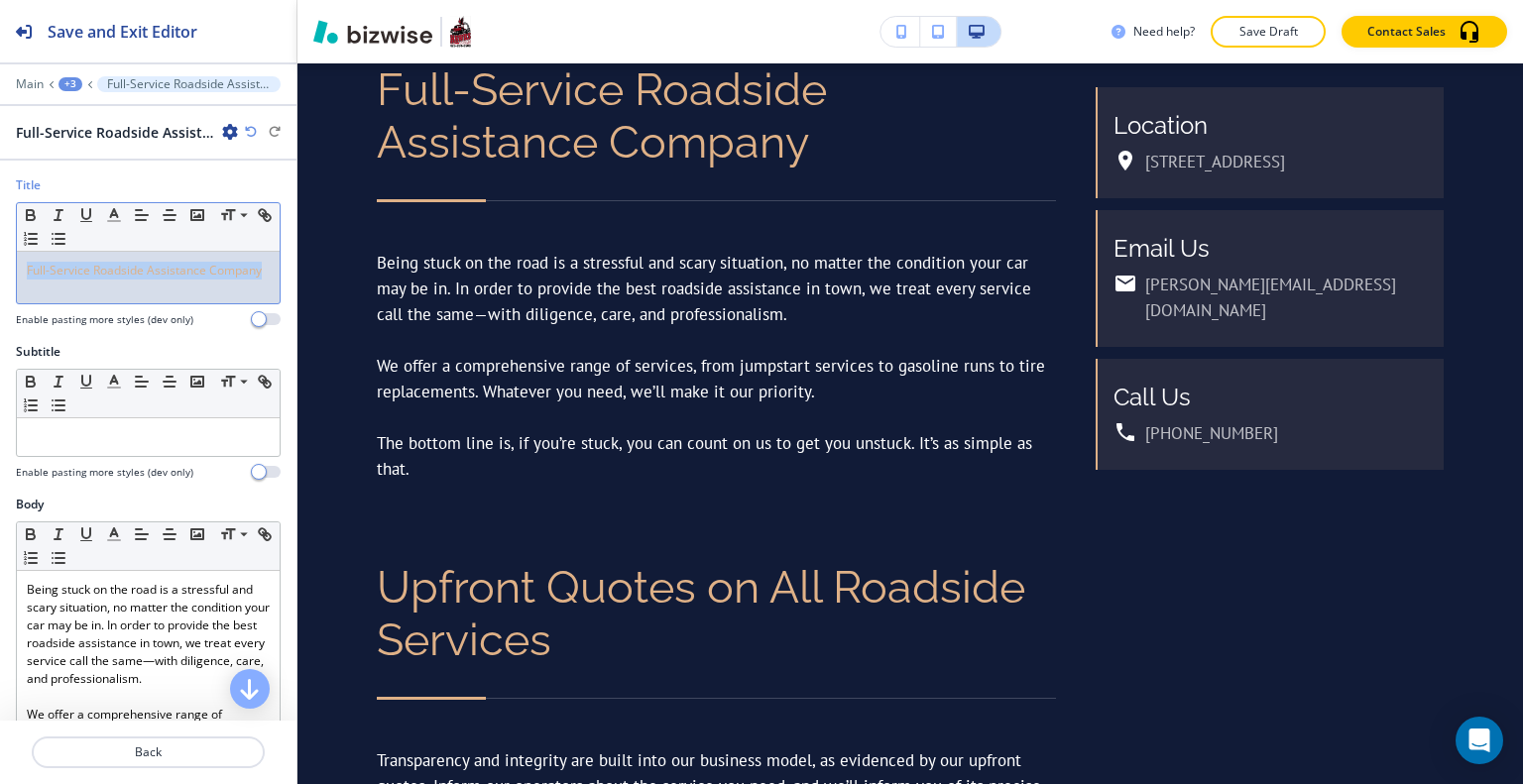 drag, startPoint x: 149, startPoint y: 289, endPoint x: 0, endPoint y: 259, distance: 151.99013 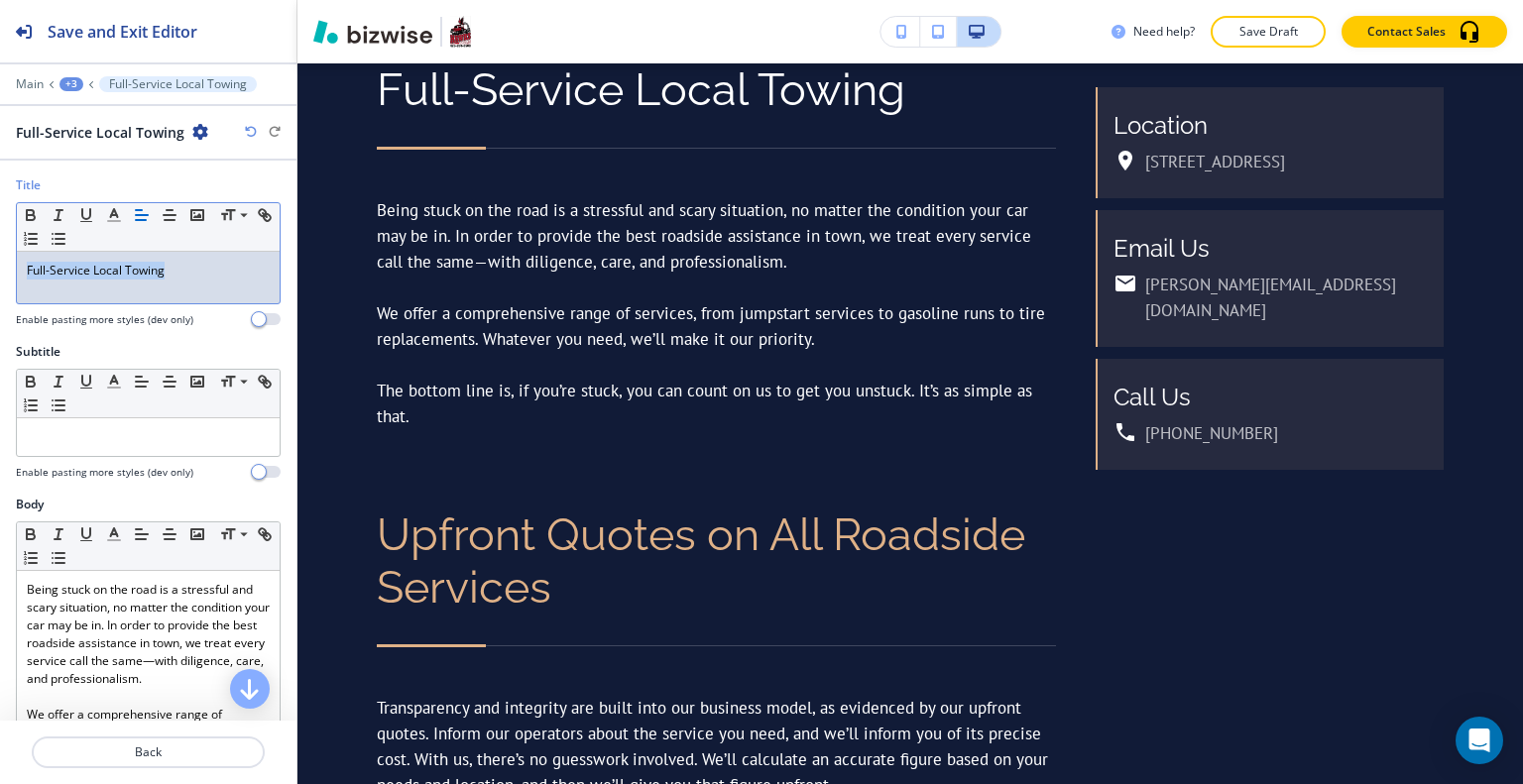drag, startPoint x: 182, startPoint y: 280, endPoint x: 4, endPoint y: 262, distance: 179 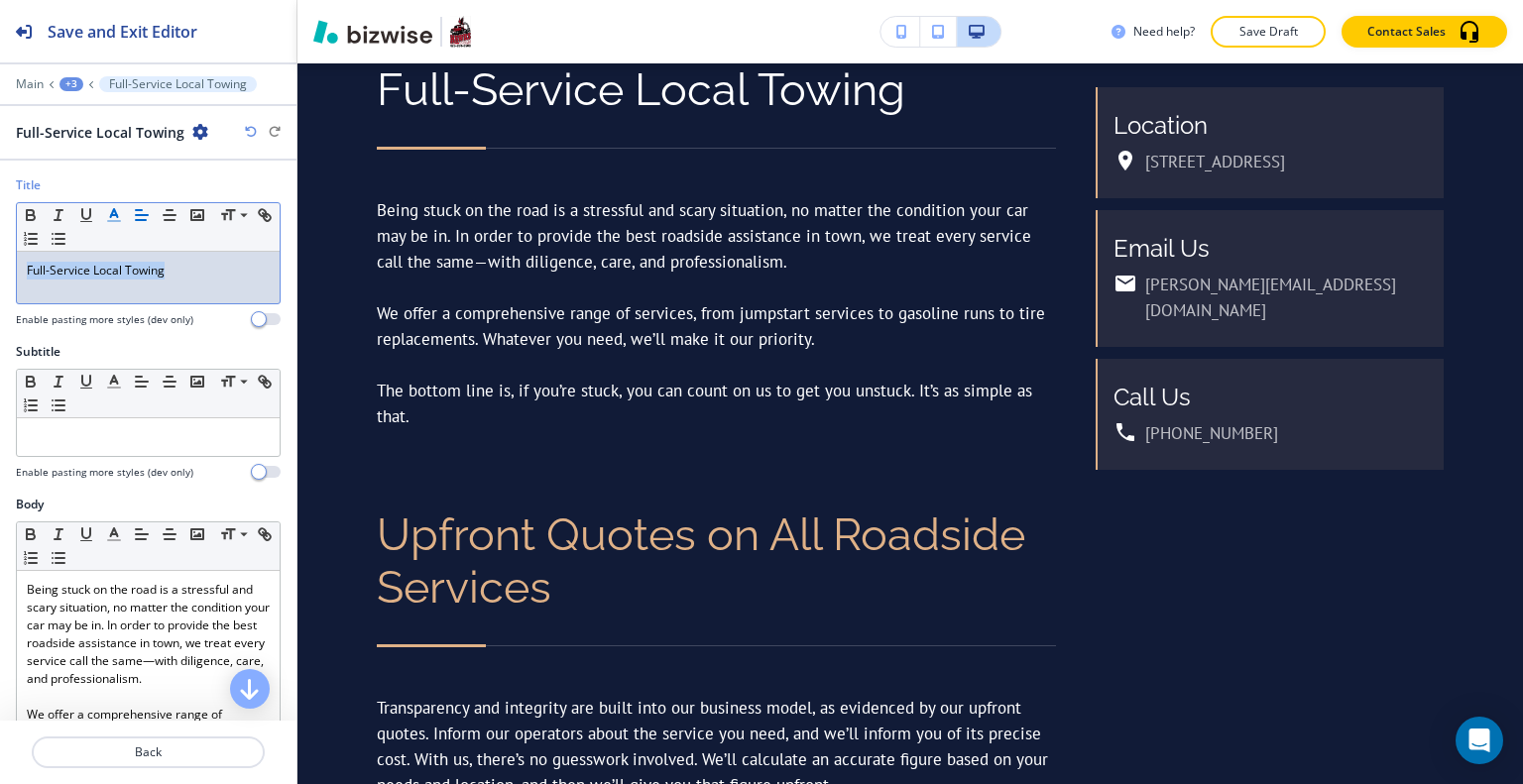 click 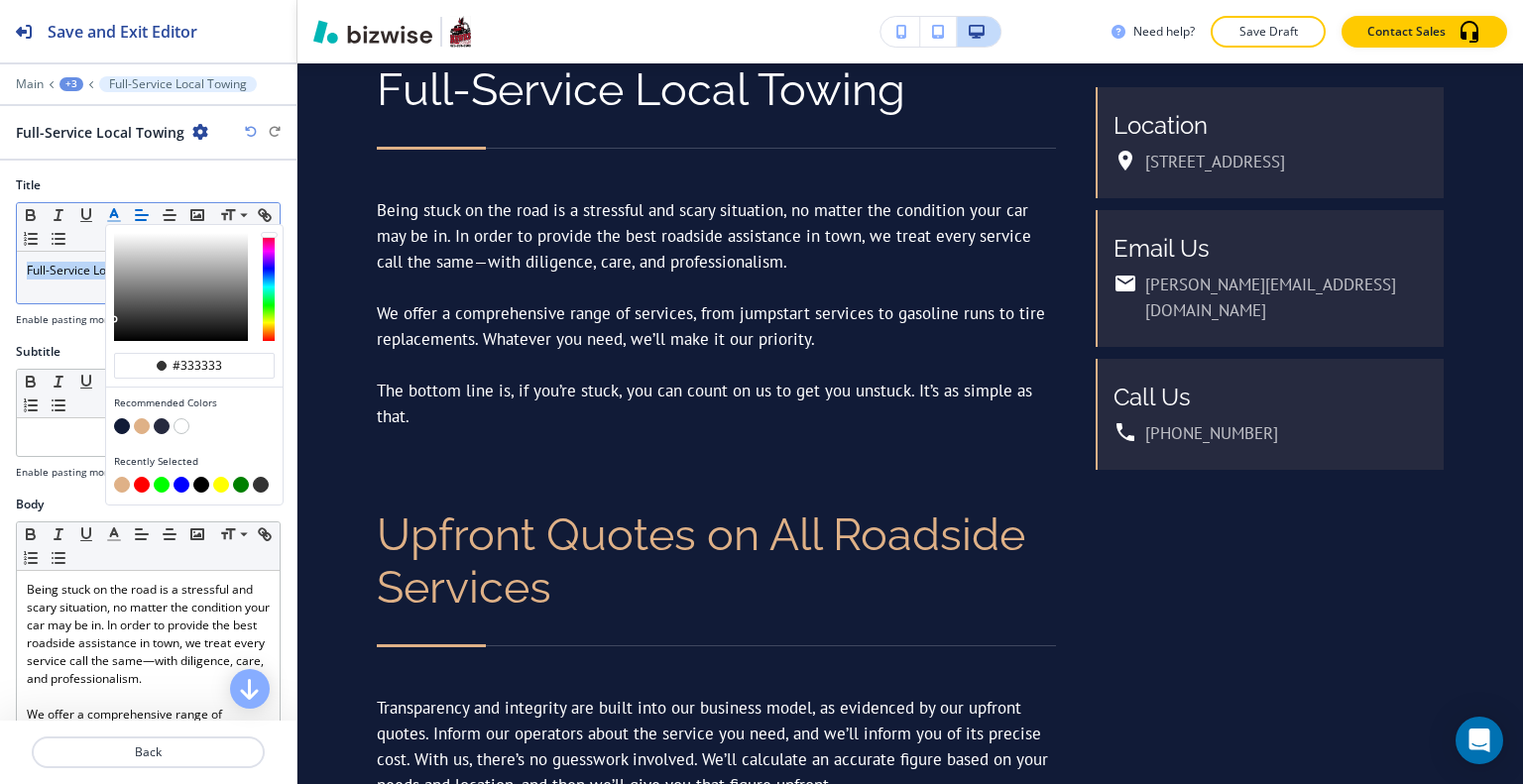 click at bounding box center (142, 426) 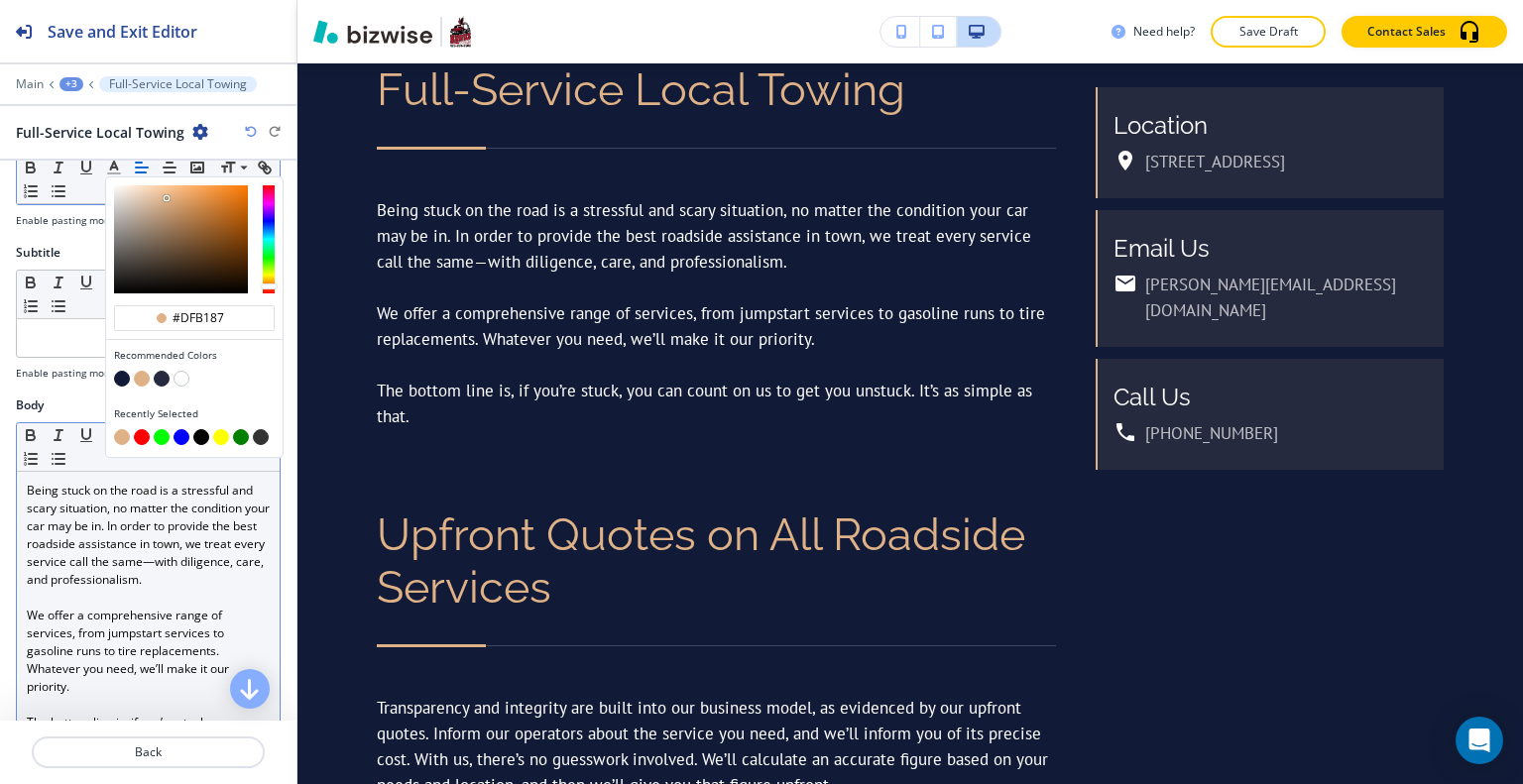 click at bounding box center [148, 598] 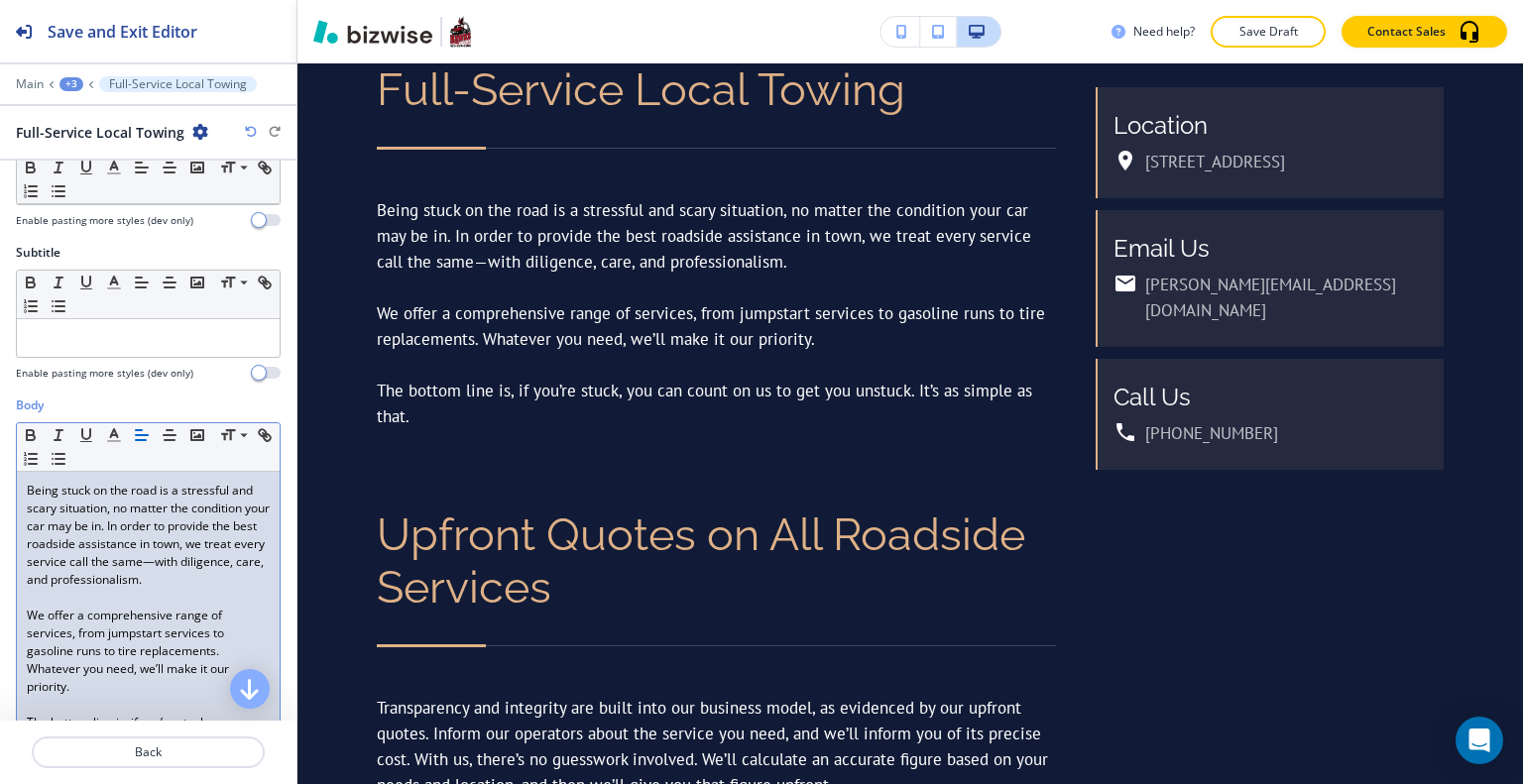 scroll, scrollTop: 198, scrollLeft: 0, axis: vertical 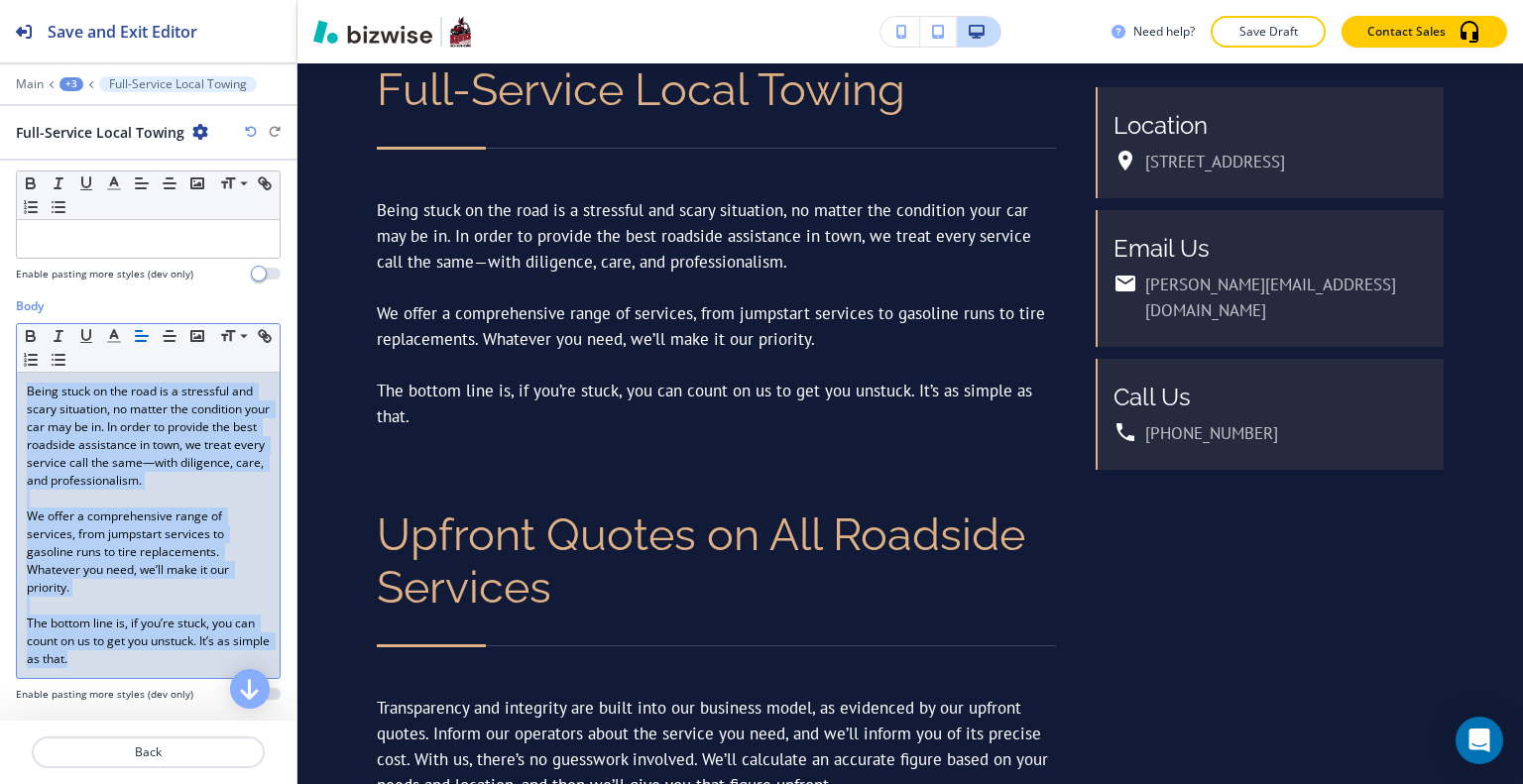 drag, startPoint x: 130, startPoint y: 669, endPoint x: 0, endPoint y: 326, distance: 366.8092 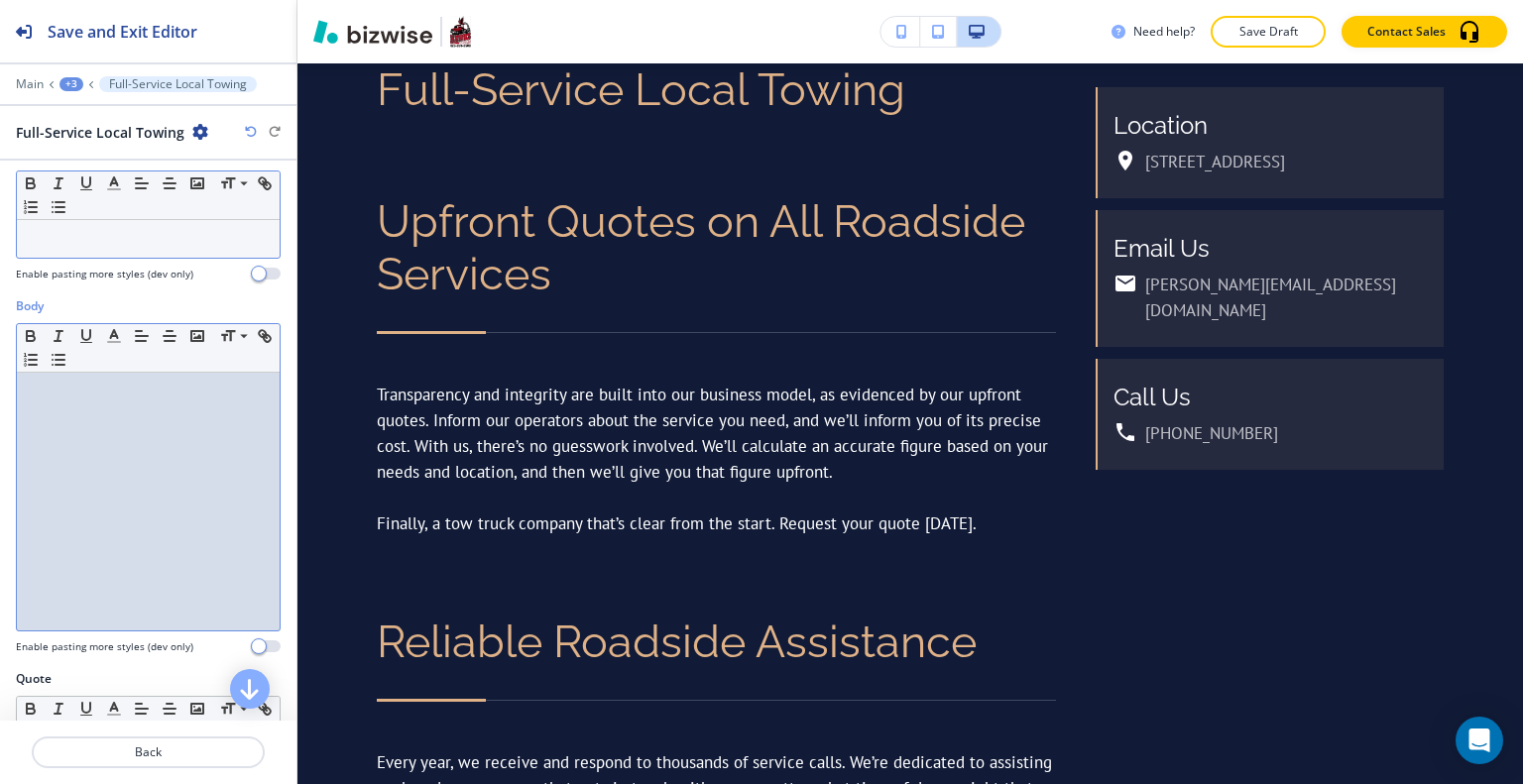 scroll, scrollTop: 0, scrollLeft: 0, axis: both 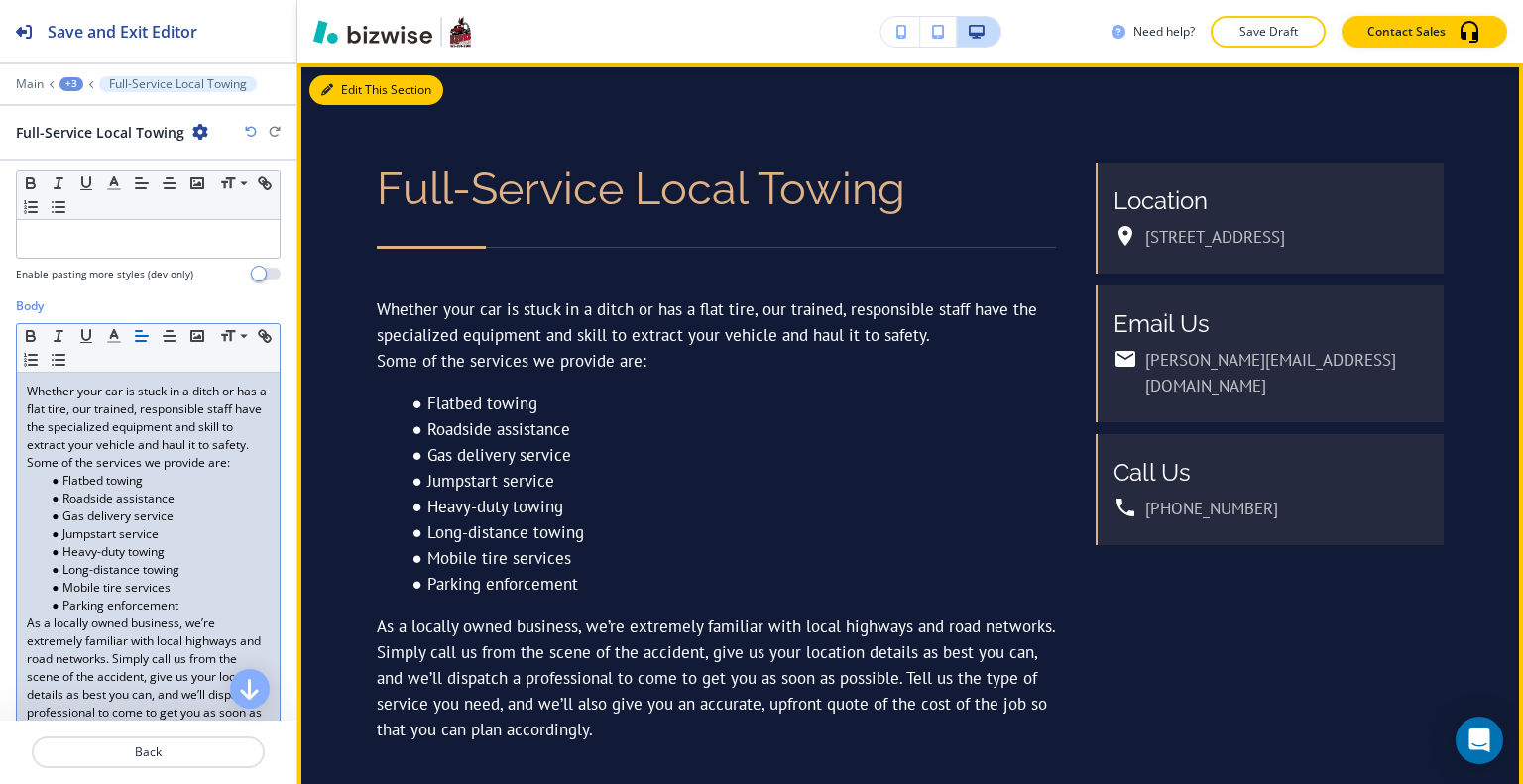 click on "Edit This Section" at bounding box center (376, 90) 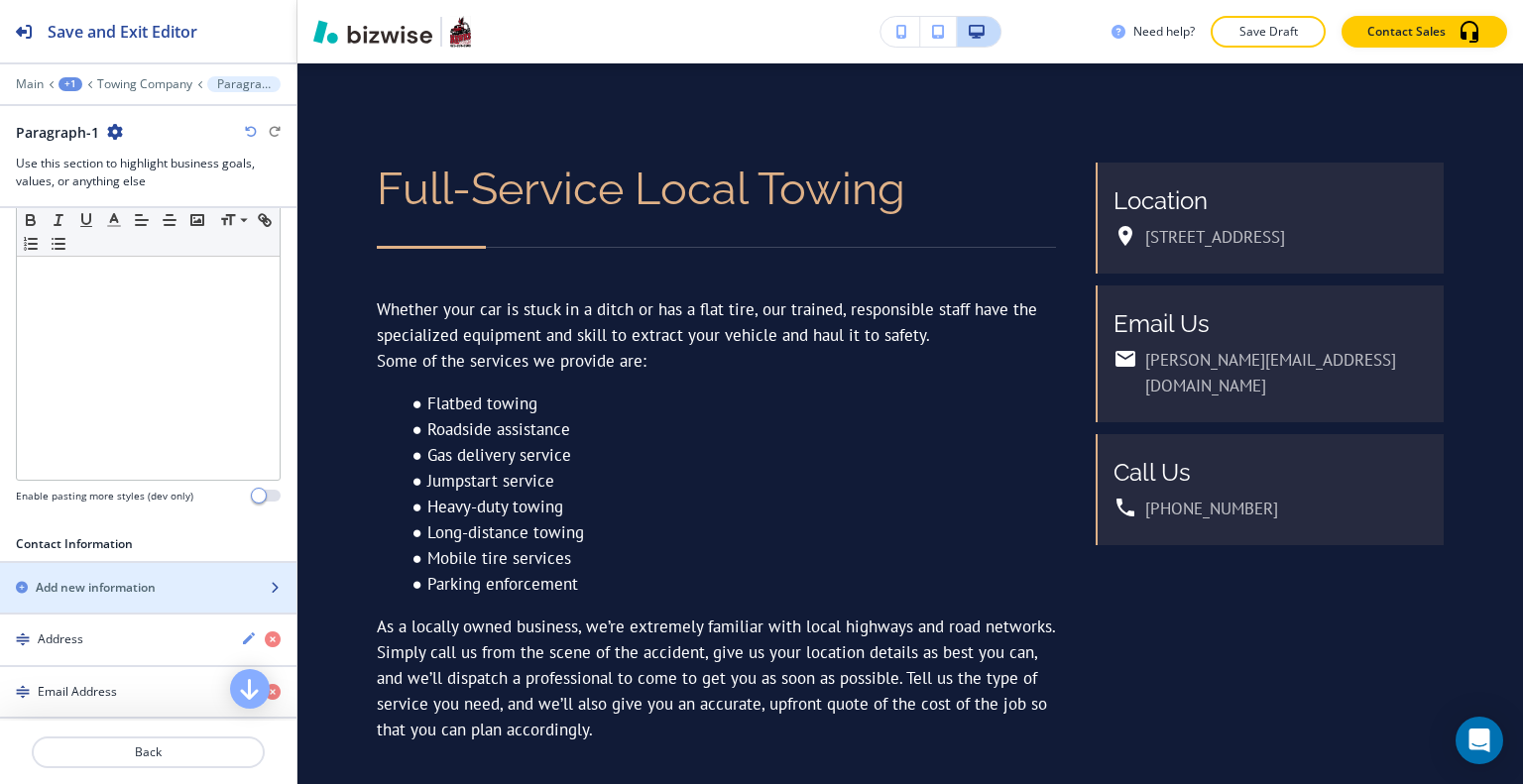 scroll, scrollTop: 496, scrollLeft: 0, axis: vertical 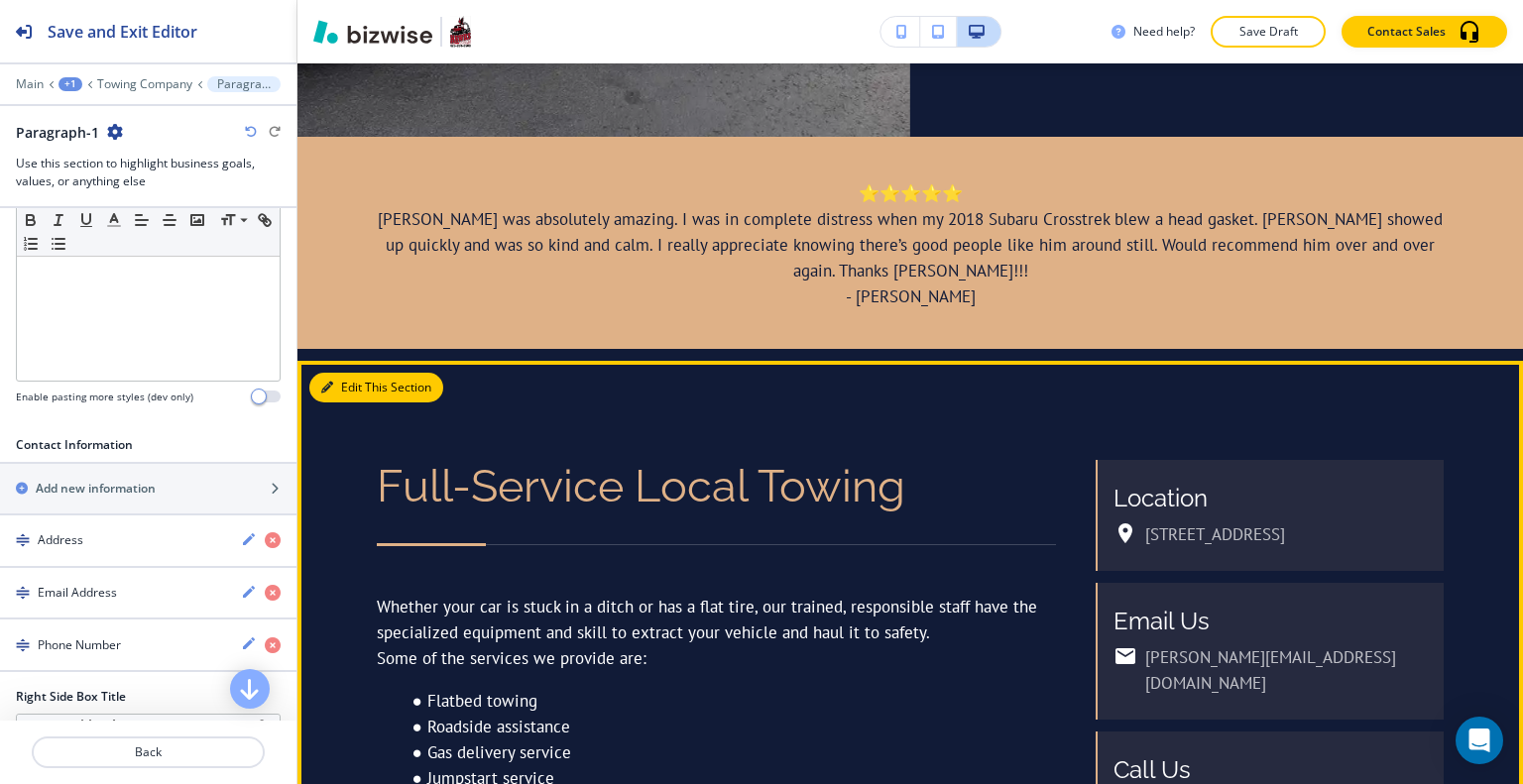 click on "Edit This Section" at bounding box center (376, 388) 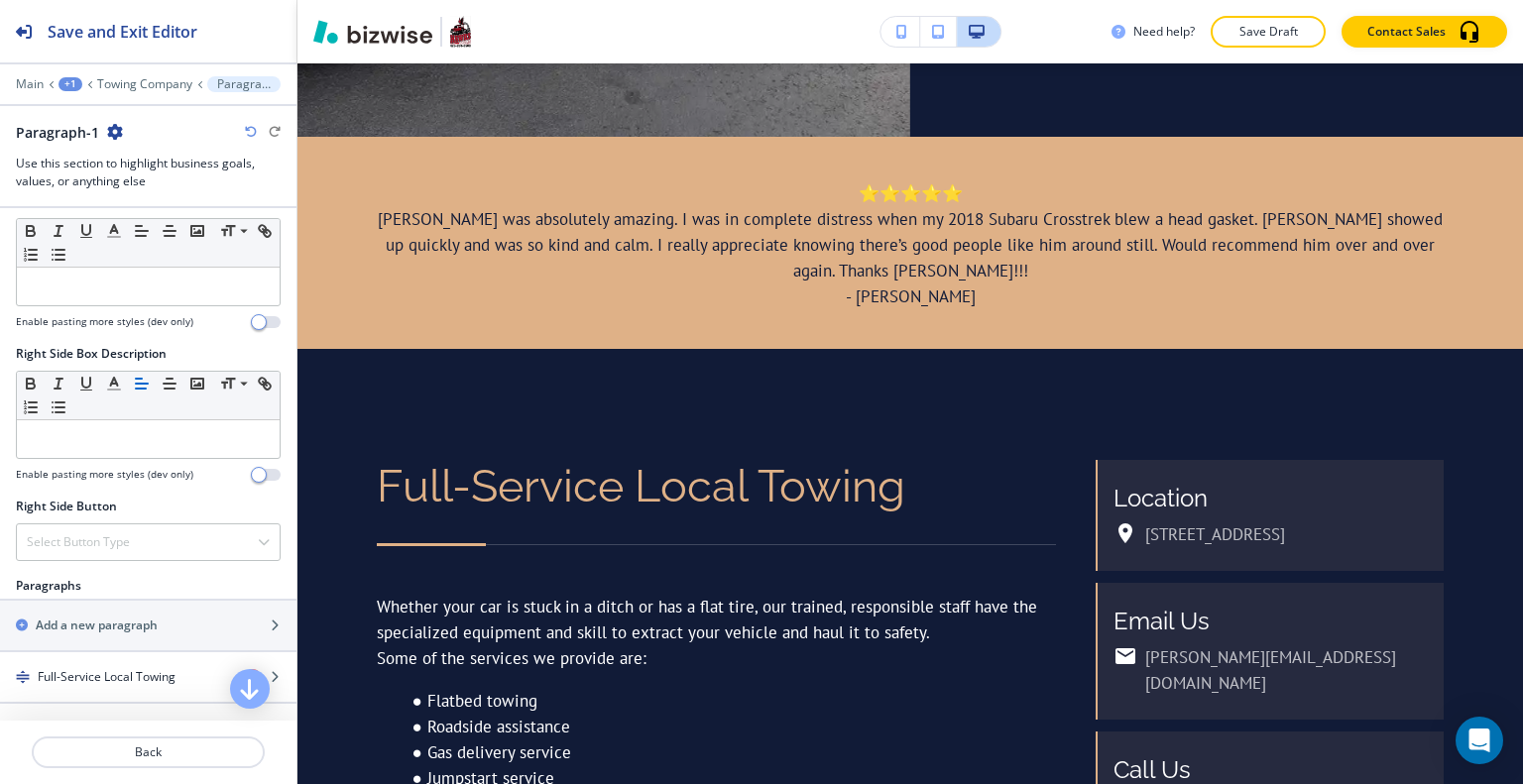scroll, scrollTop: 1388, scrollLeft: 0, axis: vertical 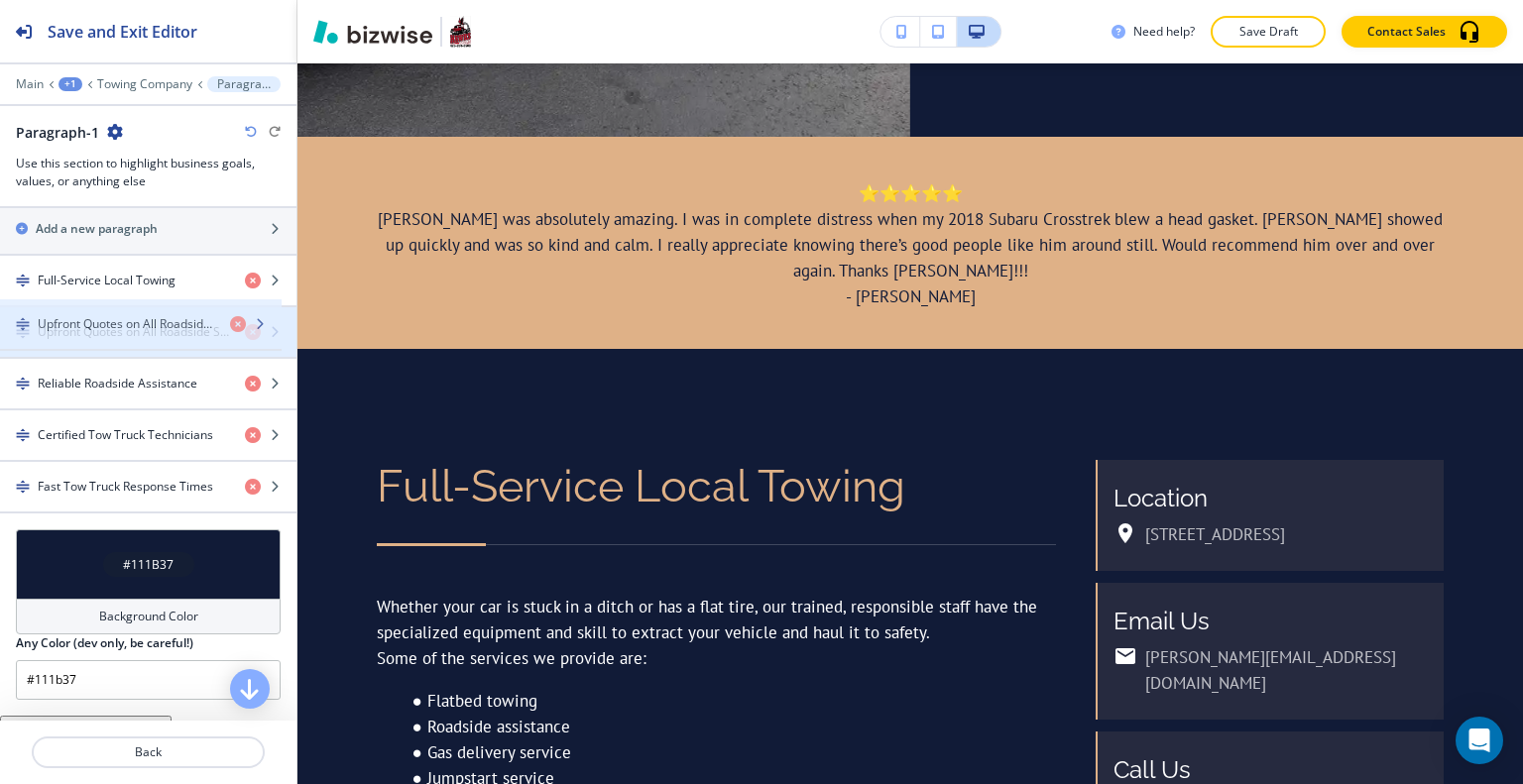 click at bounding box center (148, 315) 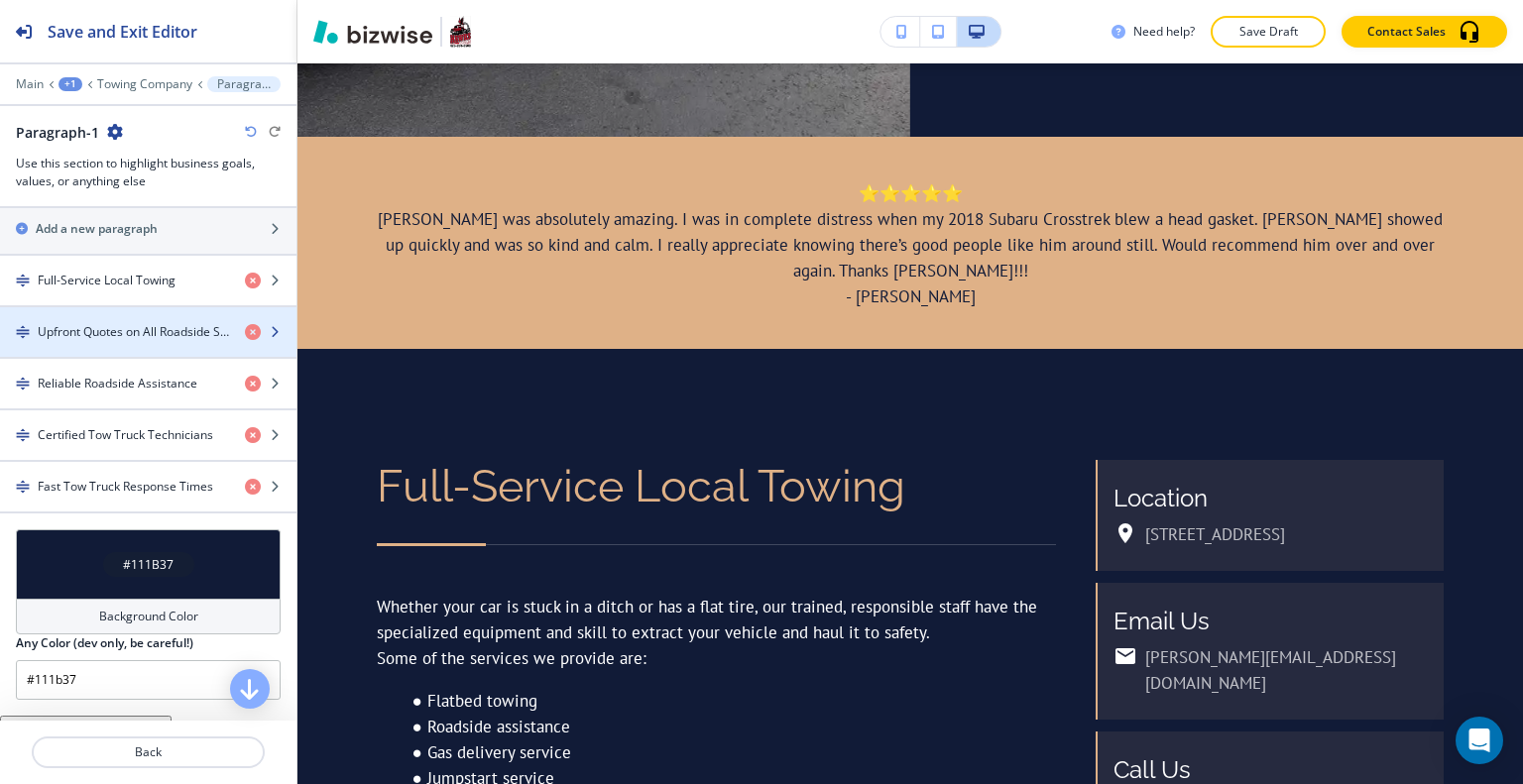 click at bounding box center (148, 349) 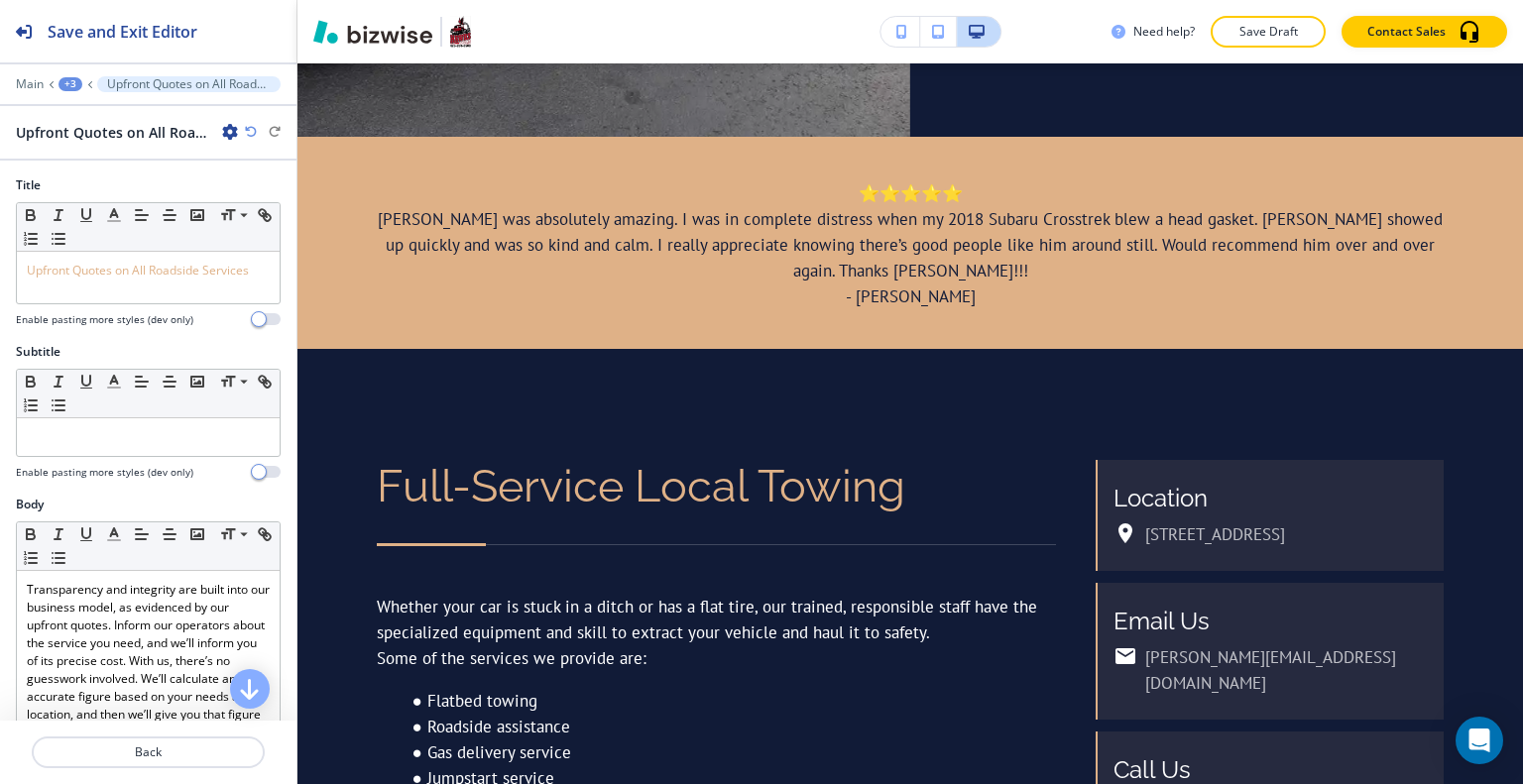 scroll, scrollTop: 1965, scrollLeft: 0, axis: vertical 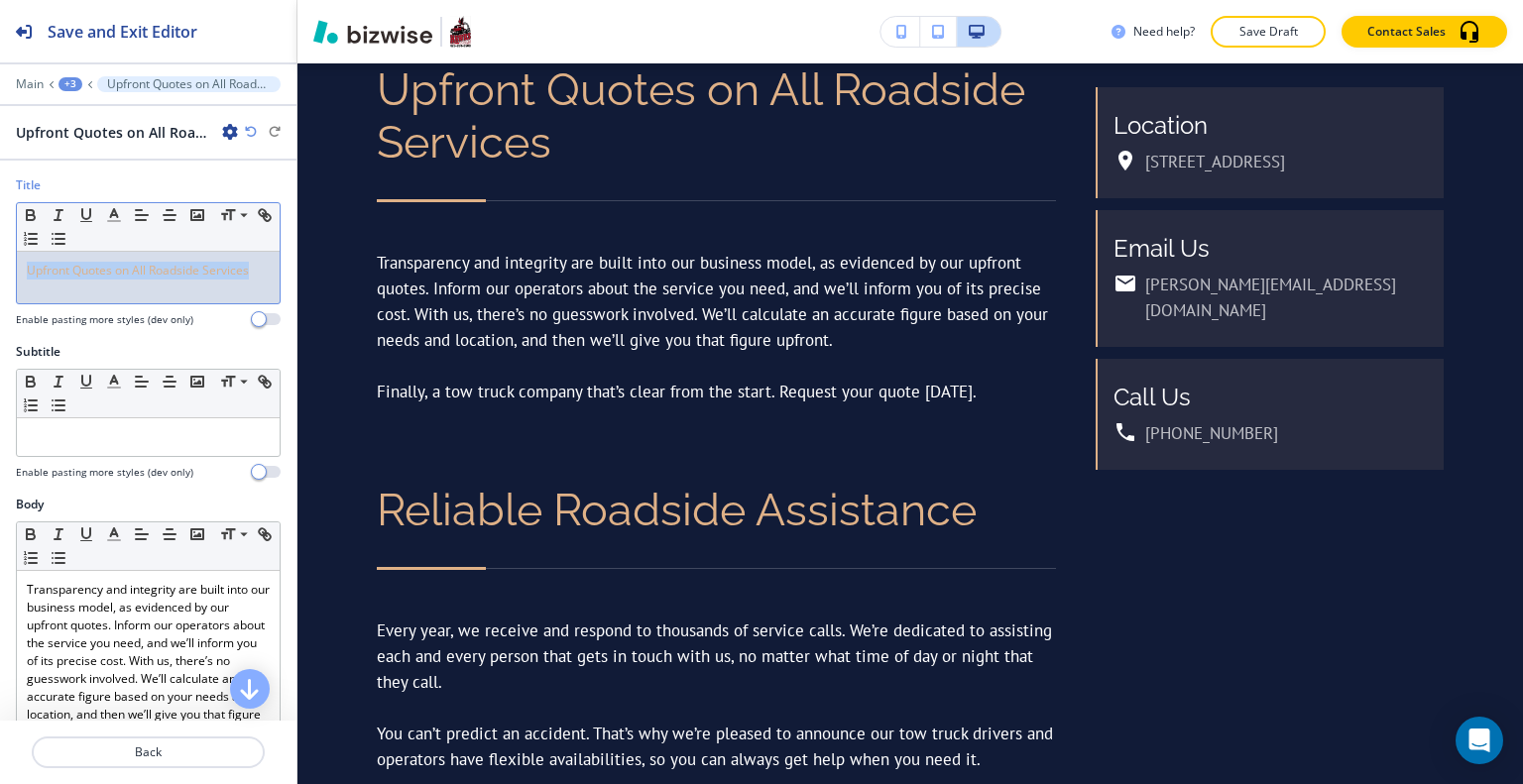 drag, startPoint x: 257, startPoint y: 265, endPoint x: 0, endPoint y: 269, distance: 257.03113 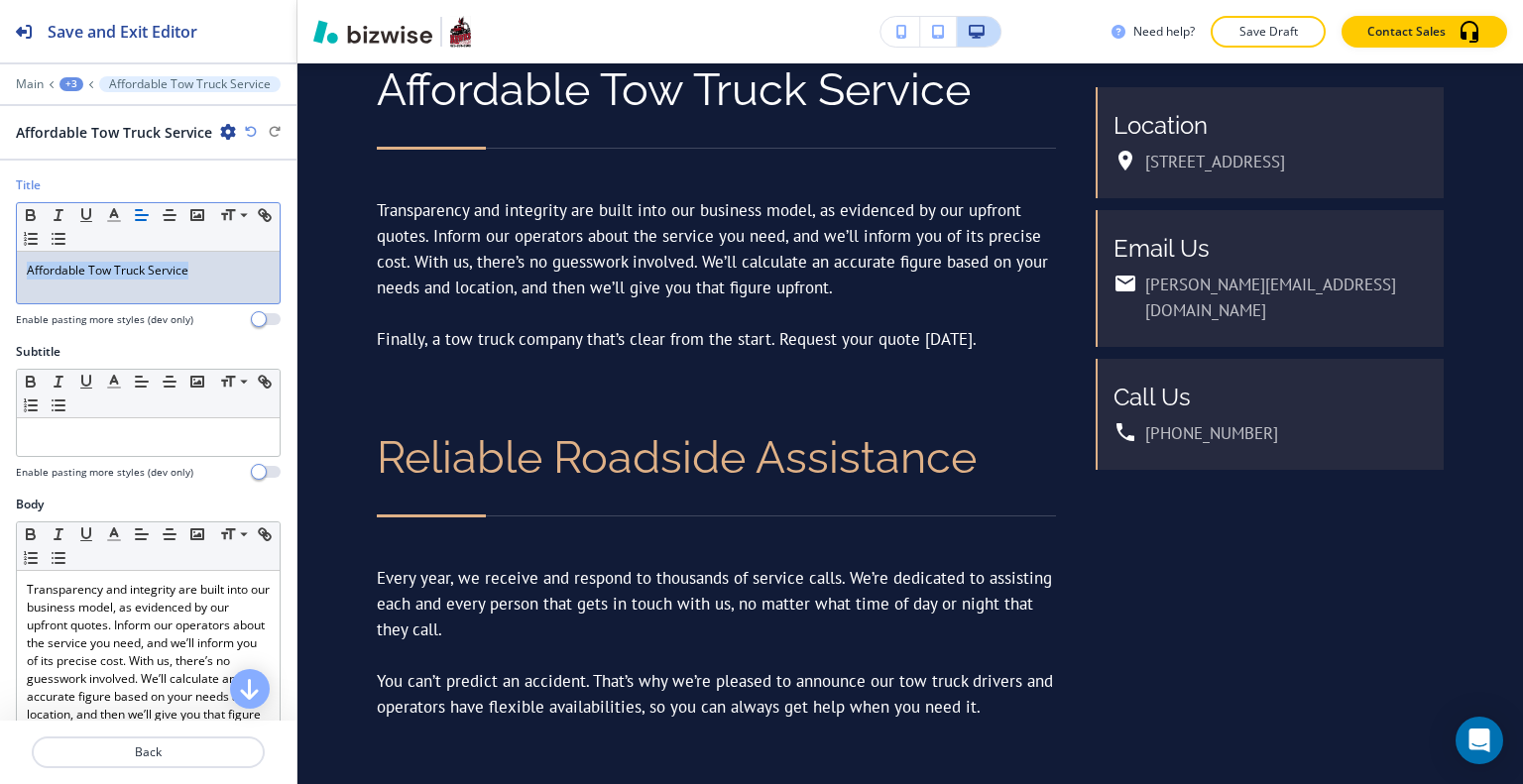 drag, startPoint x: 222, startPoint y: 265, endPoint x: 0, endPoint y: 253, distance: 222.3241 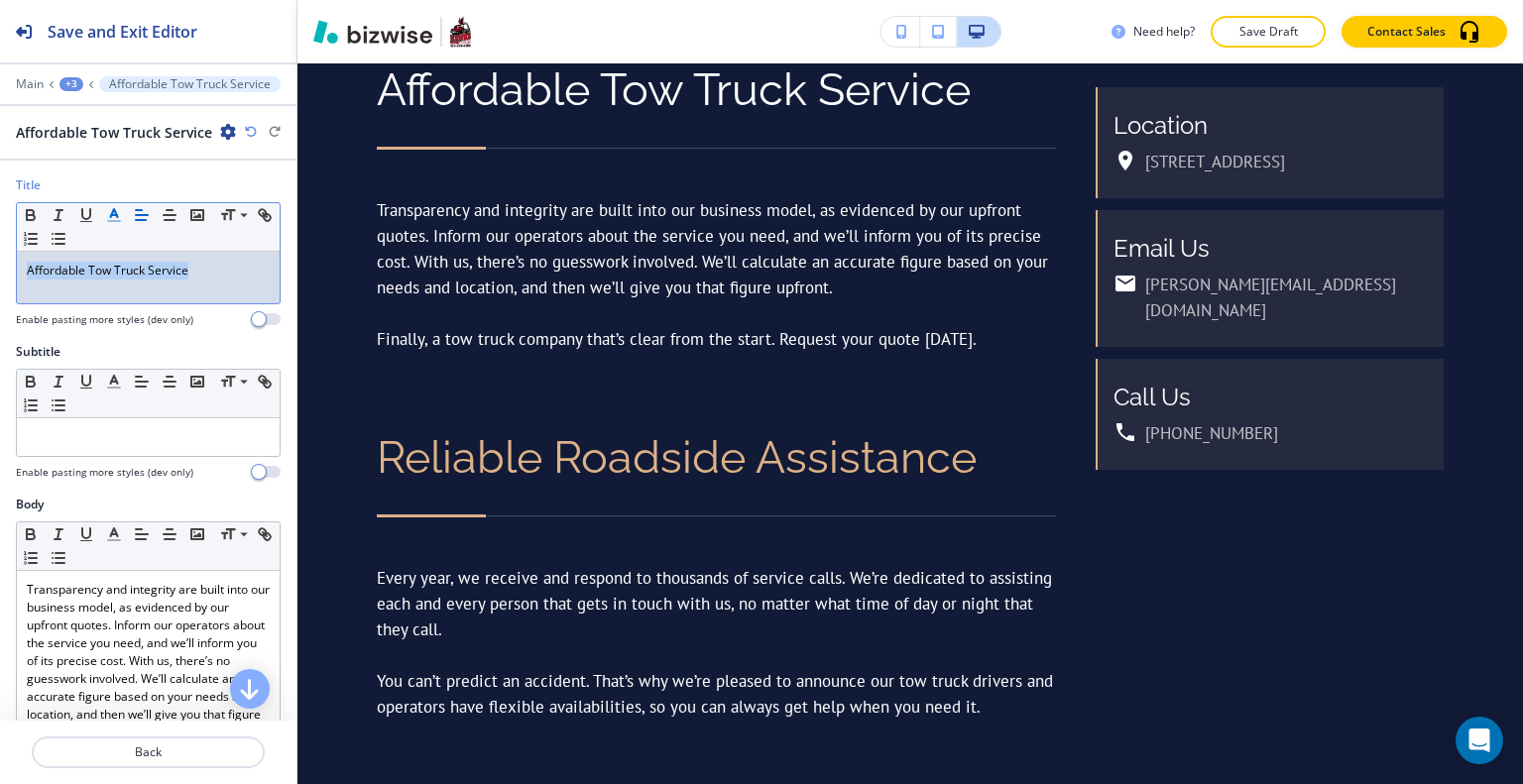 click 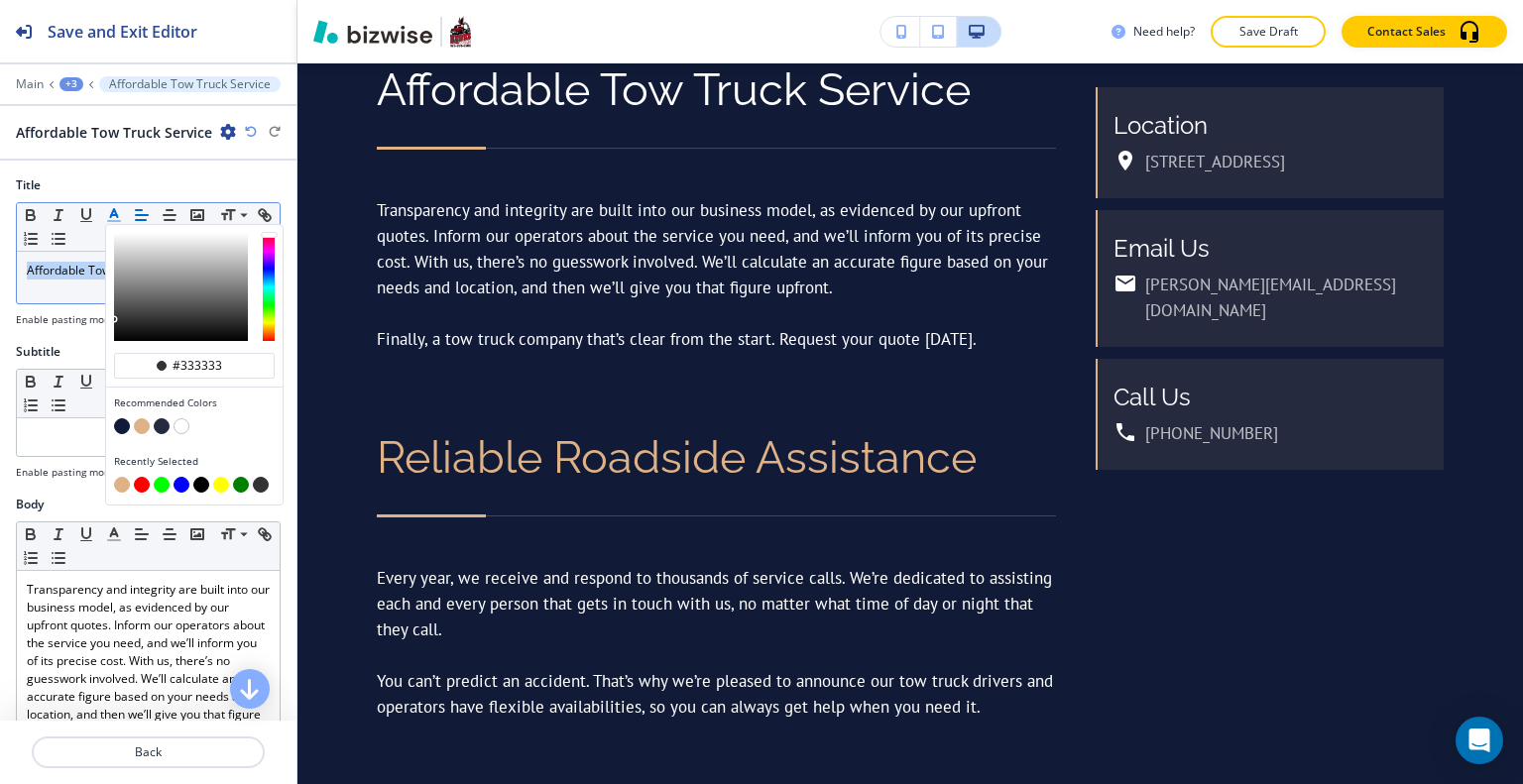 click at bounding box center (142, 426) 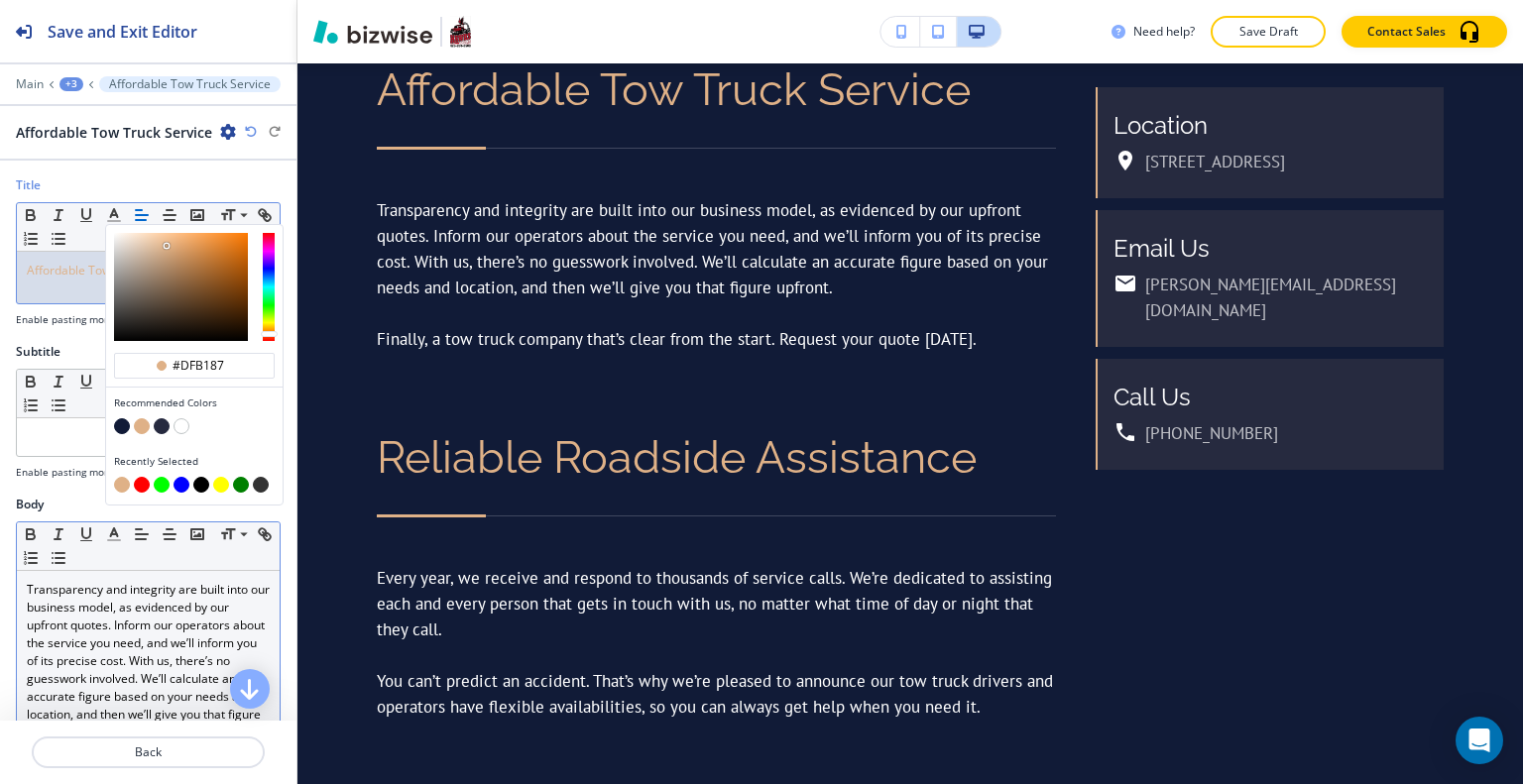 click on "Transparency and integrity are built into our business model, as evidenced by our upfront quotes. Inform our operators about the service you need, and we’ll inform you of its precise cost. With us, there’s no guesswork involved. We’ll calculate an accurate figure based on your needs and location, and then we’ll give you that figure upfront." at bounding box center (148, 661) 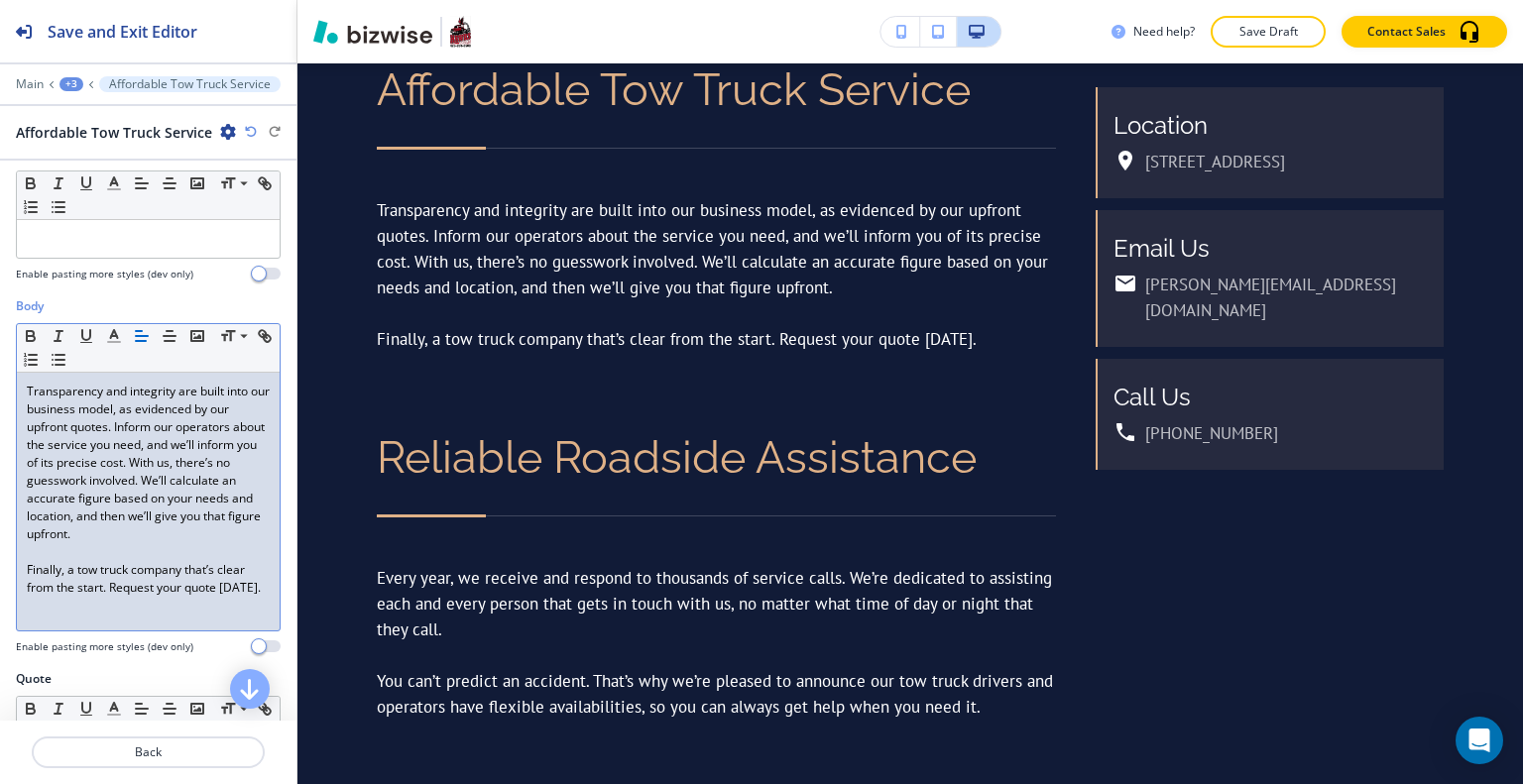 scroll, scrollTop: 0, scrollLeft: 0, axis: both 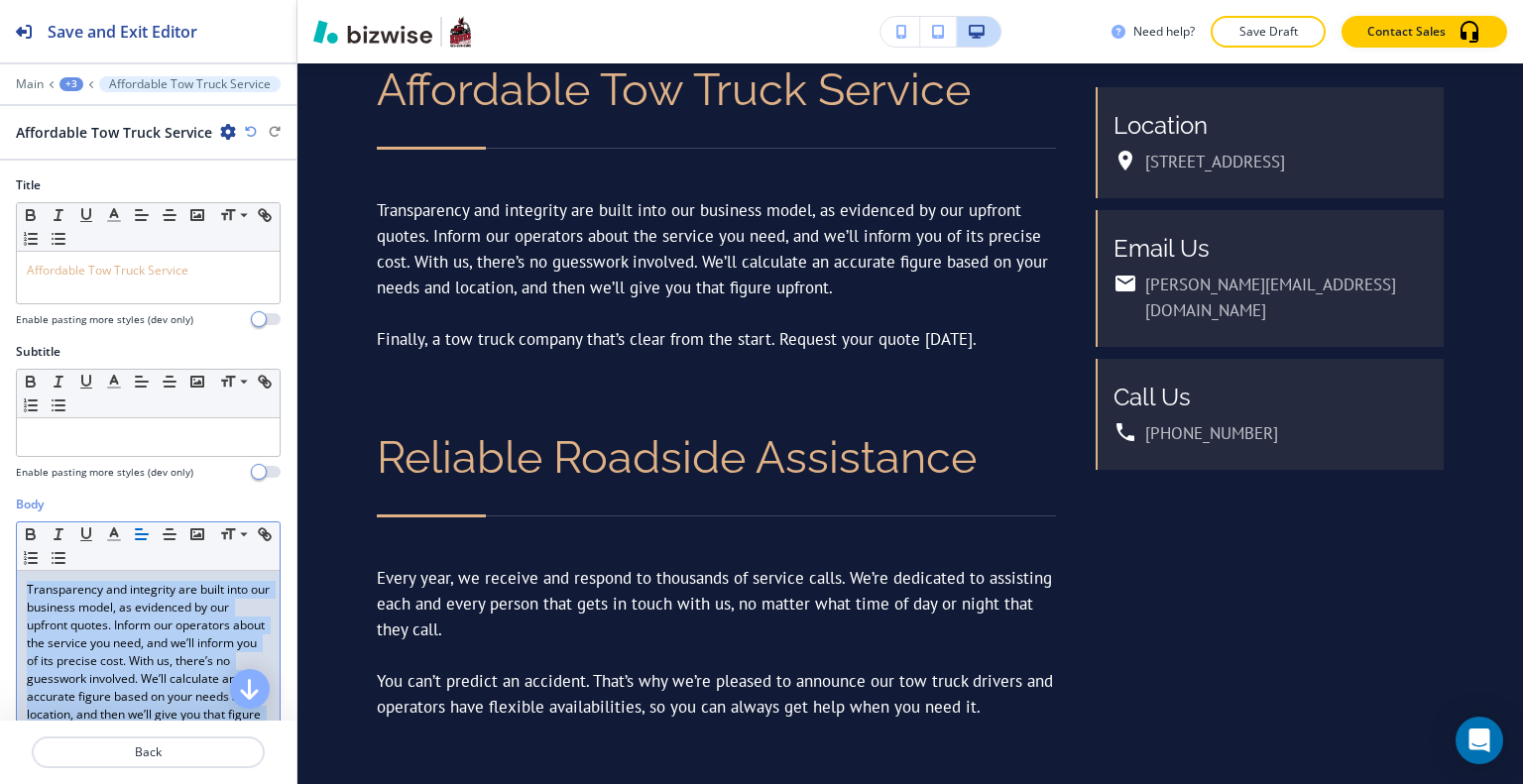 drag, startPoint x: 97, startPoint y: 616, endPoint x: 0, endPoint y: 565, distance: 109.59015 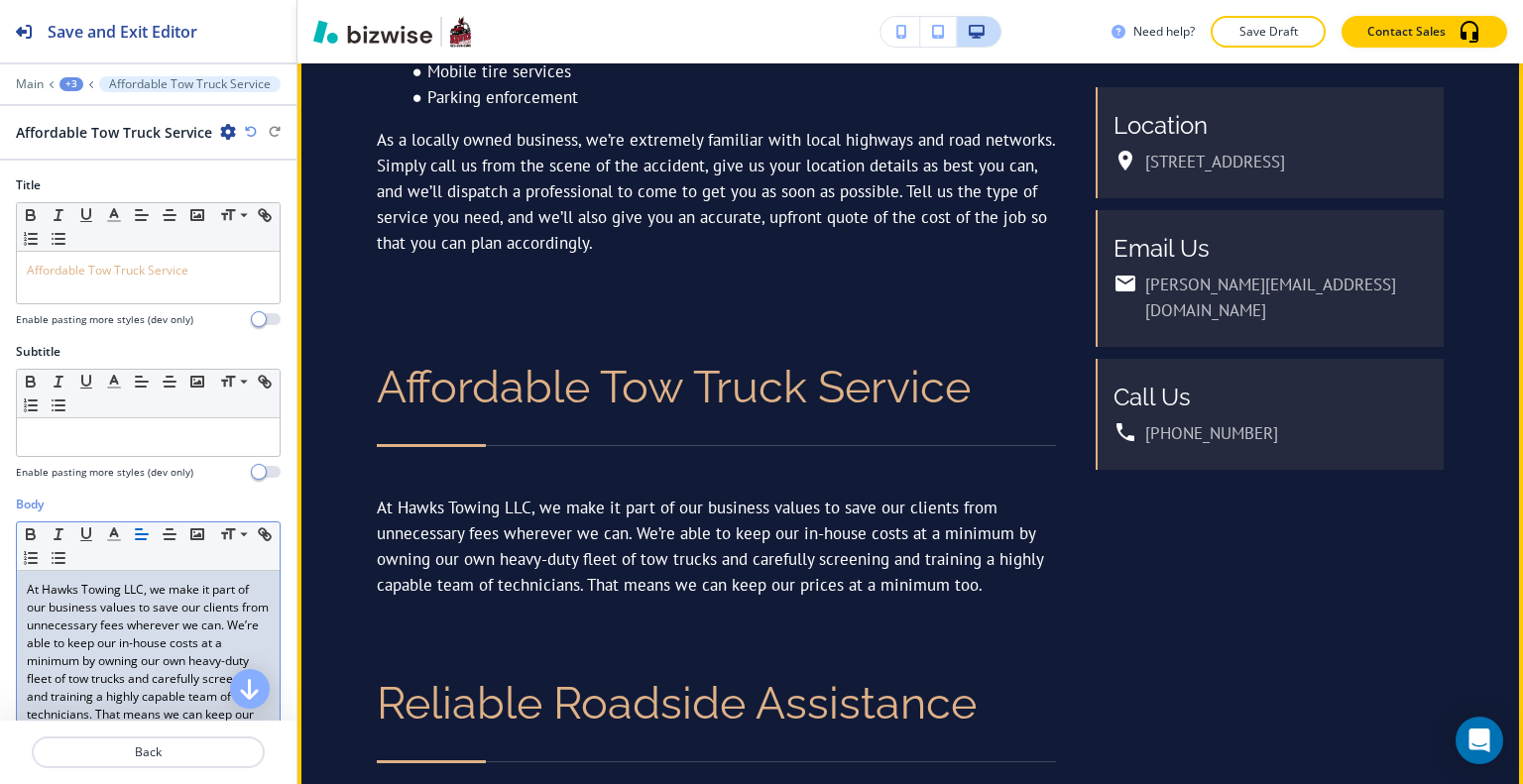 scroll, scrollTop: 1470, scrollLeft: 0, axis: vertical 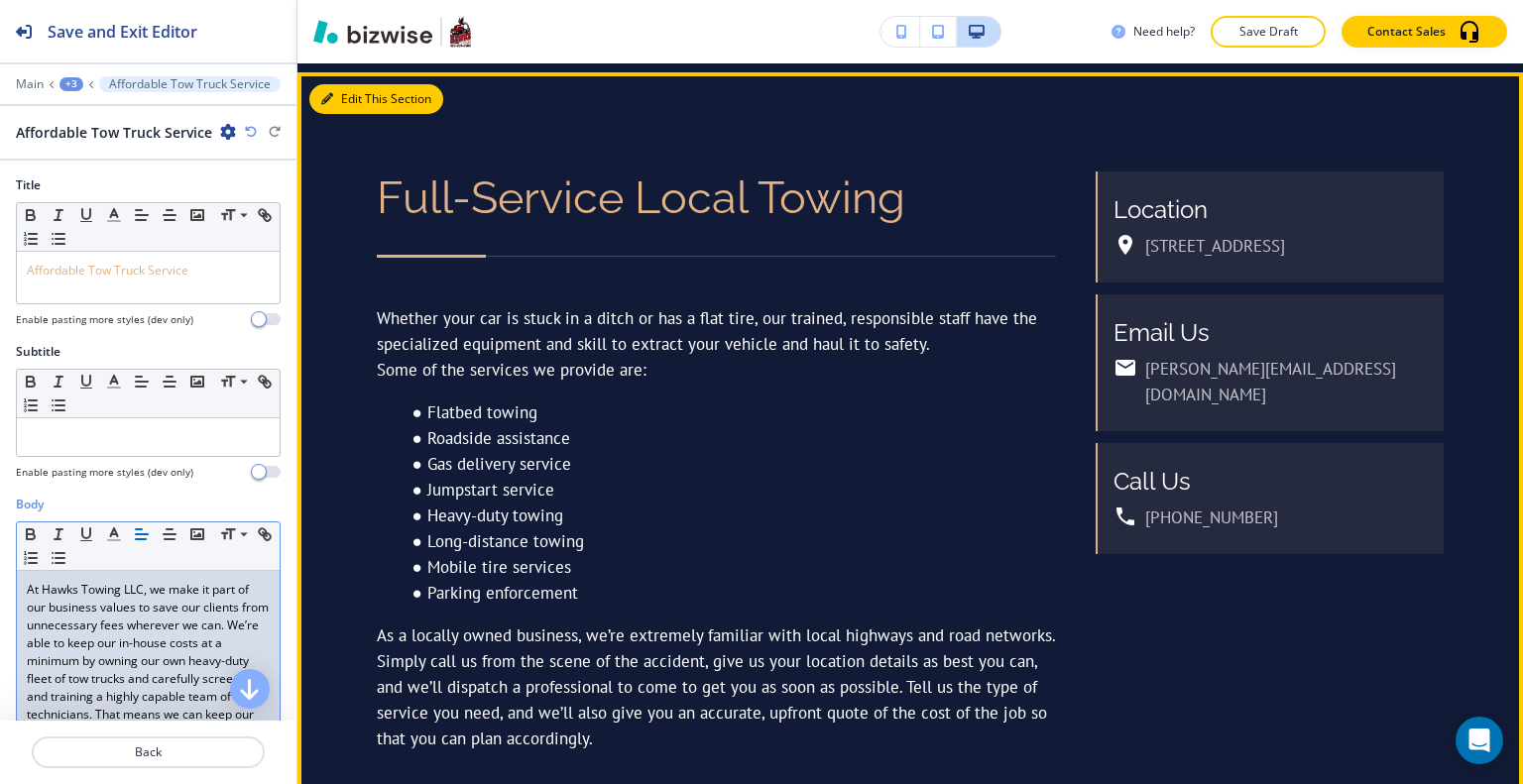 click on "Edit This Section" at bounding box center (376, 99) 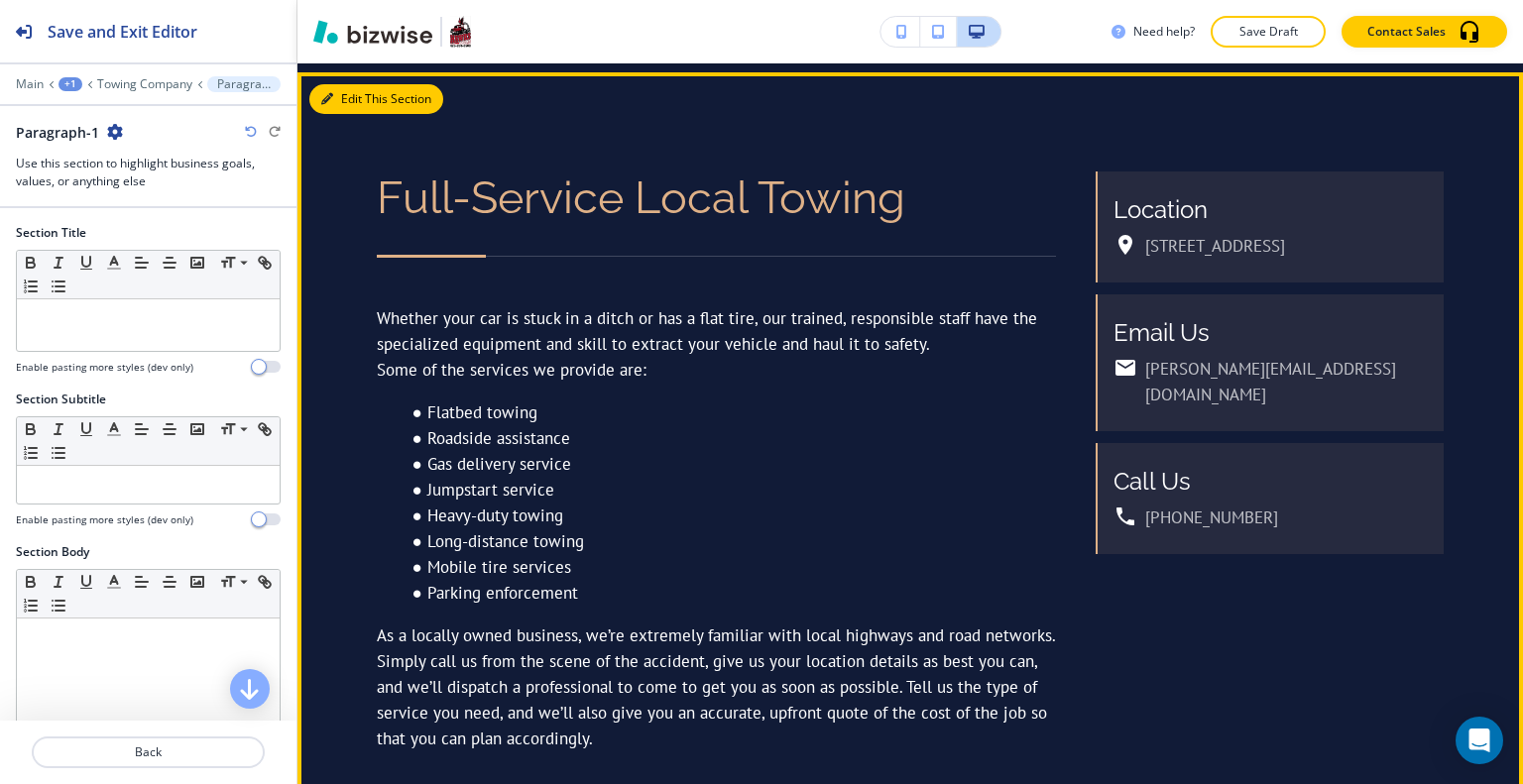 scroll, scrollTop: 1181, scrollLeft: 0, axis: vertical 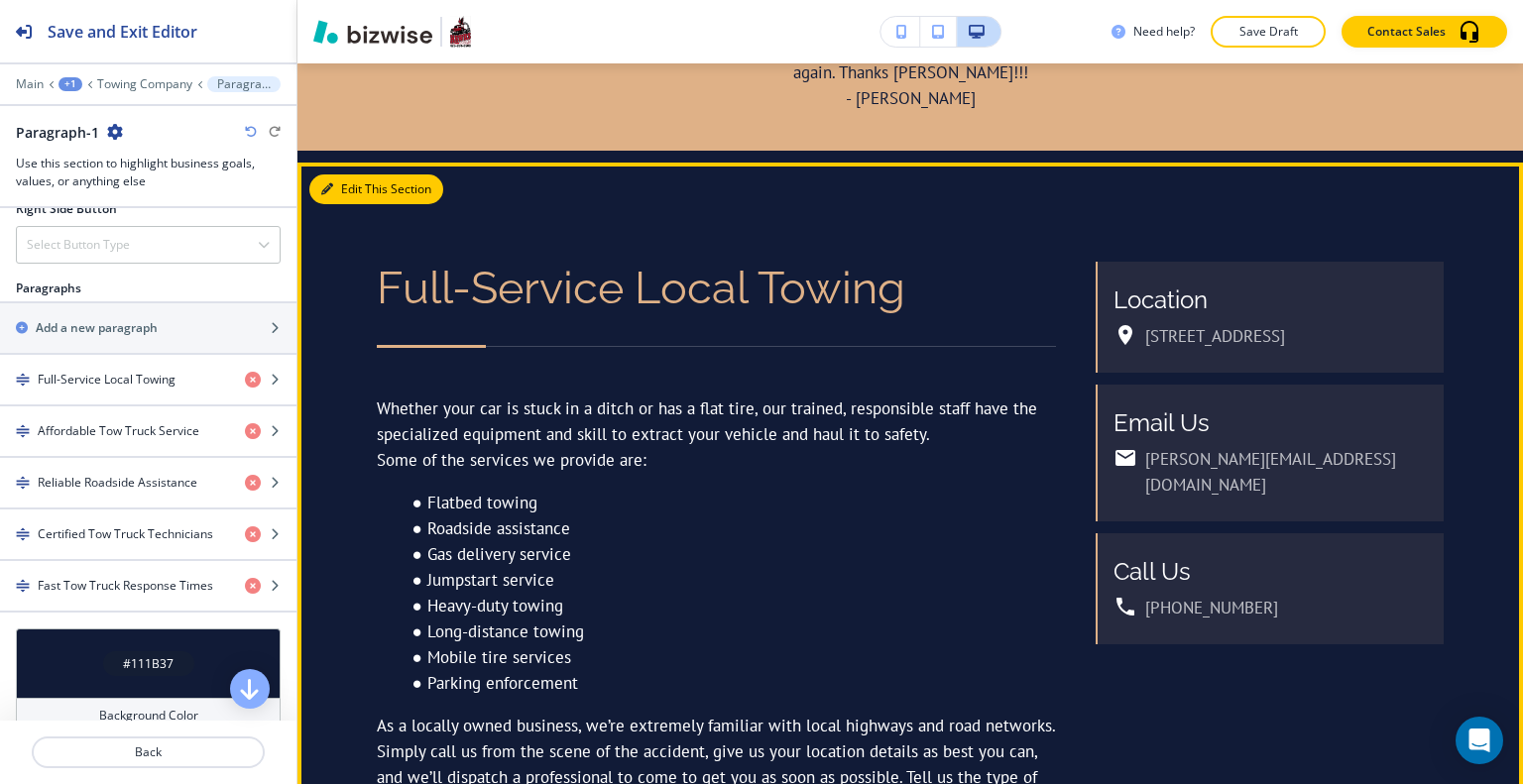 click on "Edit This Section" at bounding box center (376, 189) 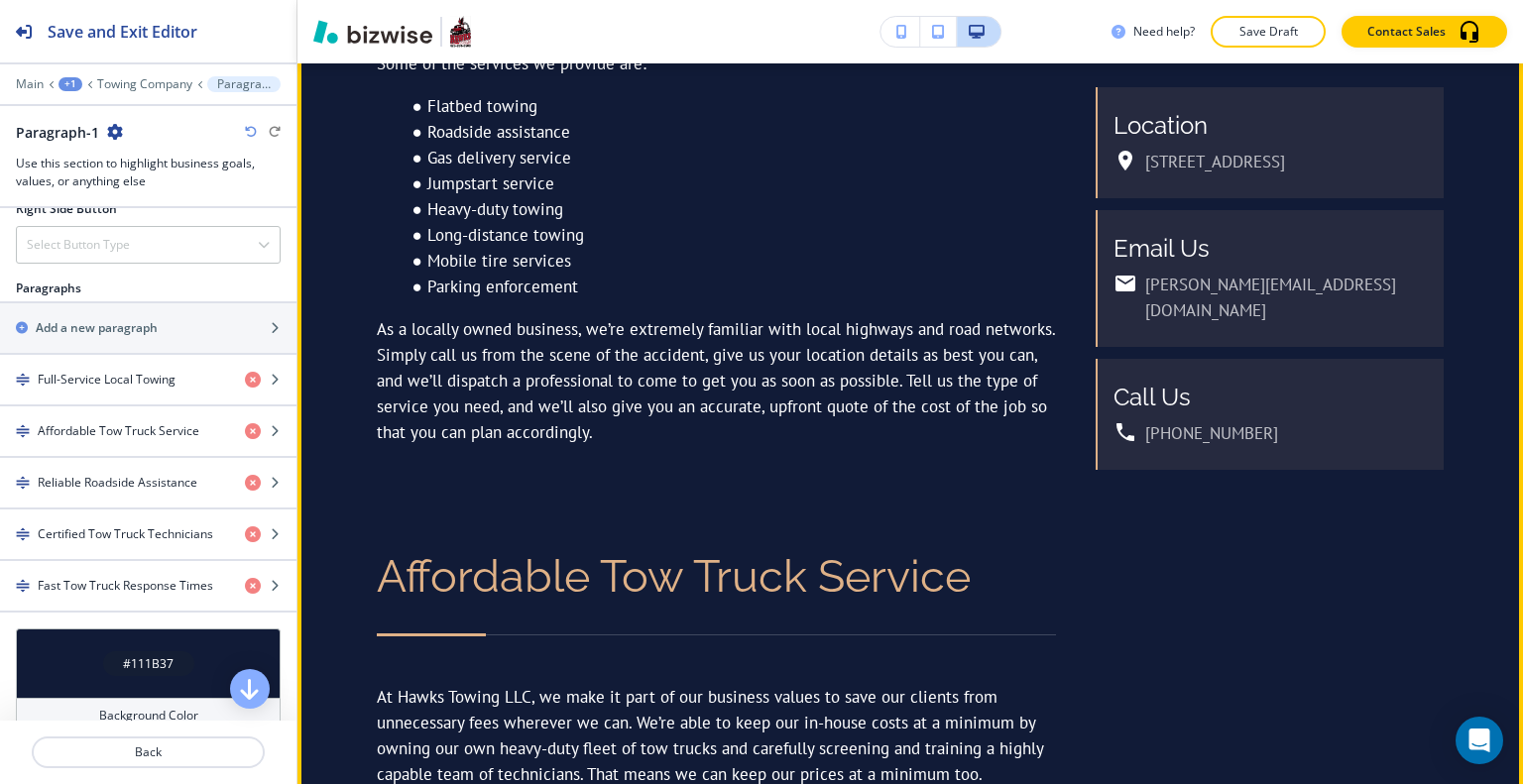 scroll, scrollTop: 1776, scrollLeft: 0, axis: vertical 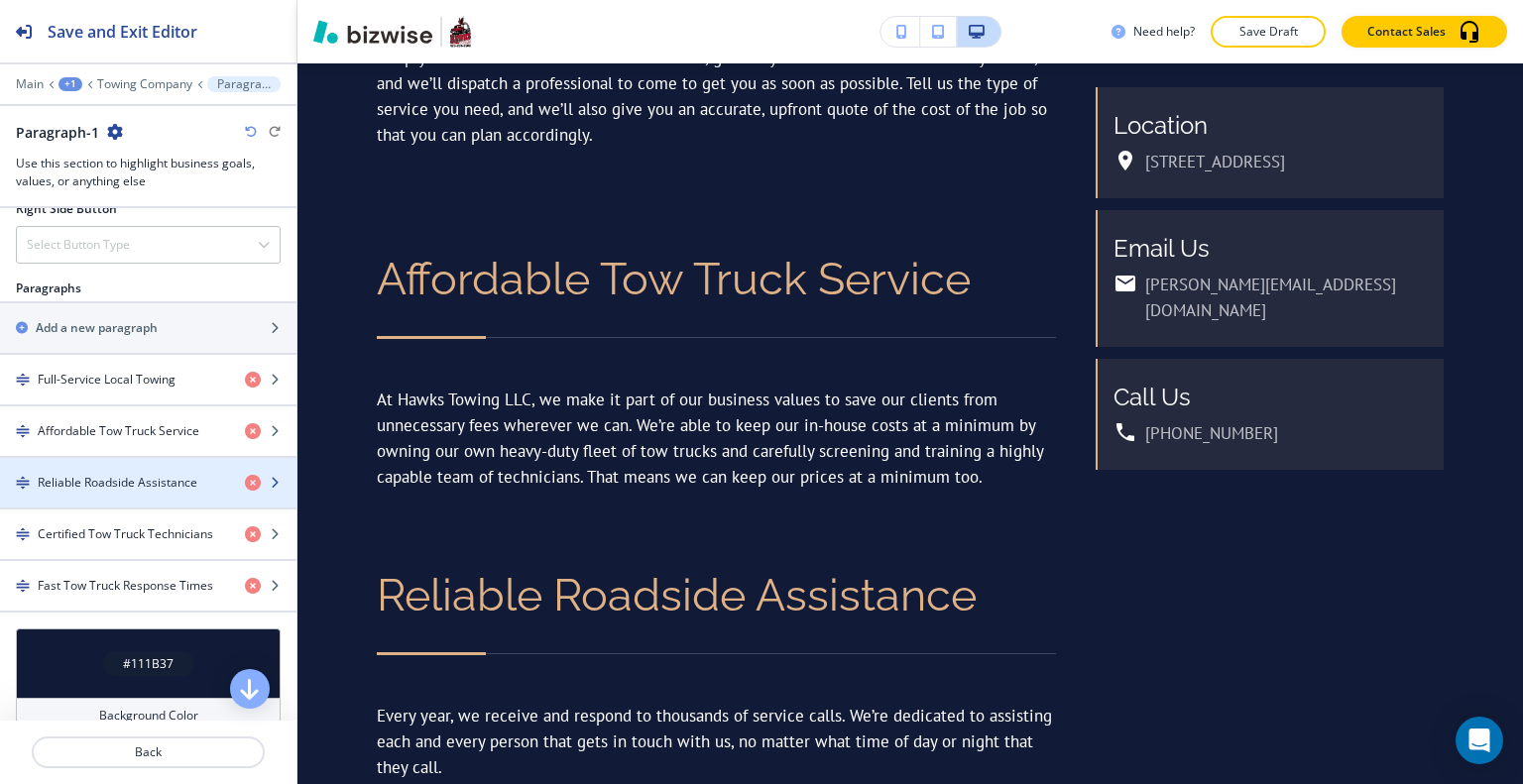 click on "Reliable Roadside Assistance" at bounding box center [117, 483] 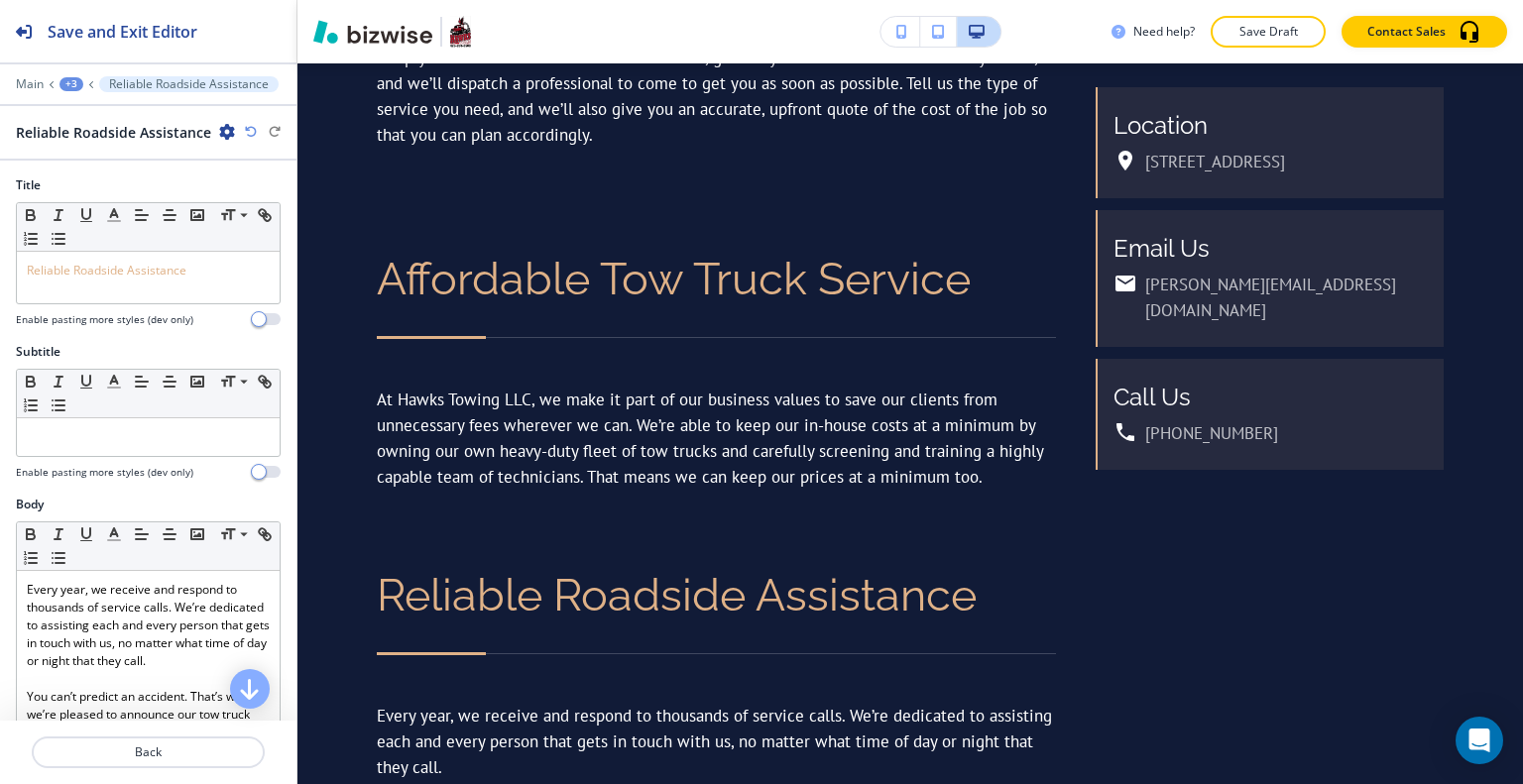 scroll, scrollTop: 2282, scrollLeft: 0, axis: vertical 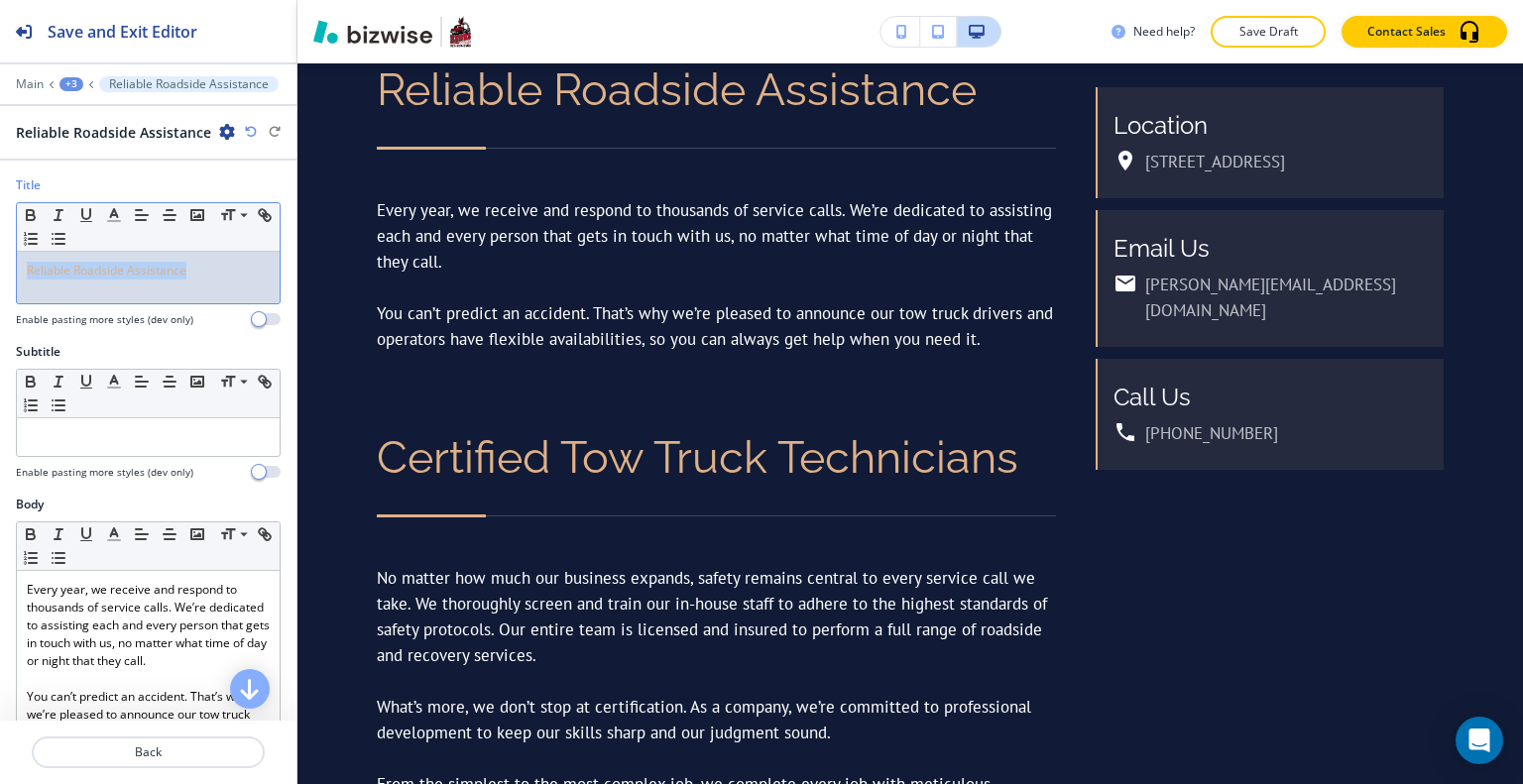 drag, startPoint x: 212, startPoint y: 261, endPoint x: 0, endPoint y: 268, distance: 212.11553 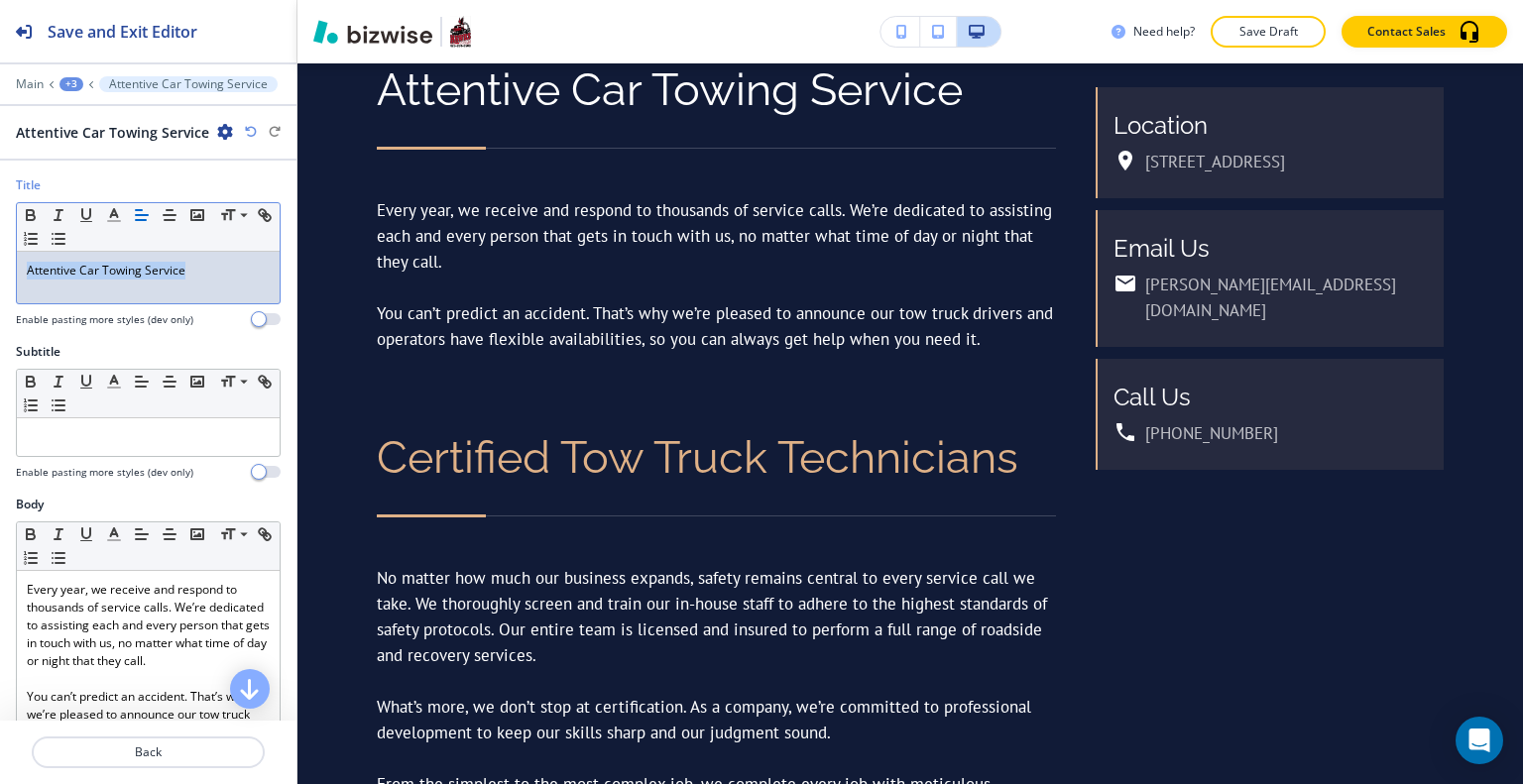 drag, startPoint x: 94, startPoint y: 276, endPoint x: 0, endPoint y: 275, distance: 94.005319 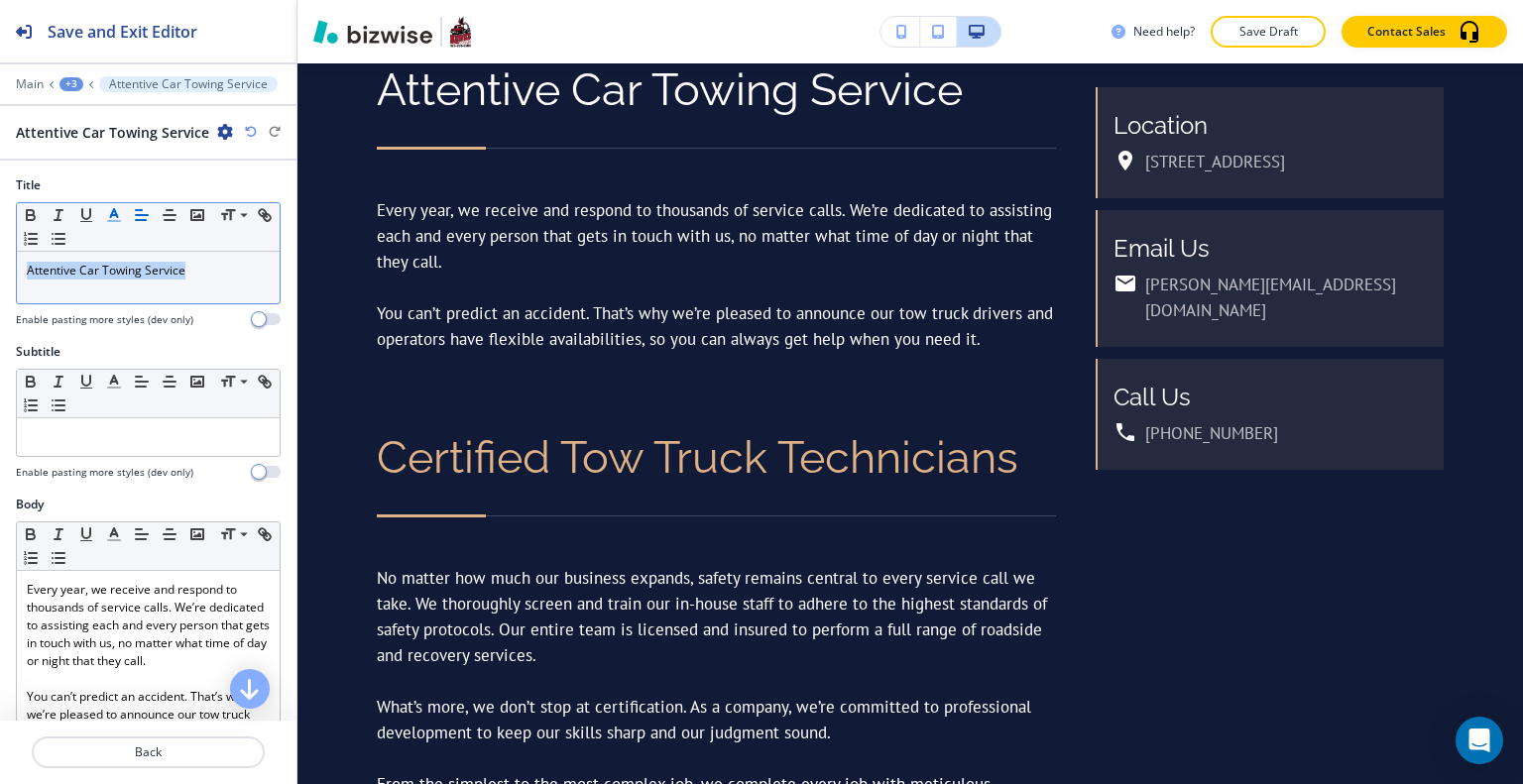 click 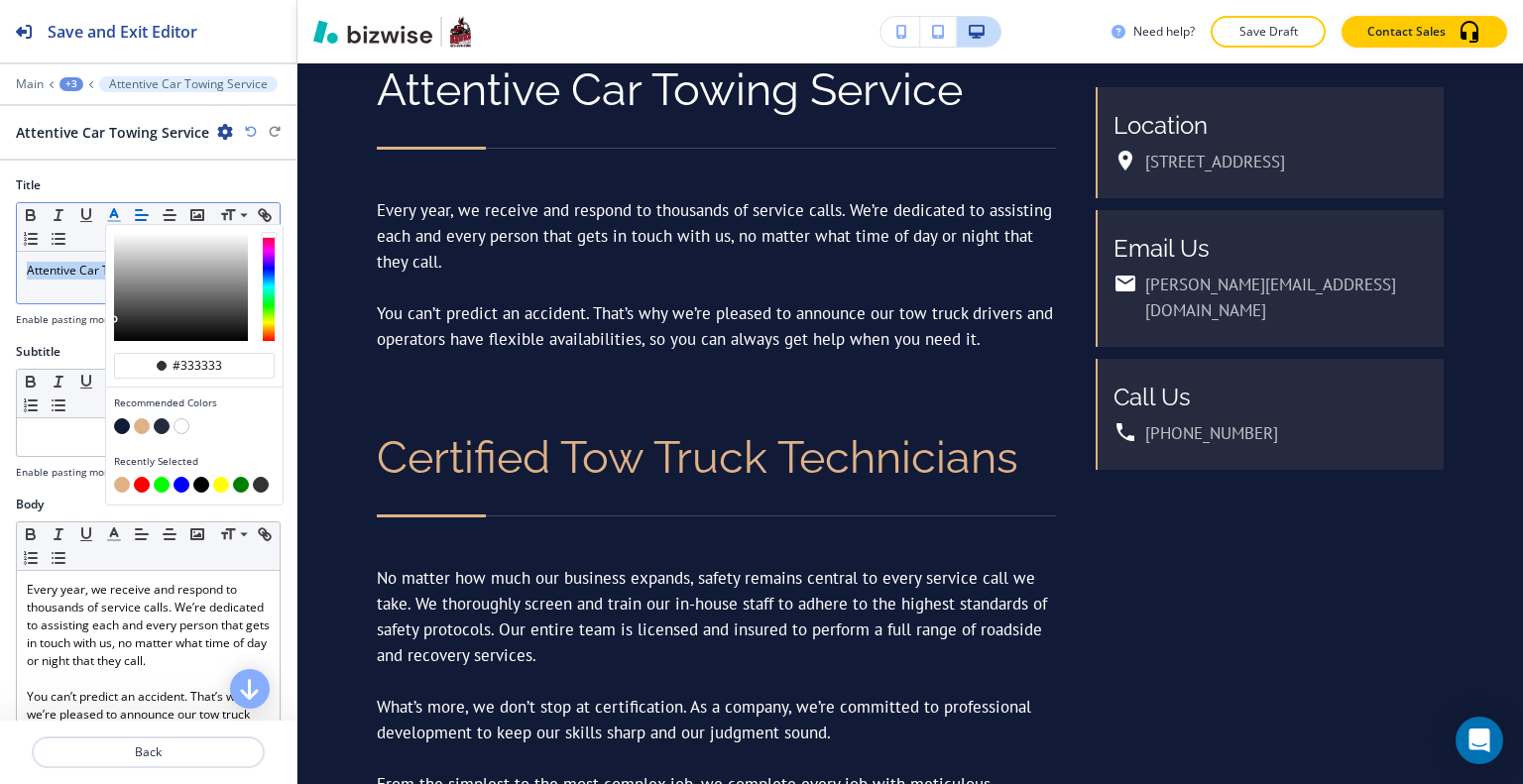 click at bounding box center (142, 426) 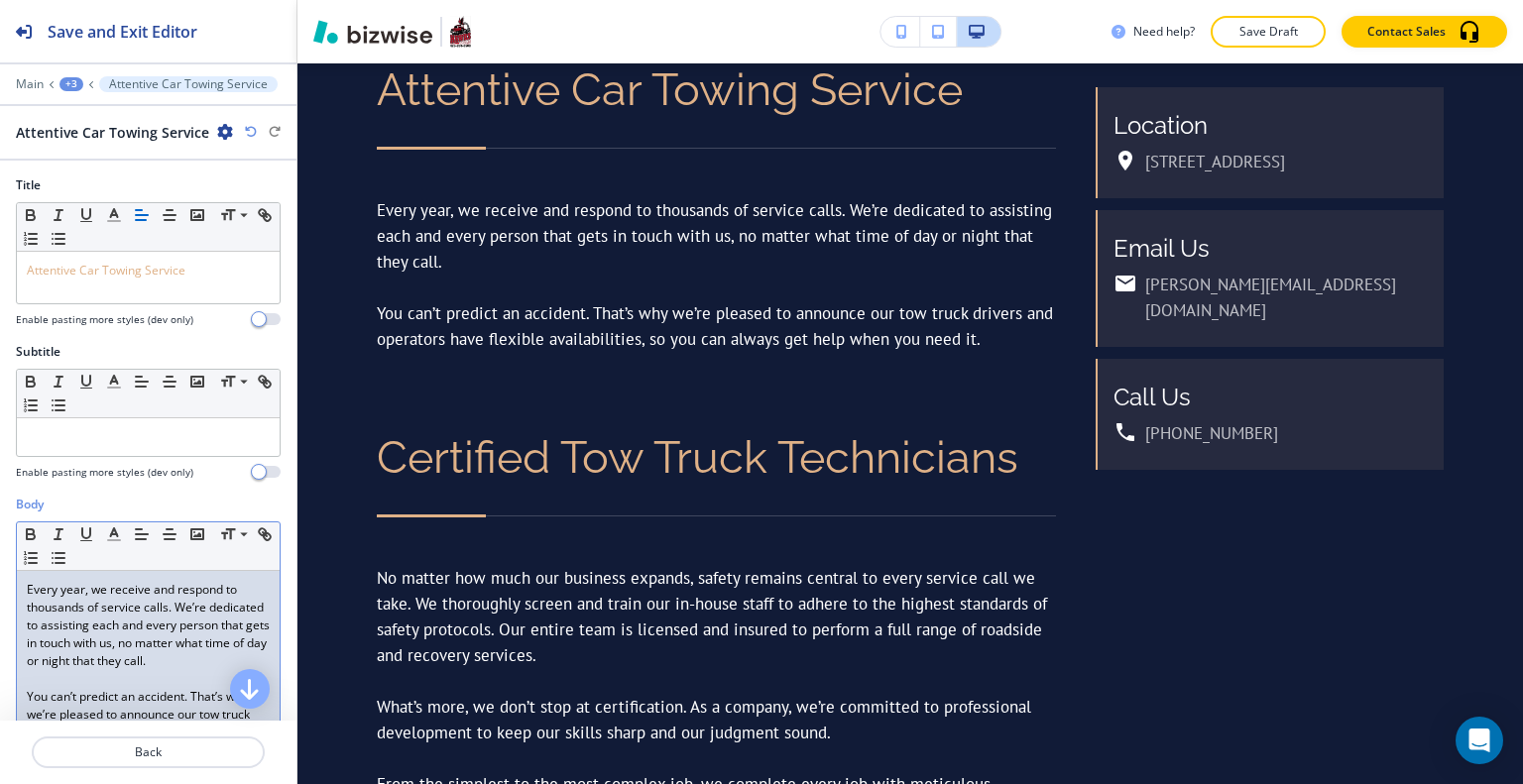 click on "Every year, we receive and respond to thousands of service calls. We’re dedicated to assisting each and every person that gets in touch with us, no matter what time of day or night that they call." at bounding box center [148, 625] 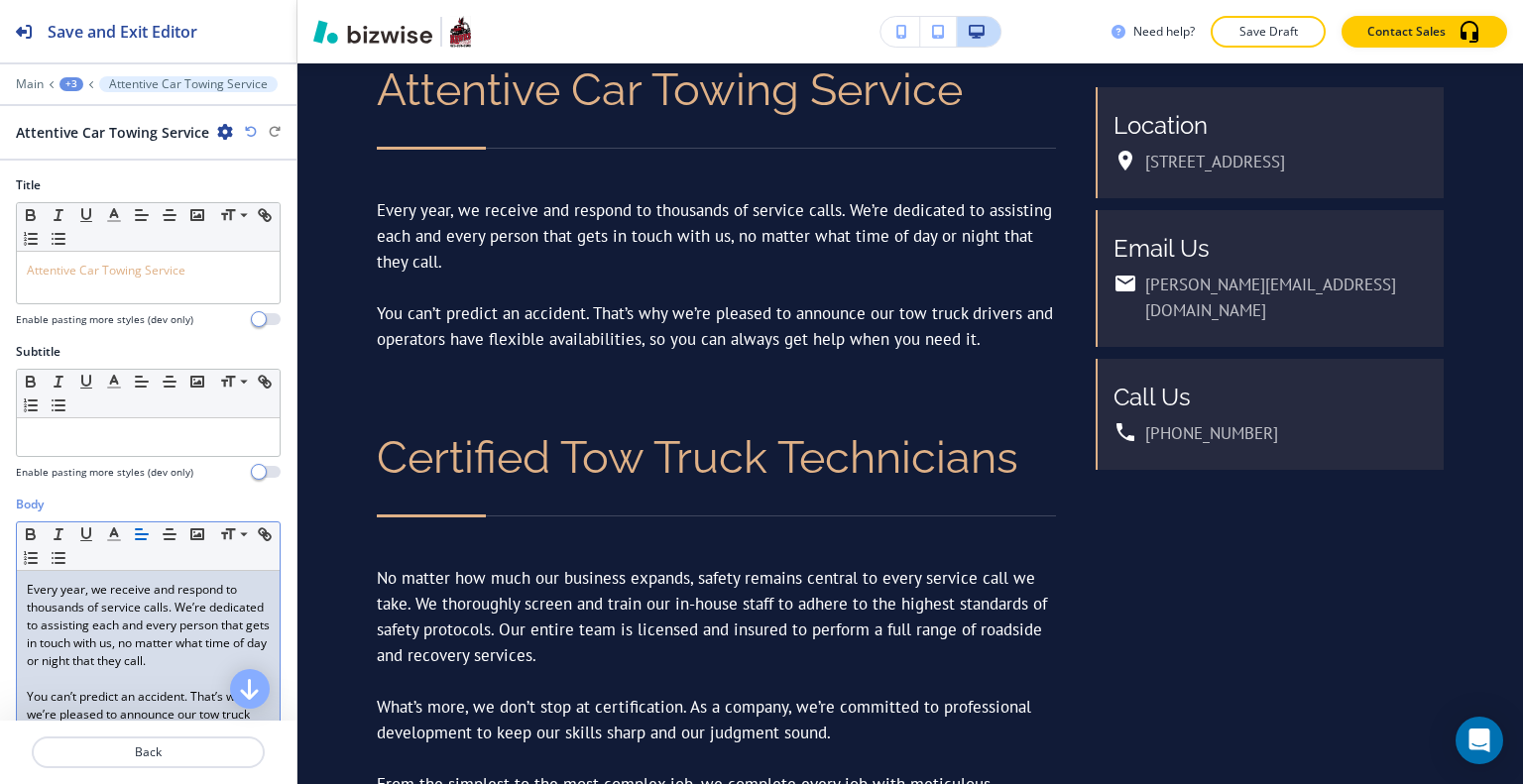 scroll, scrollTop: 99, scrollLeft: 0, axis: vertical 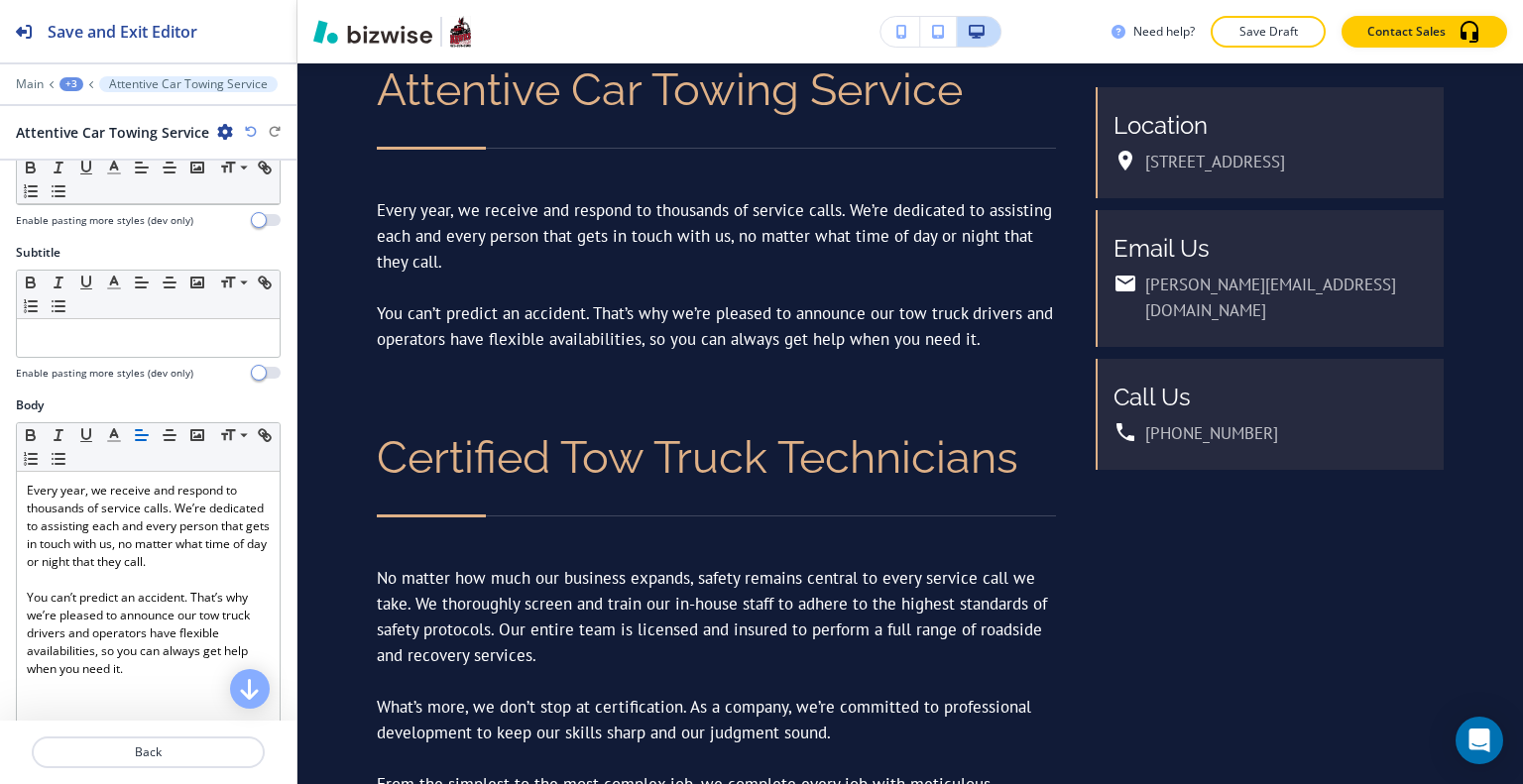 click at bounding box center (148, 728) 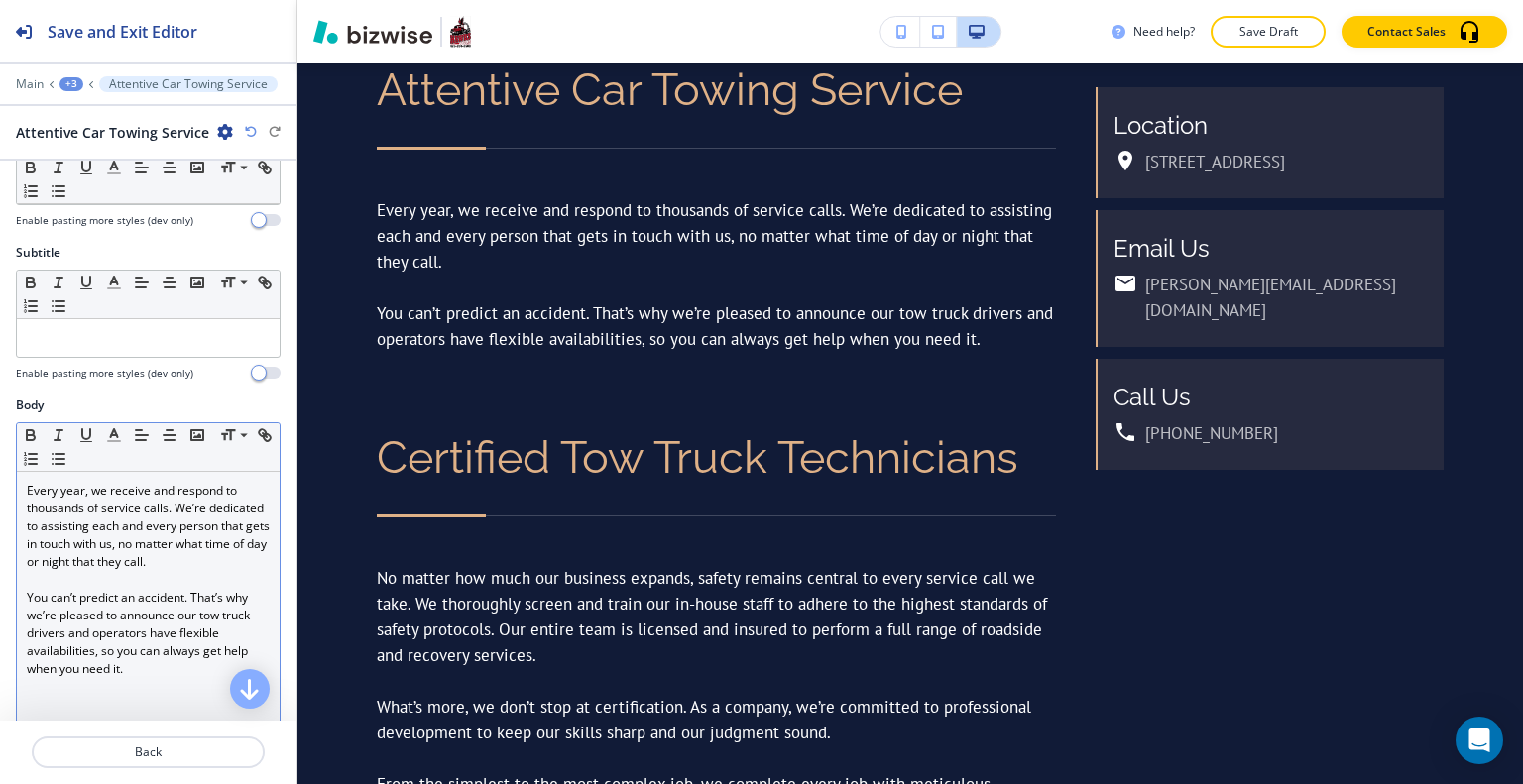 click on "Every year, we receive and respond to thousands of service calls. We’re dedicated to assisting each and every person that gets in touch with us, no matter what time of day or night that they call. You can’t predict an accident. That’s why we’re pleased to announce our tow truck drivers and operators have flexible availabilities, so you can always get help when you need it." at bounding box center [148, 601] 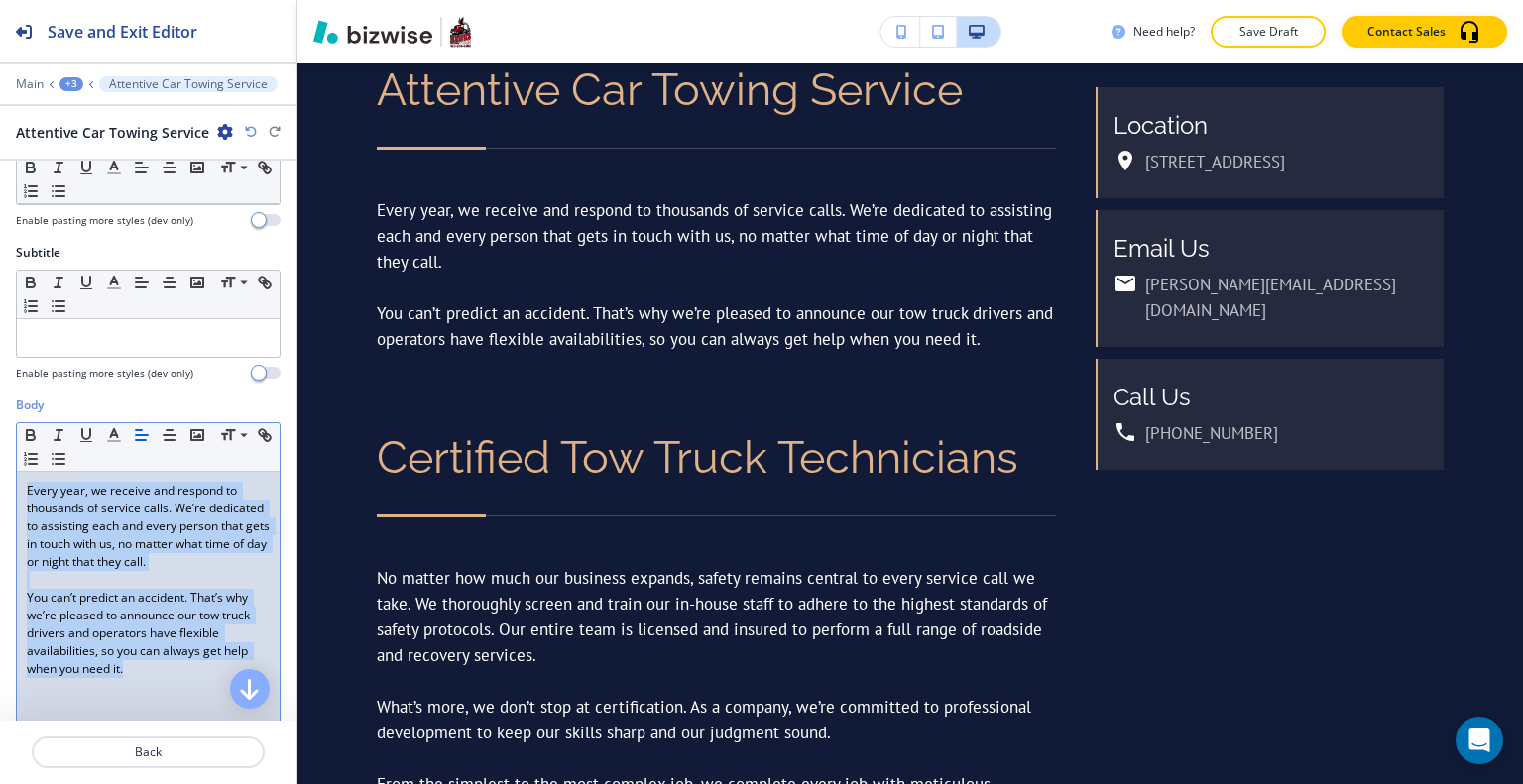 drag, startPoint x: 147, startPoint y: 693, endPoint x: 0, endPoint y: 493, distance: 248.2116 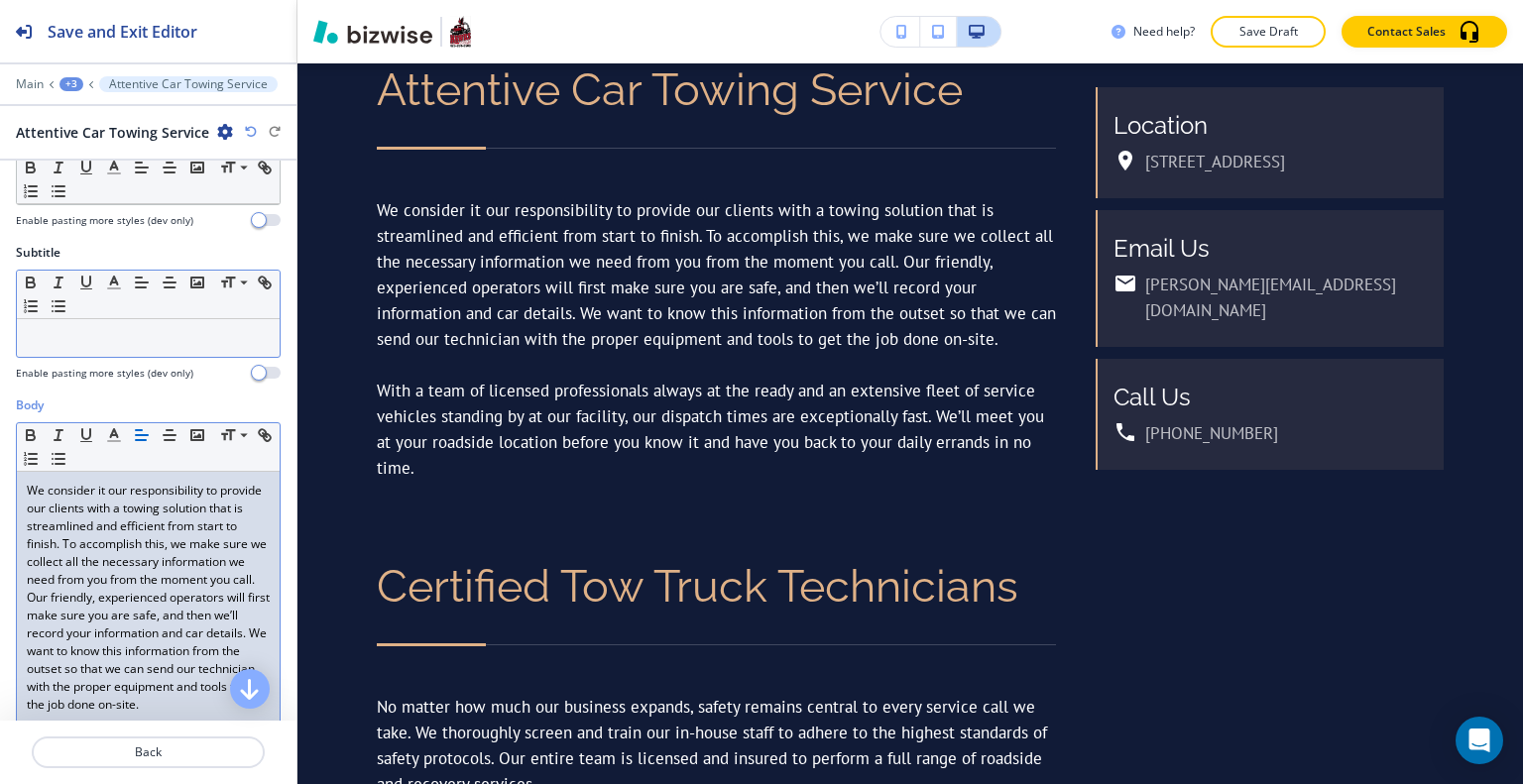 scroll, scrollTop: 0, scrollLeft: 0, axis: both 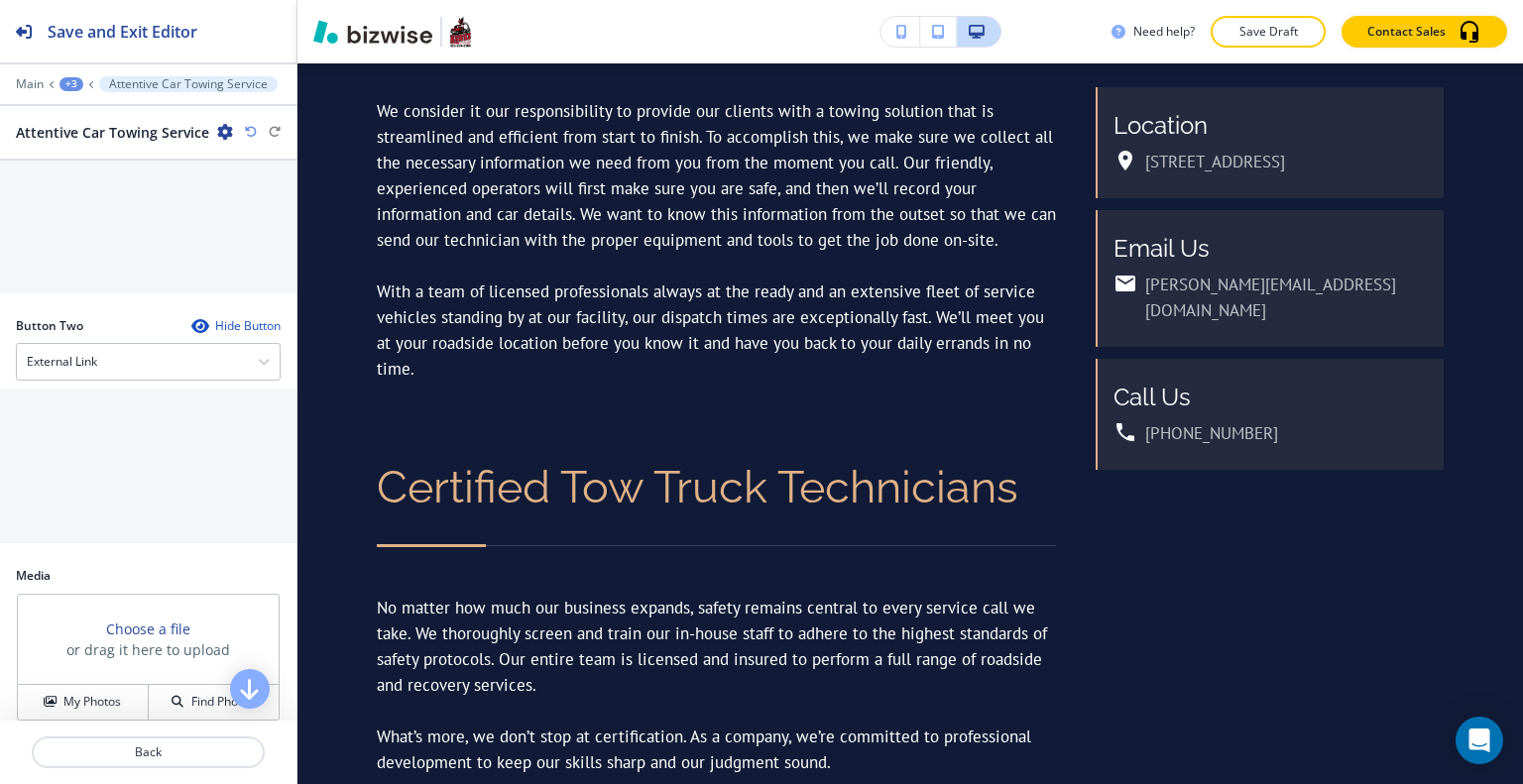 click at bounding box center [148, 776] 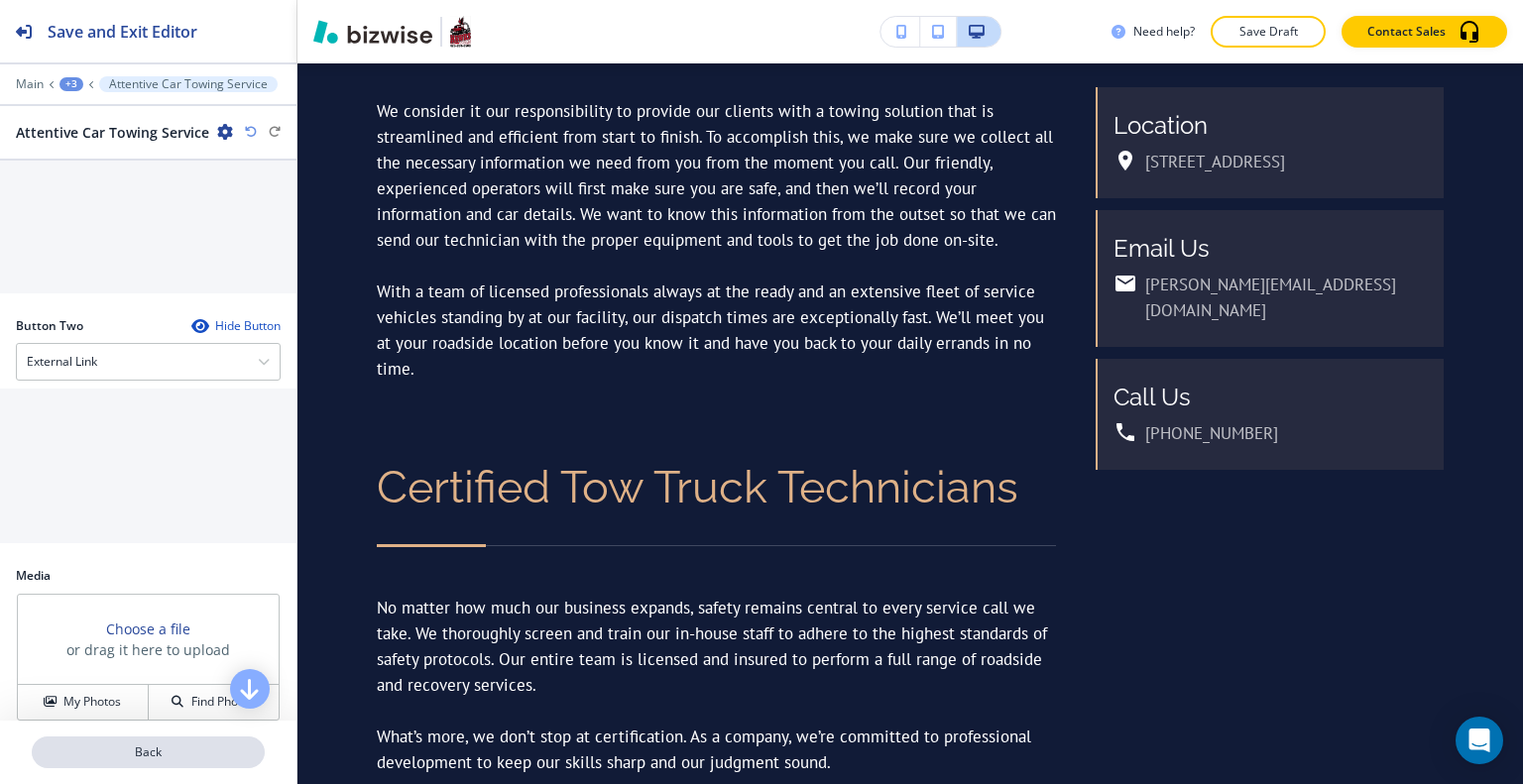 click on "Back" at bounding box center [148, 752] 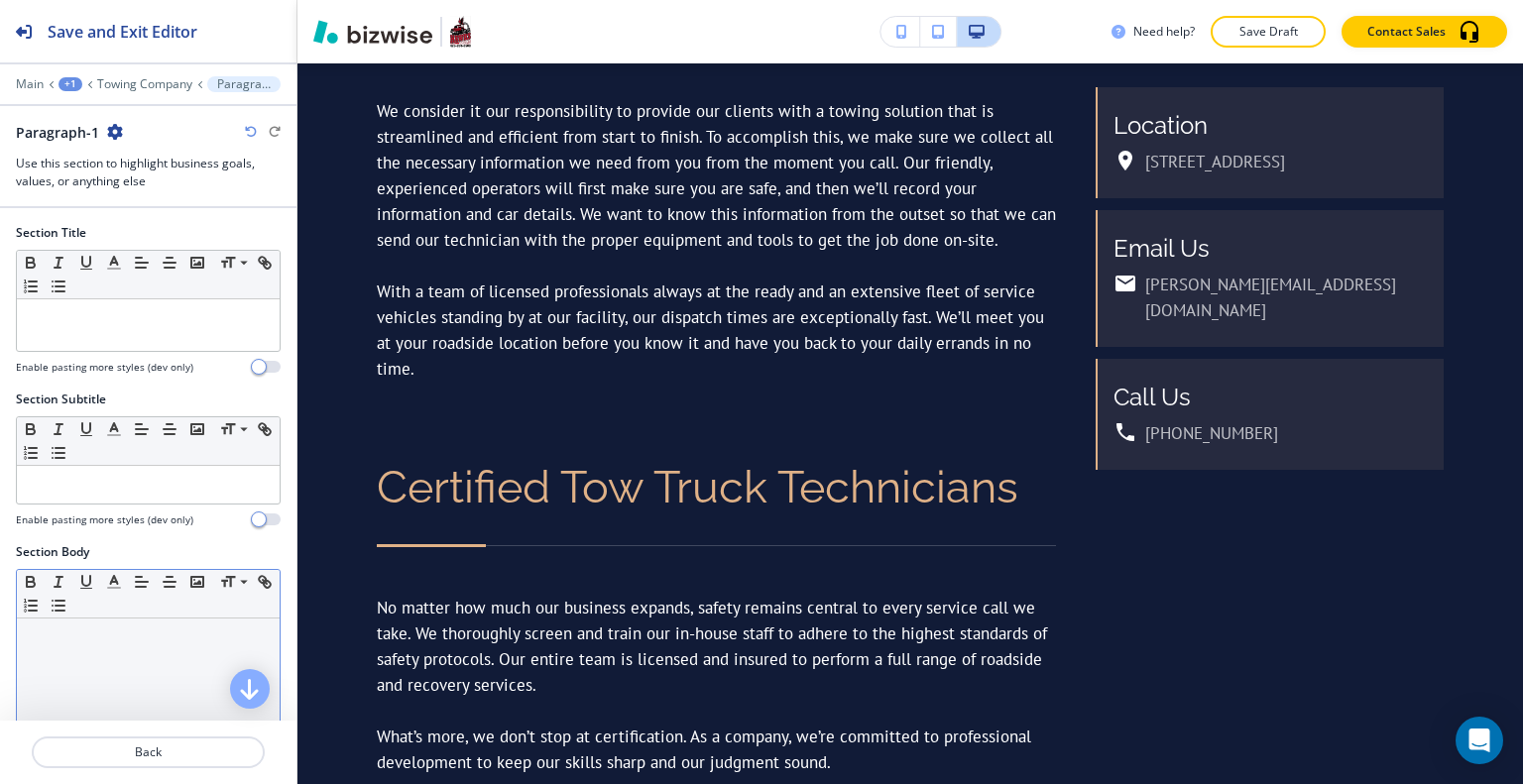 scroll, scrollTop: 1181, scrollLeft: 0, axis: vertical 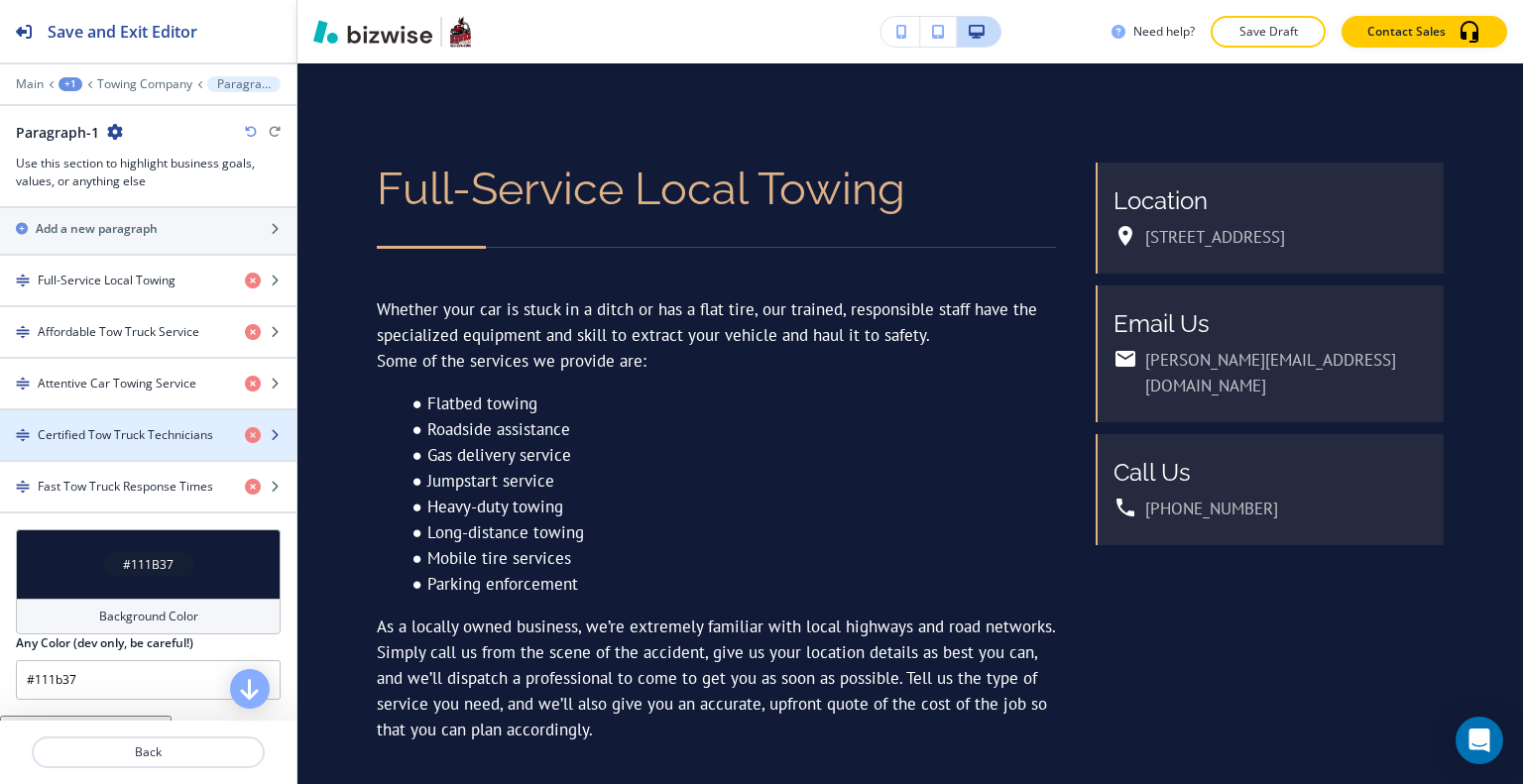 click on "Certified Tow Truck Technicians" at bounding box center [125, 435] 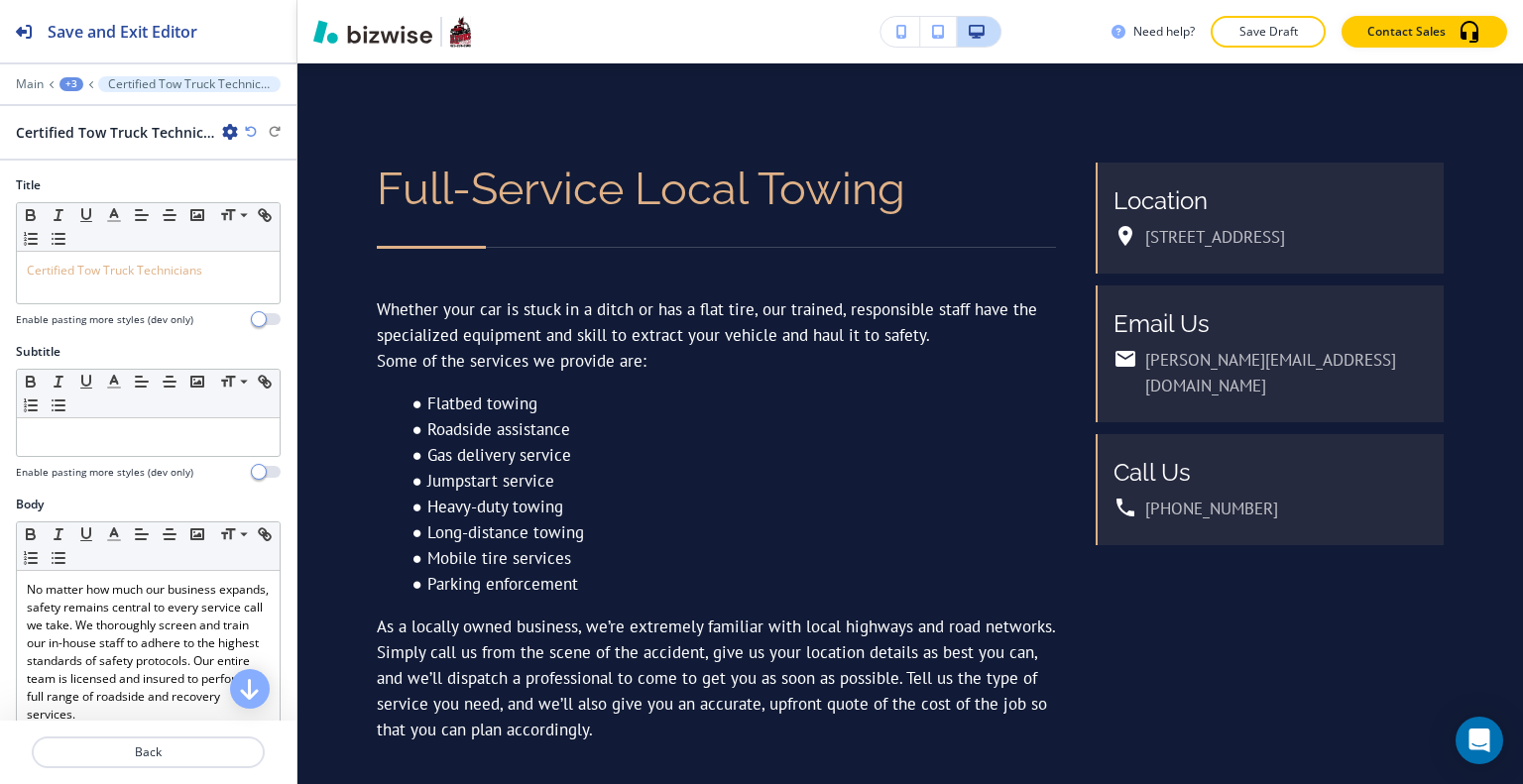 scroll, scrollTop: 2778, scrollLeft: 0, axis: vertical 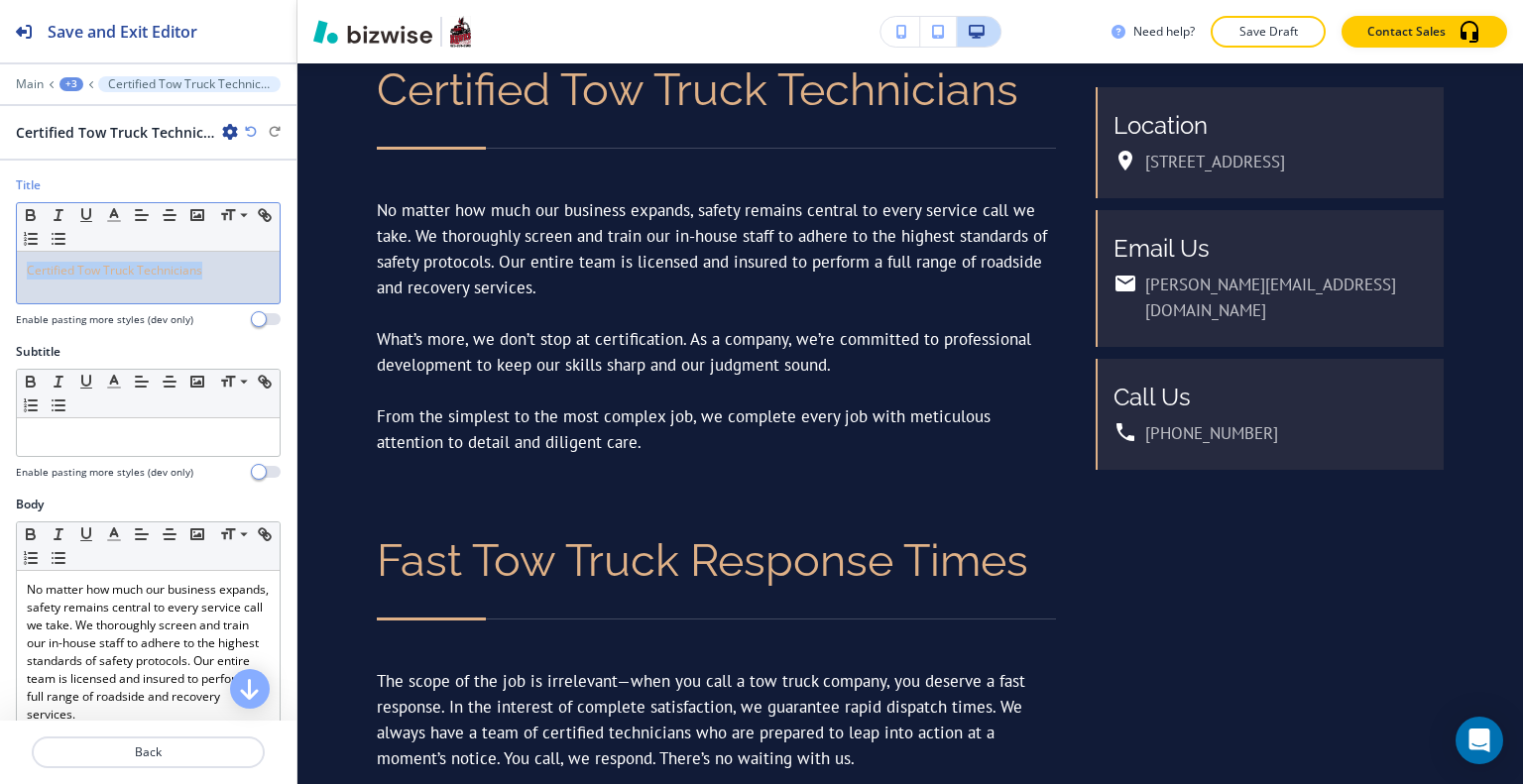 drag, startPoint x: 234, startPoint y: 264, endPoint x: 0, endPoint y: 253, distance: 234.2584 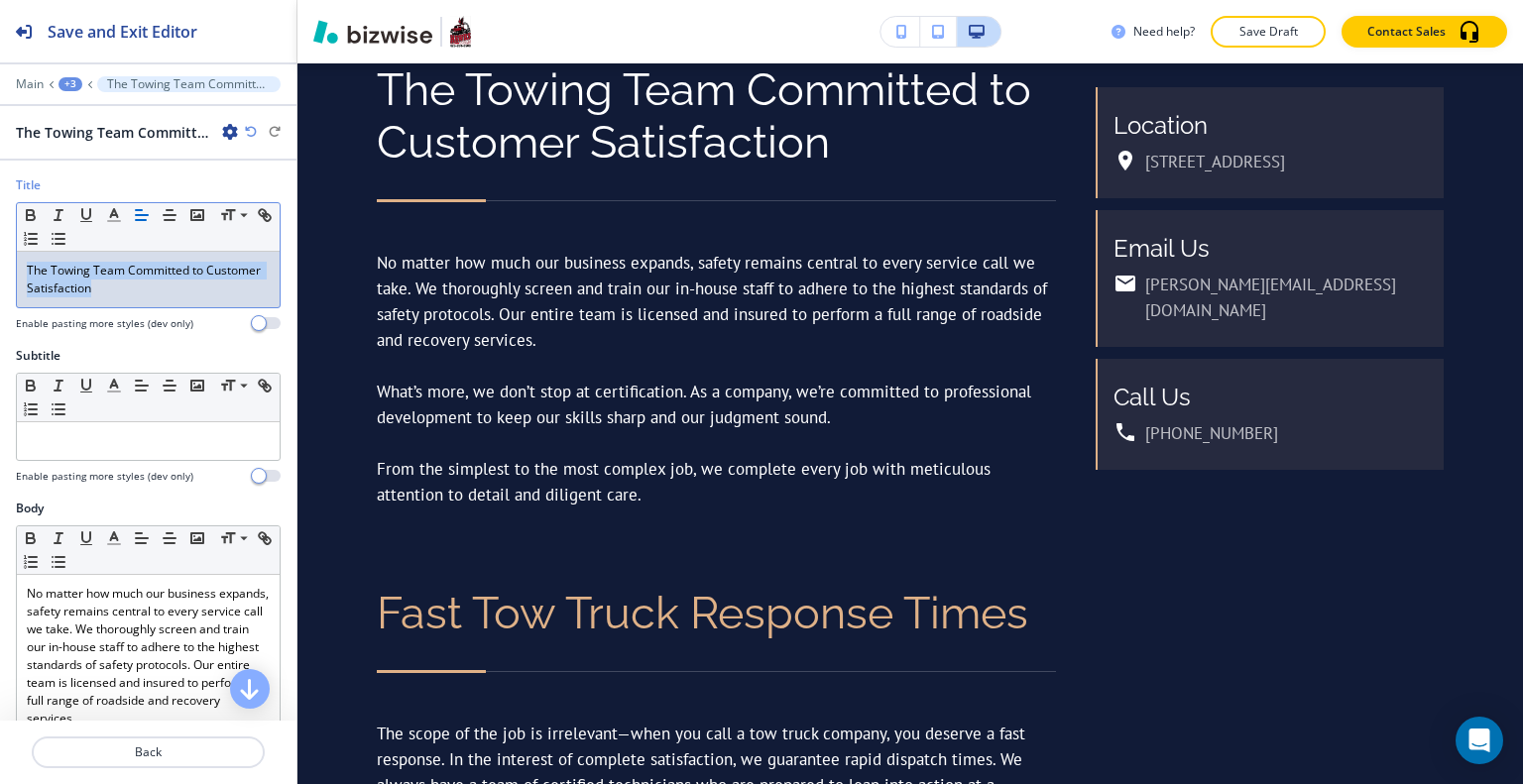 drag, startPoint x: 186, startPoint y: 288, endPoint x: 0, endPoint y: 241, distance: 191.84629 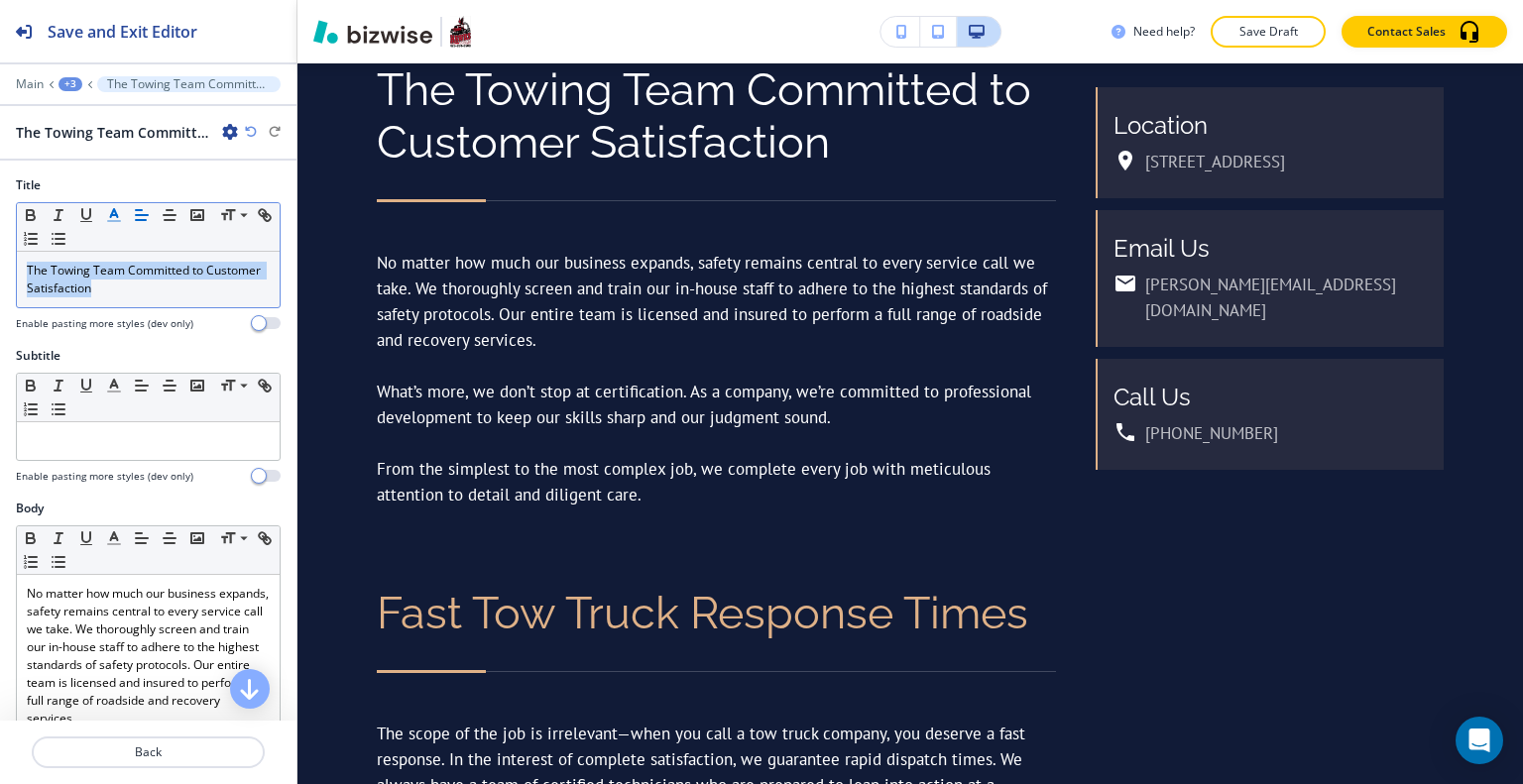 click 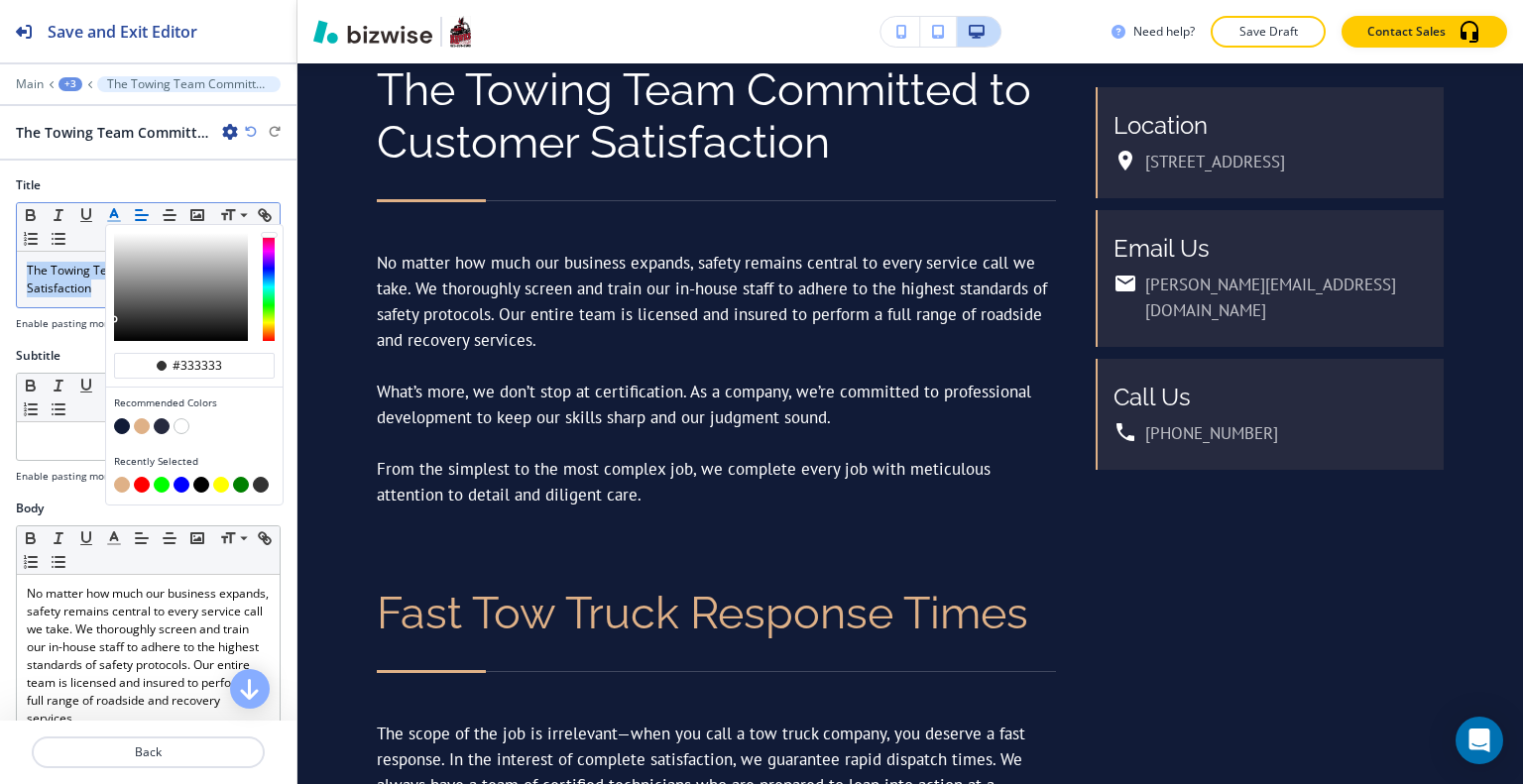 click at bounding box center [142, 426] 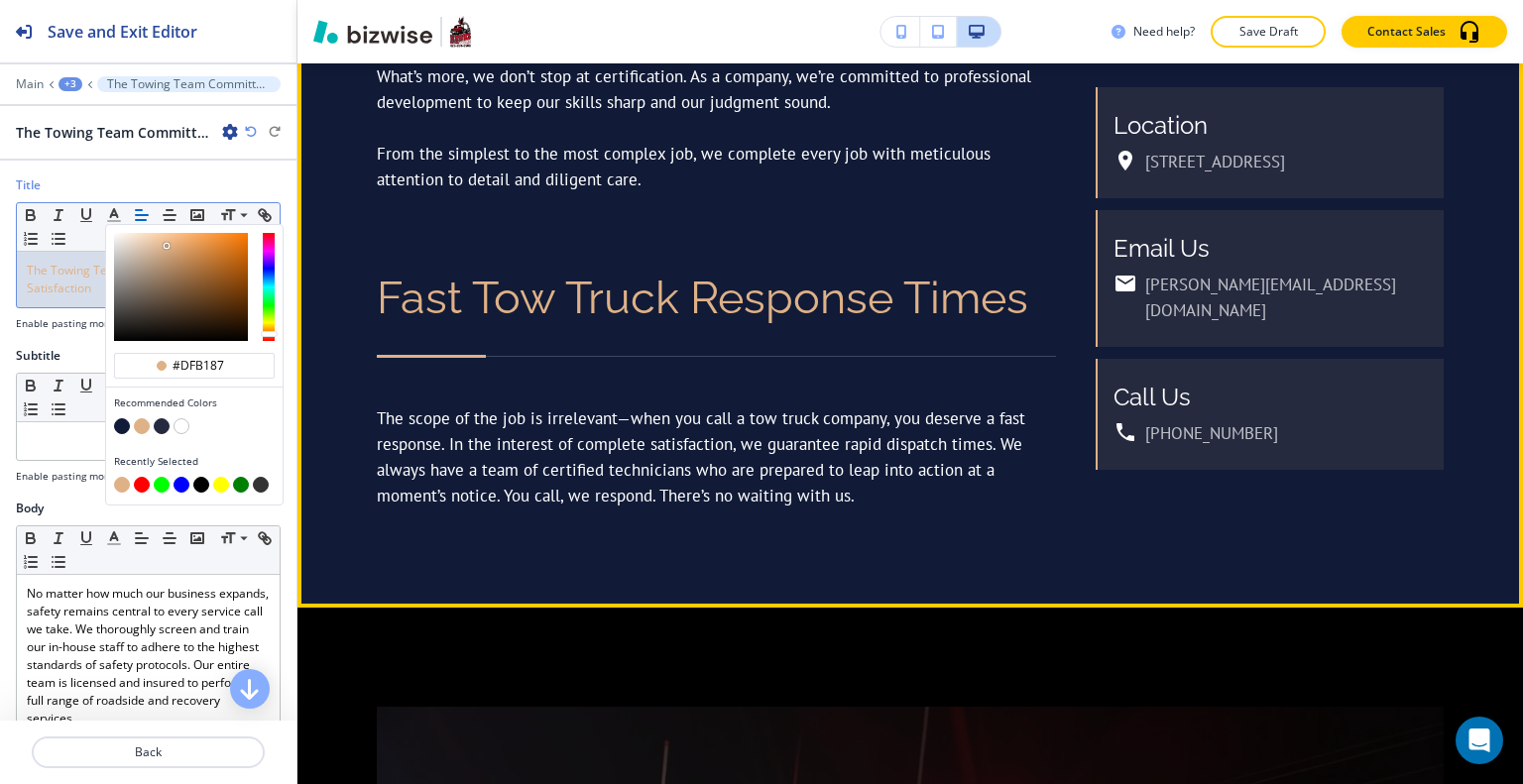 scroll, scrollTop: 2697, scrollLeft: 0, axis: vertical 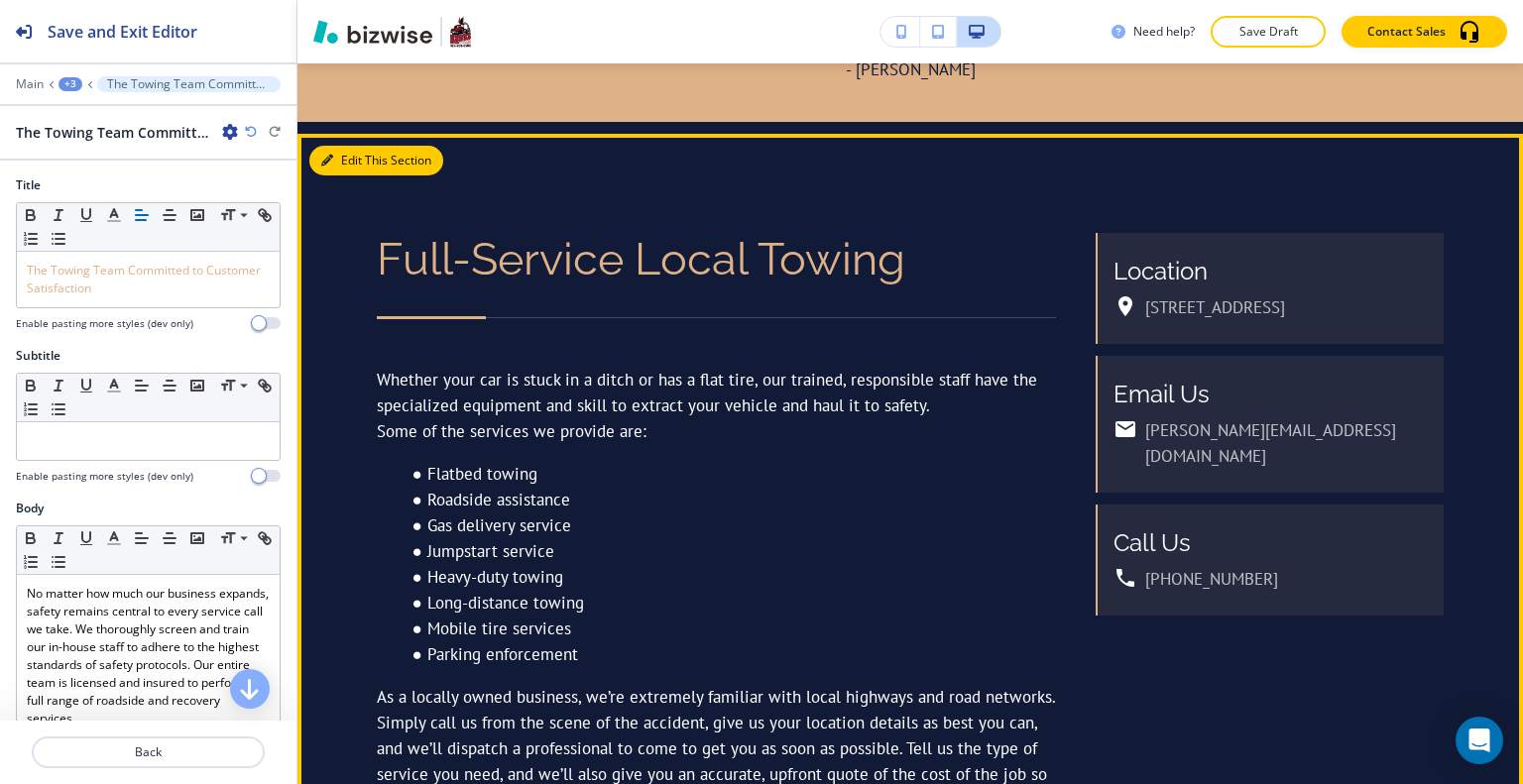 click on "Edit This Section" at bounding box center (376, 161) 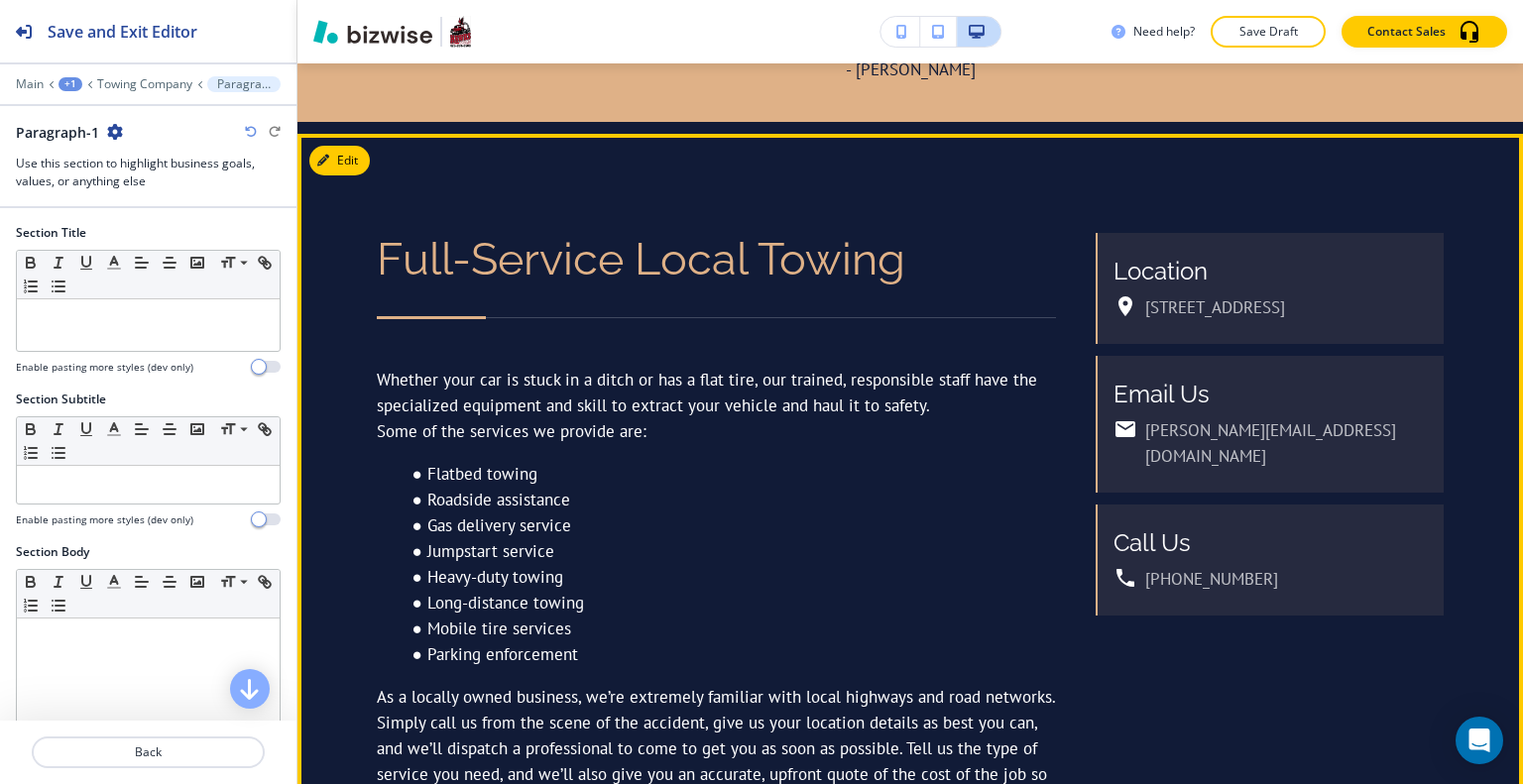 scroll, scrollTop: 1181, scrollLeft: 0, axis: vertical 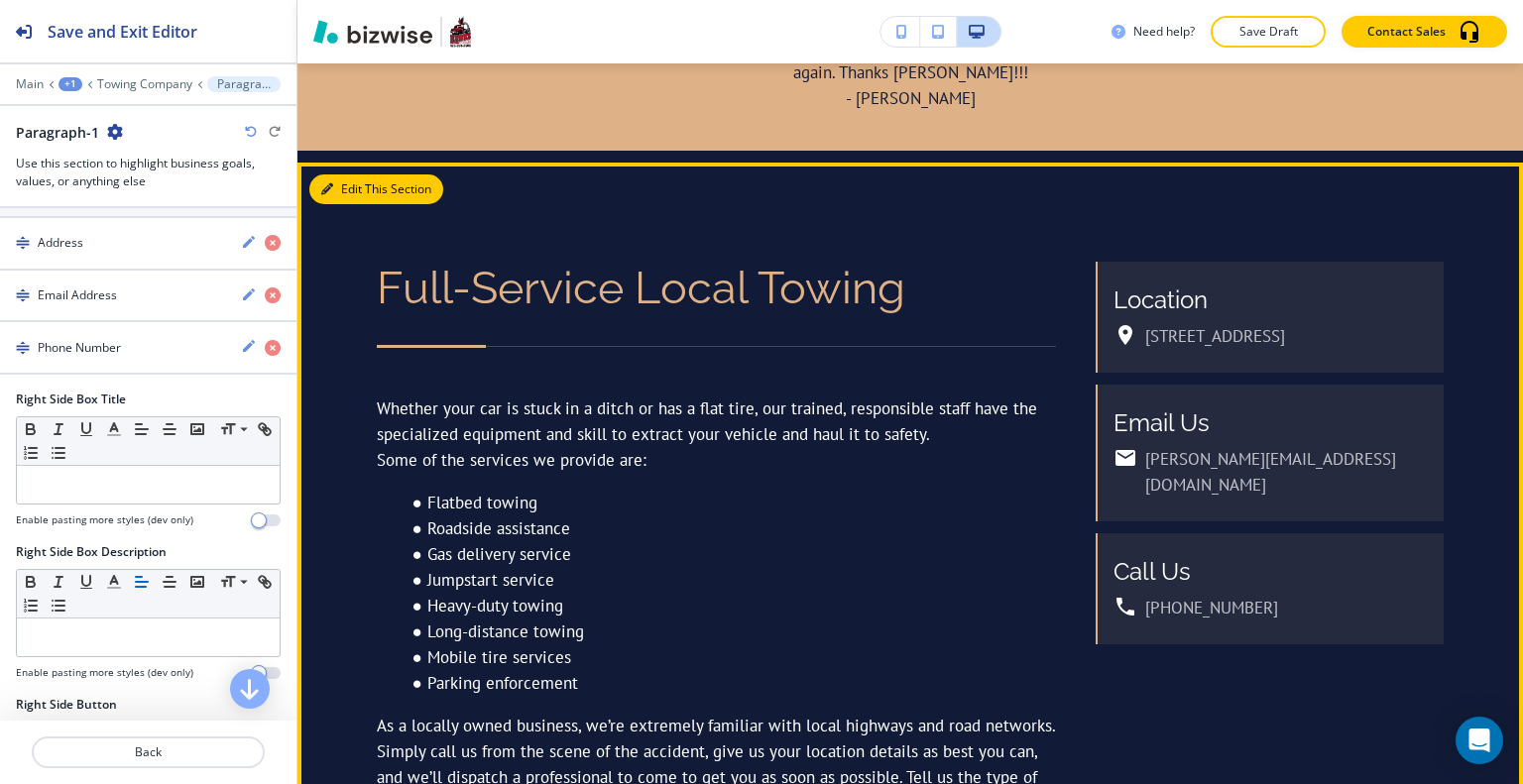click on "Edit This Section" at bounding box center [376, 189] 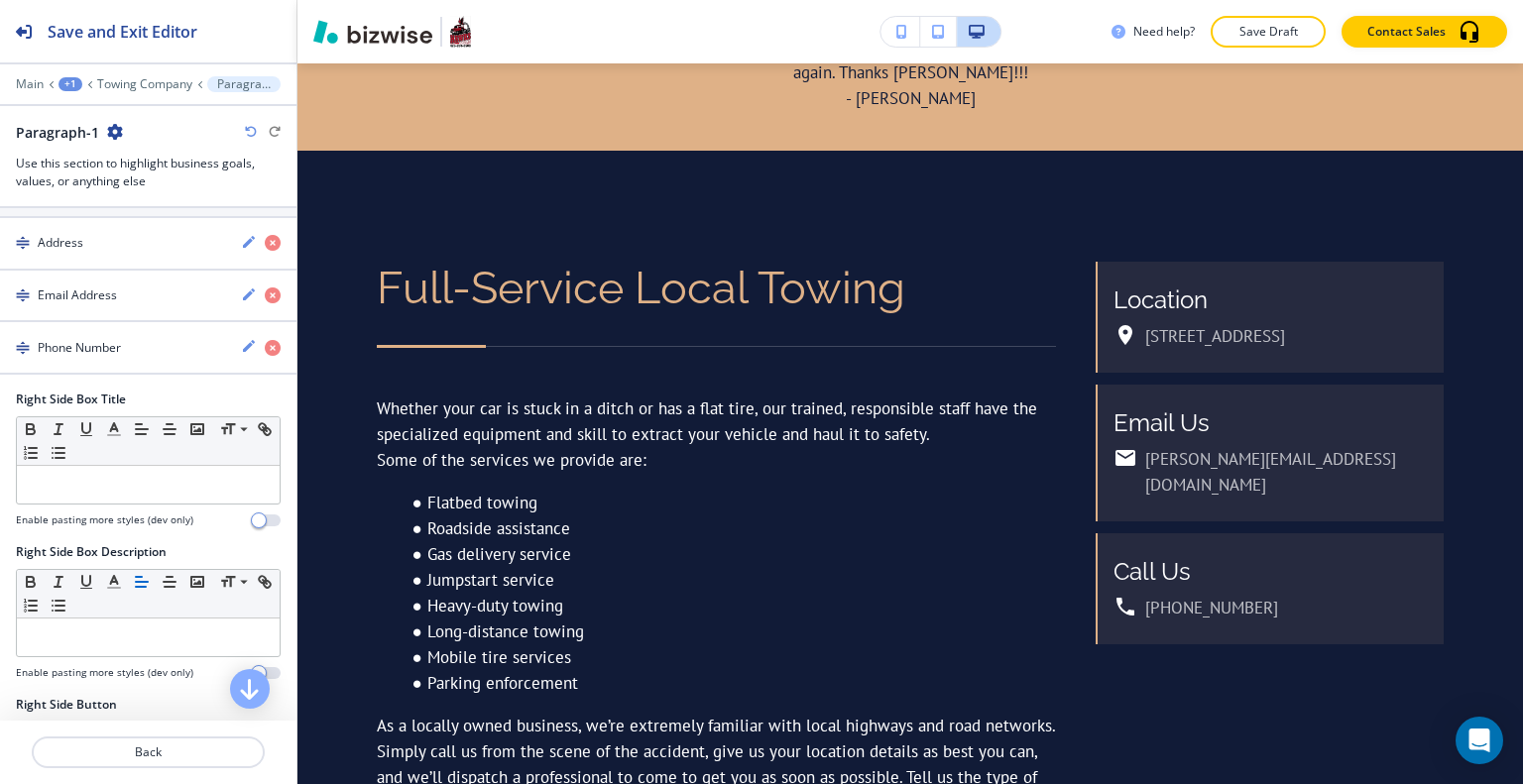 scroll, scrollTop: 1288, scrollLeft: 0, axis: vertical 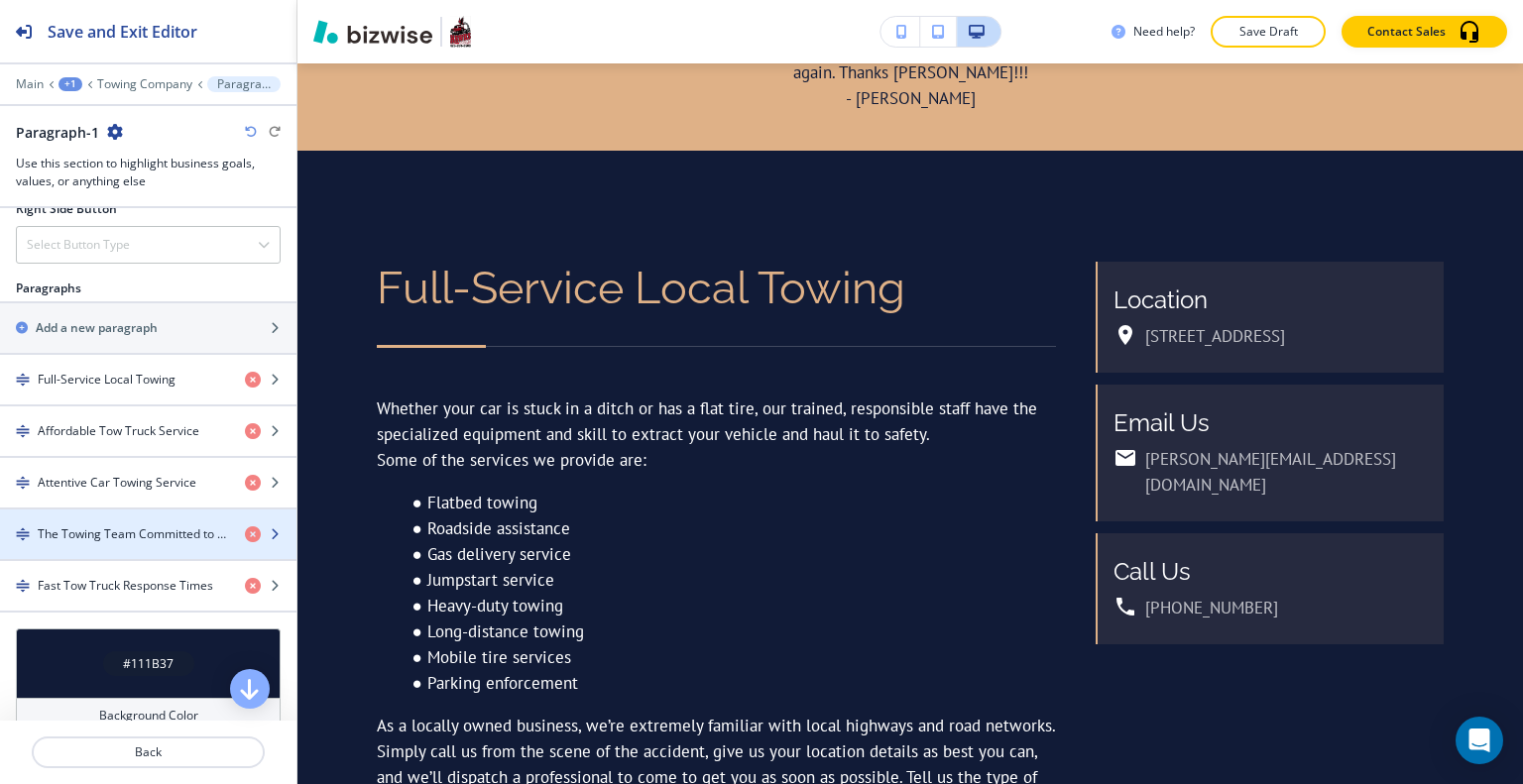 click on "The Towing Team Committed to Customer Satisfaction" at bounding box center [133, 534] 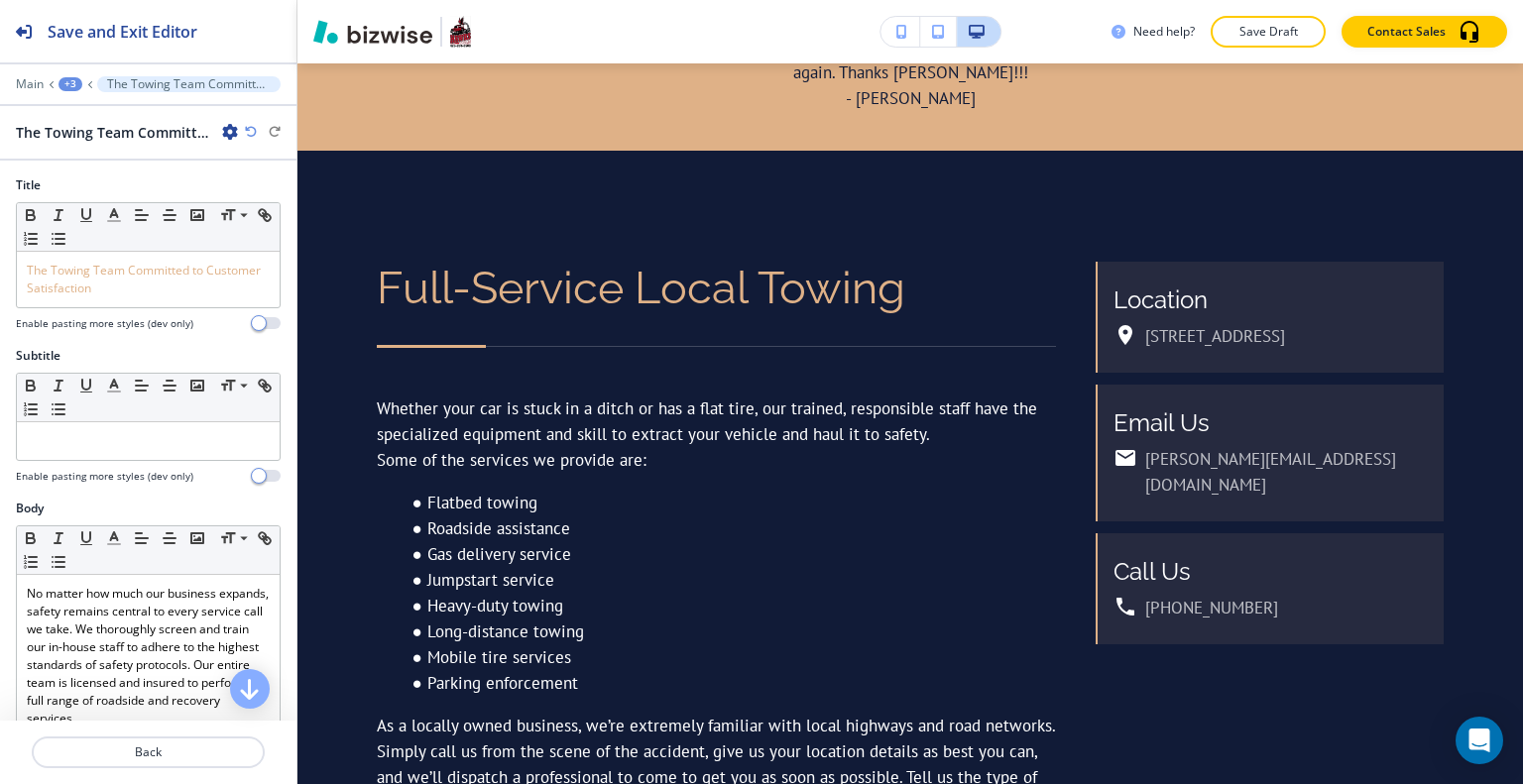 scroll, scrollTop: 2778, scrollLeft: 0, axis: vertical 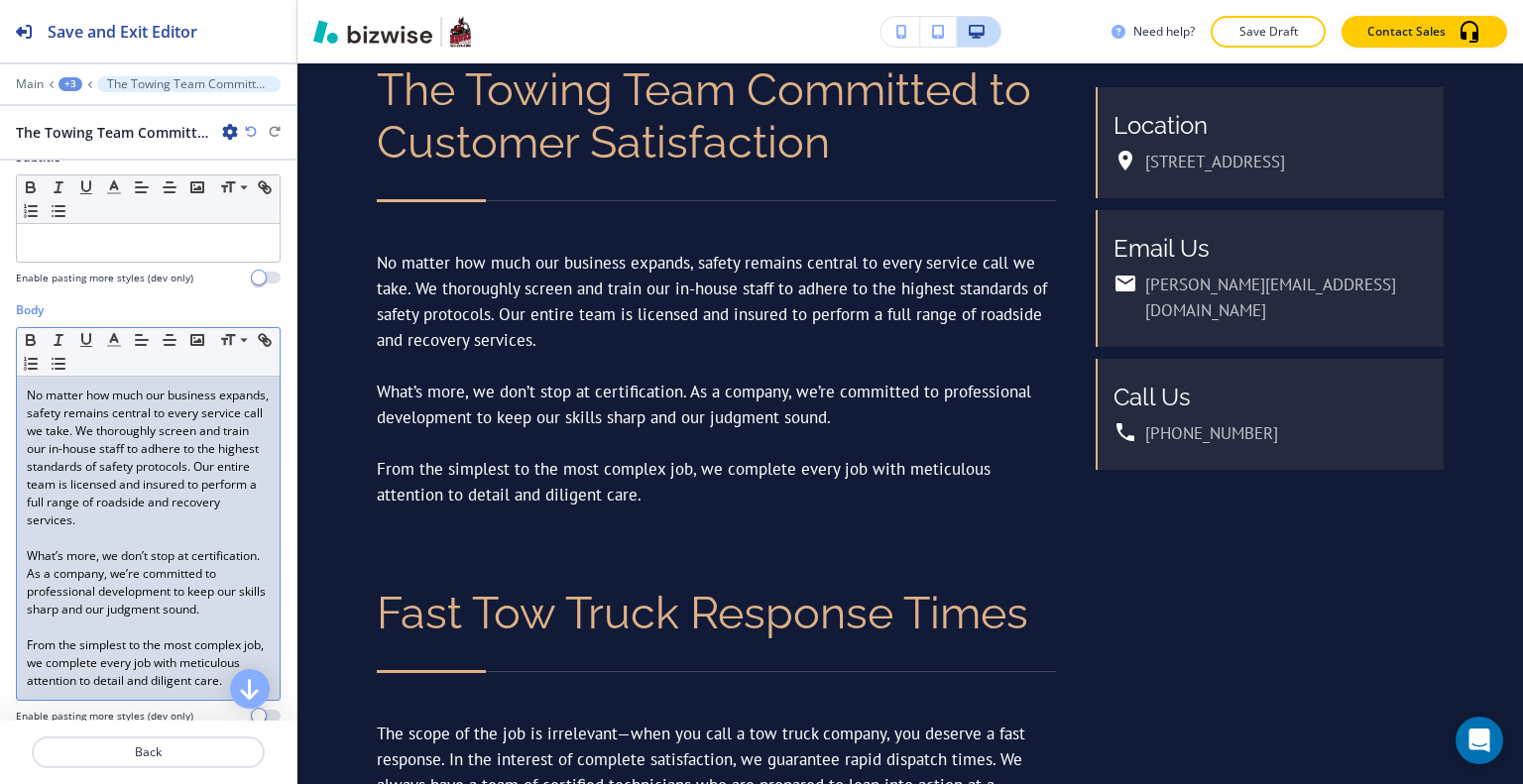 click on "What’s more, we don’t stop at certification. As a company, we’re committed to professional development to keep our skills sharp and our judgment sound." at bounding box center (148, 583) 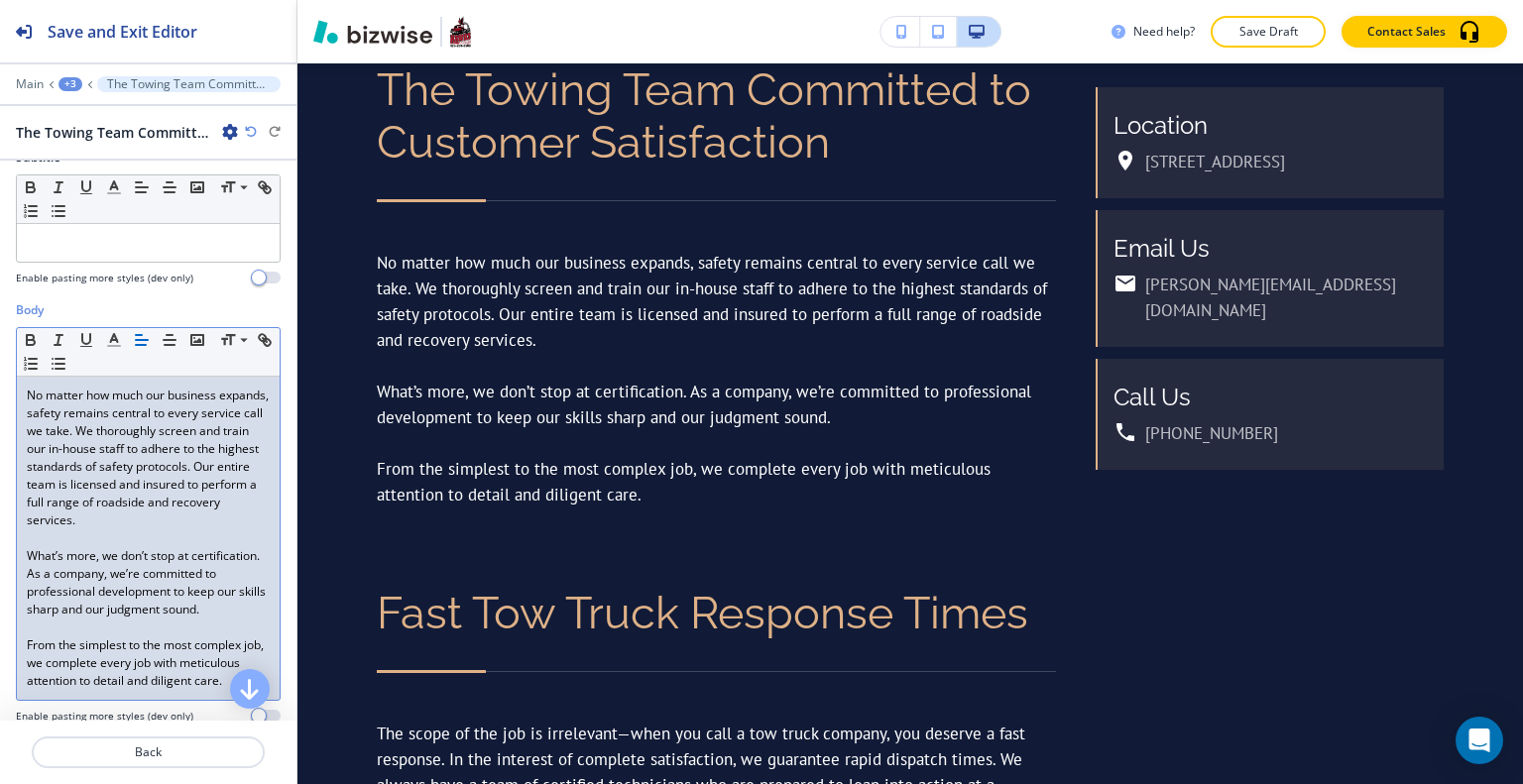 scroll, scrollTop: 297, scrollLeft: 0, axis: vertical 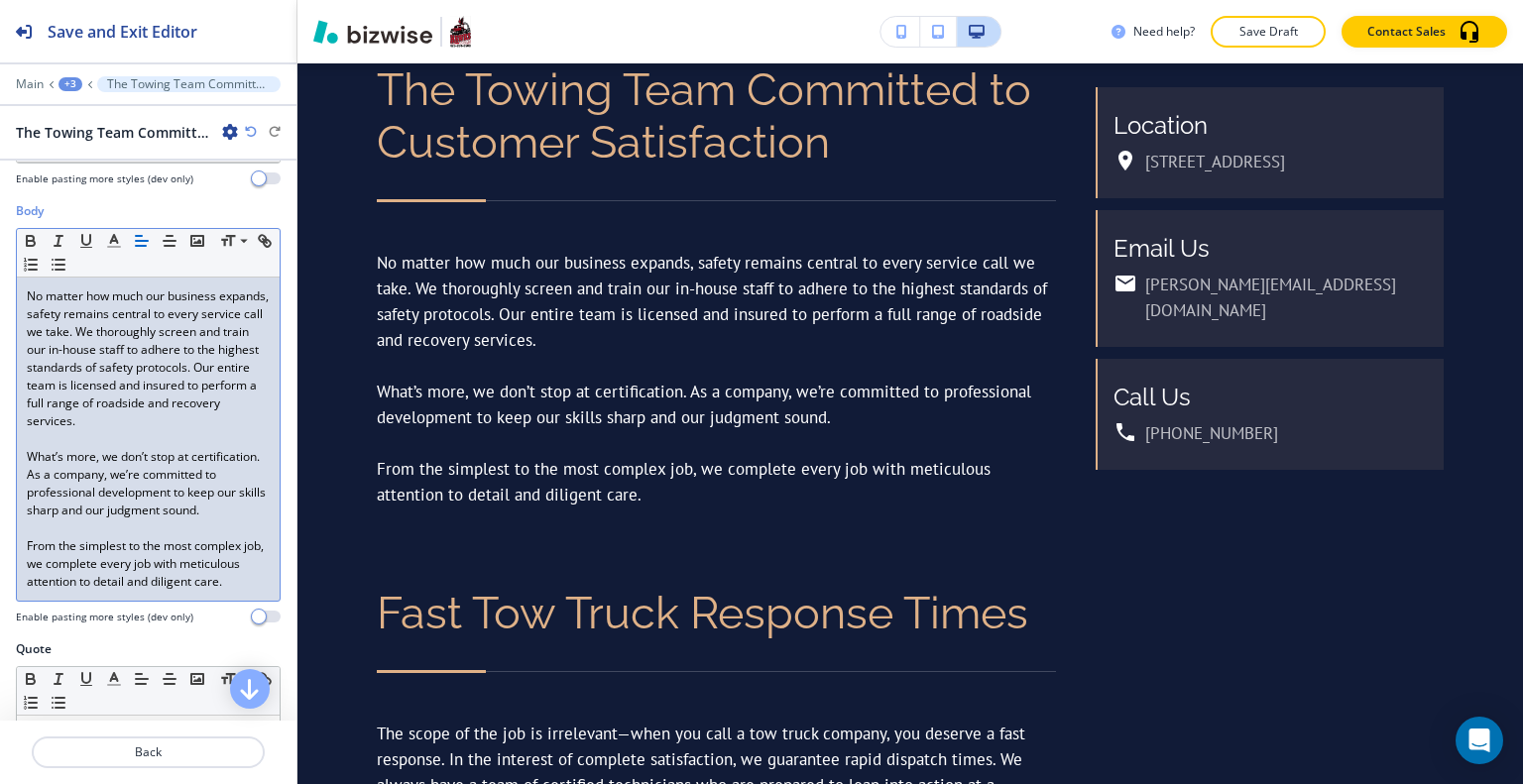 click on "From the simplest to the most complex job, we complete every job with meticulous attention to detail and diligent care." at bounding box center [148, 564] 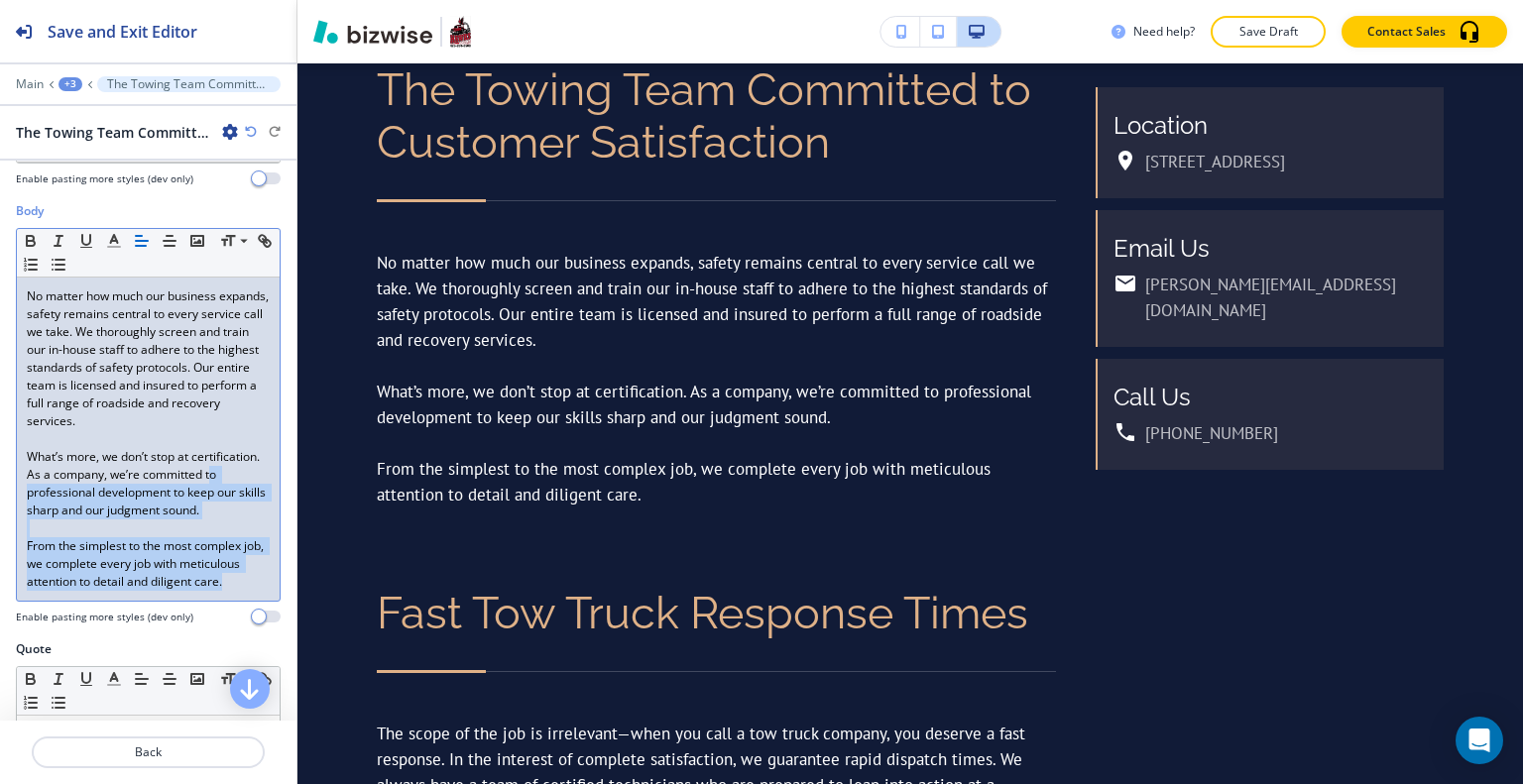 scroll, scrollTop: 99, scrollLeft: 0, axis: vertical 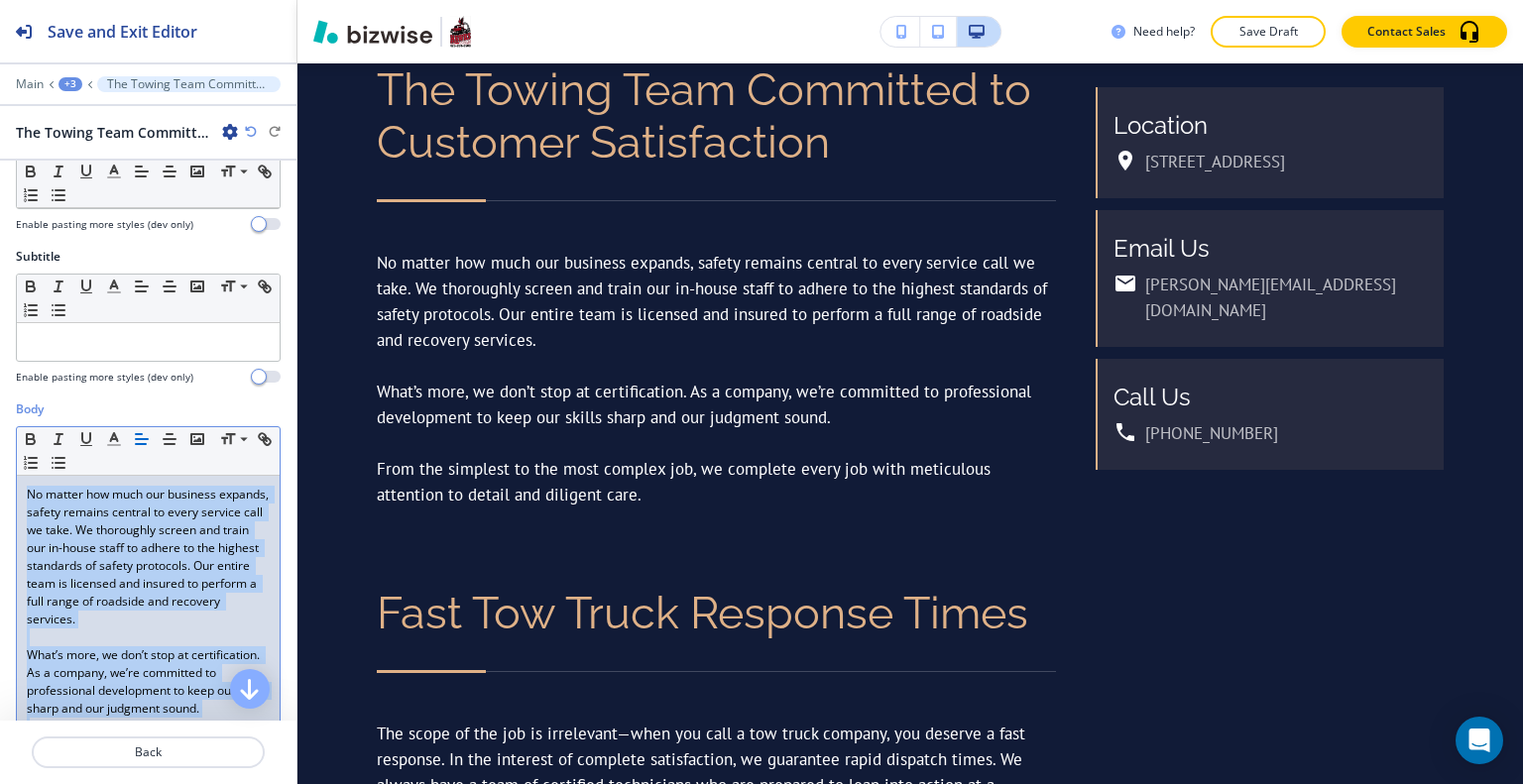 drag, startPoint x: 121, startPoint y: 613, endPoint x: 0, endPoint y: 484, distance: 176.86718 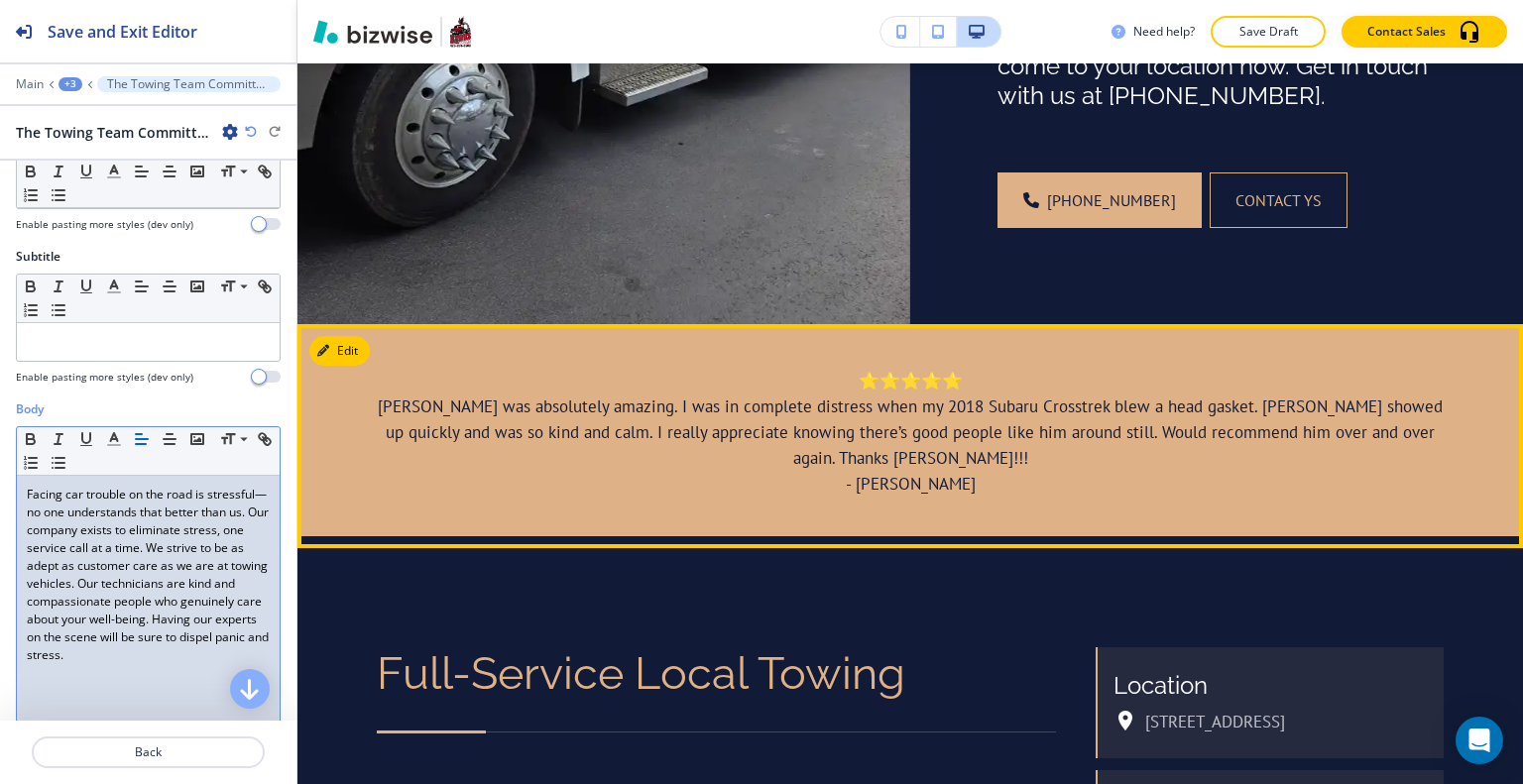 scroll, scrollTop: 796, scrollLeft: 0, axis: vertical 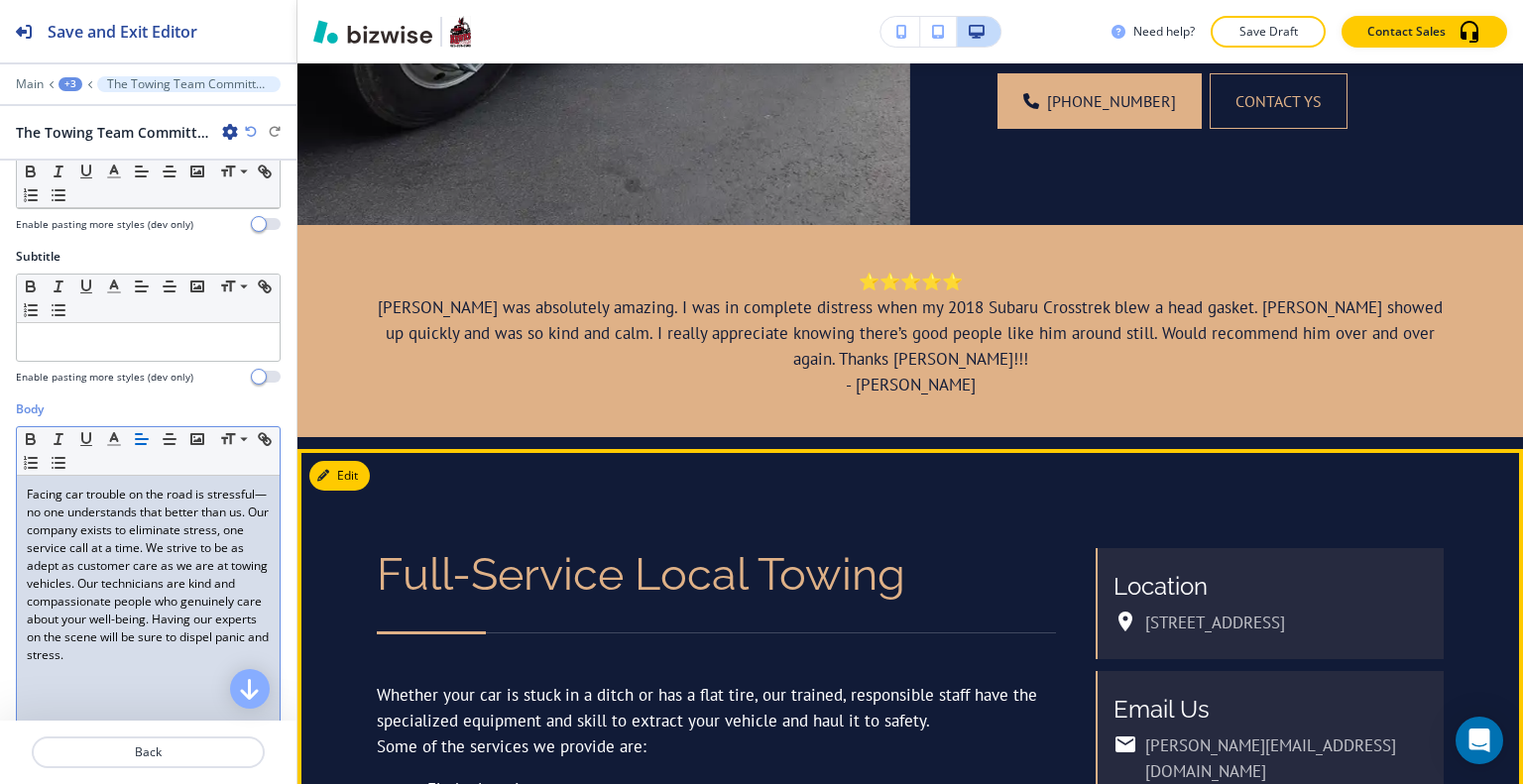 click on "Edit" at bounding box center [339, 476] 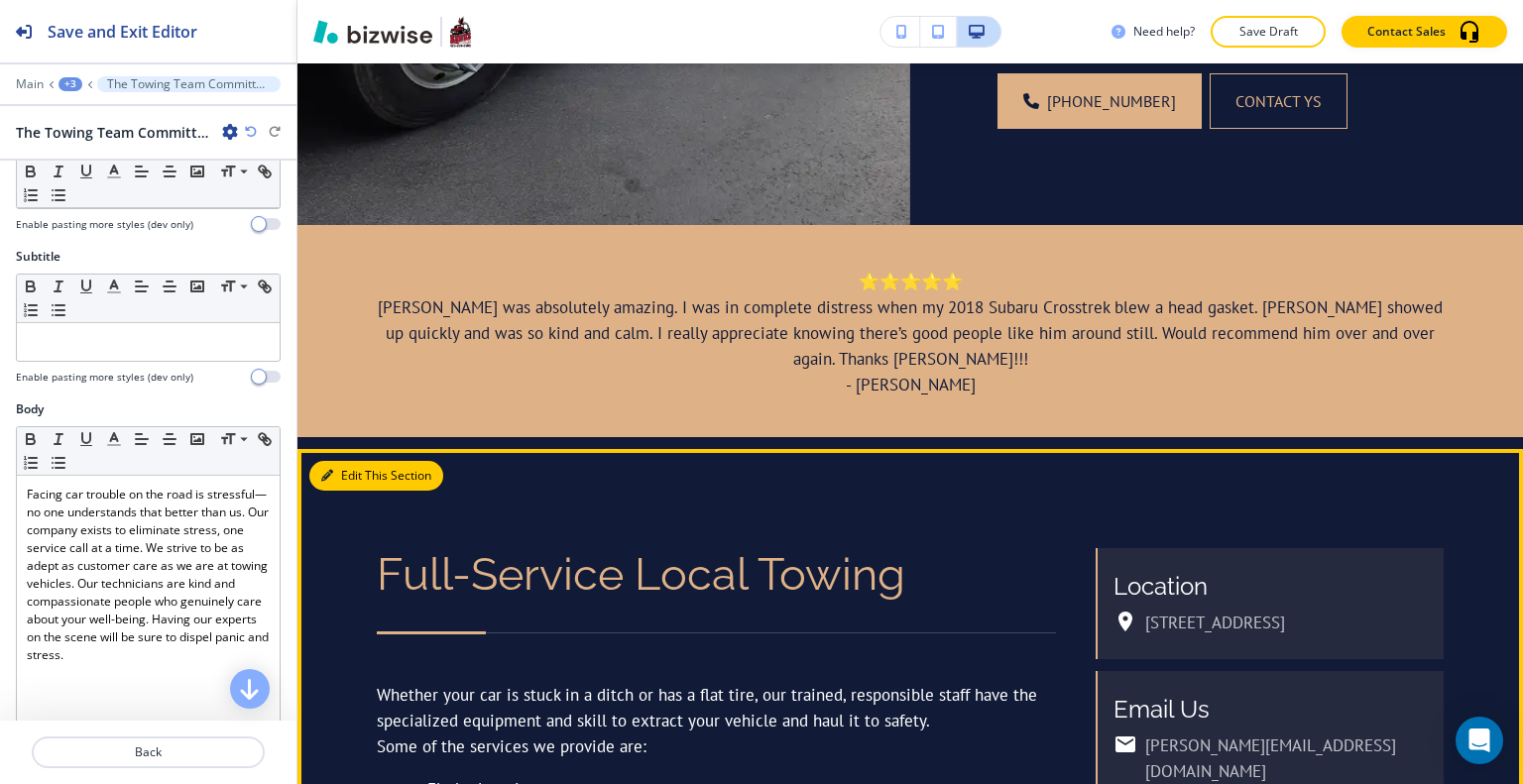 click on "Edit This Section" at bounding box center [376, 476] 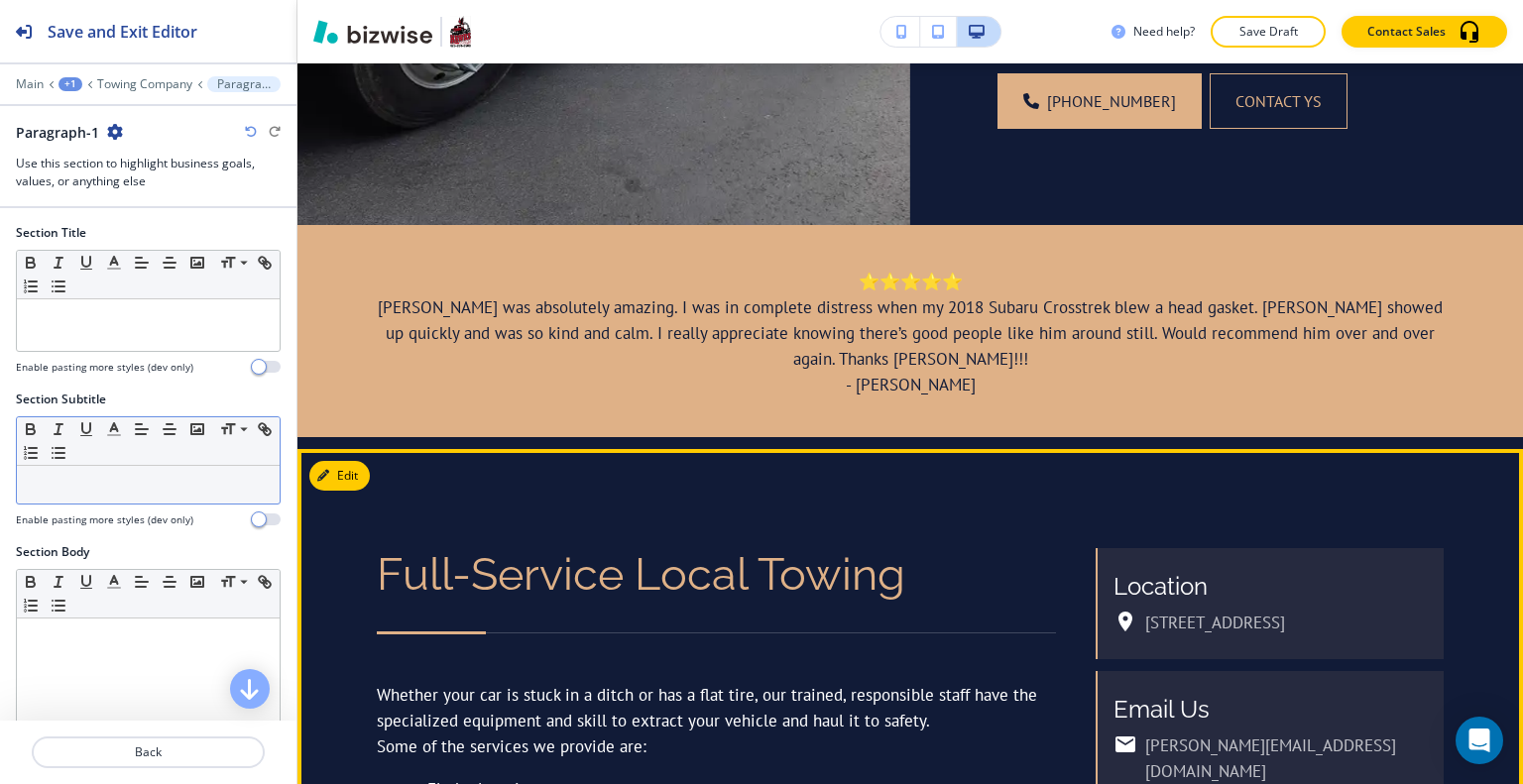 scroll, scrollTop: 1181, scrollLeft: 0, axis: vertical 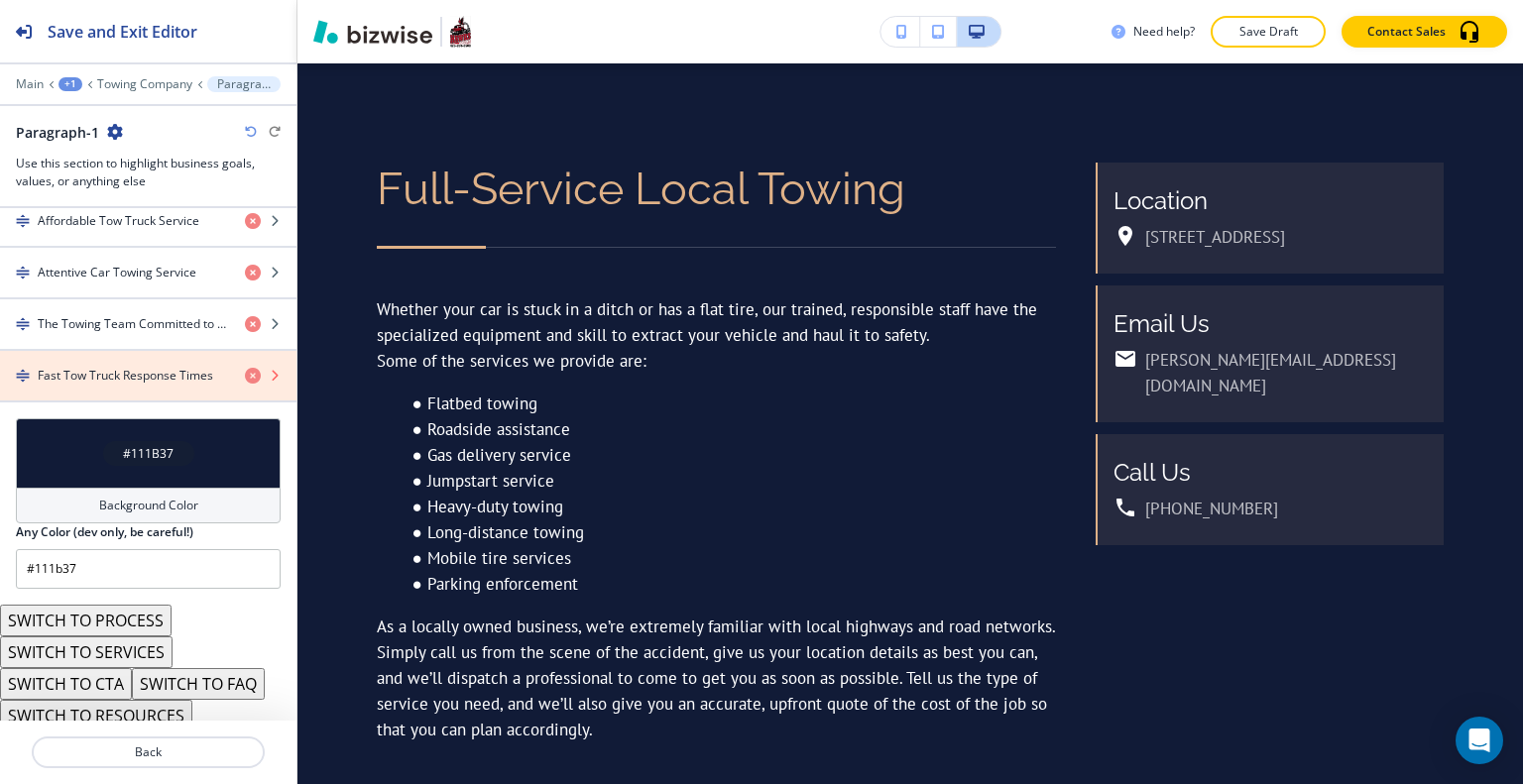 click at bounding box center (253, 376) 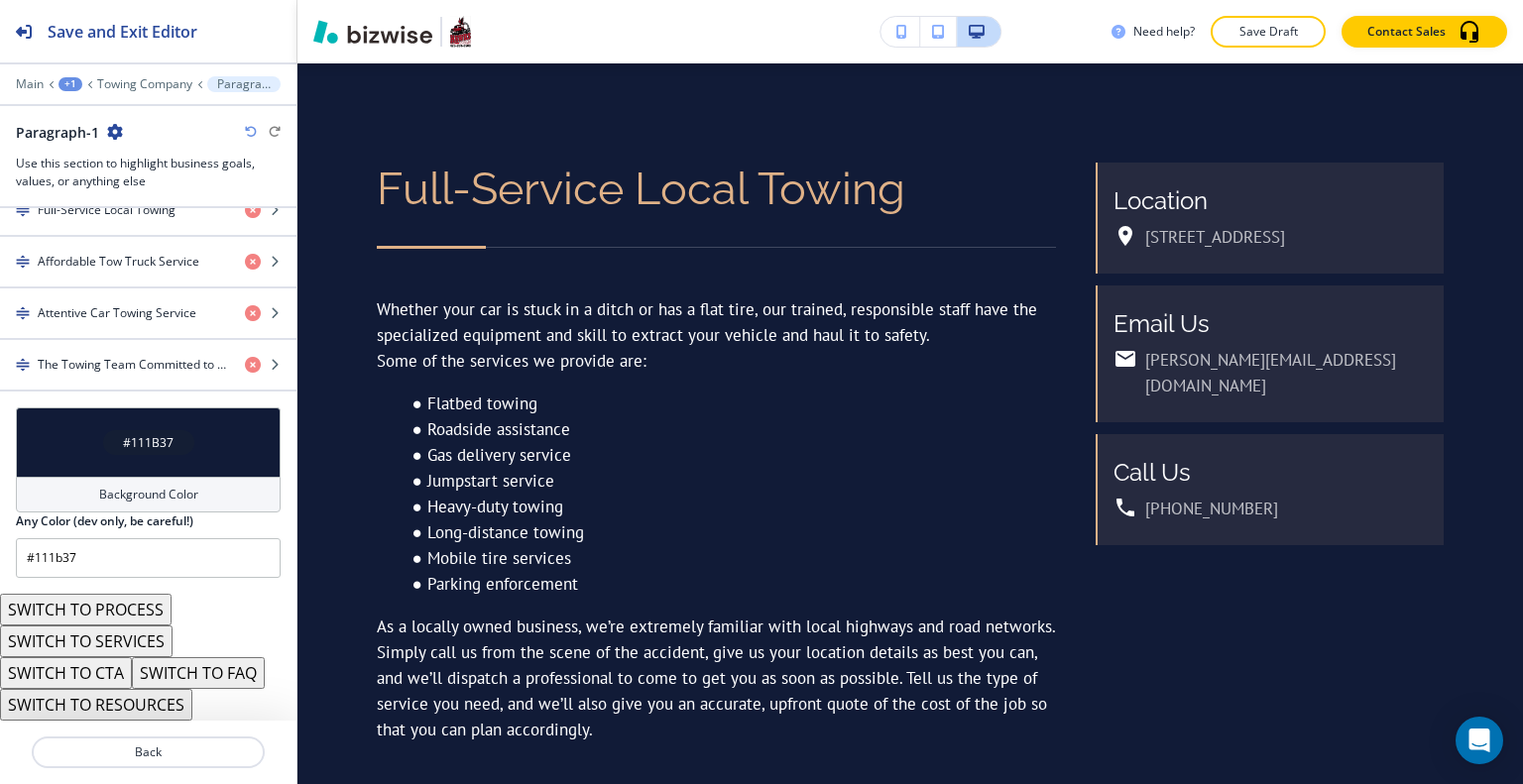 scroll, scrollTop: 1448, scrollLeft: 0, axis: vertical 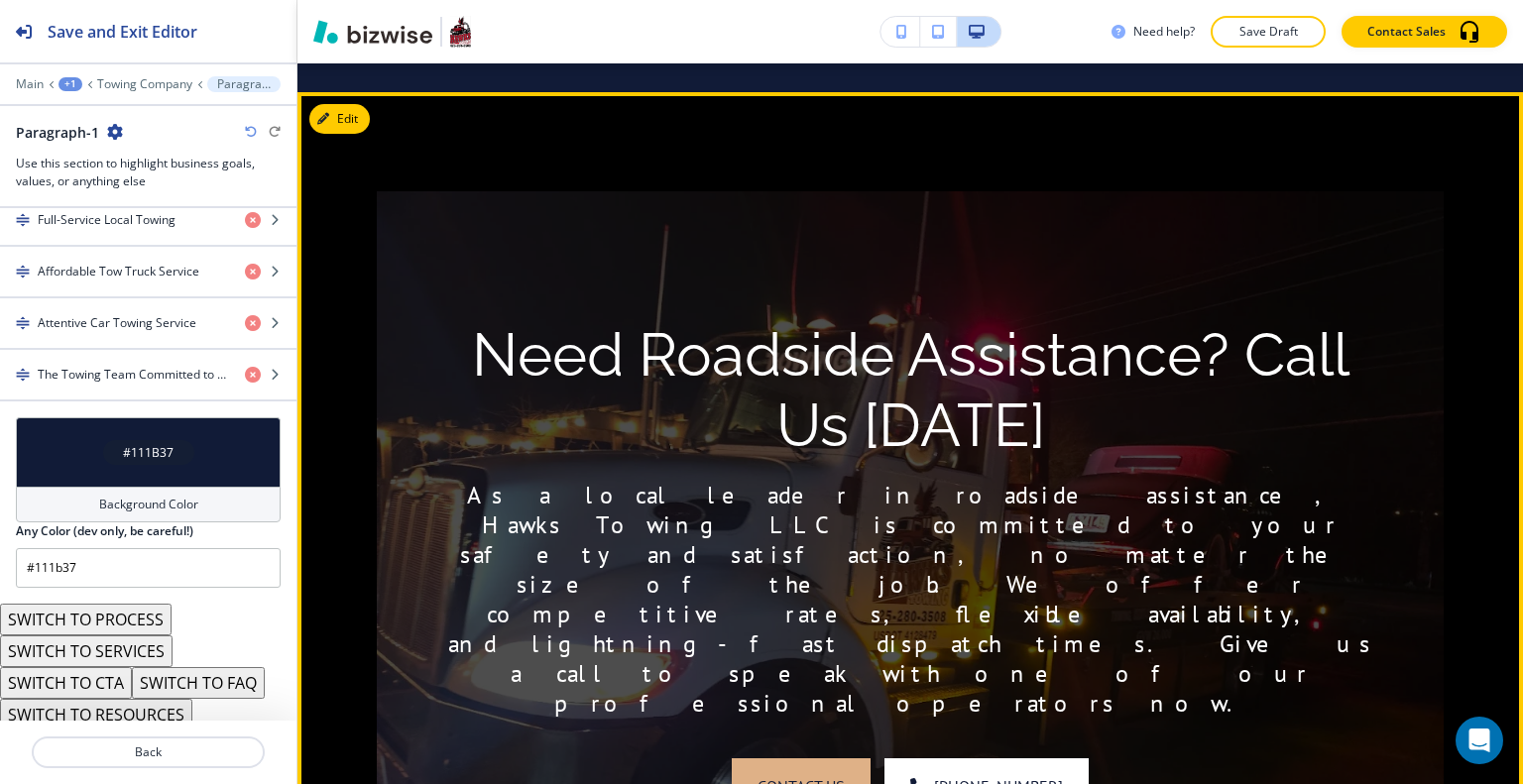 click on "Need Roadside Assistance? Call Us Today As a local leader in roadside assistance, Hawks Towing LLC is committed to your safety and satisfaction, no matter the size of the job. We offer competitive rates, flexible availability, and lightning-fast dispatch times. Give us a call to speak with one of our professional operators now. contact us (425) 280-3508" at bounding box center [910, 568] 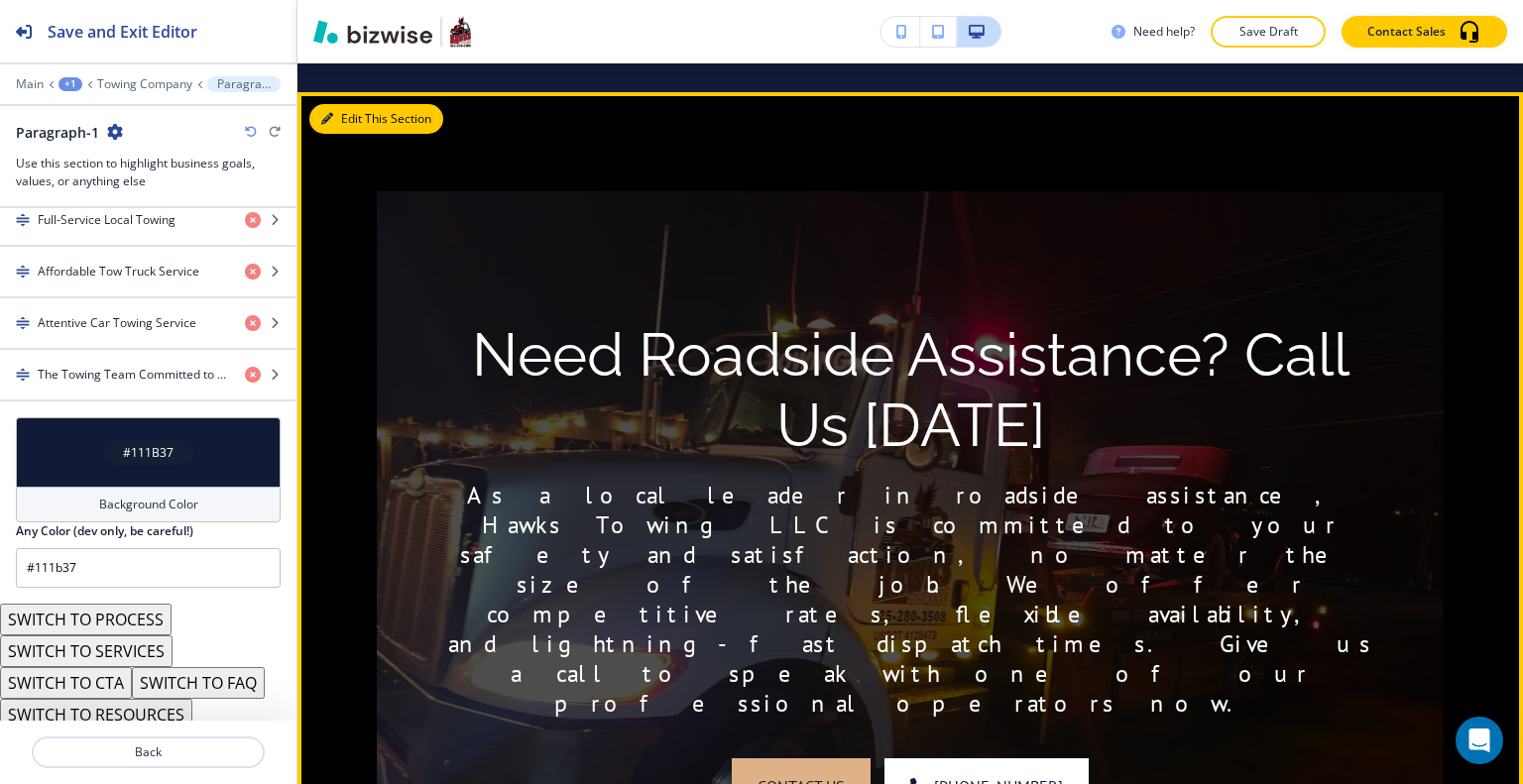 click on "Edit This Section" at bounding box center [376, 119] 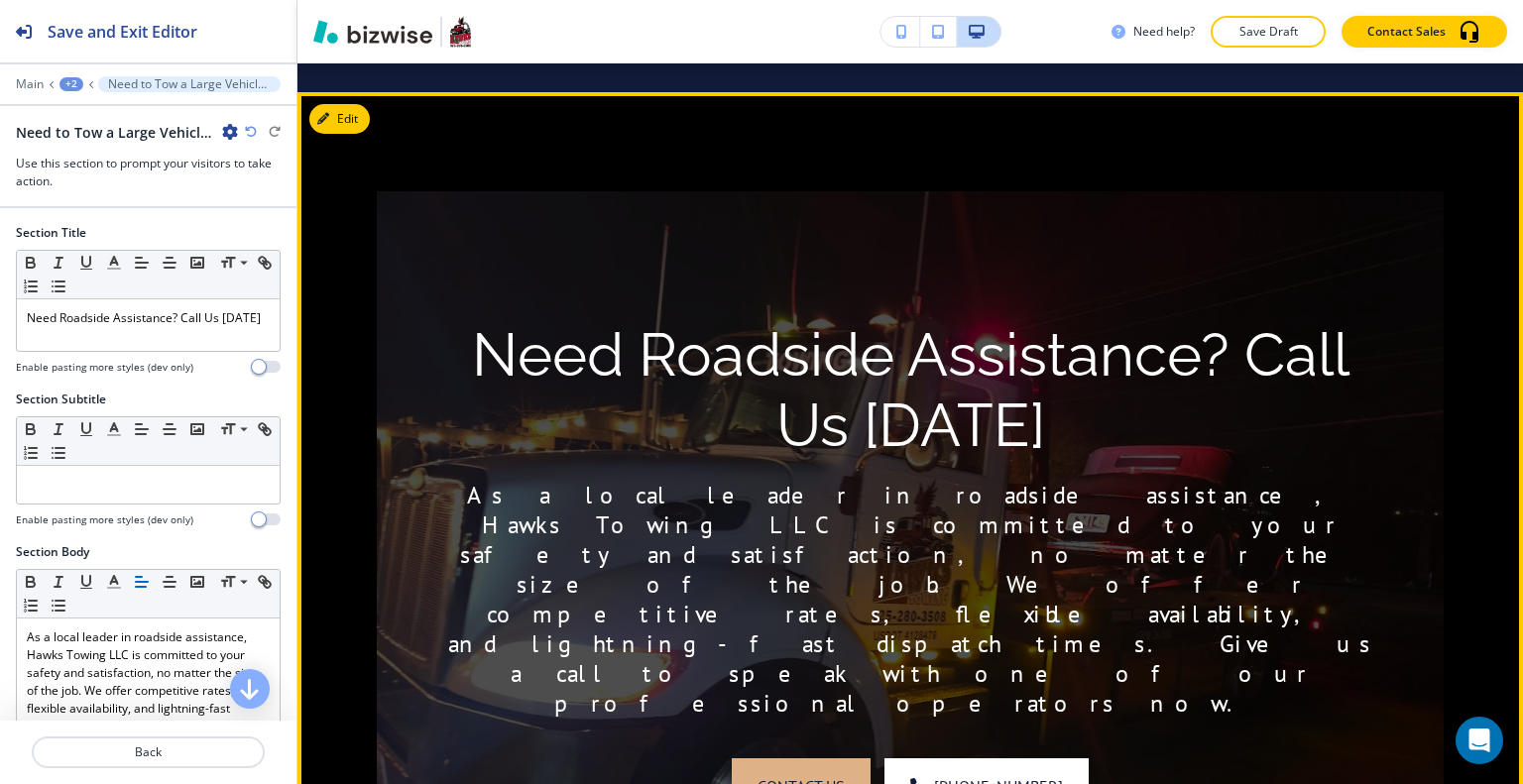 scroll, scrollTop: 3192, scrollLeft: 0, axis: vertical 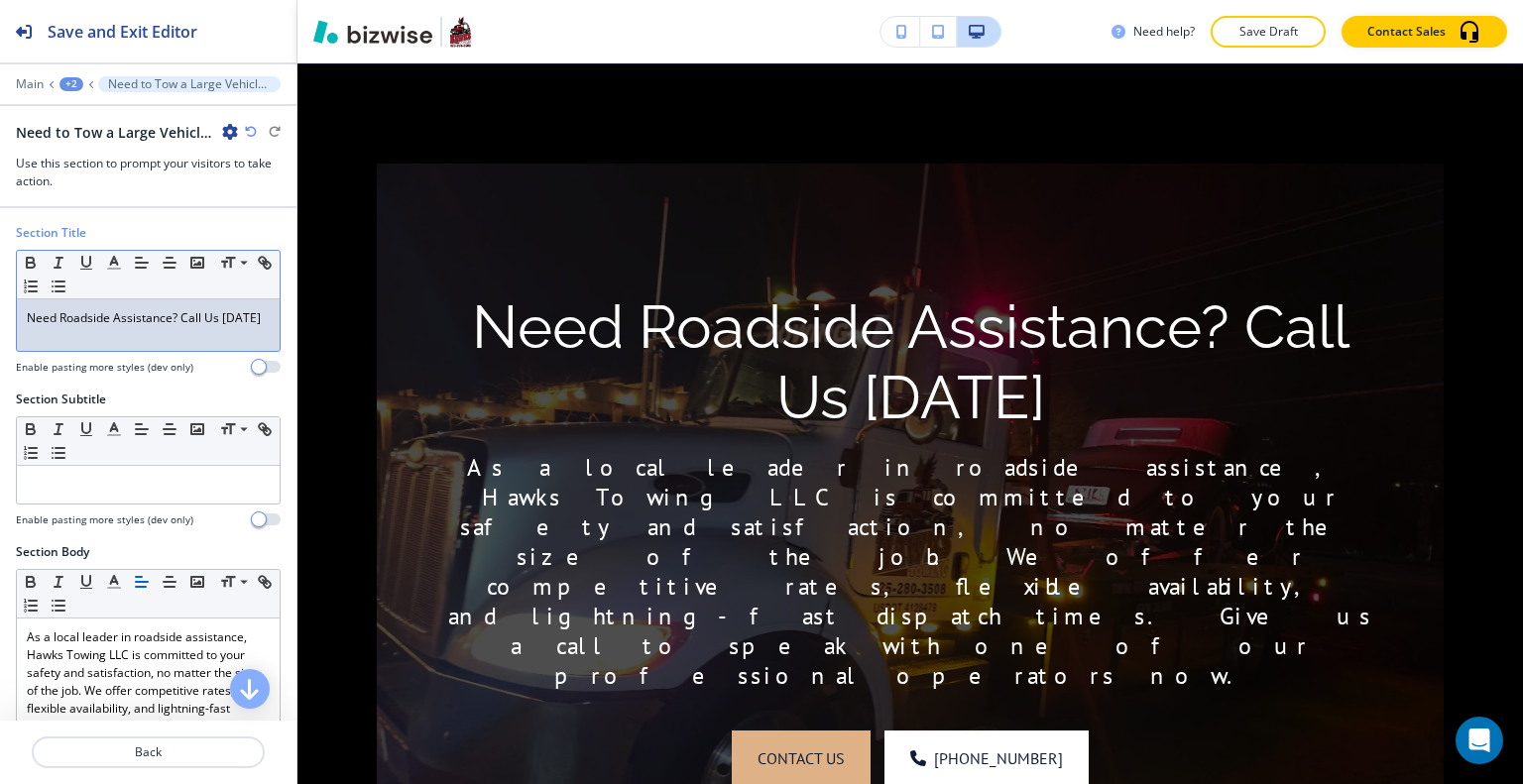 click on "Need Roadside Assistance? Call Us Today" at bounding box center [148, 325] 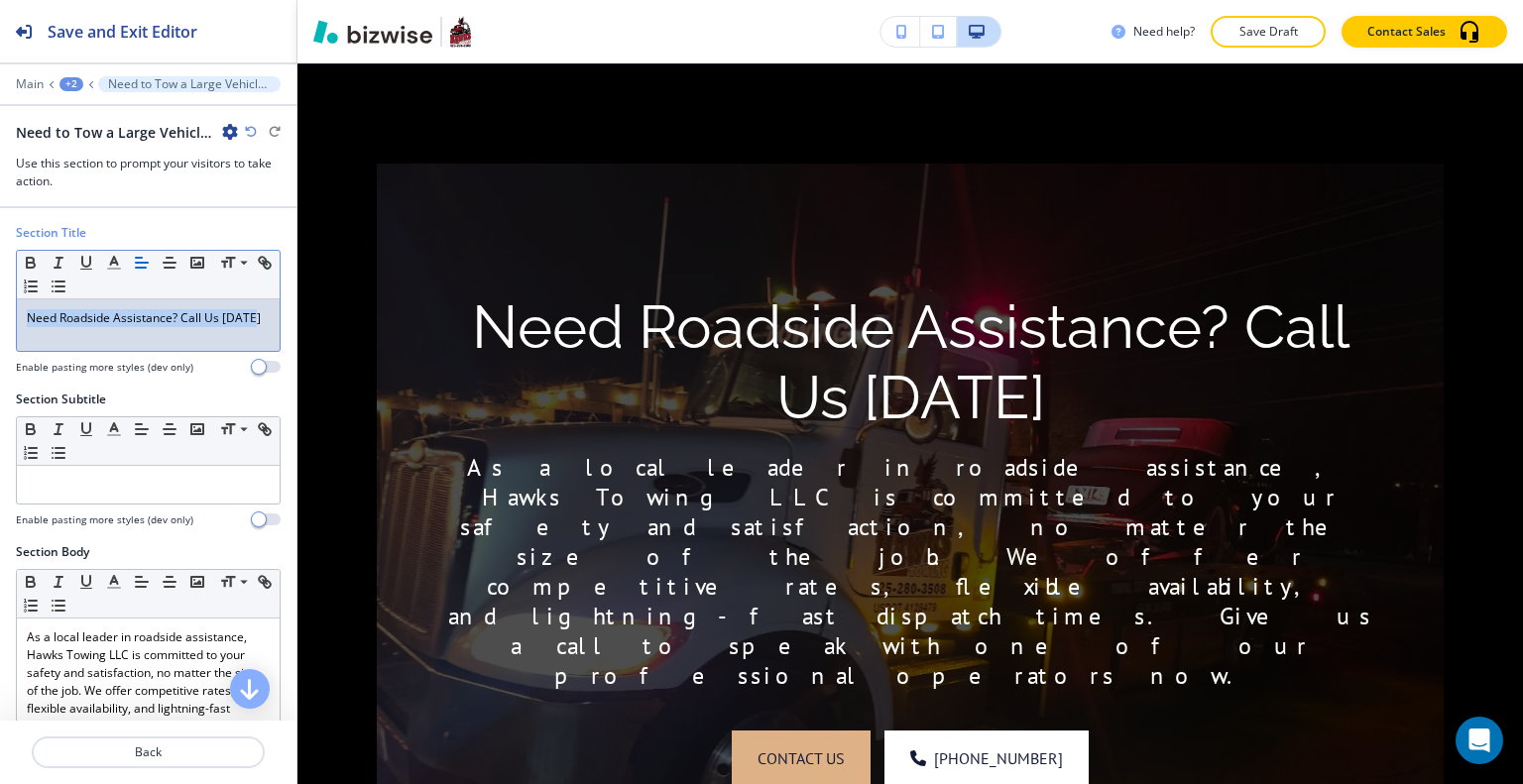 drag, startPoint x: 262, startPoint y: 320, endPoint x: 0, endPoint y: 310, distance: 262.19077 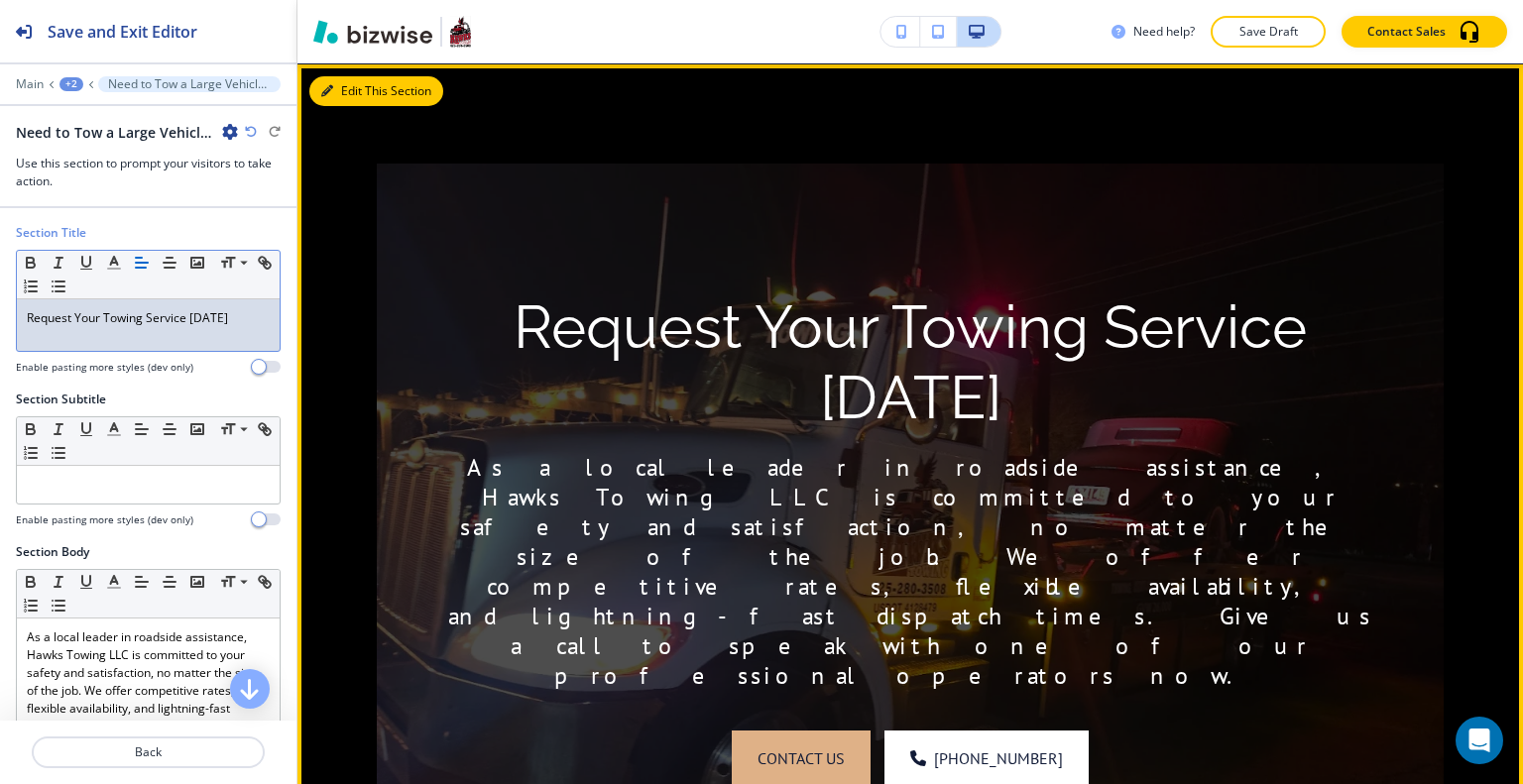 click at bounding box center (327, 91) 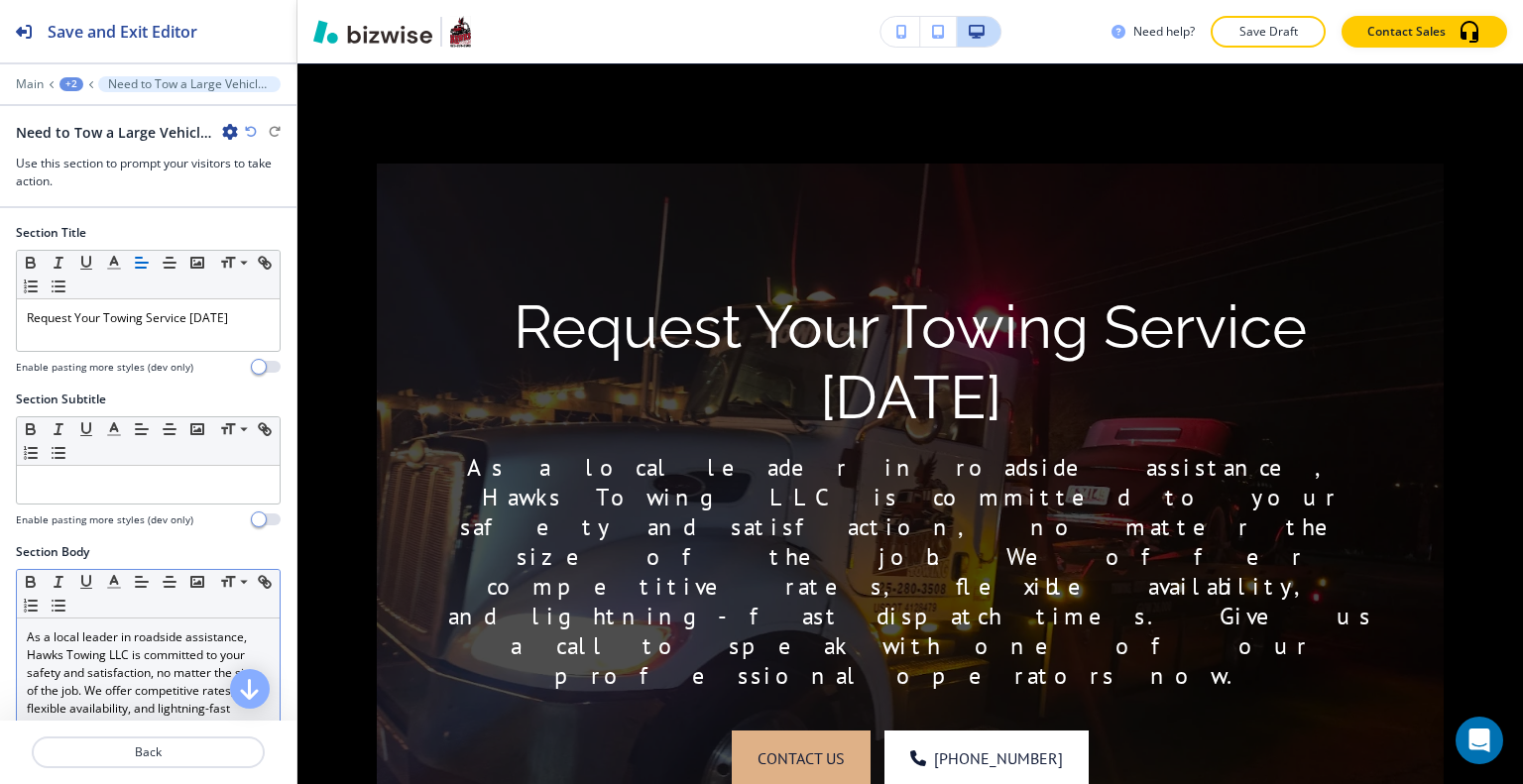 scroll, scrollTop: 198, scrollLeft: 0, axis: vertical 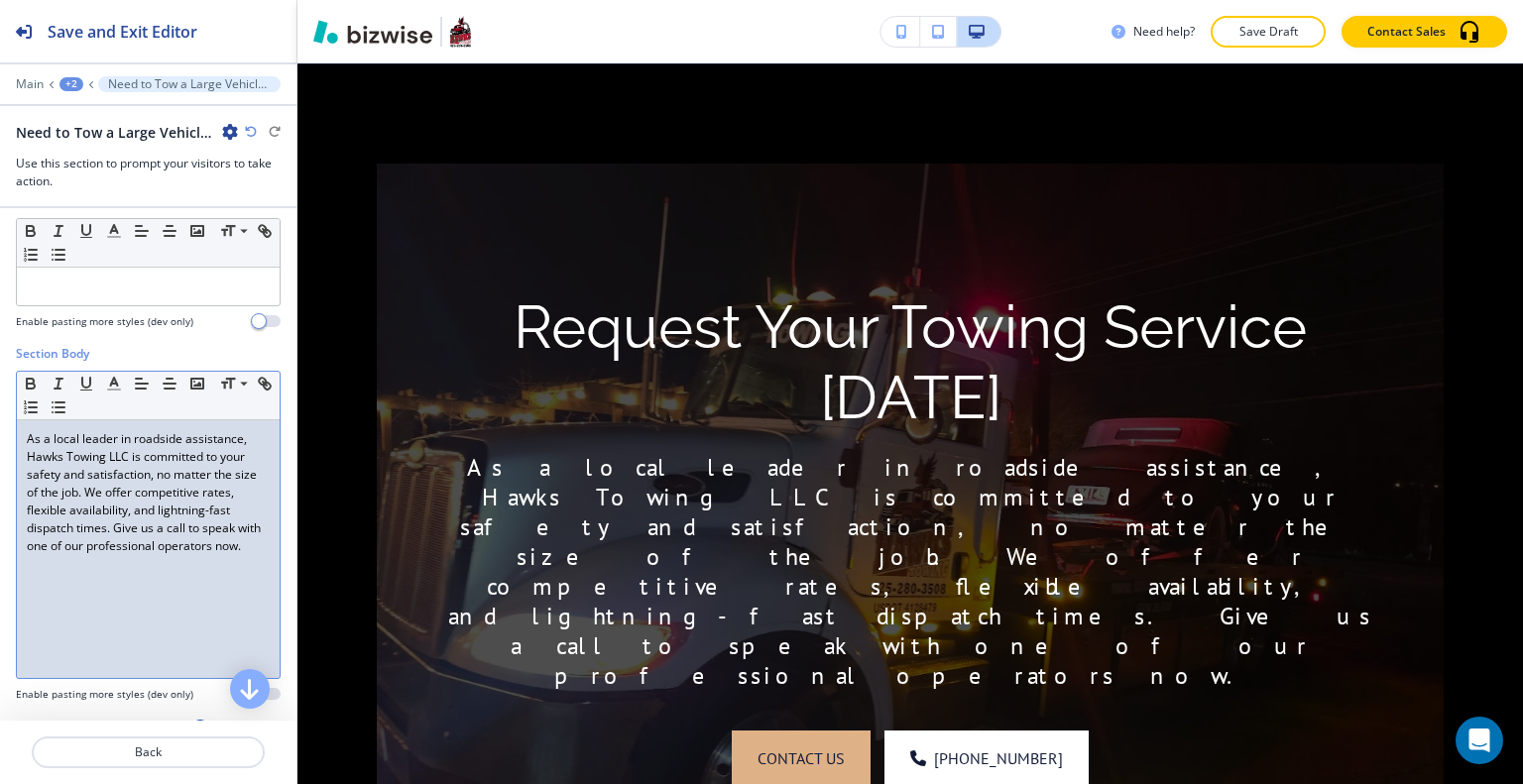 click on "As a local leader in roadside assistance, Hawks Towing LLC is committed to your safety and satisfaction, no matter the size of the job. We offer competitive rates, flexible availability, and lightning-fast dispatch times. Give us a call to speak with one of our professional operators now." at bounding box center [148, 493] 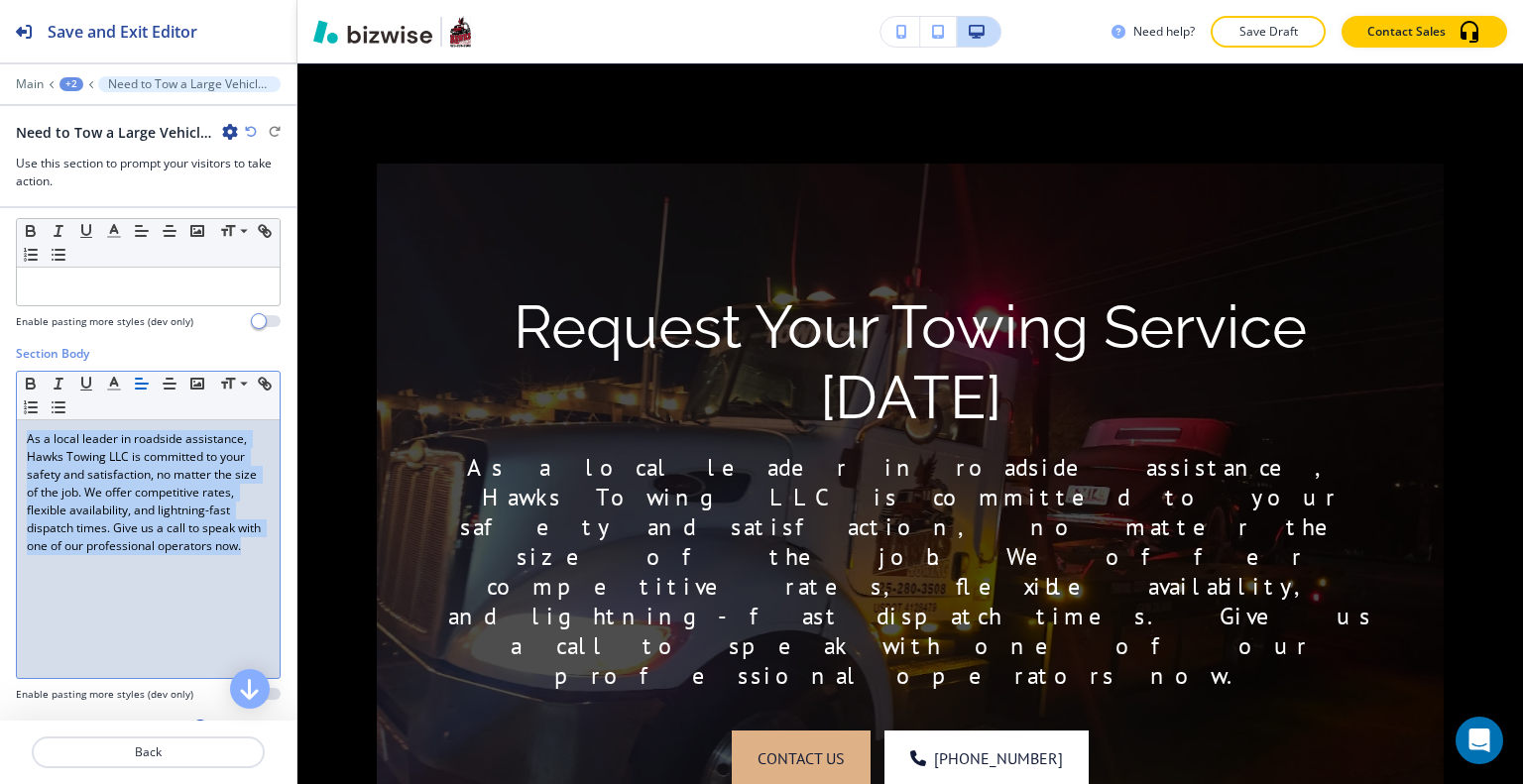 drag, startPoint x: 158, startPoint y: 574, endPoint x: 27, endPoint y: 443, distance: 185.262 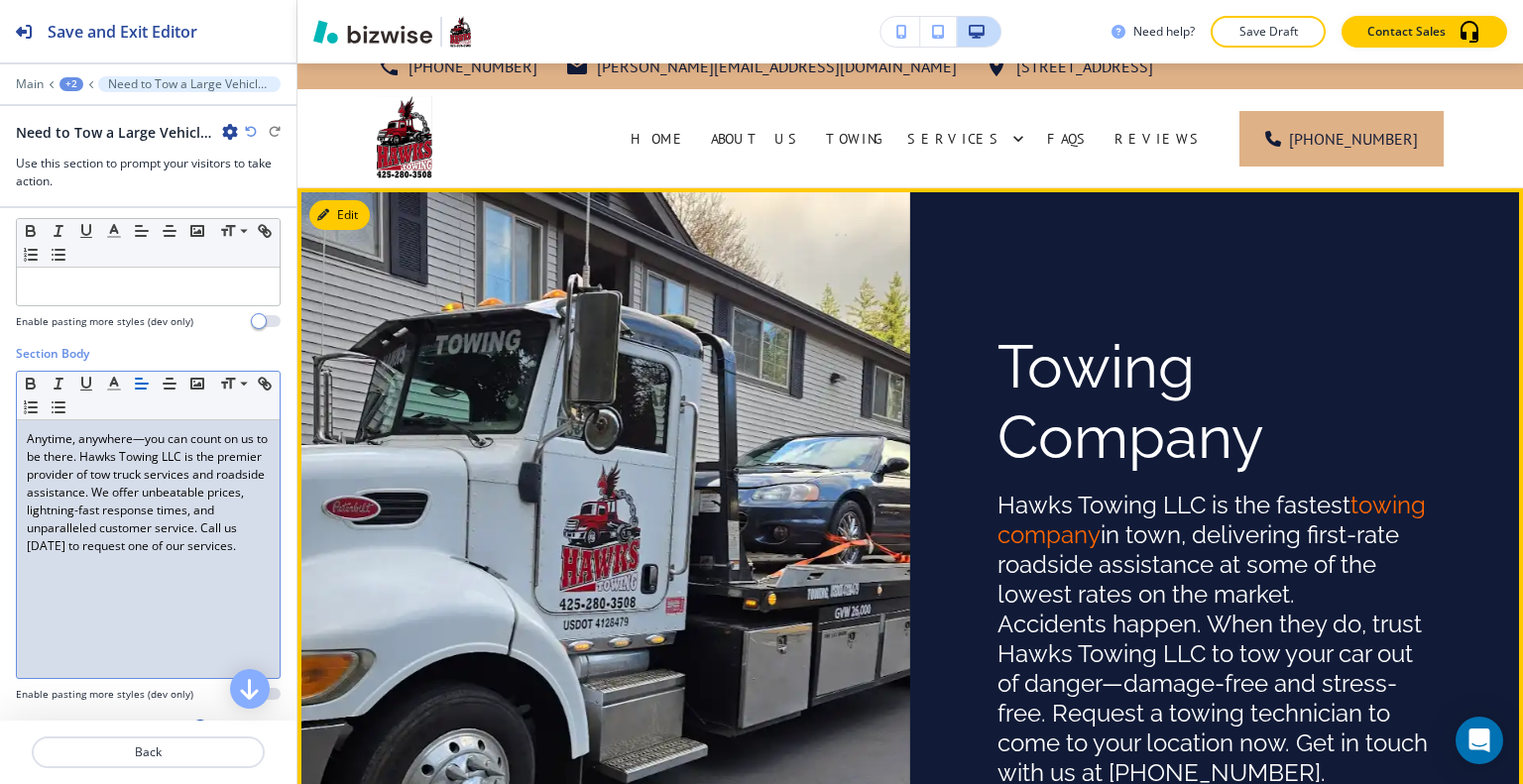 scroll, scrollTop: 0, scrollLeft: 0, axis: both 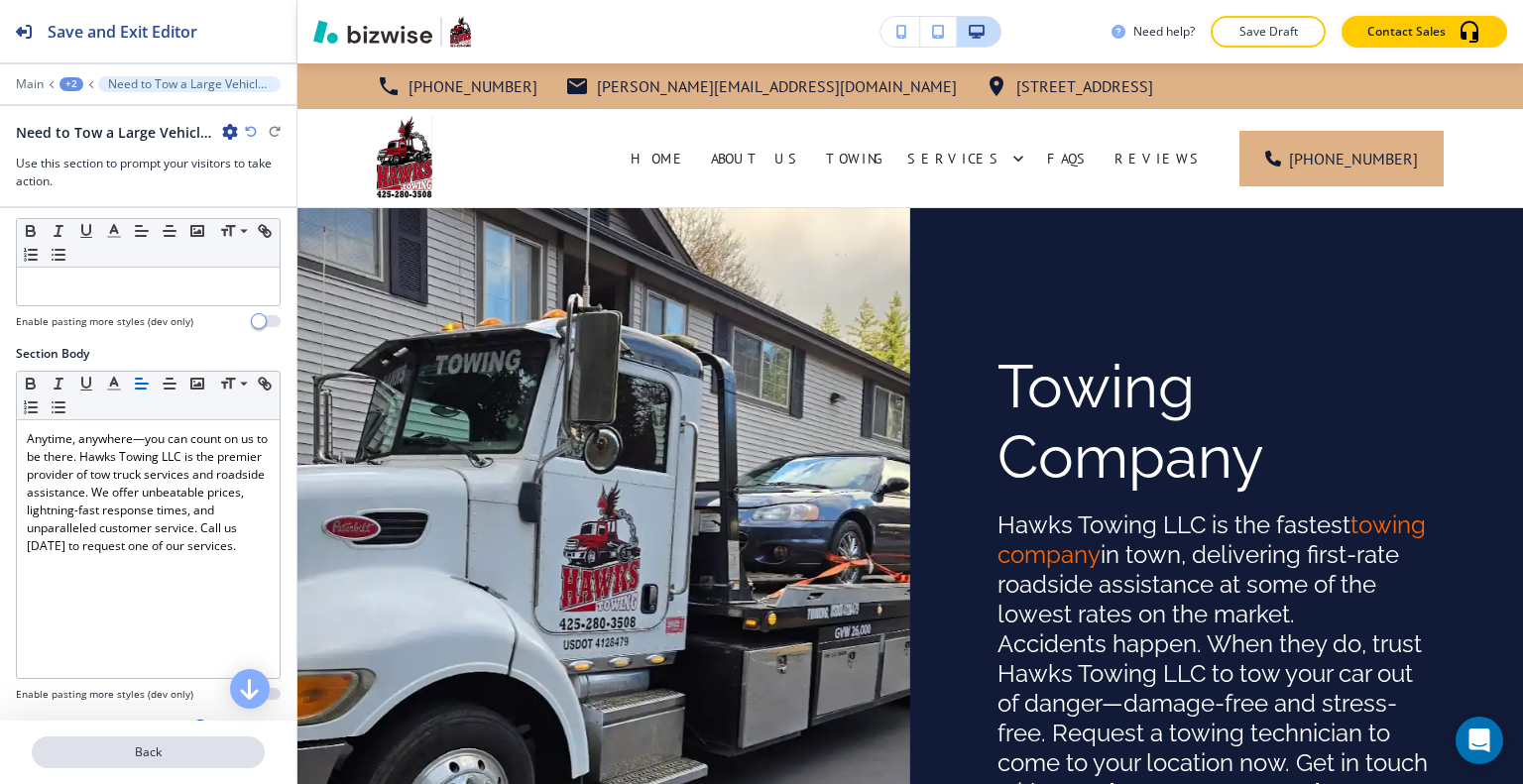 click on "Back" at bounding box center [148, 752] 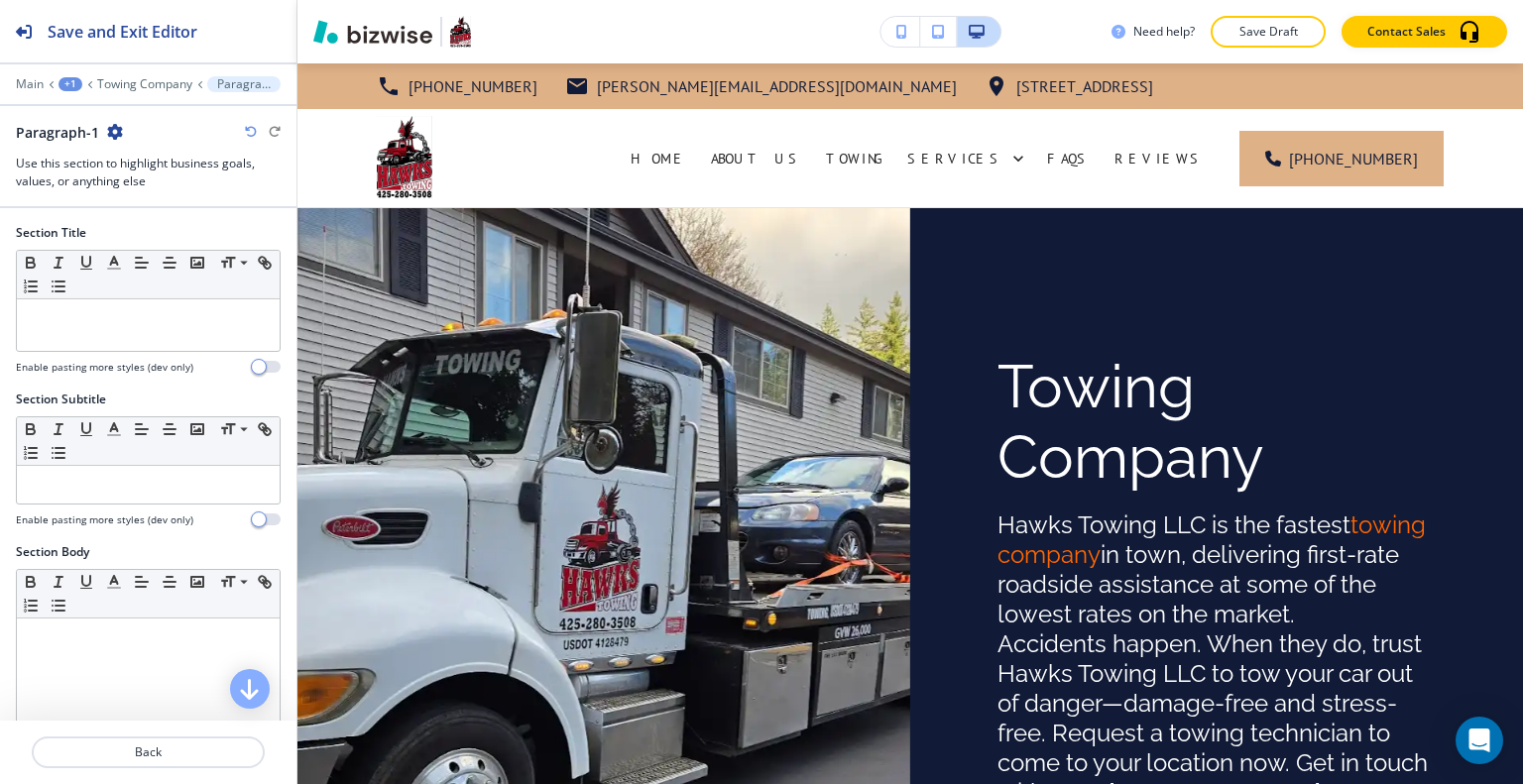 scroll, scrollTop: 1181, scrollLeft: 0, axis: vertical 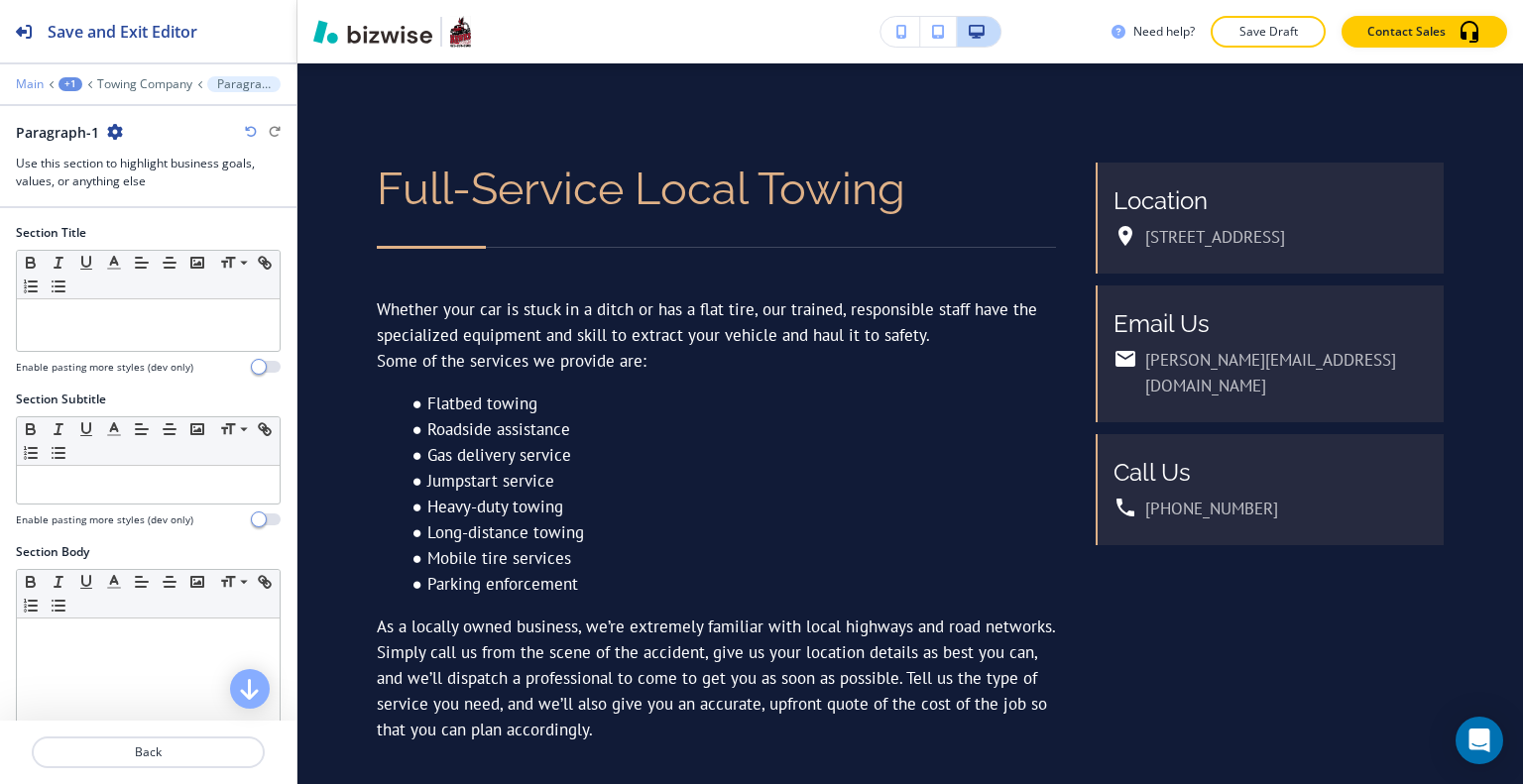 click on "Main" at bounding box center (30, 84) 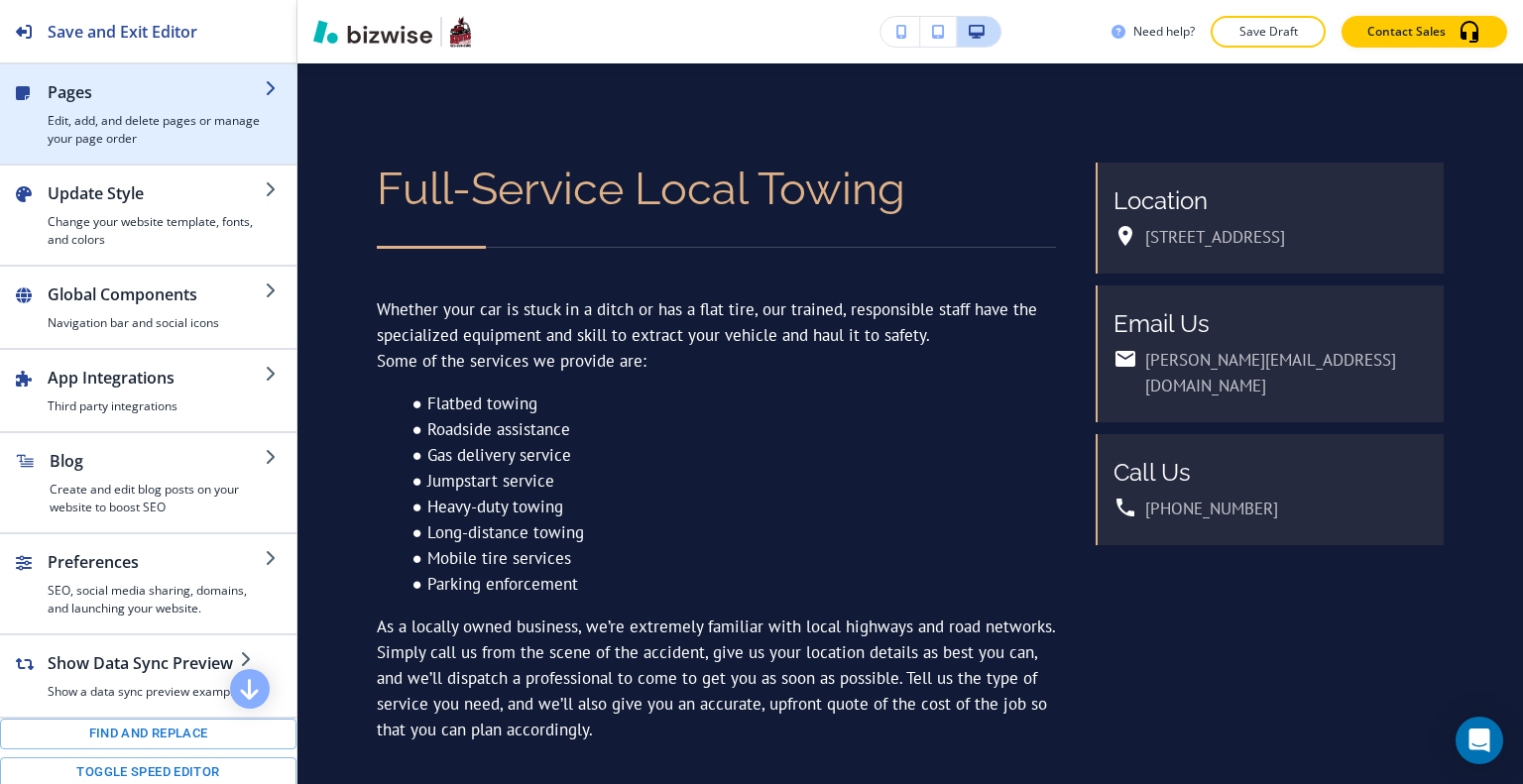 click on "Pages" at bounding box center [156, 92] 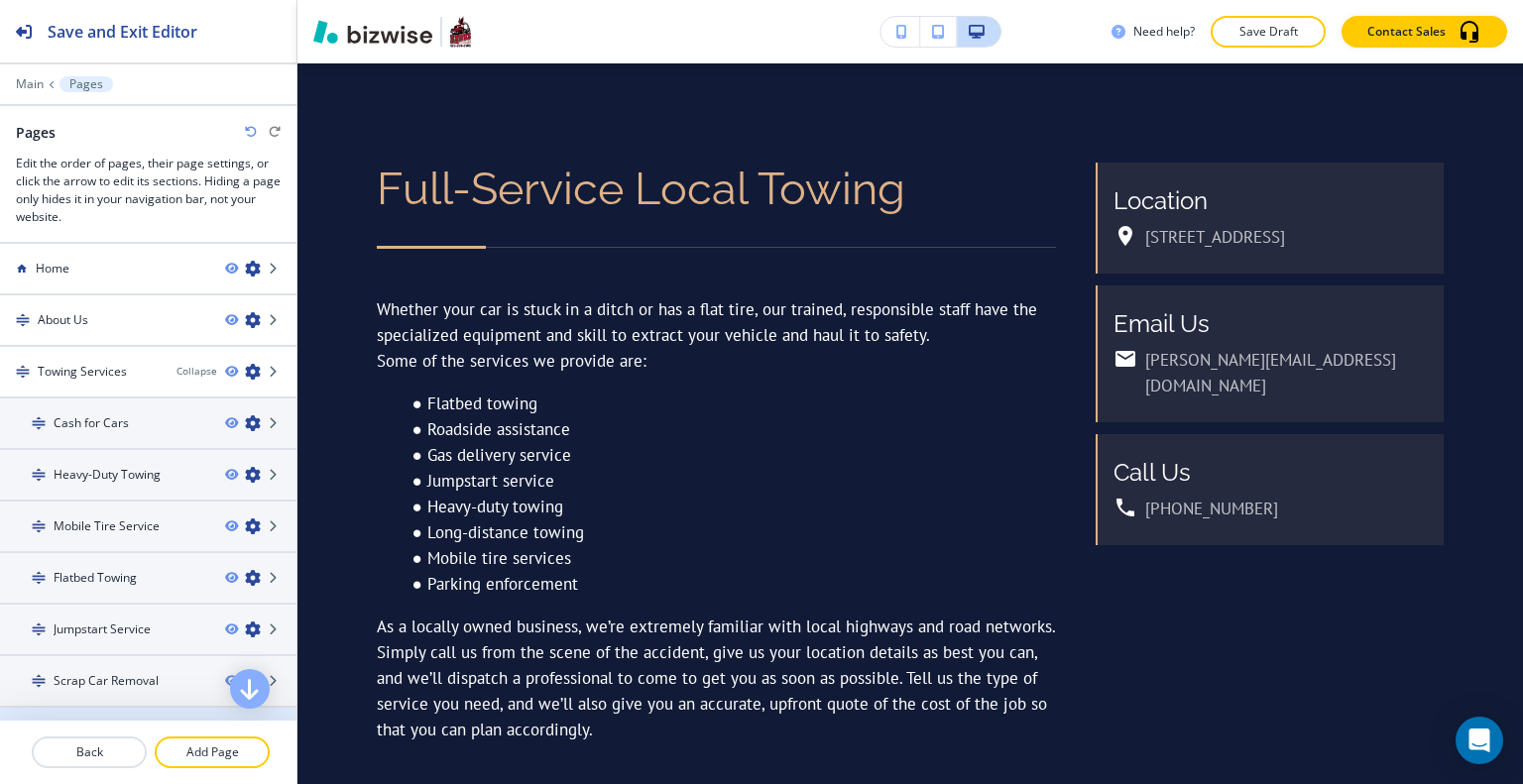 scroll, scrollTop: 238, scrollLeft: 0, axis: vertical 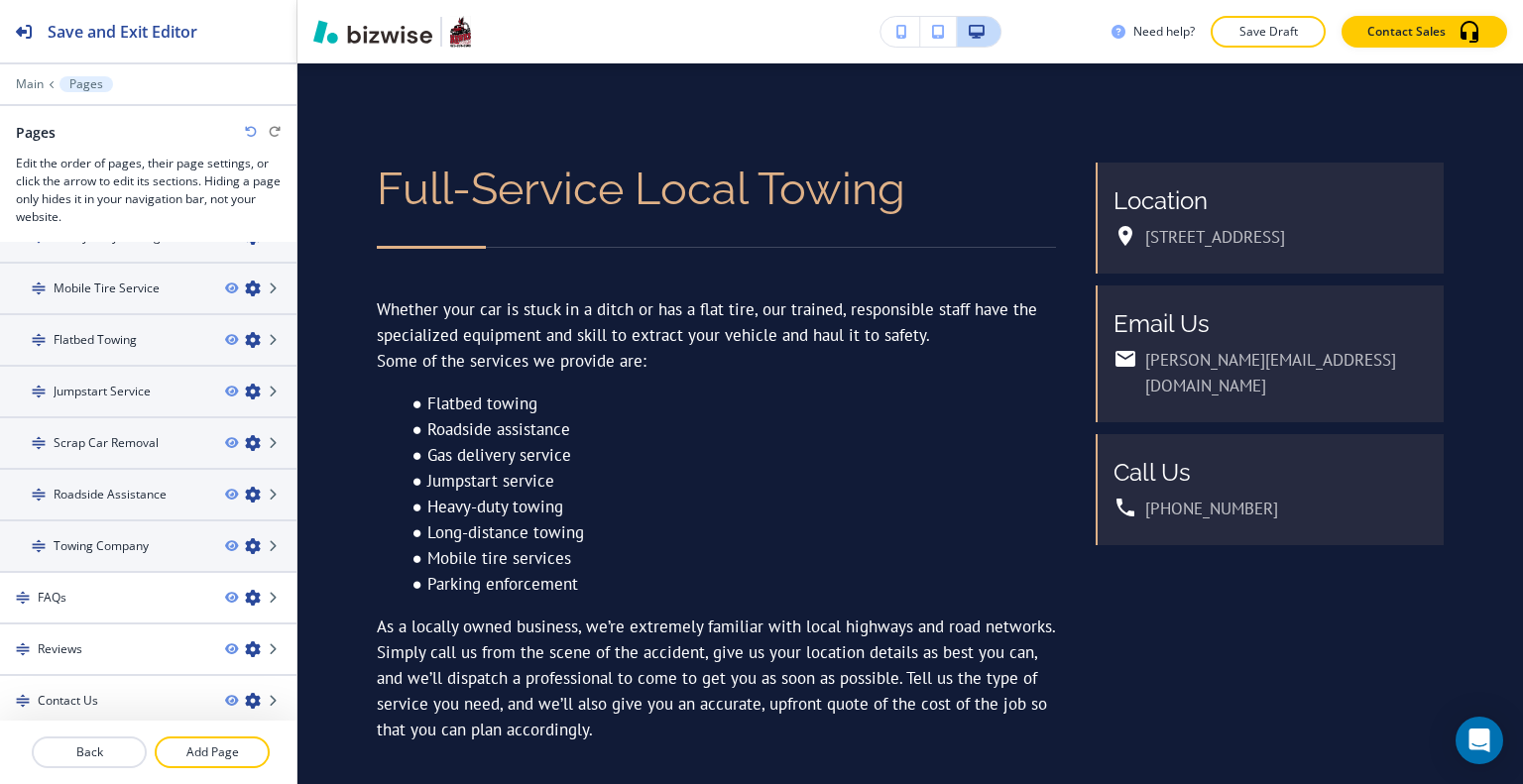 click at bounding box center [253, 546] 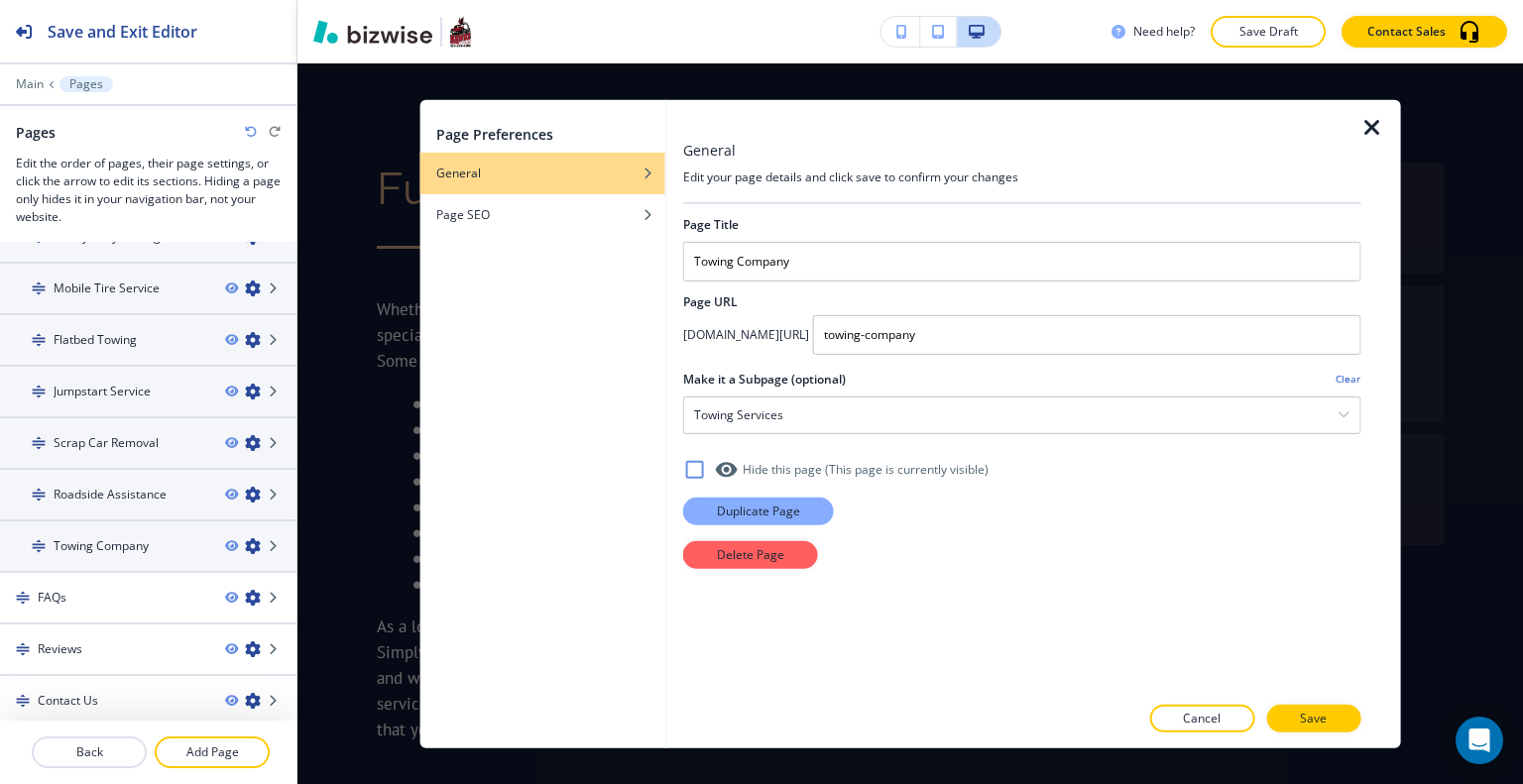 click on "Duplicate Page" at bounding box center (759, 510) 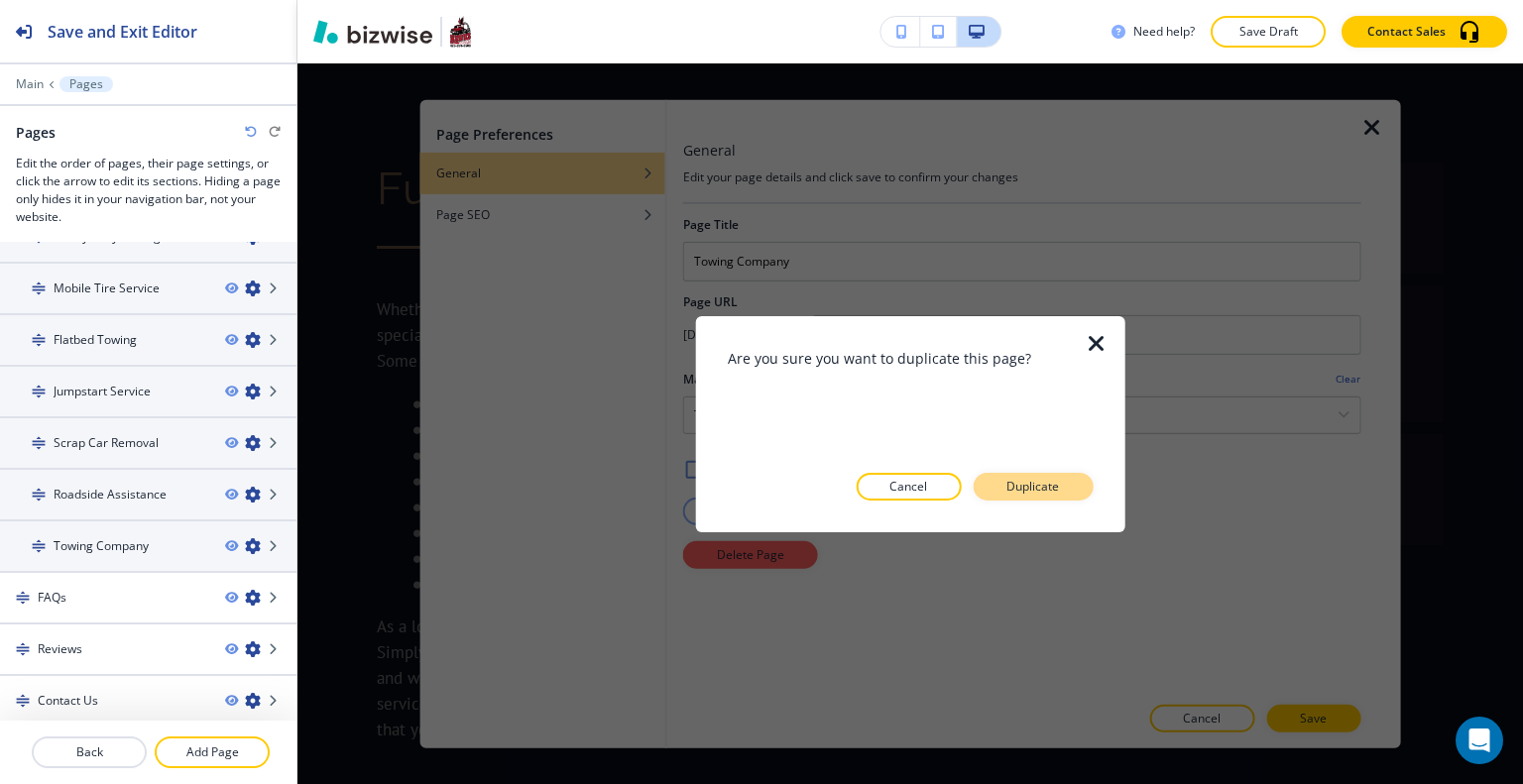 click on "Duplicate" at bounding box center [1032, 487] 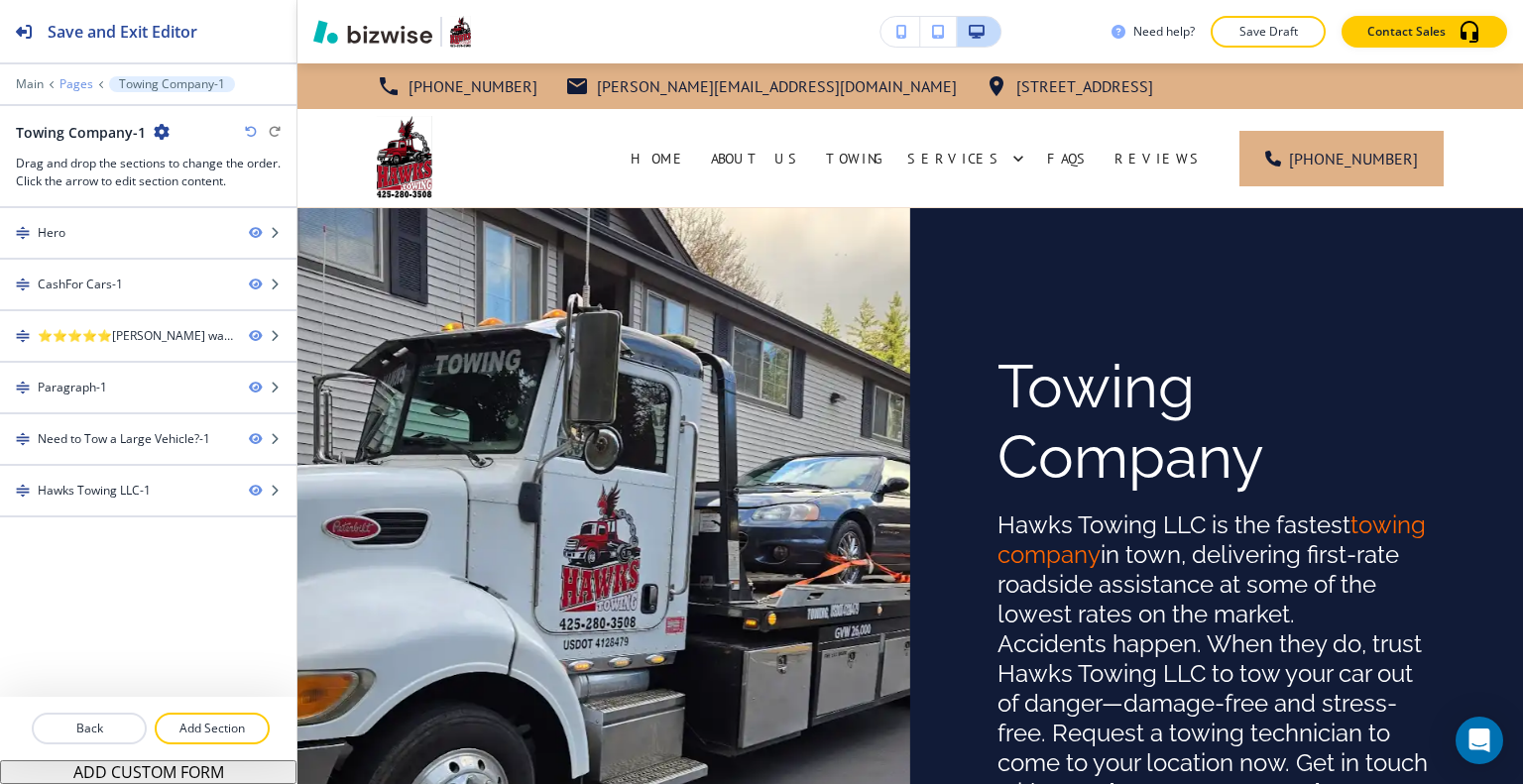 click on "Pages" at bounding box center [76, 84] 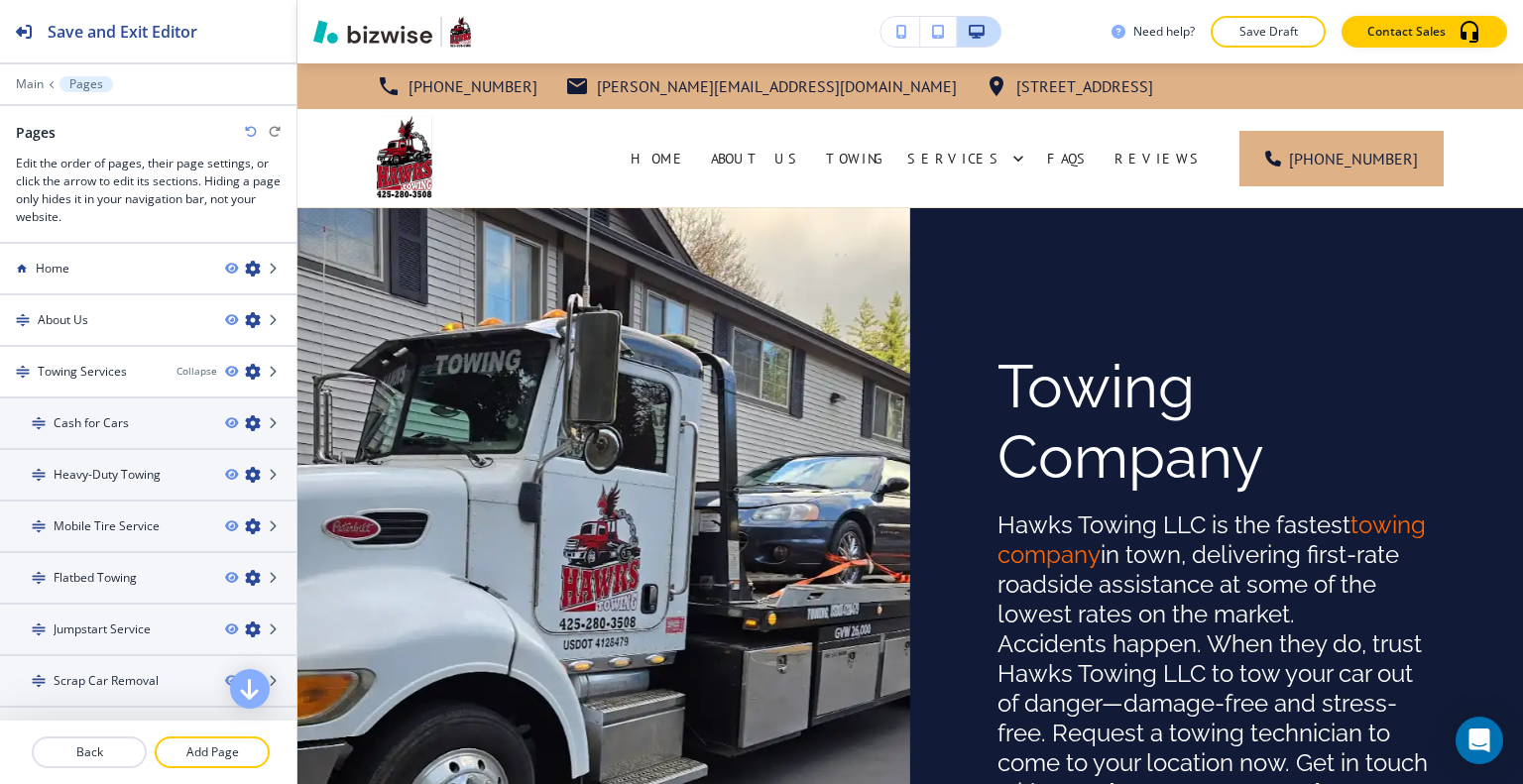 scroll, scrollTop: 288, scrollLeft: 0, axis: vertical 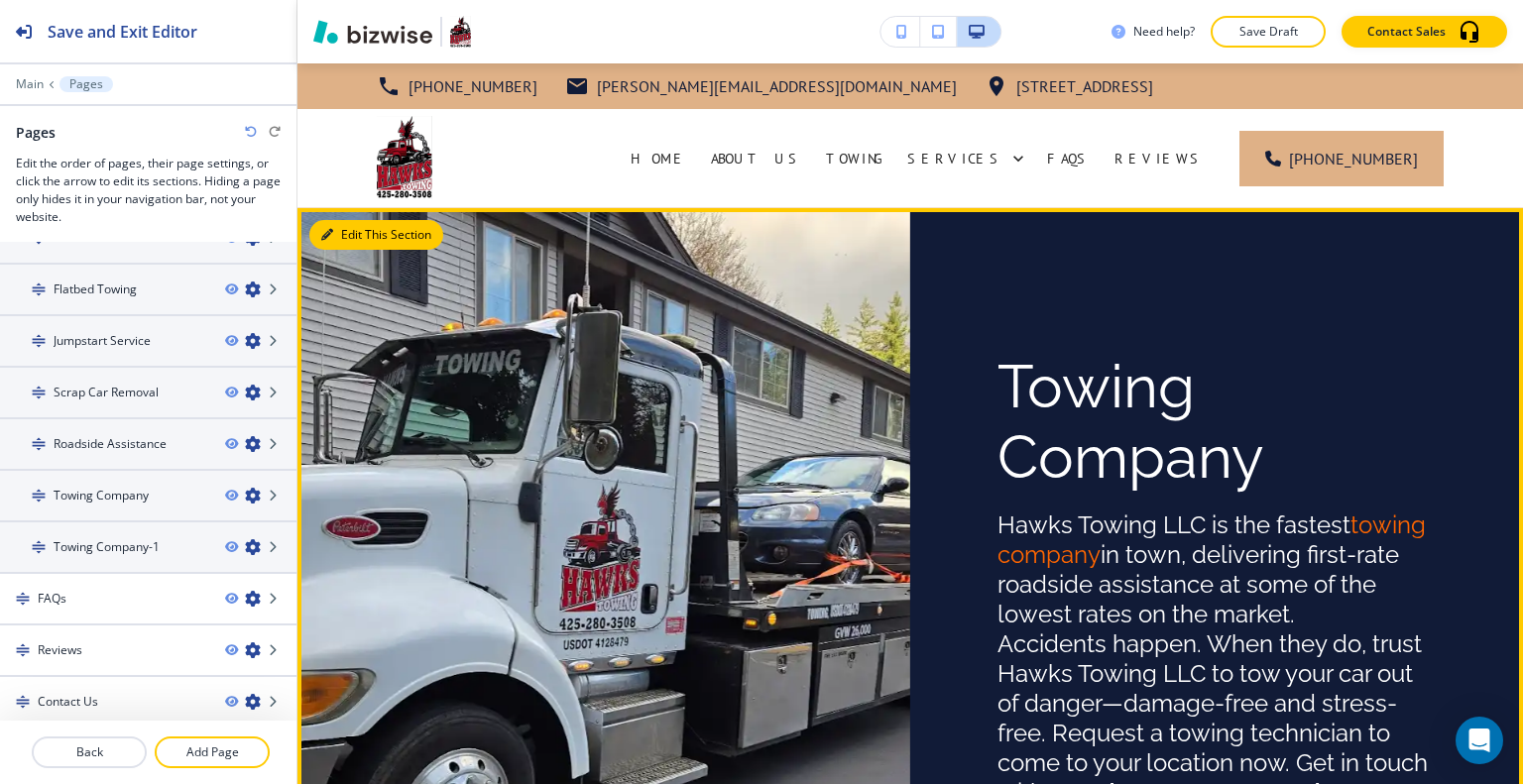 click on "Edit This Section" at bounding box center (376, 235) 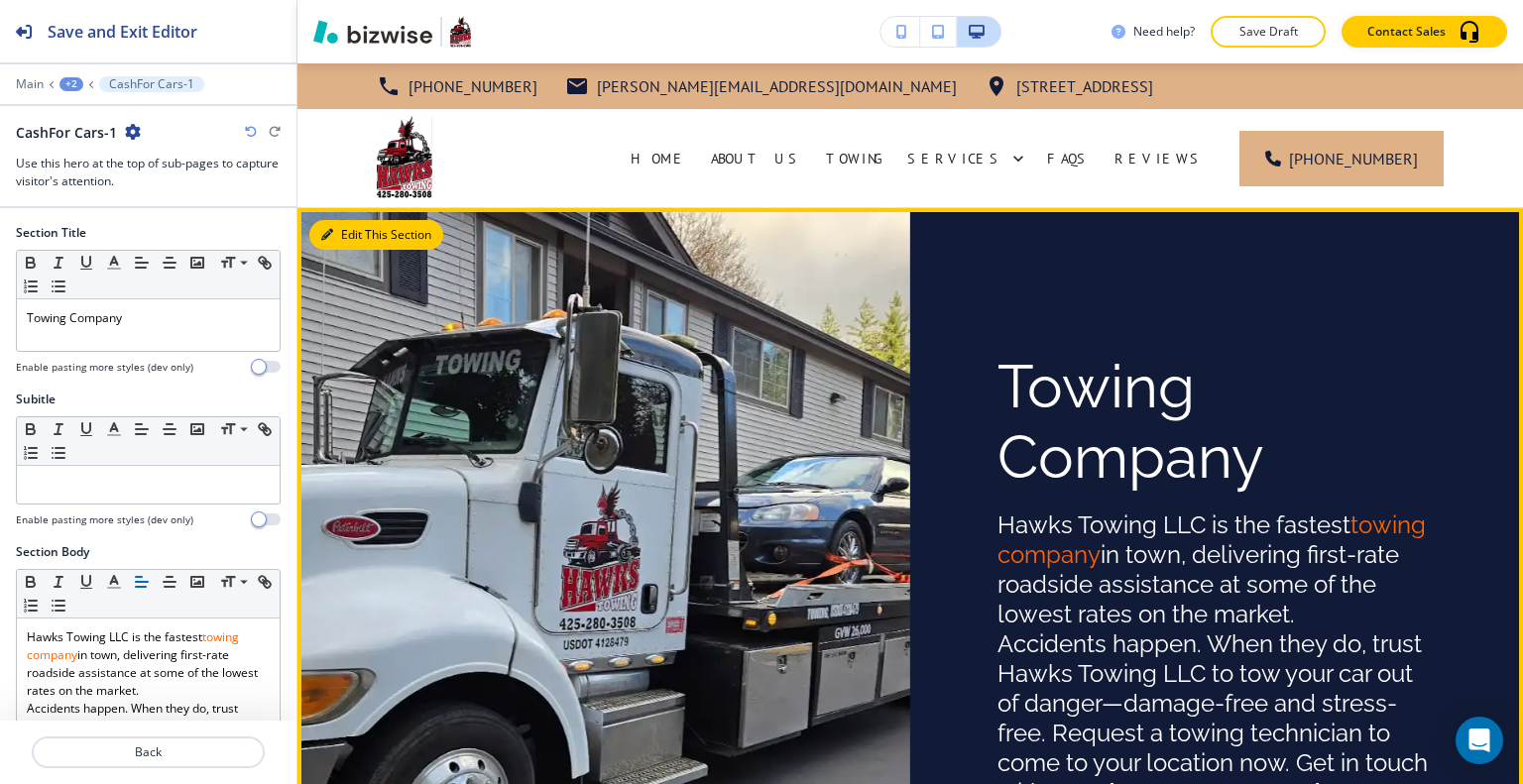 scroll, scrollTop: 145, scrollLeft: 0, axis: vertical 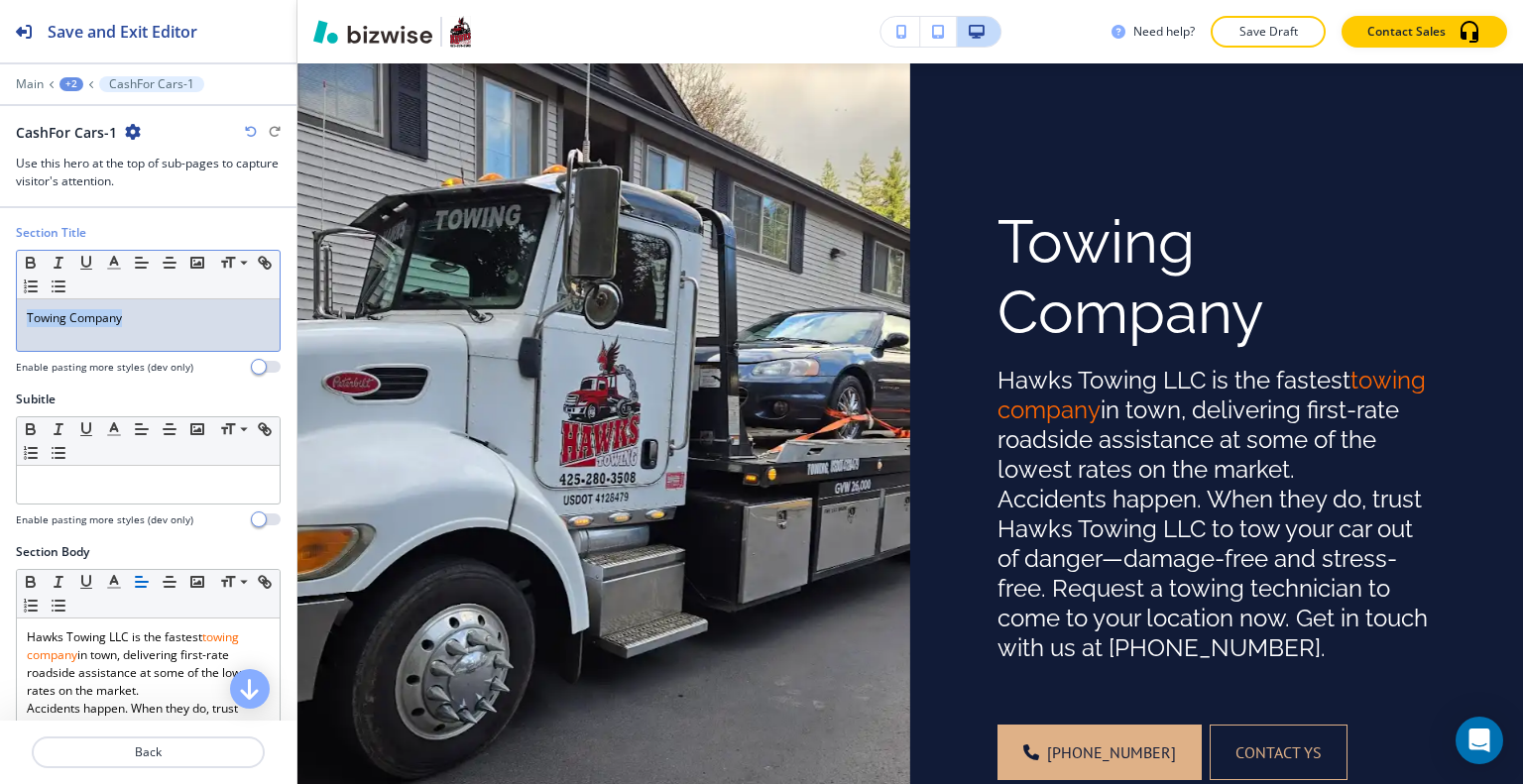 drag, startPoint x: 151, startPoint y: 312, endPoint x: 1, endPoint y: 292, distance: 151.32746 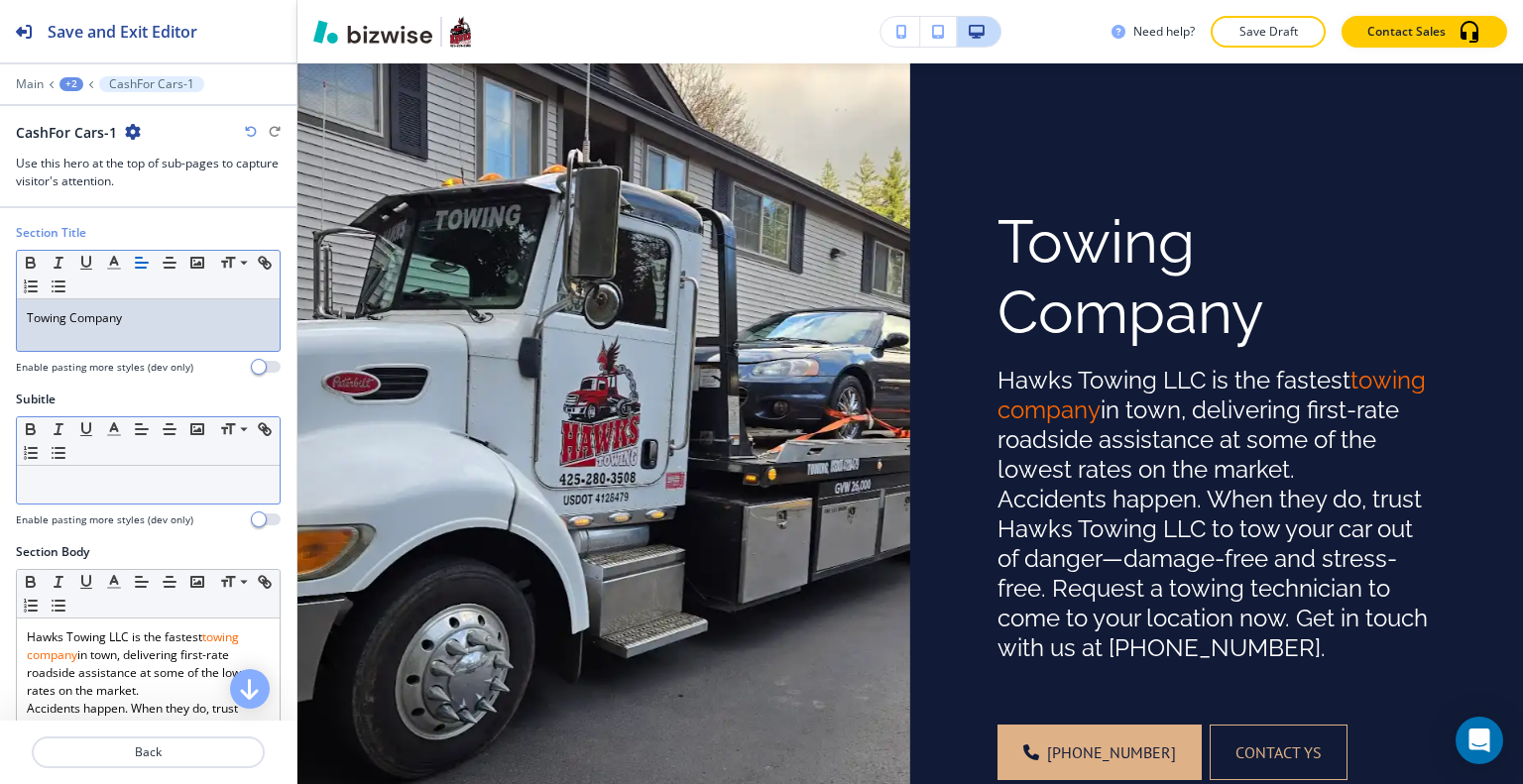 scroll, scrollTop: 0, scrollLeft: 0, axis: both 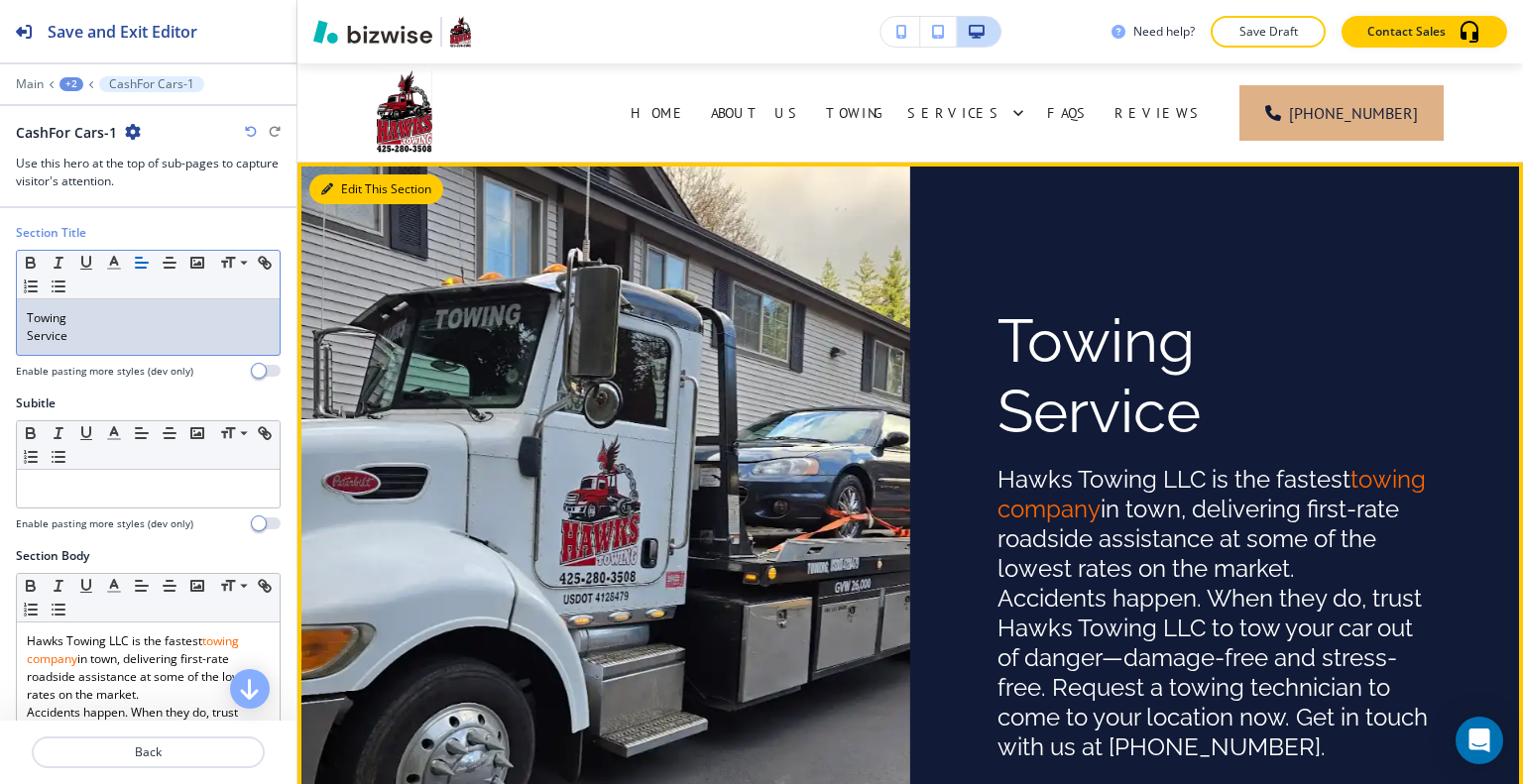 click on "Edit This Section" at bounding box center (376, 189) 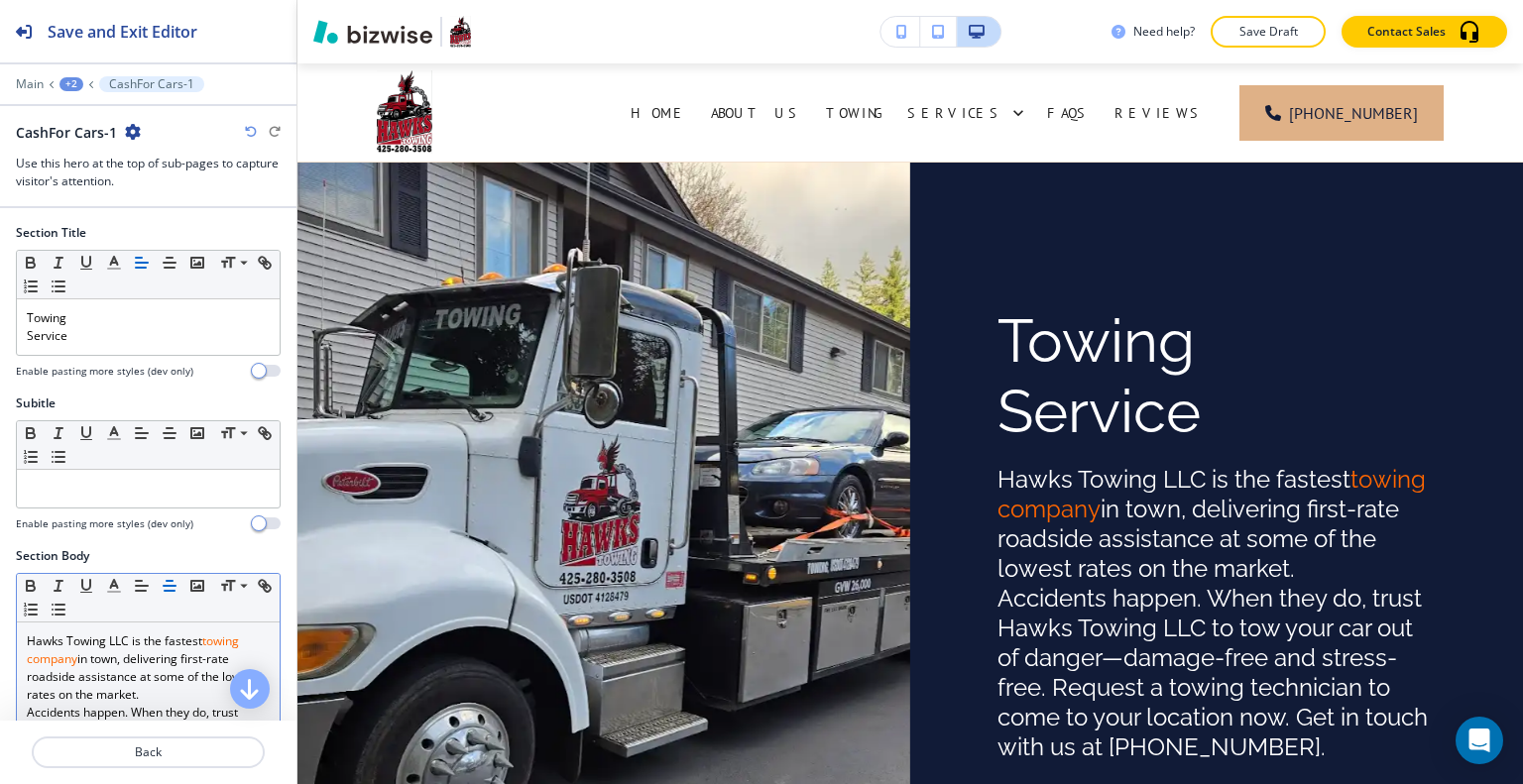 scroll, scrollTop: 297, scrollLeft: 0, axis: vertical 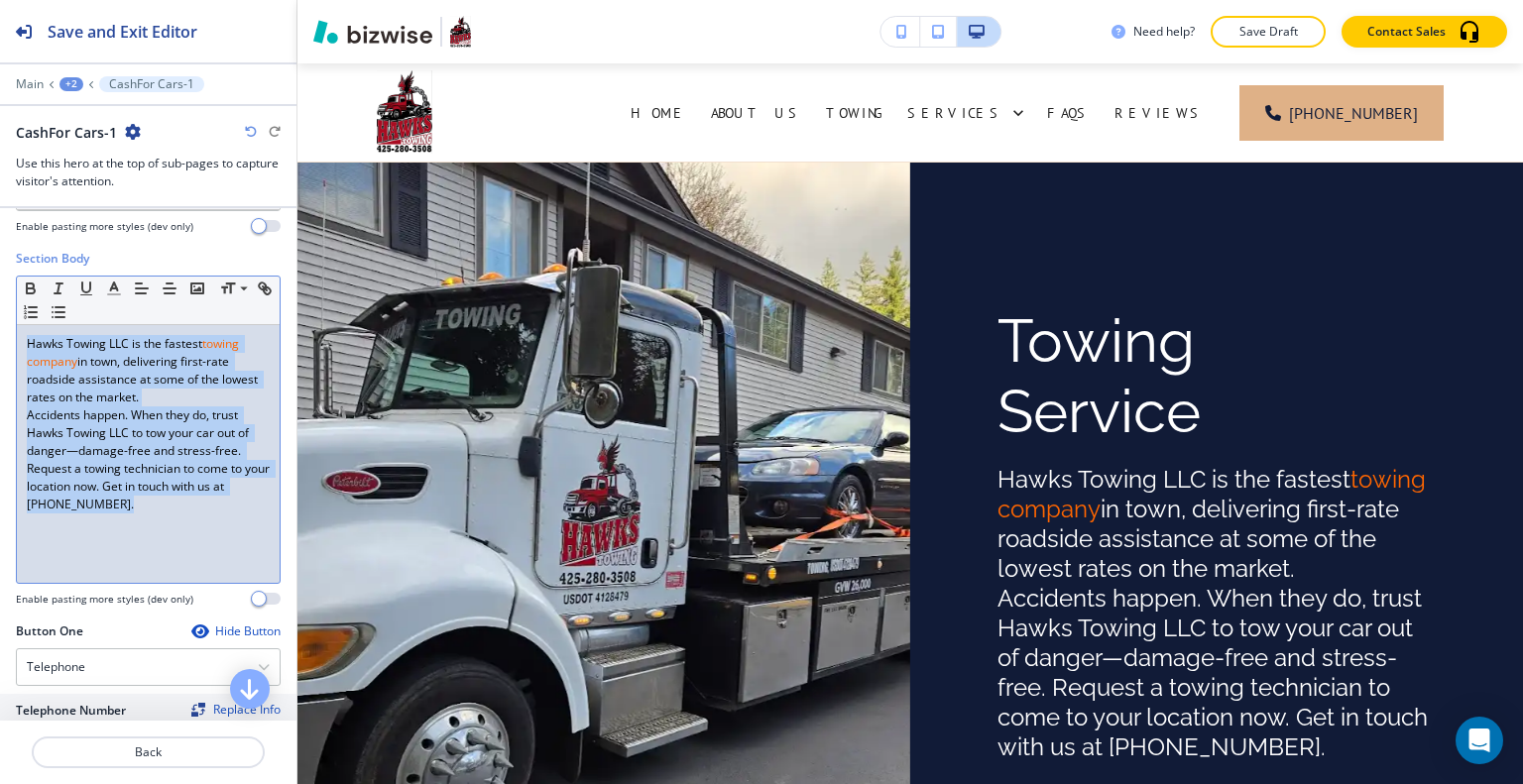 drag, startPoint x: 163, startPoint y: 502, endPoint x: 0, endPoint y: 324, distance: 241.35658 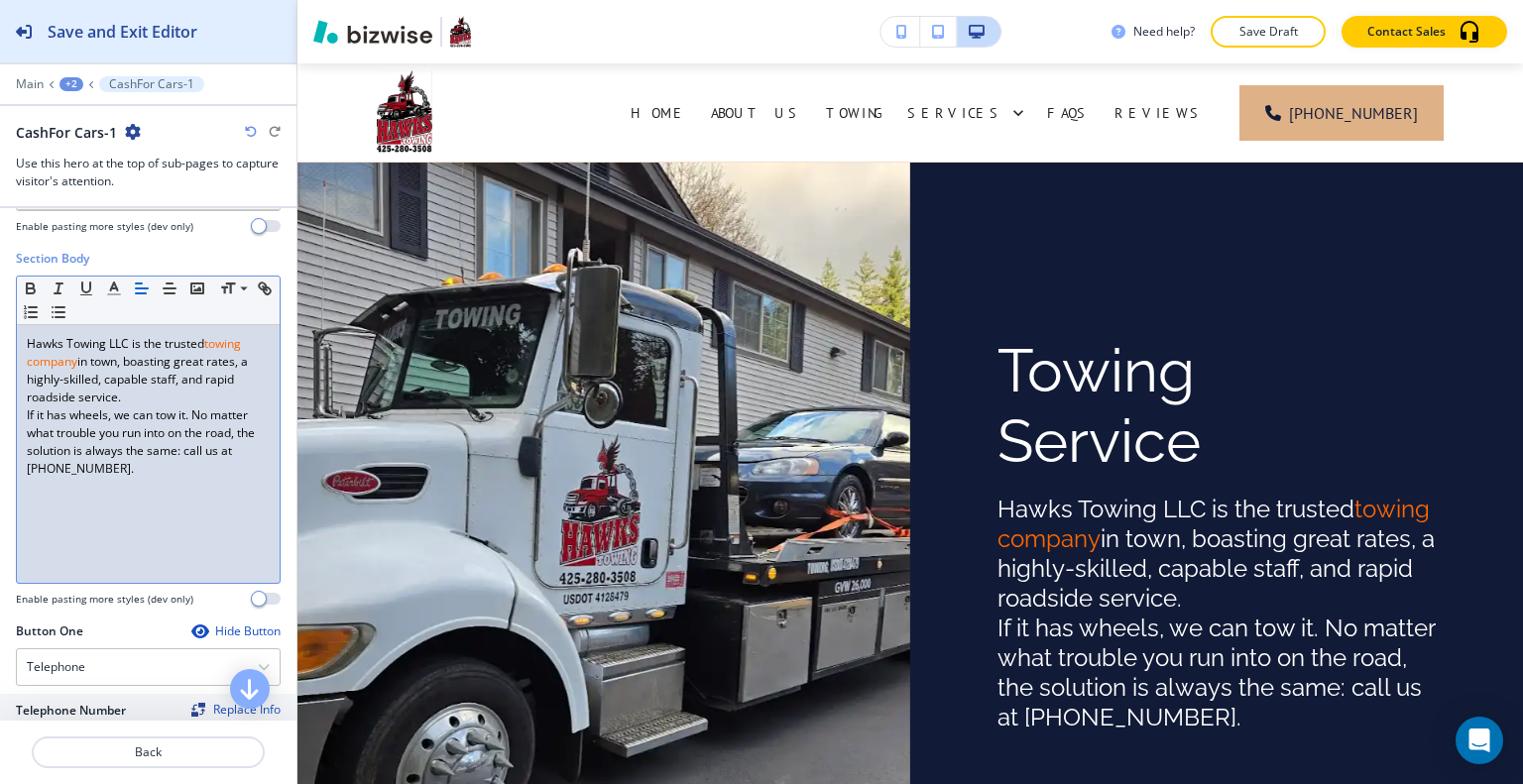 scroll, scrollTop: 0, scrollLeft: 0, axis: both 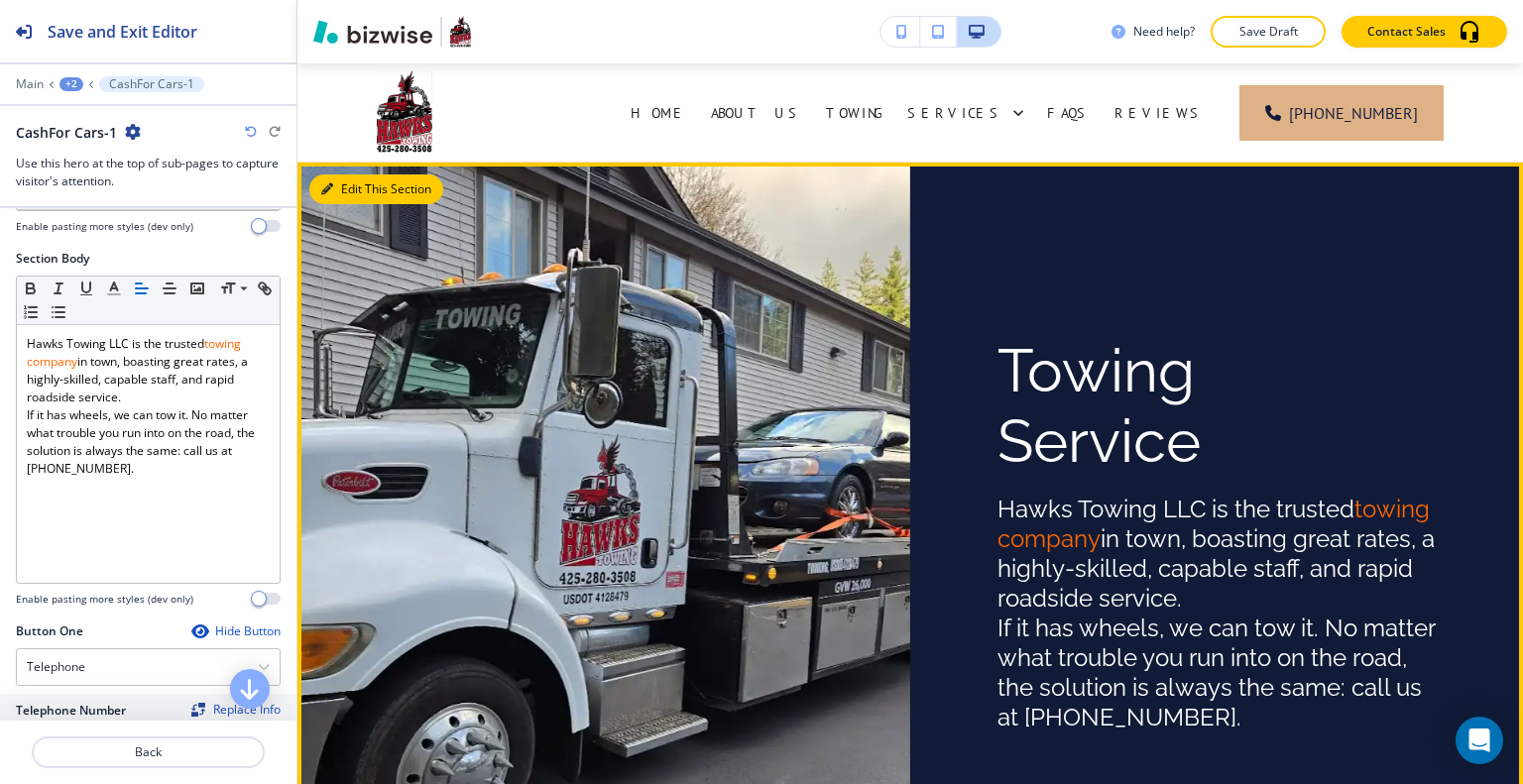click on "Edit This Section" at bounding box center (376, 189) 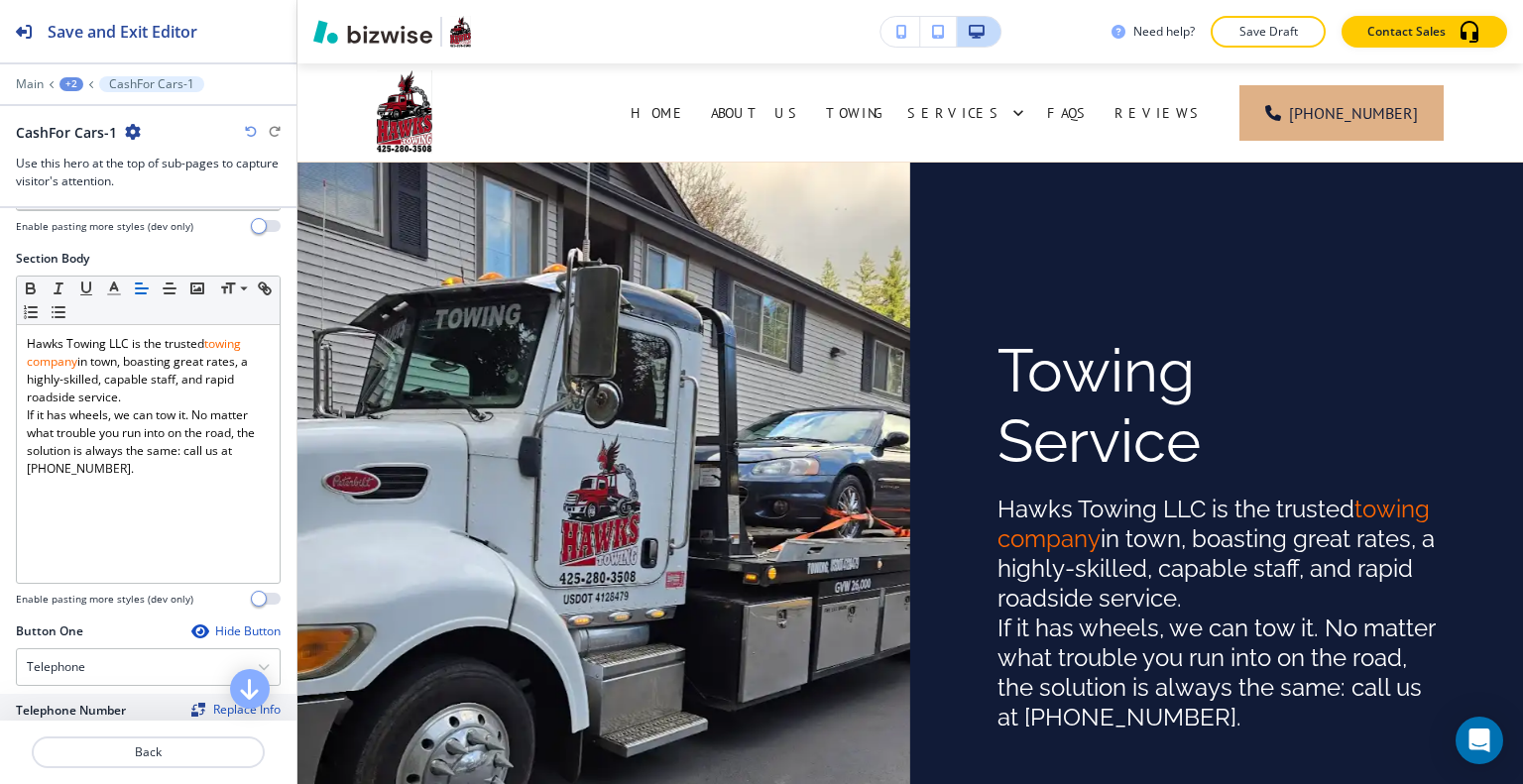 scroll, scrollTop: 1090, scrollLeft: 0, axis: vertical 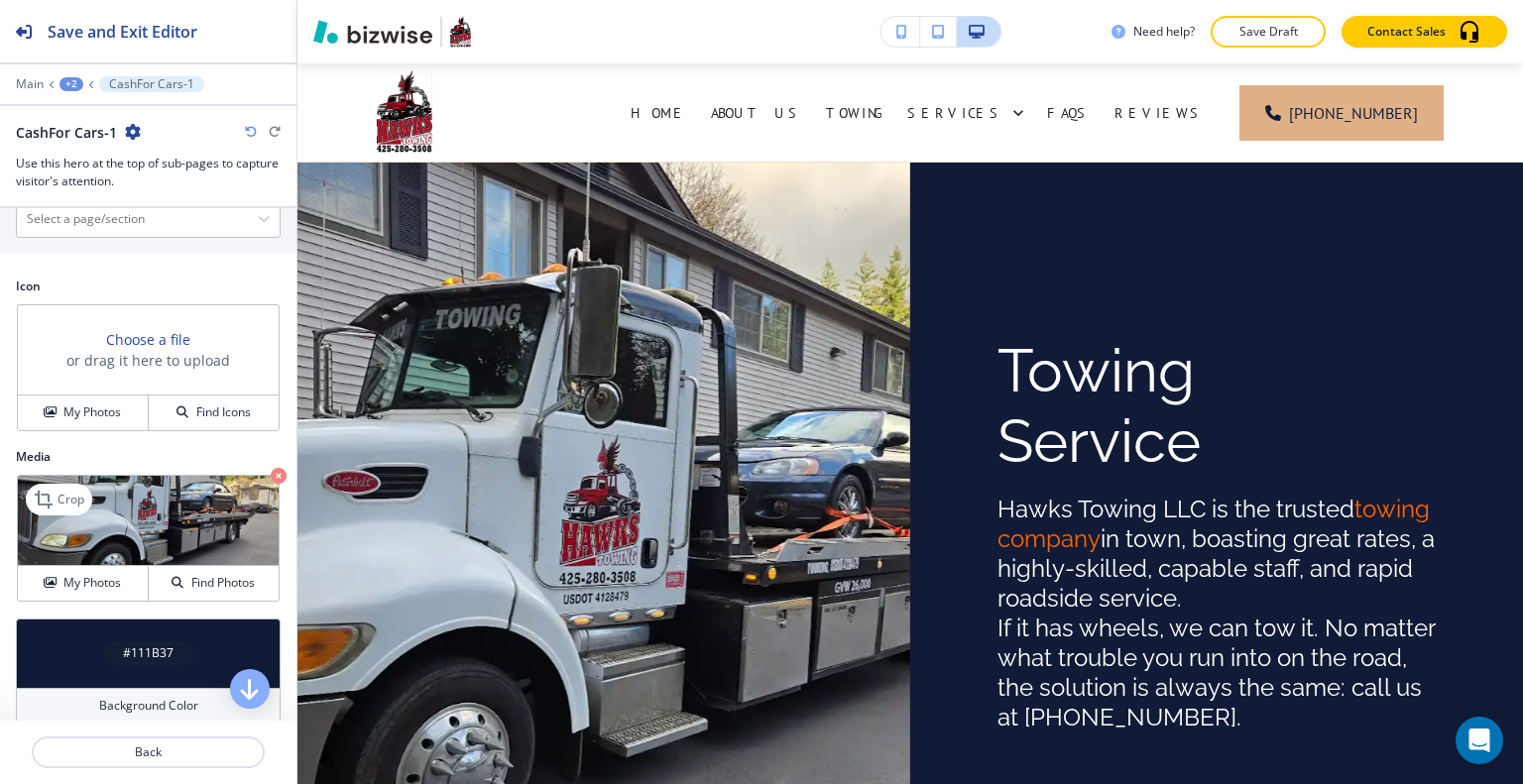 click at bounding box center (148, 520) 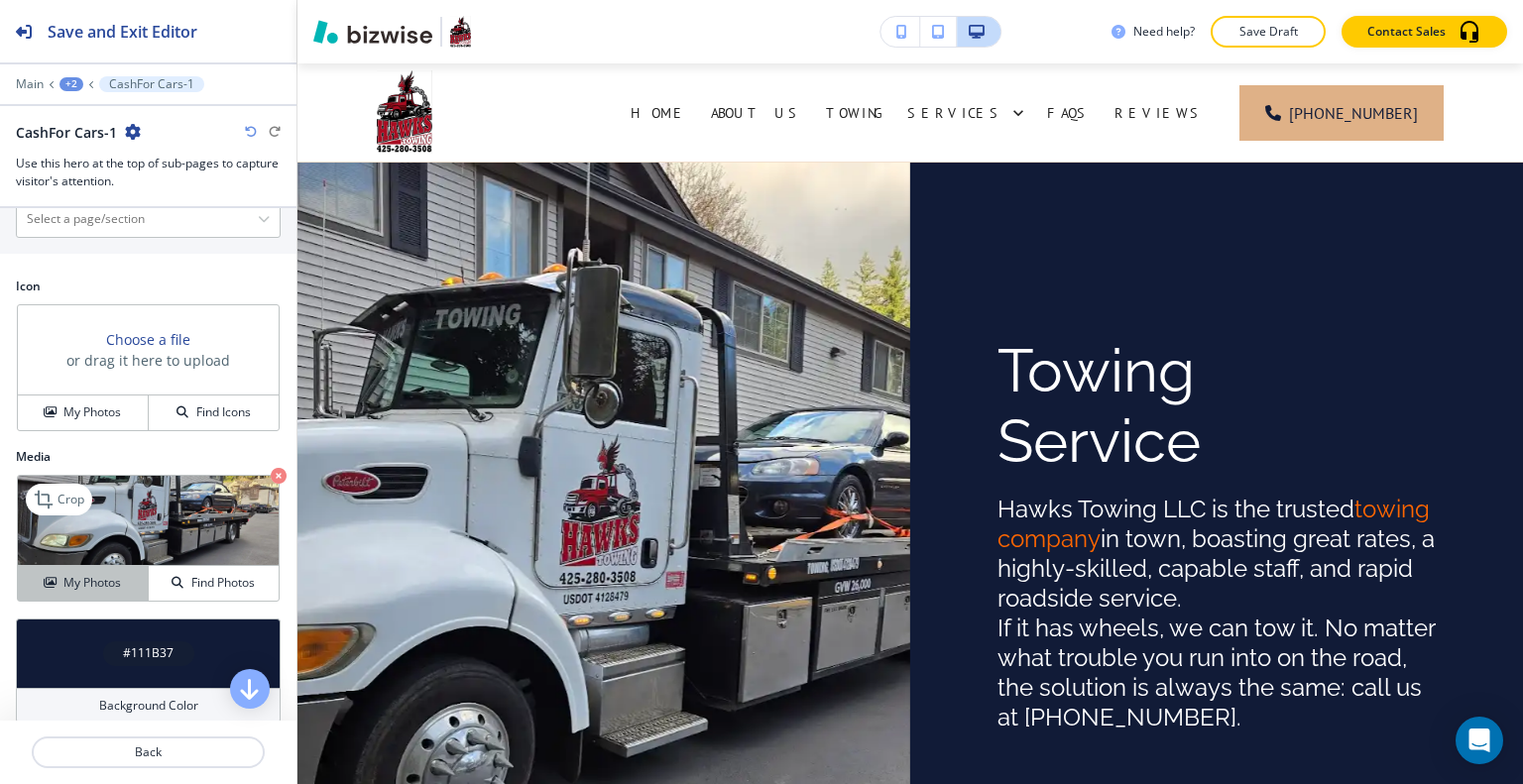 click on "My Photos" at bounding box center [92, 583] 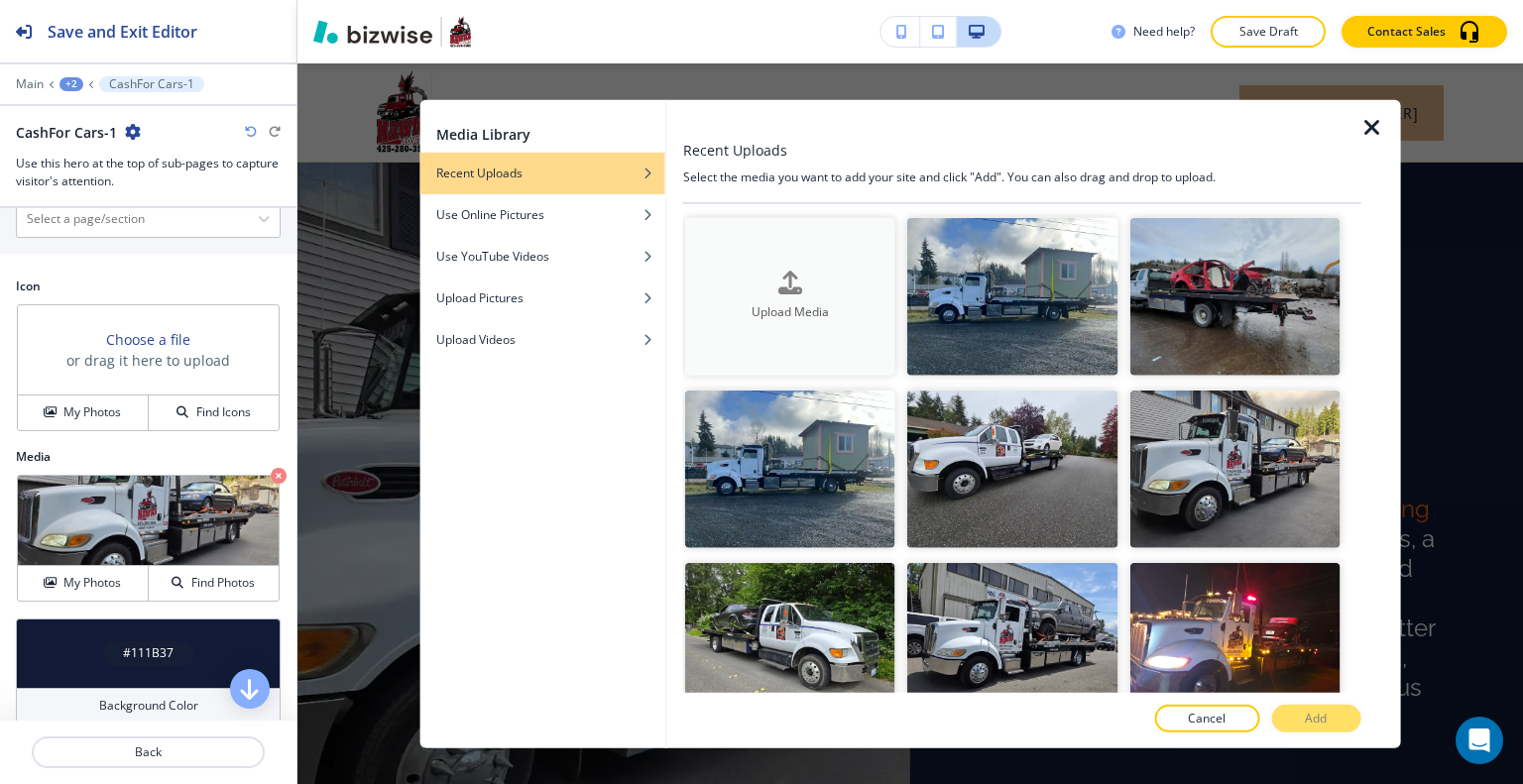 click on "Upload Media" at bounding box center (790, 295) 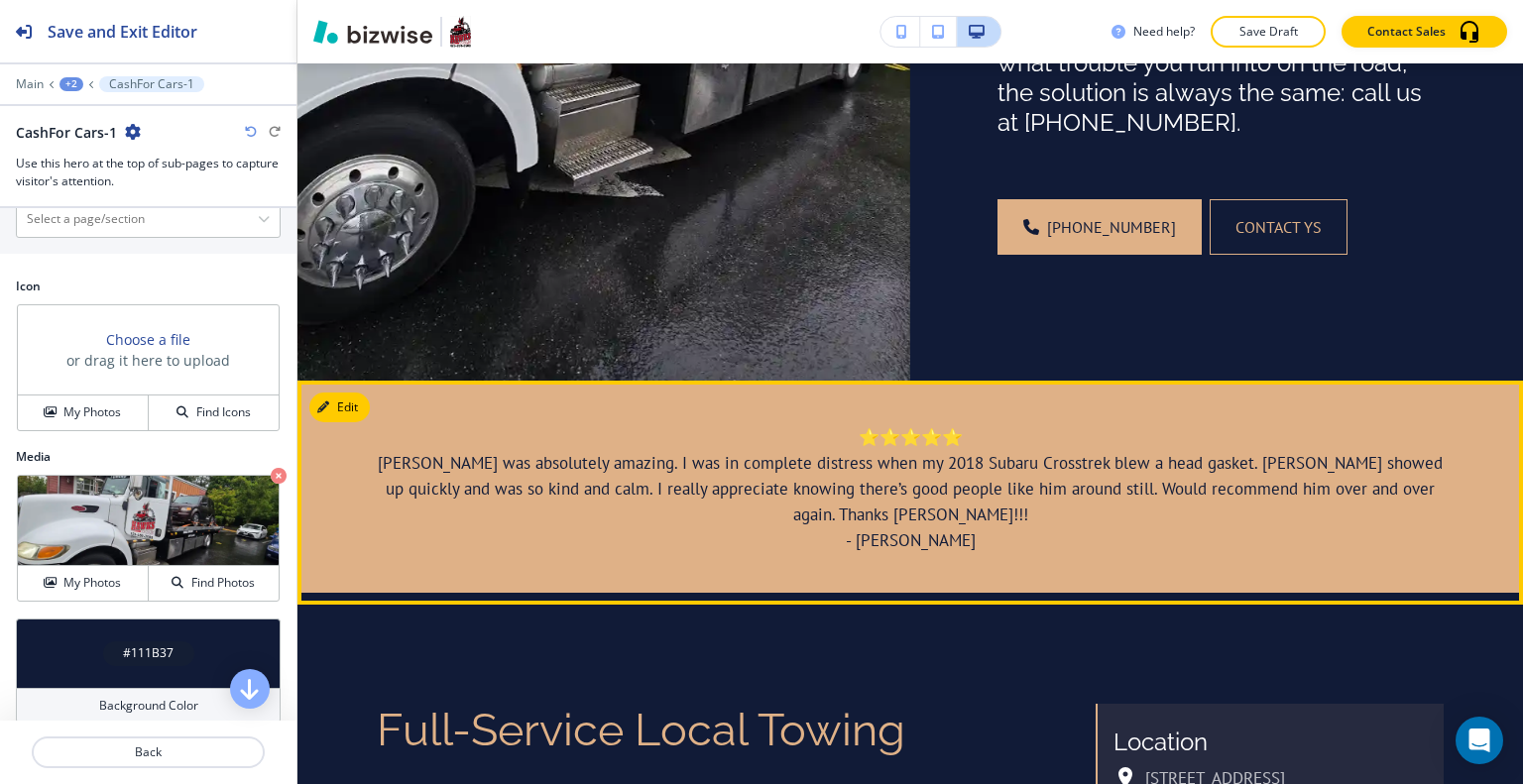 scroll, scrollTop: 1037, scrollLeft: 0, axis: vertical 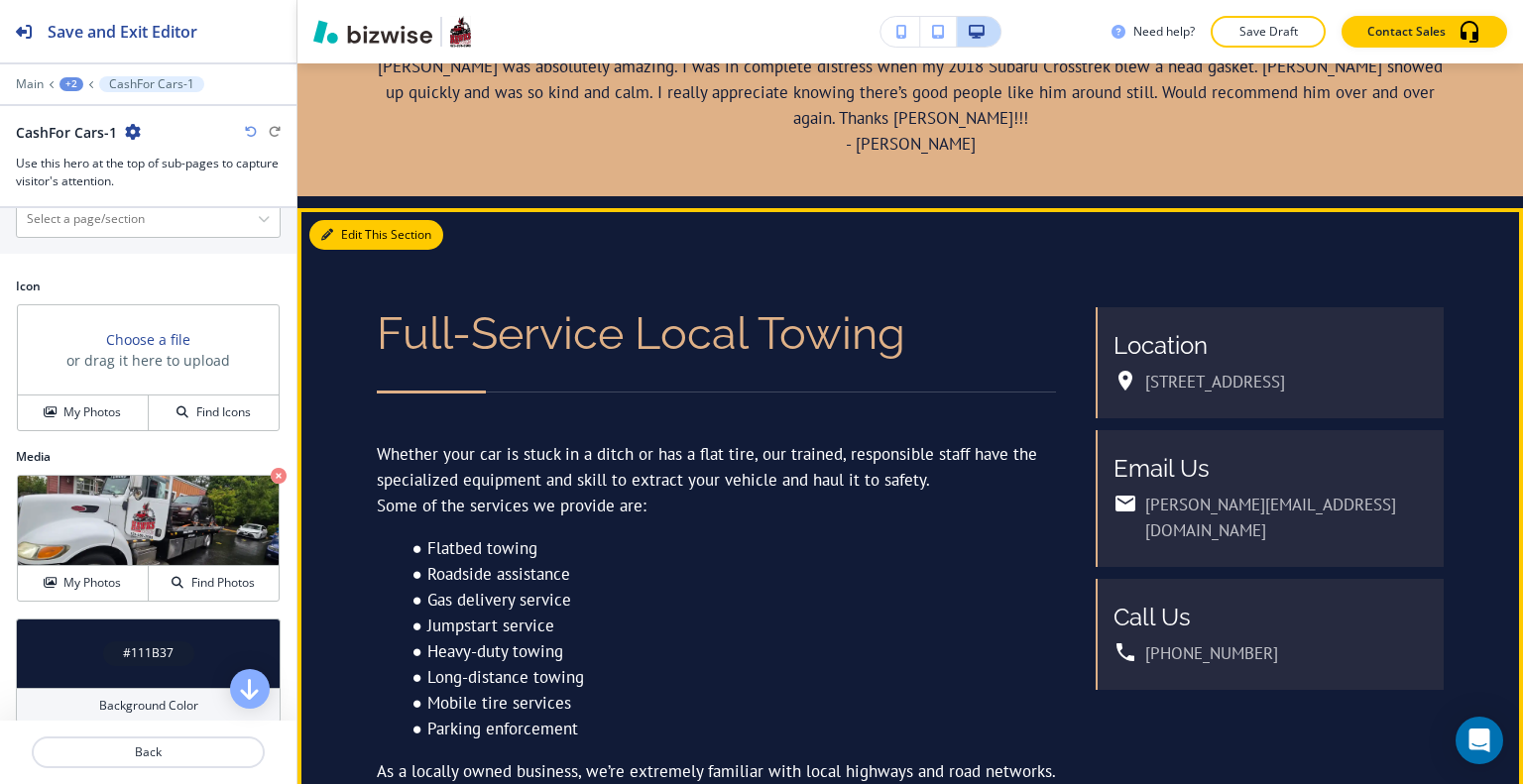 click on "Edit This Section" at bounding box center (376, 235) 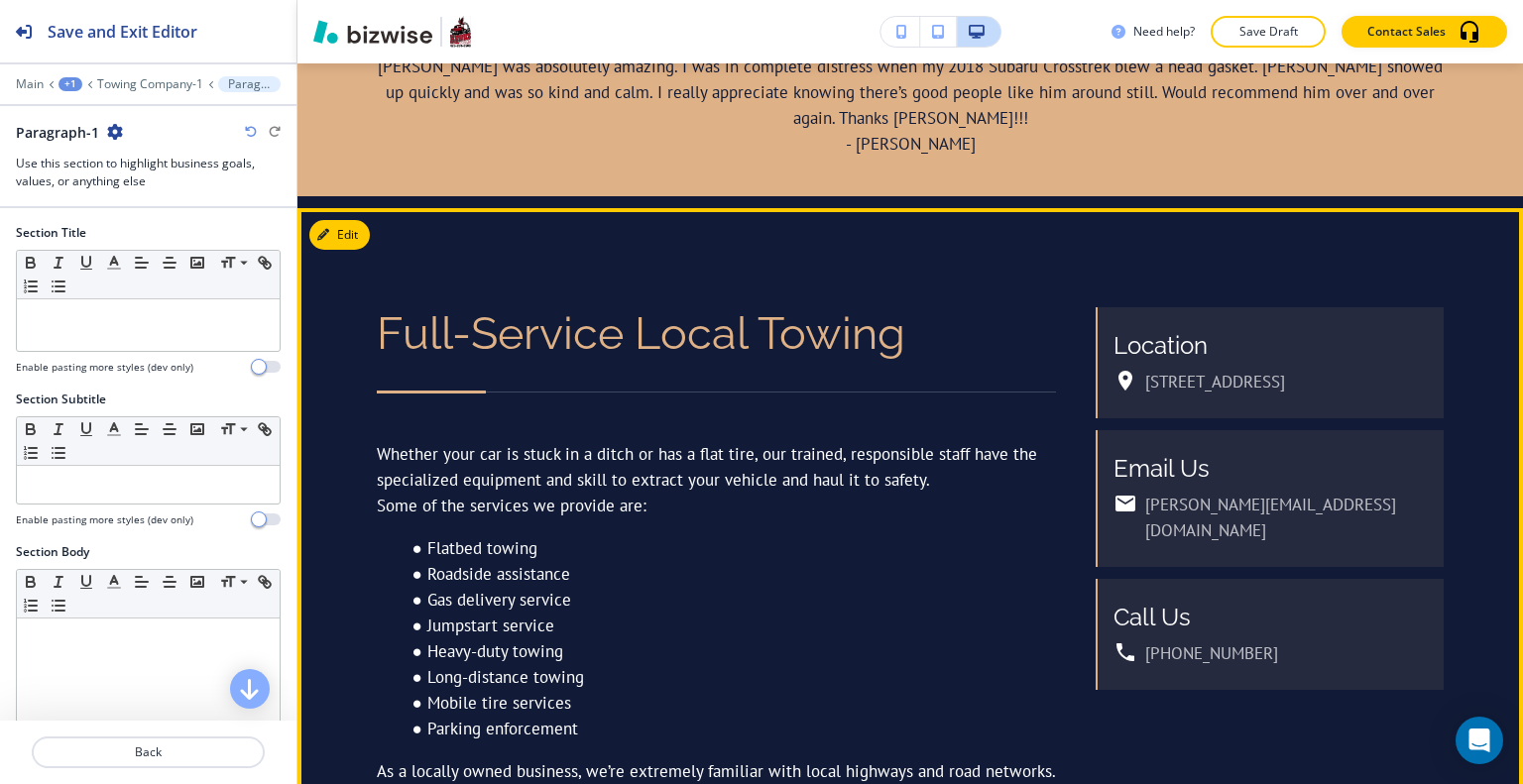 scroll, scrollTop: 1181, scrollLeft: 0, axis: vertical 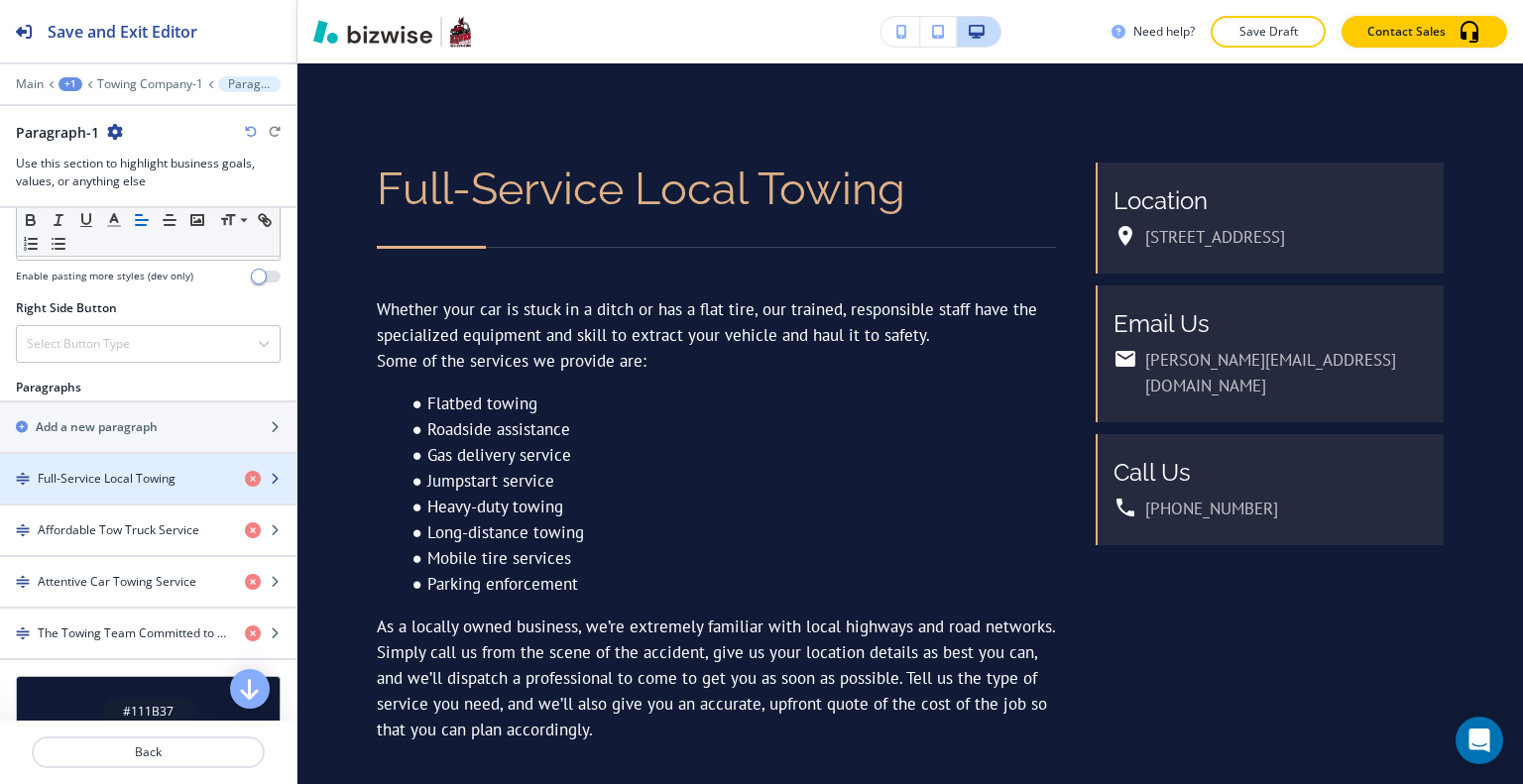 click at bounding box center [148, 496] 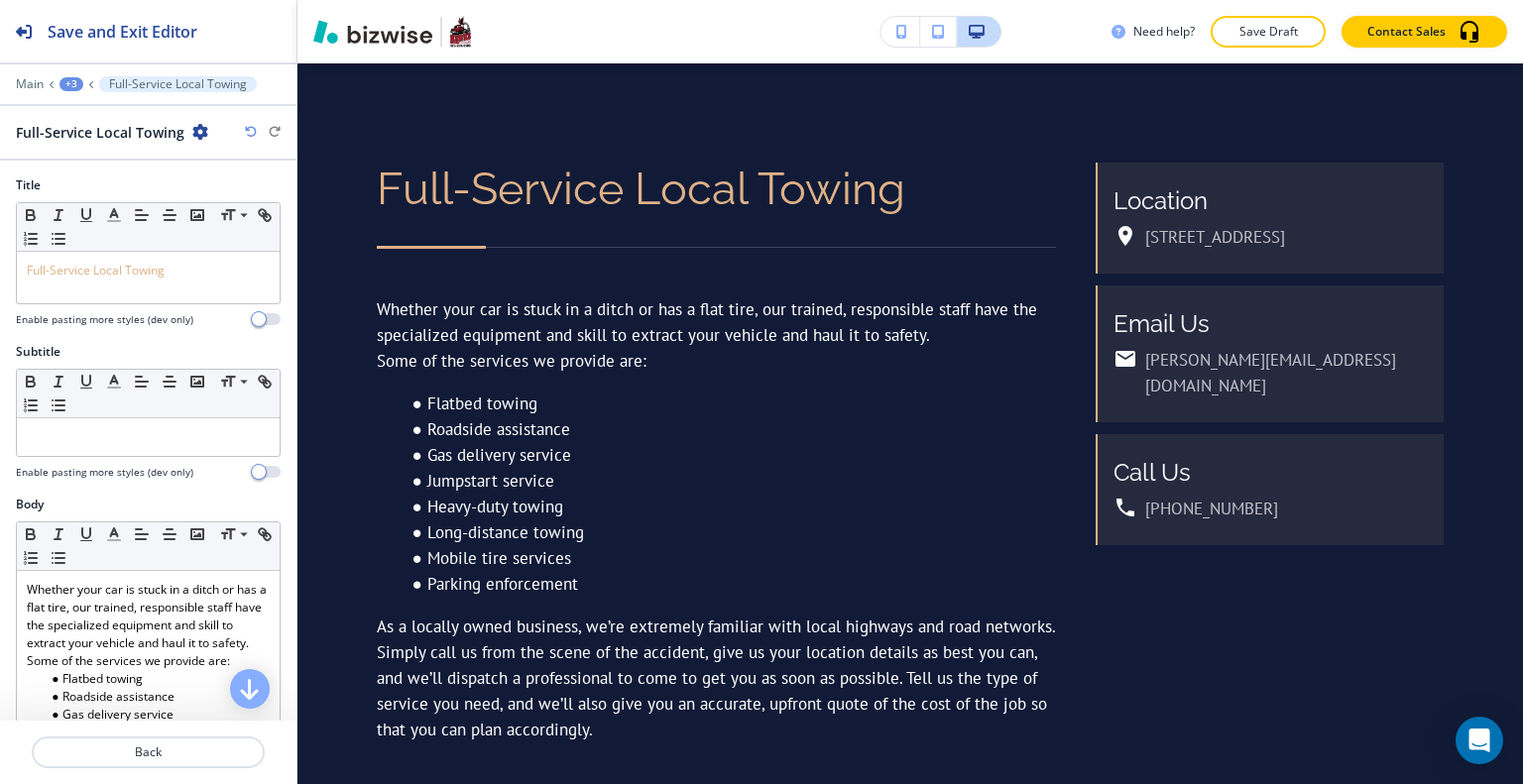 scroll, scrollTop: 1281, scrollLeft: 0, axis: vertical 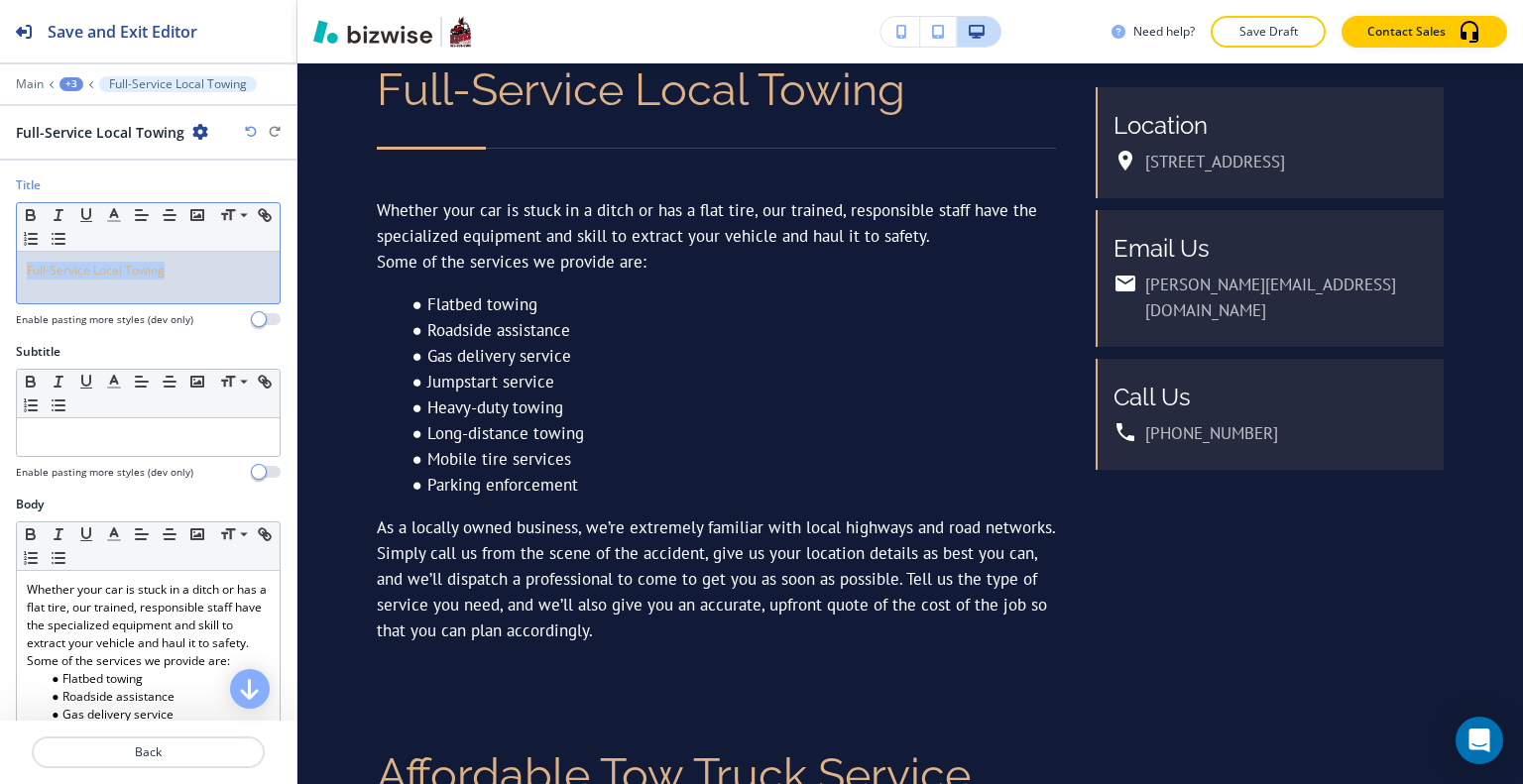 drag, startPoint x: 182, startPoint y: 268, endPoint x: 16, endPoint y: 273, distance: 166.07528 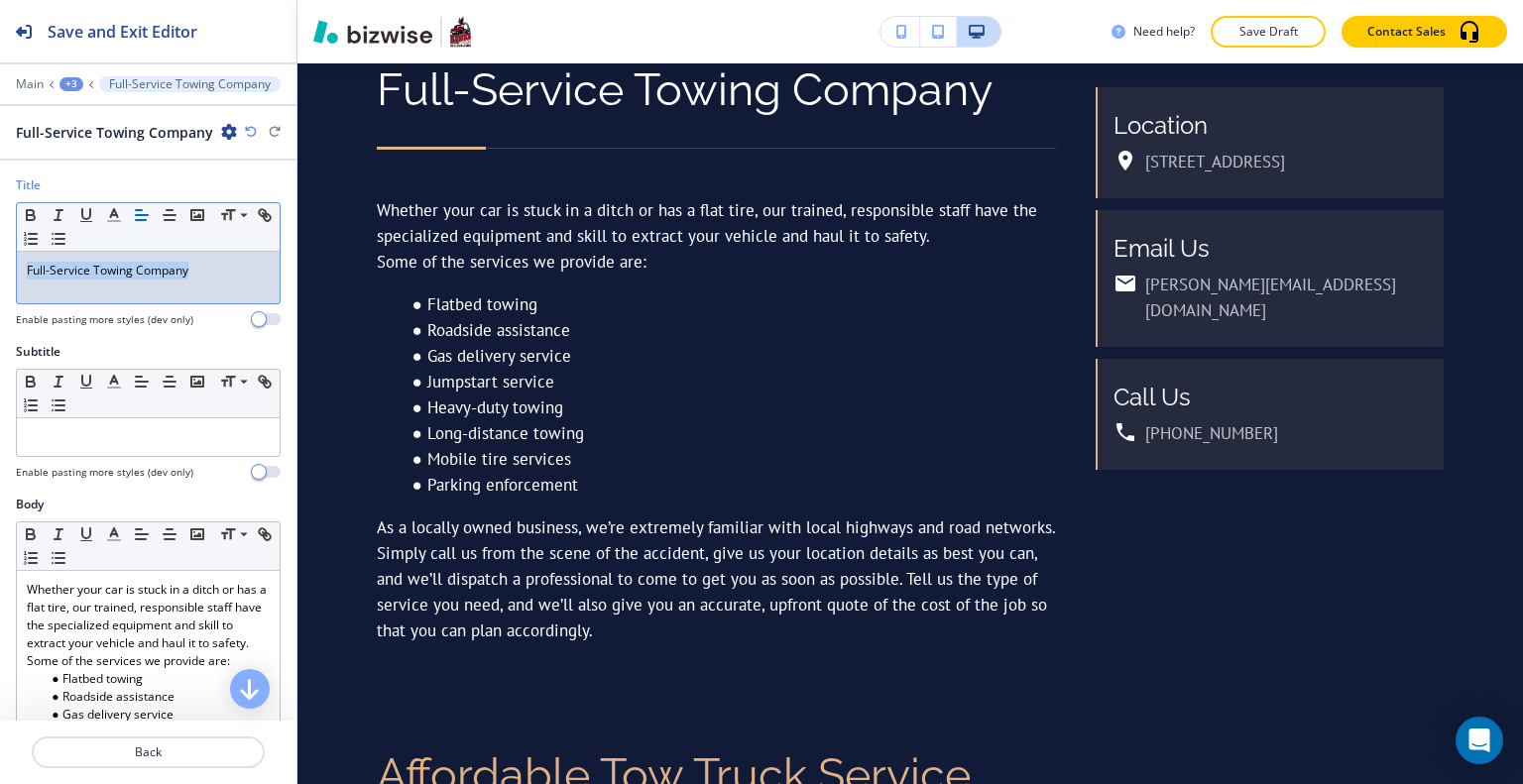 drag, startPoint x: 211, startPoint y: 277, endPoint x: 0, endPoint y: 254, distance: 212.24985 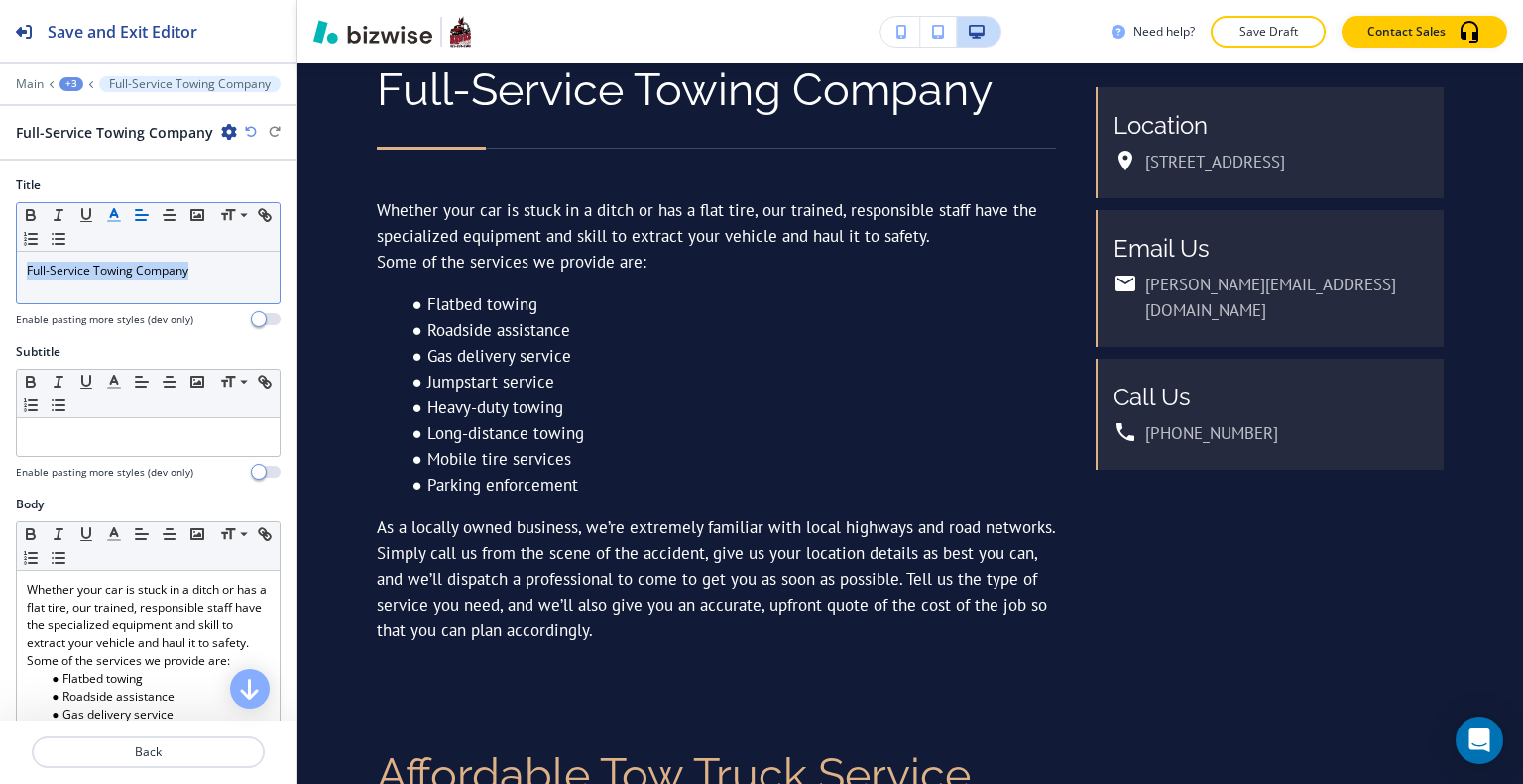 click at bounding box center (114, 215) 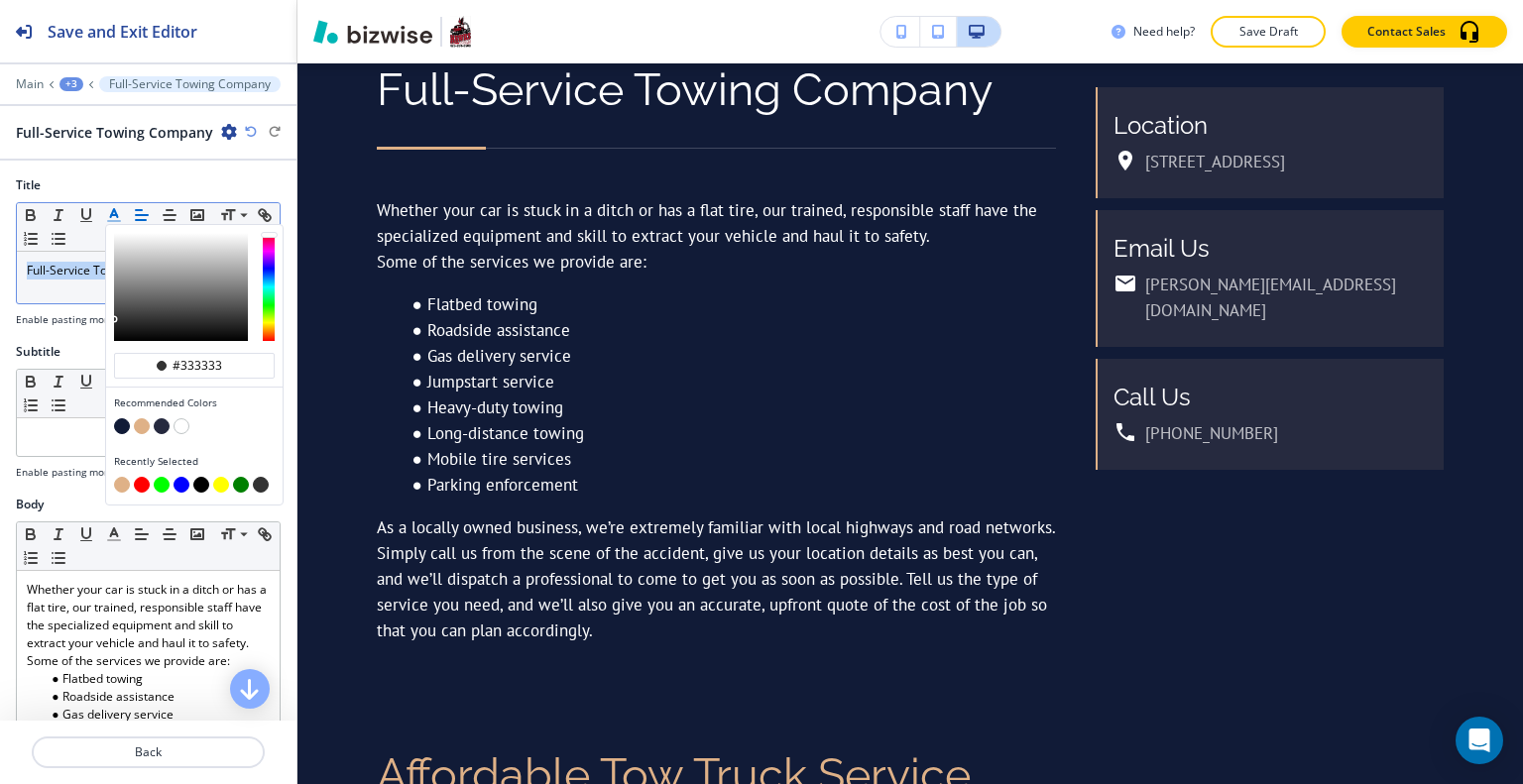 click at bounding box center [142, 426] 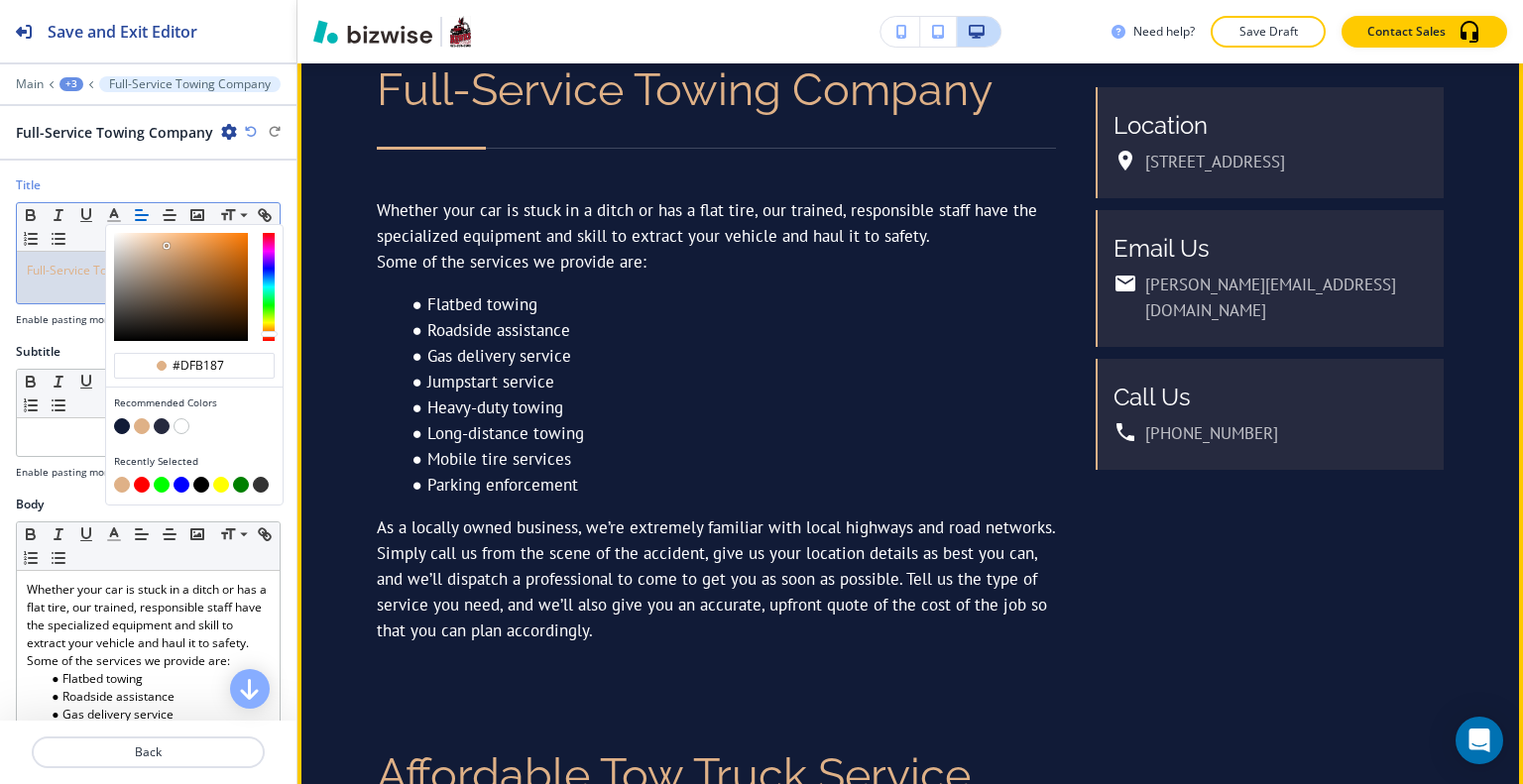 scroll, scrollTop: 1082, scrollLeft: 0, axis: vertical 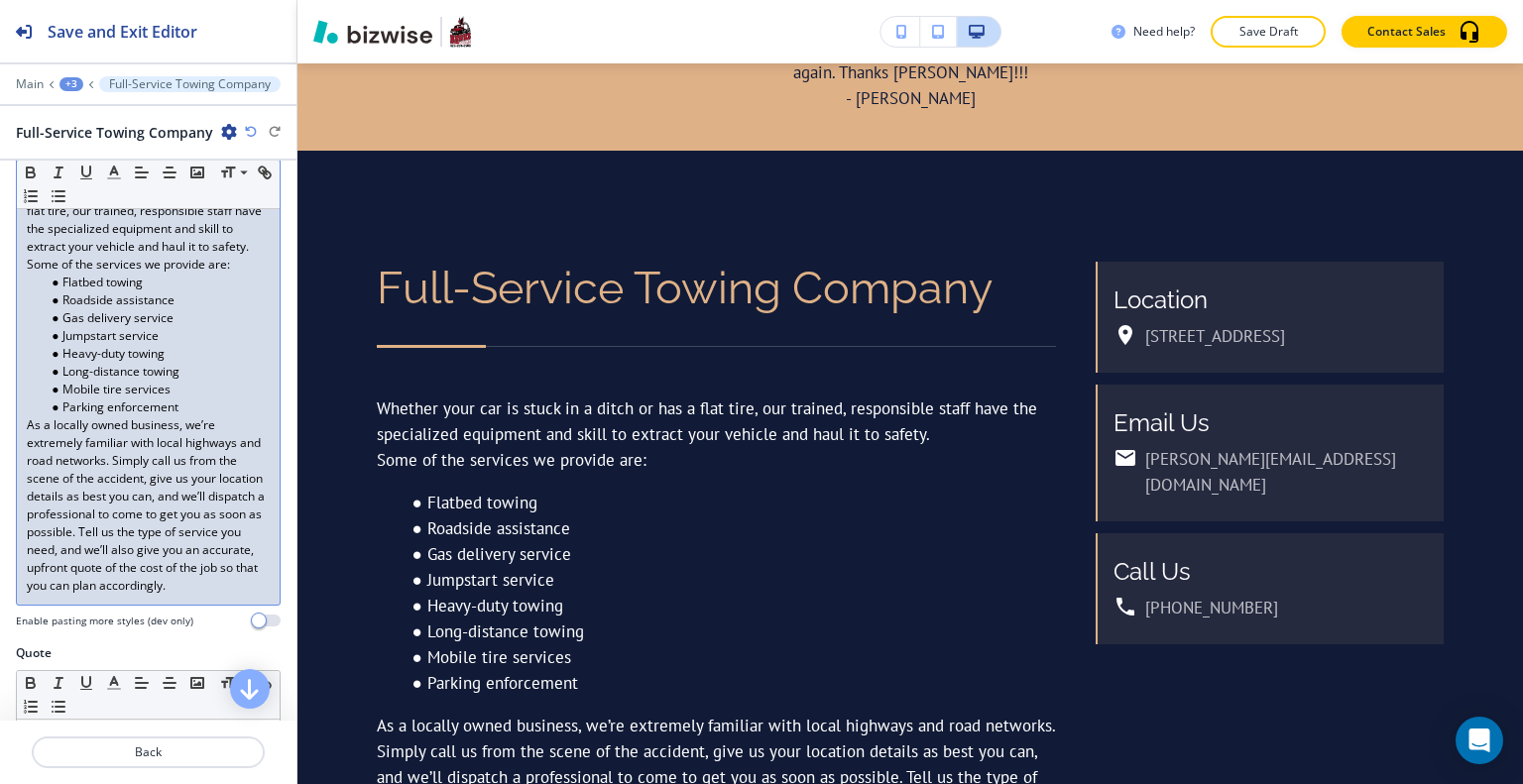 click on "As a locally owned business, we’re extremely familiar with local highways and road networks. Simply call us from the scene of the accident, give us your location details as best you can, and we’ll dispatch a professional to come to get you as soon as possible. Tell us the type of service you need, and we’ll also give you an accurate, upfront quote of the cost of the job so that you can plan accordingly." at bounding box center (148, 505) 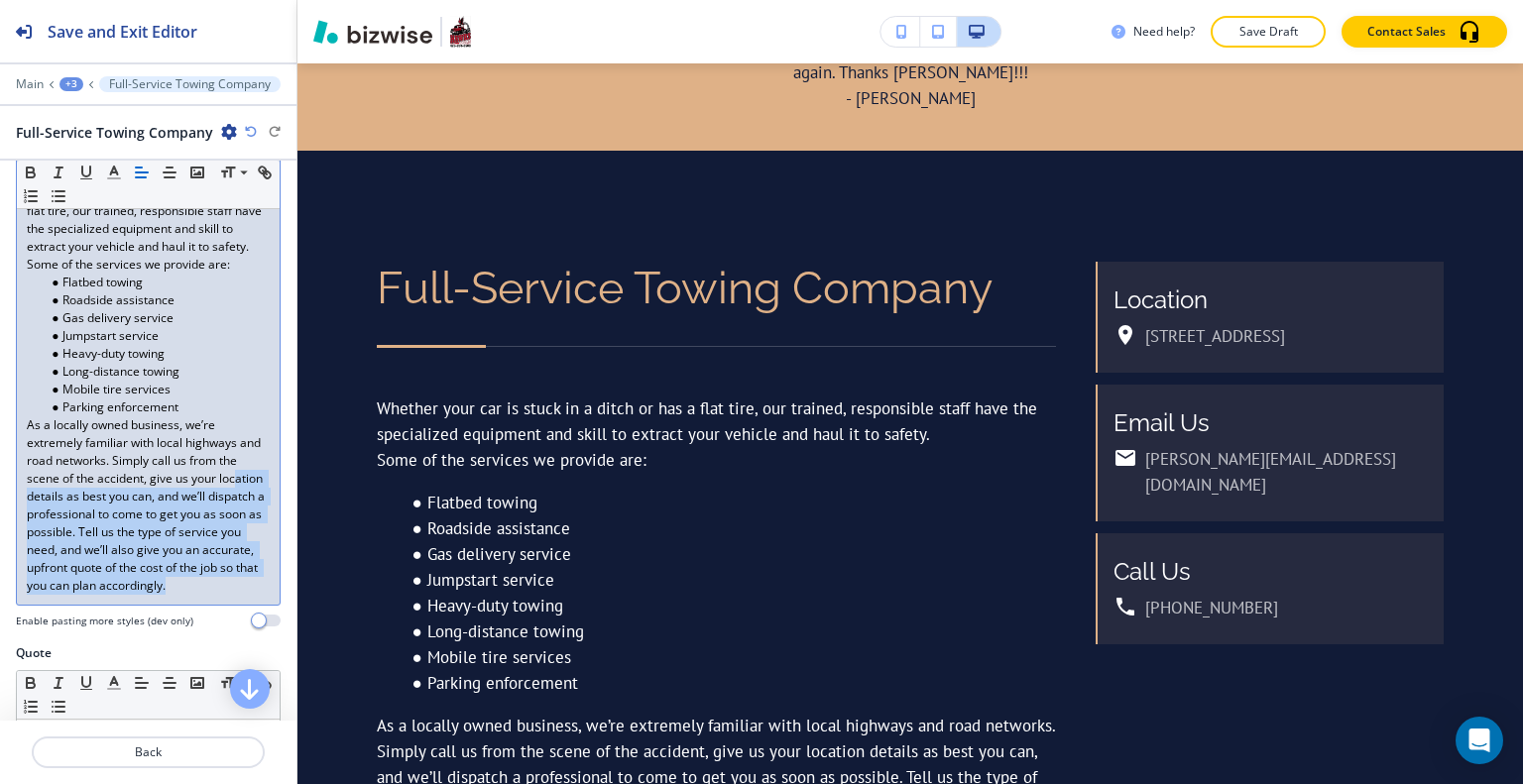 scroll, scrollTop: 198, scrollLeft: 0, axis: vertical 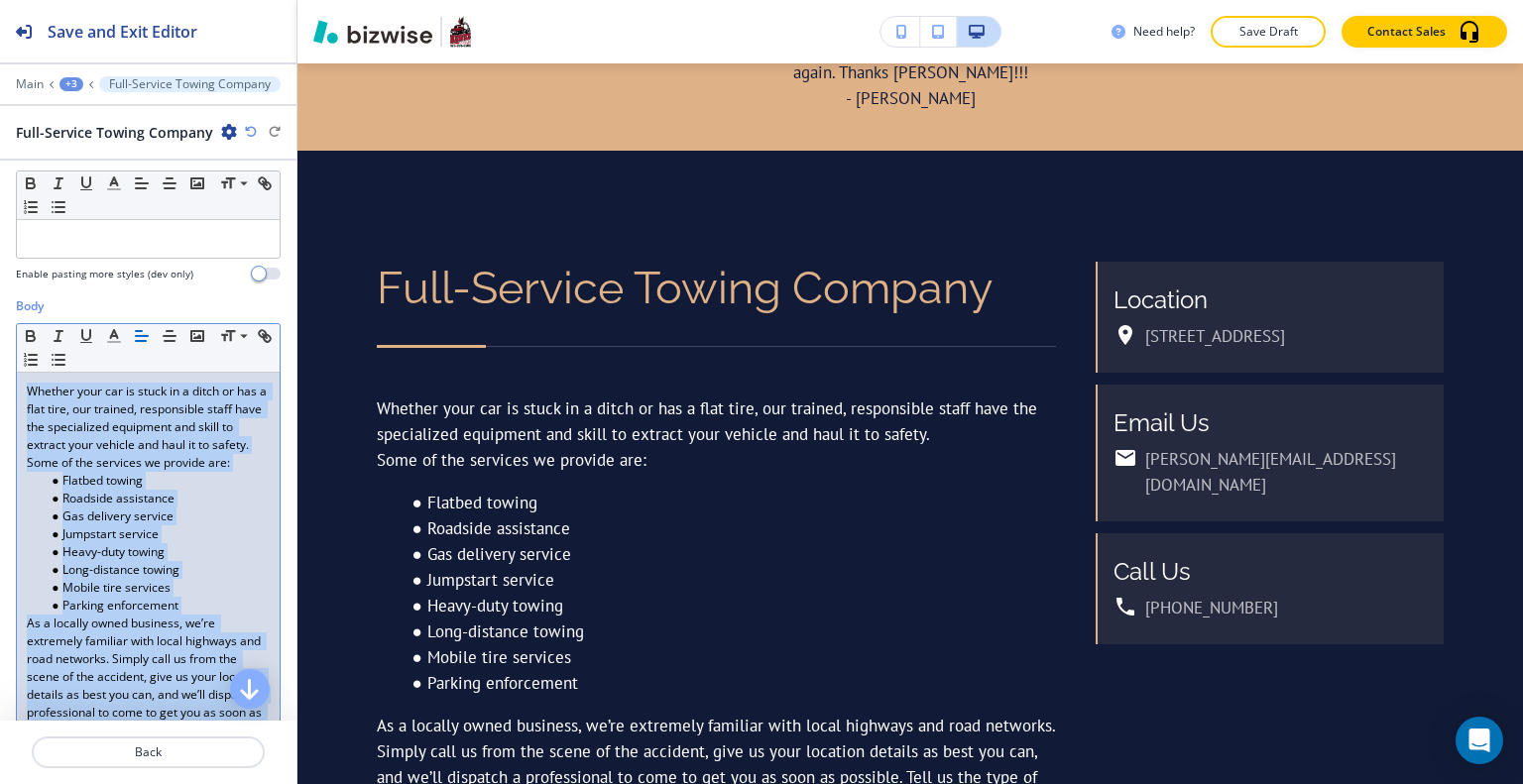drag, startPoint x: 106, startPoint y: 621, endPoint x: 0, endPoint y: 392, distance: 252.34302 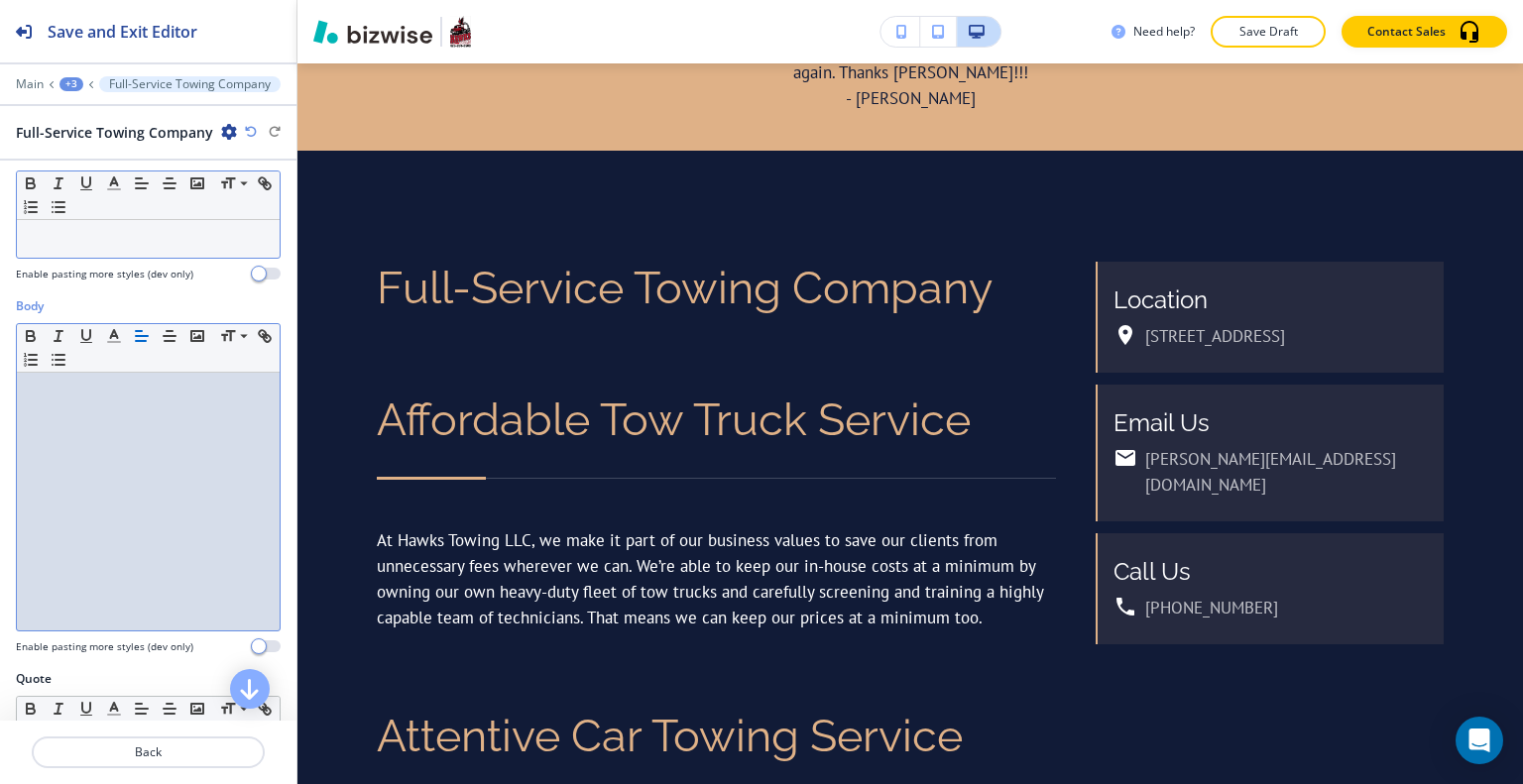 scroll, scrollTop: 0, scrollLeft: 0, axis: both 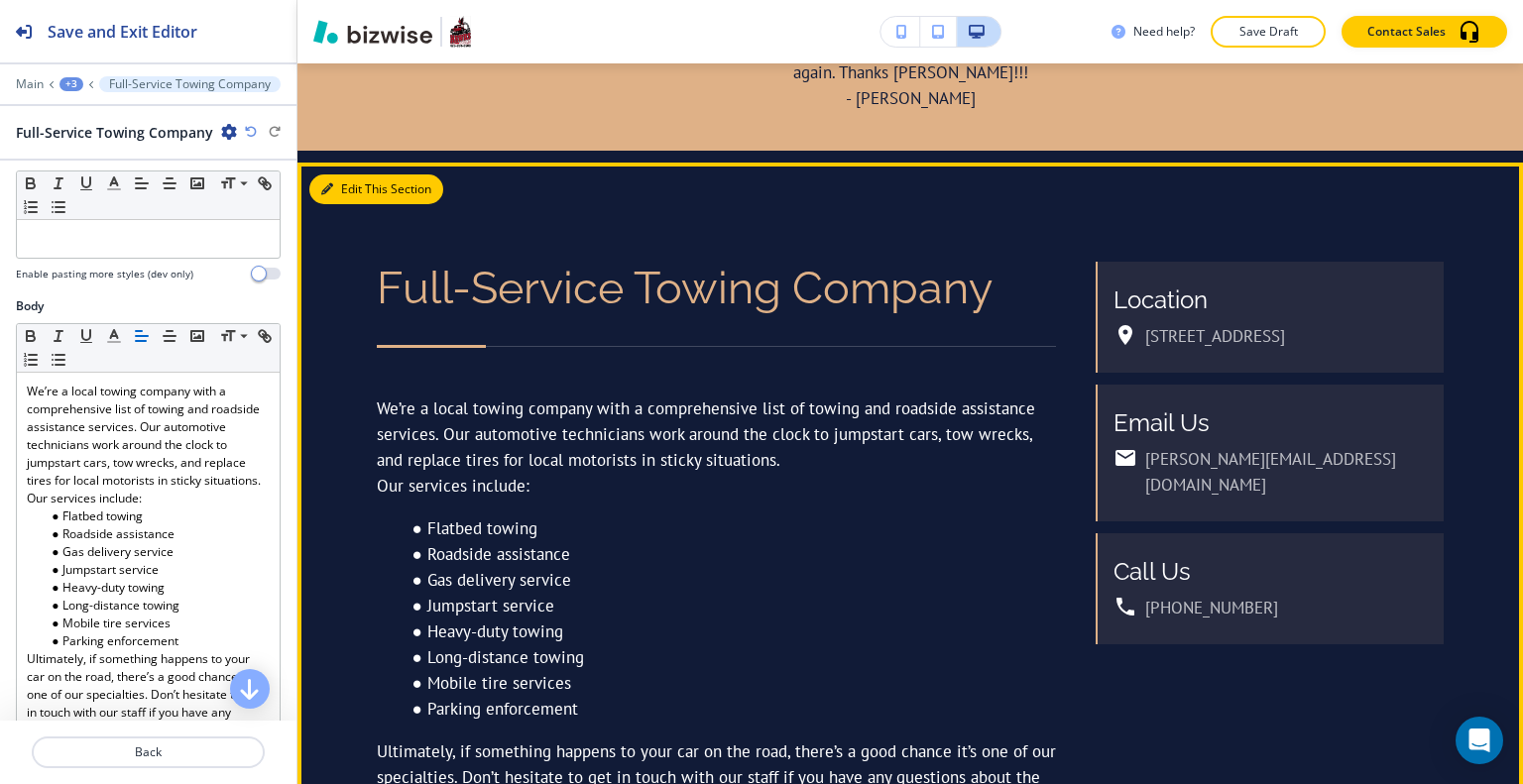 click on "Edit This Section" at bounding box center [376, 189] 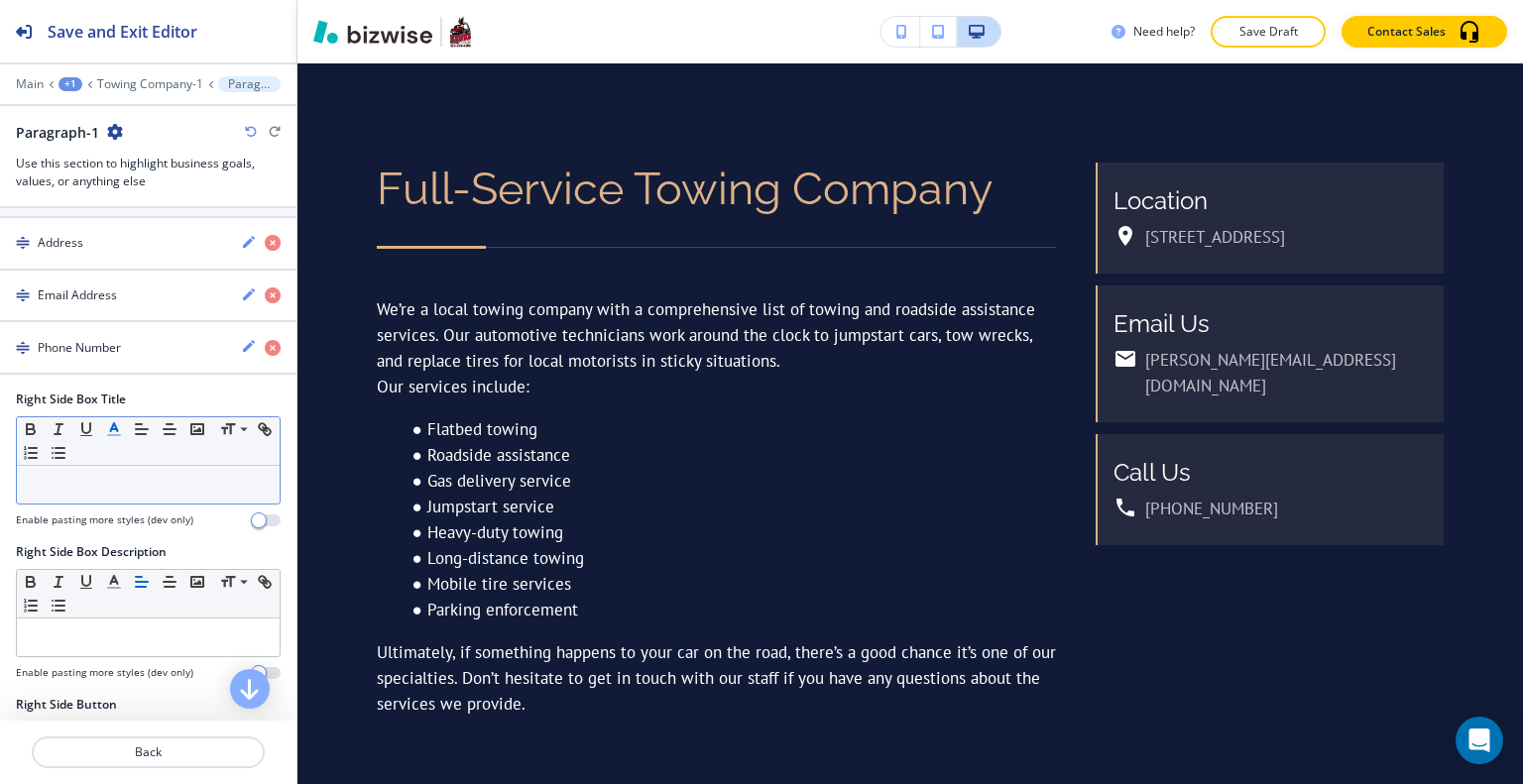 scroll, scrollTop: 1189, scrollLeft: 0, axis: vertical 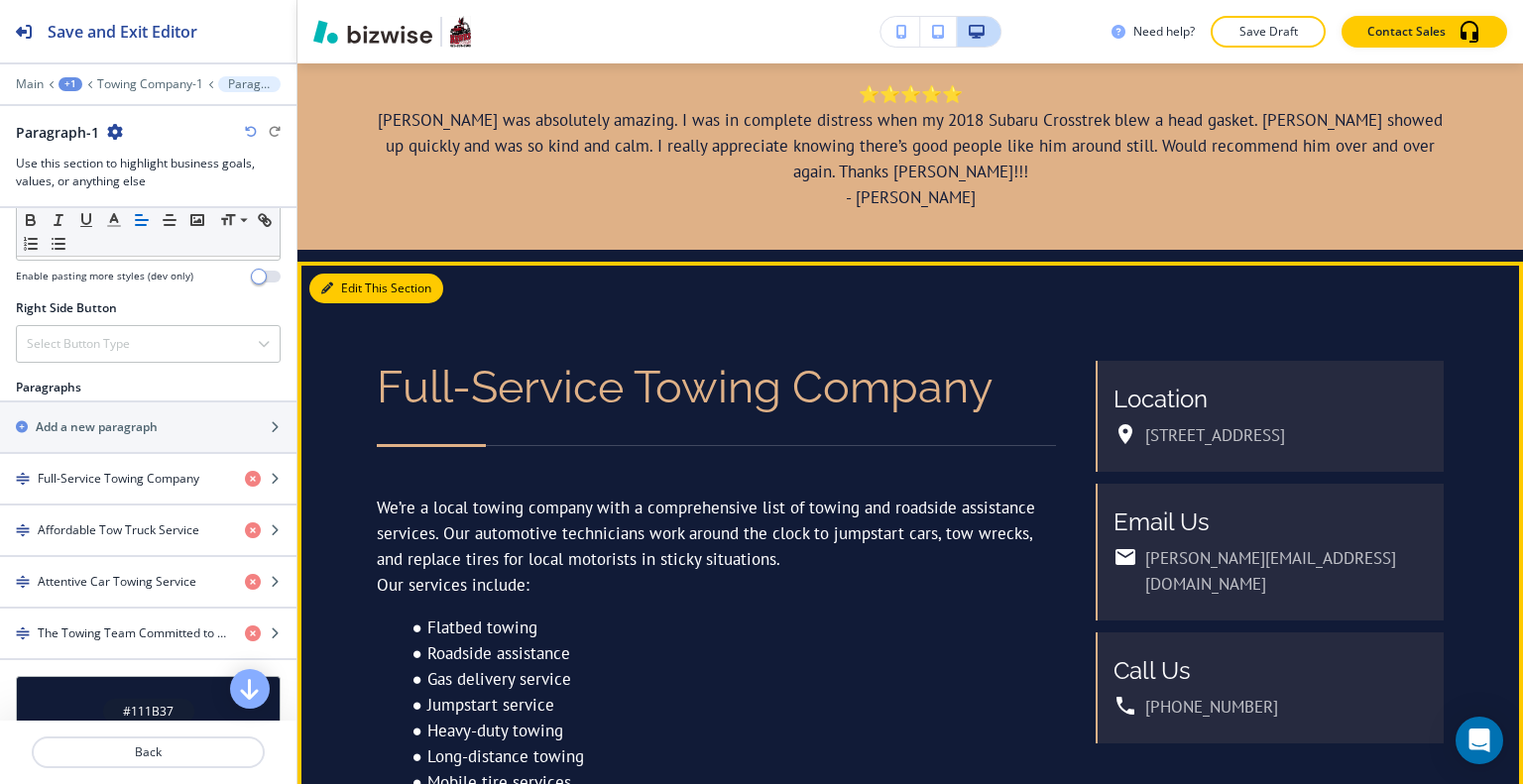 click on "Edit This Section" at bounding box center (376, 288) 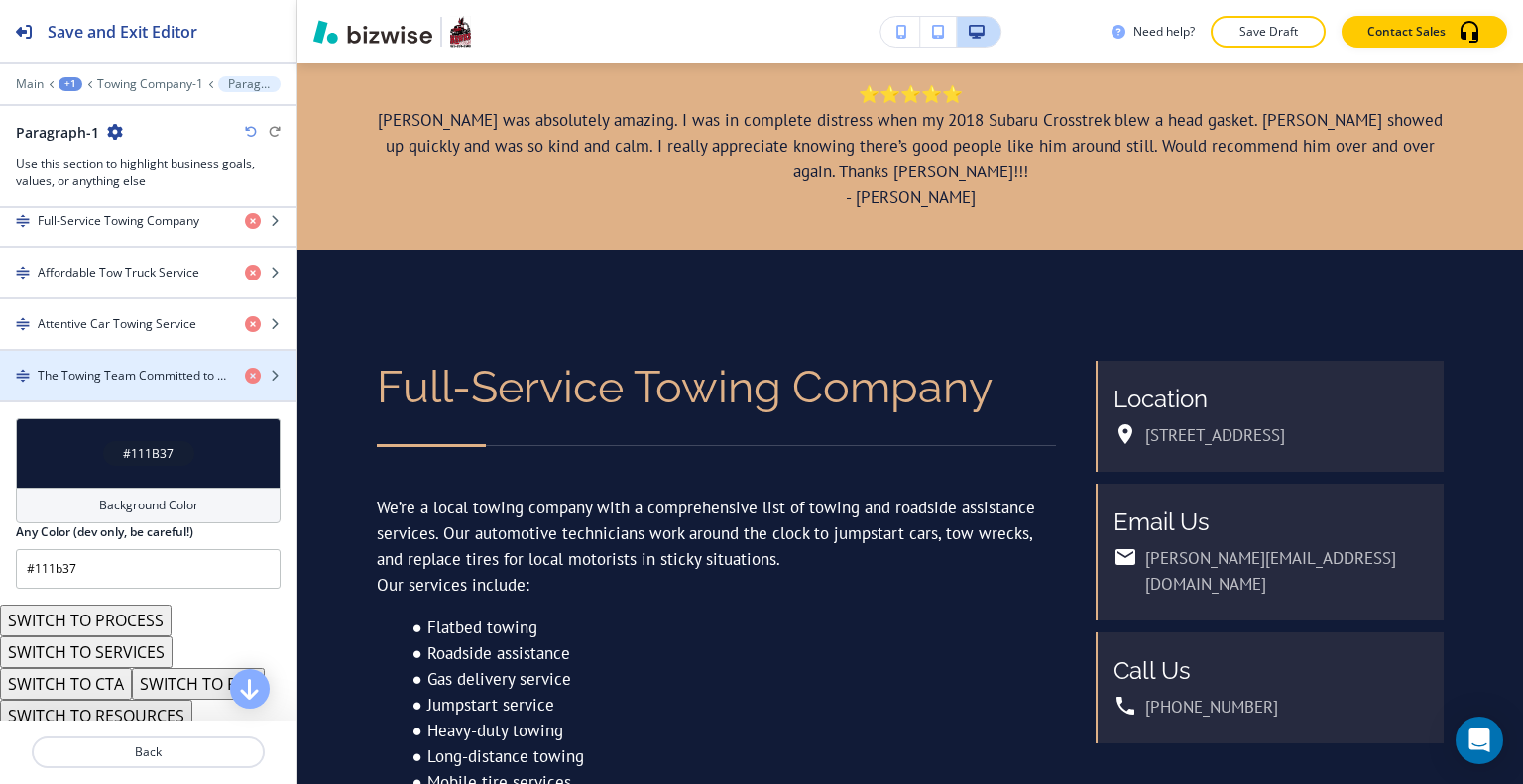scroll, scrollTop: 1249, scrollLeft: 0, axis: vertical 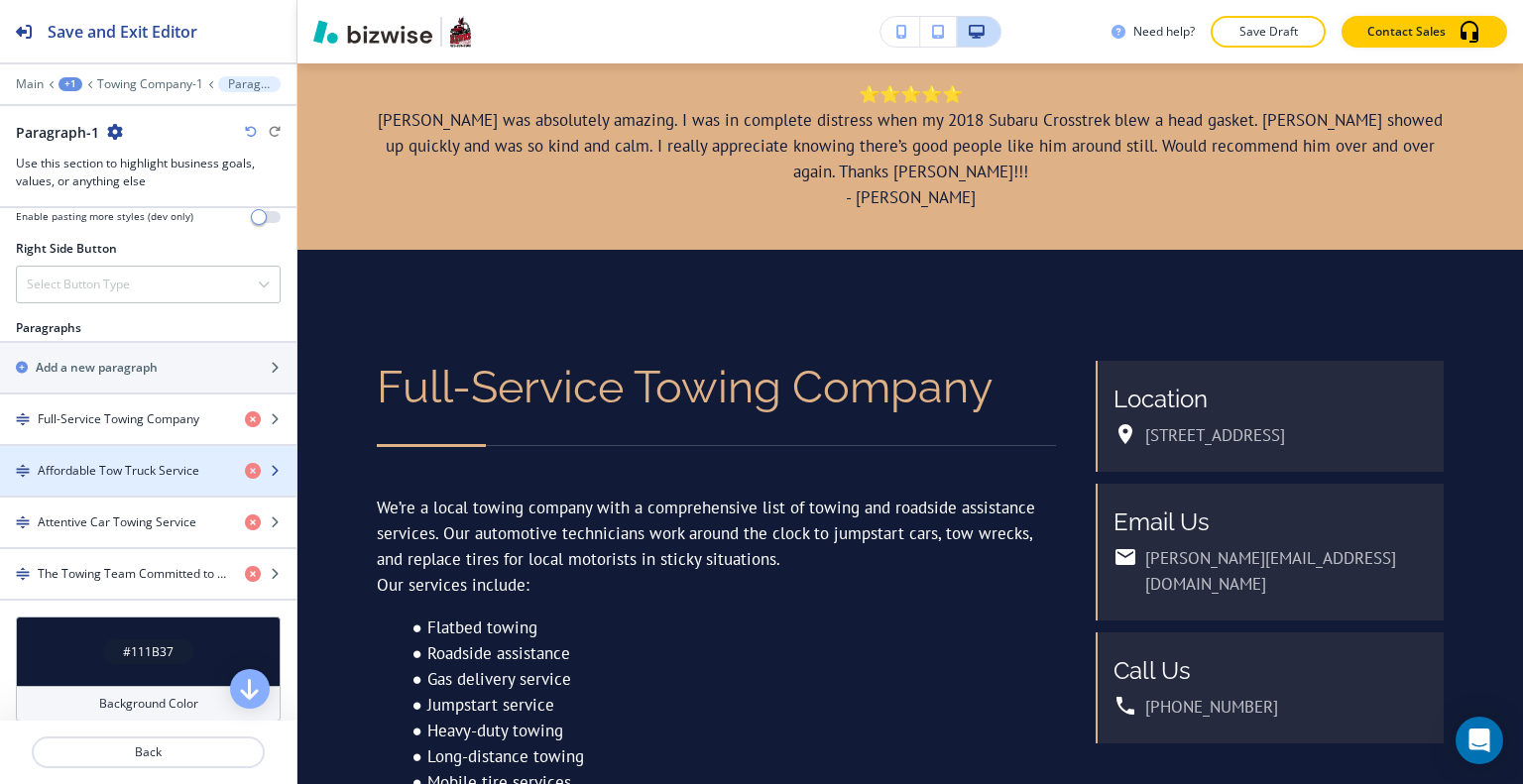 click on "Affordable Tow Truck Service" at bounding box center (118, 471) 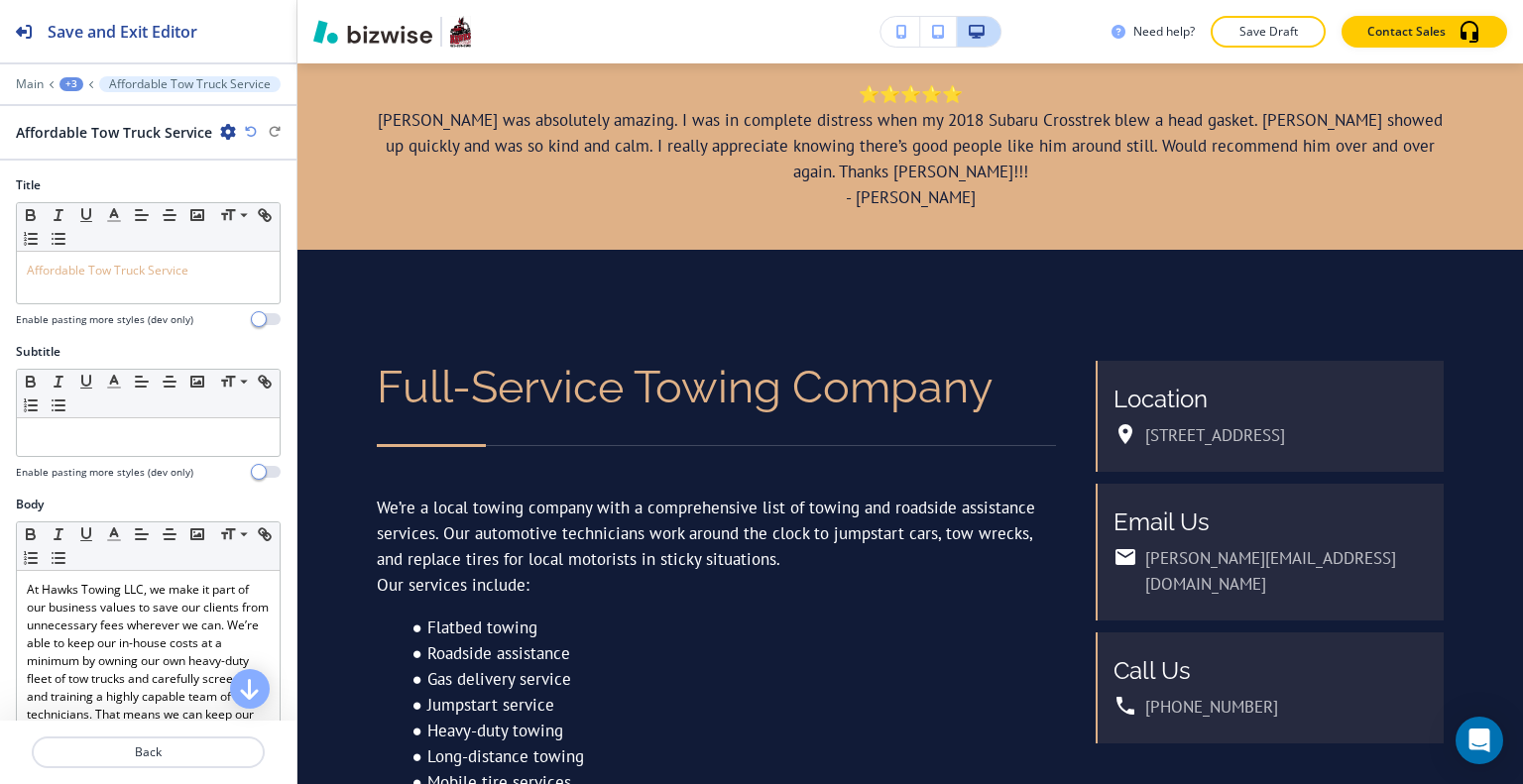 scroll, scrollTop: 1939, scrollLeft: 0, axis: vertical 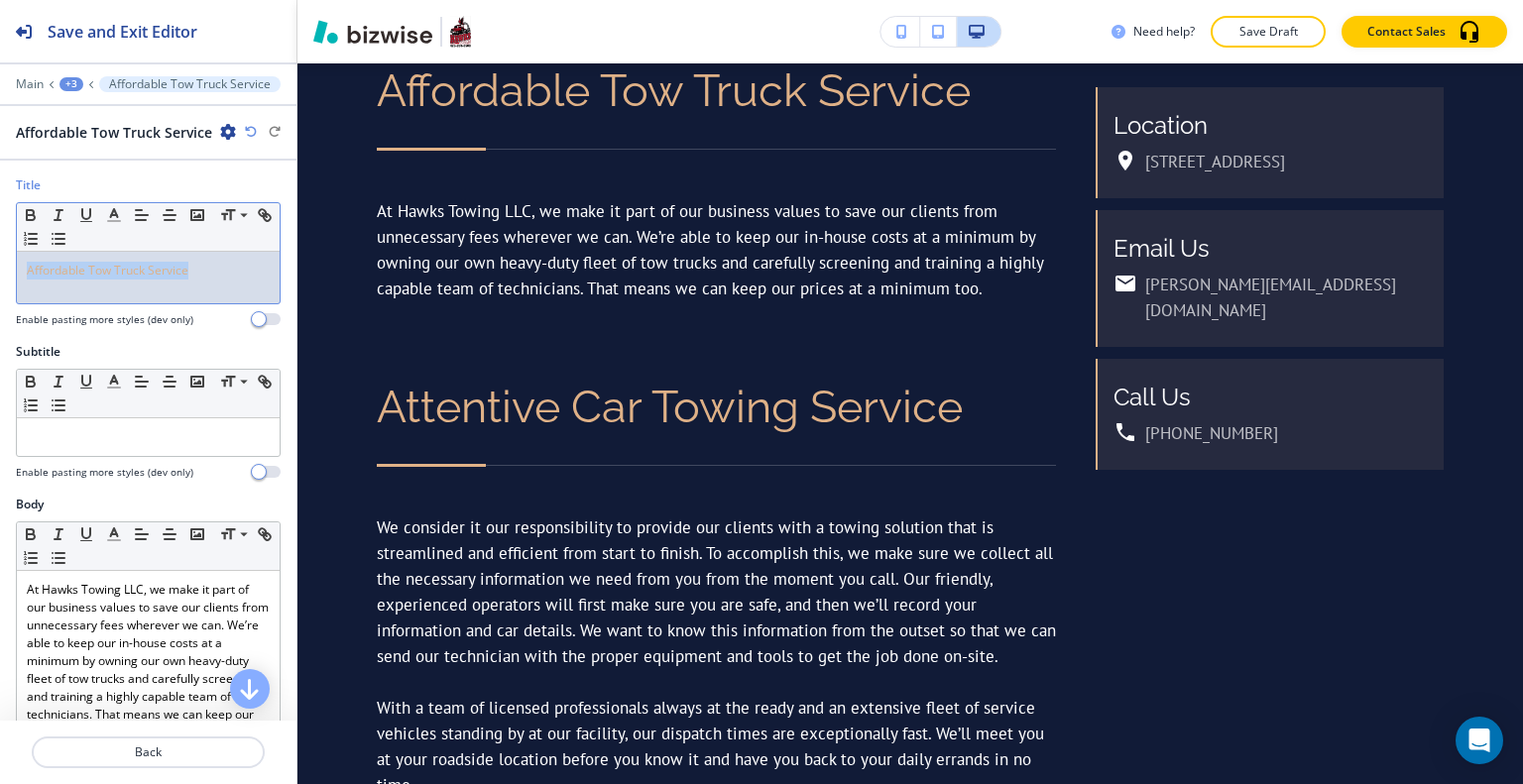 drag, startPoint x: 191, startPoint y: 277, endPoint x: 0, endPoint y: 280, distance: 191.02356 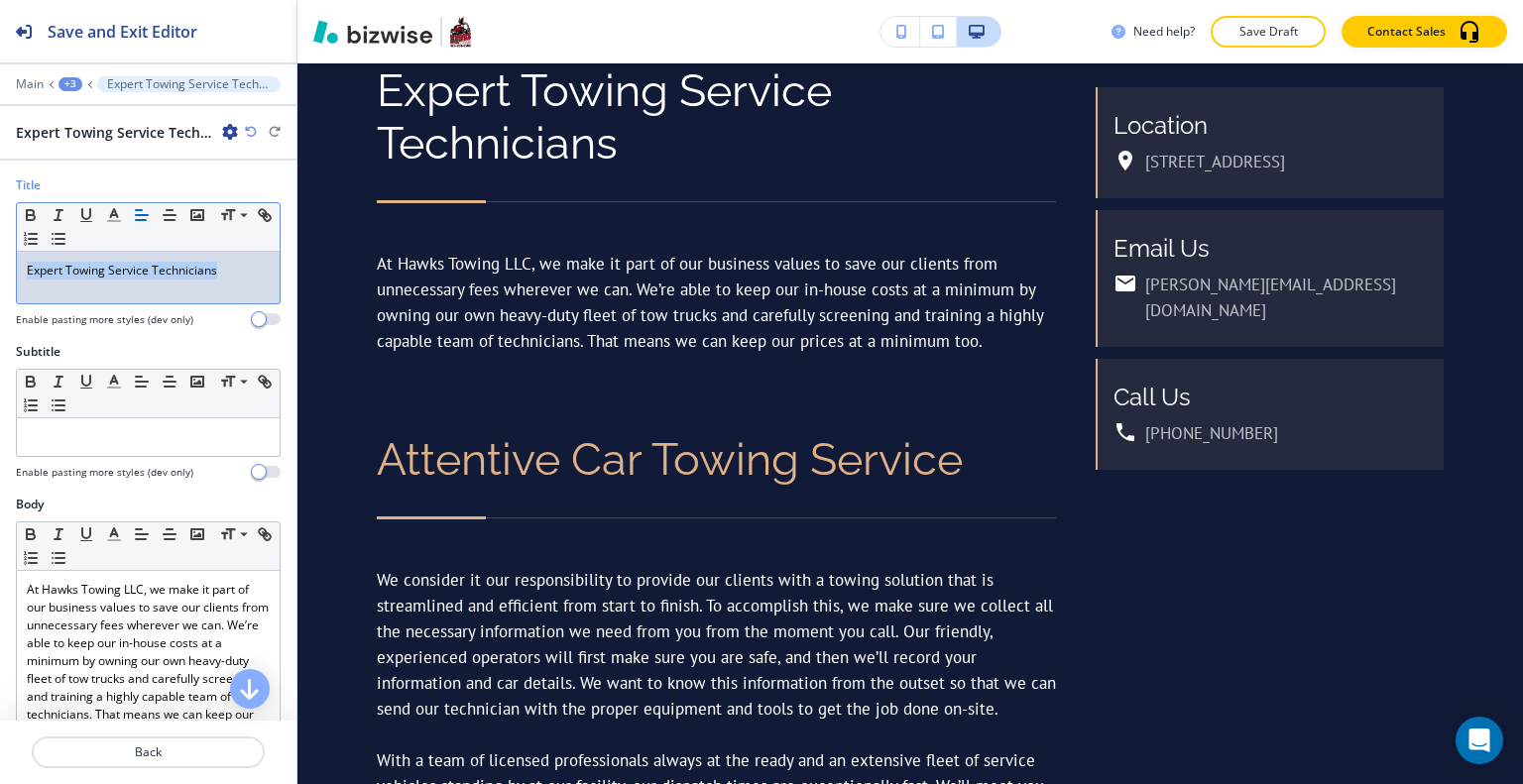 drag, startPoint x: 223, startPoint y: 279, endPoint x: 0, endPoint y: 288, distance: 223.1815 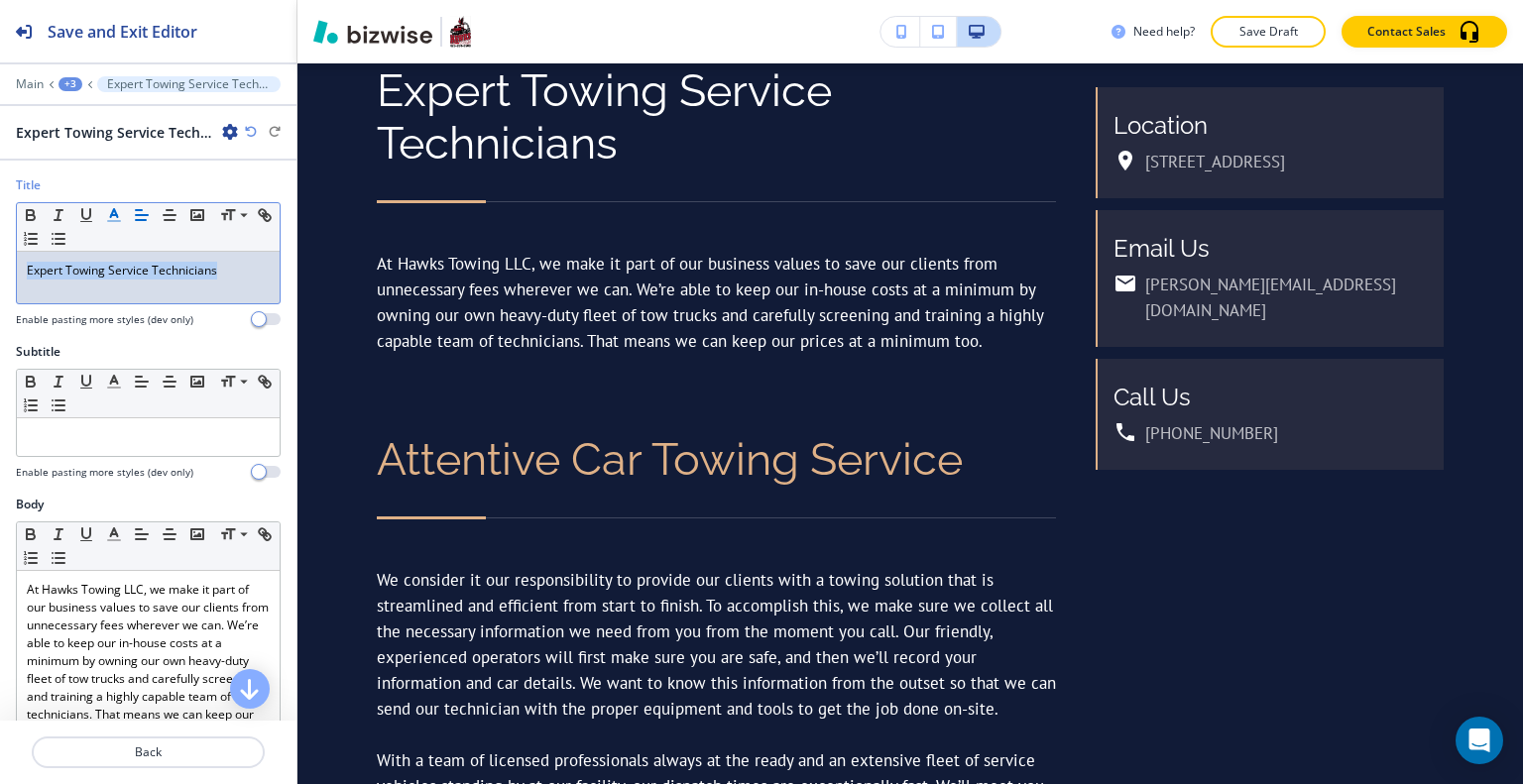 click 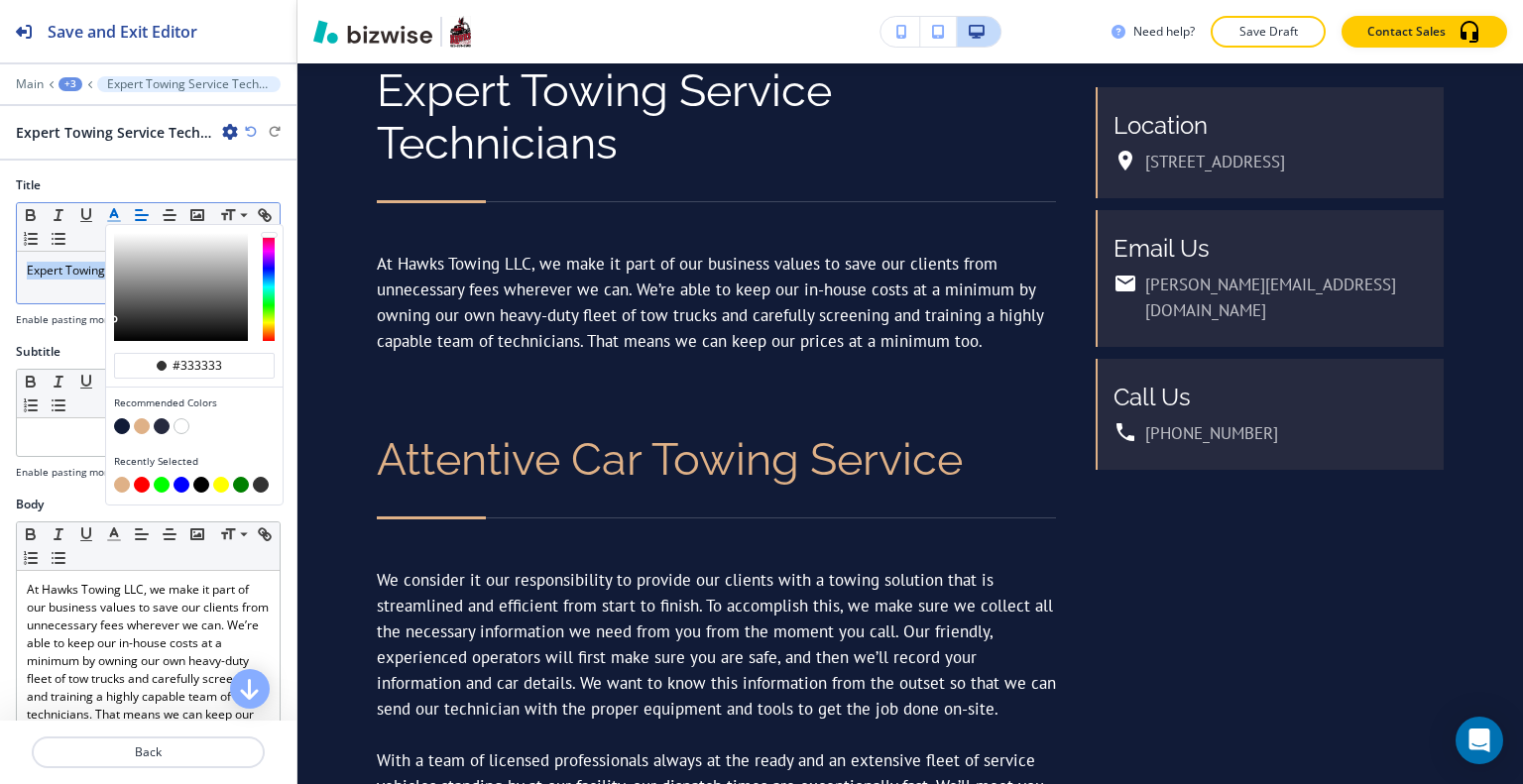 click at bounding box center [142, 426] 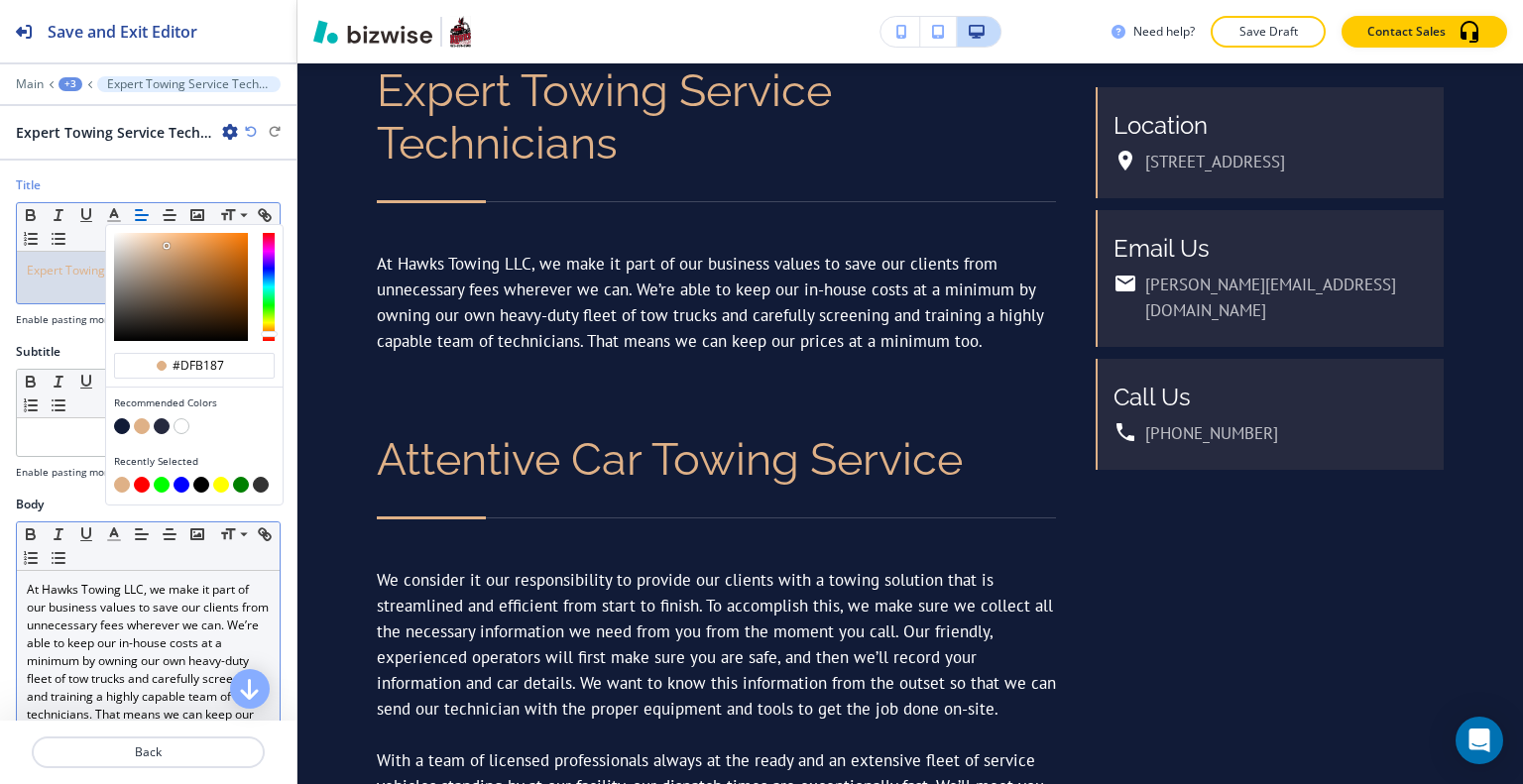 scroll, scrollTop: 198, scrollLeft: 0, axis: vertical 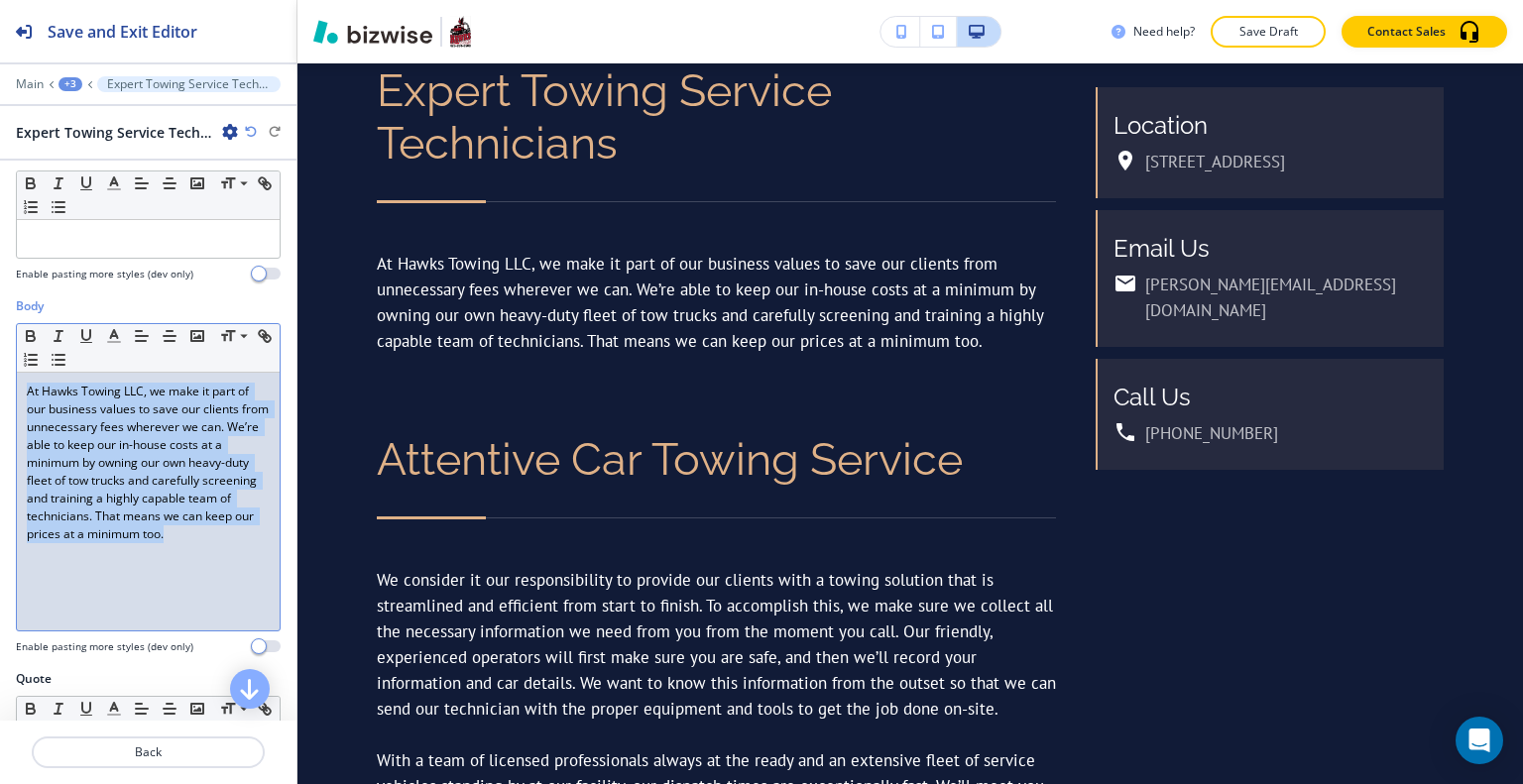 drag, startPoint x: 231, startPoint y: 538, endPoint x: 0, endPoint y: 336, distance: 306.86316 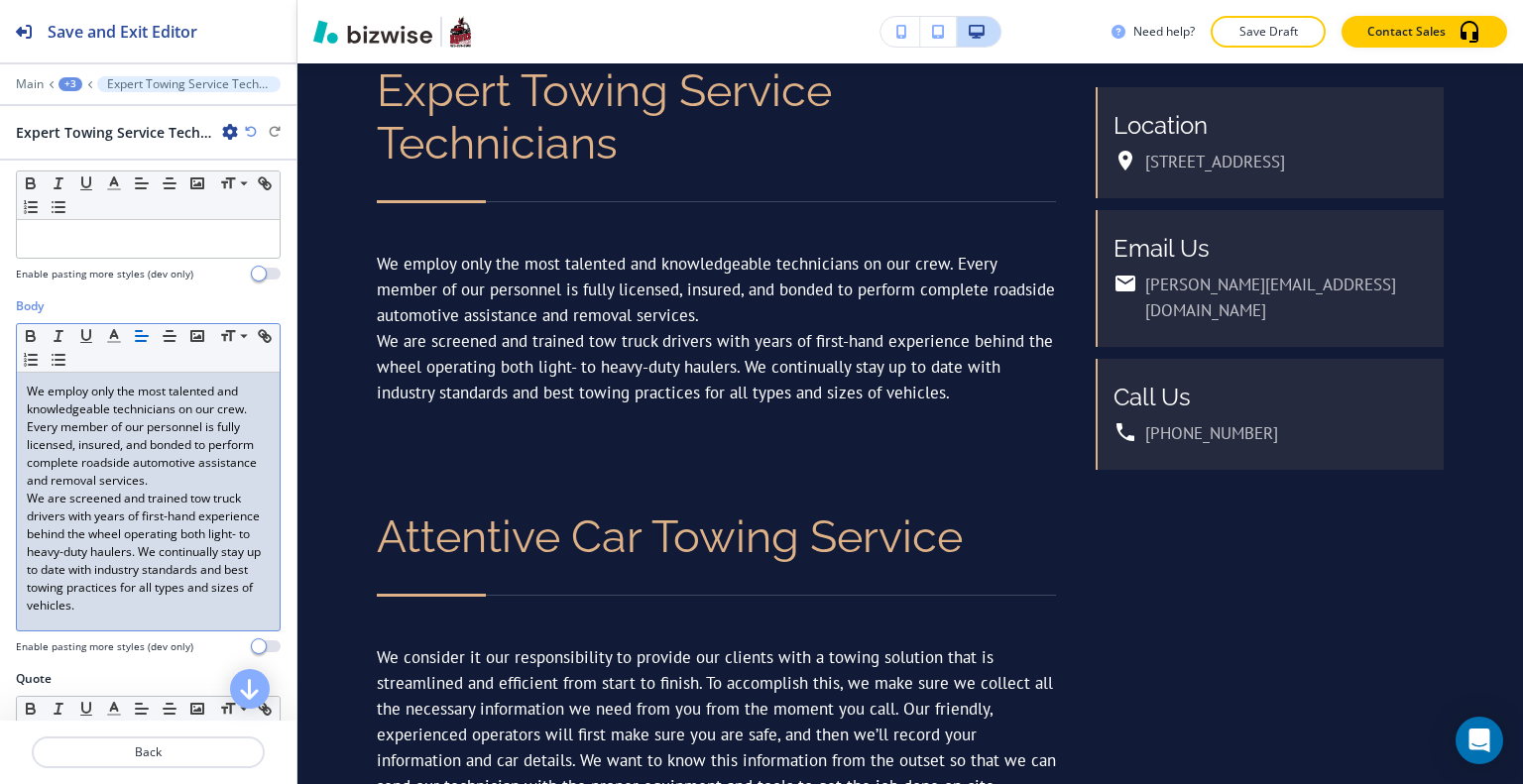 scroll, scrollTop: 0, scrollLeft: 0, axis: both 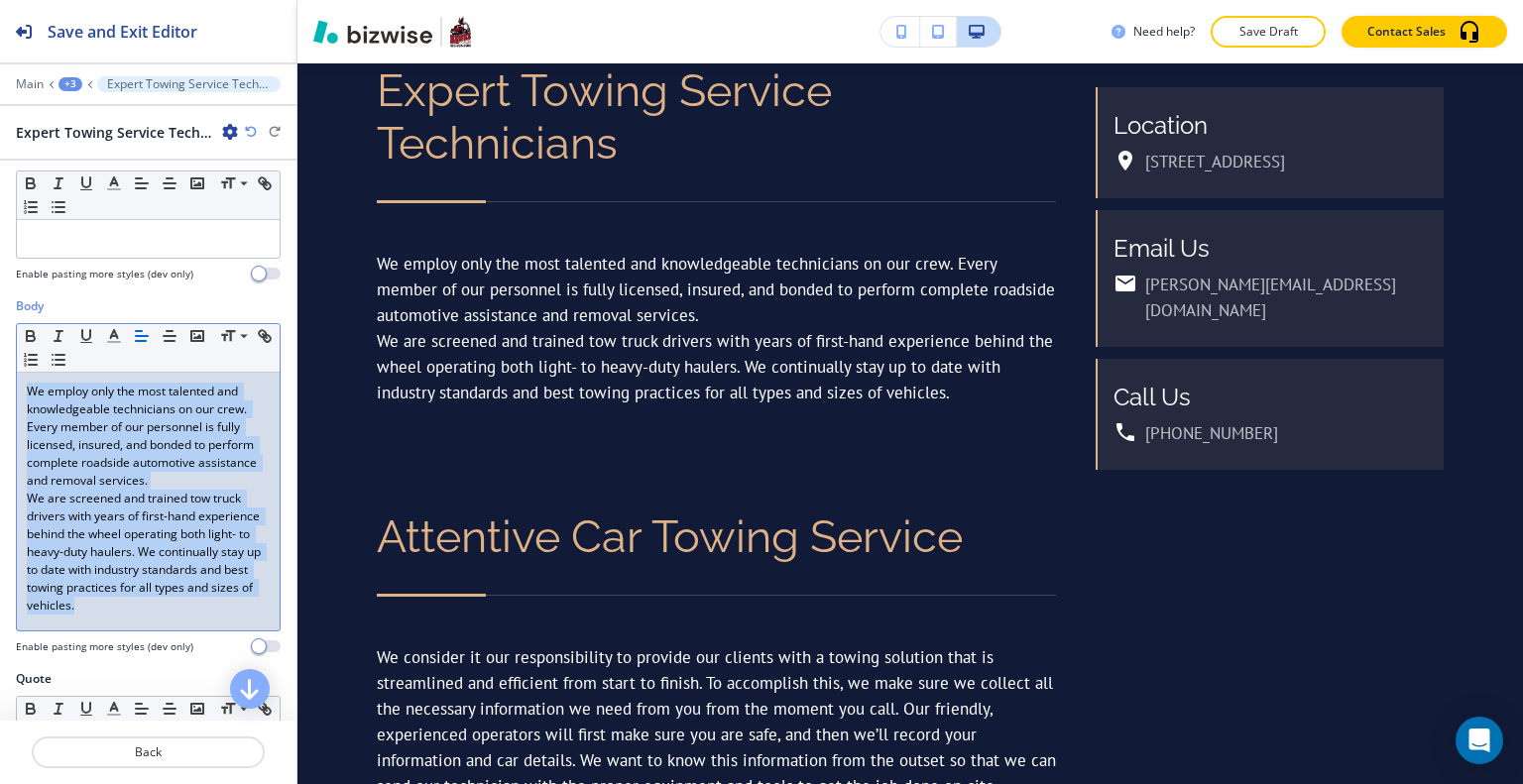 drag, startPoint x: 212, startPoint y: 619, endPoint x: 0, endPoint y: 388, distance: 313.53628 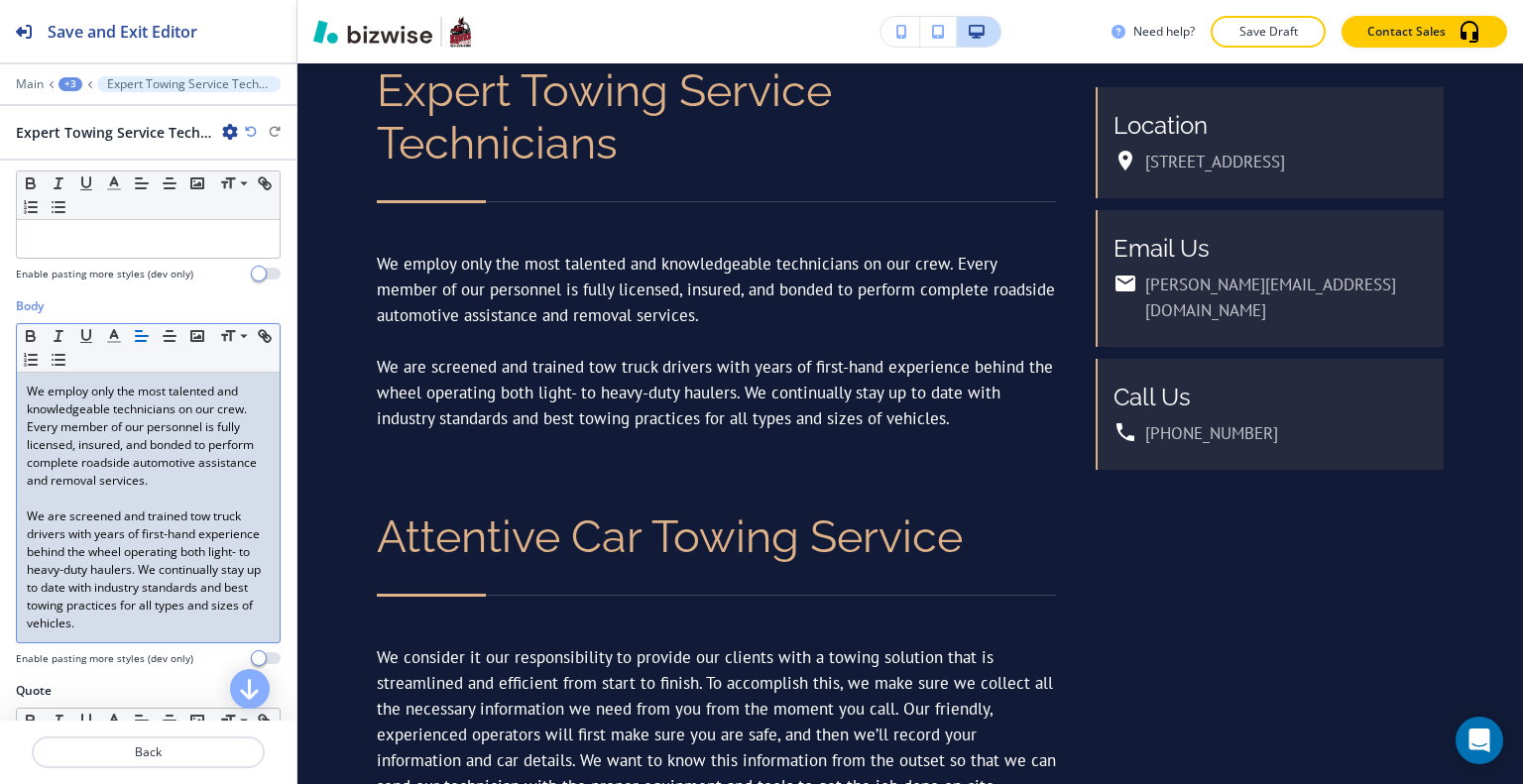 scroll, scrollTop: 0, scrollLeft: 0, axis: both 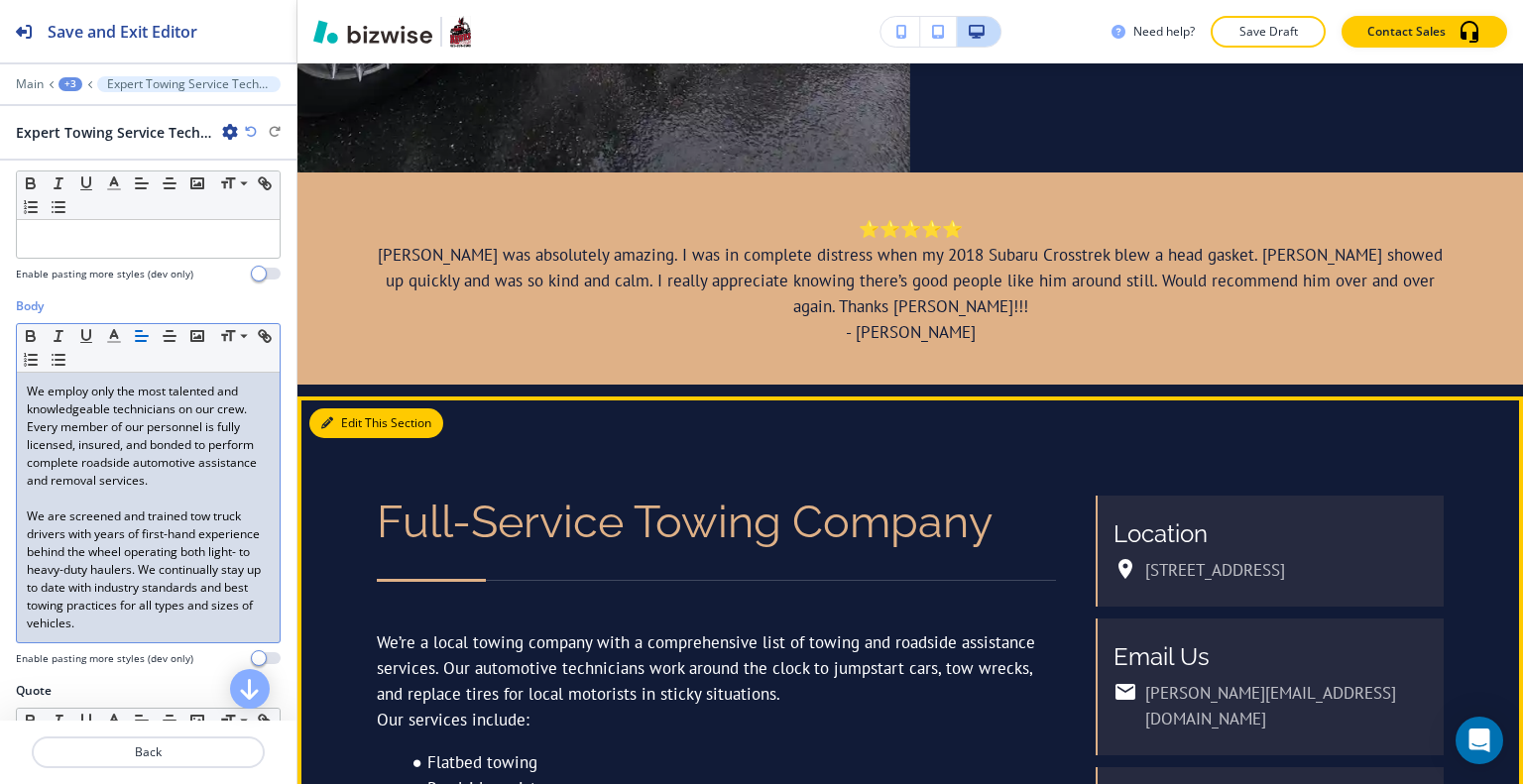 click on "Edit This Section" at bounding box center [376, 423] 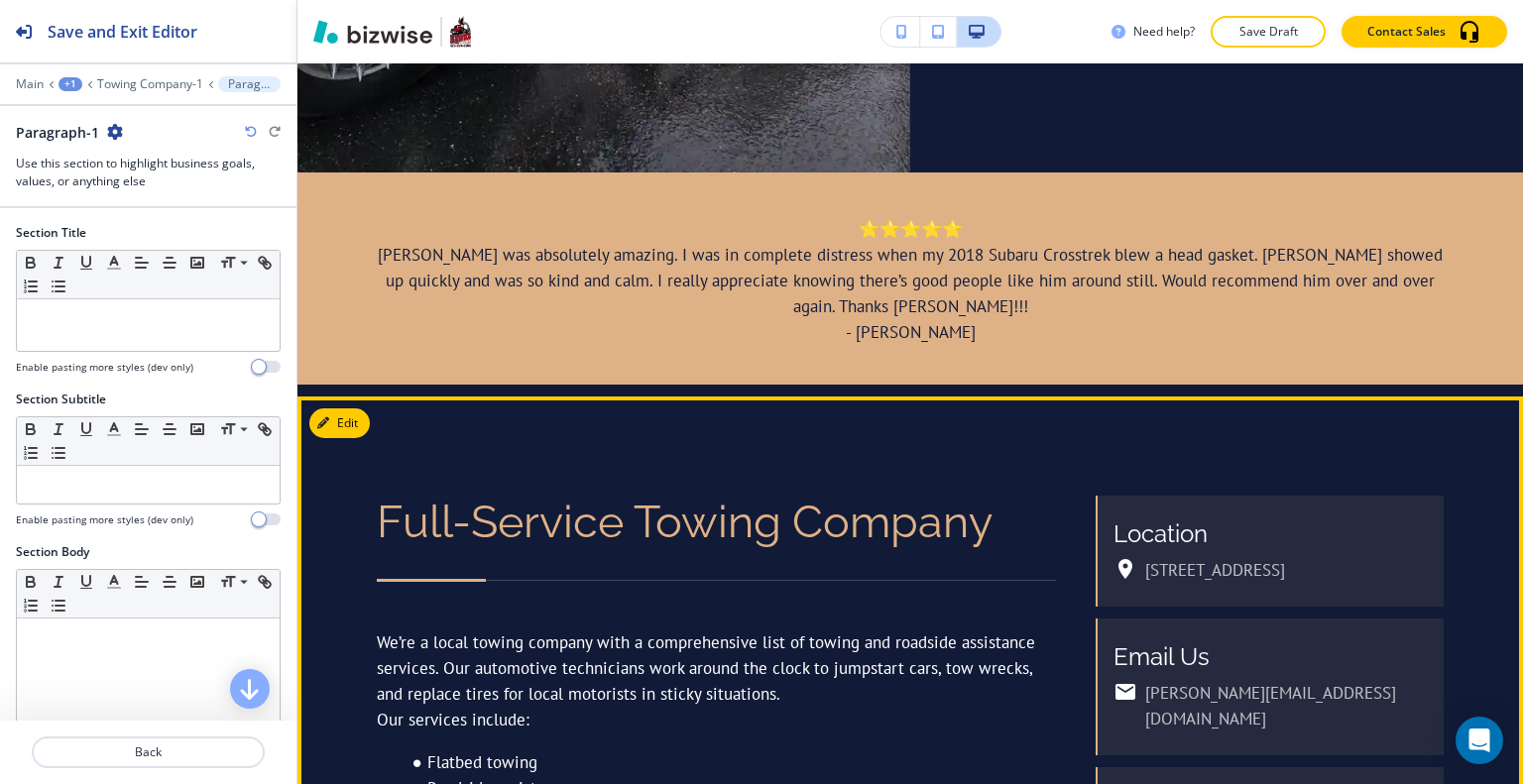 scroll, scrollTop: 1181, scrollLeft: 0, axis: vertical 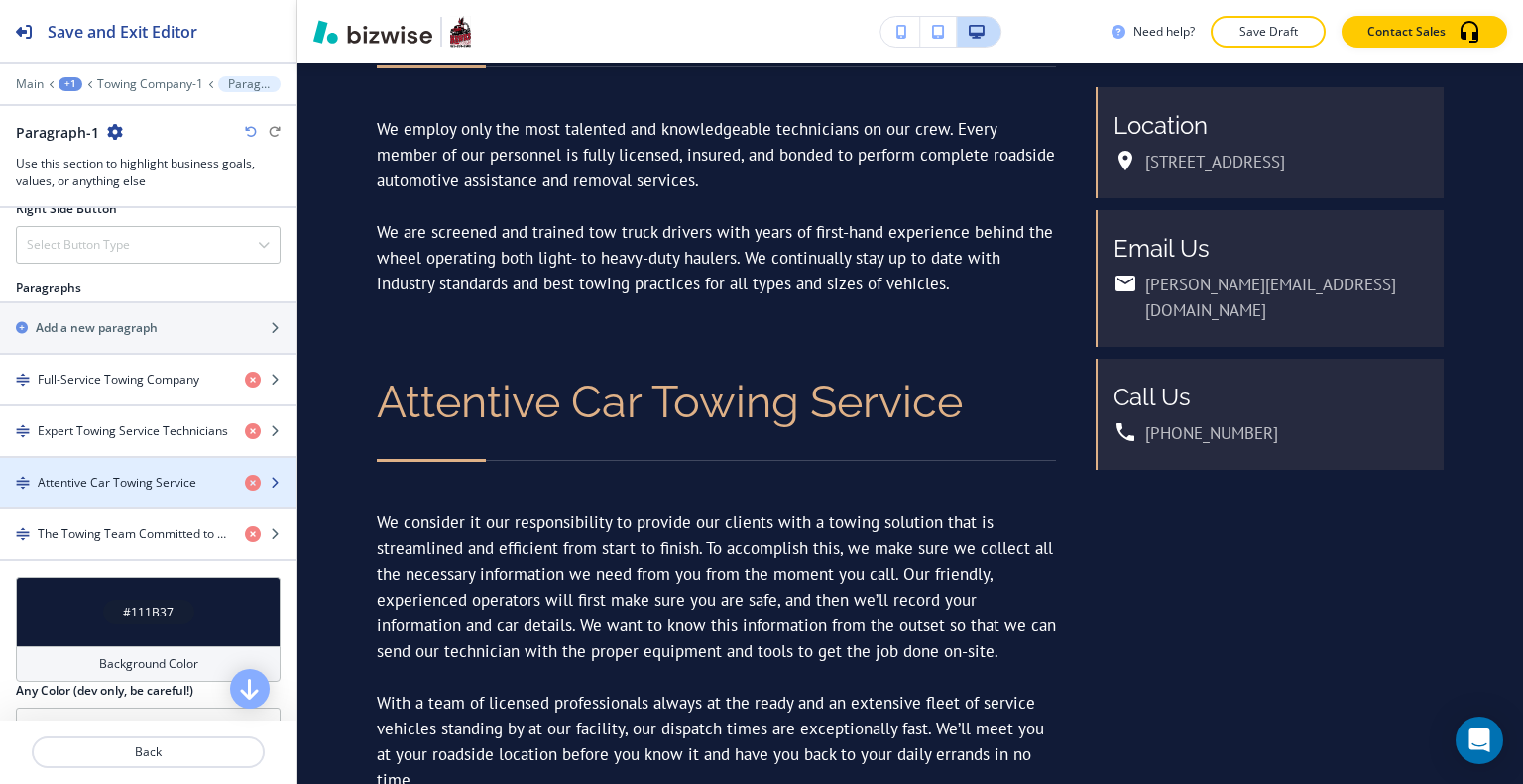 click on "Attentive Car Towing Service" at bounding box center [117, 483] 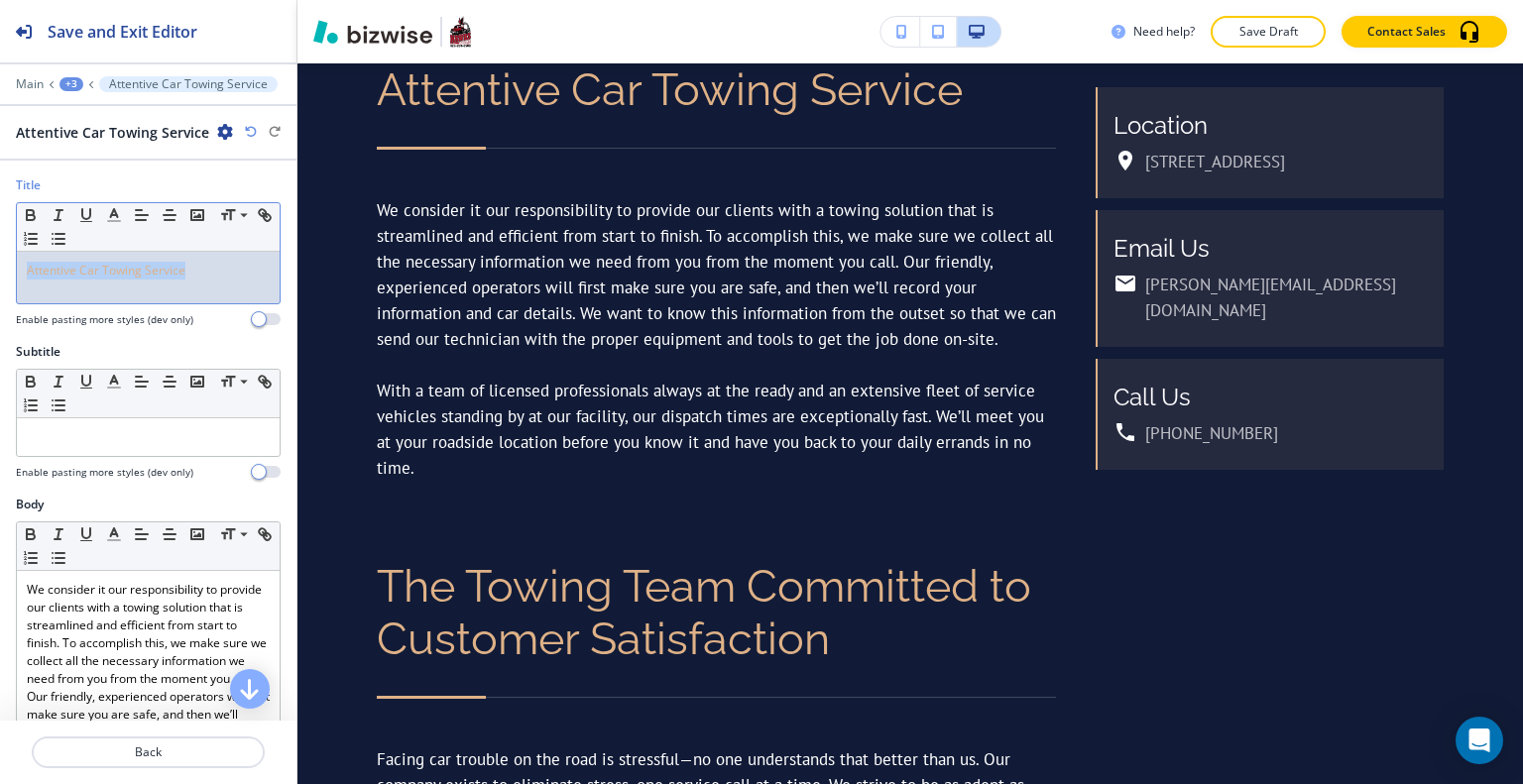 drag, startPoint x: 230, startPoint y: 265, endPoint x: 0, endPoint y: 265, distance: 230 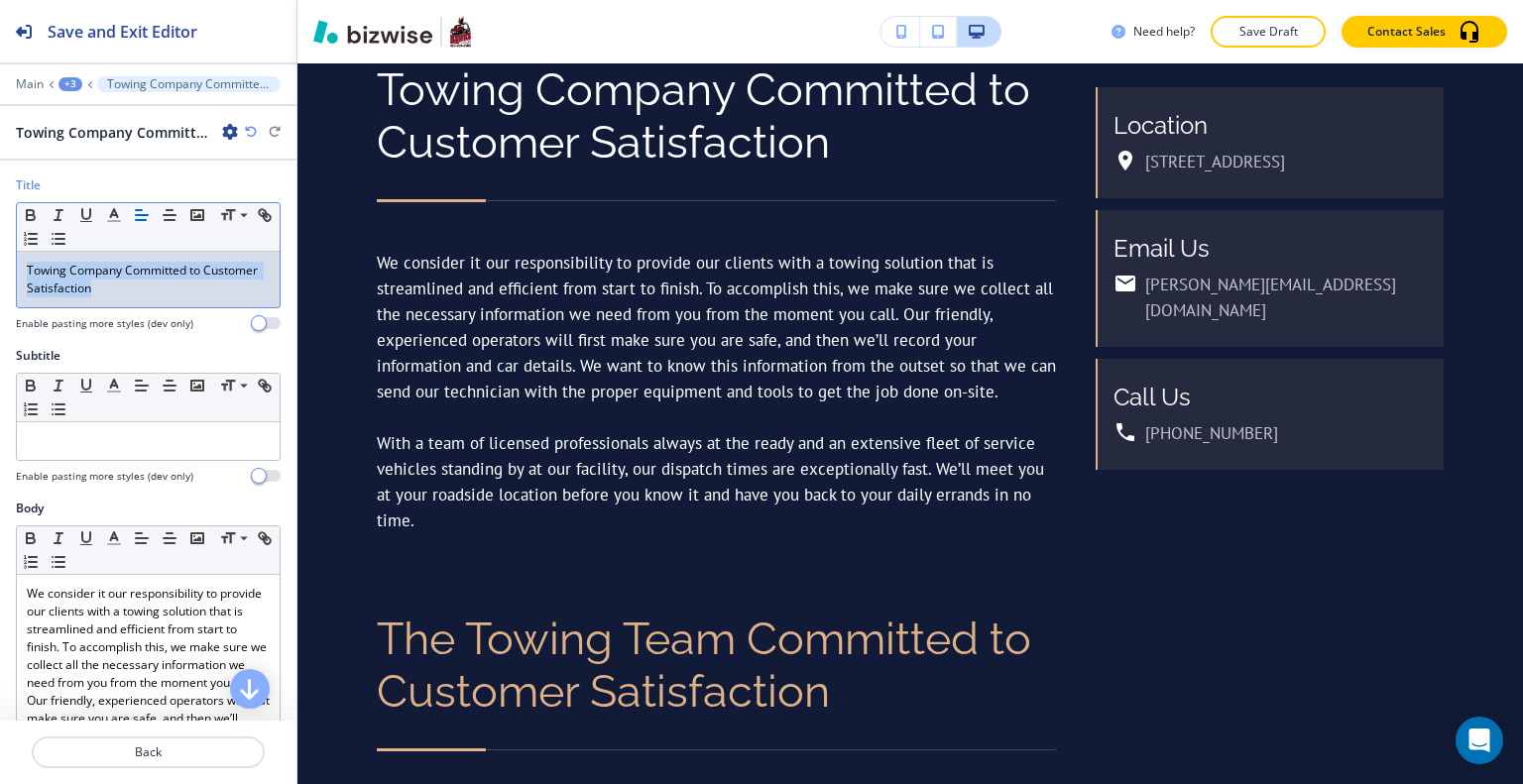 drag, startPoint x: 190, startPoint y: 290, endPoint x: 0, endPoint y: 249, distance: 194.37335 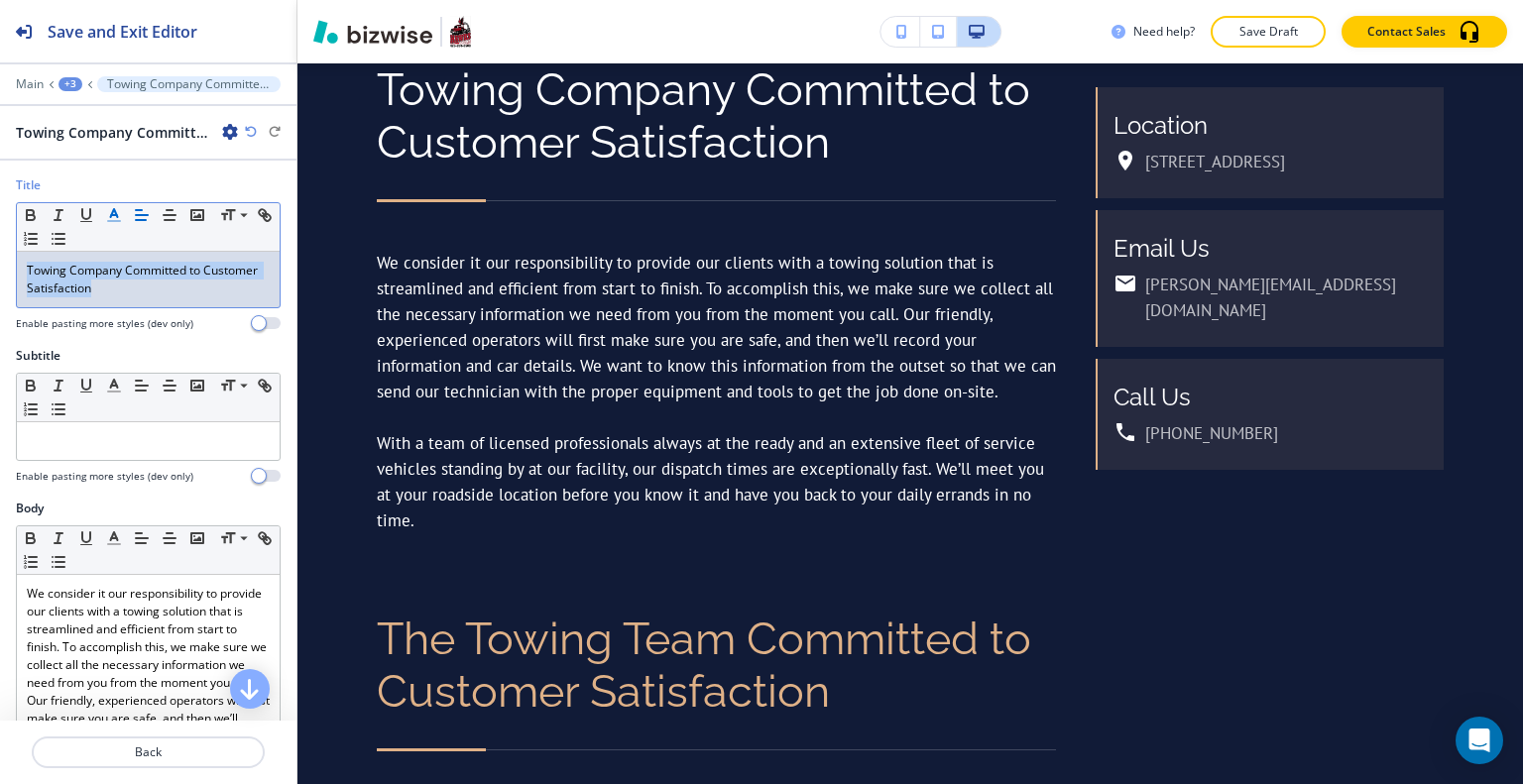 click 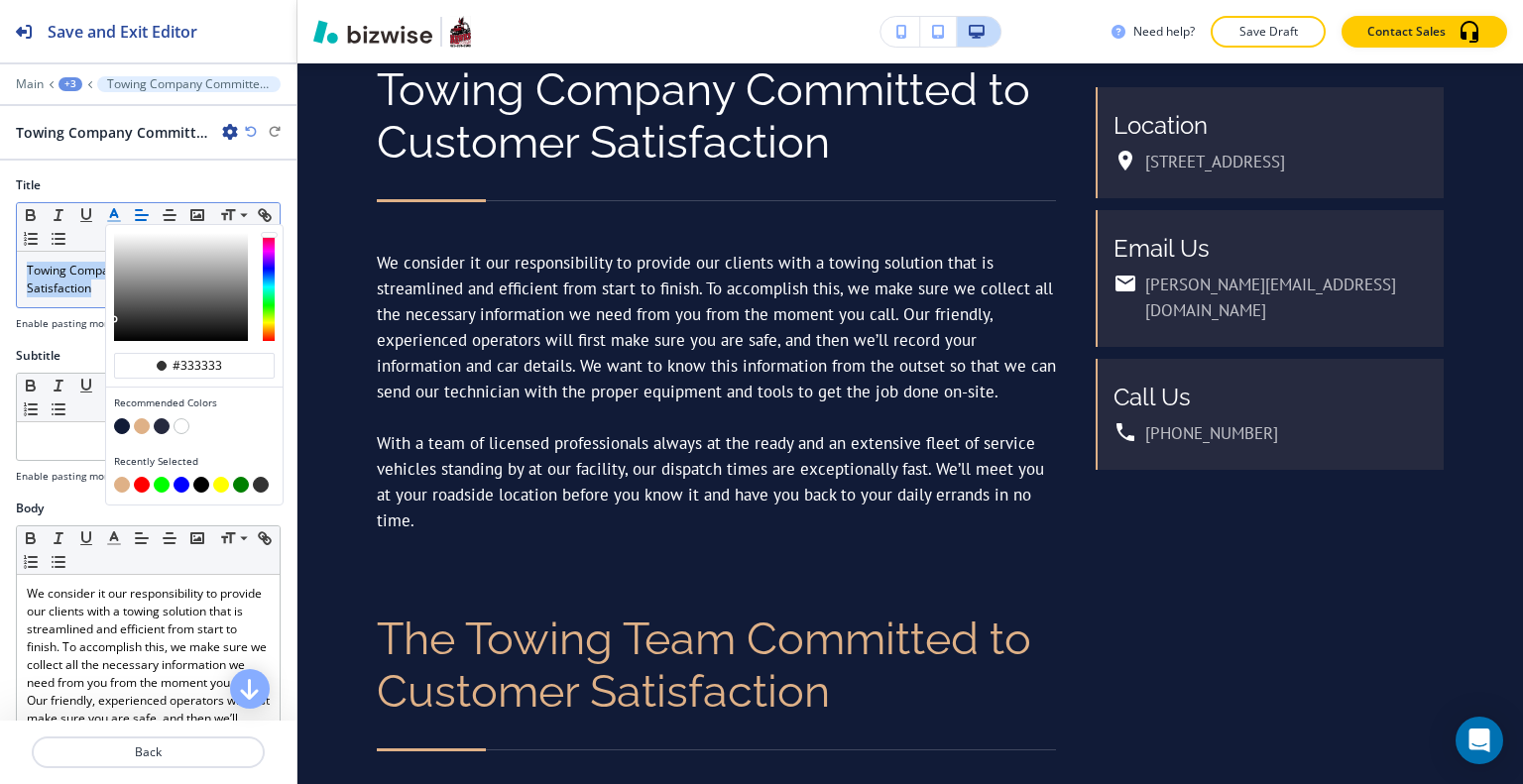 click at bounding box center [142, 426] 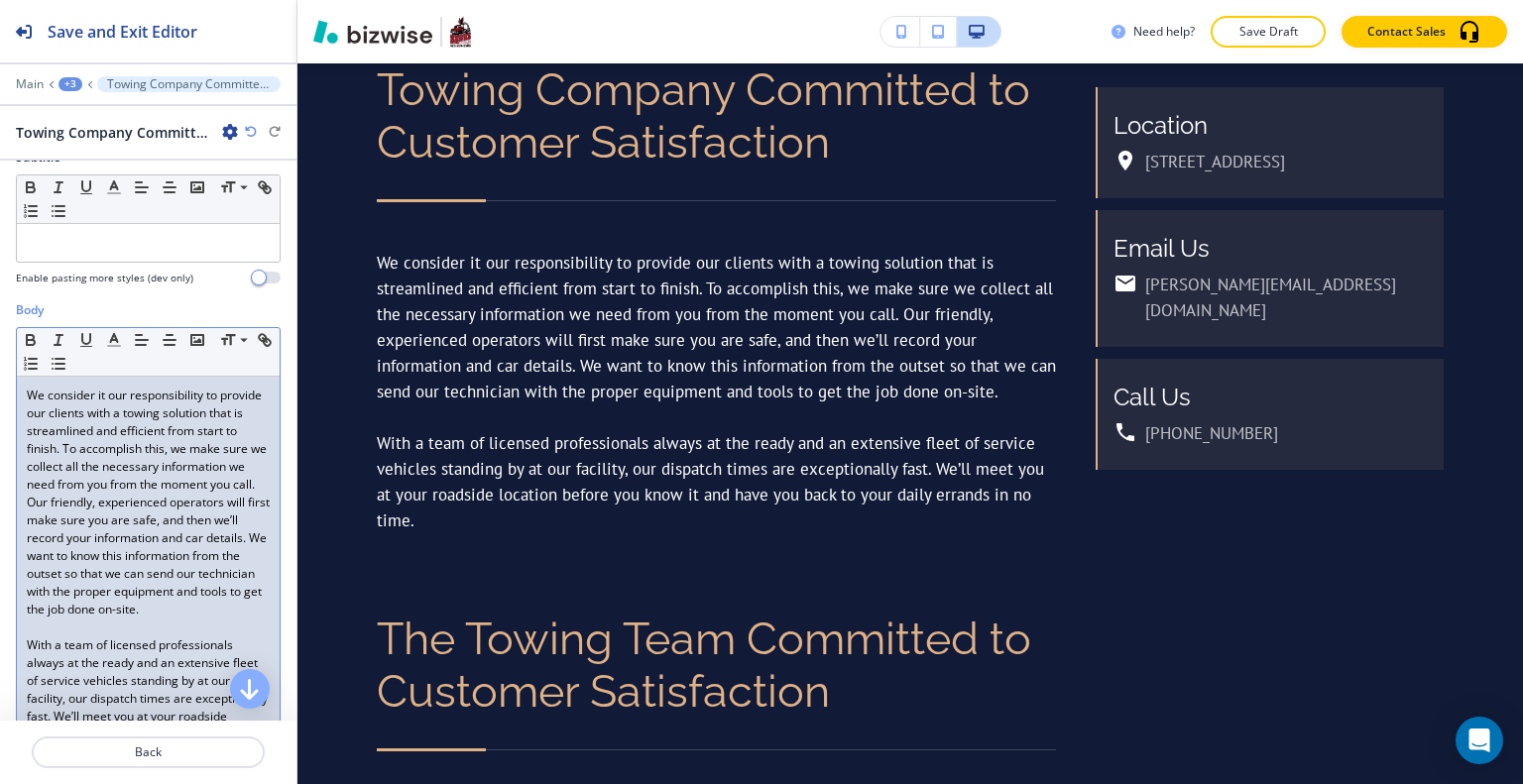 click on "We consider it our responsibility to provide our clients with a towing solution that is streamlined and efficient from start to finish. To accomplish this, we make sure we collect all the necessary information we need from you from the moment you call. Our friendly, experienced operators will first make sure you are safe, and then we’ll record your information and car details. We want to know this information from the outset so that we can send our technician with the proper equipment and tools to get the job done on-site." at bounding box center (148, 503) 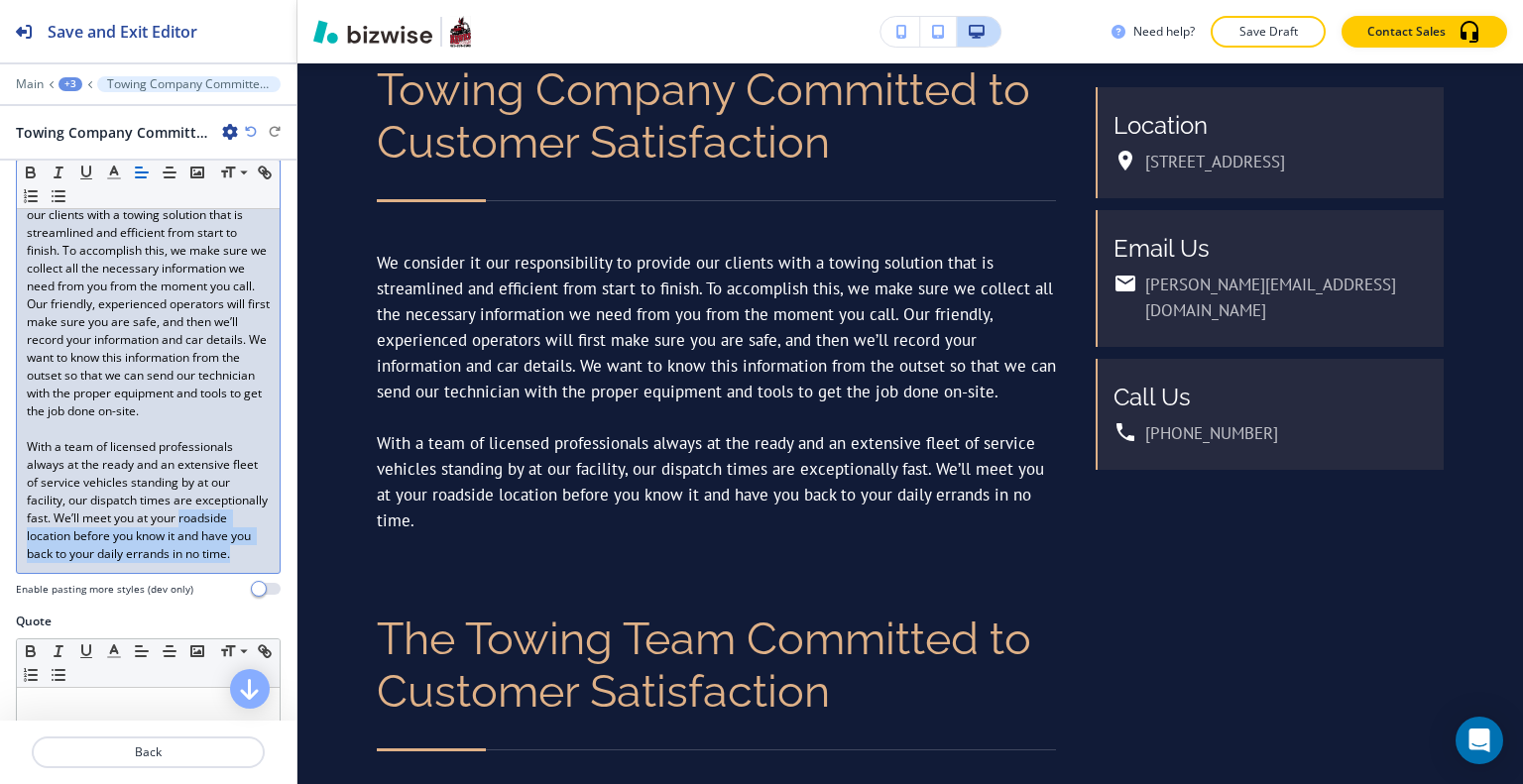 scroll, scrollTop: 297, scrollLeft: 0, axis: vertical 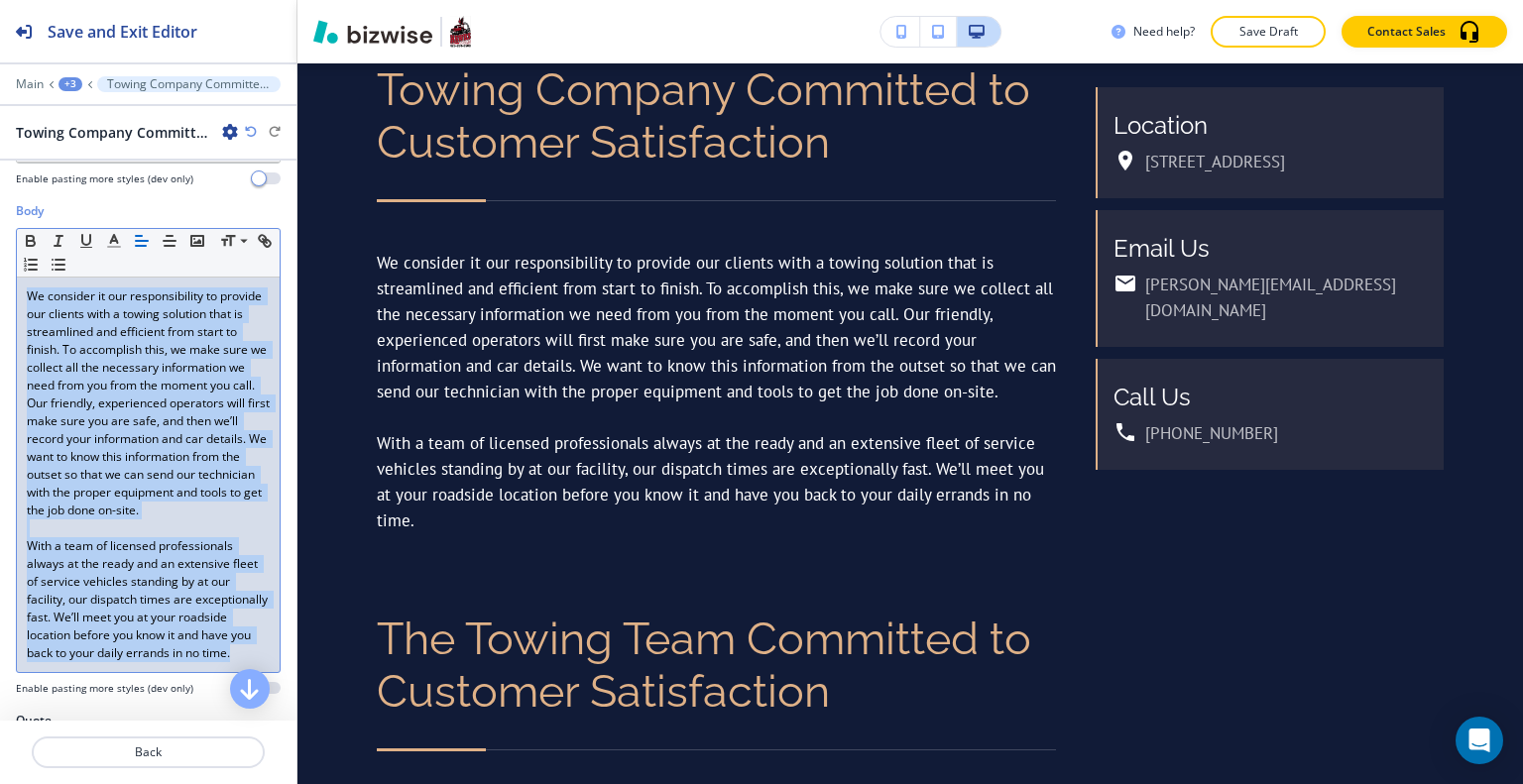 drag, startPoint x: 151, startPoint y: 595, endPoint x: 4, endPoint y: 293, distance: 335.8765 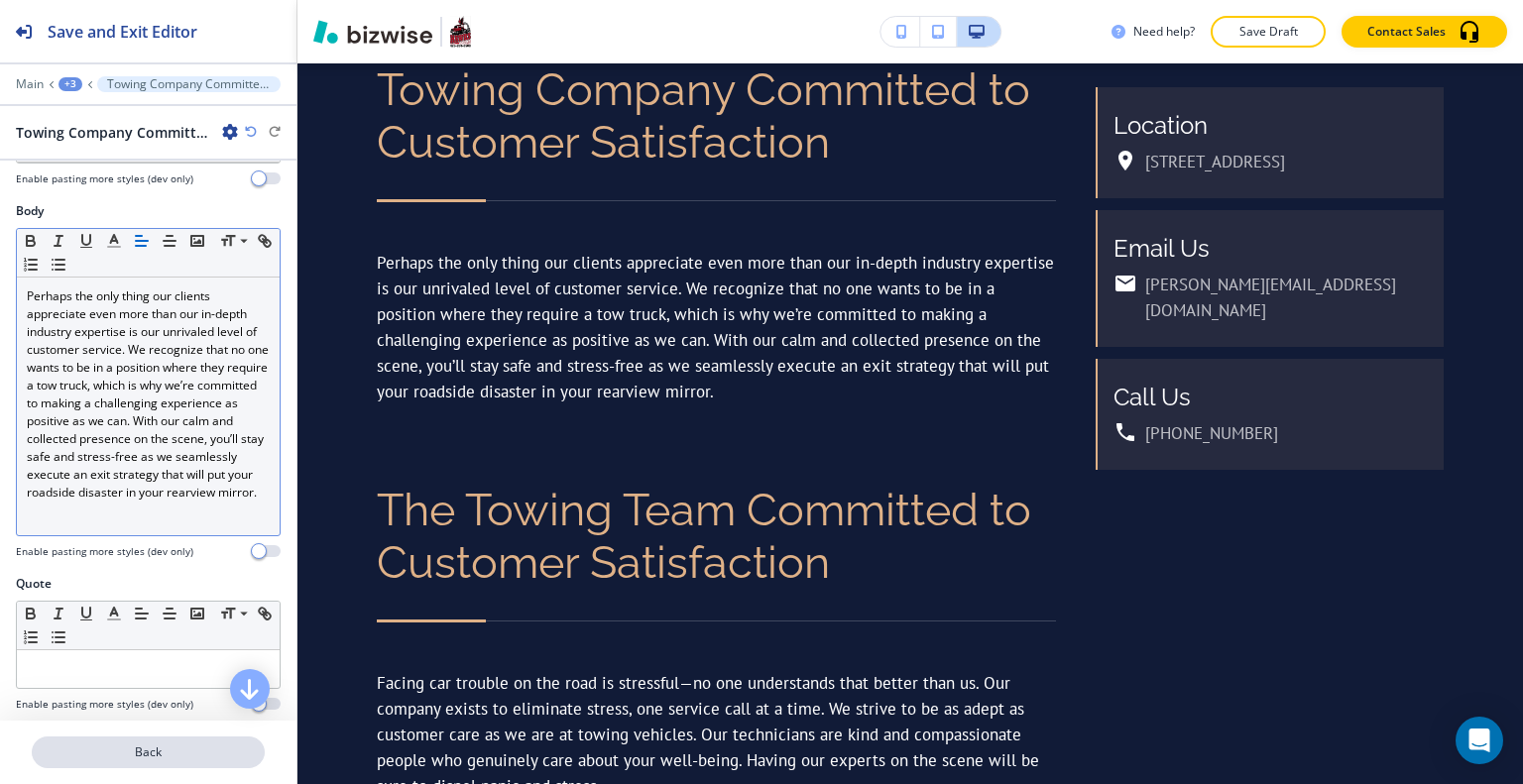 click on "Back" at bounding box center [148, 752] 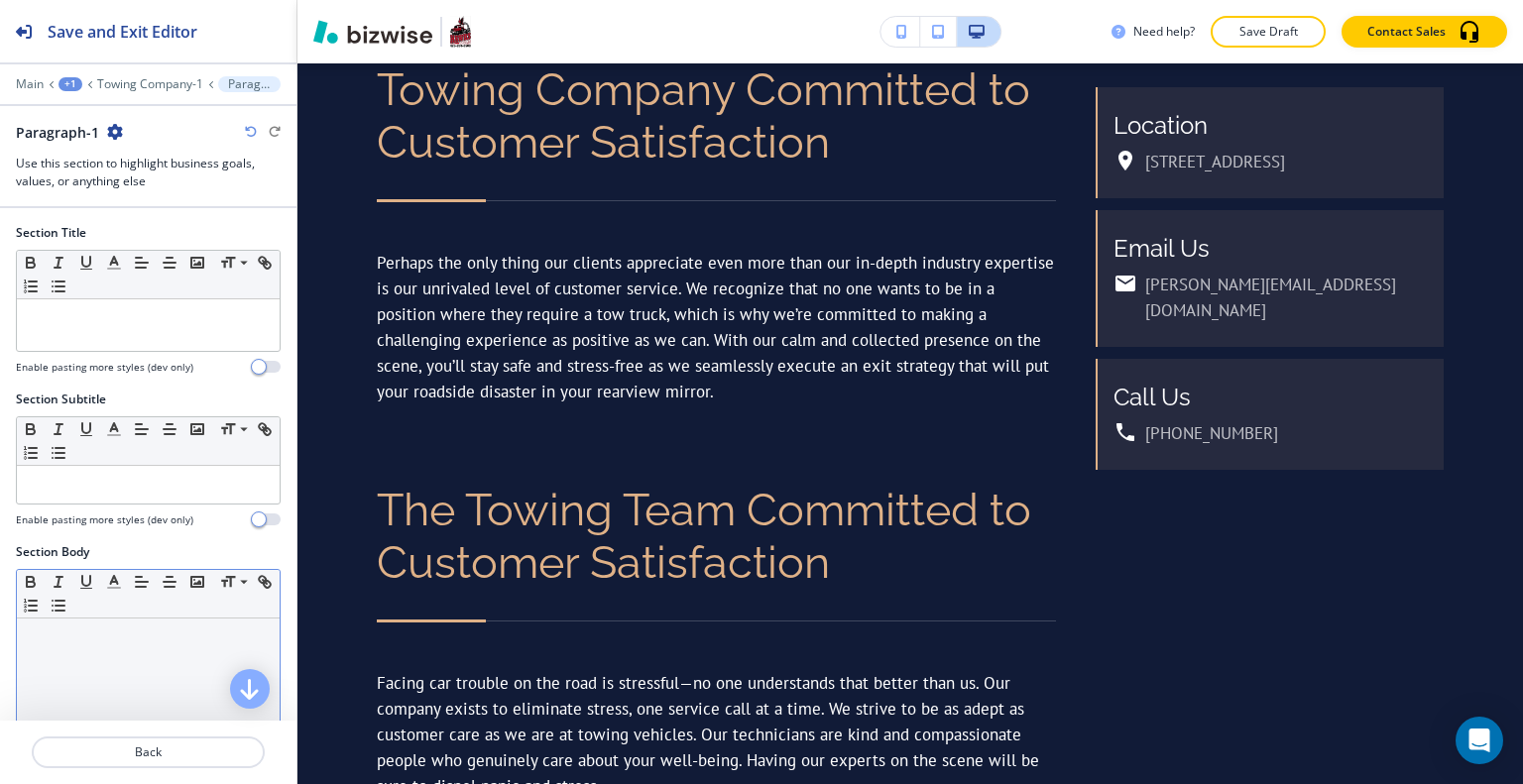 scroll, scrollTop: 1181, scrollLeft: 0, axis: vertical 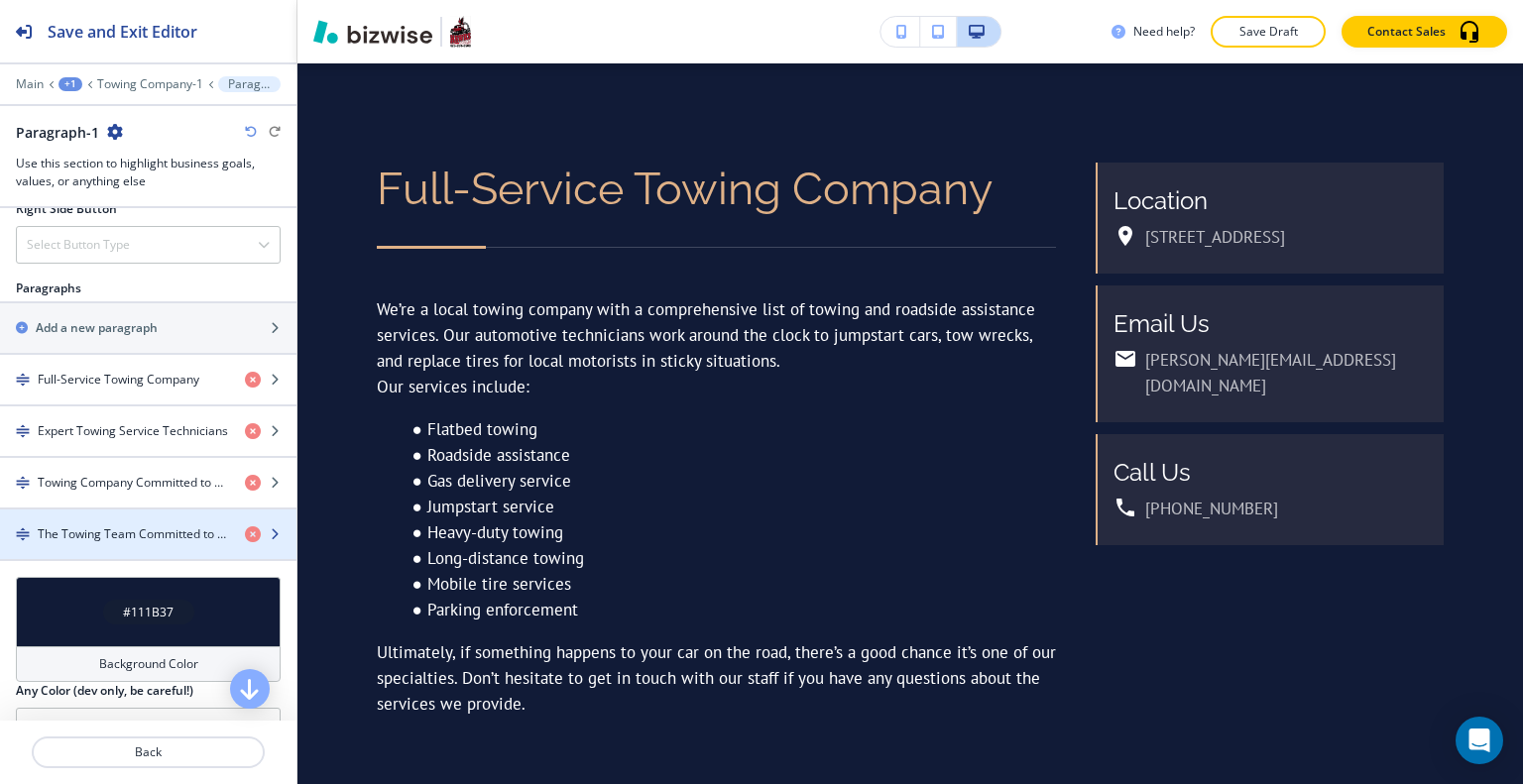 click at bounding box center (148, 551) 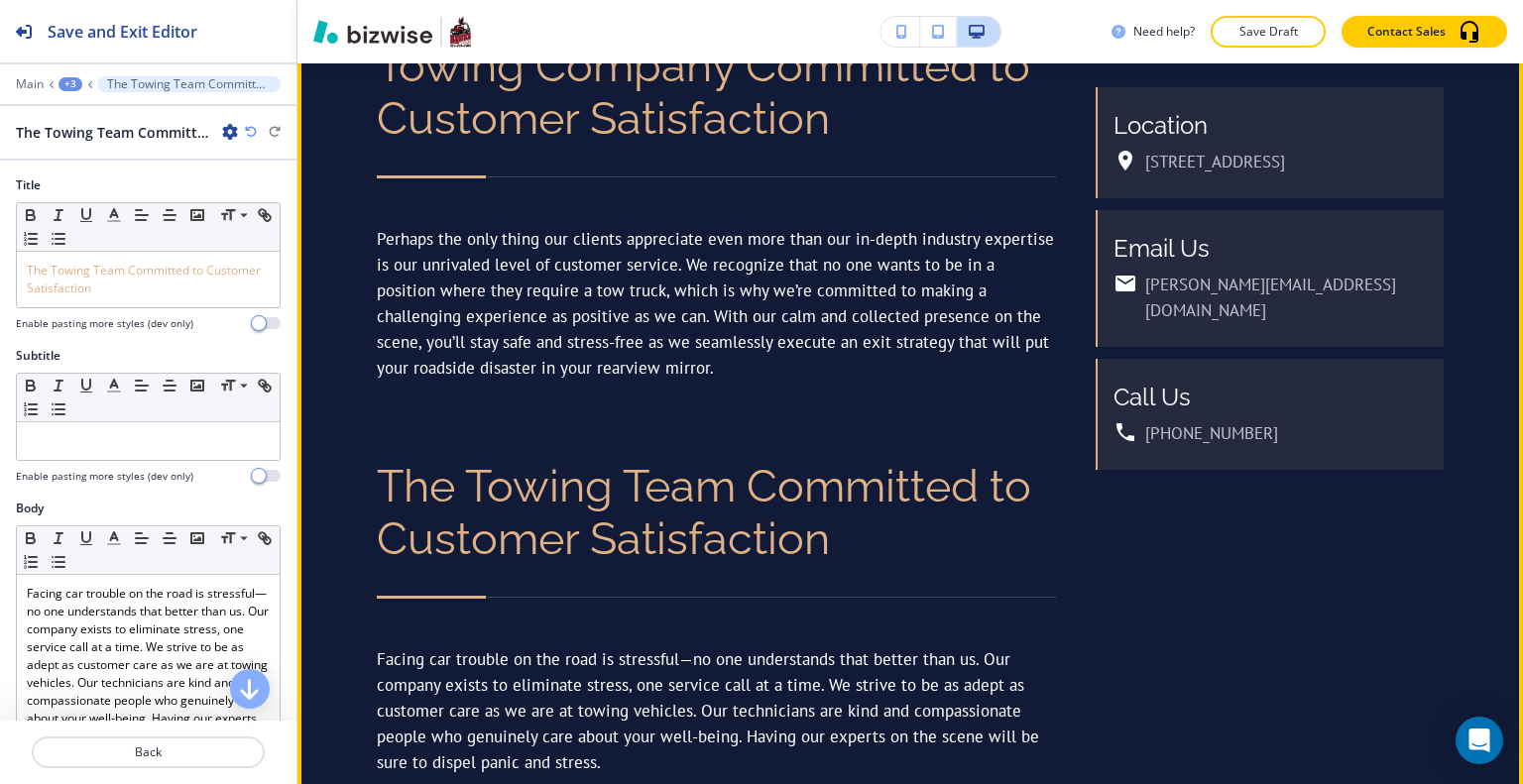 scroll, scrollTop: 2608, scrollLeft: 0, axis: vertical 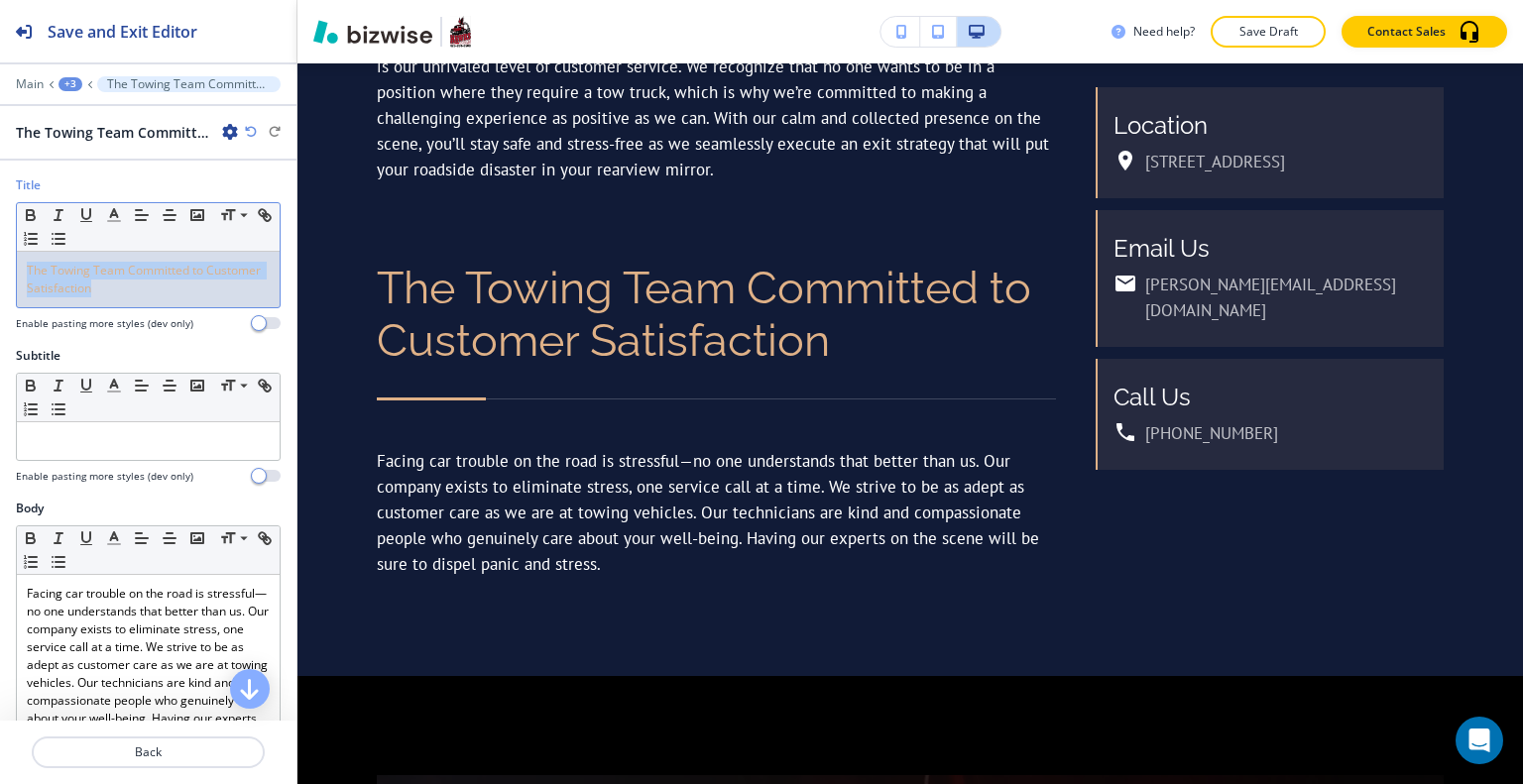 drag, startPoint x: 202, startPoint y: 297, endPoint x: 0, endPoint y: 265, distance: 204.51895 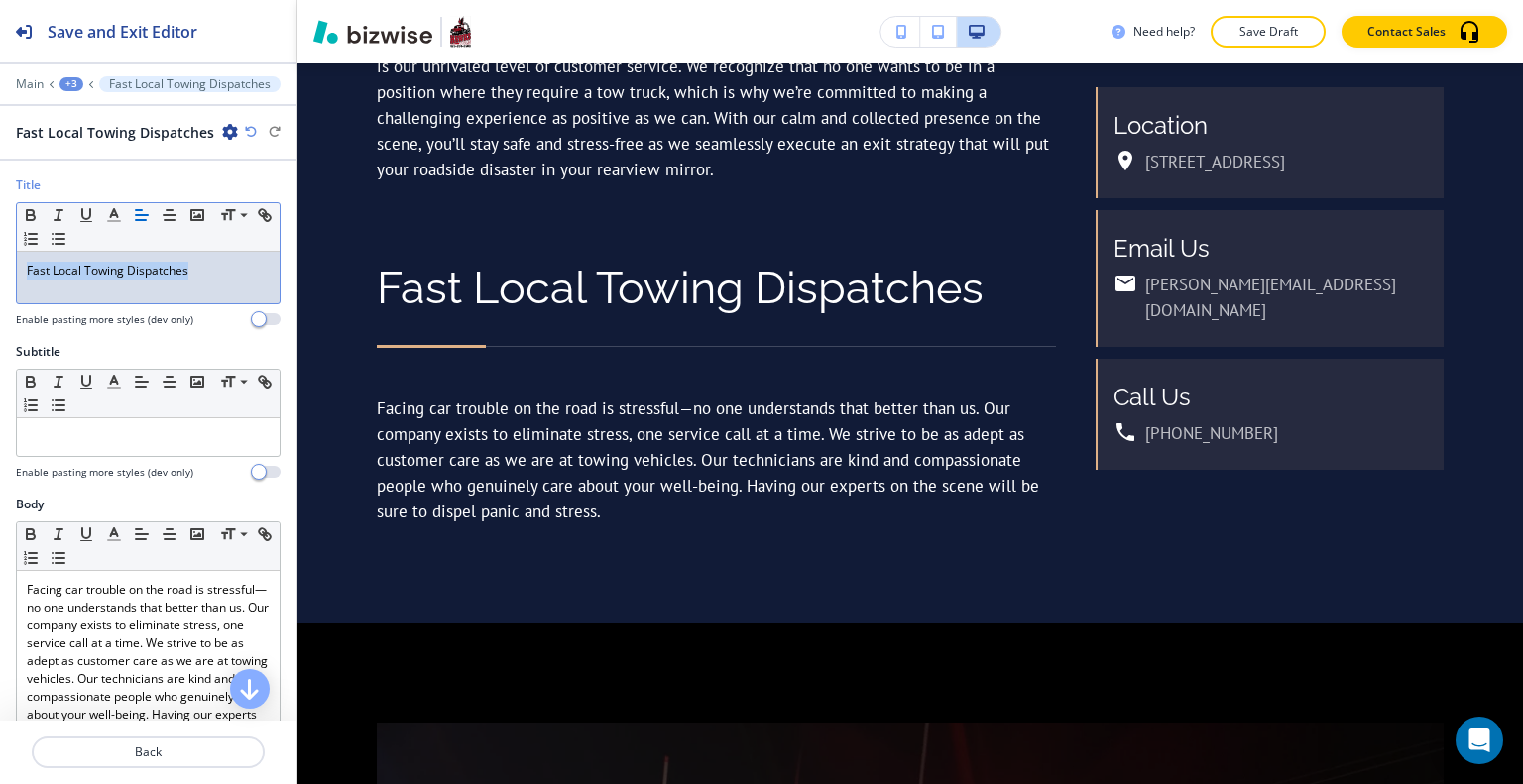 drag, startPoint x: 218, startPoint y: 270, endPoint x: 0, endPoint y: 249, distance: 219 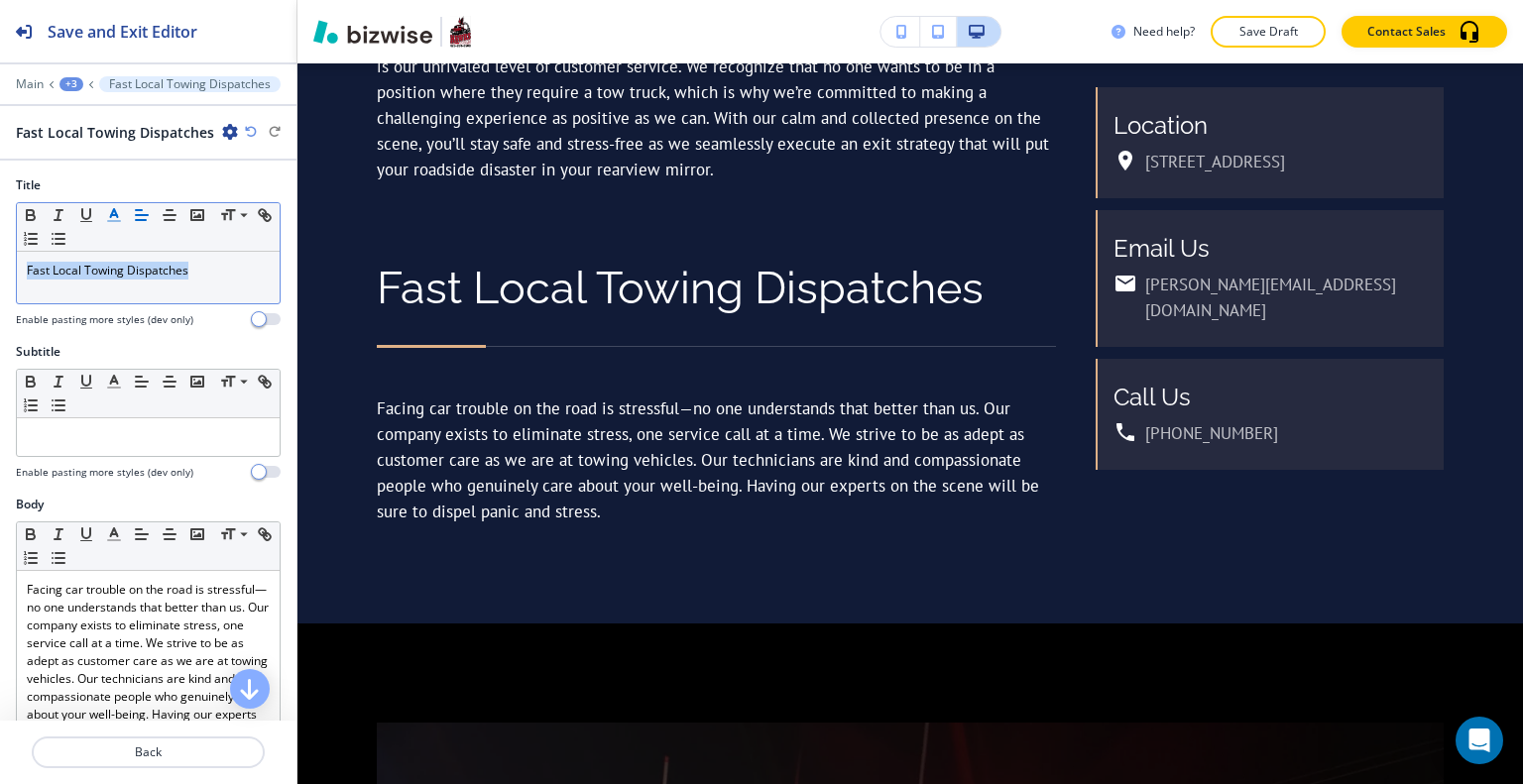 click 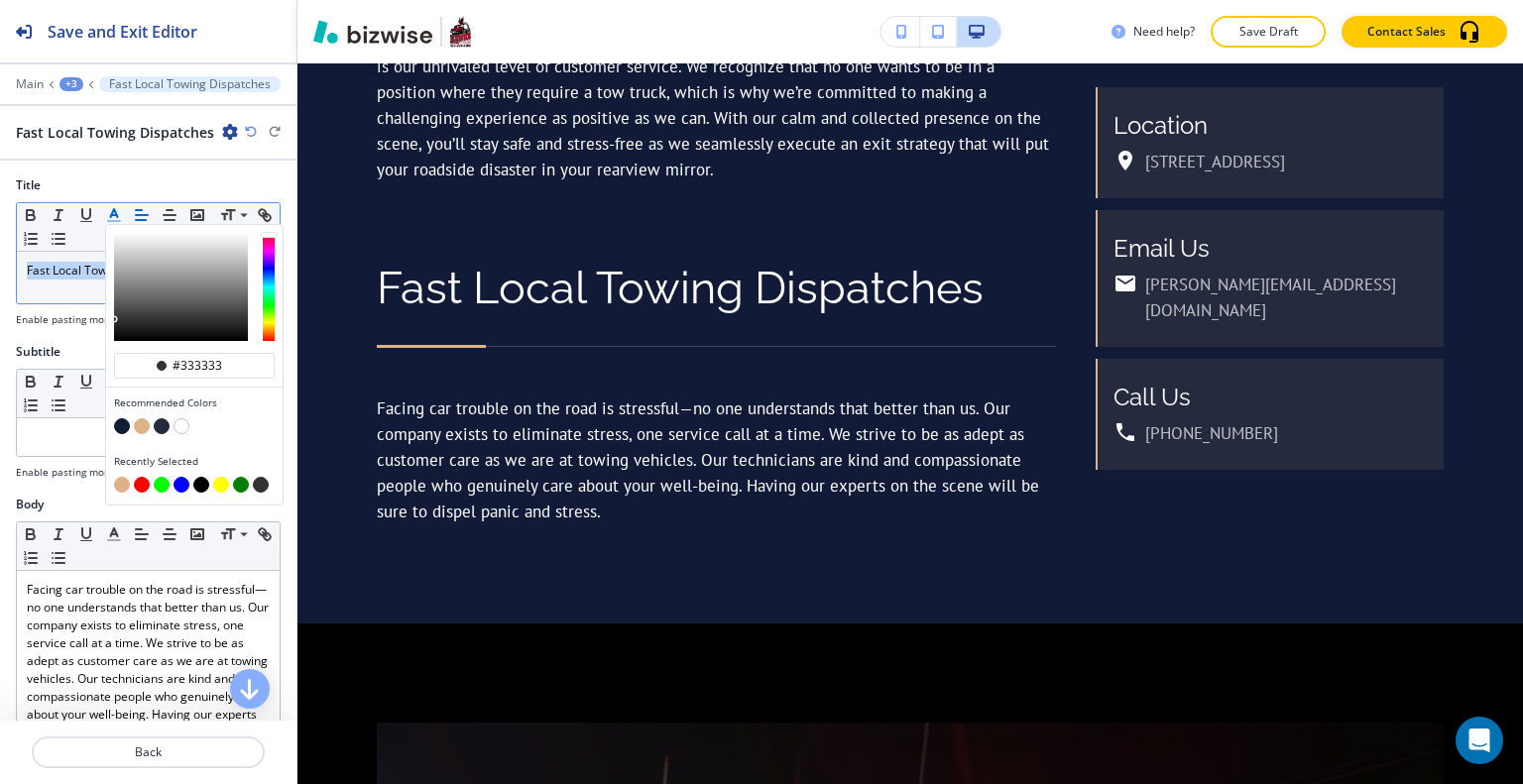 click at bounding box center (142, 426) 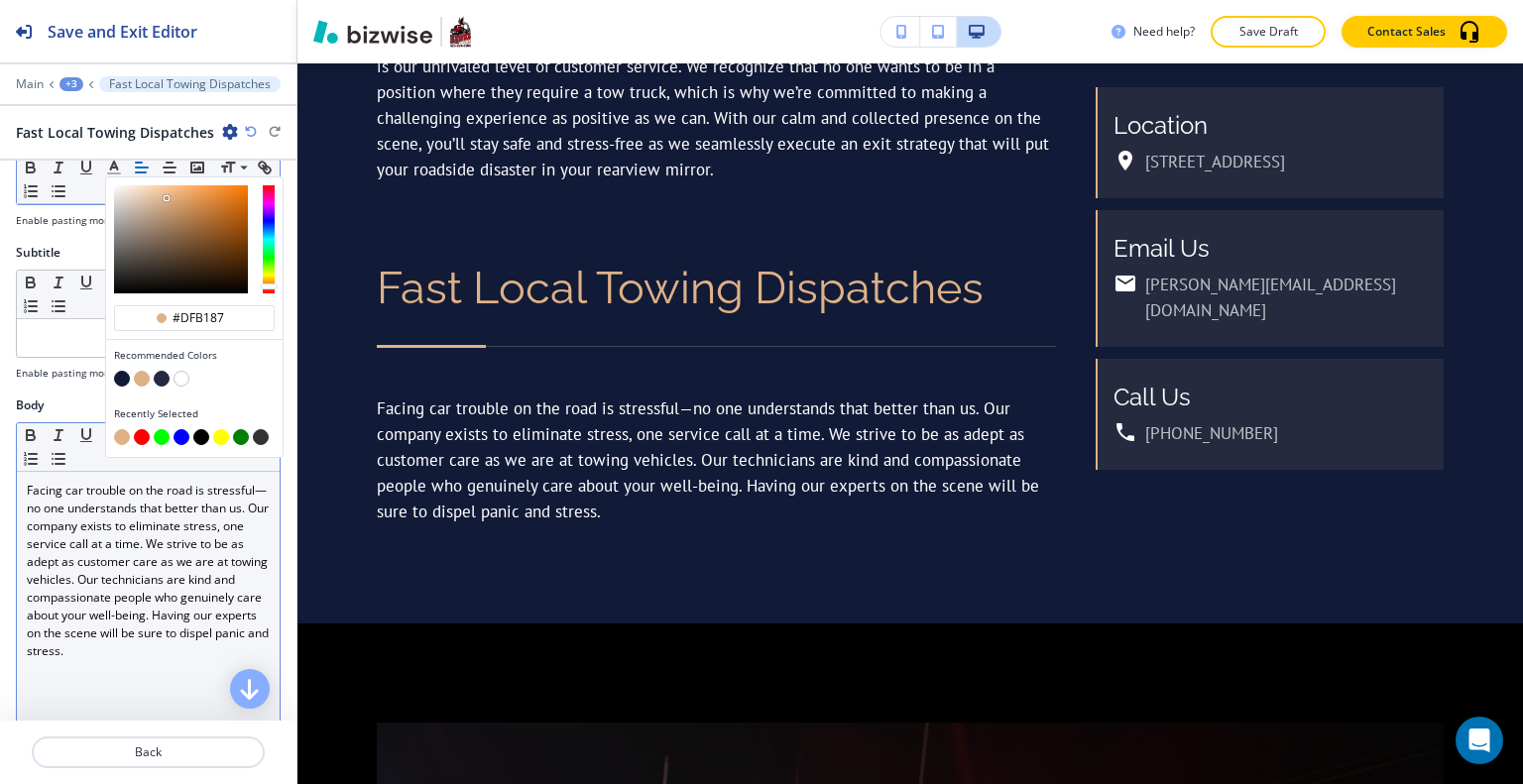 scroll, scrollTop: 198, scrollLeft: 0, axis: vertical 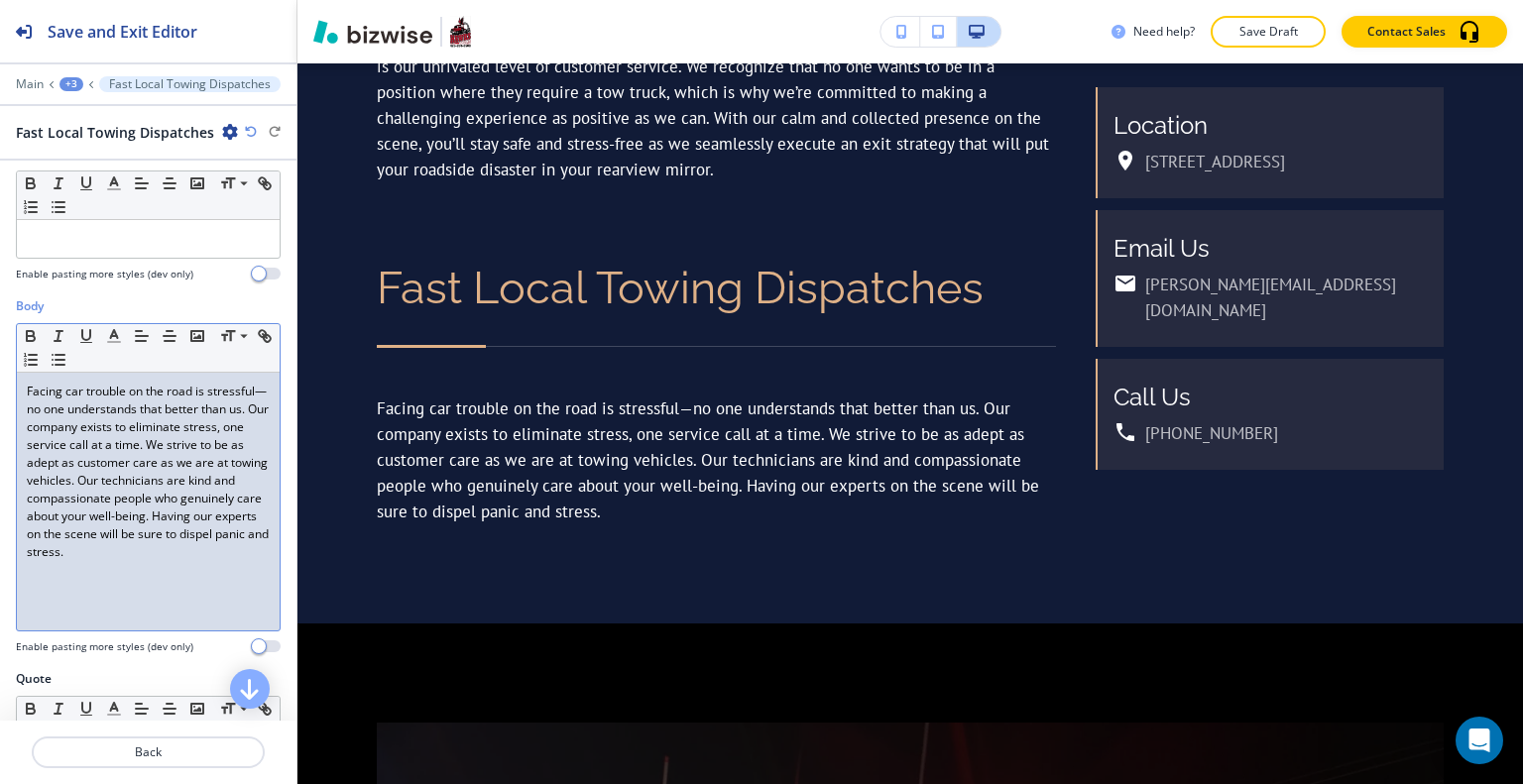 click on "Facing car trouble on the road is stressful—no one understands that better than us. Our company exists to eliminate stress, one service call at a time. We strive to be as adept as customer care as we are at towing vehicles. Our technicians are kind and compassionate people who genuinely care about your well-being. Having our experts on the scene will be sure to dispel panic and stress." at bounding box center [148, 472] 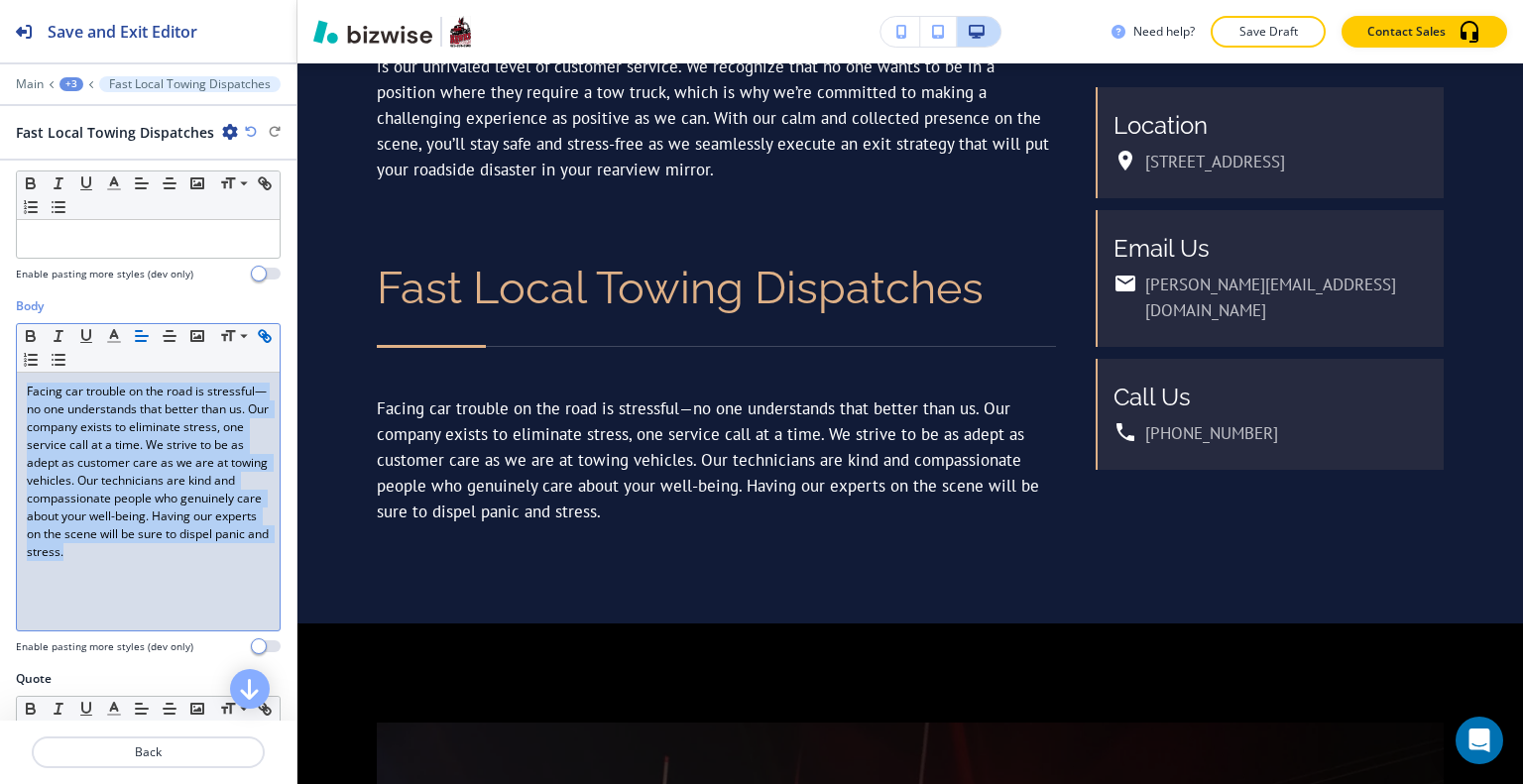 drag, startPoint x: 157, startPoint y: 582, endPoint x: 20, endPoint y: 364, distance: 257.47427 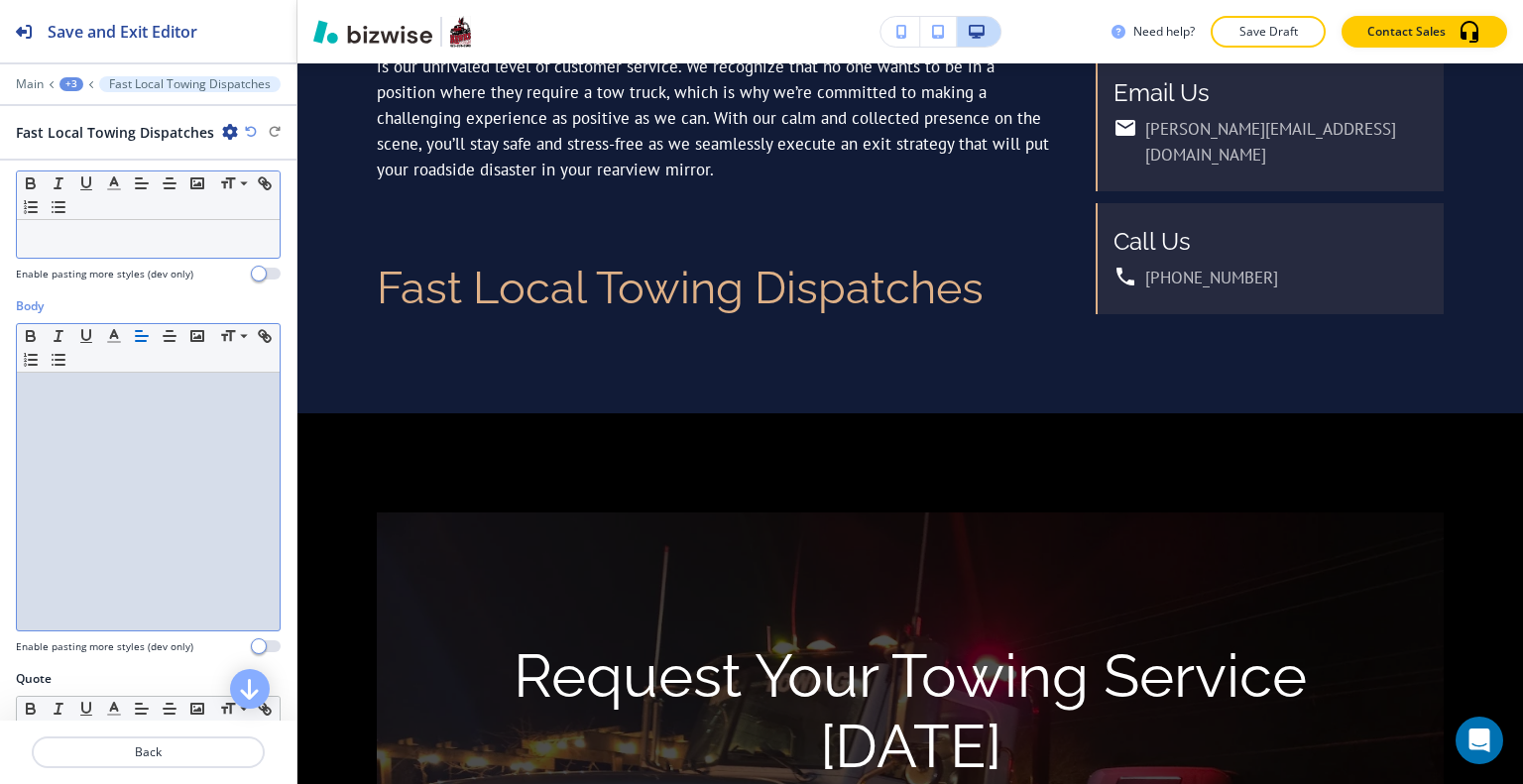 scroll, scrollTop: 0, scrollLeft: 0, axis: both 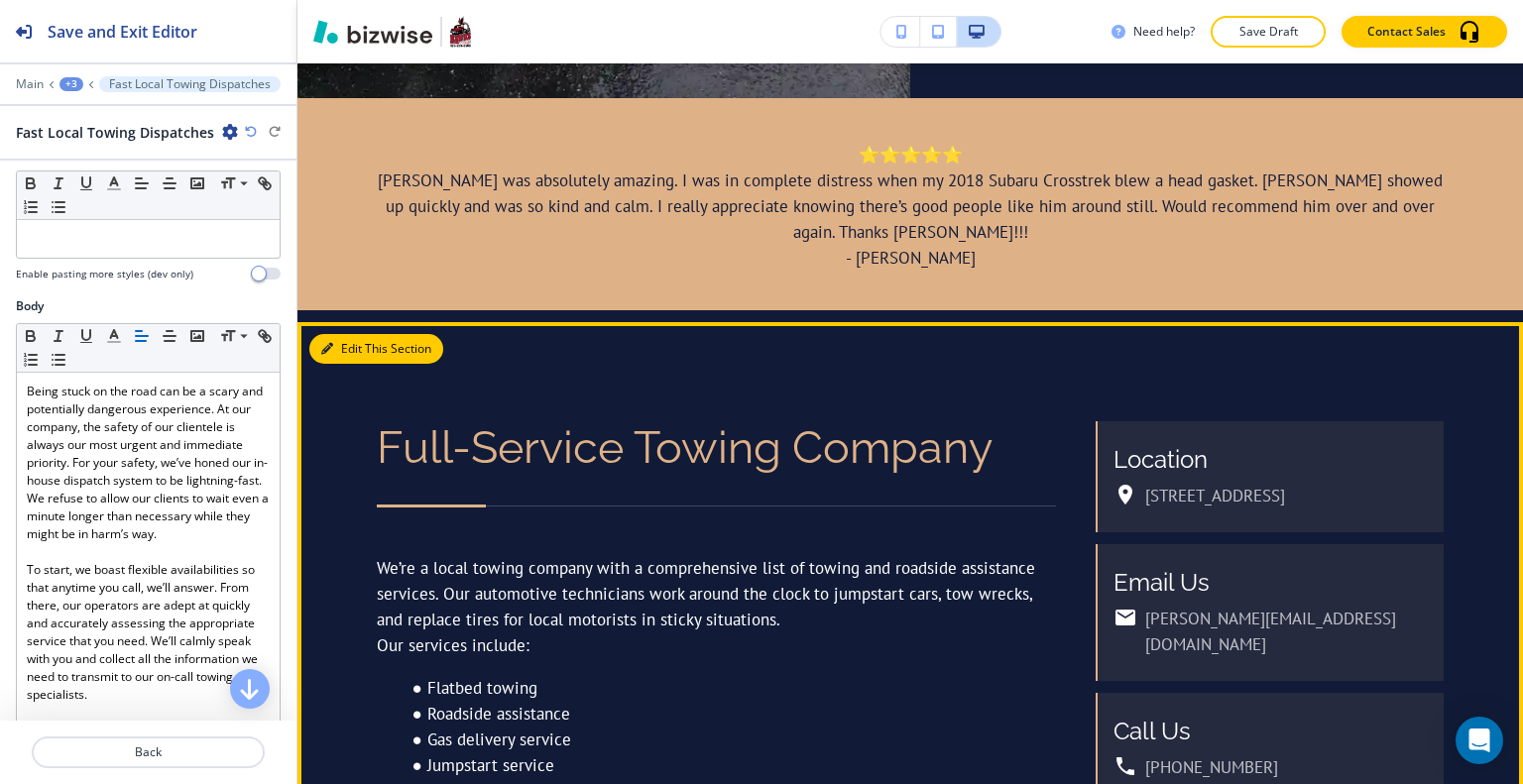 click on "Edit This Section" at bounding box center (376, 349) 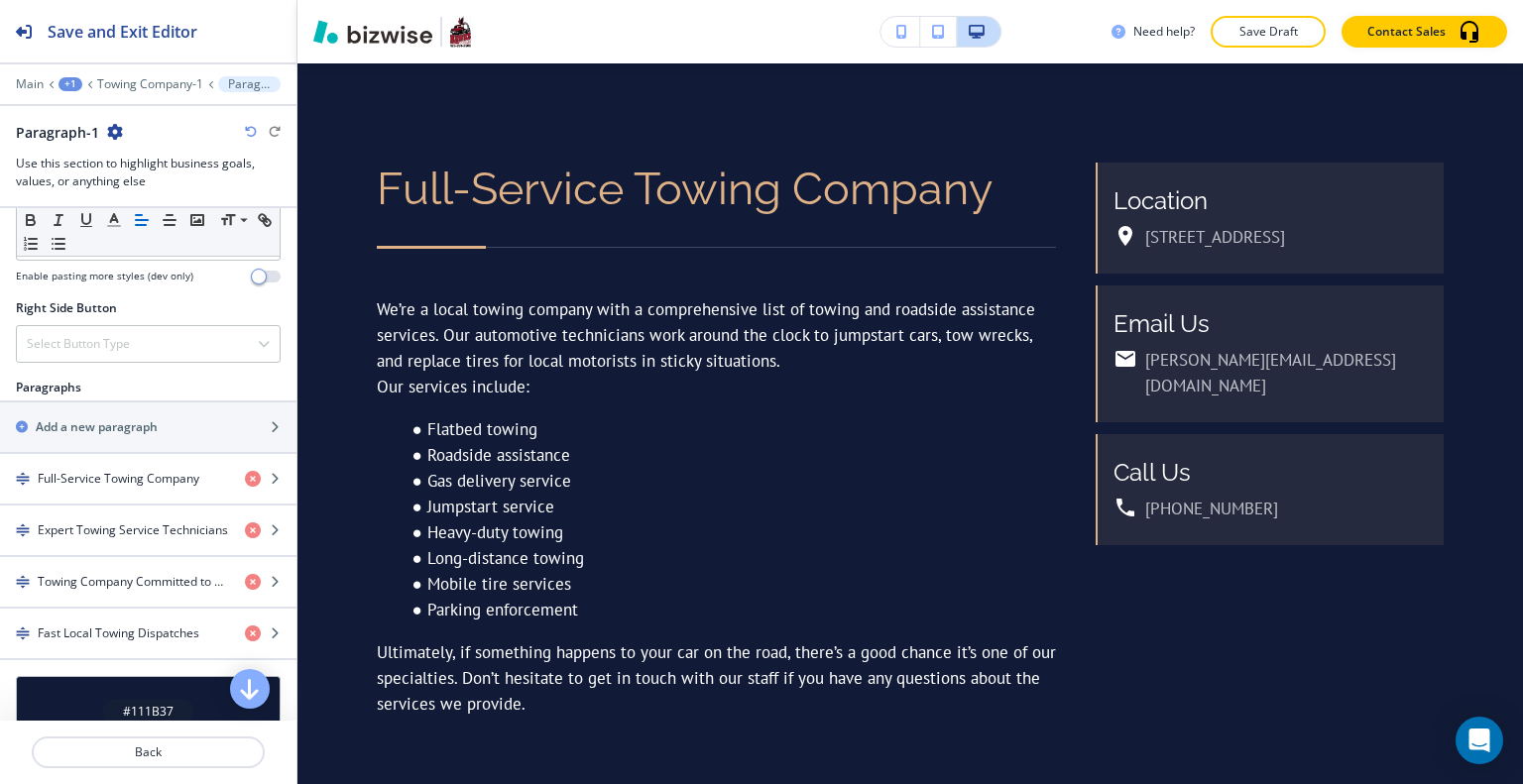 scroll, scrollTop: 1388, scrollLeft: 0, axis: vertical 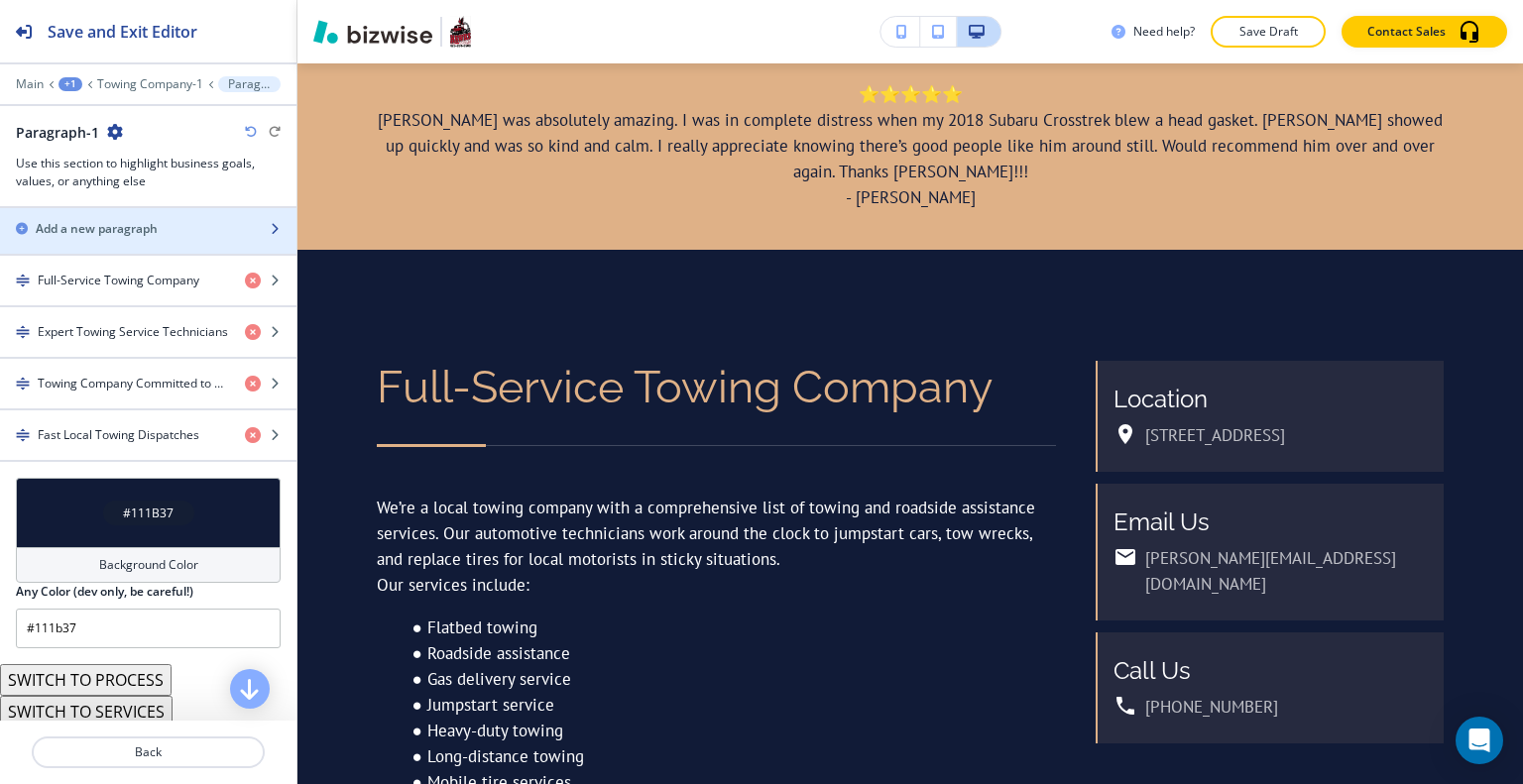 click on "Add a new paragraph" at bounding box center (126, 229) 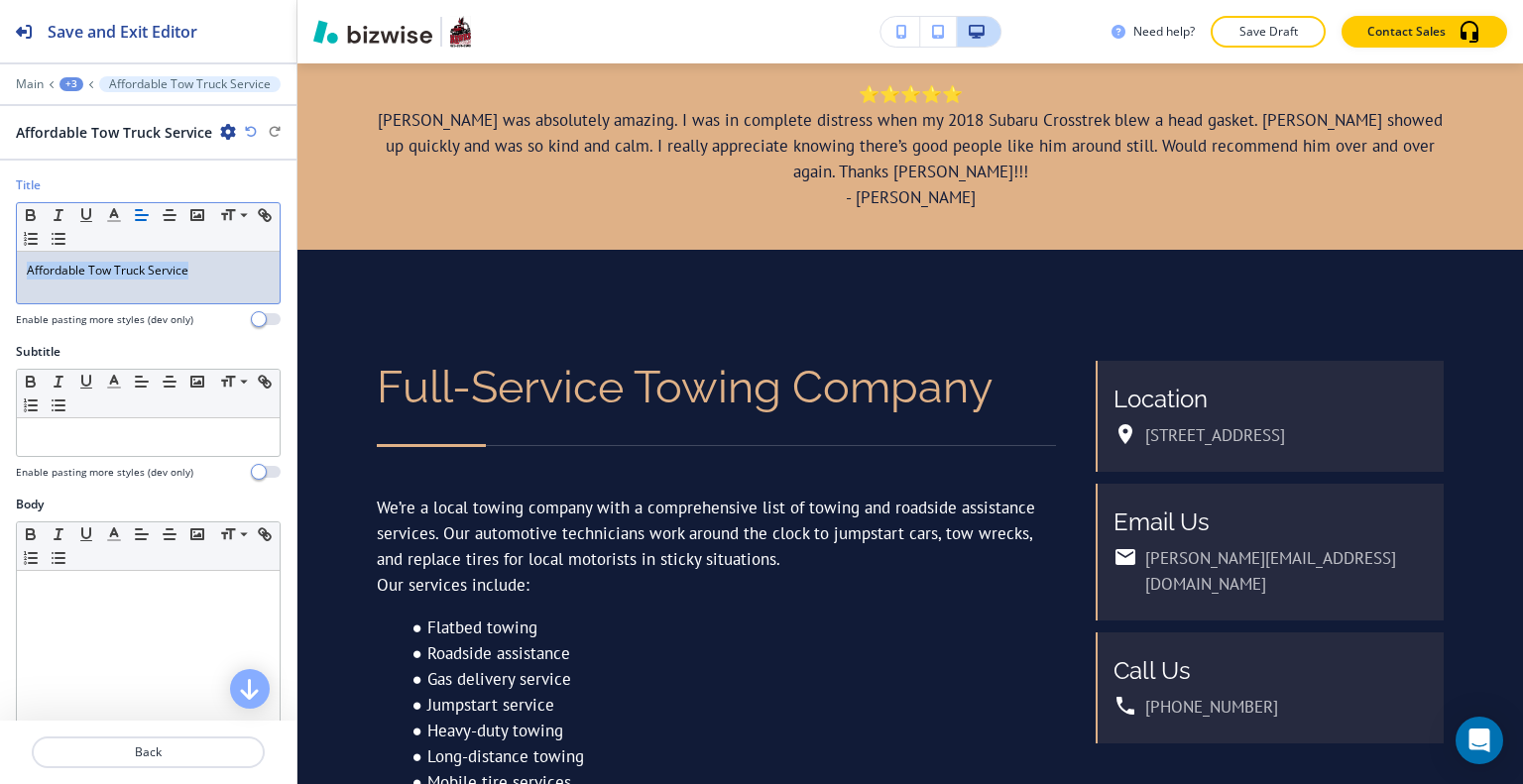 drag, startPoint x: 200, startPoint y: 281, endPoint x: 16, endPoint y: 260, distance: 185.19449 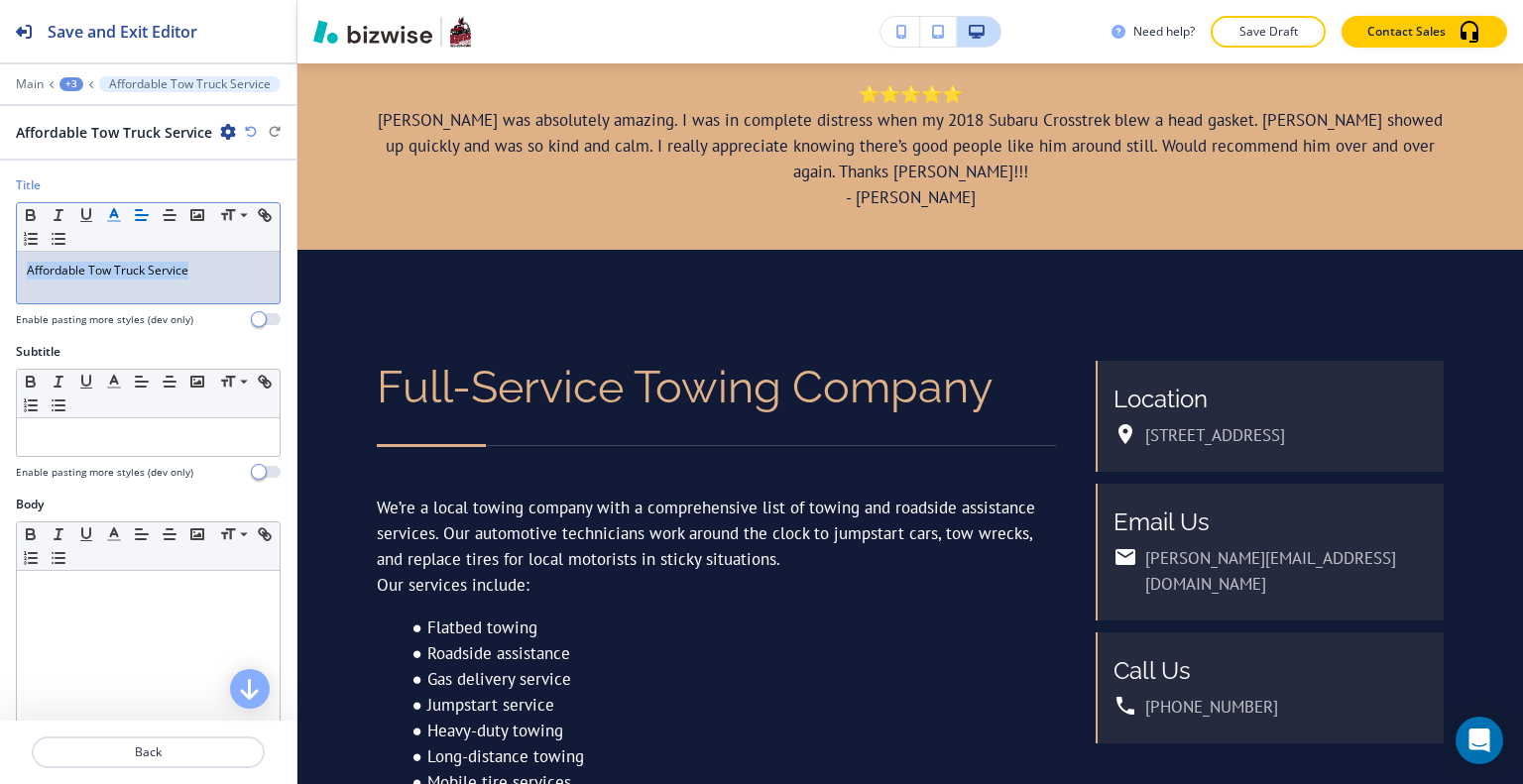 click 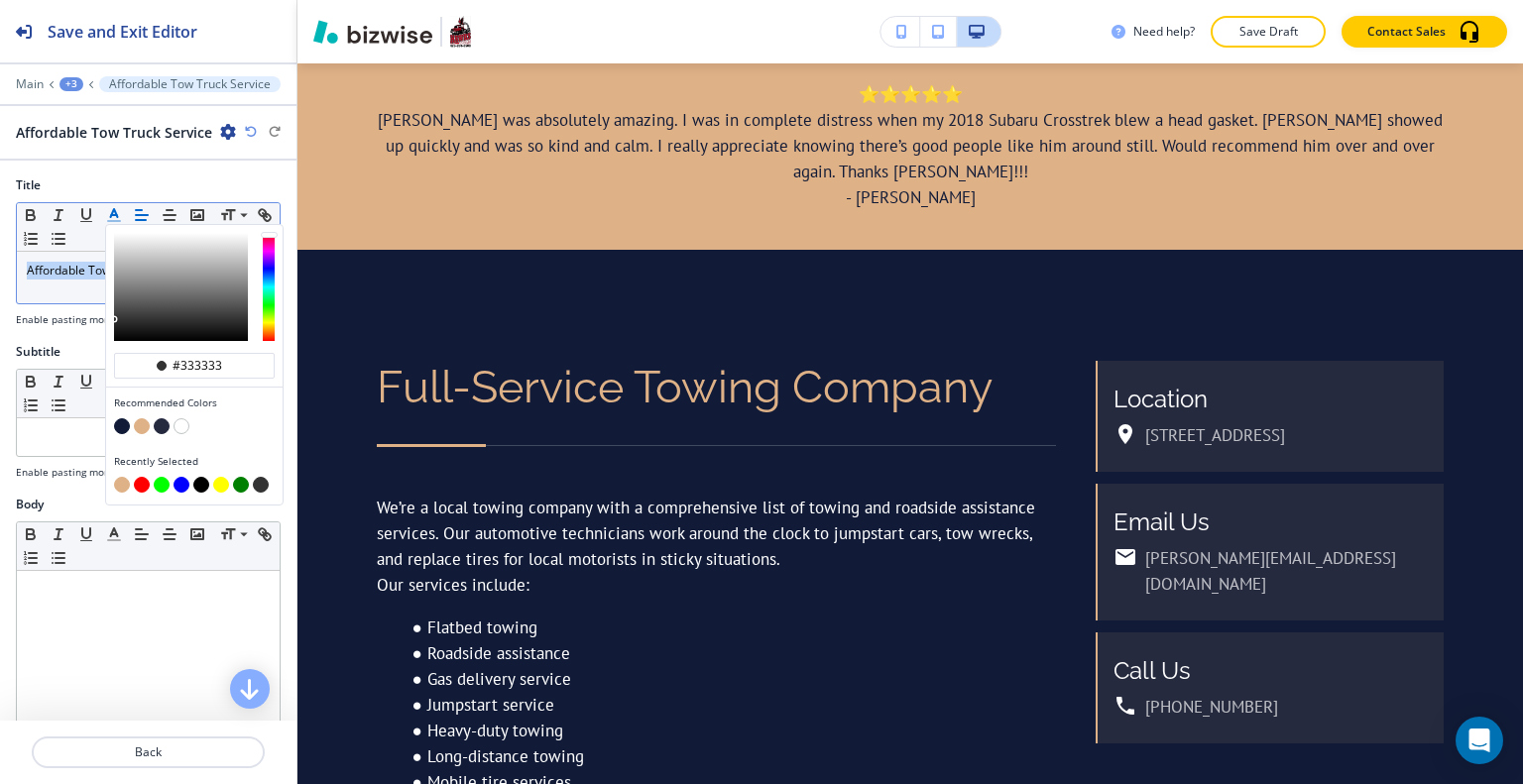 click at bounding box center [142, 426] 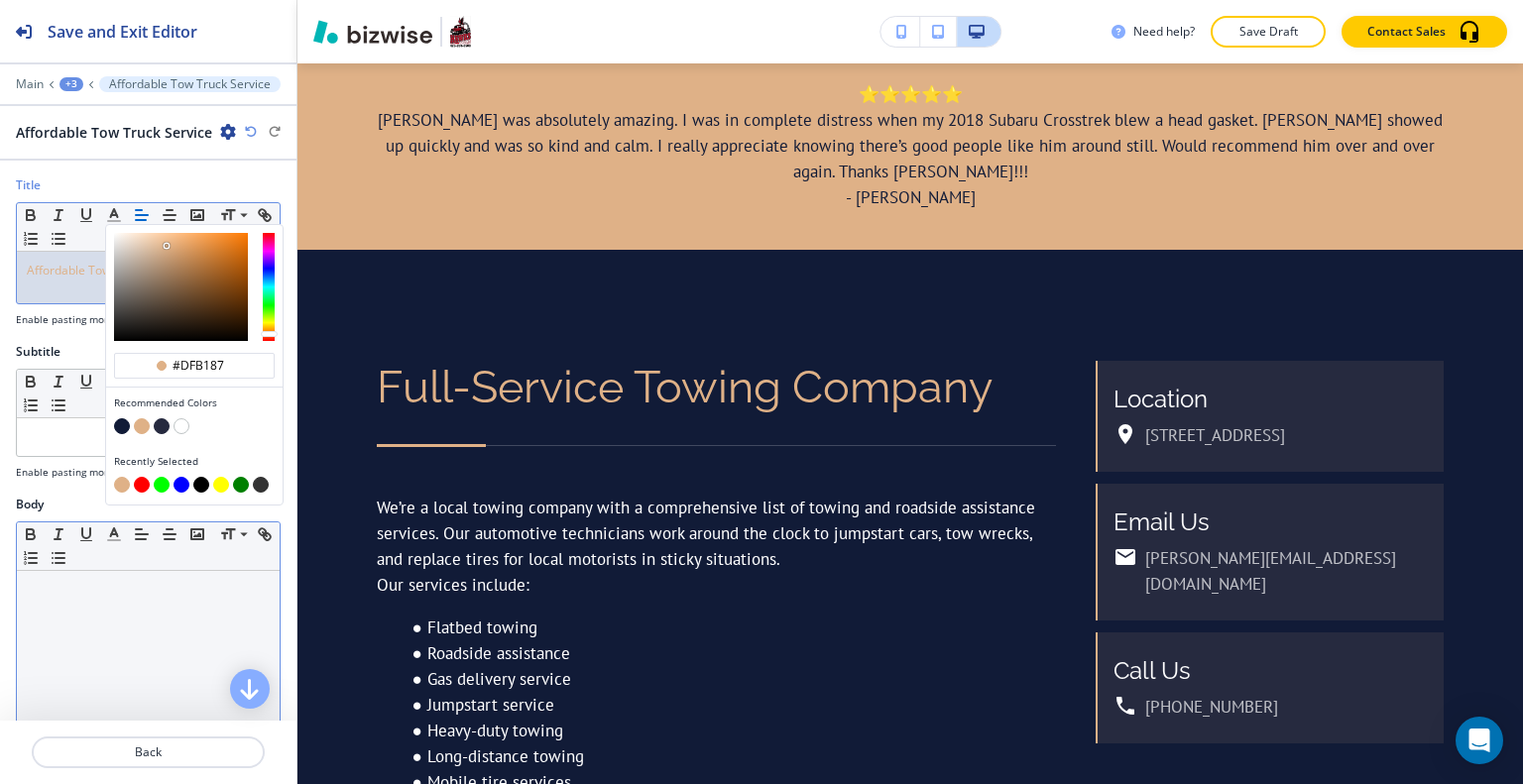 scroll, scrollTop: 198, scrollLeft: 0, axis: vertical 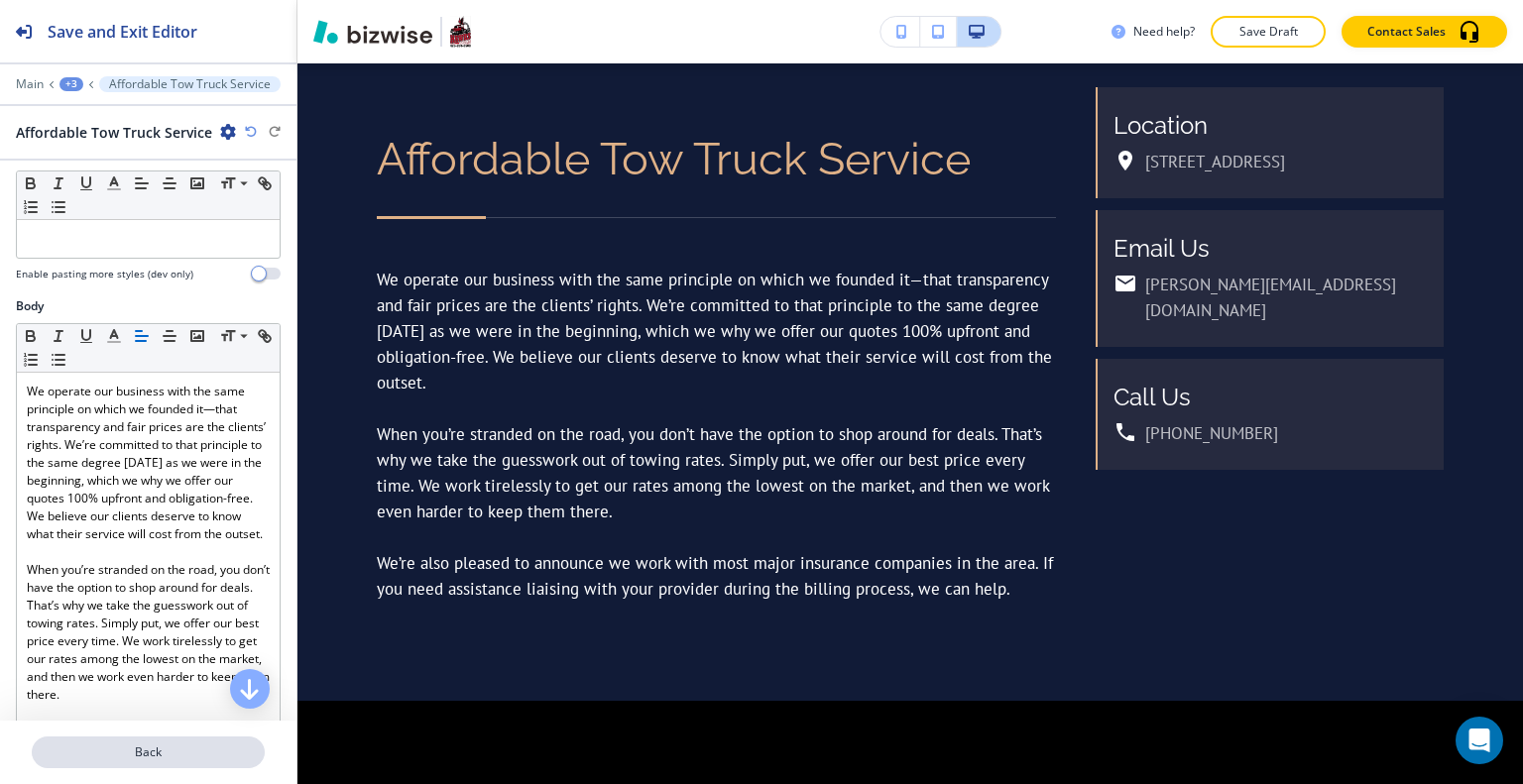 click on "Back" at bounding box center (148, 752) 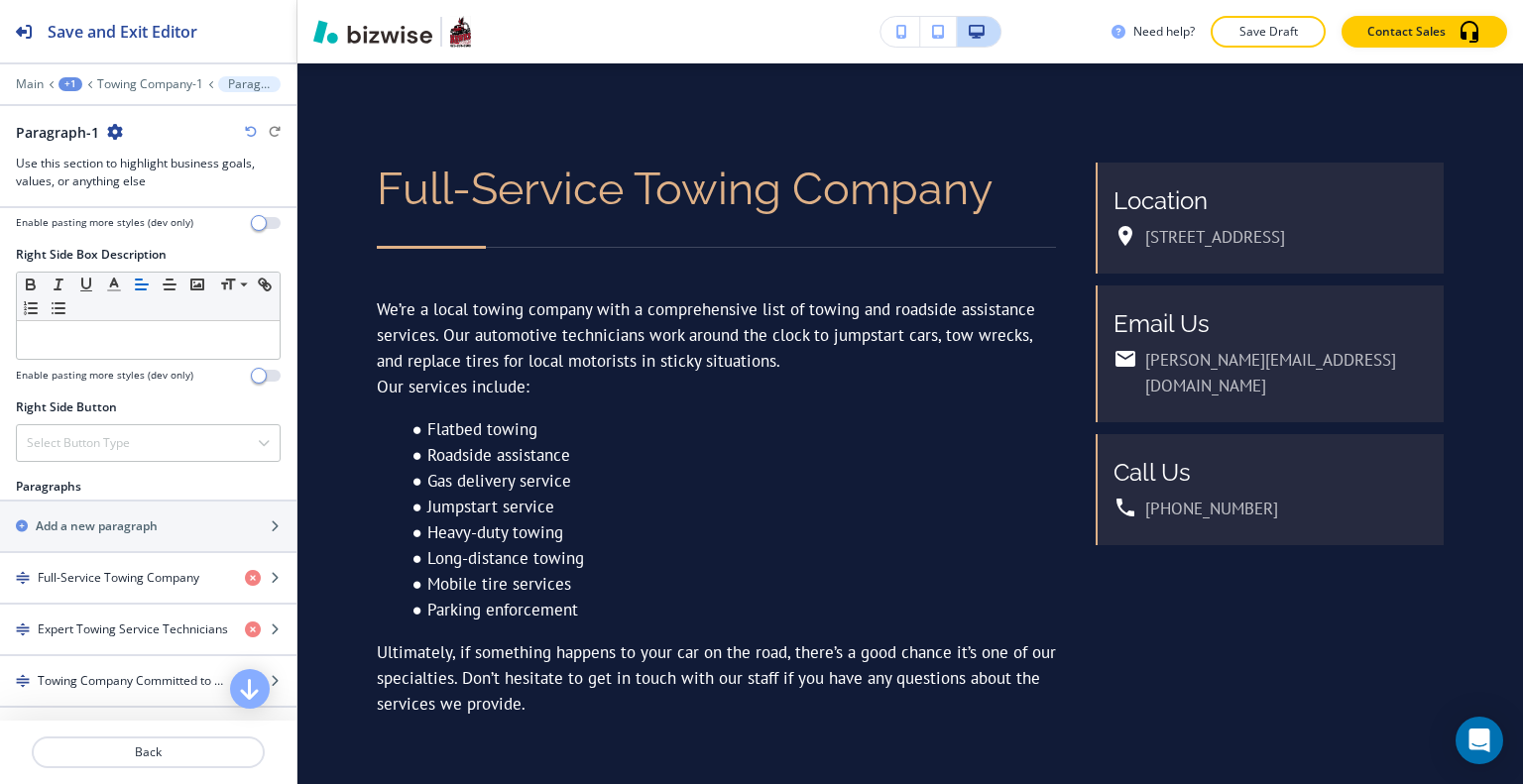 scroll, scrollTop: 1189, scrollLeft: 0, axis: vertical 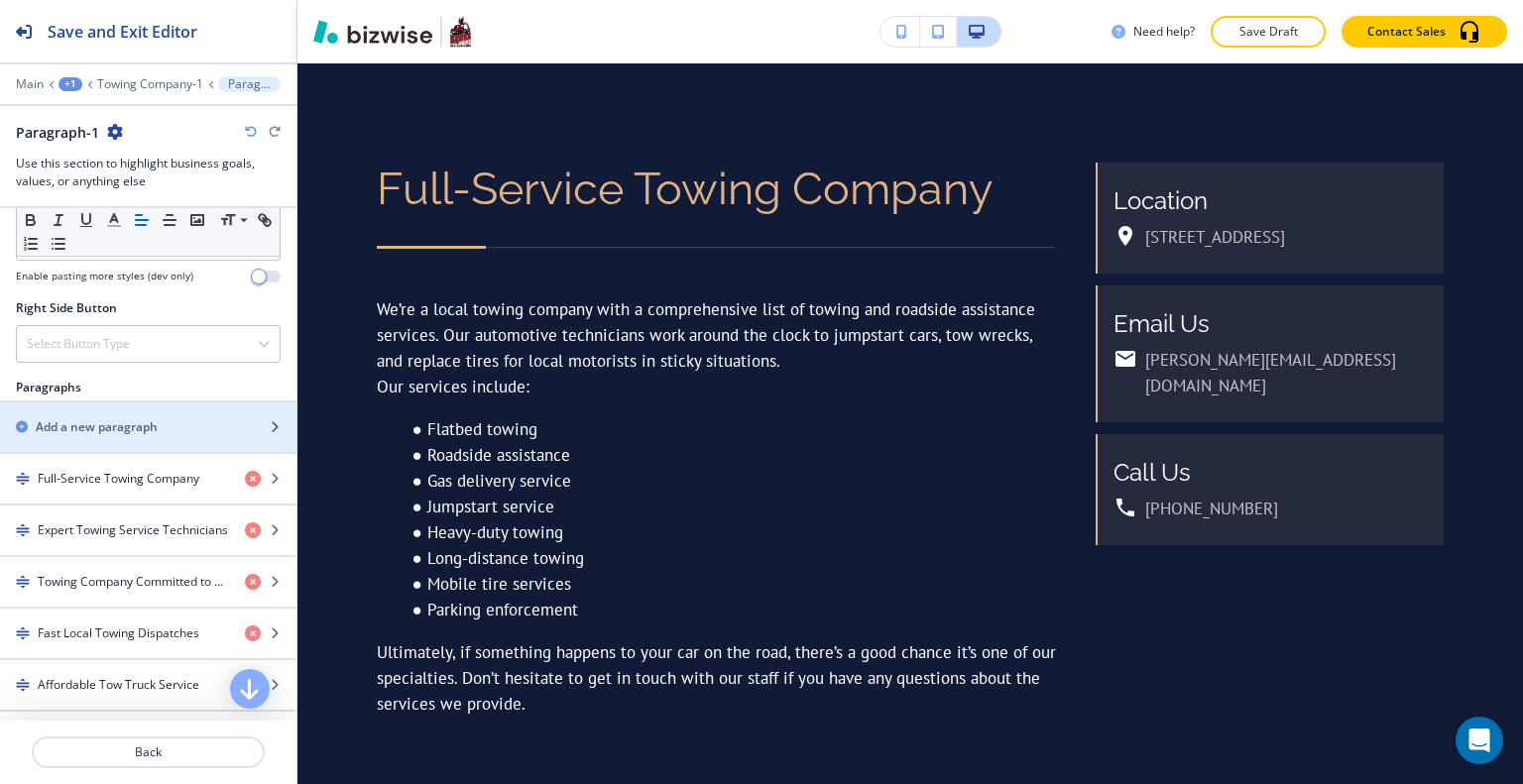 click on "Add a new paragraph" at bounding box center (126, 427) 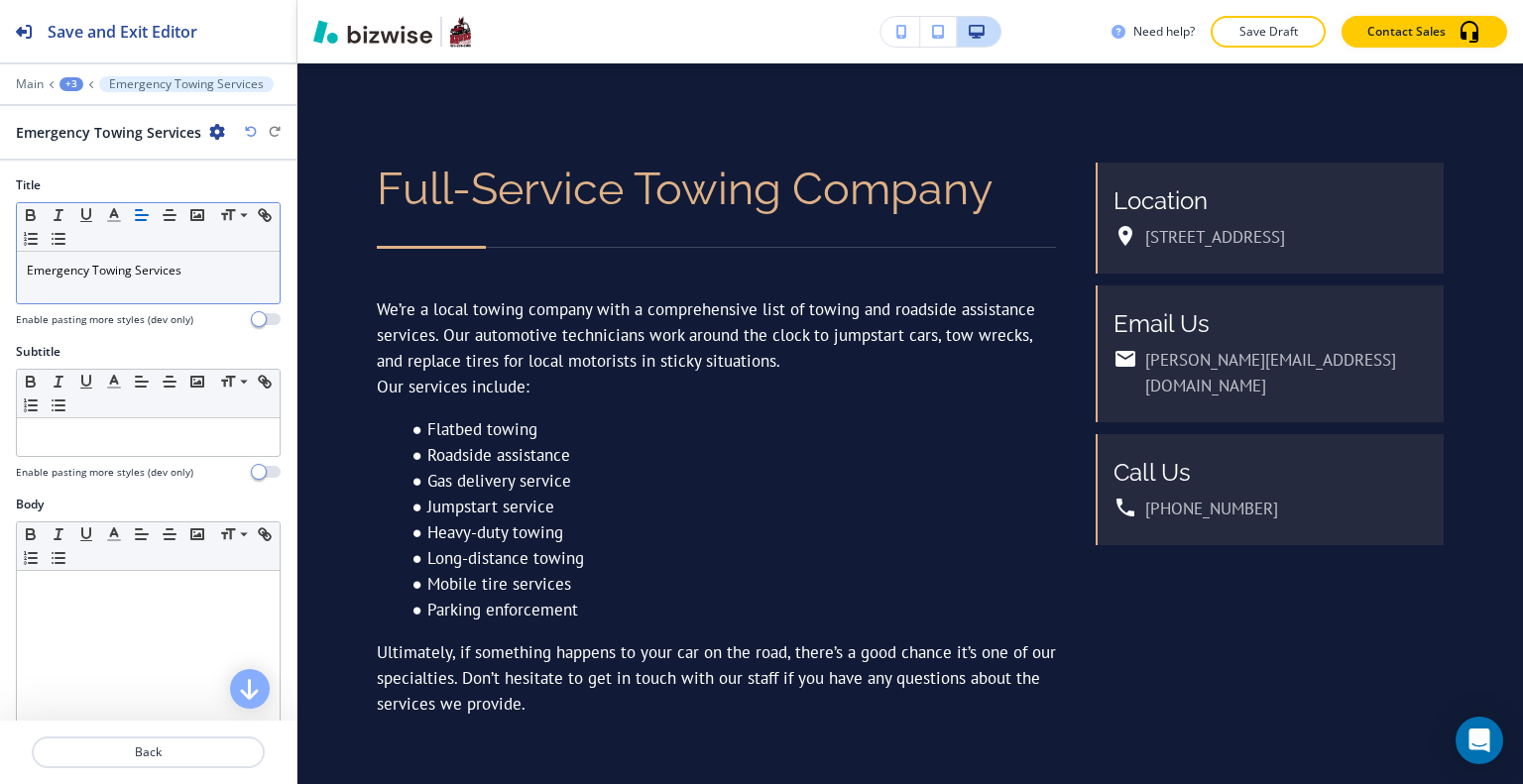 click on "Small Normal Large Huge" at bounding box center (148, 227) 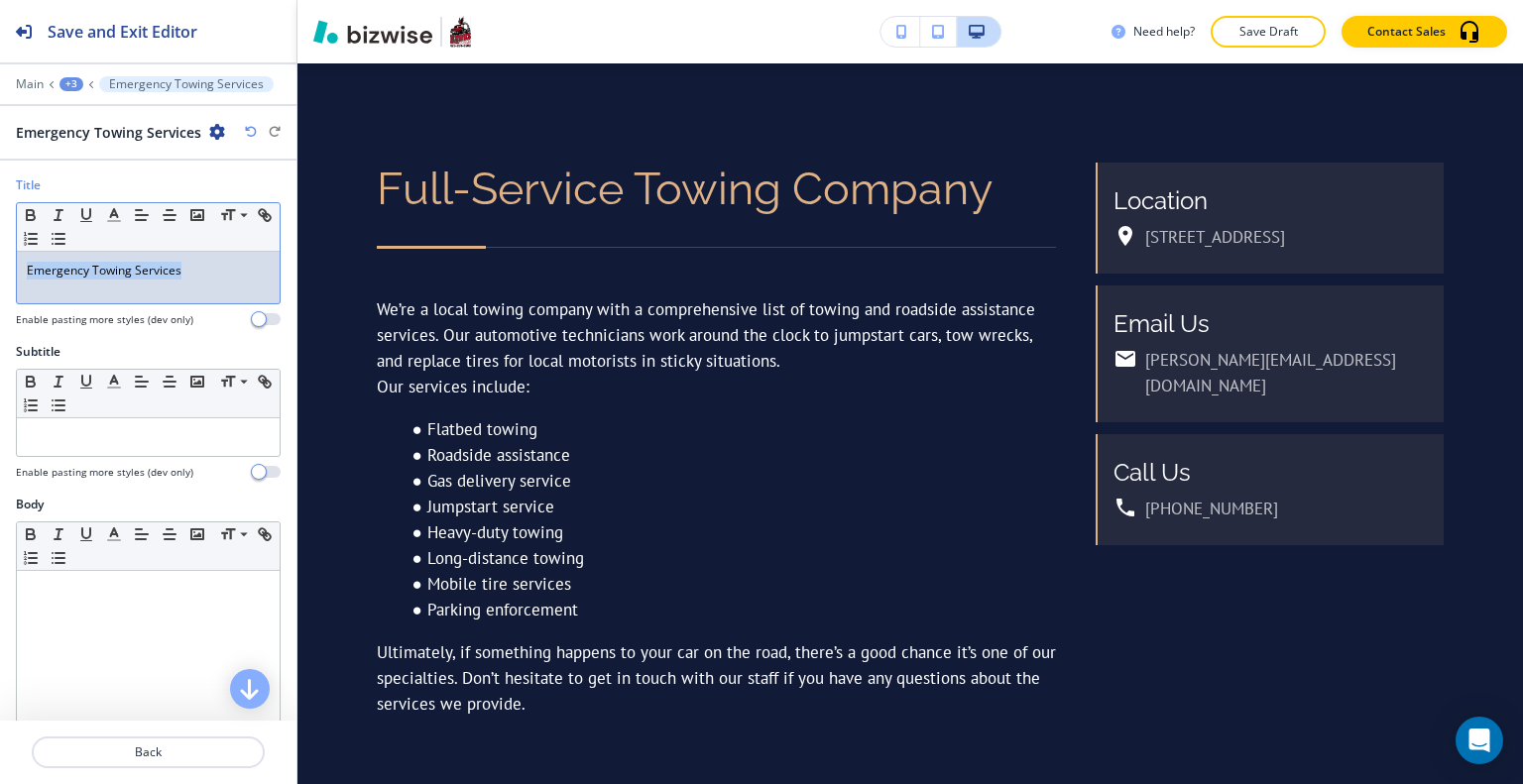 drag, startPoint x: 196, startPoint y: 271, endPoint x: 0, endPoint y: 265, distance: 196.09182 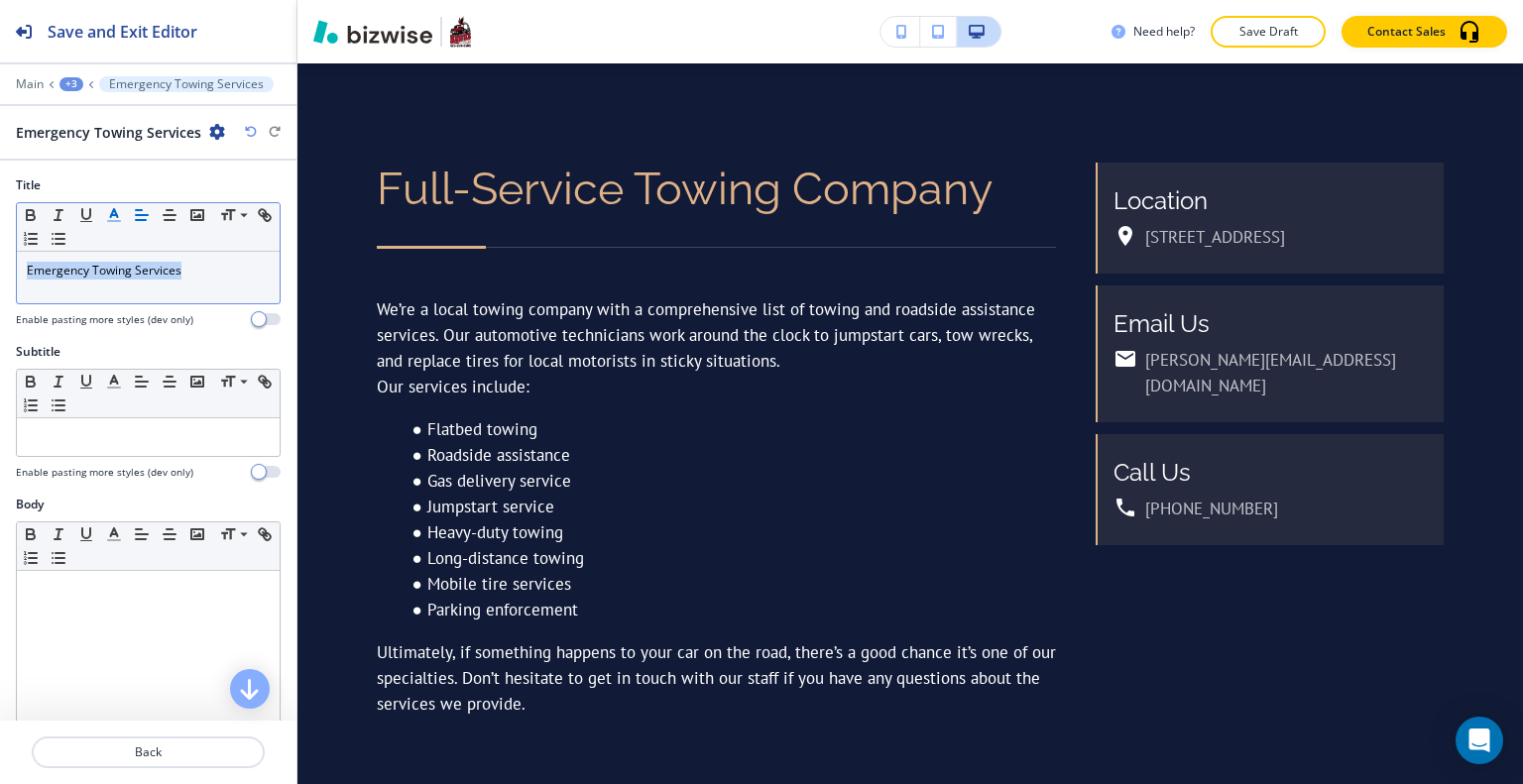 click 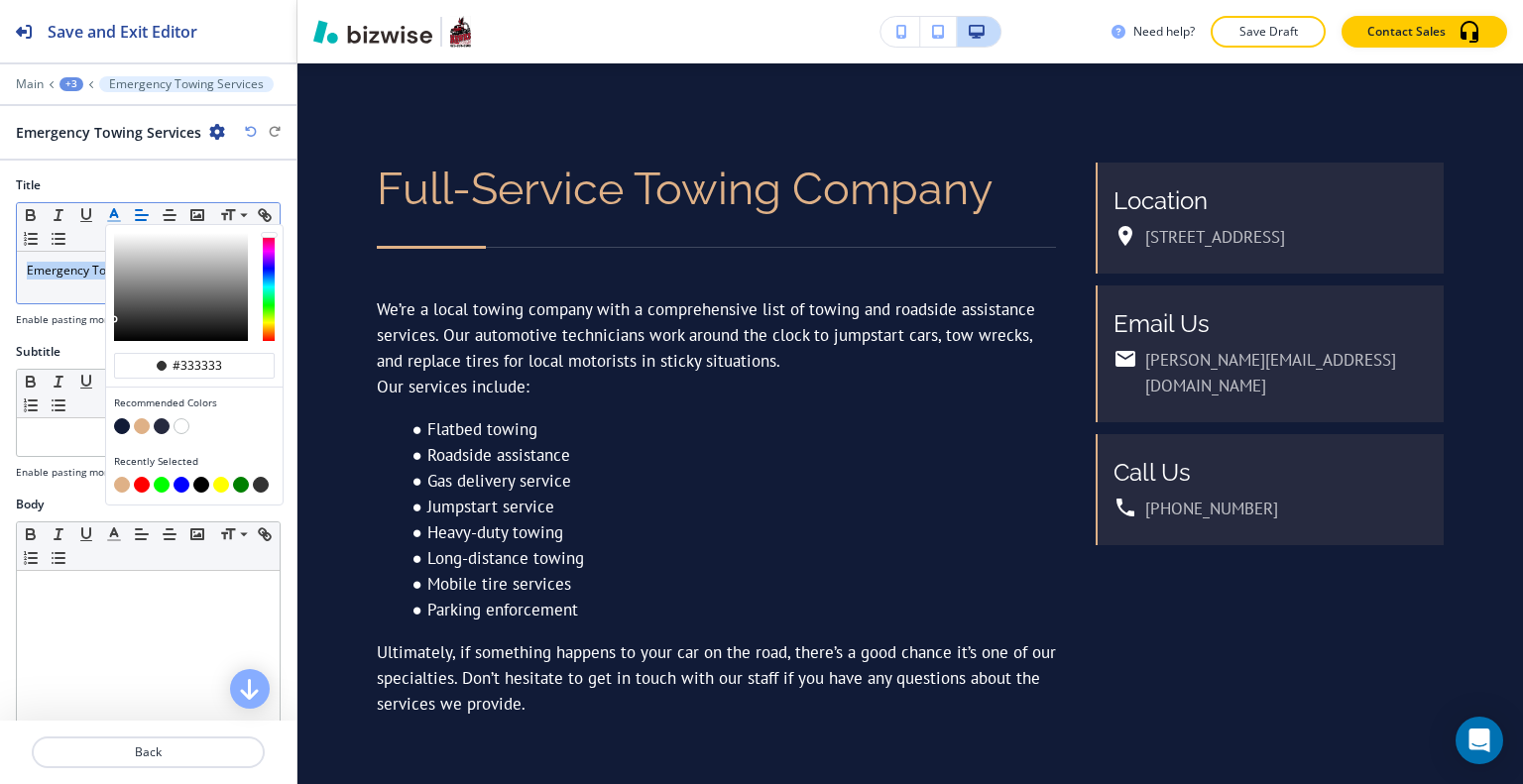 click at bounding box center [194, 428] 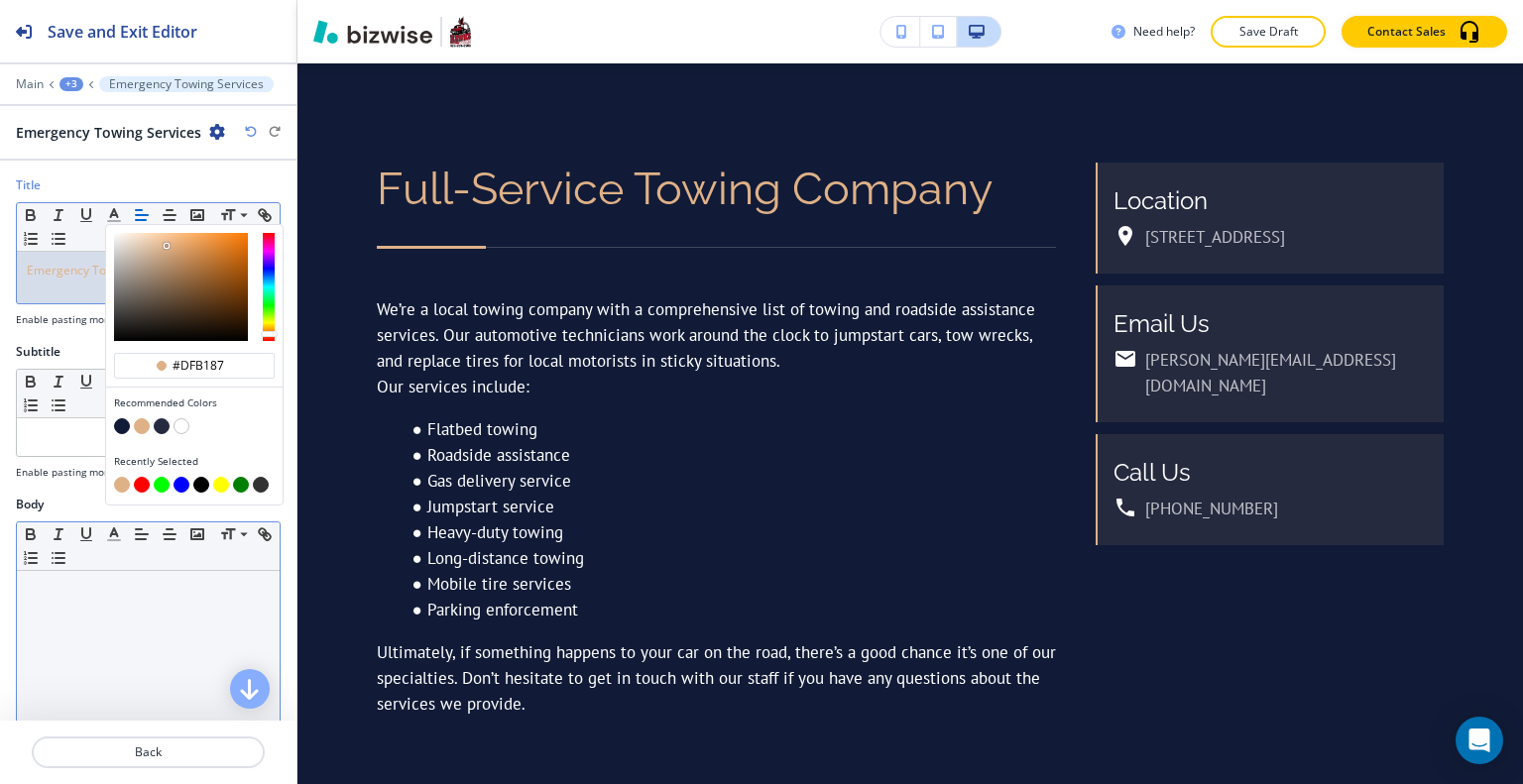 scroll, scrollTop: 198, scrollLeft: 0, axis: vertical 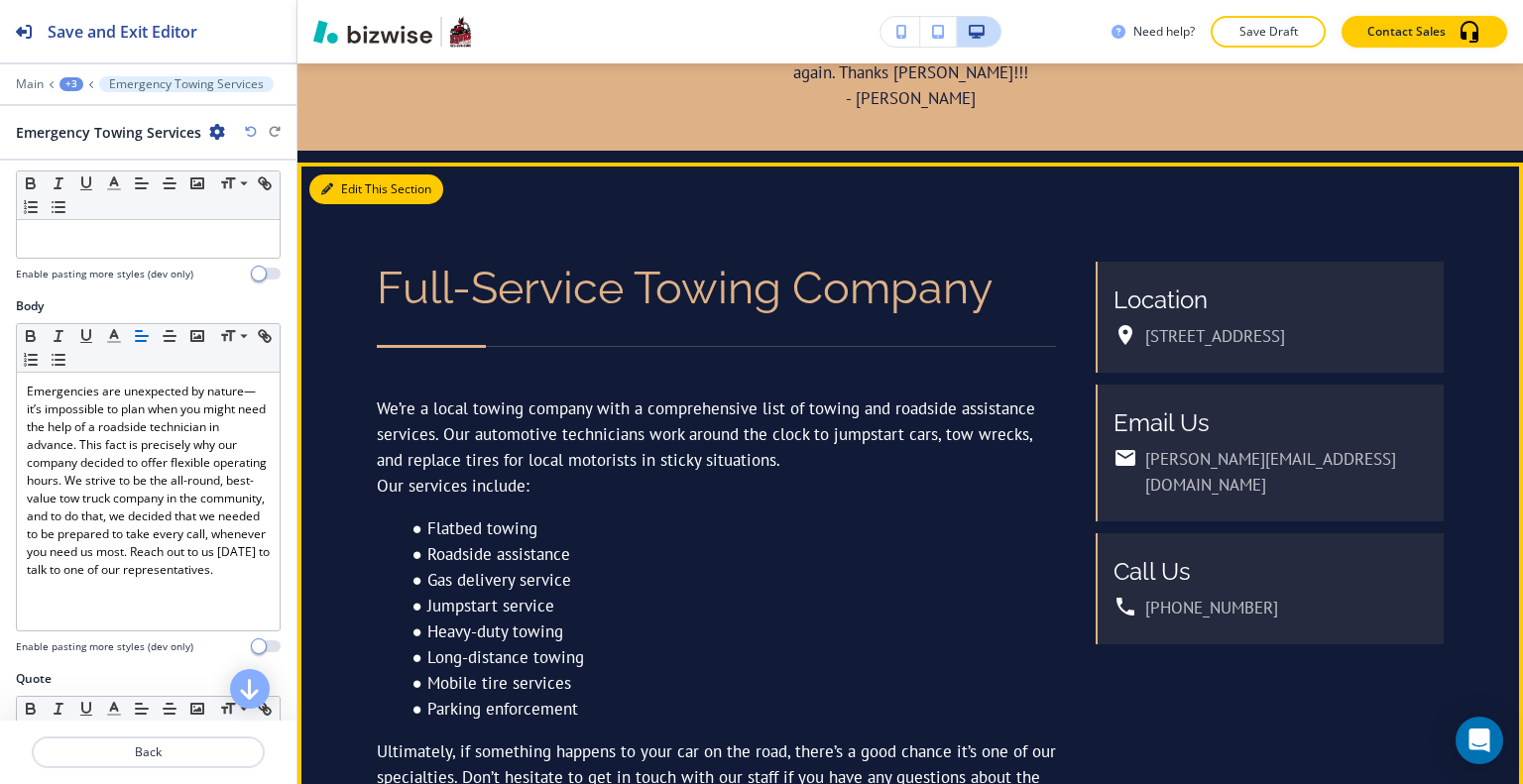 click on "Edit This Section" at bounding box center [376, 189] 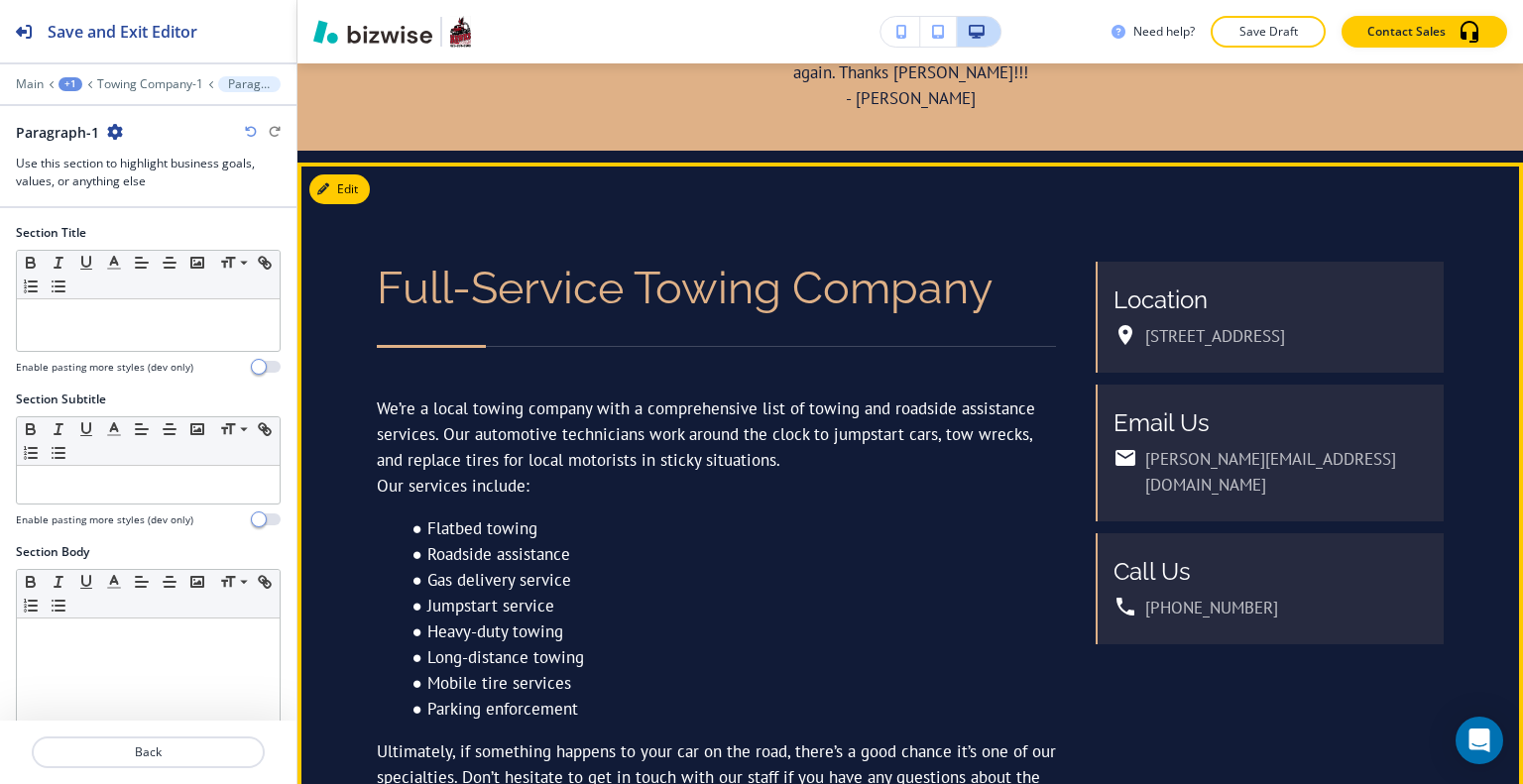 scroll, scrollTop: 1181, scrollLeft: 0, axis: vertical 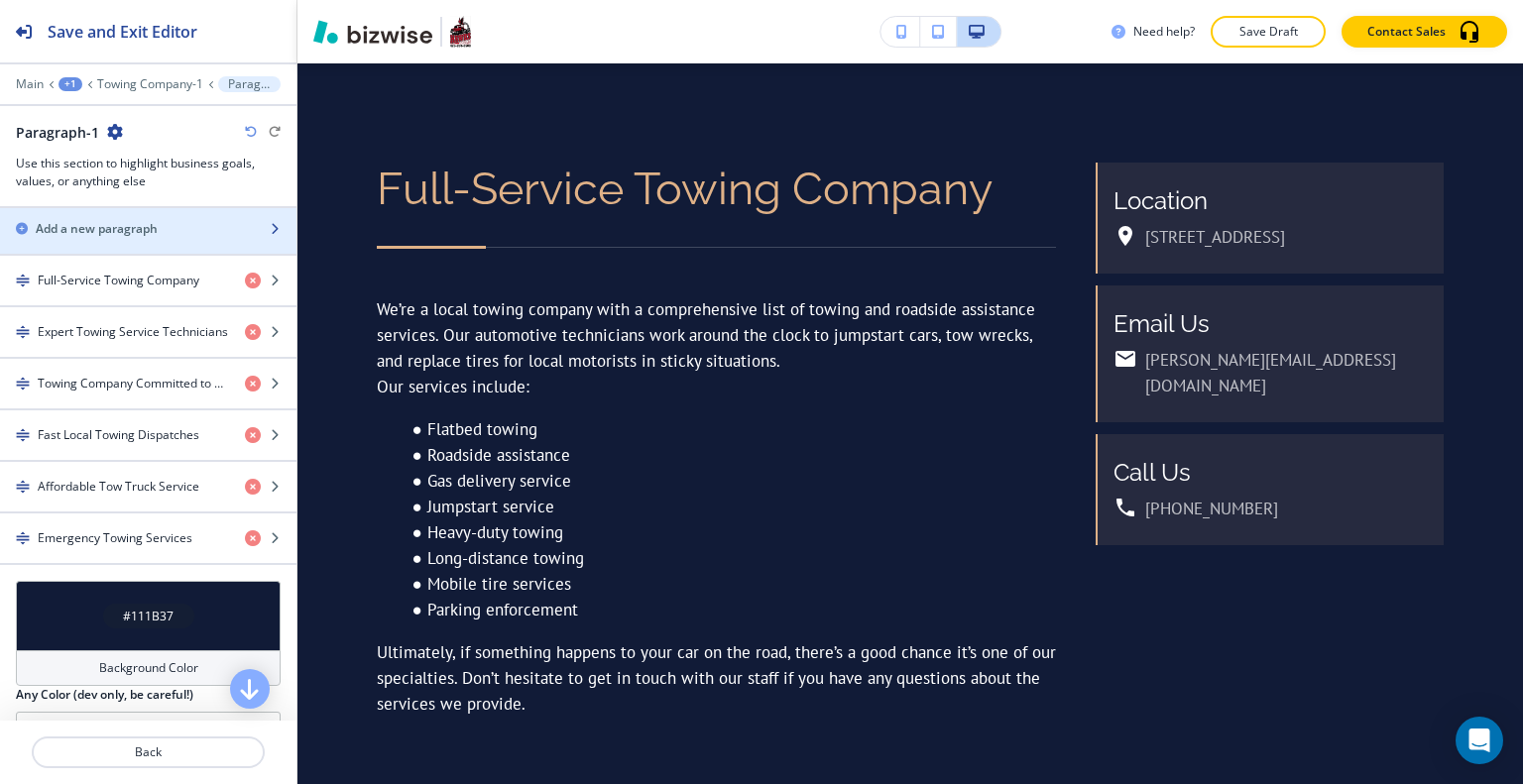 click on "Add a new paragraph" at bounding box center [96, 229] 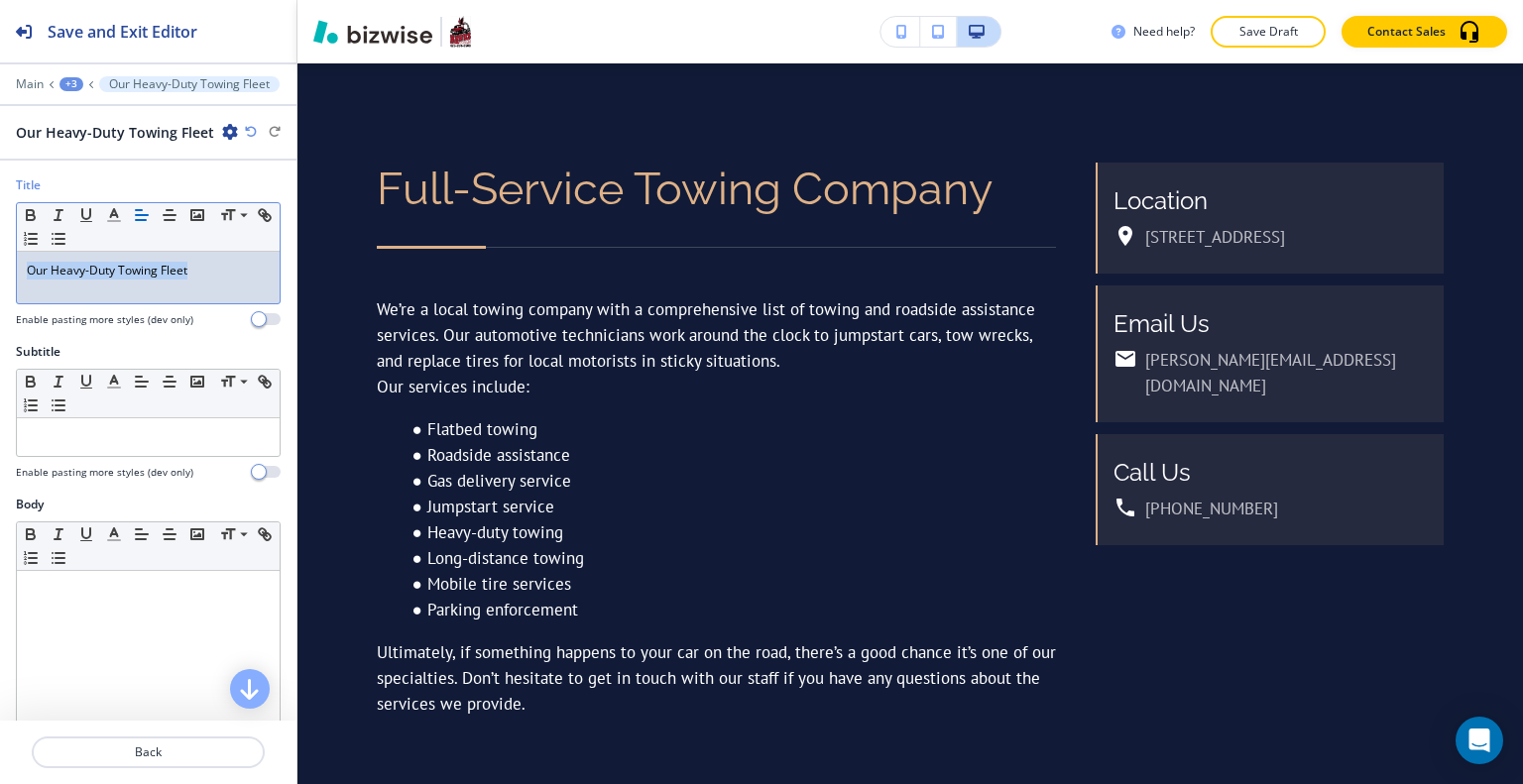 drag, startPoint x: 210, startPoint y: 276, endPoint x: 0, endPoint y: 257, distance: 210.85777 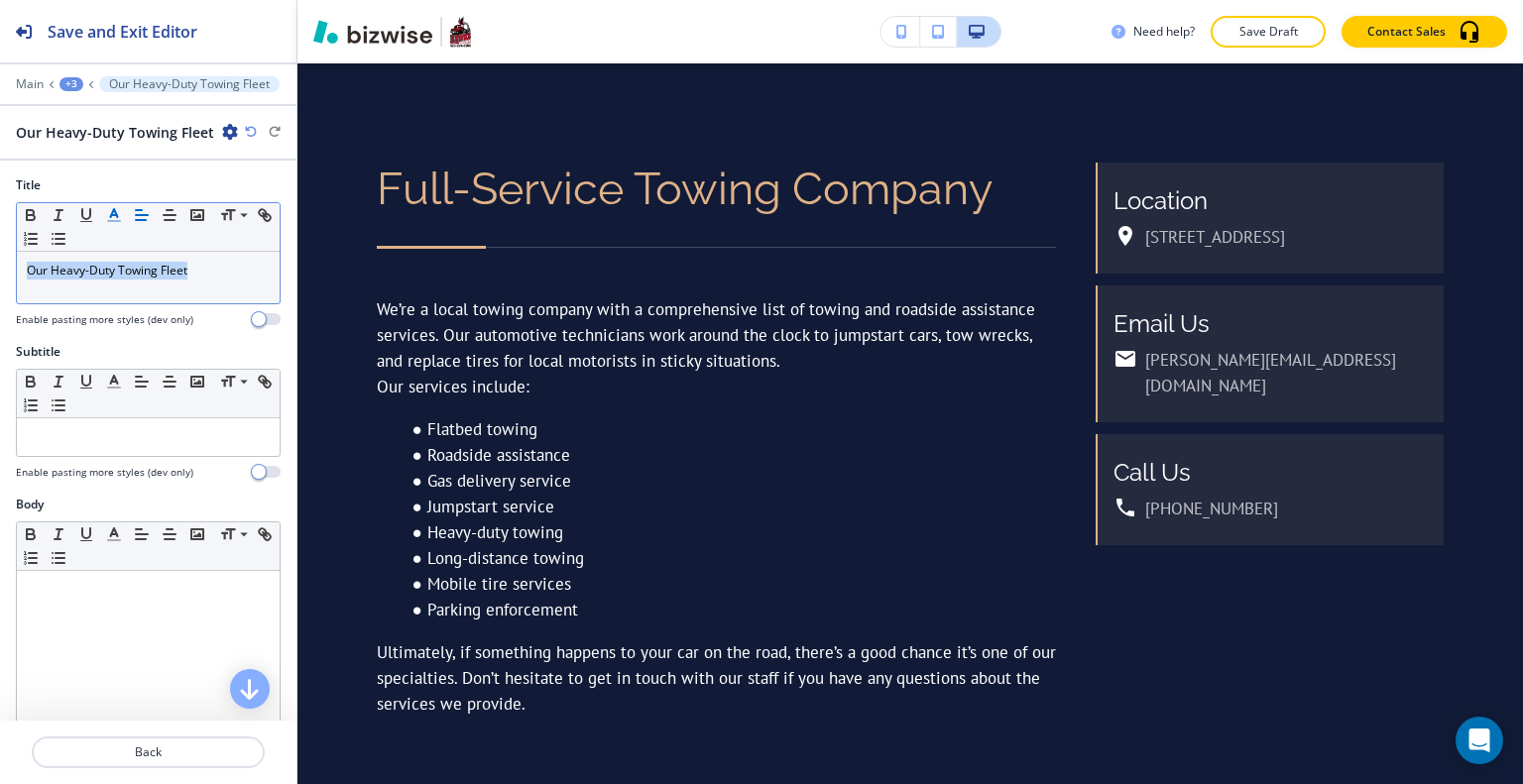 click 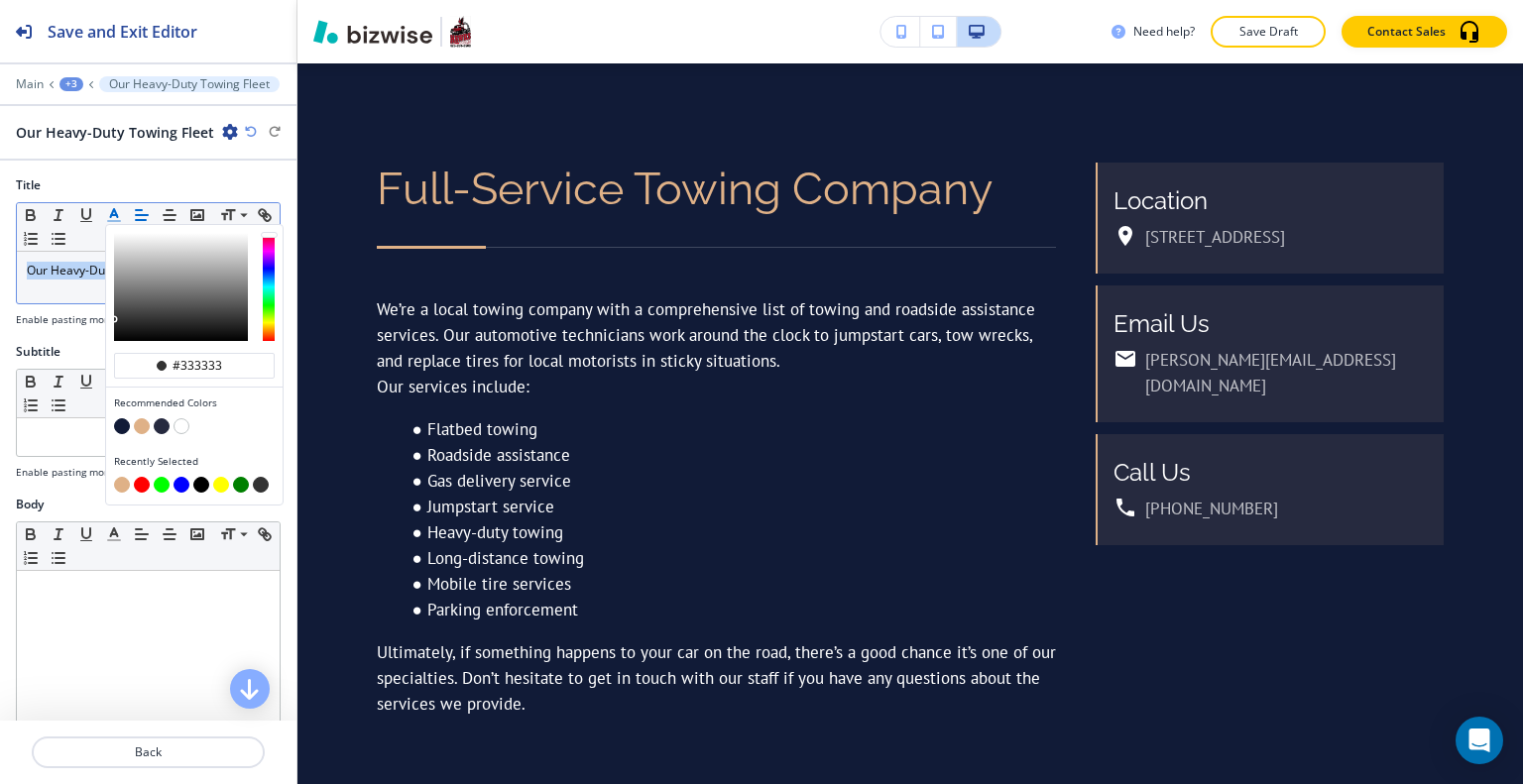 click at bounding box center (142, 426) 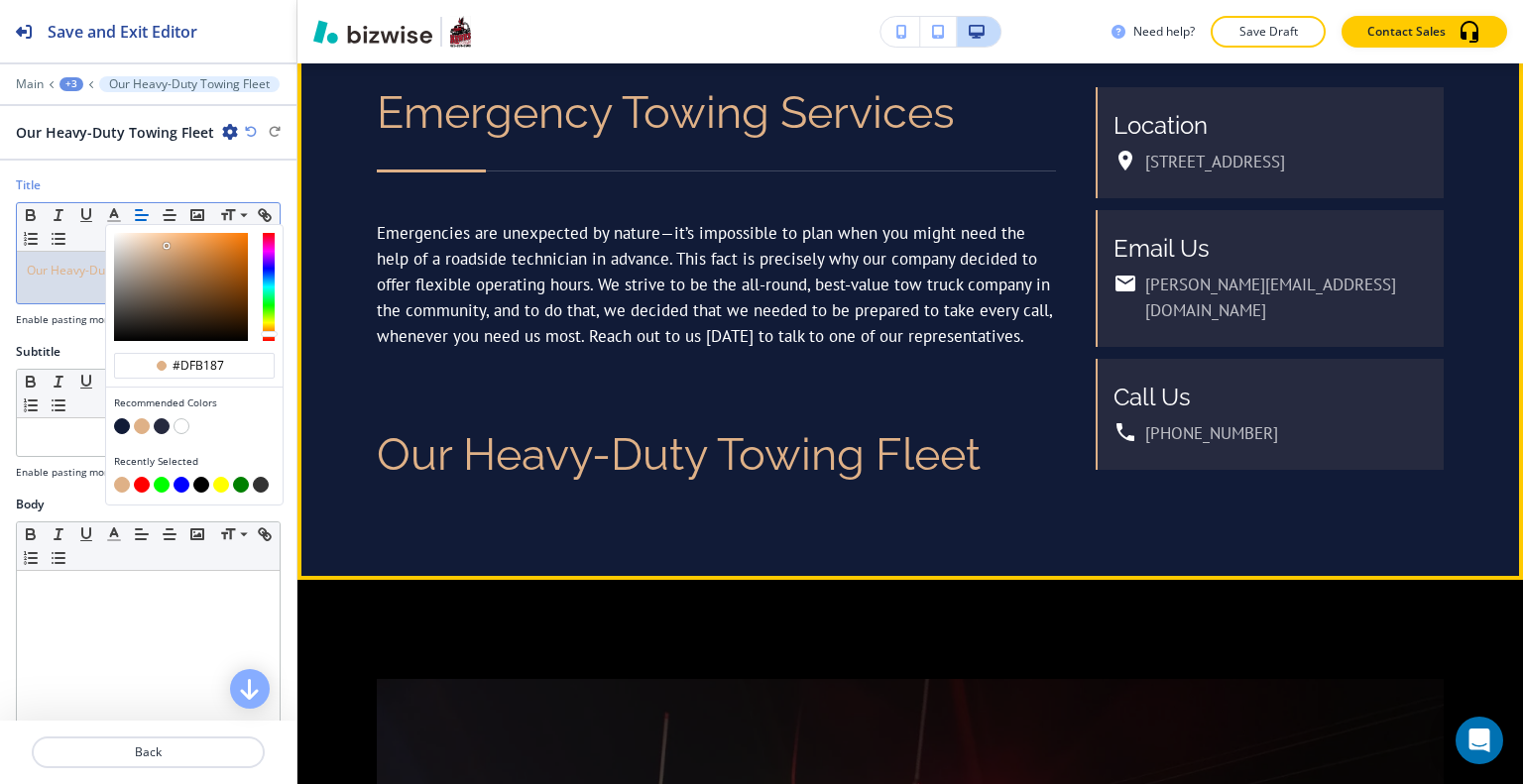 scroll, scrollTop: 4056, scrollLeft: 0, axis: vertical 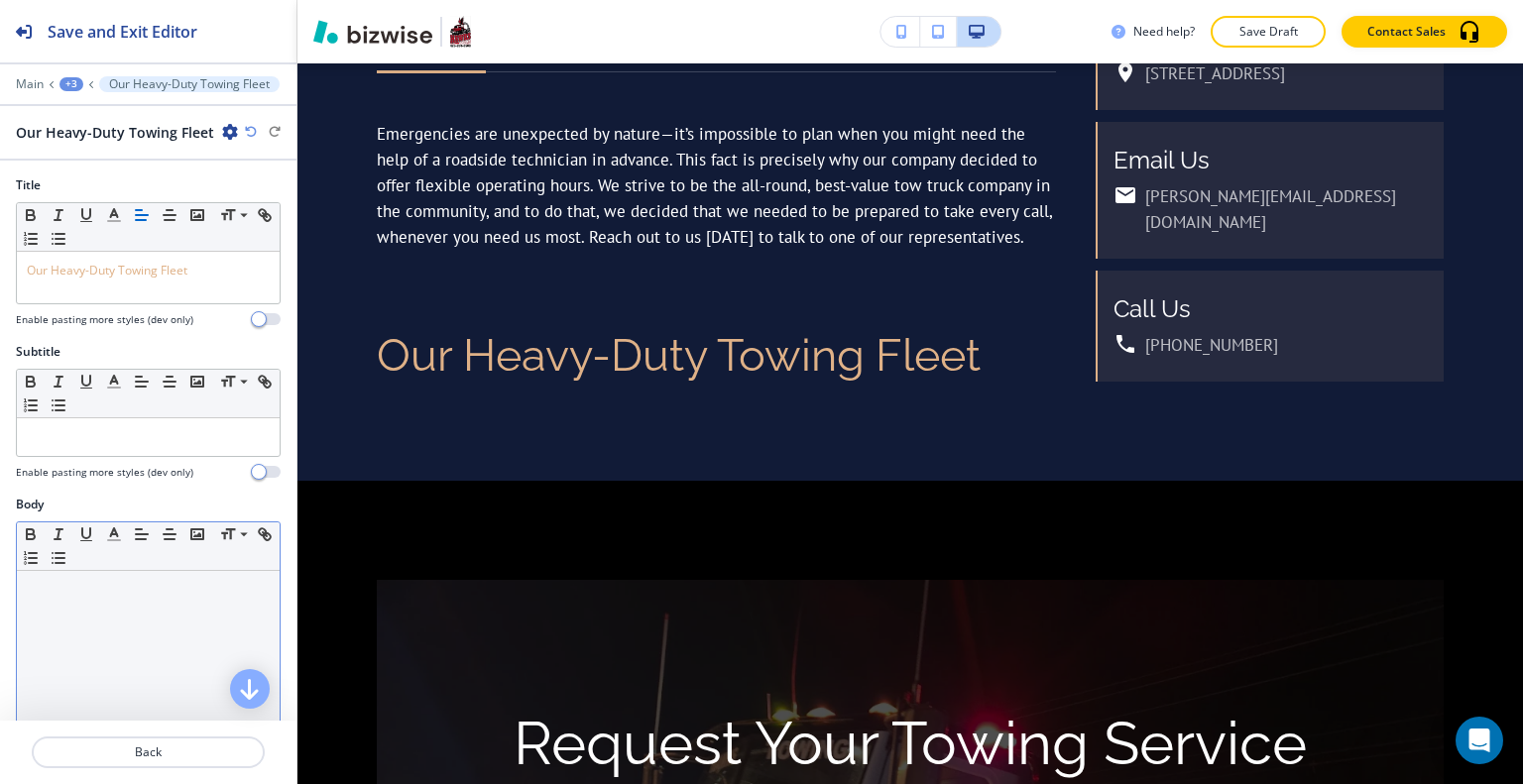 drag, startPoint x: 87, startPoint y: 559, endPoint x: 55, endPoint y: 629, distance: 76.96753 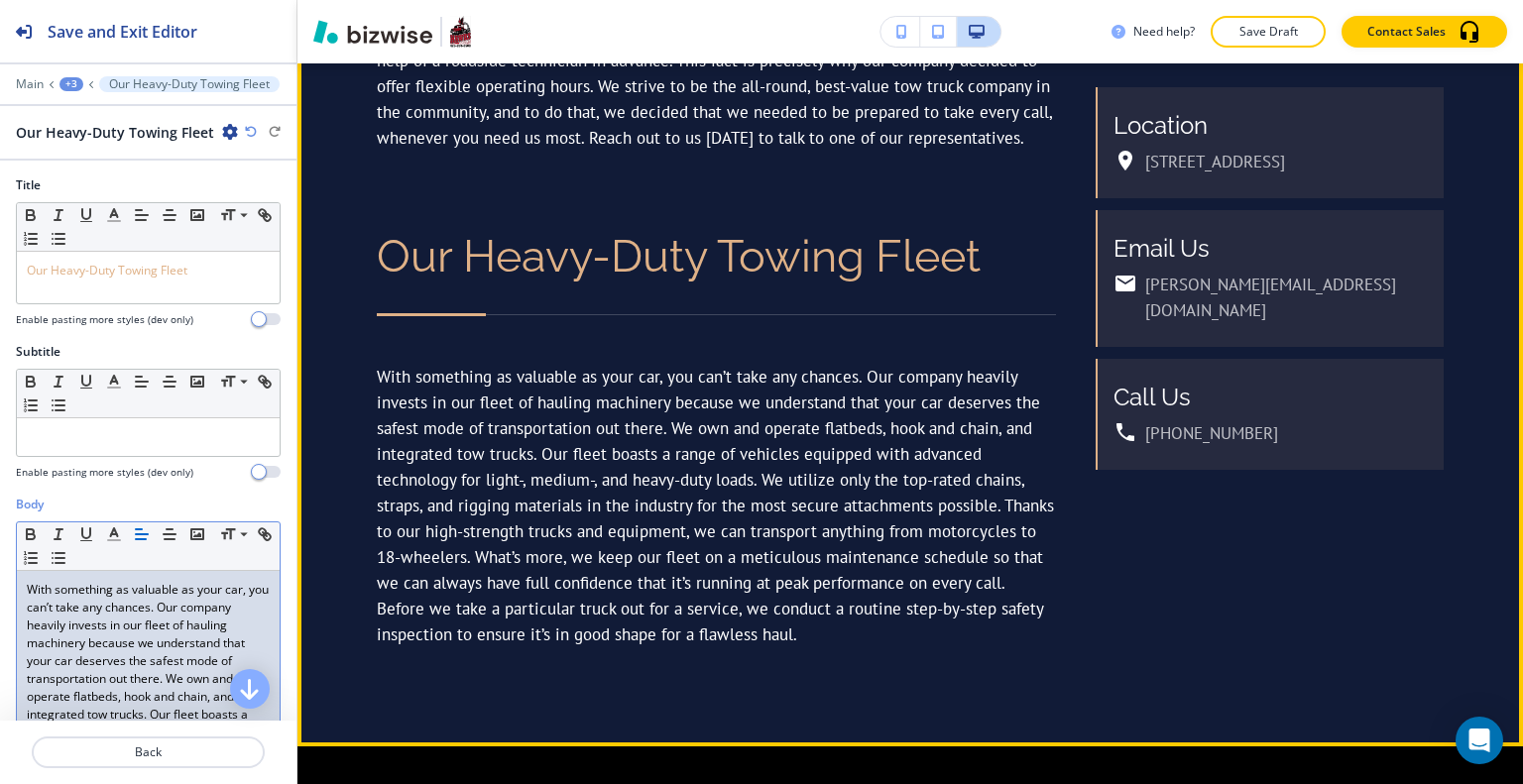 scroll, scrollTop: 4056, scrollLeft: 0, axis: vertical 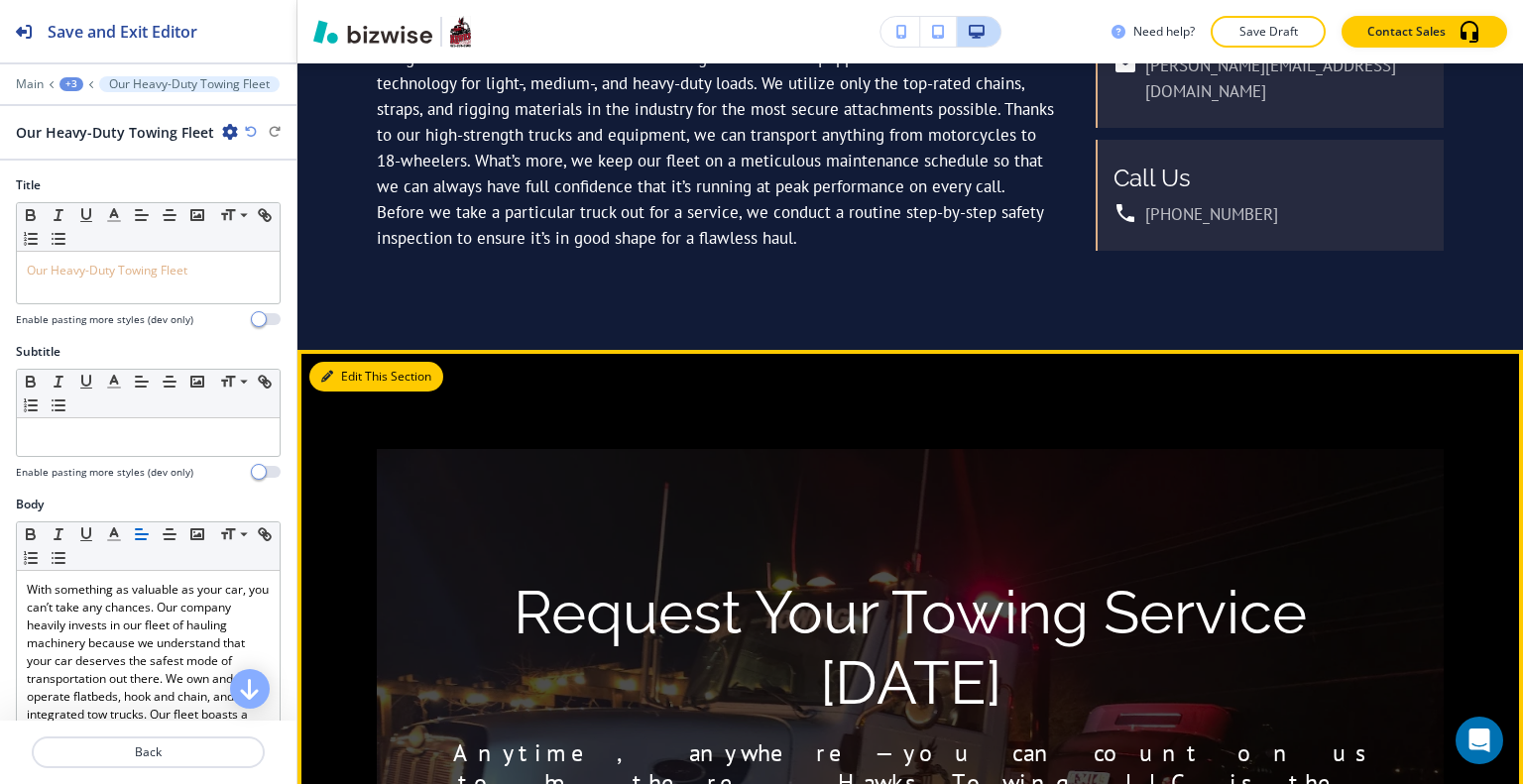 click on "Edit This Section" at bounding box center (376, 377) 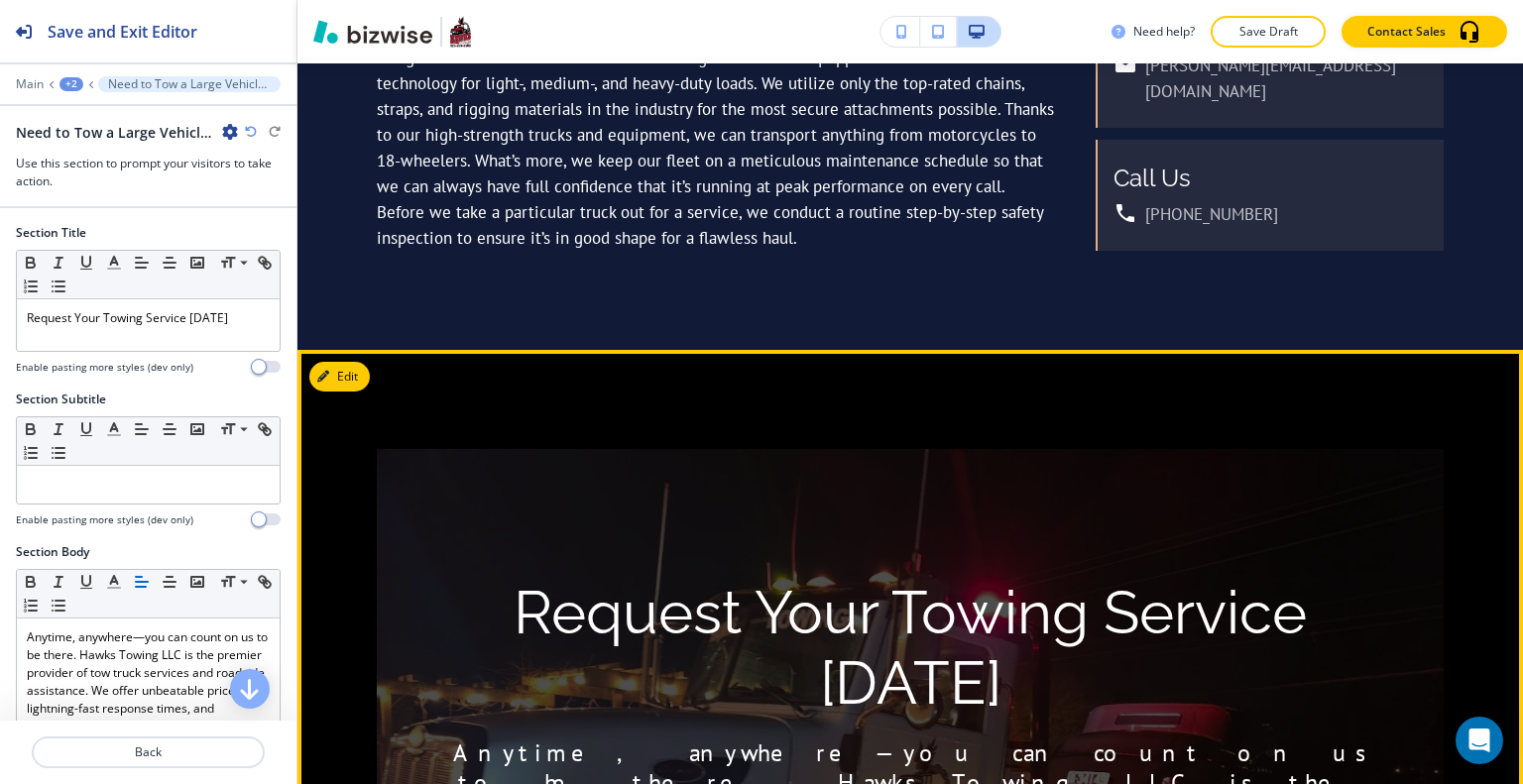 scroll, scrollTop: 4864, scrollLeft: 0, axis: vertical 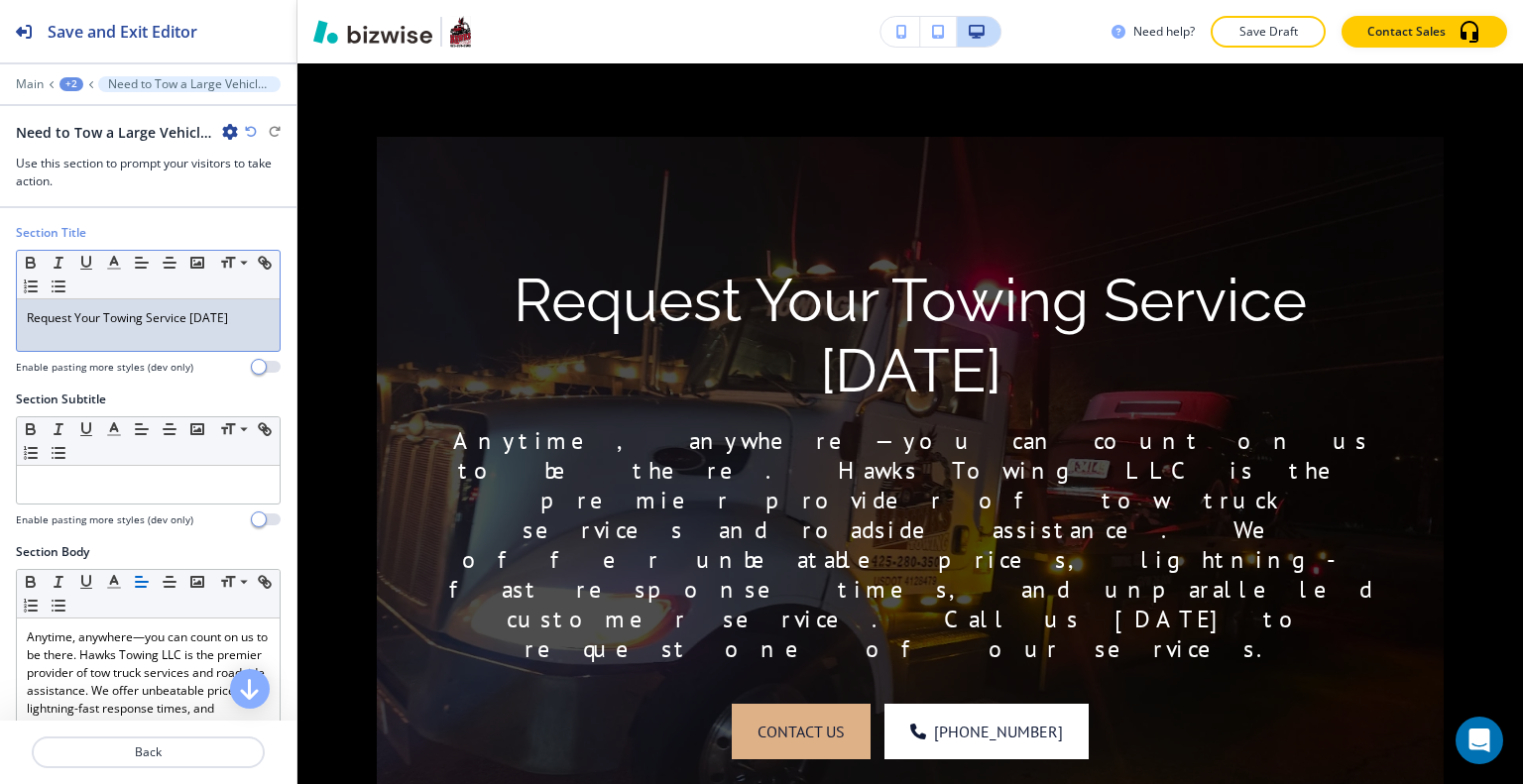 click on "Request Your Towing Service Today" at bounding box center (148, 318) 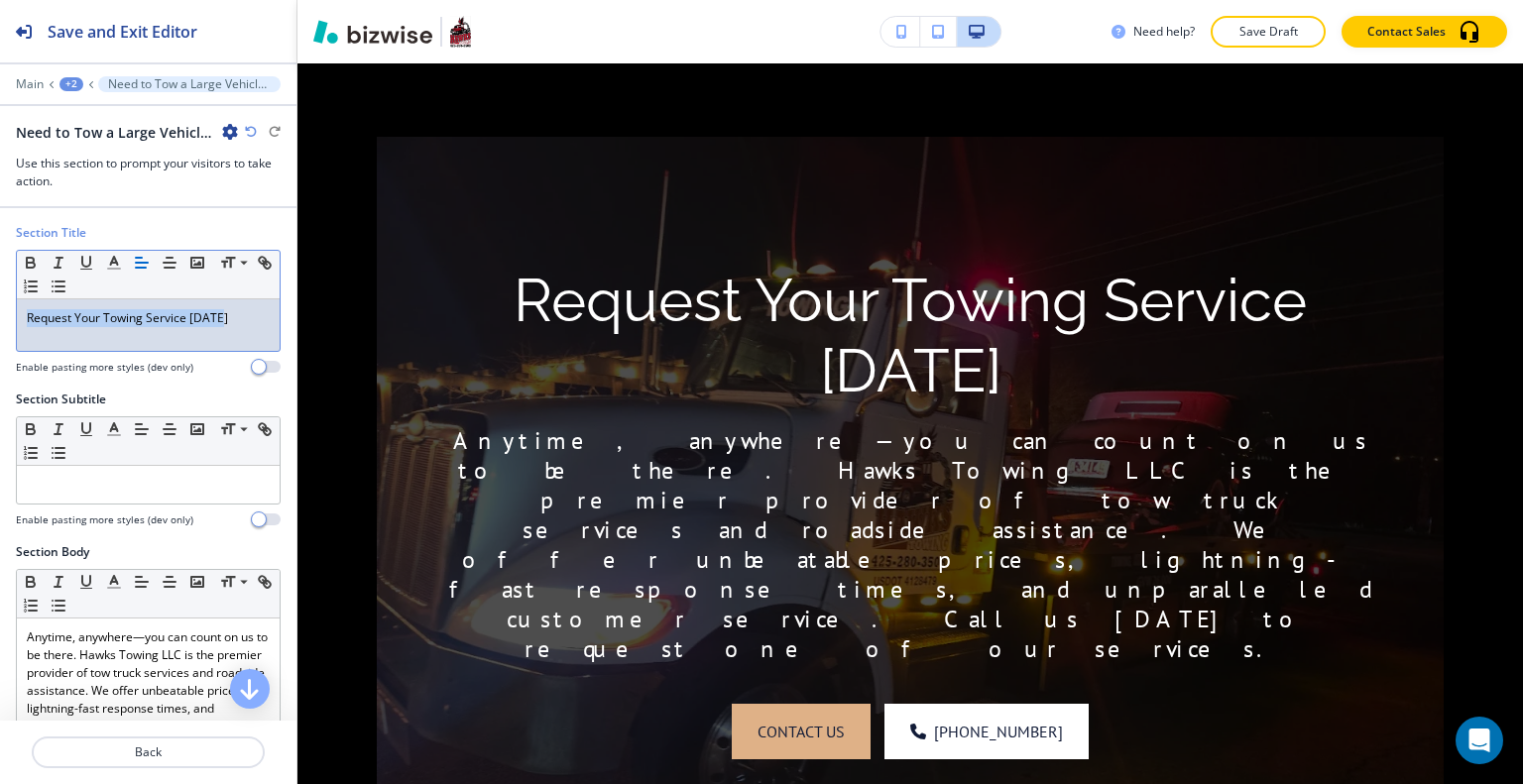 drag, startPoint x: 234, startPoint y: 323, endPoint x: 0, endPoint y: 304, distance: 234.7701 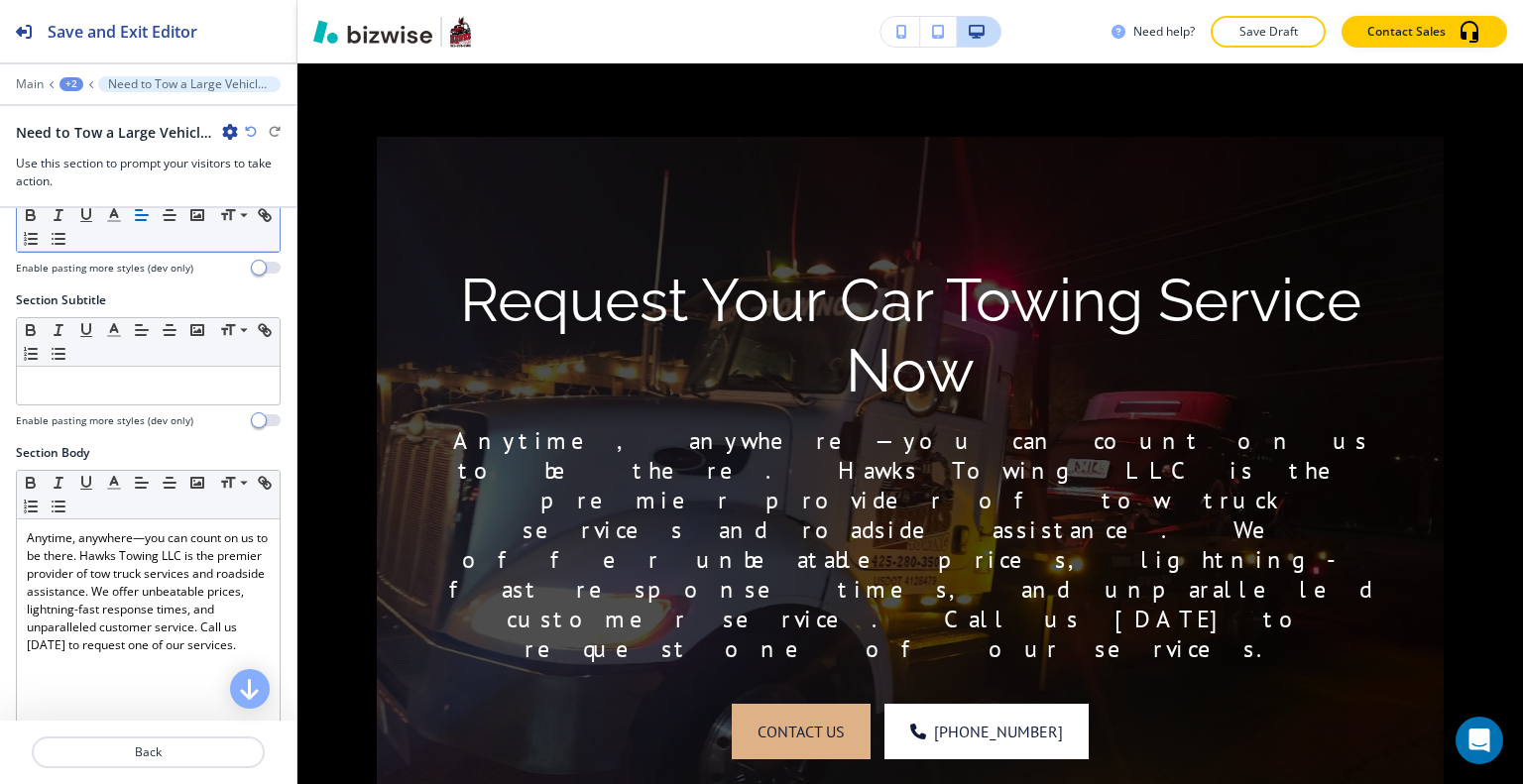 scroll, scrollTop: 198, scrollLeft: 0, axis: vertical 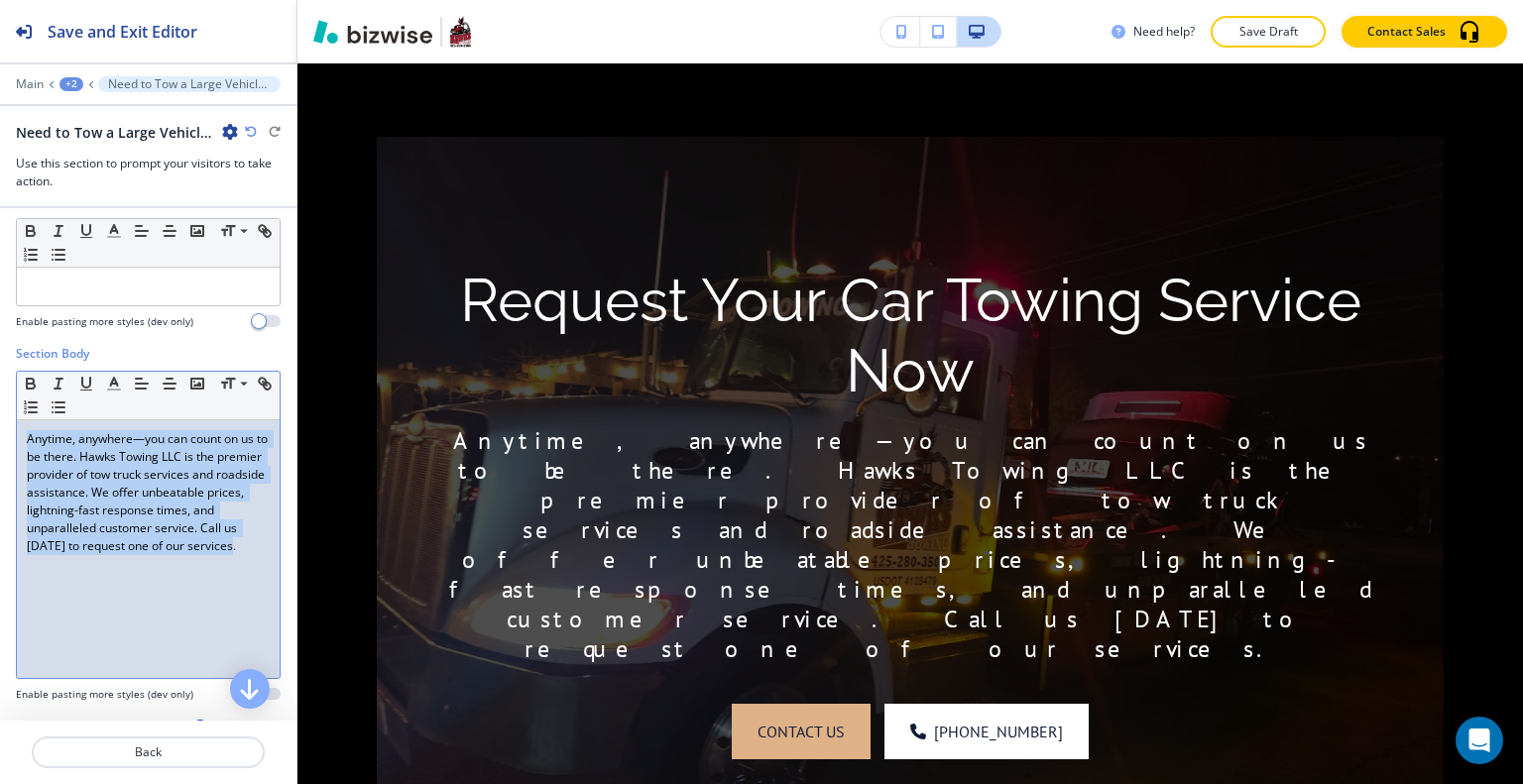 drag, startPoint x: 192, startPoint y: 562, endPoint x: 0, endPoint y: 393, distance: 255.78311 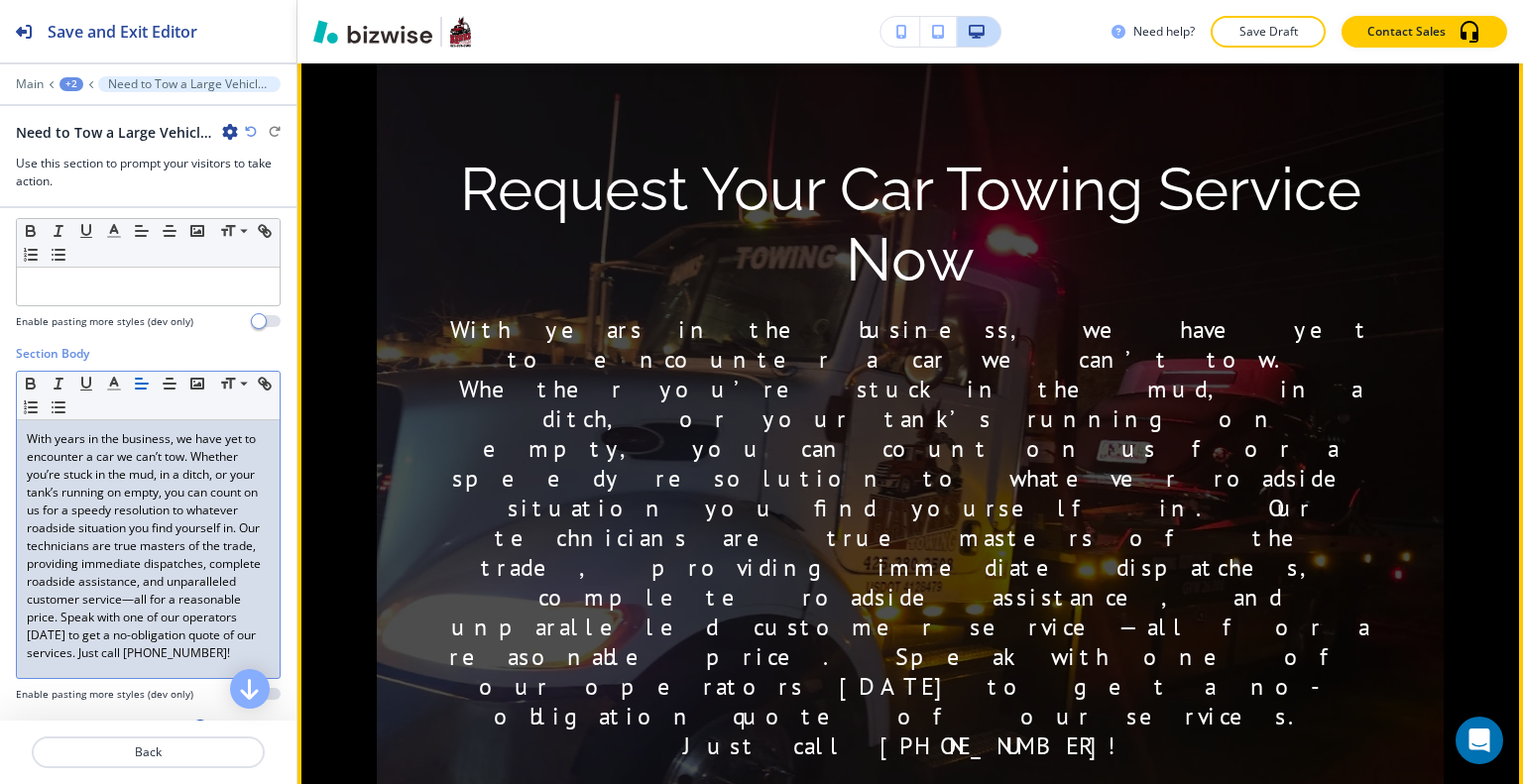scroll, scrollTop: 4875, scrollLeft: 0, axis: vertical 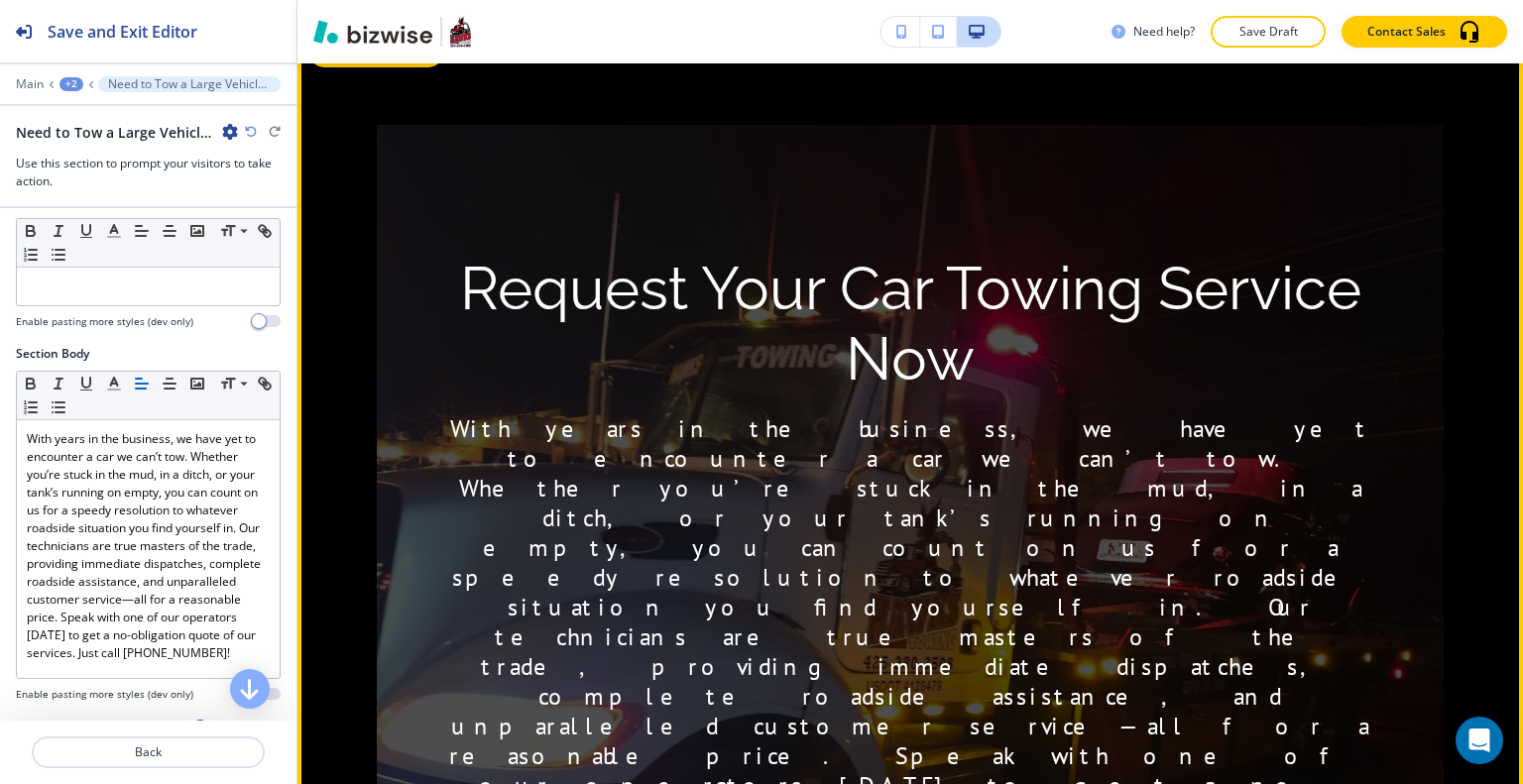click on "Edit This Section" at bounding box center (376, 53) 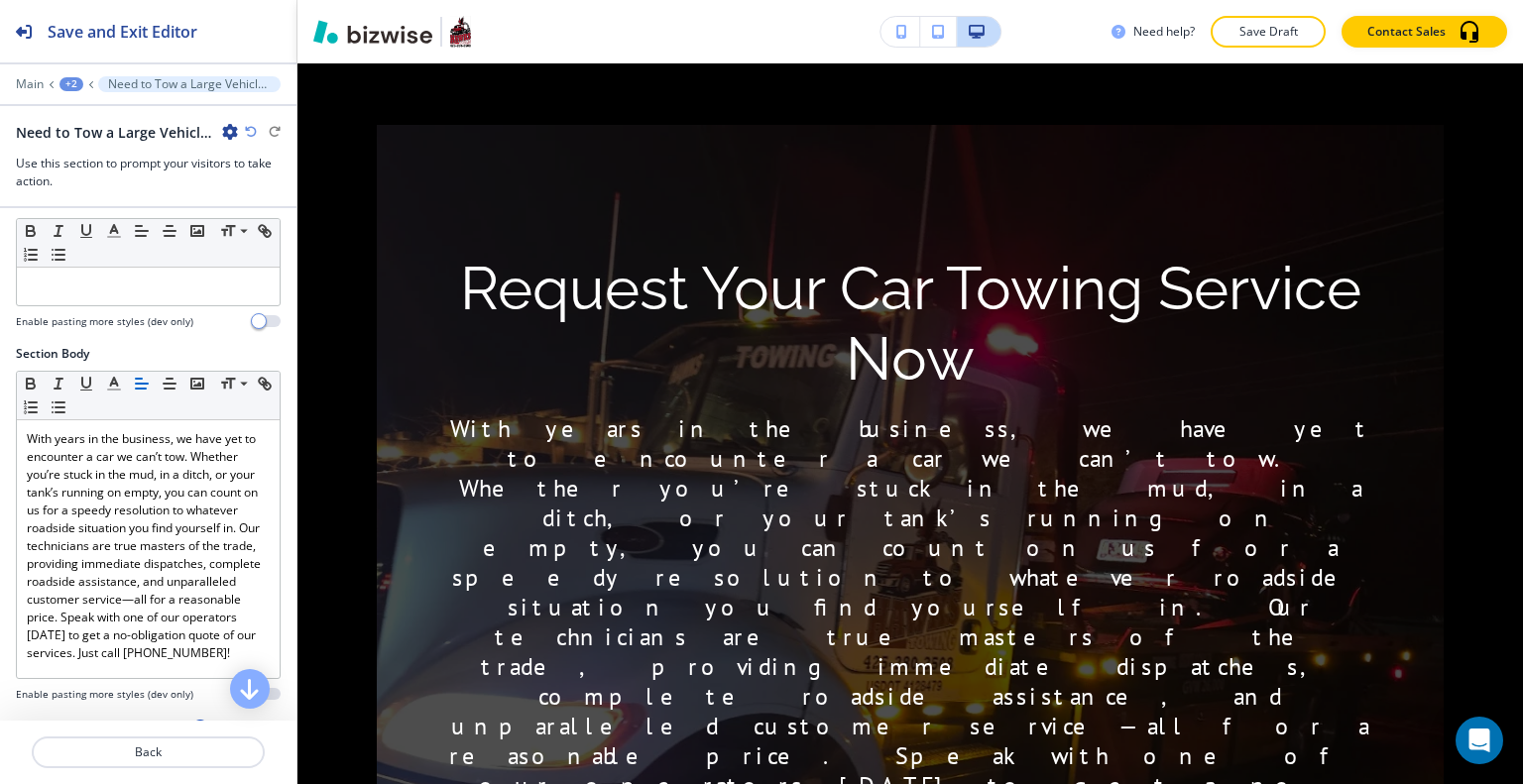 scroll, scrollTop: 1069, scrollLeft: 0, axis: vertical 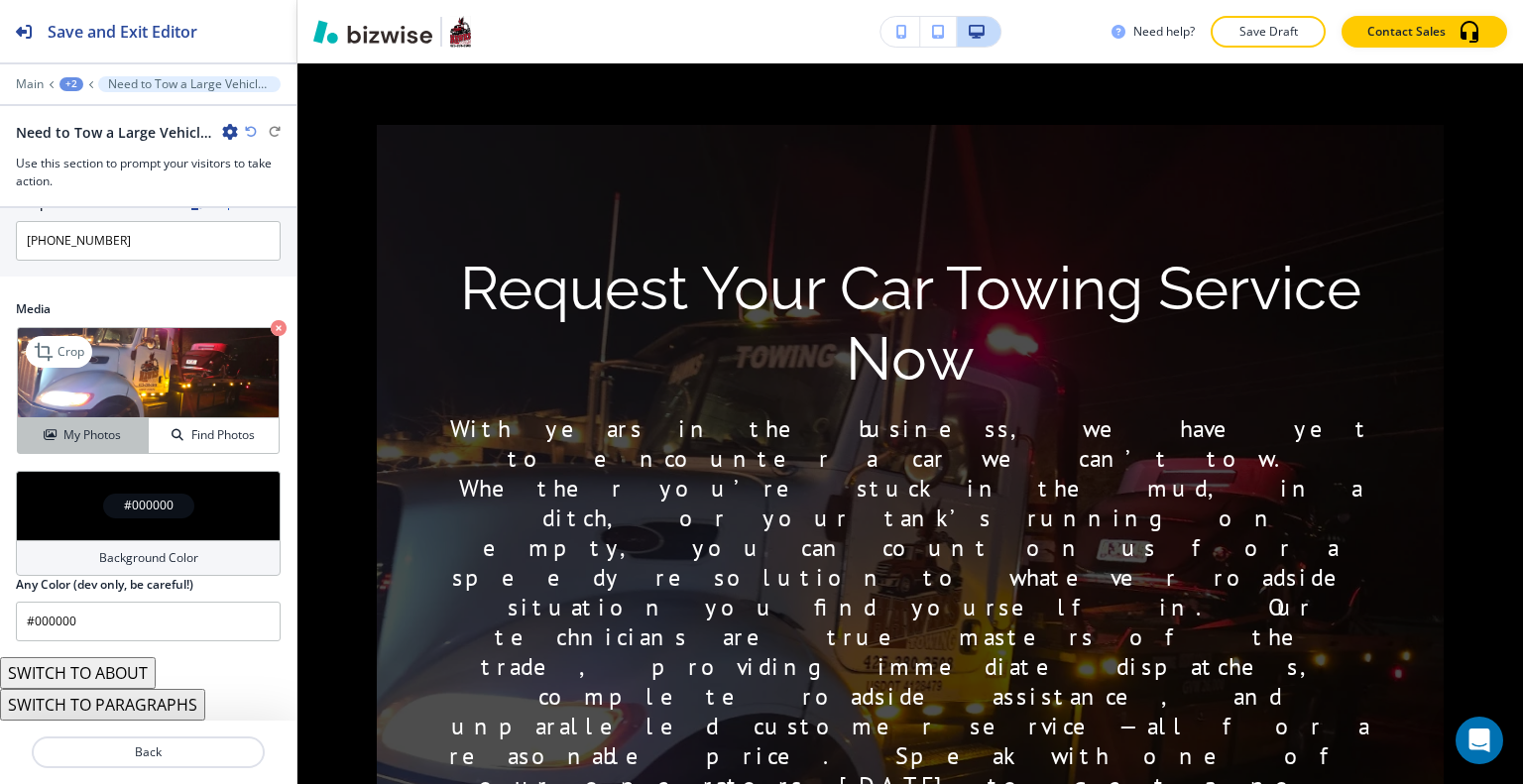 click on "My Photos" at bounding box center [92, 435] 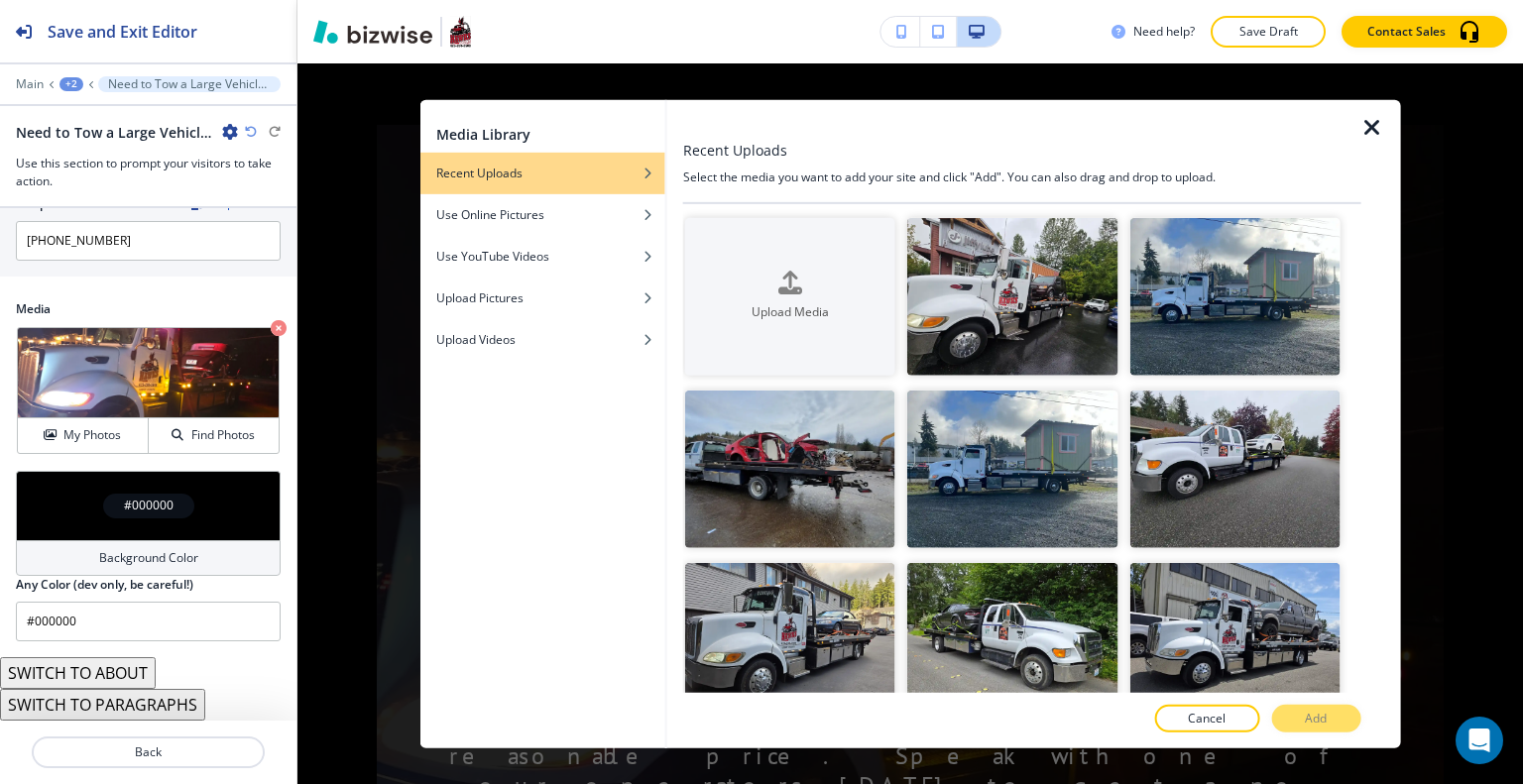 scroll, scrollTop: 297, scrollLeft: 0, axis: vertical 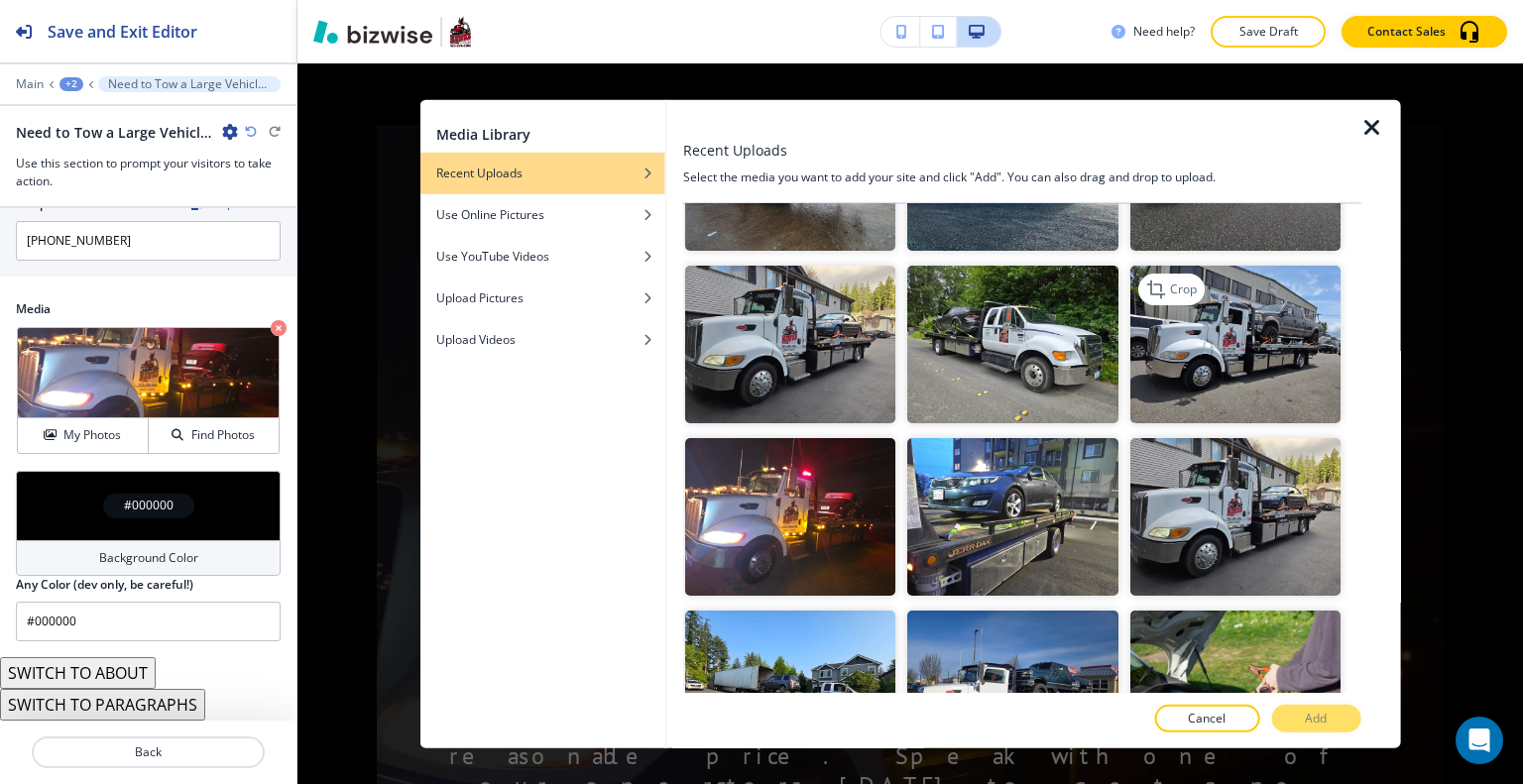 click at bounding box center [1234, 344] 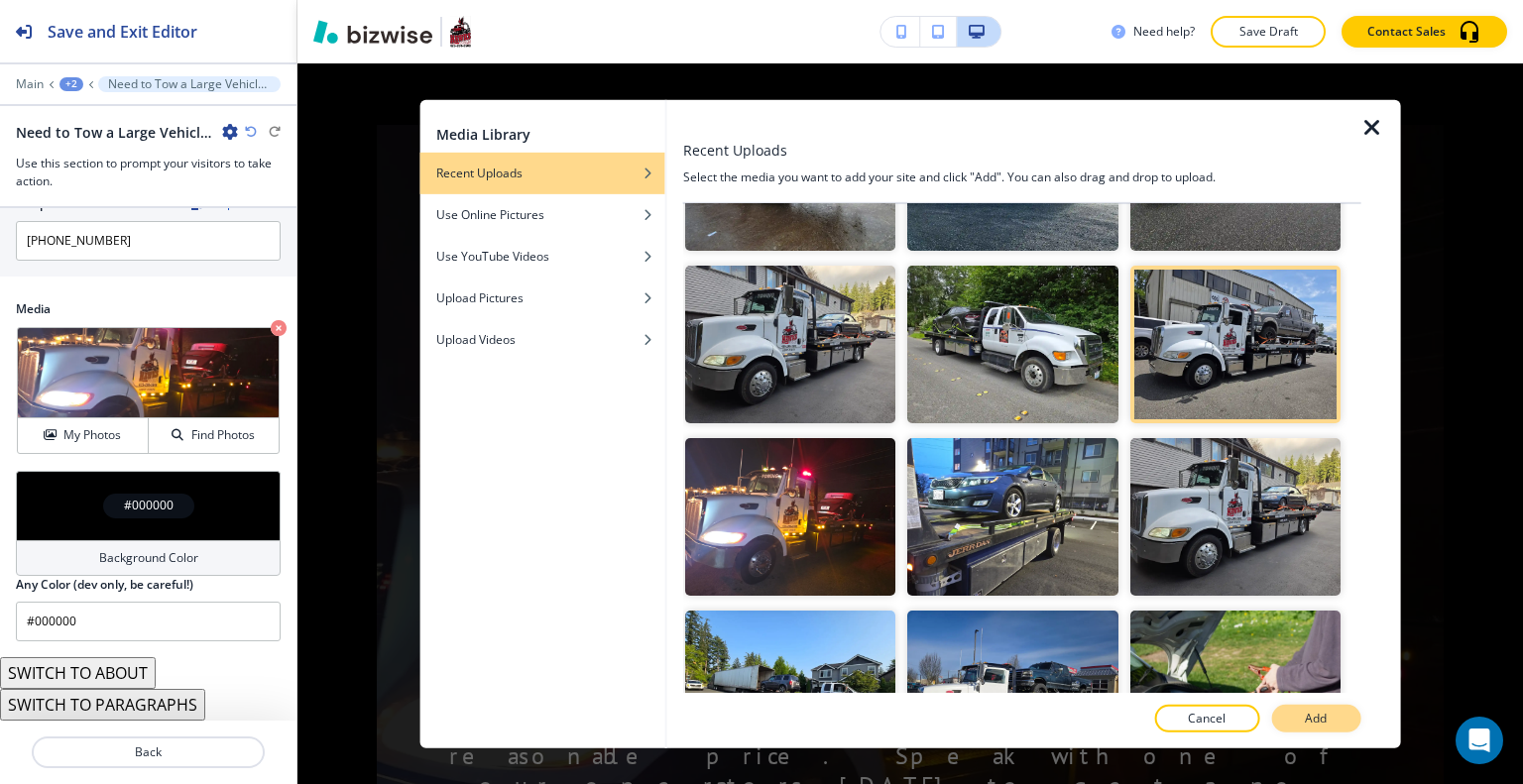 click on "Add" at bounding box center [1316, 719] 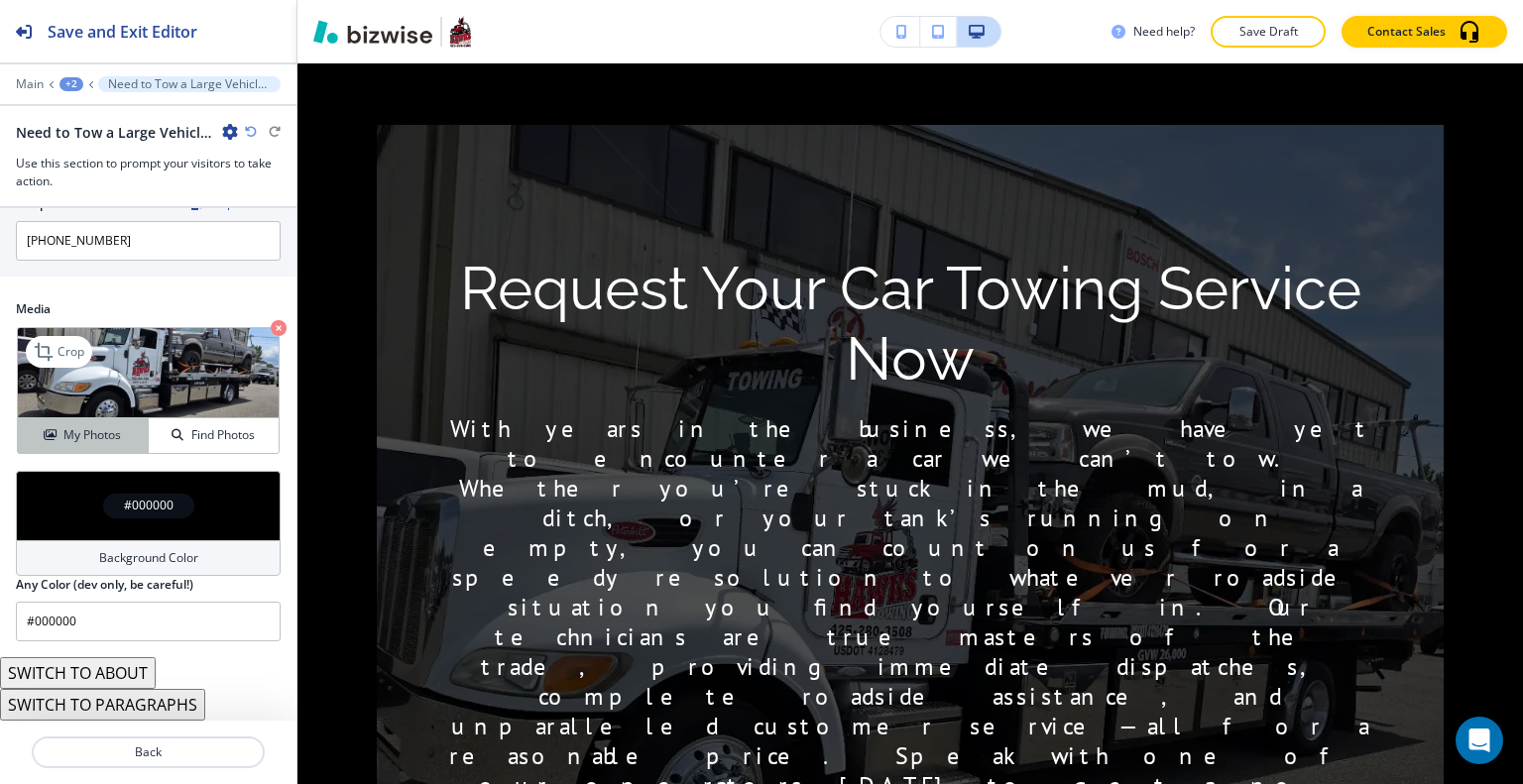 click on "My Photos" at bounding box center (83, 435) 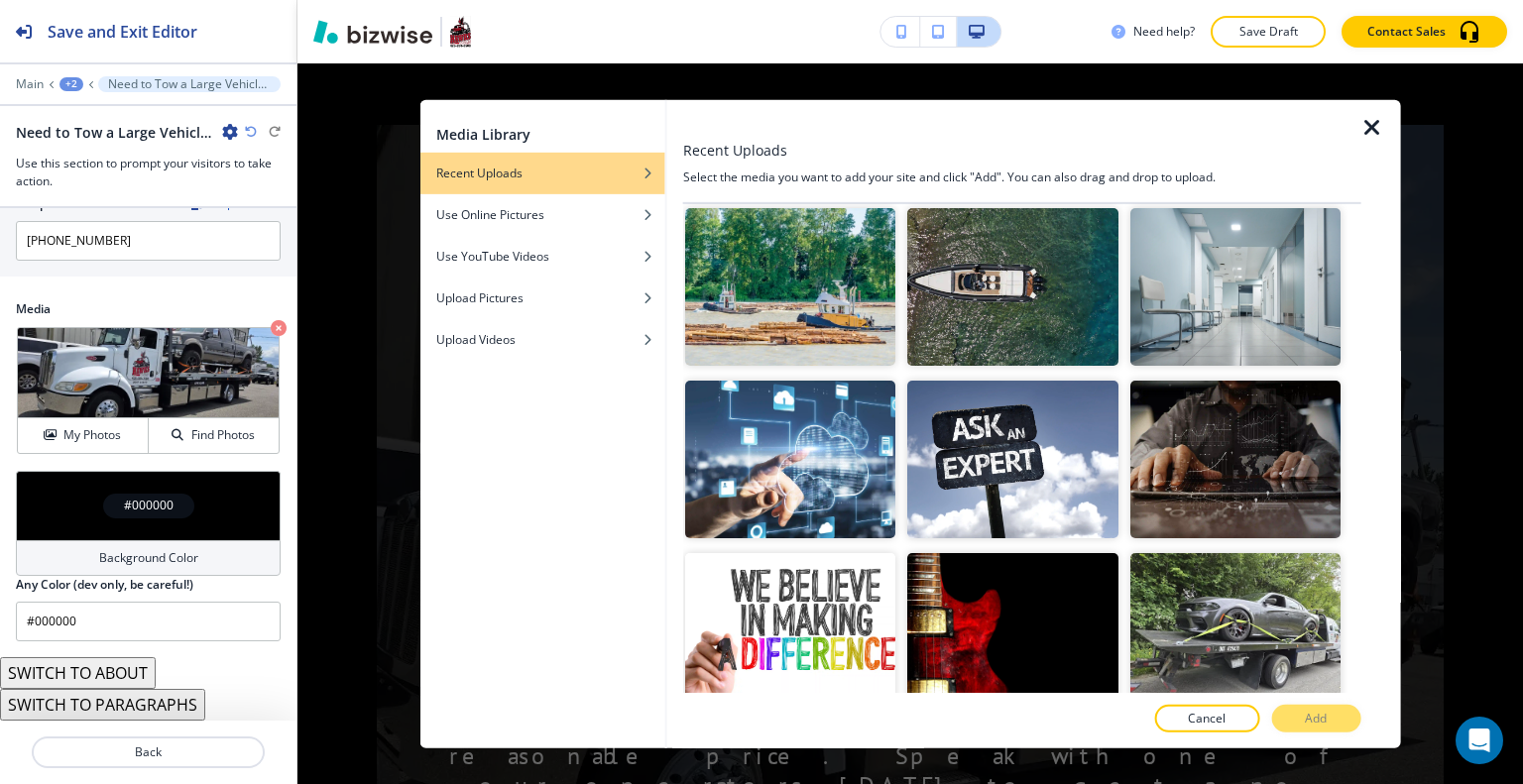 scroll, scrollTop: 2478, scrollLeft: 0, axis: vertical 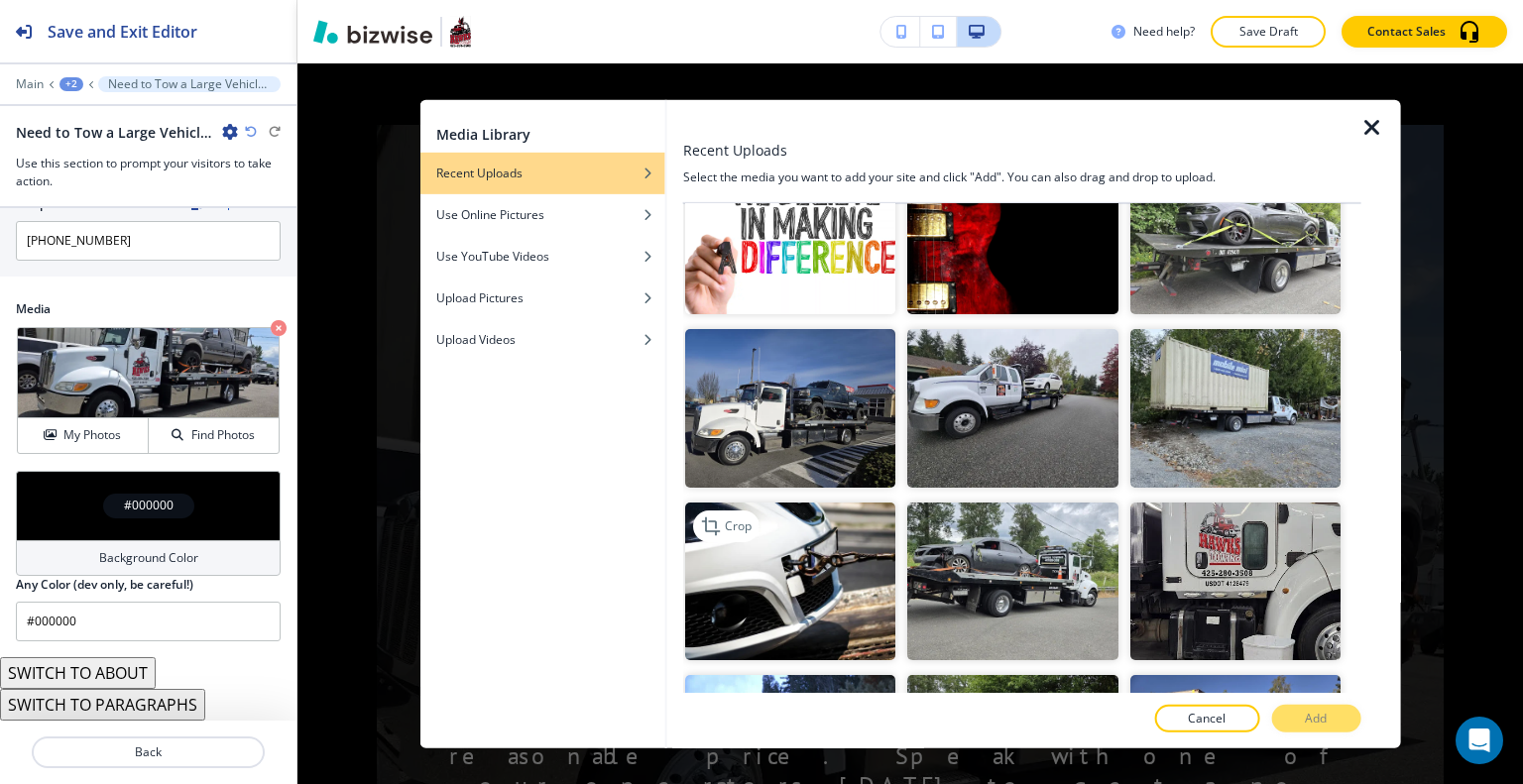 click at bounding box center [790, 580] 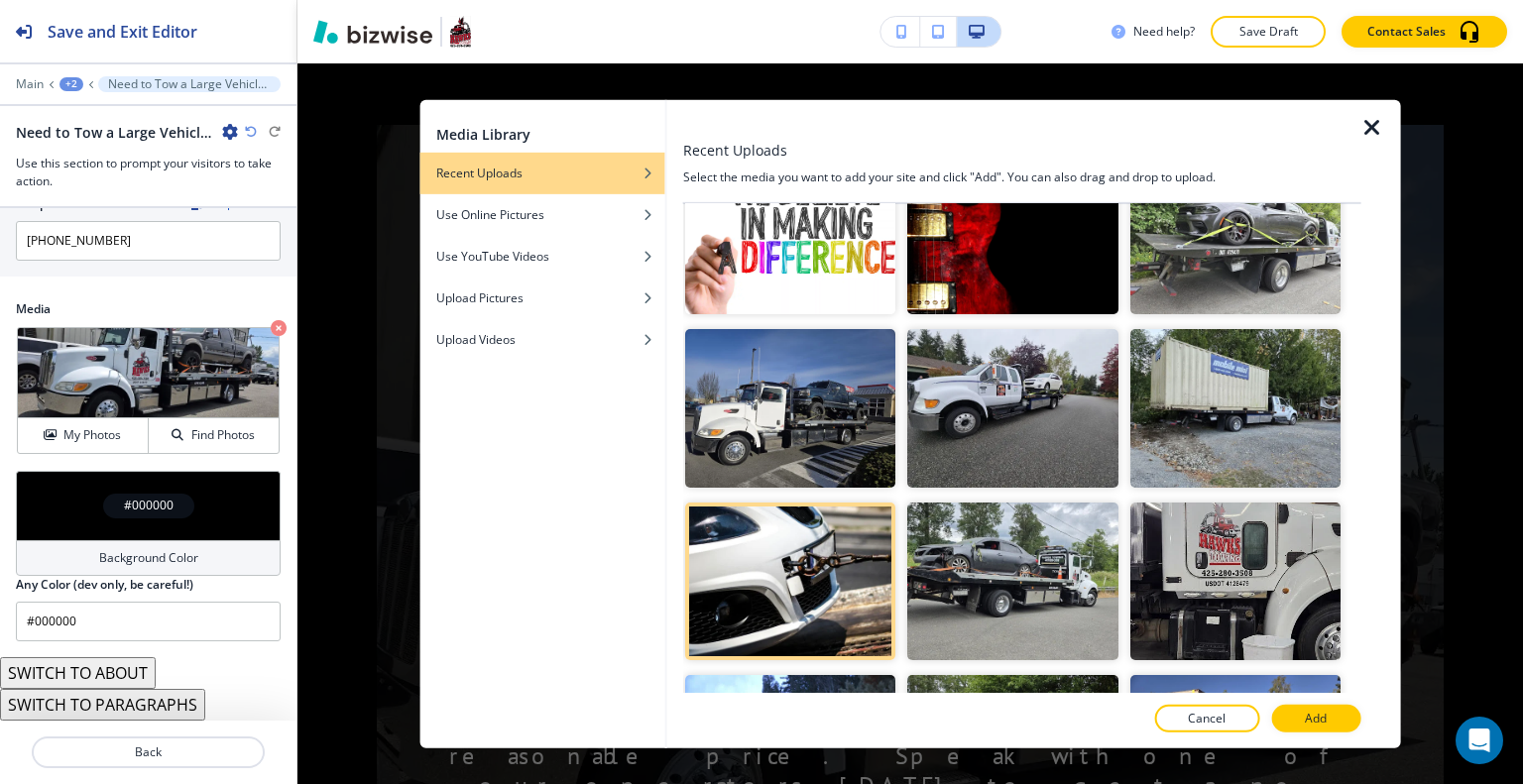 click at bounding box center (1022, 699) 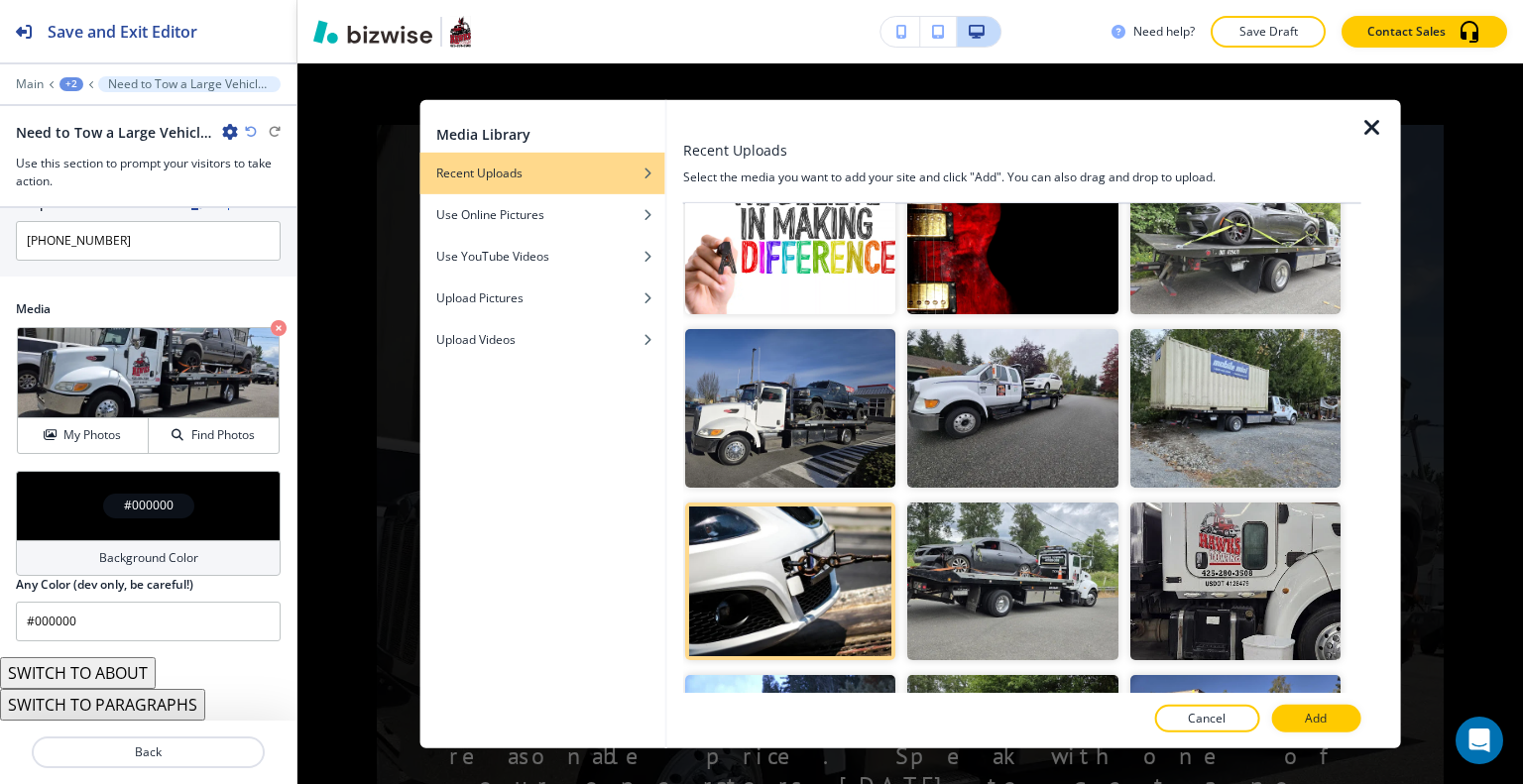 click on "Add" at bounding box center (1316, 719) 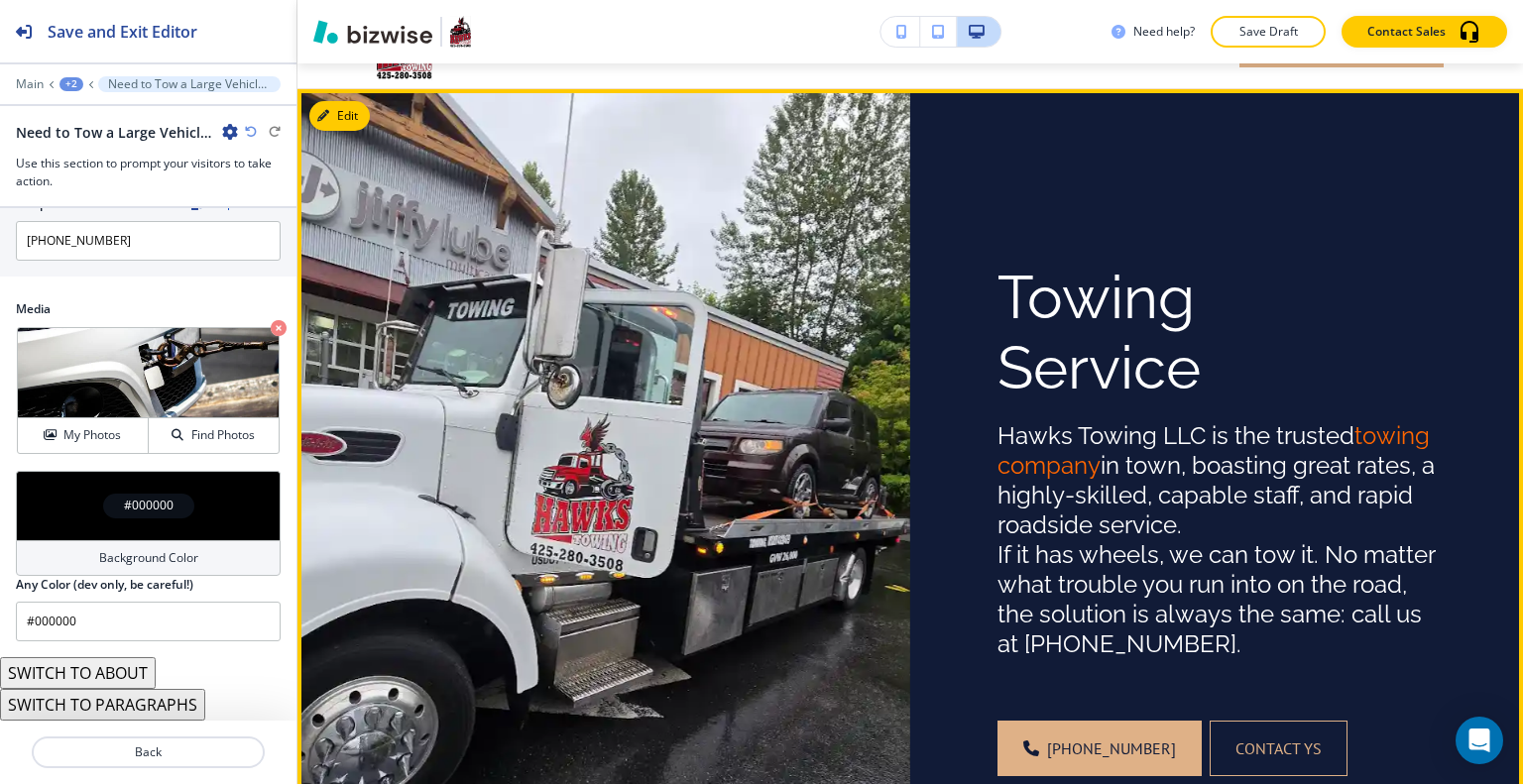 scroll, scrollTop: 0, scrollLeft: 0, axis: both 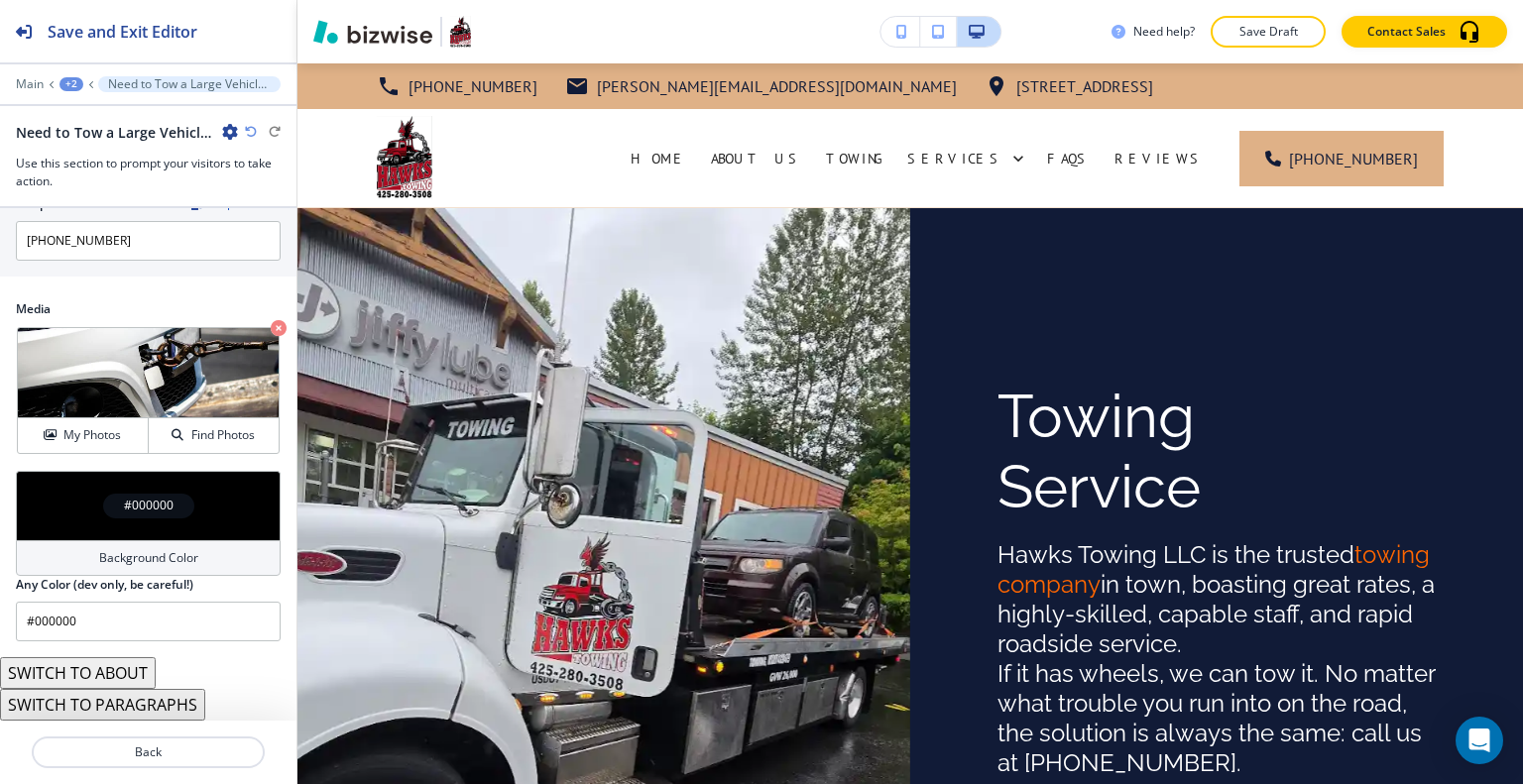 click on "Save Draft" at bounding box center (1268, 32) 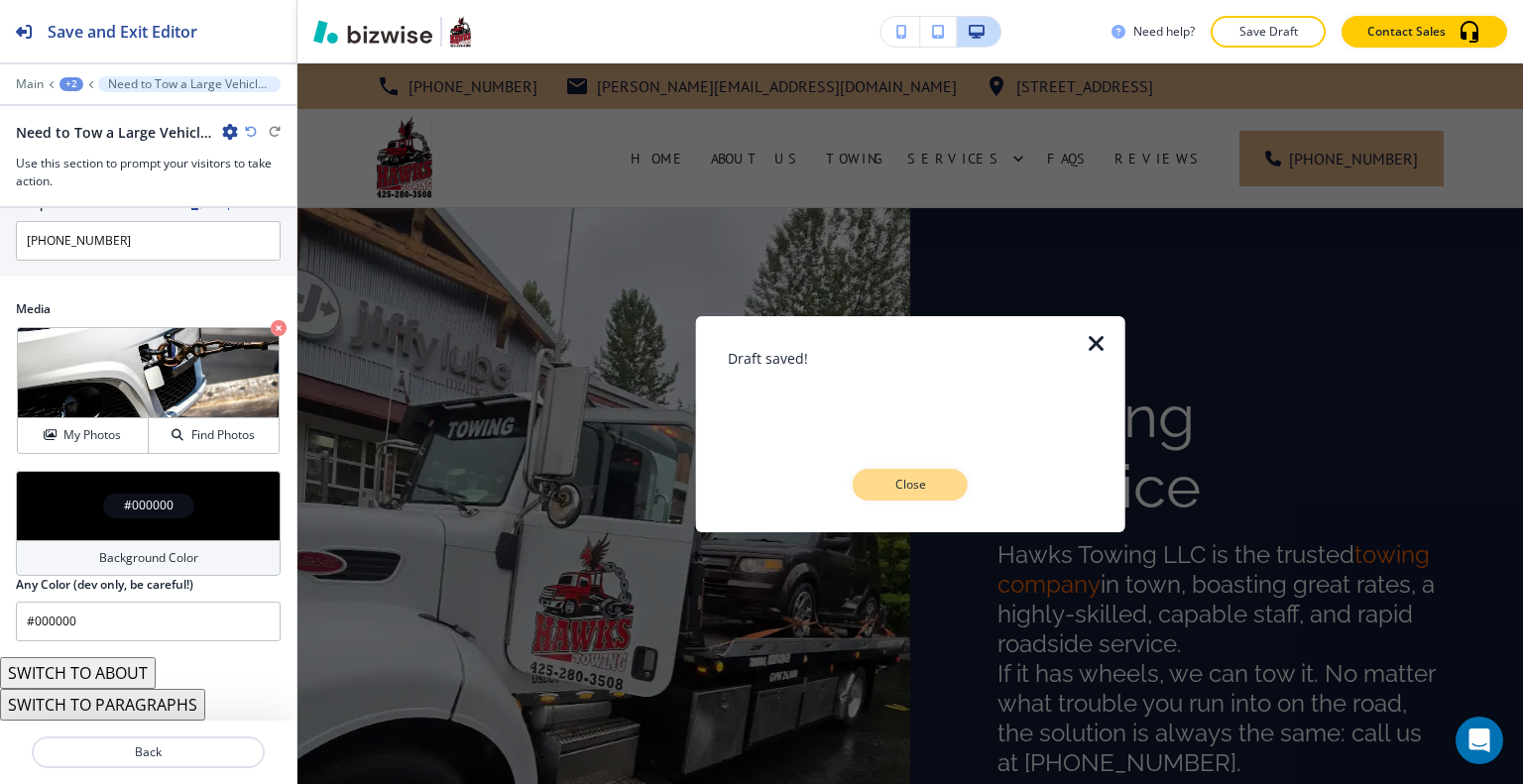 click on "Close" at bounding box center [910, 485] 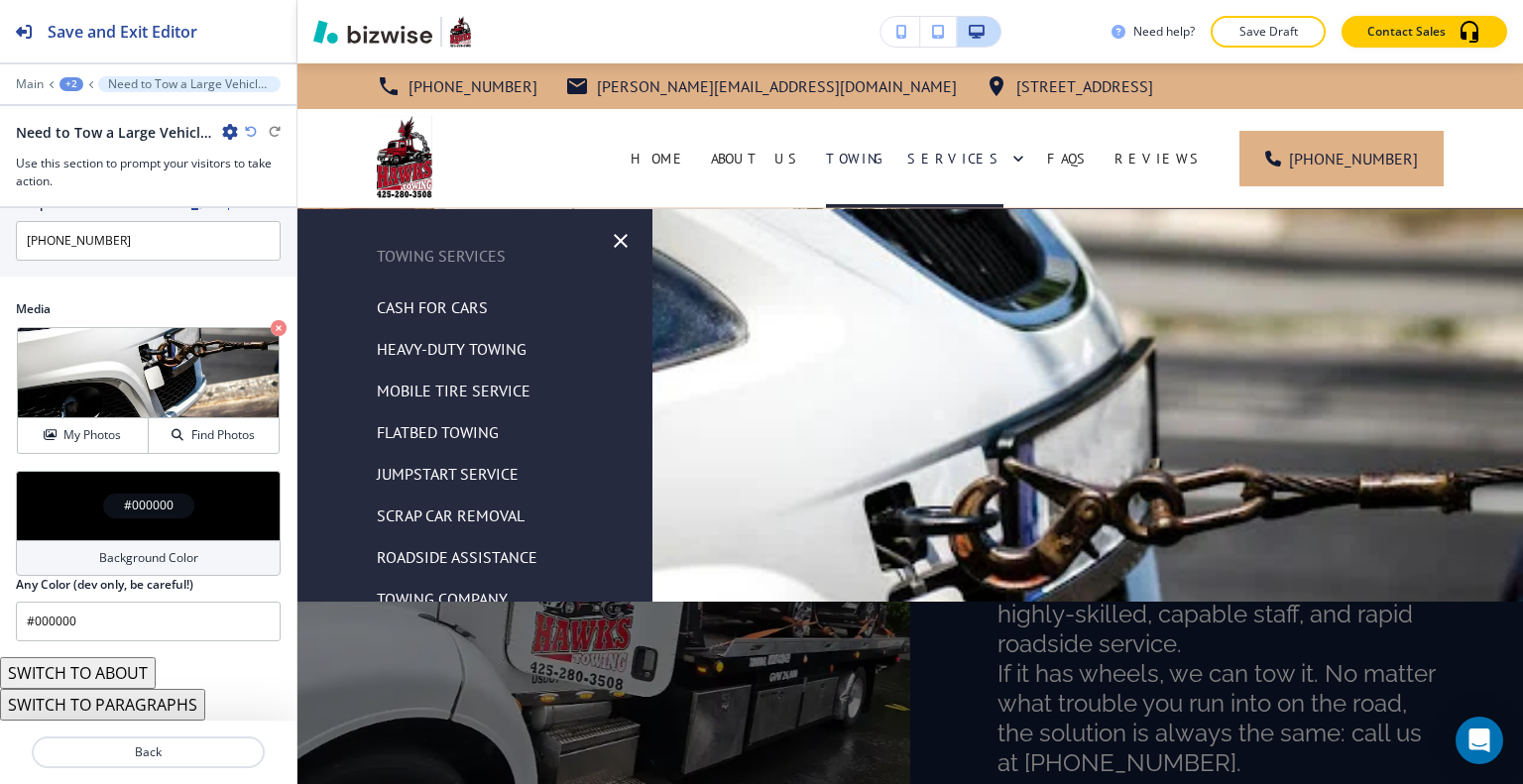 scroll, scrollTop: 59, scrollLeft: 0, axis: vertical 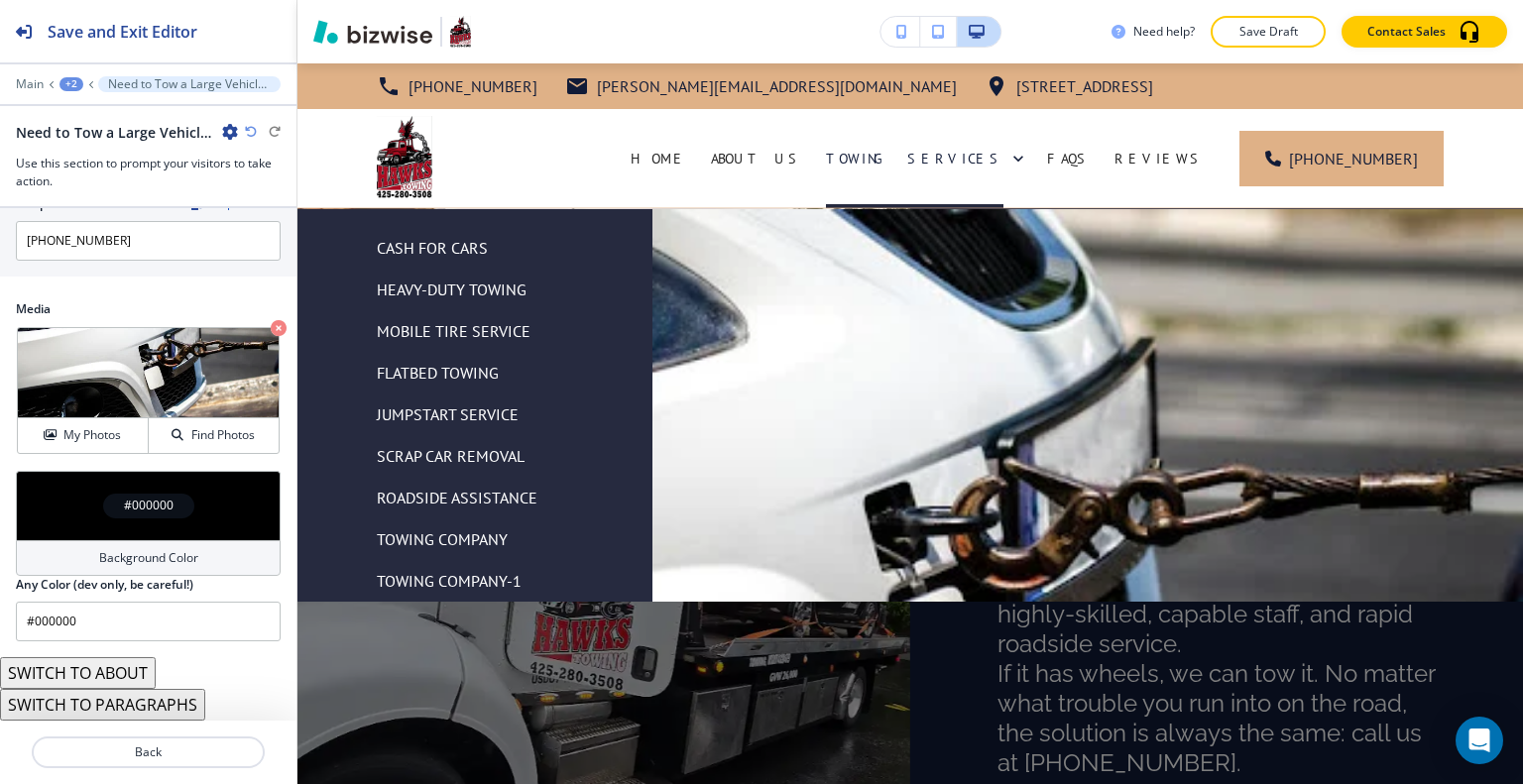 click on "Towing Company-1" at bounding box center (449, 581) 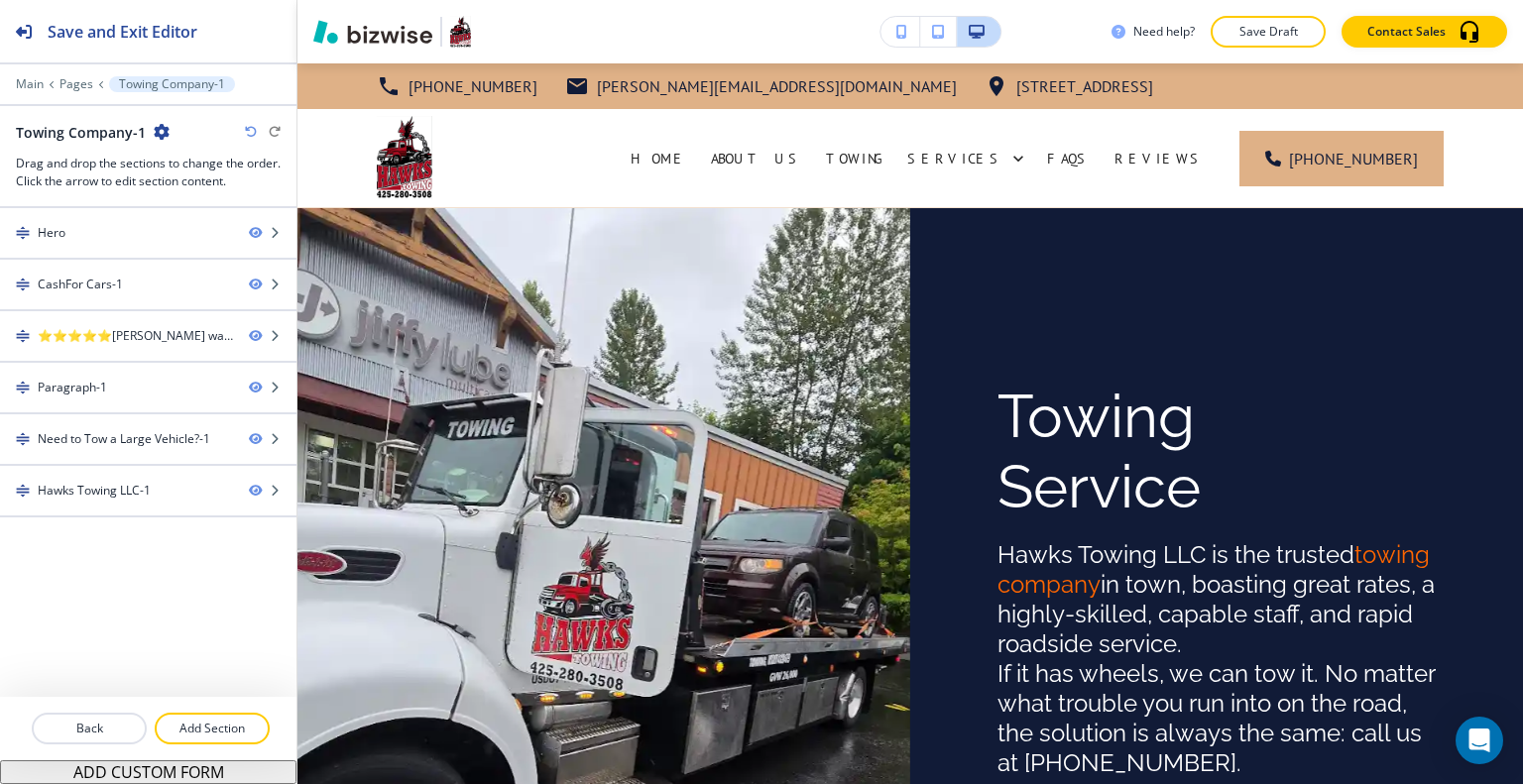 click at bounding box center (162, 132) 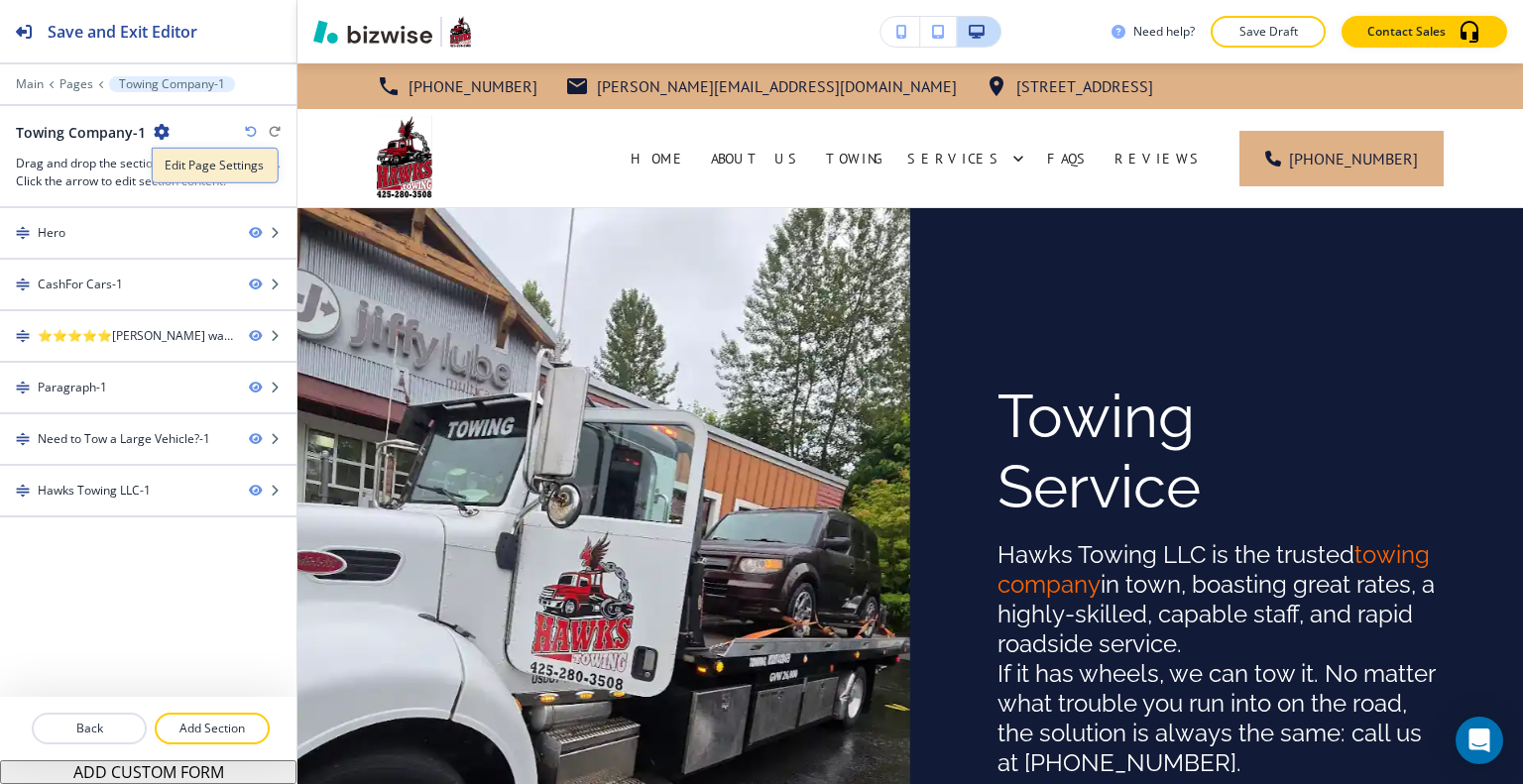 click on "Edit Page Settings" at bounding box center (215, 166) 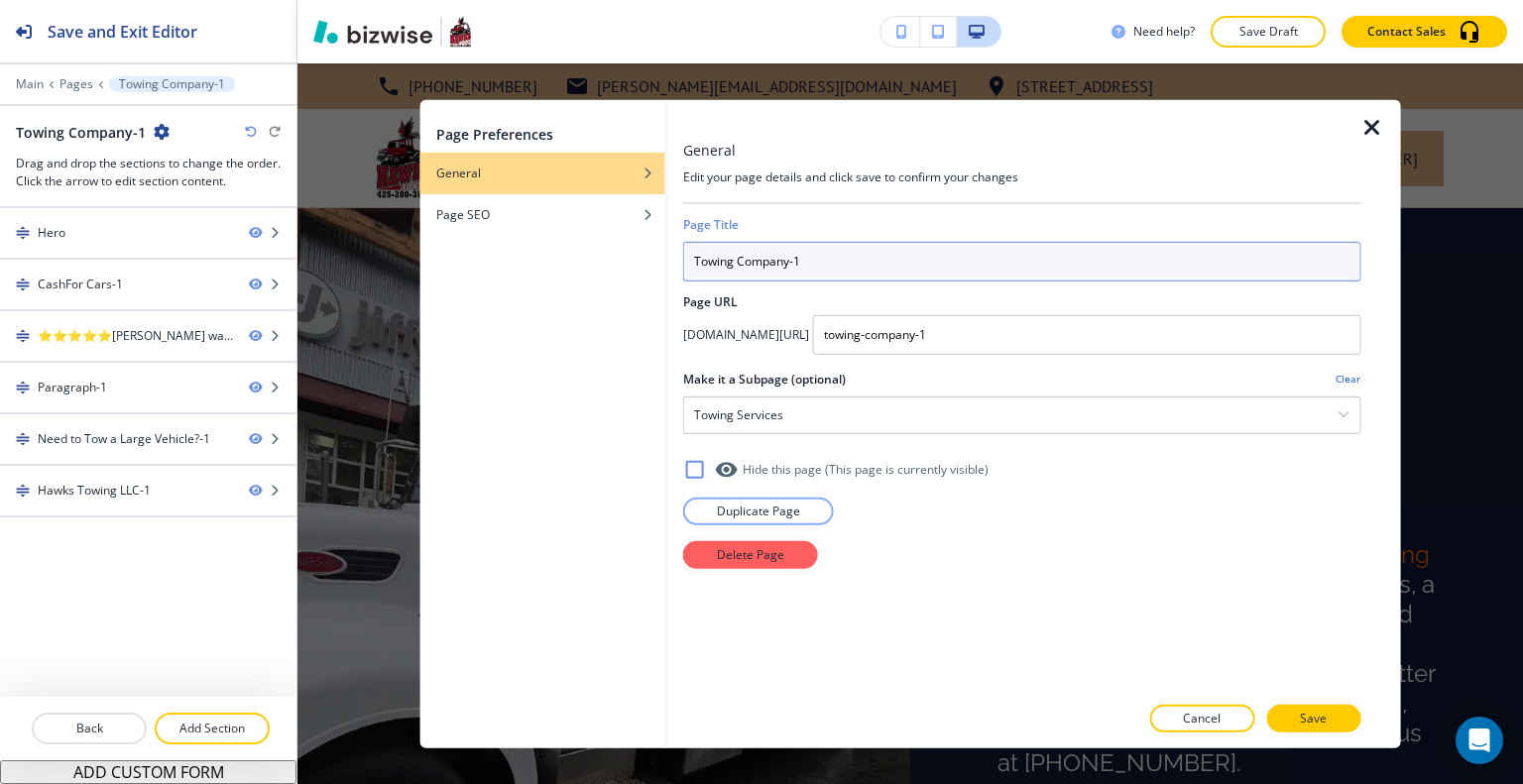 drag, startPoint x: 838, startPoint y: 256, endPoint x: 689, endPoint y: 258, distance: 149.01342 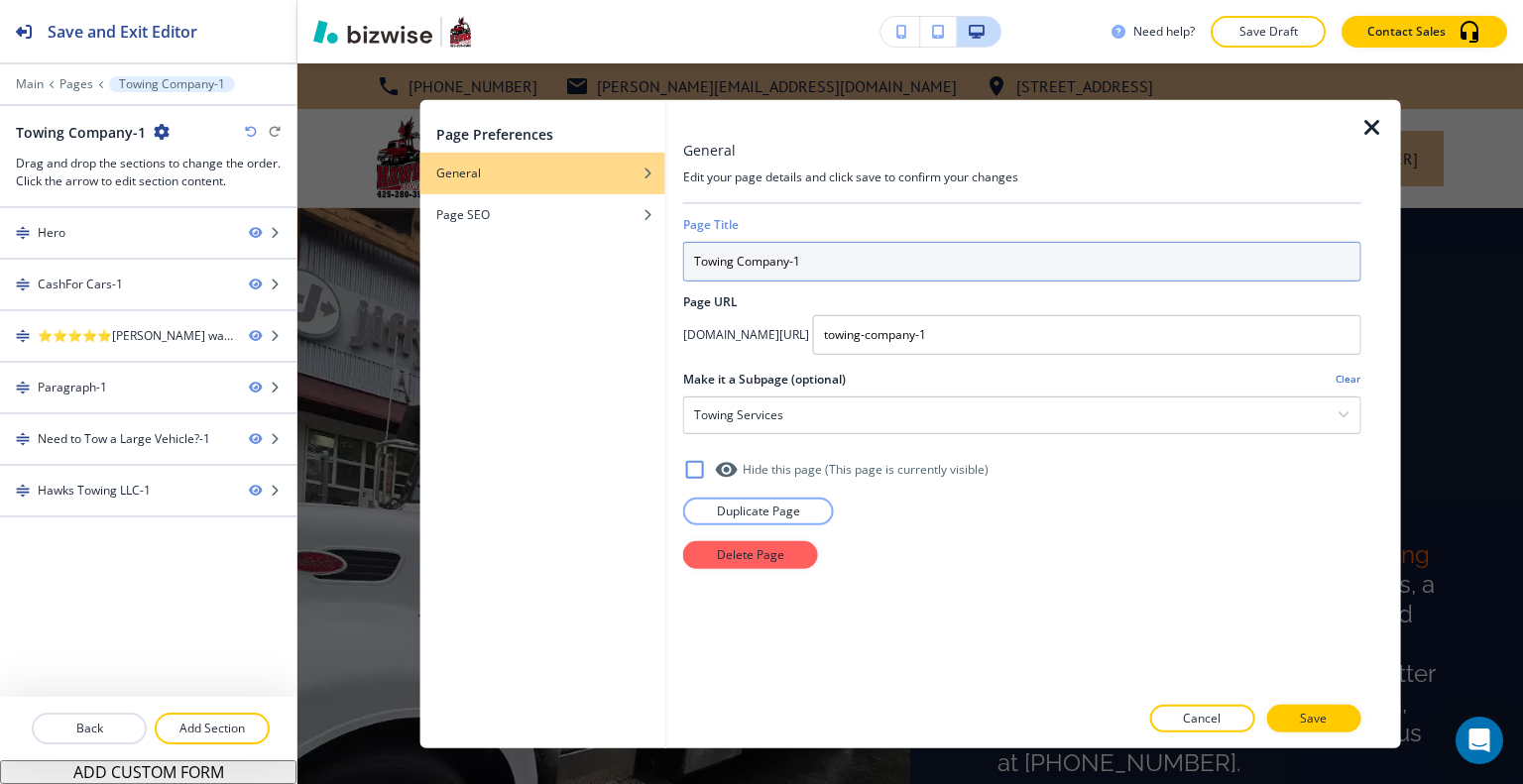 paste on "Service" 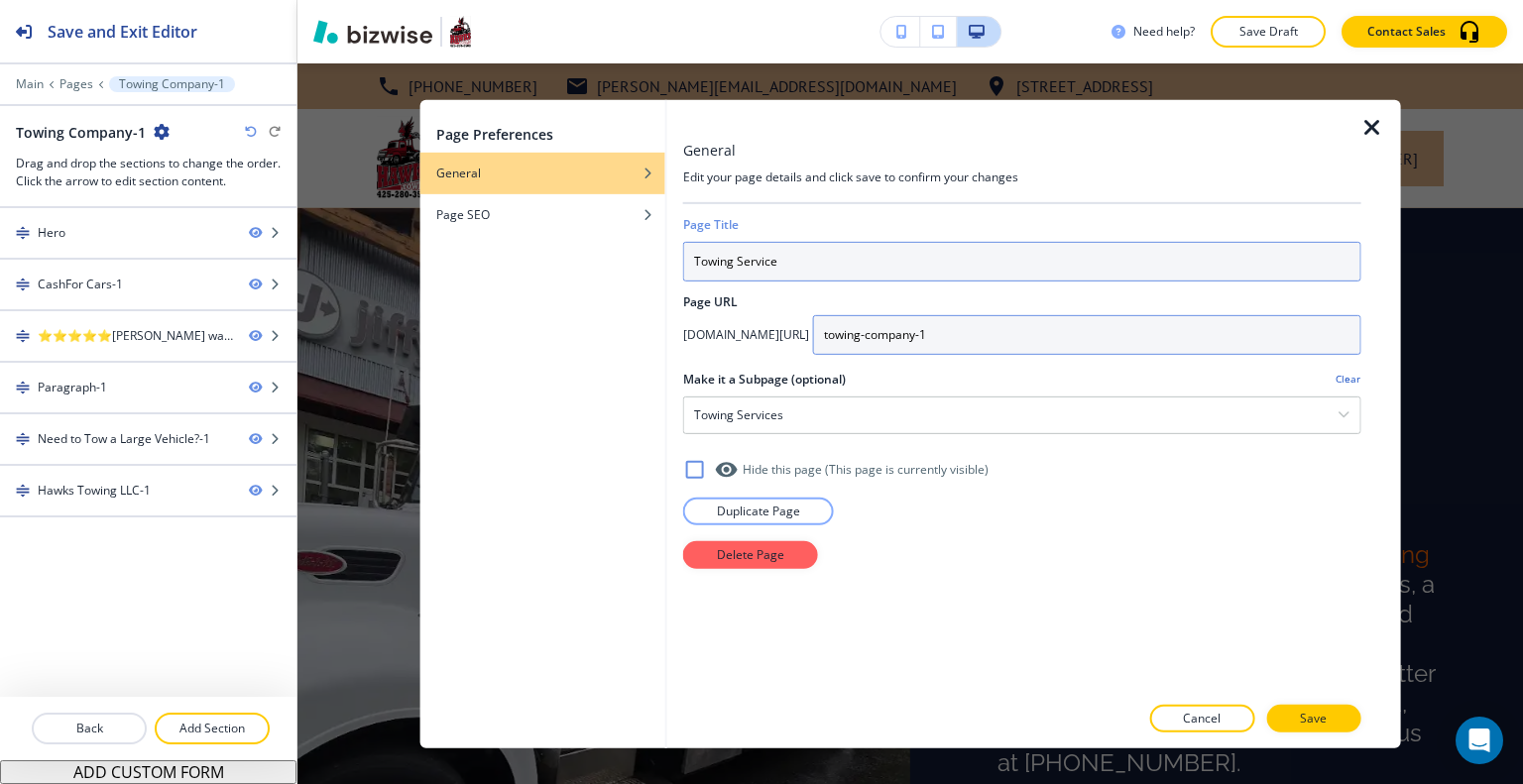 type on "Towing Service" 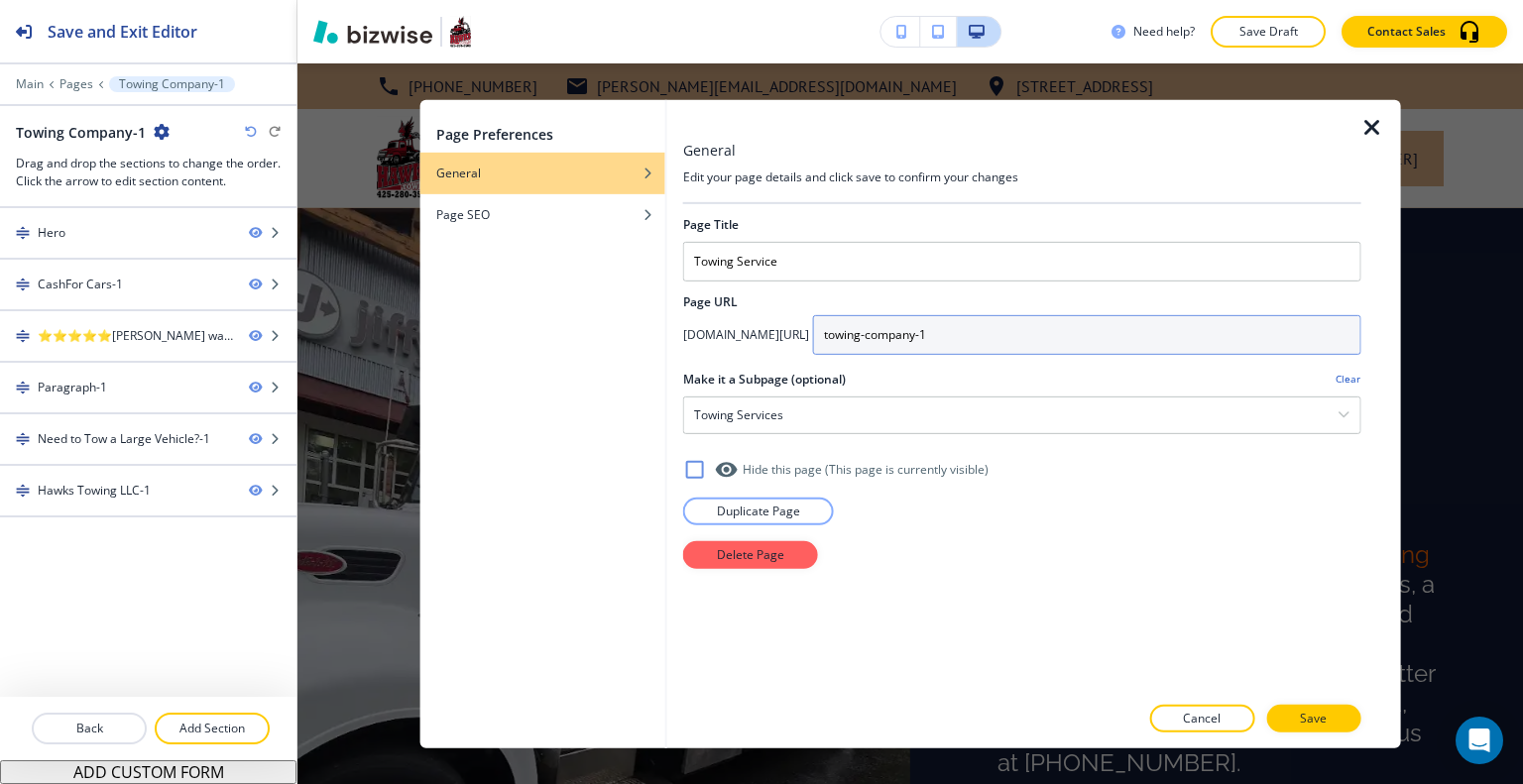 drag, startPoint x: 1075, startPoint y: 340, endPoint x: 683, endPoint y: 328, distance: 392.18363 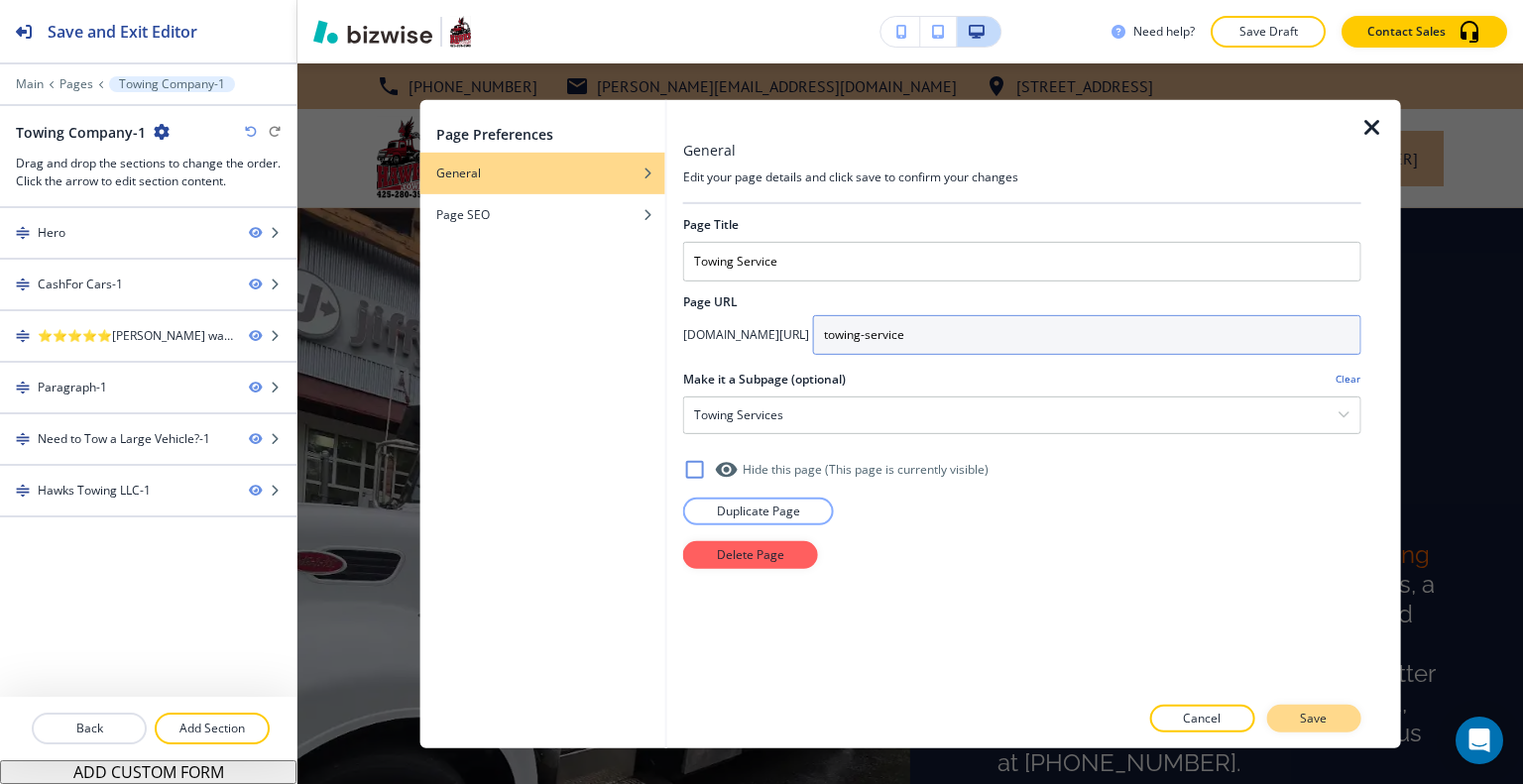 type on "towing-service" 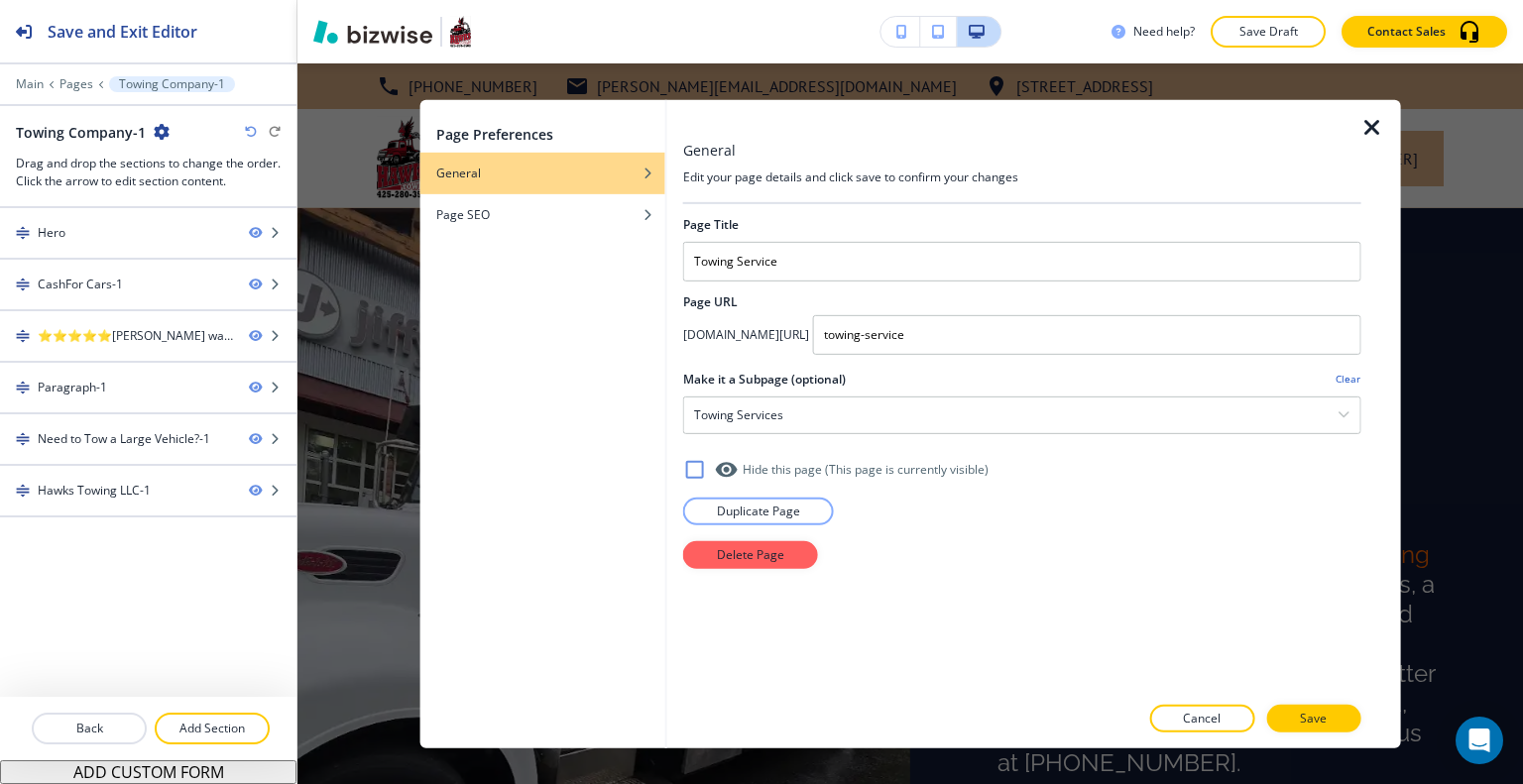 click on "Save" at bounding box center [1313, 719] 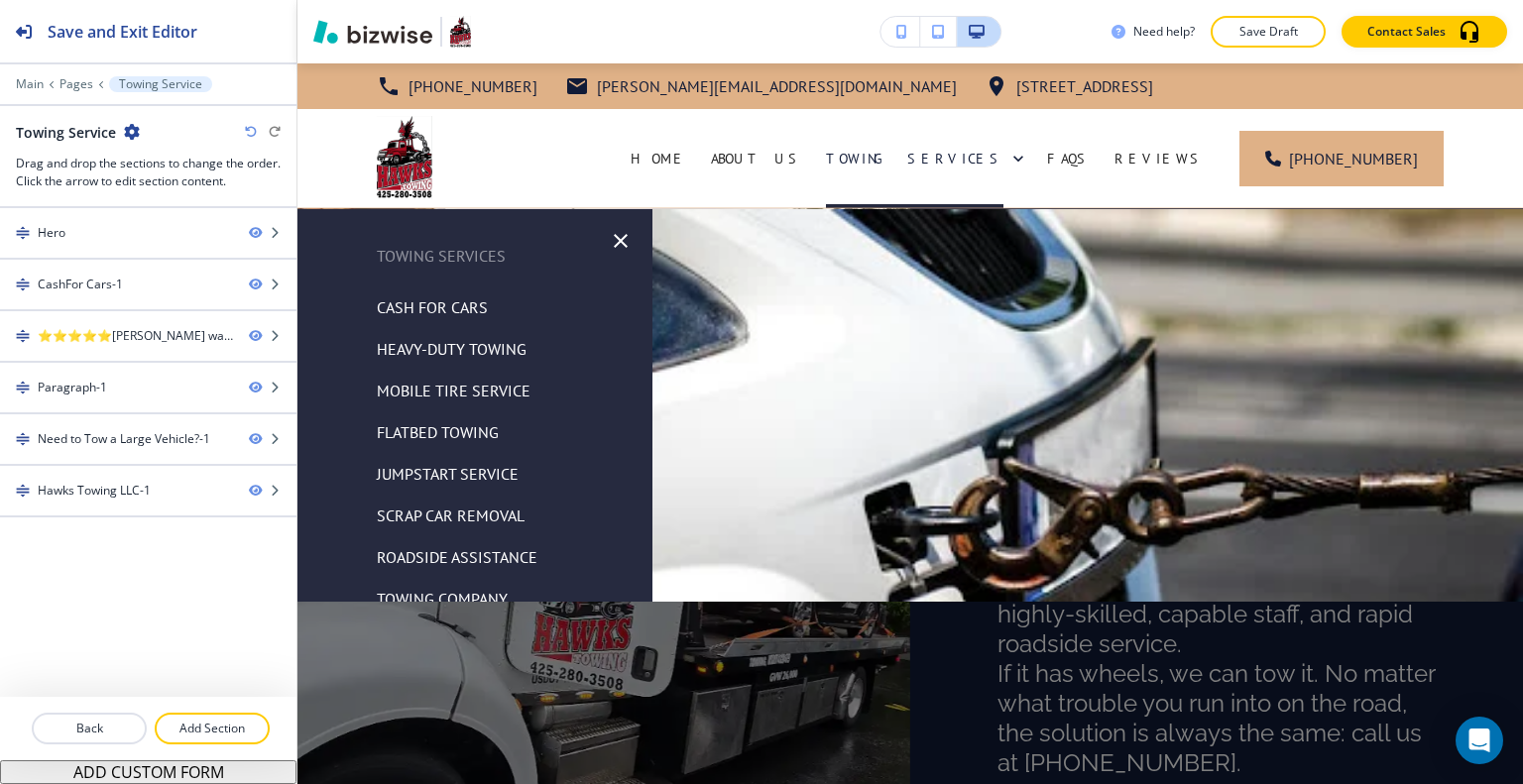 scroll, scrollTop: 59, scrollLeft: 0, axis: vertical 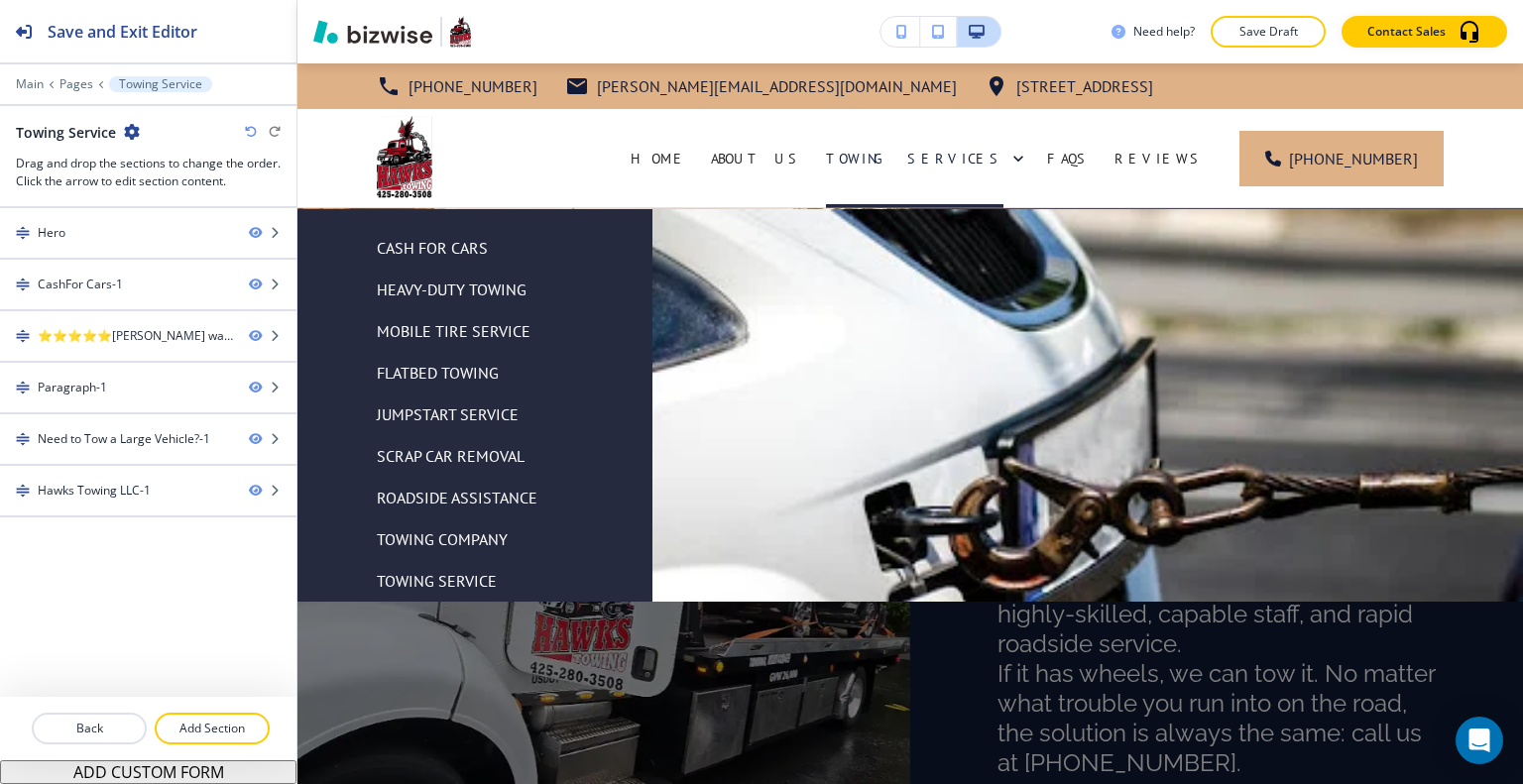 click on "Towing Service" at bounding box center (436, 581) 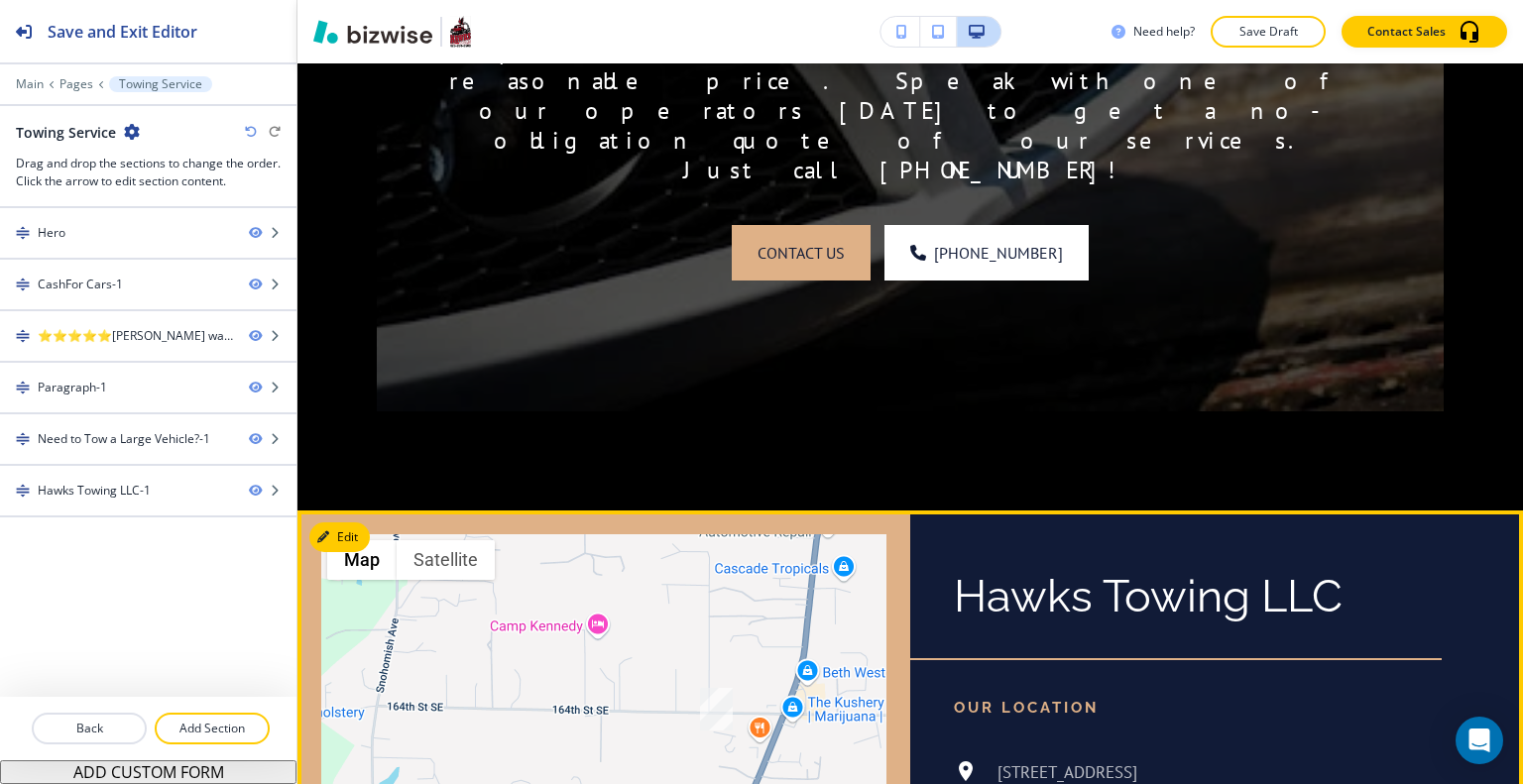 scroll, scrollTop: 5848, scrollLeft: 0, axis: vertical 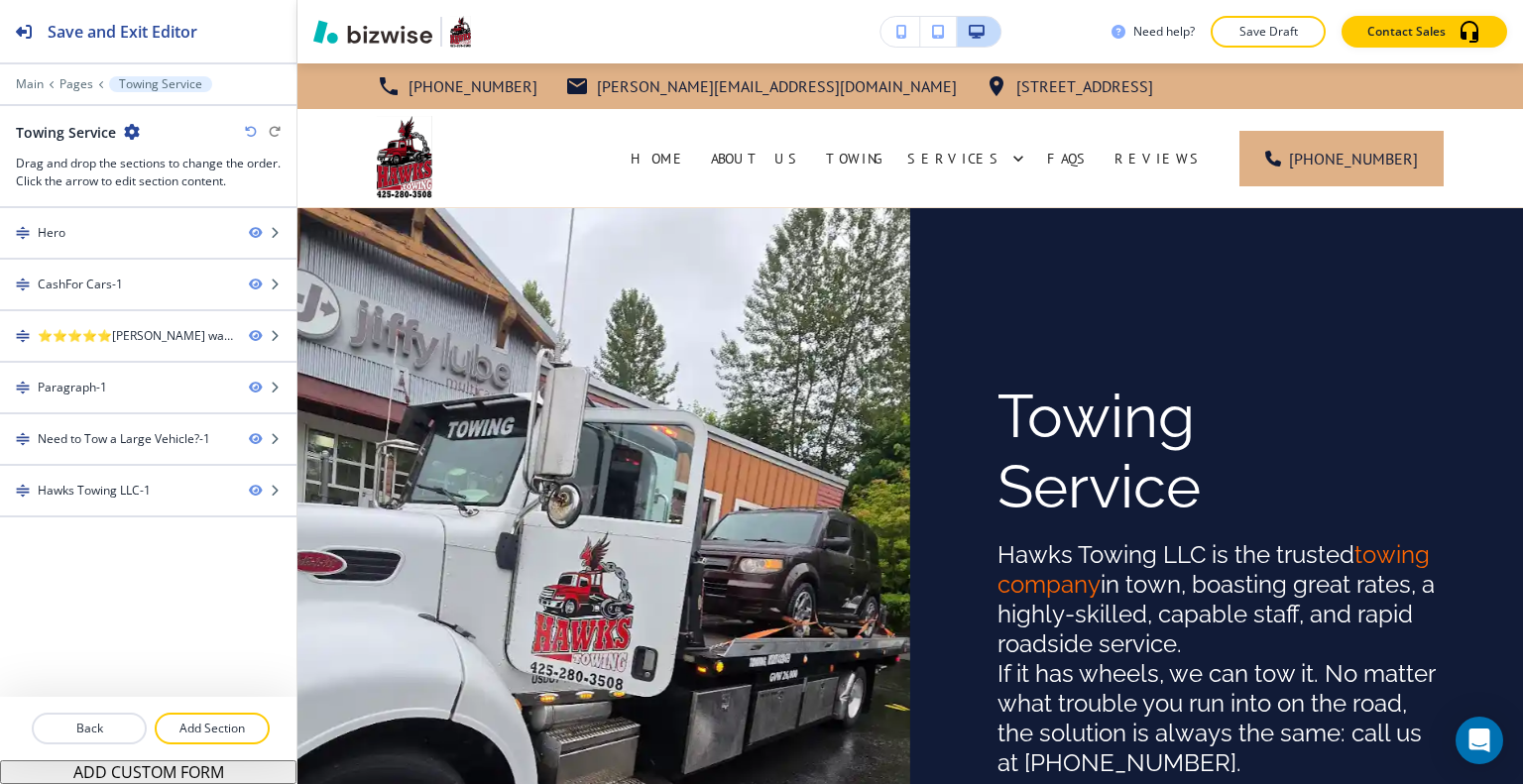 click on "Main Pages Towing Service" at bounding box center [148, 84] 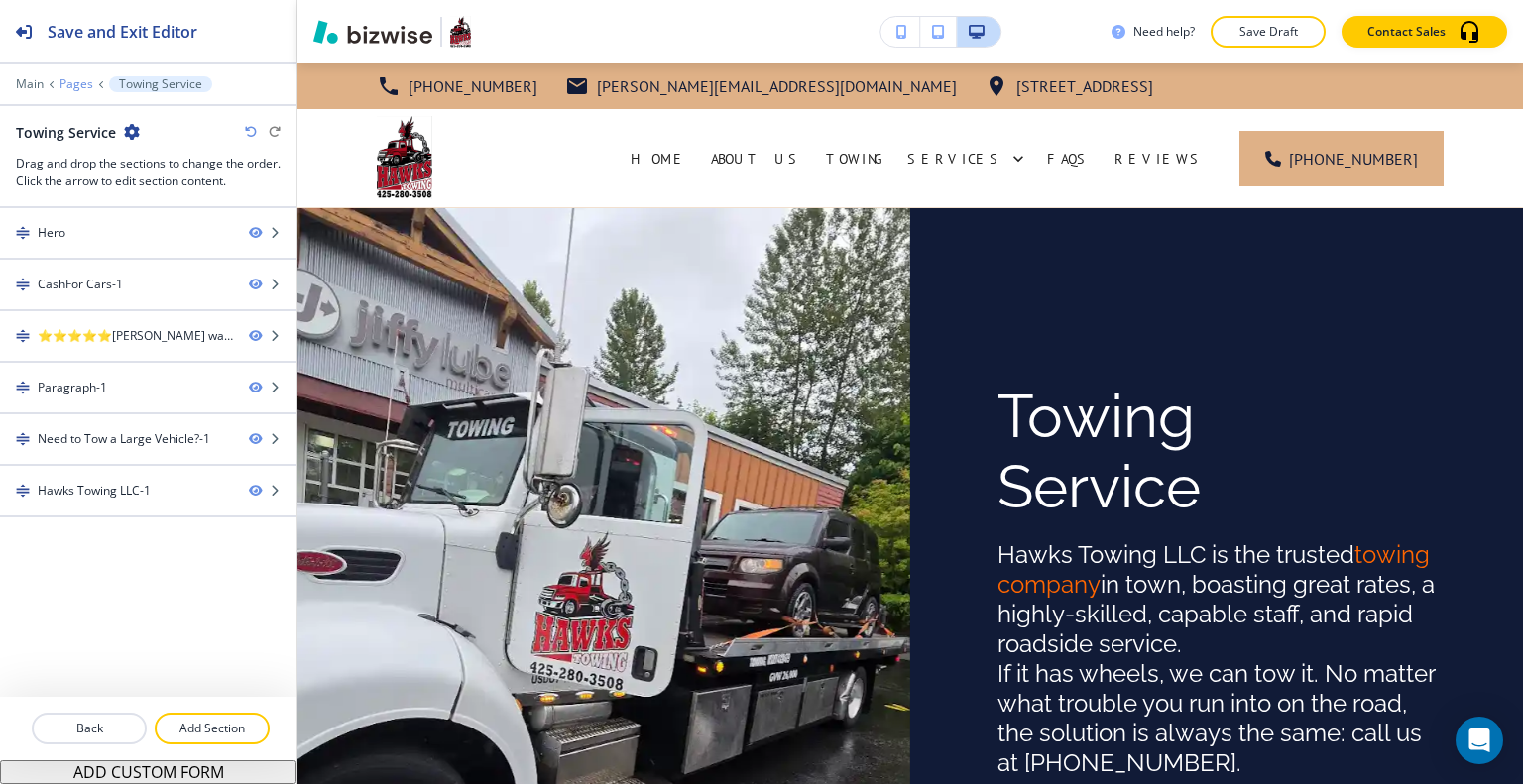 click on "Pages" at bounding box center (76, 84) 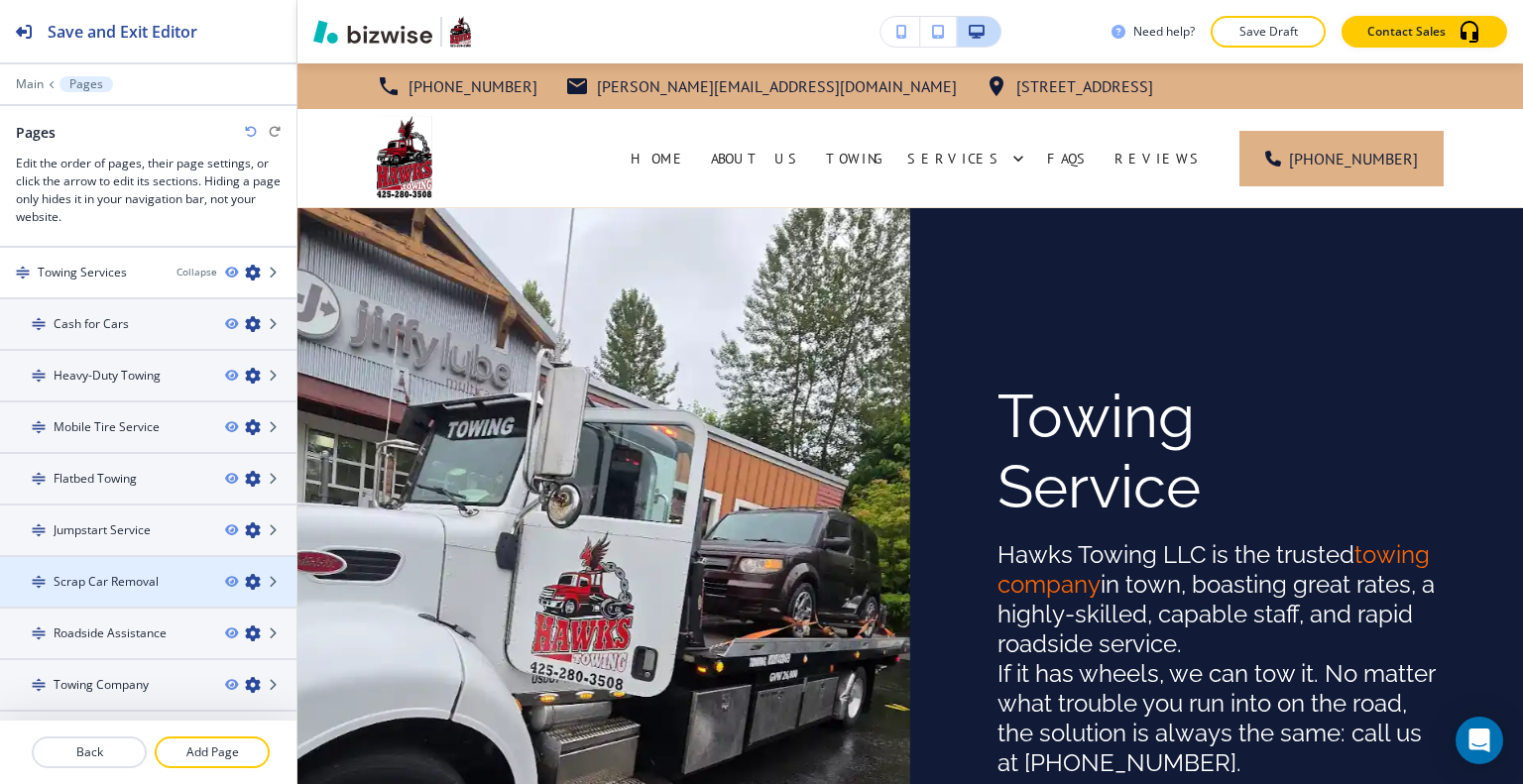 scroll, scrollTop: 288, scrollLeft: 0, axis: vertical 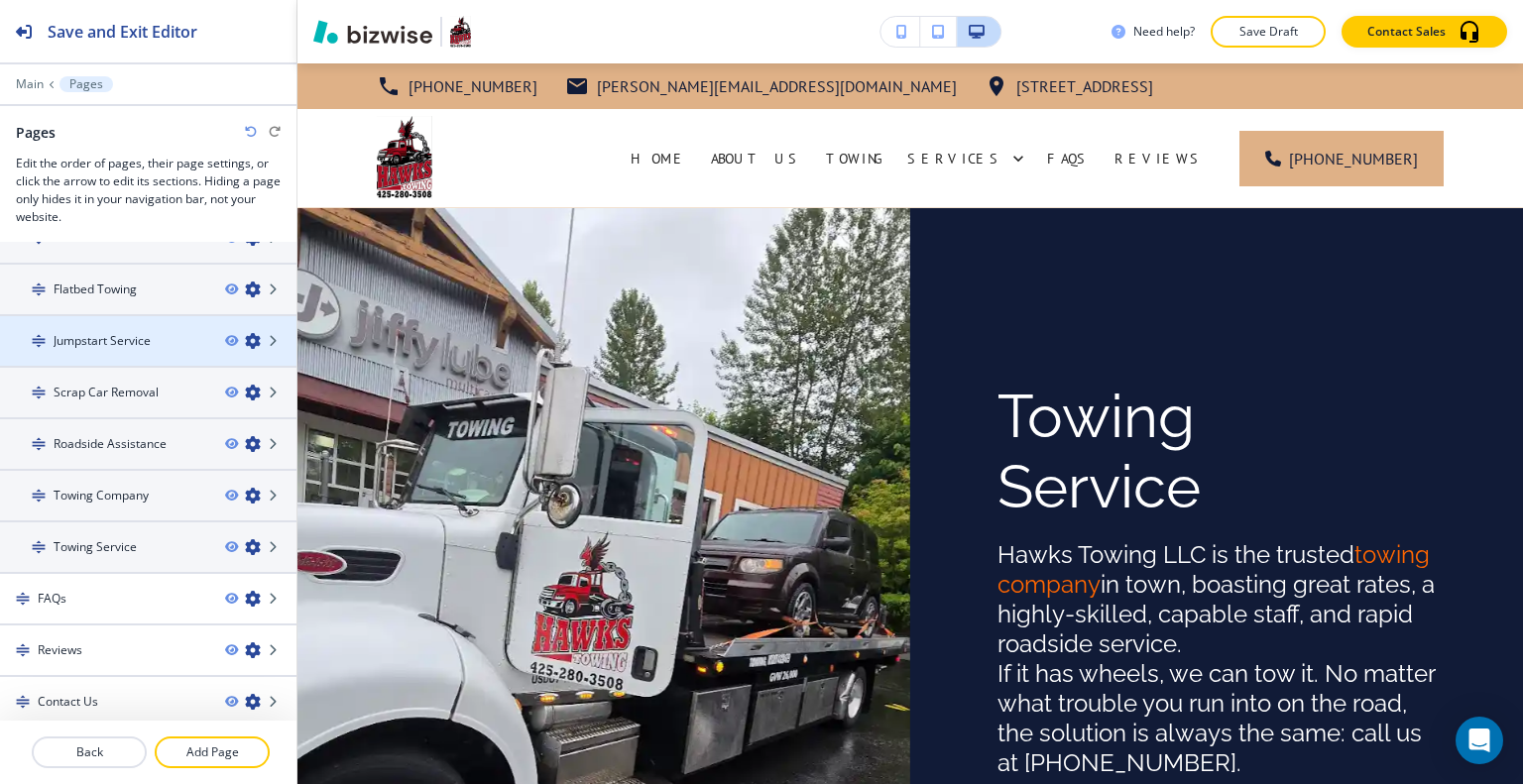 click at bounding box center (253, 341) 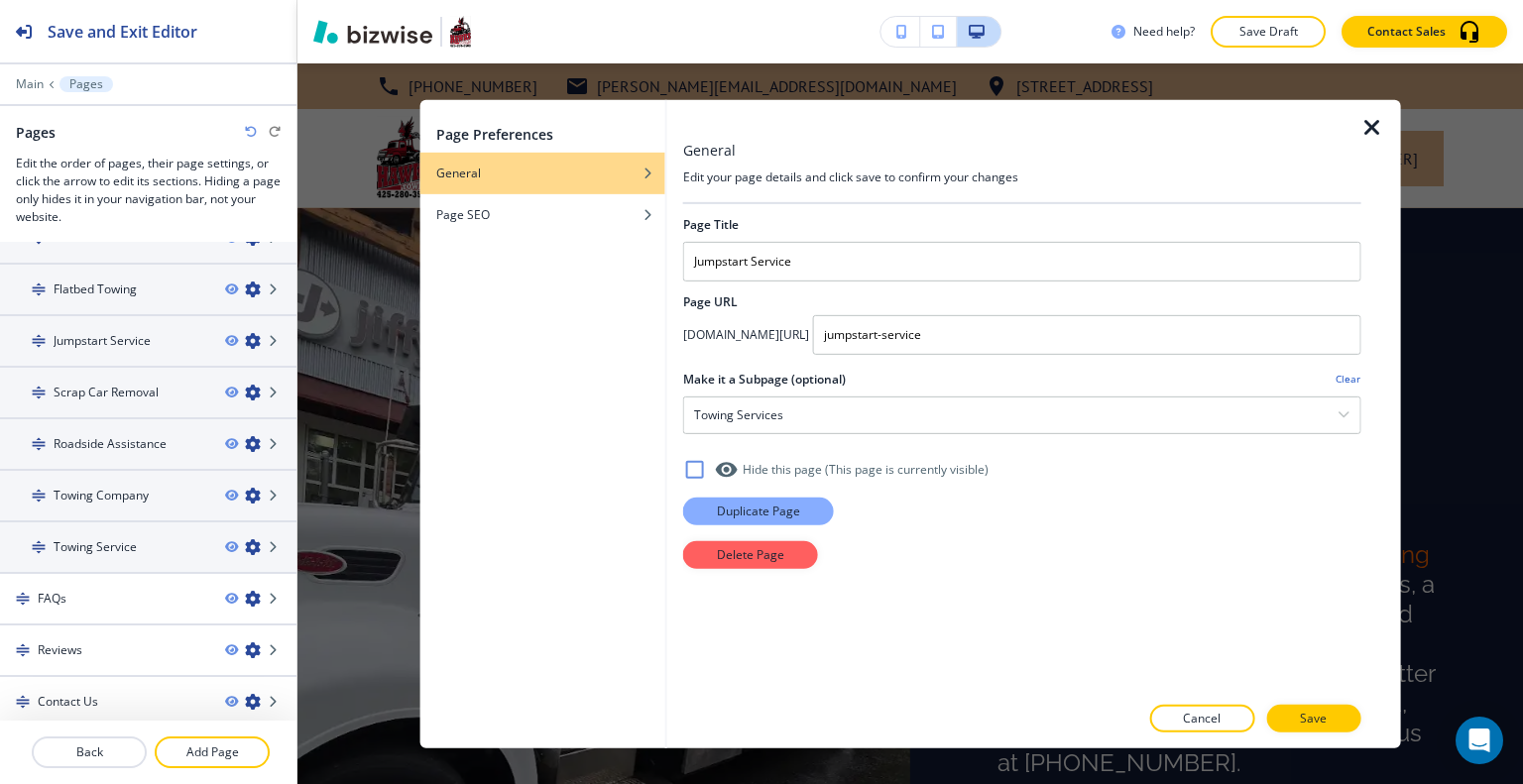 click on "Duplicate Page" at bounding box center (759, 510) 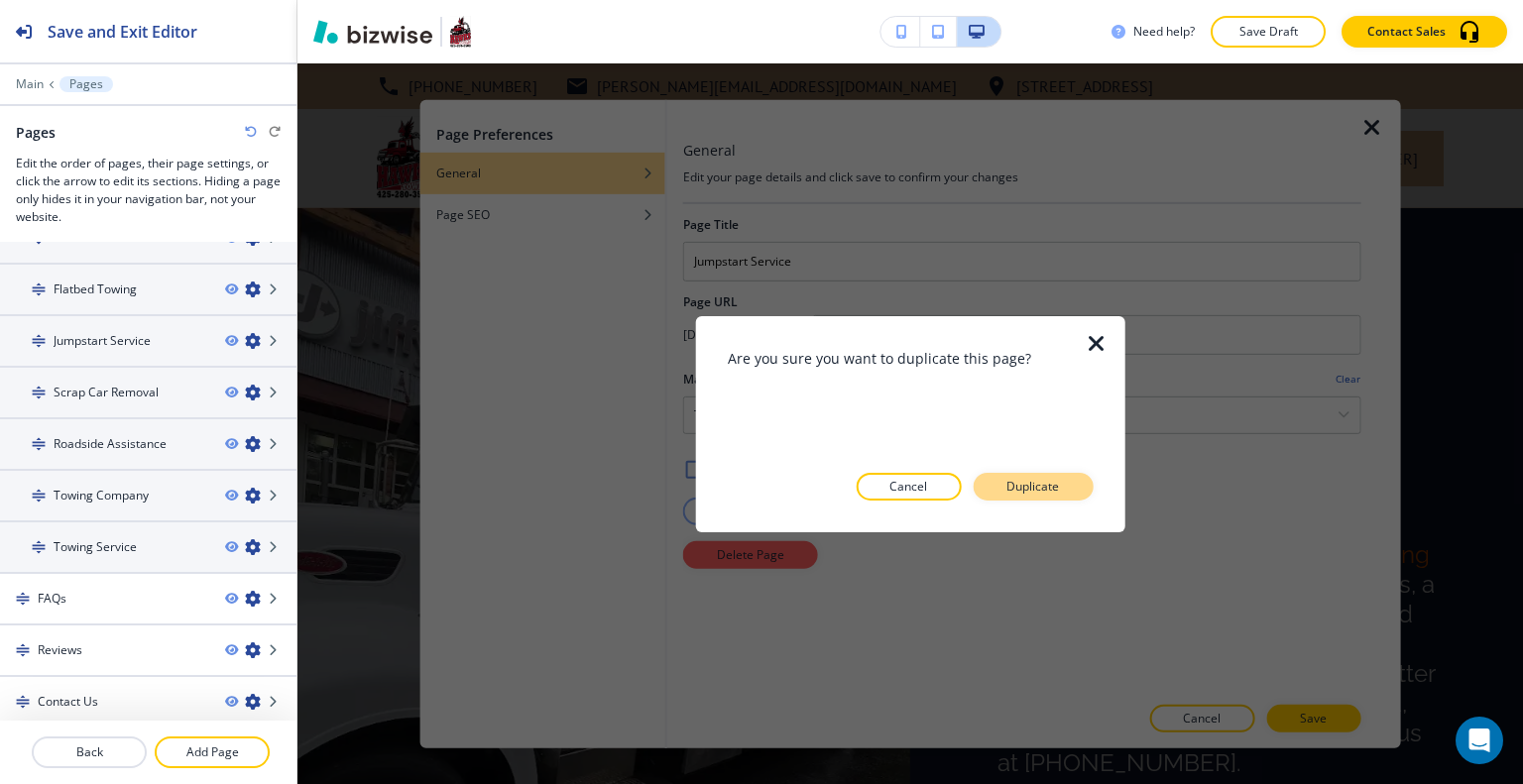click on "Duplicate" at bounding box center (1032, 487) 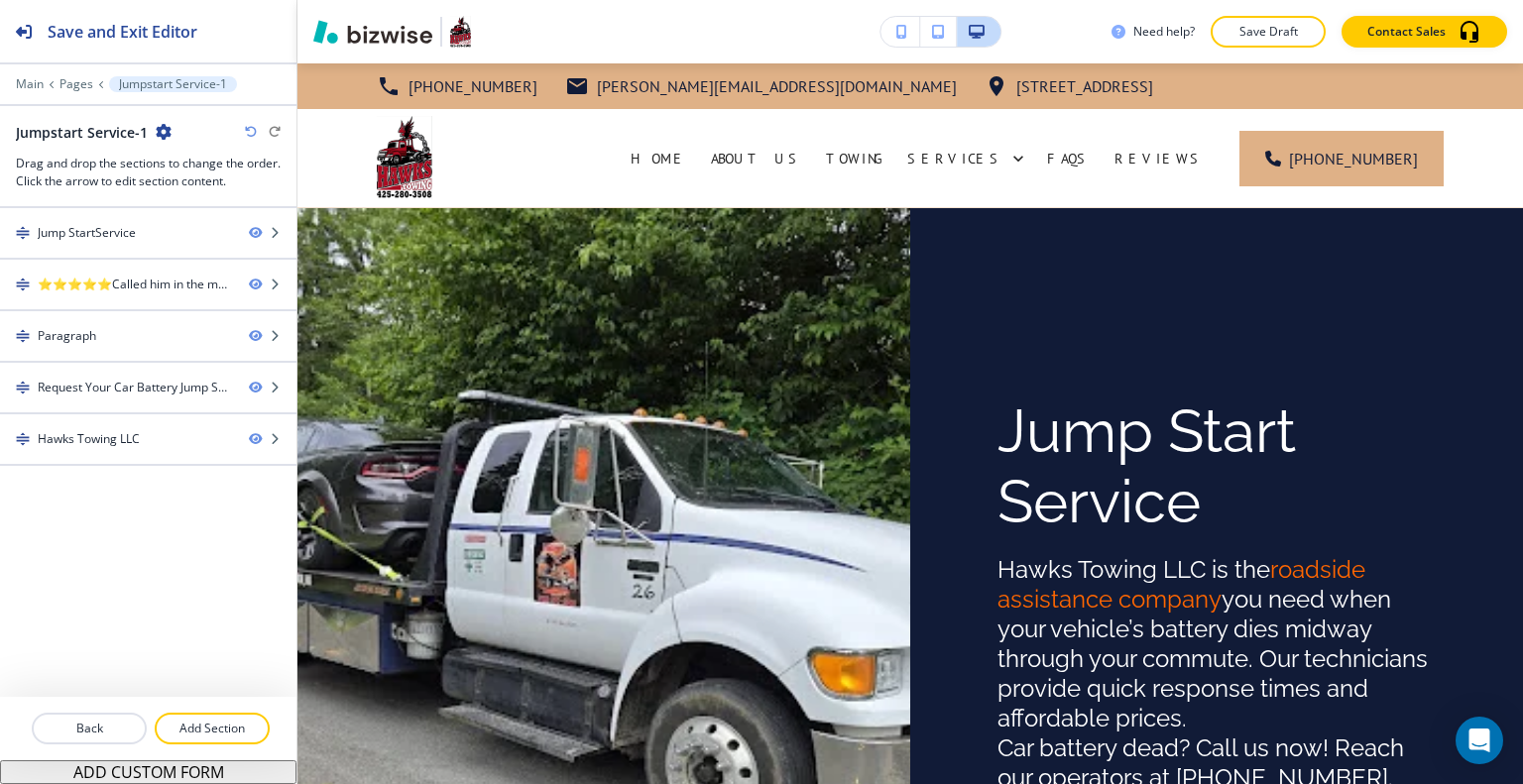 click at bounding box center (148, 98) 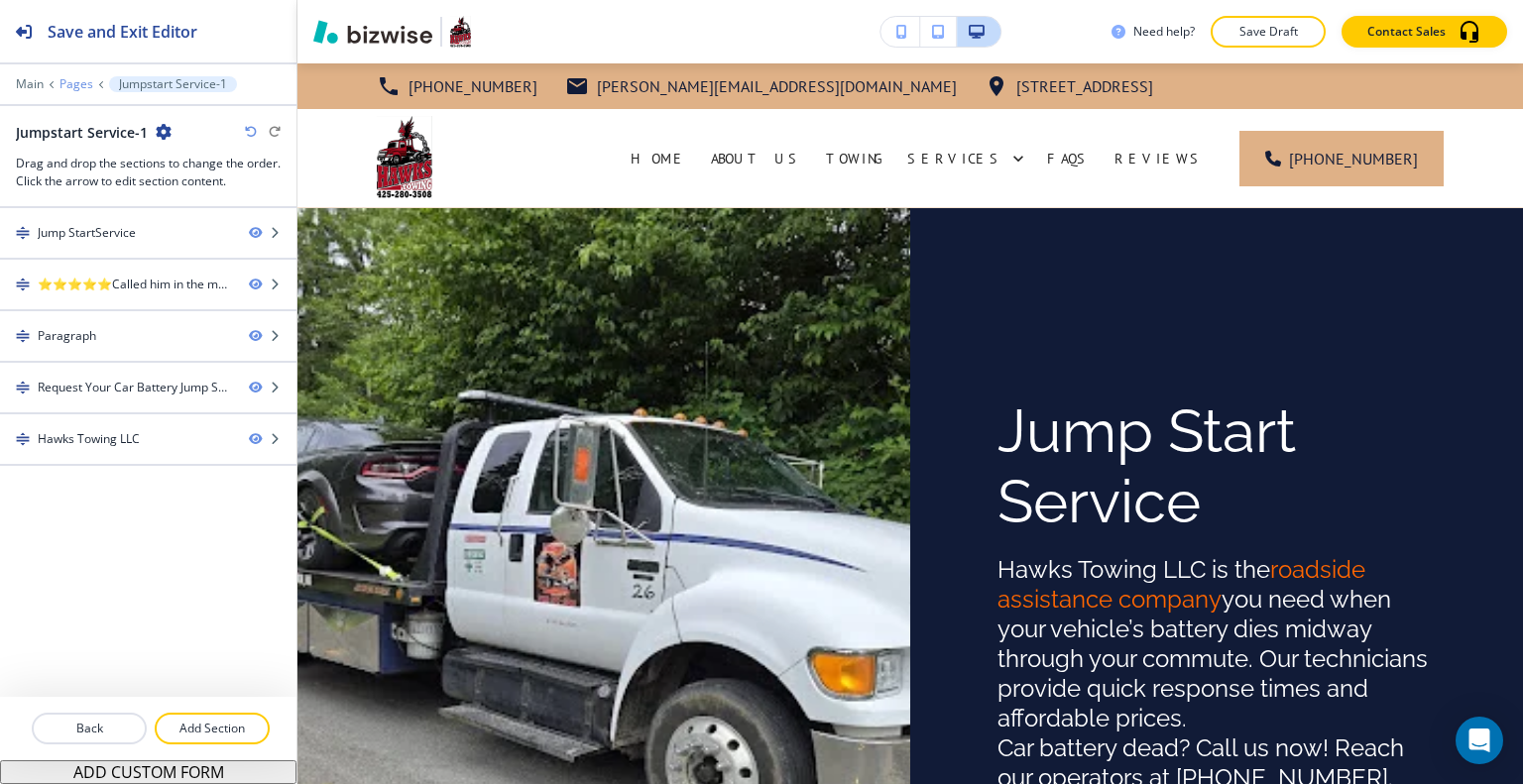 click on "Pages" at bounding box center (76, 84) 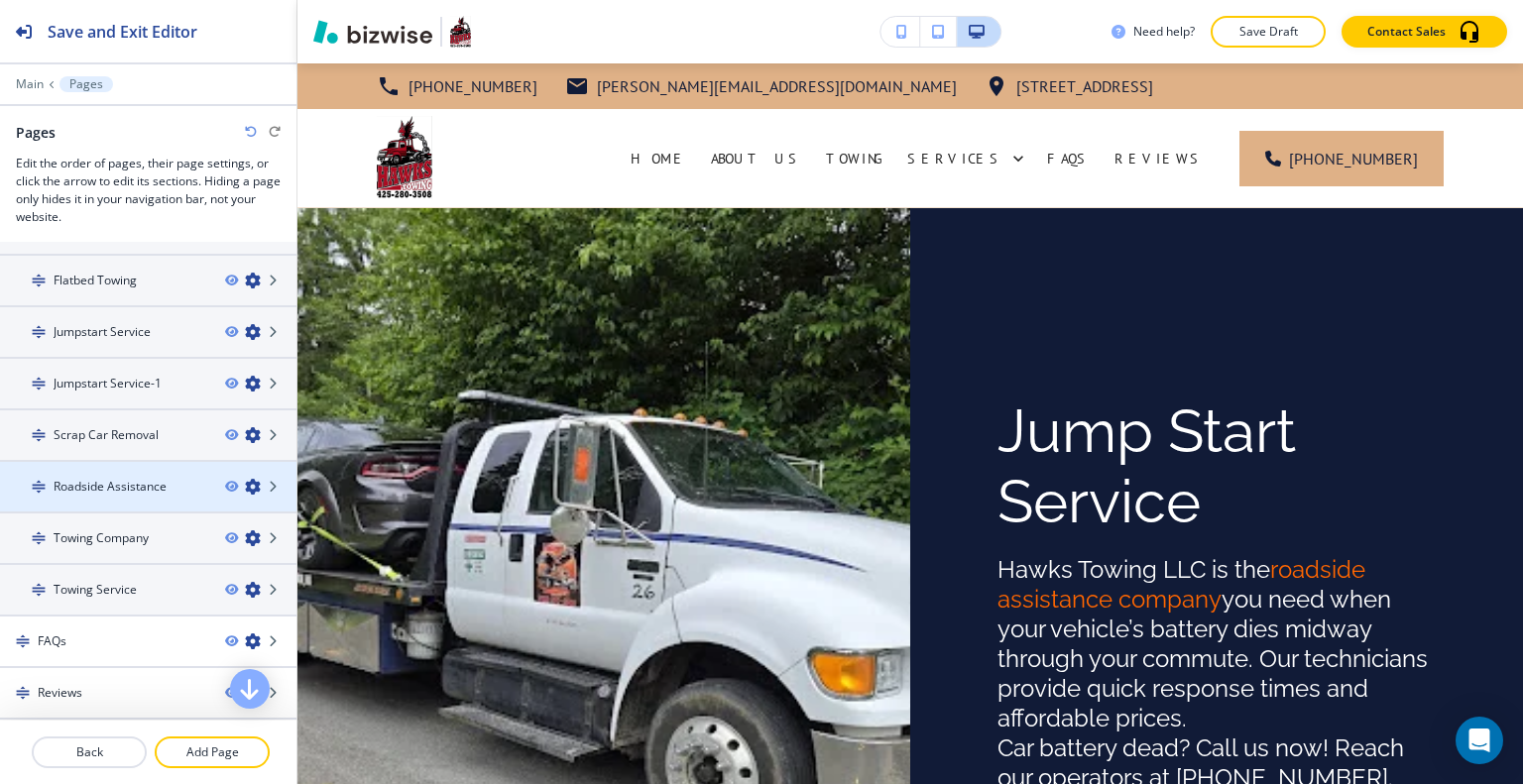 scroll, scrollTop: 340, scrollLeft: 0, axis: vertical 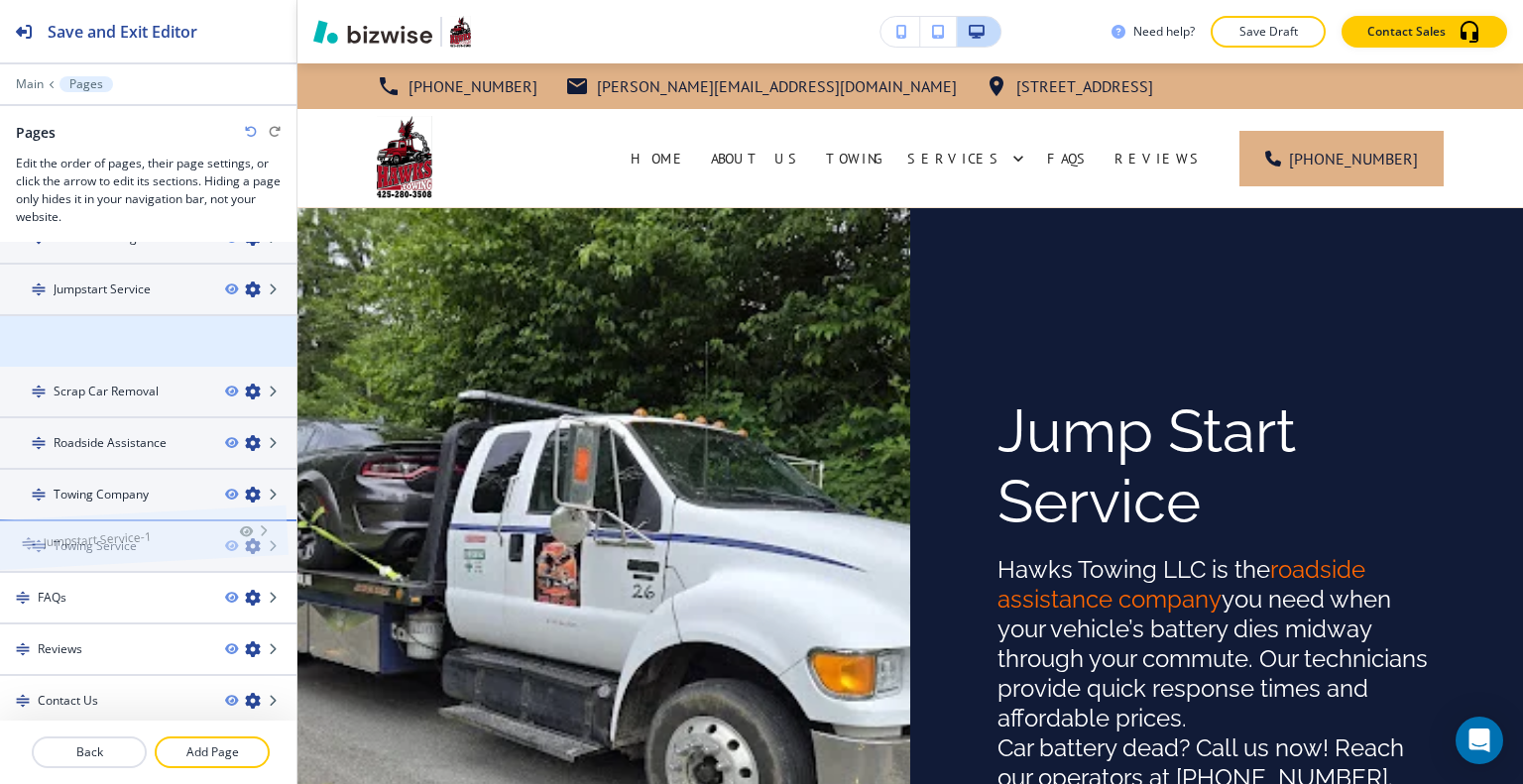 drag, startPoint x: 147, startPoint y: 332, endPoint x: 136, endPoint y: 502, distance: 170.35551 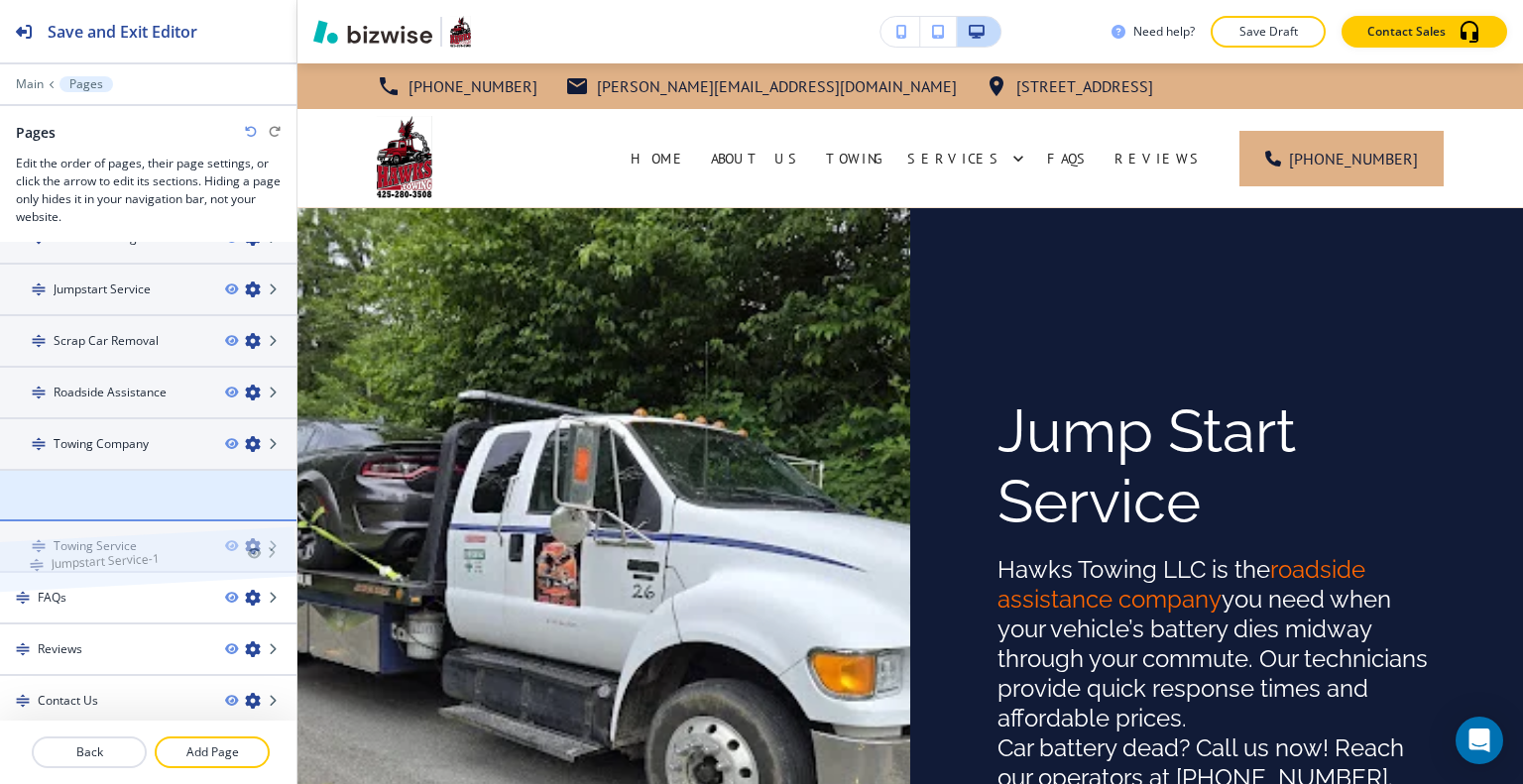 drag, startPoint x: 137, startPoint y: 489, endPoint x: 134, endPoint y: 526, distance: 37.121422 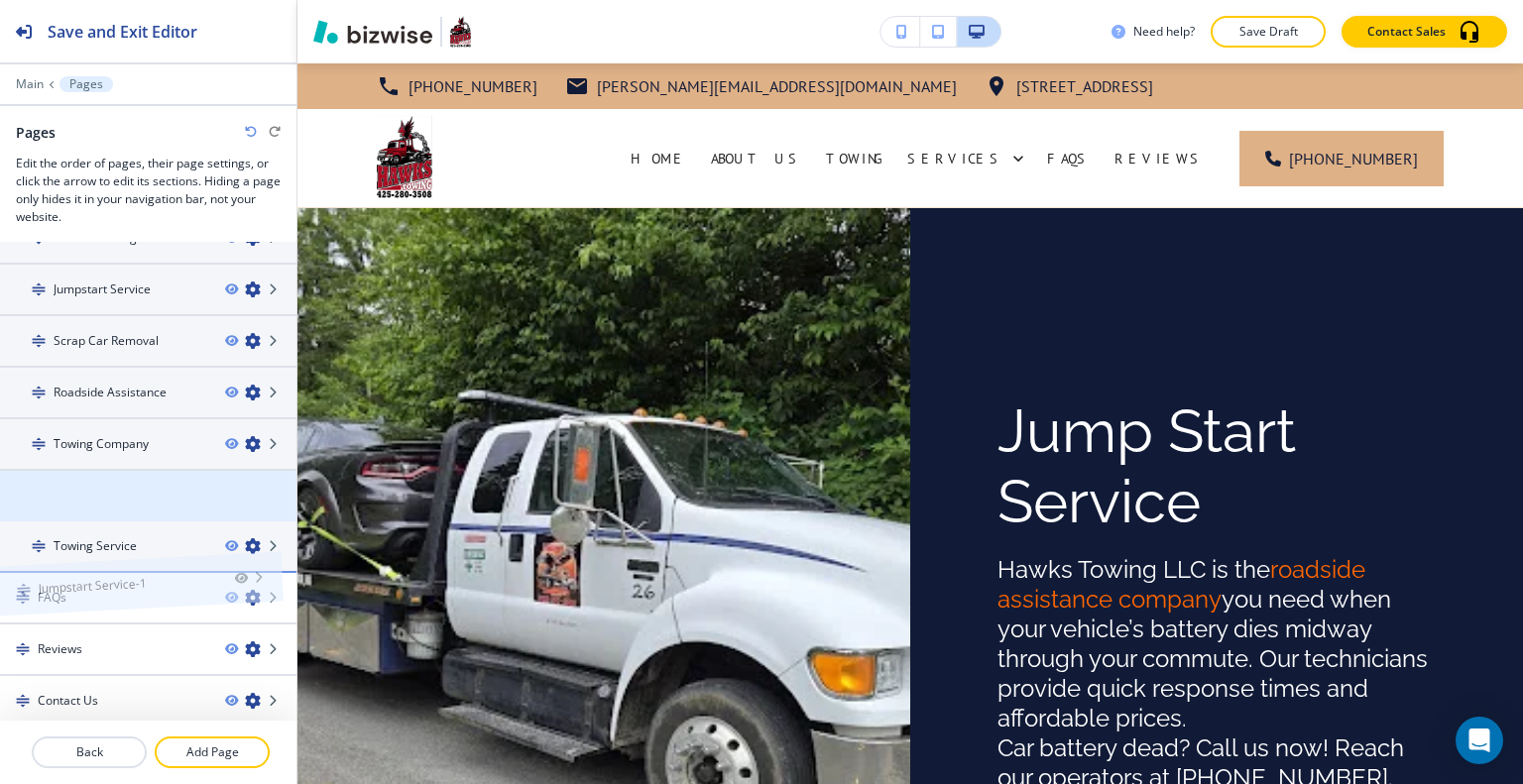 drag, startPoint x: 71, startPoint y: 485, endPoint x: 56, endPoint y: 547, distance: 64 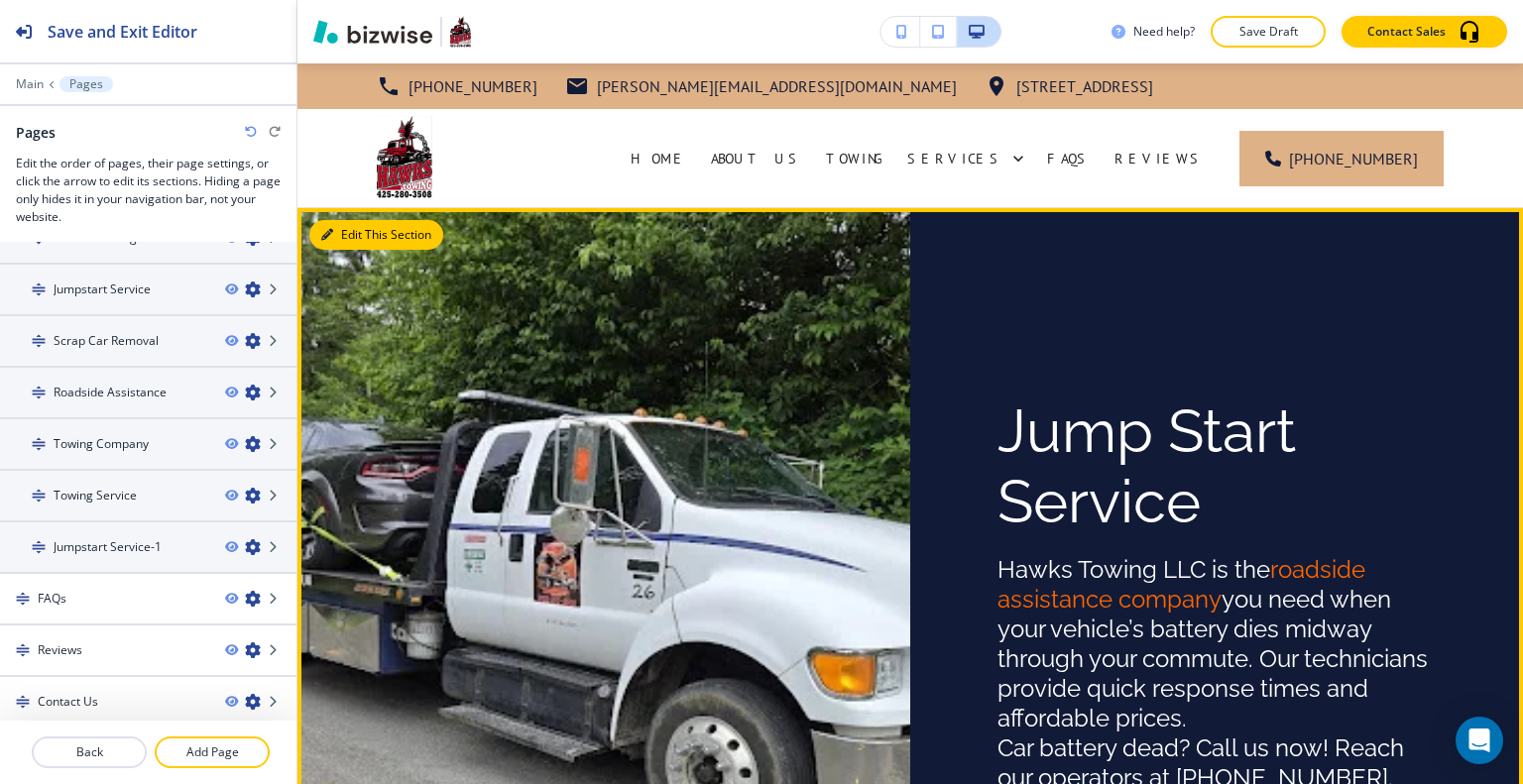 click on "Edit This Section" at bounding box center [376, 235] 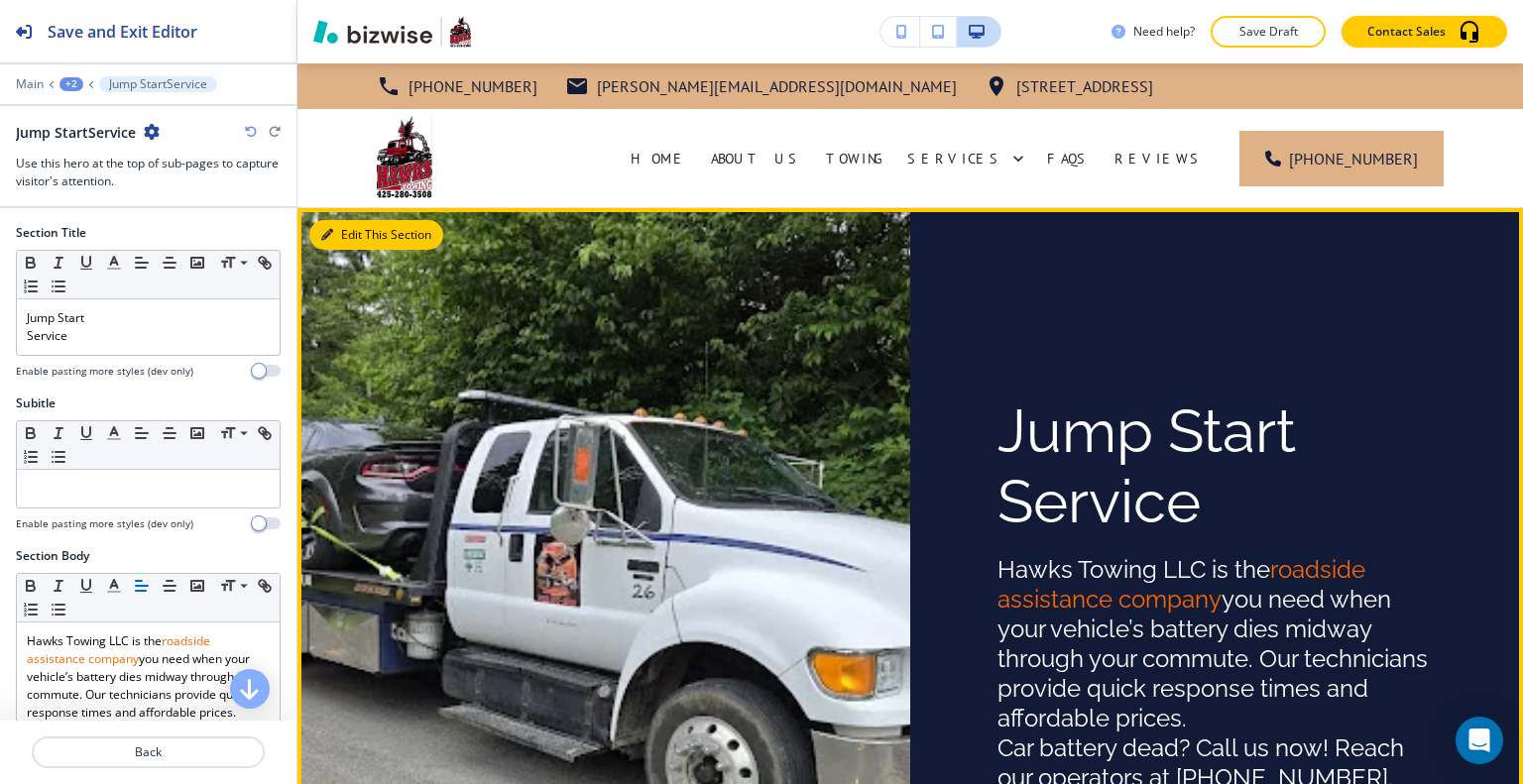 scroll, scrollTop: 145, scrollLeft: 0, axis: vertical 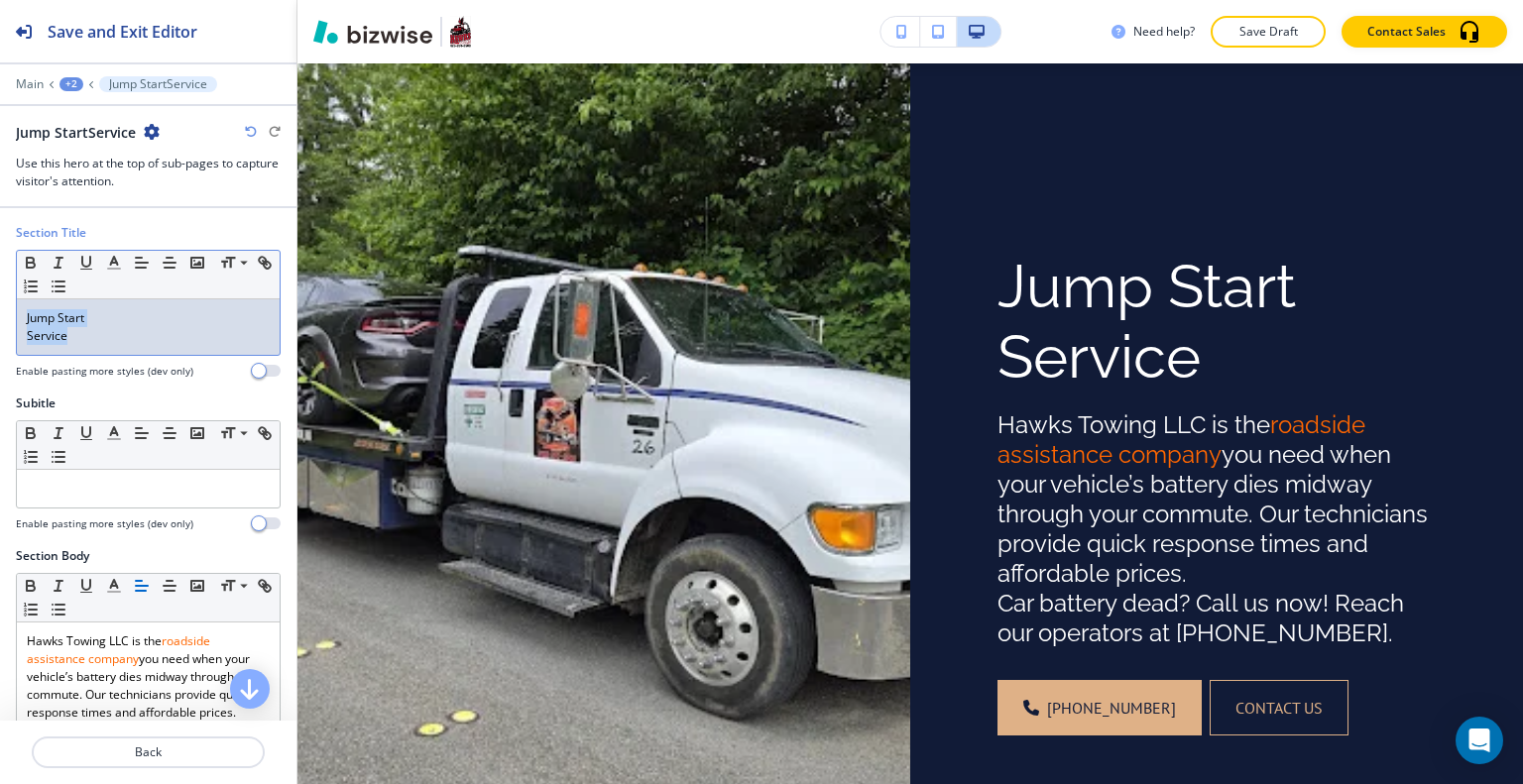 drag, startPoint x: 139, startPoint y: 348, endPoint x: 0, endPoint y: 296, distance: 148.40822 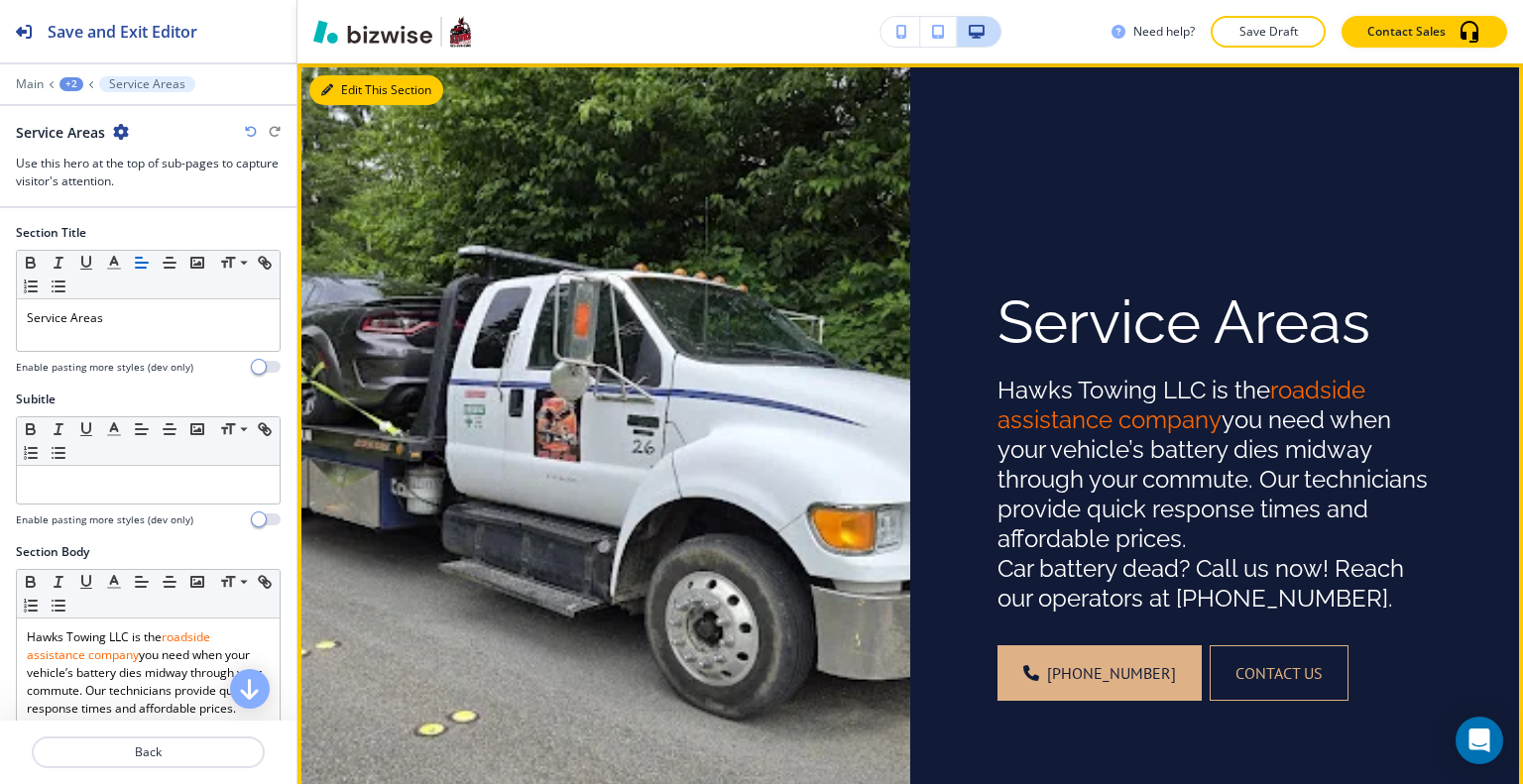 click on "Edit This Section" at bounding box center (376, 90) 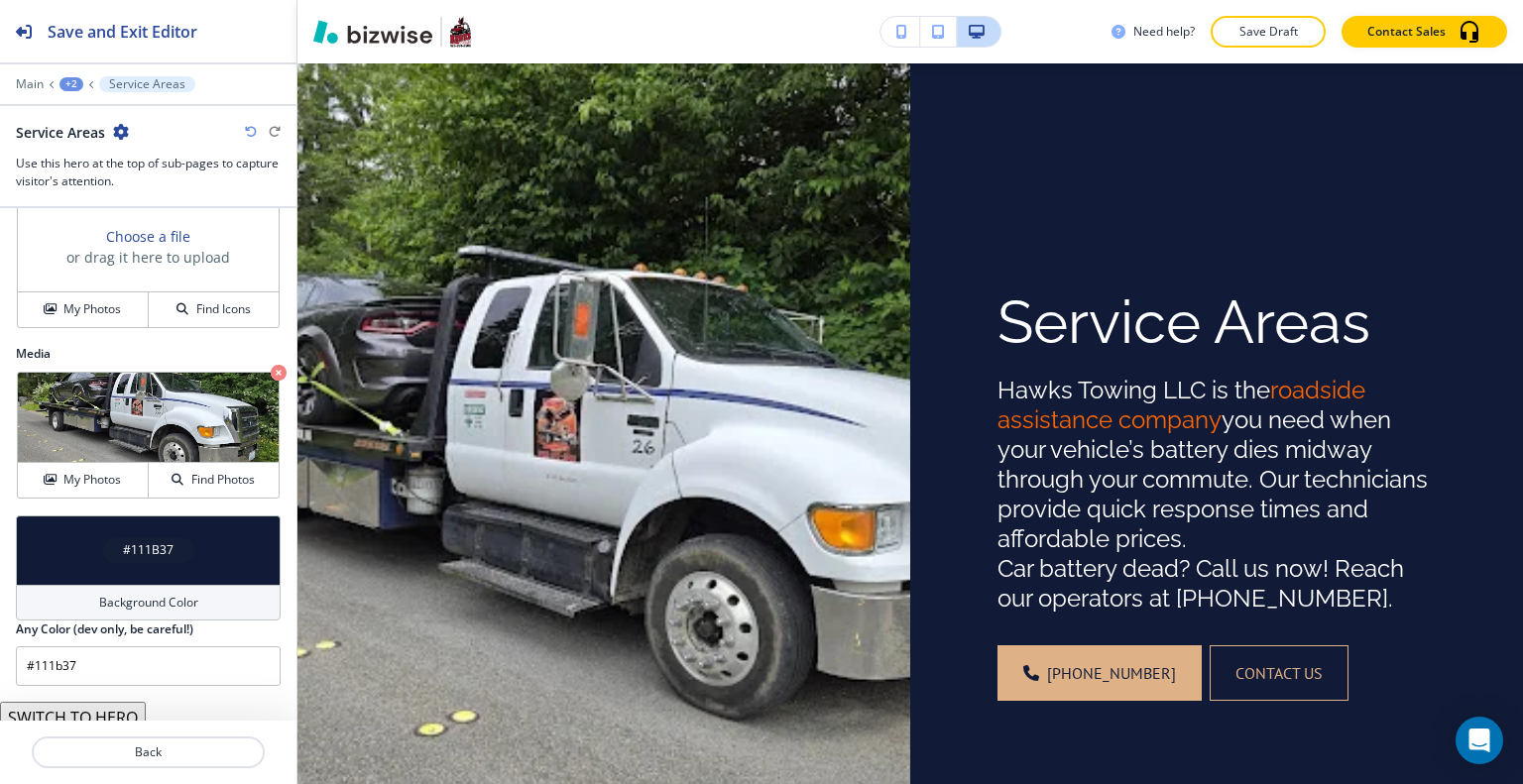 scroll, scrollTop: 1195, scrollLeft: 0, axis: vertical 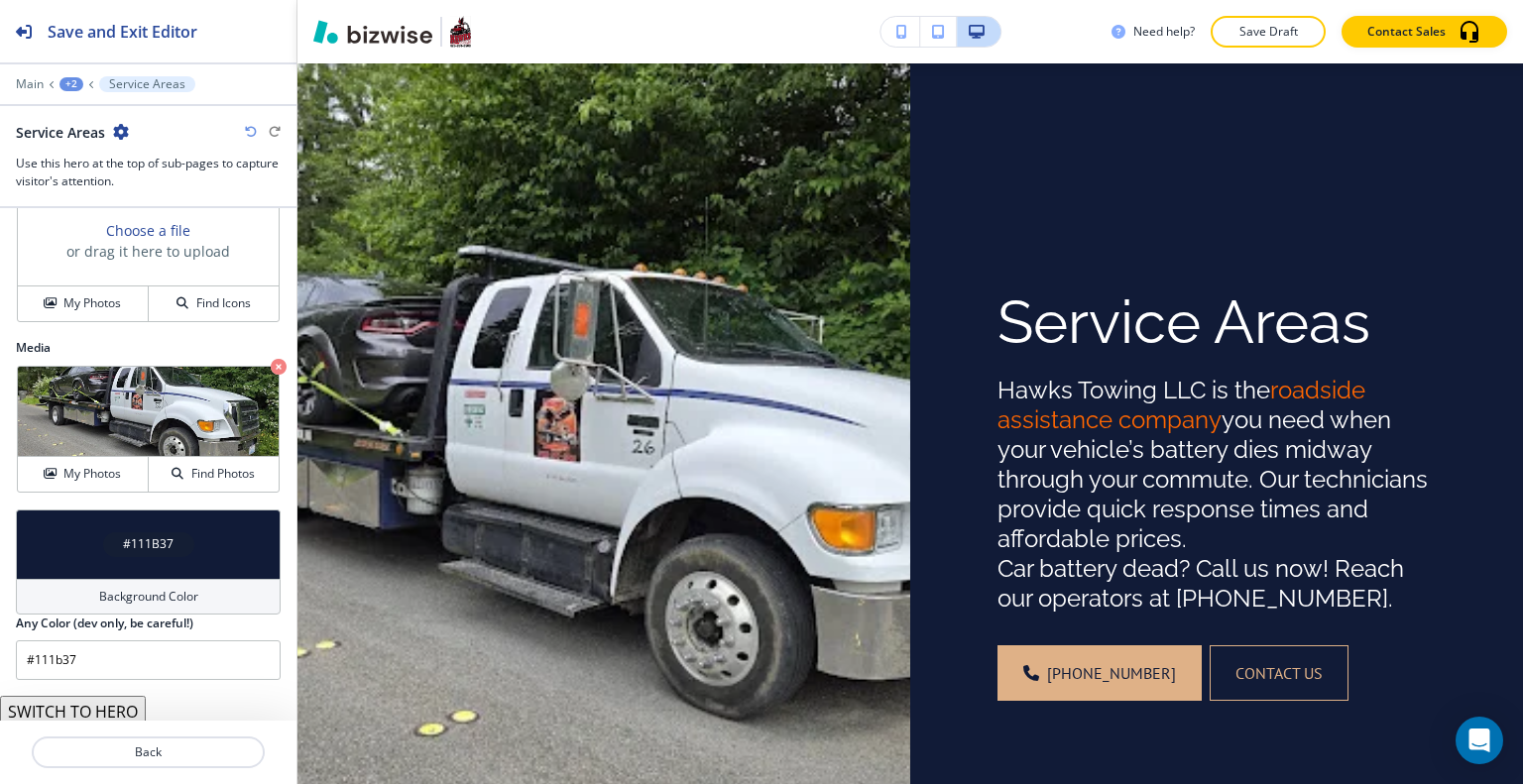 click on "SWITCH TO HERO" at bounding box center (72, 712) 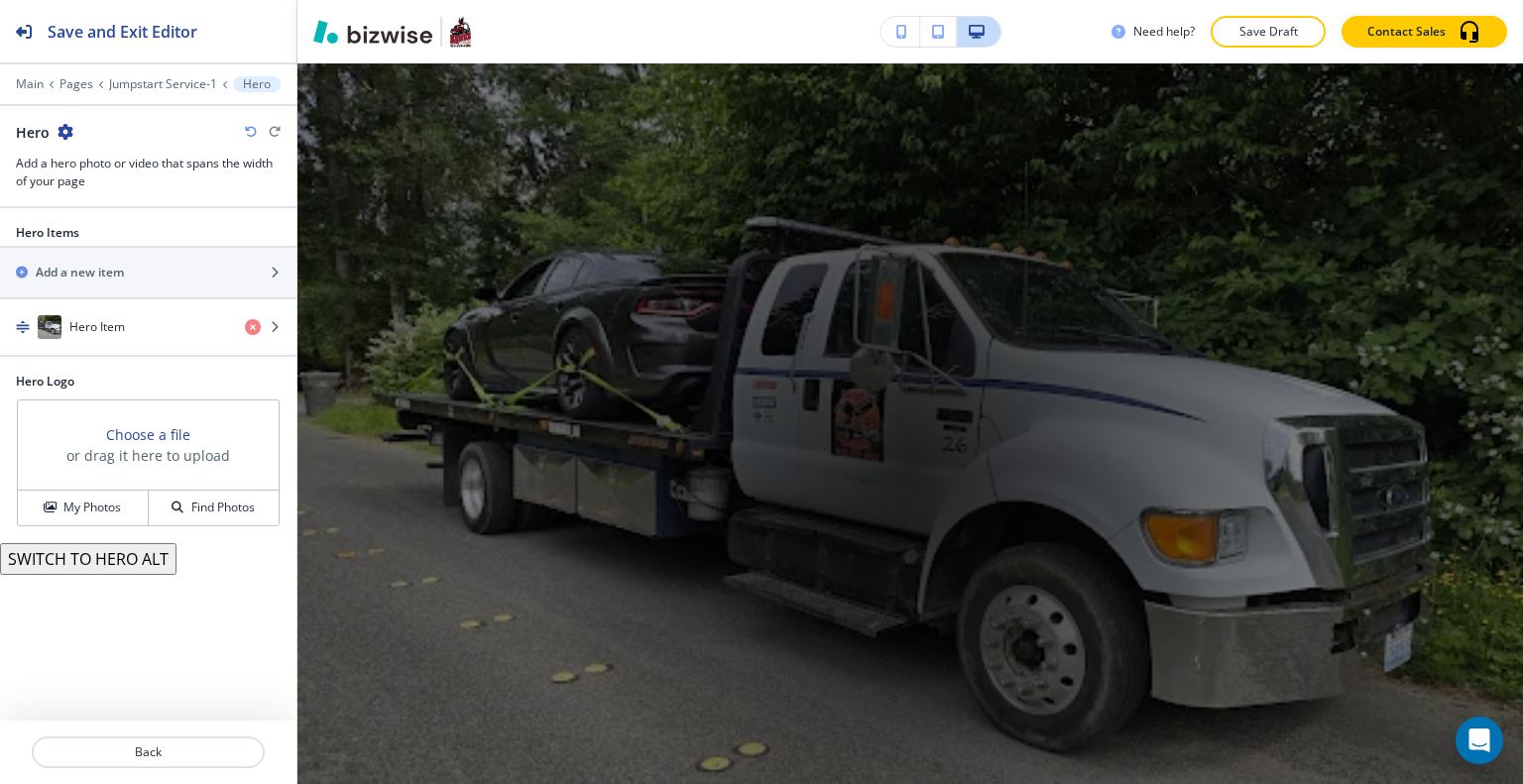 scroll, scrollTop: 0, scrollLeft: 0, axis: both 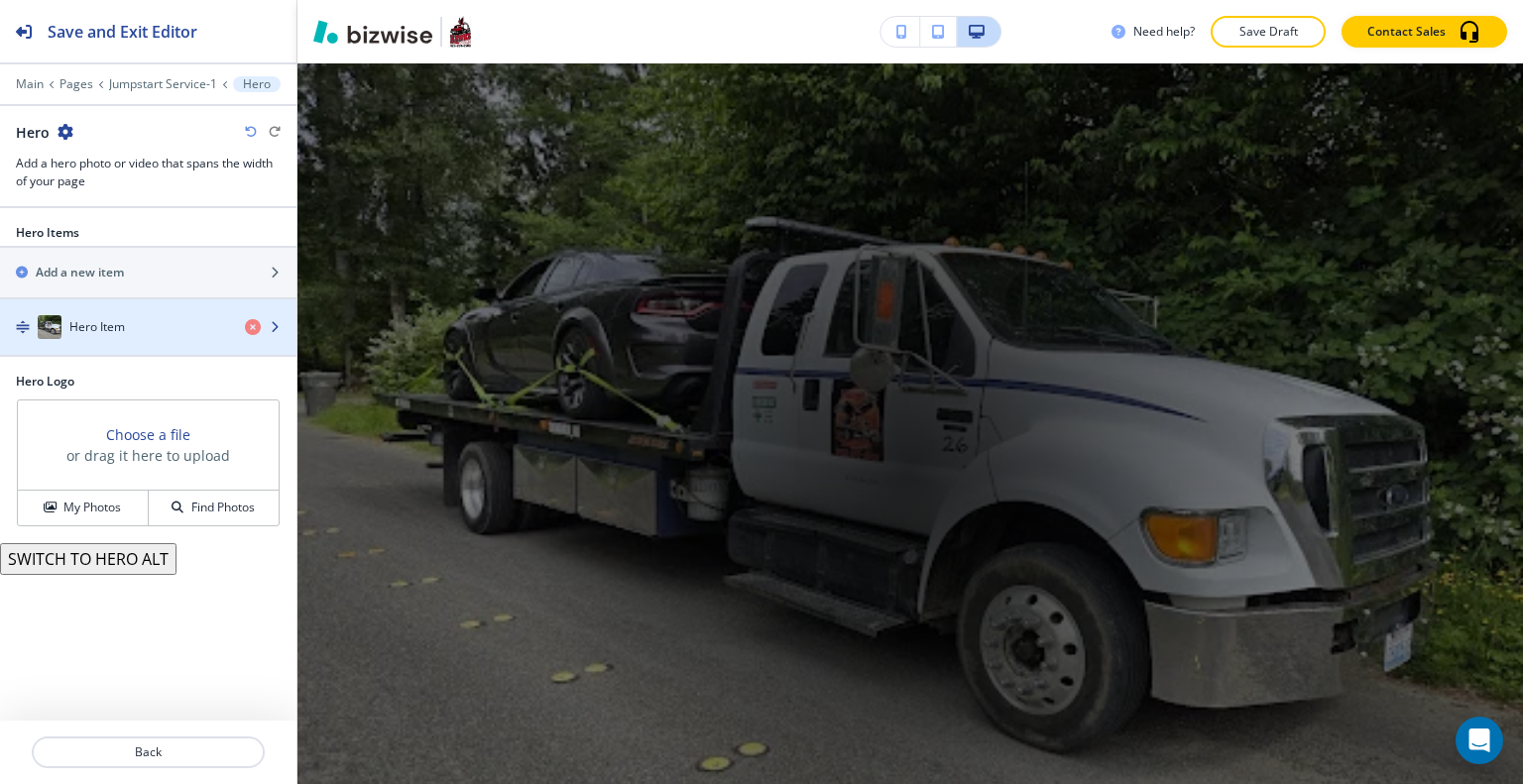 click on "Hero Item" at bounding box center [97, 327] 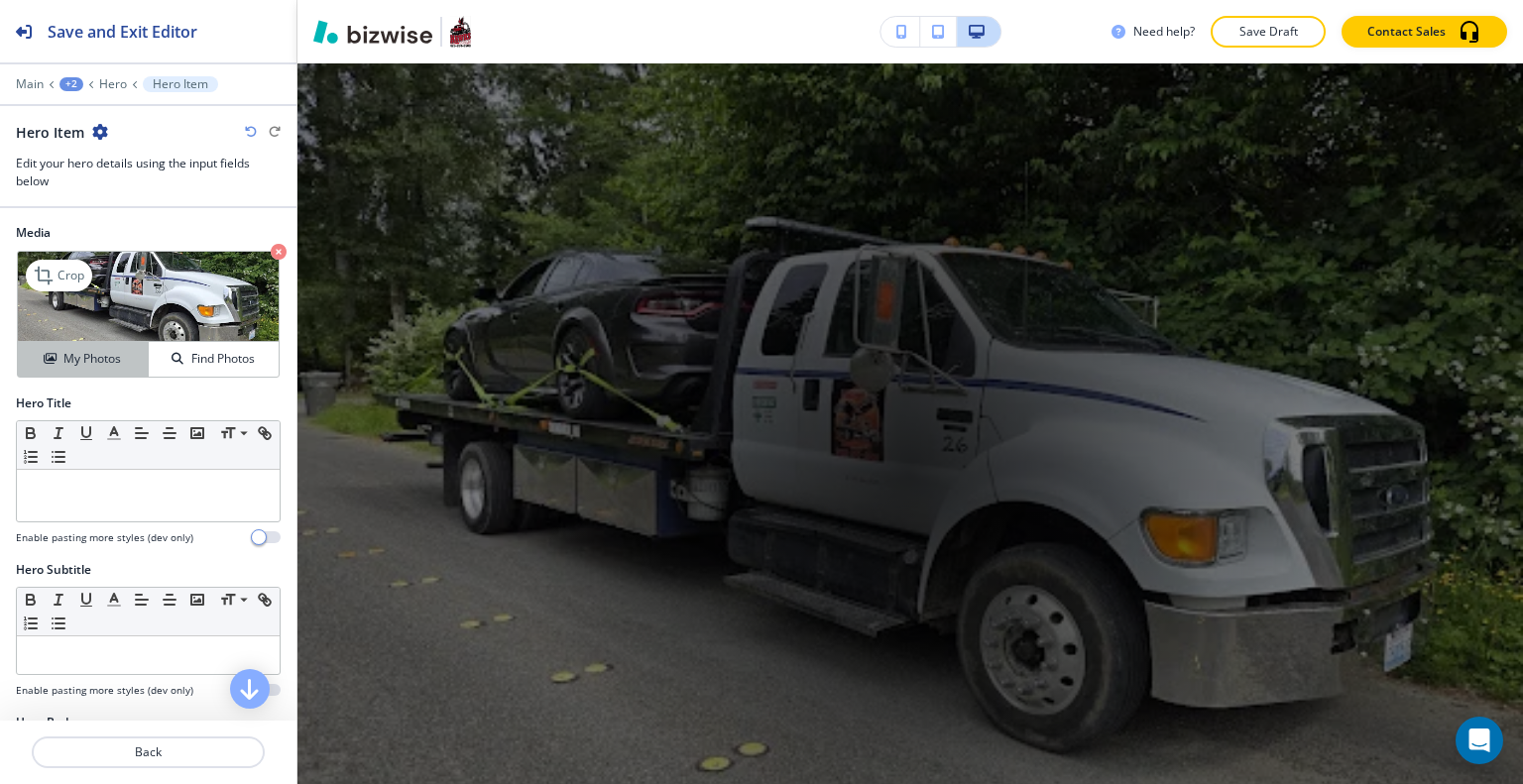 click on "My Photos" at bounding box center [92, 359] 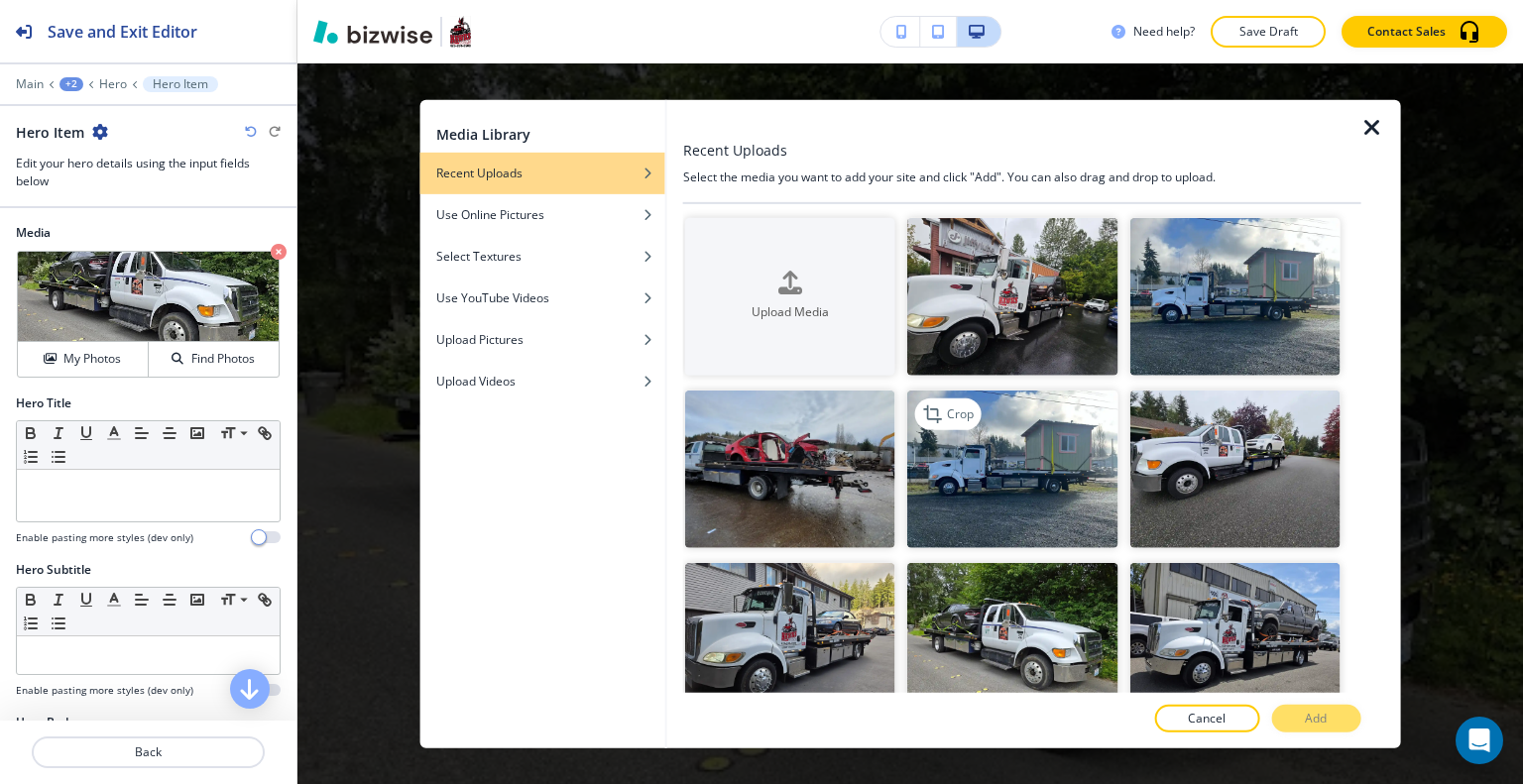 click at bounding box center (1012, 469) 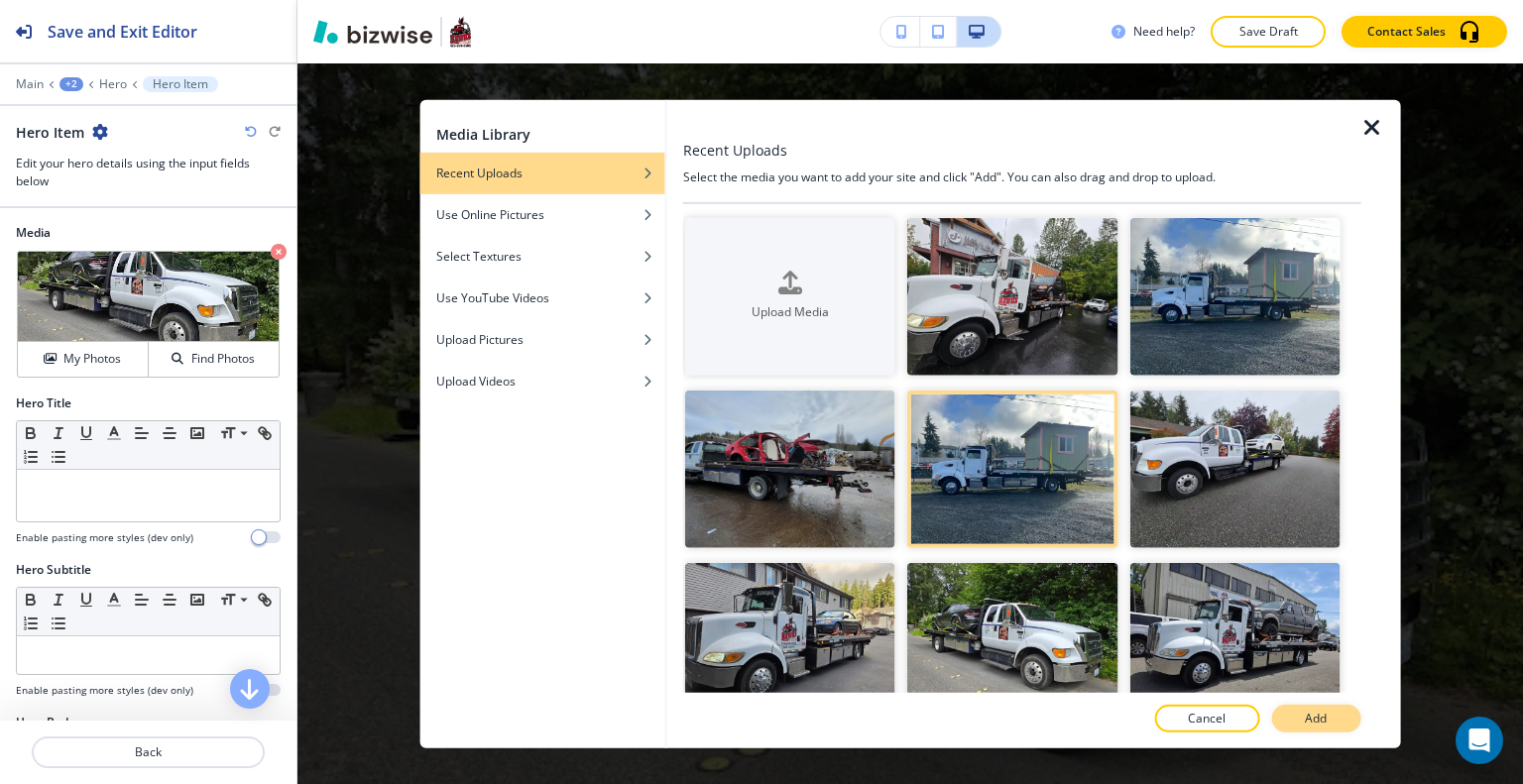 click on "Add" at bounding box center (1316, 719) 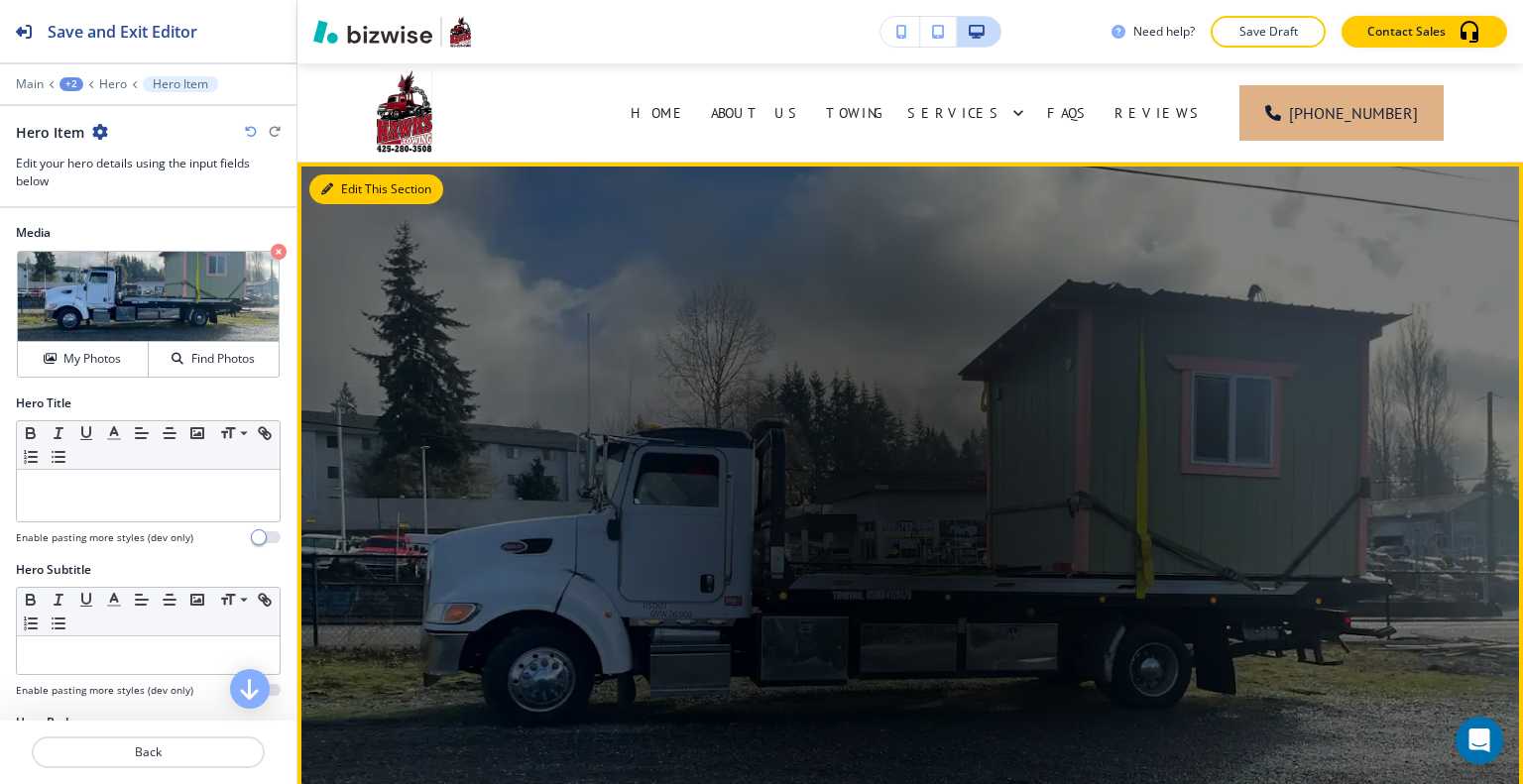 click on "Edit This Section" at bounding box center (376, 189) 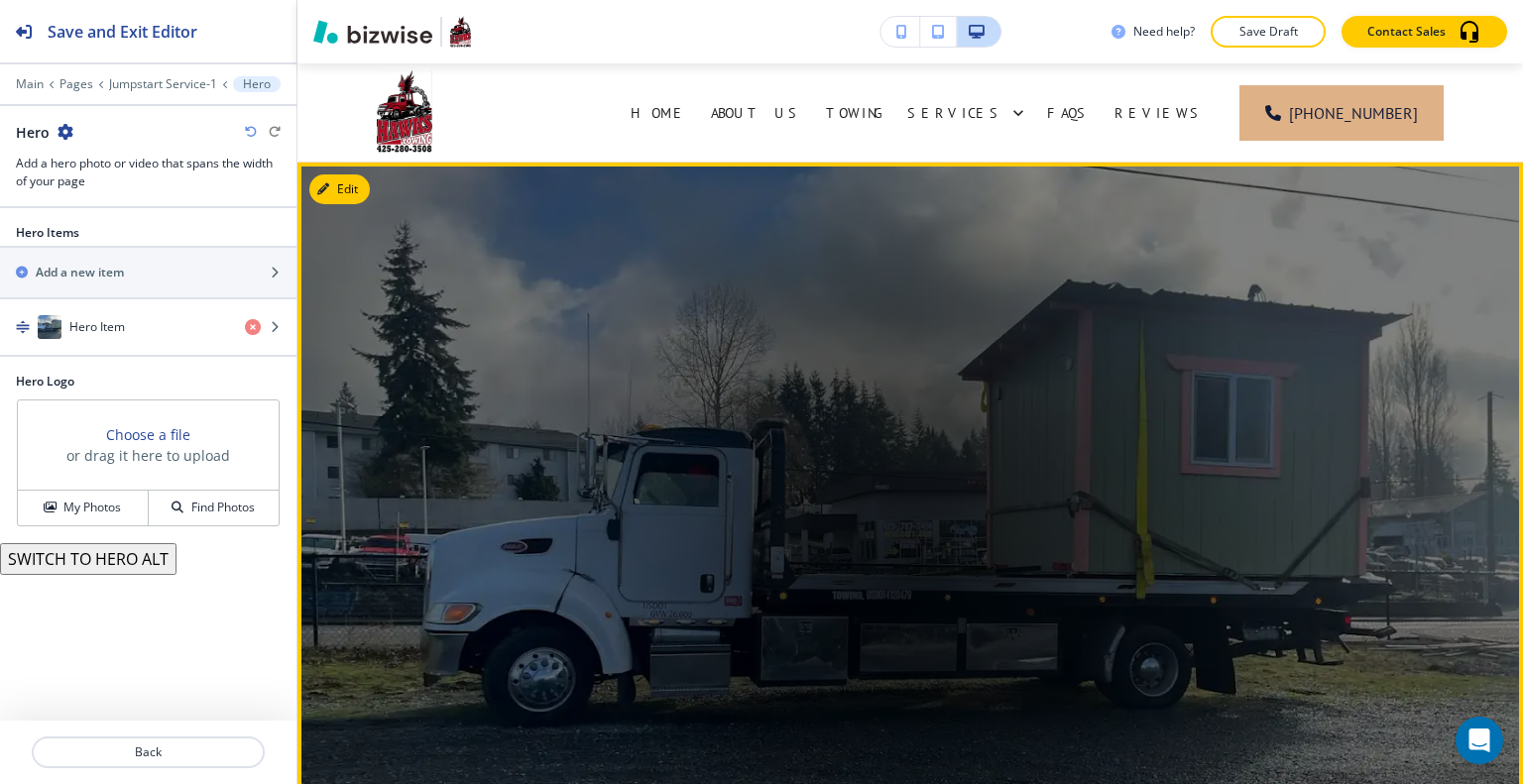 scroll, scrollTop: 145, scrollLeft: 0, axis: vertical 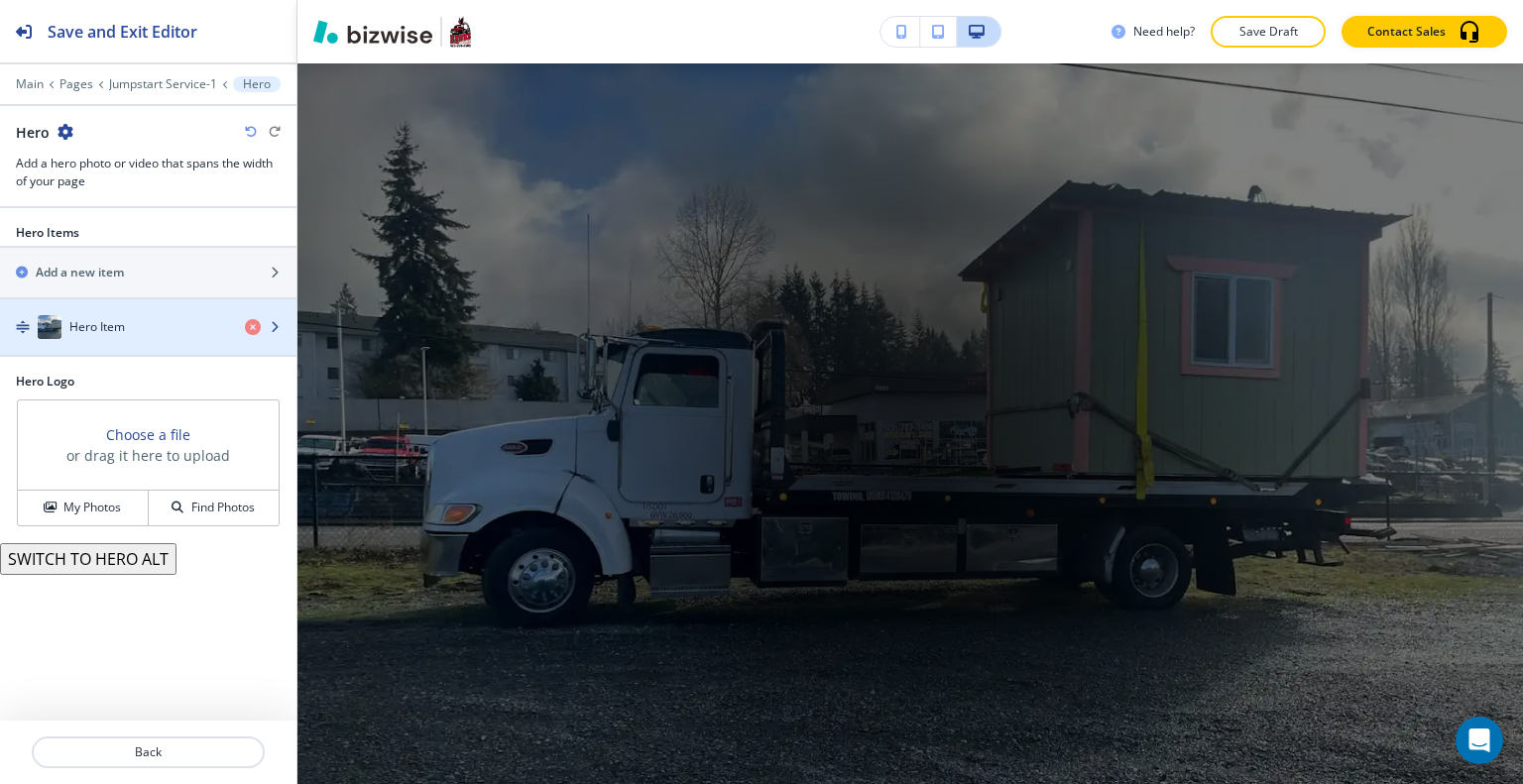 click at bounding box center [148, 347] 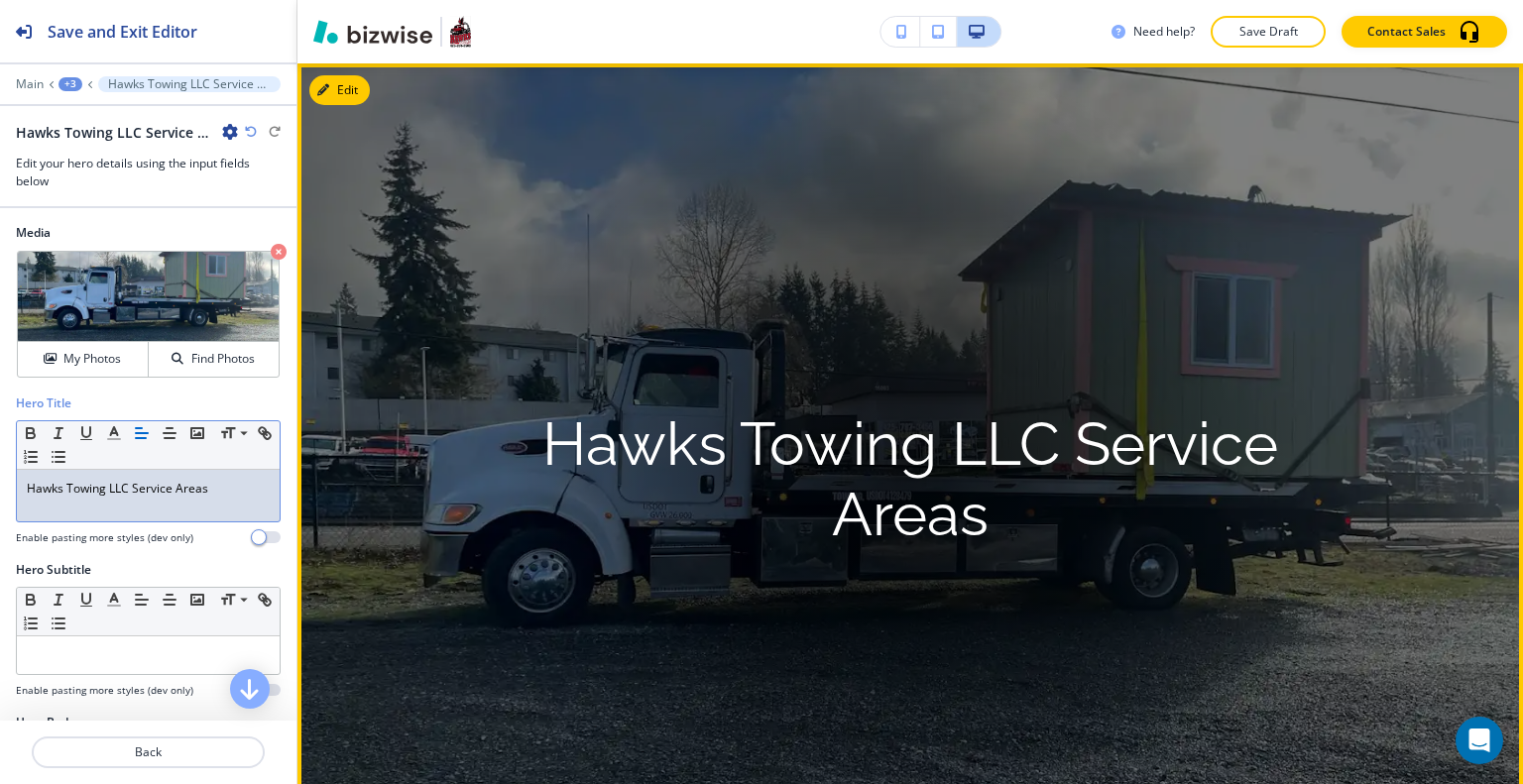 scroll, scrollTop: 343, scrollLeft: 0, axis: vertical 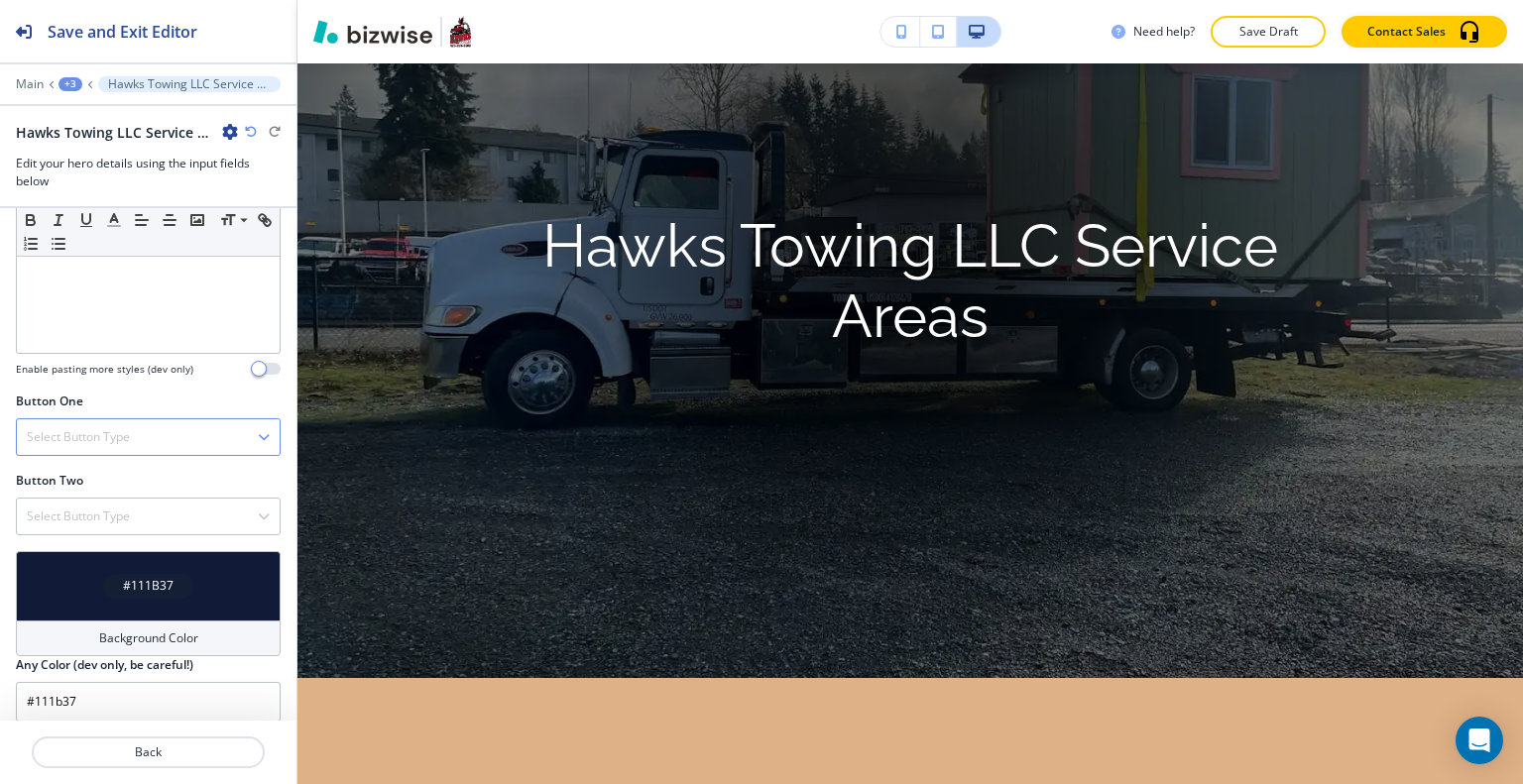 click on "Select Button Type" at bounding box center [148, 437] 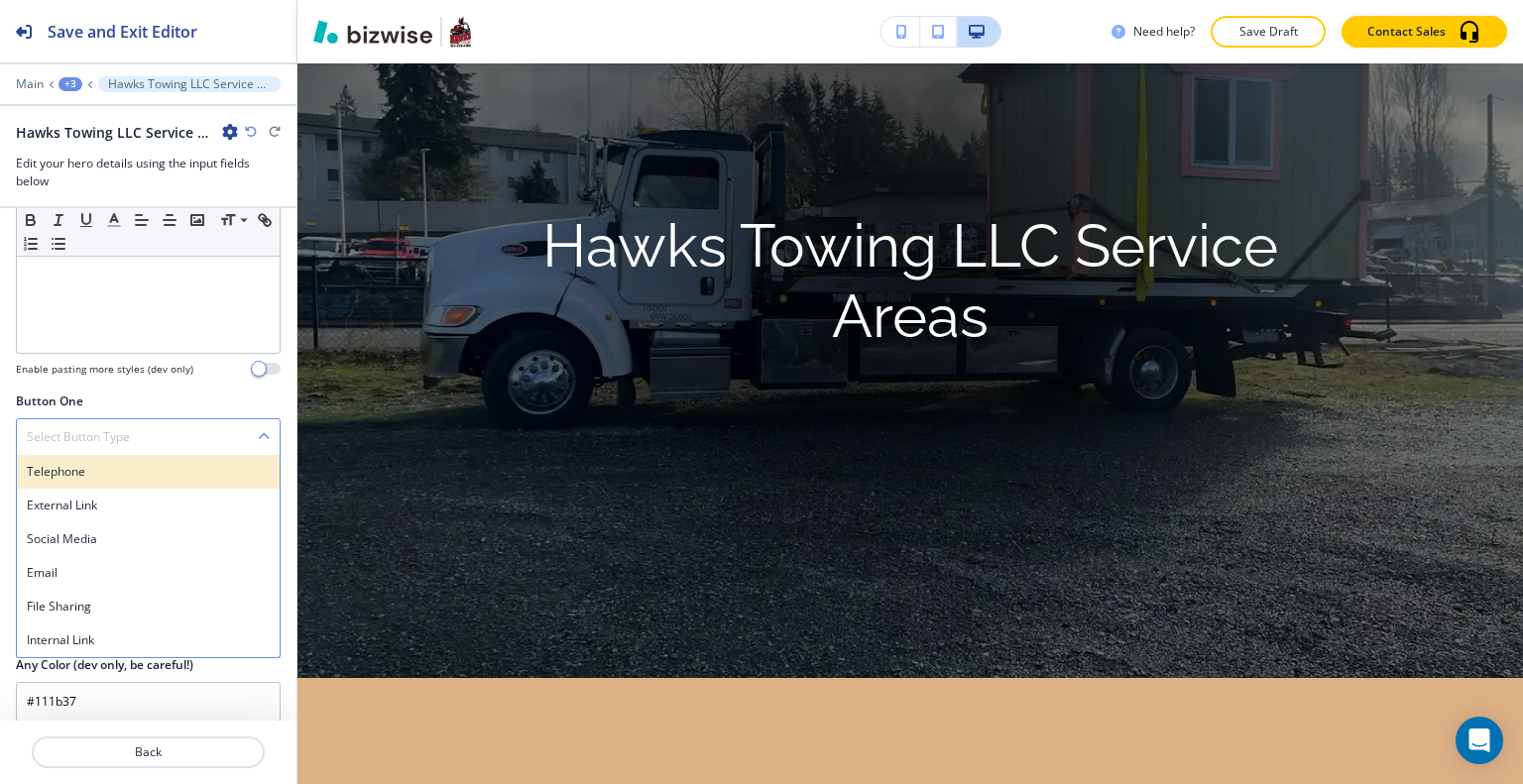 click on "Telephone" at bounding box center [148, 472] 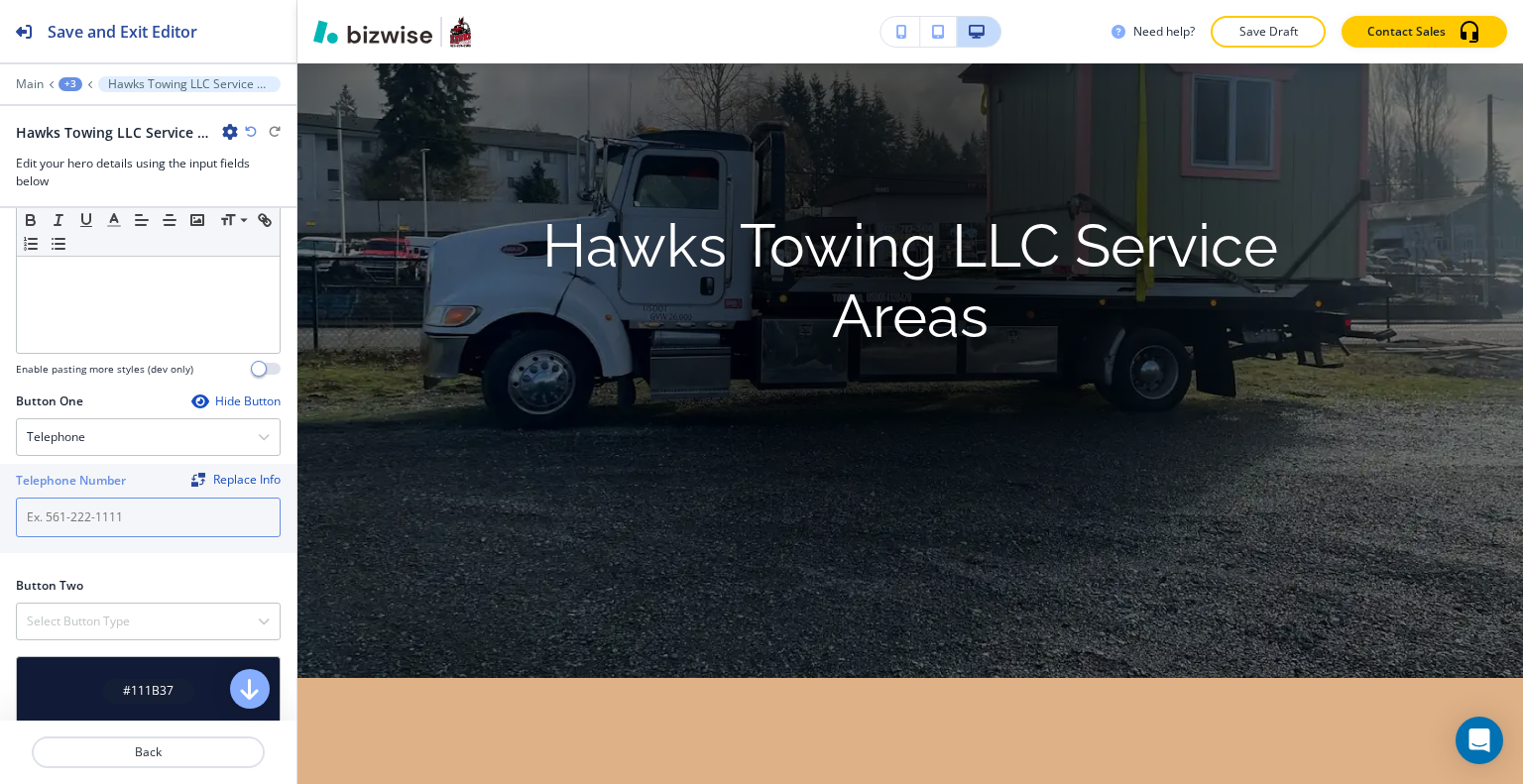 paste on "(425) 280-3508" 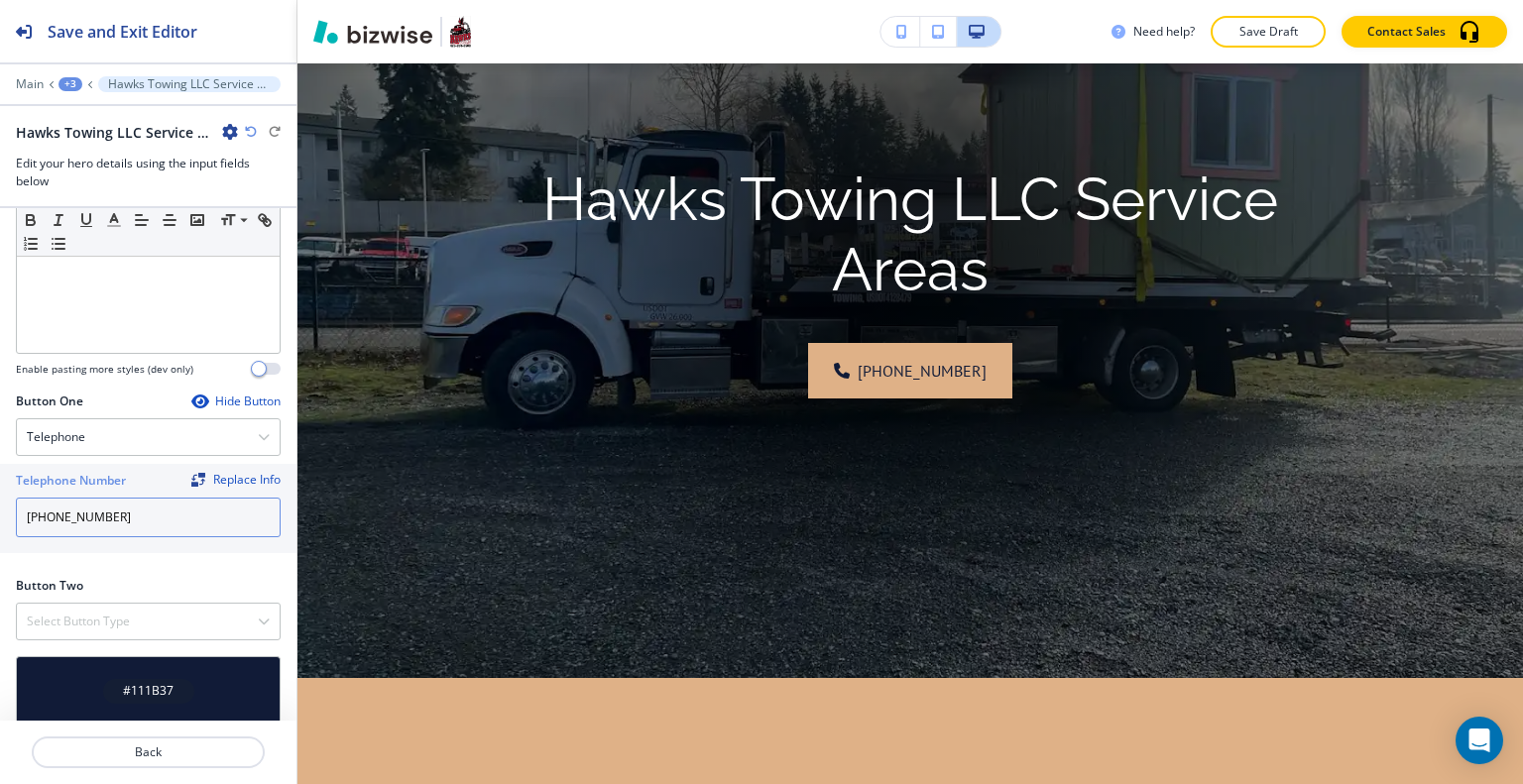 scroll, scrollTop: 810, scrollLeft: 0, axis: vertical 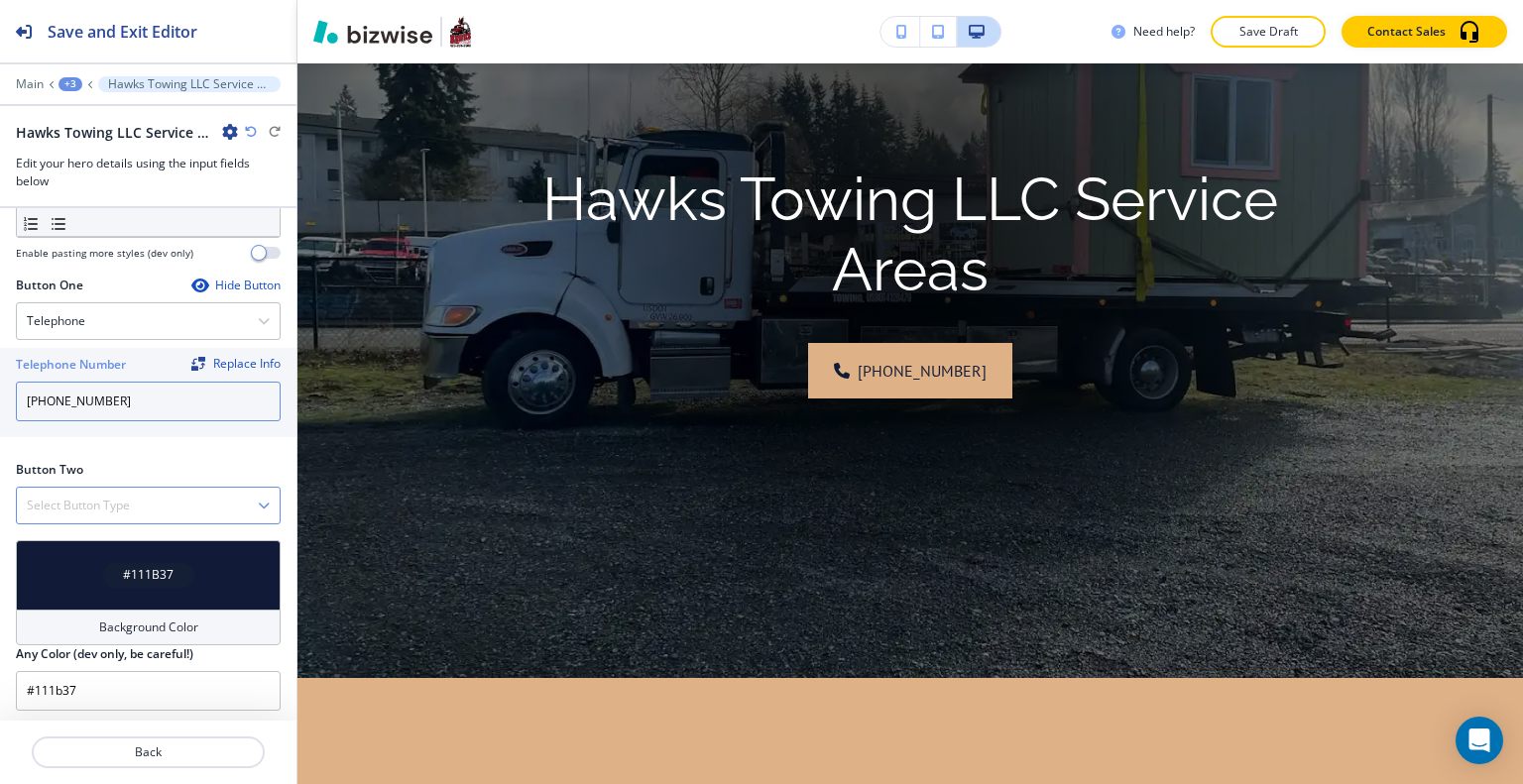 type on "(425) 280-3508" 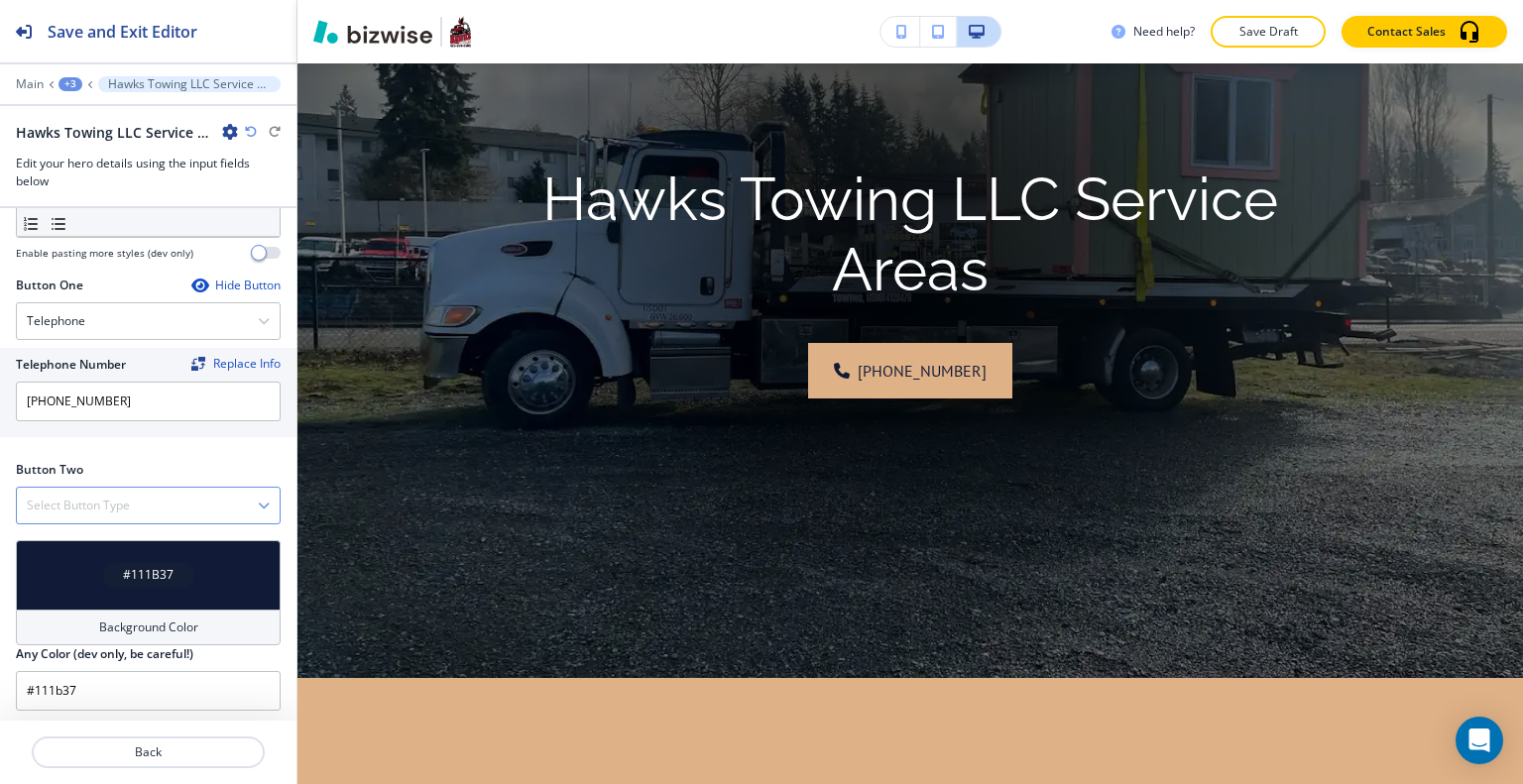 click on "Select Button Type" at bounding box center [148, 505] 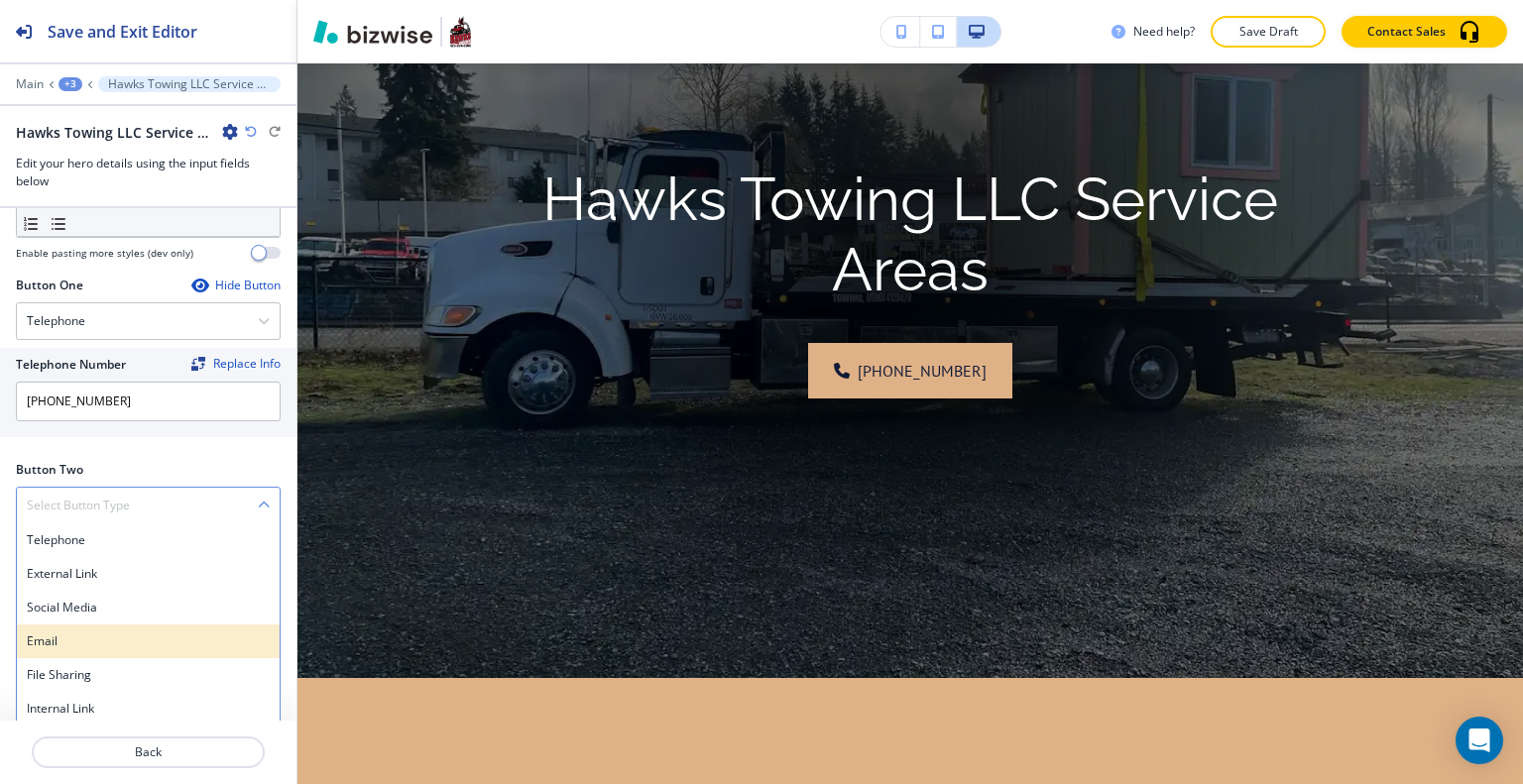 scroll, scrollTop: 811, scrollLeft: 0, axis: vertical 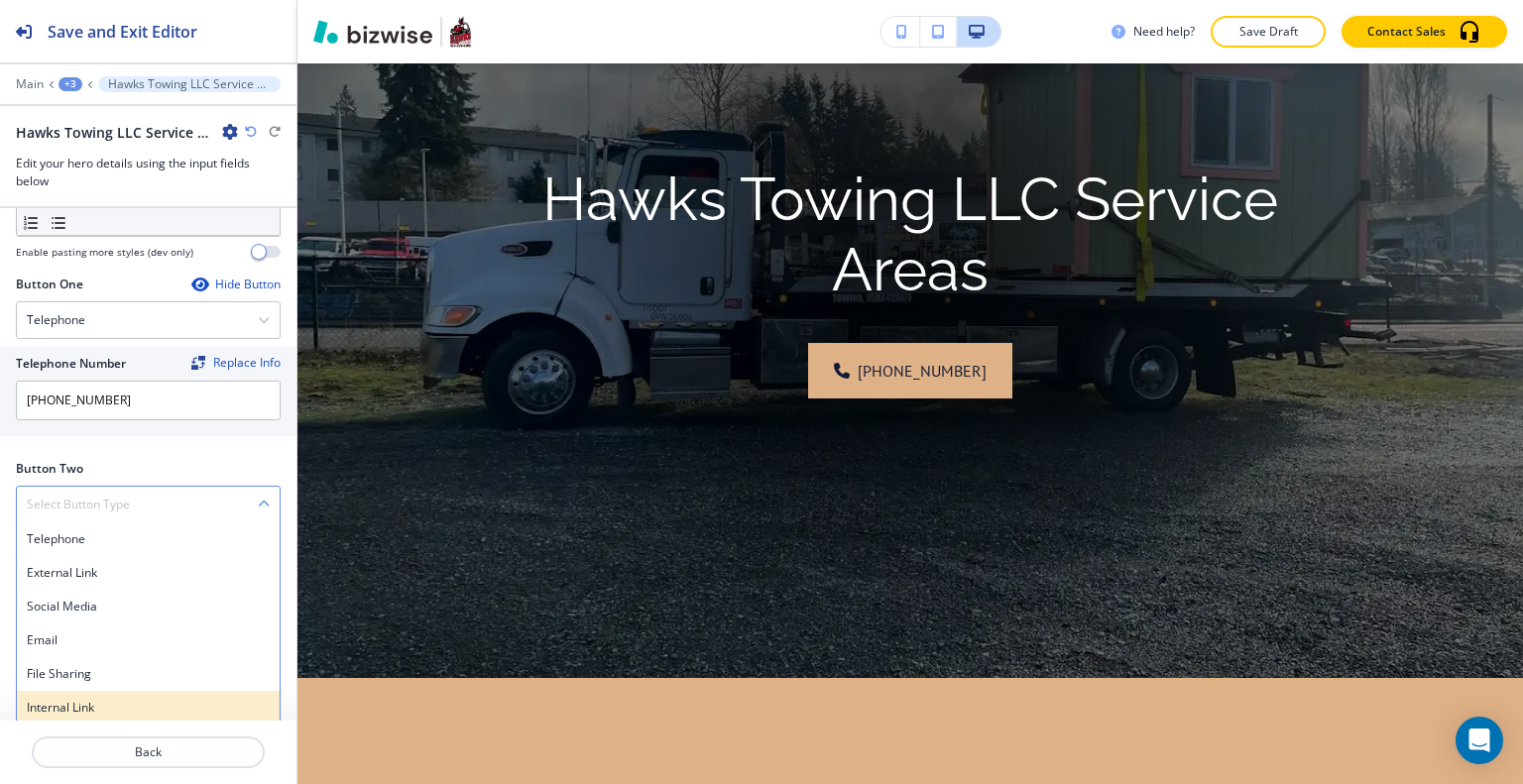 click on "Internal Link" at bounding box center [148, 708] 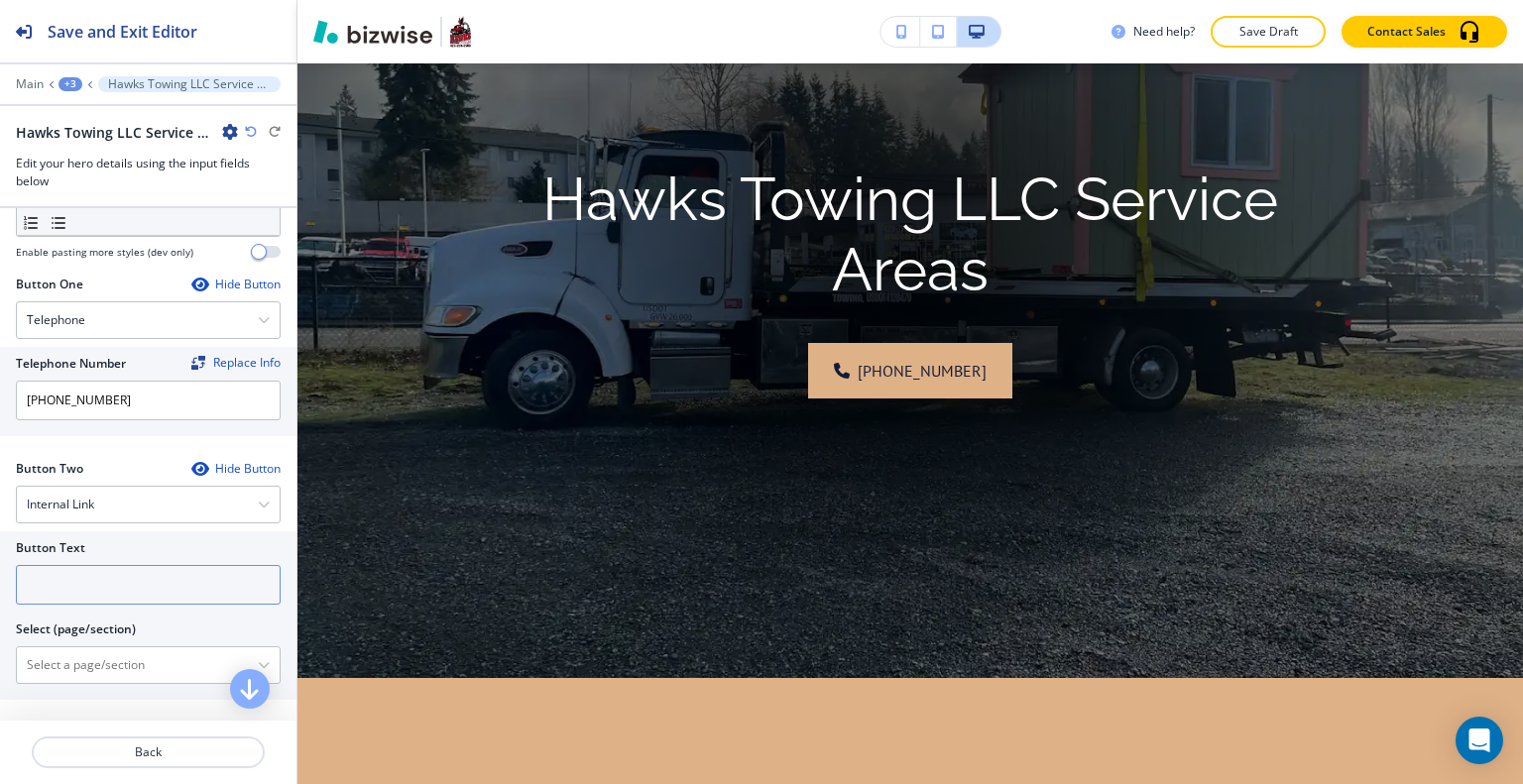 click at bounding box center [148, 585] 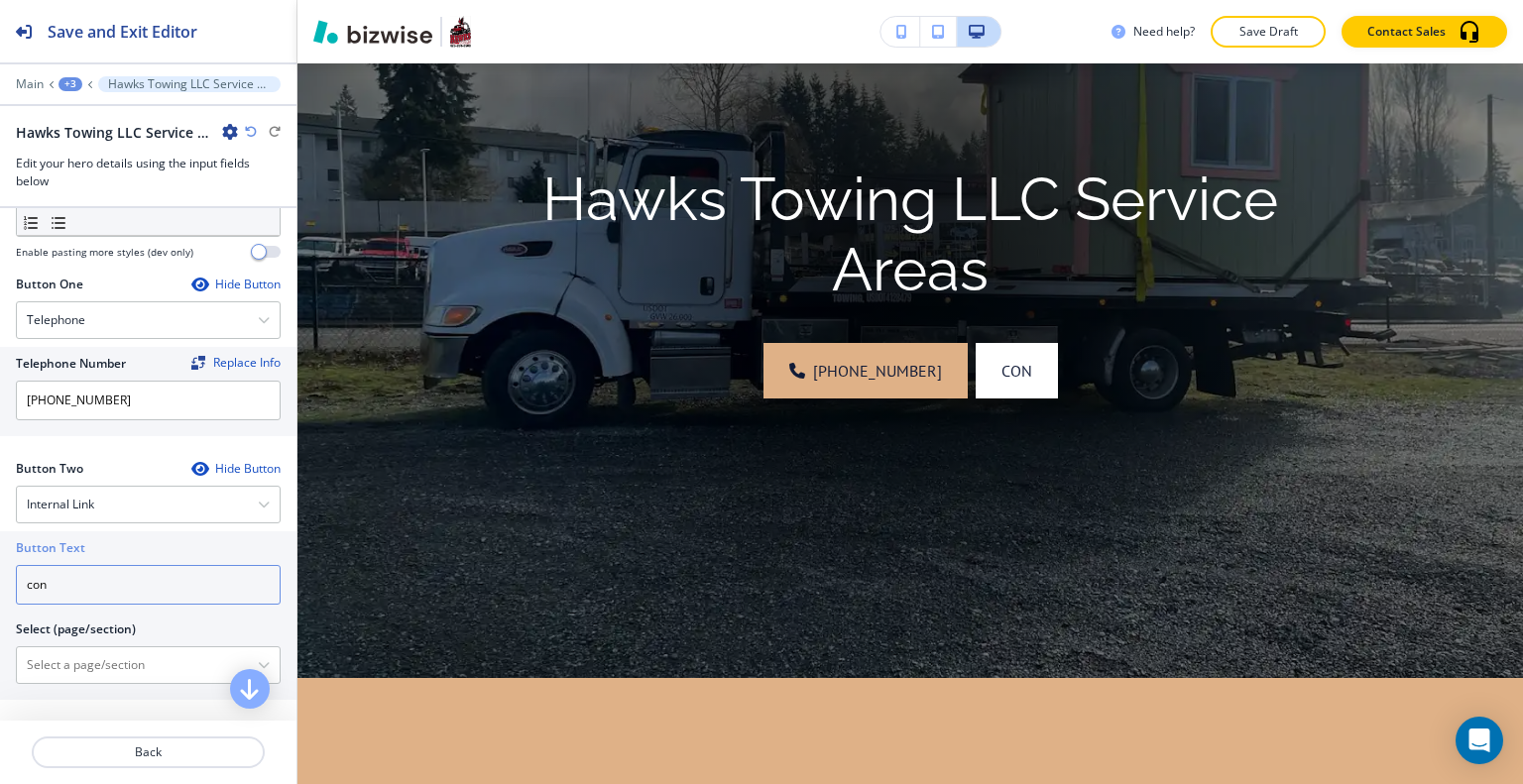 click on "con" at bounding box center (148, 585) 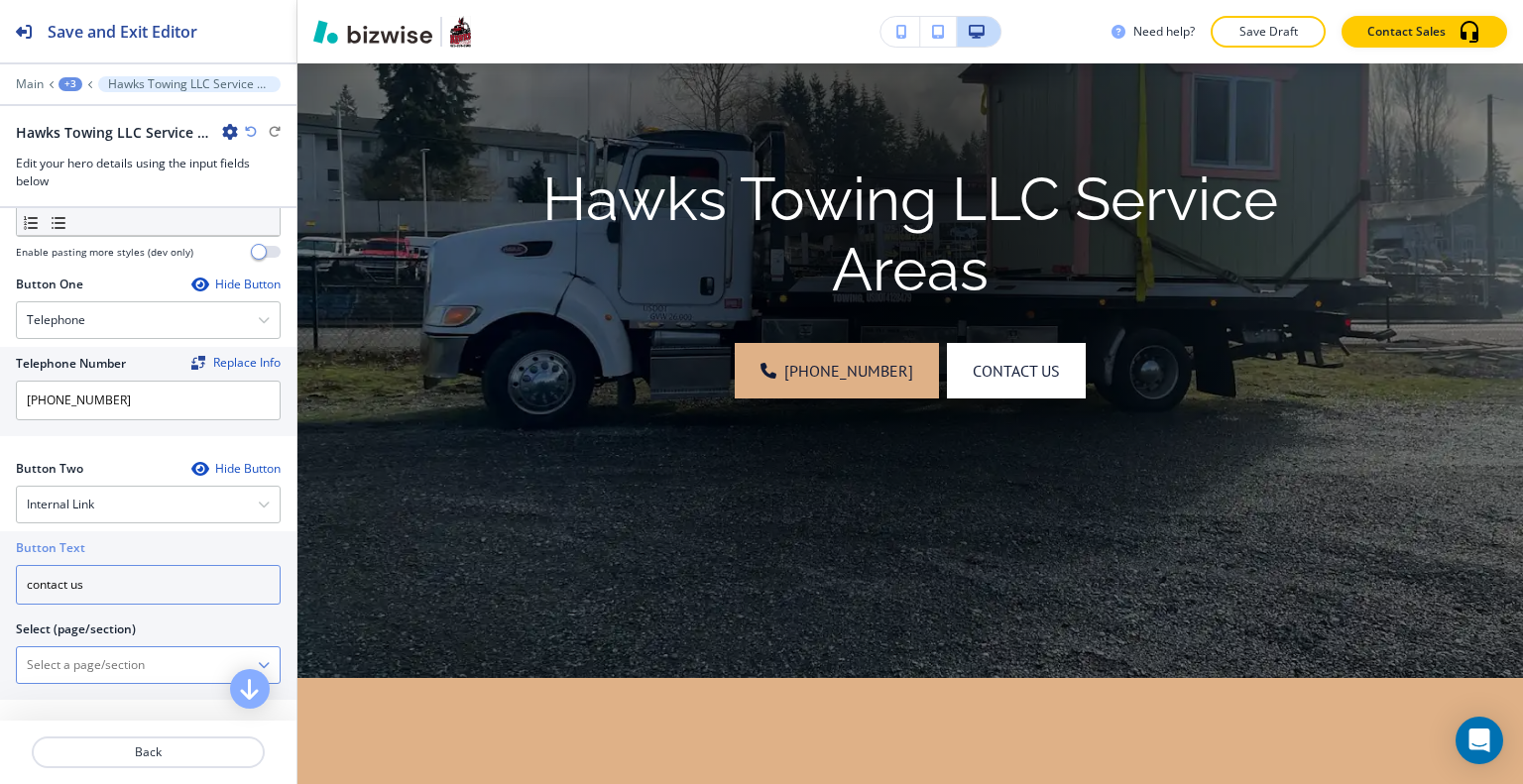 type on "contact us" 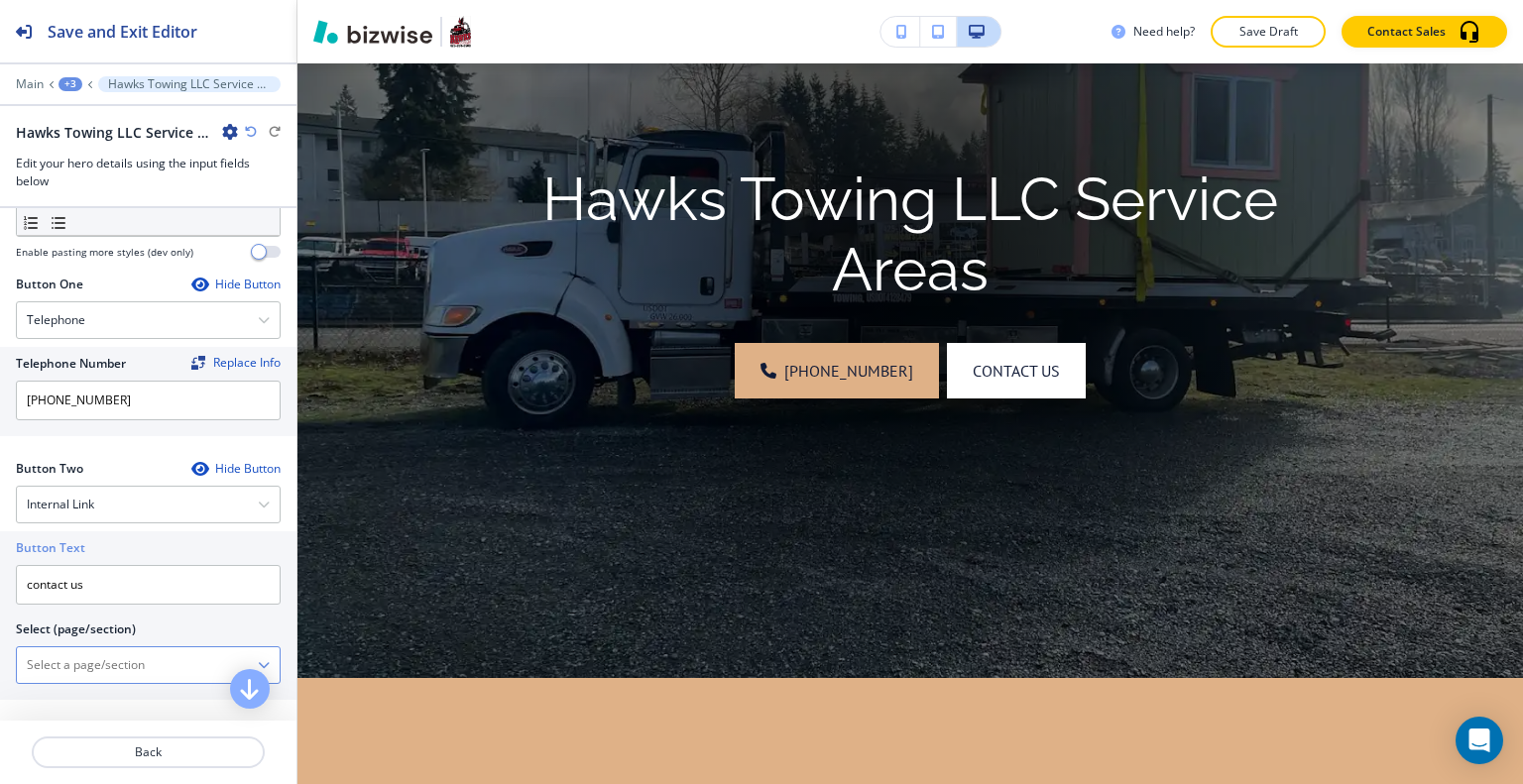 click at bounding box center (137, 665) 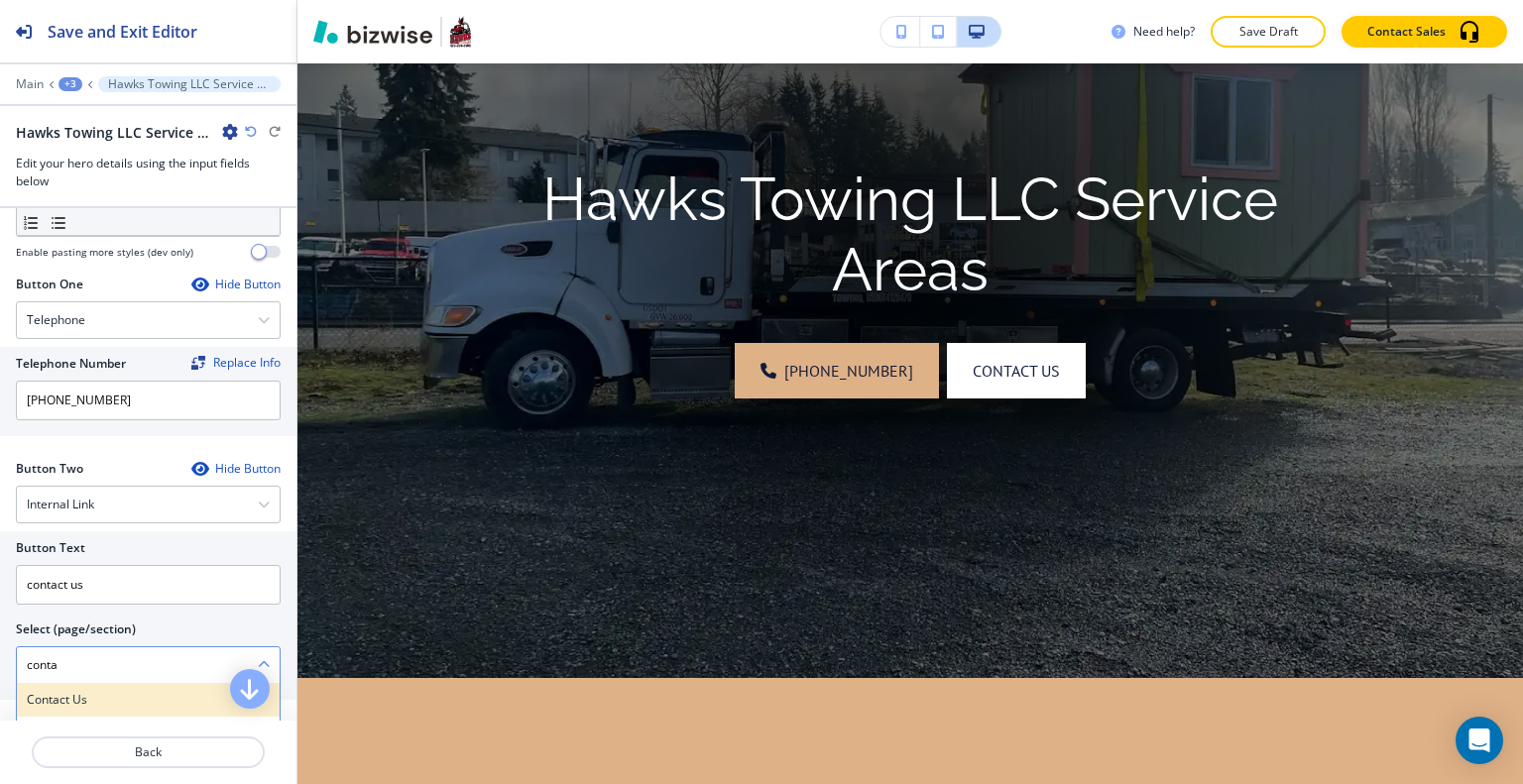 click on "Contact Us" at bounding box center (148, 700) 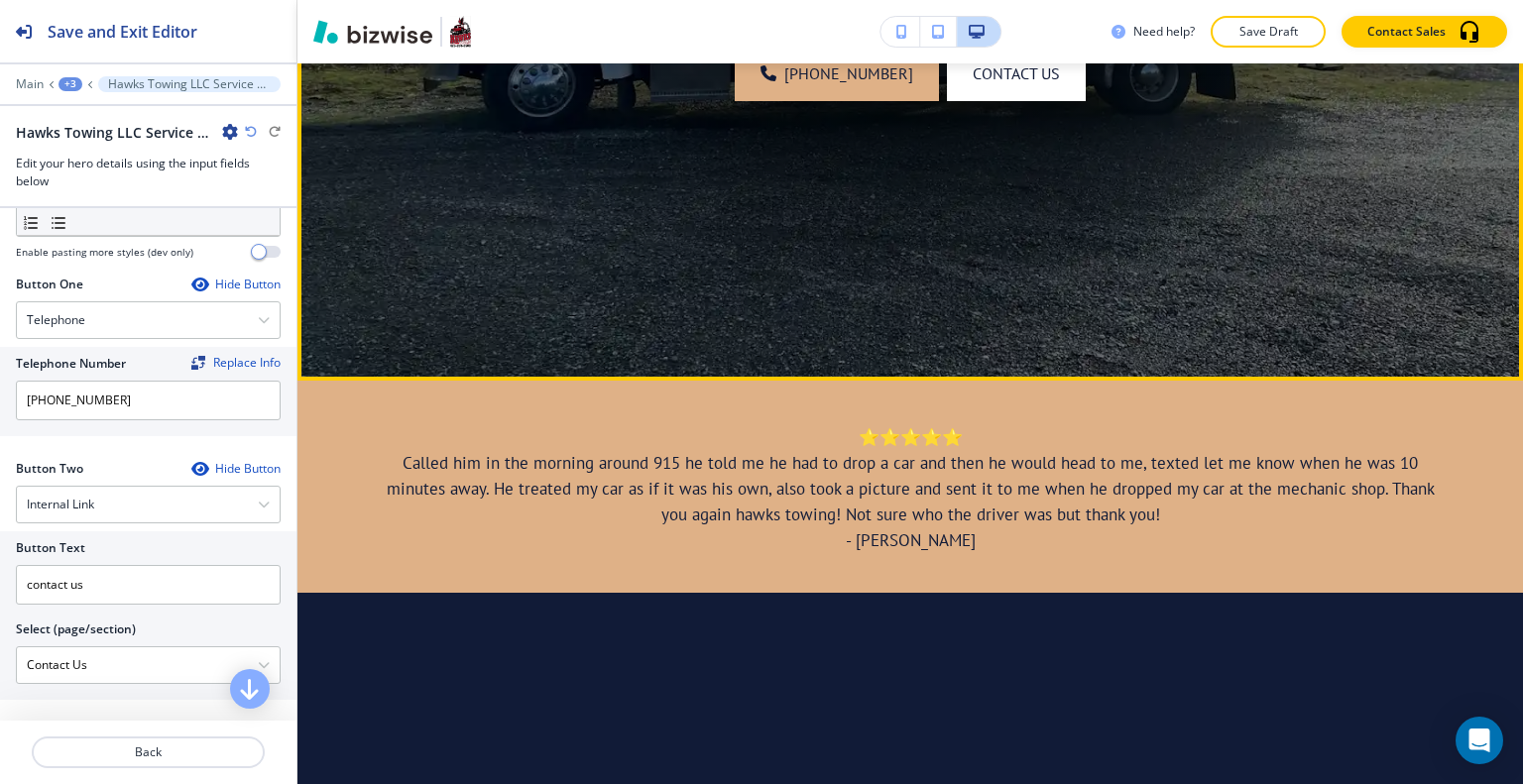 scroll, scrollTop: 1037, scrollLeft: 0, axis: vertical 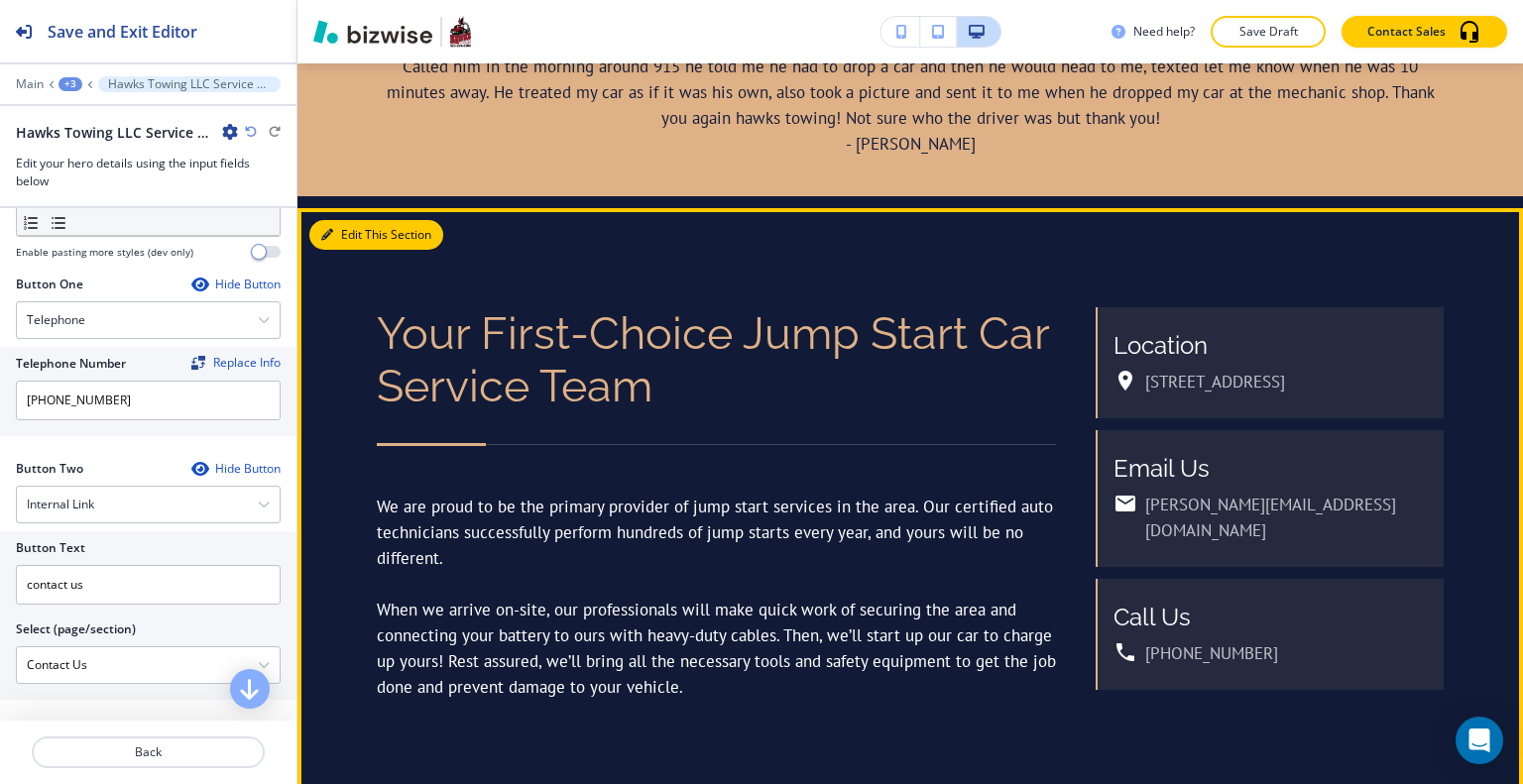 click on "Edit This Section" at bounding box center [376, 235] 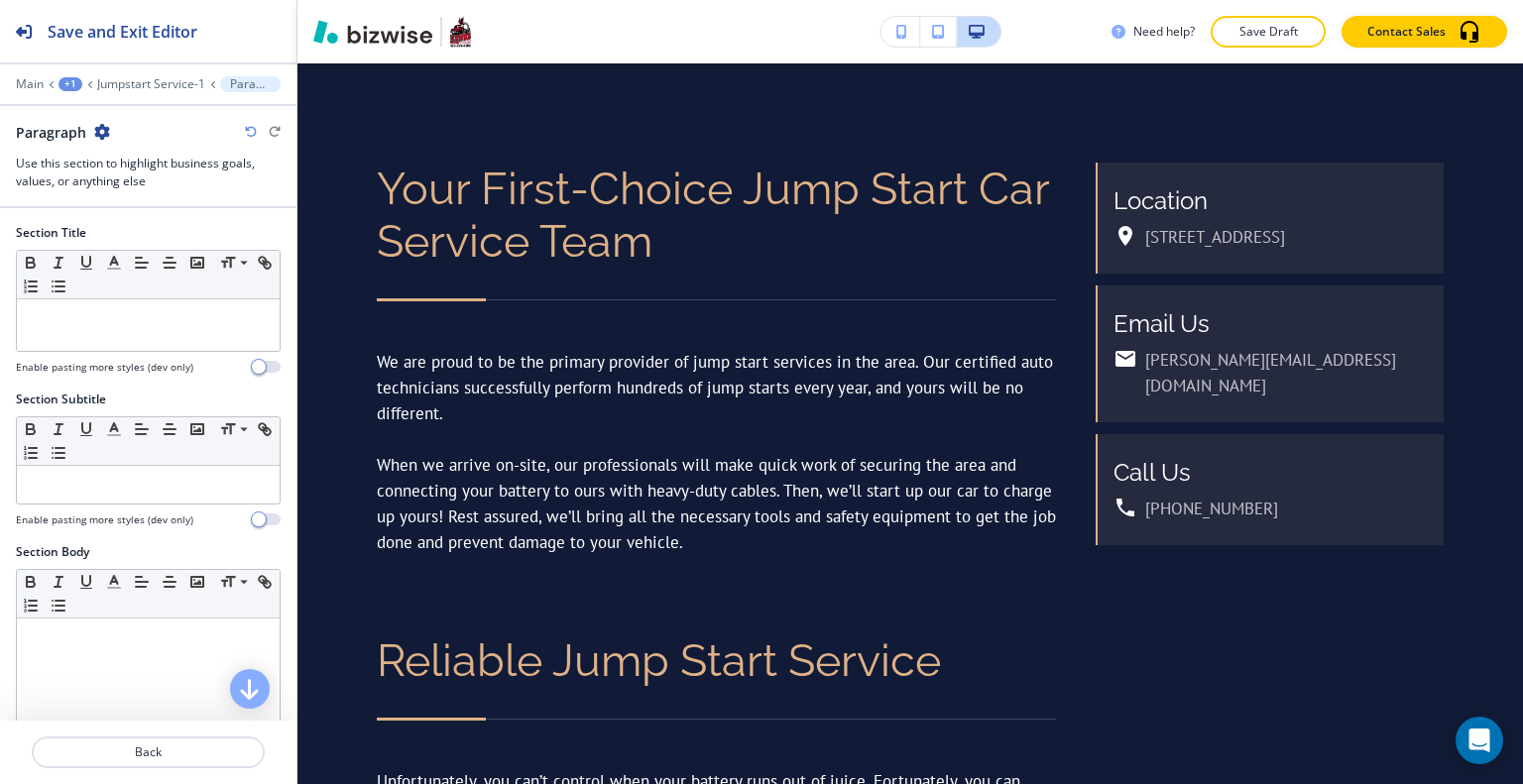 click at bounding box center (102, 132) 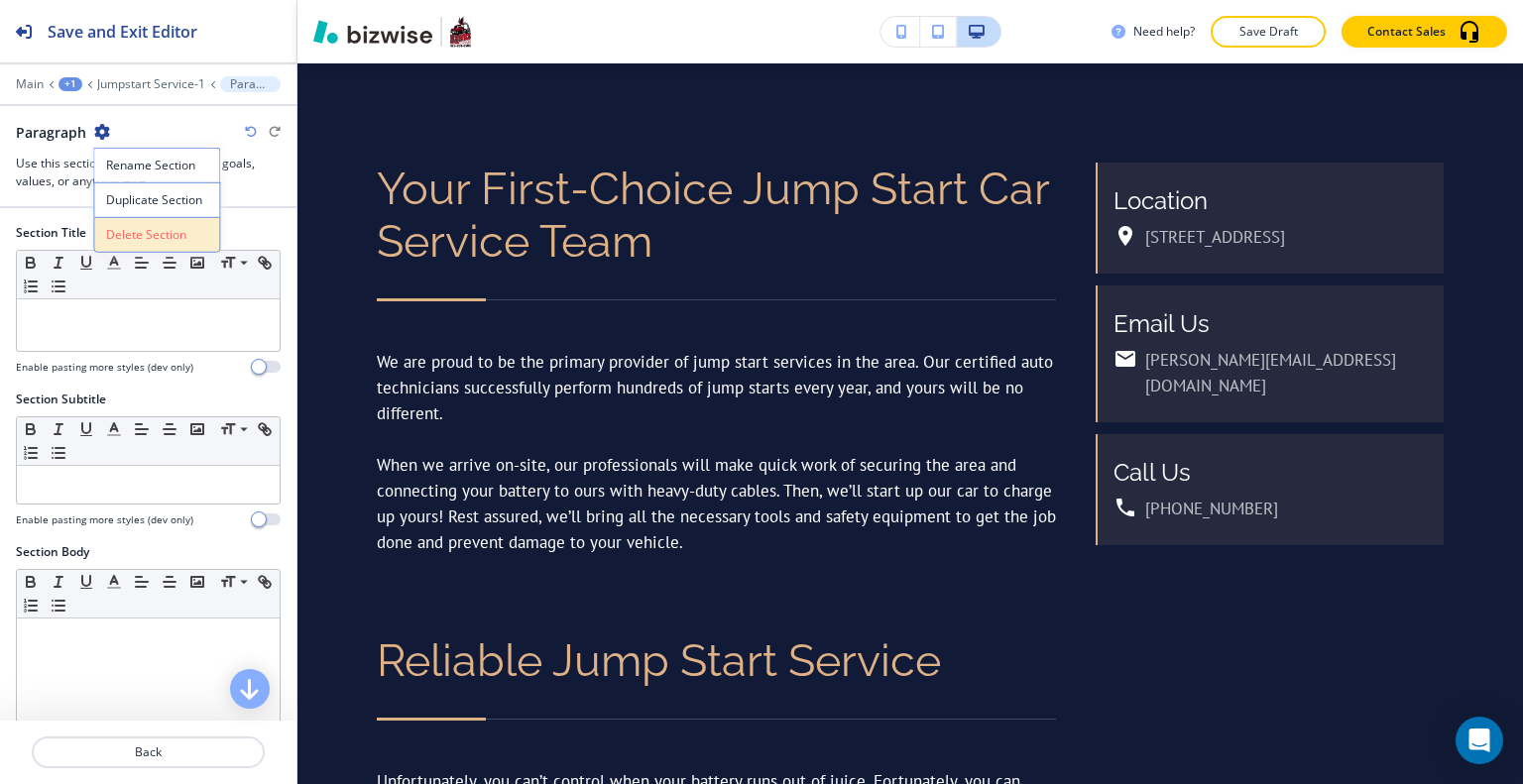 click on "Delete Section" at bounding box center (157, 235) 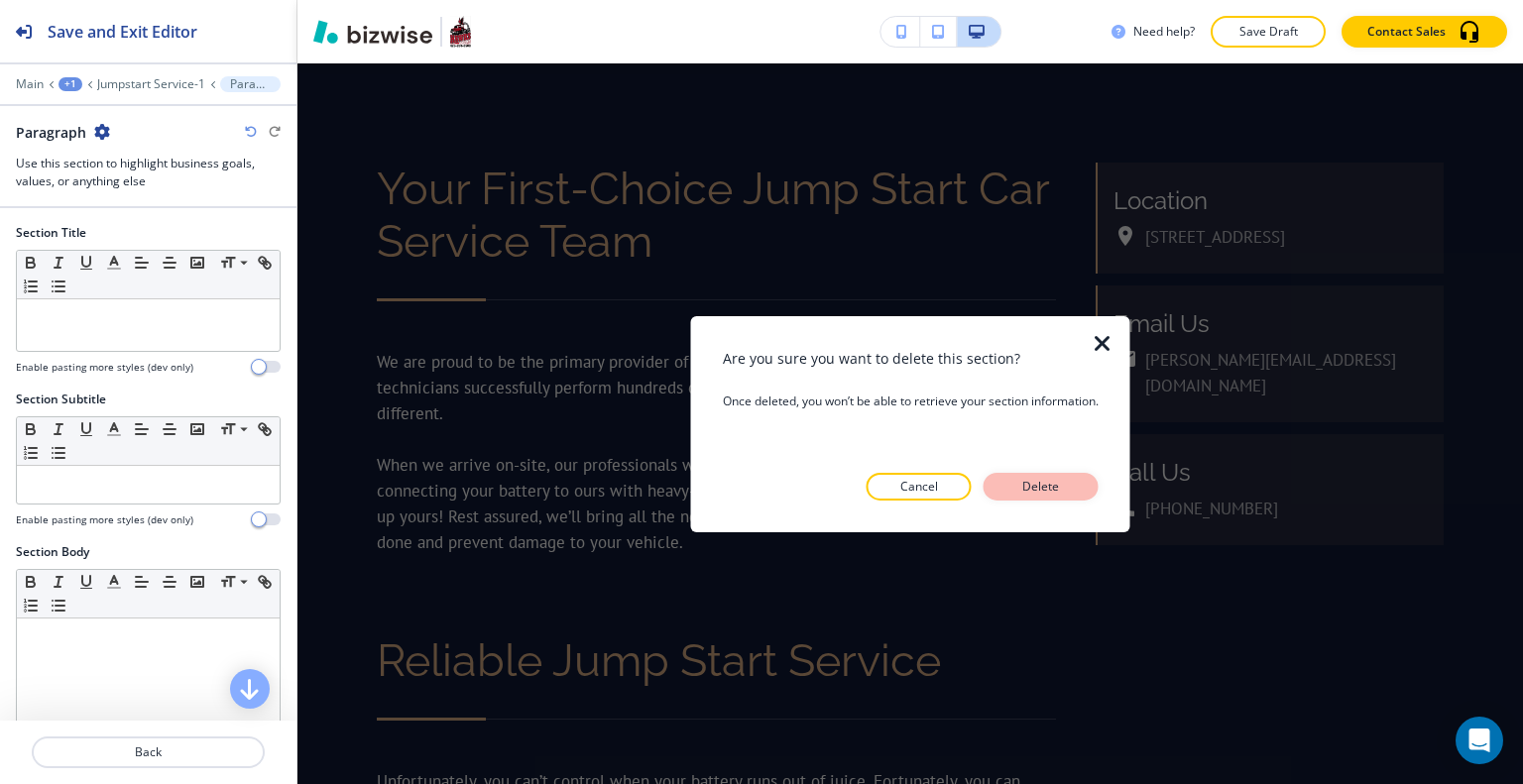 click on "Delete" at bounding box center (1041, 487) 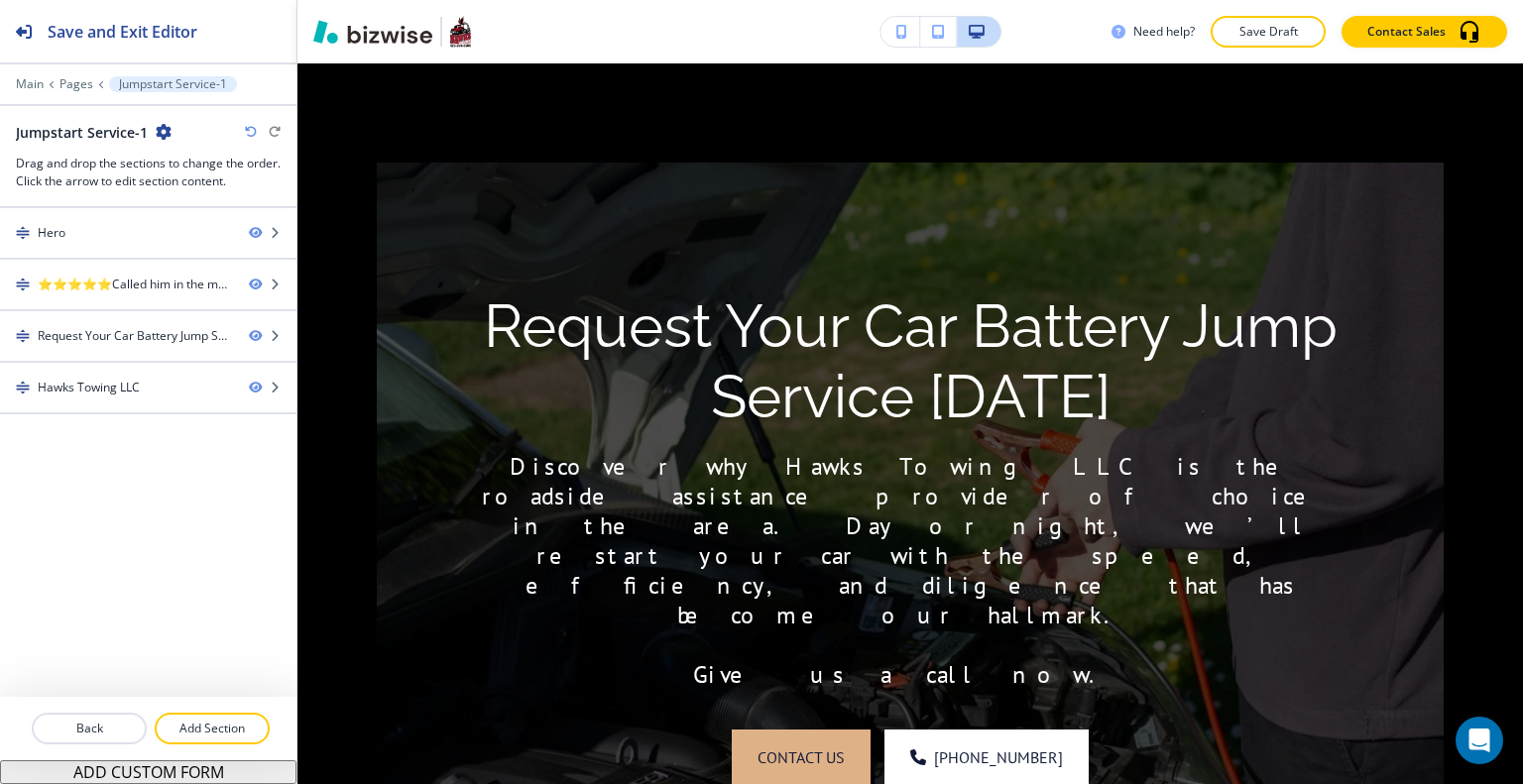 scroll, scrollTop: 983, scrollLeft: 0, axis: vertical 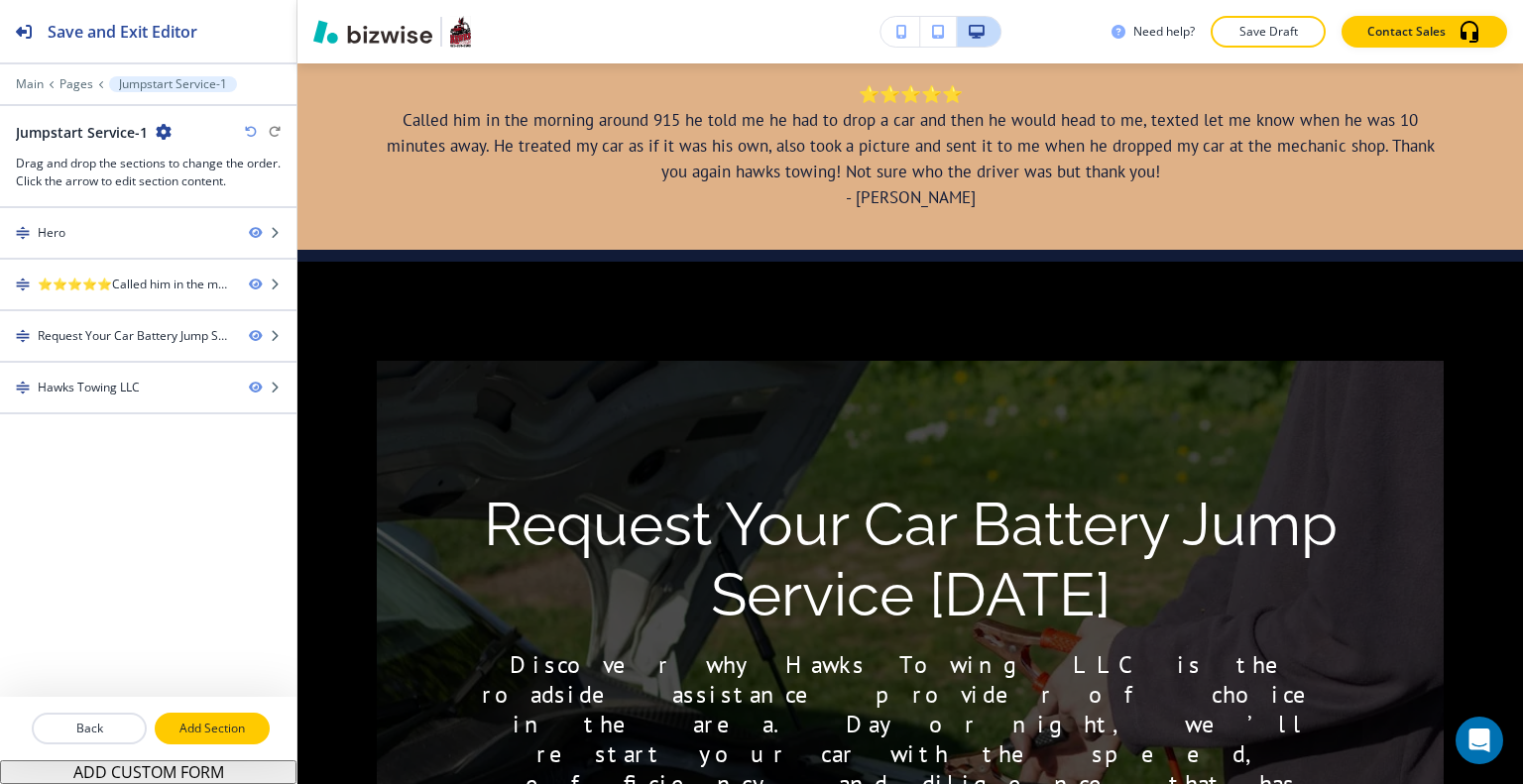 click on "Add Section" at bounding box center (212, 728) 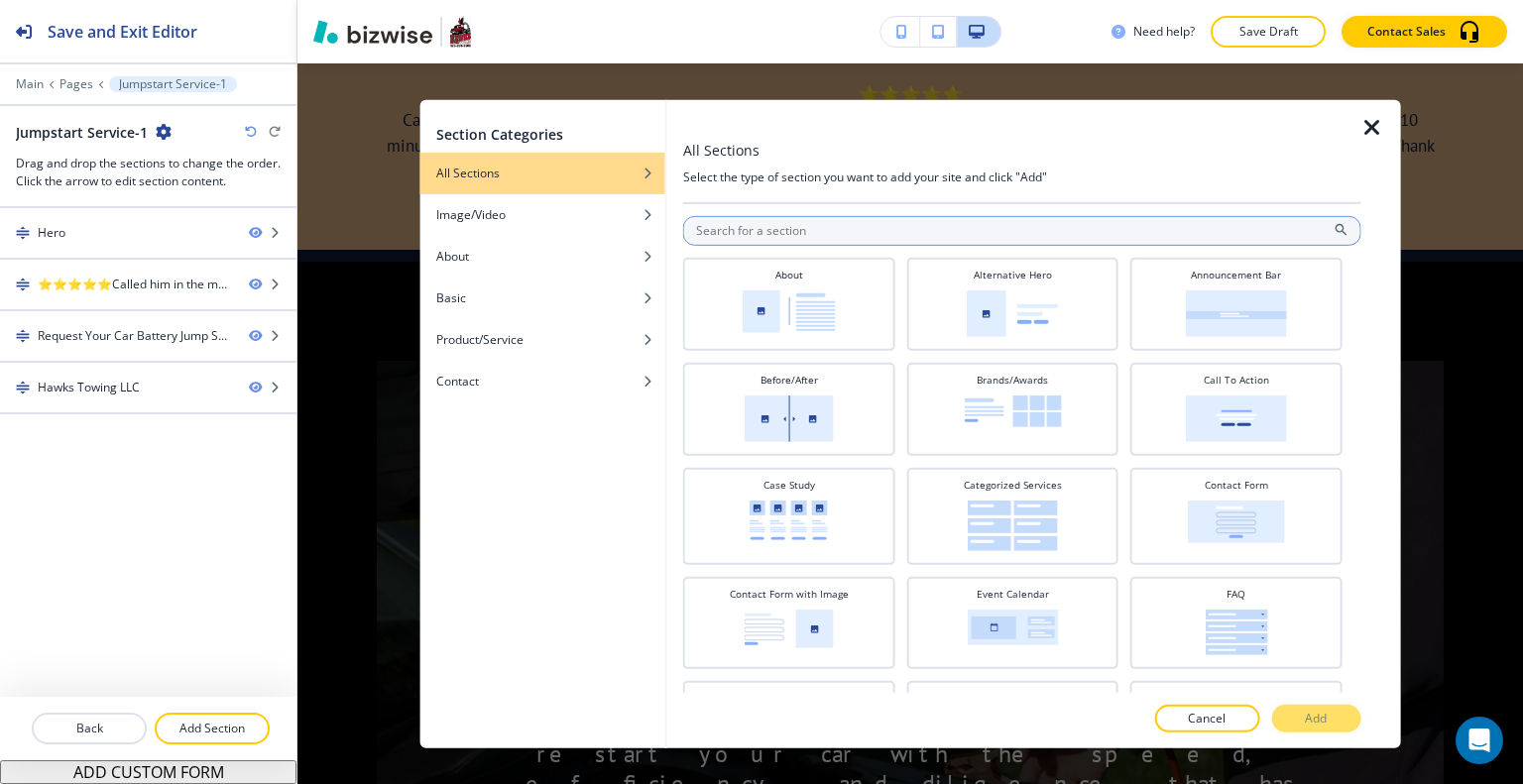 click at bounding box center (1022, 230) 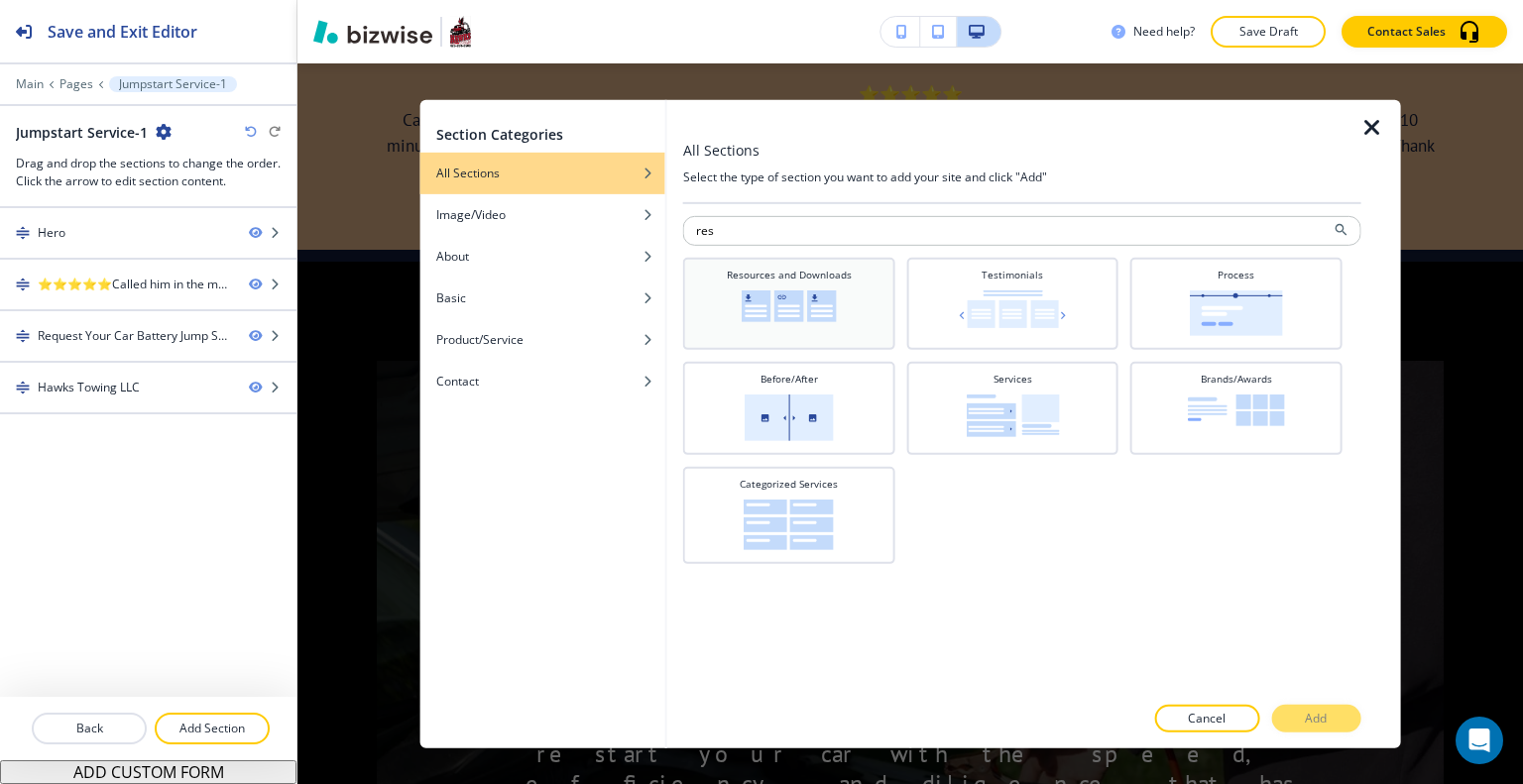 type on "res" 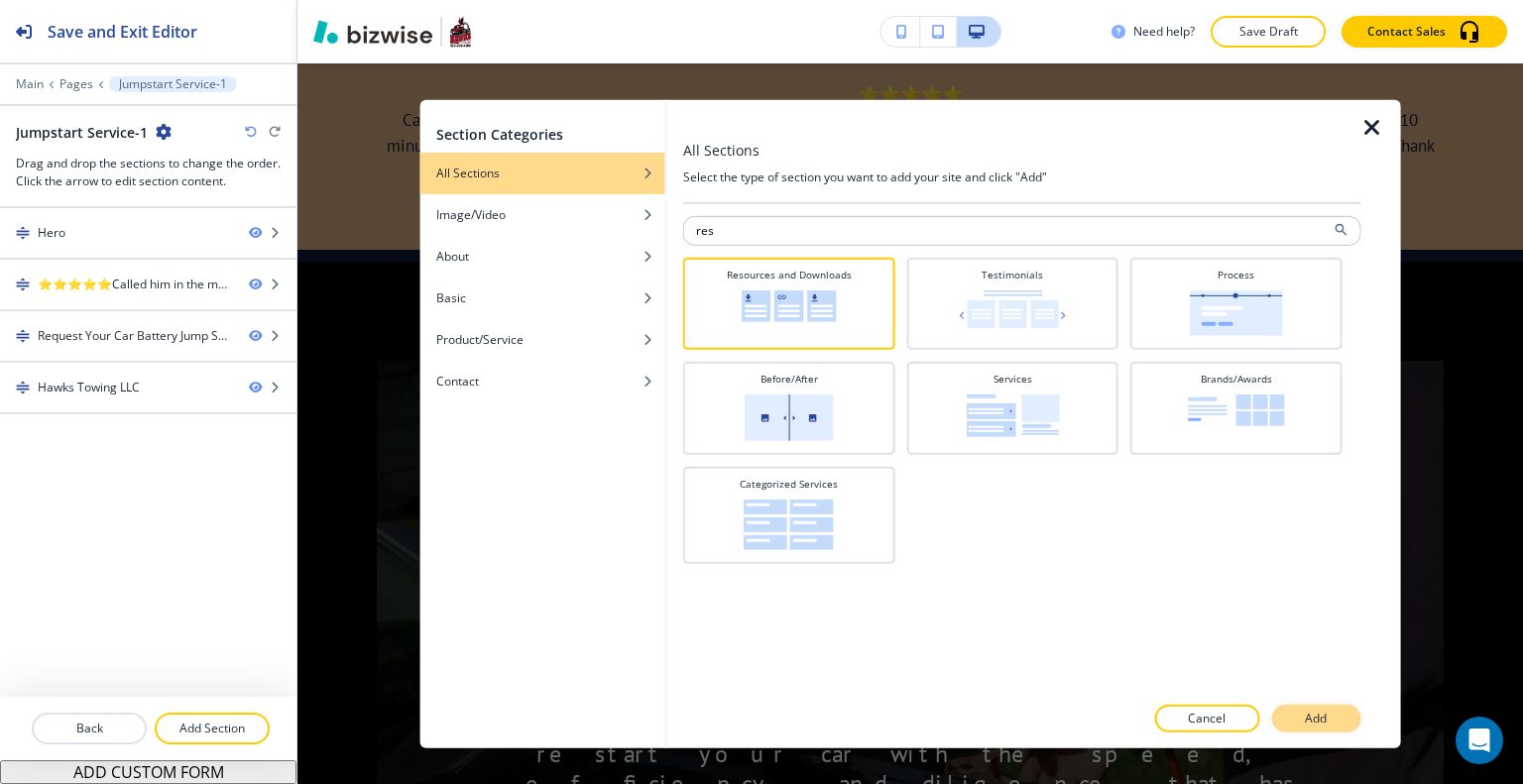 click on "Add" at bounding box center [1316, 719] 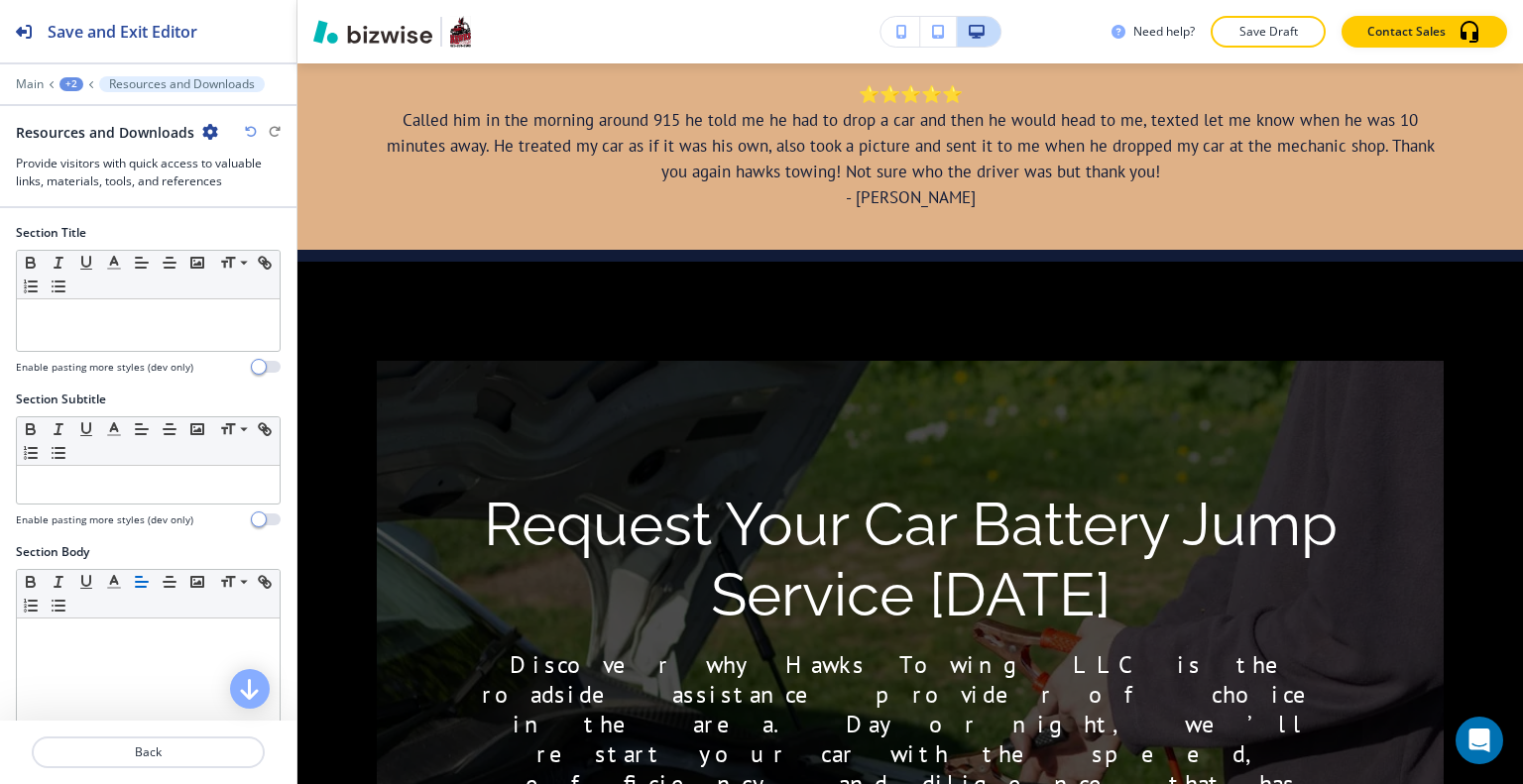 scroll, scrollTop: 2716, scrollLeft: 0, axis: vertical 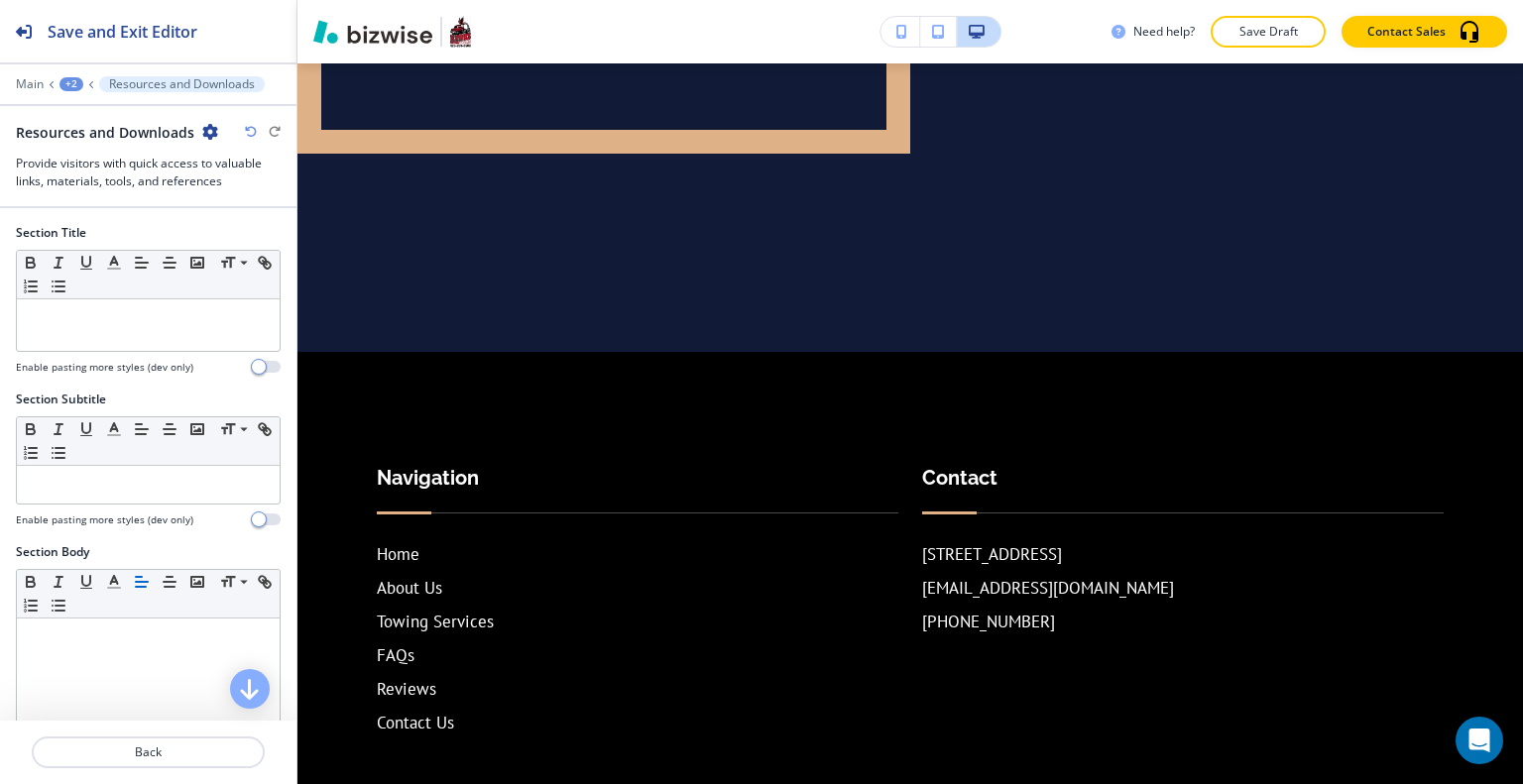 click on "+2" at bounding box center [71, 84] 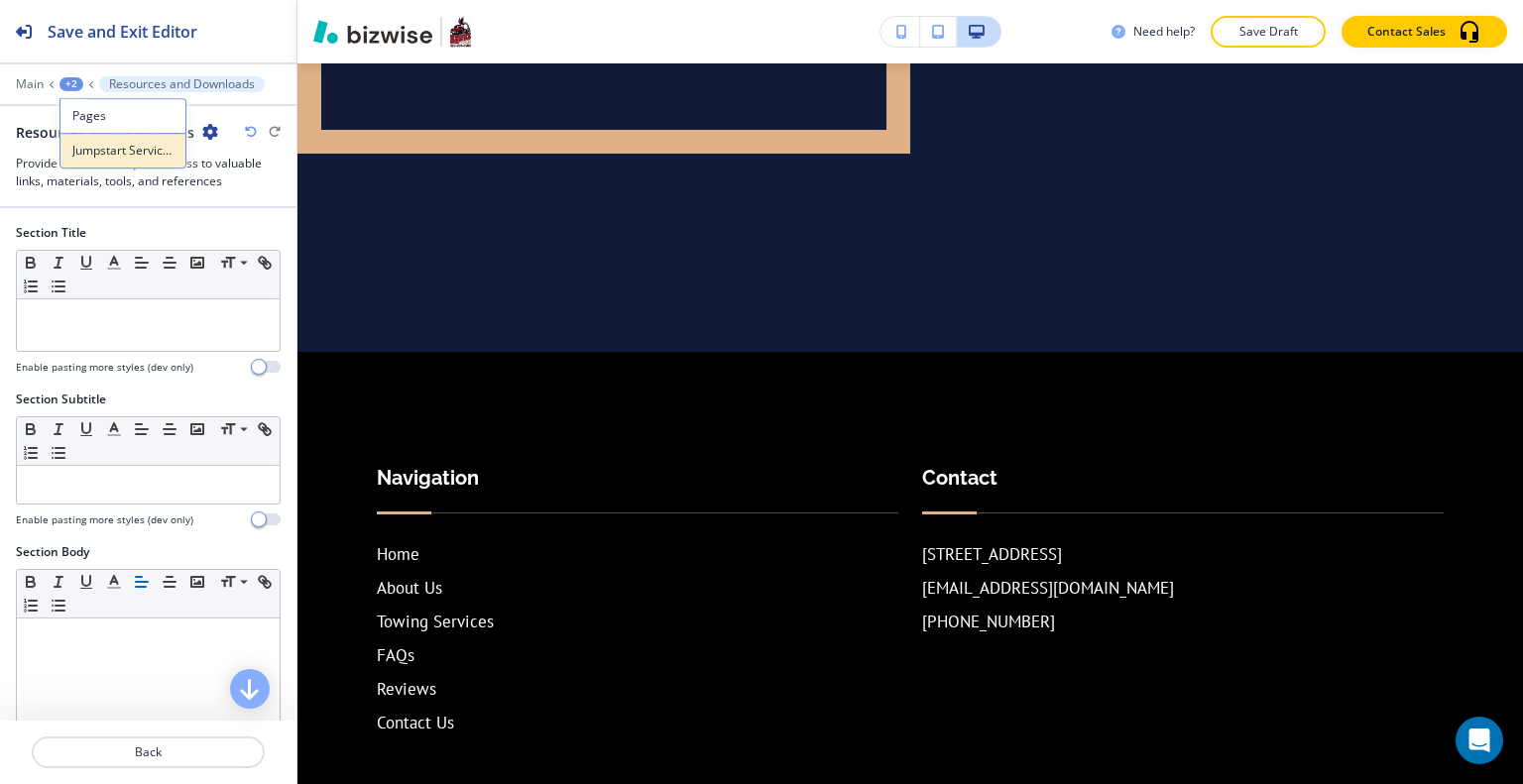 click on "Jumpstart Service-1" at bounding box center [123, 151] 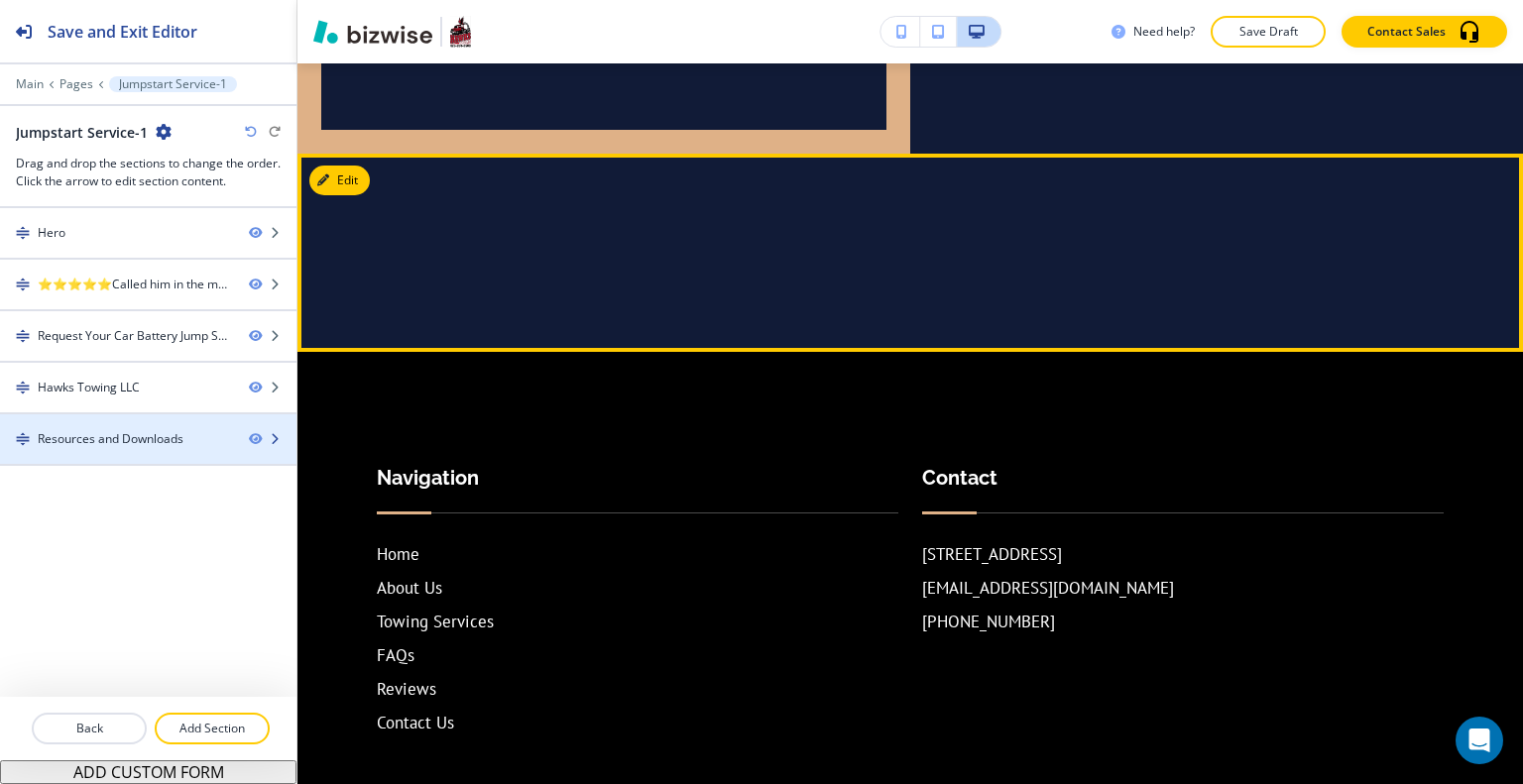 type 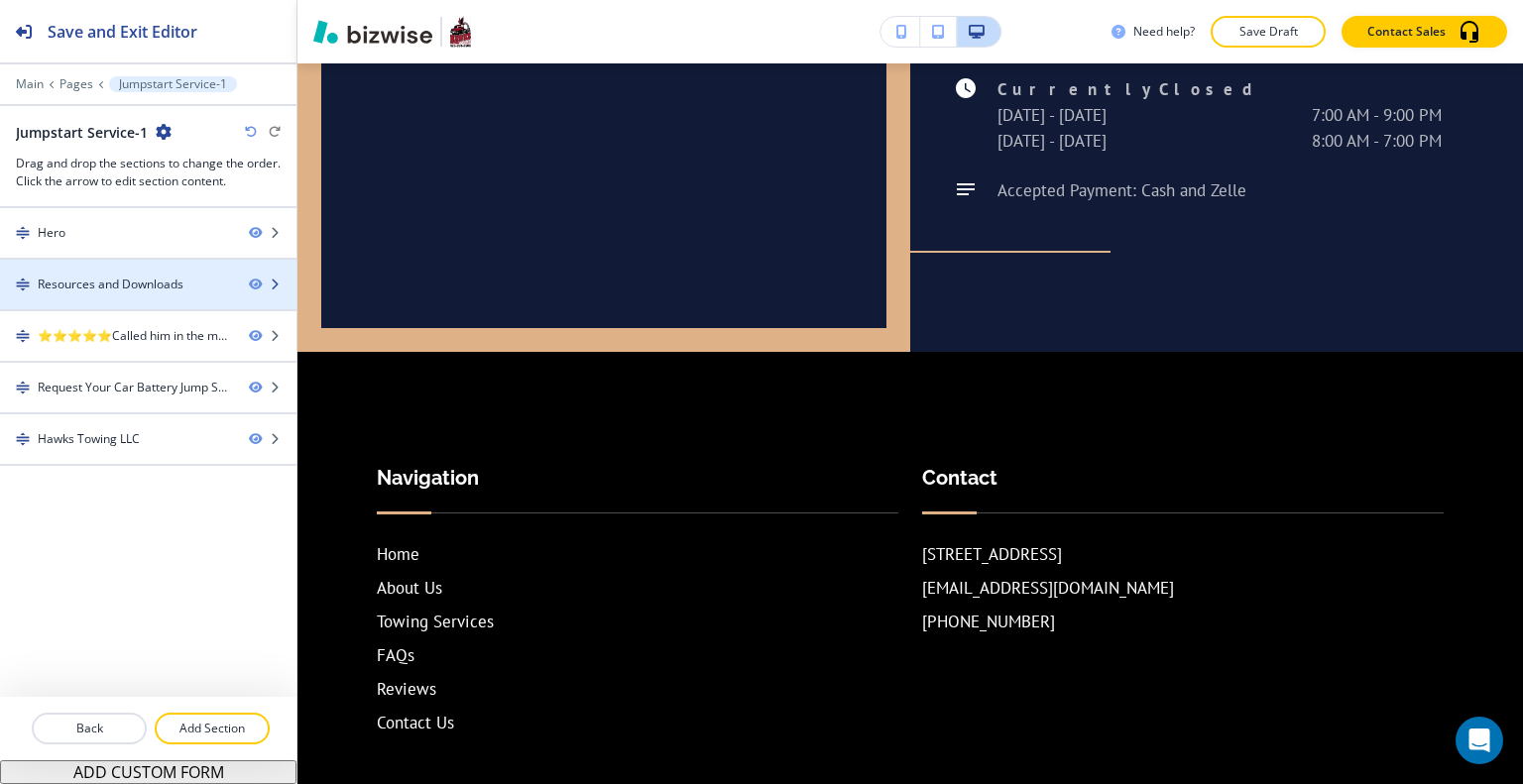 scroll, scrollTop: 957, scrollLeft: 0, axis: vertical 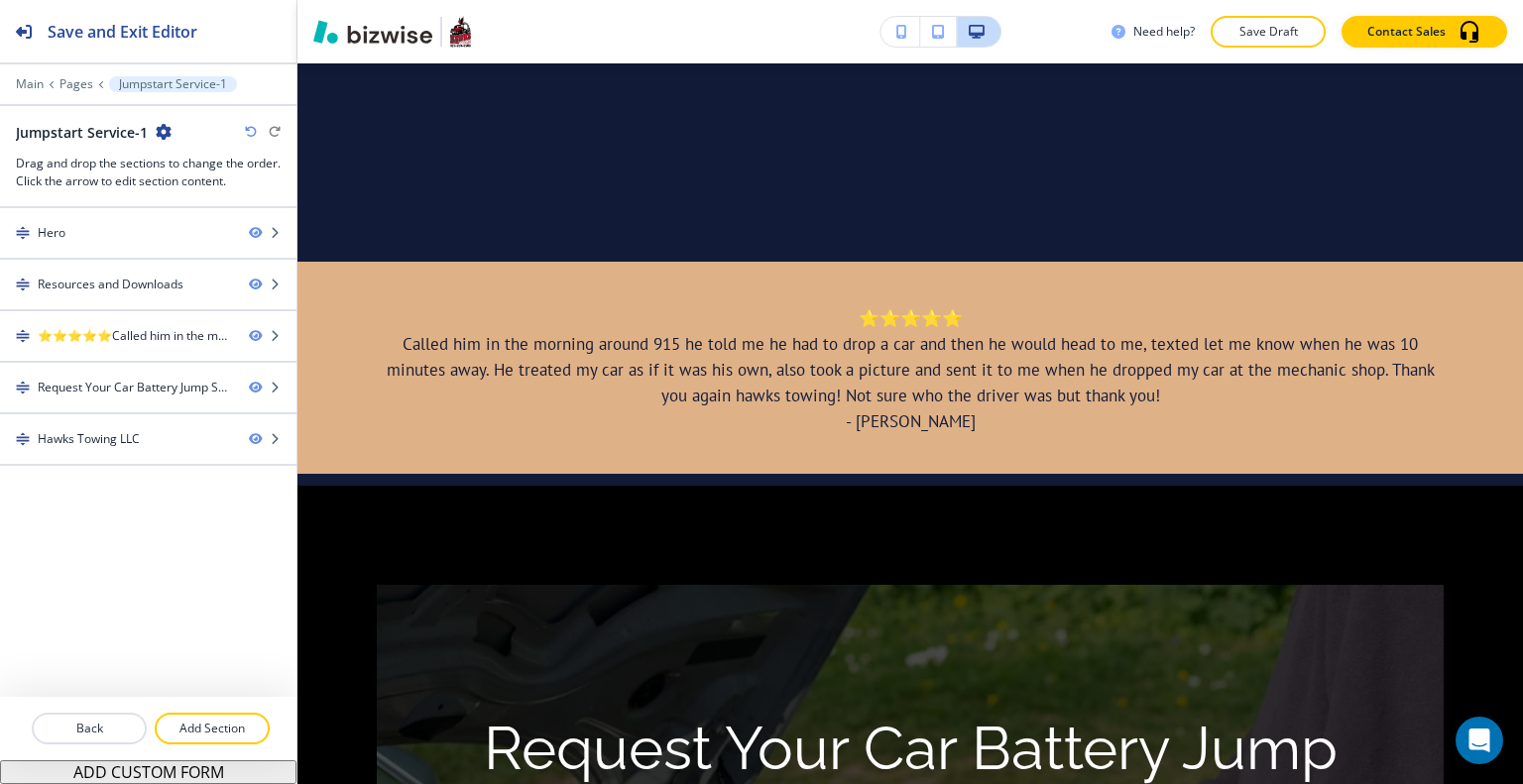 click at bounding box center (164, 132) 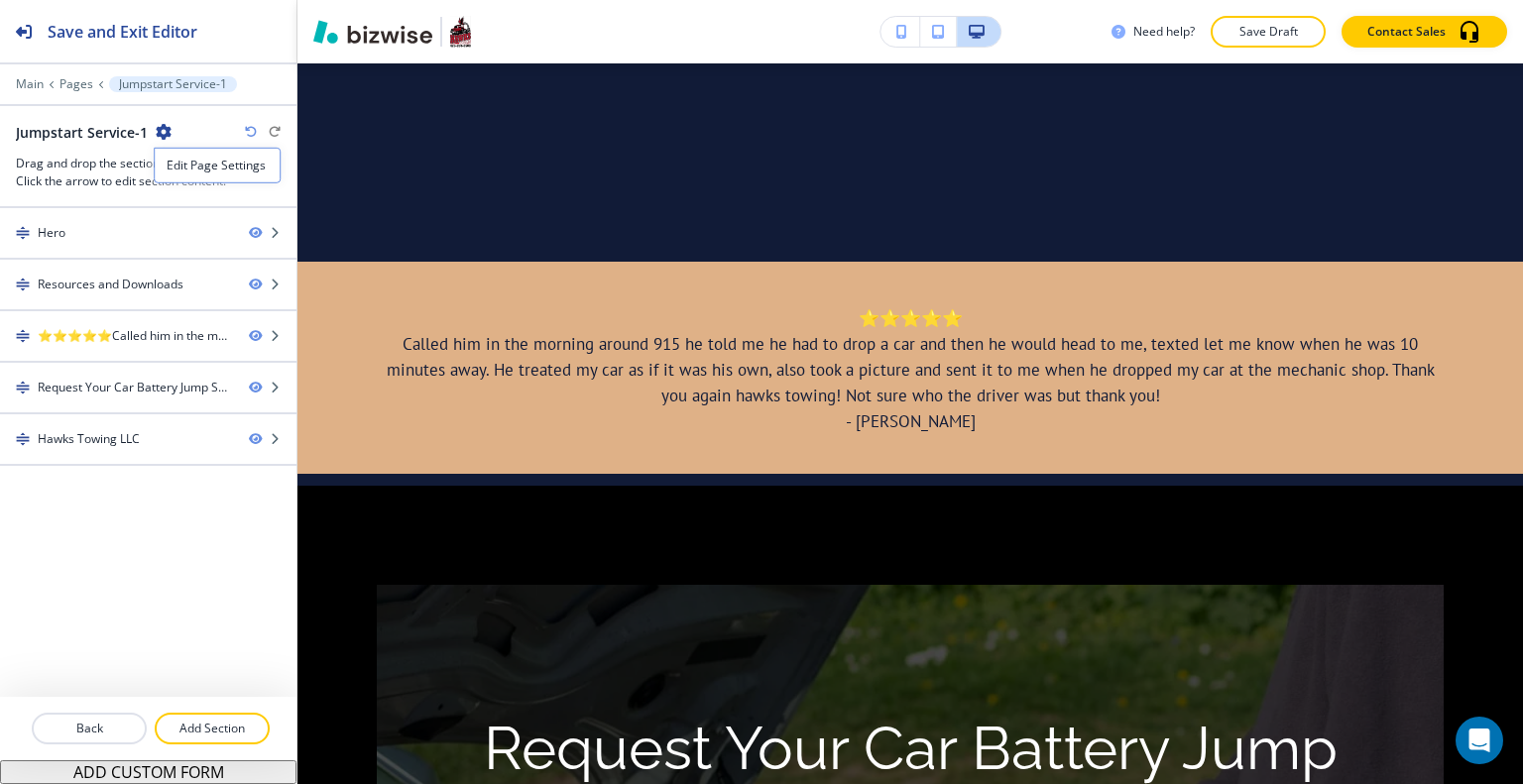 drag, startPoint x: 191, startPoint y: 167, endPoint x: 269, endPoint y: 172, distance: 78.16009 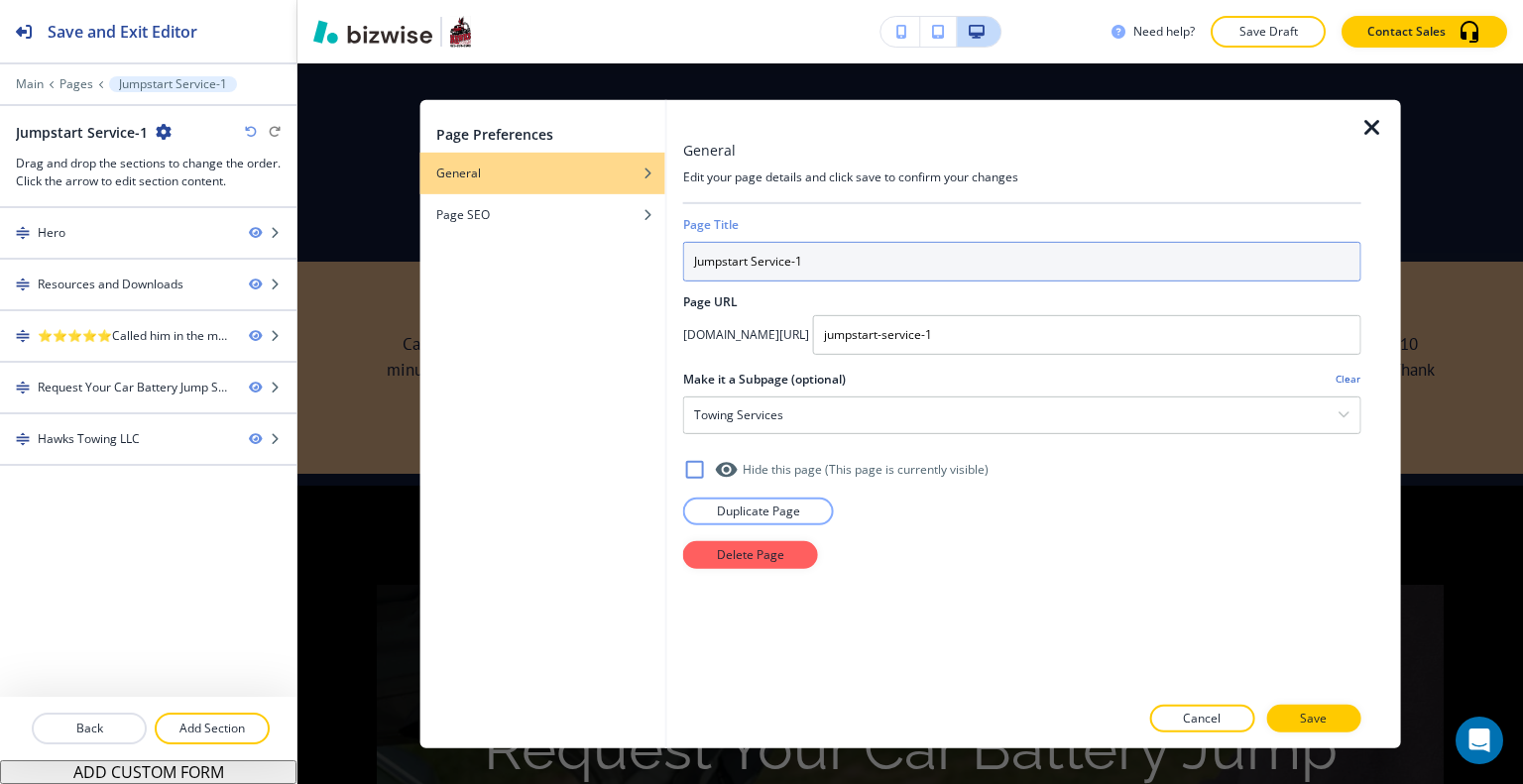 drag, startPoint x: 844, startPoint y: 265, endPoint x: 488, endPoint y: 244, distance: 356.61884 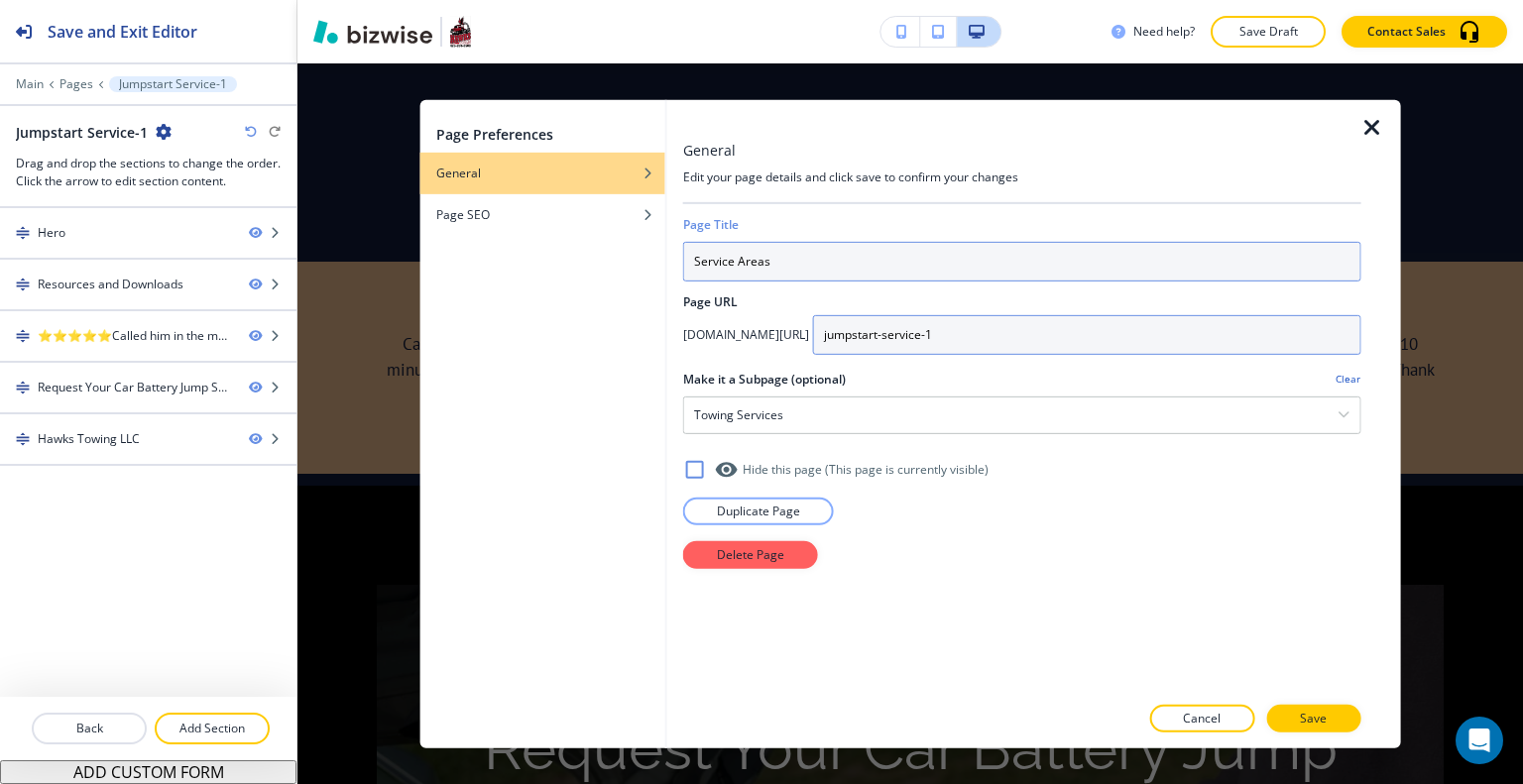 type on "Service Areas" 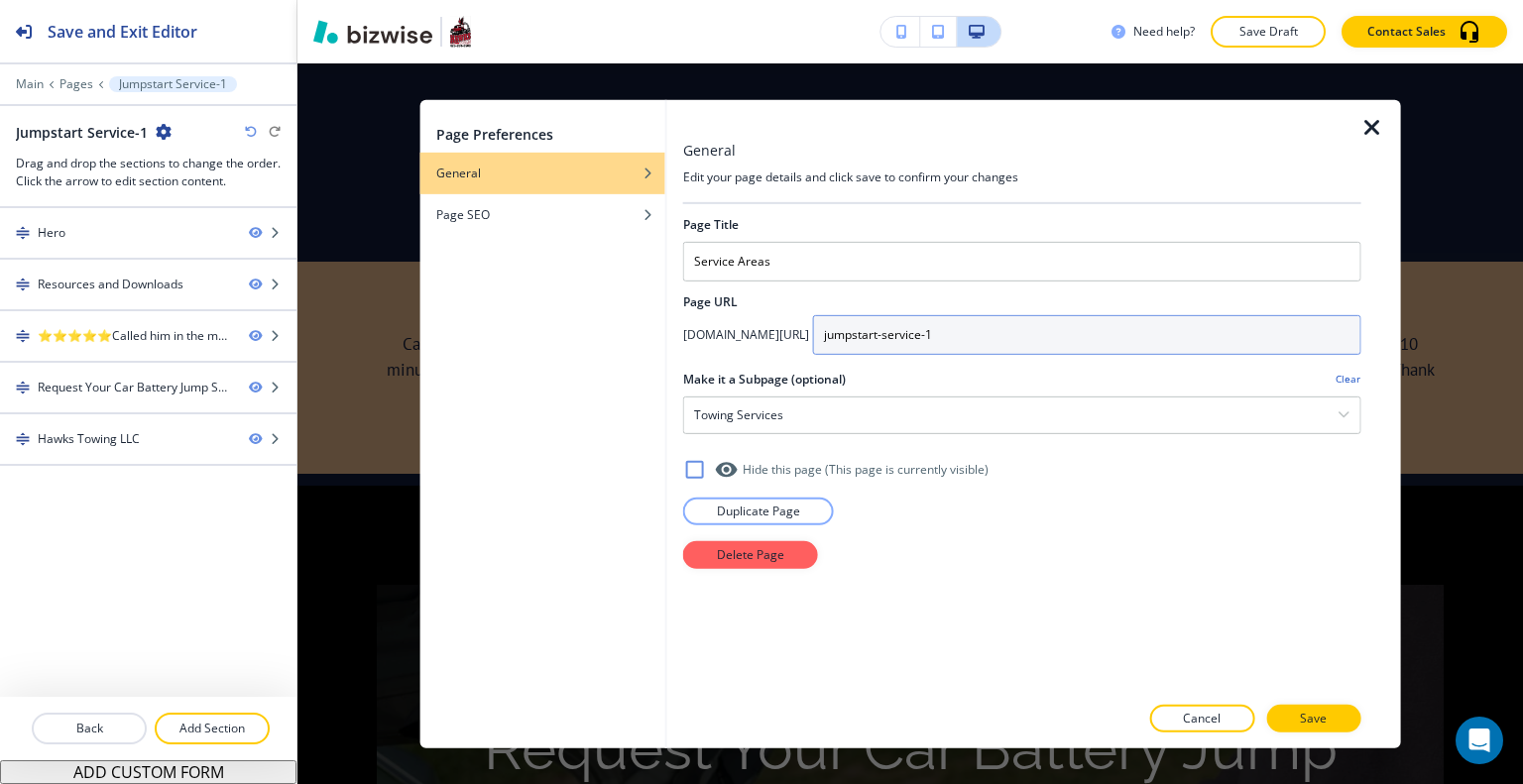 drag, startPoint x: 1078, startPoint y: 324, endPoint x: 730, endPoint y: 315, distance: 348.11636 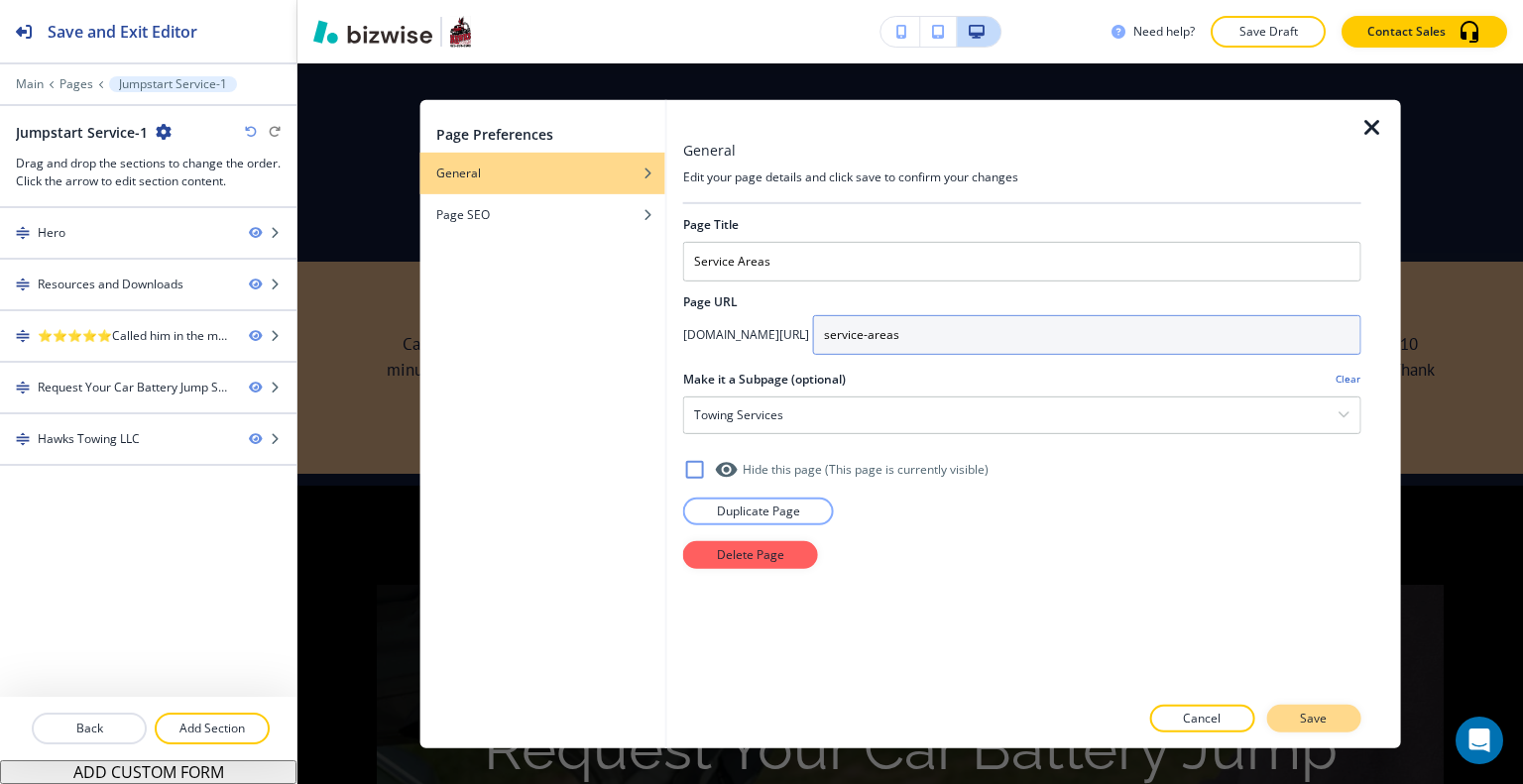 type on "service-areas" 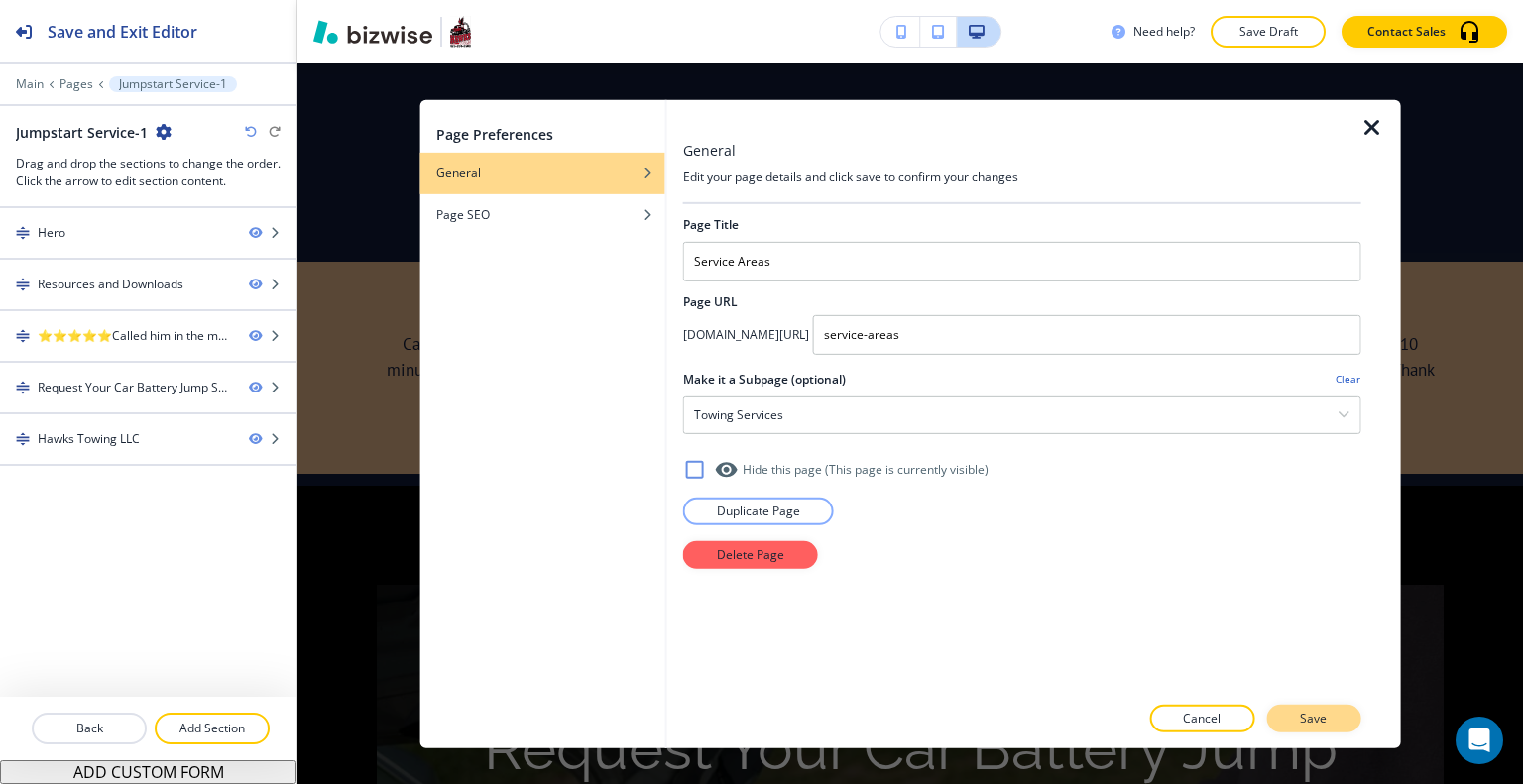 click on "Save" at bounding box center [1313, 719] 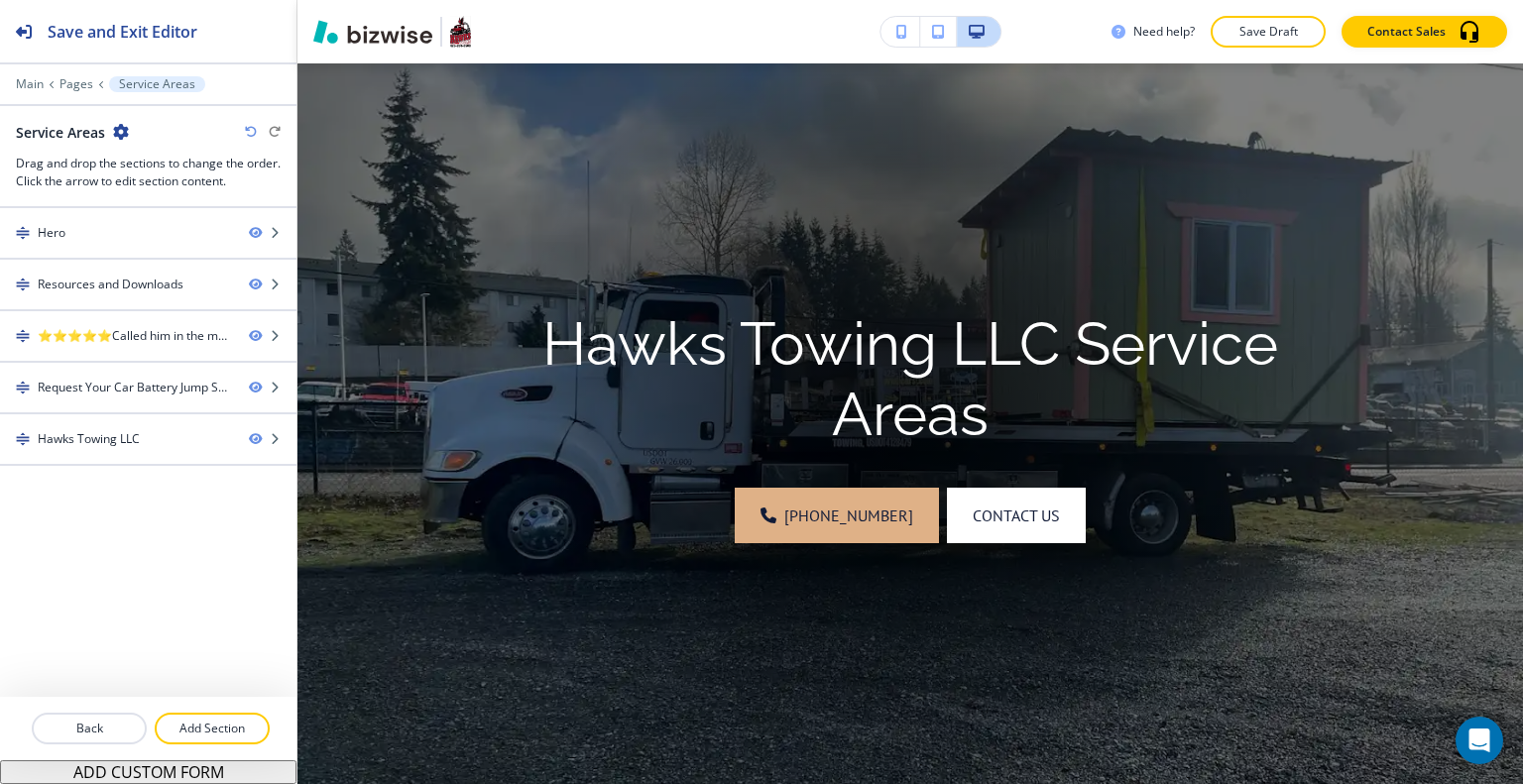 scroll, scrollTop: 694, scrollLeft: 0, axis: vertical 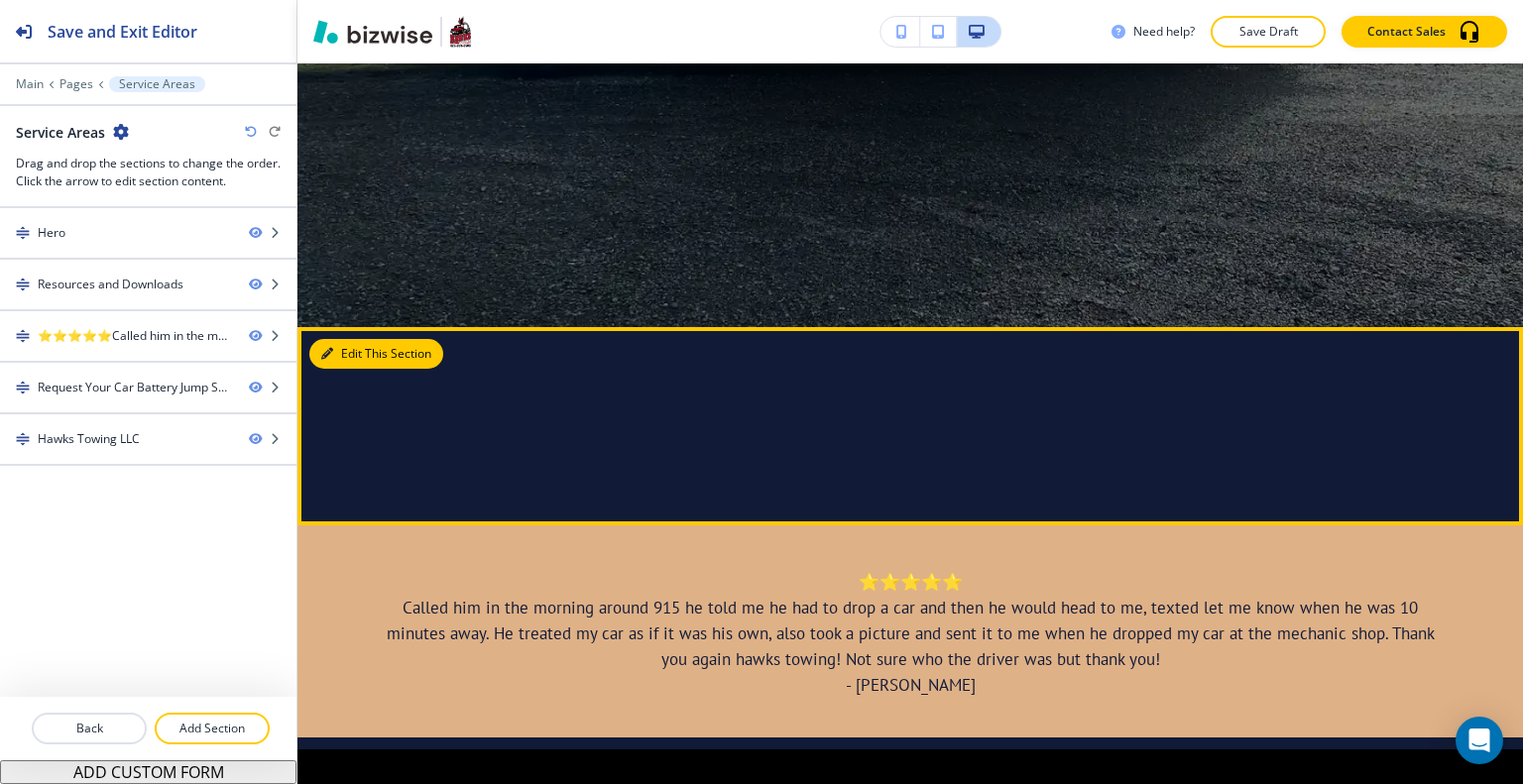 click on "Edit This Section" at bounding box center (376, 354) 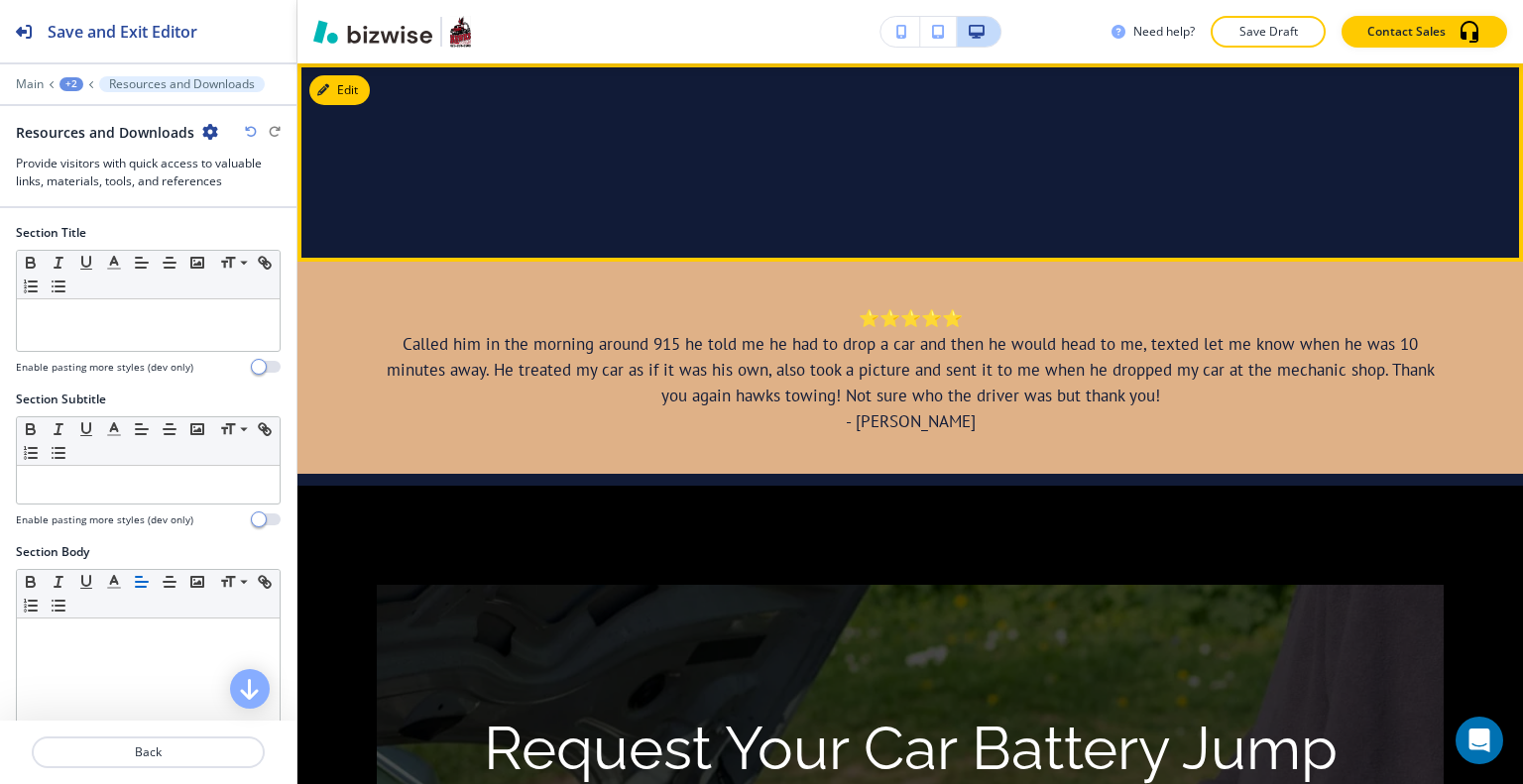 scroll, scrollTop: 759, scrollLeft: 0, axis: vertical 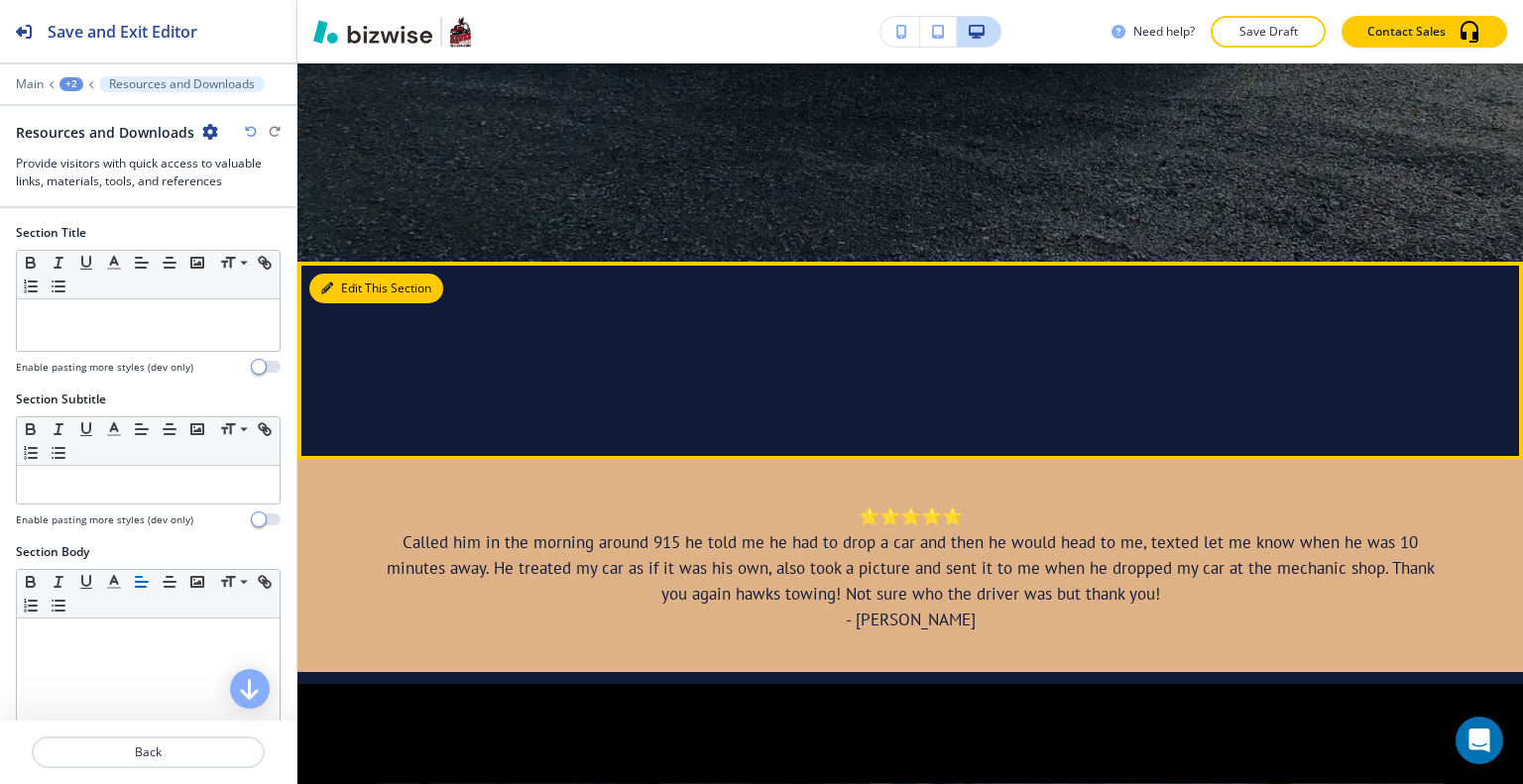 click on "Edit This Section" at bounding box center [376, 288] 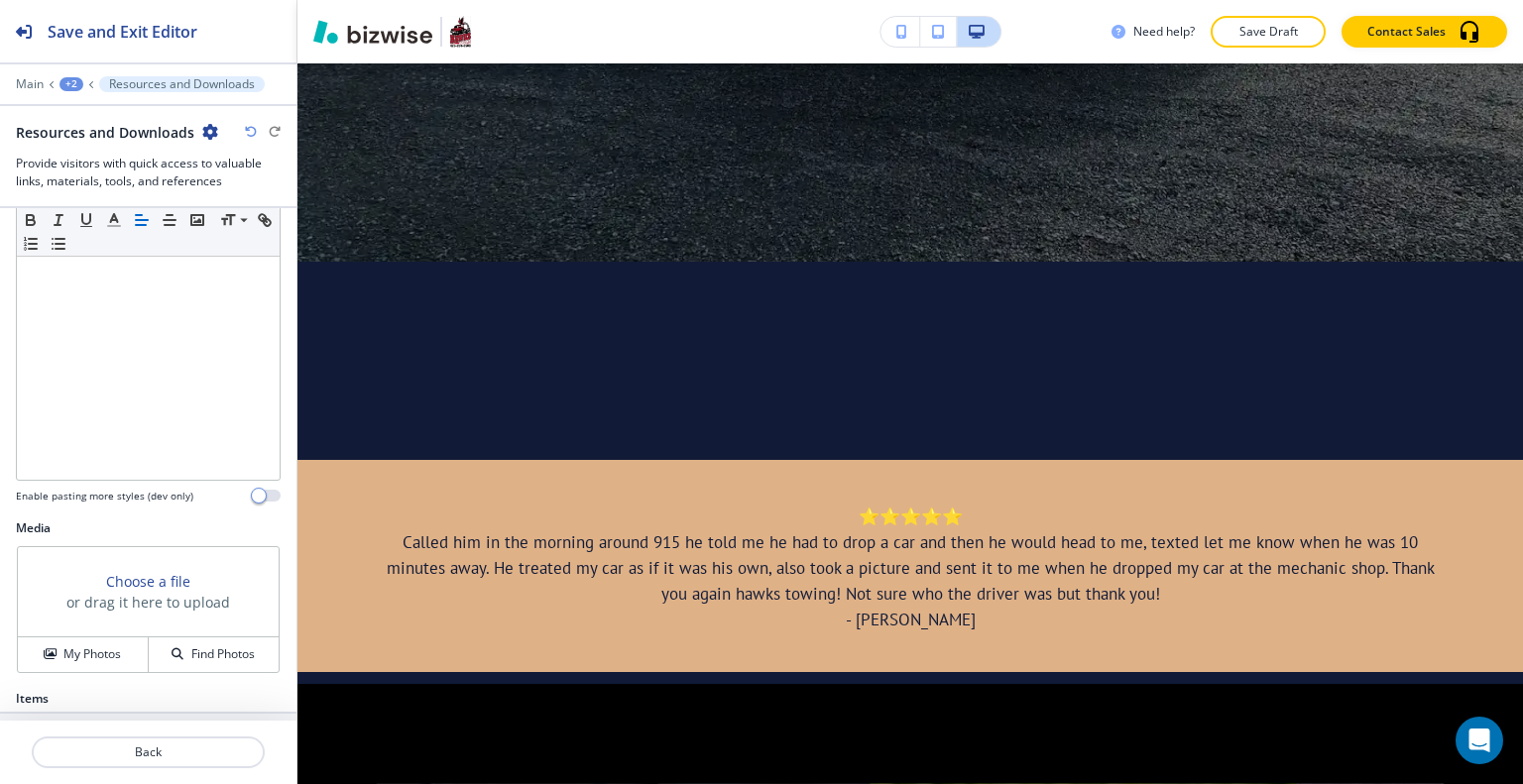 scroll, scrollTop: 670, scrollLeft: 0, axis: vertical 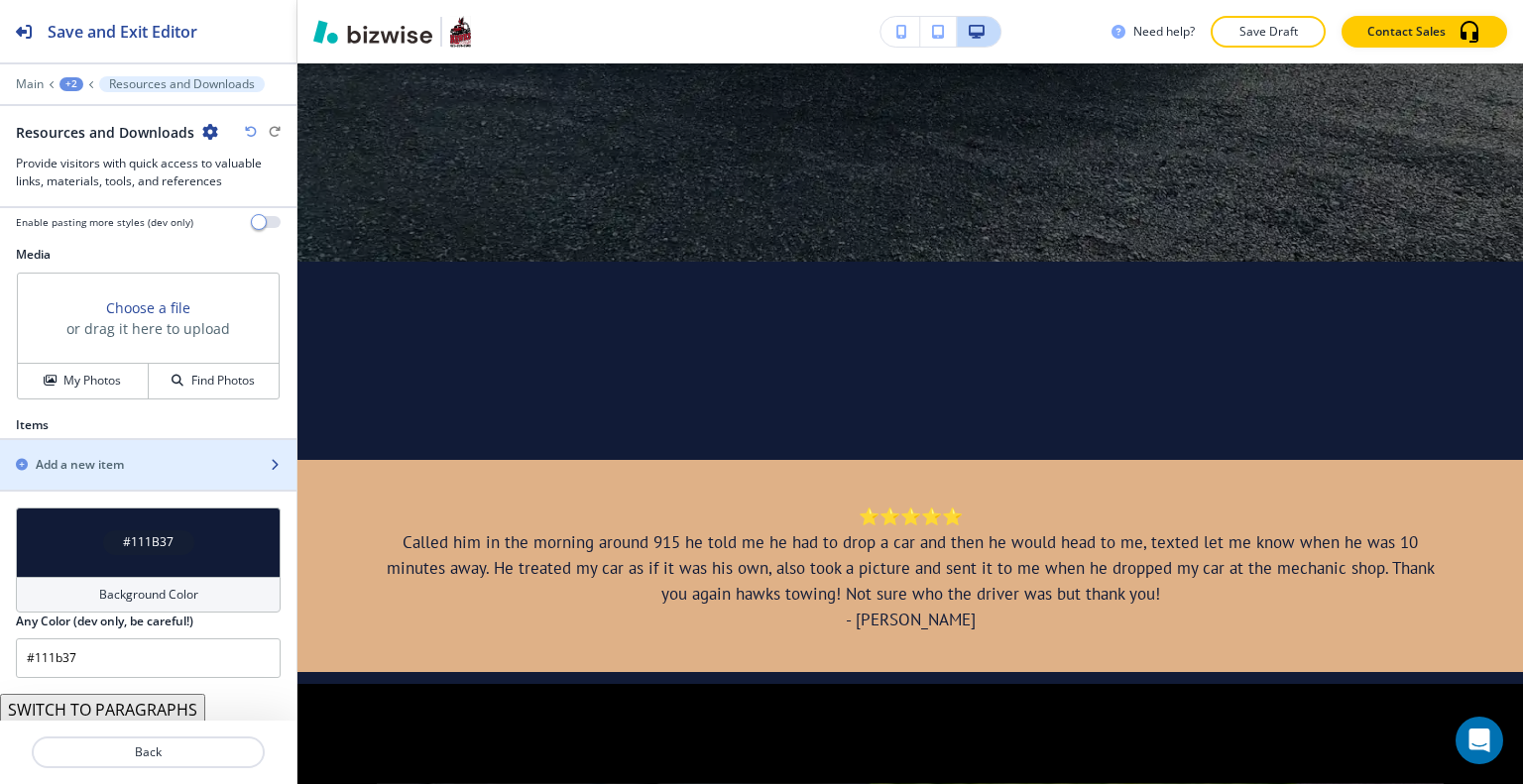click on "Add a new item" at bounding box center [79, 465] 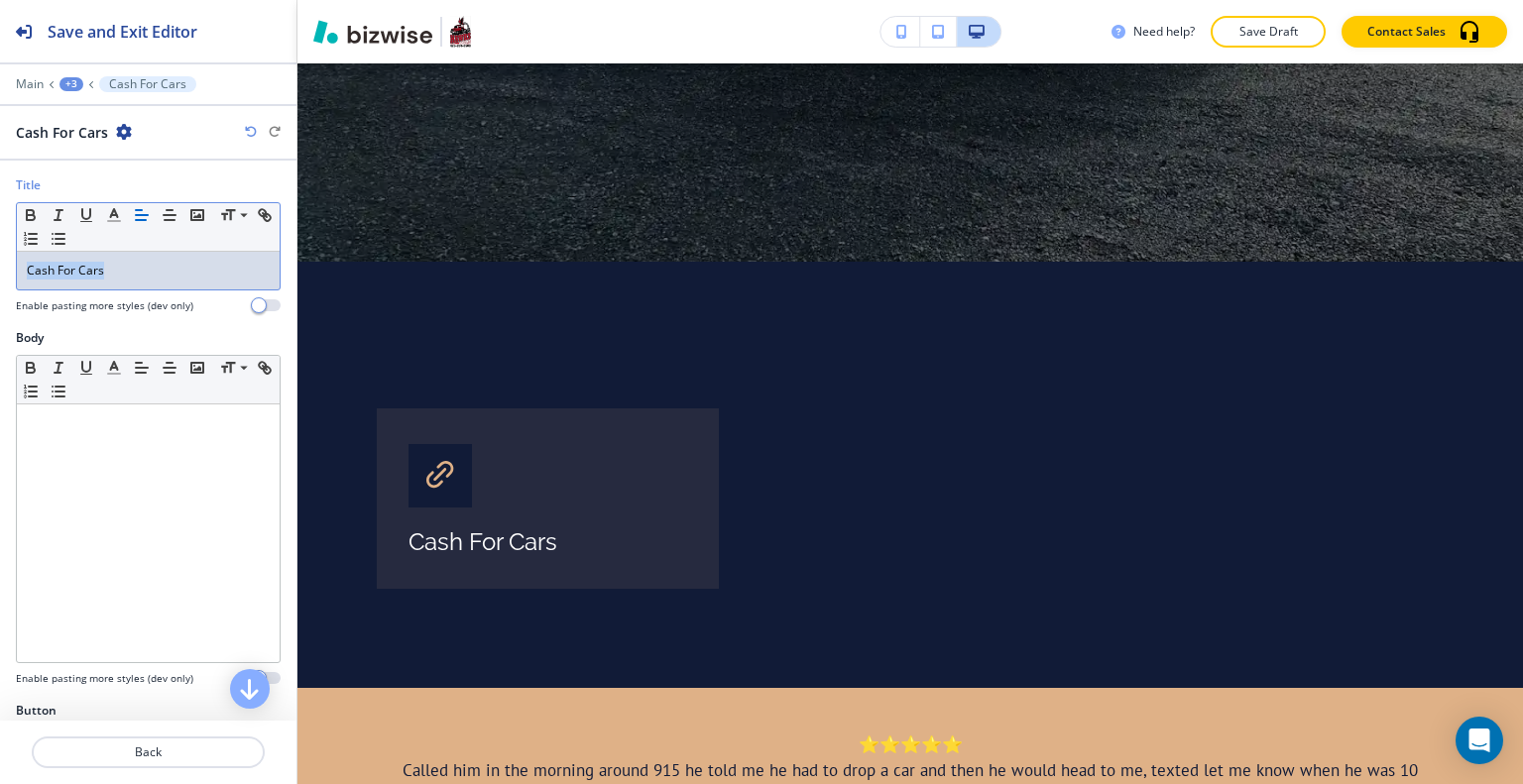 drag, startPoint x: 0, startPoint y: 251, endPoint x: 0, endPoint y: 237, distance: 14 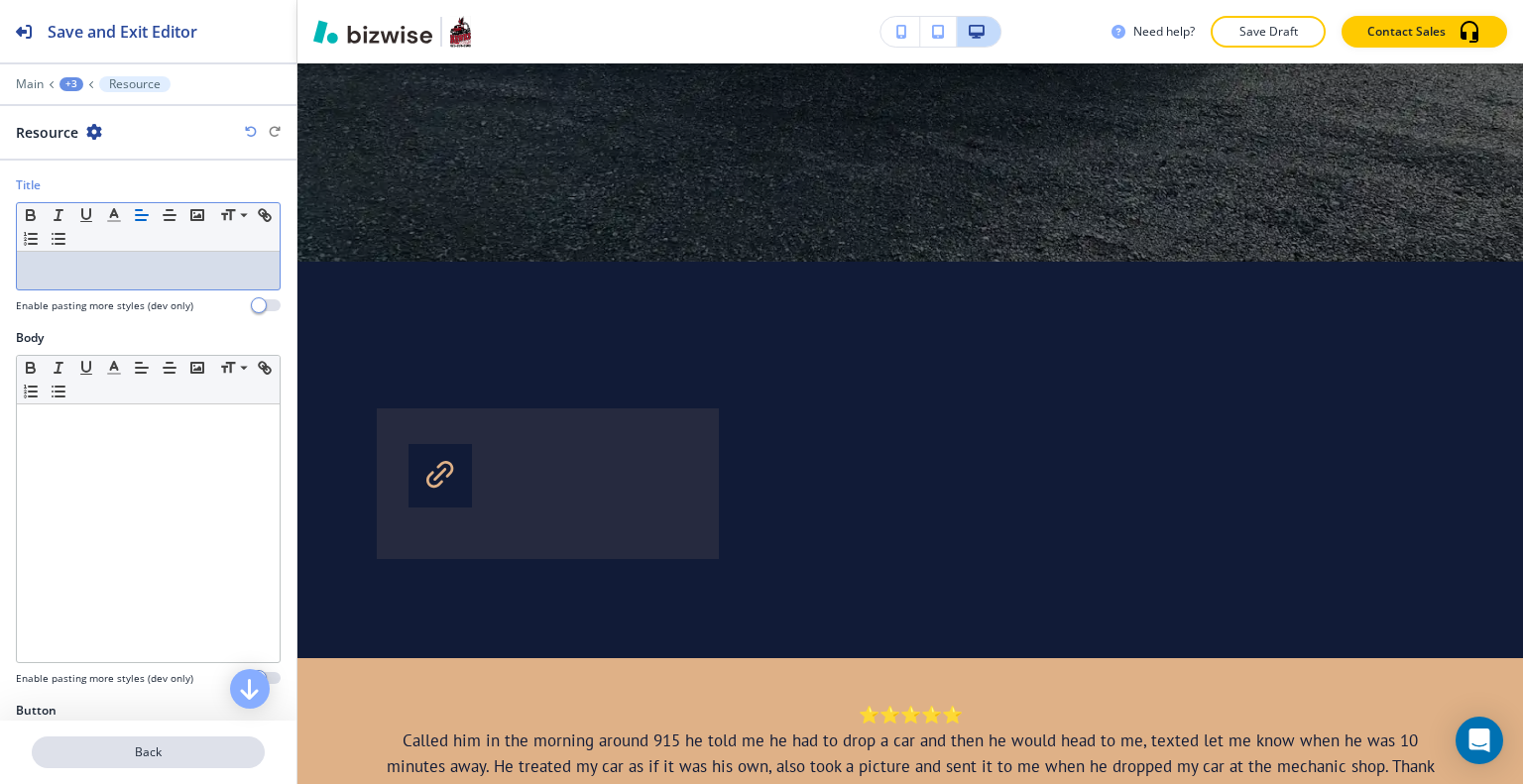 click on "Back" at bounding box center (148, 752) 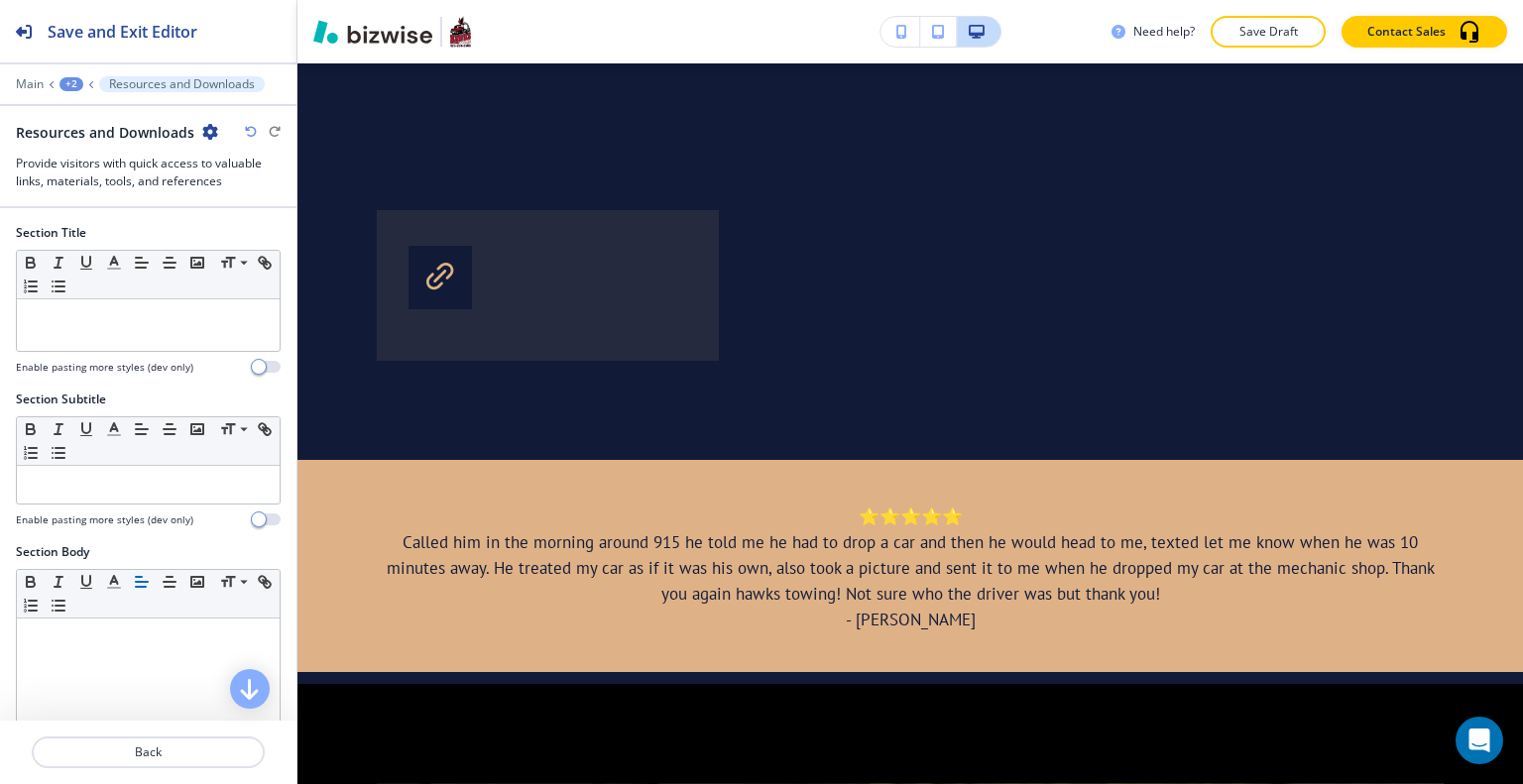 scroll, scrollTop: 759, scrollLeft: 0, axis: vertical 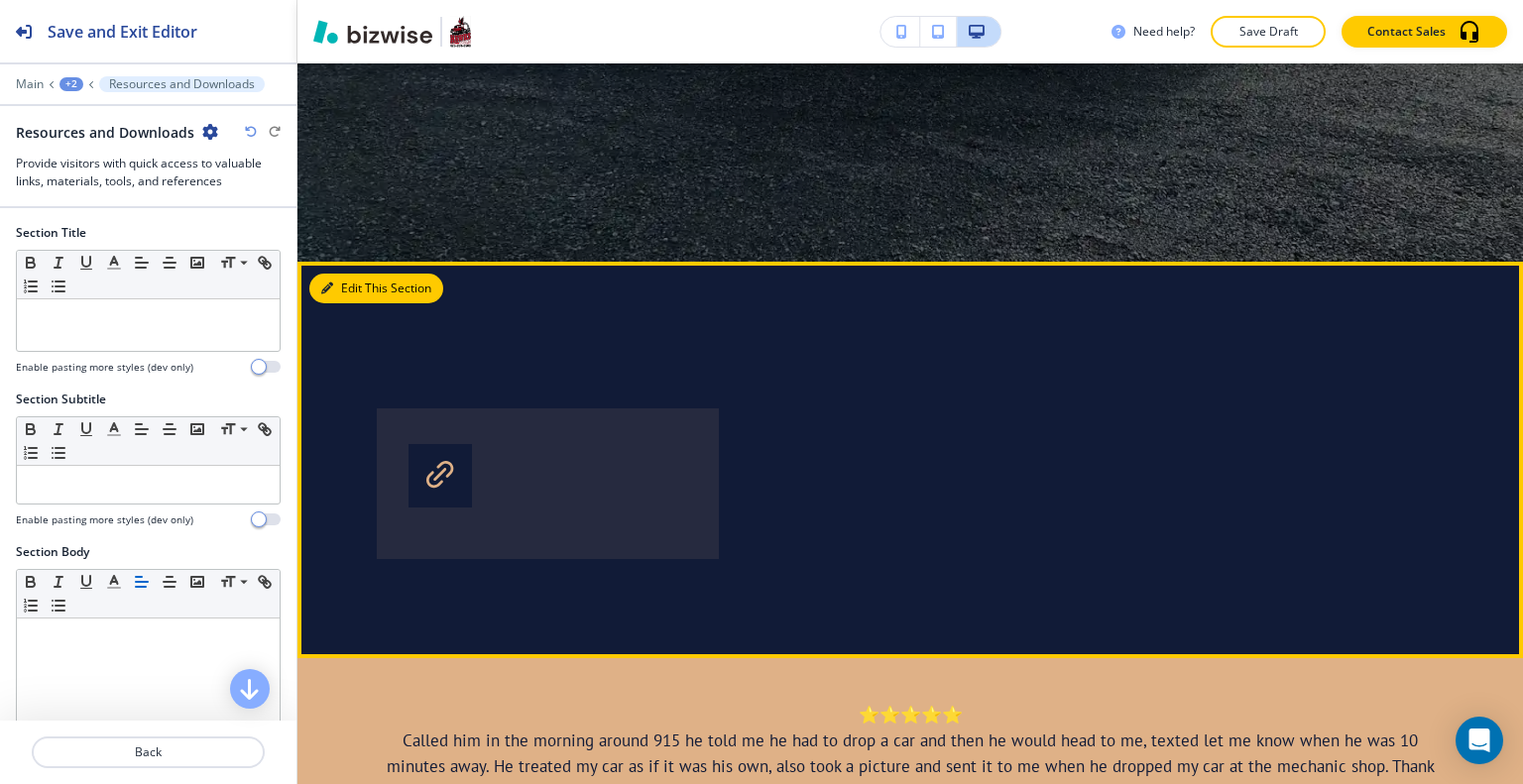 click on "Edit This Section" at bounding box center (376, 288) 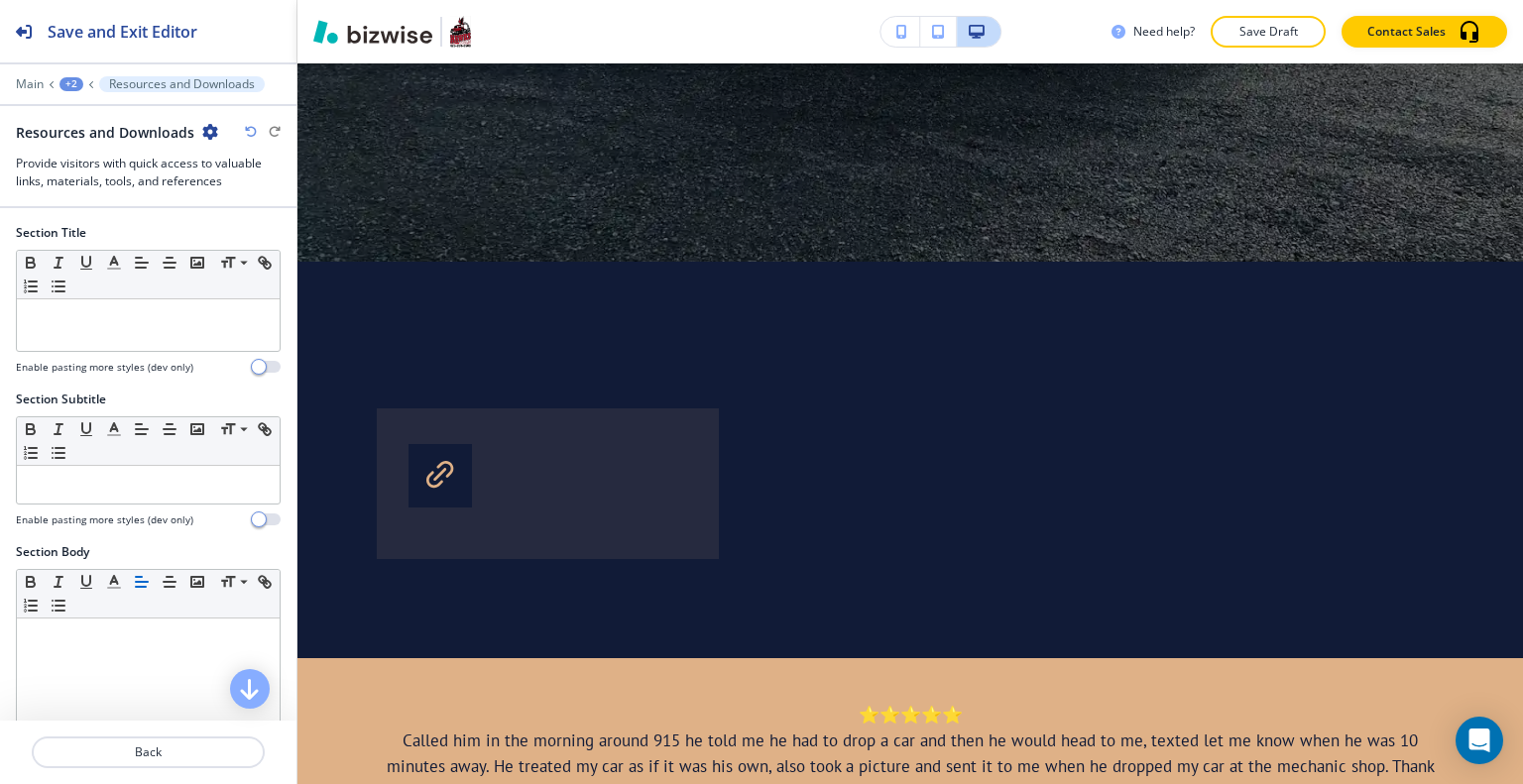 click at bounding box center (148, 776) 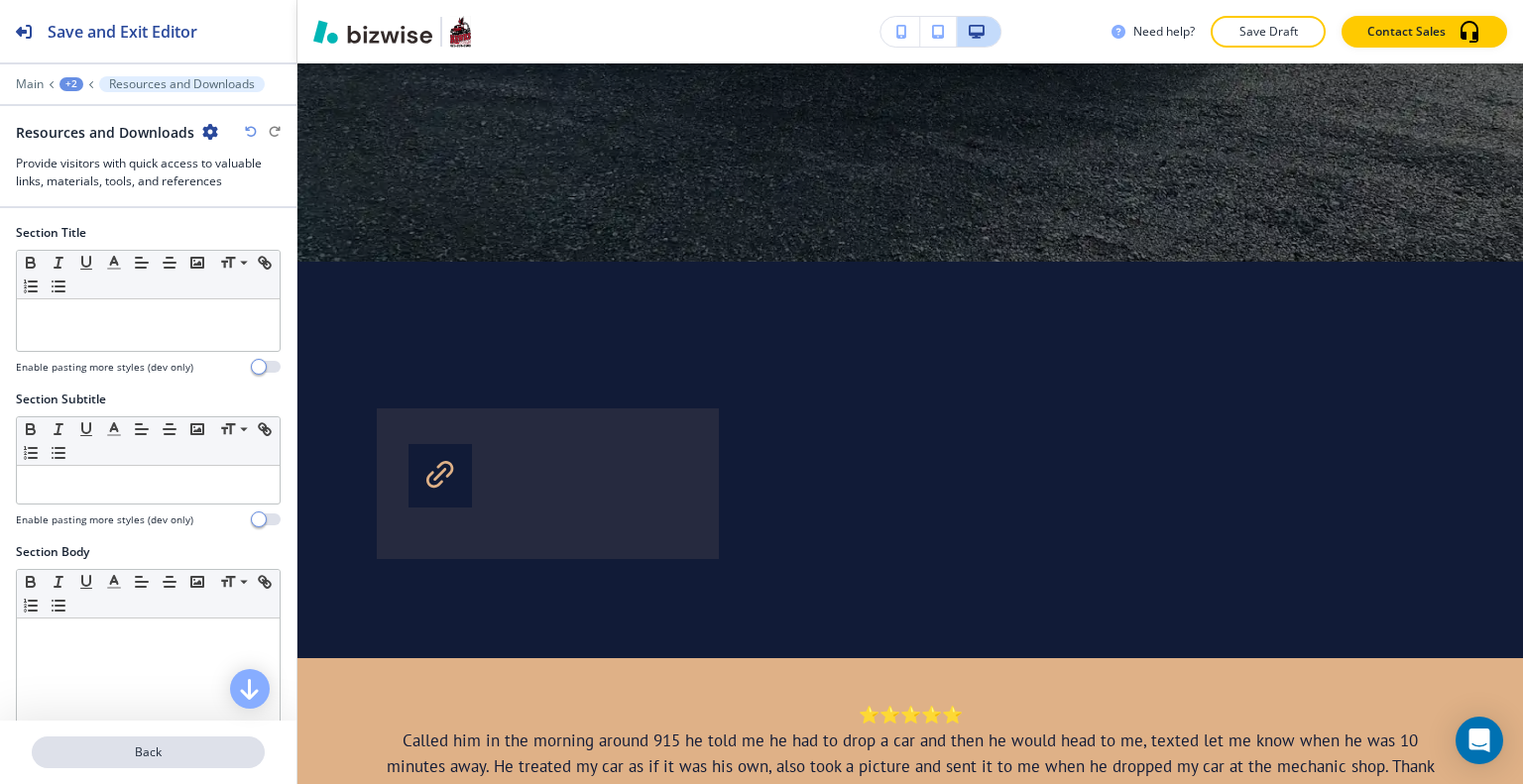 click on "Back" at bounding box center [148, 752] 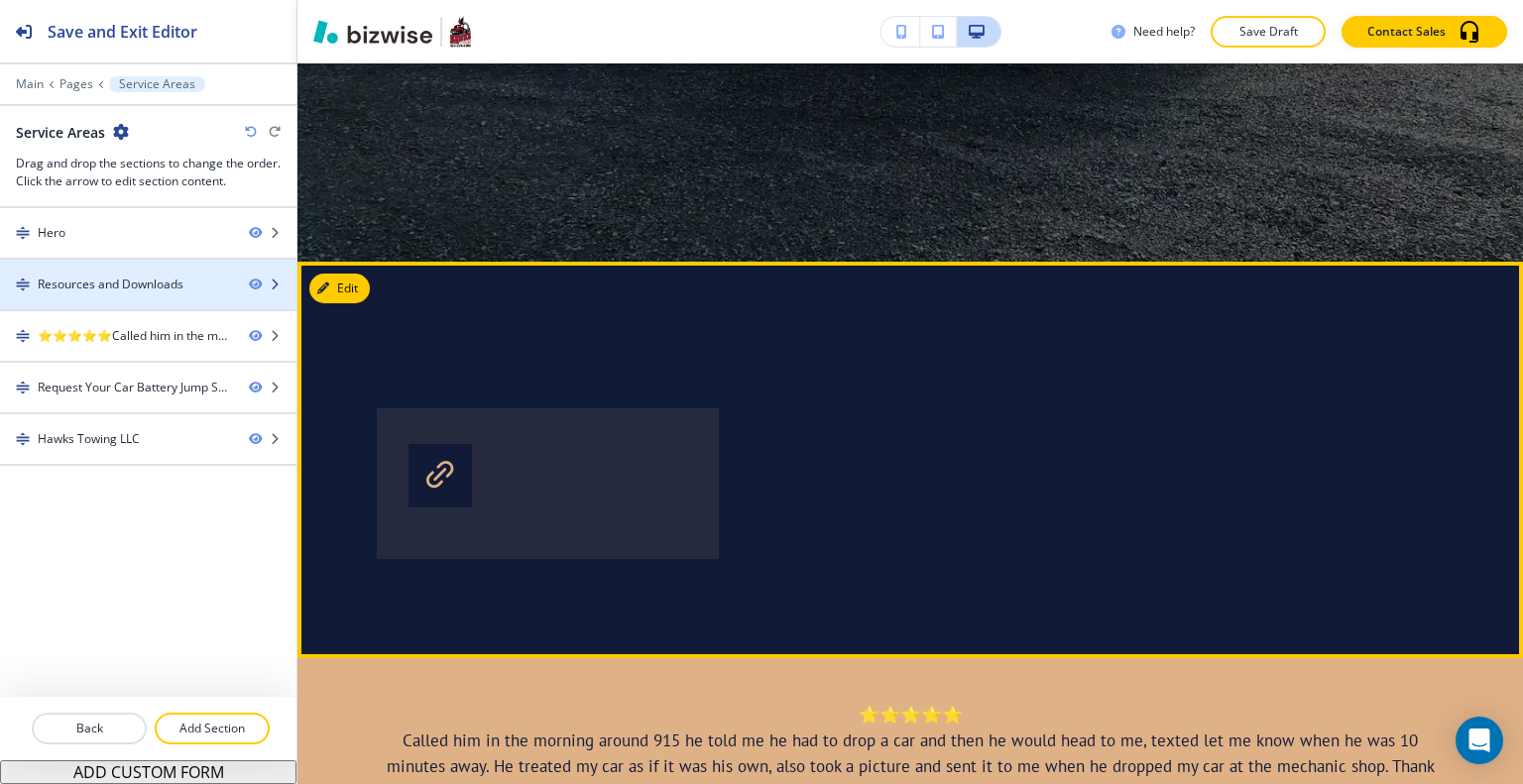 click on "Resources and Downloads" at bounding box center [110, 284] 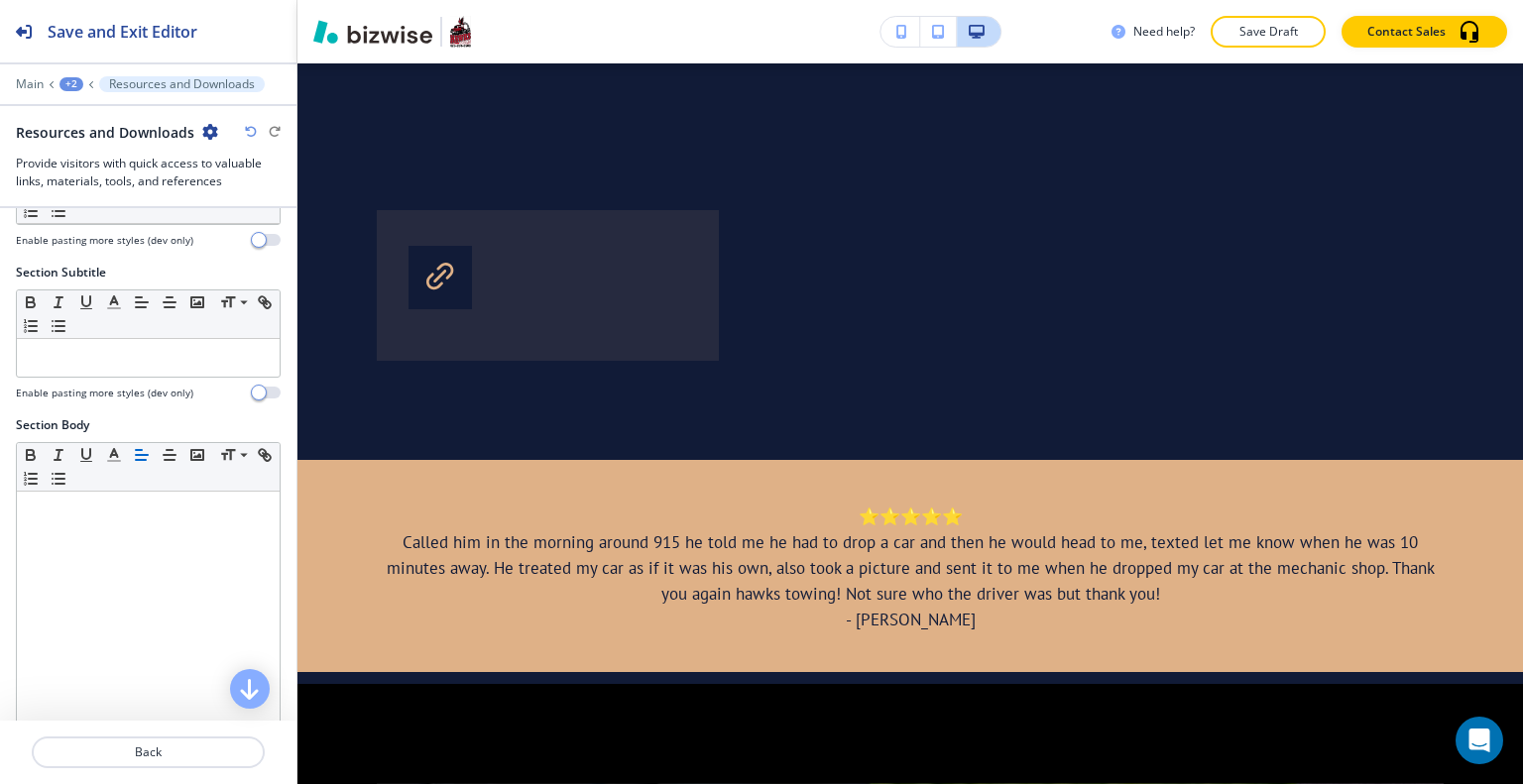 scroll, scrollTop: 0, scrollLeft: 0, axis: both 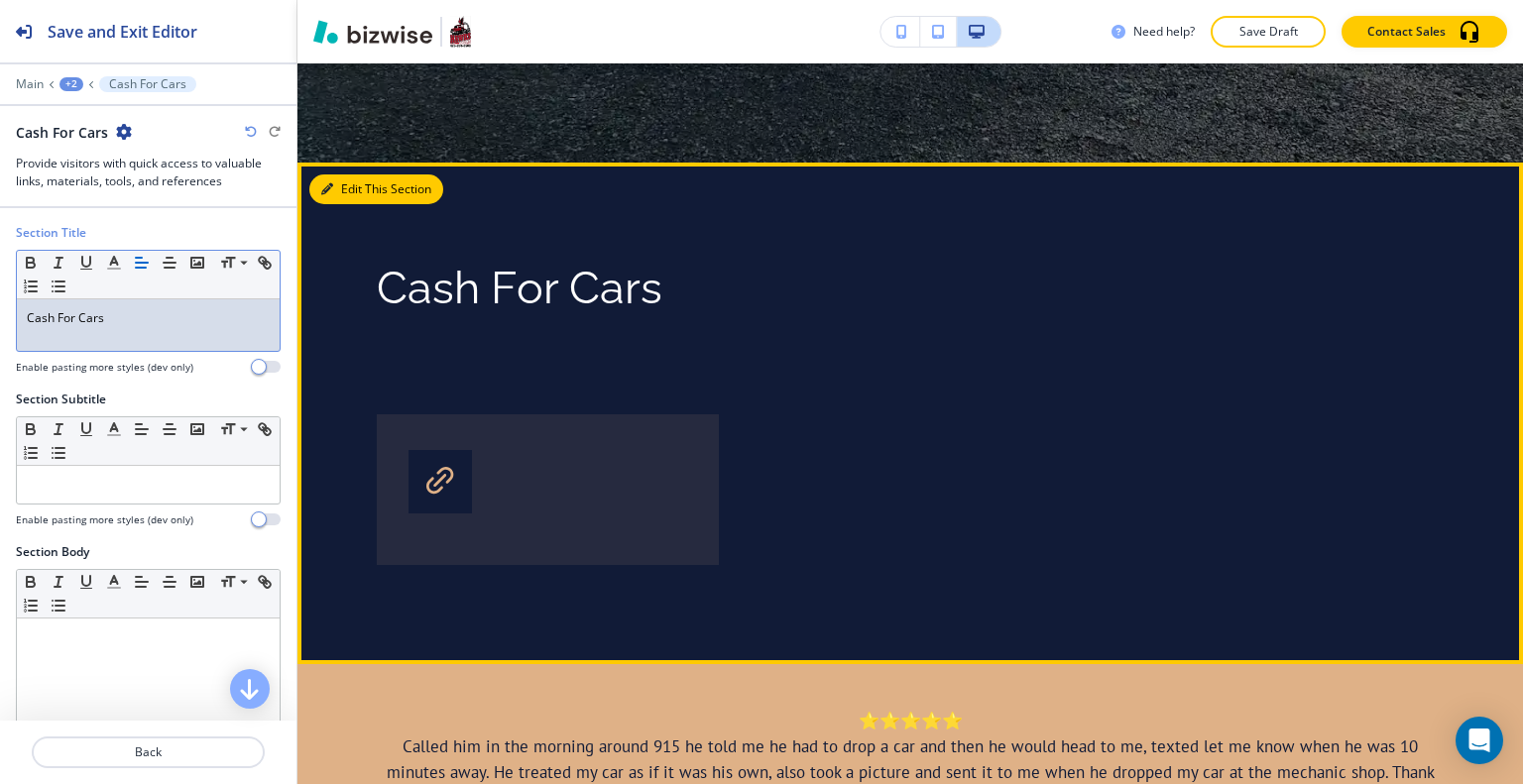 click on "Edit This Section" at bounding box center (376, 189) 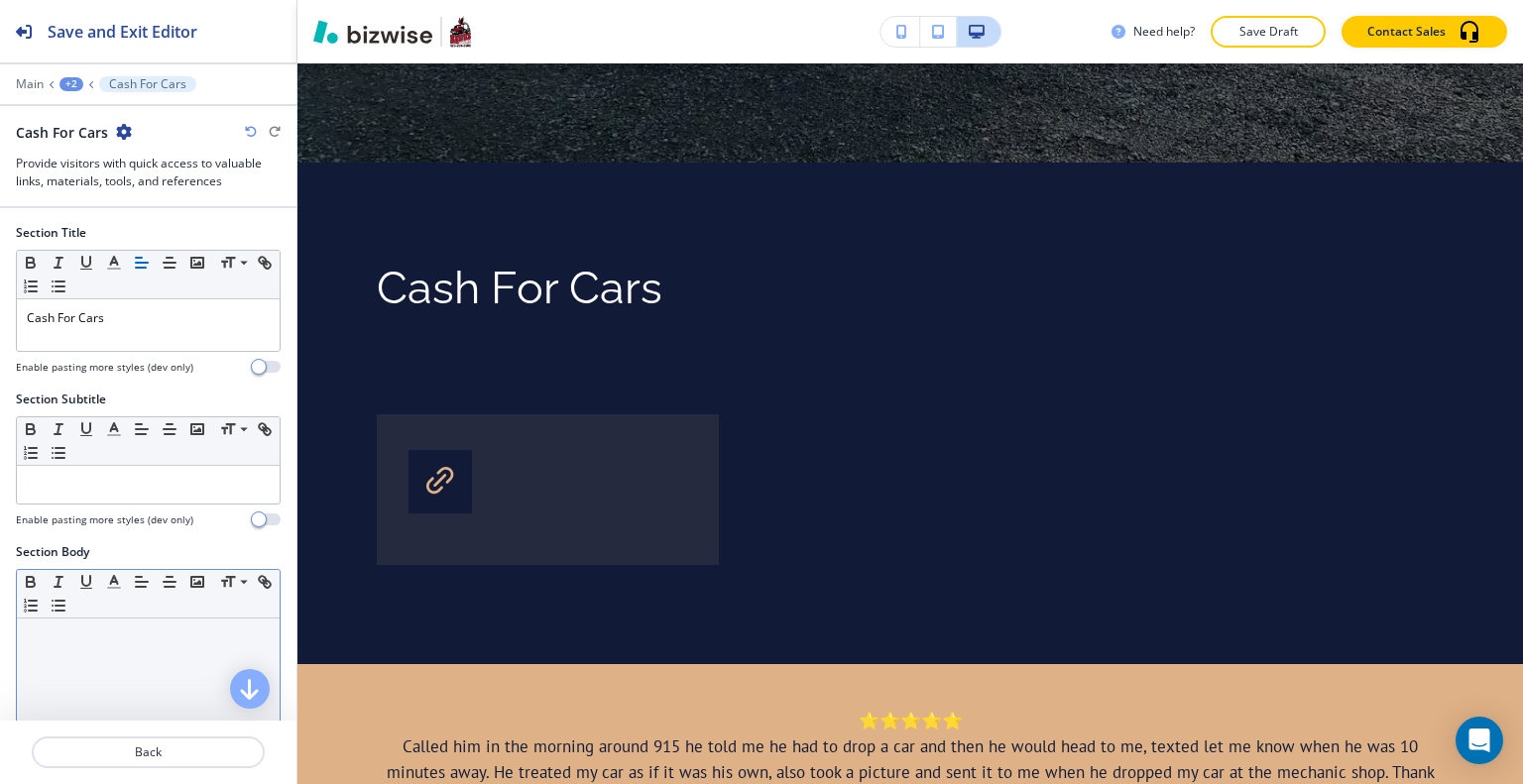scroll, scrollTop: 99, scrollLeft: 0, axis: vertical 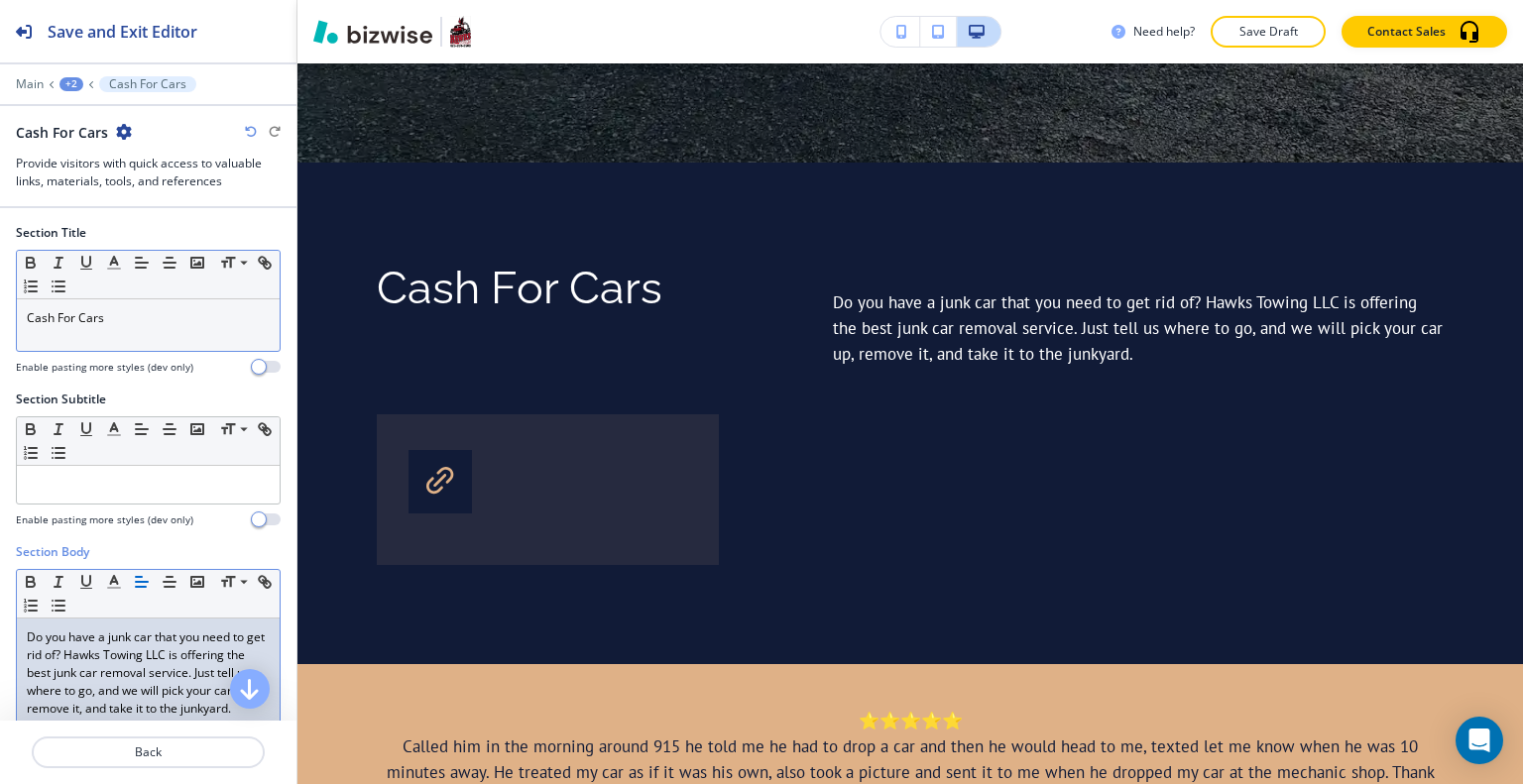 click on "Cash For Cars" at bounding box center (148, 318) 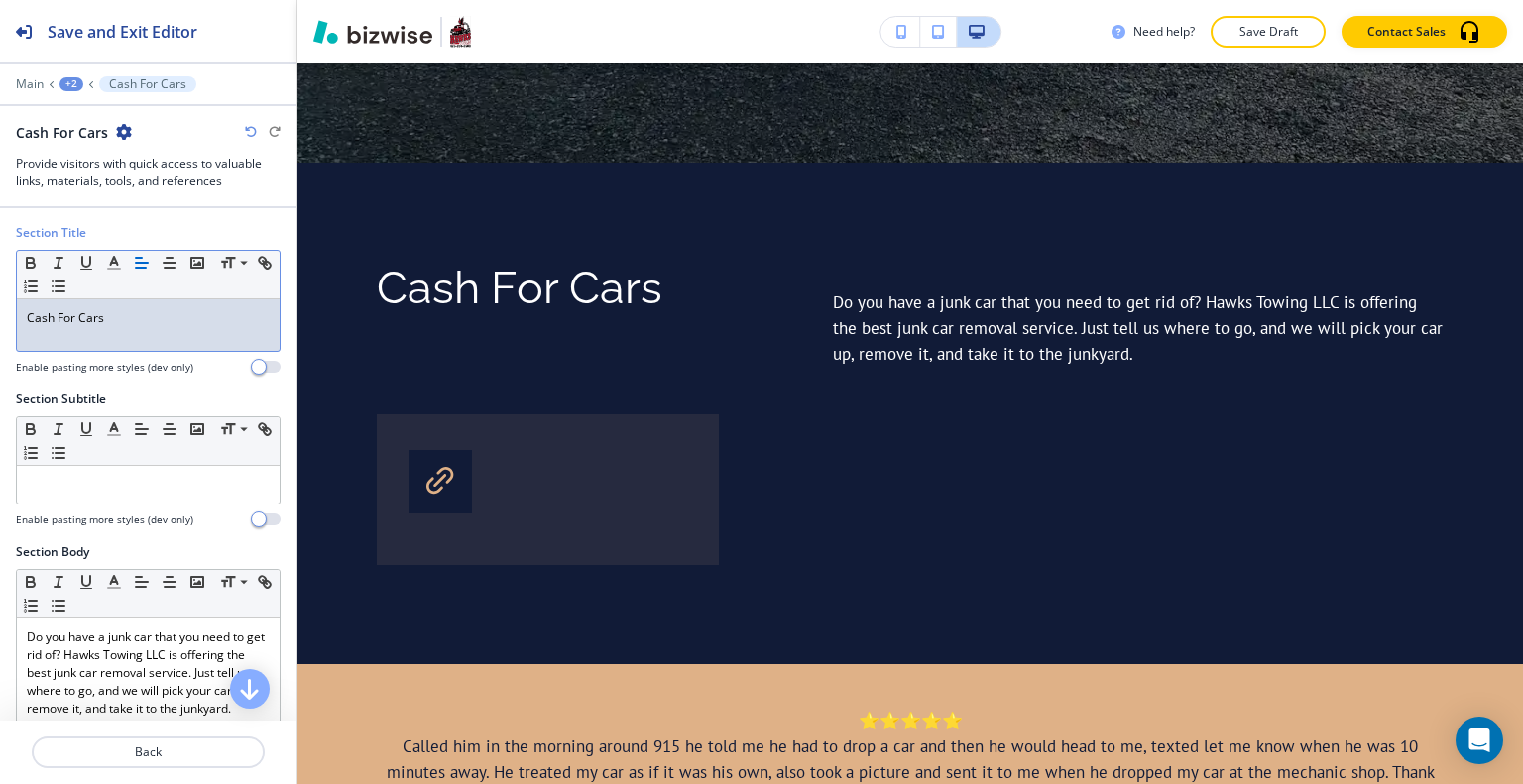 type 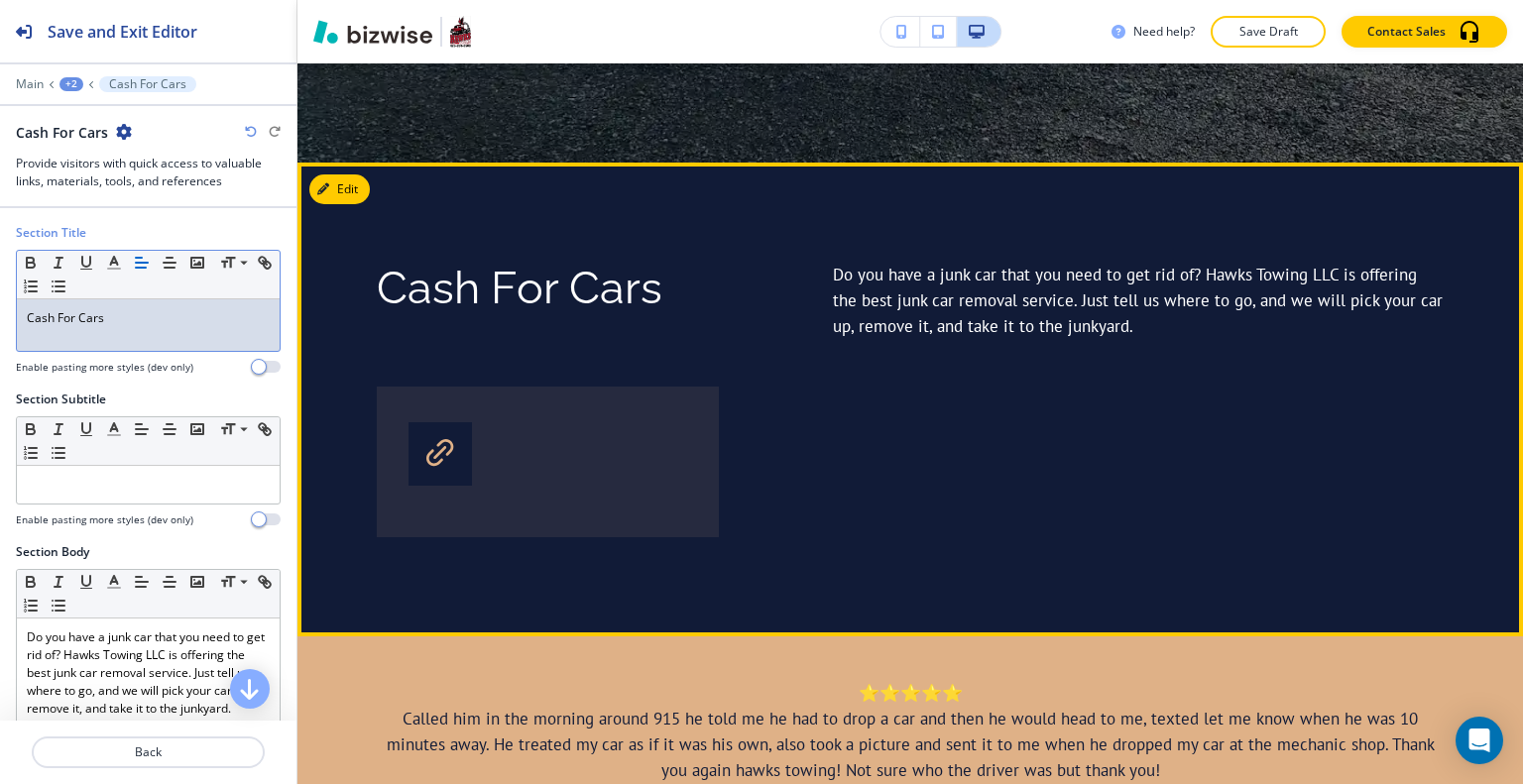 scroll, scrollTop: 759, scrollLeft: 0, axis: vertical 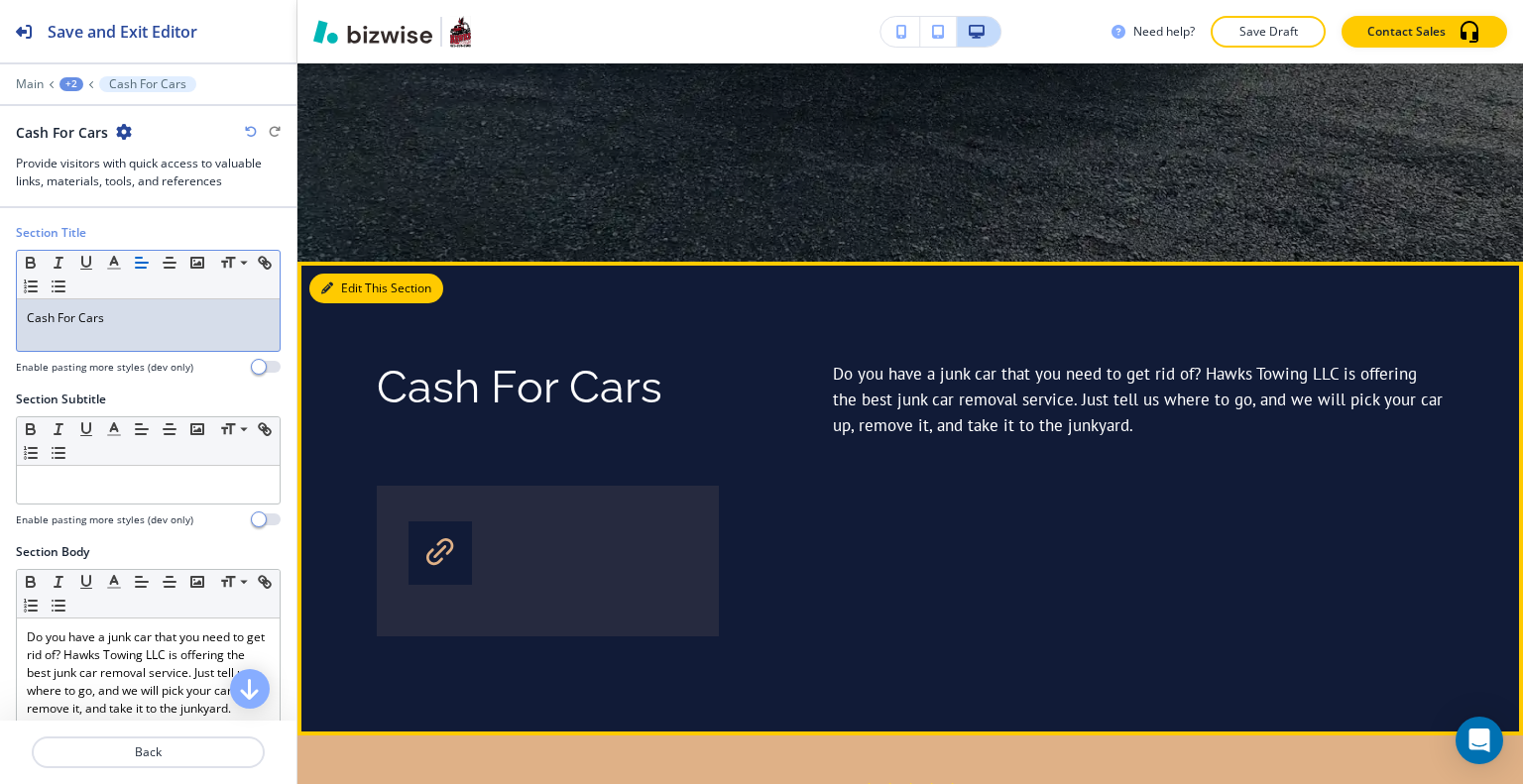 click on "Edit This Section" at bounding box center (376, 288) 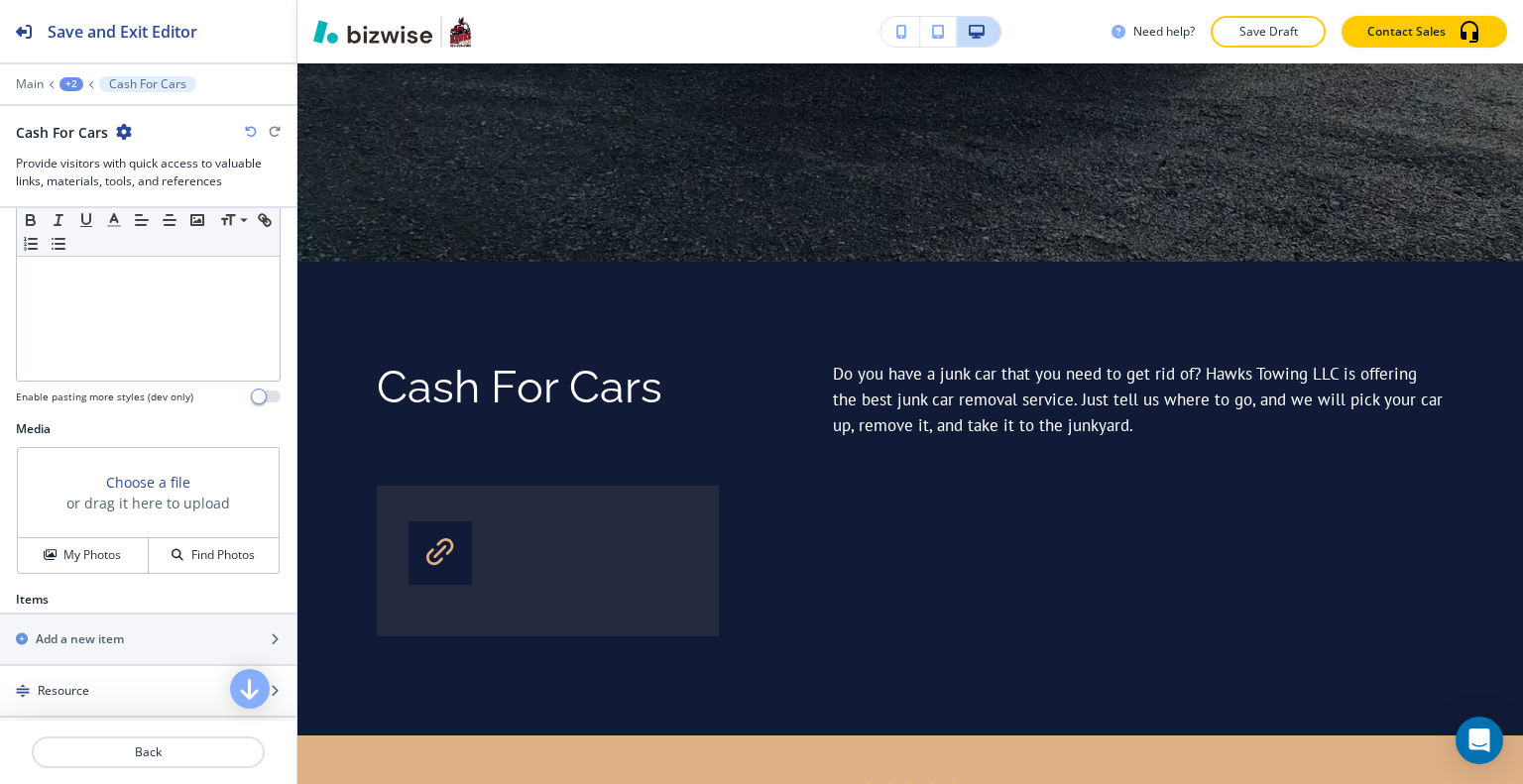 scroll, scrollTop: 694, scrollLeft: 0, axis: vertical 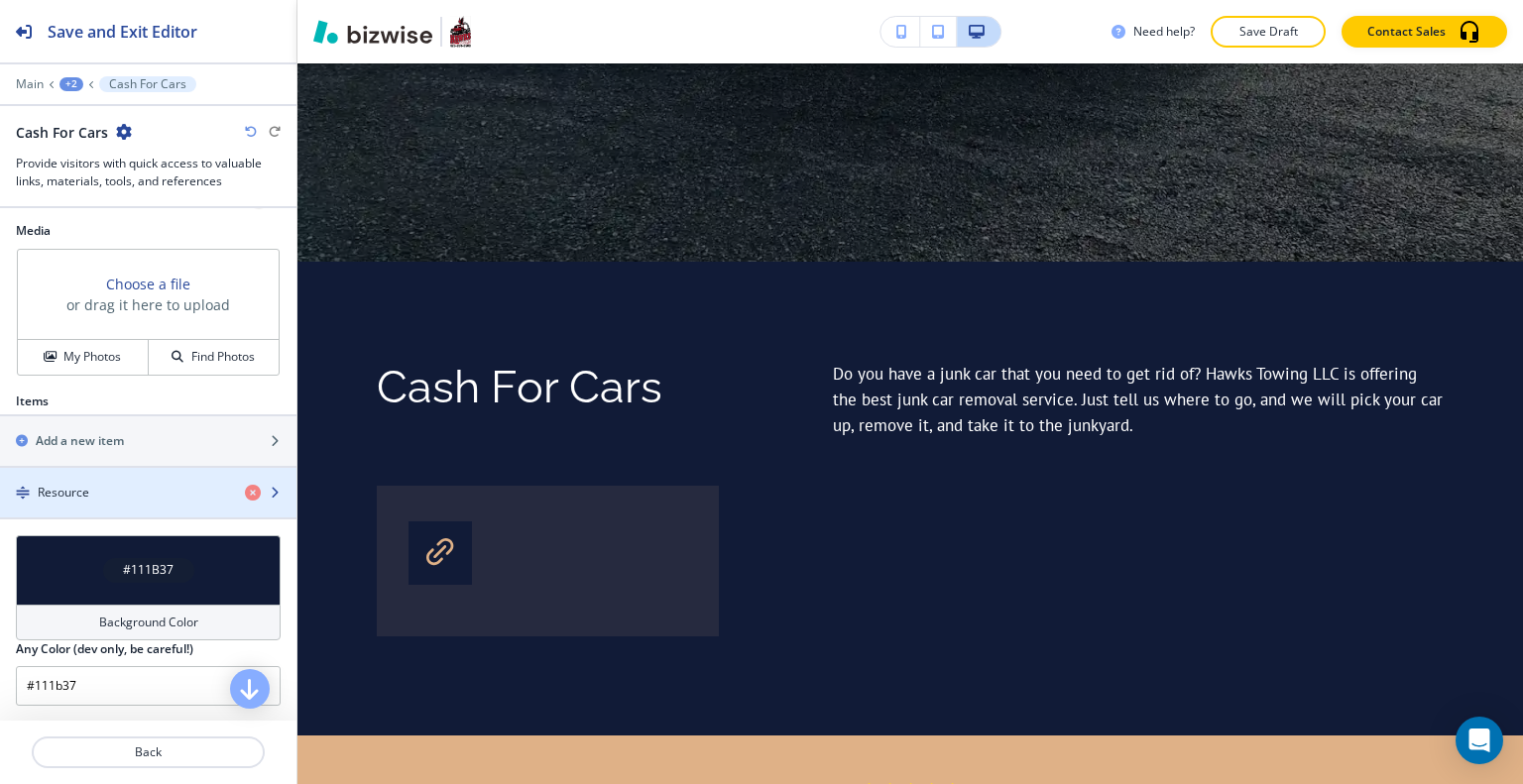 click at bounding box center (148, 509) 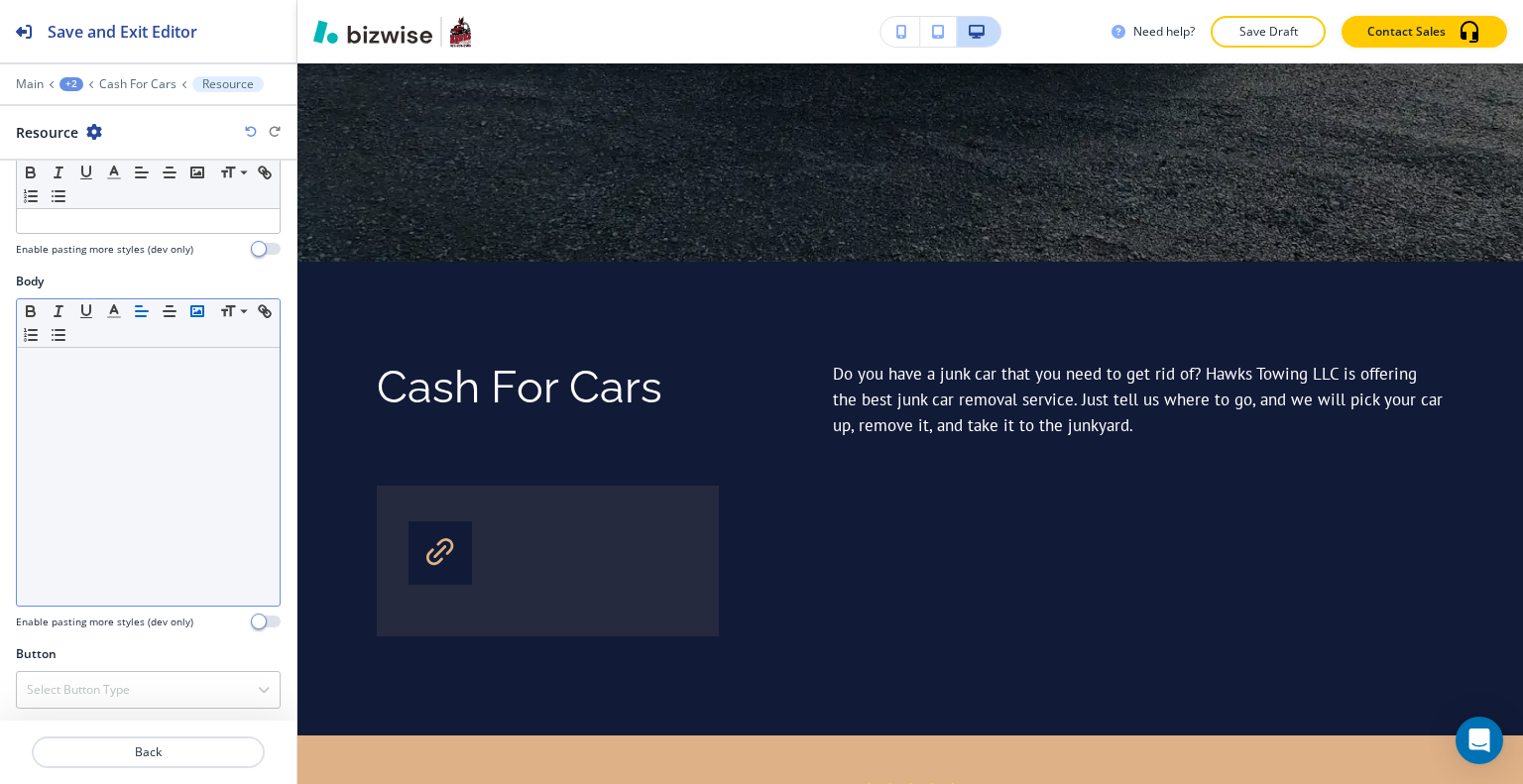 scroll, scrollTop: 0, scrollLeft: 0, axis: both 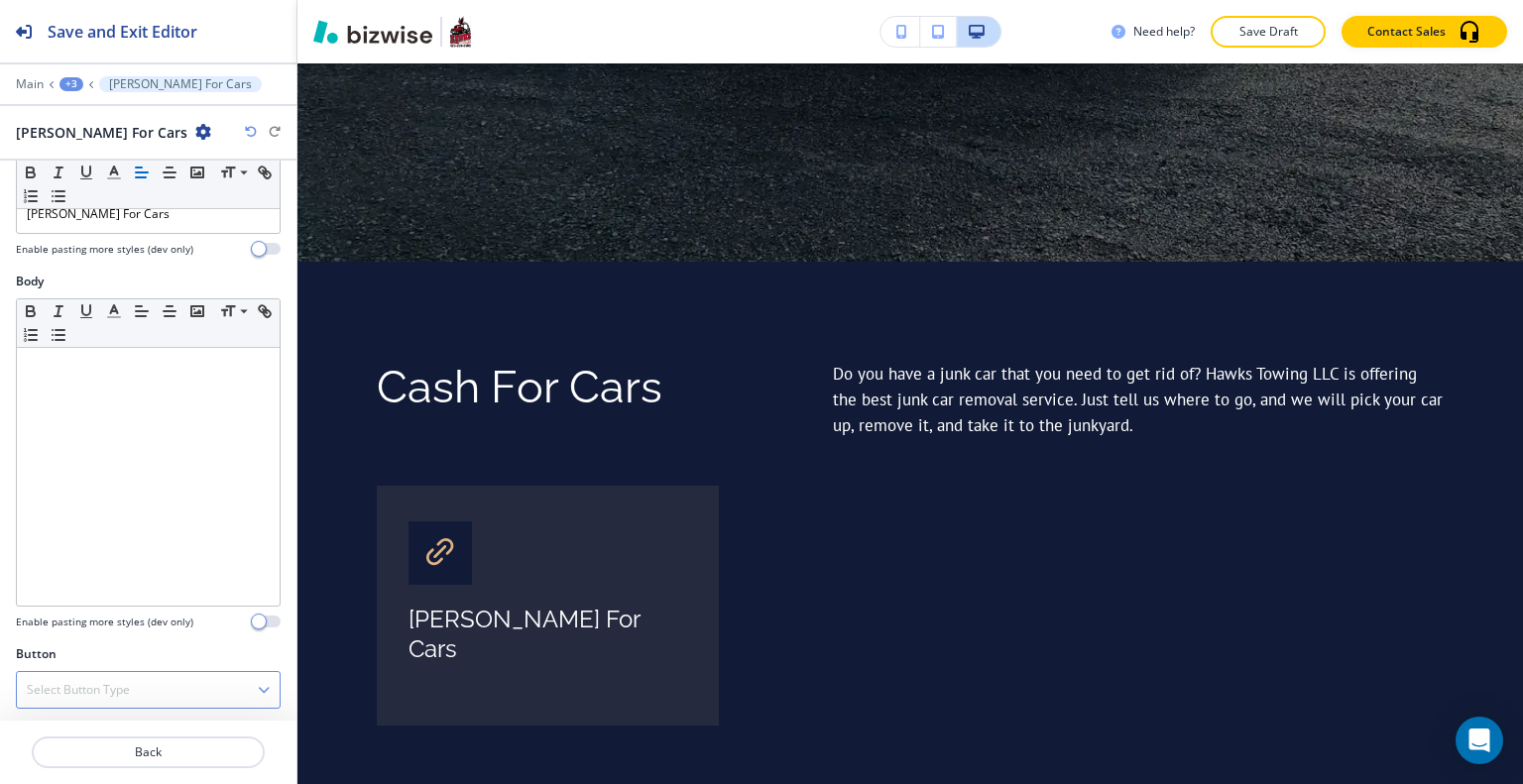 click on "Select Button Type" at bounding box center [148, 690] 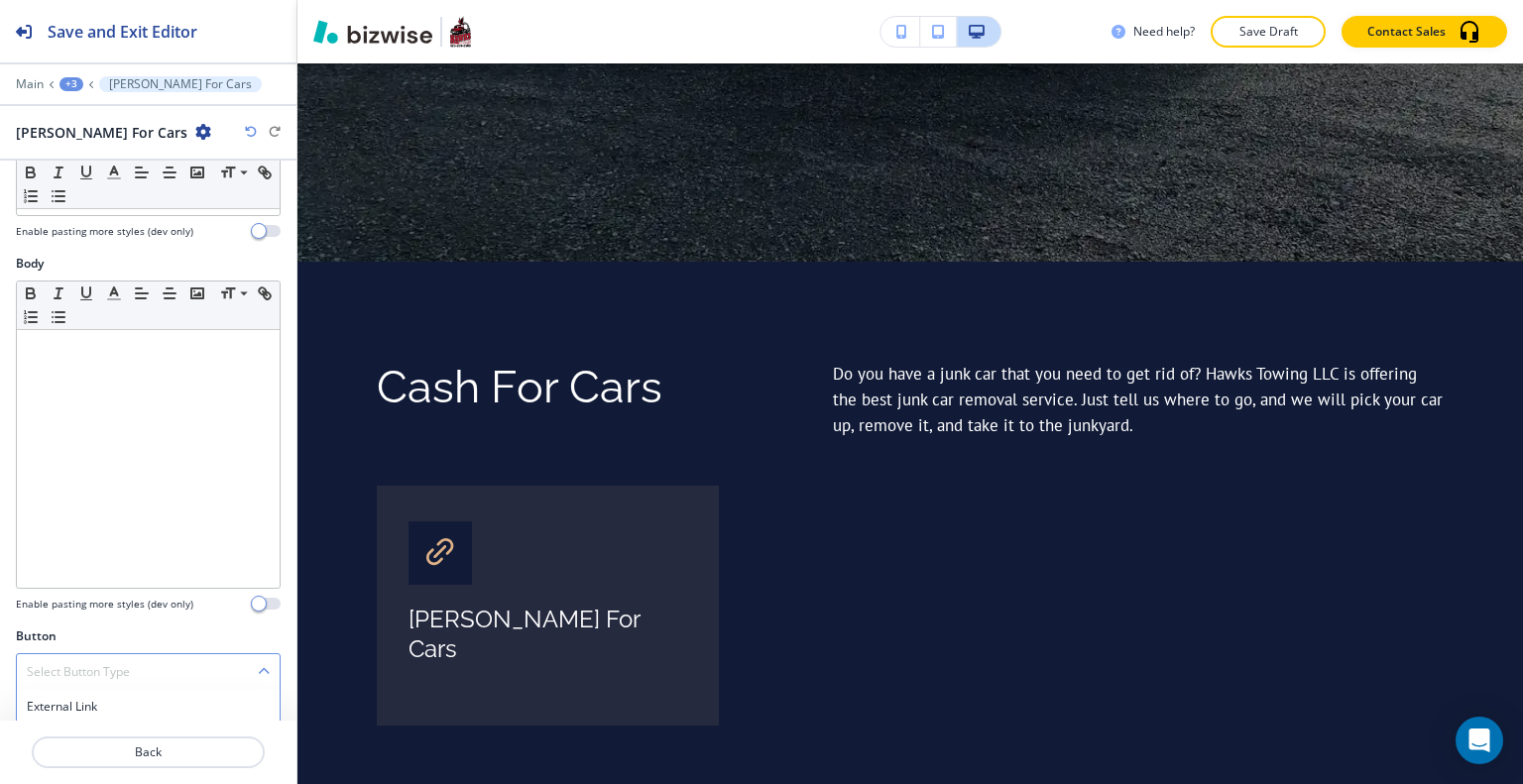 scroll, scrollTop: 143, scrollLeft: 0, axis: vertical 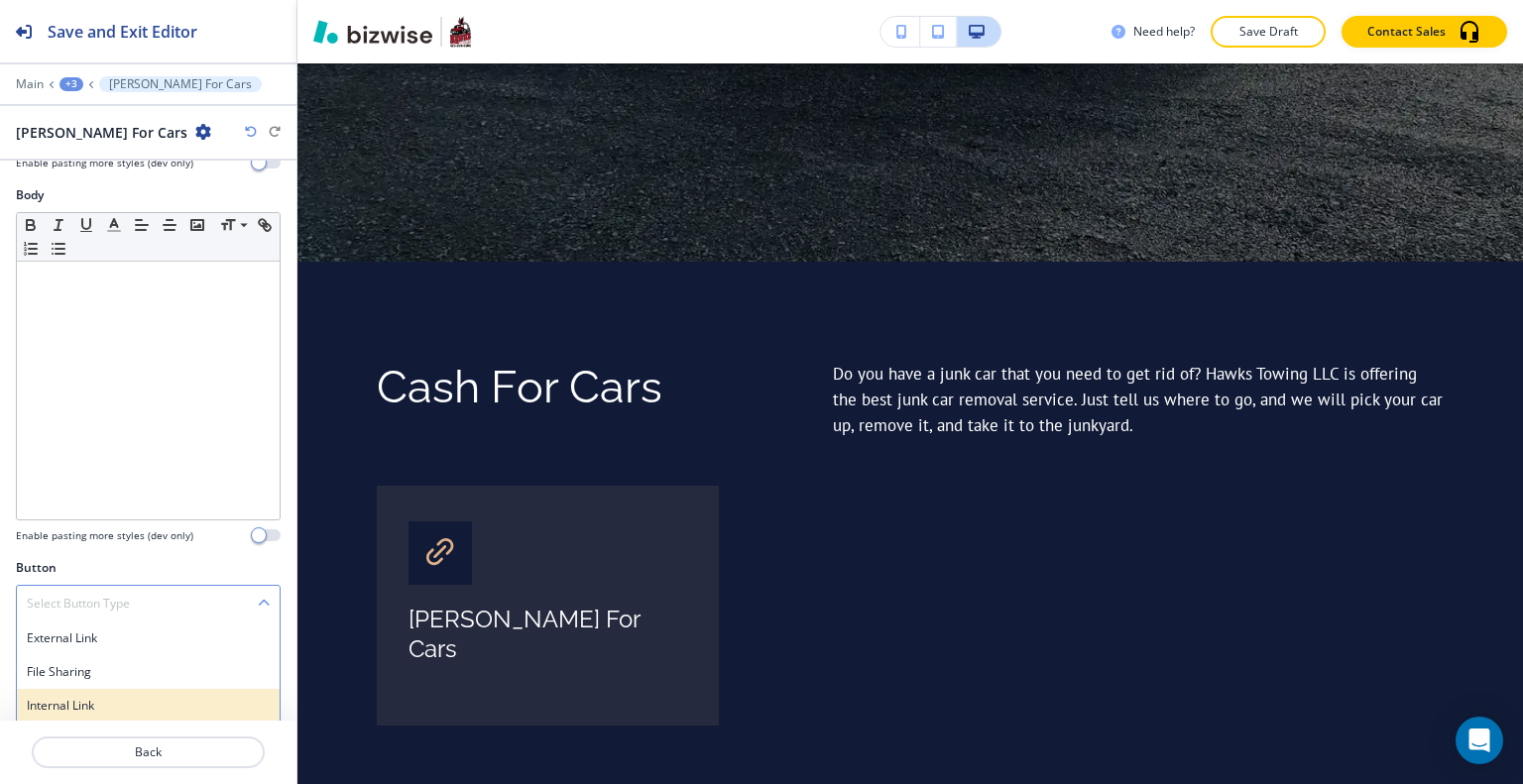 click on "Internal Link" at bounding box center [148, 706] 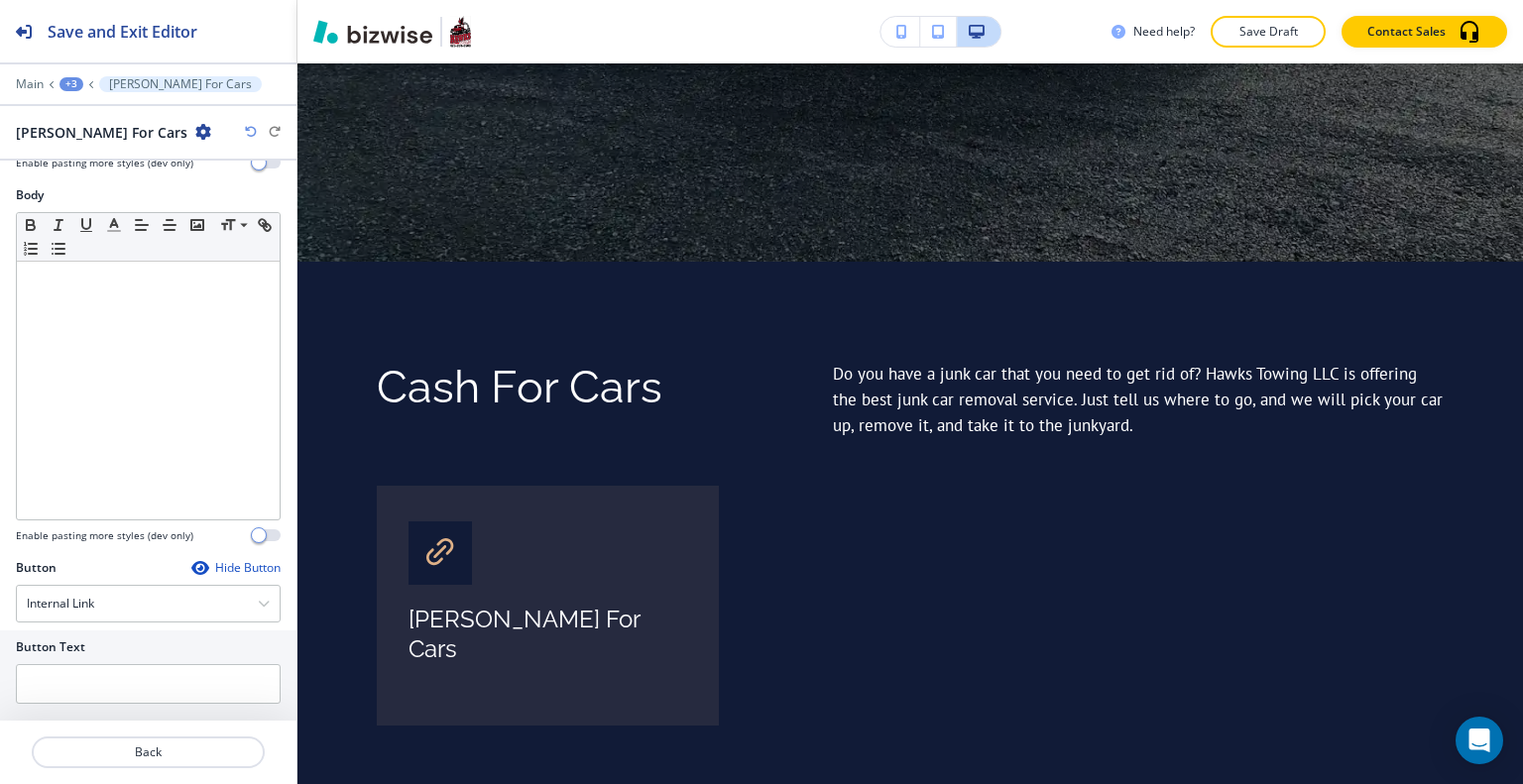 scroll, scrollTop: 241, scrollLeft: 0, axis: vertical 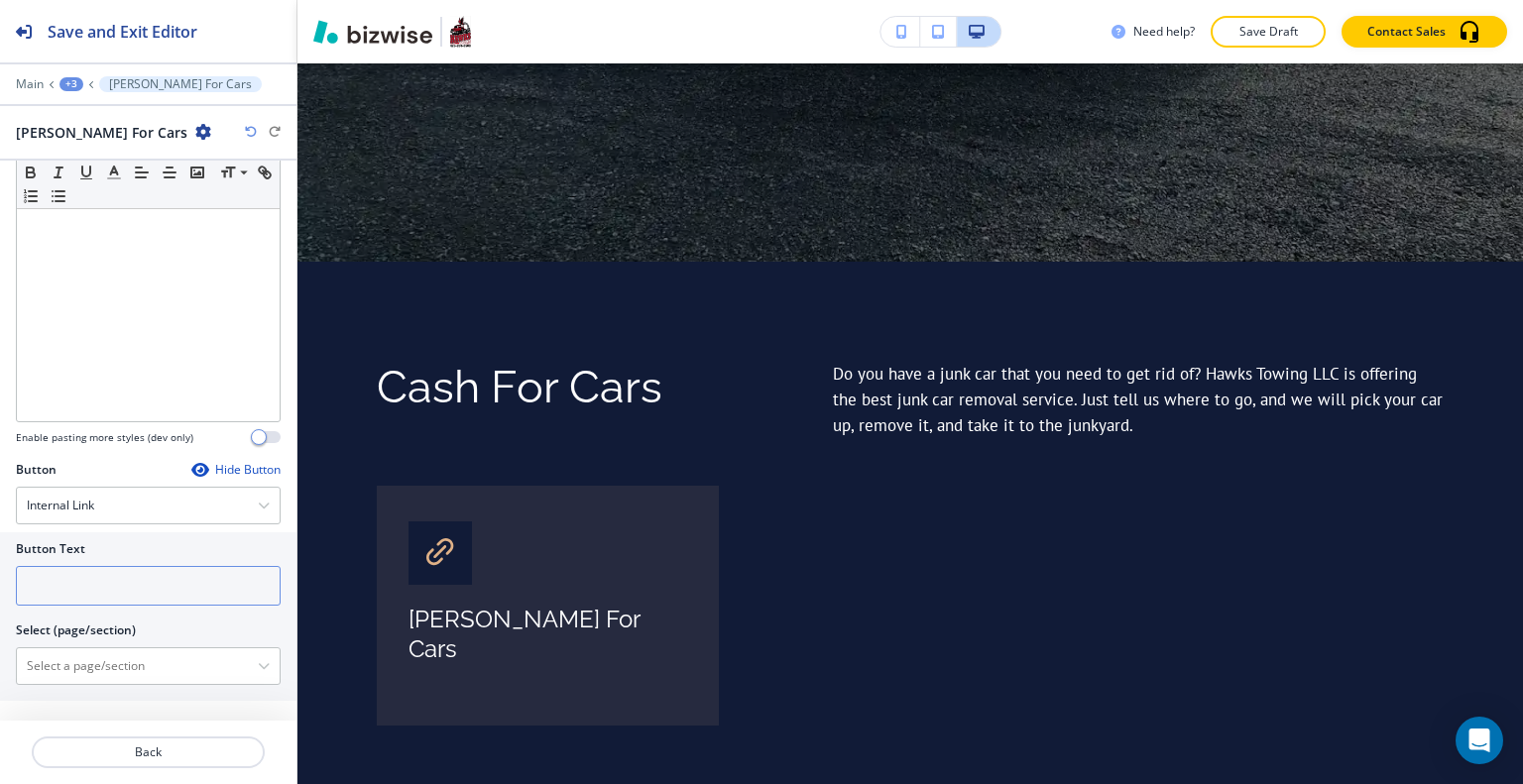click at bounding box center (148, 586) 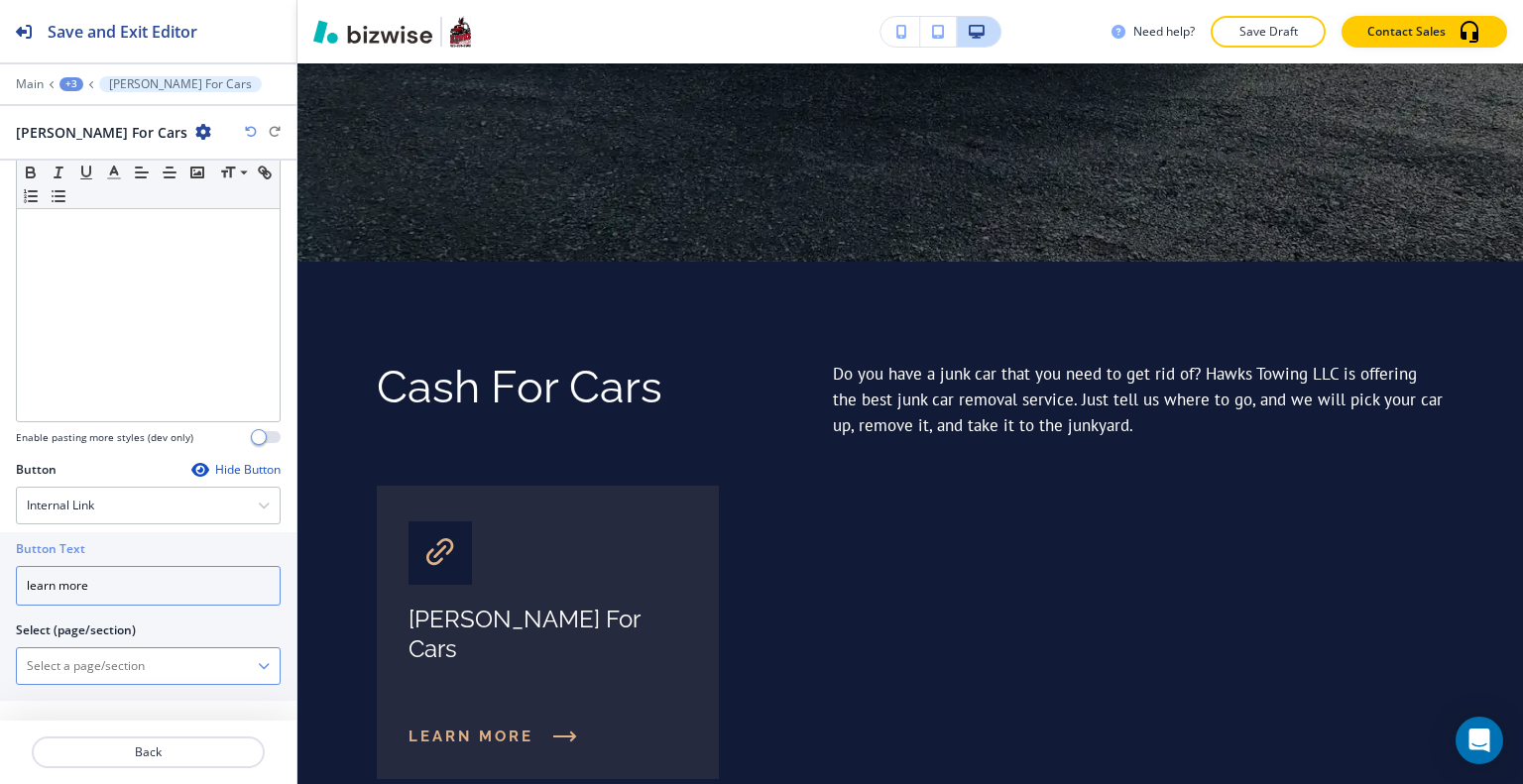 type on "learn more" 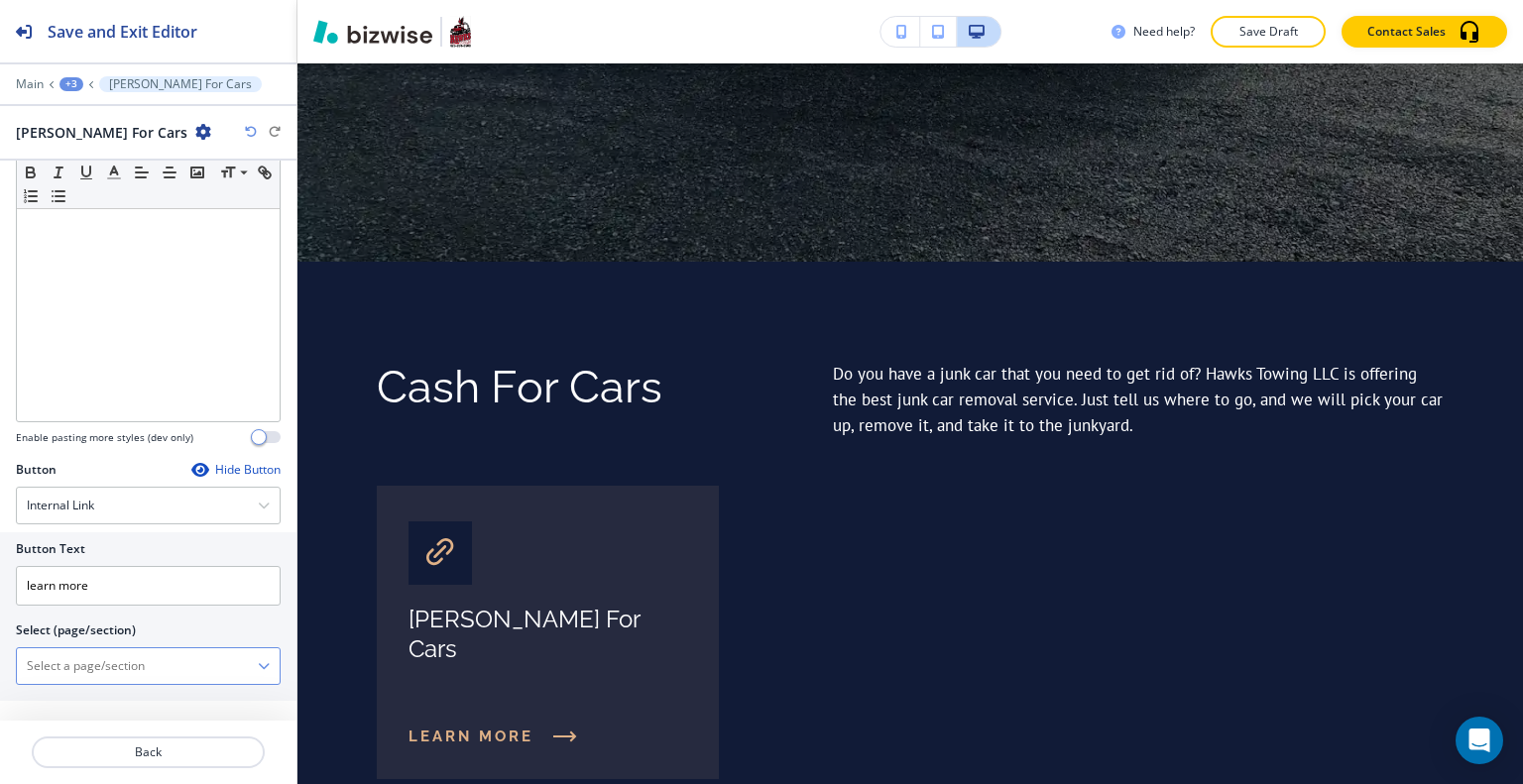 click at bounding box center (137, 666) 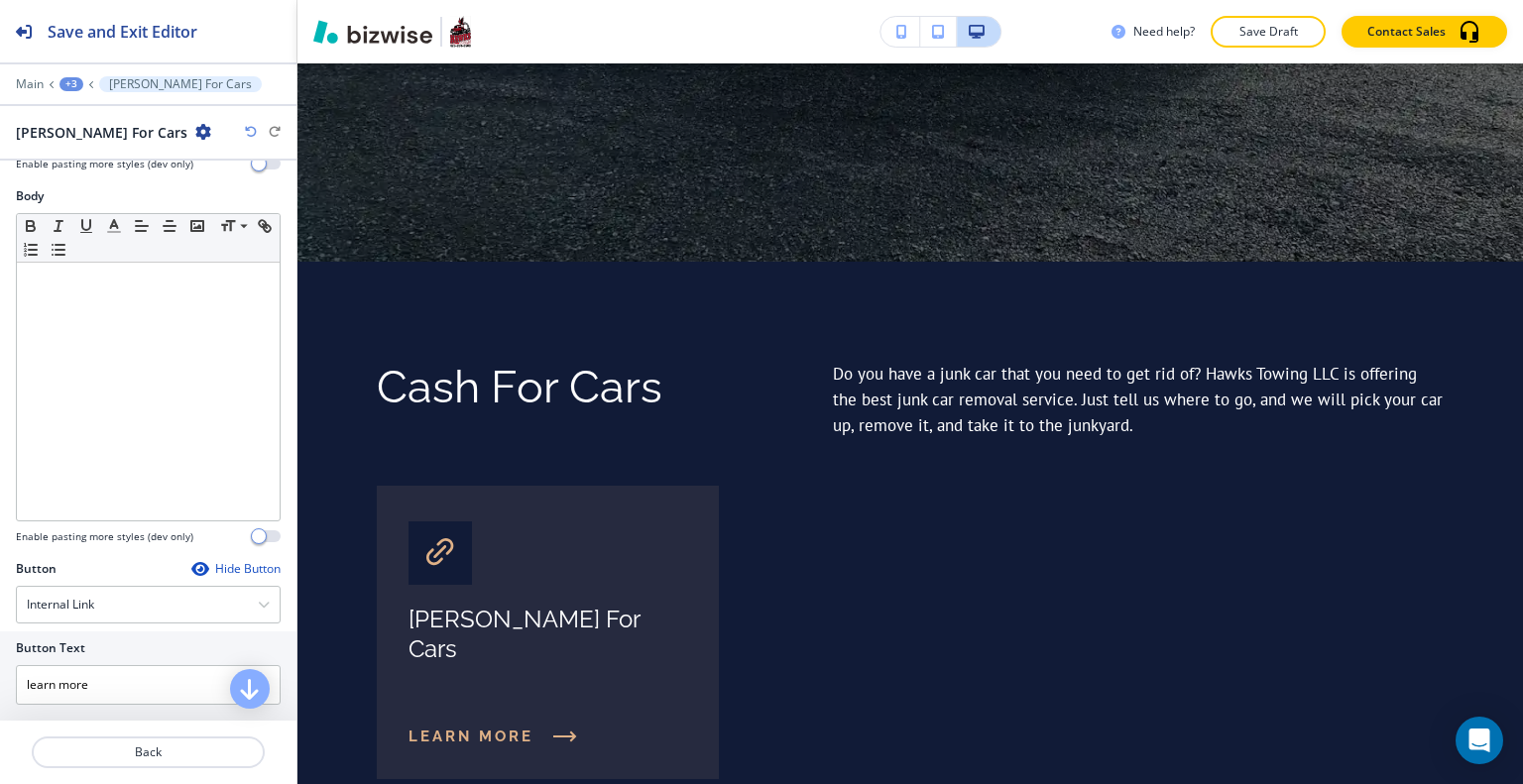 scroll, scrollTop: 0, scrollLeft: 0, axis: both 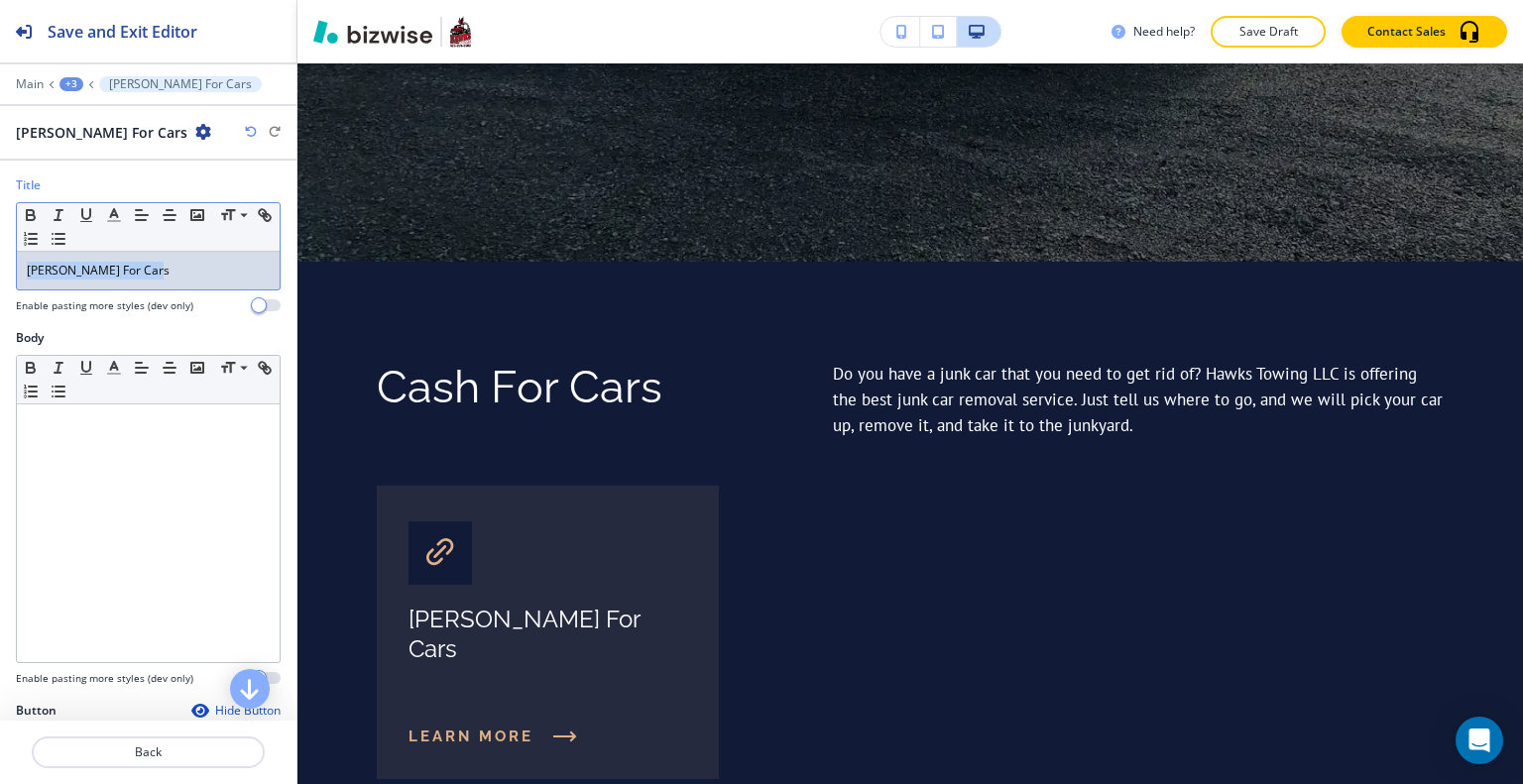 drag, startPoint x: 160, startPoint y: 269, endPoint x: 31, endPoint y: 280, distance: 129.46814 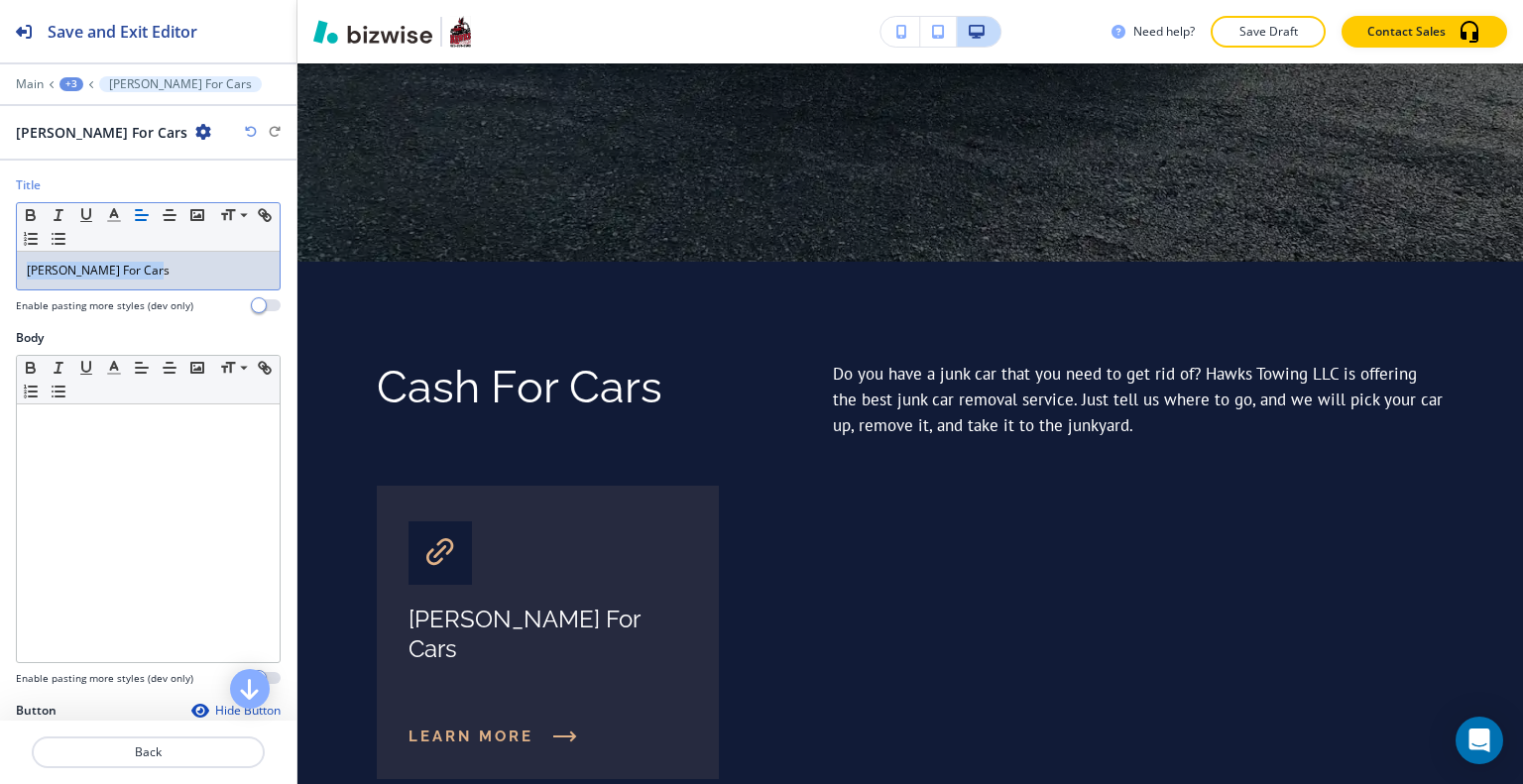 copy on "Everett Cash For Cars" 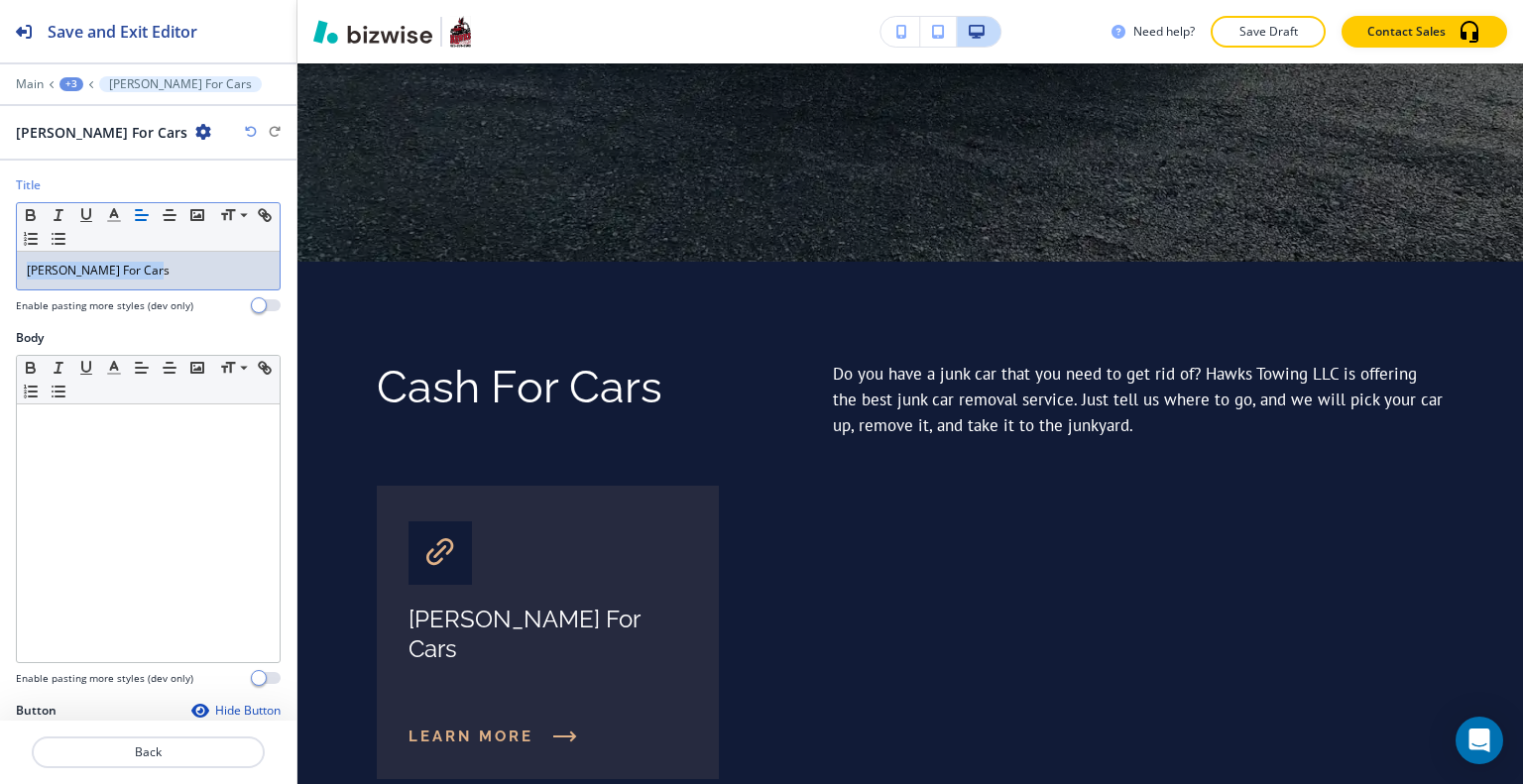 scroll, scrollTop: 241, scrollLeft: 0, axis: vertical 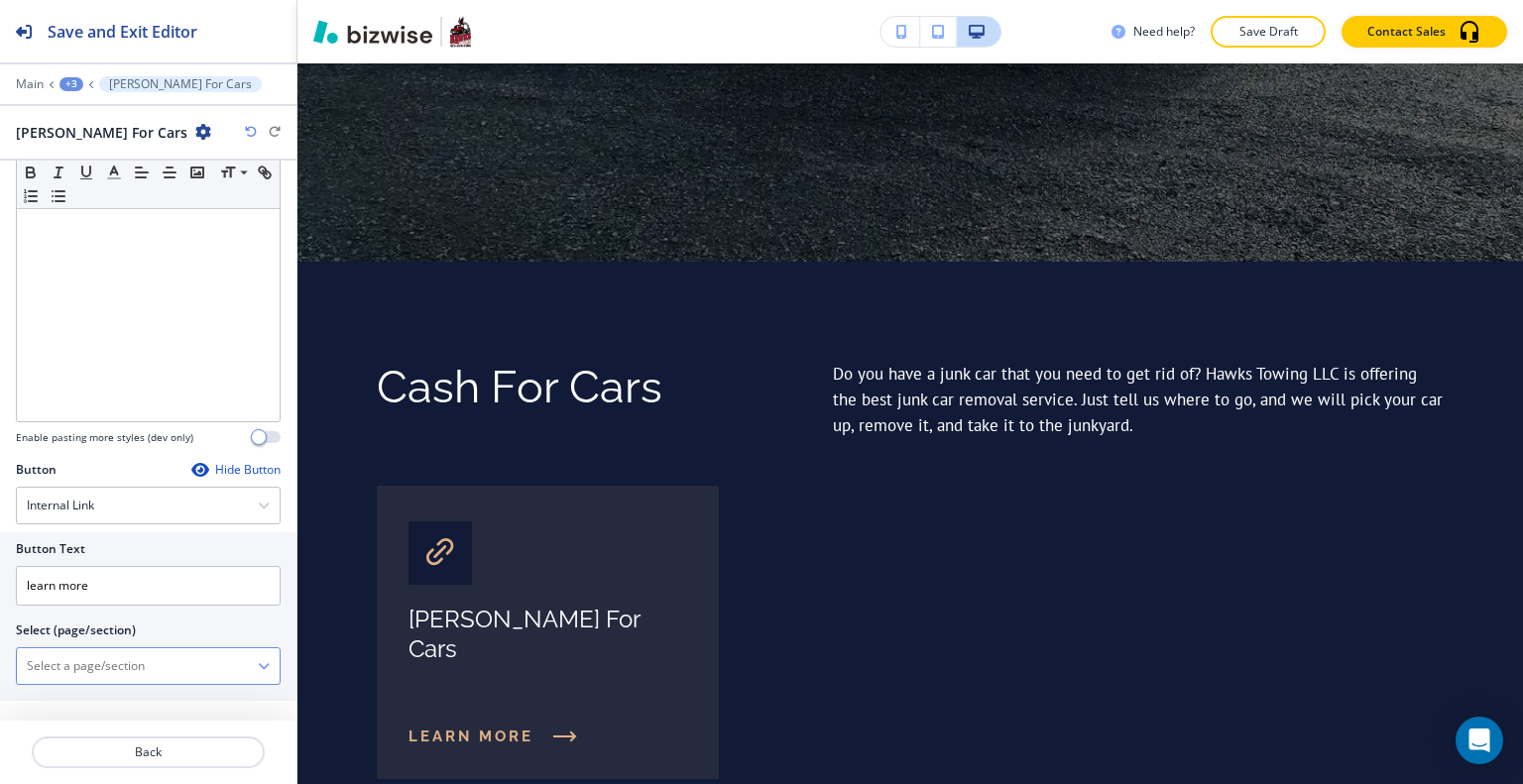 click at bounding box center (137, 666) 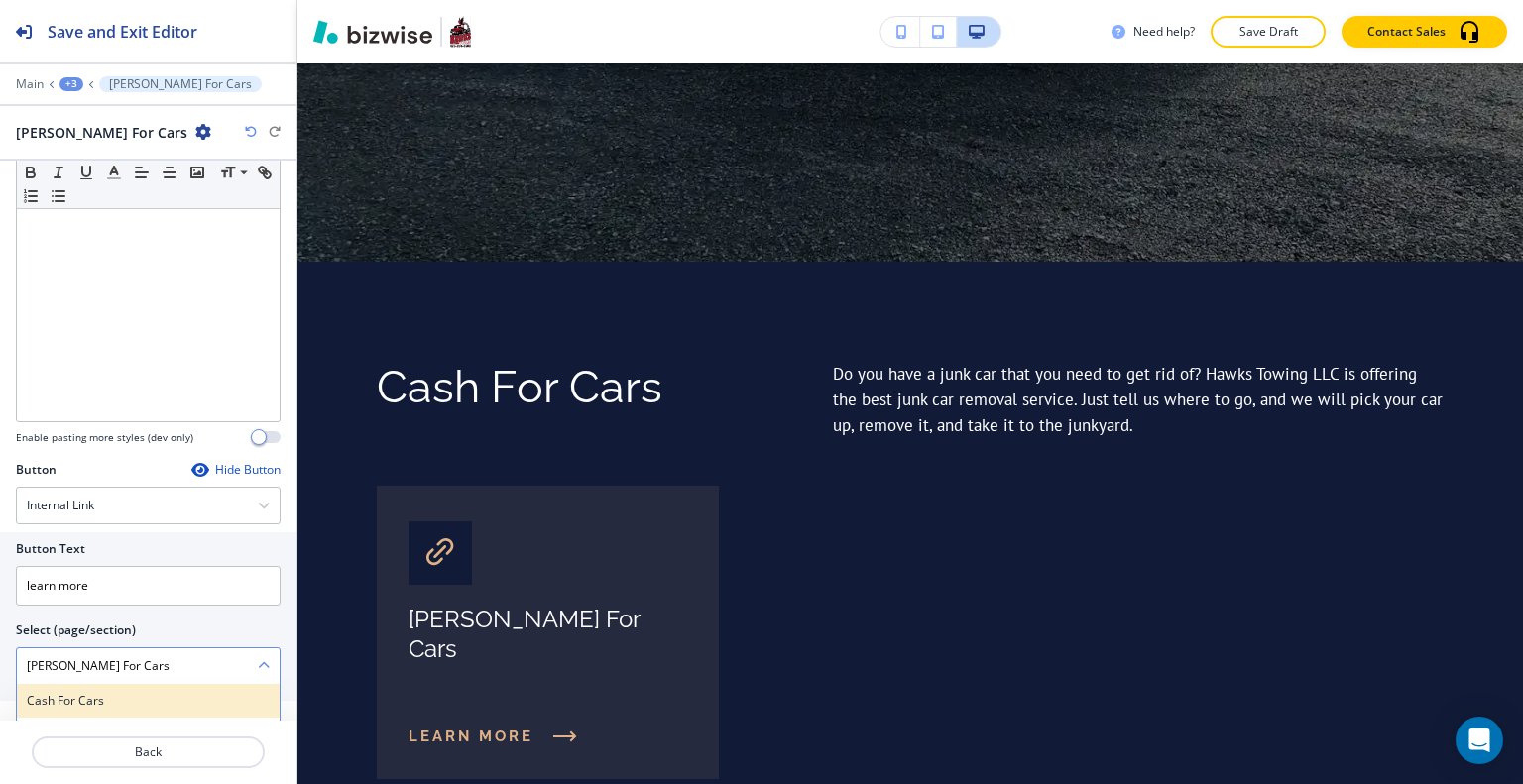 click on "Cash for Cars" at bounding box center (148, 701) 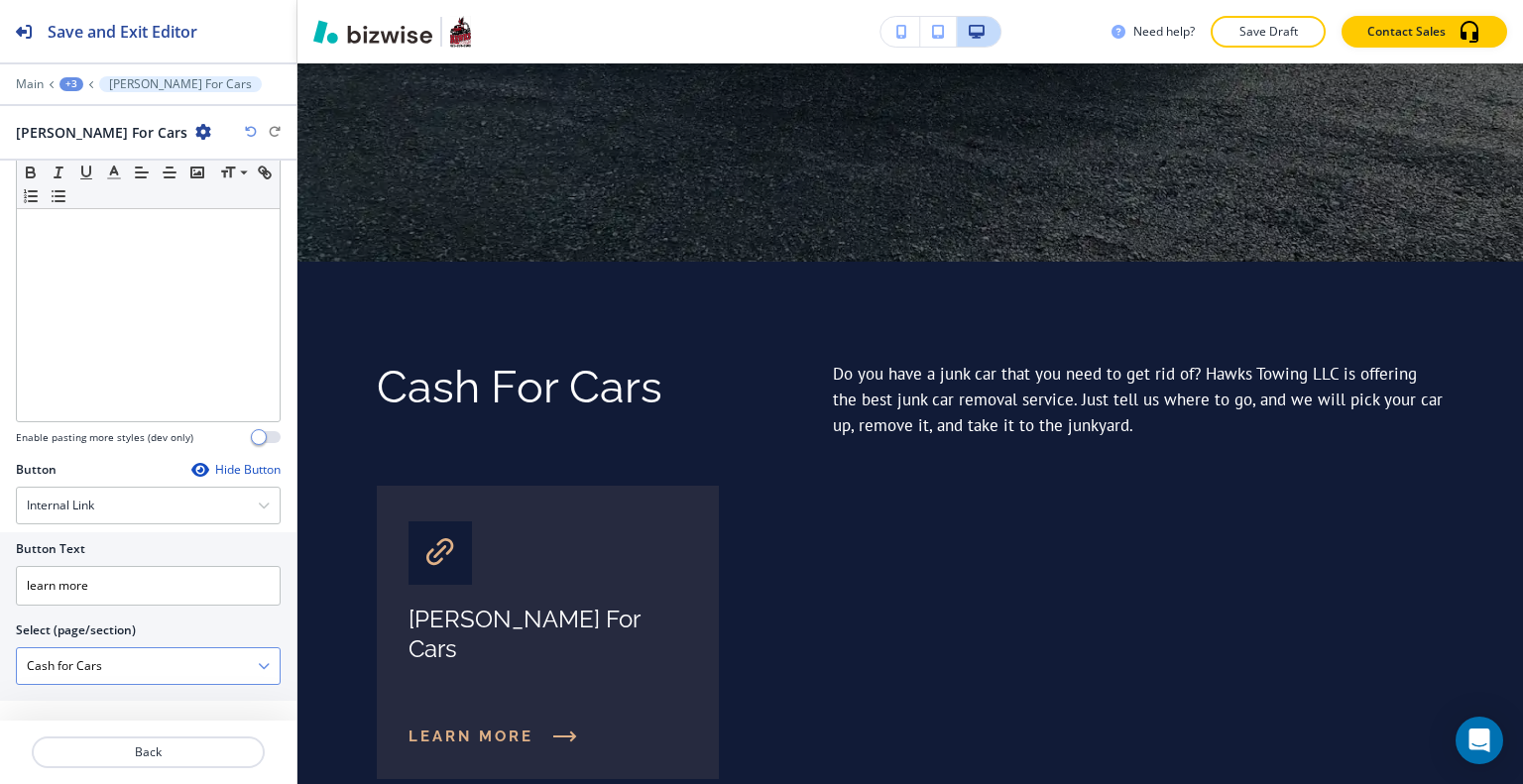 click on "Cash for Cars" at bounding box center [137, 666] 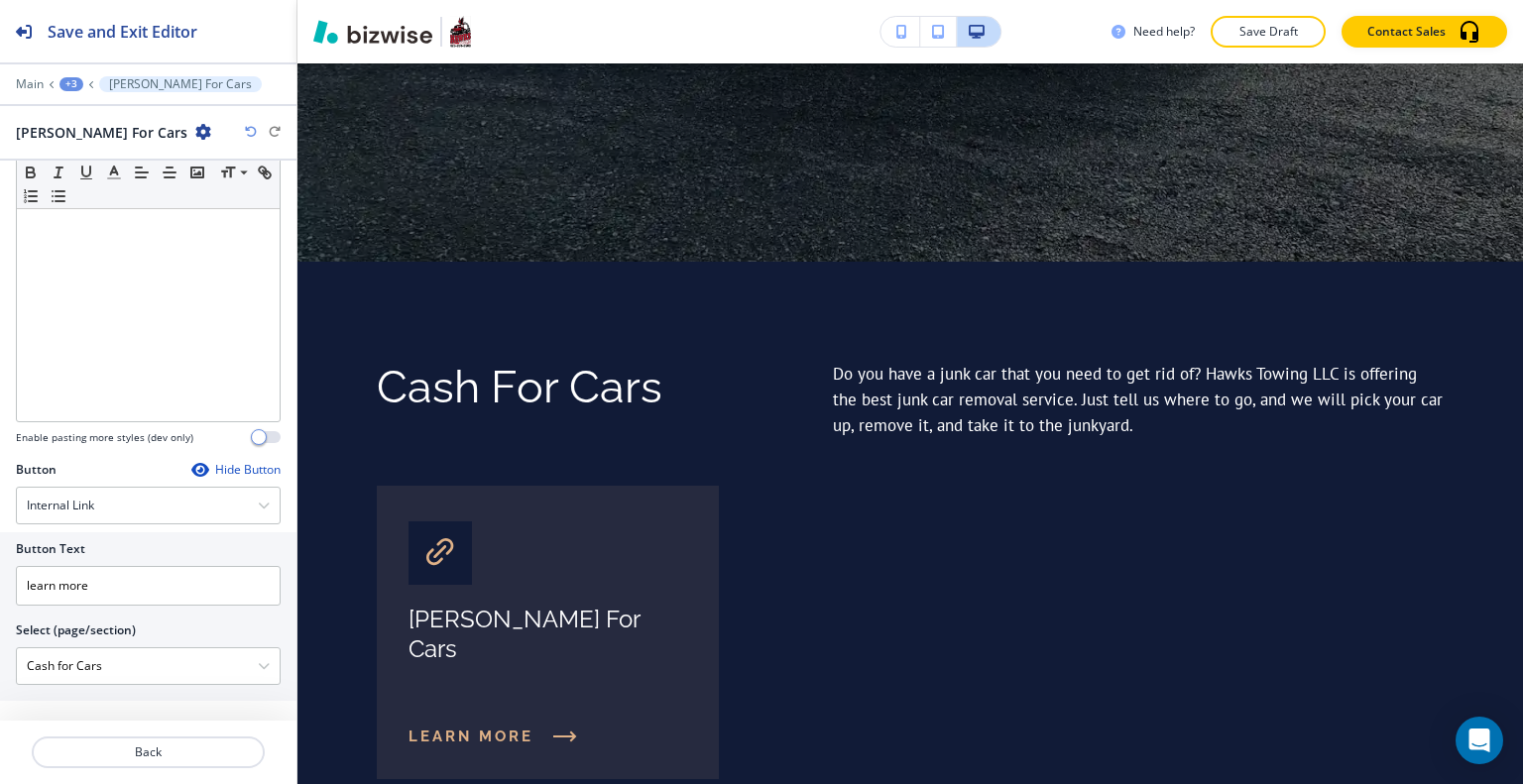 drag, startPoint x: 200, startPoint y: 653, endPoint x: 0, endPoint y: 580, distance: 212.90608 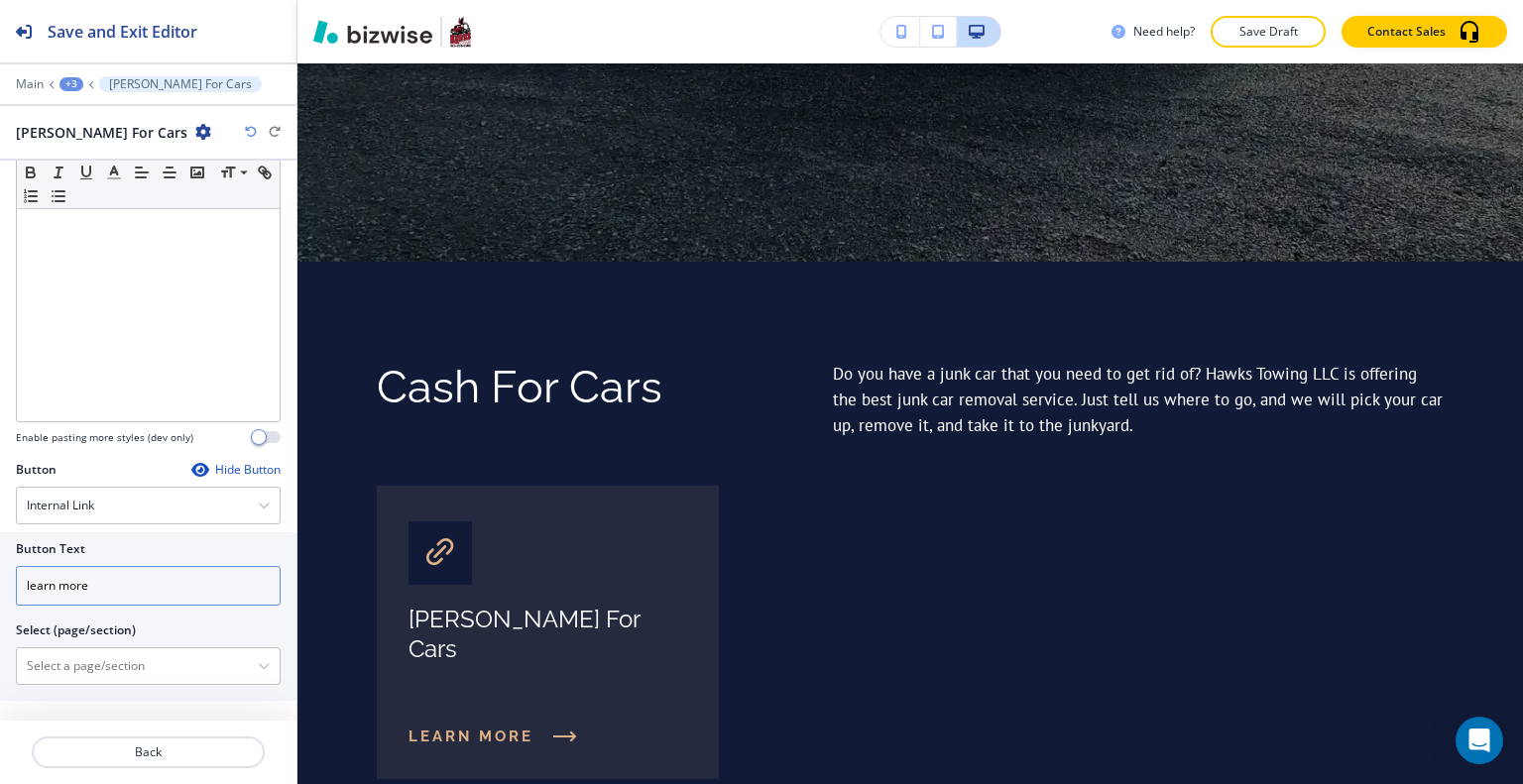 type 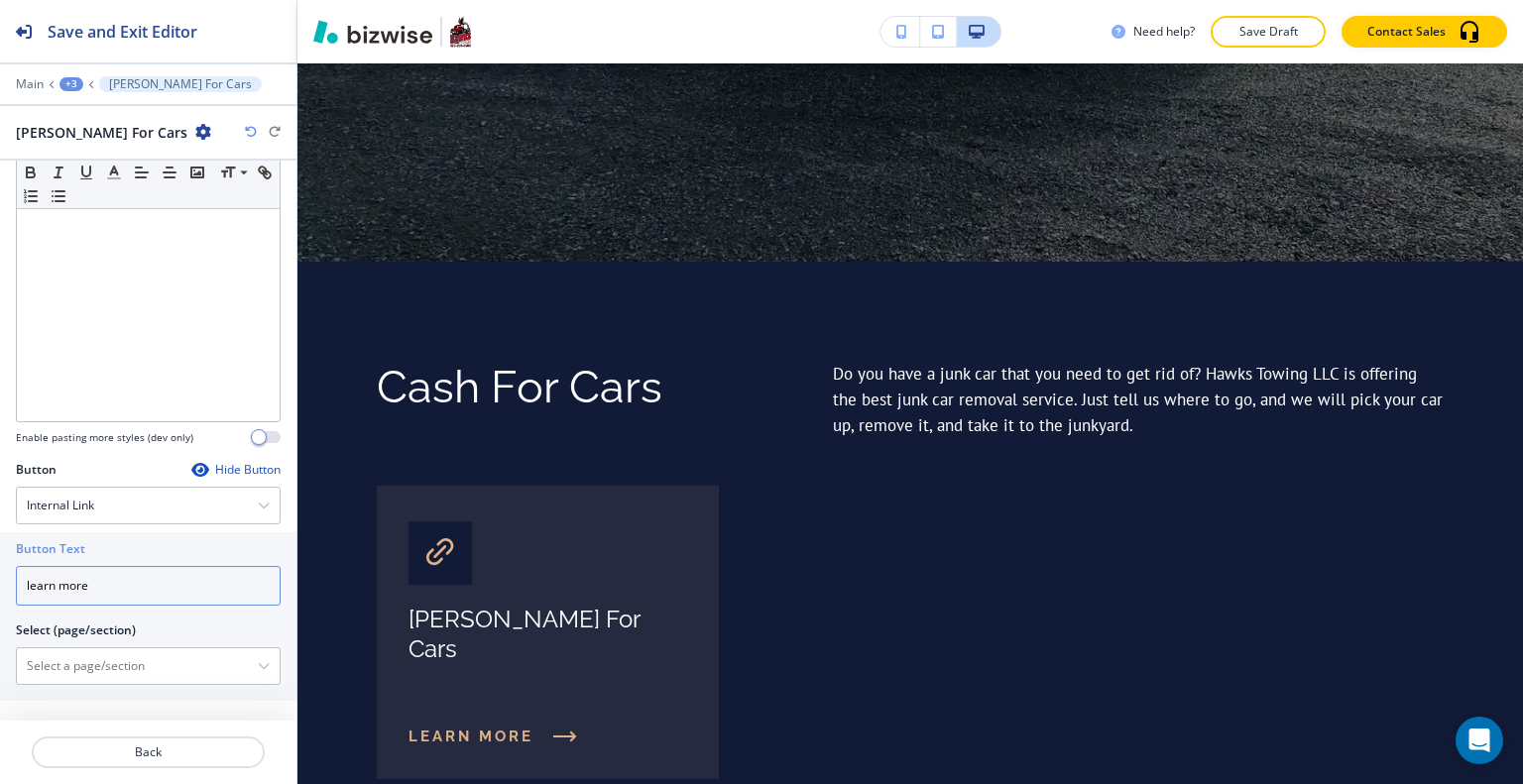 drag, startPoint x: 124, startPoint y: 585, endPoint x: 0, endPoint y: 554, distance: 127.81627 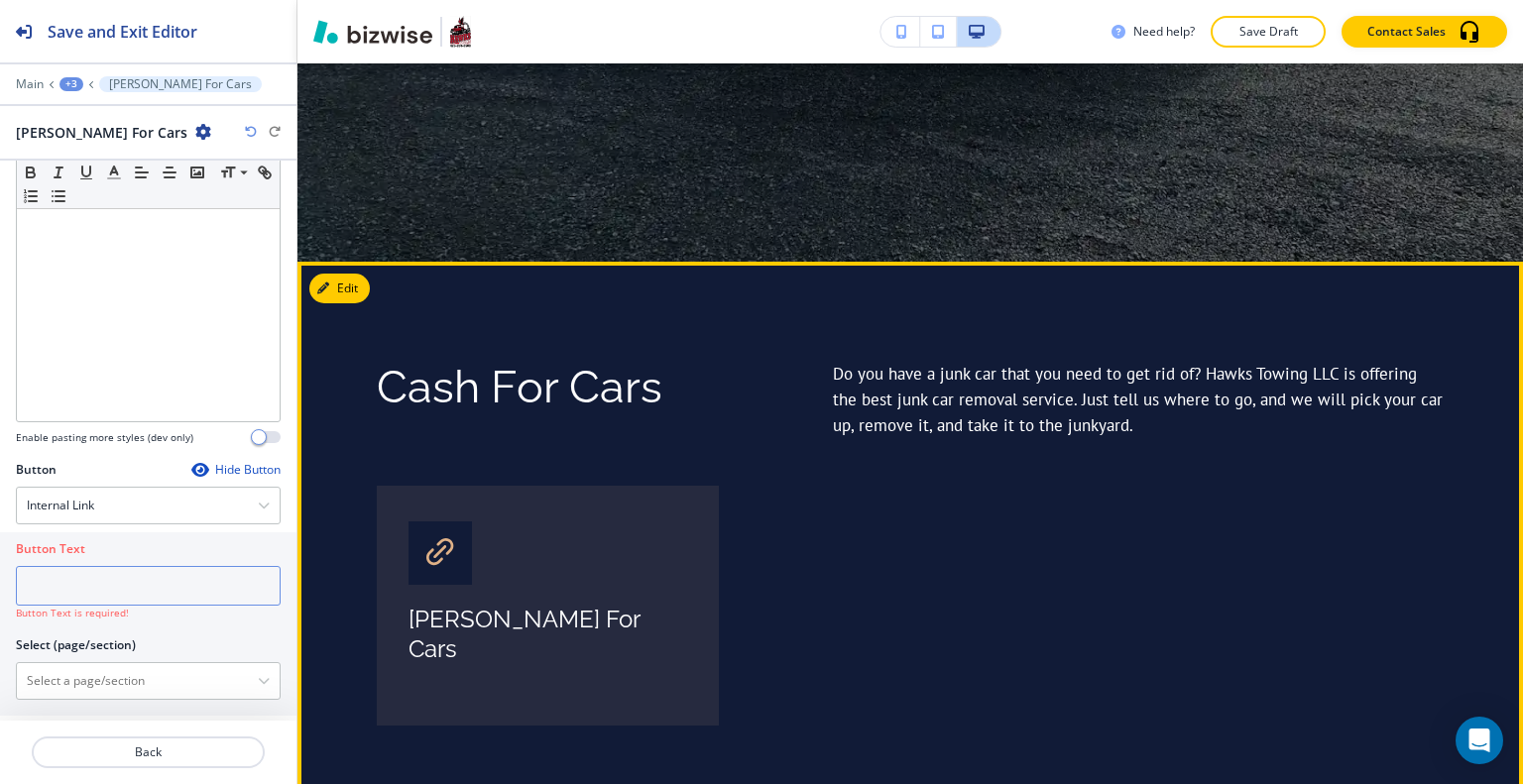 type 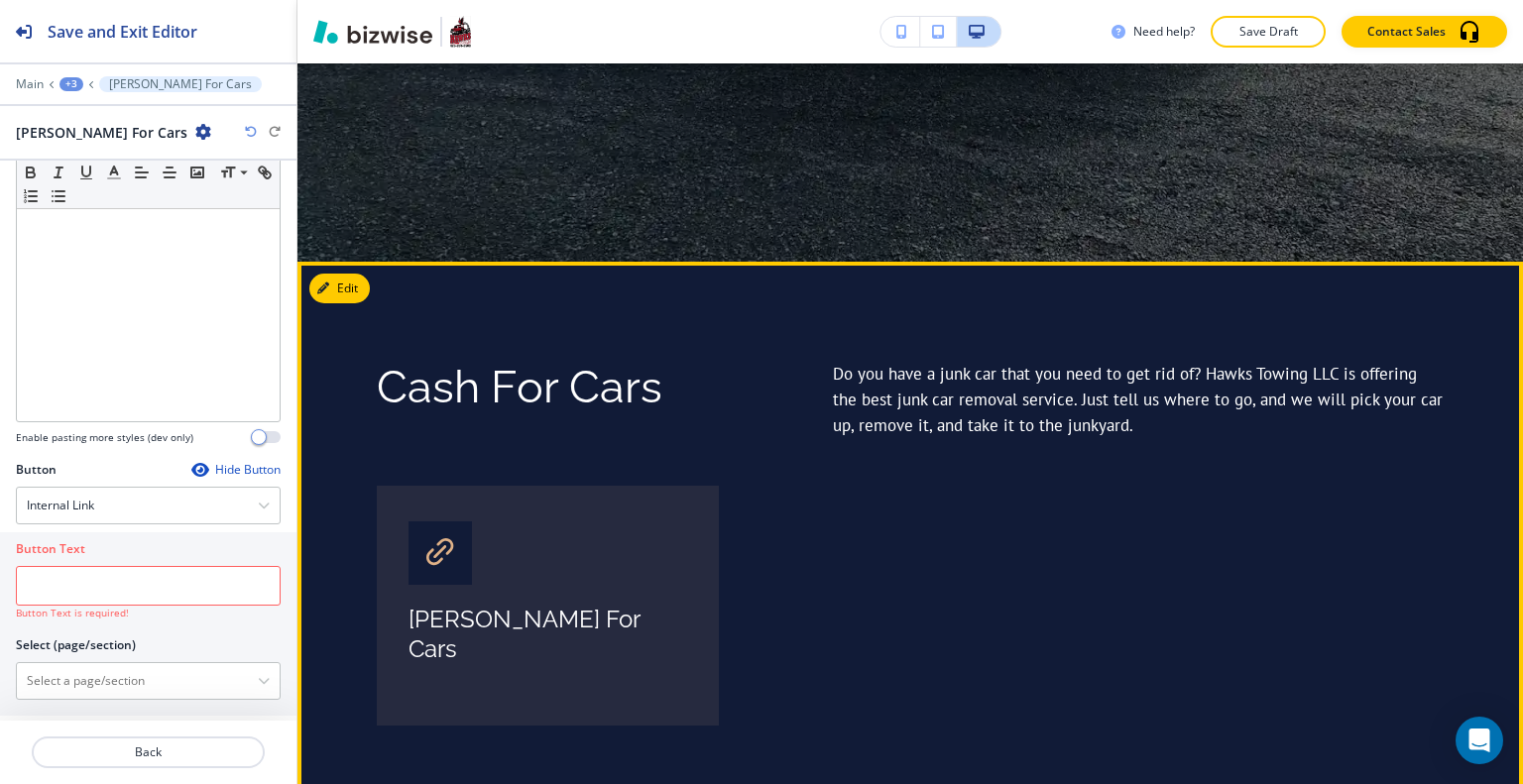 click on "Everett Cash For Cars" at bounding box center (900, 606) 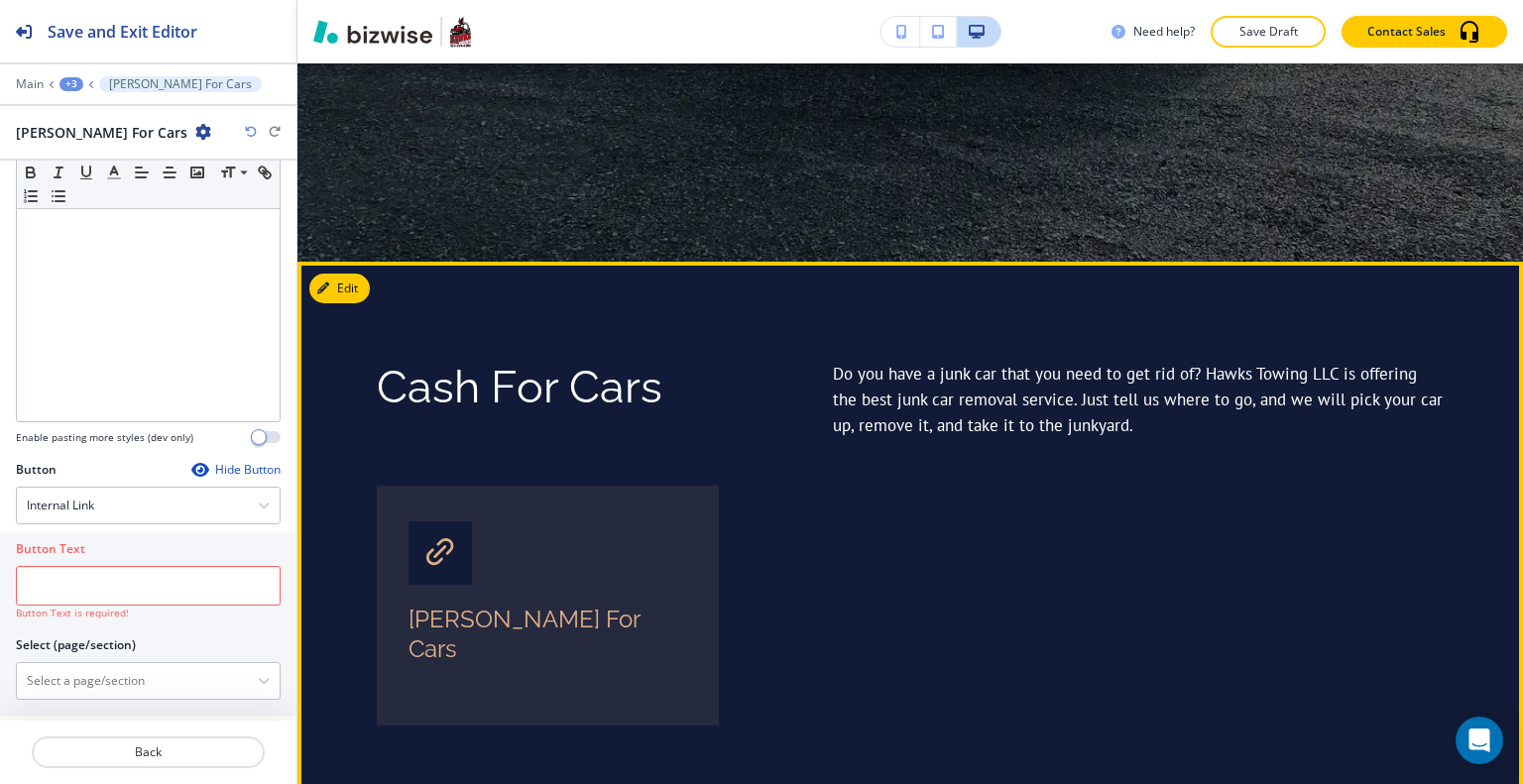 click on "Everett Cash For Cars" at bounding box center (547, 608) 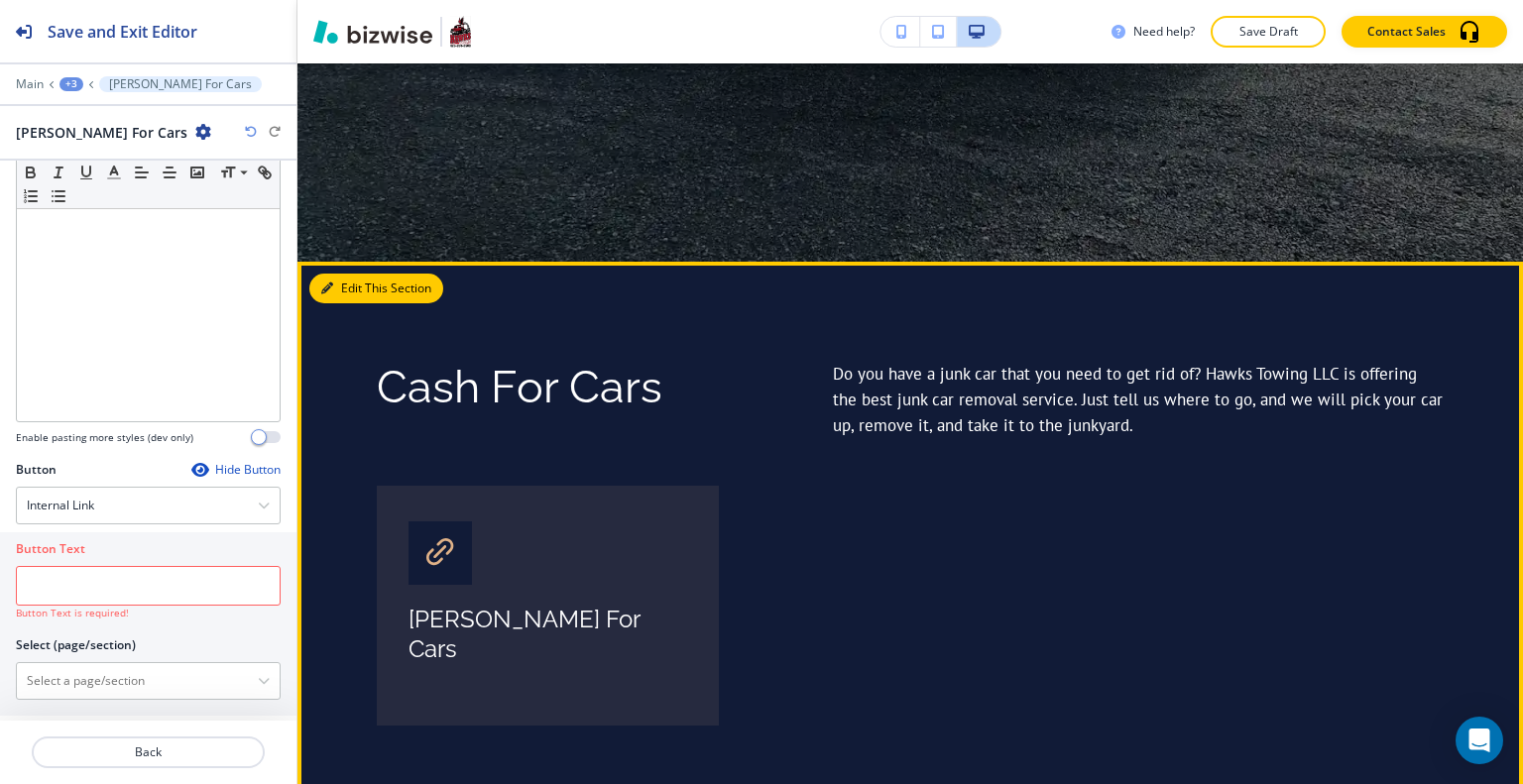 click on "Edit This Section" at bounding box center [376, 288] 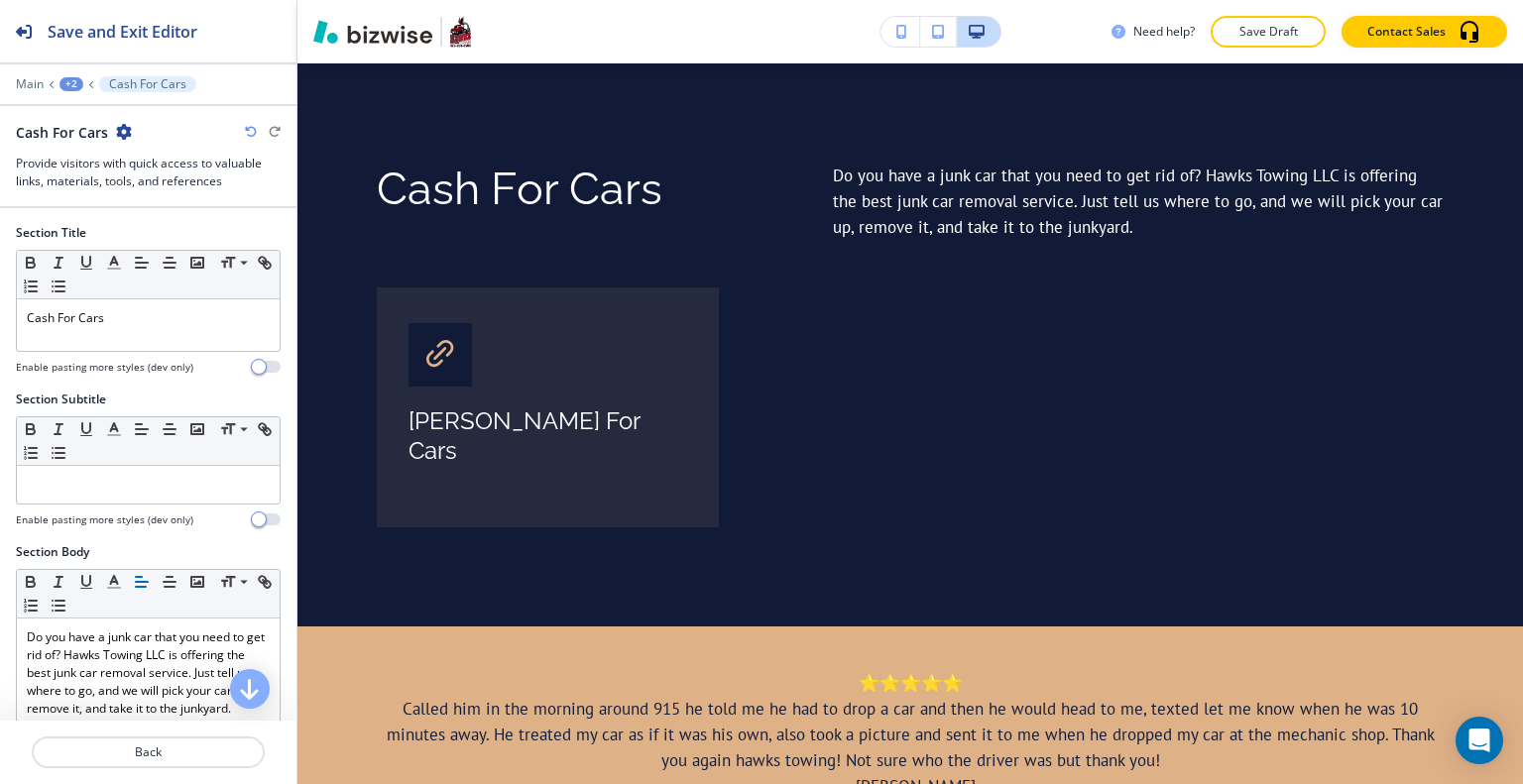 scroll, scrollTop: 722, scrollLeft: 0, axis: vertical 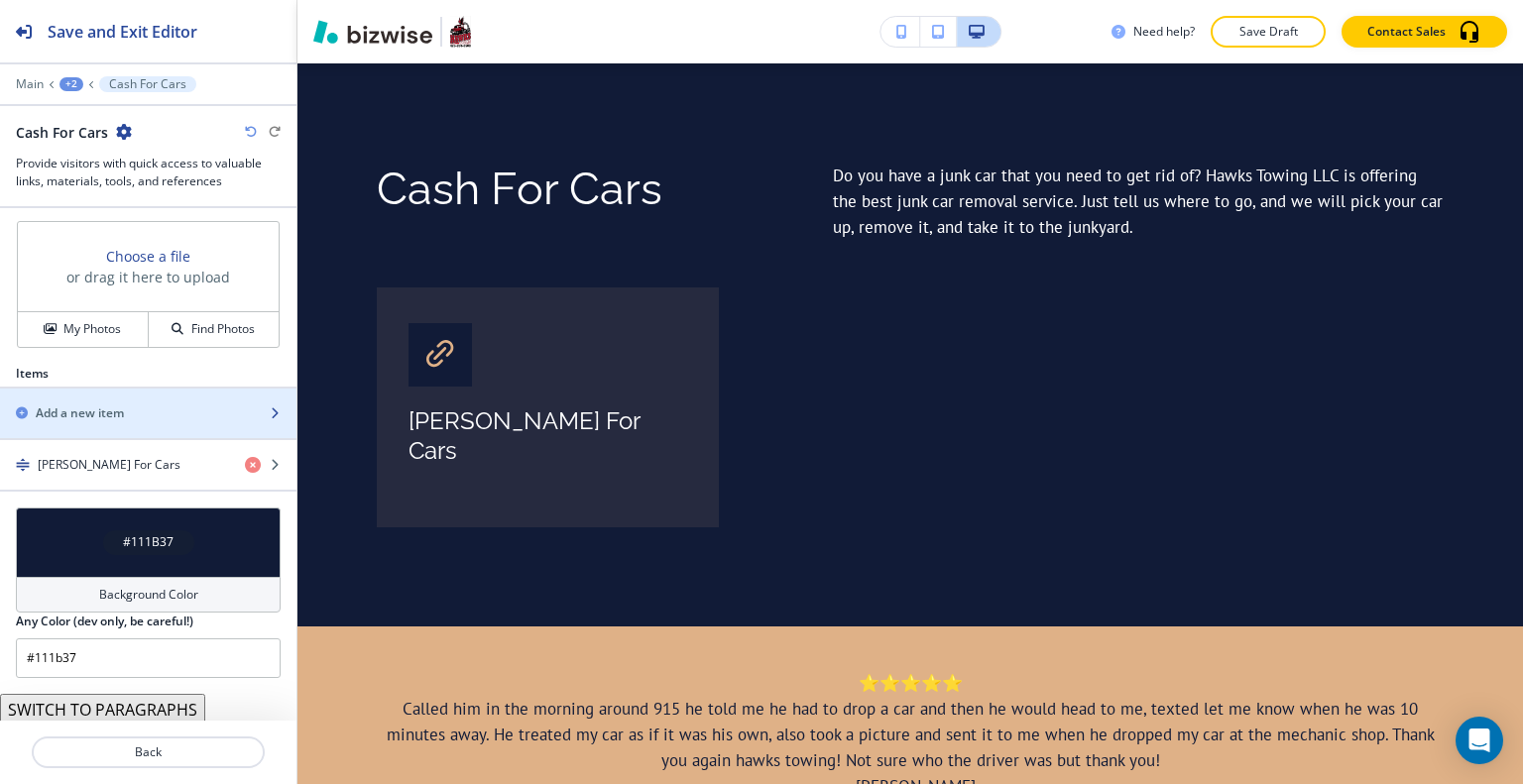 click on "Add a new item" at bounding box center (79, 413) 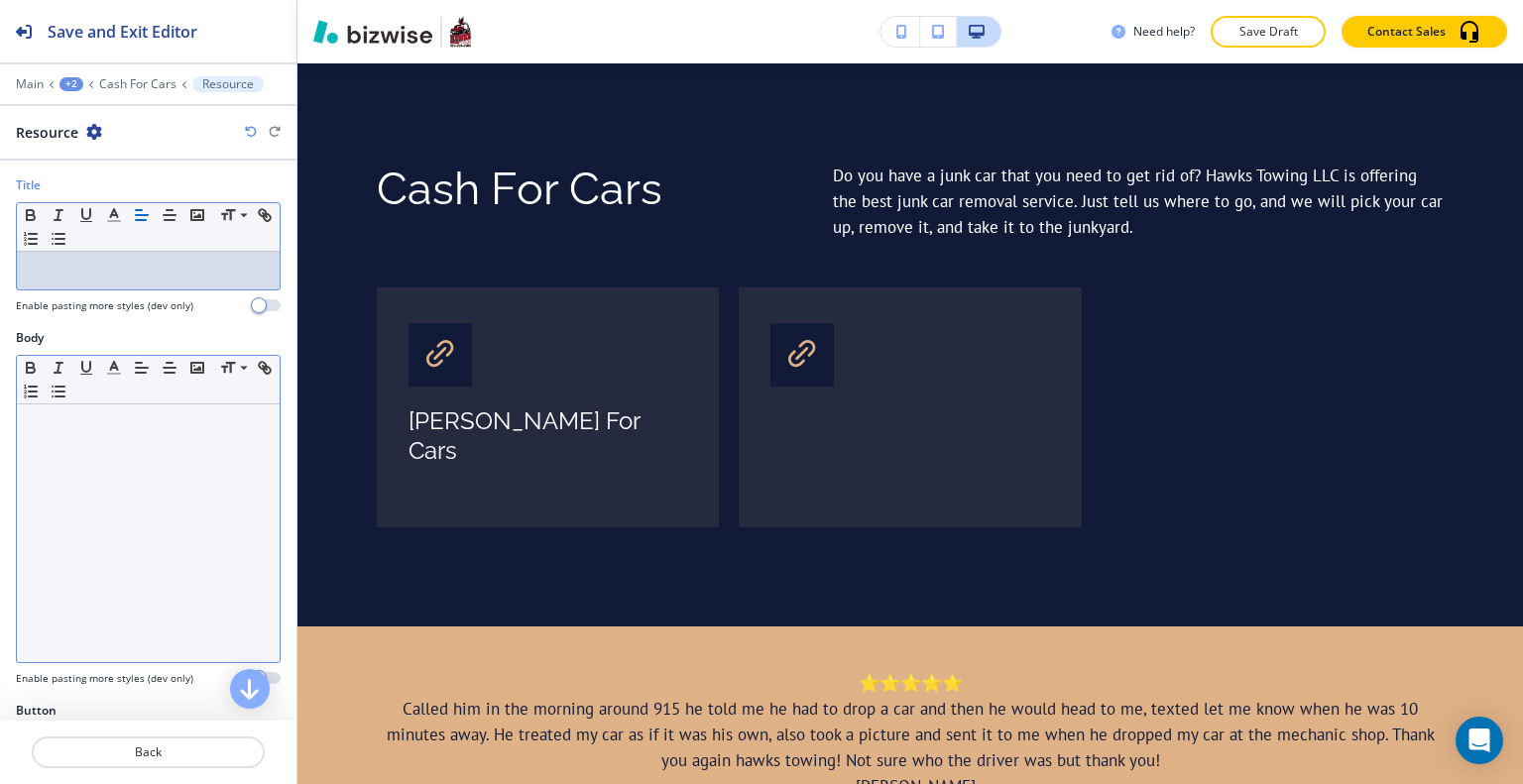 scroll, scrollTop: 0, scrollLeft: 0, axis: both 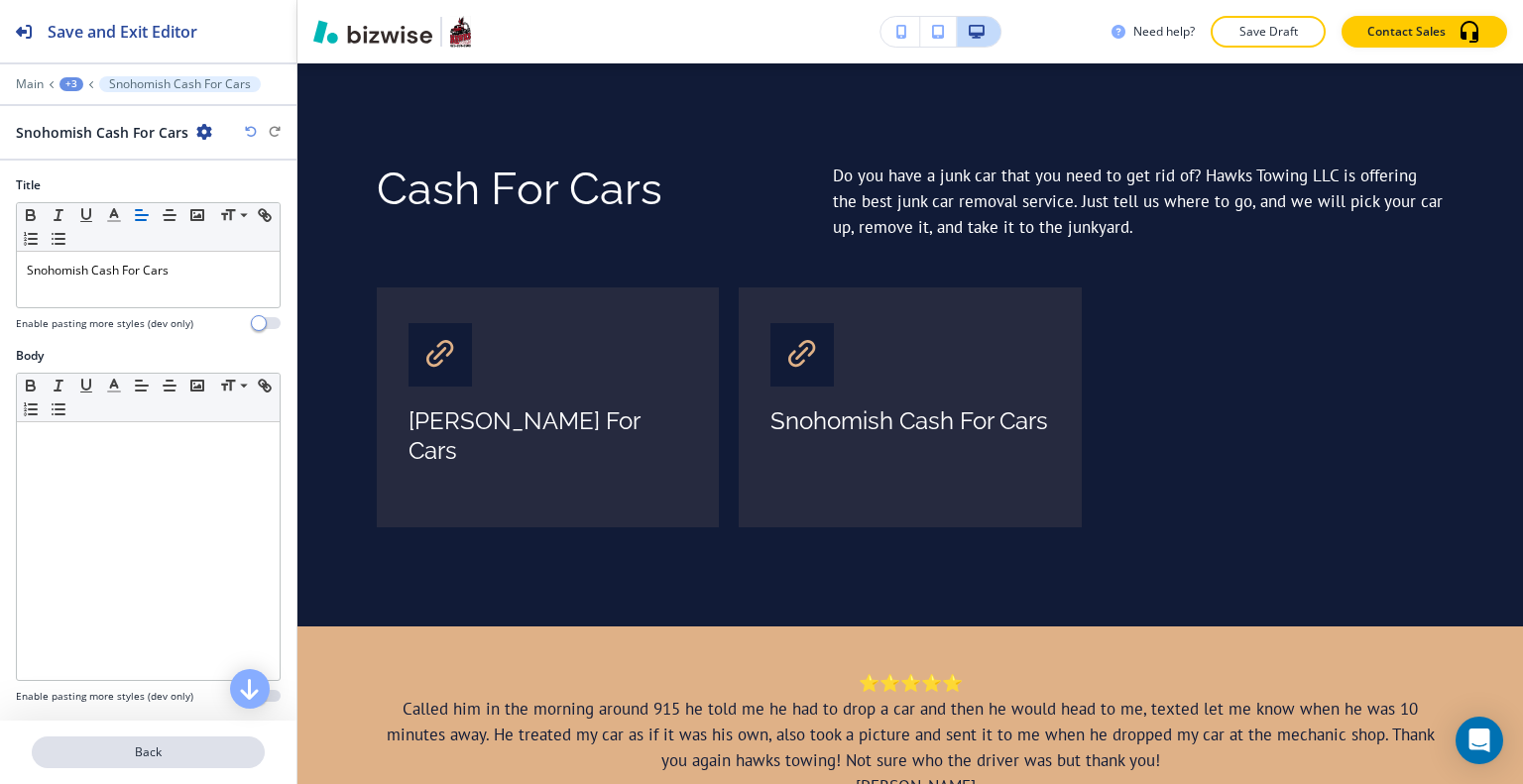 click on "Back" at bounding box center (148, 752) 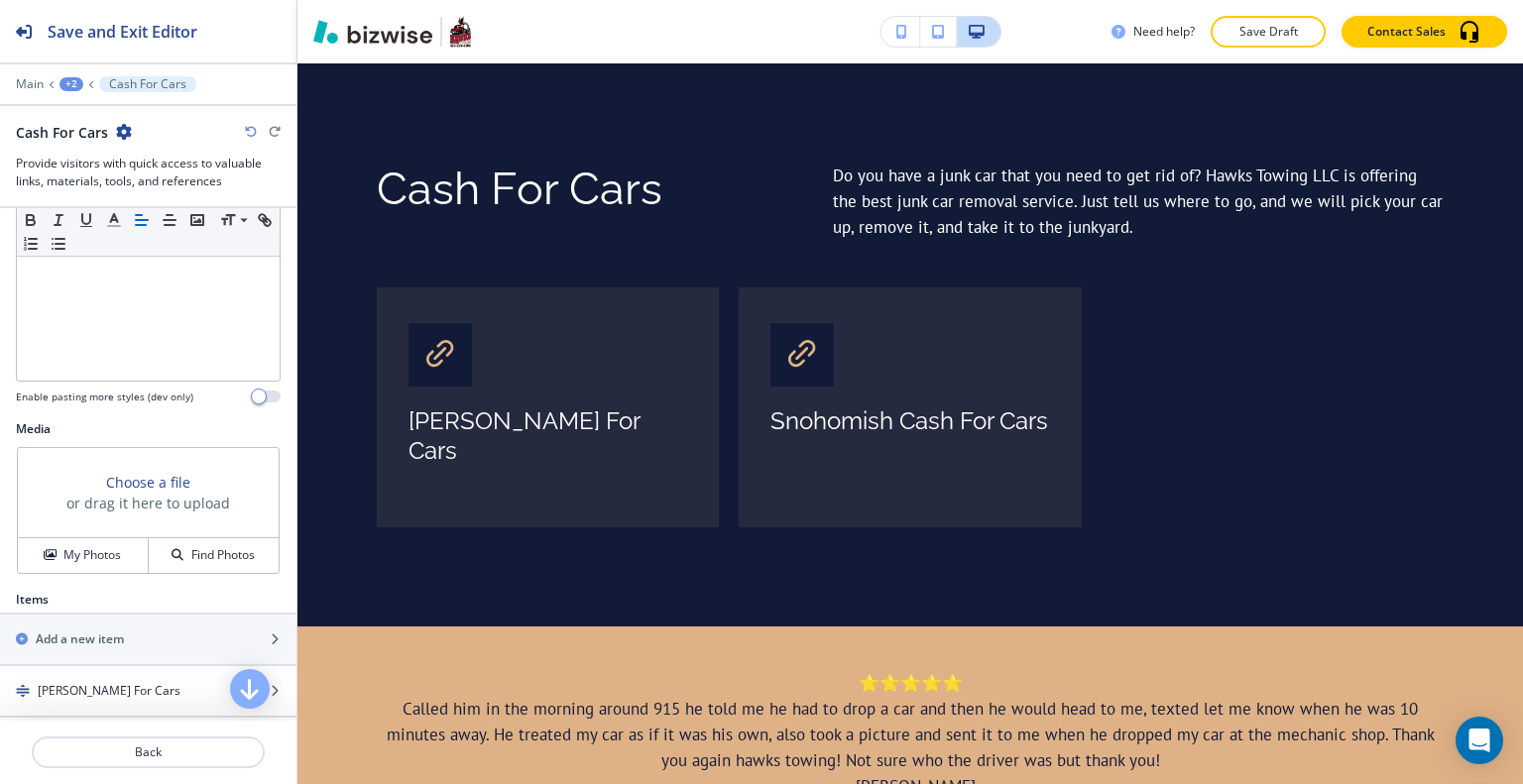 scroll, scrollTop: 694, scrollLeft: 0, axis: vertical 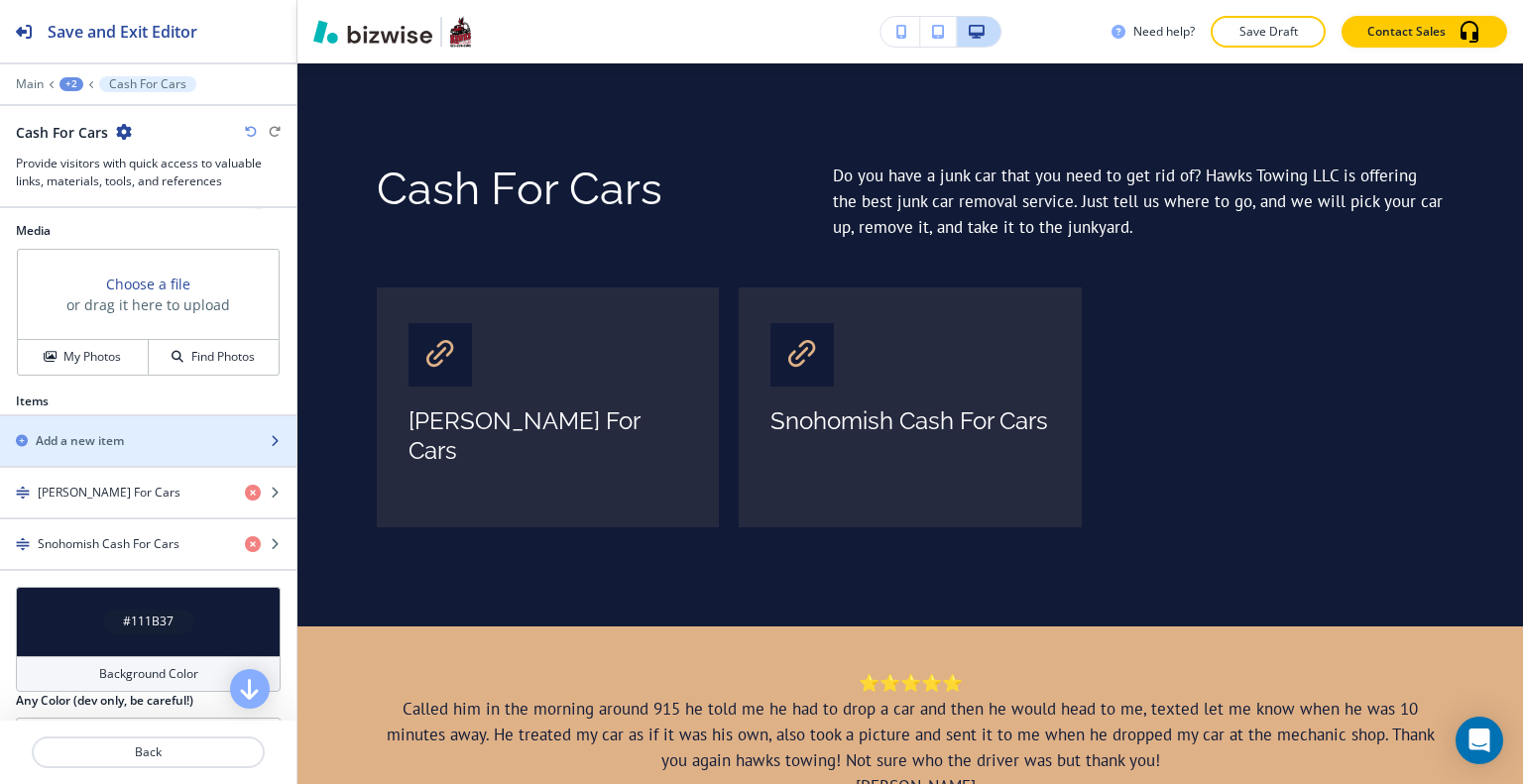 click at bounding box center [148, 424] 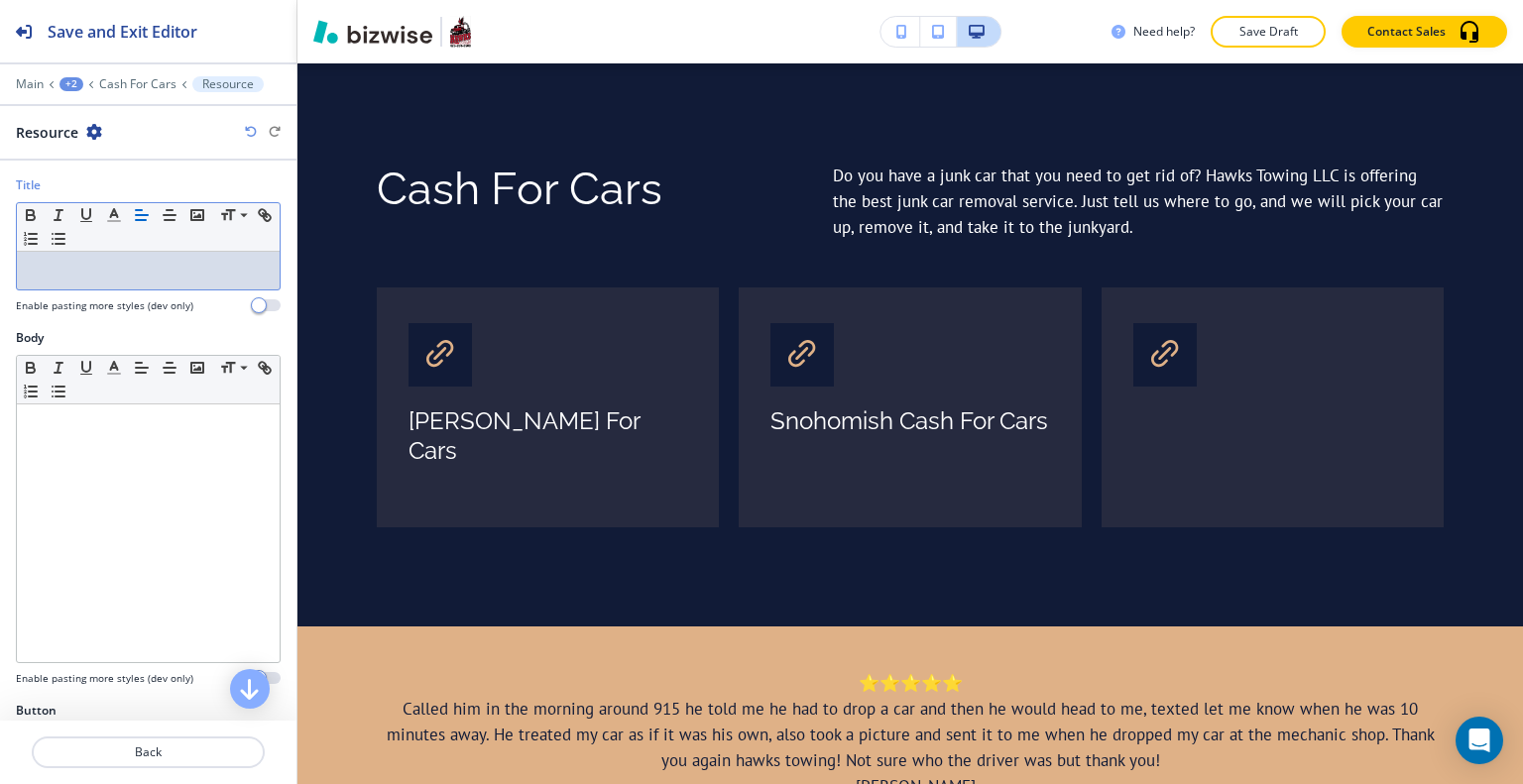 drag, startPoint x: 119, startPoint y: 287, endPoint x: 82, endPoint y: 272, distance: 39.92493 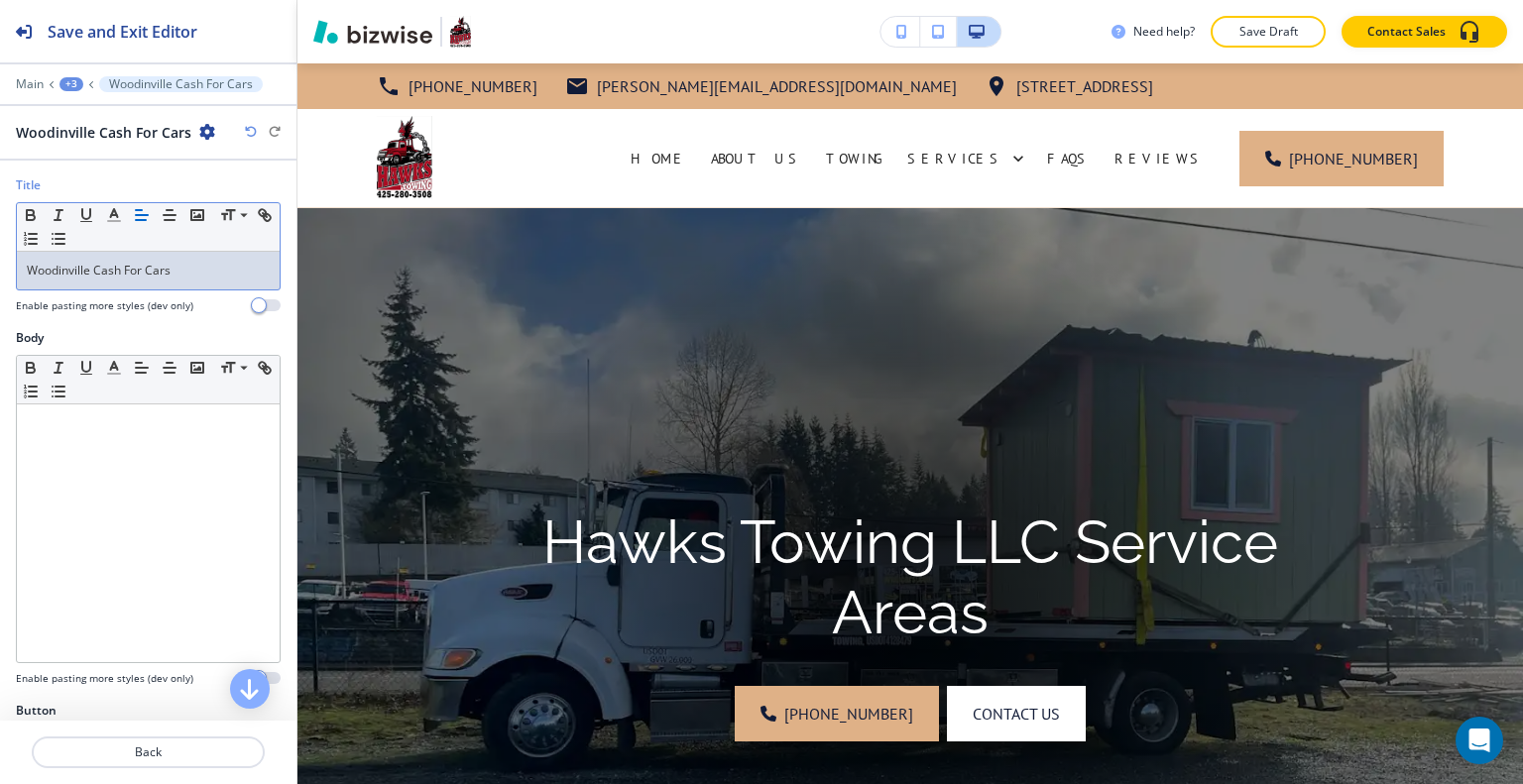 scroll, scrollTop: 0, scrollLeft: 0, axis: both 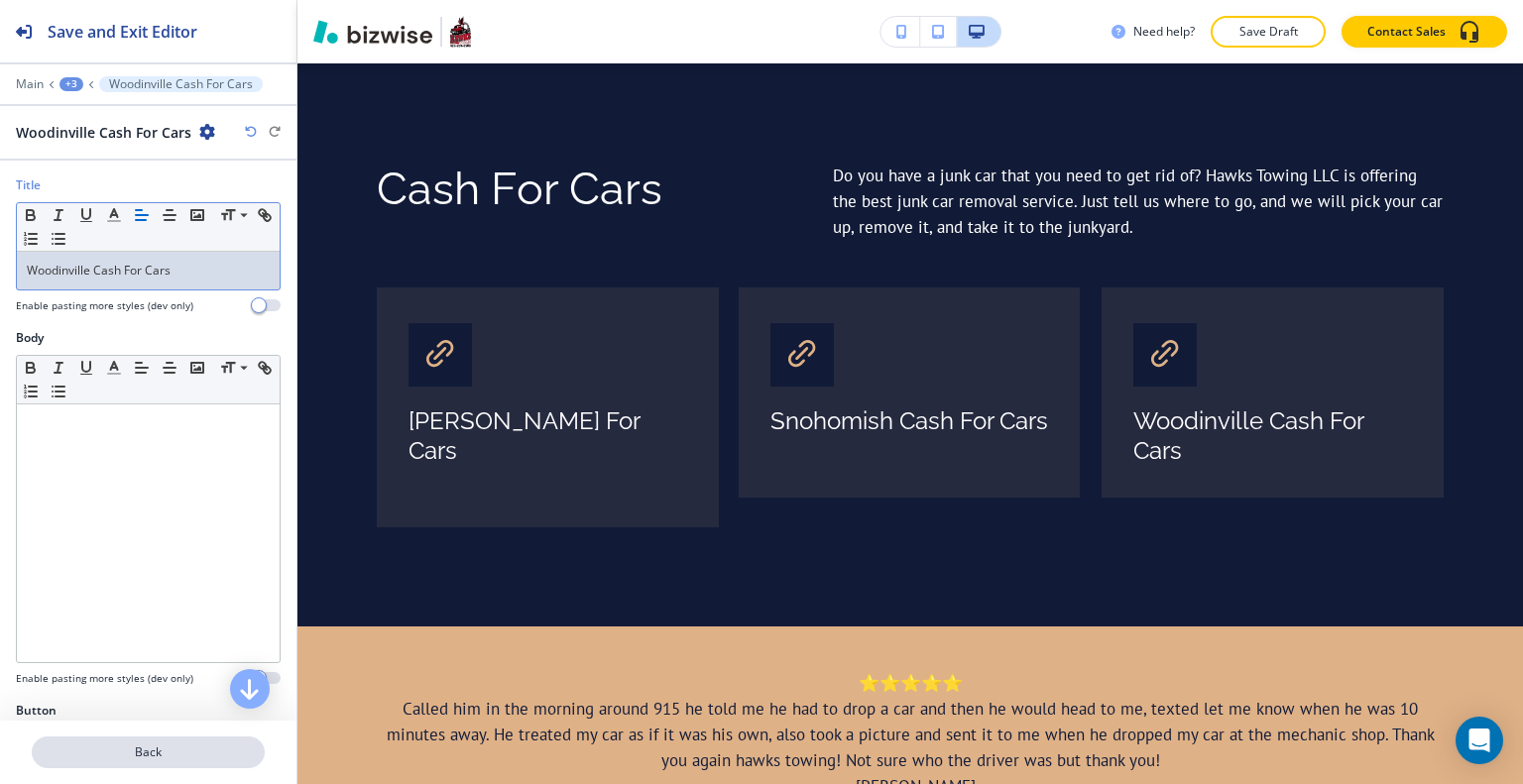 click on "Back" at bounding box center (148, 752) 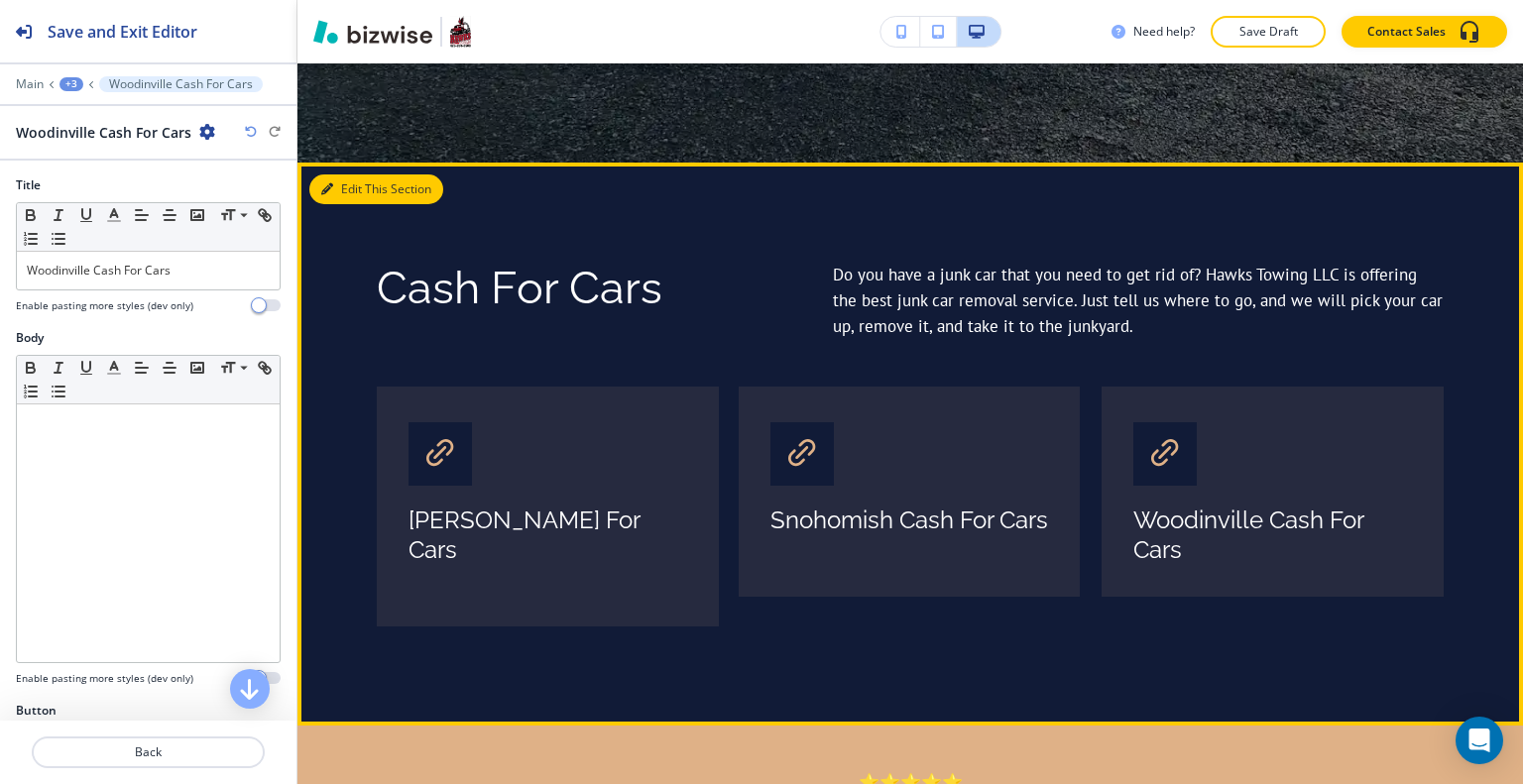 click on "Edit This Section" at bounding box center [376, 189] 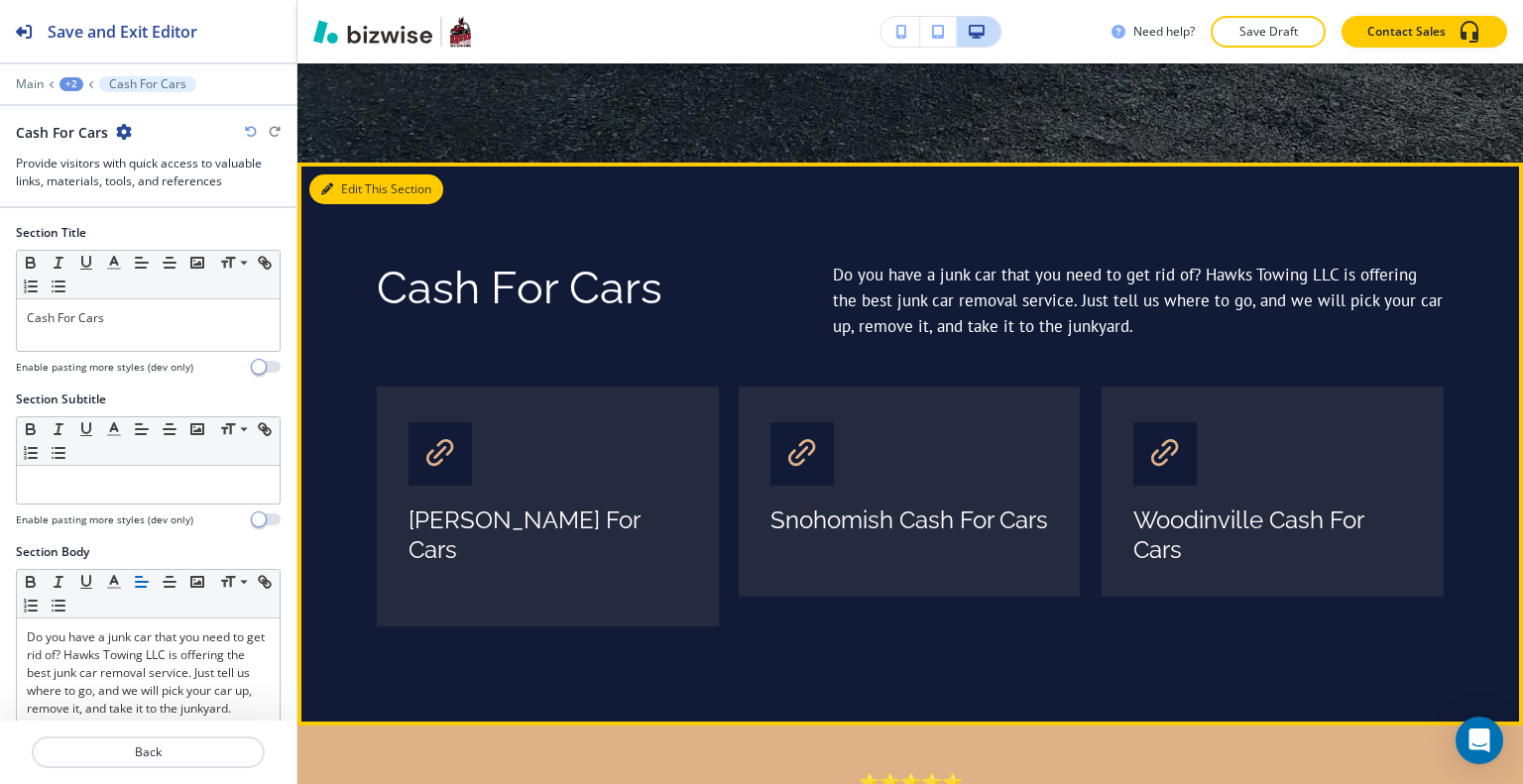 scroll, scrollTop: 957, scrollLeft: 0, axis: vertical 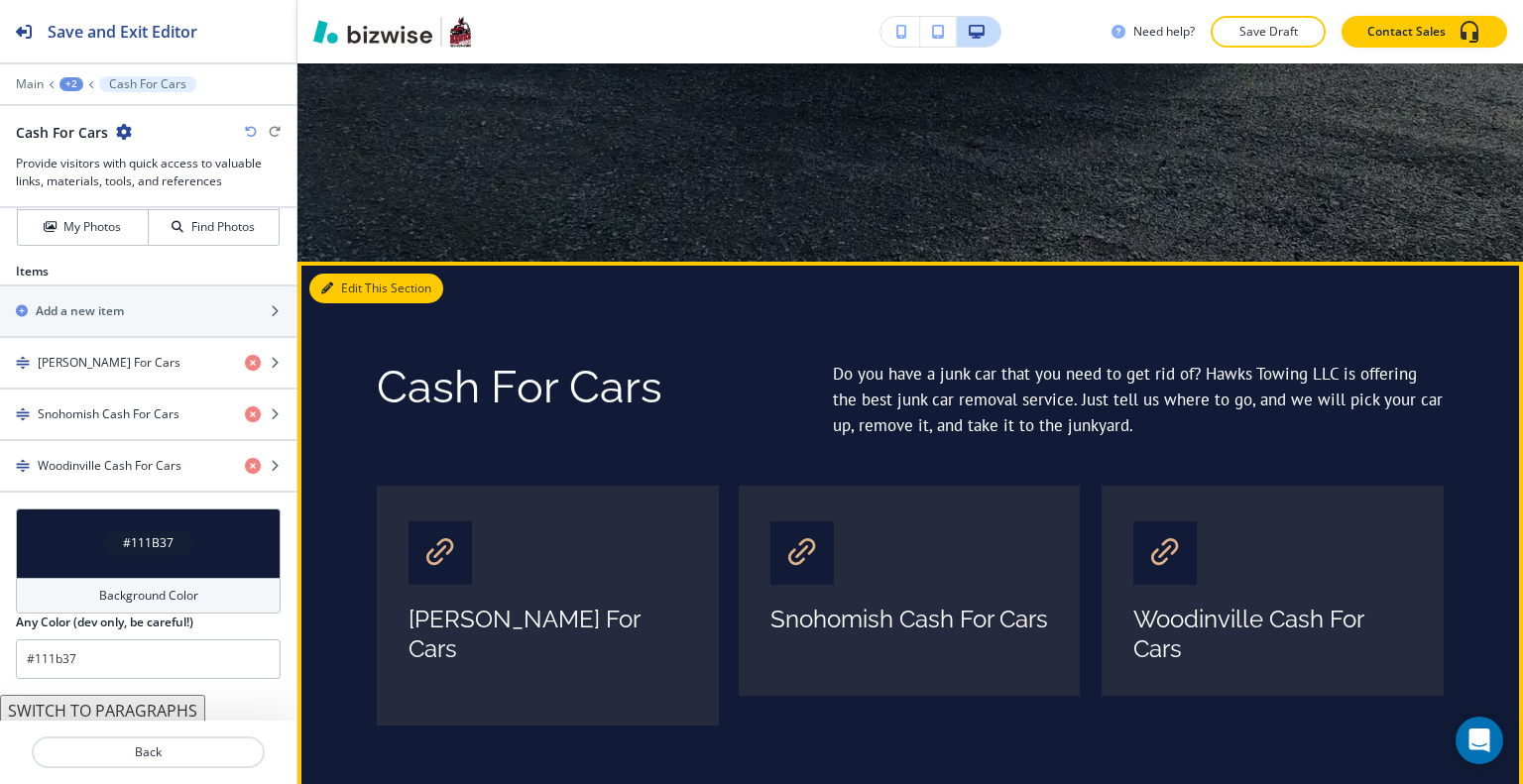 click on "Edit This Section" at bounding box center (376, 288) 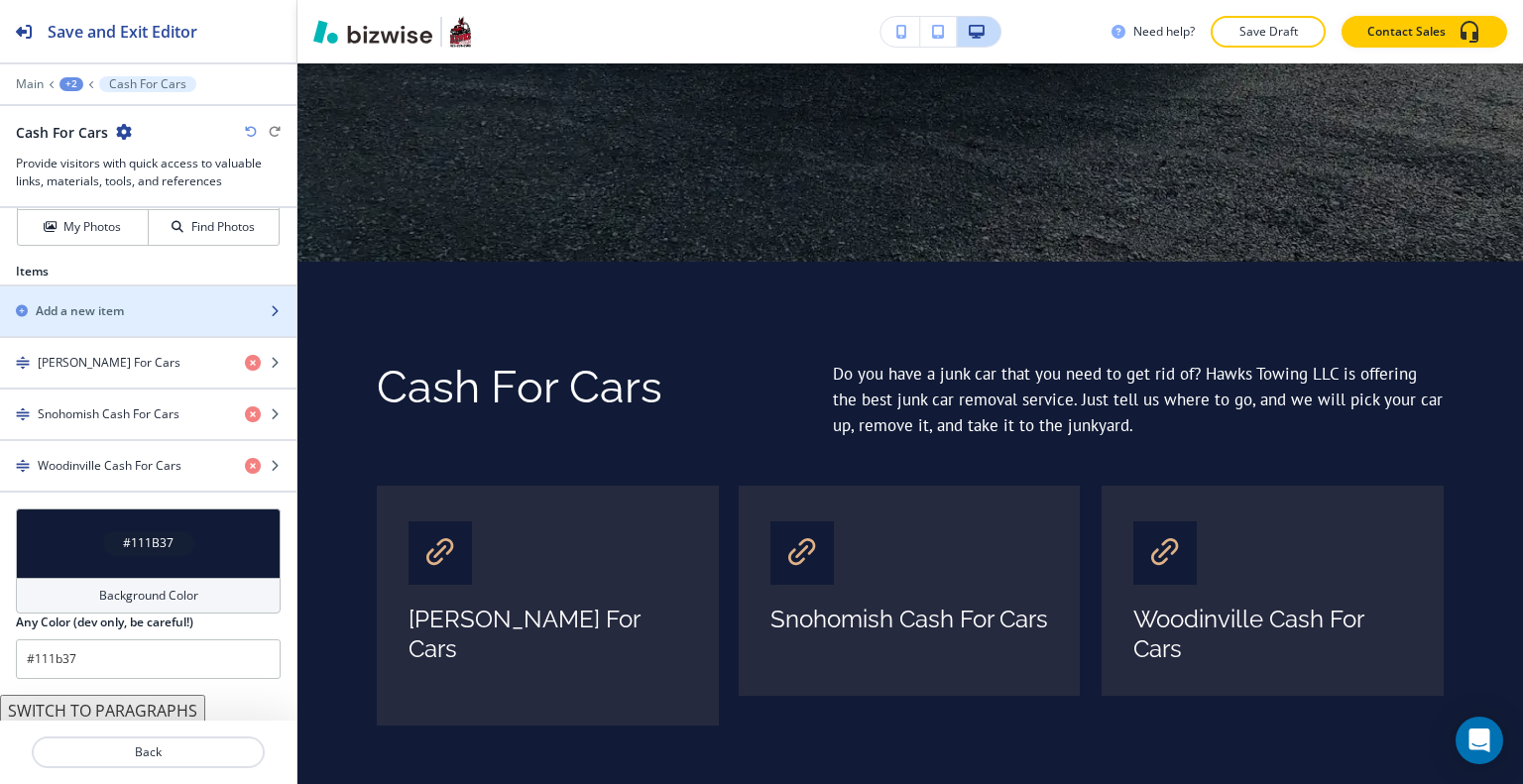 click on "Add a new item" at bounding box center (126, 311) 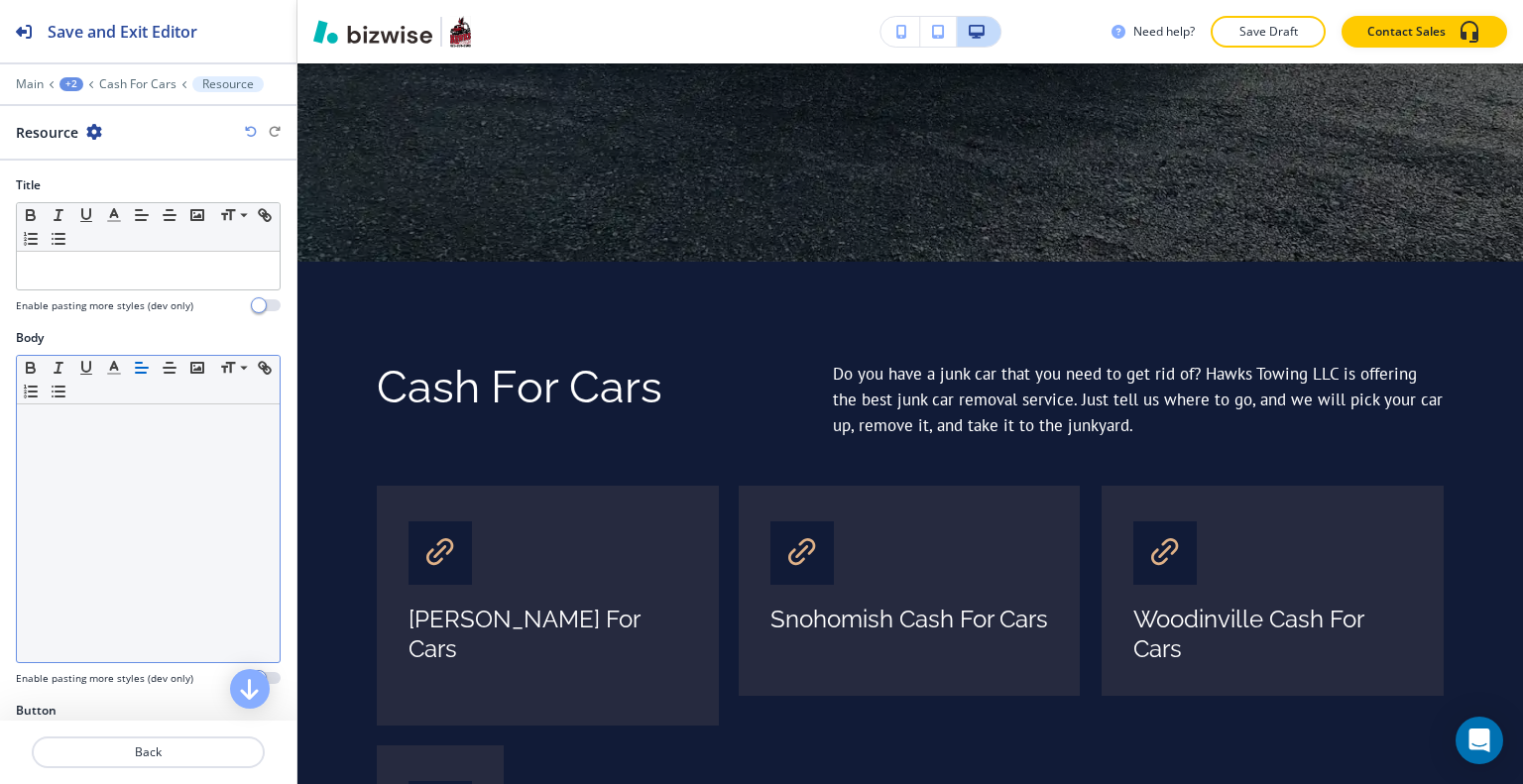 scroll, scrollTop: 56, scrollLeft: 0, axis: vertical 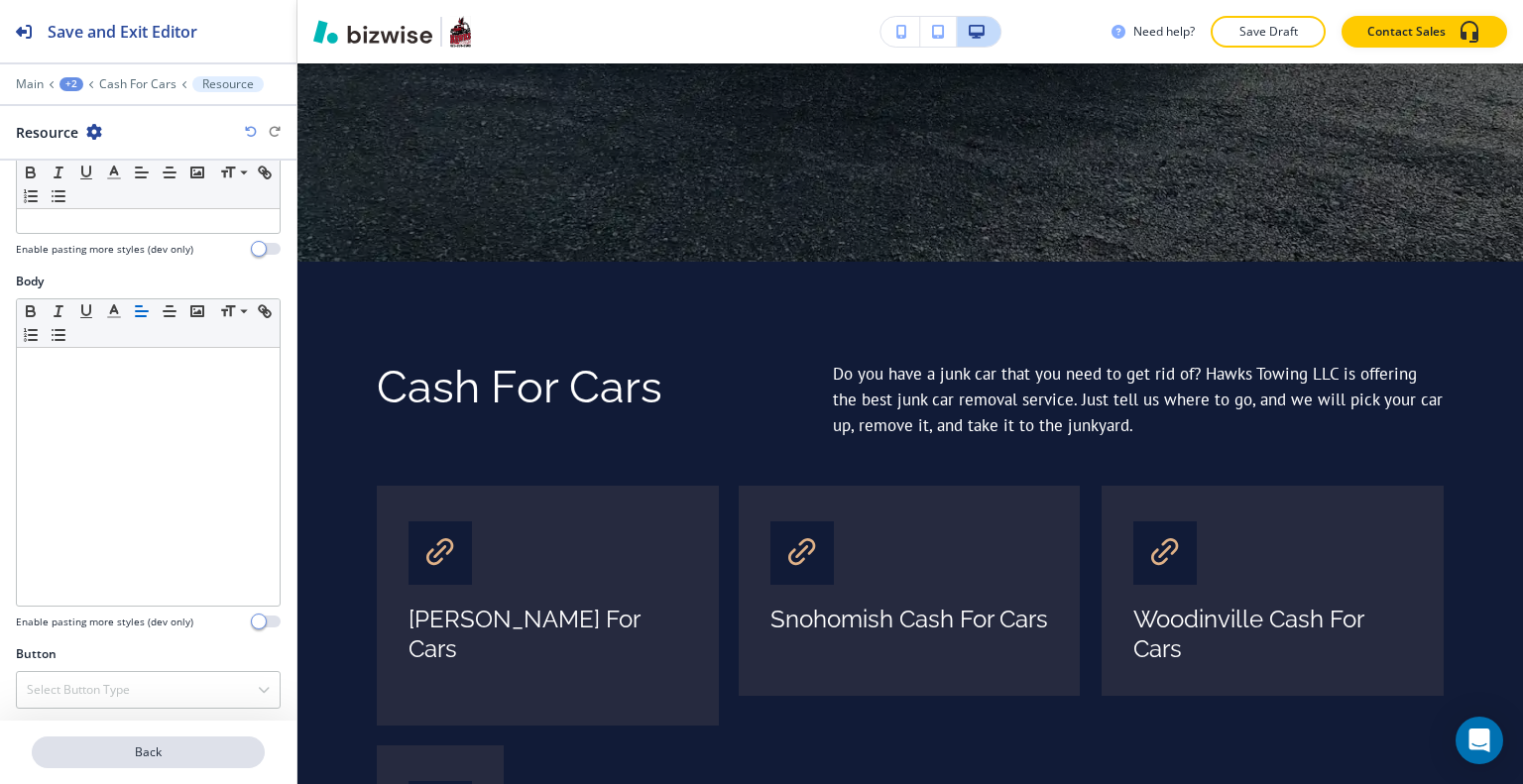 click on "Back" at bounding box center (148, 752) 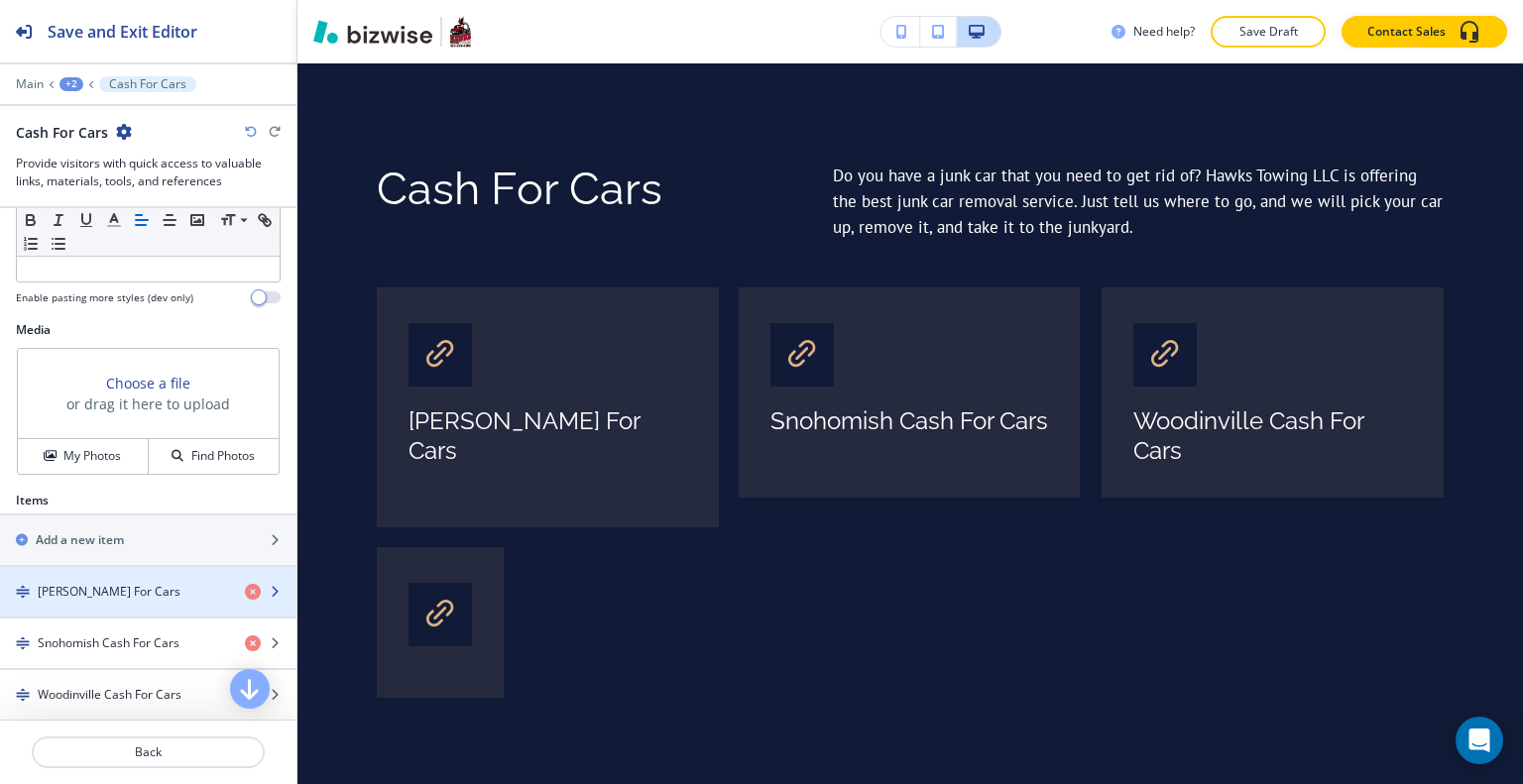 scroll, scrollTop: 694, scrollLeft: 0, axis: vertical 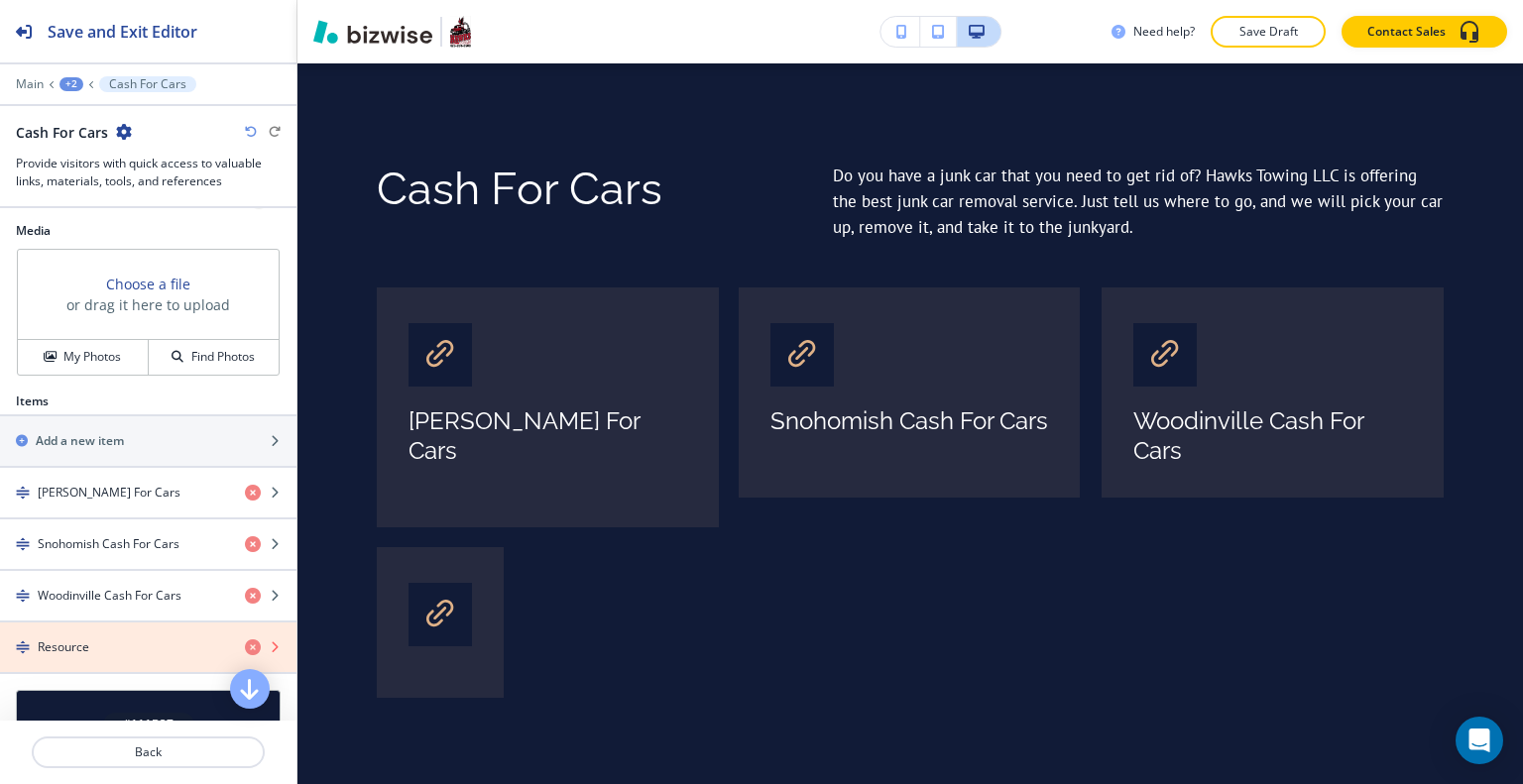 click at bounding box center (253, 647) 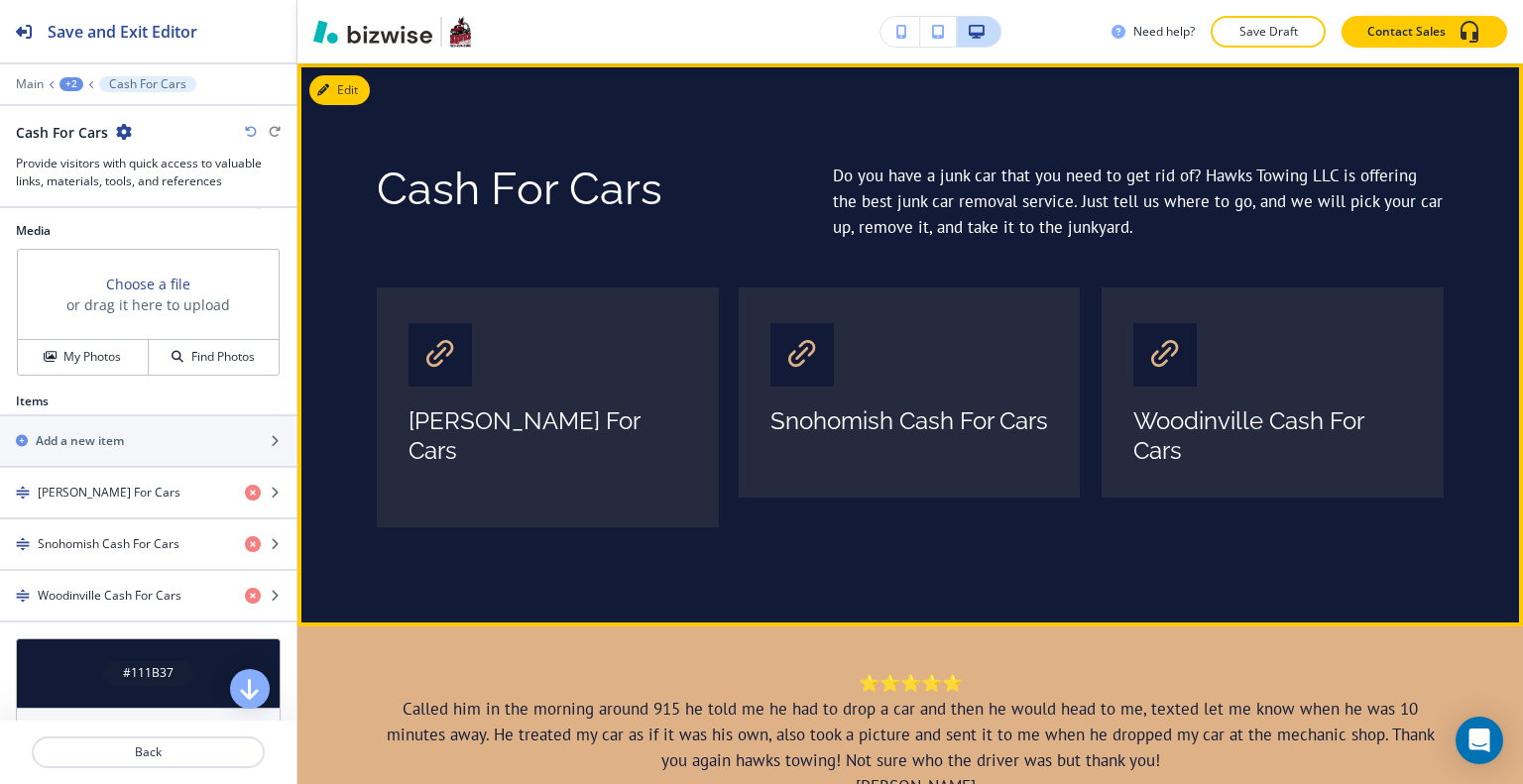 scroll, scrollTop: 660, scrollLeft: 0, axis: vertical 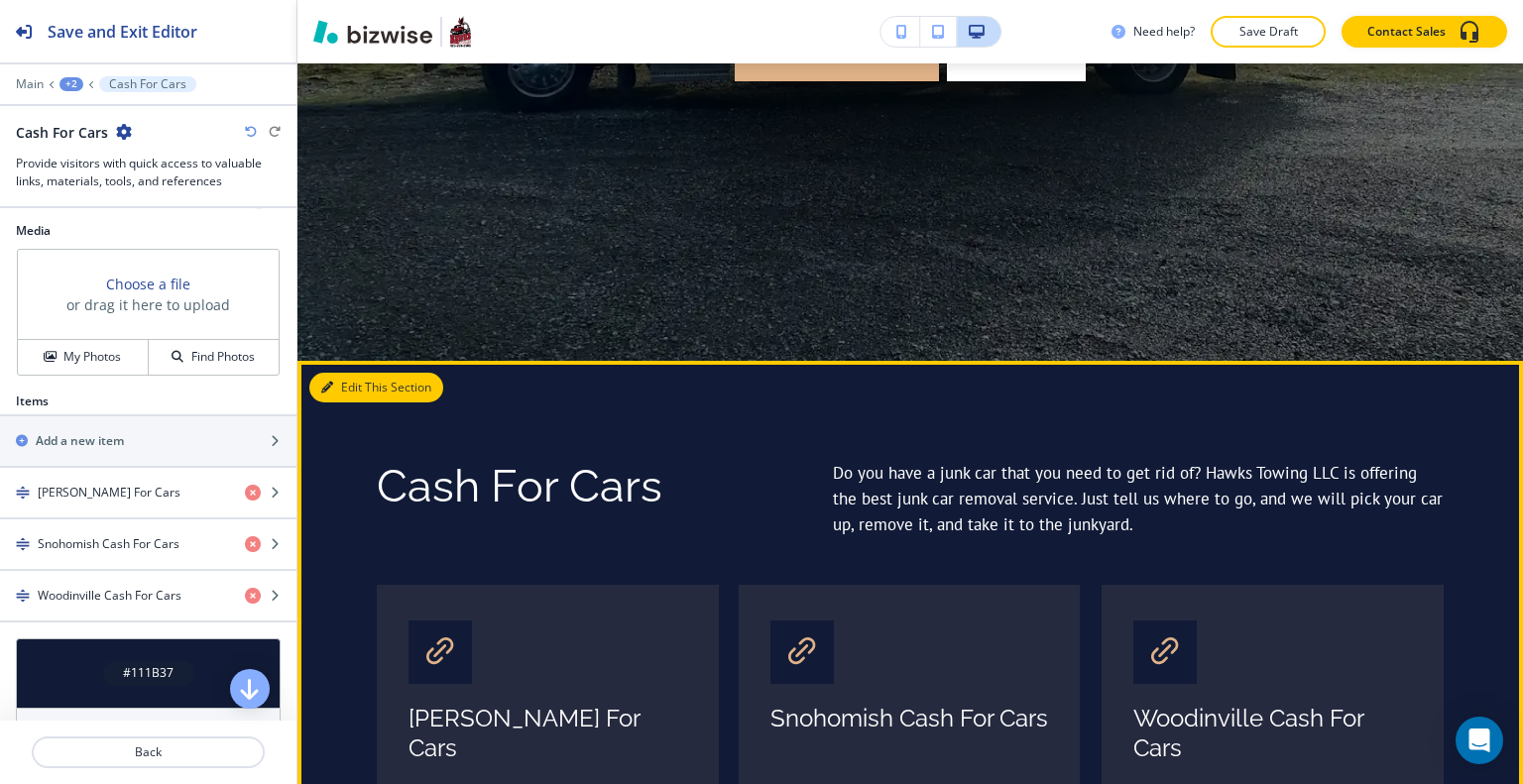 click on "Edit This Section" at bounding box center (376, 388) 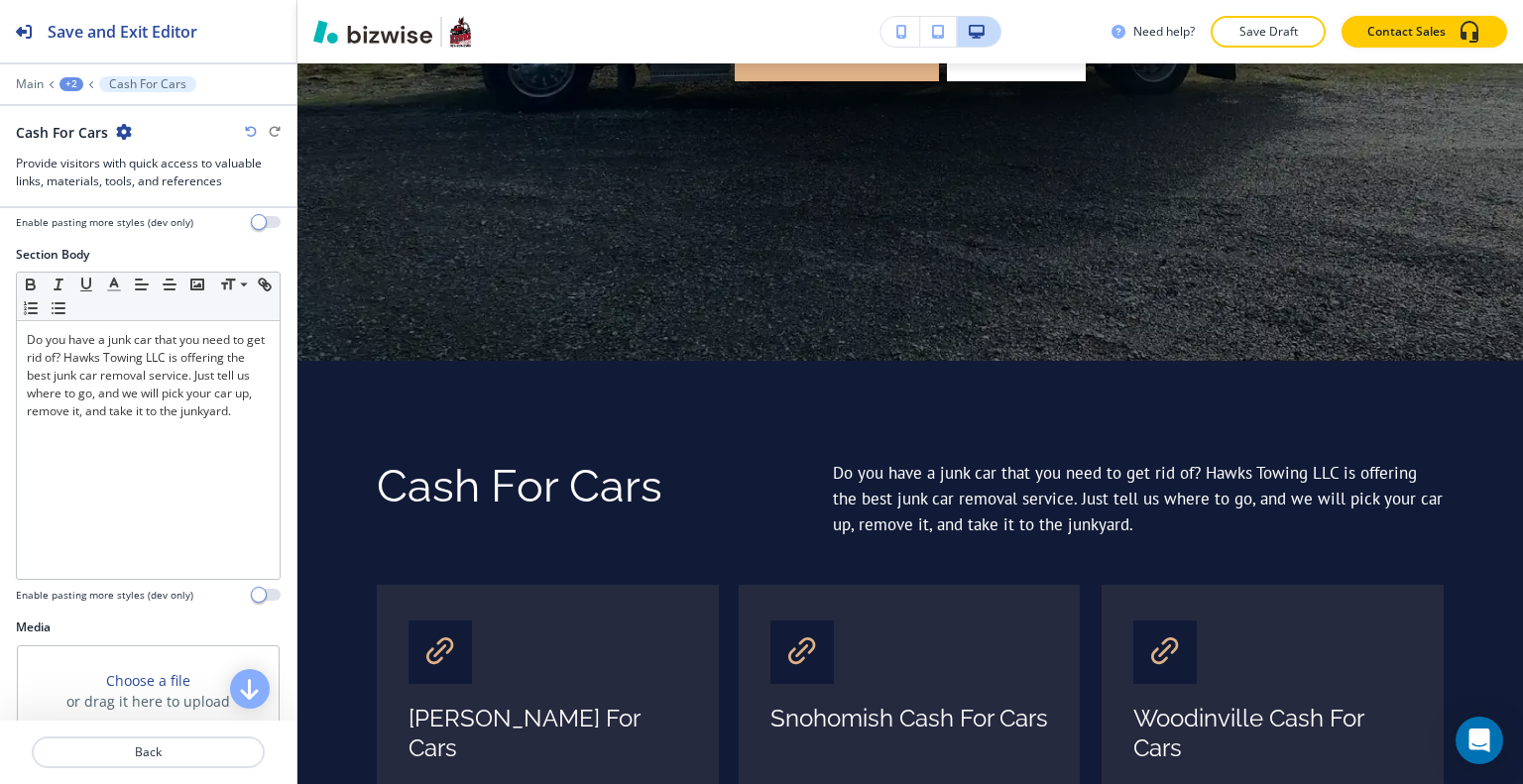 scroll, scrollTop: 595, scrollLeft: 0, axis: vertical 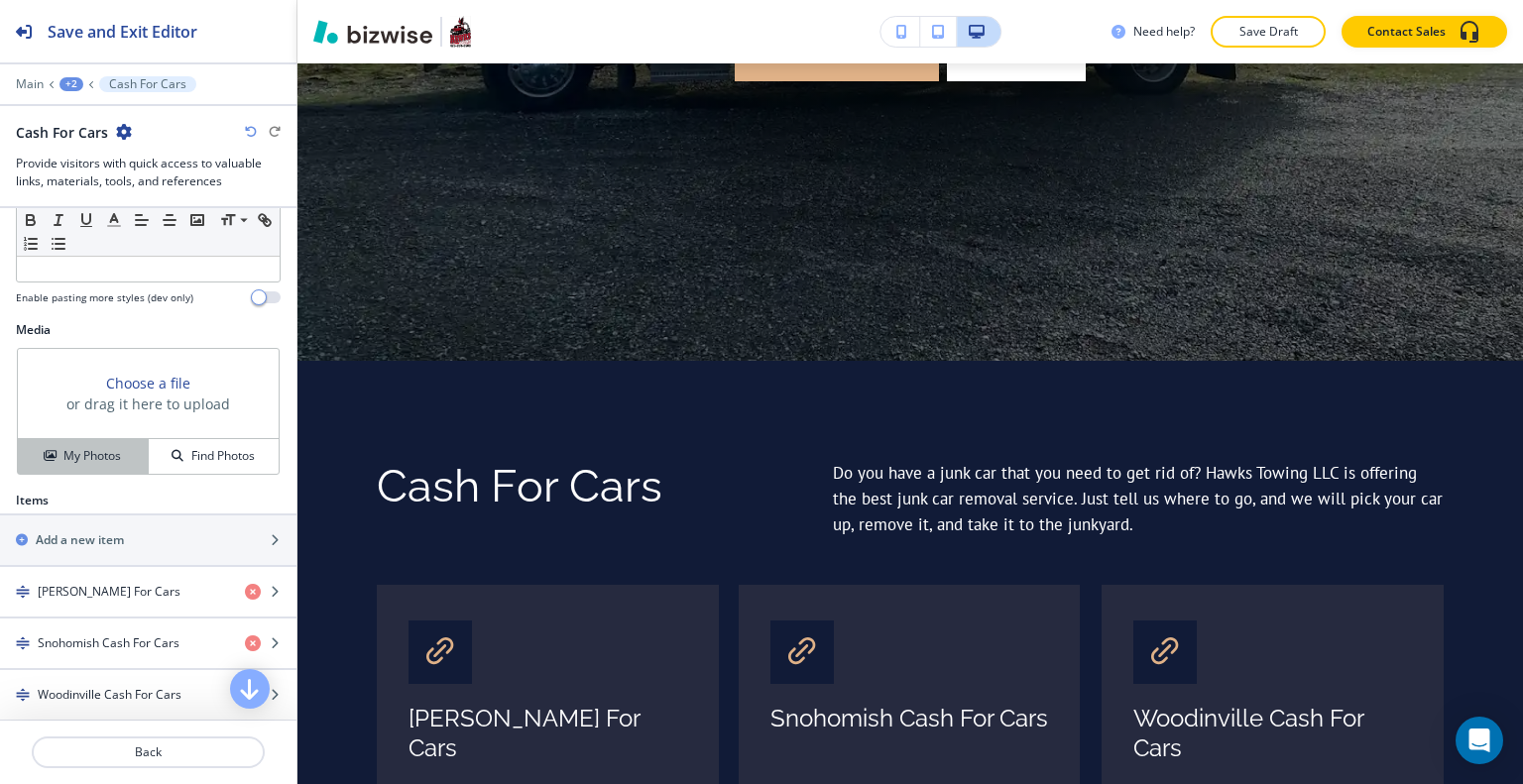 click on "My Photos" at bounding box center (92, 456) 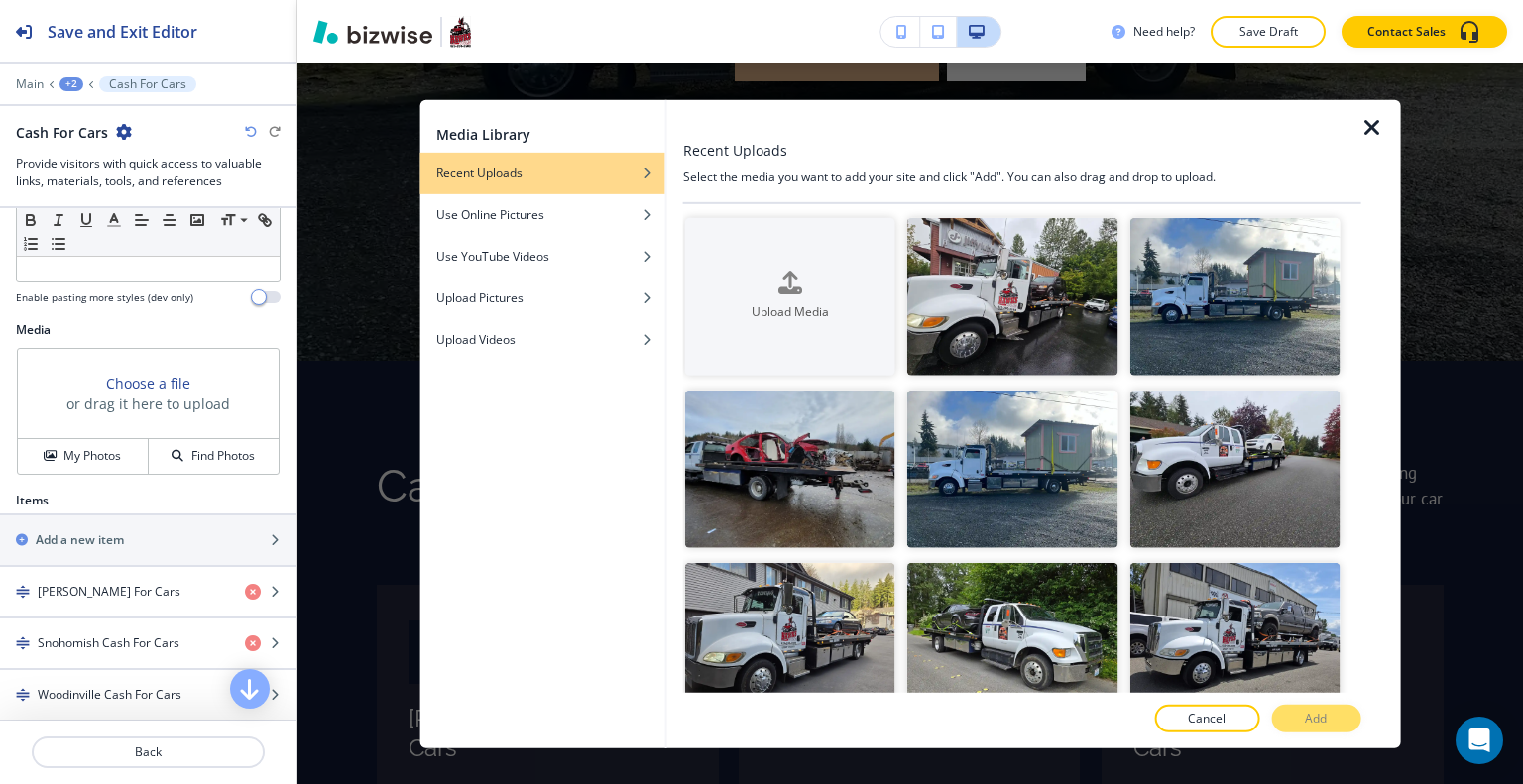 click at bounding box center [901, 477] 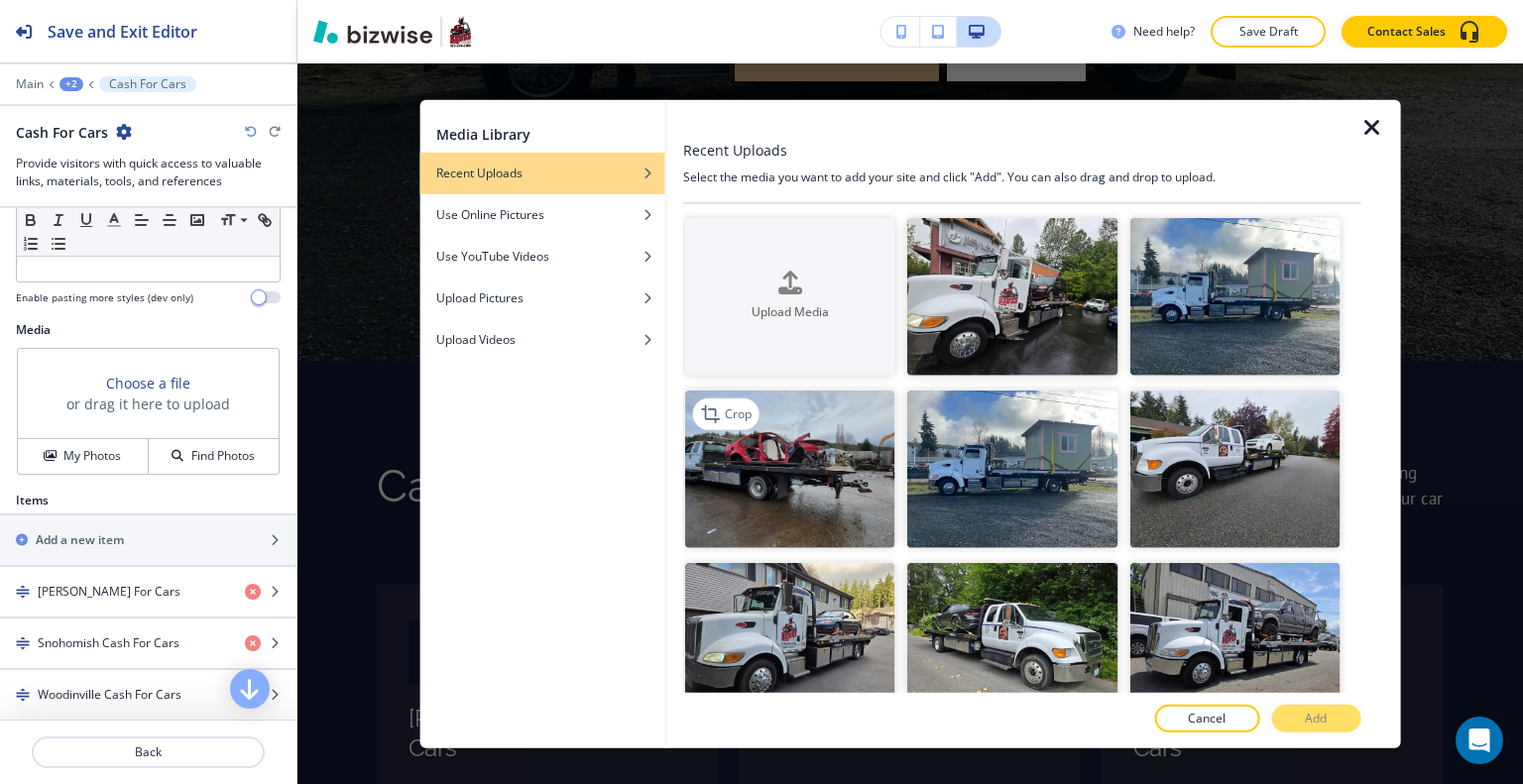 click at bounding box center (790, 469) 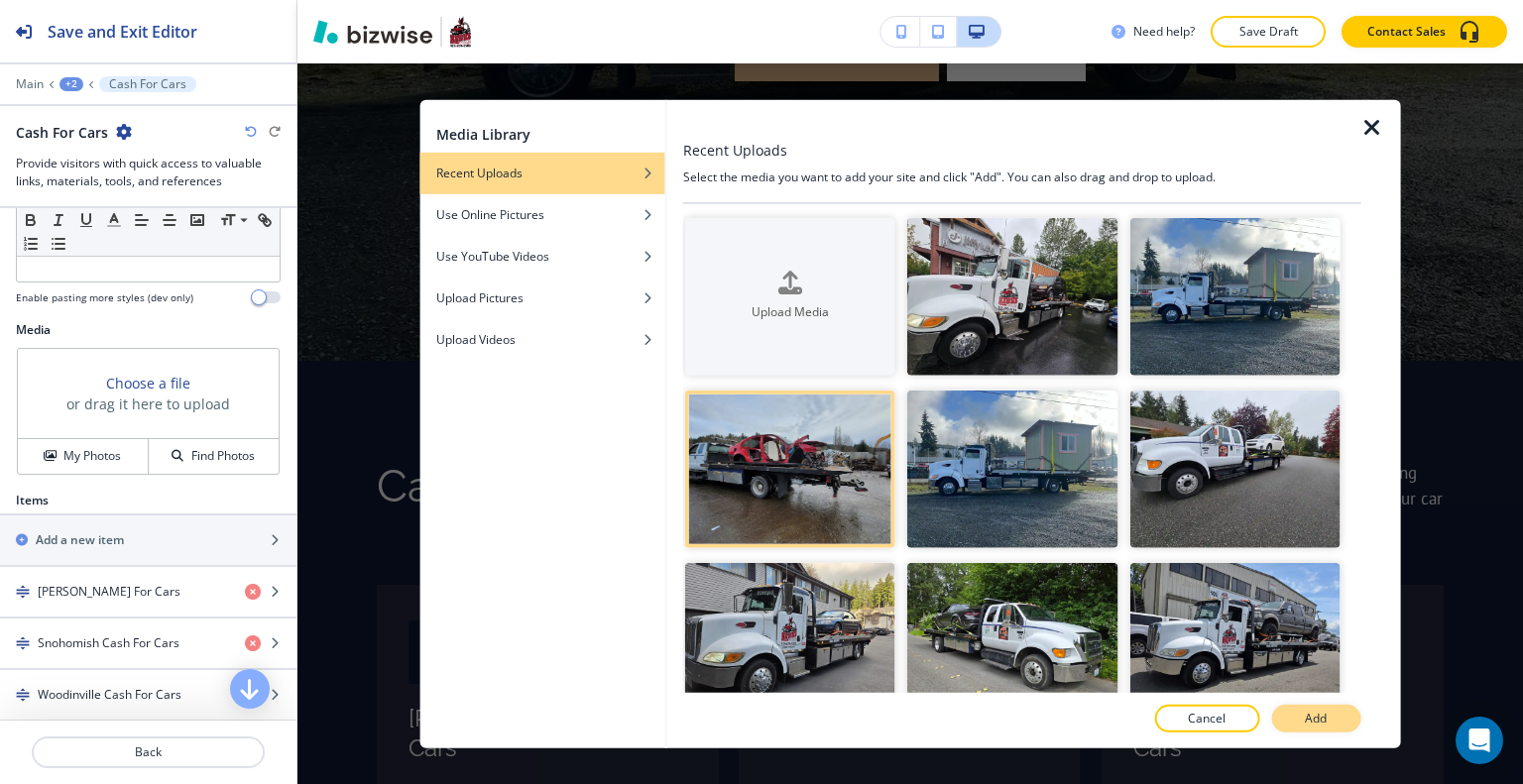 click on "Add" at bounding box center [1316, 719] 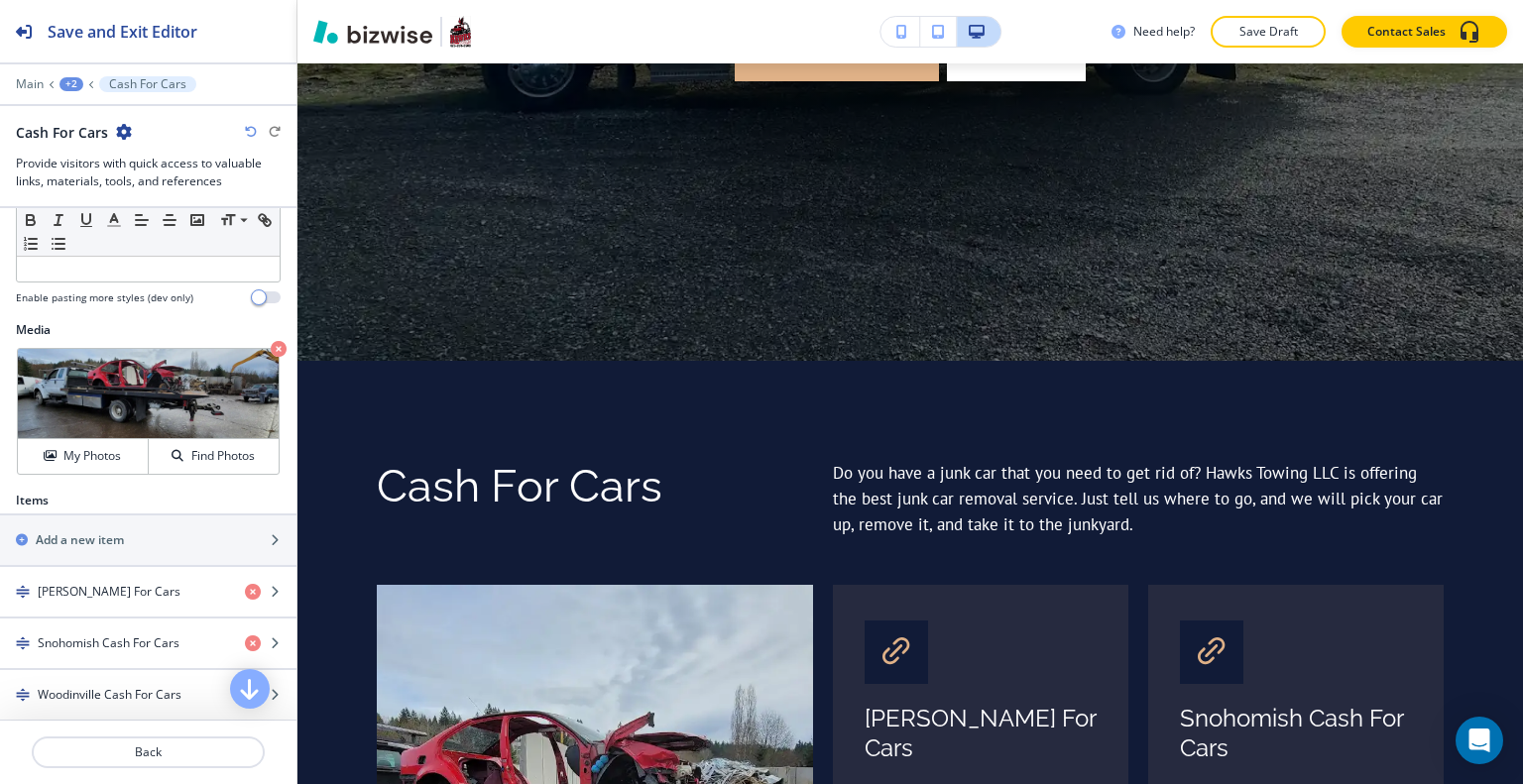 scroll, scrollTop: 1057, scrollLeft: 0, axis: vertical 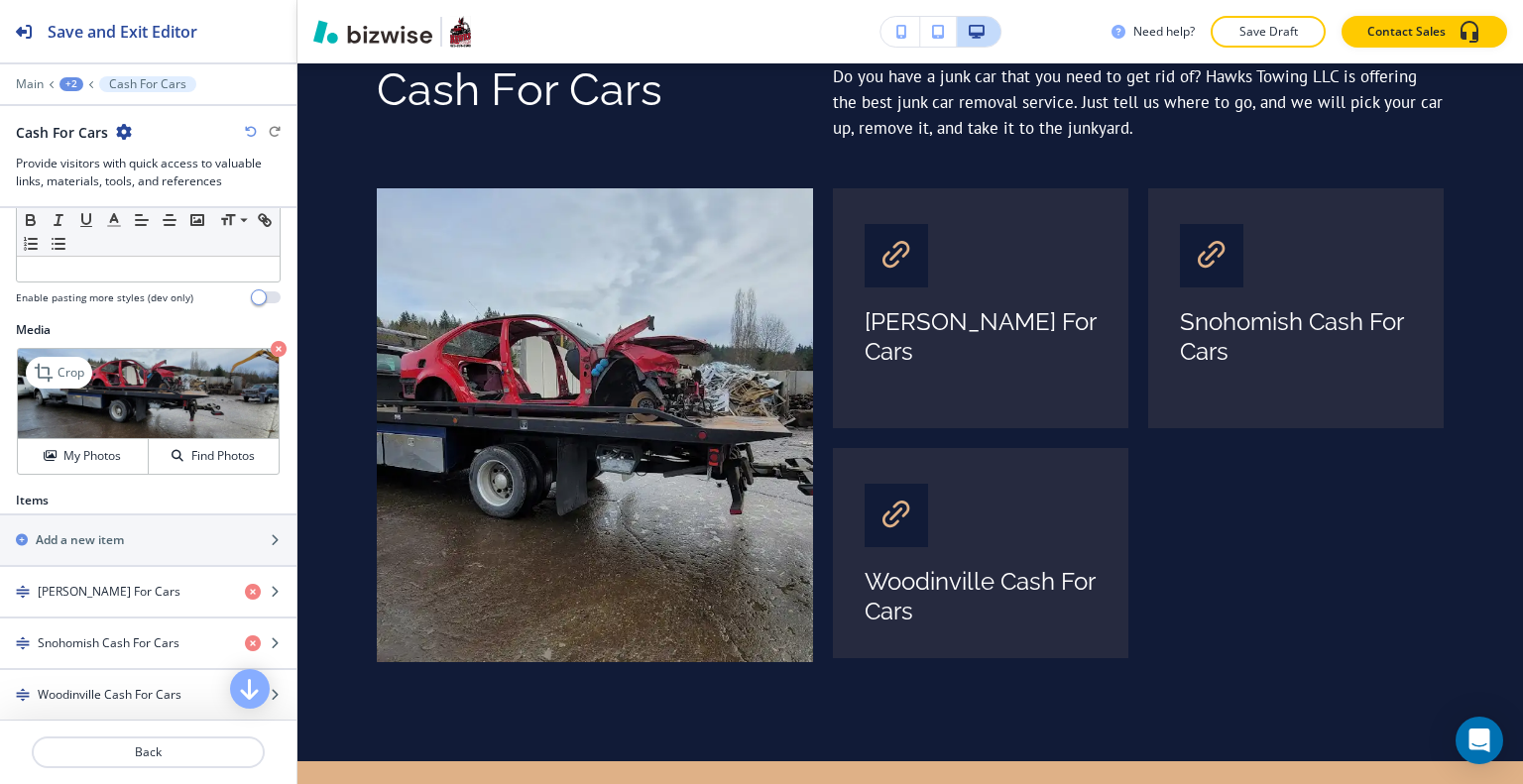 click at bounding box center (279, 349) 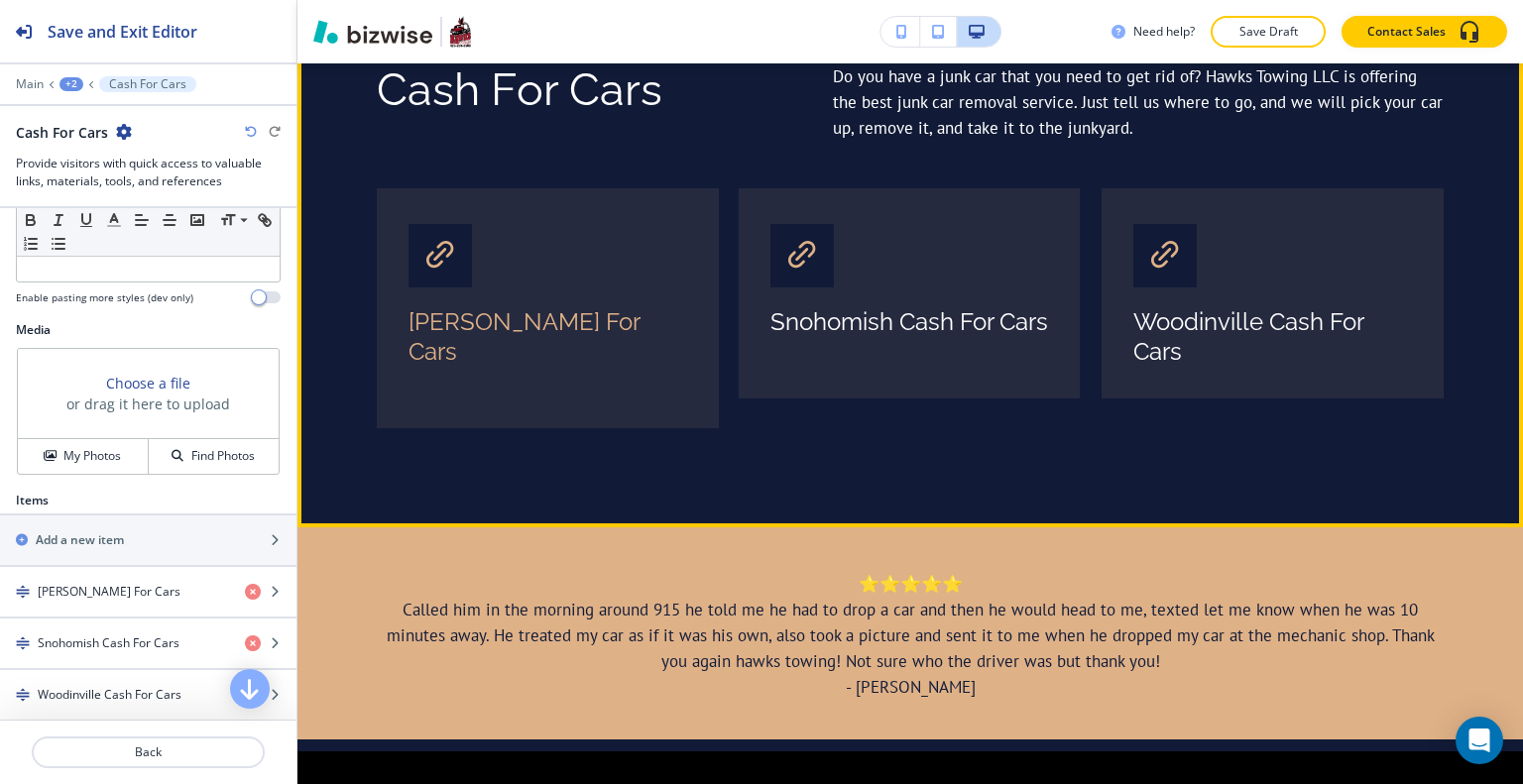 scroll, scrollTop: 858, scrollLeft: 0, axis: vertical 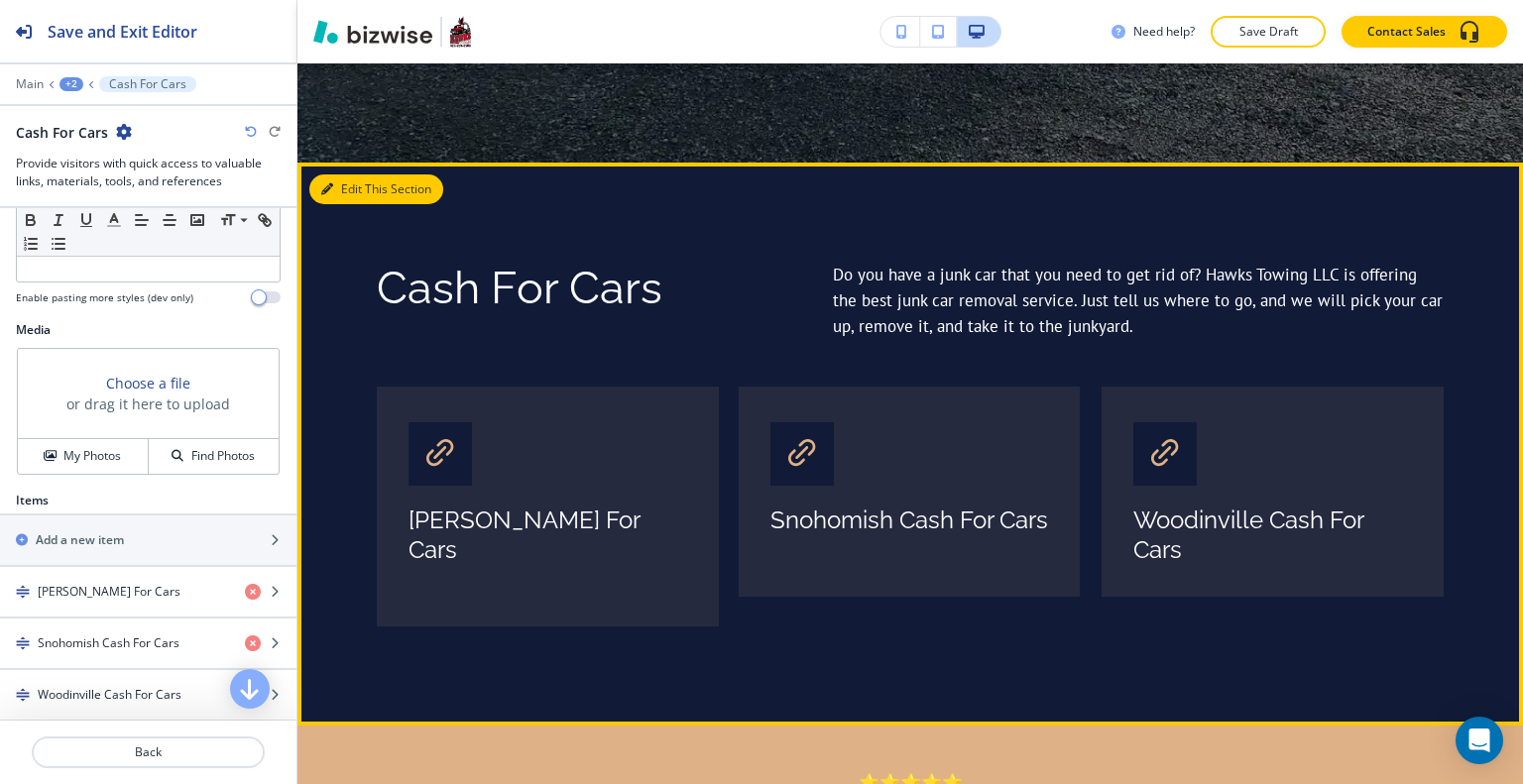 click on "Edit This Section" at bounding box center [376, 189] 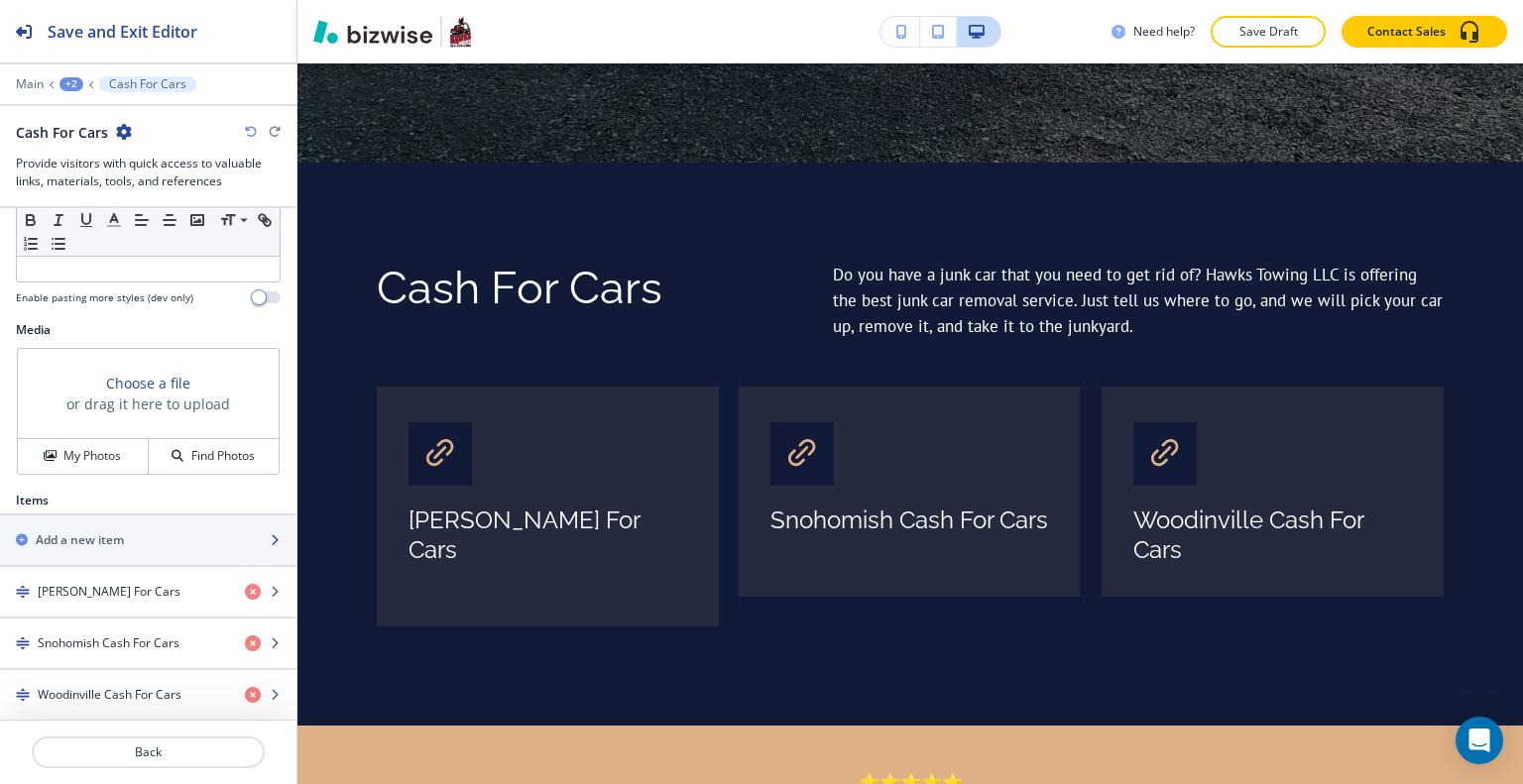 scroll, scrollTop: 824, scrollLeft: 0, axis: vertical 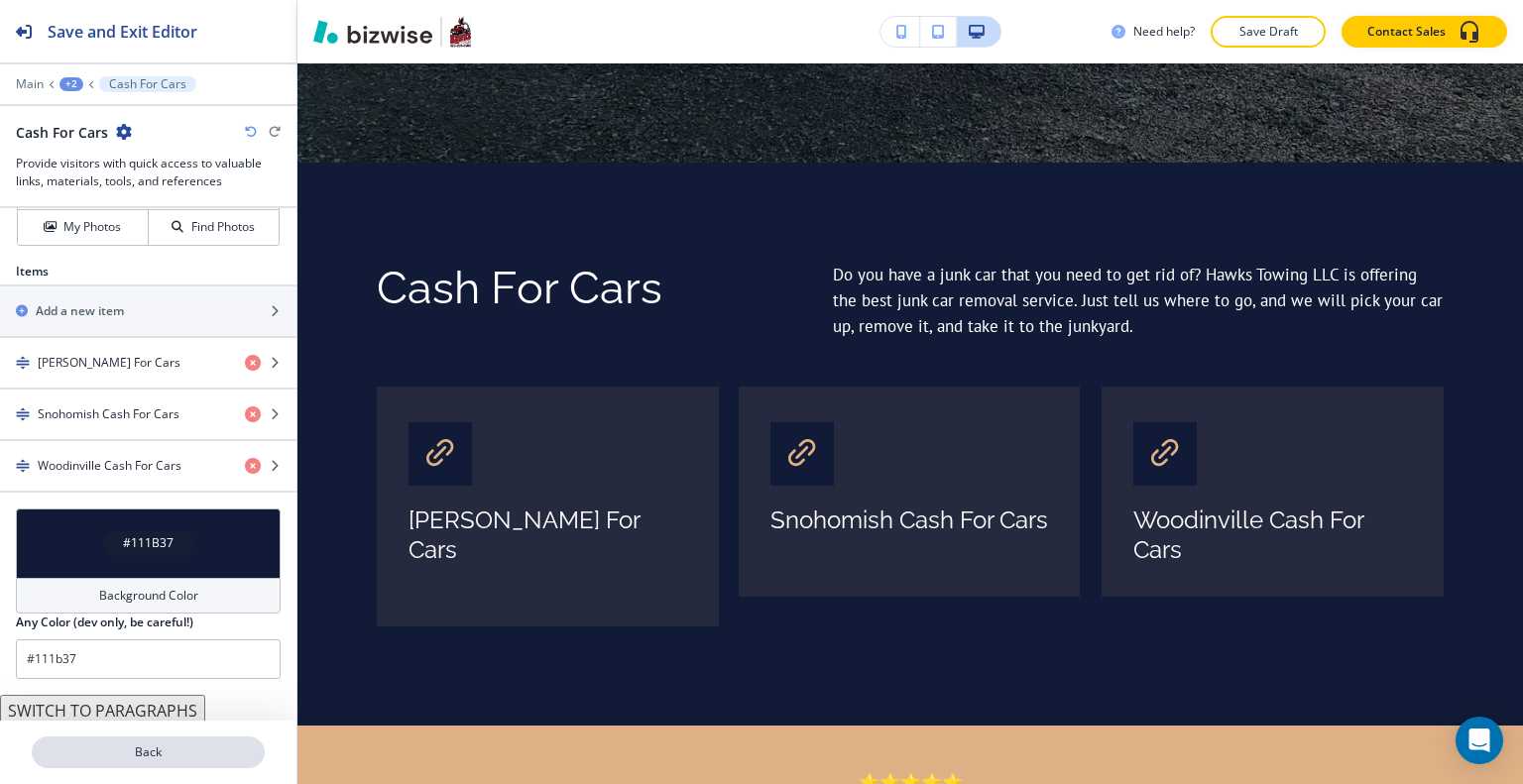 click on "Back" at bounding box center (148, 752) 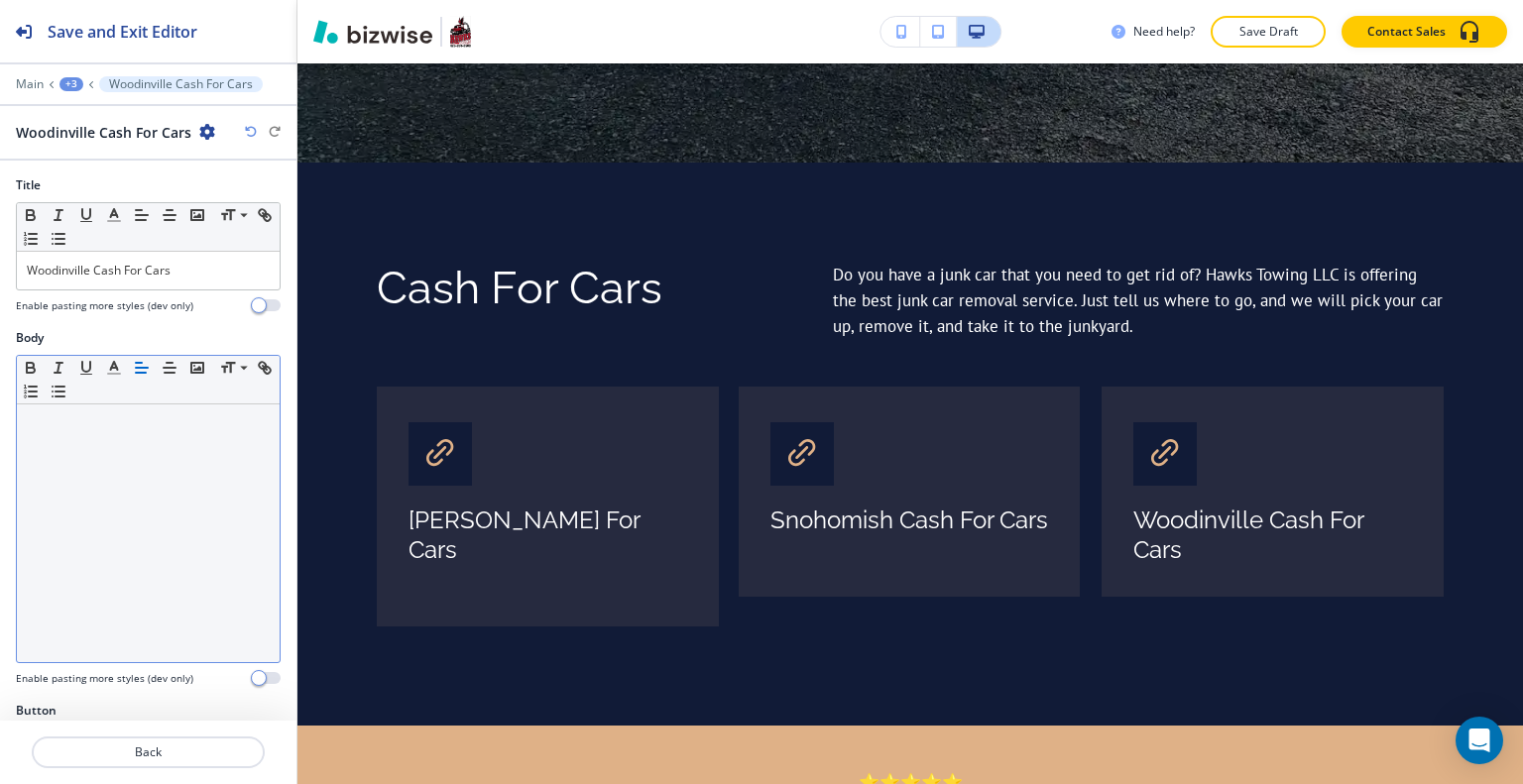 scroll, scrollTop: 56, scrollLeft: 0, axis: vertical 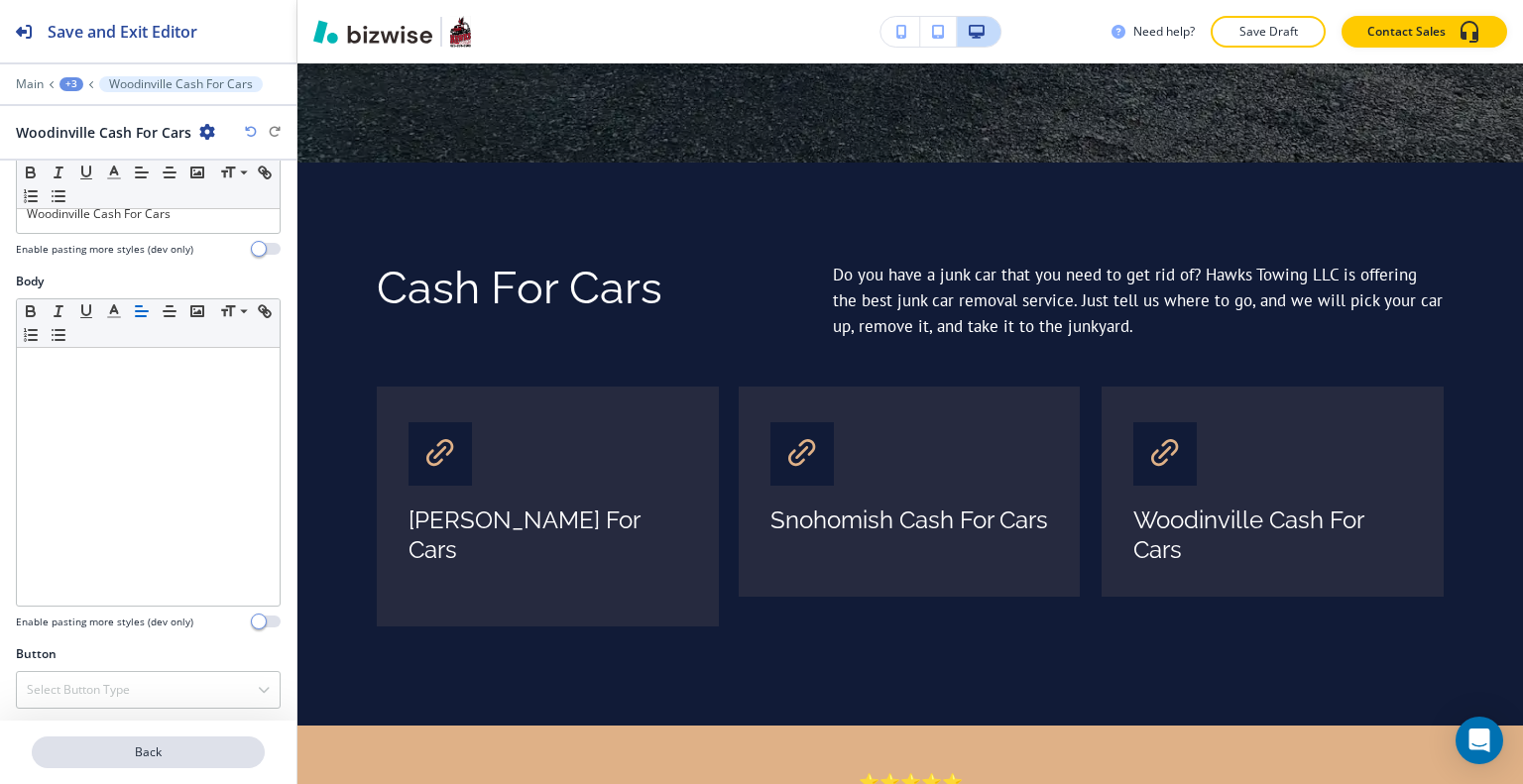 click on "Back" at bounding box center (148, 752) 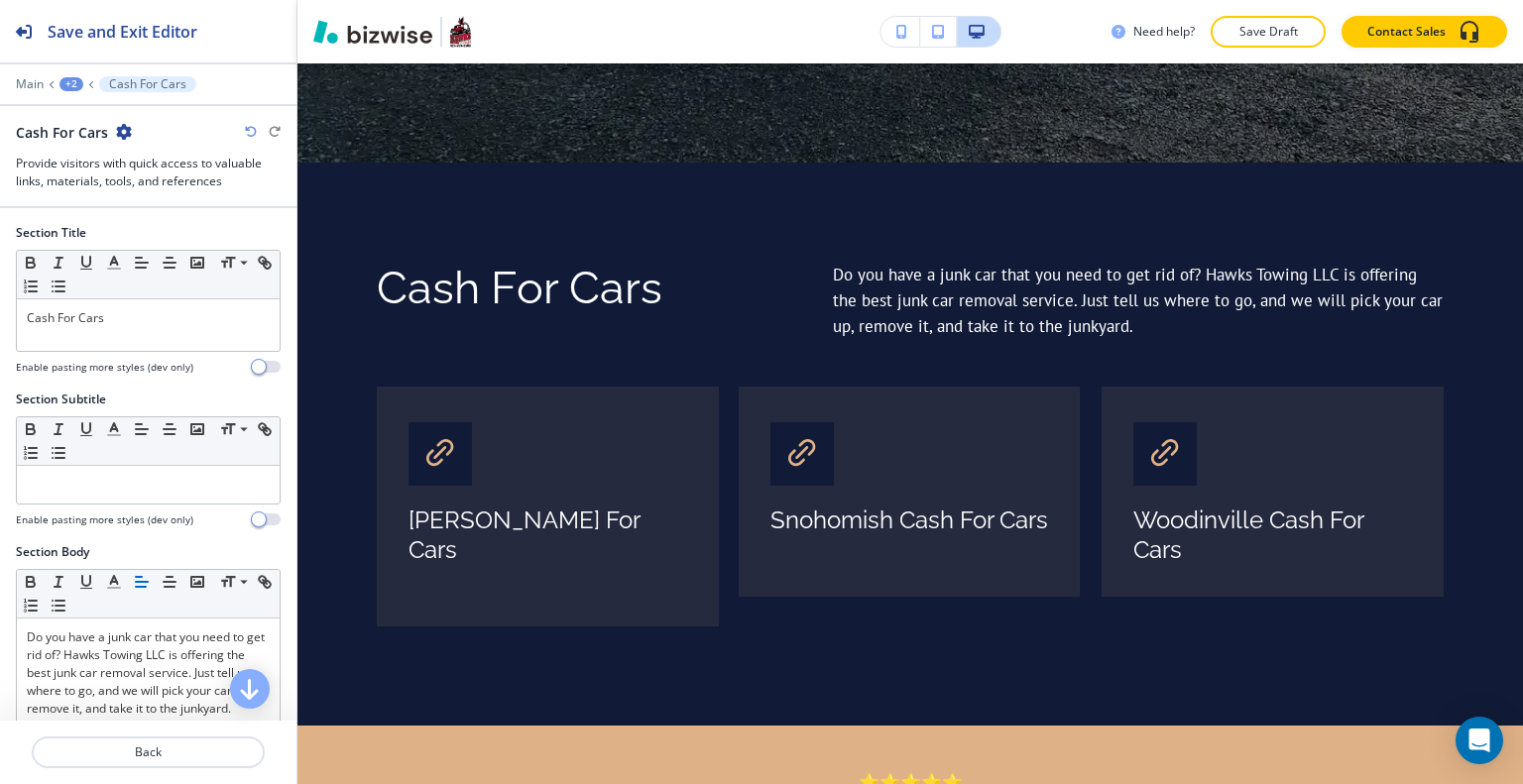 scroll, scrollTop: 957, scrollLeft: 0, axis: vertical 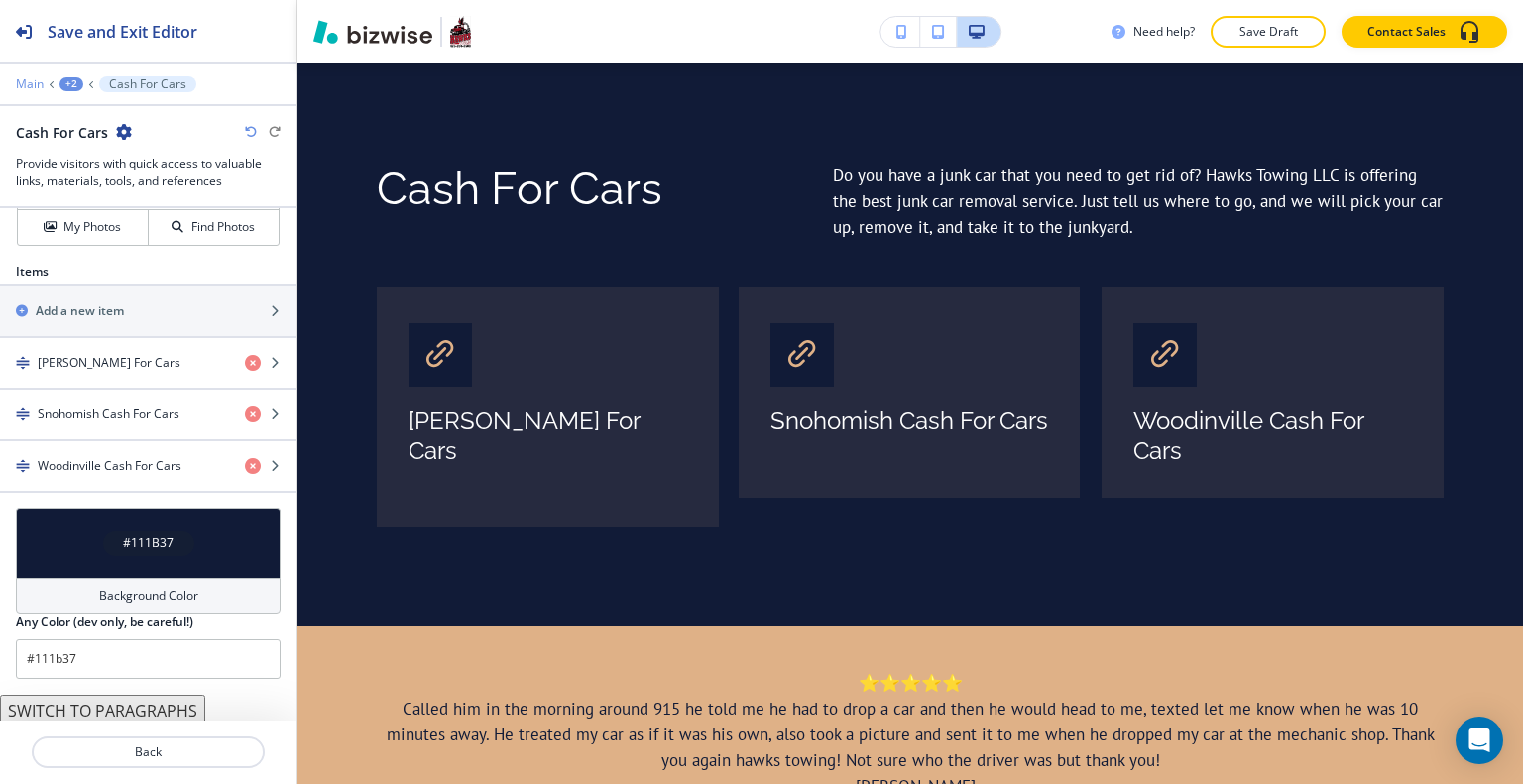 click on "Main" at bounding box center (30, 84) 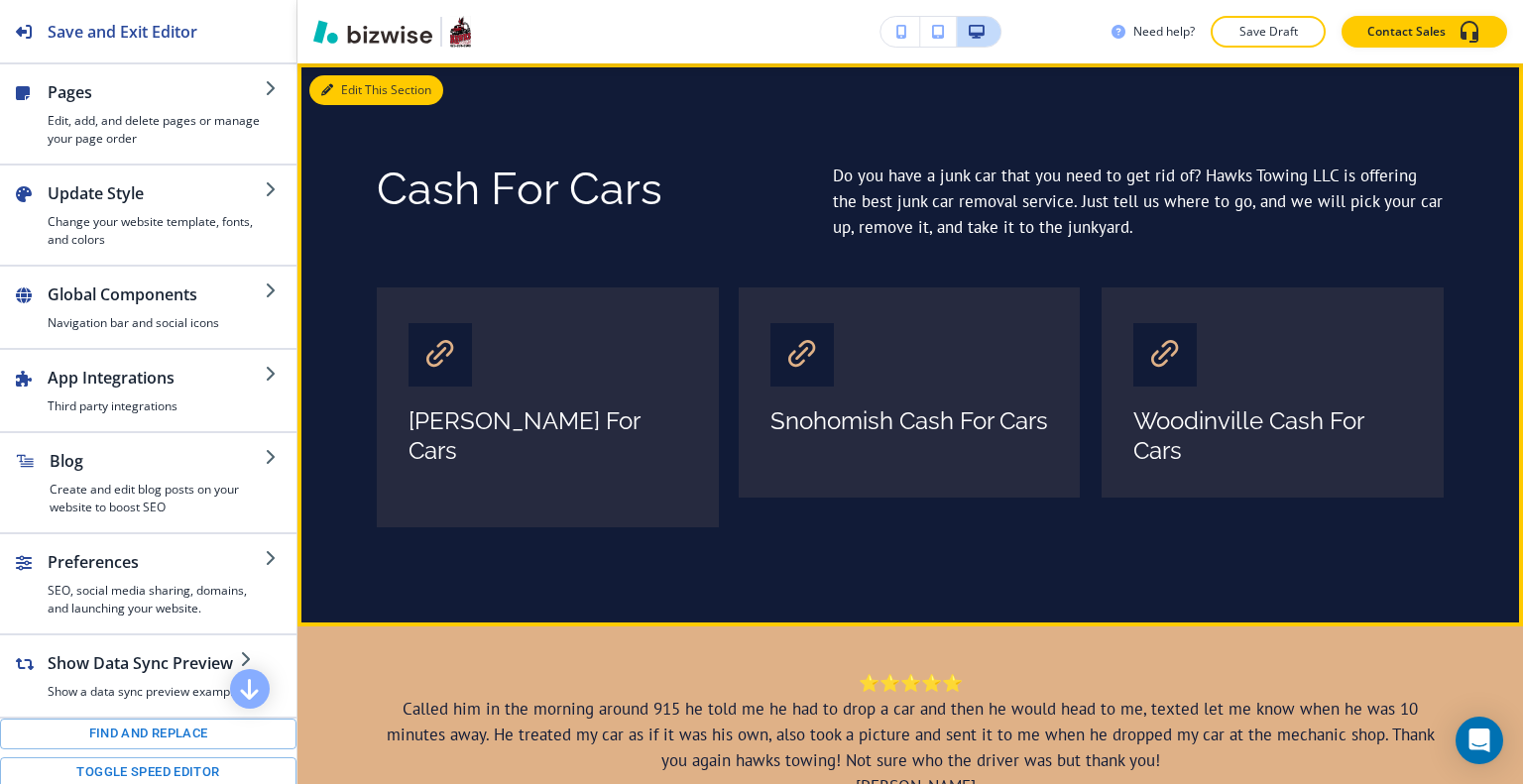 click on "Edit This Section" at bounding box center [376, 90] 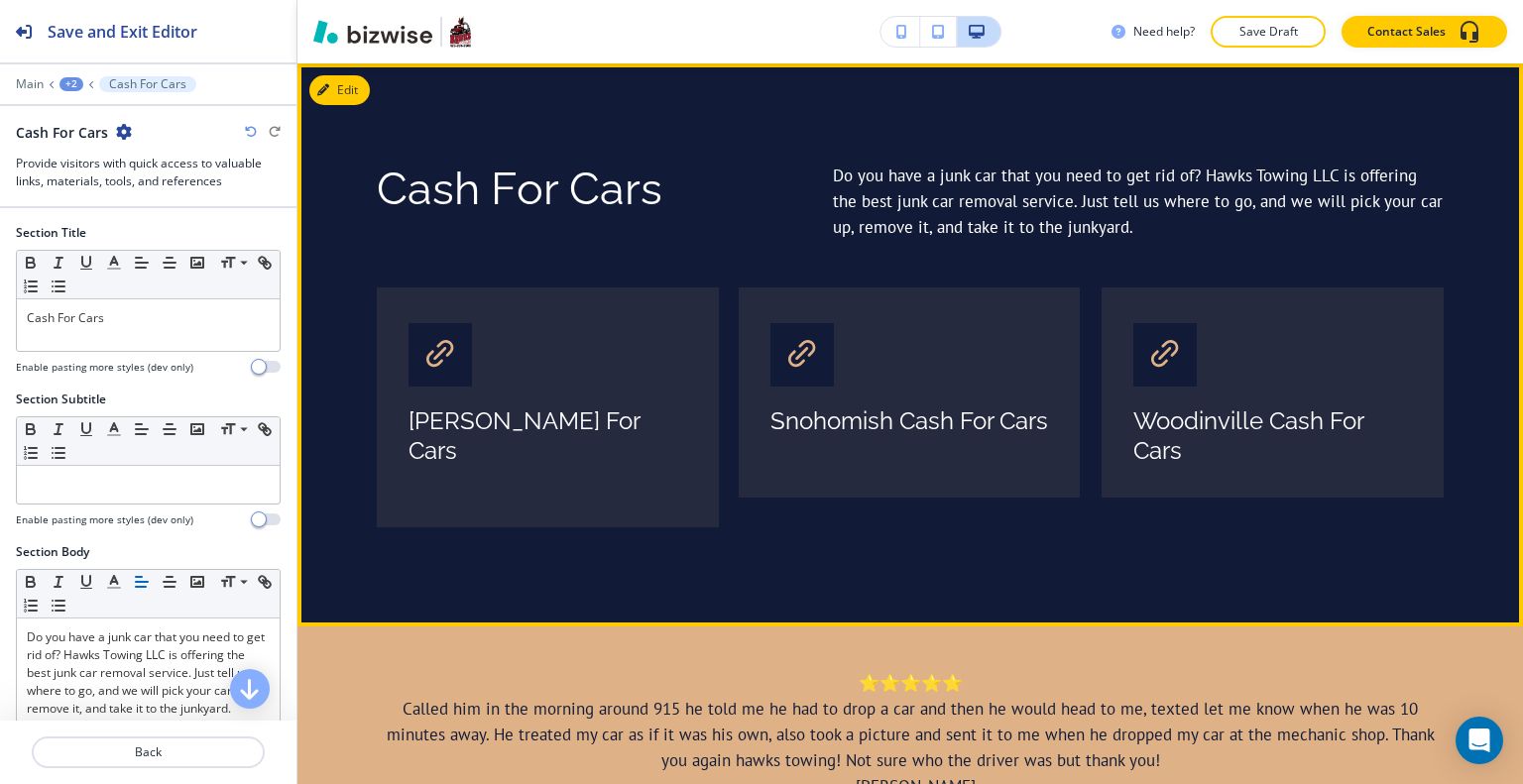 scroll, scrollTop: 858, scrollLeft: 0, axis: vertical 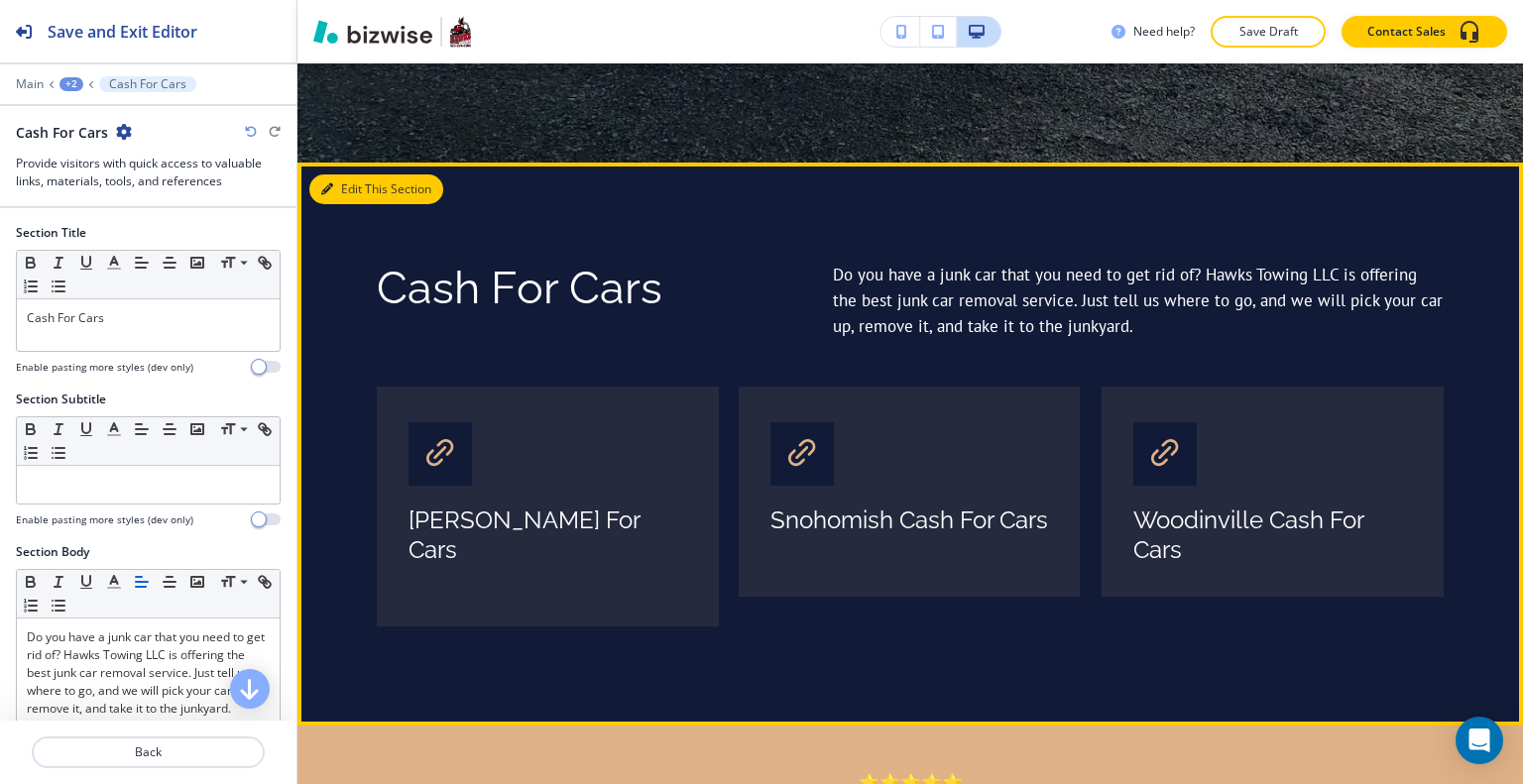 click on "Edit This Section" at bounding box center [376, 189] 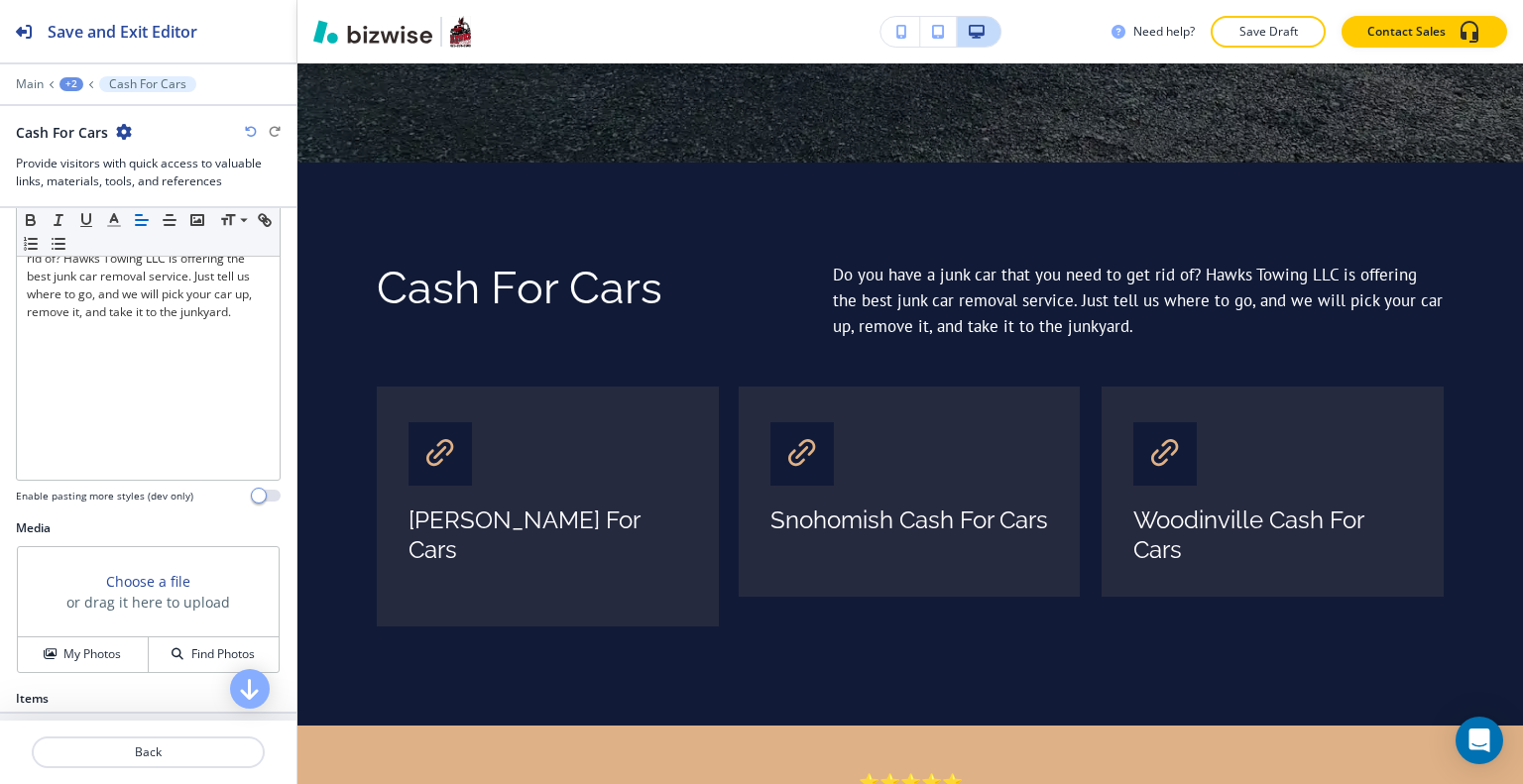 scroll, scrollTop: 793, scrollLeft: 0, axis: vertical 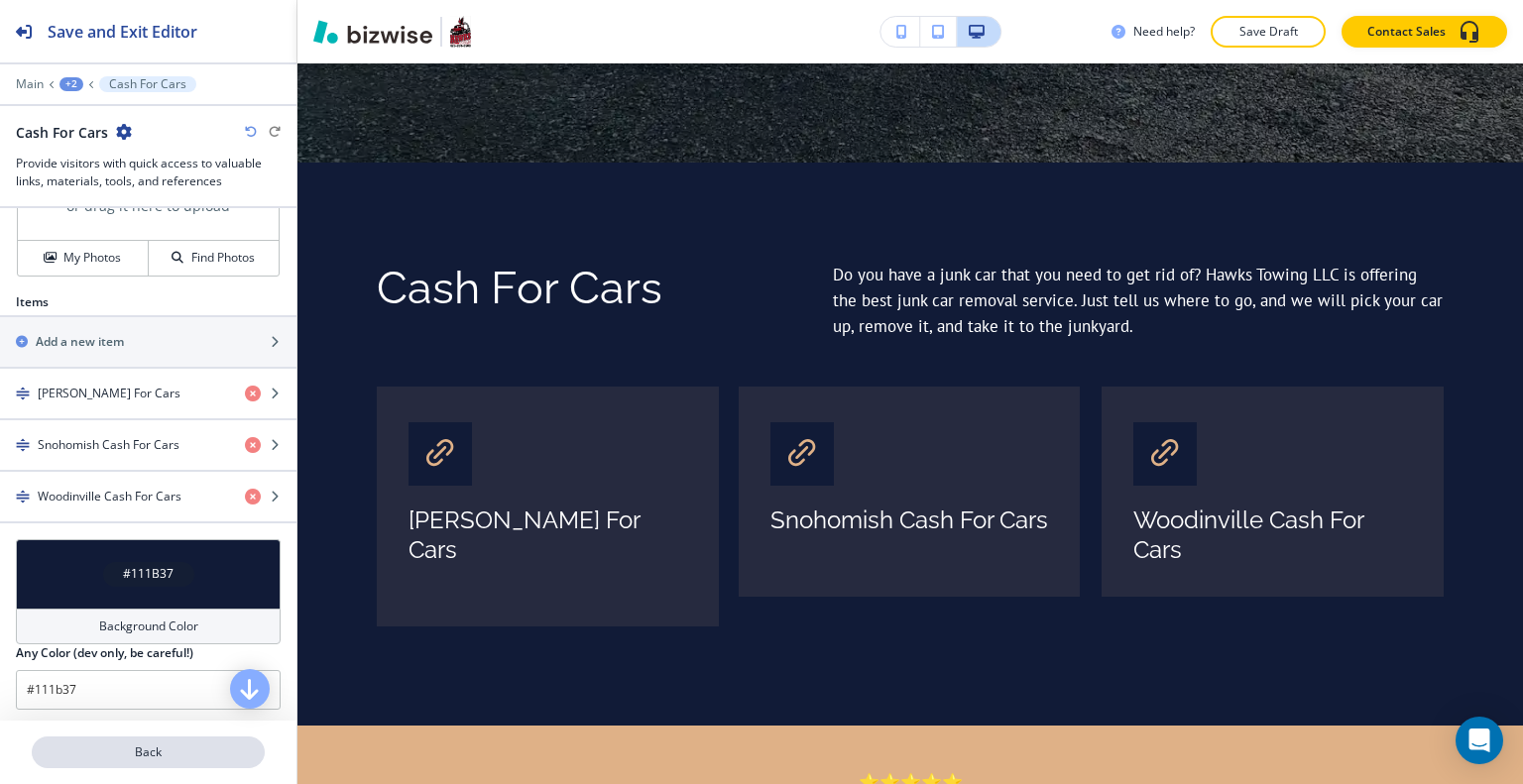 click on "Back" at bounding box center (148, 752) 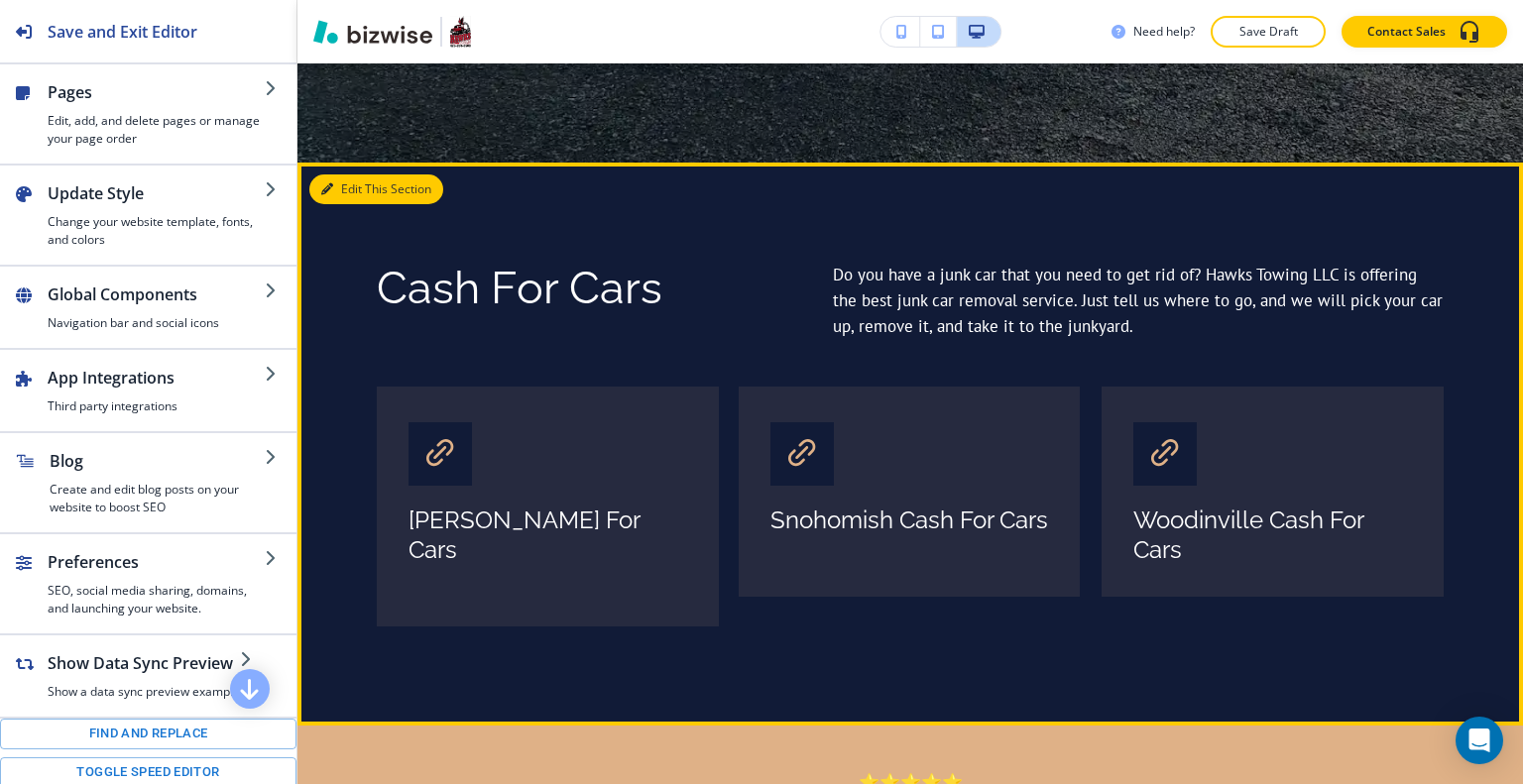 click on "Edit This Section" at bounding box center [376, 189] 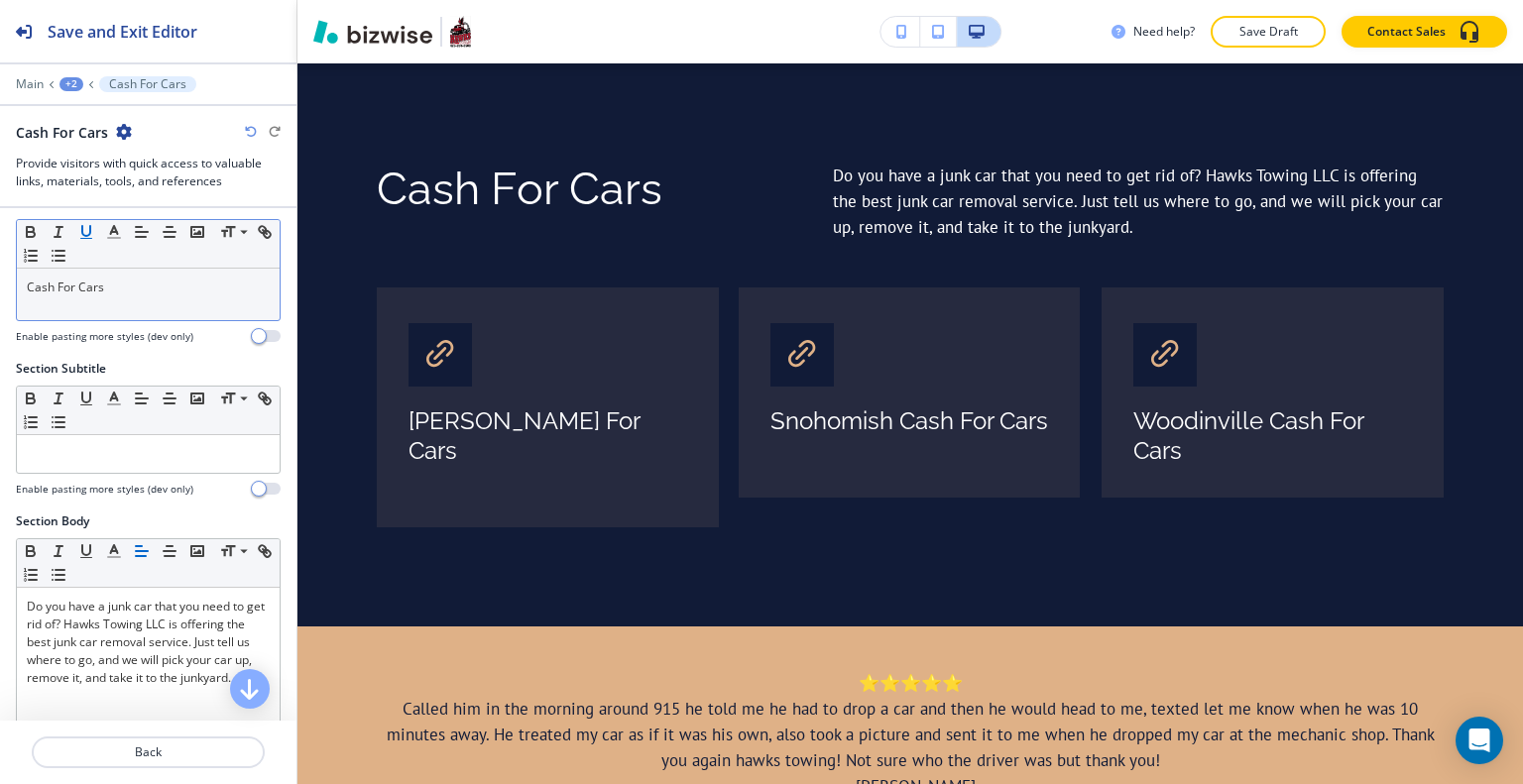 scroll, scrollTop: 0, scrollLeft: 0, axis: both 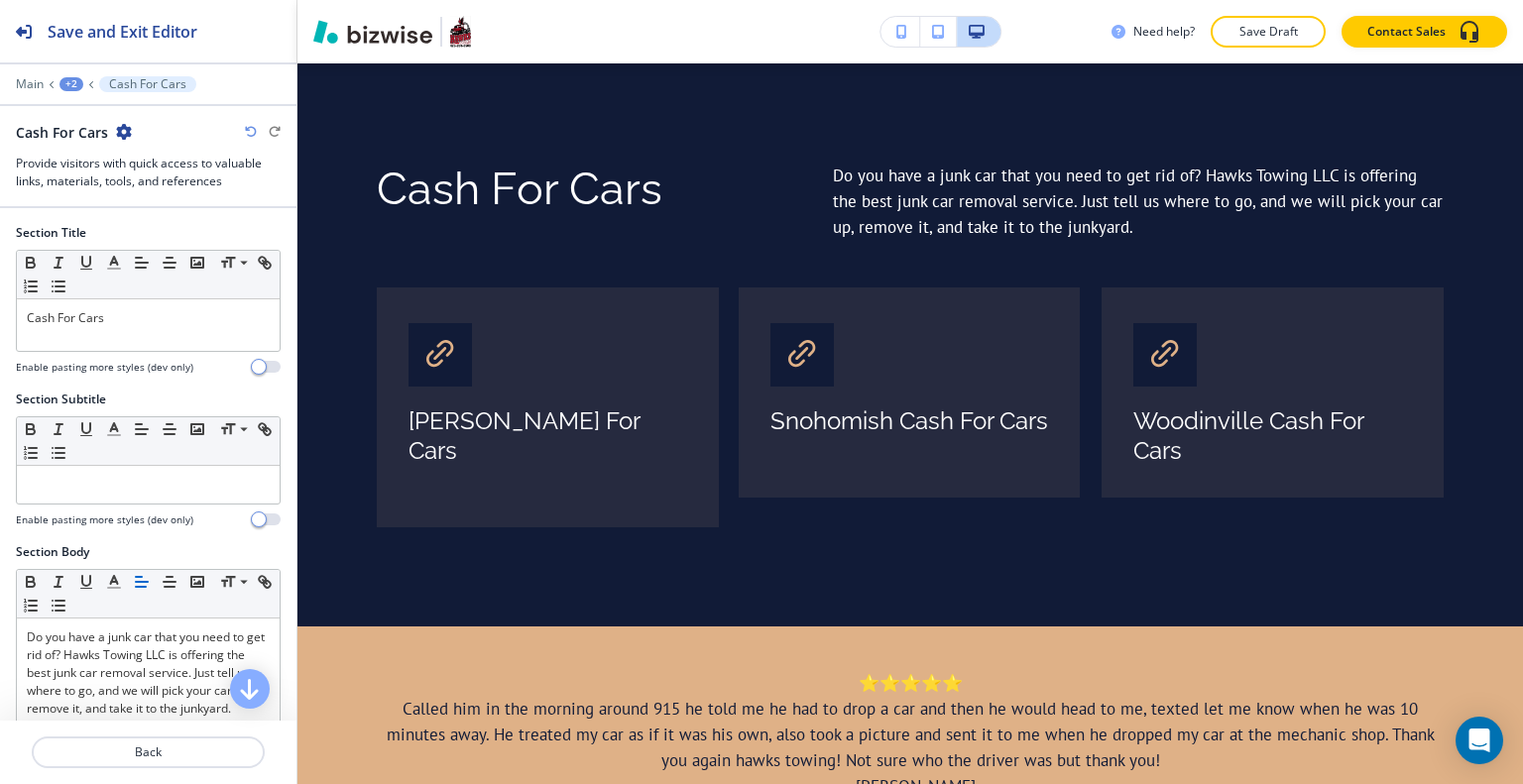 click on "+2" at bounding box center [71, 84] 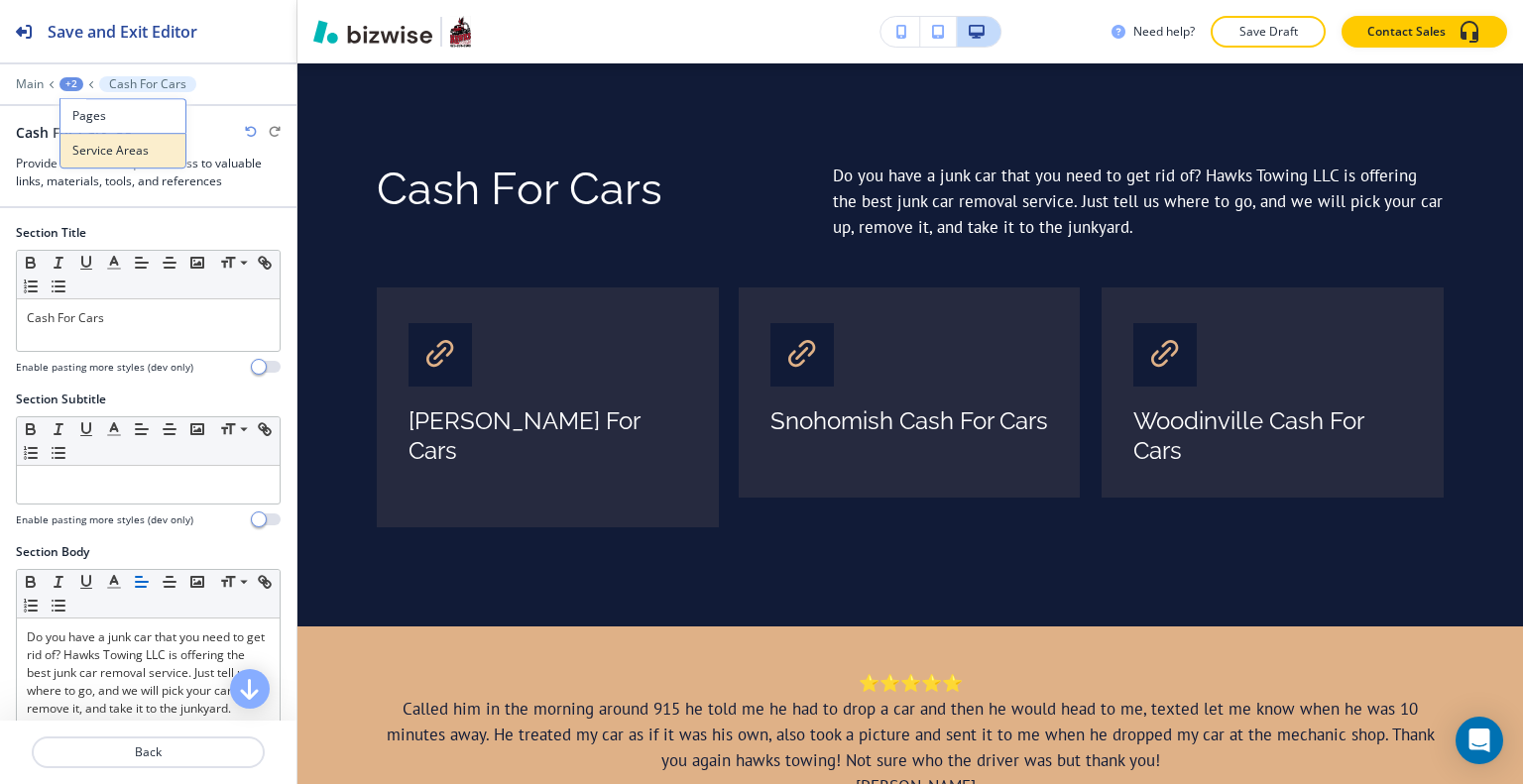 click on "Service Areas" at bounding box center [123, 151] 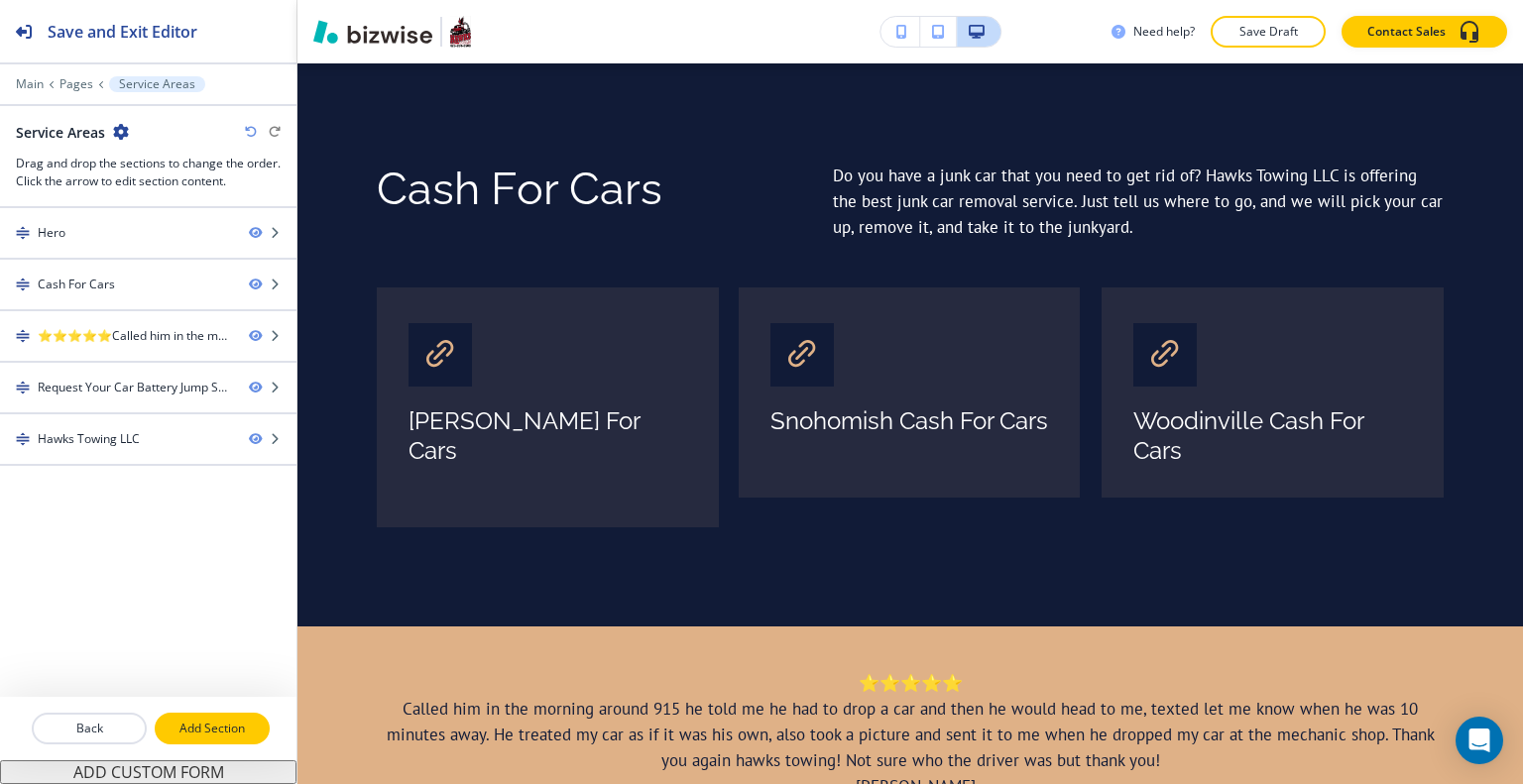 click on "Add Section" at bounding box center (212, 728) 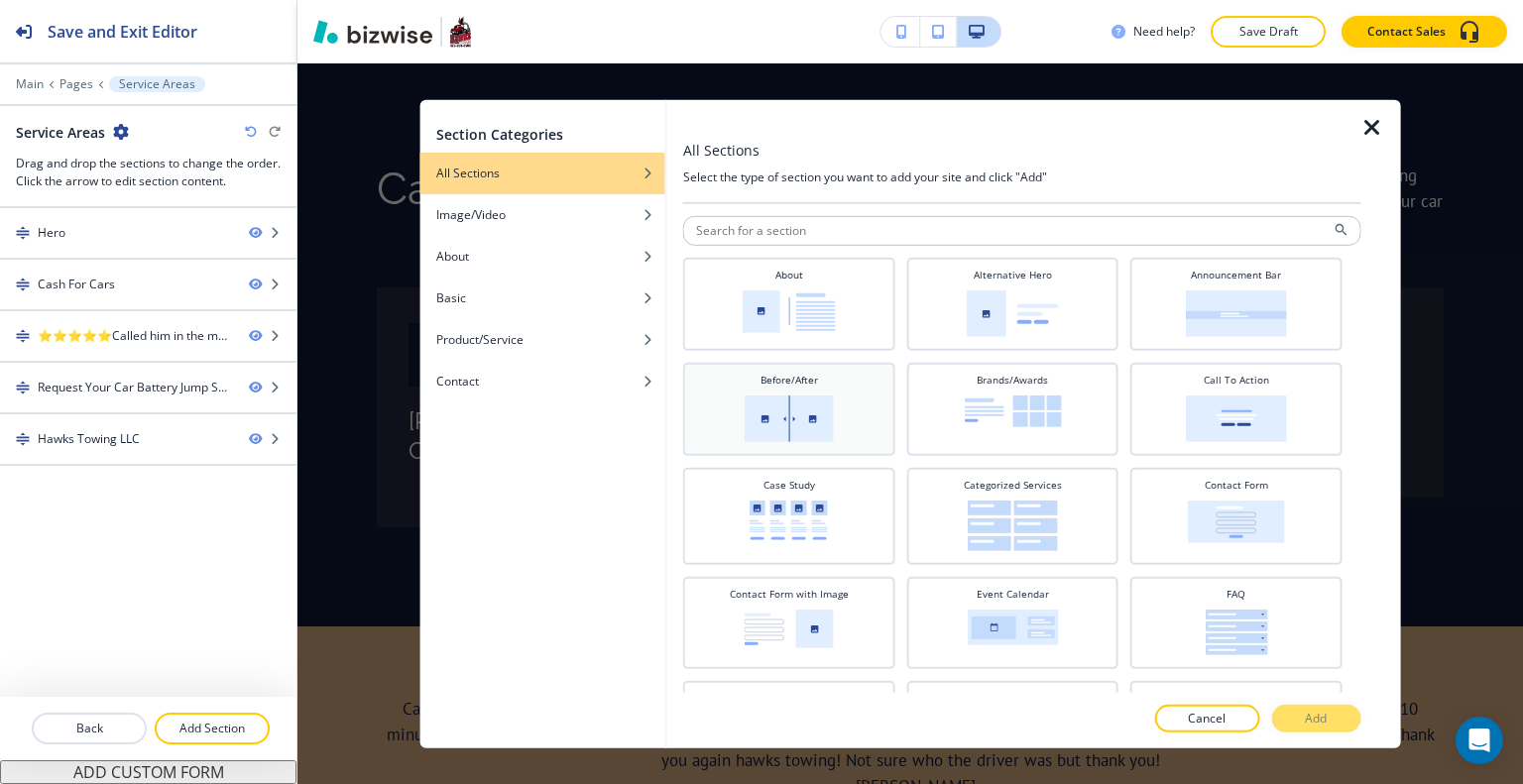 click on "Before/After" at bounding box center (789, 406) 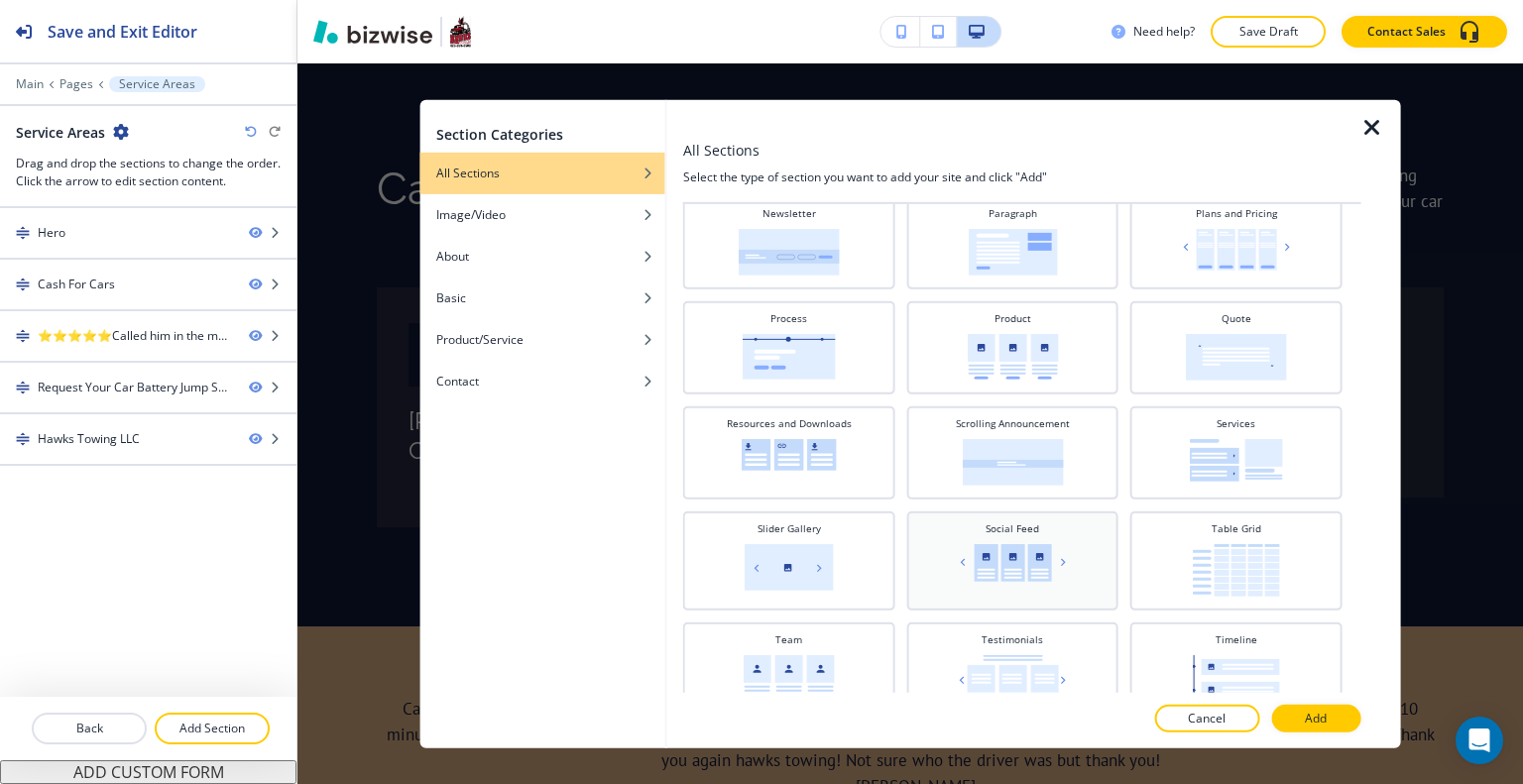 scroll, scrollTop: 793, scrollLeft: 0, axis: vertical 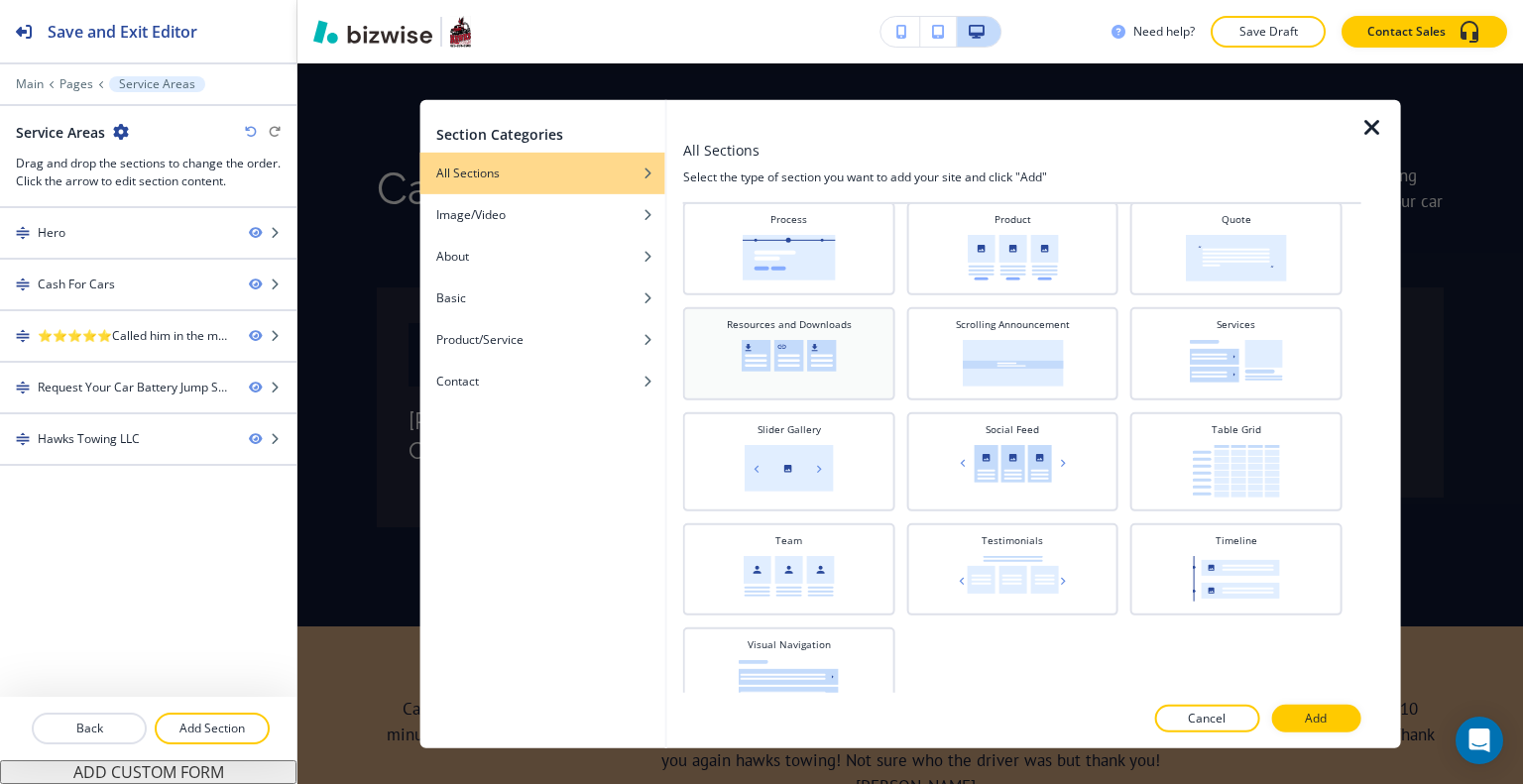 click at bounding box center (789, 355) 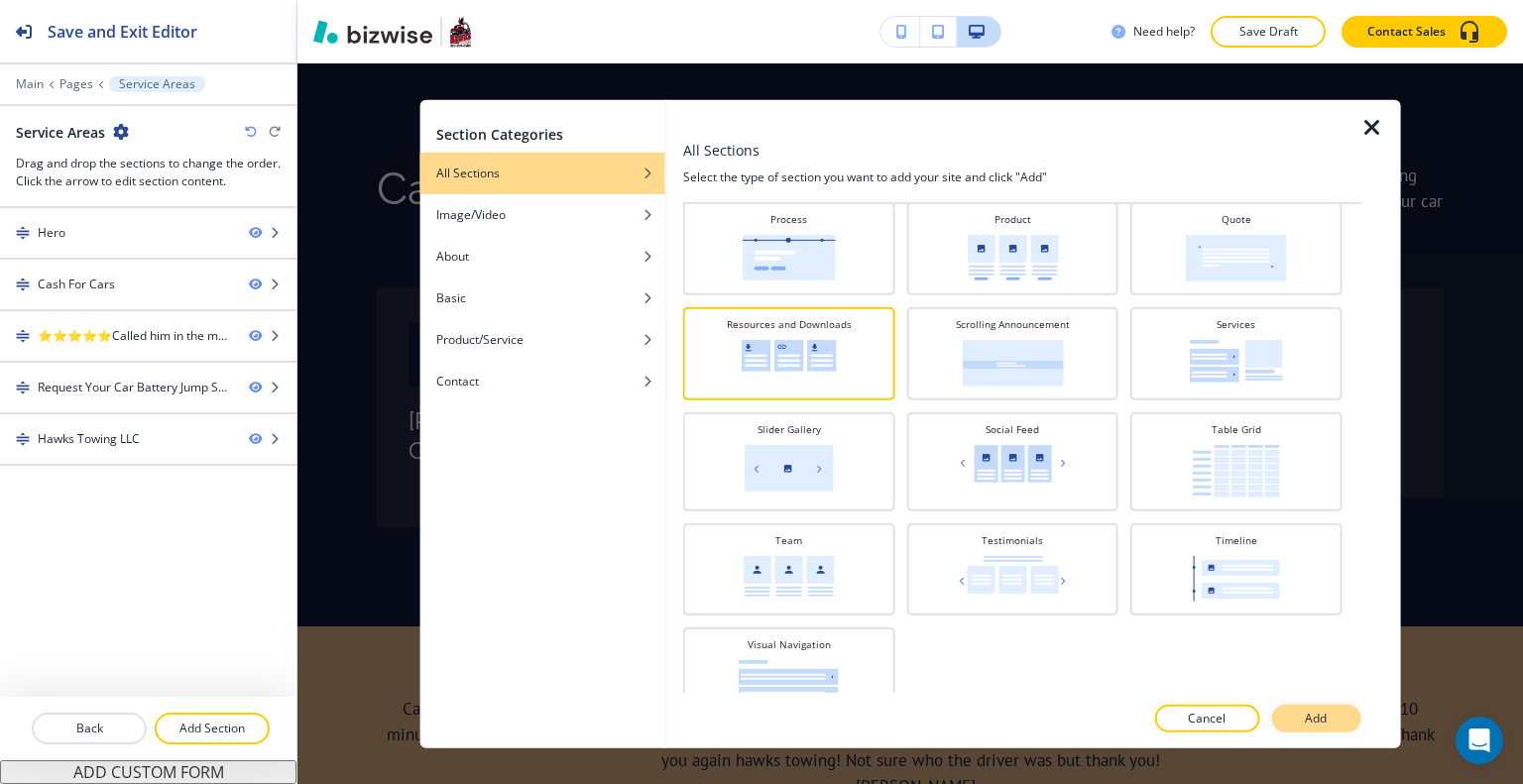 click on "Add" at bounding box center (1316, 719) 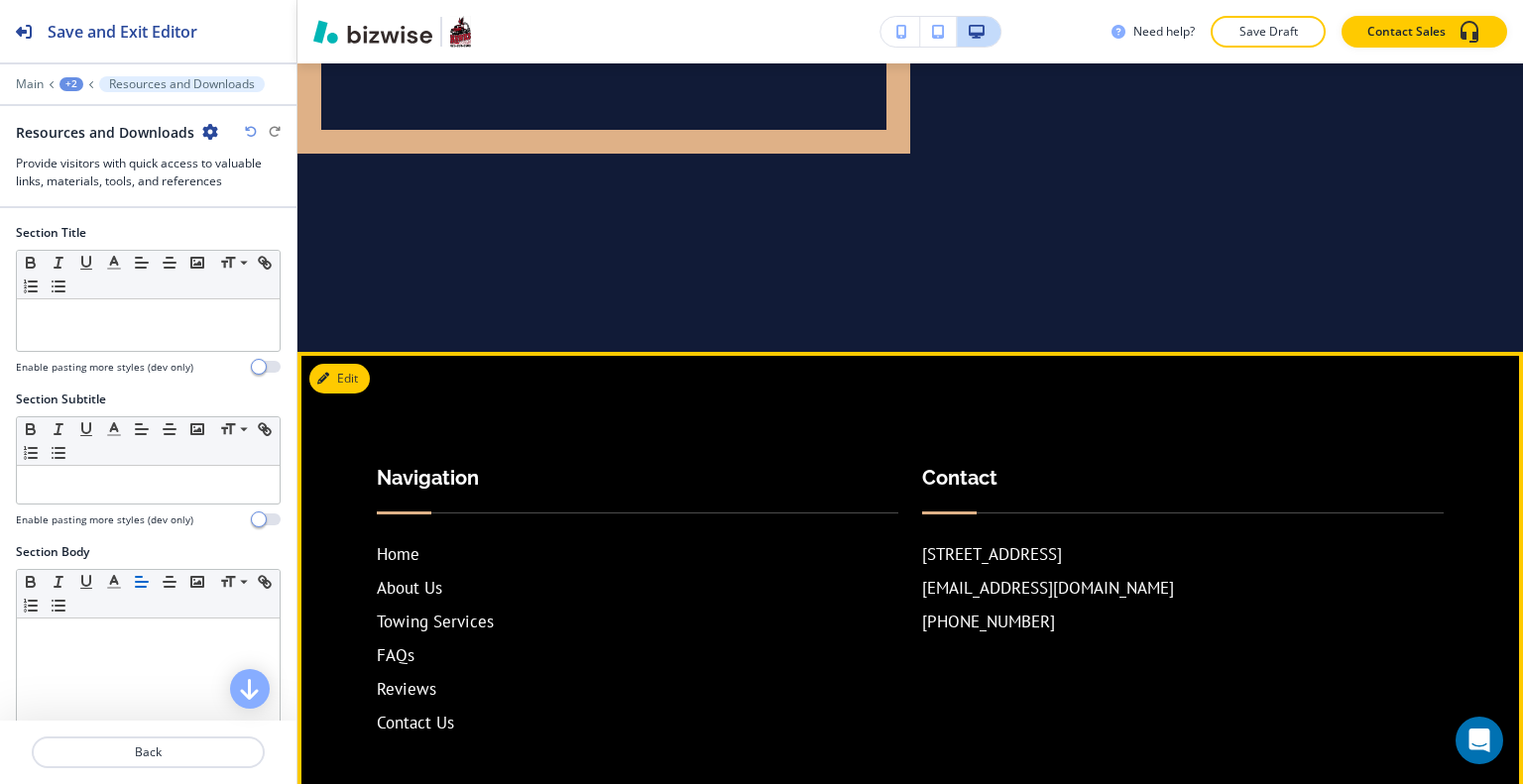 scroll, scrollTop: 3080, scrollLeft: 0, axis: vertical 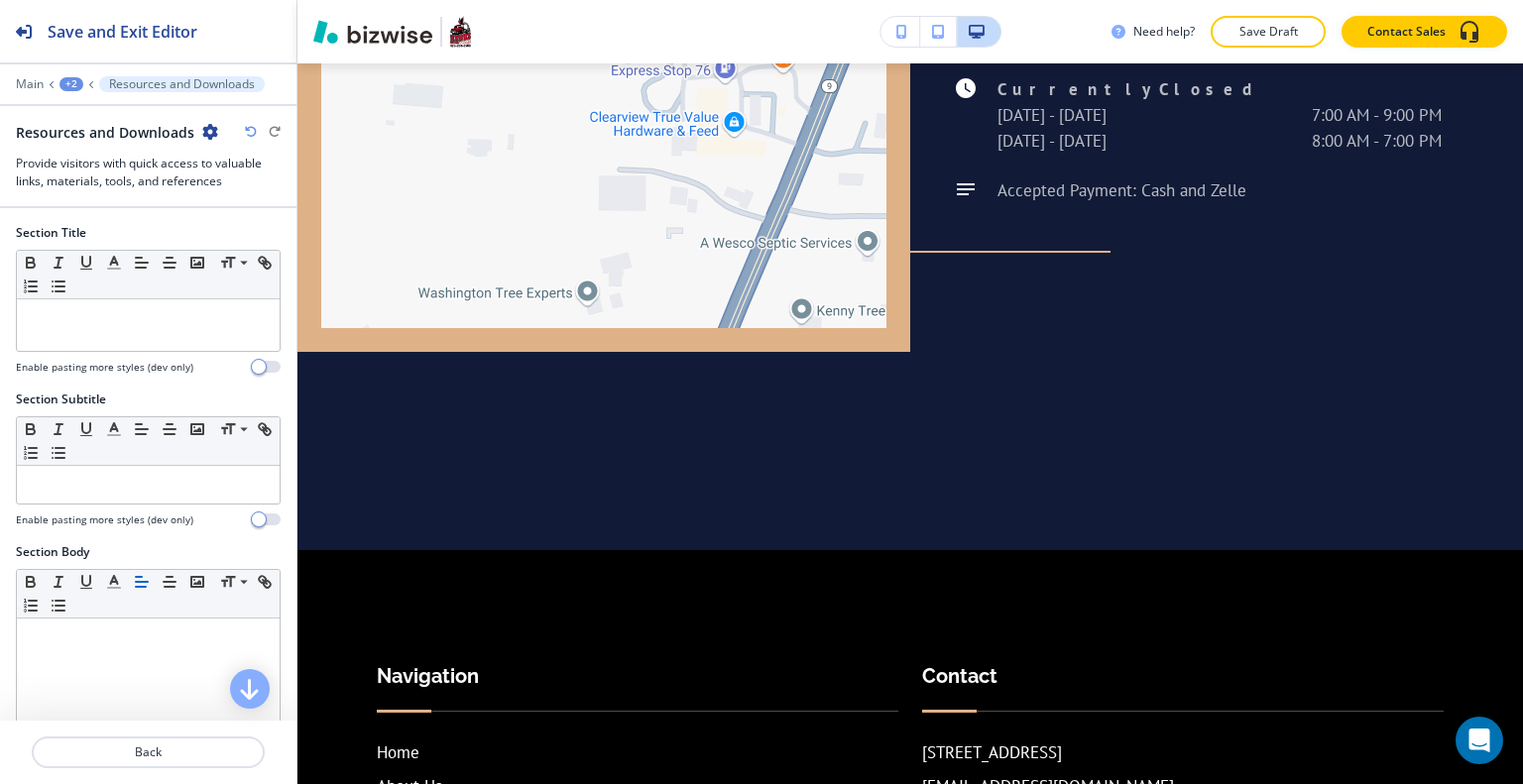 click on "+2" at bounding box center [71, 84] 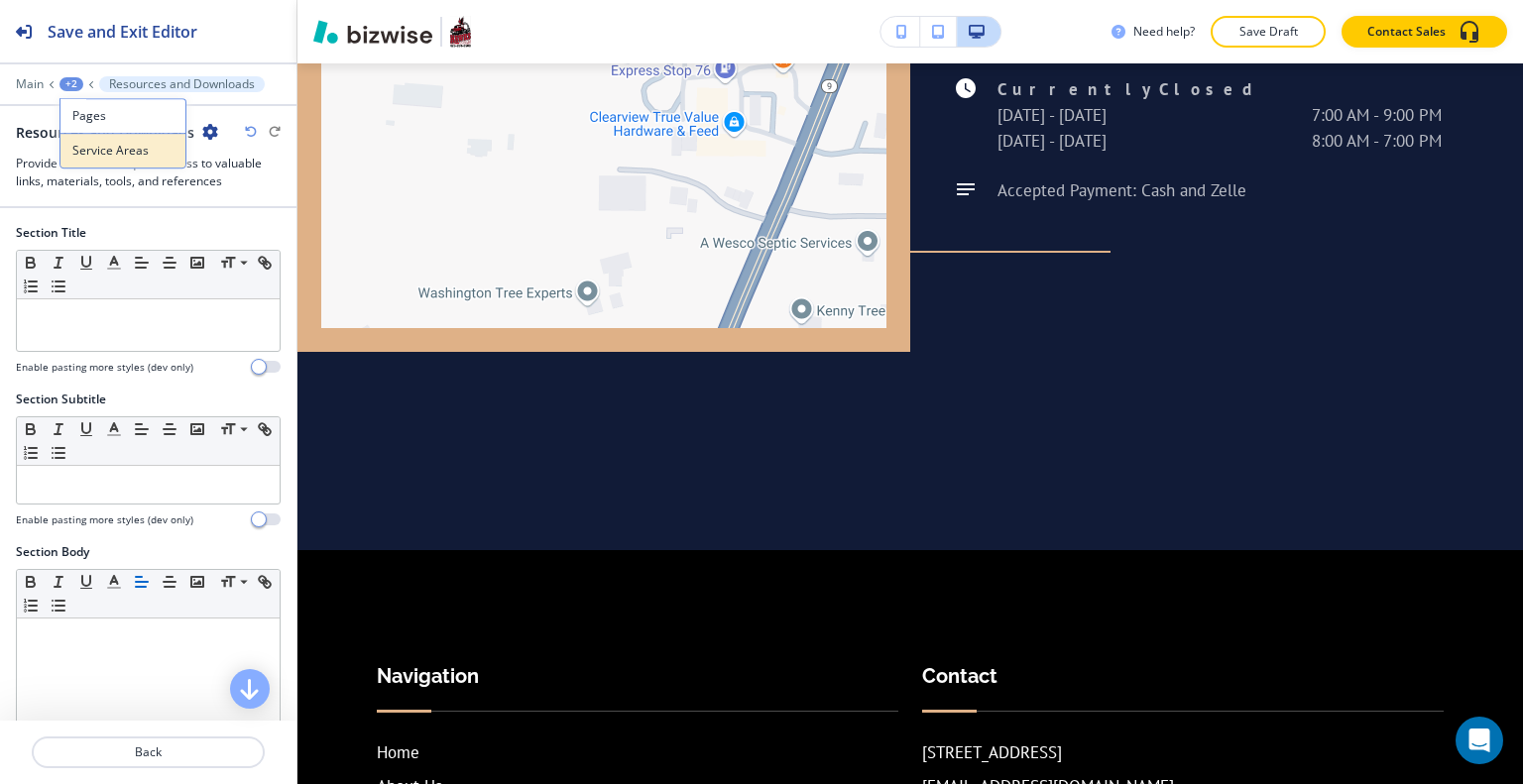 click on "Service Areas" at bounding box center [123, 151] 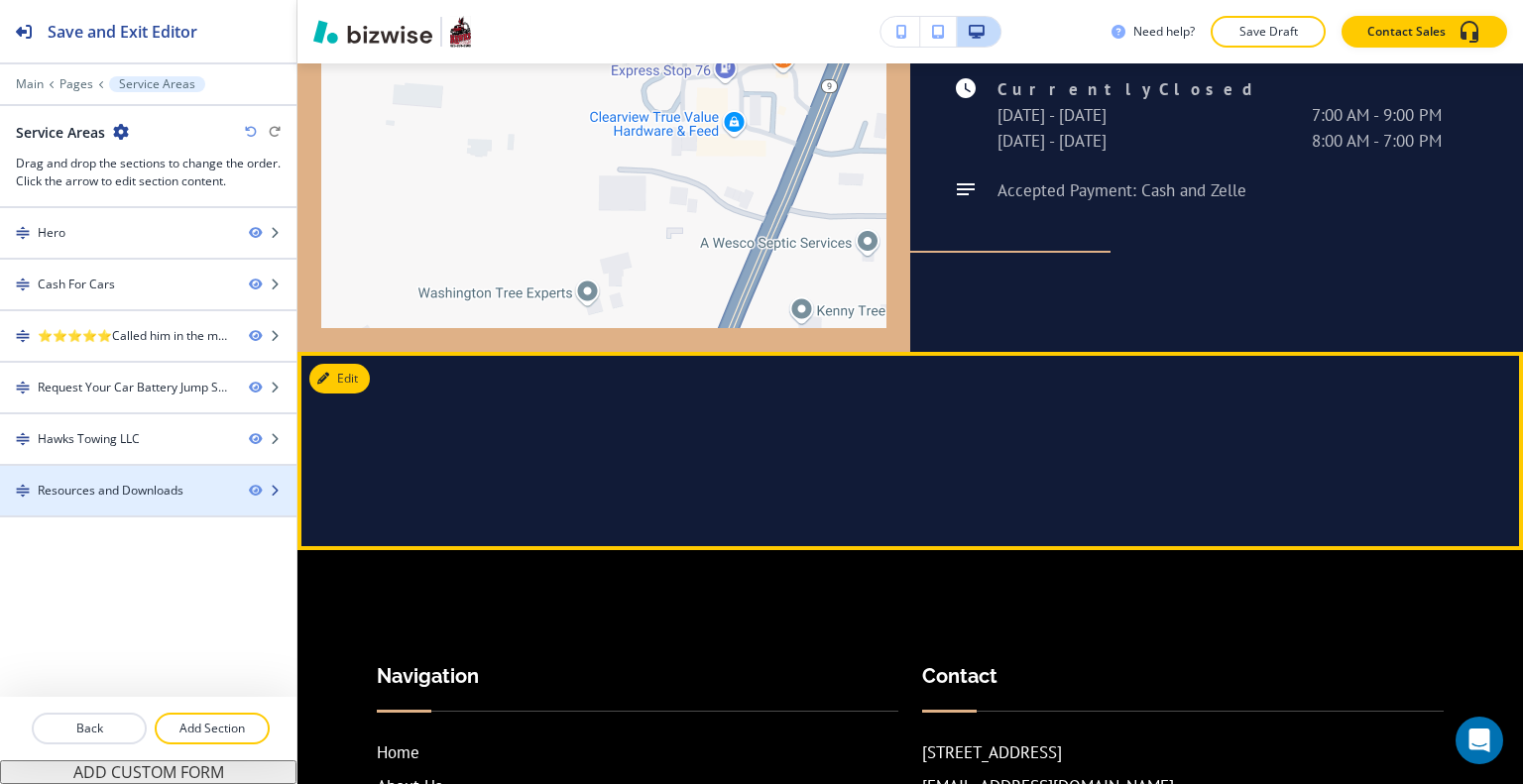 type 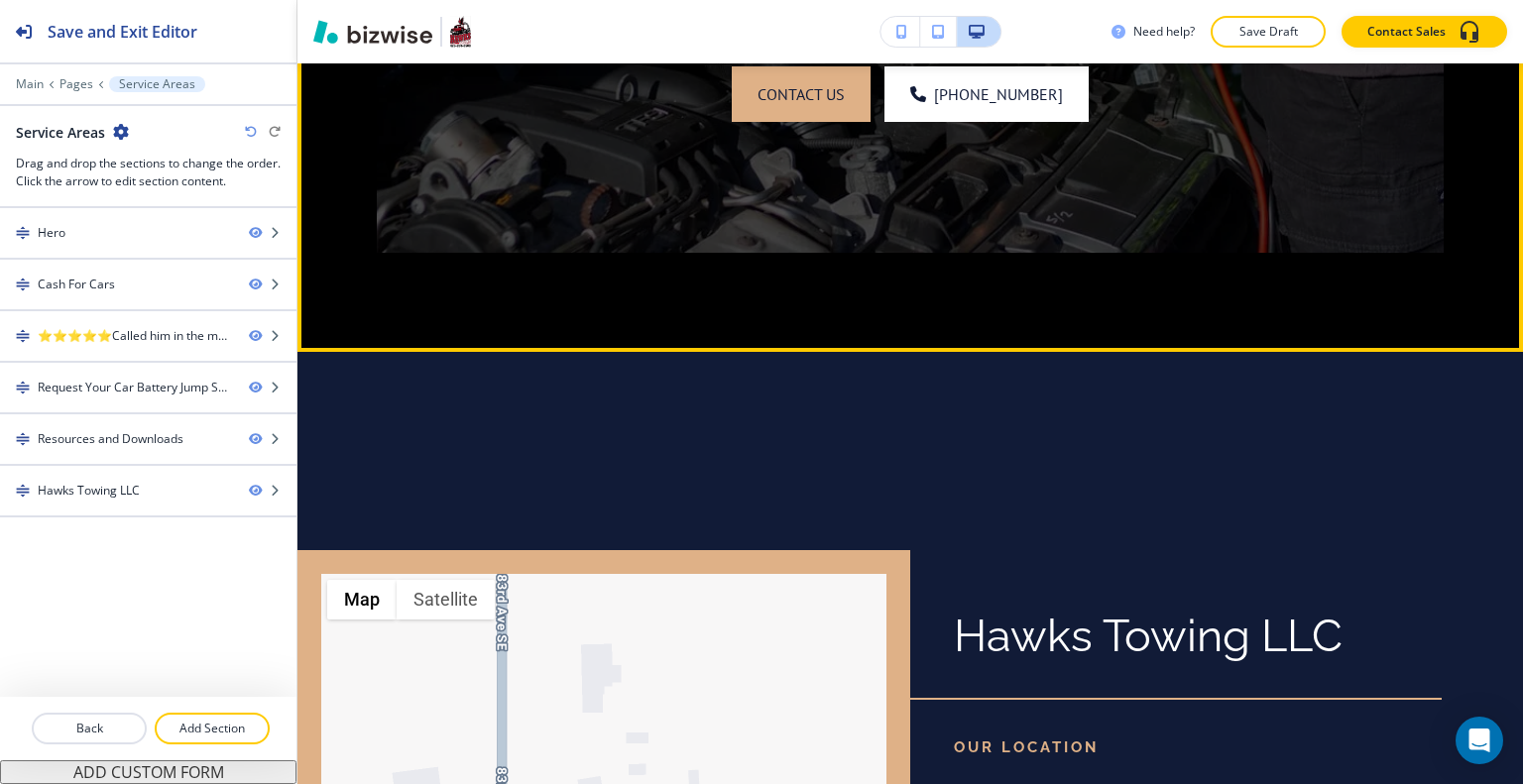 scroll, scrollTop: 2209, scrollLeft: 0, axis: vertical 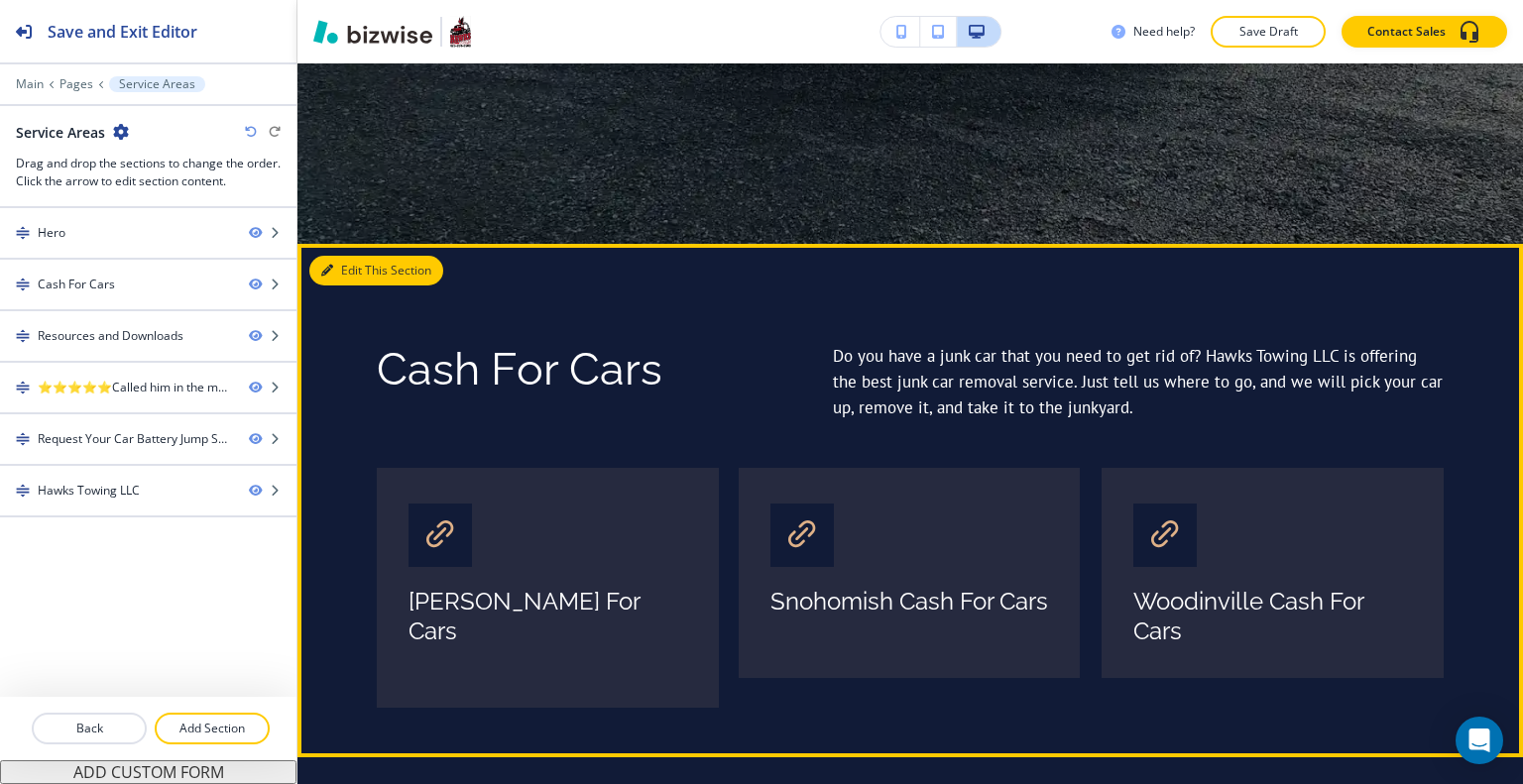click on "Edit This Section" at bounding box center (376, 271) 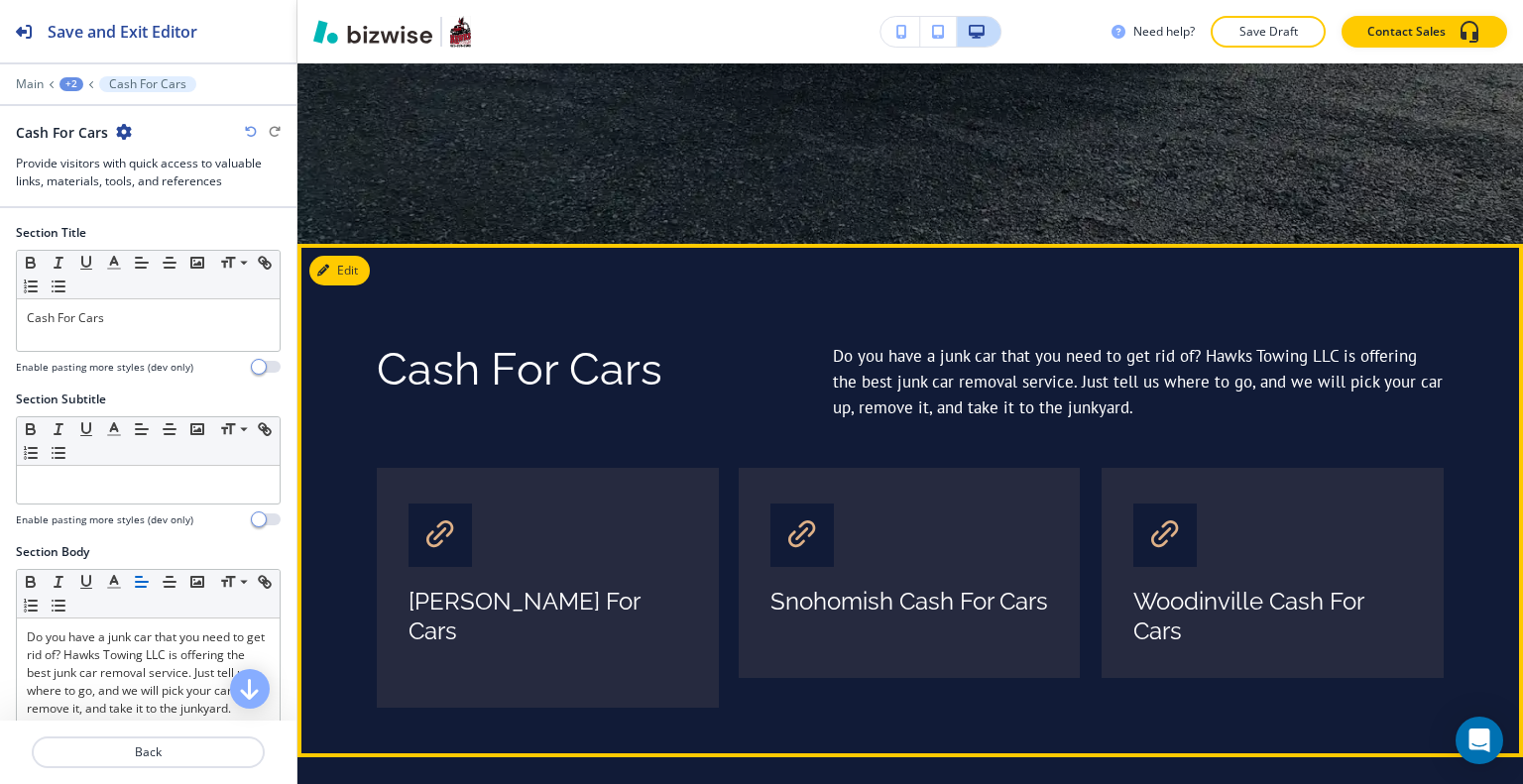 scroll, scrollTop: 957, scrollLeft: 0, axis: vertical 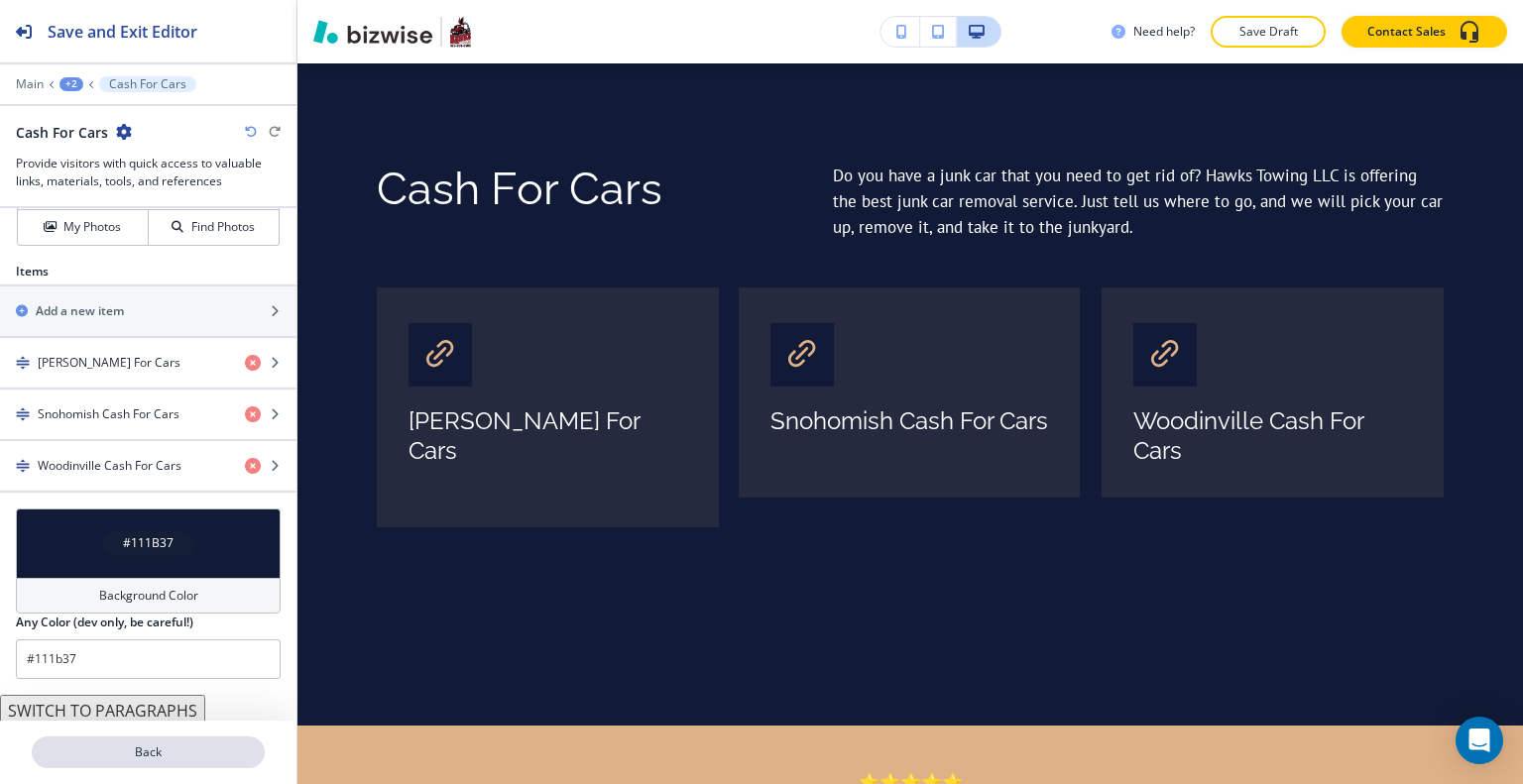 click on "Back" at bounding box center (148, 752) 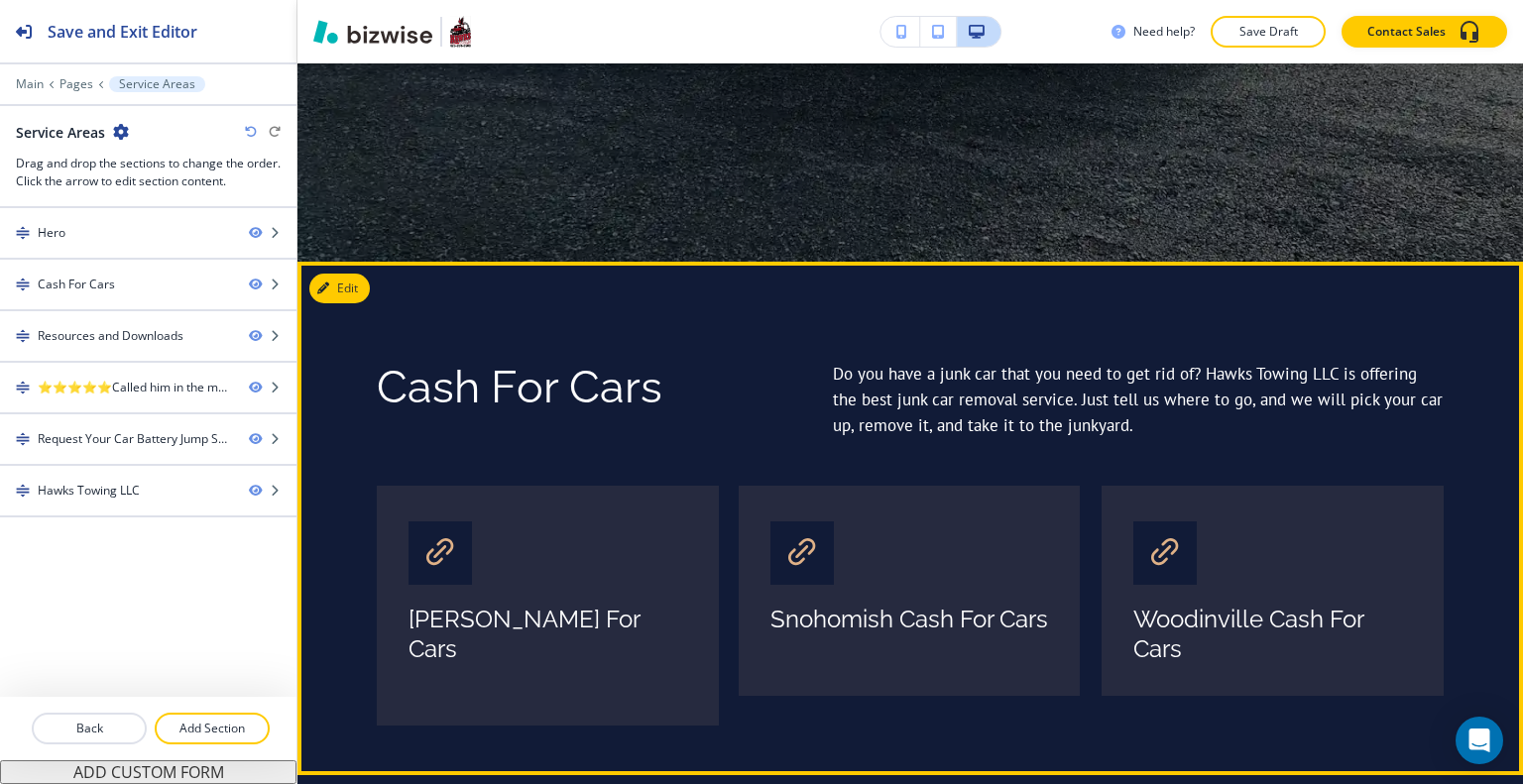 scroll, scrollTop: 1255, scrollLeft: 0, axis: vertical 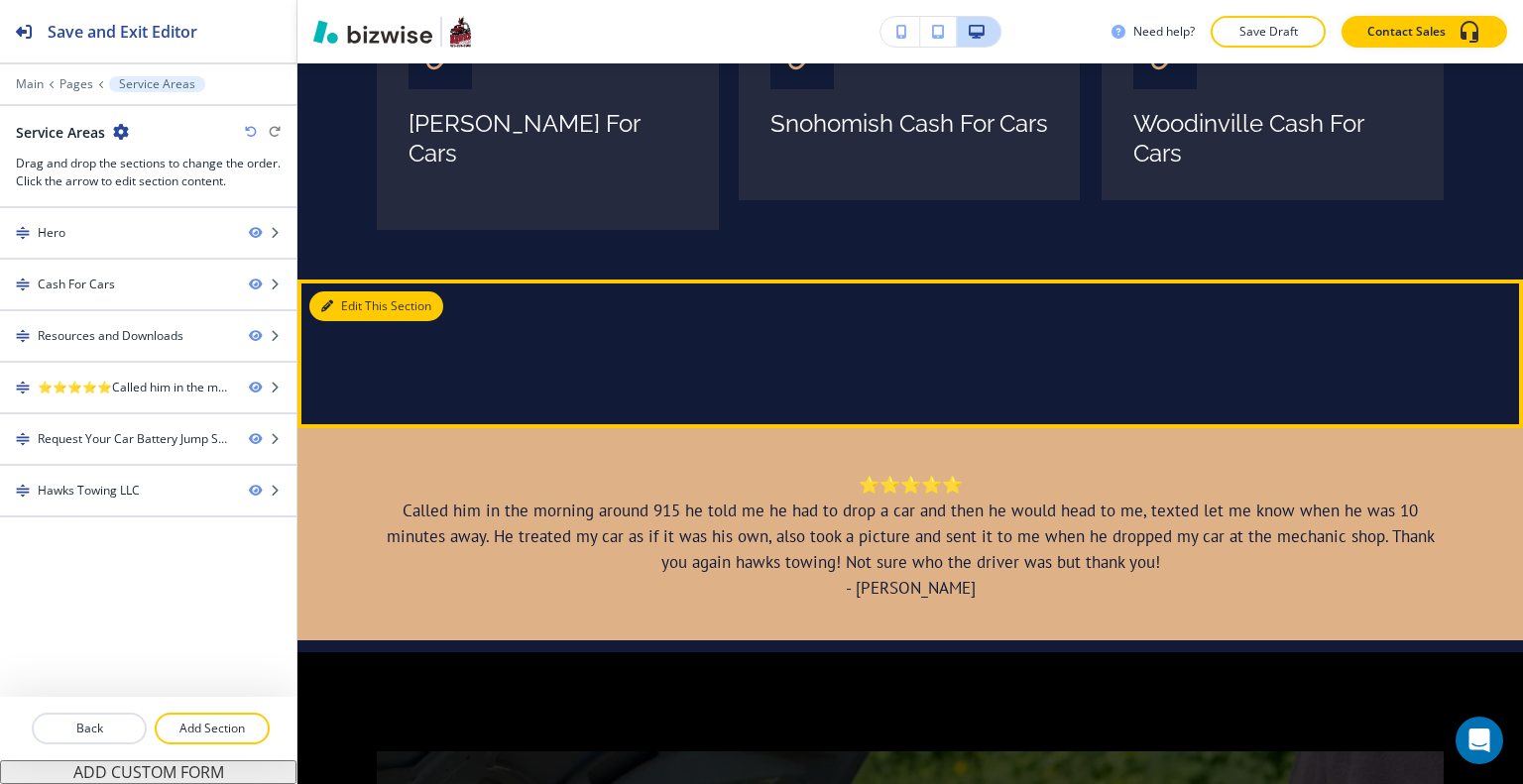click on "Edit This Section" at bounding box center [376, 306] 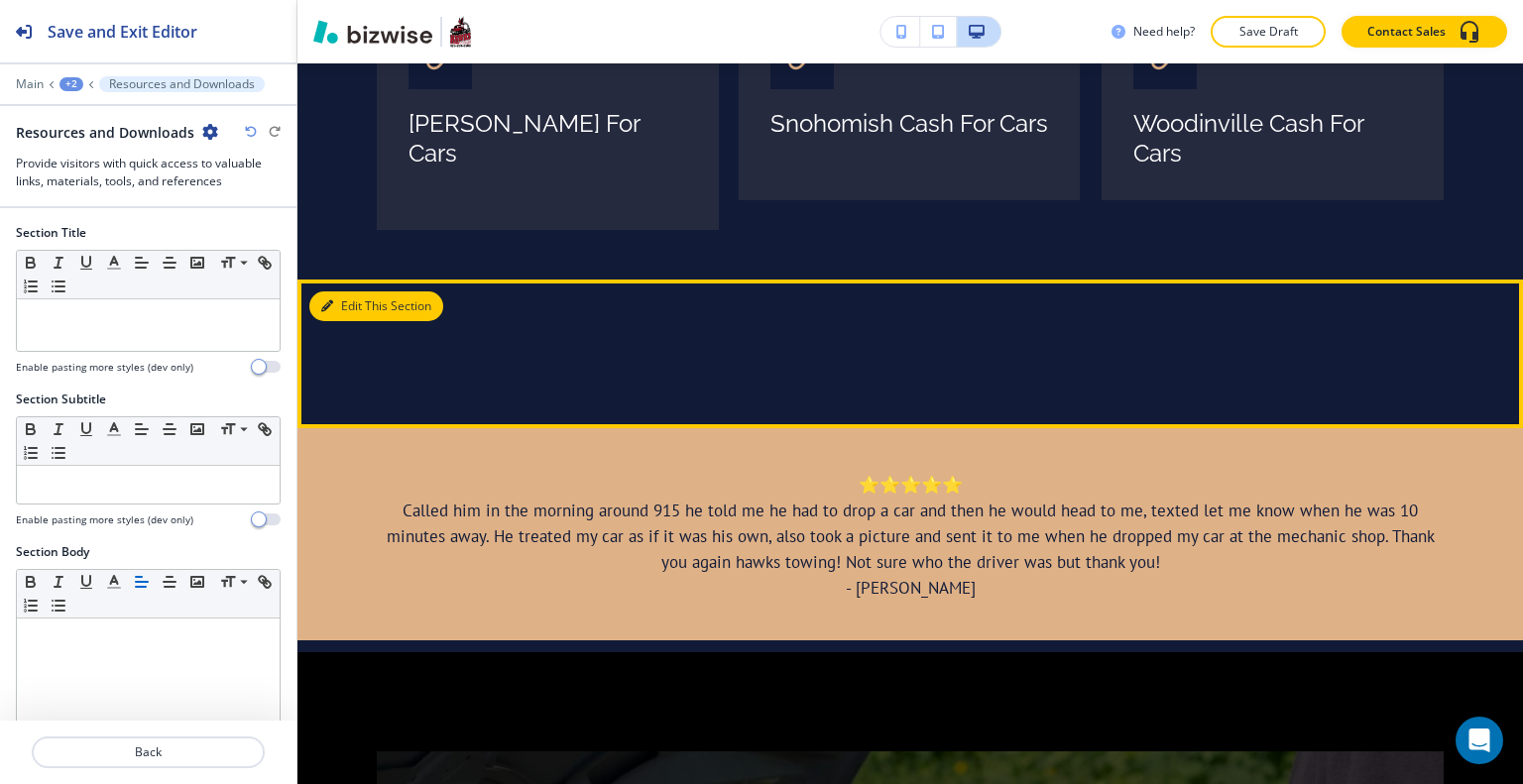 scroll, scrollTop: 1471, scrollLeft: 0, axis: vertical 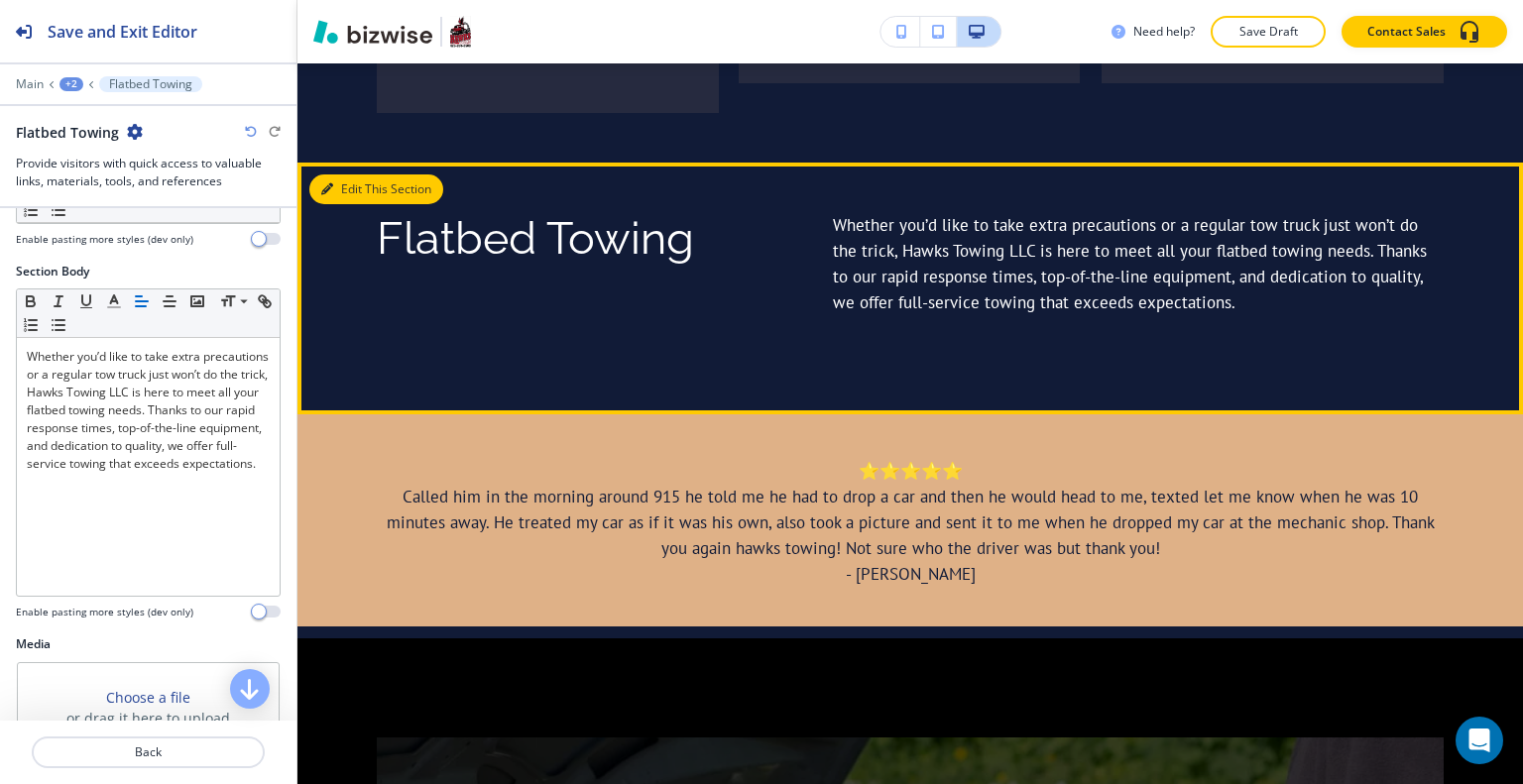 click on "Edit This Section" at bounding box center [376, 189] 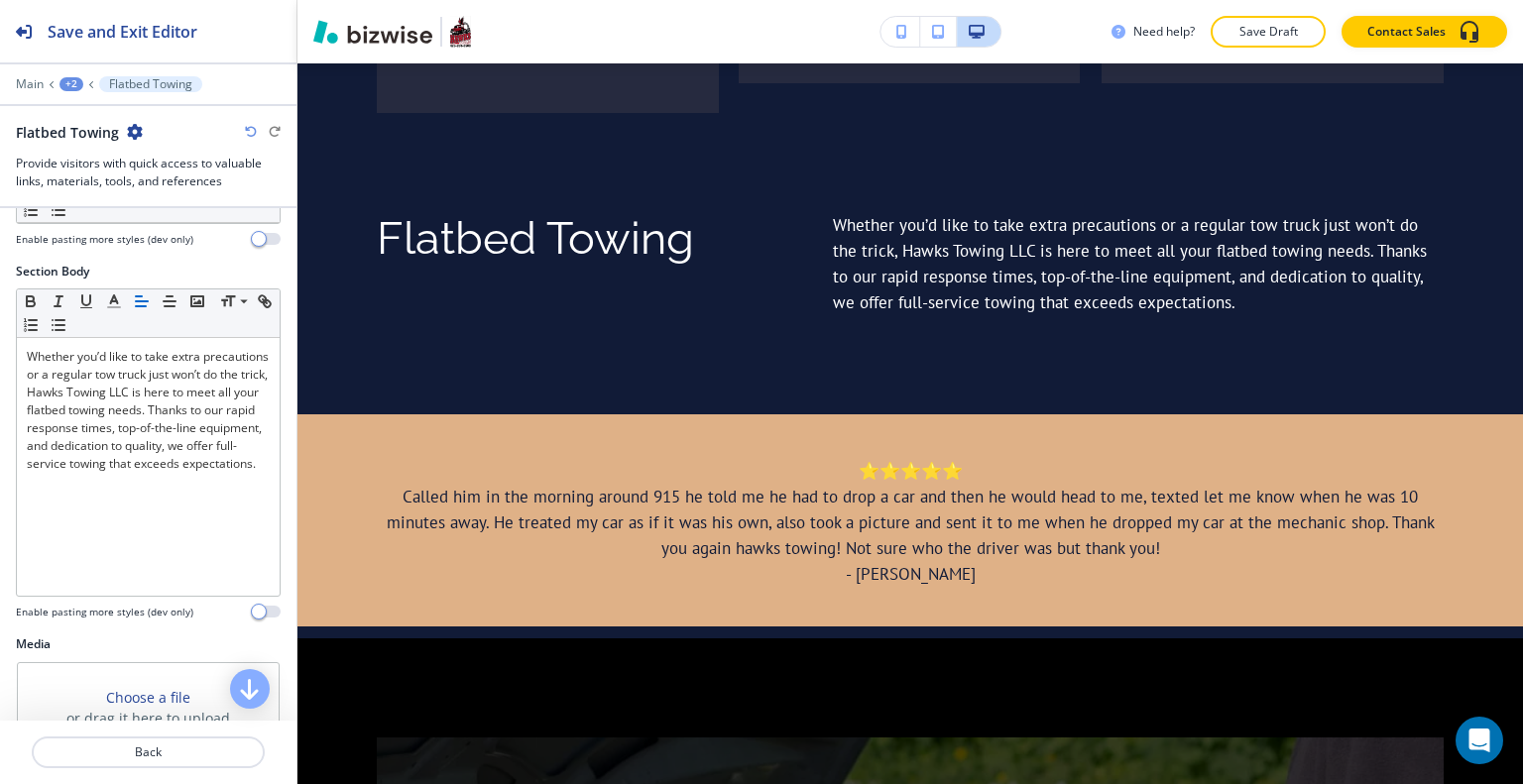 scroll, scrollTop: 670, scrollLeft: 0, axis: vertical 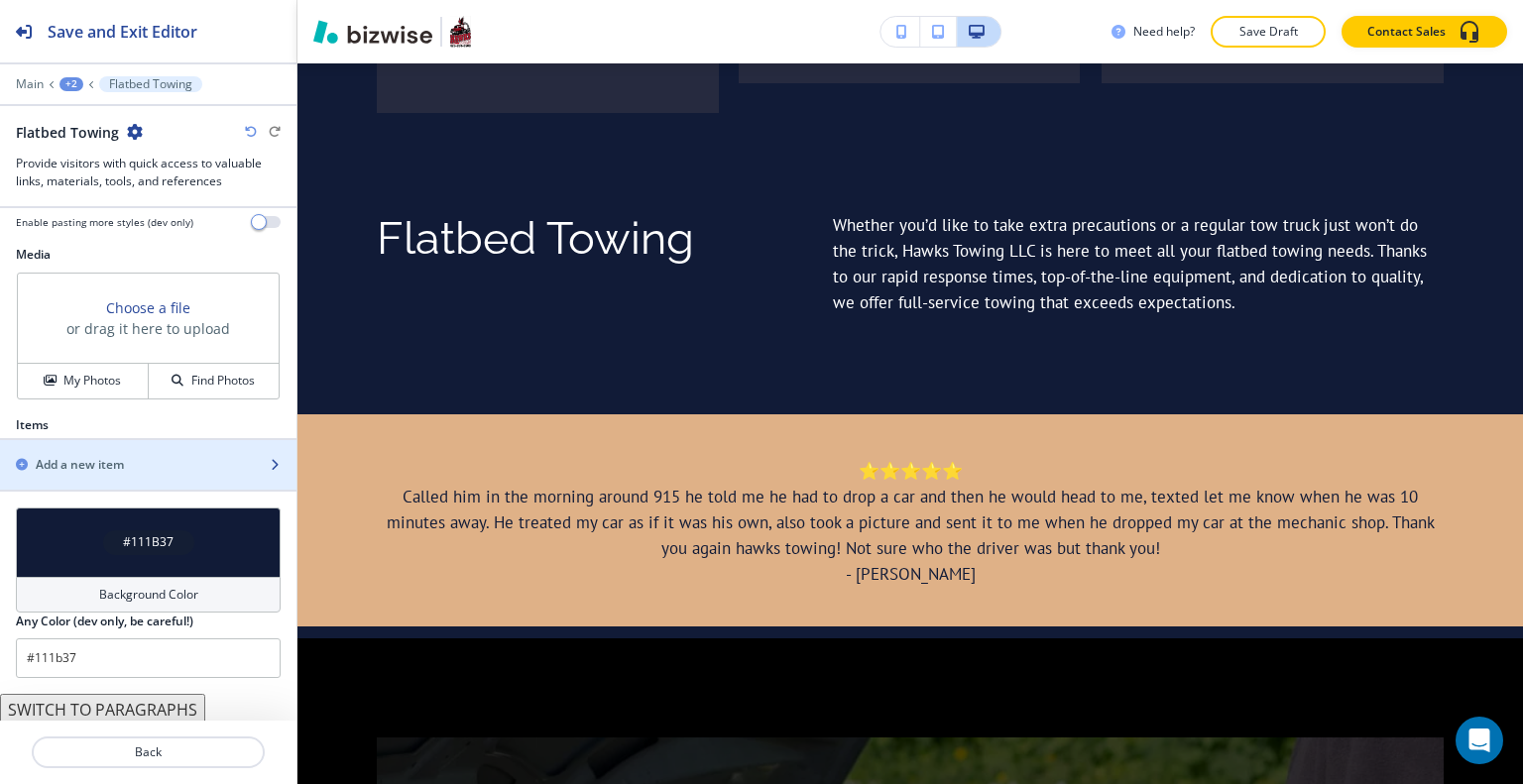 click at bounding box center (148, 482) 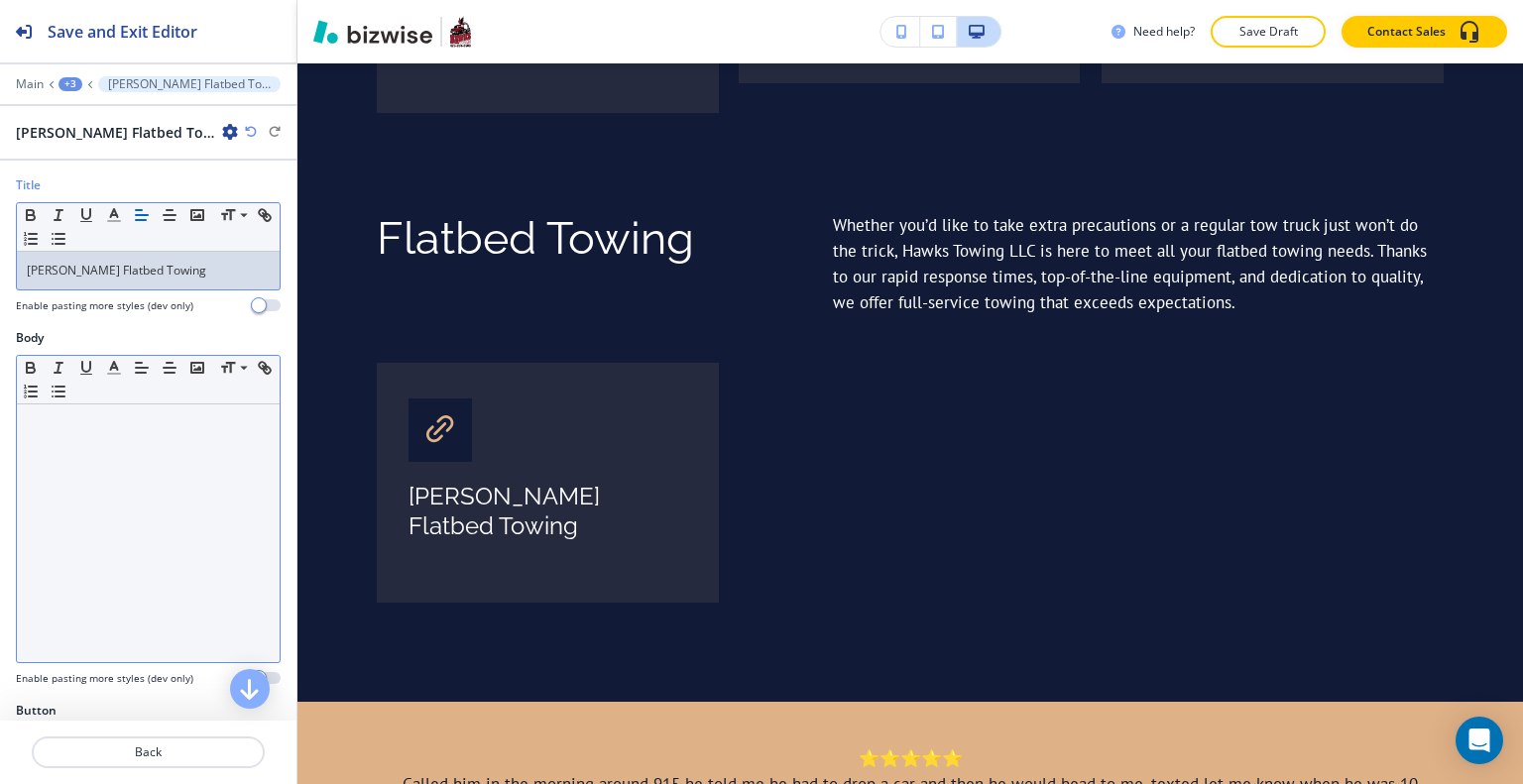 scroll, scrollTop: 0, scrollLeft: 0, axis: both 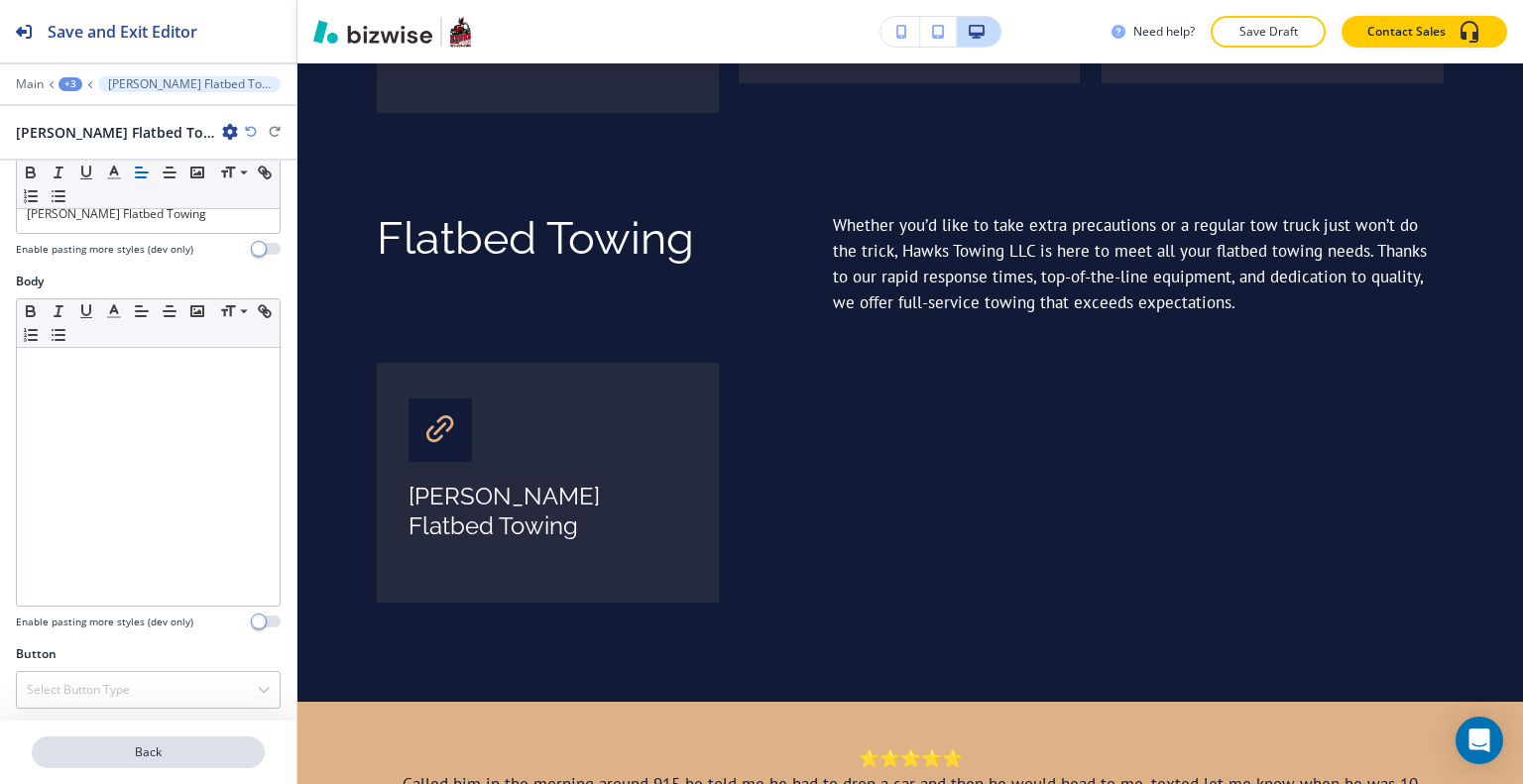 click on "Back" at bounding box center [148, 752] 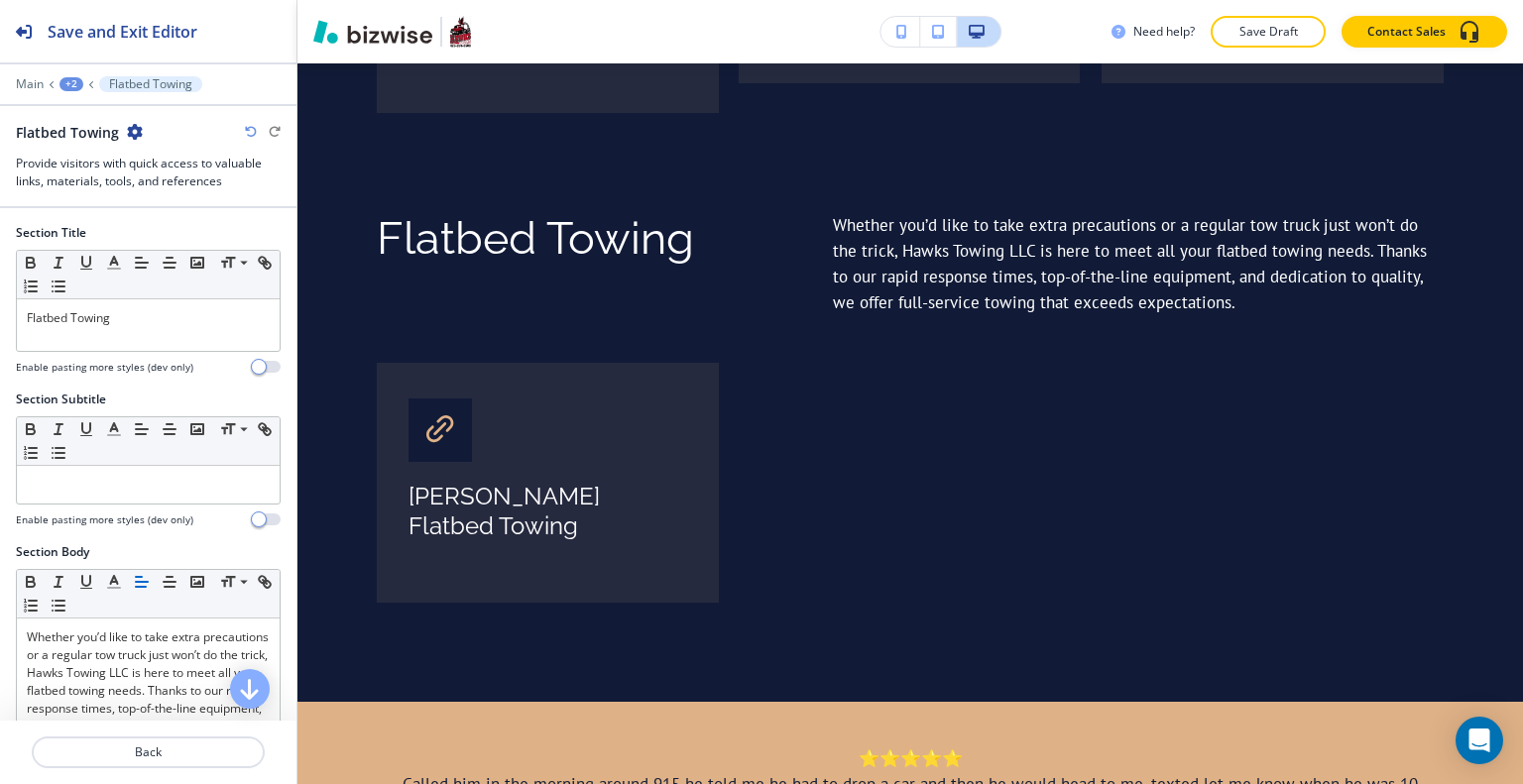 scroll, scrollTop: 1471, scrollLeft: 0, axis: vertical 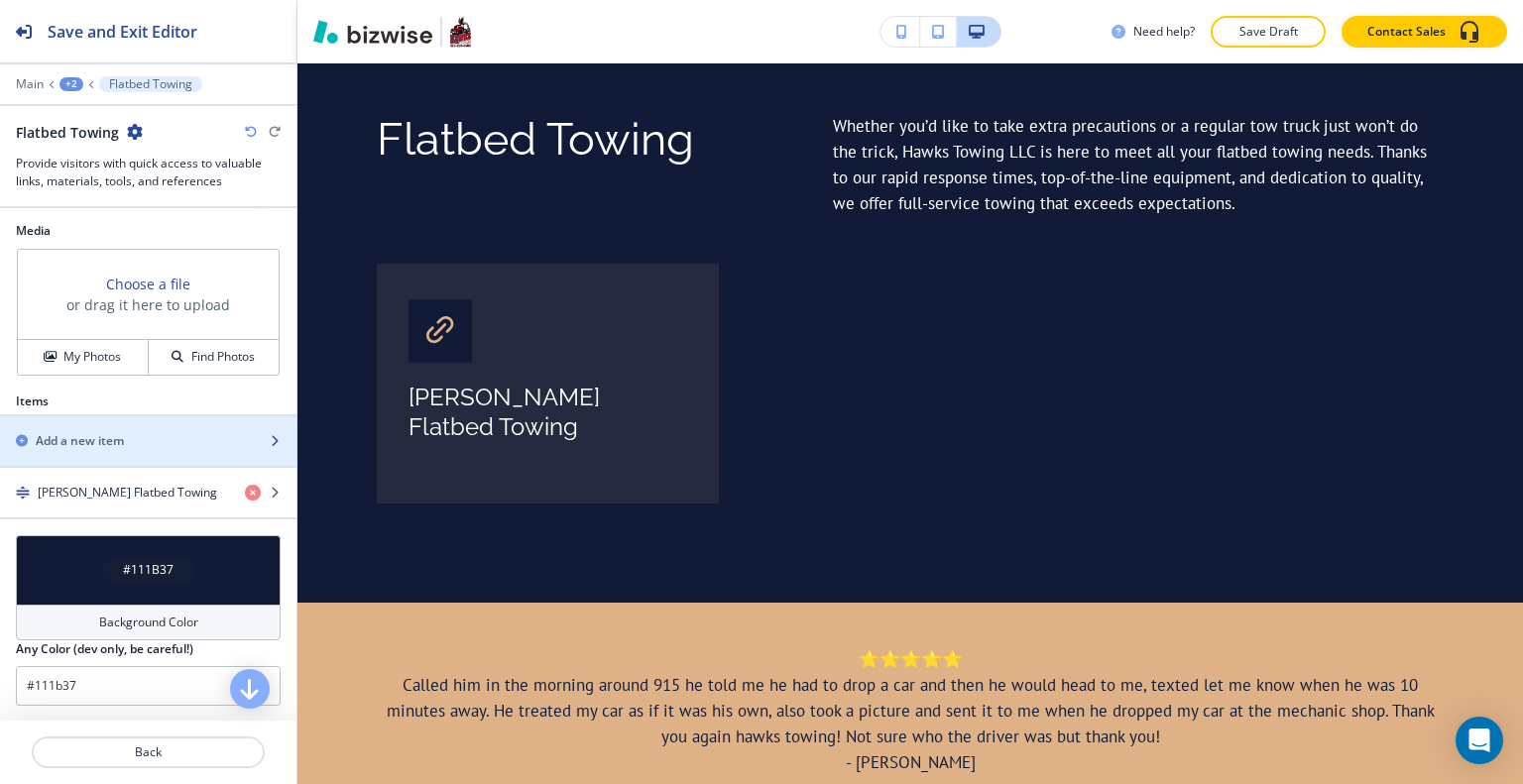 click at bounding box center (148, 424) 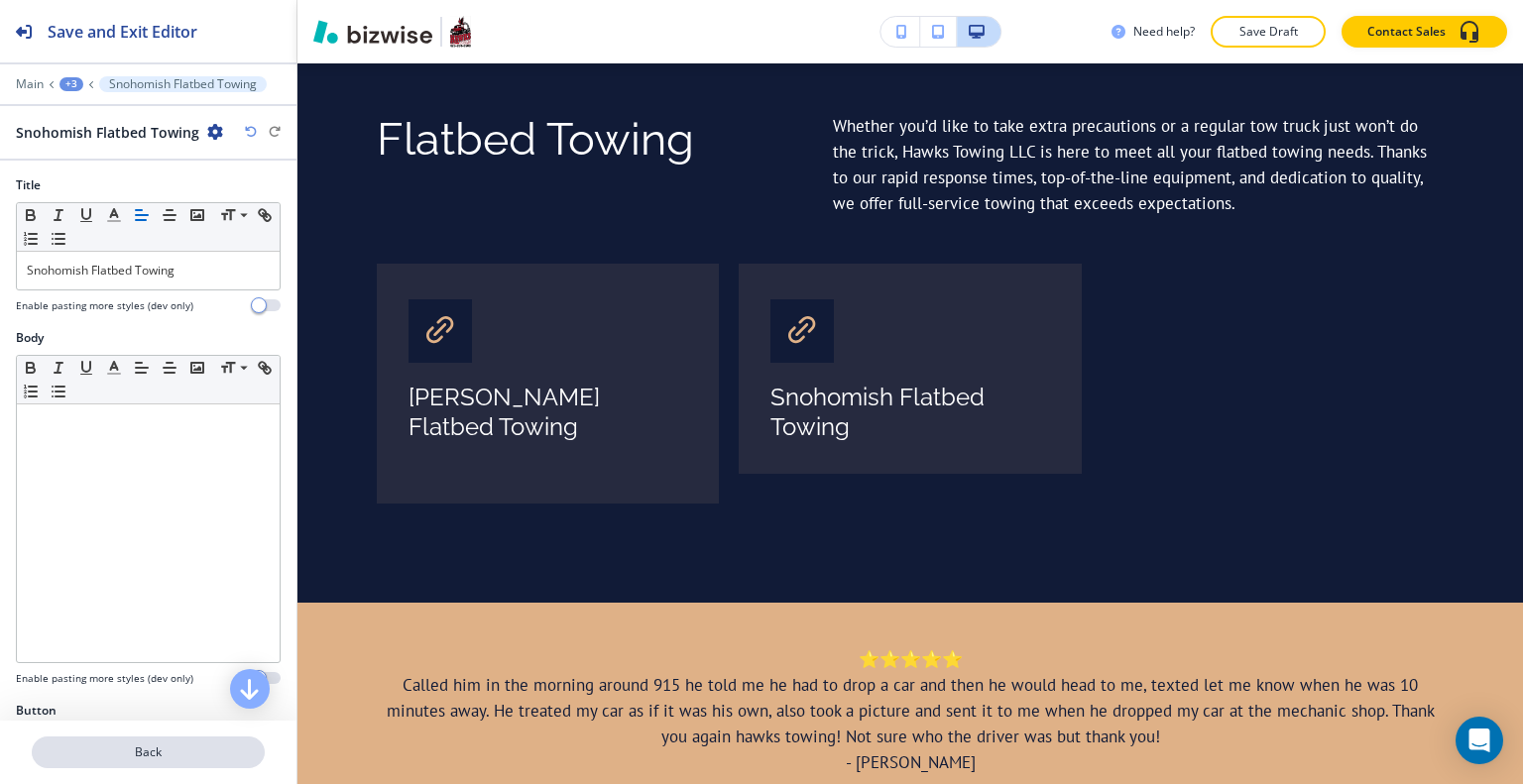 click on "Back" at bounding box center (148, 752) 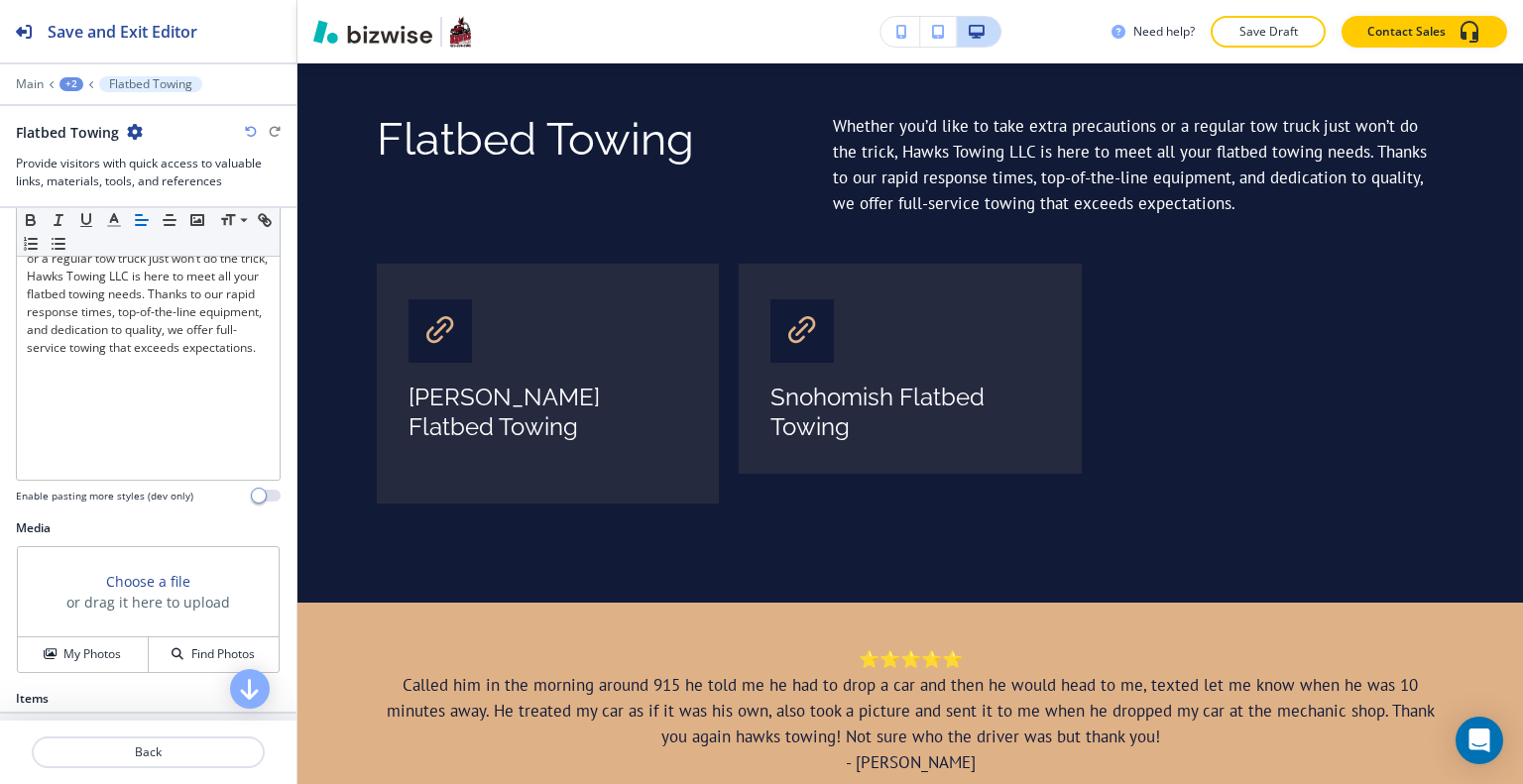 scroll, scrollTop: 694, scrollLeft: 0, axis: vertical 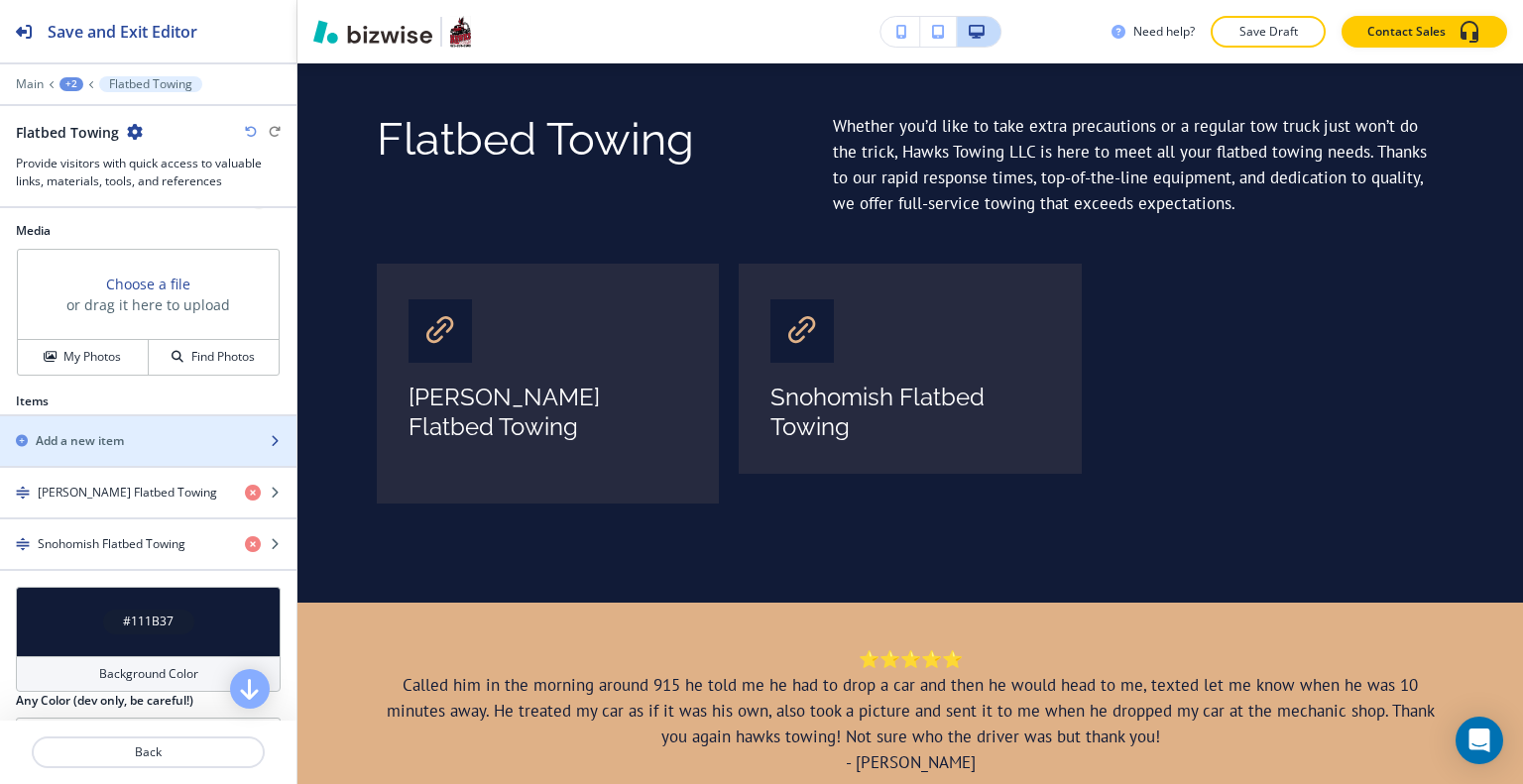 click on "Add a new item" at bounding box center [126, 441] 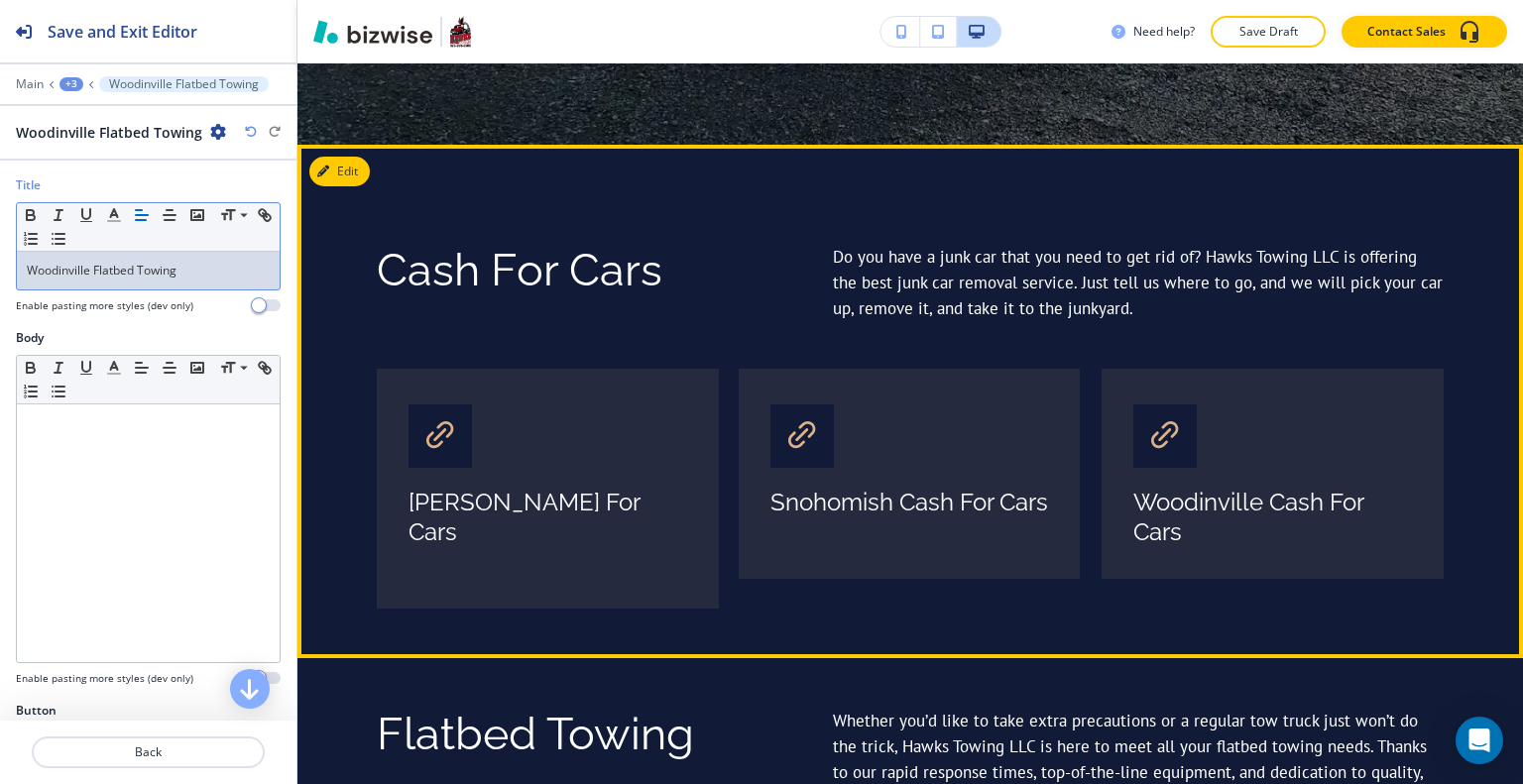 scroll, scrollTop: 1273, scrollLeft: 0, axis: vertical 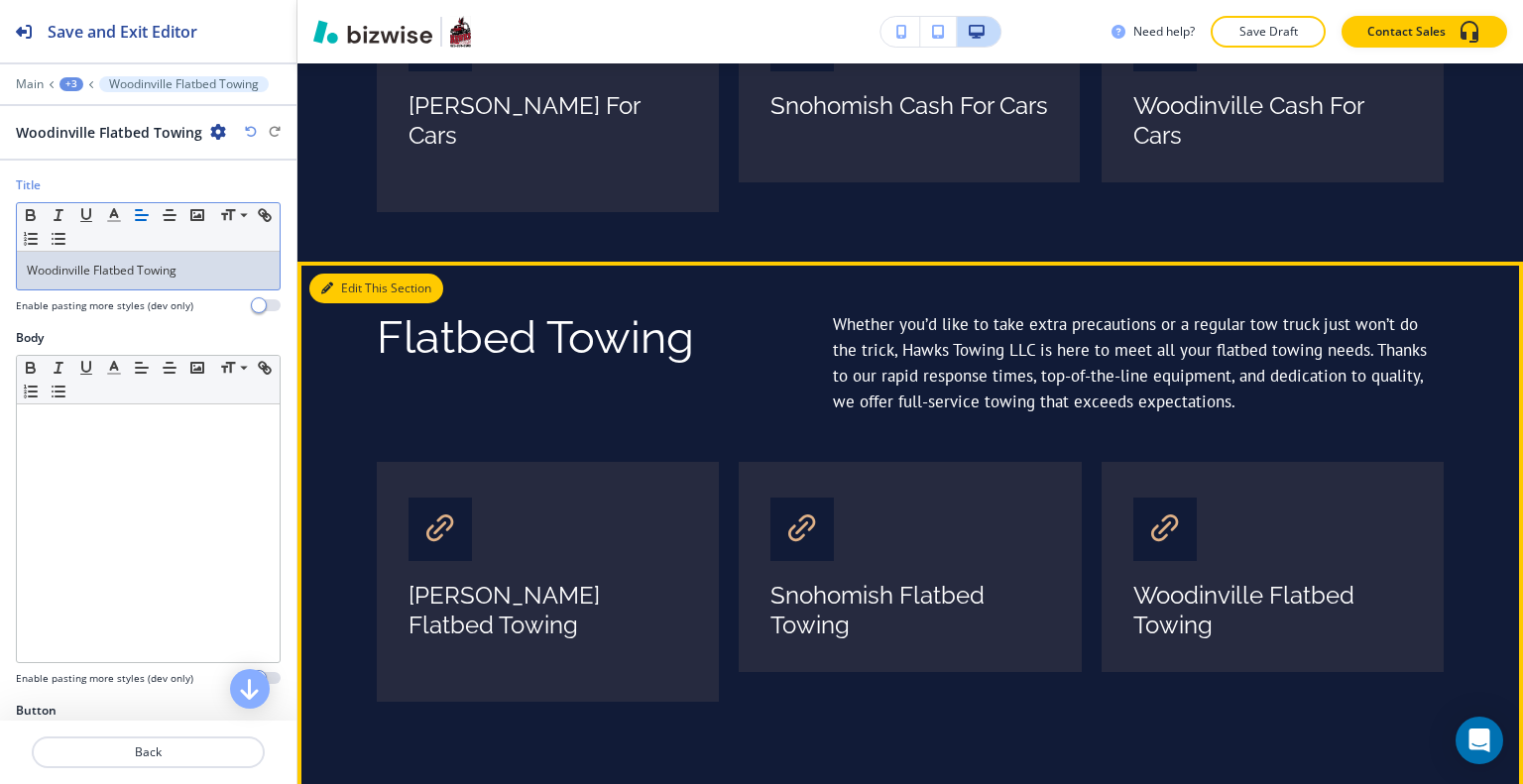click on "Edit This Section" at bounding box center (376, 288) 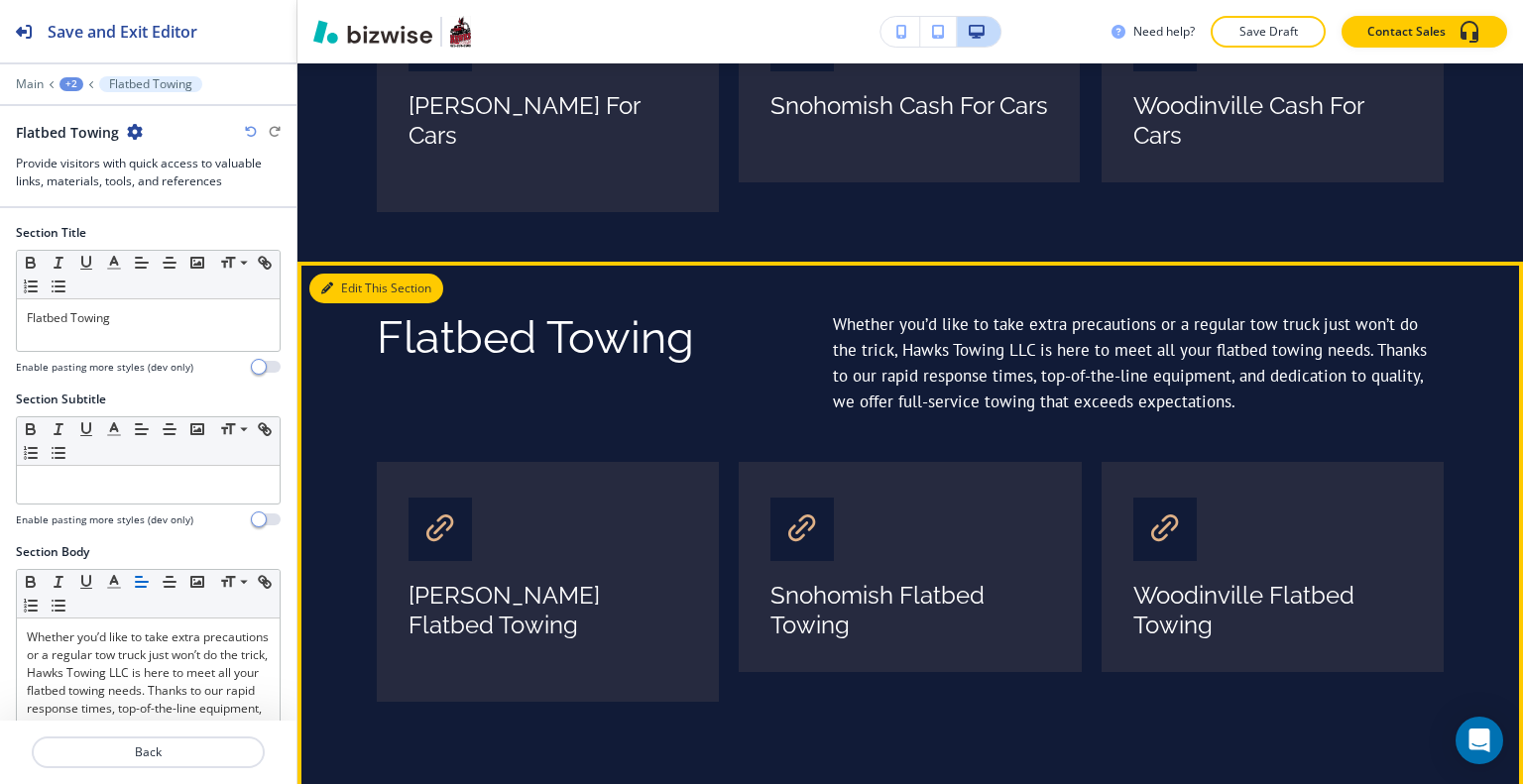 scroll, scrollTop: 1471, scrollLeft: 0, axis: vertical 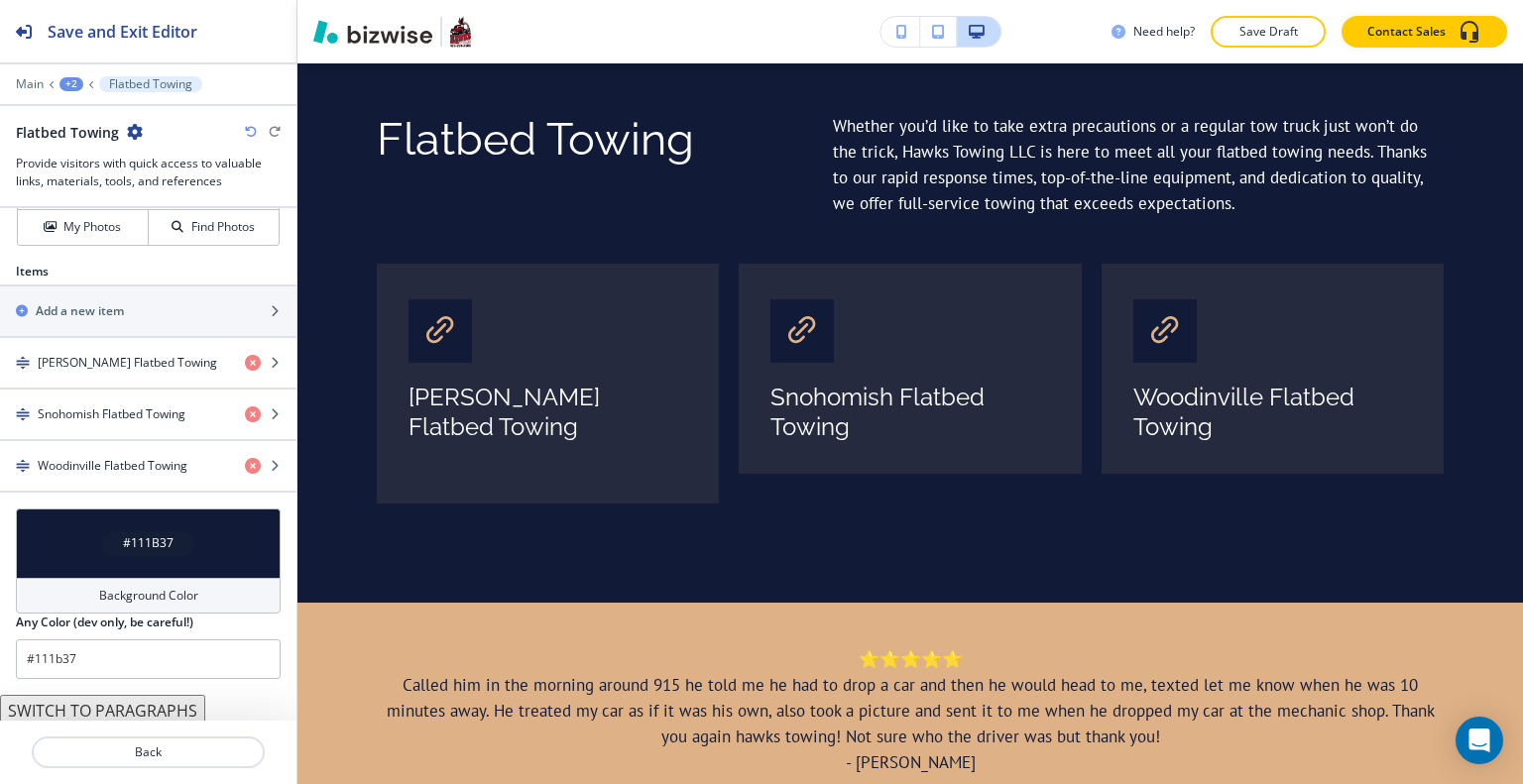 click on "#111B37" at bounding box center [148, 543] 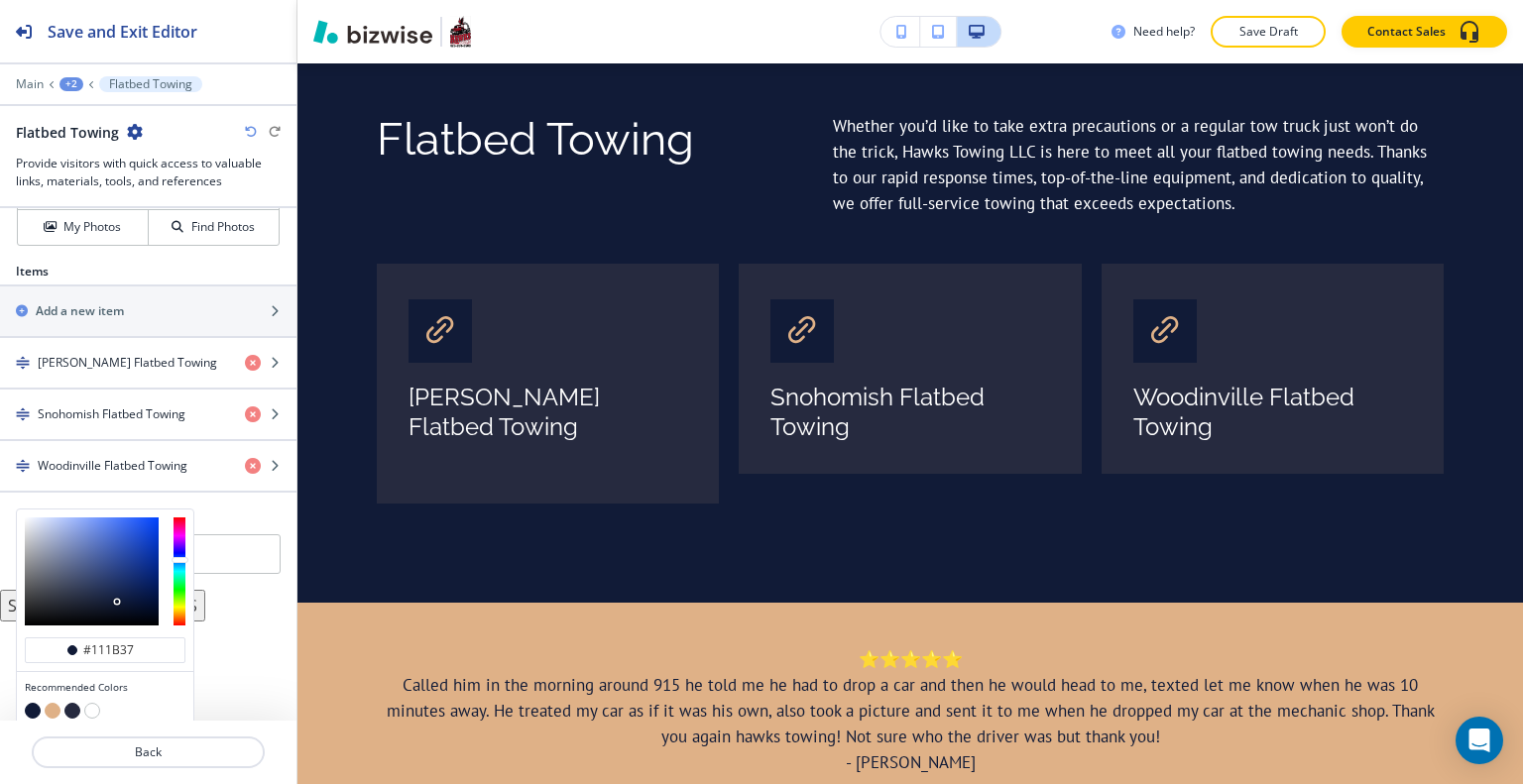 scroll, scrollTop: 886, scrollLeft: 0, axis: vertical 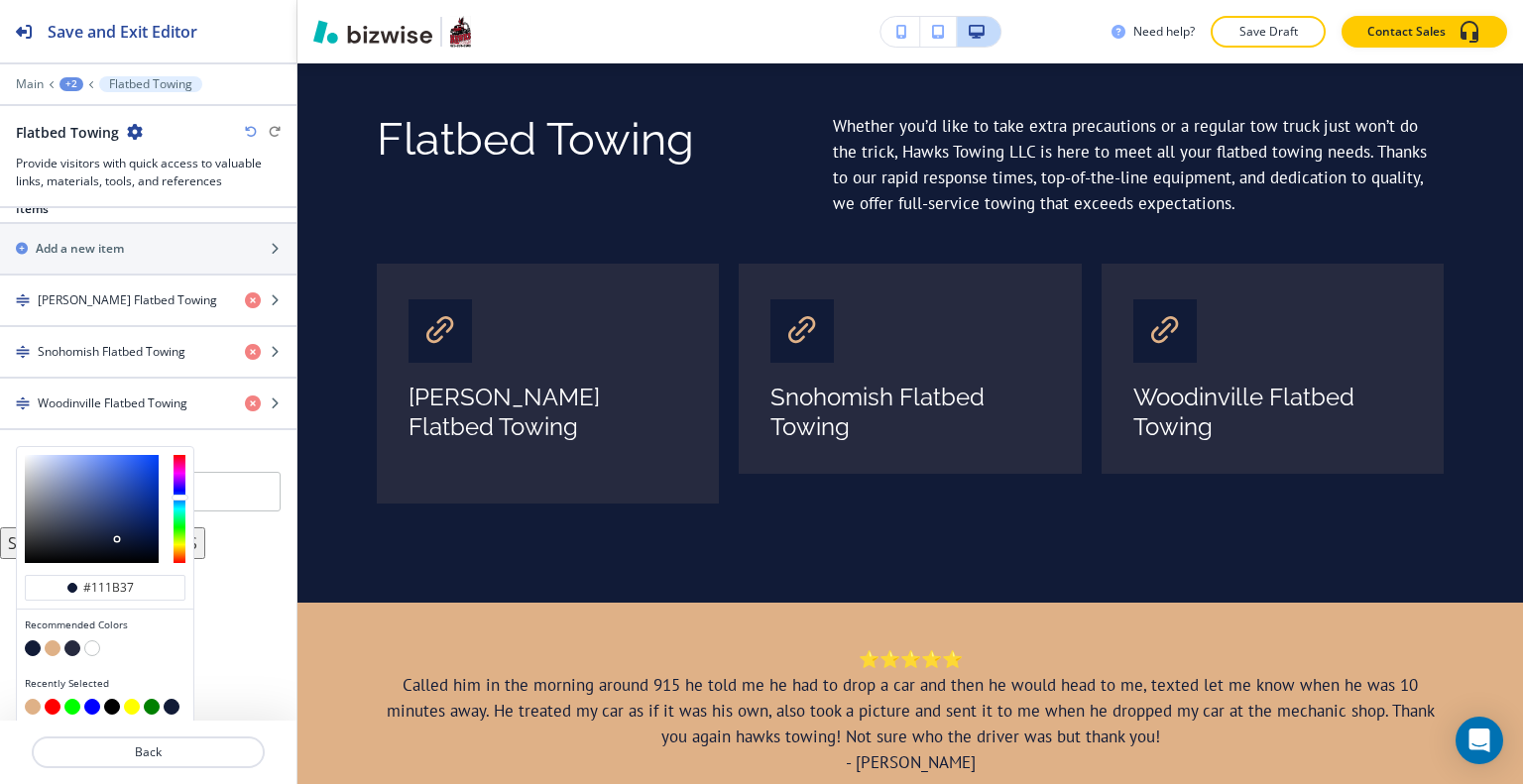 click at bounding box center [53, 648] 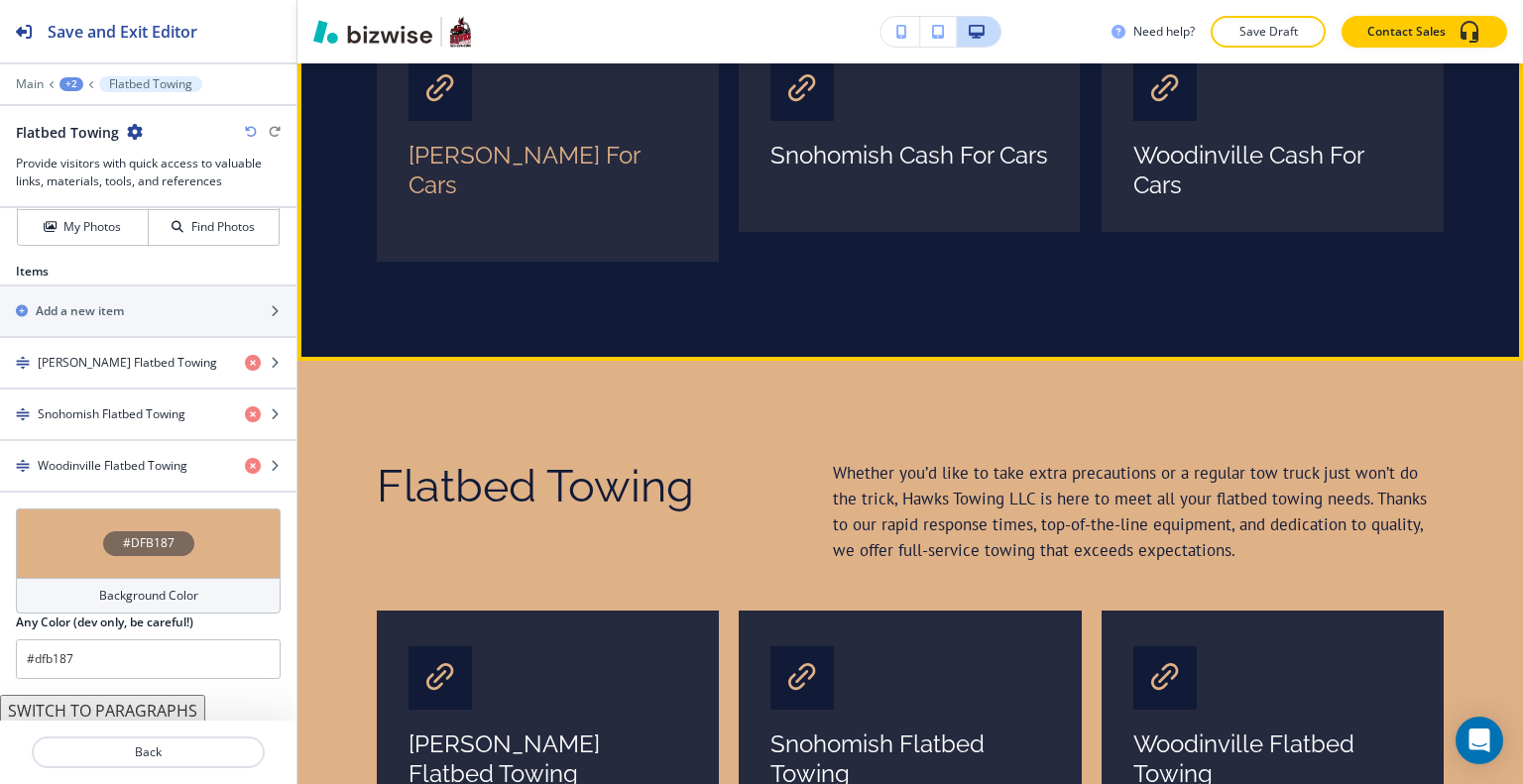 scroll, scrollTop: 926, scrollLeft: 0, axis: vertical 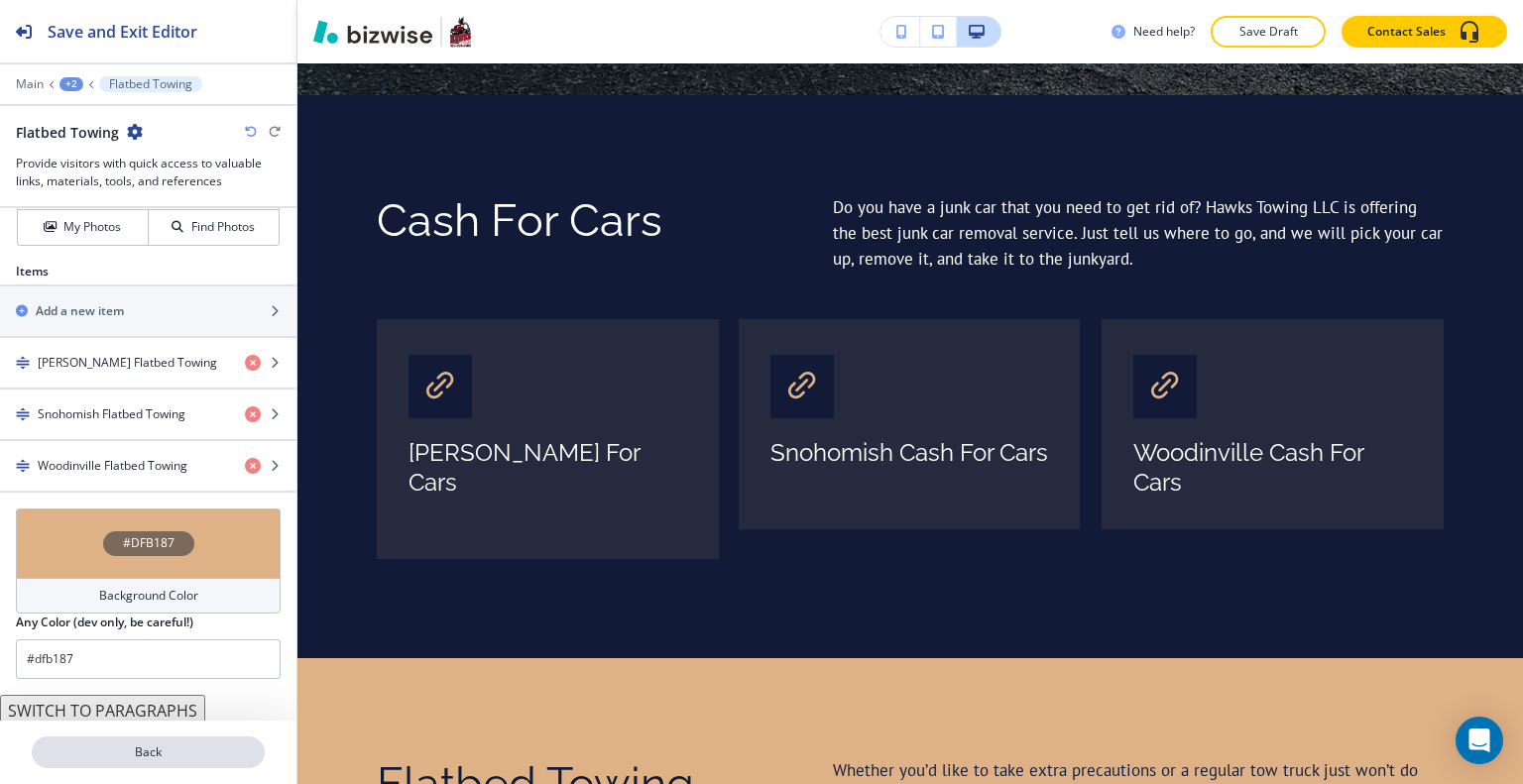 click on "Back" at bounding box center (148, 752) 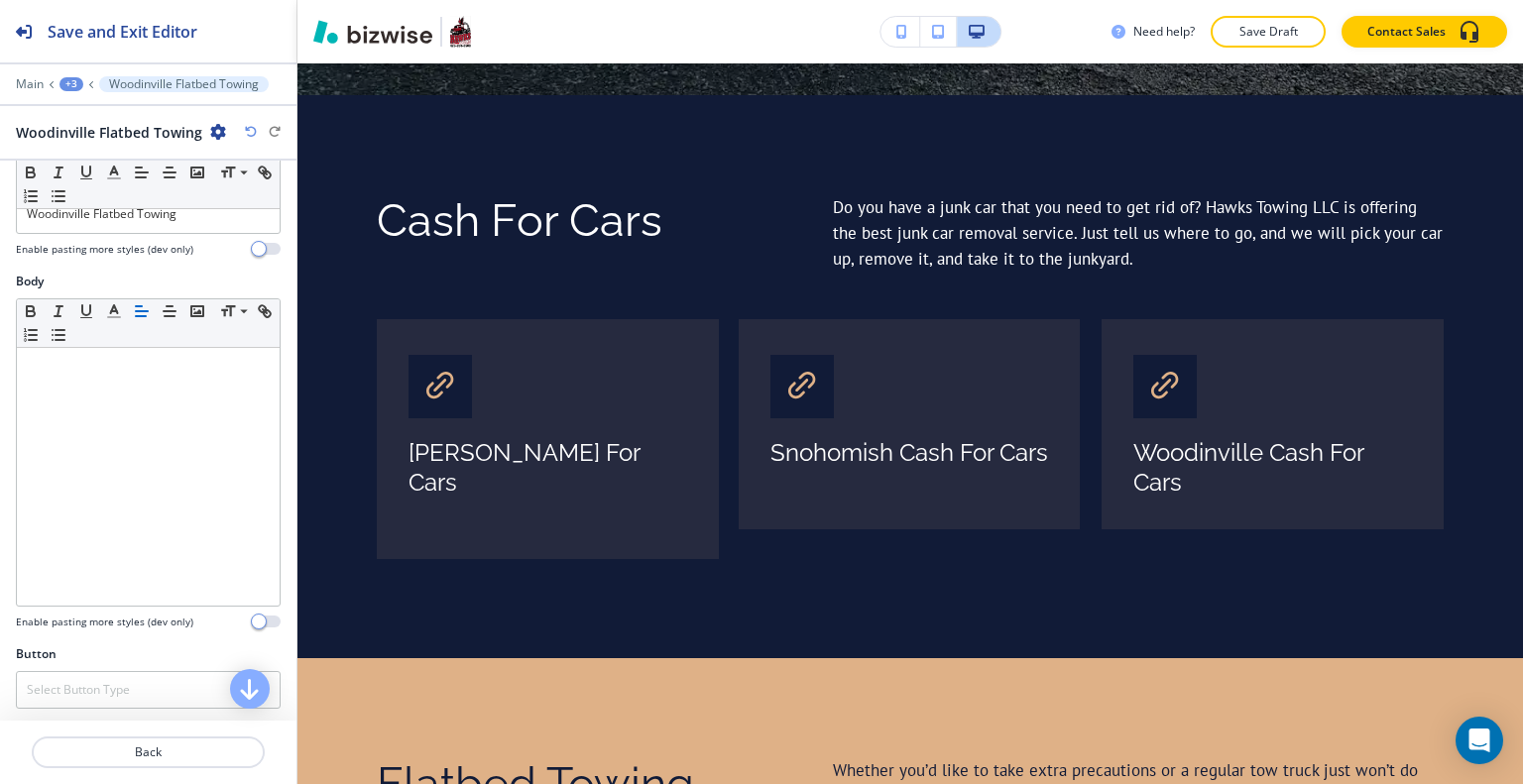 scroll, scrollTop: 0, scrollLeft: 0, axis: both 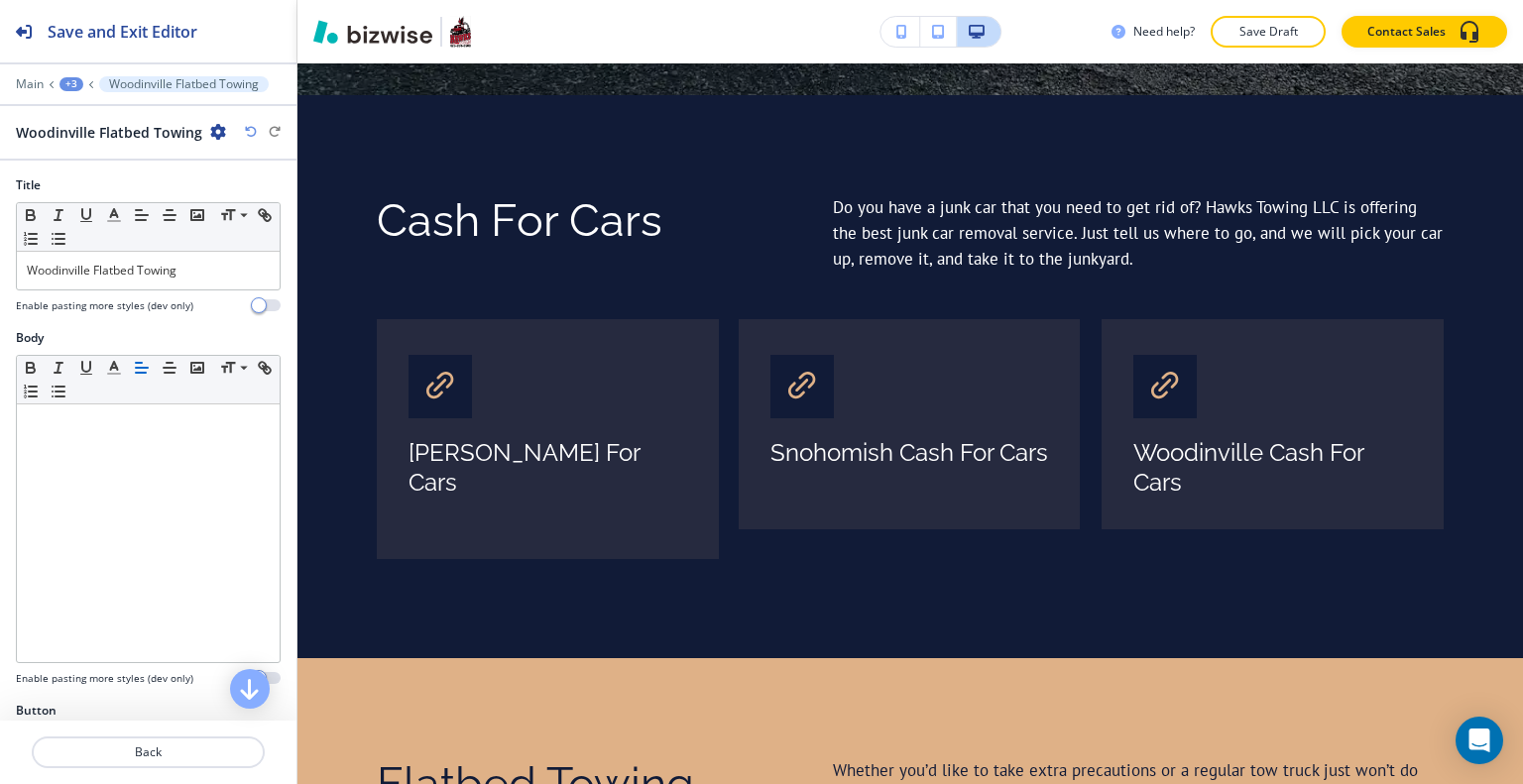 click at bounding box center (148, 98) 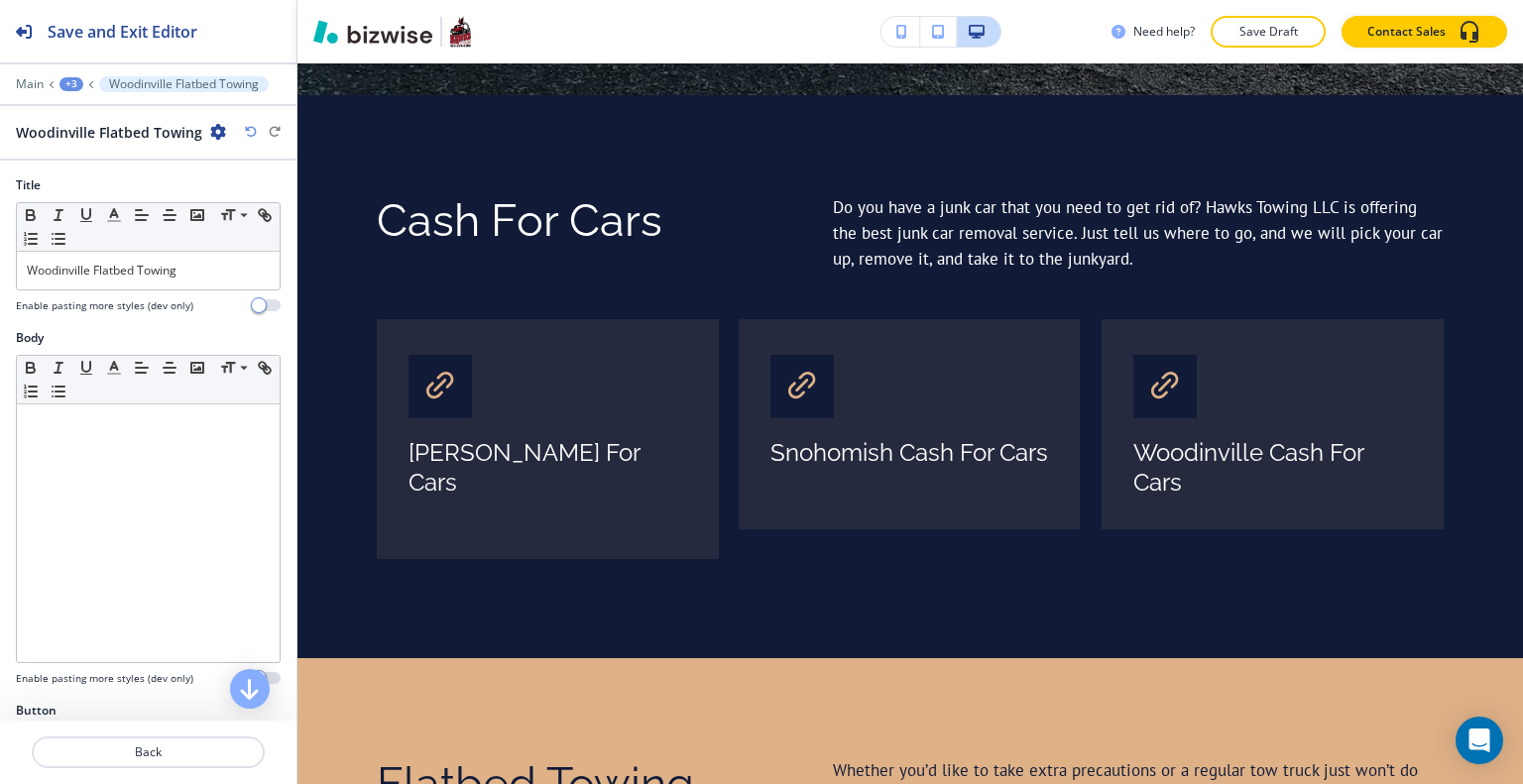 click on "+3" at bounding box center [71, 84] 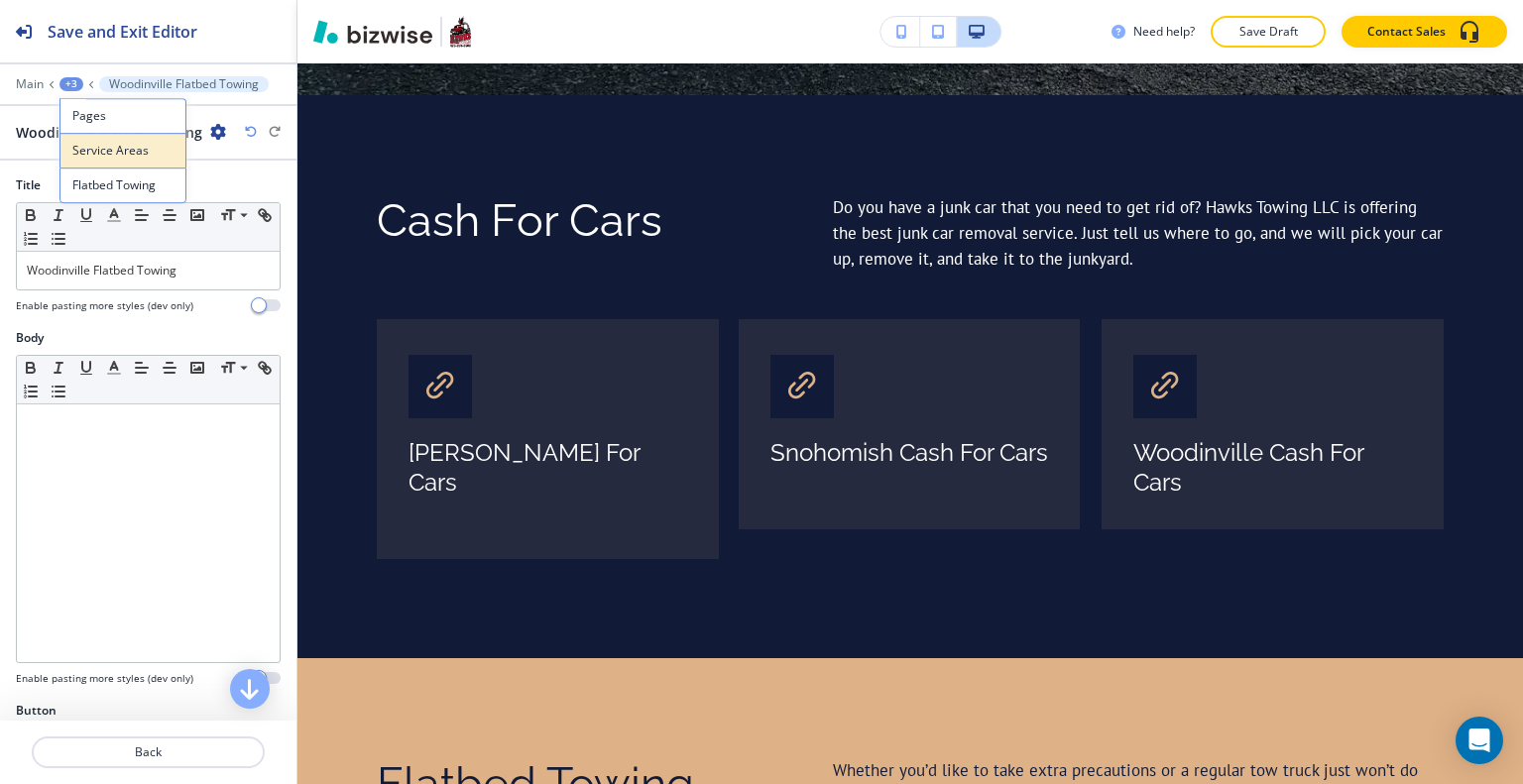 click on "Service Areas" at bounding box center [123, 150] 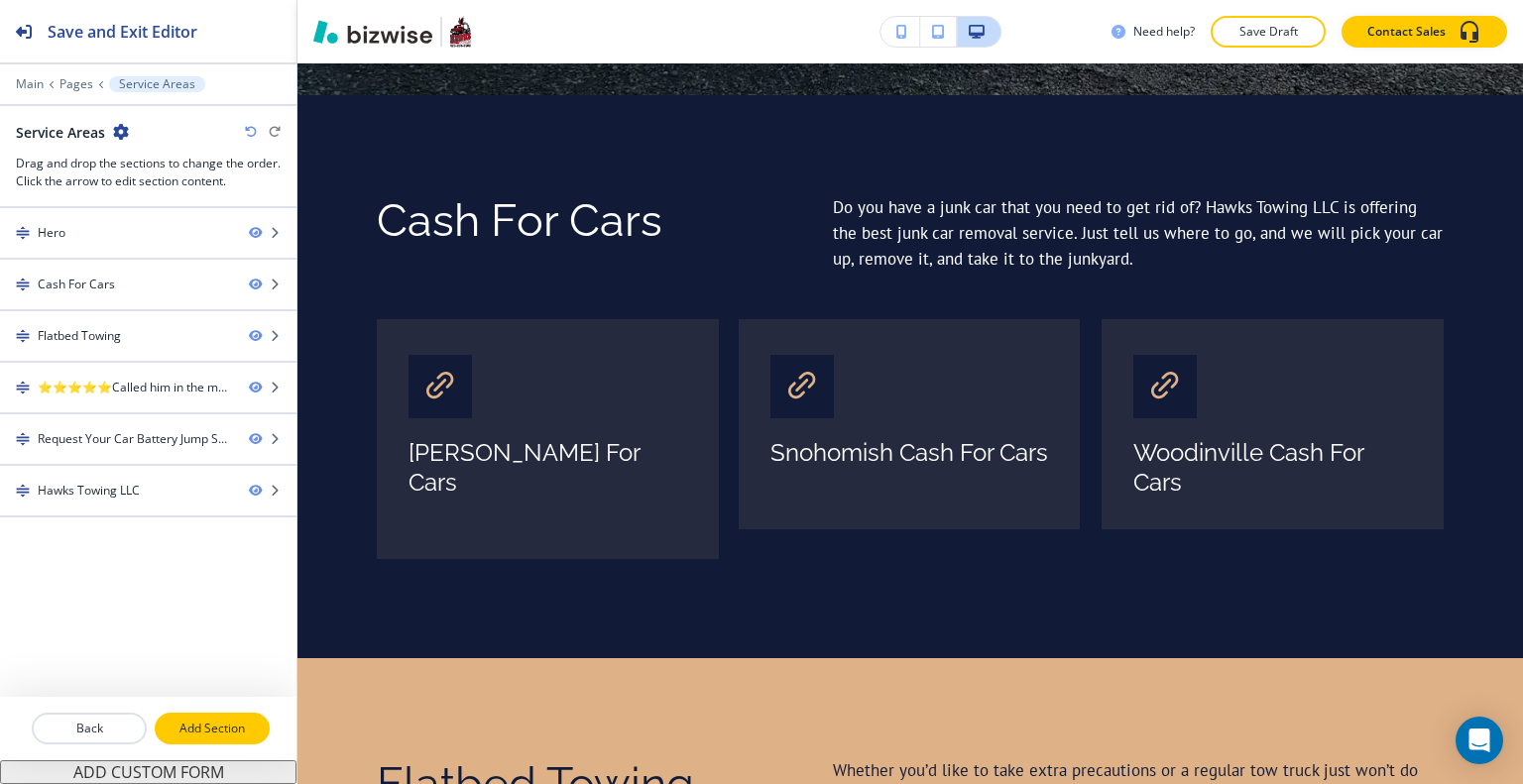 click on "Add Section" at bounding box center (212, 728) 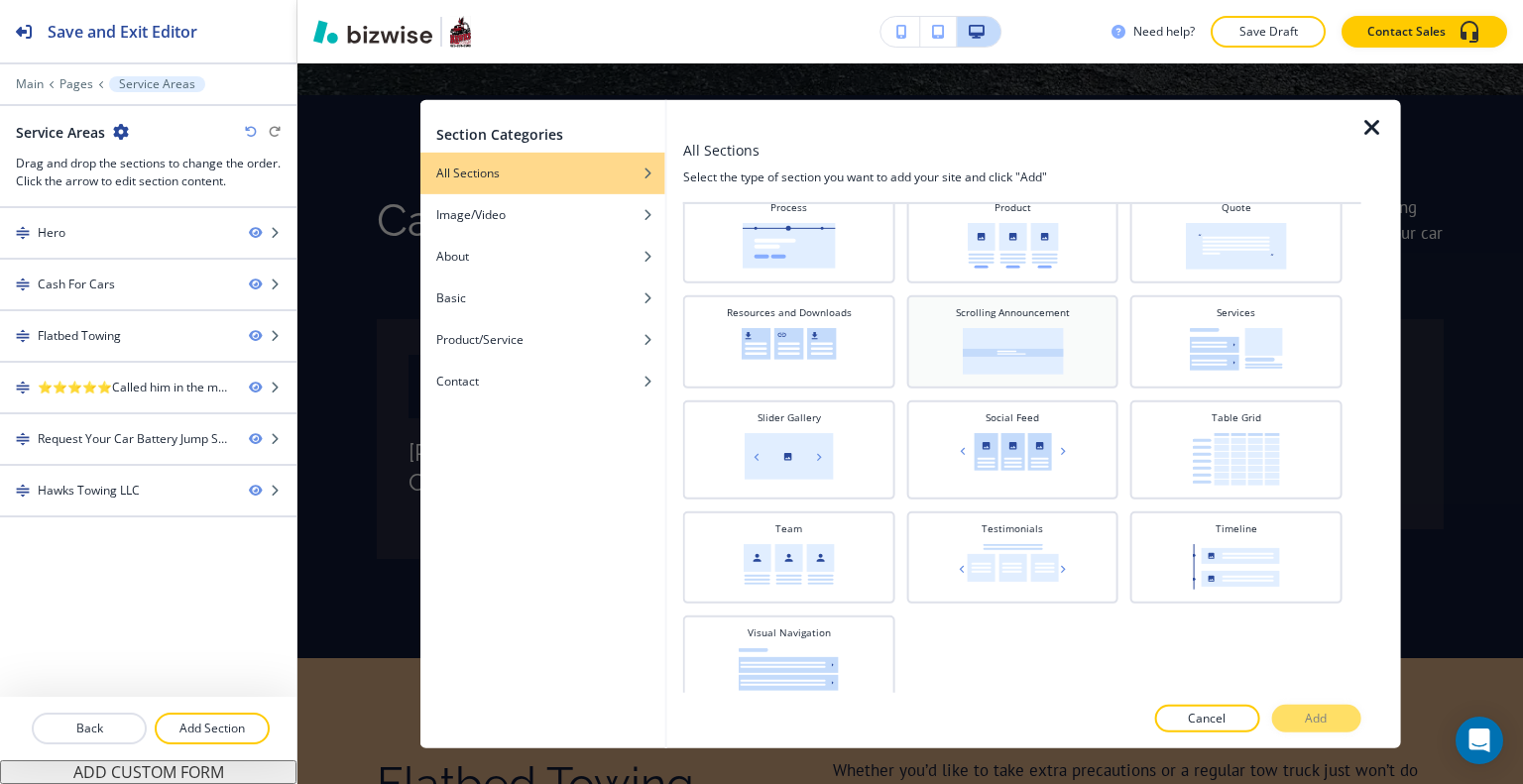 scroll, scrollTop: 607, scrollLeft: 0, axis: vertical 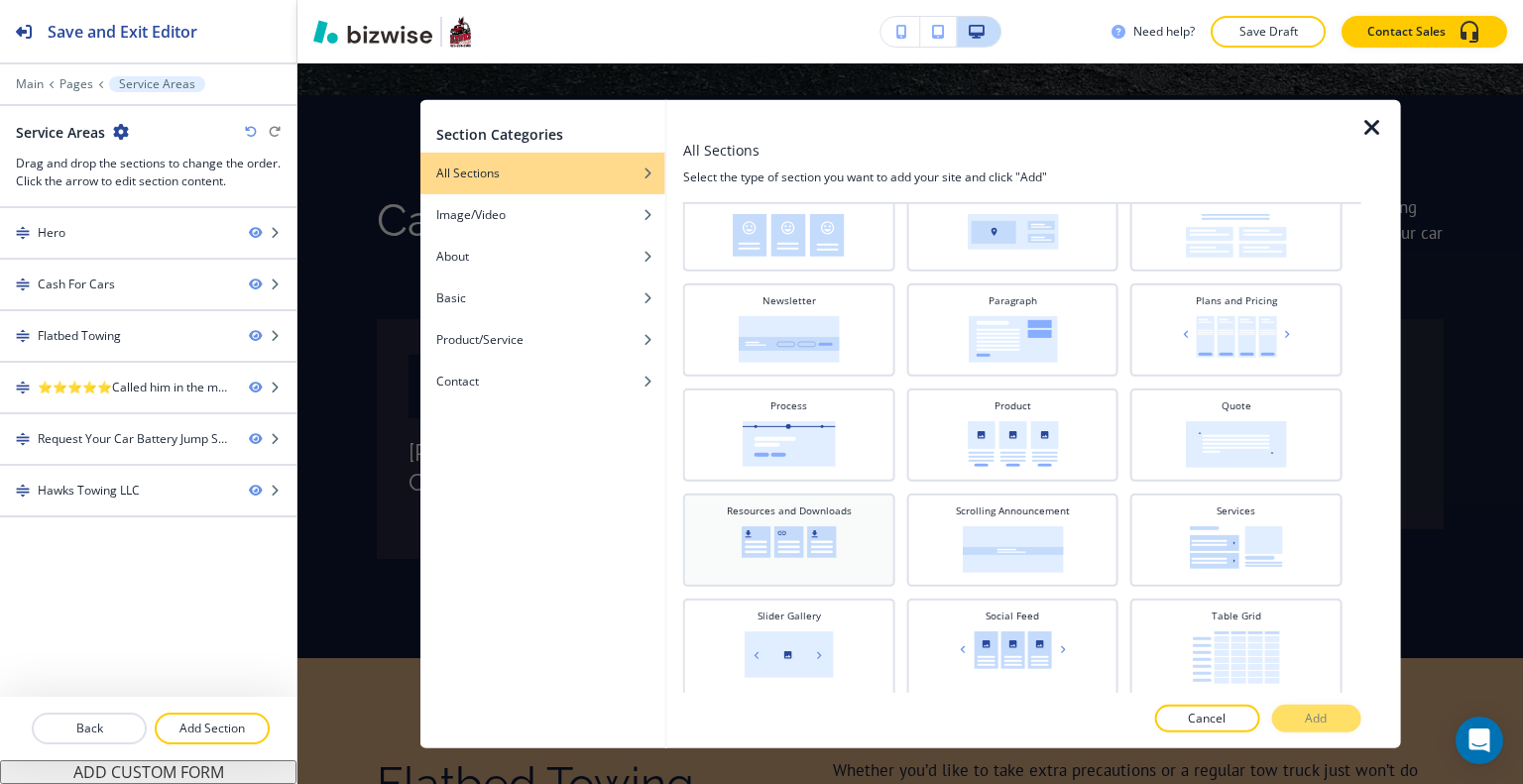 click at bounding box center [789, 541] 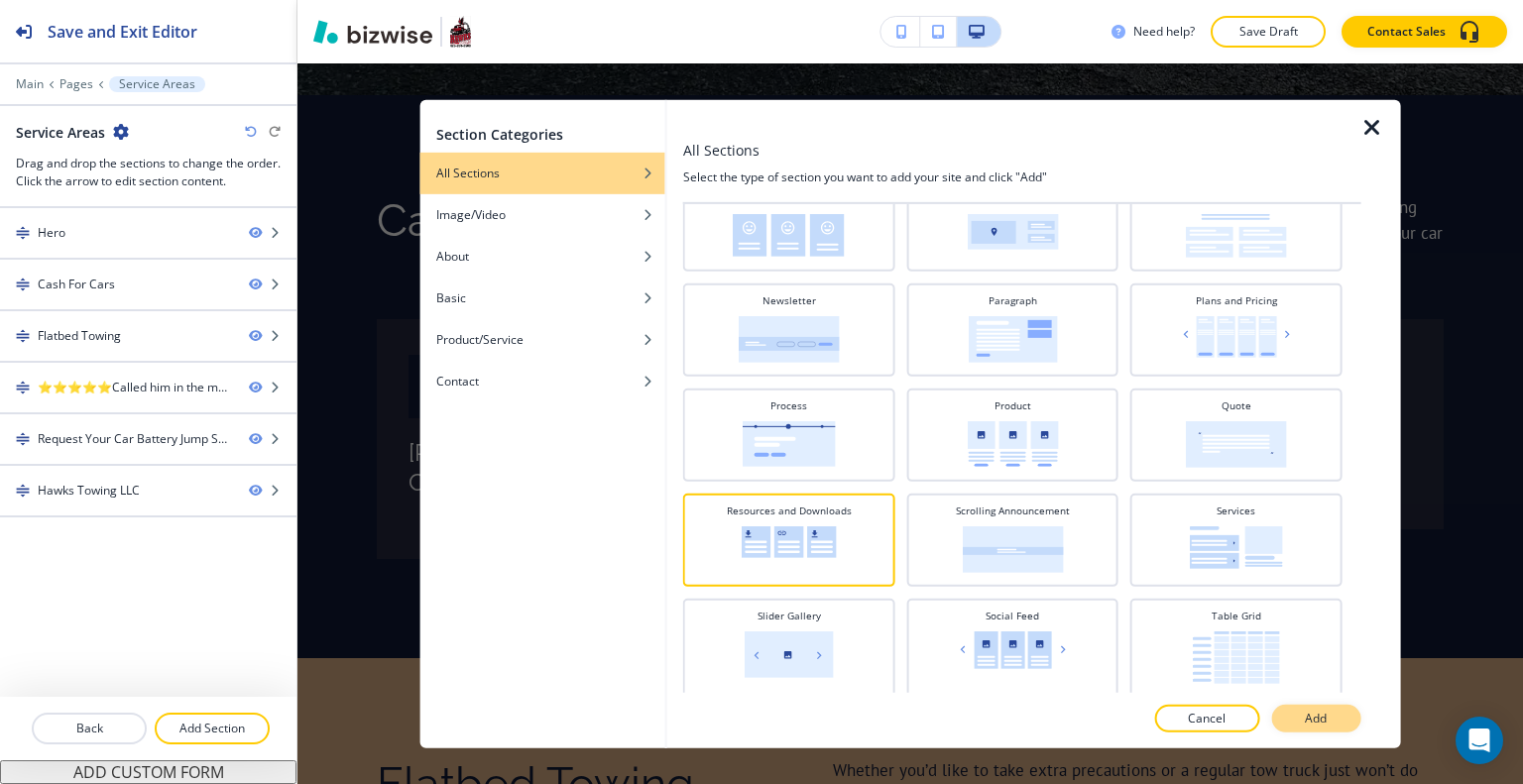 click on "Add" at bounding box center (1316, 719) 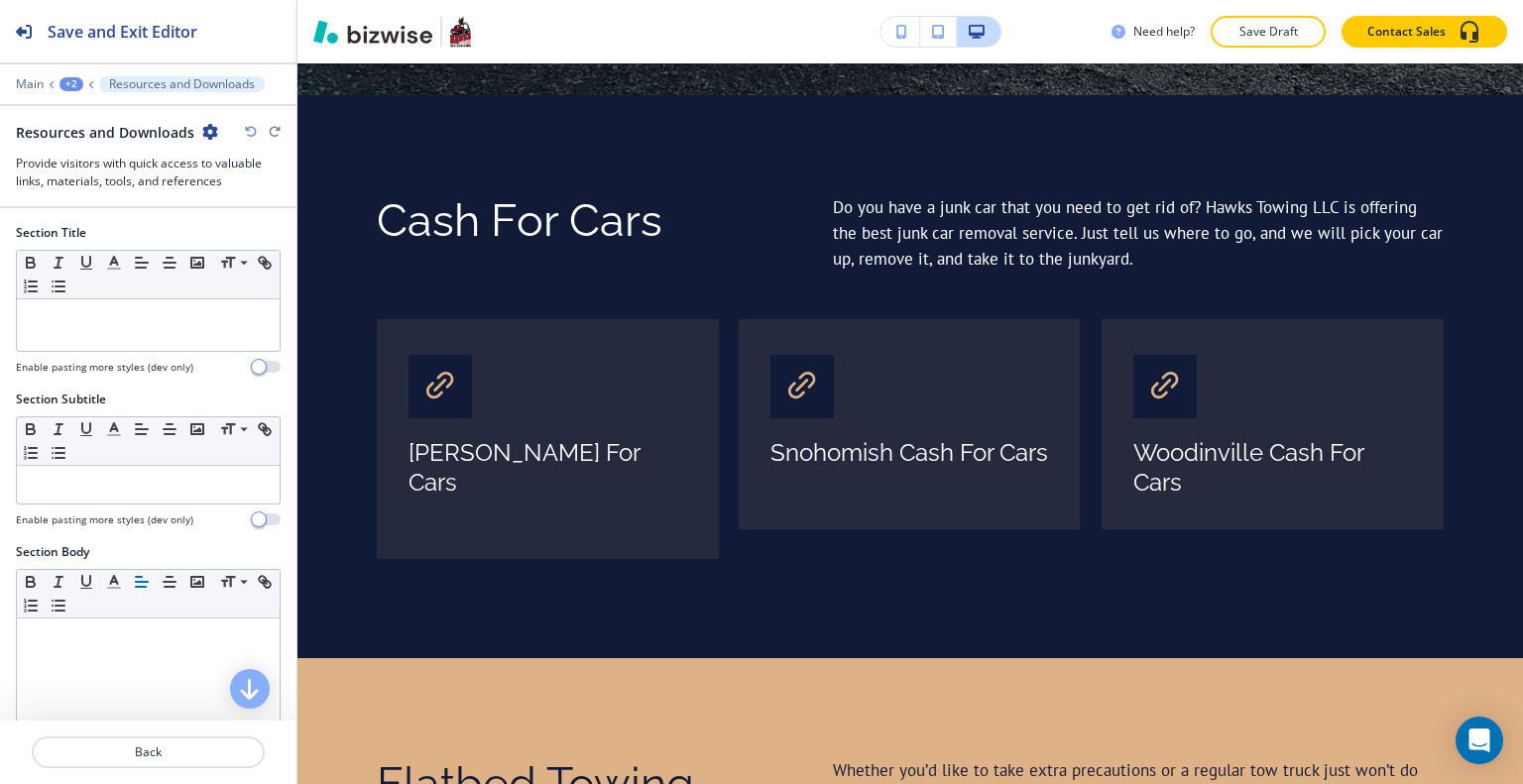 scroll, scrollTop: 3838, scrollLeft: 0, axis: vertical 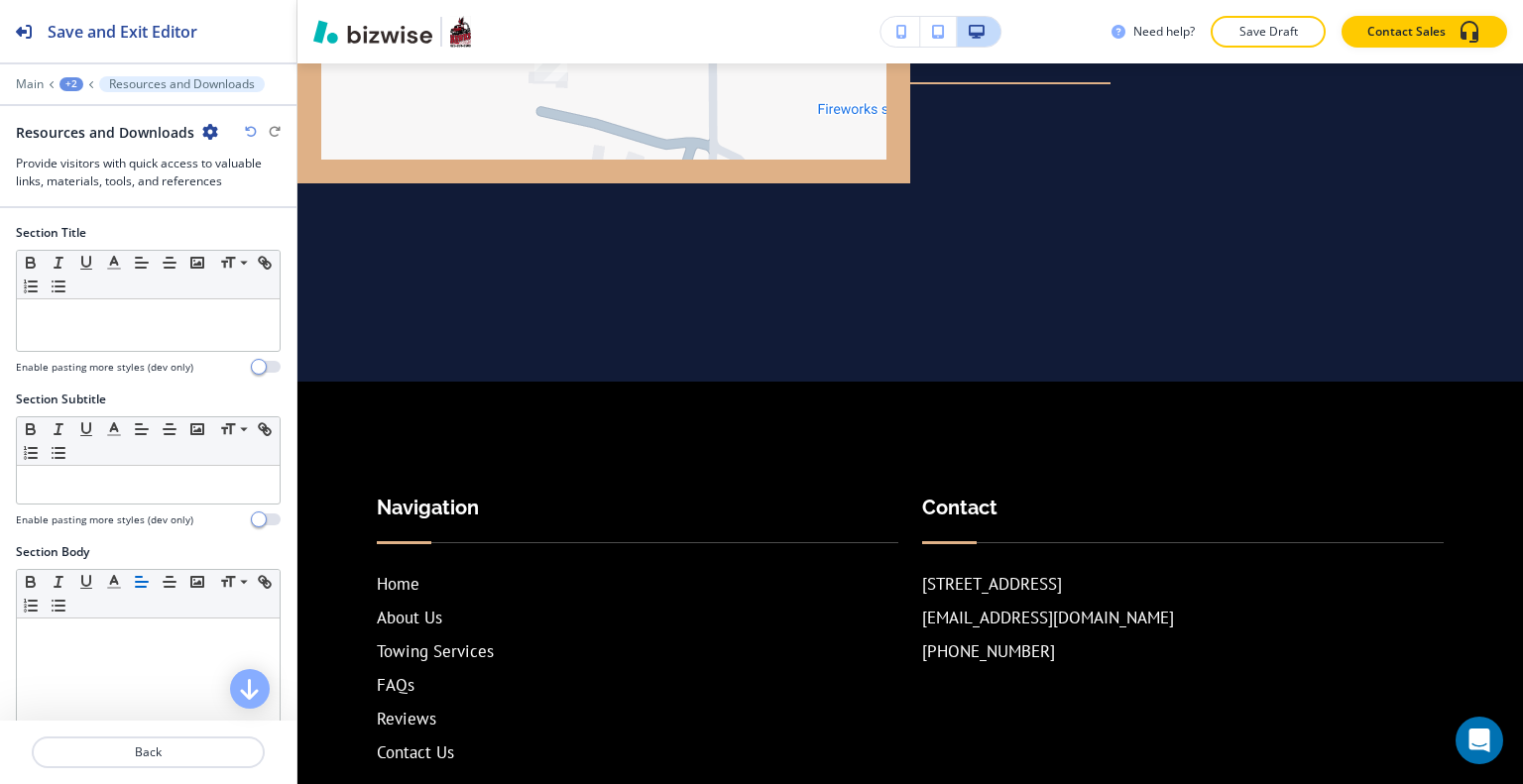 click on "+2" at bounding box center [71, 84] 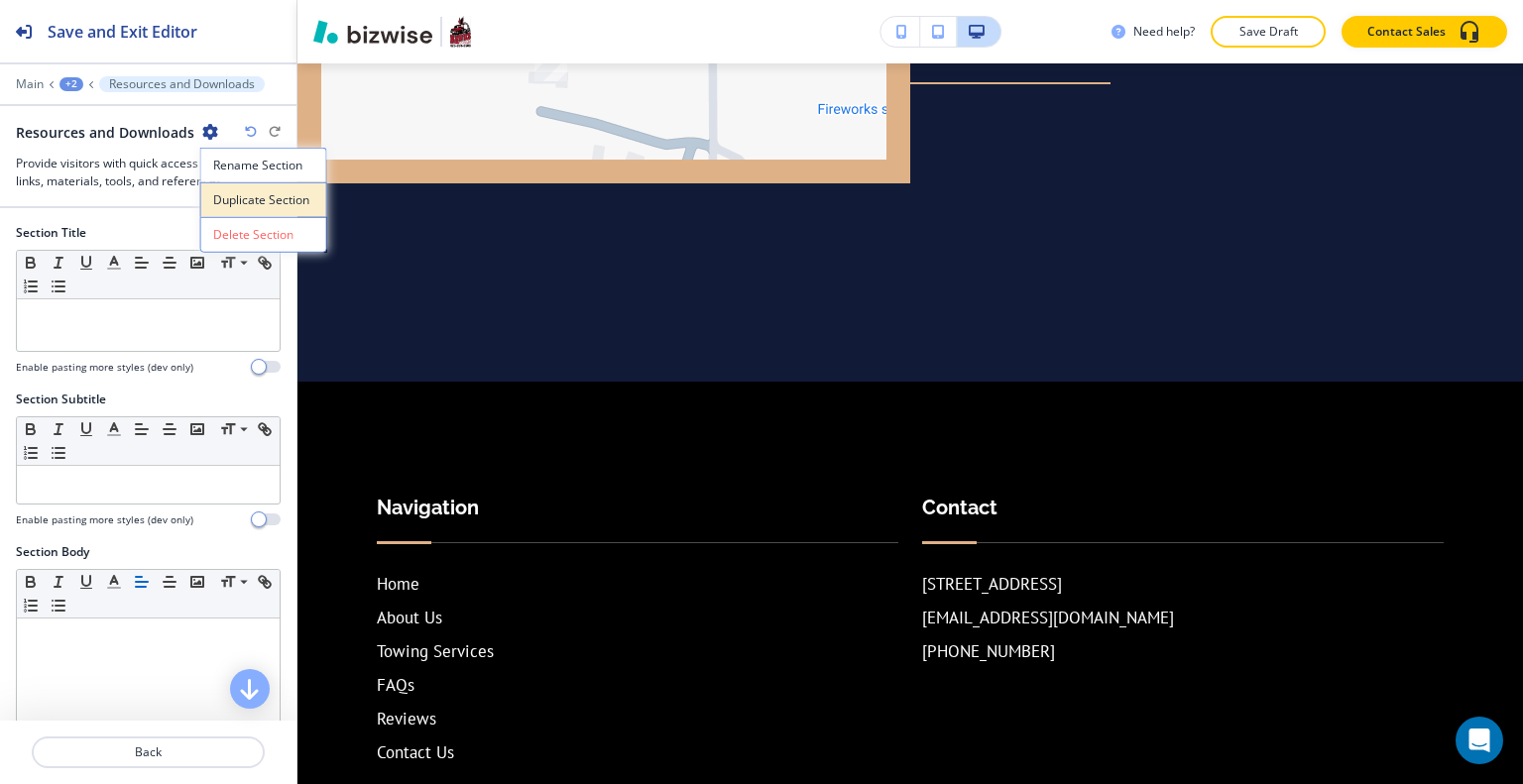 click on "Duplicate Section" at bounding box center (264, 200) 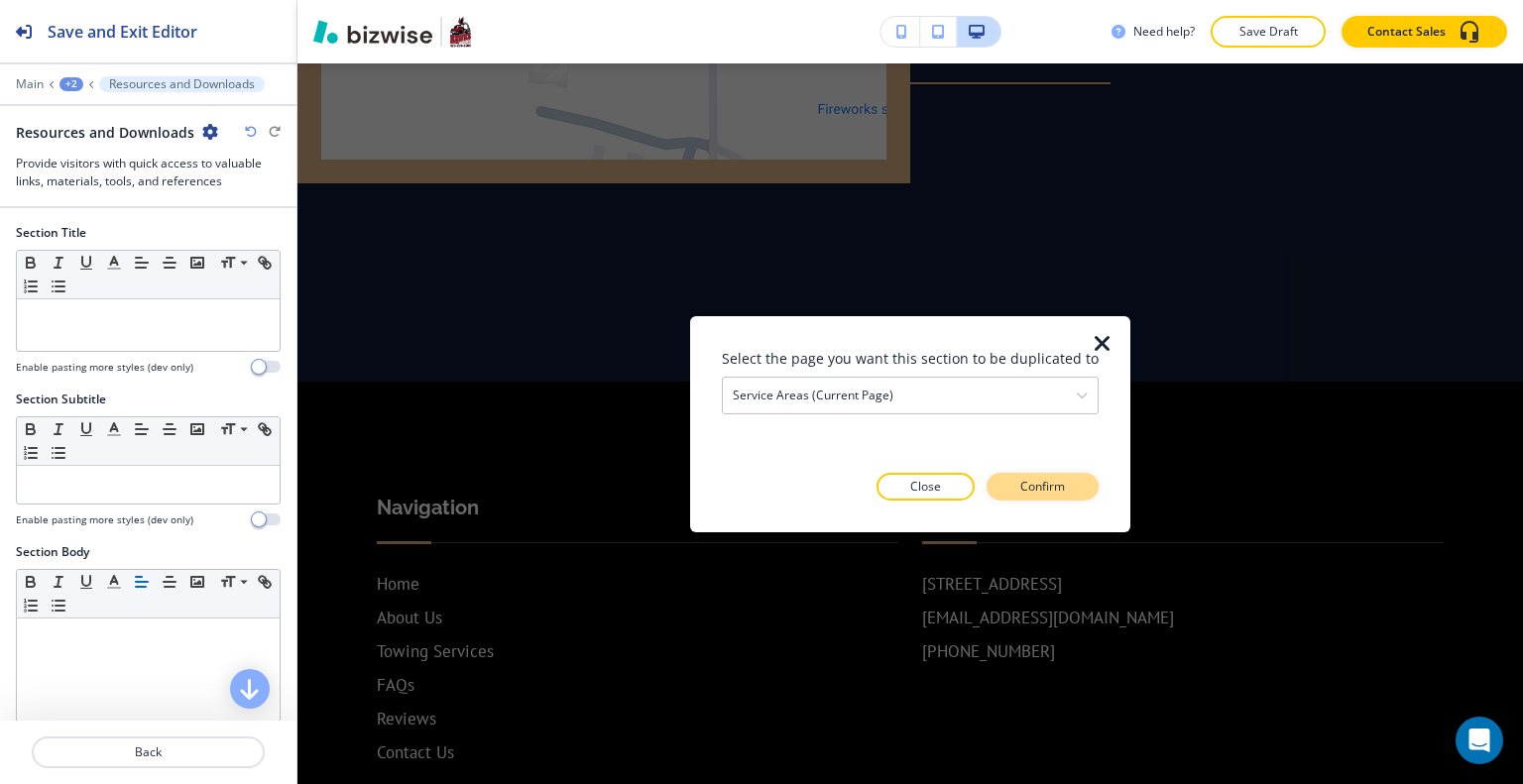 click on "Confirm" at bounding box center [1042, 487] 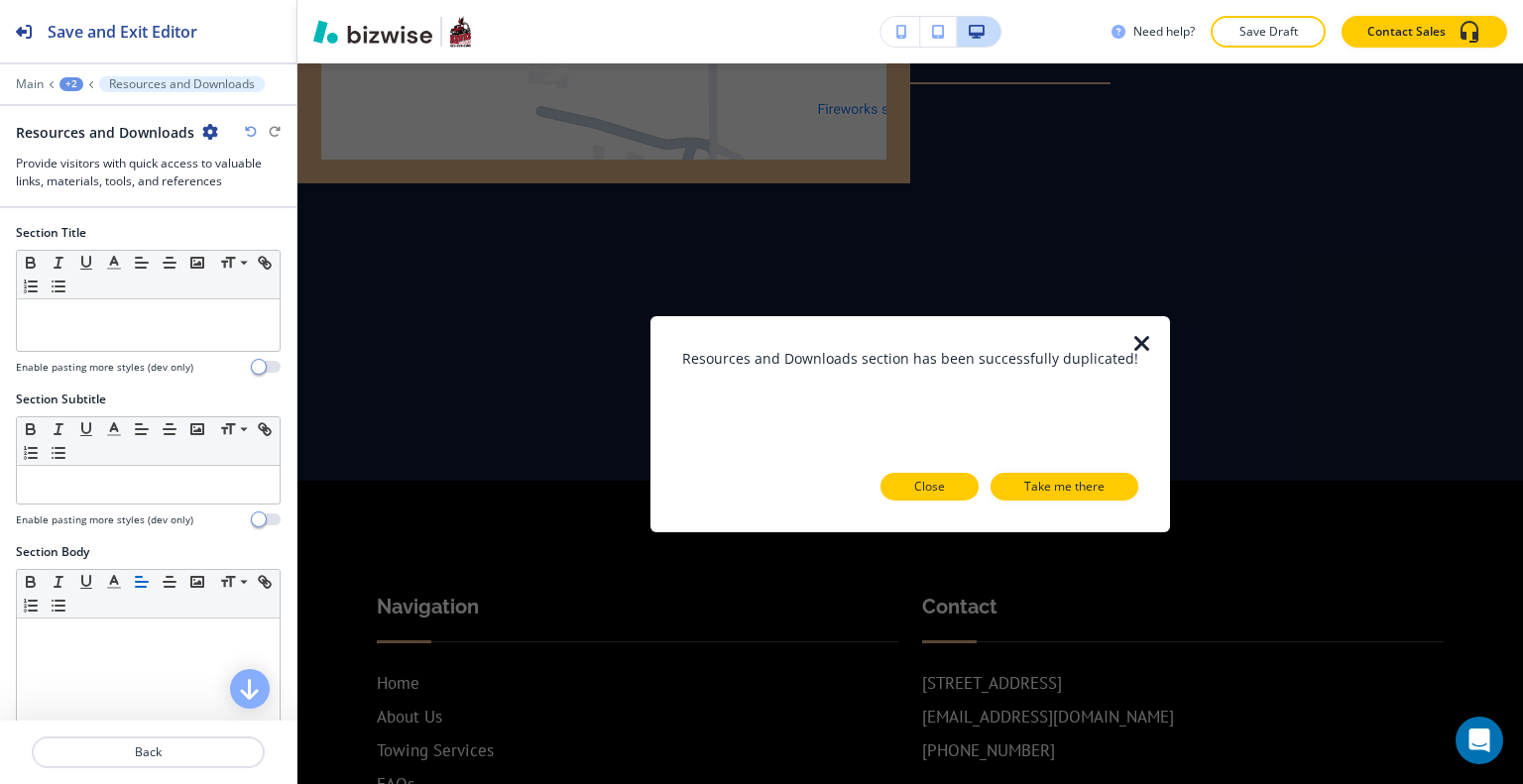 click on "Close" at bounding box center [929, 487] 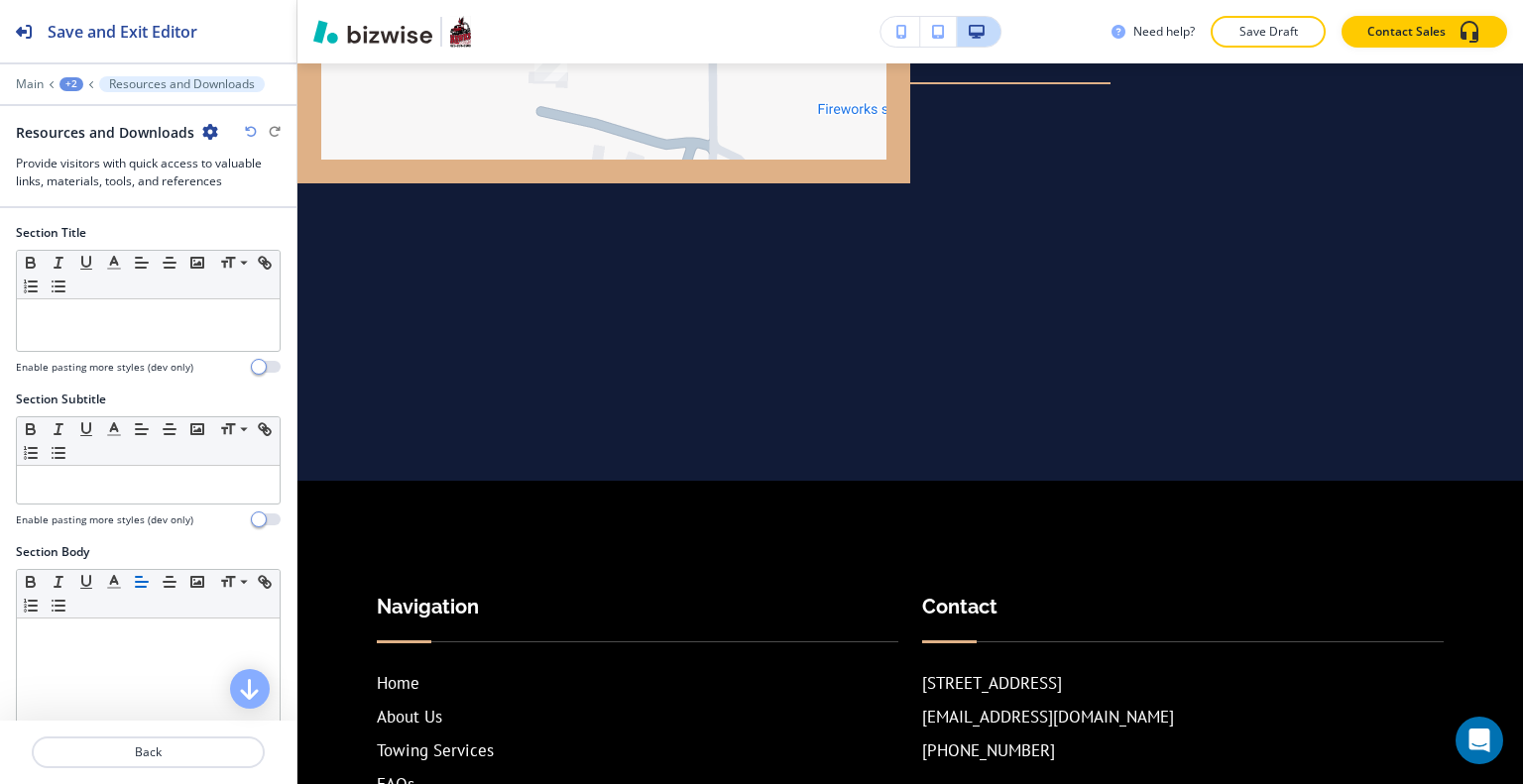 click at bounding box center (210, 132) 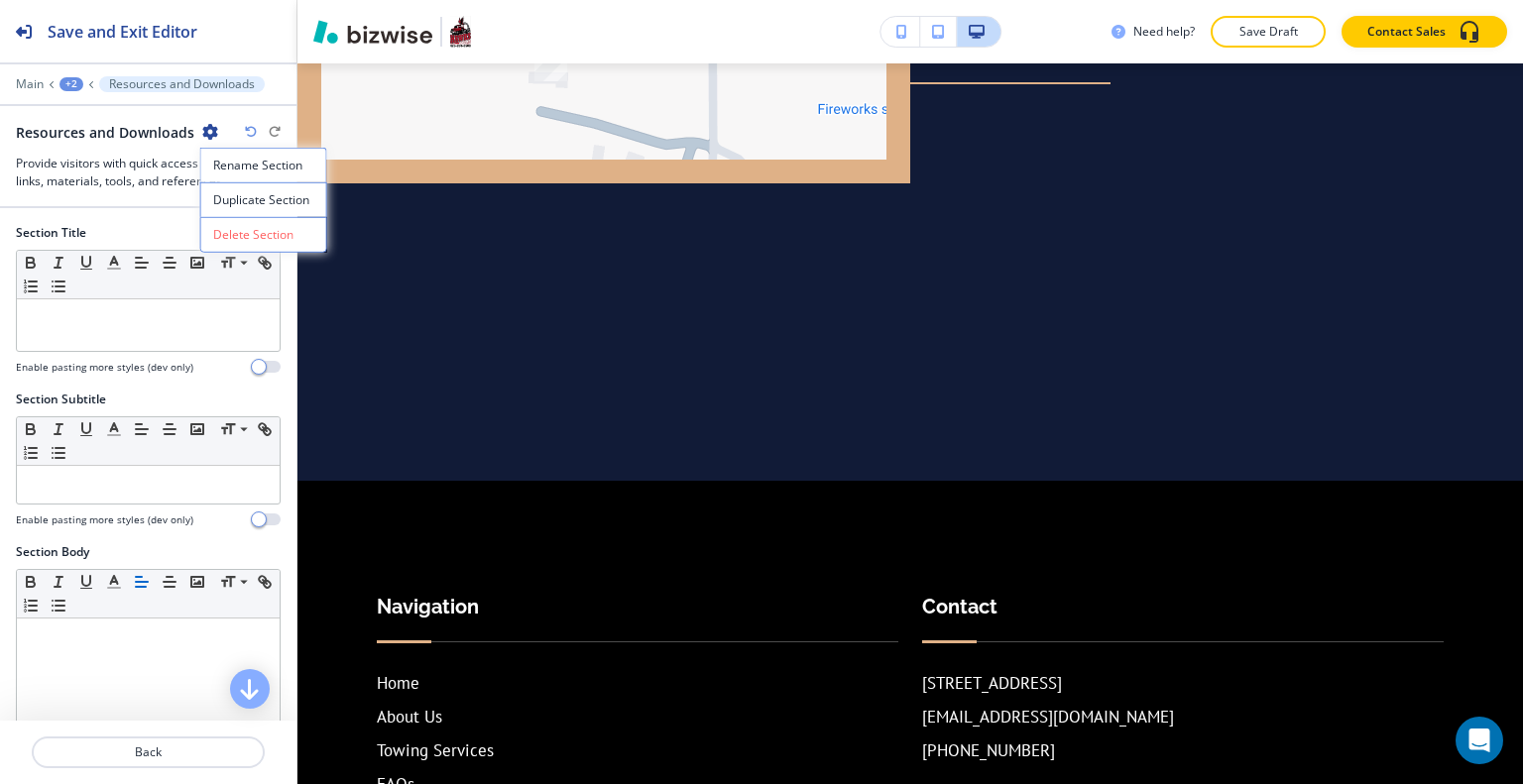 drag, startPoint x: 245, startPoint y: 193, endPoint x: 258, endPoint y: 197, distance: 13.601471 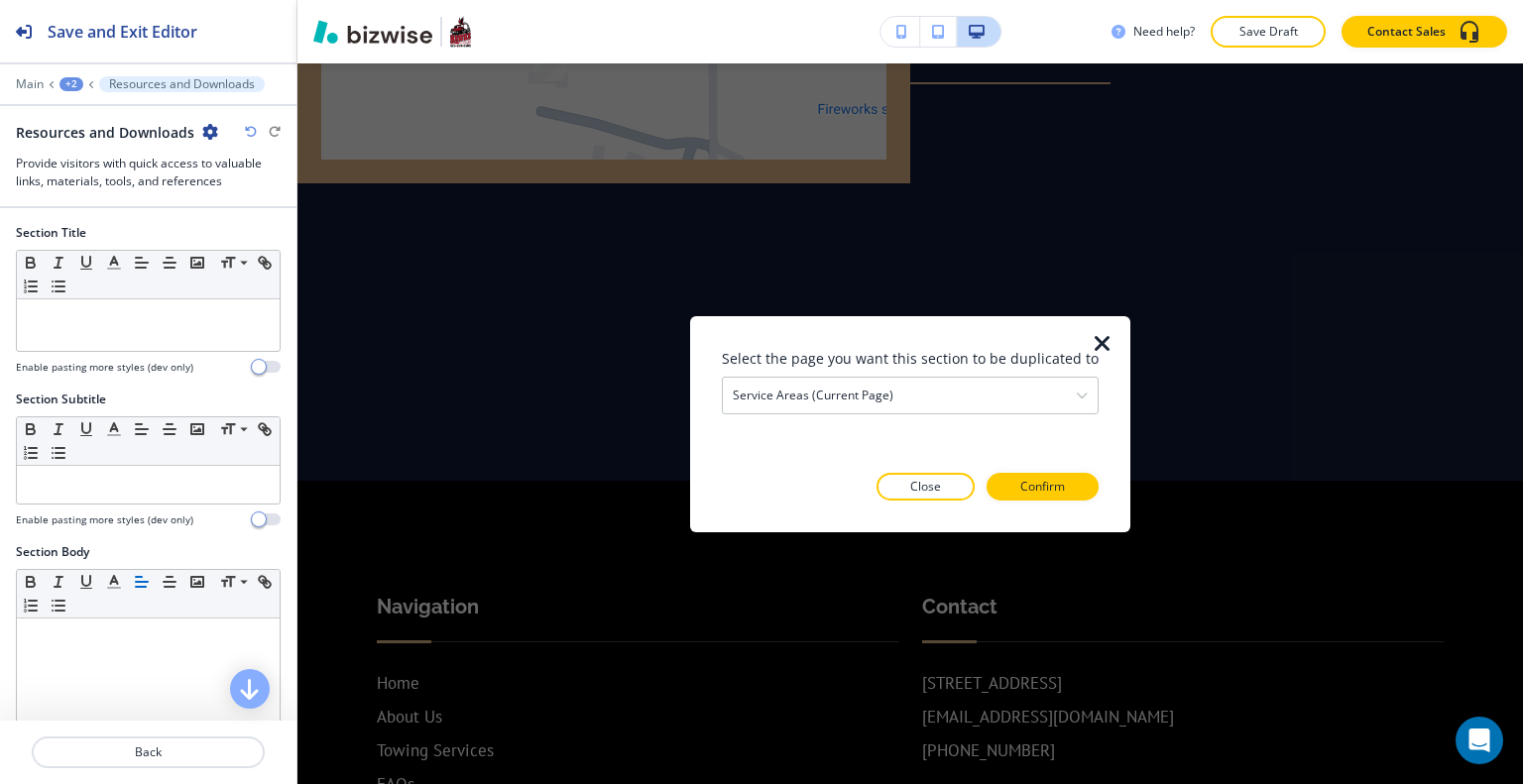 click on "Select the page you want this section to be duplicated to Service Areas (current page) Home About Us Towing Services Cash for Cars Heavy-Duty Towing Mobile Tire Service Flatbed Towing Jumpstart Service Scrap Car Removal Roadside Assistance Towing Company Towing Service Service Areas (current page) FAQs Reviews Contact Us Close Confirm" at bounding box center [910, 423] 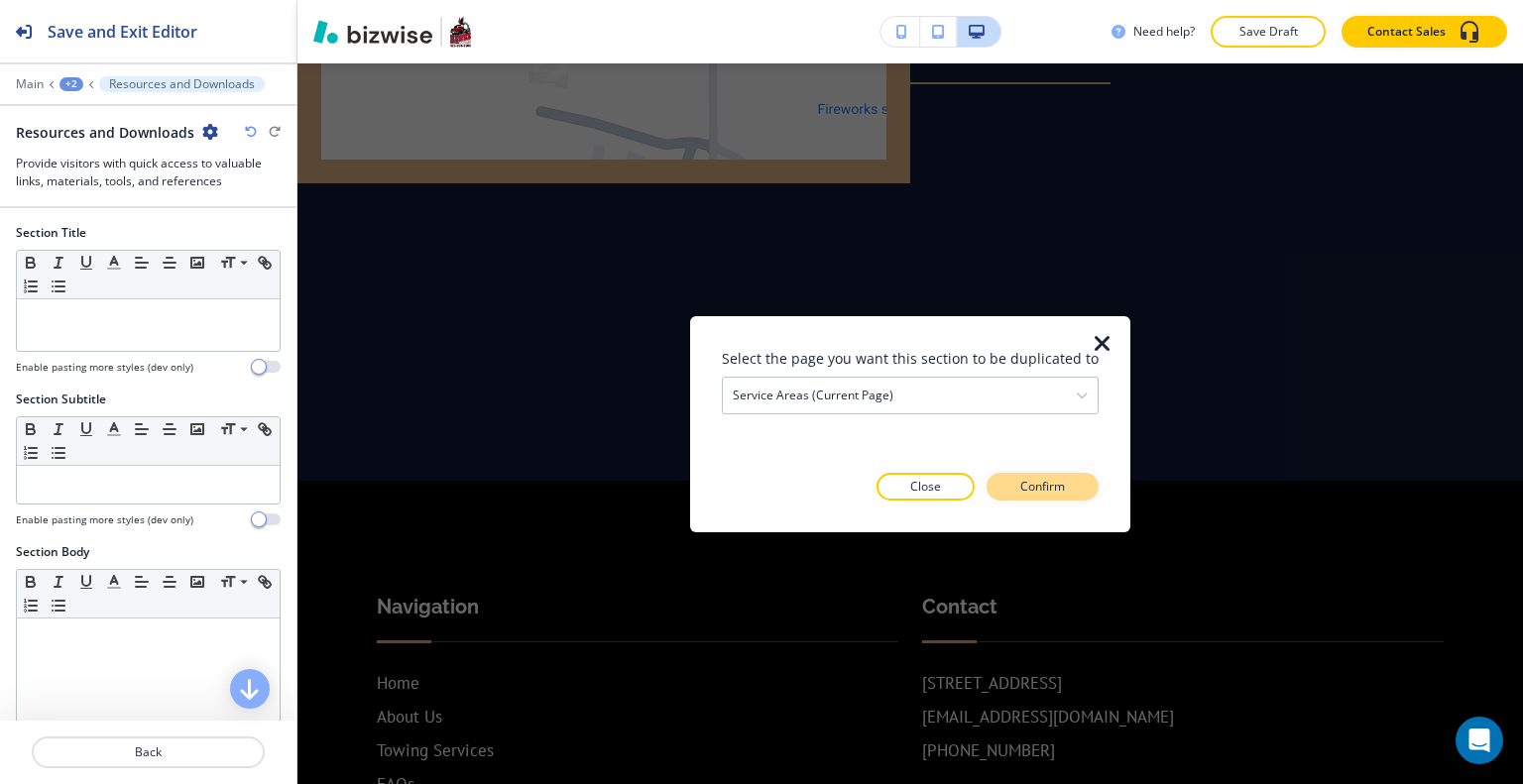 click on "Confirm" at bounding box center (1042, 487) 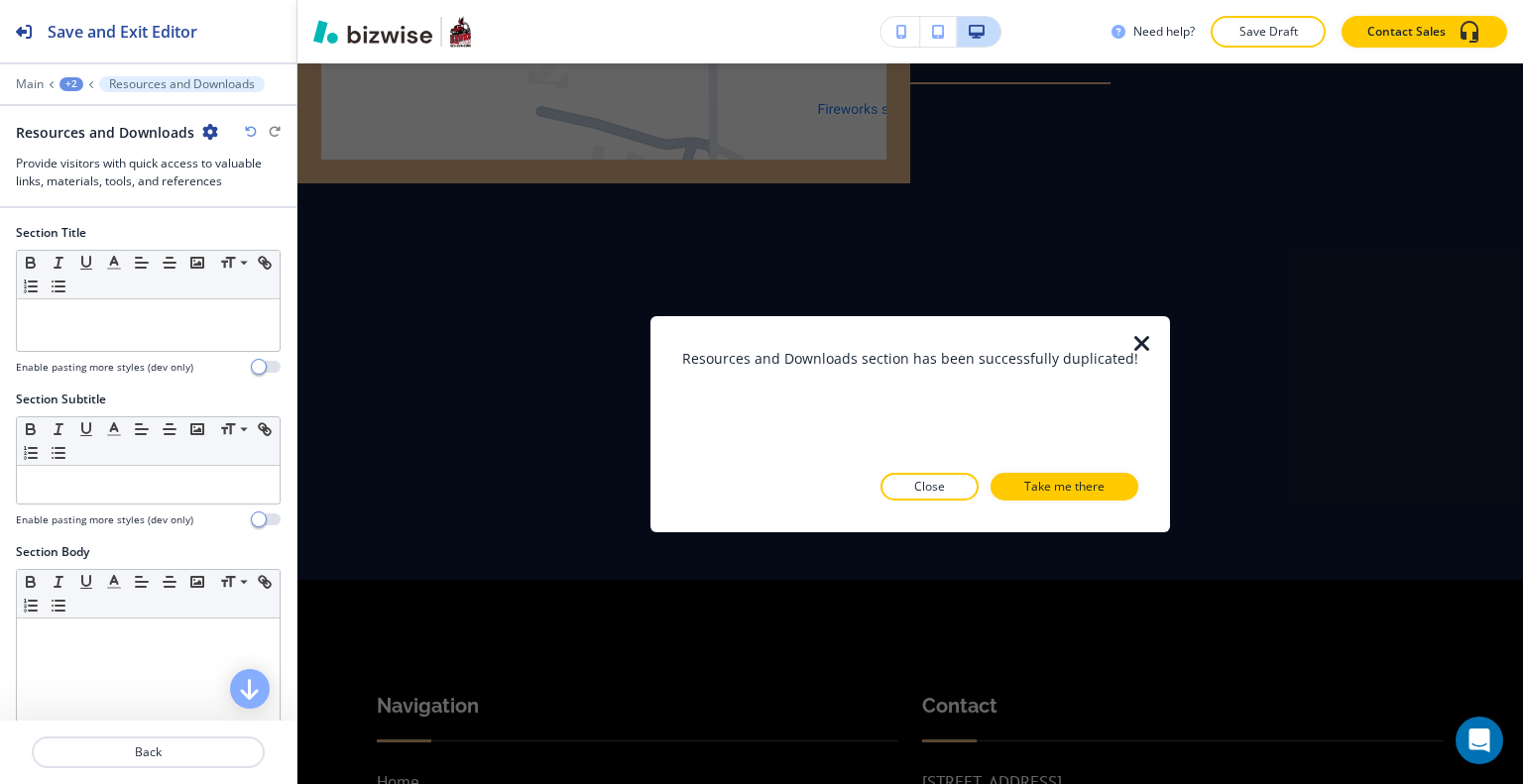 click at bounding box center (1154, 423) 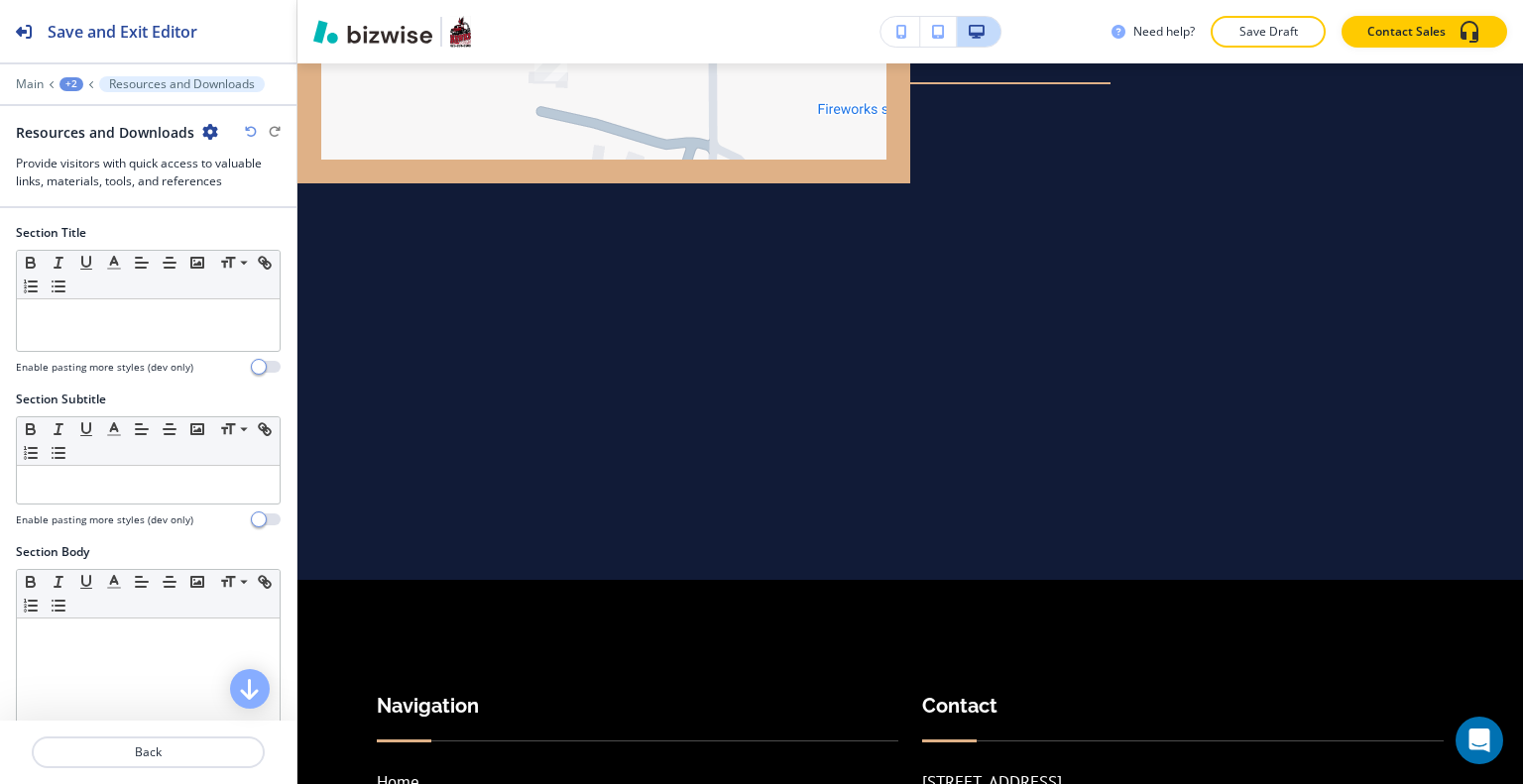 click at bounding box center (148, 98) 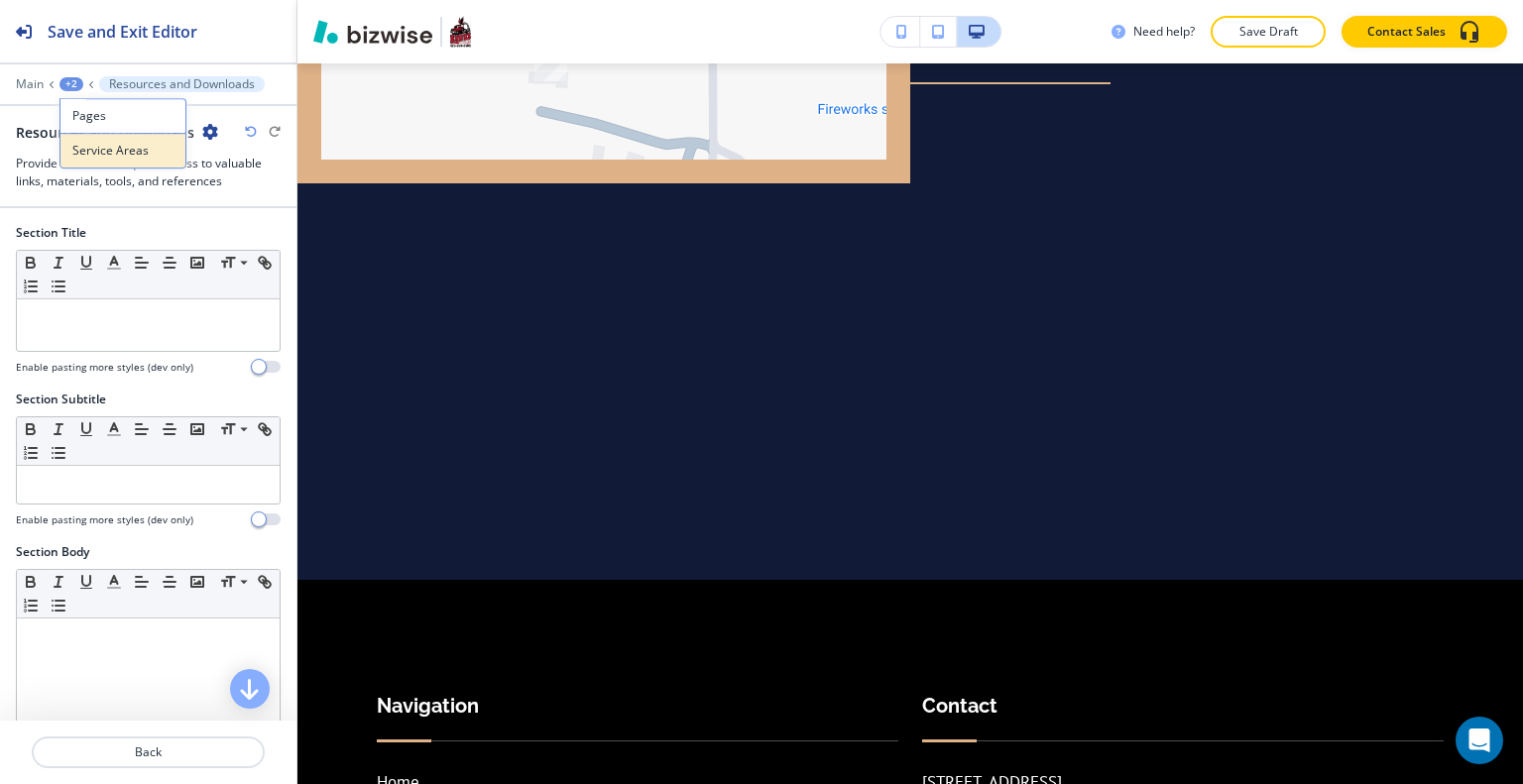 click on "Service Areas" at bounding box center (123, 151) 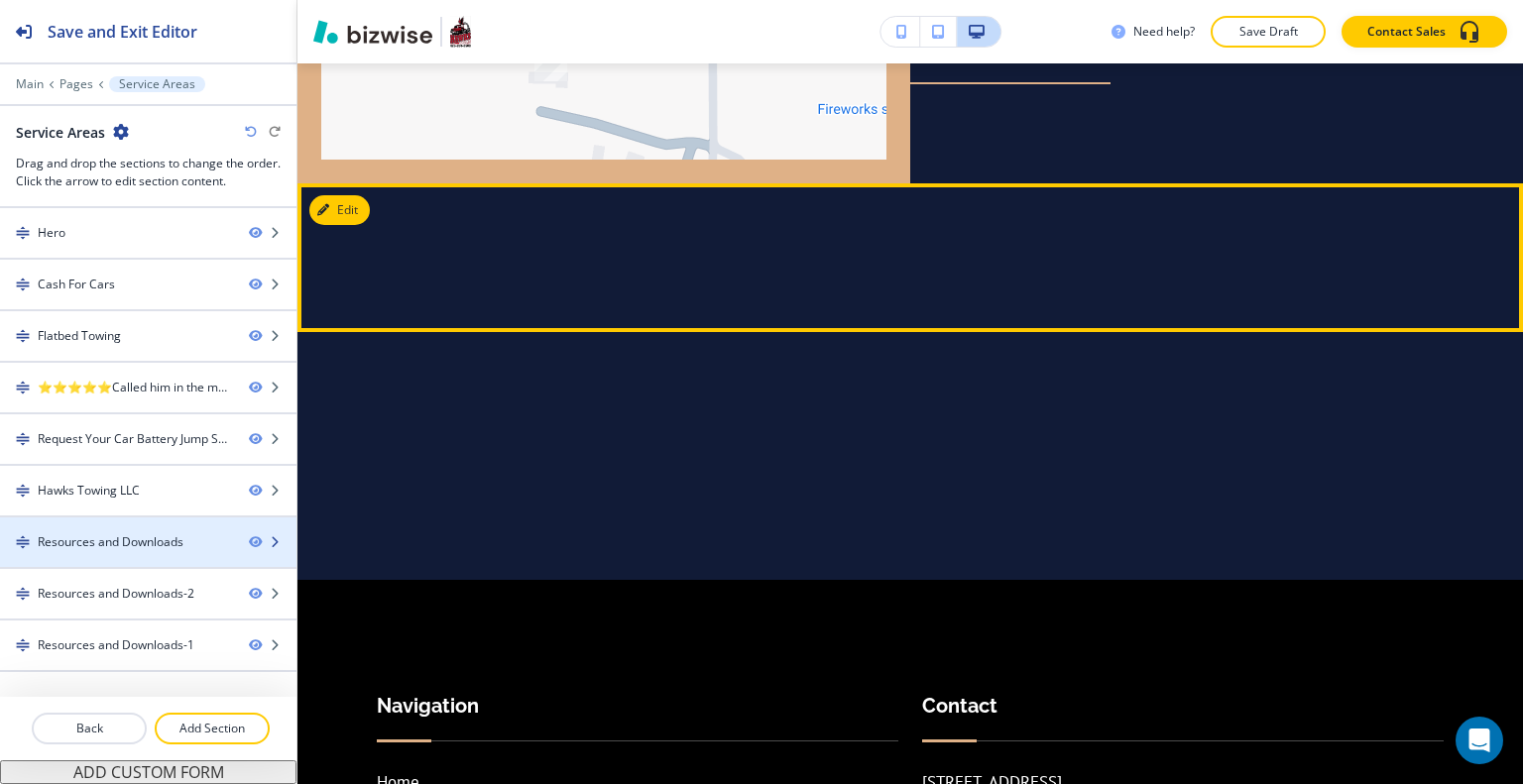 type 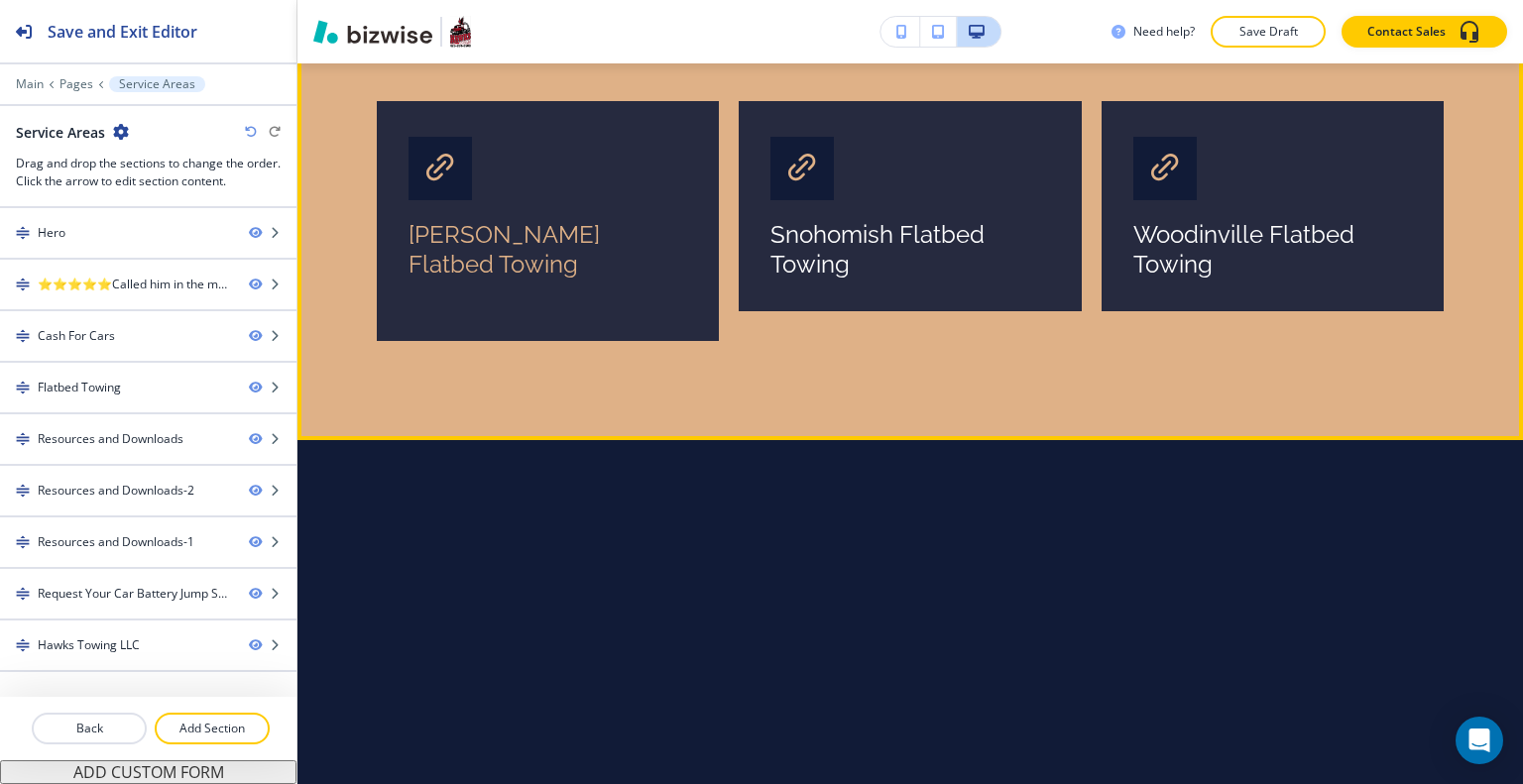 scroll, scrollTop: 1758, scrollLeft: 0, axis: vertical 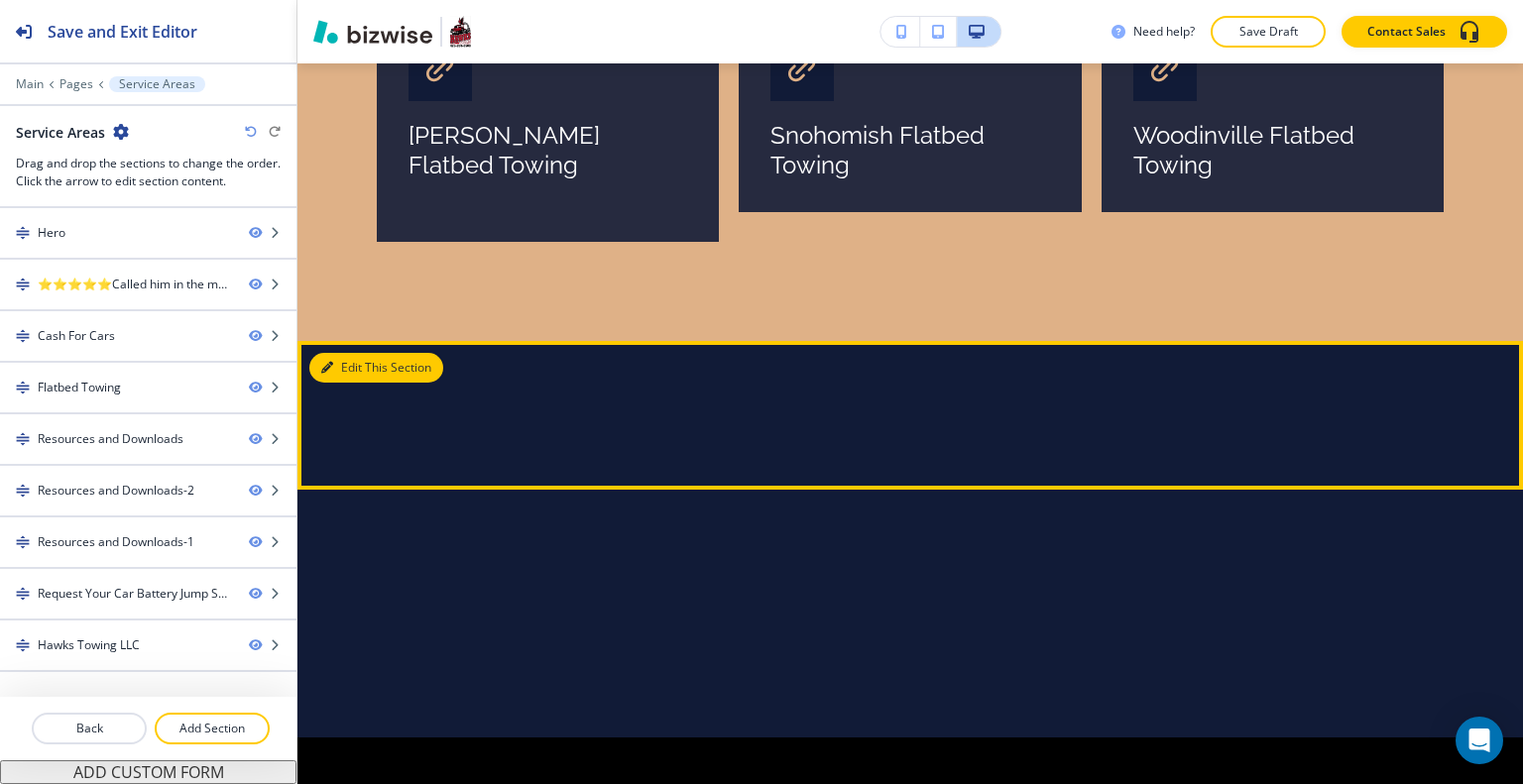 click on "Edit This Section" at bounding box center (376, 368) 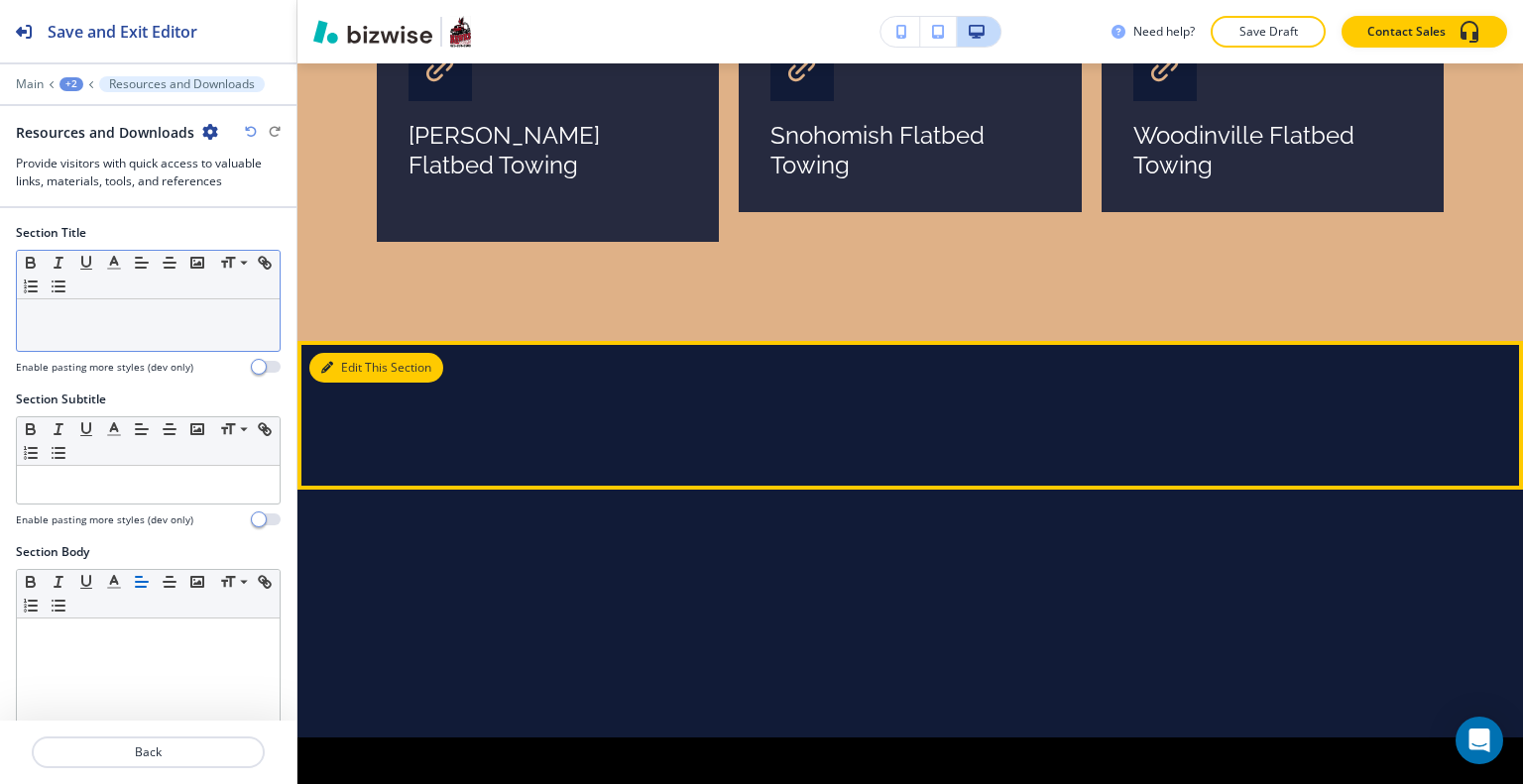 scroll, scrollTop: 2303, scrollLeft: 0, axis: vertical 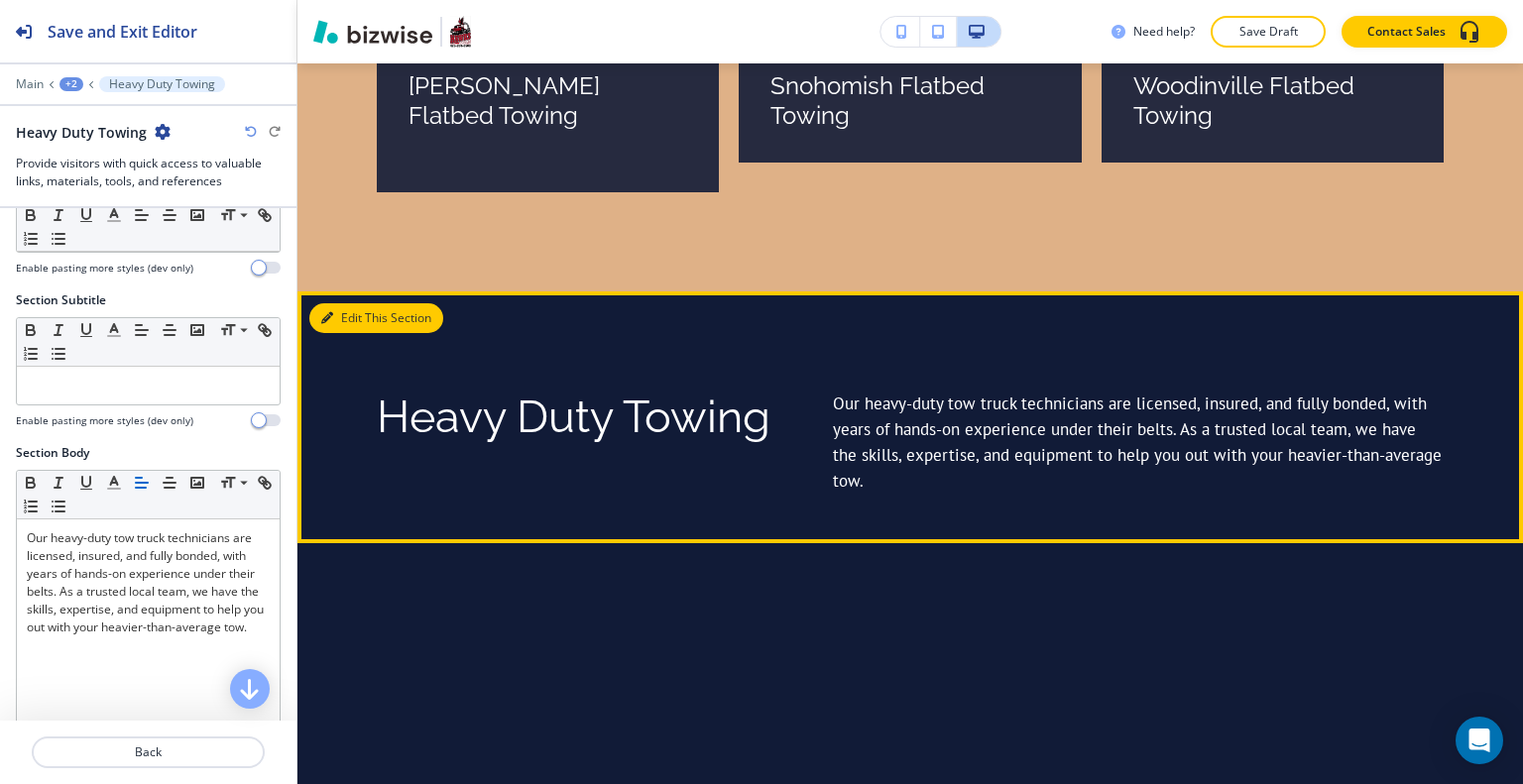 click on "Edit This Section" at bounding box center (376, 318) 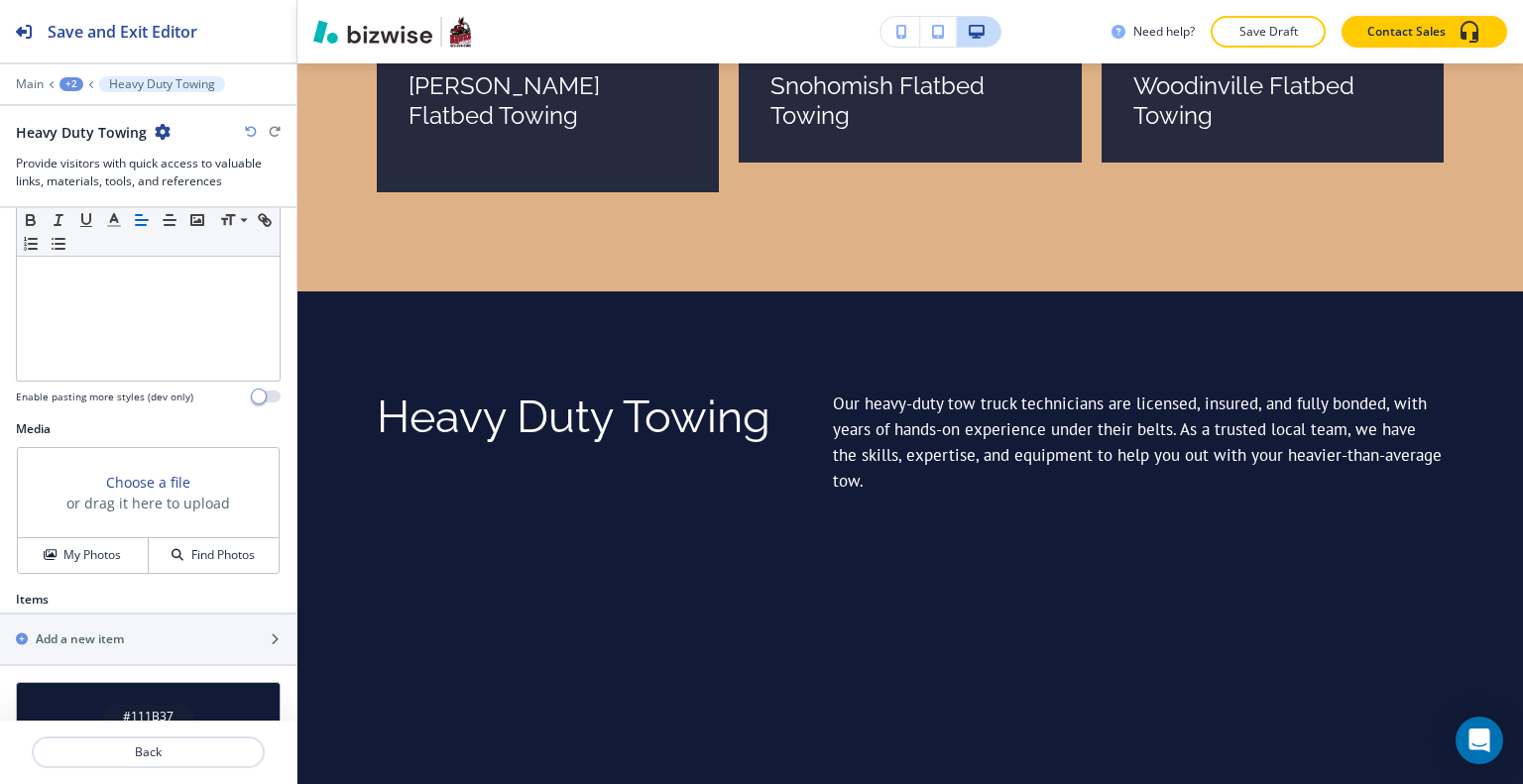 scroll, scrollTop: 670, scrollLeft: 0, axis: vertical 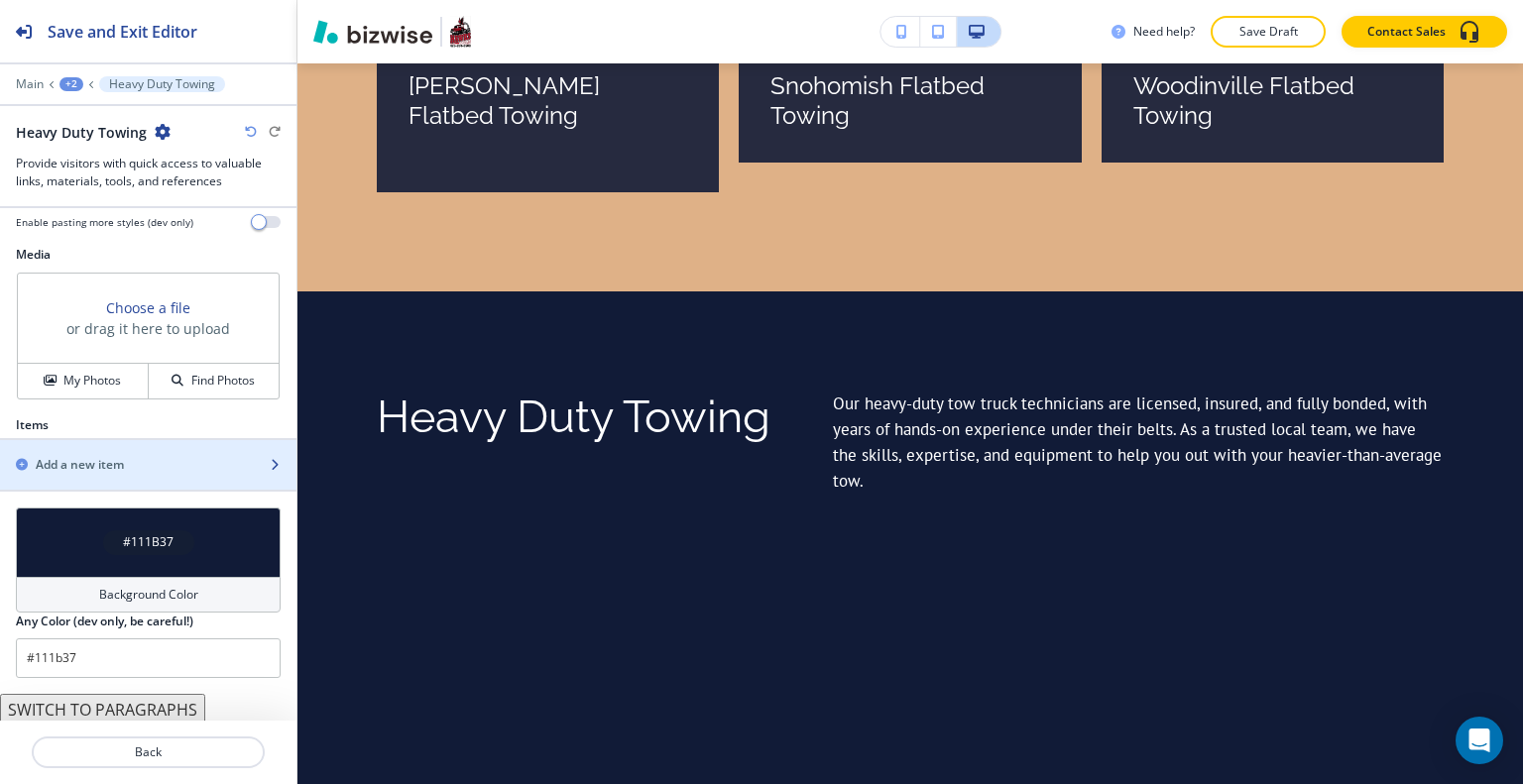 click on "Add a new item" at bounding box center (126, 465) 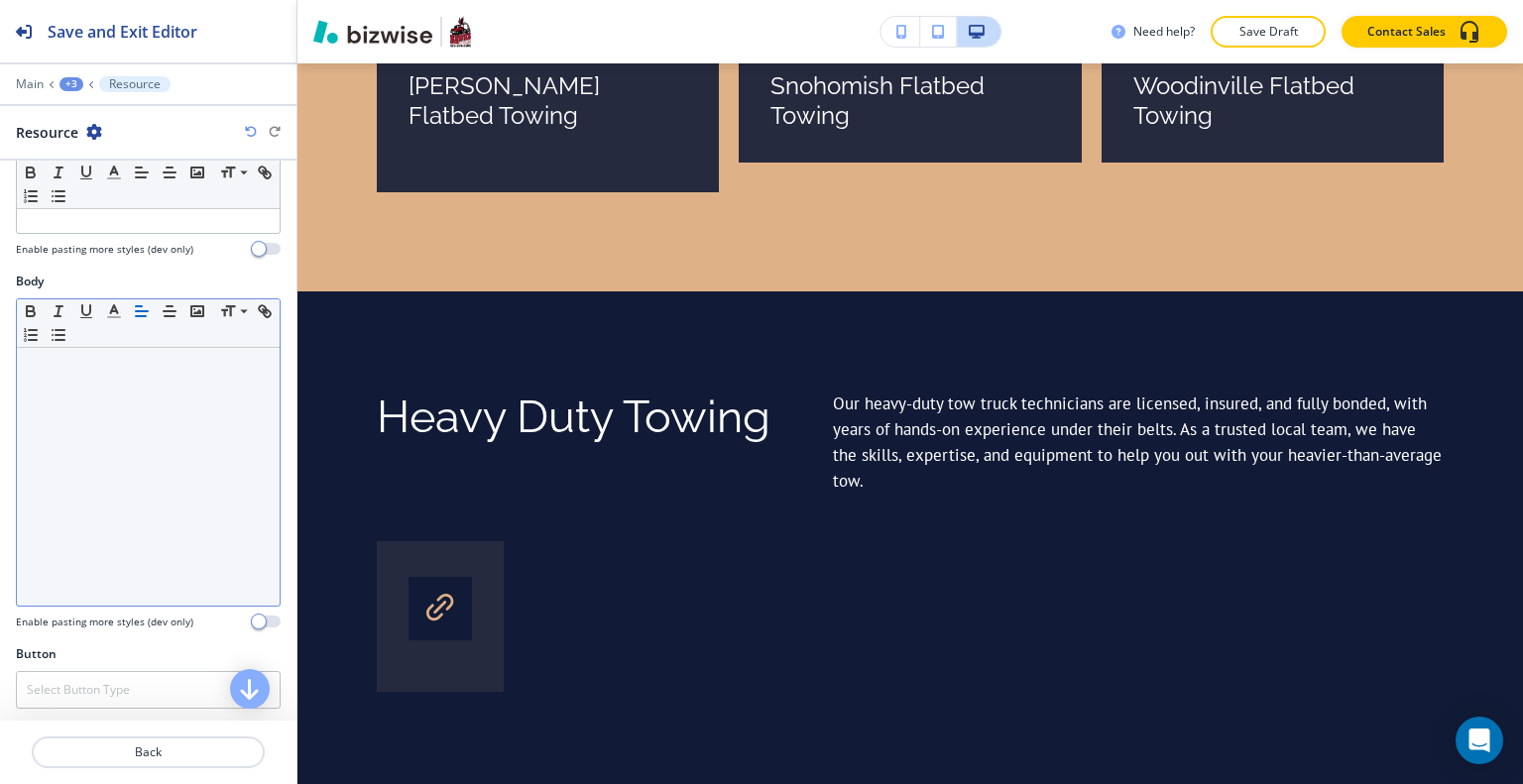 scroll, scrollTop: 0, scrollLeft: 0, axis: both 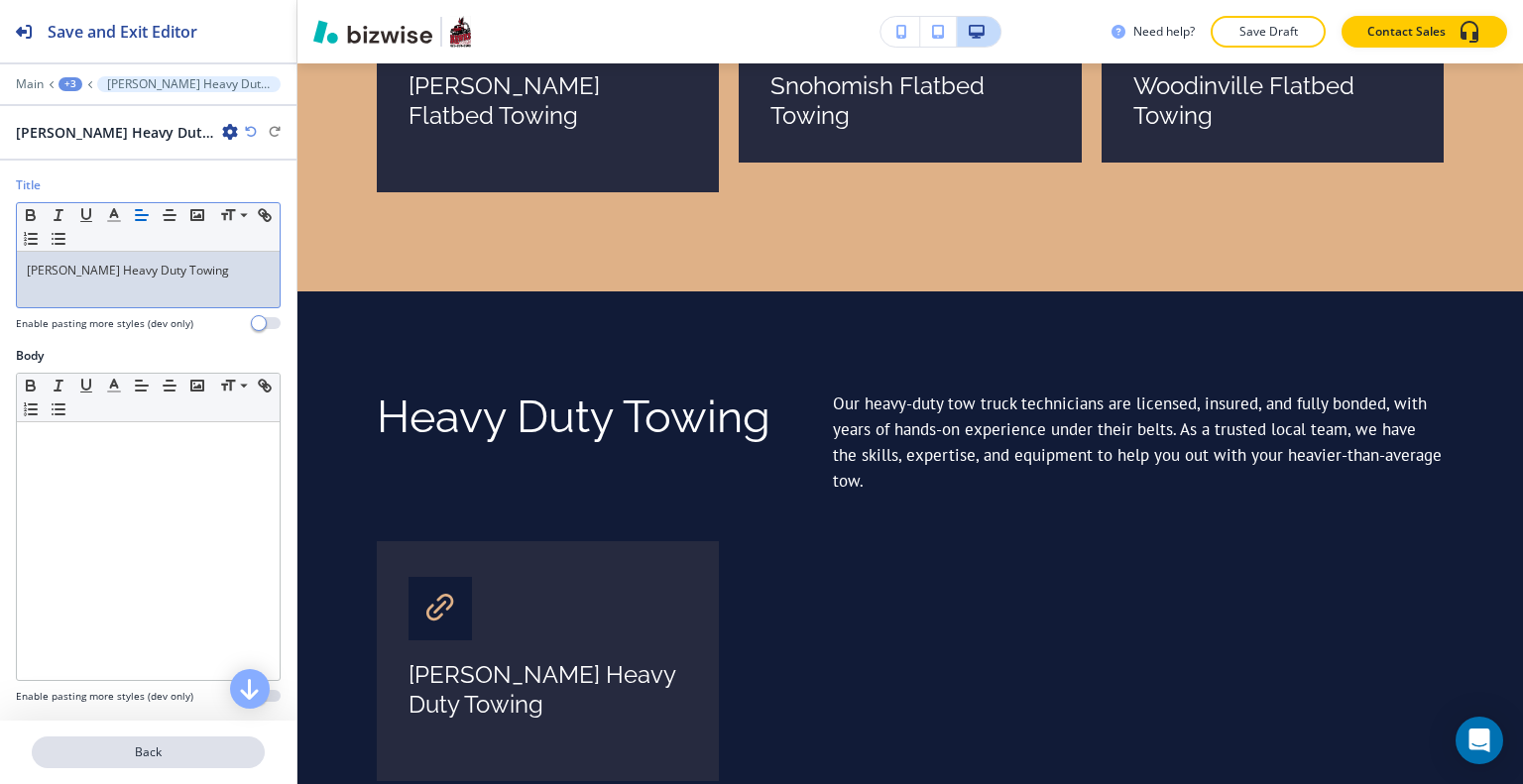 click on "Back" at bounding box center [148, 752] 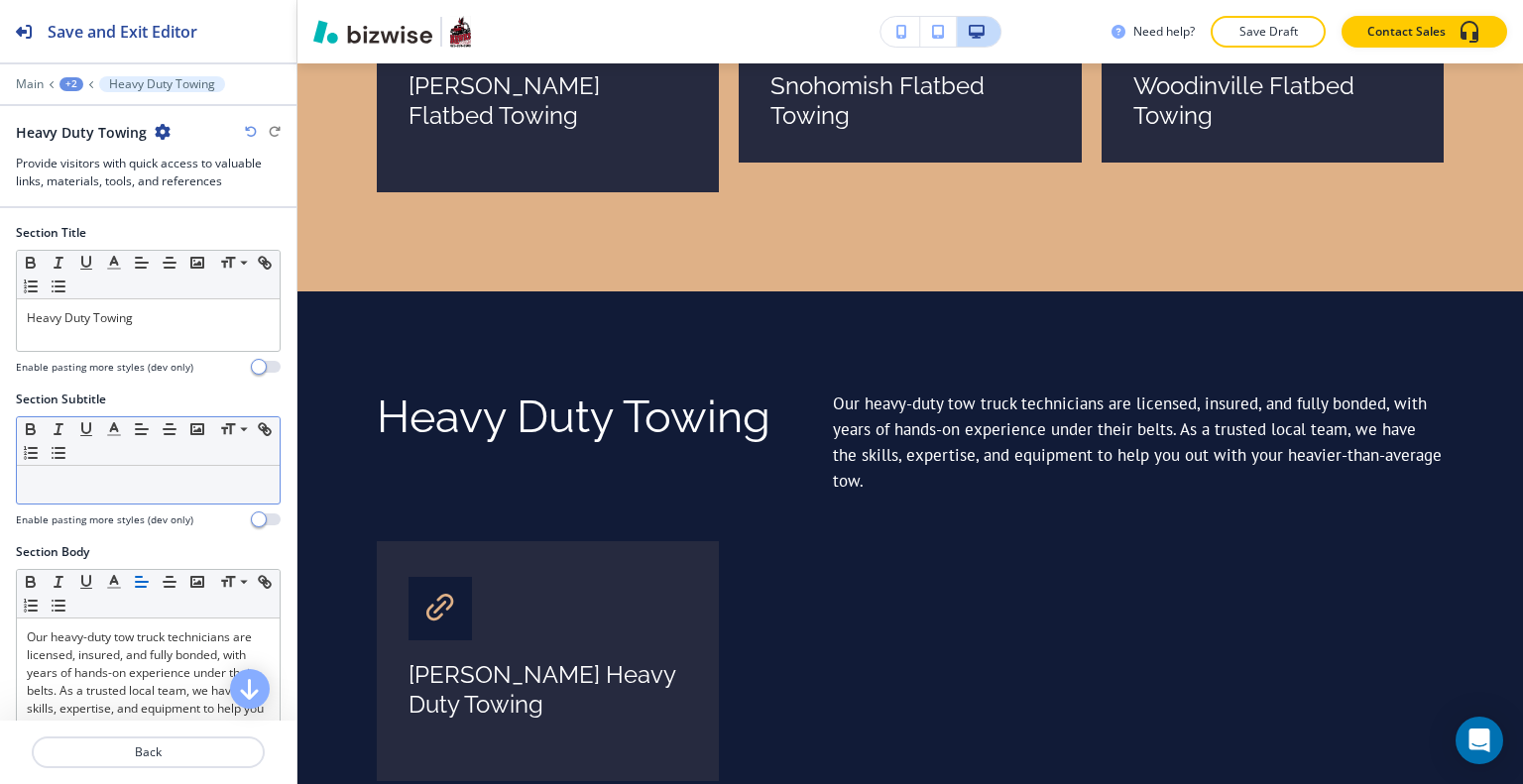 scroll, scrollTop: 2303, scrollLeft: 0, axis: vertical 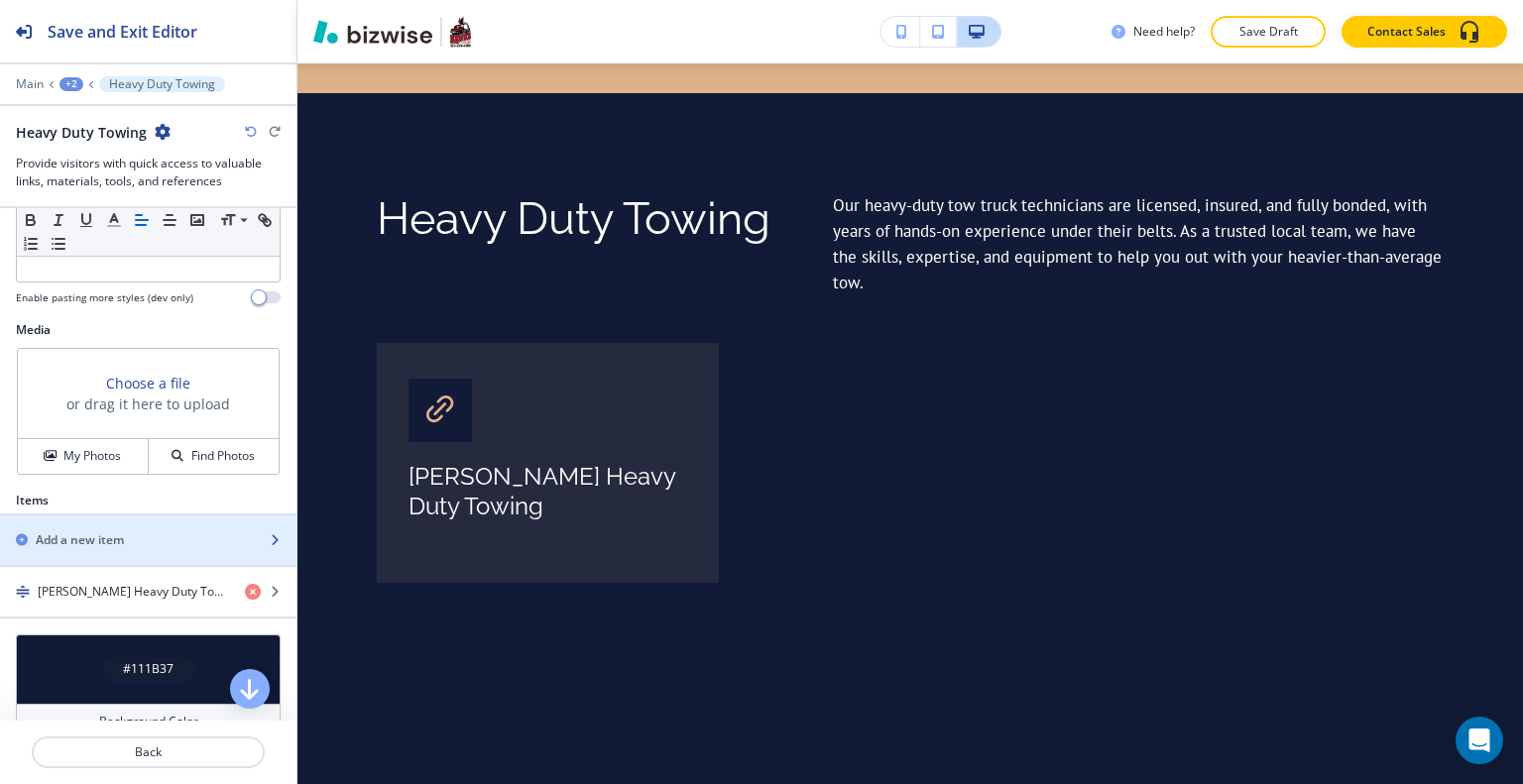 click on "Add a new item" at bounding box center (126, 540) 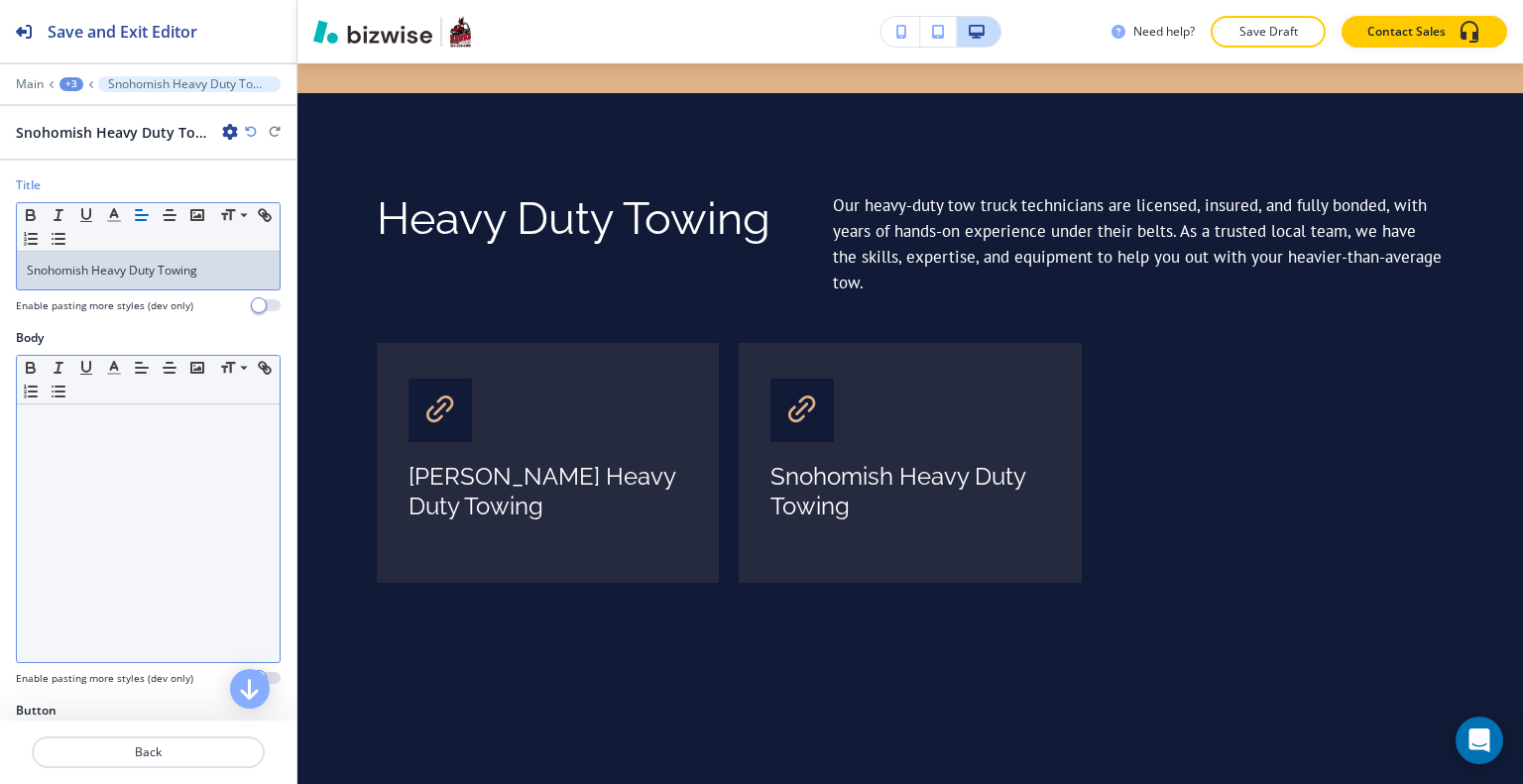 scroll, scrollTop: 0, scrollLeft: 0, axis: both 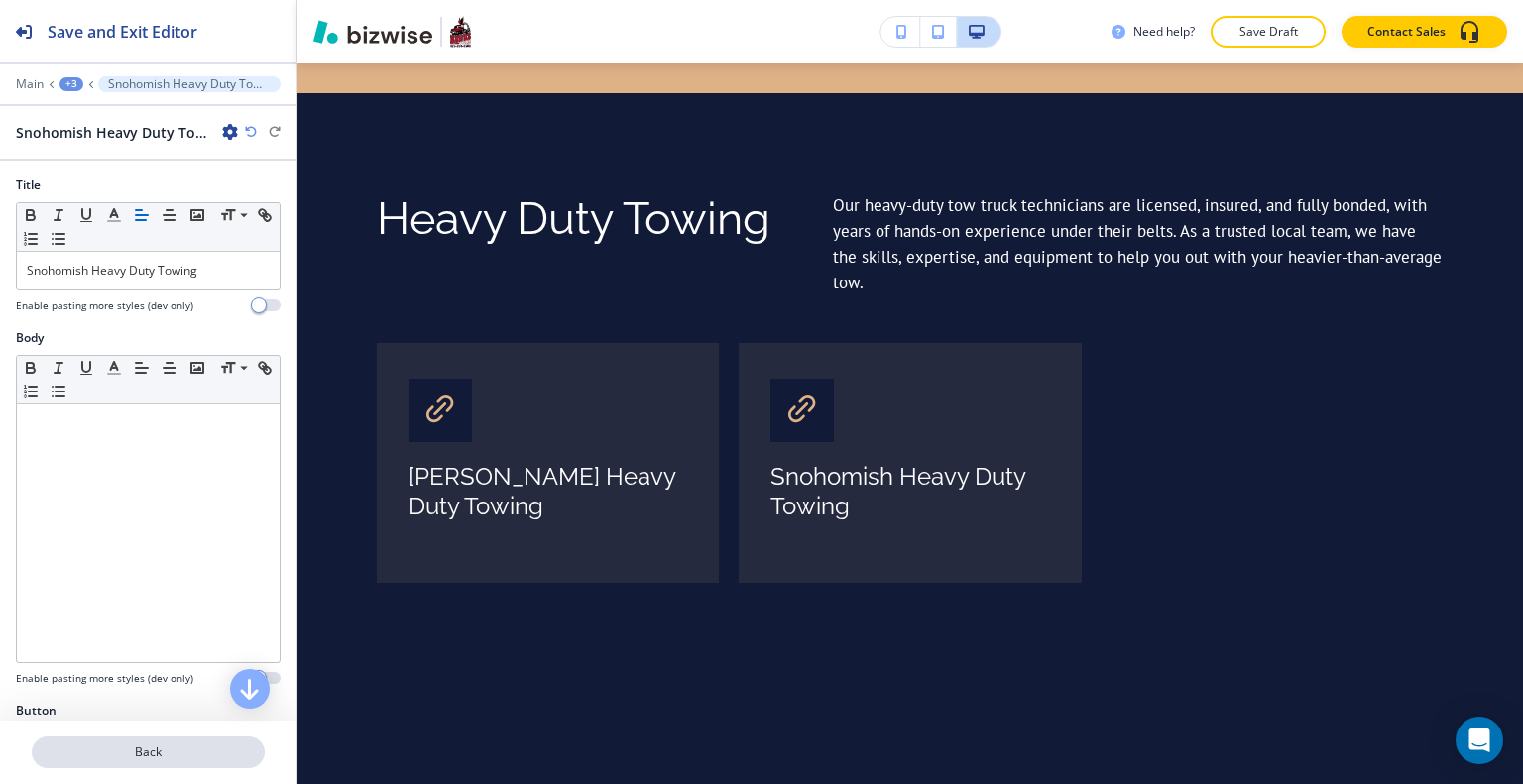 click on "Back" at bounding box center [148, 752] 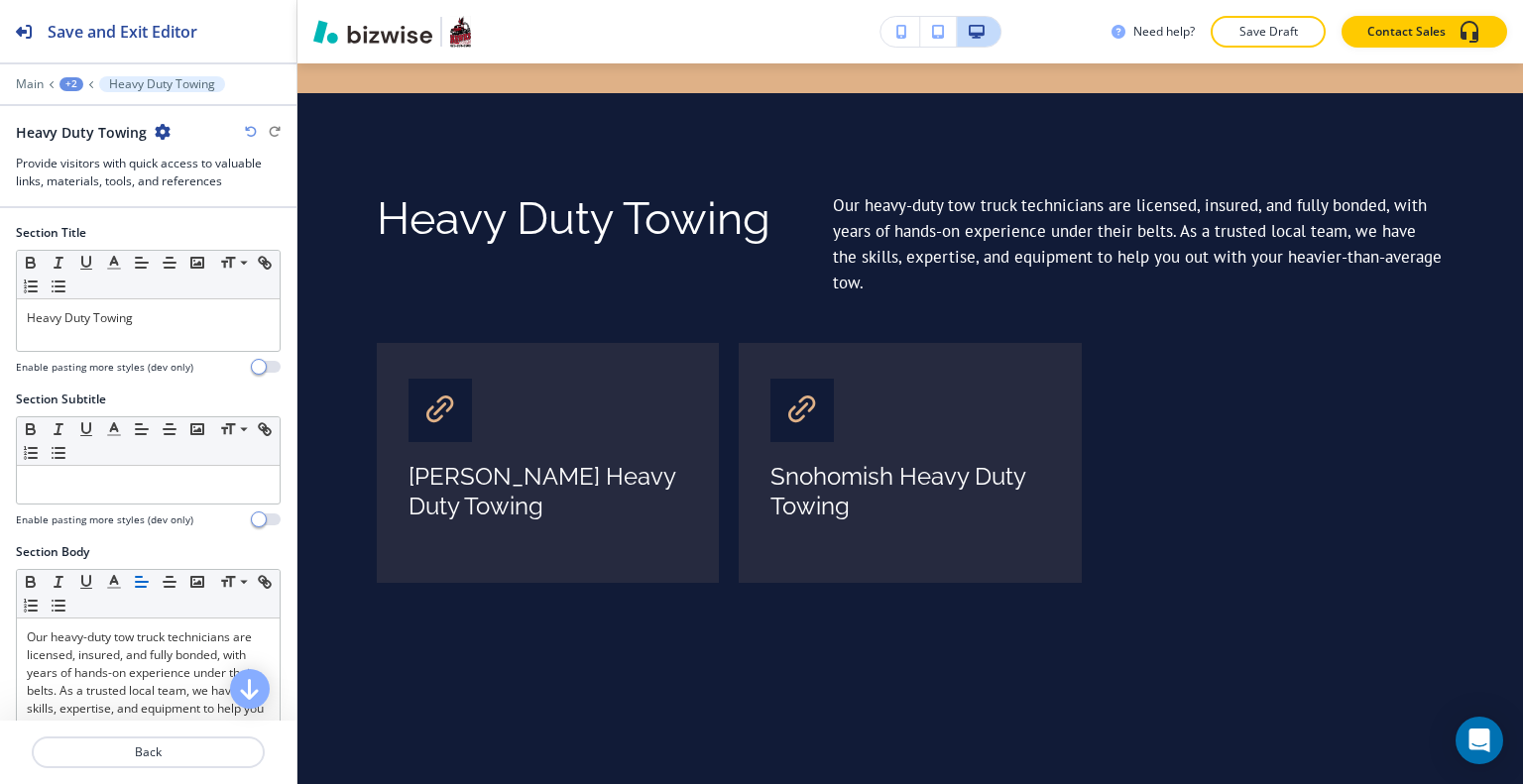 scroll, scrollTop: 772, scrollLeft: 0, axis: vertical 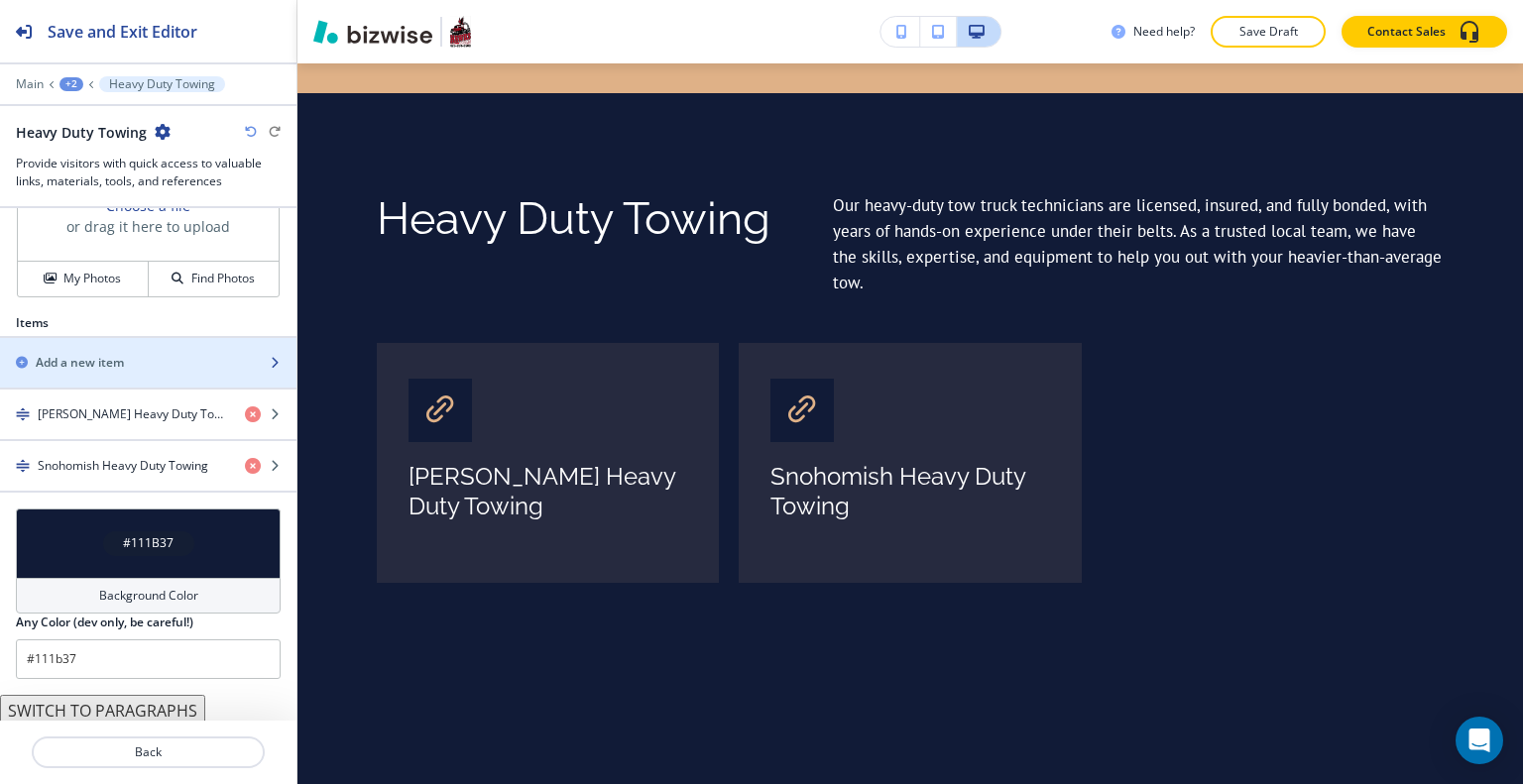 click on "Add a new item" at bounding box center (79, 363) 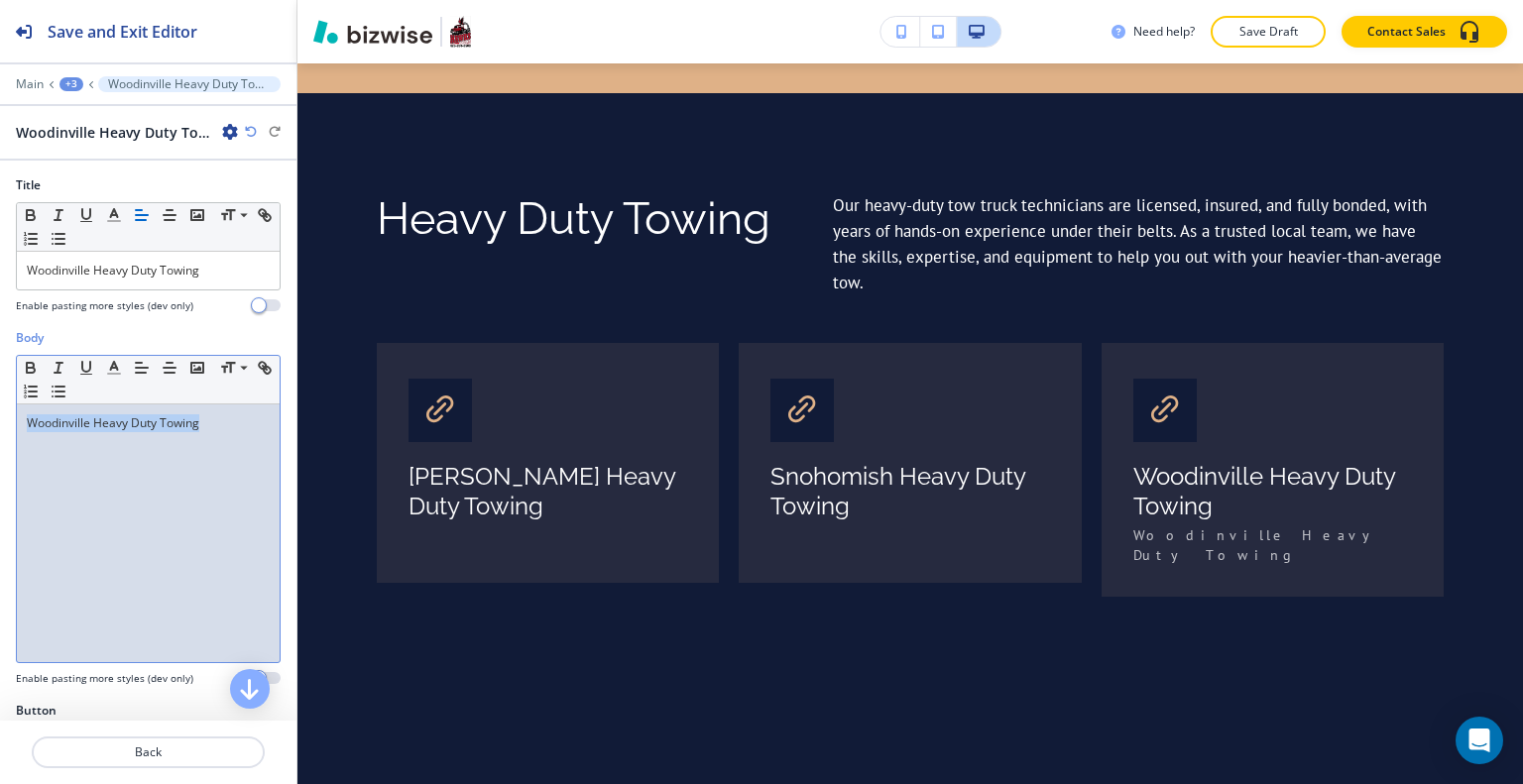 drag, startPoint x: 224, startPoint y: 425, endPoint x: 0, endPoint y: 332, distance: 242.53866 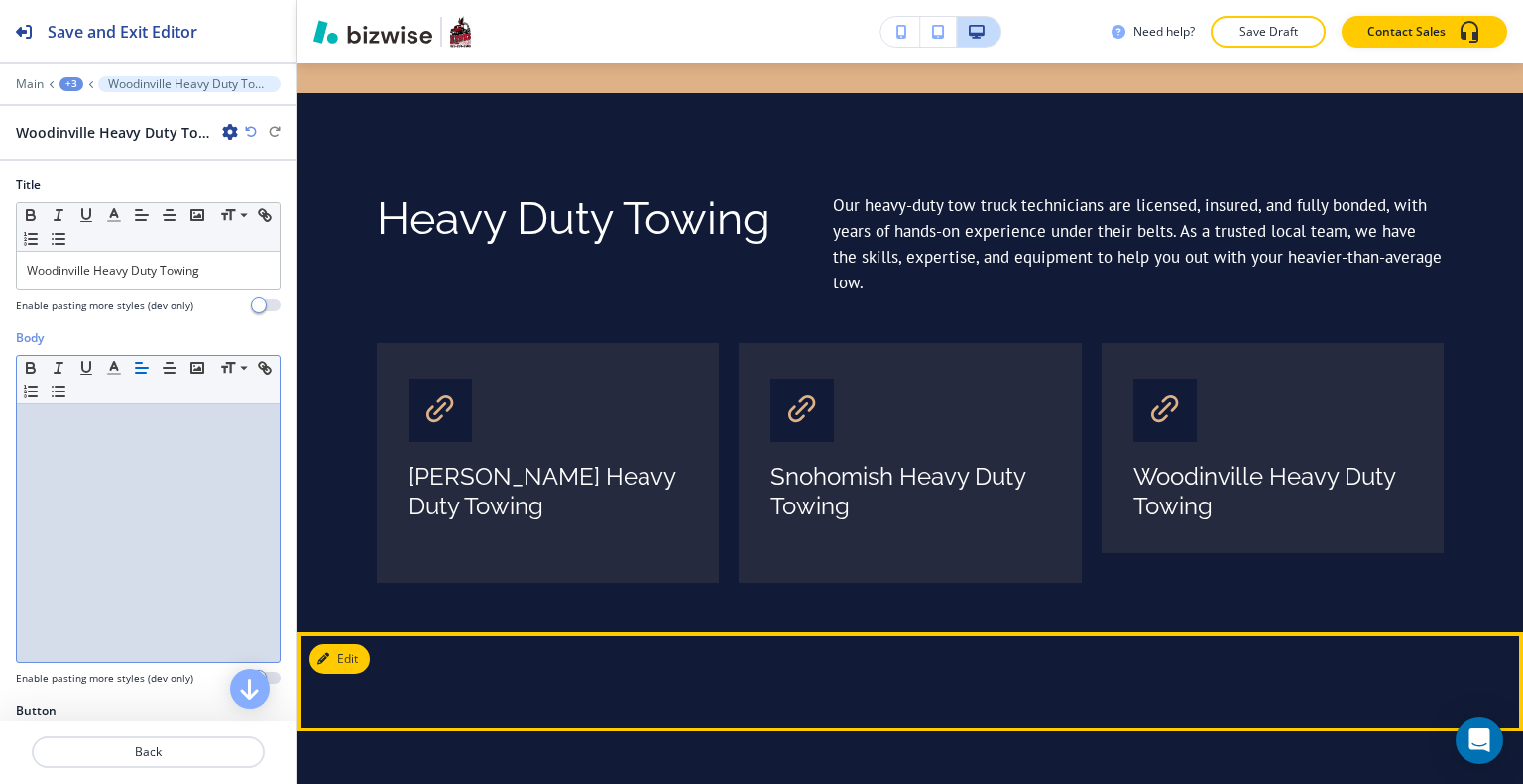 scroll, scrollTop: 2601, scrollLeft: 0, axis: vertical 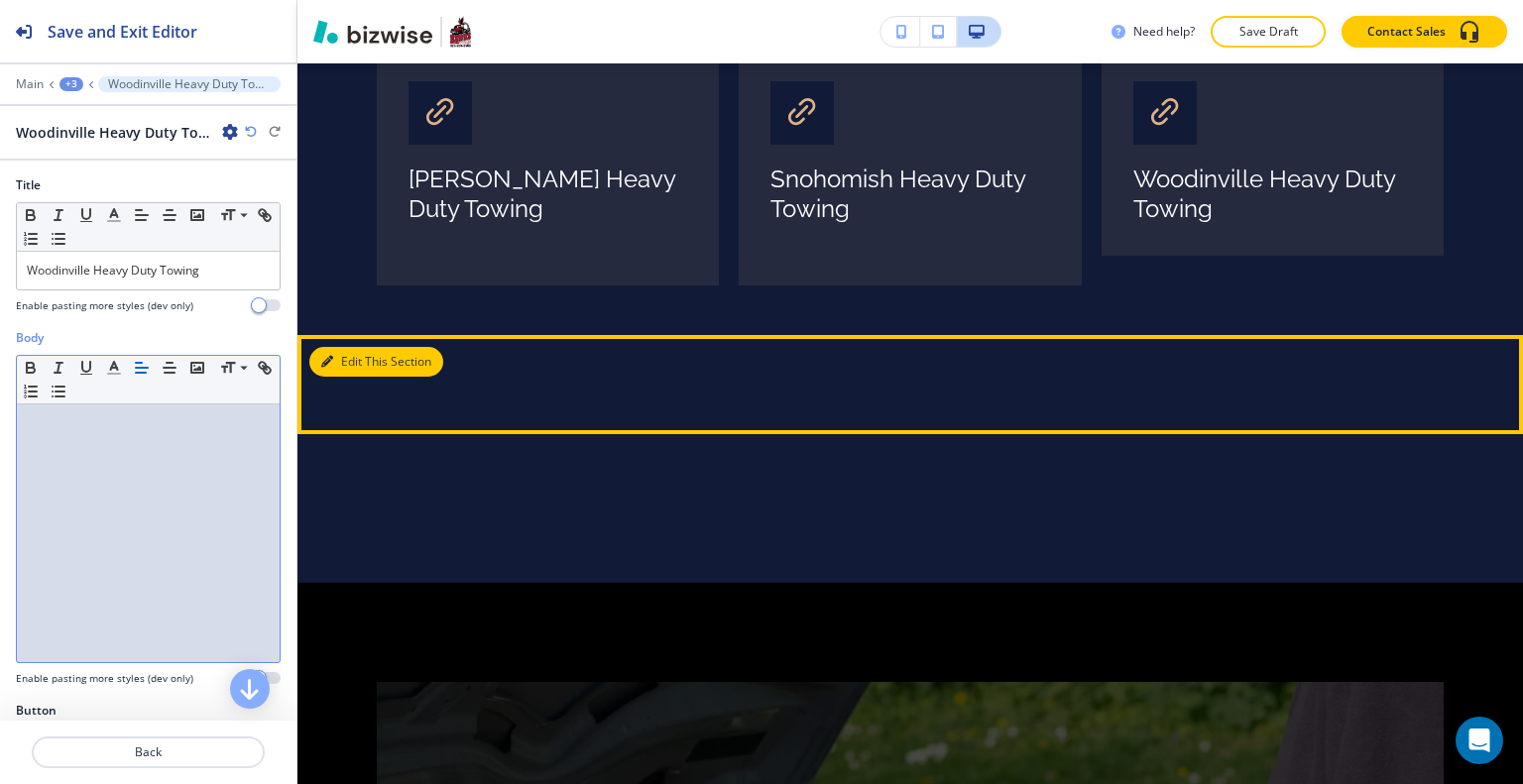 click on "Edit This Section" at bounding box center (376, 362) 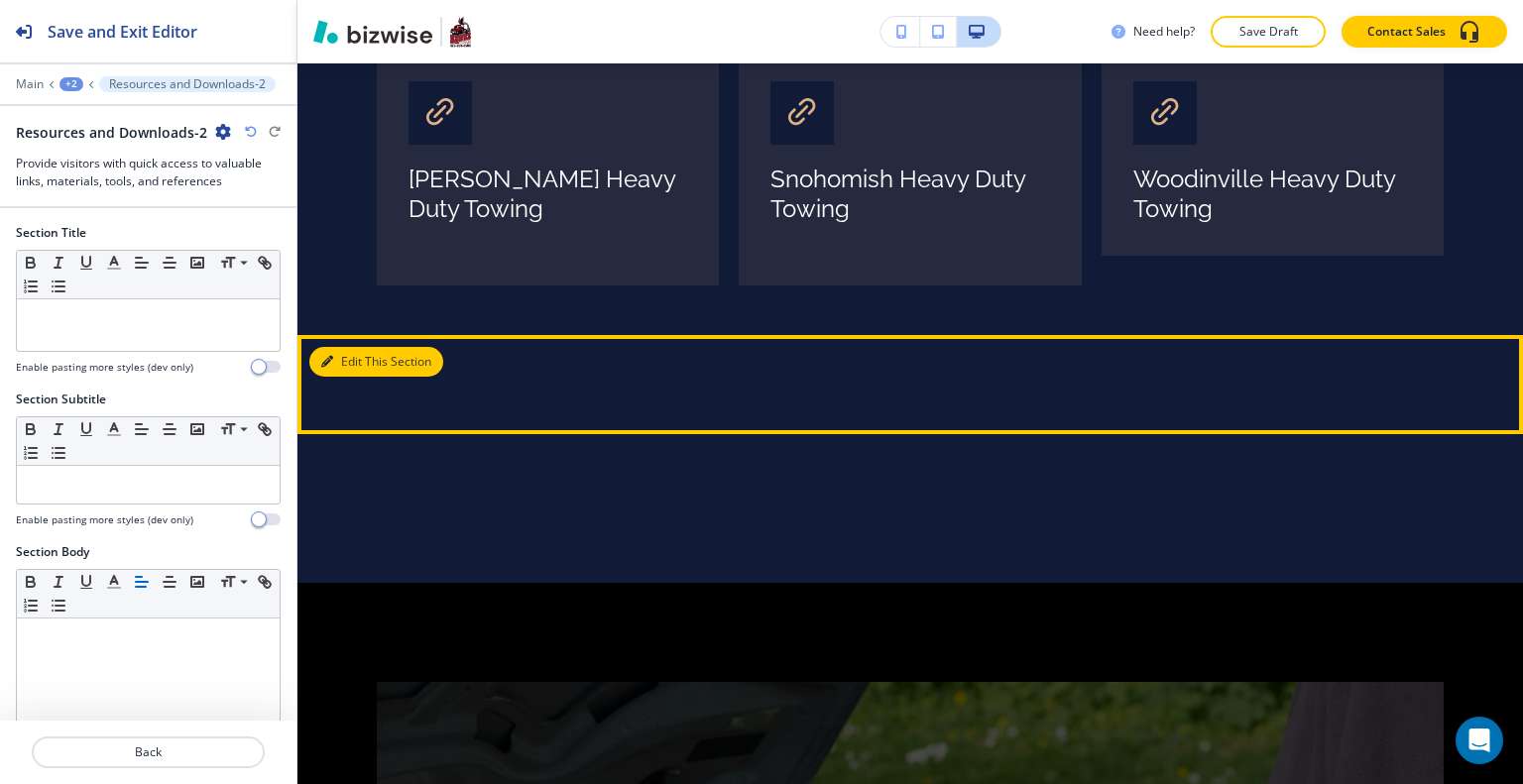 scroll, scrollTop: 2843, scrollLeft: 0, axis: vertical 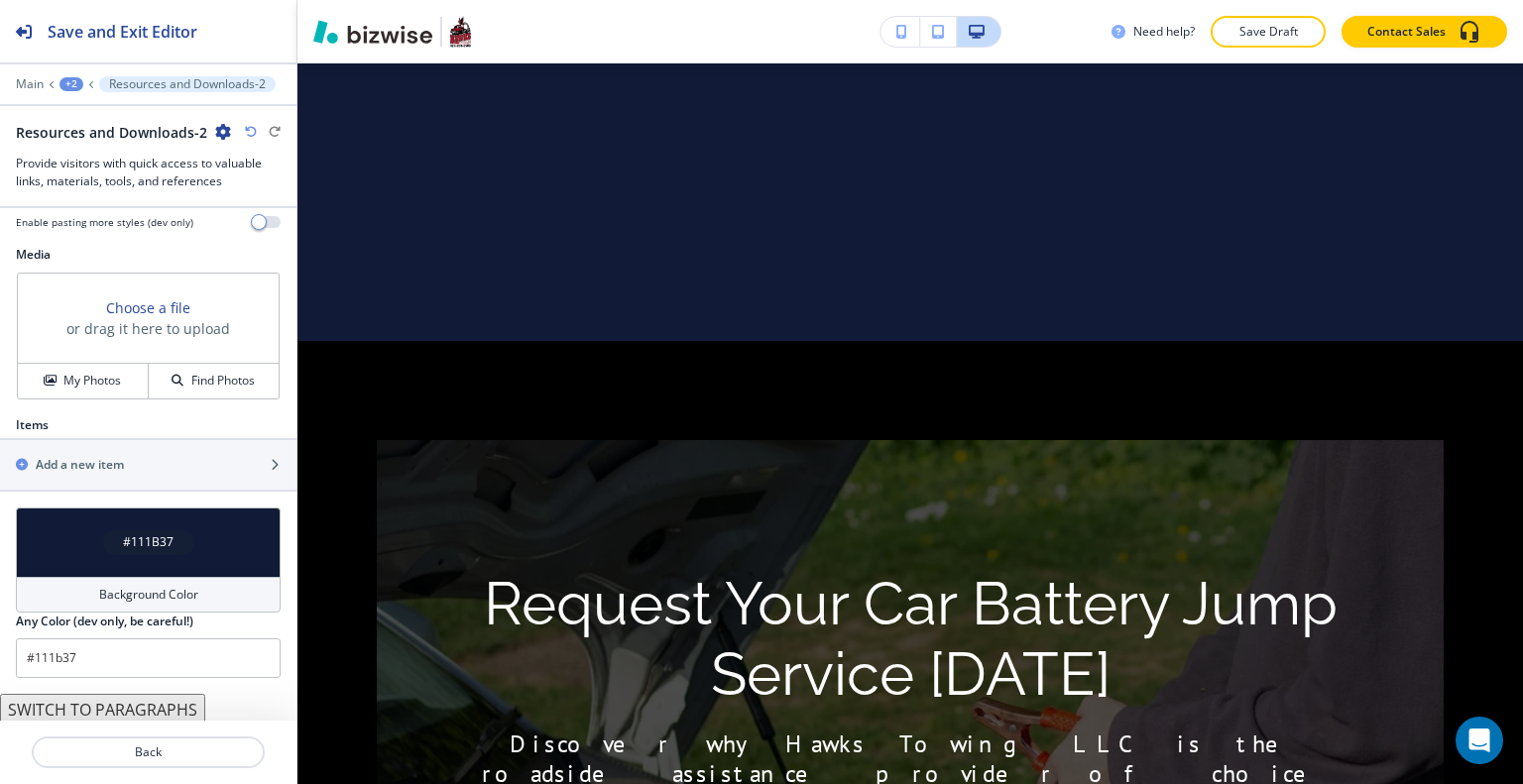 click on "#111B37" at bounding box center (148, 542) 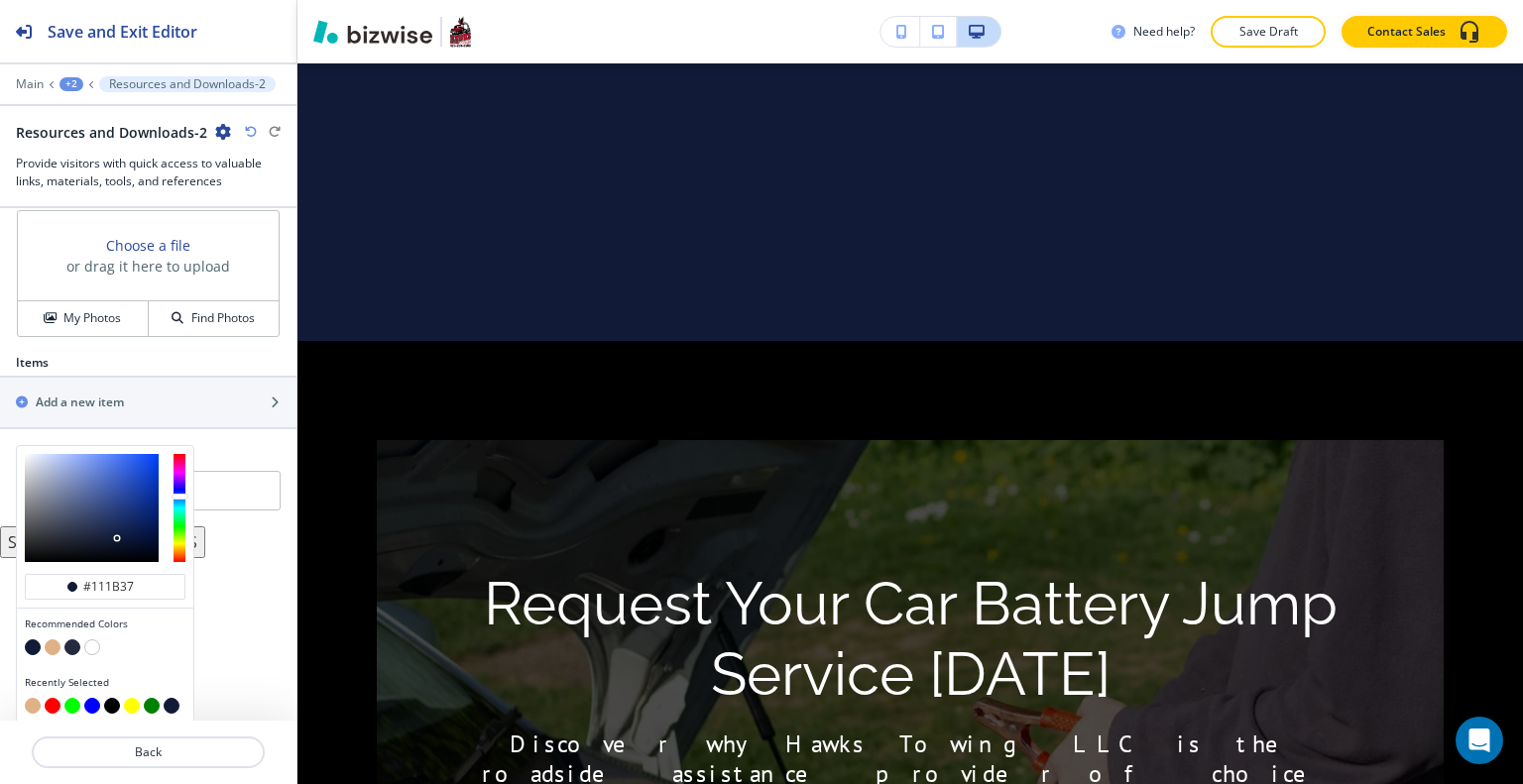 click at bounding box center [53, 647] 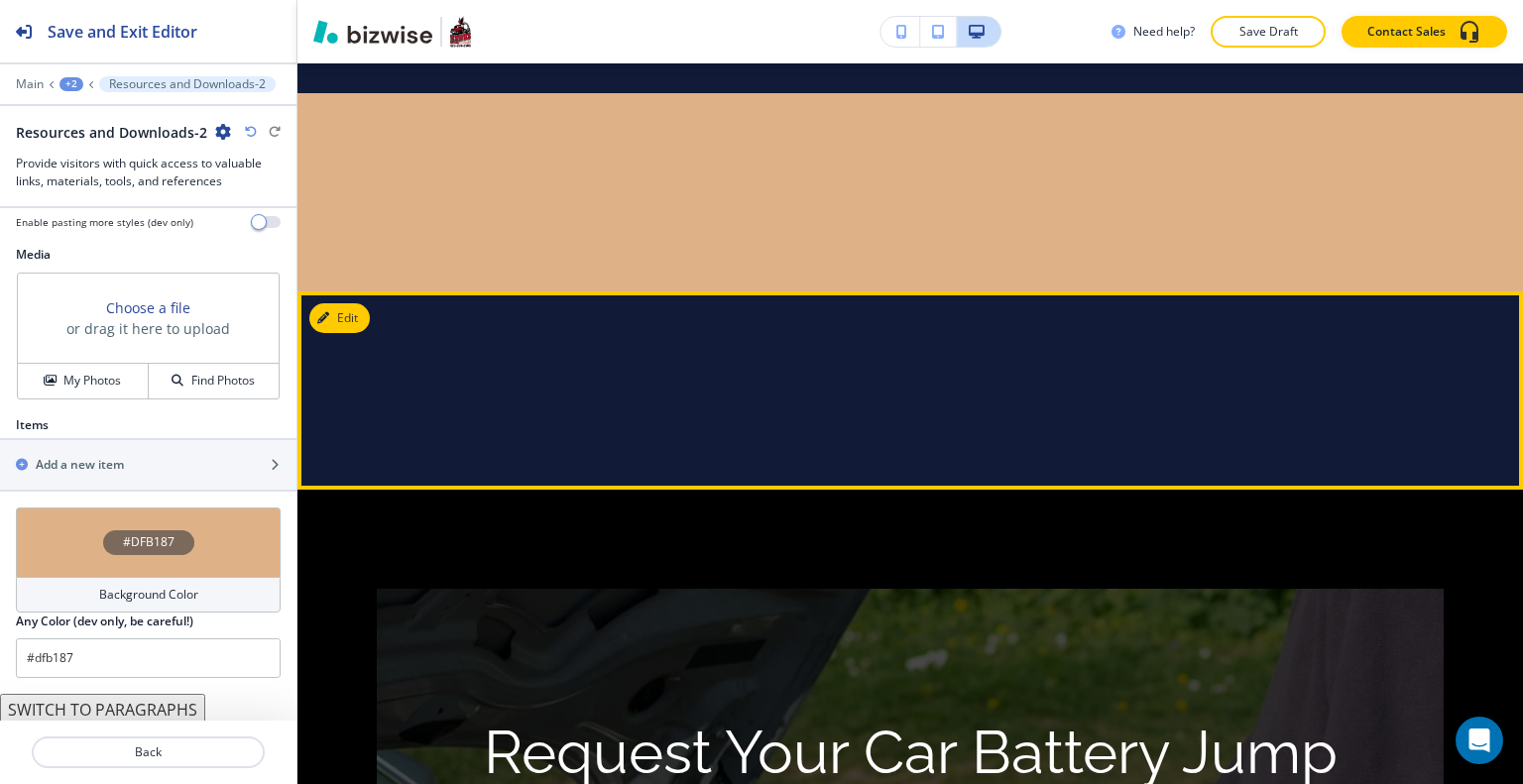 scroll, scrollTop: 2496, scrollLeft: 0, axis: vertical 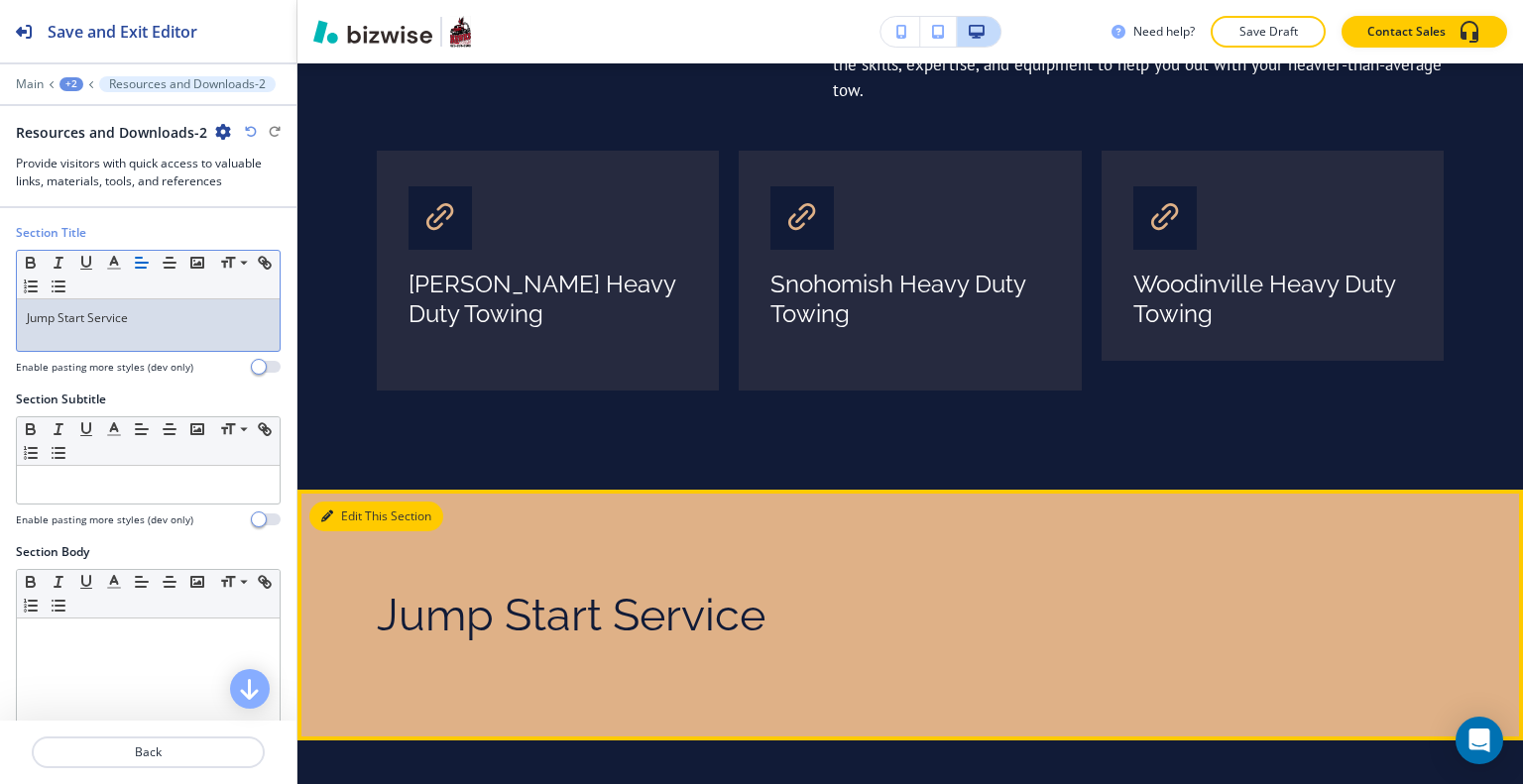 click at bounding box center (327, 516) 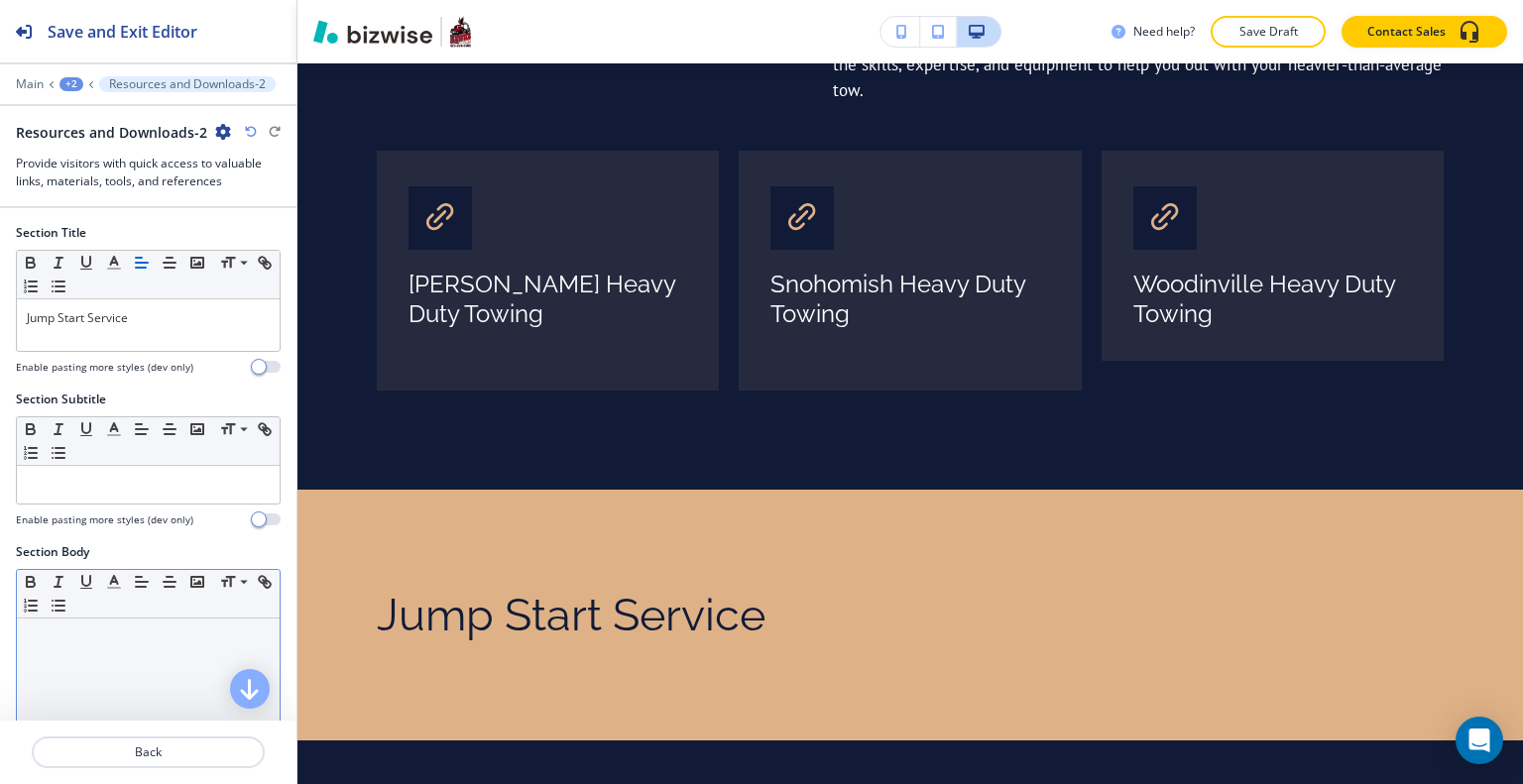 scroll, scrollTop: 297, scrollLeft: 0, axis: vertical 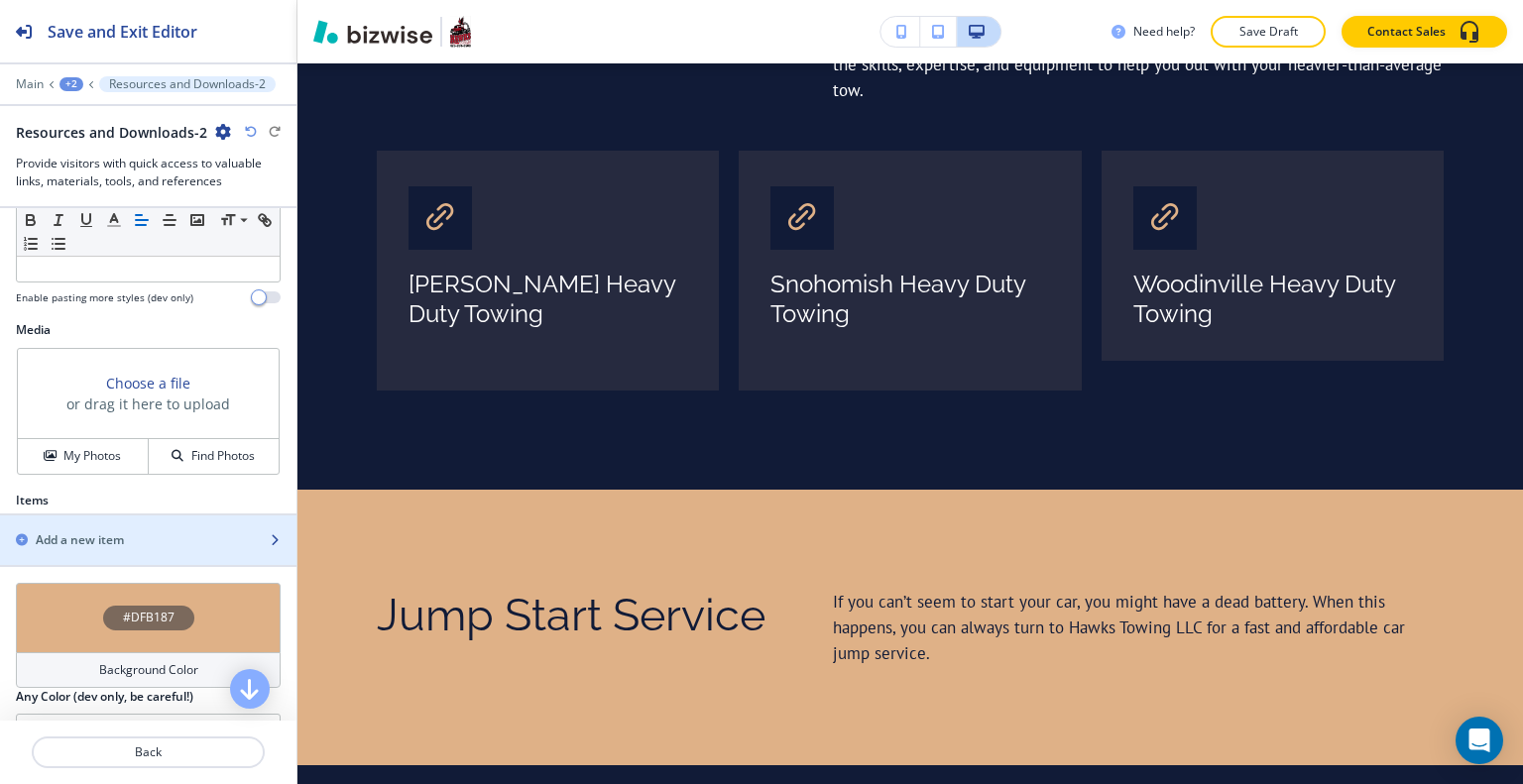 click at bounding box center (148, 523) 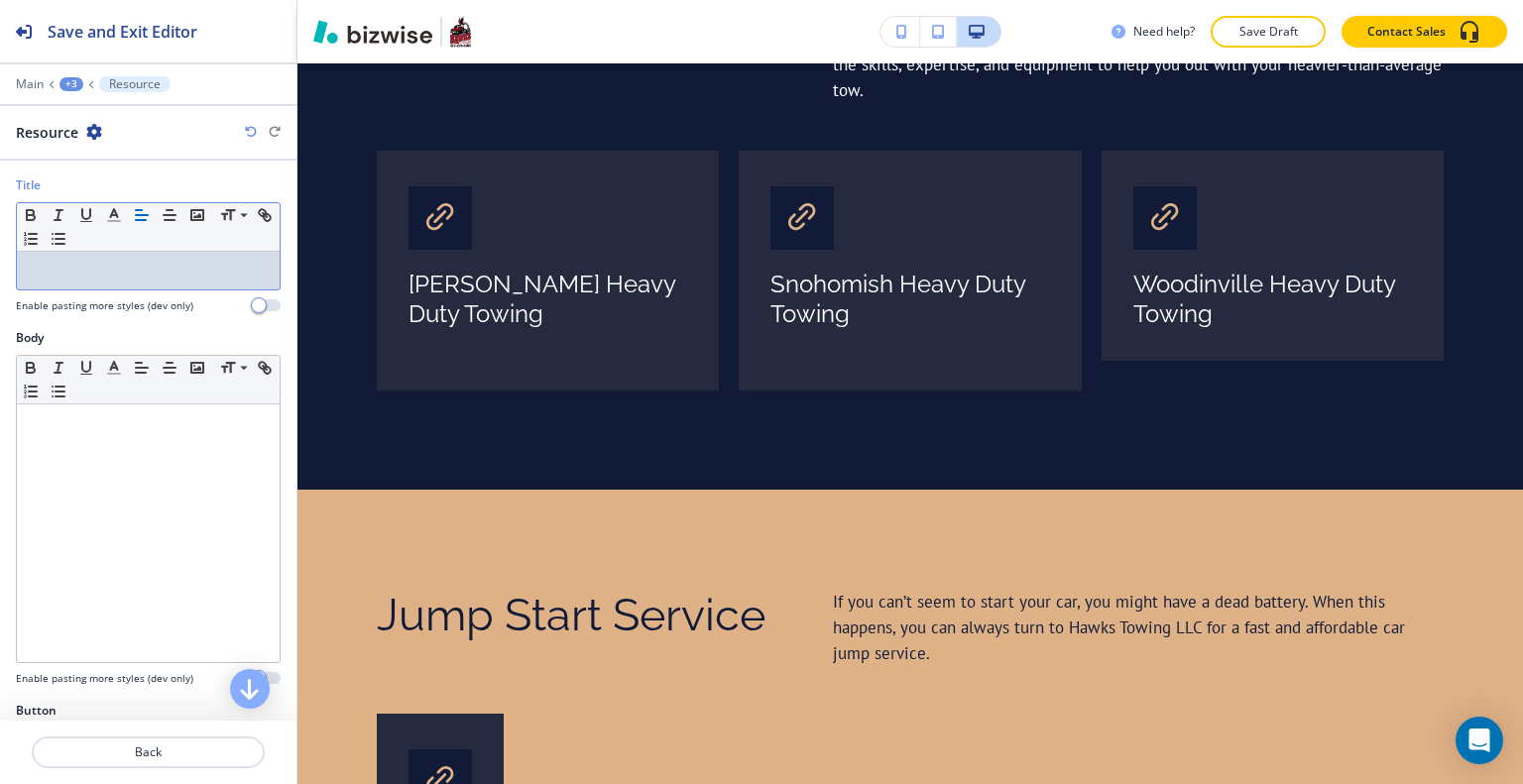 scroll, scrollTop: 0, scrollLeft: 0, axis: both 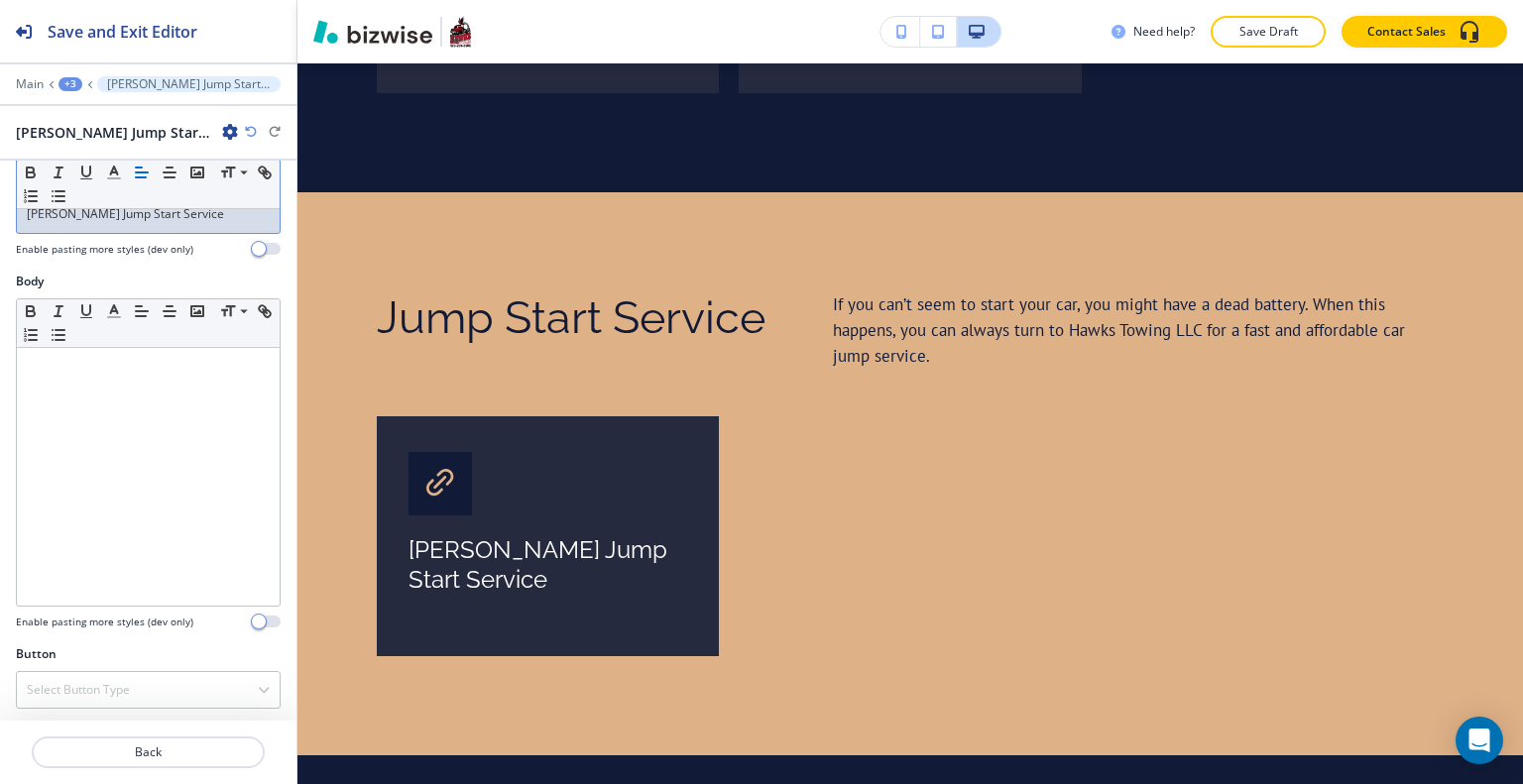 click at bounding box center [148, 776] 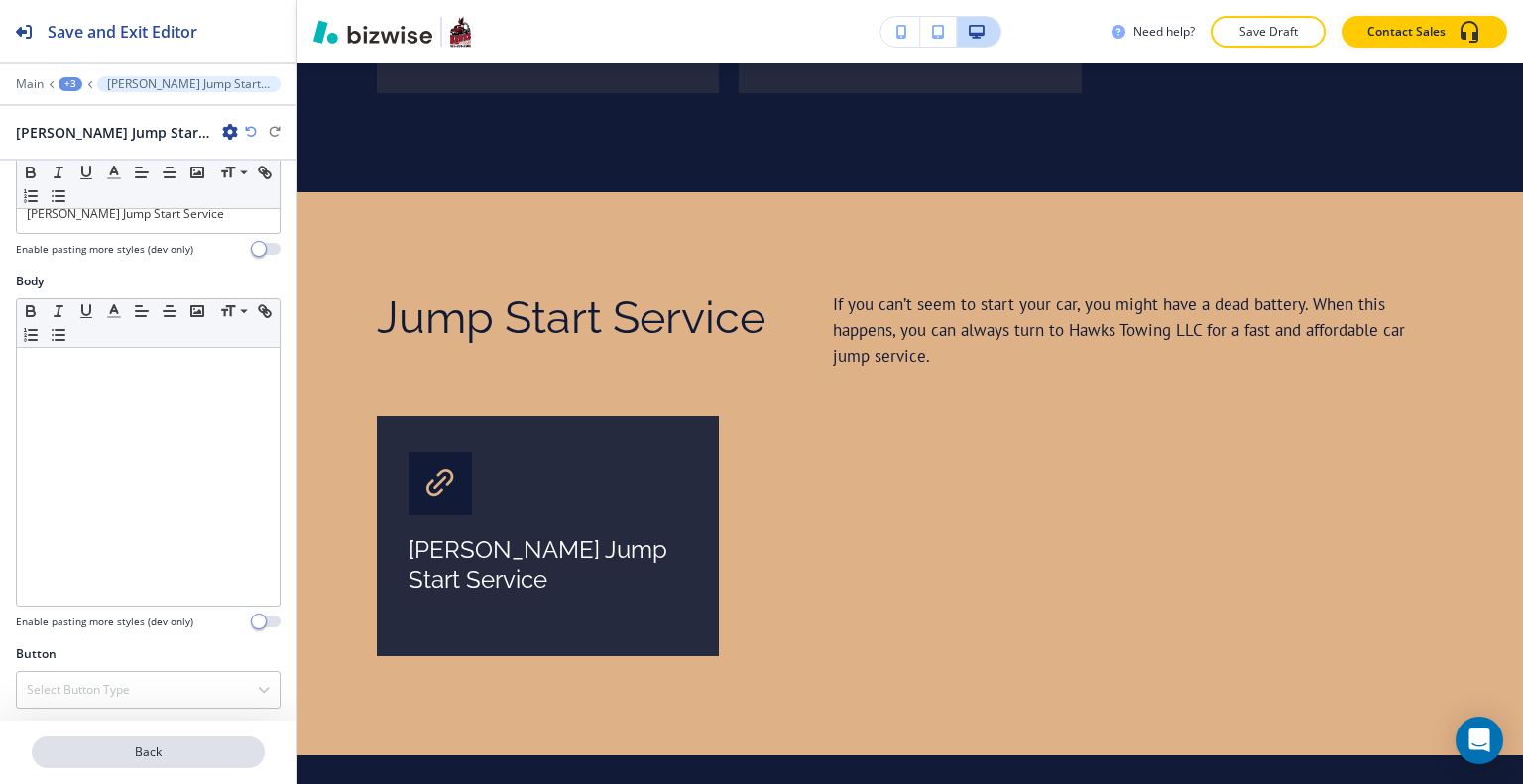 click on "Back" at bounding box center (148, 752) 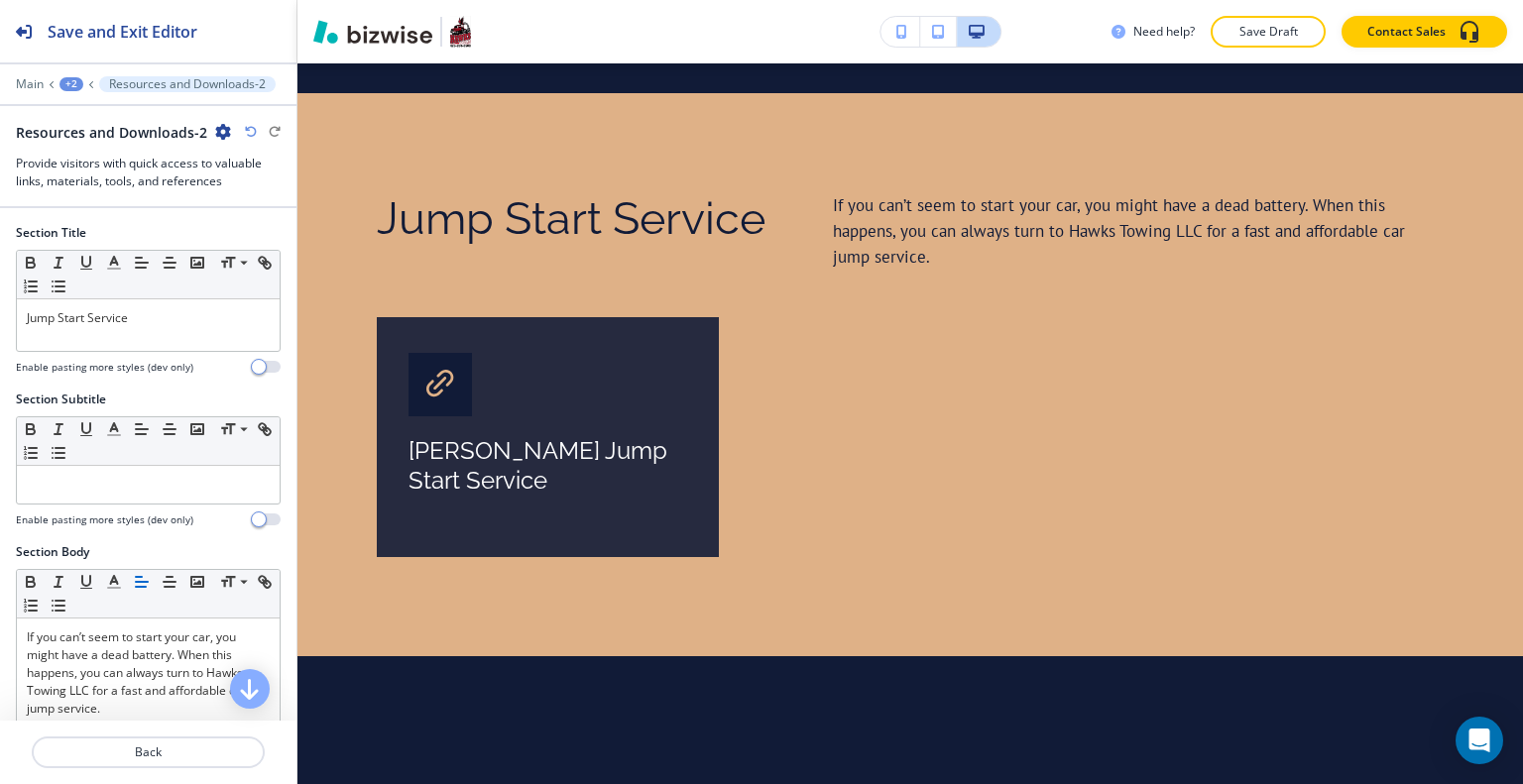scroll, scrollTop: 722, scrollLeft: 0, axis: vertical 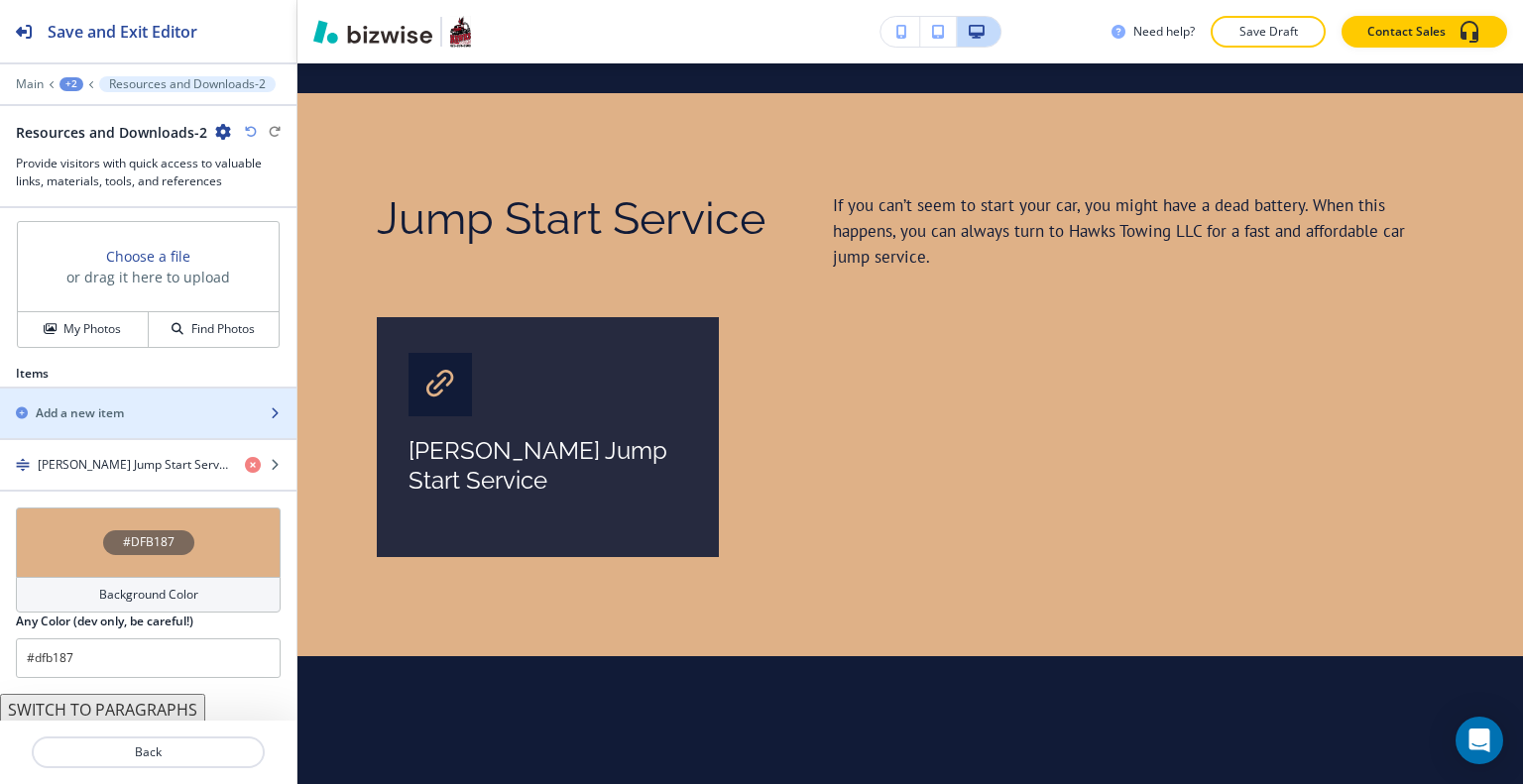 click at bounding box center [148, 430] 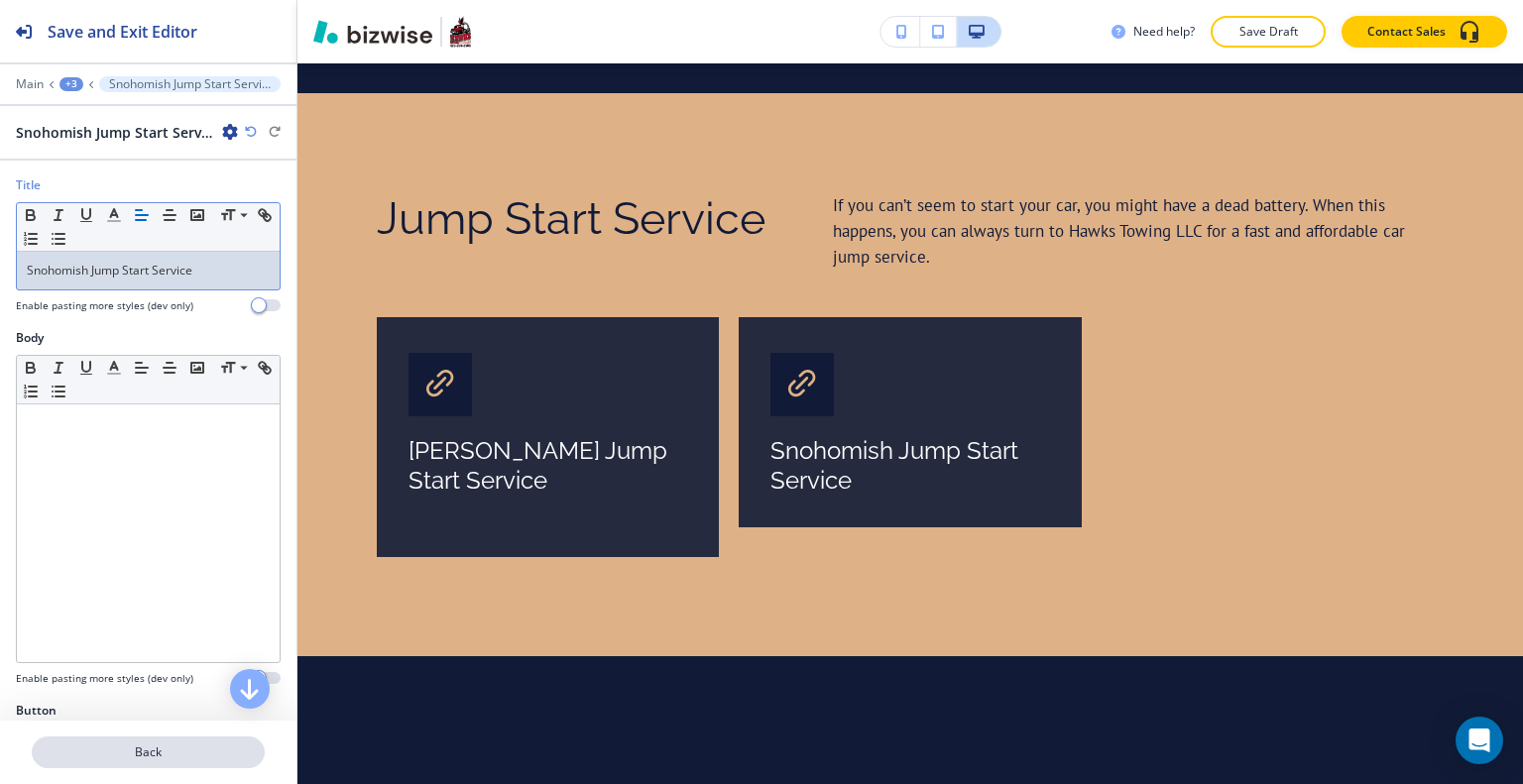 click on "Back" at bounding box center [148, 752] 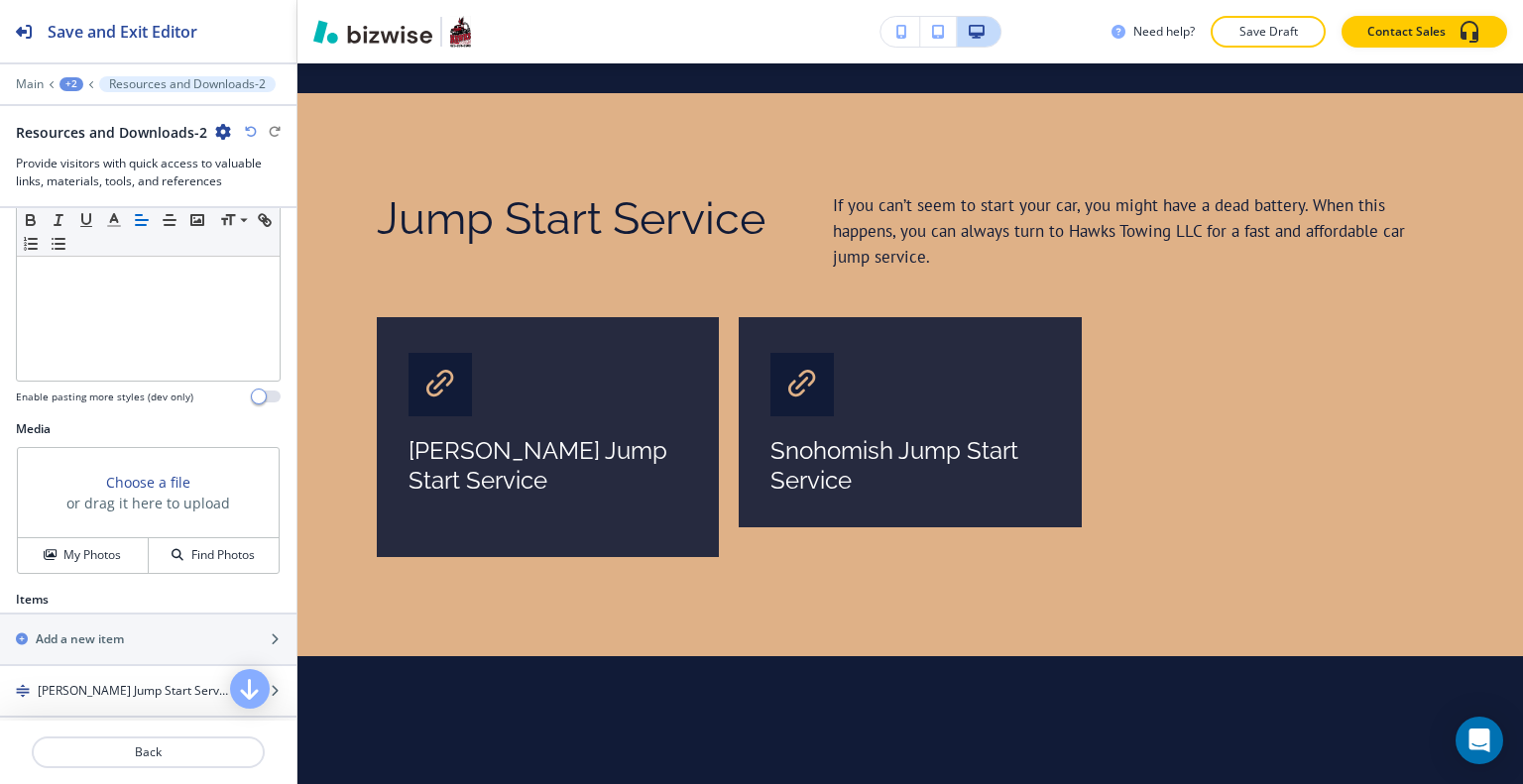 scroll, scrollTop: 595, scrollLeft: 0, axis: vertical 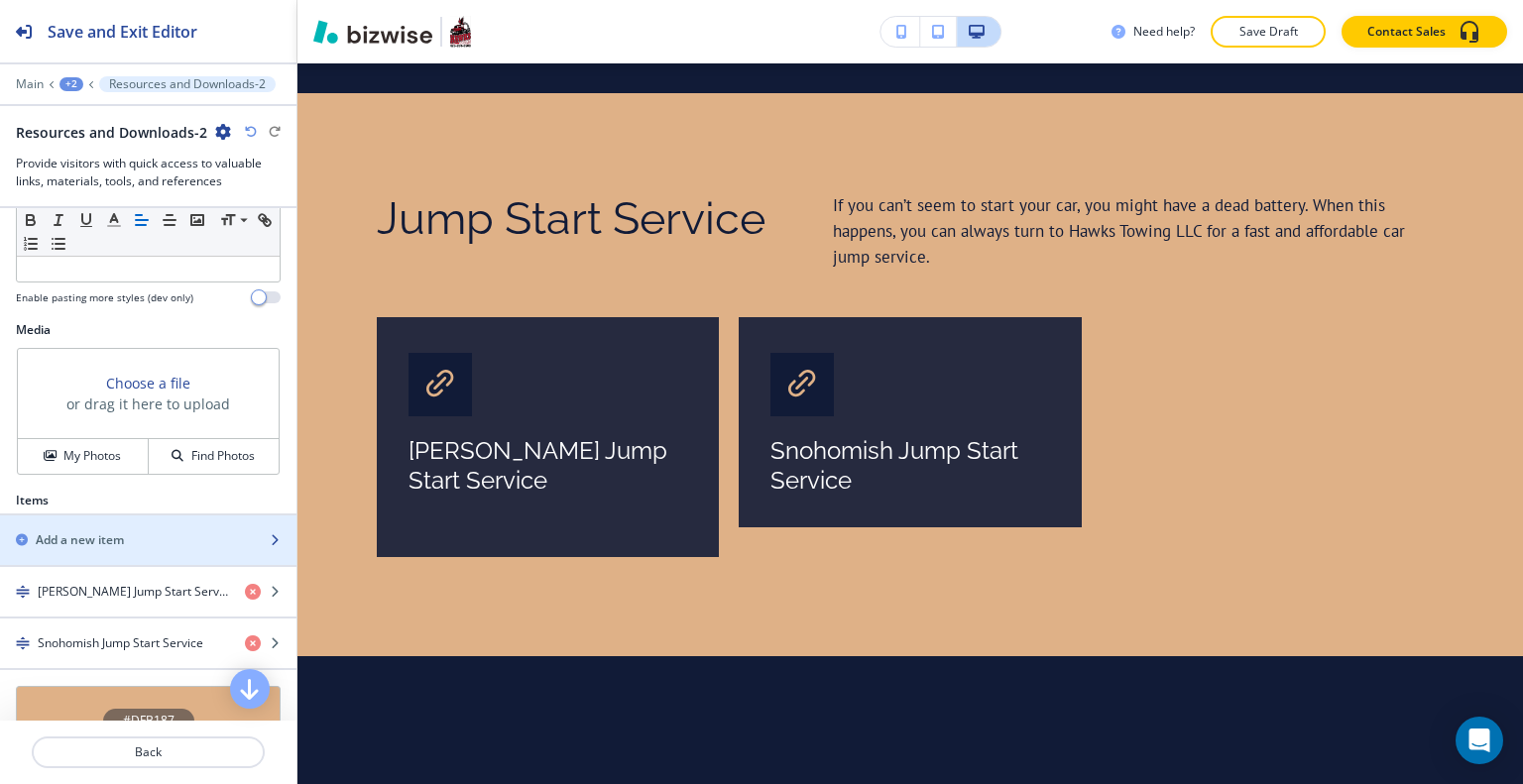 click at bounding box center (148, 557) 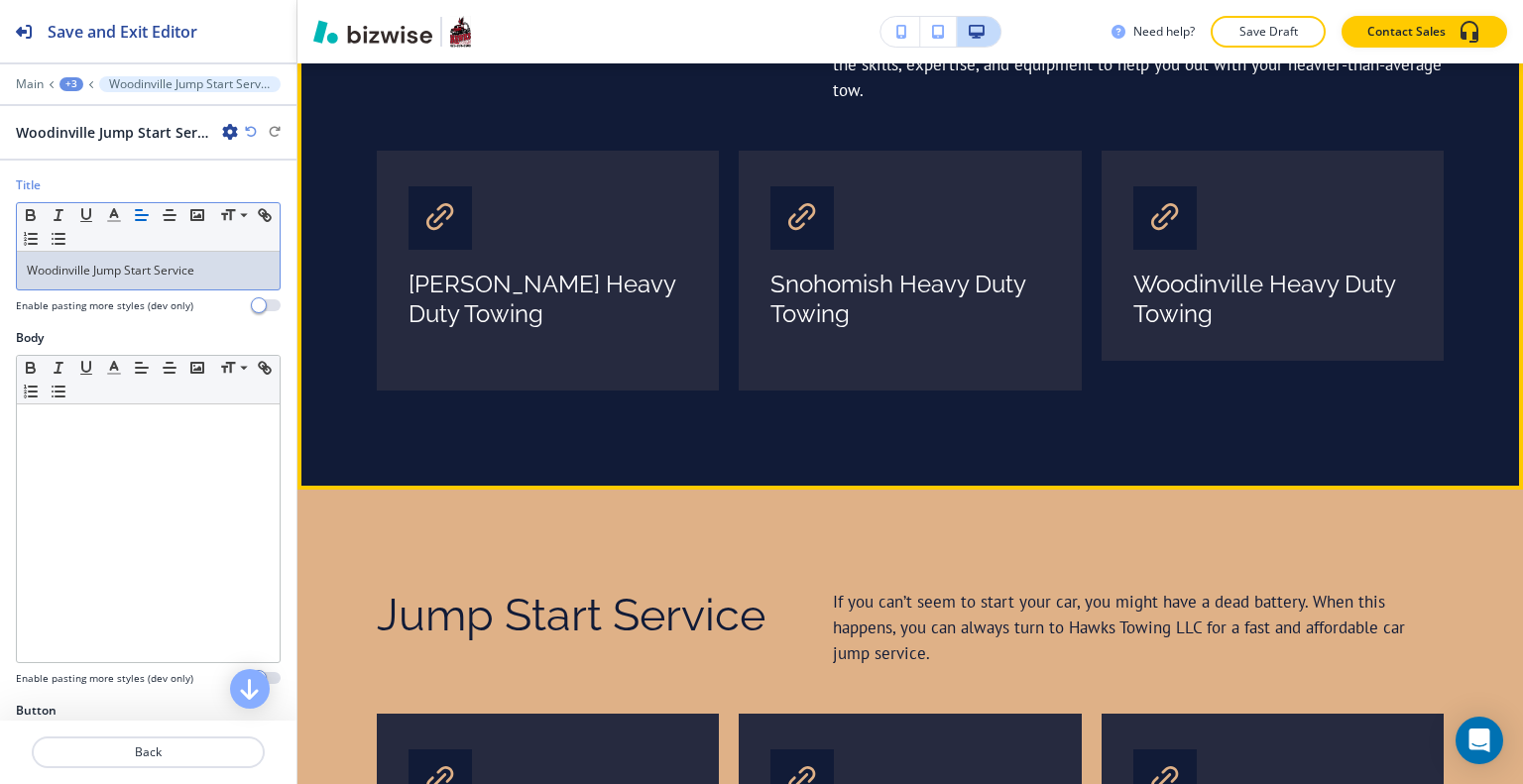 scroll, scrollTop: 2991, scrollLeft: 0, axis: vertical 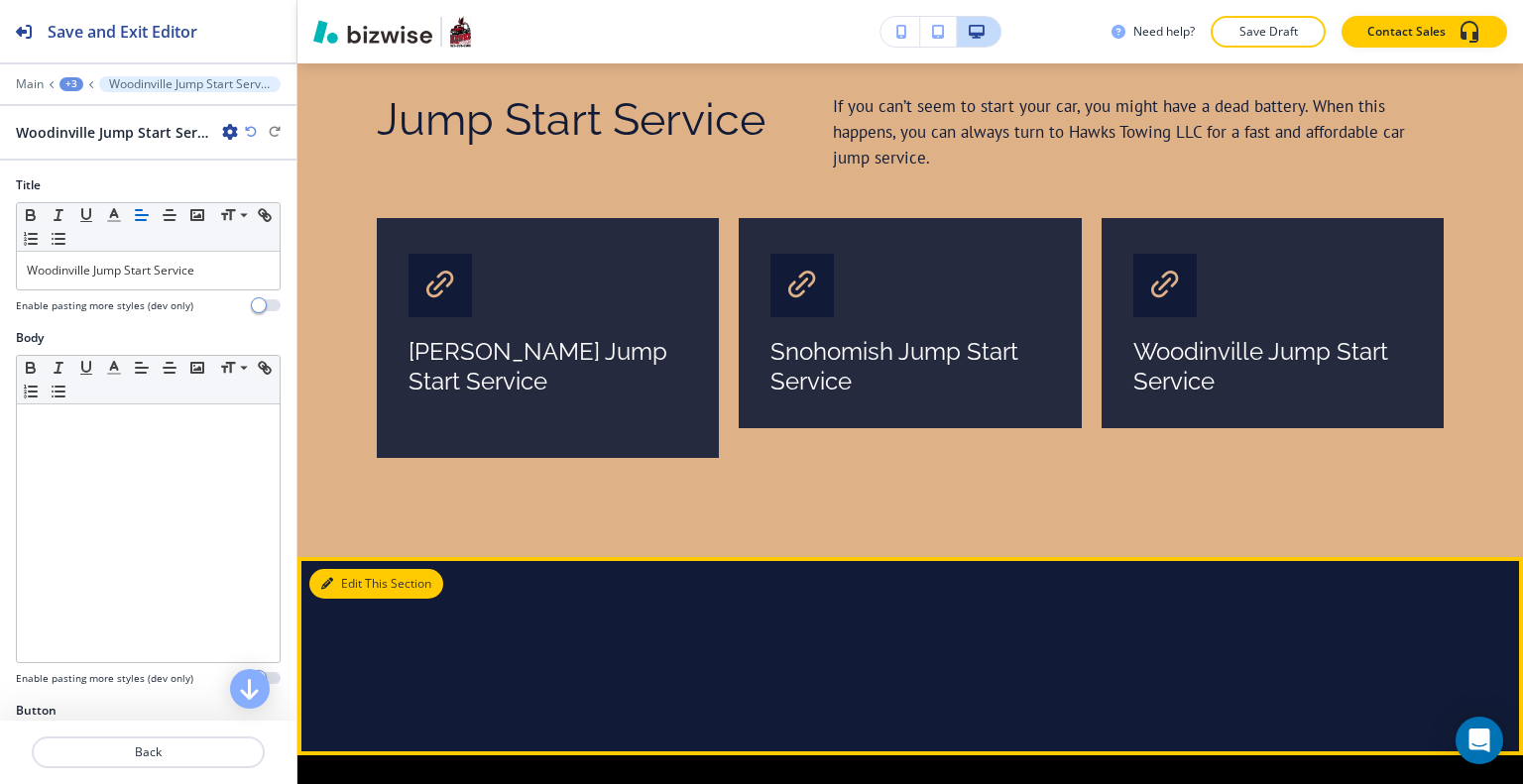 click on "Edit This Section" at bounding box center [376, 584] 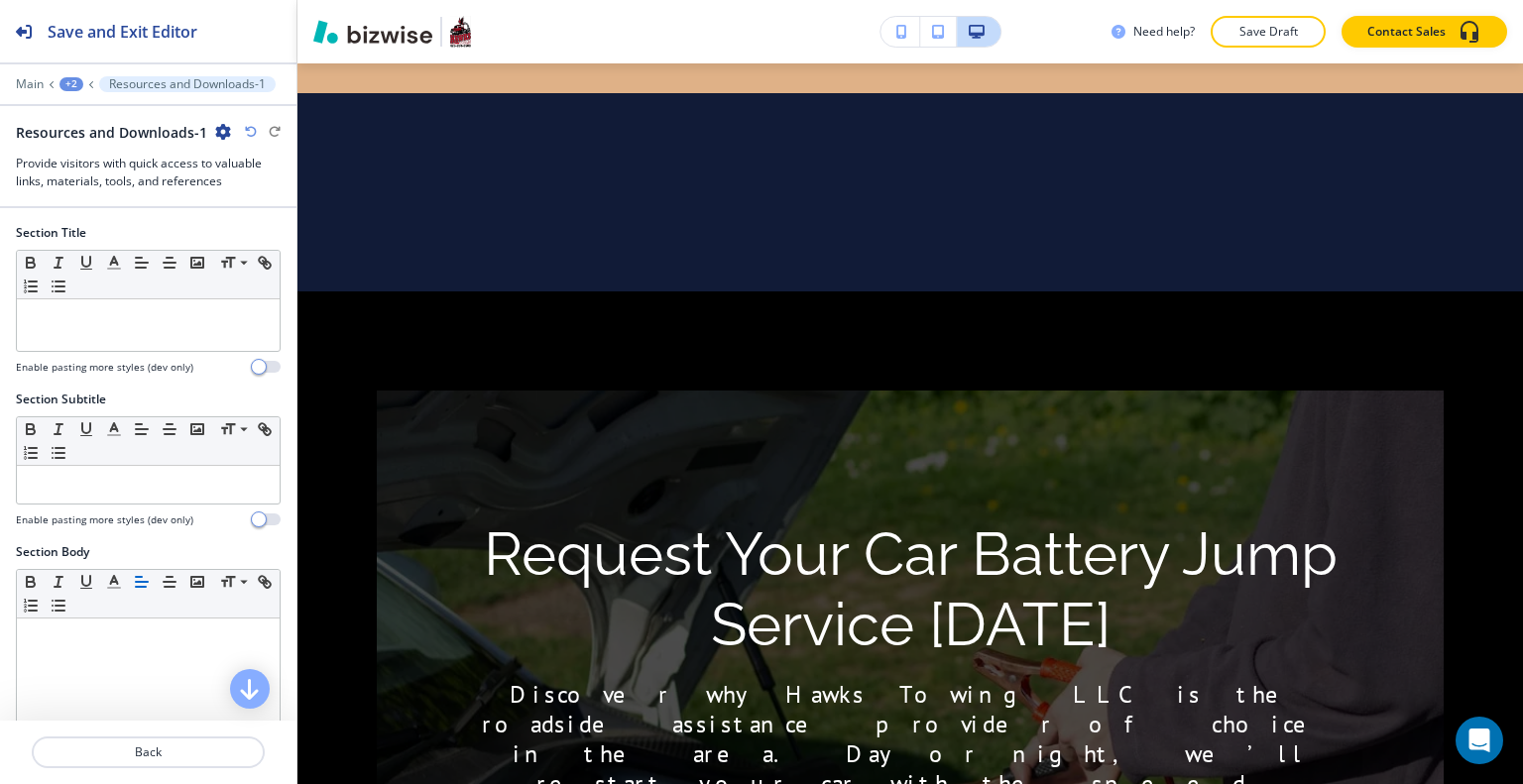 click at bounding box center [223, 132] 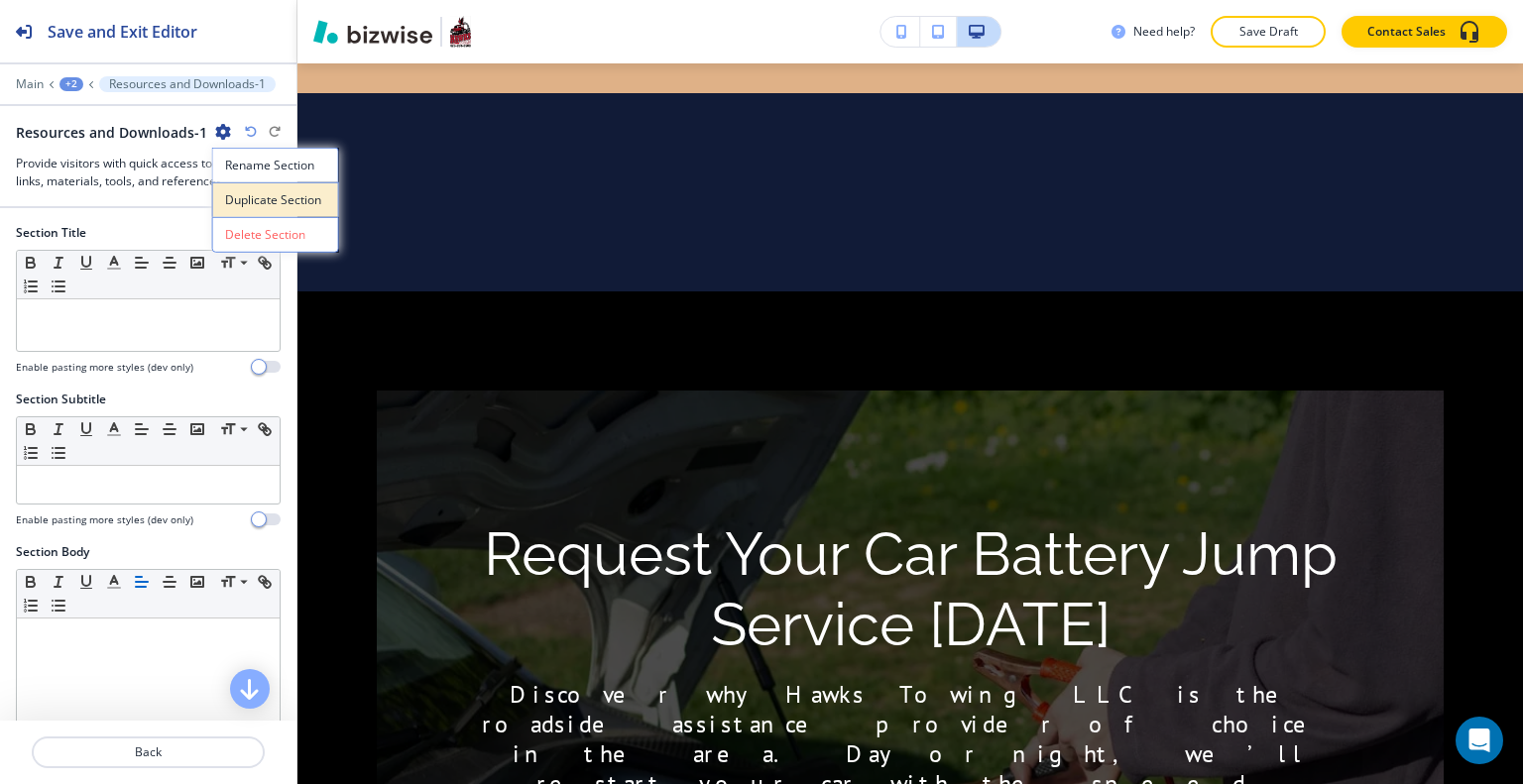 click on "Duplicate Section" at bounding box center (276, 200) 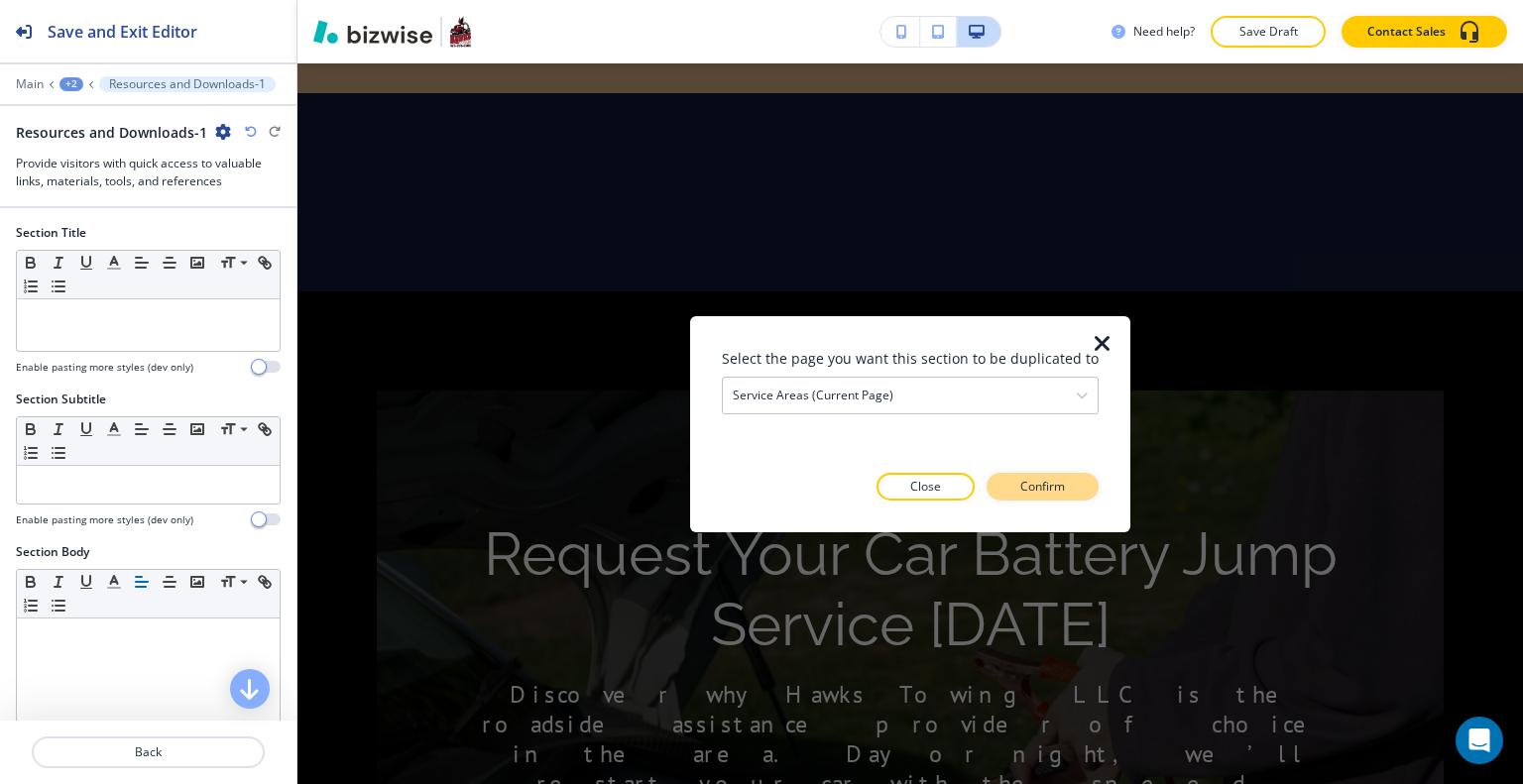 click on "Confirm" at bounding box center [1042, 487] 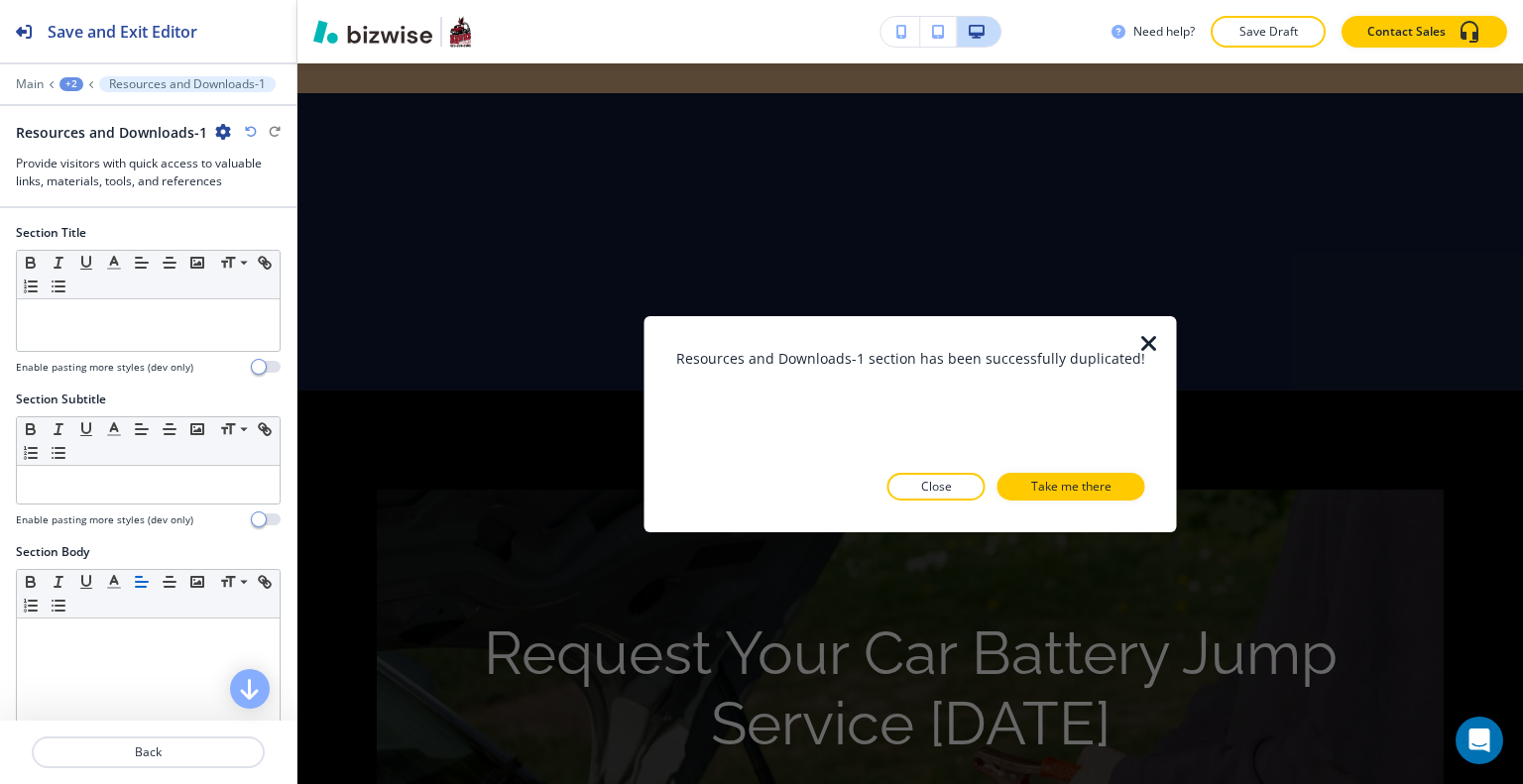 click at bounding box center [1149, 343] 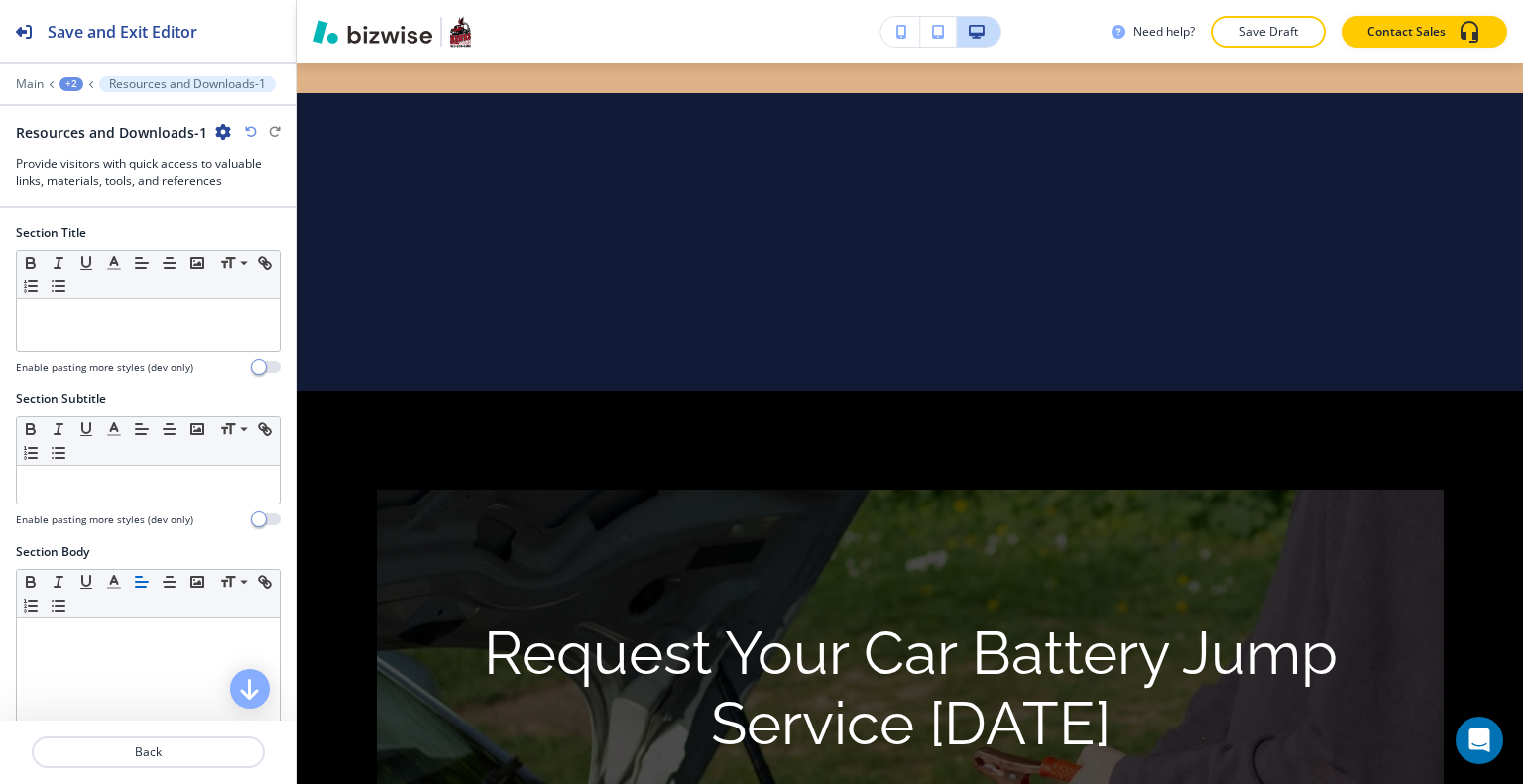 click at bounding box center [223, 132] 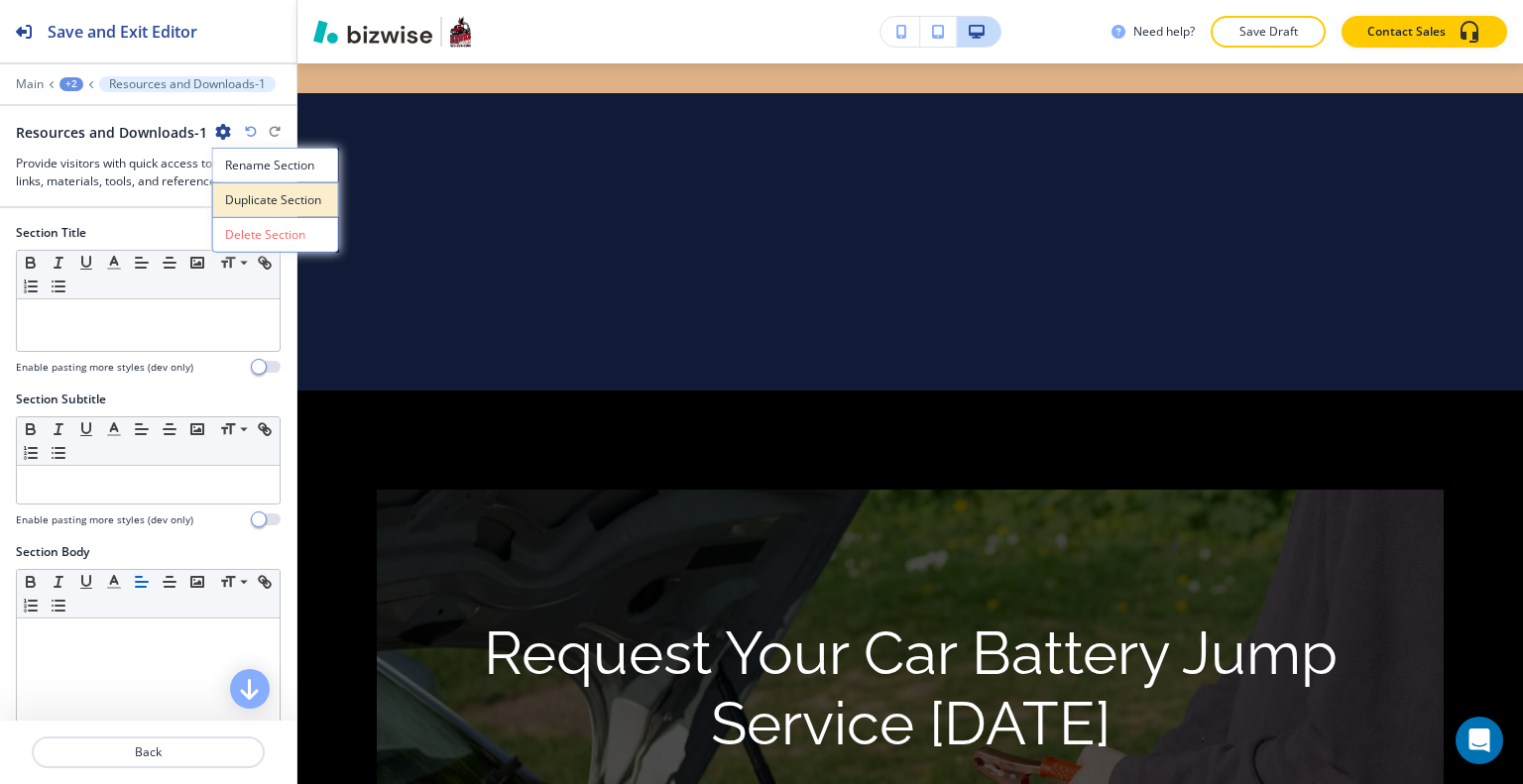 click on "Duplicate Section" at bounding box center [276, 200] 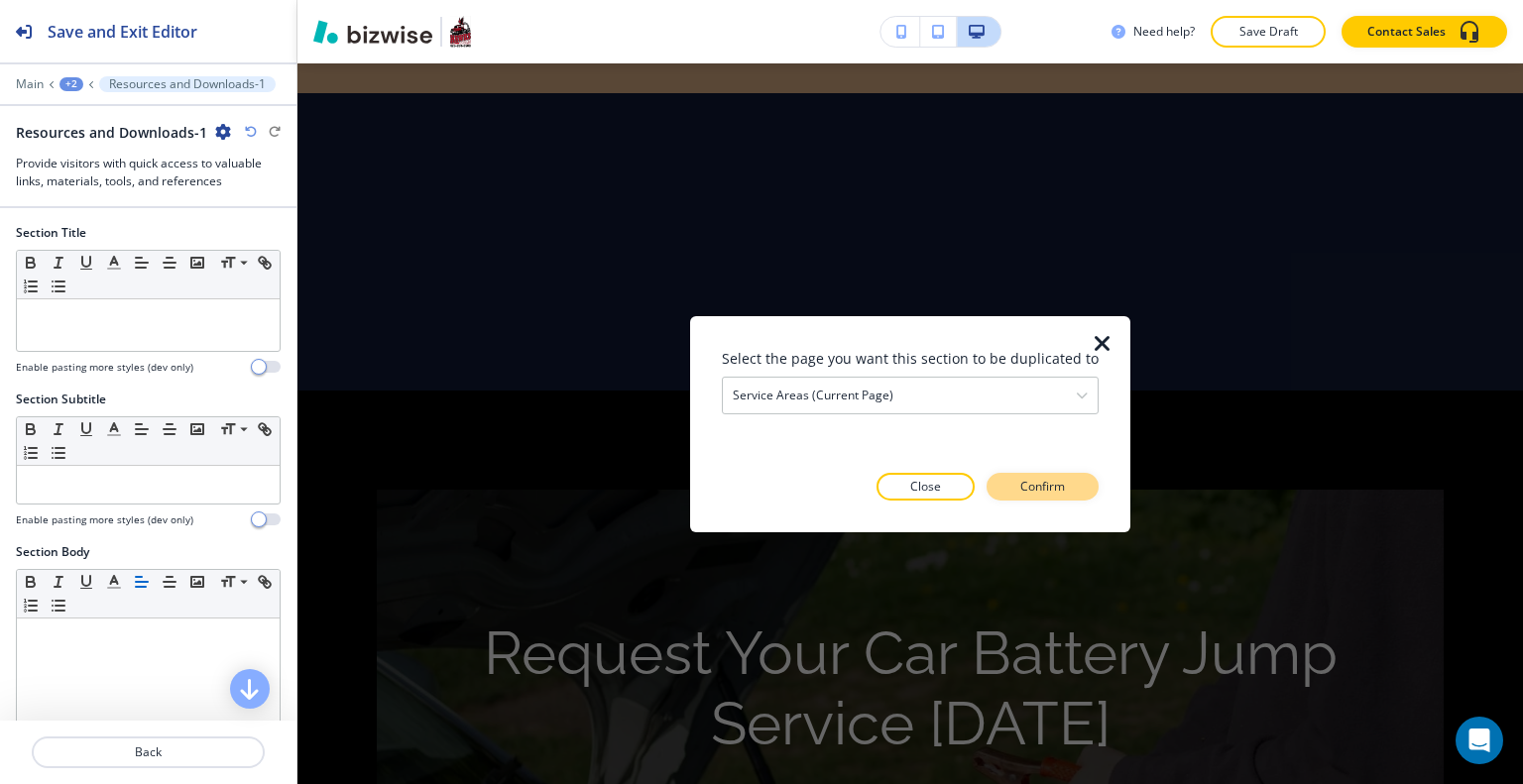 click on "Confirm" at bounding box center [1042, 487] 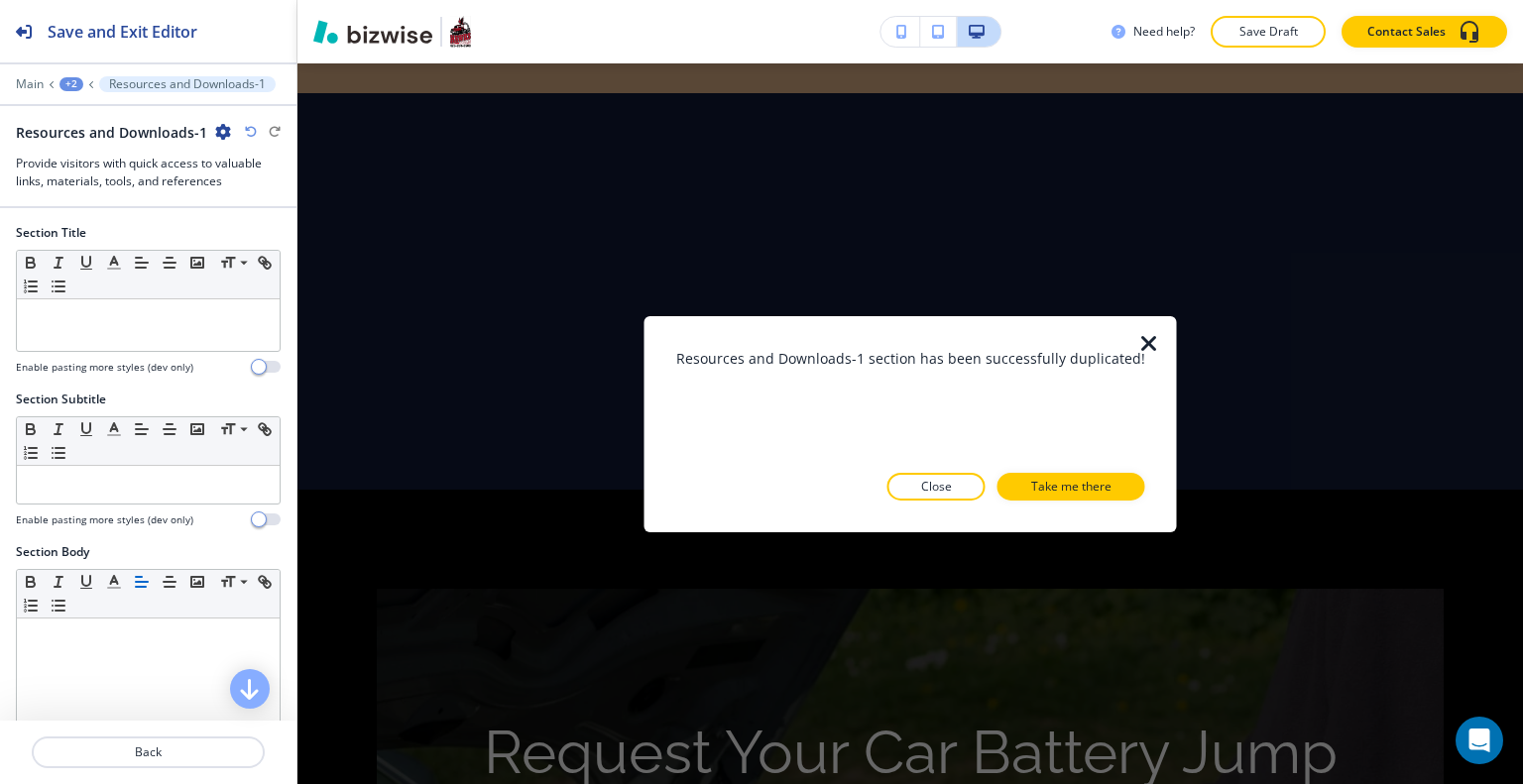 click at bounding box center (1149, 343) 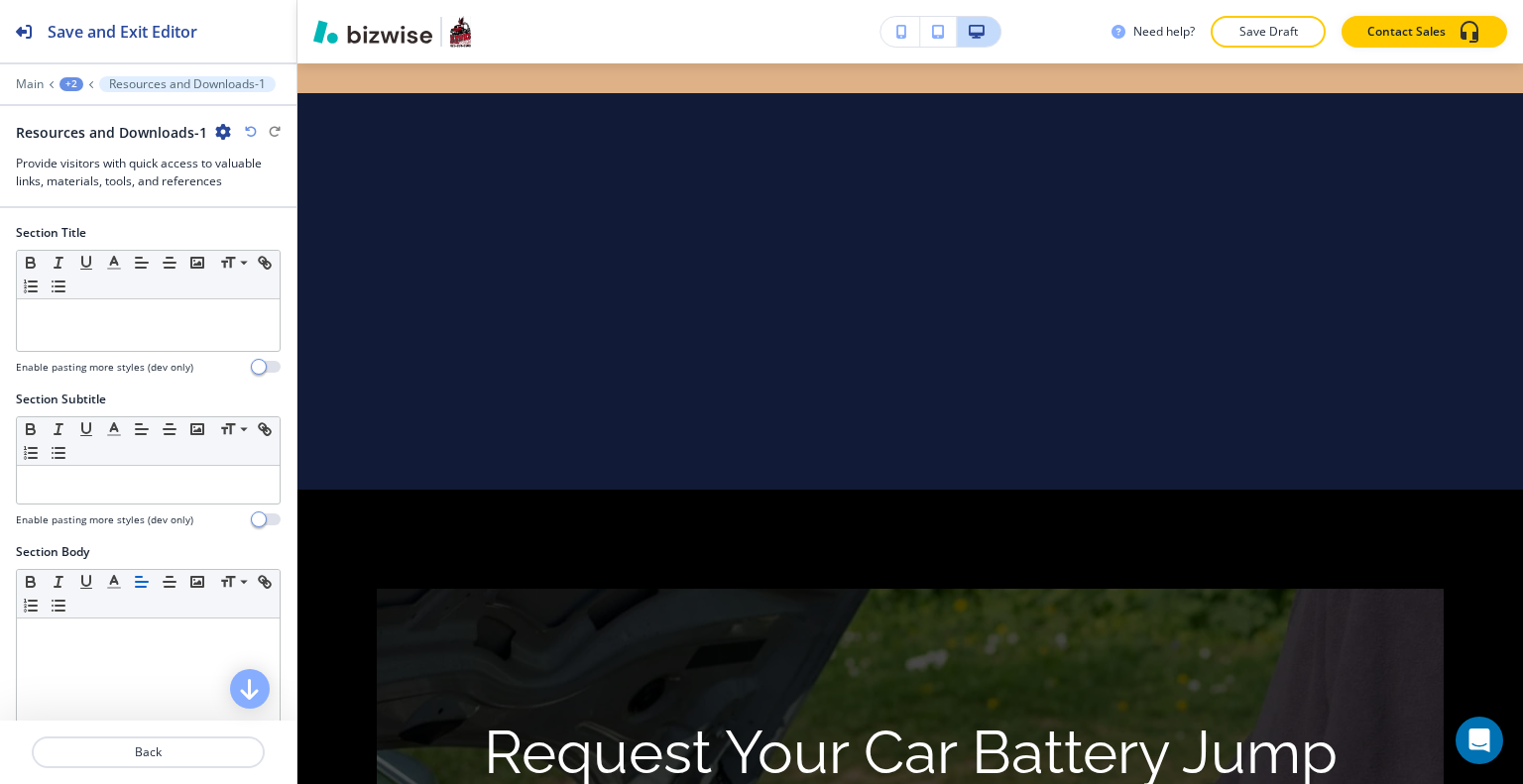 click on "Resources and Downloads-1" at bounding box center (123, 132) 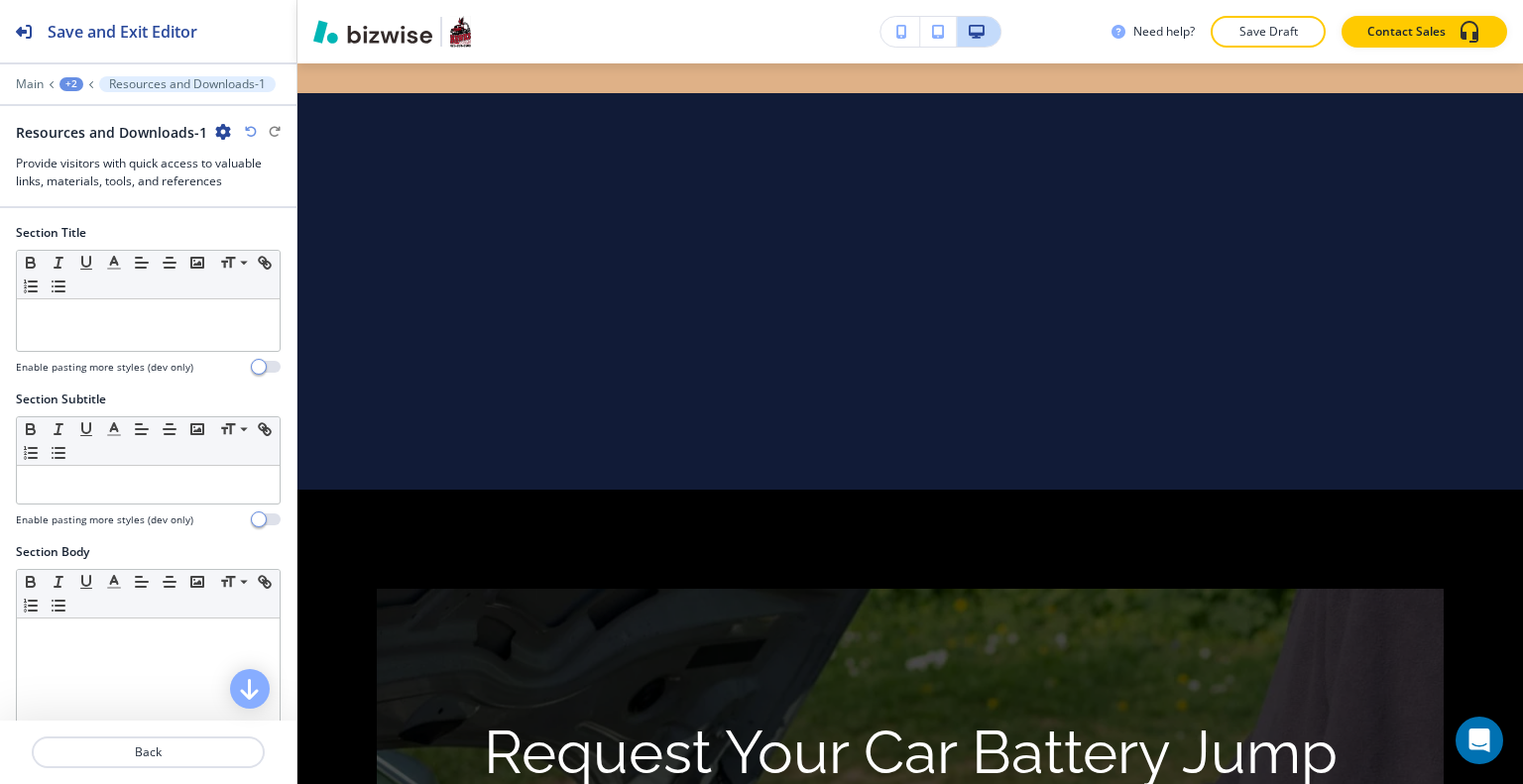 click at bounding box center [148, 149] 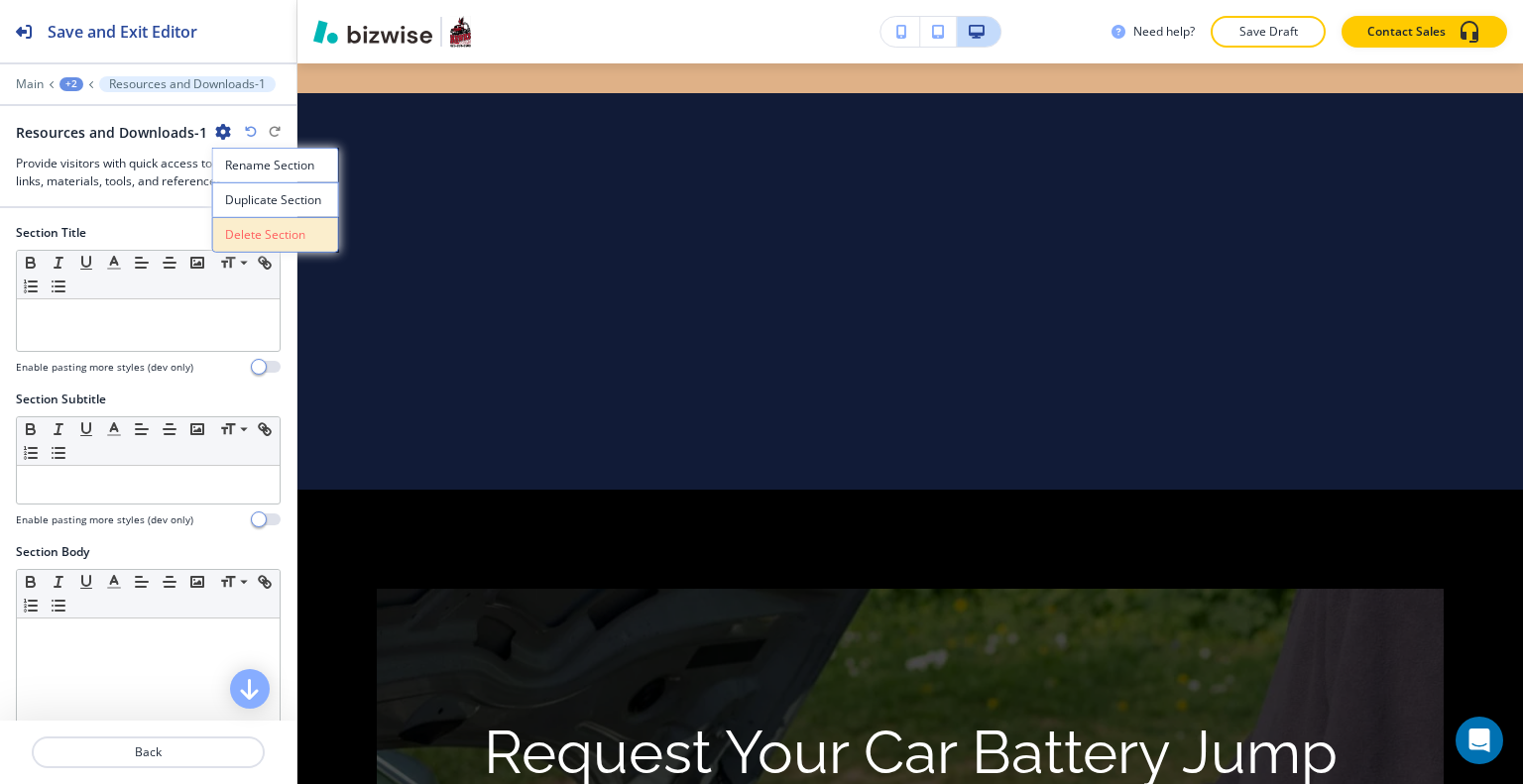 click on "Delete Section" at bounding box center [276, 235] 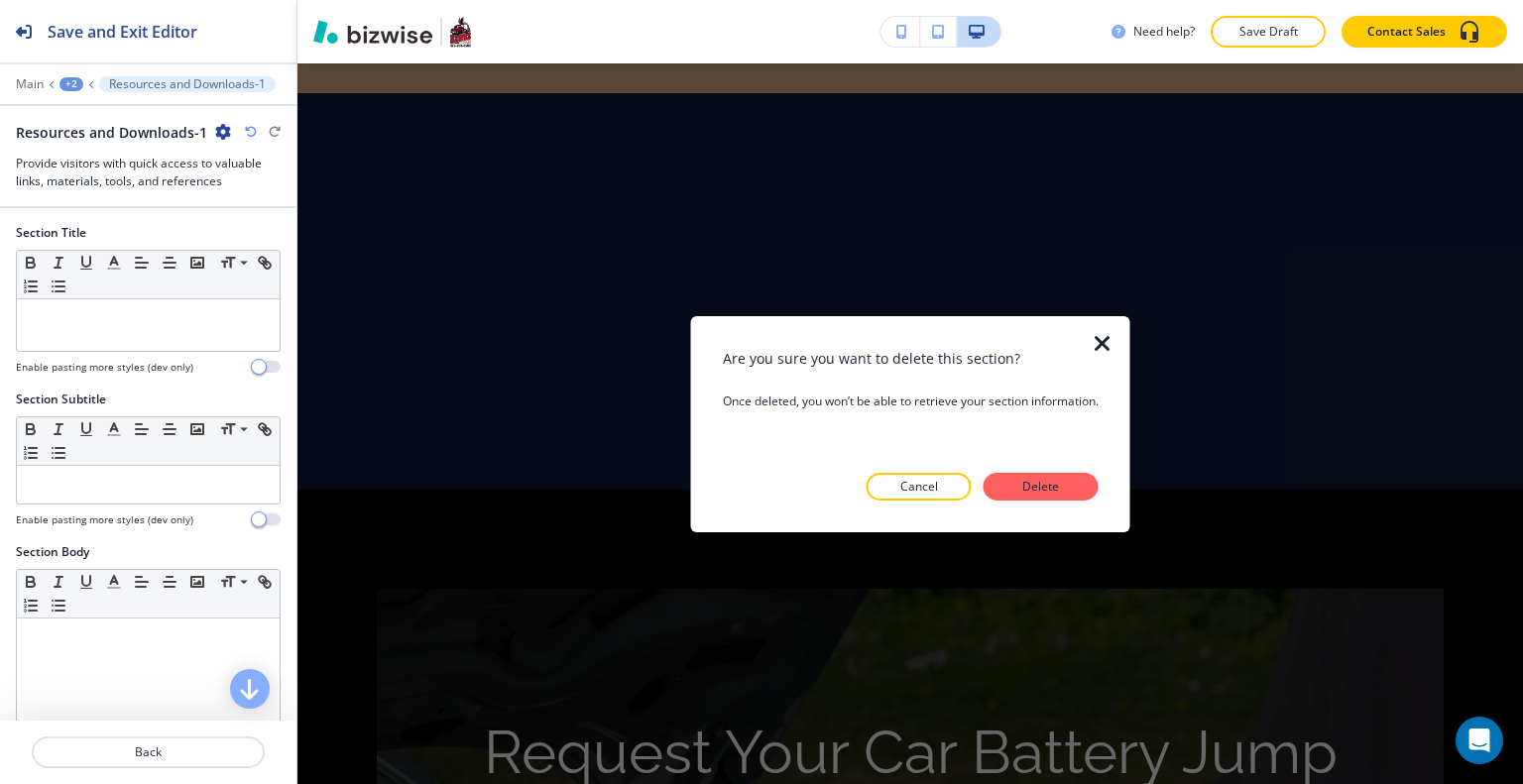 click at bounding box center [1114, 423] 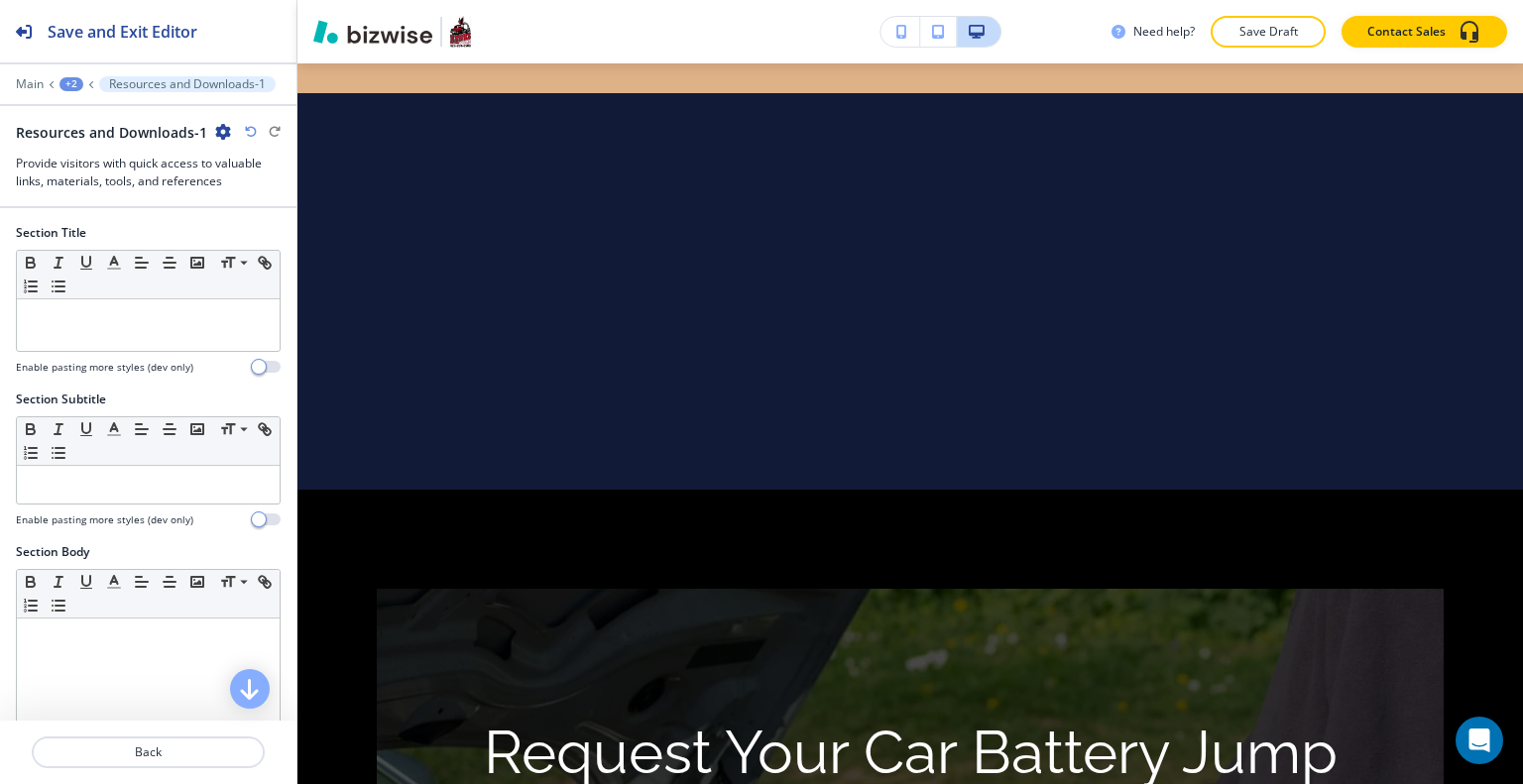 click on "Resources and Downloads-1" at bounding box center (123, 132) 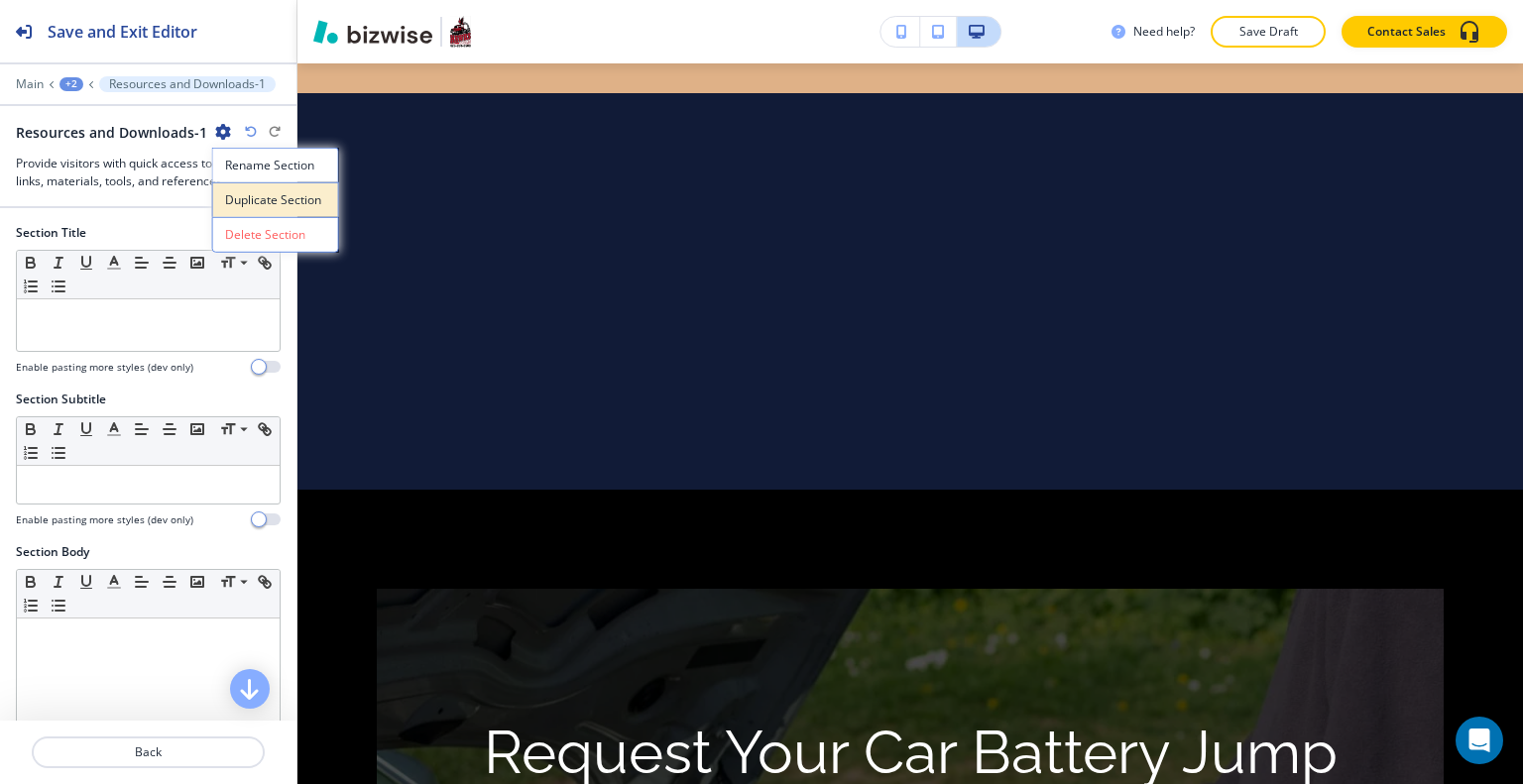 click on "Duplicate Section" at bounding box center [276, 200] 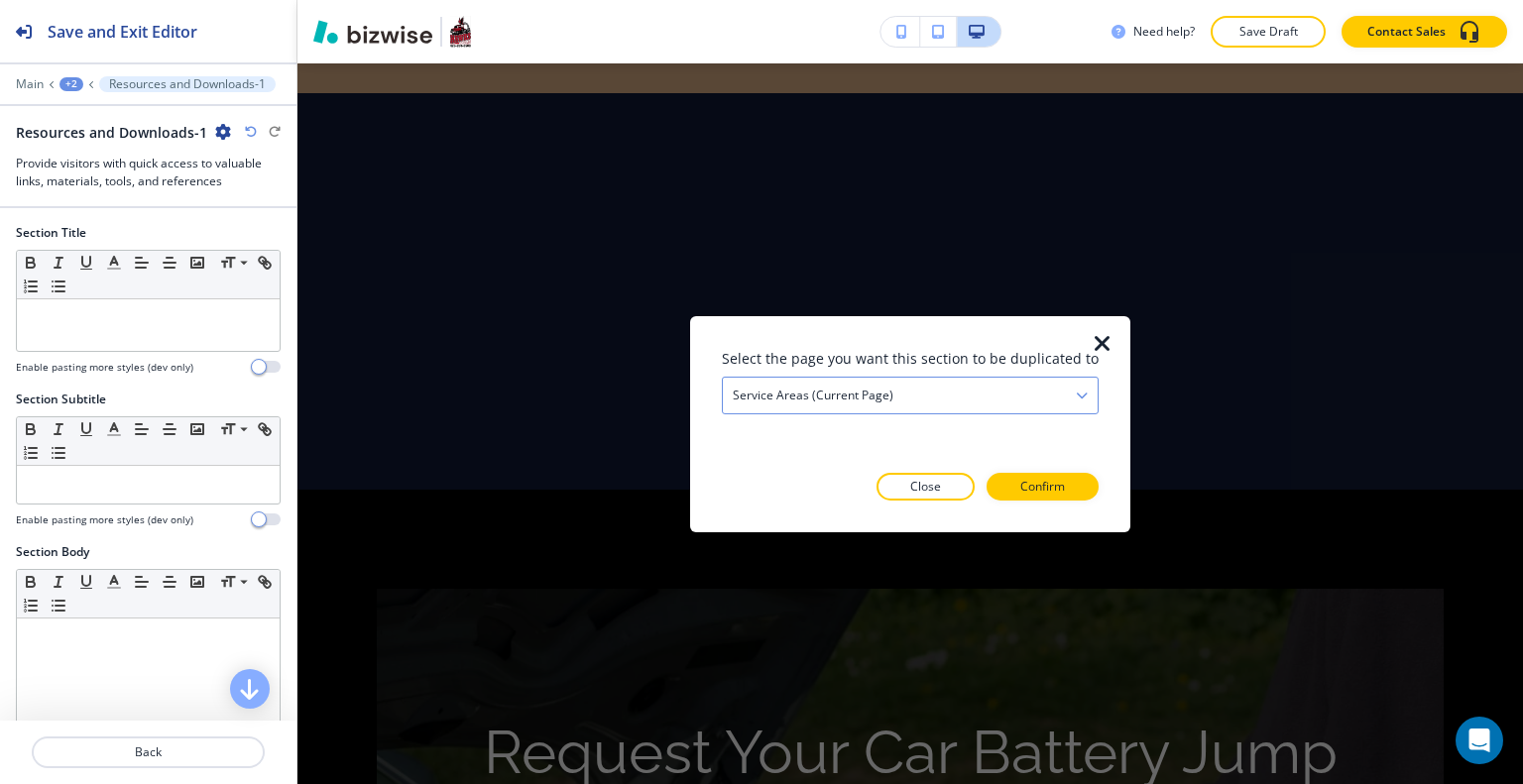 click on "Service Areas (current page)" at bounding box center (910, 394) 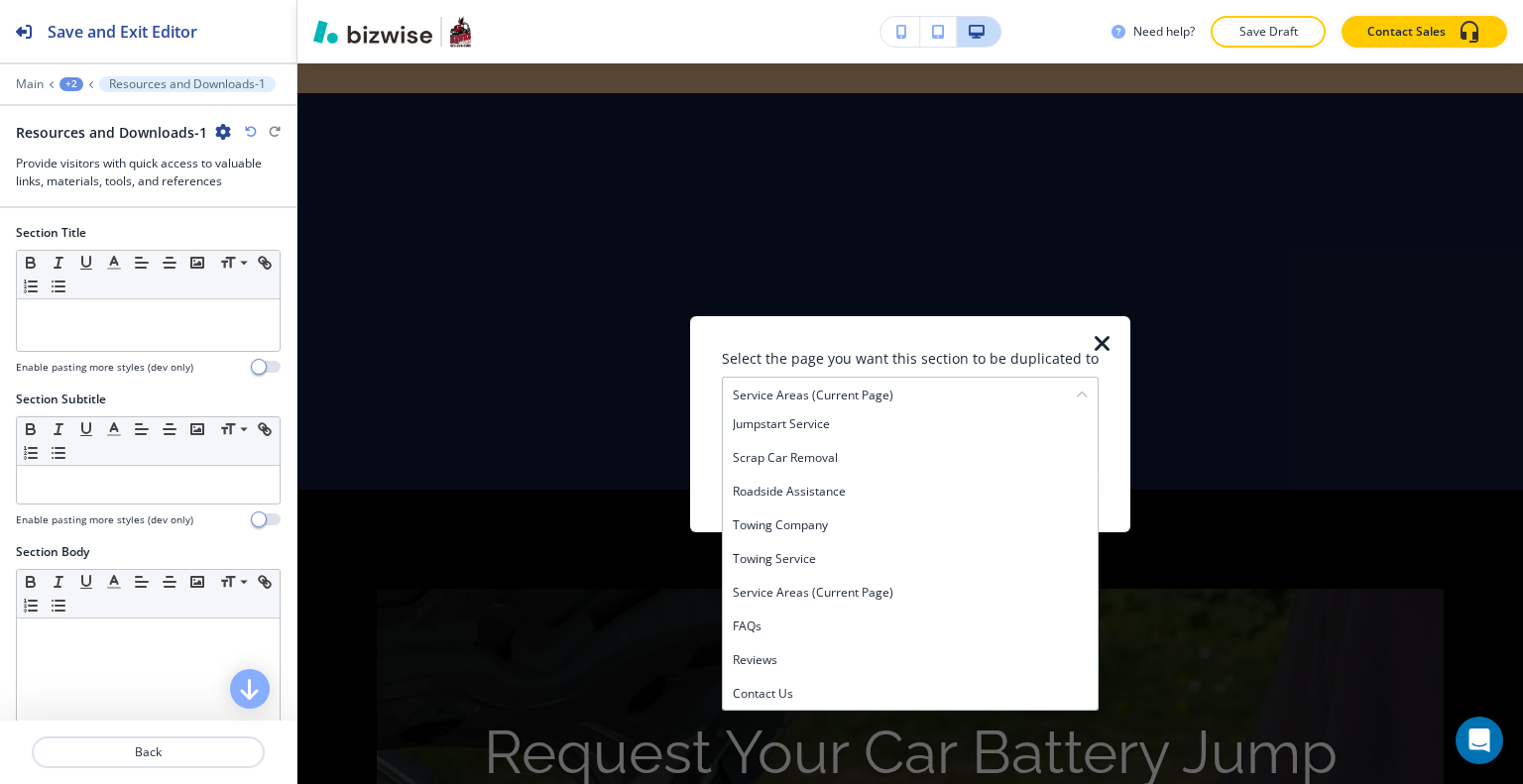 click at bounding box center [1103, 343] 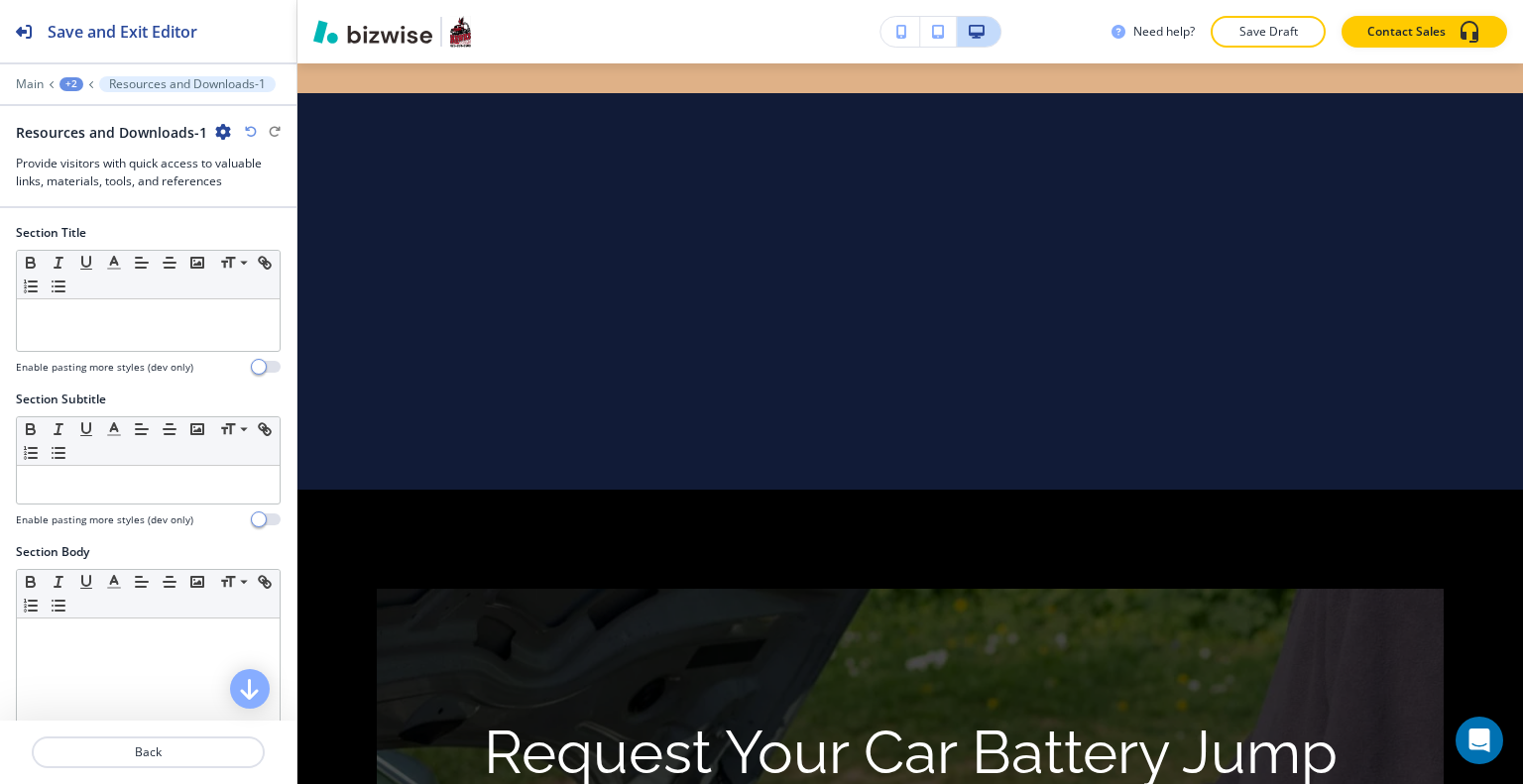 scroll, scrollTop: 3158, scrollLeft: 0, axis: vertical 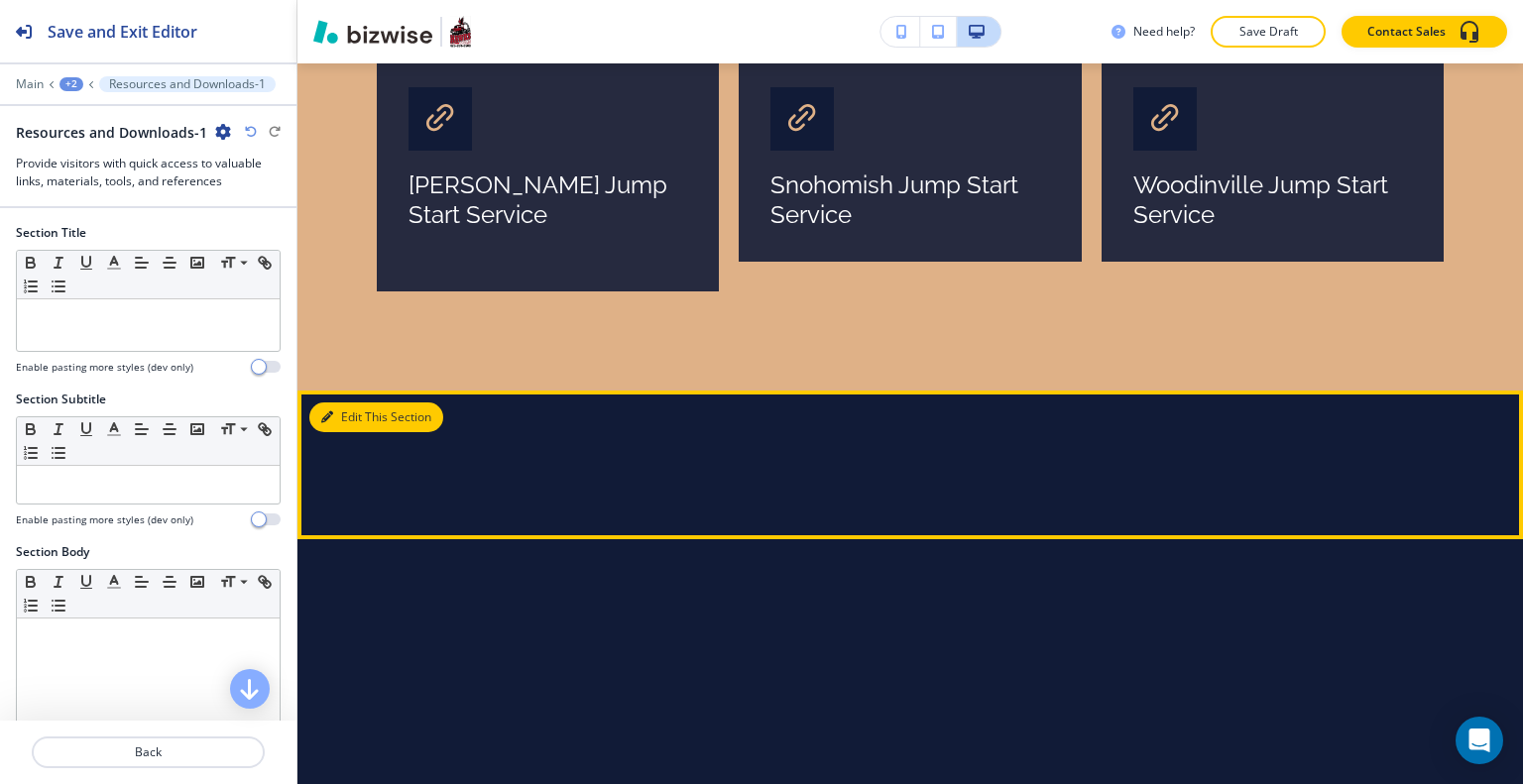 click on "Edit This Section" at bounding box center [376, 417] 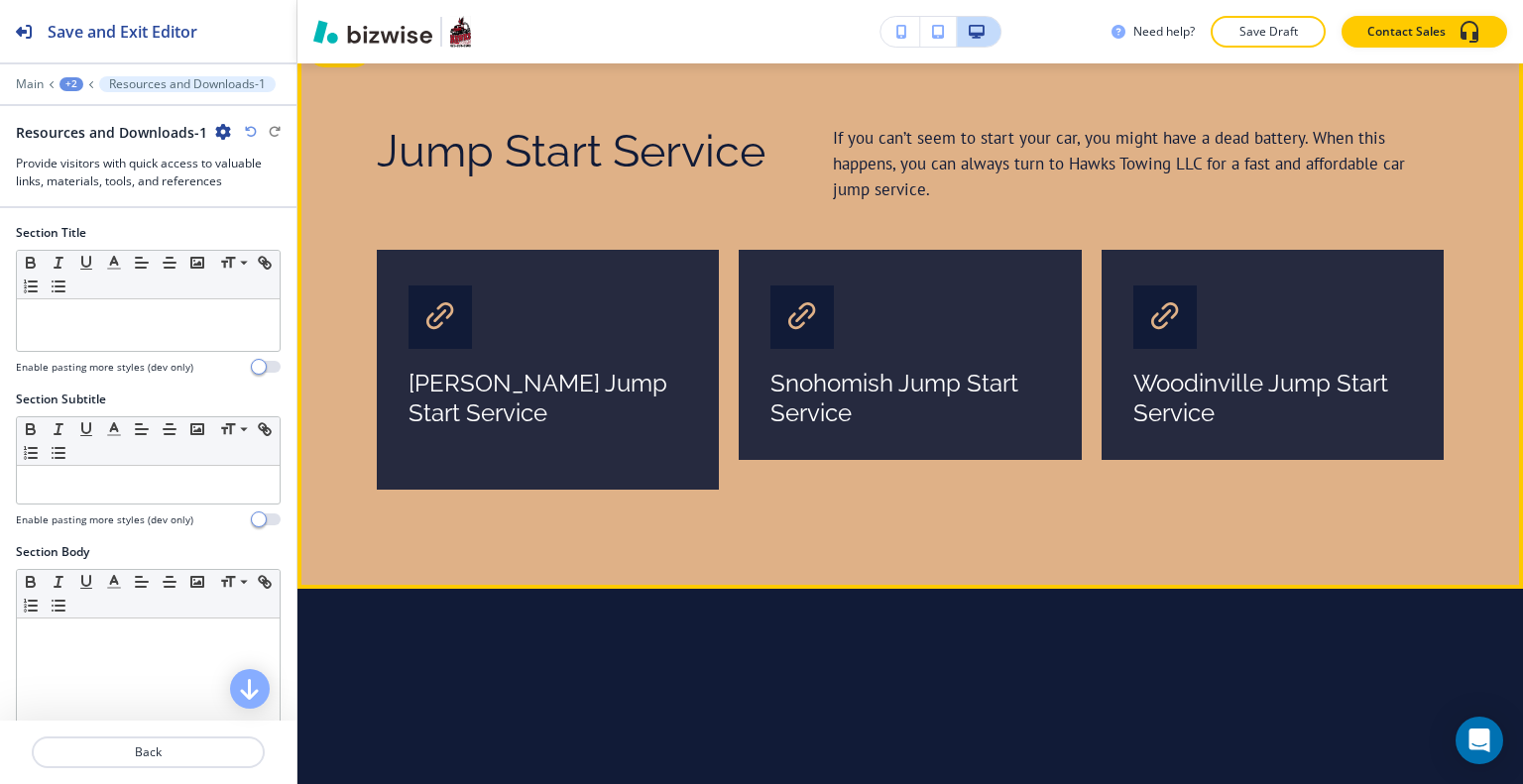scroll, scrollTop: 3059, scrollLeft: 0, axis: vertical 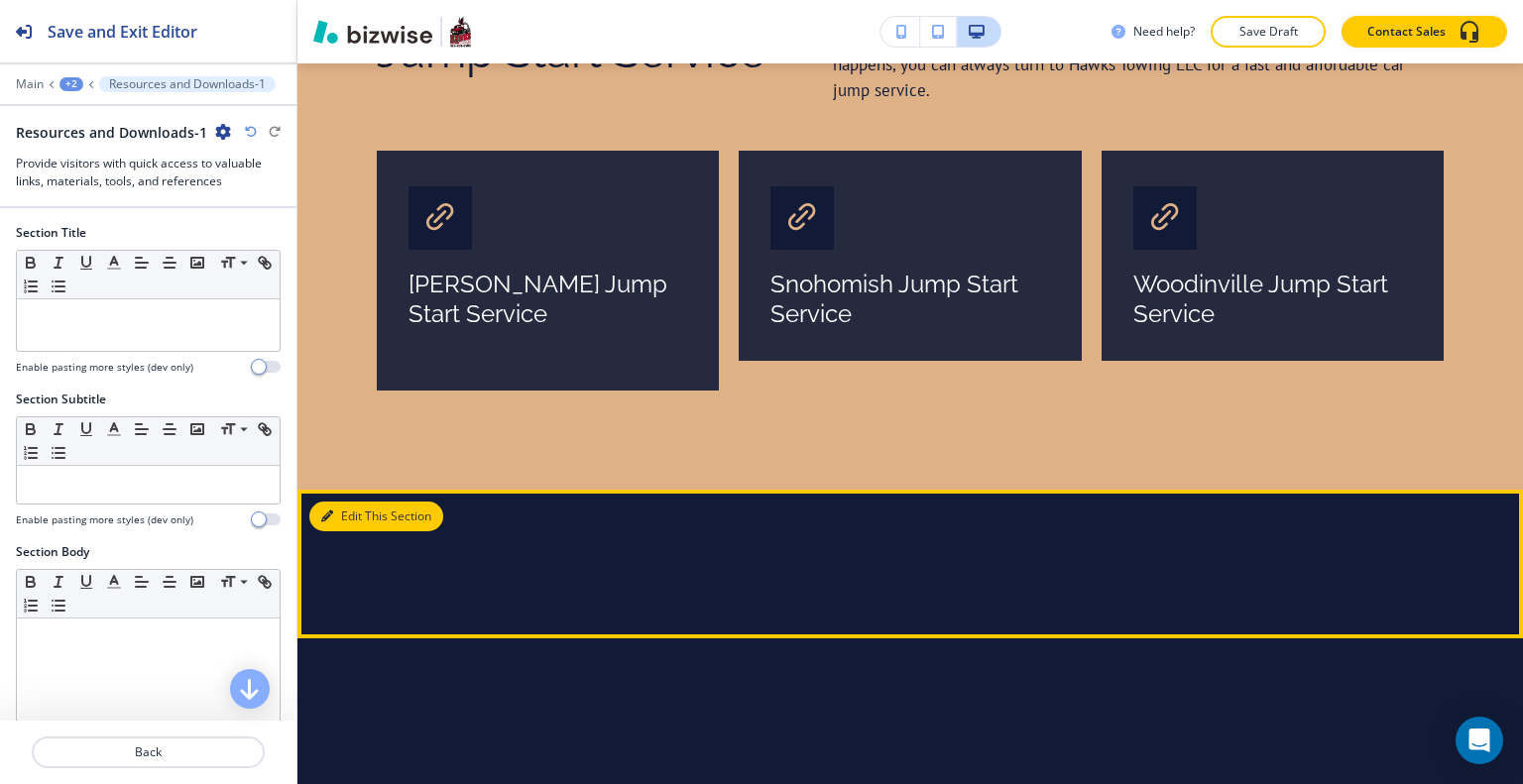 click on "Edit This Section" at bounding box center (376, 516) 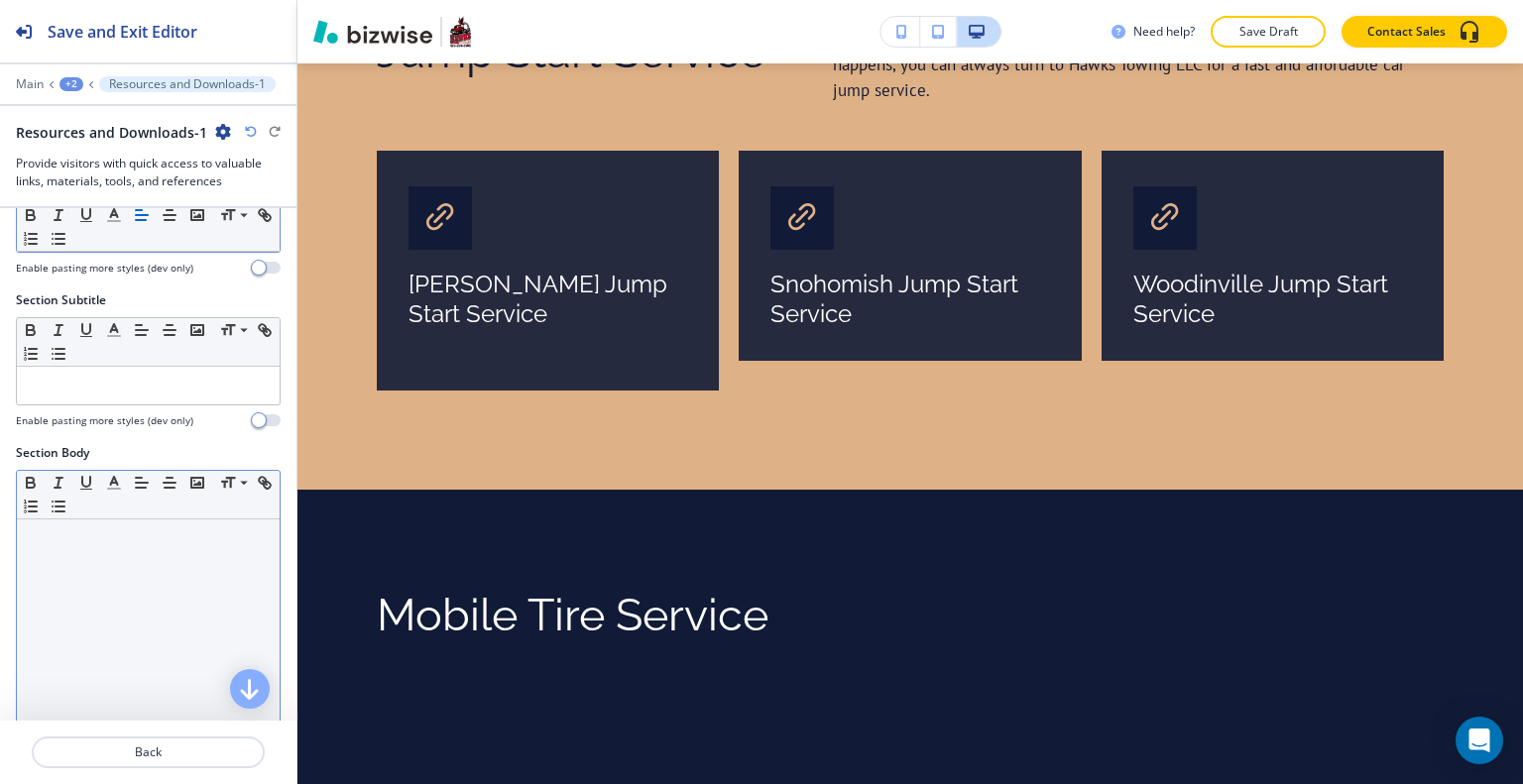 scroll, scrollTop: 198, scrollLeft: 0, axis: vertical 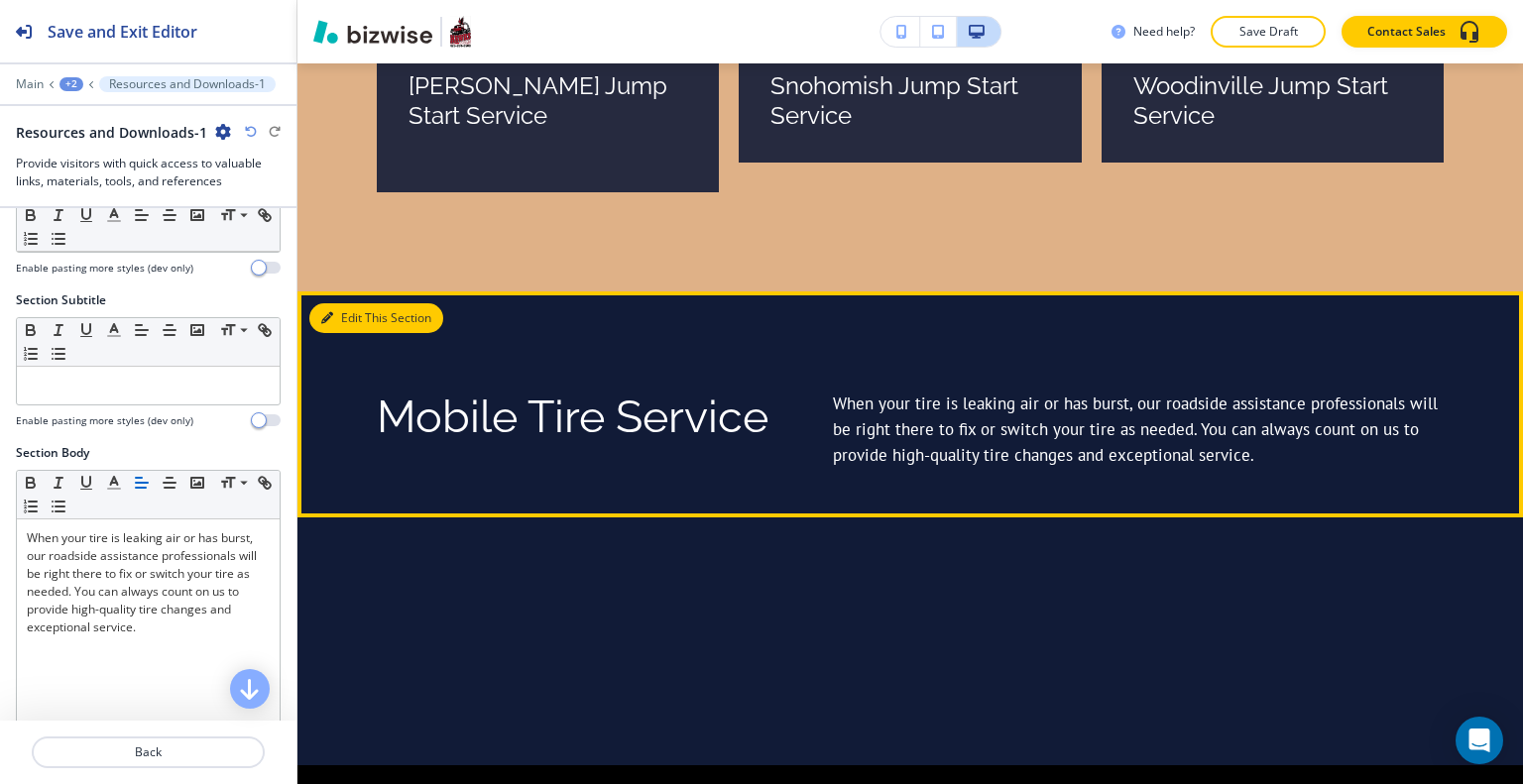 click on "Edit This Section" at bounding box center (376, 318) 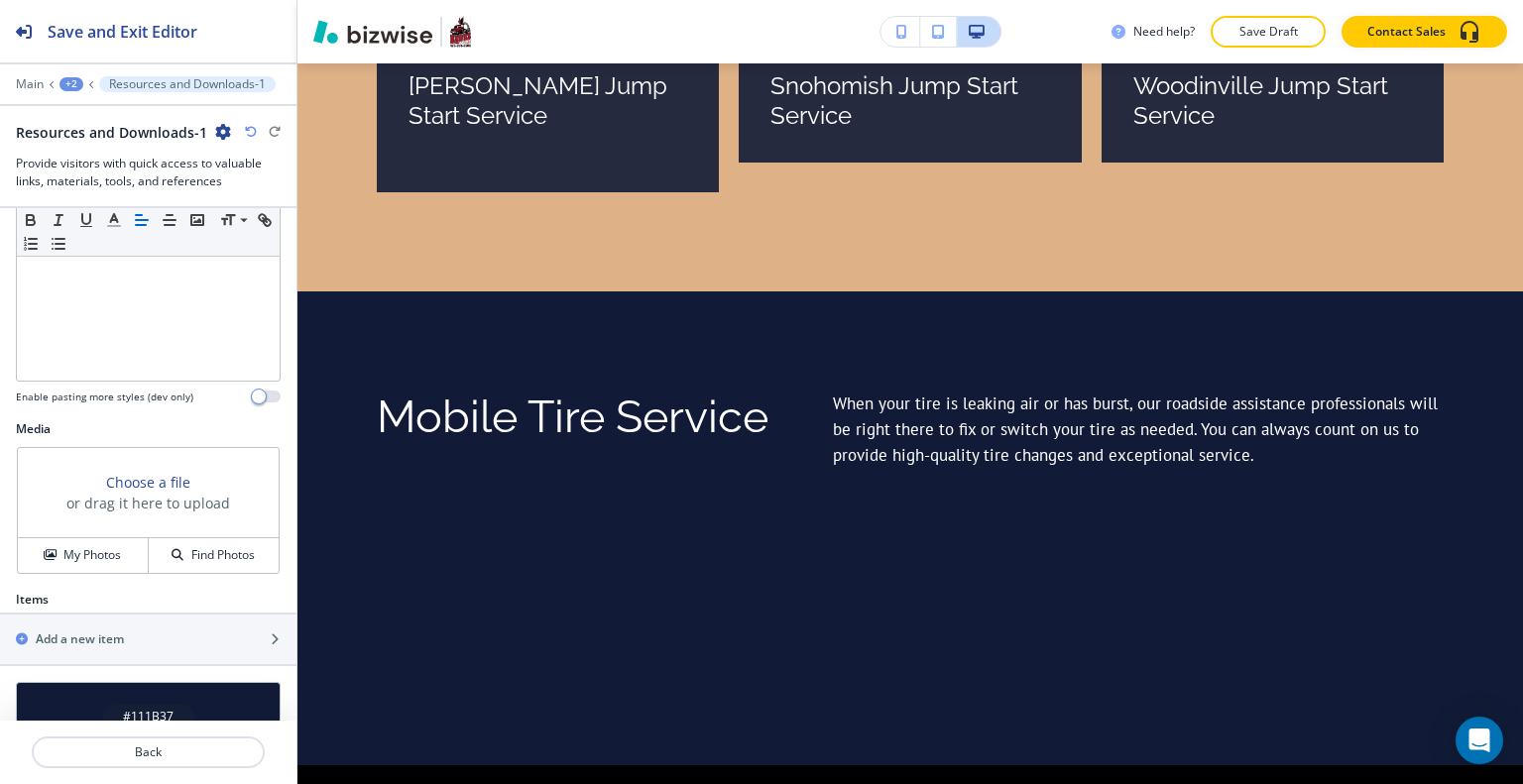 scroll, scrollTop: 670, scrollLeft: 0, axis: vertical 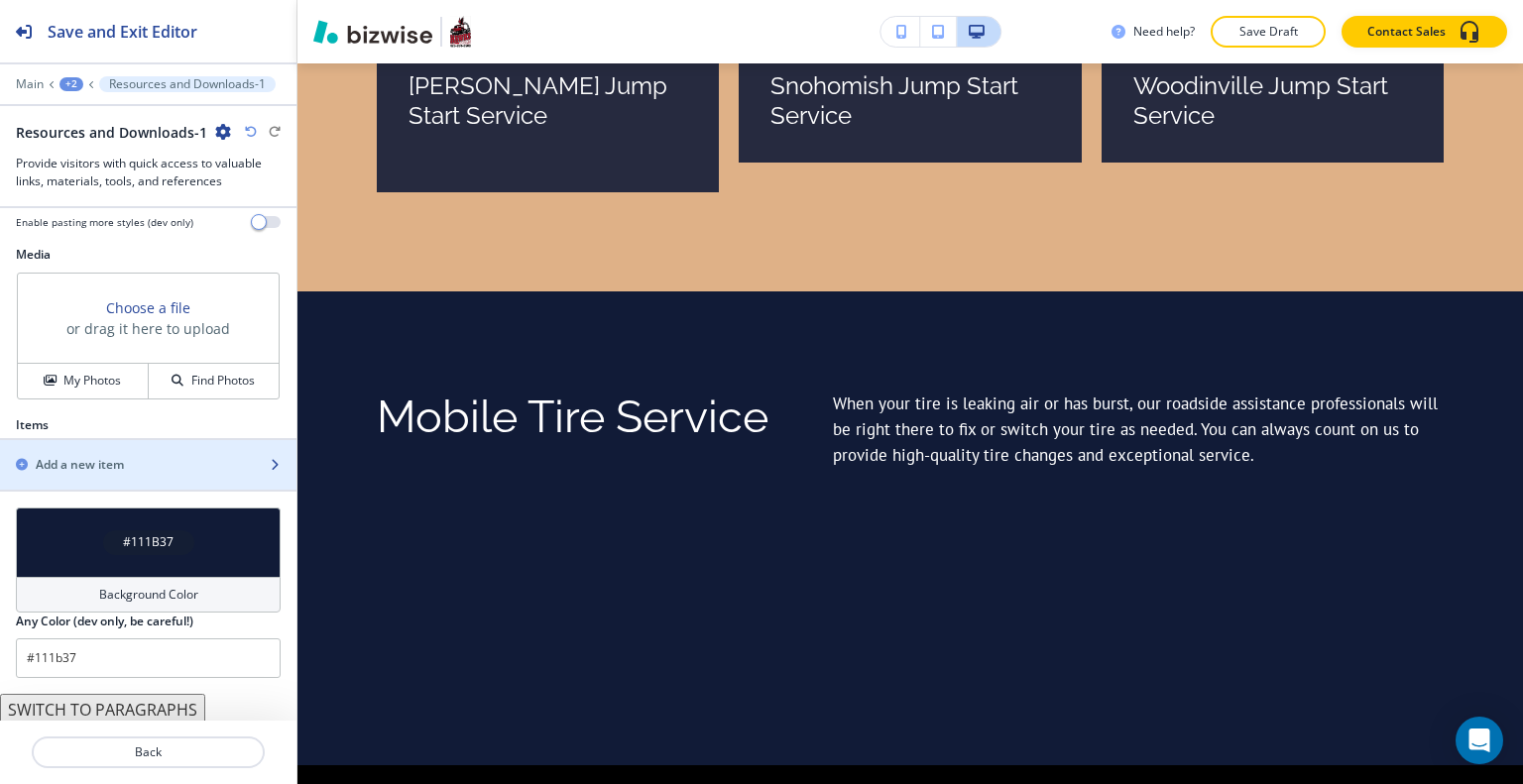 click at bounding box center [148, 482] 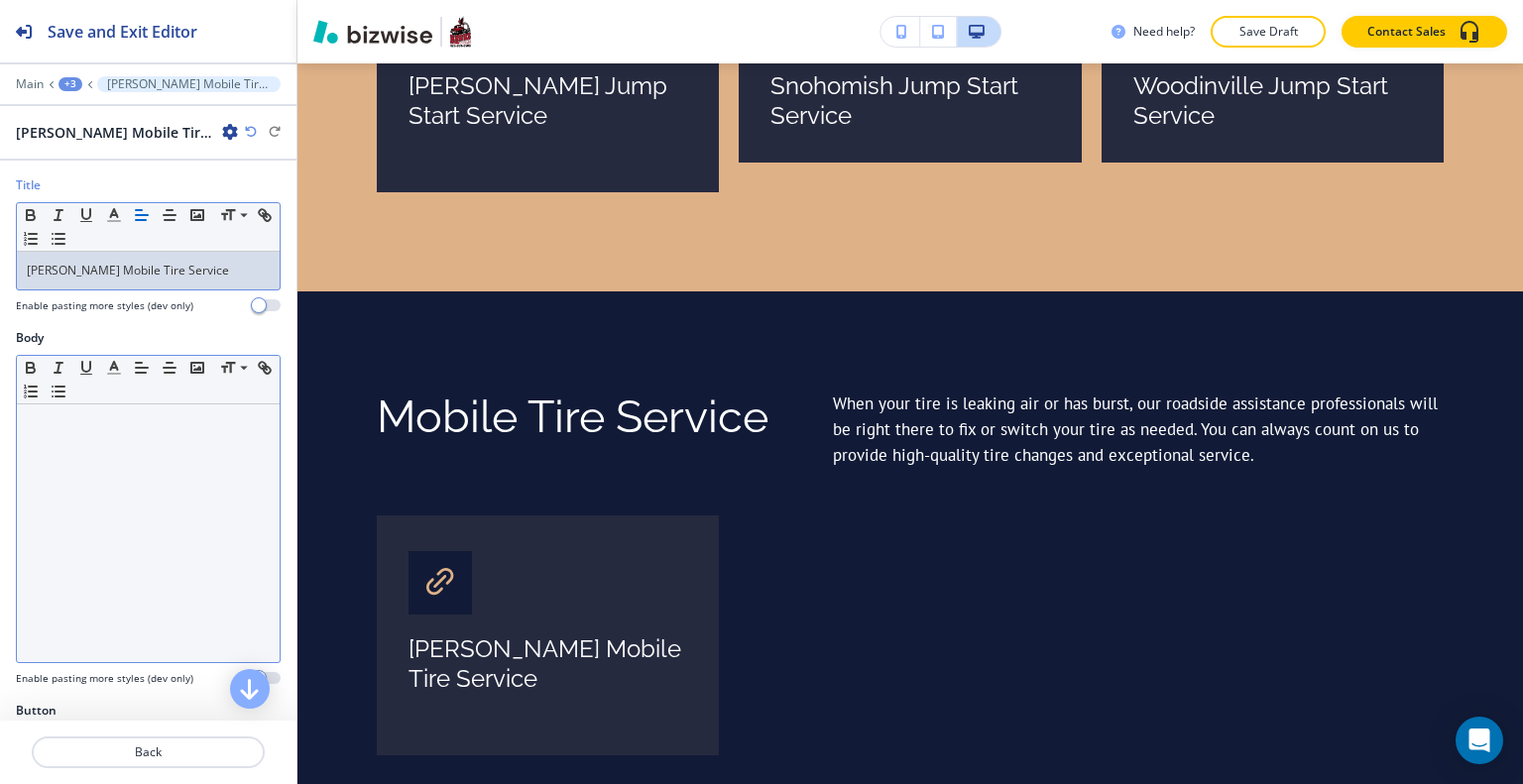 scroll, scrollTop: 0, scrollLeft: 0, axis: both 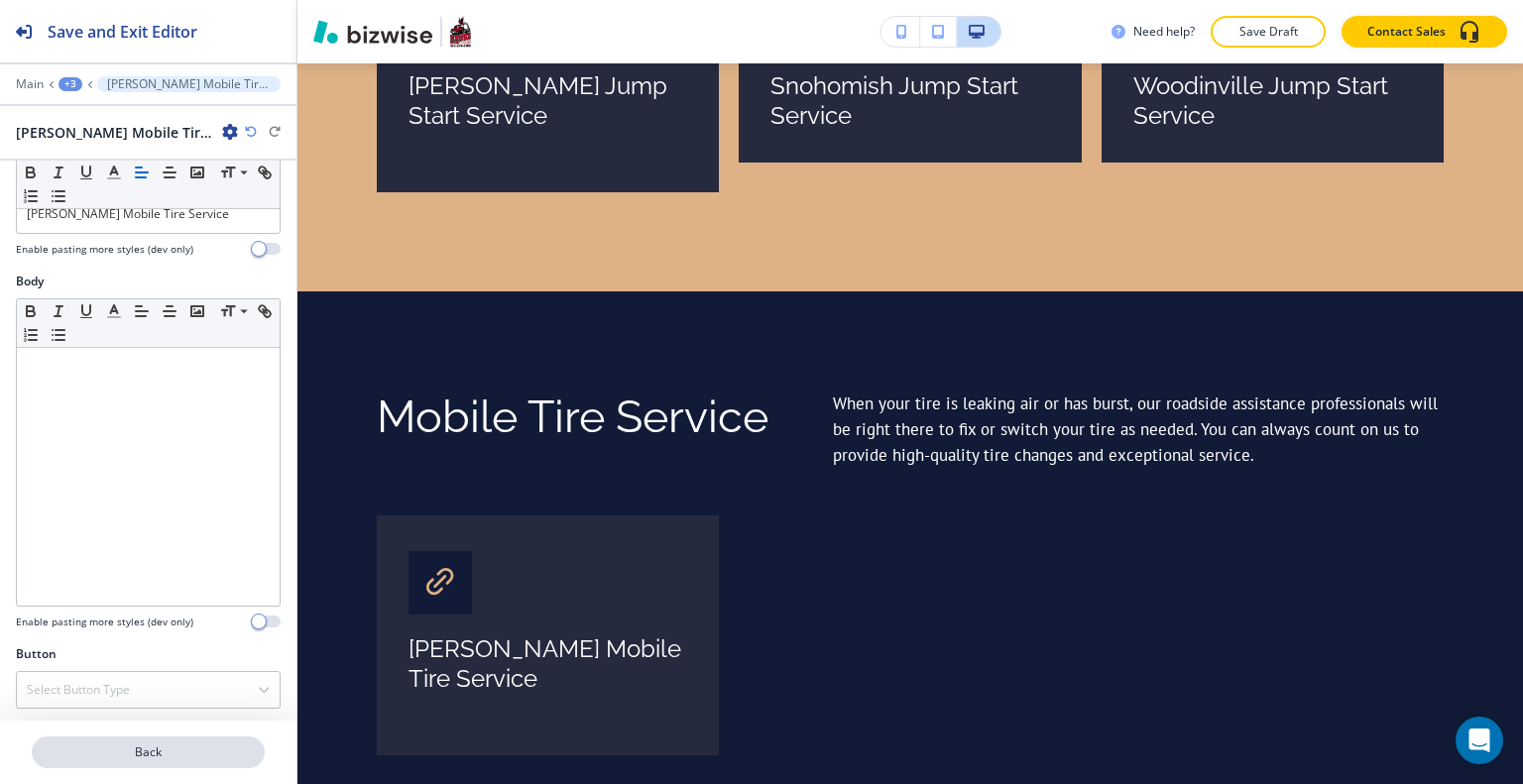click on "Back" at bounding box center [148, 752] 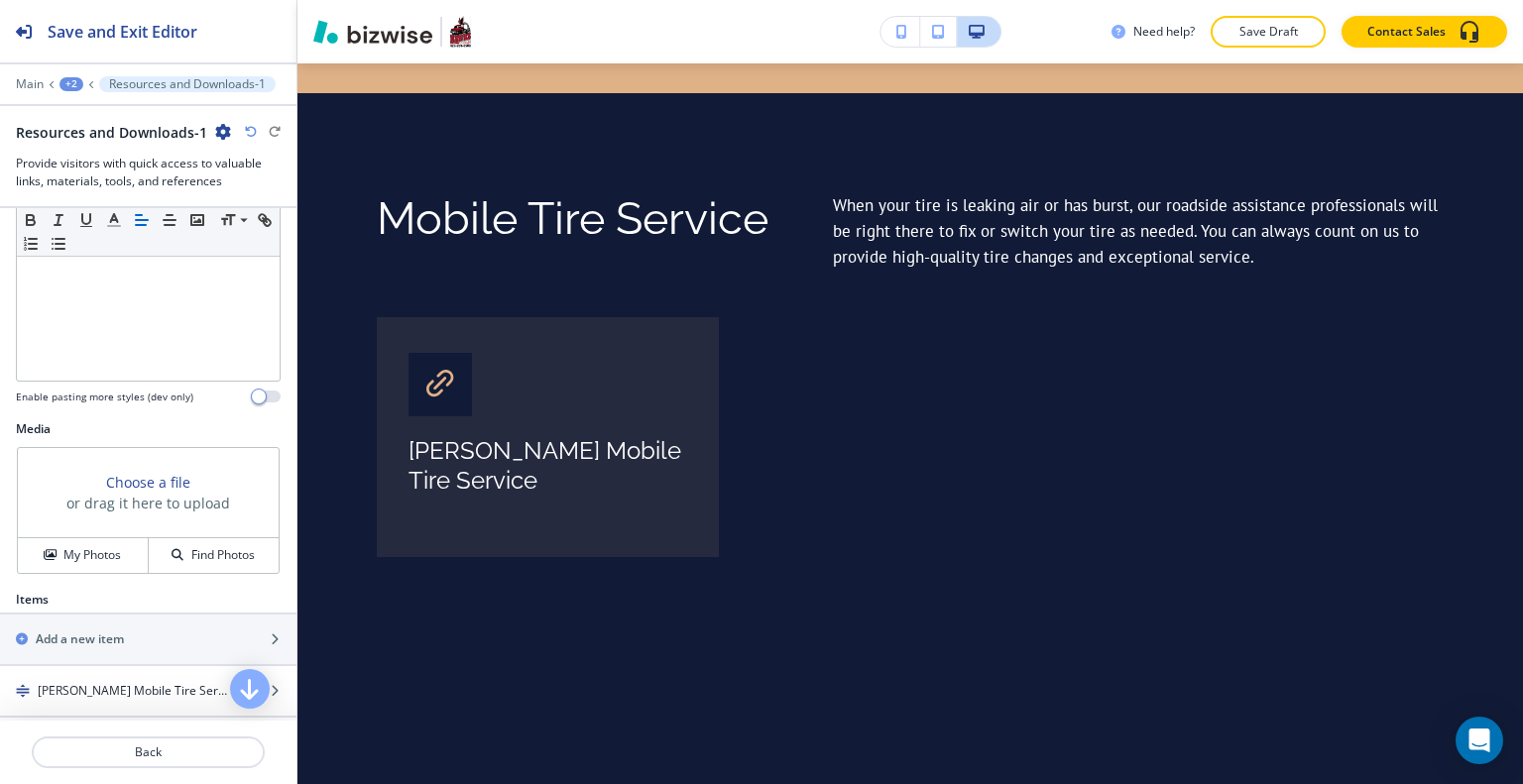 scroll, scrollTop: 595, scrollLeft: 0, axis: vertical 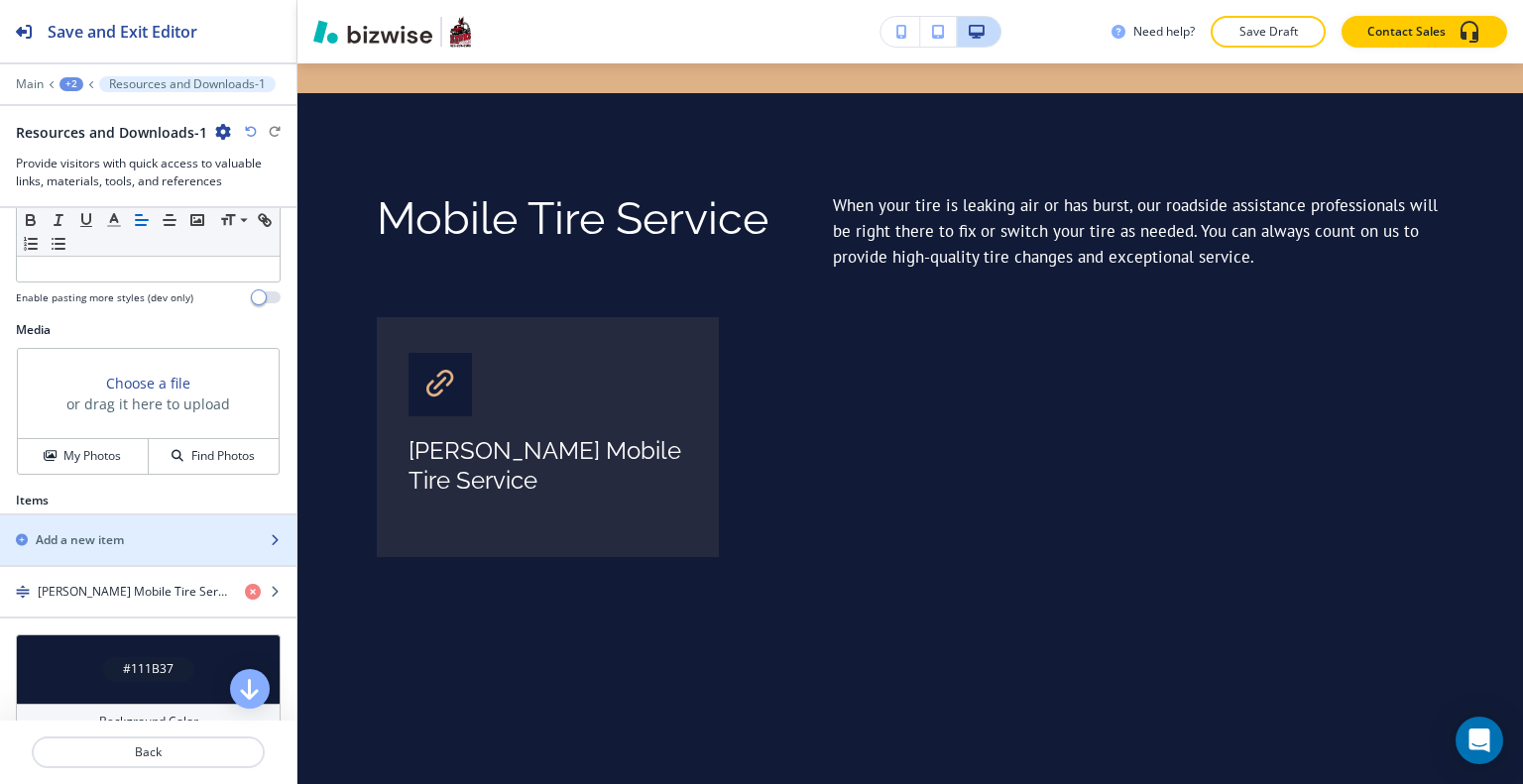 click at bounding box center (148, 557) 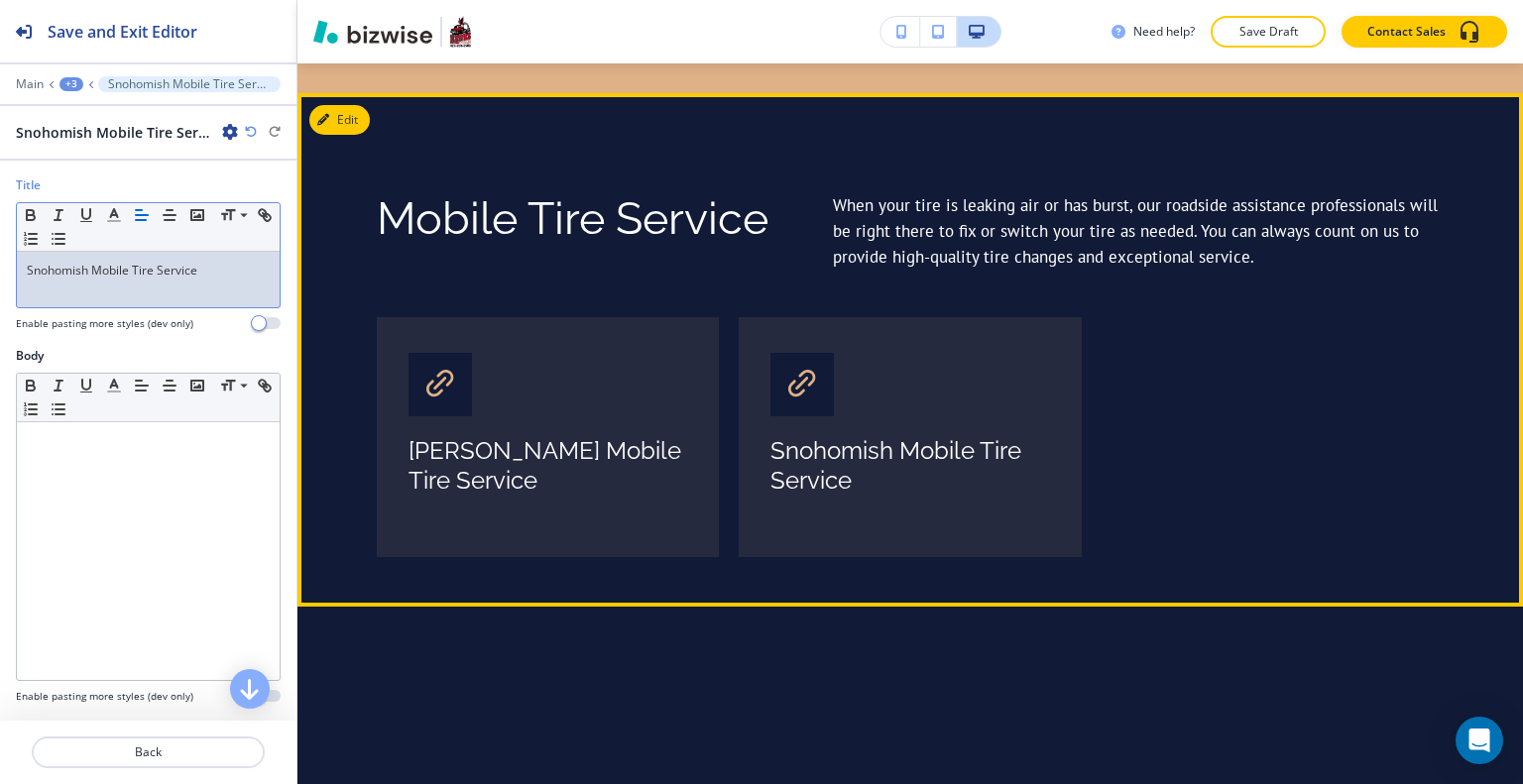 scroll, scrollTop: 3356, scrollLeft: 0, axis: vertical 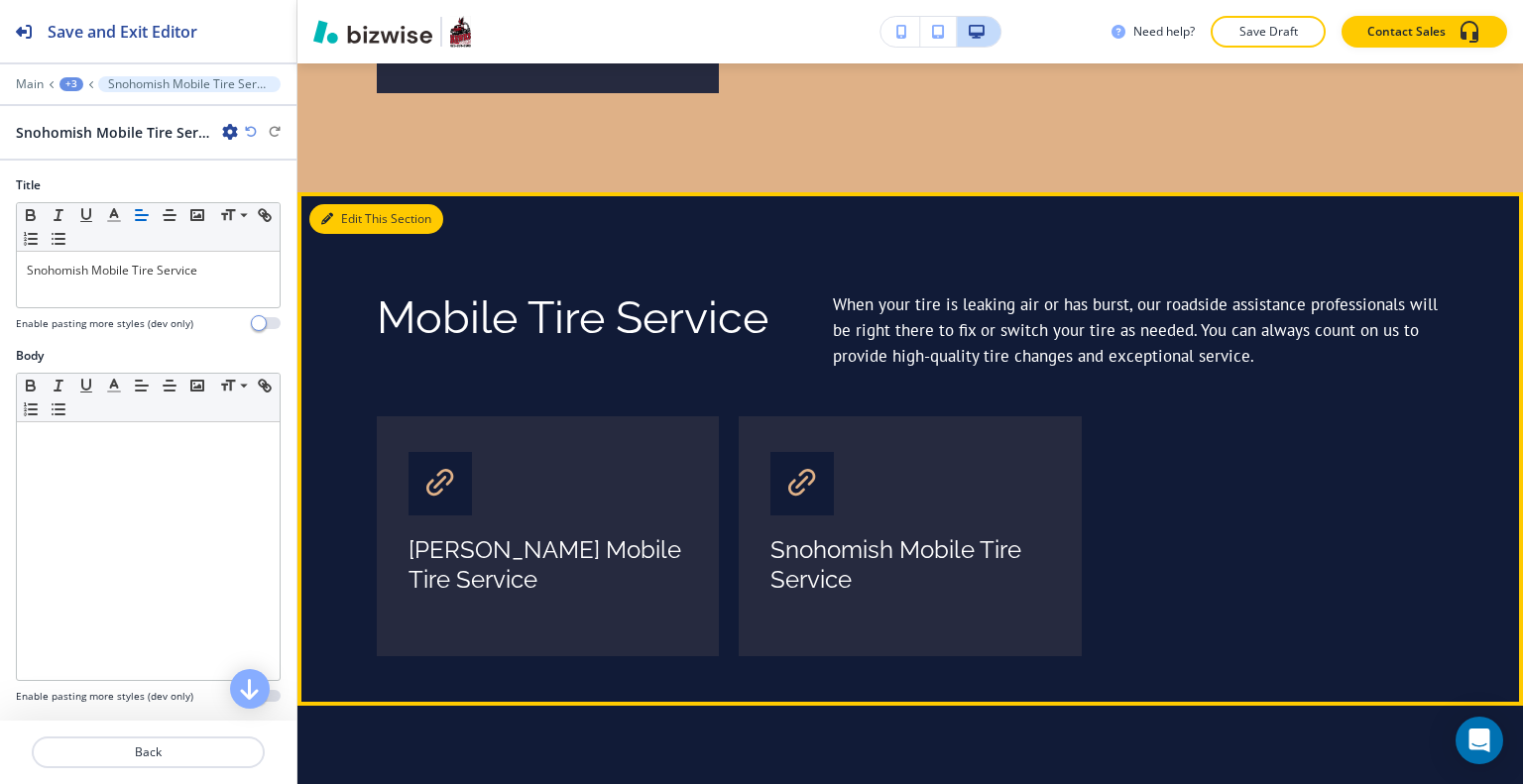 click on "Edit This Section" at bounding box center [376, 219] 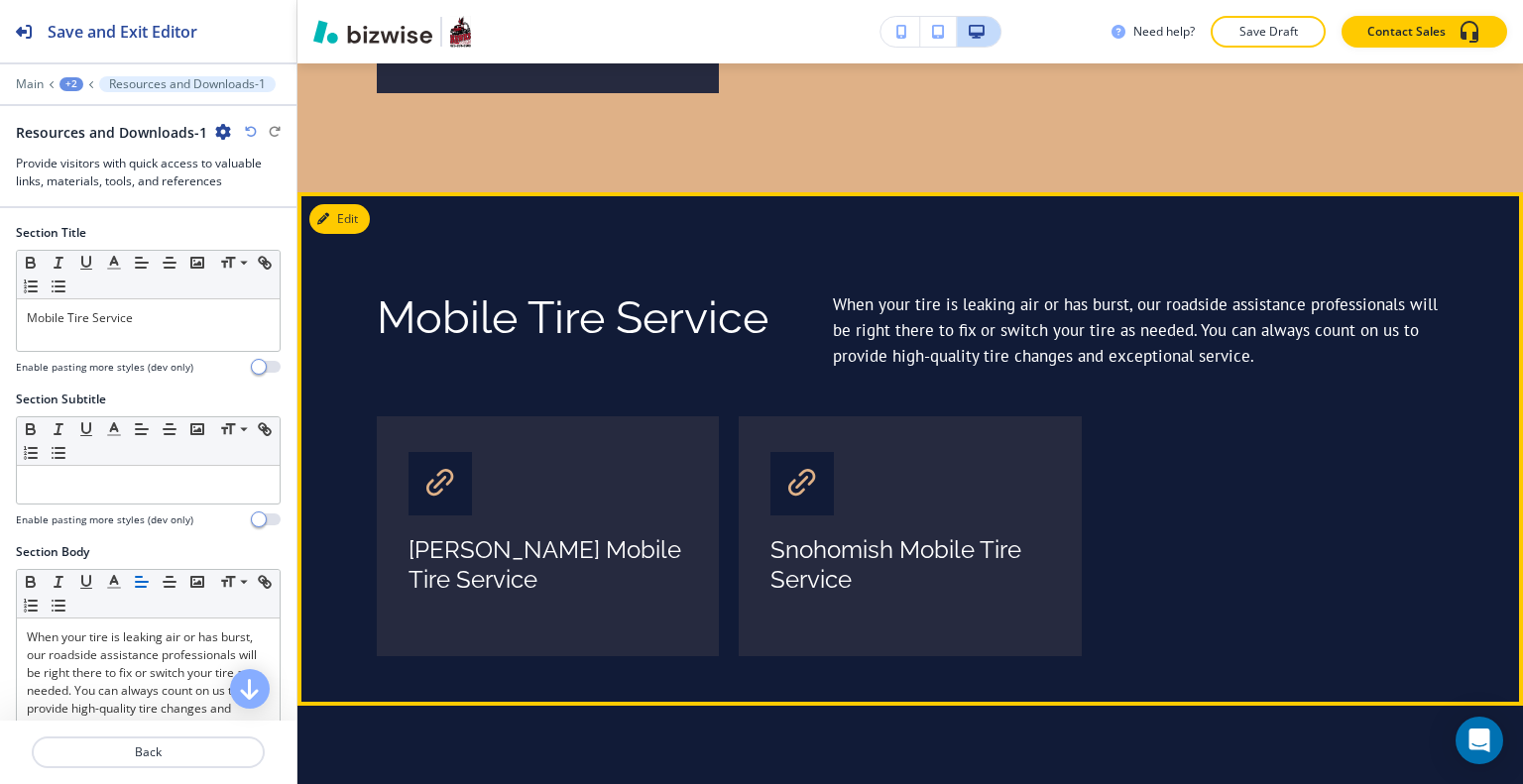 scroll, scrollTop: 3455, scrollLeft: 0, axis: vertical 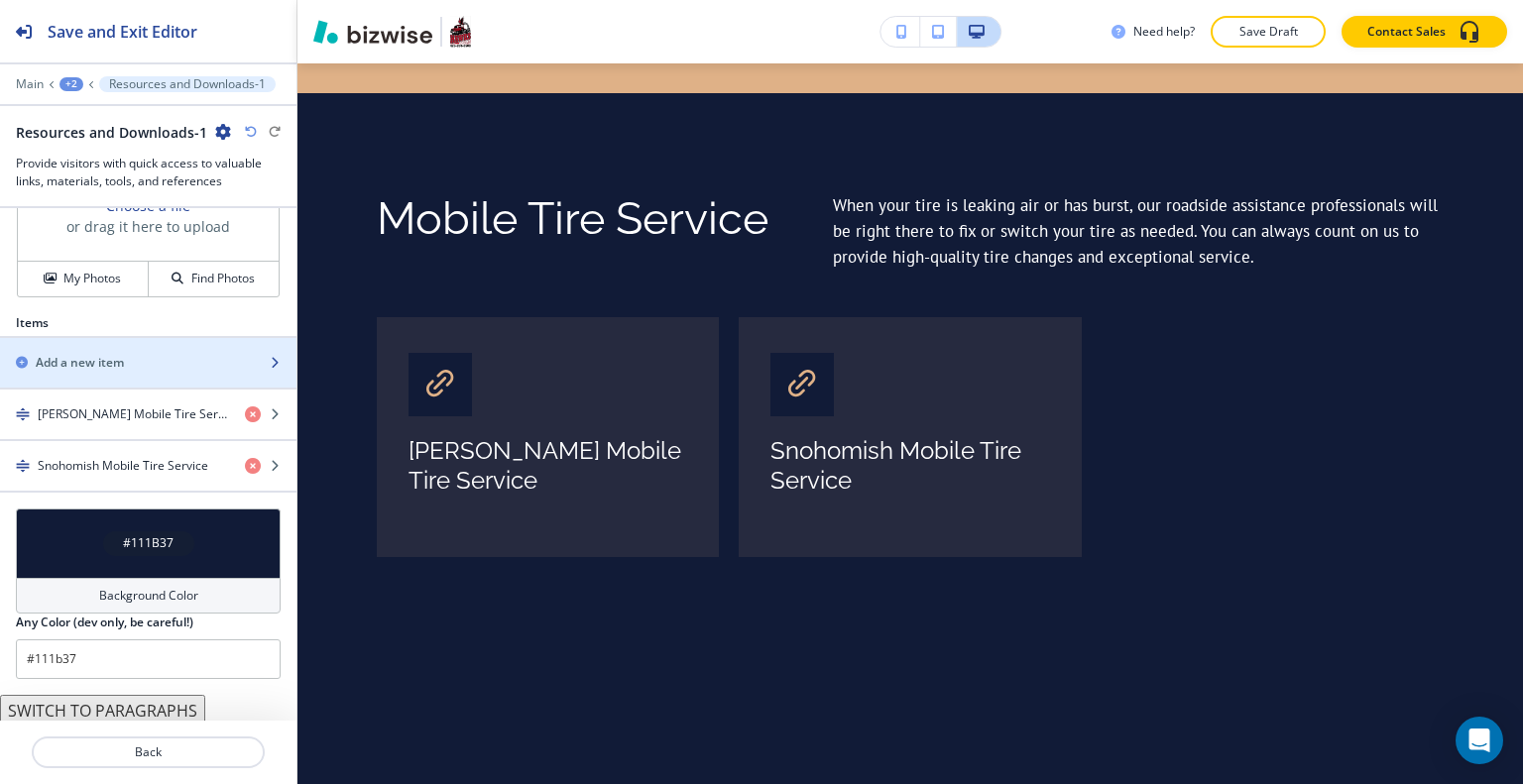 click on "Add a new item" at bounding box center (79, 363) 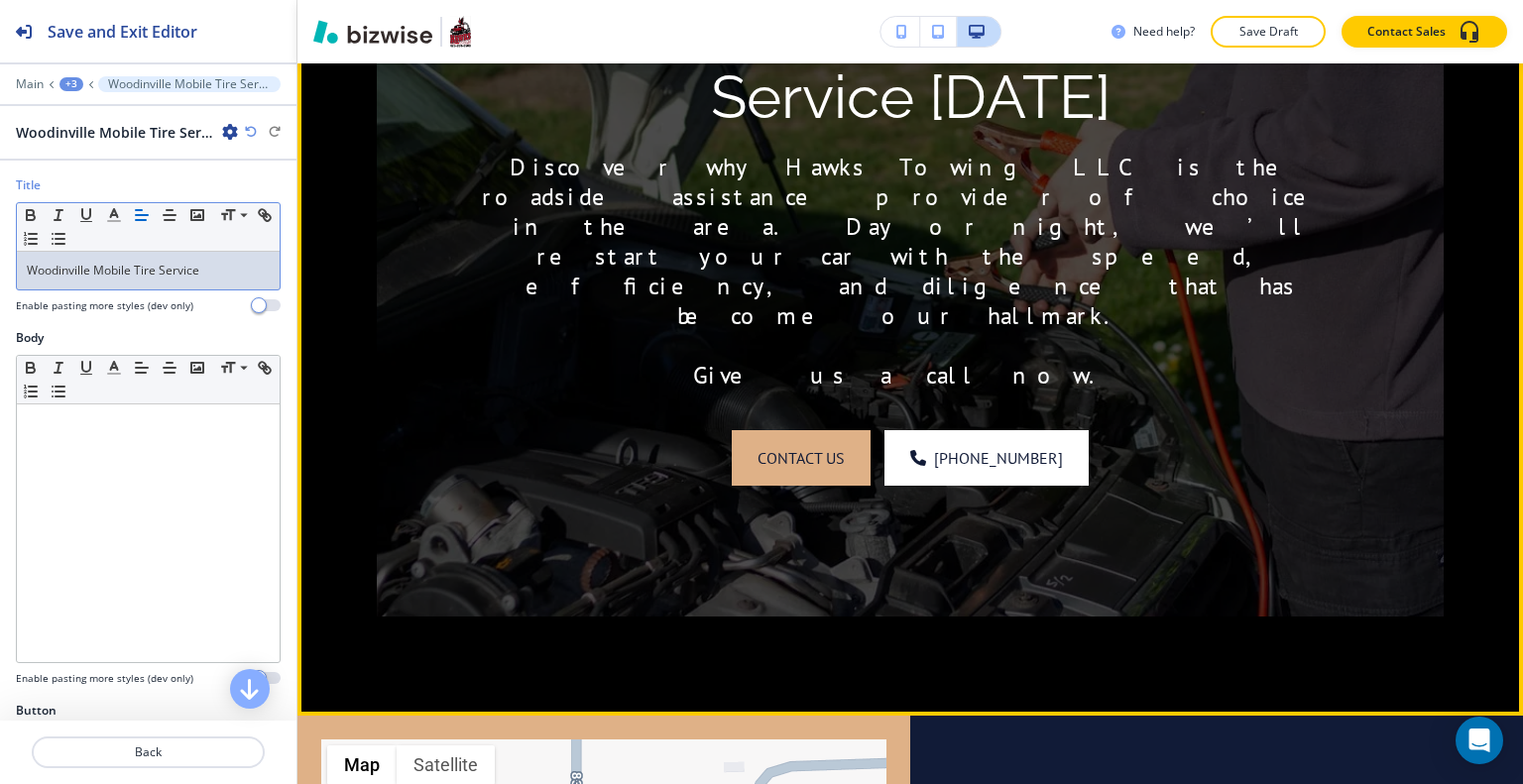 scroll, scrollTop: 4248, scrollLeft: 0, axis: vertical 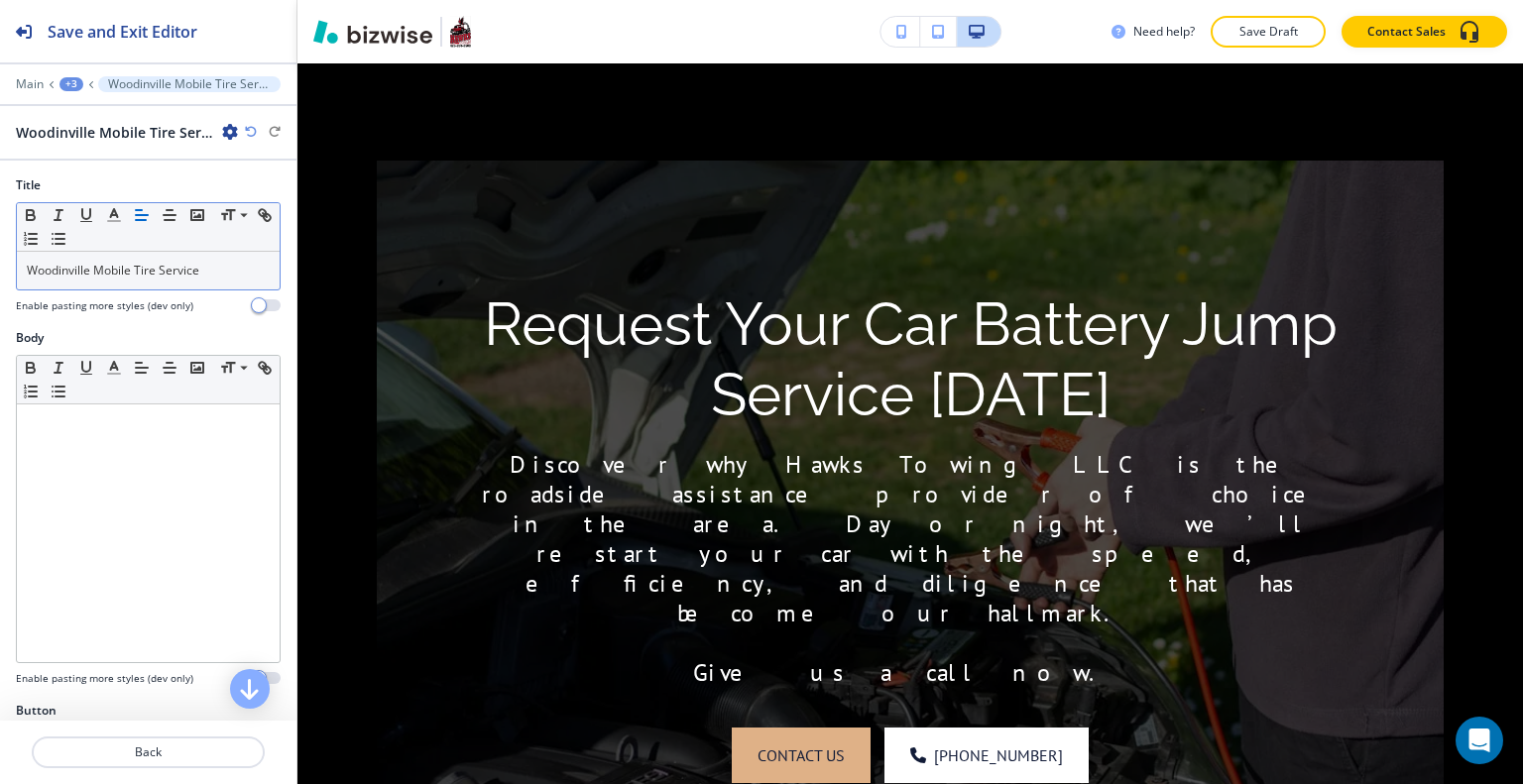 click on "+3" at bounding box center [71, 84] 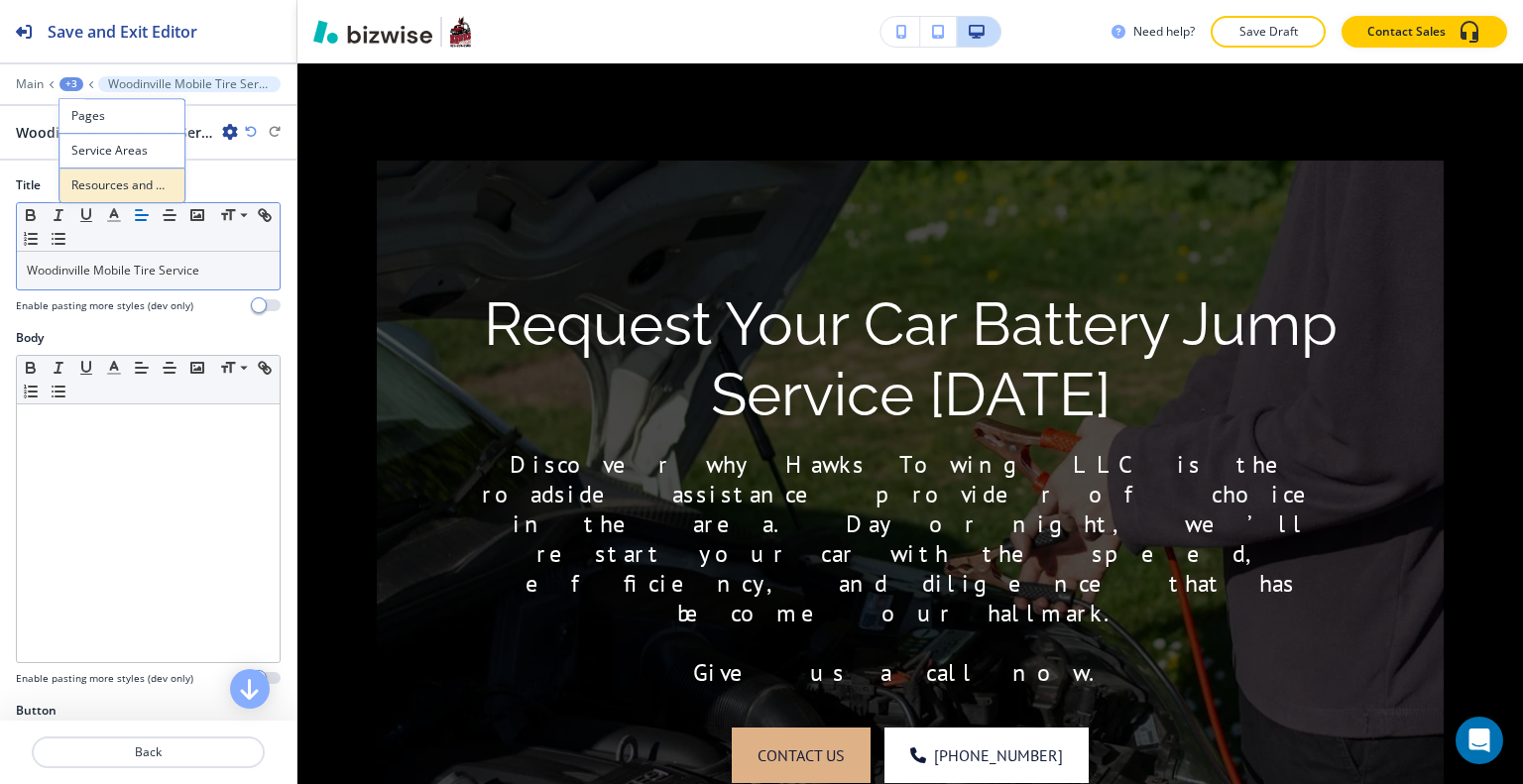 click on "Resources and Downloads-1" at bounding box center (122, 185) 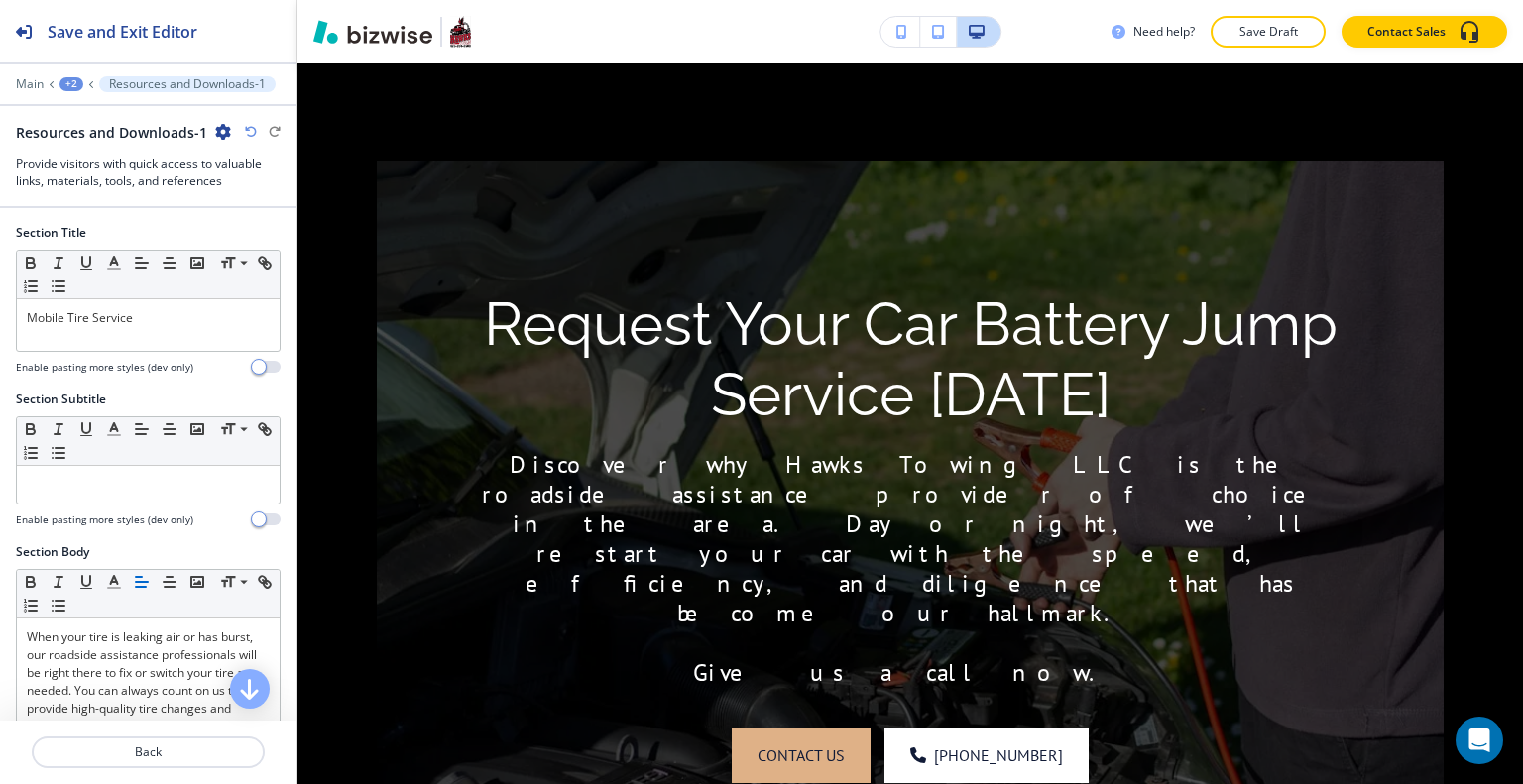 scroll, scrollTop: 3455, scrollLeft: 0, axis: vertical 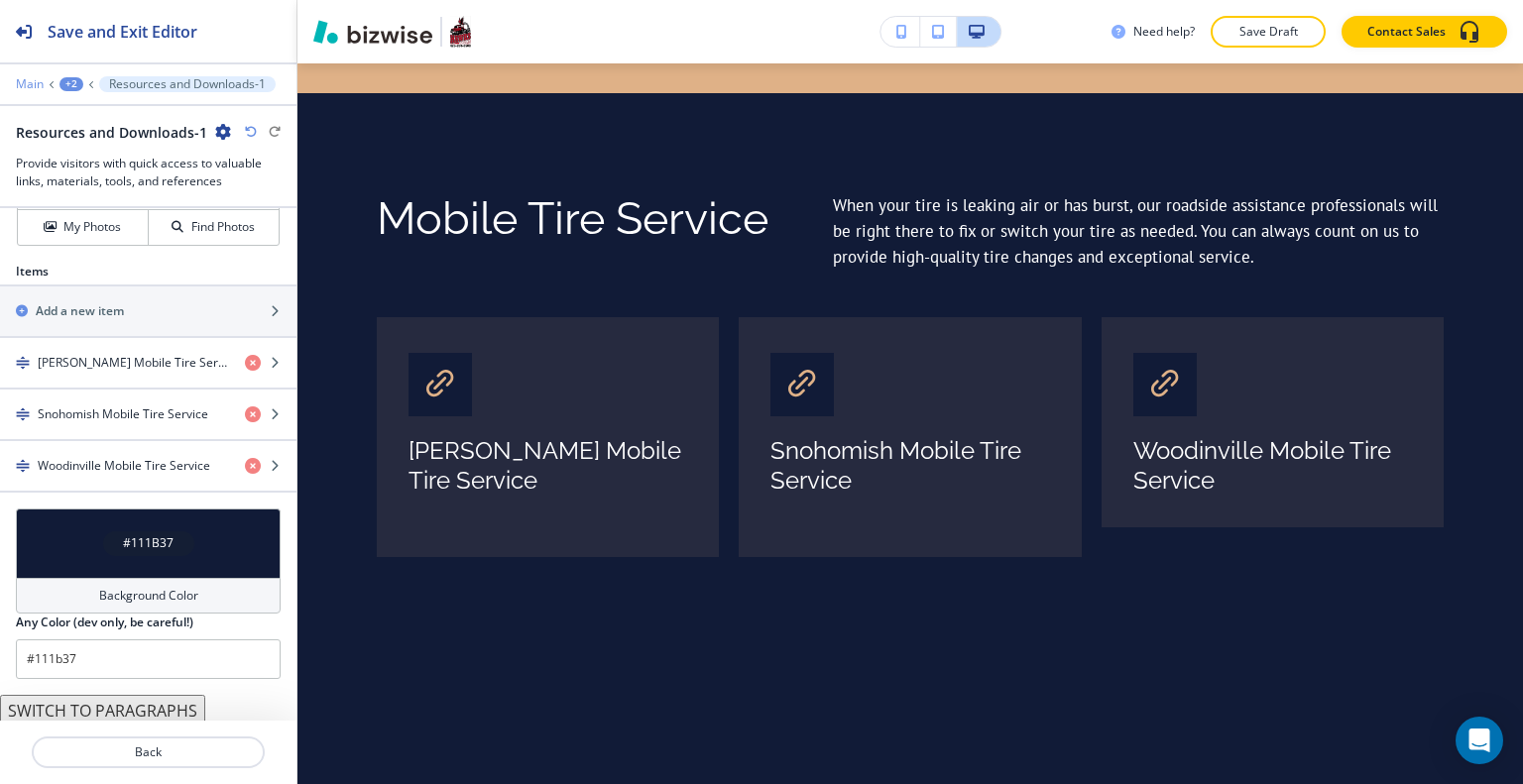 click on "Main" at bounding box center [30, 84] 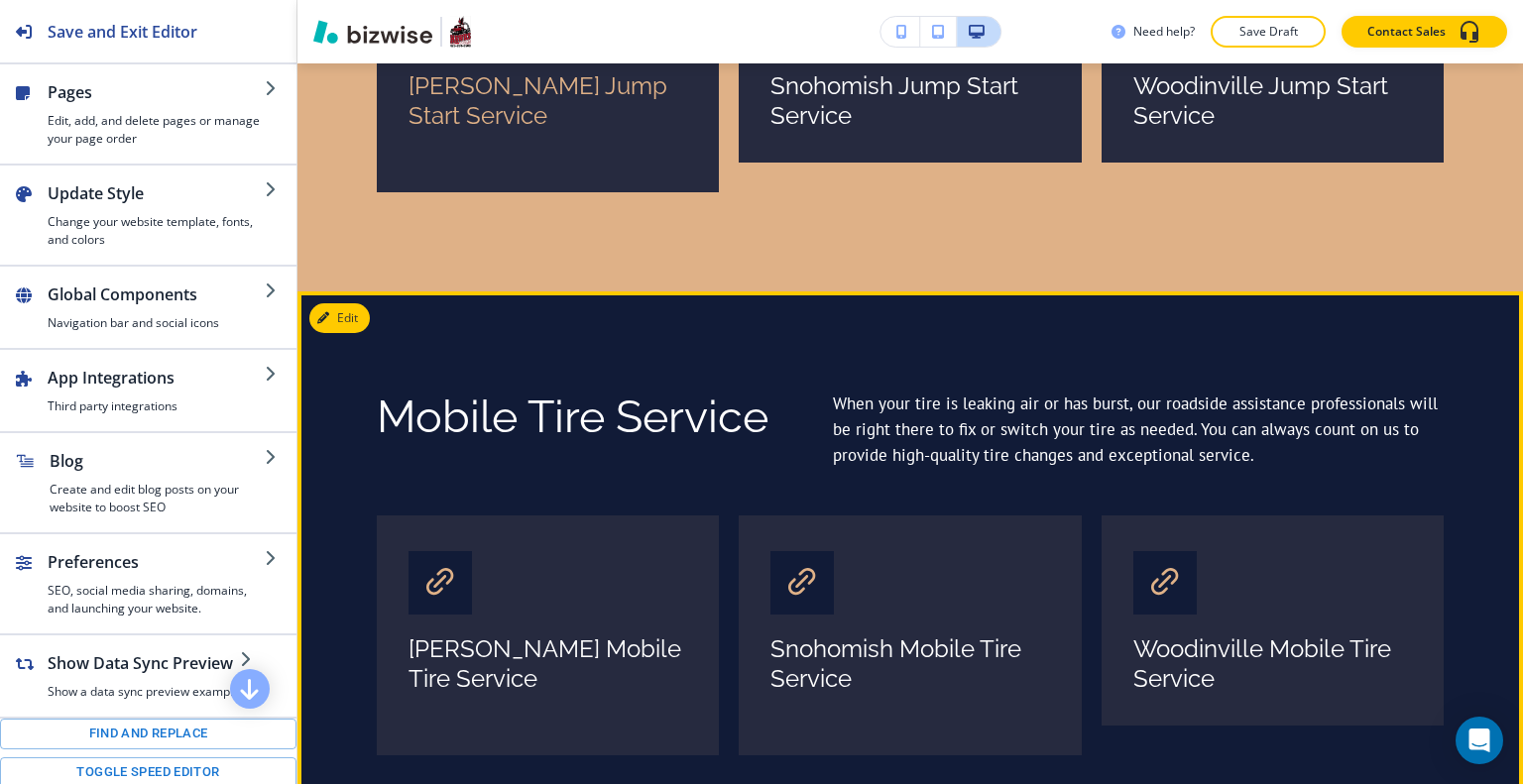 scroll, scrollTop: 2662, scrollLeft: 0, axis: vertical 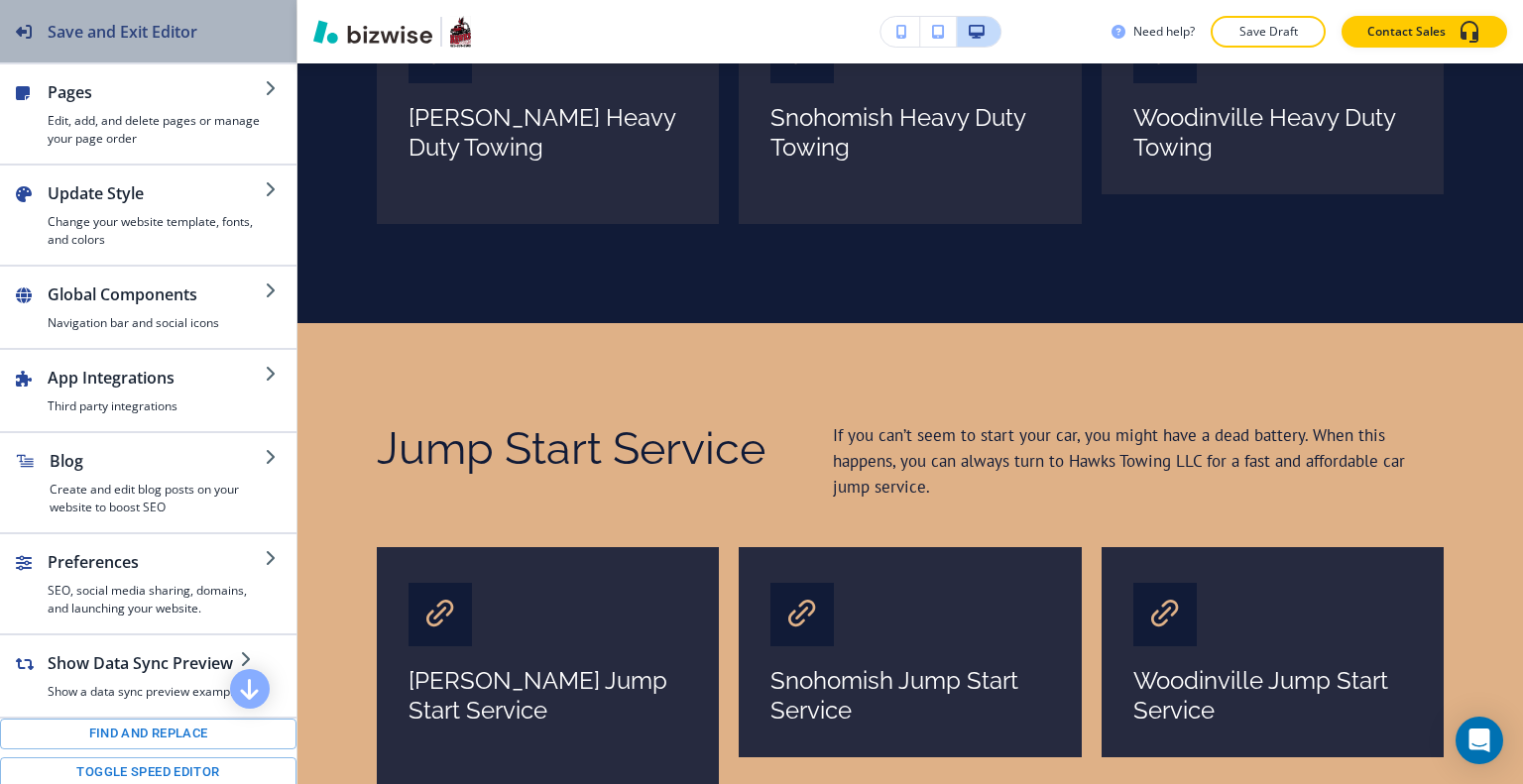 click on "Save and Exit Editor" at bounding box center [122, 32] 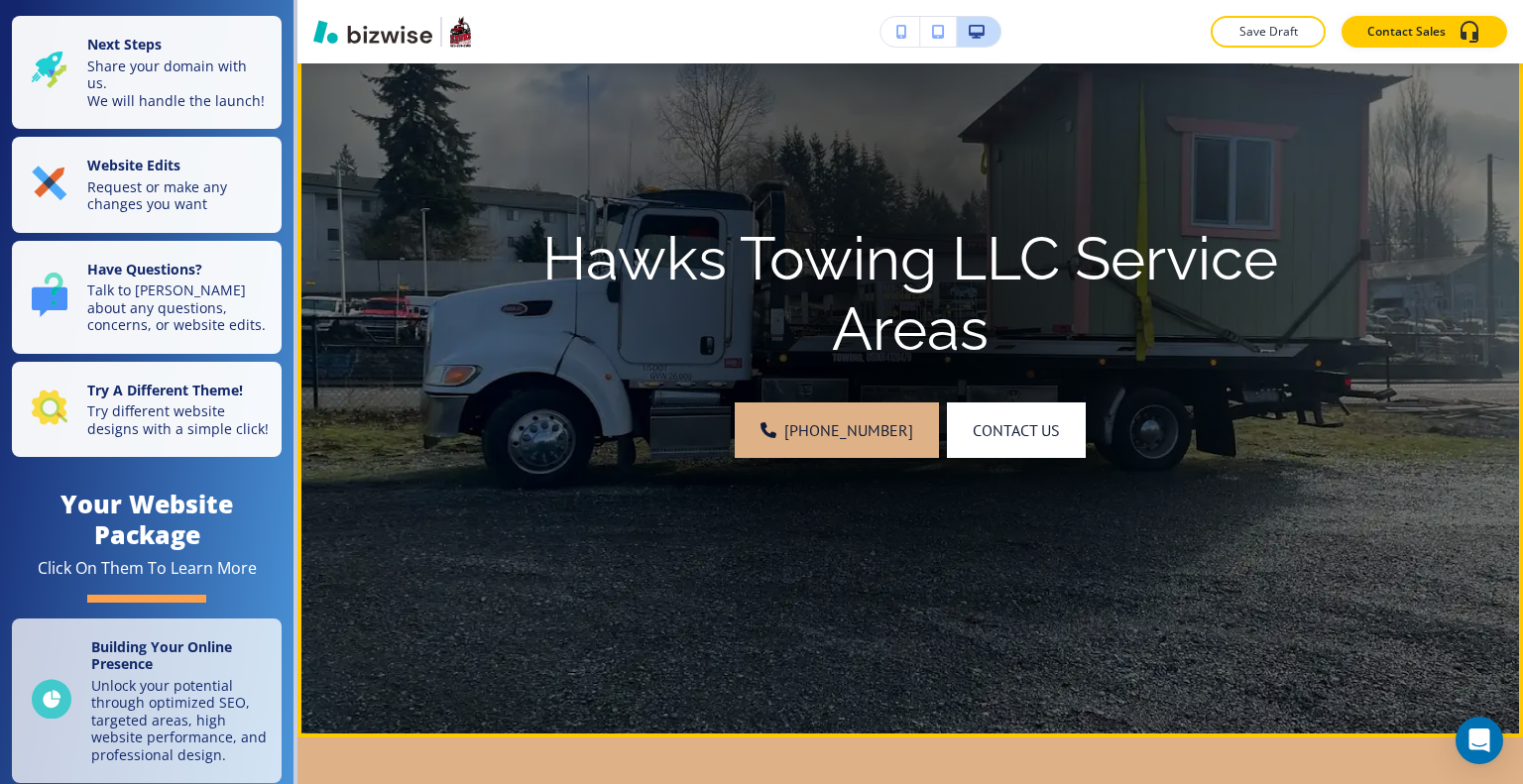 scroll, scrollTop: 0, scrollLeft: 0, axis: both 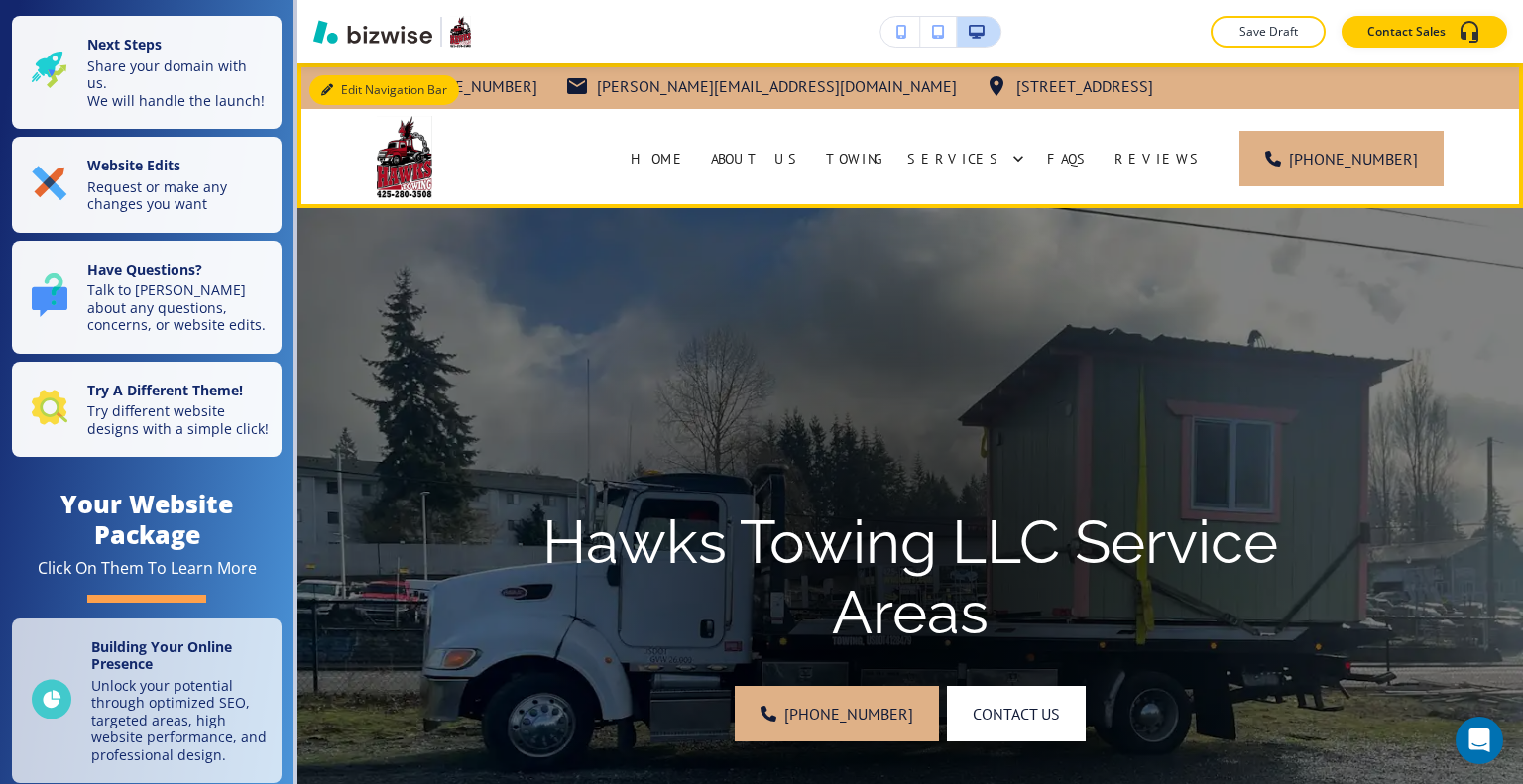 click on "Edit Navigation Bar" at bounding box center [384, 90] 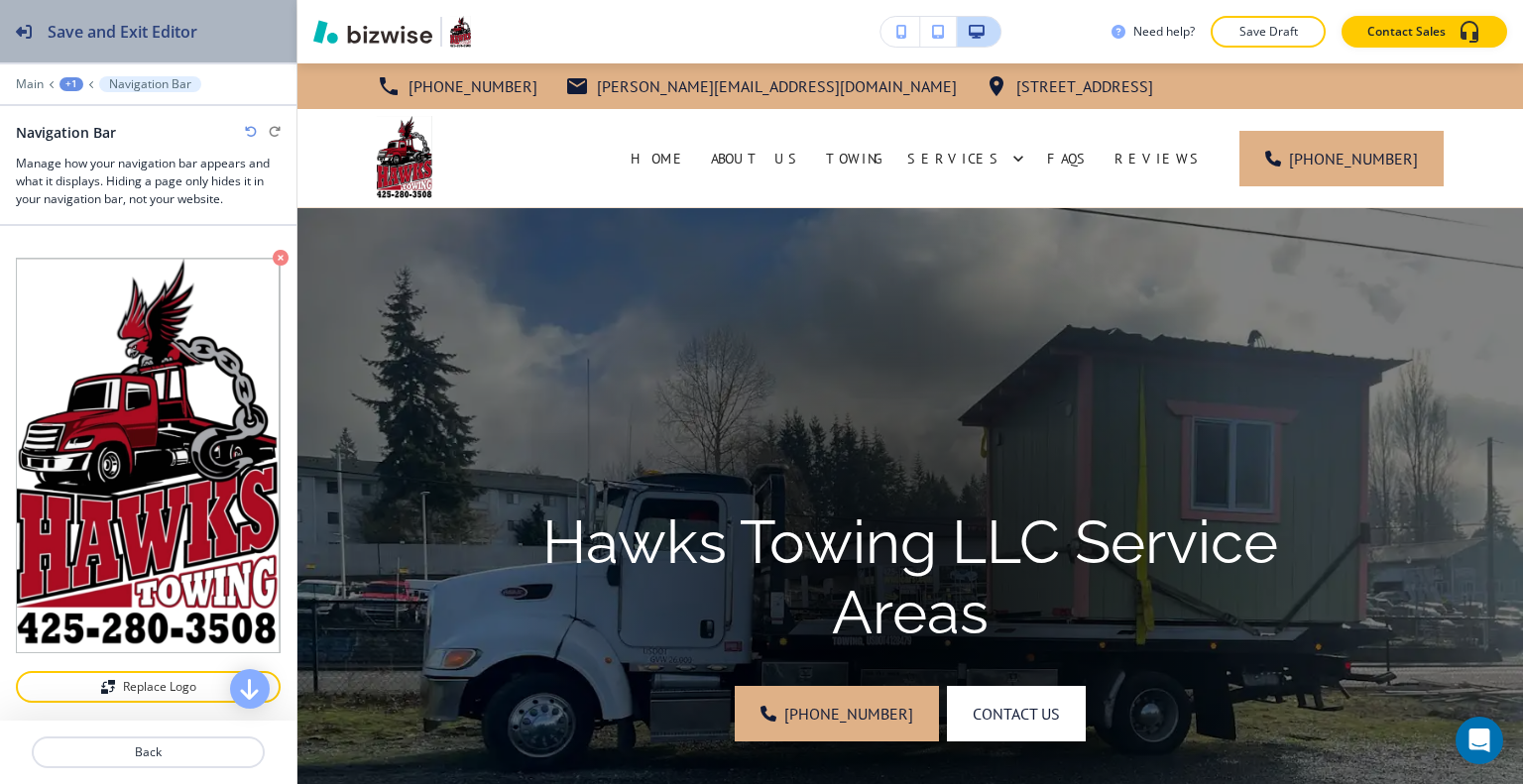 click on "Save and Exit Editor" at bounding box center (122, 32) 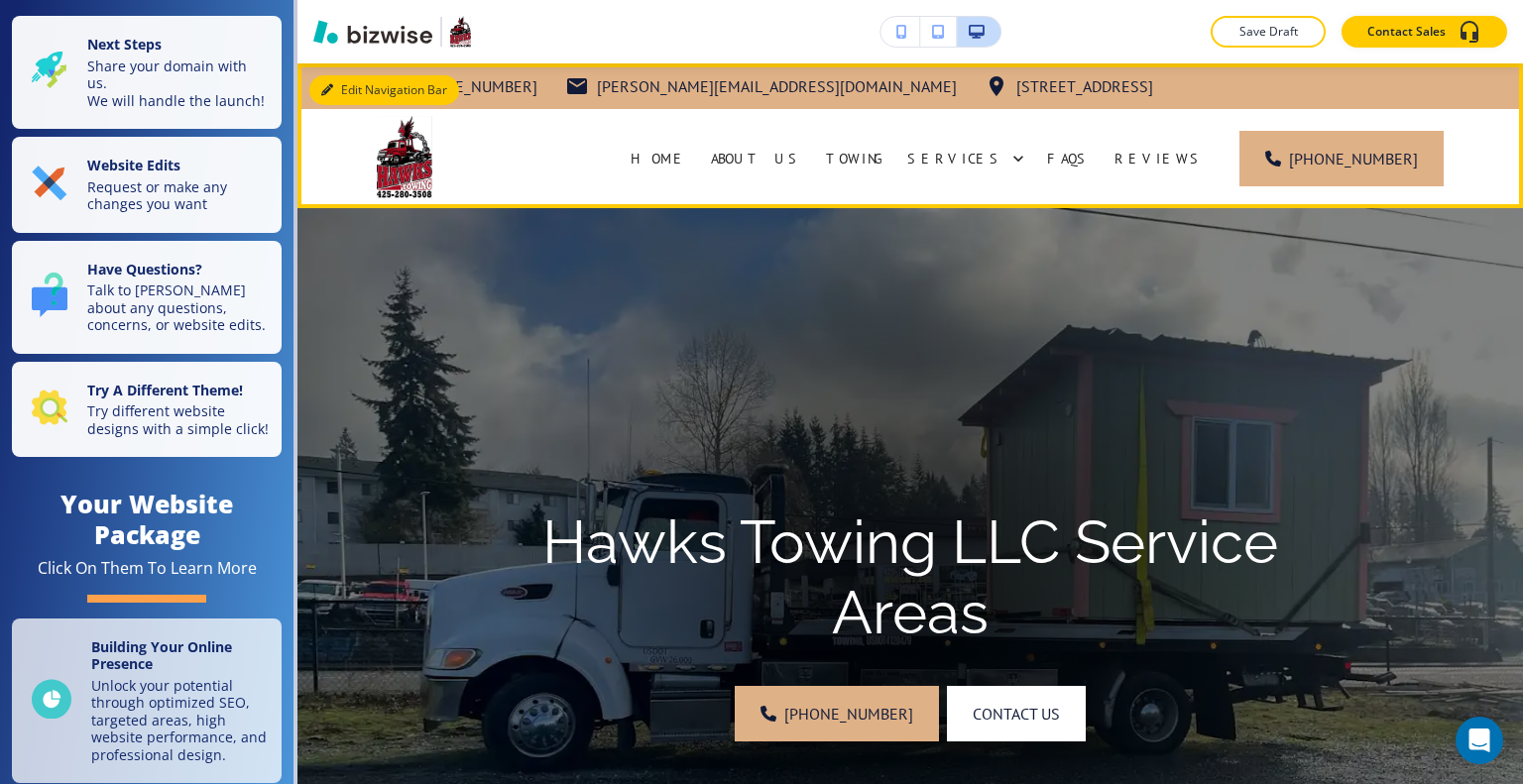 click on "Edit Navigation Bar" at bounding box center (384, 90) 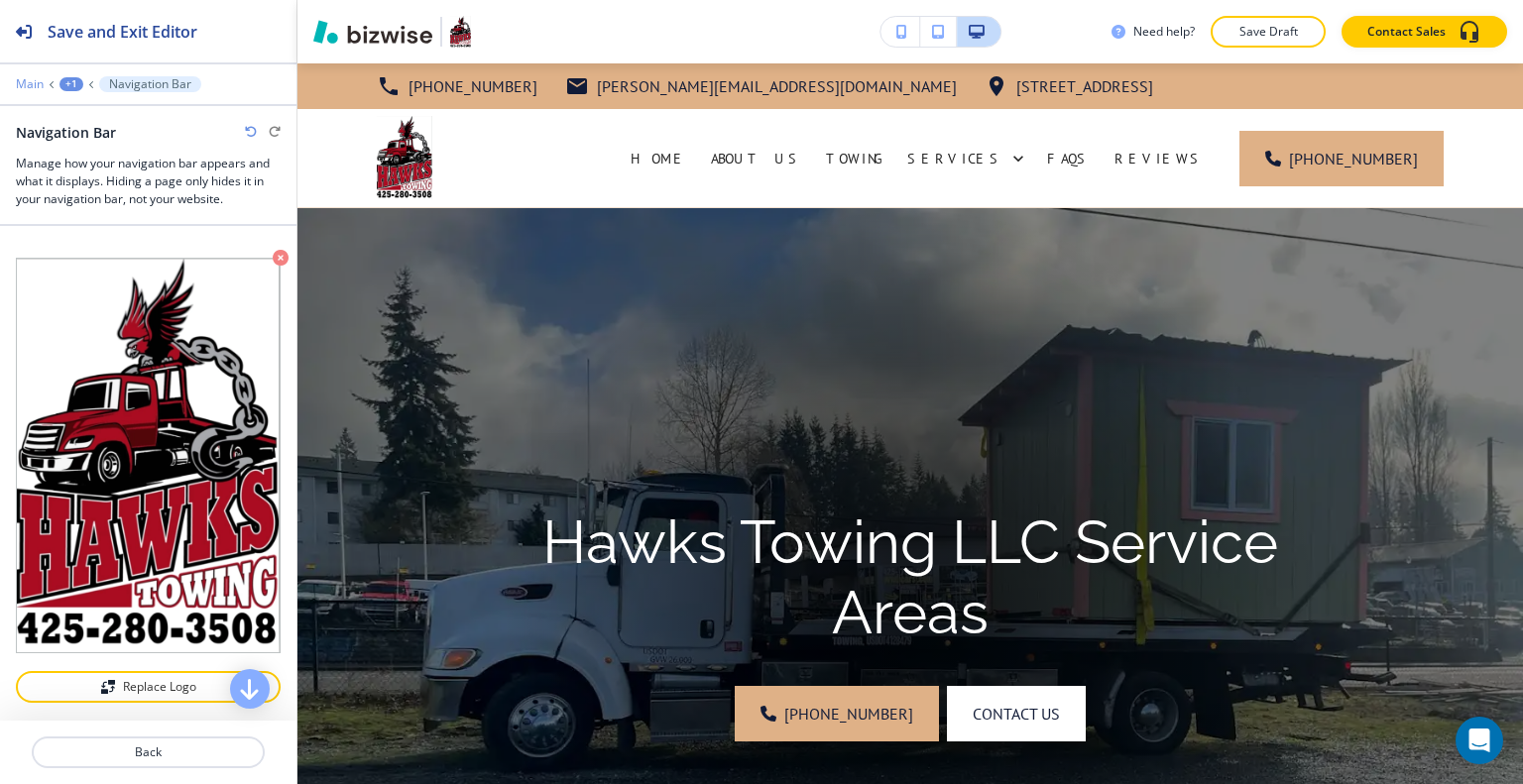 click on "Main" at bounding box center (30, 84) 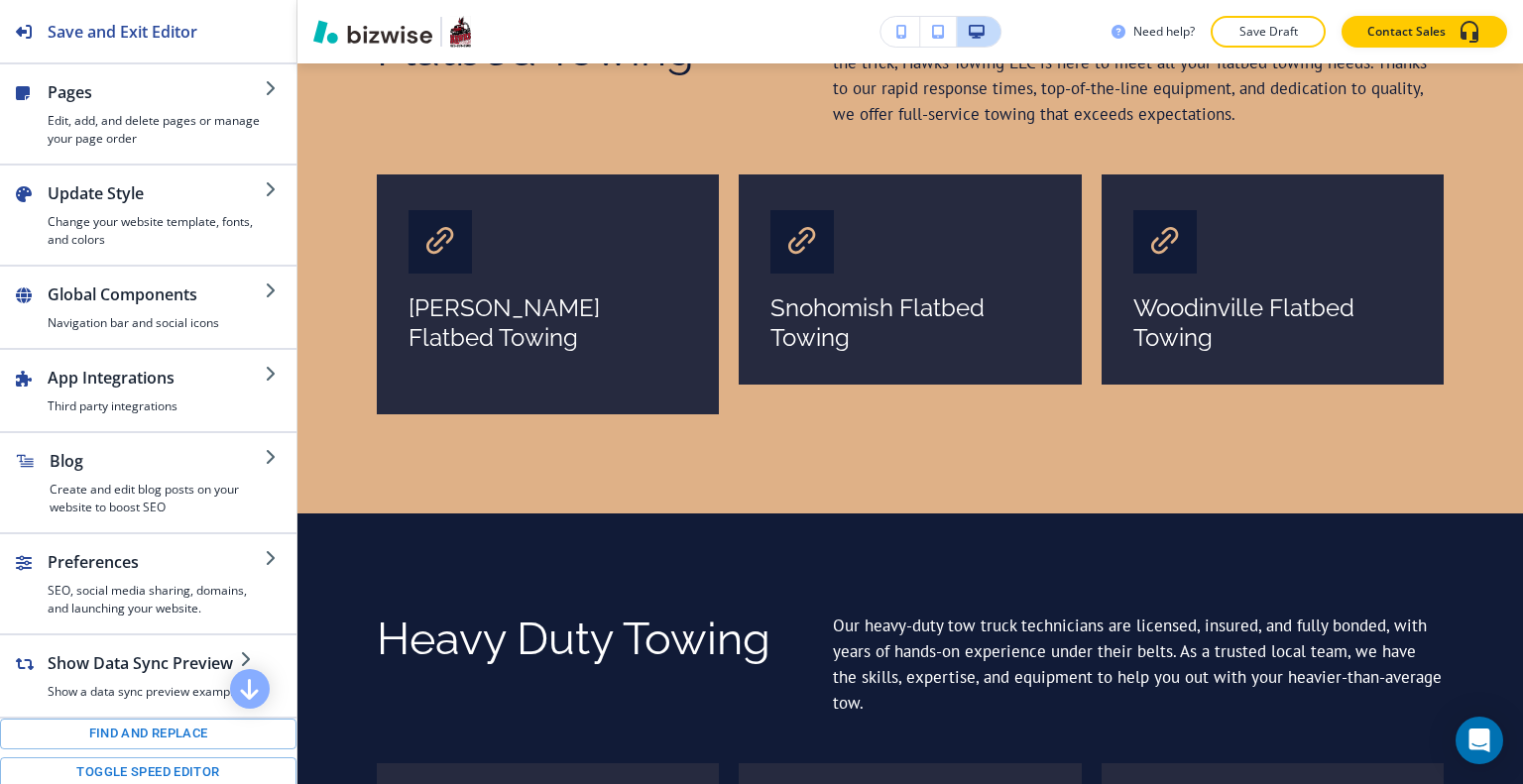scroll, scrollTop: 1487, scrollLeft: 0, axis: vertical 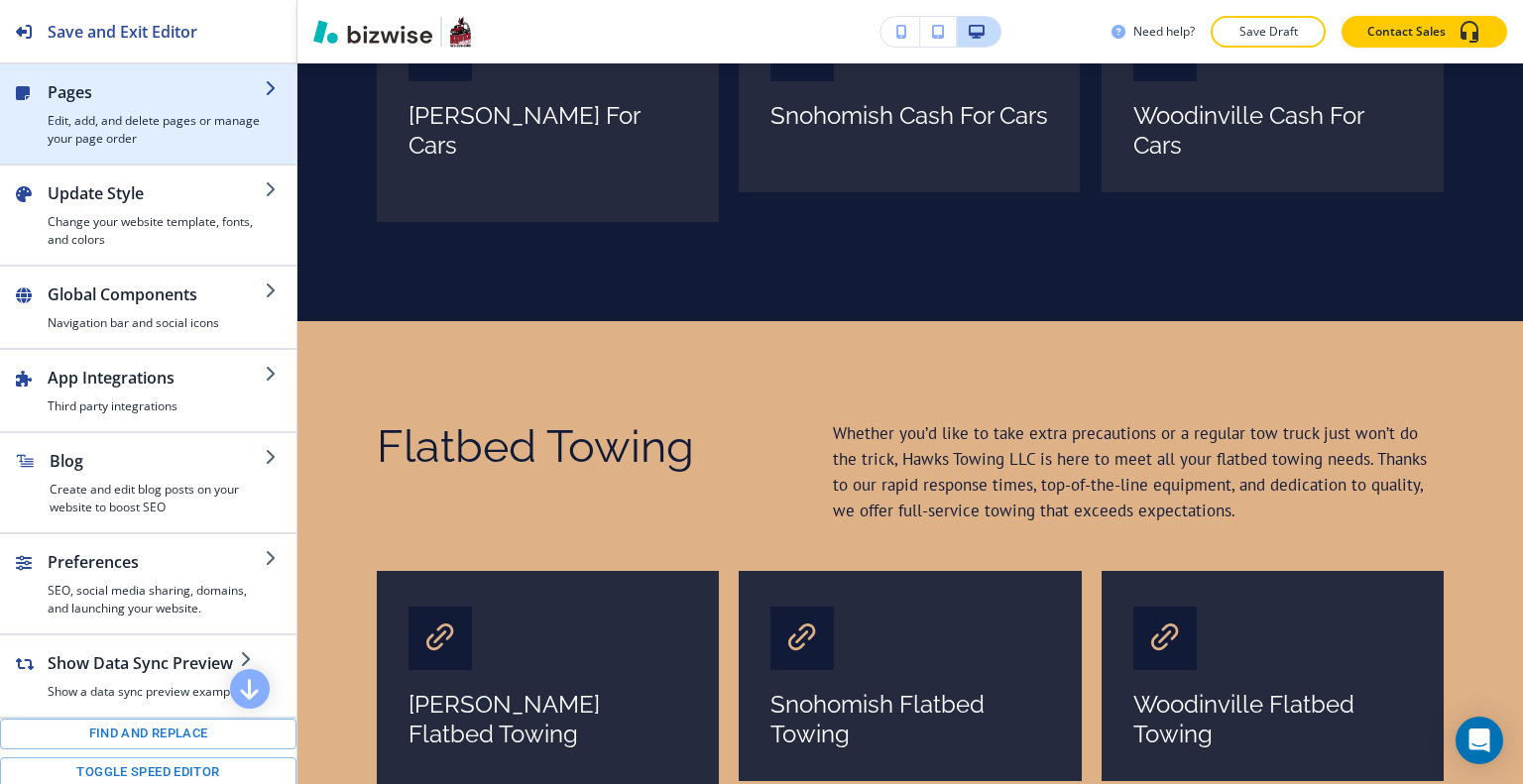 click at bounding box center (156, 108) 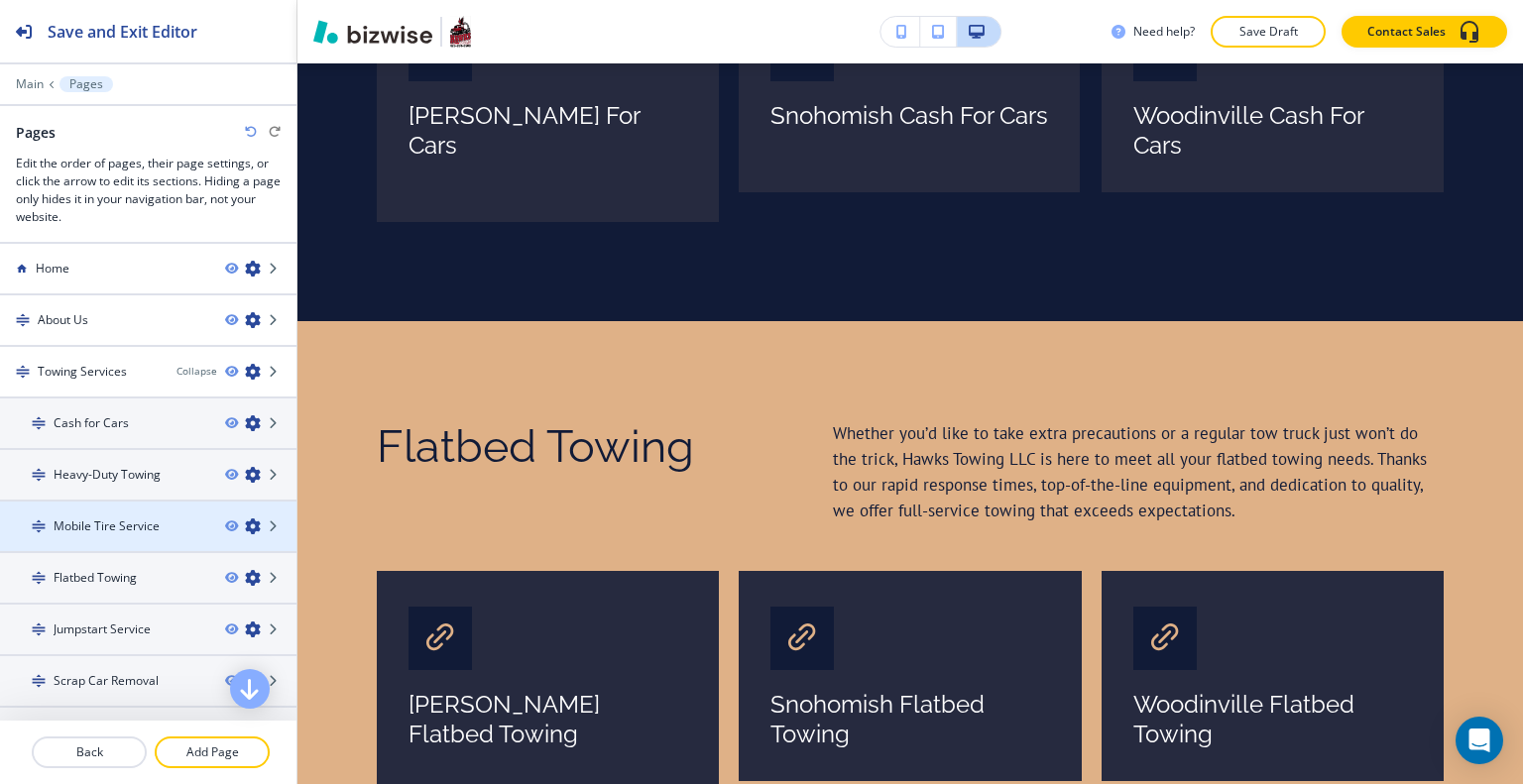 scroll, scrollTop: 340, scrollLeft: 0, axis: vertical 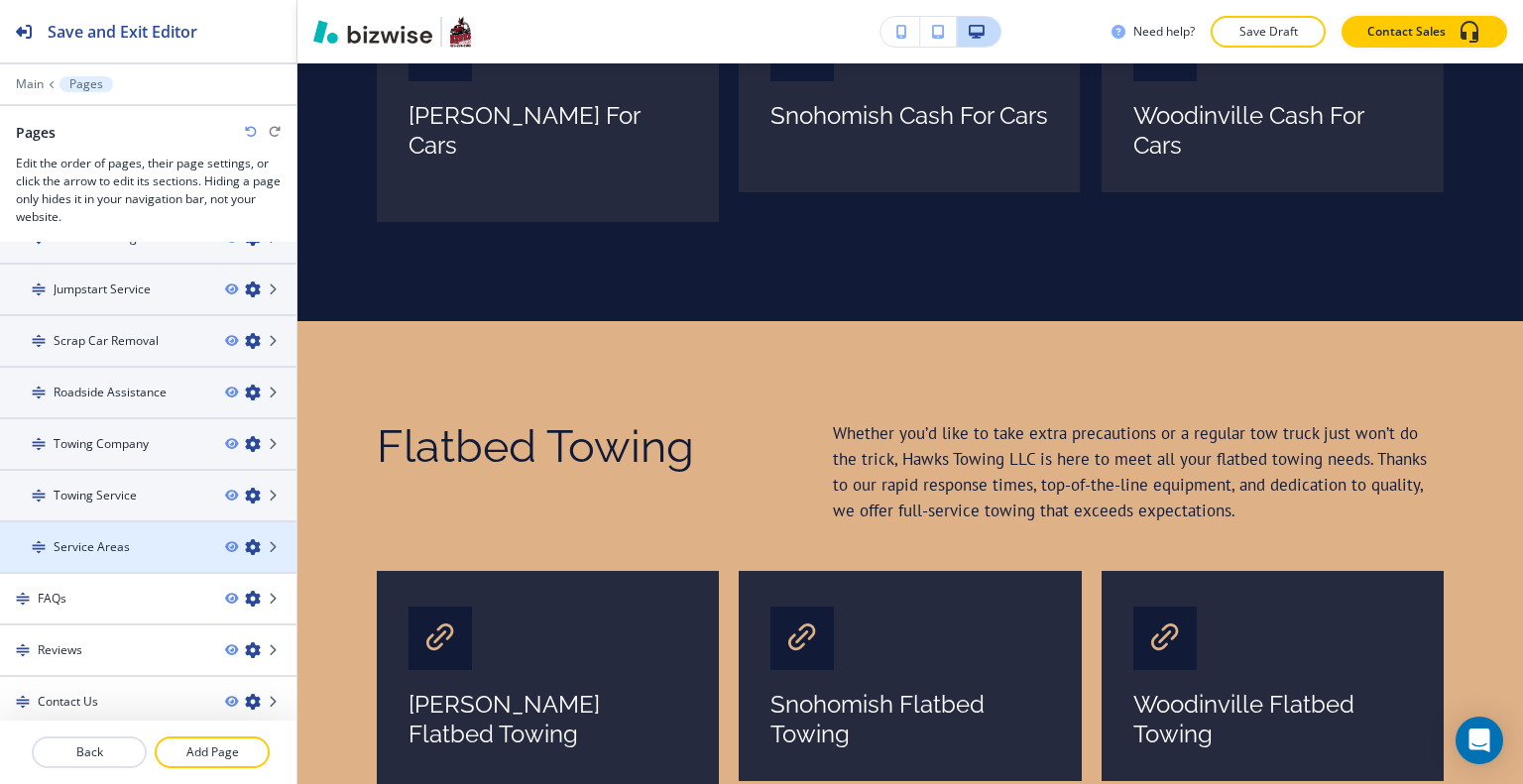 click on "Service Areas" at bounding box center (104, 547) 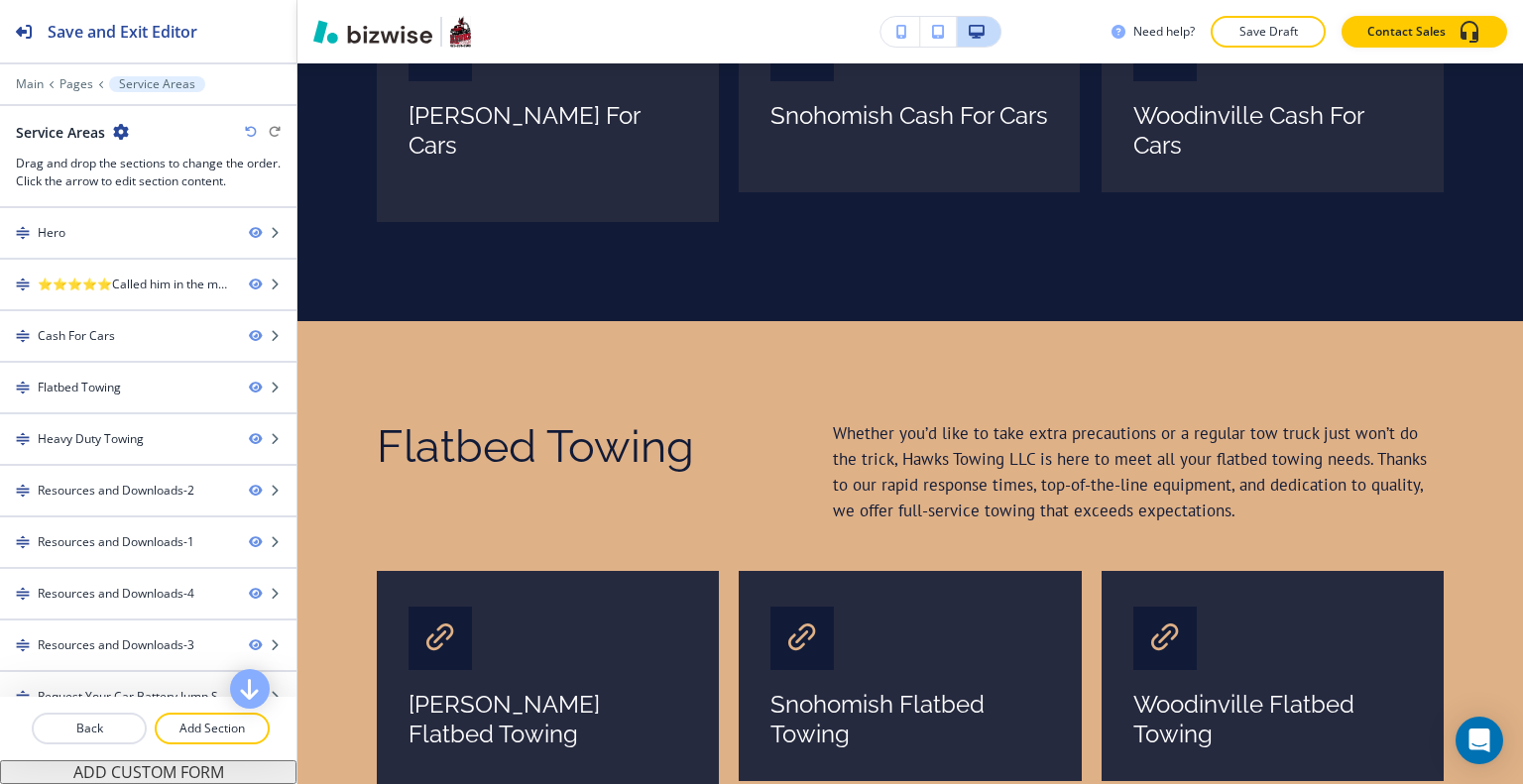 scroll, scrollTop: 71, scrollLeft: 0, axis: vertical 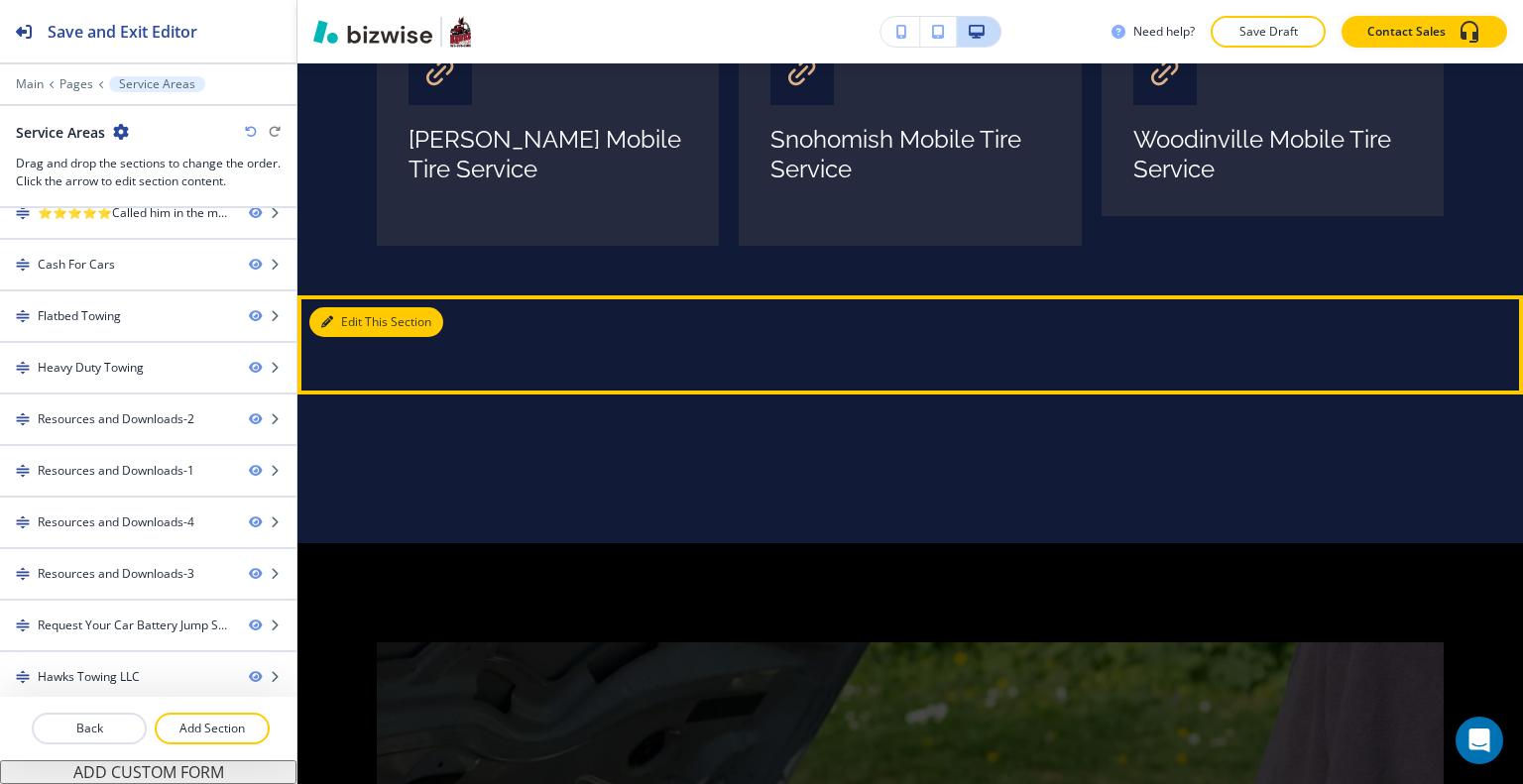click on "Edit This Section" at bounding box center [376, 322] 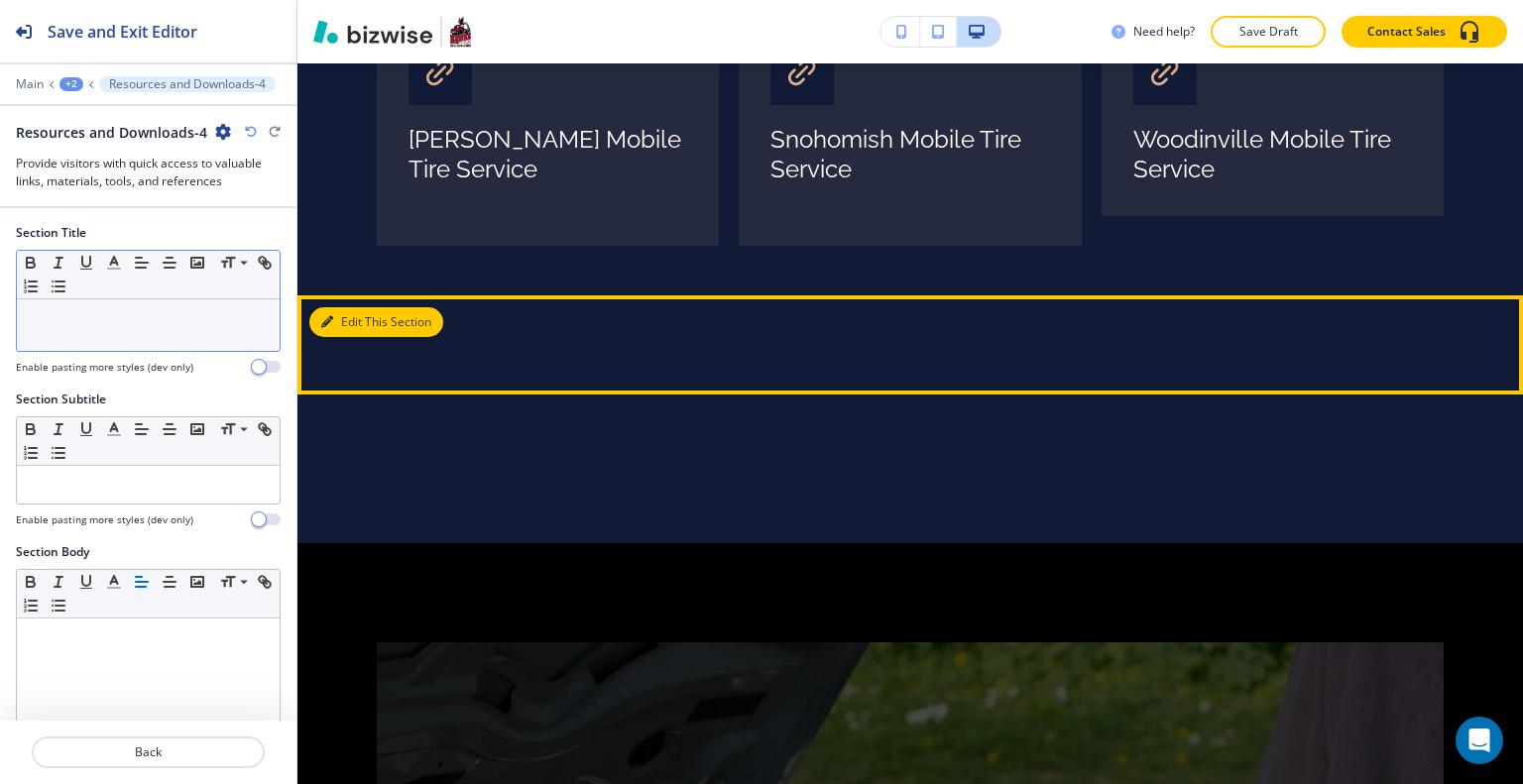 scroll, scrollTop: 3969, scrollLeft: 0, axis: vertical 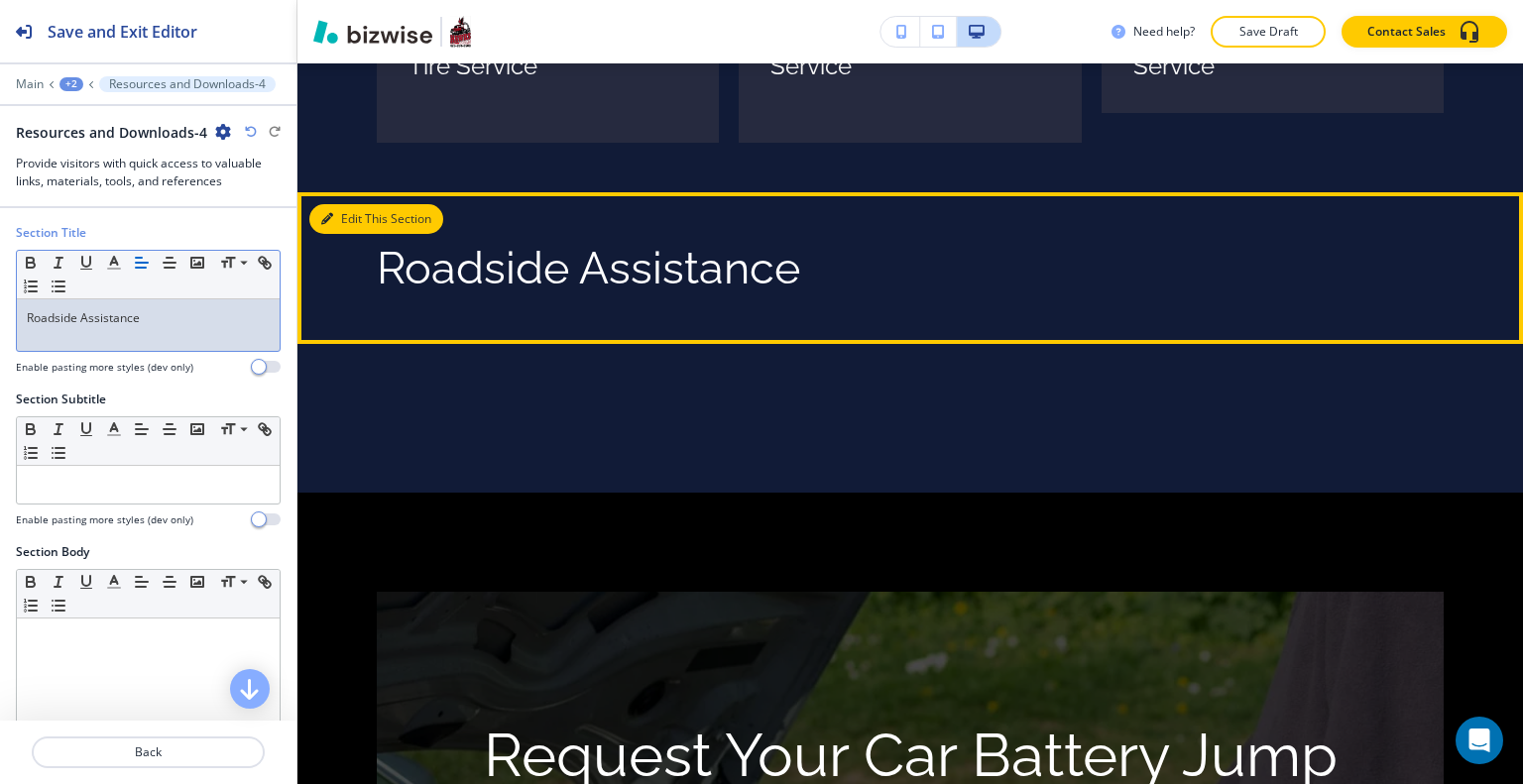 click on "Edit This Section" at bounding box center (376, 219) 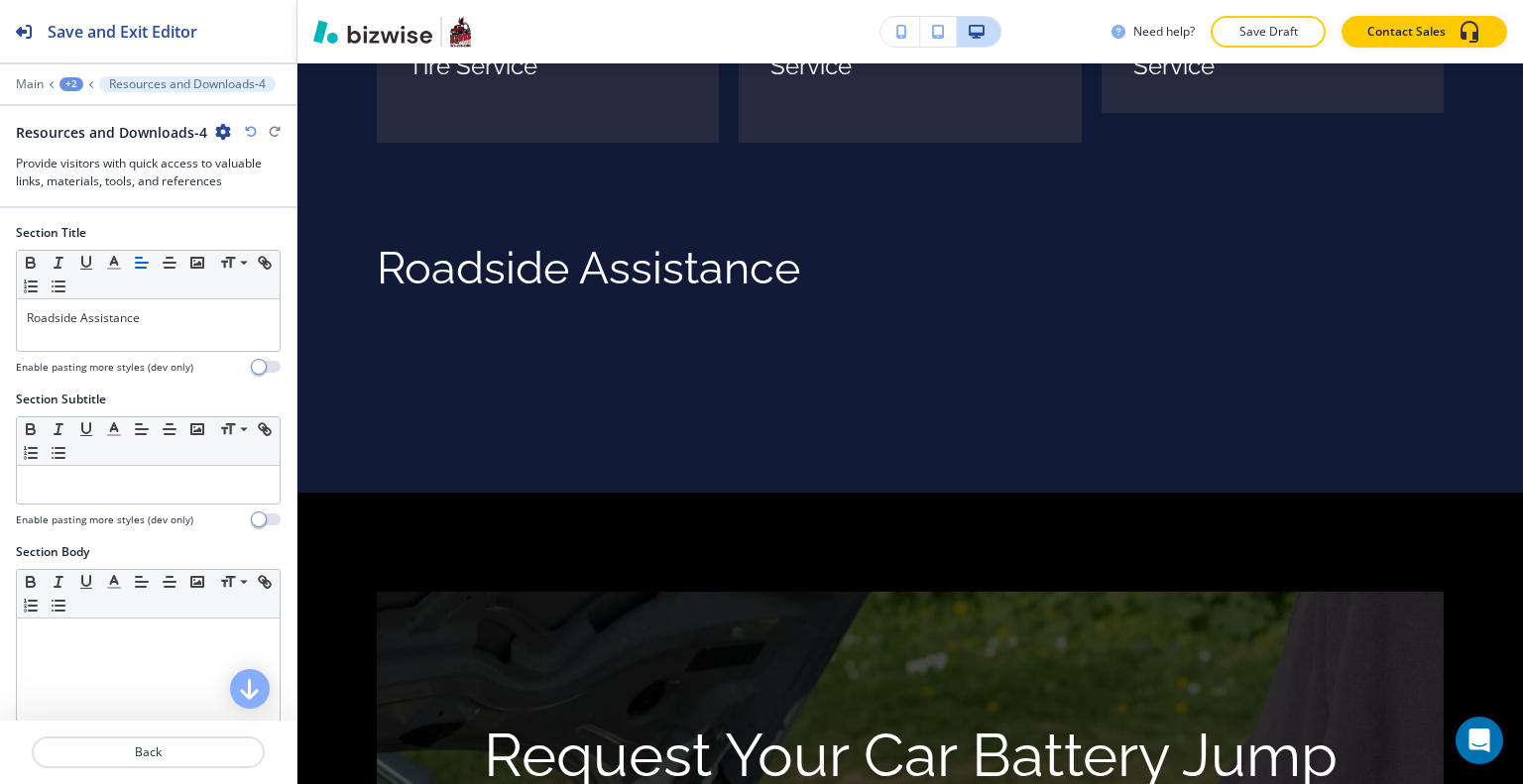 scroll, scrollTop: 670, scrollLeft: 0, axis: vertical 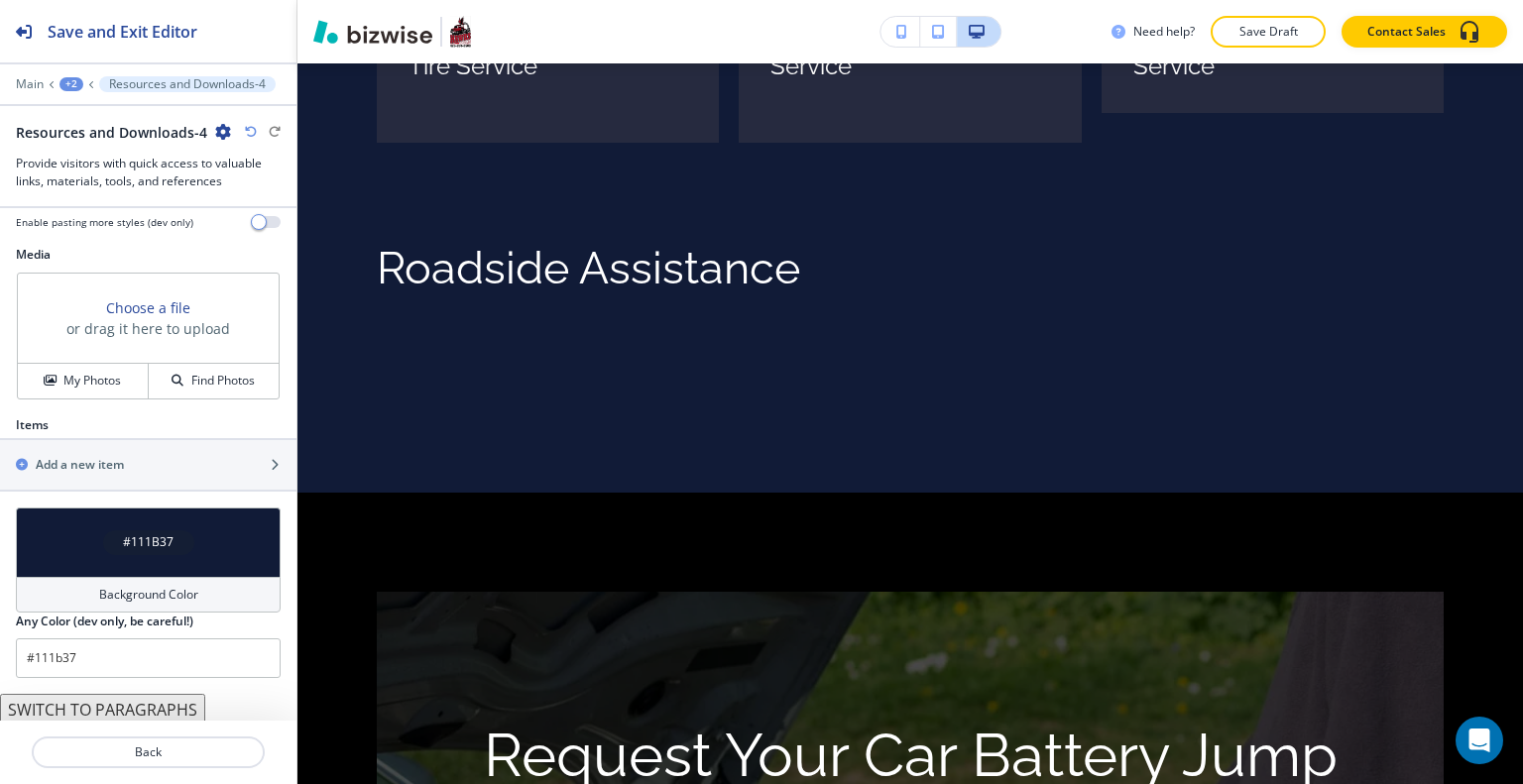 click on "#111B37" at bounding box center (148, 542) 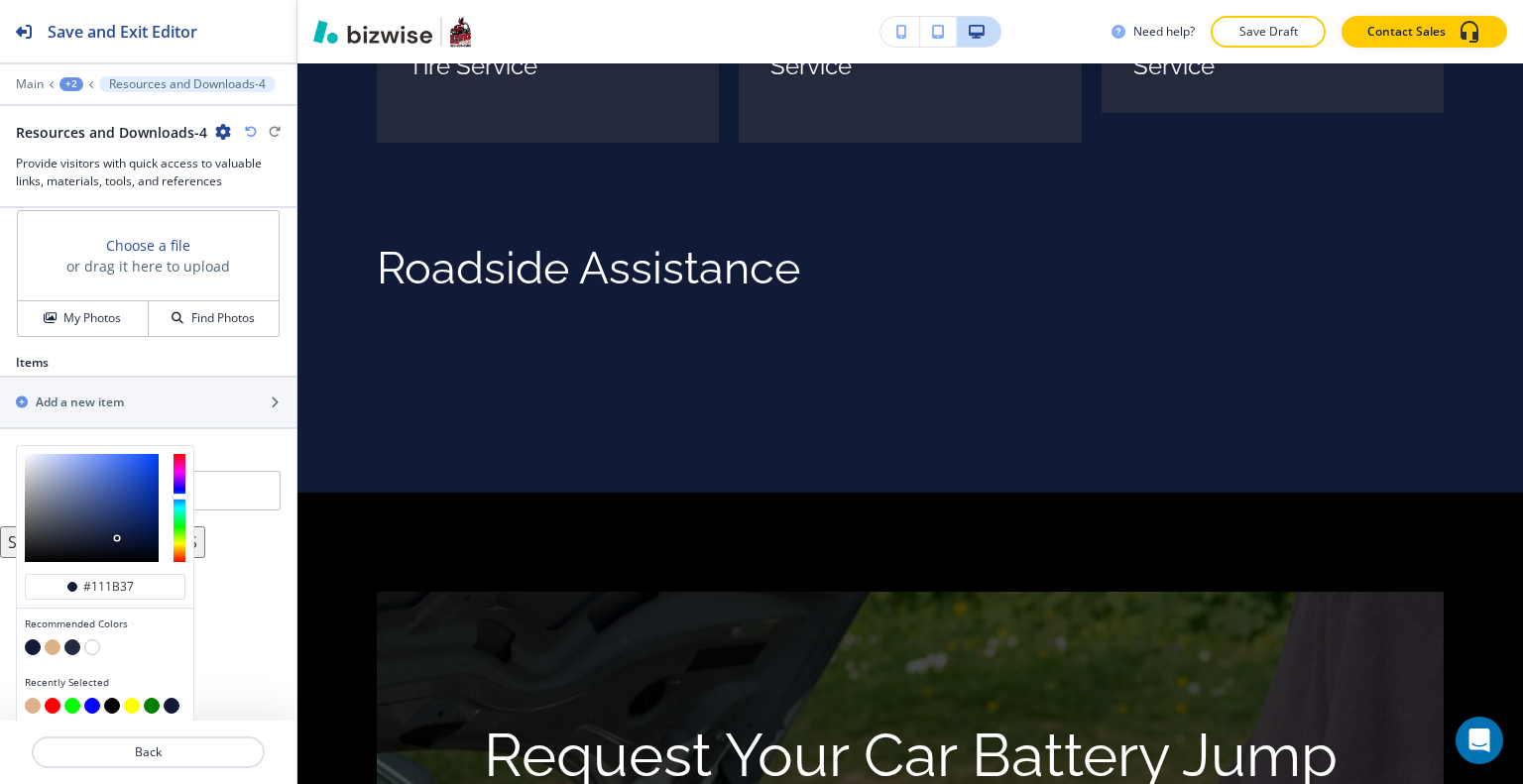 click at bounding box center [53, 647] 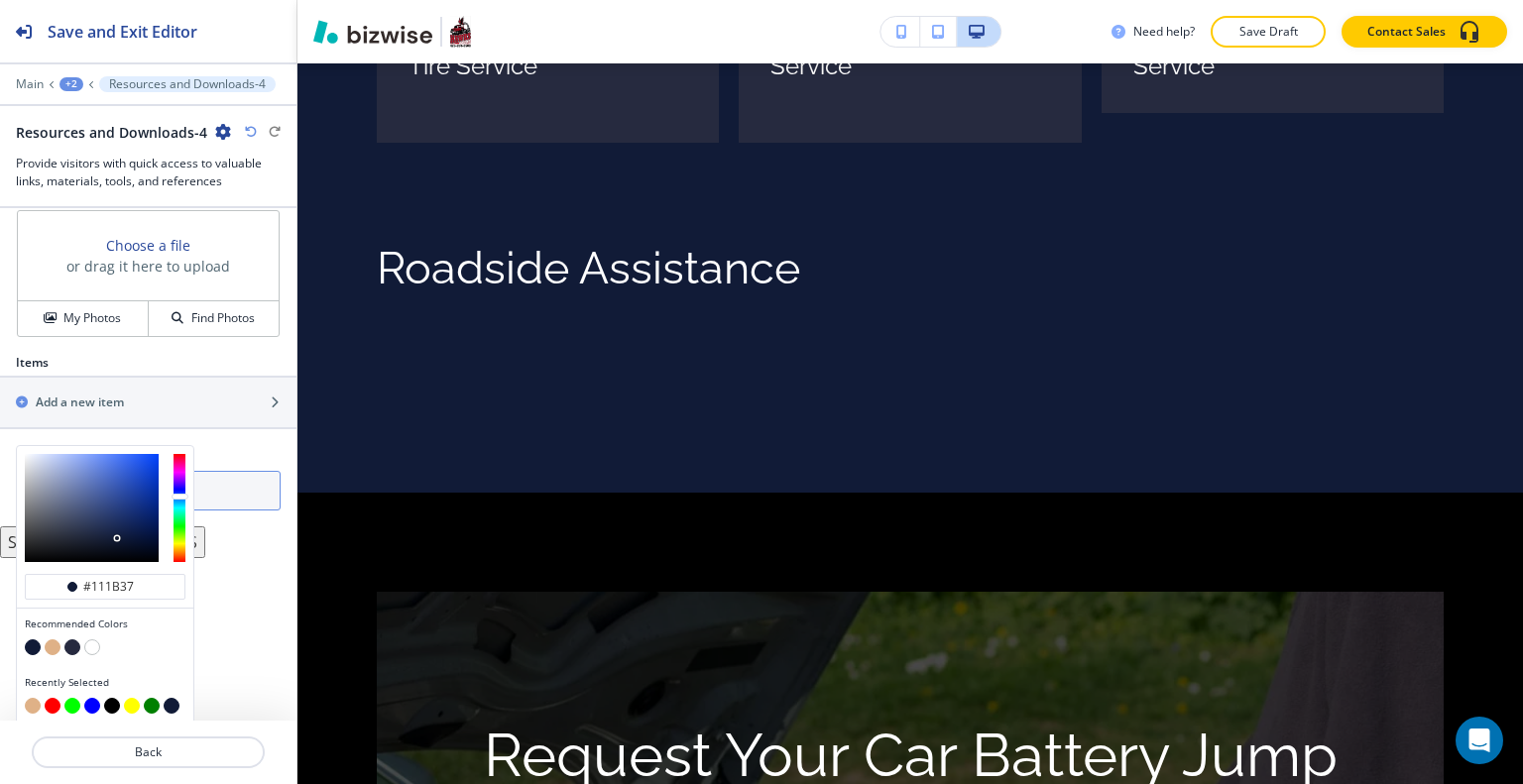type on "#dfb187" 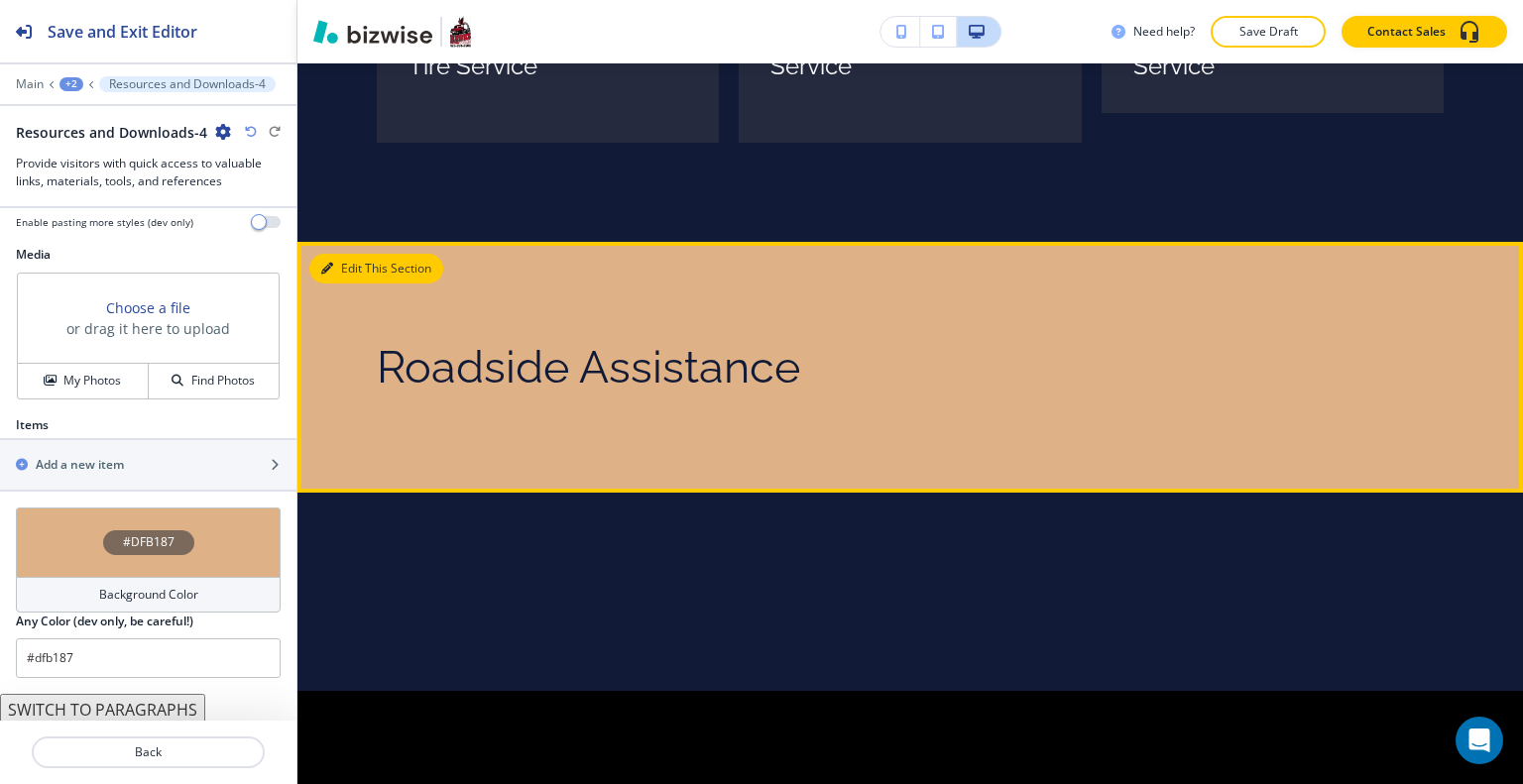 click on "Edit This Section" at bounding box center (376, 269) 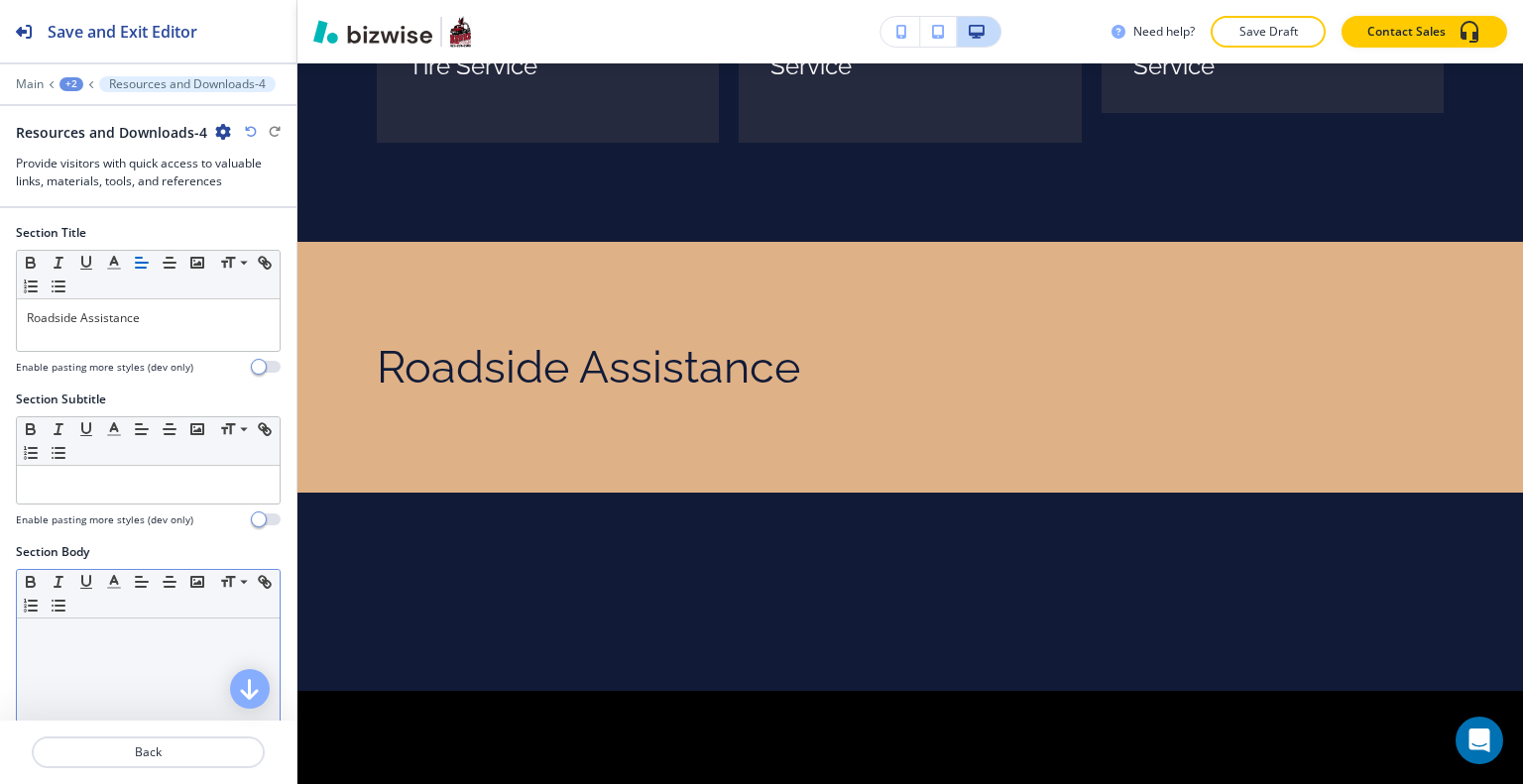 scroll, scrollTop: 297, scrollLeft: 0, axis: vertical 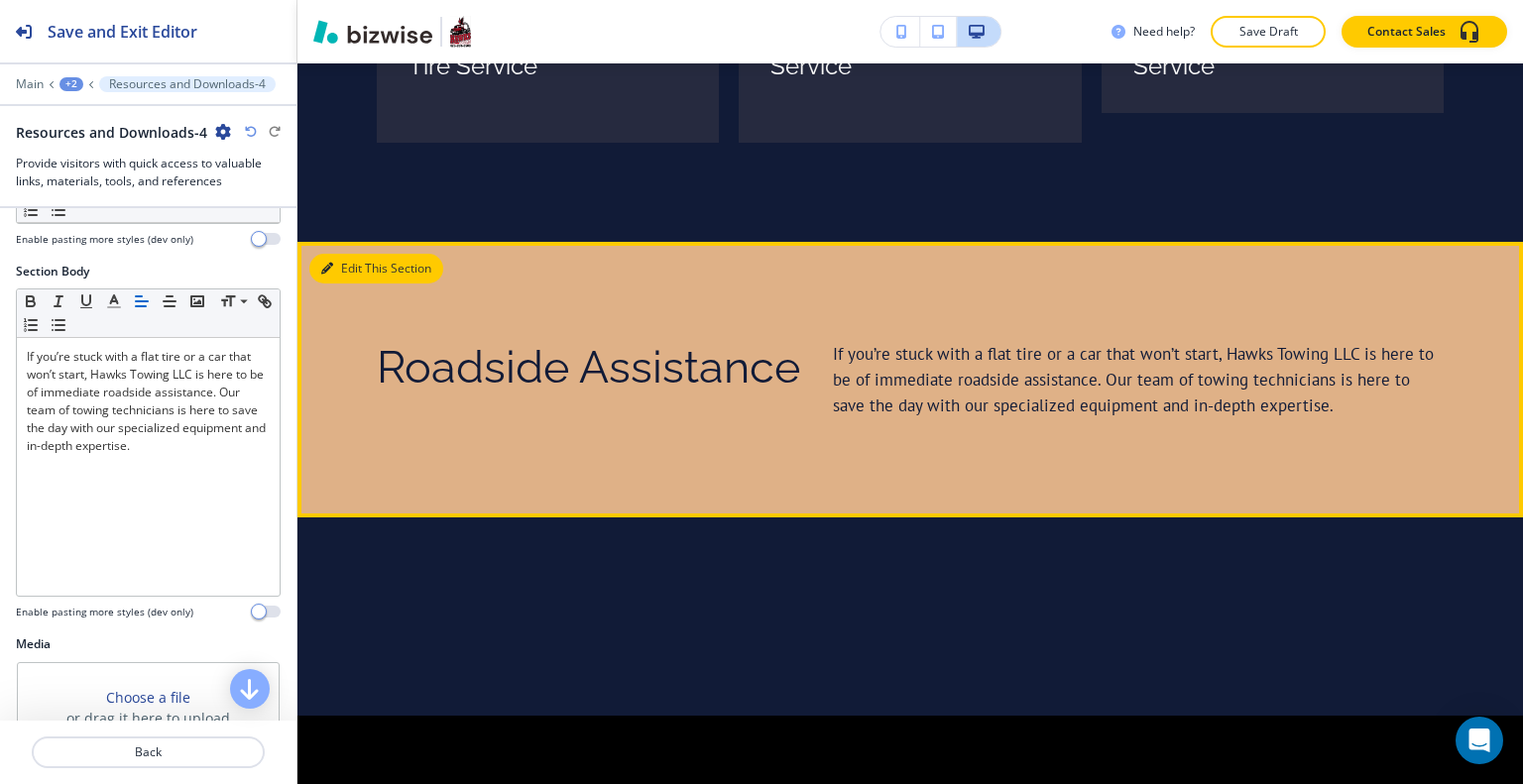 click on "Edit This Section" at bounding box center (376, 269) 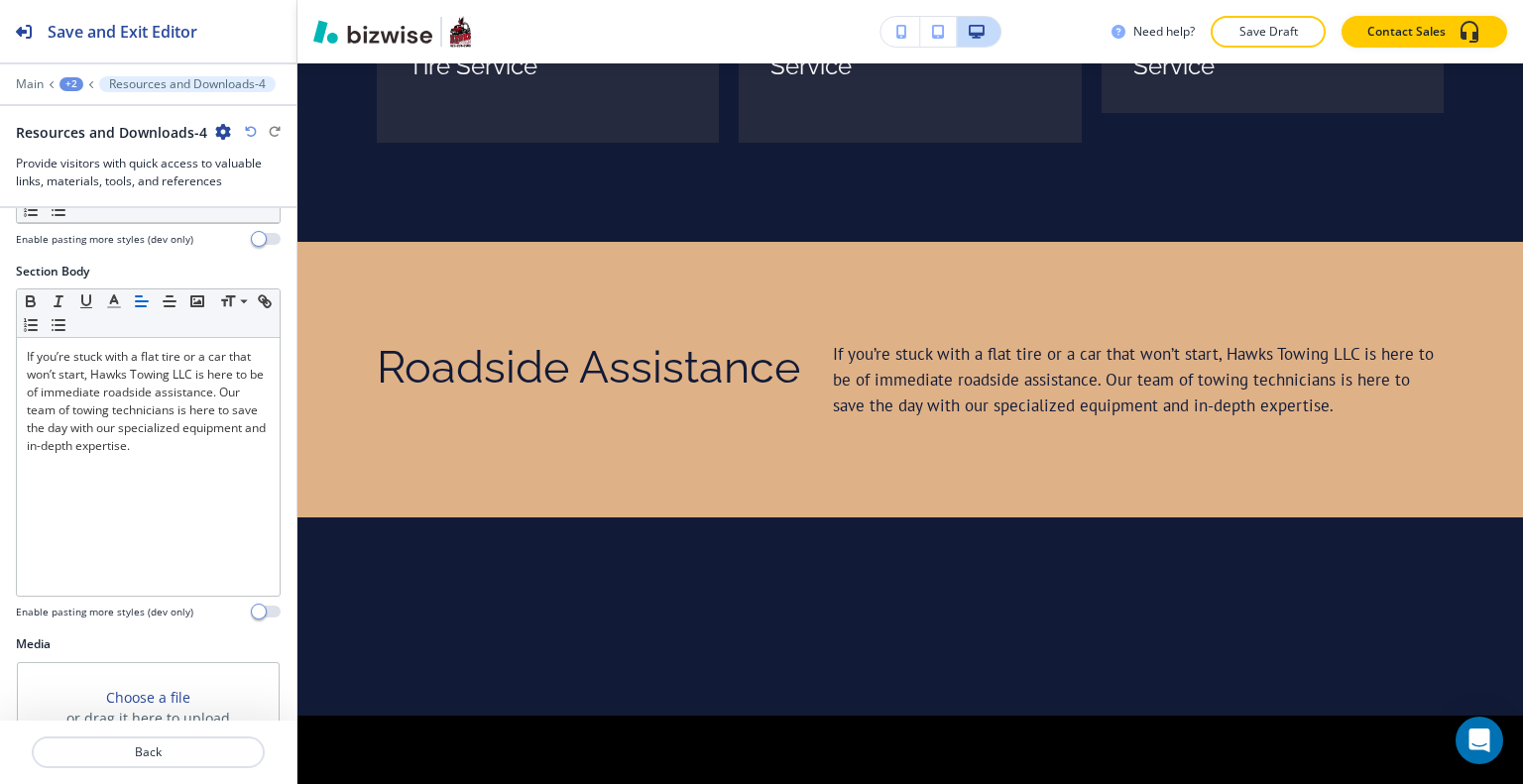 scroll, scrollTop: 670, scrollLeft: 0, axis: vertical 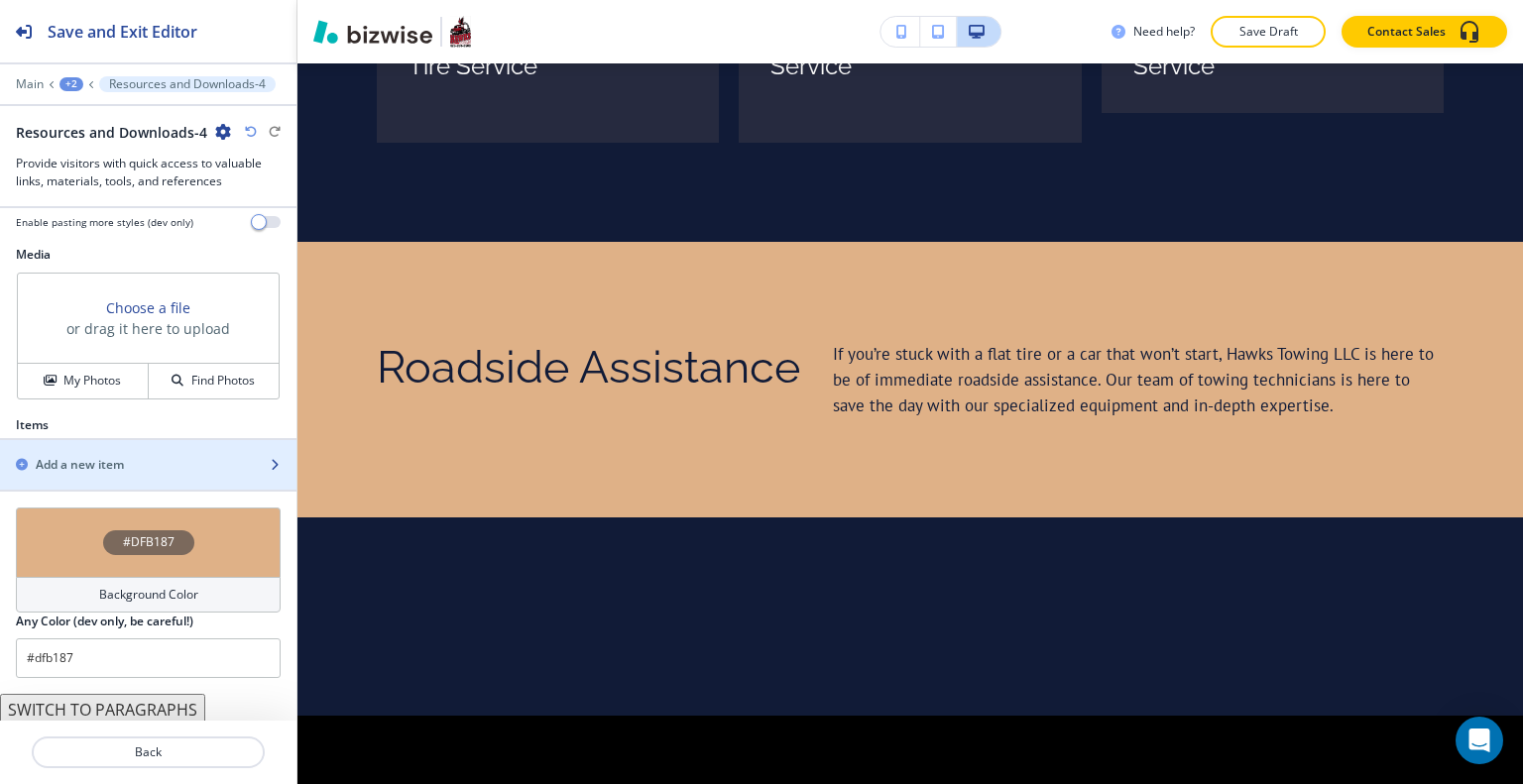 click on "Add a new item" at bounding box center (79, 465) 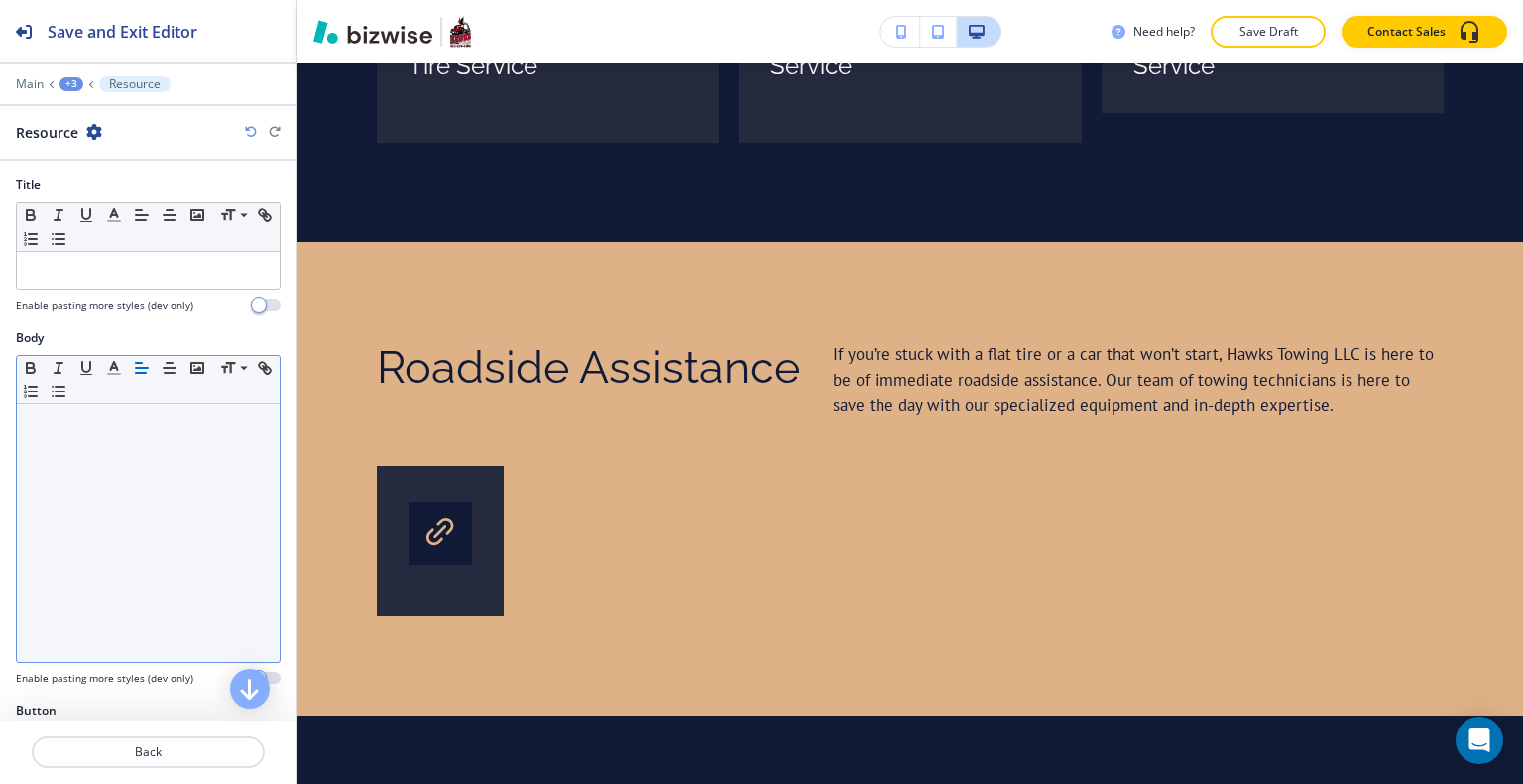scroll, scrollTop: 56, scrollLeft: 0, axis: vertical 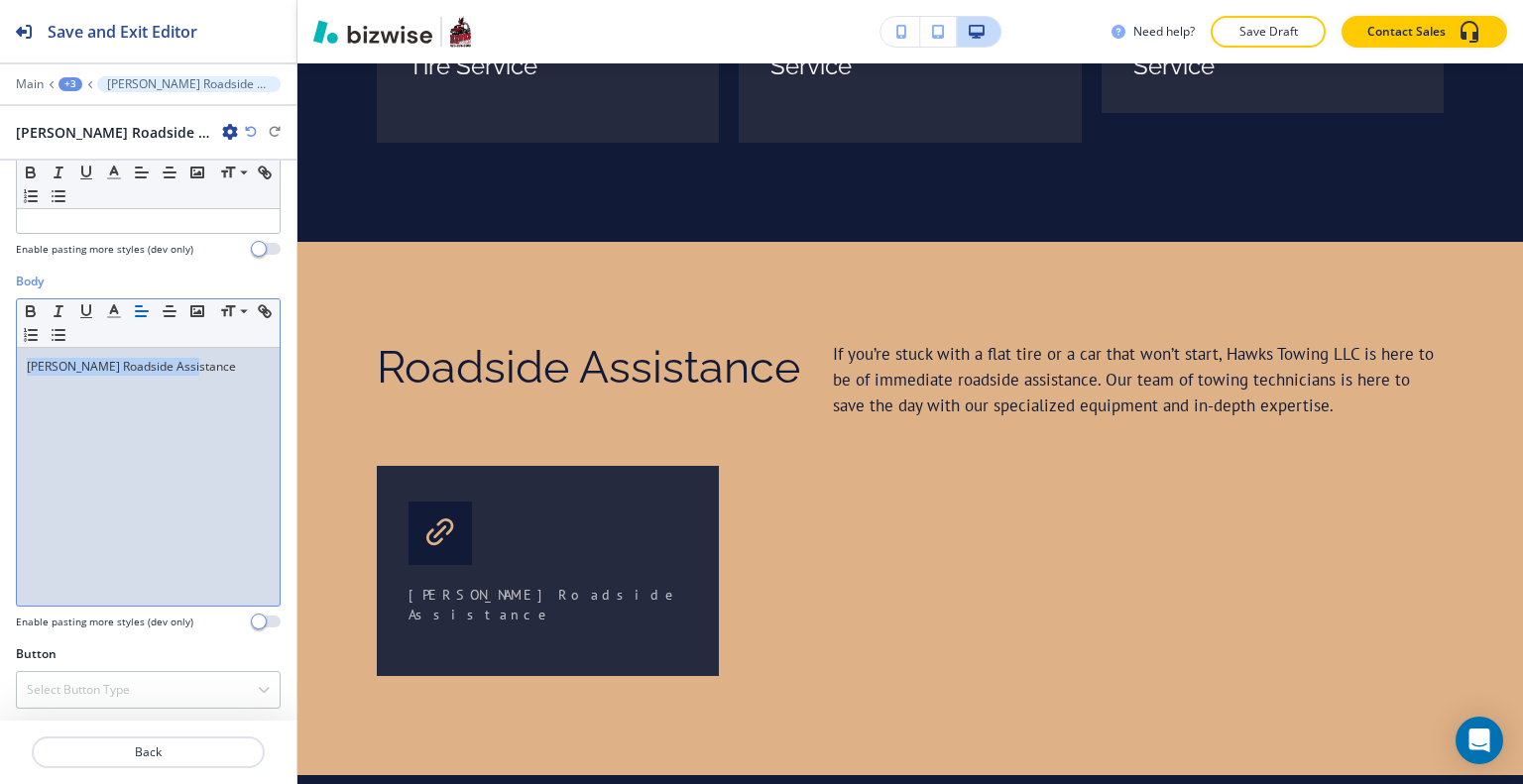 drag, startPoint x: 236, startPoint y: 376, endPoint x: 0, endPoint y: 343, distance: 238.29603 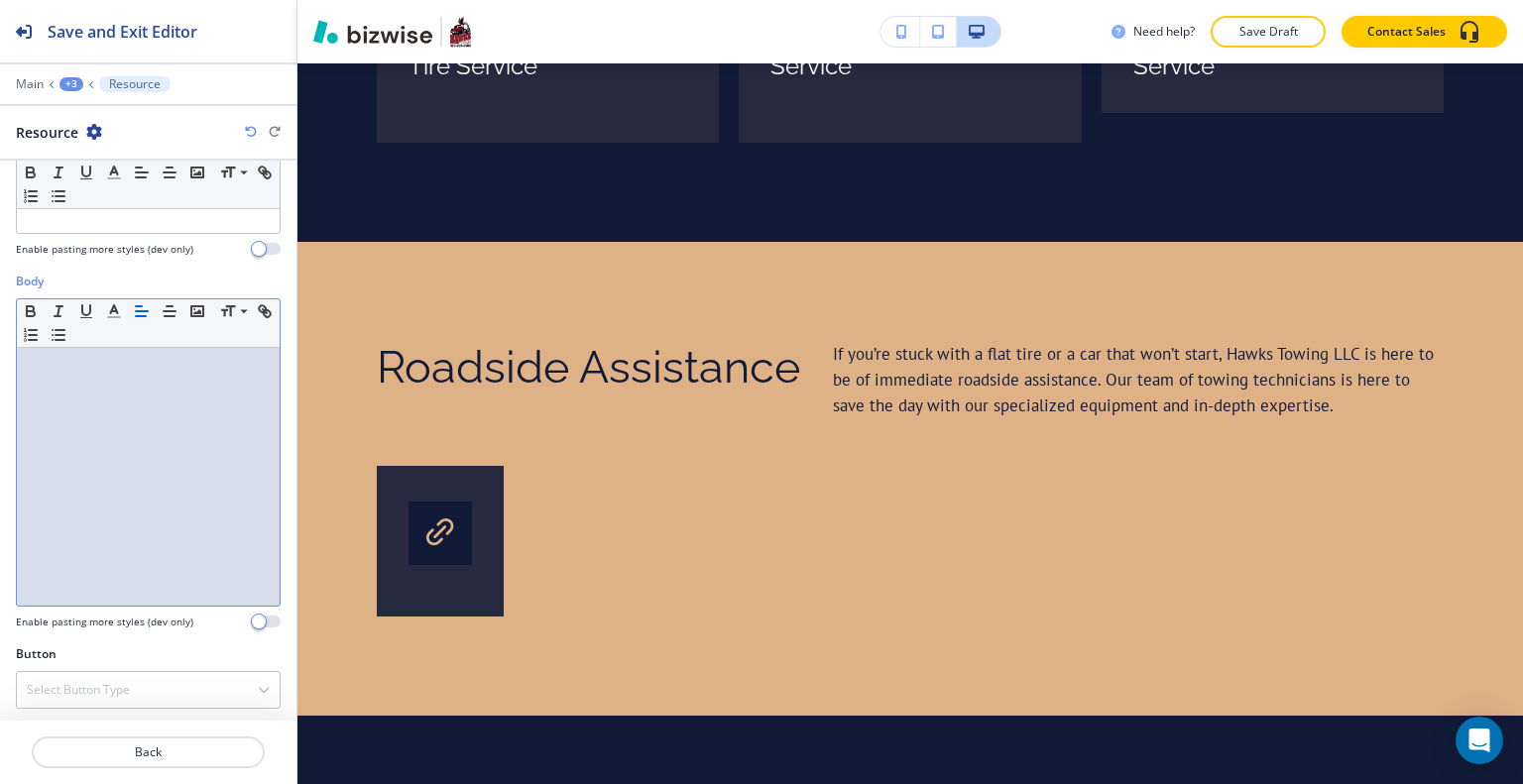 scroll, scrollTop: 0, scrollLeft: 0, axis: both 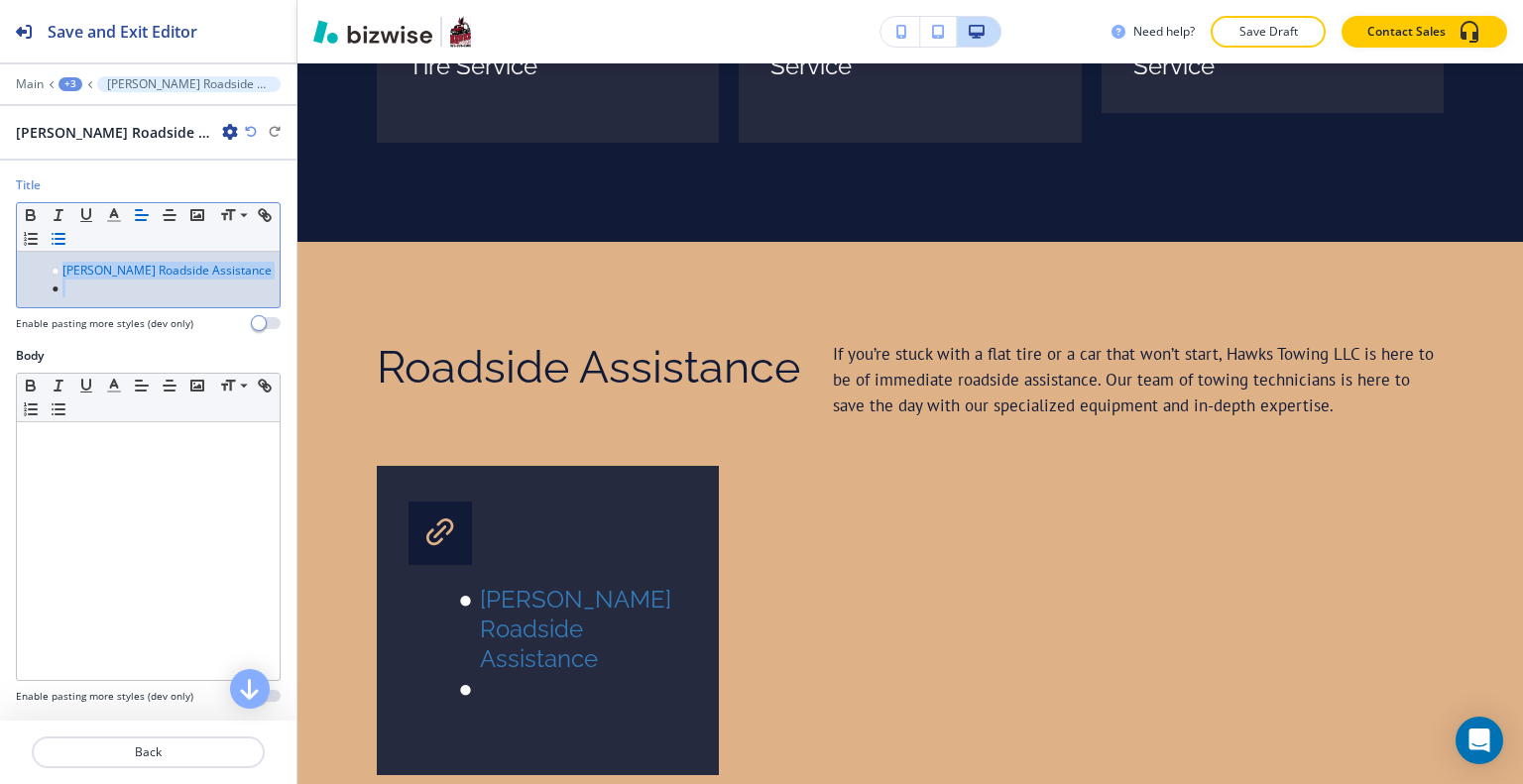 drag, startPoint x: 106, startPoint y: 285, endPoint x: 0, endPoint y: 232, distance: 118.5116 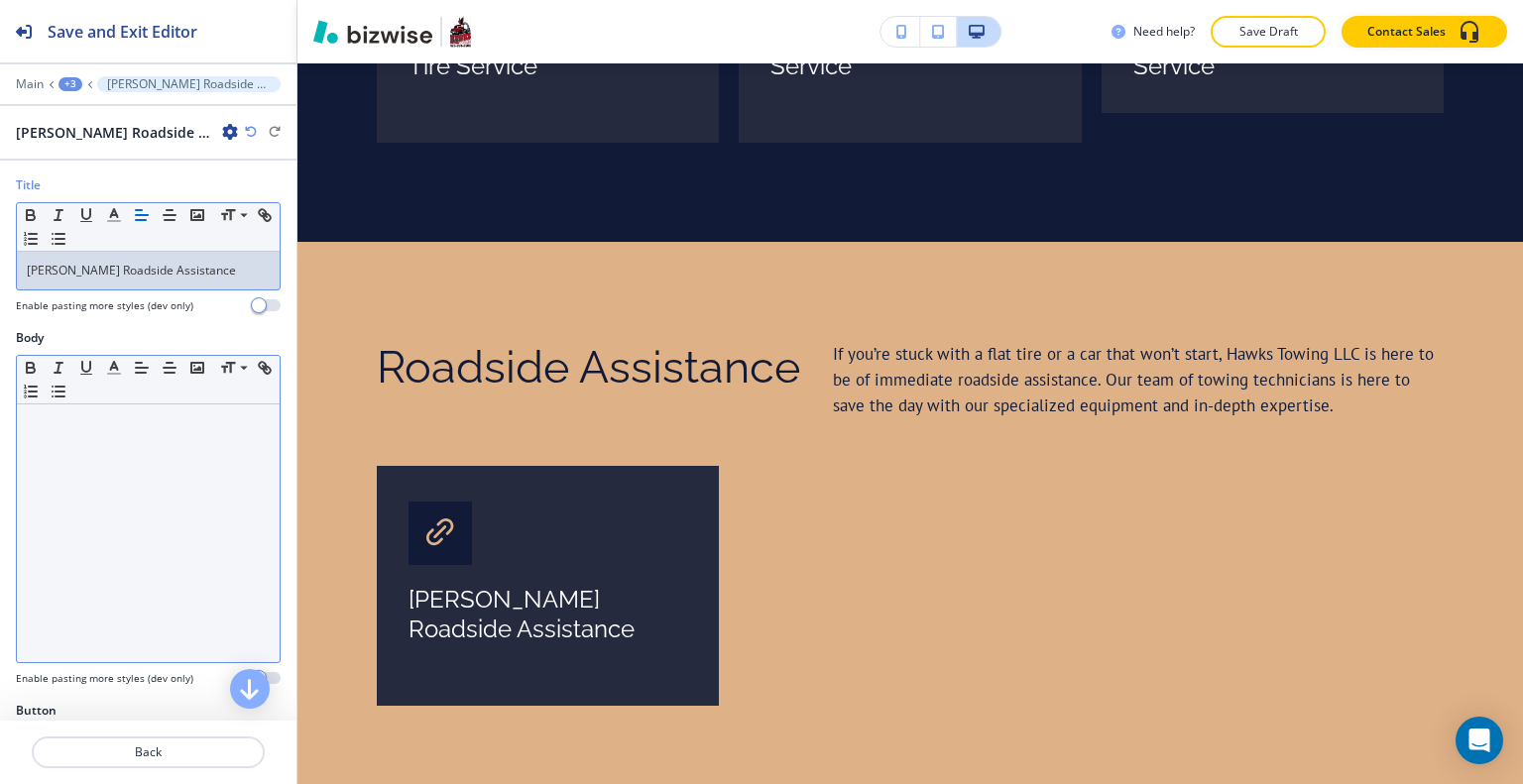 scroll, scrollTop: 0, scrollLeft: 0, axis: both 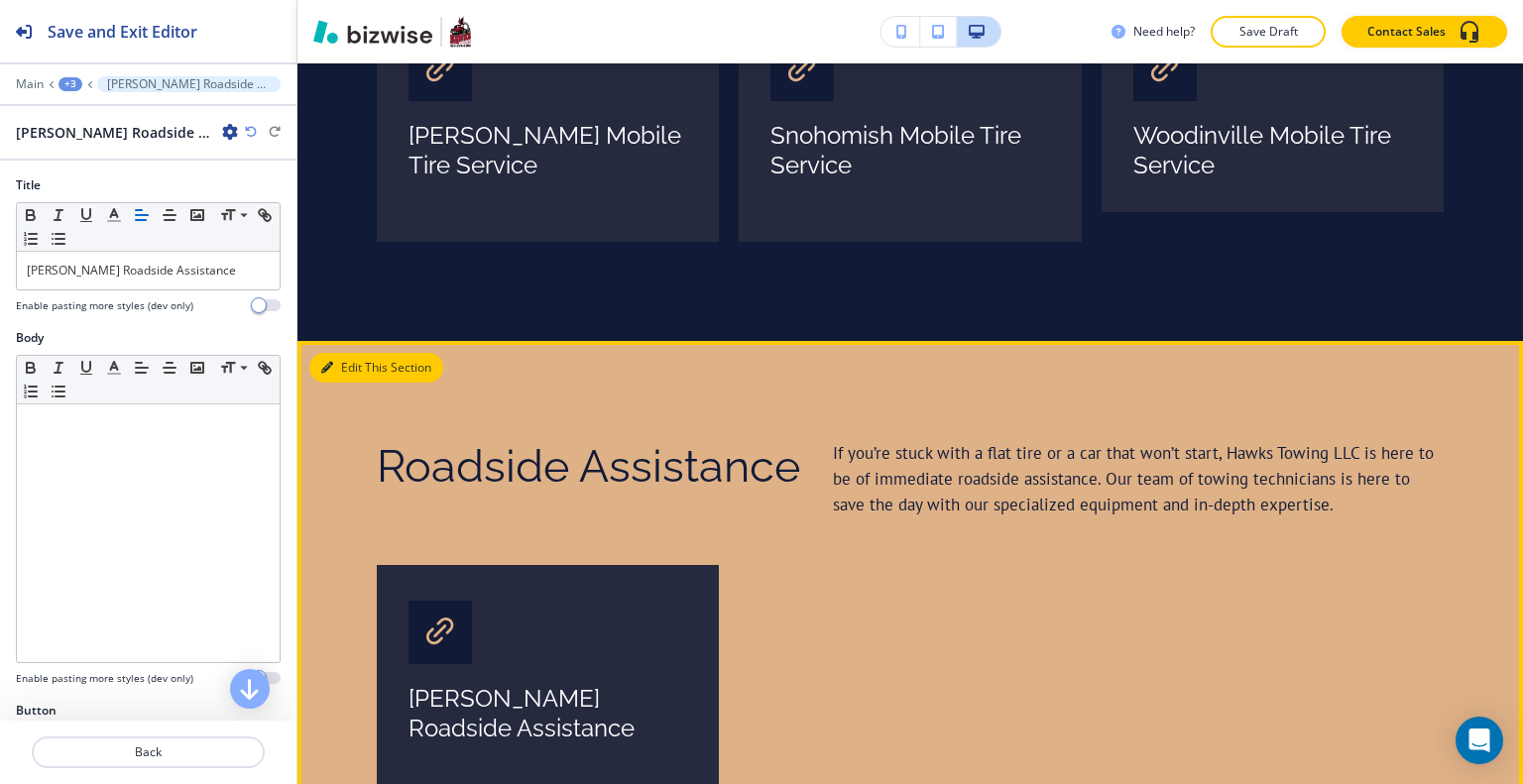 click on "Edit This Section" at bounding box center [376, 368] 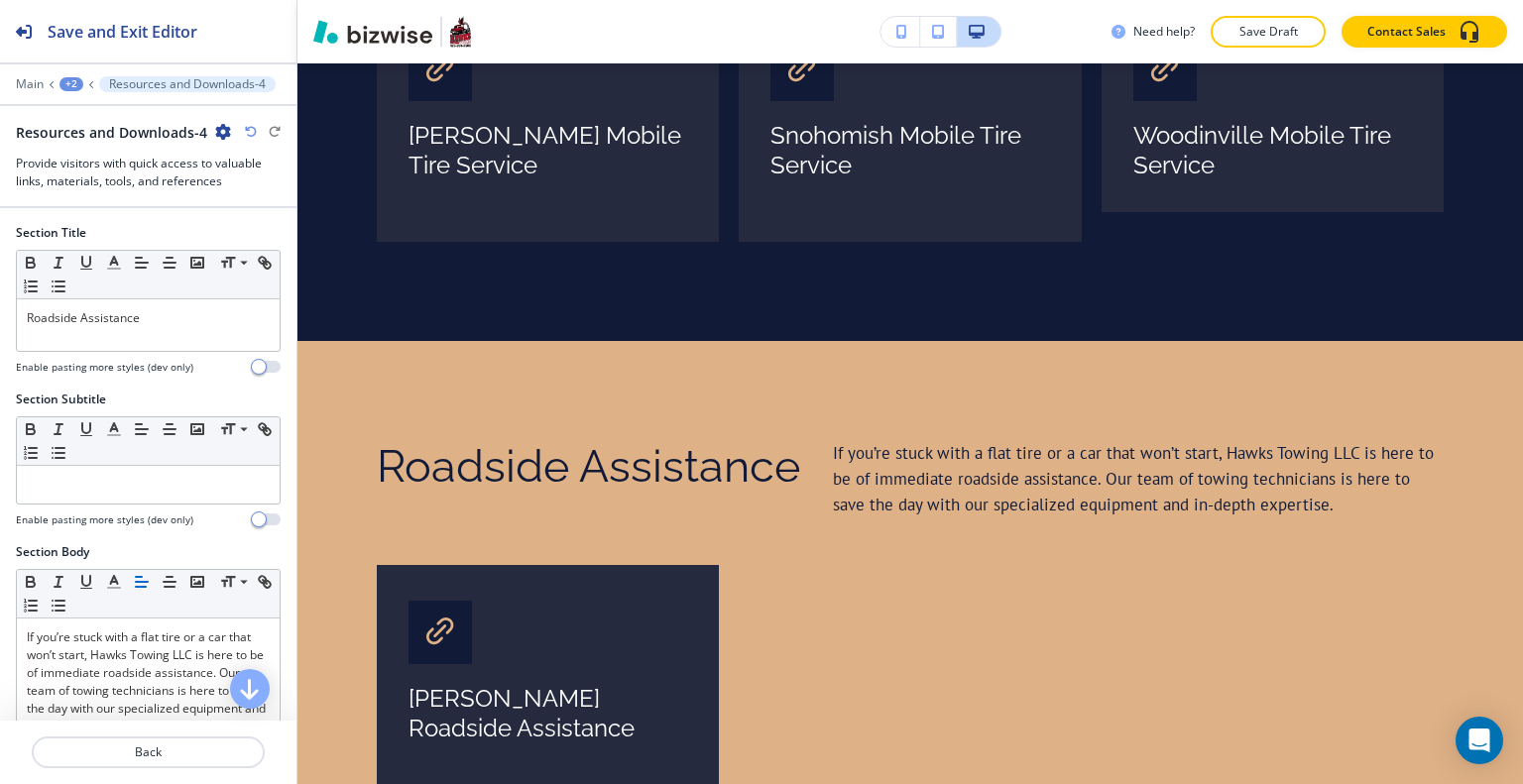scroll, scrollTop: 4018, scrollLeft: 0, axis: vertical 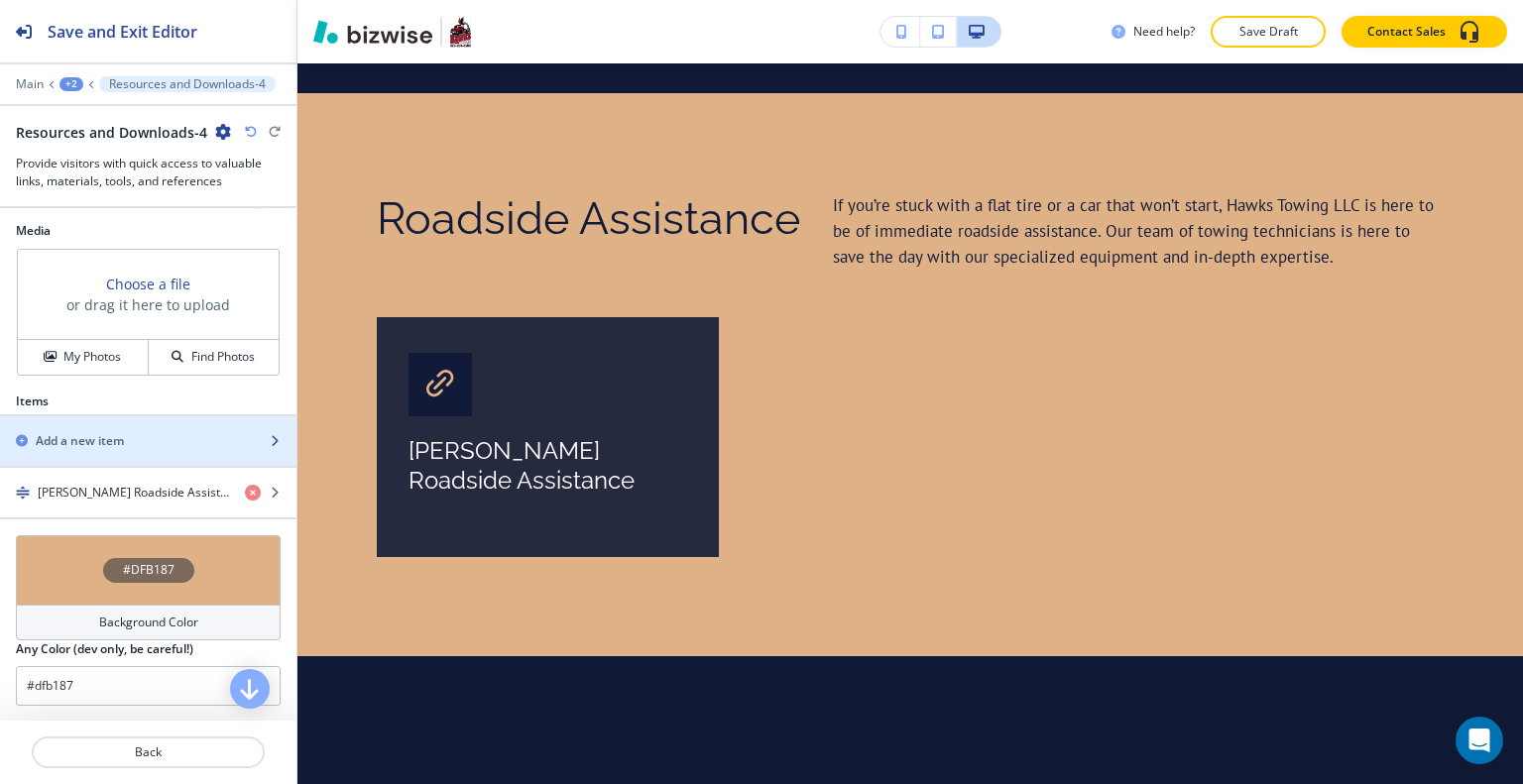 click at bounding box center [148, 424] 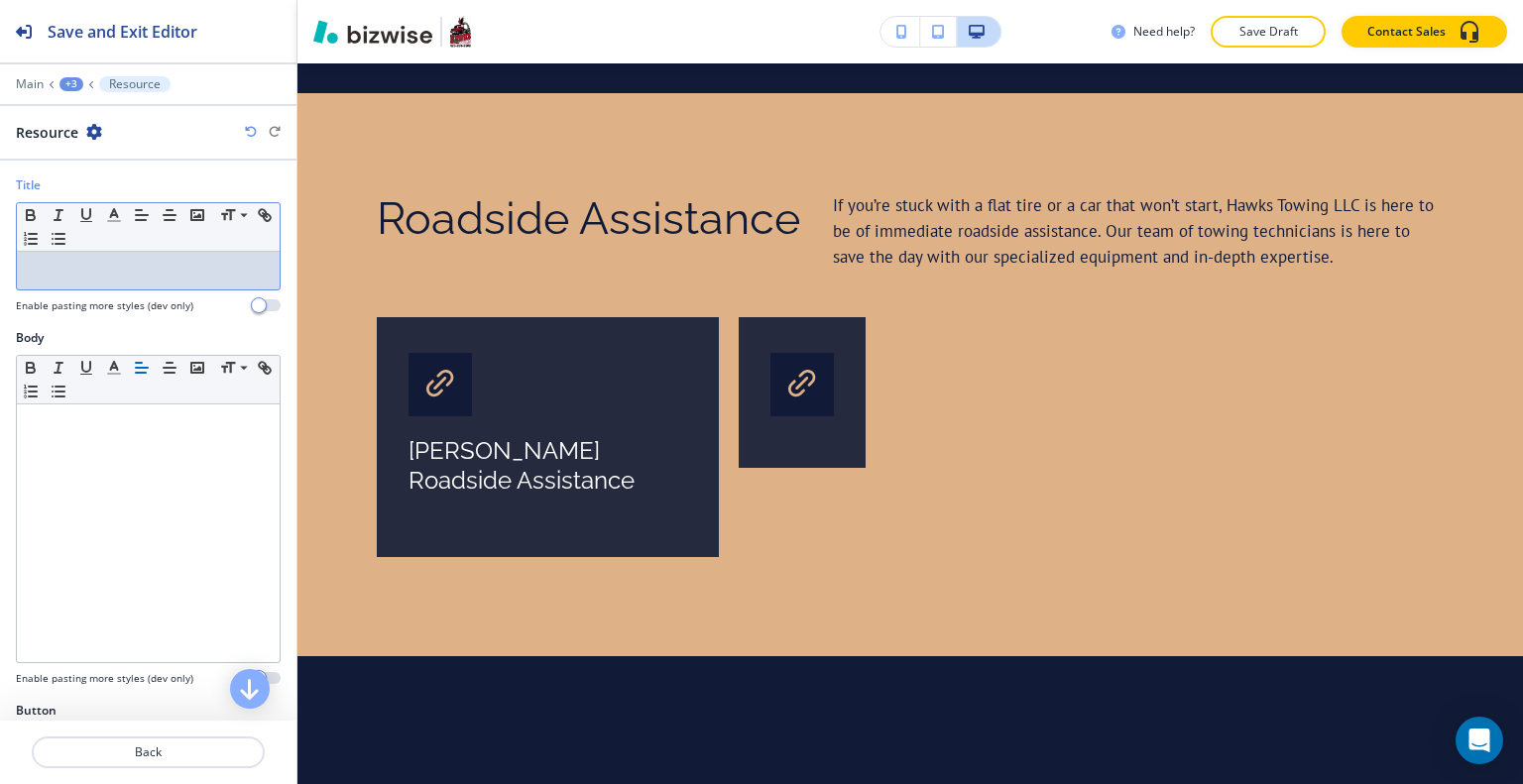 drag, startPoint x: 110, startPoint y: 515, endPoint x: 57, endPoint y: 263, distance: 257.51311 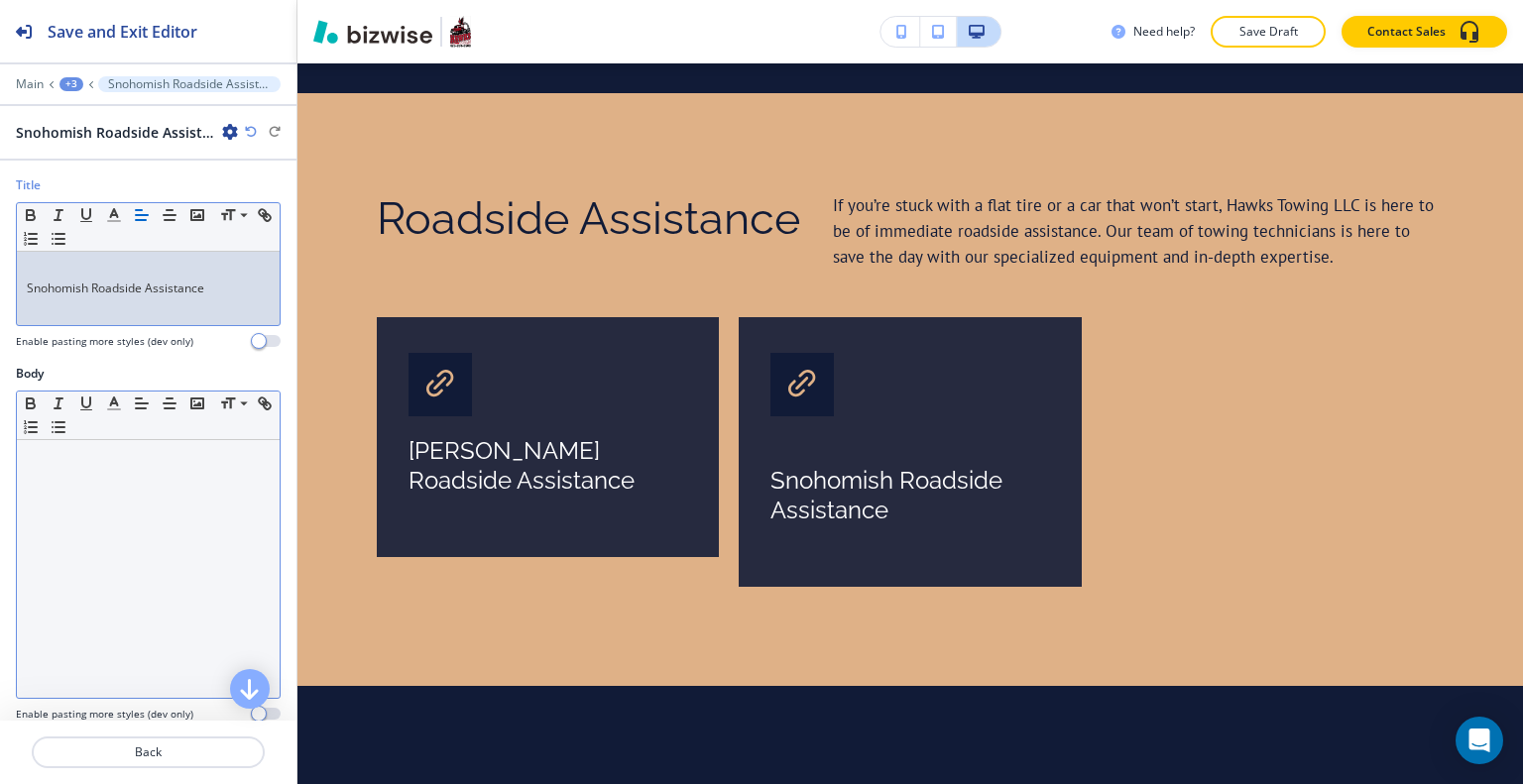 scroll, scrollTop: 0, scrollLeft: 0, axis: both 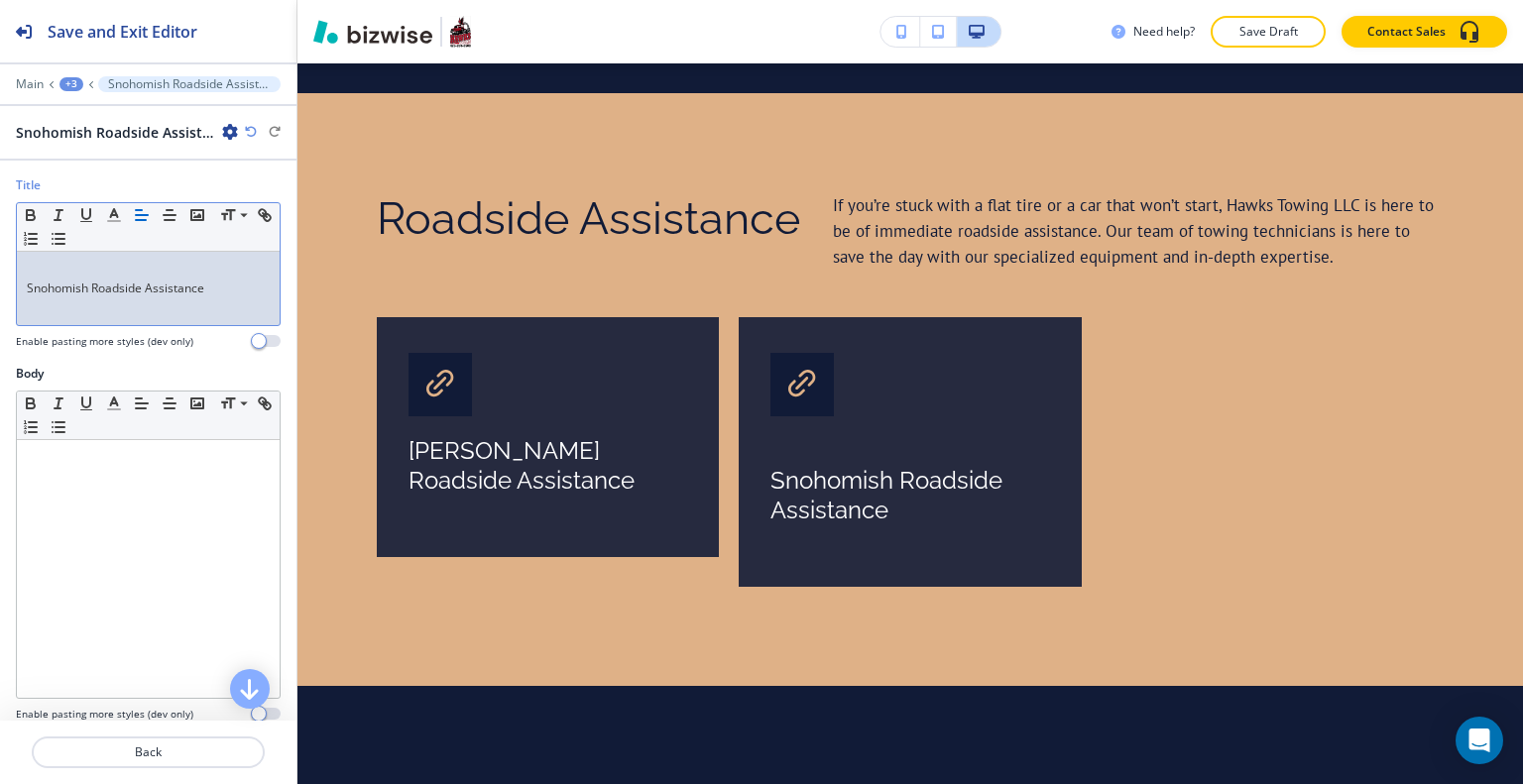 click on "Snohomish Roadside Assistance" at bounding box center (148, 288) 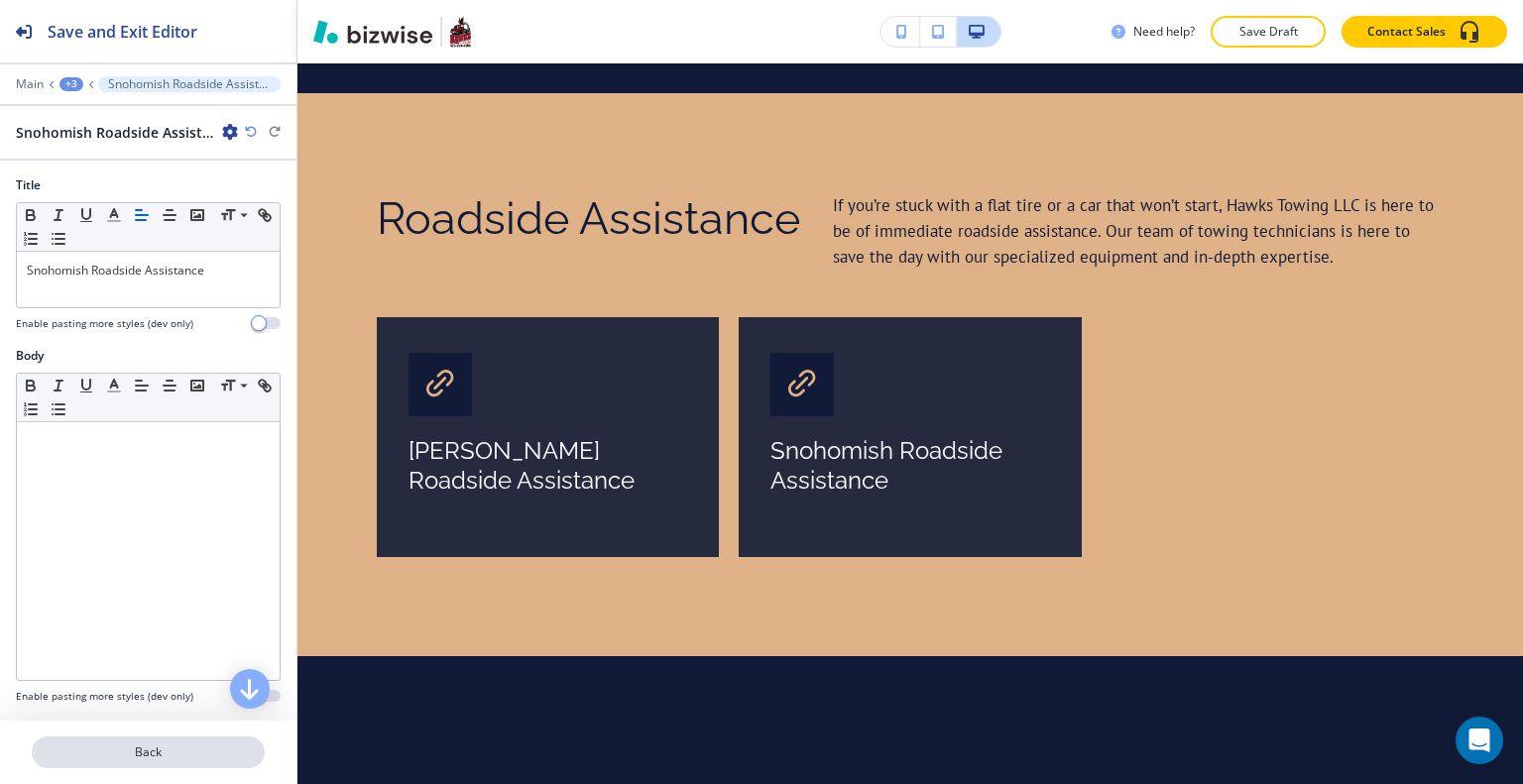 click on "Back" at bounding box center [148, 752] 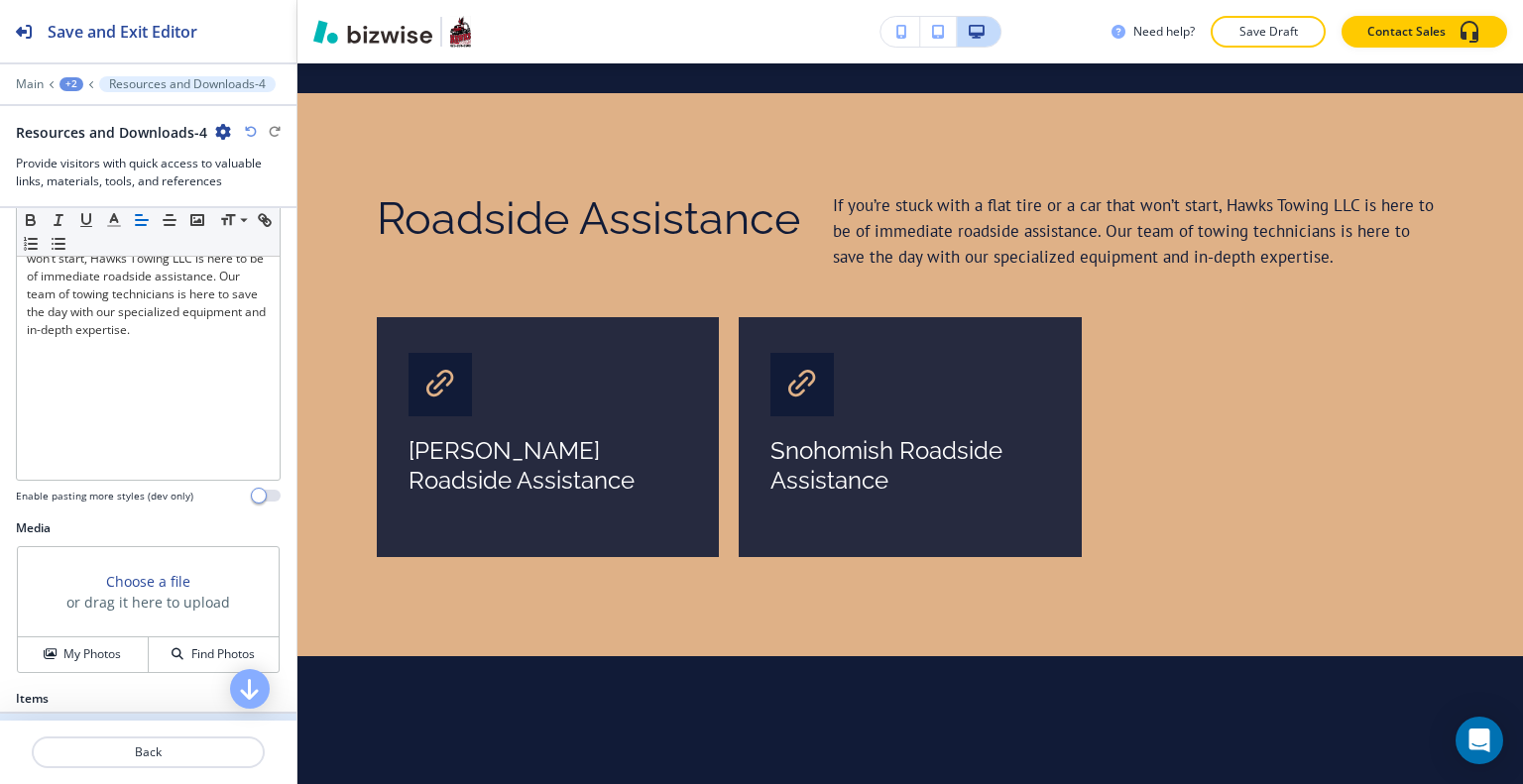 scroll, scrollTop: 595, scrollLeft: 0, axis: vertical 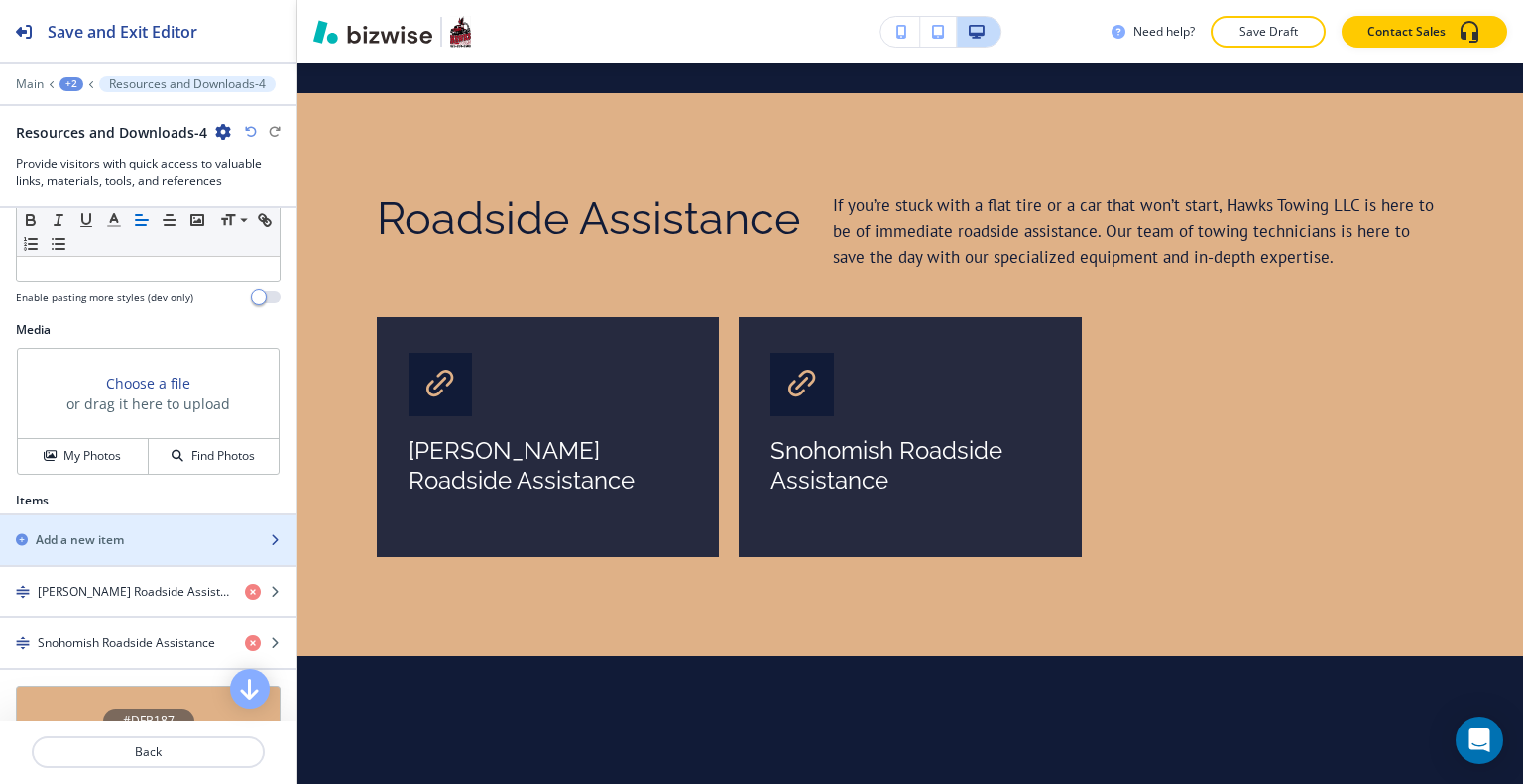 click on "Add a new item" at bounding box center (126, 540) 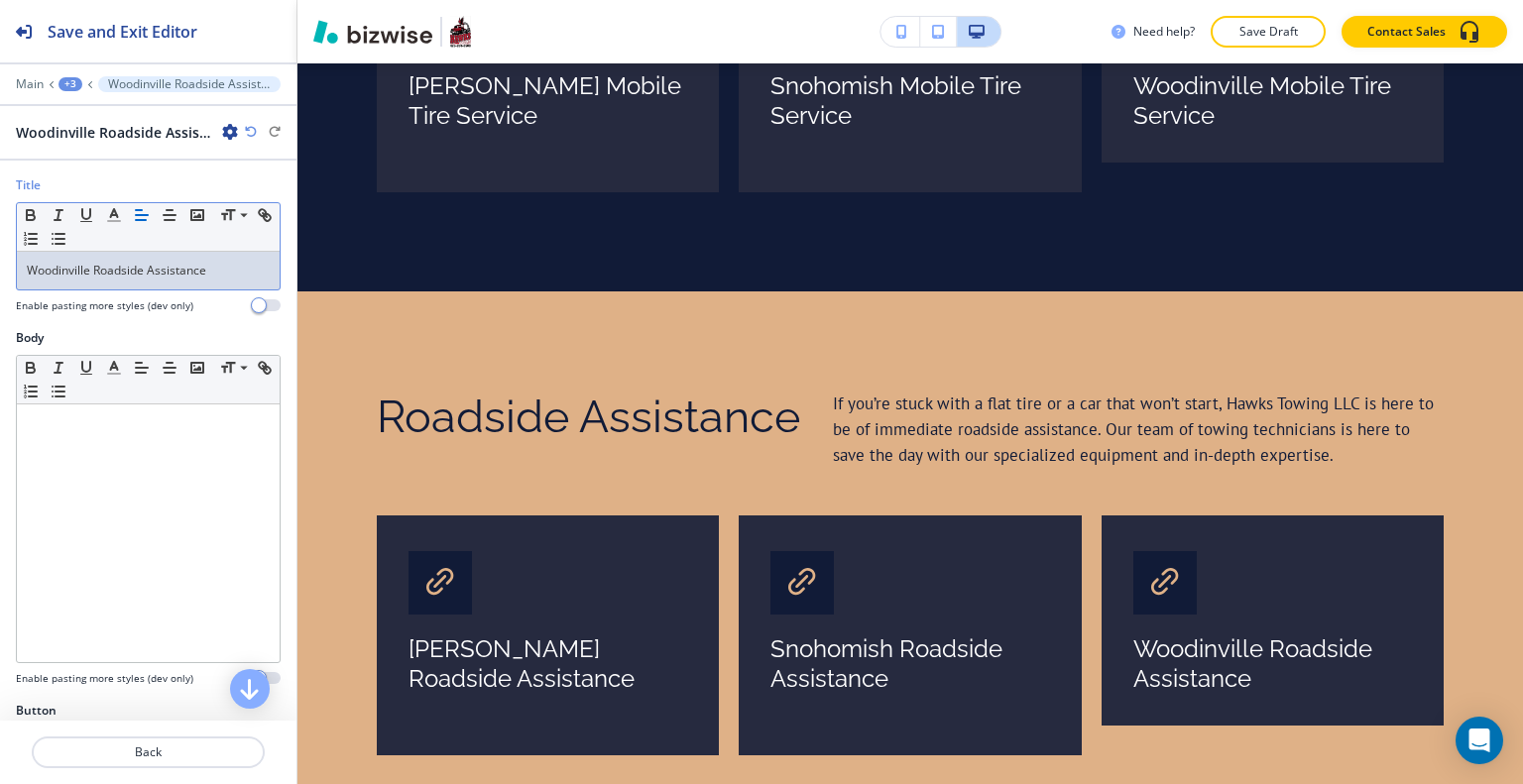 scroll, scrollTop: 4415, scrollLeft: 0, axis: vertical 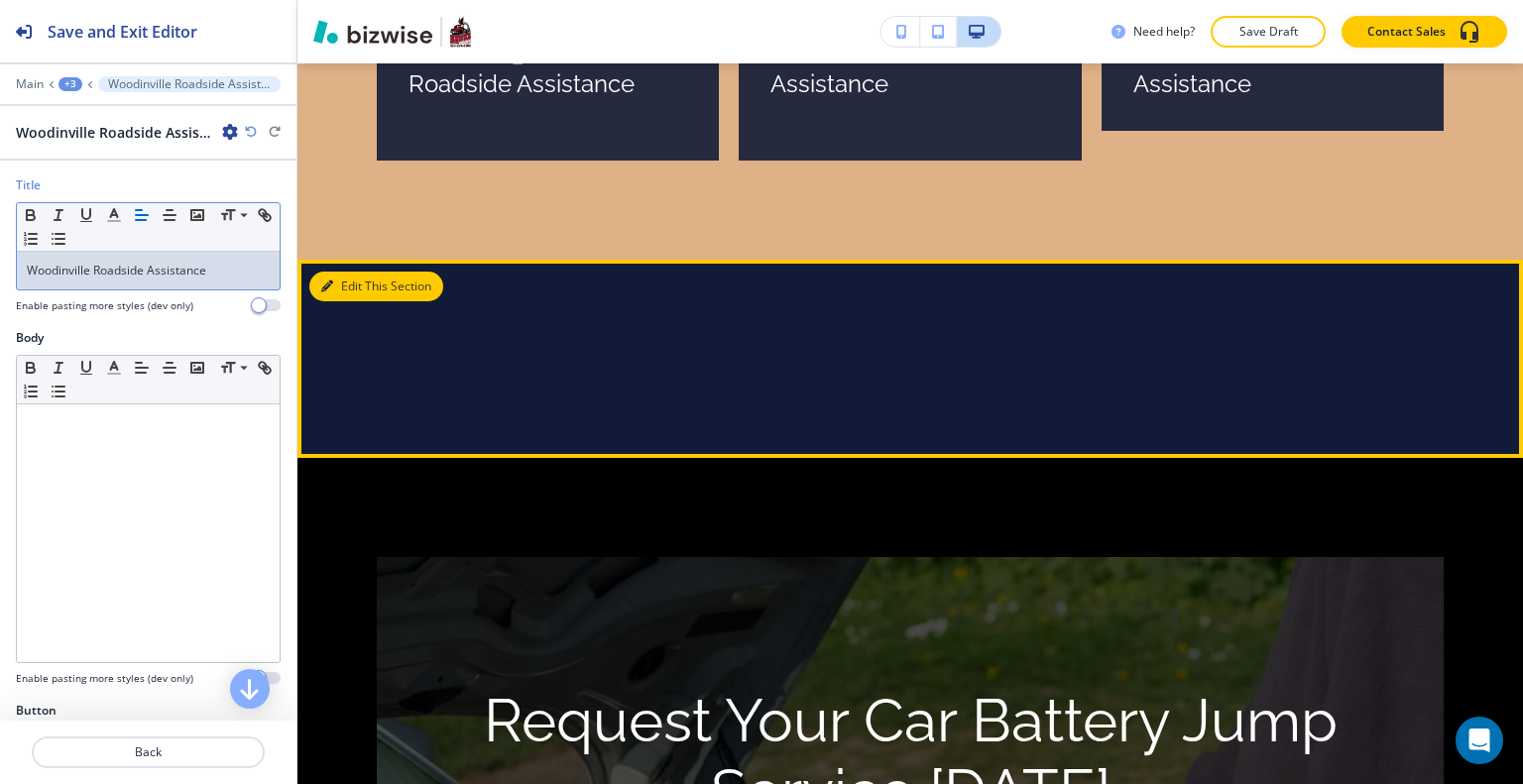 click on "Edit This Section" at bounding box center (376, 286) 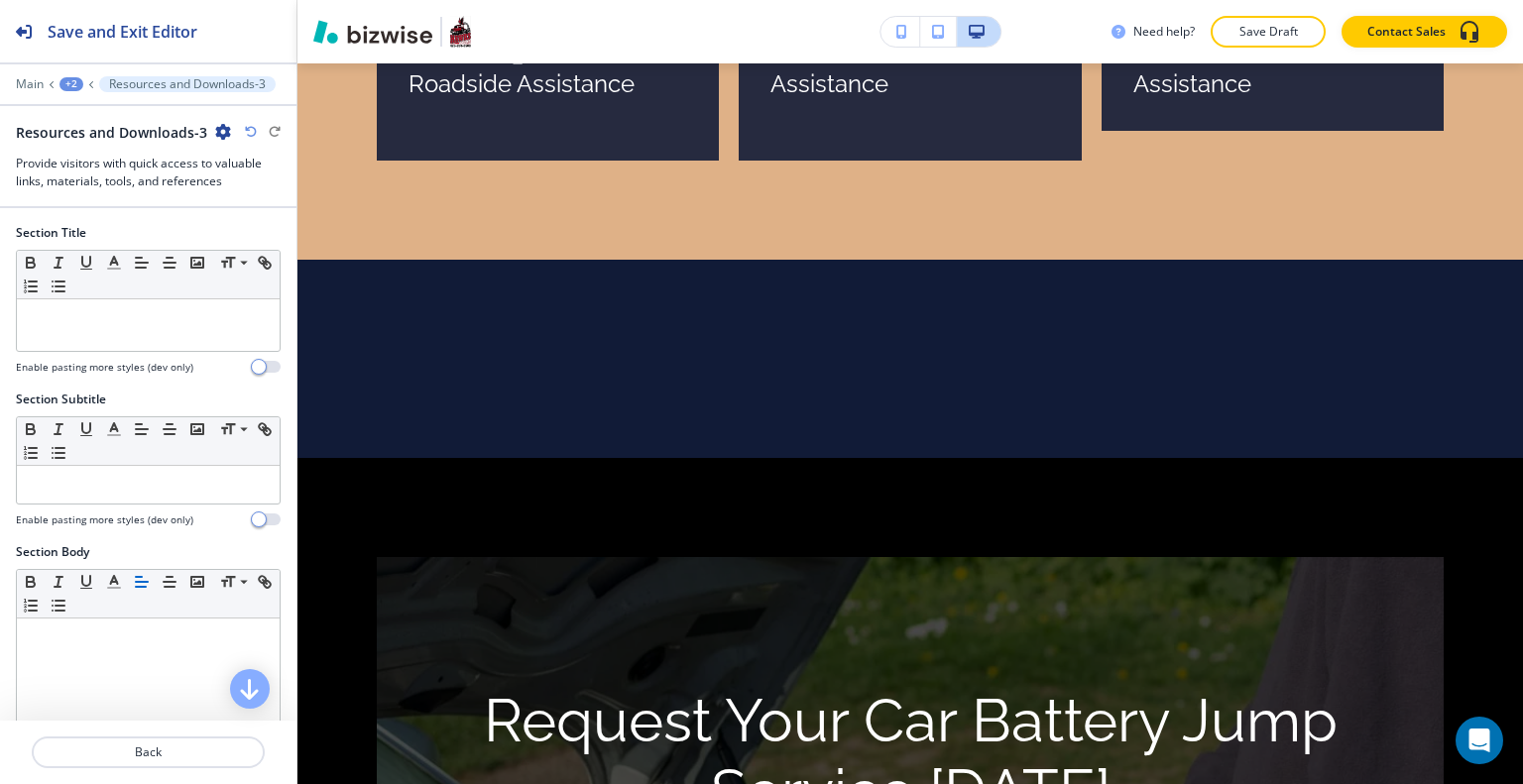 scroll, scrollTop: 4581, scrollLeft: 0, axis: vertical 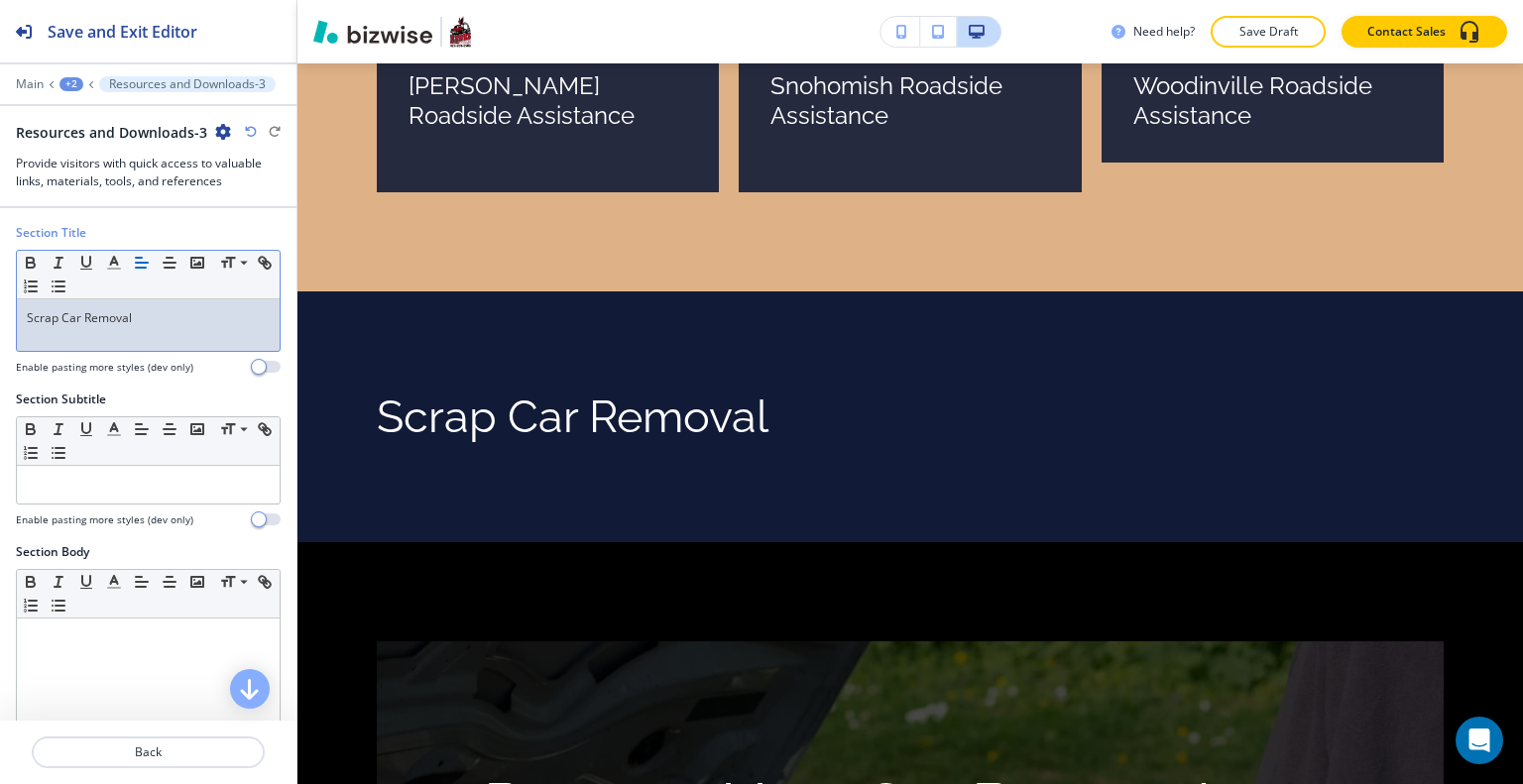 click on "Scrap Car Removal" at bounding box center (148, 325) 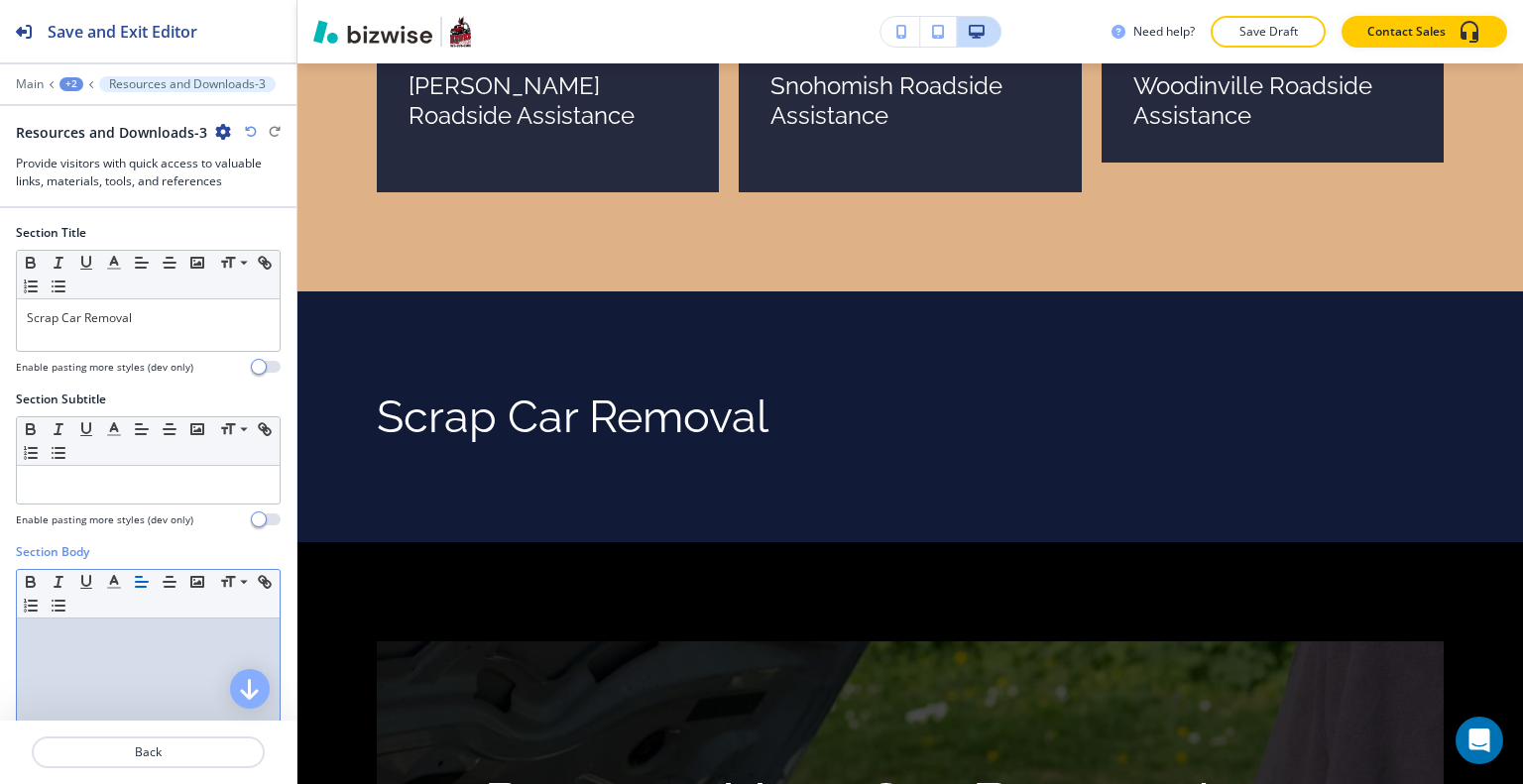 scroll, scrollTop: 280, scrollLeft: 0, axis: vertical 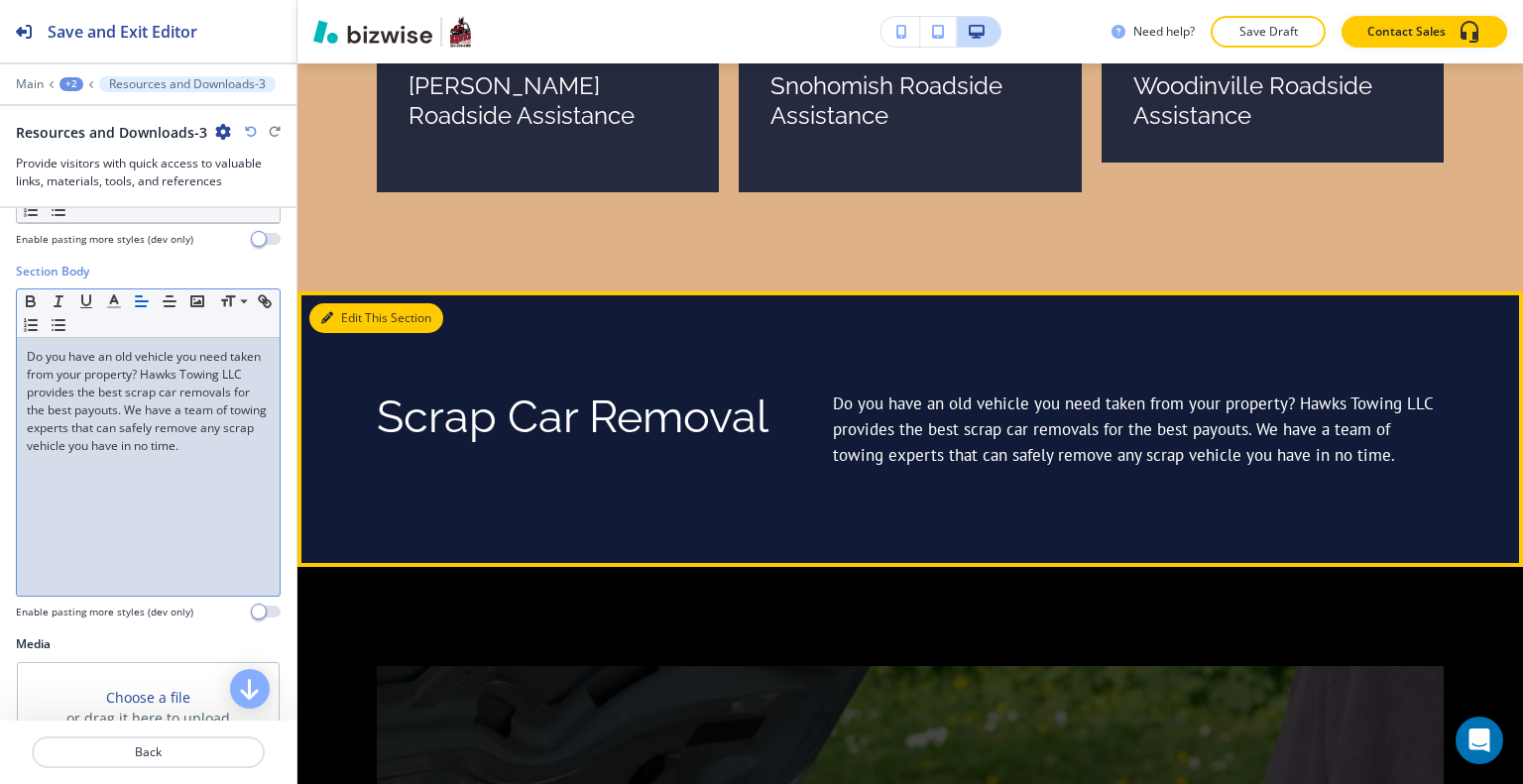click on "Edit This Section" at bounding box center (376, 318) 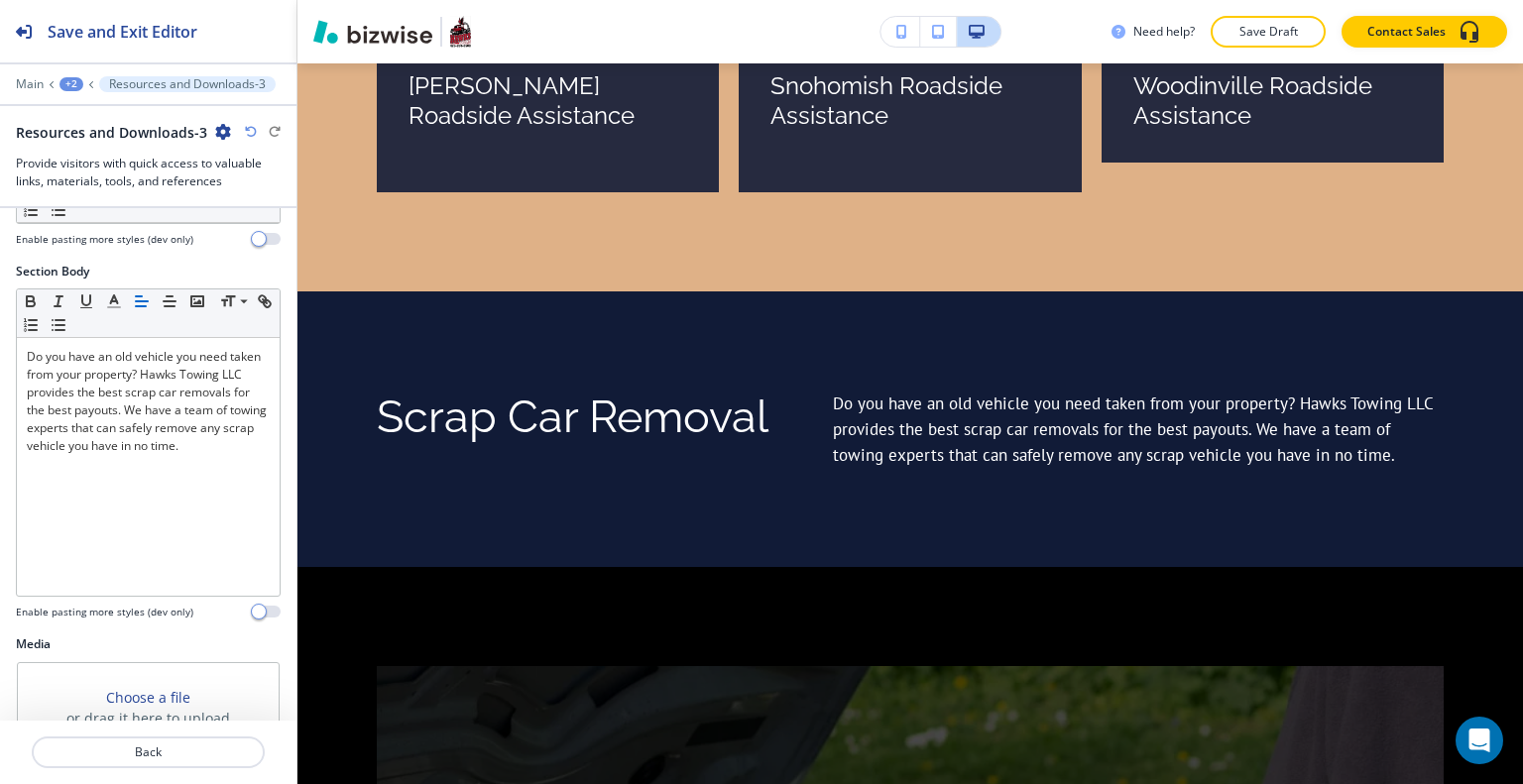 scroll, scrollTop: 670, scrollLeft: 0, axis: vertical 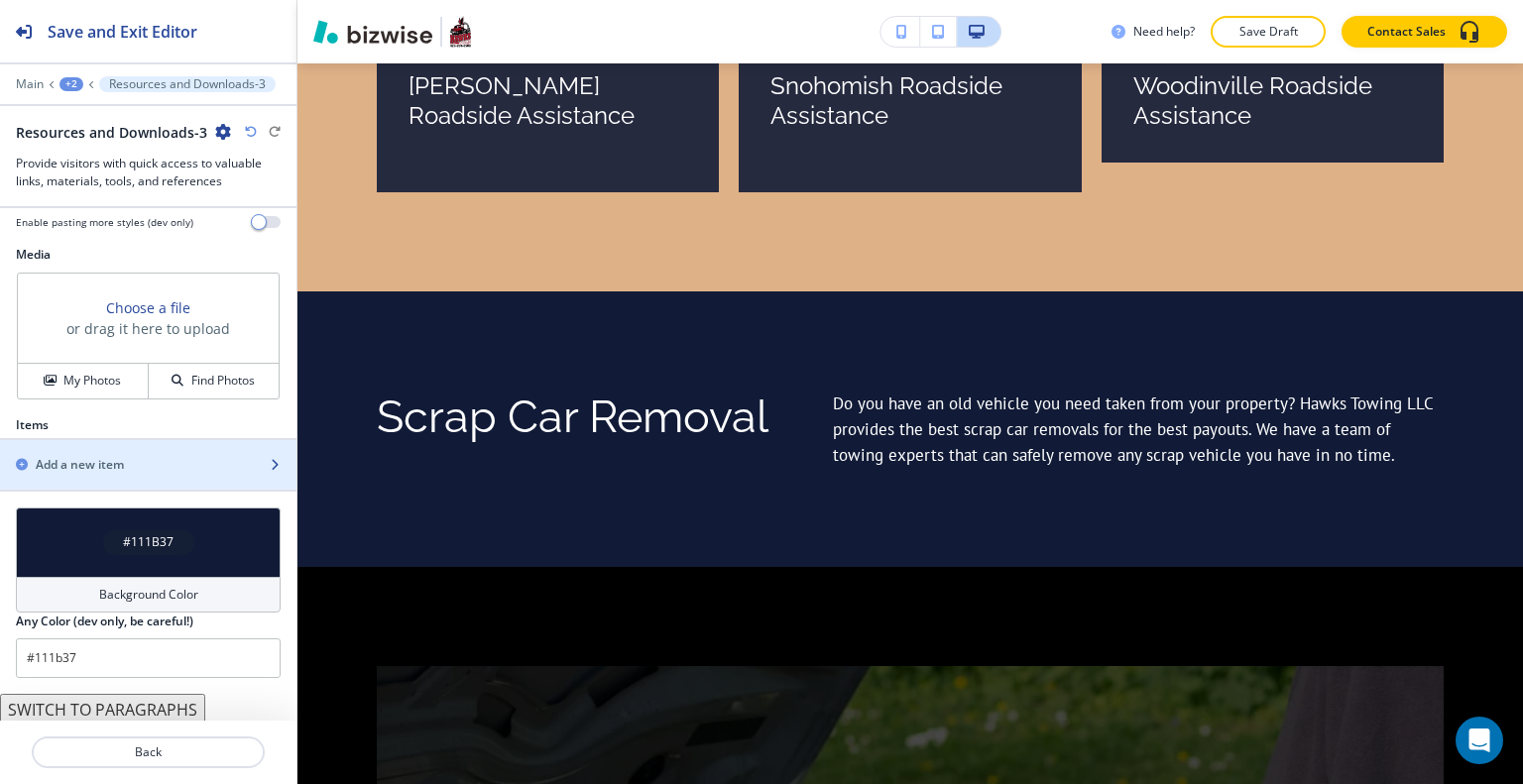 click on "Add a new item" at bounding box center (79, 465) 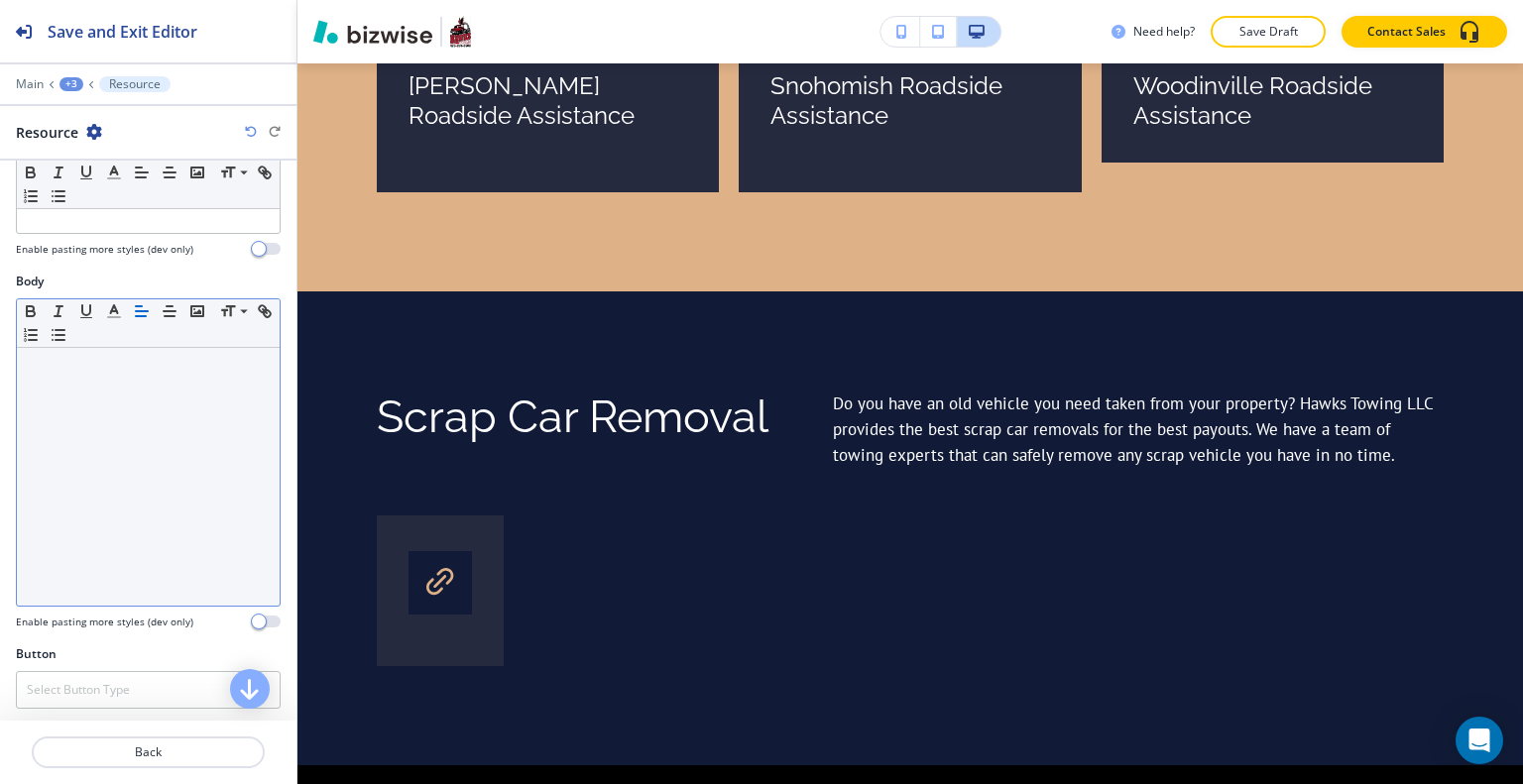 scroll, scrollTop: 0, scrollLeft: 0, axis: both 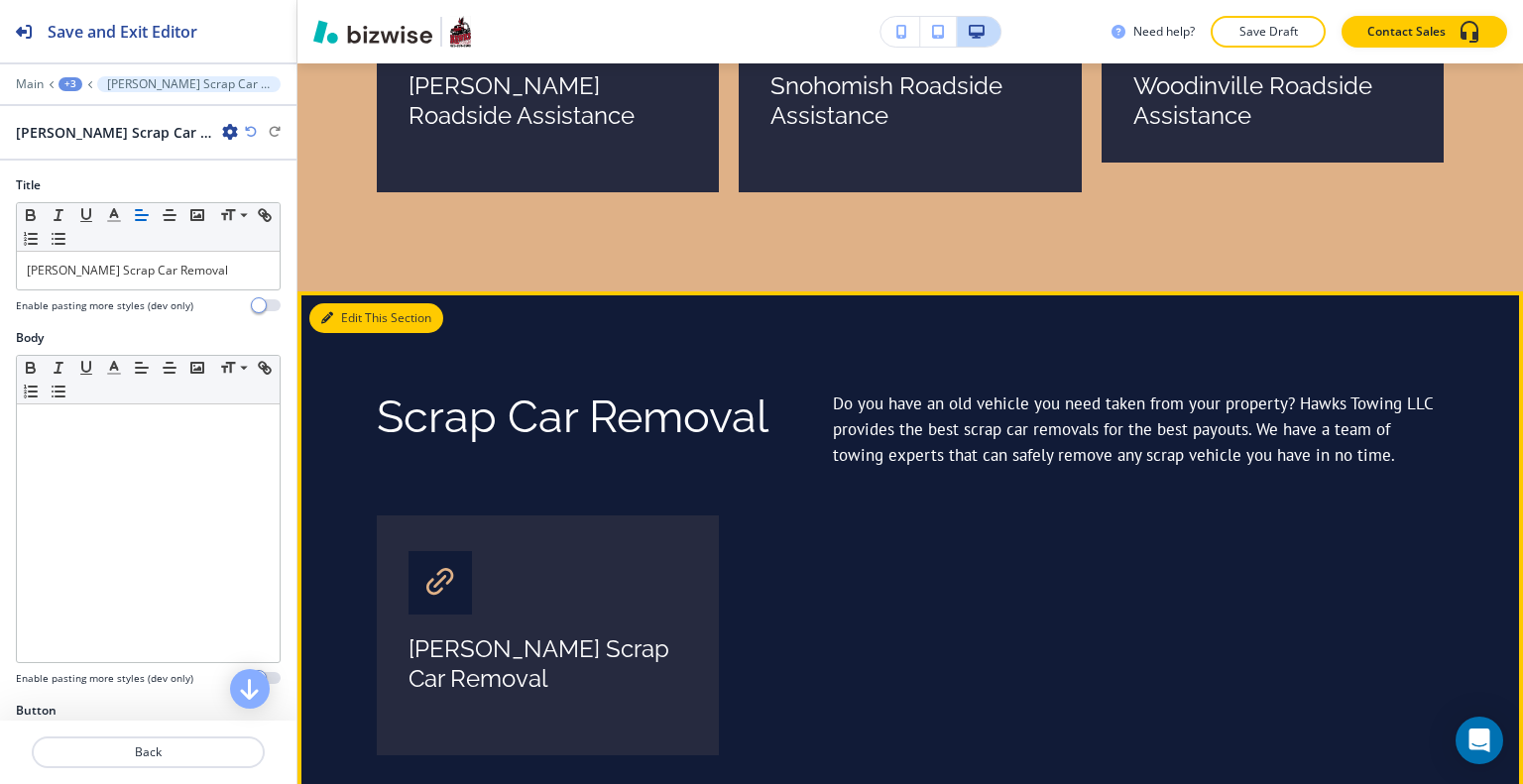 click on "Edit This Section" at bounding box center [376, 318] 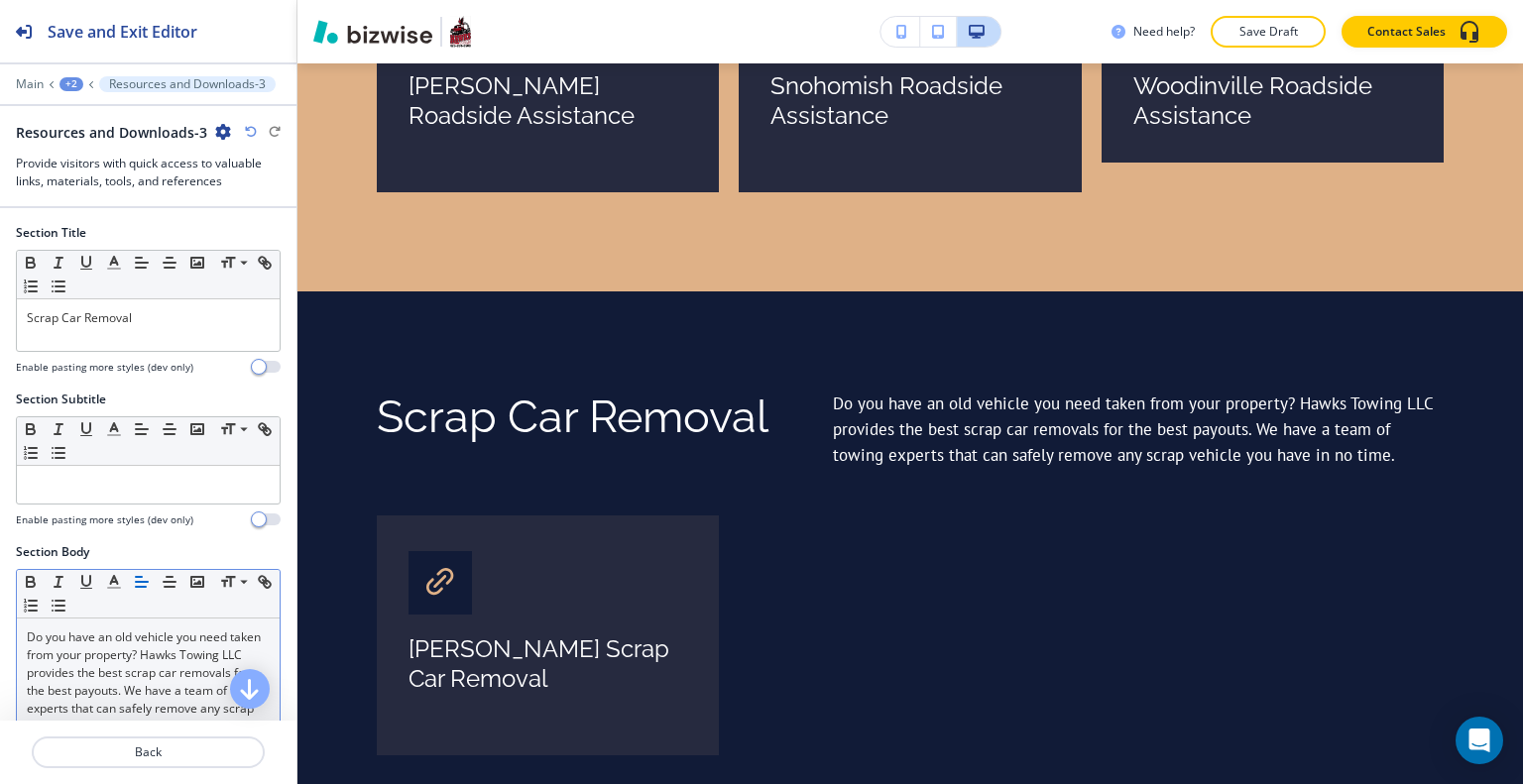 scroll, scrollTop: 4581, scrollLeft: 0, axis: vertical 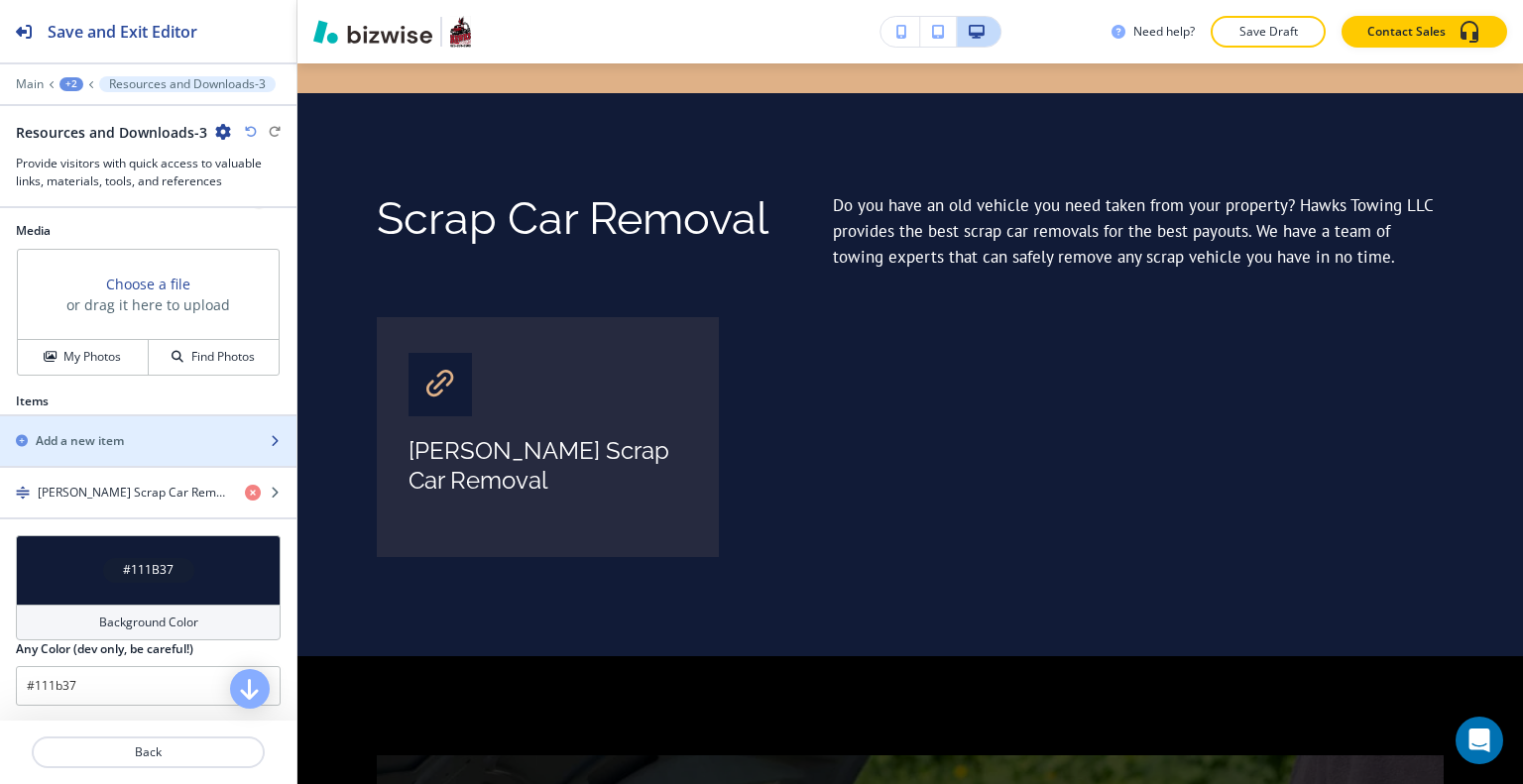click on "Add a new item" at bounding box center [79, 441] 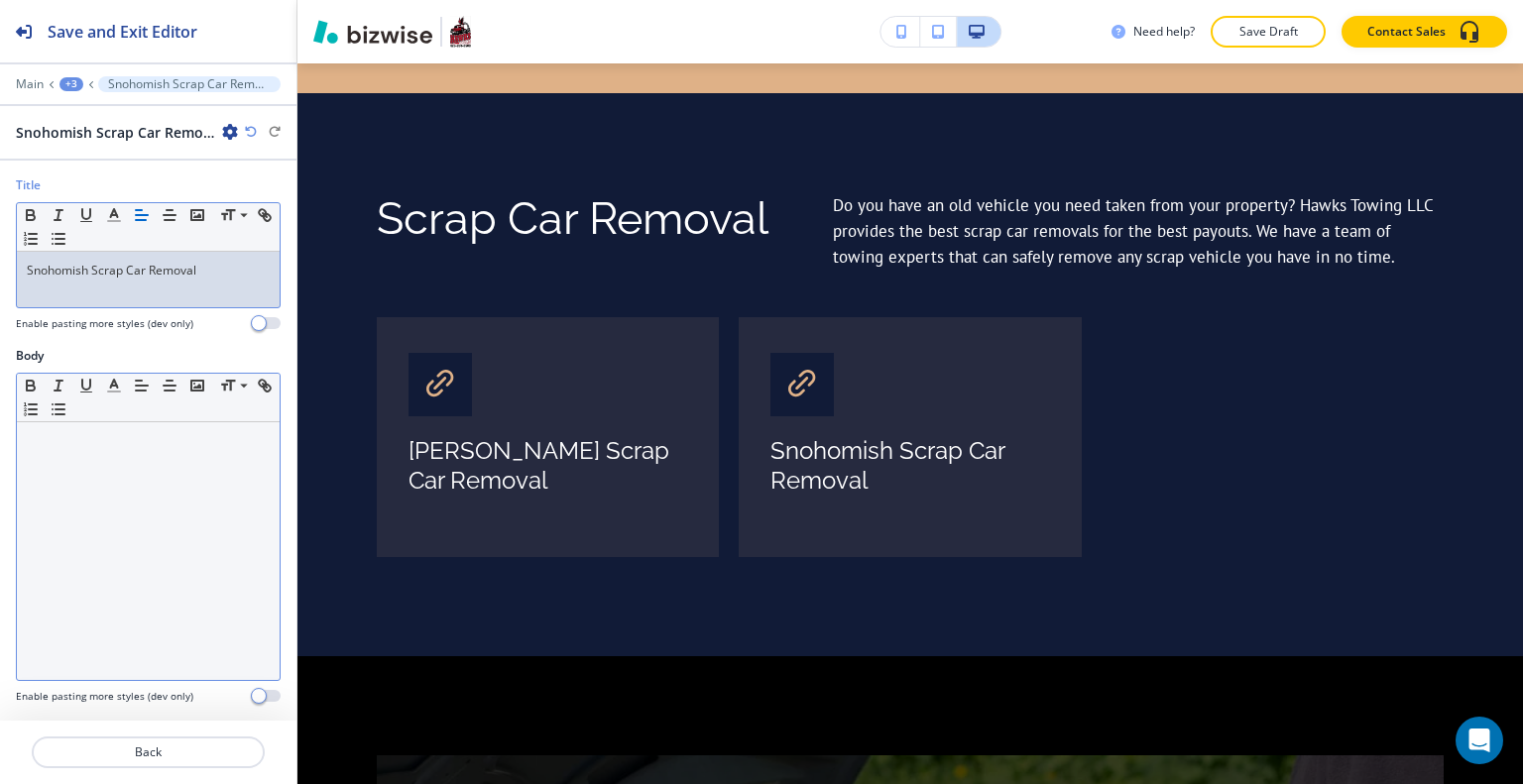 scroll, scrollTop: 75, scrollLeft: 0, axis: vertical 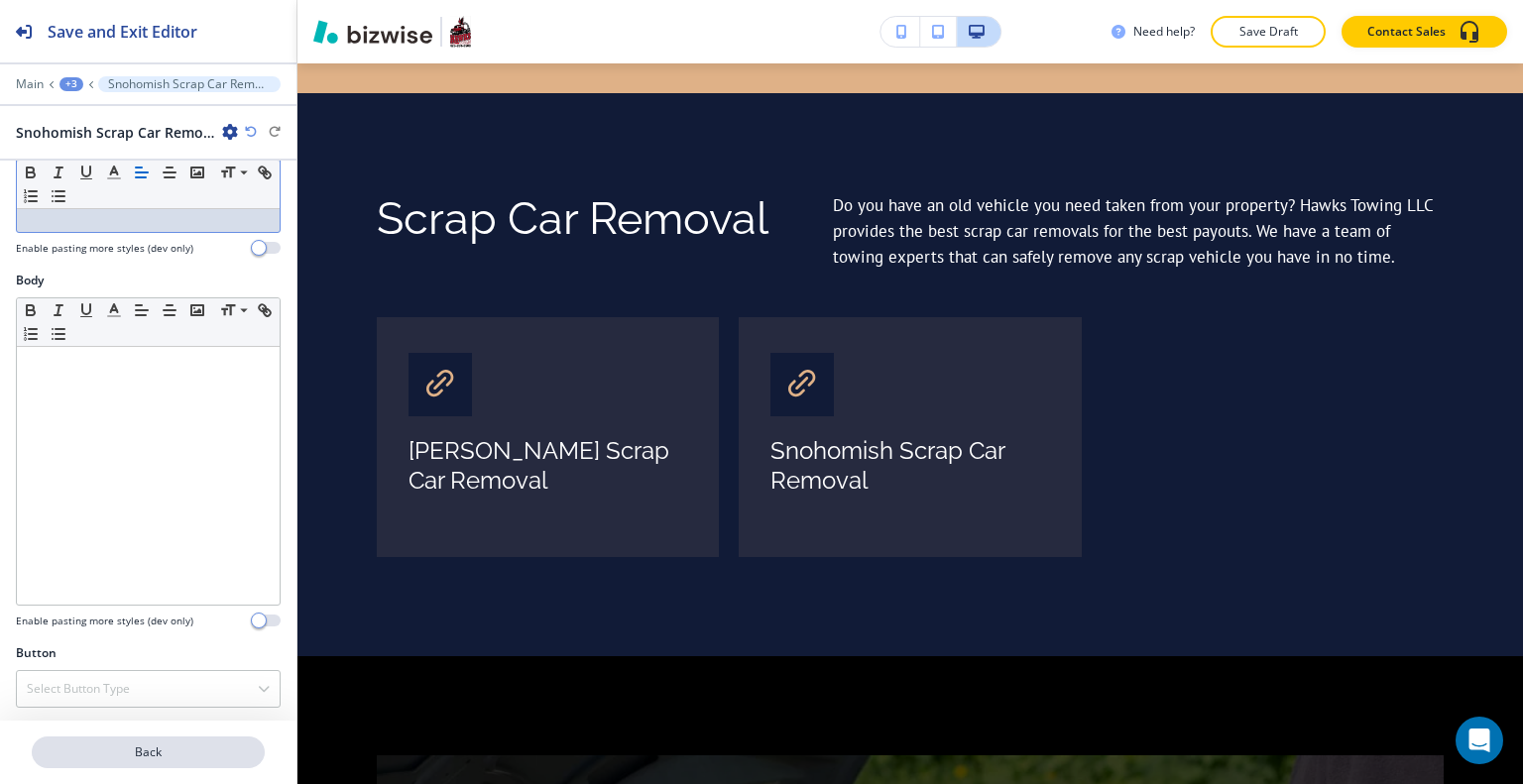 click on "Back" at bounding box center (148, 752) 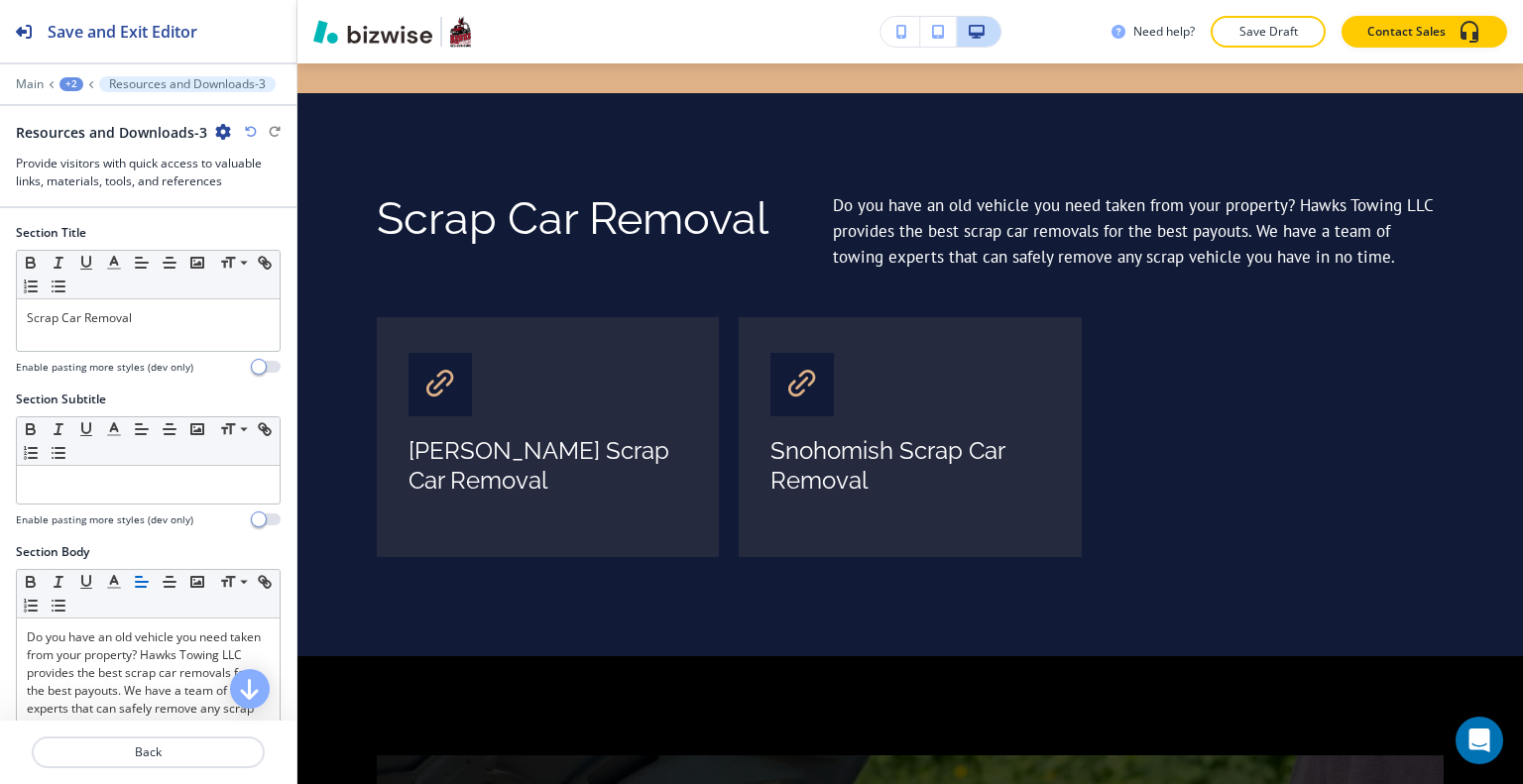 scroll, scrollTop: 694, scrollLeft: 0, axis: vertical 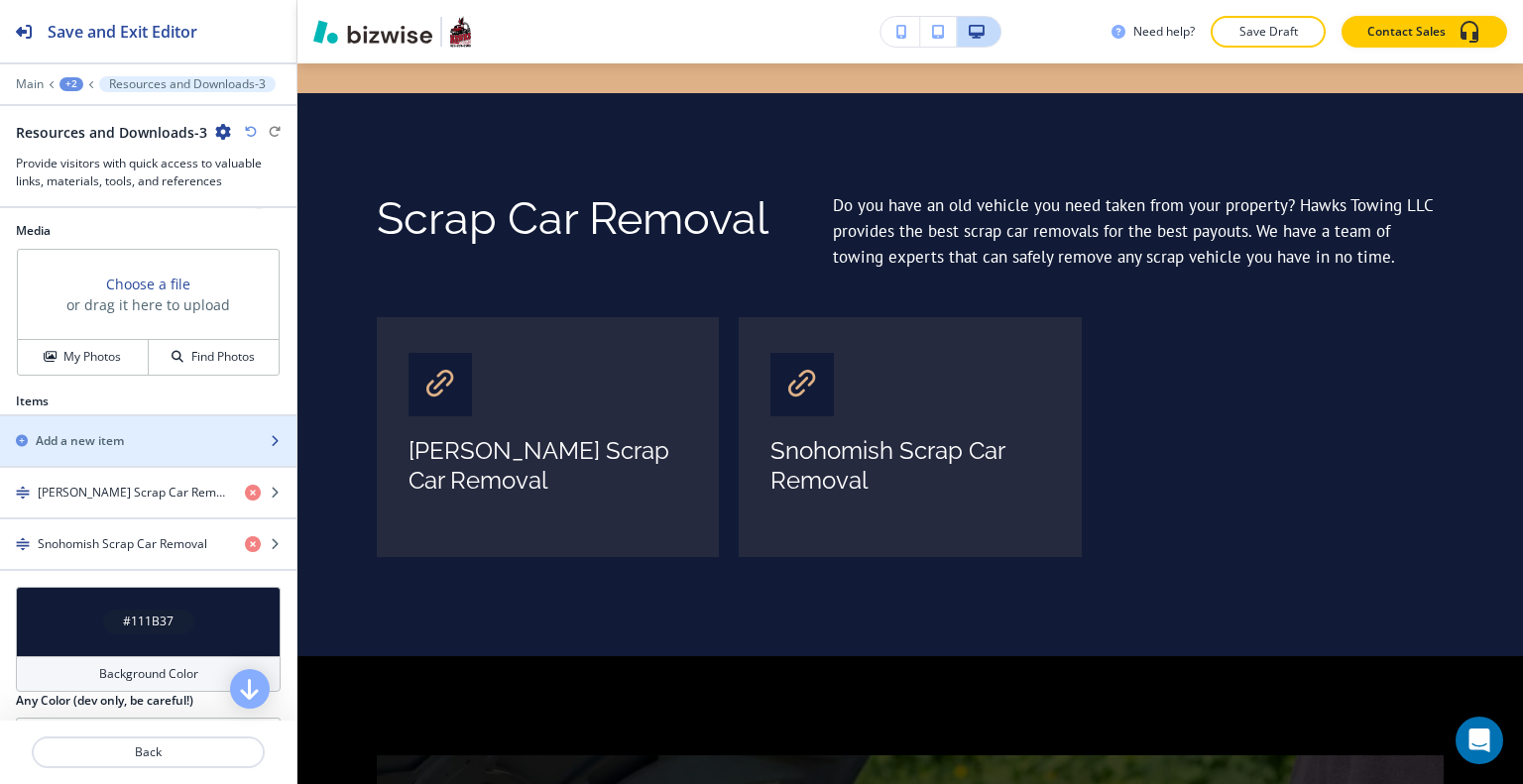 click on "Add a new item" at bounding box center (79, 441) 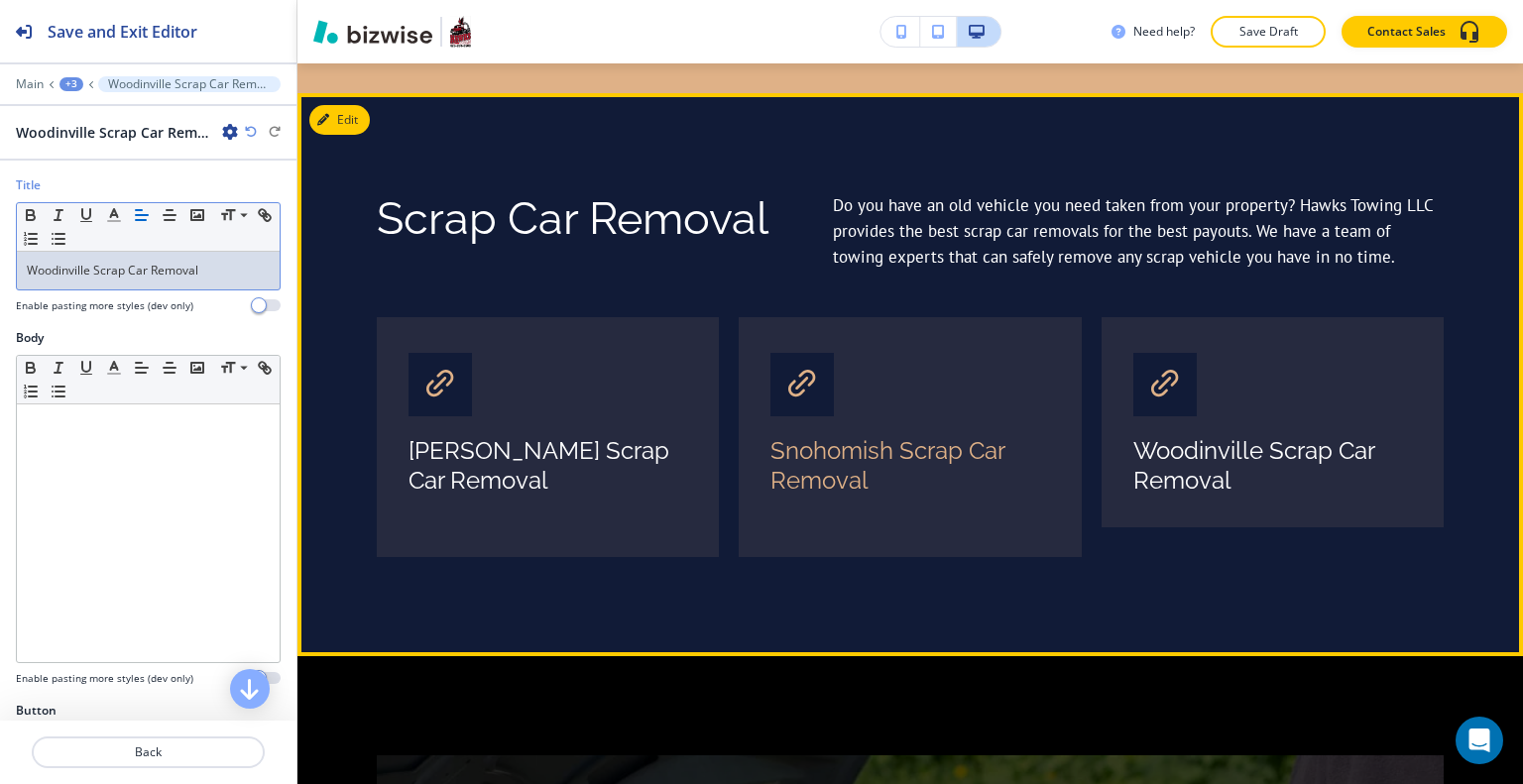 scroll, scrollTop: 4383, scrollLeft: 0, axis: vertical 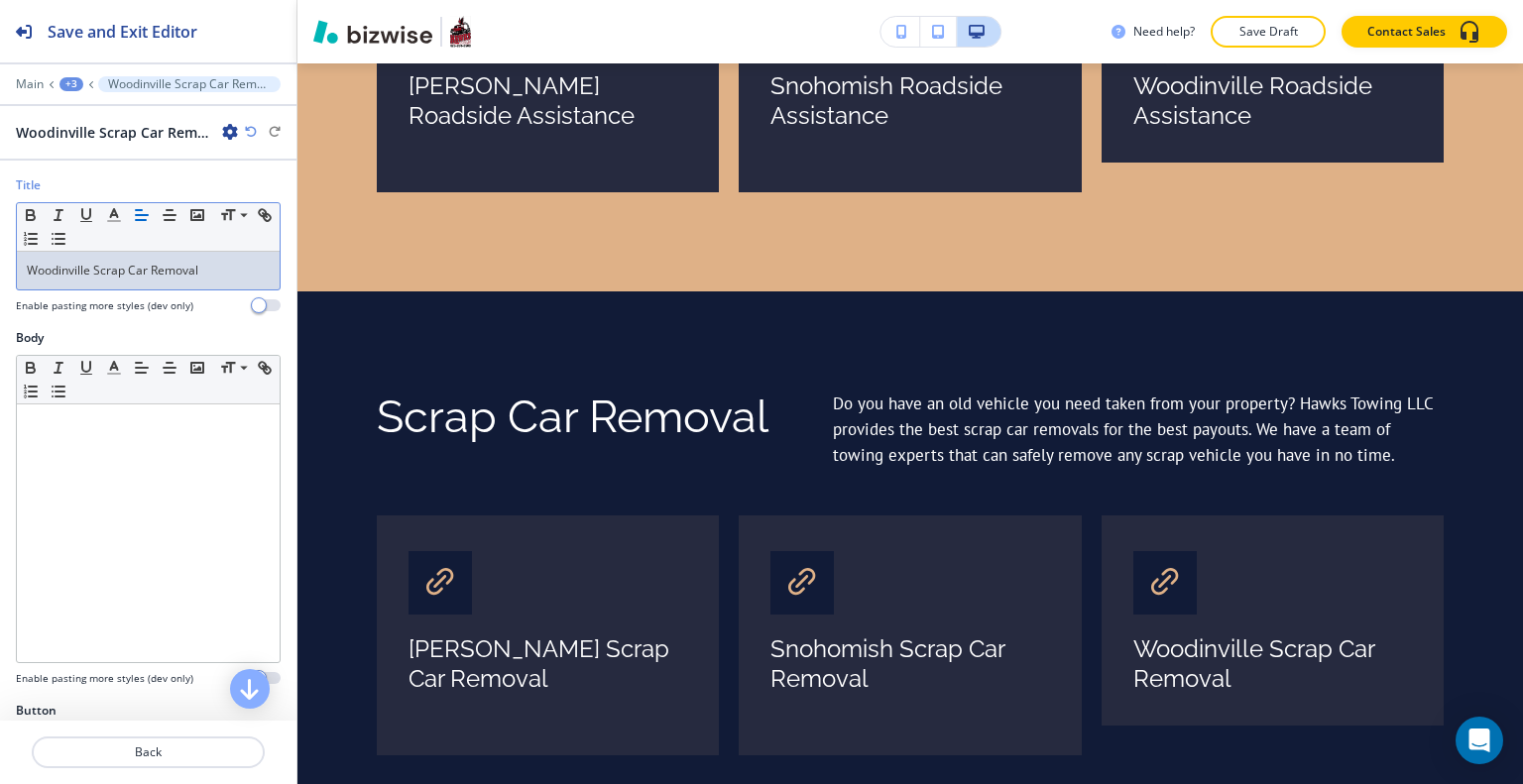 click on "+3" at bounding box center [71, 84] 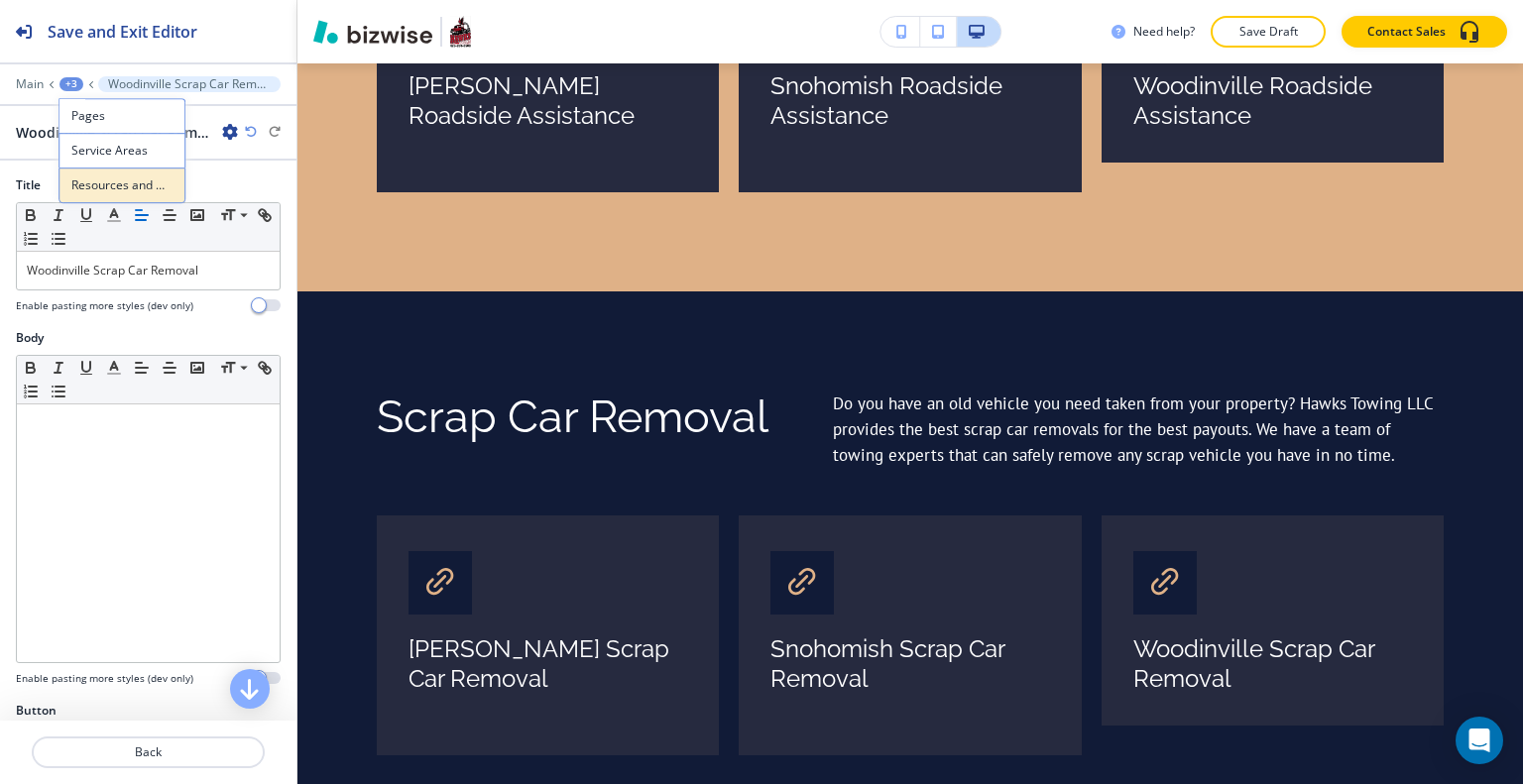 click on "Resources and Downloads-3" at bounding box center [122, 185] 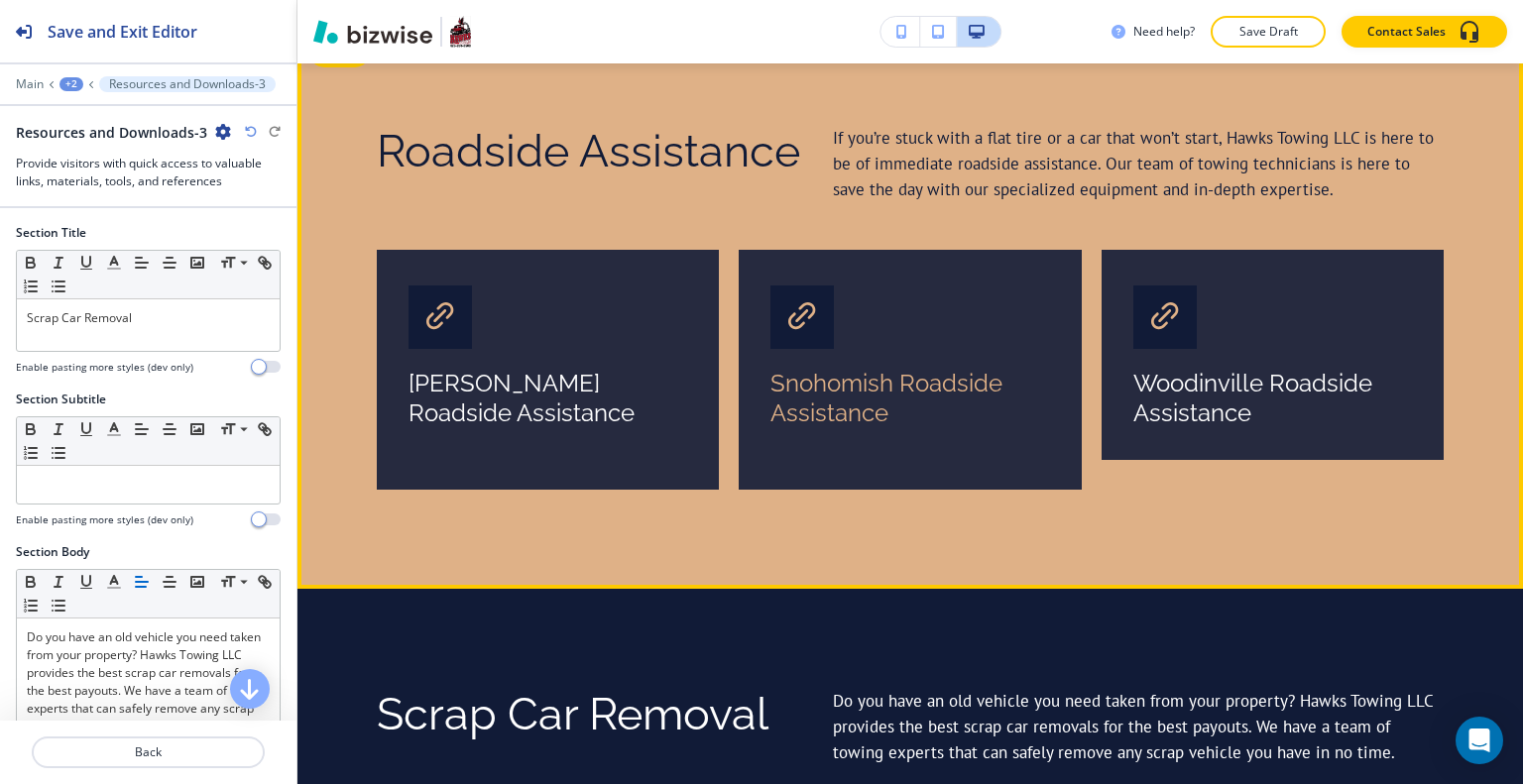 scroll, scrollTop: 4482, scrollLeft: 0, axis: vertical 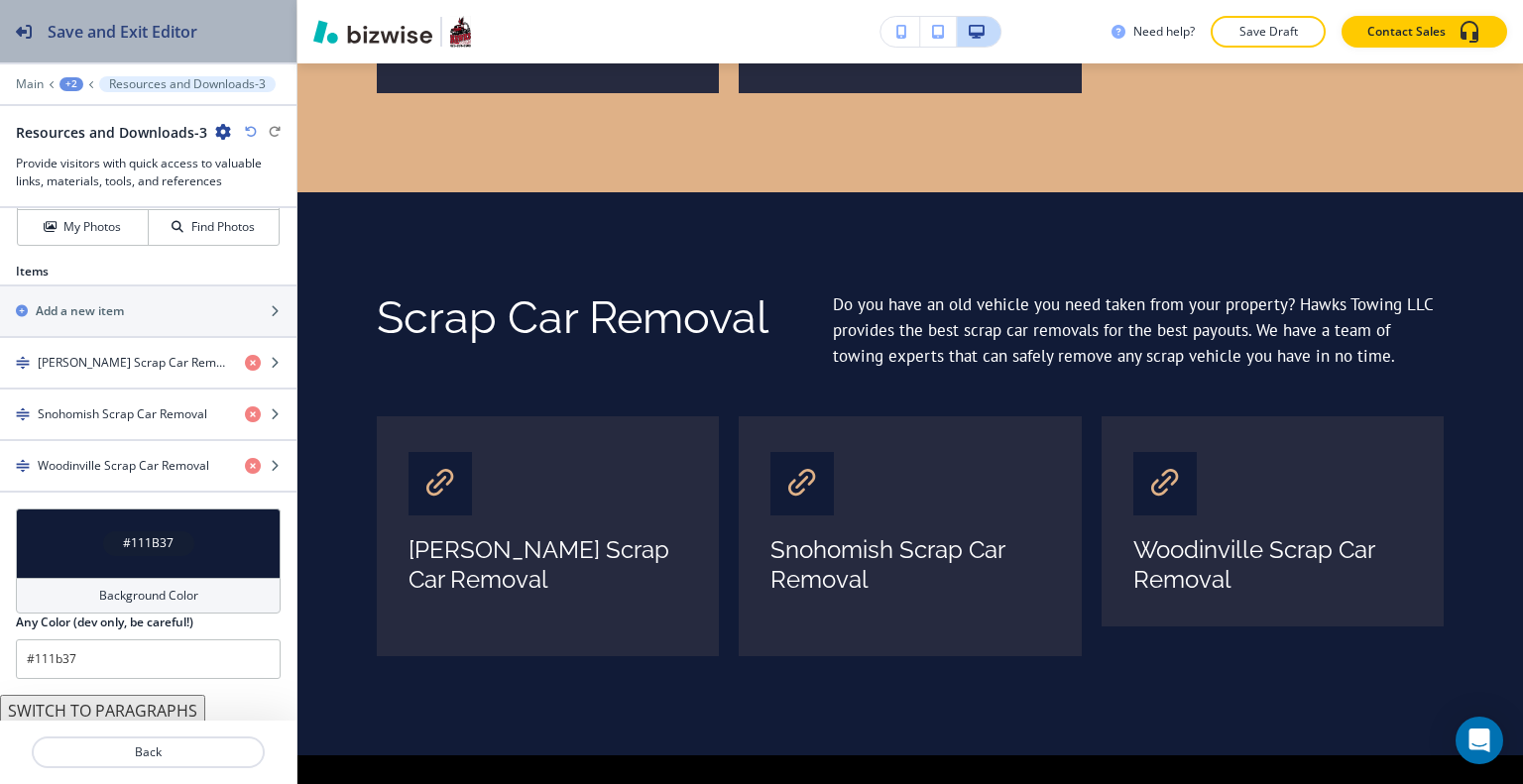 click on "Save and Exit Editor" at bounding box center (122, 32) 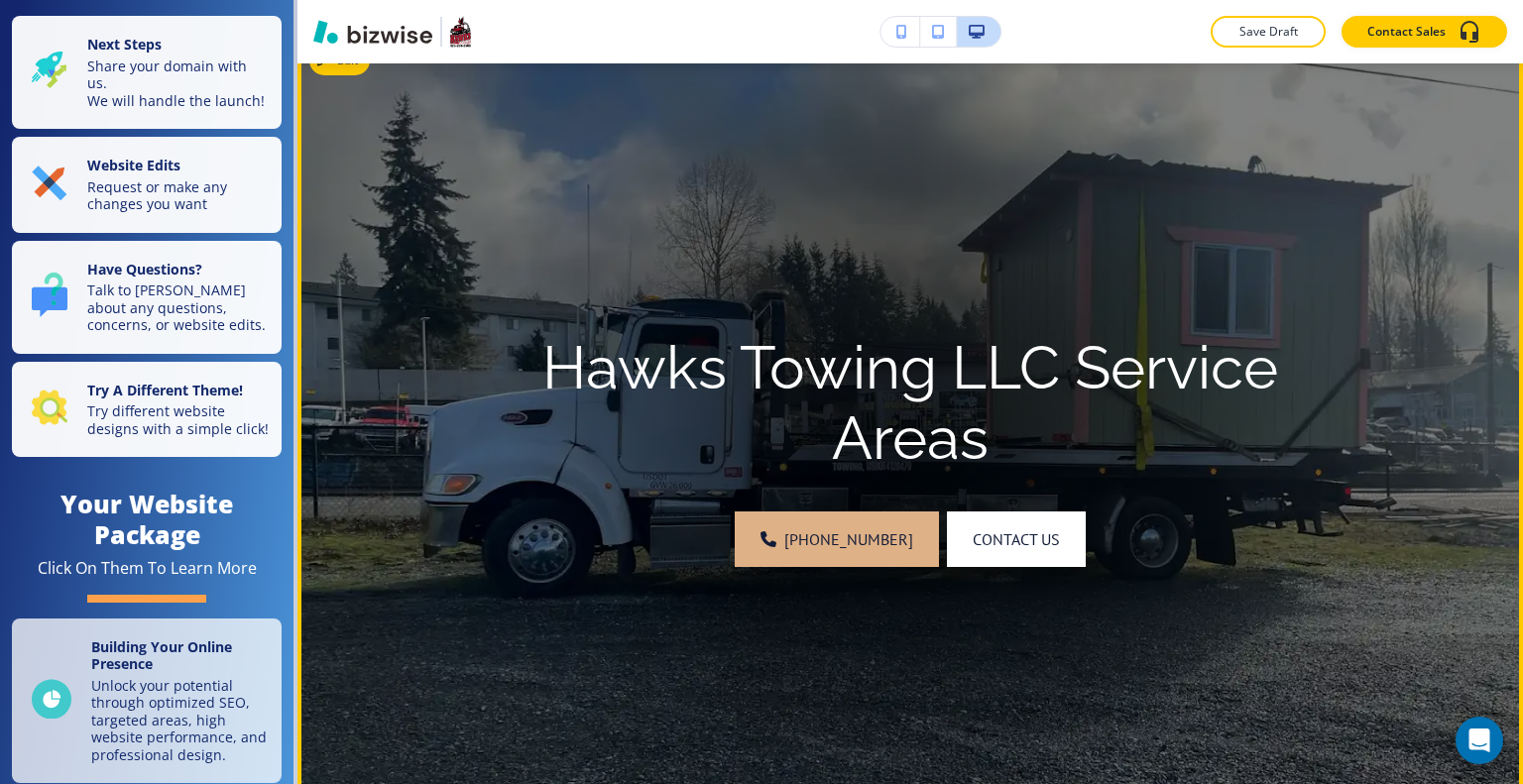 scroll, scrollTop: 0, scrollLeft: 0, axis: both 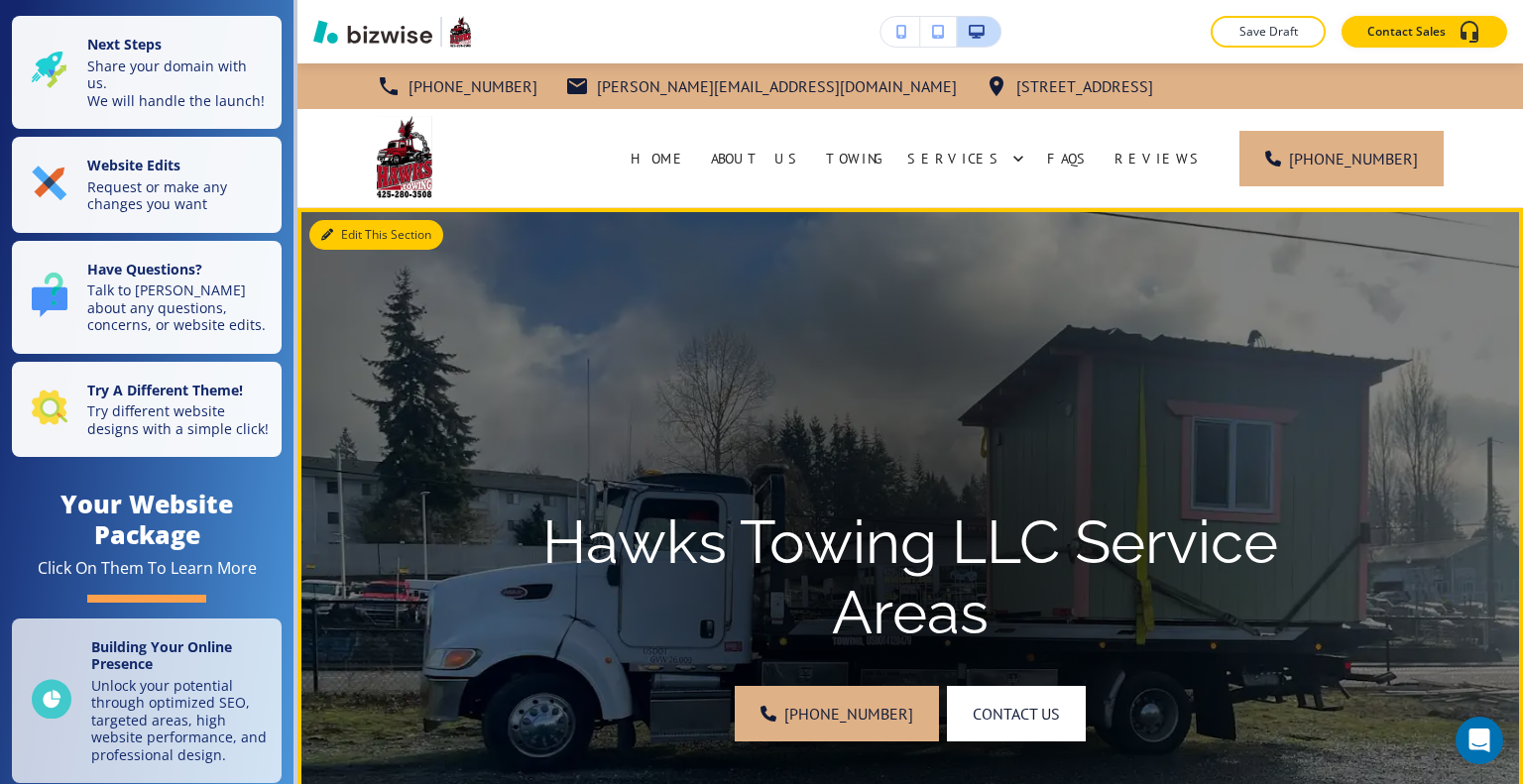 click at bounding box center (327, 235) 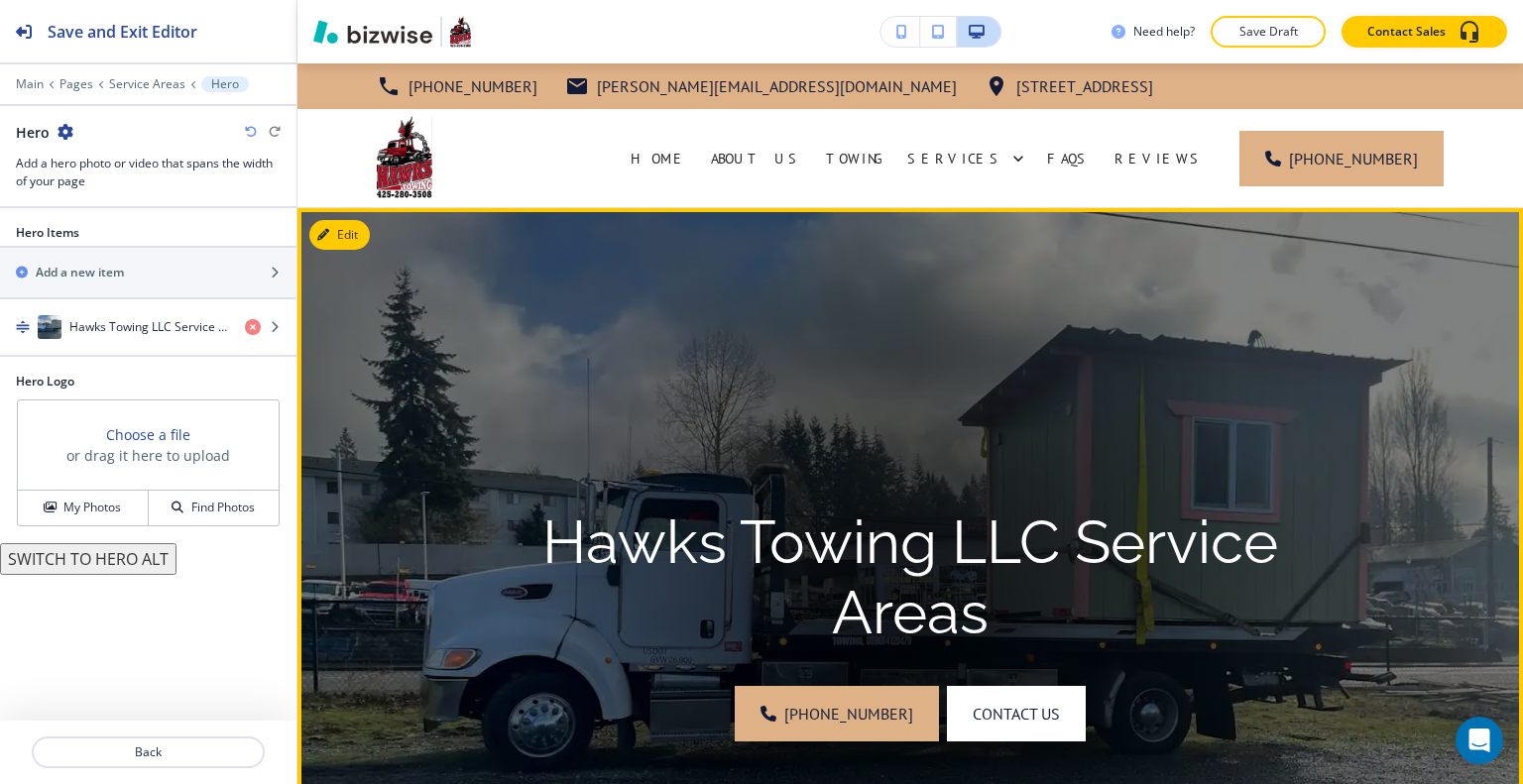 scroll, scrollTop: 145, scrollLeft: 0, axis: vertical 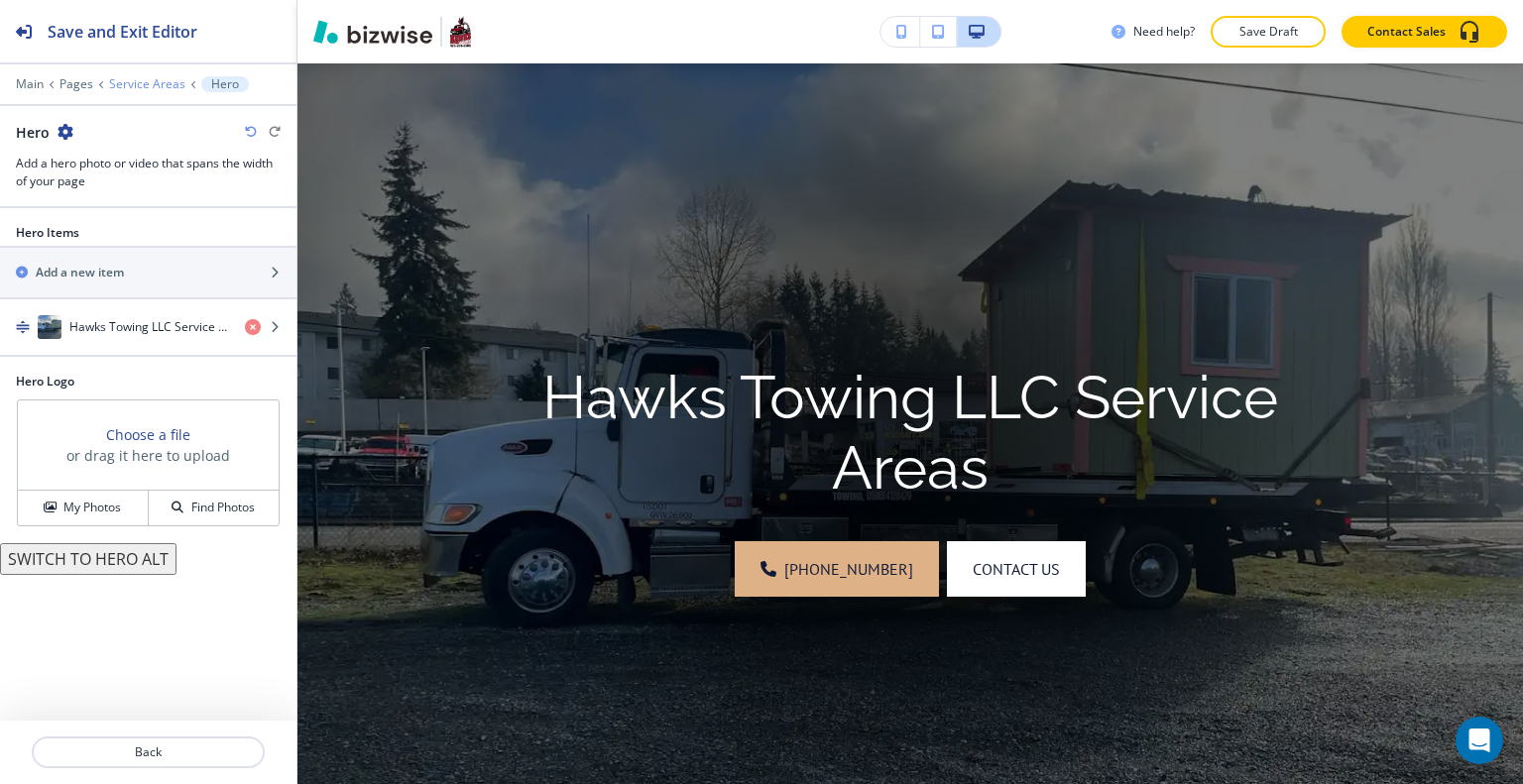 click on "Service Areas" at bounding box center (147, 84) 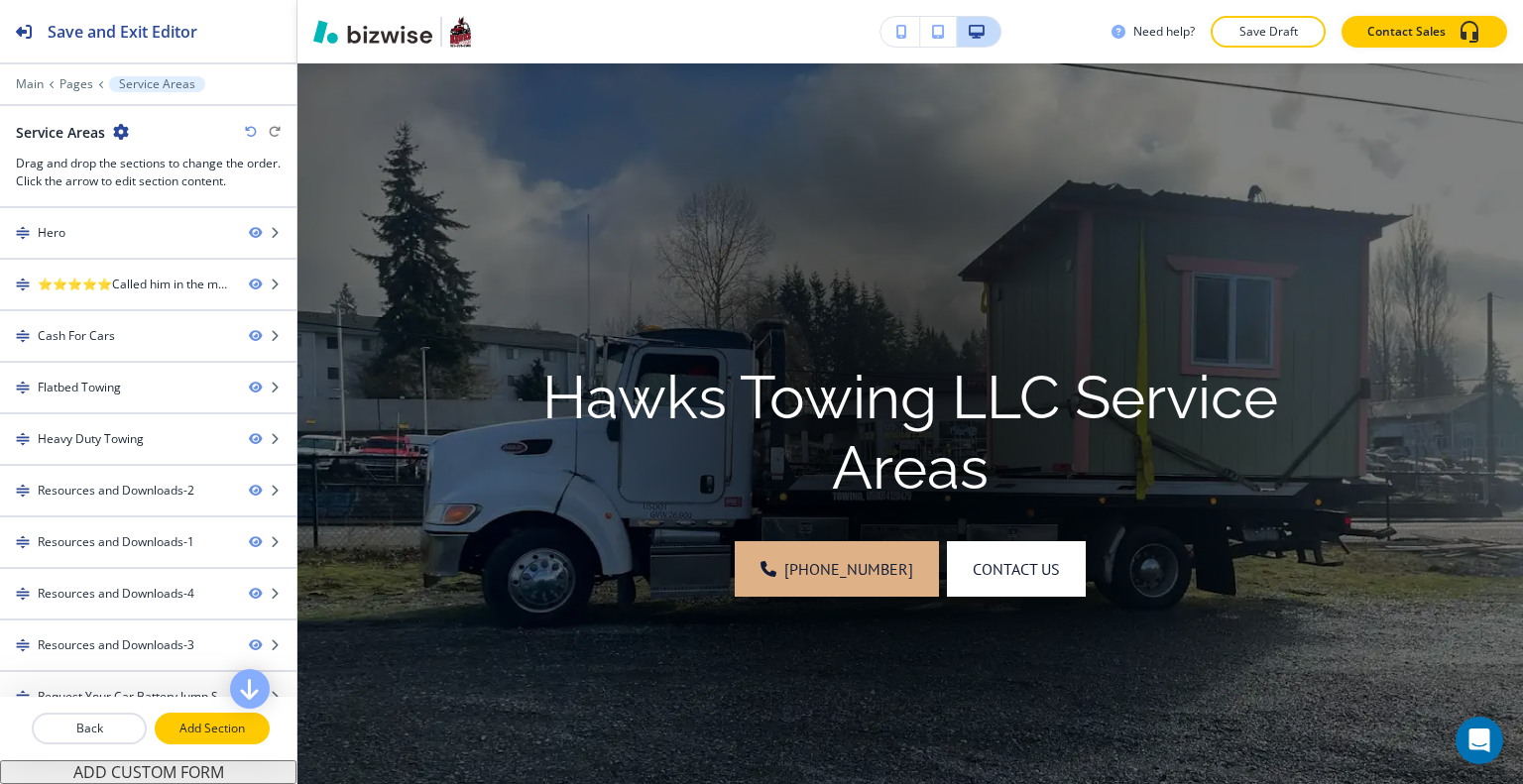 click on "Add Section" at bounding box center (212, 728) 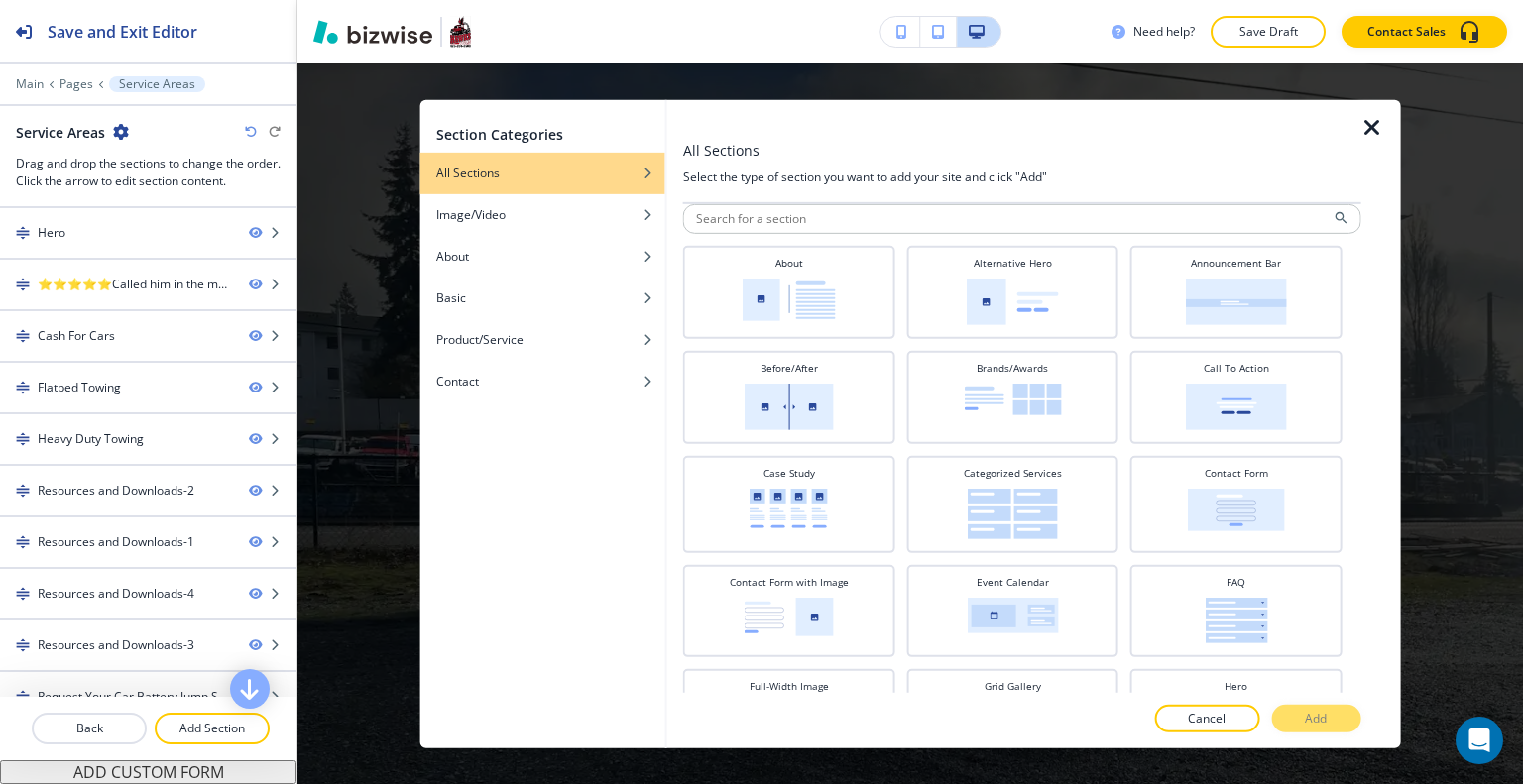 scroll, scrollTop: 0, scrollLeft: 0, axis: both 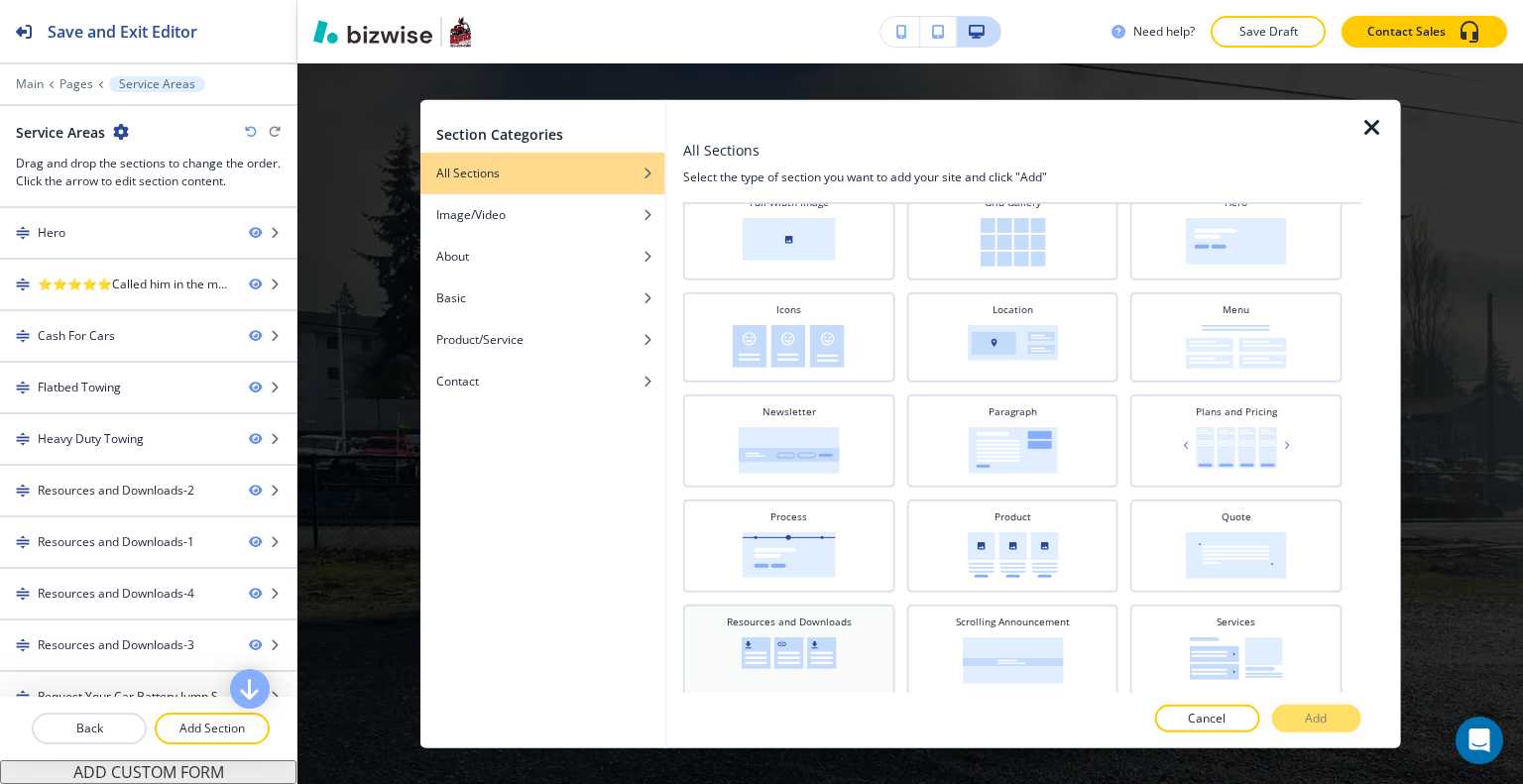 click on "Resources and Downloads" at bounding box center (789, 648) 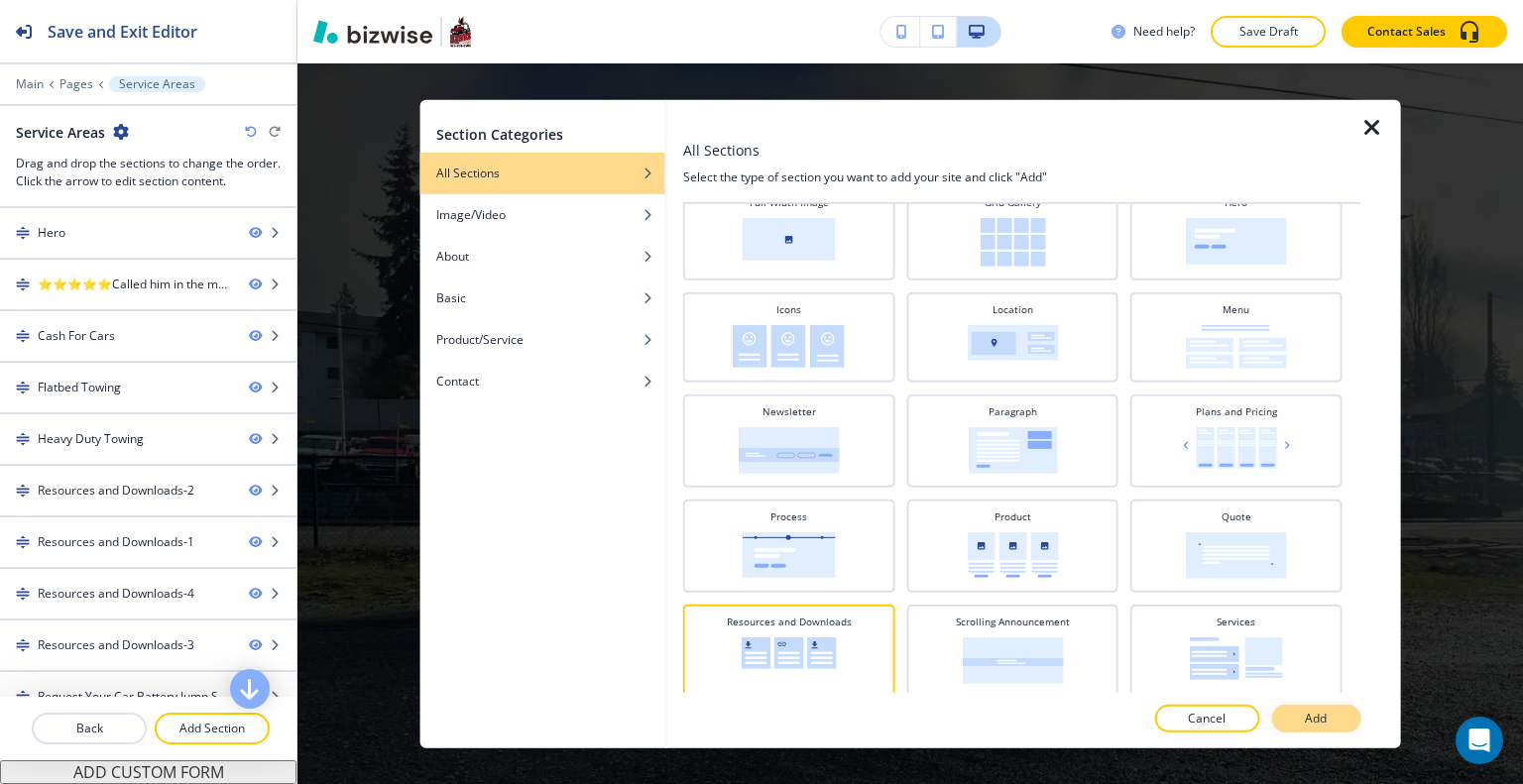 click on "Add" at bounding box center [1316, 719] 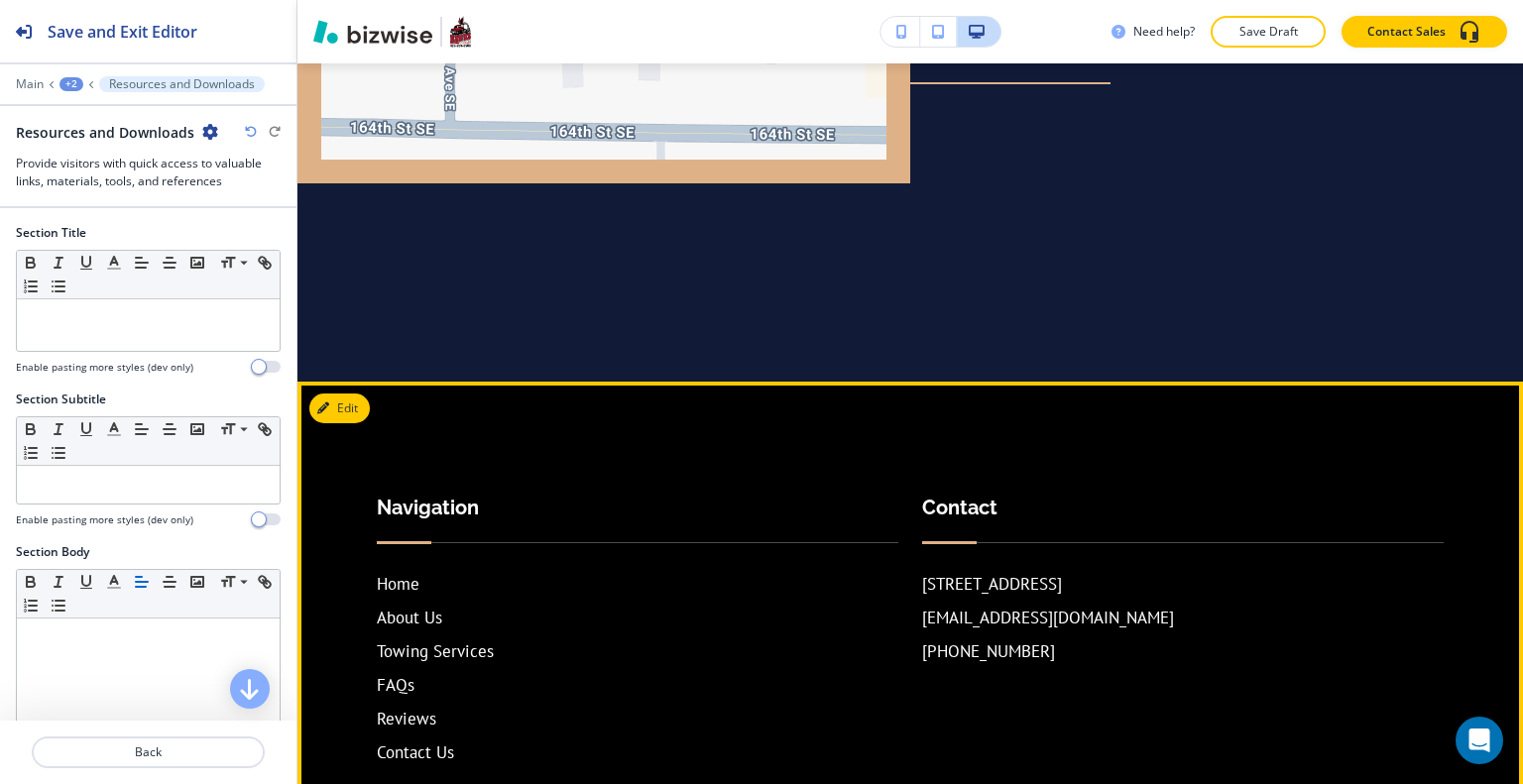 scroll, scrollTop: 6282, scrollLeft: 0, axis: vertical 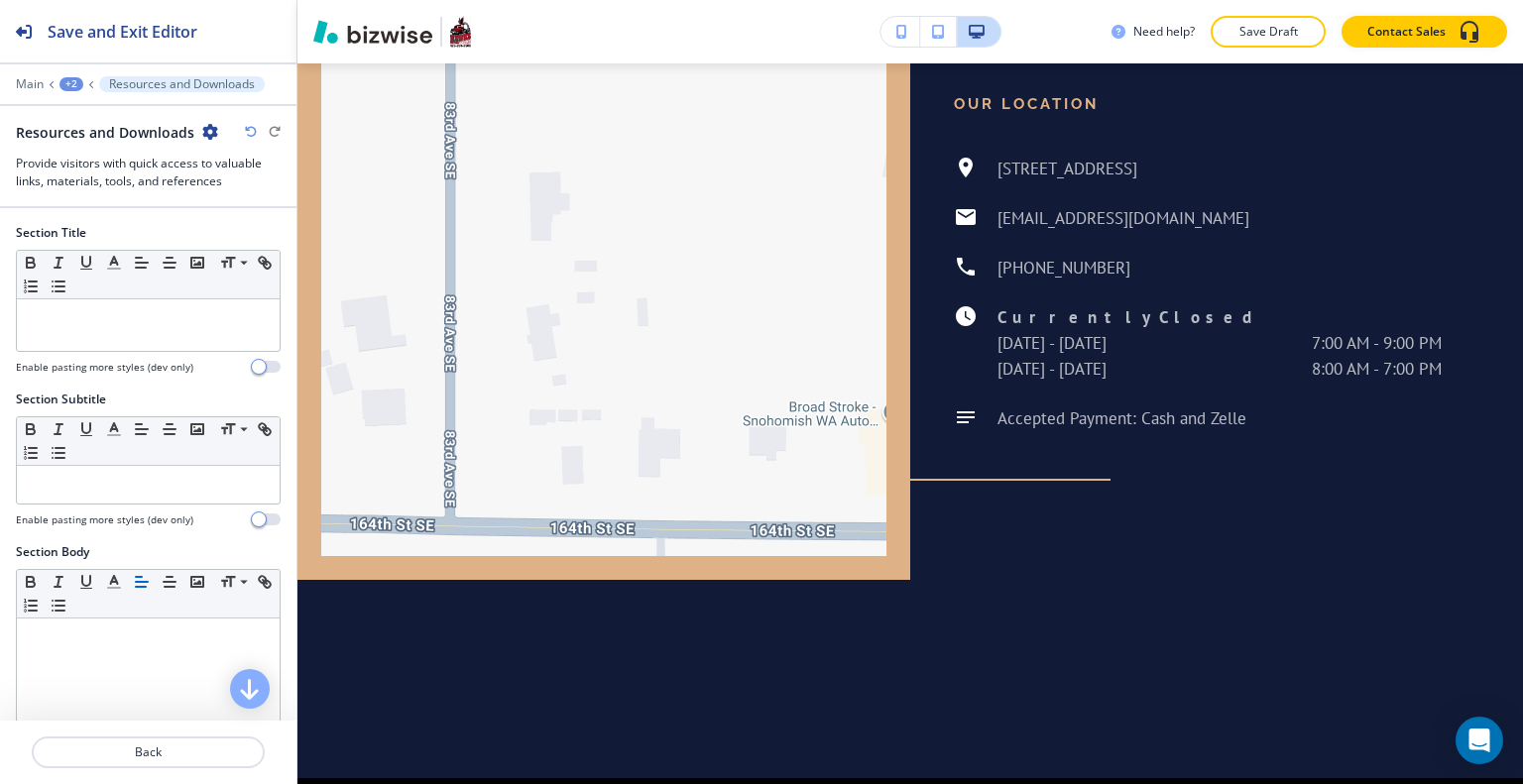 click on "+2" at bounding box center [71, 84] 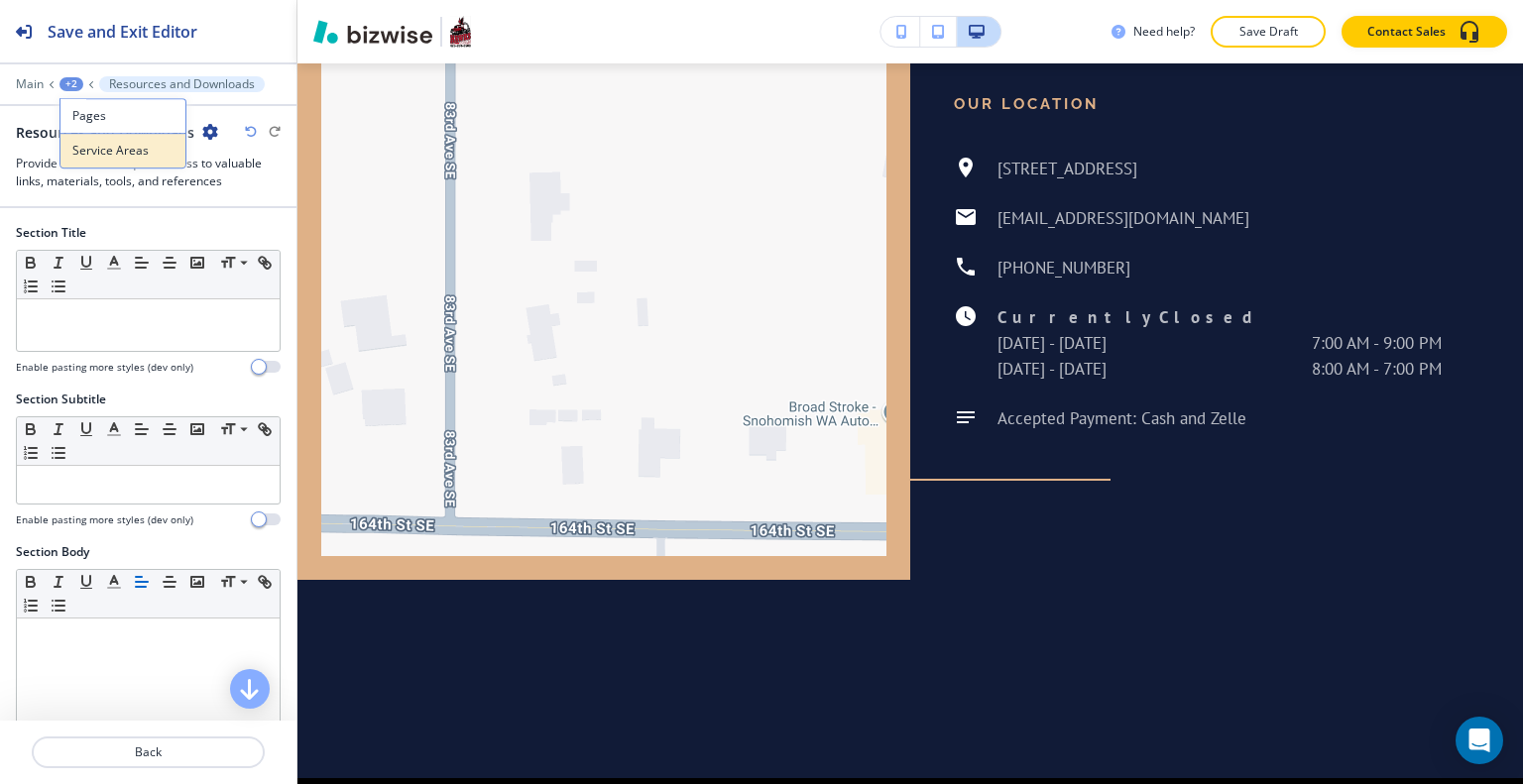 click on "Service Areas" at bounding box center (123, 151) 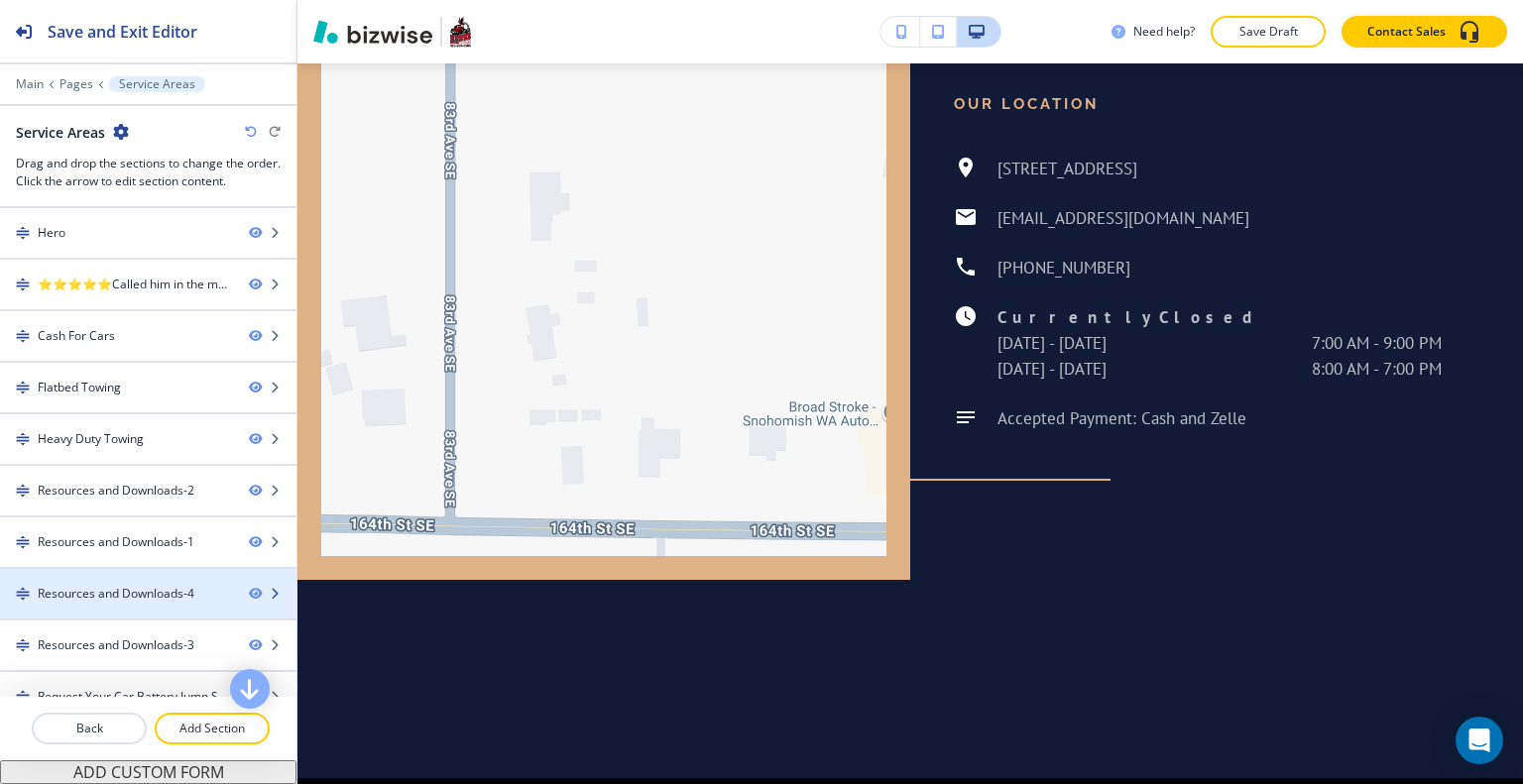 scroll, scrollTop: 123, scrollLeft: 0, axis: vertical 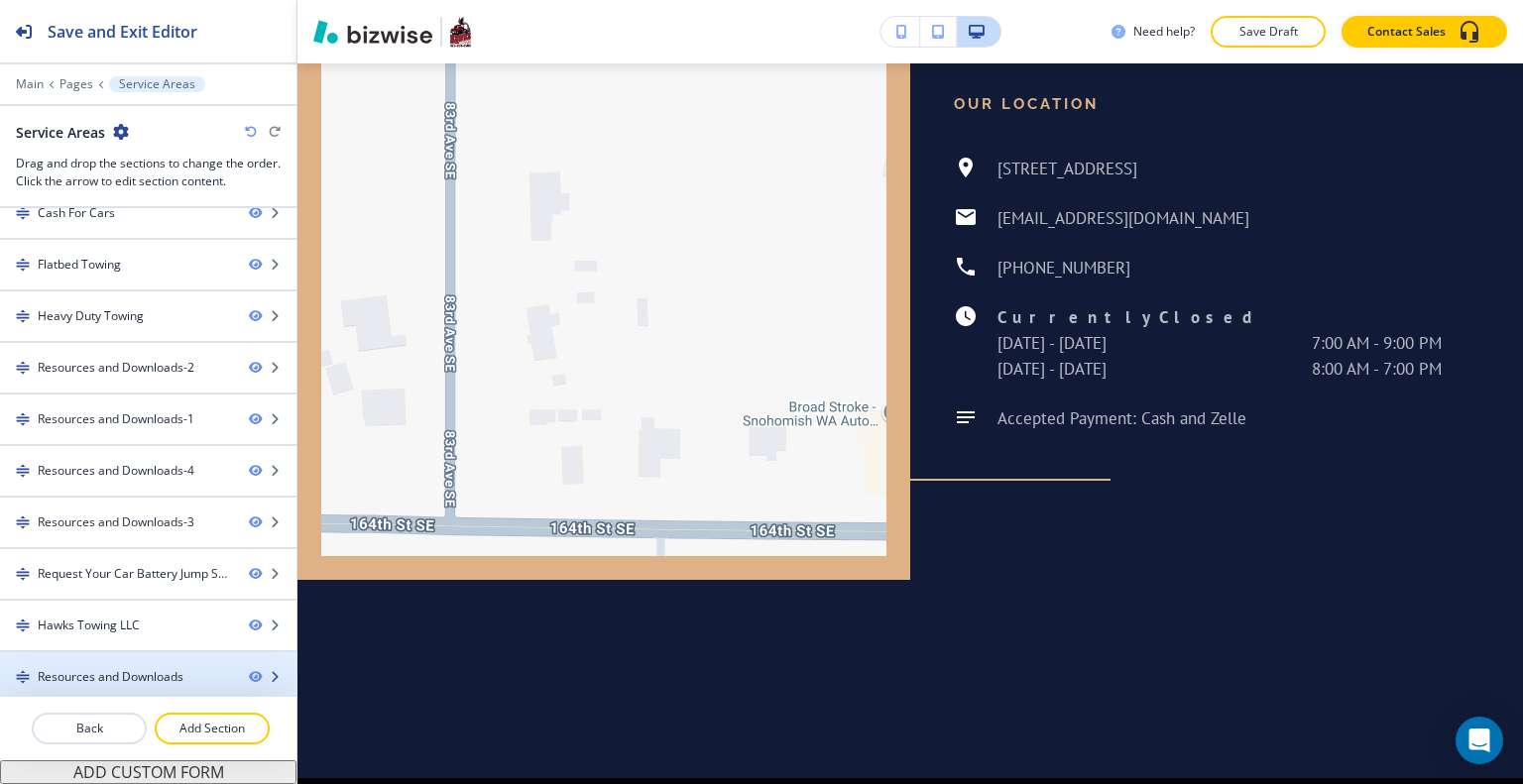 type 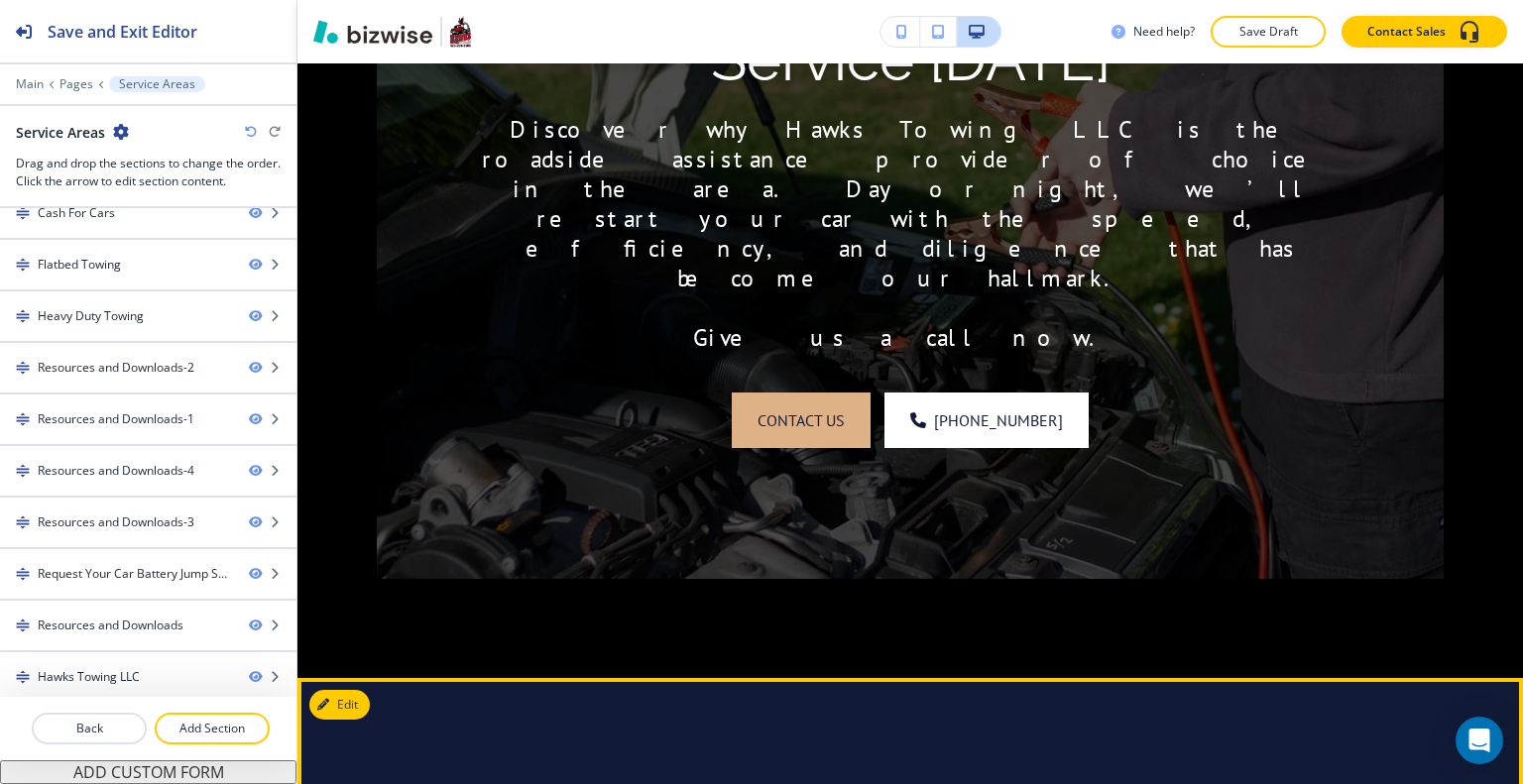 scroll, scrollTop: 5808, scrollLeft: 0, axis: vertical 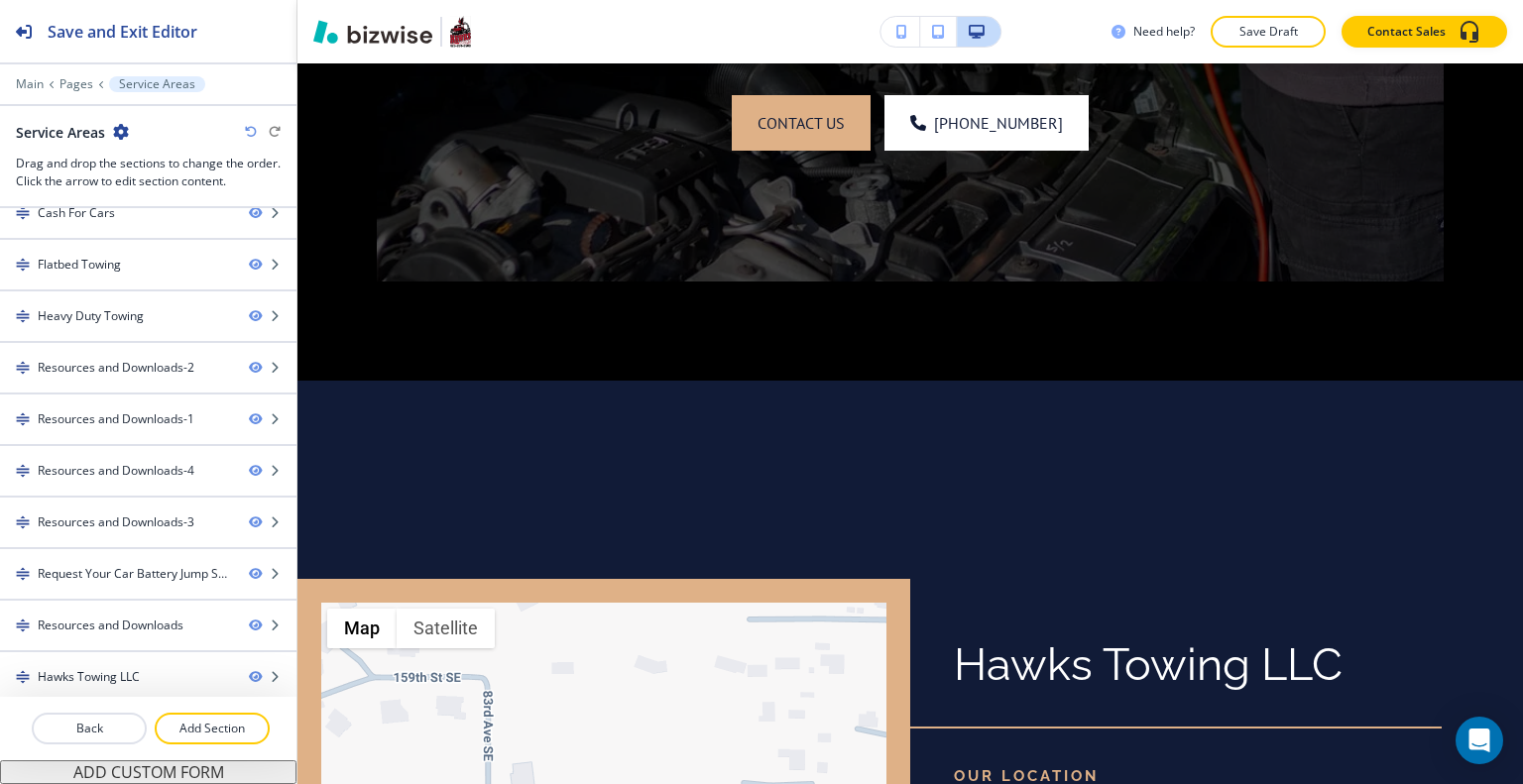 click at bounding box center (121, 132) 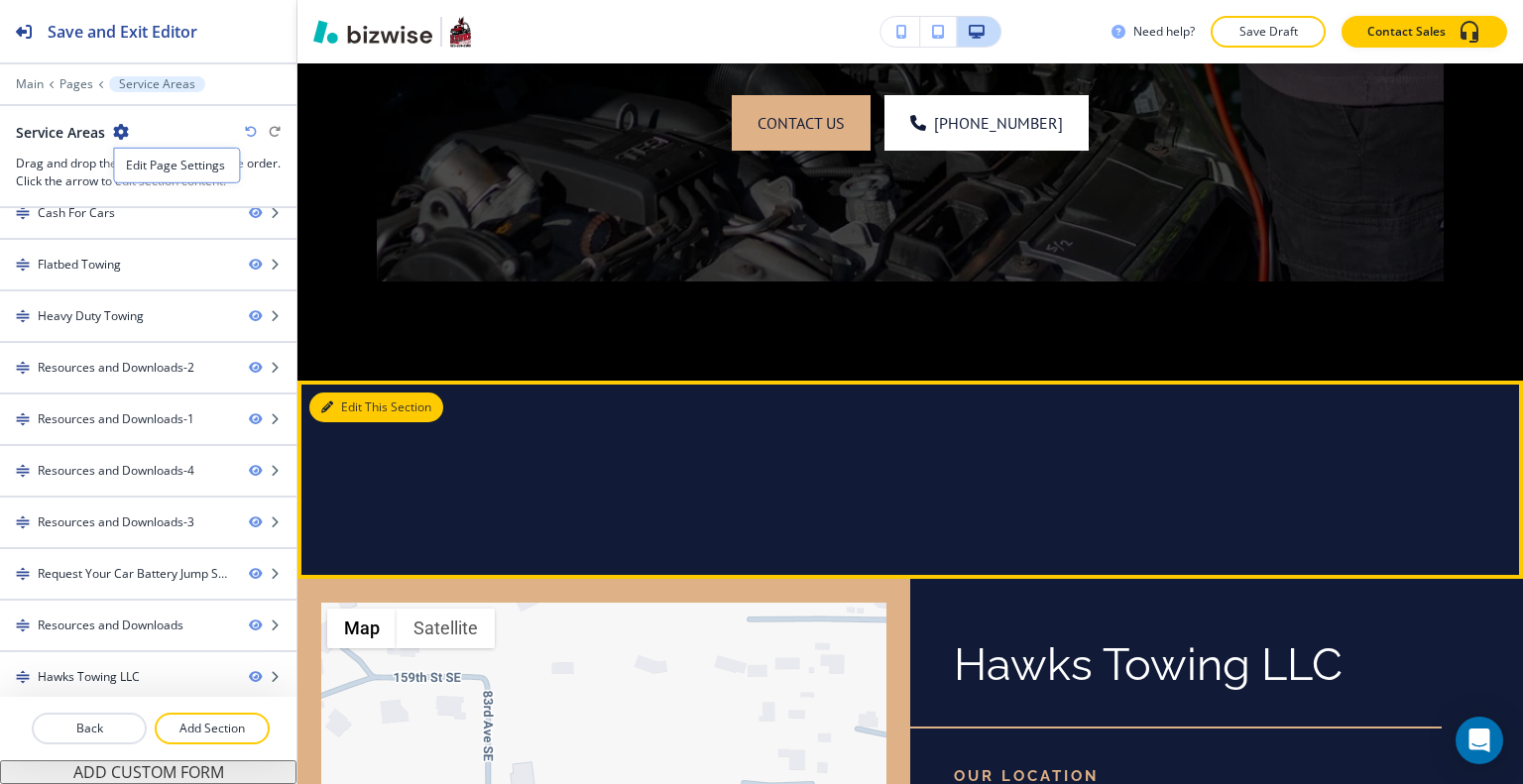 click on "Edit This Section" at bounding box center [376, 407] 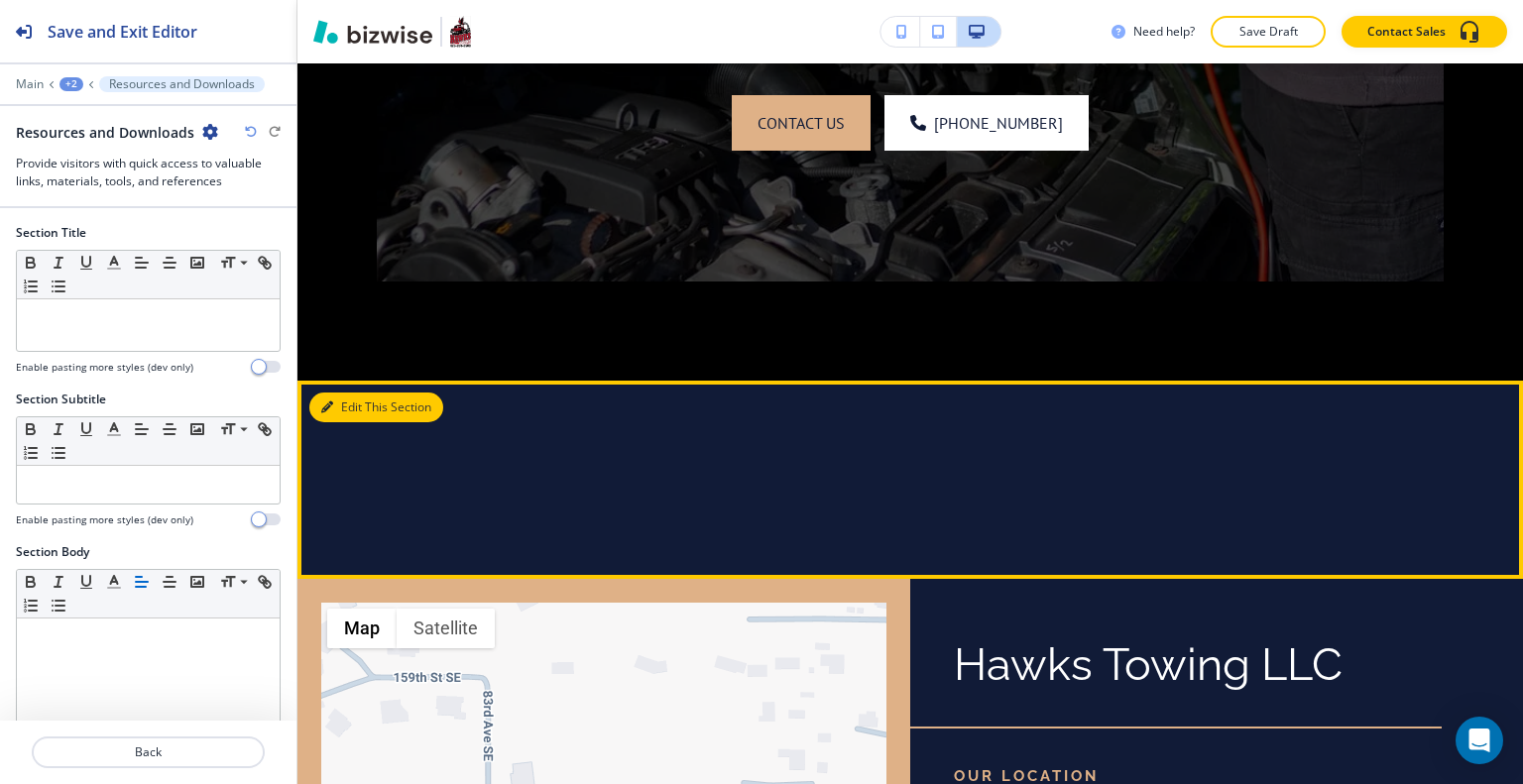 scroll, scrollTop: 6006, scrollLeft: 0, axis: vertical 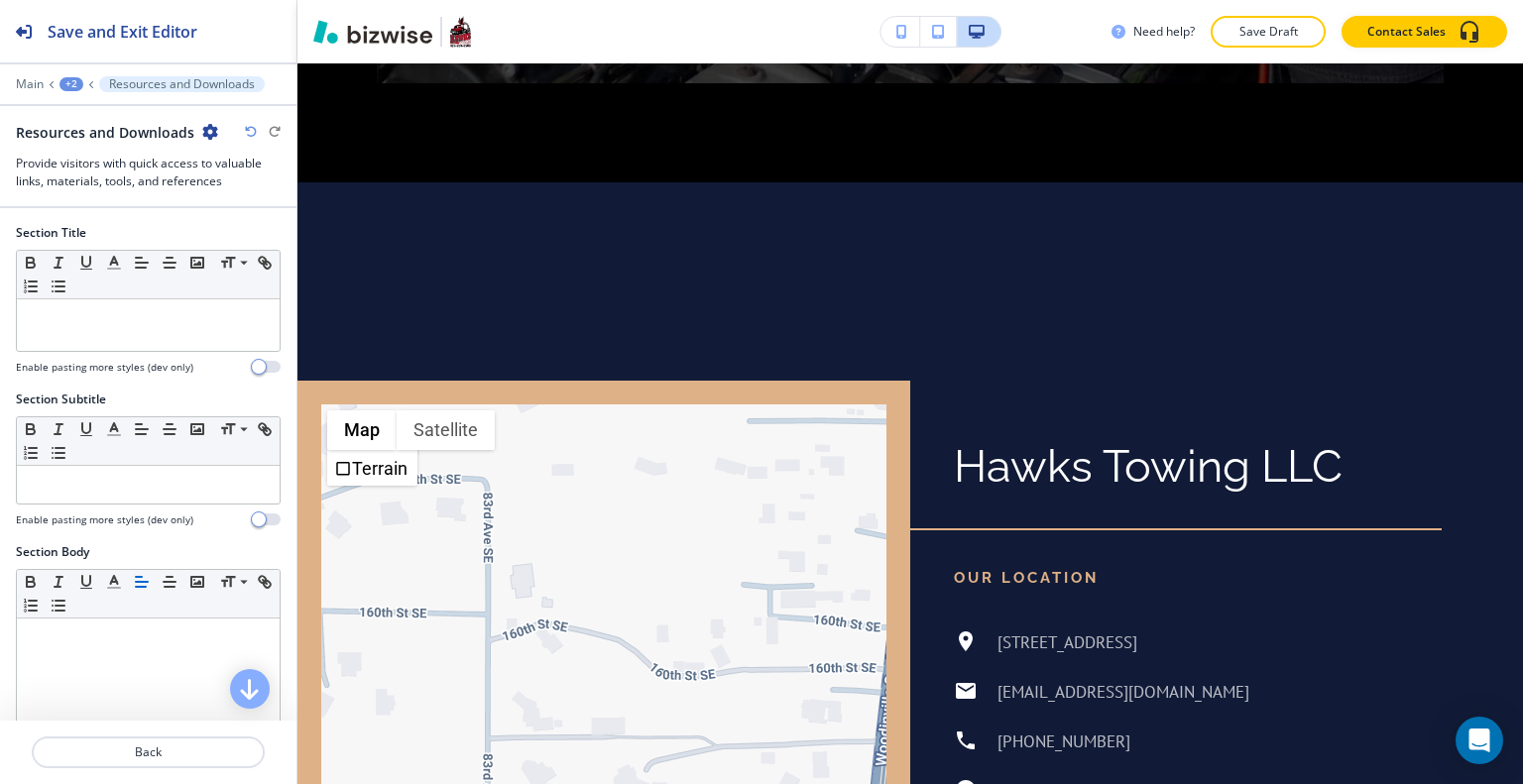 click at bounding box center [210, 132] 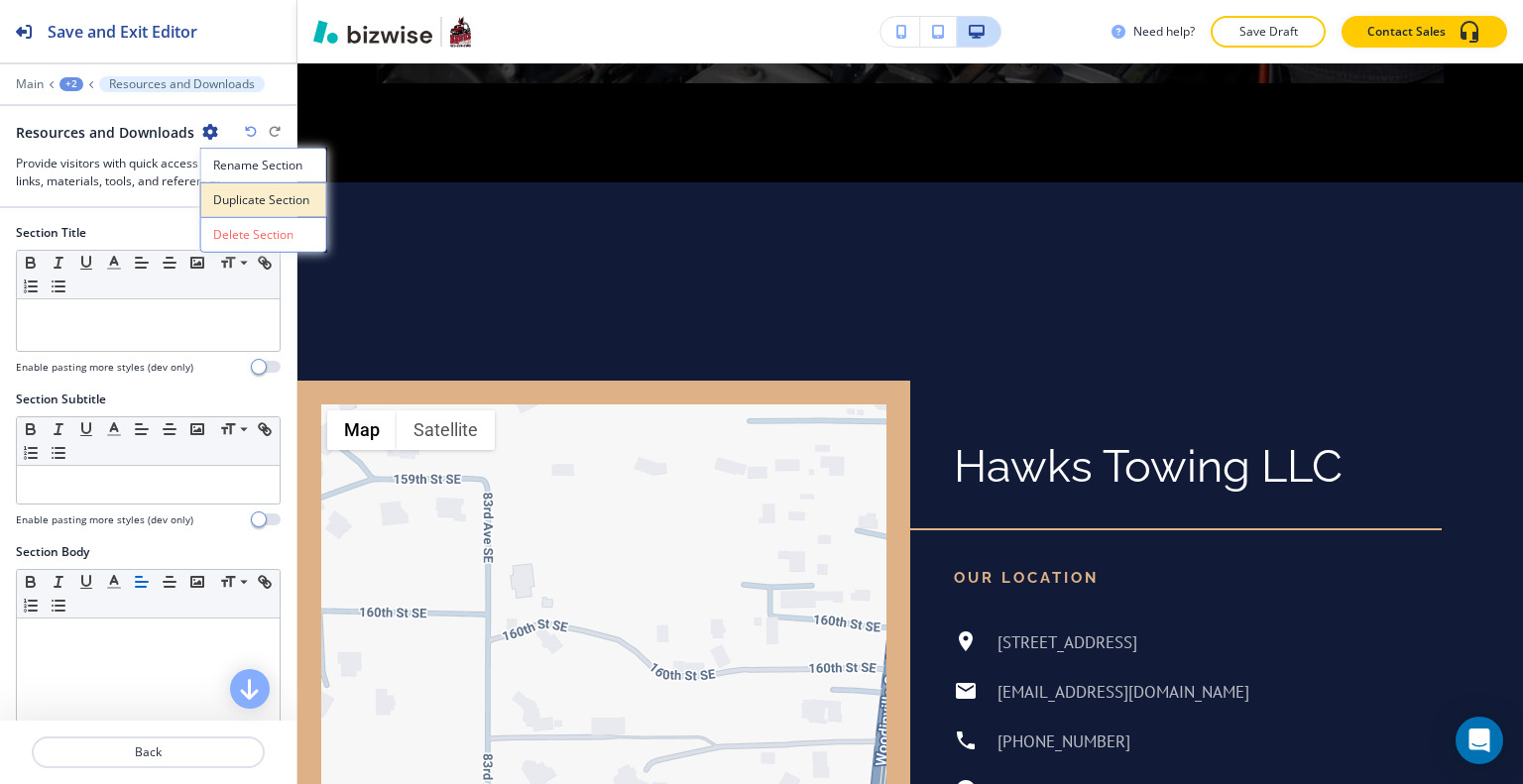 click on "Duplicate Section" at bounding box center [264, 200] 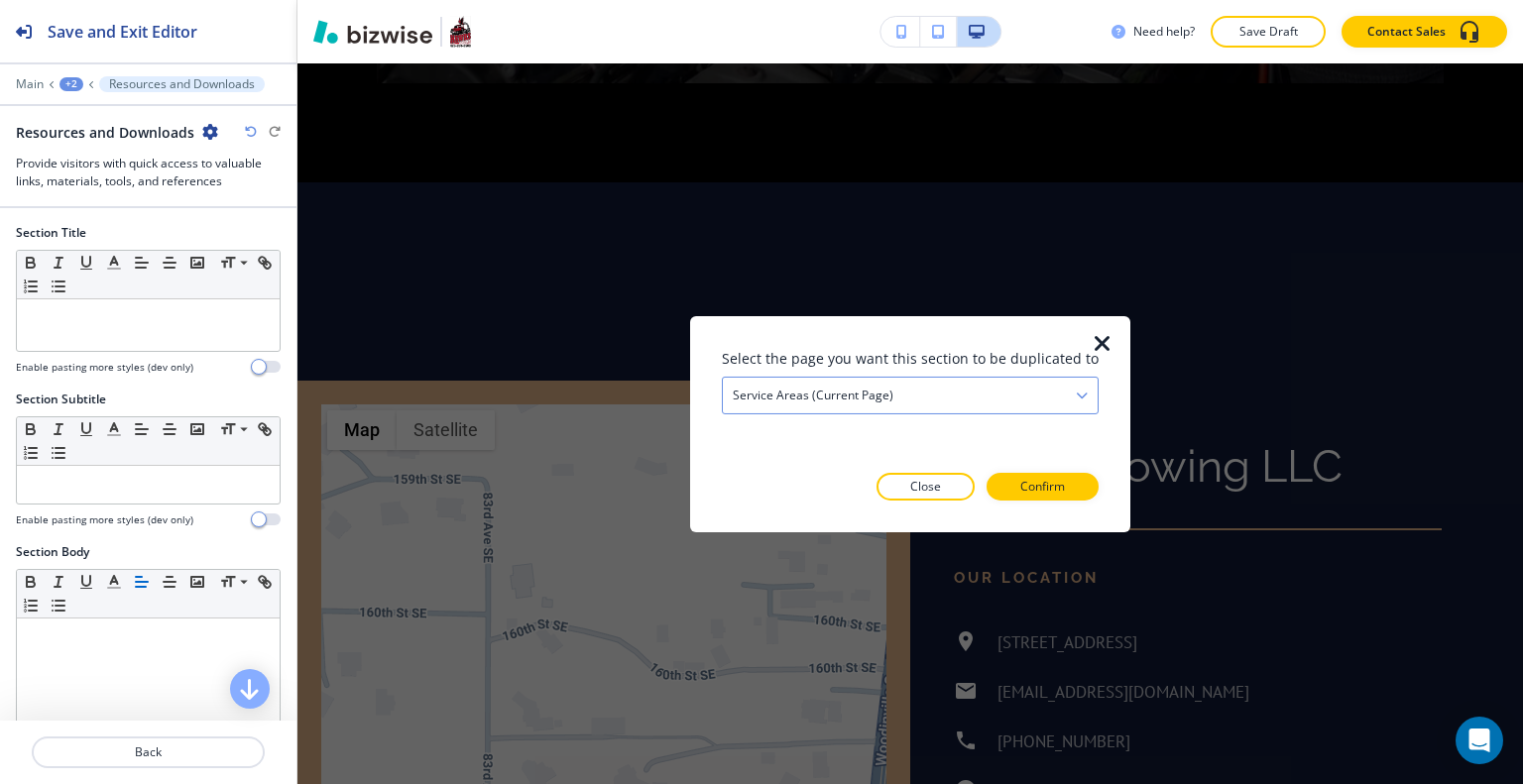 click on "Service Areas (current page)" at bounding box center (910, 394) 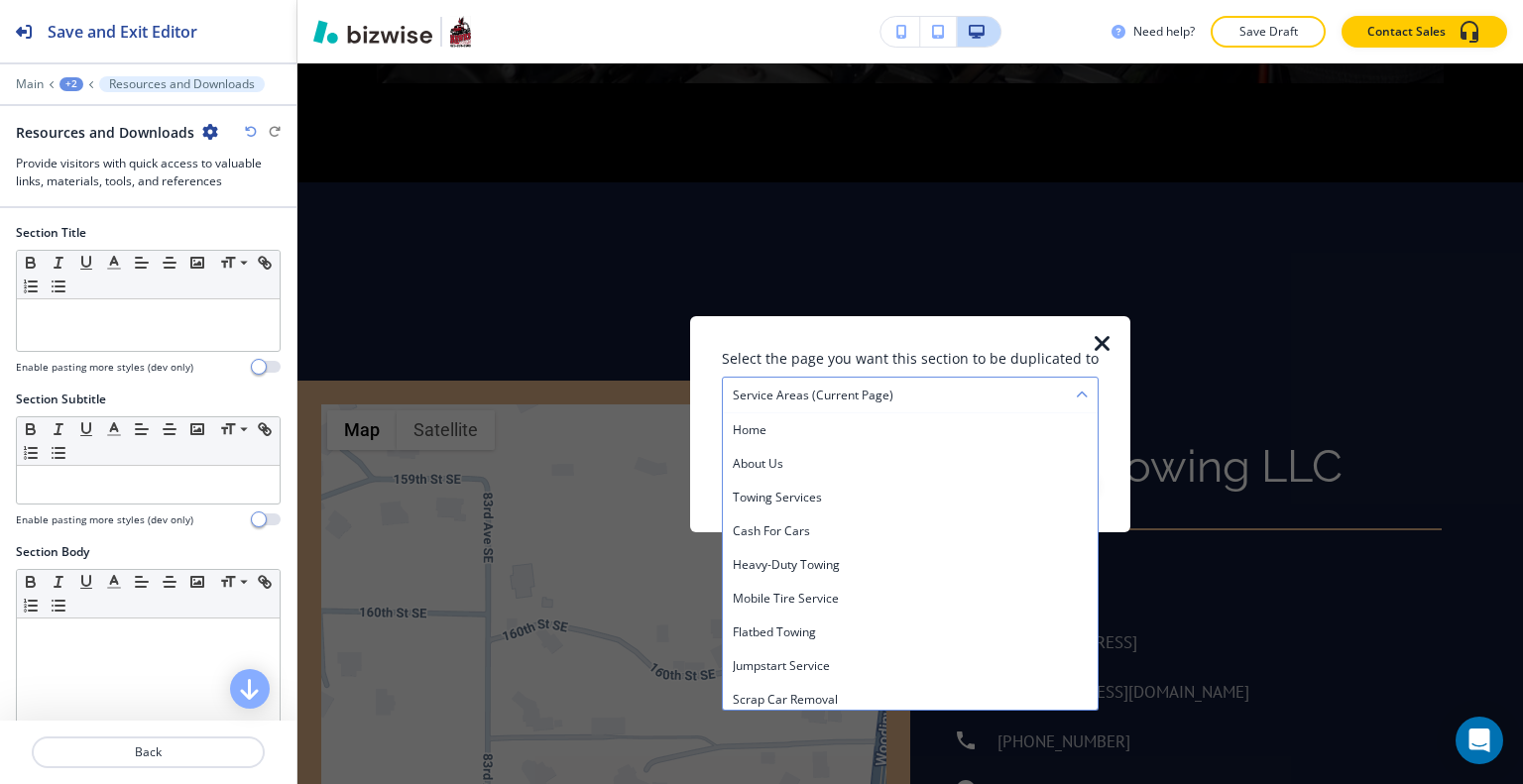 scroll, scrollTop: 242, scrollLeft: 0, axis: vertical 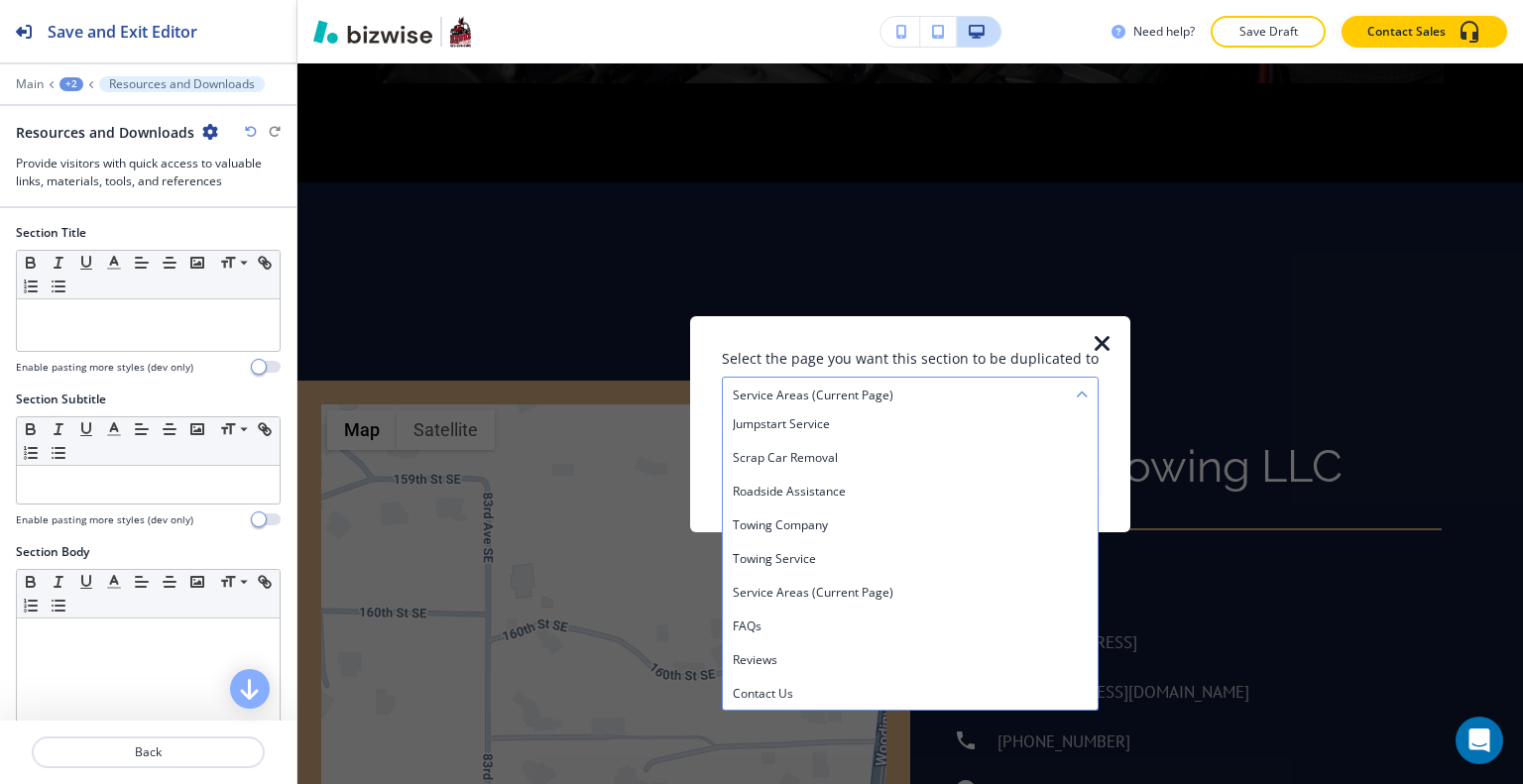 click on "Service Areas (current page)" at bounding box center [910, 394] 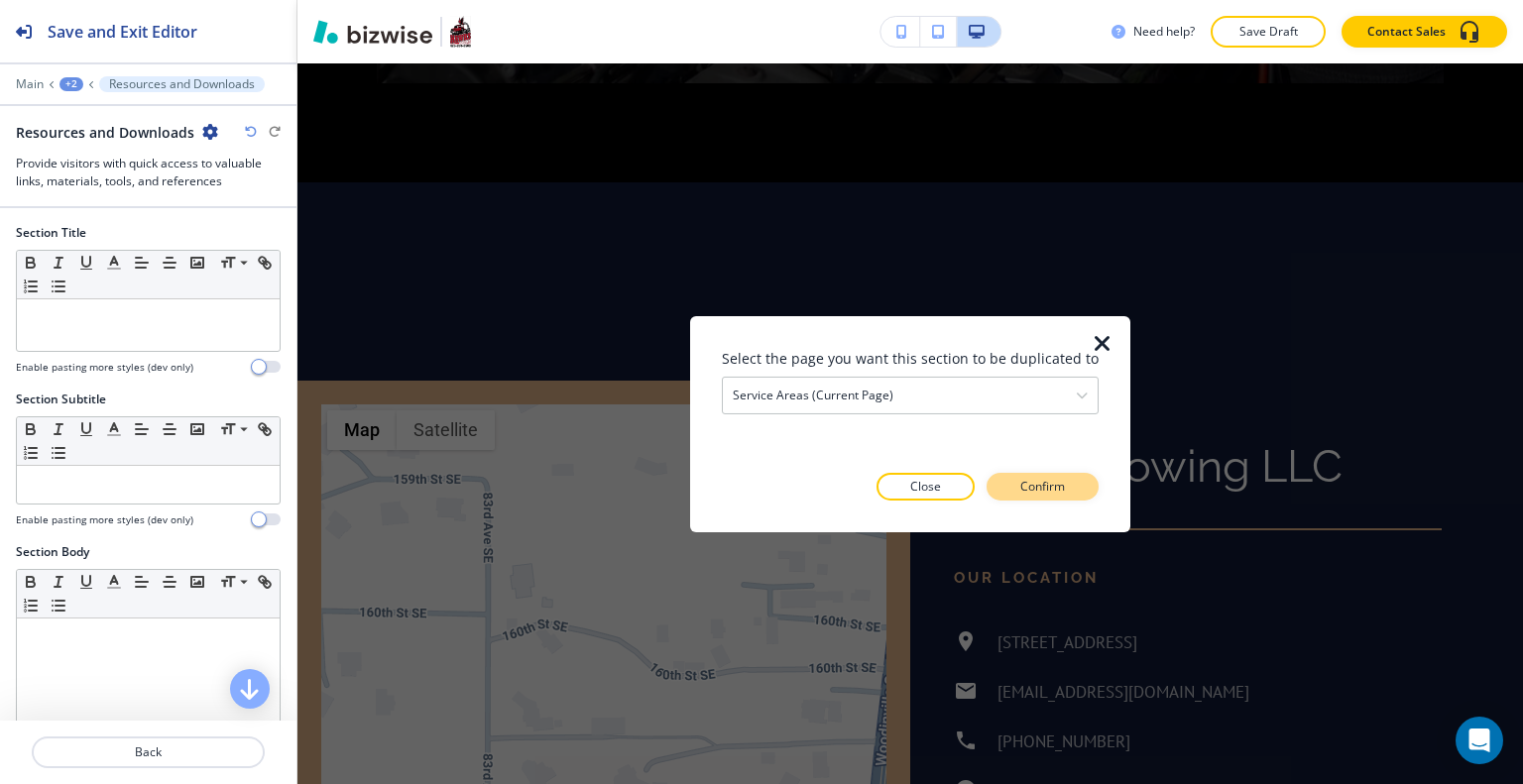 click on "Confirm" at bounding box center (1042, 487) 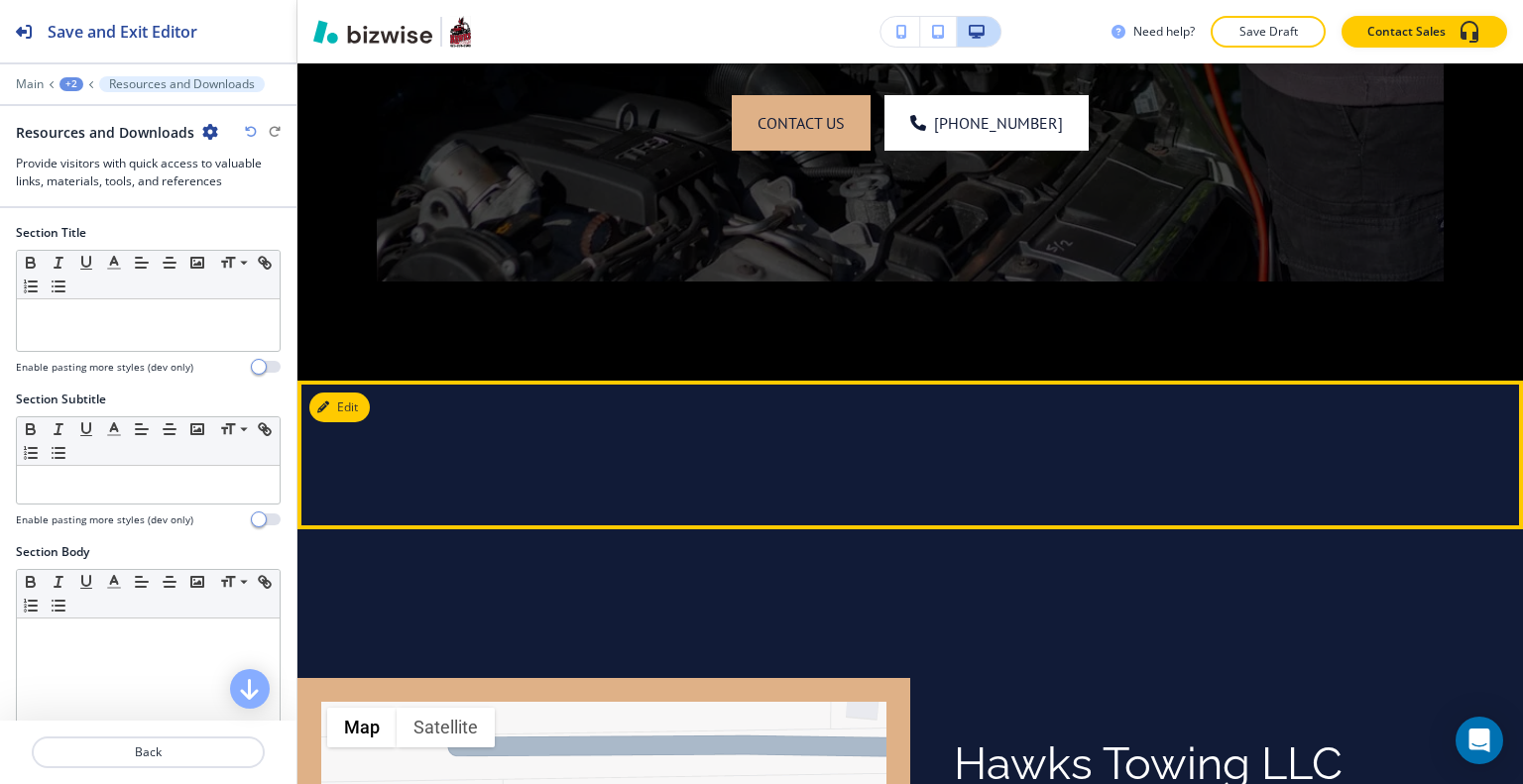 scroll, scrollTop: 5709, scrollLeft: 0, axis: vertical 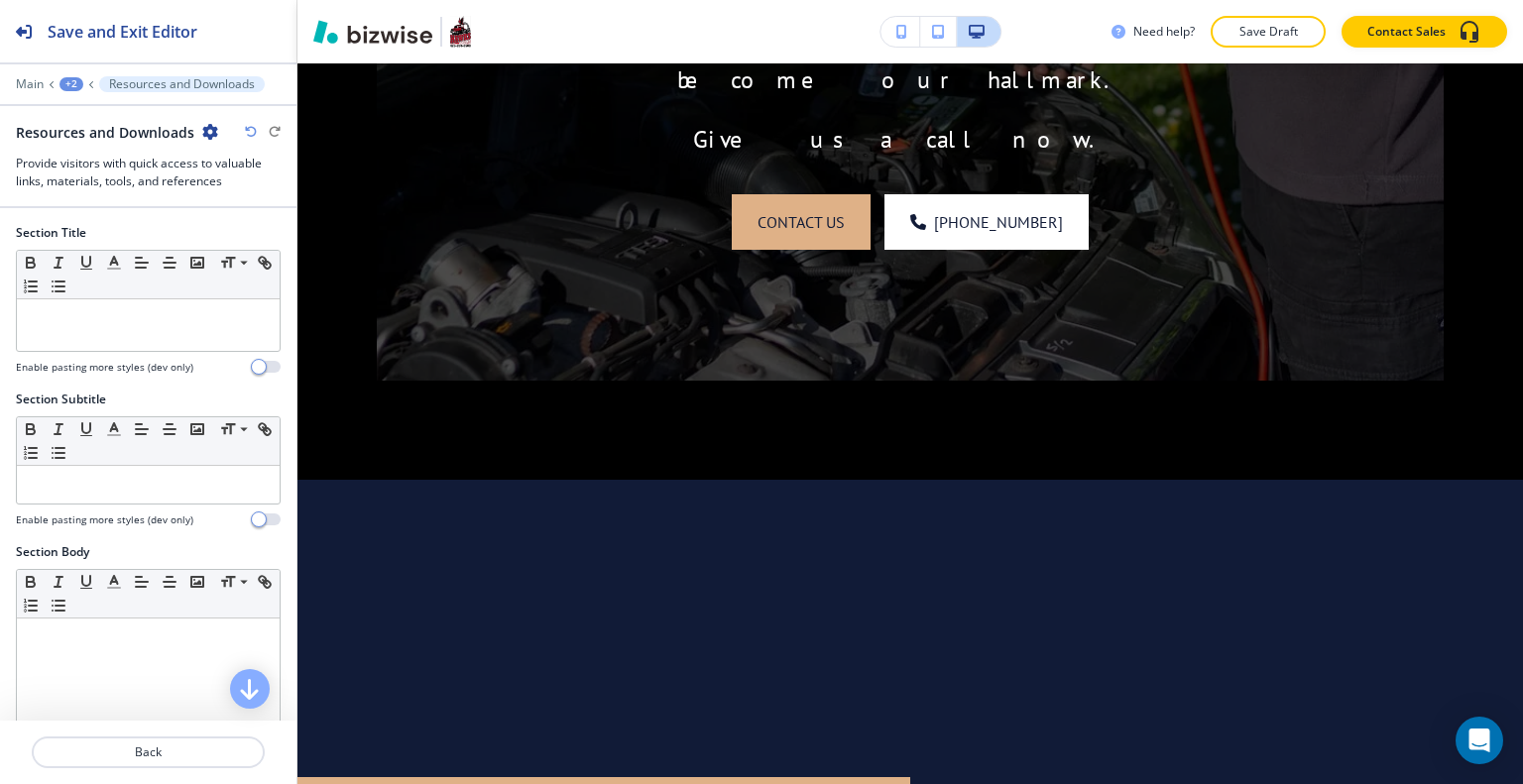 click at bounding box center (210, 132) 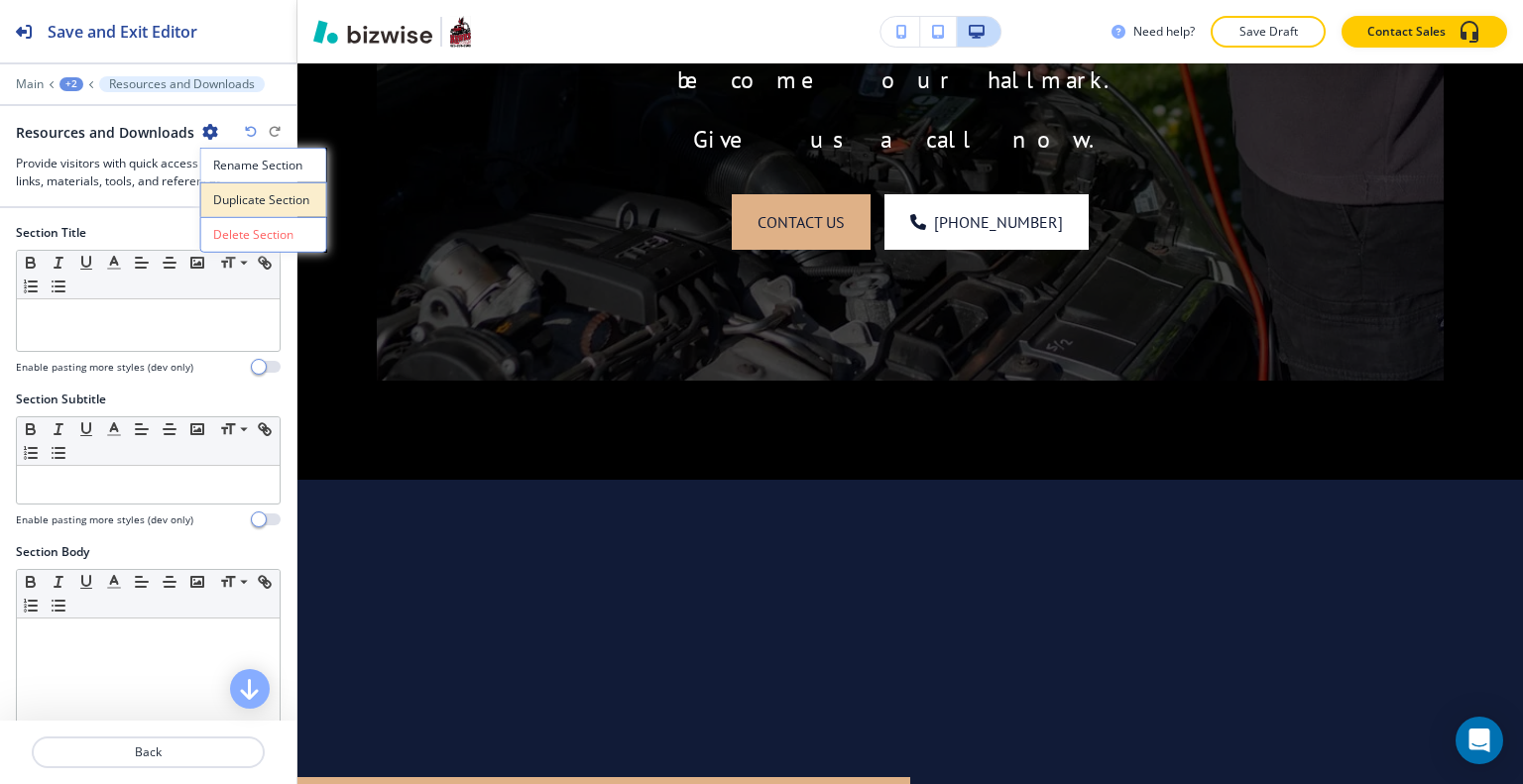 click on "Duplicate Section" at bounding box center [264, 200] 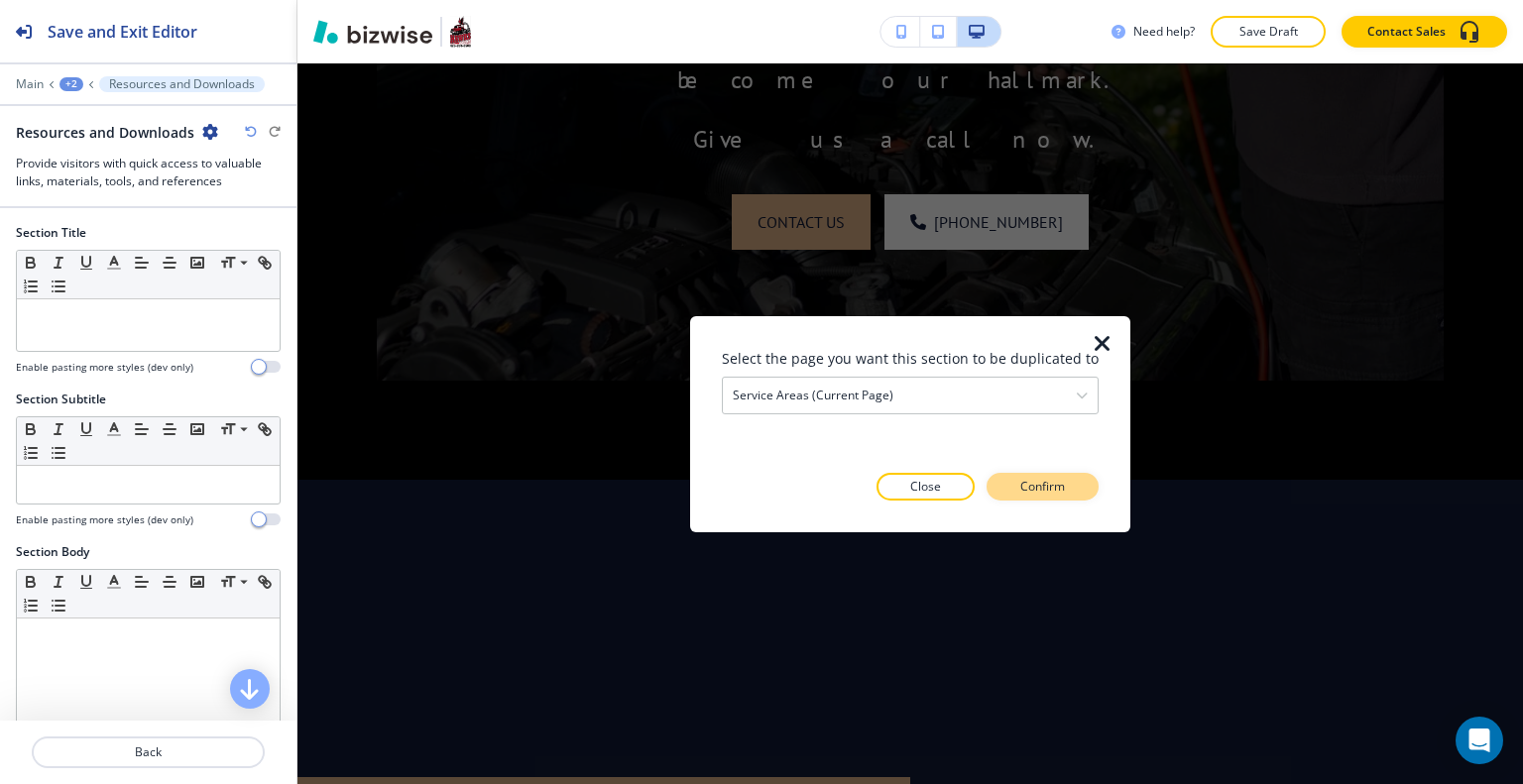 click on "Confirm" at bounding box center (1042, 487) 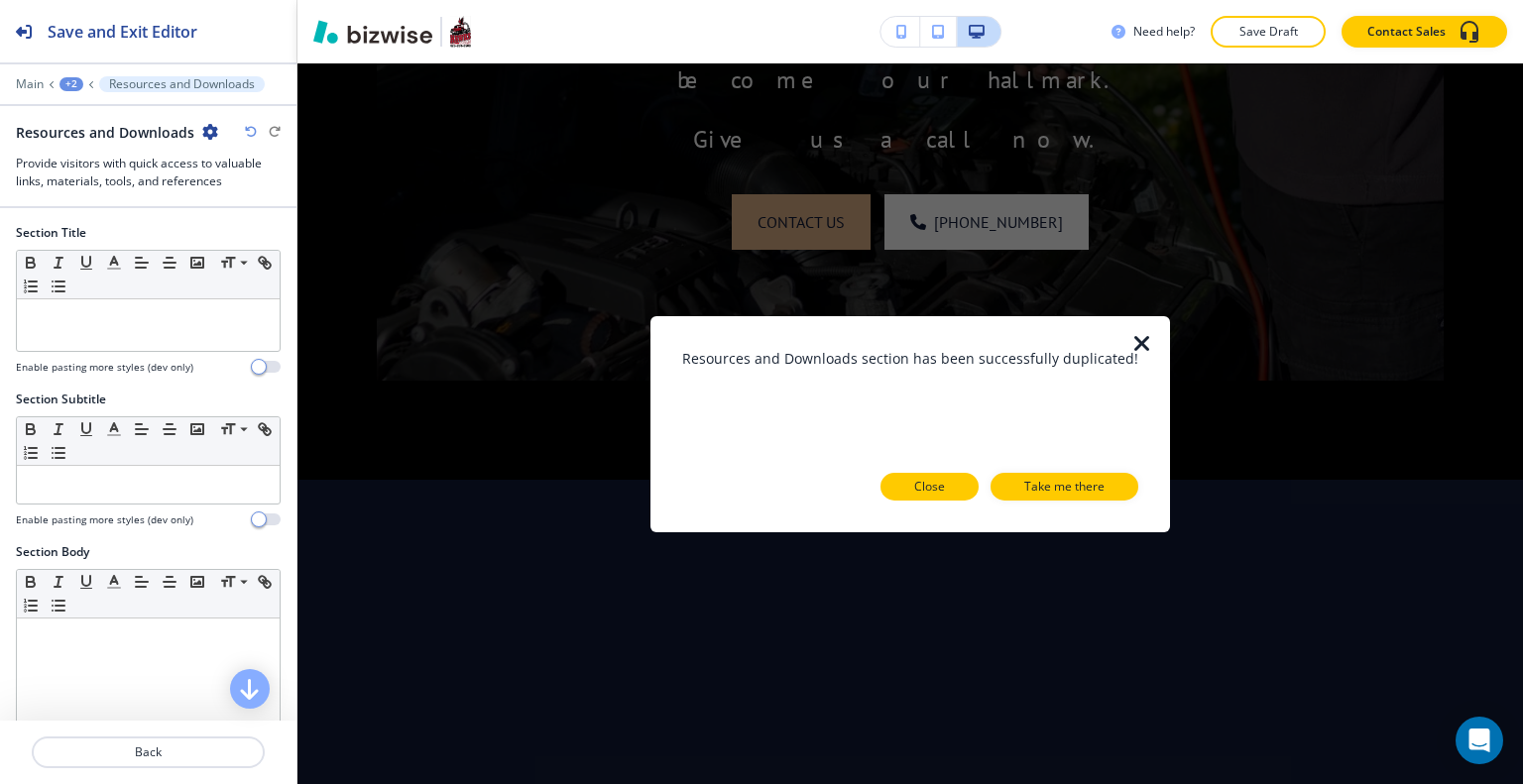 click on "Close" at bounding box center [929, 487] 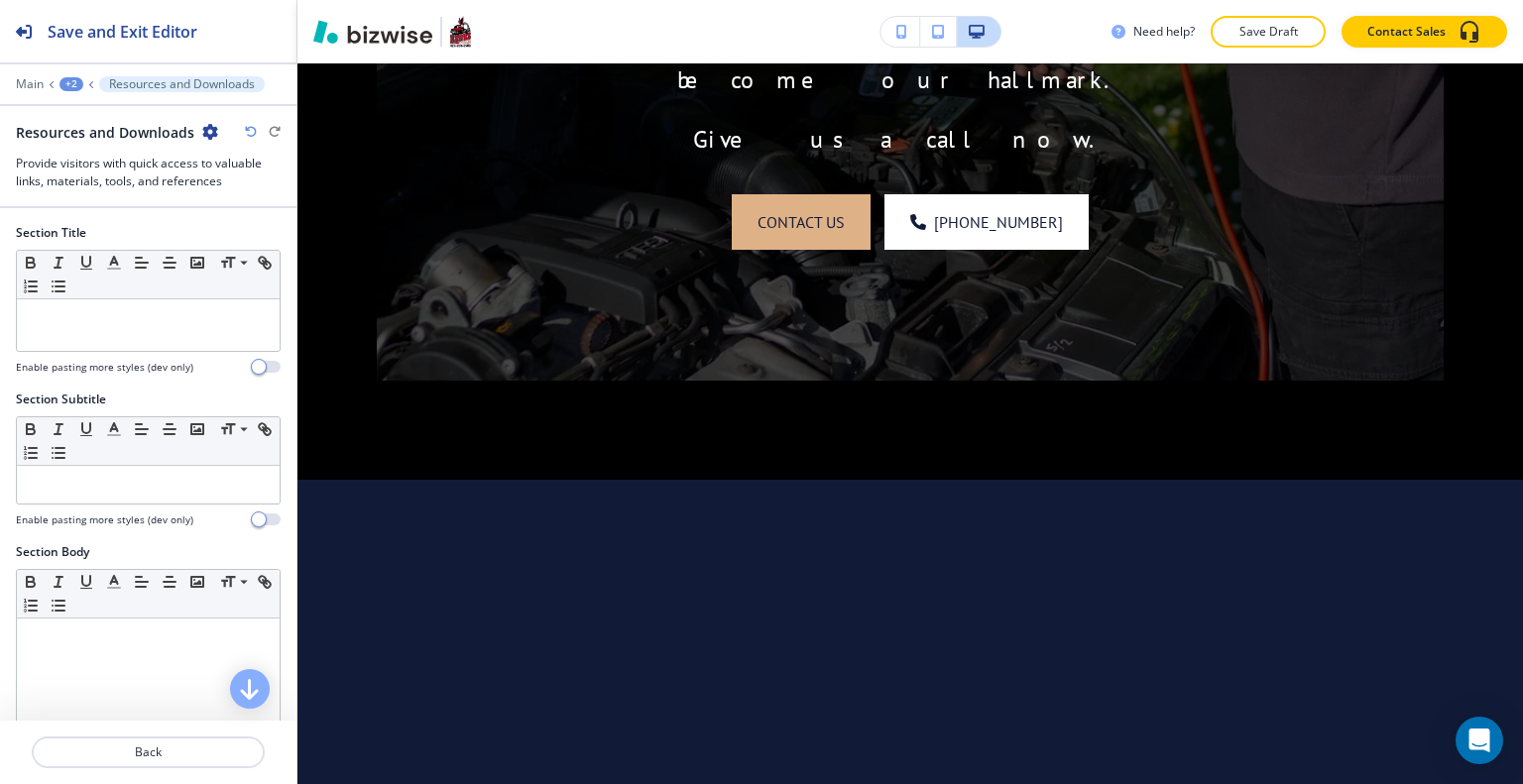 click on "+2" at bounding box center (71, 84) 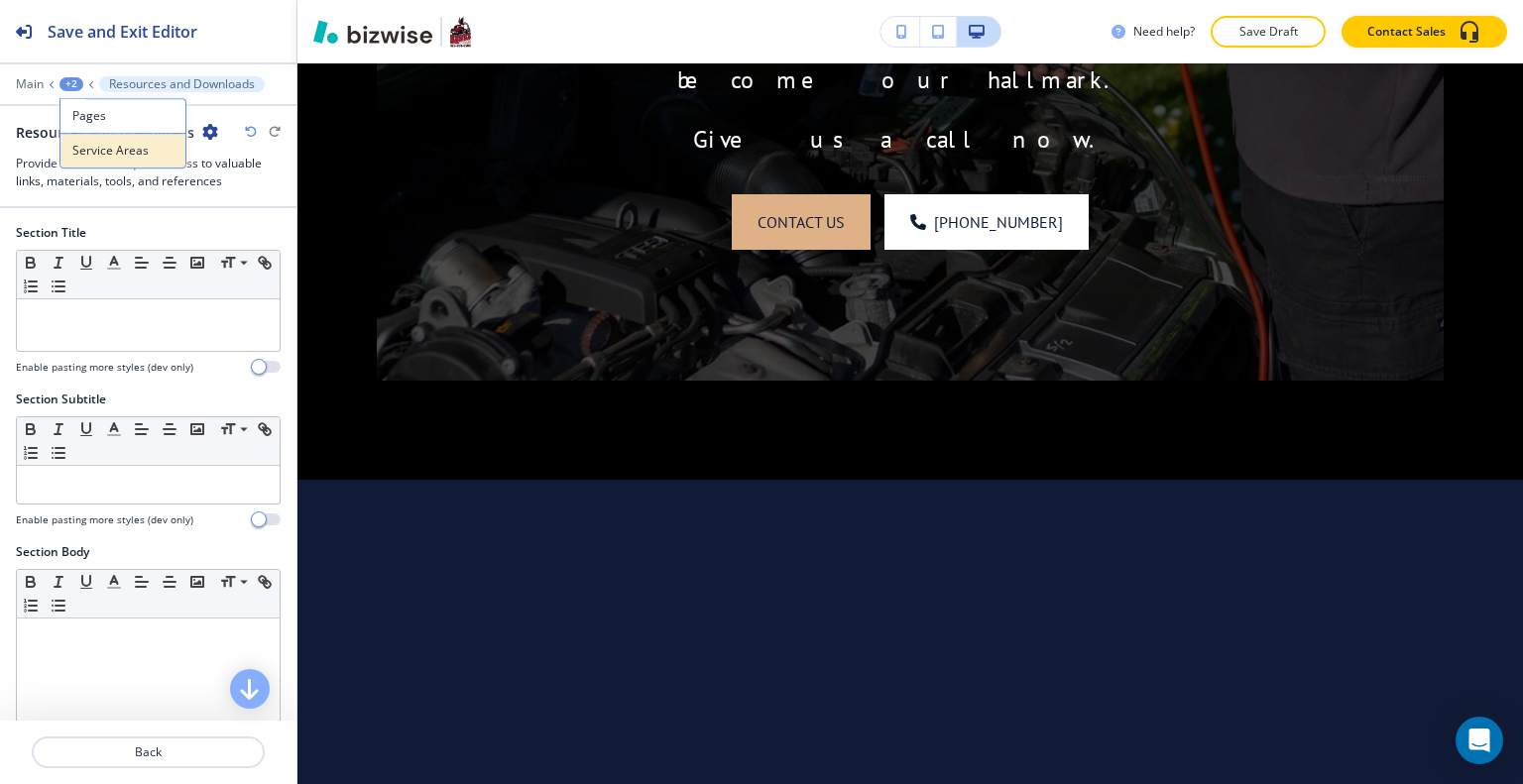 click on "Service Areas" at bounding box center [123, 151] 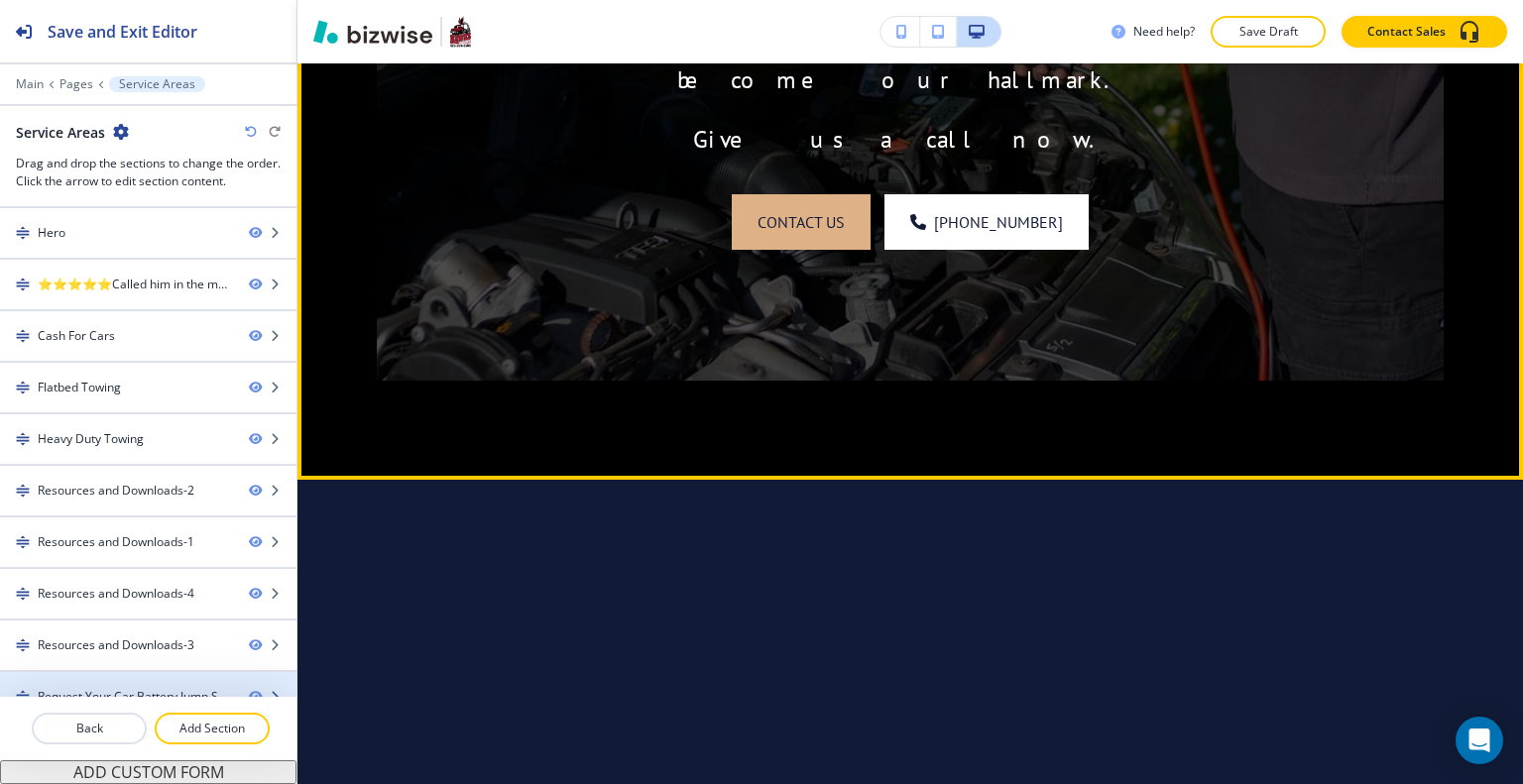 scroll, scrollTop: 225, scrollLeft: 0, axis: vertical 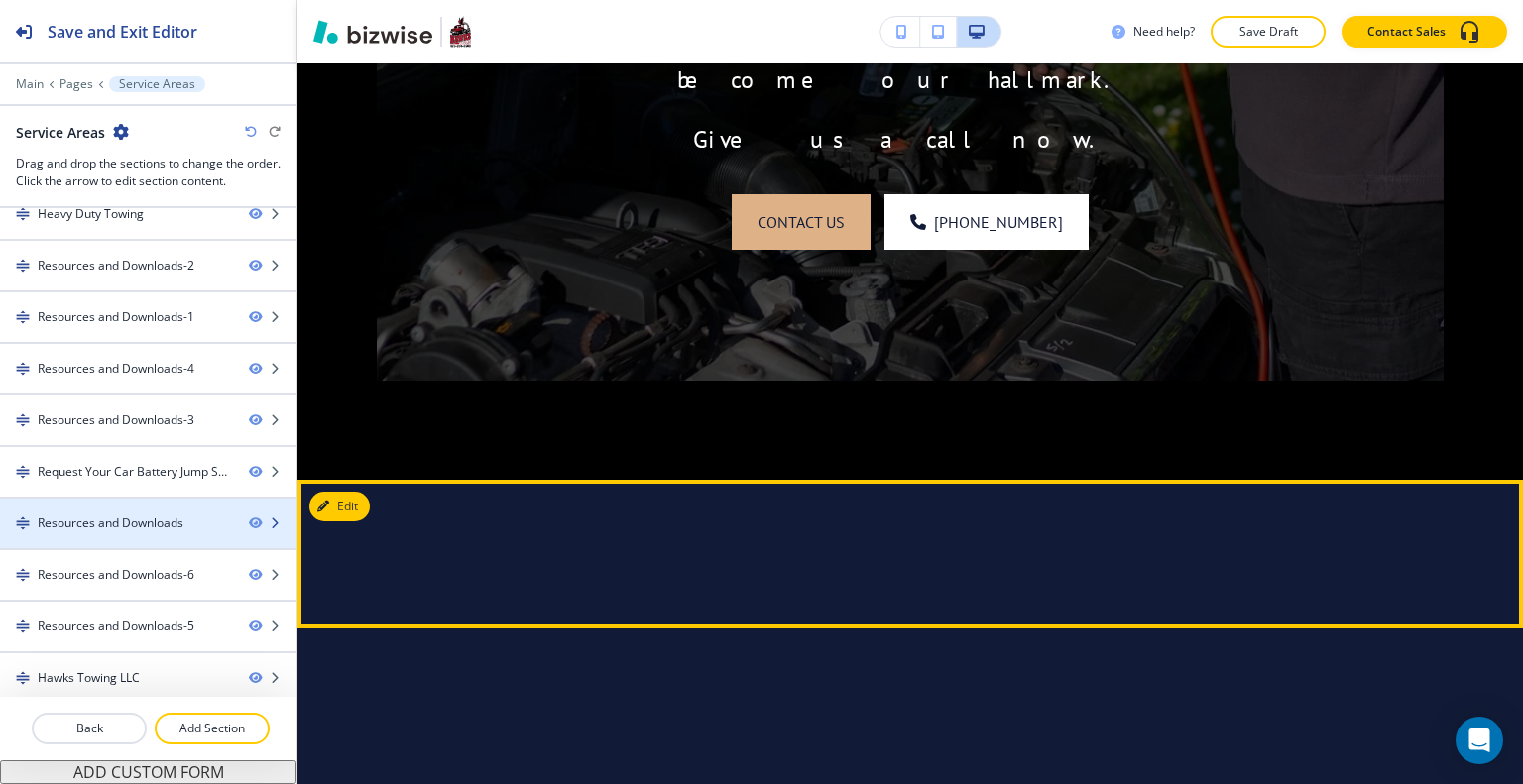 type 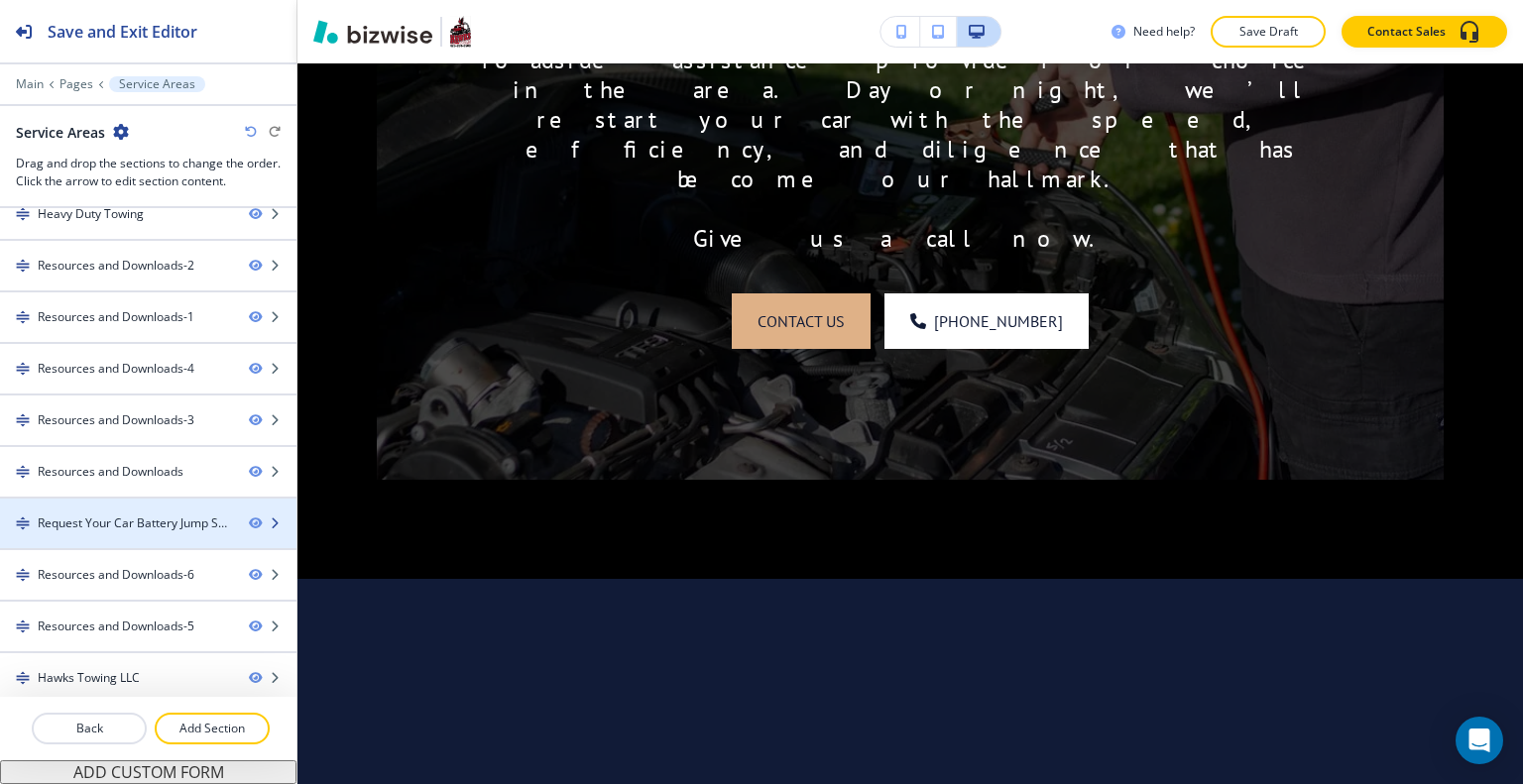 scroll, scrollTop: 5095, scrollLeft: 0, axis: vertical 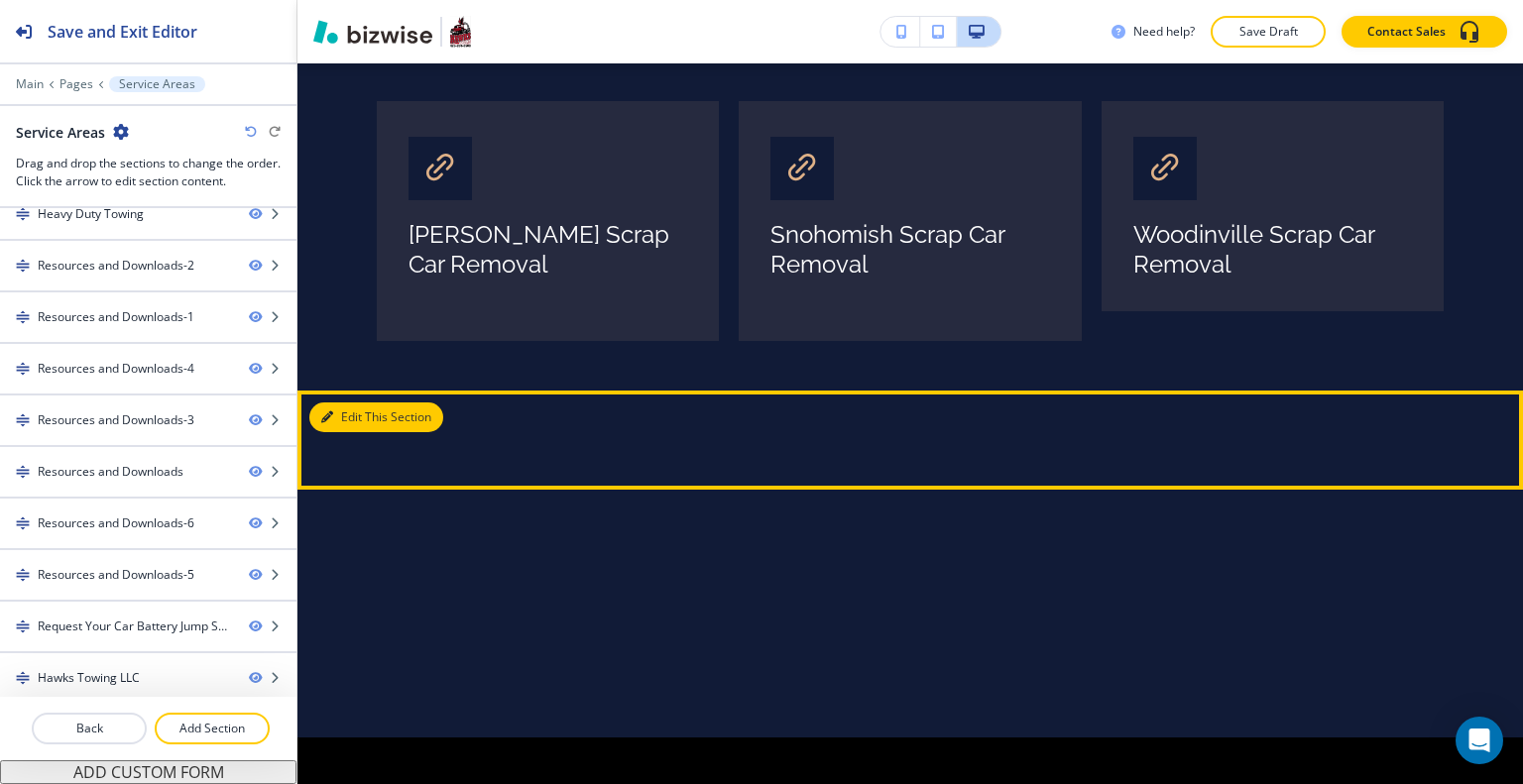 click on "Edit This Section" at bounding box center [376, 417] 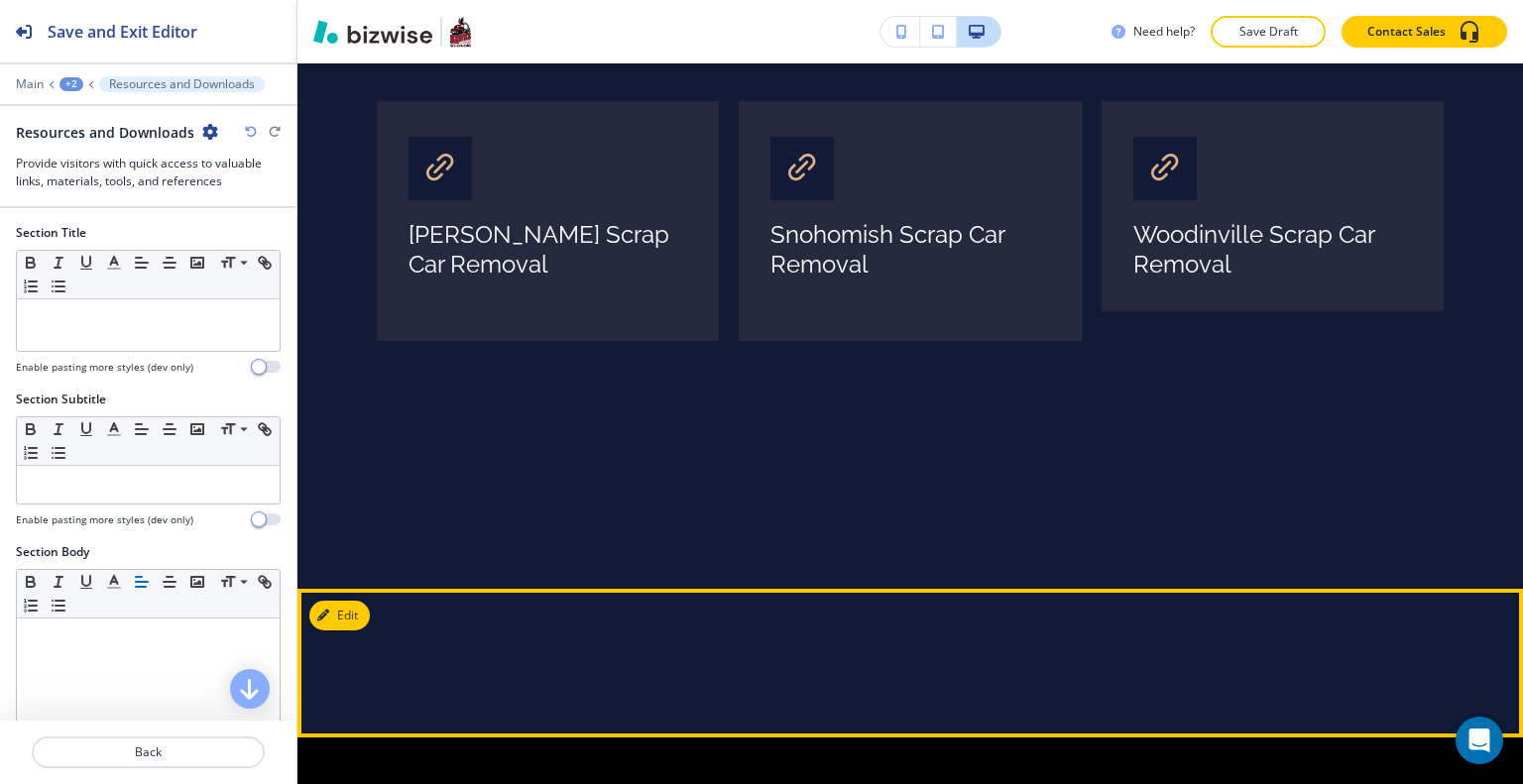 scroll, scrollTop: 5095, scrollLeft: 0, axis: vertical 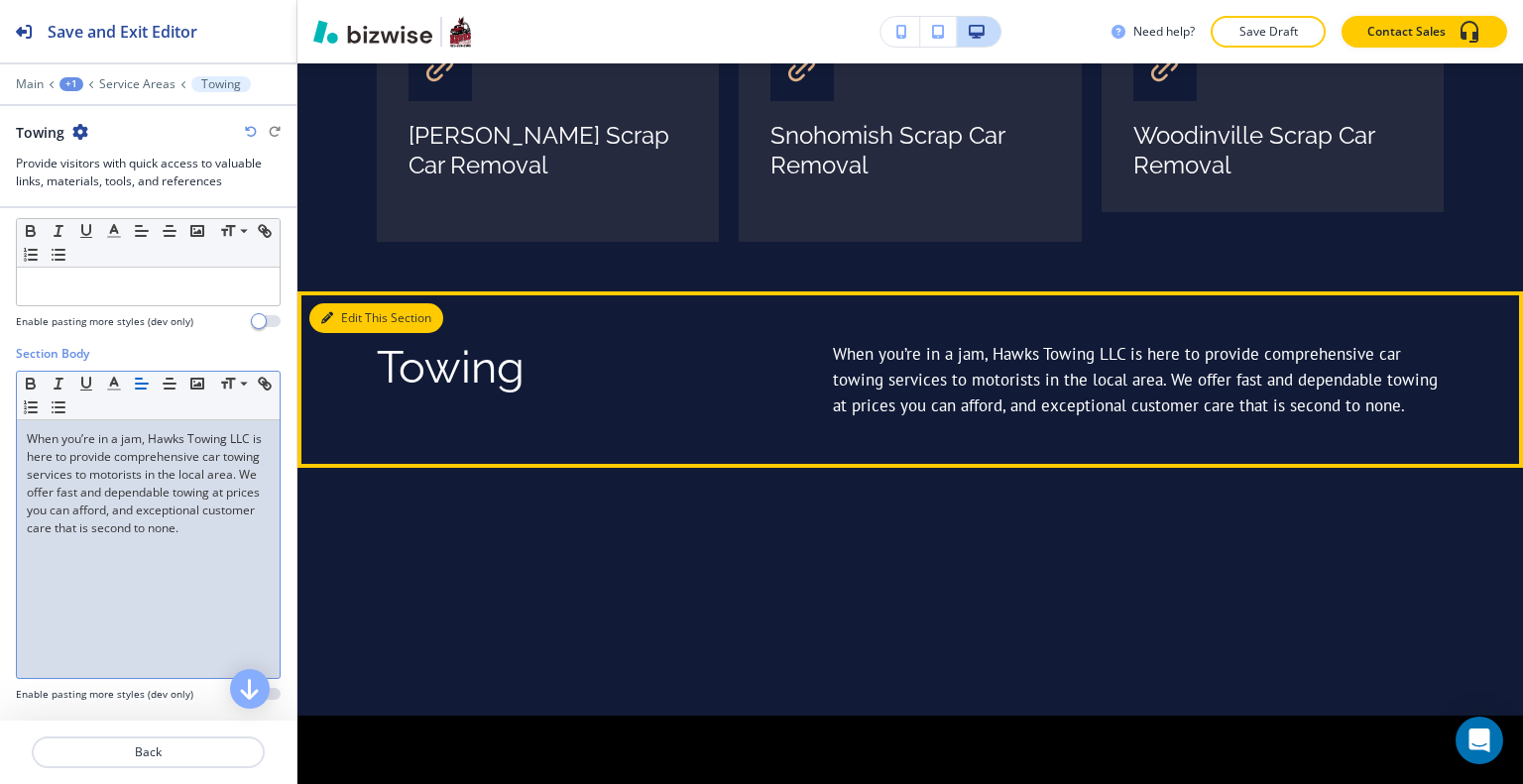 click on "Edit This Section" at bounding box center (376, 318) 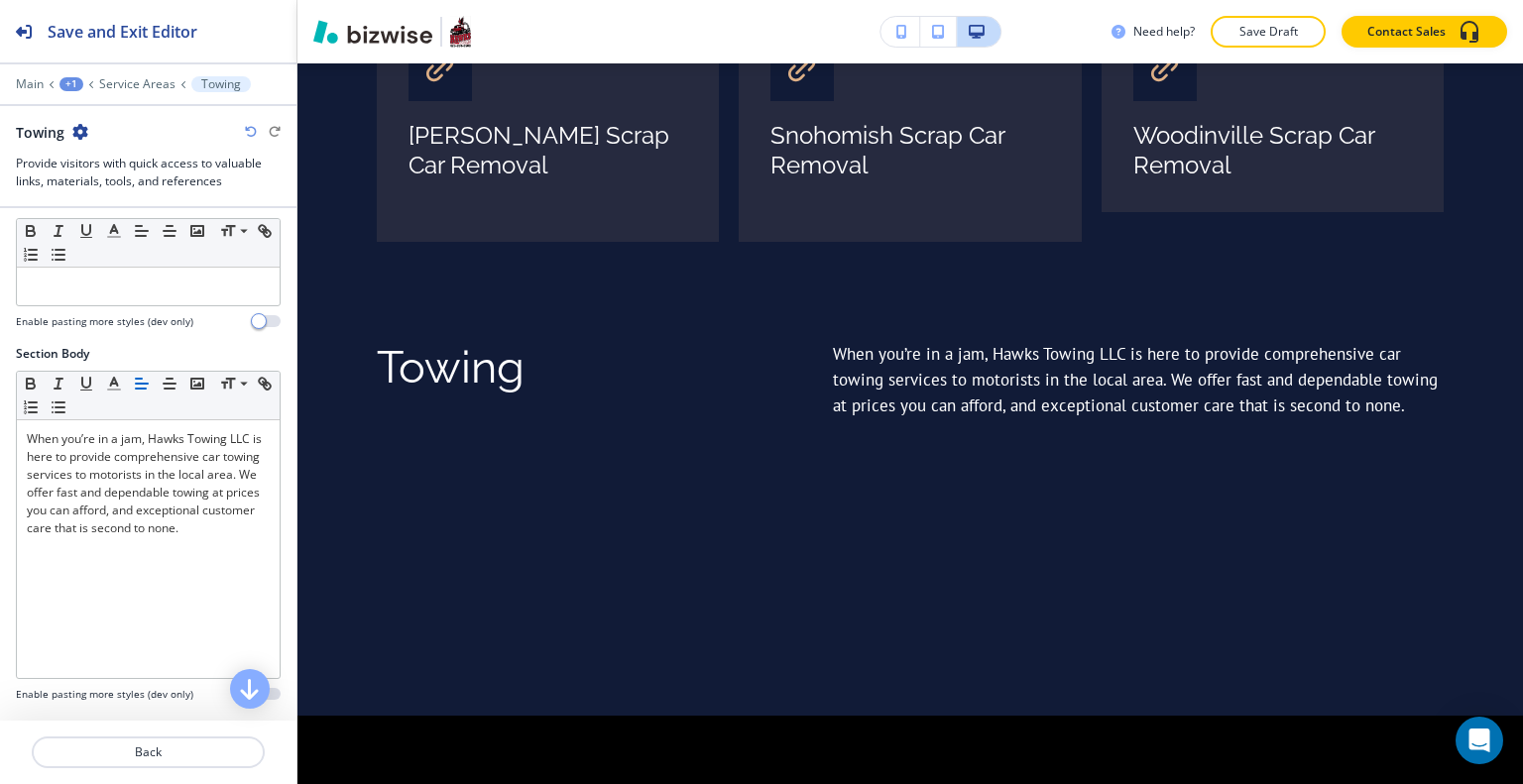 scroll, scrollTop: 670, scrollLeft: 0, axis: vertical 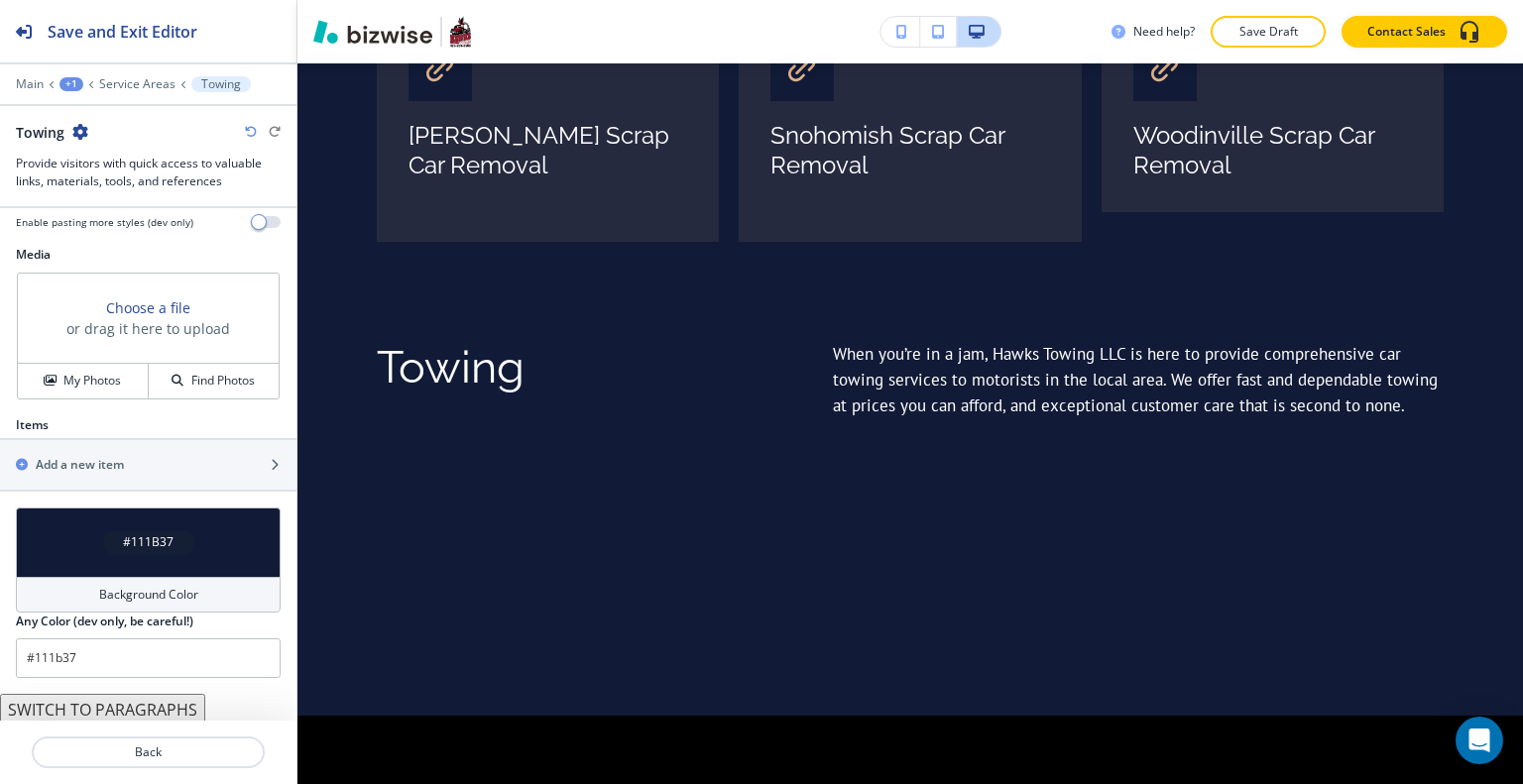 click on "#111B37" at bounding box center [148, 542] 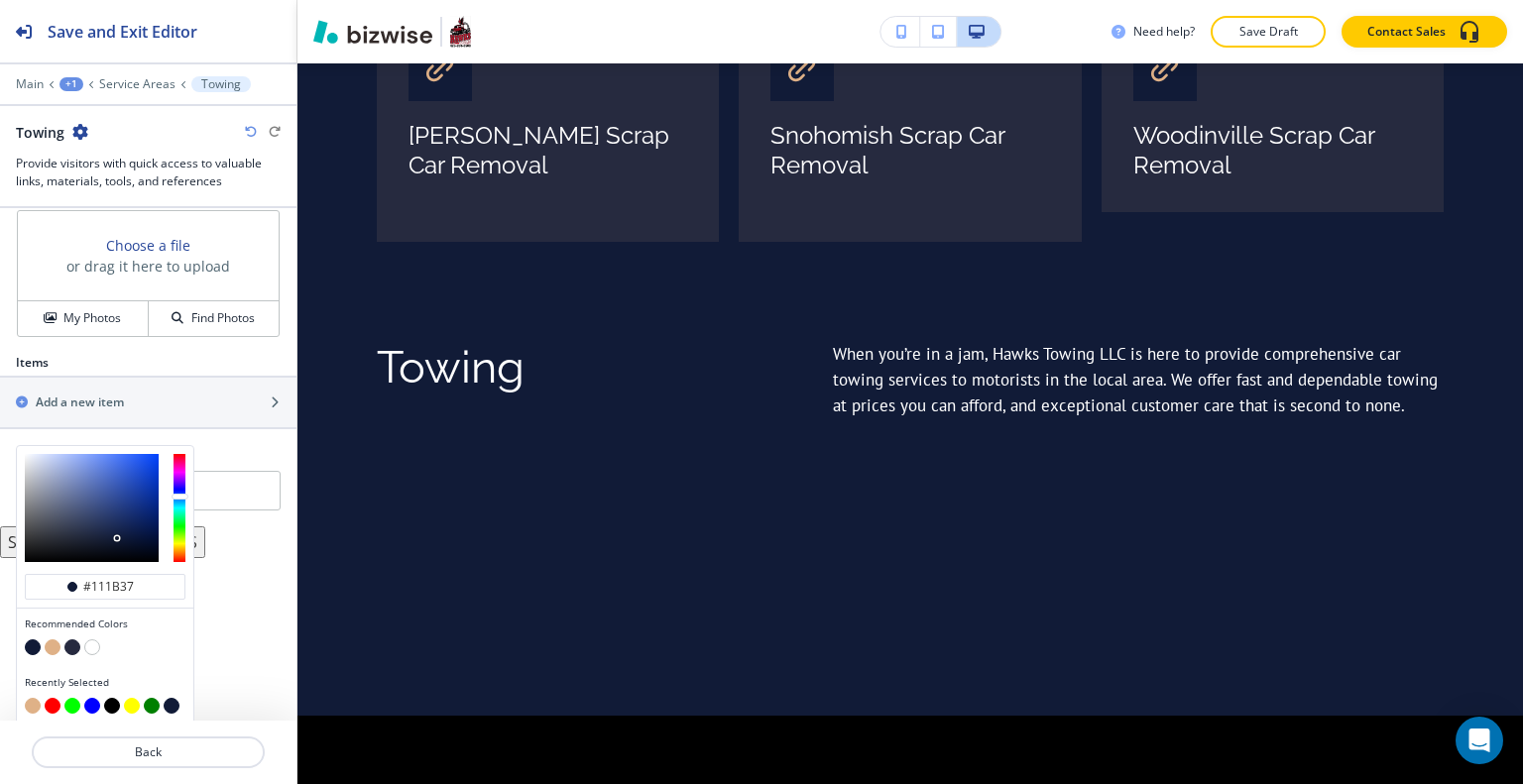 click at bounding box center [53, 647] 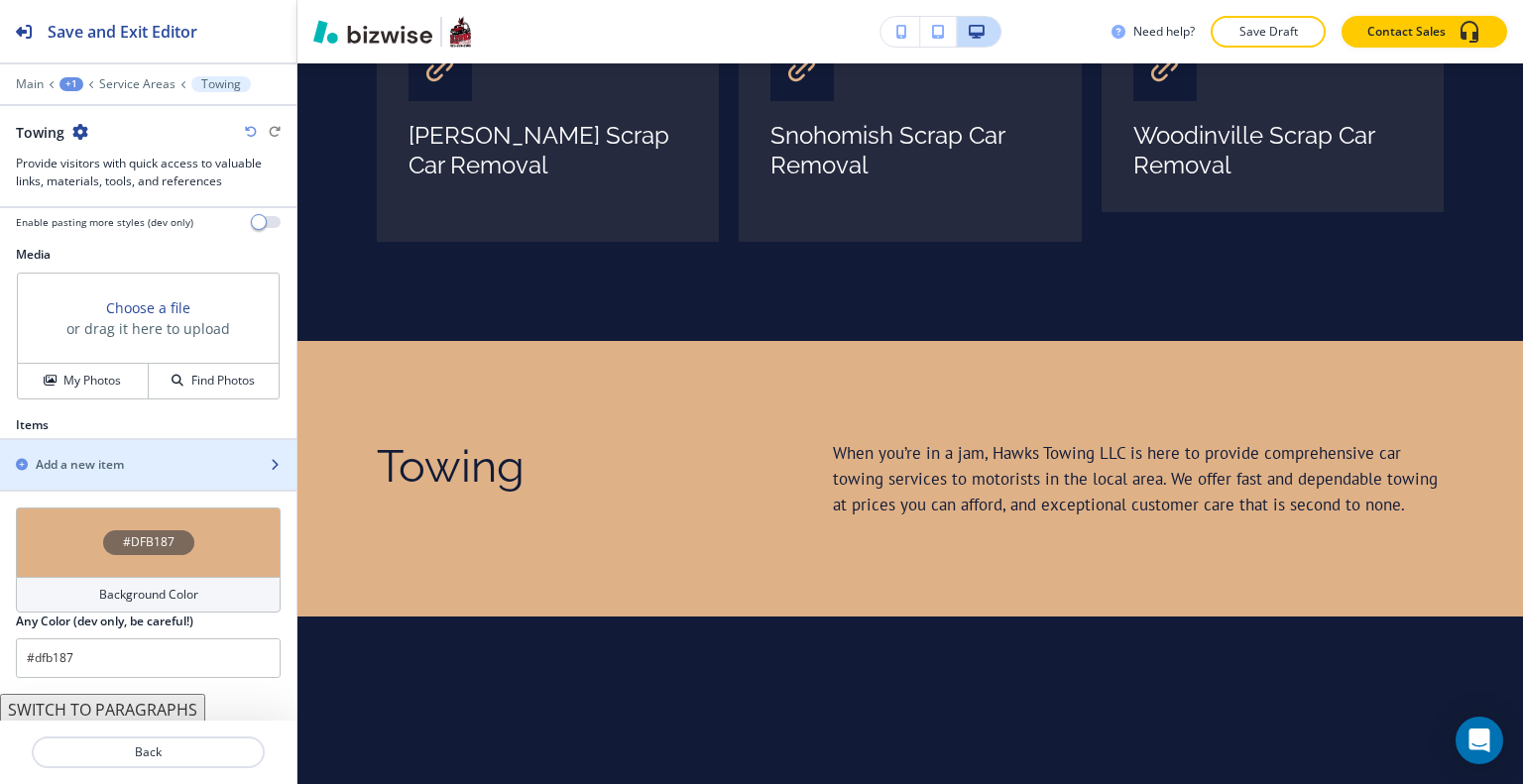 click on "Add a new item" at bounding box center (79, 465) 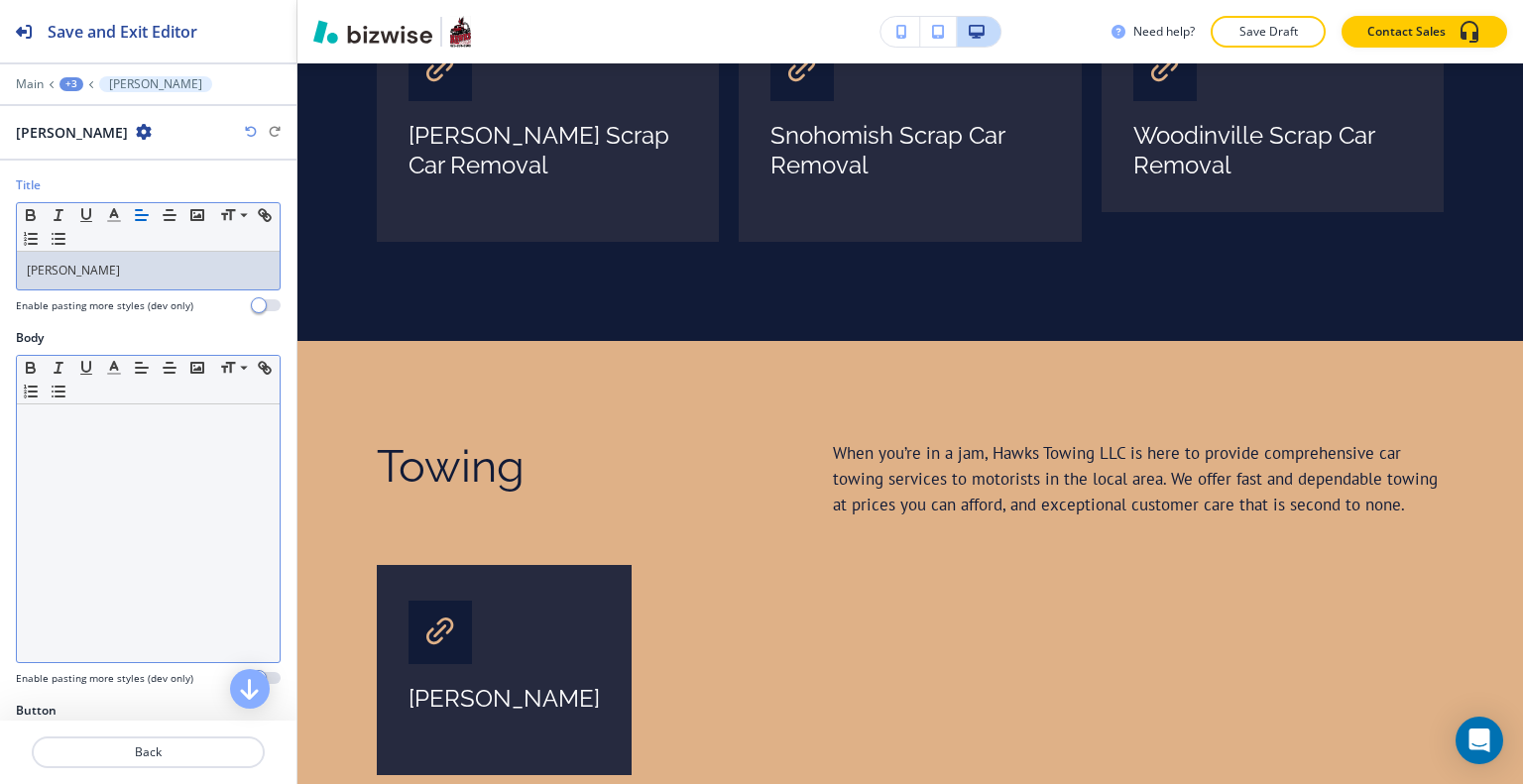 scroll, scrollTop: 0, scrollLeft: 0, axis: both 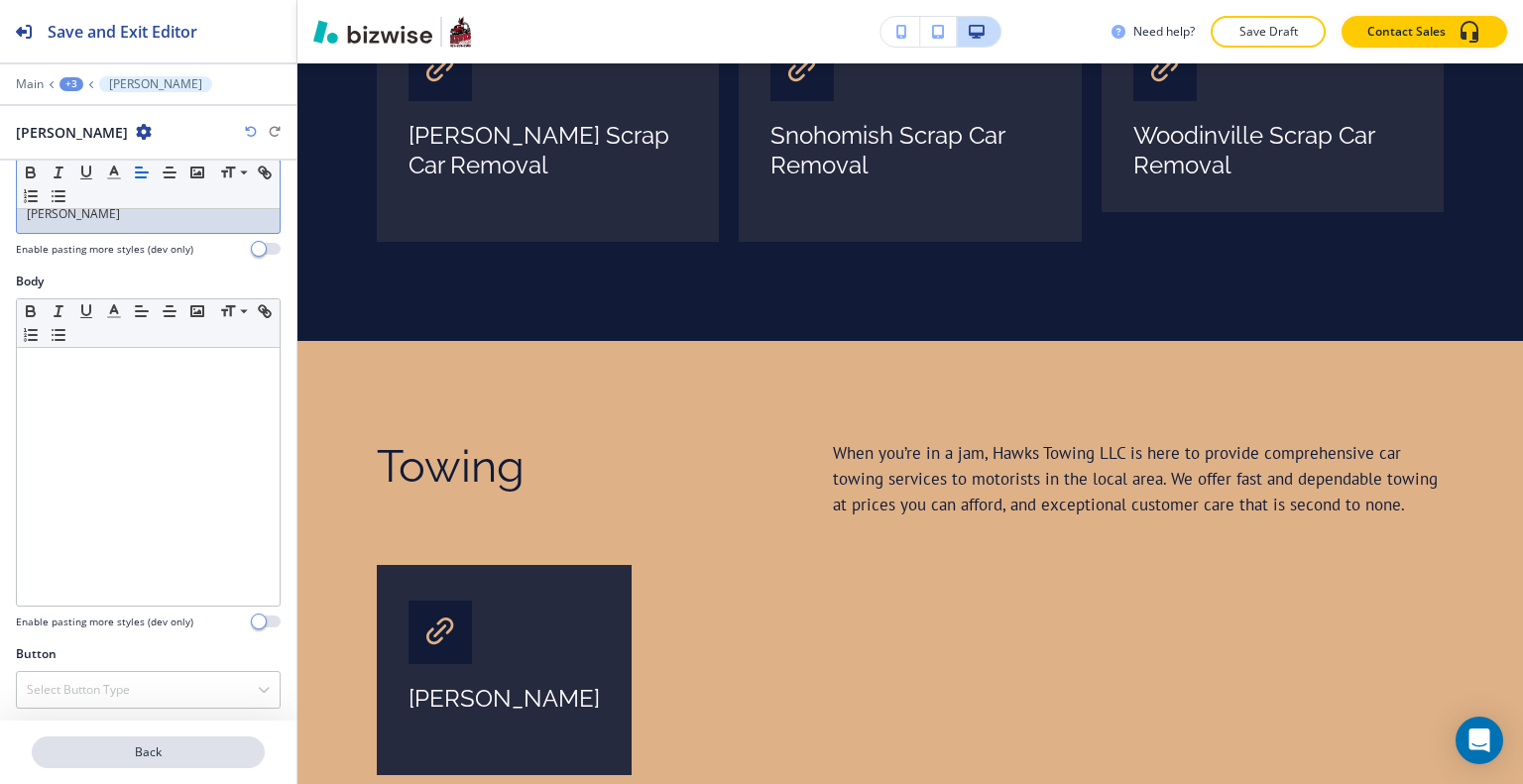 click on "Back" at bounding box center [148, 752] 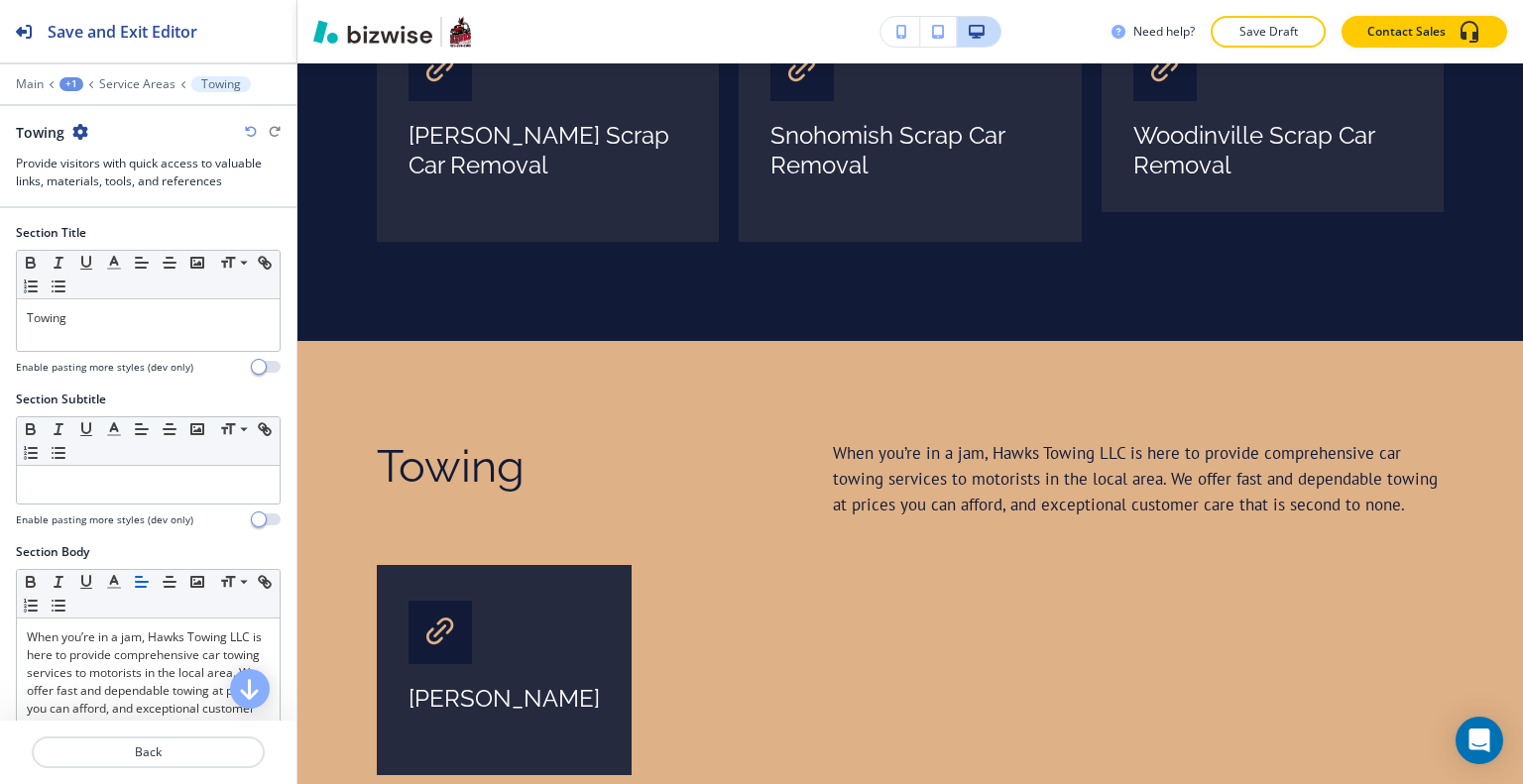 scroll, scrollTop: 5144, scrollLeft: 0, axis: vertical 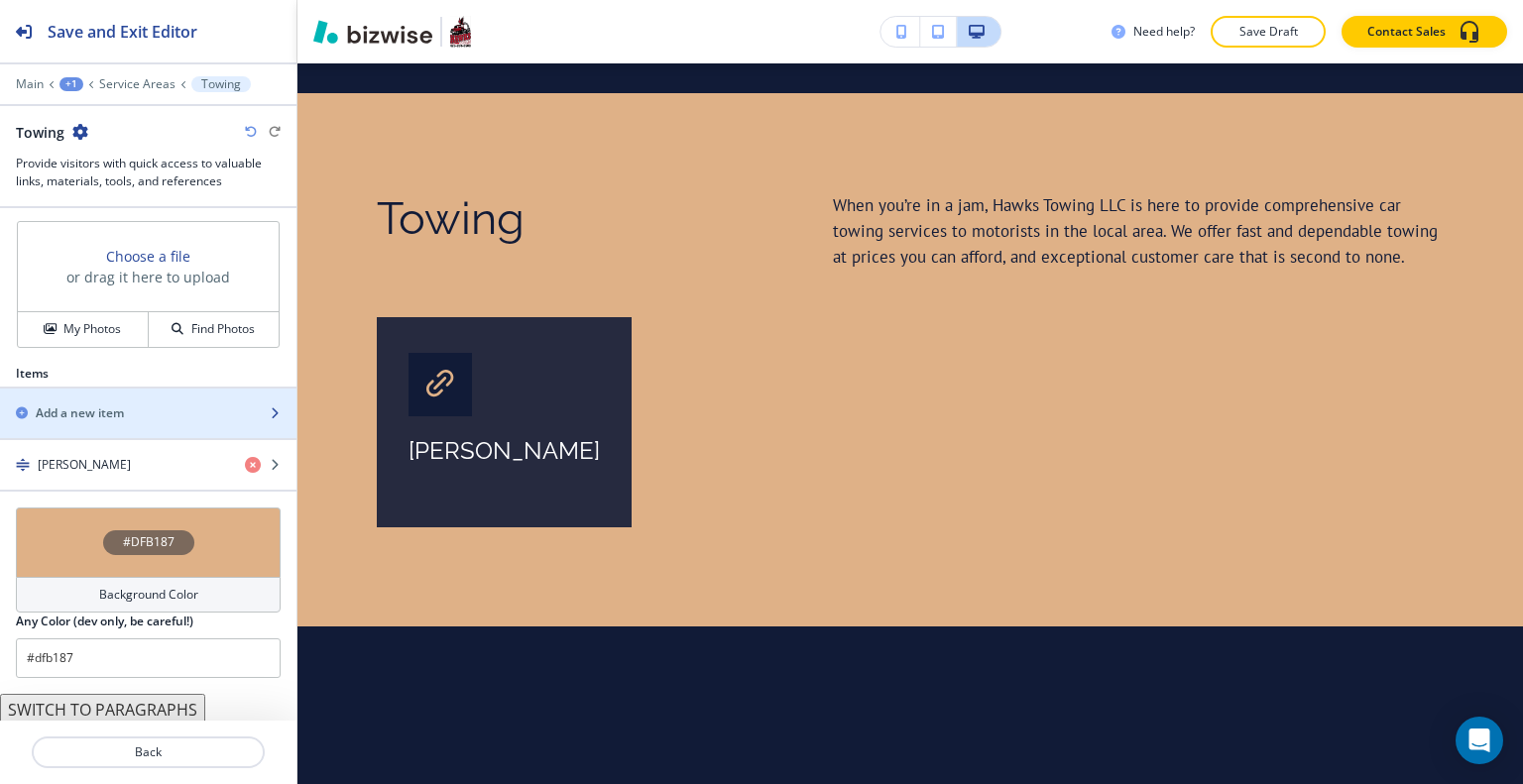 click at bounding box center [148, 430] 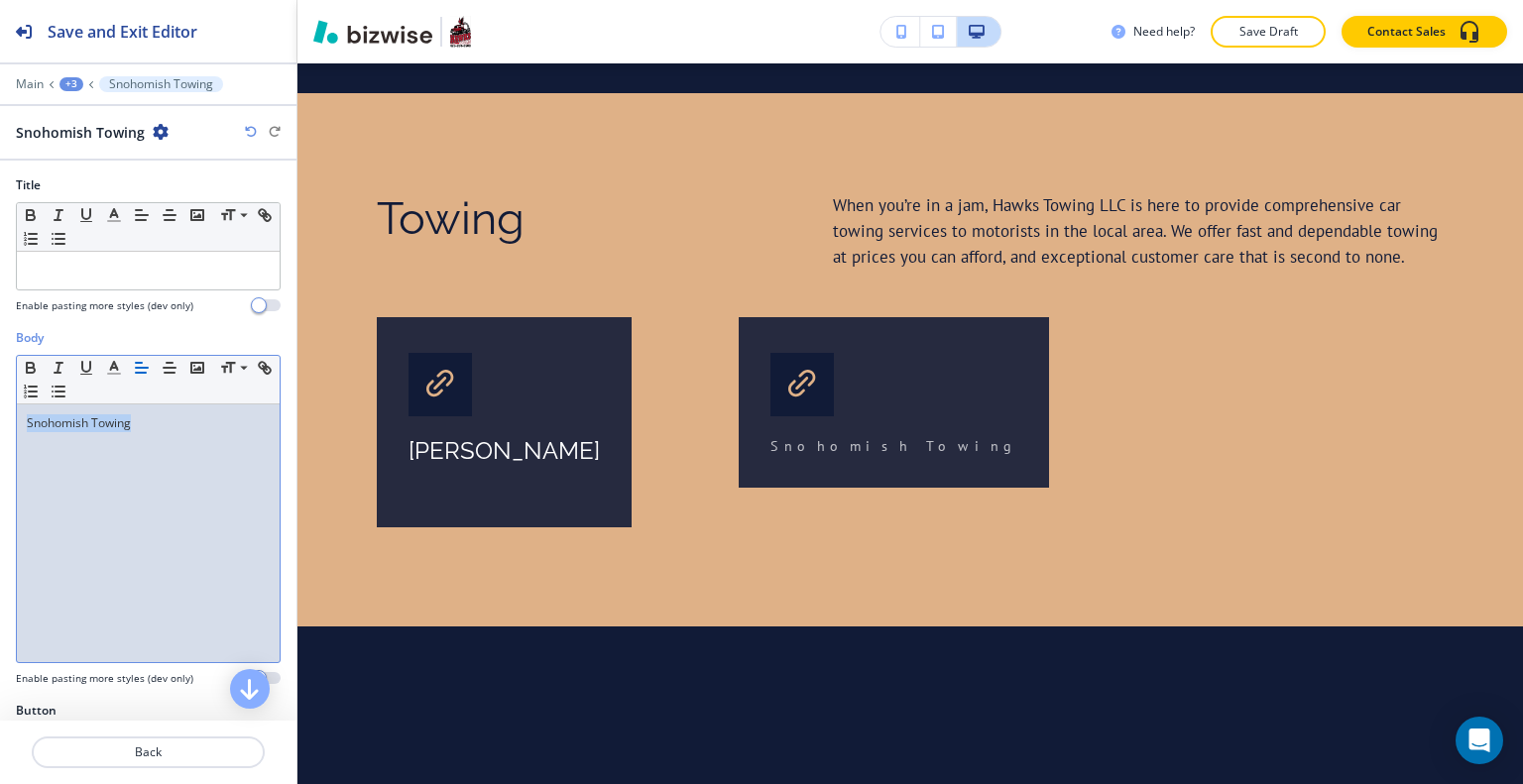 drag, startPoint x: 182, startPoint y: 423, endPoint x: 0, endPoint y: 386, distance: 185.72291 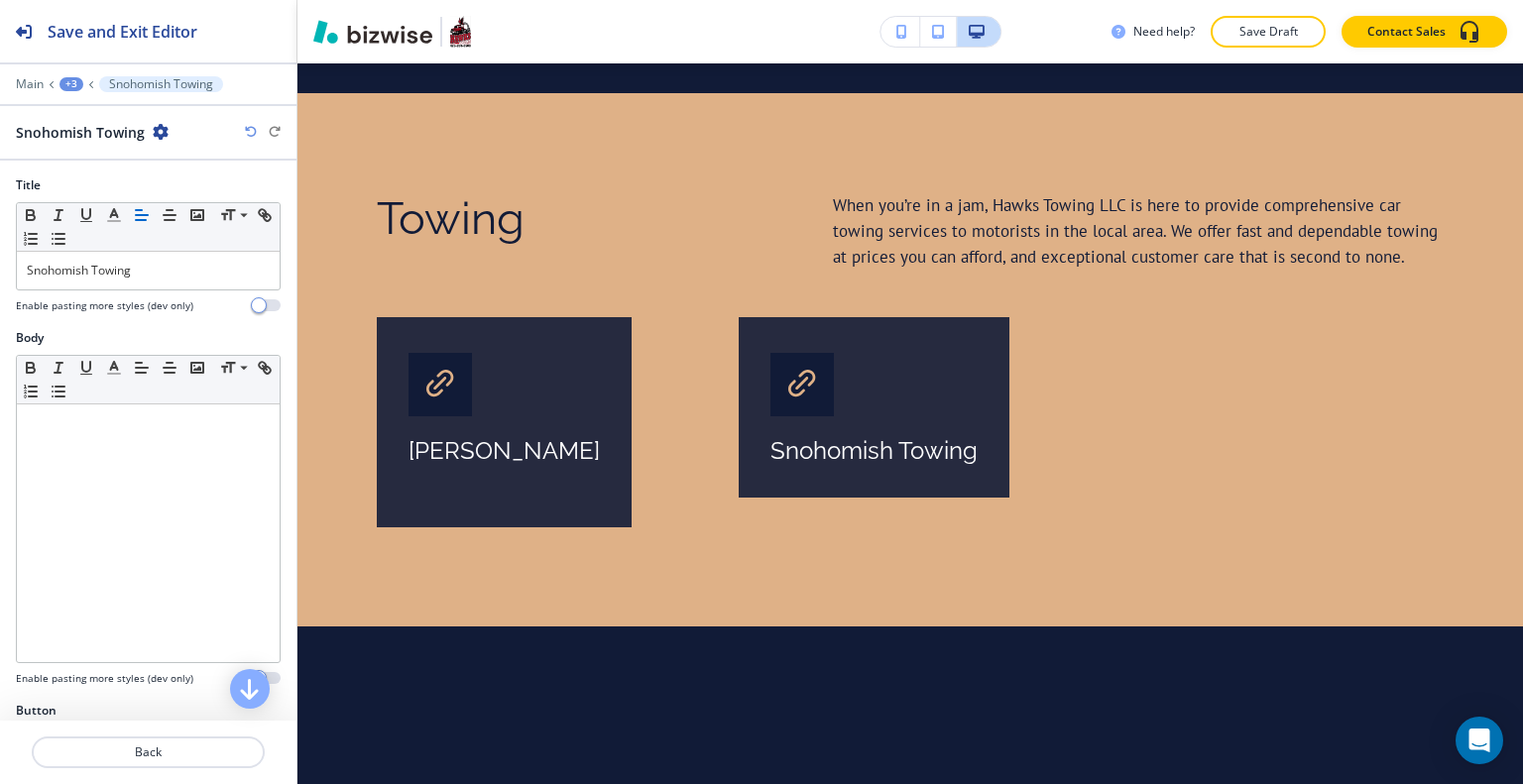 click at bounding box center (148, 776) 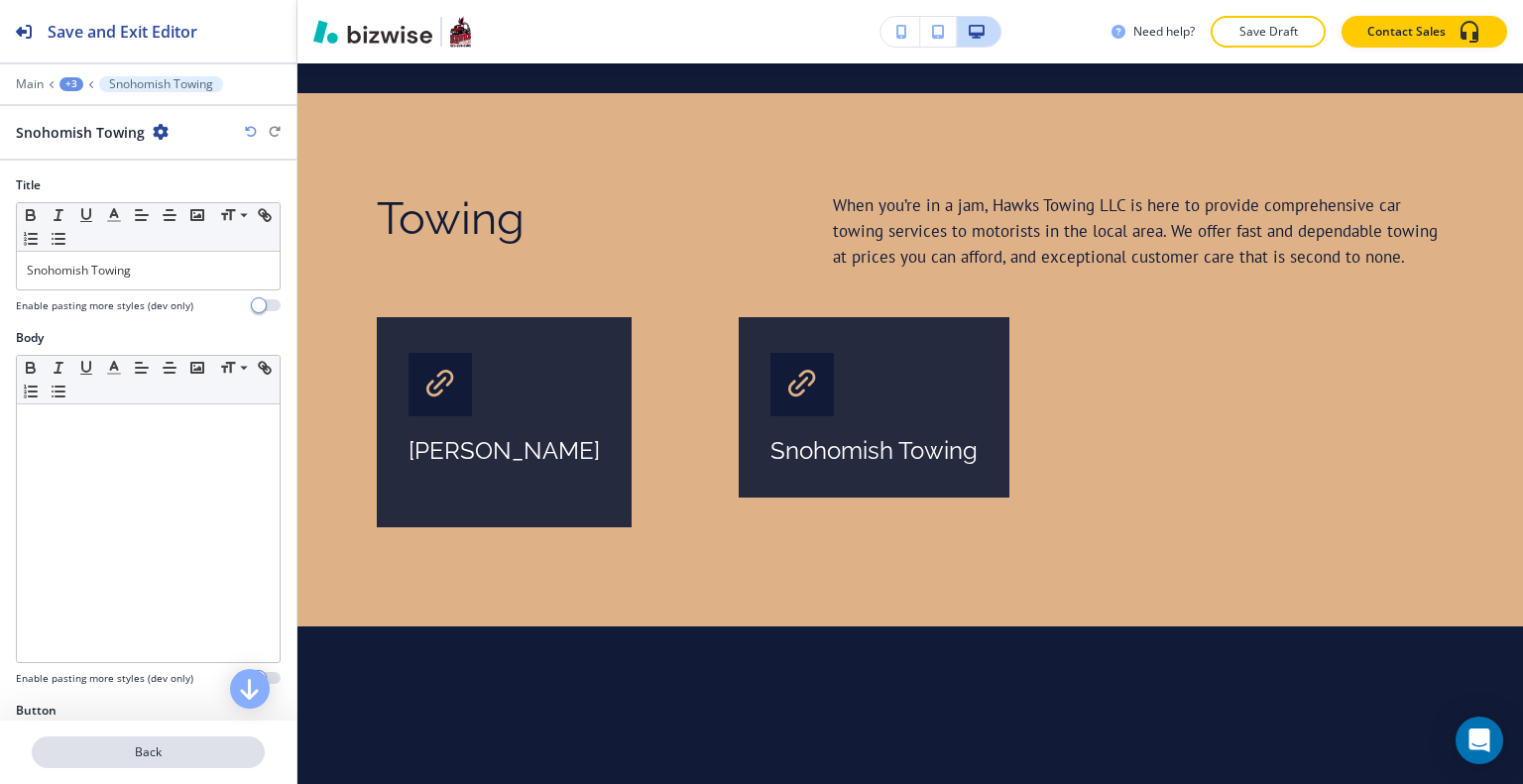 click on "Back" at bounding box center [148, 752] 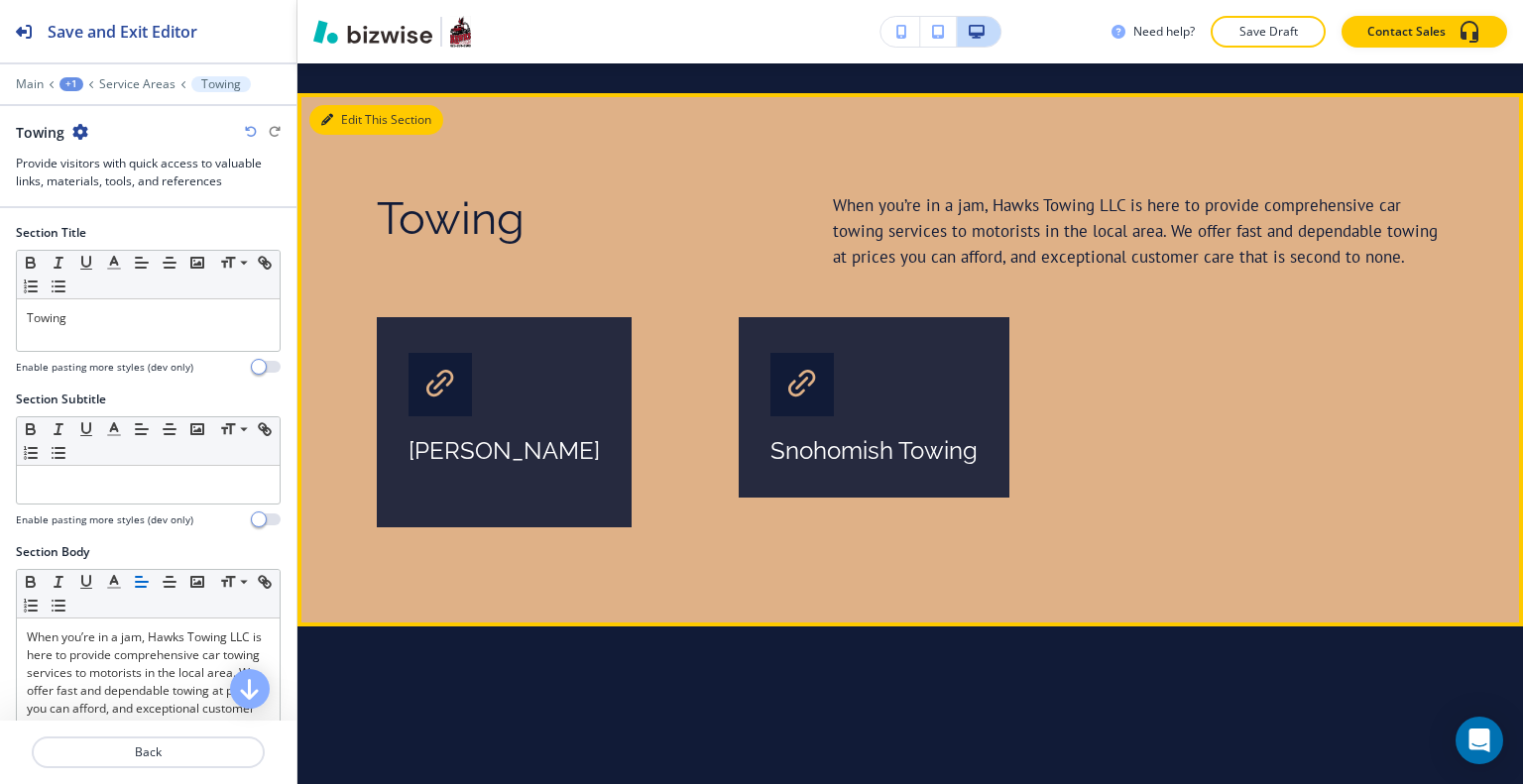 click on "Edit This Section" at bounding box center [376, 120] 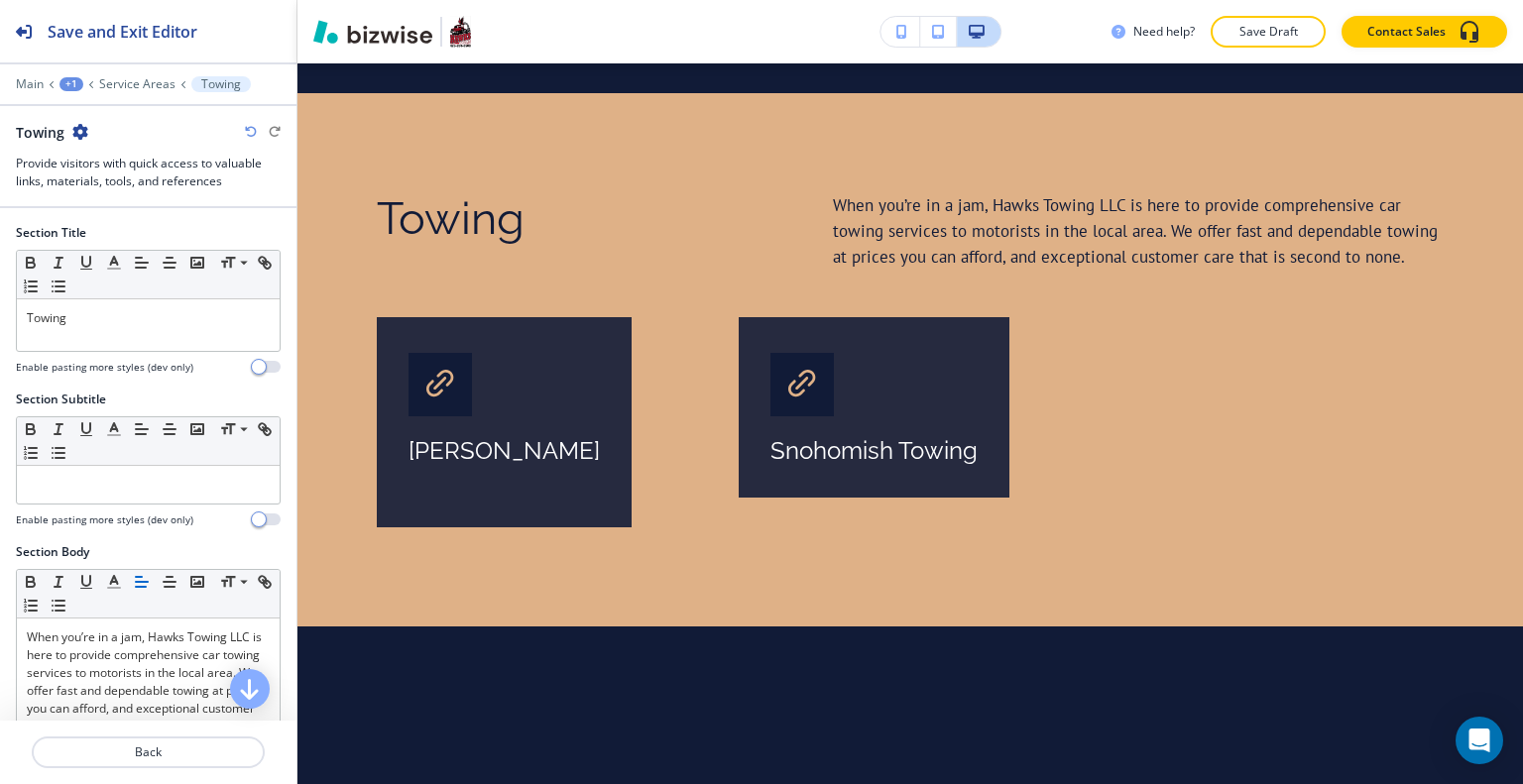 scroll, scrollTop: 694, scrollLeft: 0, axis: vertical 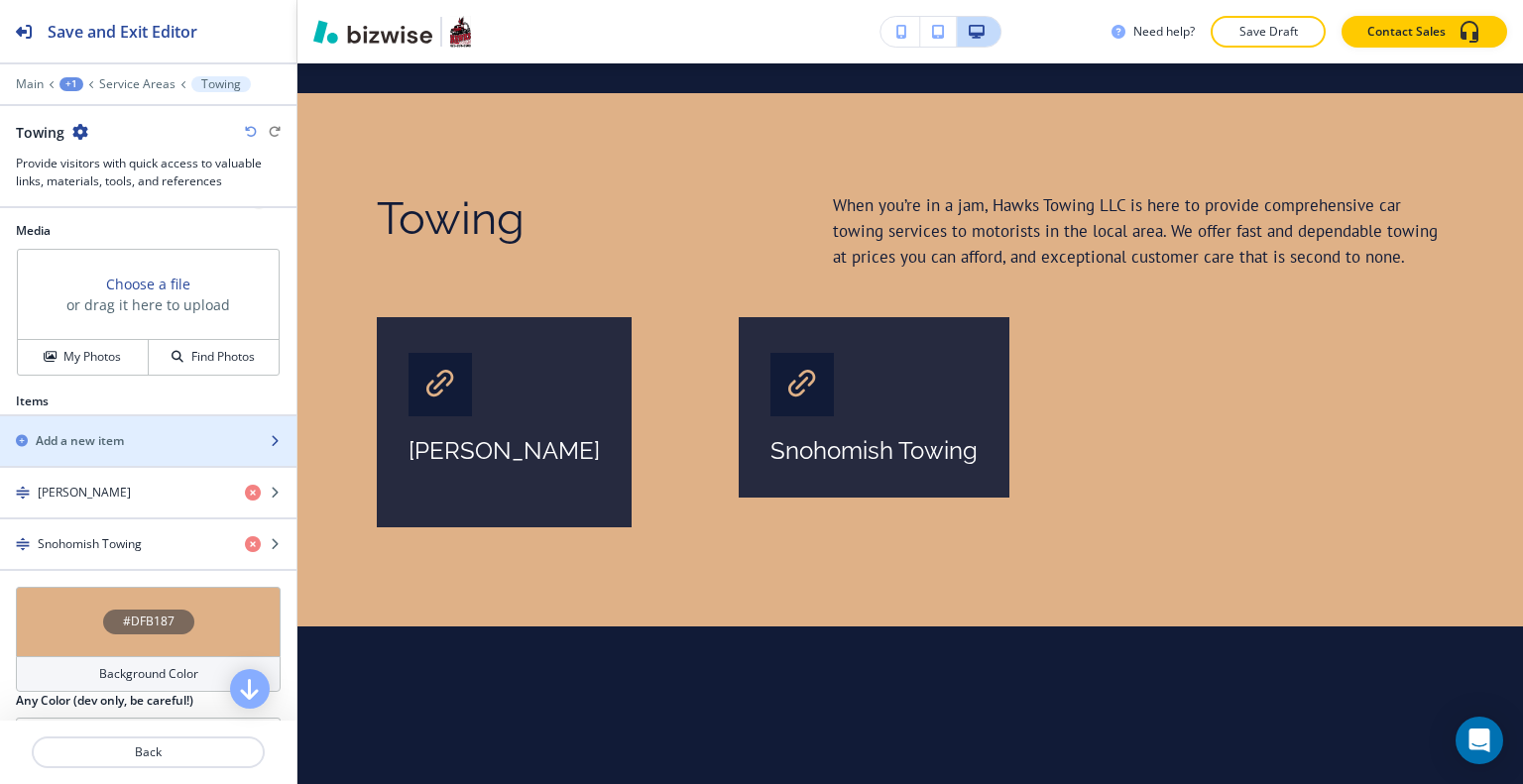 click at bounding box center [148, 424] 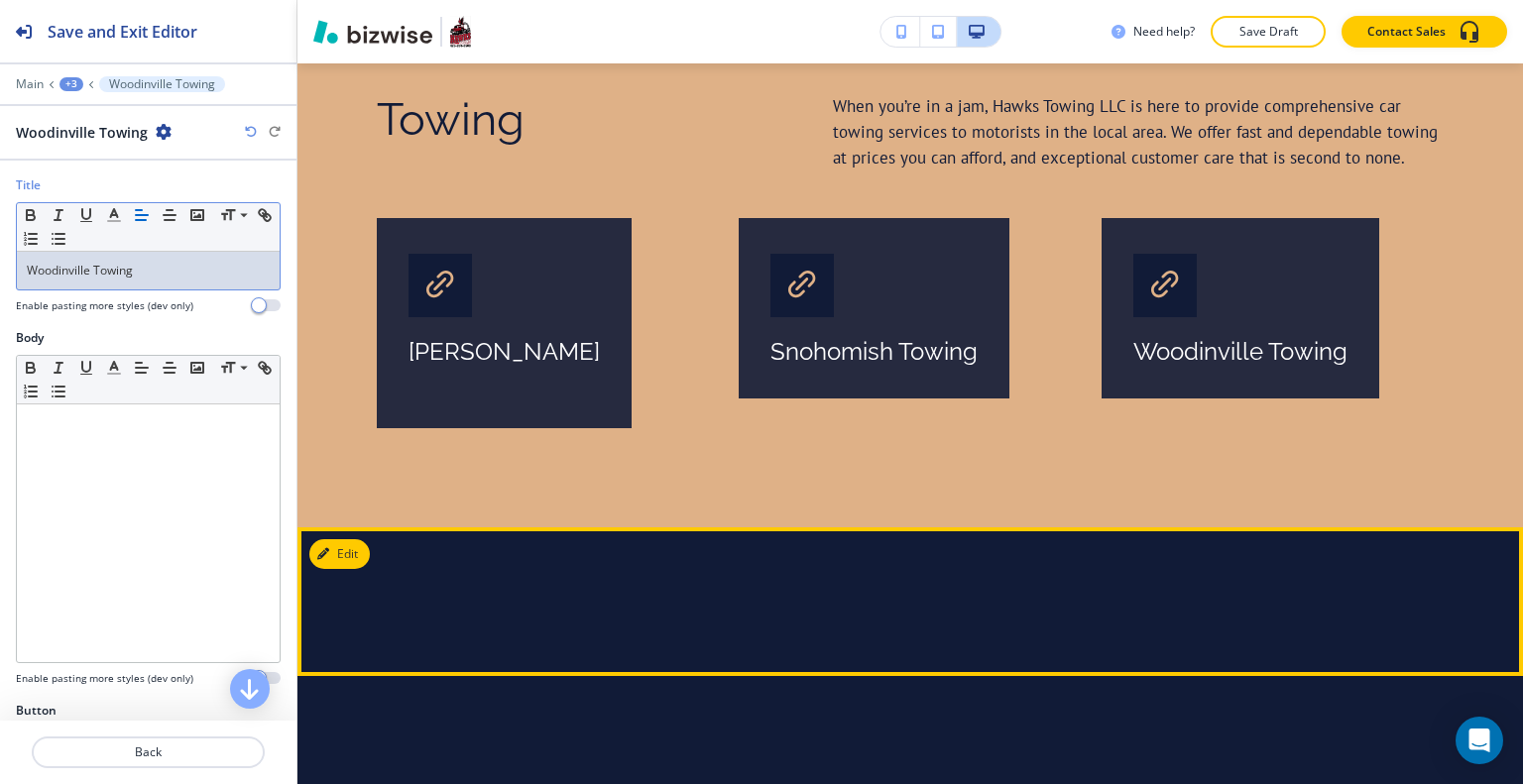 scroll, scrollTop: 5441, scrollLeft: 0, axis: vertical 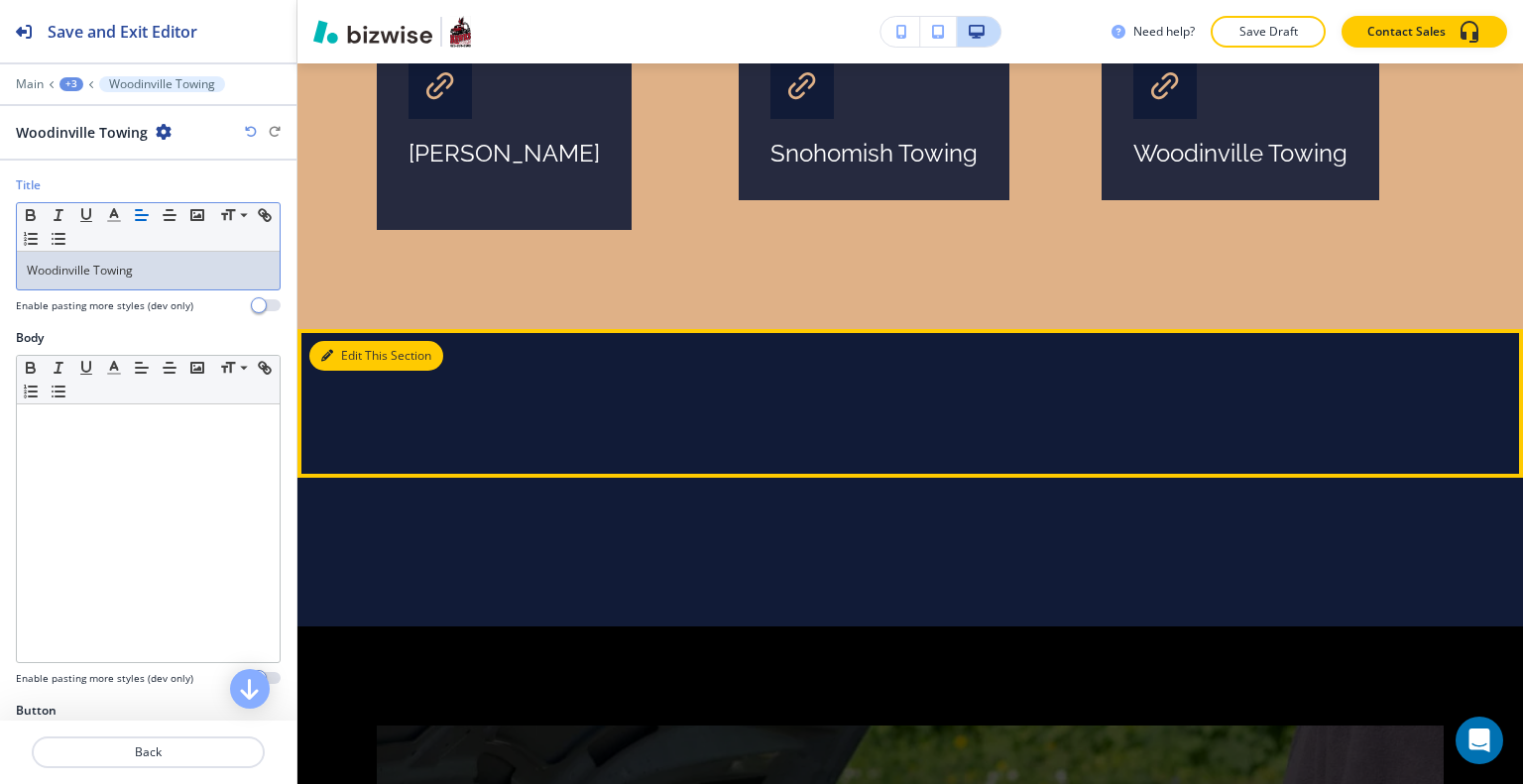 click on "Edit This Section" at bounding box center (376, 356) 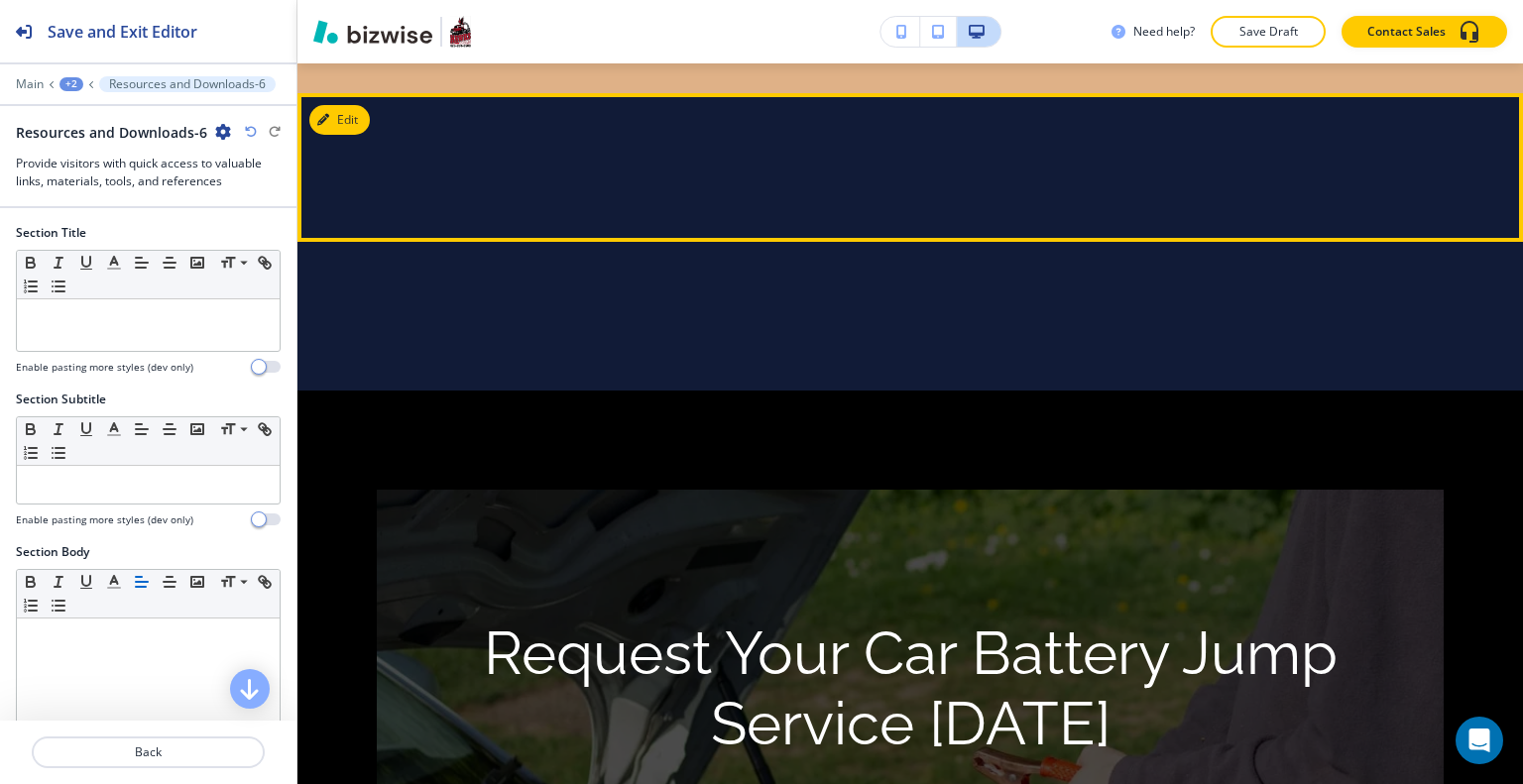 scroll, scrollTop: 5380, scrollLeft: 0, axis: vertical 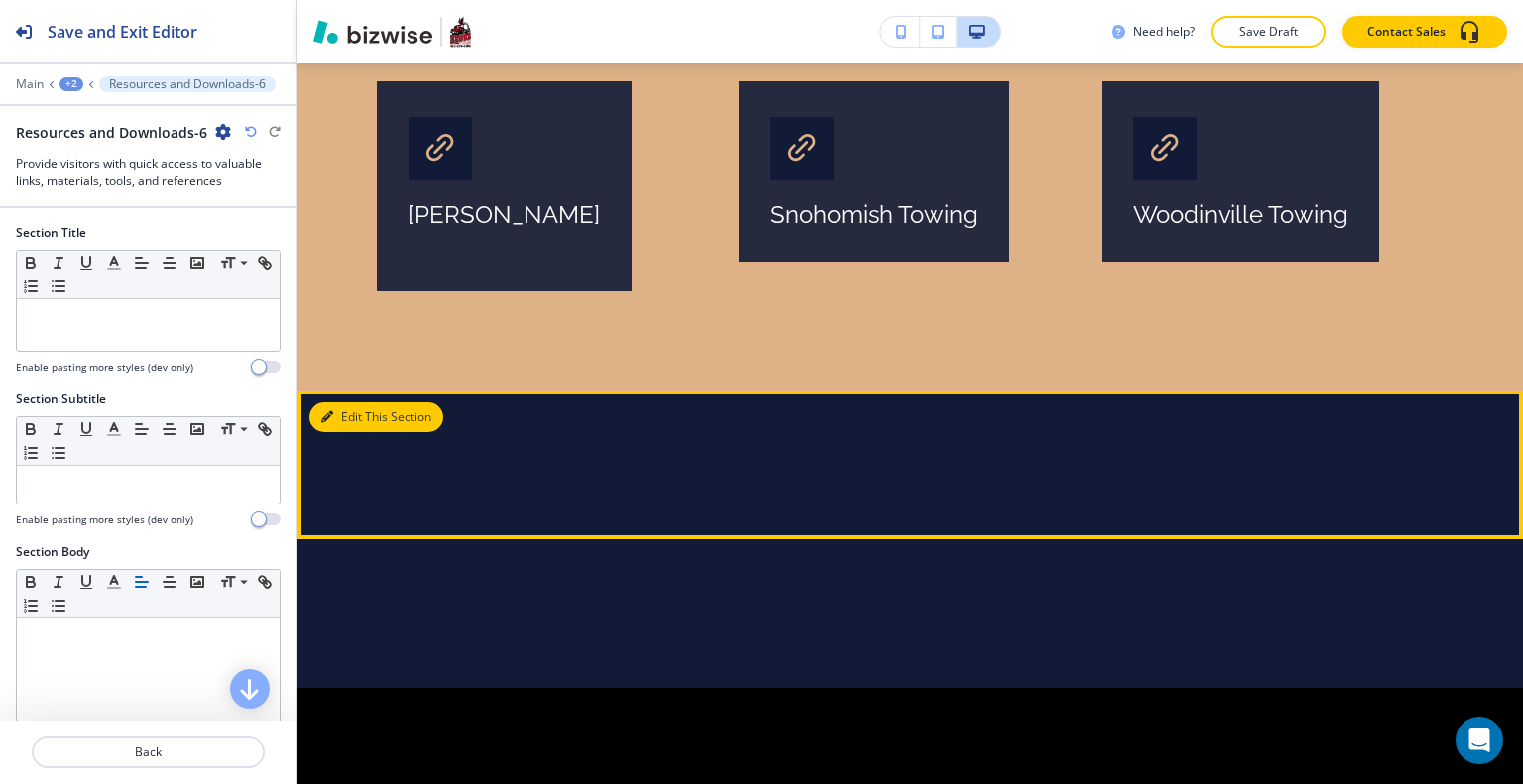 click on "Edit This Section" at bounding box center (376, 417) 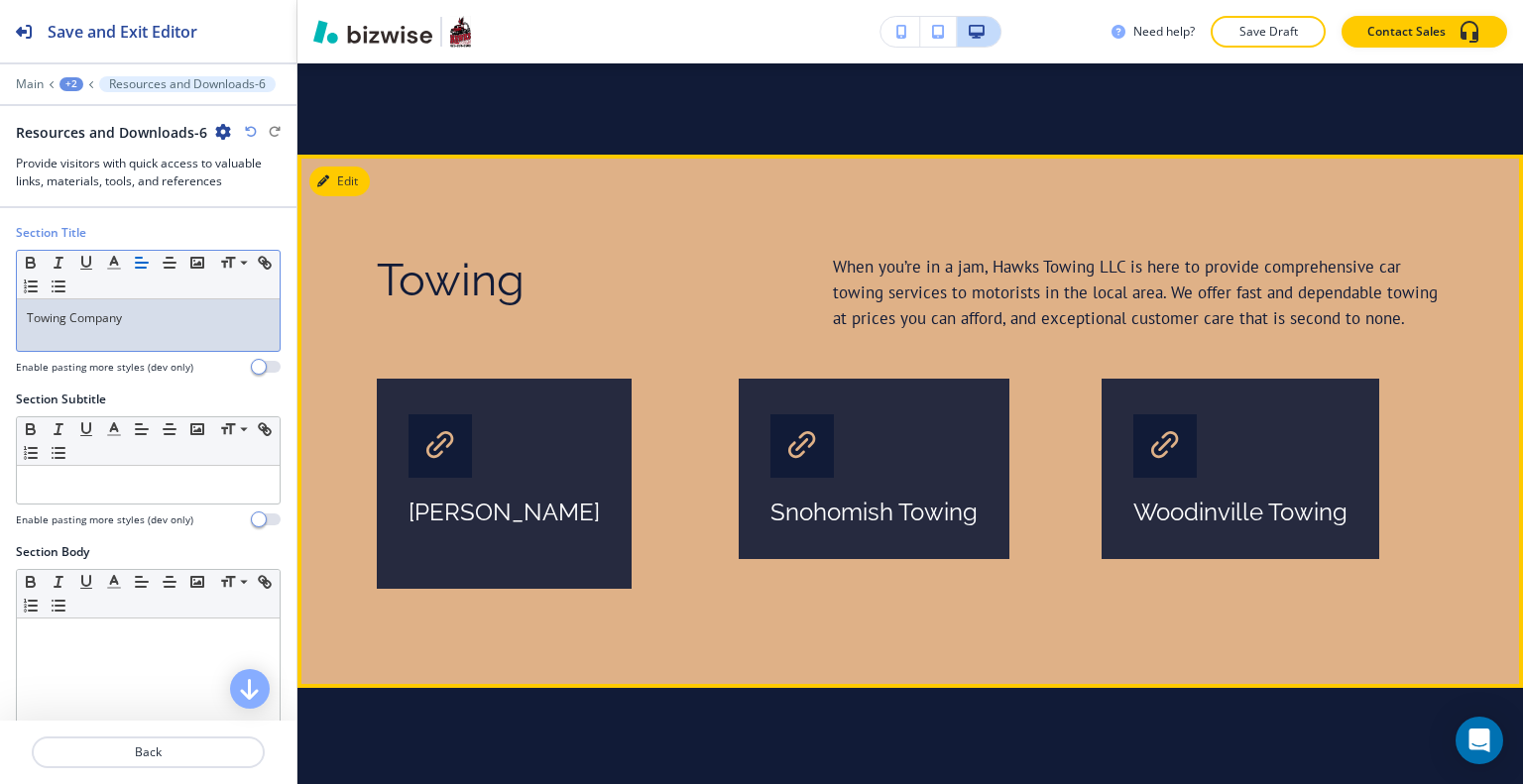 scroll, scrollTop: 5380, scrollLeft: 0, axis: vertical 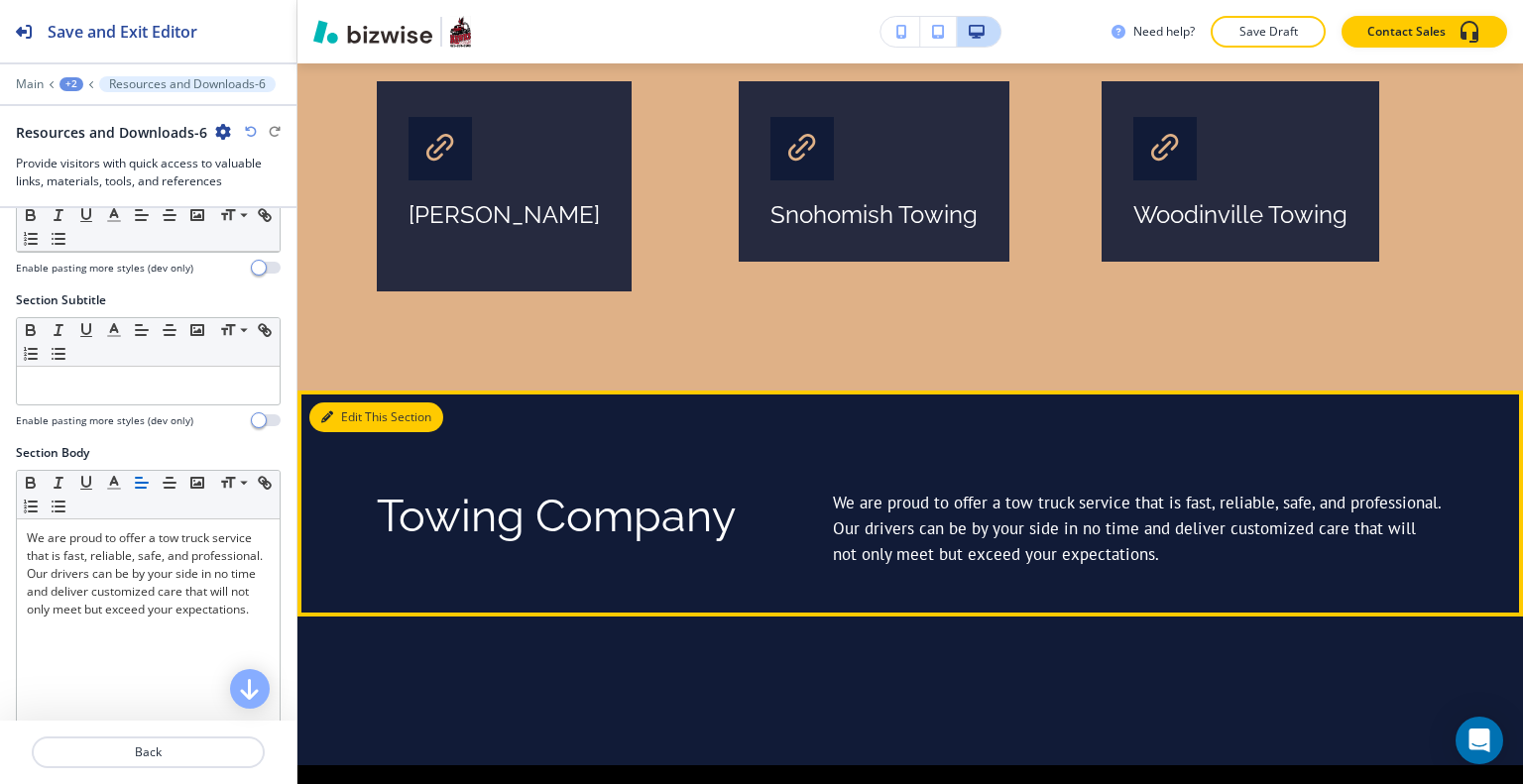 click on "Edit This Section" at bounding box center (376, 417) 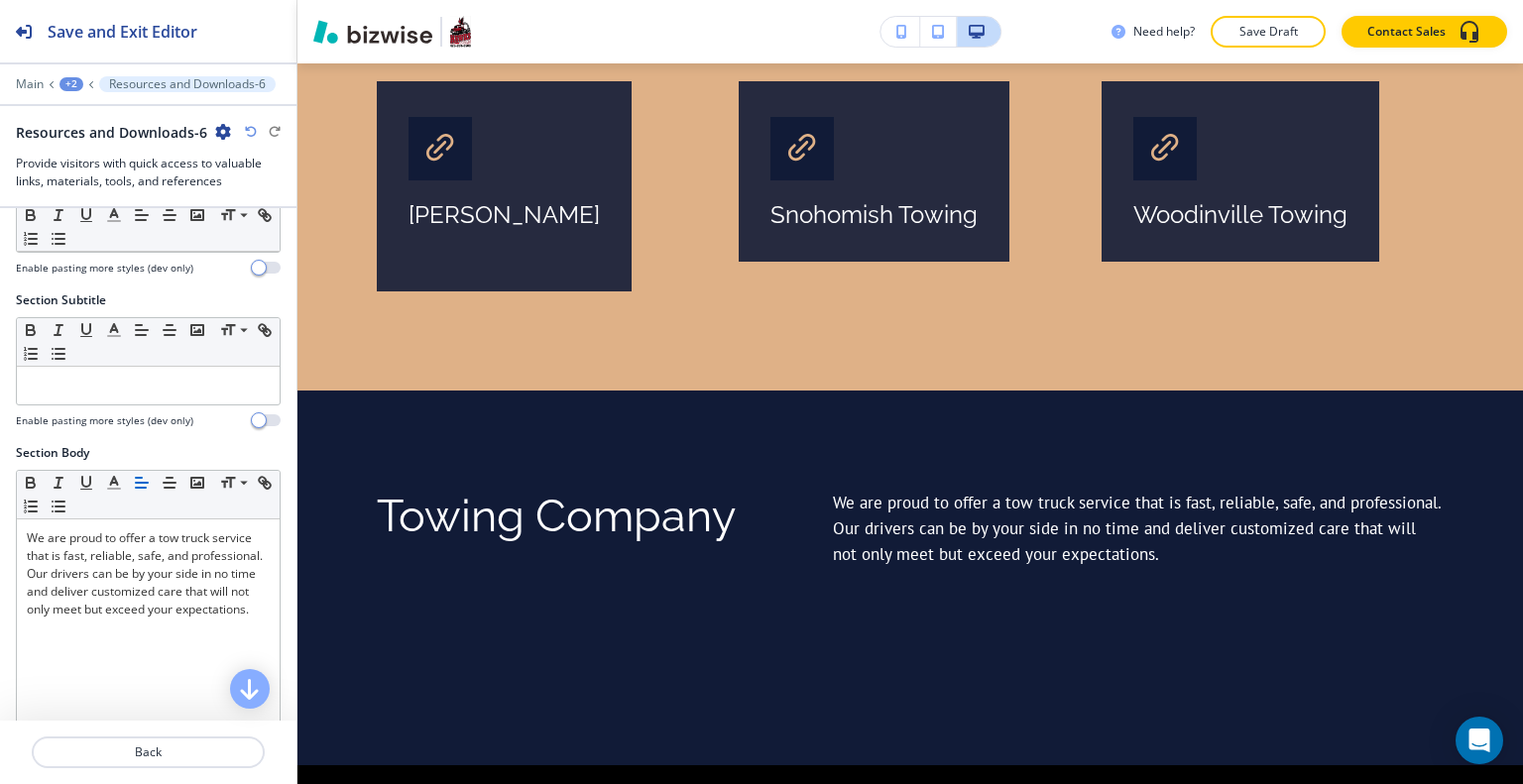 scroll, scrollTop: 670, scrollLeft: 0, axis: vertical 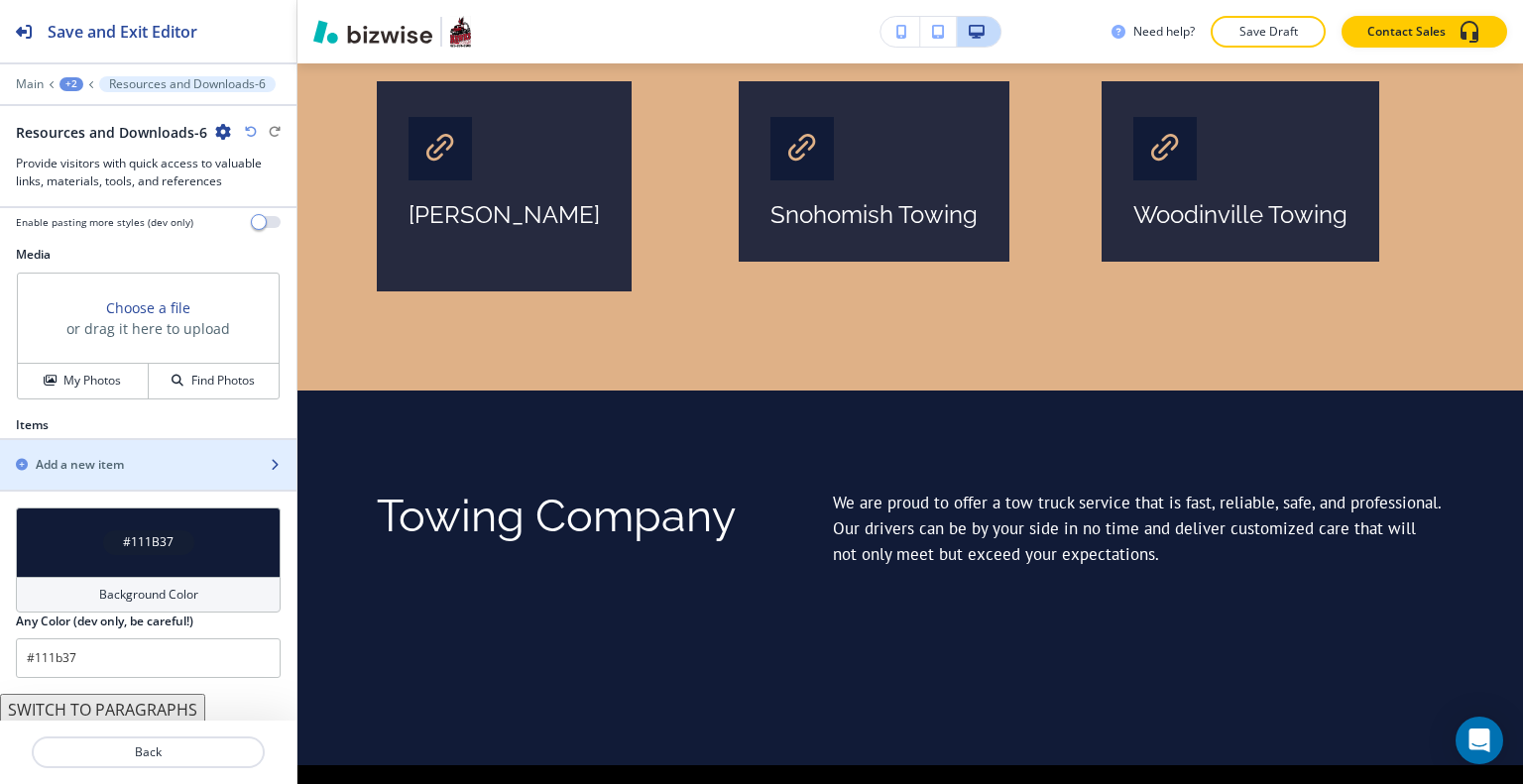 click on "Add a new item" at bounding box center (79, 465) 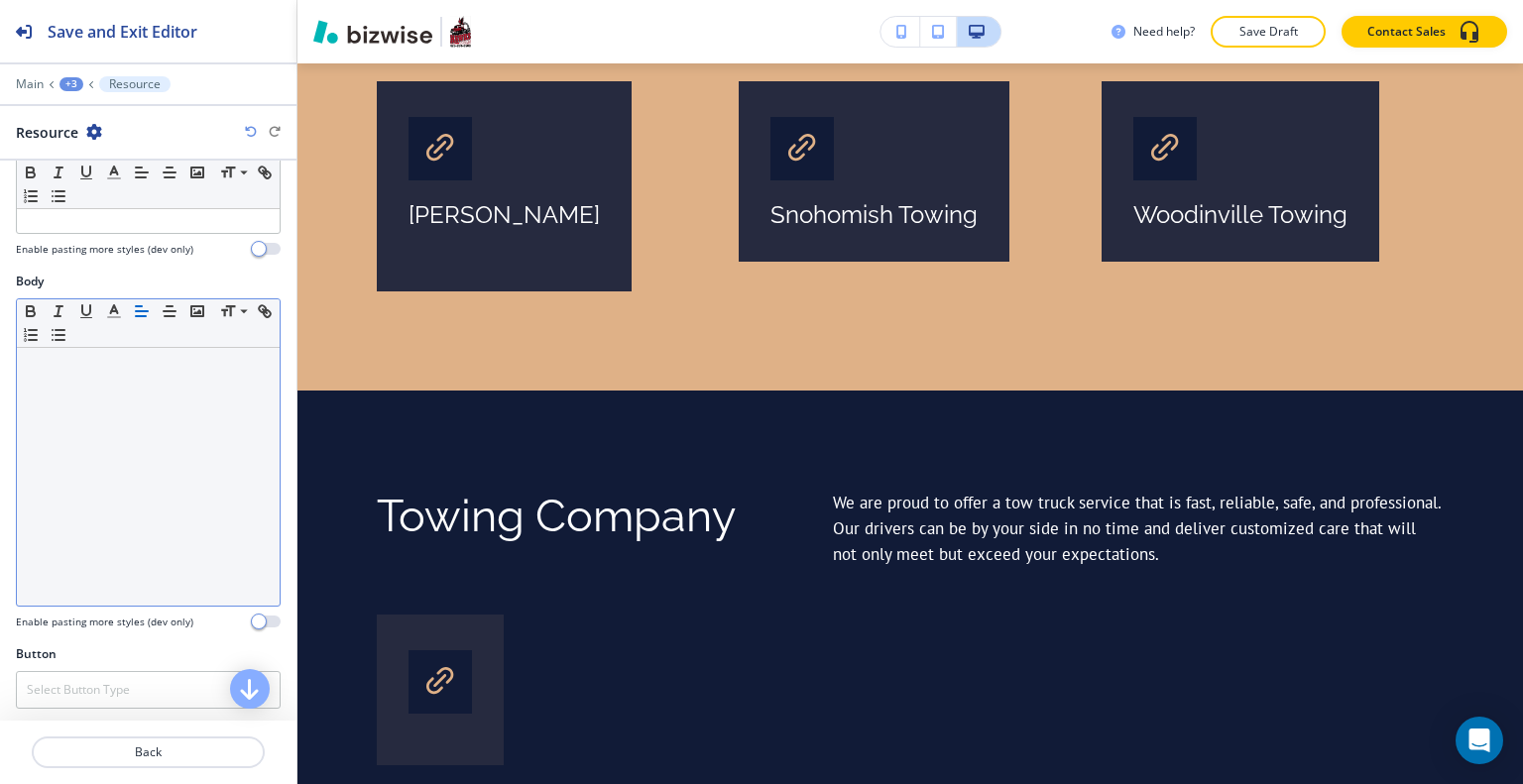 scroll, scrollTop: 0, scrollLeft: 0, axis: both 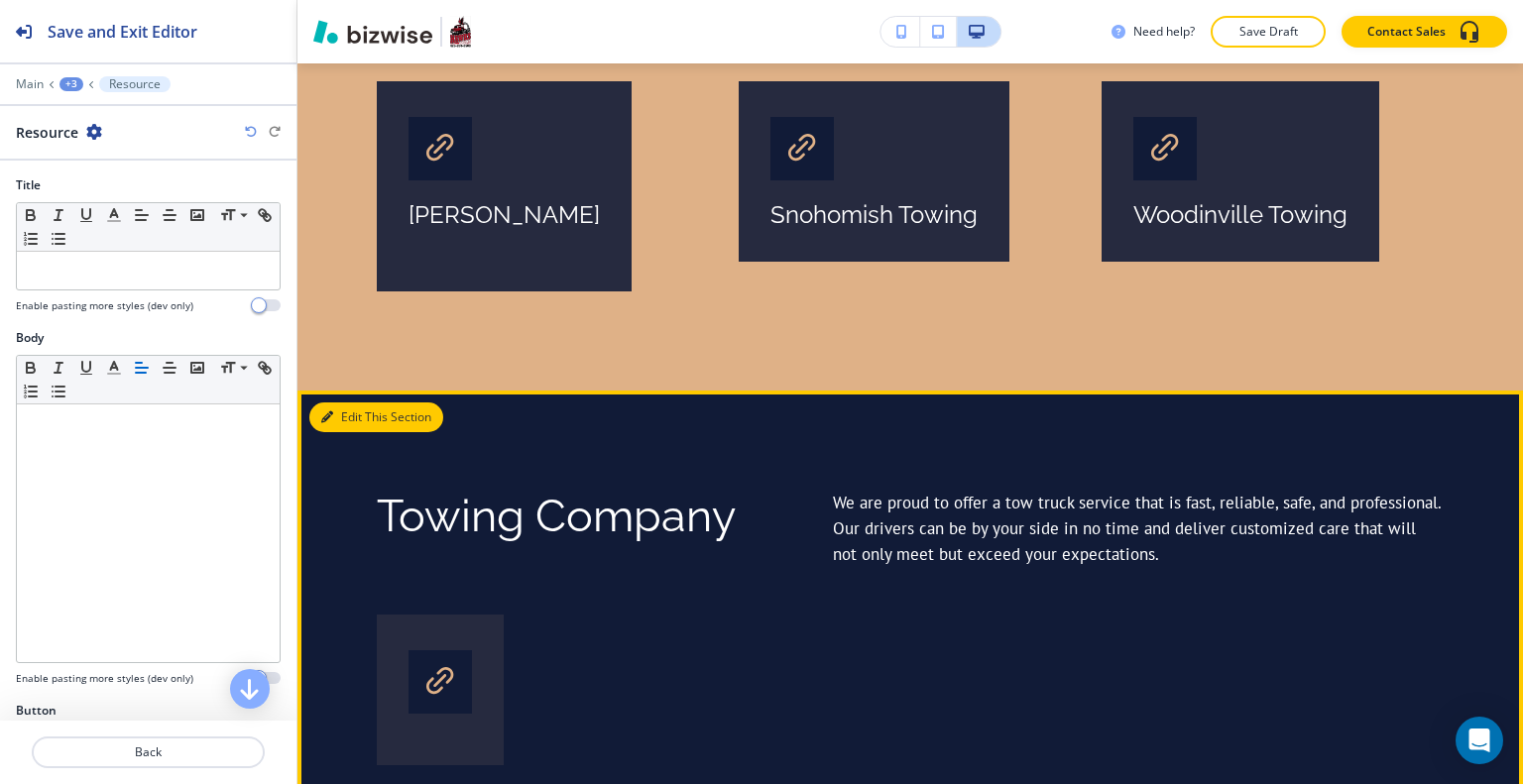click on "Edit This Section" at bounding box center (376, 417) 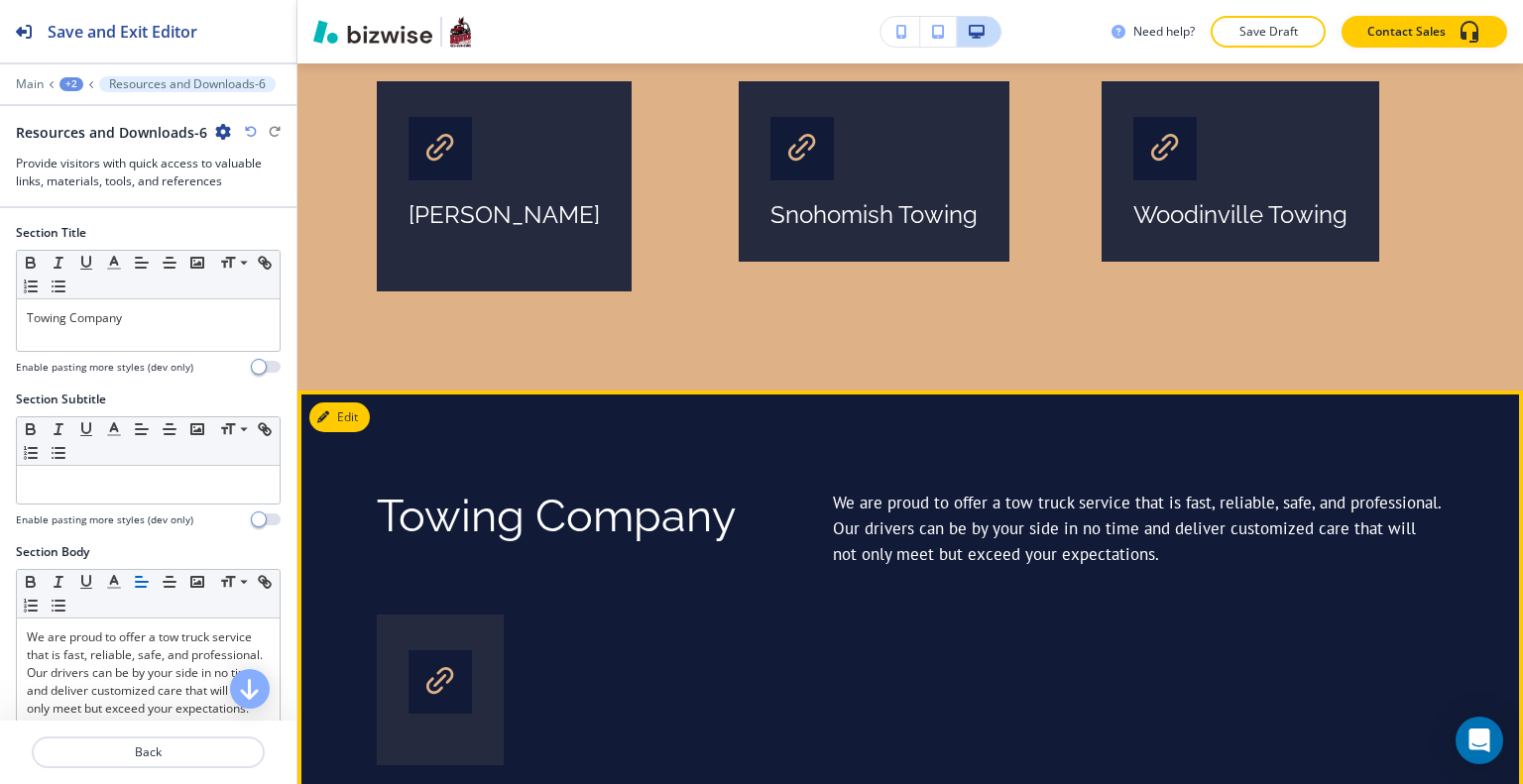 scroll, scrollTop: 5677, scrollLeft: 0, axis: vertical 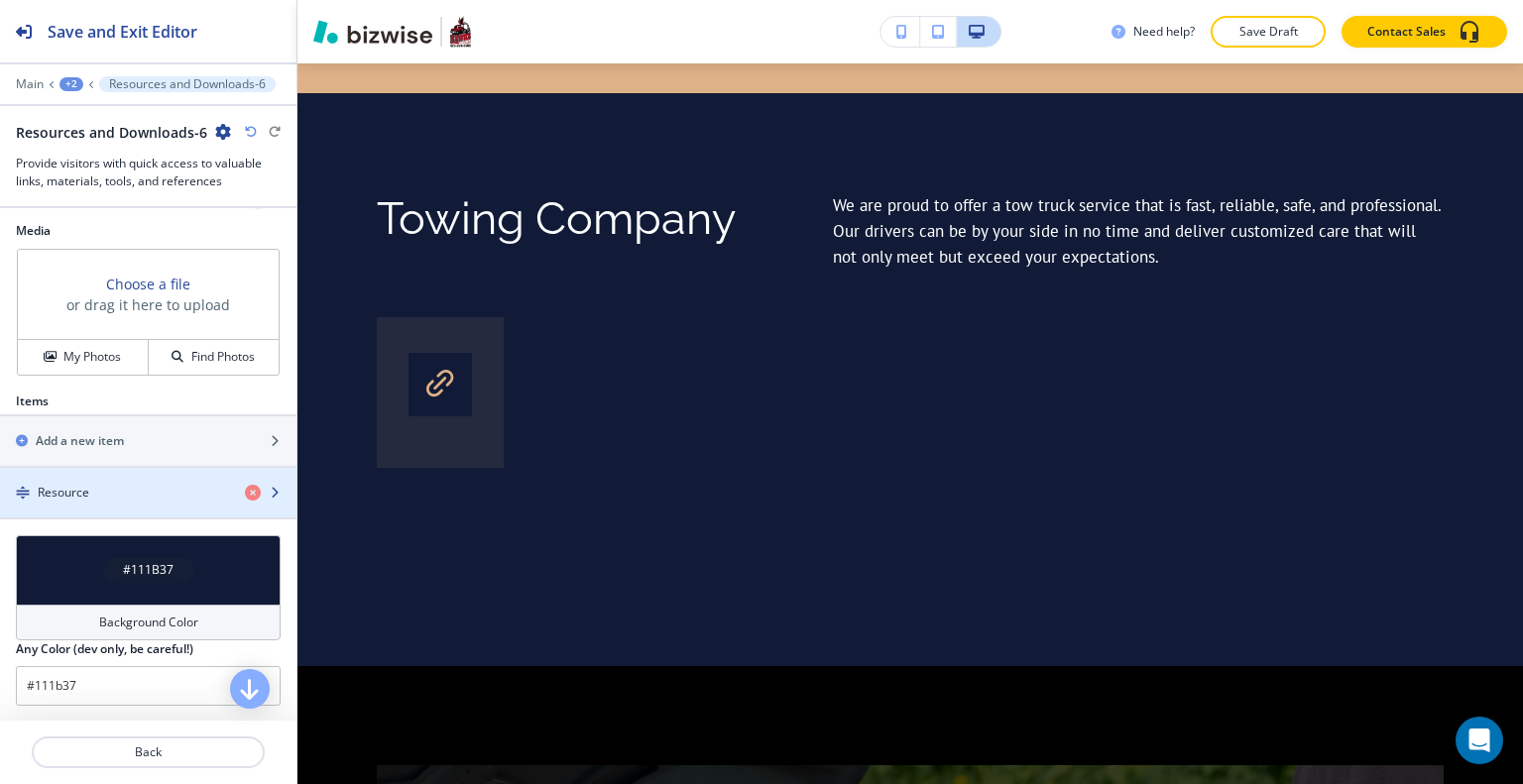 click on "Resource" at bounding box center (114, 493) 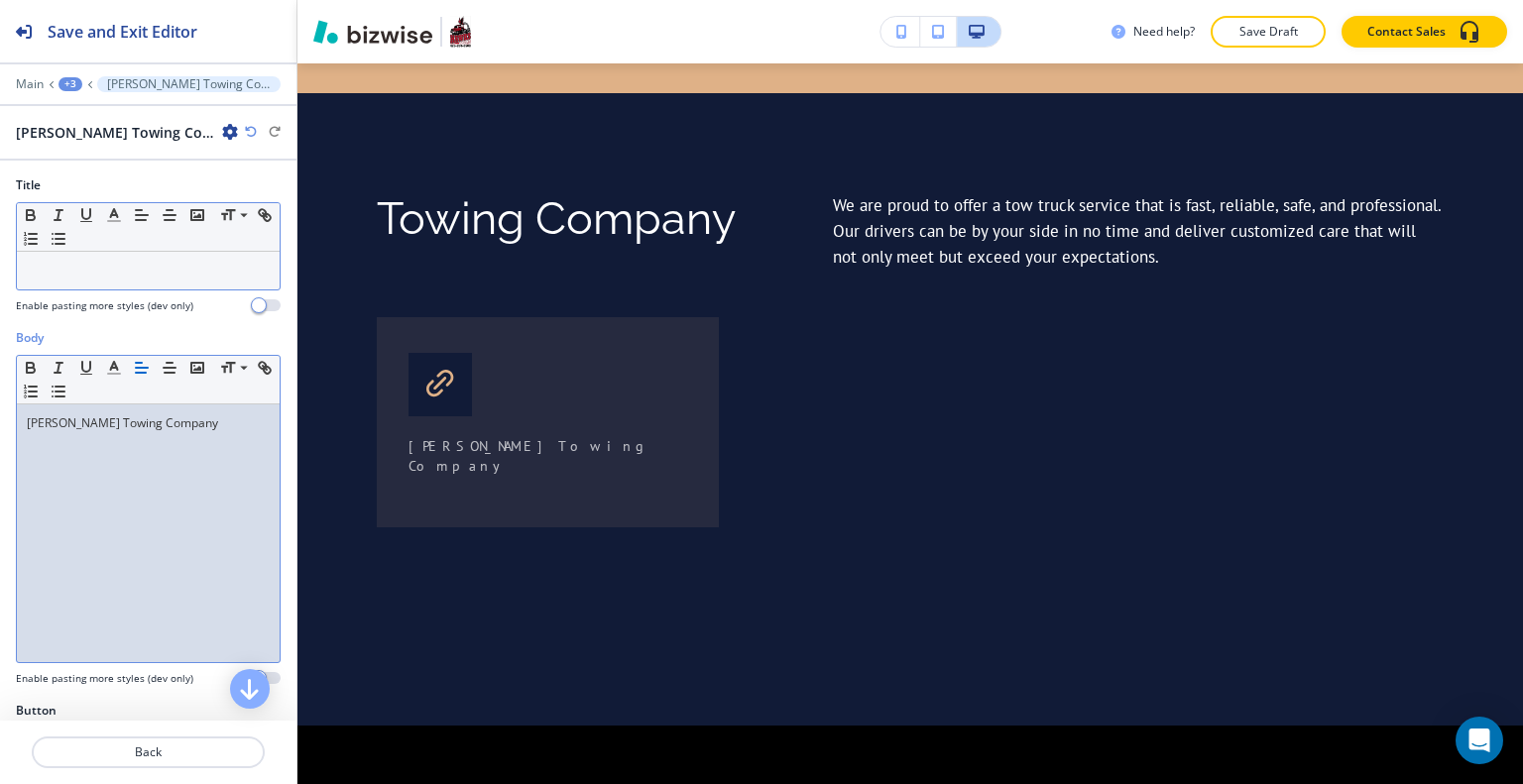 scroll, scrollTop: 0, scrollLeft: 0, axis: both 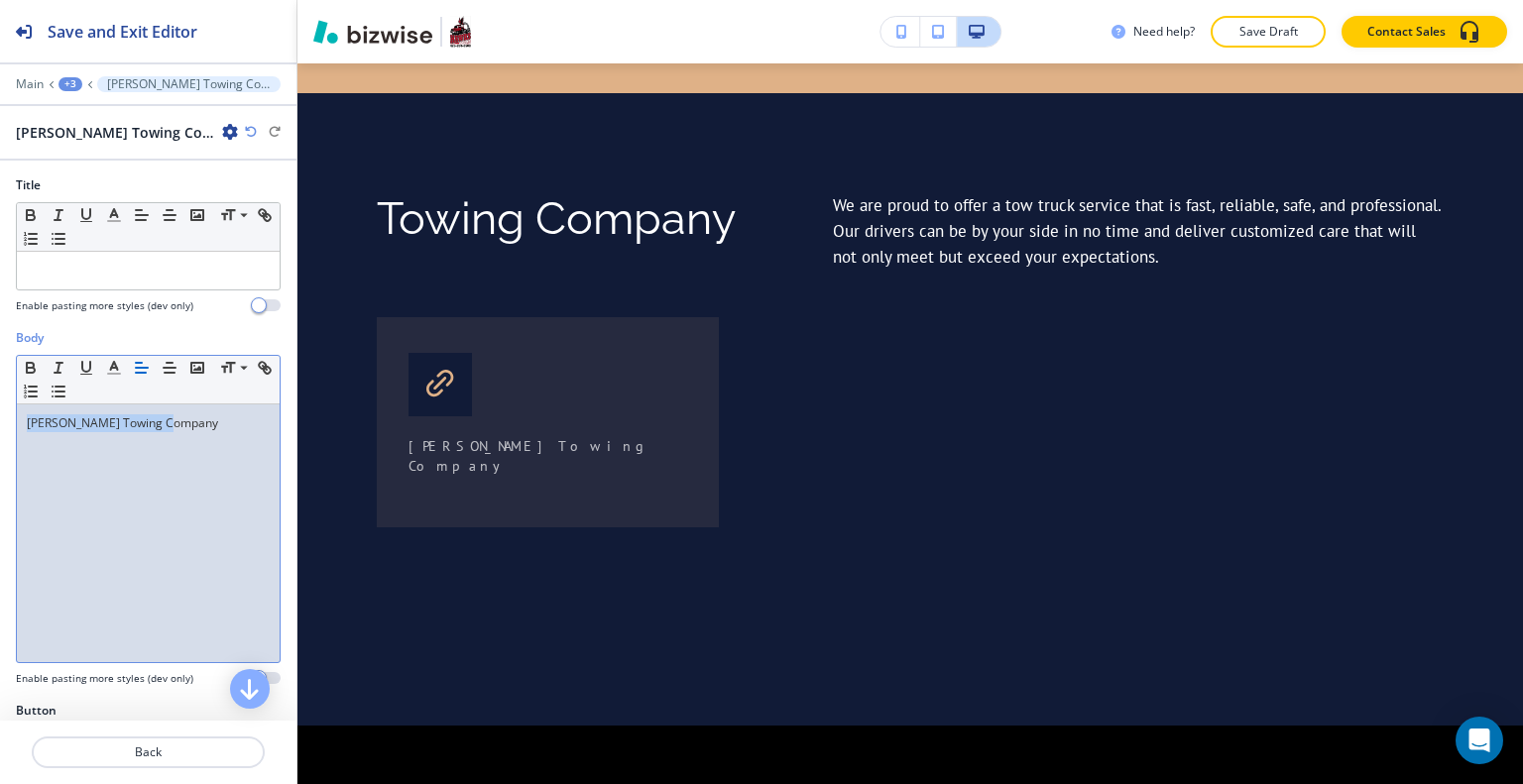 drag, startPoint x: 205, startPoint y: 431, endPoint x: 0, endPoint y: 406, distance: 206.5188 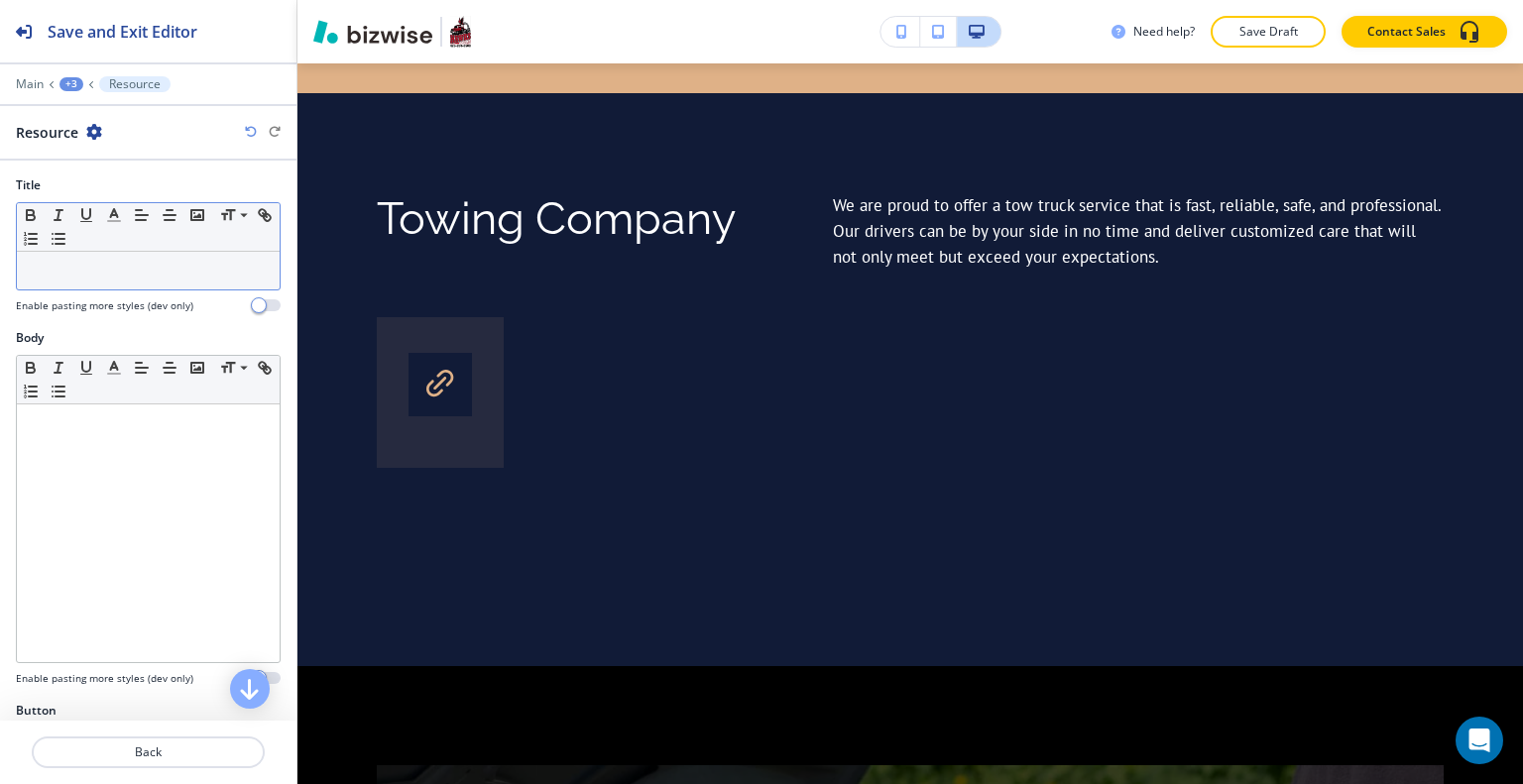 drag, startPoint x: 191, startPoint y: 254, endPoint x: 79, endPoint y: 276, distance: 114.14026 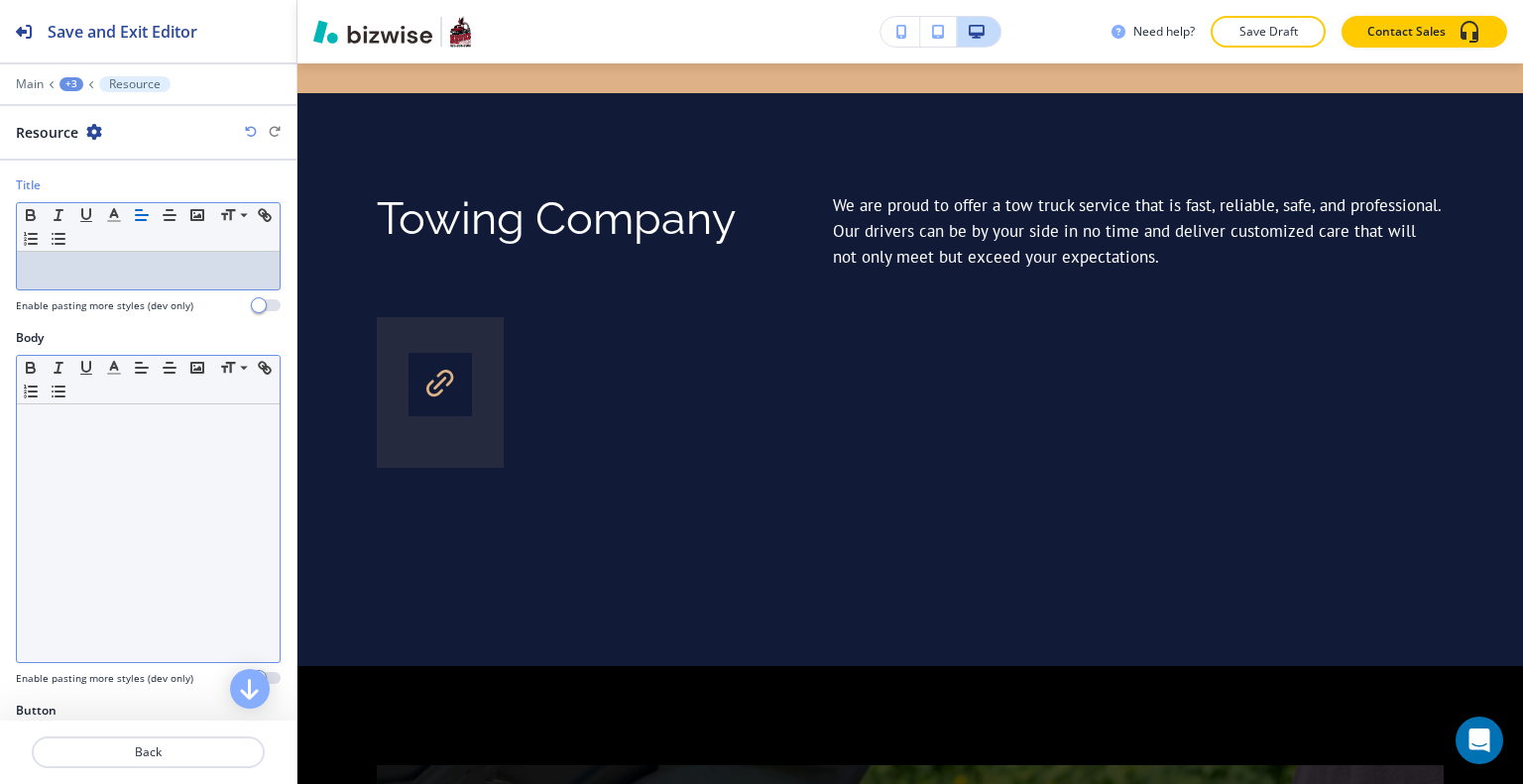 scroll, scrollTop: 0, scrollLeft: 0, axis: both 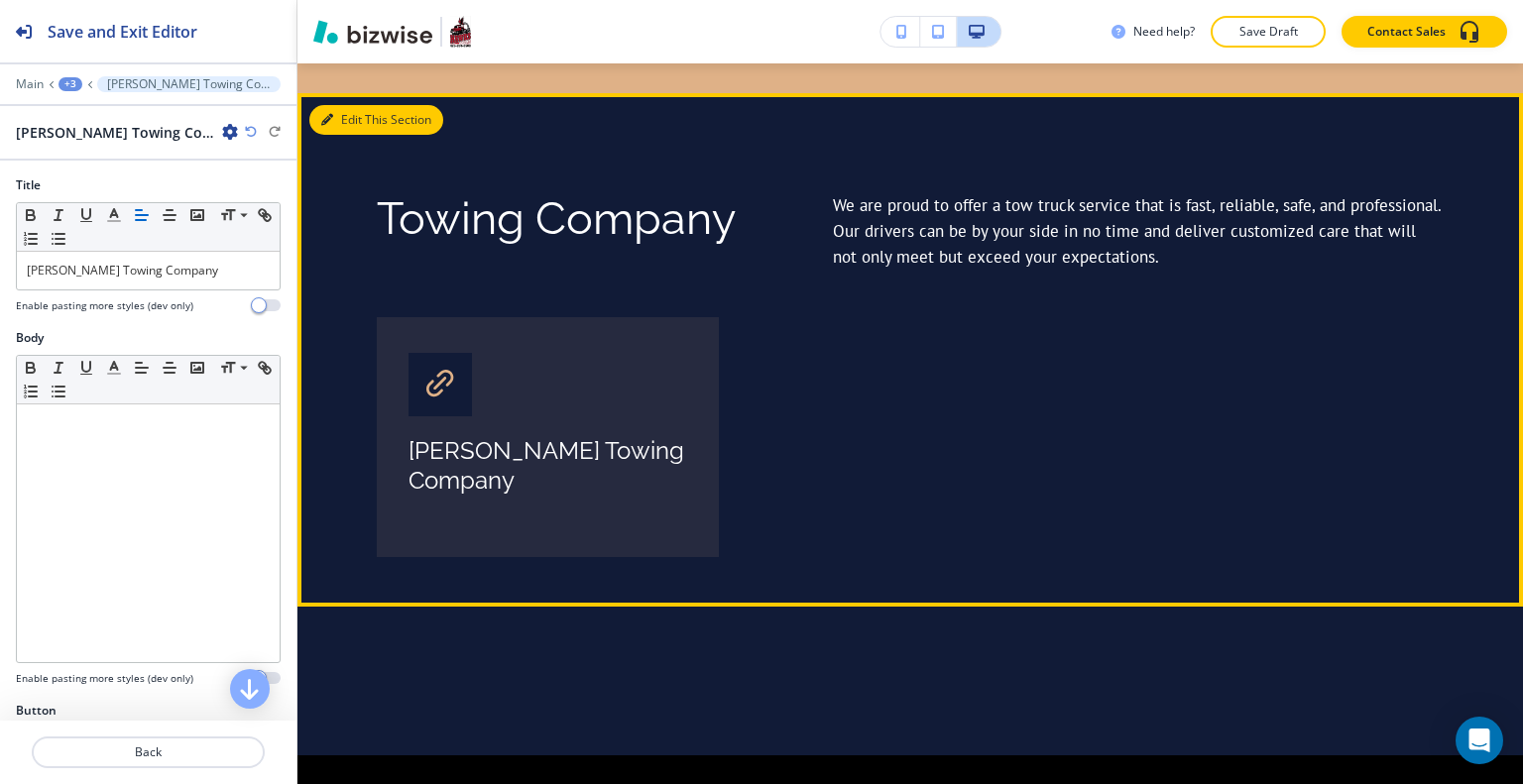 click on "Edit This Section" at bounding box center [376, 120] 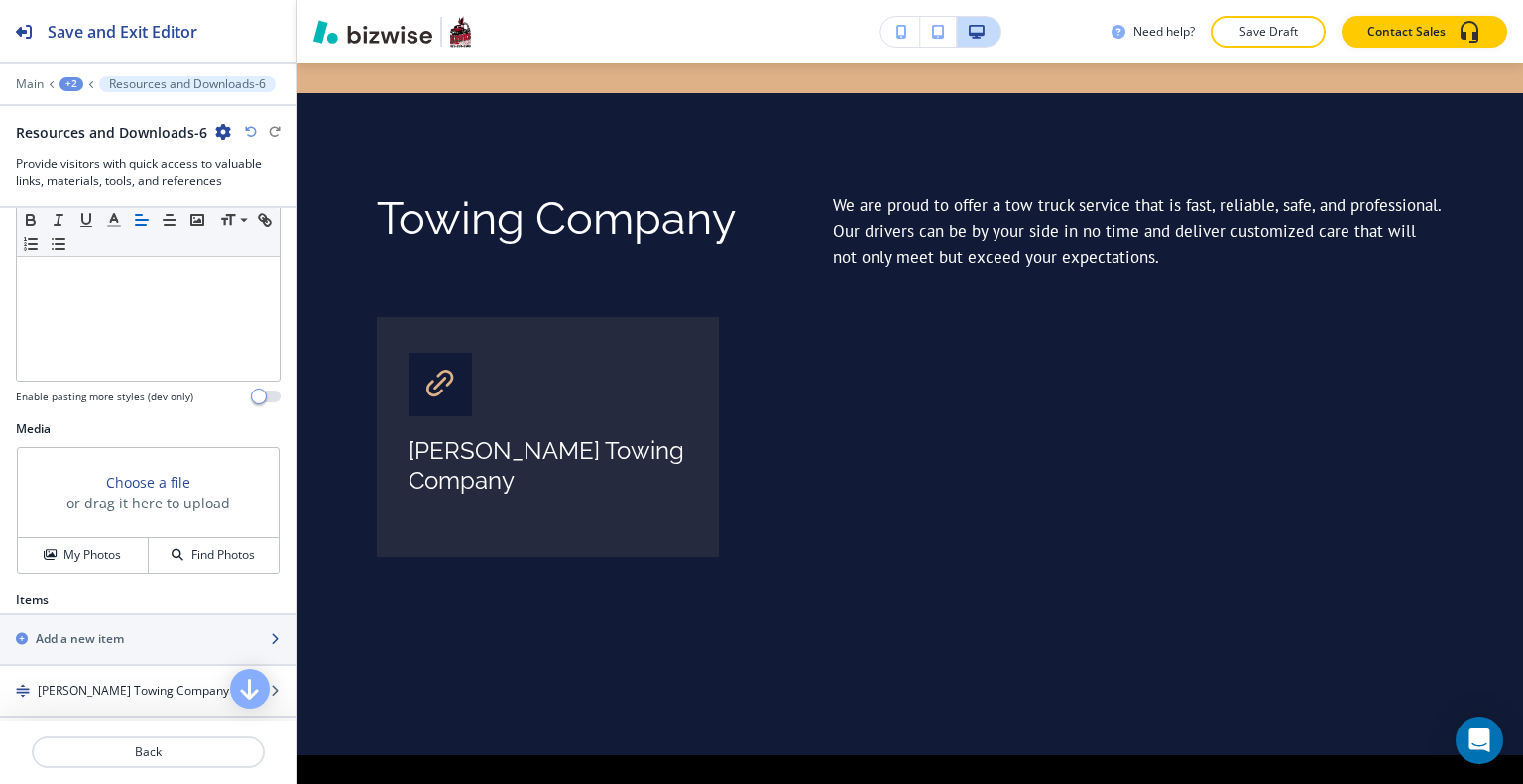 scroll, scrollTop: 722, scrollLeft: 0, axis: vertical 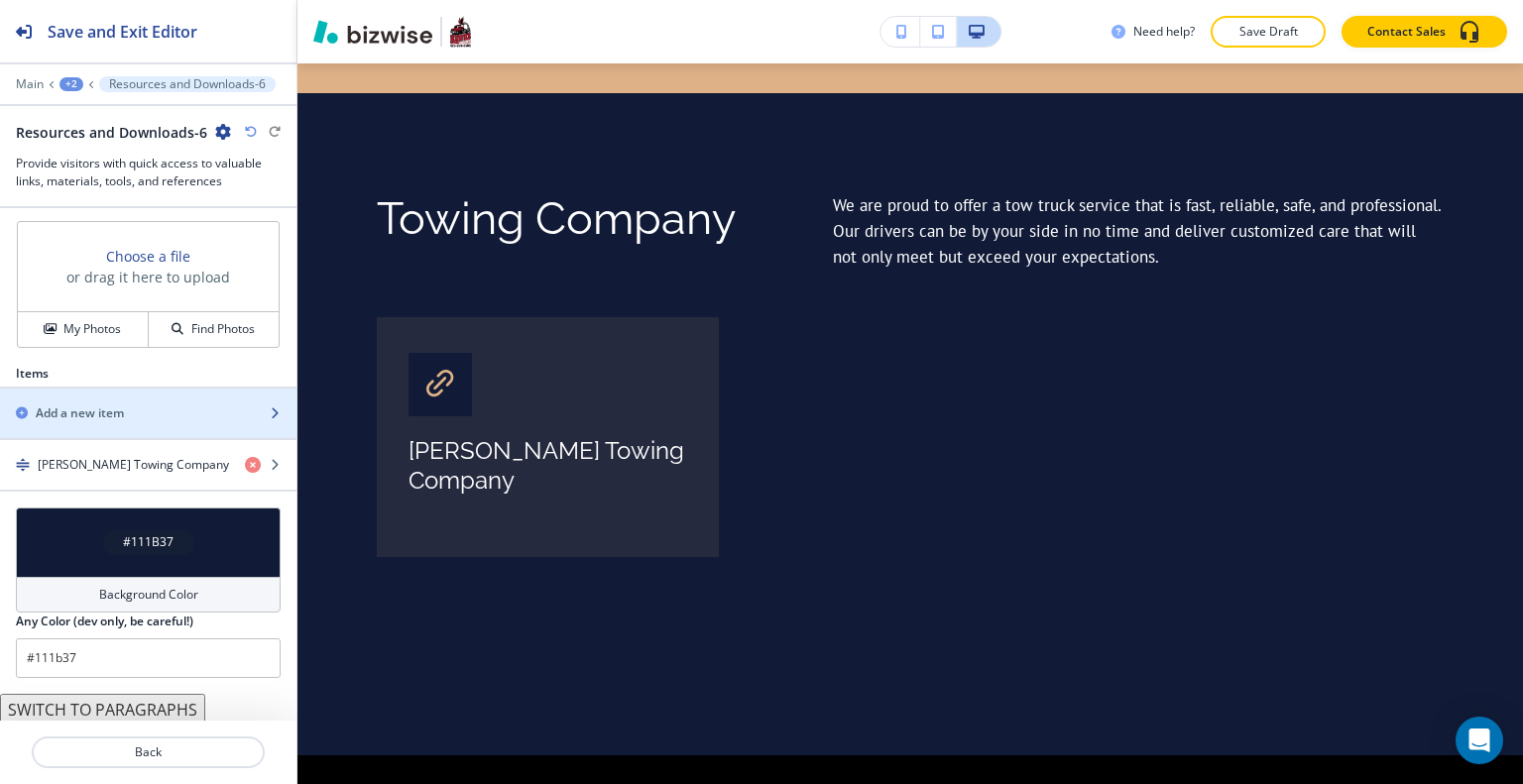 click on "Add a new item" at bounding box center [79, 413] 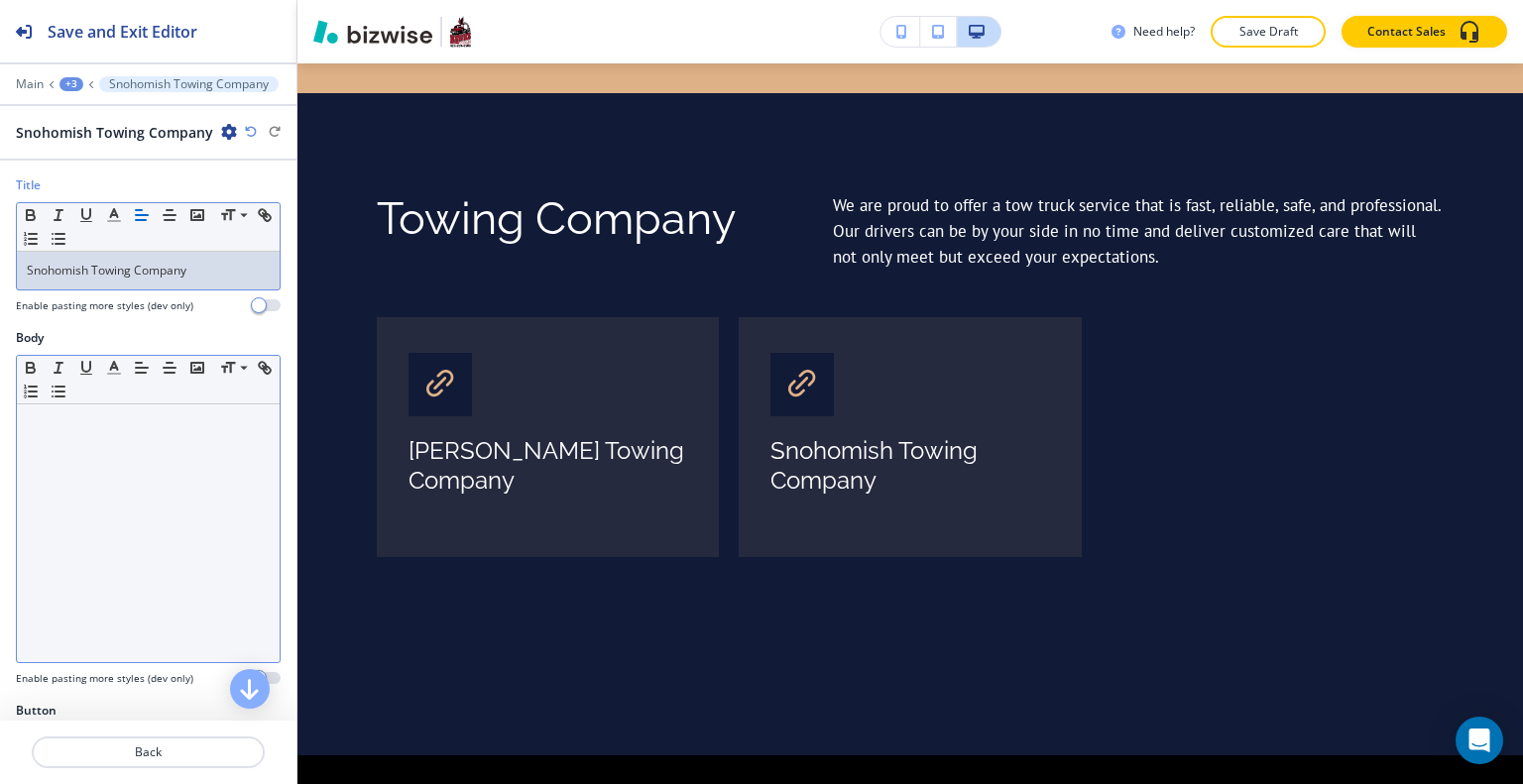 scroll, scrollTop: 0, scrollLeft: 0, axis: both 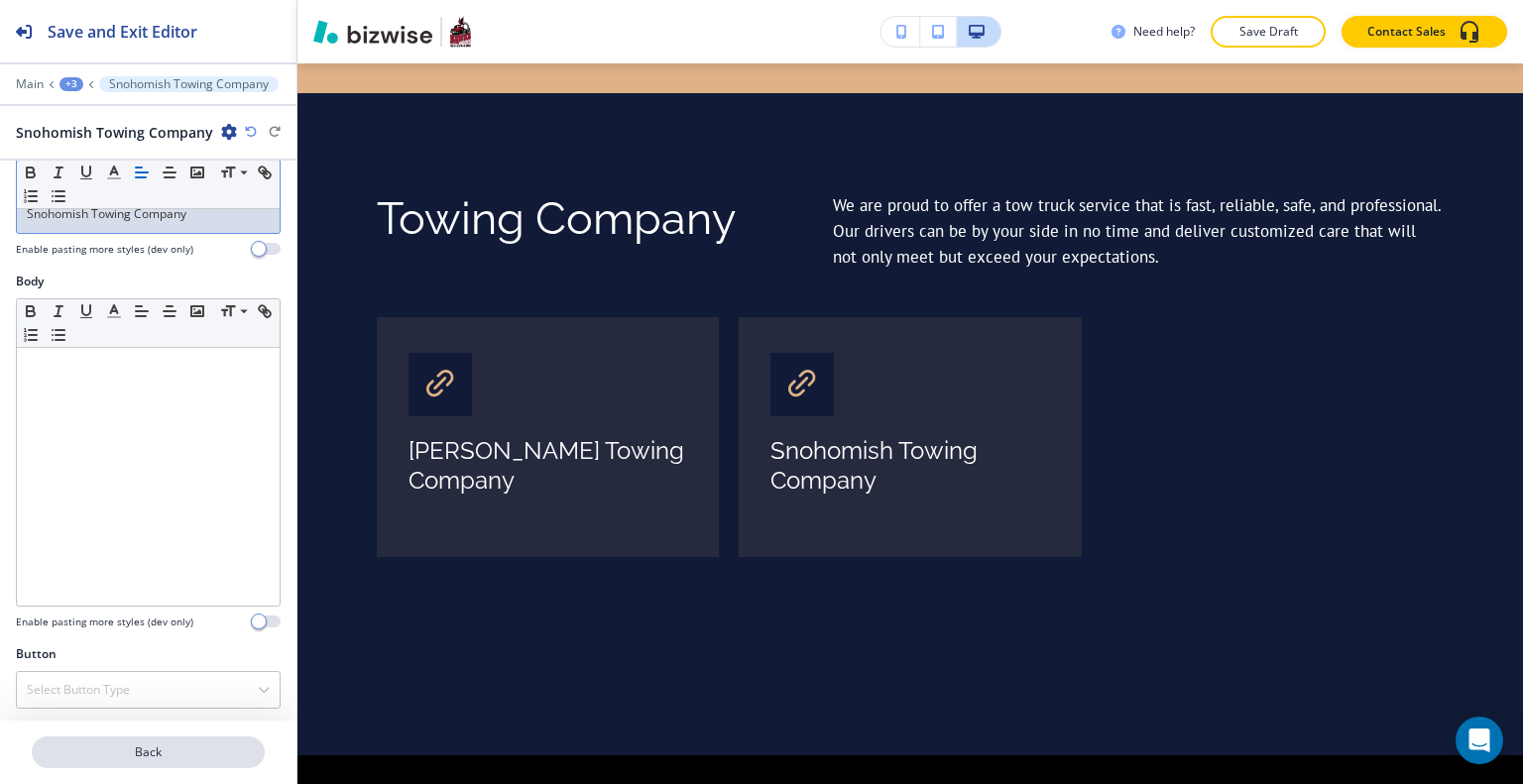 click on "Back" at bounding box center [148, 752] 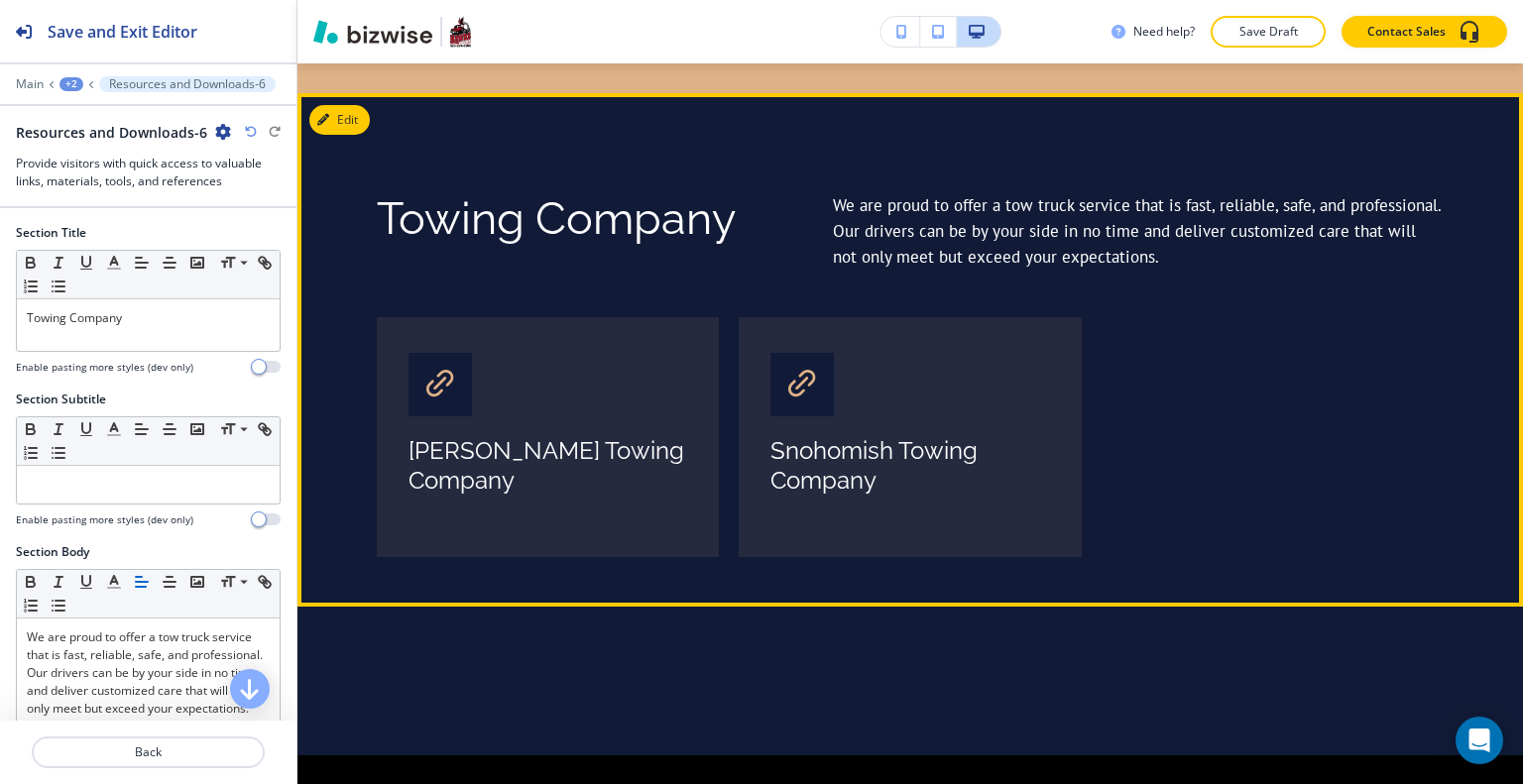 scroll, scrollTop: 5578, scrollLeft: 0, axis: vertical 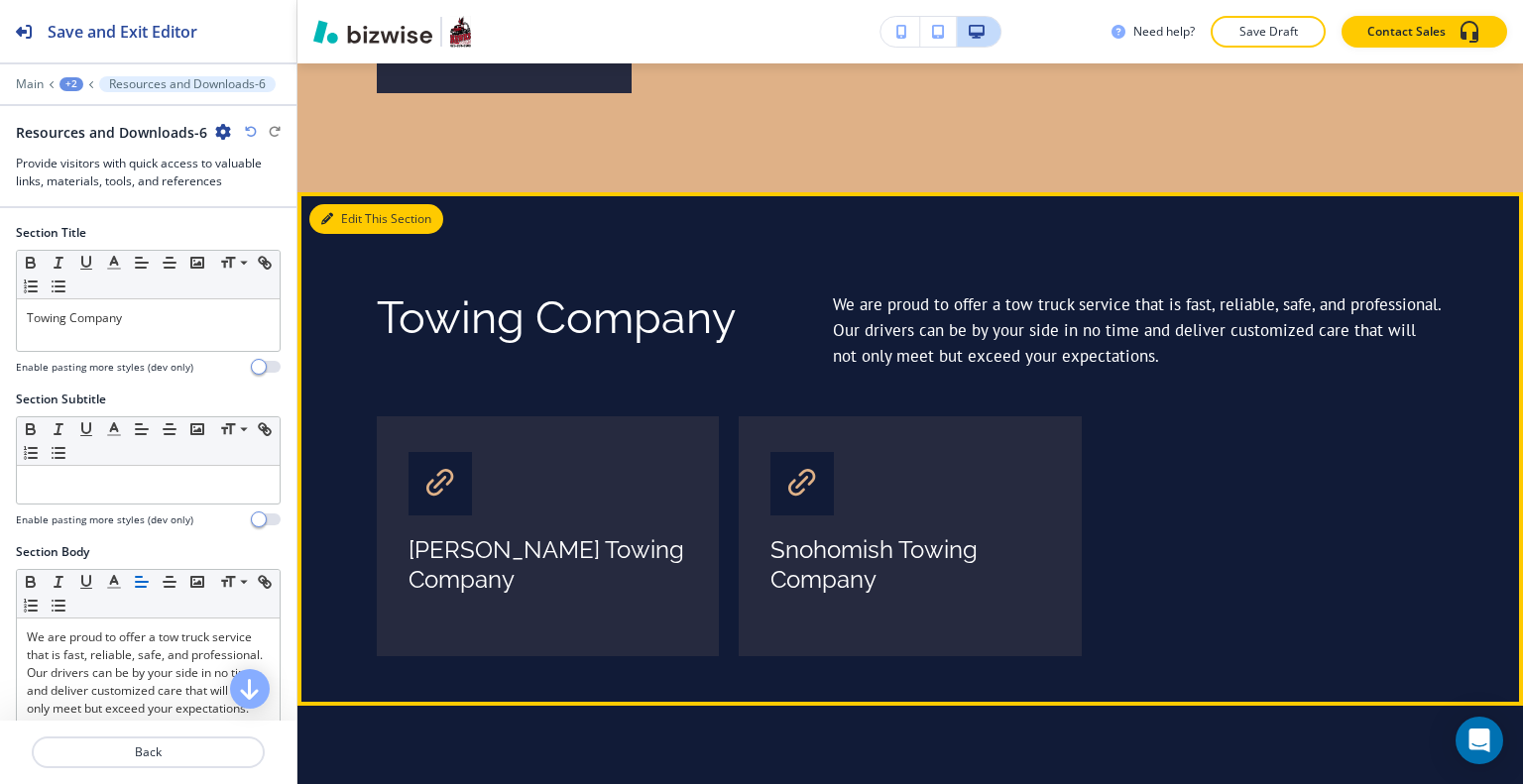 click on "Edit This Section" at bounding box center (376, 219) 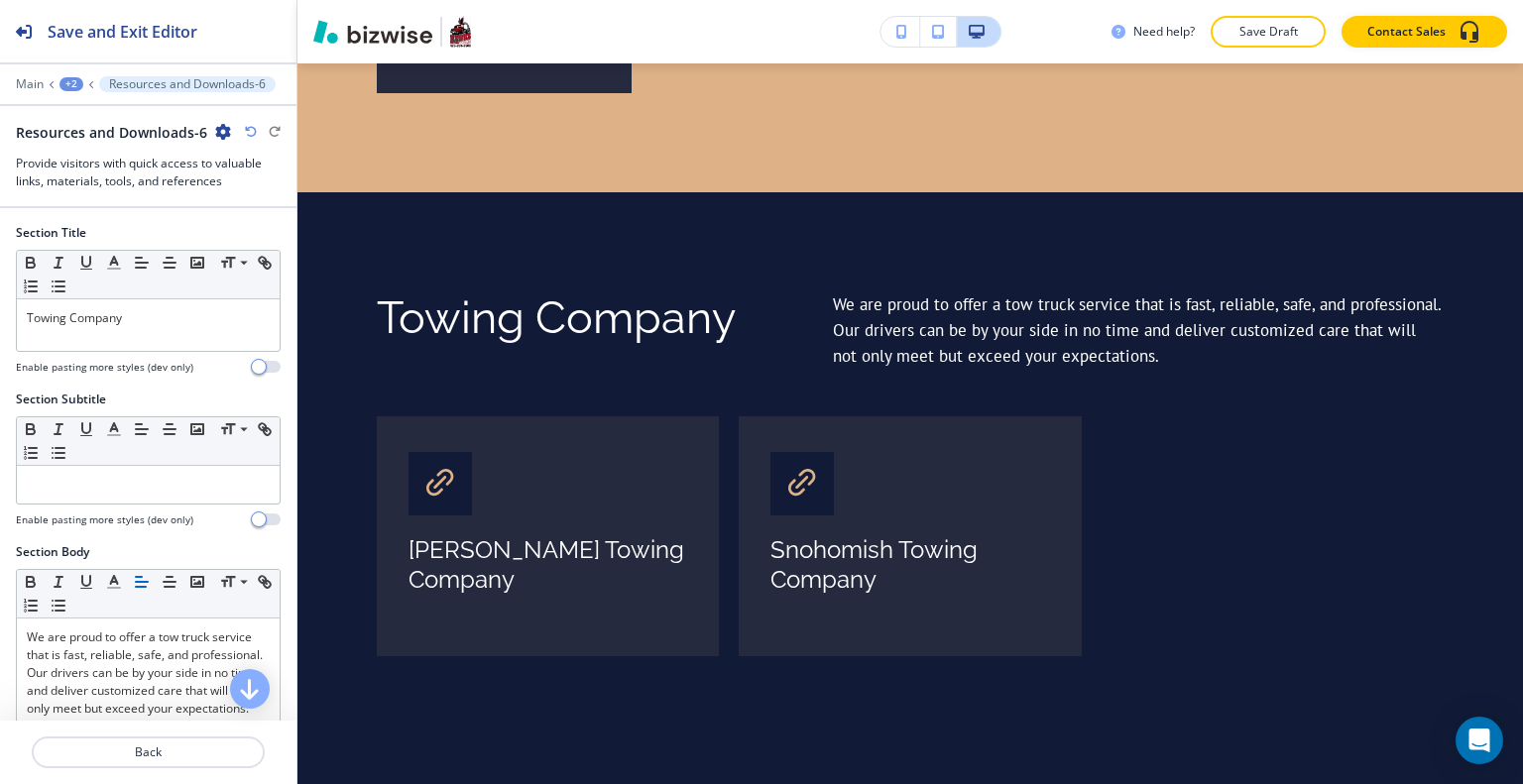 scroll, scrollTop: 694, scrollLeft: 0, axis: vertical 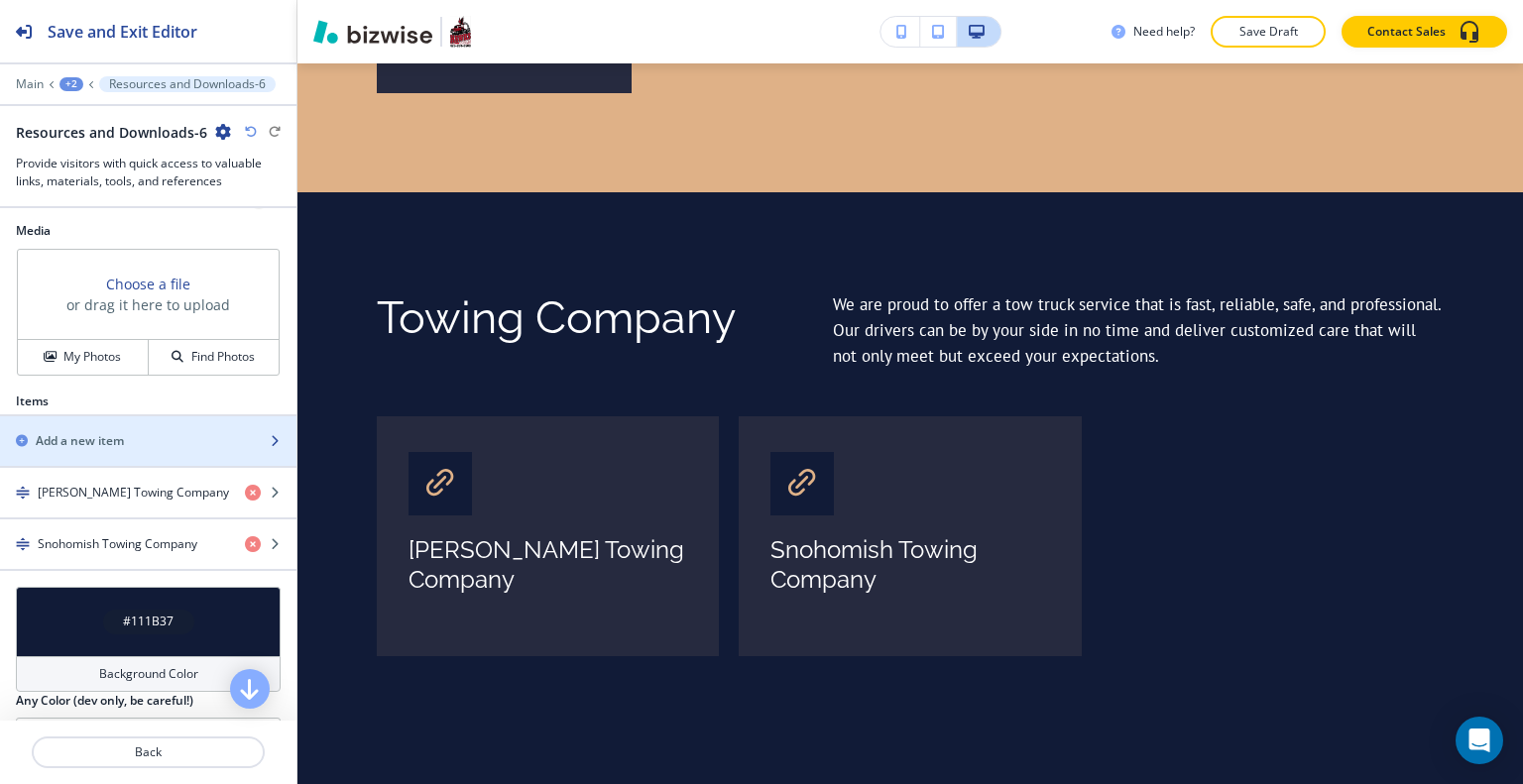 click at bounding box center (148, 424) 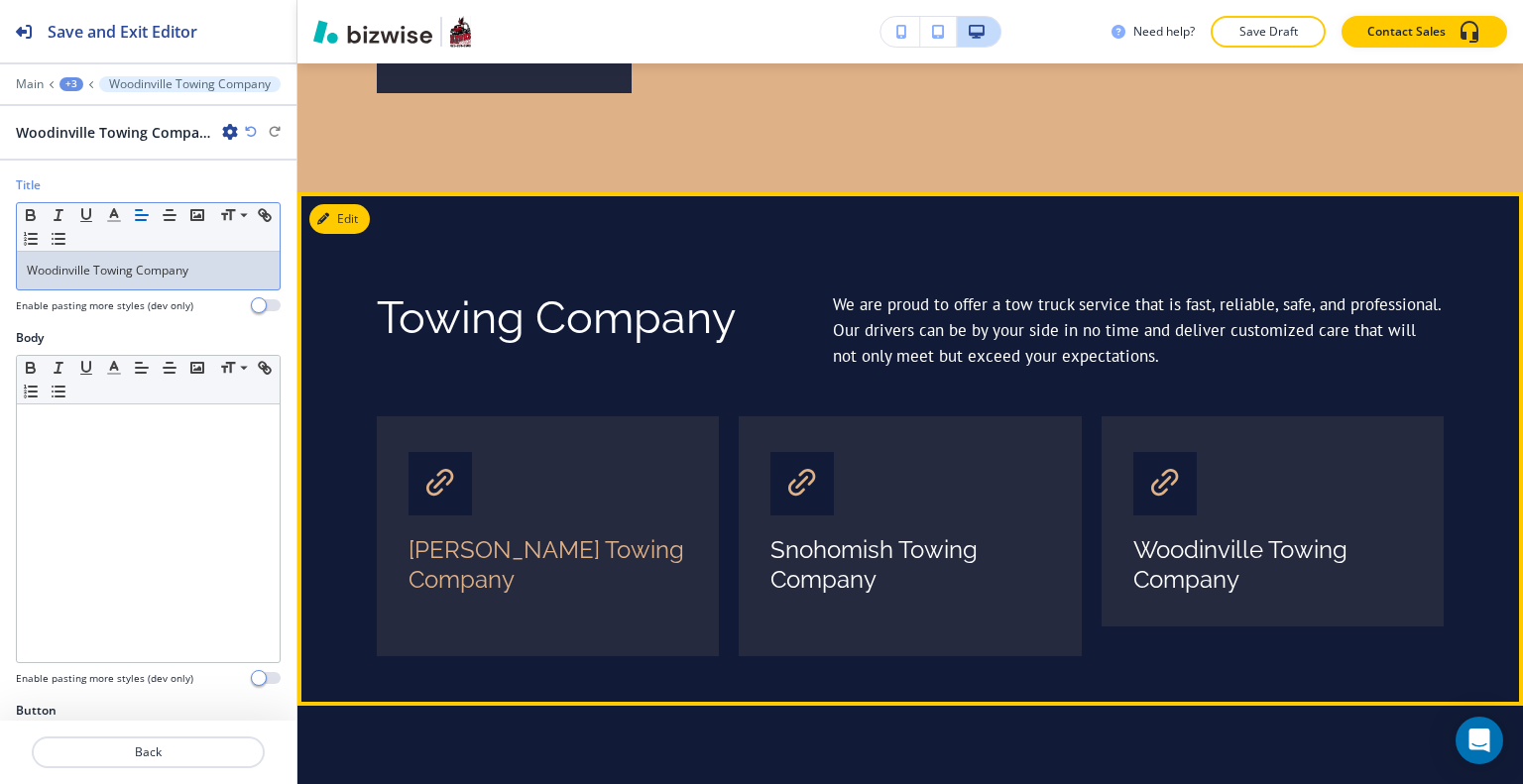 scroll, scrollTop: 56, scrollLeft: 0, axis: vertical 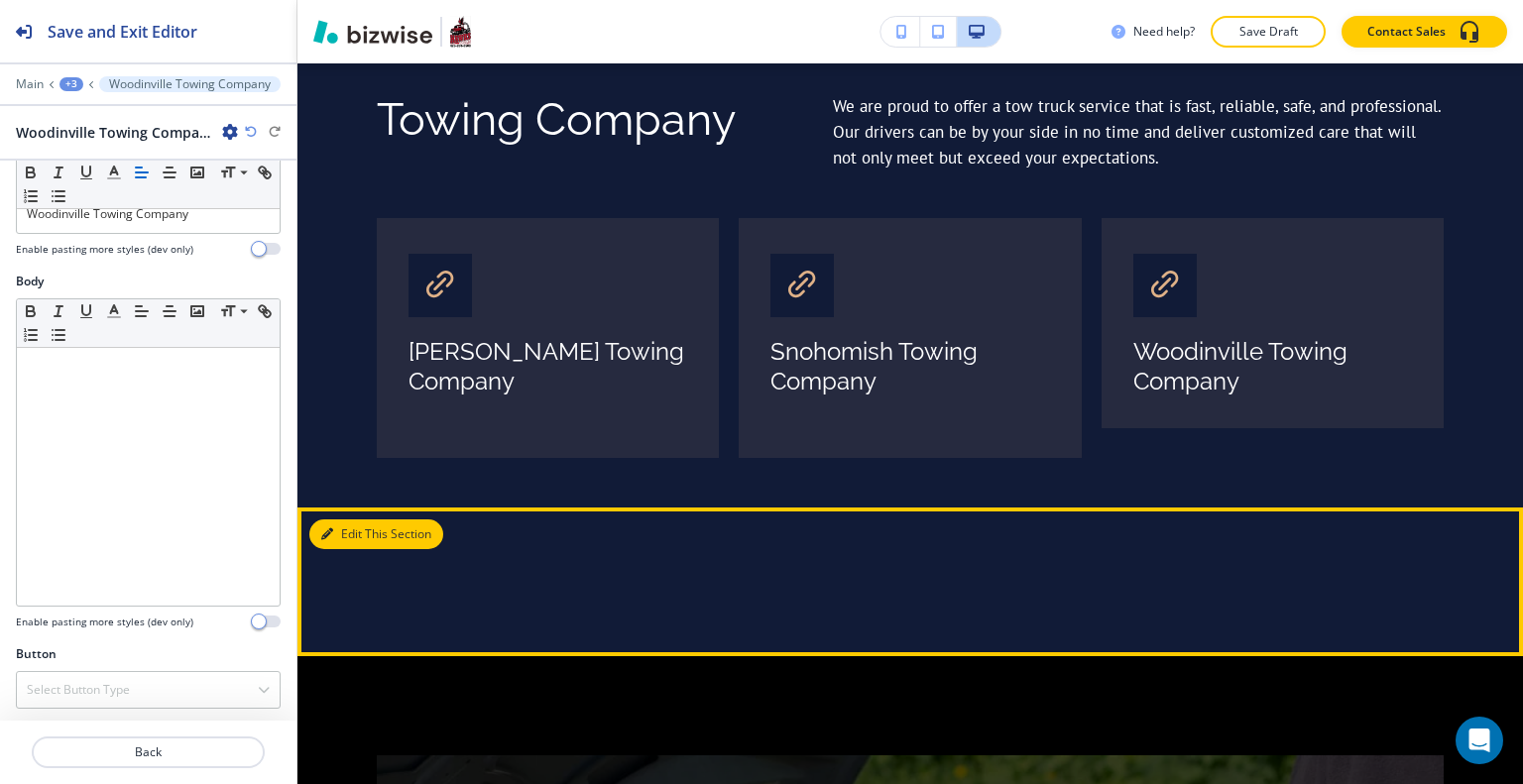 click on "Edit This Section" at bounding box center (376, 534) 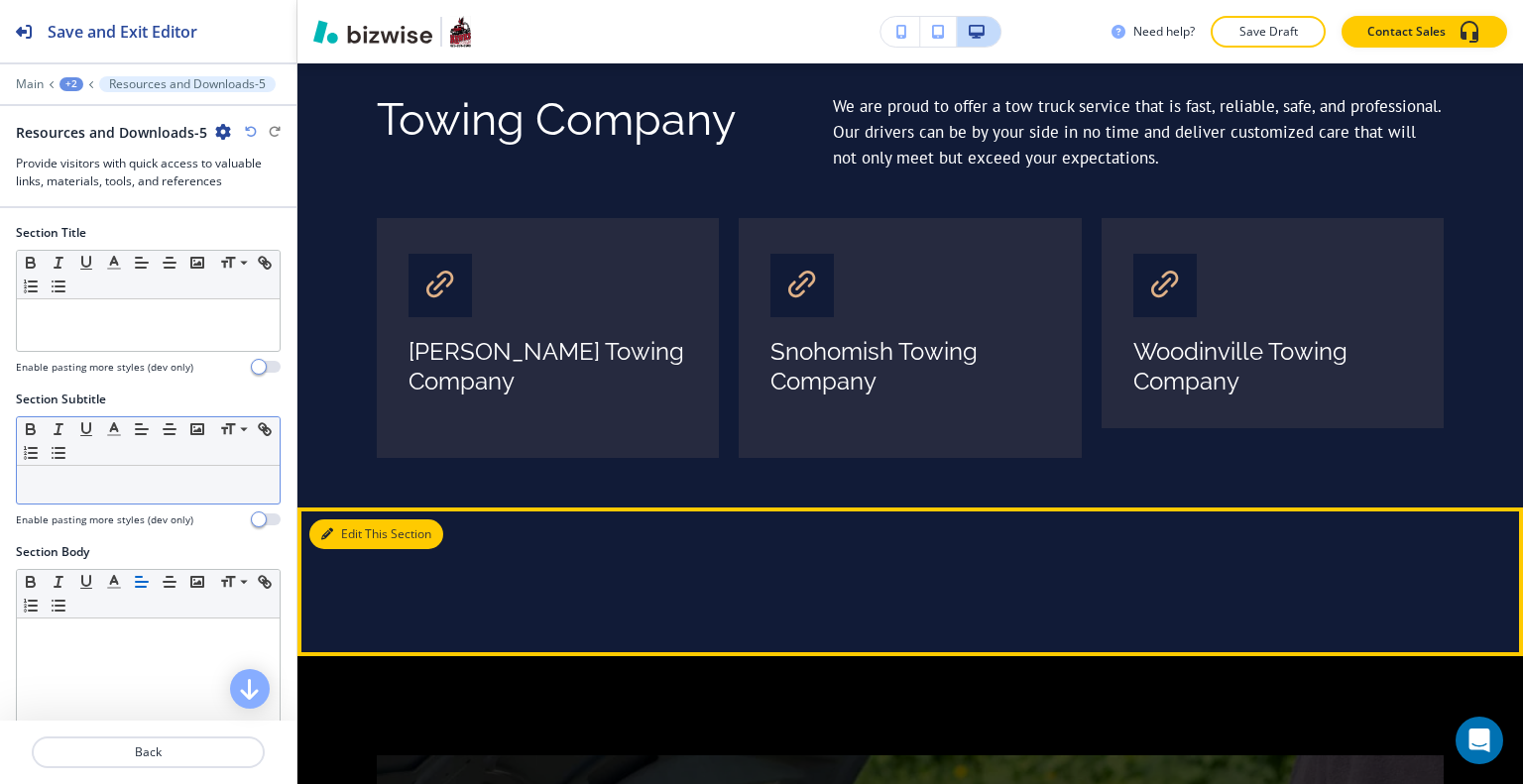 scroll, scrollTop: 6191, scrollLeft: 0, axis: vertical 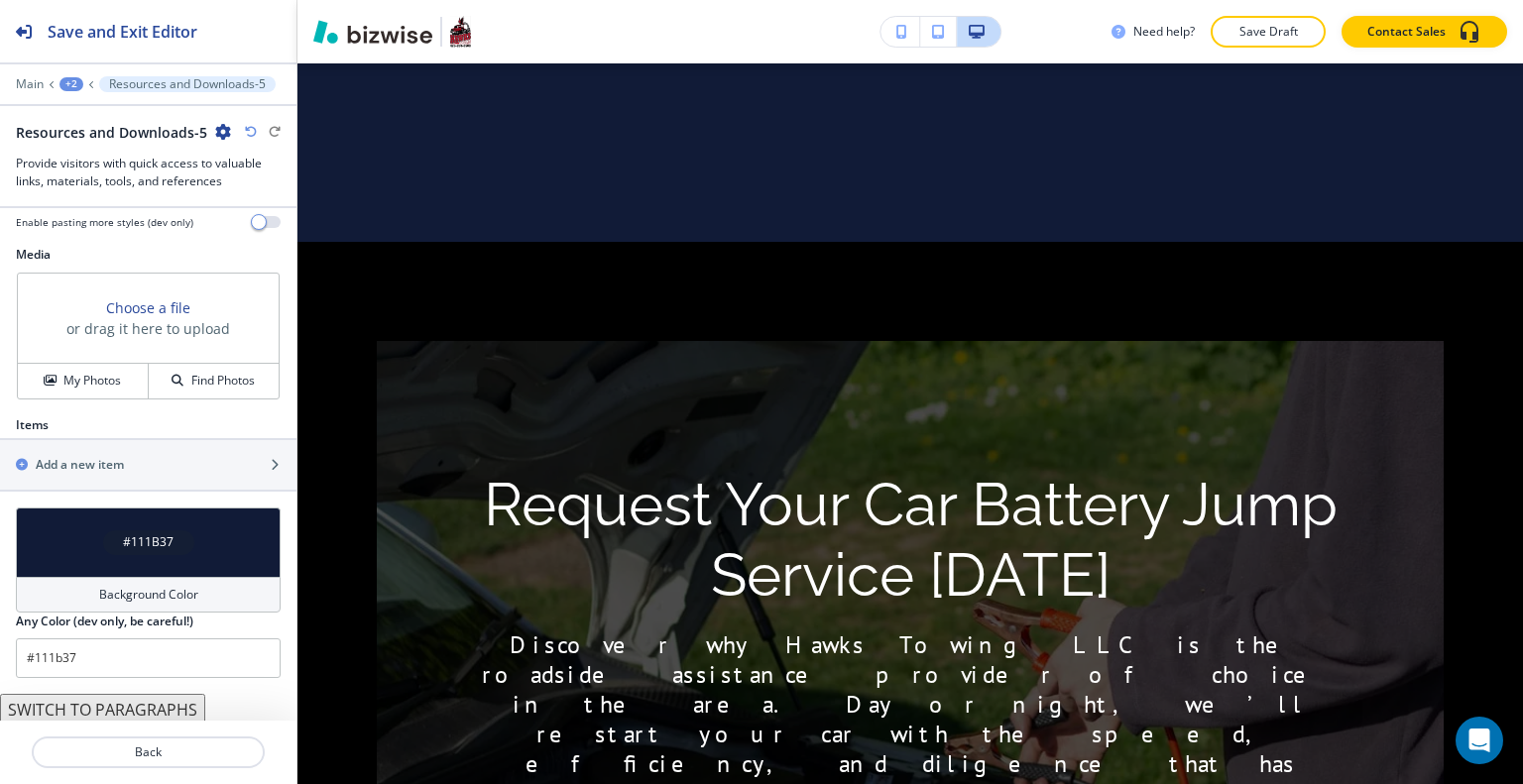 click on "#111B37" at bounding box center (148, 542) 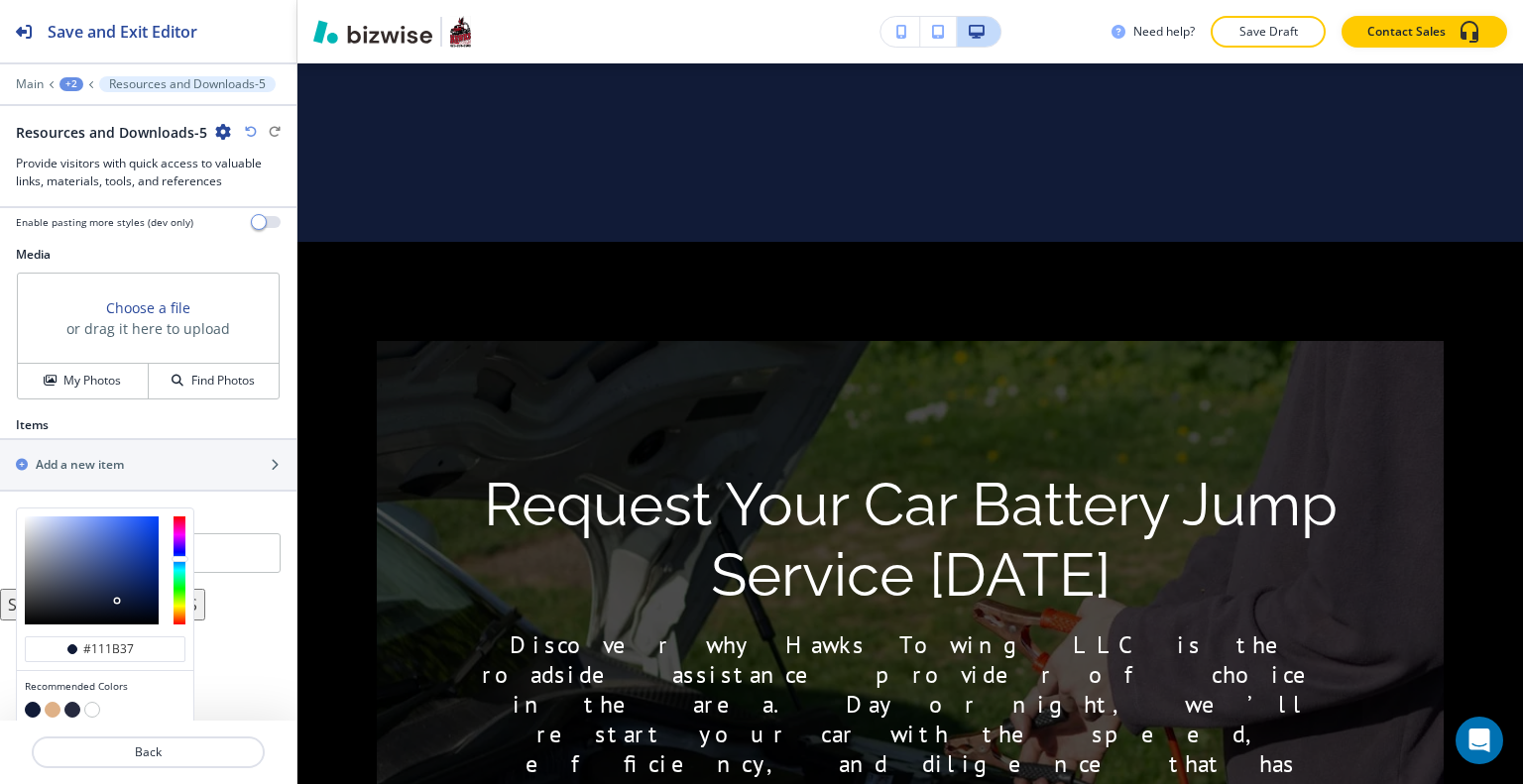 scroll, scrollTop: 732, scrollLeft: 0, axis: vertical 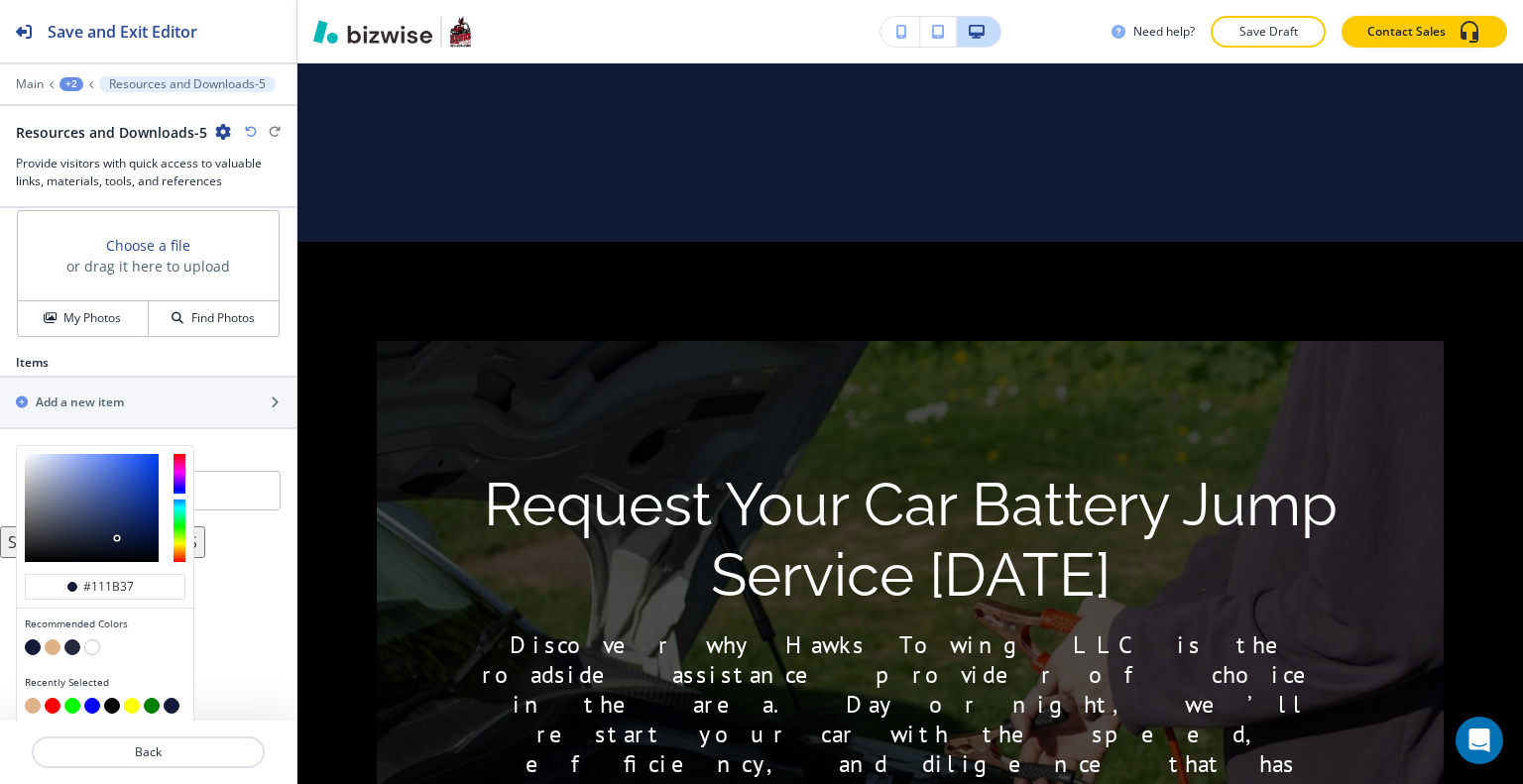 click at bounding box center (53, 647) 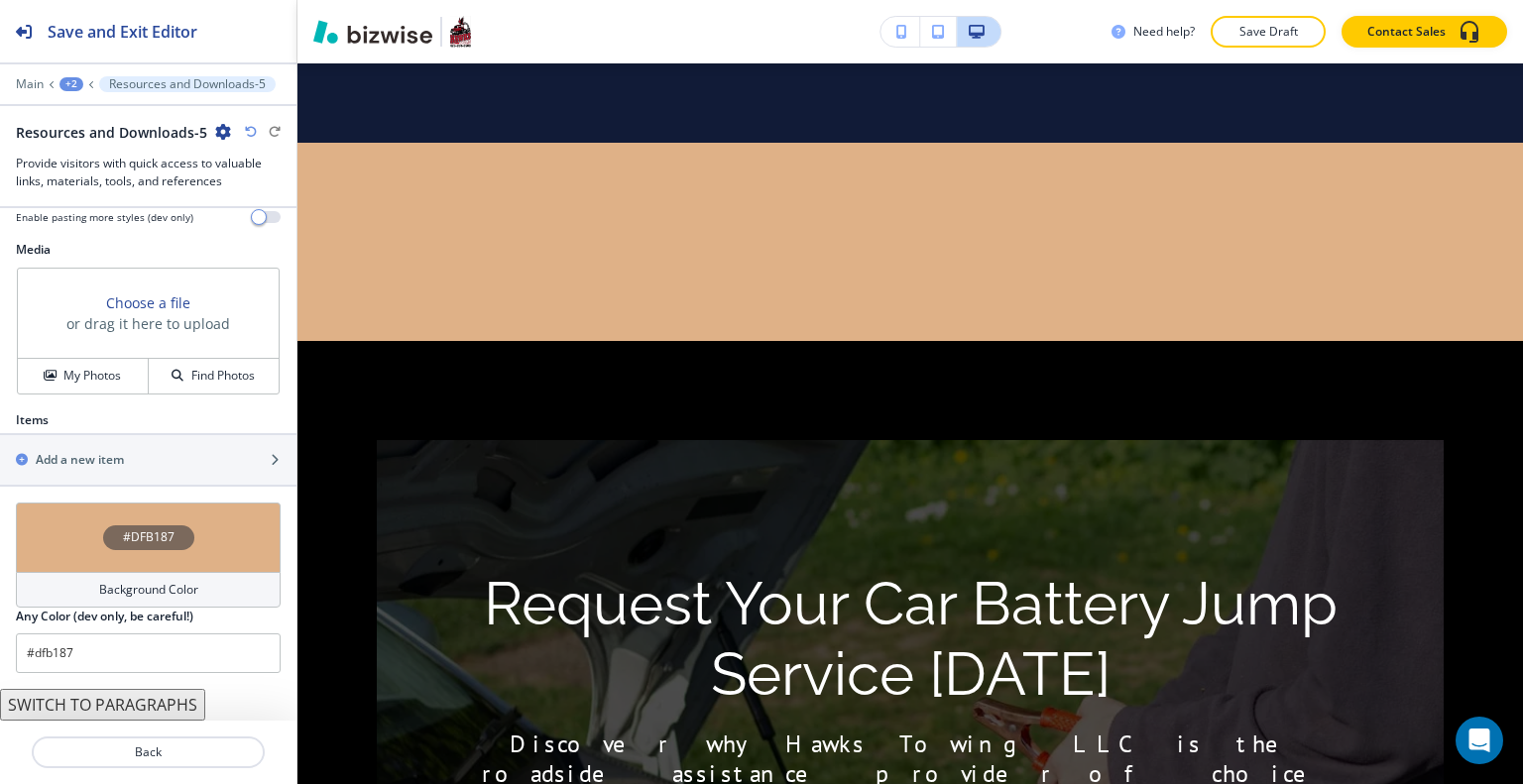 scroll, scrollTop: 670, scrollLeft: 0, axis: vertical 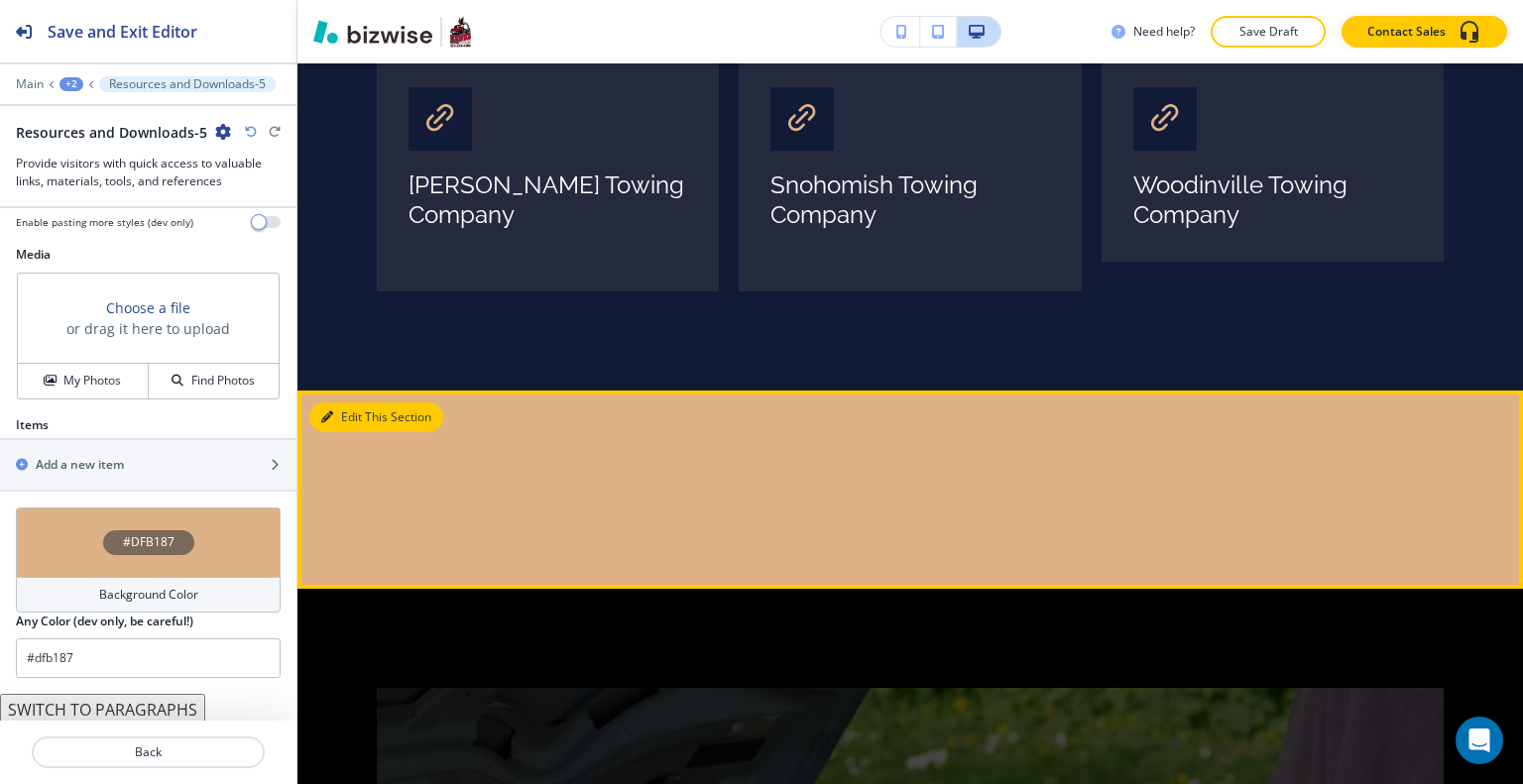 click at bounding box center (327, 417) 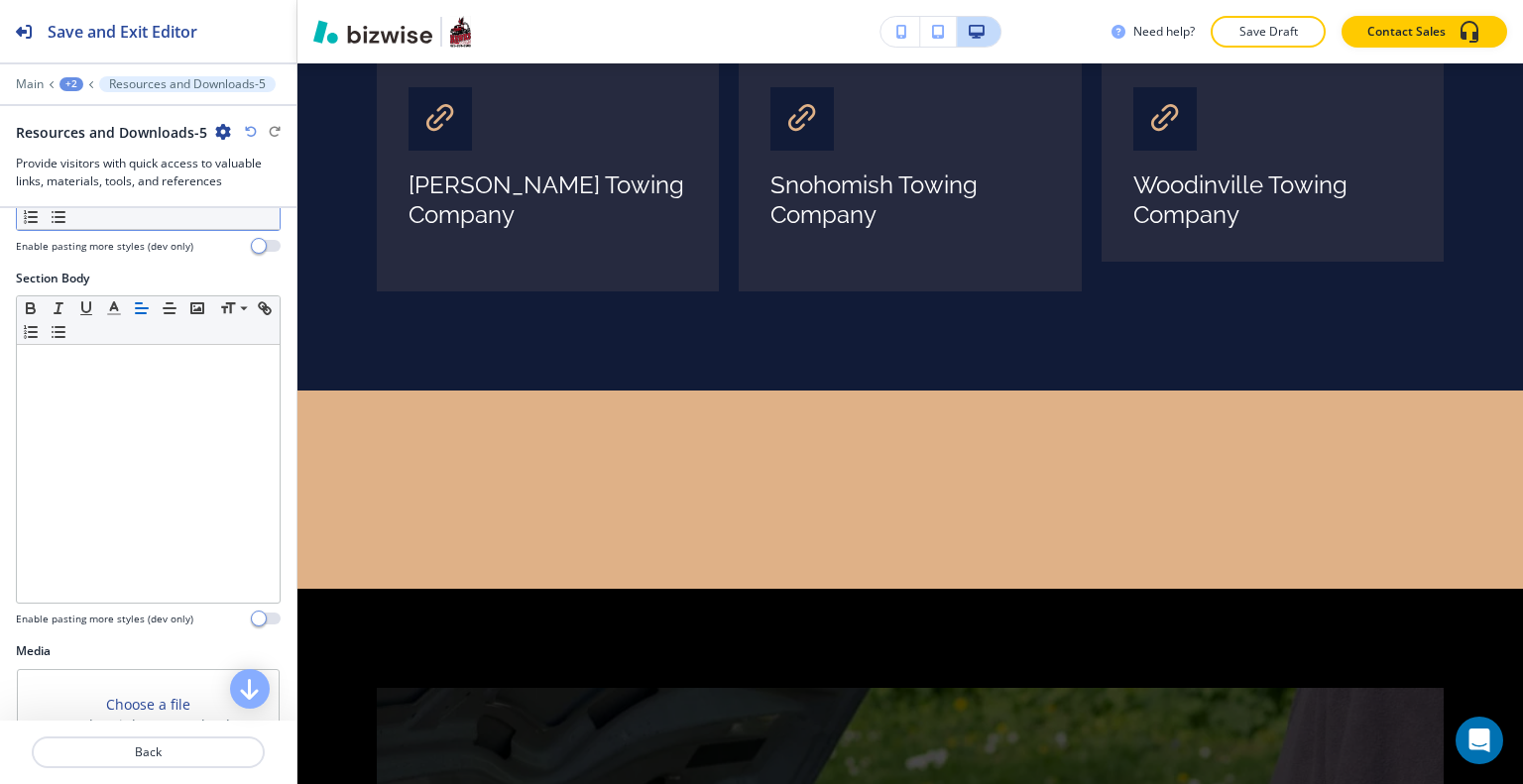 scroll, scrollTop: 0, scrollLeft: 0, axis: both 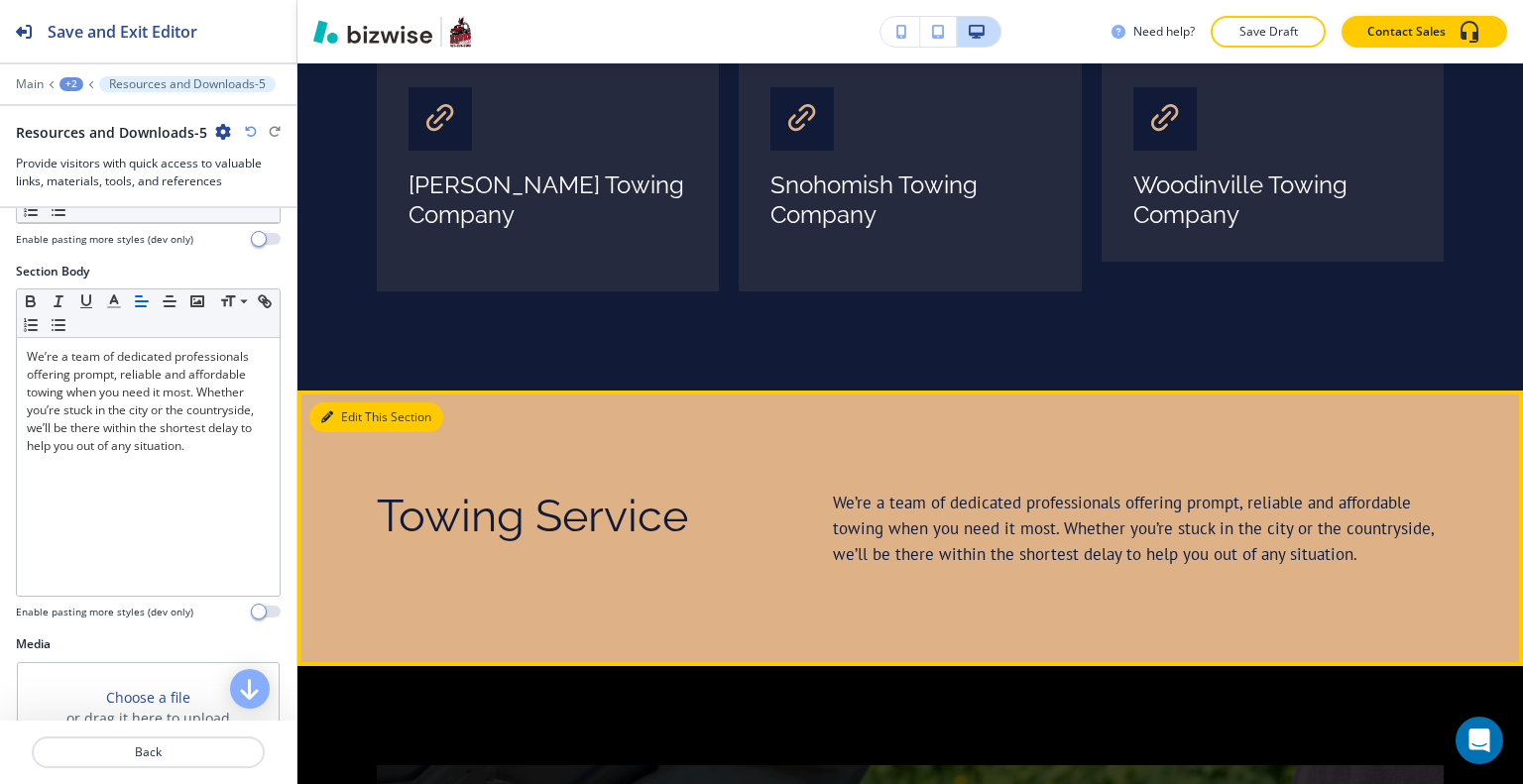 drag, startPoint x: 350, startPoint y: 389, endPoint x: 340, endPoint y: 395, distance: 11.661904 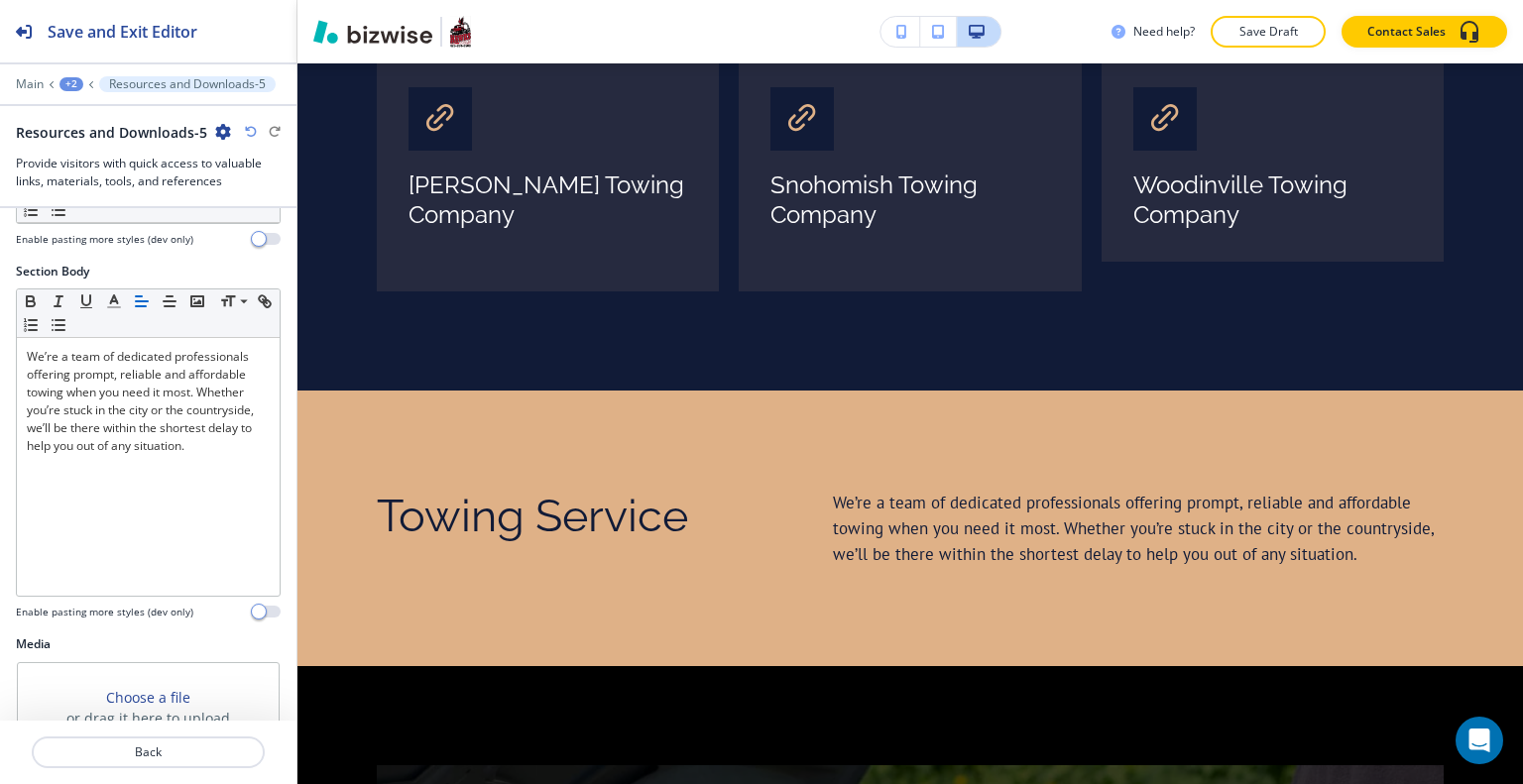 scroll, scrollTop: 670, scrollLeft: 0, axis: vertical 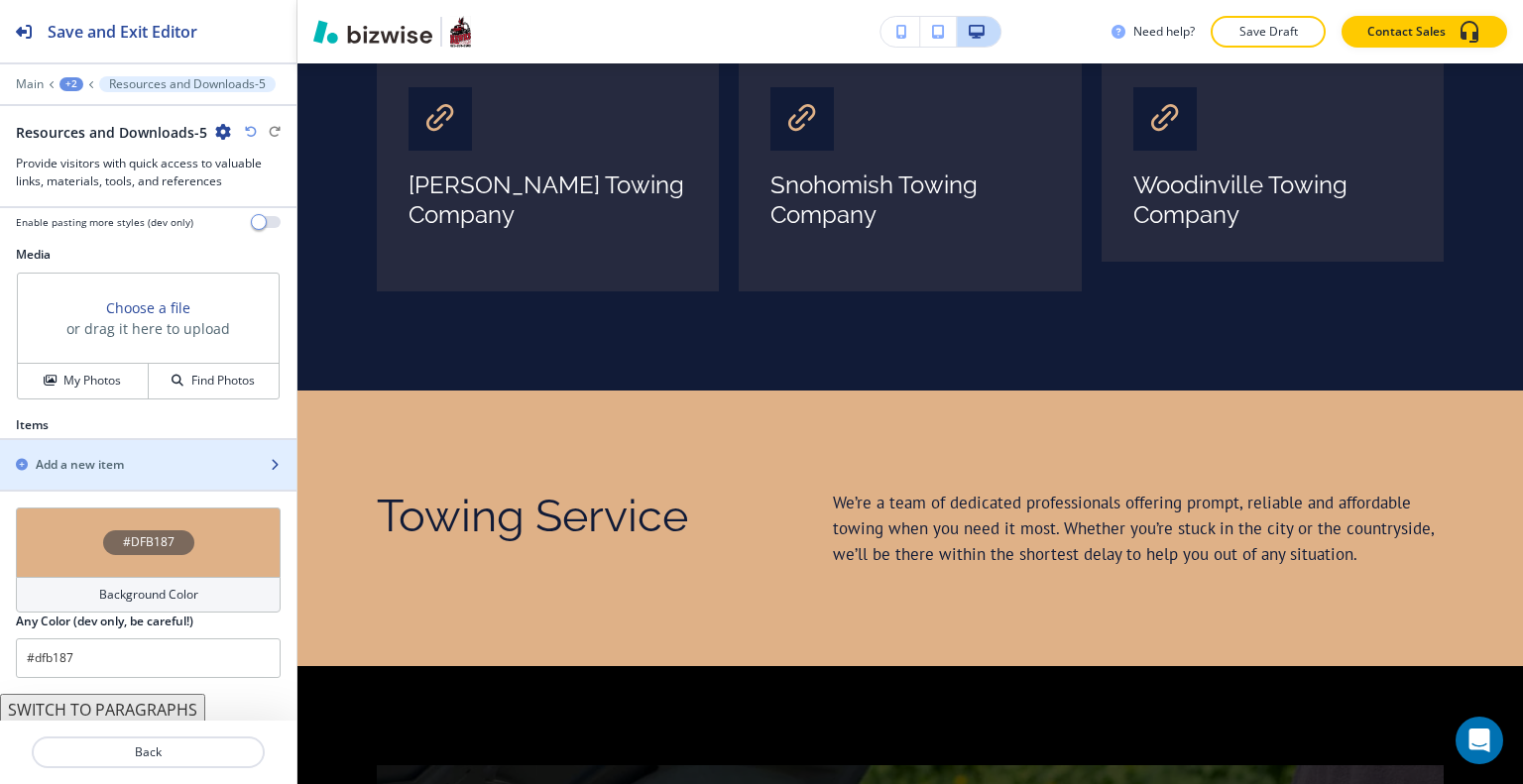click on "Add a new item" at bounding box center [126, 465] 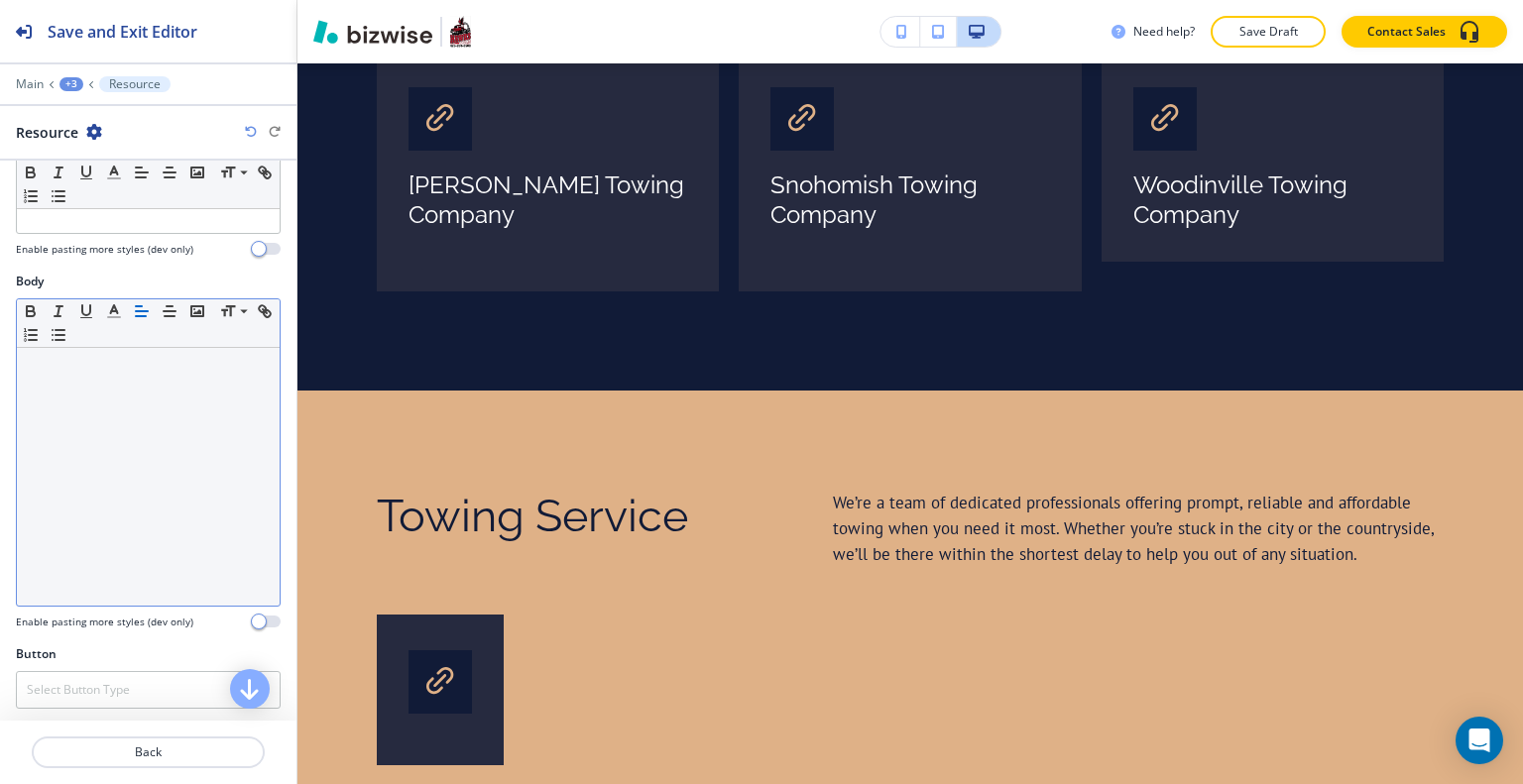 scroll, scrollTop: 0, scrollLeft: 0, axis: both 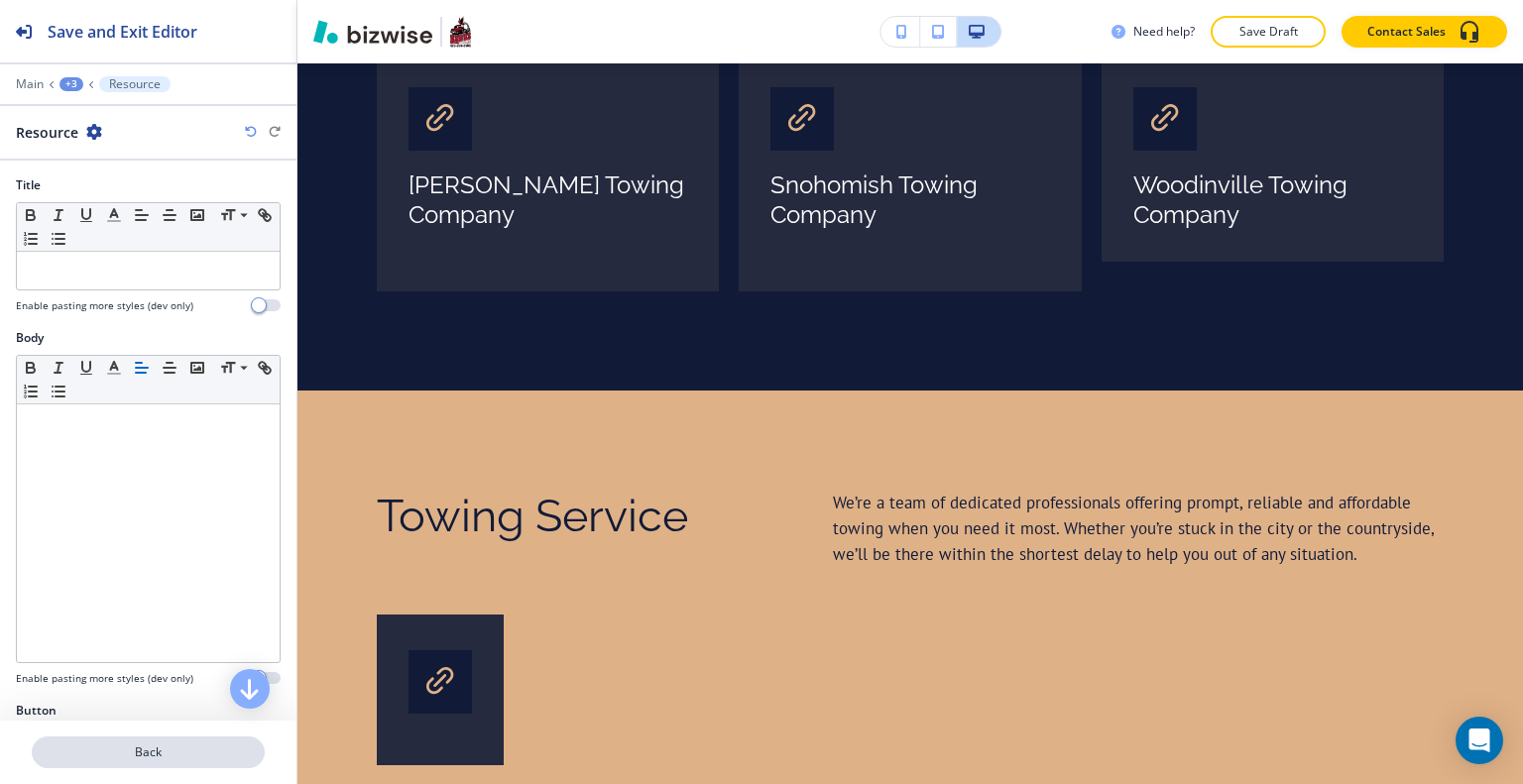 click on "Back" at bounding box center (148, 752) 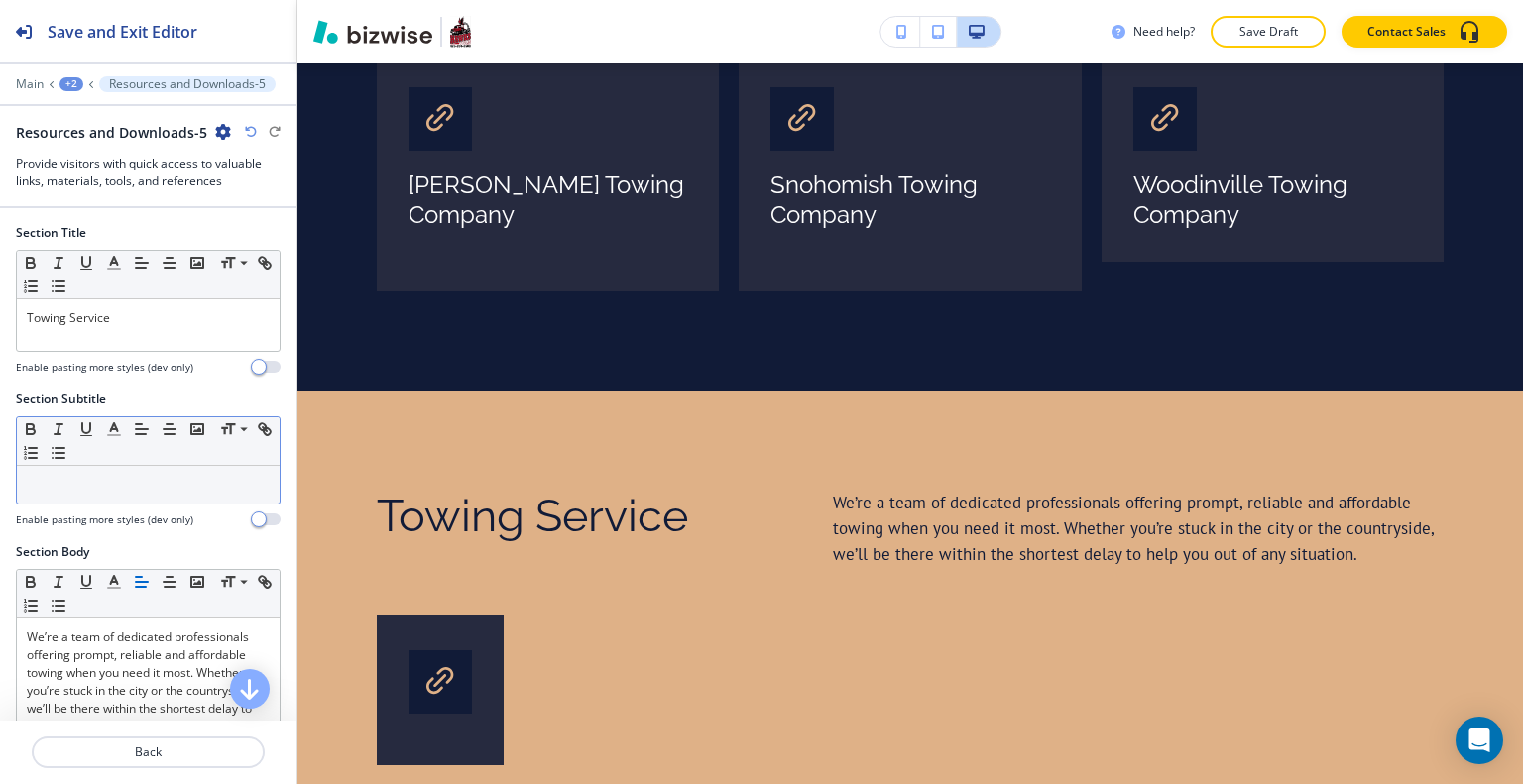scroll, scrollTop: 6240, scrollLeft: 0, axis: vertical 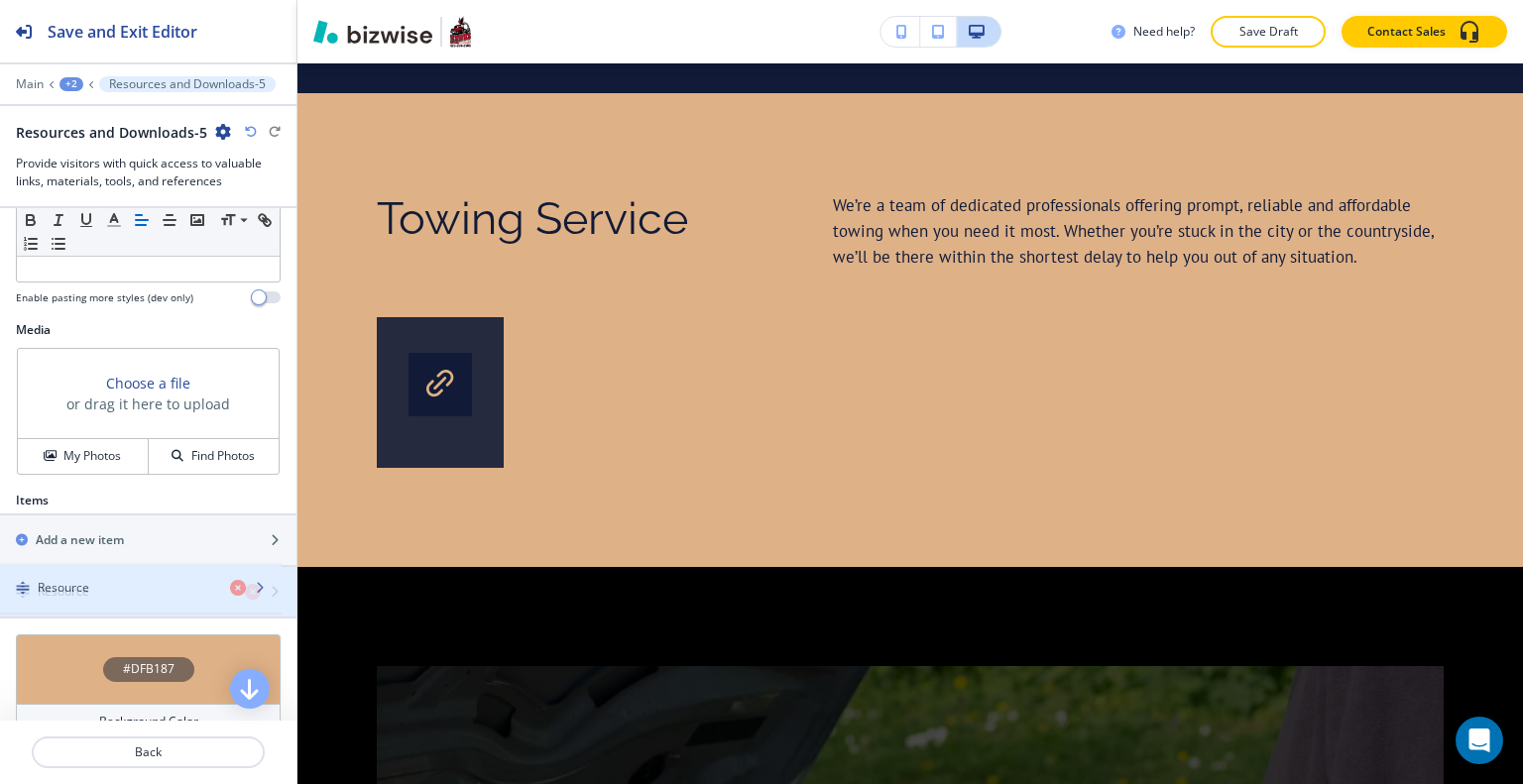 click on "Resource" at bounding box center (114, 592) 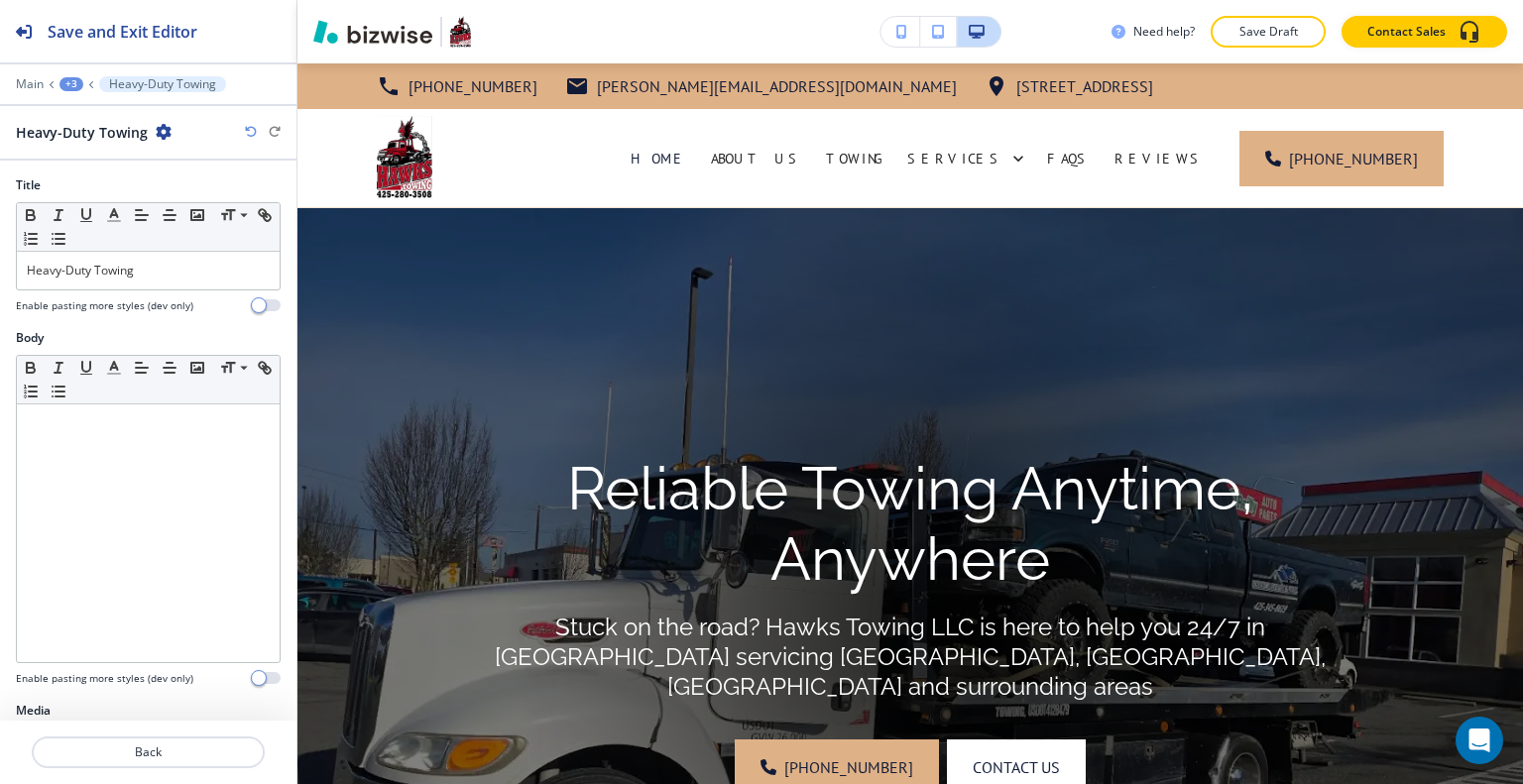 scroll, scrollTop: 0, scrollLeft: 0, axis: both 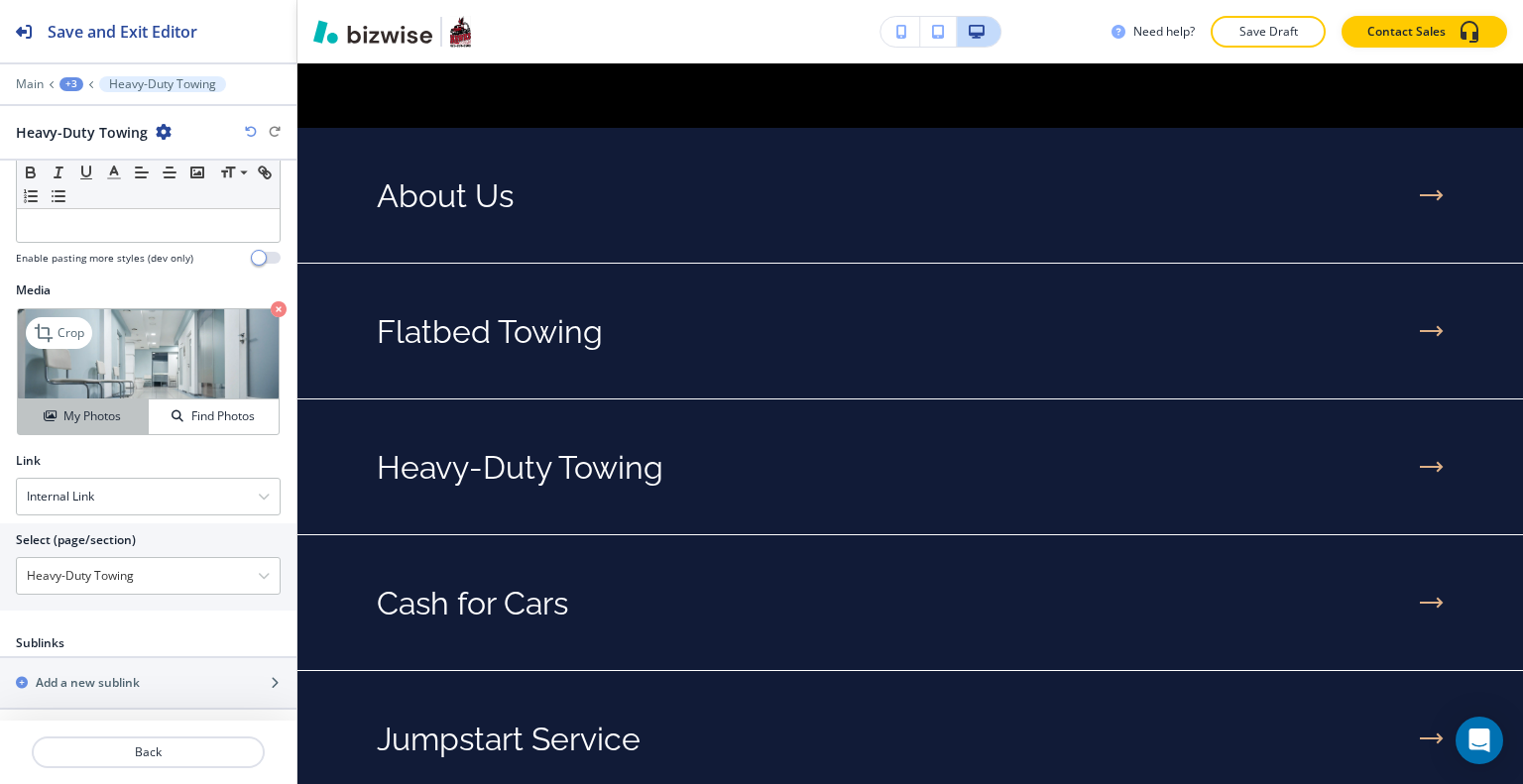 click on "My Photos" at bounding box center (92, 416) 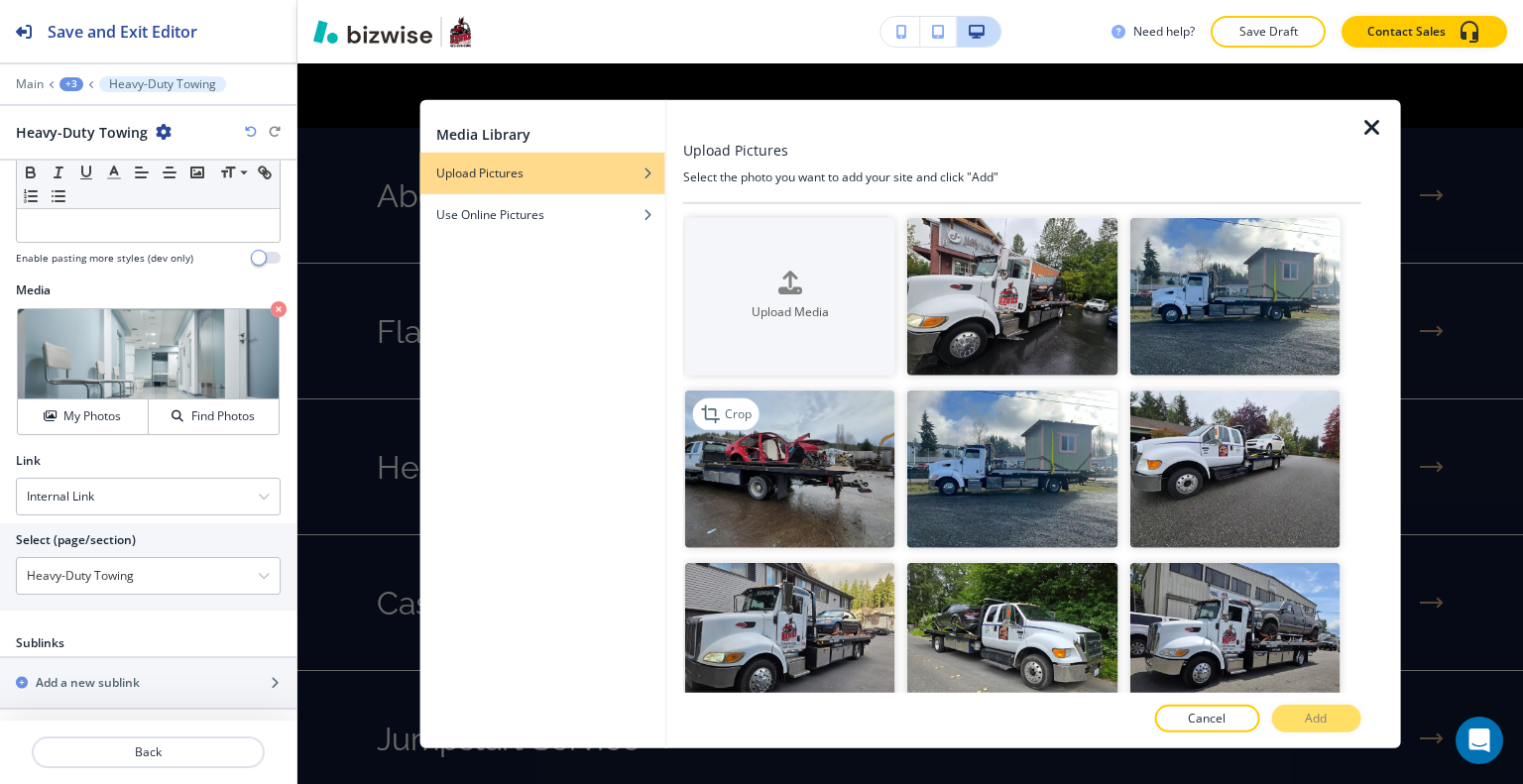 click at bounding box center [790, 469] 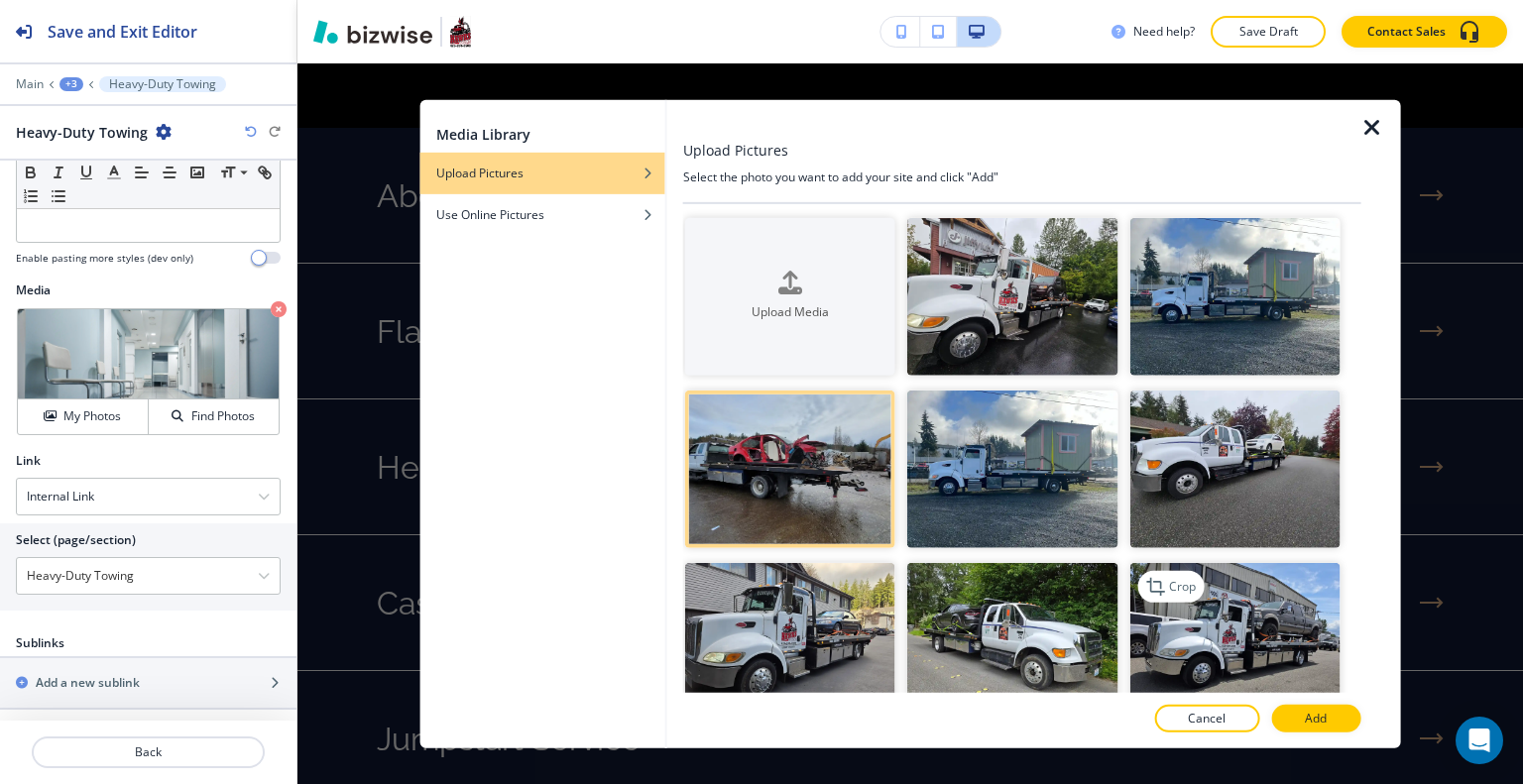 click at bounding box center (1234, 641) 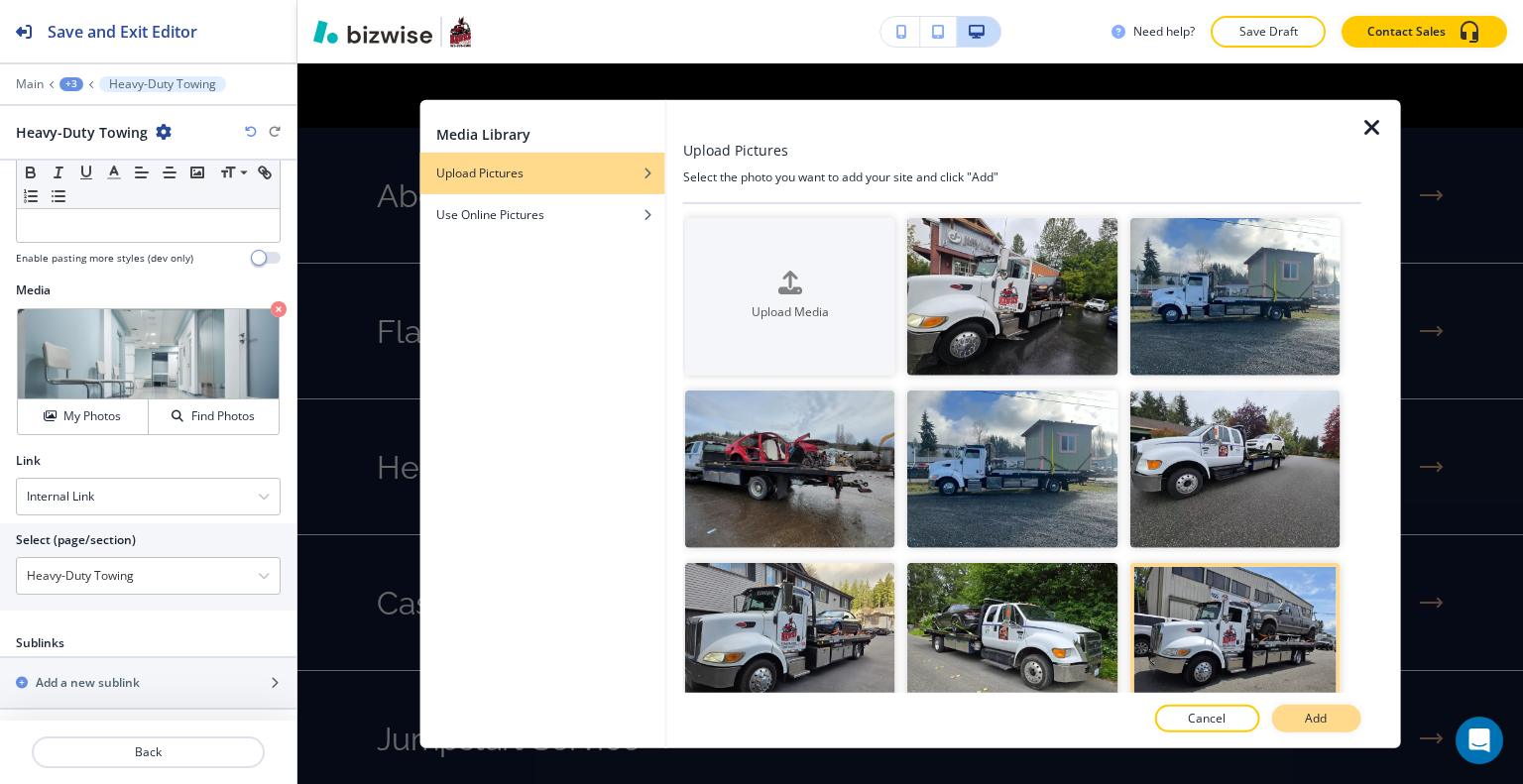 click on "Add" at bounding box center (1316, 719) 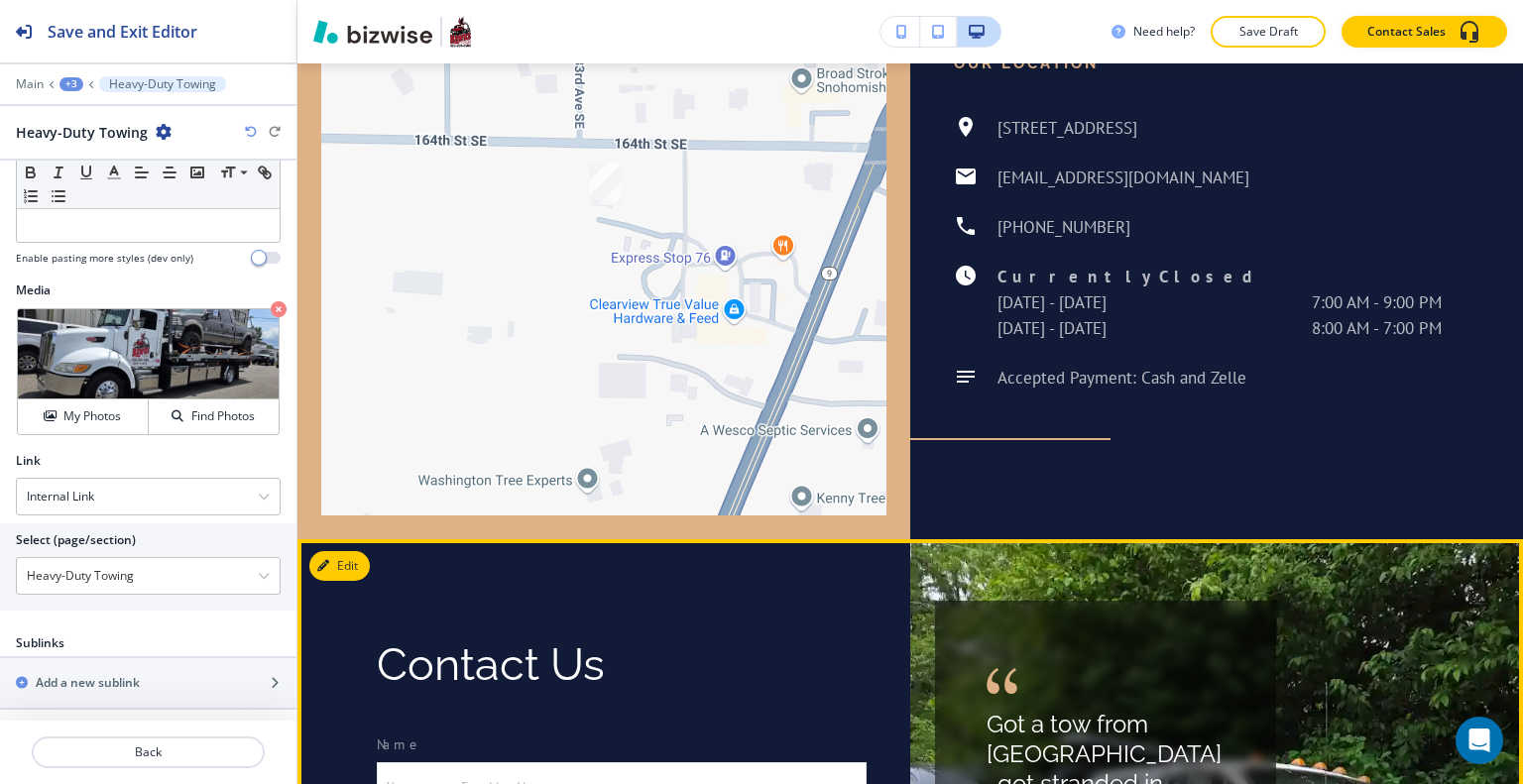 scroll, scrollTop: 6873, scrollLeft: 0, axis: vertical 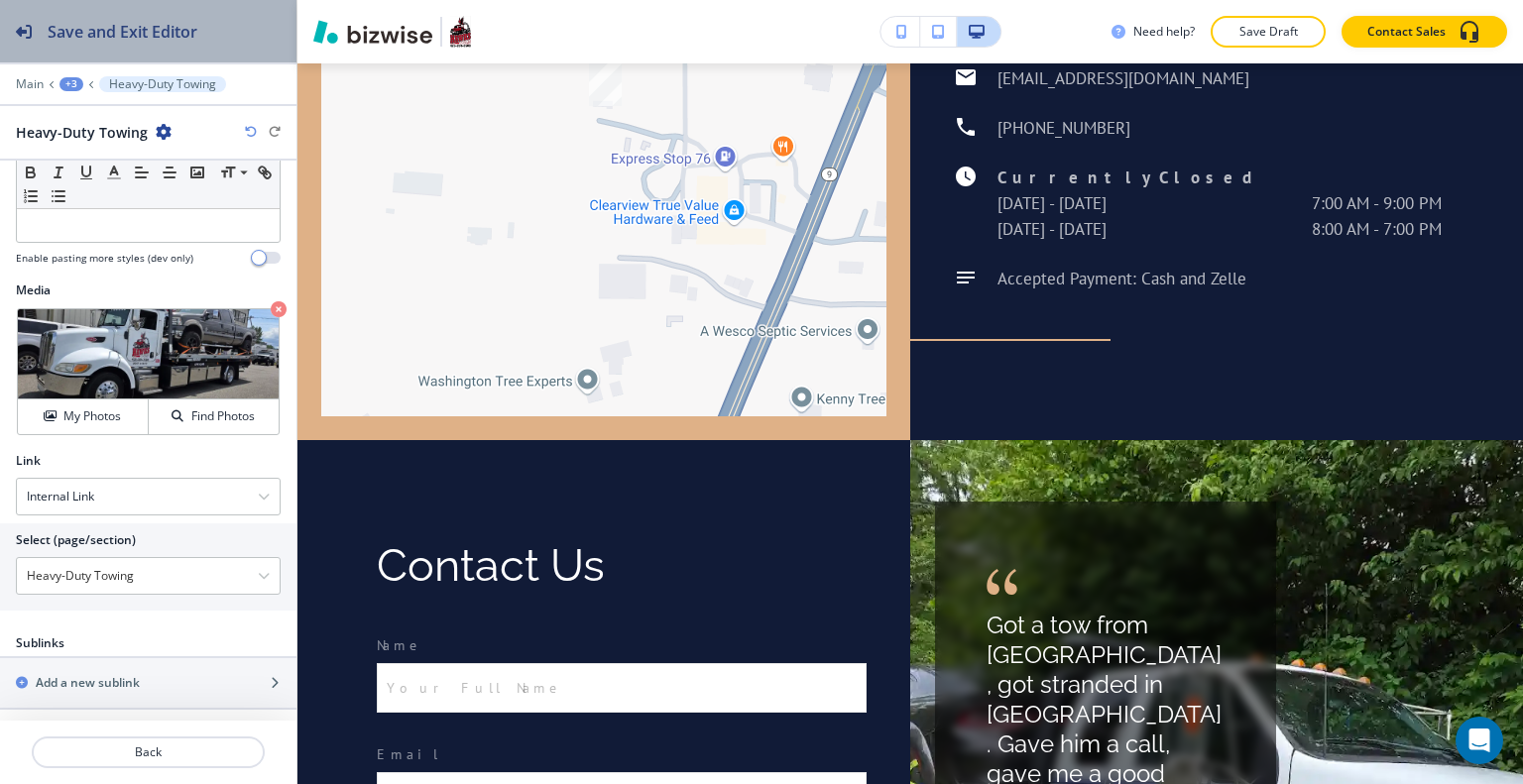 click on "Save and Exit Editor" at bounding box center (148, 31) 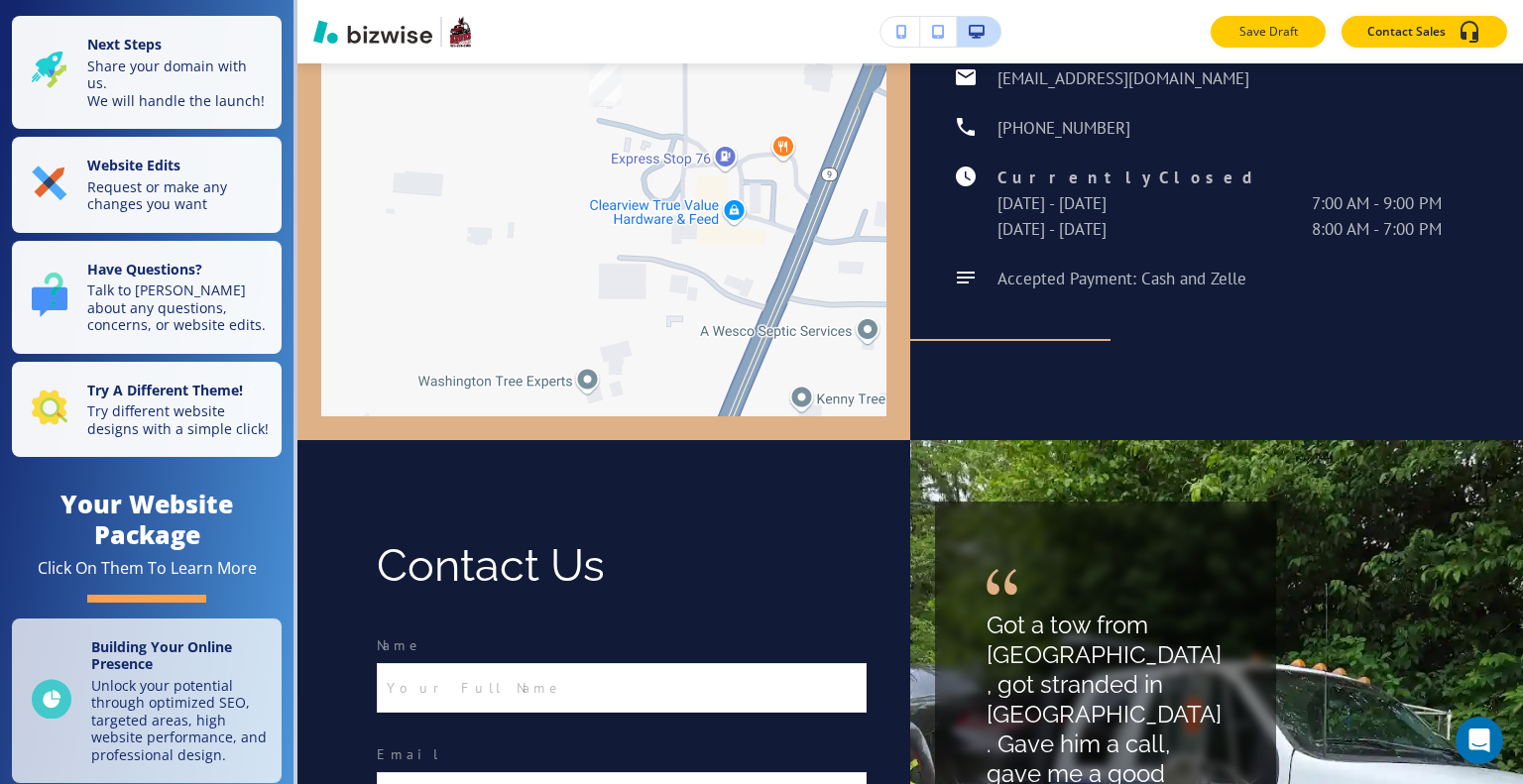 click on "Save Draft" at bounding box center (1268, 32) 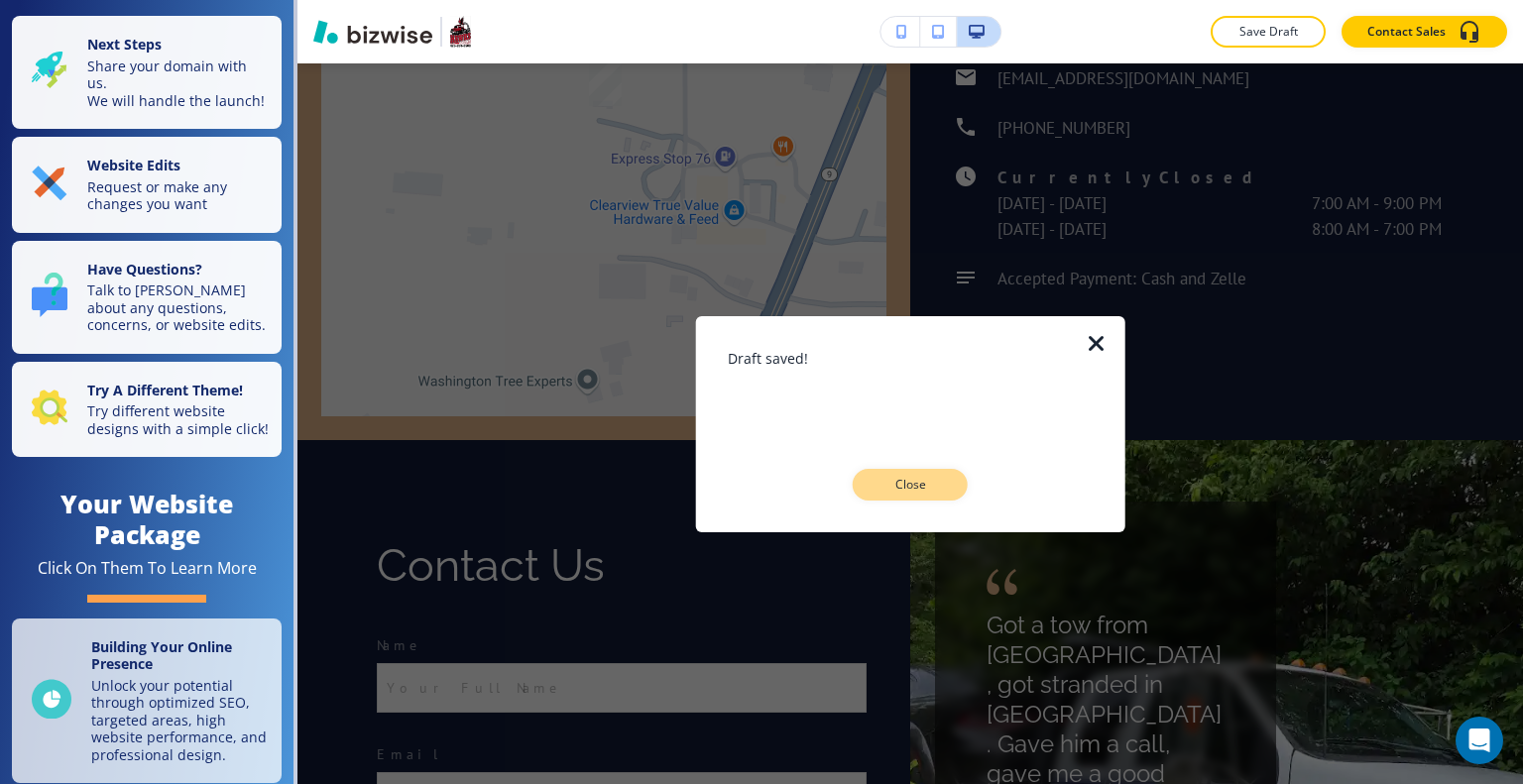 click on "Close" at bounding box center [910, 485] 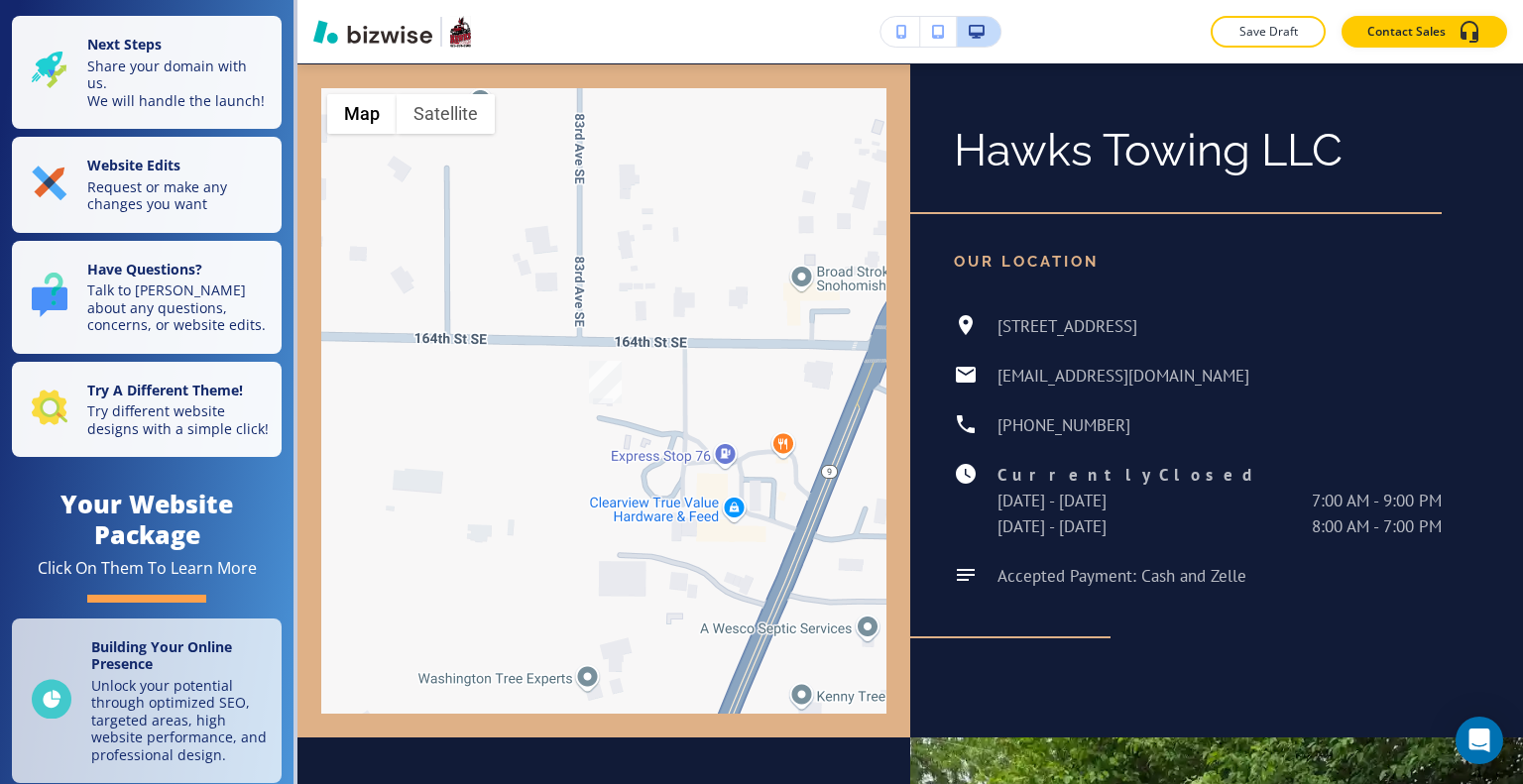 scroll, scrollTop: 7170, scrollLeft: 0, axis: vertical 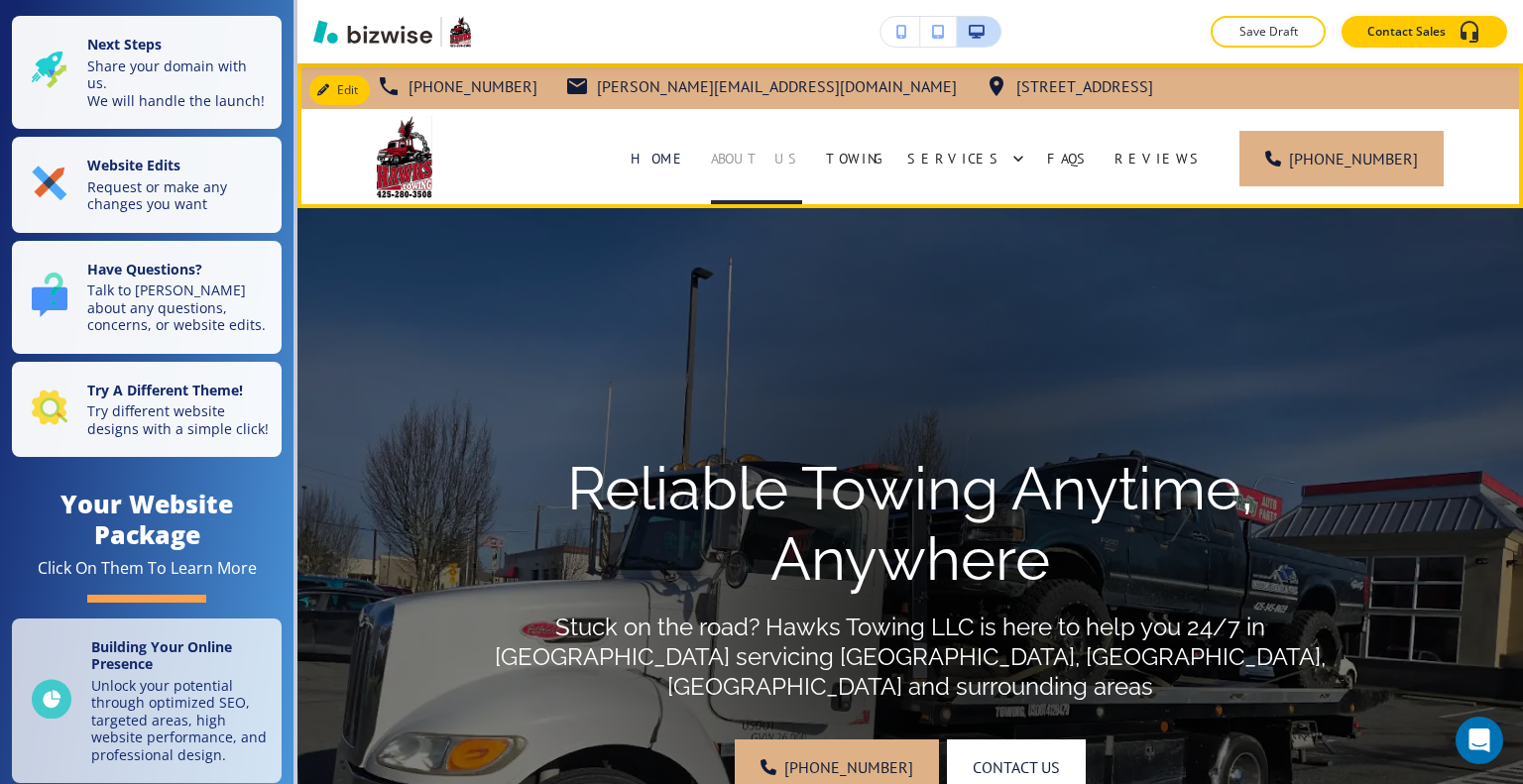 click on "About Us" at bounding box center [757, 159] 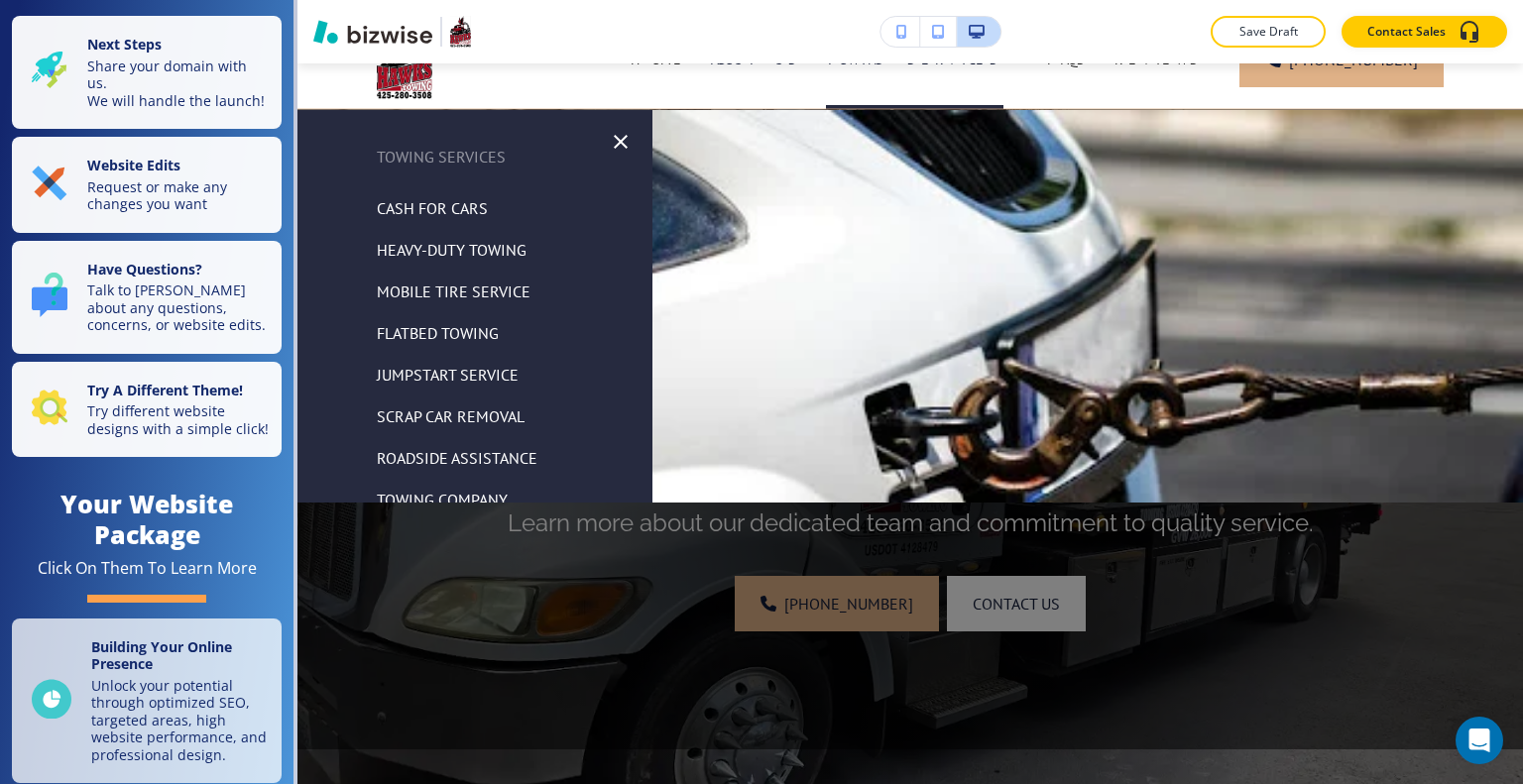 scroll, scrollTop: 0, scrollLeft: 0, axis: both 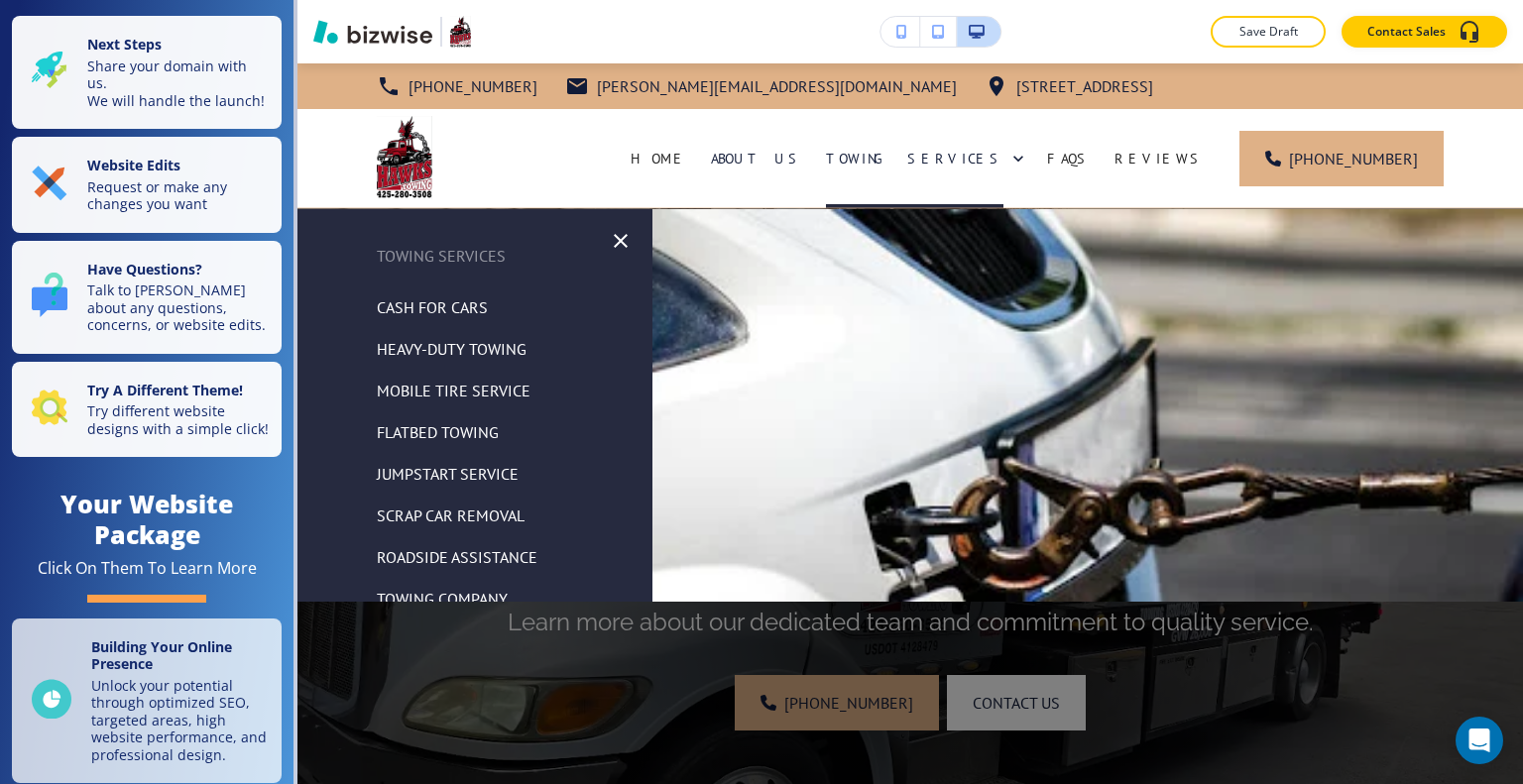 click 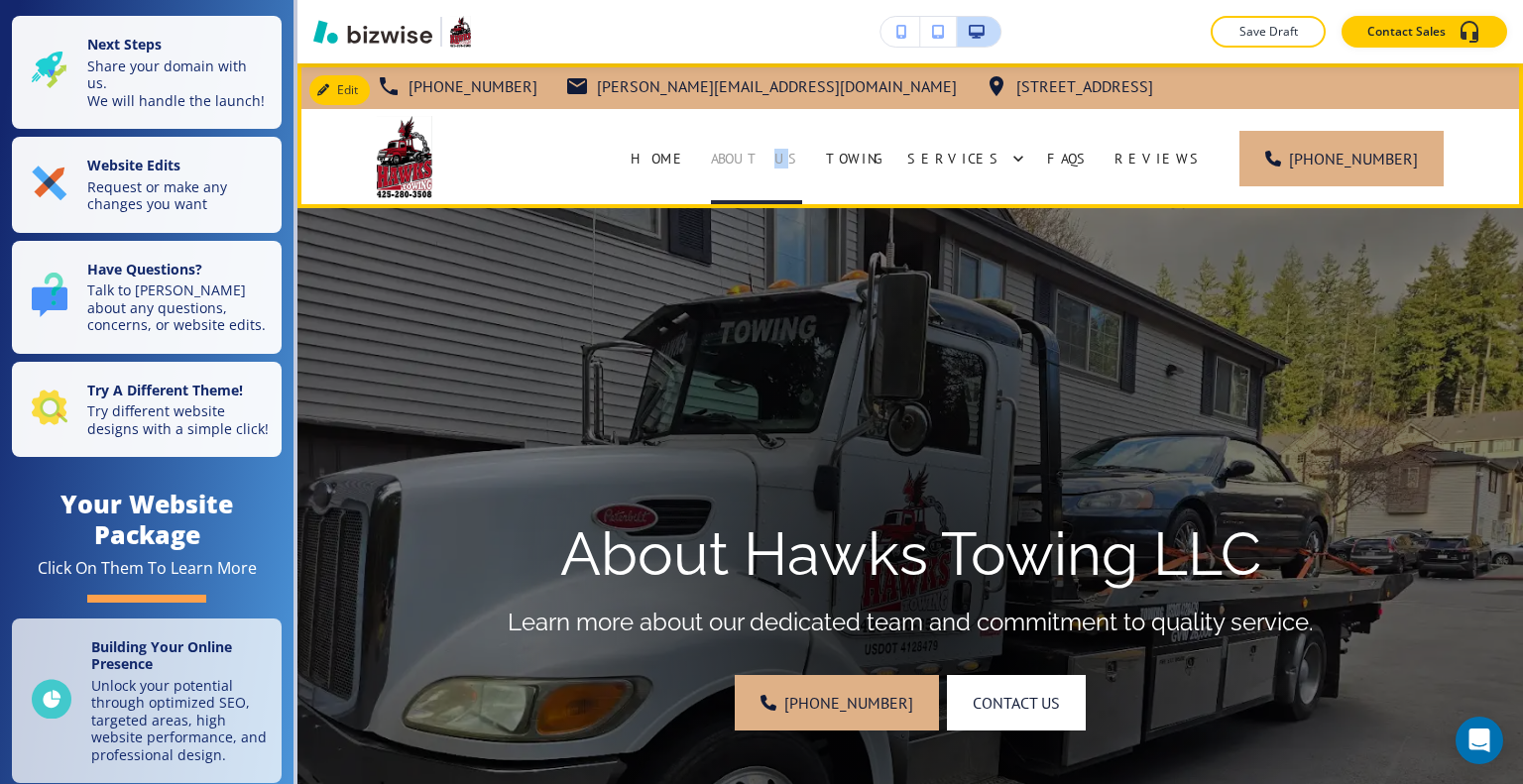 click on "About Us" at bounding box center (757, 159) 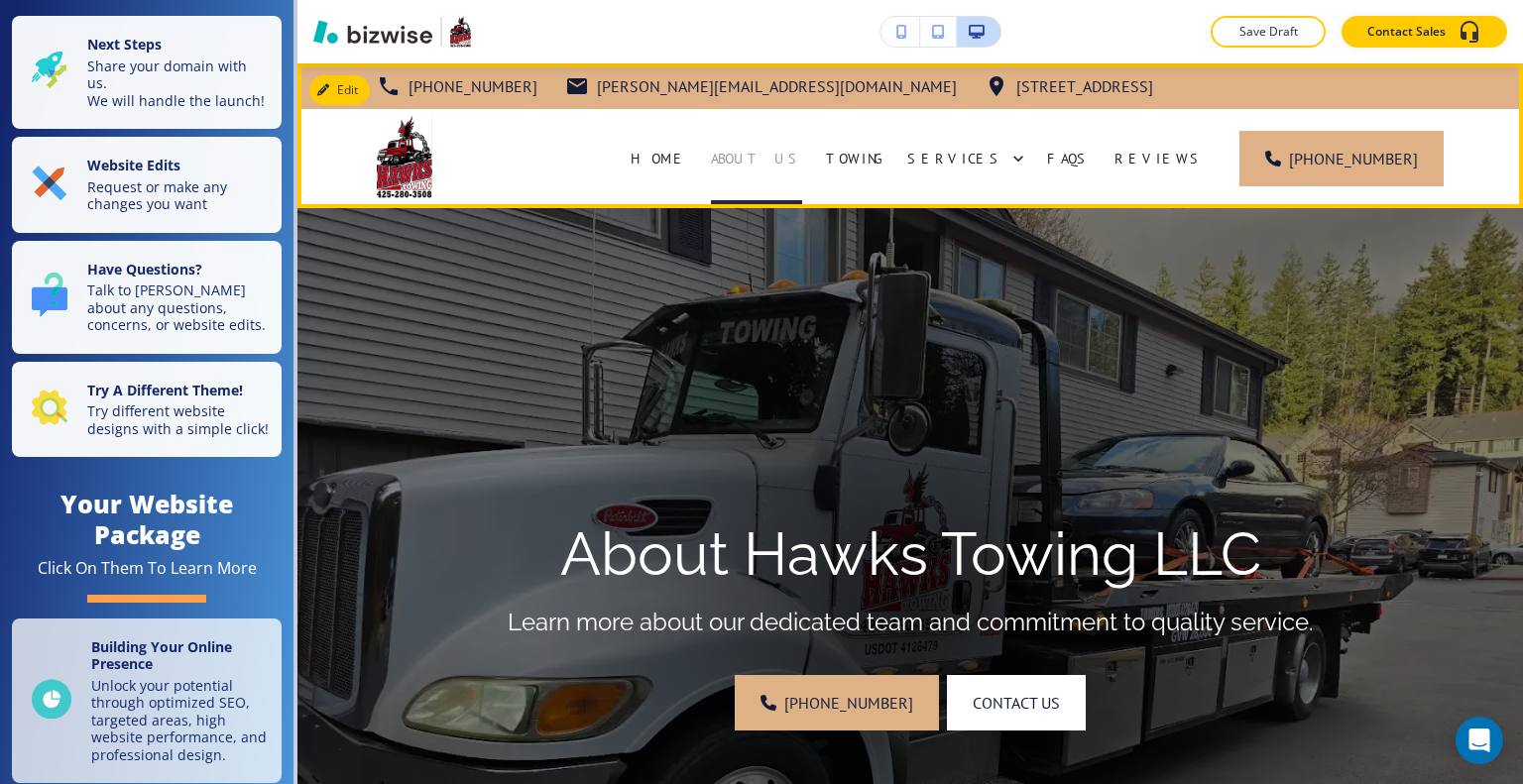 click on "About Us" at bounding box center (757, 159) 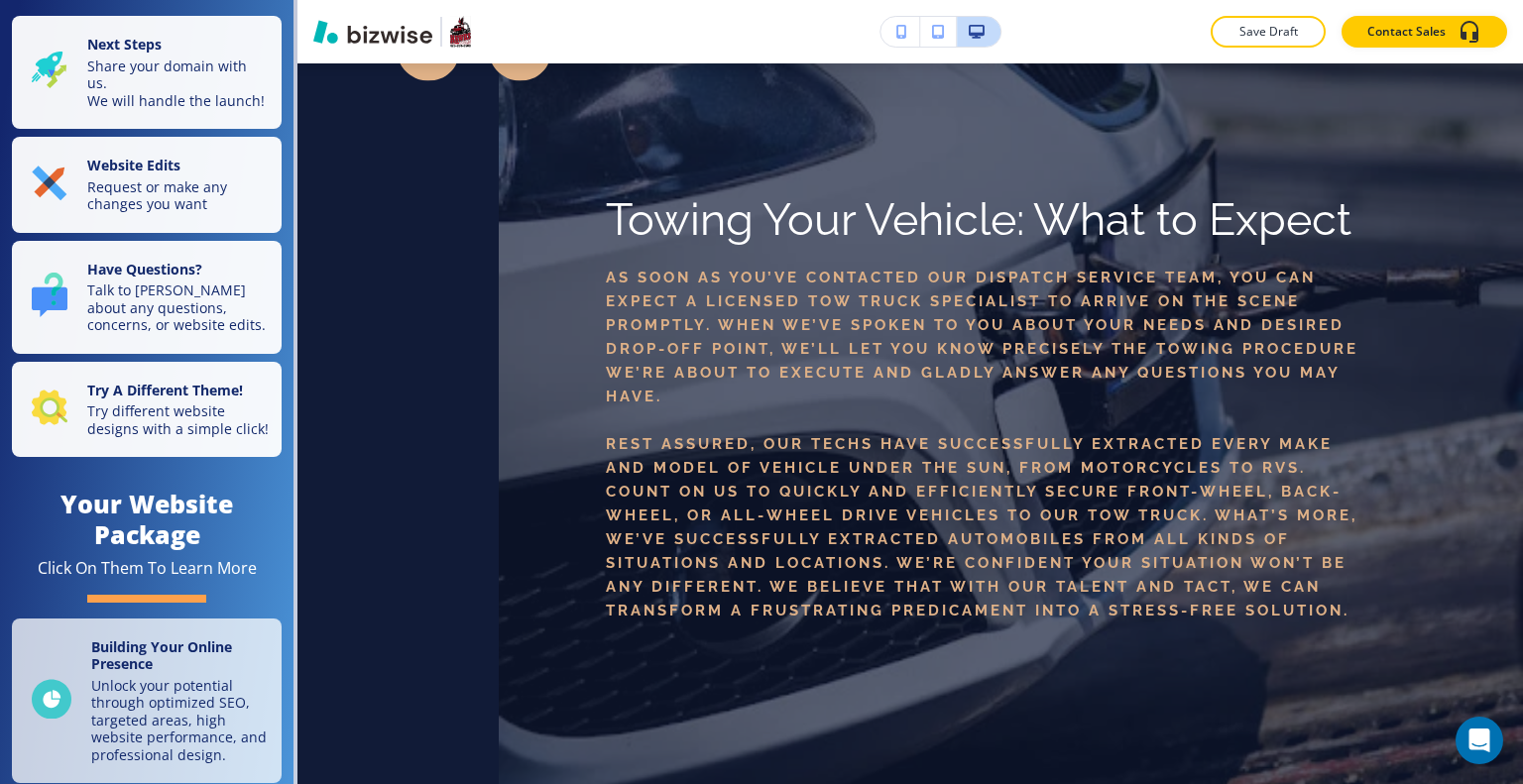 scroll, scrollTop: 4718, scrollLeft: 0, axis: vertical 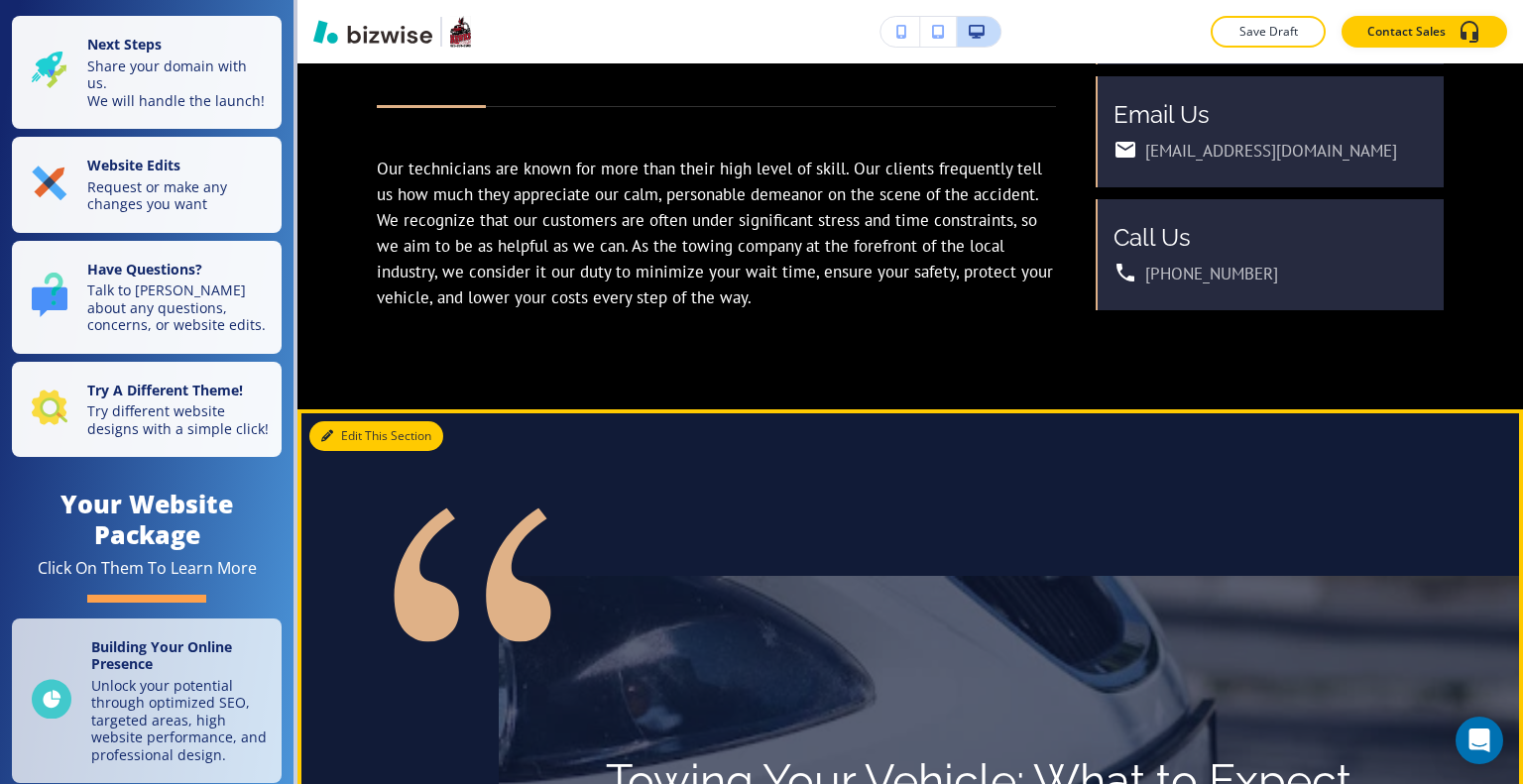 click on "Edit This Section" at bounding box center (376, 436) 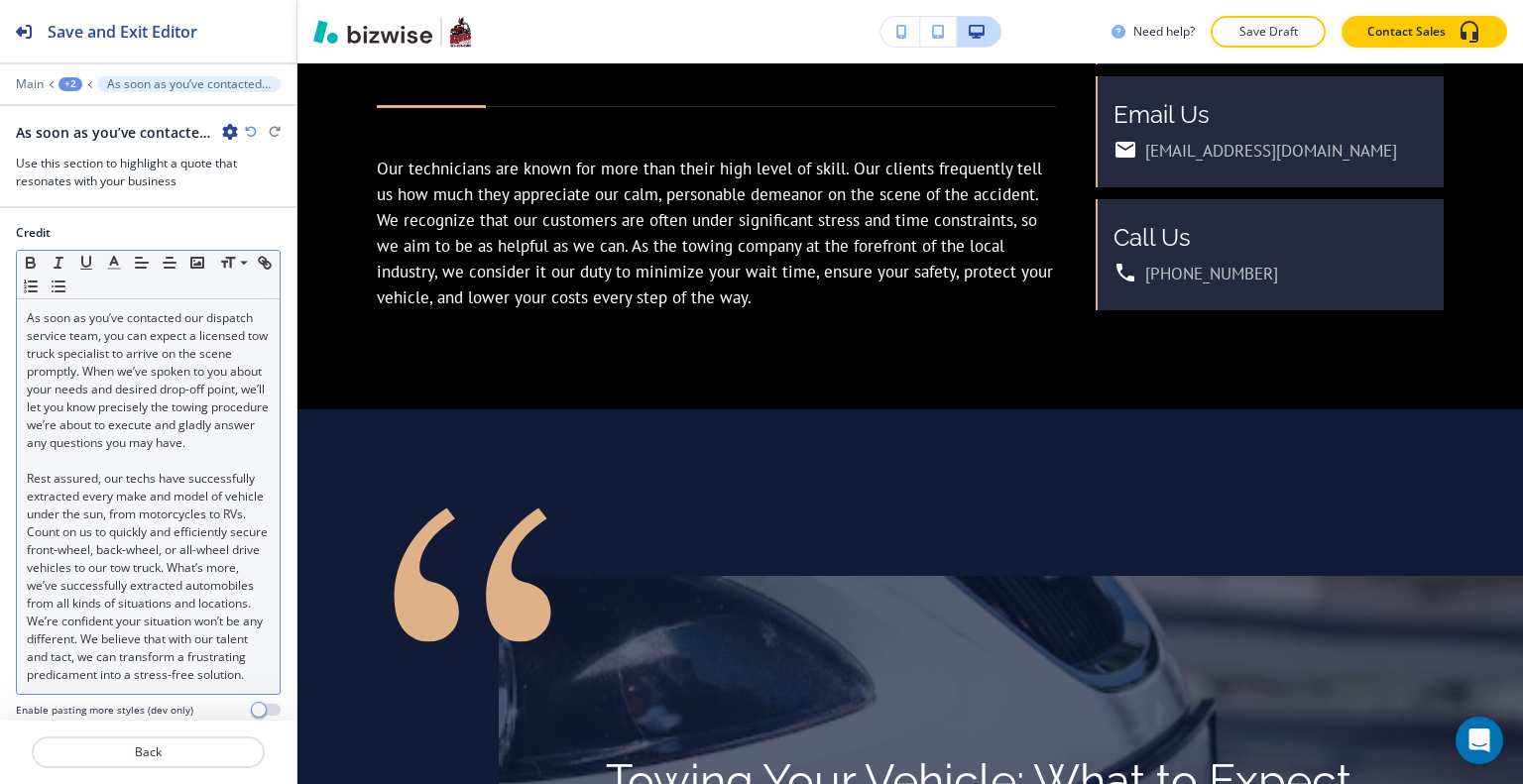 scroll, scrollTop: 4508, scrollLeft: 0, axis: vertical 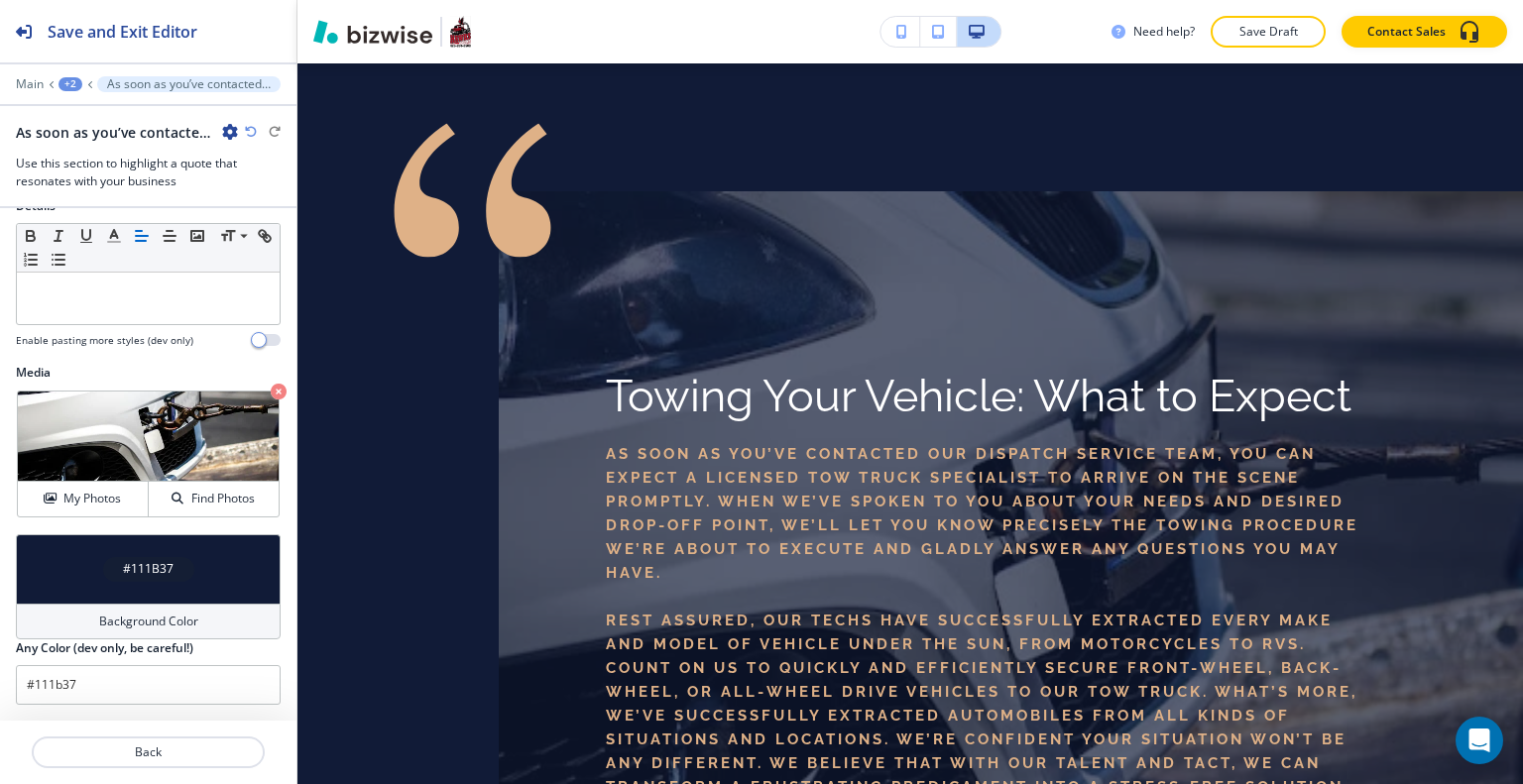 click on "#111B37" at bounding box center [148, 569] 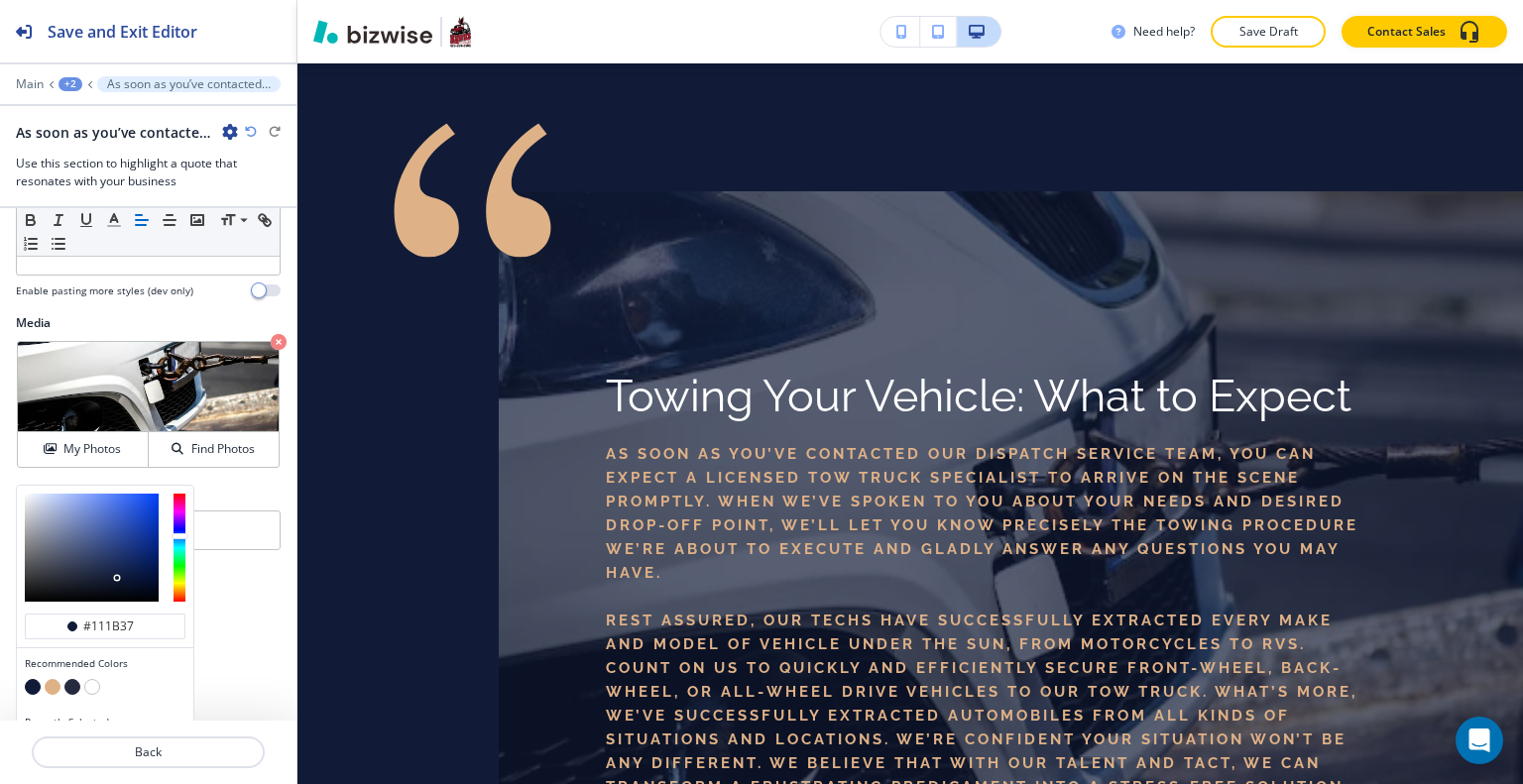 scroll, scrollTop: 1053, scrollLeft: 0, axis: vertical 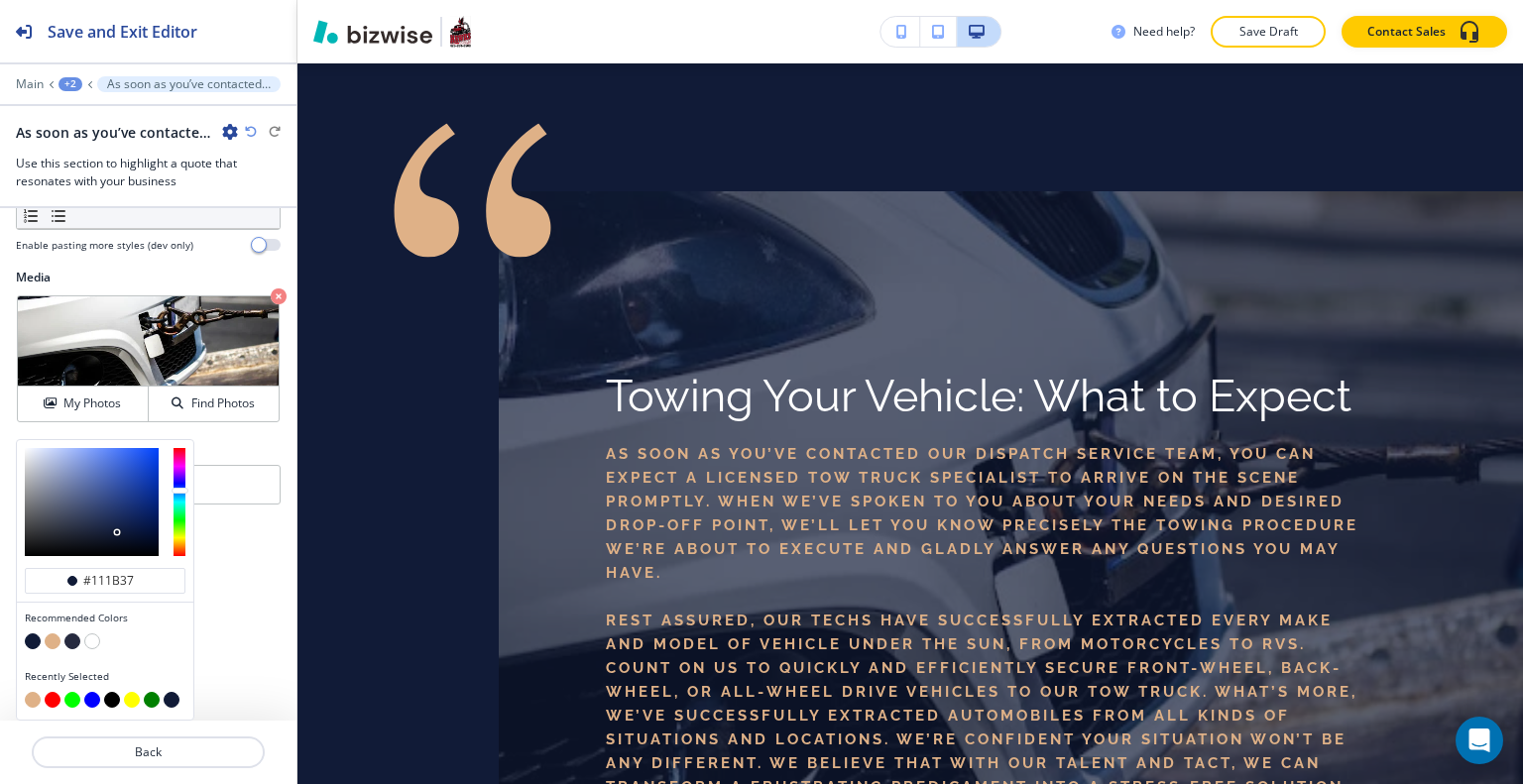 click at bounding box center [112, 700] 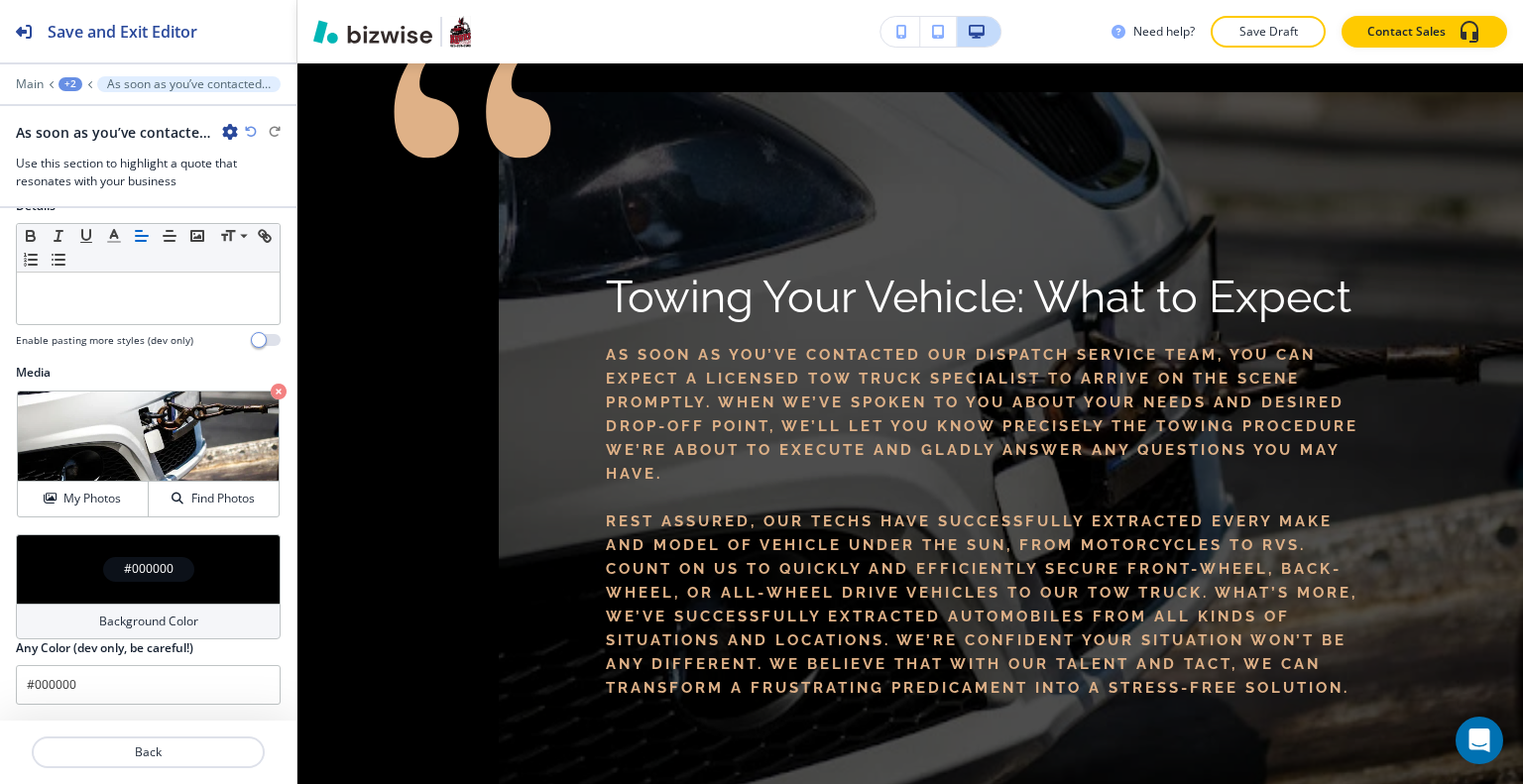 scroll, scrollTop: 958, scrollLeft: 0, axis: vertical 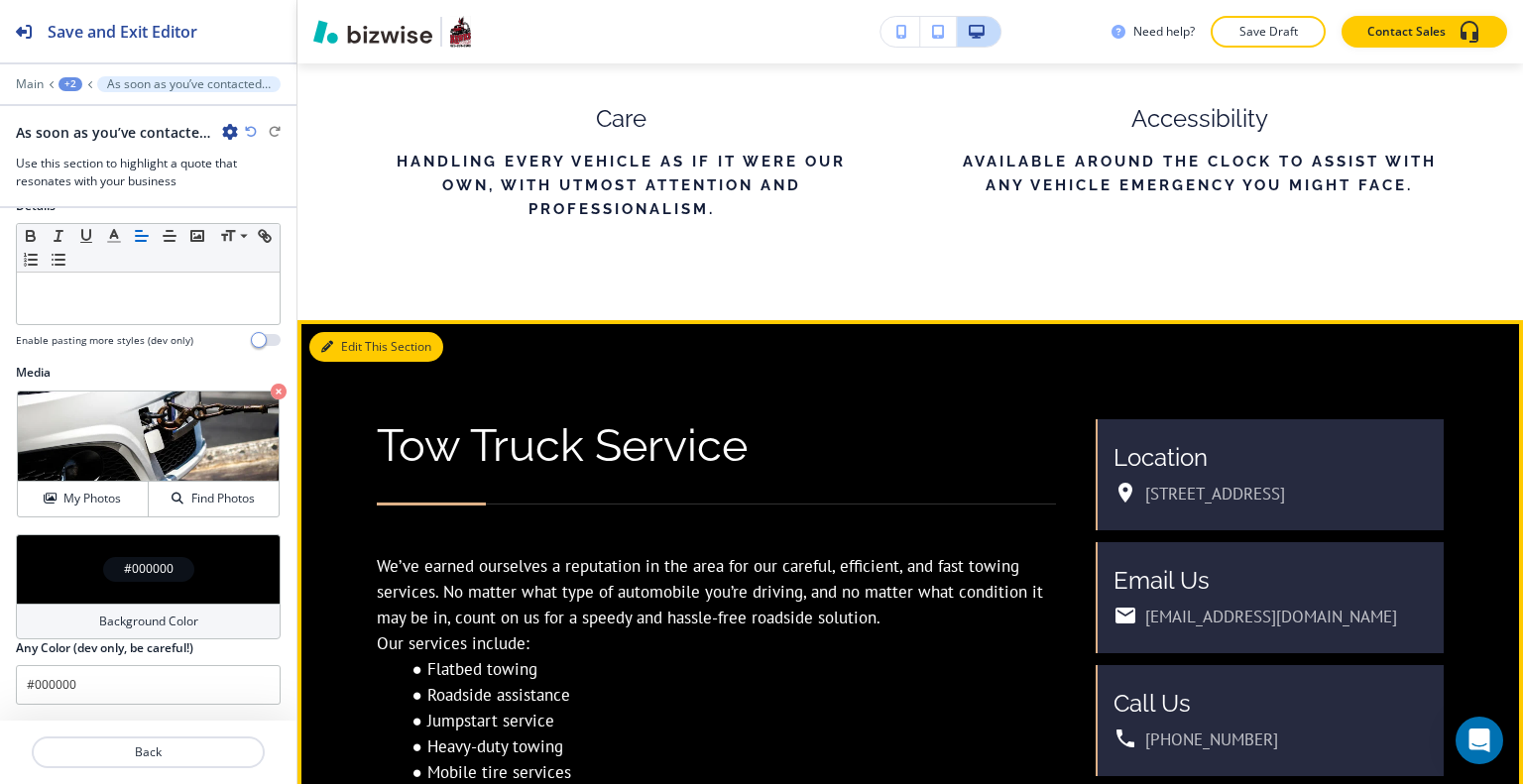 click on "Edit This Section" at bounding box center (376, 347) 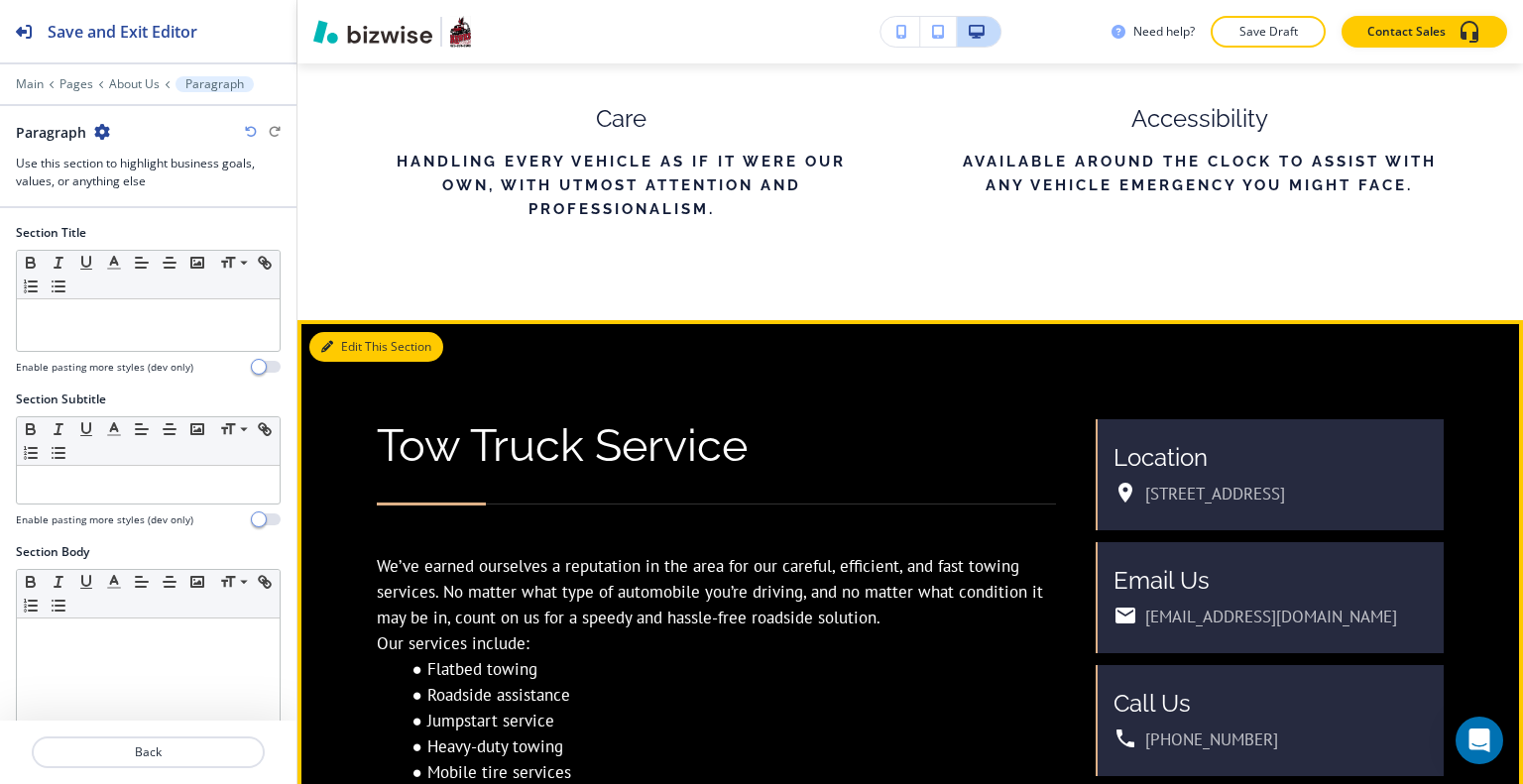 scroll, scrollTop: 3045, scrollLeft: 0, axis: vertical 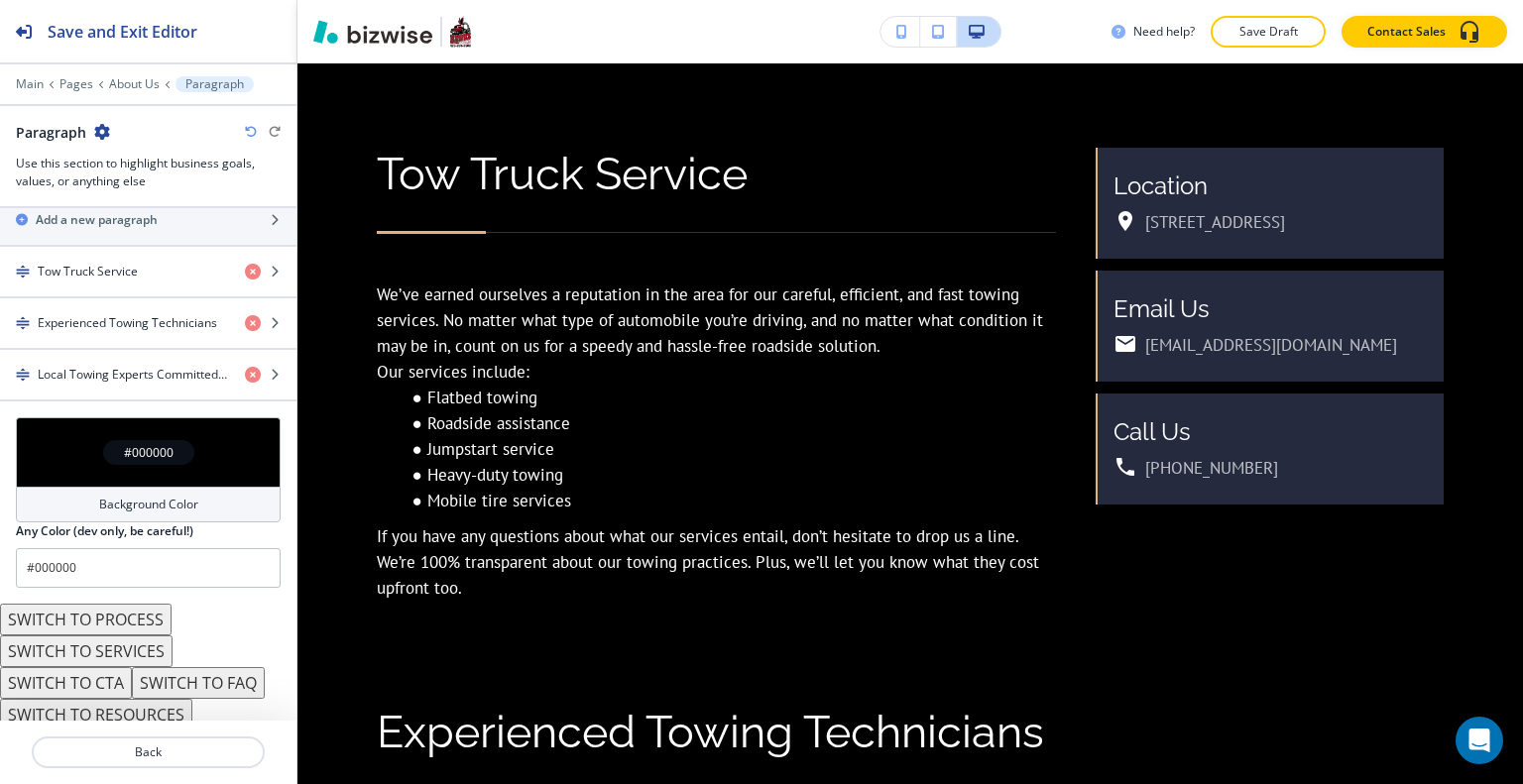 click on "#000000" at bounding box center [148, 452] 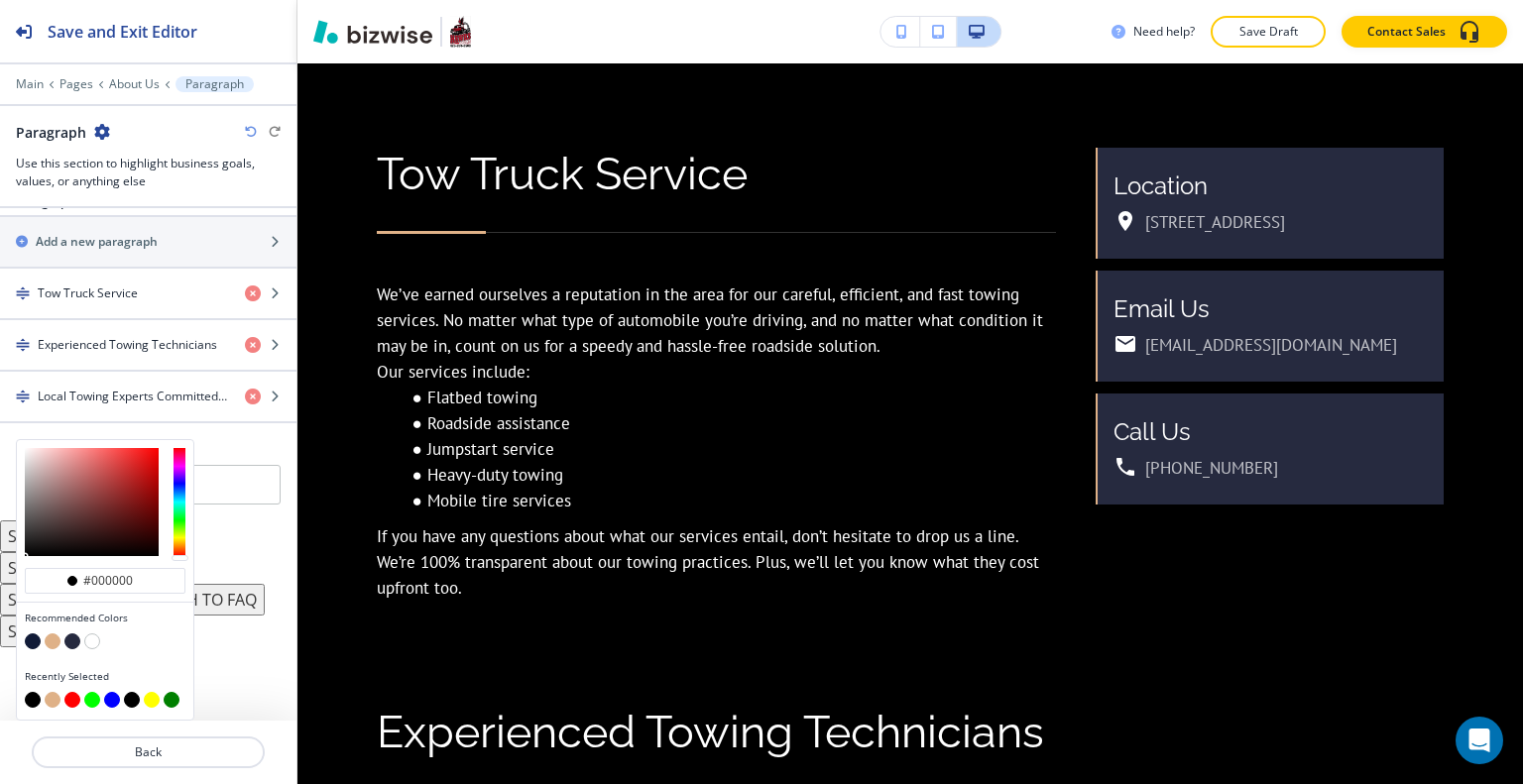 scroll, scrollTop: 1364, scrollLeft: 0, axis: vertical 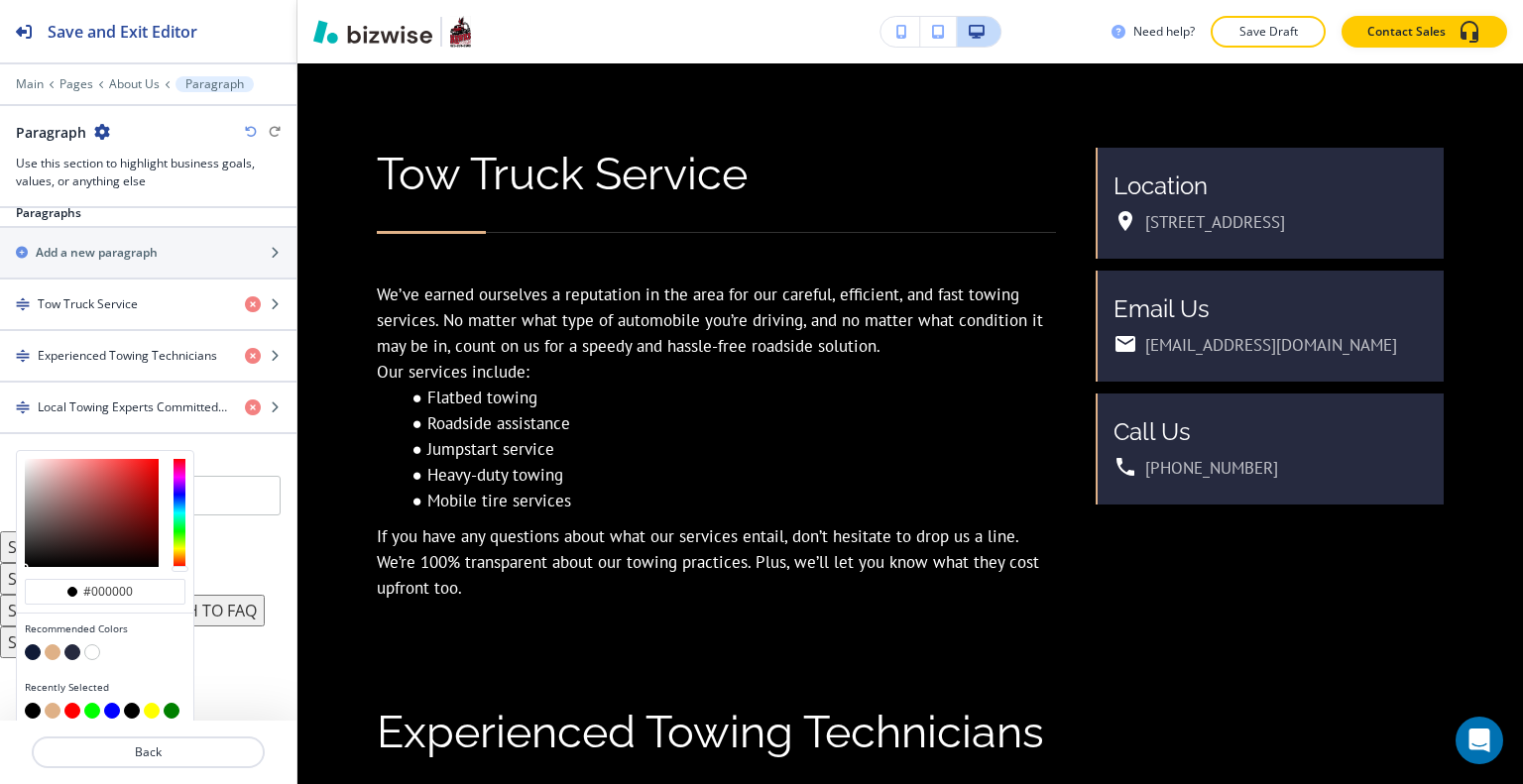 click at bounding box center [33, 652] 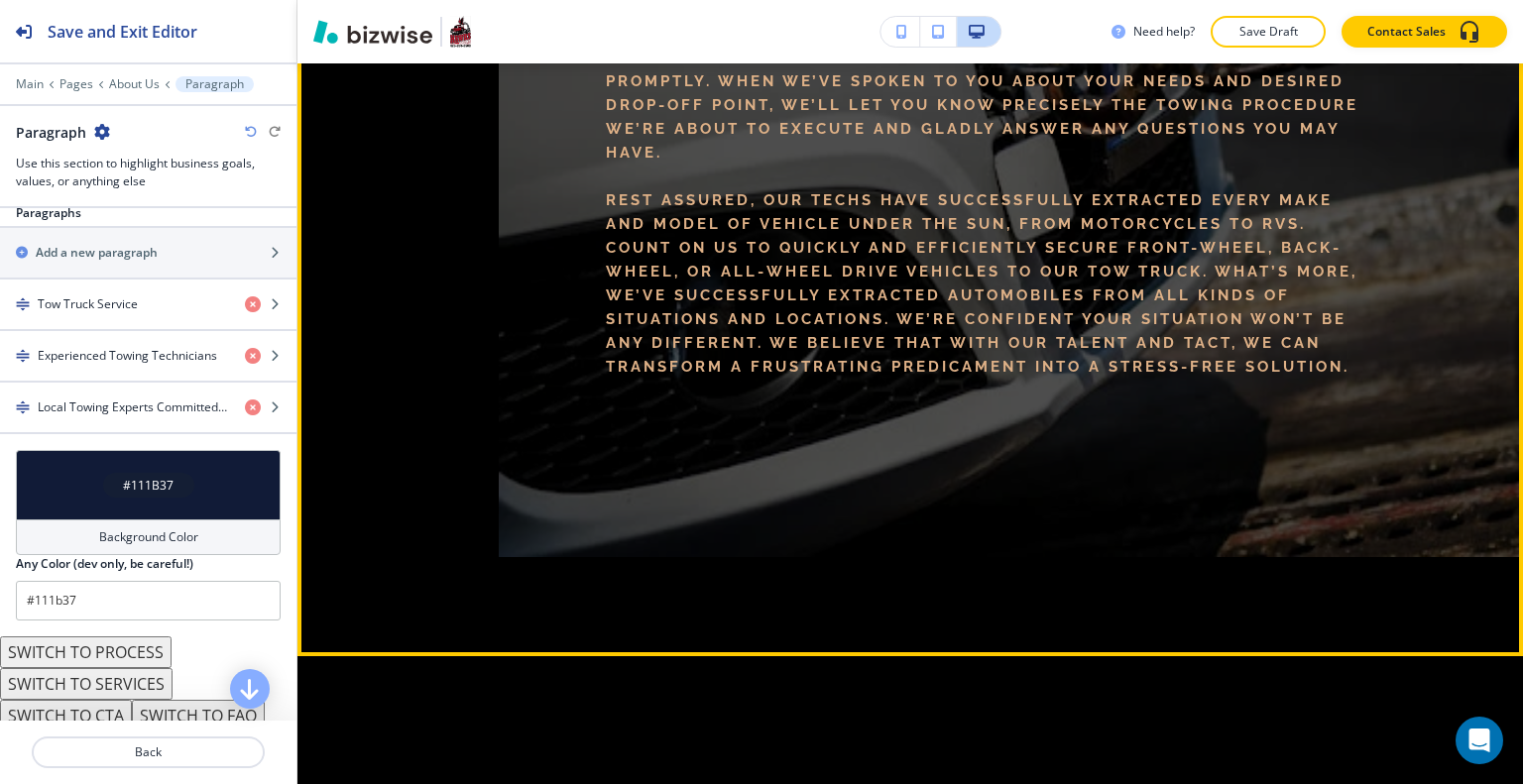 scroll, scrollTop: 5324, scrollLeft: 0, axis: vertical 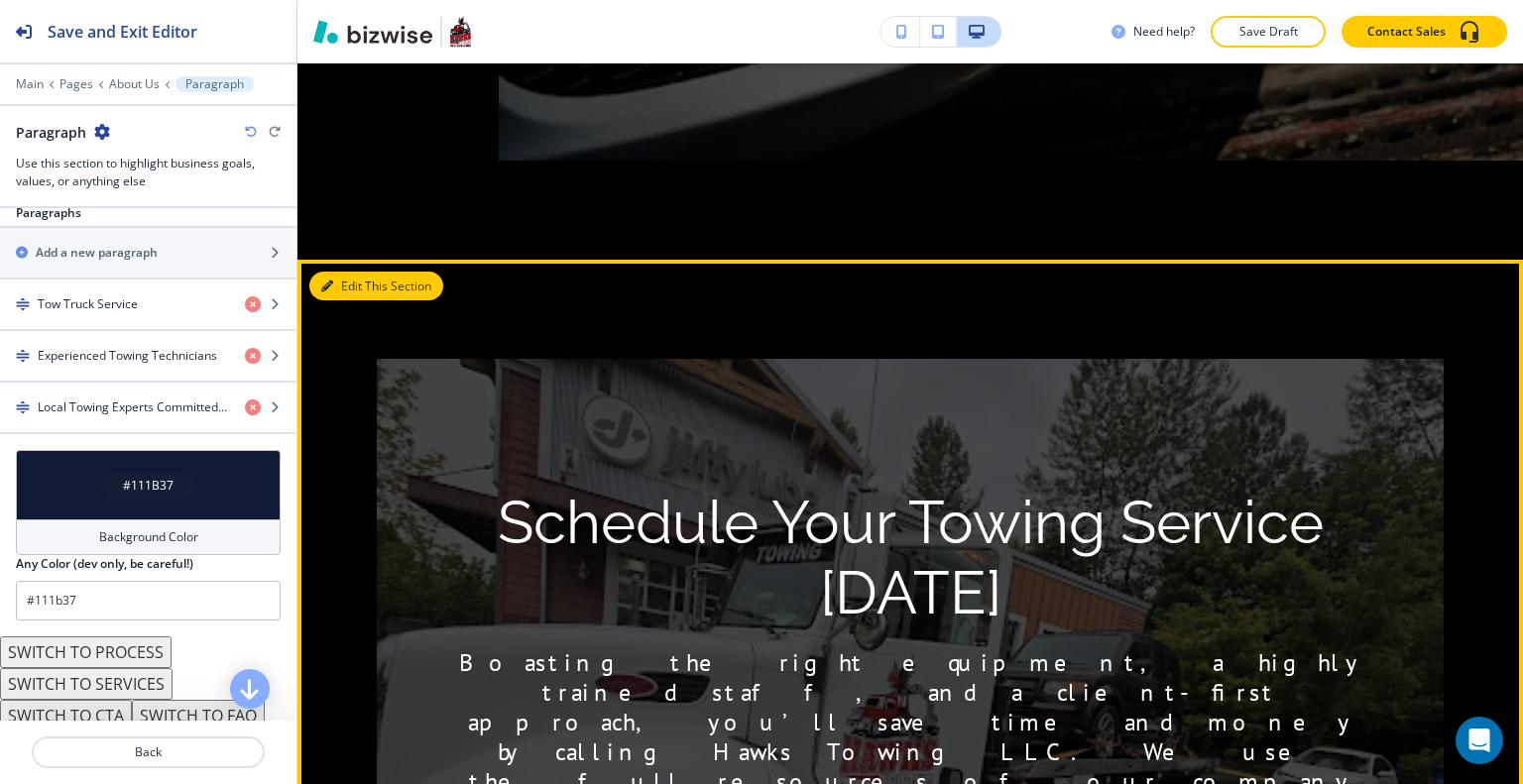 click on "Edit This Section" at bounding box center (376, 286) 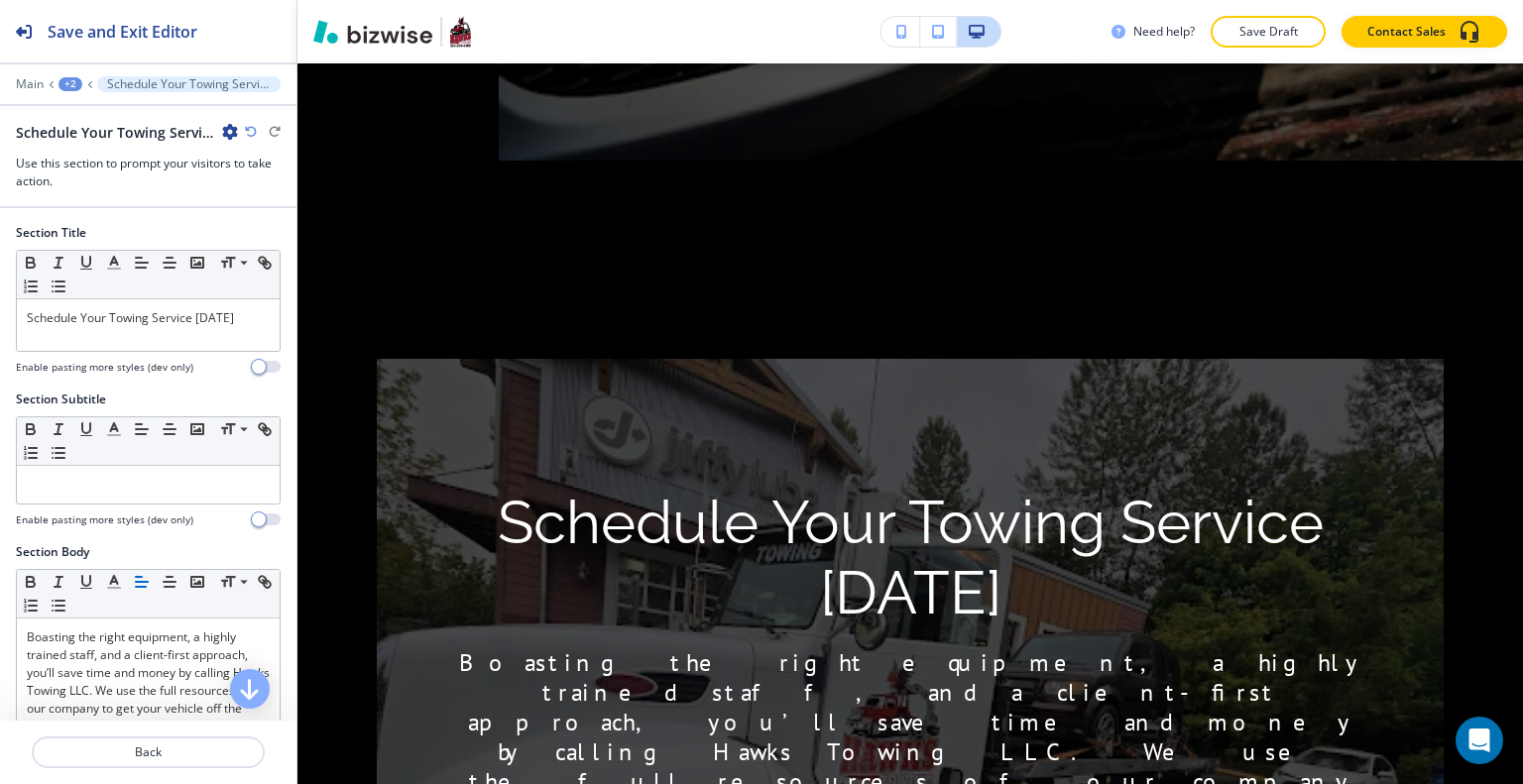 scroll, scrollTop: 5558, scrollLeft: 0, axis: vertical 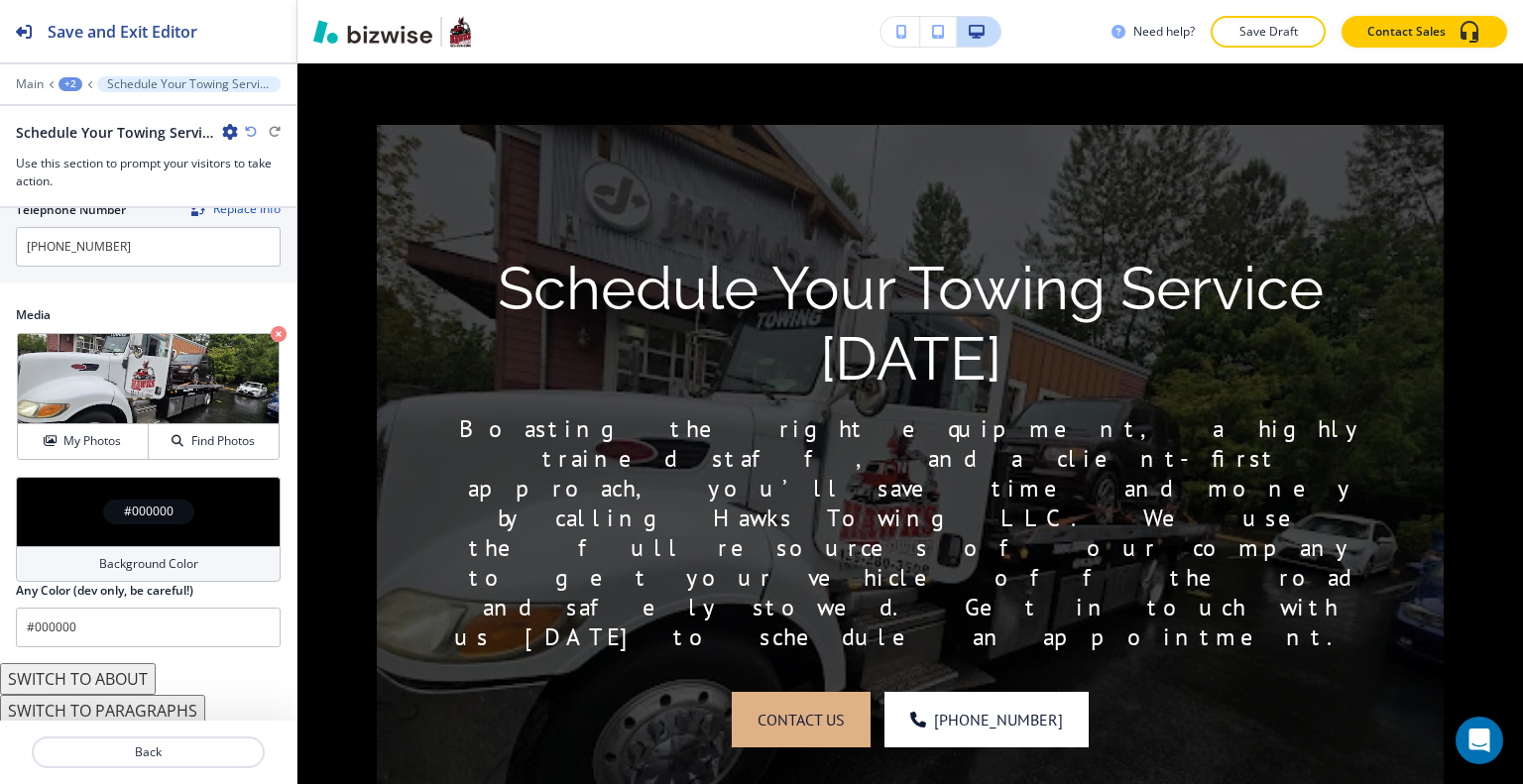 click on "#000000" at bounding box center (148, 511) 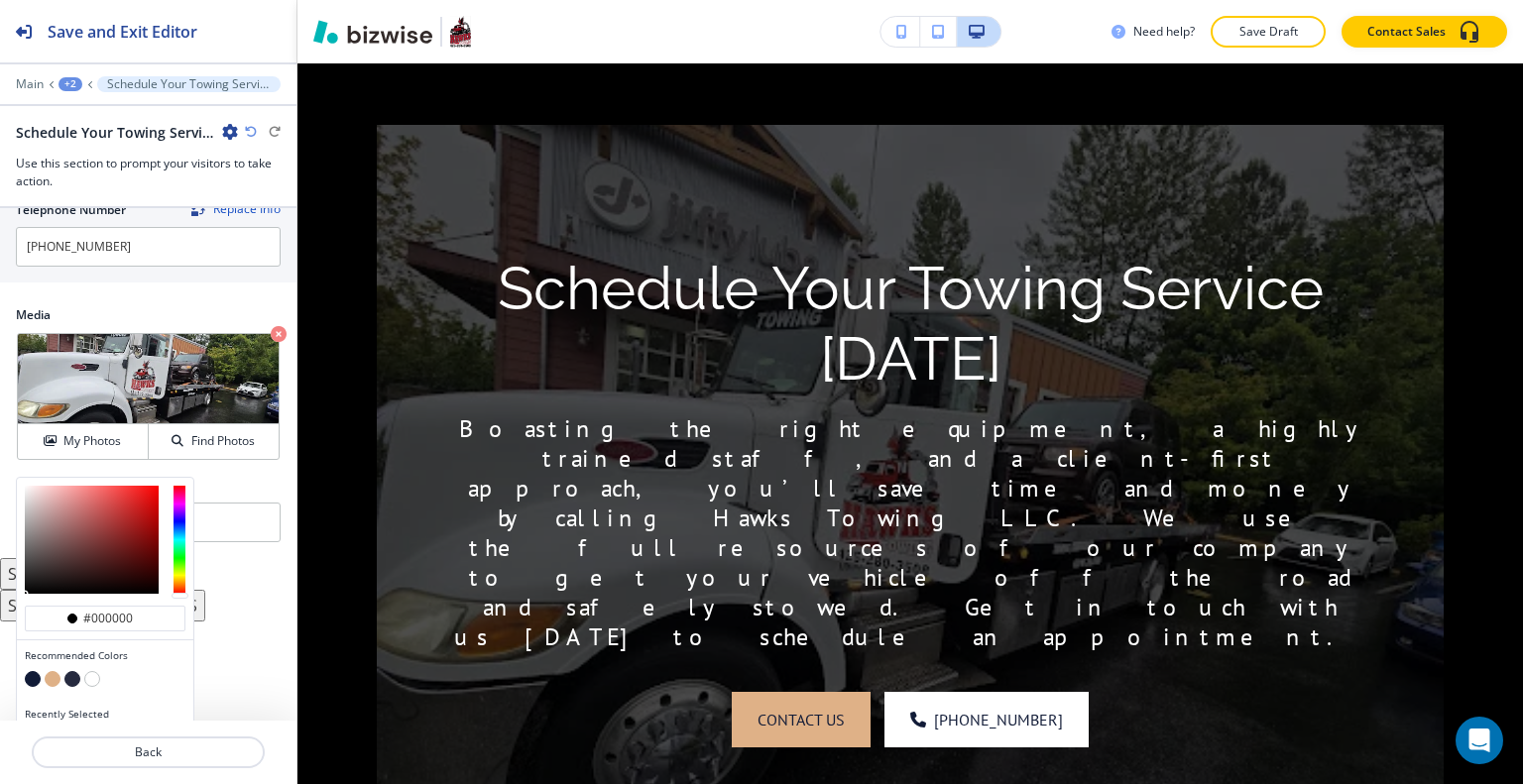 scroll, scrollTop: 1088, scrollLeft: 0, axis: vertical 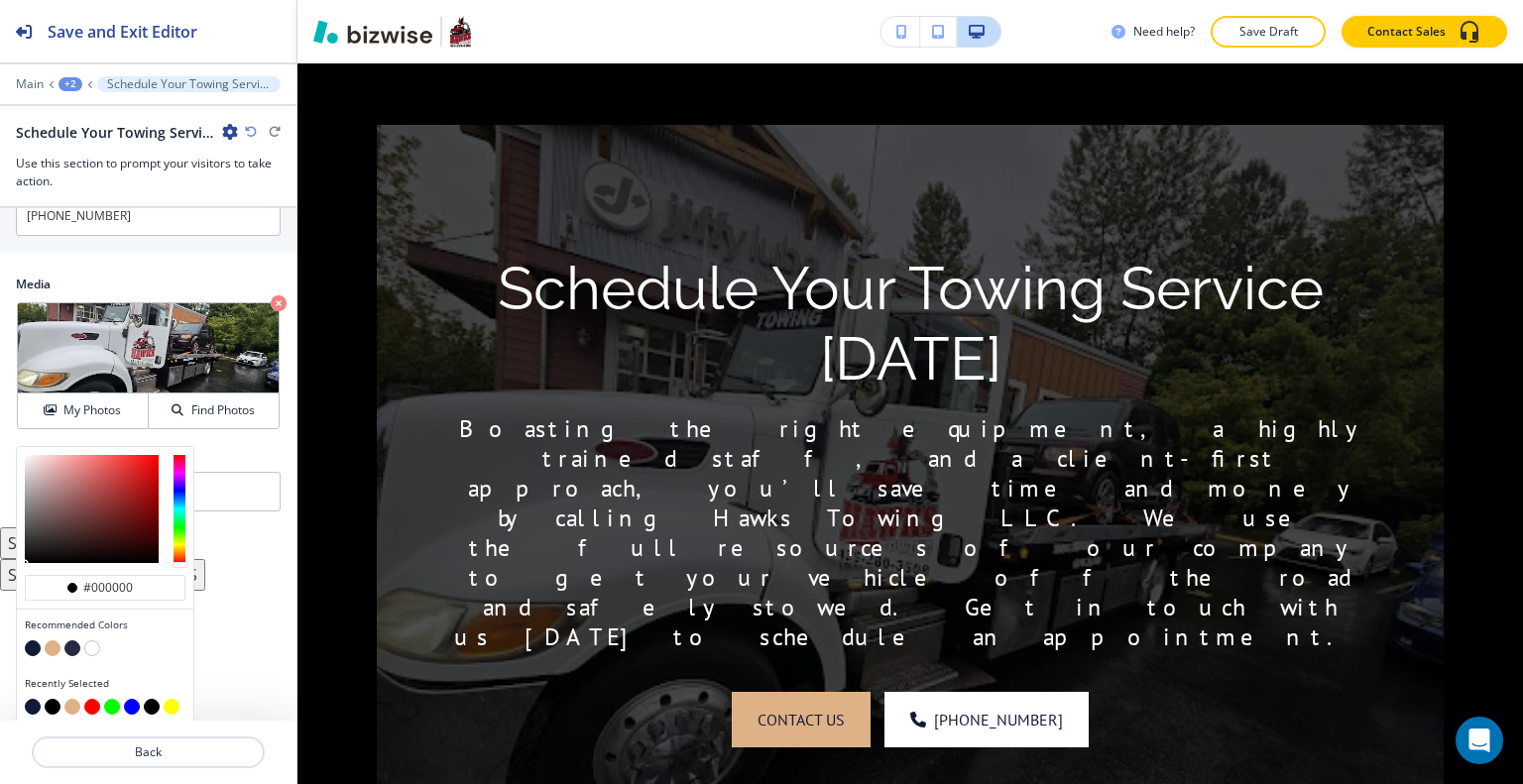 click at bounding box center [33, 648] 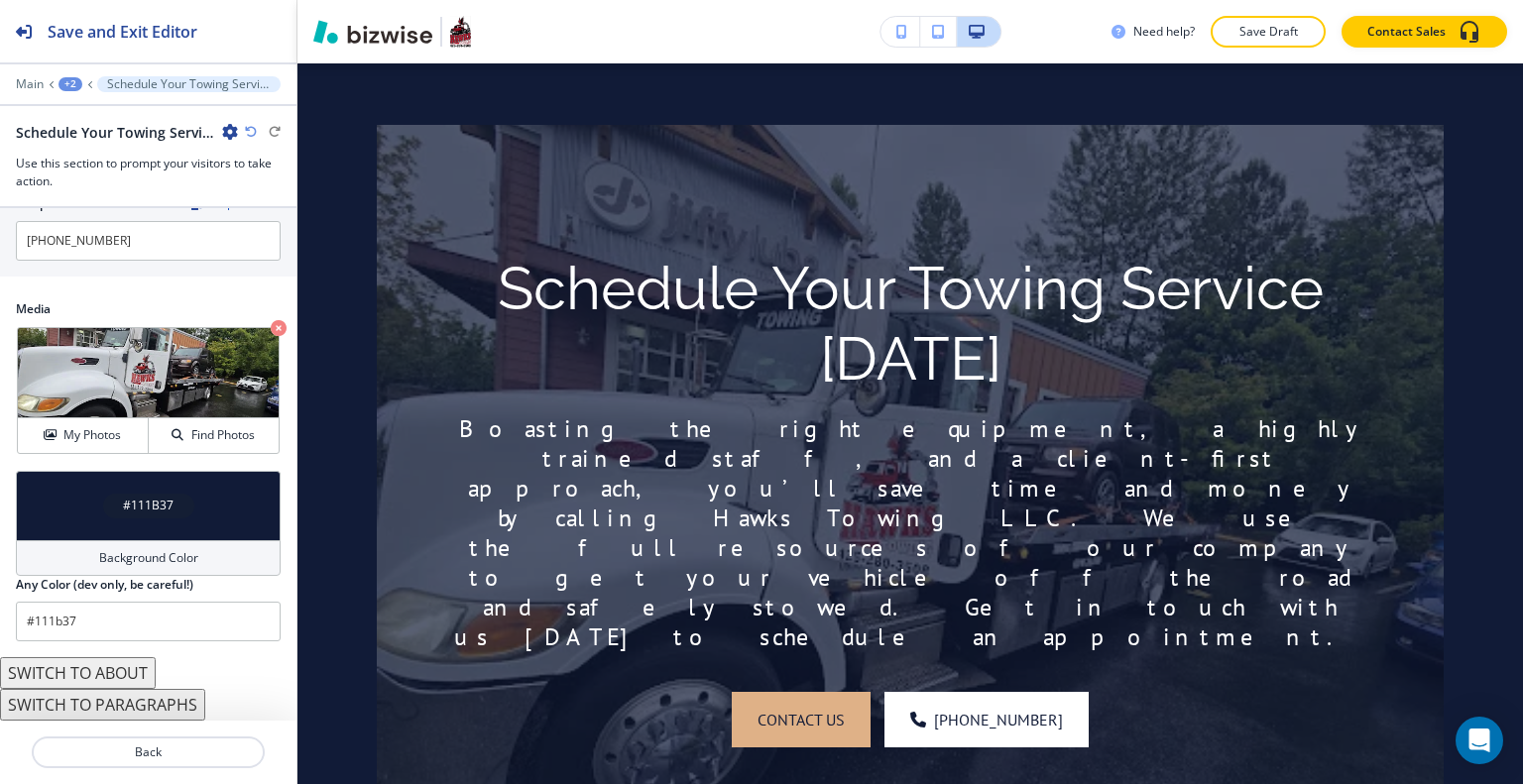 scroll, scrollTop: 1058, scrollLeft: 0, axis: vertical 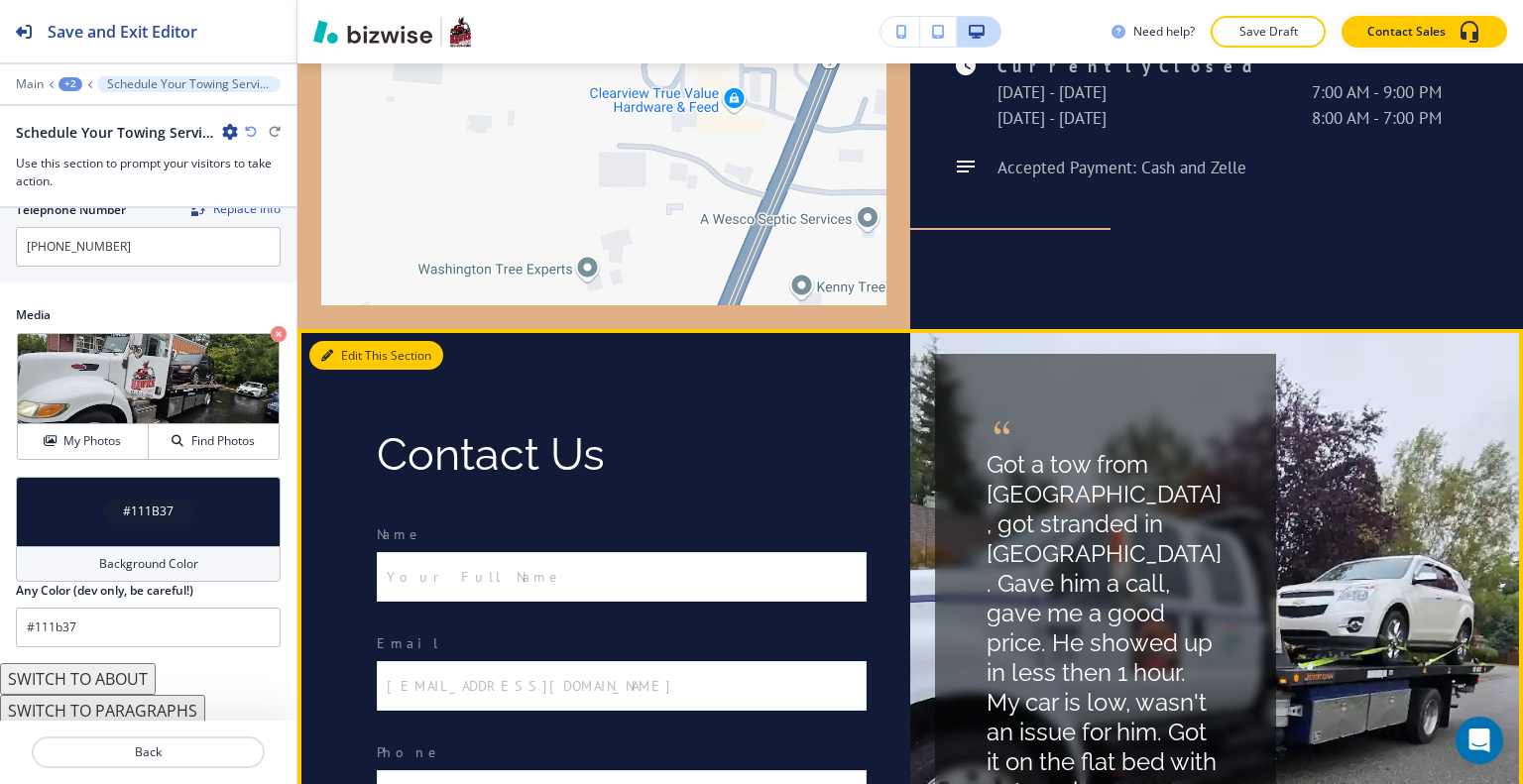 click on "Edit This Section" at bounding box center (376, 356) 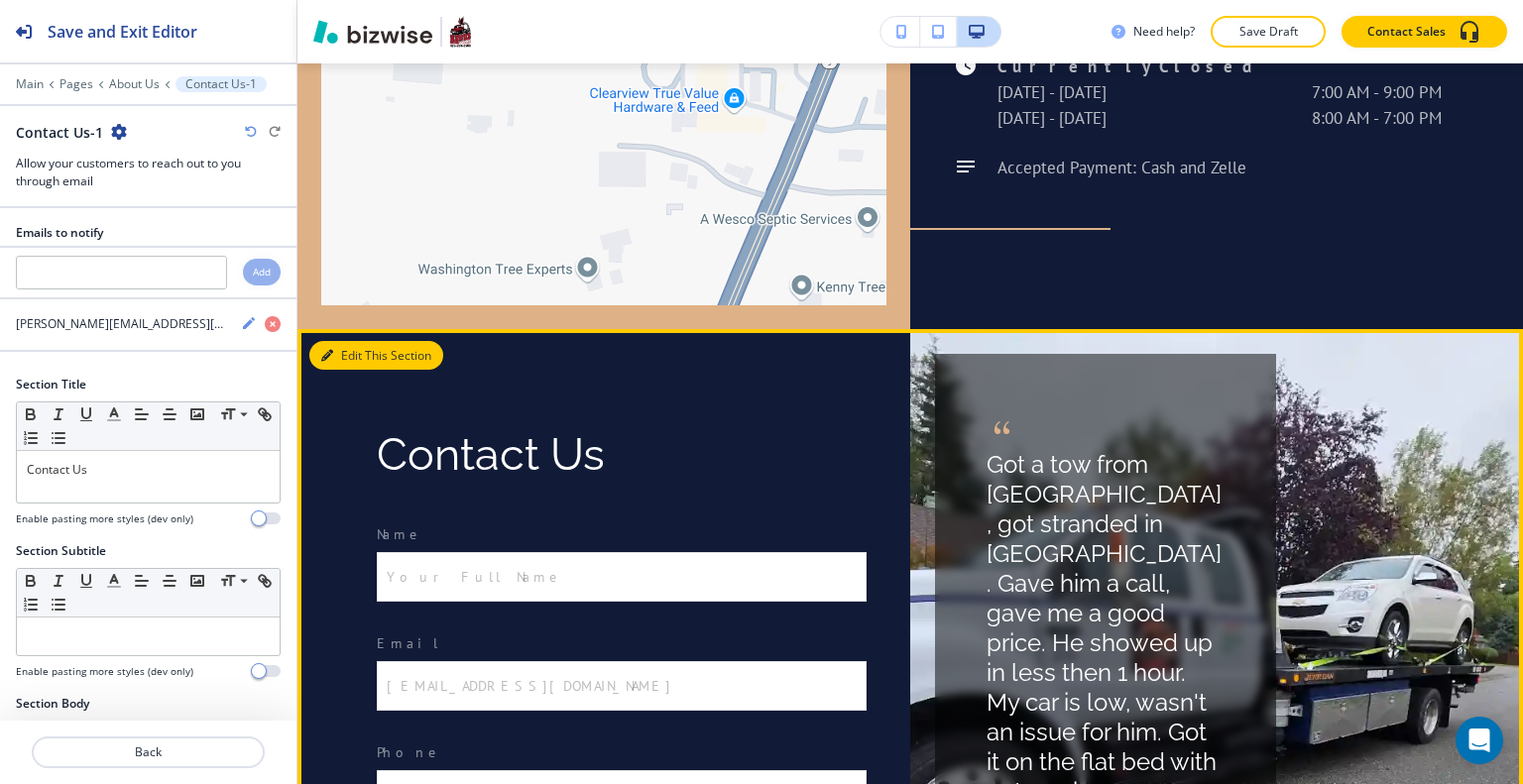 scroll, scrollTop: 7065, scrollLeft: 0, axis: vertical 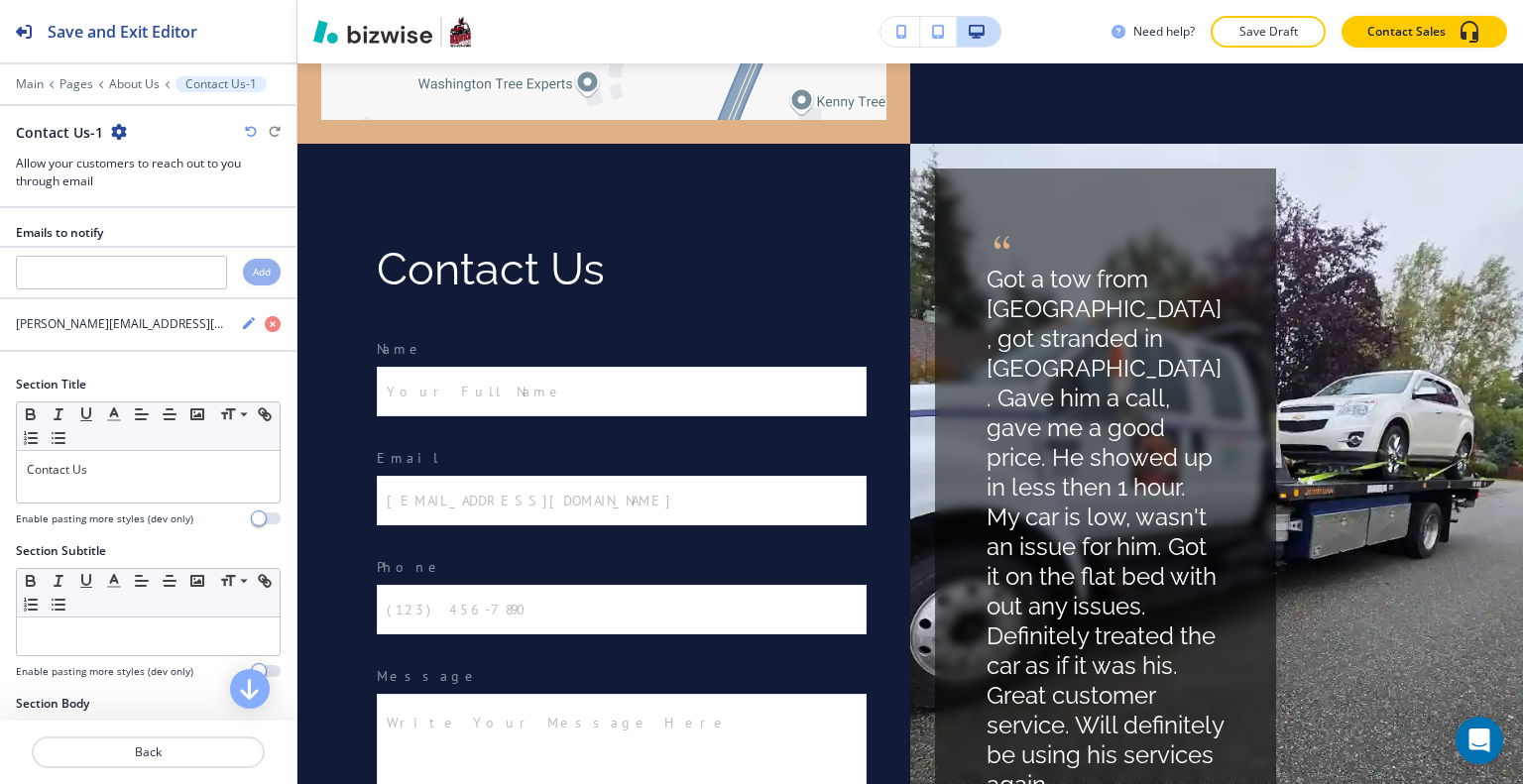 click at bounding box center (119, 132) 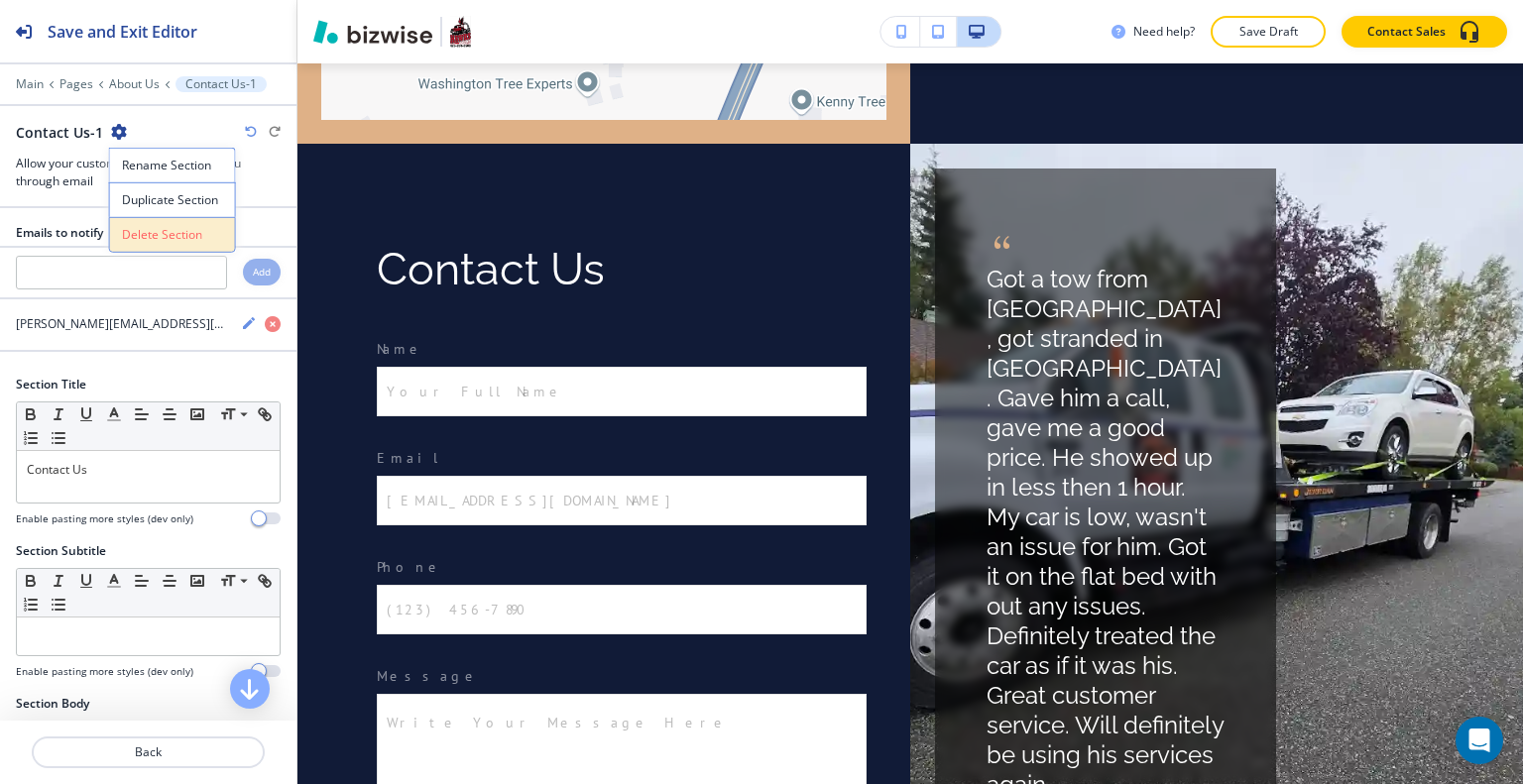 click on "Delete Section" at bounding box center (173, 235) 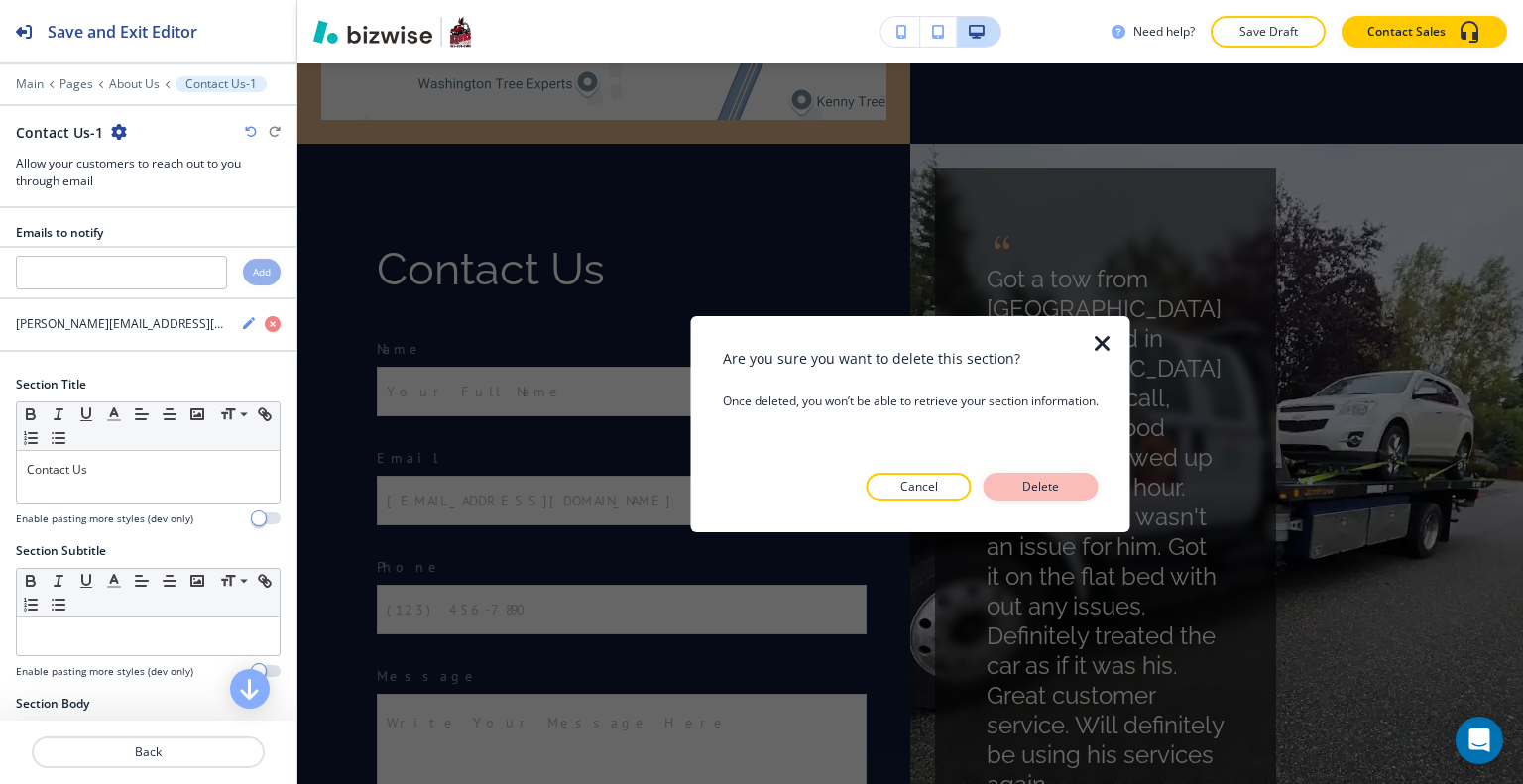 click on "Delete" at bounding box center [1041, 487] 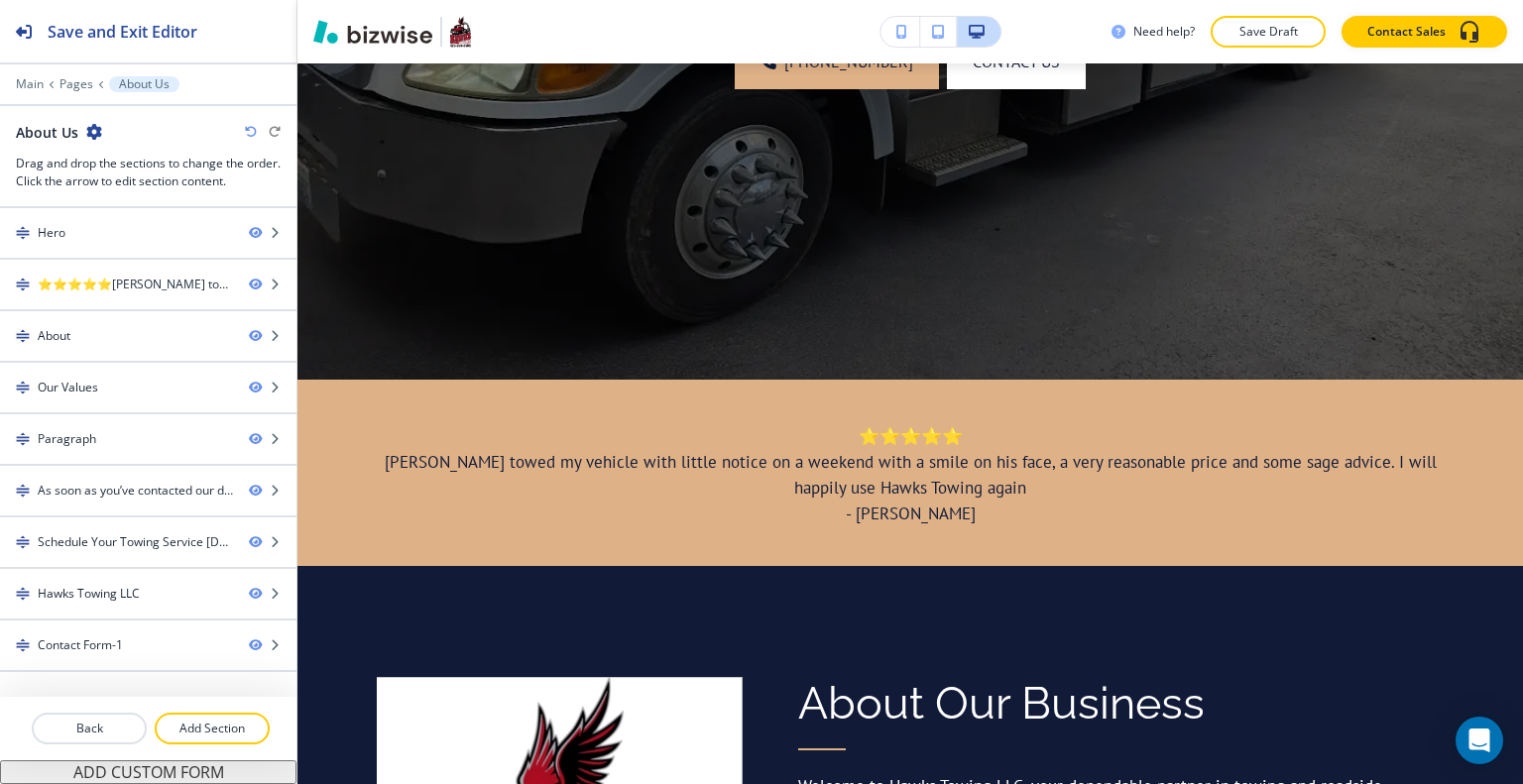 scroll, scrollTop: 0, scrollLeft: 0, axis: both 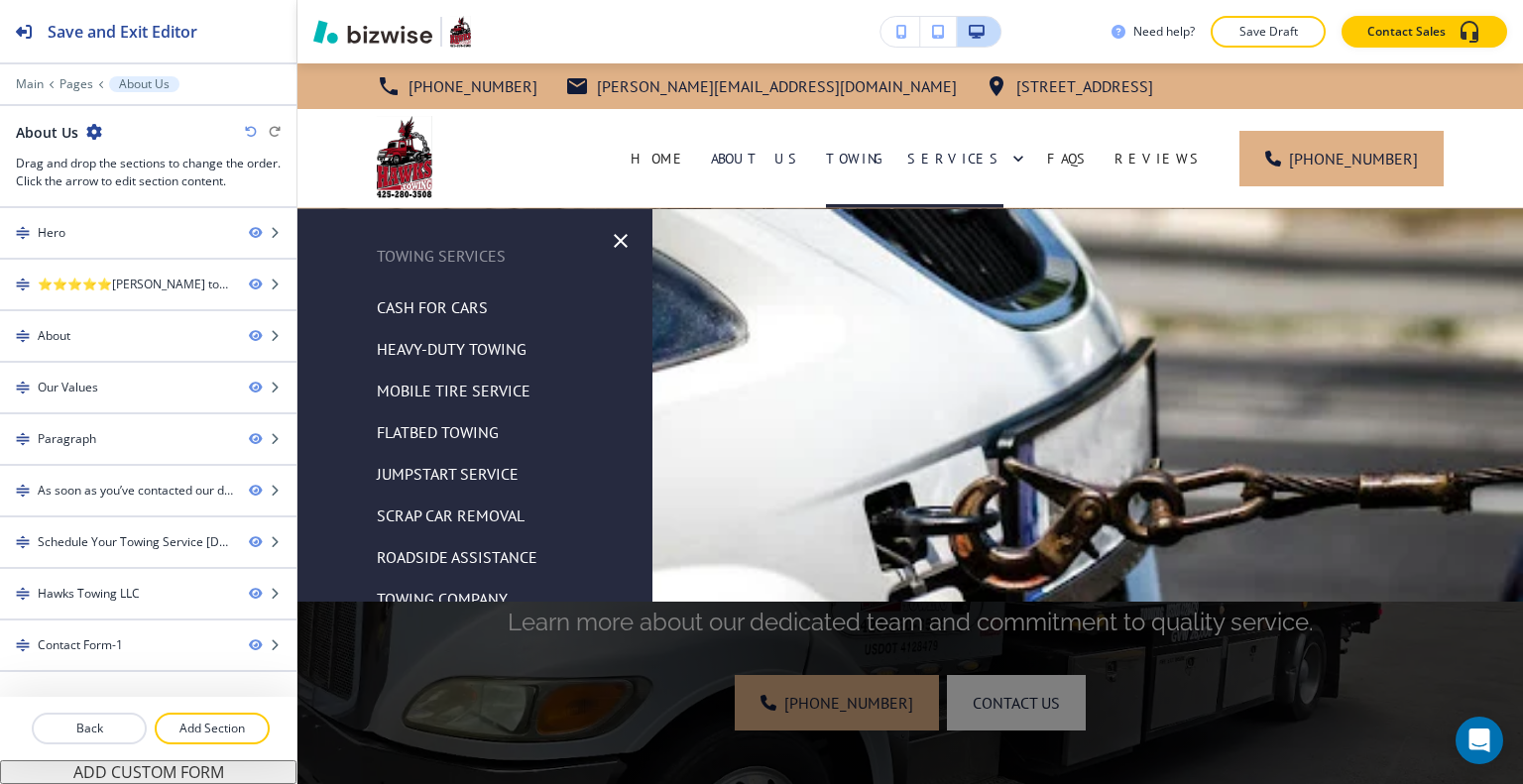 click on "Heavy-Duty Towing" at bounding box center [451, 349] 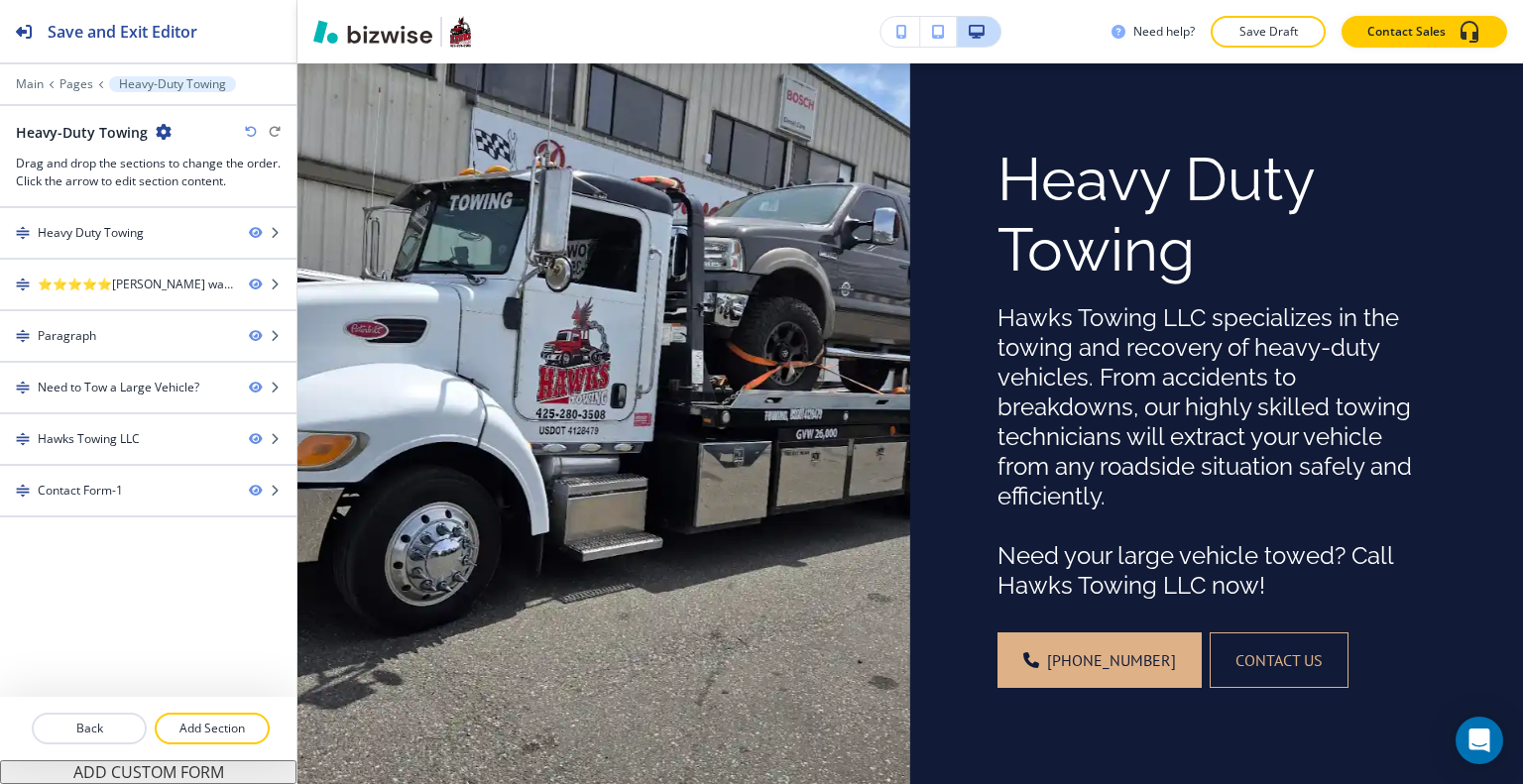 scroll, scrollTop: 0, scrollLeft: 0, axis: both 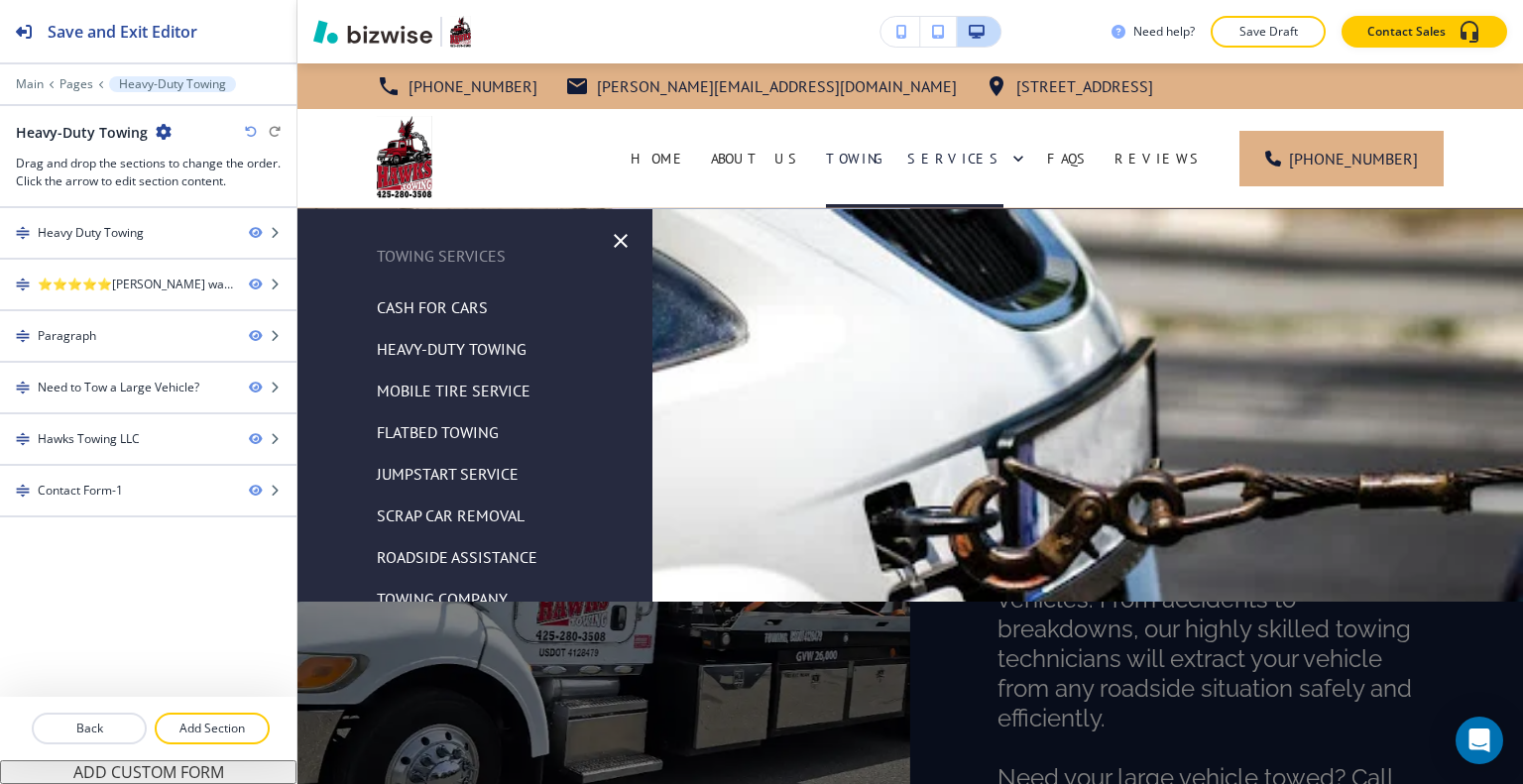 click on "Mobile Tire Service" at bounding box center (453, 391) 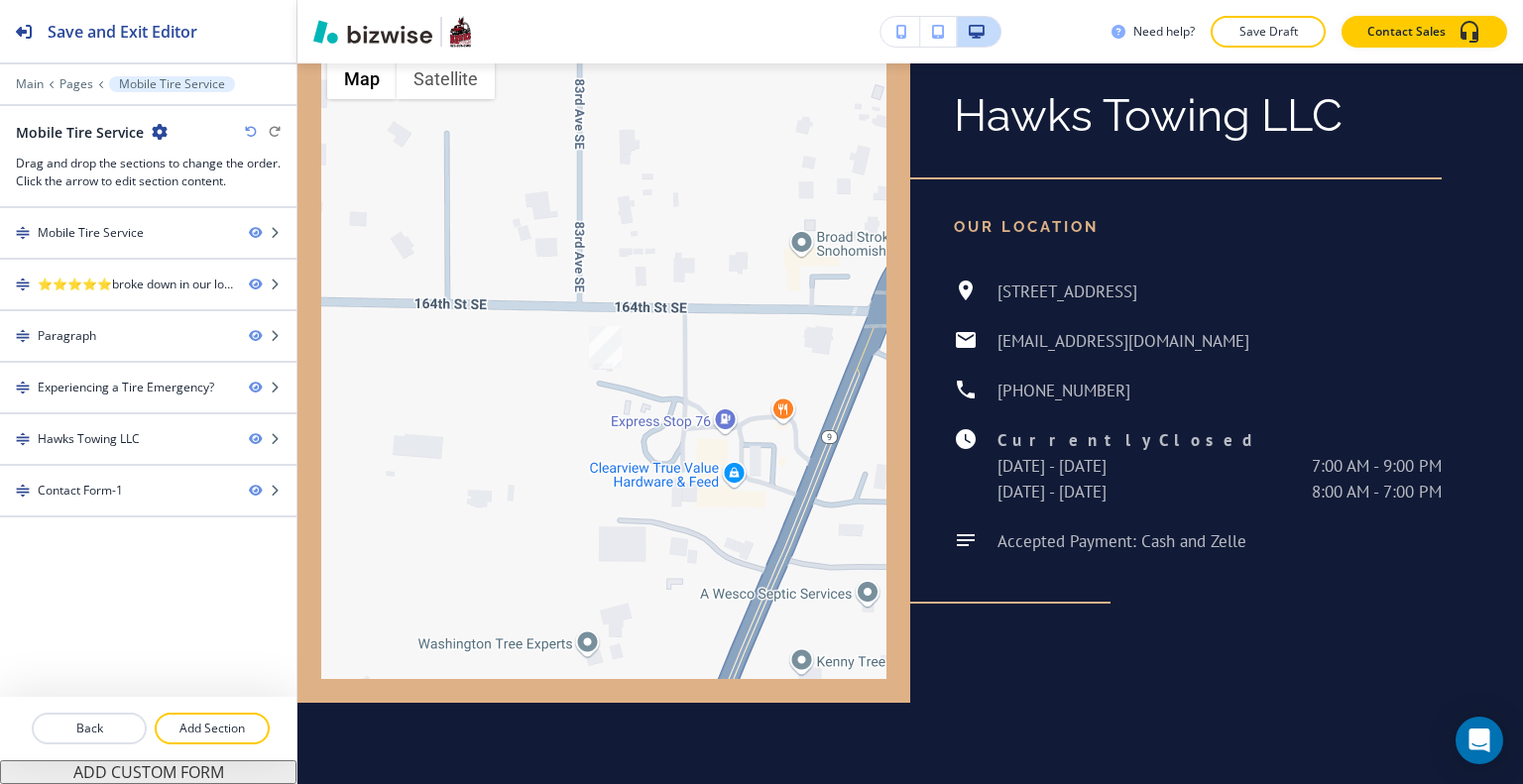 scroll, scrollTop: 0, scrollLeft: 0, axis: both 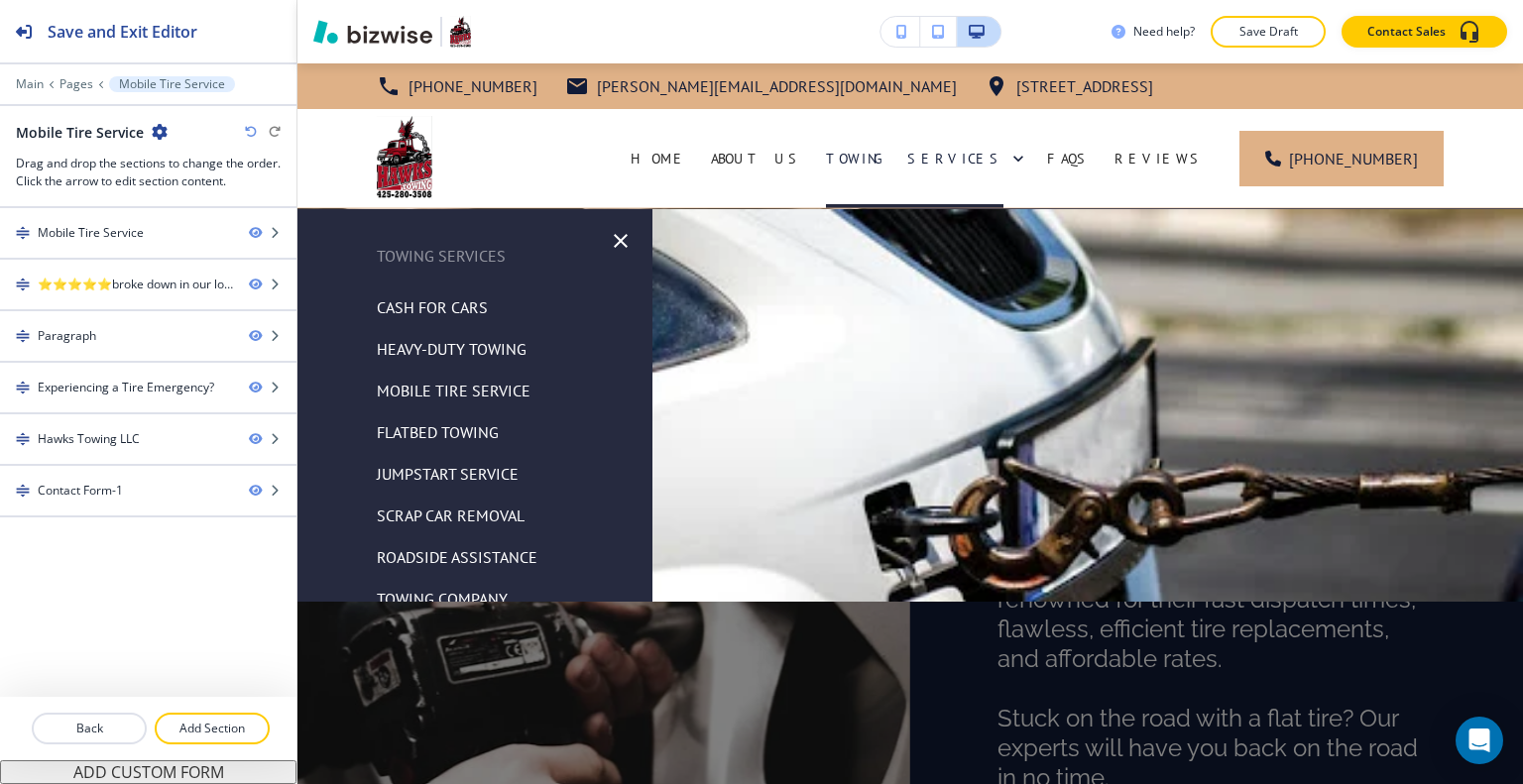 click on "Jumpstart Service" at bounding box center [447, 474] 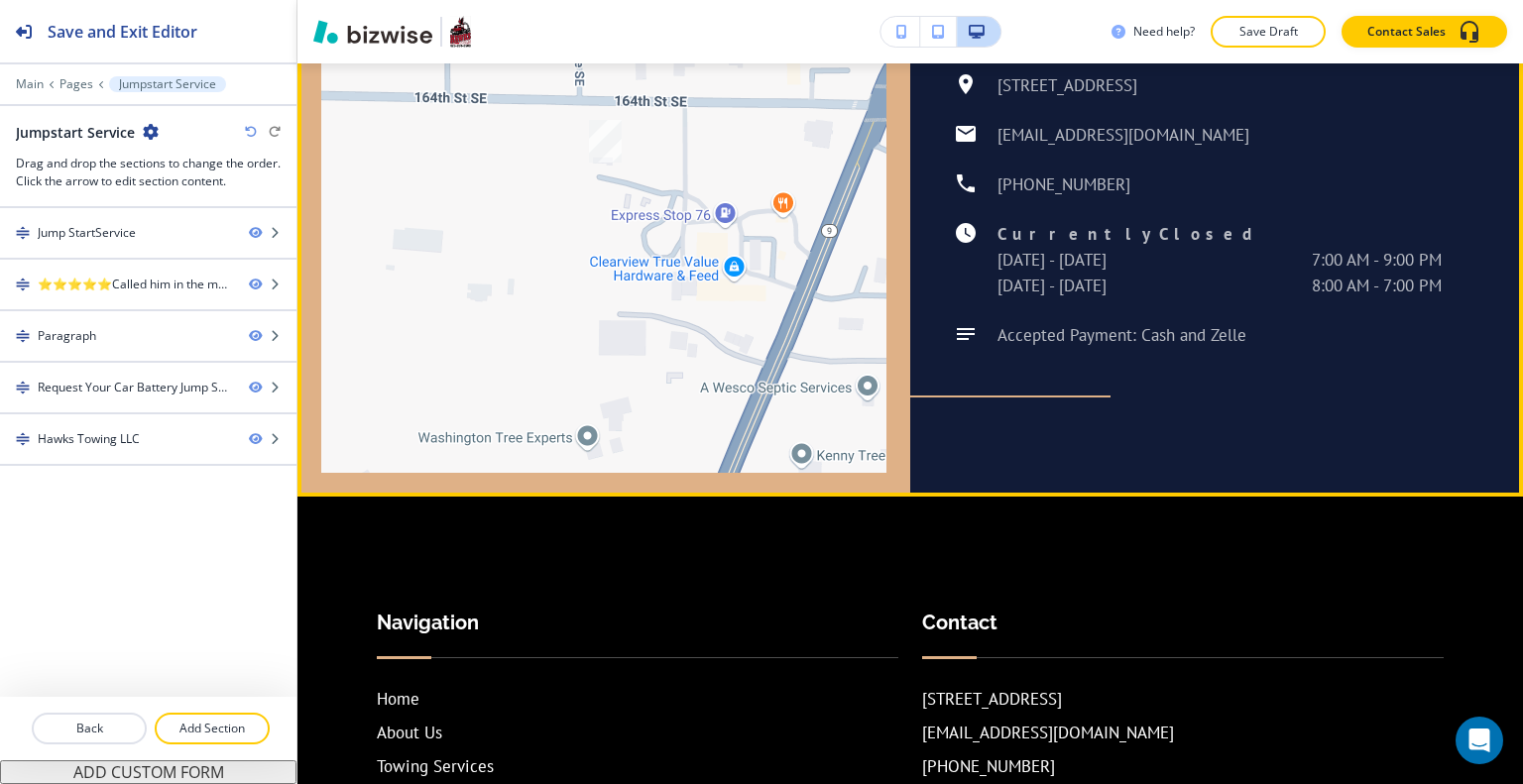 scroll, scrollTop: 4711, scrollLeft: 0, axis: vertical 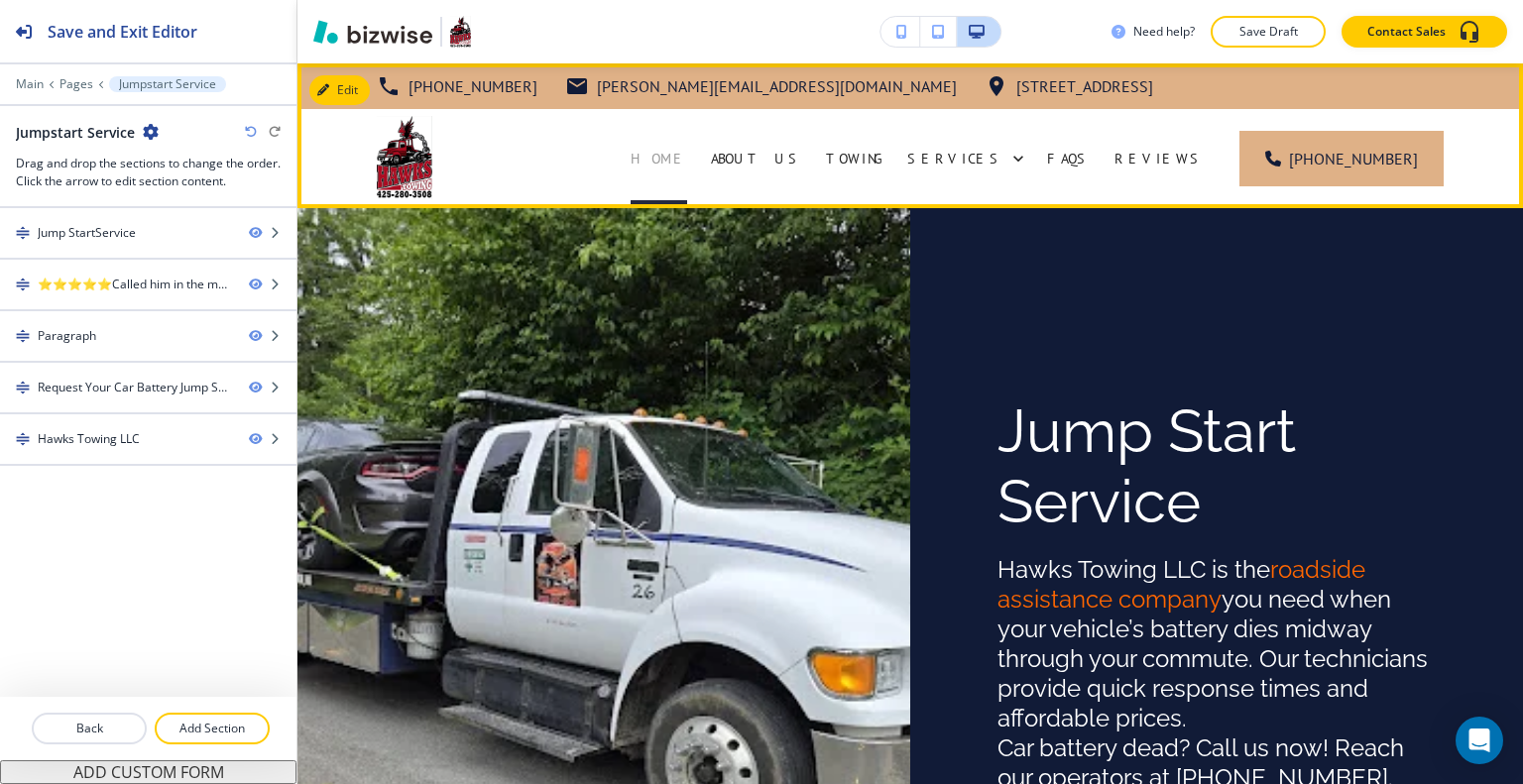 click on "Home" at bounding box center (658, 159) 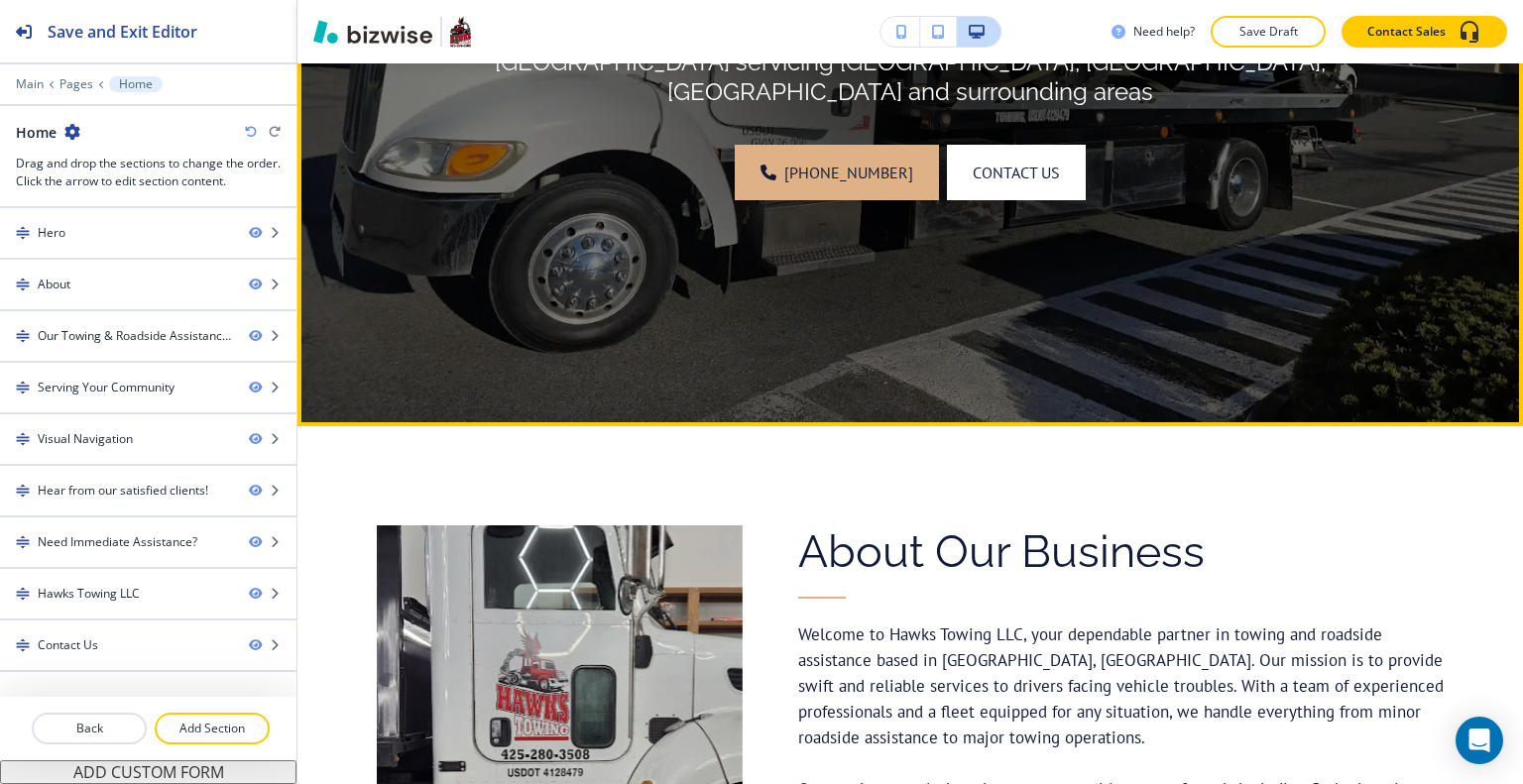 scroll, scrollTop: 297, scrollLeft: 0, axis: vertical 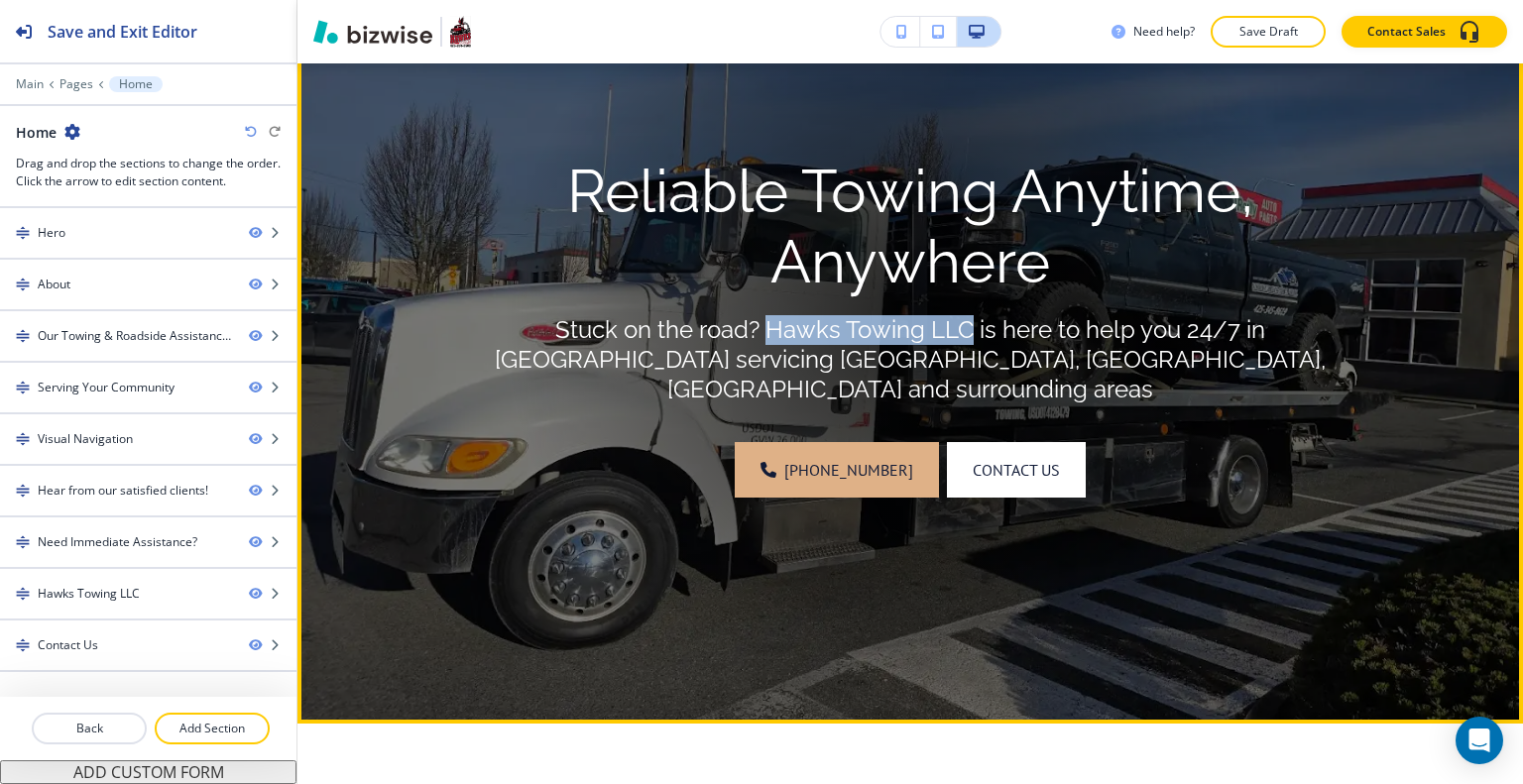 drag, startPoint x: 966, startPoint y: 333, endPoint x: 757, endPoint y: 324, distance: 209.19369 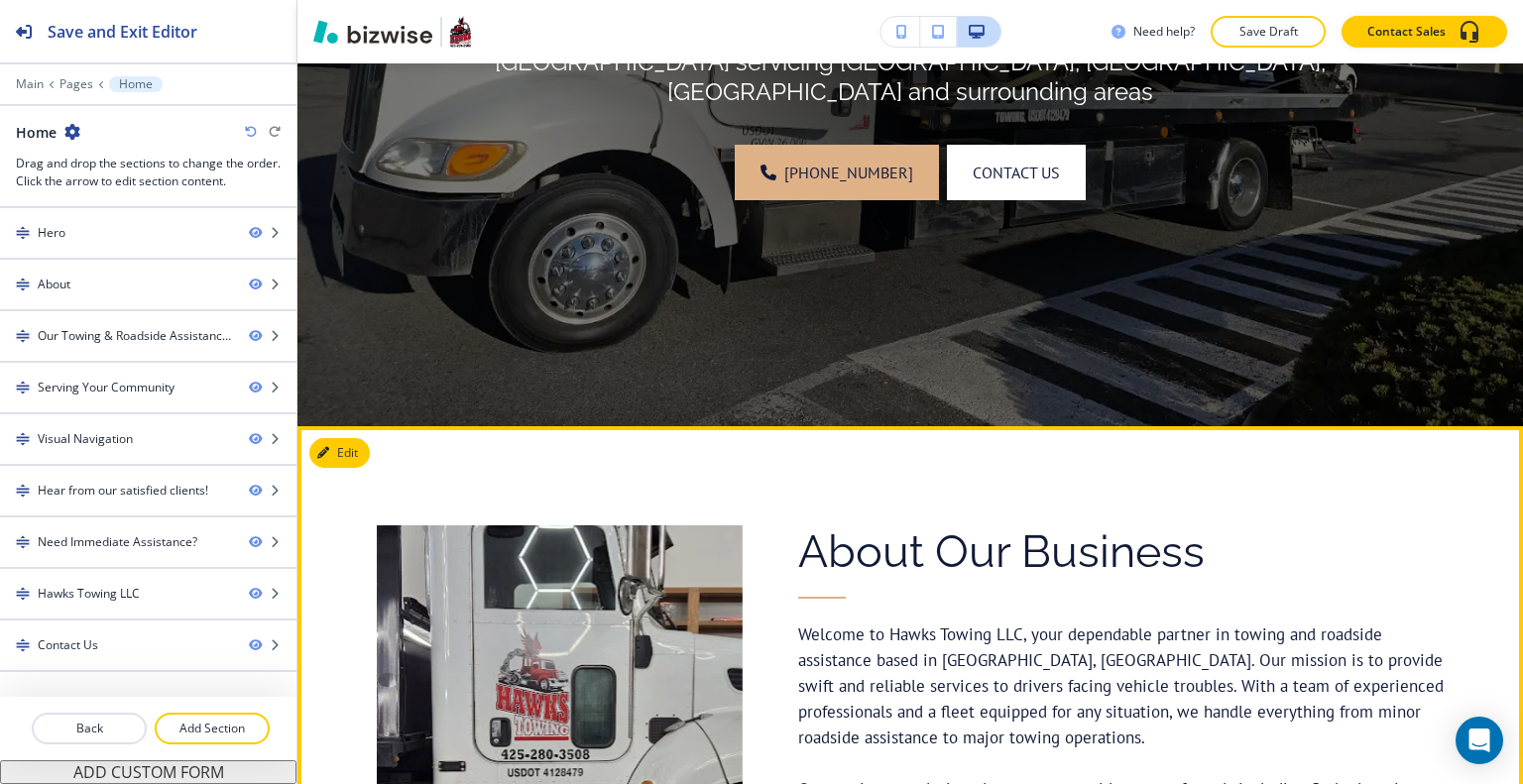 scroll, scrollTop: 694, scrollLeft: 0, axis: vertical 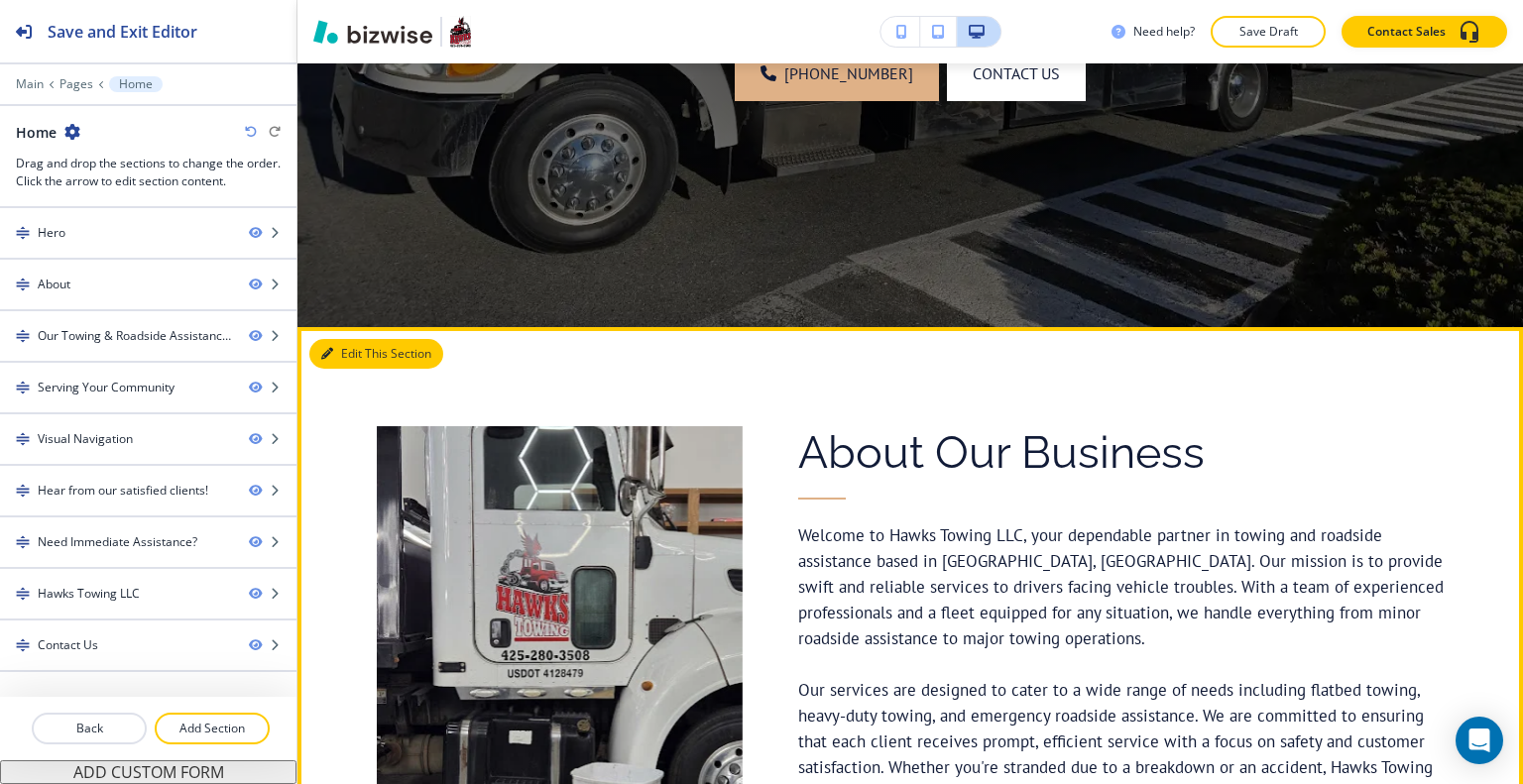 click on "Edit This Section" at bounding box center [376, 354] 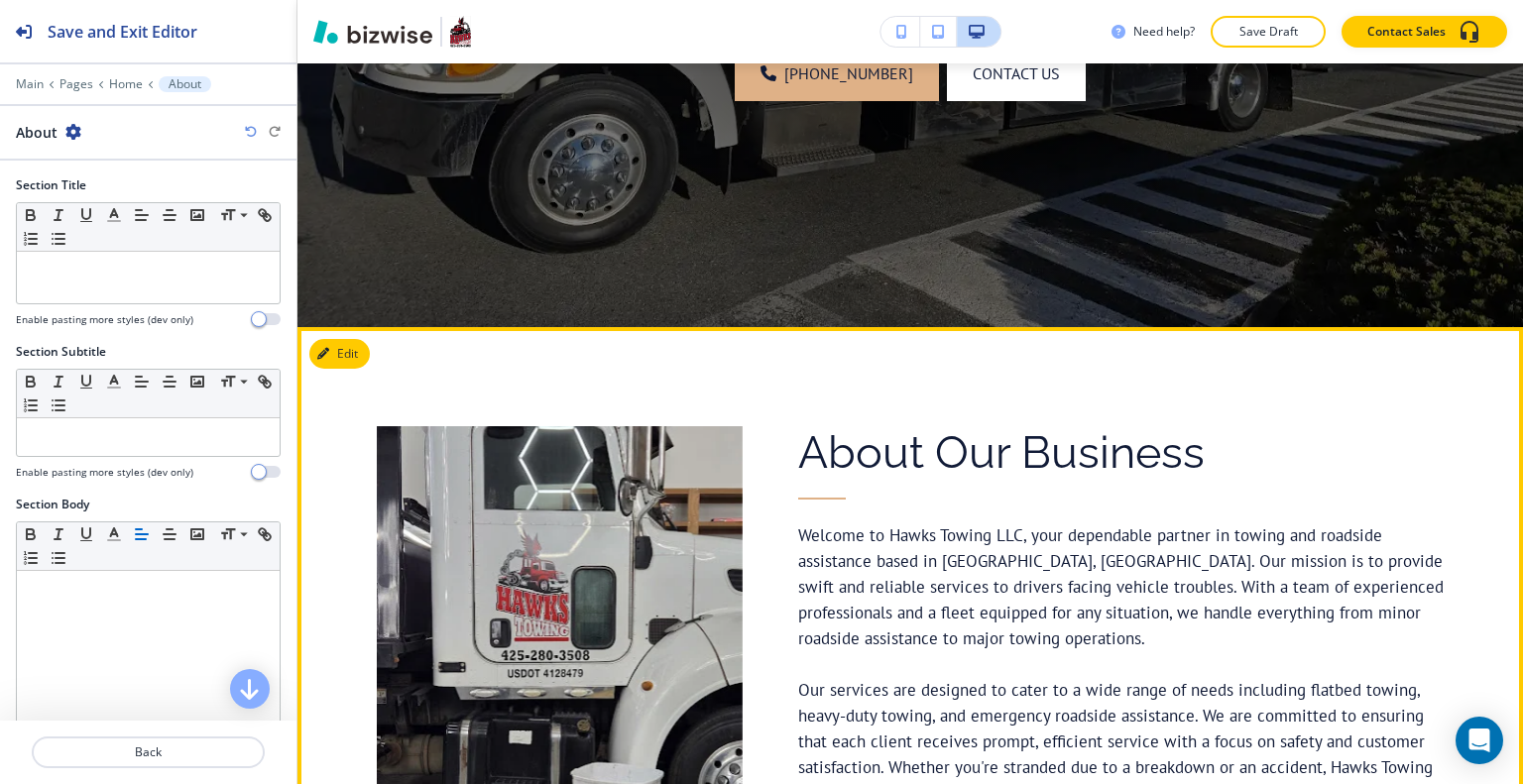 scroll, scrollTop: 957, scrollLeft: 0, axis: vertical 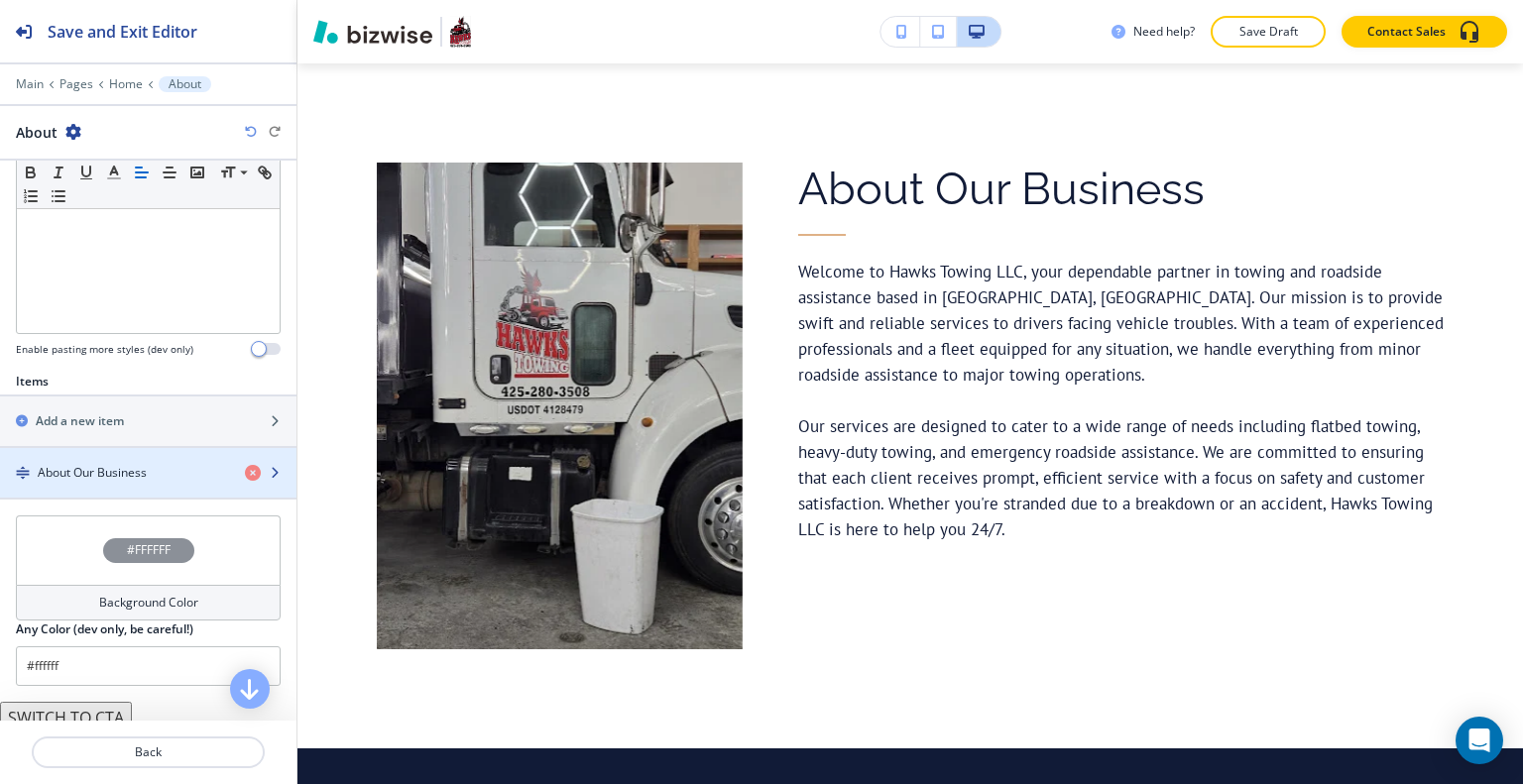 click at bounding box center (148, 456) 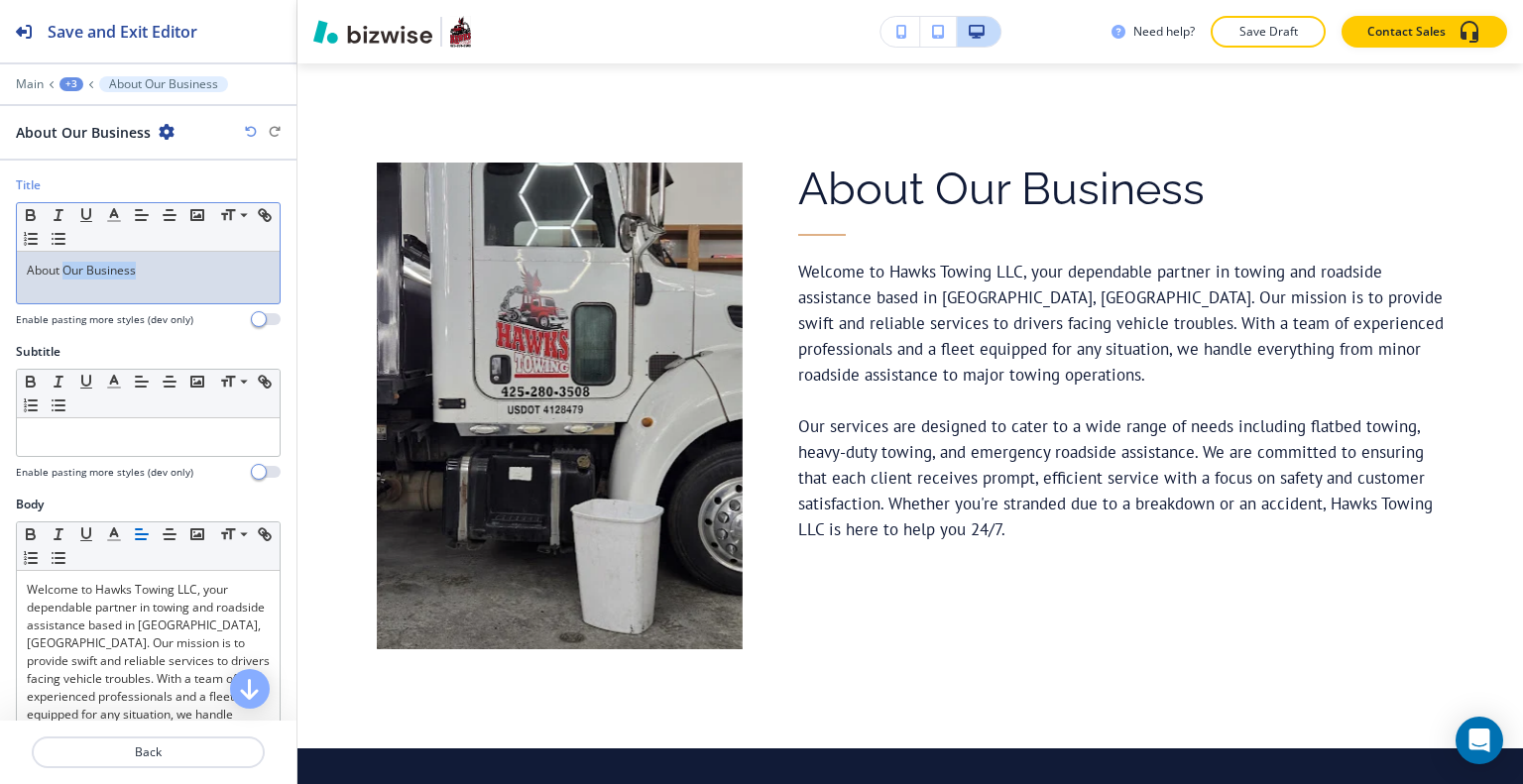 drag, startPoint x: 194, startPoint y: 280, endPoint x: 63, endPoint y: 268, distance: 131.54847 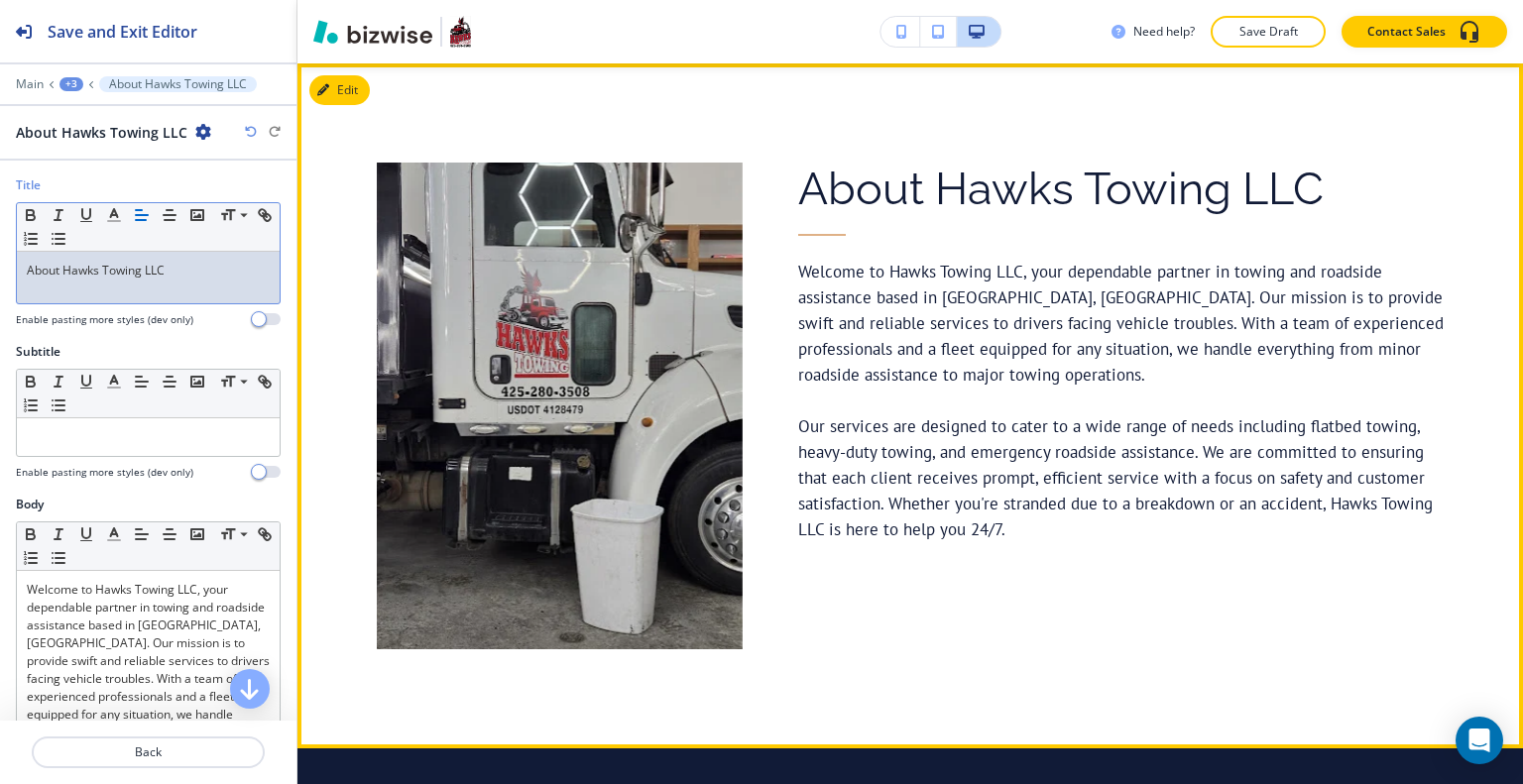 scroll, scrollTop: 858, scrollLeft: 0, axis: vertical 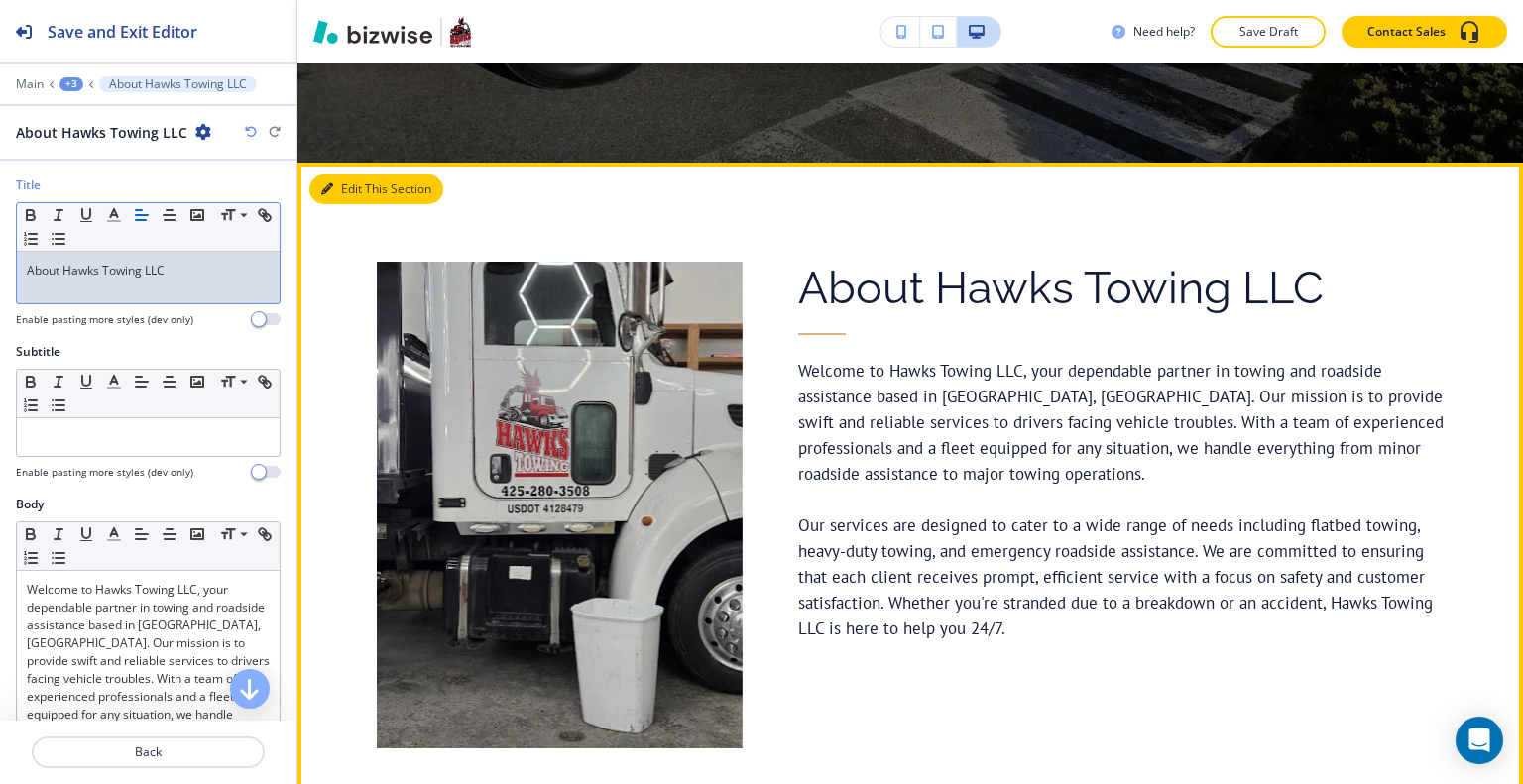 click on "Edit This Section" at bounding box center (376, 189) 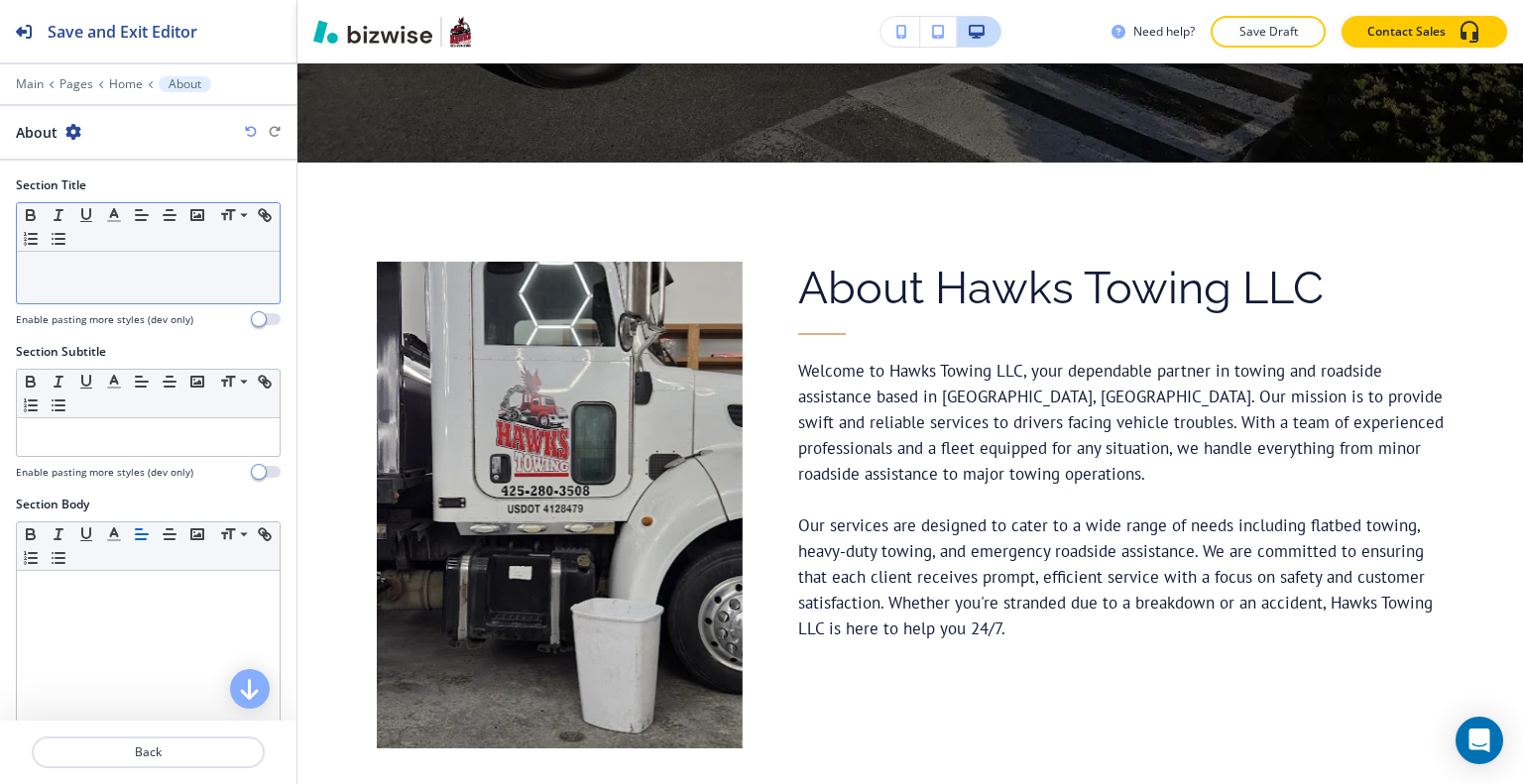 scroll, scrollTop: 957, scrollLeft: 0, axis: vertical 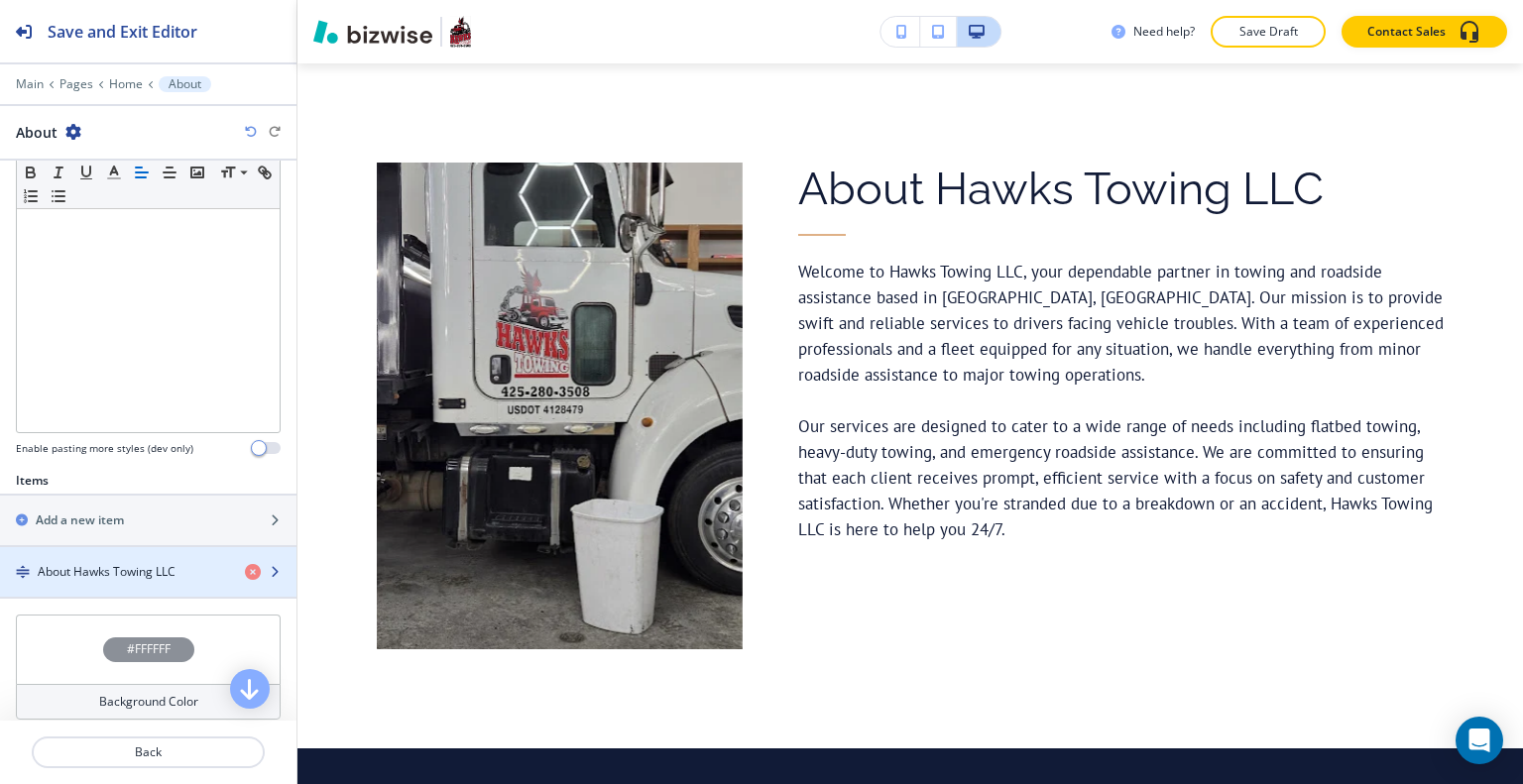 click at bounding box center [148, 589] 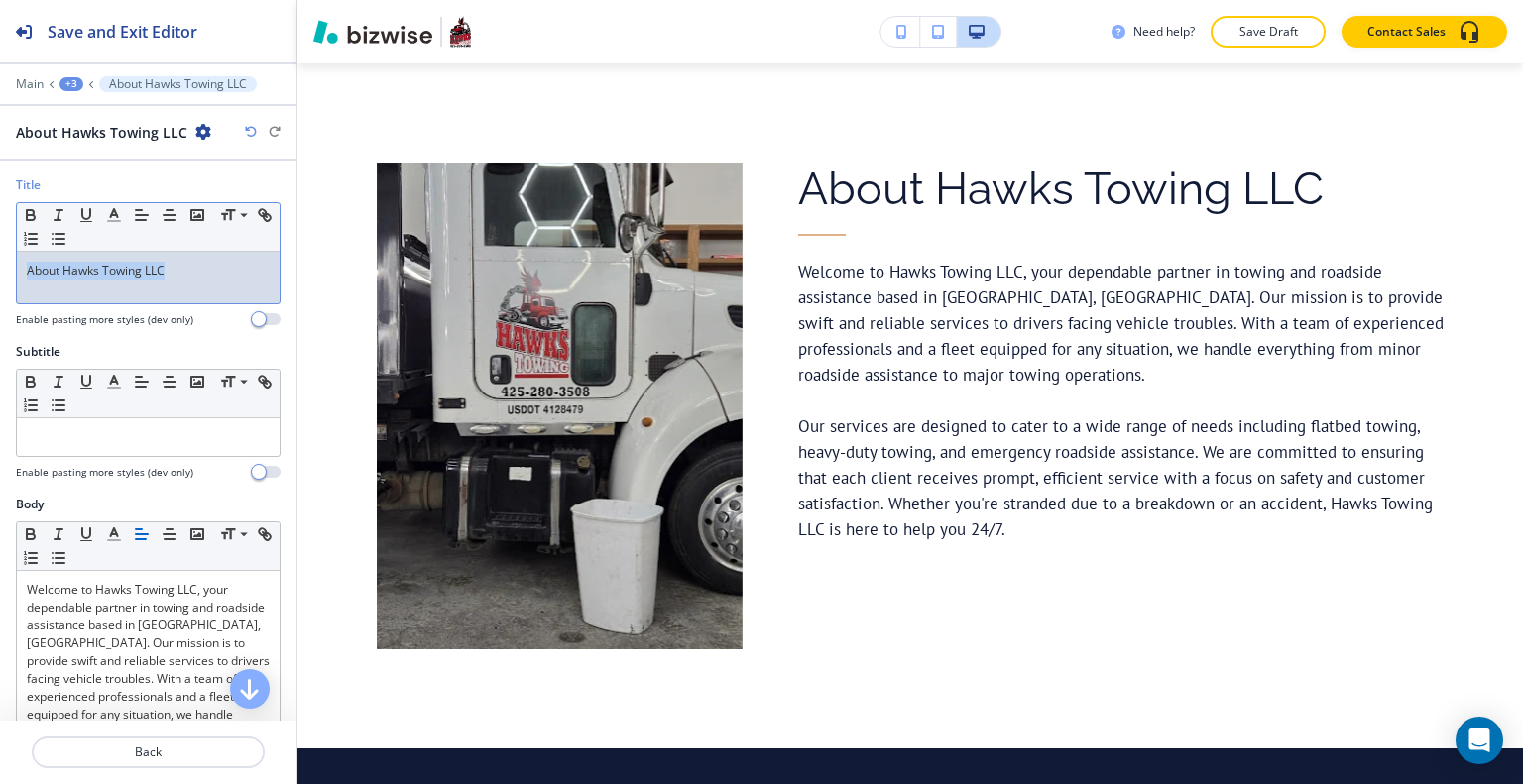 drag, startPoint x: 190, startPoint y: 271, endPoint x: 0, endPoint y: 253, distance: 190.8507 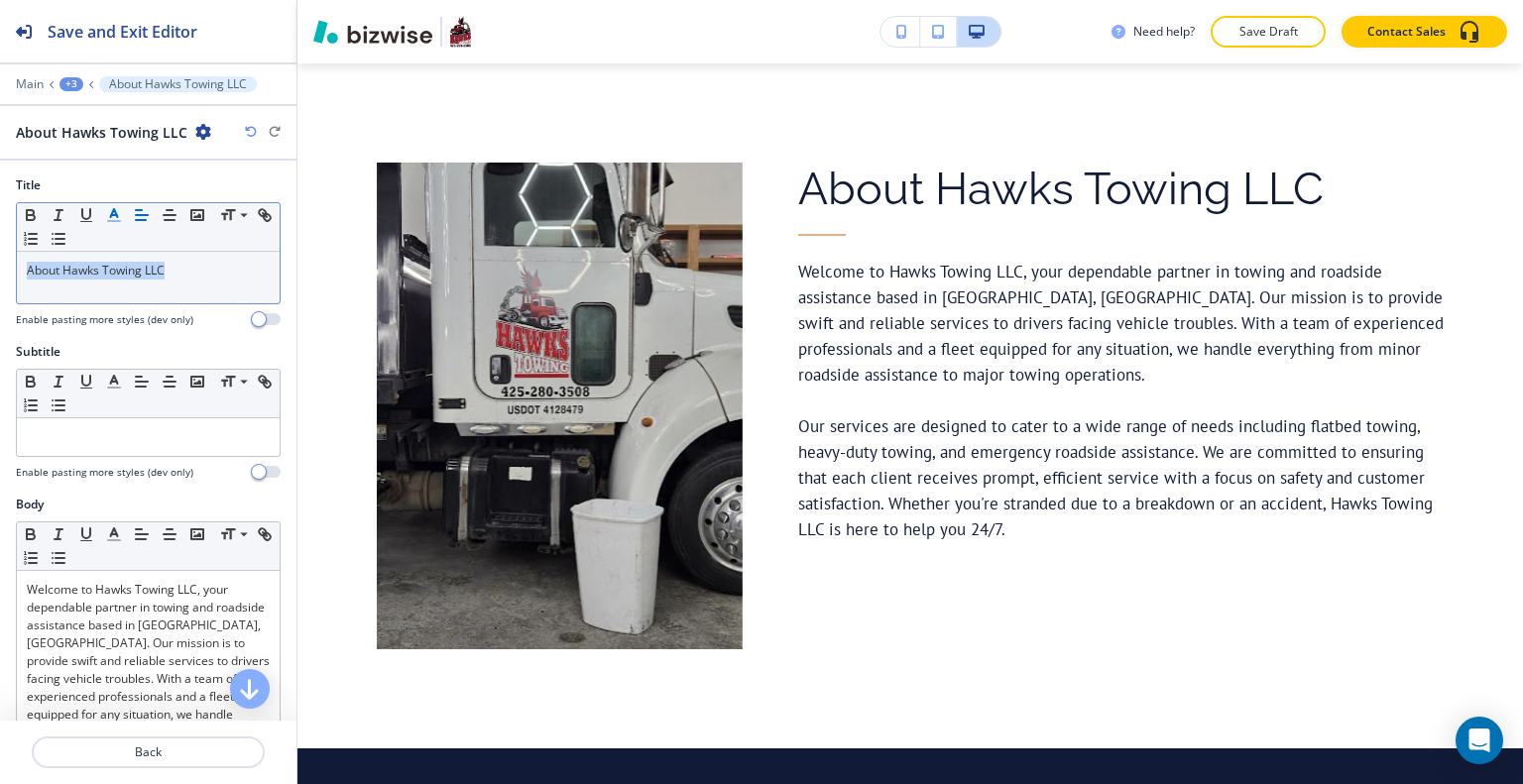 click 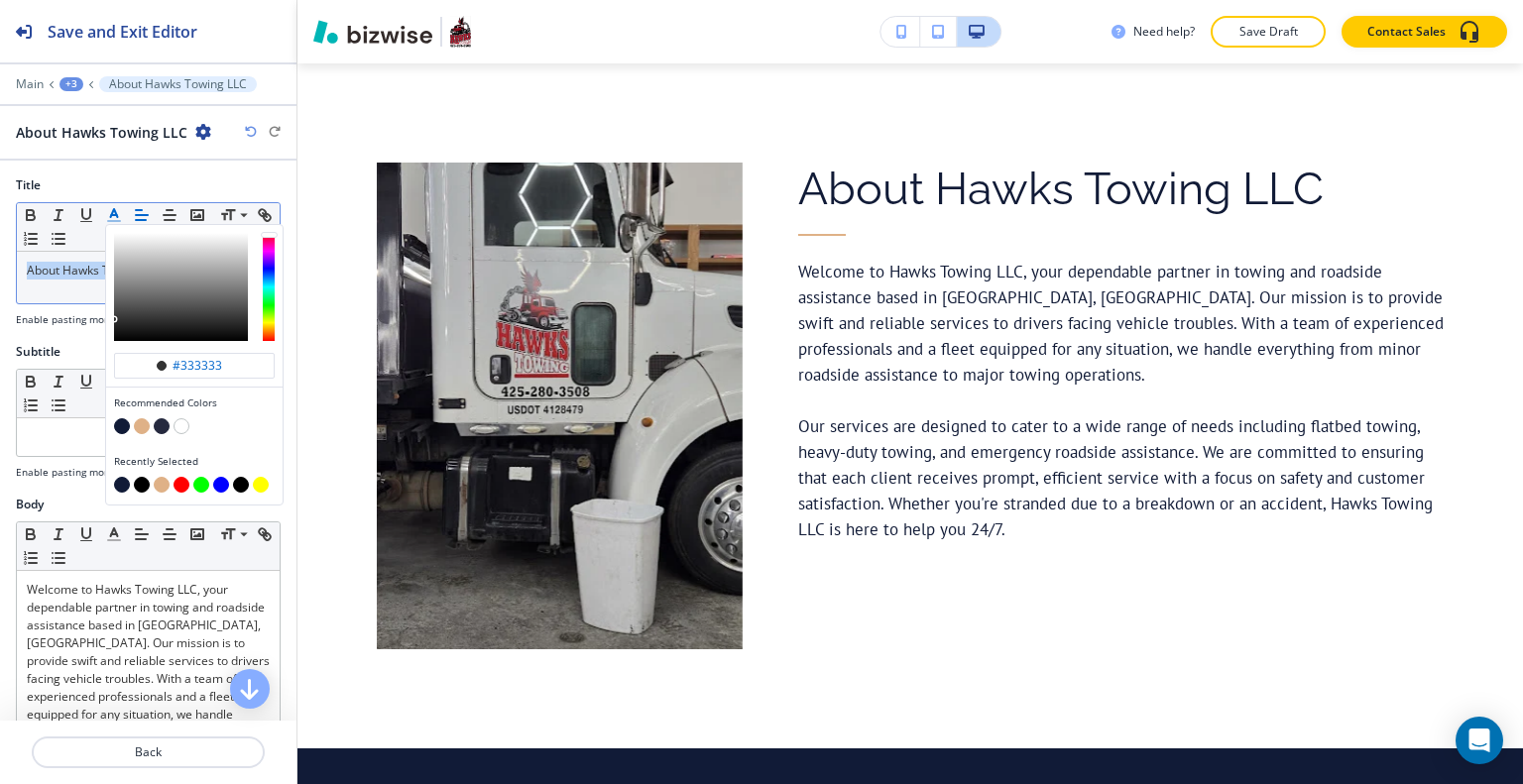 click at bounding box center (122, 426) 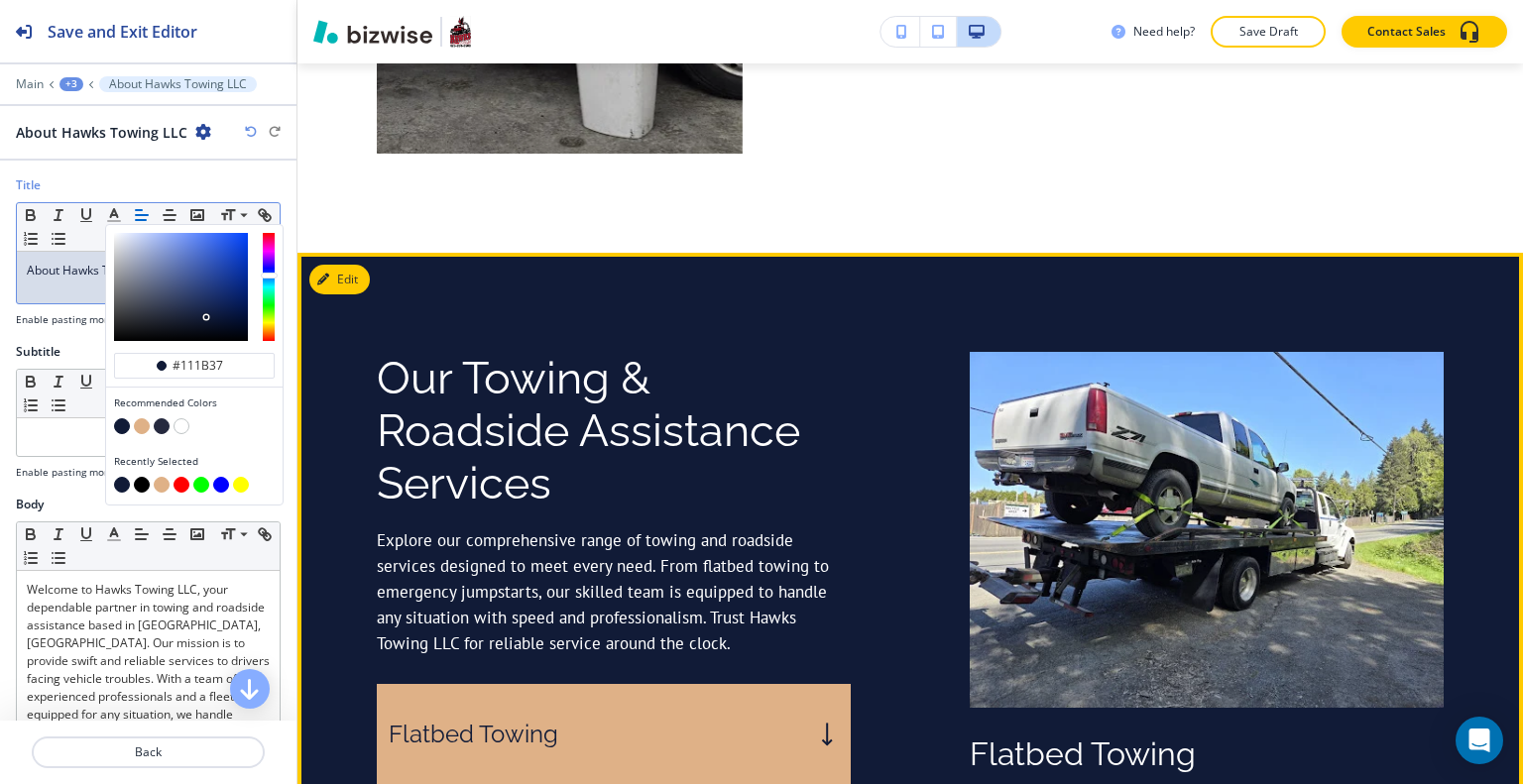 scroll, scrollTop: 1552, scrollLeft: 0, axis: vertical 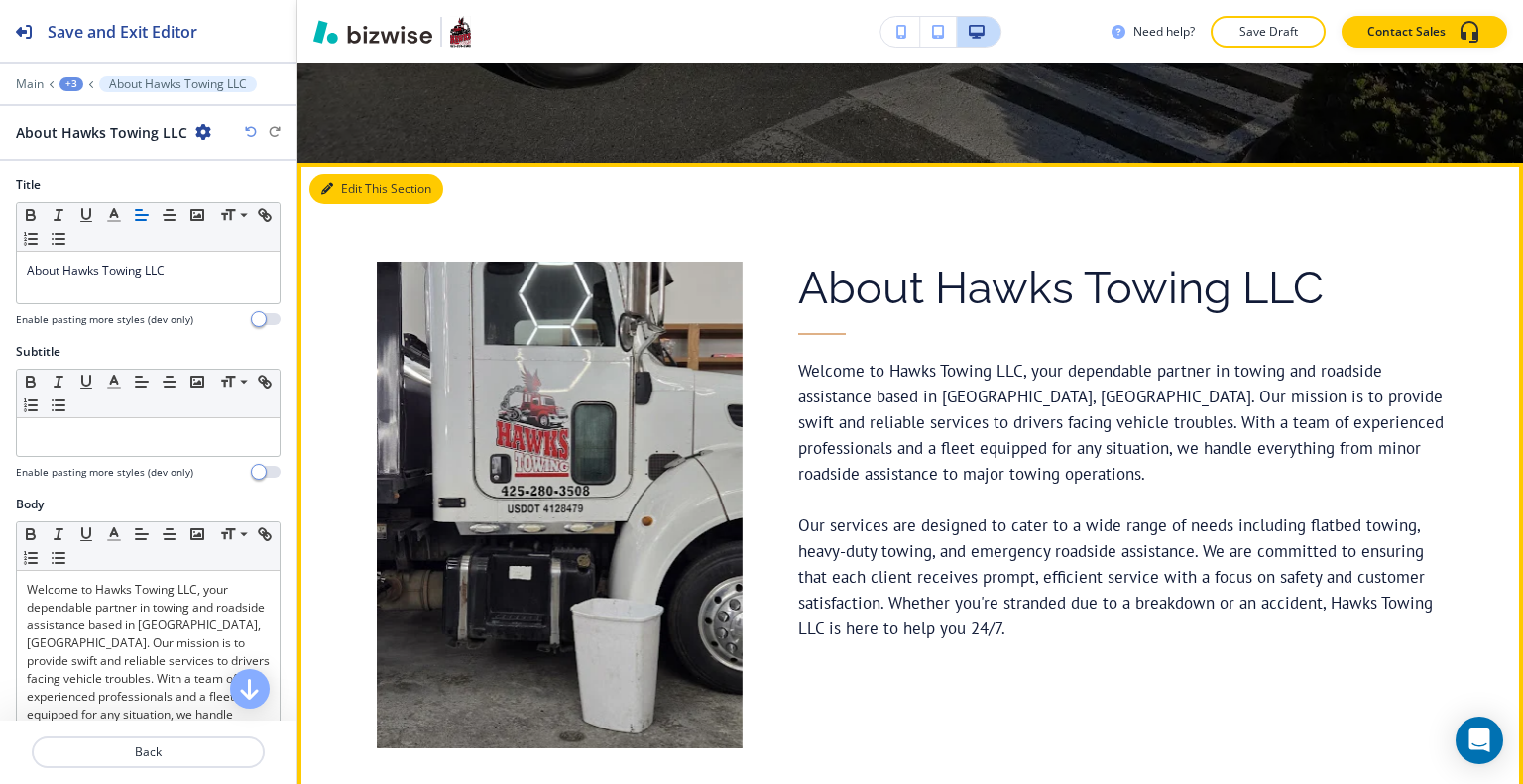 click on "Edit This Section" at bounding box center (376, 189) 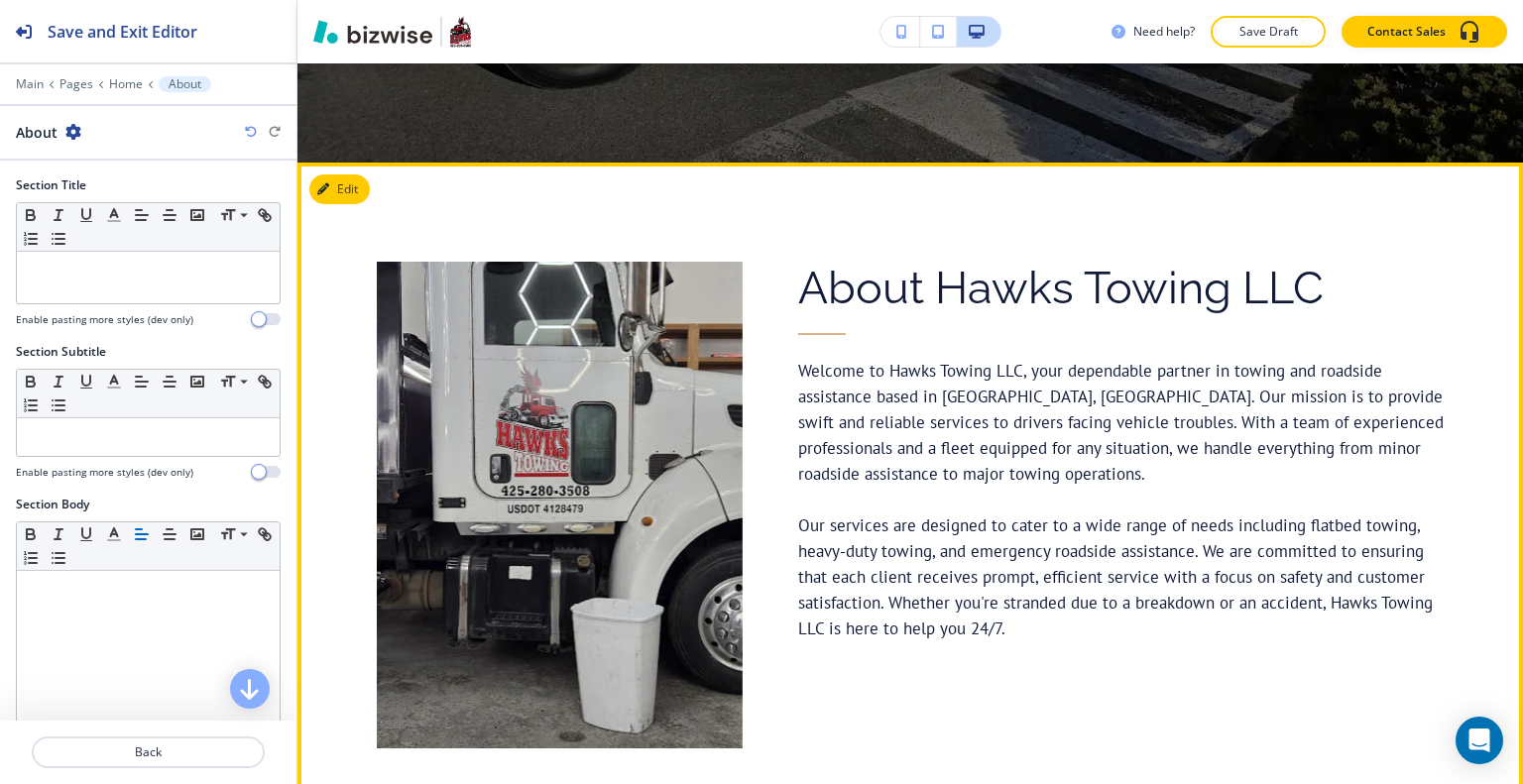 scroll, scrollTop: 957, scrollLeft: 0, axis: vertical 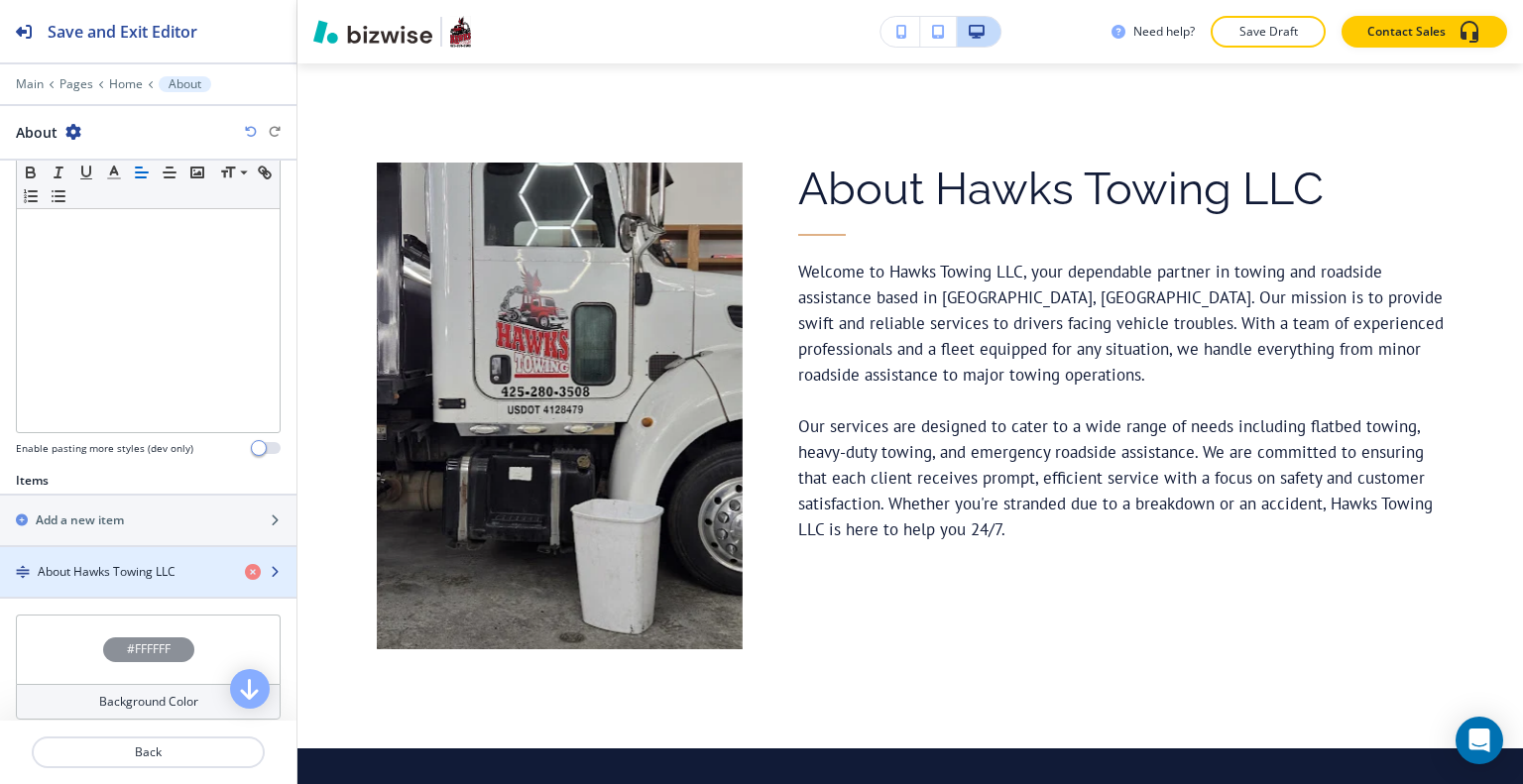 click on "About Hawks Towing LLC" at bounding box center [106, 572] 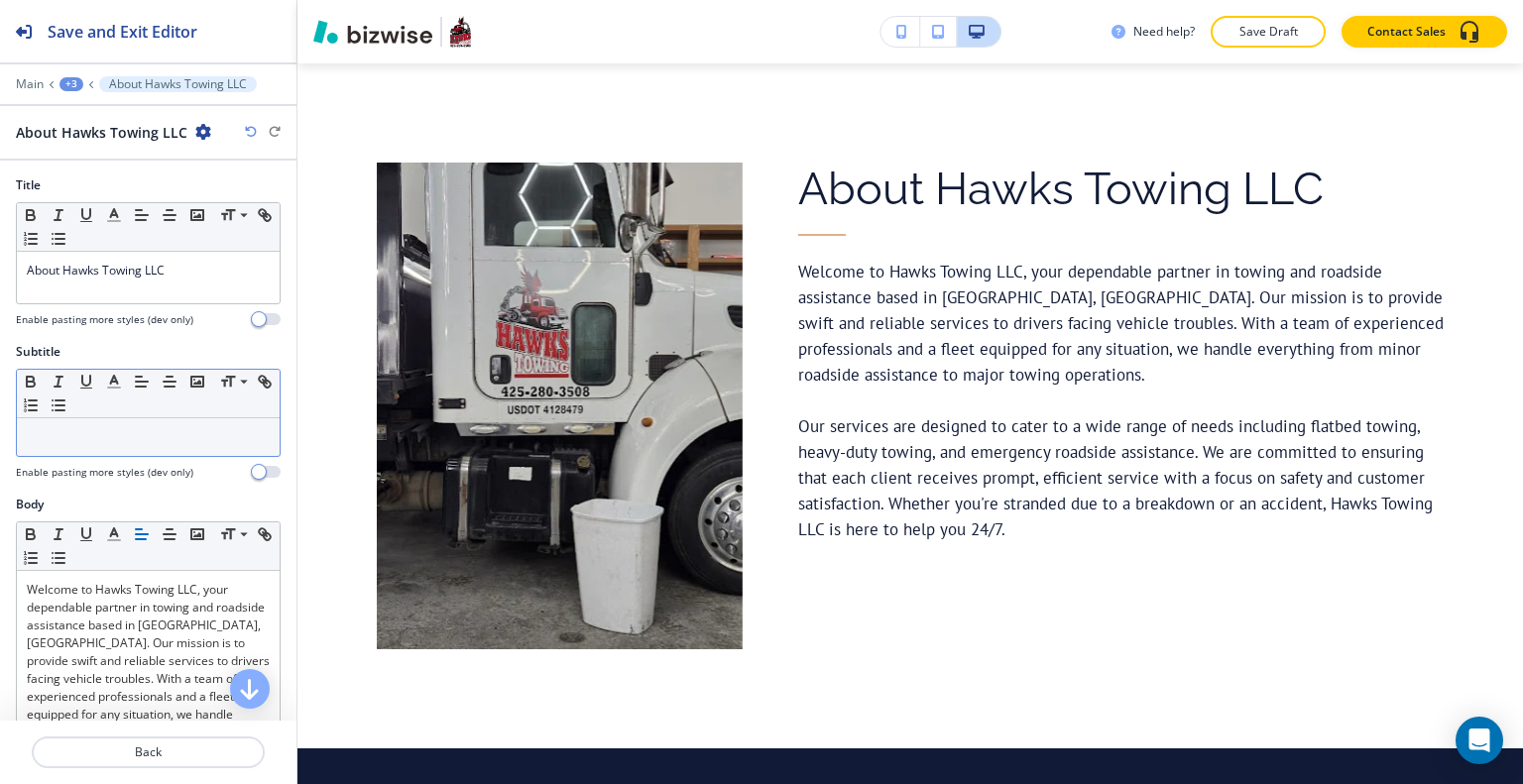 click at bounding box center [148, 437] 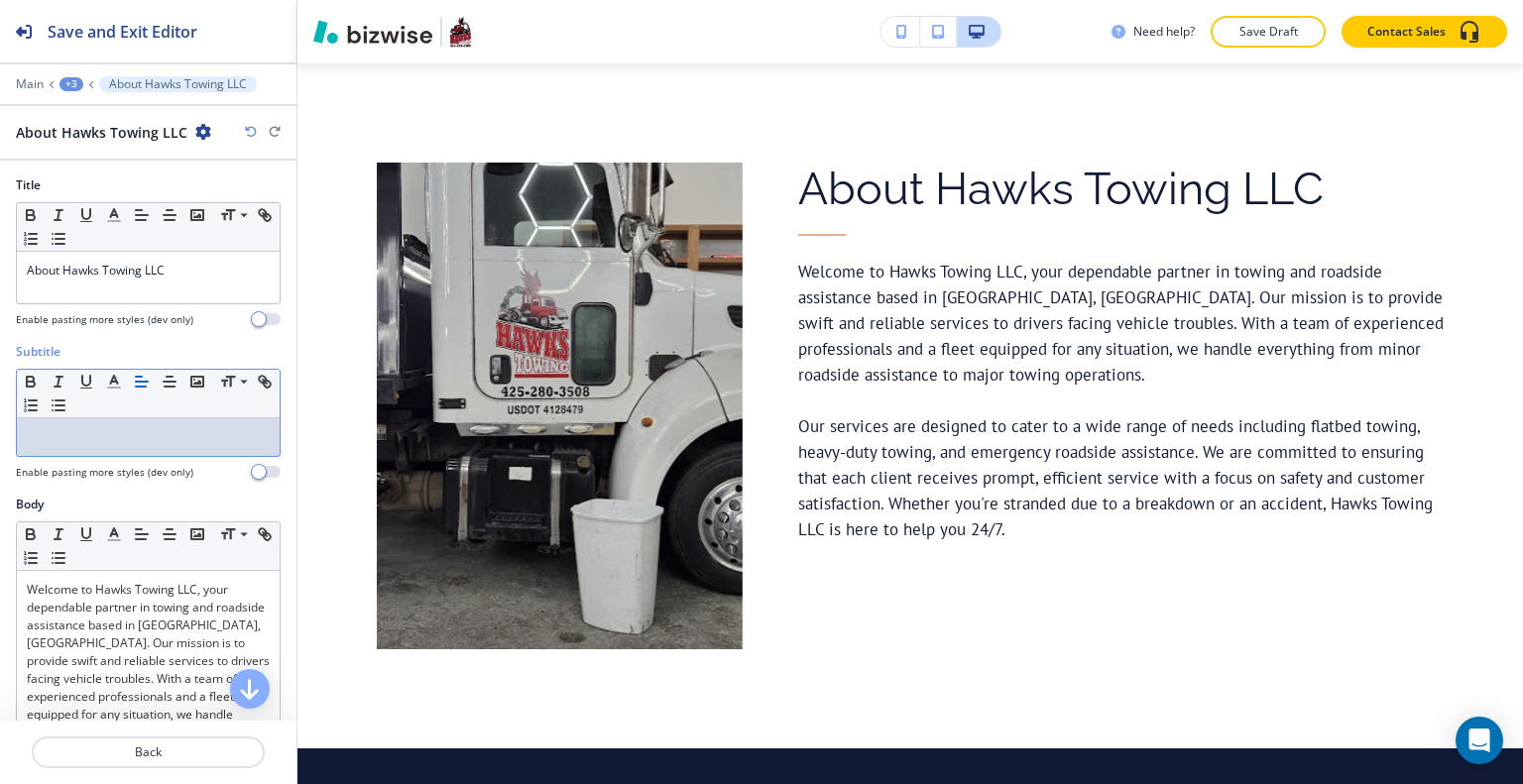 type 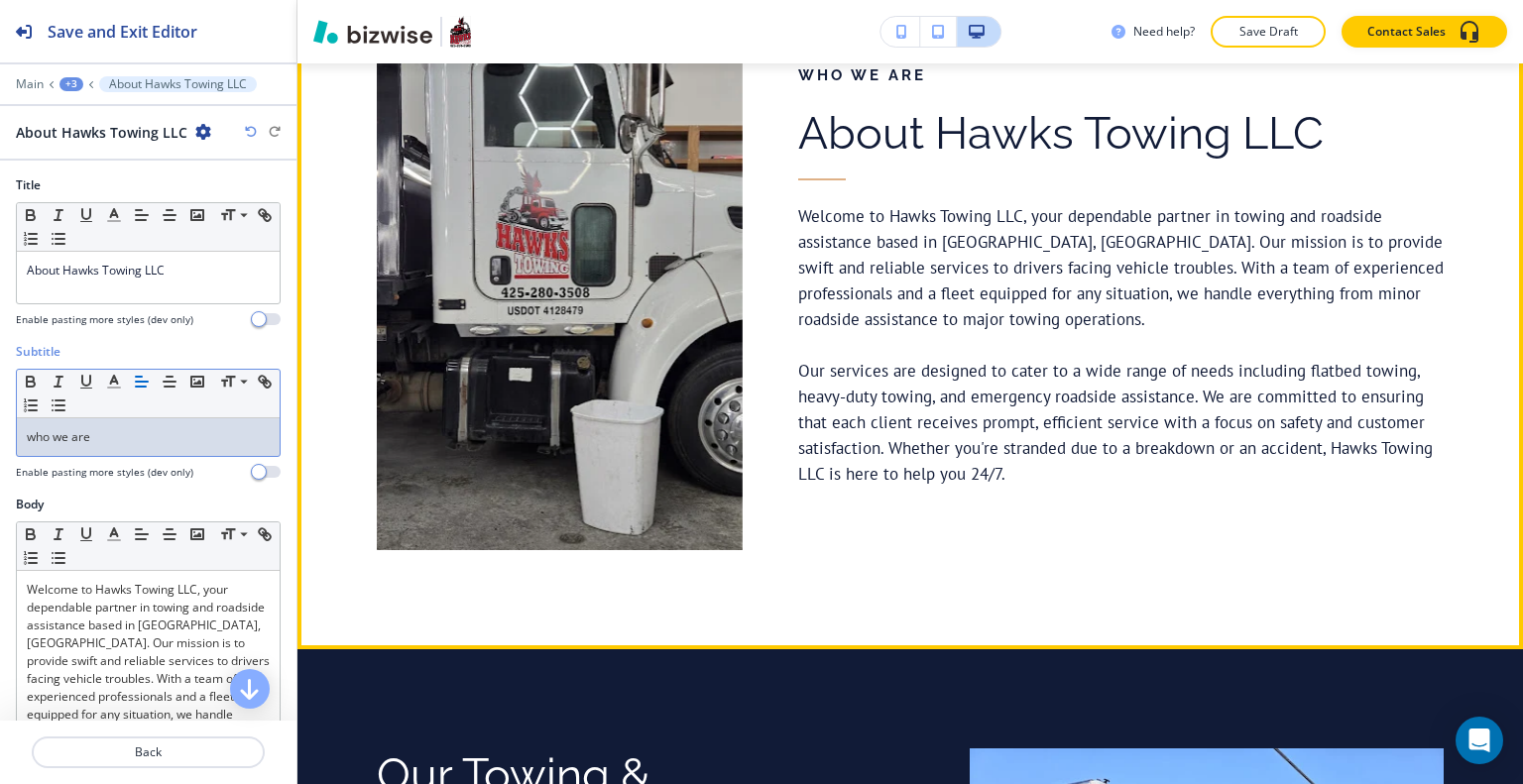 scroll, scrollTop: 858, scrollLeft: 0, axis: vertical 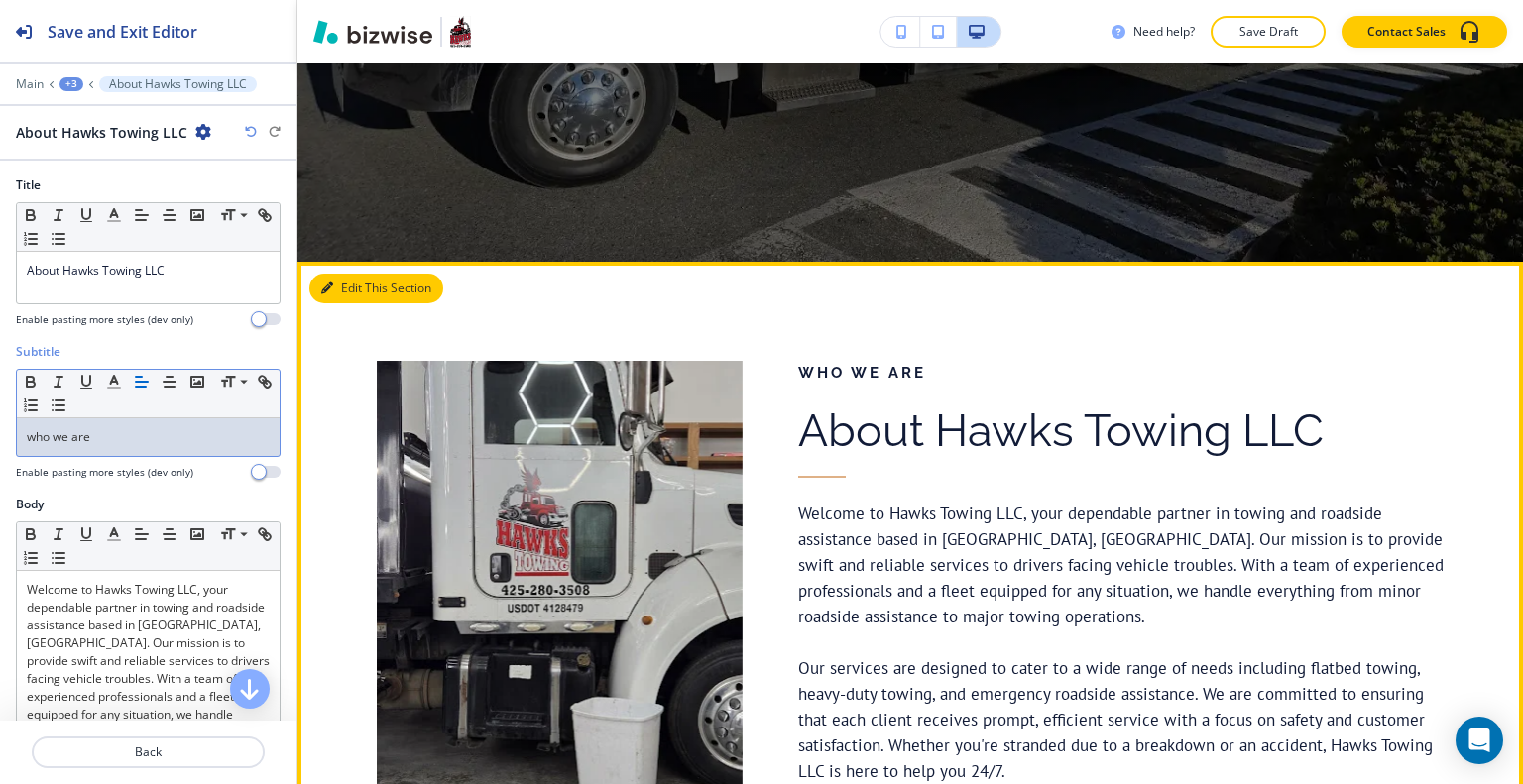 click on "Edit This Section" at bounding box center (376, 288) 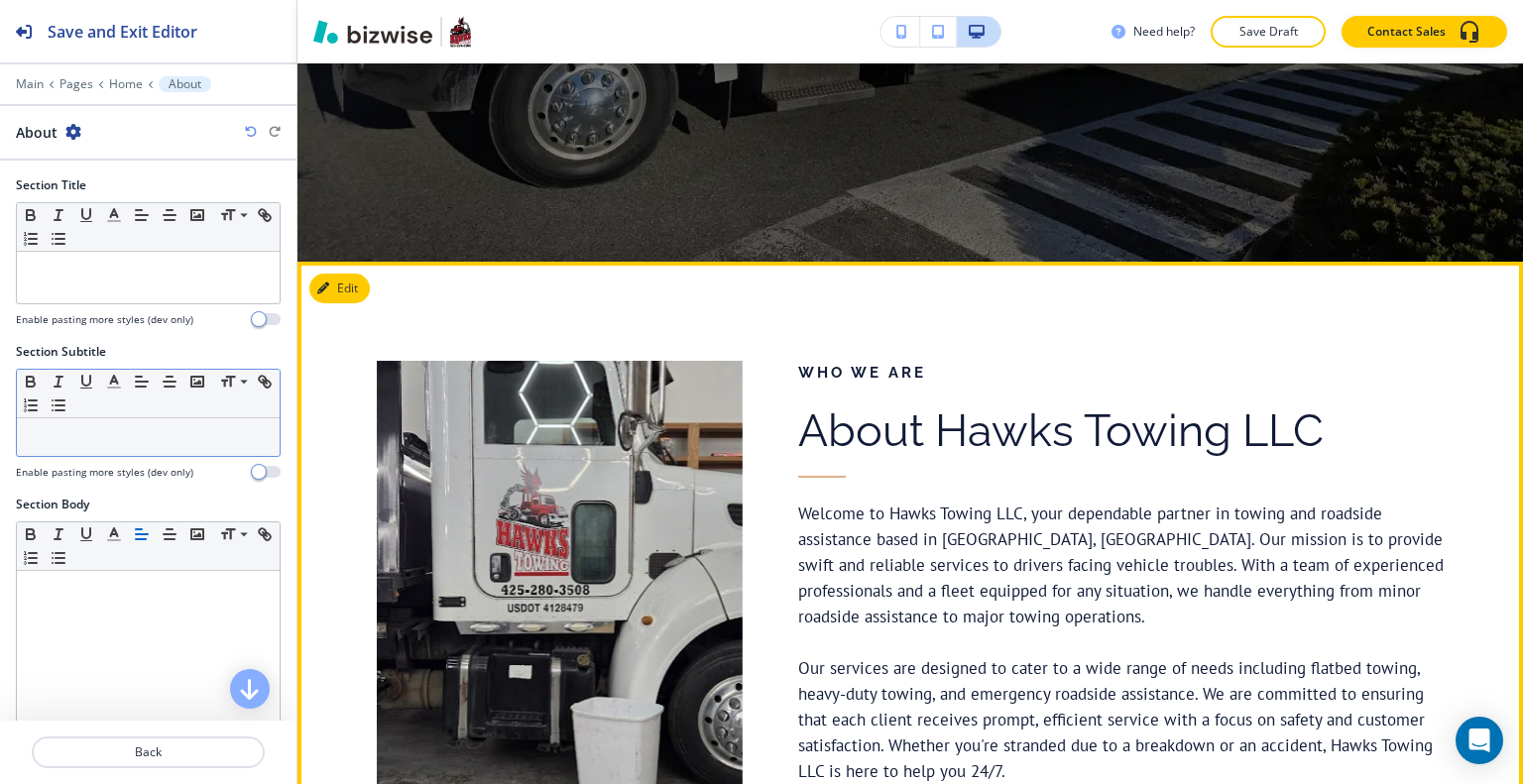 scroll, scrollTop: 957, scrollLeft: 0, axis: vertical 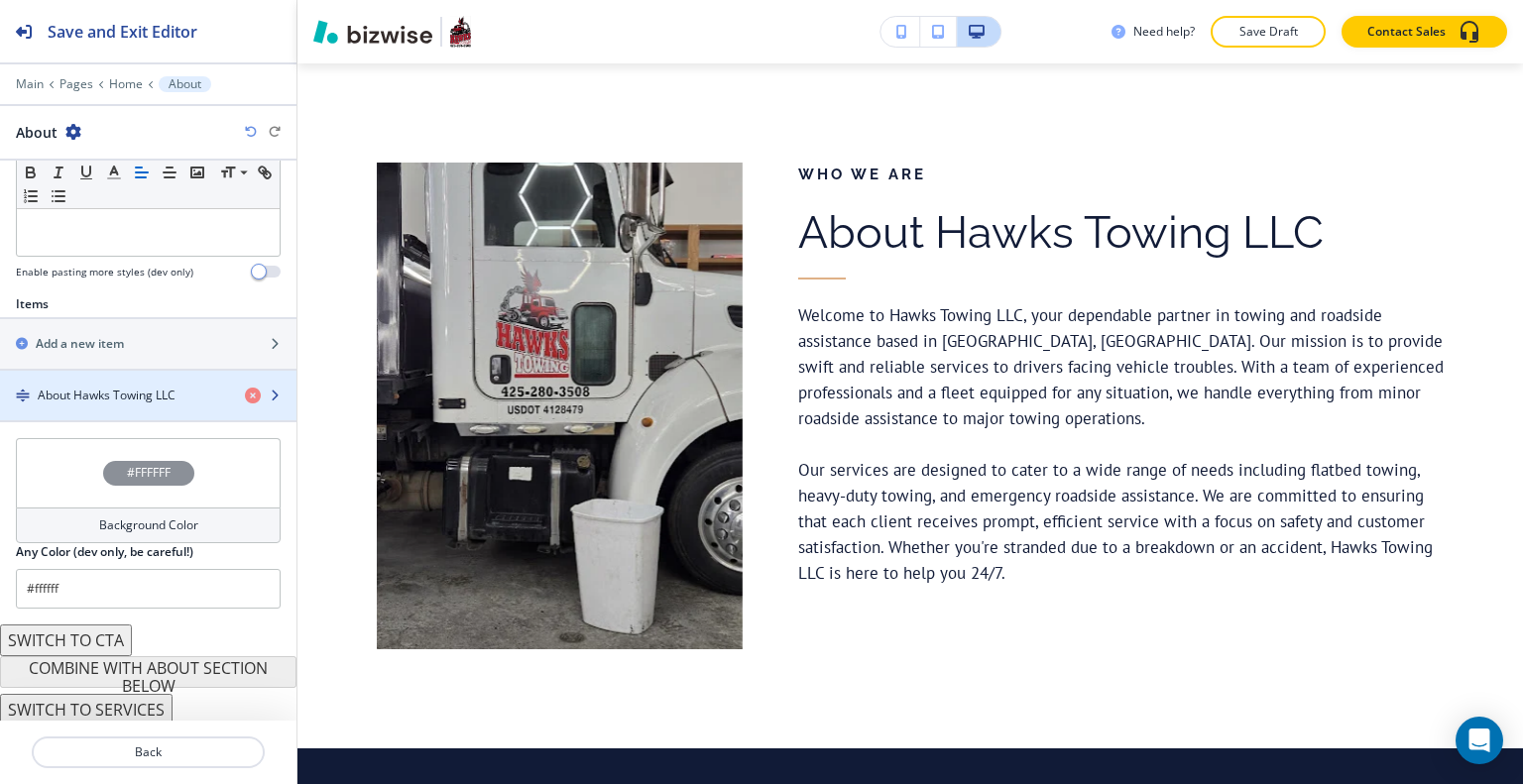 click at bounding box center (148, 412) 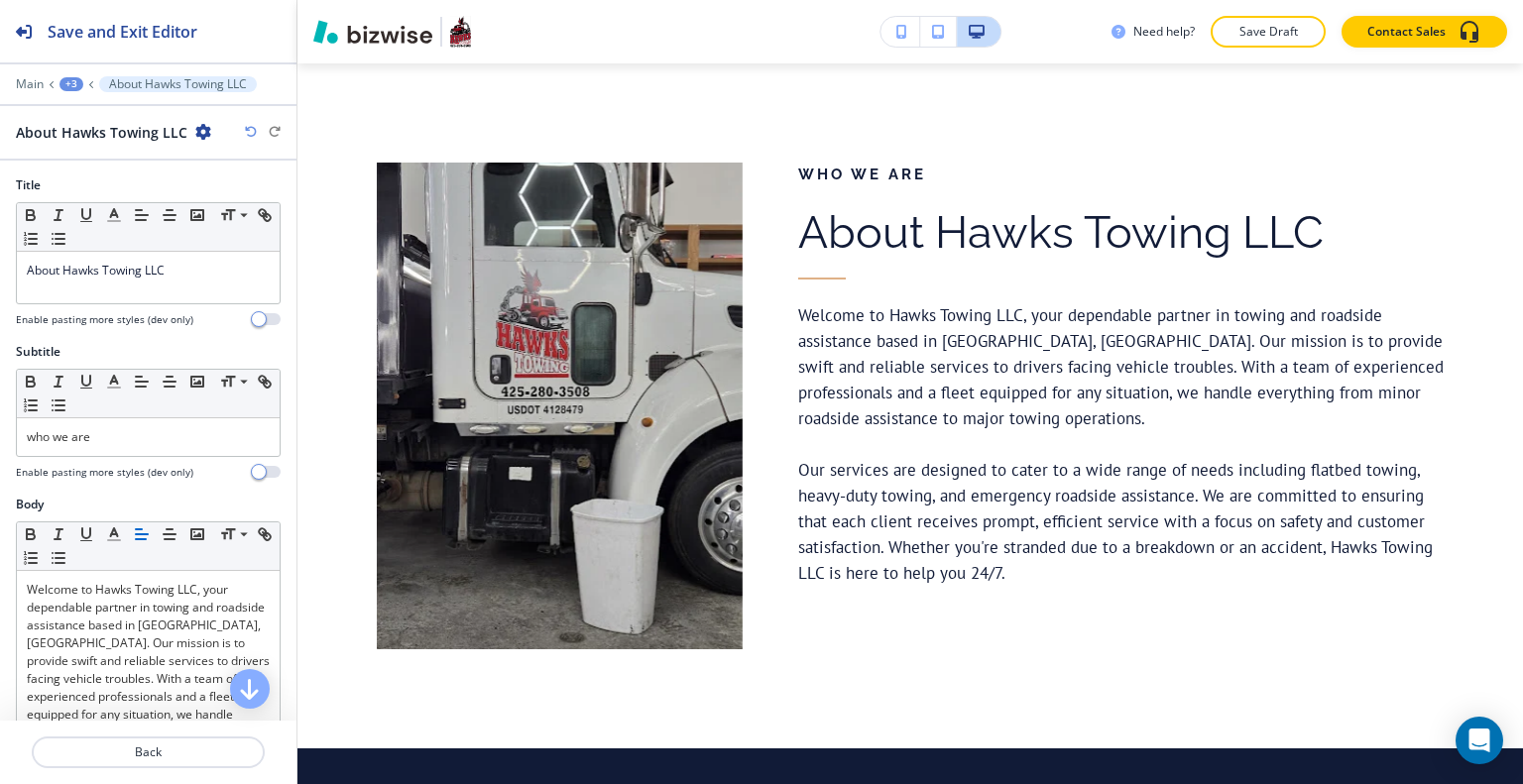 scroll, scrollTop: 694, scrollLeft: 0, axis: vertical 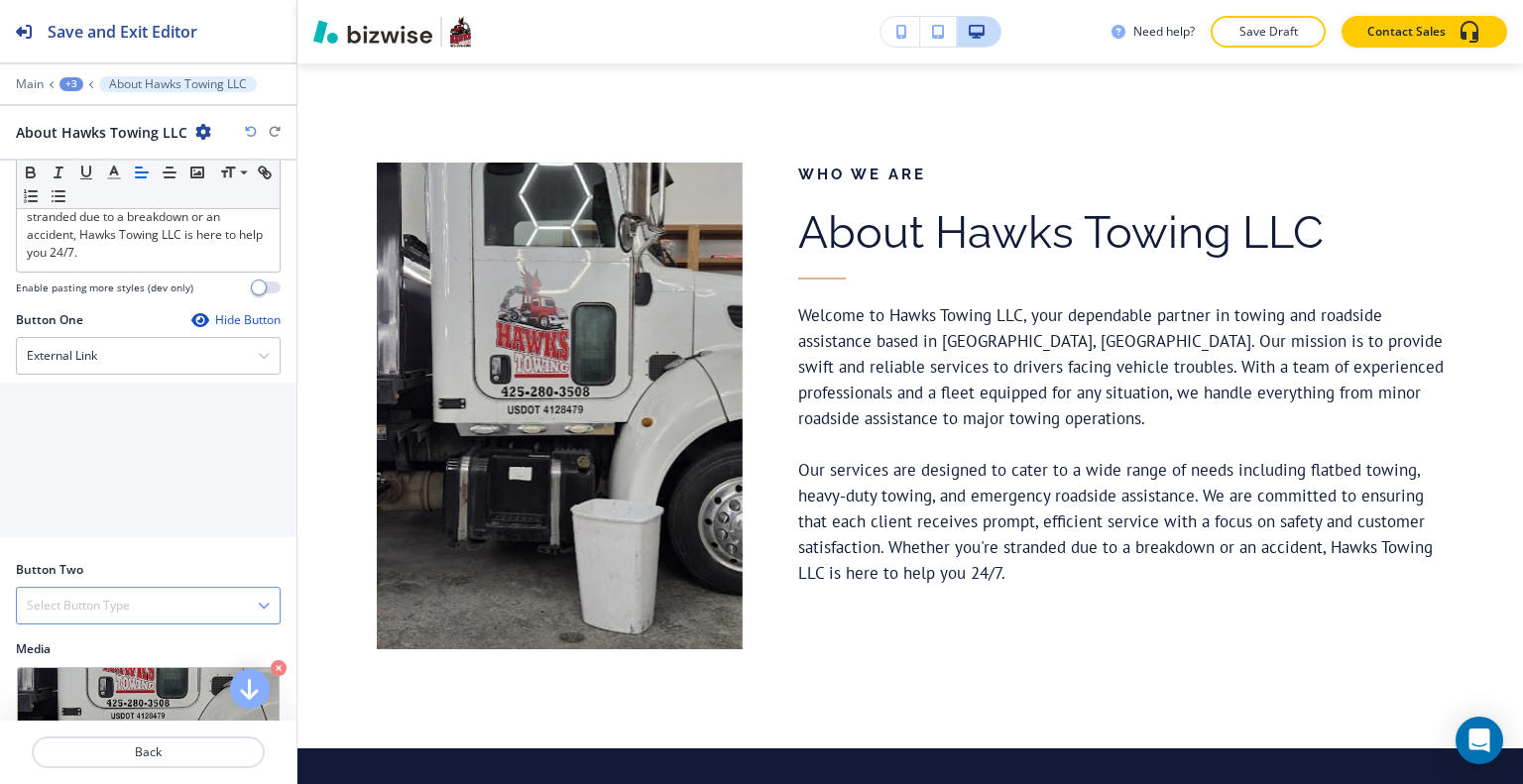 click on "Select Button Type" at bounding box center [148, 606] 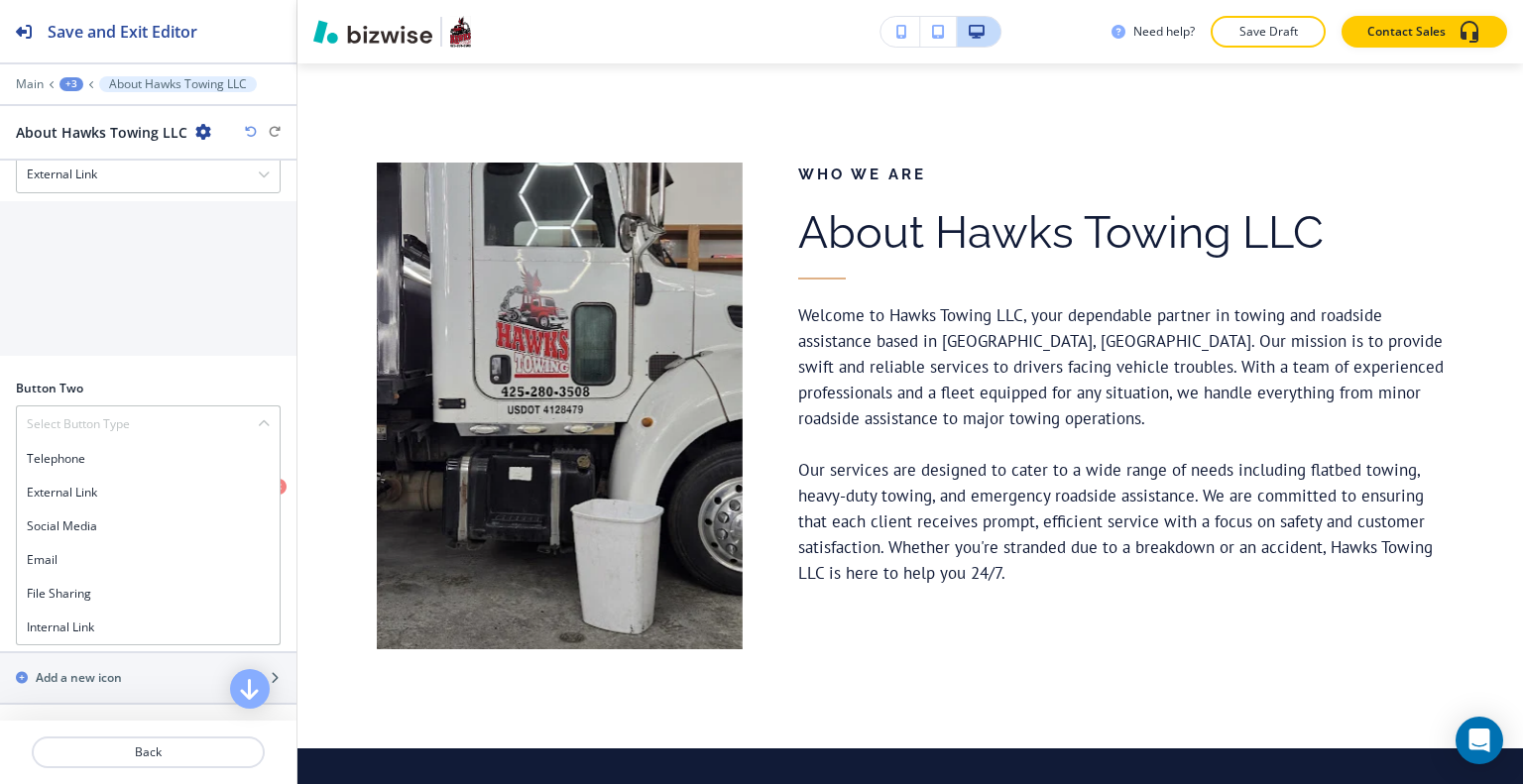scroll, scrollTop: 788, scrollLeft: 0, axis: vertical 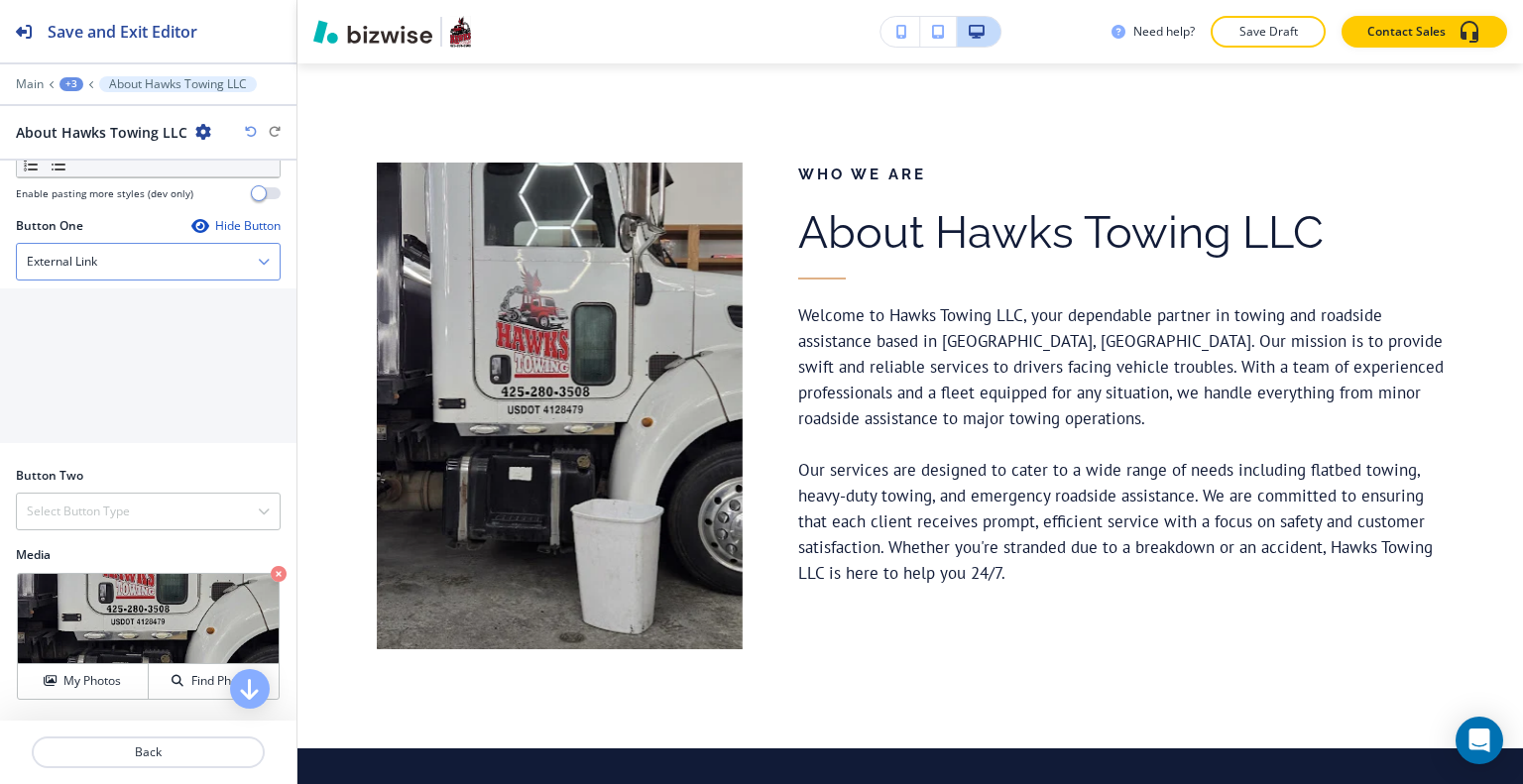 click on "External Link" at bounding box center (148, 262) 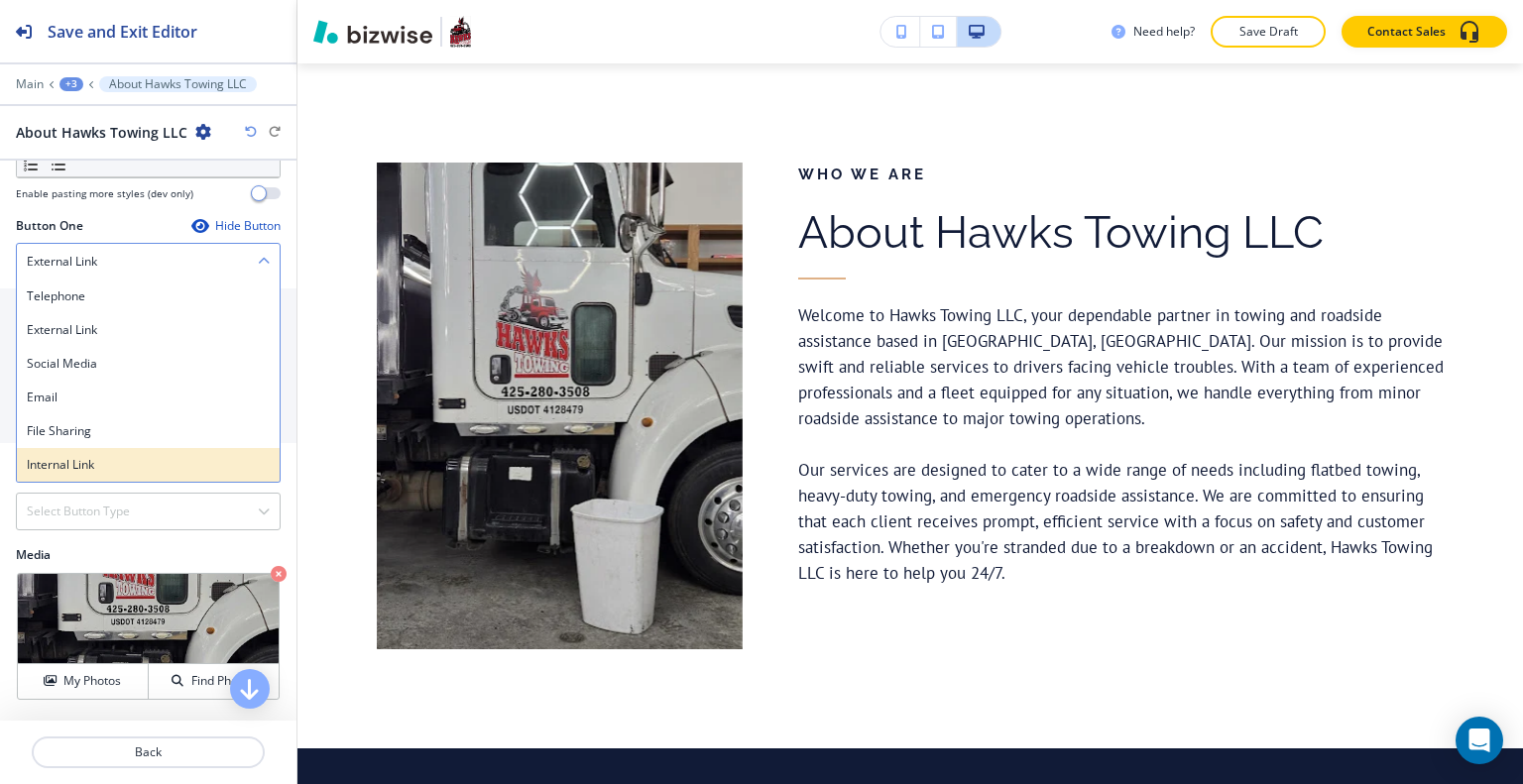 click on "Internal Link" at bounding box center (148, 465) 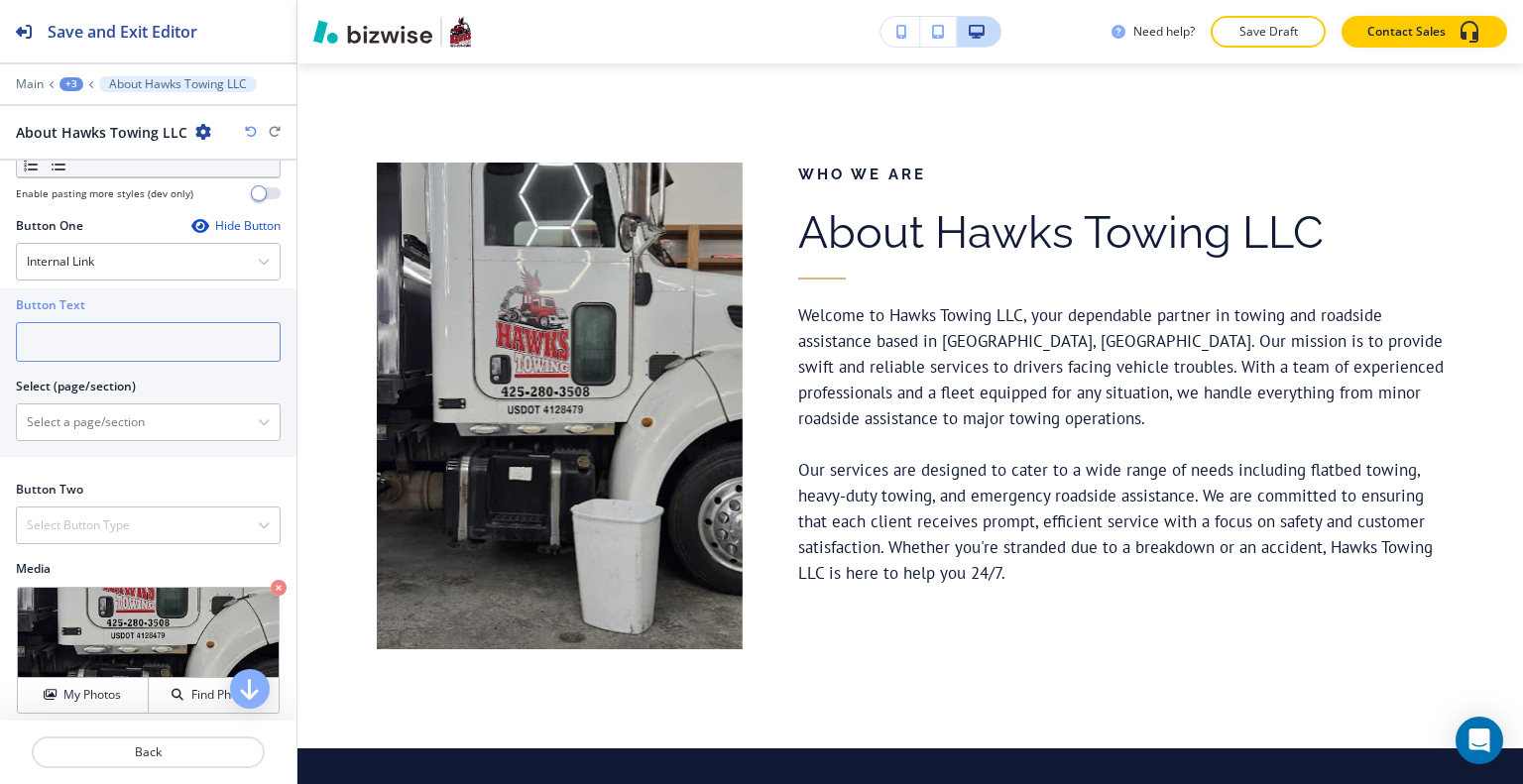 click at bounding box center [148, 342] 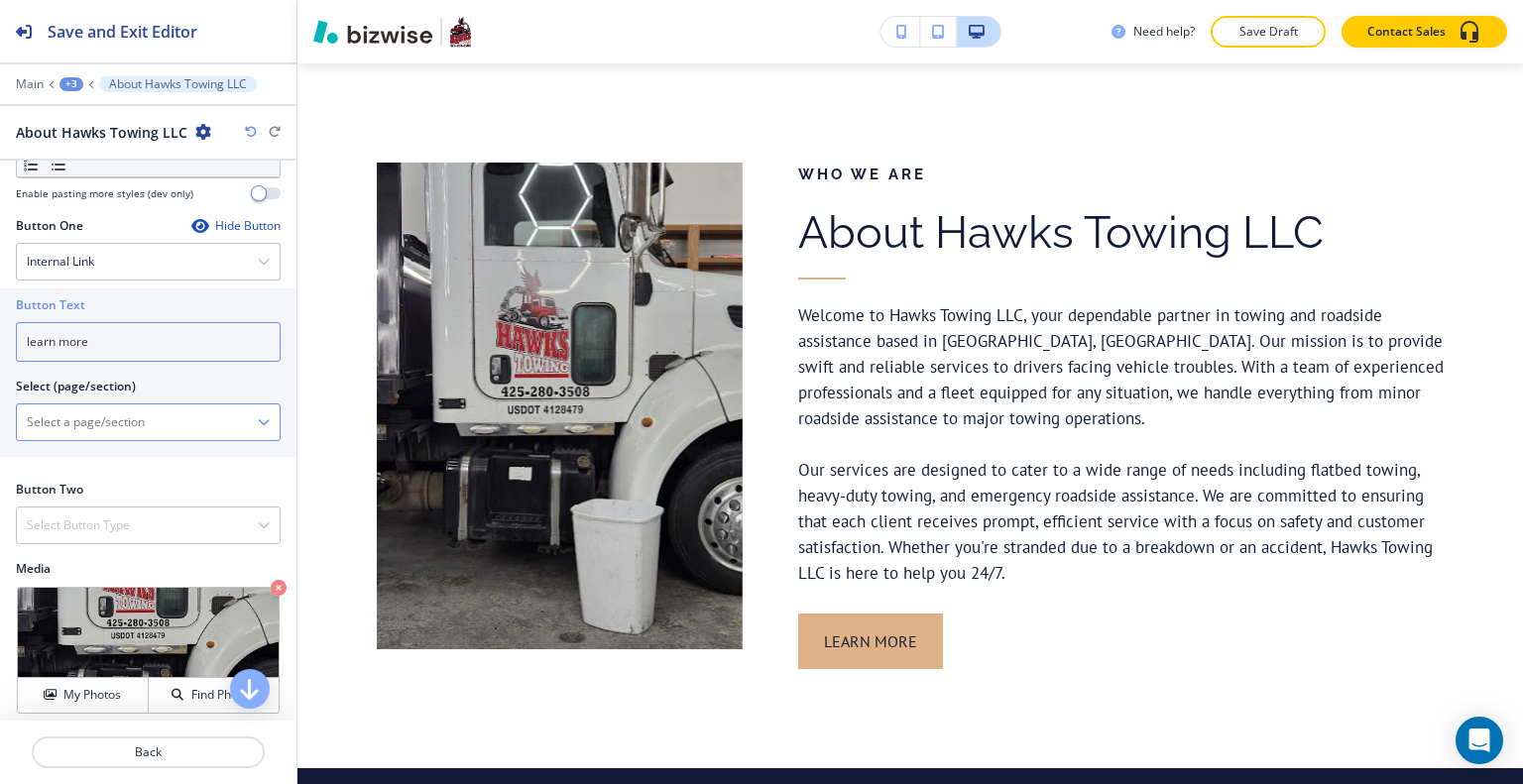 type on "learn more" 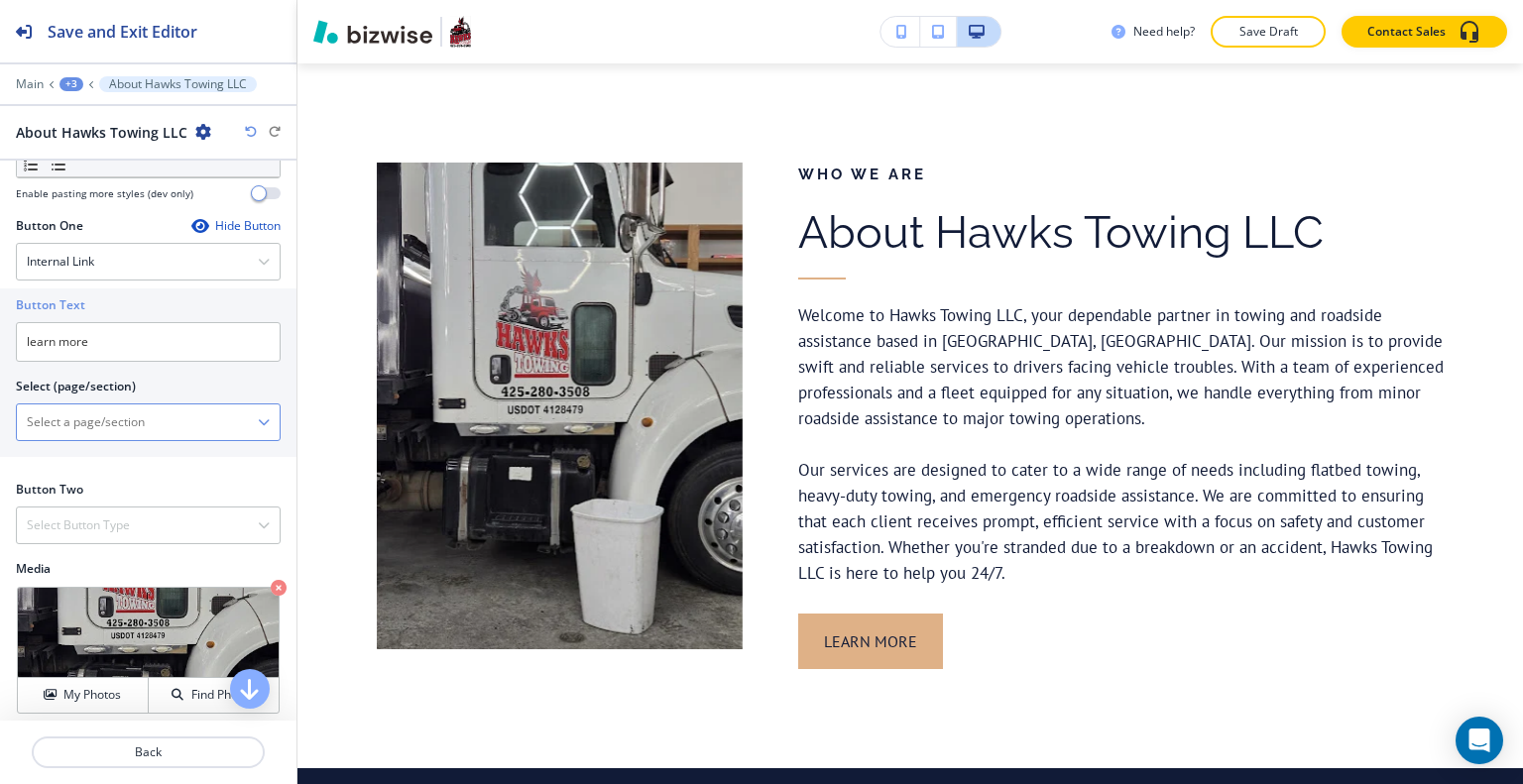 click at bounding box center (137, 422) 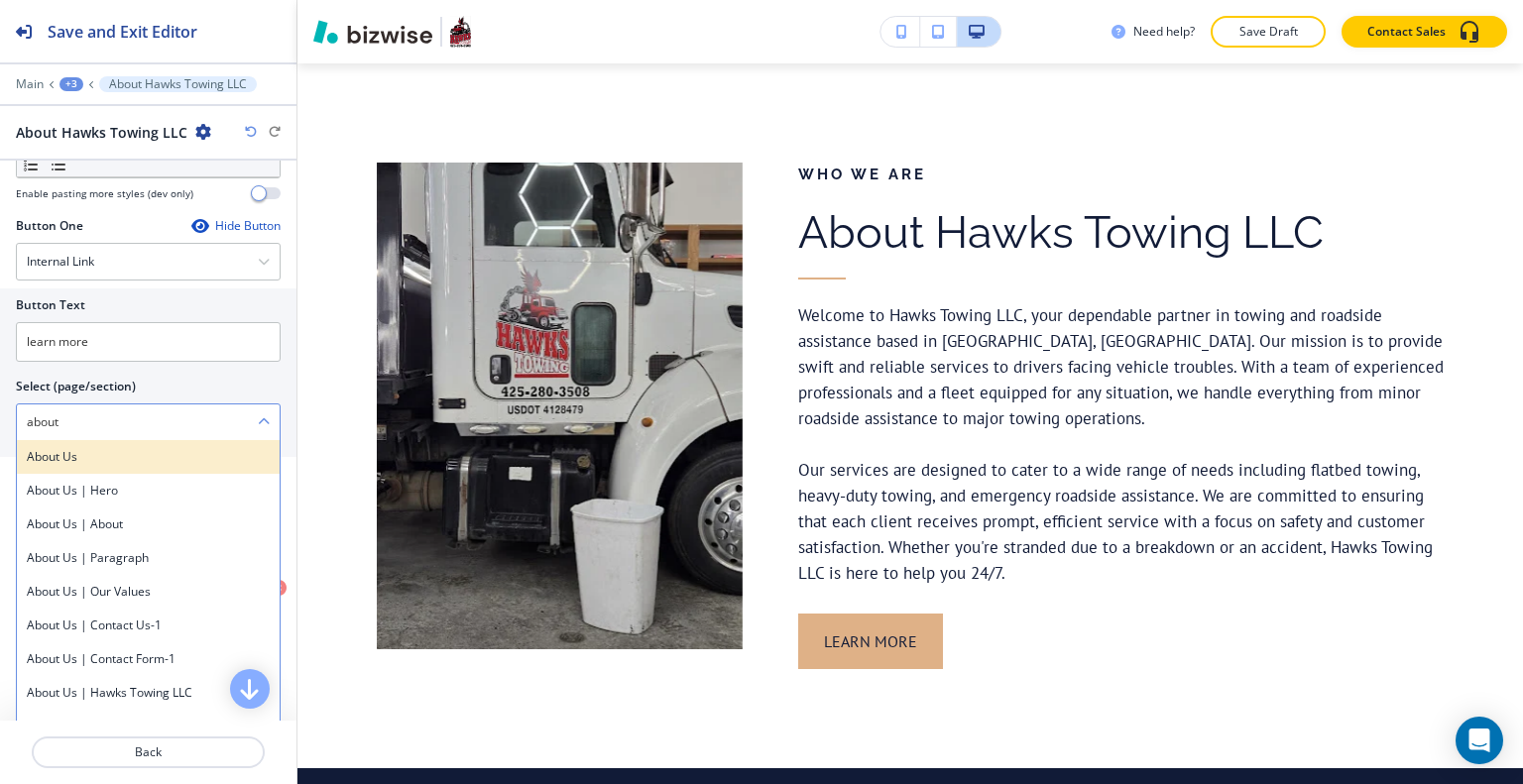 click on "About Us" at bounding box center [148, 457] 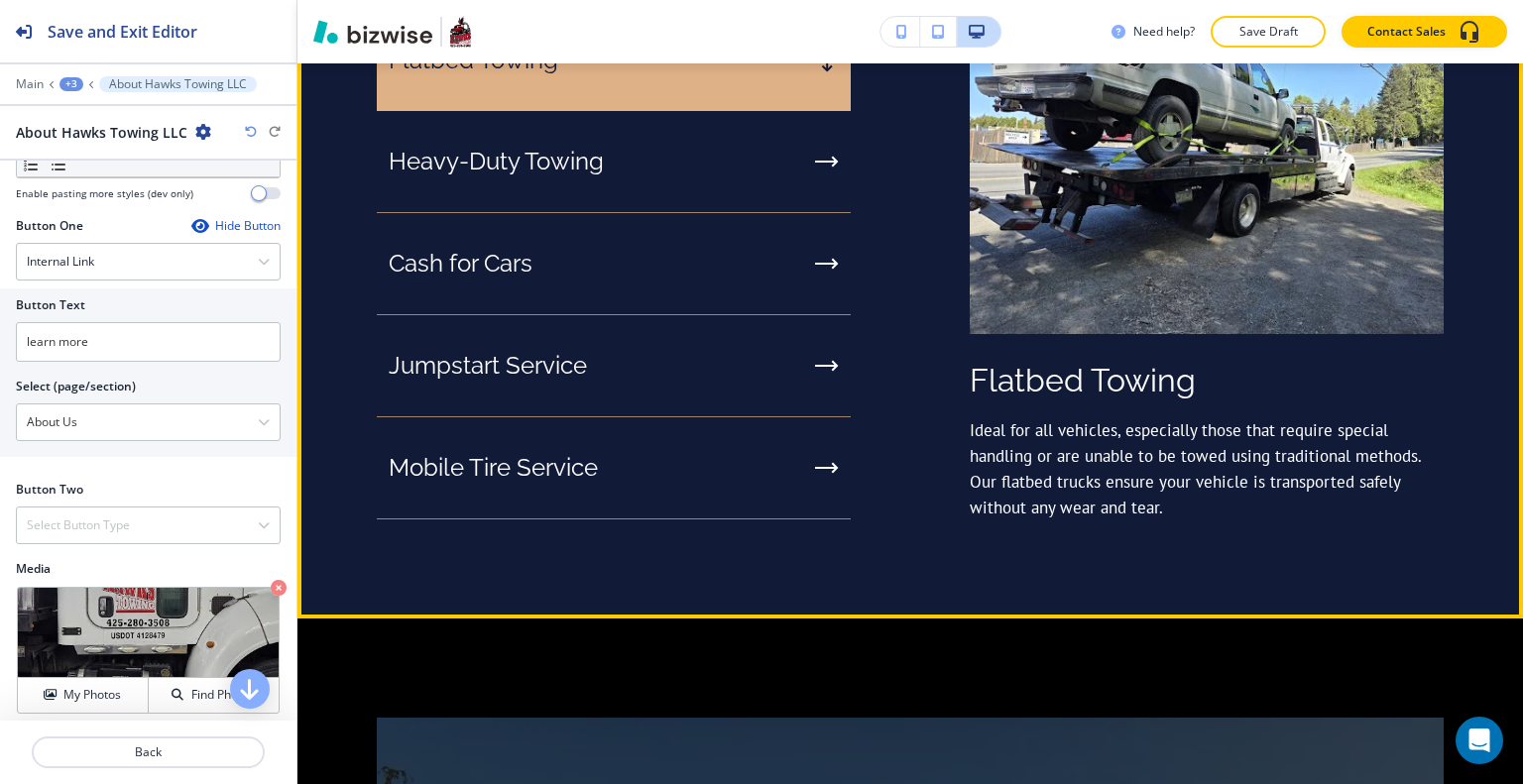 scroll, scrollTop: 1949, scrollLeft: 0, axis: vertical 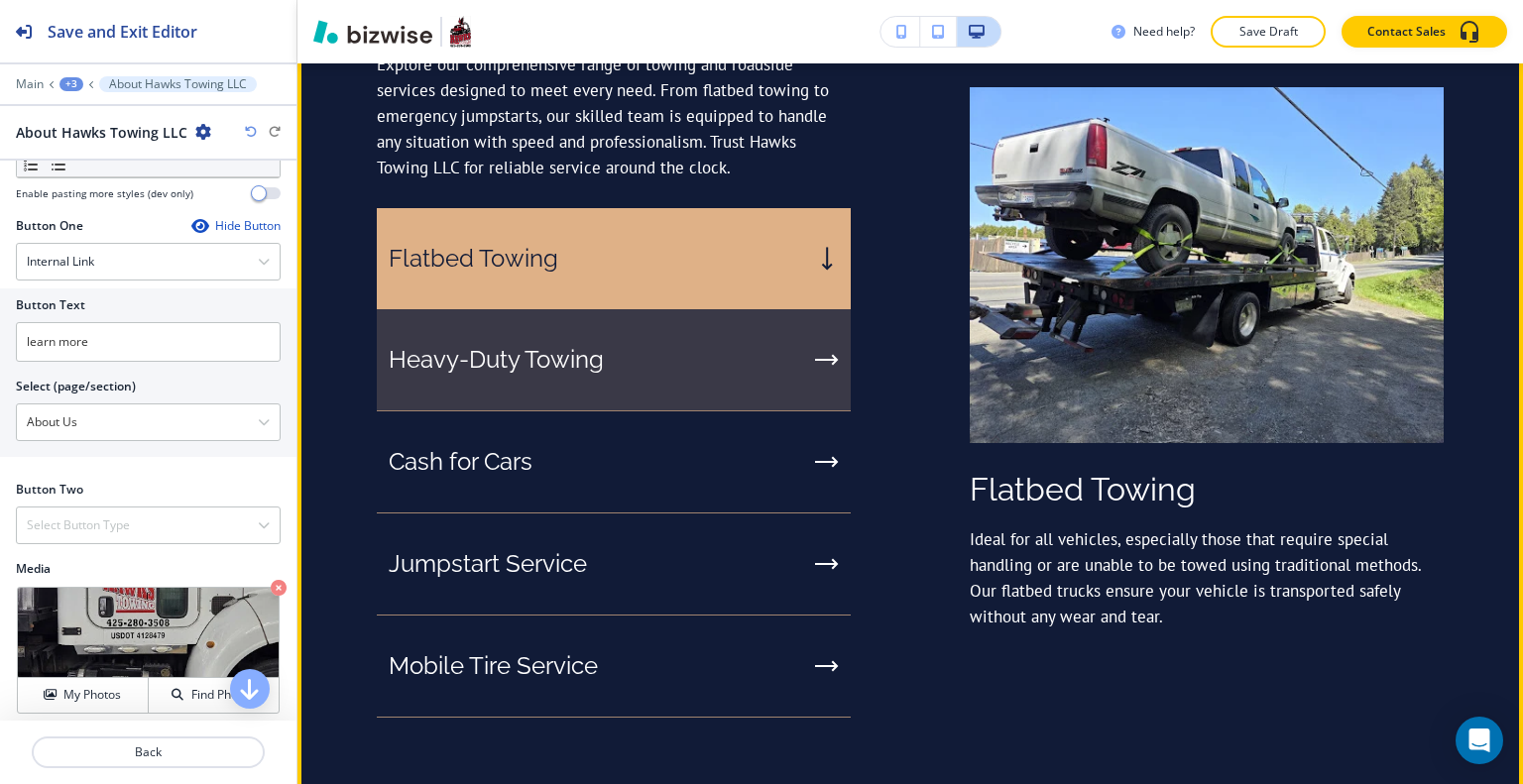 click on "Heavy-Duty Towing" at bounding box center (614, 360) 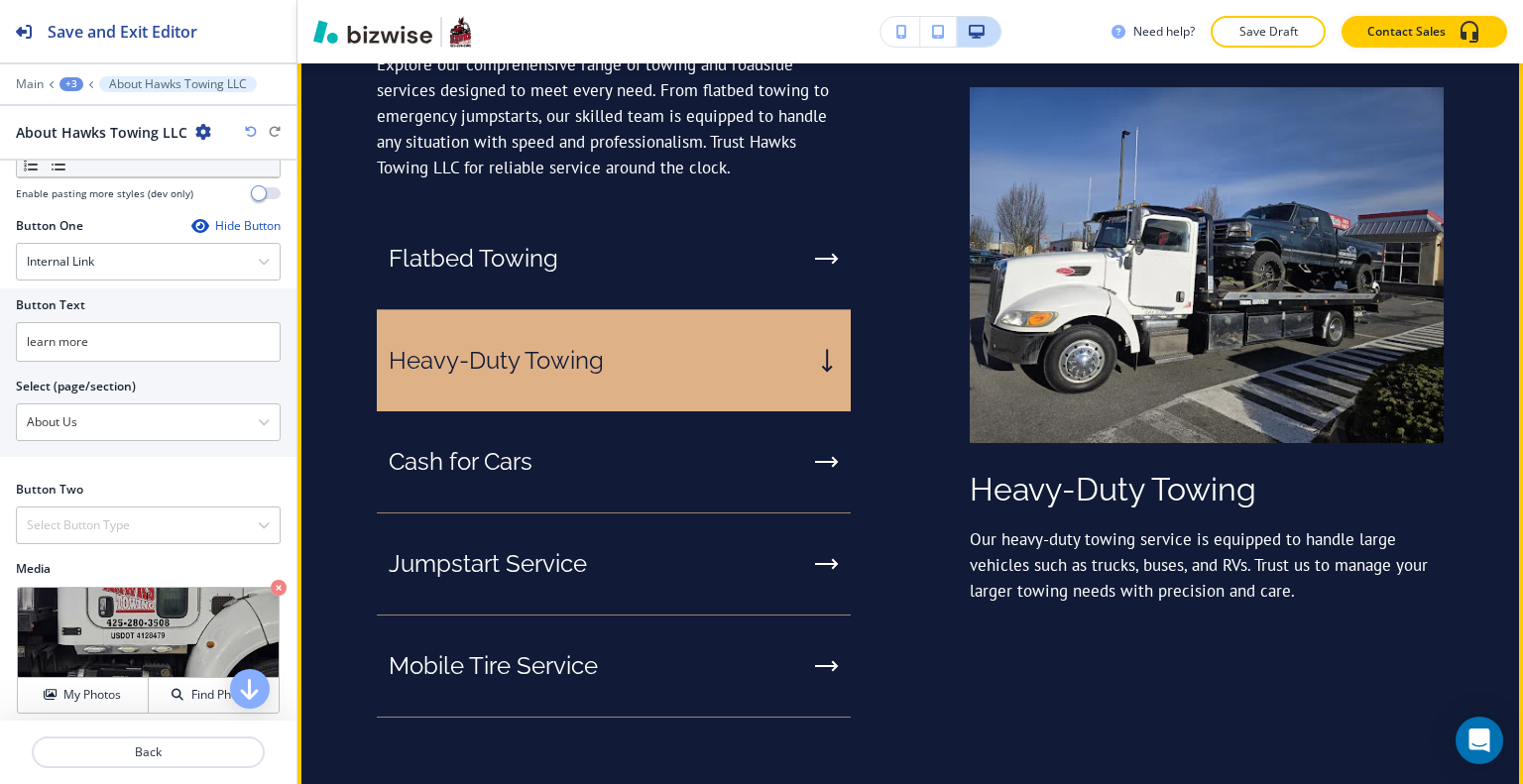 click on "Cash for Cars" at bounding box center [614, 462] 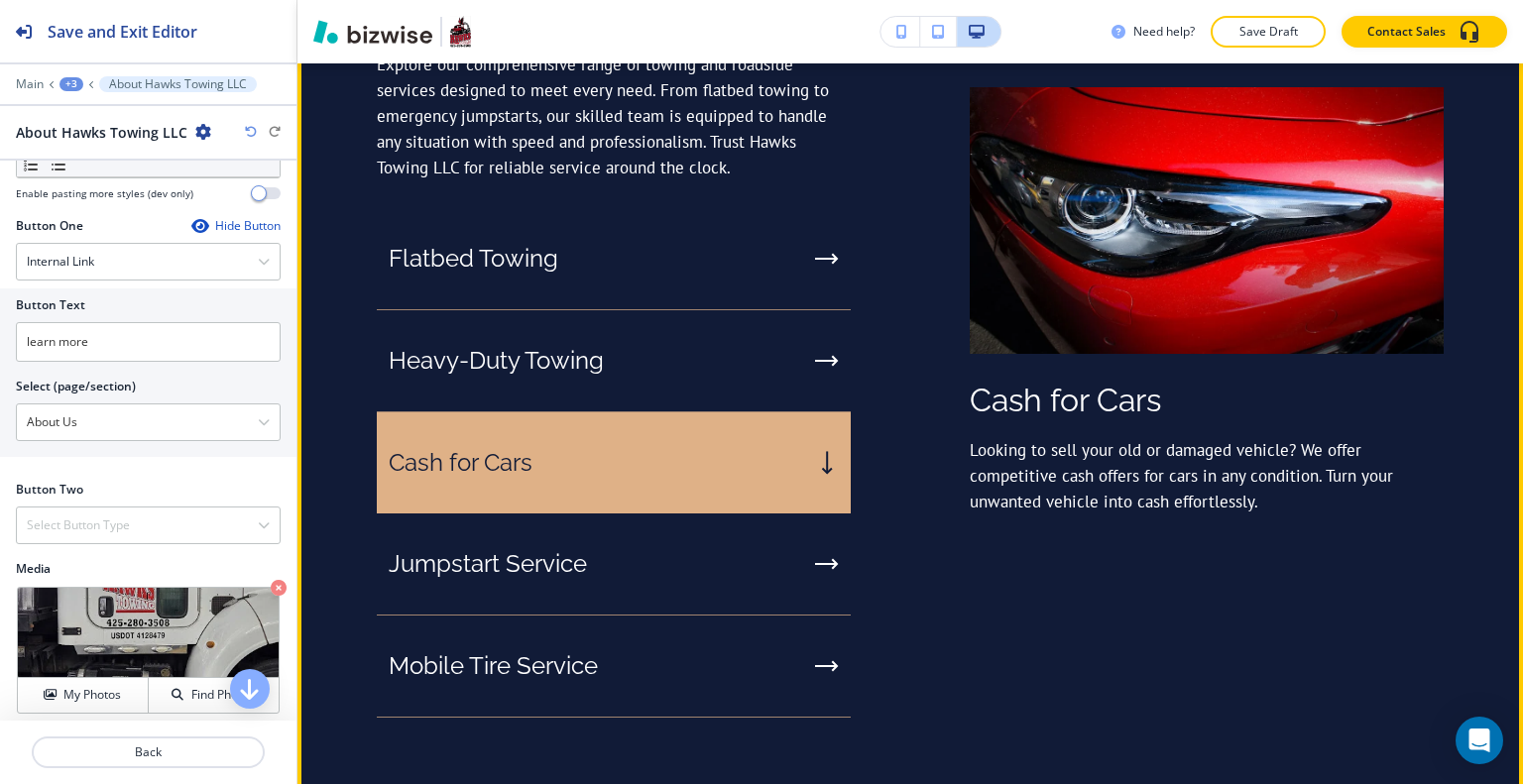 click on "Jumpstart Service" at bounding box center [614, 564] 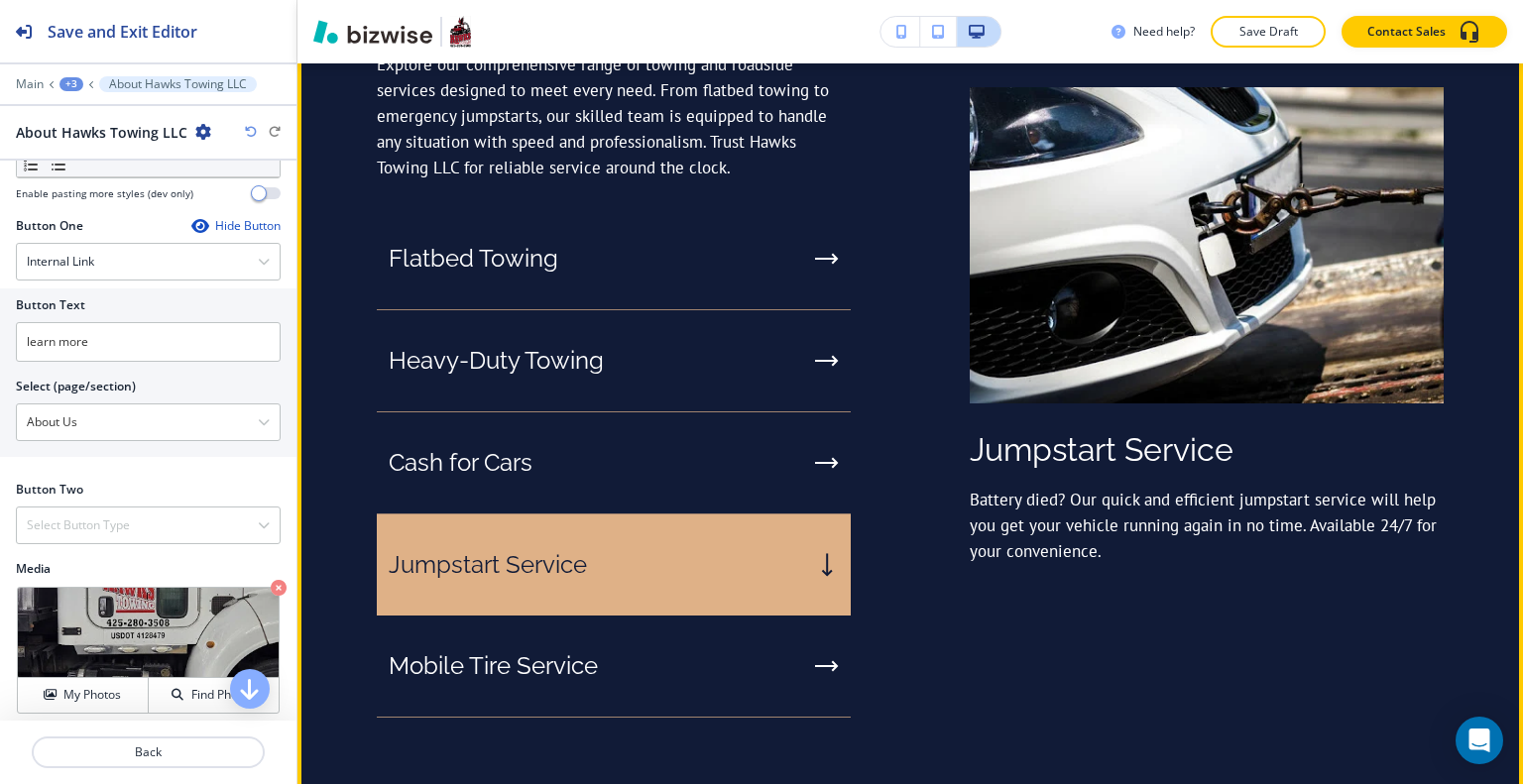 click on "Jumpstart Service" at bounding box center (614, 565) 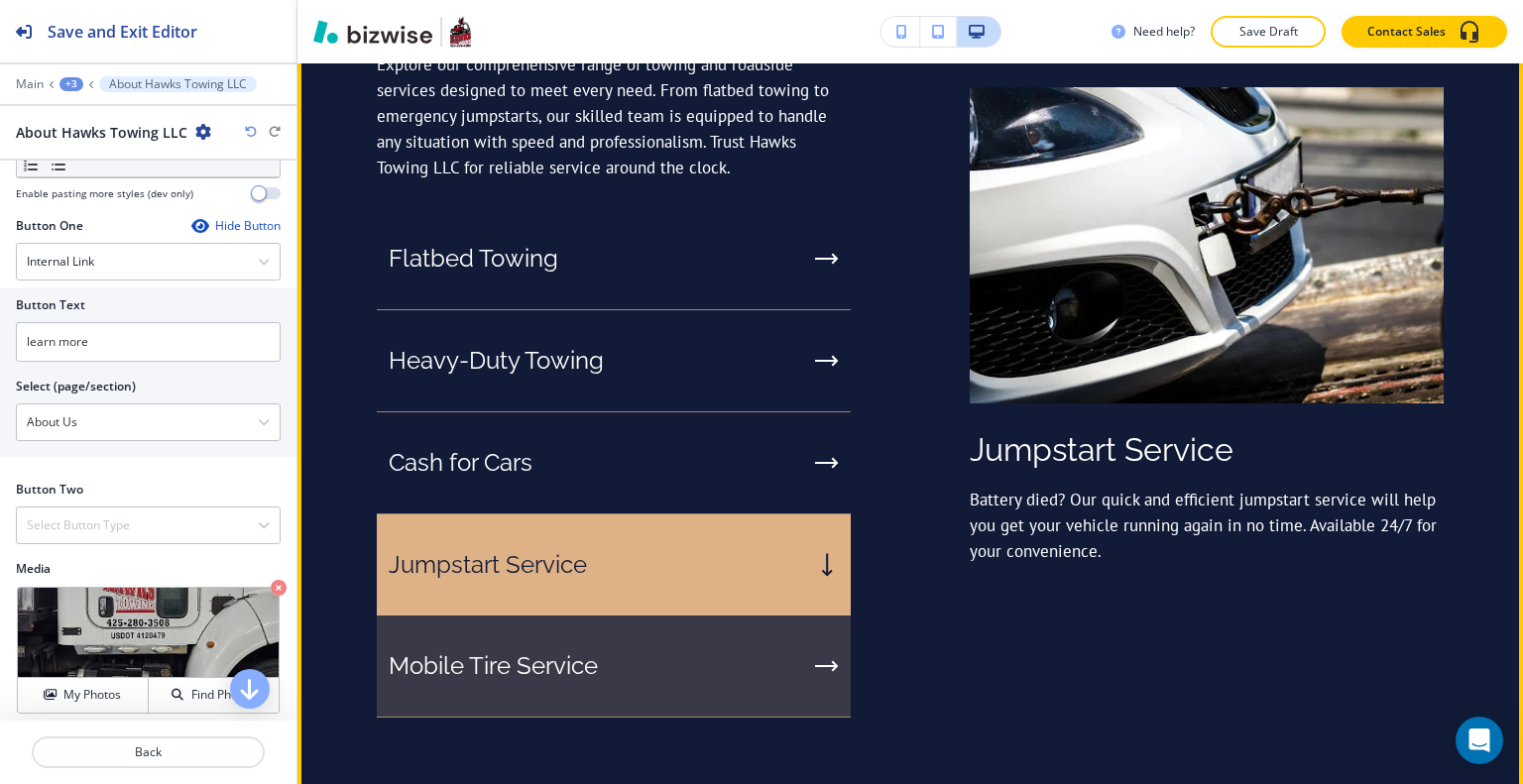 click on "Mobile Tire Service" at bounding box center (614, 666) 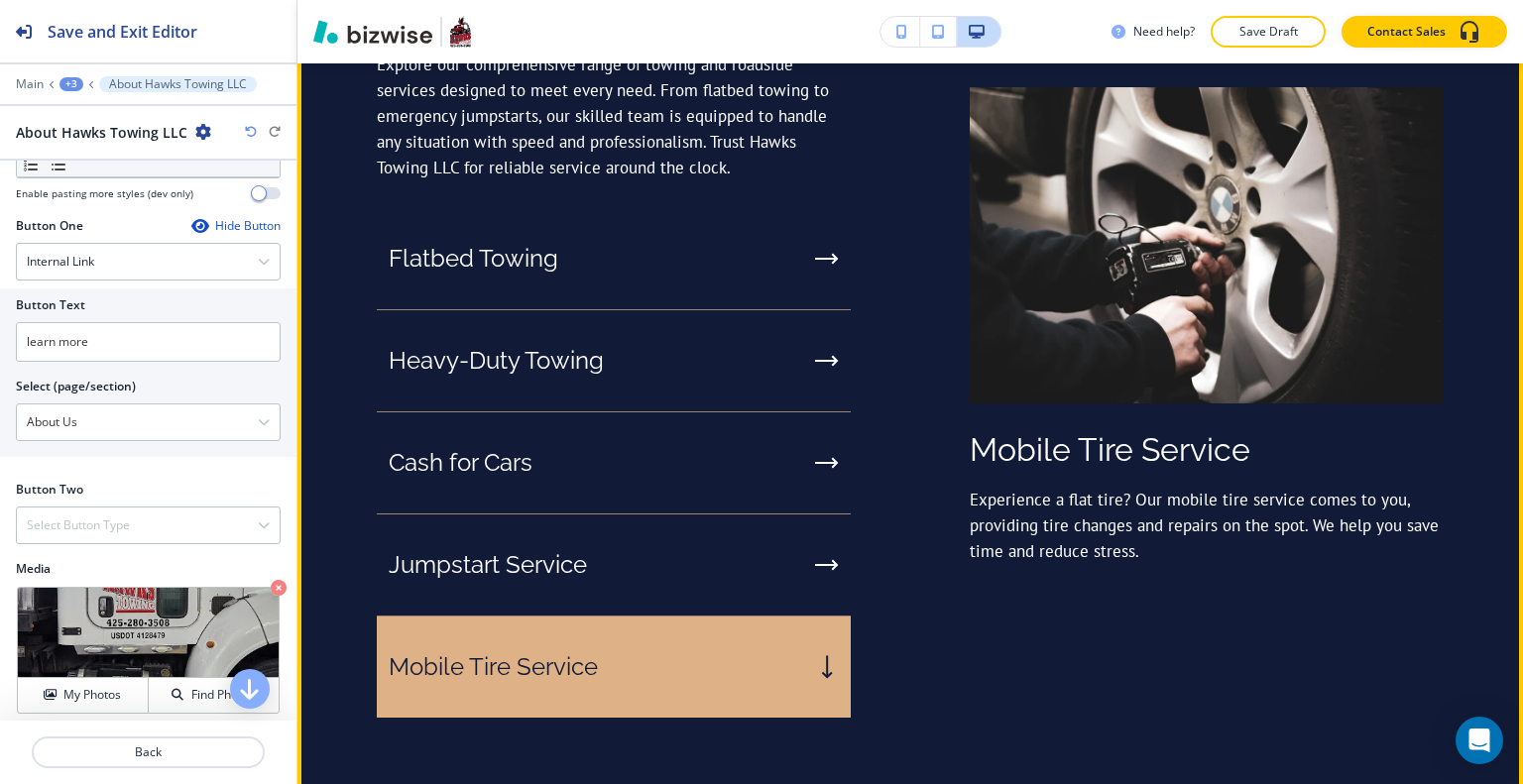 scroll, scrollTop: 1651, scrollLeft: 0, axis: vertical 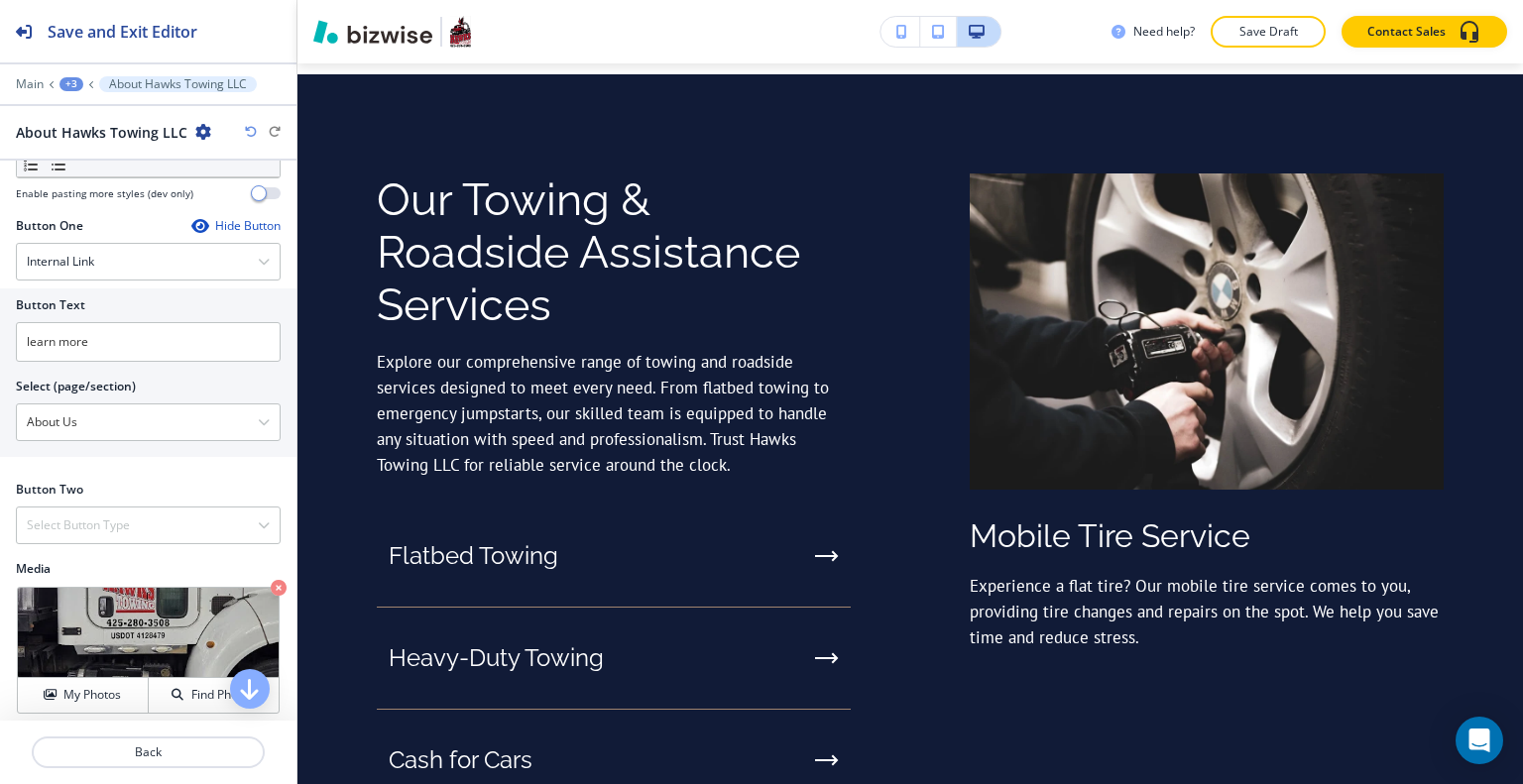 click on "Edit Our Towing & Roadside Assistance Services Explore our comprehensive range of towing and roadside services designed to meet every need. From flatbed towing to emergency jumpstarts, our skilled team is equipped to handle any situation with speed and professionalism. Trust Hawks Towing LLC for reliable service around the clock. Flatbed Towing Heavy-Duty Towing Cash for Cars Jumpstart Service Mobile Tire Service Mobile Tire Service Experience a flat tire? Our mobile tire service comes to you, providing tire changes and repairs on the spot. We help you save time and reduce stress." at bounding box center (910, 594) 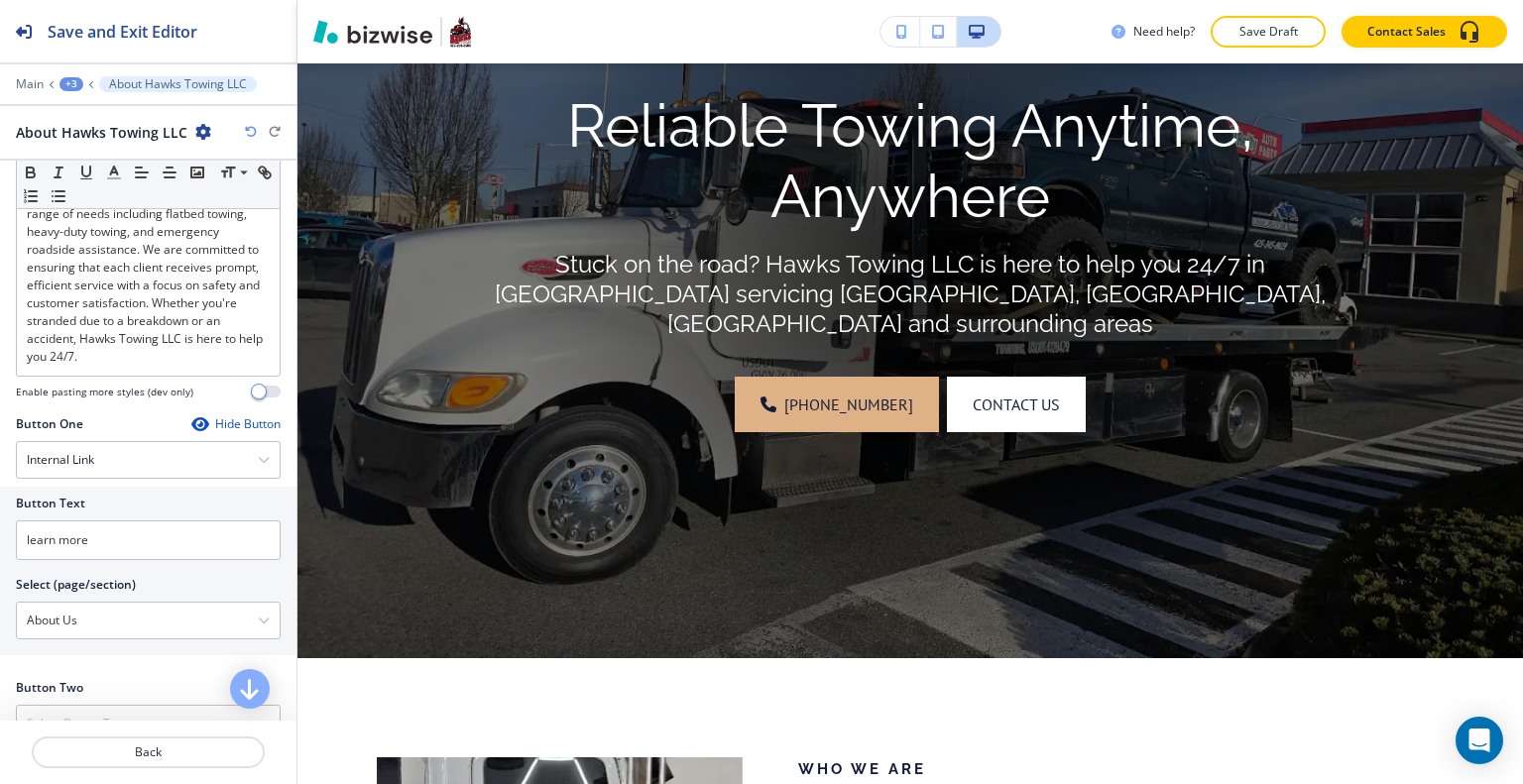 scroll, scrollTop: 0, scrollLeft: 0, axis: both 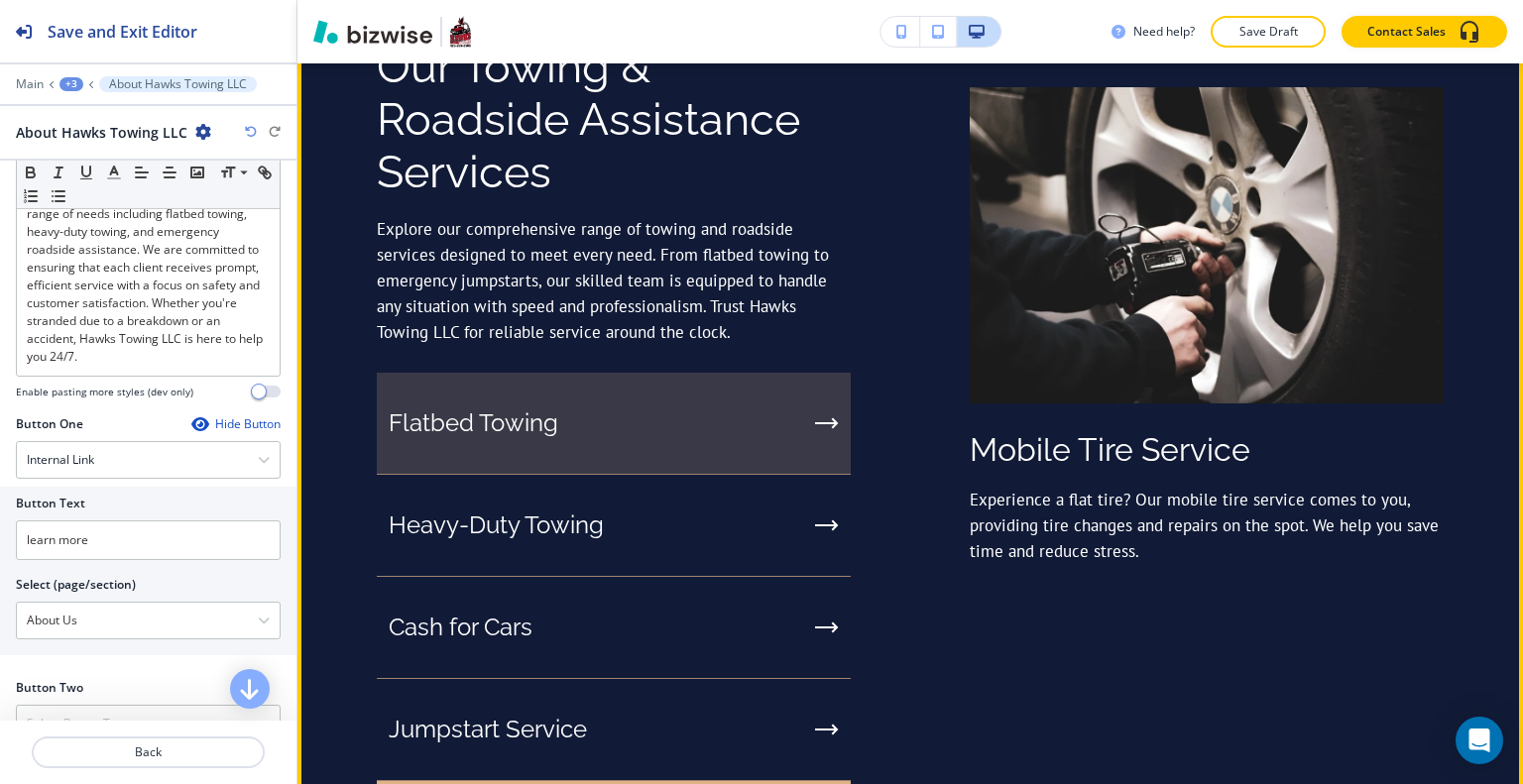 click on "Flatbed Towing" at bounding box center (614, 423) 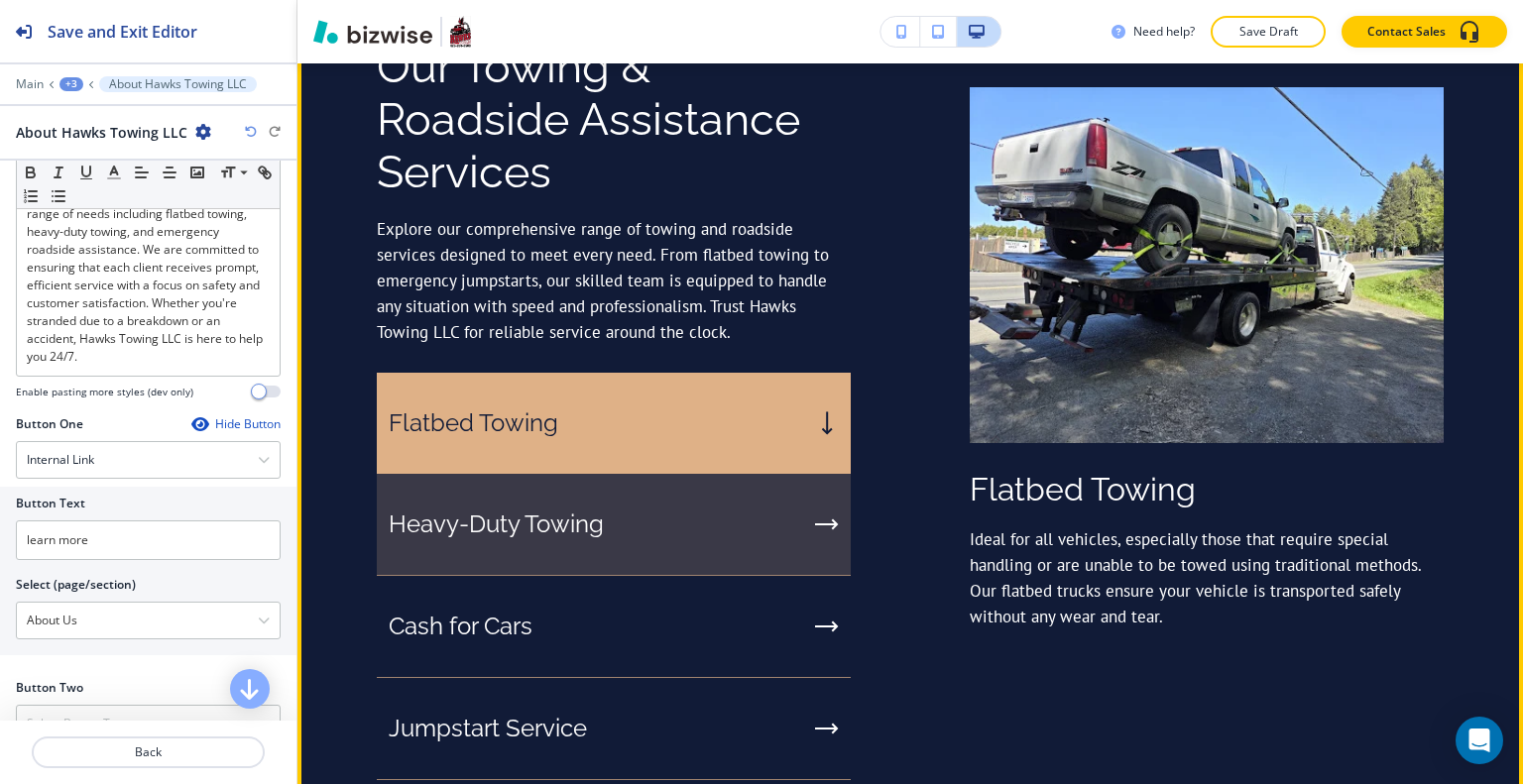 click on "Heavy-Duty Towing" at bounding box center [614, 524] 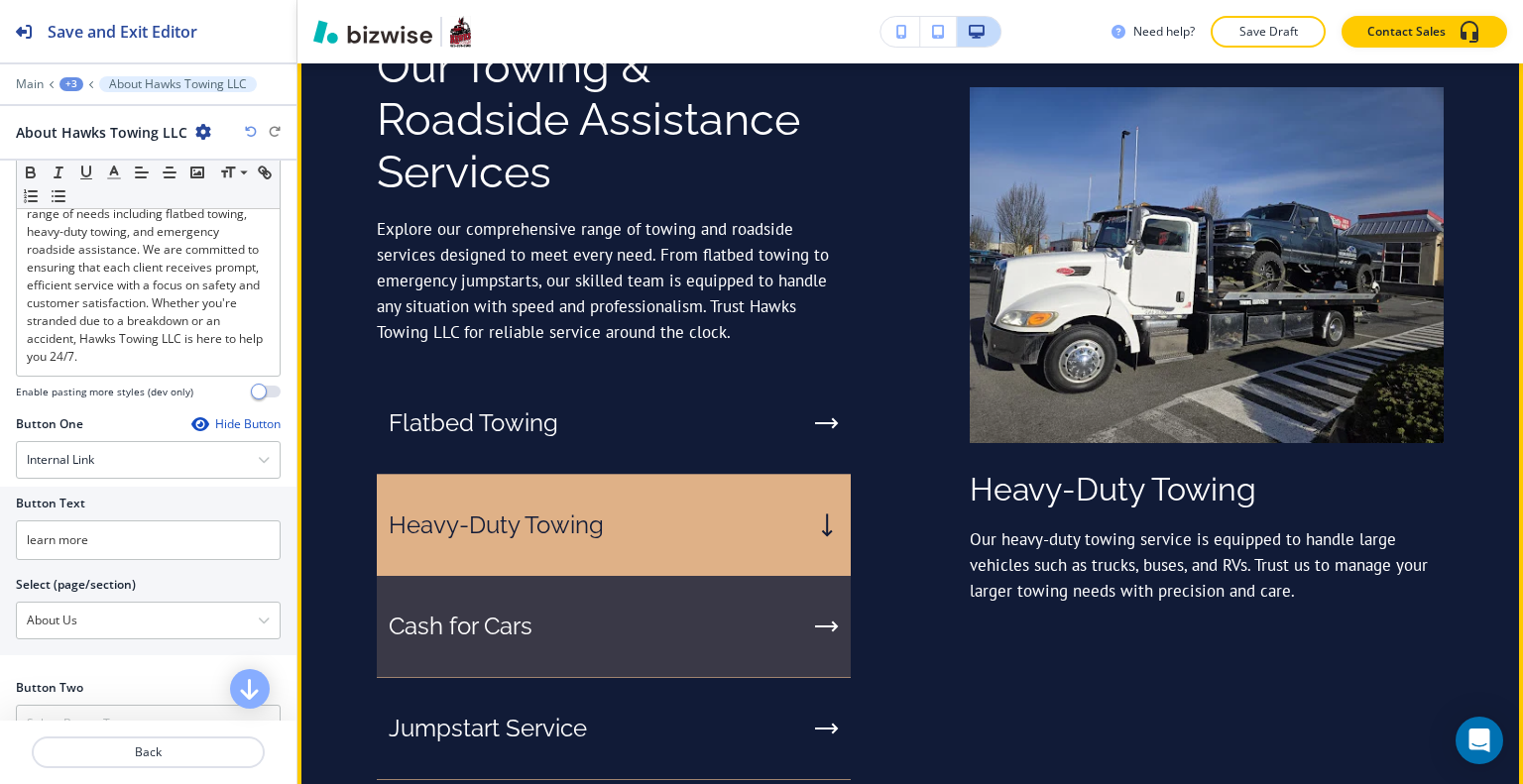 click on "Cash for Cars" at bounding box center (614, 626) 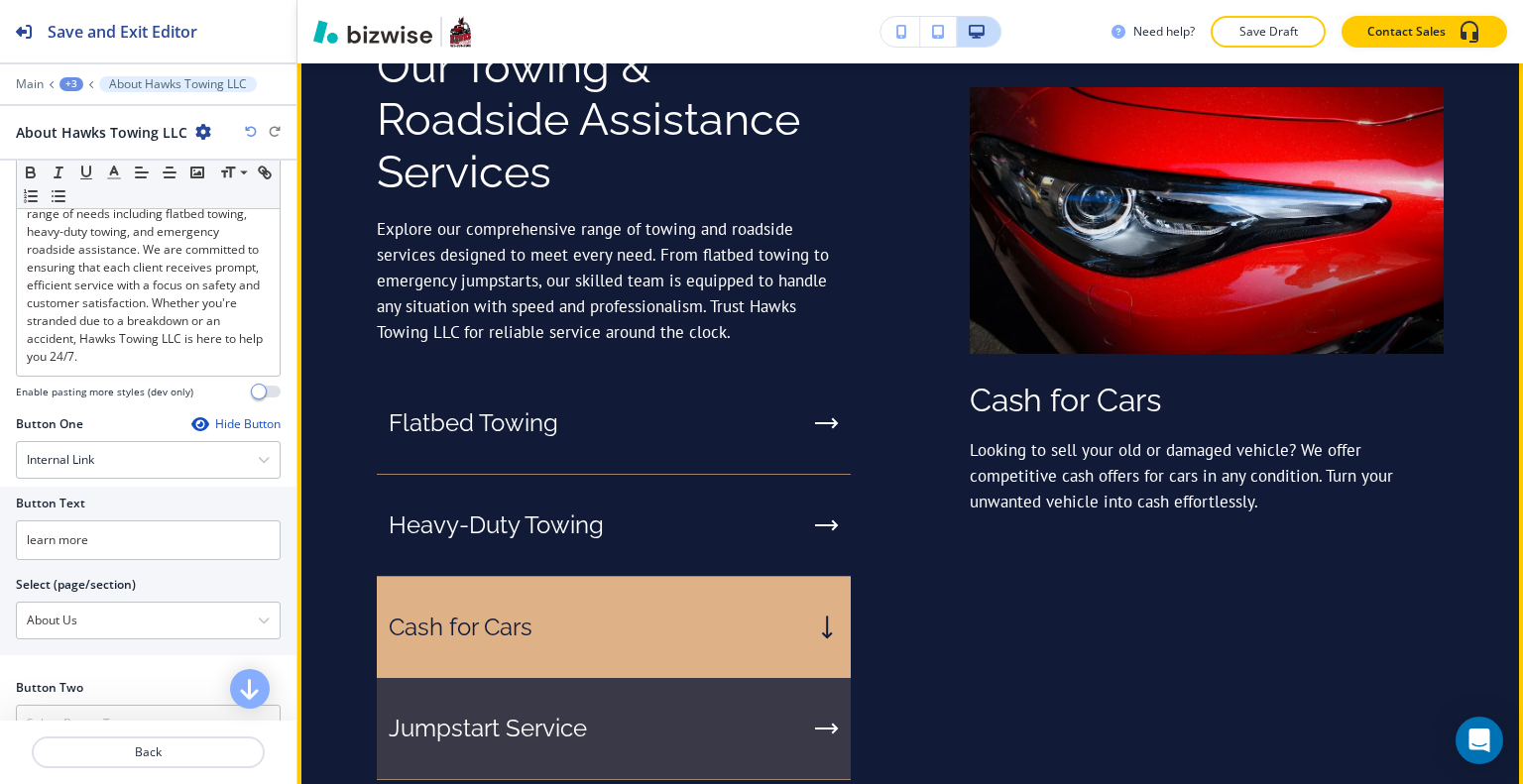 scroll, scrollTop: 1883, scrollLeft: 0, axis: vertical 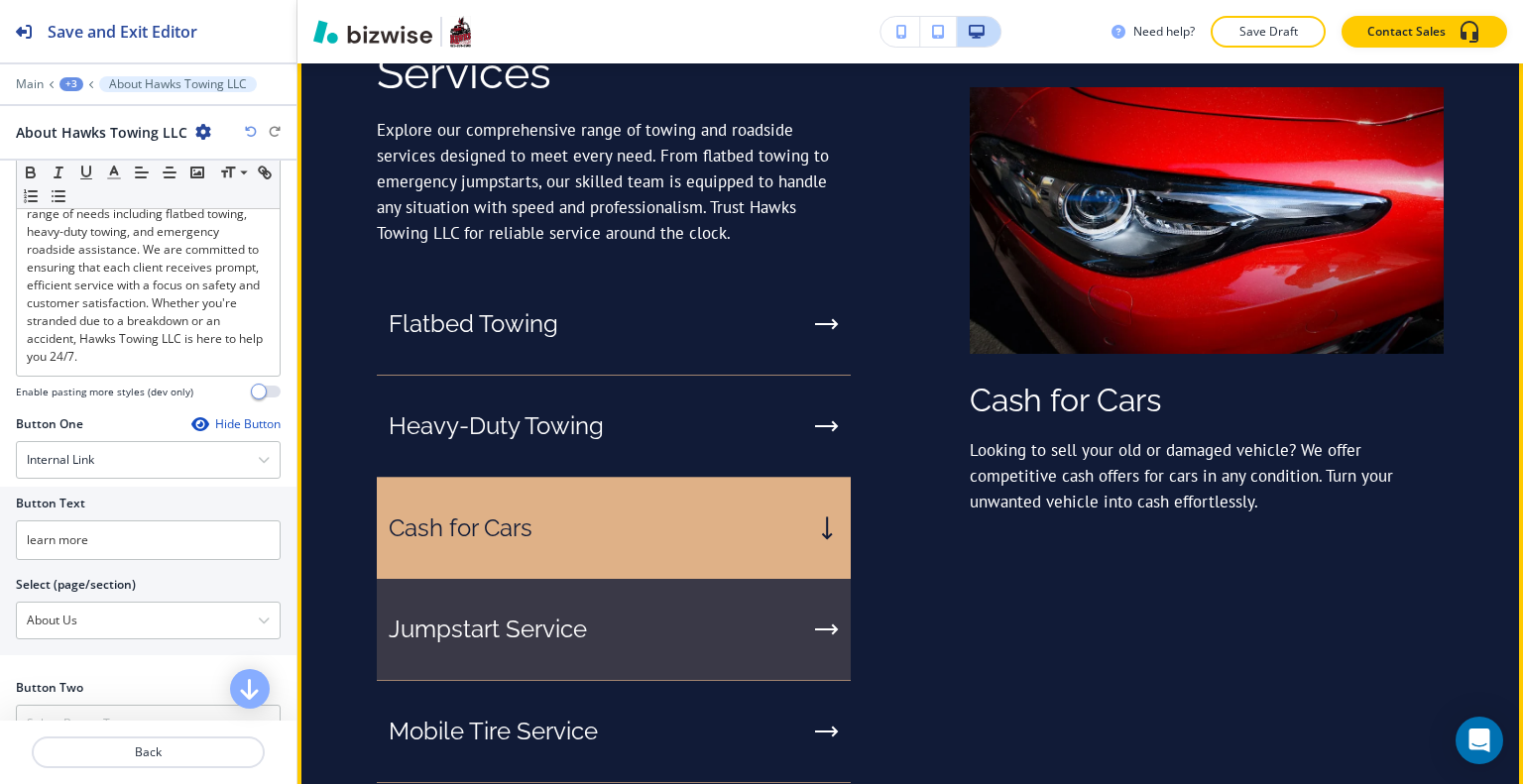 click on "Jumpstart Service" at bounding box center [614, 629] 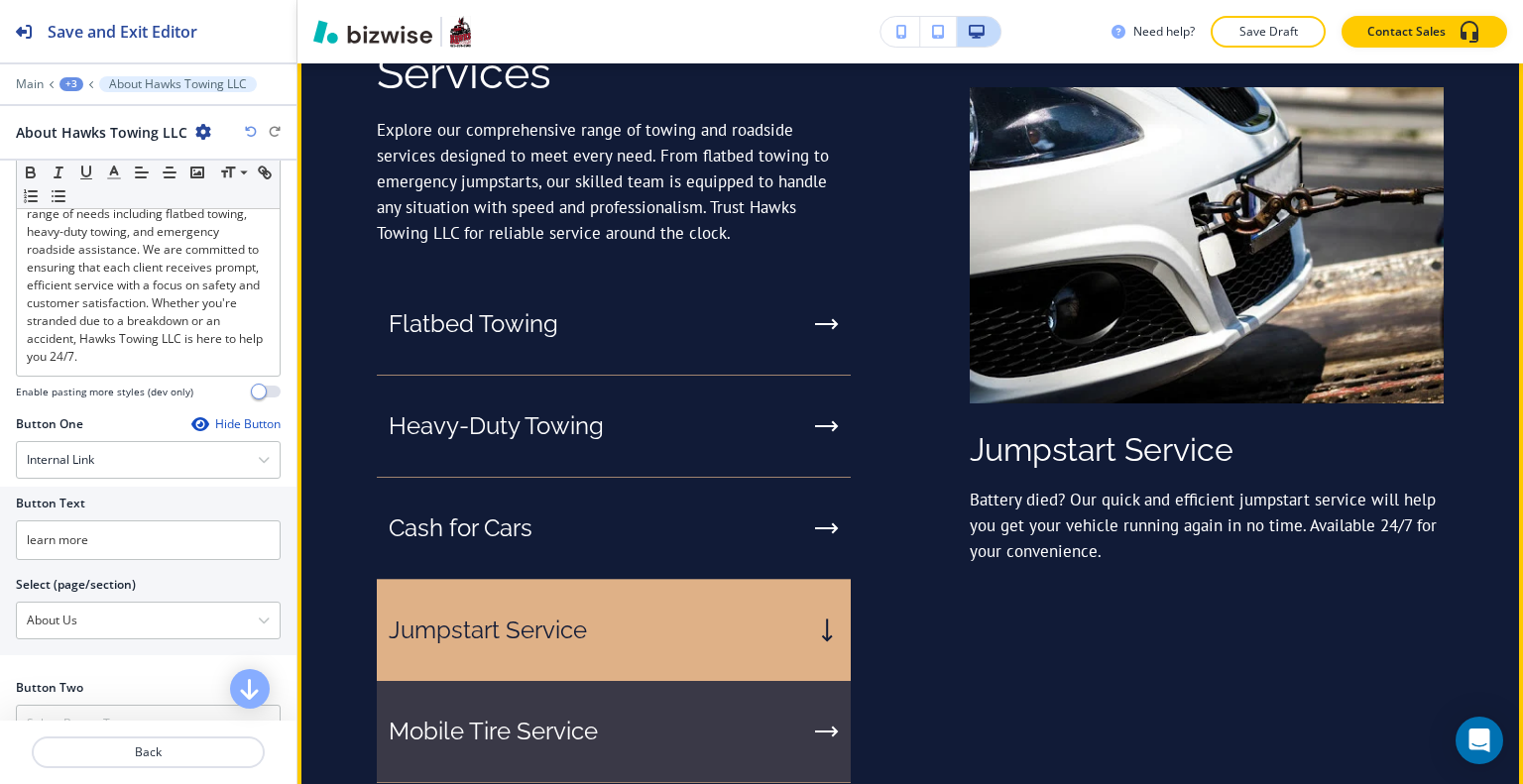 click on "Mobile Tire Service" at bounding box center [614, 731] 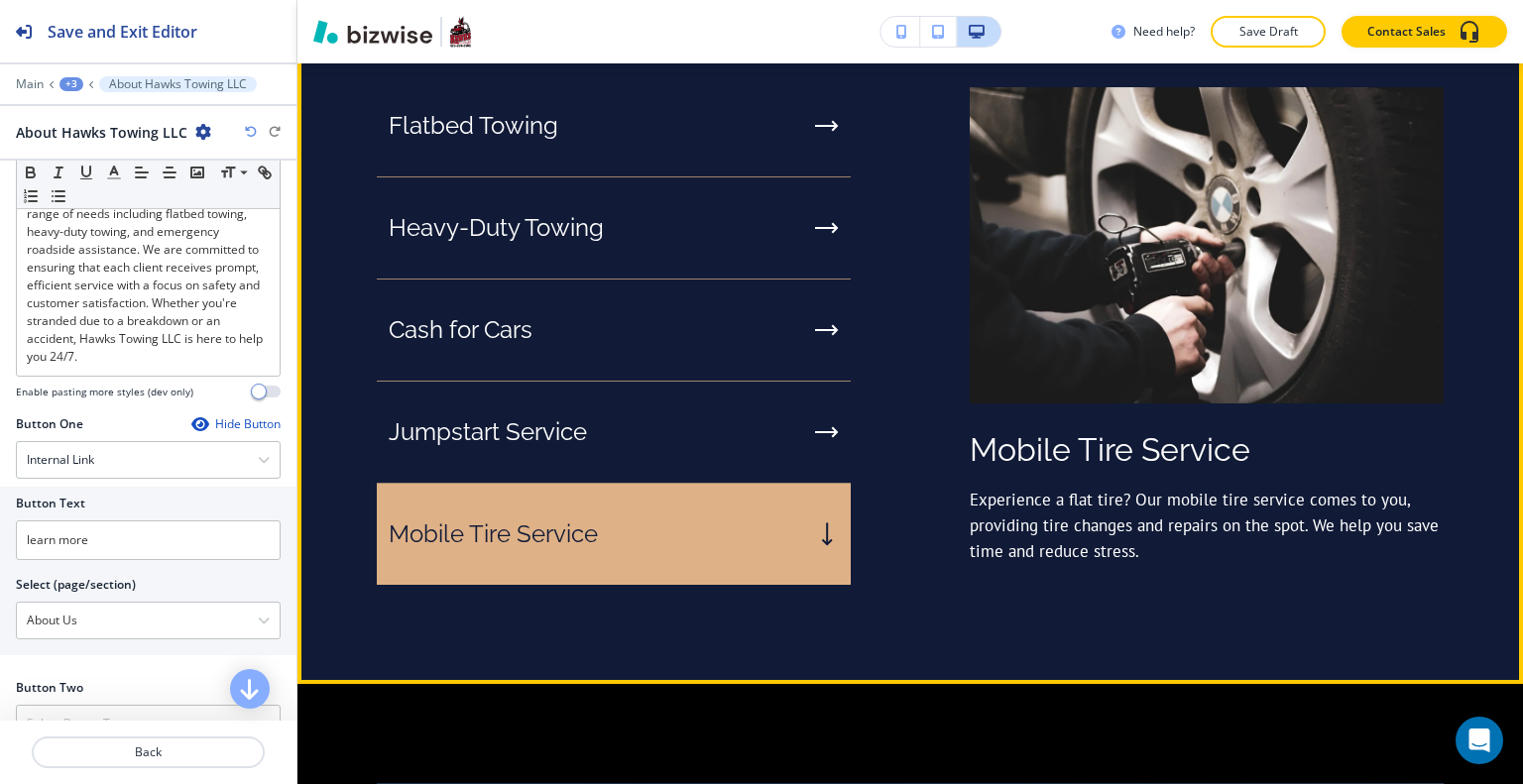scroll, scrollTop: 1685, scrollLeft: 0, axis: vertical 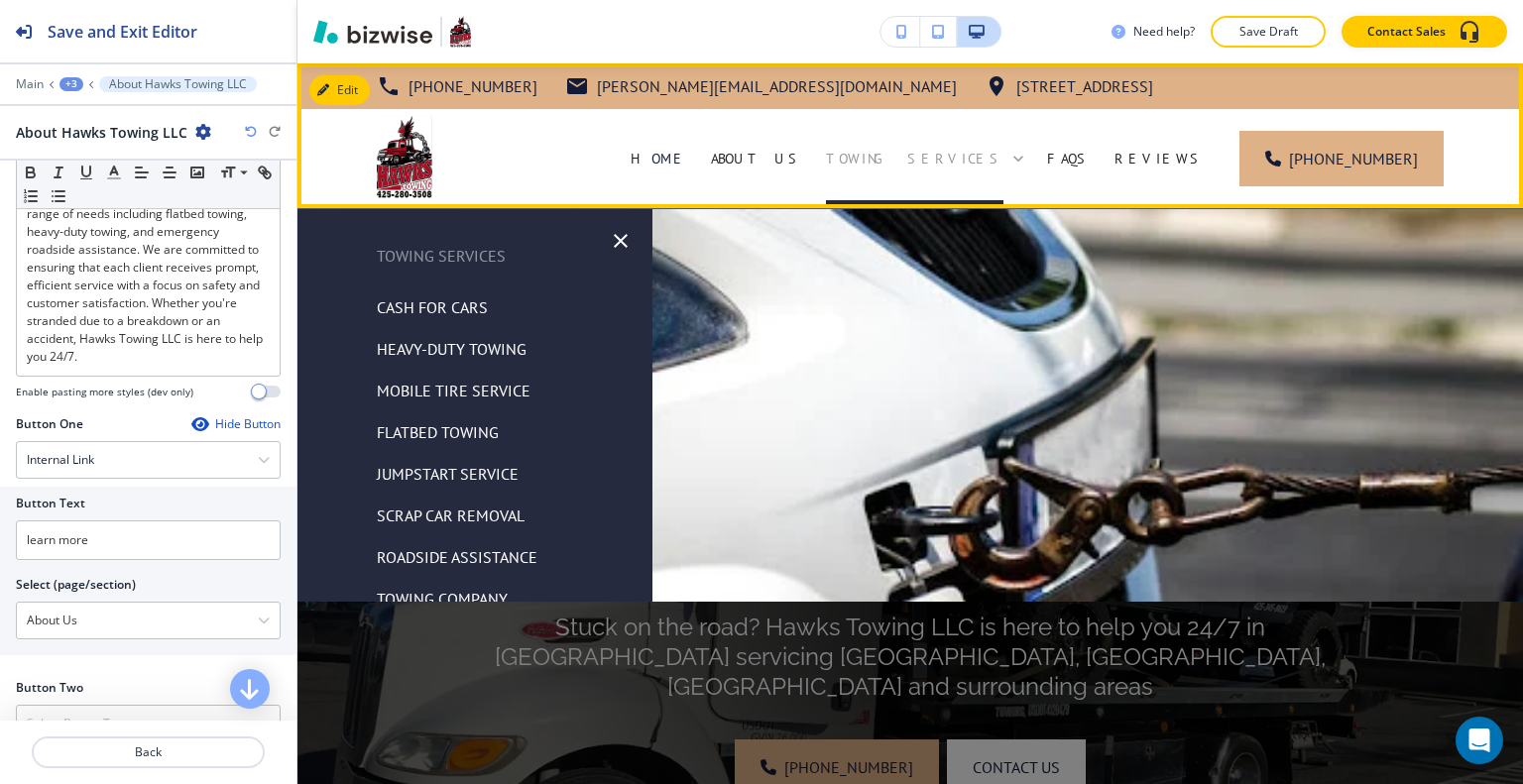 click 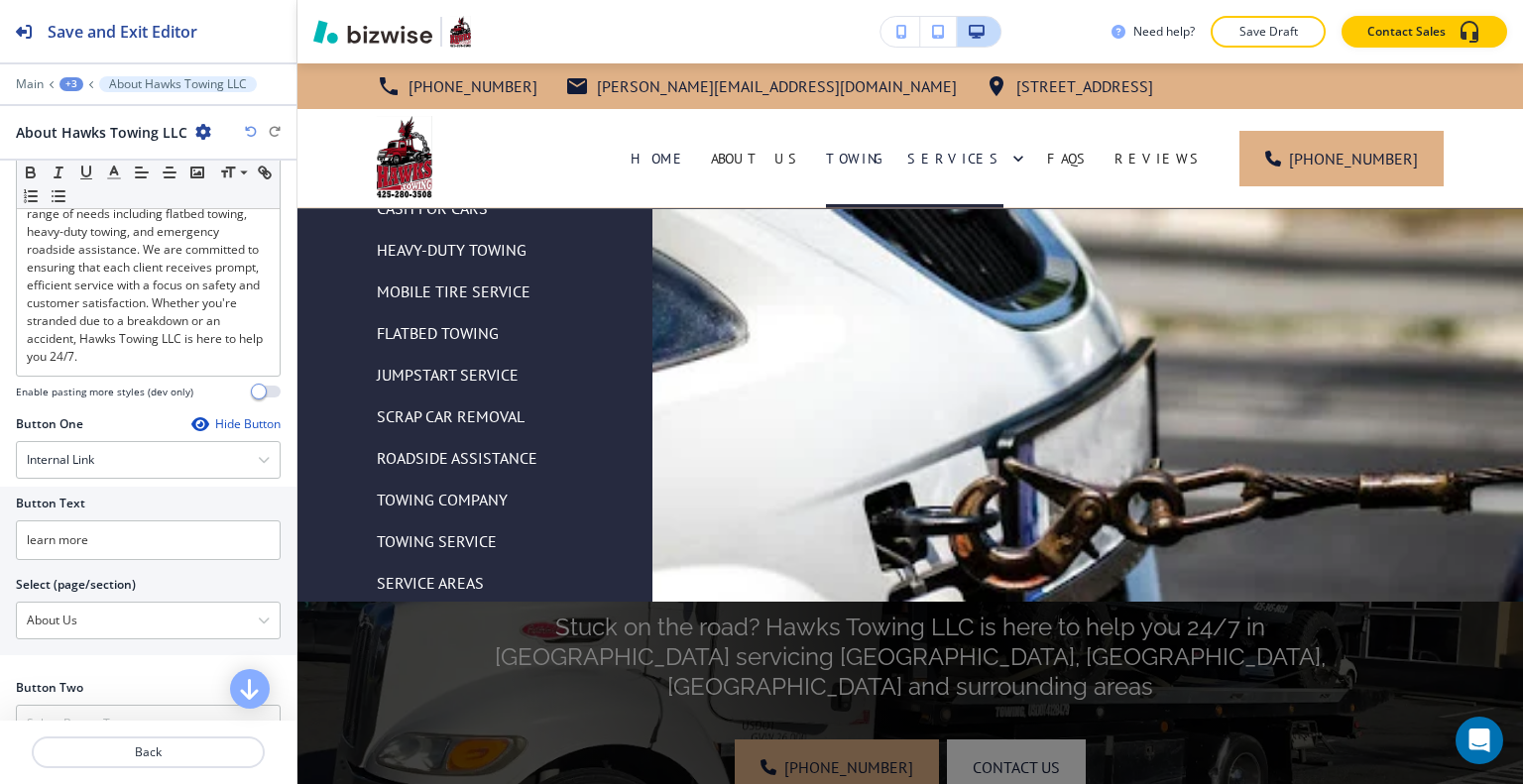 scroll, scrollTop: 101, scrollLeft: 0, axis: vertical 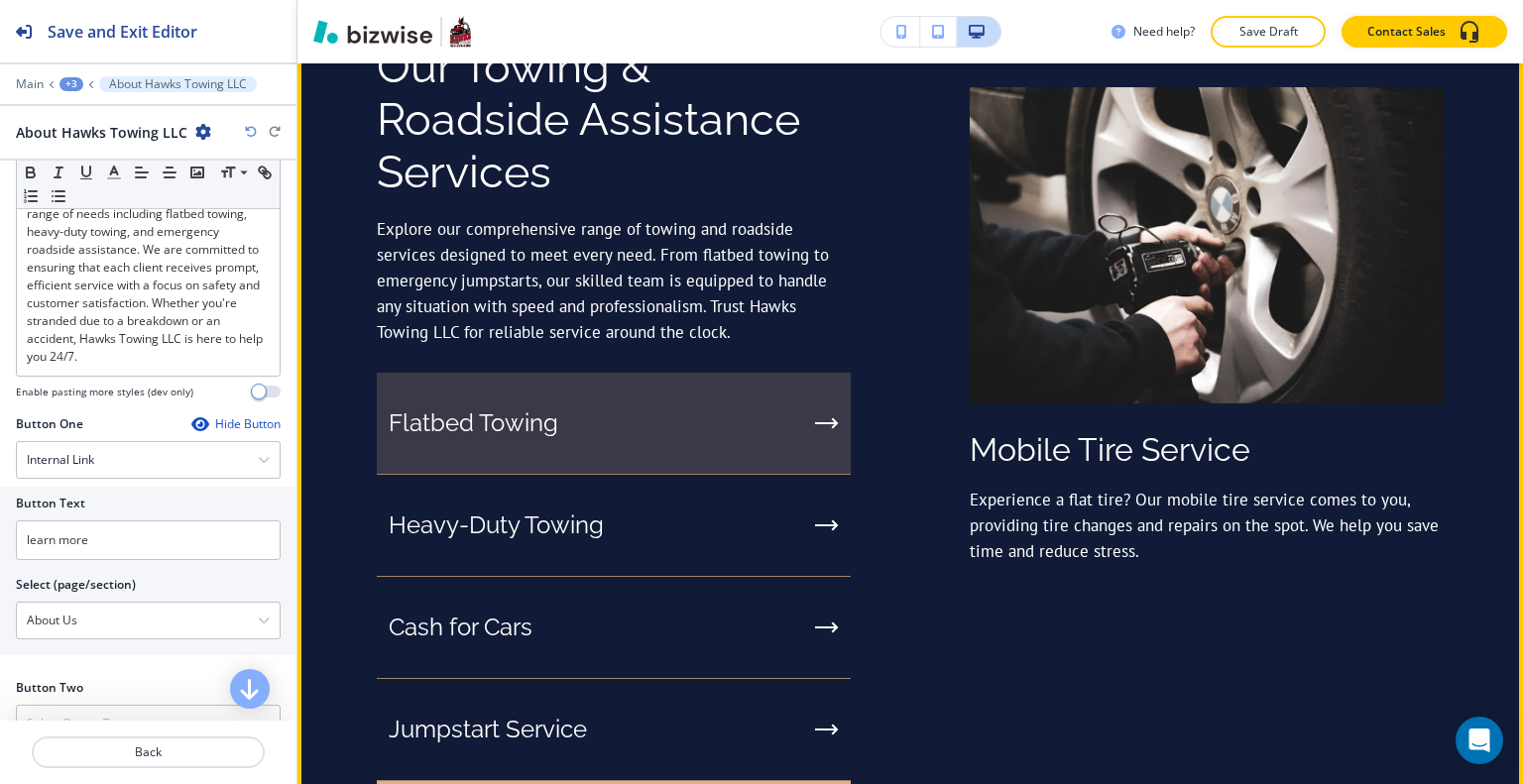click on "Flatbed Towing" at bounding box center [614, 423] 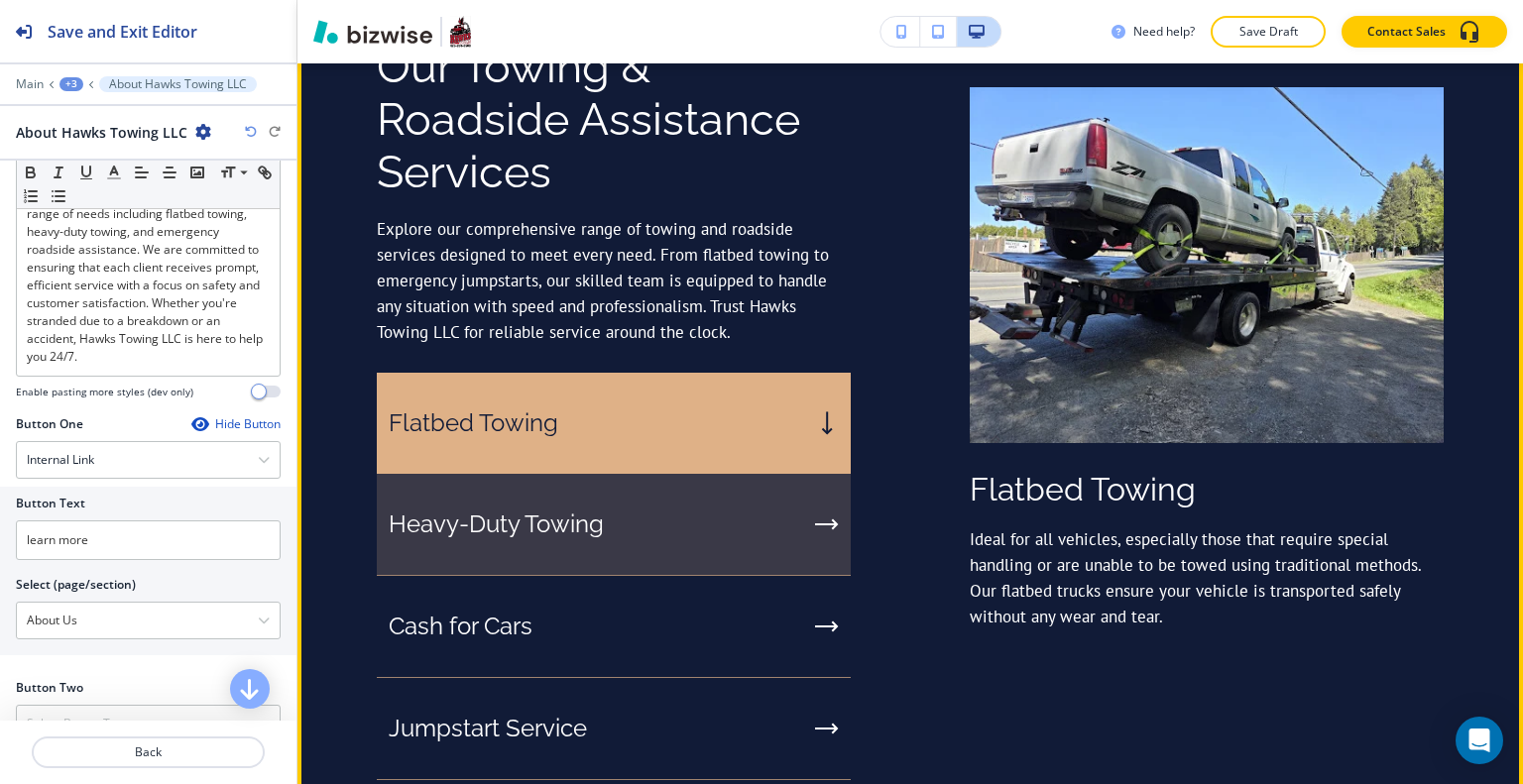 click on "Heavy-Duty Towing" at bounding box center (614, 524) 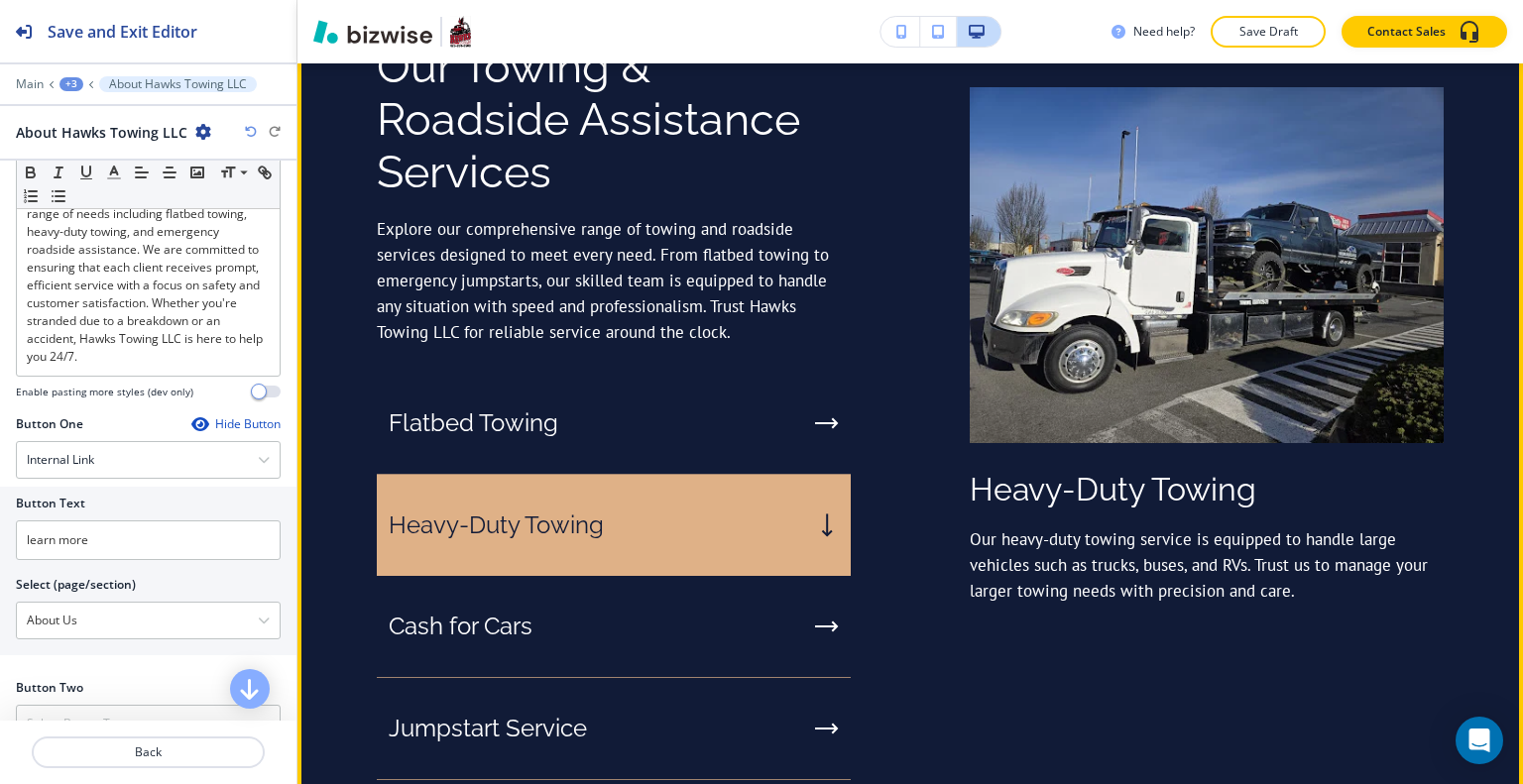 scroll, scrollTop: 1982, scrollLeft: 0, axis: vertical 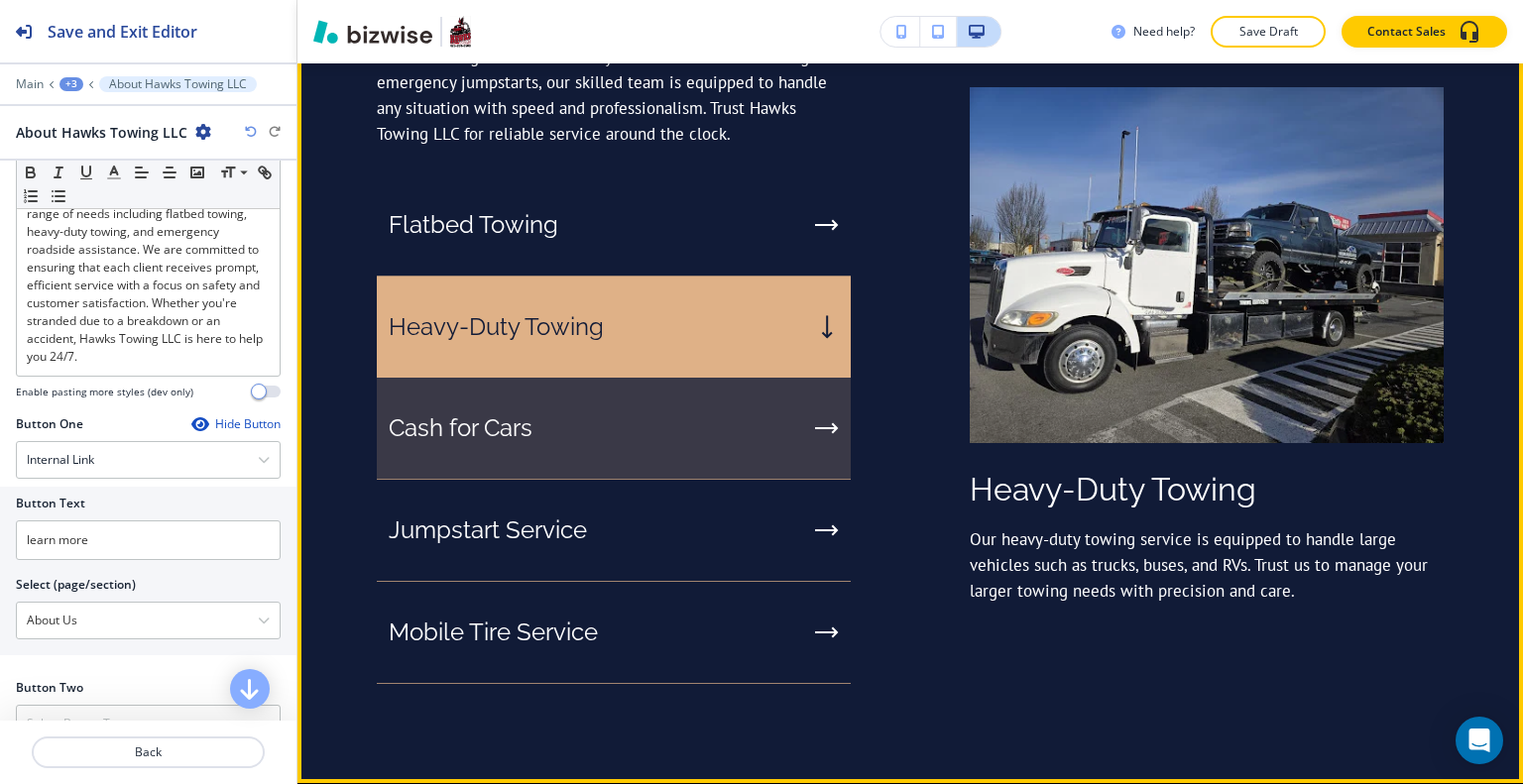click on "Cash for Cars" at bounding box center (614, 428) 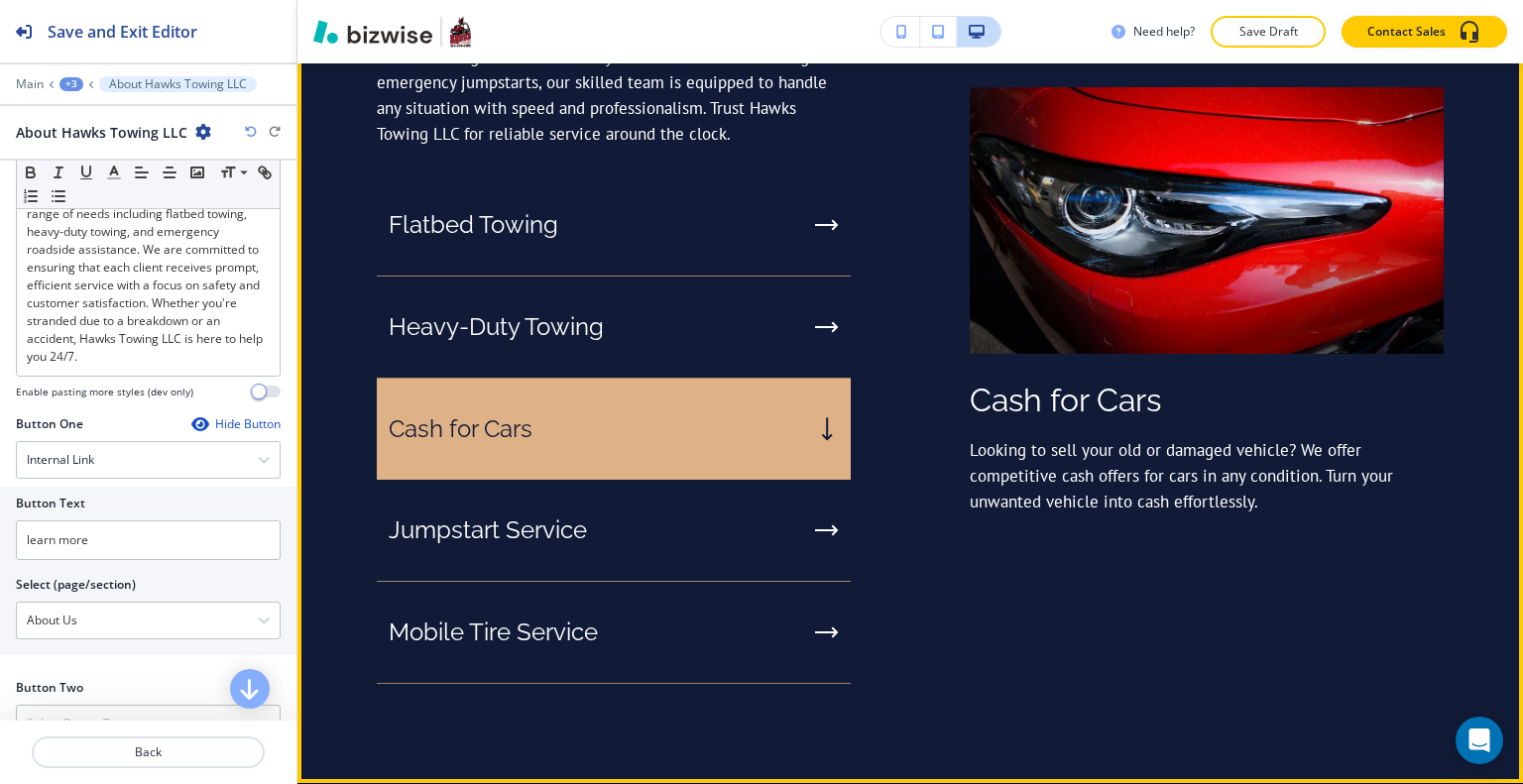 scroll, scrollTop: 1586, scrollLeft: 0, axis: vertical 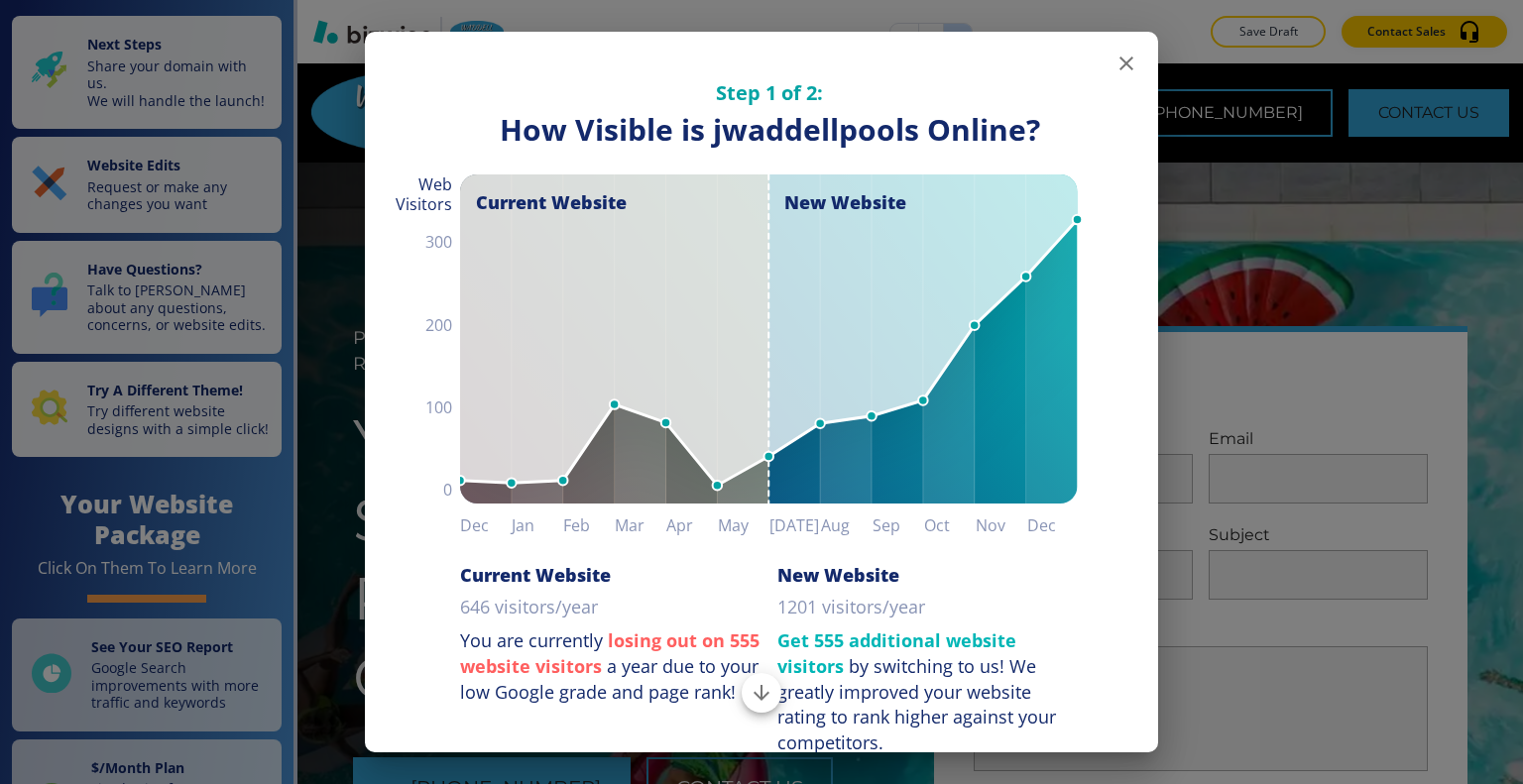 click 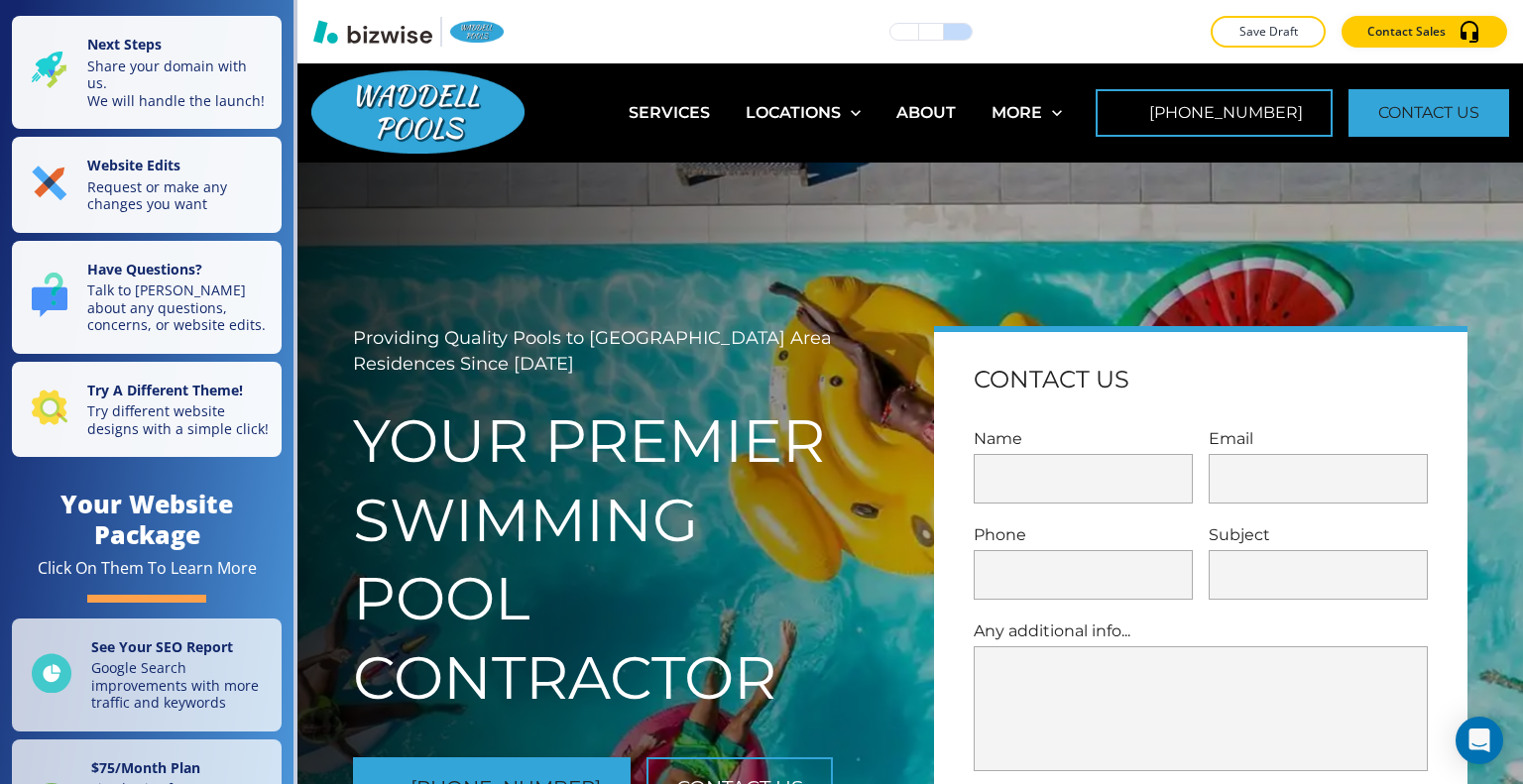 scroll, scrollTop: 0, scrollLeft: 0, axis: both 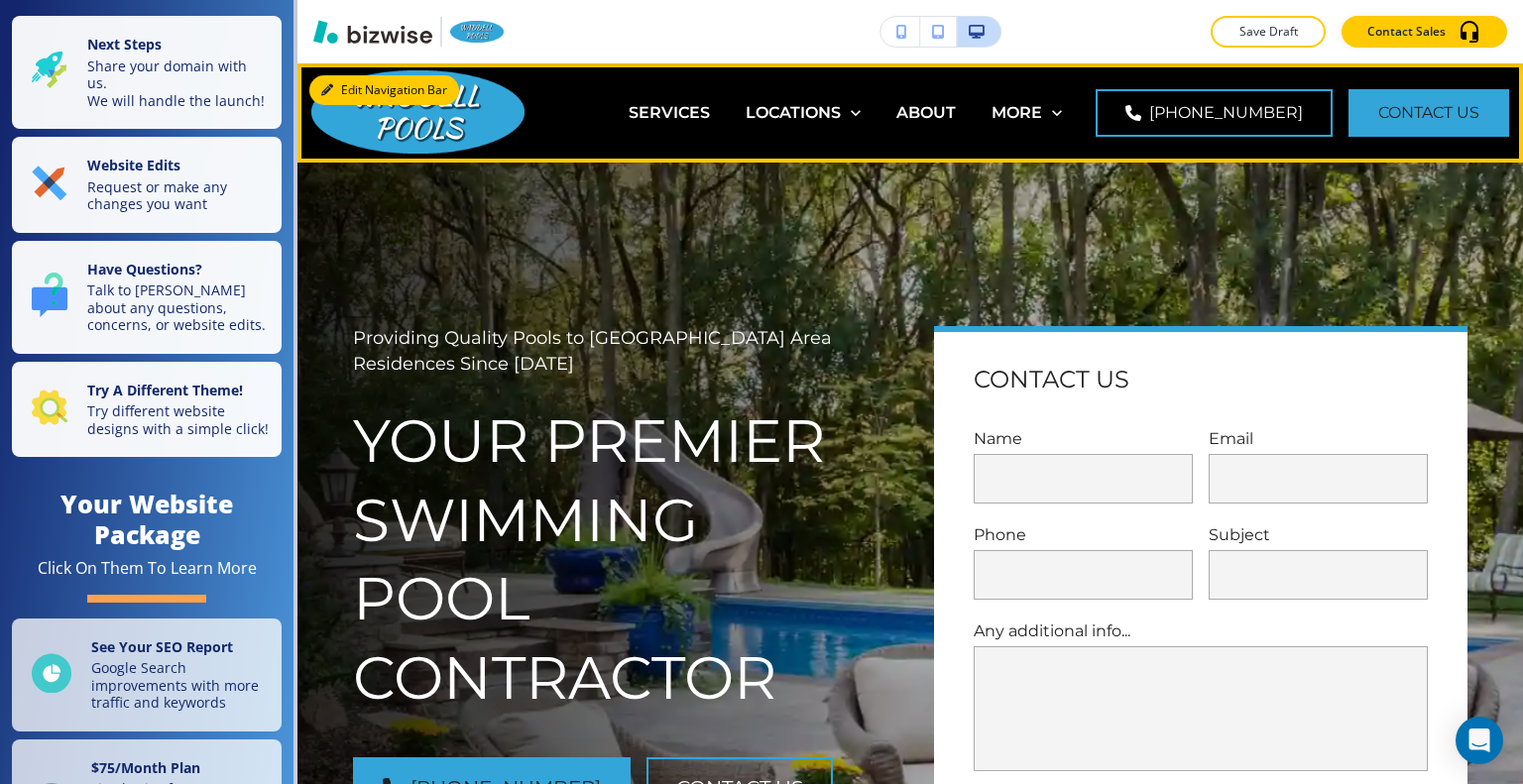 click on "Edit Navigation Bar" at bounding box center [384, 90] 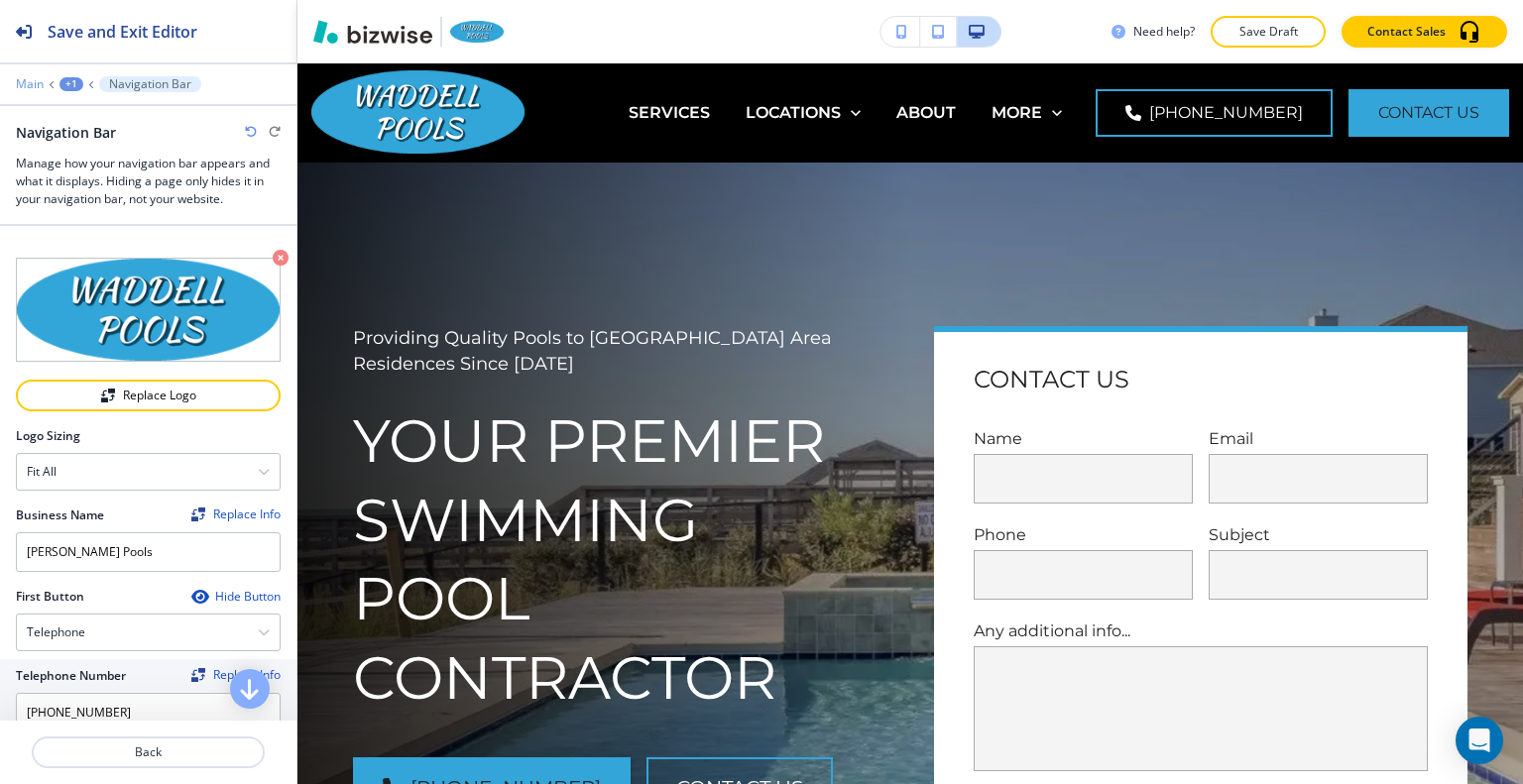 click on "Main" at bounding box center (30, 84) 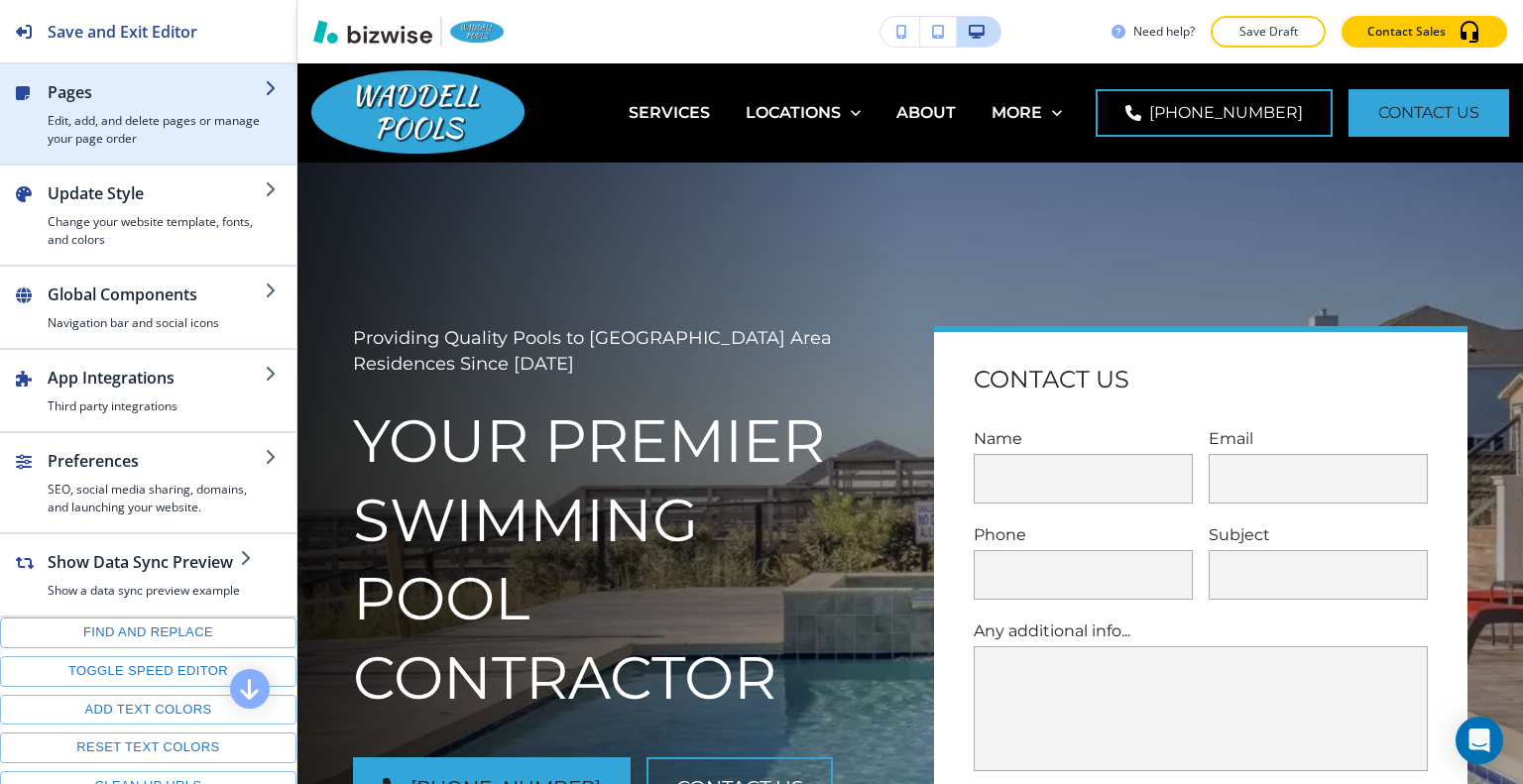 click on "Edit, add, and delete pages or manage your page order" at bounding box center (156, 130) 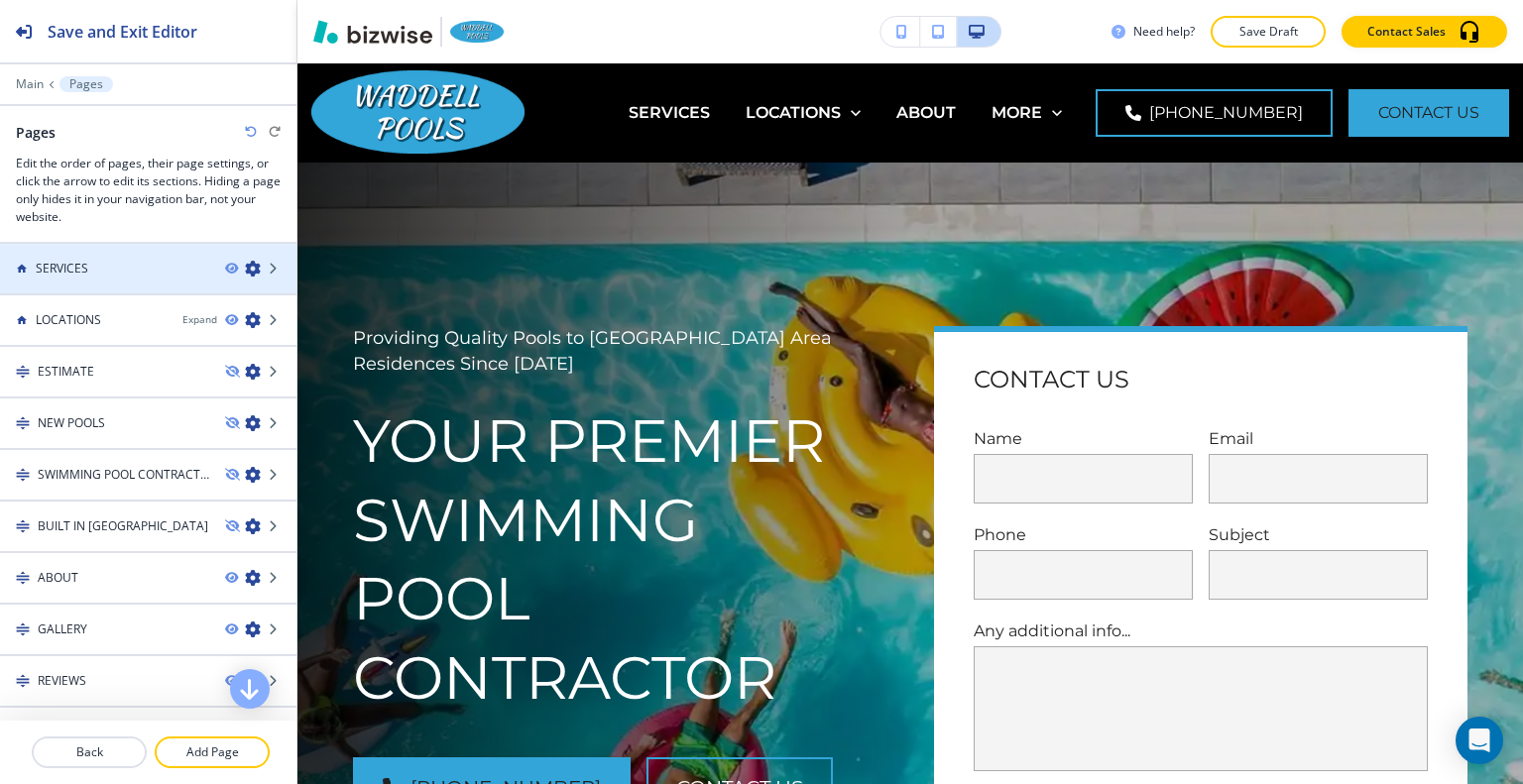 click at bounding box center (253, 269) 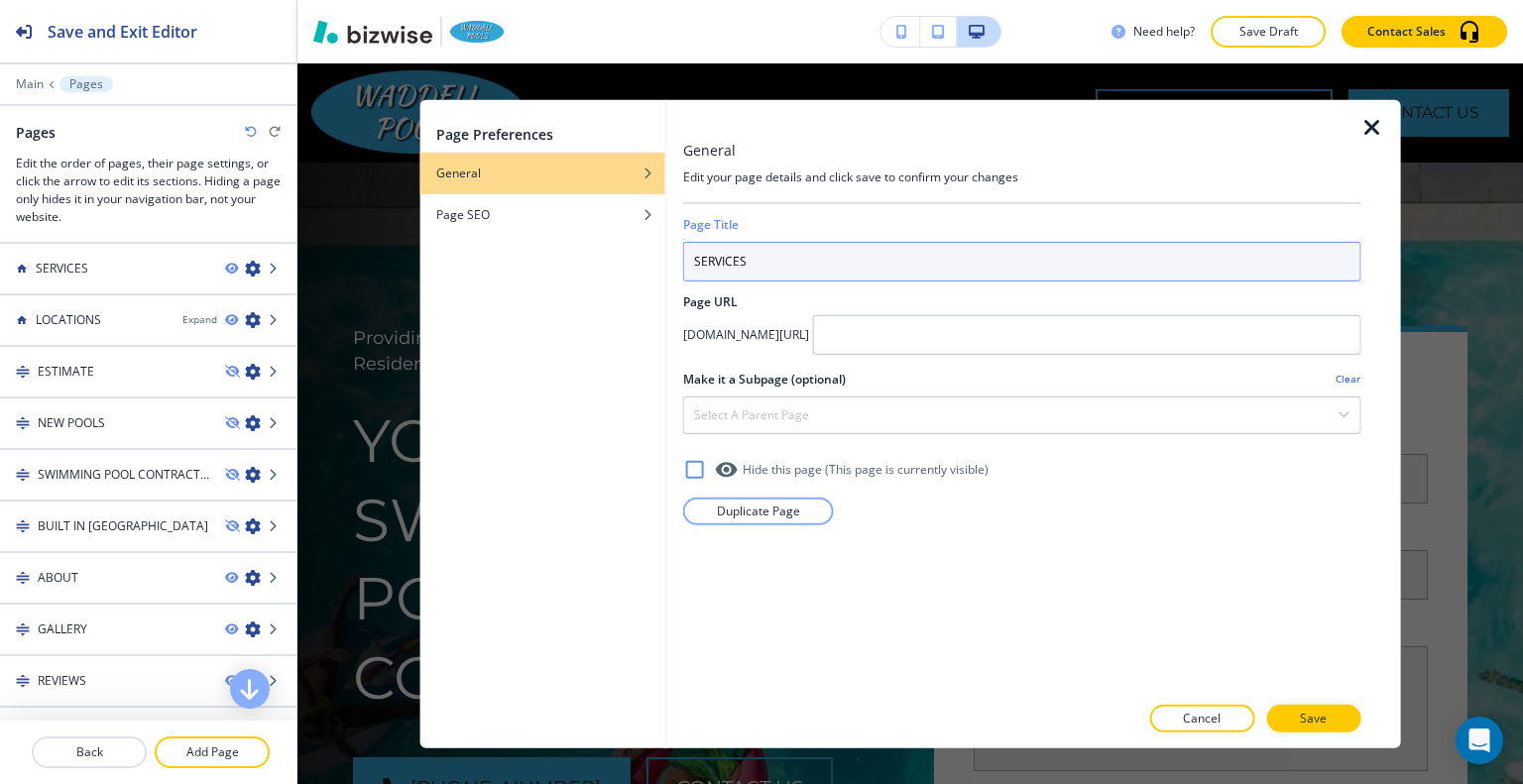 drag, startPoint x: 769, startPoint y: 261, endPoint x: 604, endPoint y: 245, distance: 165.77394 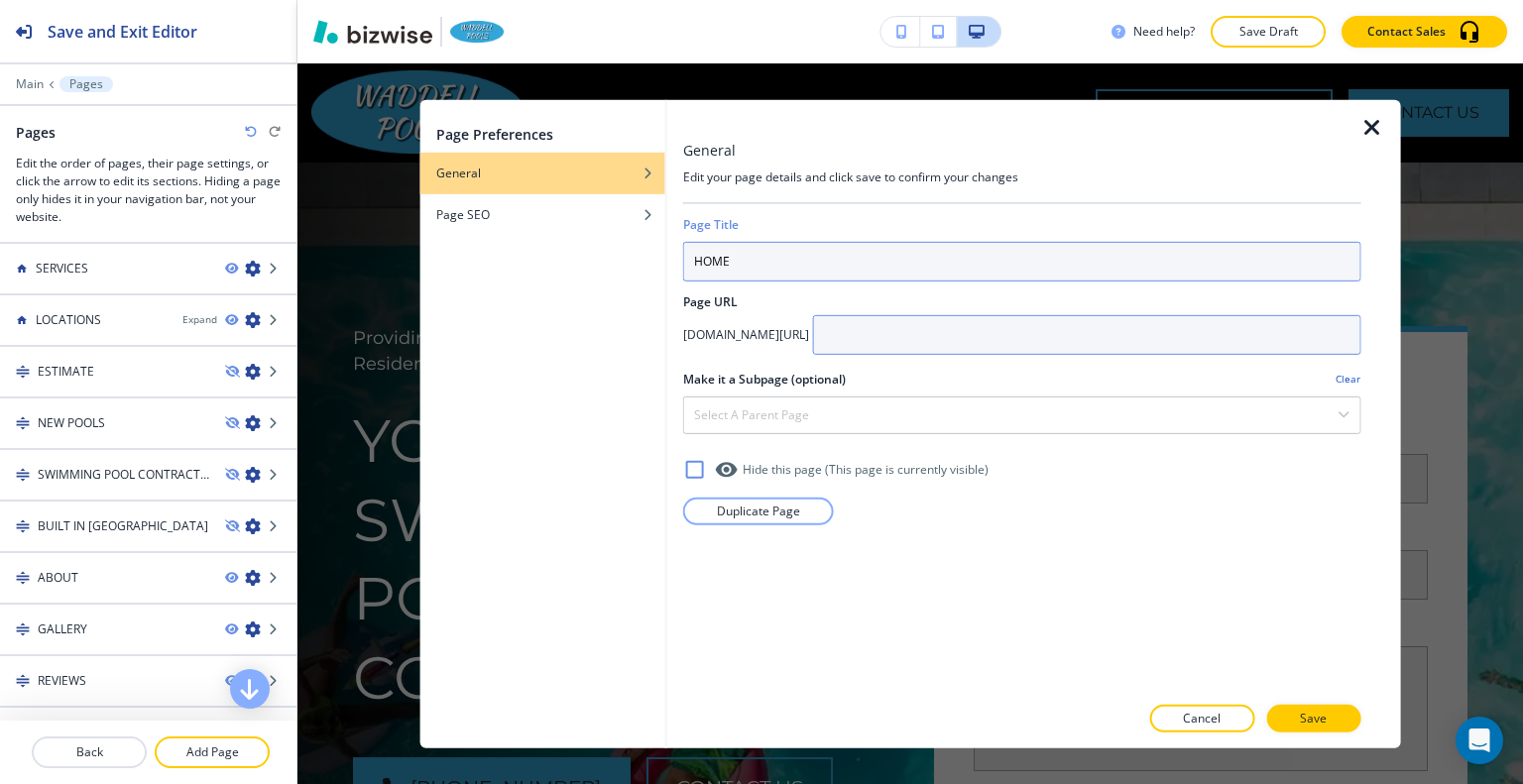 type on "HOME" 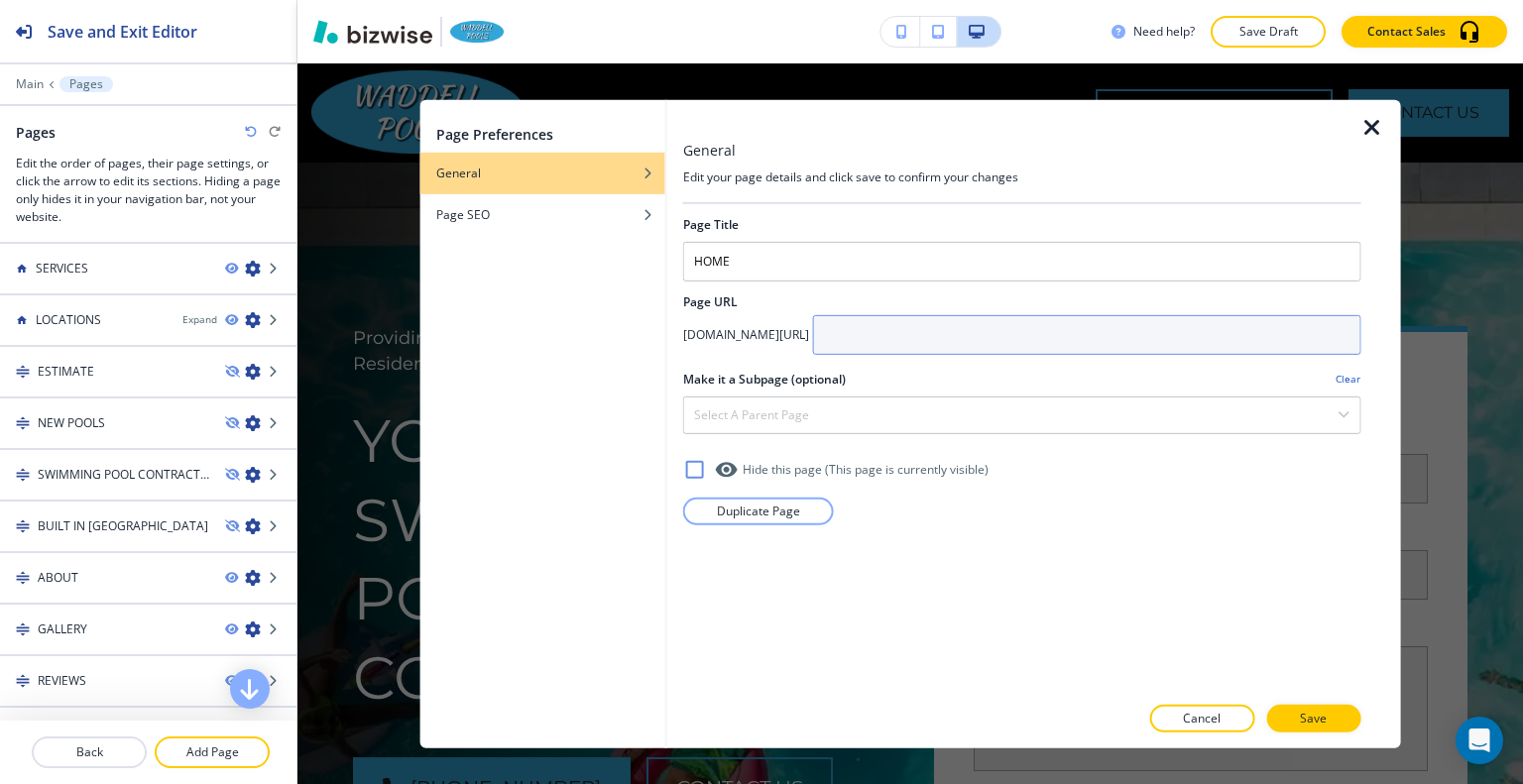 click at bounding box center (1087, 334) 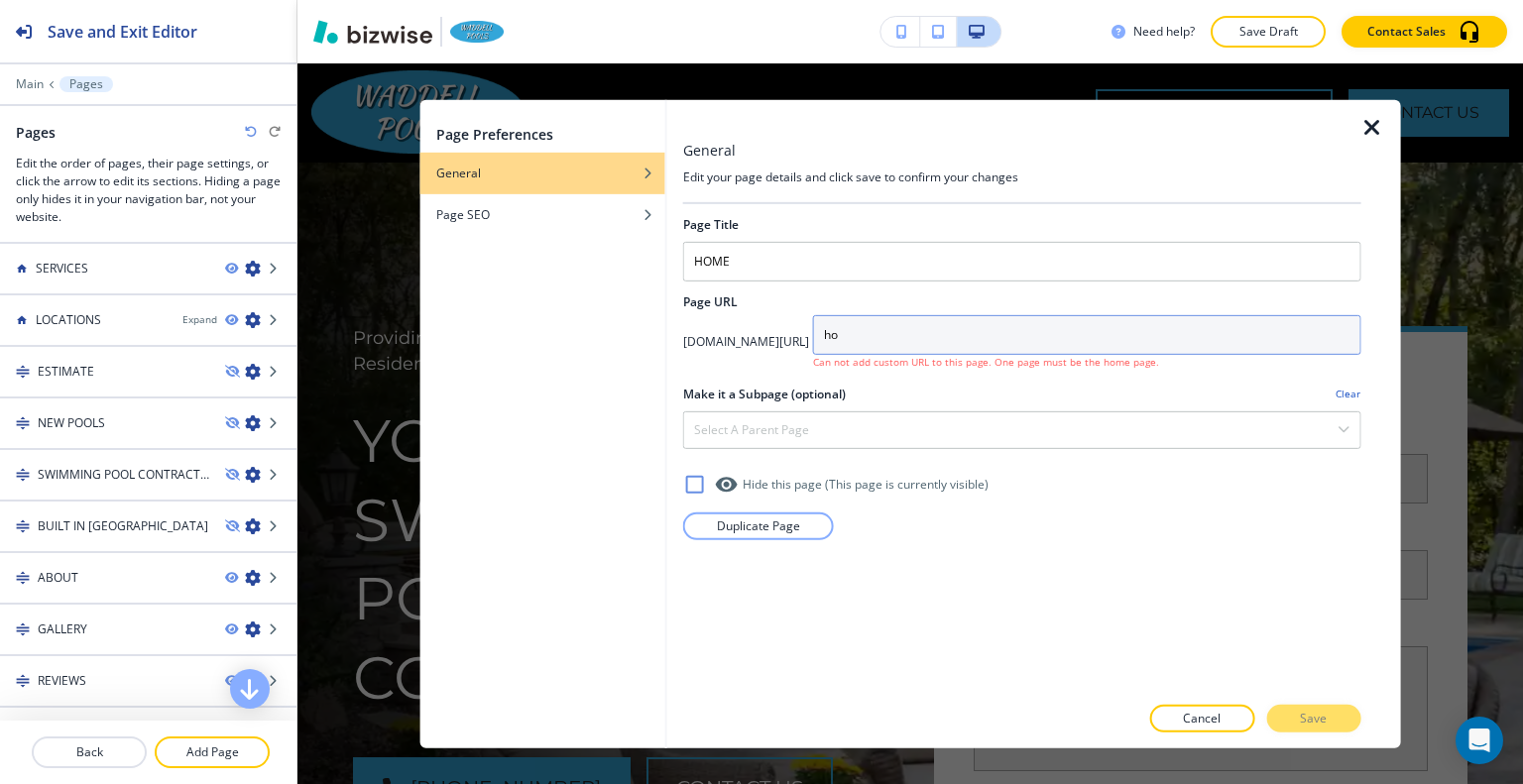 type on "h" 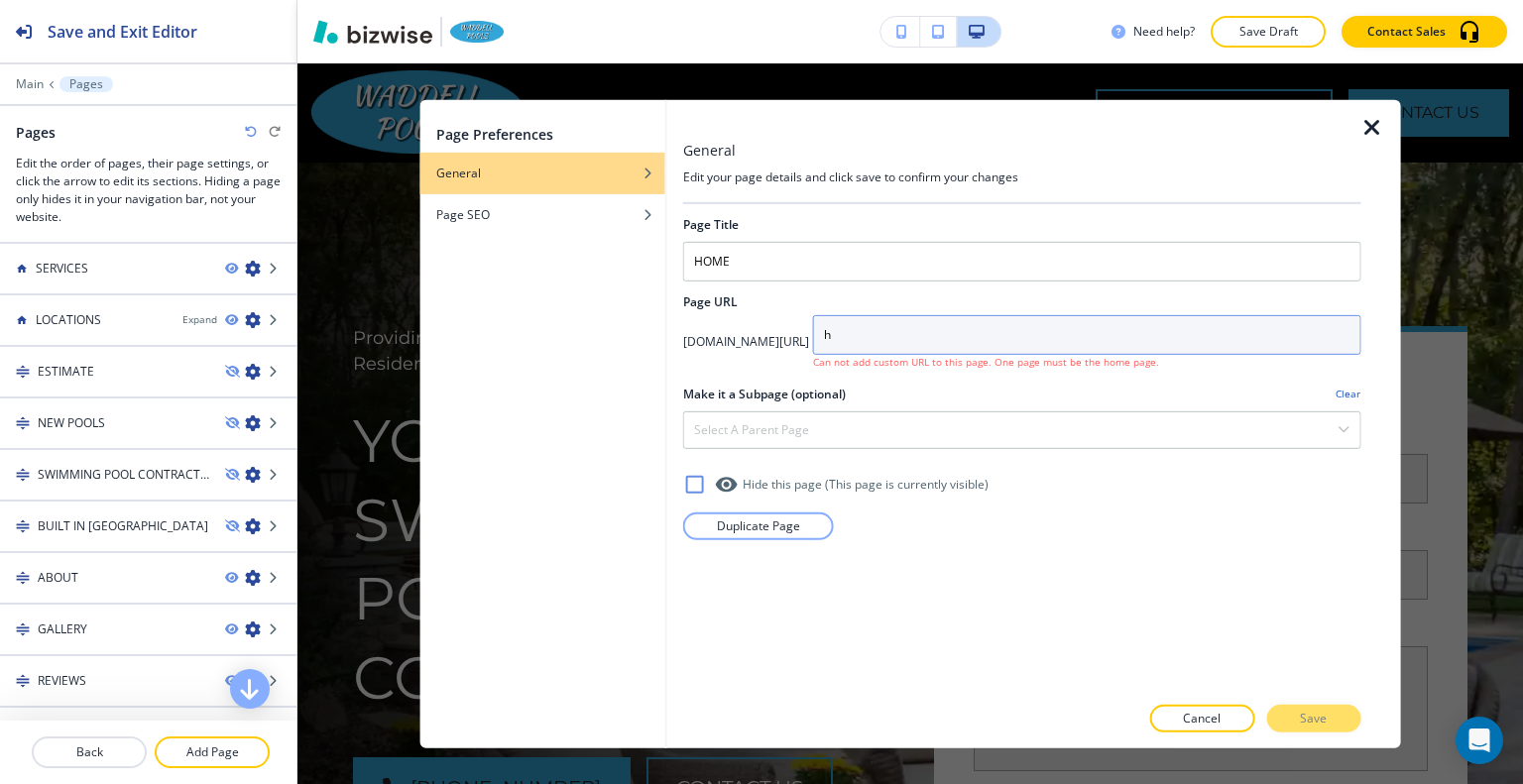 type 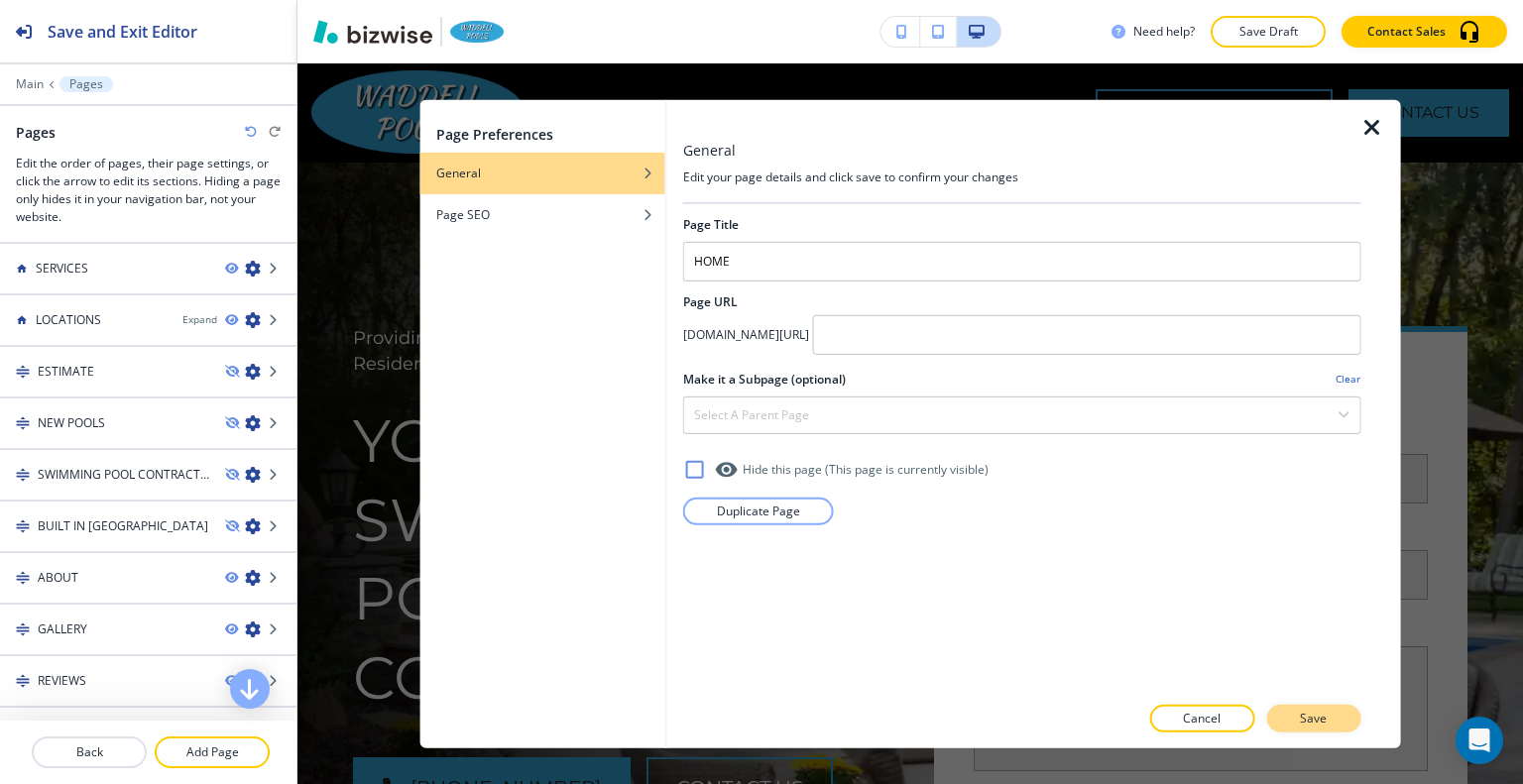 click on "Save" at bounding box center (1313, 719) 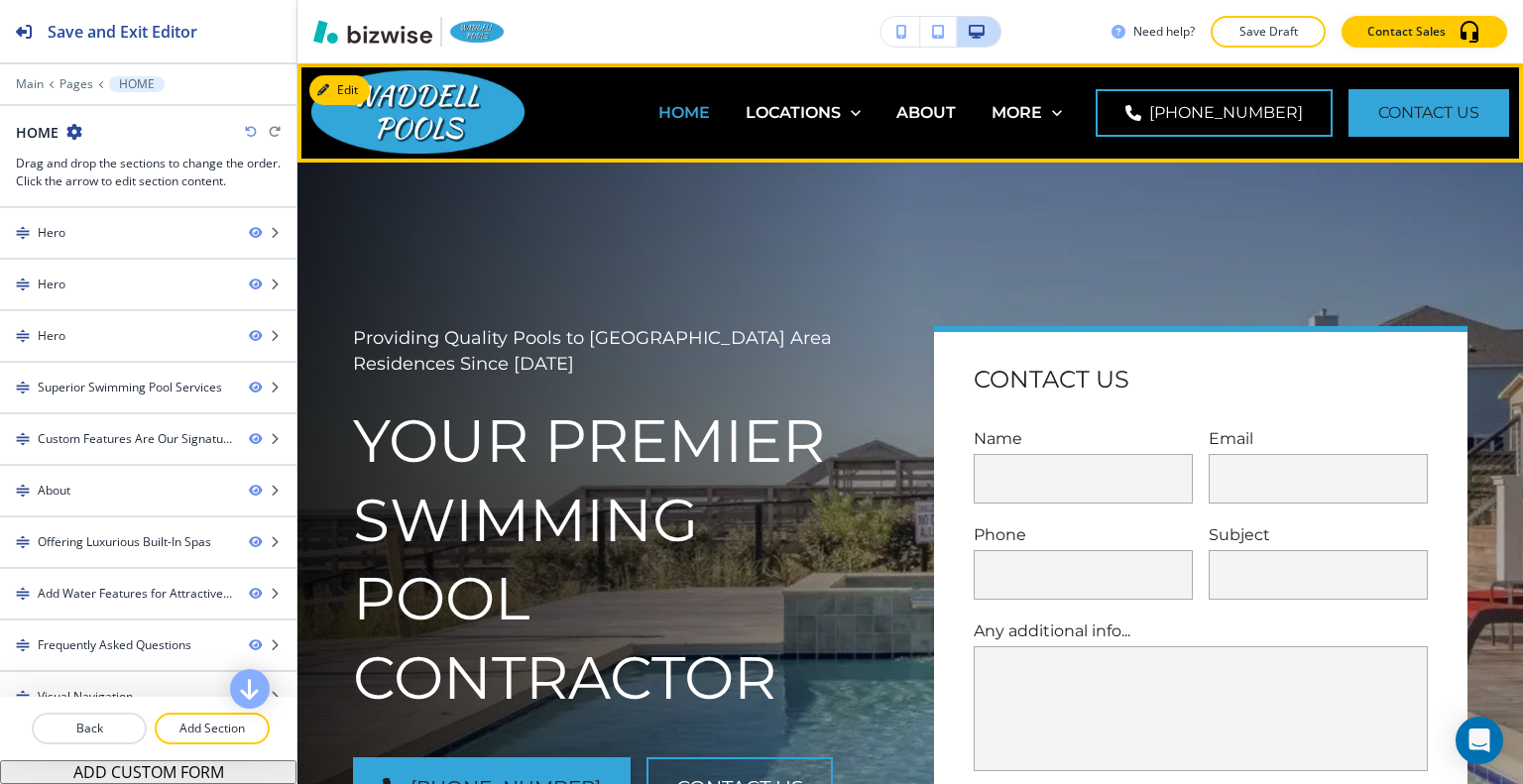 click on "HOME" at bounding box center (684, 112) 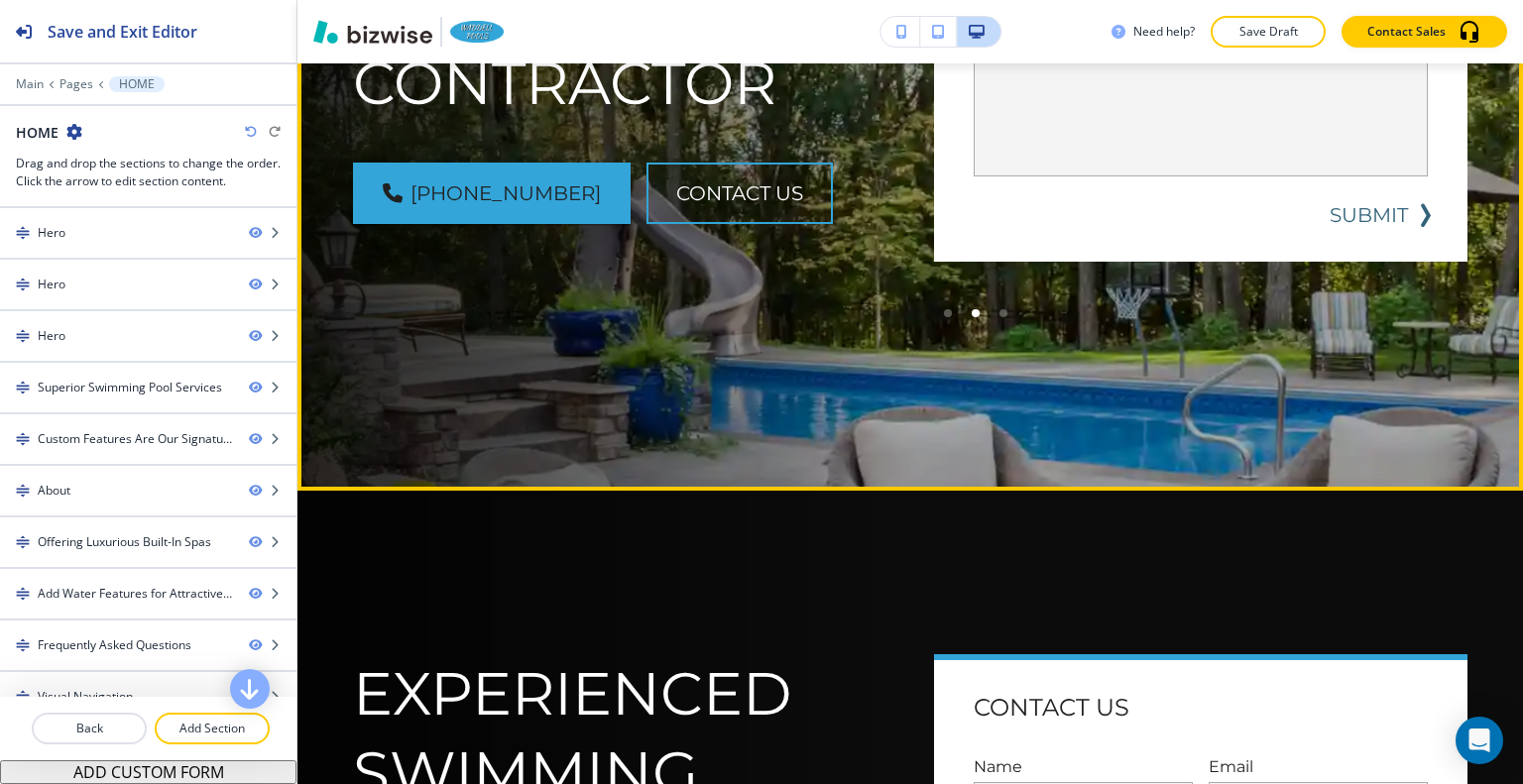 scroll, scrollTop: 991, scrollLeft: 0, axis: vertical 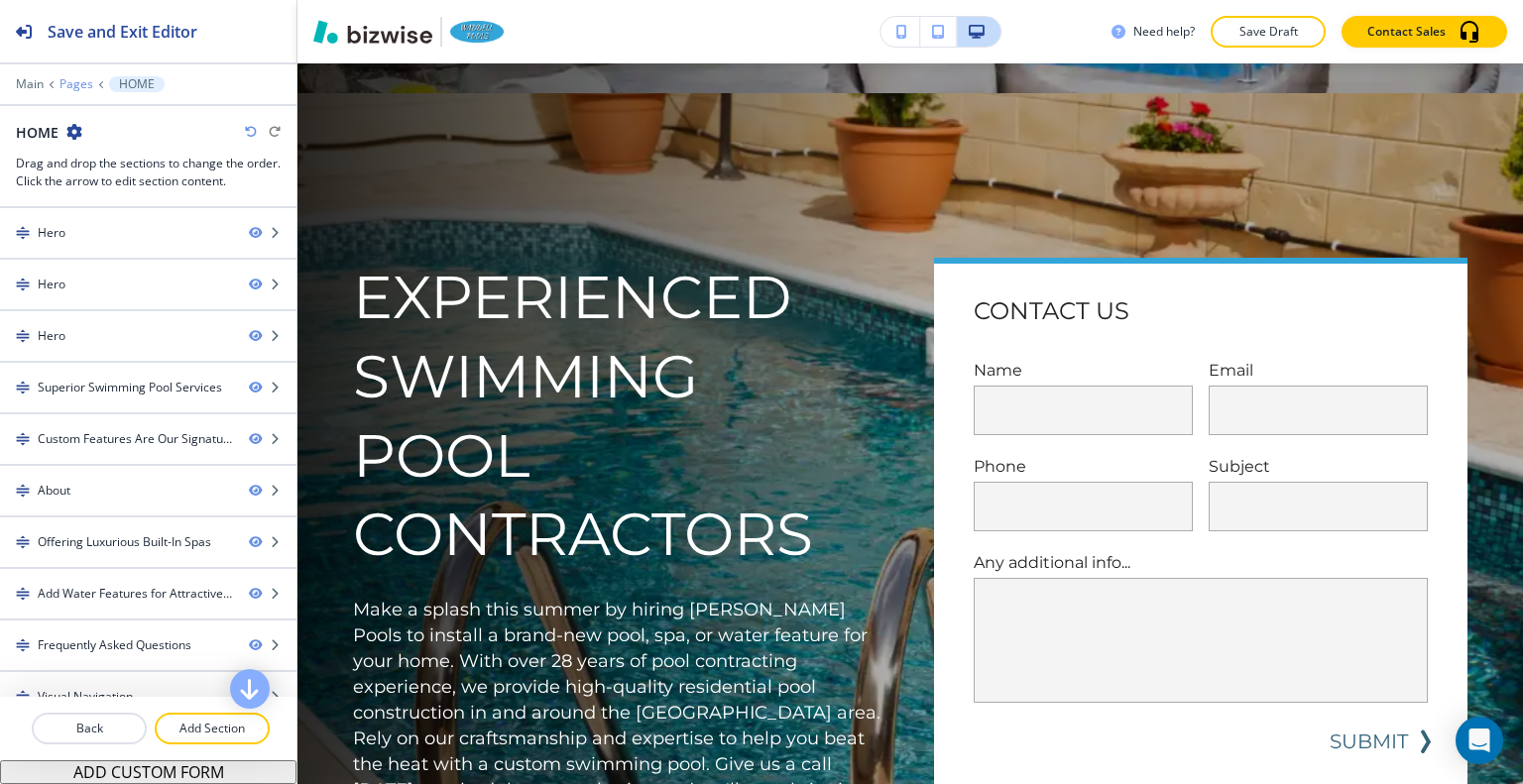 click on "Pages" at bounding box center [76, 84] 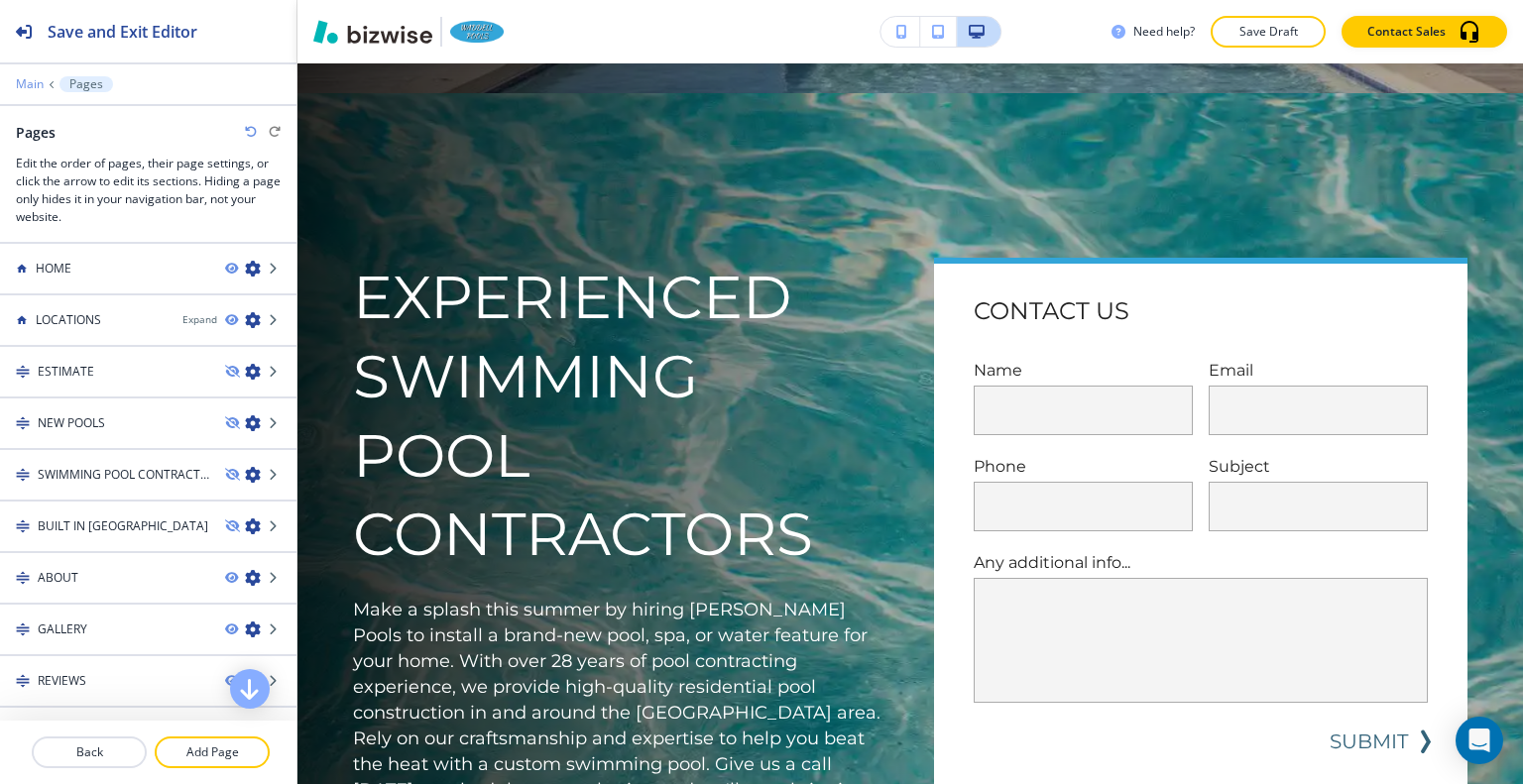 click on "Main" at bounding box center (30, 84) 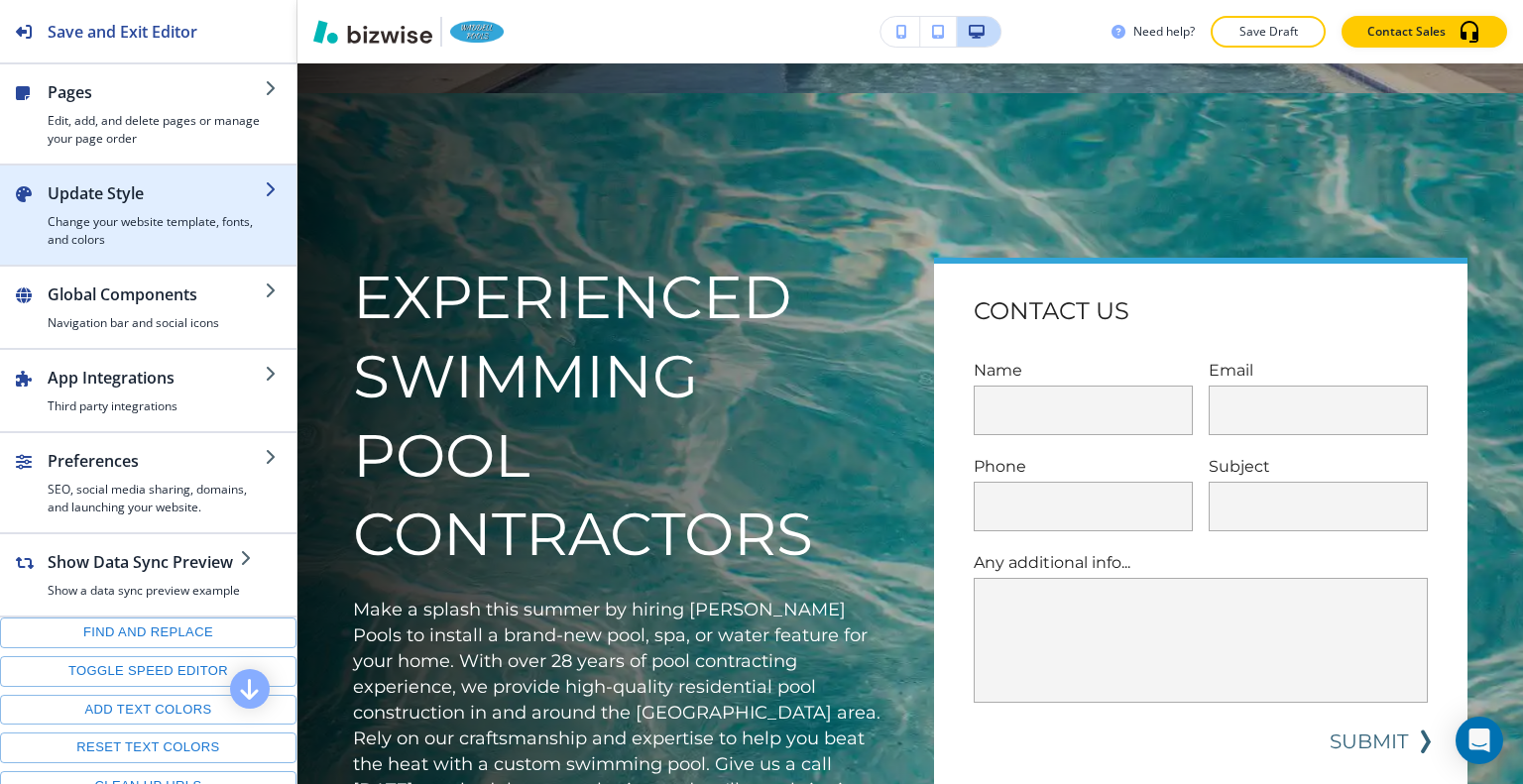 click on "Update Style" at bounding box center [156, 193] 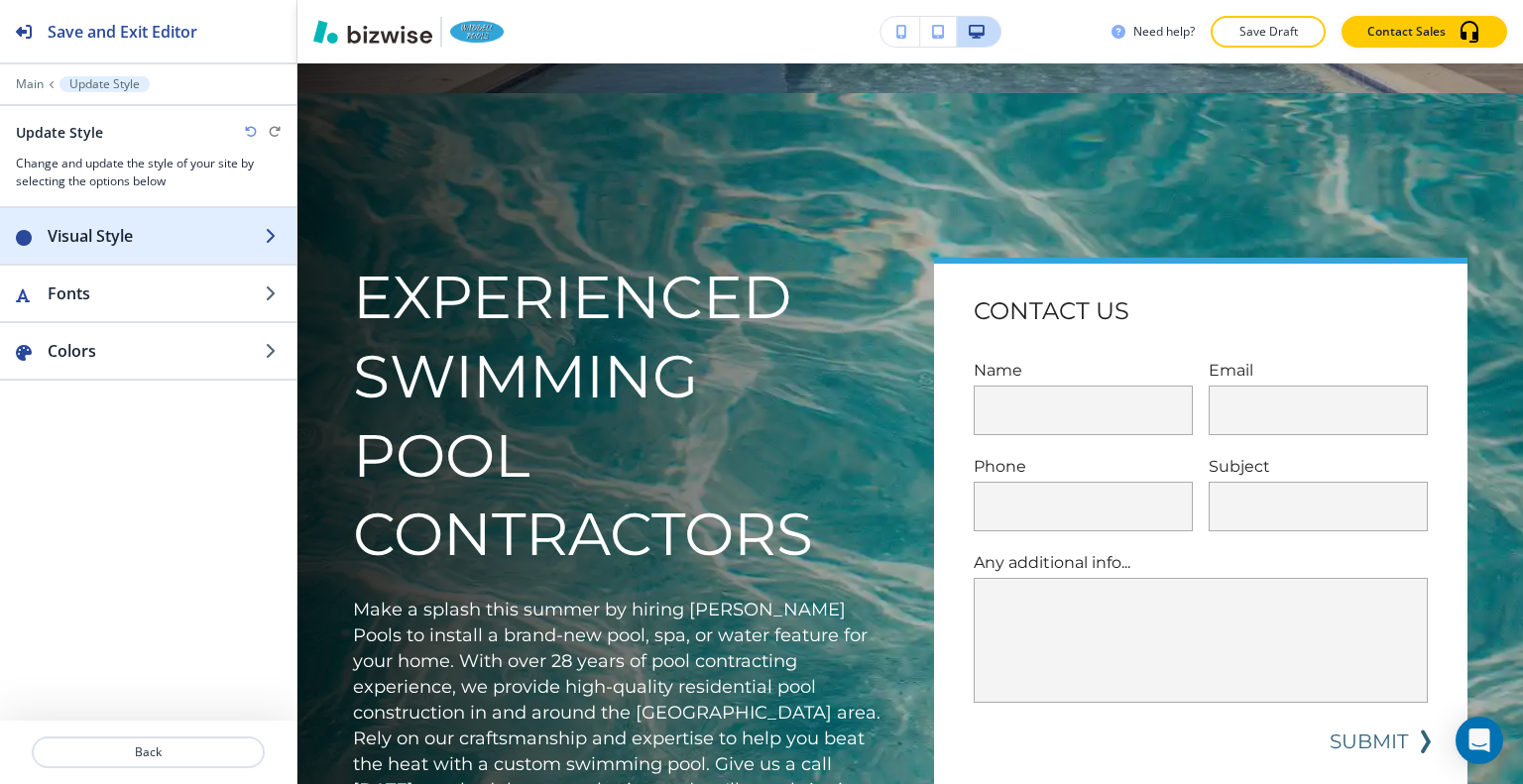 click at bounding box center (148, 256) 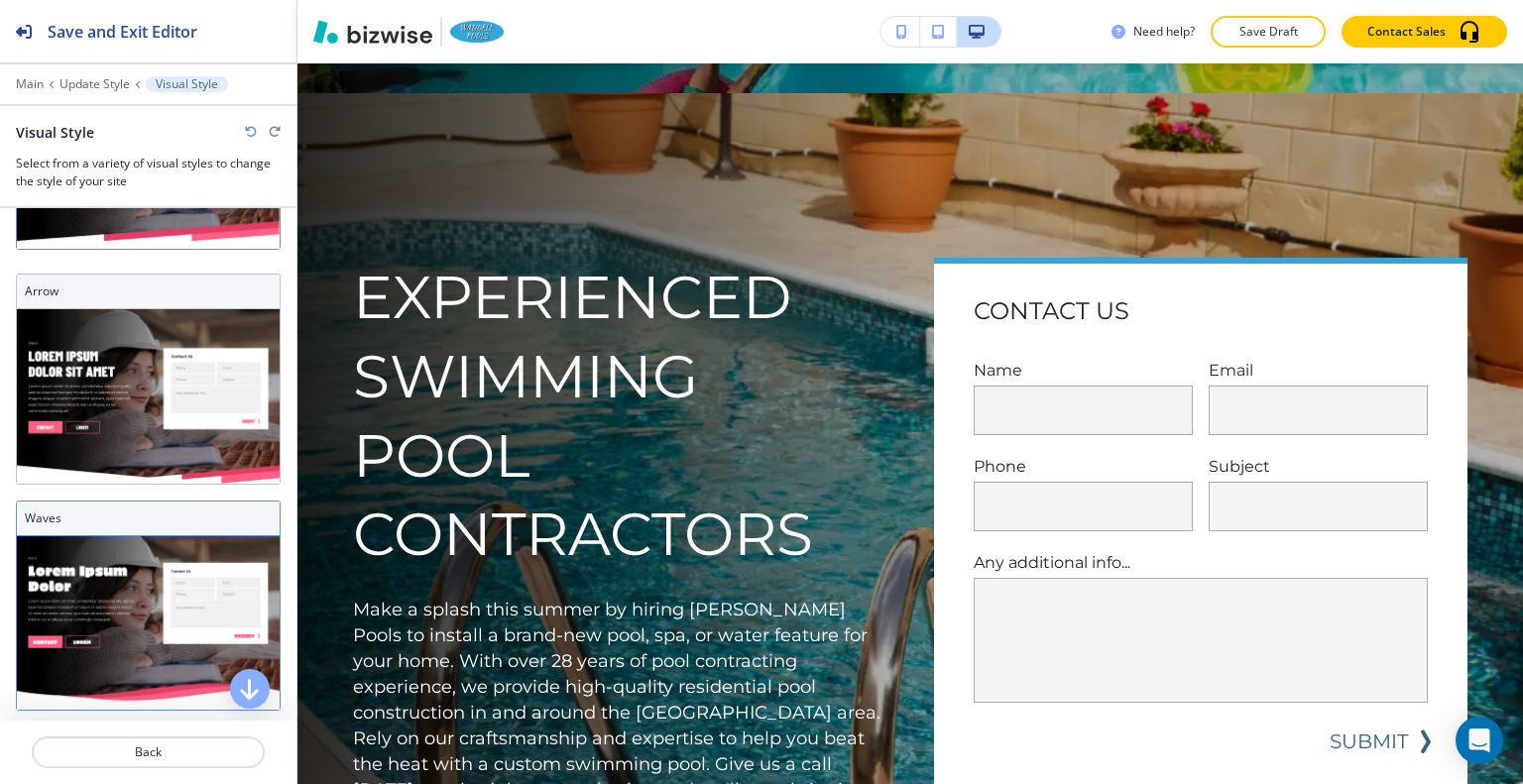 scroll, scrollTop: 297, scrollLeft: 0, axis: vertical 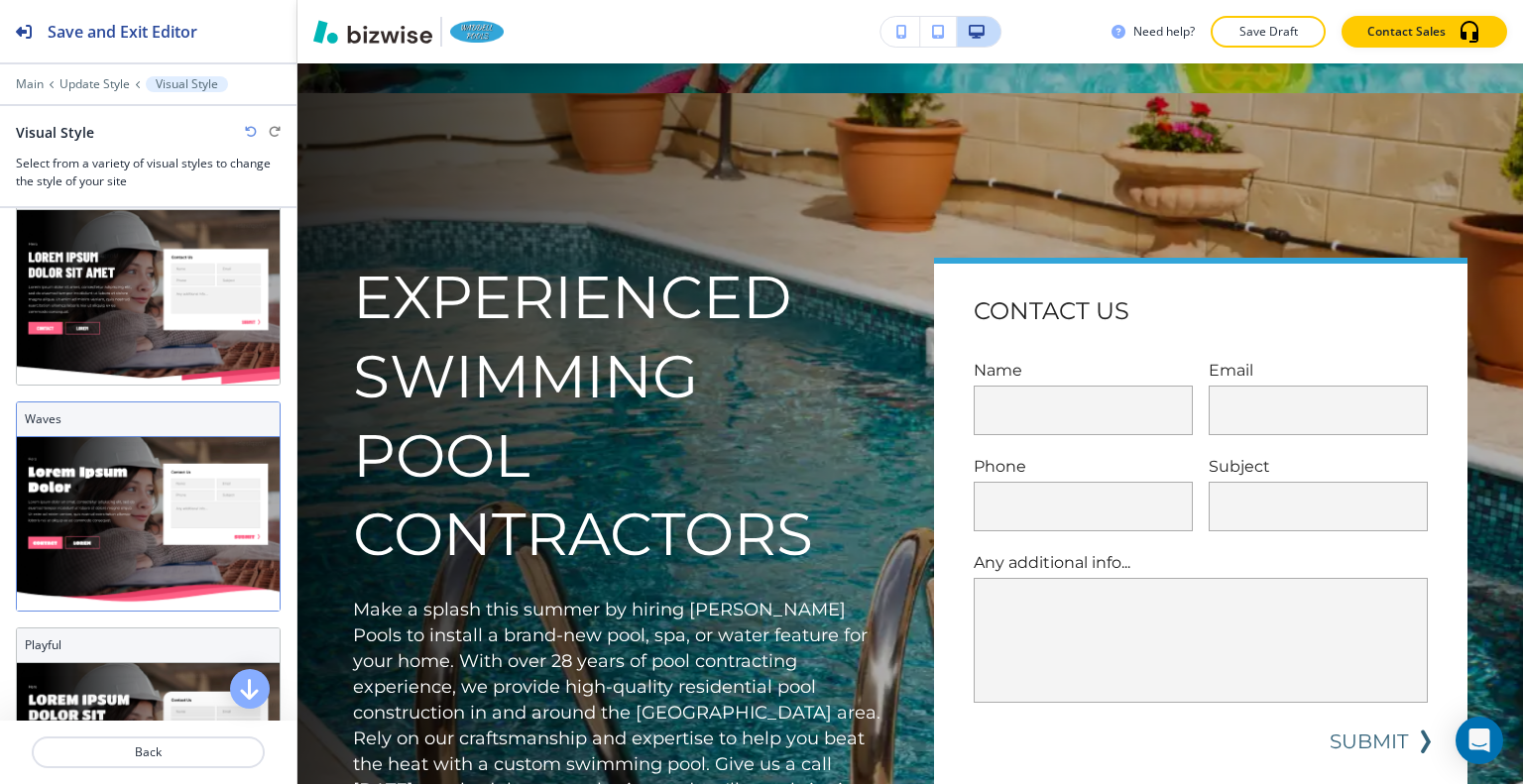click at bounding box center (148, 523) 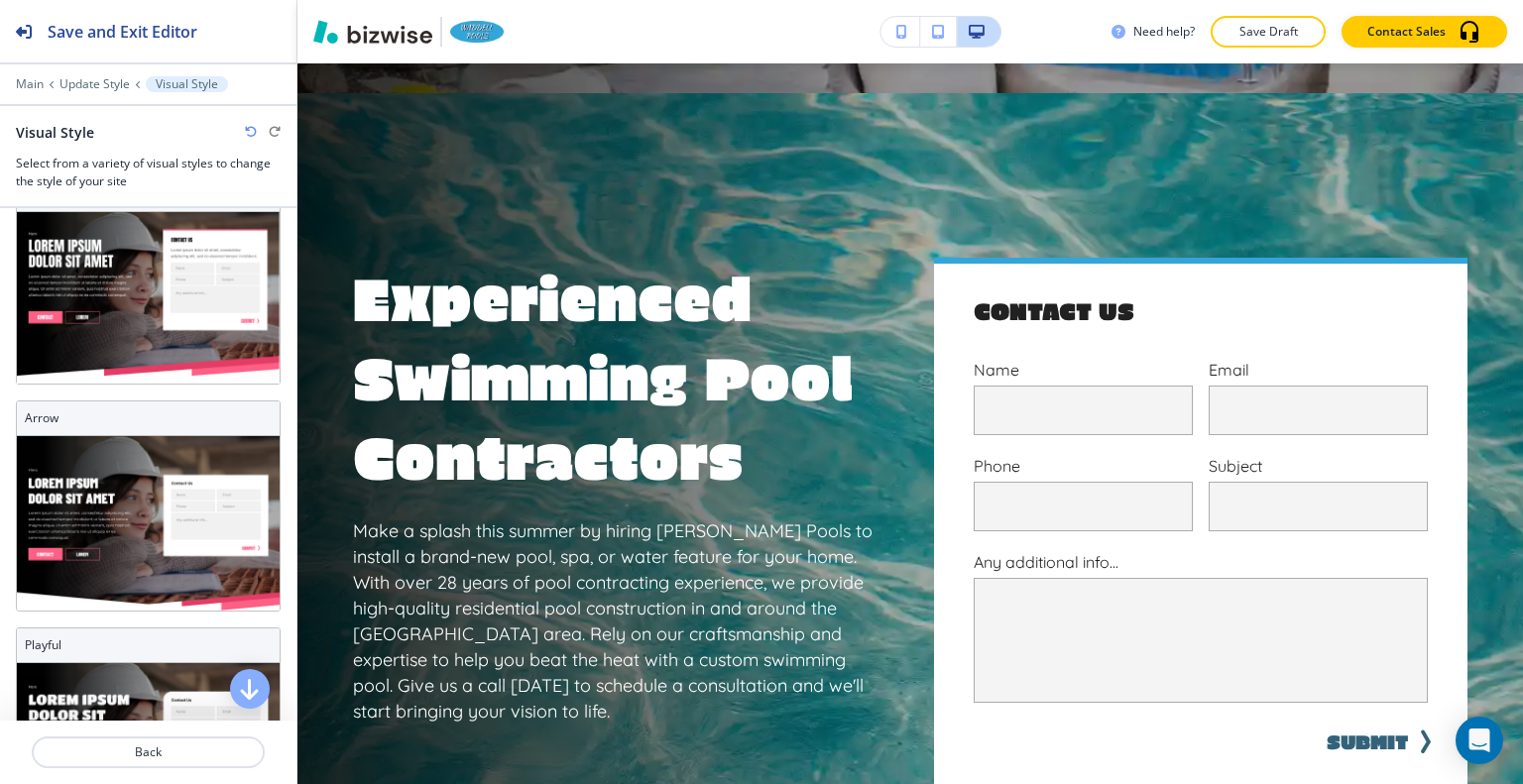 scroll, scrollTop: 513, scrollLeft: 0, axis: vertical 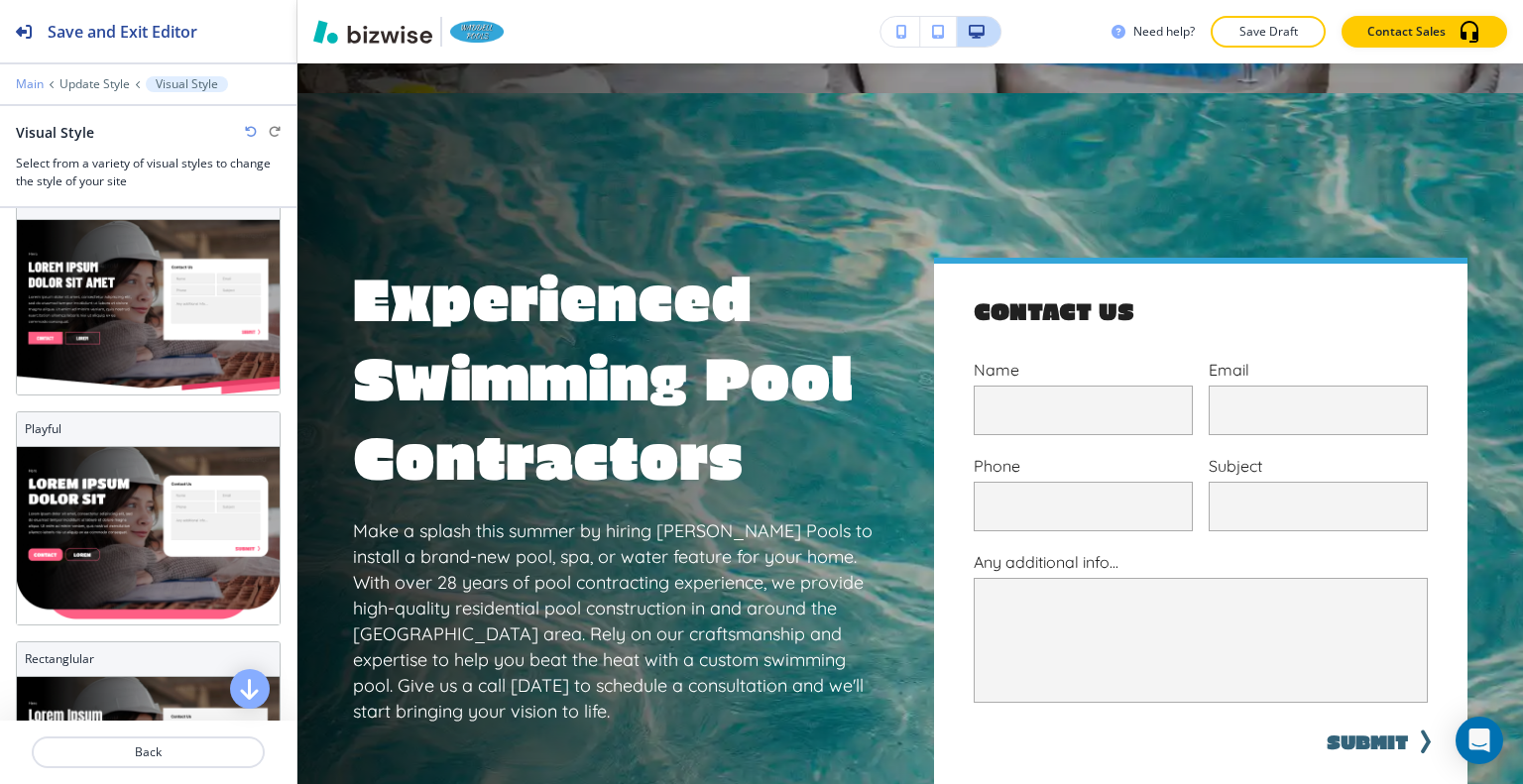 click on "Main" at bounding box center (30, 84) 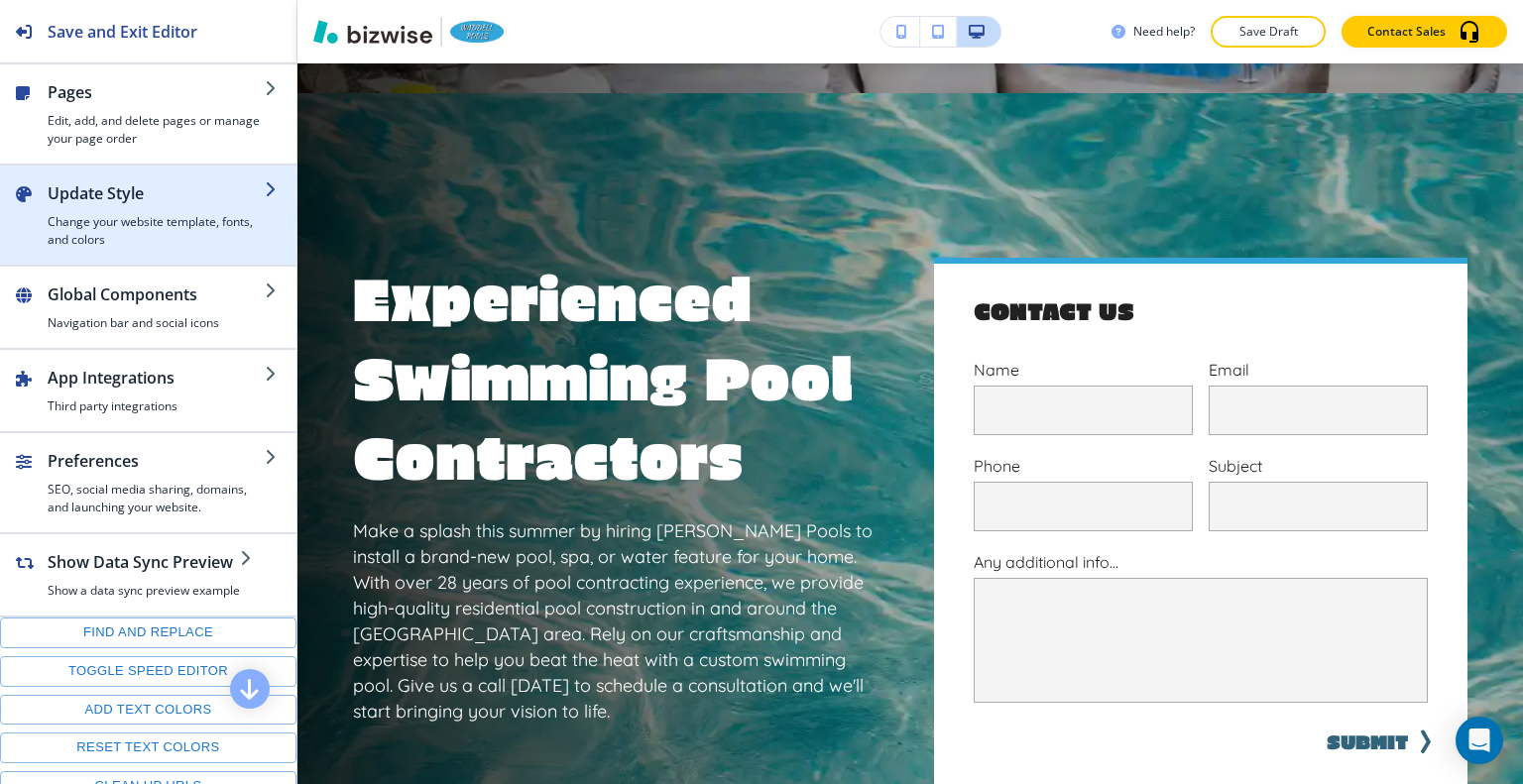click on "Change your website template, fonts, and colors" at bounding box center (156, 231) 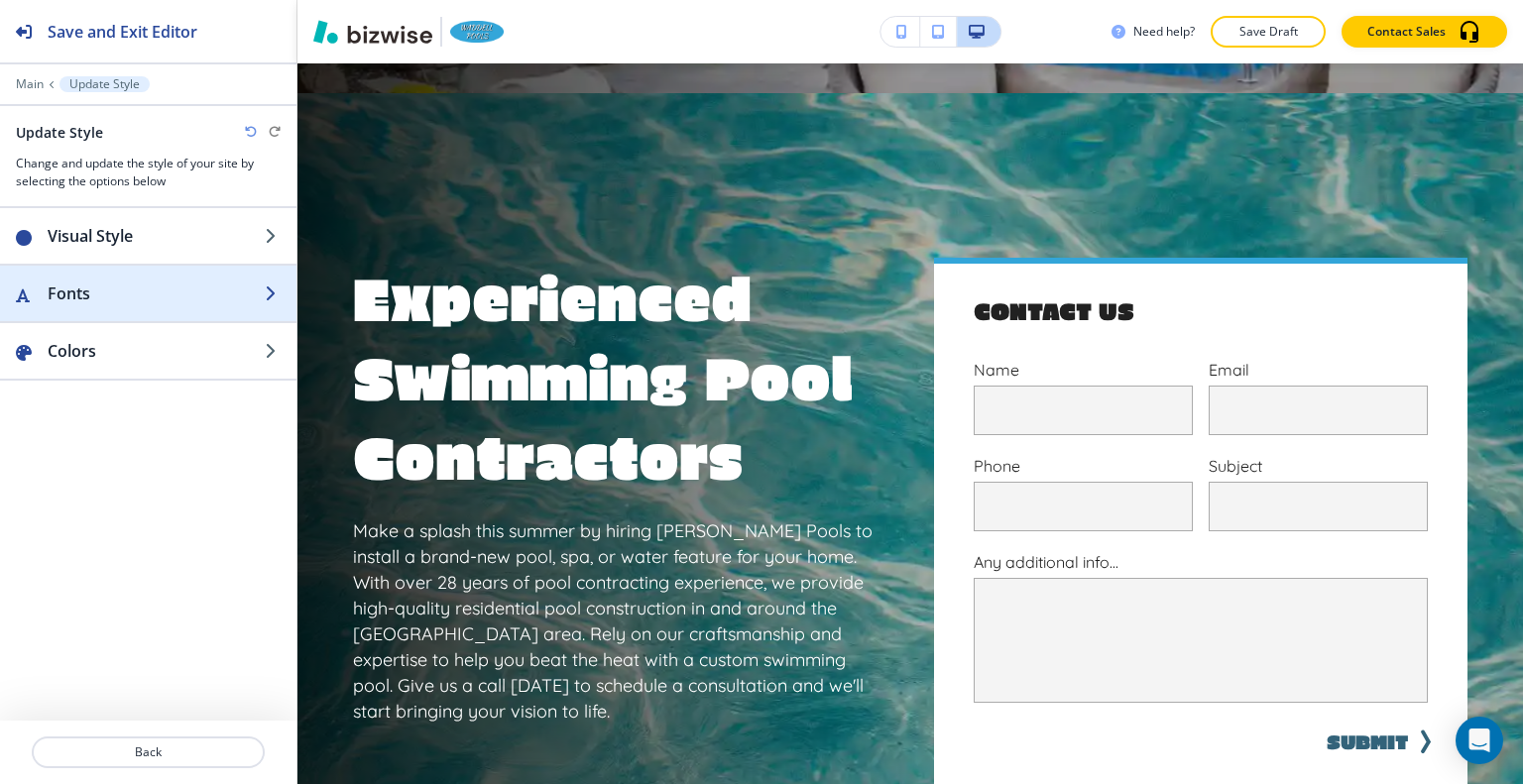 click on "Fonts" at bounding box center [156, 293] 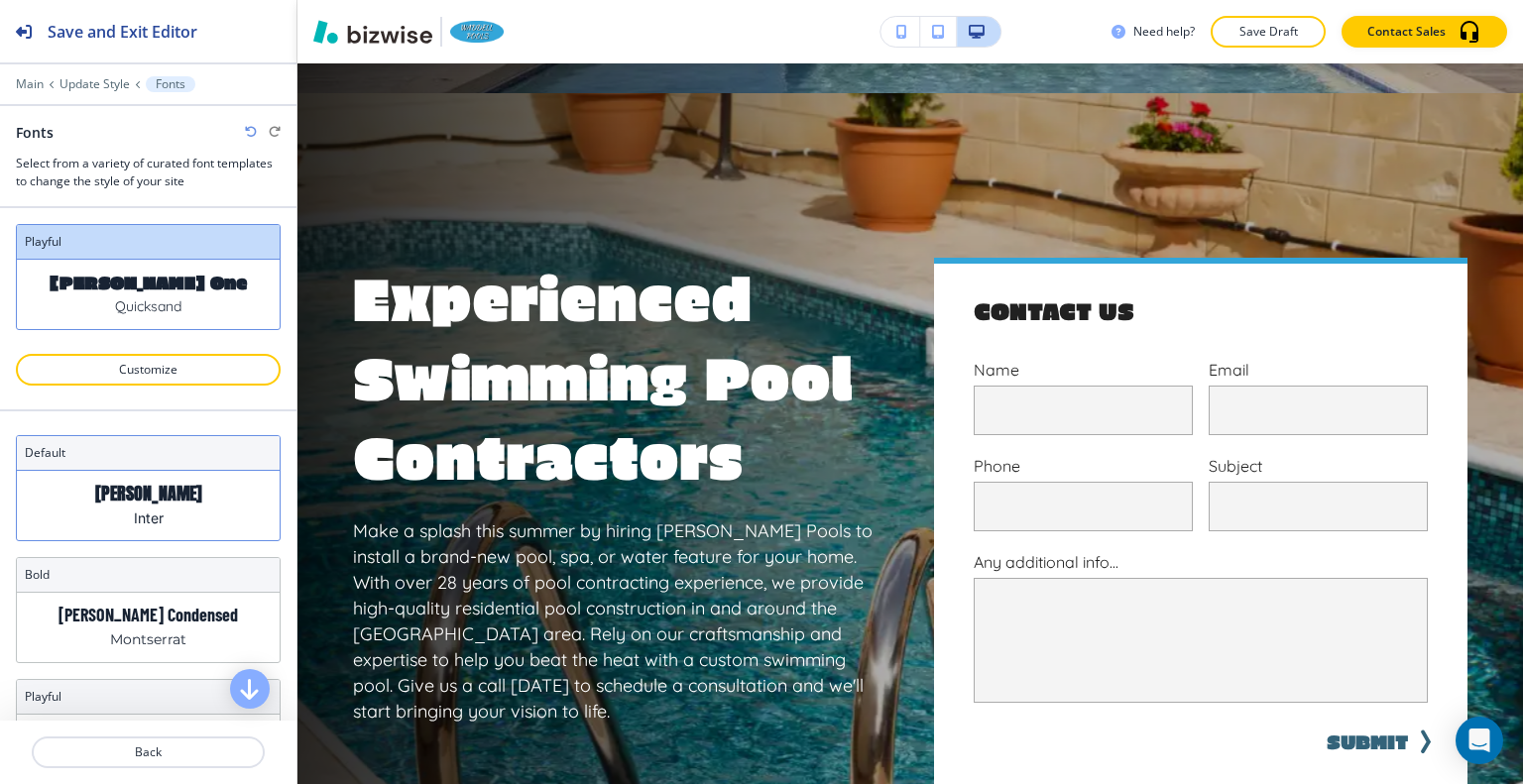 click on "Inter" at bounding box center (149, 517) 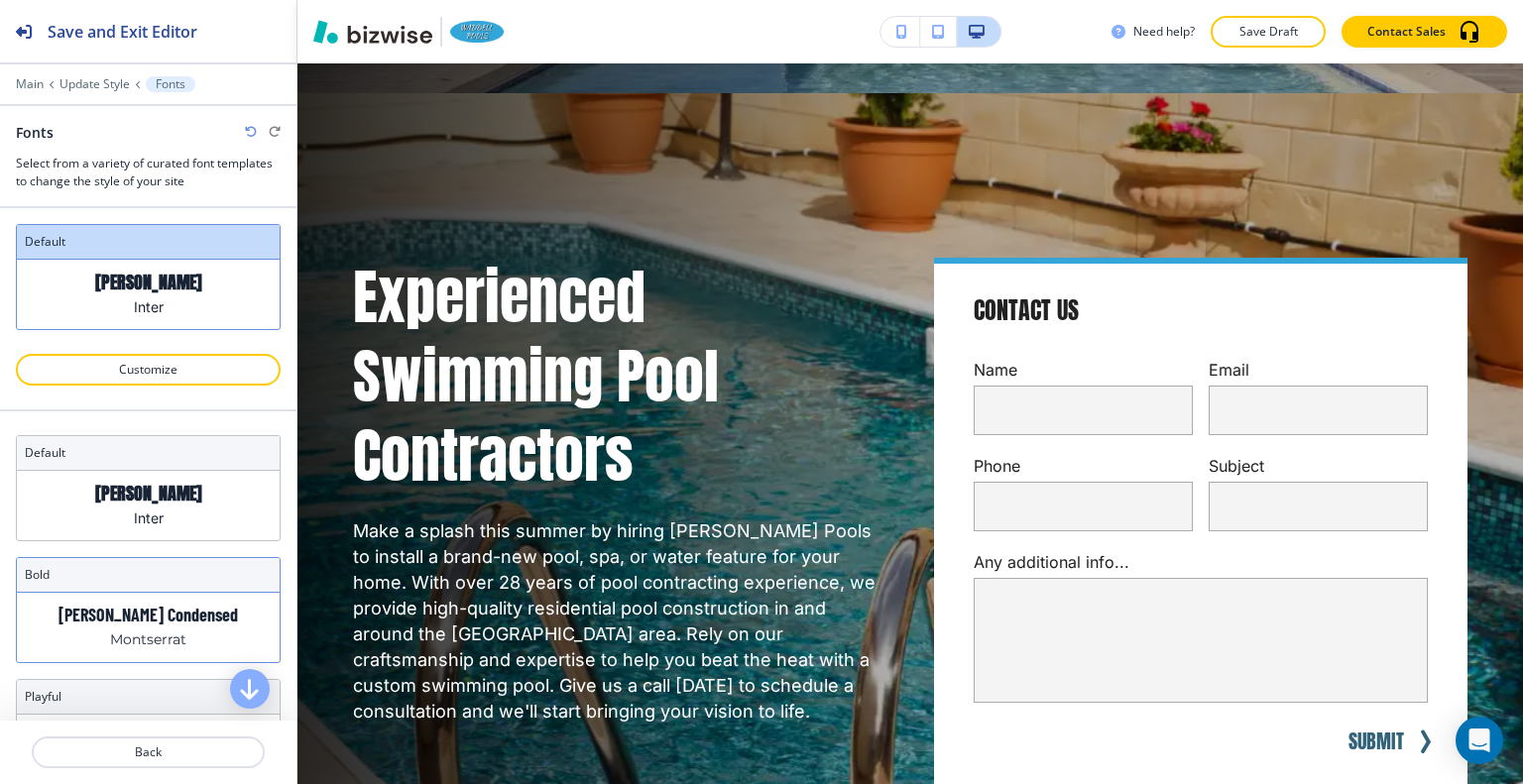 click on "[PERSON_NAME] Condensed" at bounding box center [148, 615] 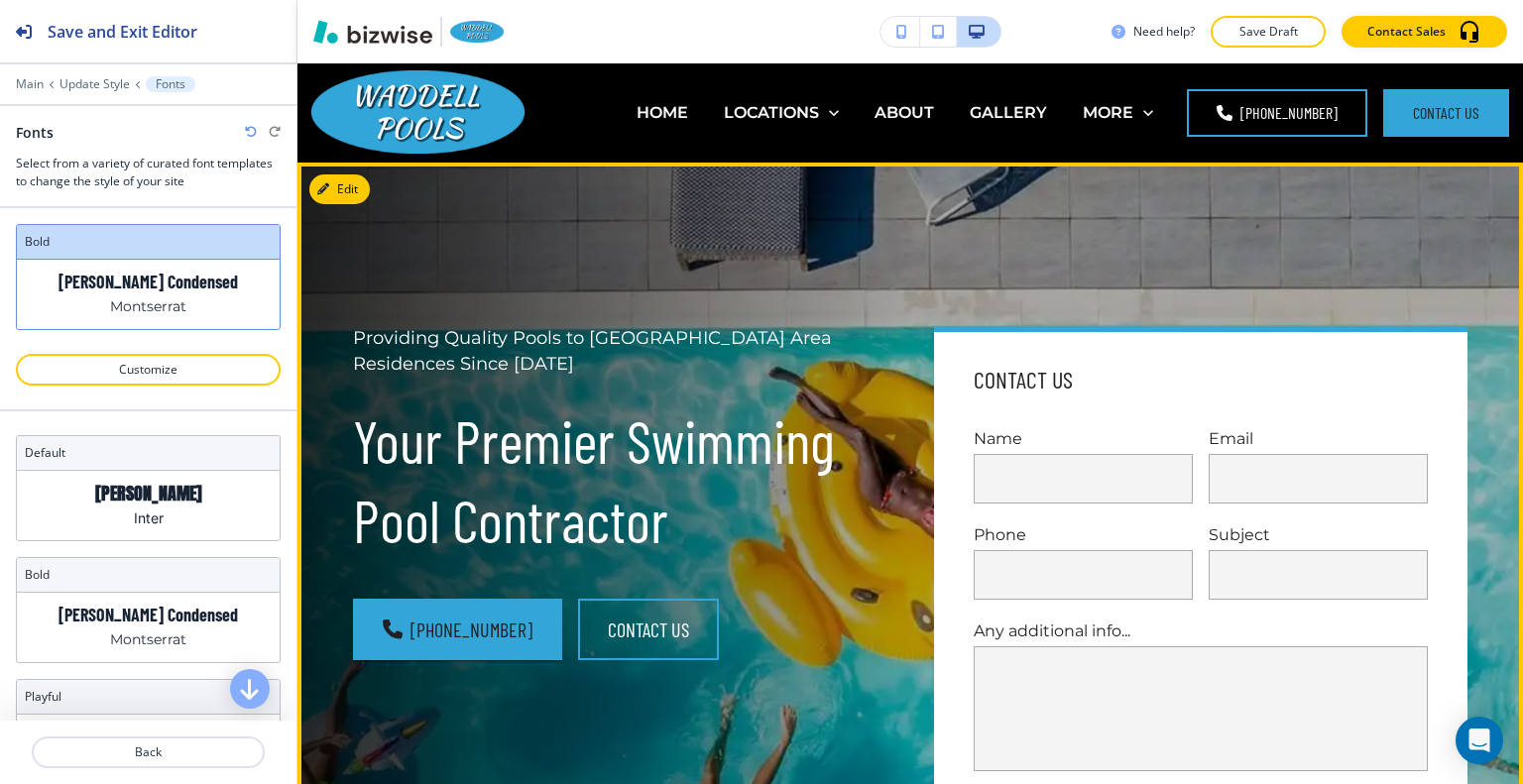 scroll, scrollTop: 595, scrollLeft: 0, axis: vertical 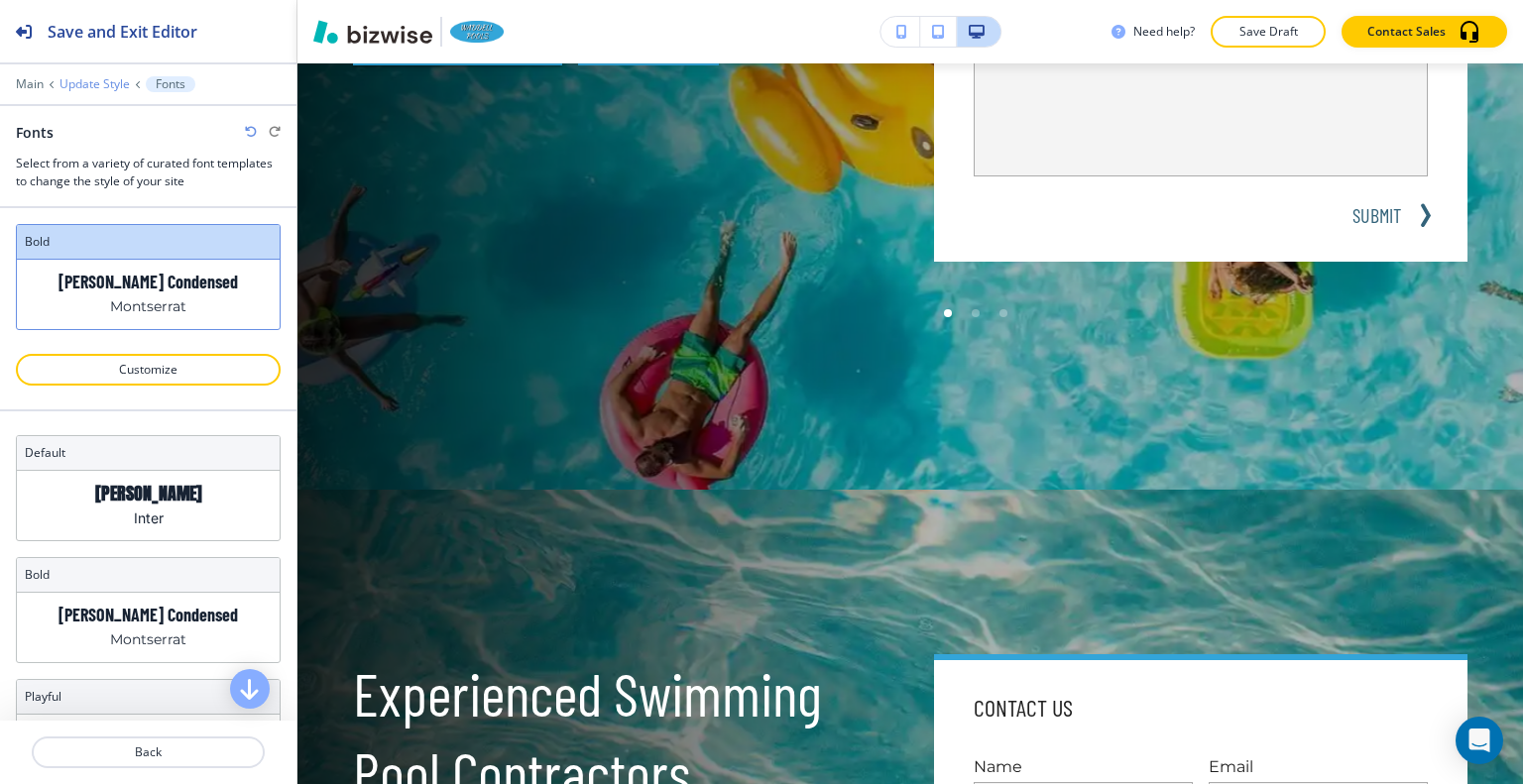 click on "Update Style" at bounding box center [94, 84] 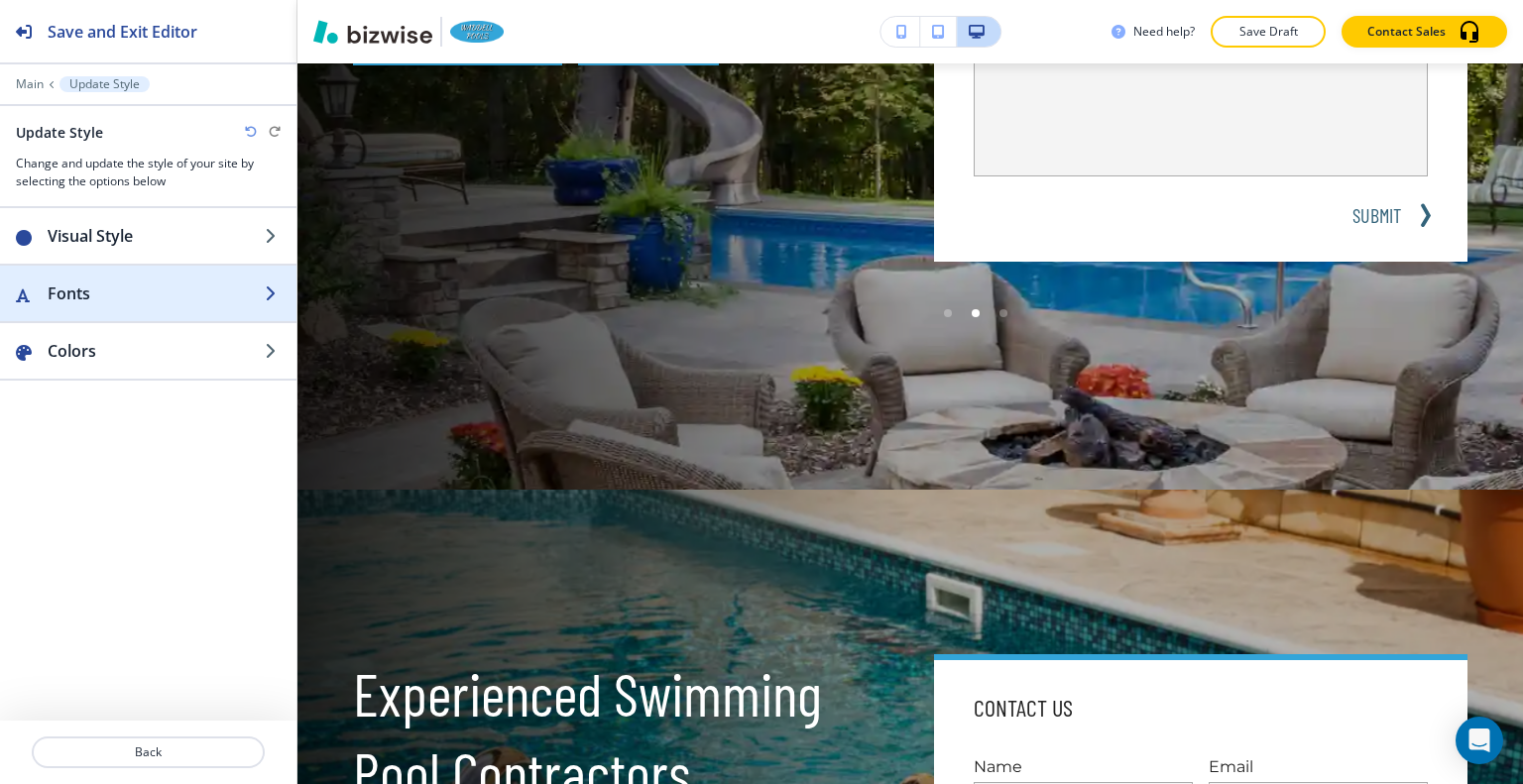 click on "Fonts" at bounding box center [156, 293] 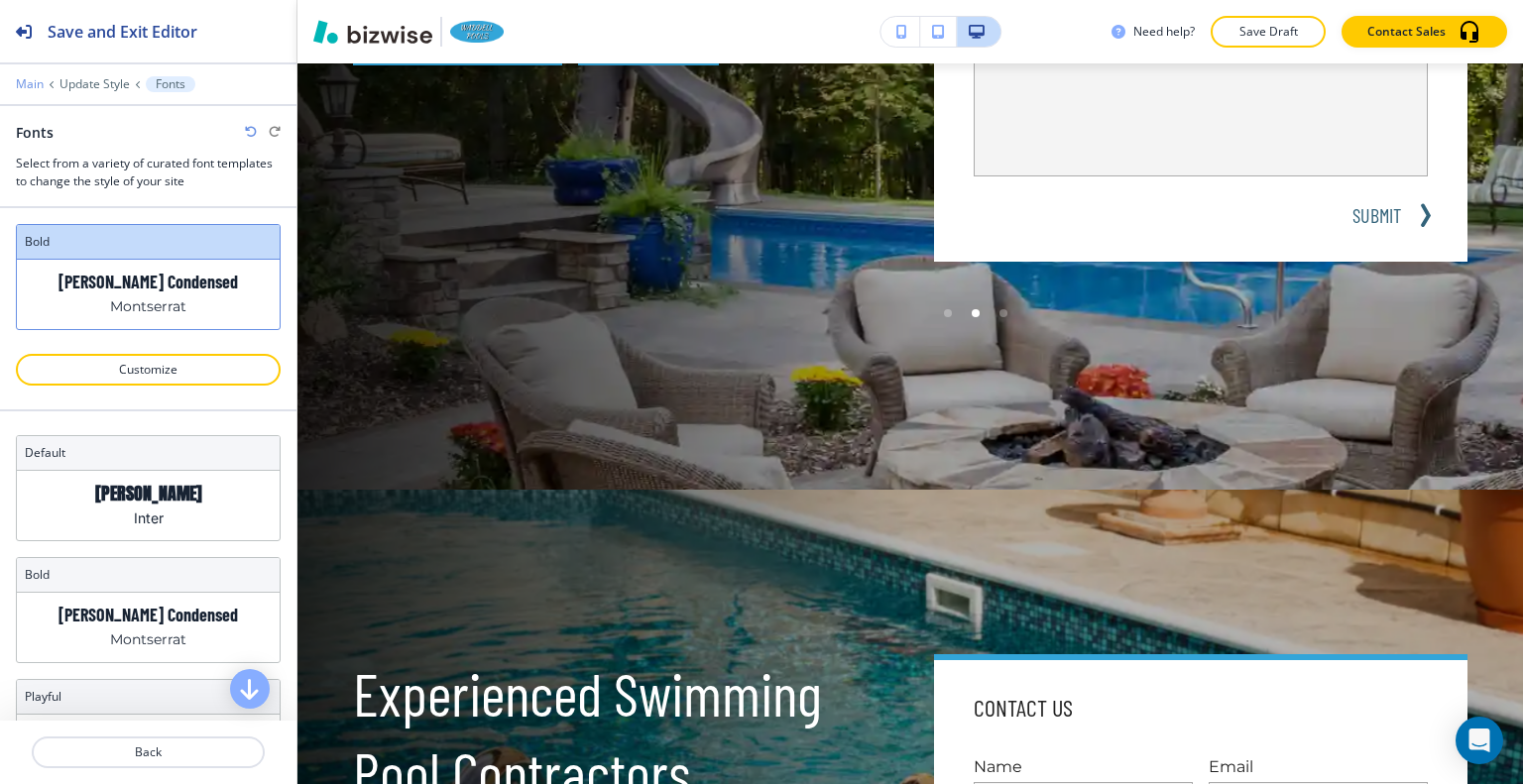 click on "Main" at bounding box center (30, 84) 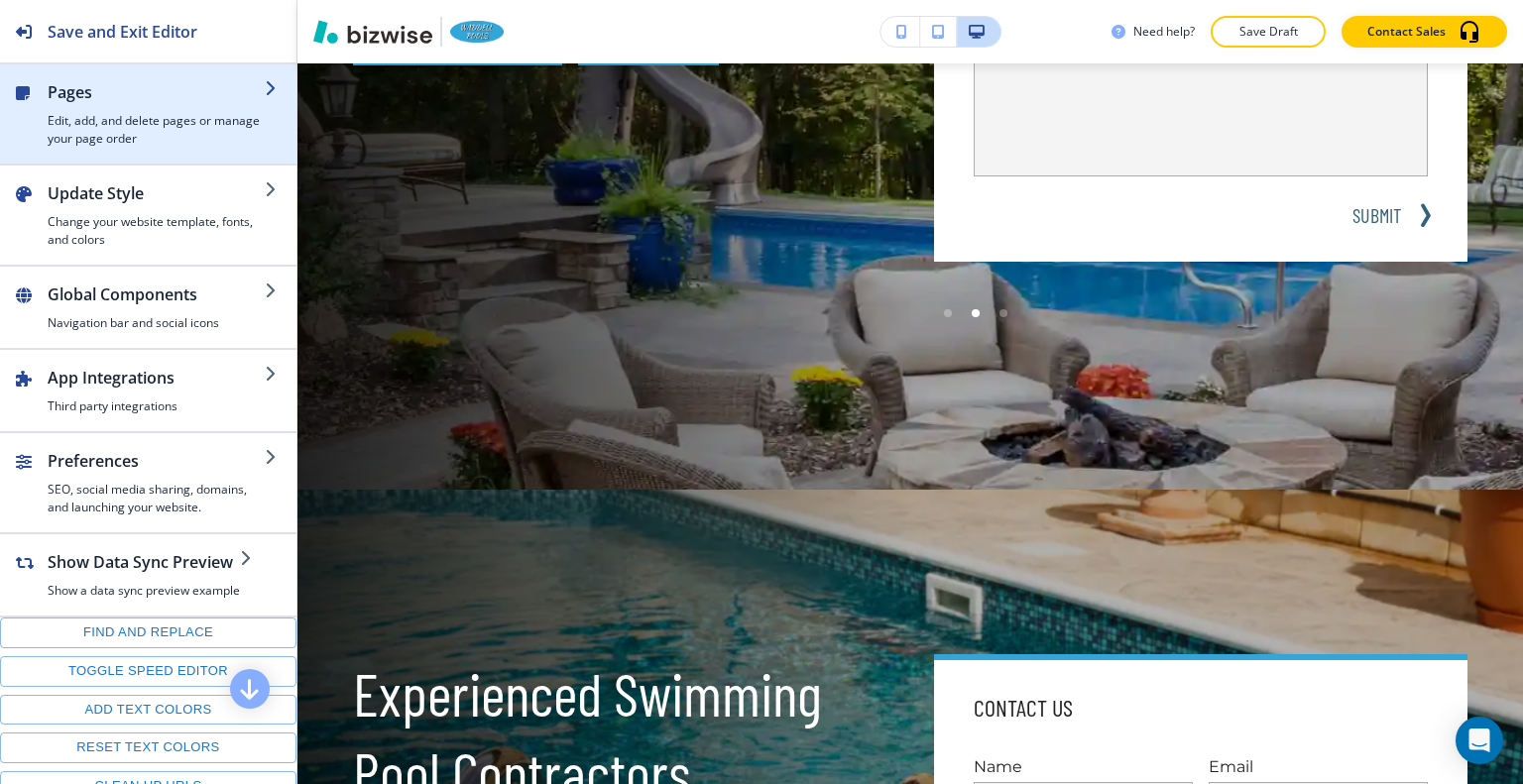 click on "Edit, add, and delete pages or manage your page order" at bounding box center (156, 130) 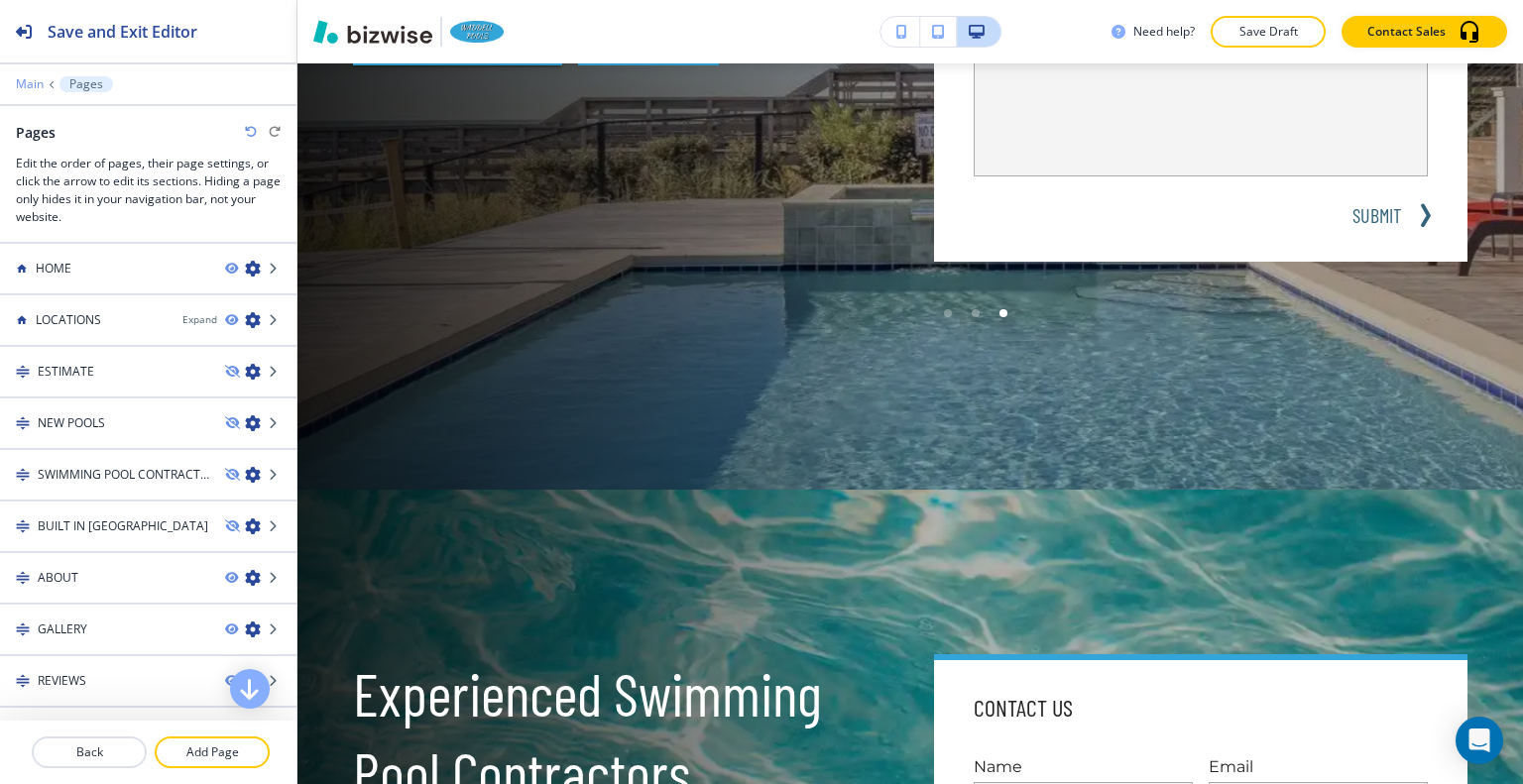 click on "Main" at bounding box center (30, 84) 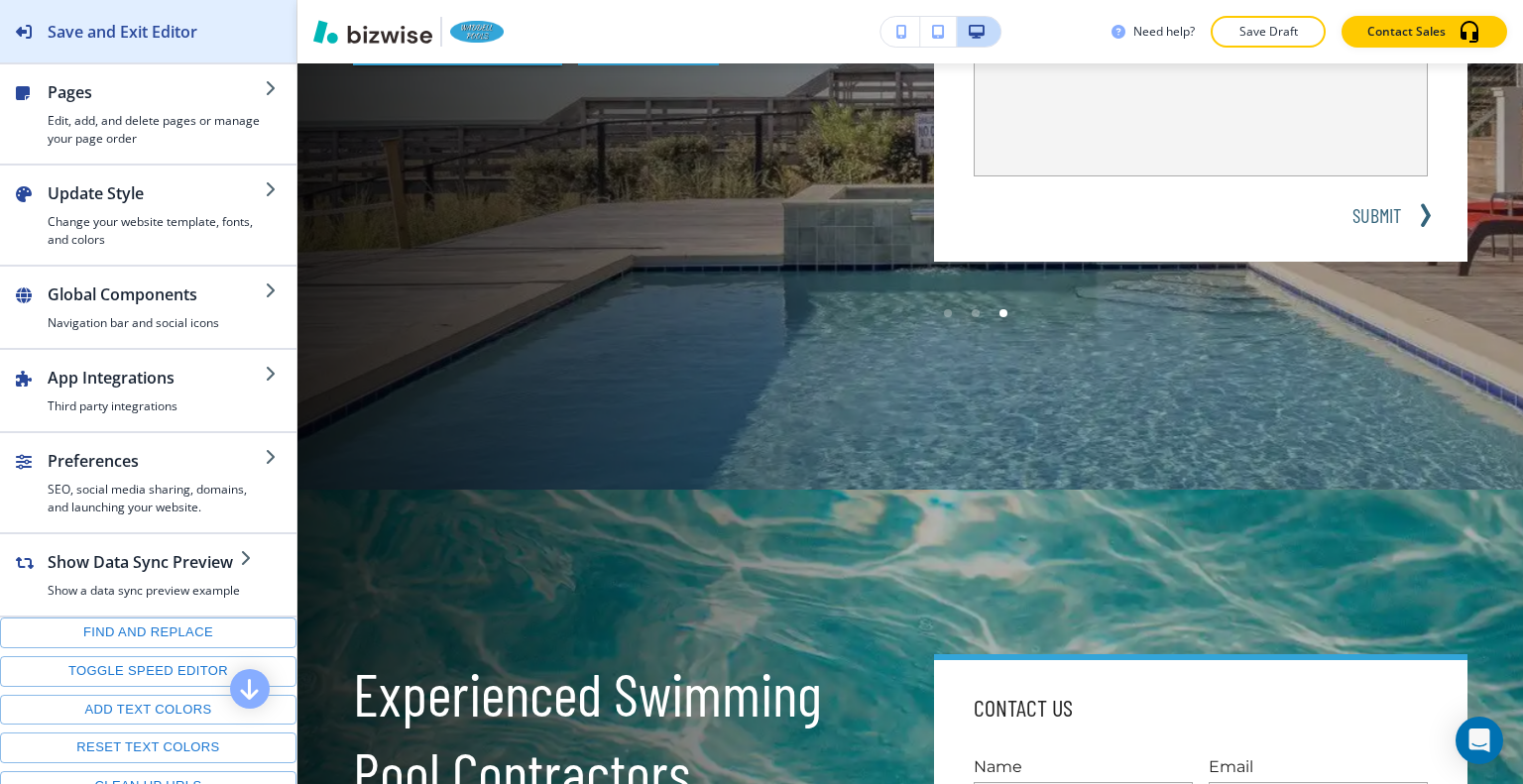 click on "Save and Exit Editor" at bounding box center (122, 32) 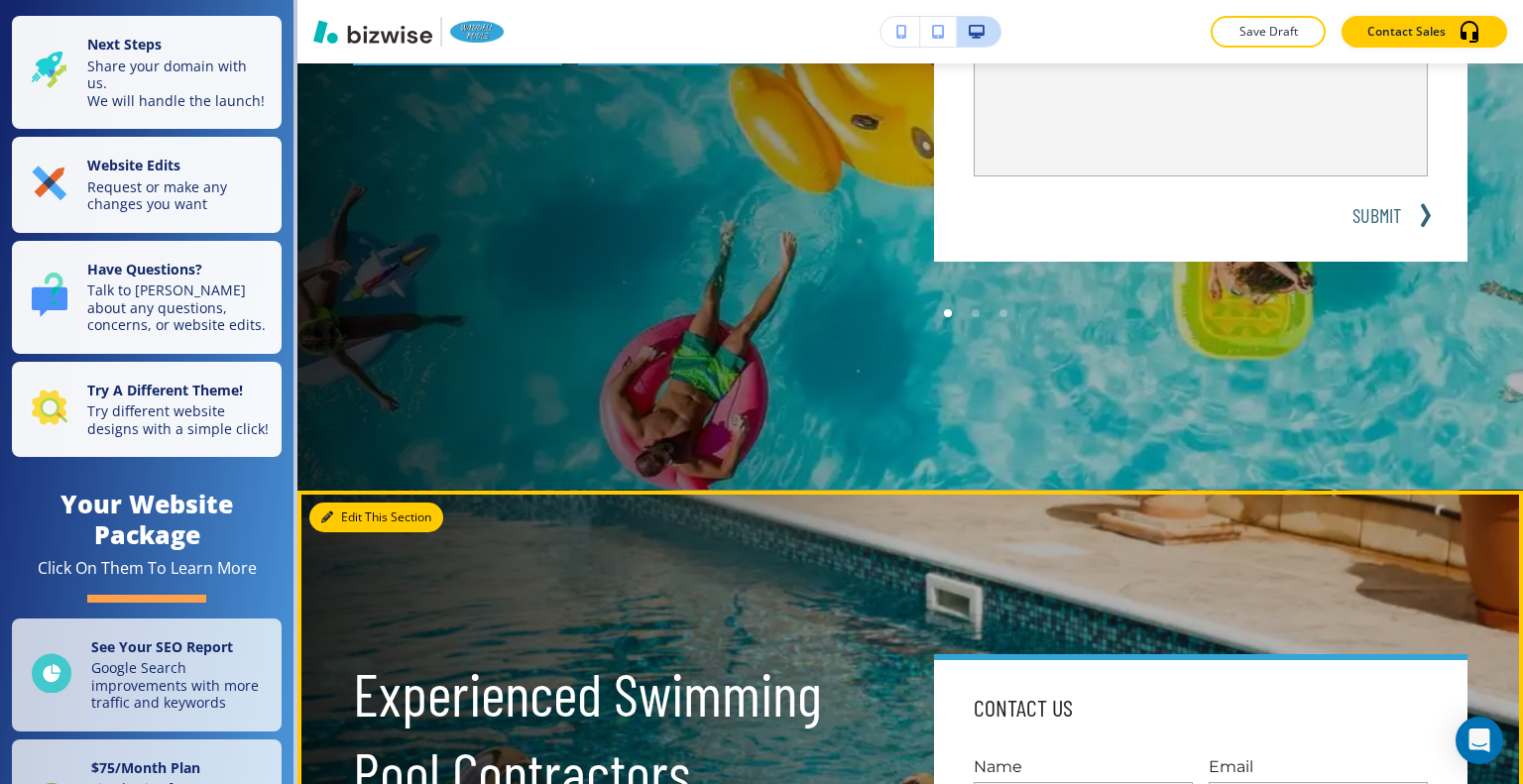 click on "Edit This Section" at bounding box center (376, 517) 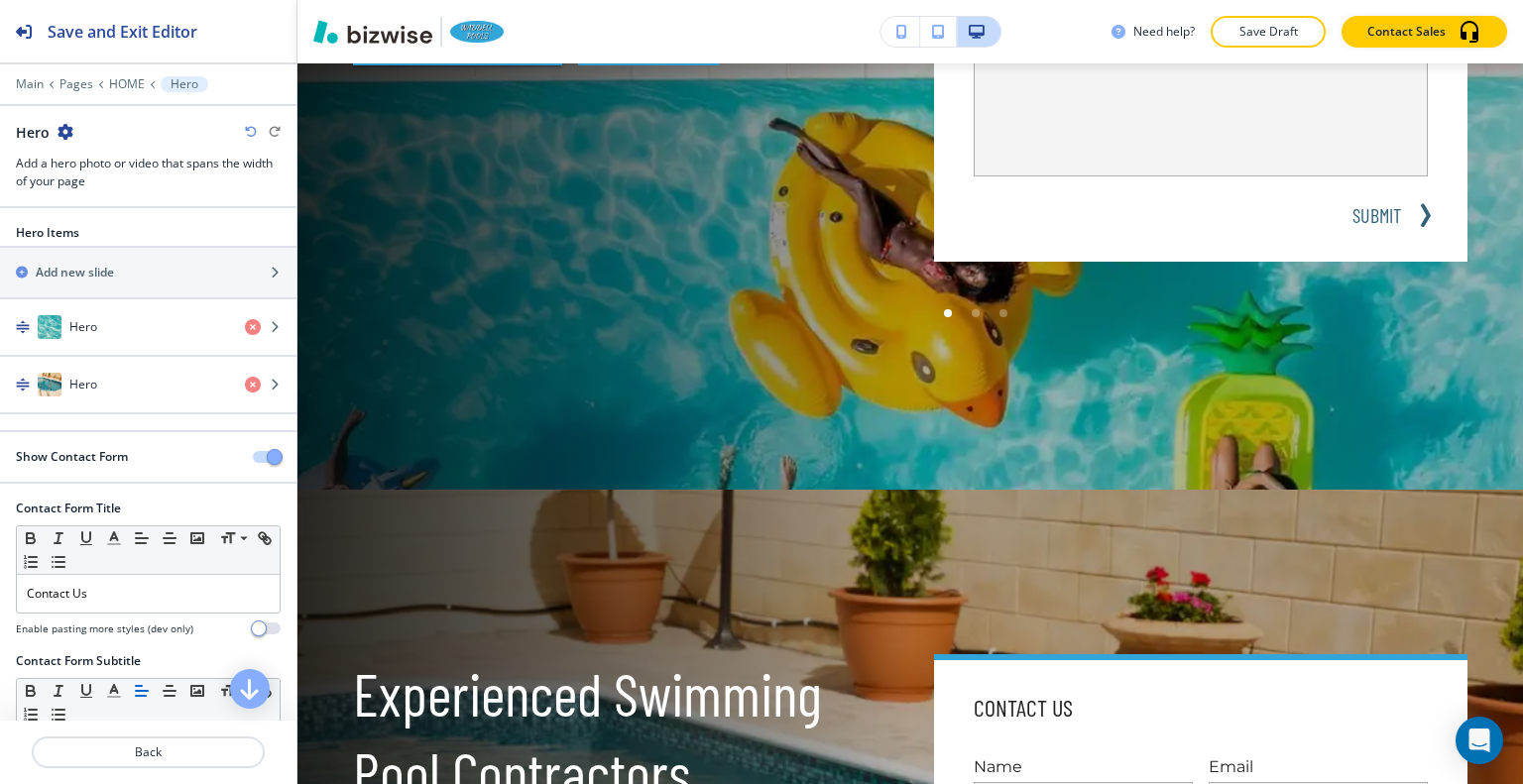 scroll, scrollTop: 1021, scrollLeft: 0, axis: vertical 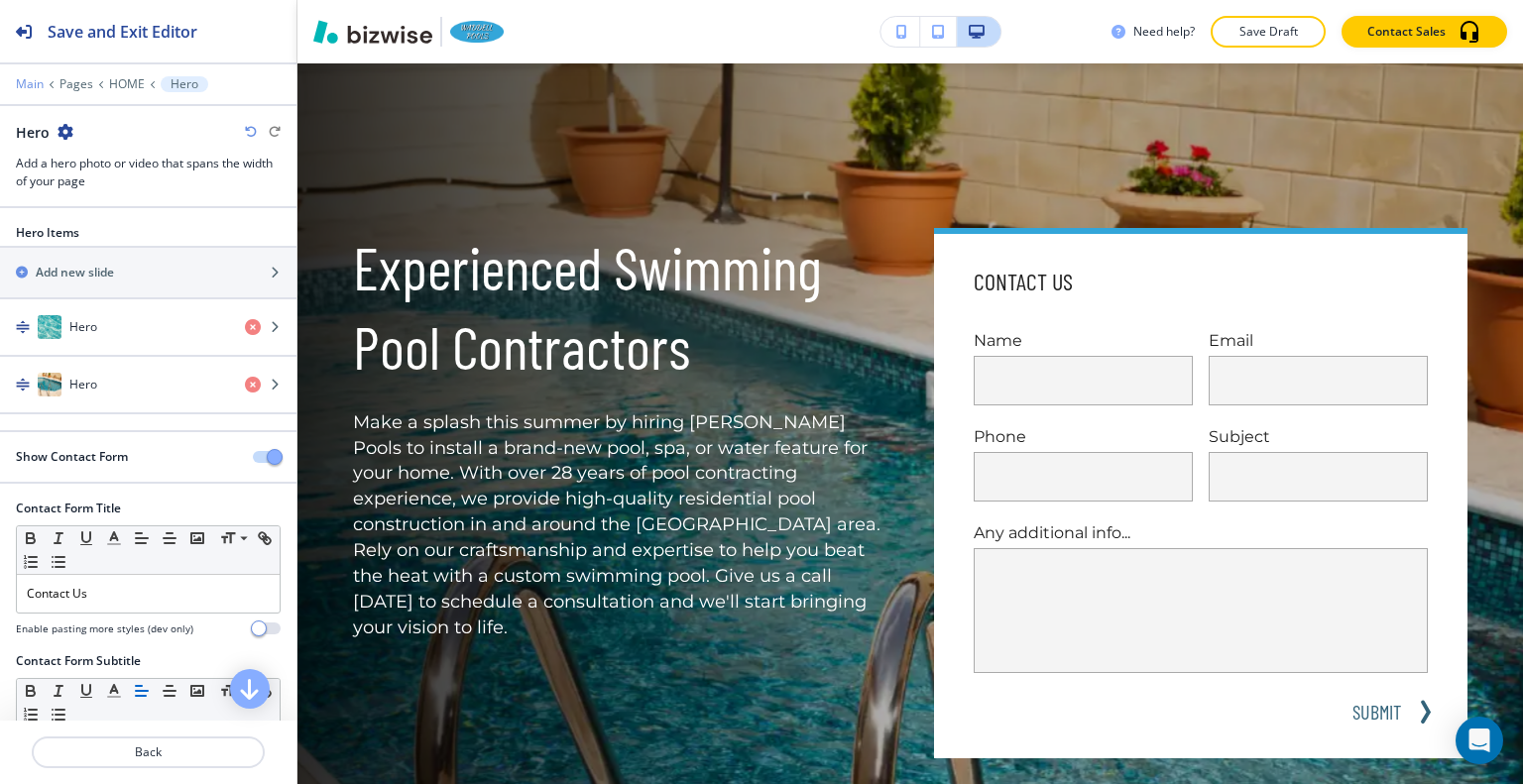 click on "Main" at bounding box center (30, 84) 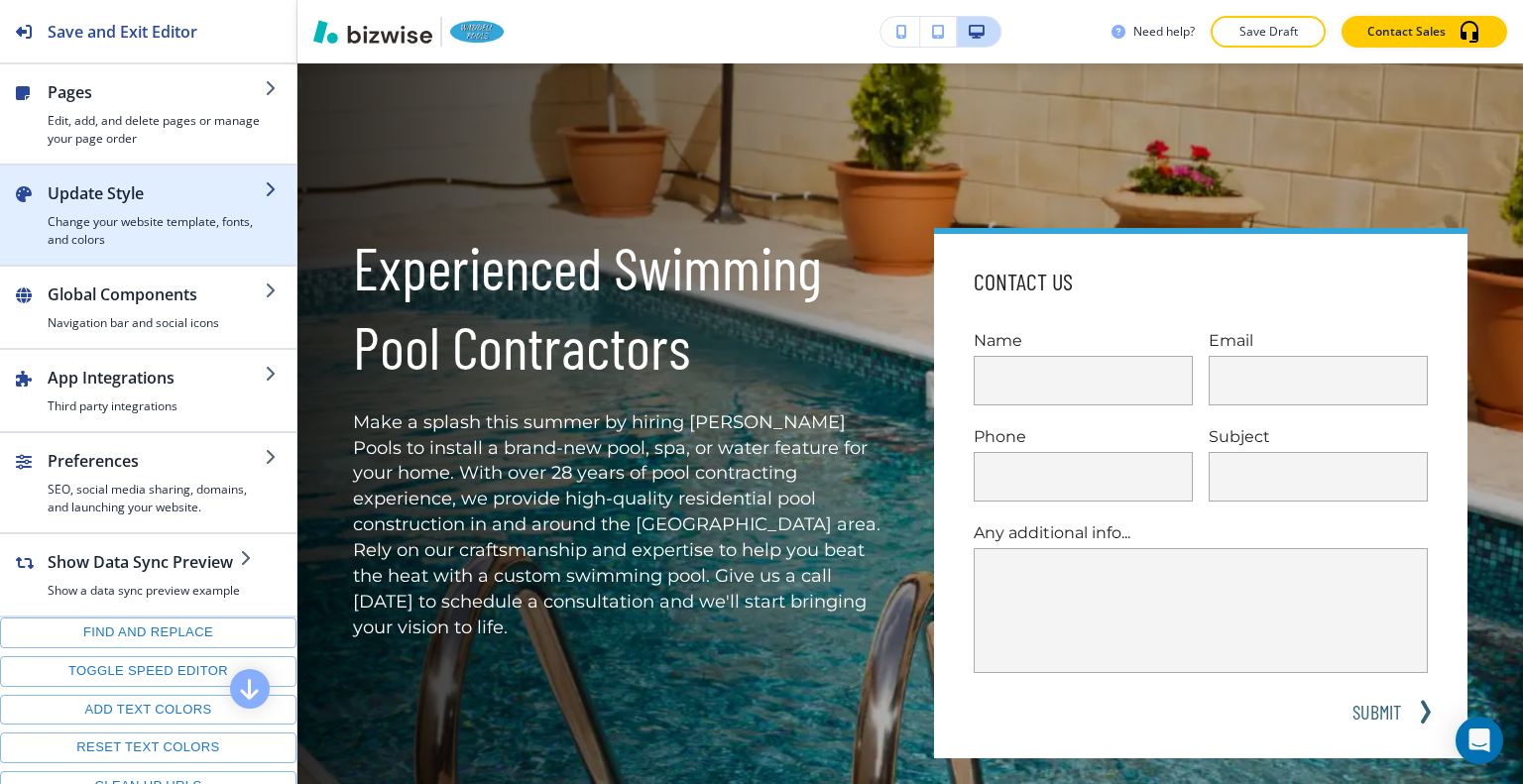 click at bounding box center (156, 209) 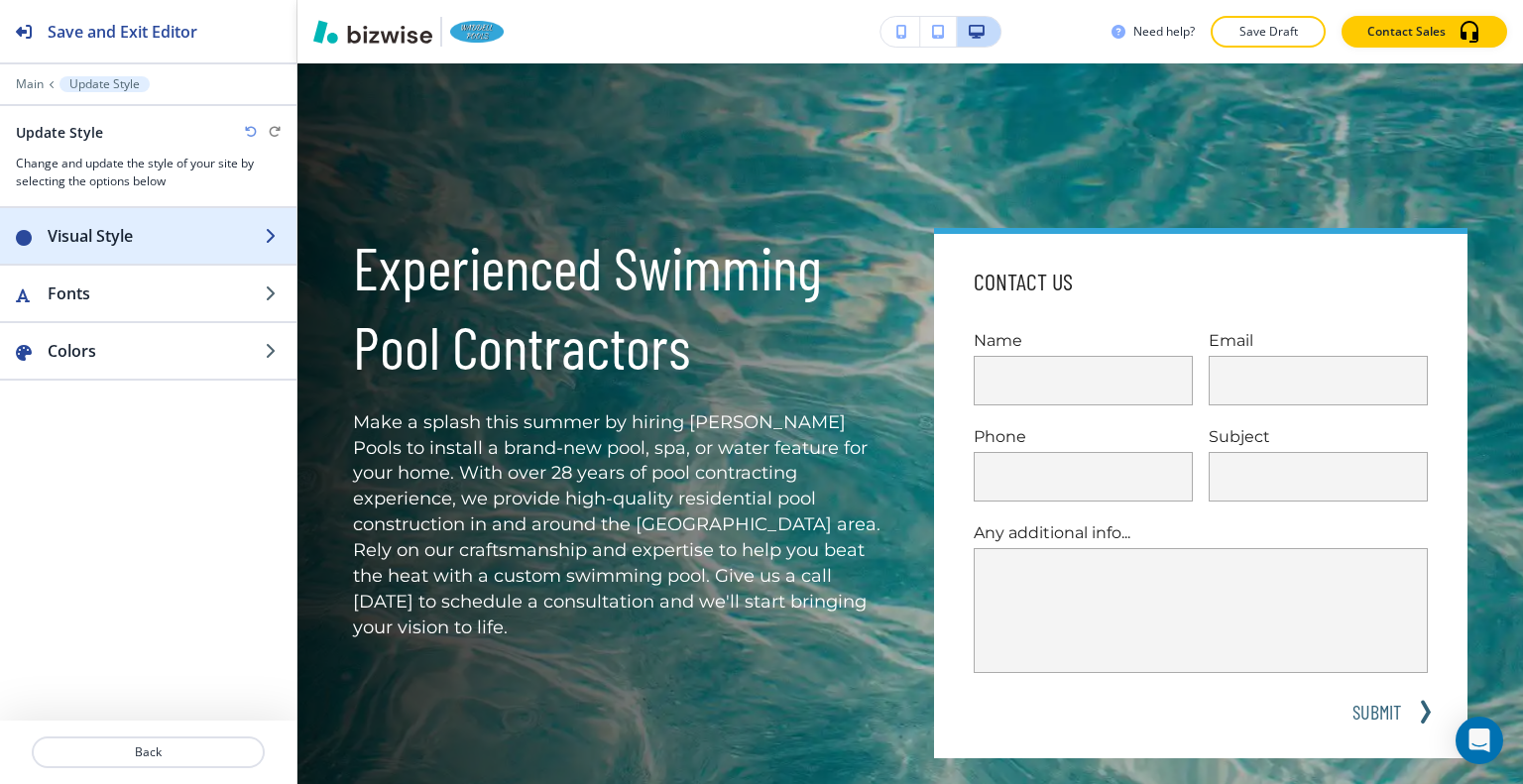 click on "Visual Style" at bounding box center (156, 236) 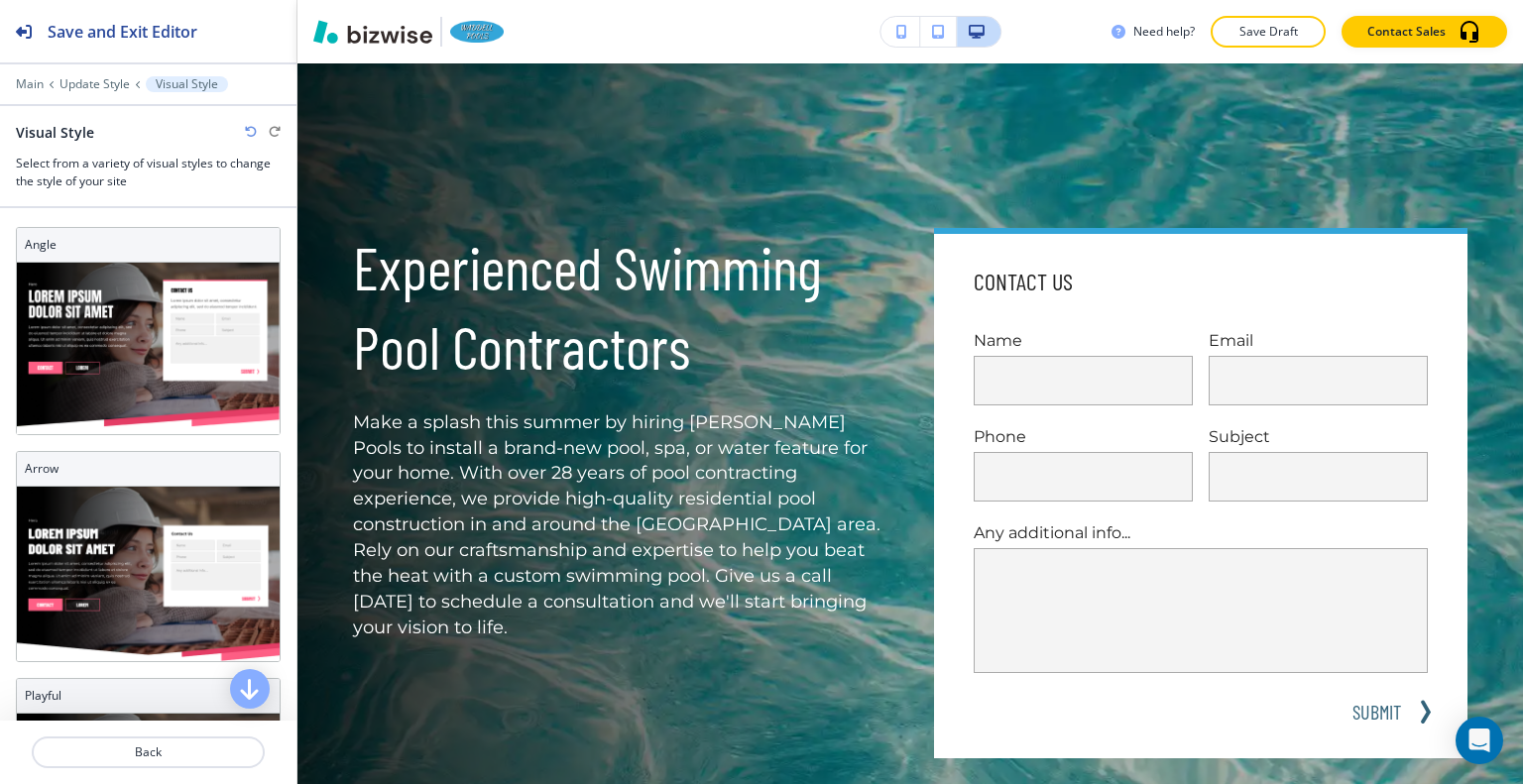 scroll, scrollTop: 0, scrollLeft: 0, axis: both 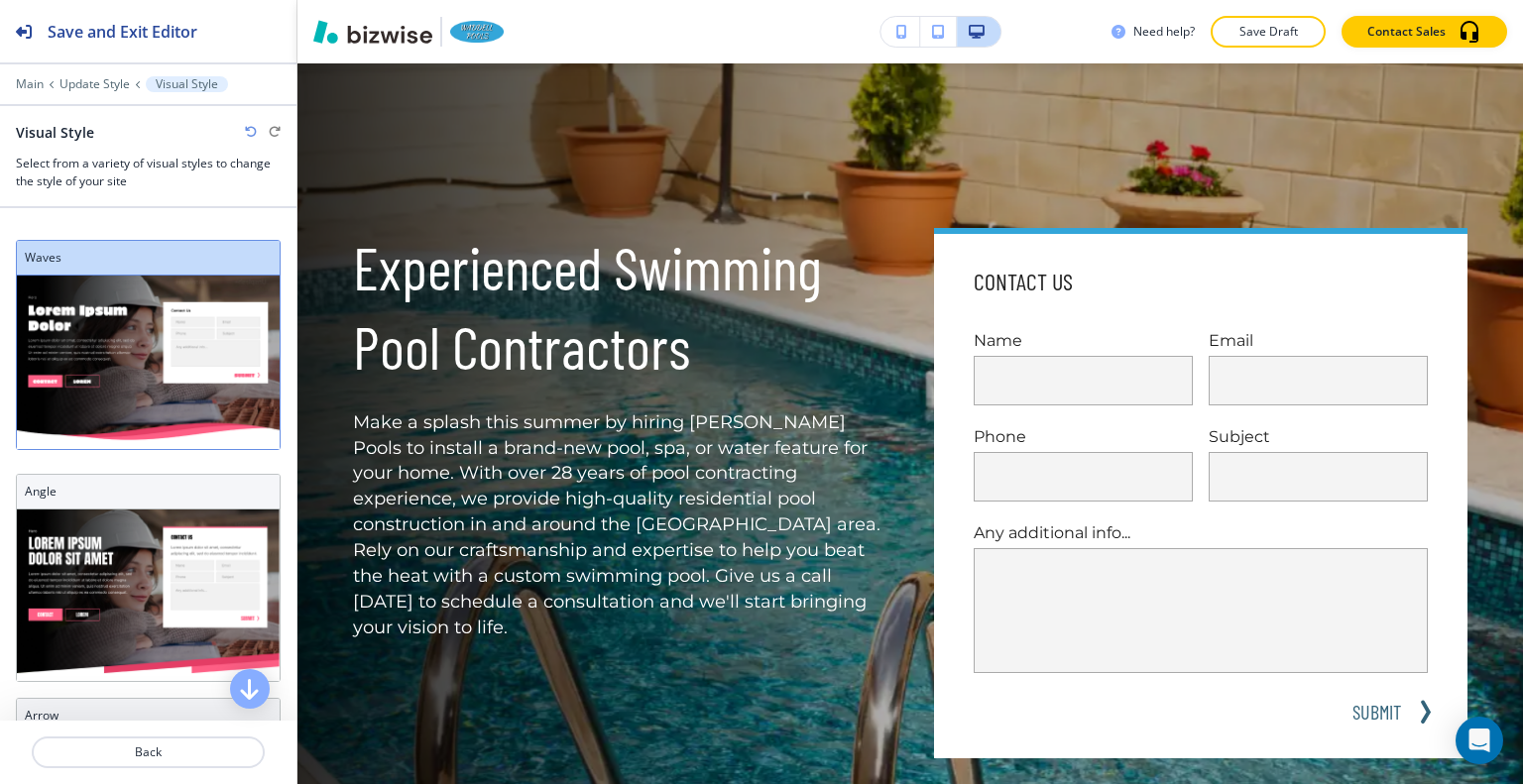 click at bounding box center (148, 362) 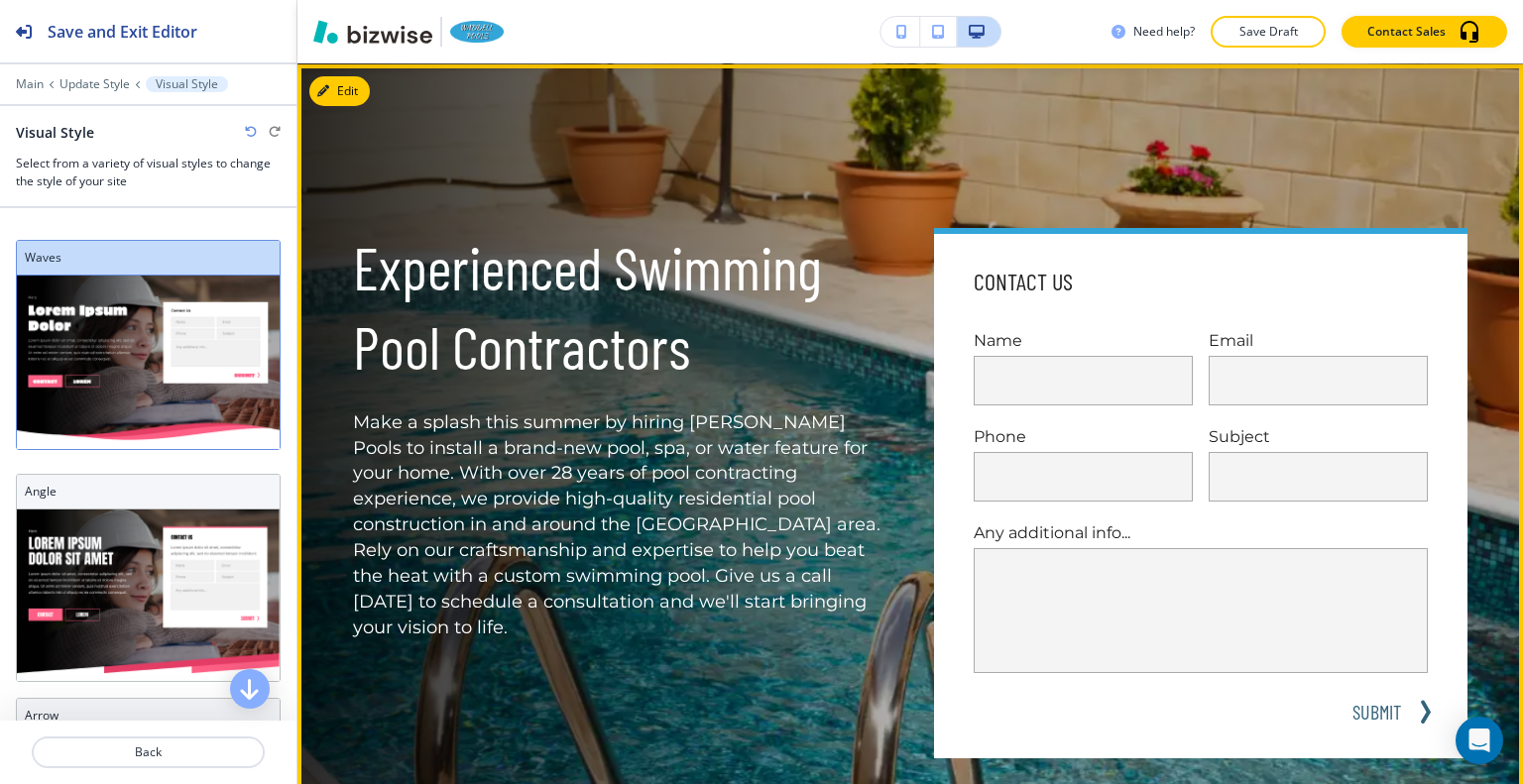 scroll, scrollTop: 1516, scrollLeft: 0, axis: vertical 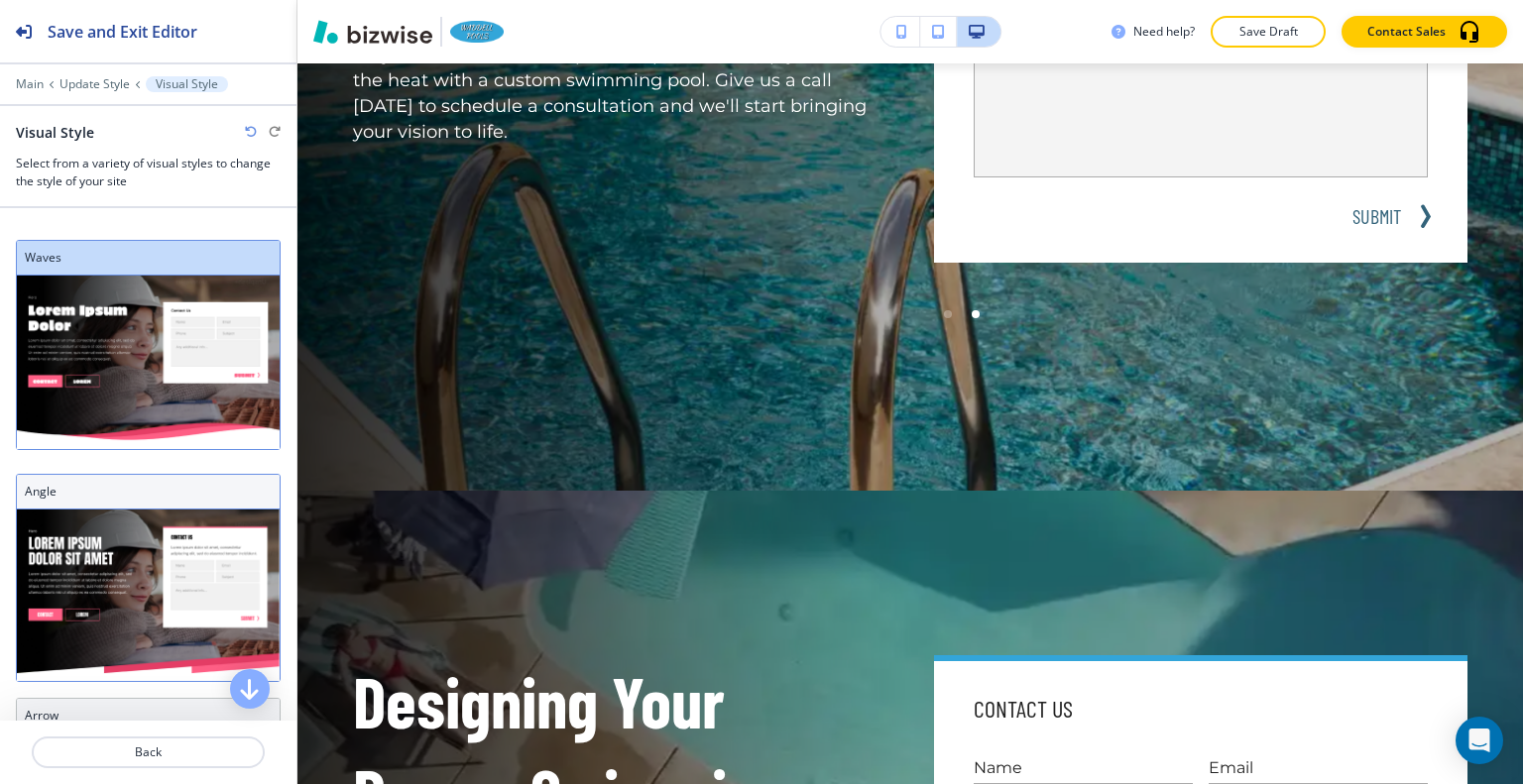 click at bounding box center [148, 595] 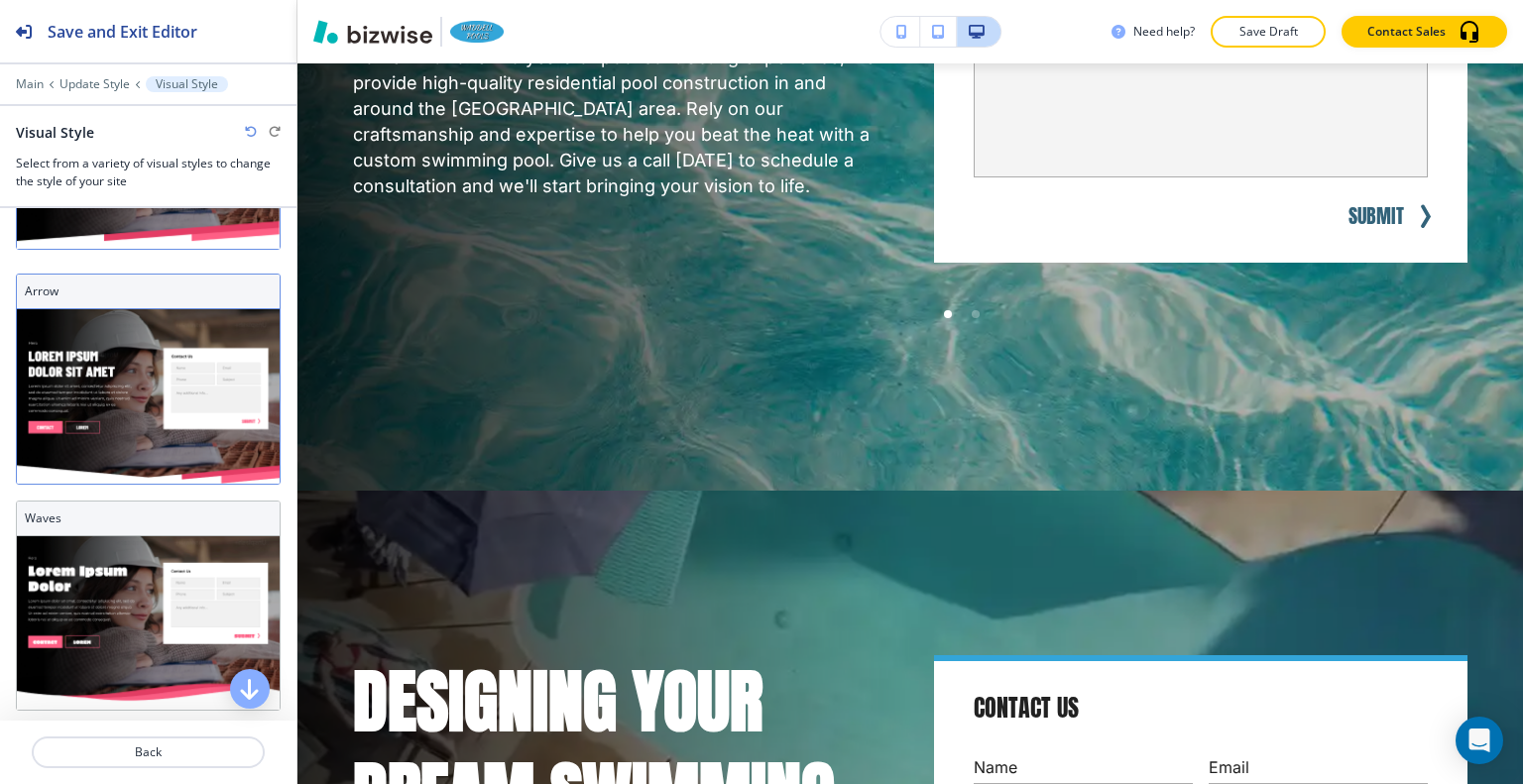 scroll, scrollTop: 297, scrollLeft: 0, axis: vertical 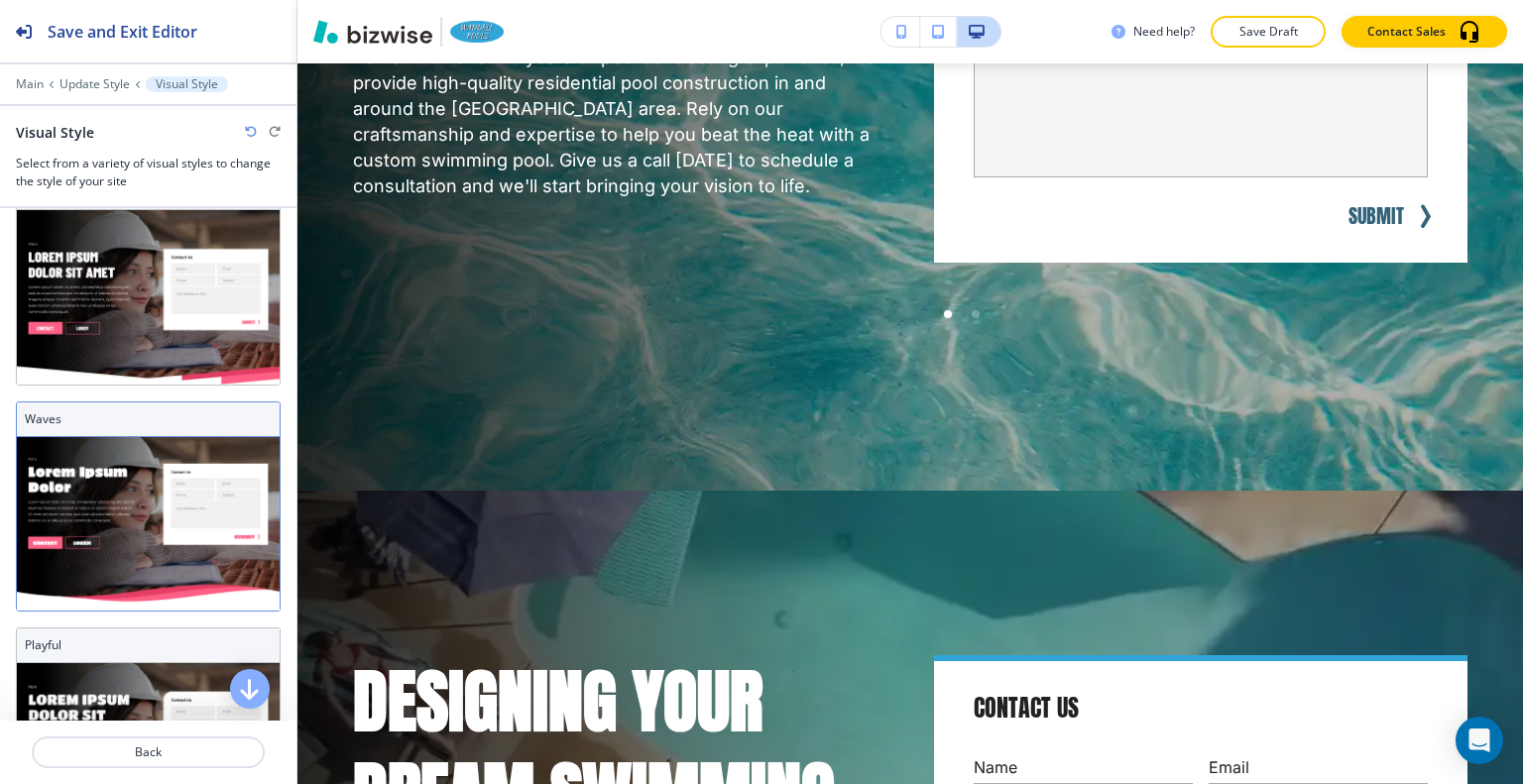 click on "Waves" at bounding box center (148, 419) 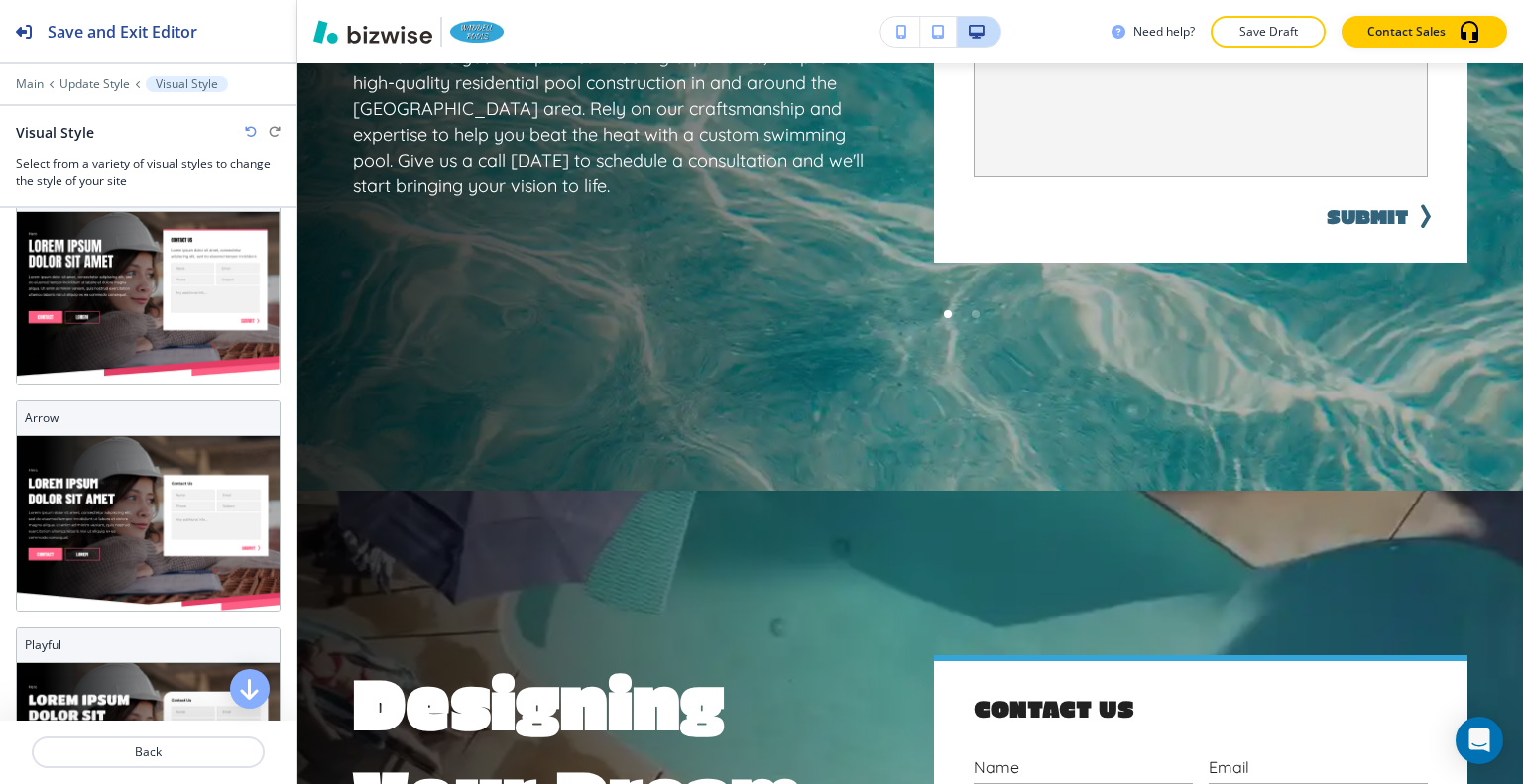 scroll, scrollTop: 513, scrollLeft: 0, axis: vertical 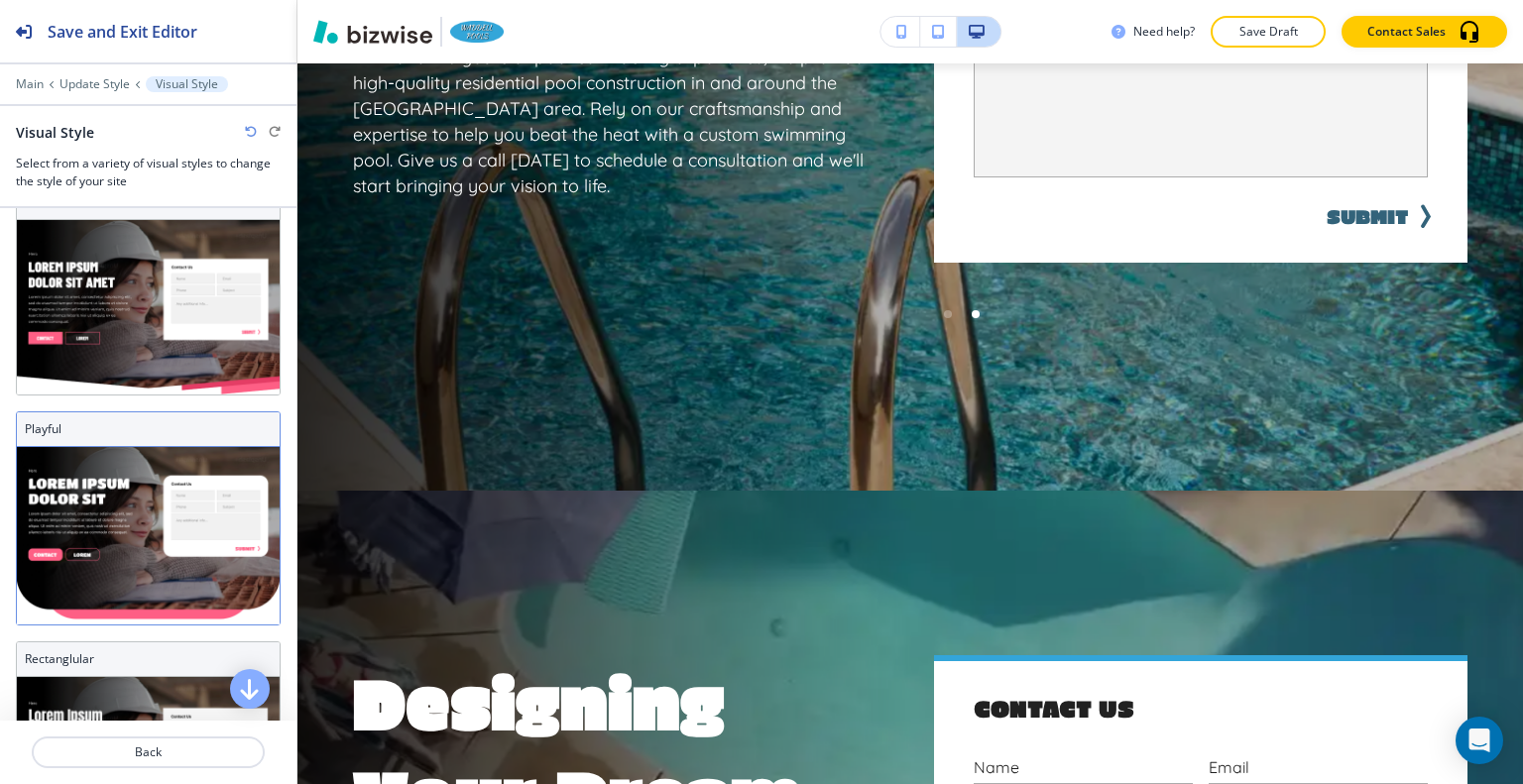 click at bounding box center (148, 535) 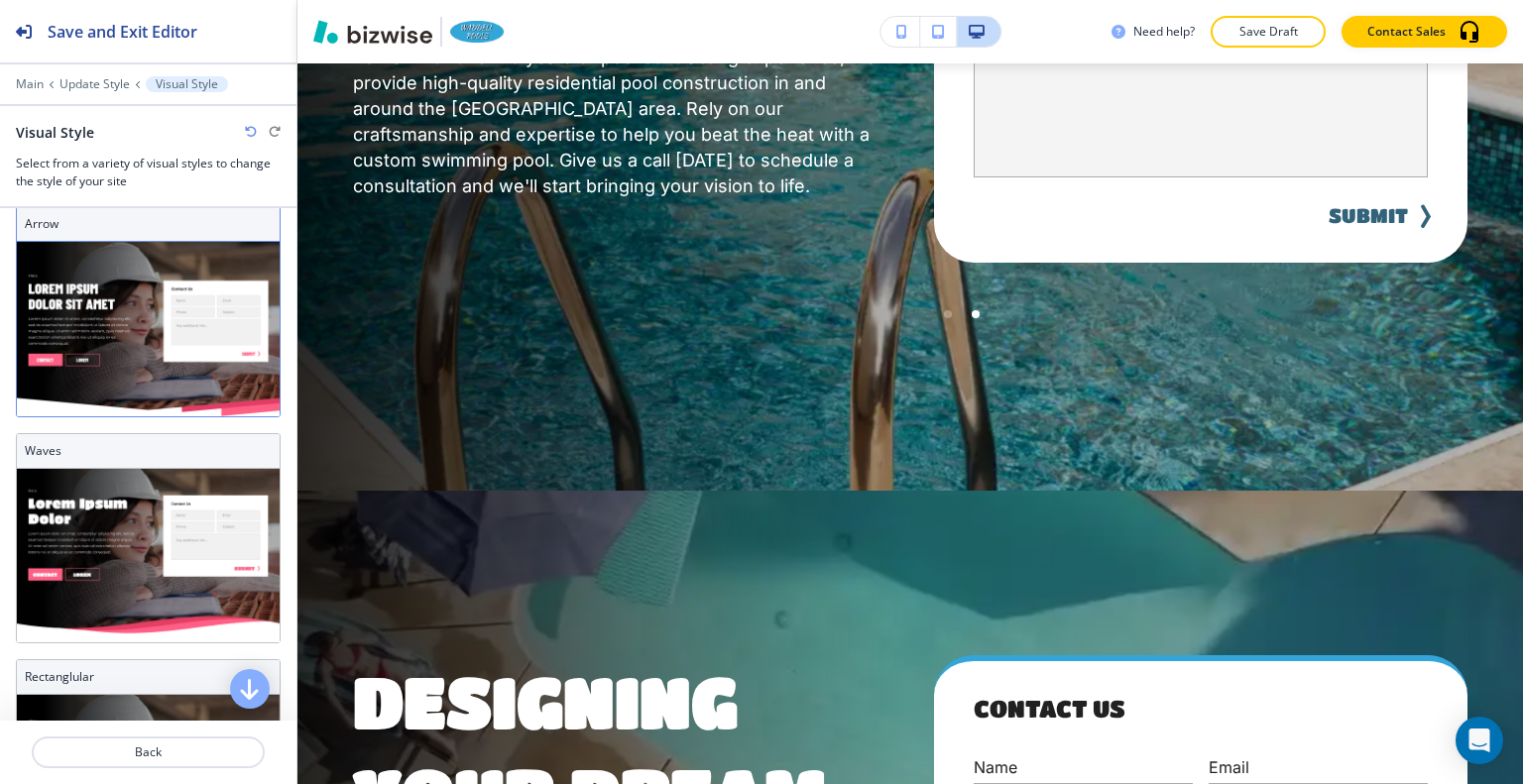scroll, scrollTop: 595, scrollLeft: 0, axis: vertical 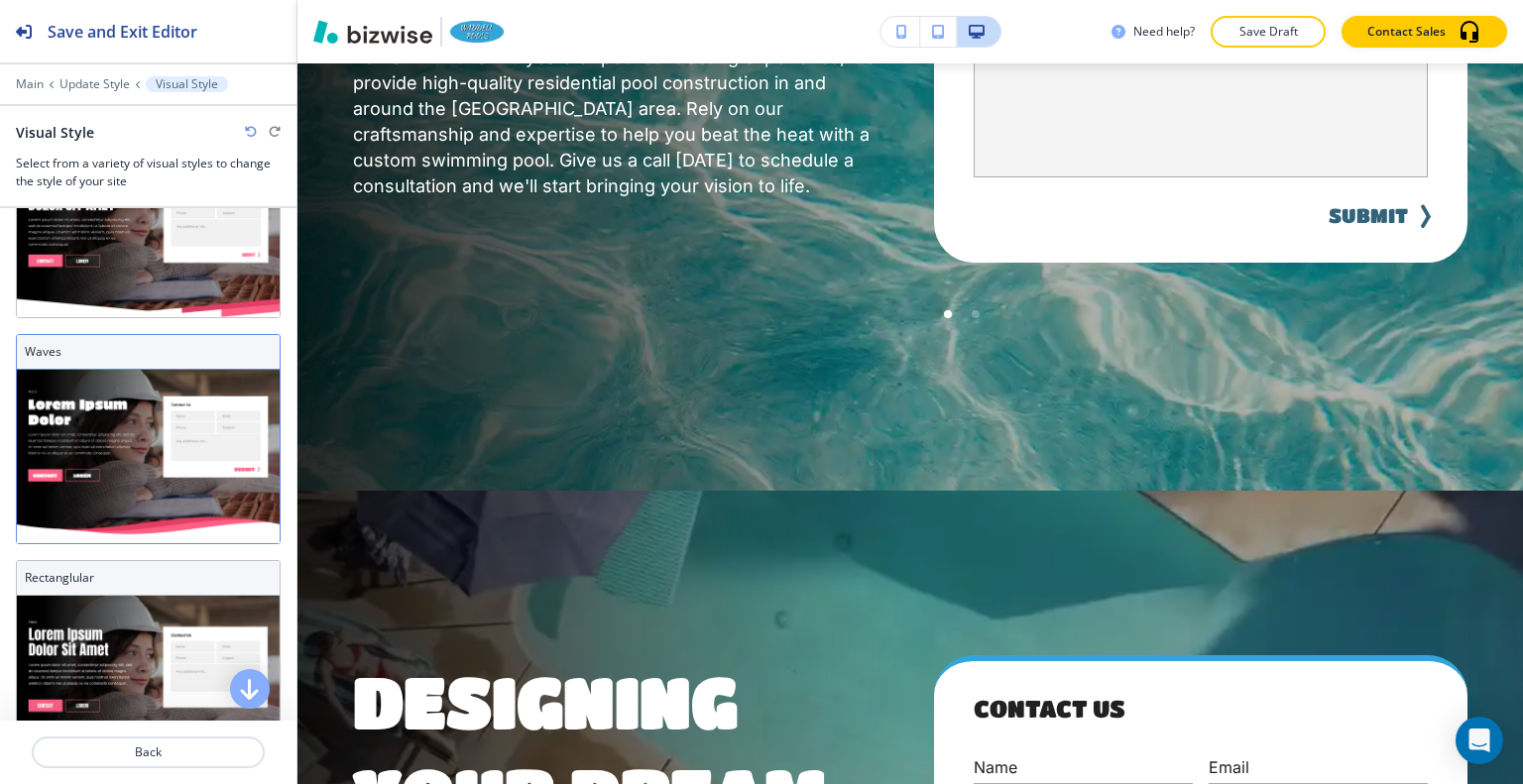 click at bounding box center [148, 456] 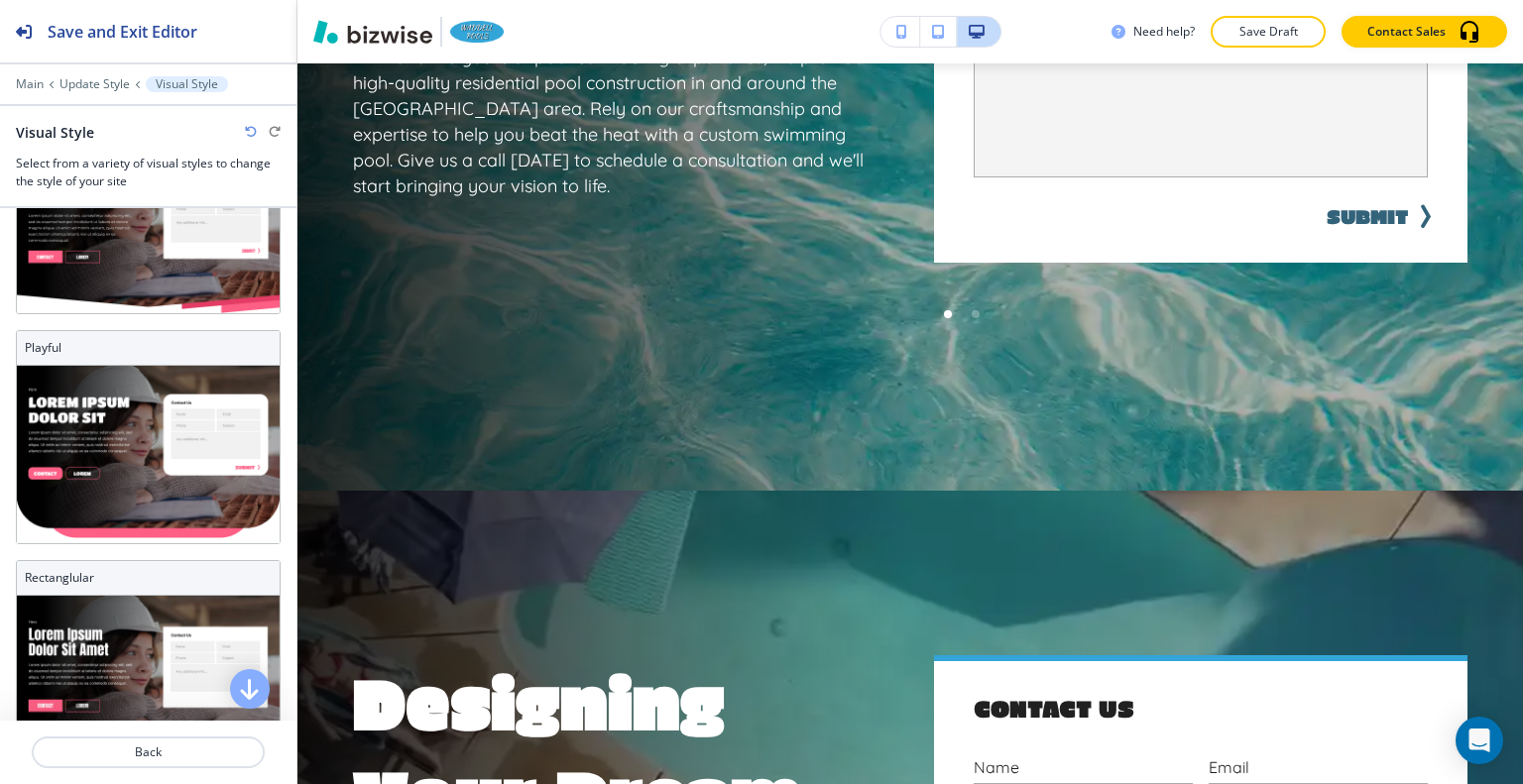 scroll, scrollTop: 591, scrollLeft: 0, axis: vertical 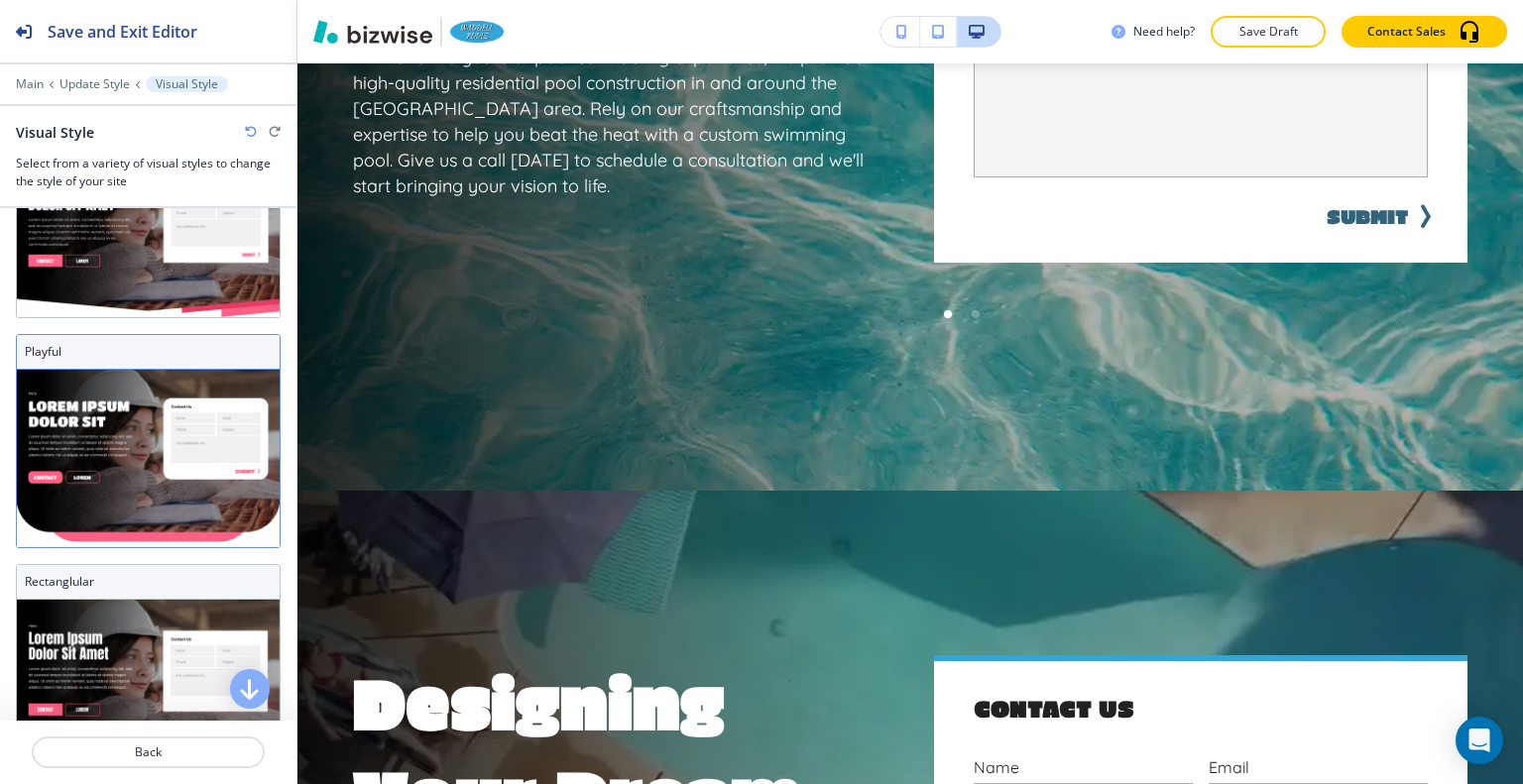 click at bounding box center [148, 458] 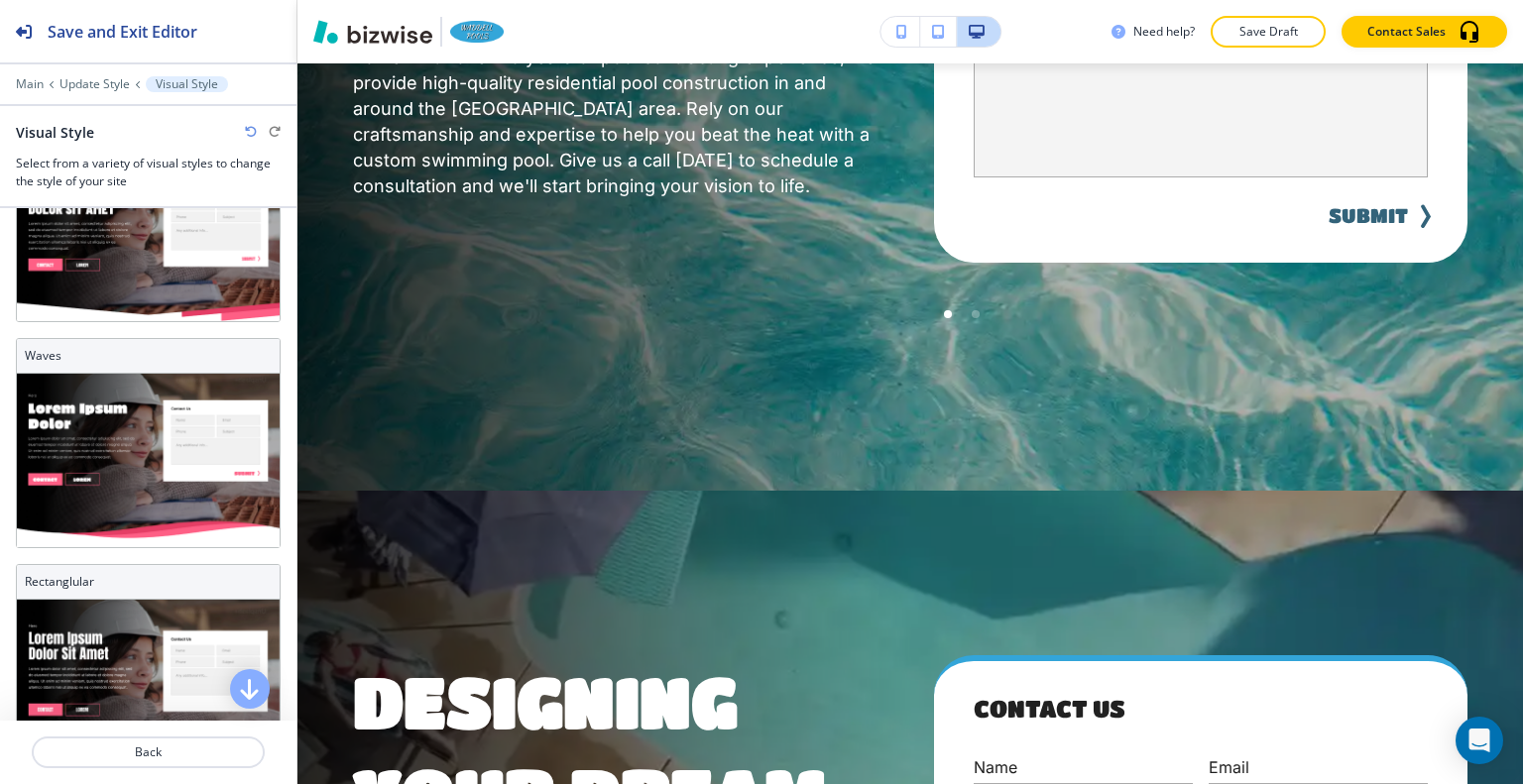 scroll, scrollTop: 595, scrollLeft: 0, axis: vertical 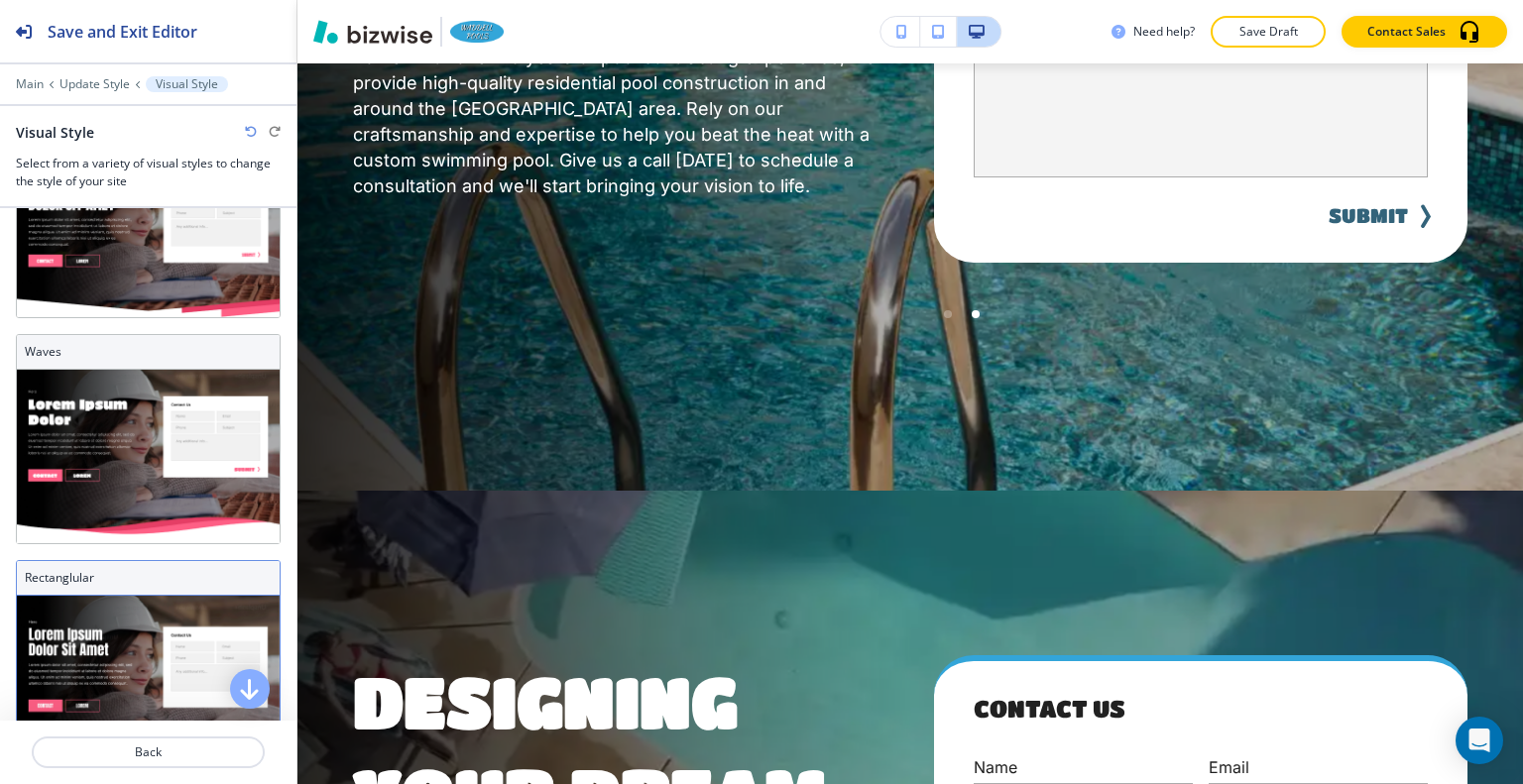 click at bounding box center [148, 680] 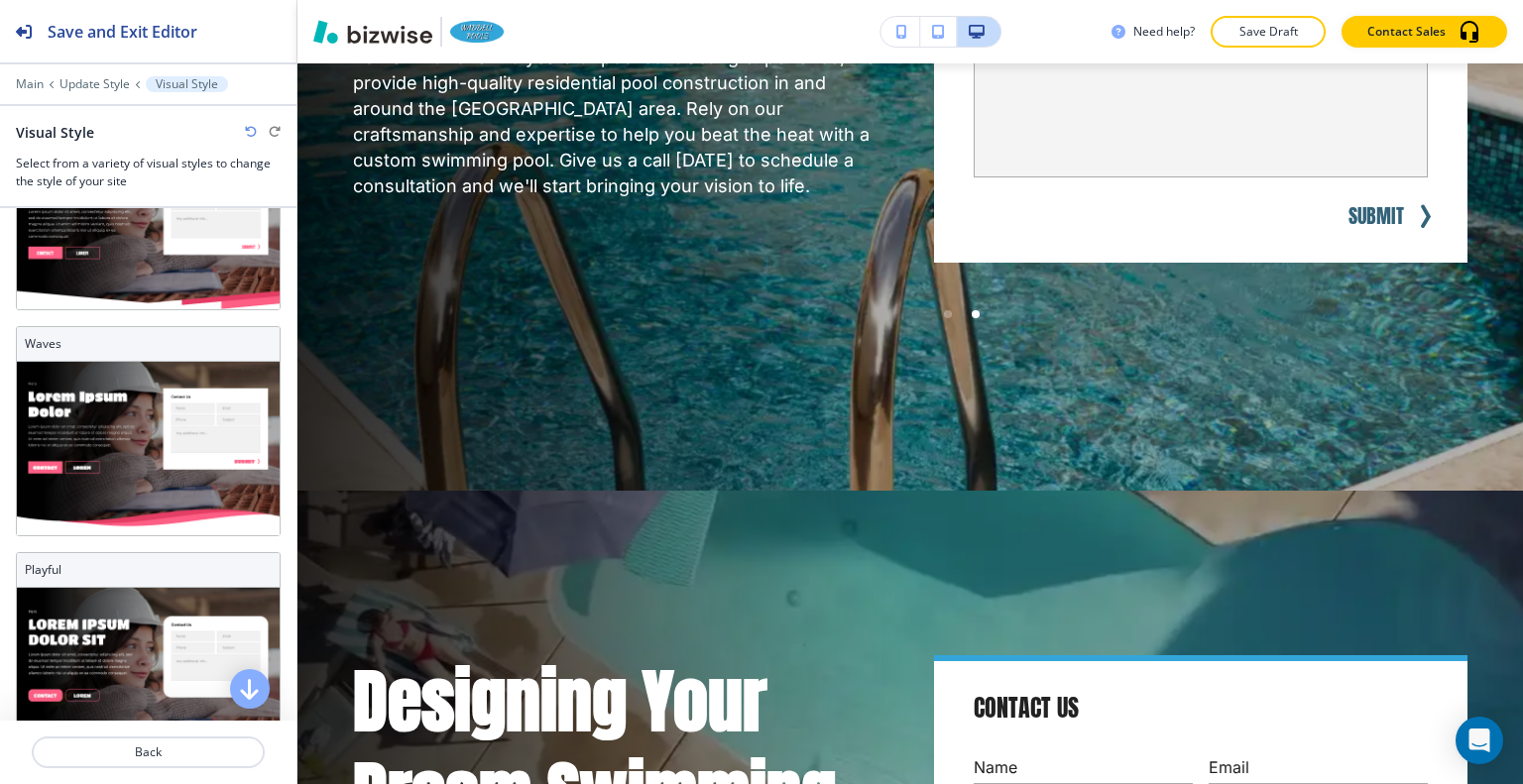 scroll, scrollTop: 587, scrollLeft: 0, axis: vertical 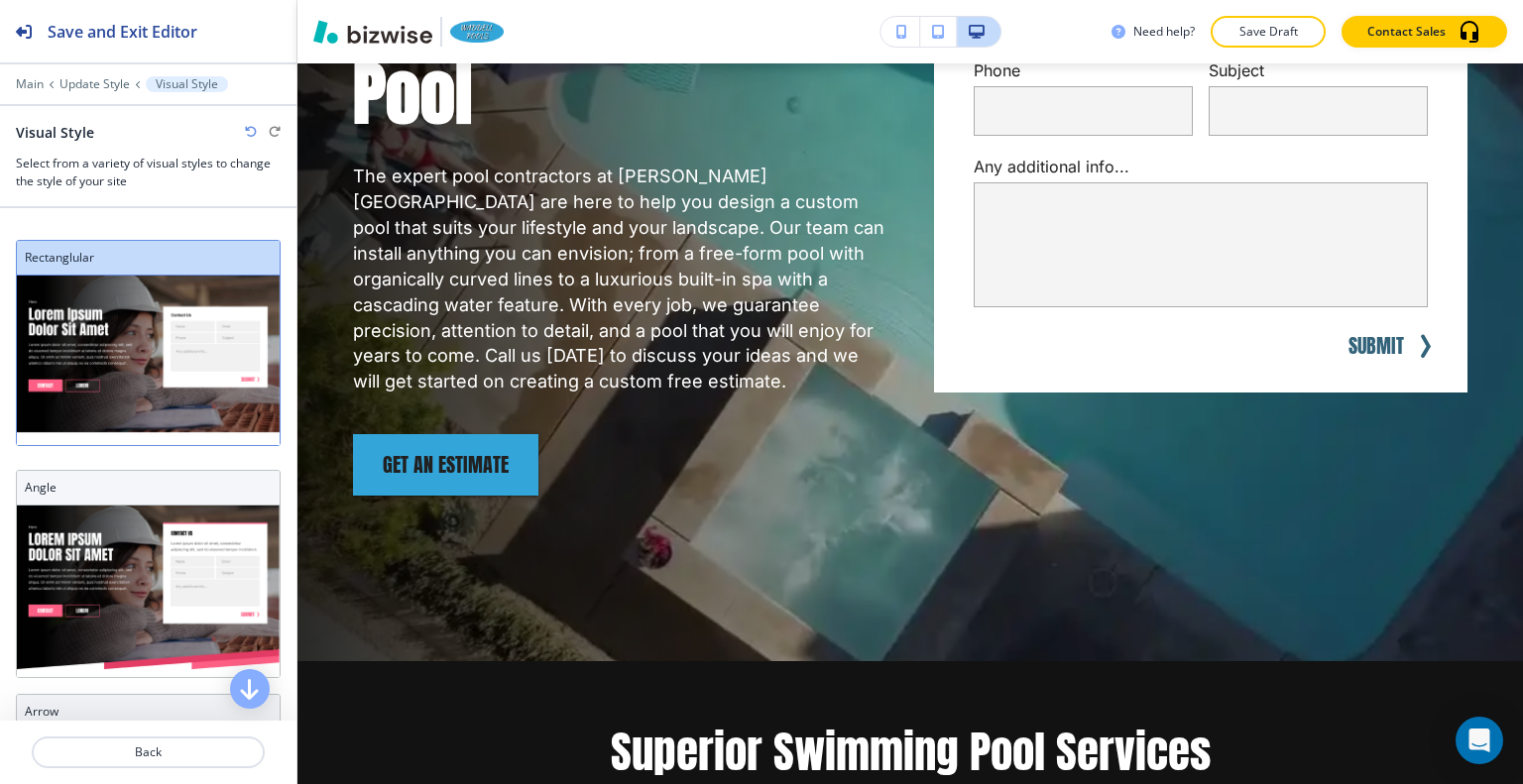 click at bounding box center (148, 360) 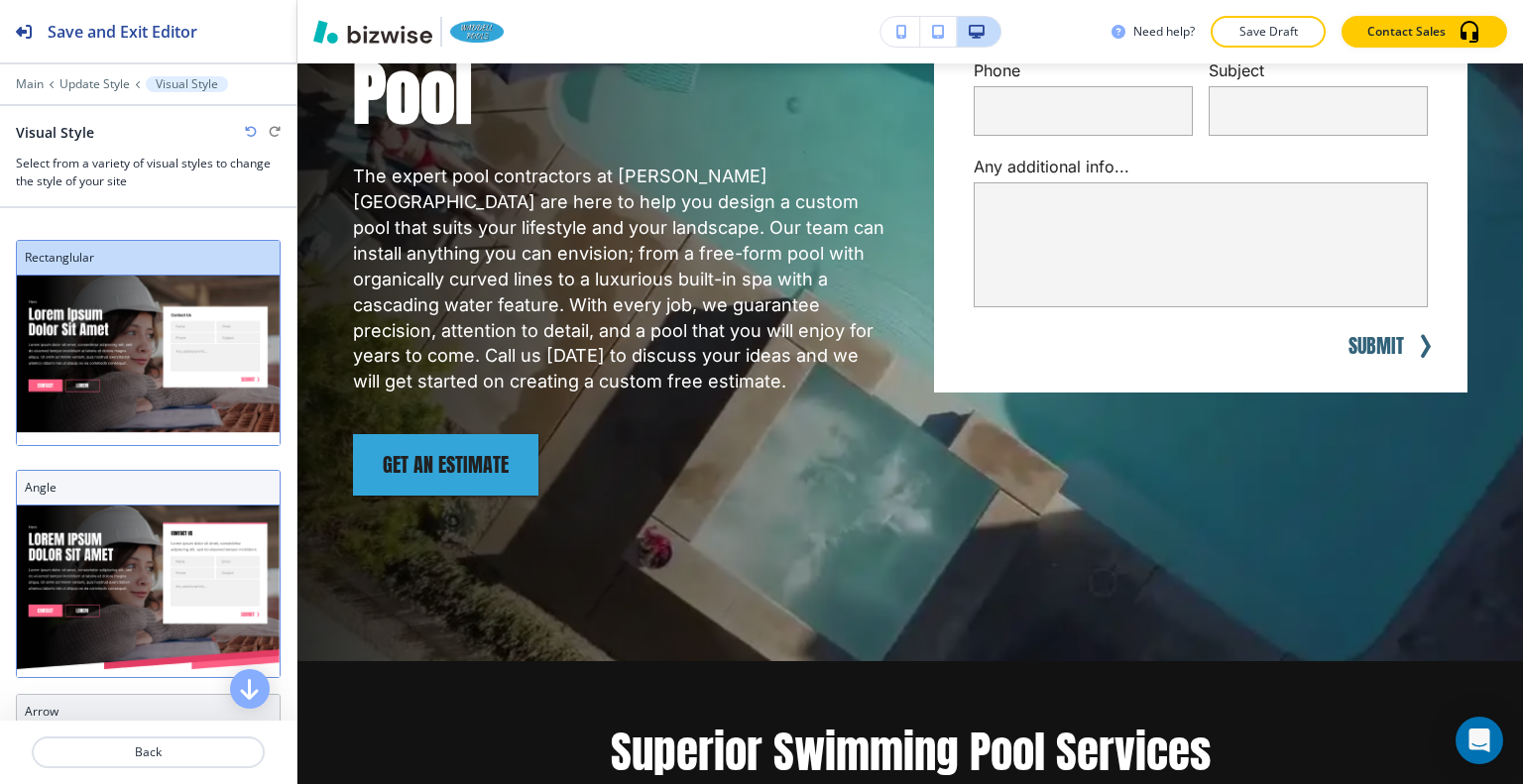 click at bounding box center [148, 591] 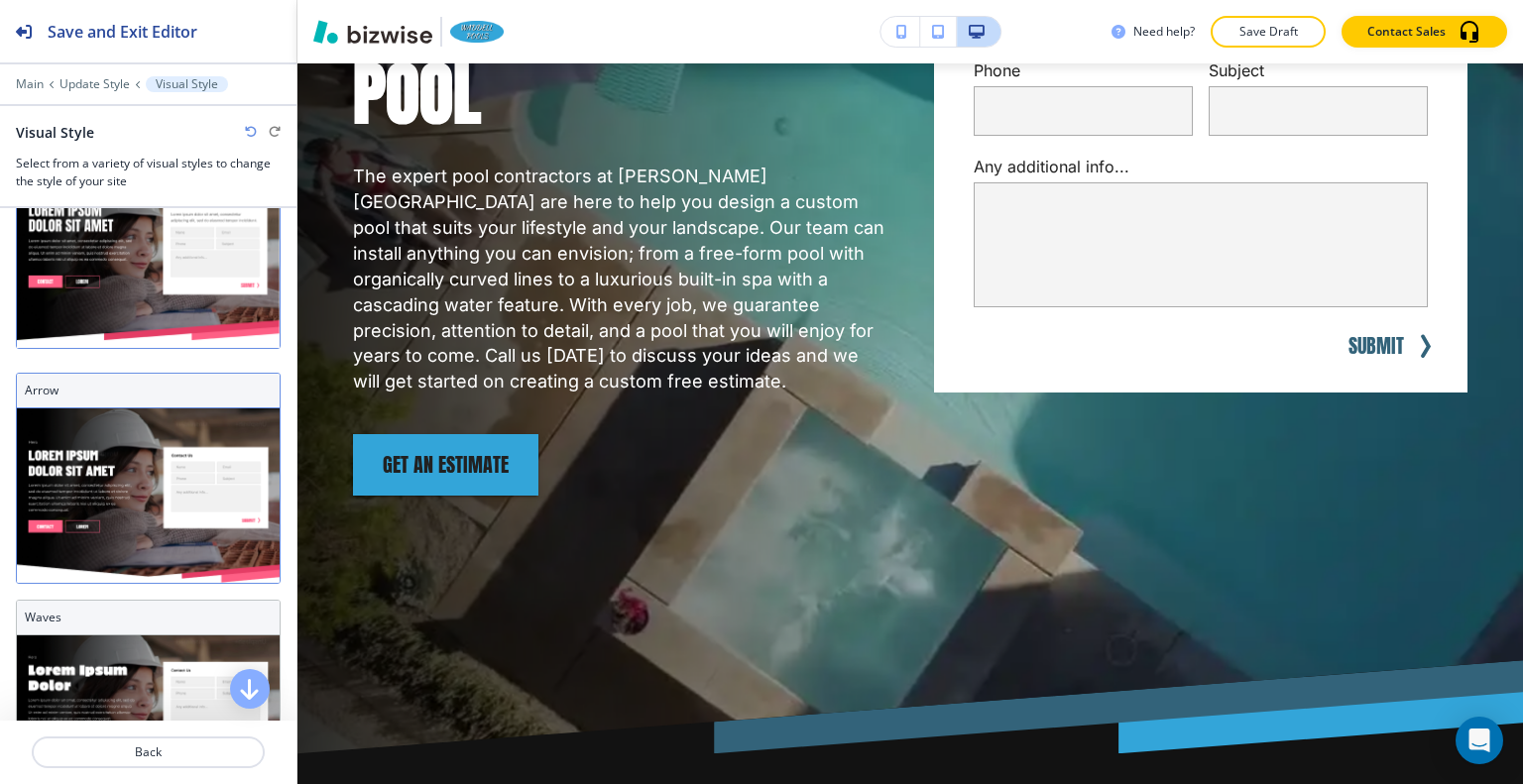scroll, scrollTop: 198, scrollLeft: 0, axis: vertical 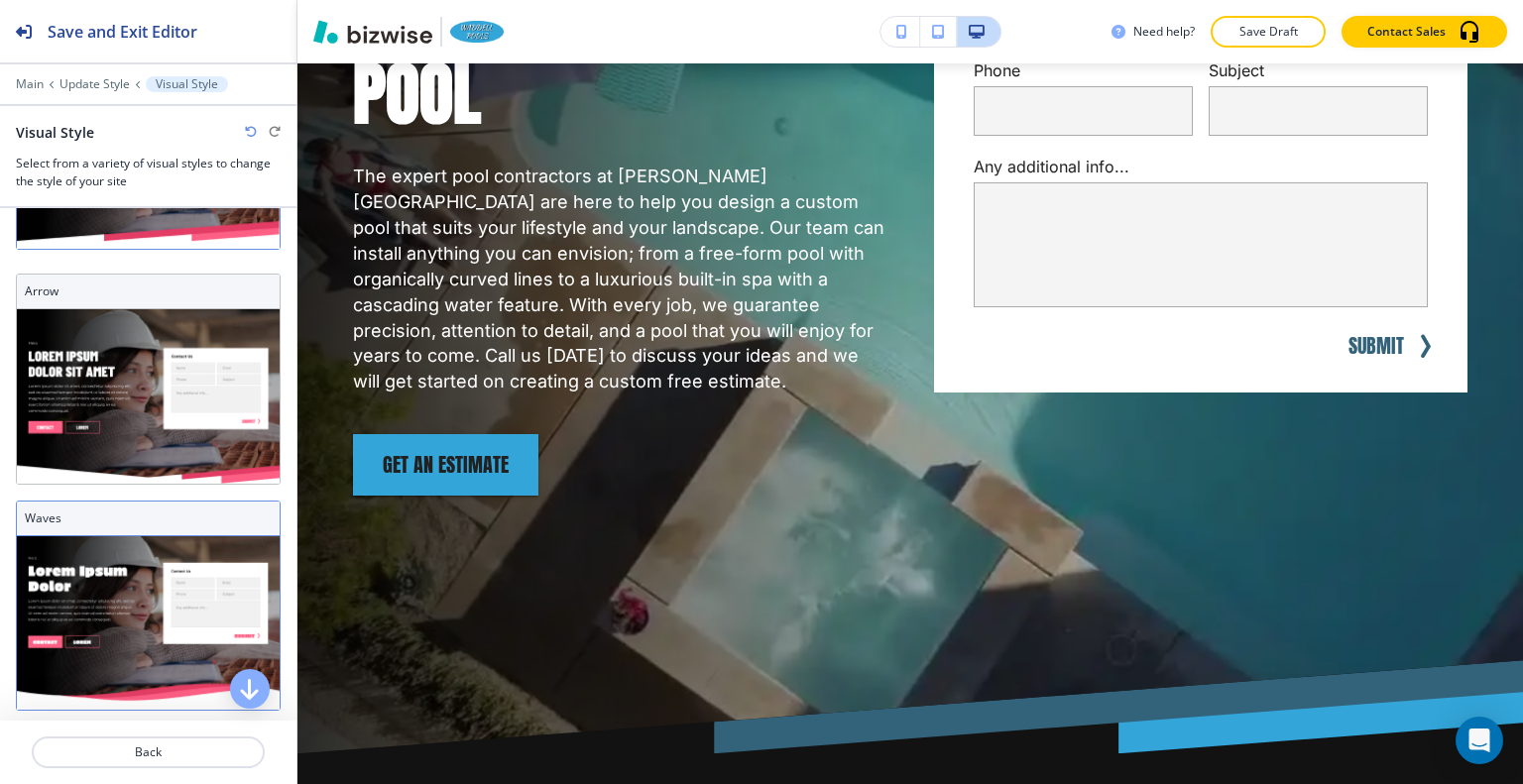 click at bounding box center [148, 622] 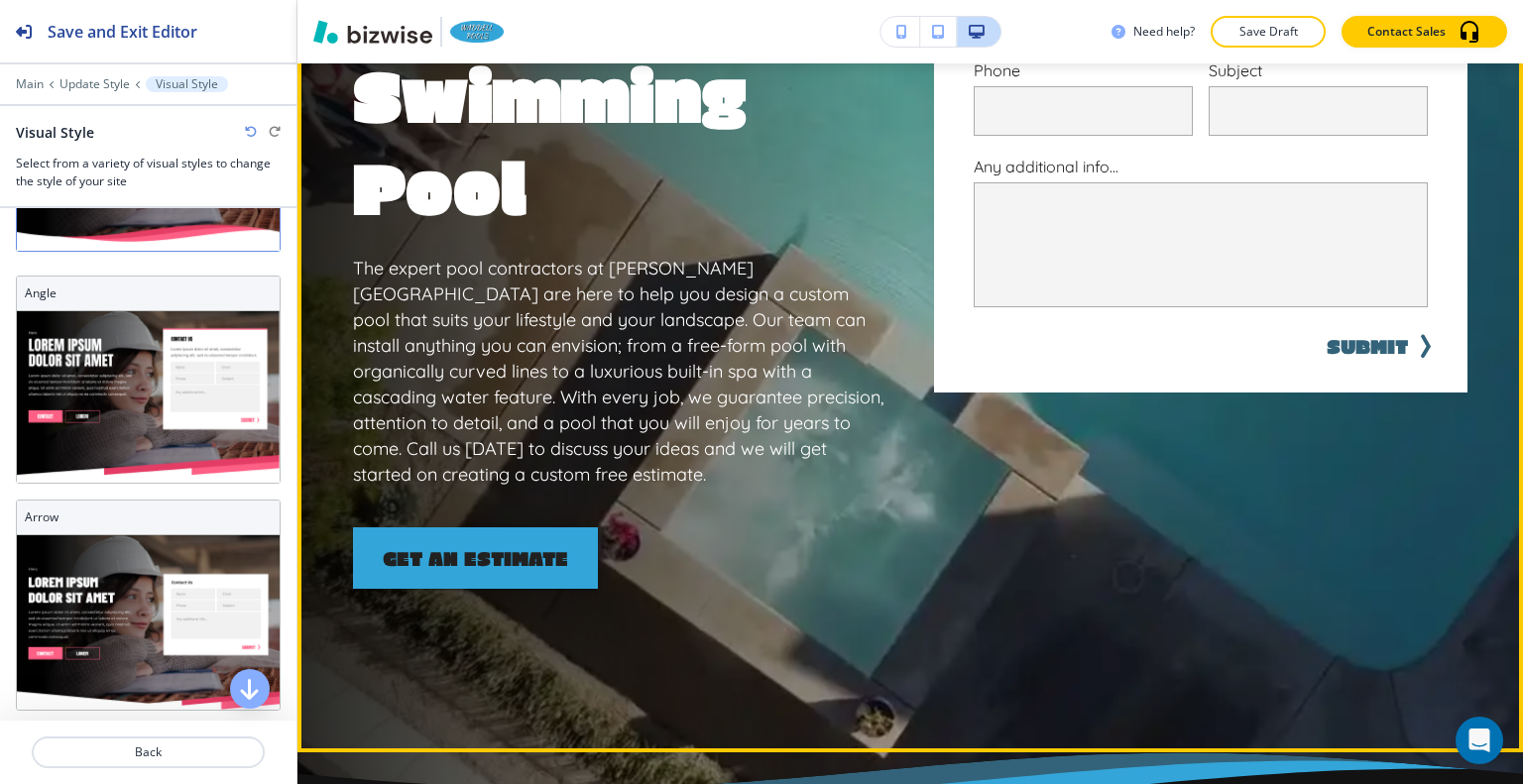 scroll, scrollTop: 2012, scrollLeft: 0, axis: vertical 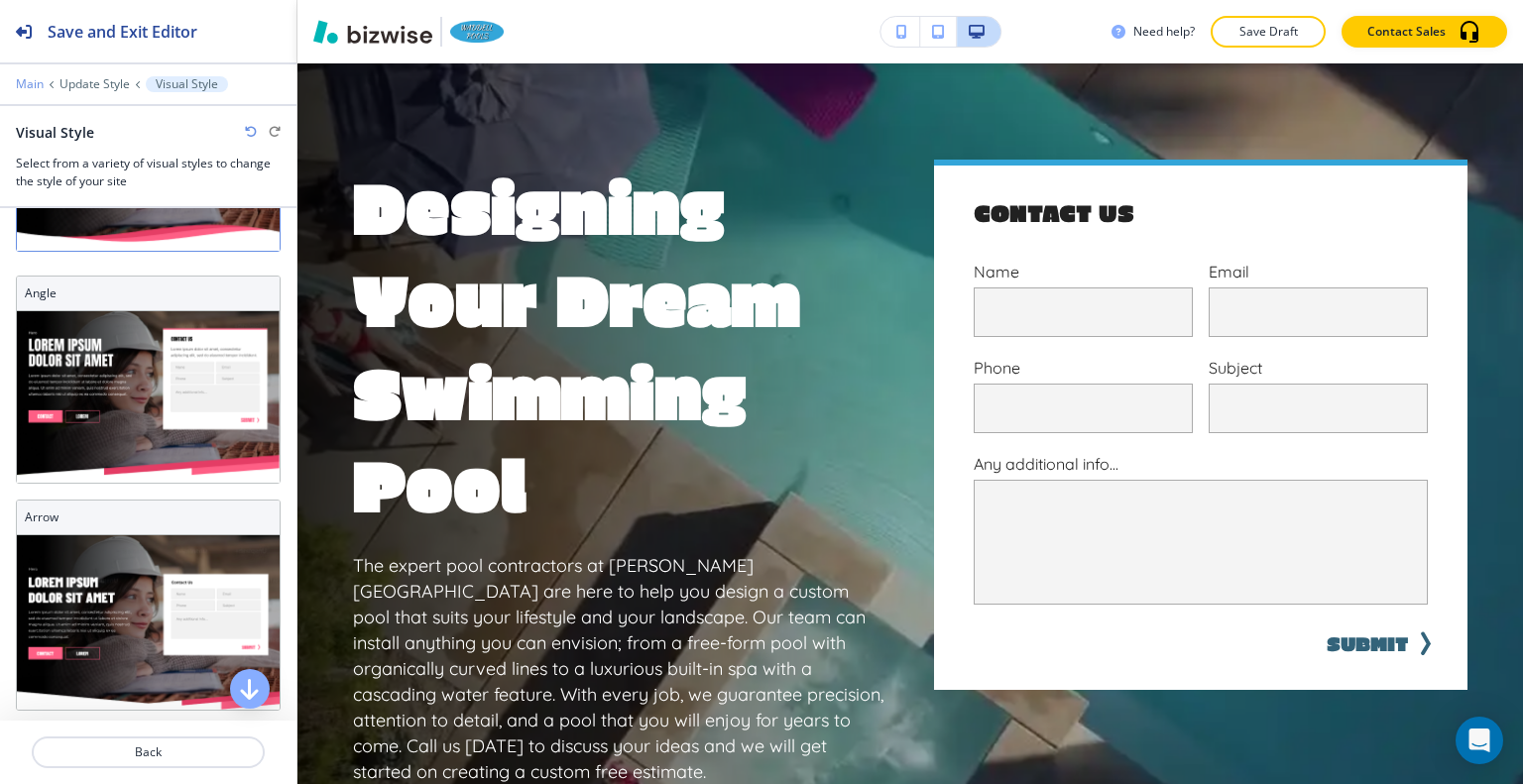 click on "Main" at bounding box center [30, 84] 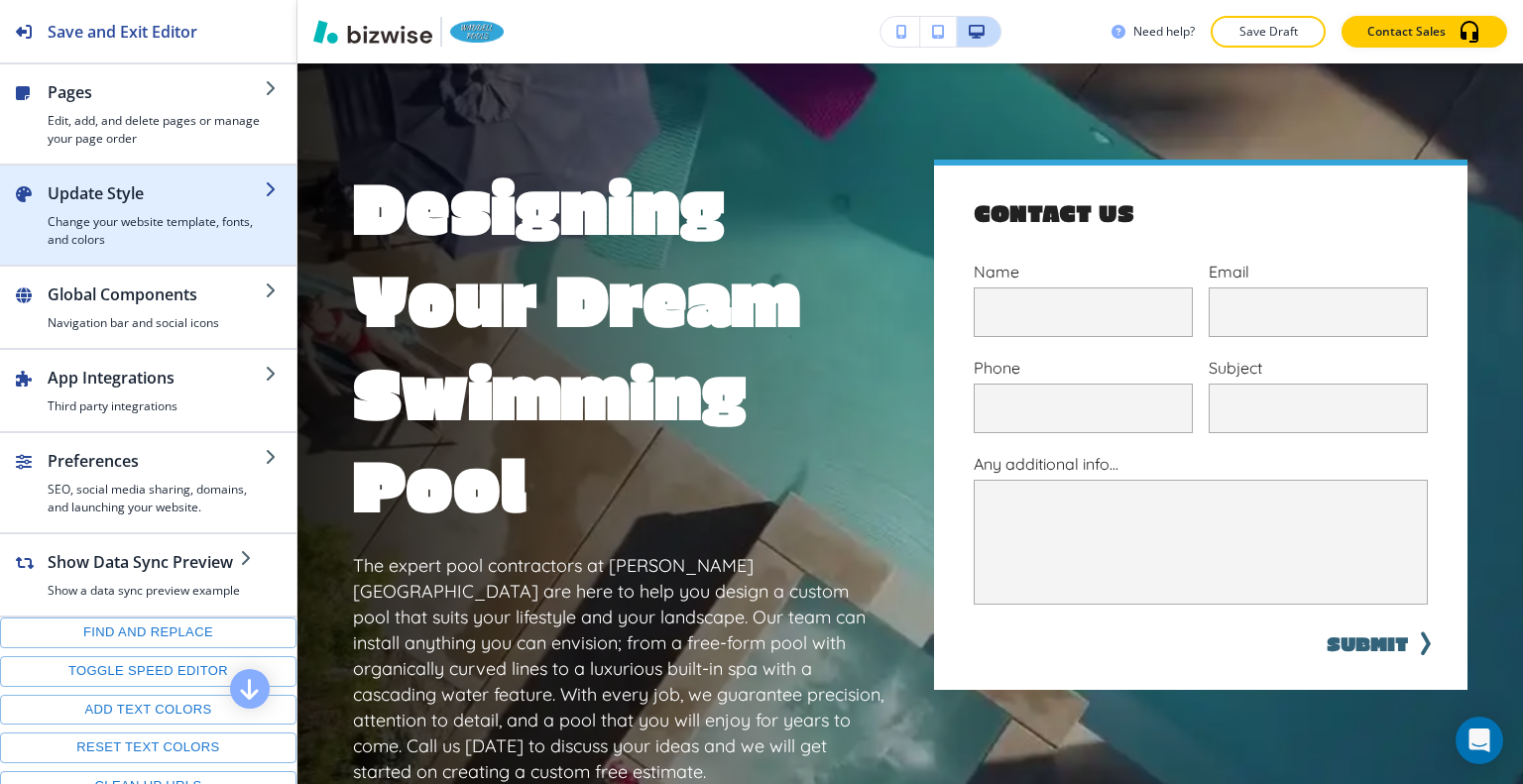 click on "Update Style" at bounding box center (156, 193) 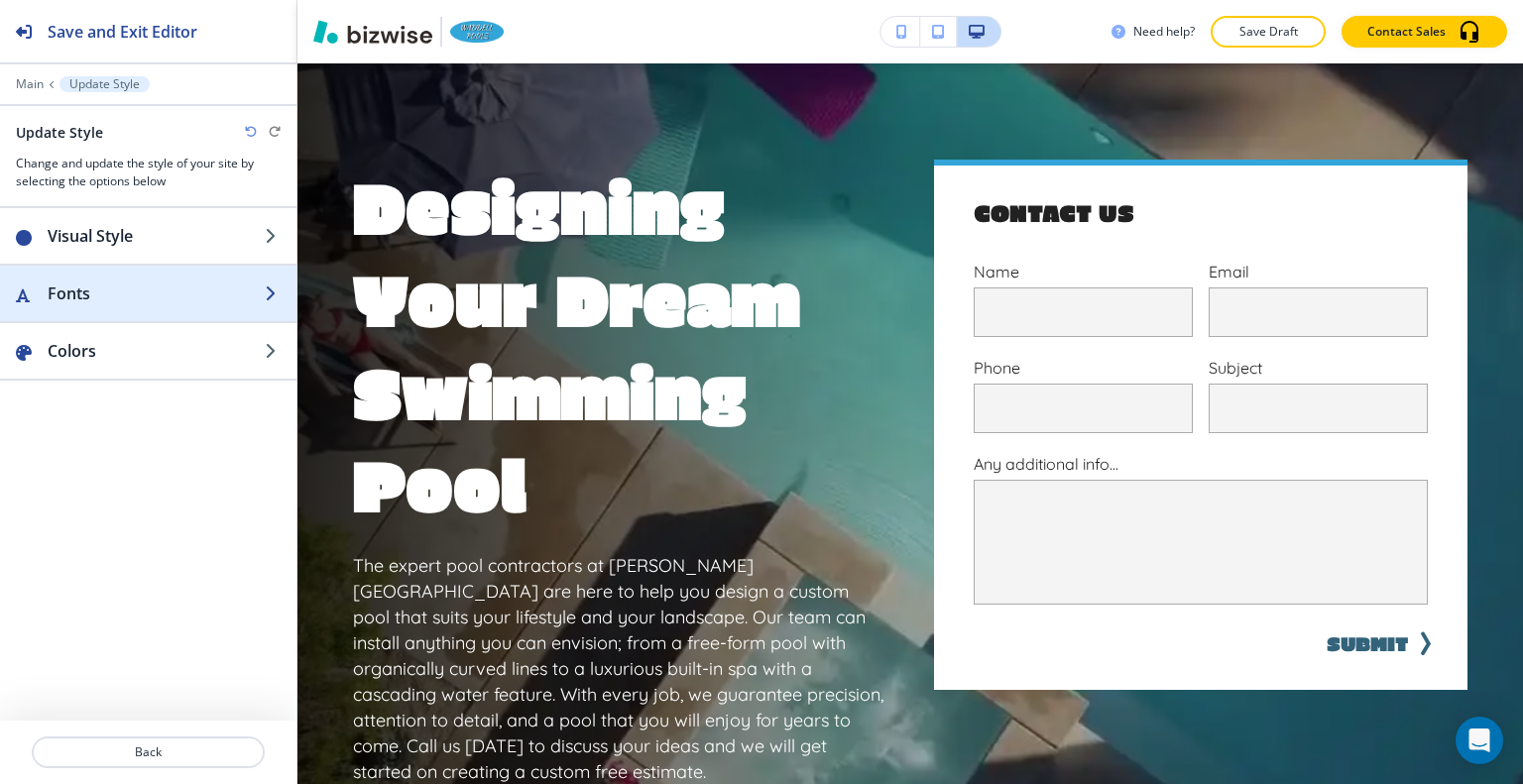 click on "Fonts" at bounding box center [156, 293] 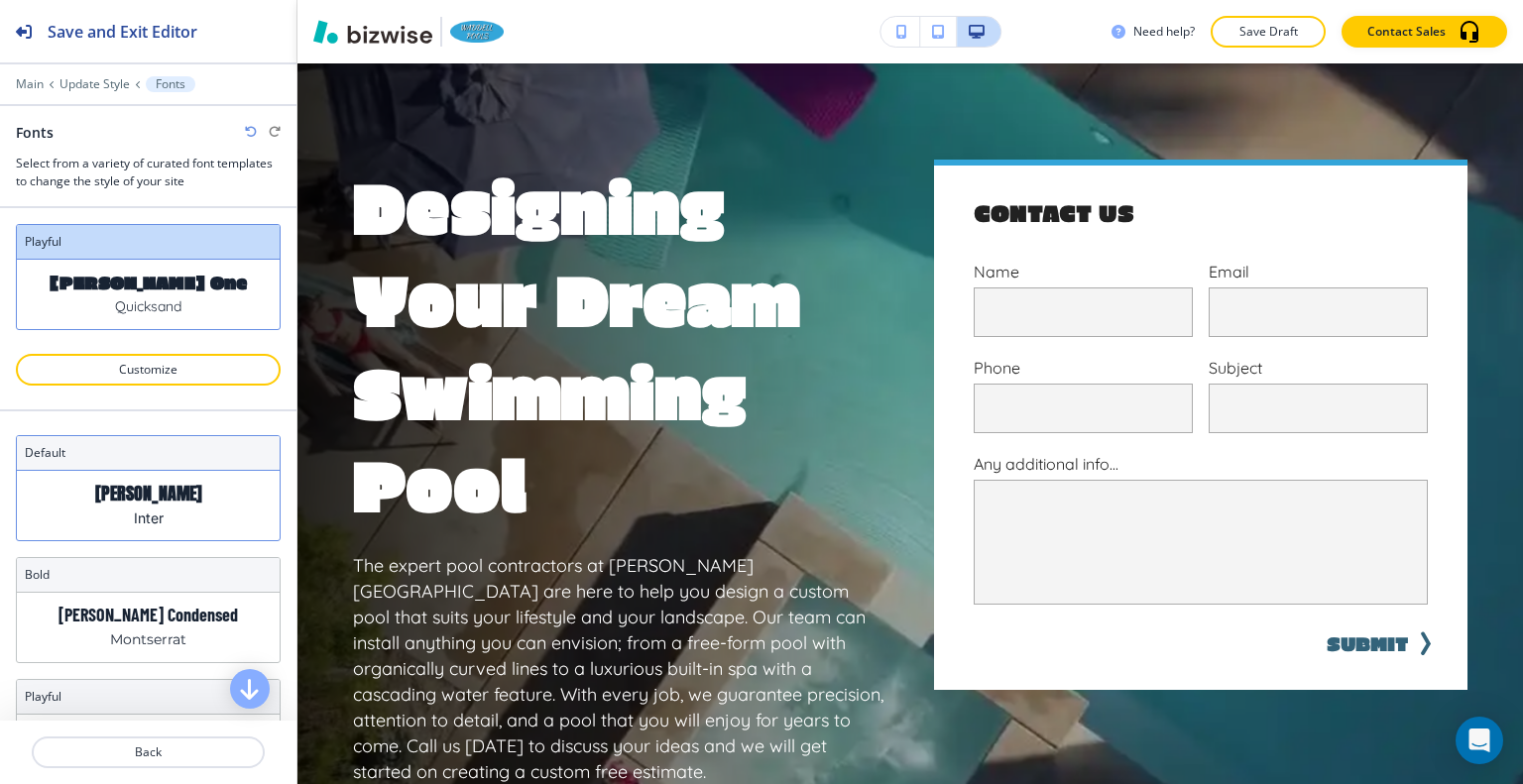 click on "Inter" at bounding box center [149, 517] 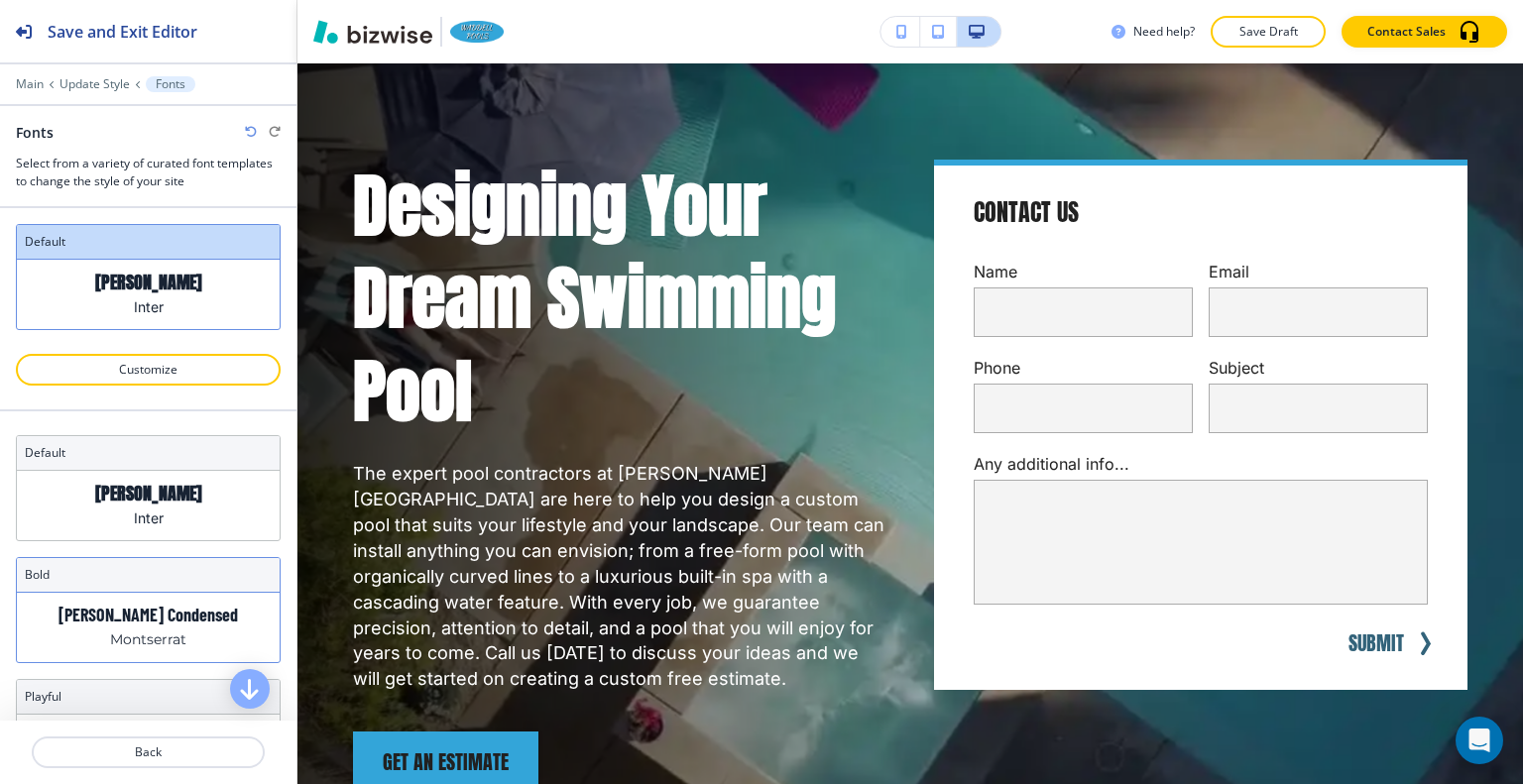 click on "[PERSON_NAME] Condensed Montserrat" at bounding box center [148, 627] 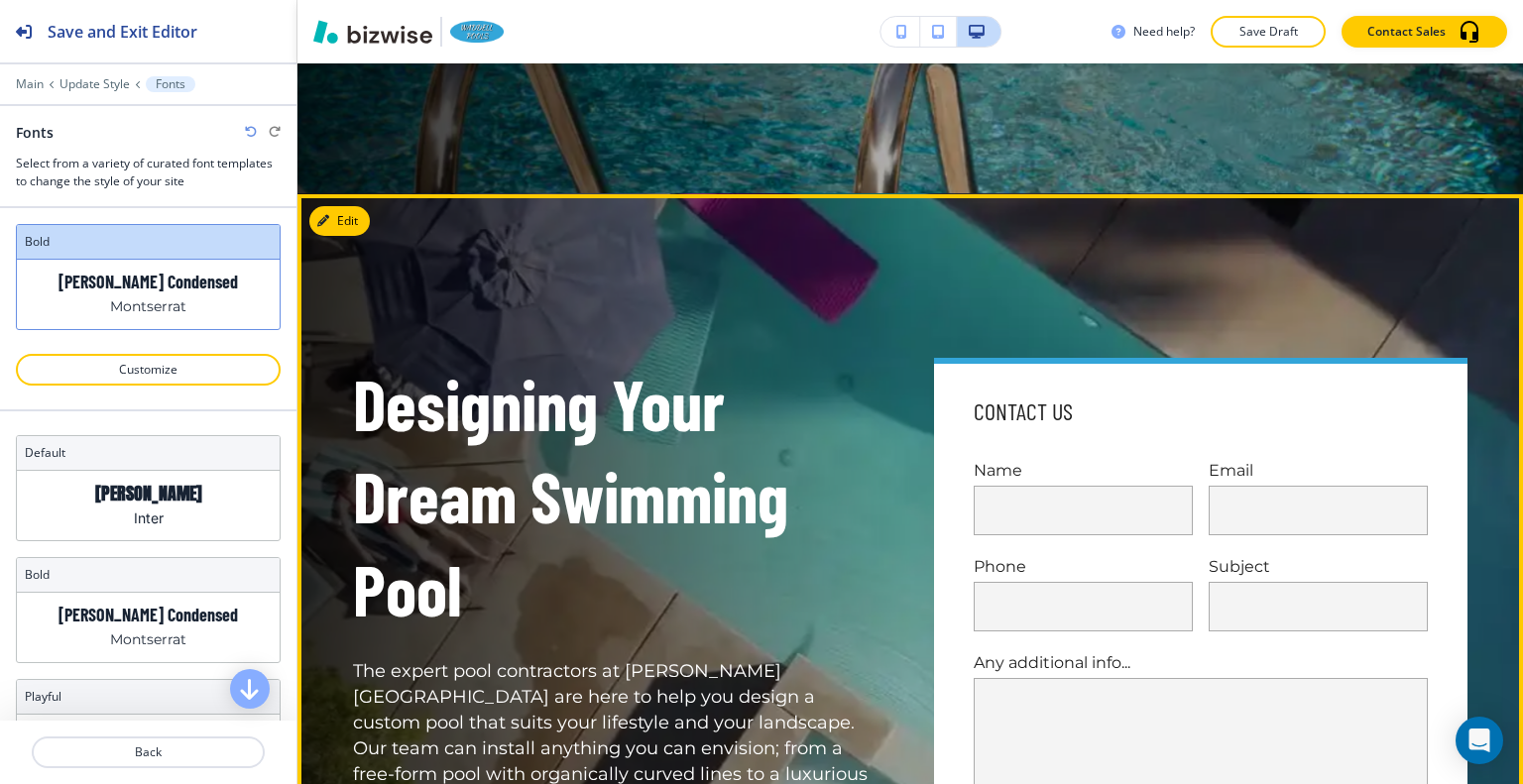 scroll, scrollTop: 1913, scrollLeft: 0, axis: vertical 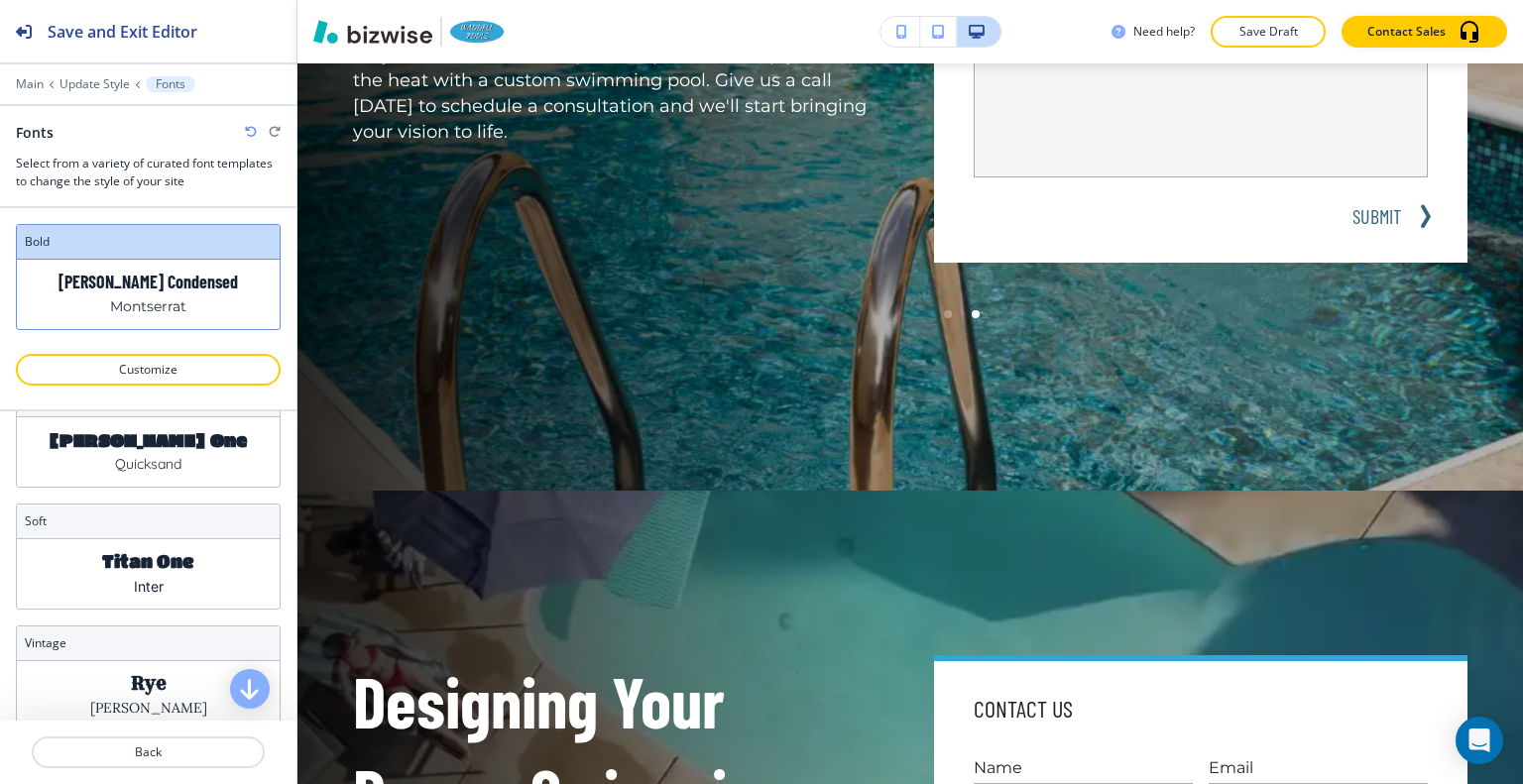 click at bounding box center (148, 98) 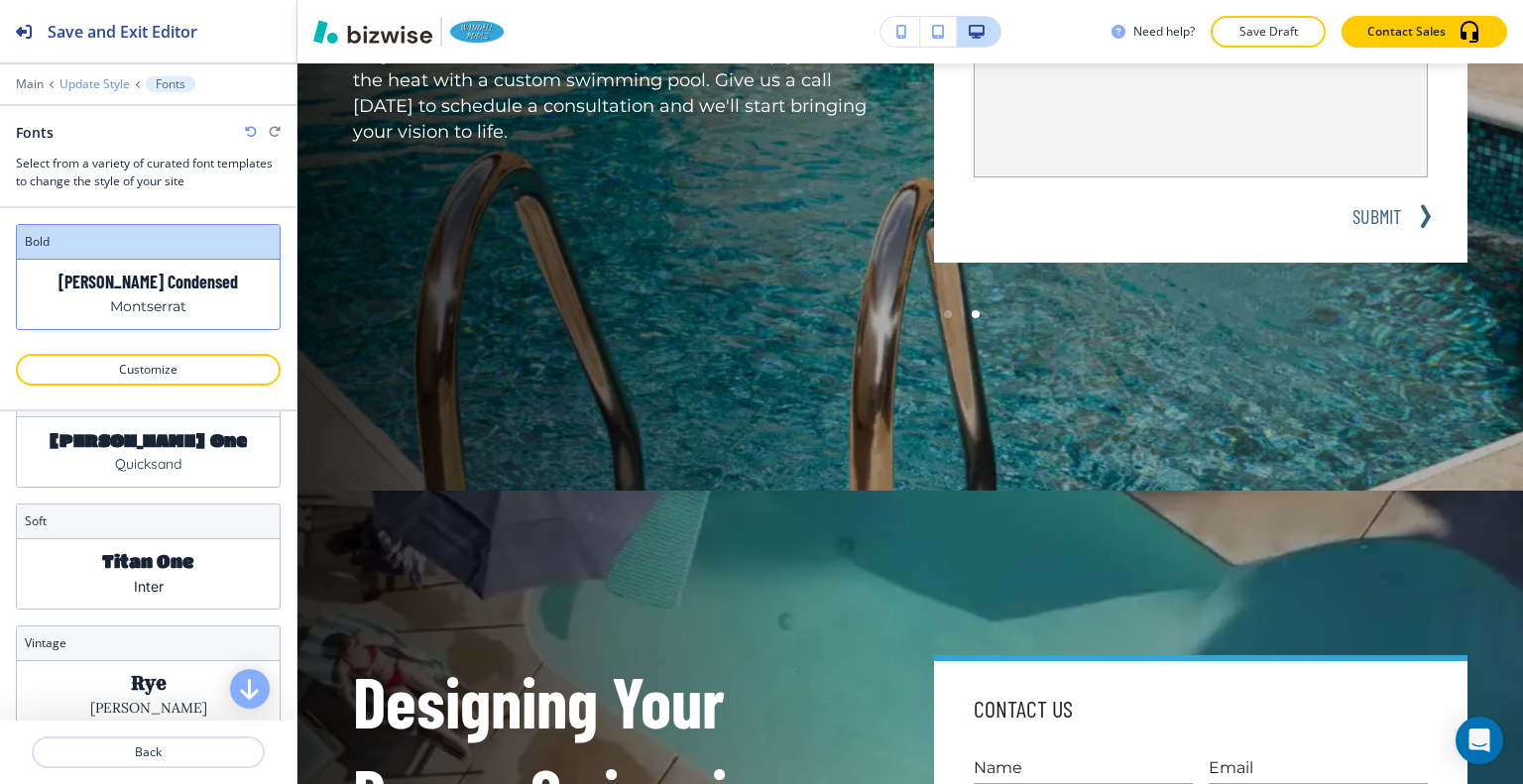 click on "Main Update Style Fonts" at bounding box center [148, 84] 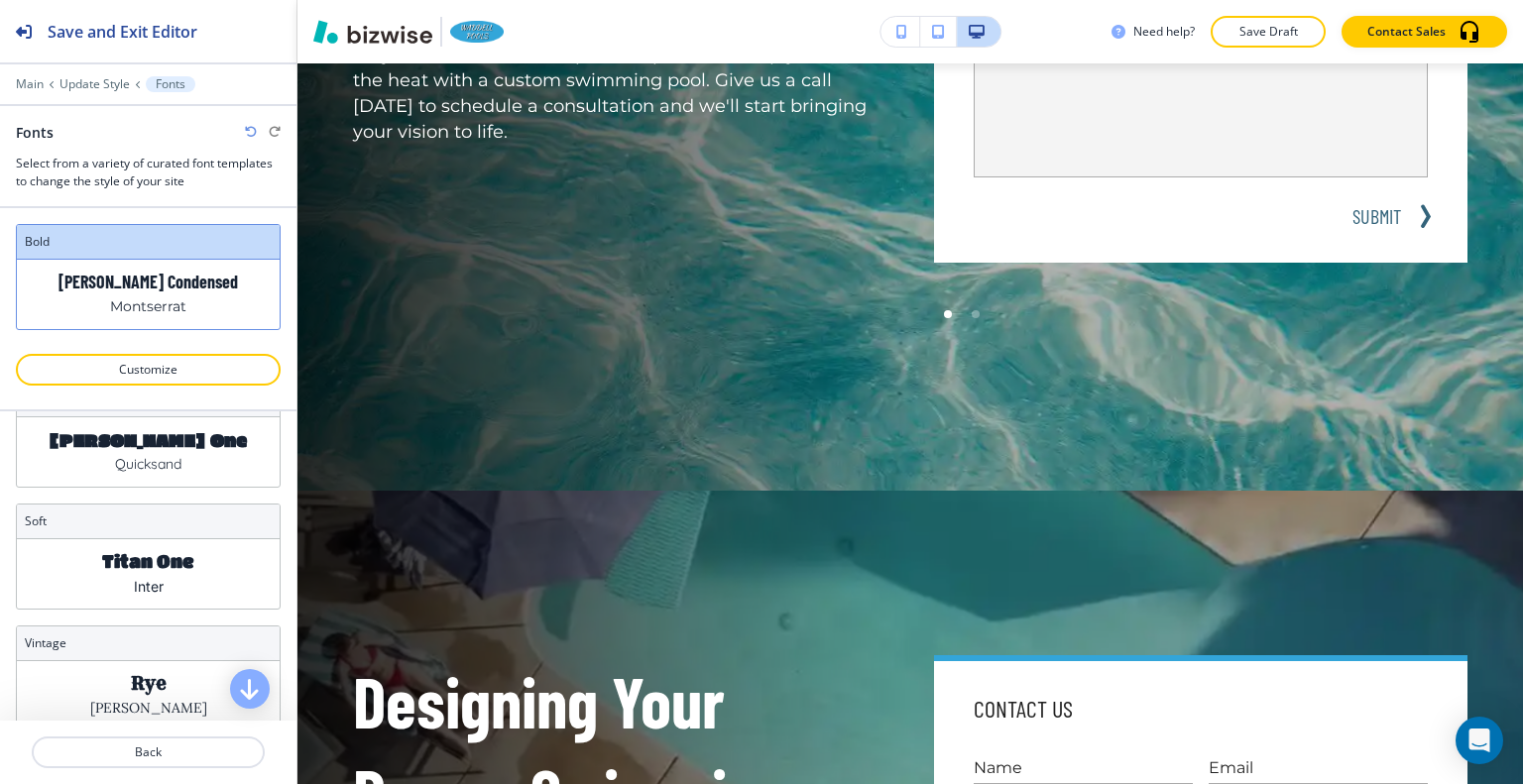click at bounding box center (148, 98) 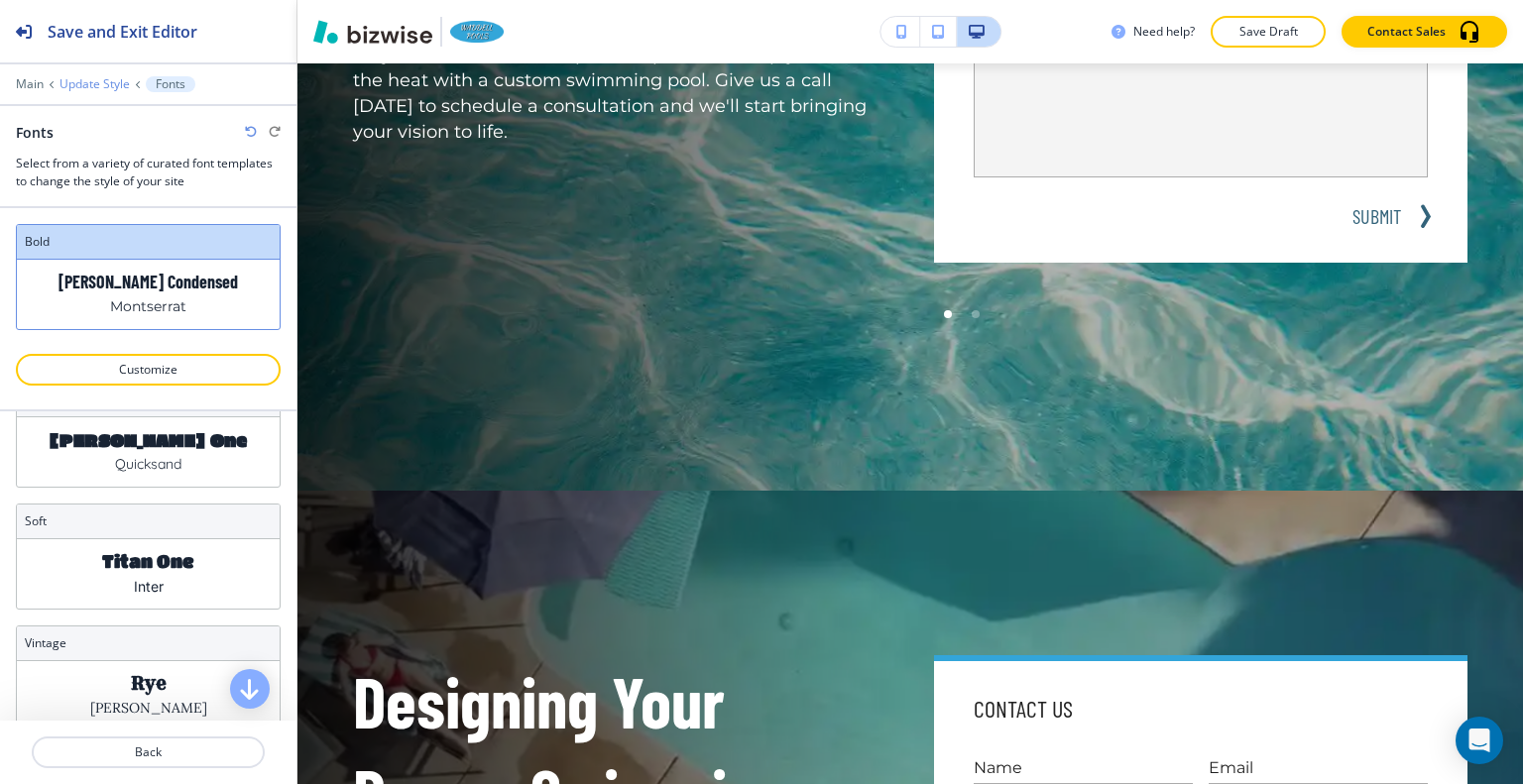 click on "Update Style" at bounding box center [94, 84] 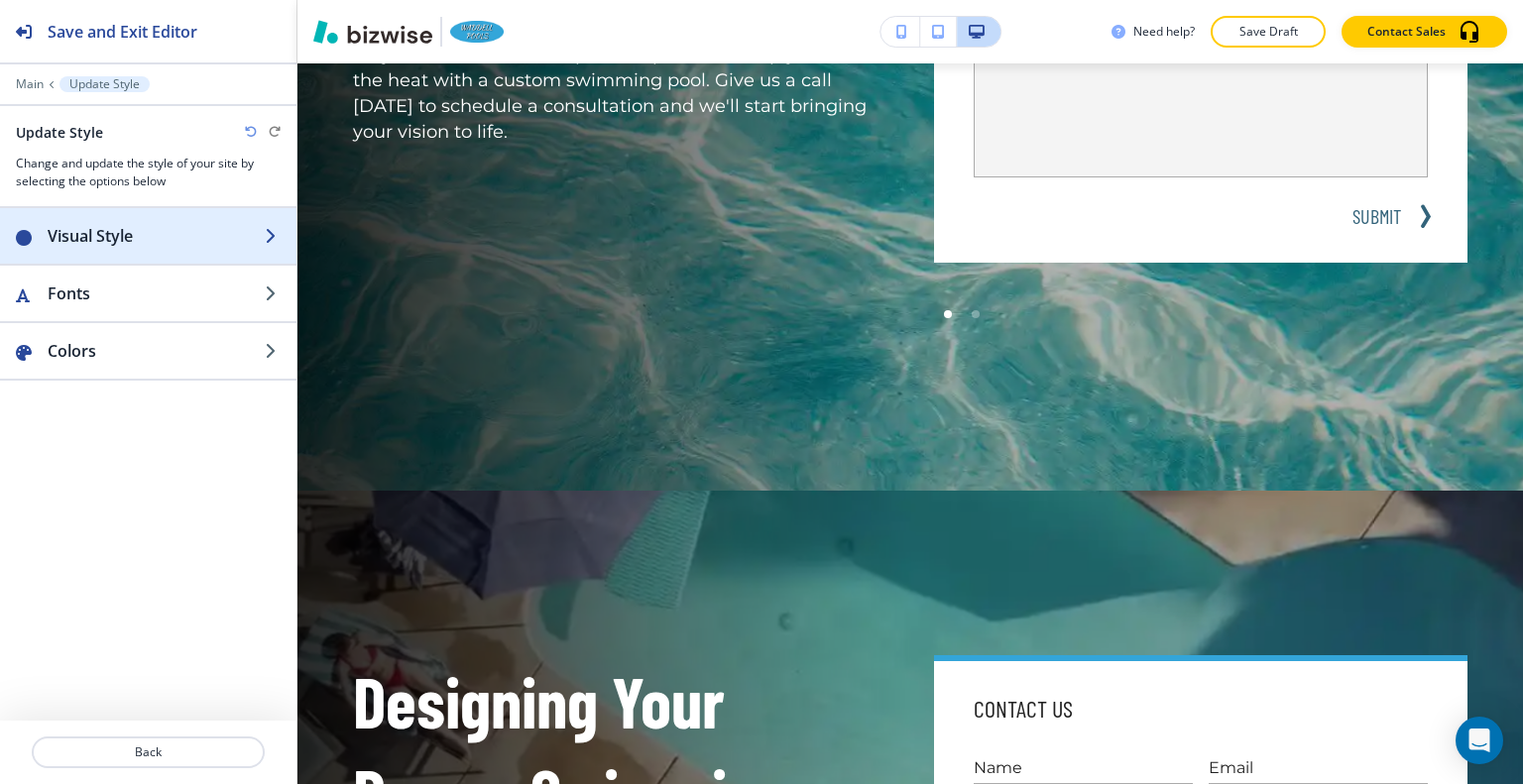 click at bounding box center (148, 256) 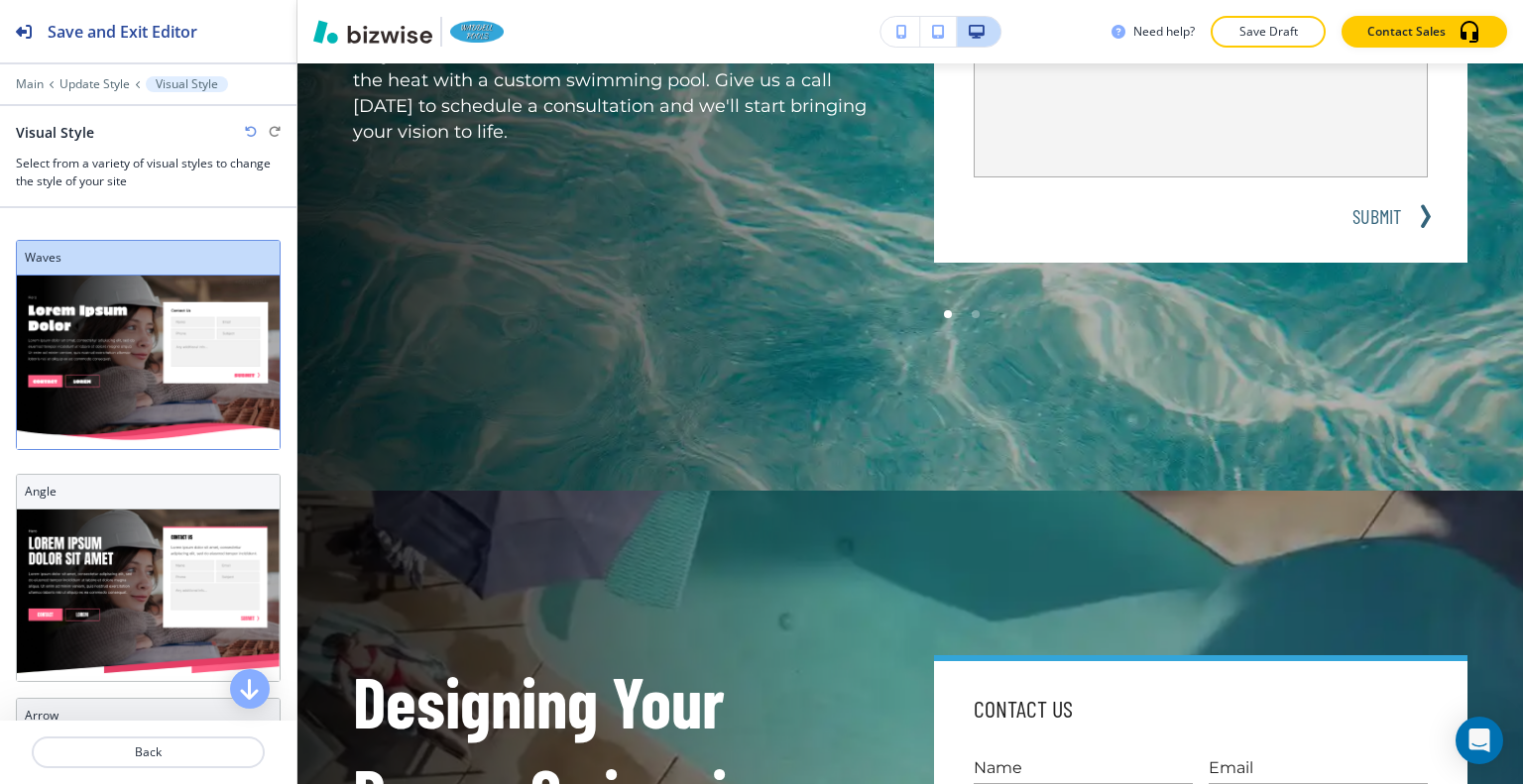 click at bounding box center [148, 362] 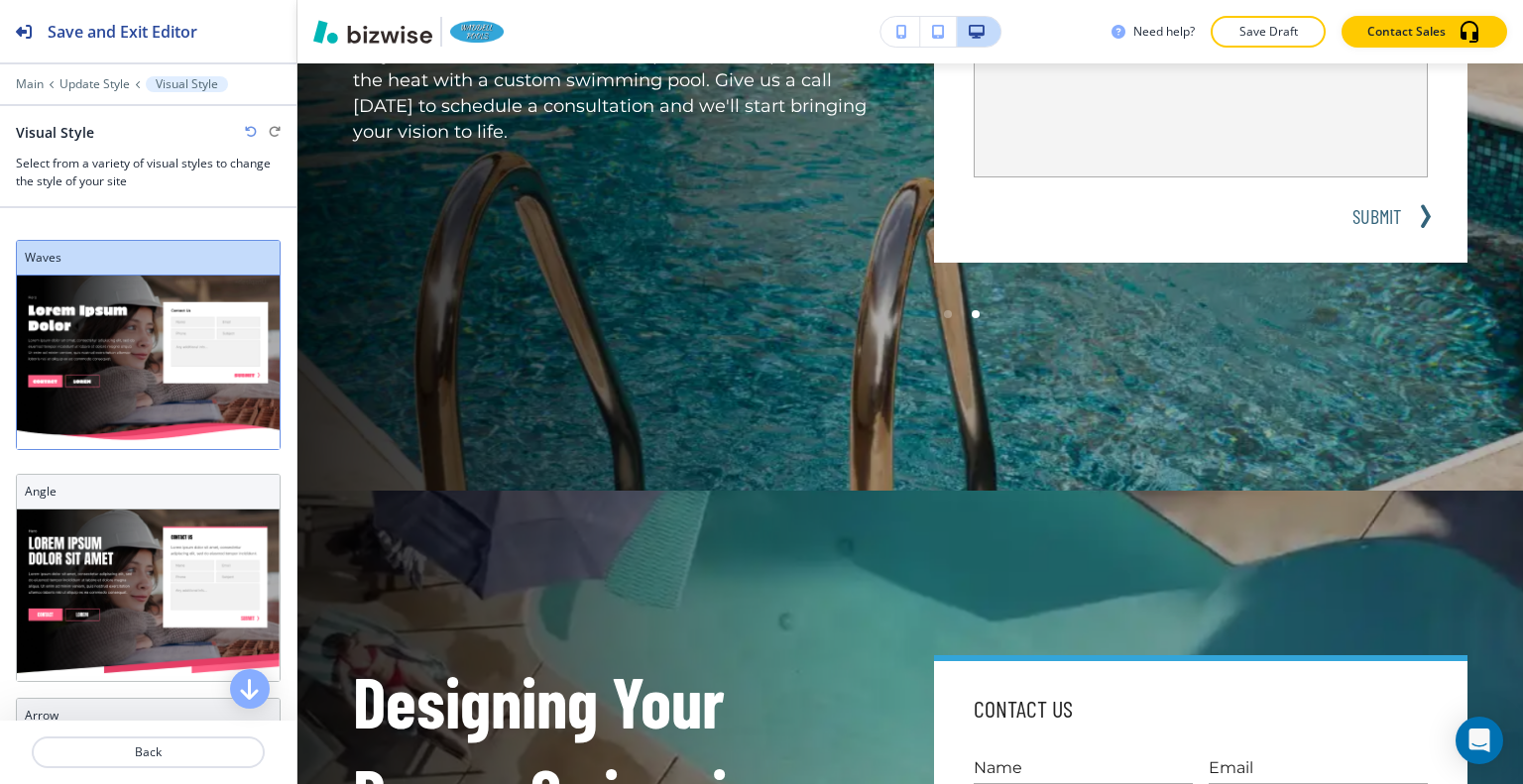 click at bounding box center (148, 362) 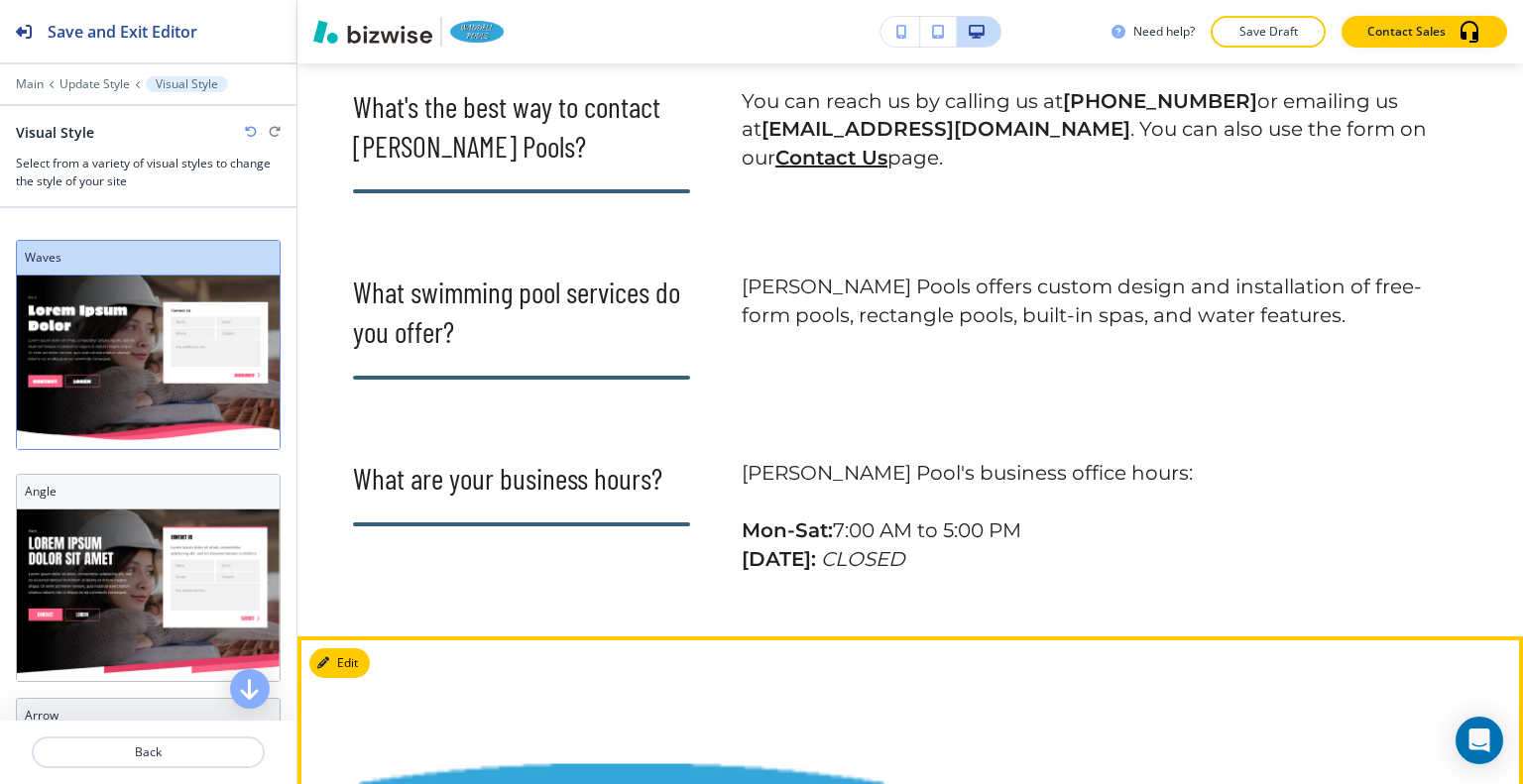 scroll, scrollTop: 9812, scrollLeft: 0, axis: vertical 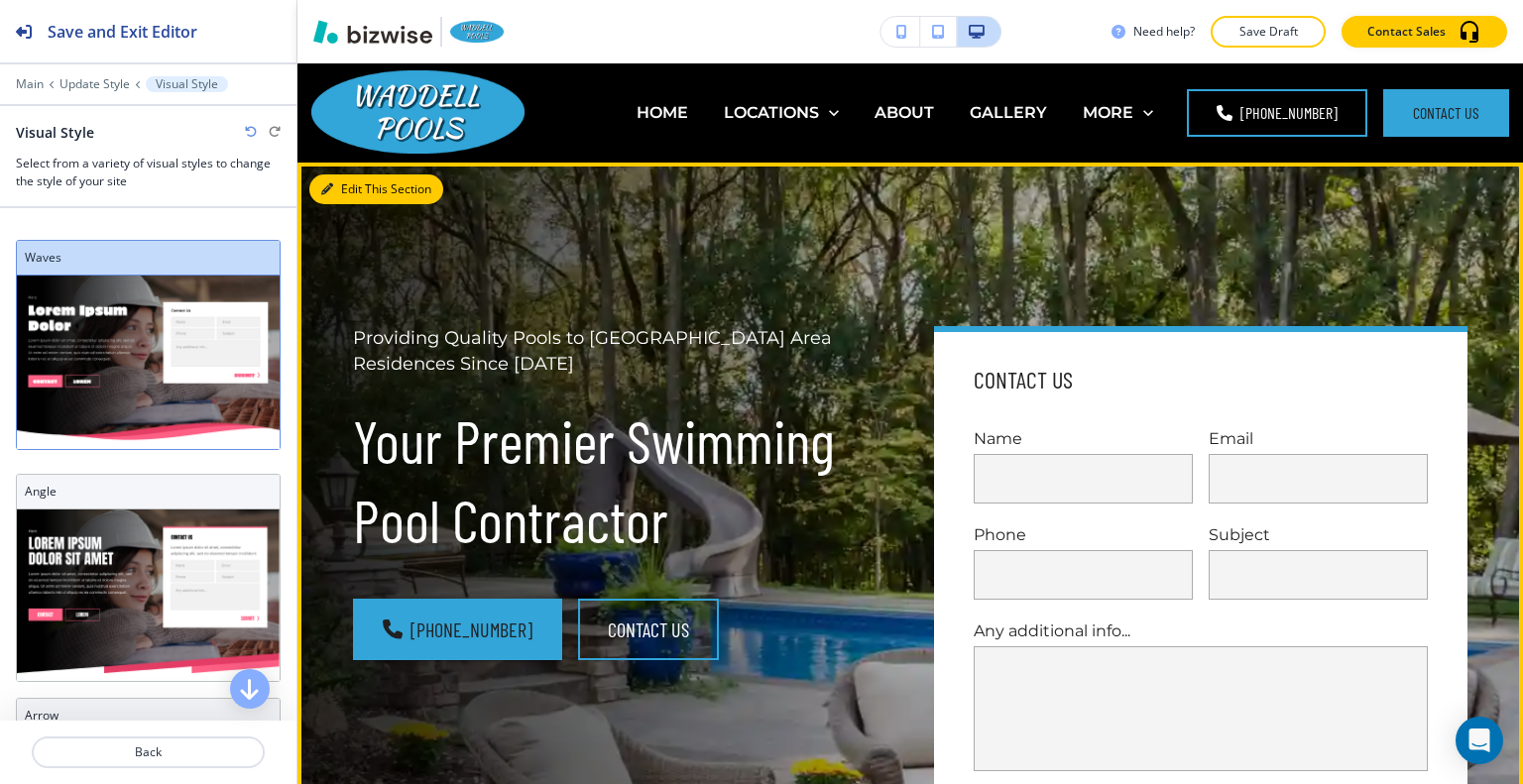 click on "Edit This Section" at bounding box center (376, 189) 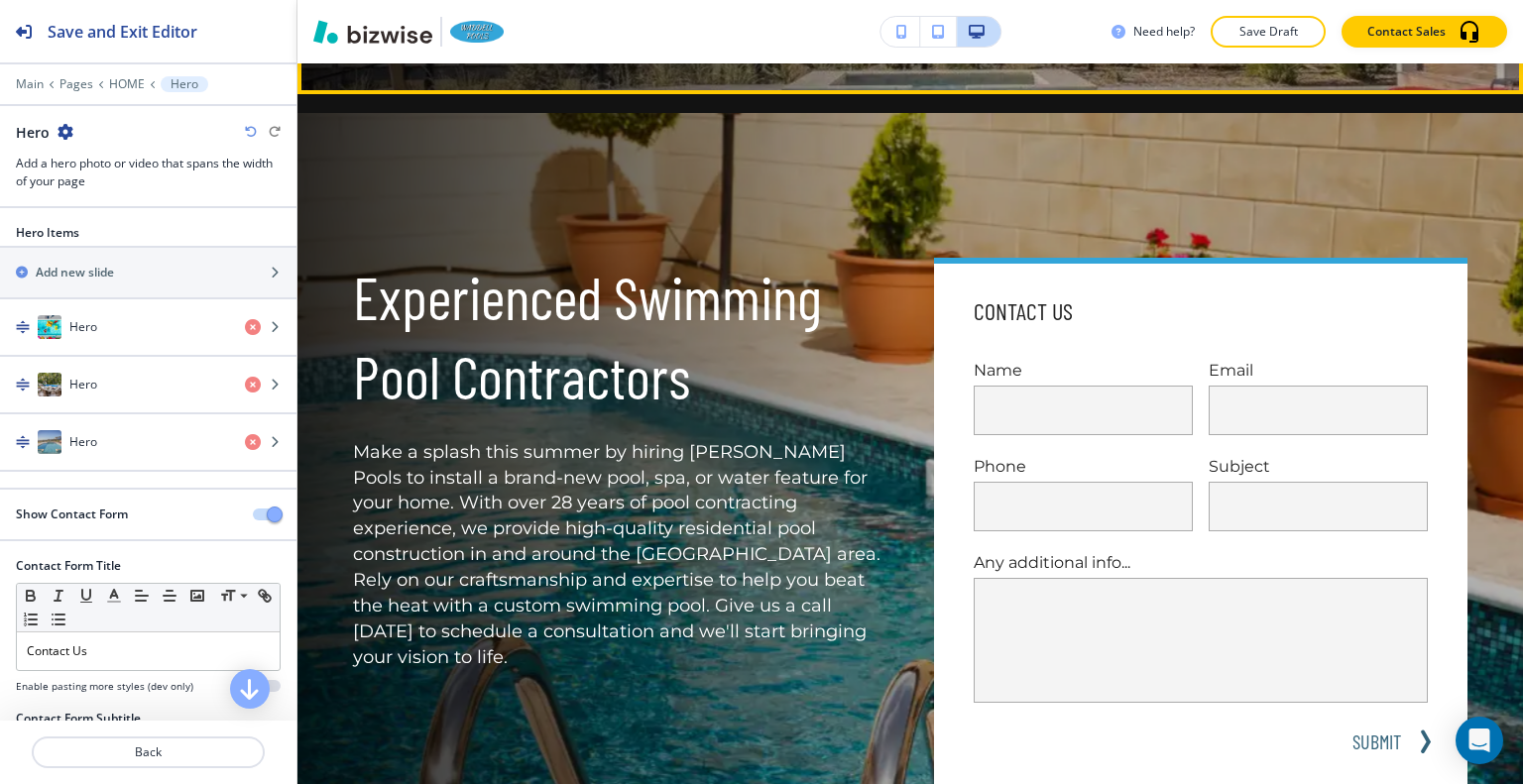 scroll, scrollTop: 1388, scrollLeft: 0, axis: vertical 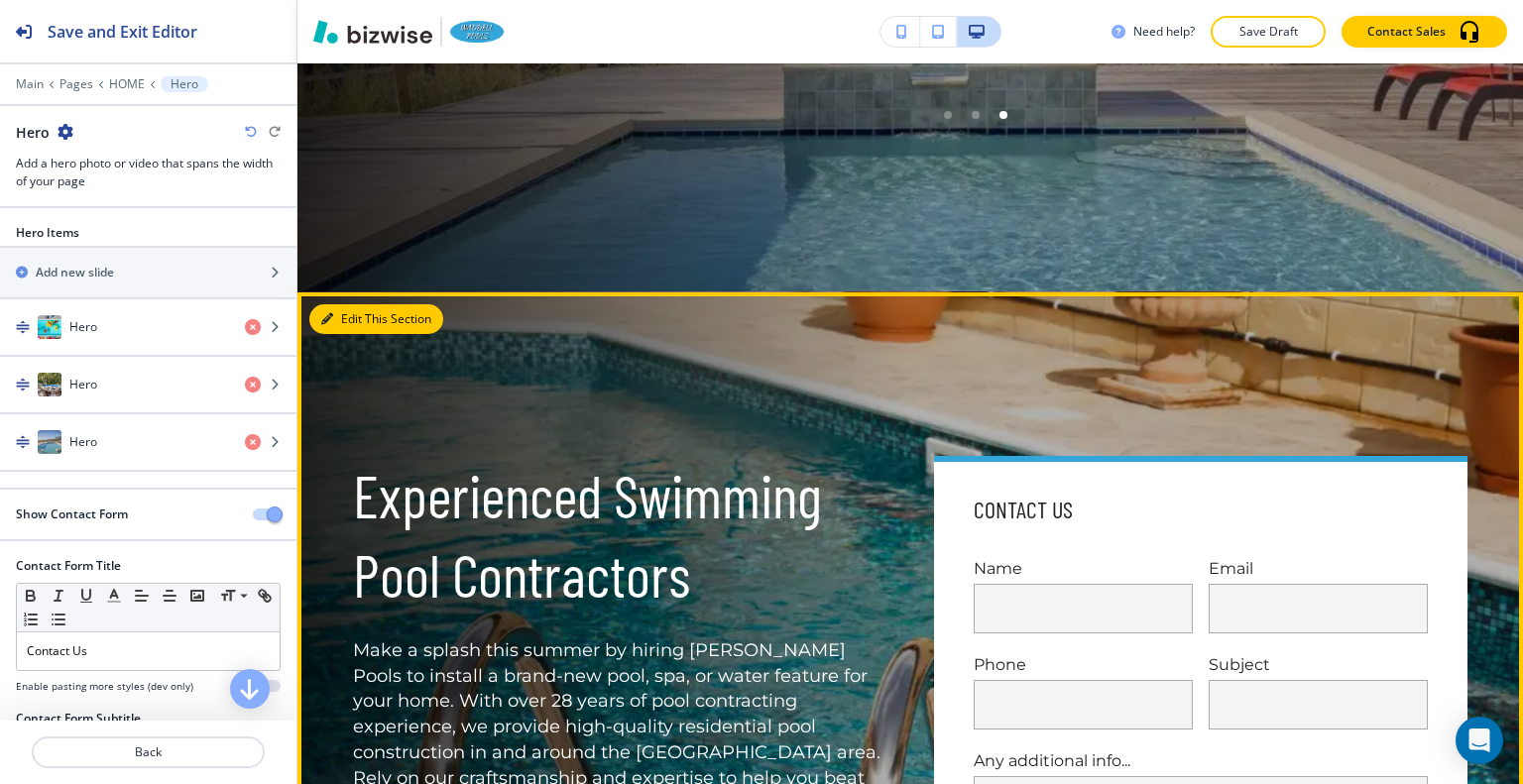 click on "Edit This Section" at bounding box center (376, 319) 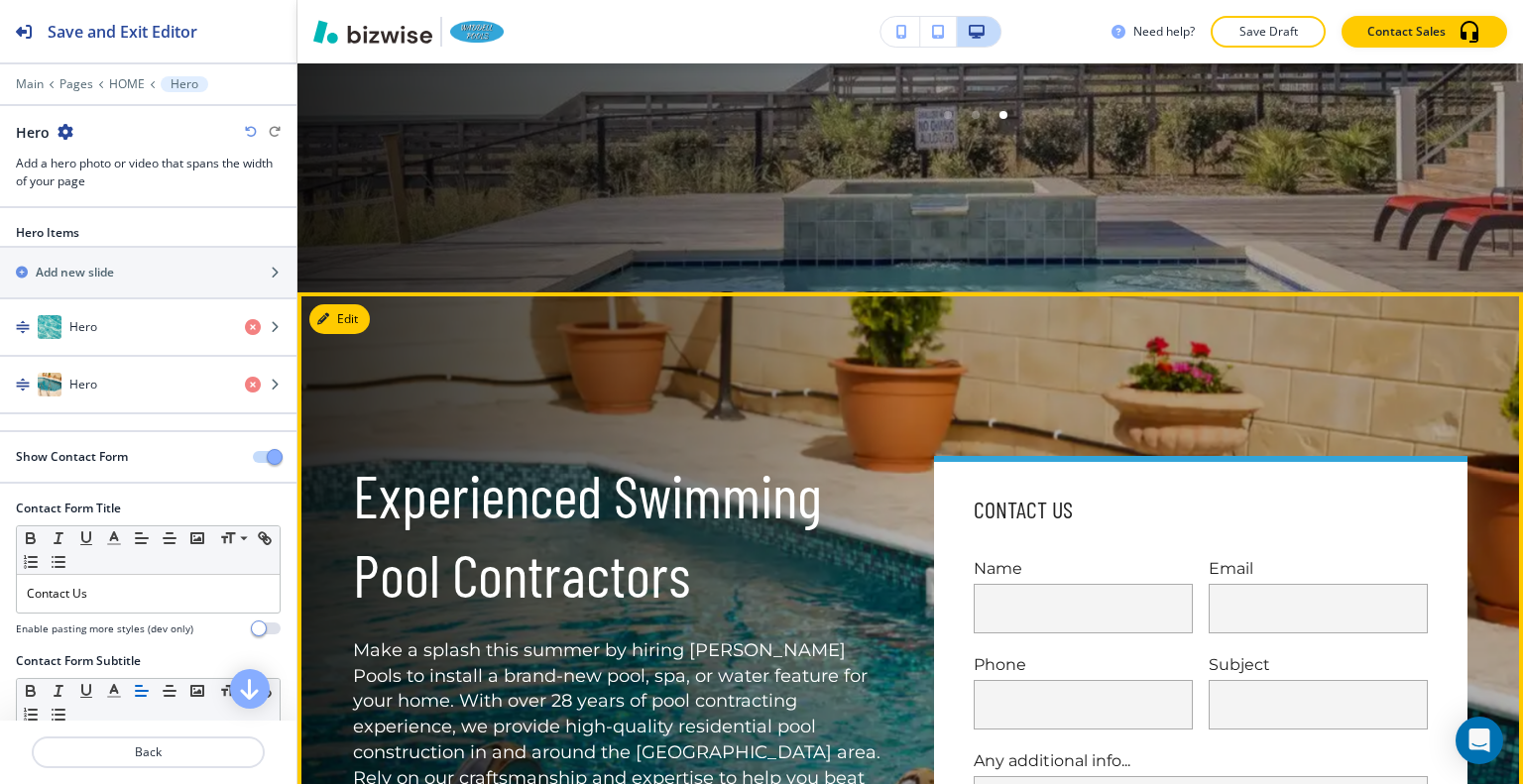 scroll, scrollTop: 1021, scrollLeft: 0, axis: vertical 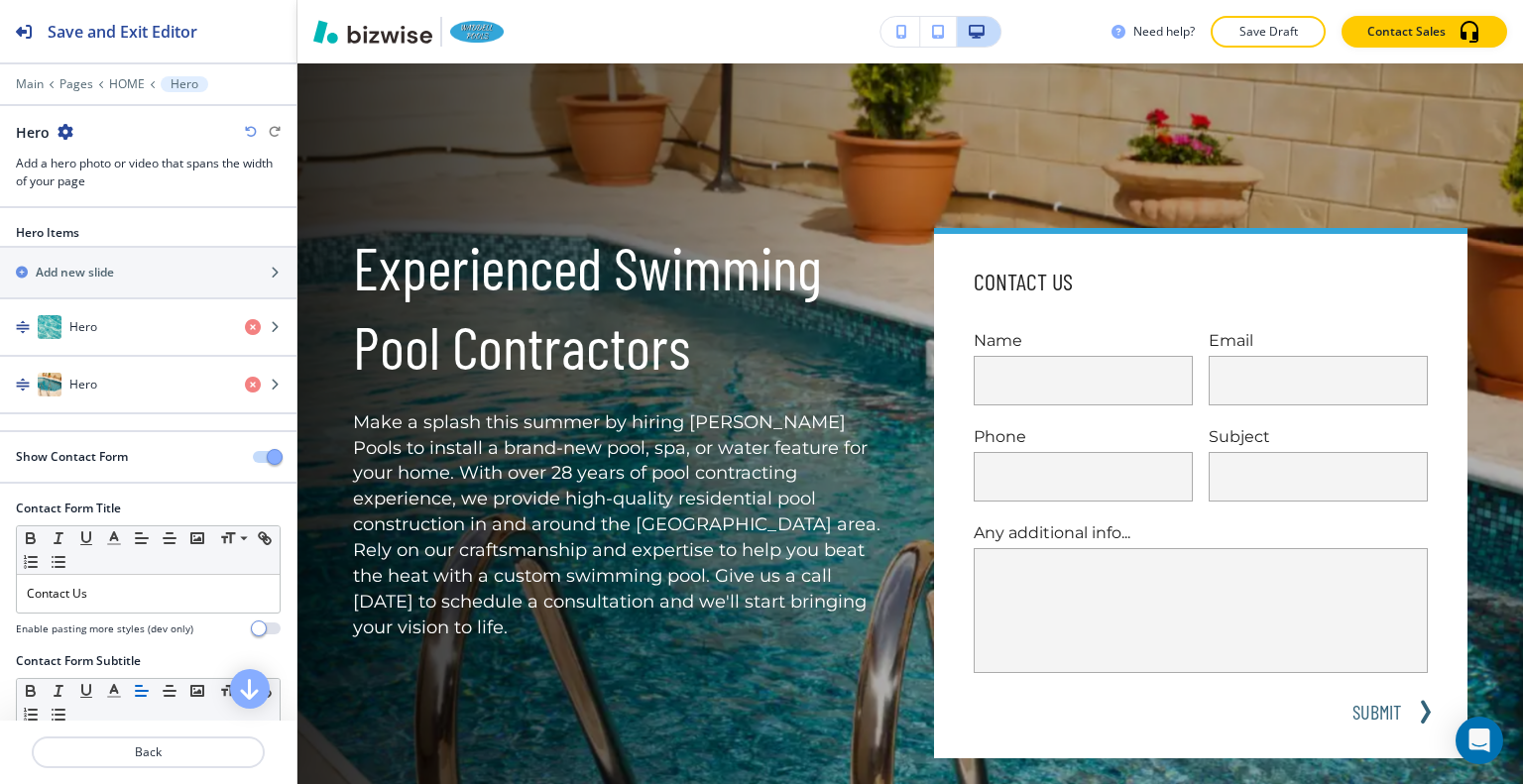 click at bounding box center (65, 132) 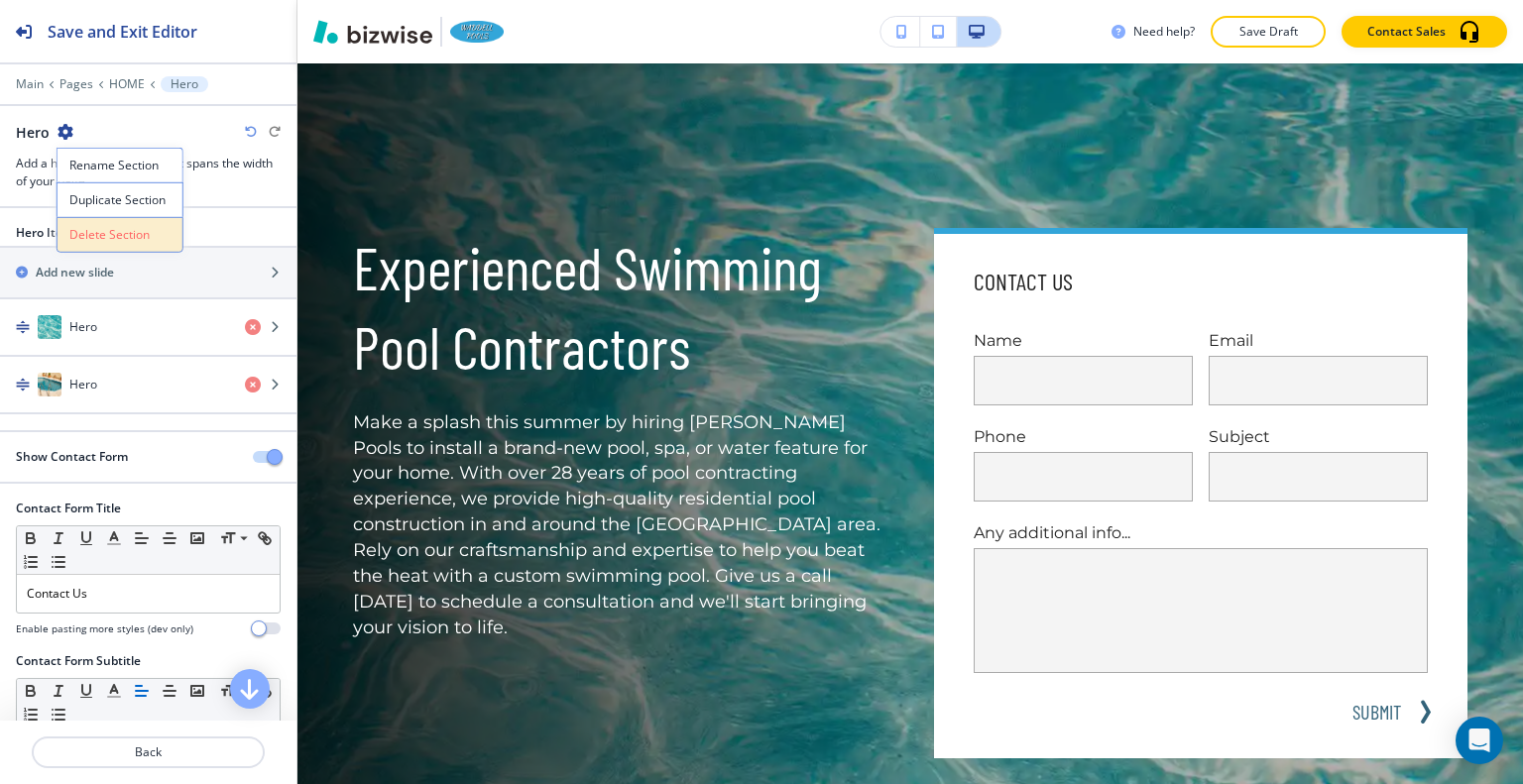 click on "Delete Section" at bounding box center [120, 235] 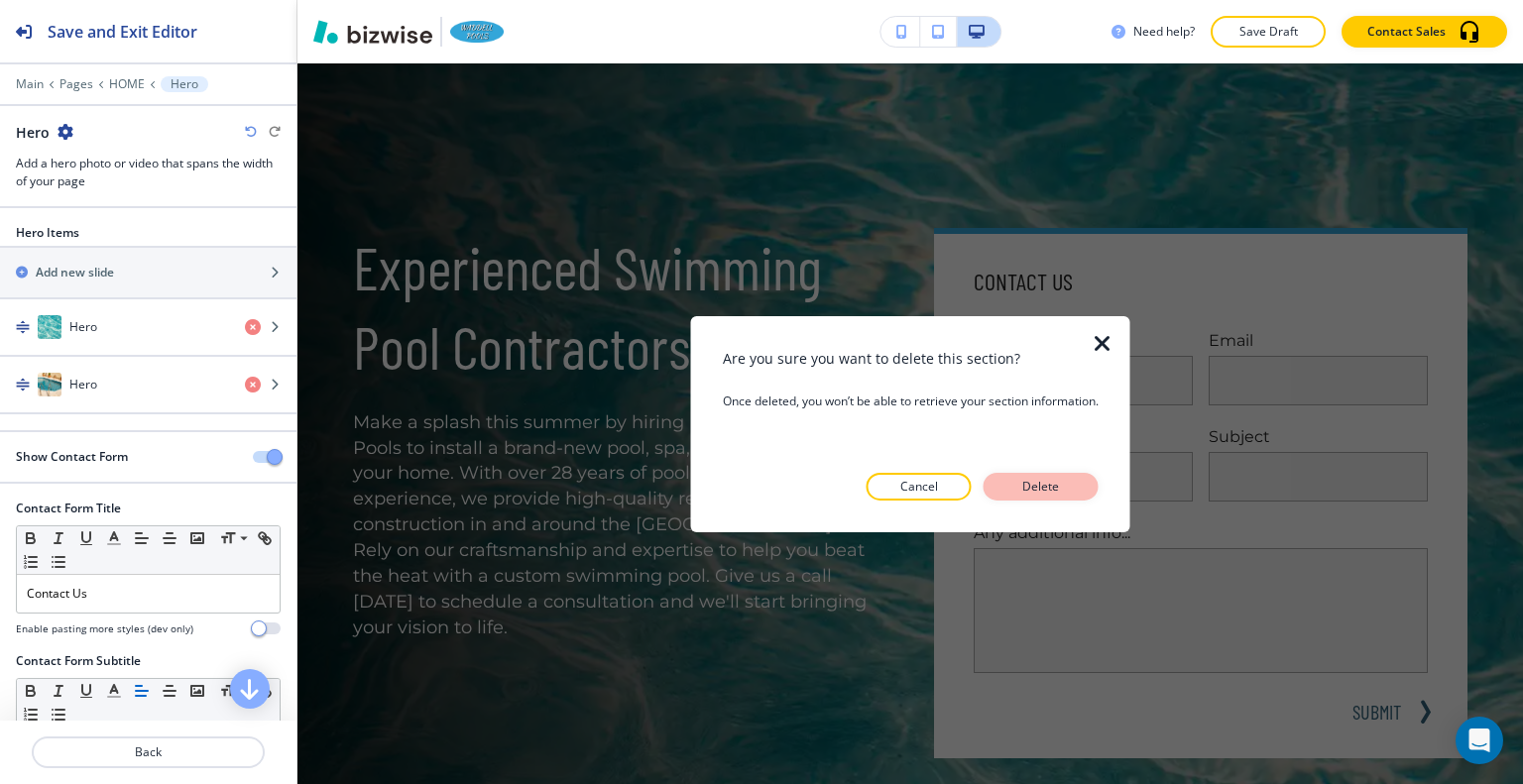 click on "Delete" at bounding box center [1041, 487] 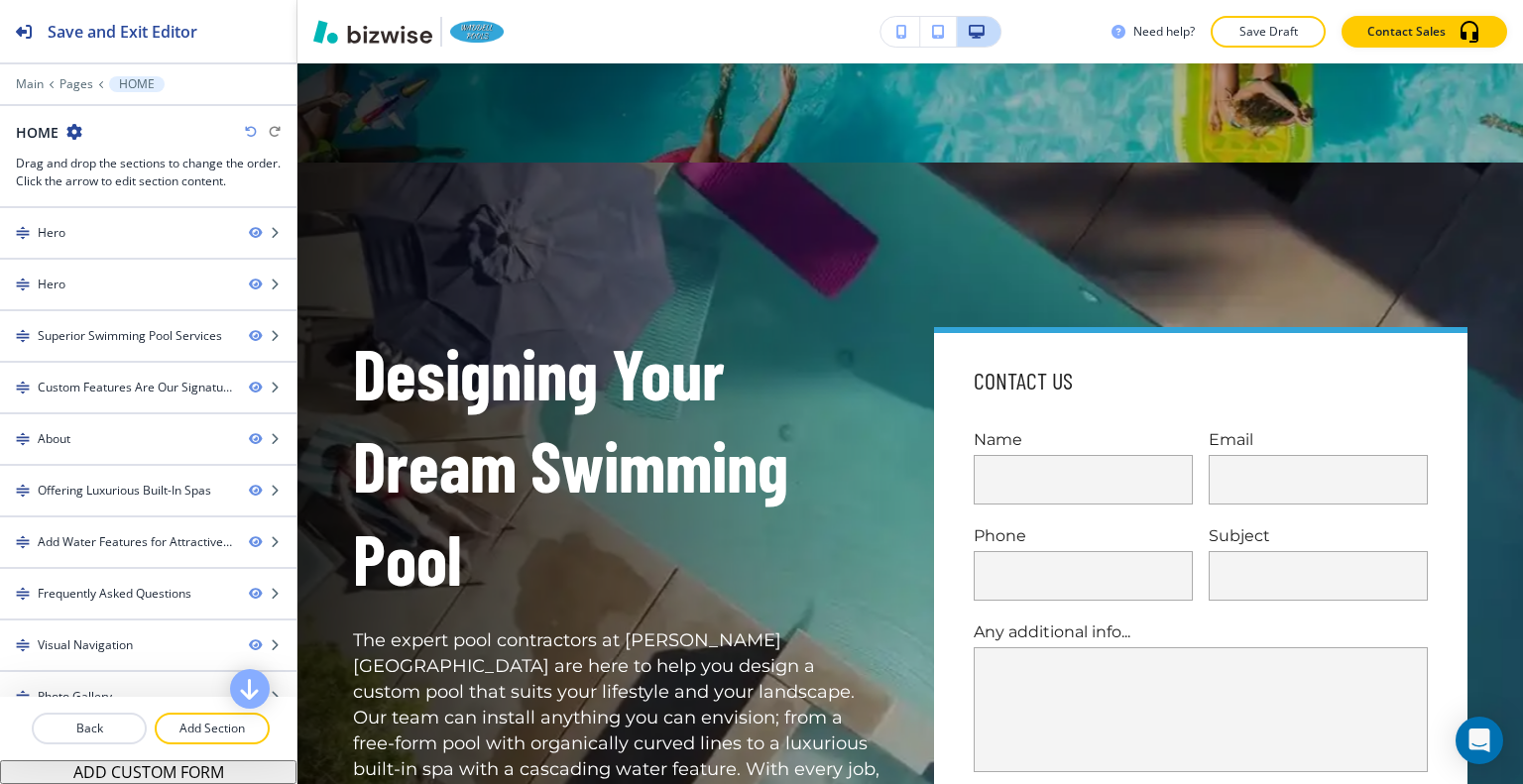 scroll, scrollTop: 823, scrollLeft: 0, axis: vertical 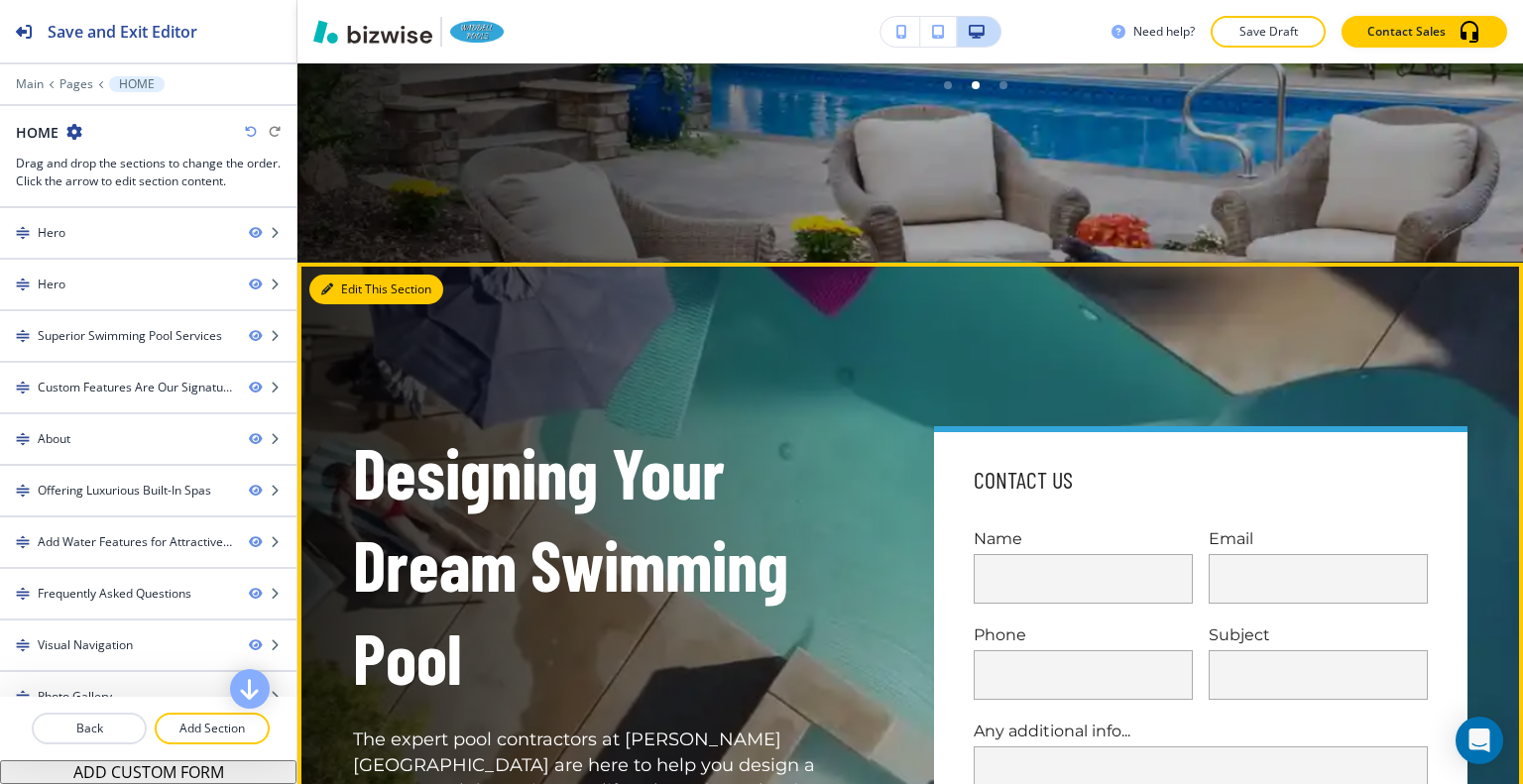 click on "Edit This Section" at bounding box center (376, 289) 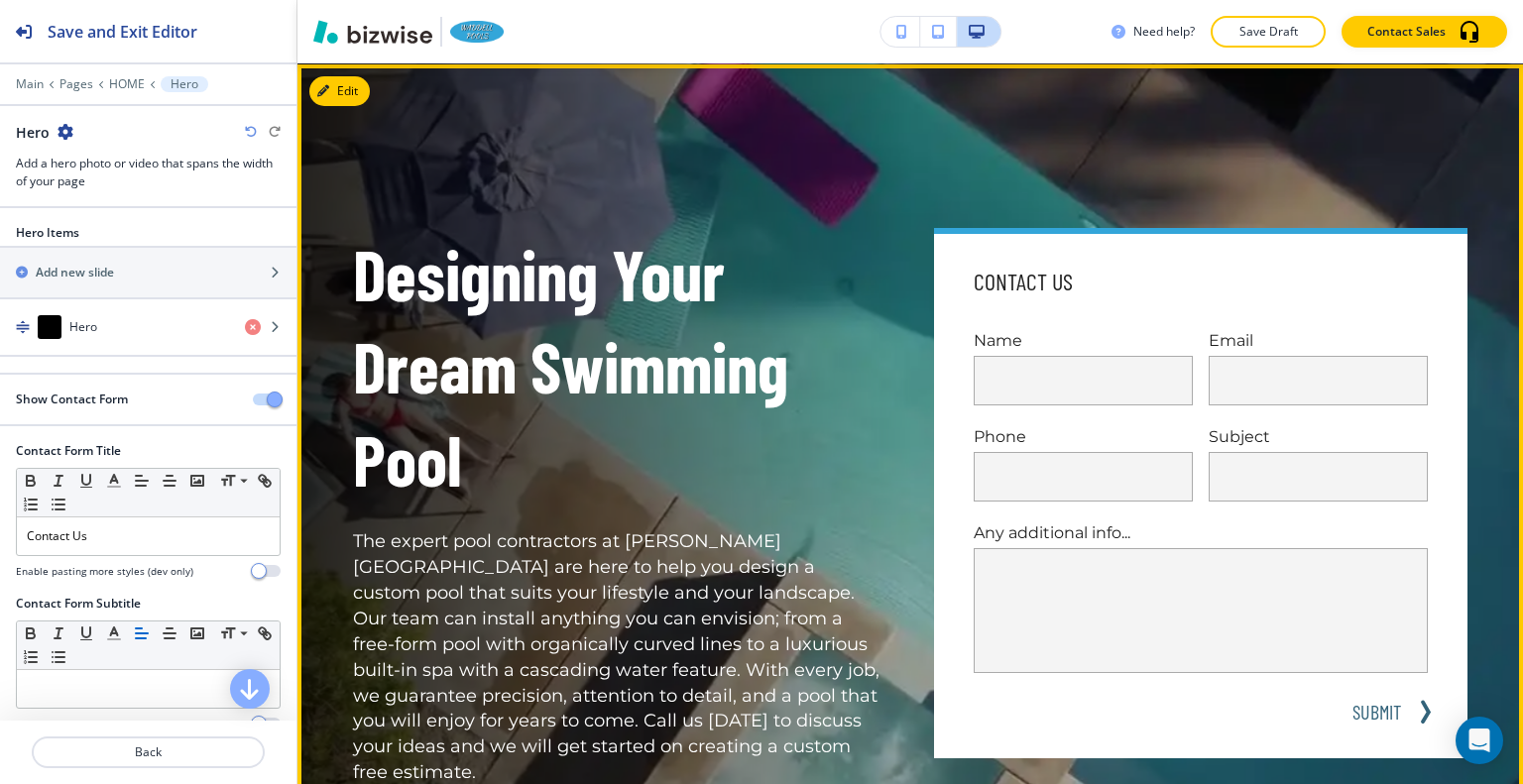scroll, scrollTop: 823, scrollLeft: 0, axis: vertical 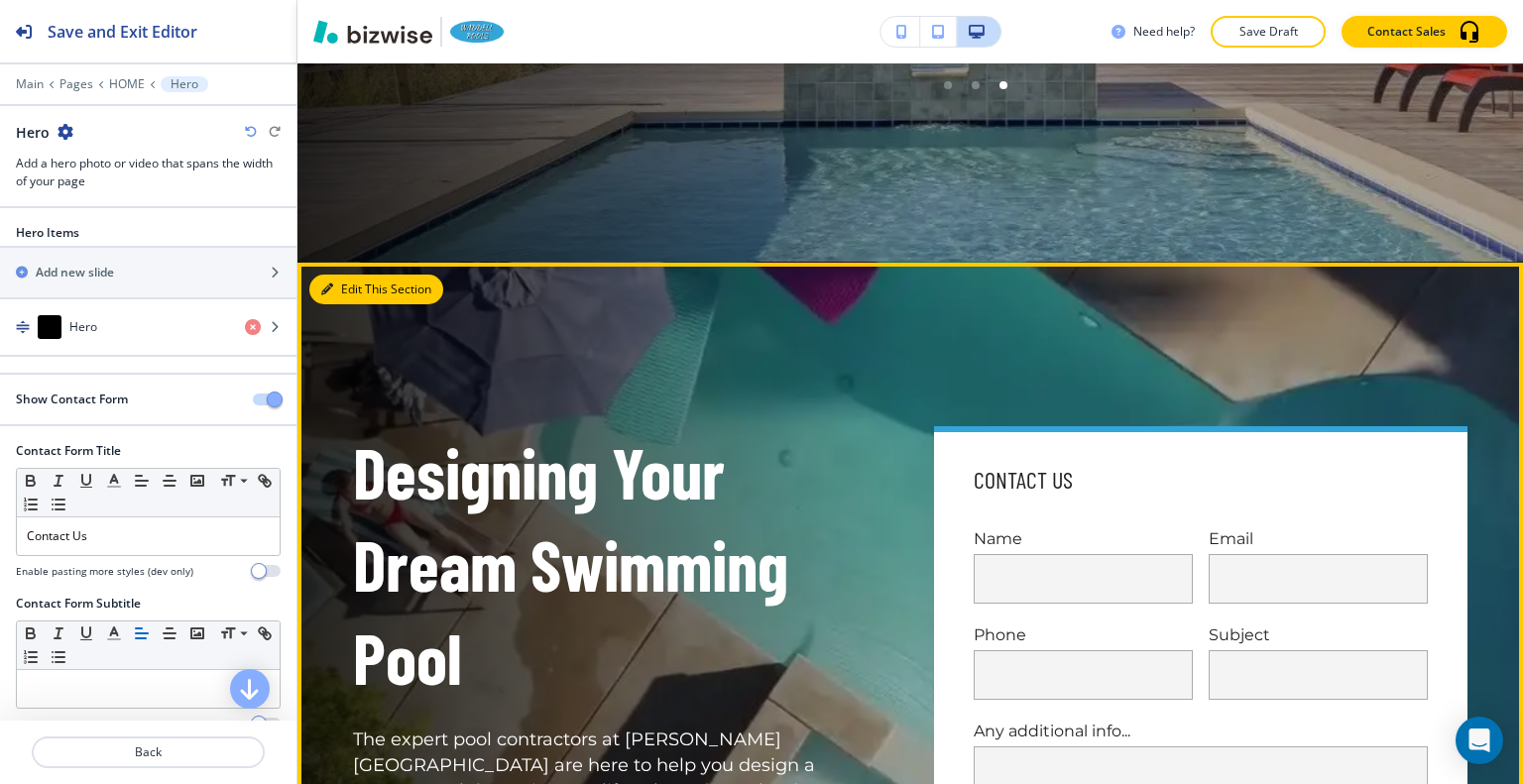 click on "Edit This Section" at bounding box center [376, 289] 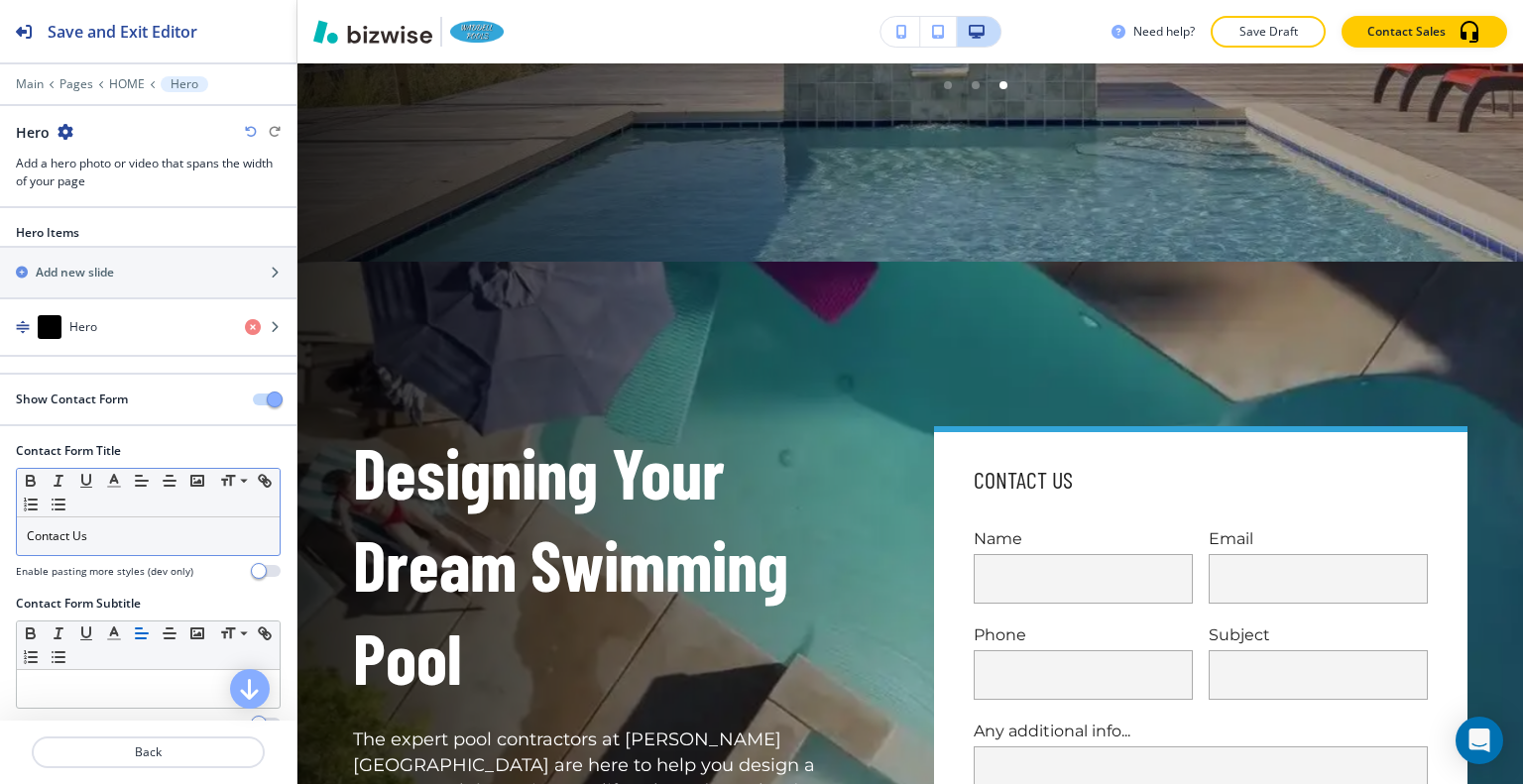 scroll, scrollTop: 54, scrollLeft: 0, axis: vertical 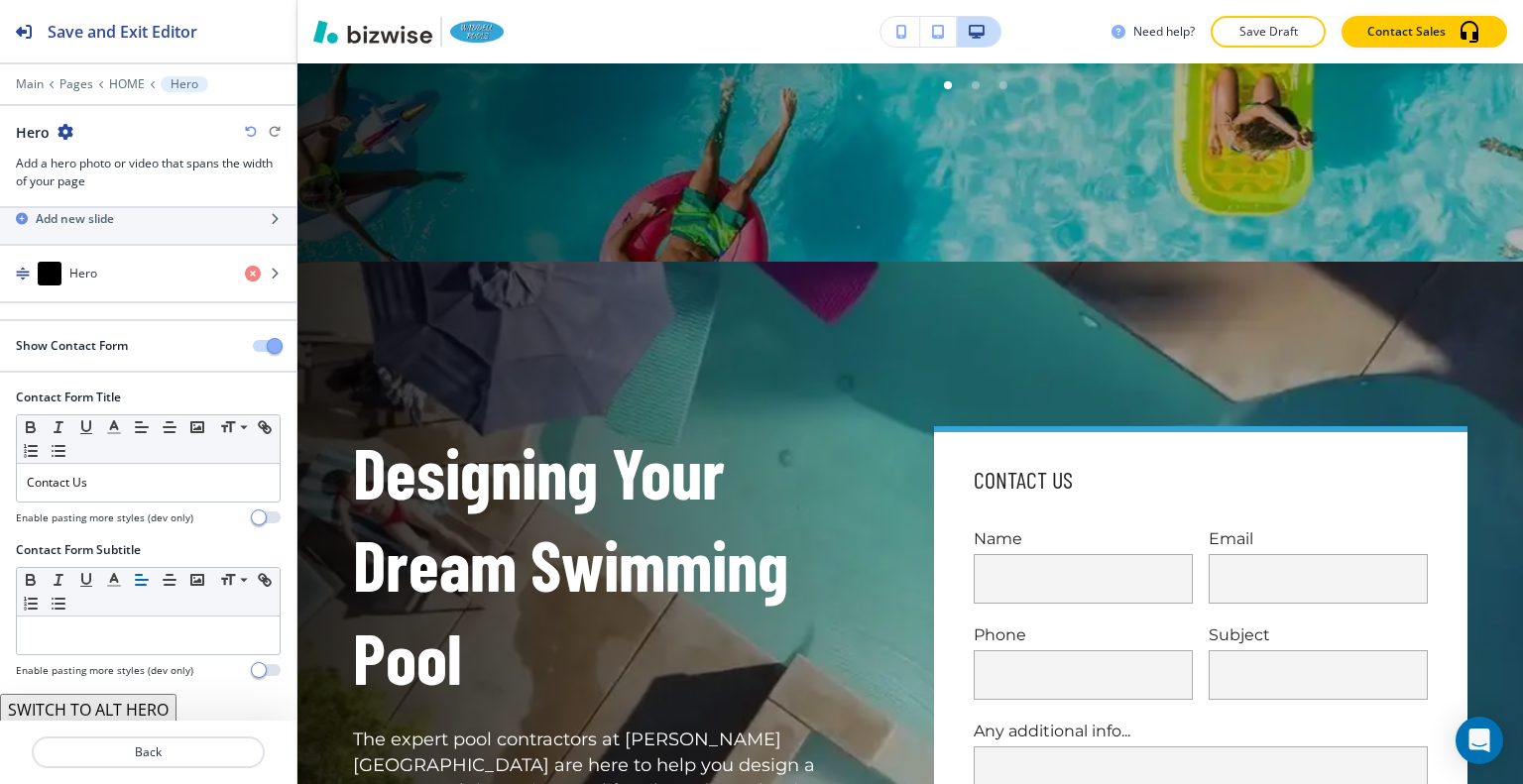 click on "SWITCH TO ALT HERO" at bounding box center [88, 710] 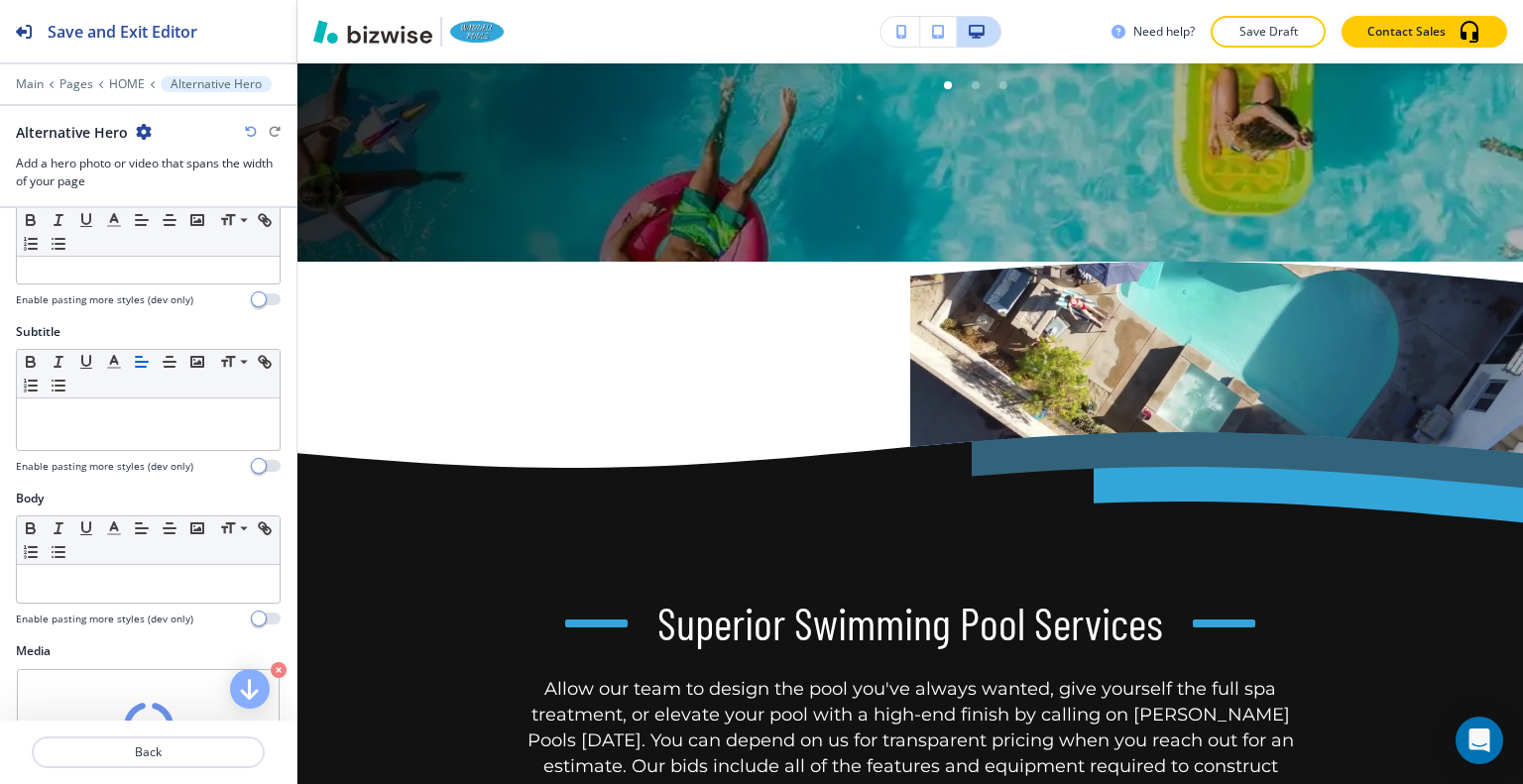 scroll, scrollTop: 155, scrollLeft: 0, axis: vertical 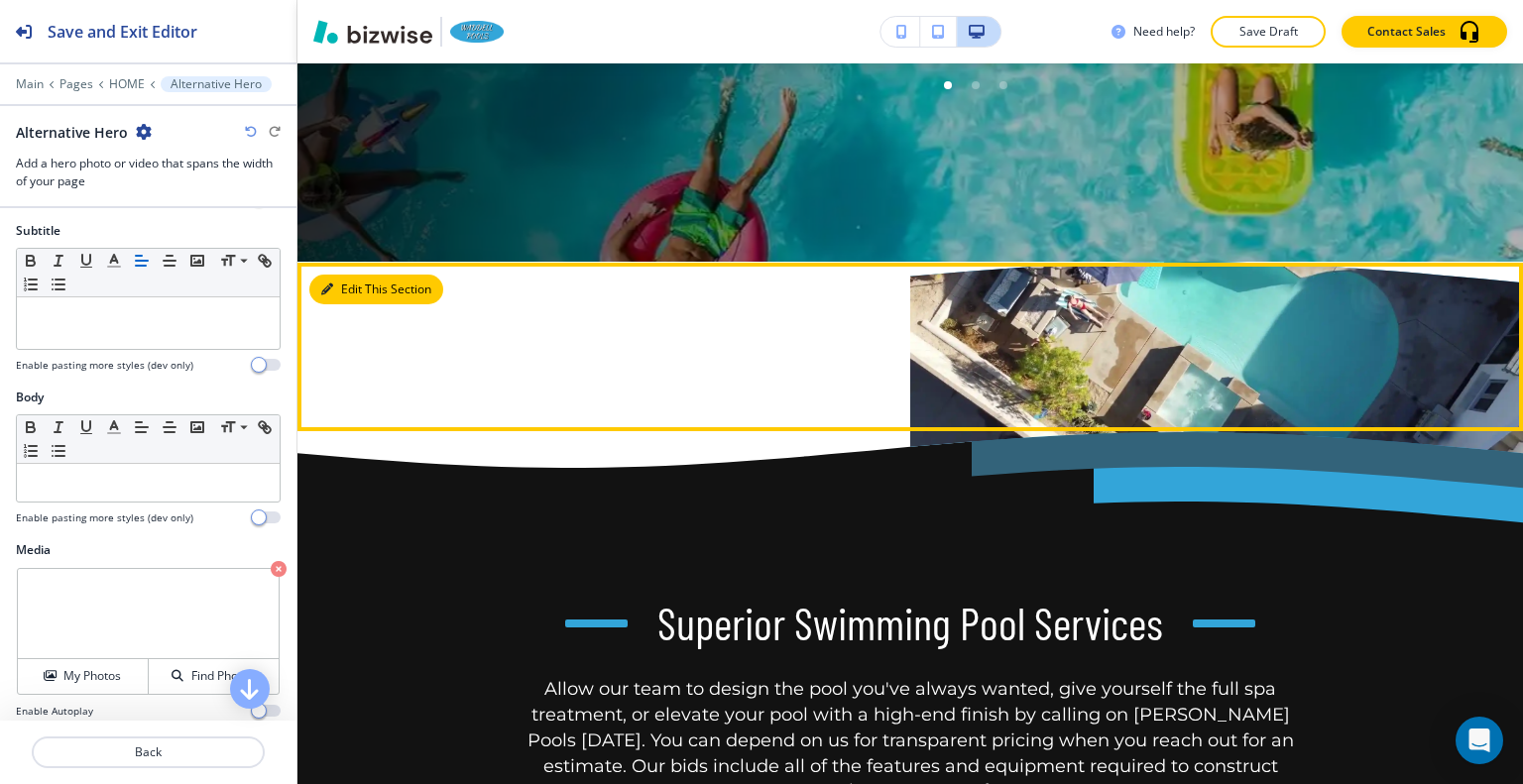 click on "Edit This Section" at bounding box center (376, 289) 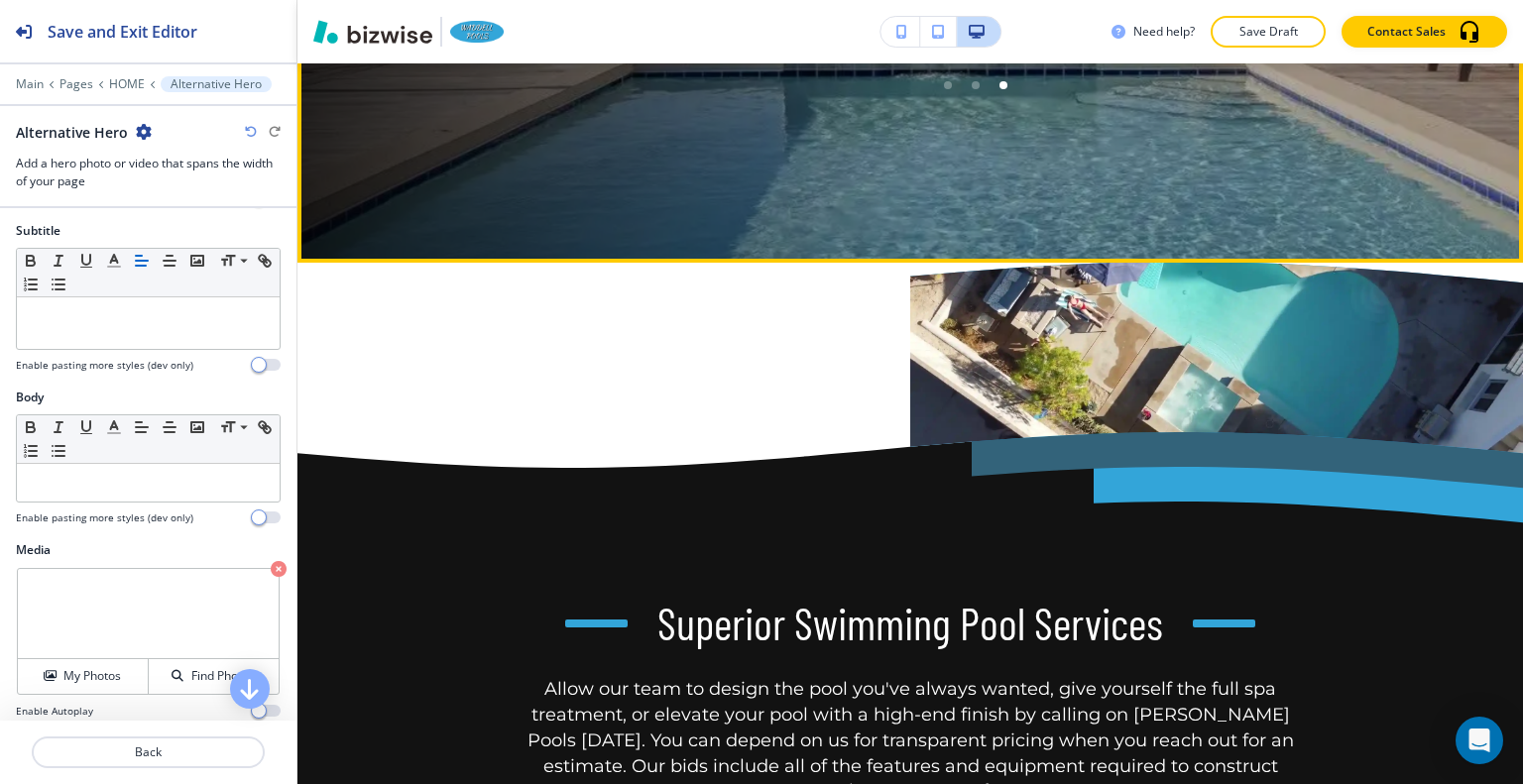 scroll, scrollTop: 724, scrollLeft: 0, axis: vertical 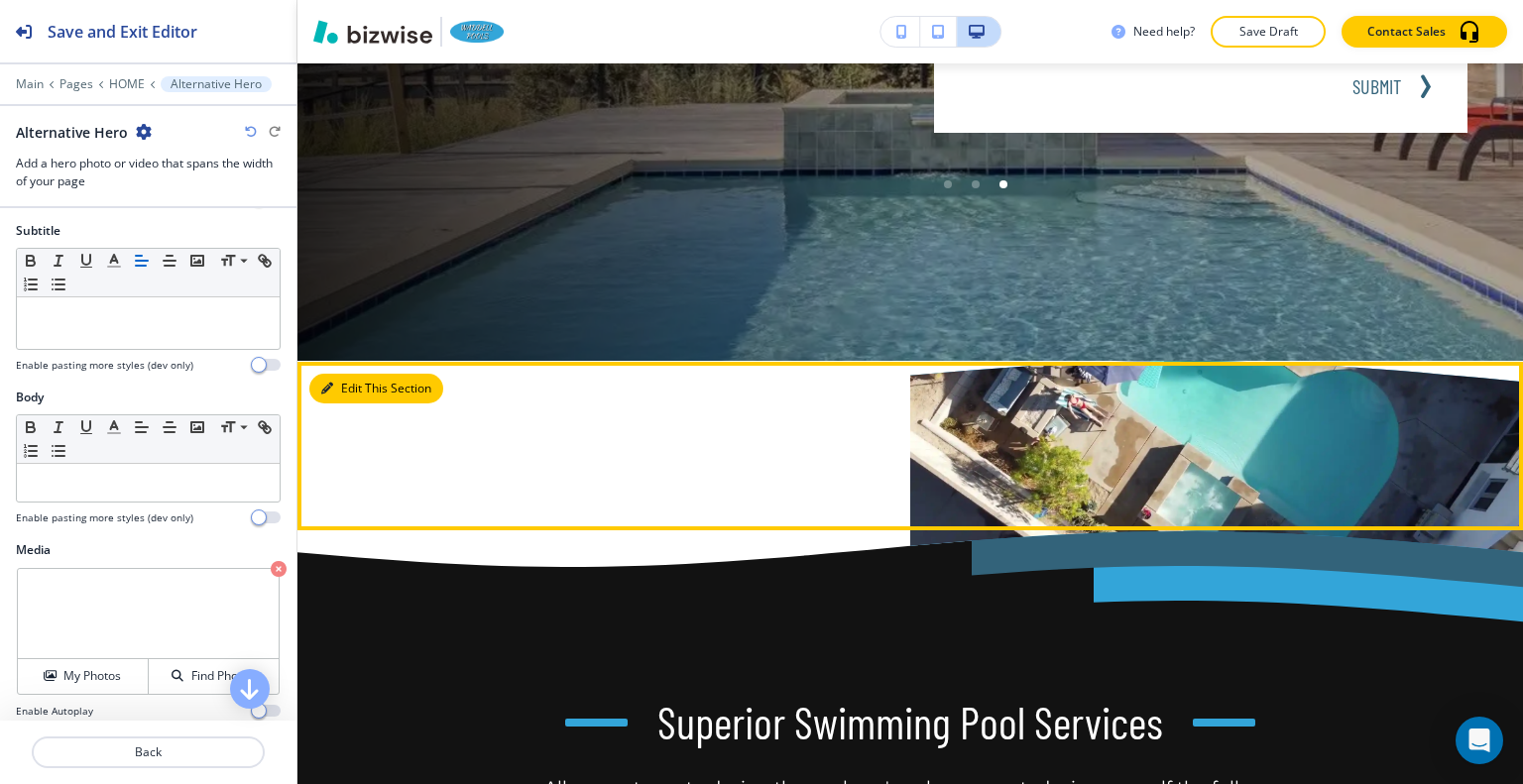 click on "Edit This Section" at bounding box center [376, 389] 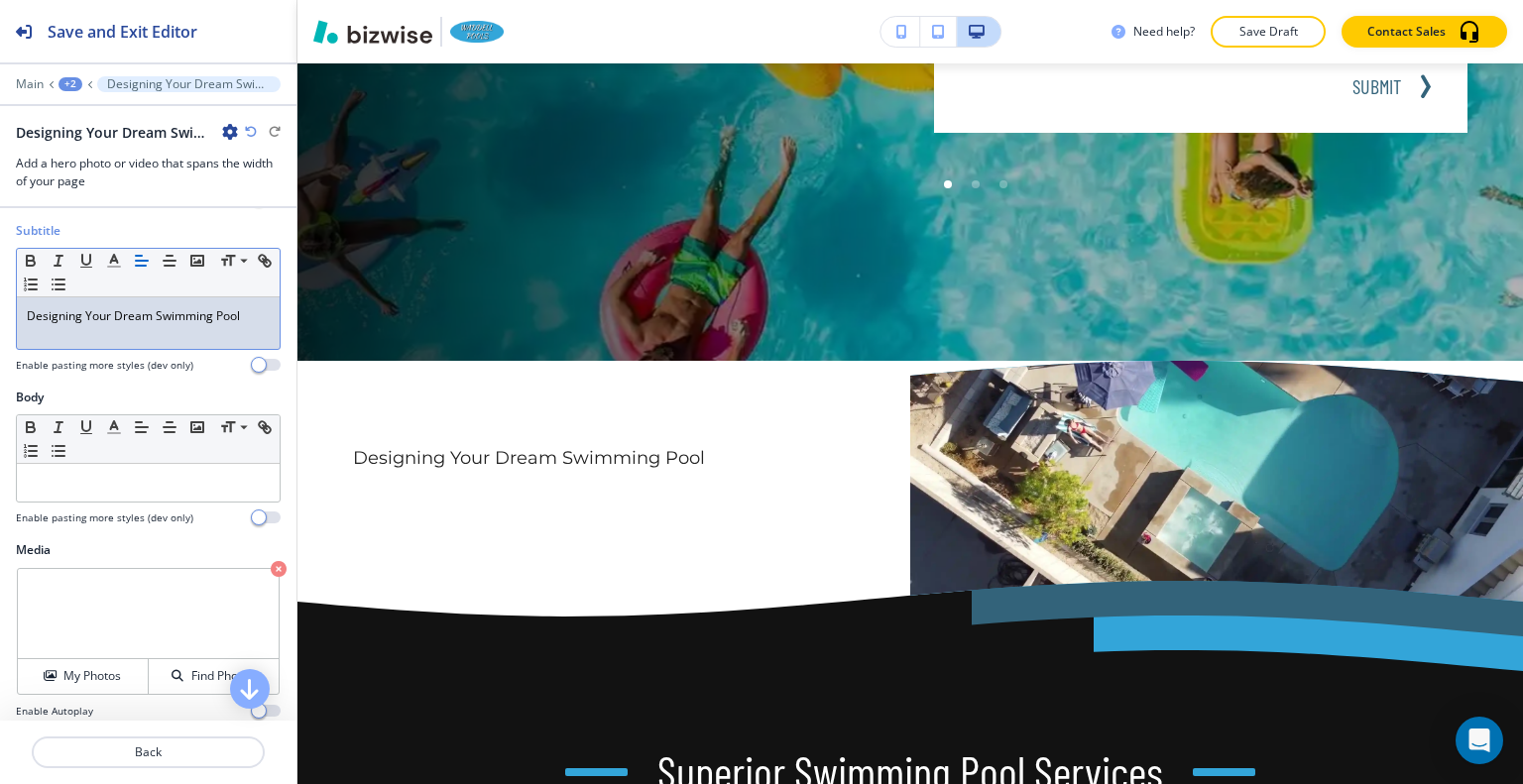scroll, scrollTop: 0, scrollLeft: 0, axis: both 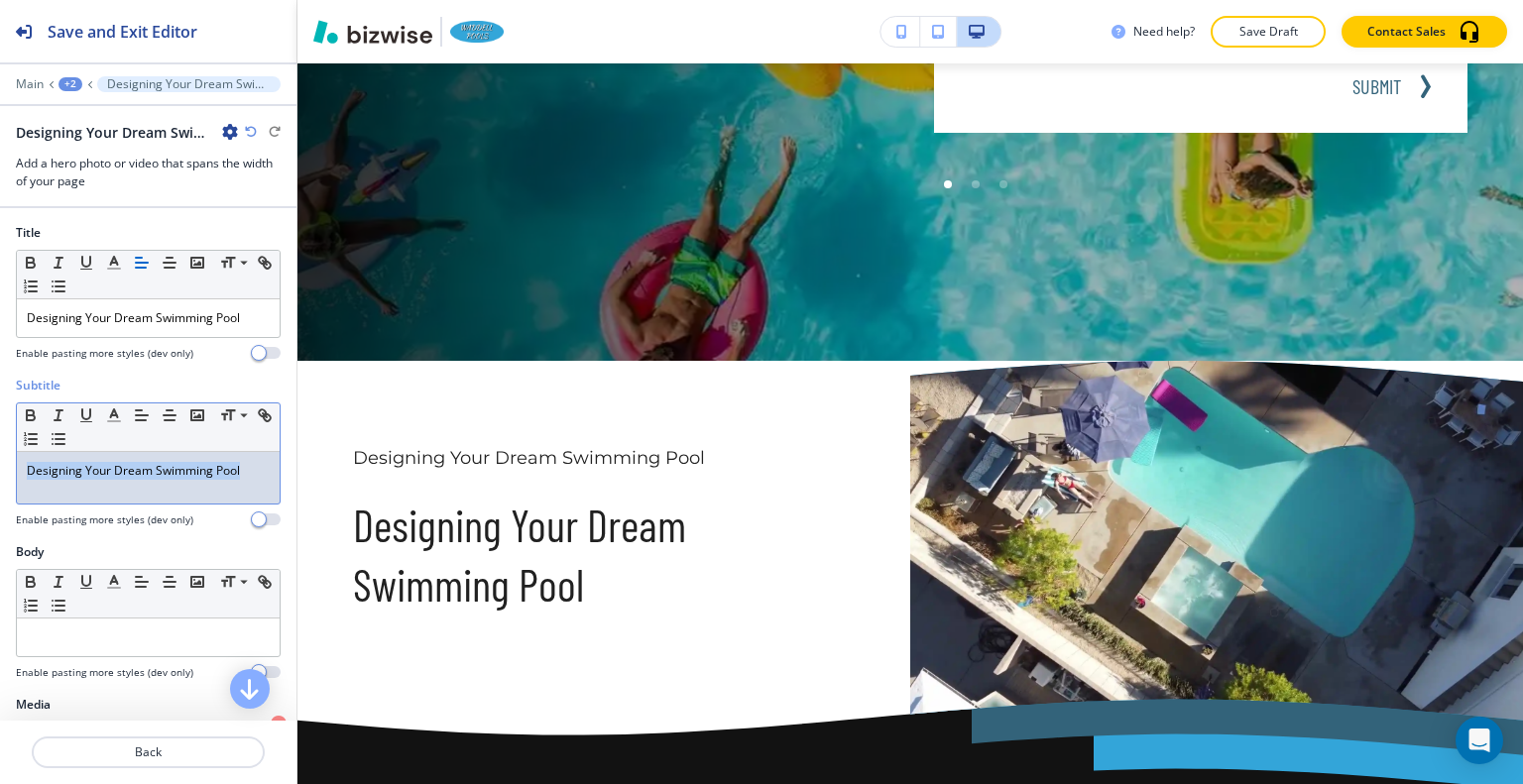 drag, startPoint x: 243, startPoint y: 467, endPoint x: 0, endPoint y: 376, distance: 259.48025 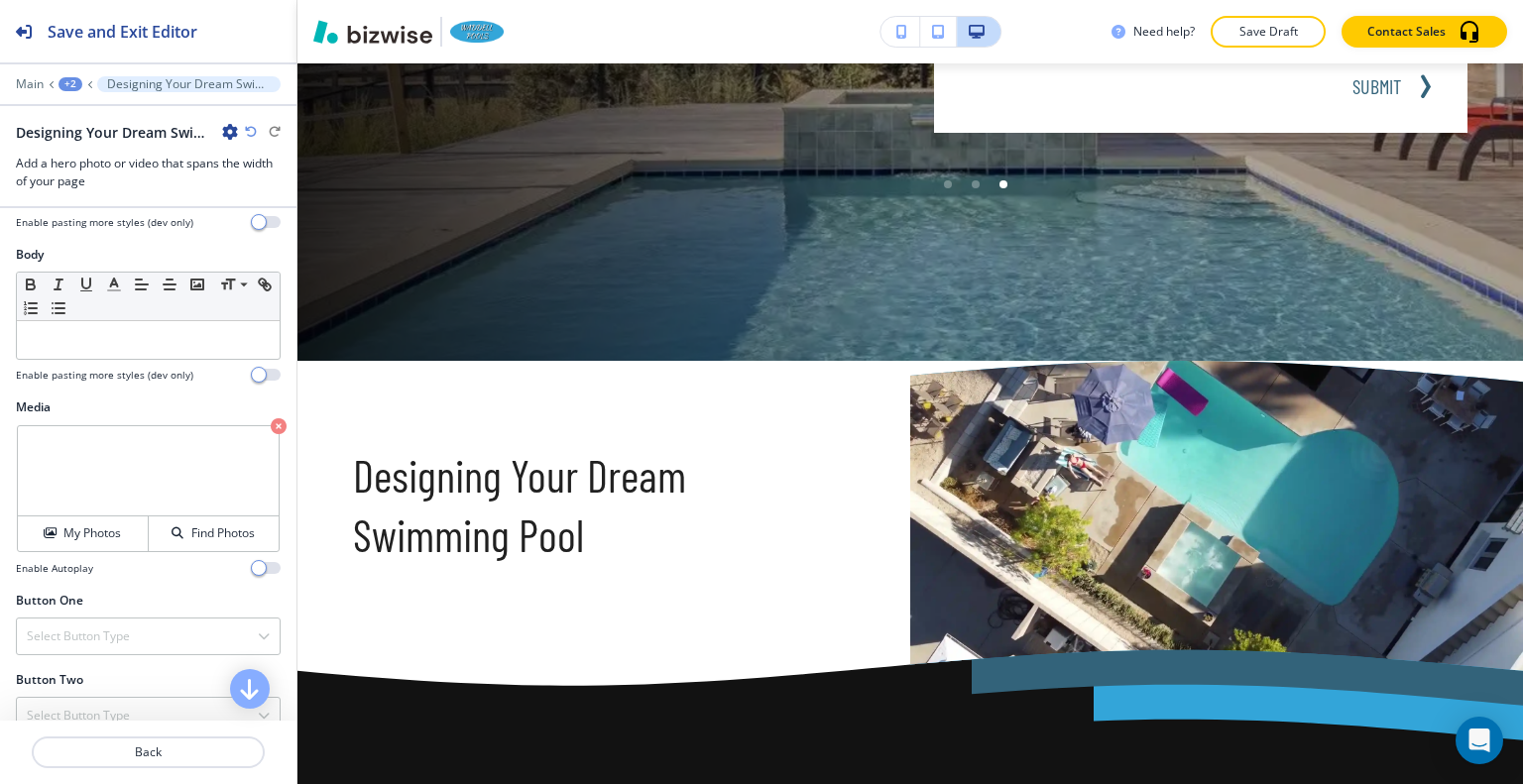 scroll, scrollTop: 198, scrollLeft: 0, axis: vertical 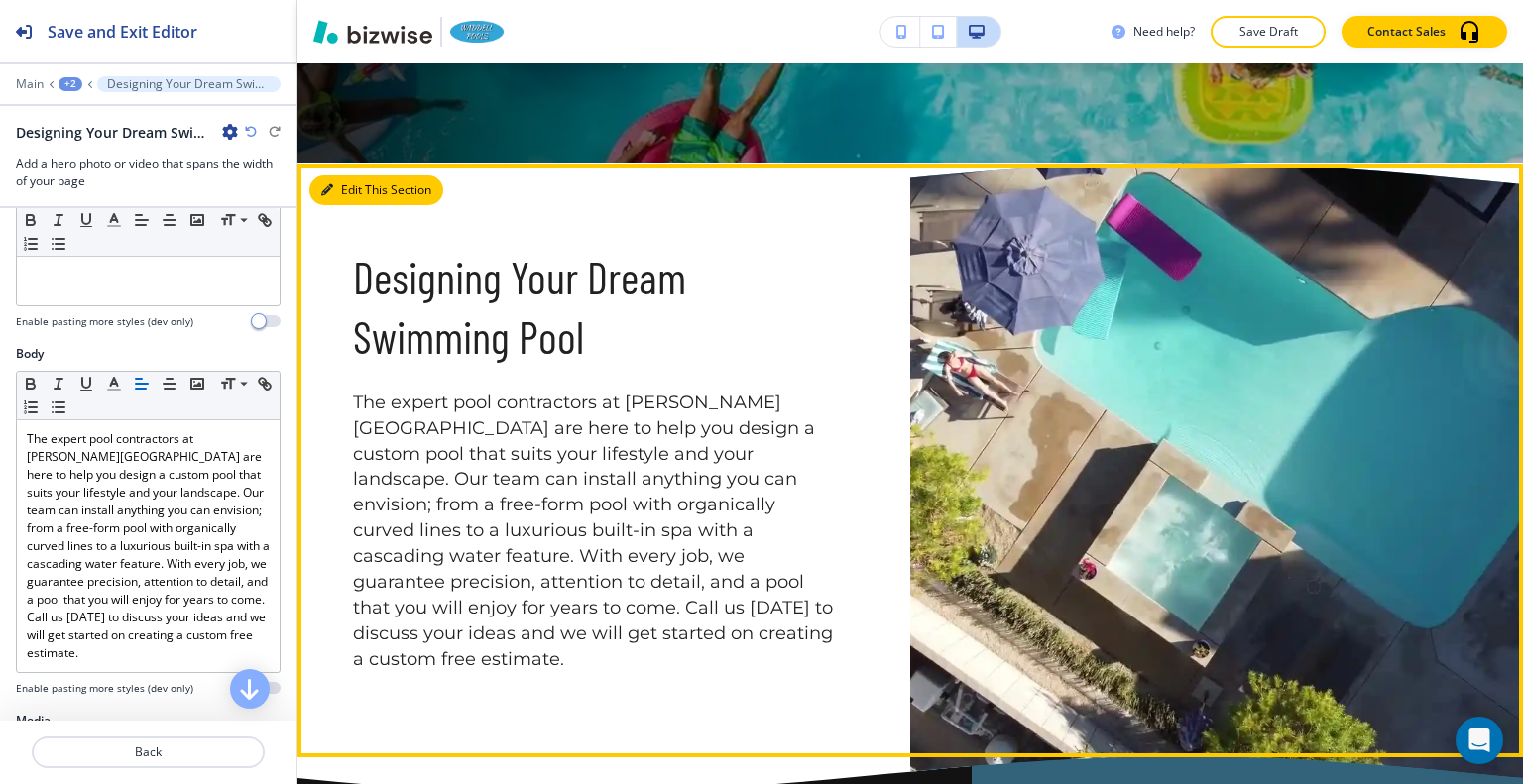 click on "Edit This Section" at bounding box center [376, 190] 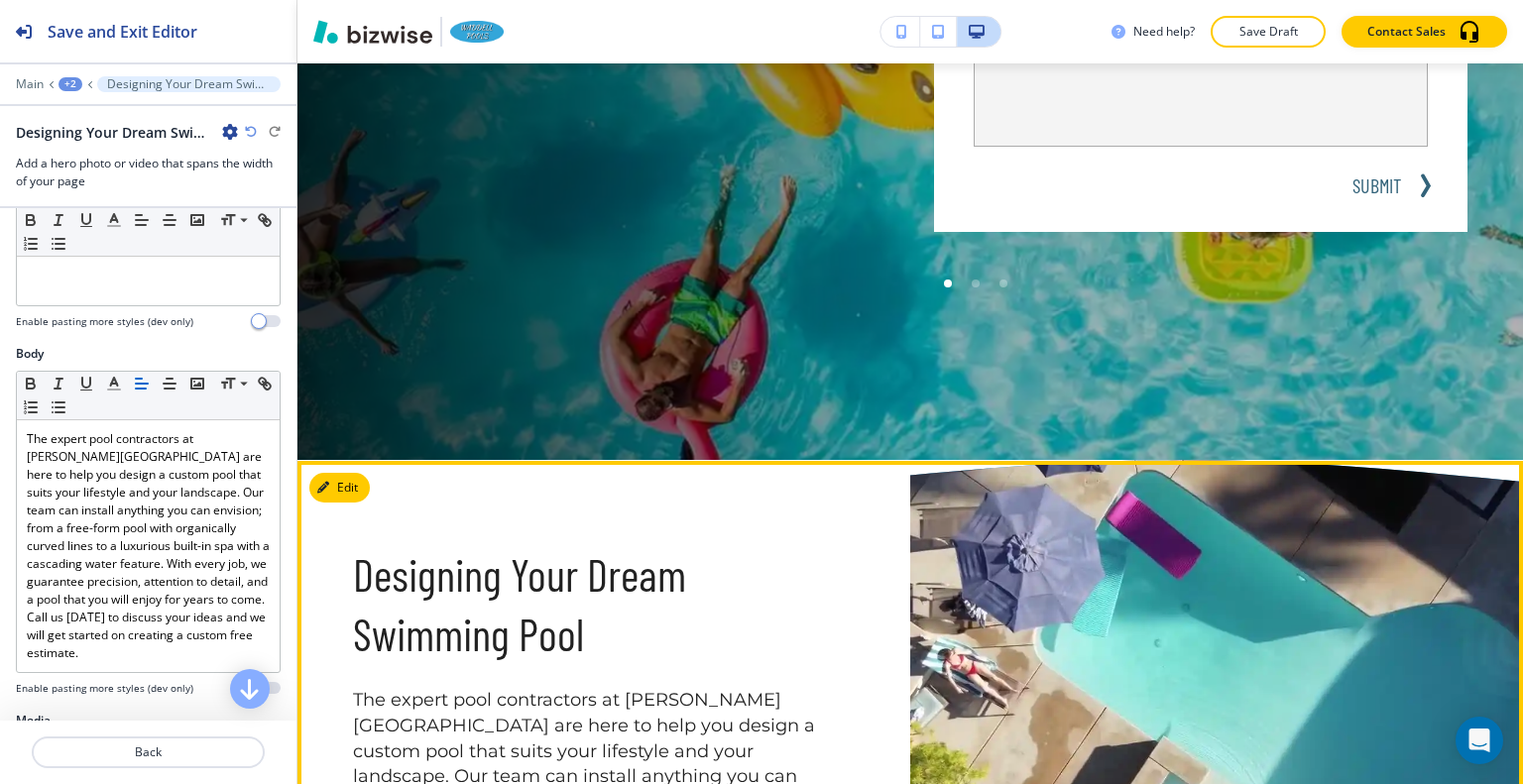 scroll, scrollTop: 525, scrollLeft: 0, axis: vertical 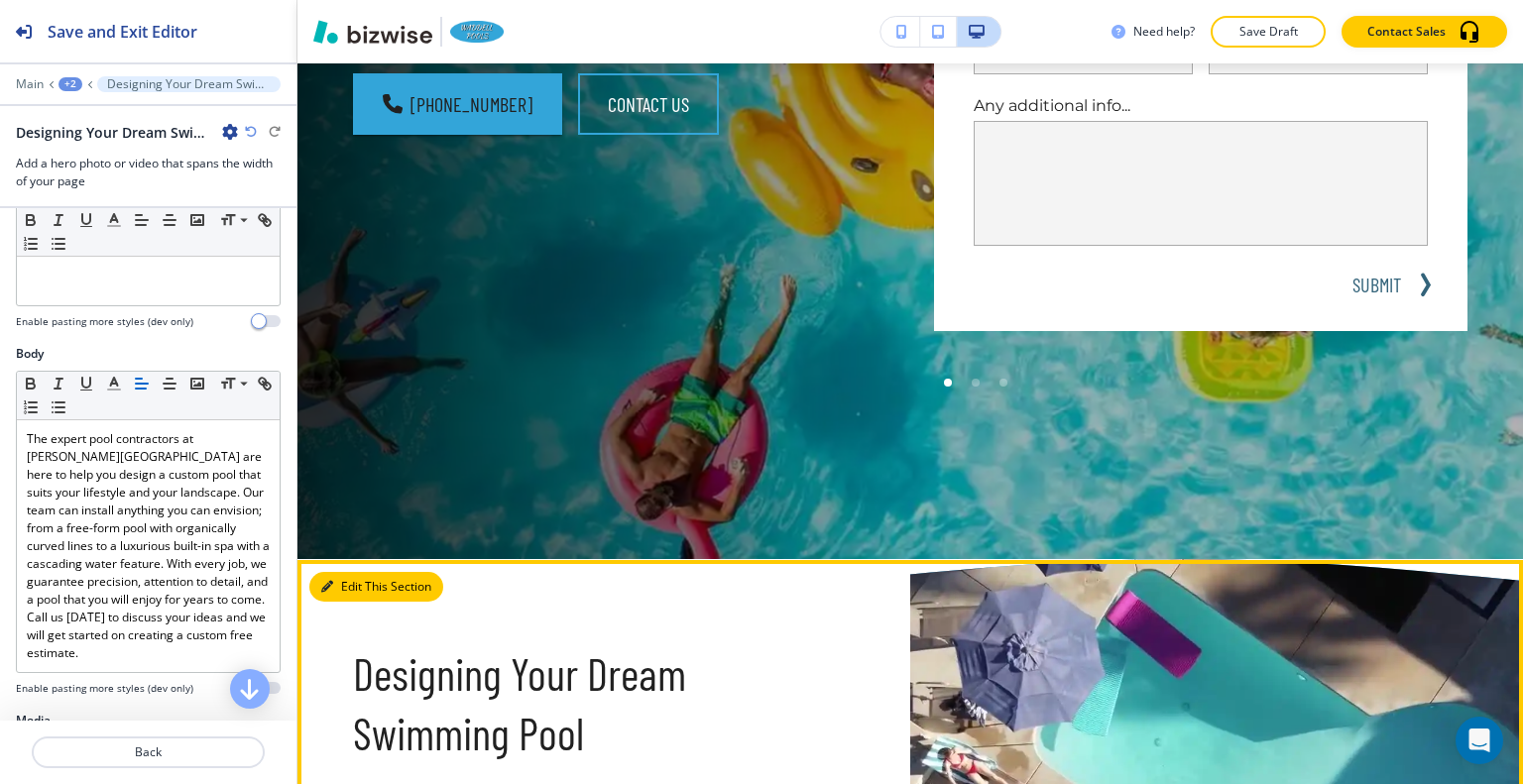 click on "Edit This Section" at bounding box center (376, 587) 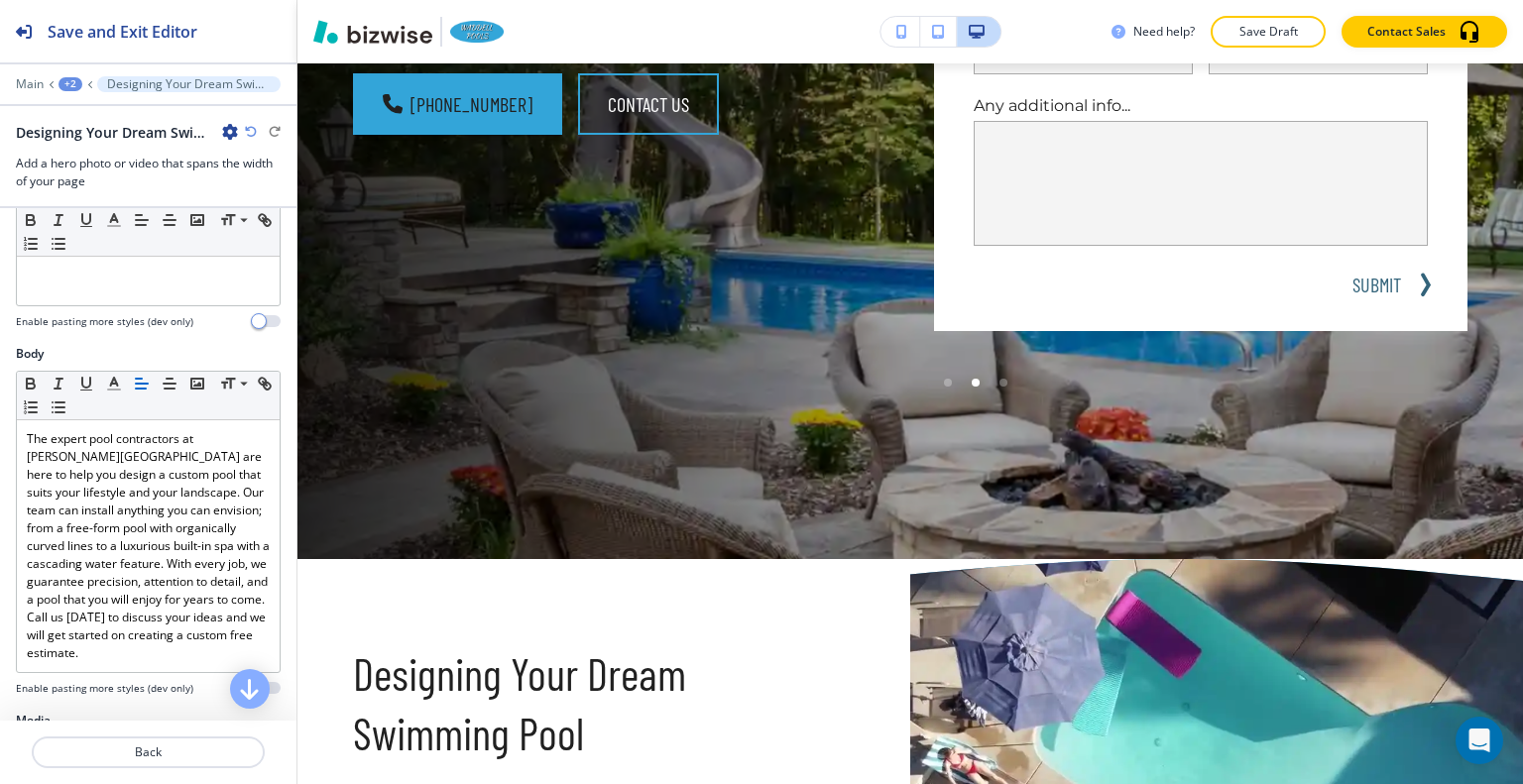 click on "Designing Your Dream Swimming Pool" at bounding box center (127, 132) 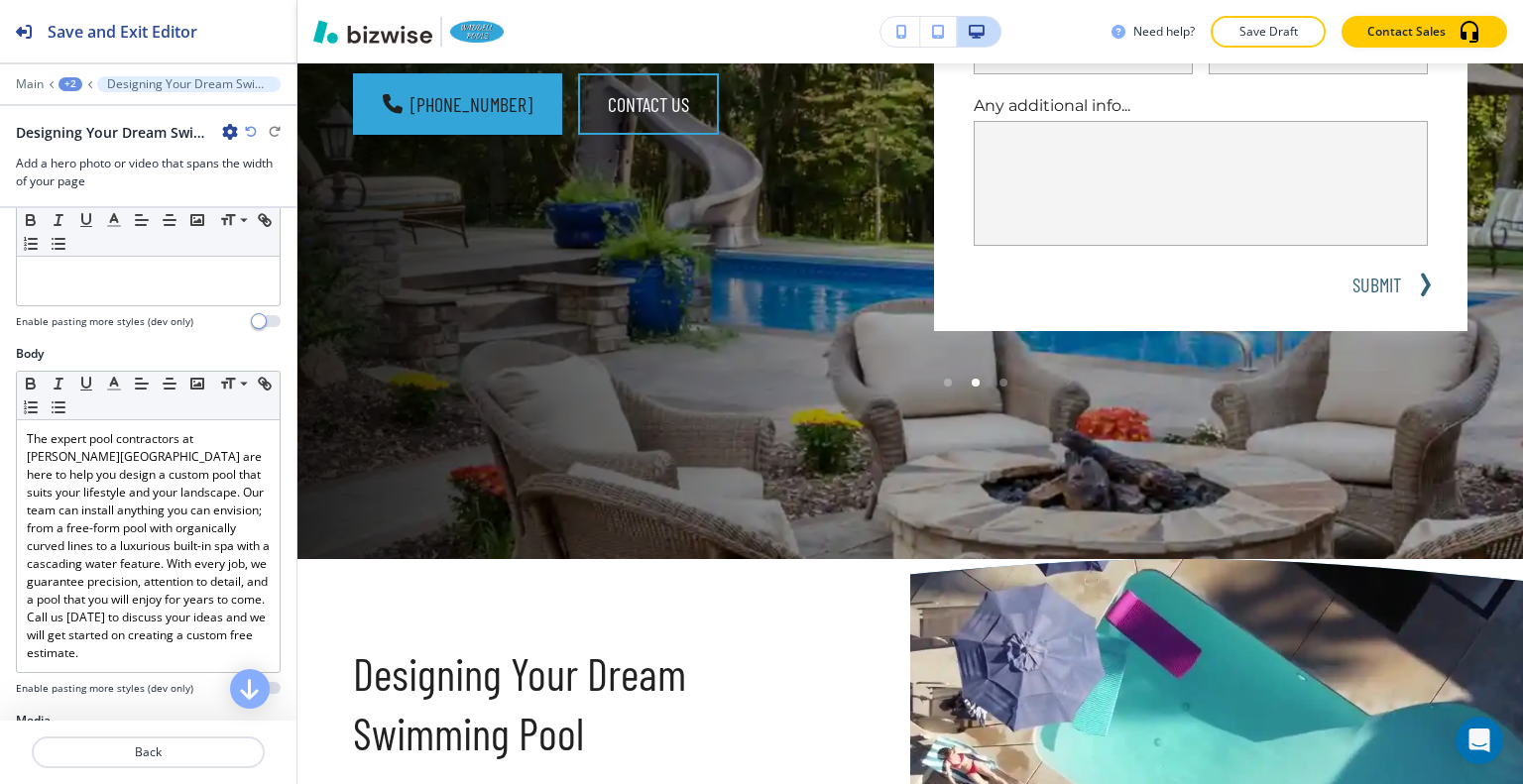 click on "Designing Your Dream Swimming Pool" at bounding box center [127, 132] 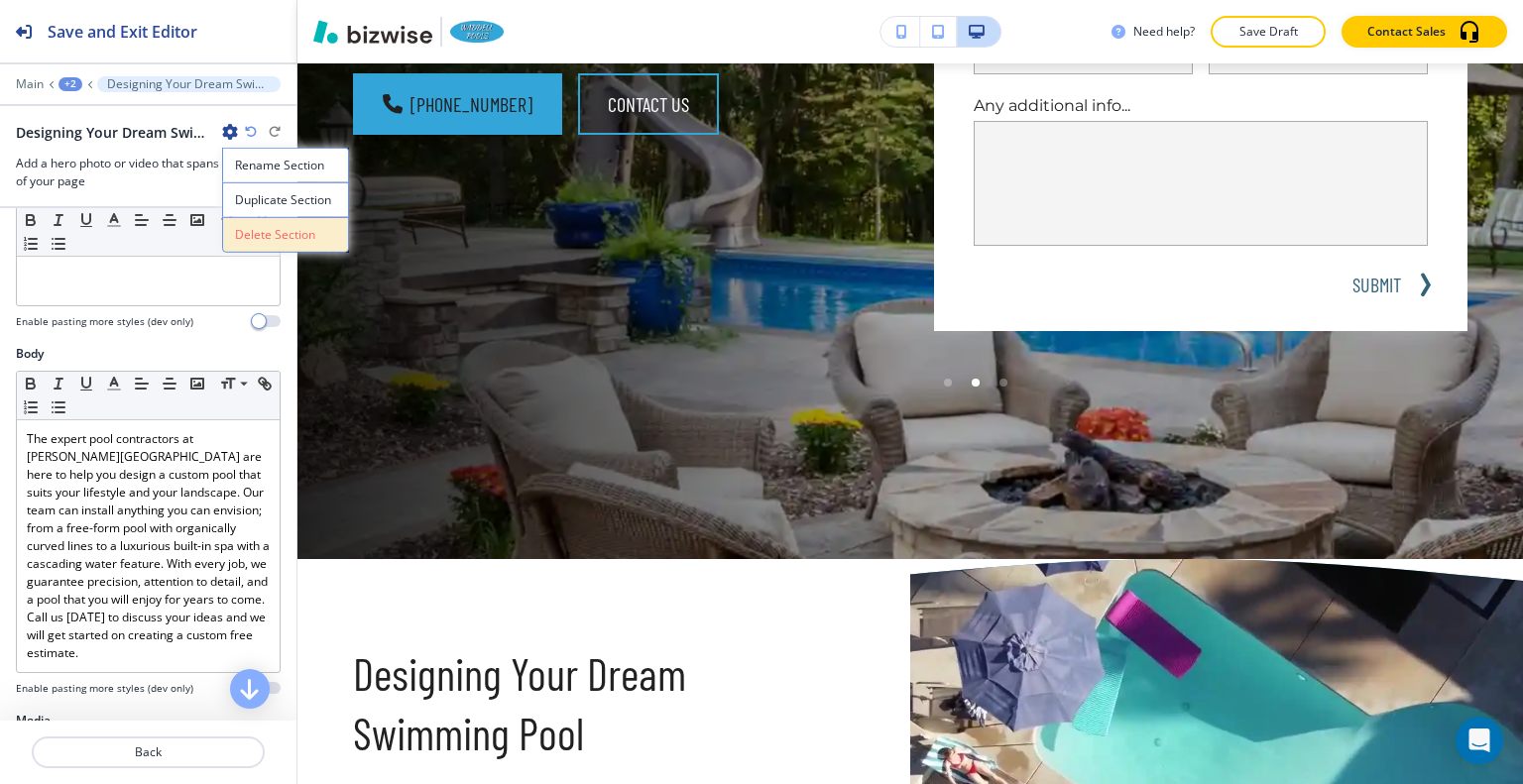 click on "Delete Section" at bounding box center [286, 235] 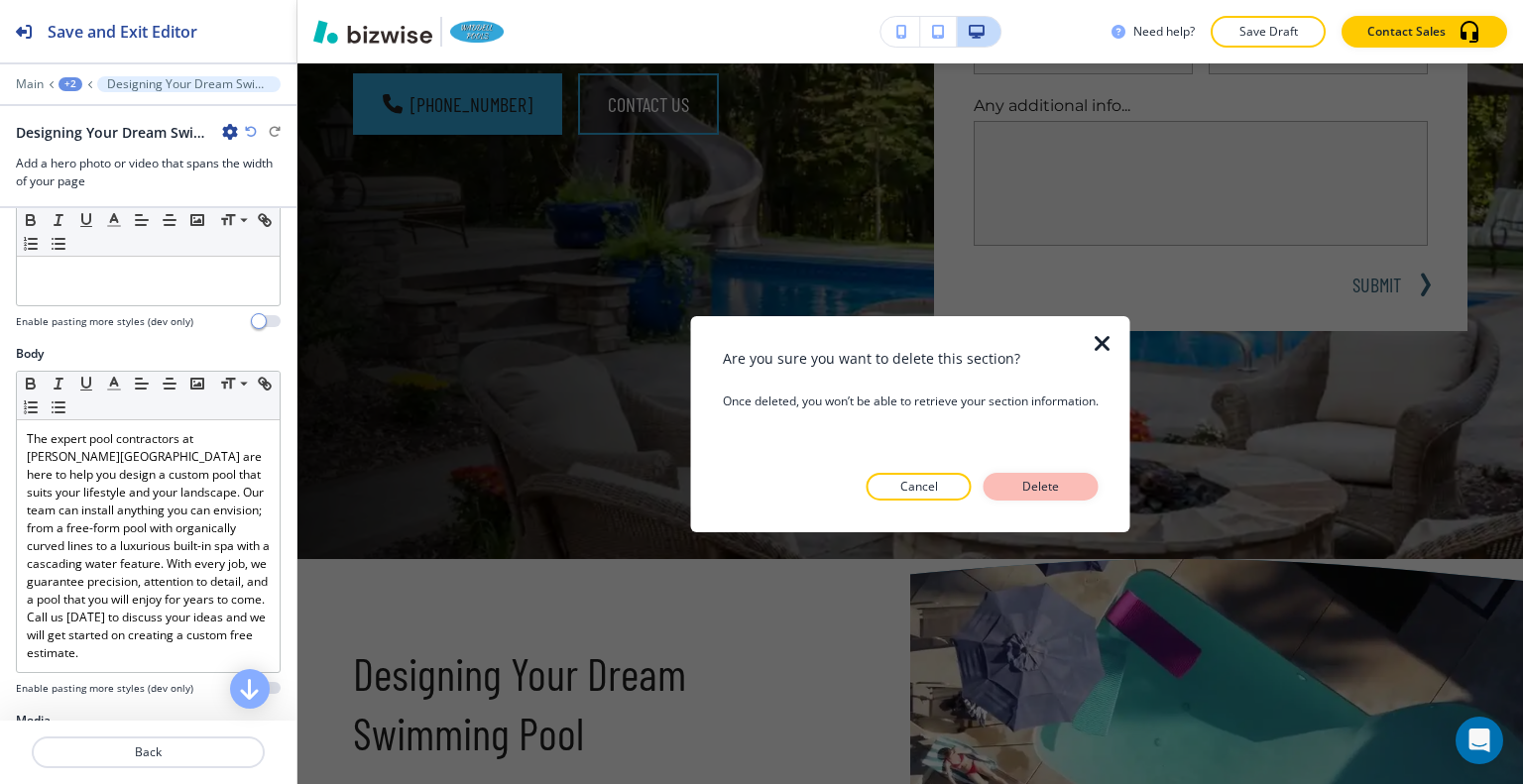 click on "Delete" at bounding box center (1041, 487) 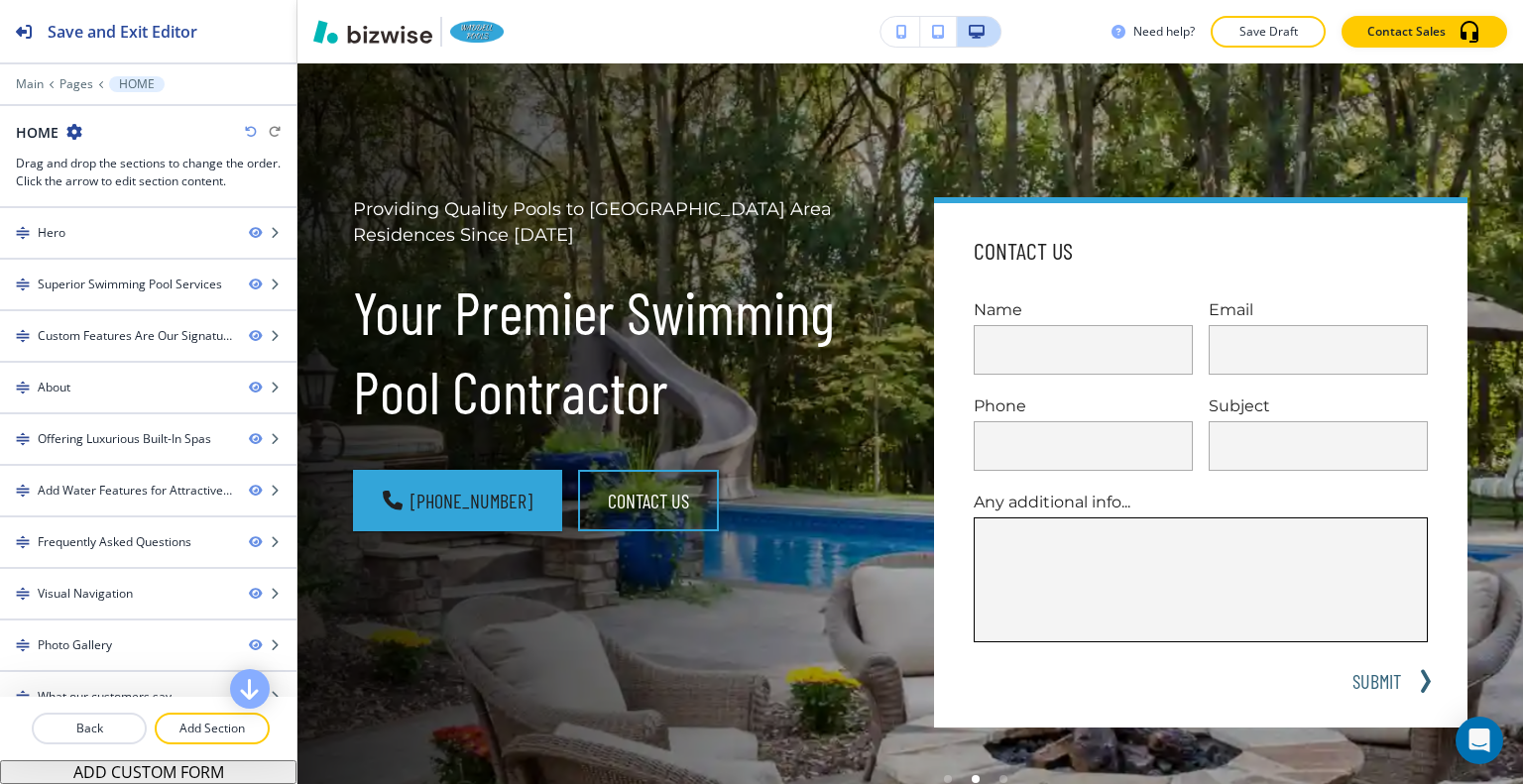 scroll, scrollTop: 0, scrollLeft: 0, axis: both 